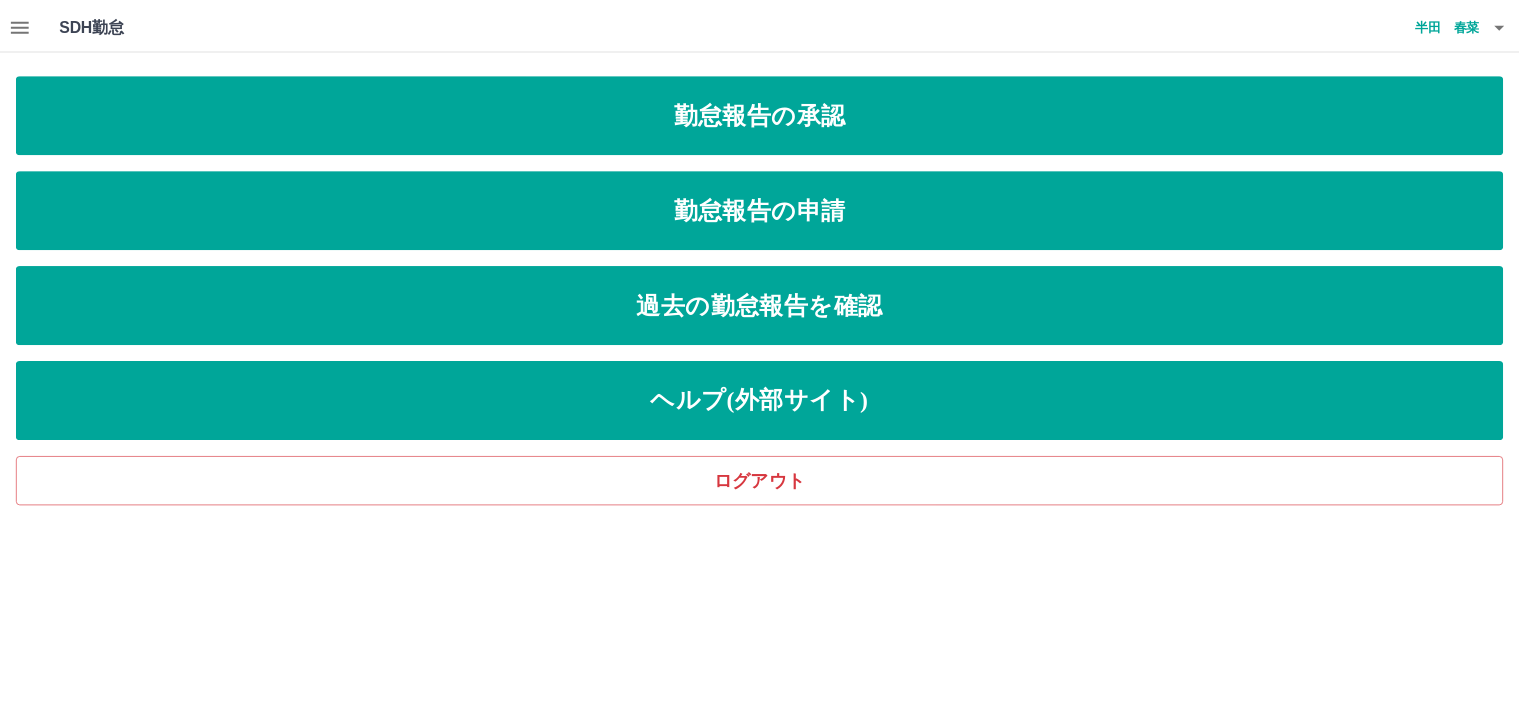 scroll, scrollTop: 0, scrollLeft: 0, axis: both 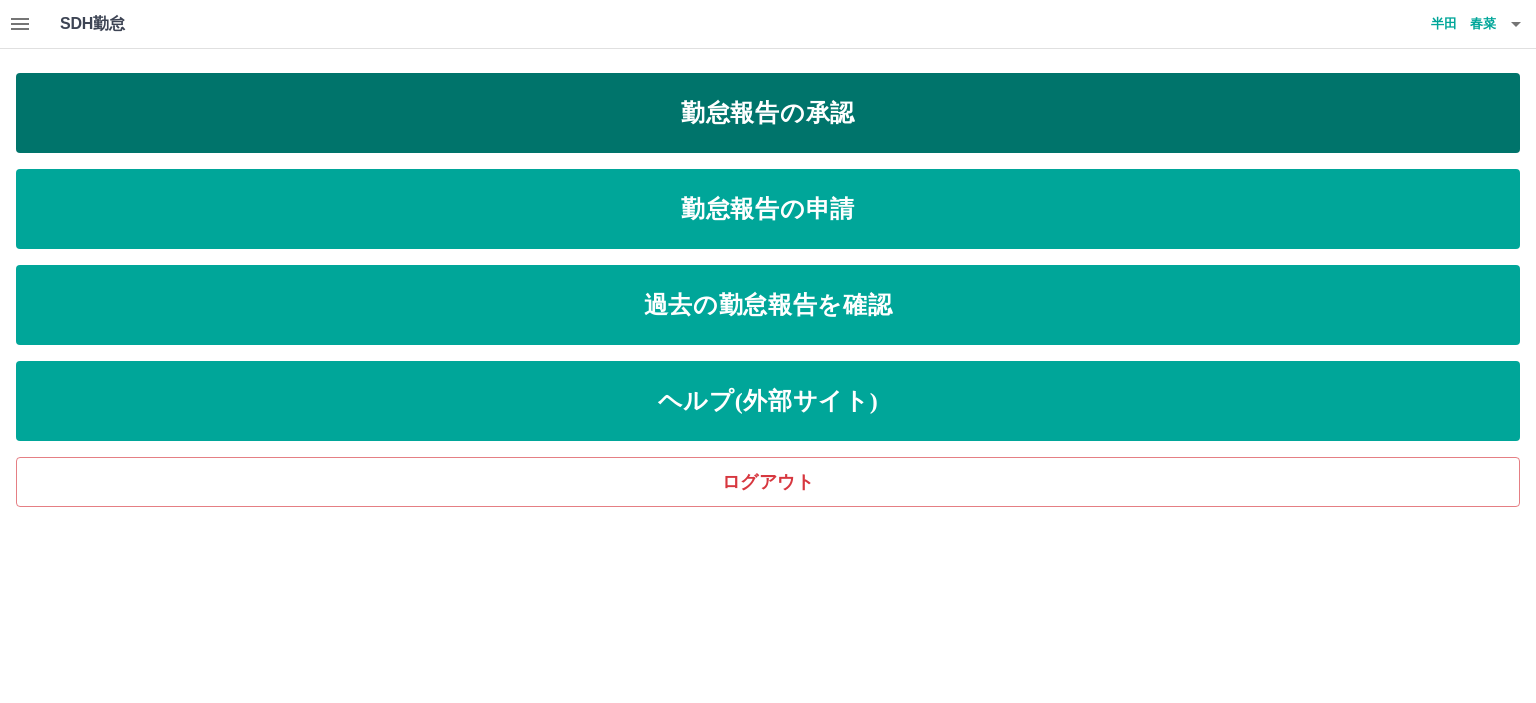click on "勤怠報告の承認" at bounding box center (768, 113) 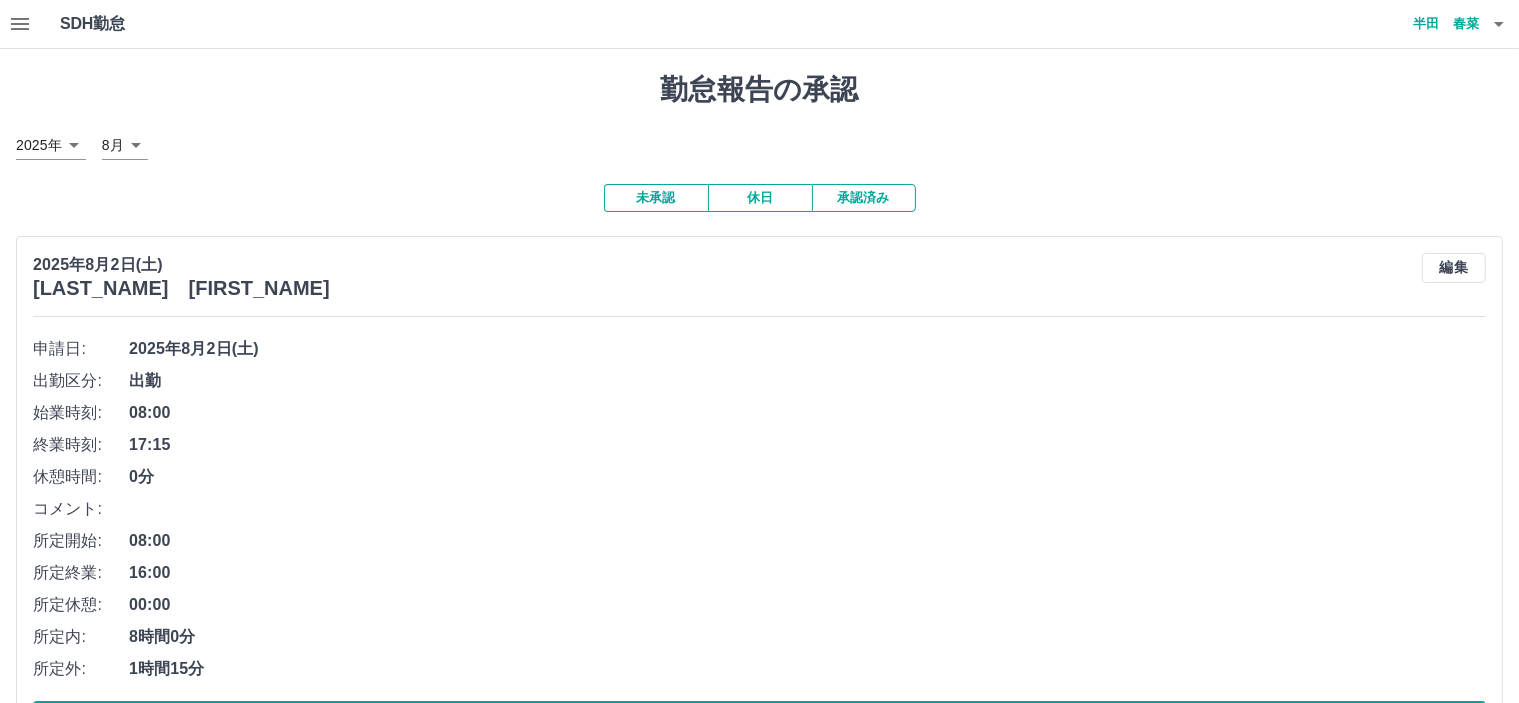 click on "2025年 **** 8月 *" at bounding box center [759, 145] 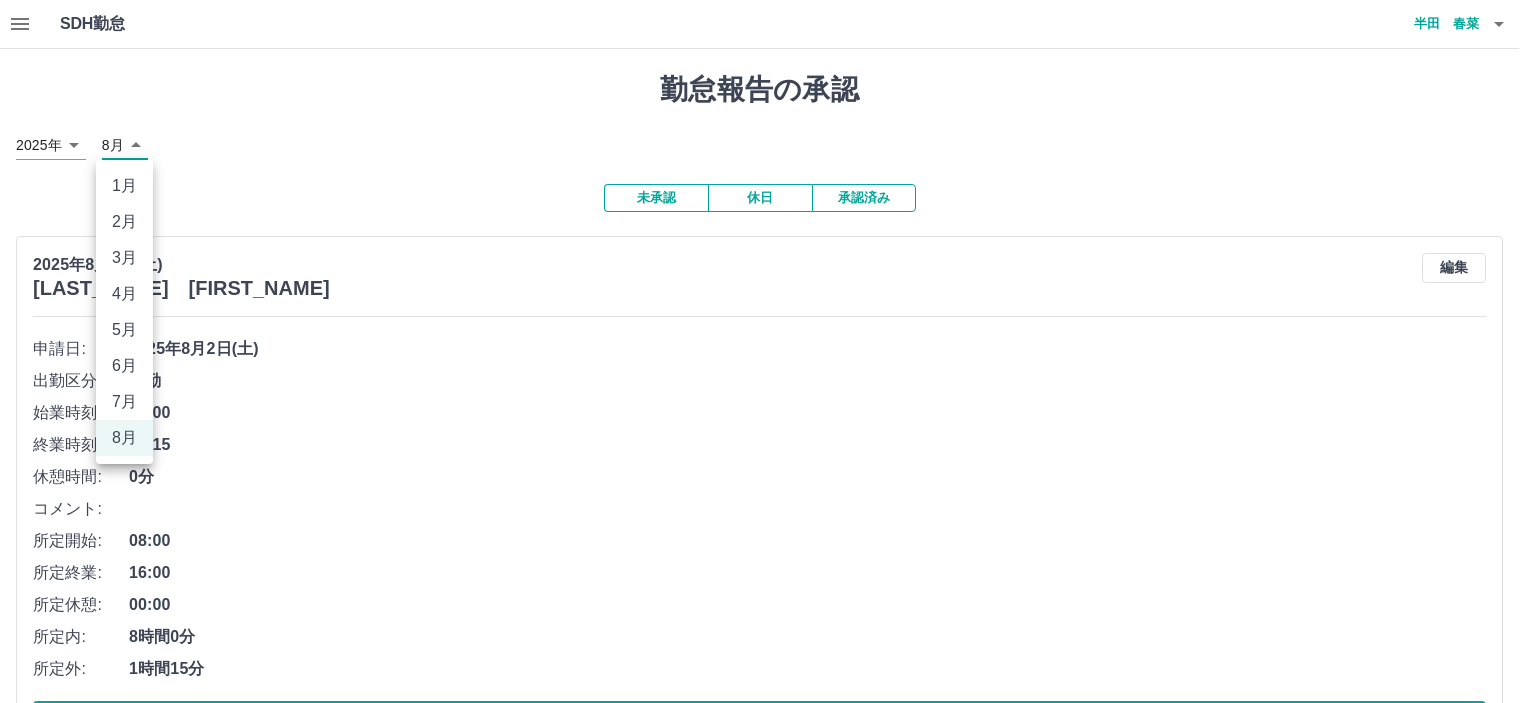 click on "SDH勤怠 半田　春菜 勤怠報告の承認 2025年 **** 8月 * 未承認 休日 承認済み 2025年8月2日(土) 宮下　美佐江 編集 申請日: 2025年8月2日(土) 出勤区分: 出勤 始業時刻: 08:00 終業時刻: 17:15 休憩時間: 0分 コメント: 所定開始: 08:00 所定終業: 16:00 所定休憩: 00:00 所定内: 8時間0分 所定外: 1時間15分 承認する 2025年8月2日(土) 忠鉢　真樹 編集 申請日: 2025年8月2日(土) 出勤区分: 出勤 始業時刻: 08:00 終業時刻: 17:15 休憩時間: 0分 コメント: 所定開始: 08:00 所定終業: 16:00 所定休憩: 00:00 所定内: 8時間0分 所定外: 1時間15分 承認する 2025年8月2日(土) 尾﨑　恵 編集 申請日: 2025年8月2日(土) 出勤区分: 出勤 始業時刻: 08:00 終業時刻: 17:15 休憩時間: 0分 コメント: 所定開始: 08:00 所定終業: 16:00 所定休憩: 00:00 所定内: 8時間0分 所定外: 1時間15分 承認する 2025年8月1日(金) 林　義明 編集 申請日: 0分" at bounding box center [768, 2851] 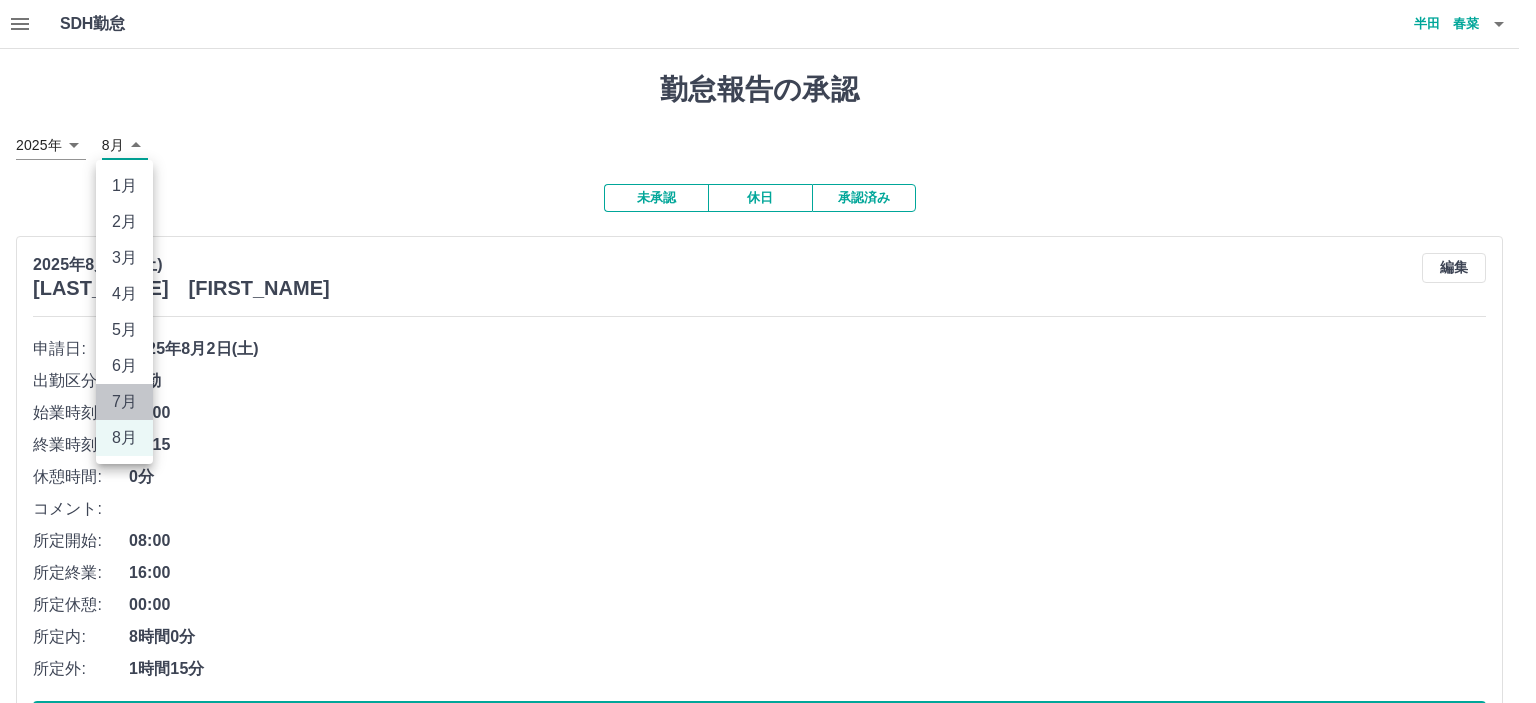 click on "7月" at bounding box center [124, 402] 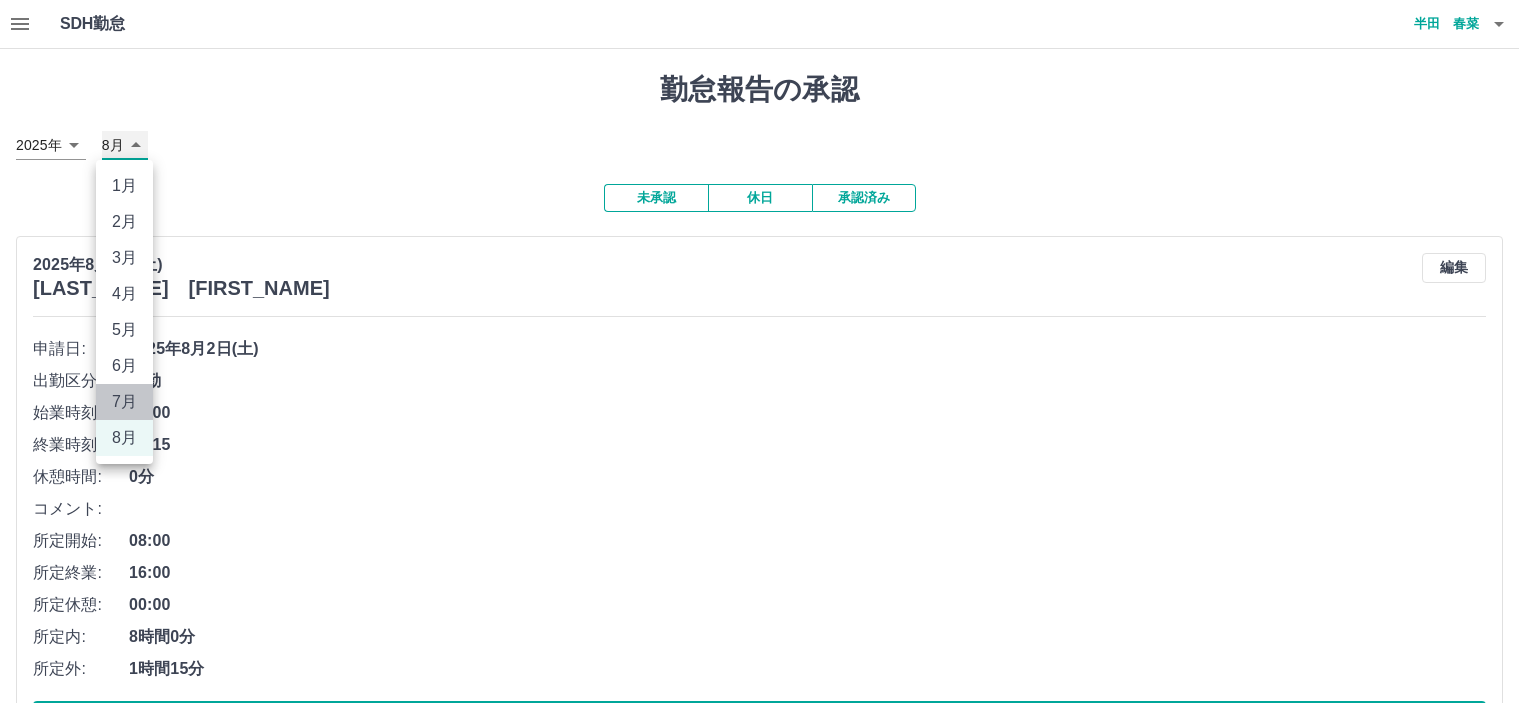 type on "*" 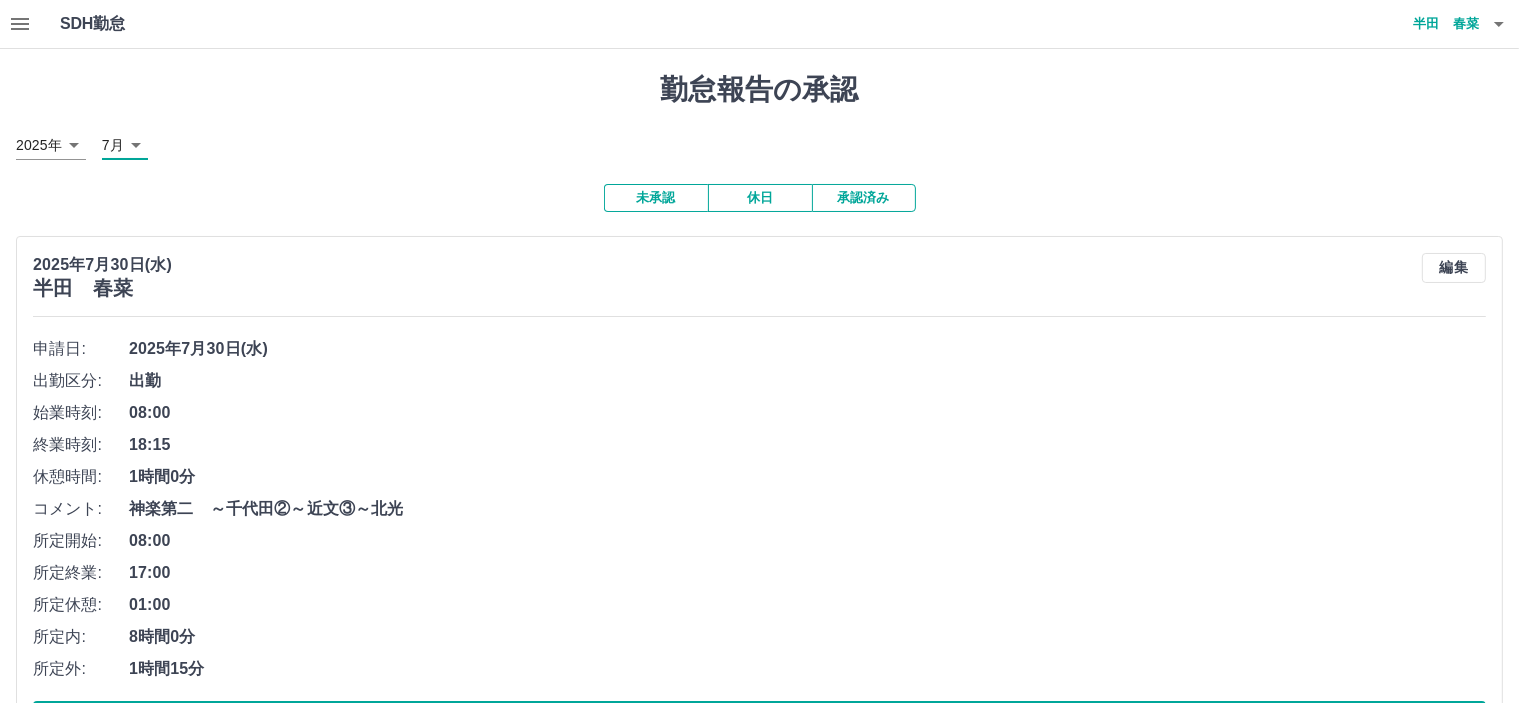 click 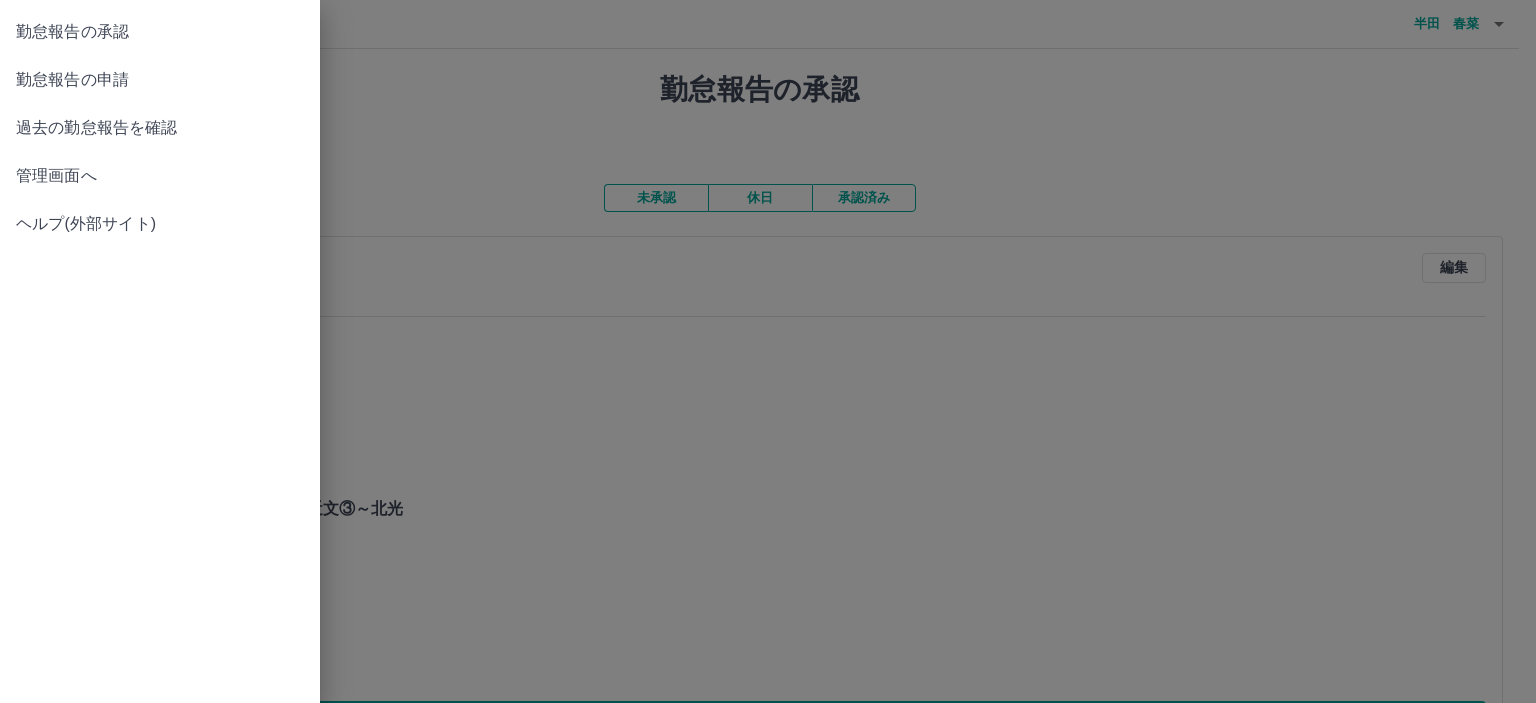 click on "管理画面へ" at bounding box center [160, 176] 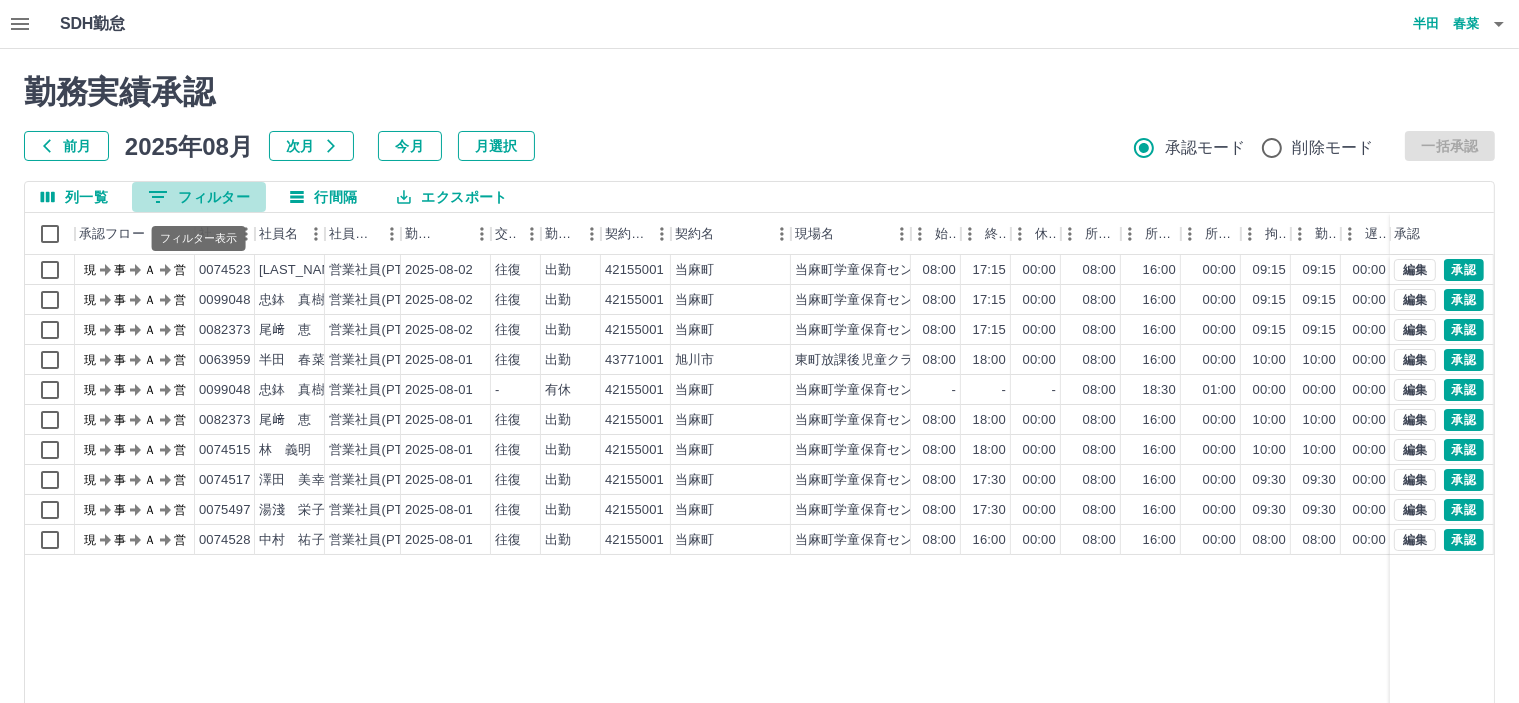 click on "0 フィルター" at bounding box center [199, 197] 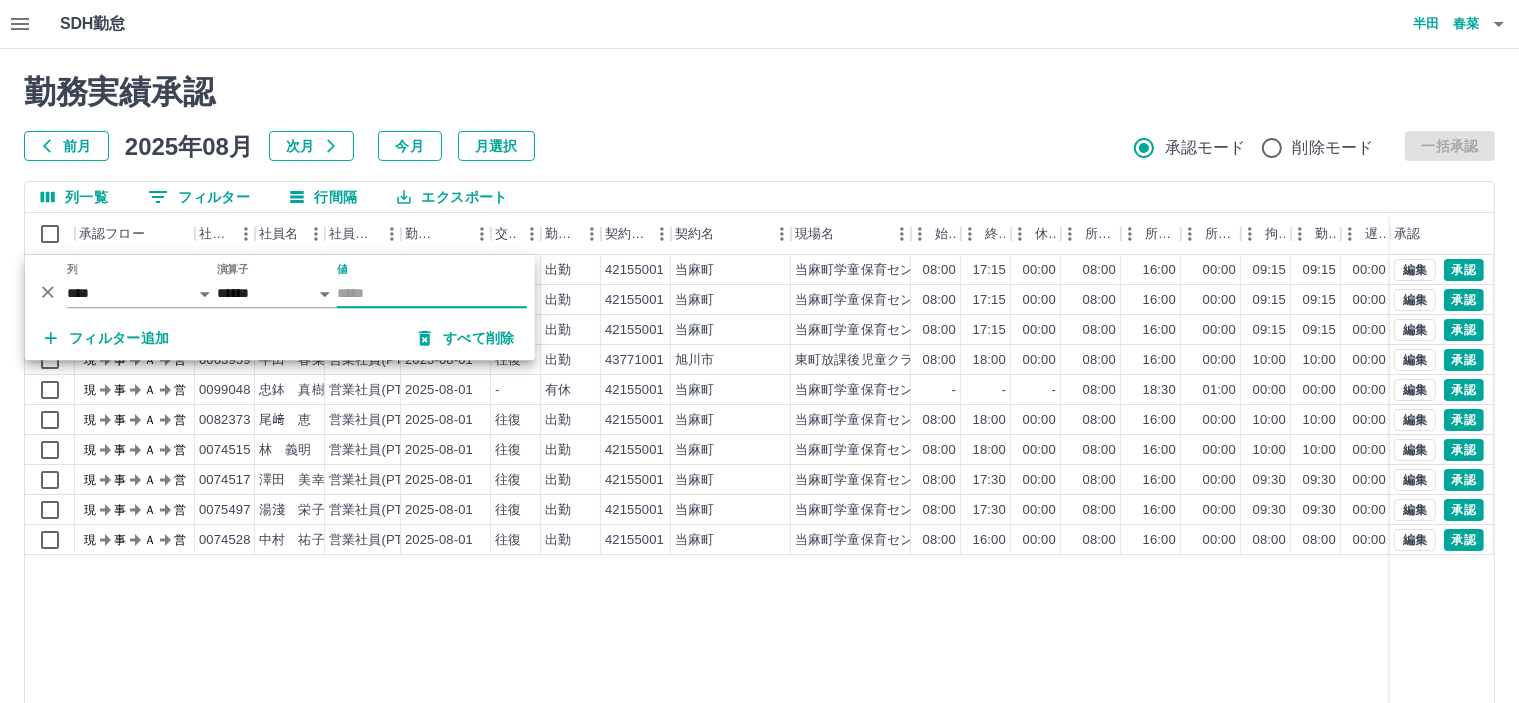 click on "値" at bounding box center [432, 293] 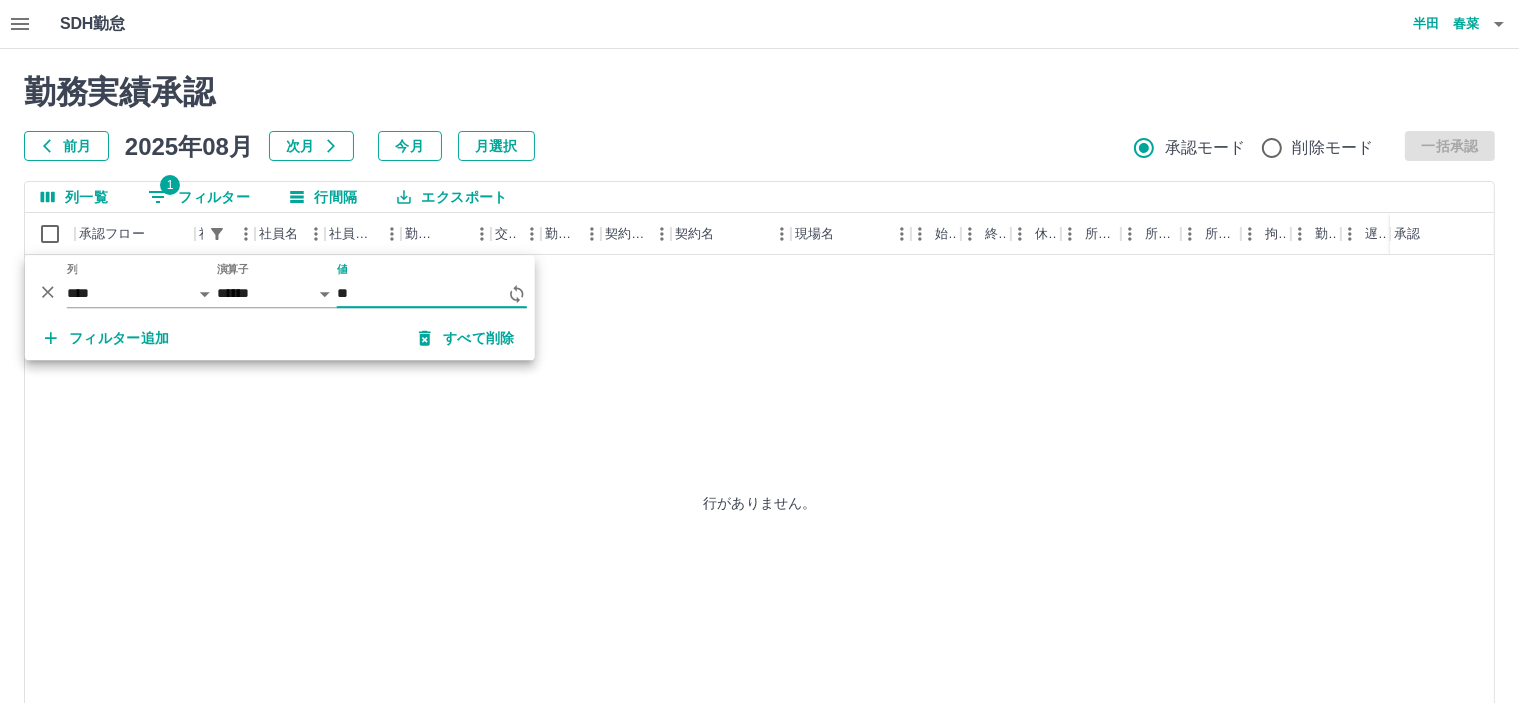 type on "*" 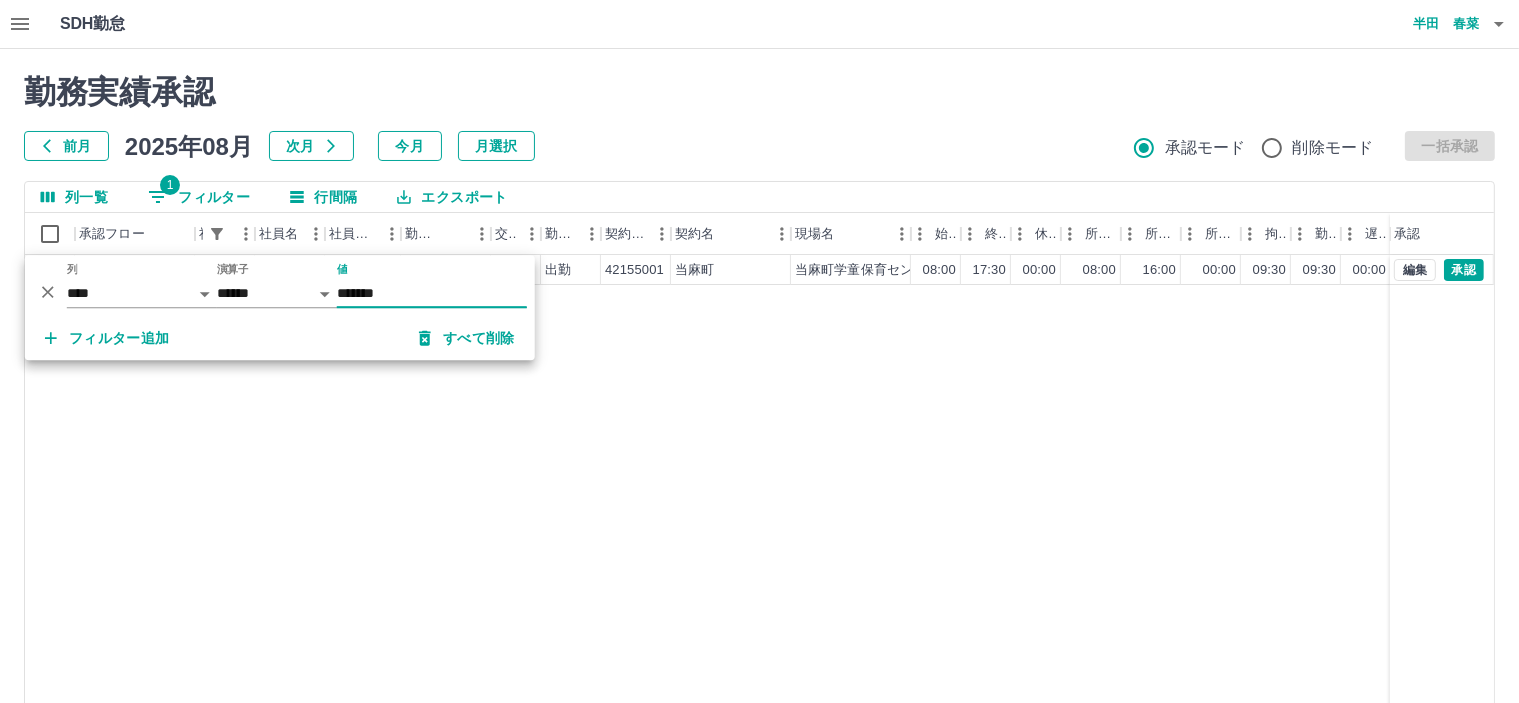 click on "*******" at bounding box center [432, 293] 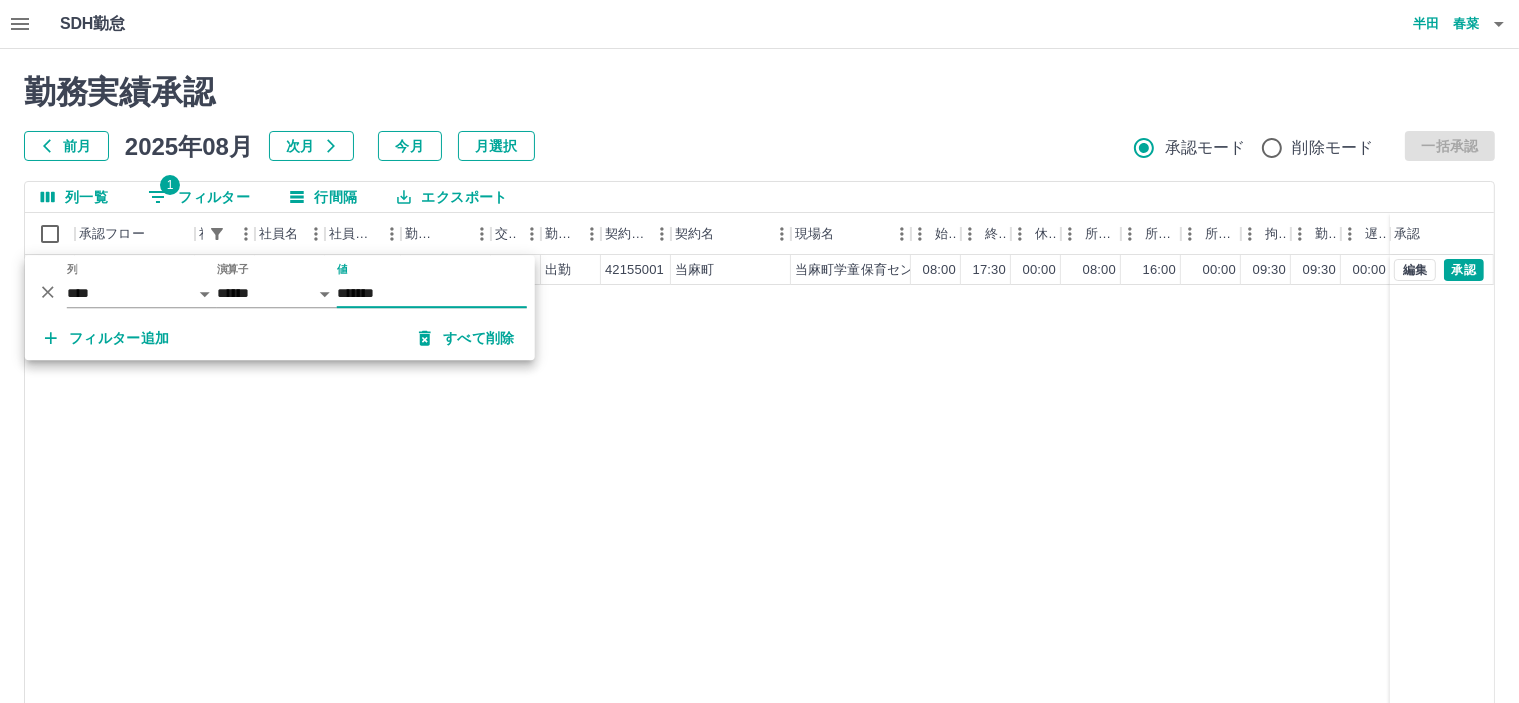 type on "*******" 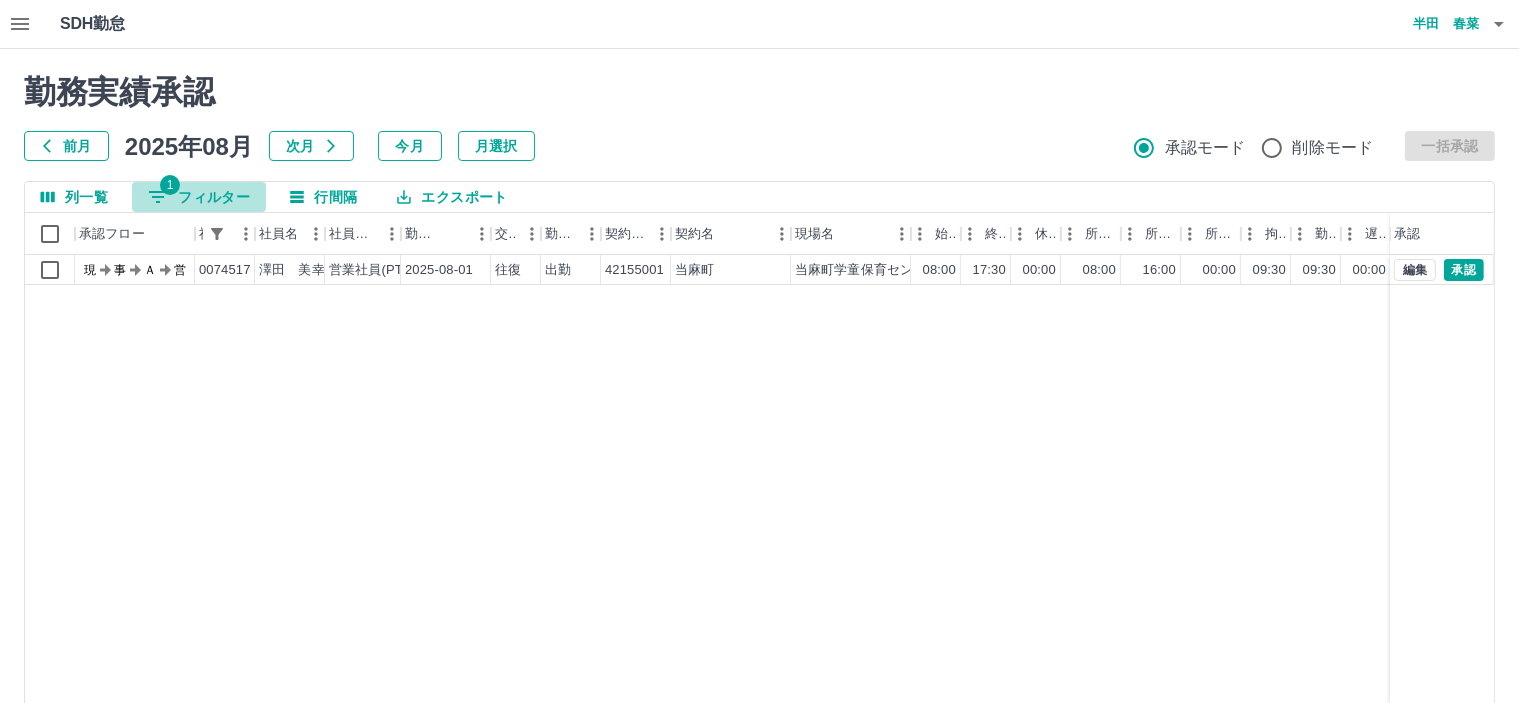 click on "1 フィルター" at bounding box center (199, 197) 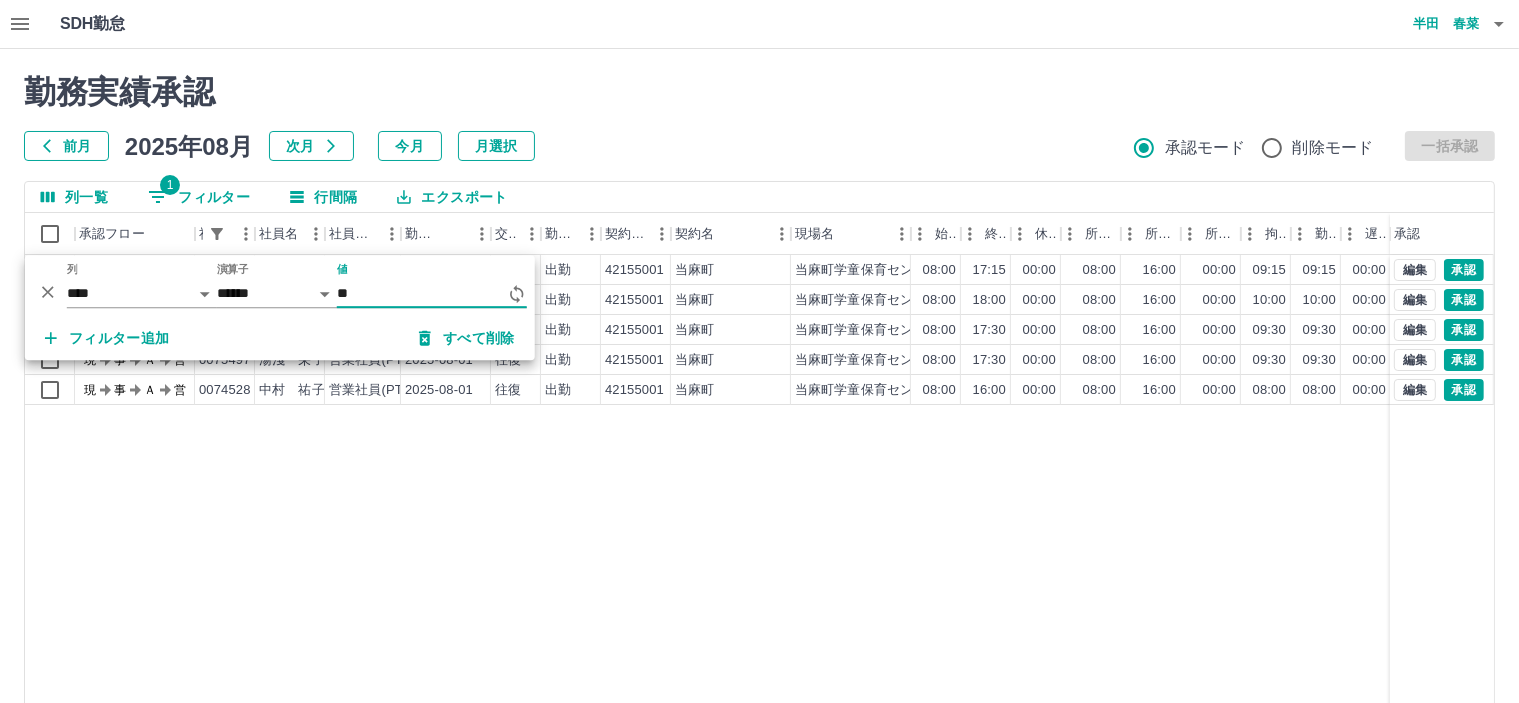 type on "*" 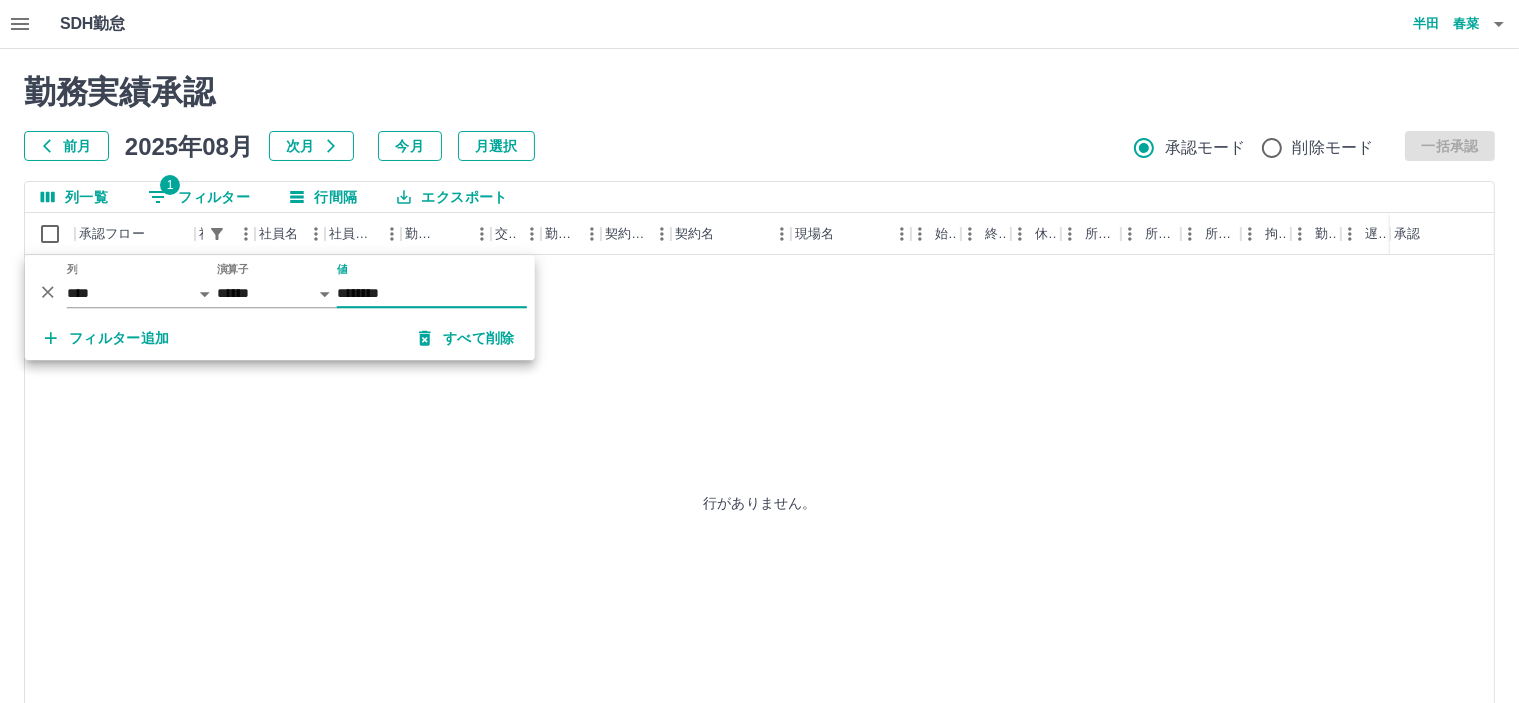 type on "********" 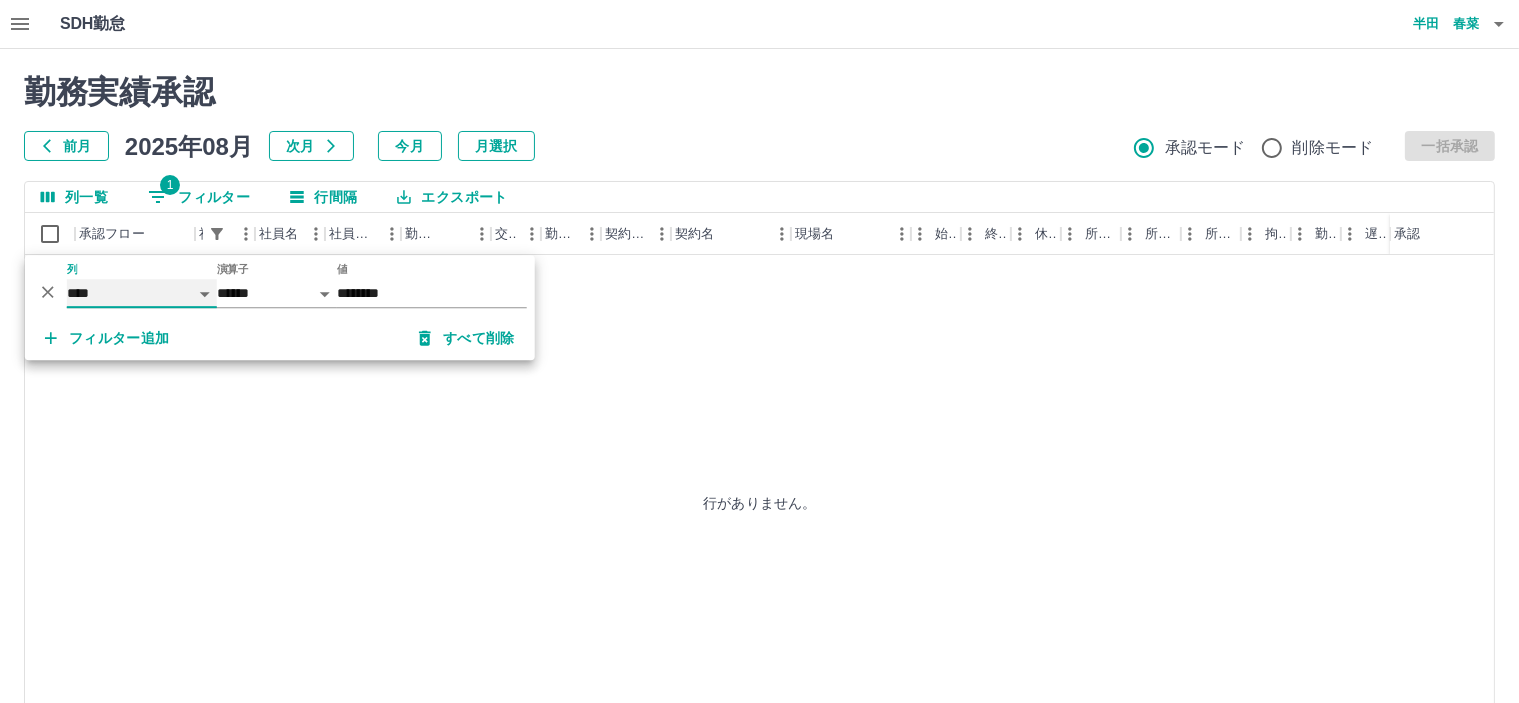 click on "**** *** **** *** *** **** ***** *** *** ** ** ** **** **** **** ** ** *** **** *****" at bounding box center [142, 293] 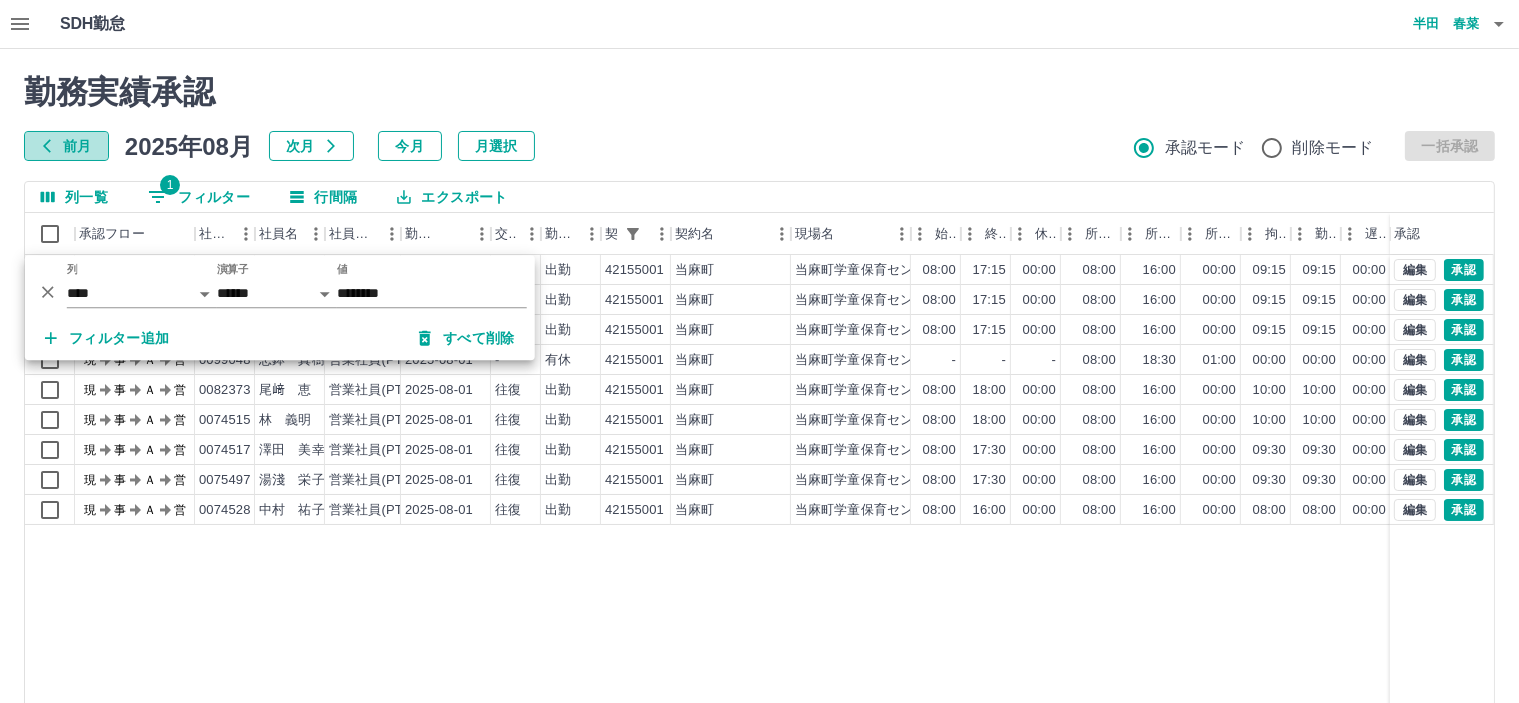 click on "前月" at bounding box center (66, 146) 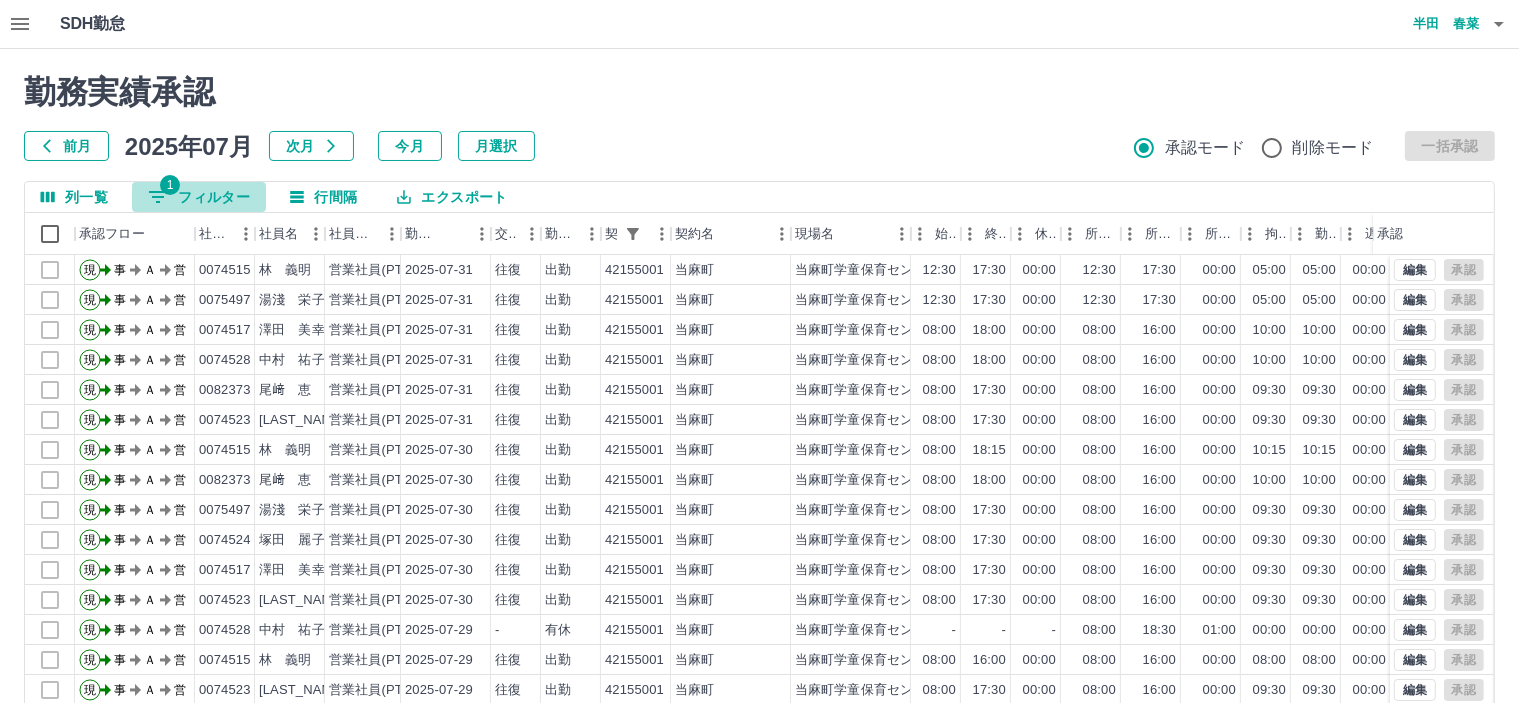 click on "1 フィルター" at bounding box center (199, 197) 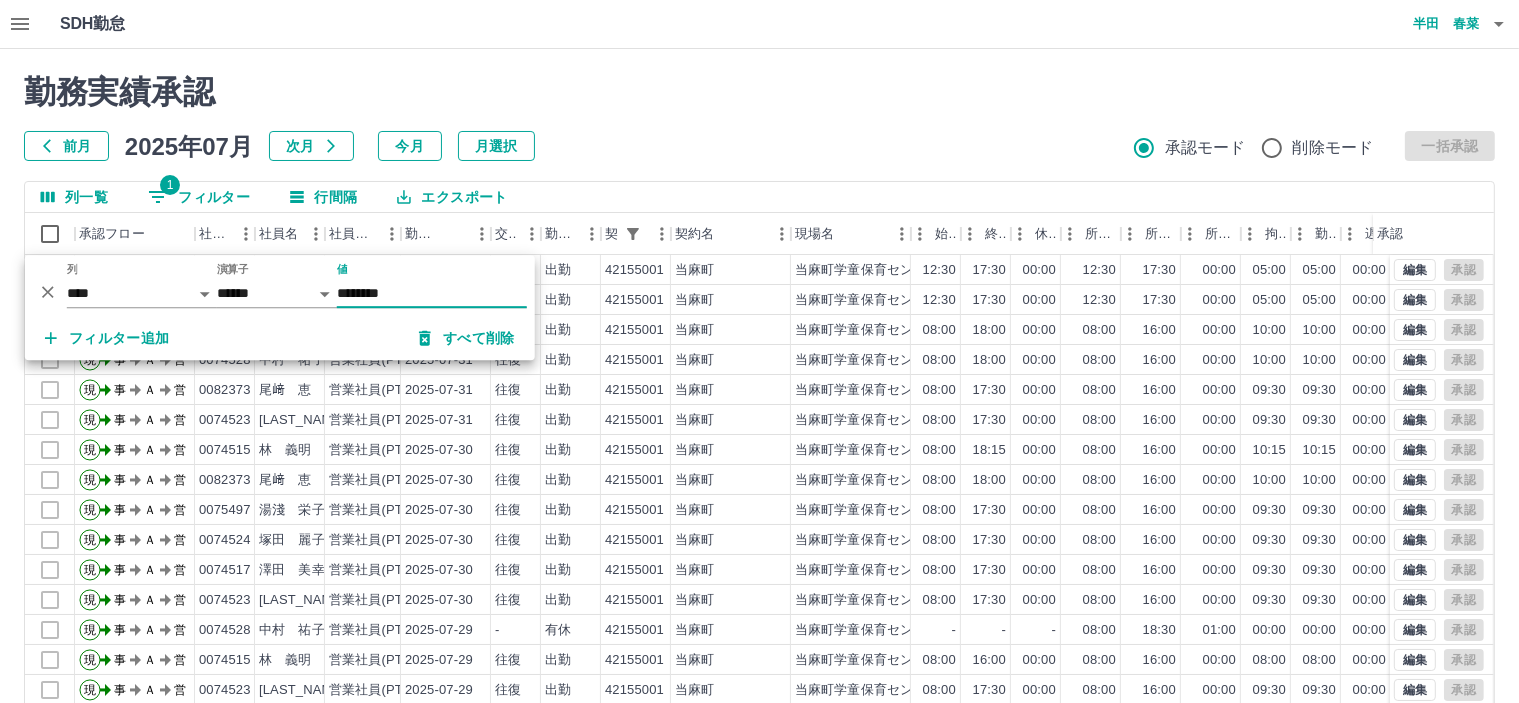 click on "フィルター追加" at bounding box center [107, 338] 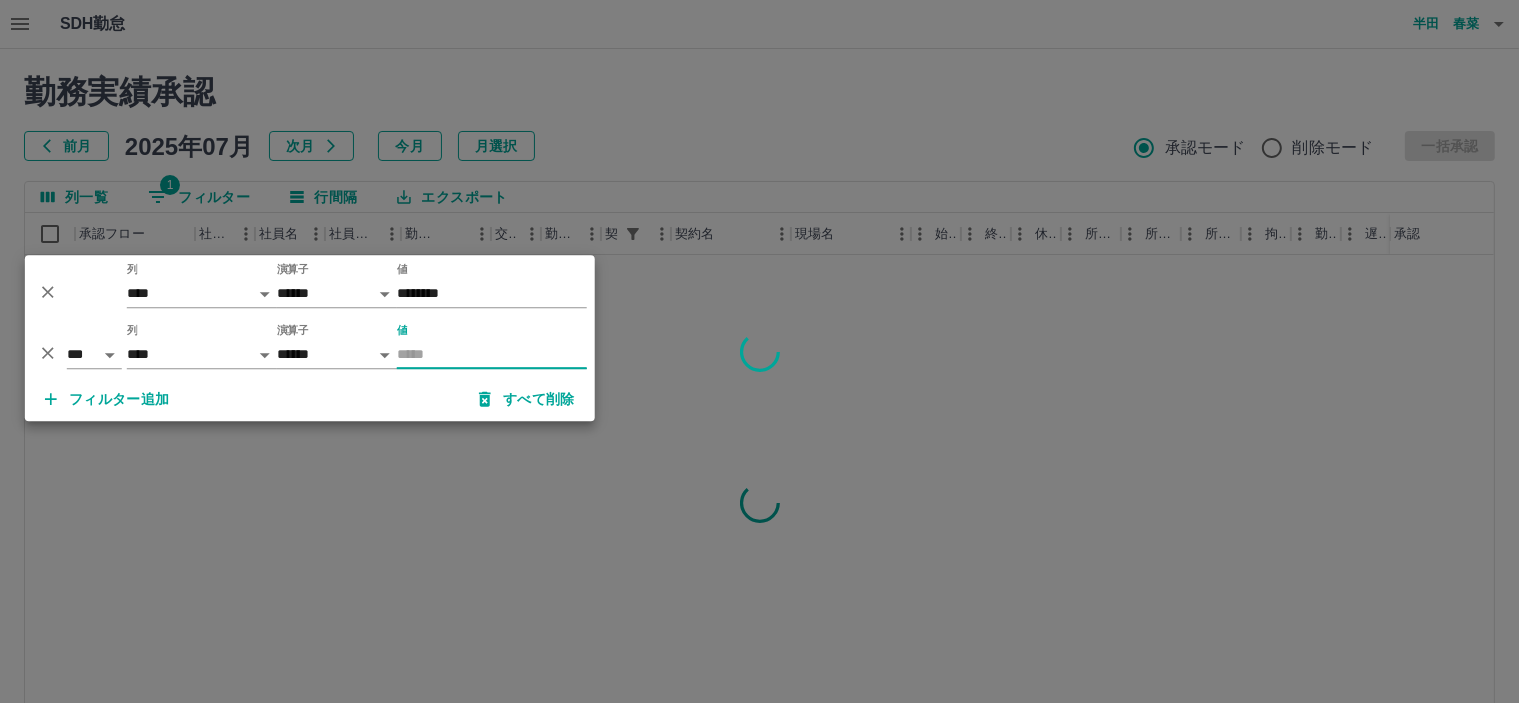 click on "値" at bounding box center (492, 354) 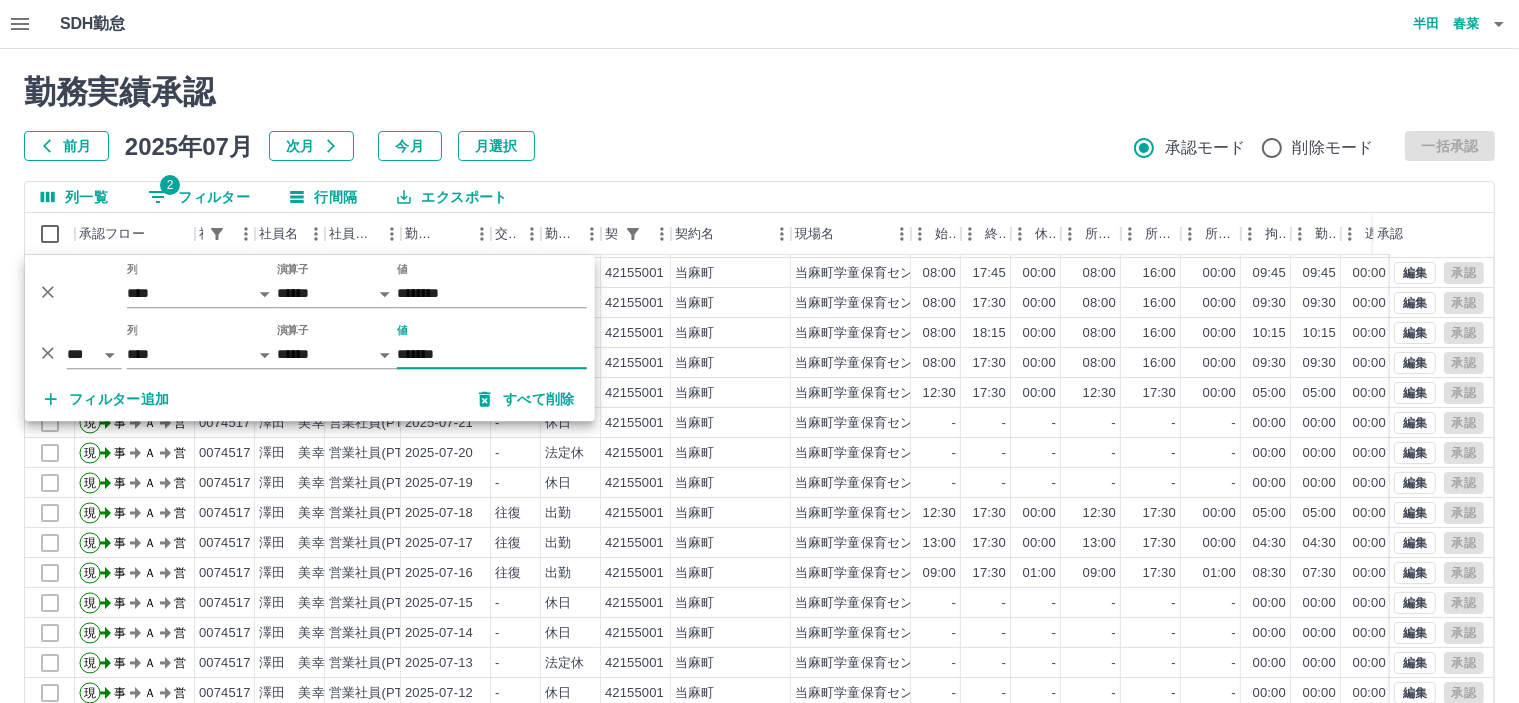 scroll, scrollTop: 103, scrollLeft: 0, axis: vertical 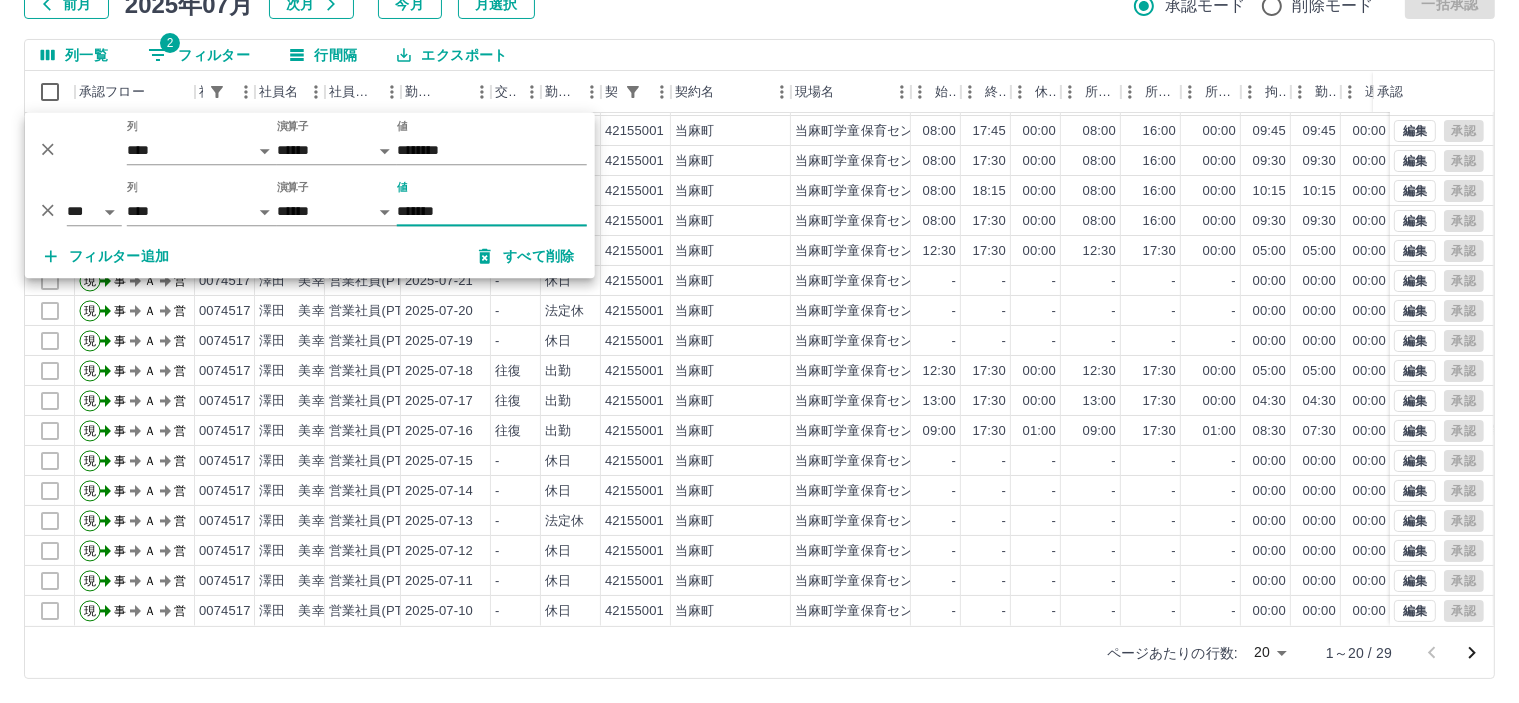 type on "*******" 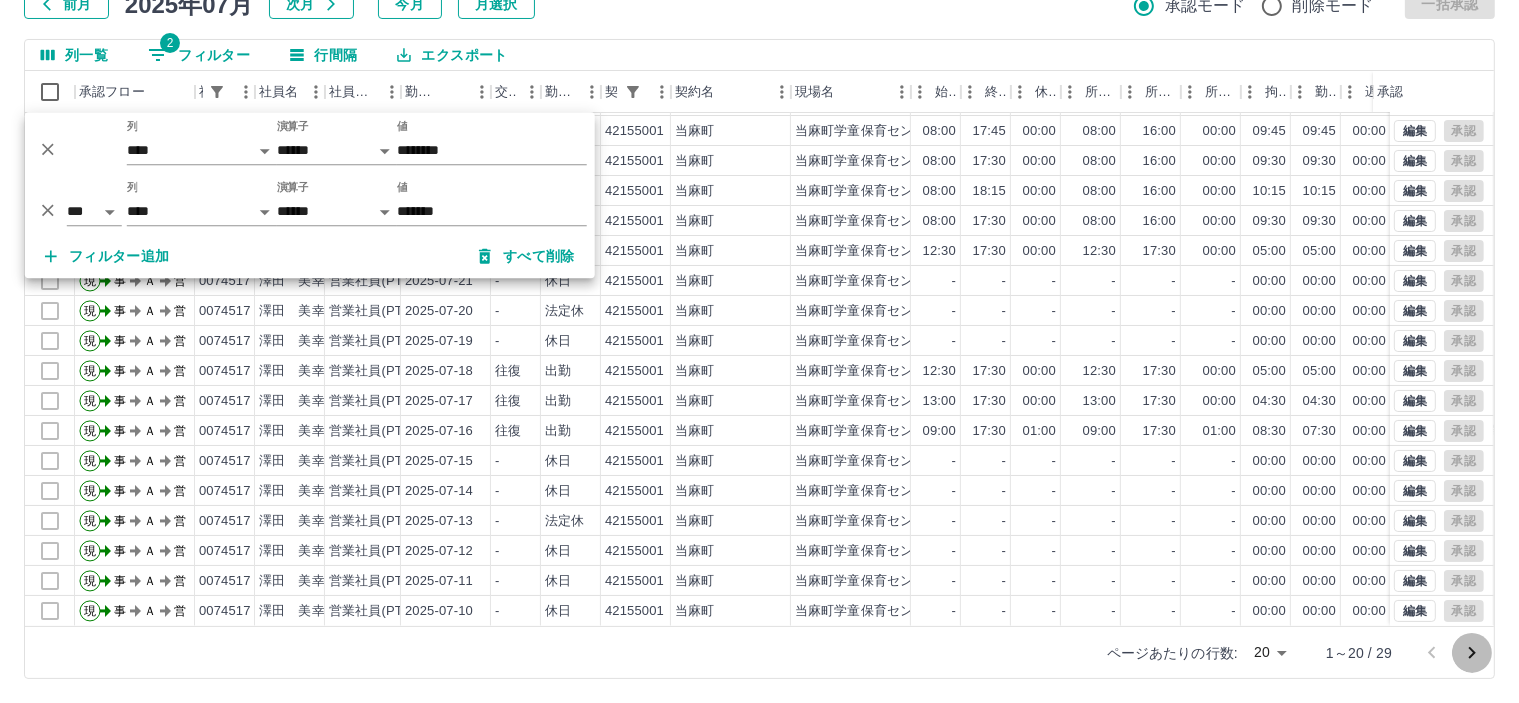 click 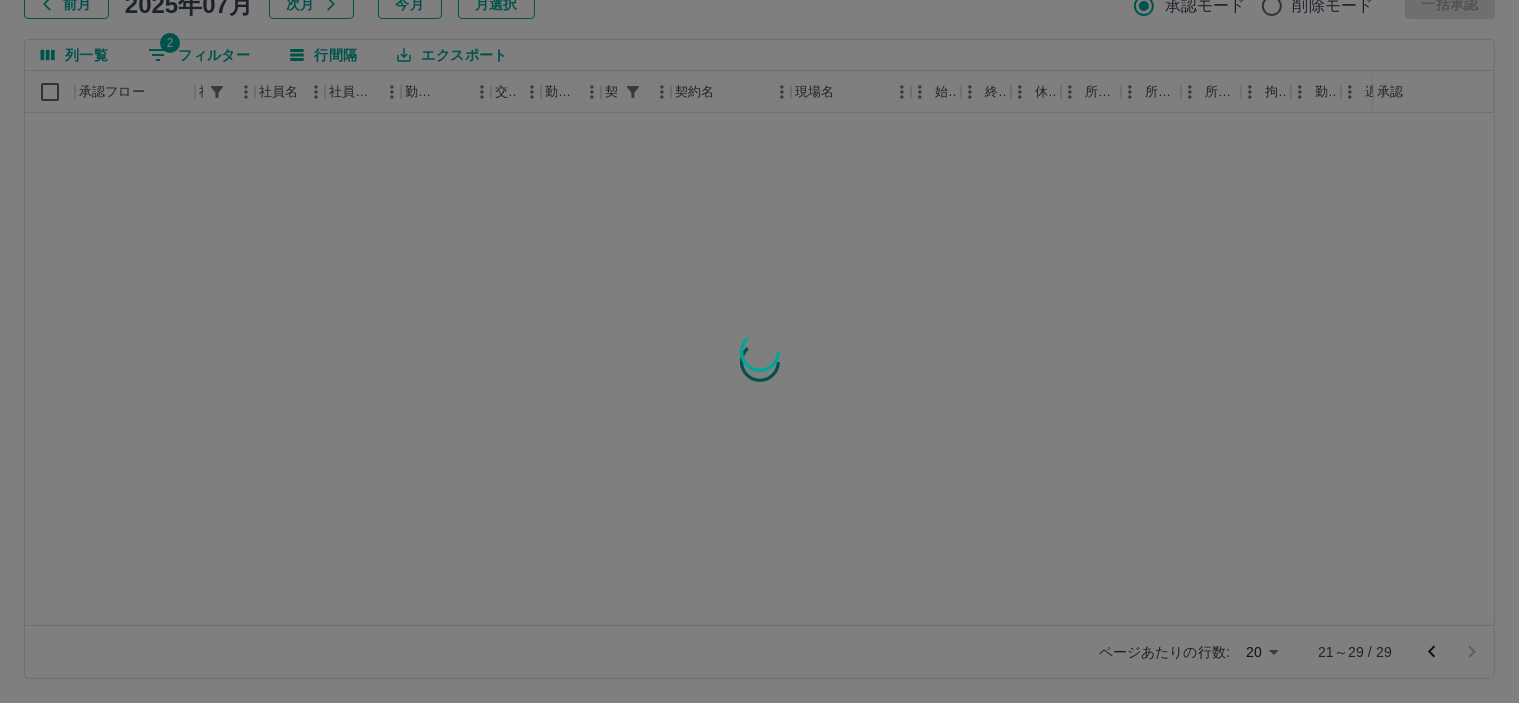 scroll, scrollTop: 0, scrollLeft: 0, axis: both 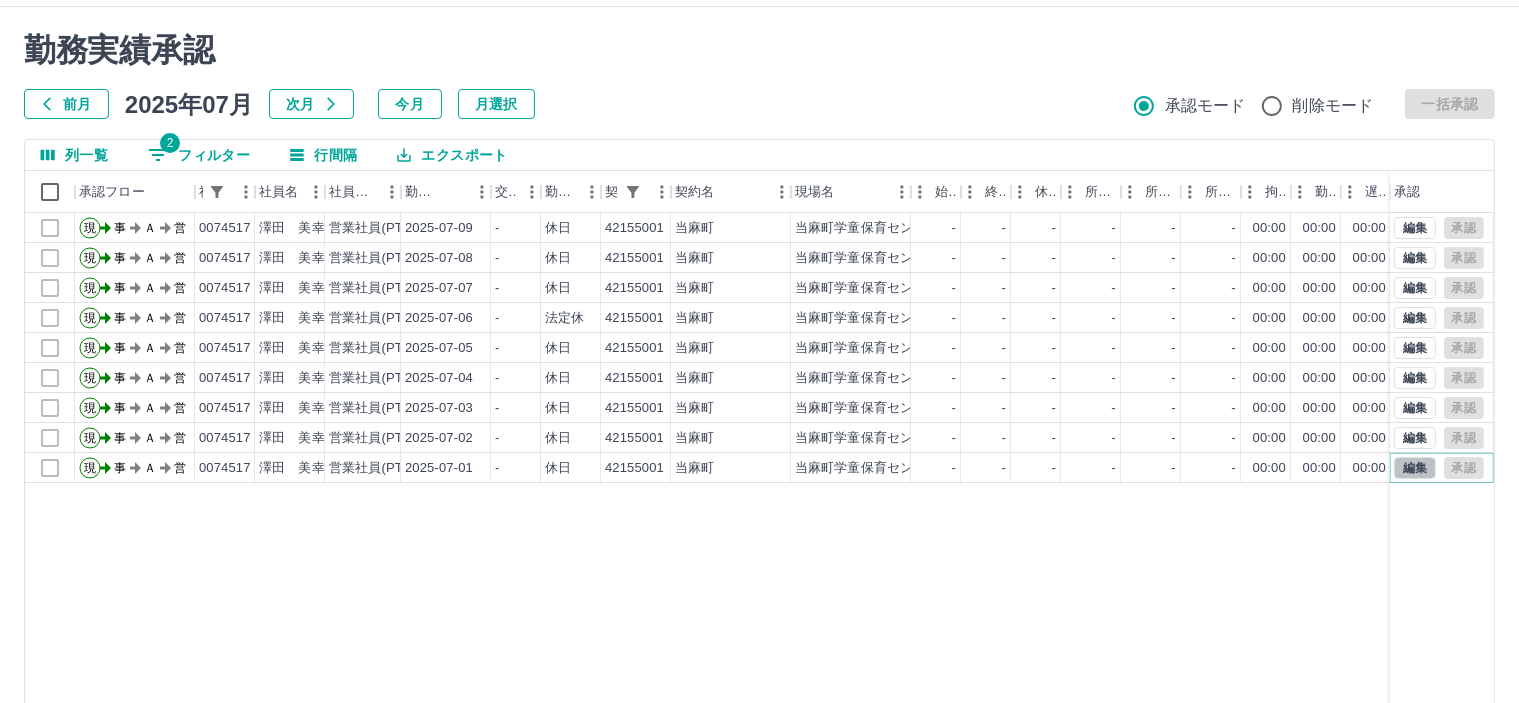 click on "編集" at bounding box center [1415, 468] 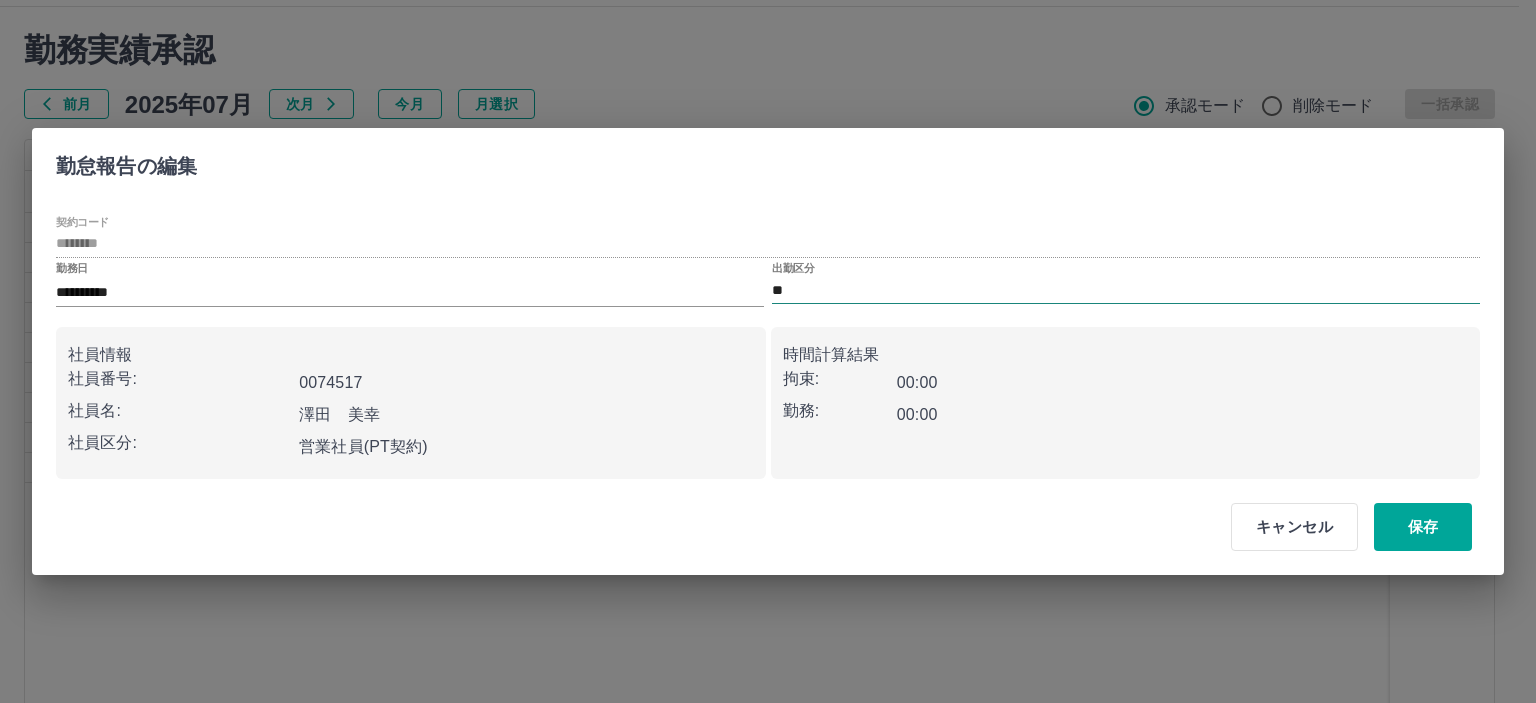 click on "**" at bounding box center [1126, 290] 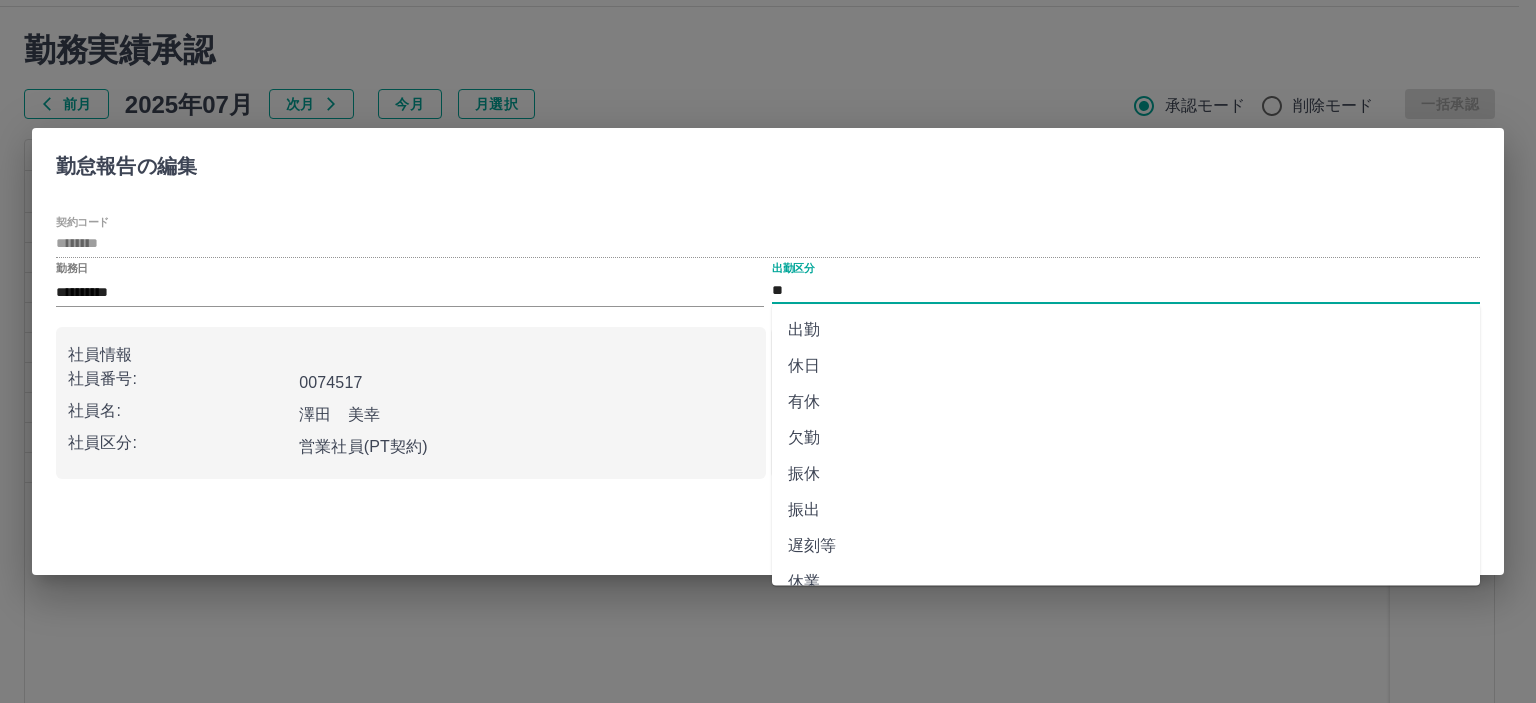 click on "出勤" at bounding box center (1126, 330) 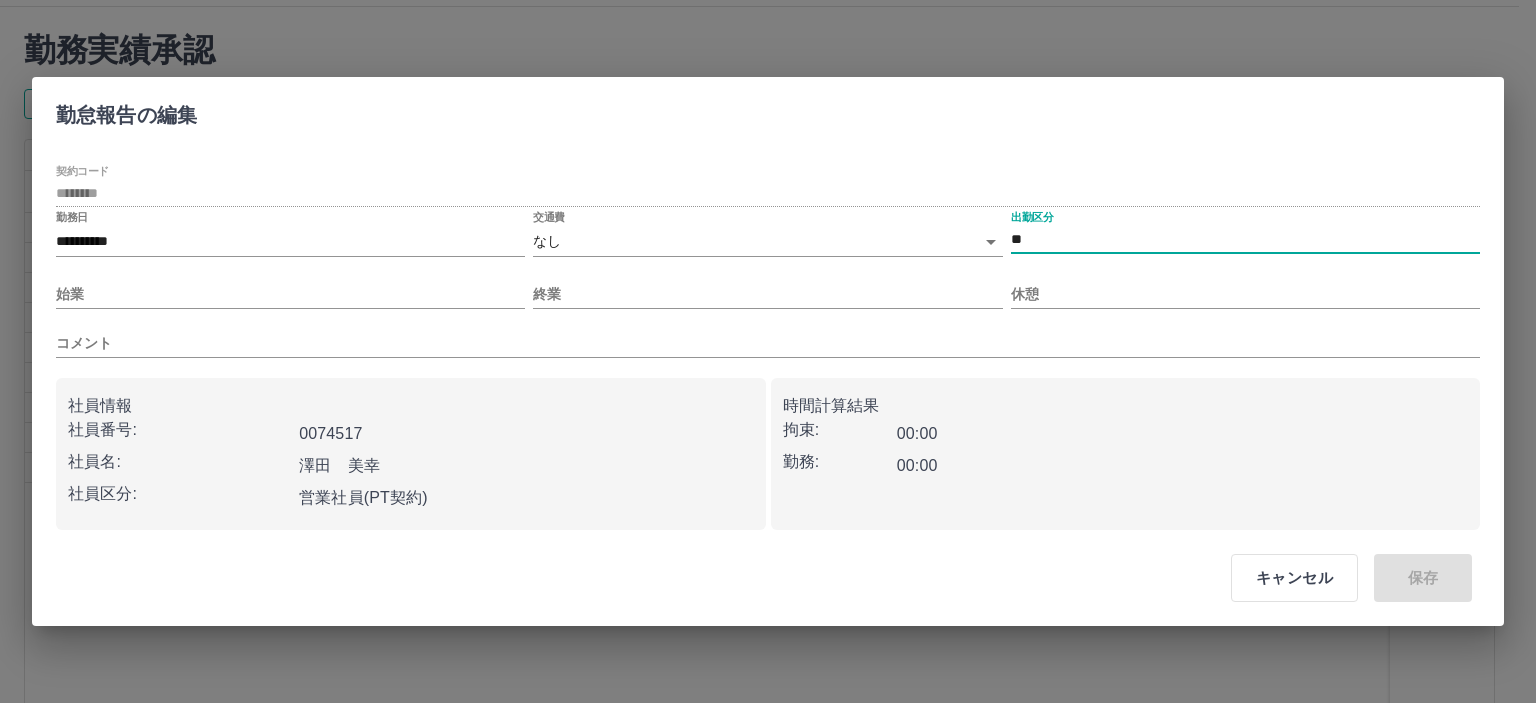 type on "**" 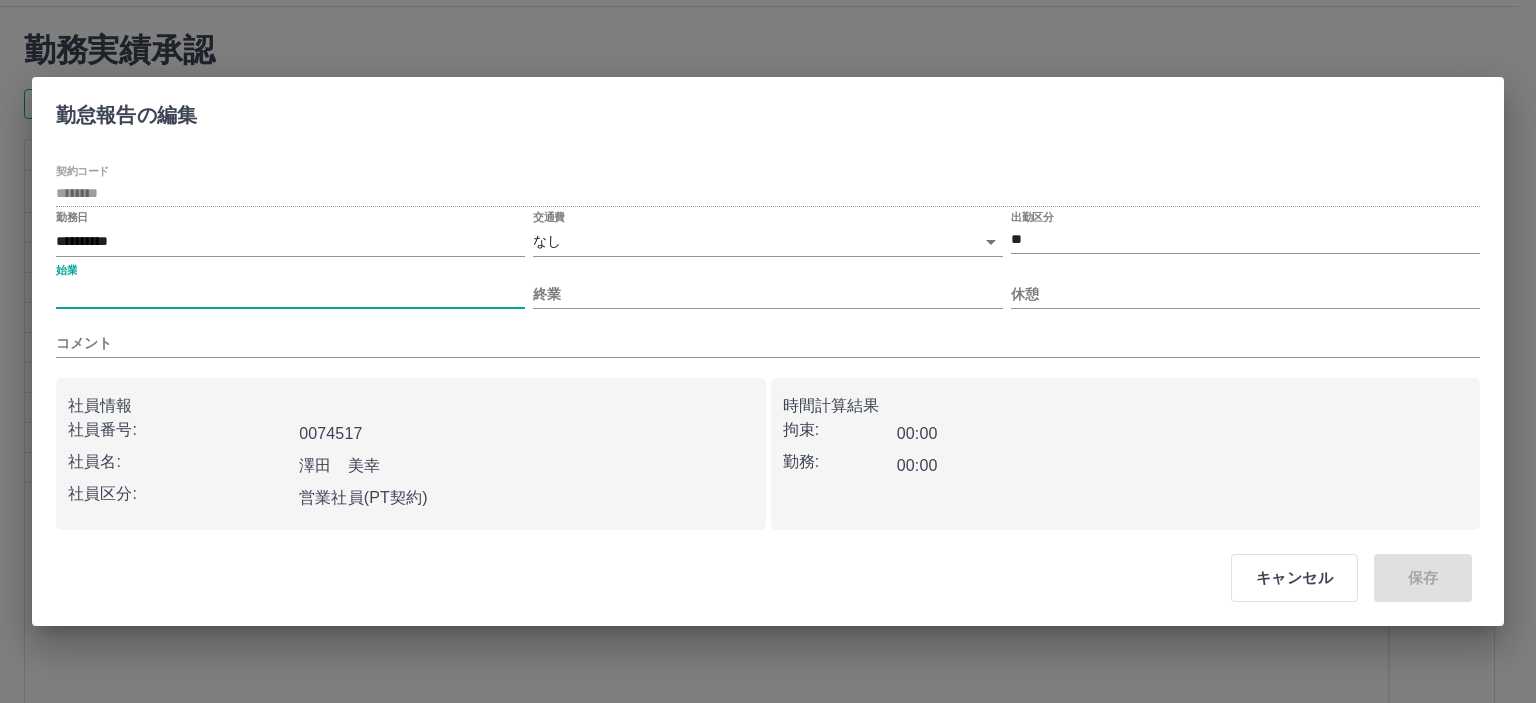 click on "始業" at bounding box center [290, 294] 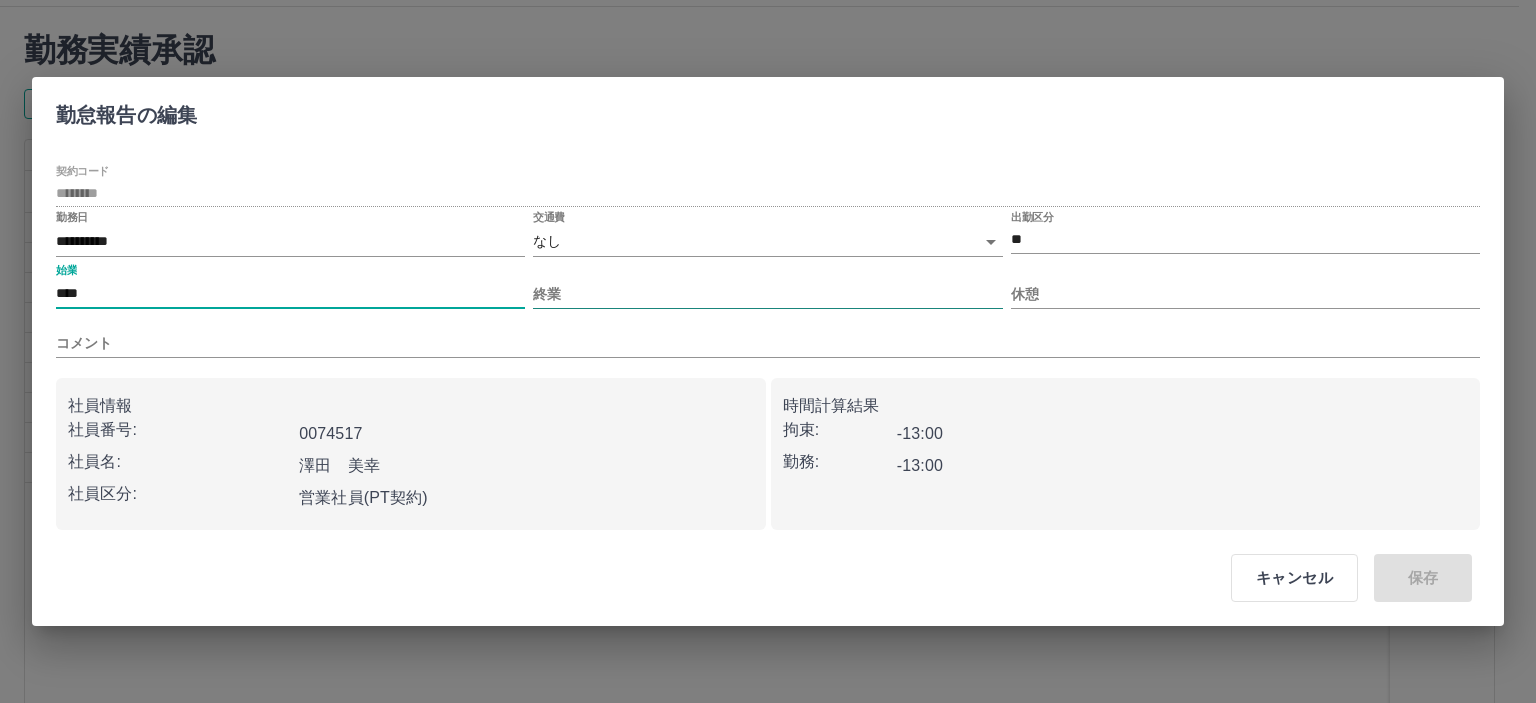 type on "****" 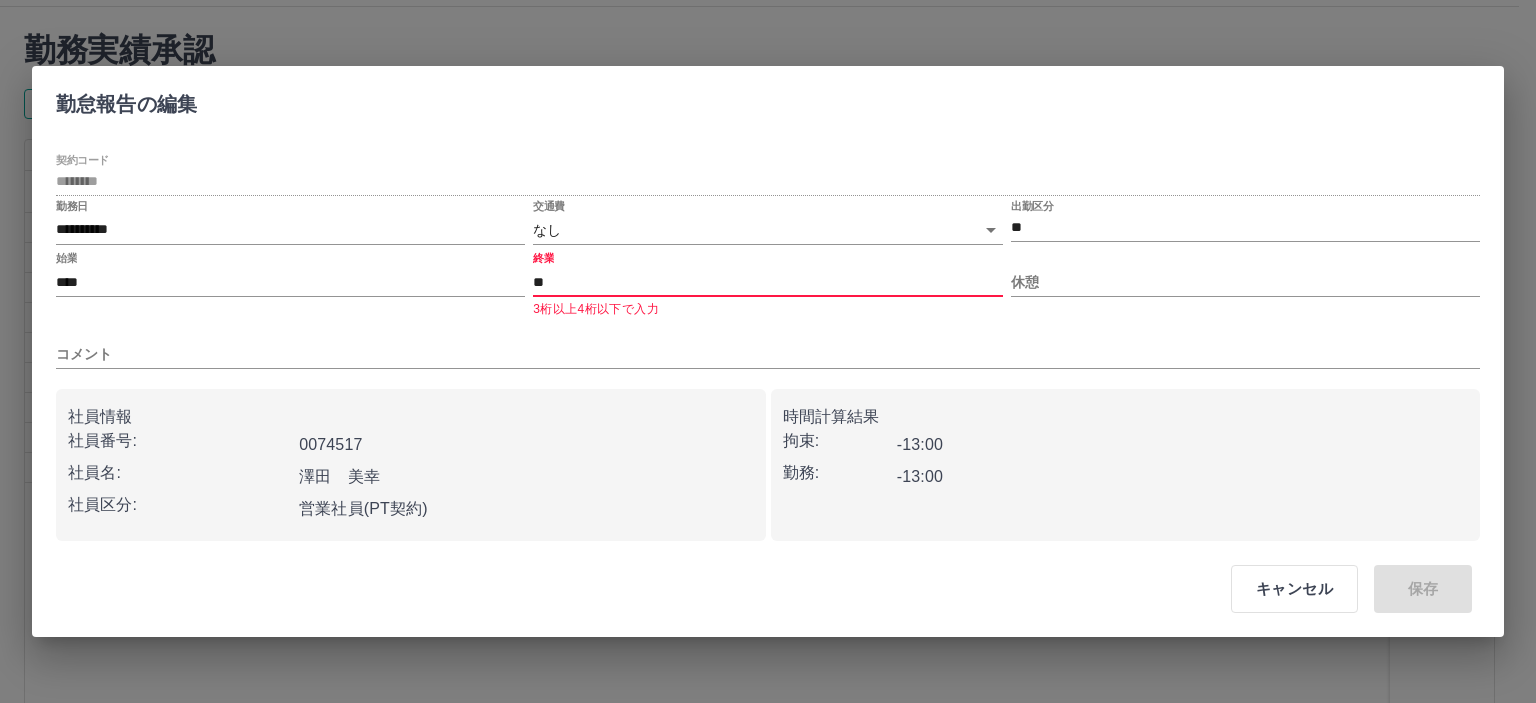 type on "*" 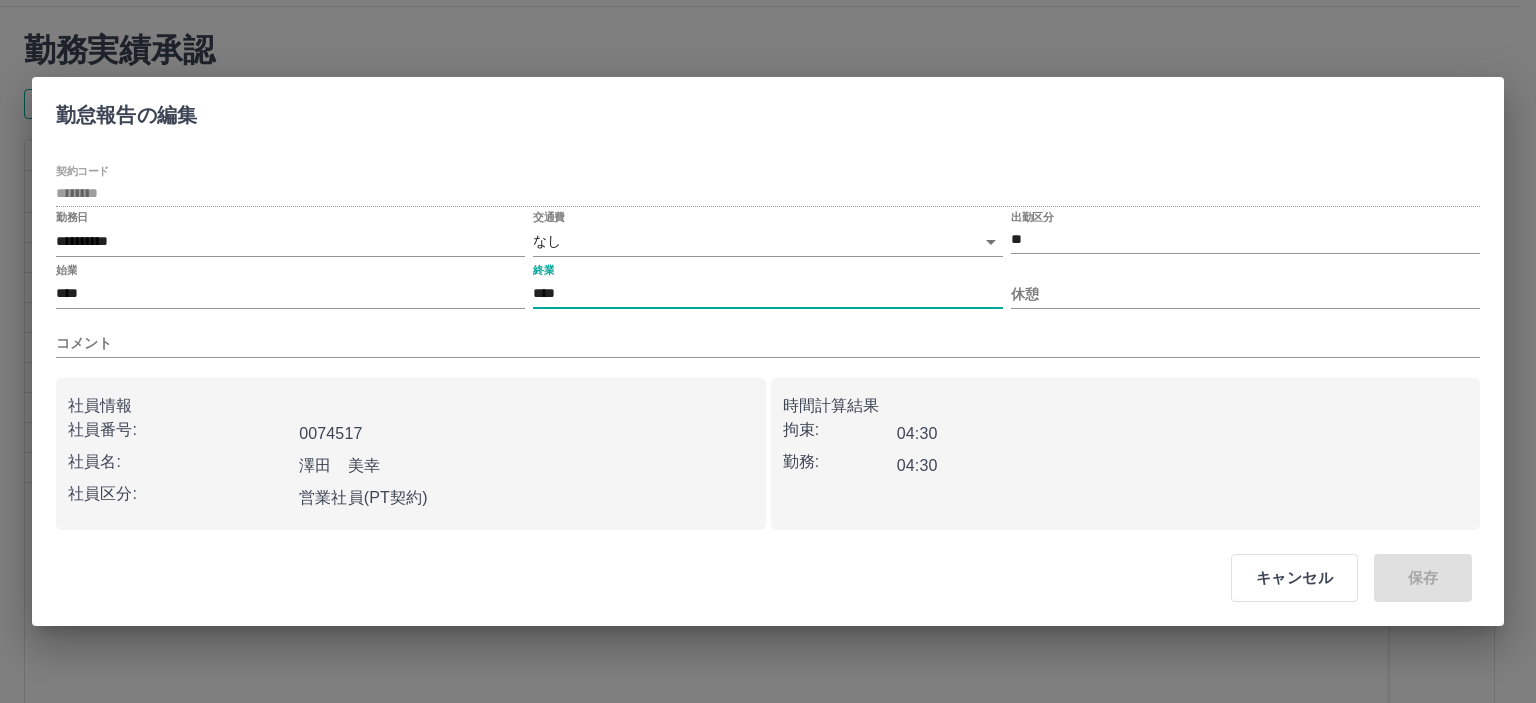 type on "****" 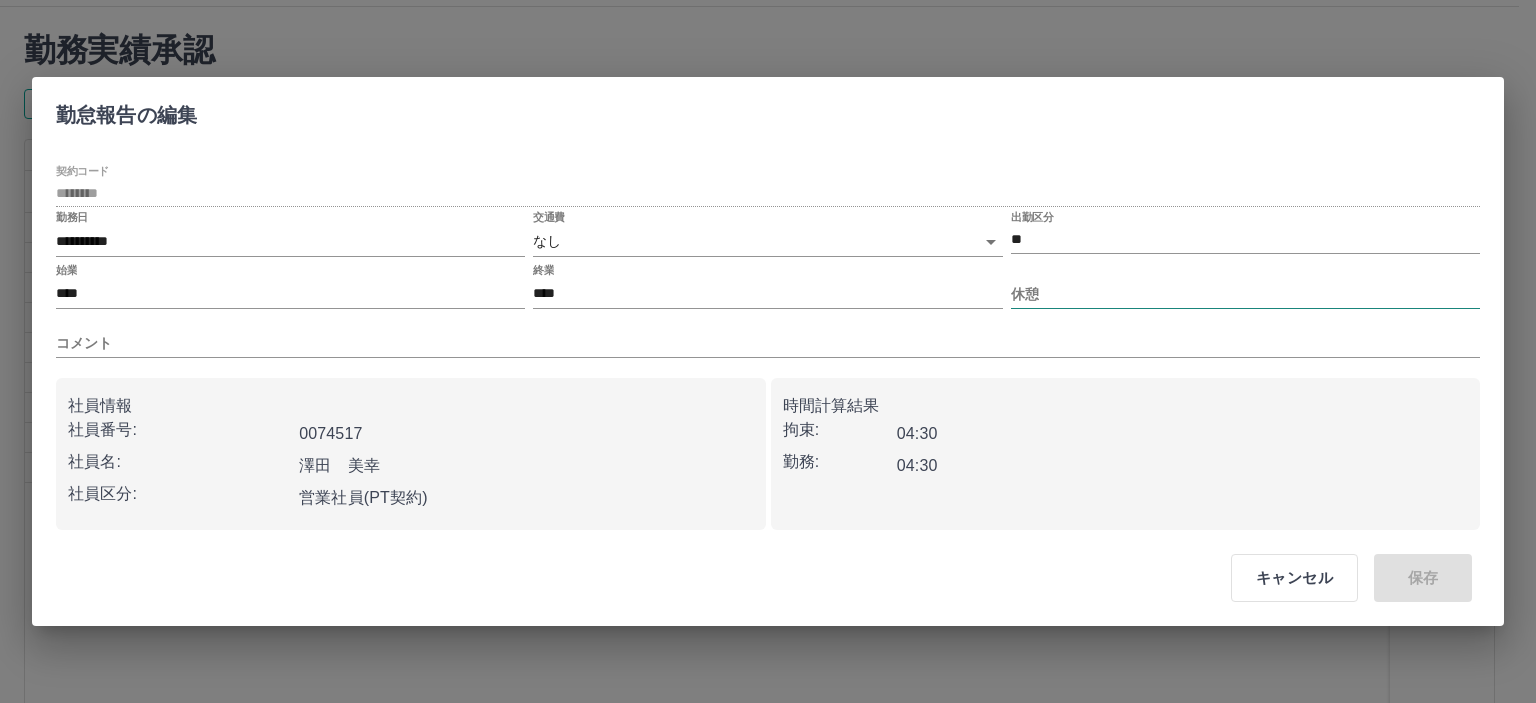 click on "休憩" at bounding box center [1245, 294] 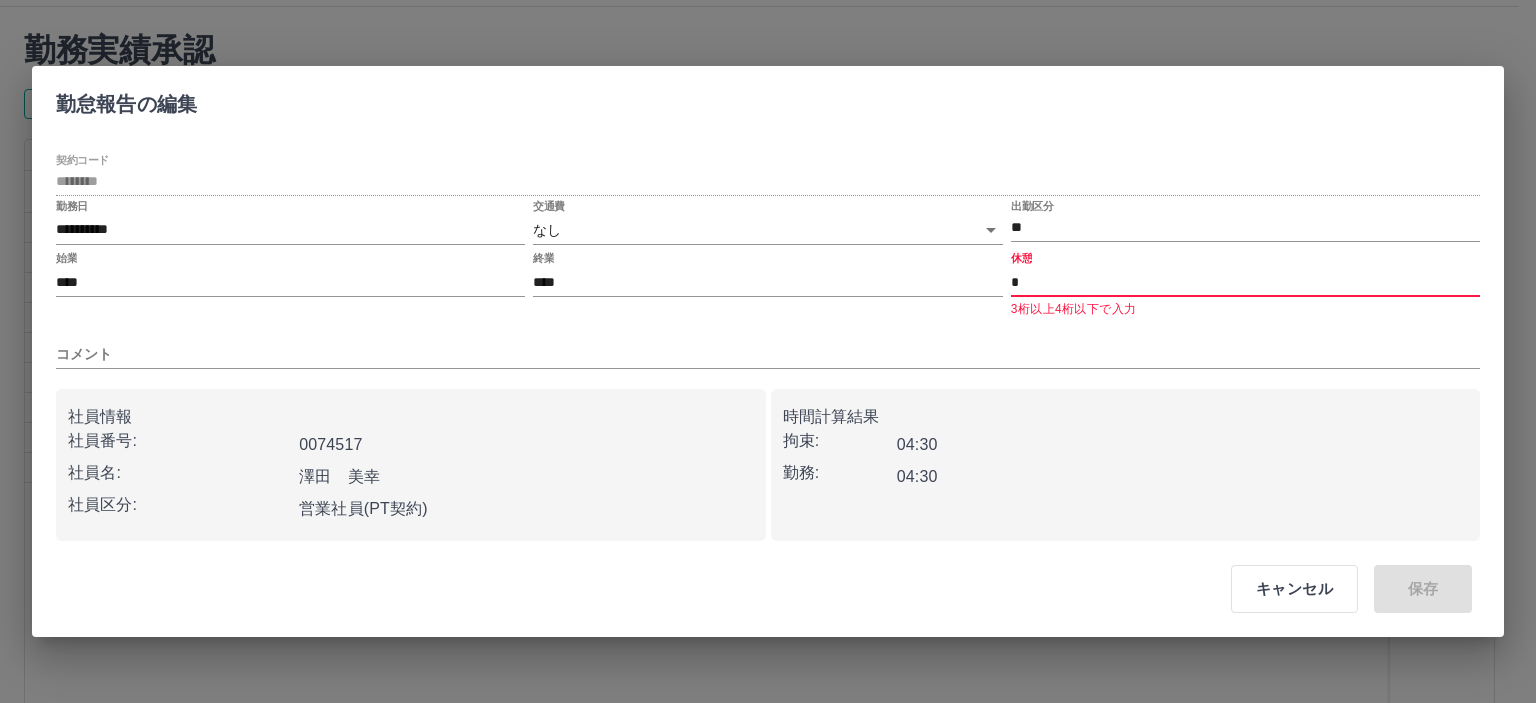 click on "コメント" at bounding box center [768, 346] 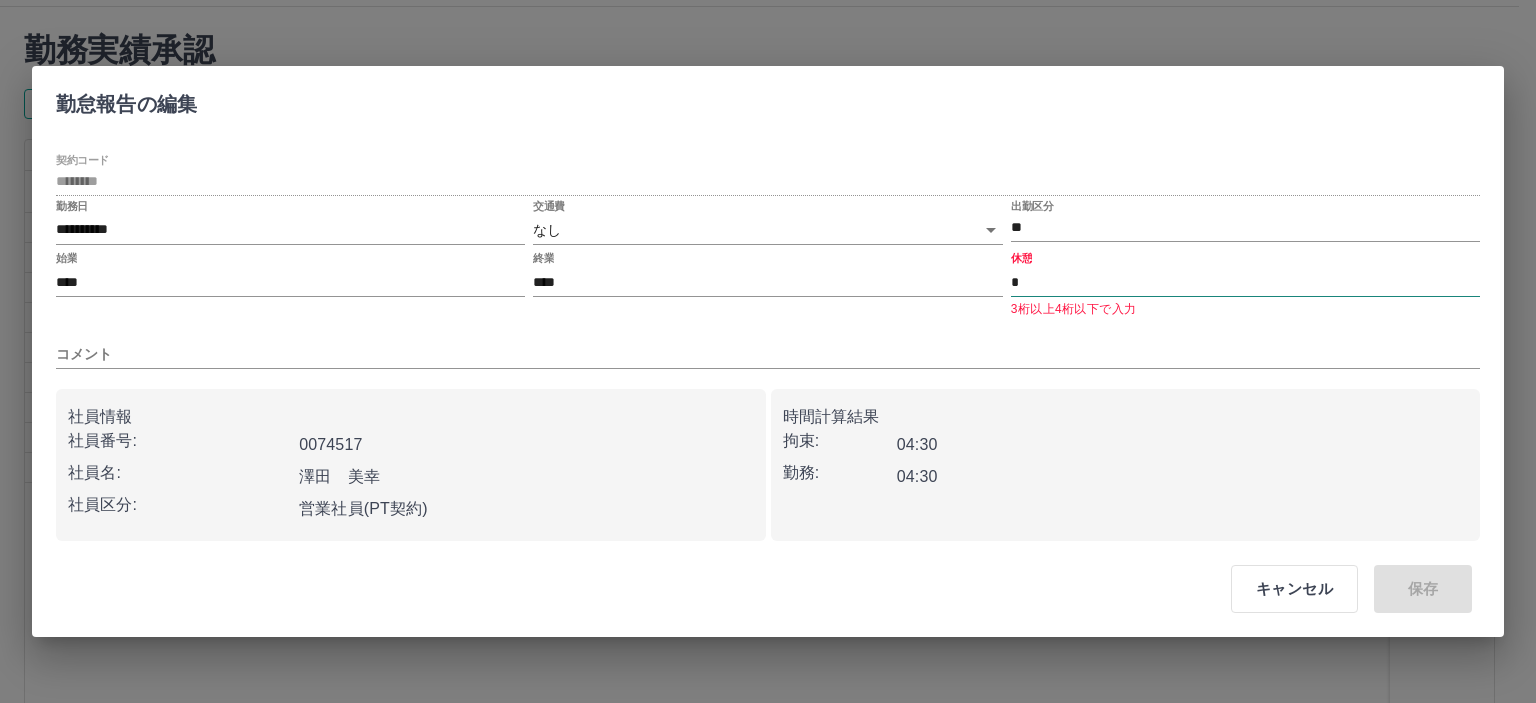 click on "*" at bounding box center (1245, 282) 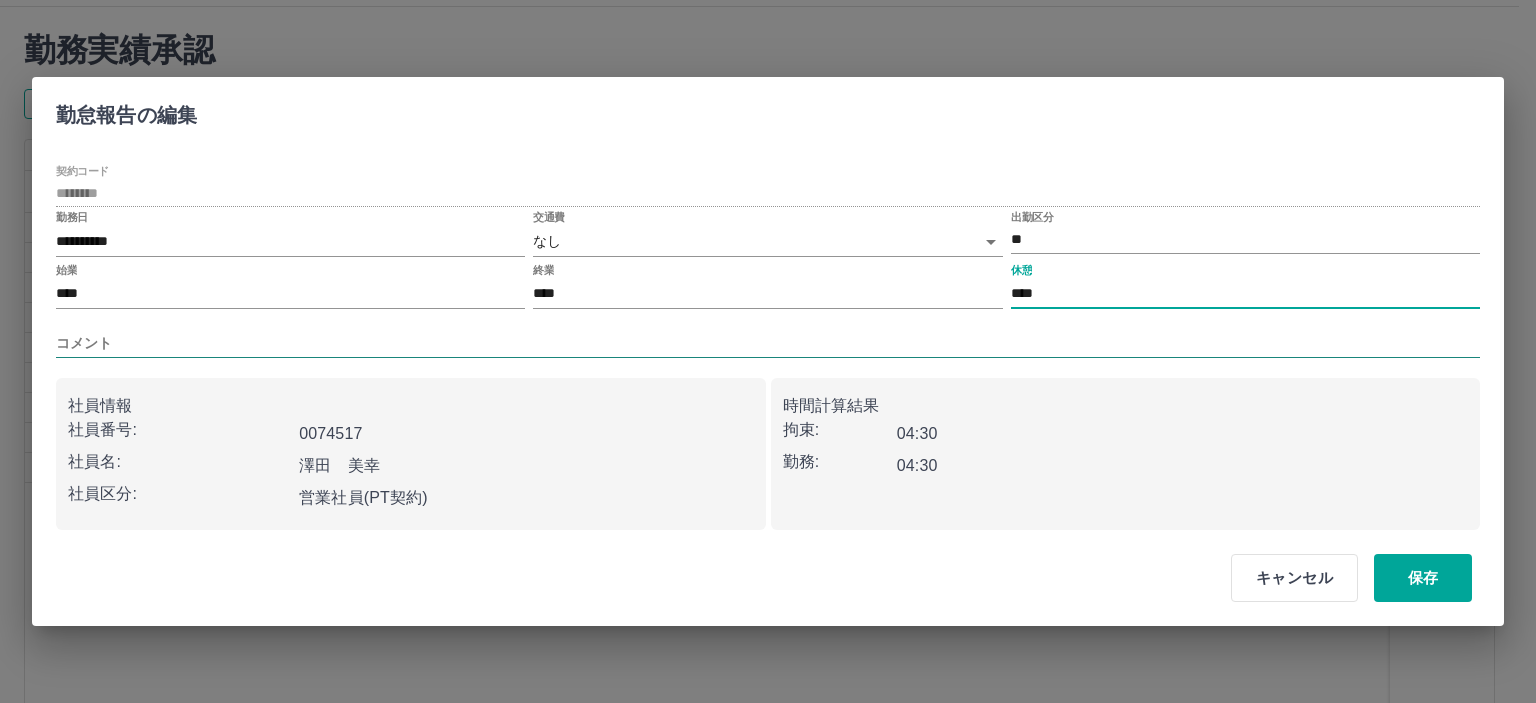 type on "****" 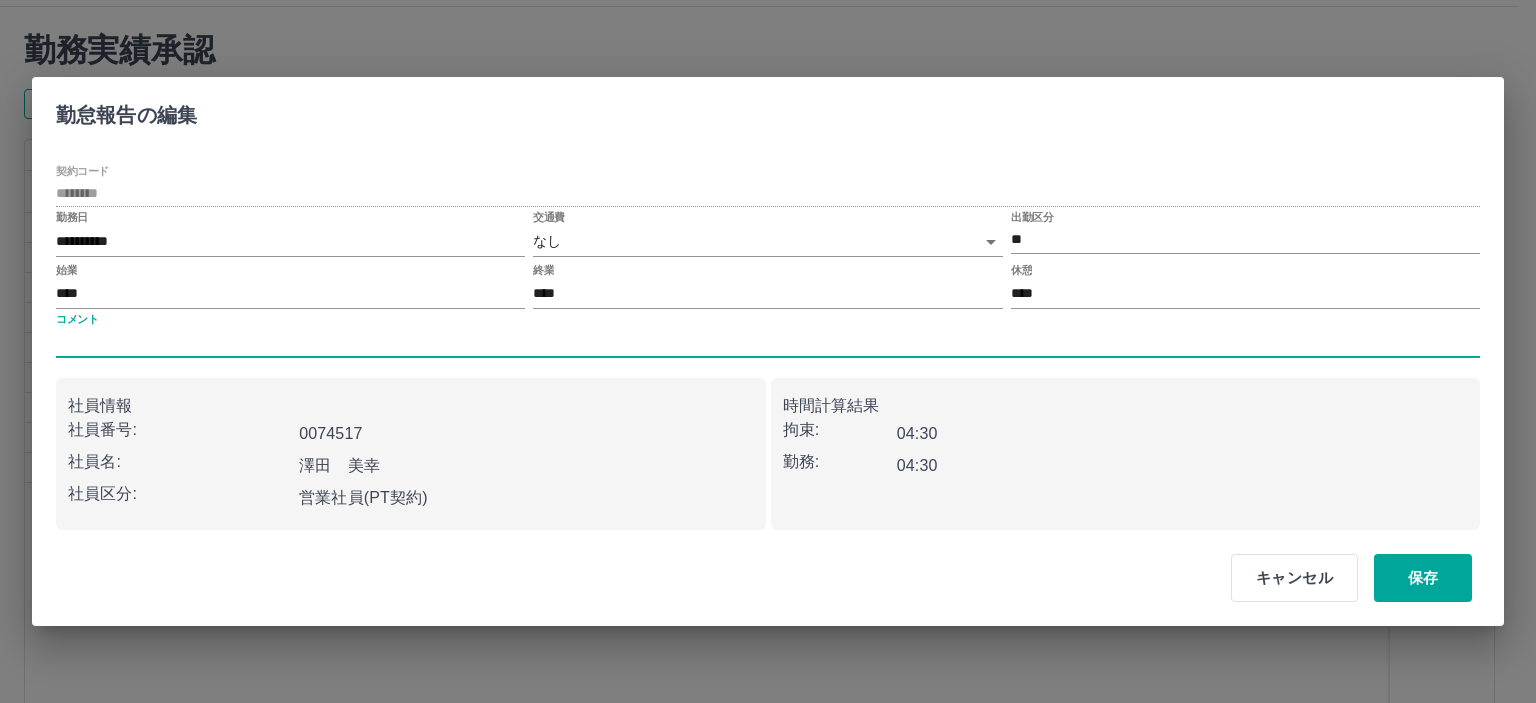 click on "コメント" at bounding box center [768, 343] 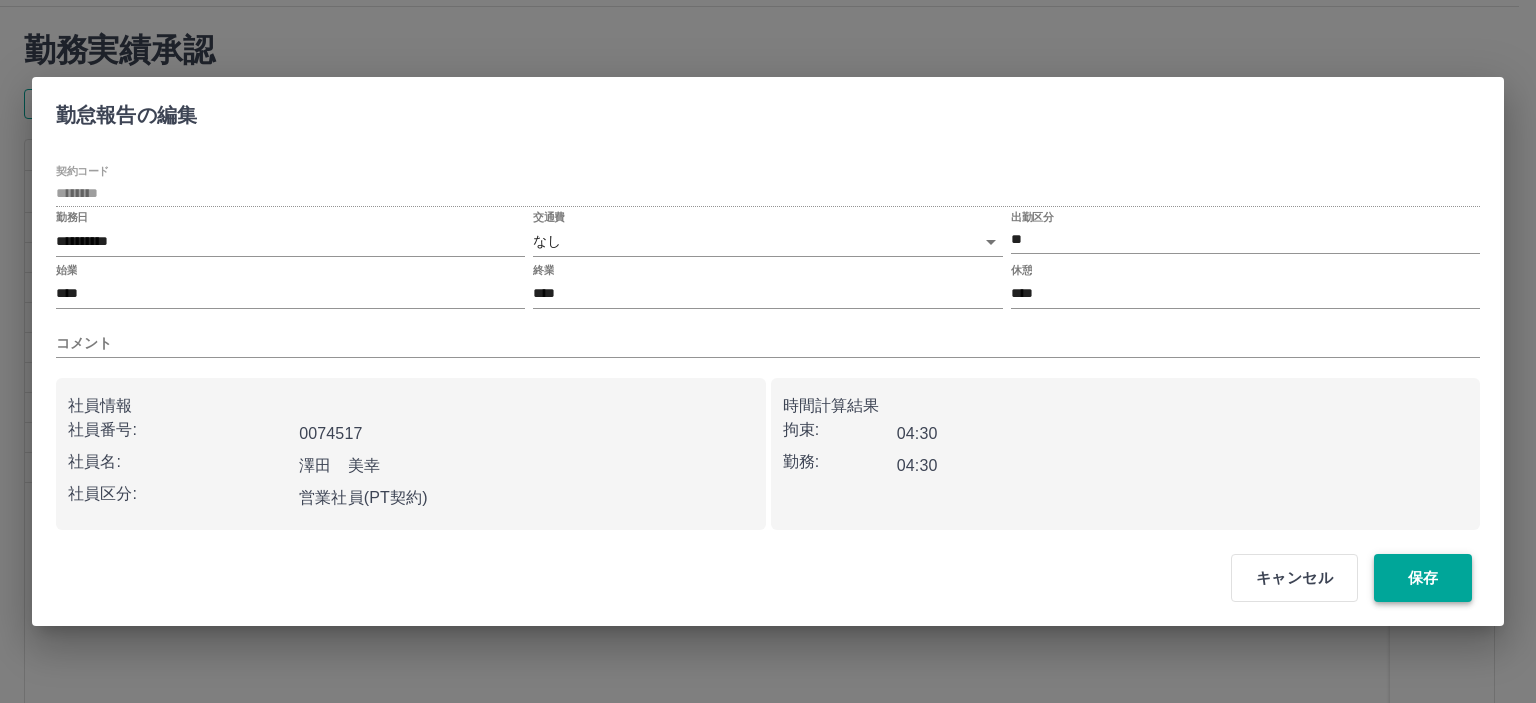 click on "保存" at bounding box center [1423, 578] 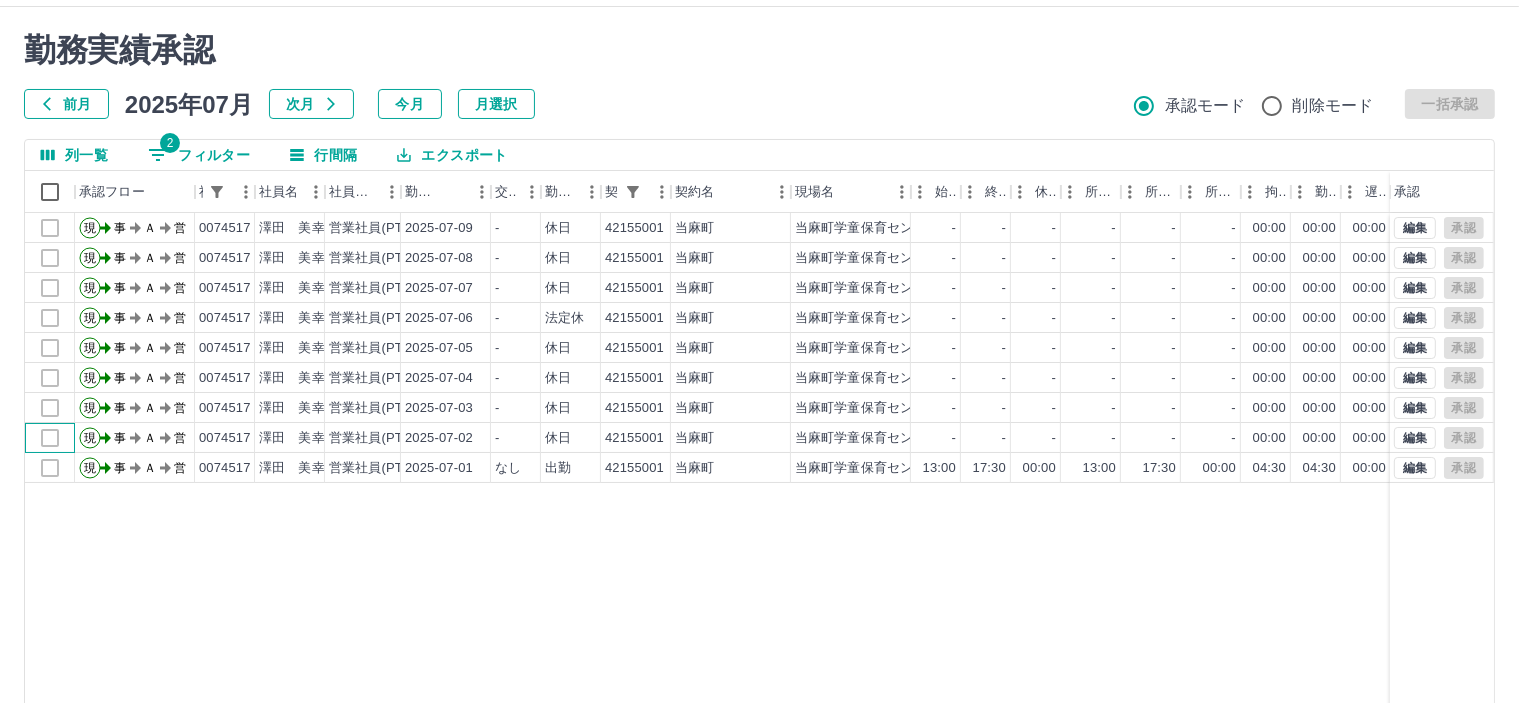 click at bounding box center (50, 438) 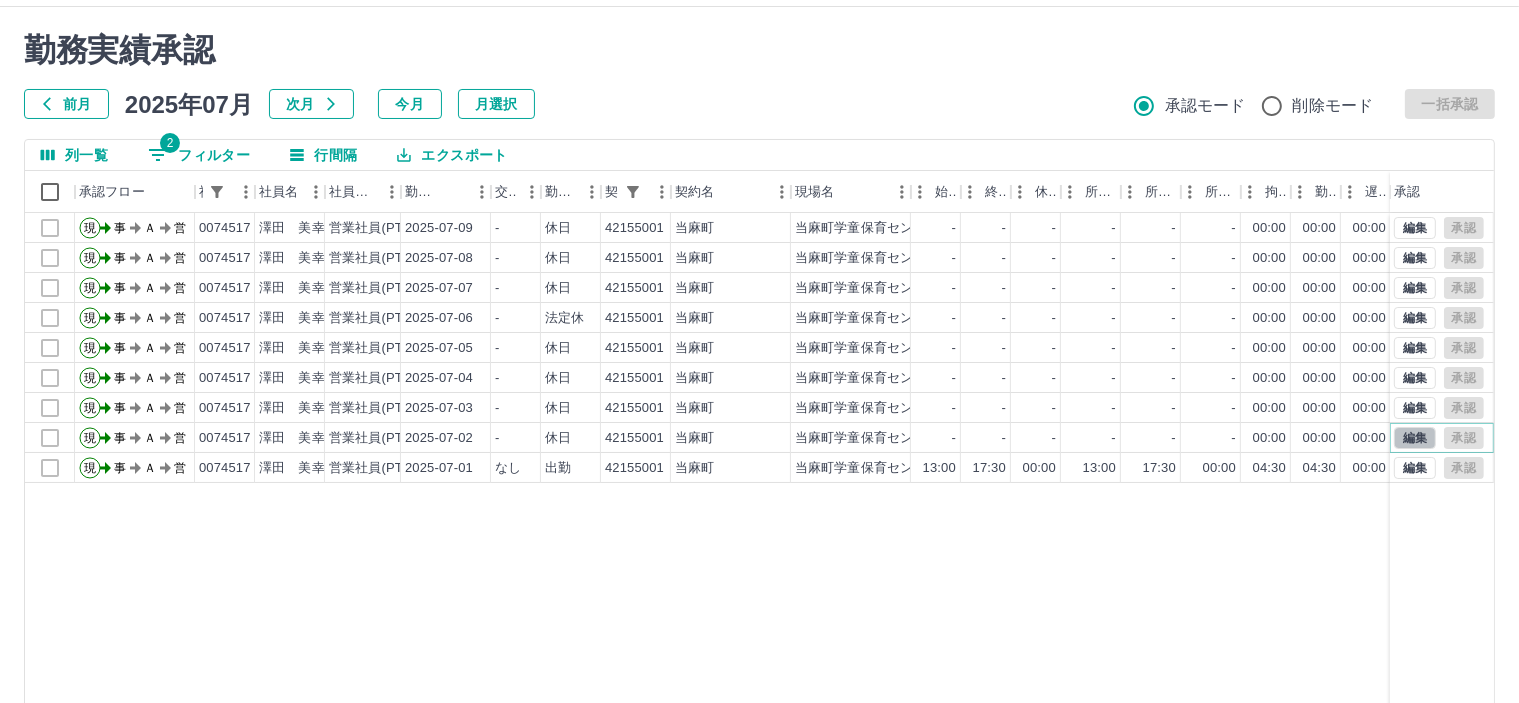 click on "編集" at bounding box center (1415, 438) 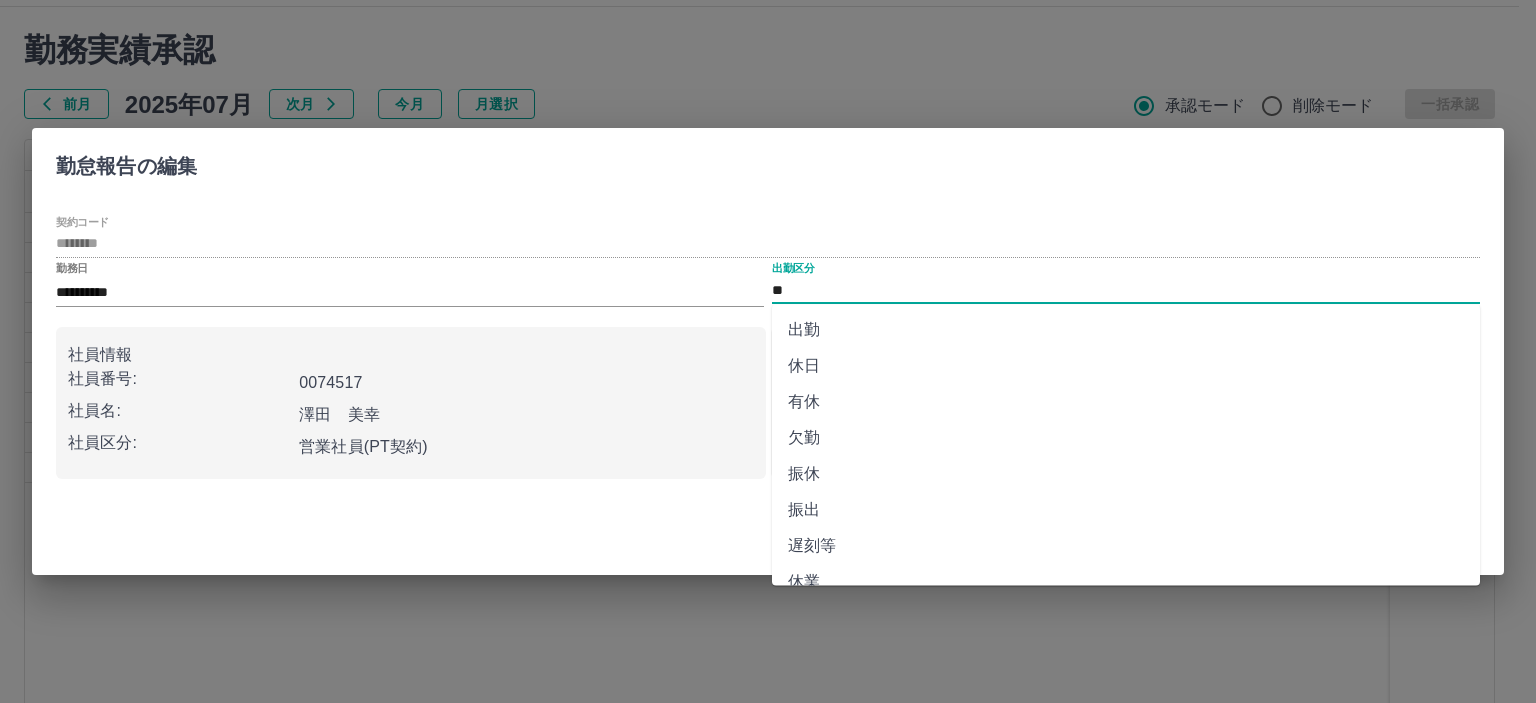 click on "**" at bounding box center [1126, 290] 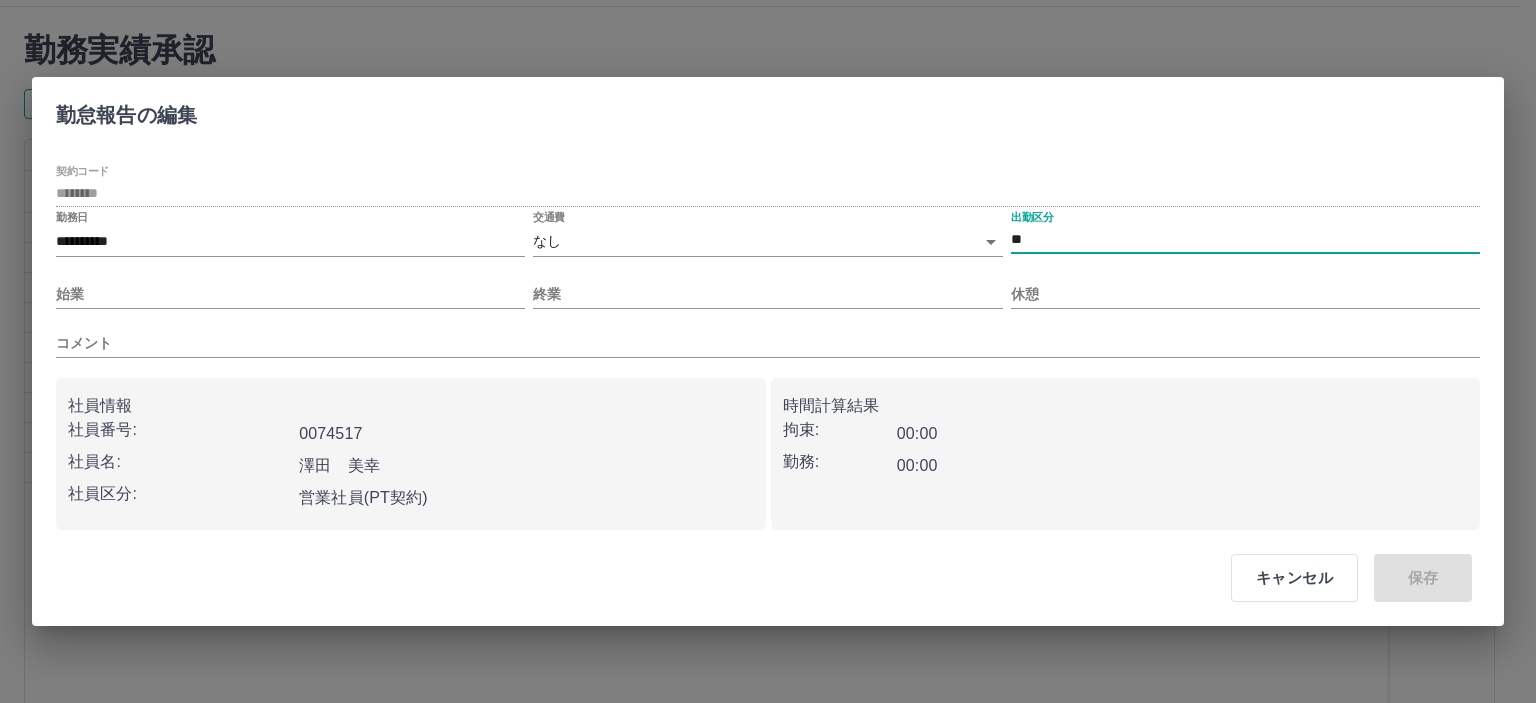 click on "**********" at bounding box center [768, 347] 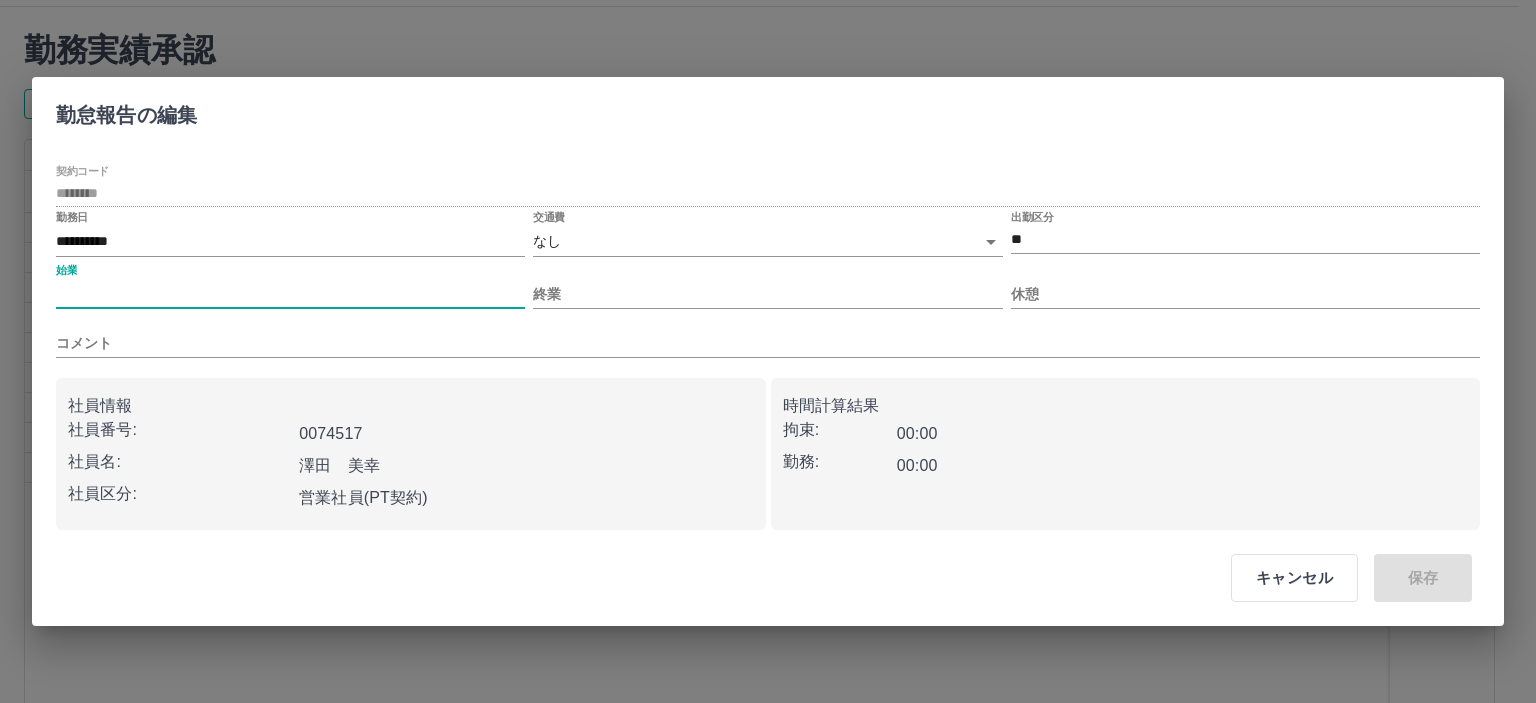 click on "始業" at bounding box center (290, 294) 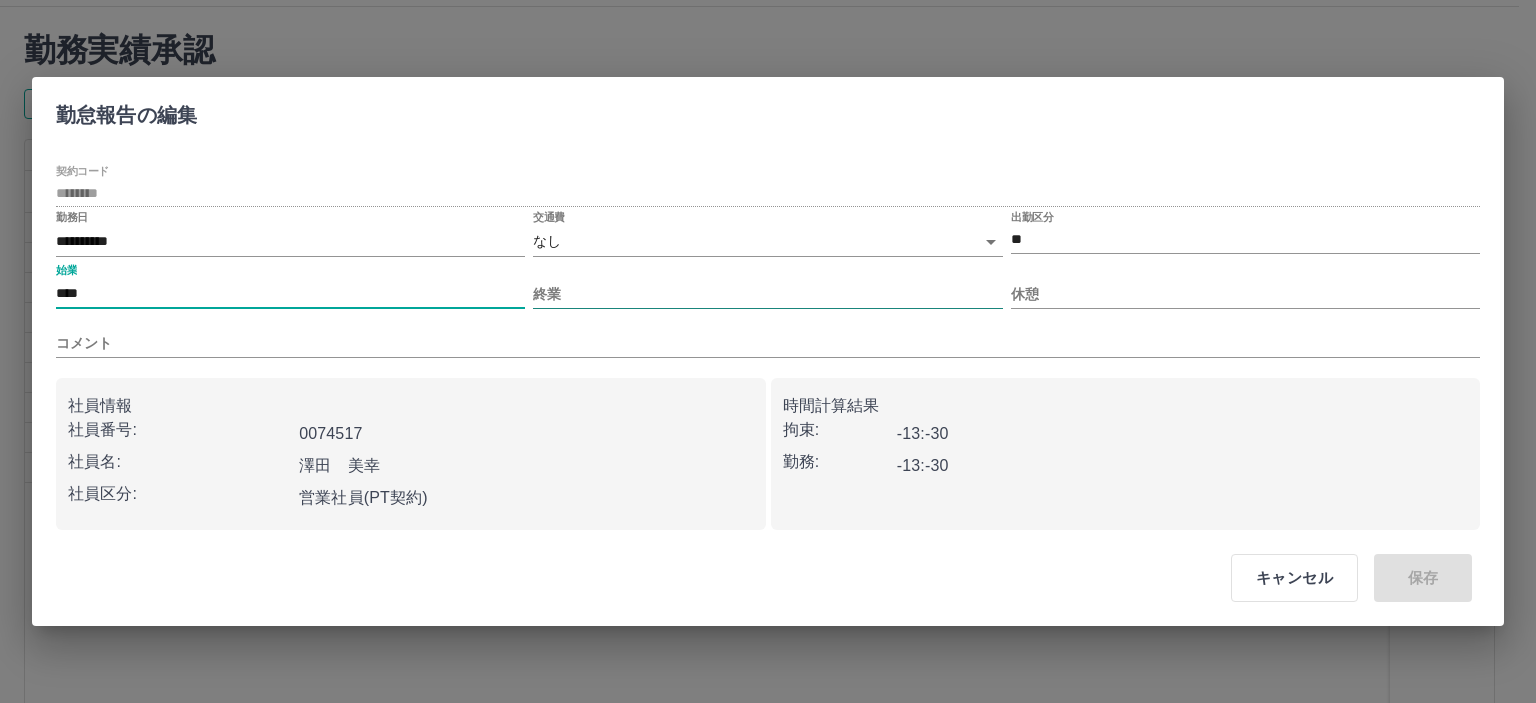type on "****" 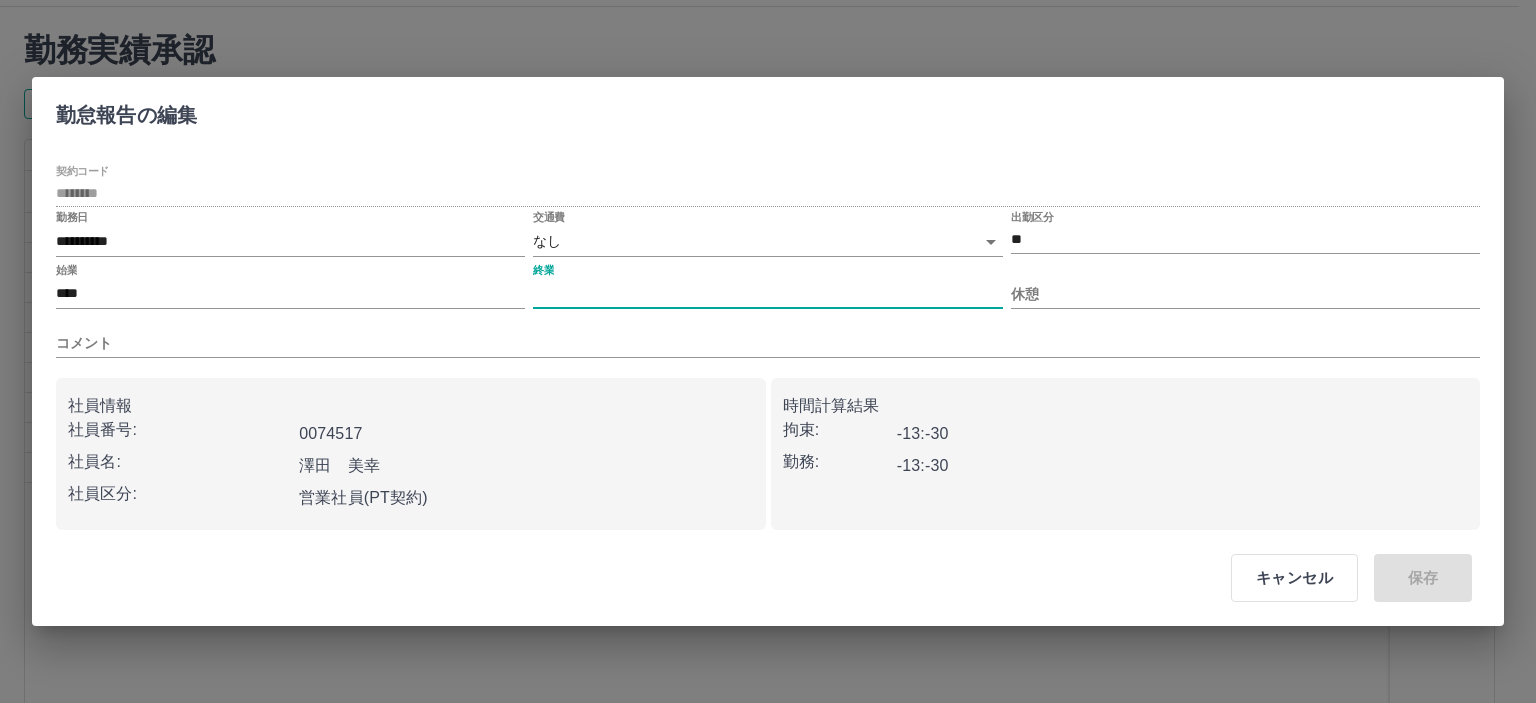 click on "終業" at bounding box center (767, 294) 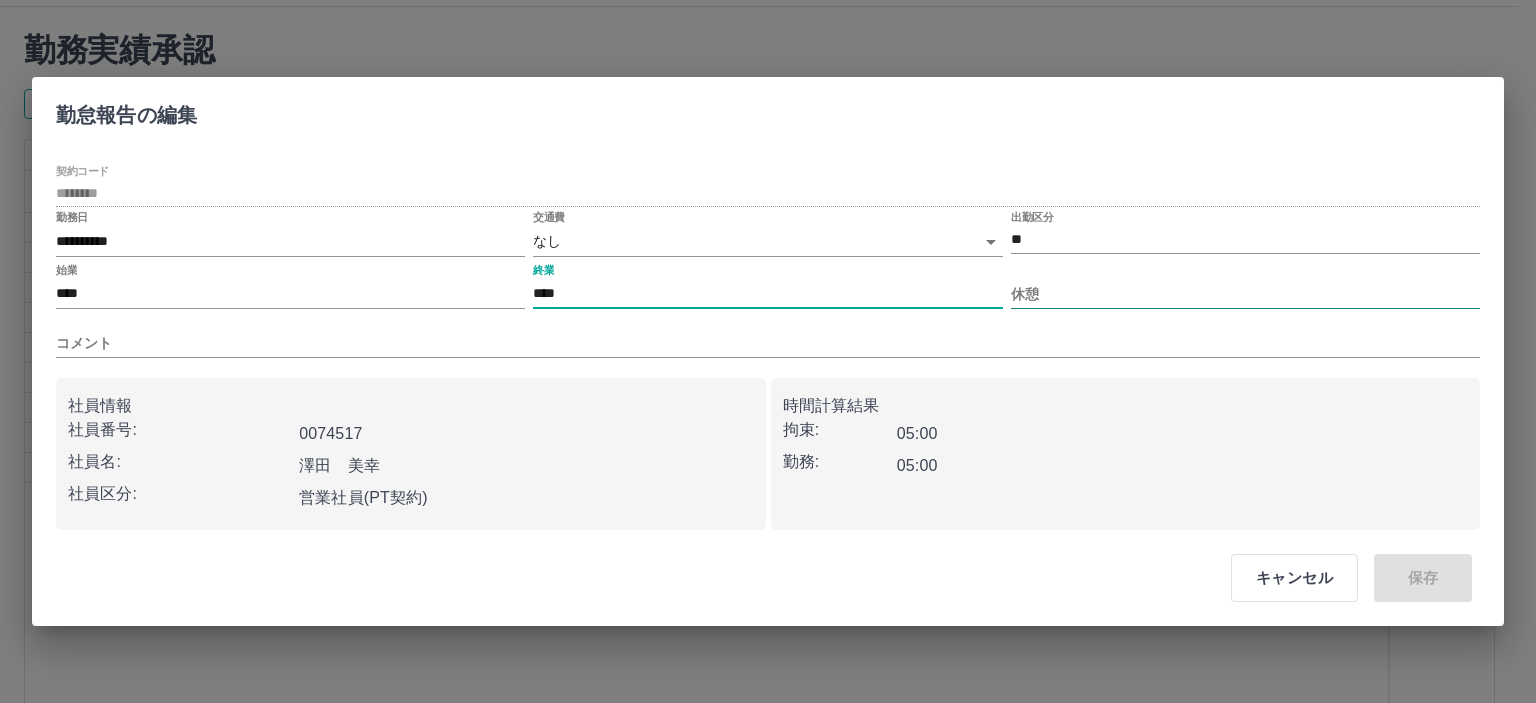 type on "****" 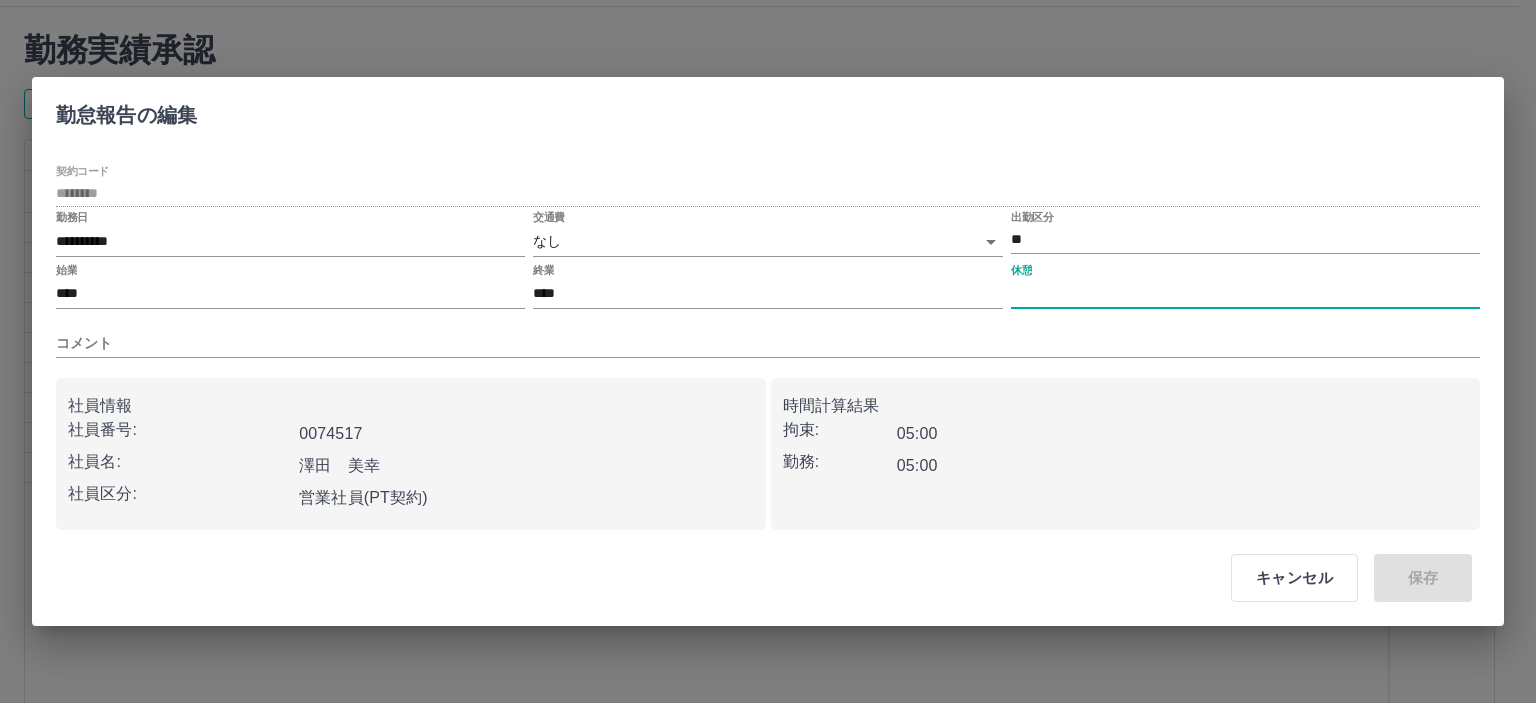 click on "休憩" at bounding box center (1245, 294) 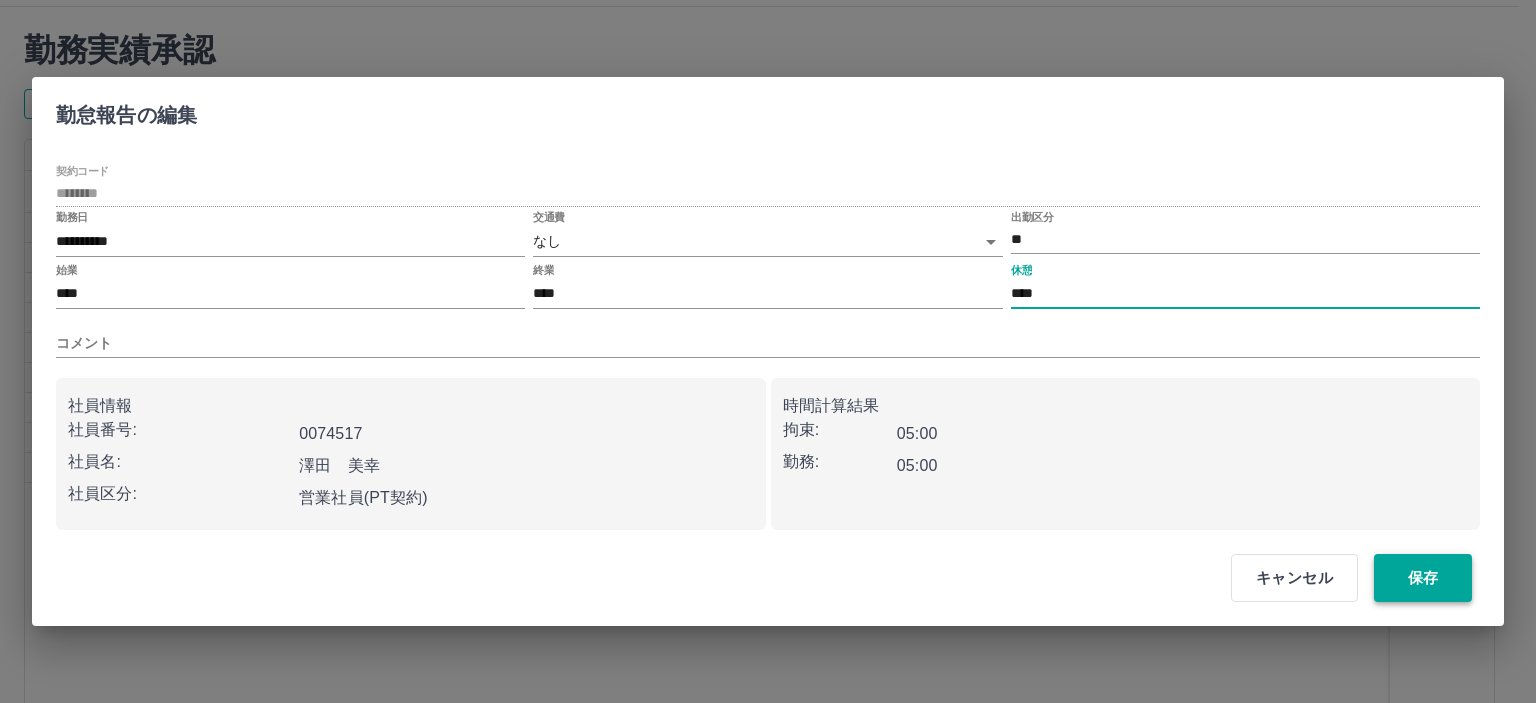 type on "****" 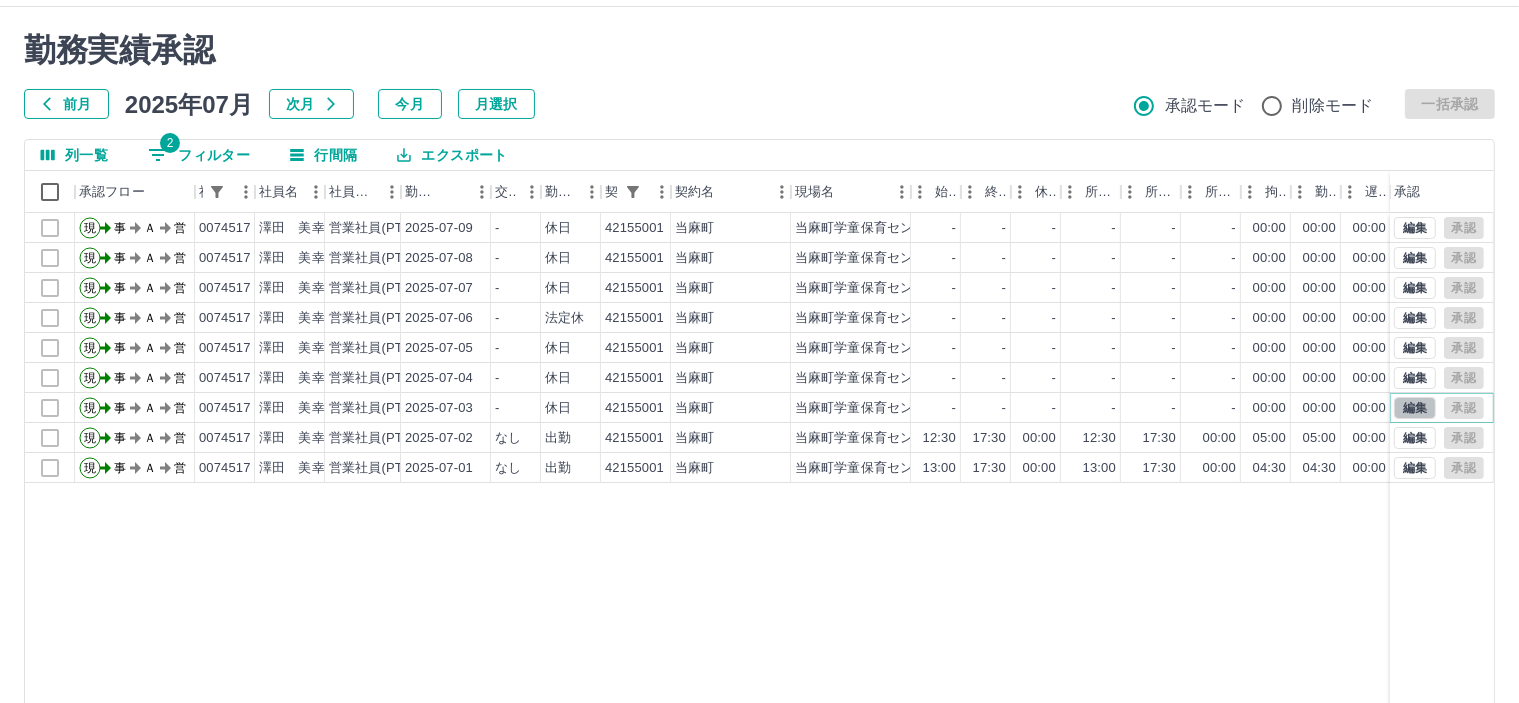 click on "編集" at bounding box center (1415, 408) 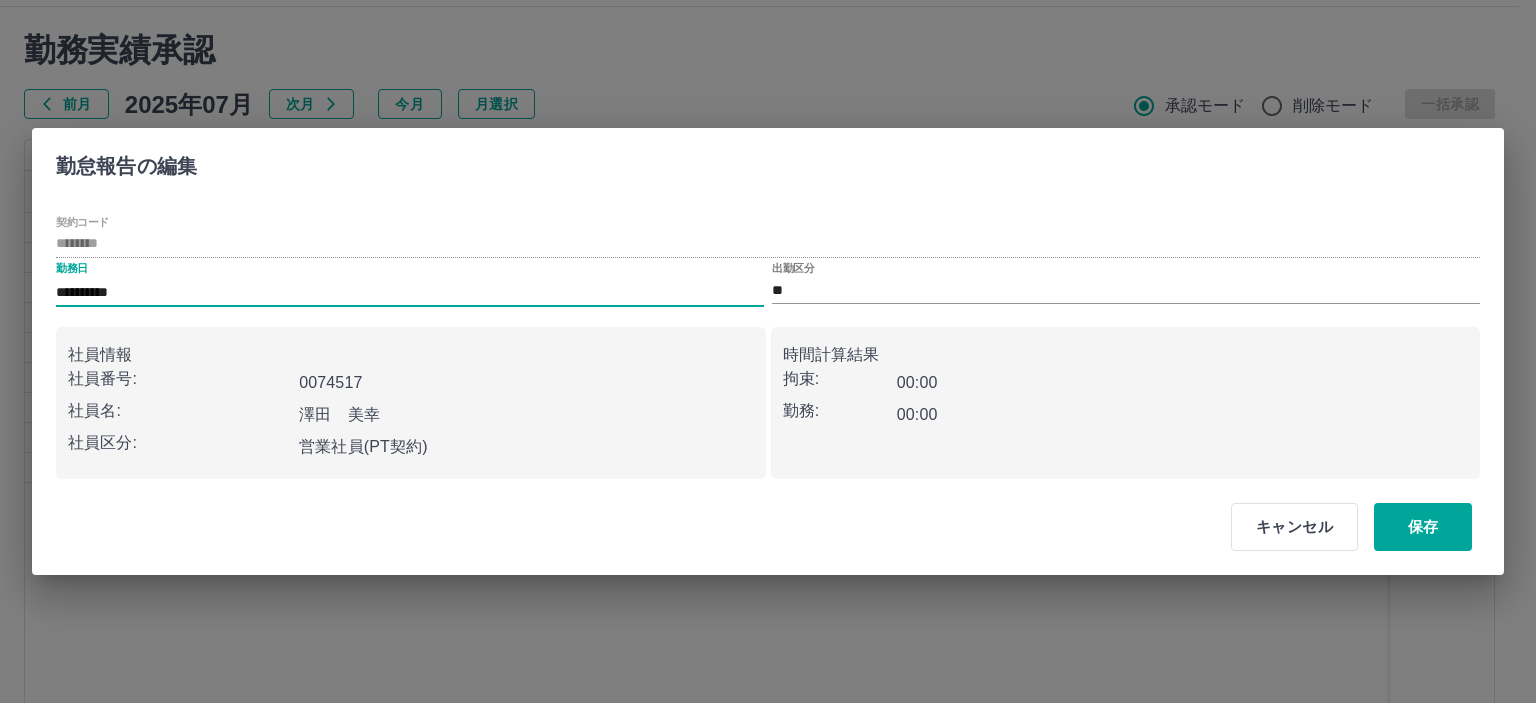 click on "**********" at bounding box center (410, 292) 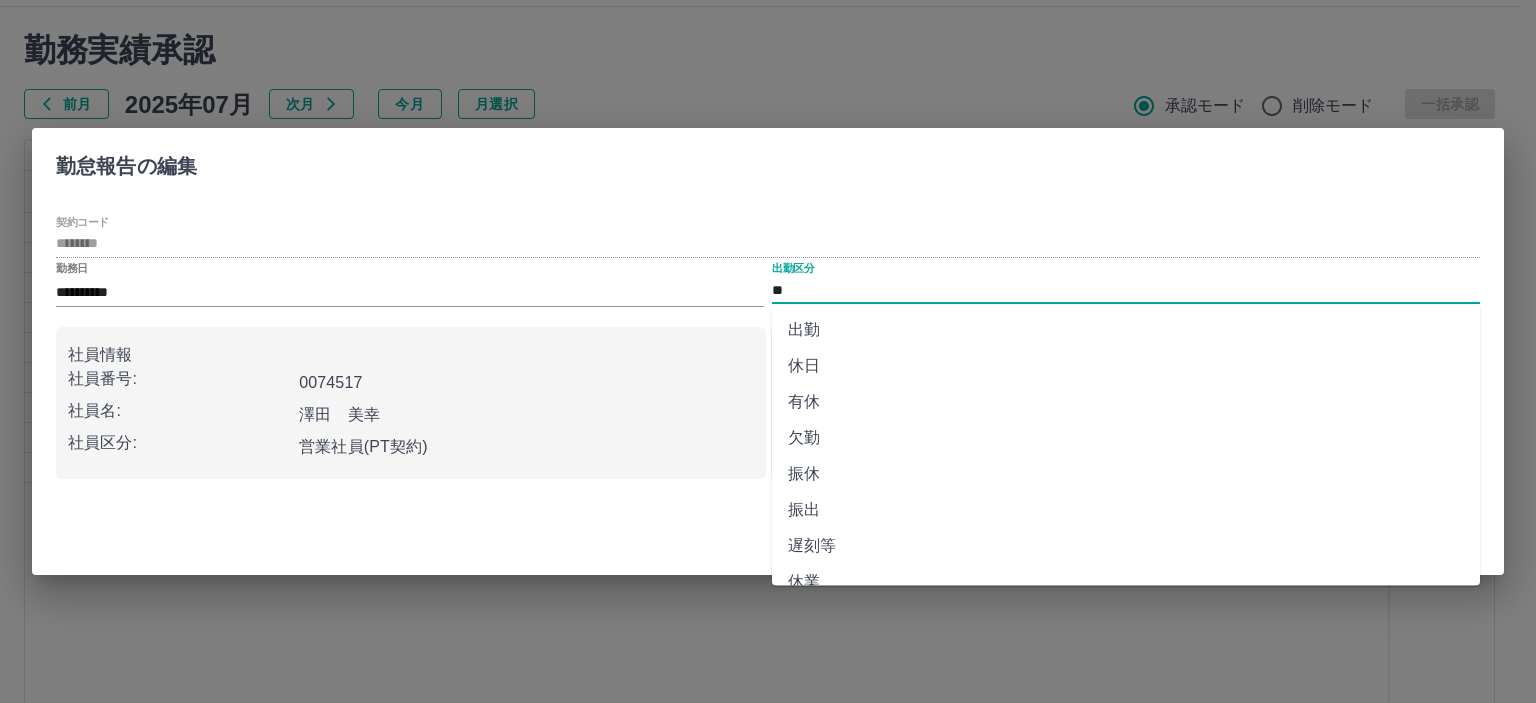 click on "**" at bounding box center [1126, 290] 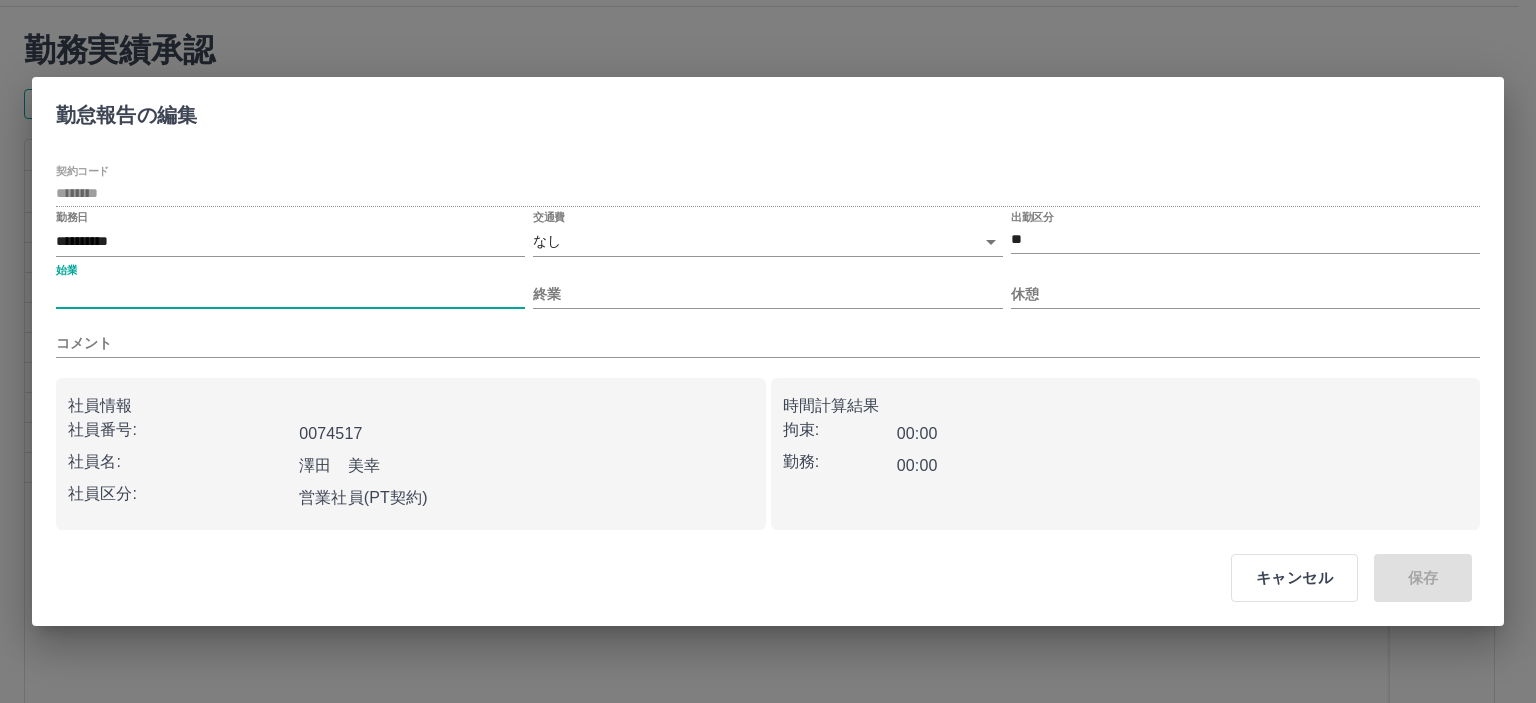 click on "始業" at bounding box center [290, 294] 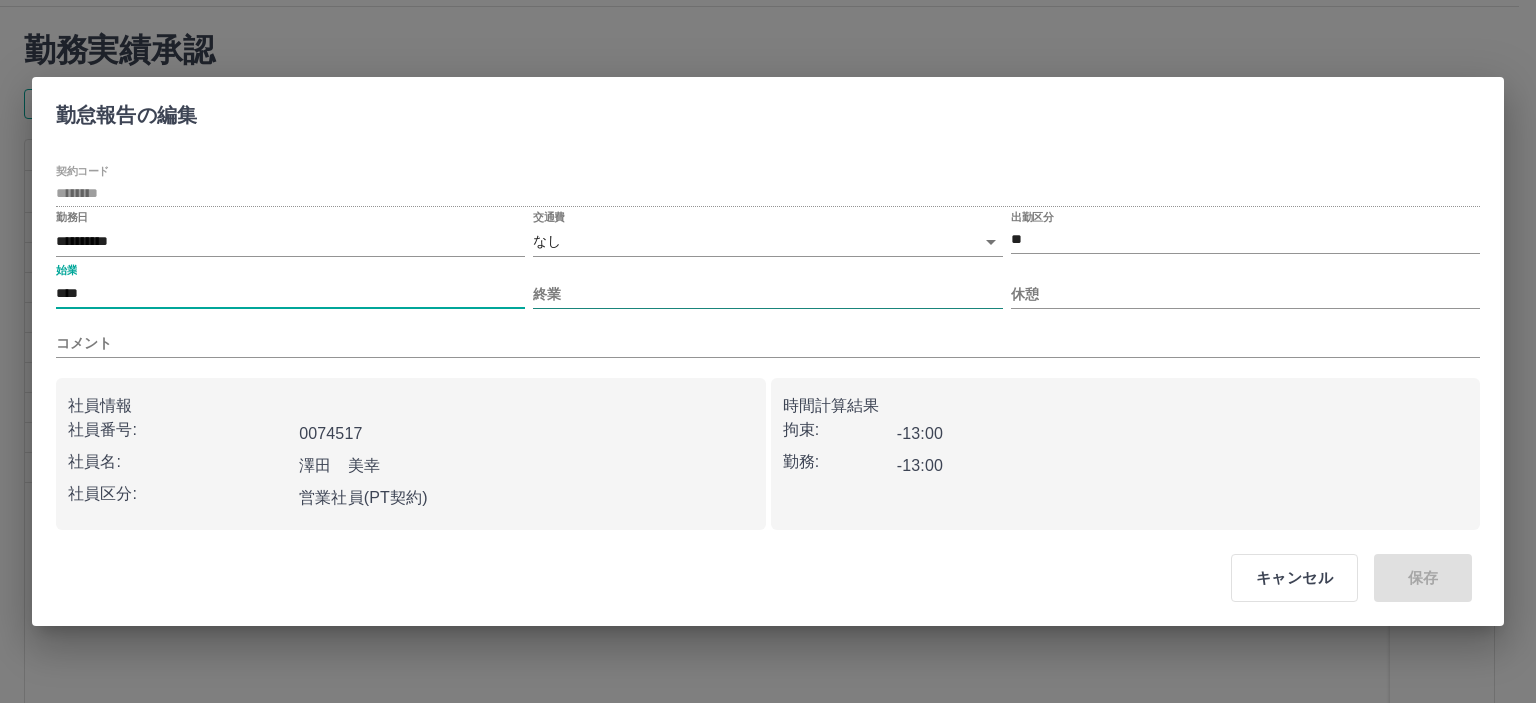type on "****" 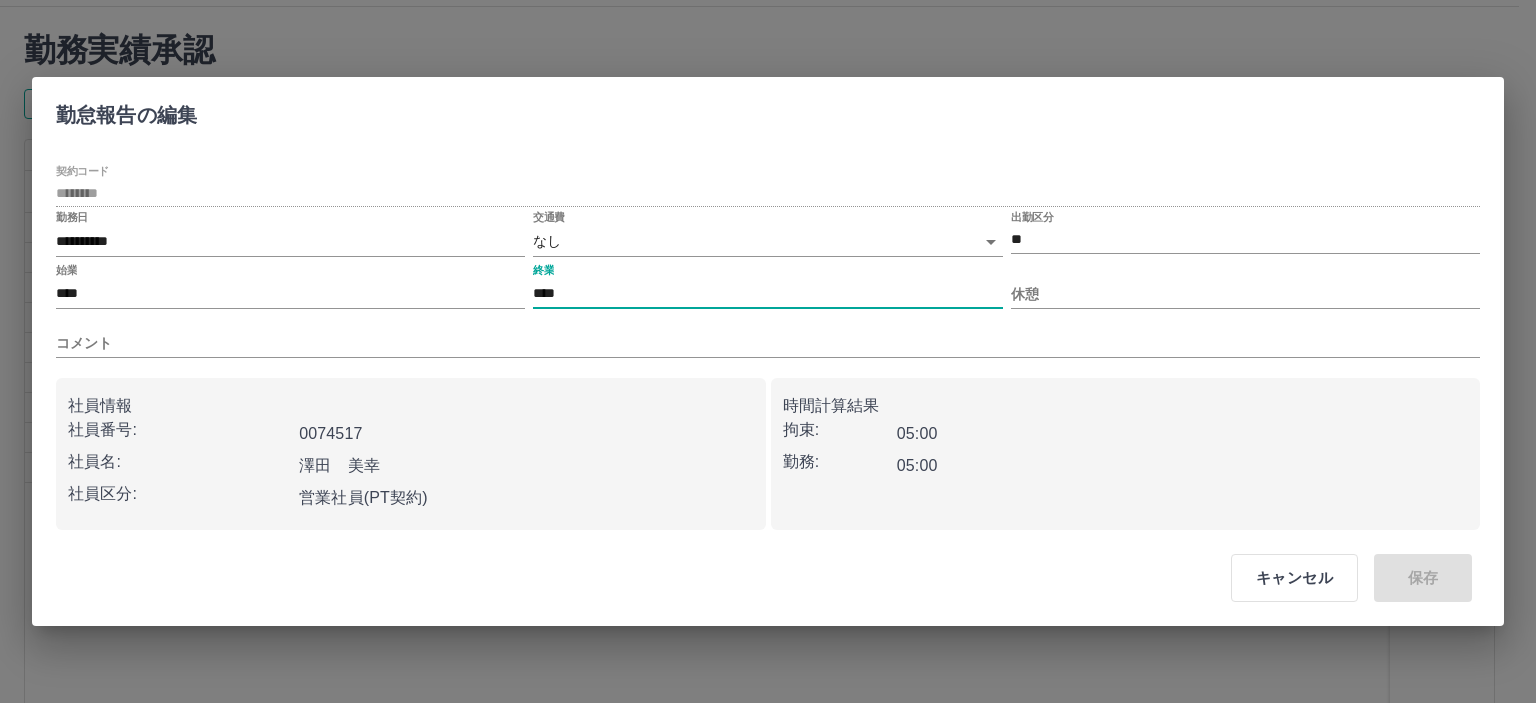 type on "****" 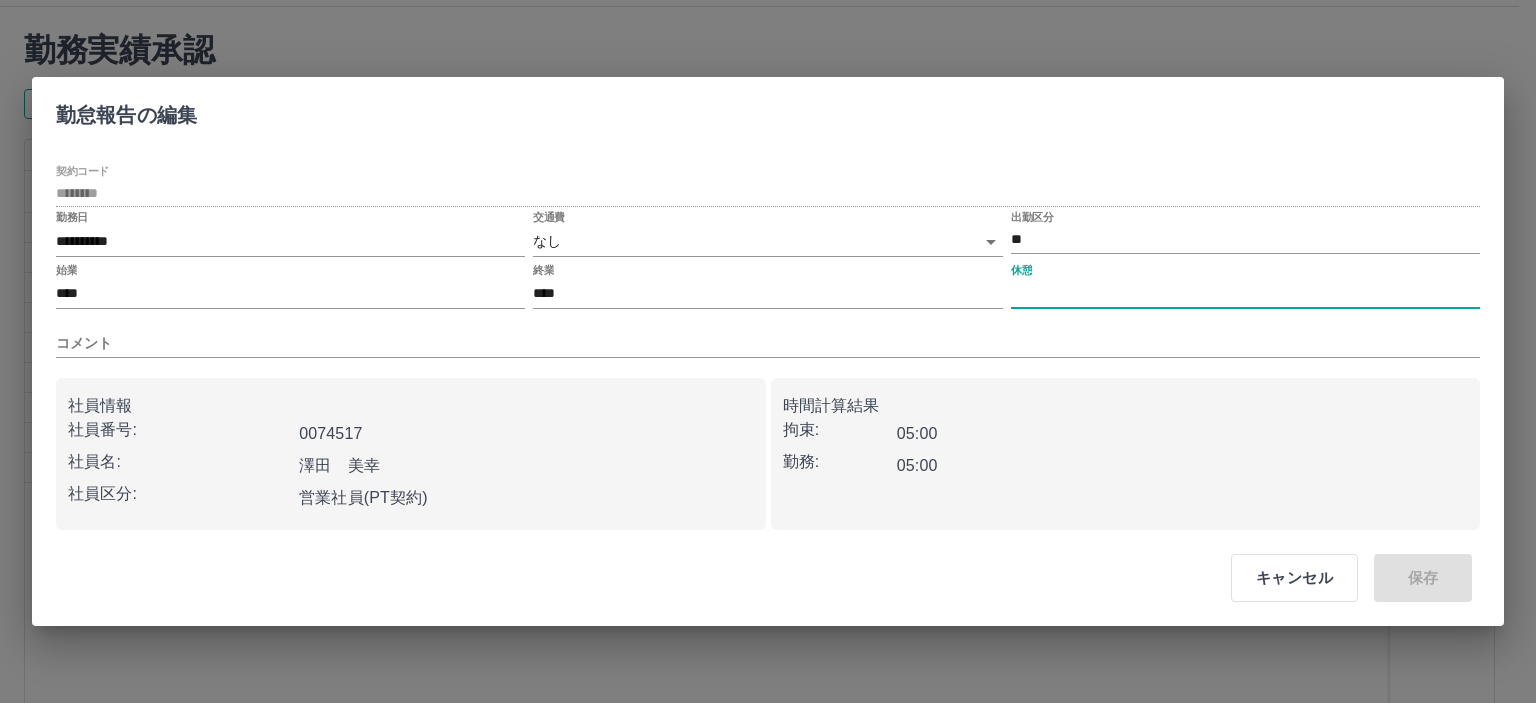 click on "休憩" at bounding box center [1245, 294] 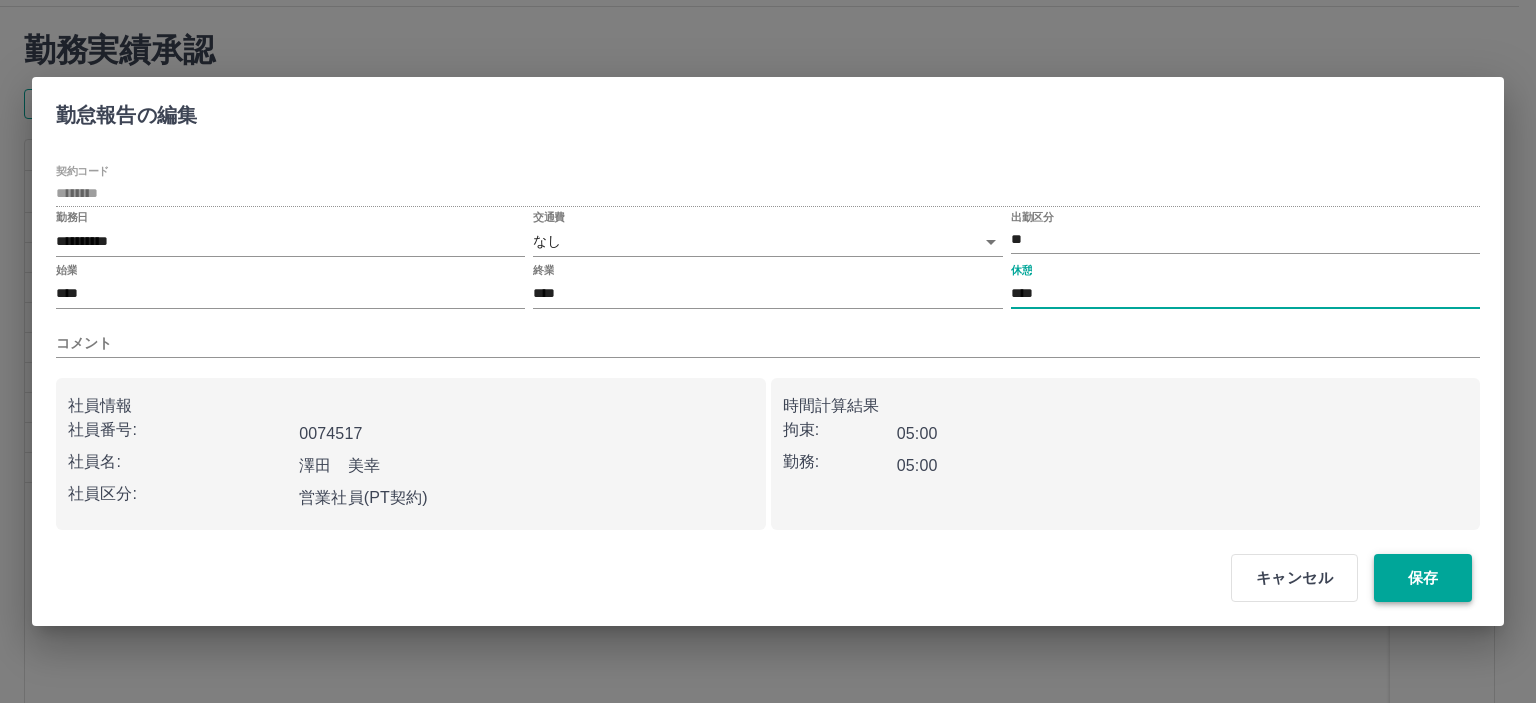 type on "****" 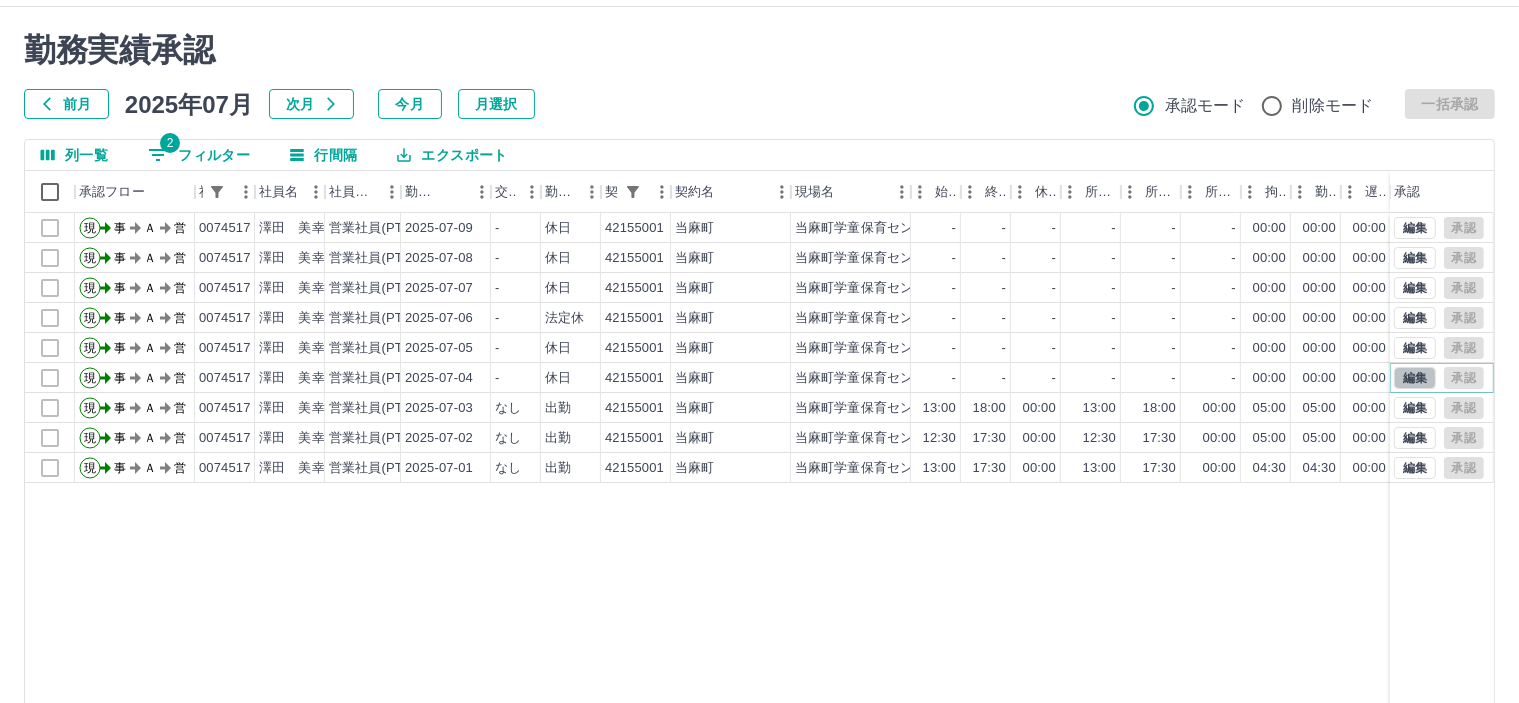 click on "編集" at bounding box center [1415, 378] 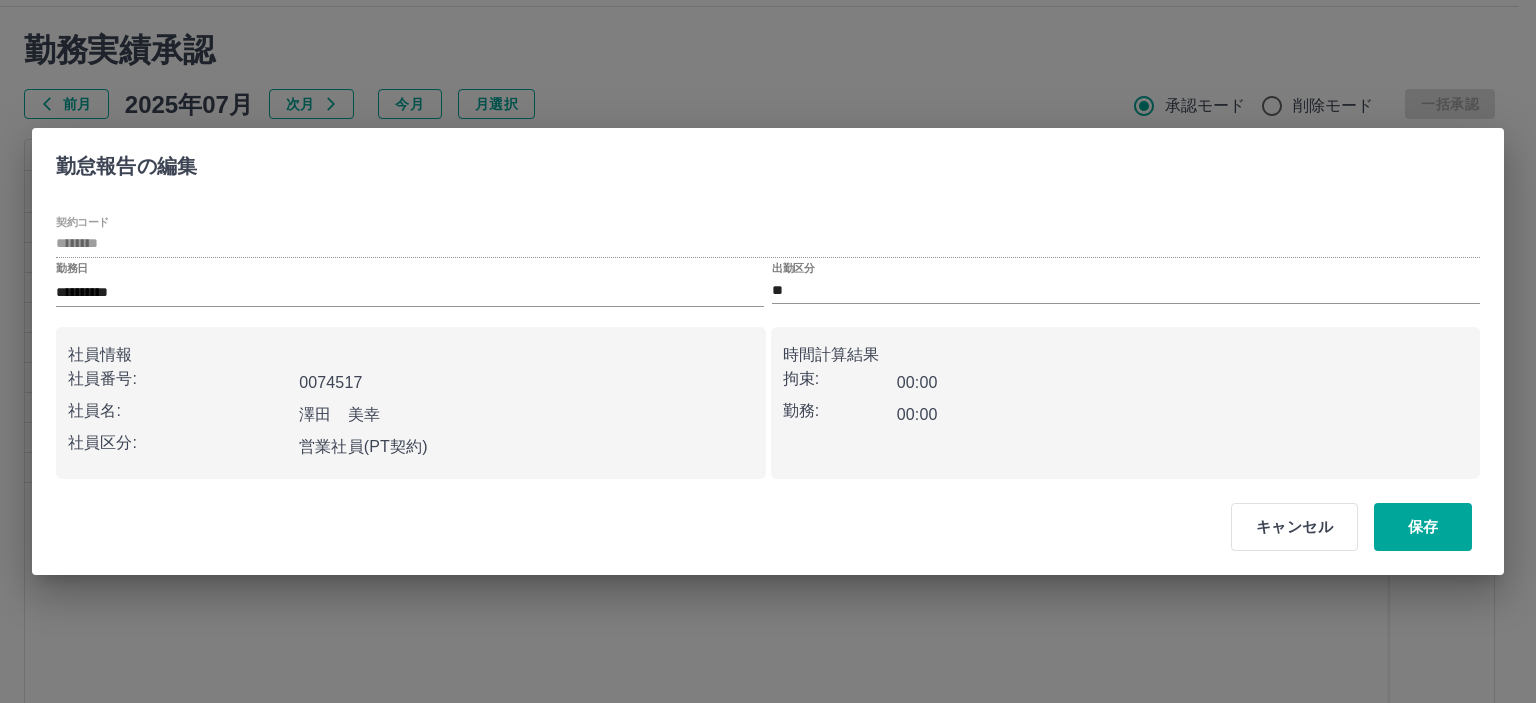 click on "**********" at bounding box center (410, 284) 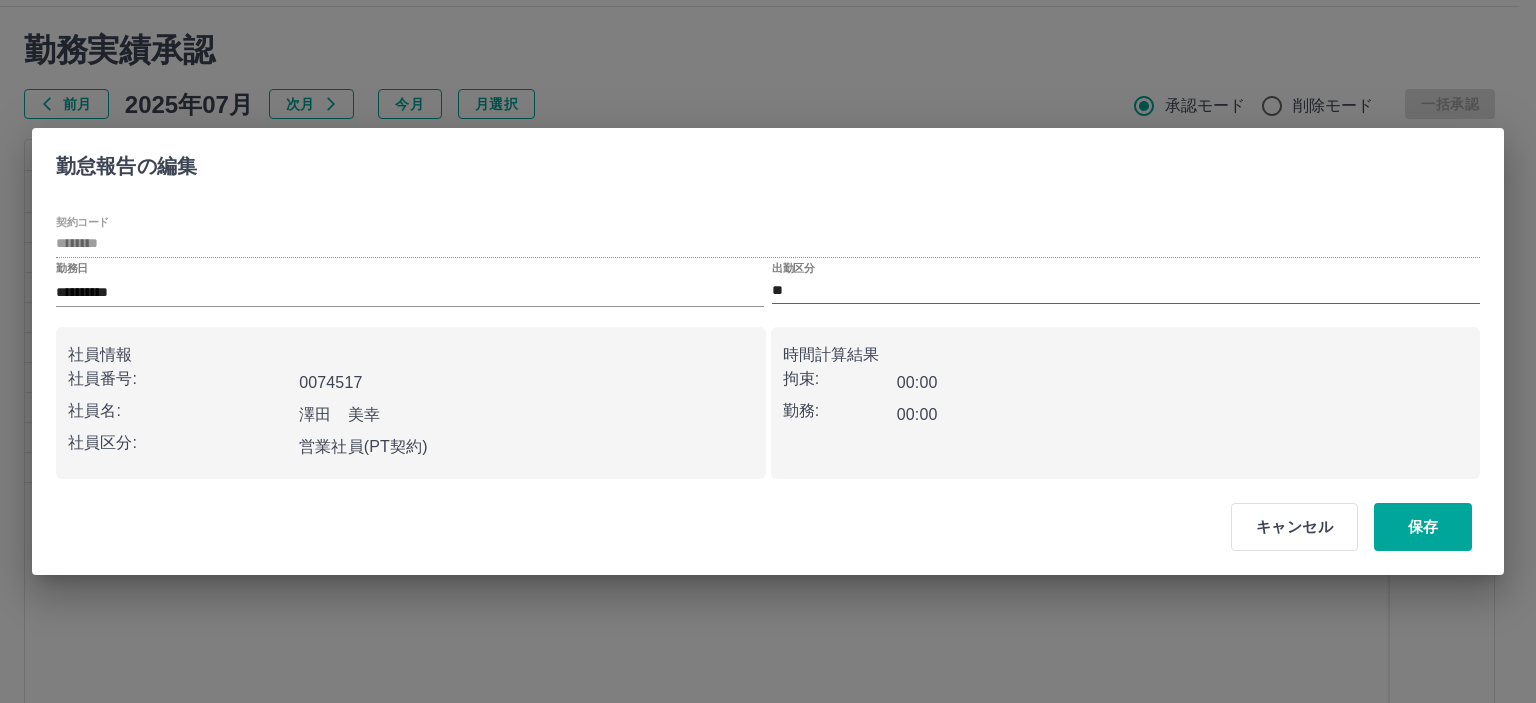 click on "**" at bounding box center (1126, 290) 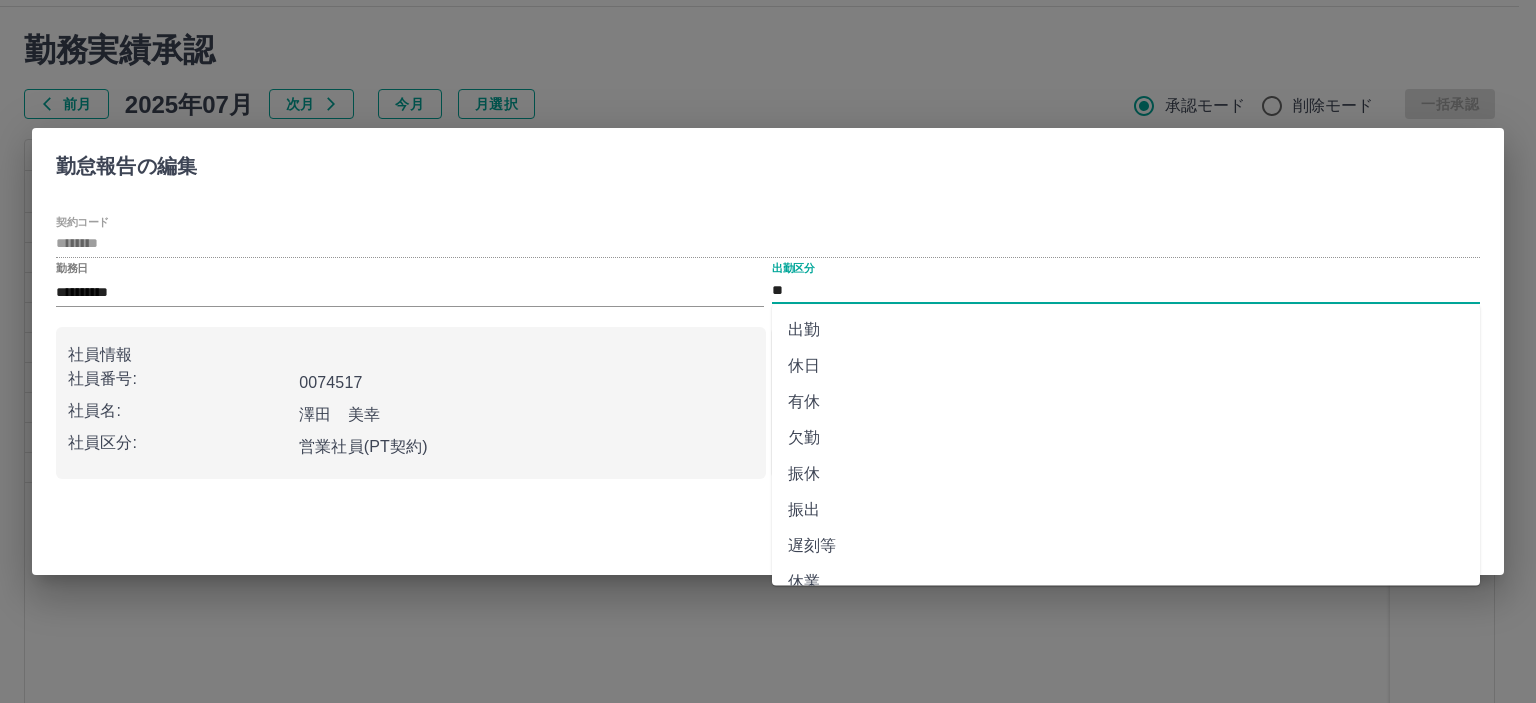 click on "出勤" at bounding box center (1126, 330) 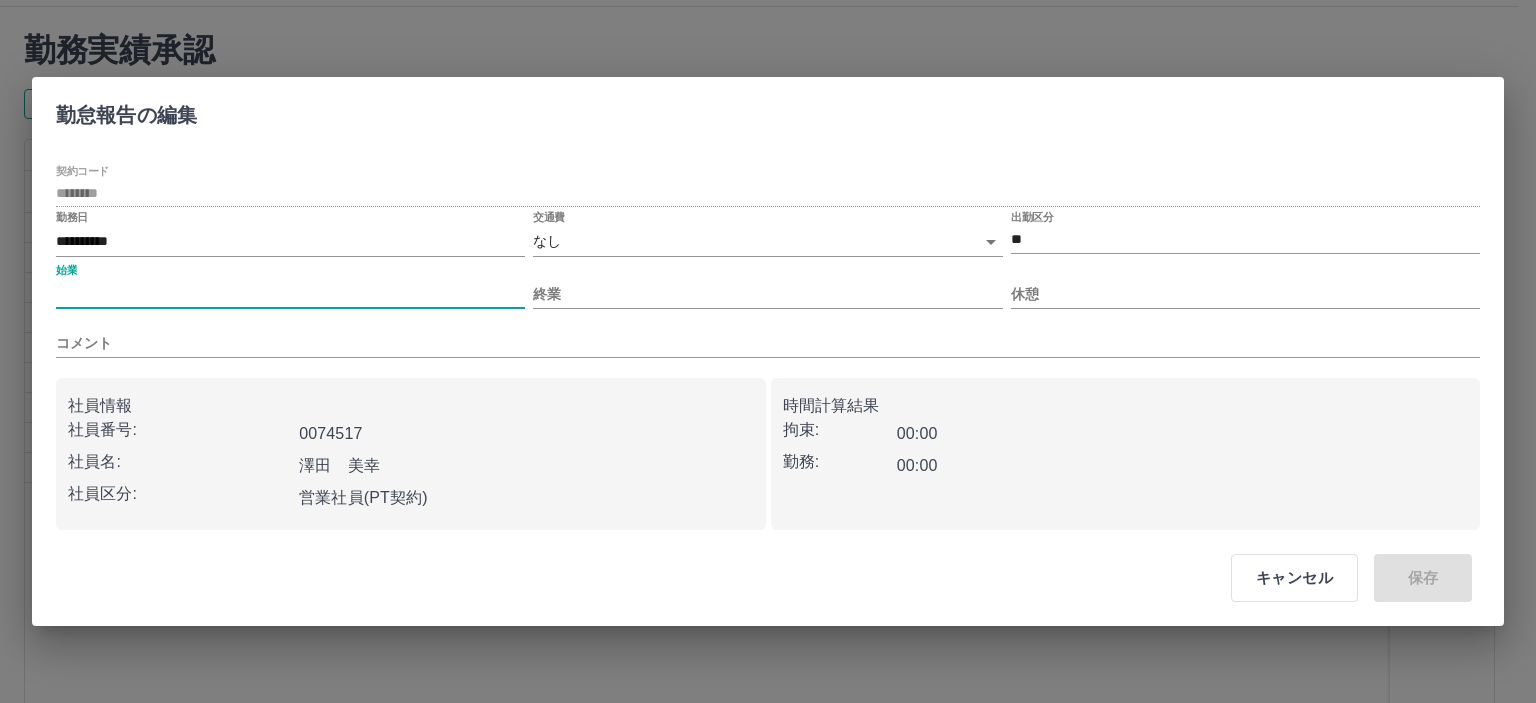 click on "始業" at bounding box center (290, 294) 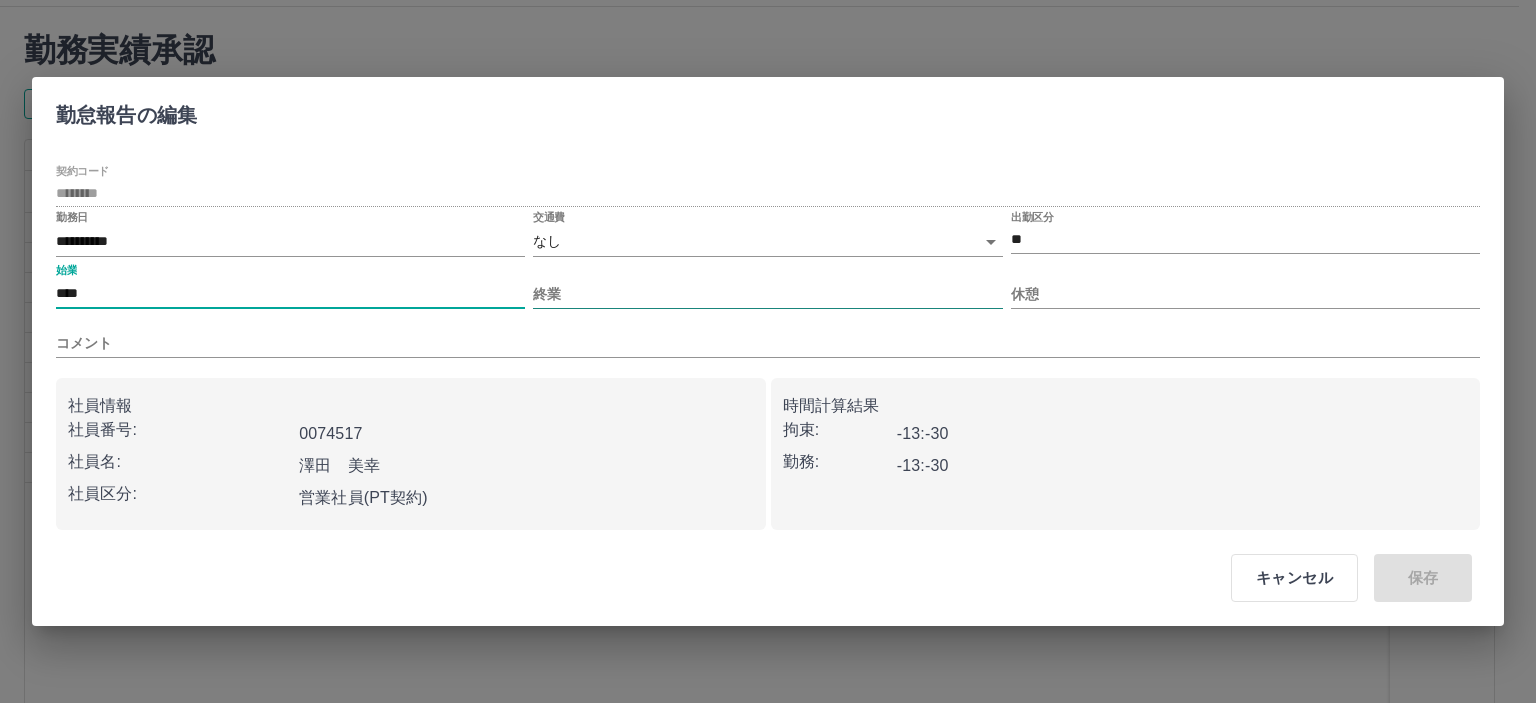 type on "****" 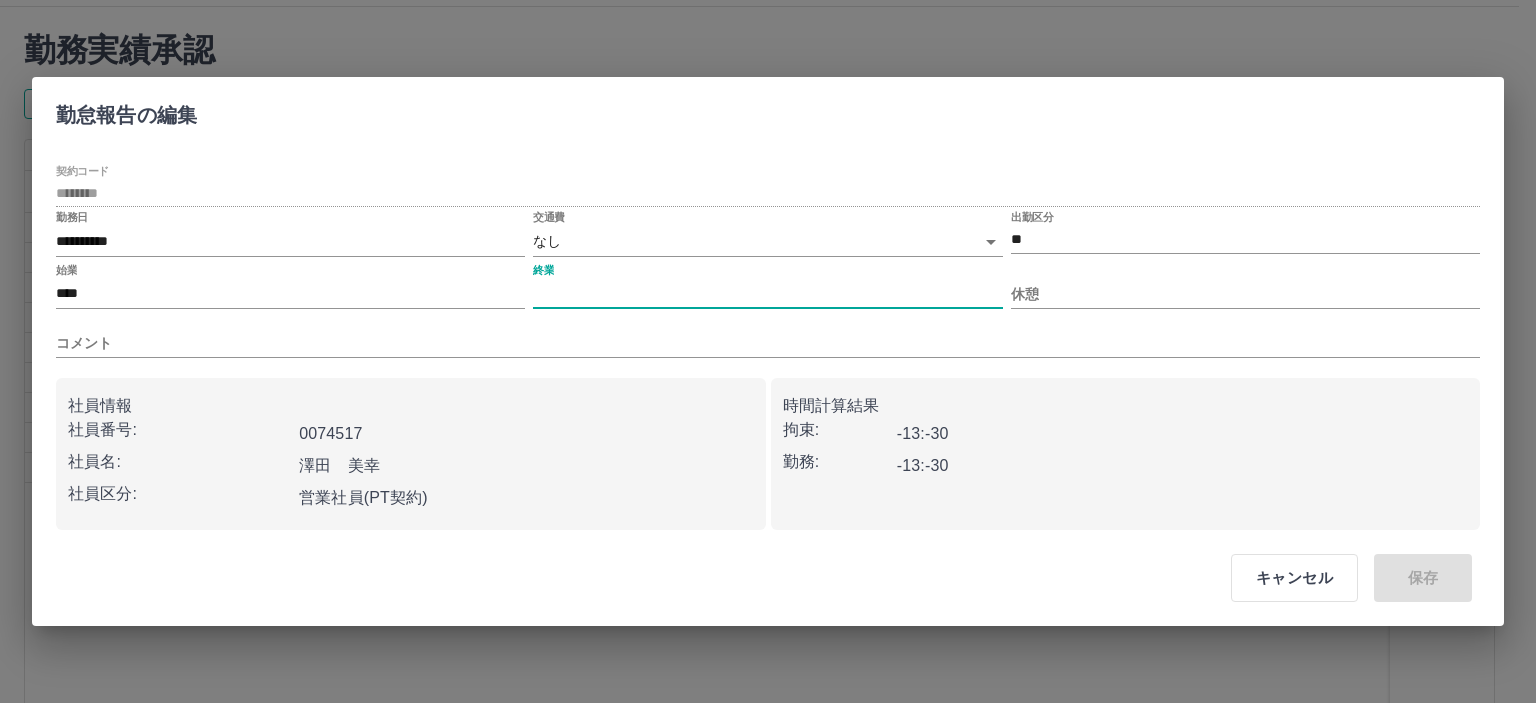 click on "終業" at bounding box center (767, 294) 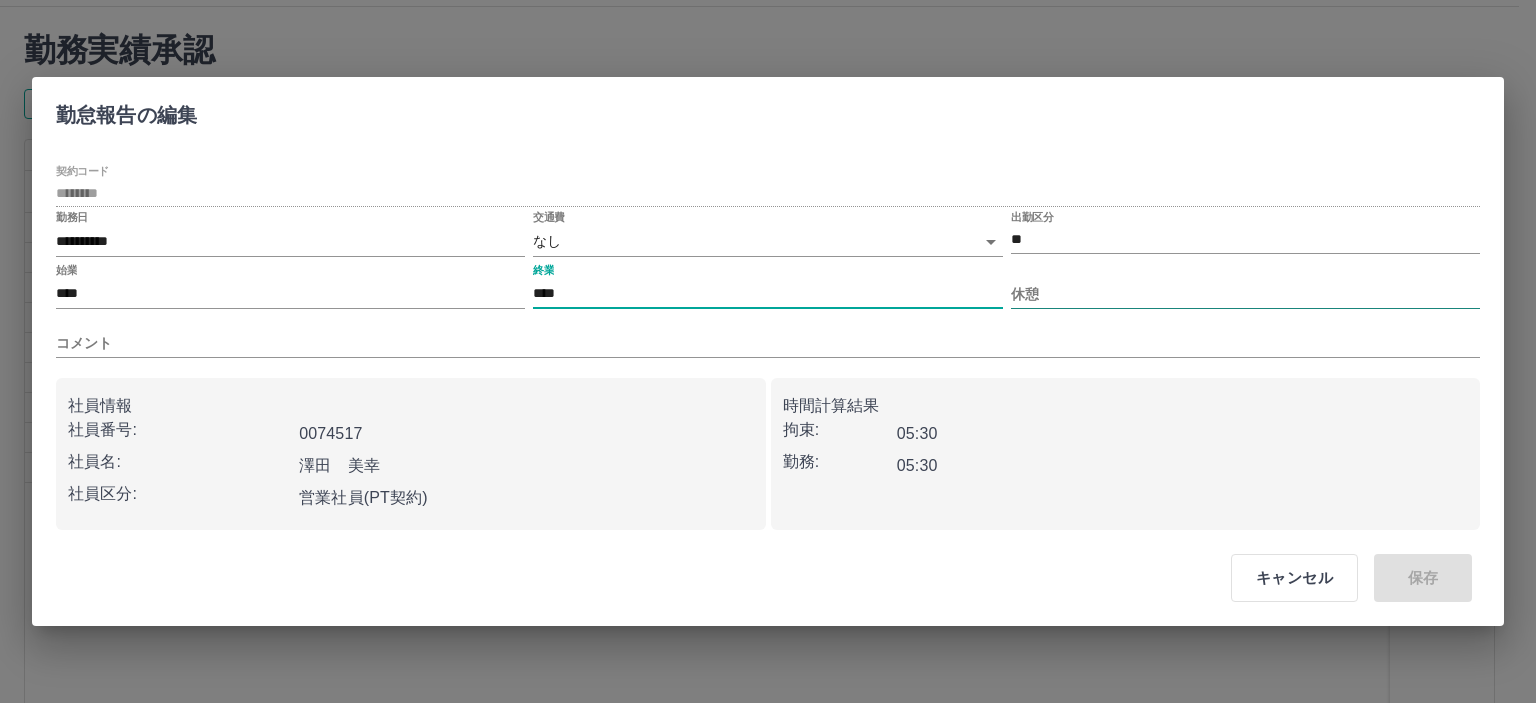 type on "****" 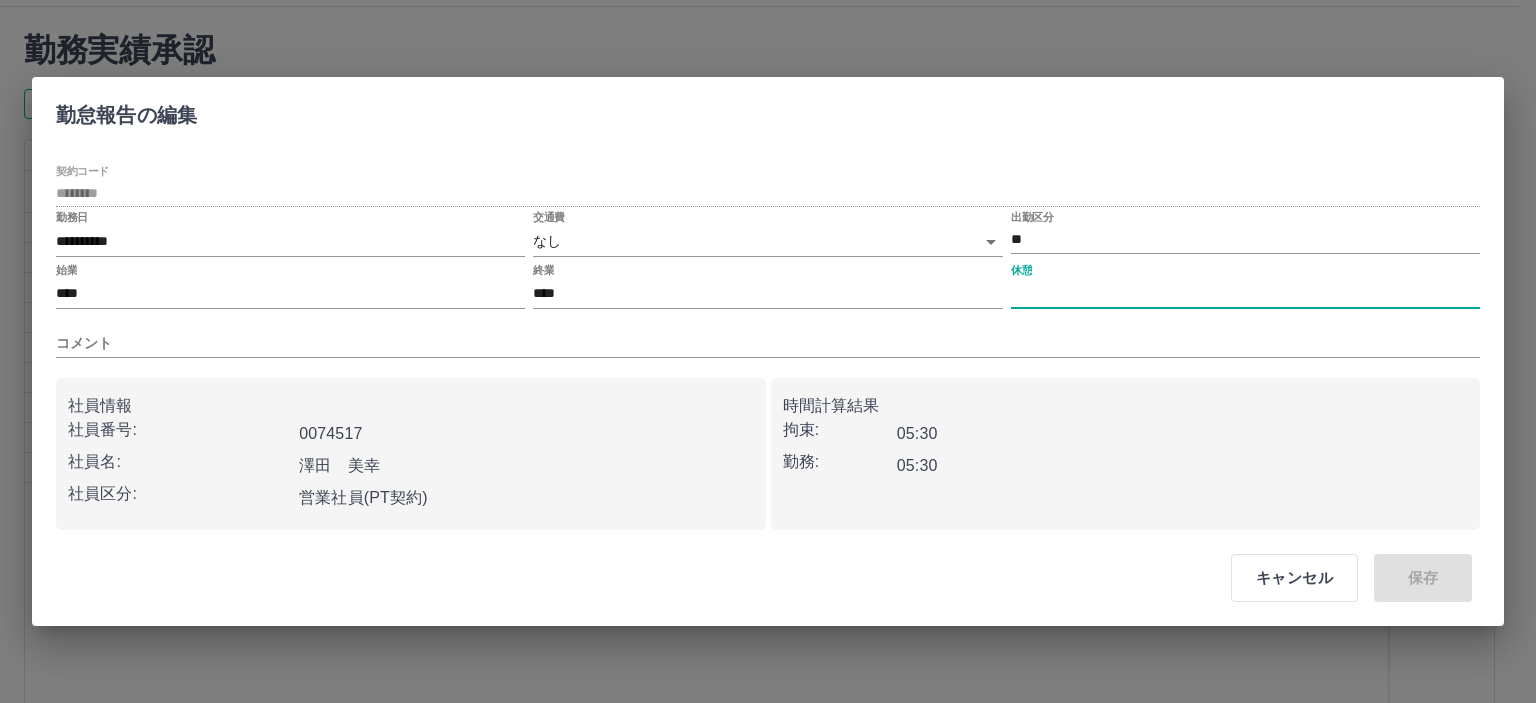 click on "休憩" at bounding box center [1245, 294] 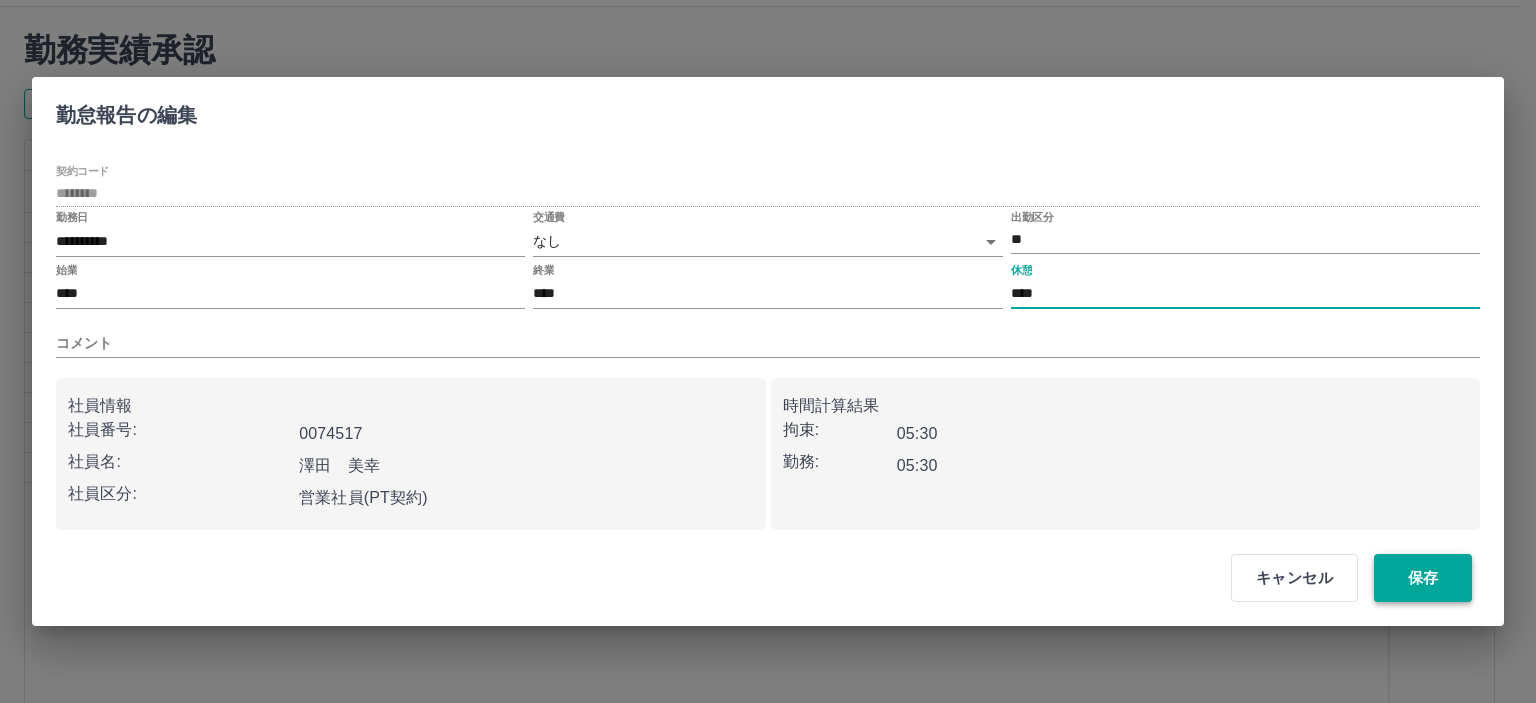 type on "****" 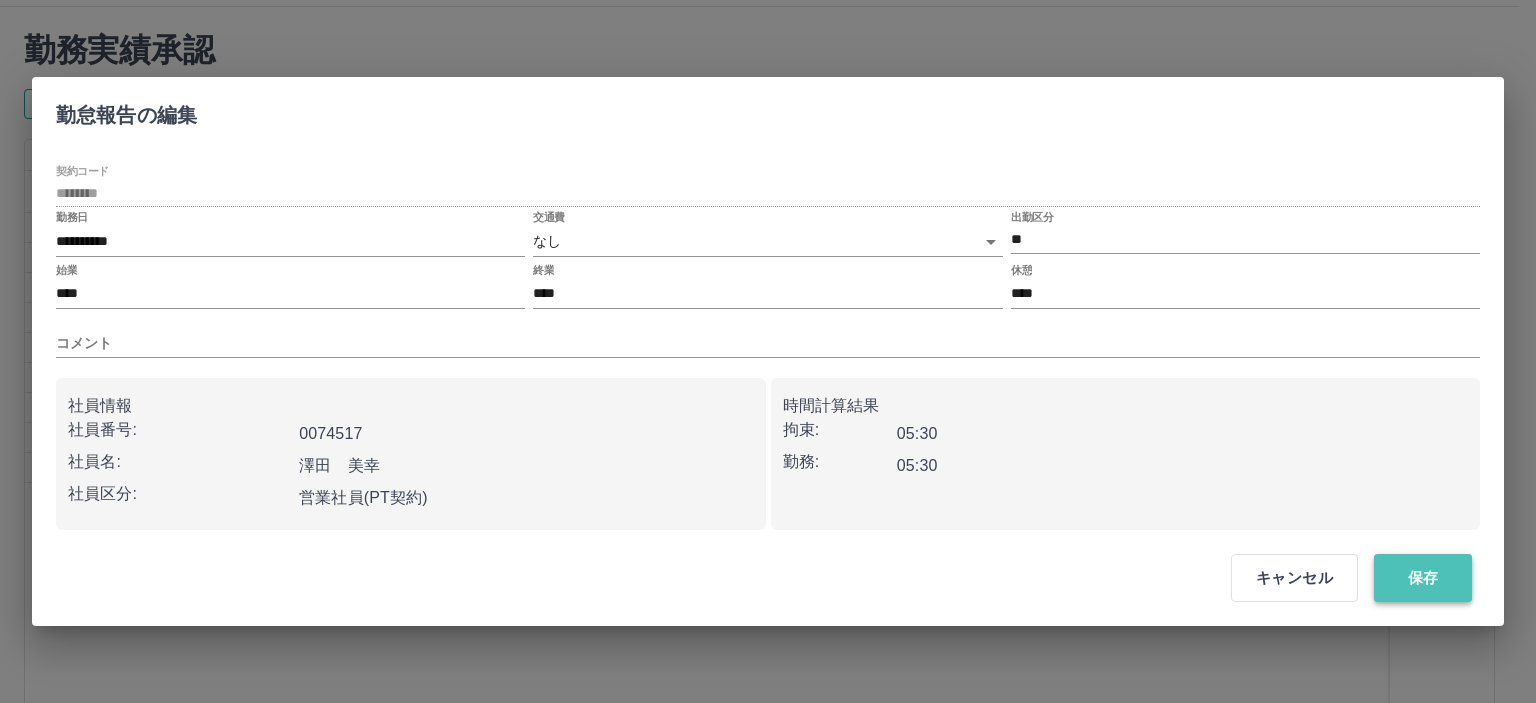 click on "保存" at bounding box center (1423, 578) 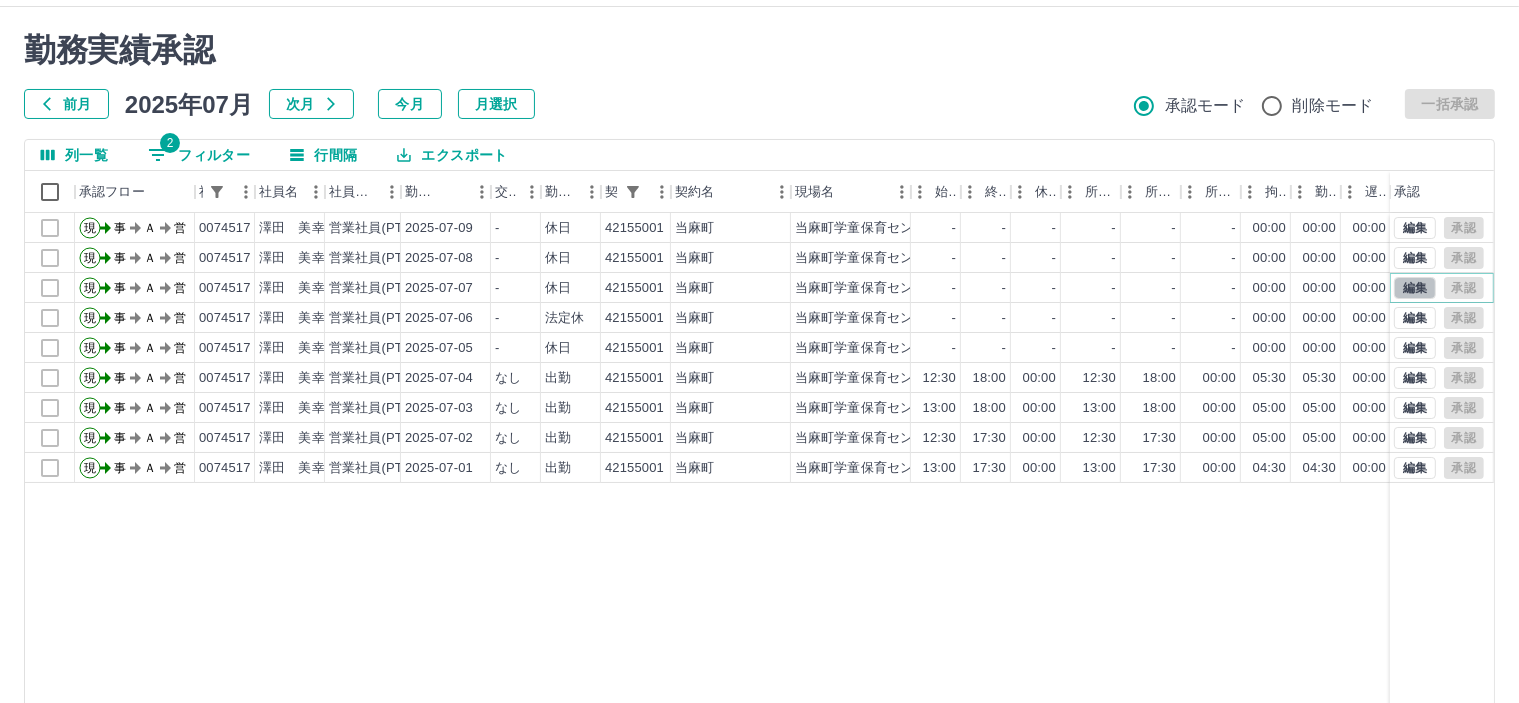 click on "編集" at bounding box center [1415, 288] 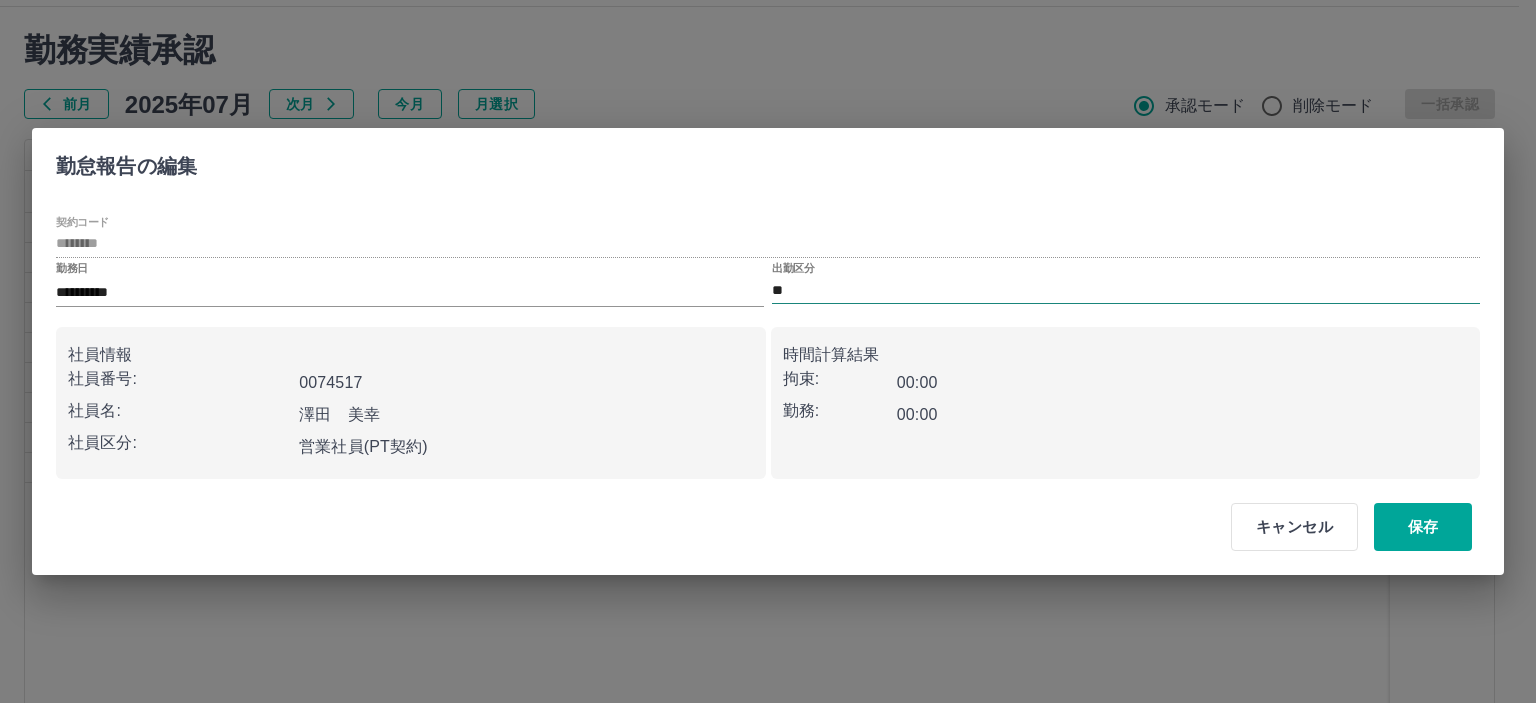 click on "**" at bounding box center (1126, 290) 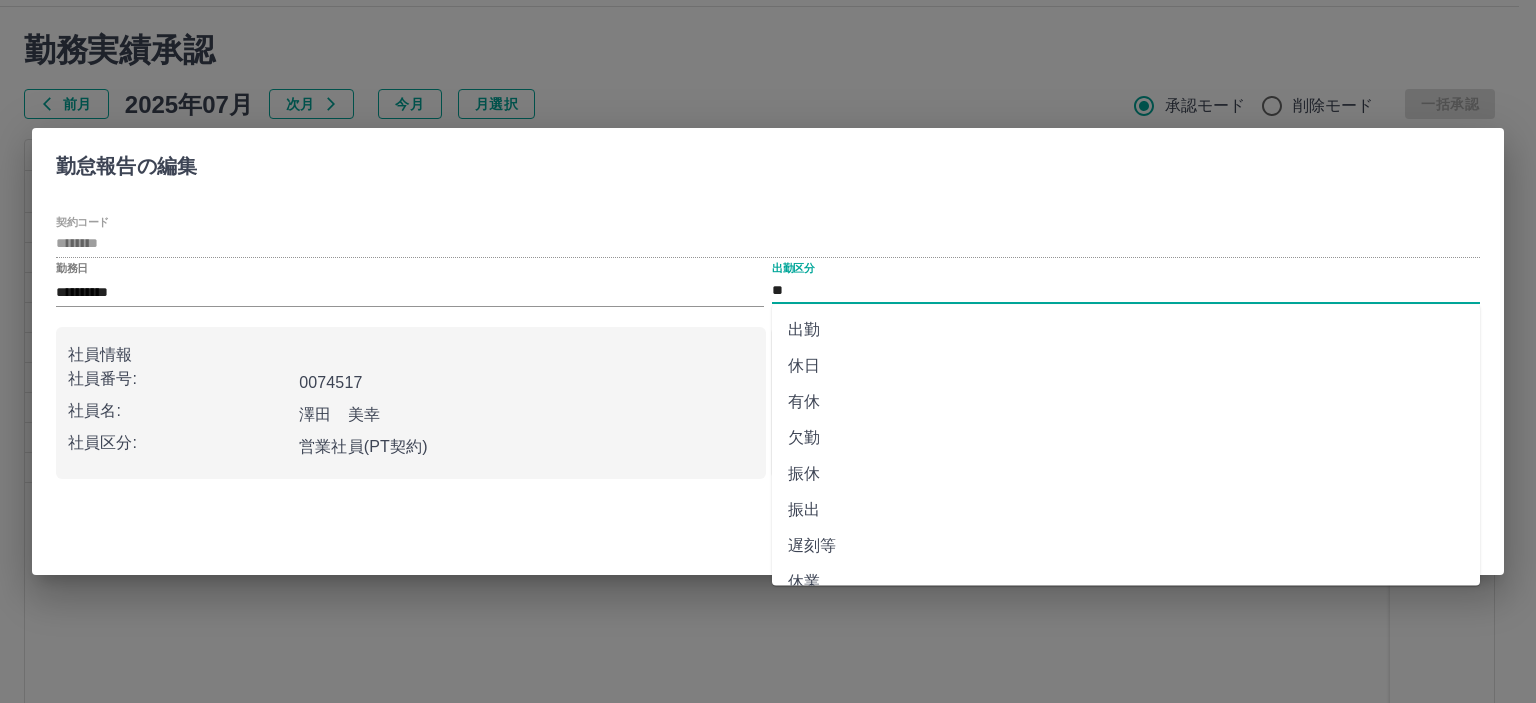 click on "出勤" at bounding box center [1126, 330] 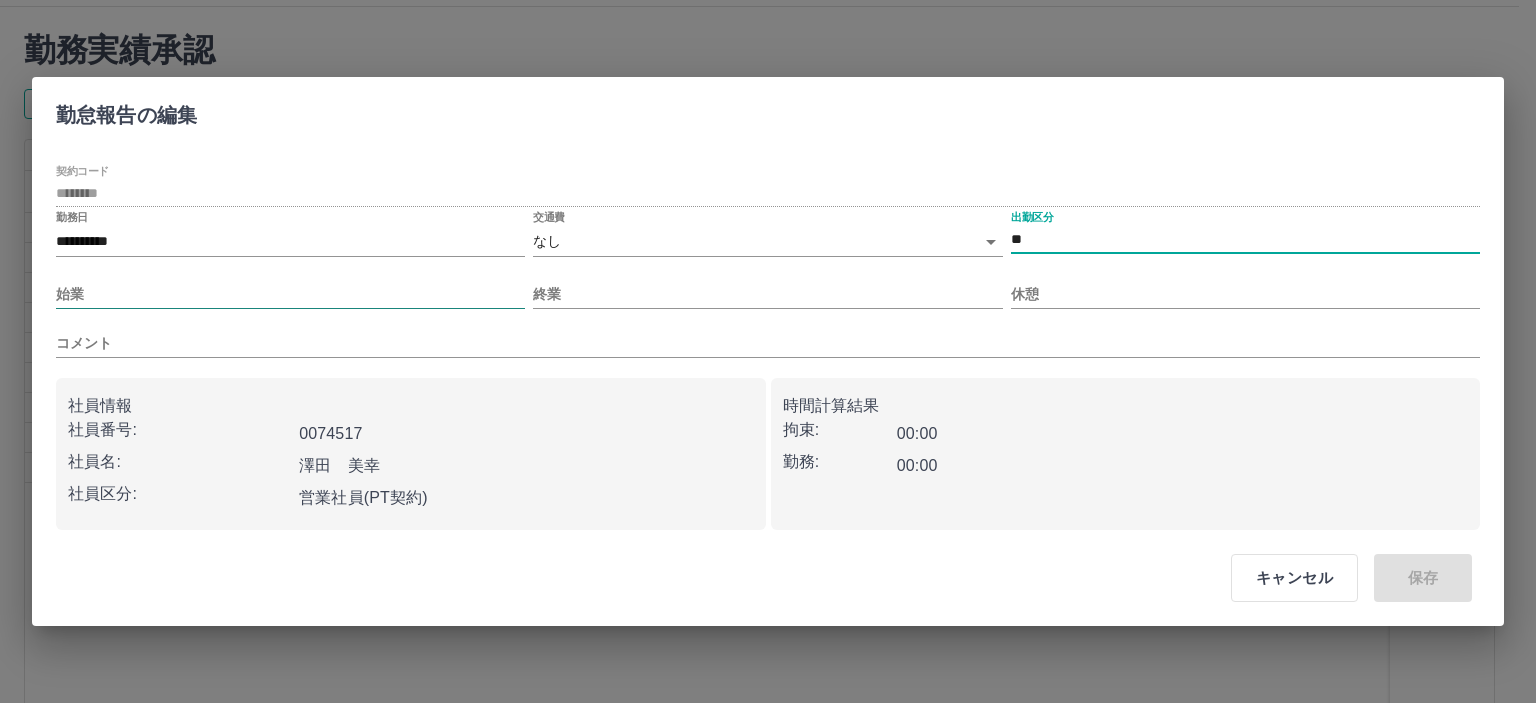 click on "始業" at bounding box center (290, 294) 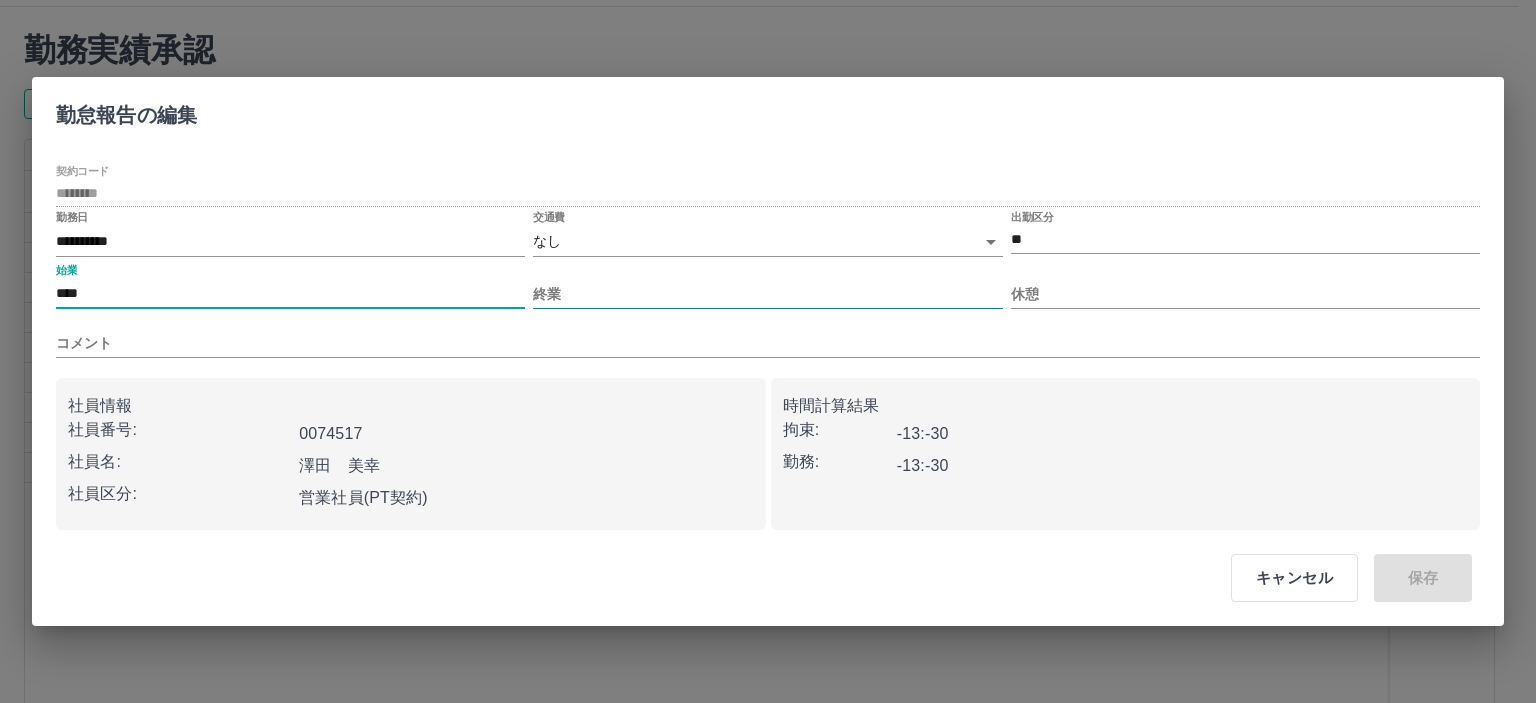 type on "****" 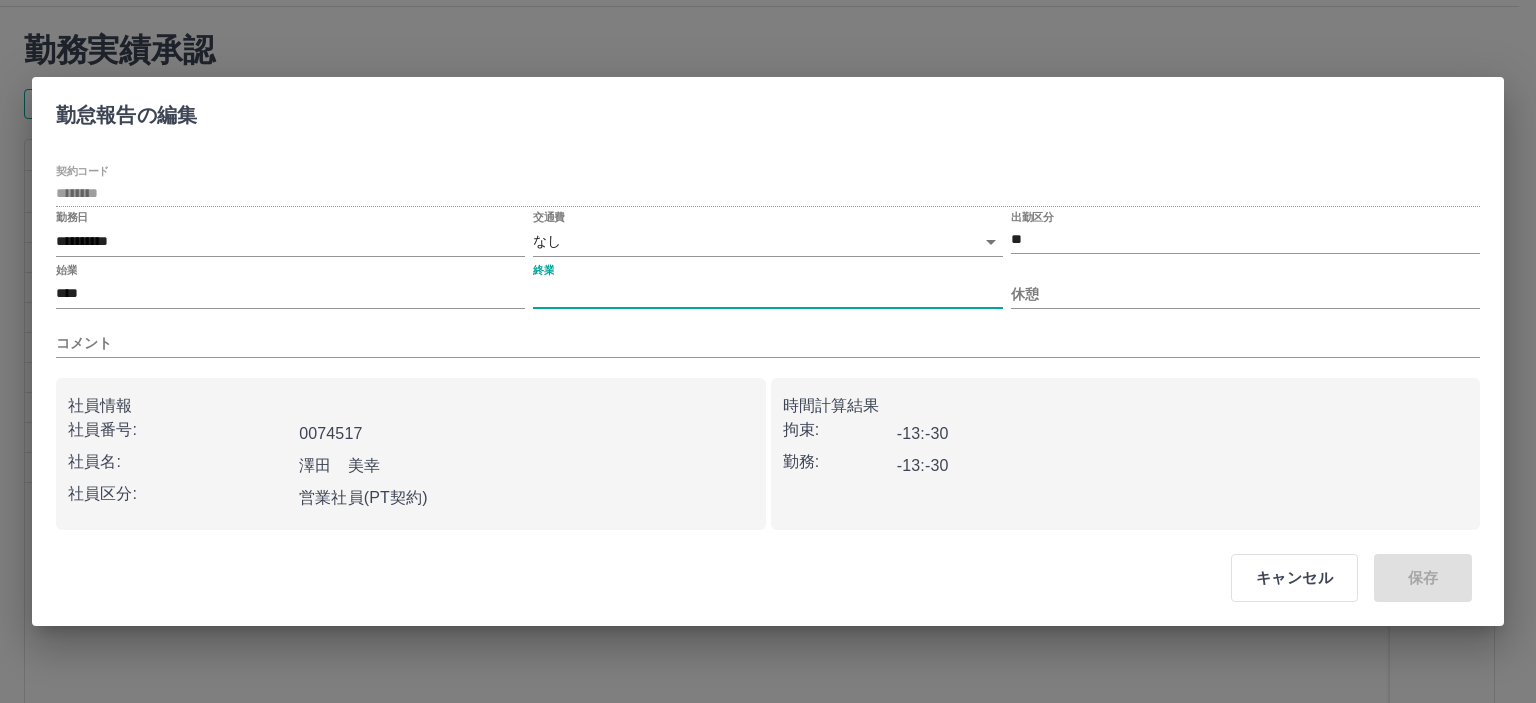 click on "終業" at bounding box center (767, 294) 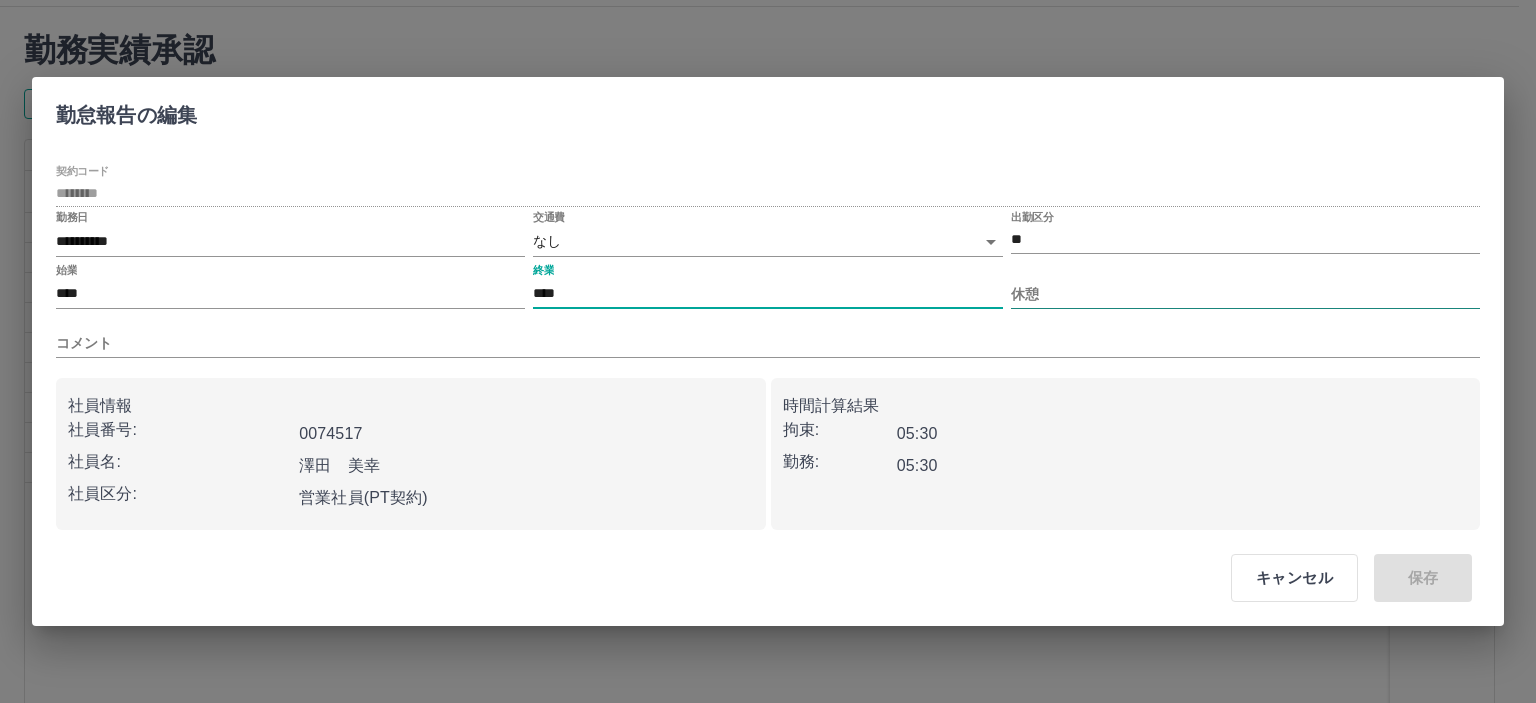 type on "****" 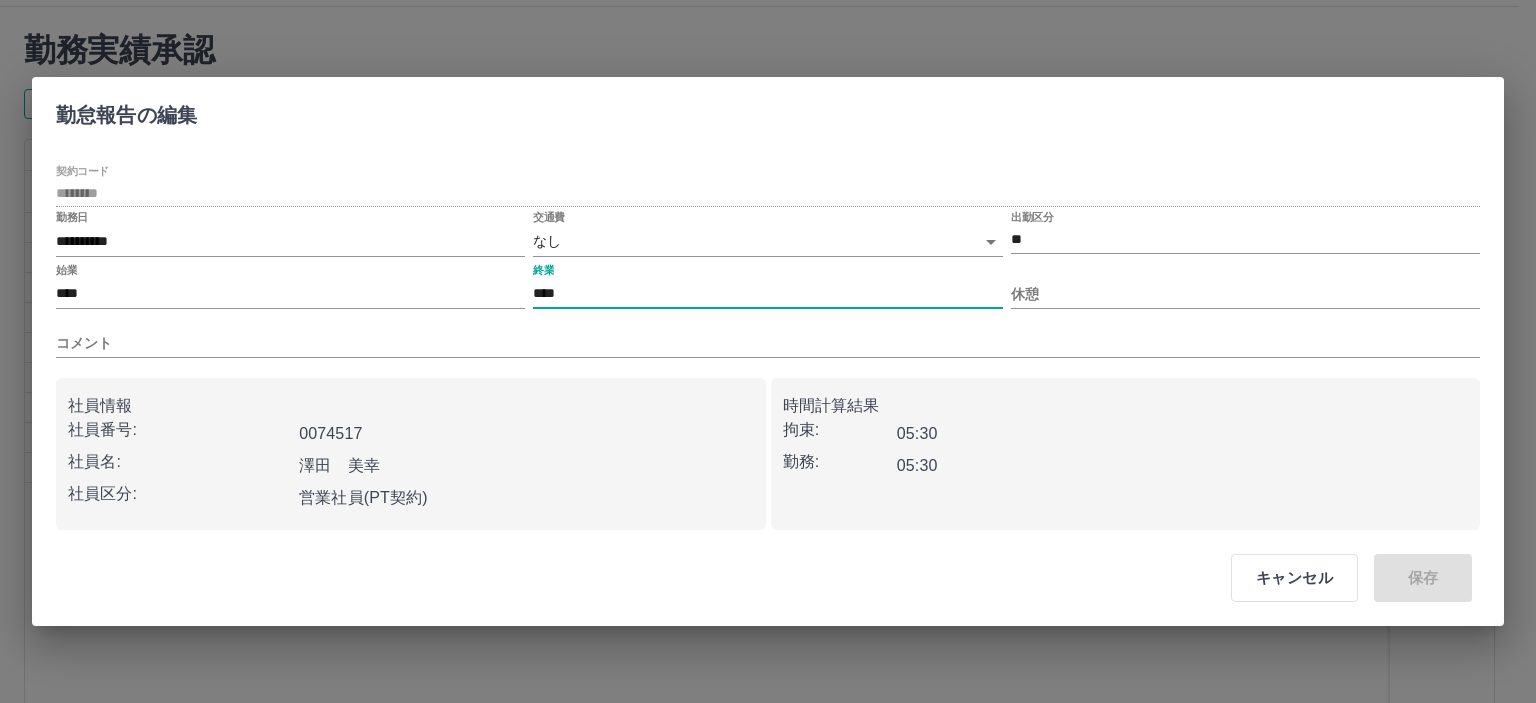 click on "休憩" at bounding box center [1245, 294] 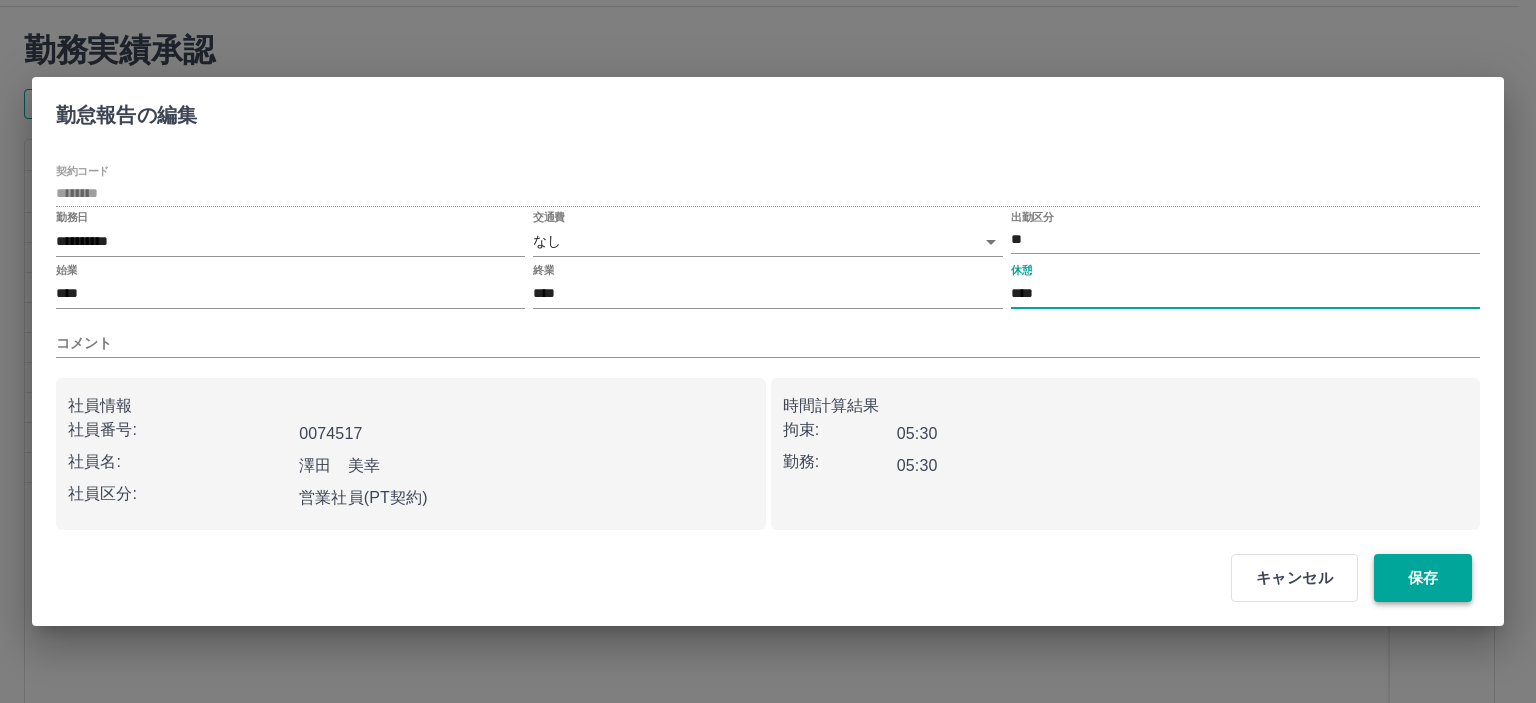 type on "****" 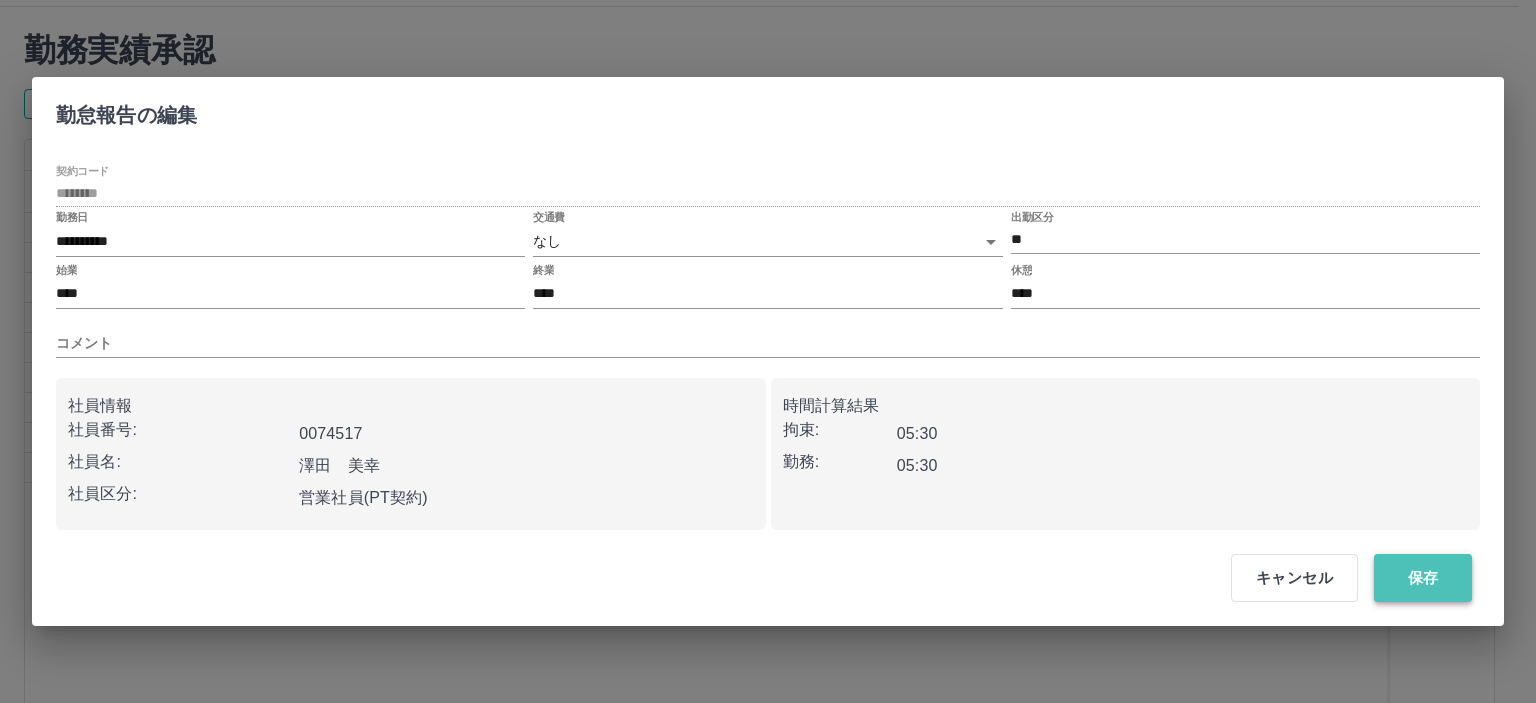 click on "保存" at bounding box center (1423, 578) 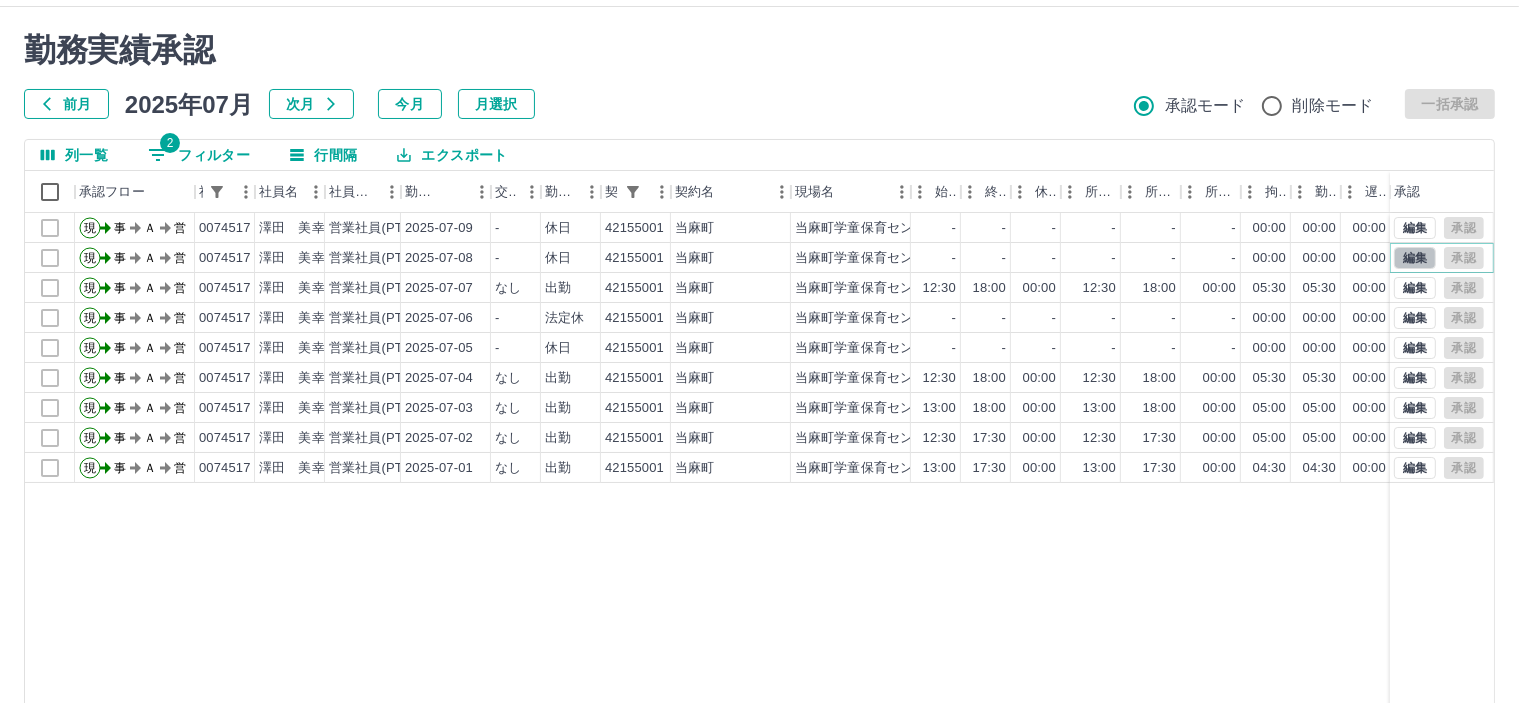 click on "編集" at bounding box center (1415, 258) 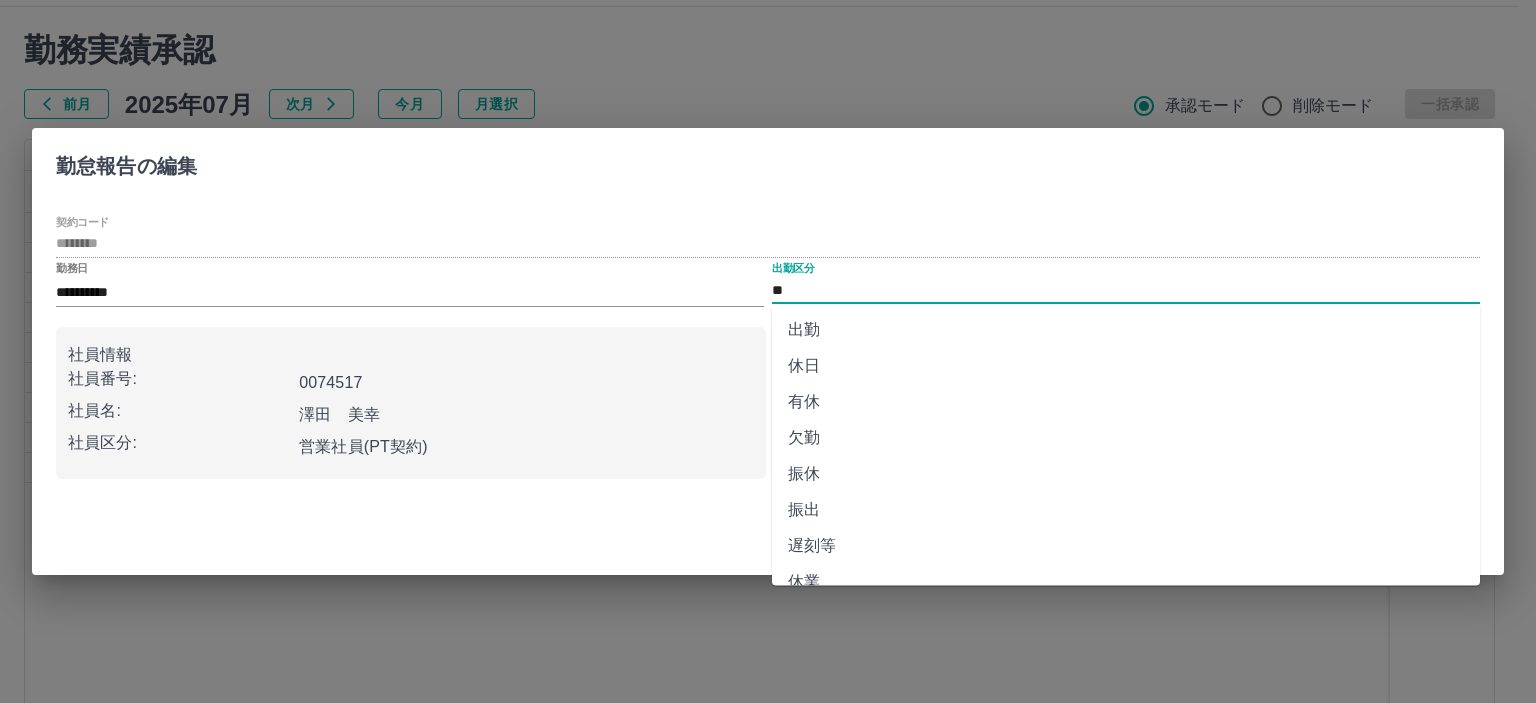click on "**" at bounding box center (1126, 290) 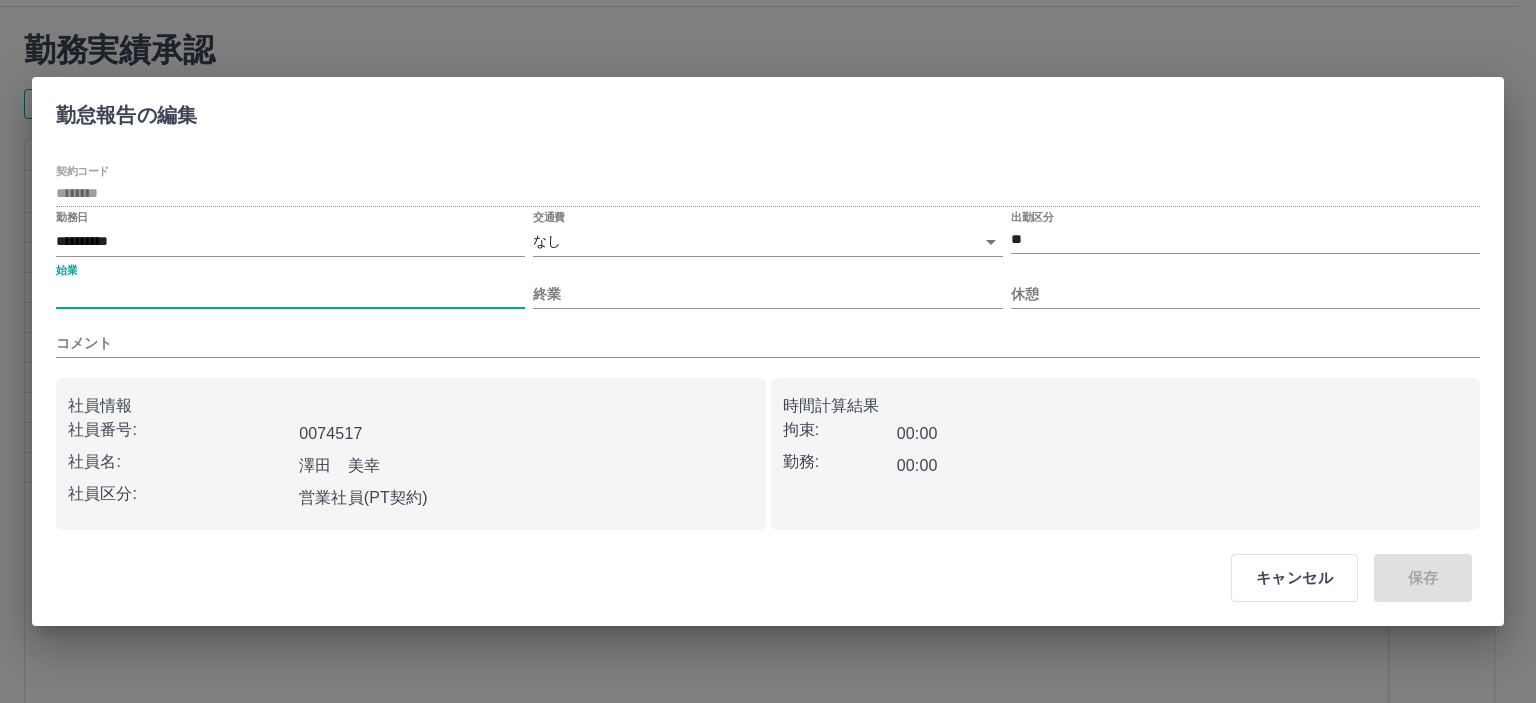 click on "始業" at bounding box center (290, 294) 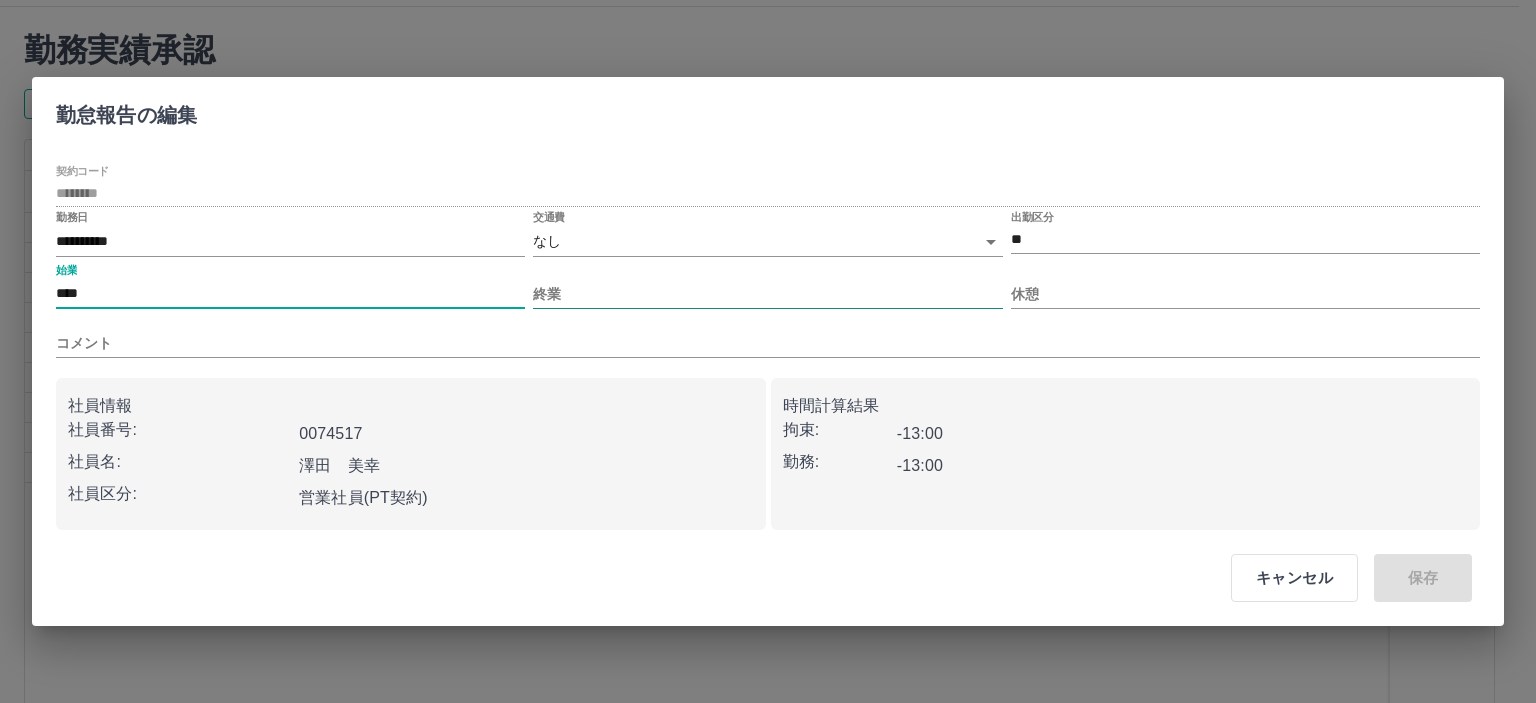 type on "****" 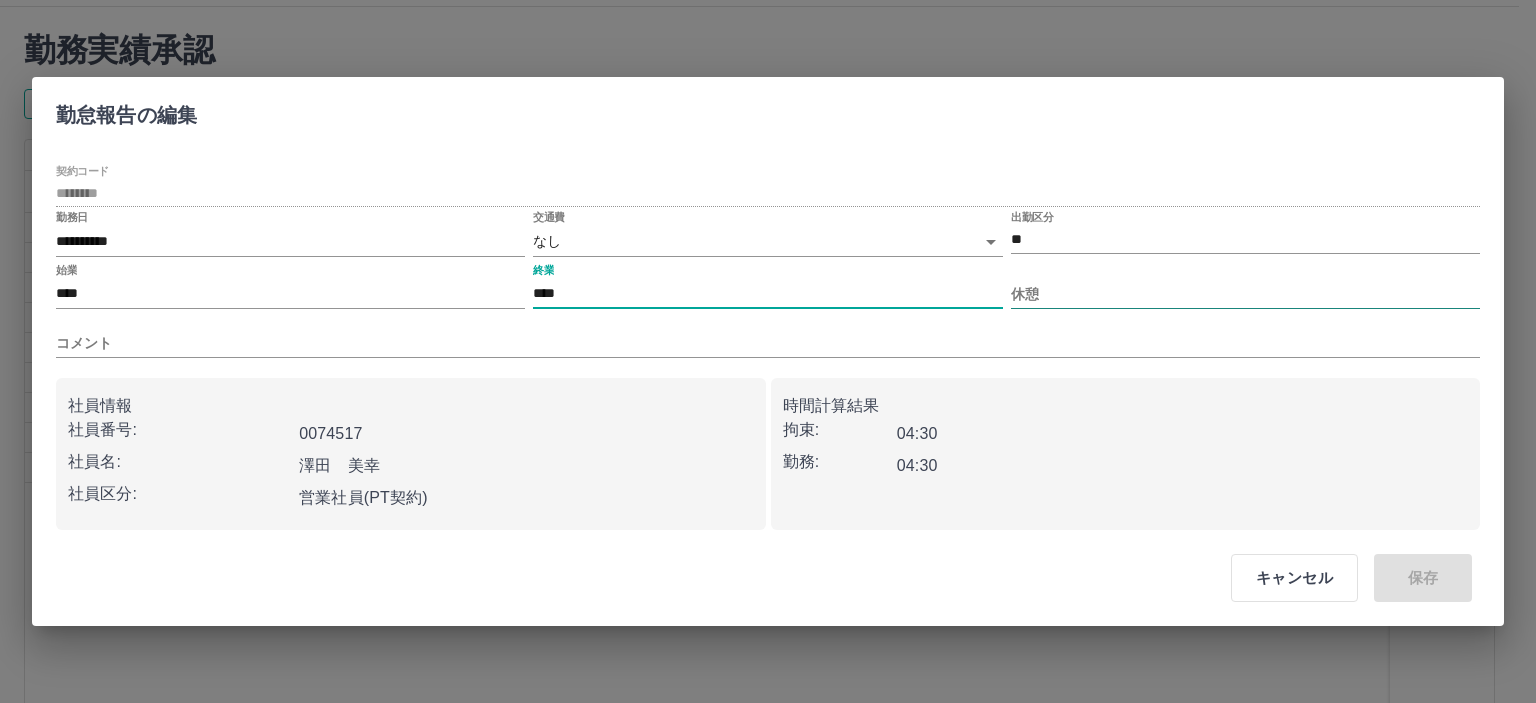 type on "****" 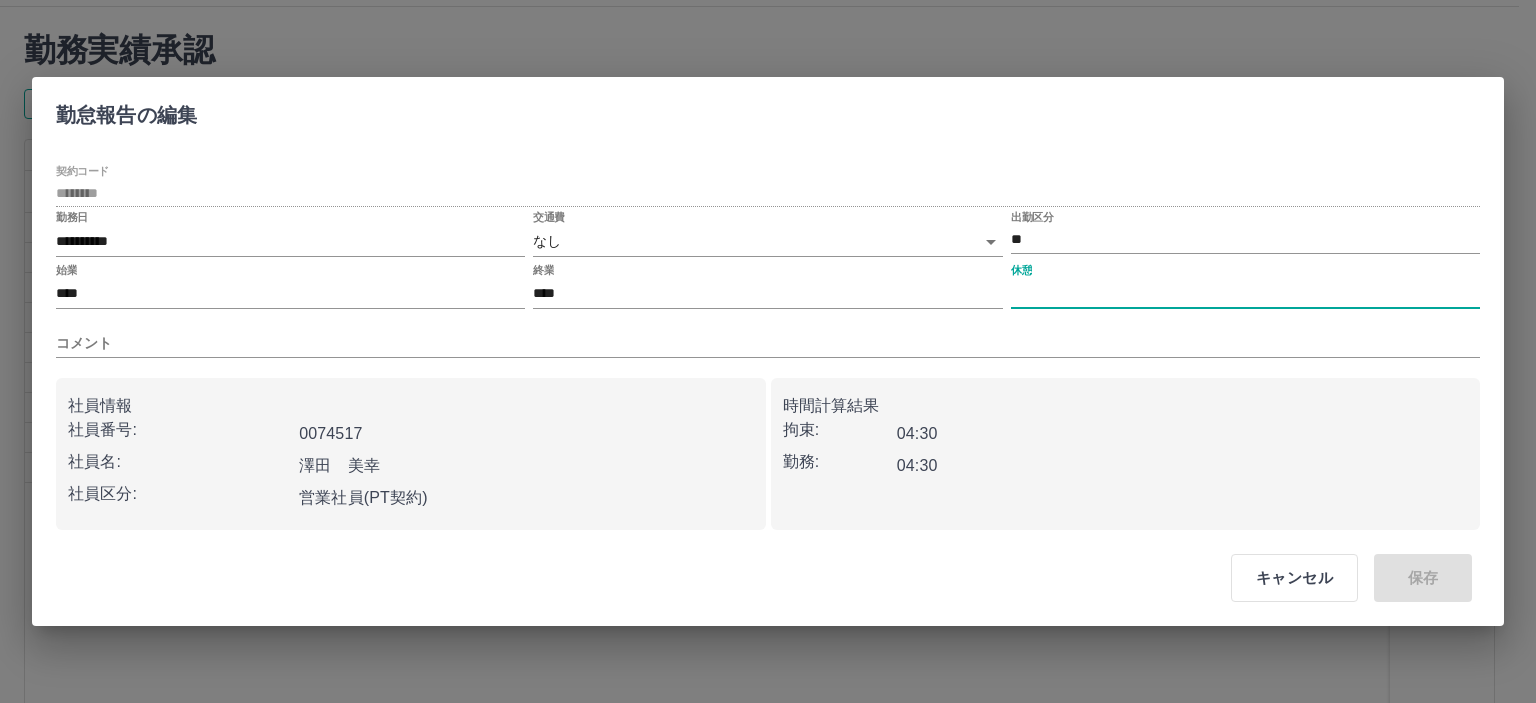 click on "休憩" at bounding box center (1245, 294) 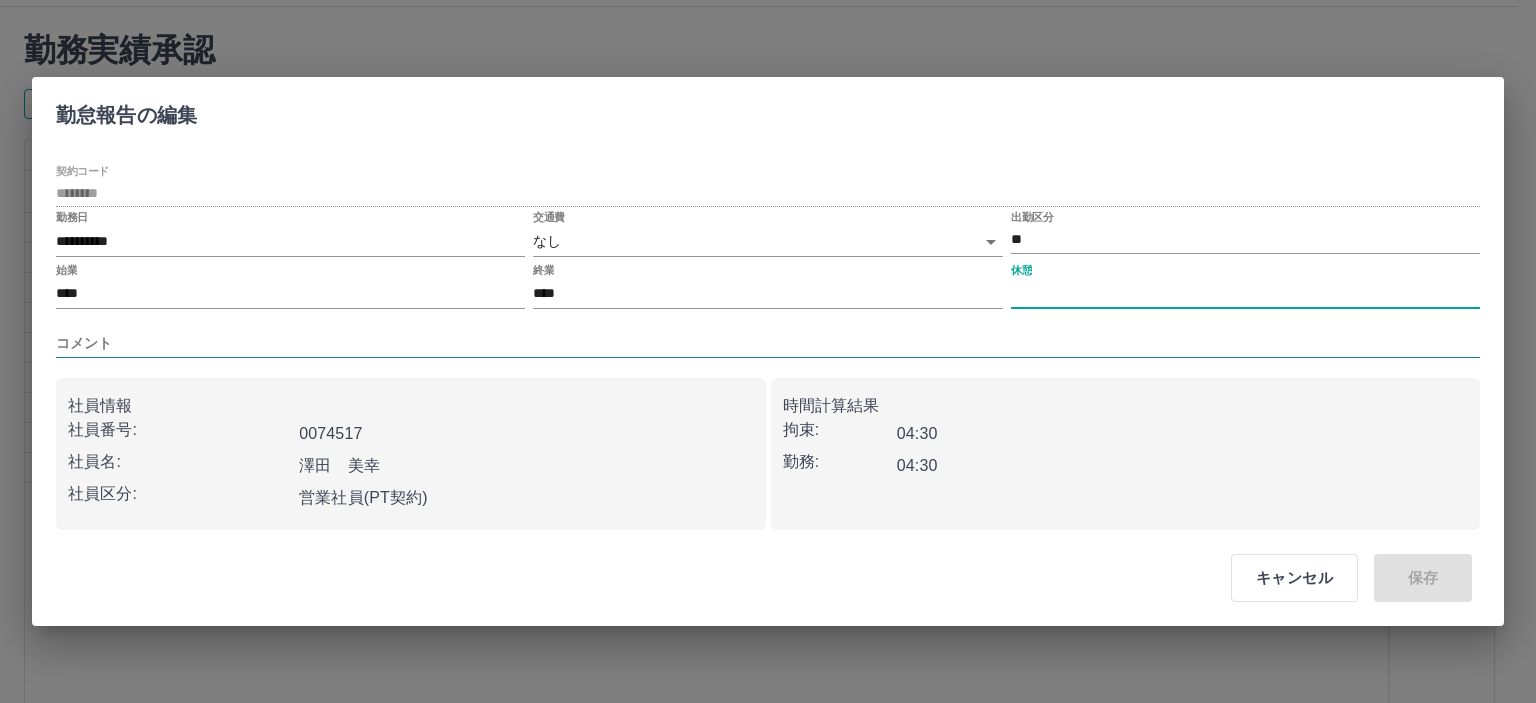 type on "****" 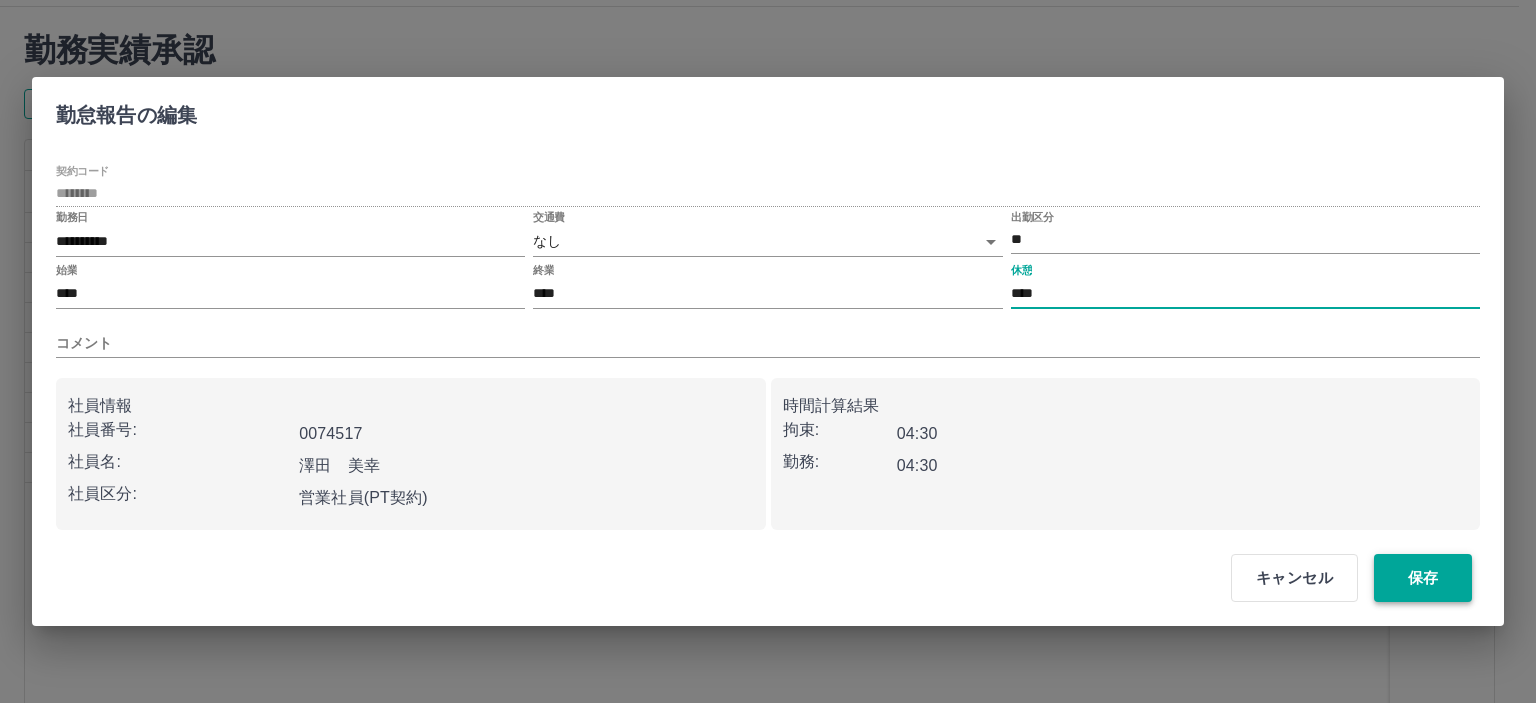 click on "保存" at bounding box center (1423, 578) 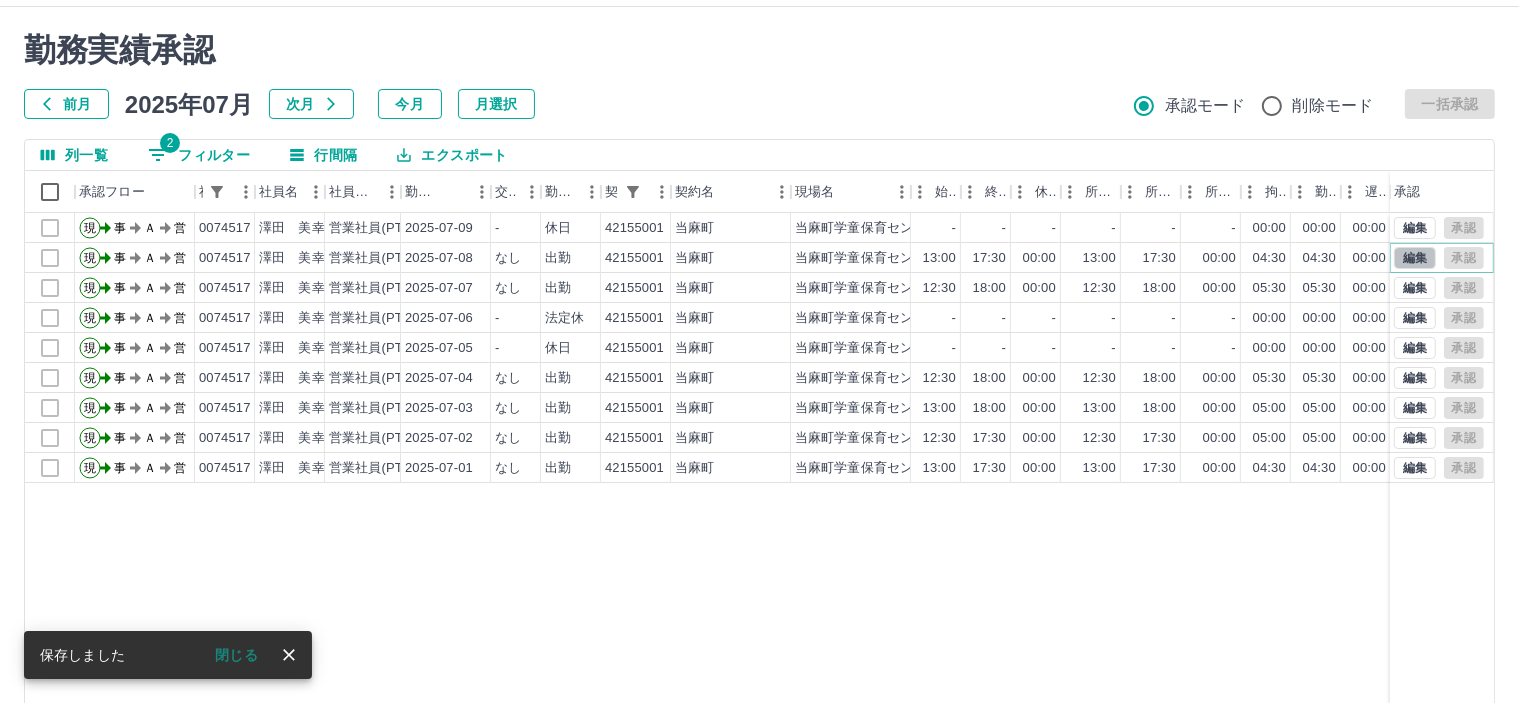 click on "編集" at bounding box center [1415, 258] 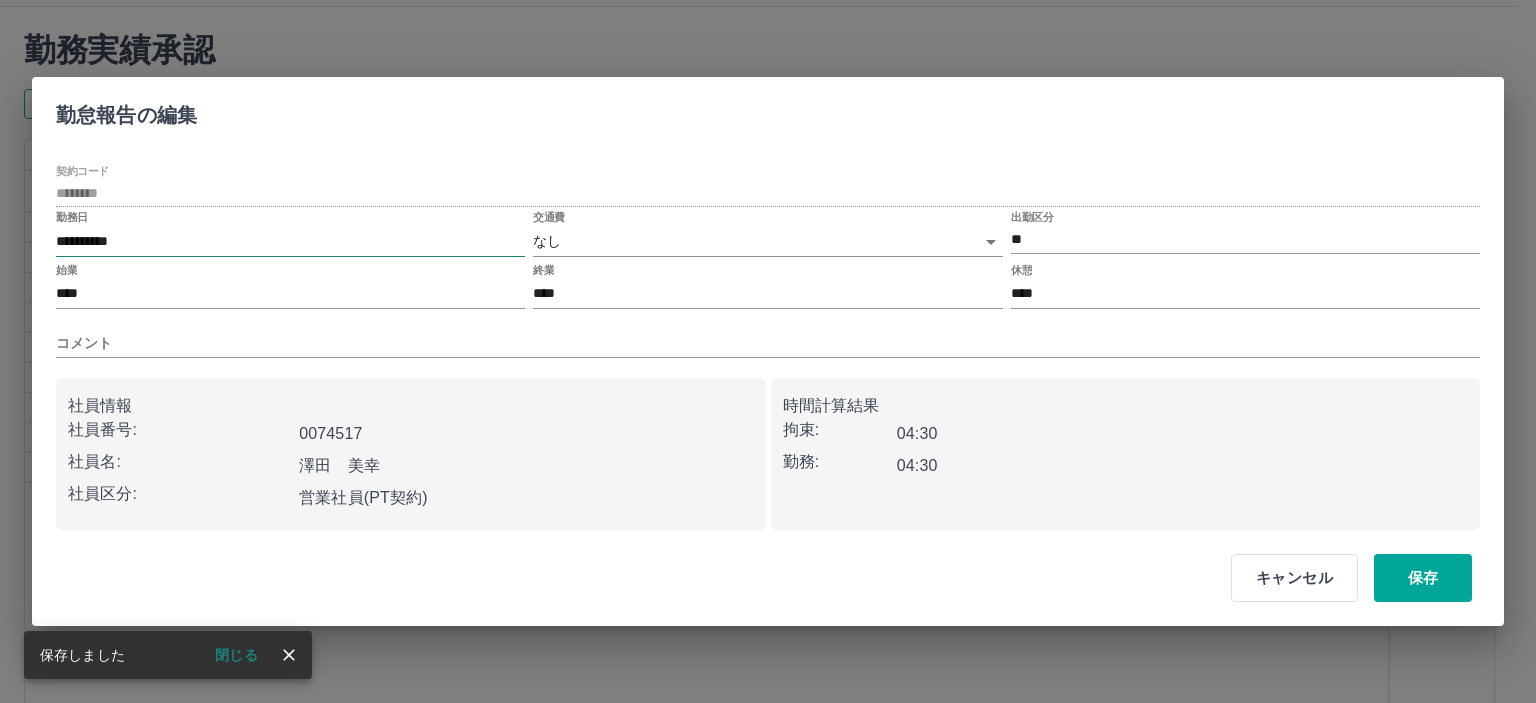 click on "**********" at bounding box center [290, 241] 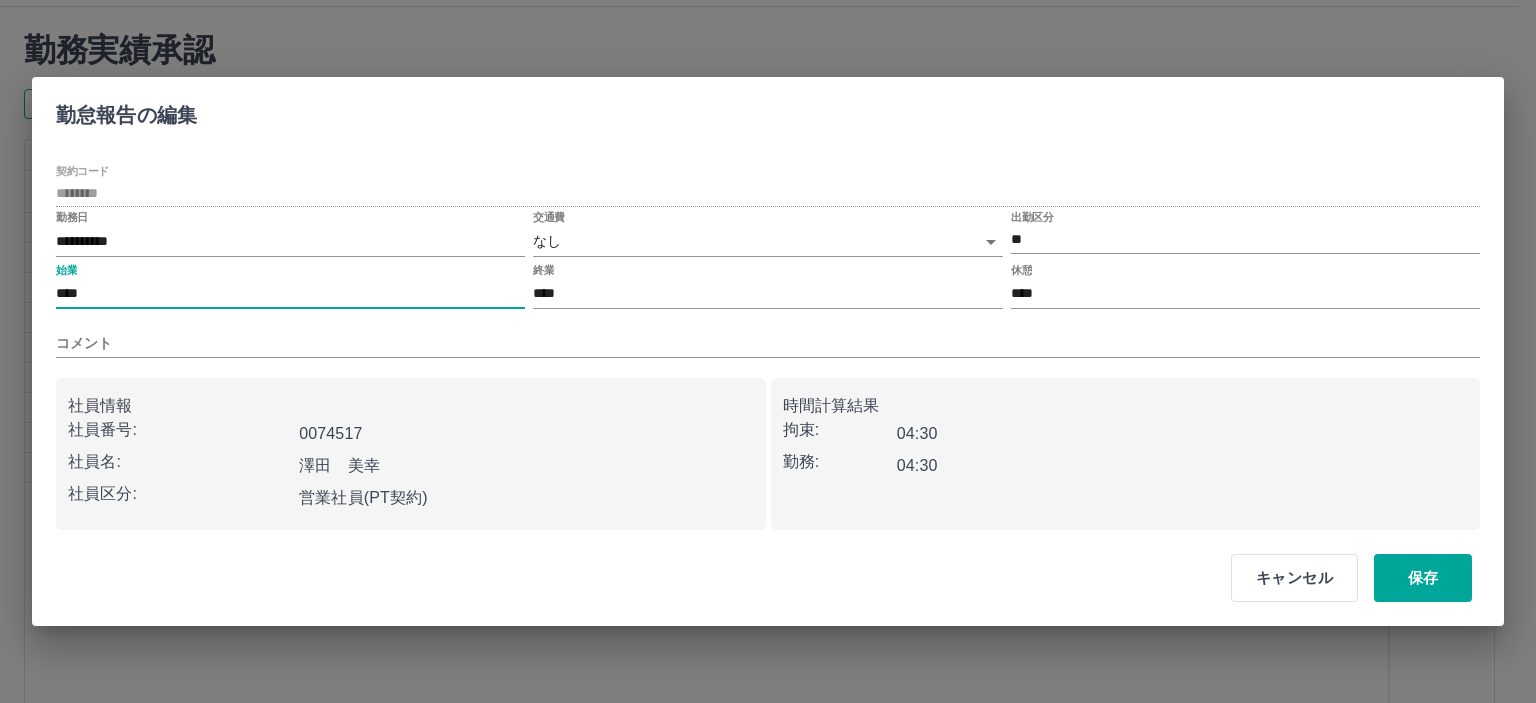 click on "****" at bounding box center [290, 294] 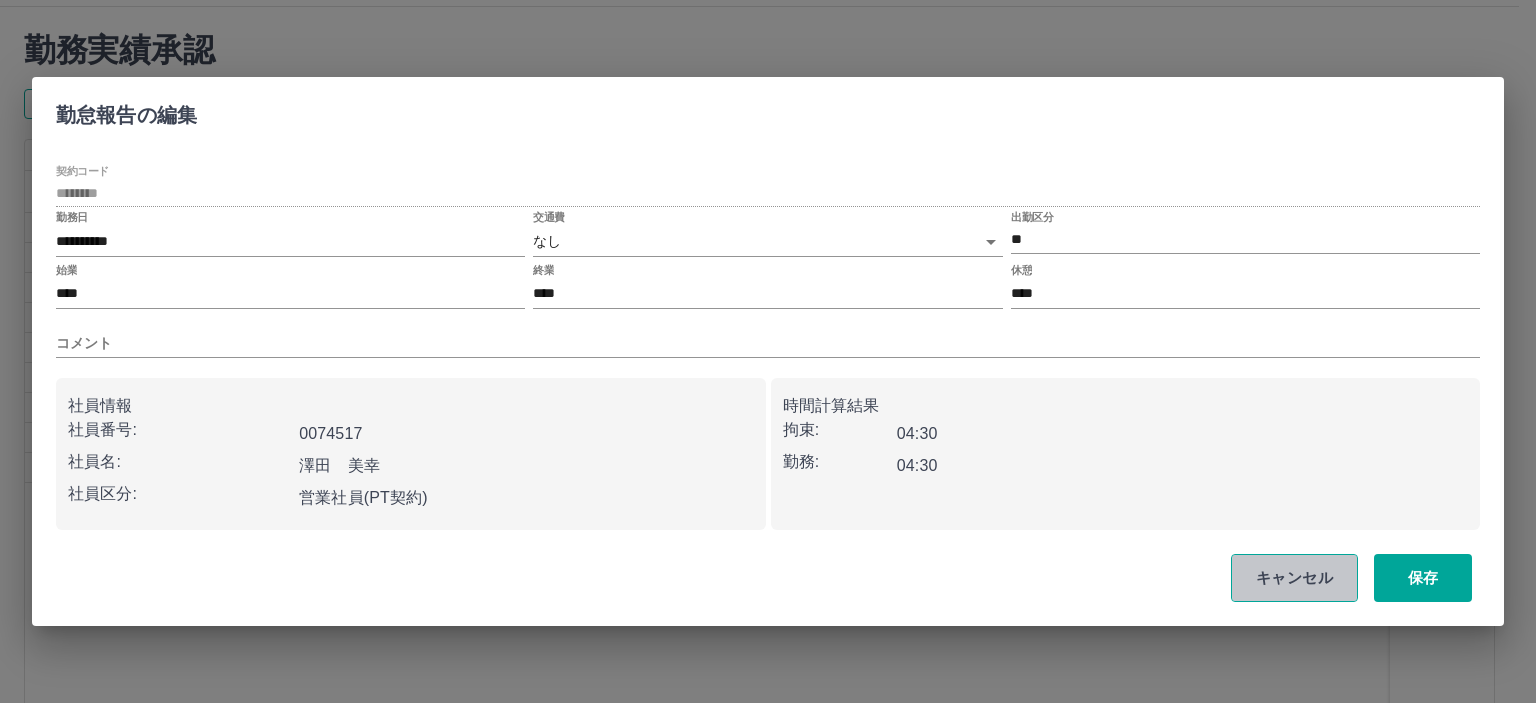 click on "キャンセル" at bounding box center [1294, 578] 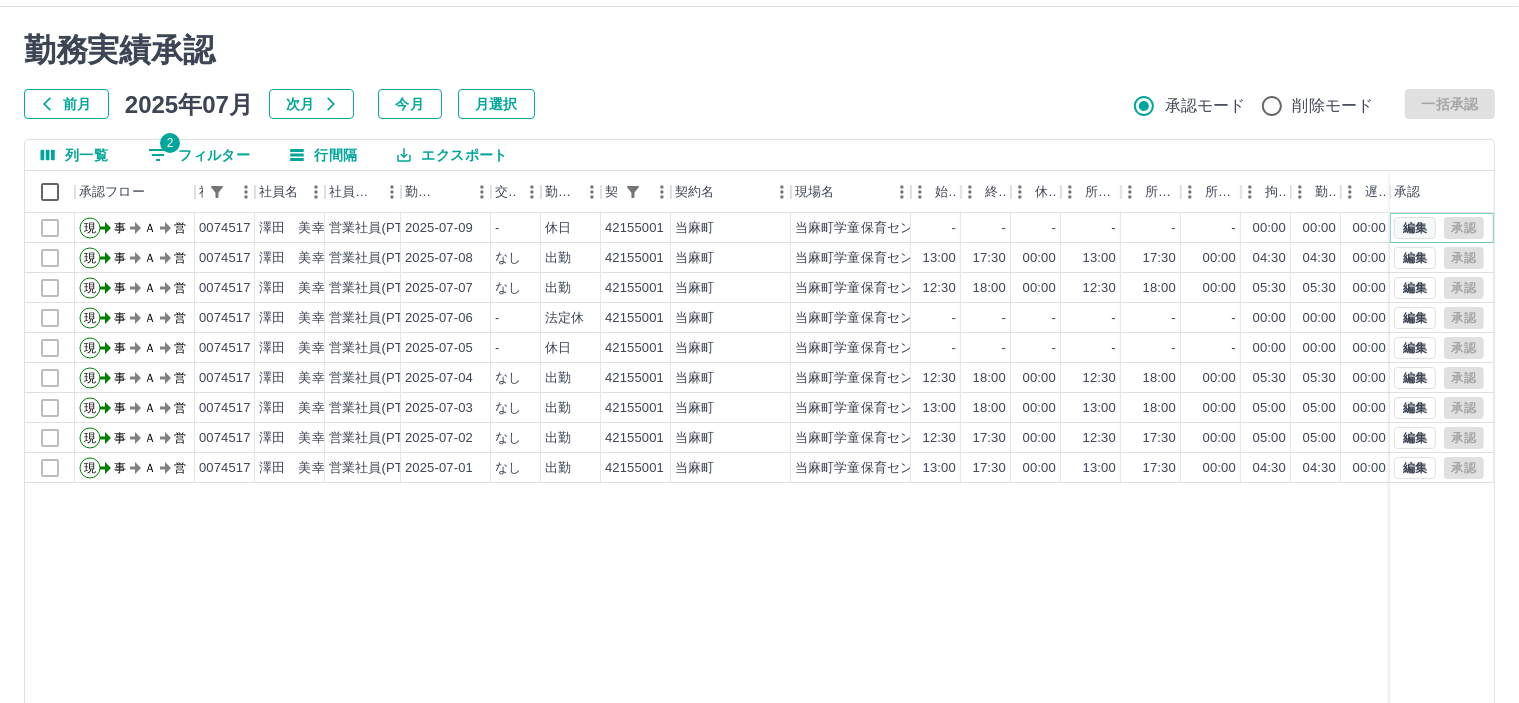 click on "編集" at bounding box center [1415, 228] 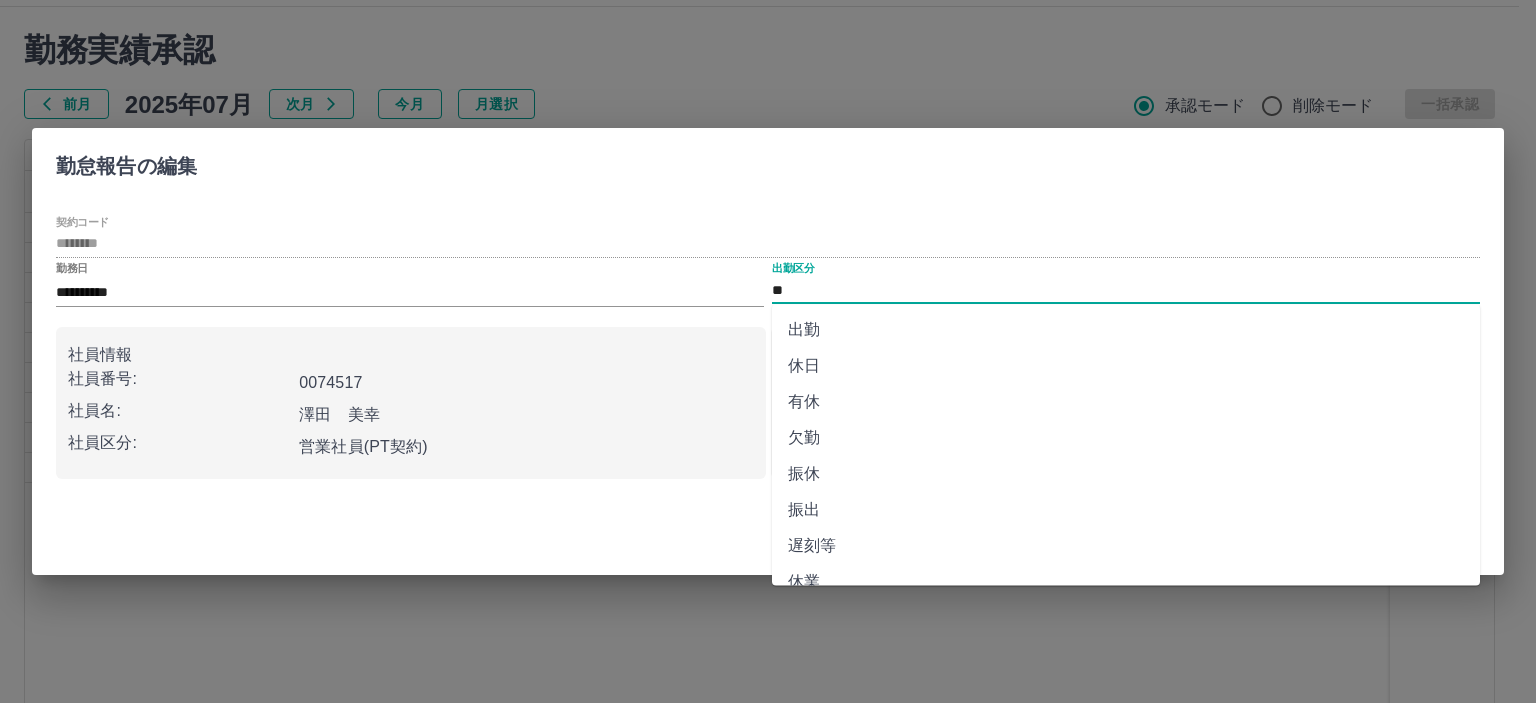 click on "**" at bounding box center [1126, 290] 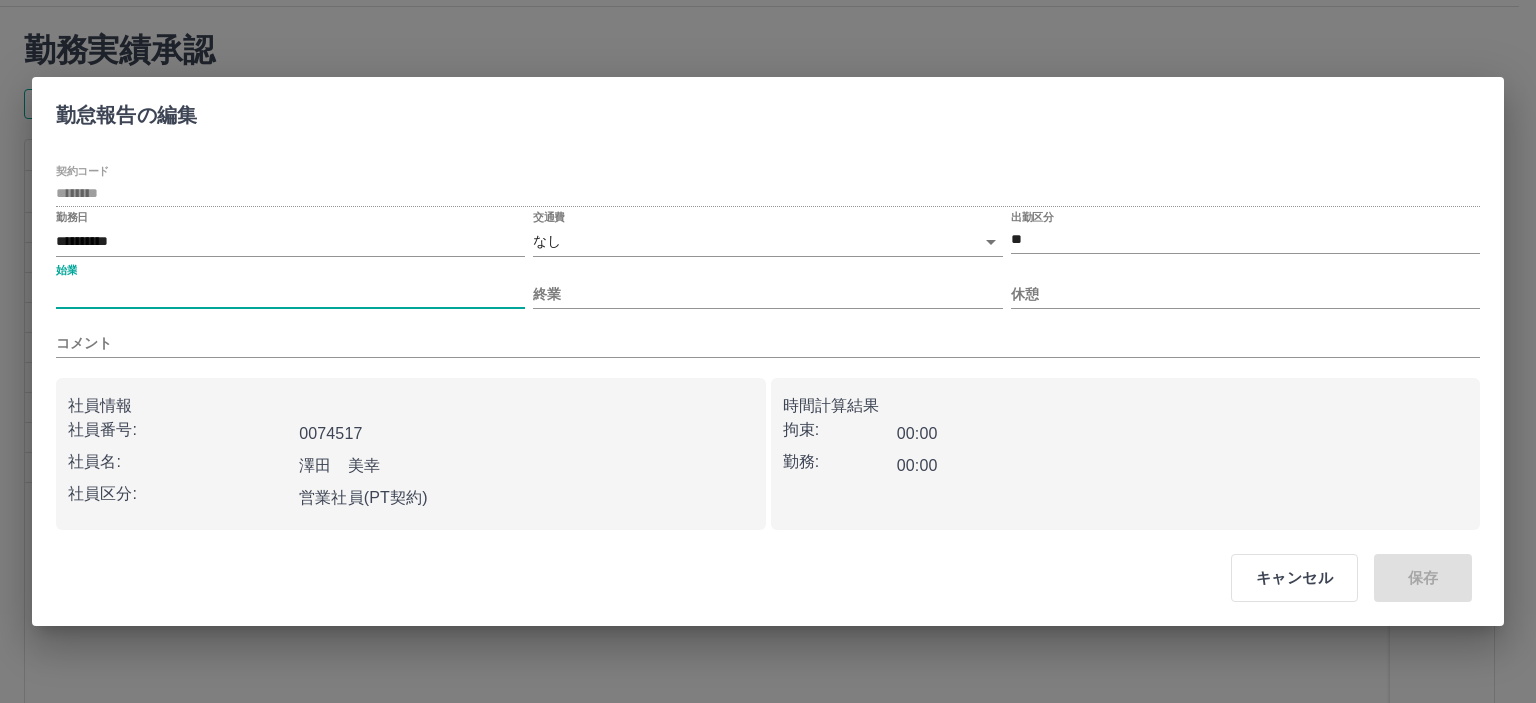 click on "始業" at bounding box center [290, 294] 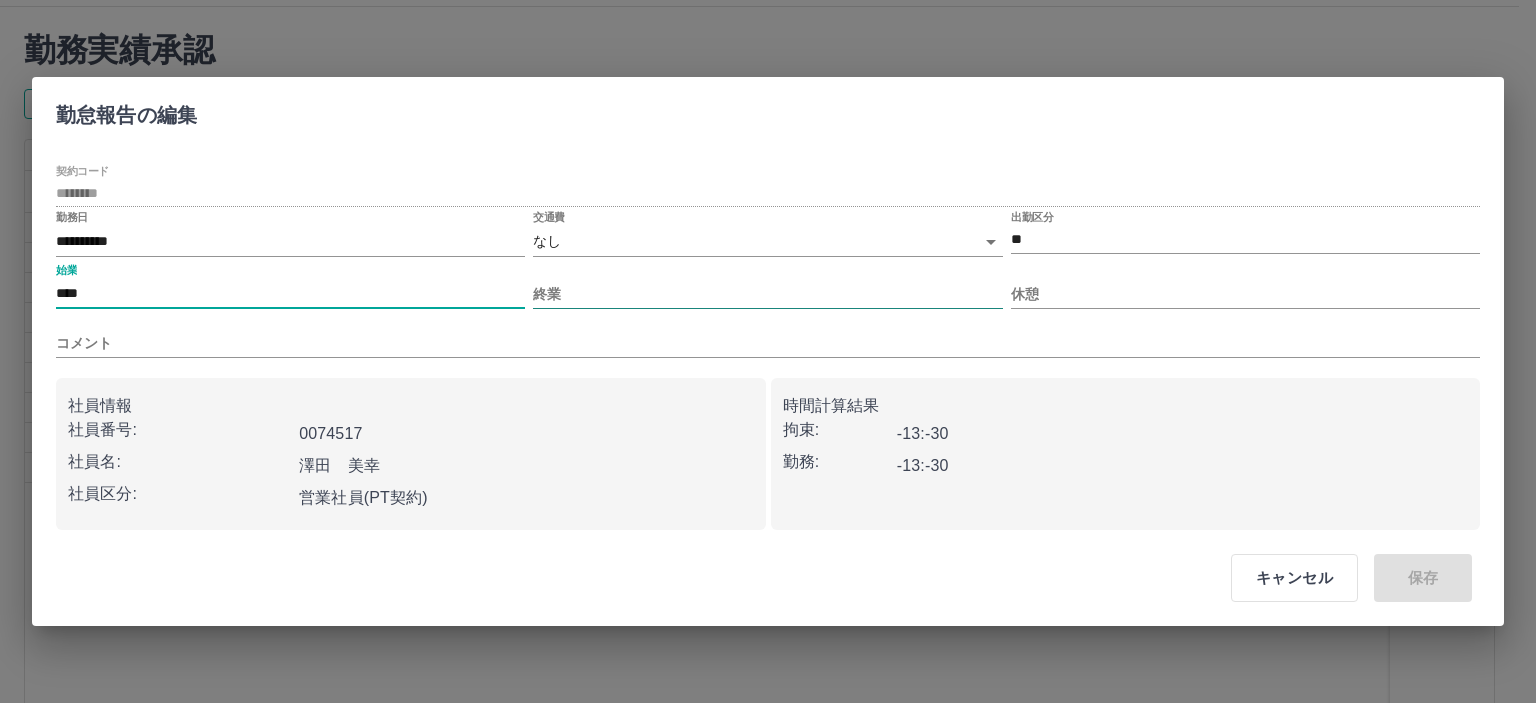 type on "****" 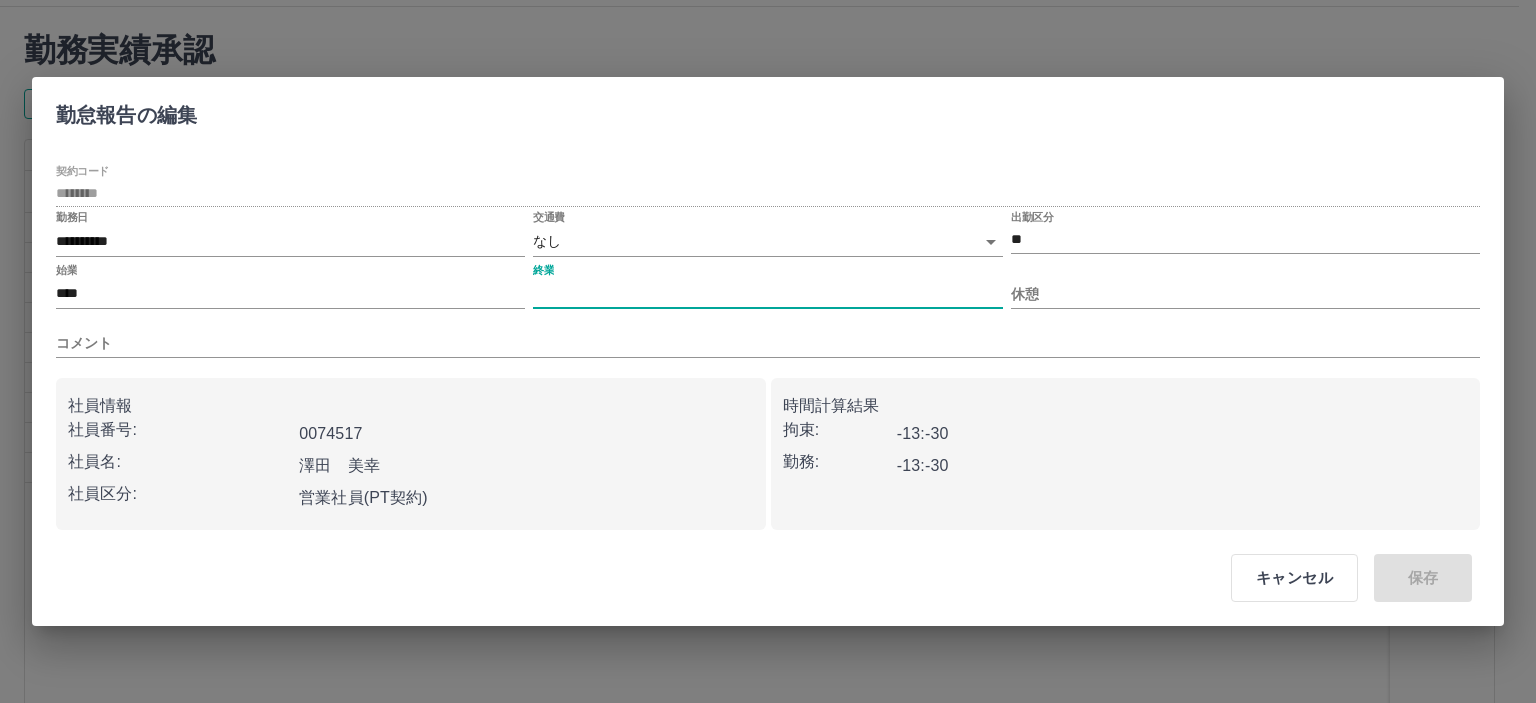 click on "終業" at bounding box center [767, 294] 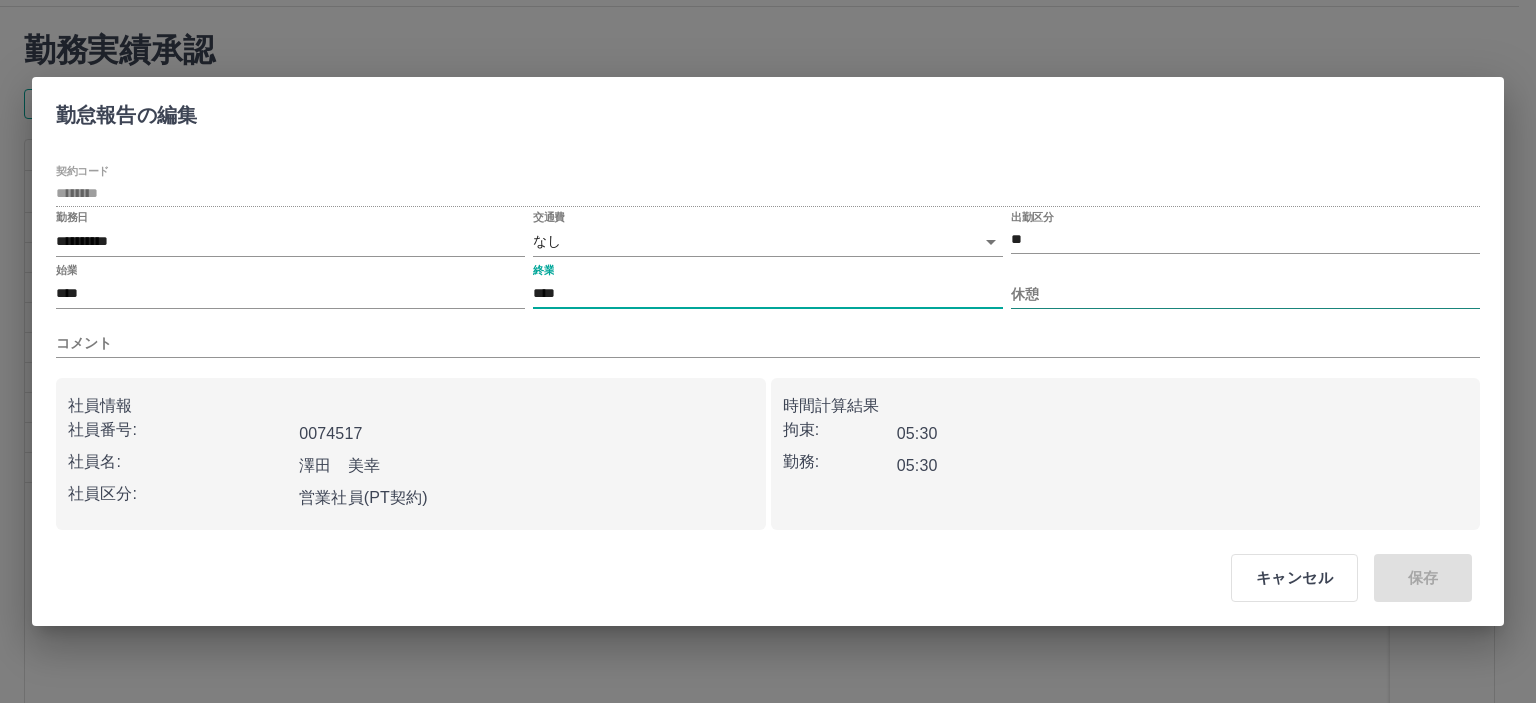 type on "****" 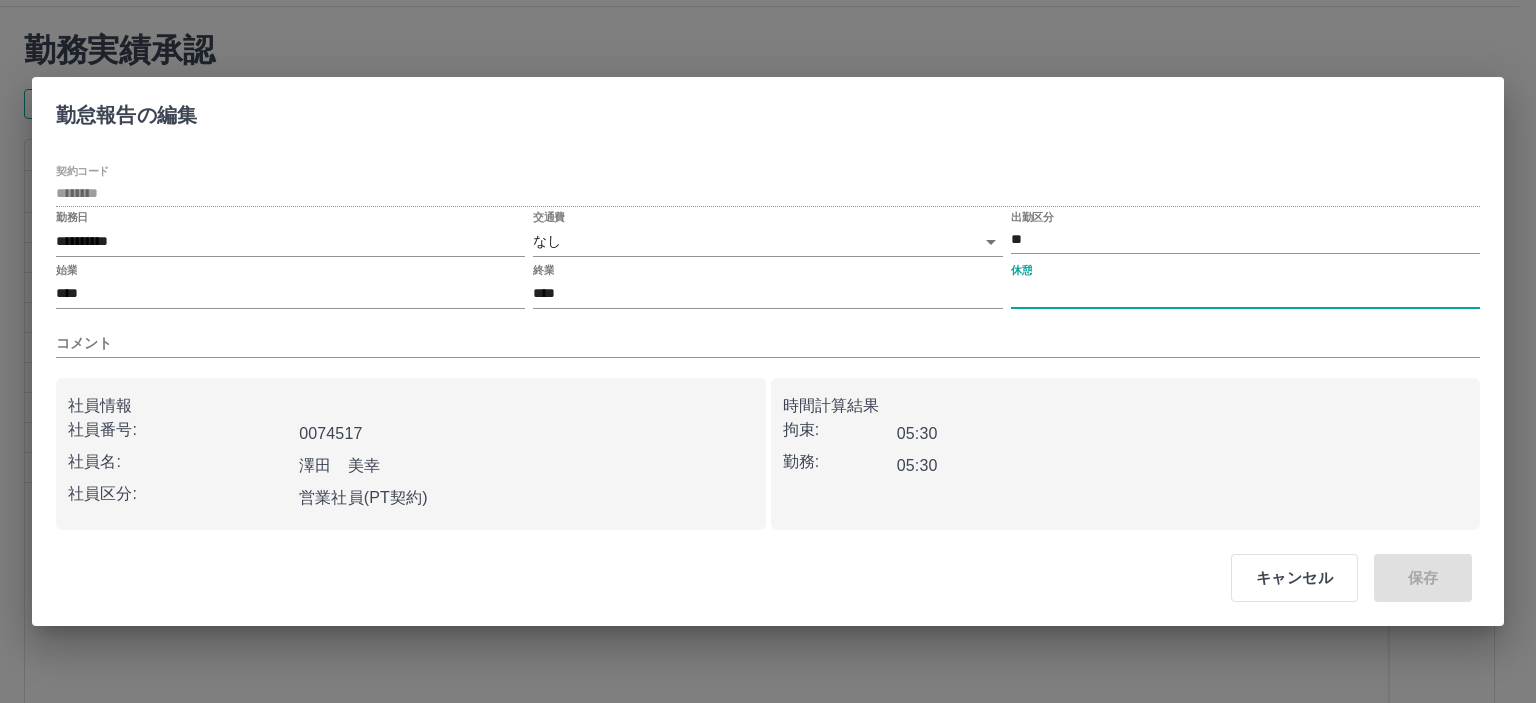 click on "休憩" at bounding box center (1245, 294) 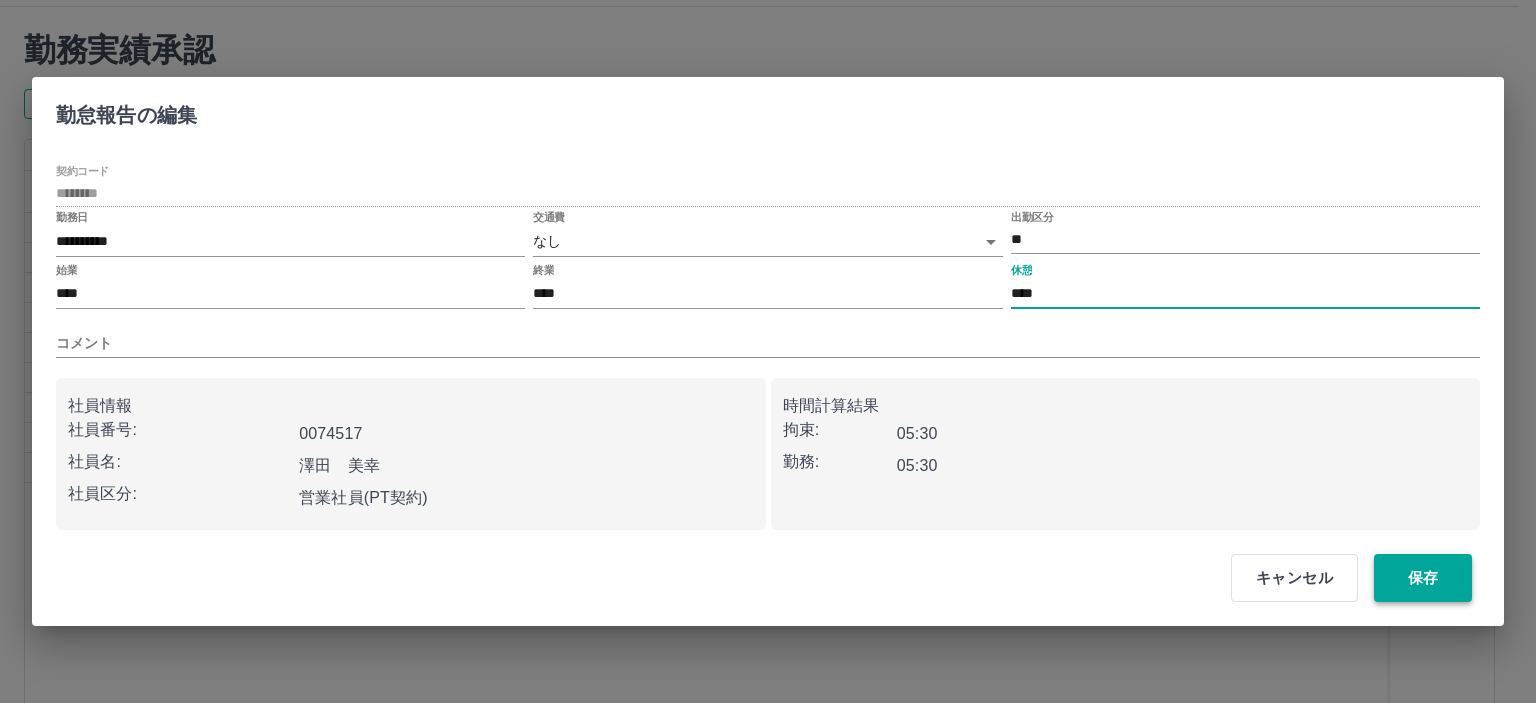 type on "****" 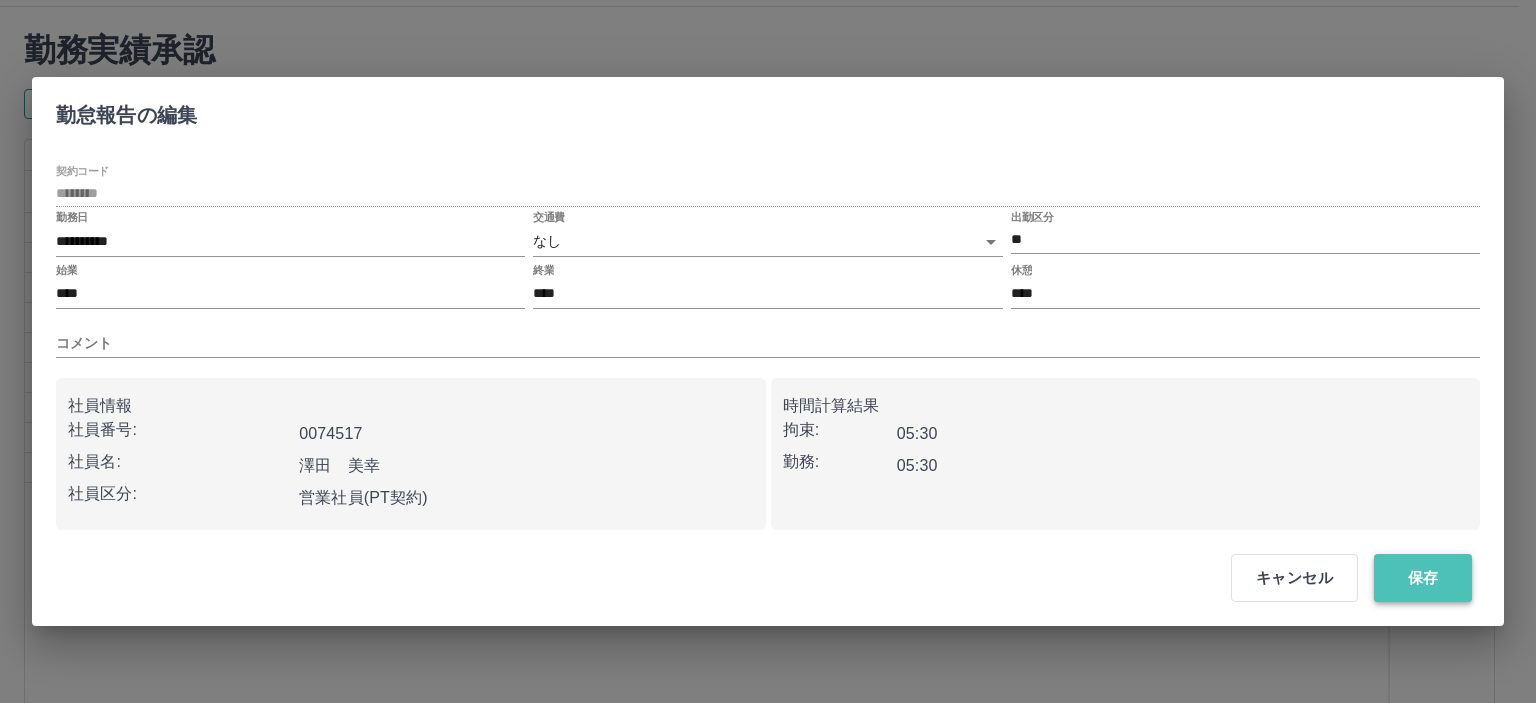 click on "保存" at bounding box center (1423, 578) 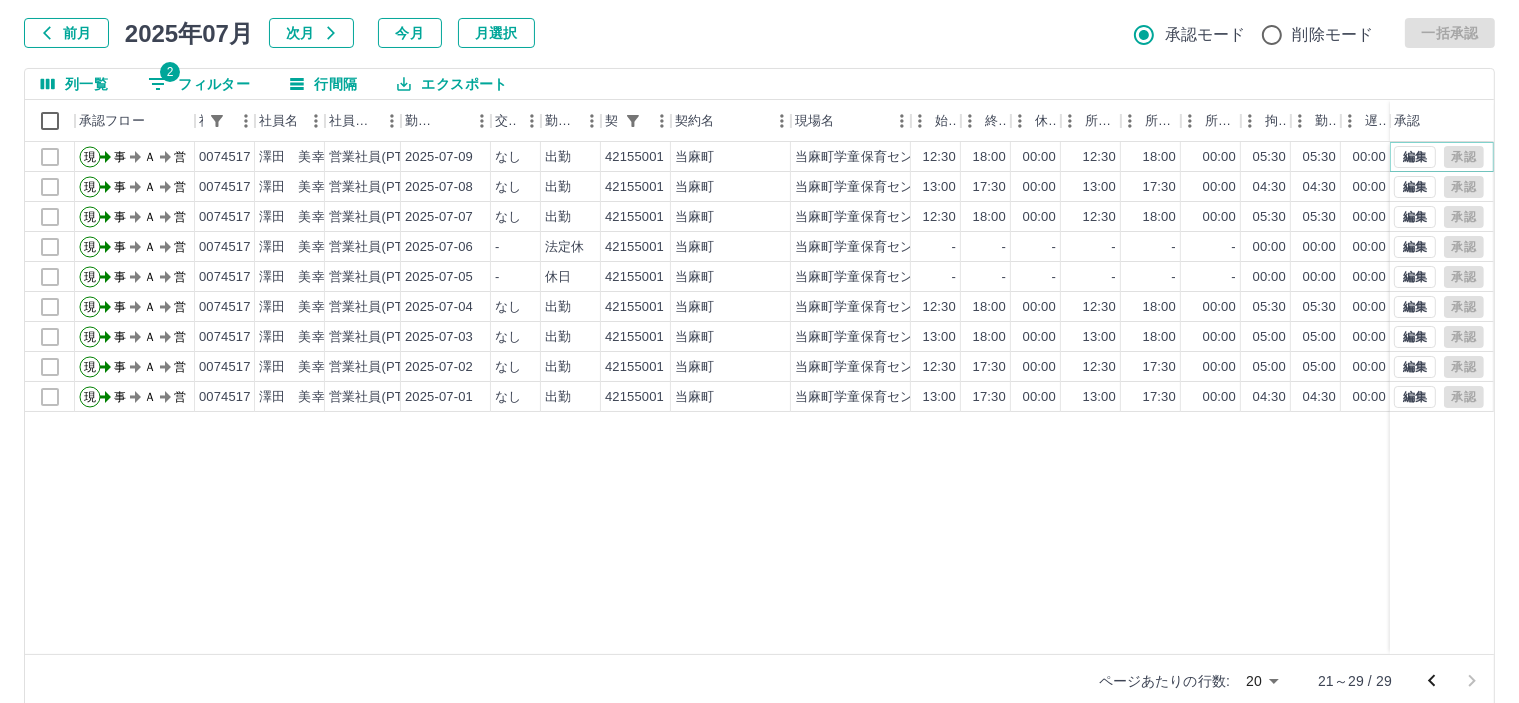 scroll, scrollTop: 142, scrollLeft: 0, axis: vertical 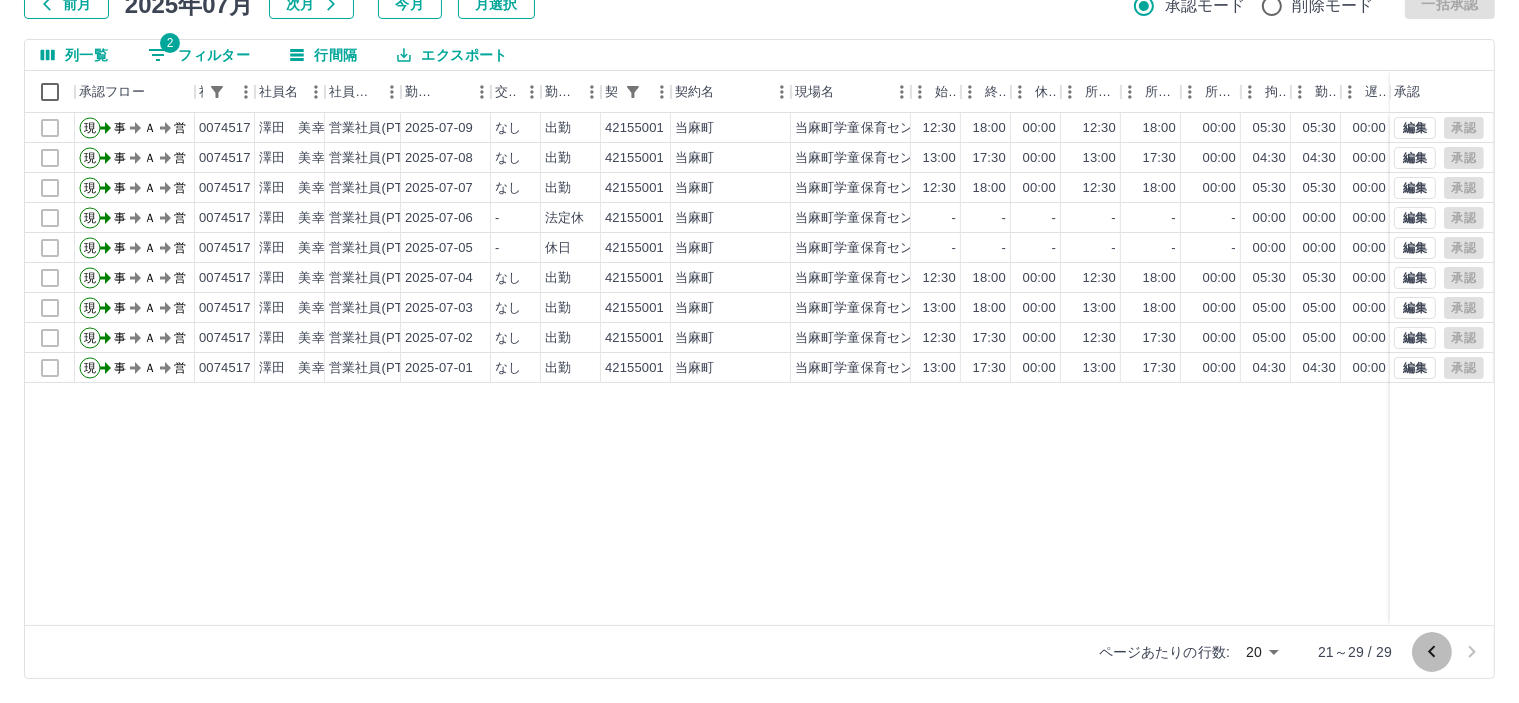 click 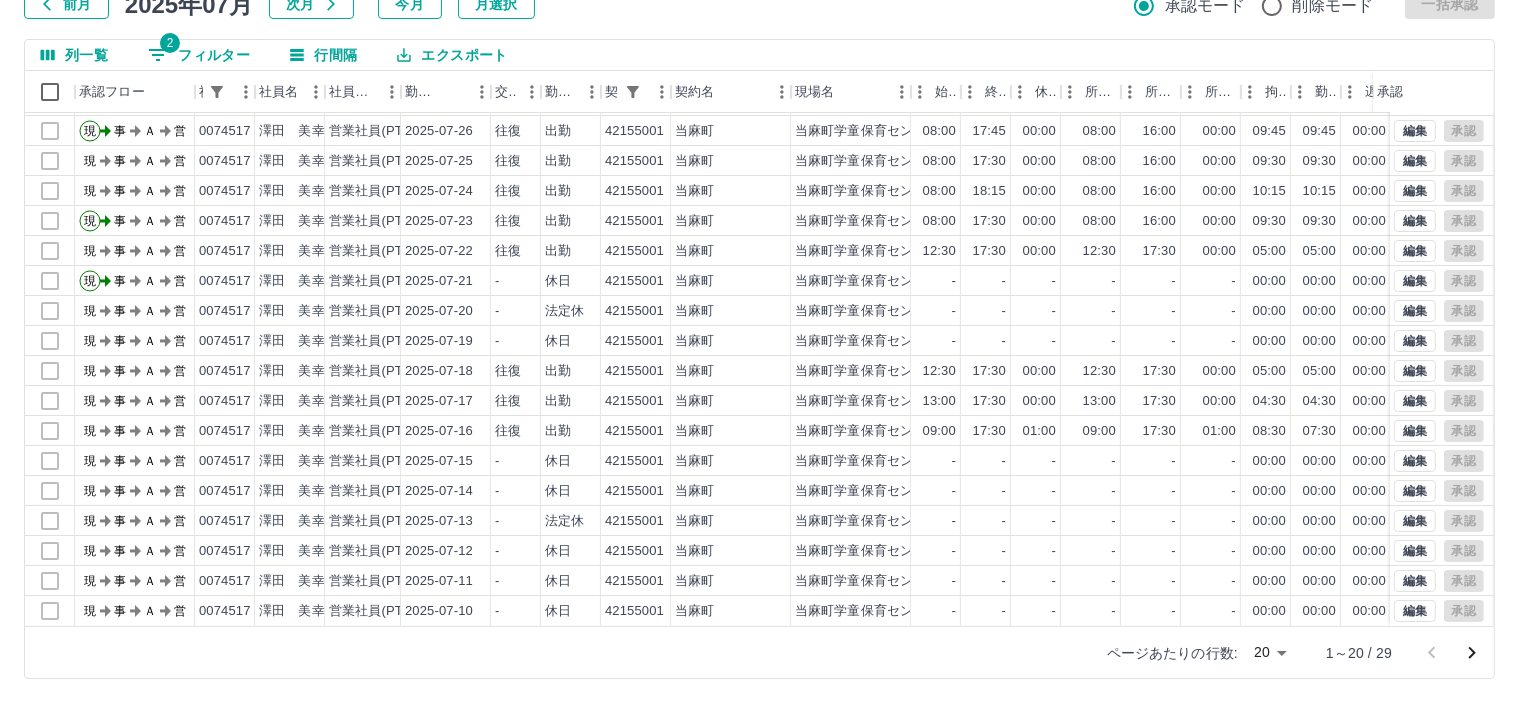 scroll, scrollTop: 103, scrollLeft: 0, axis: vertical 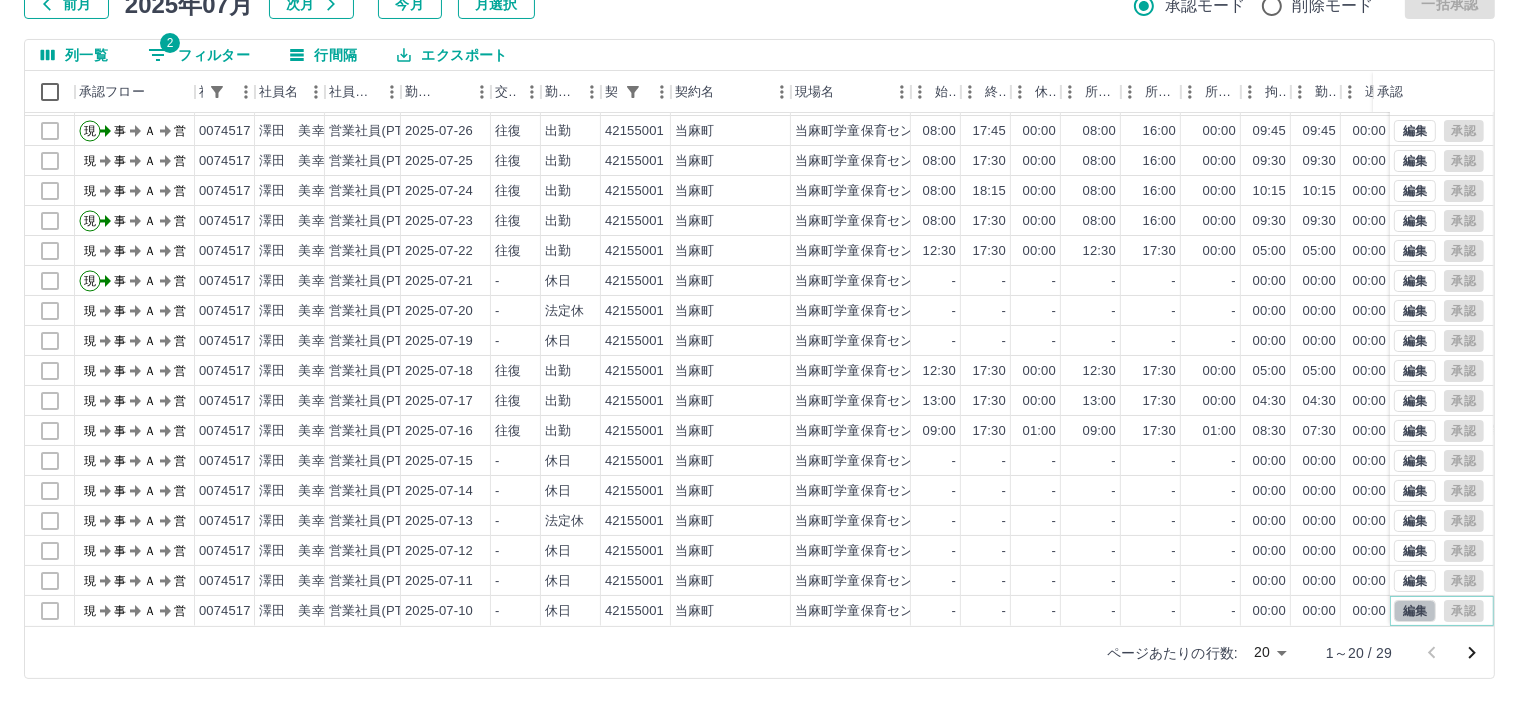 click on "編集" at bounding box center (1415, 611) 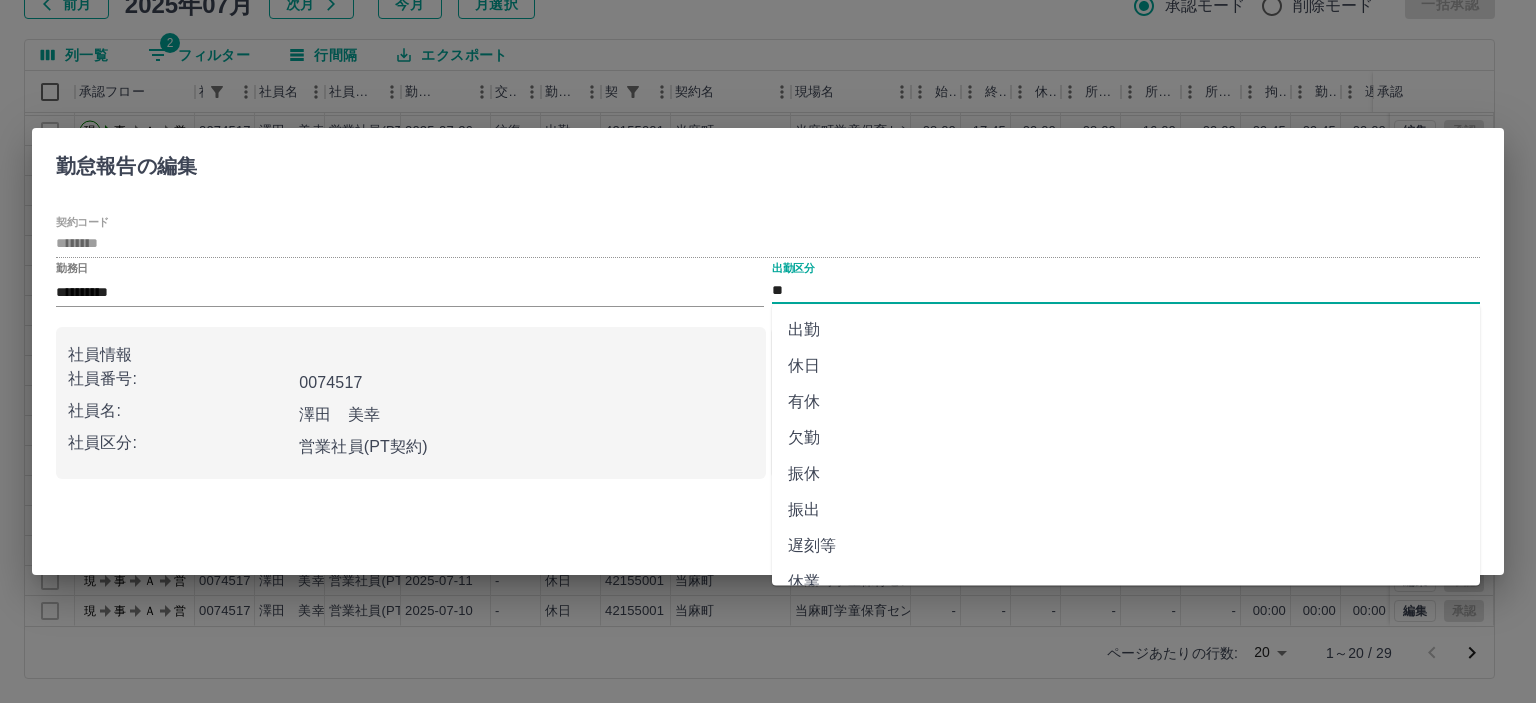 click on "**" at bounding box center (1126, 290) 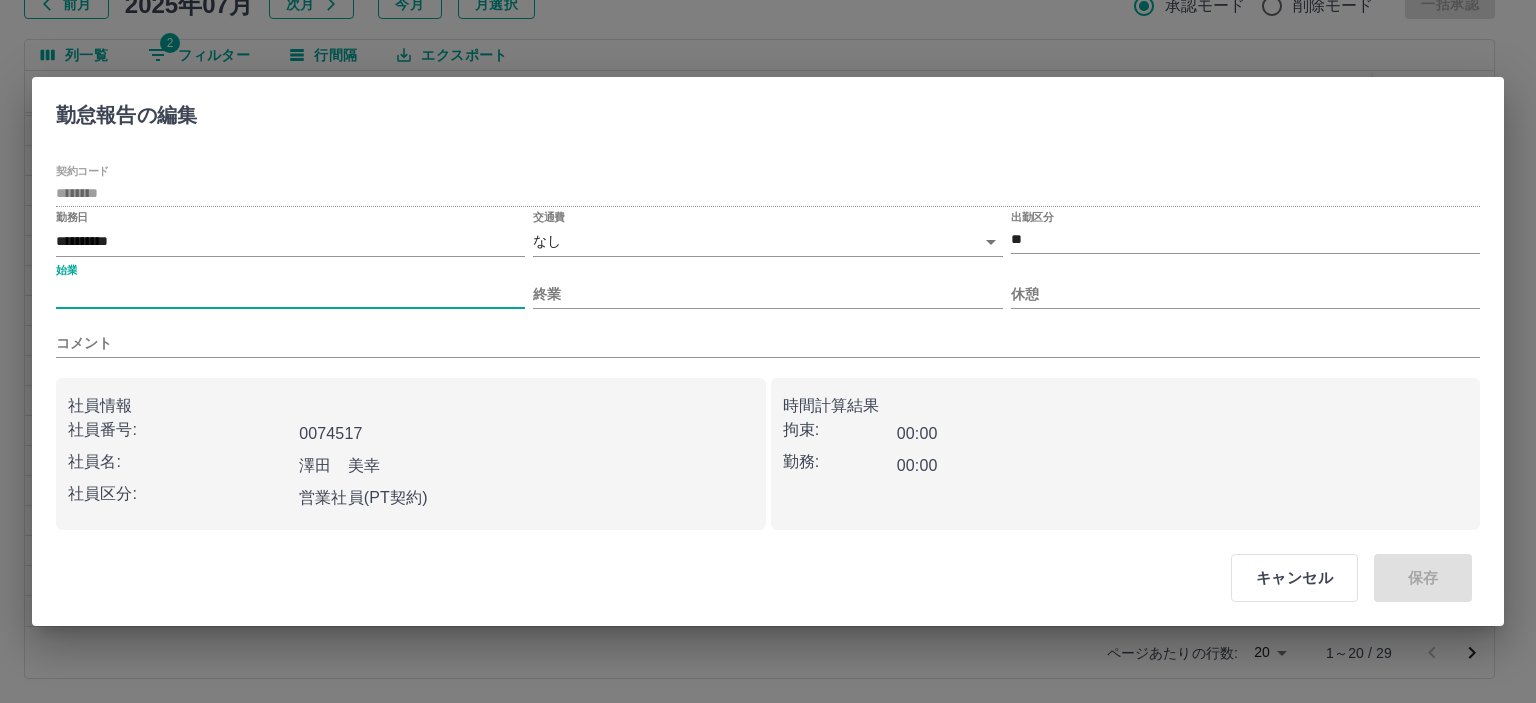 click on "始業" at bounding box center [290, 294] 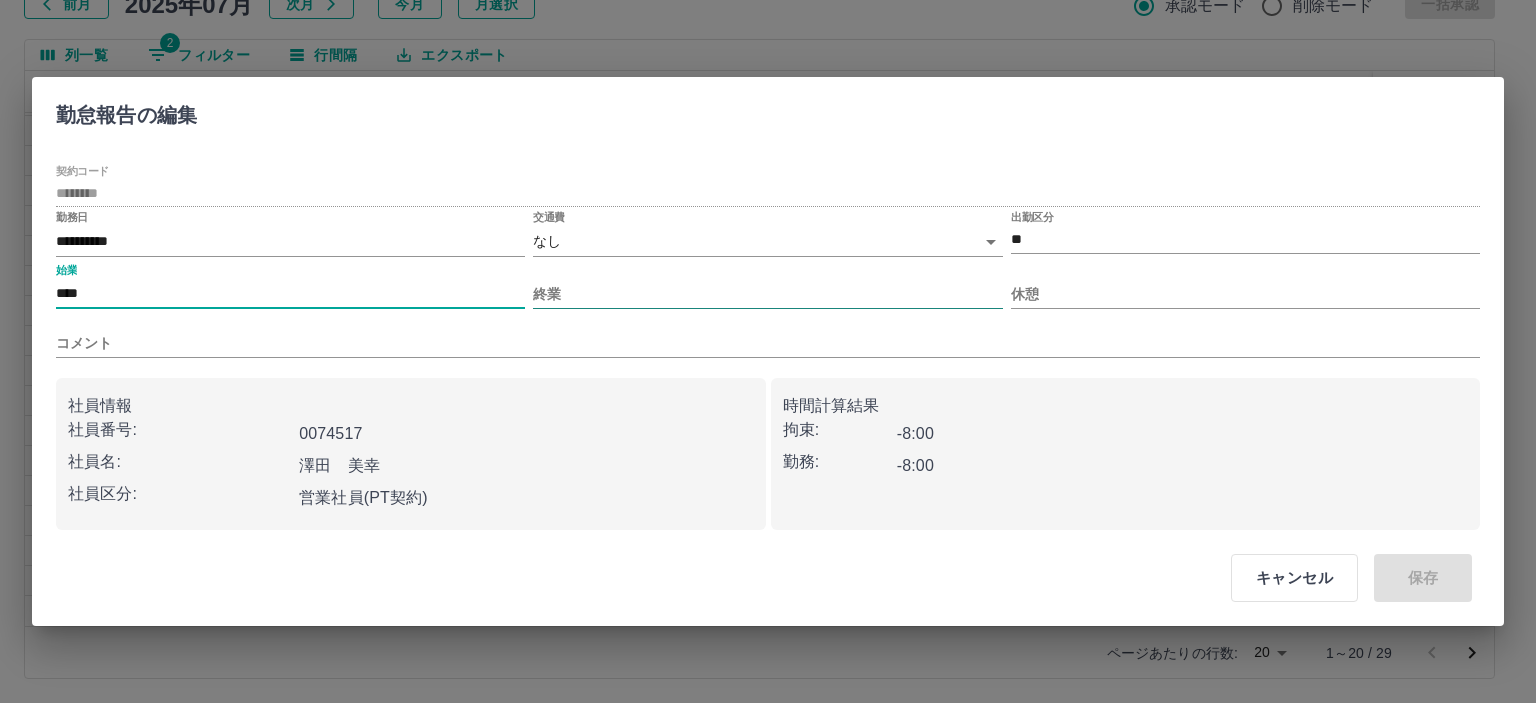 type on "****" 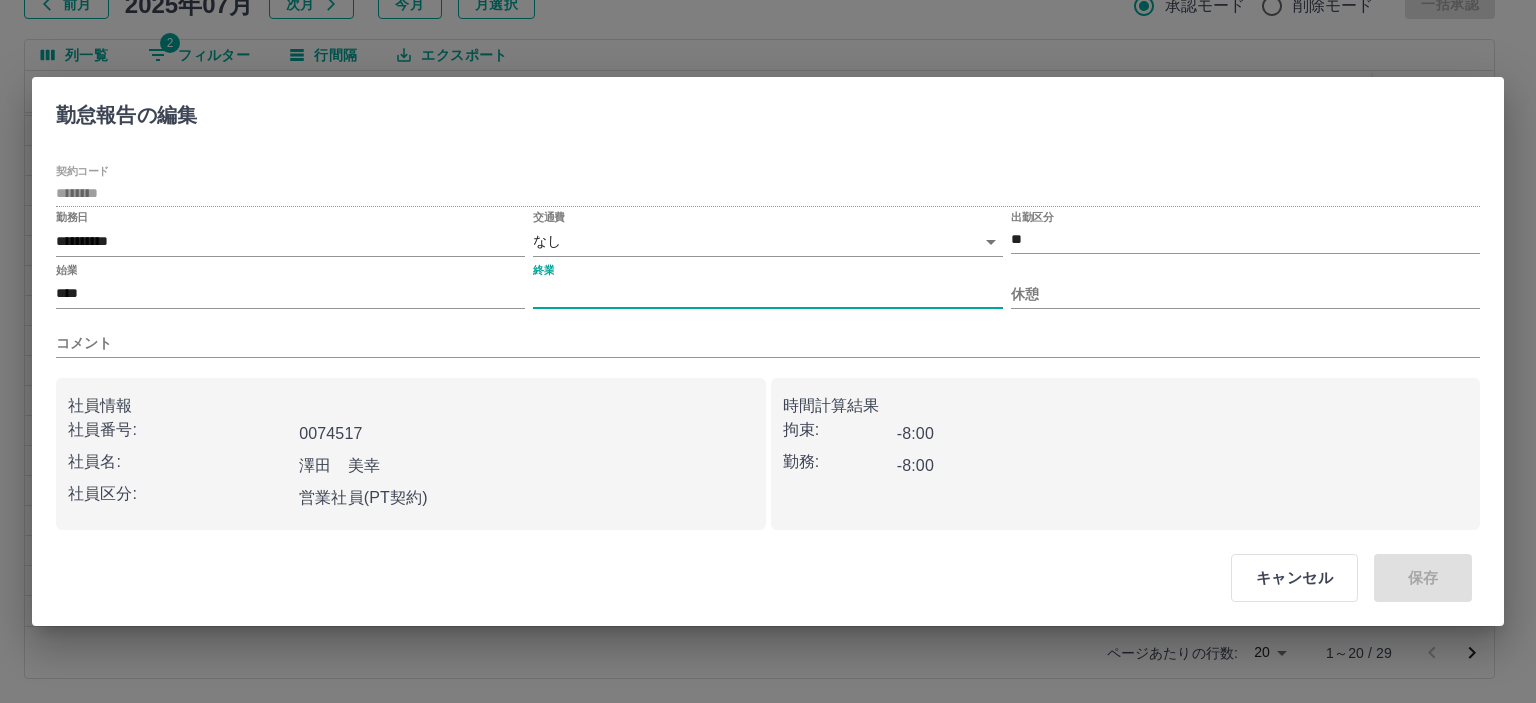 click on "終業" at bounding box center [767, 294] 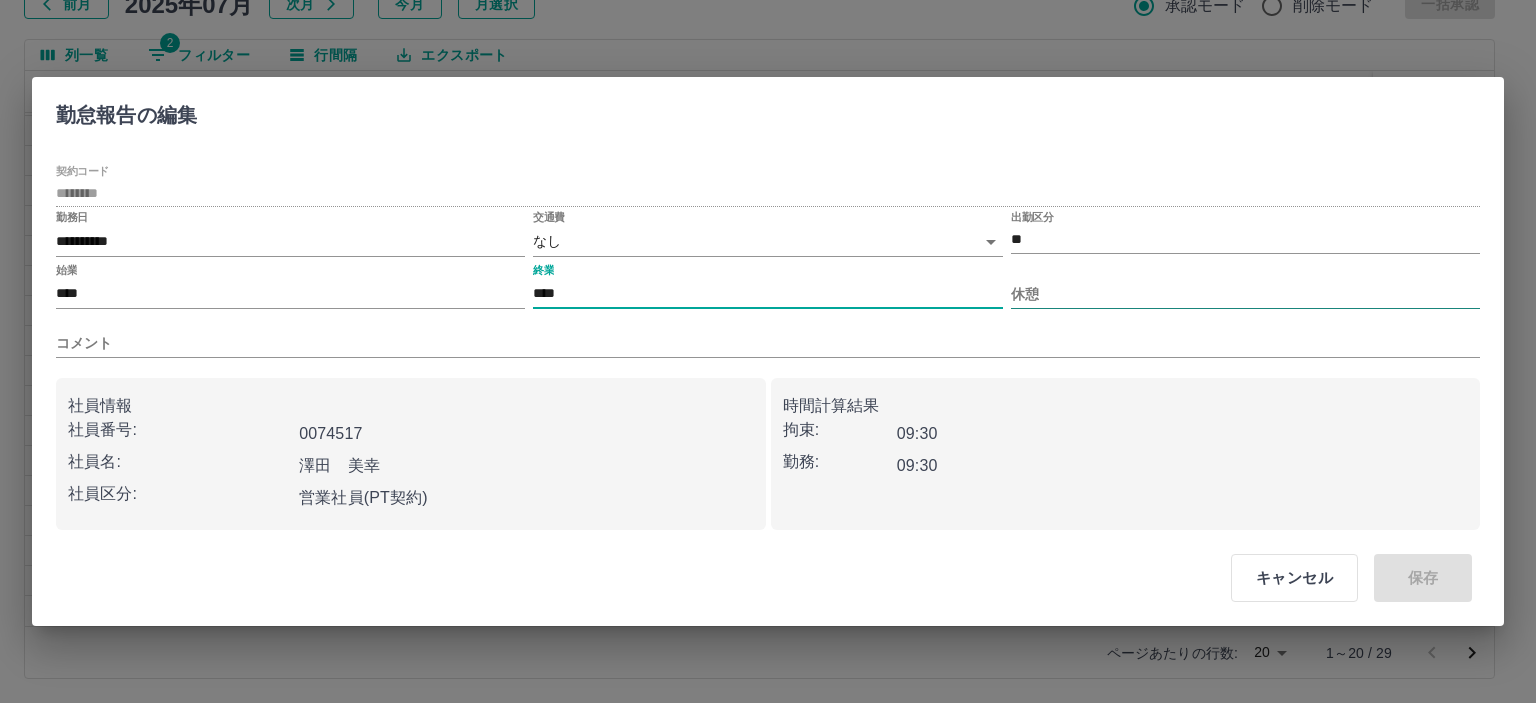 type on "****" 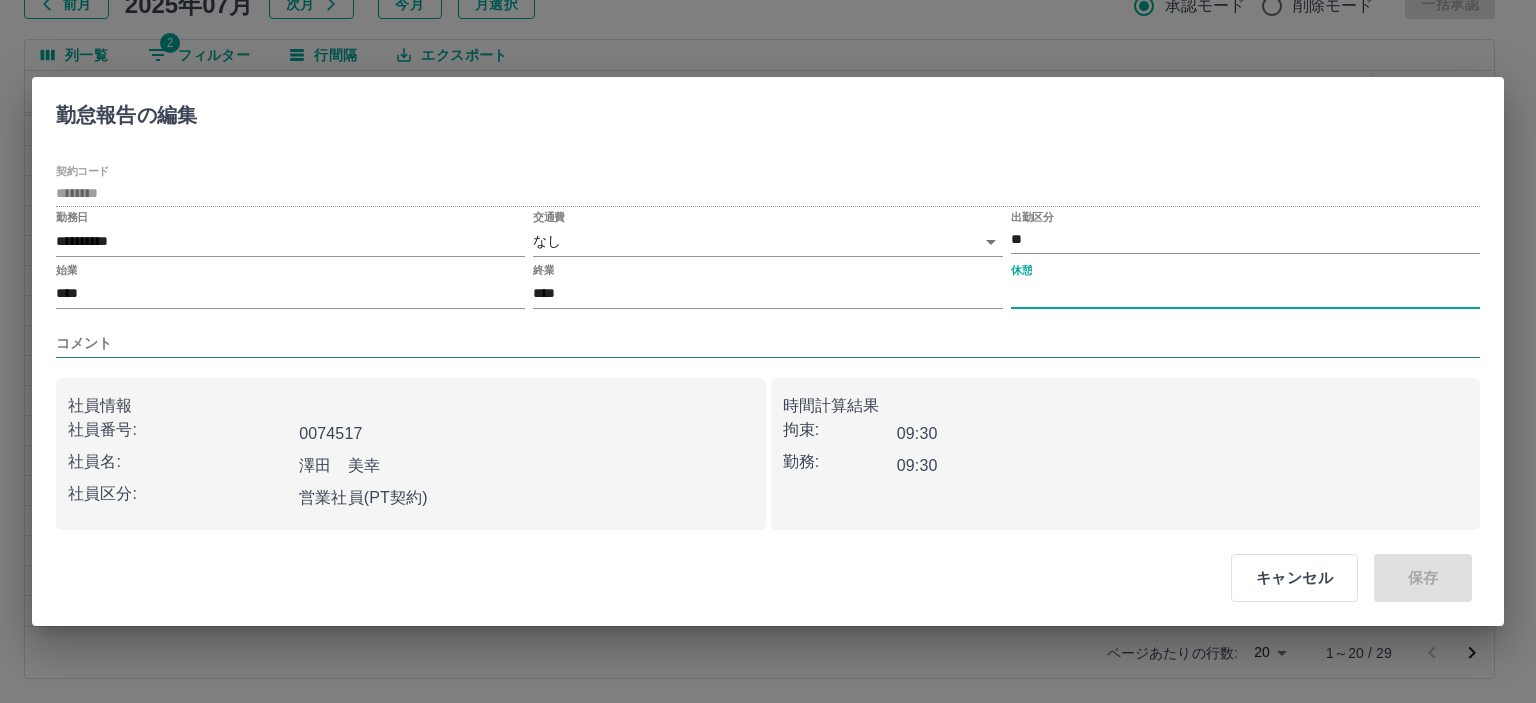 type on "****" 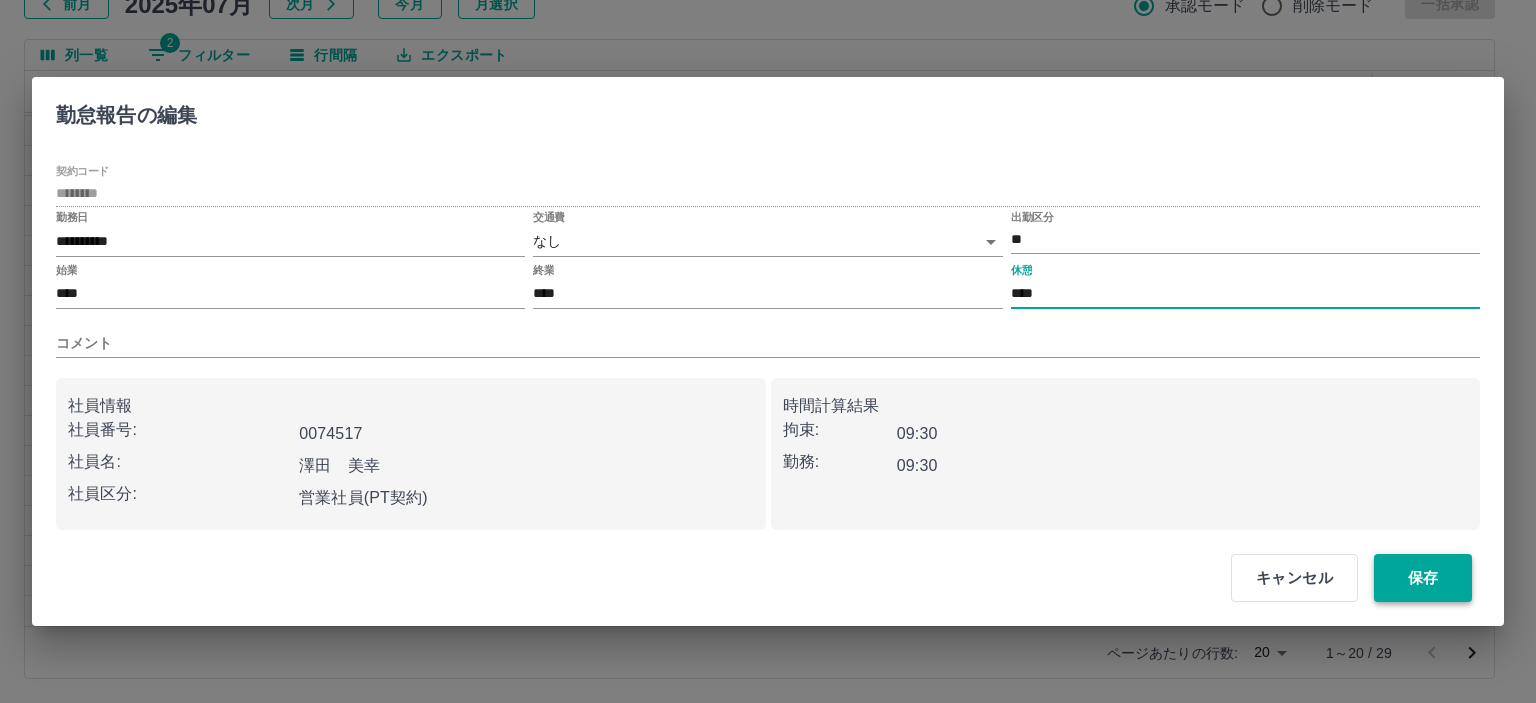 click on "保存" at bounding box center [1423, 578] 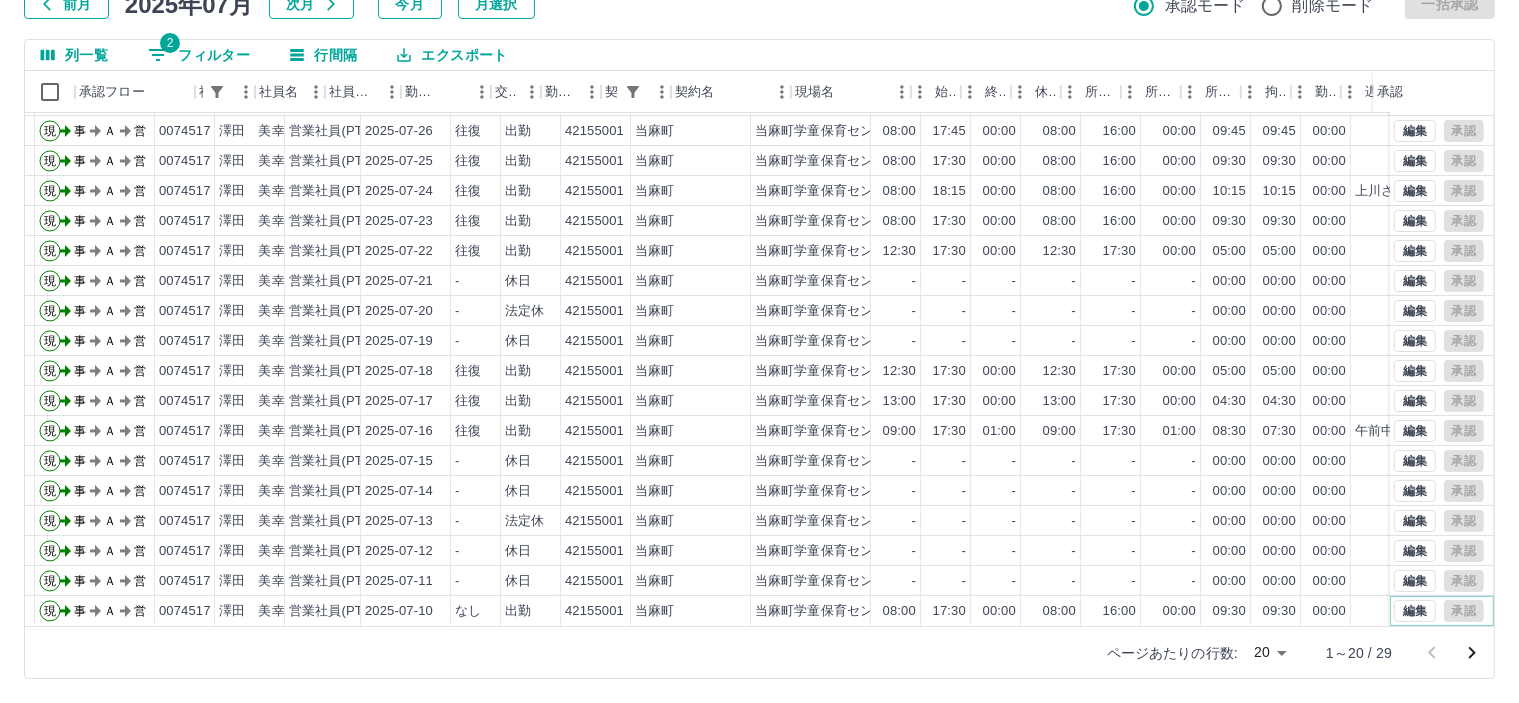 scroll, scrollTop: 103, scrollLeft: 0, axis: vertical 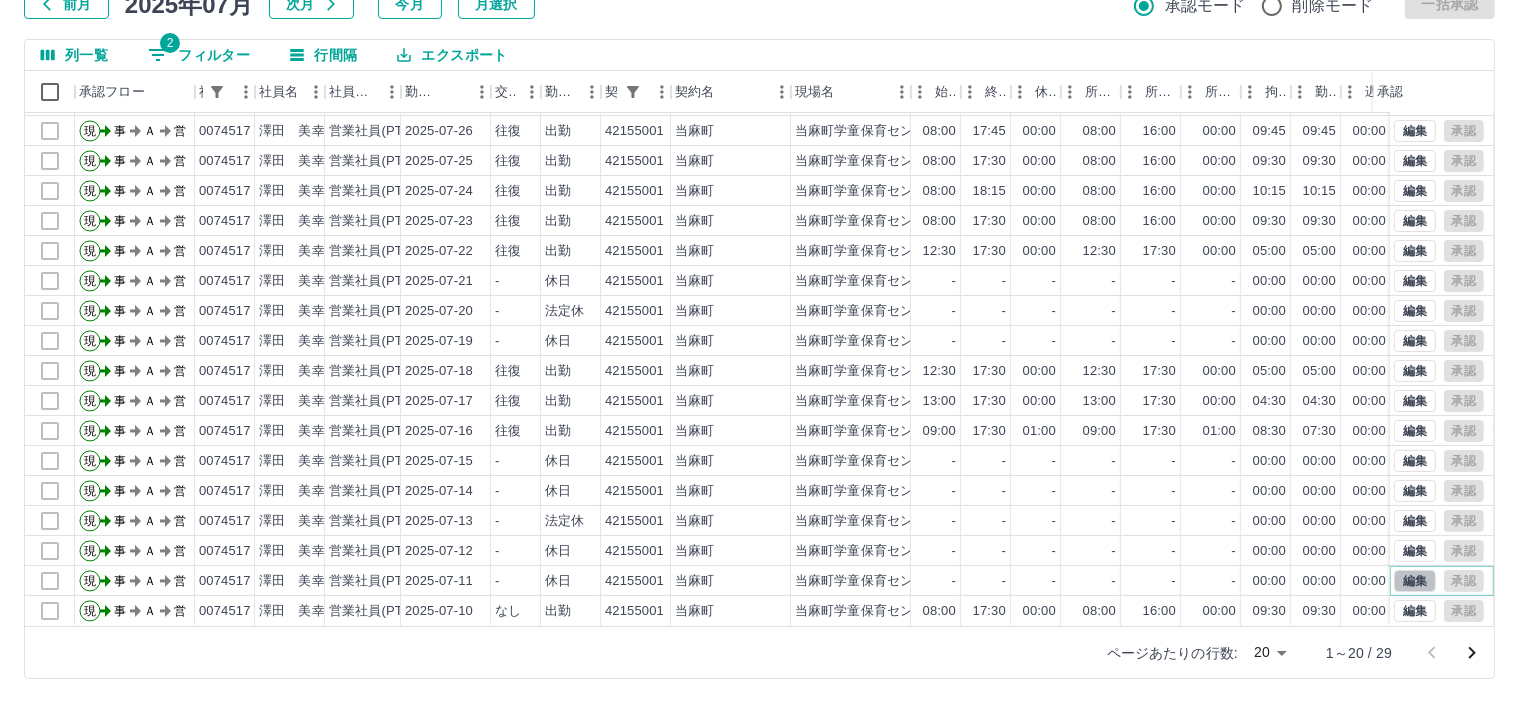click on "編集" at bounding box center (1415, 581) 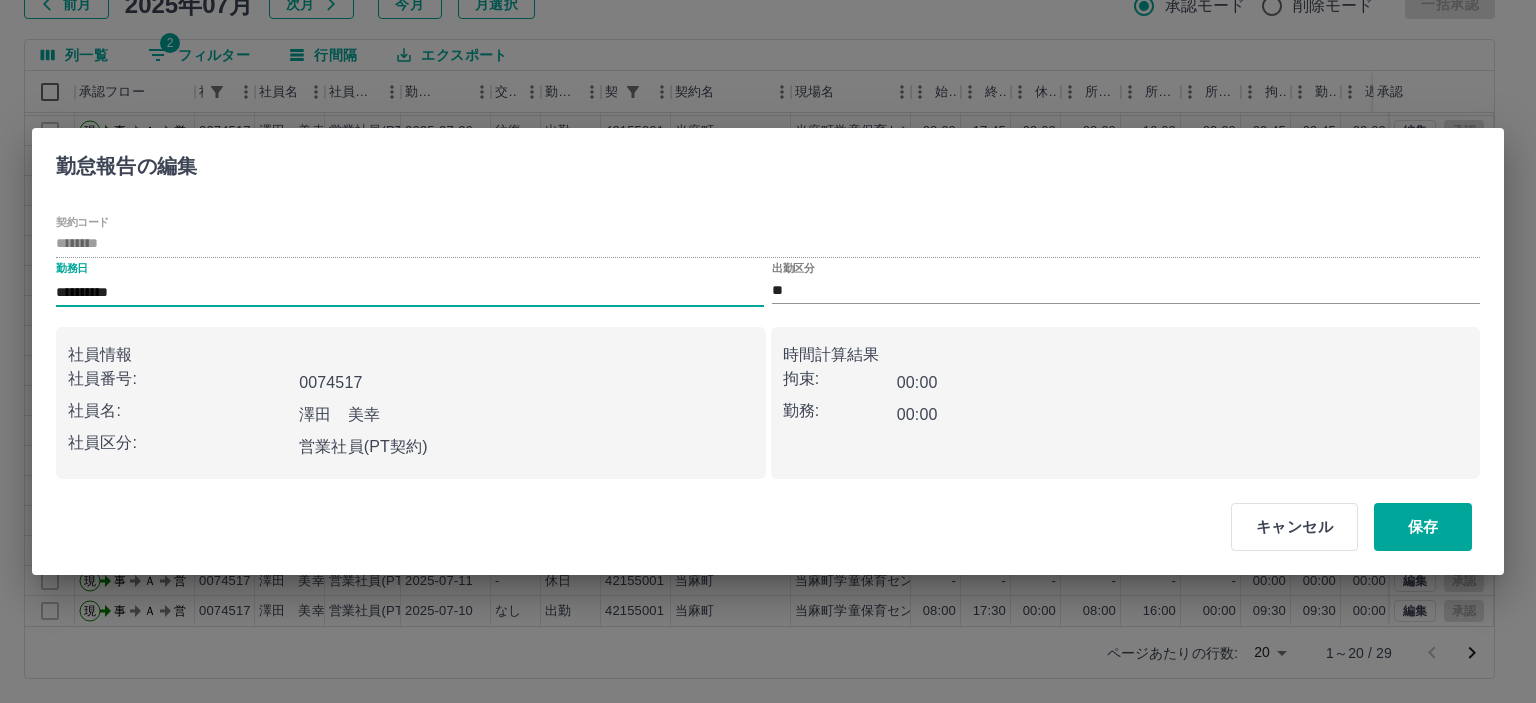 click on "**********" at bounding box center (410, 292) 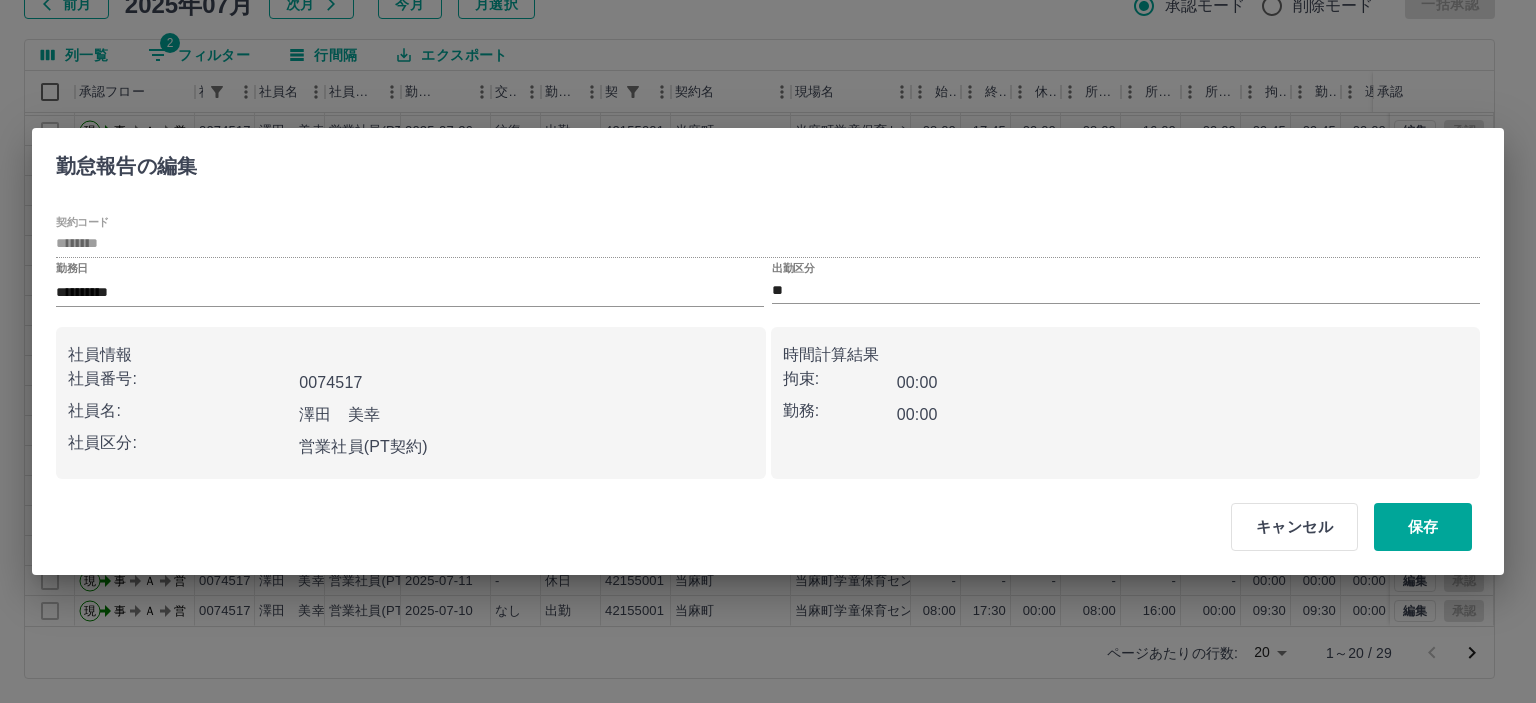 click on "**********" at bounding box center (768, 284) 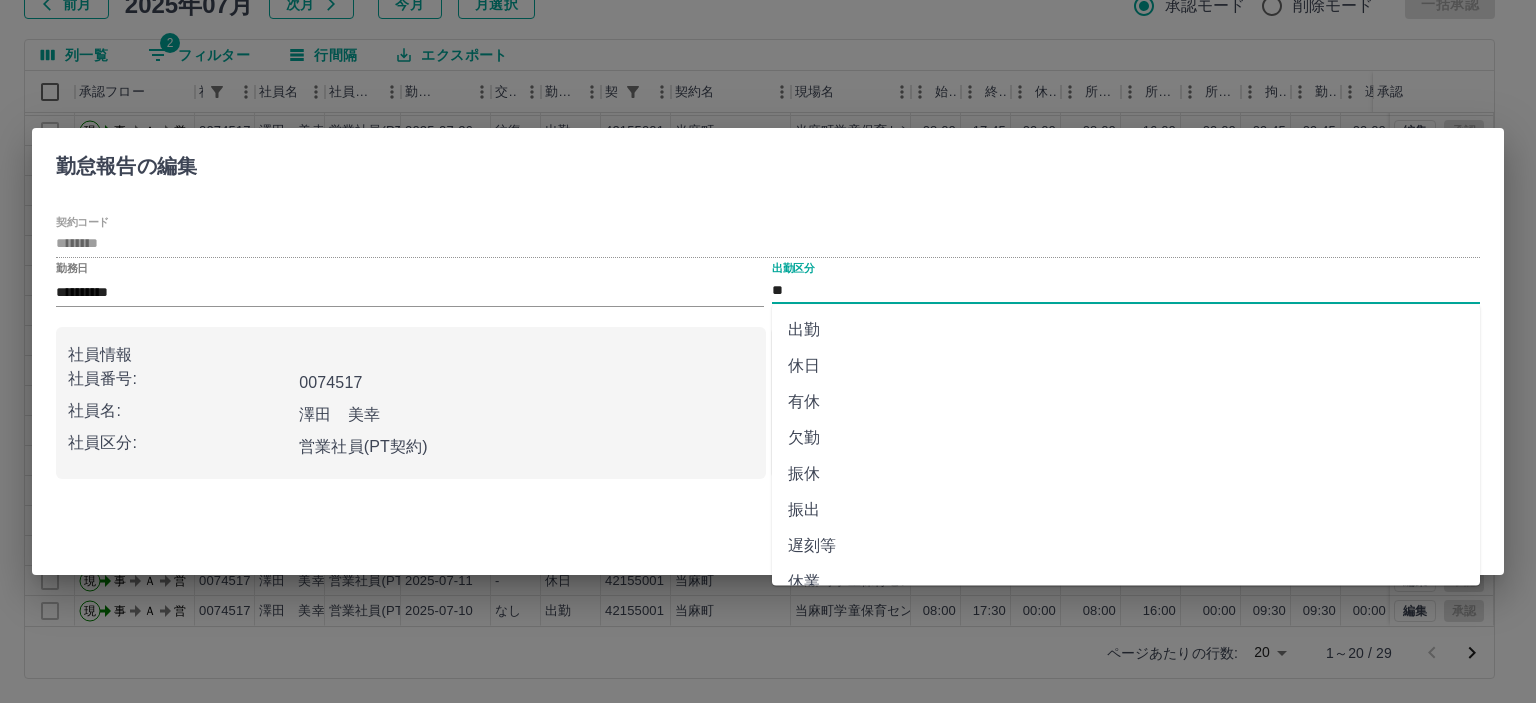click on "**" at bounding box center (1126, 290) 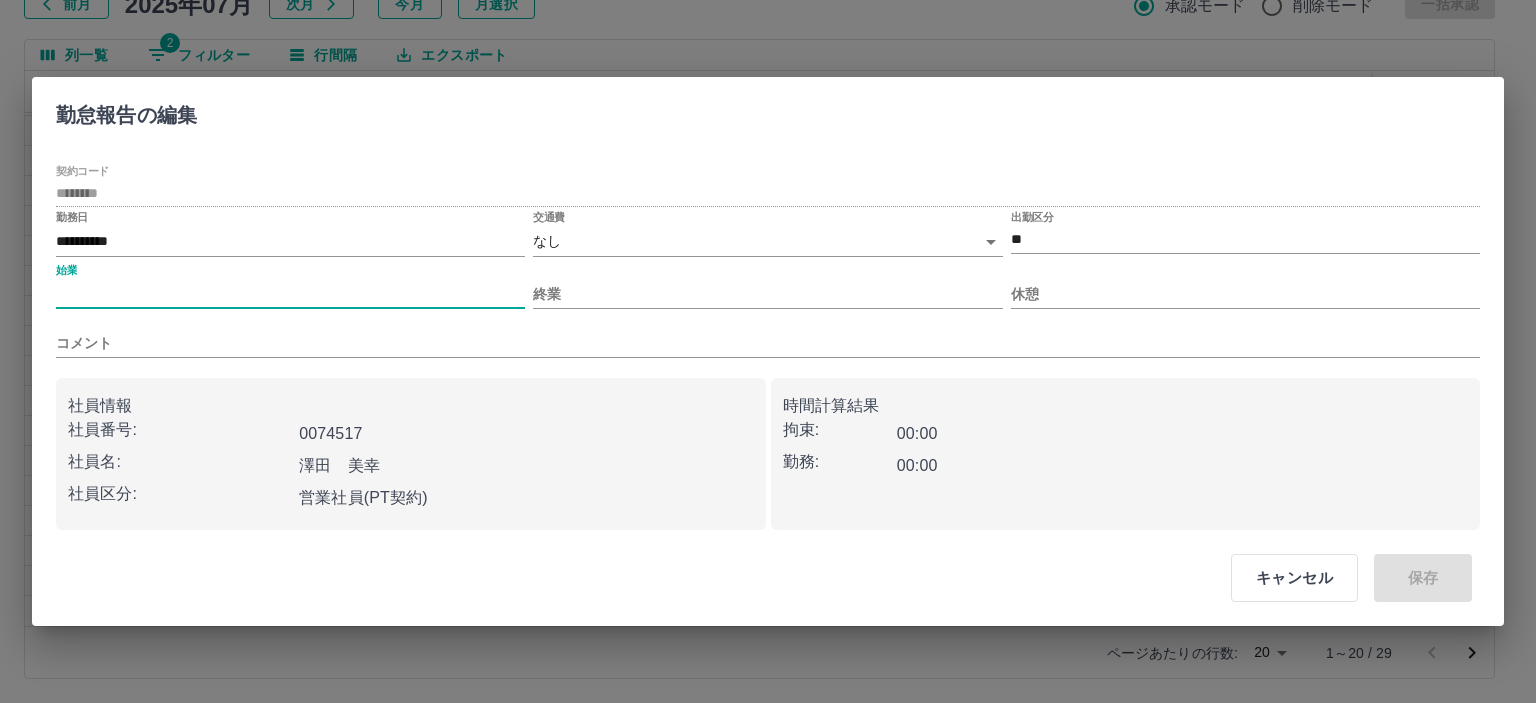 click on "始業" at bounding box center (290, 294) 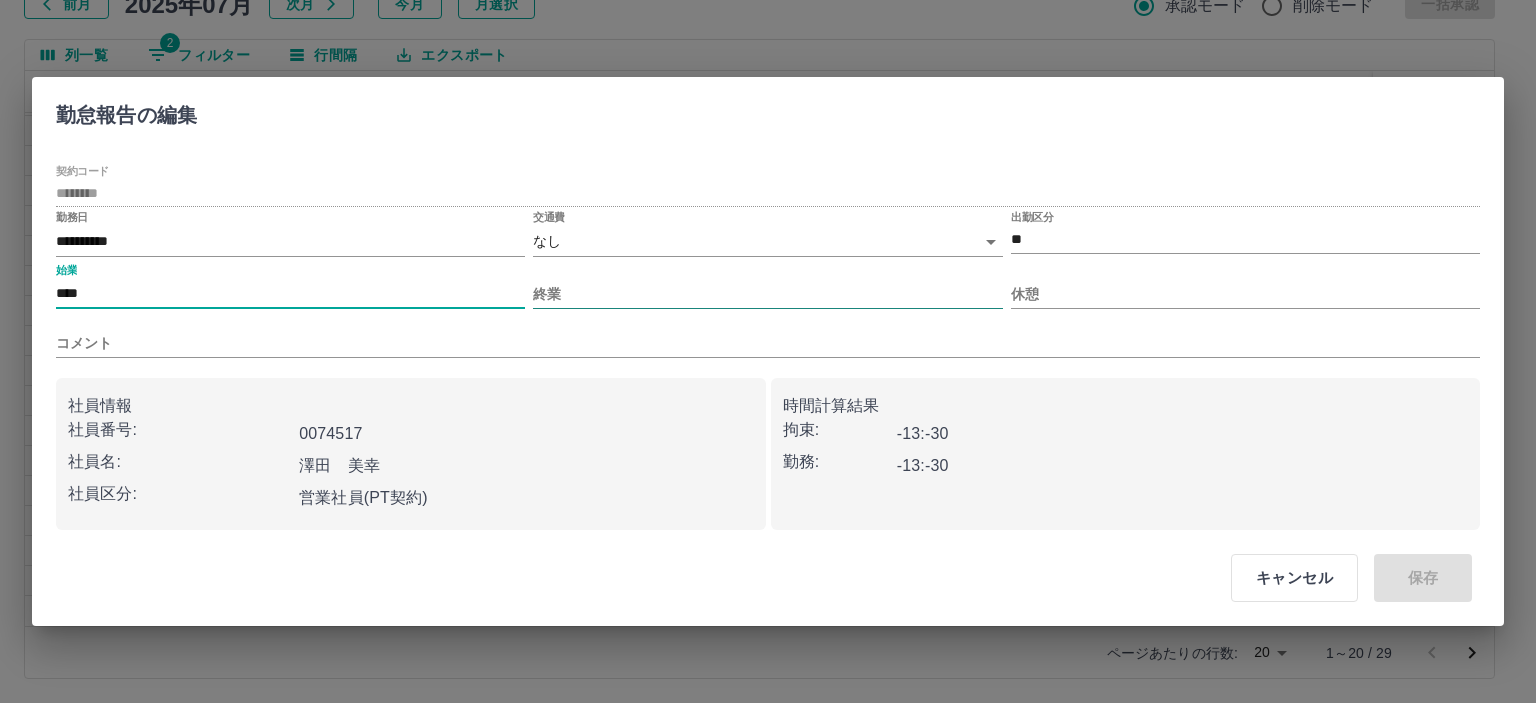 type on "****" 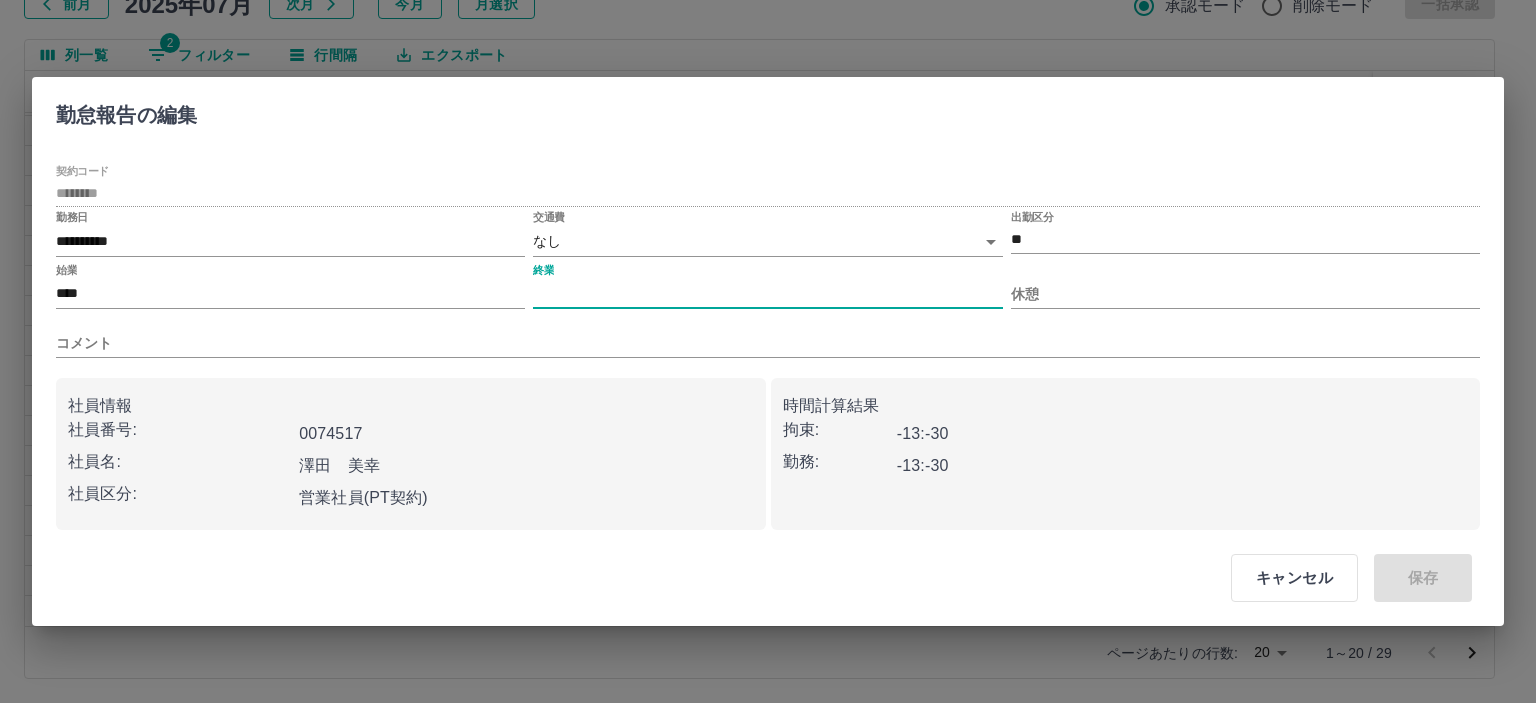 click on "終業" at bounding box center [767, 294] 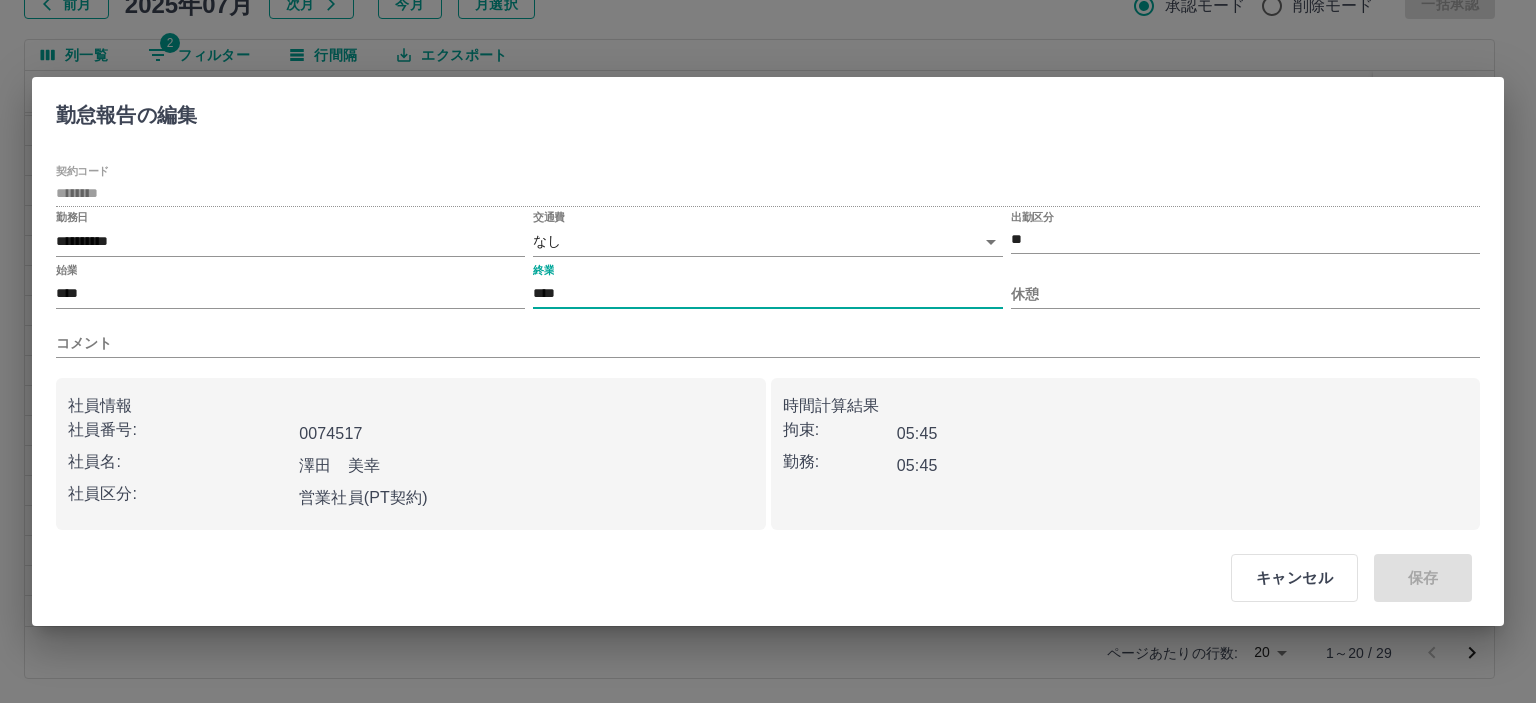 type on "****" 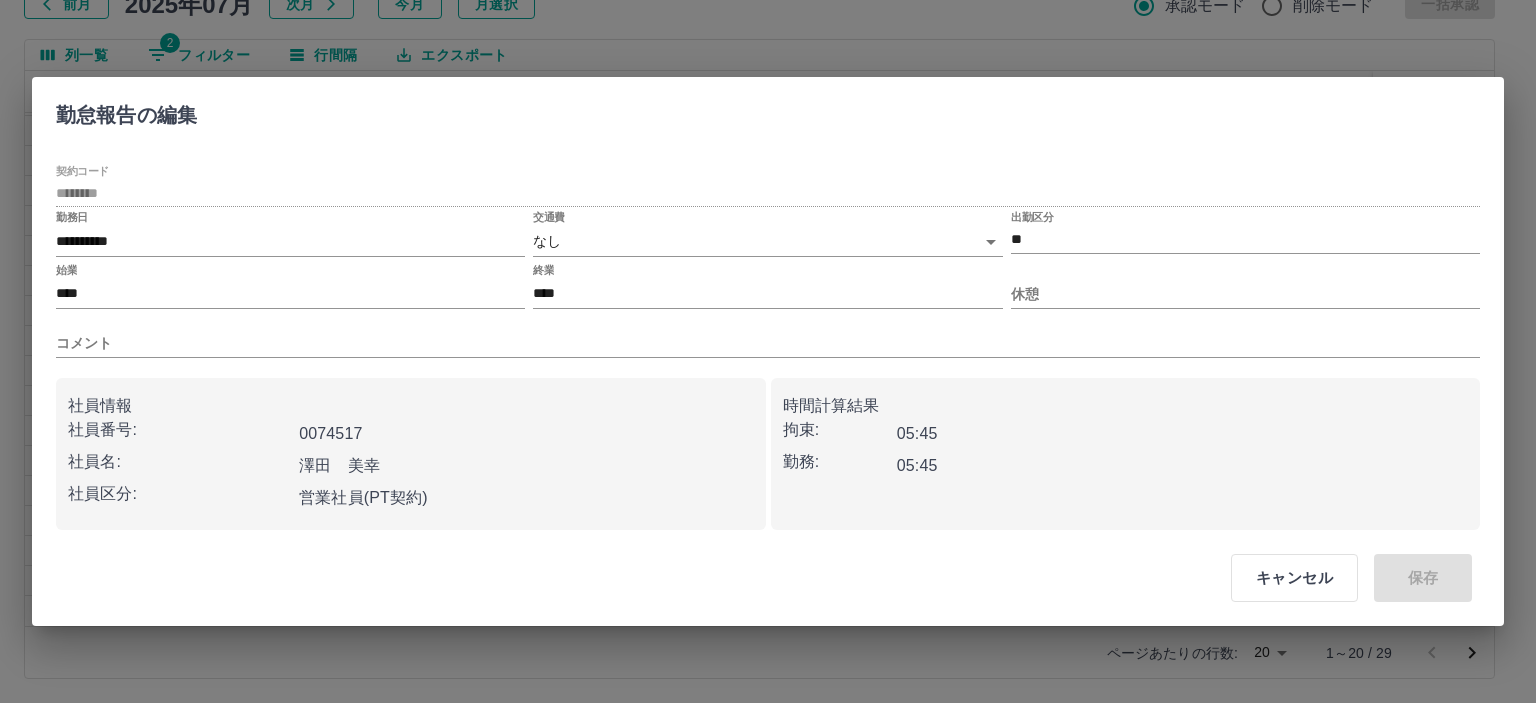 click on "休憩" at bounding box center (1245, 286) 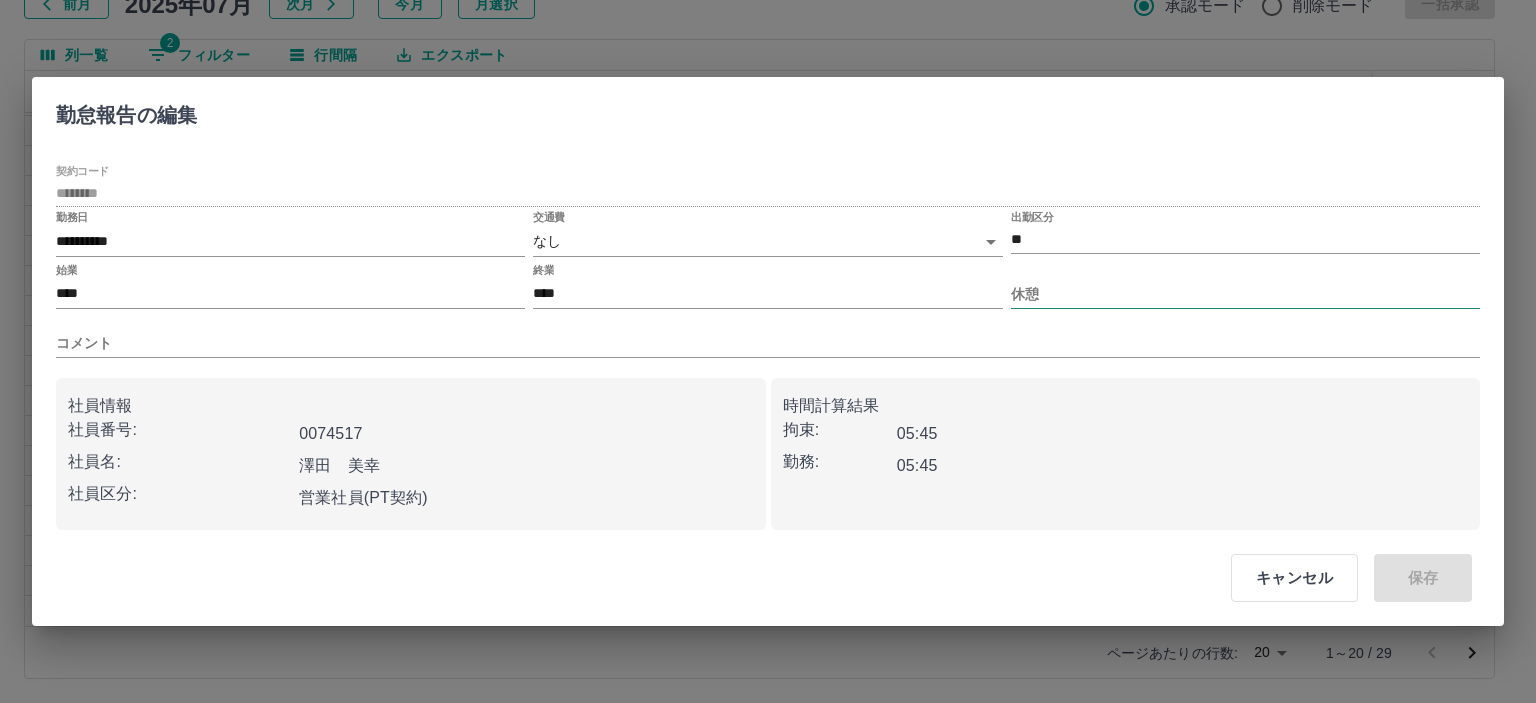 click on "休憩" at bounding box center (1245, 294) 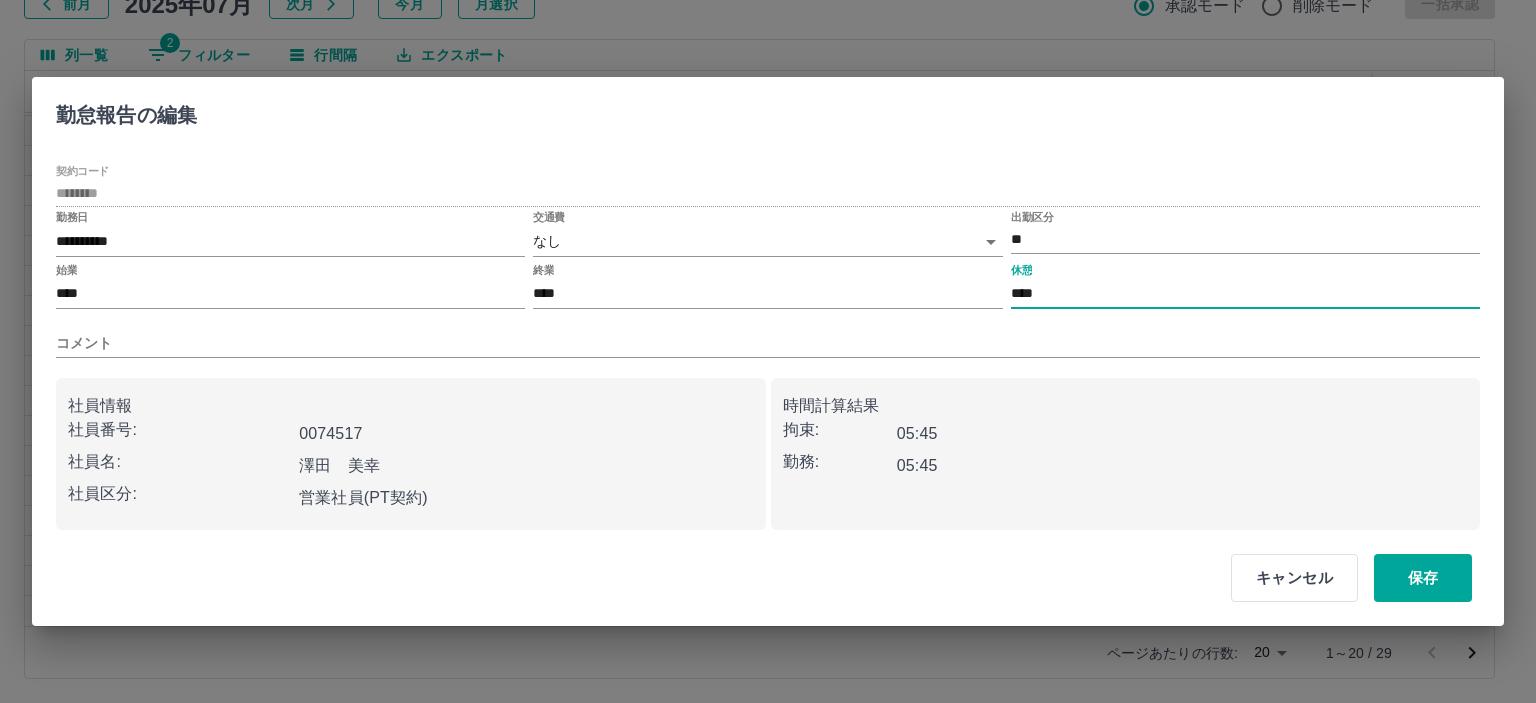 type on "****" 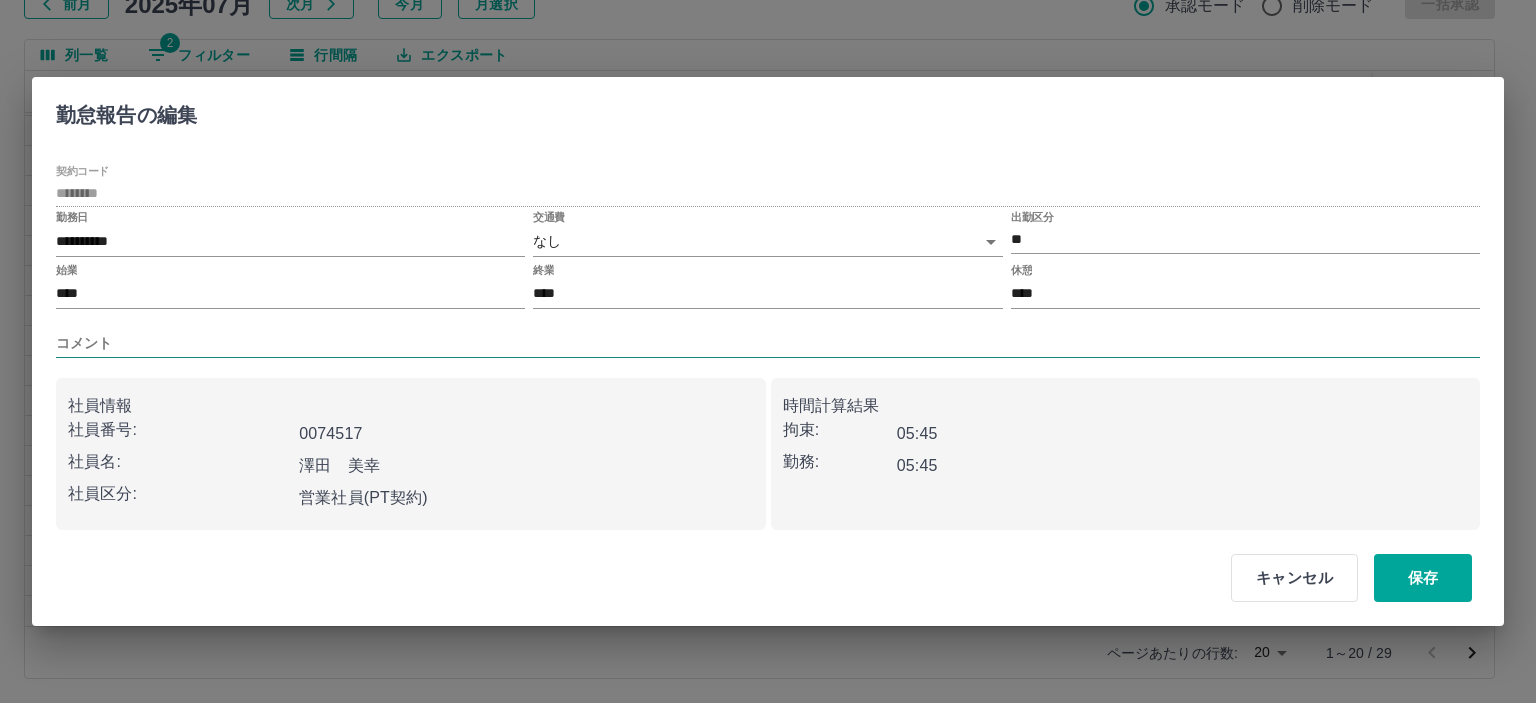 click on "コメント" at bounding box center (768, 343) 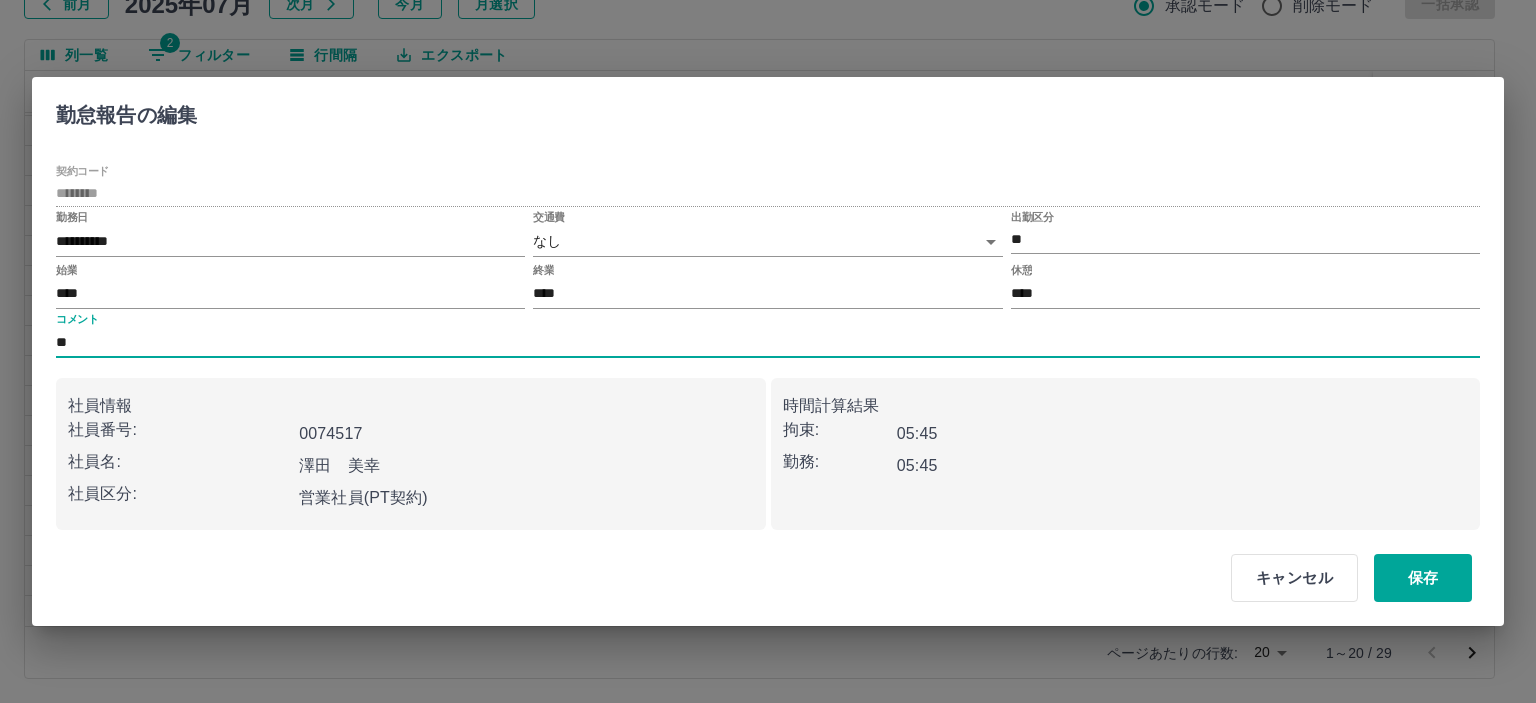 type on "*" 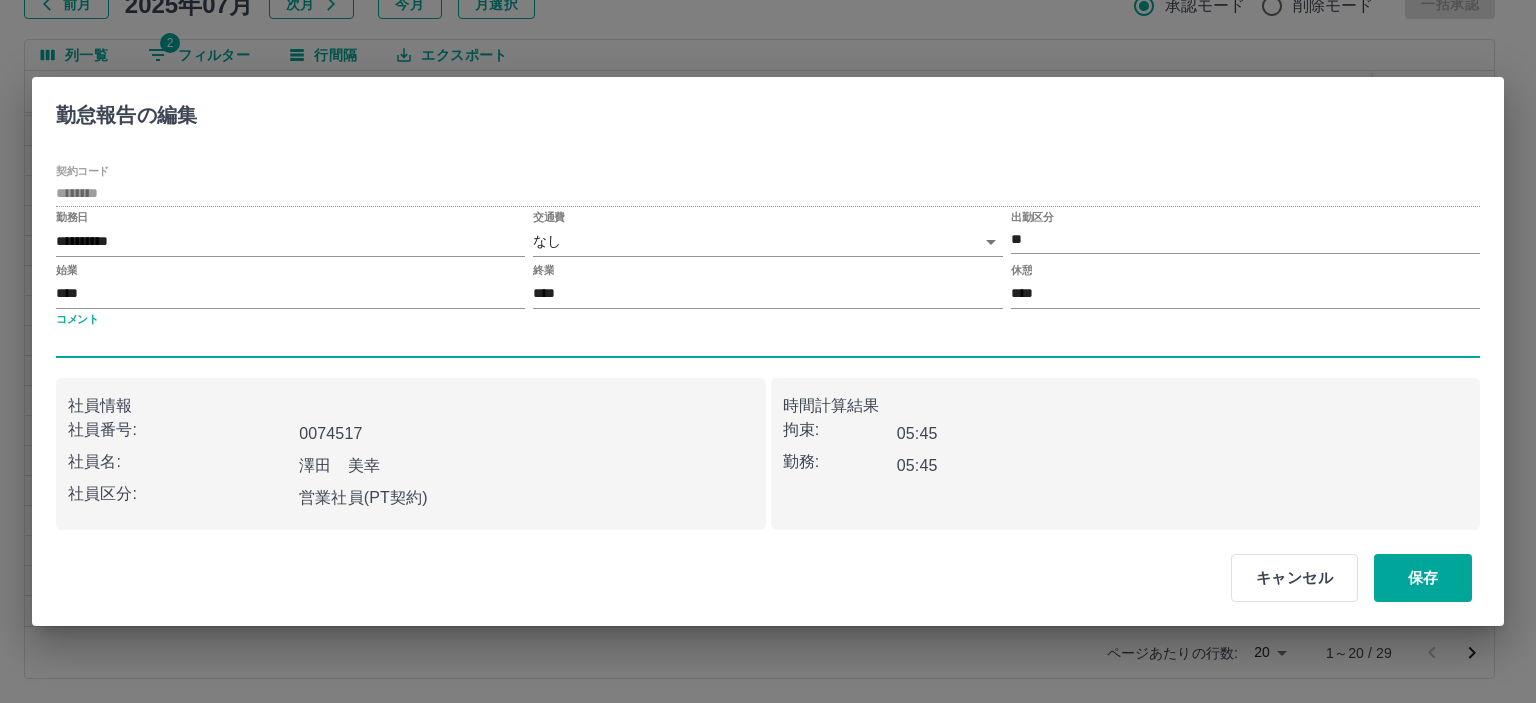 type on "*" 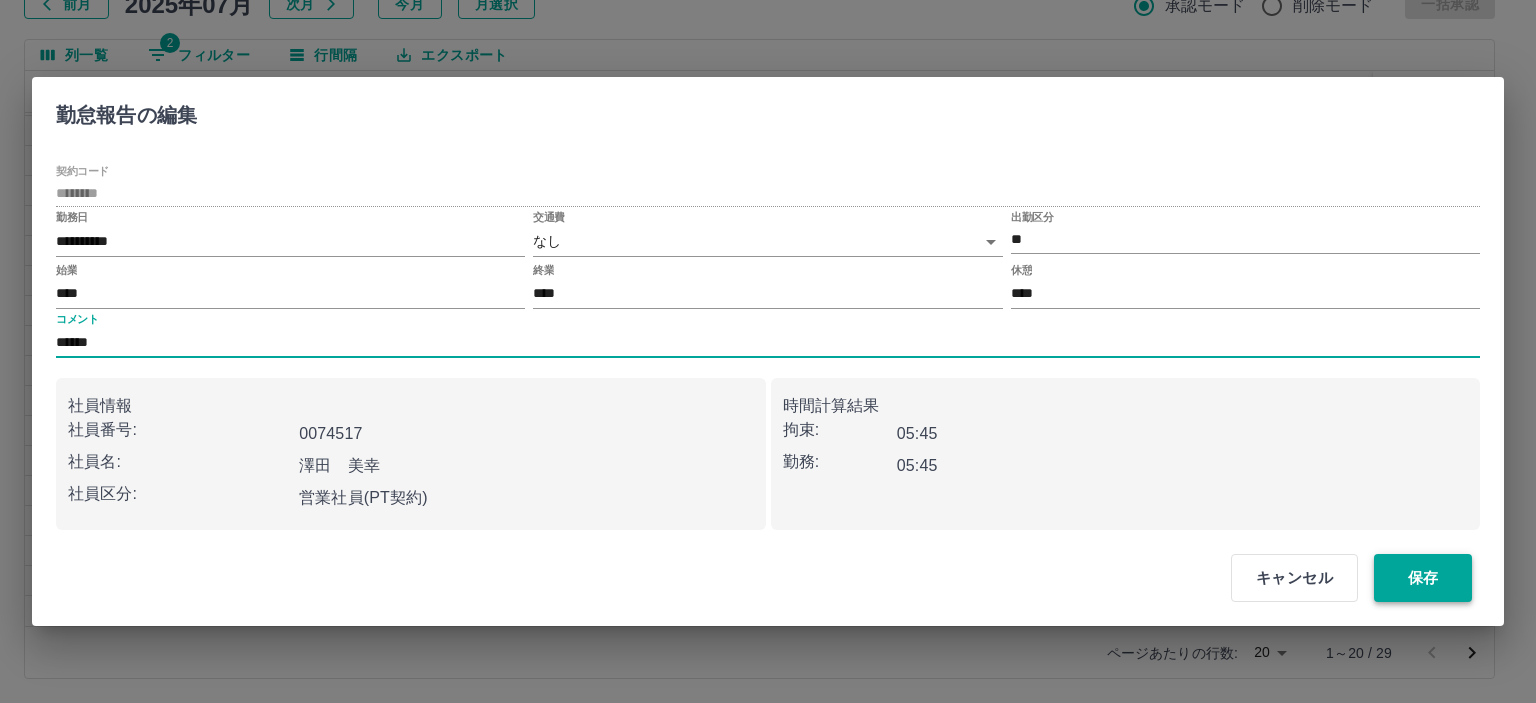 type on "******" 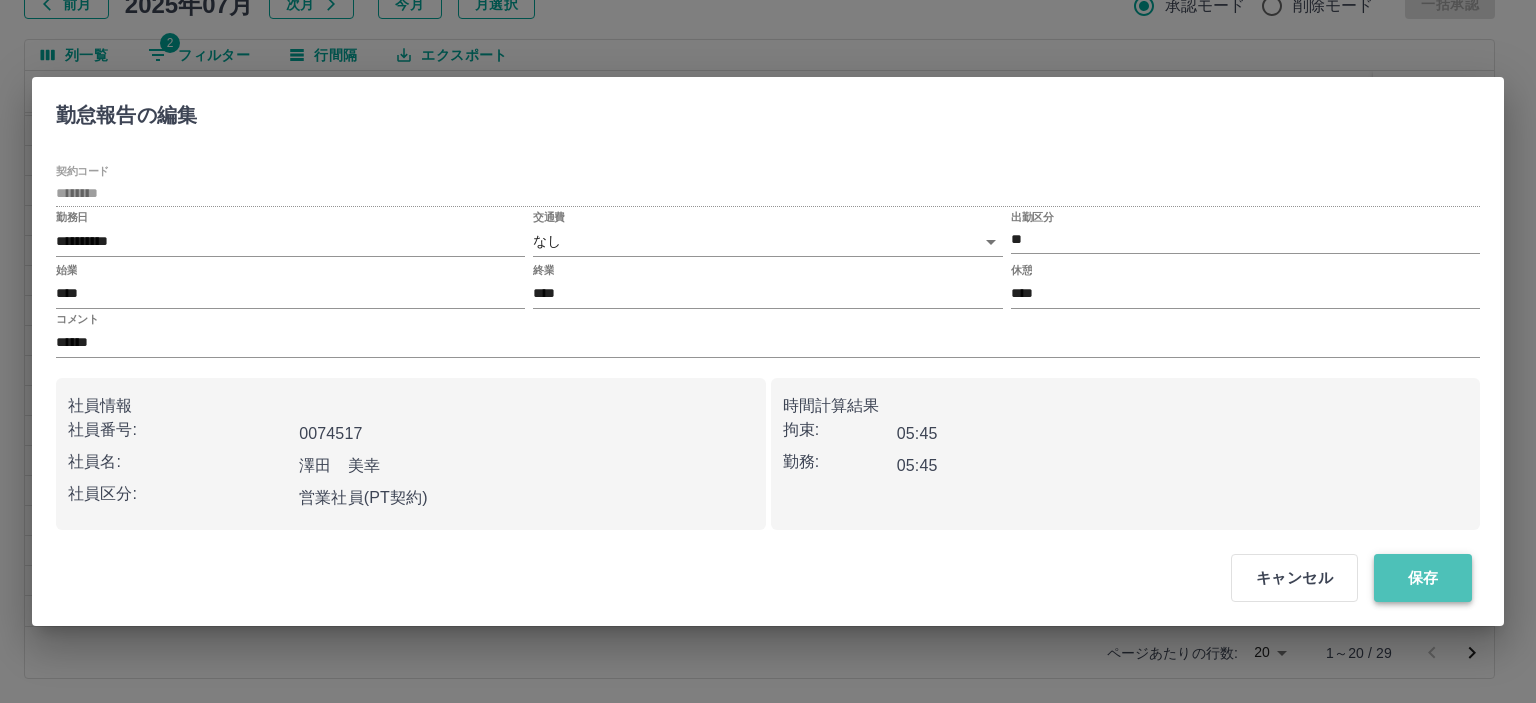 click on "保存" at bounding box center (1423, 578) 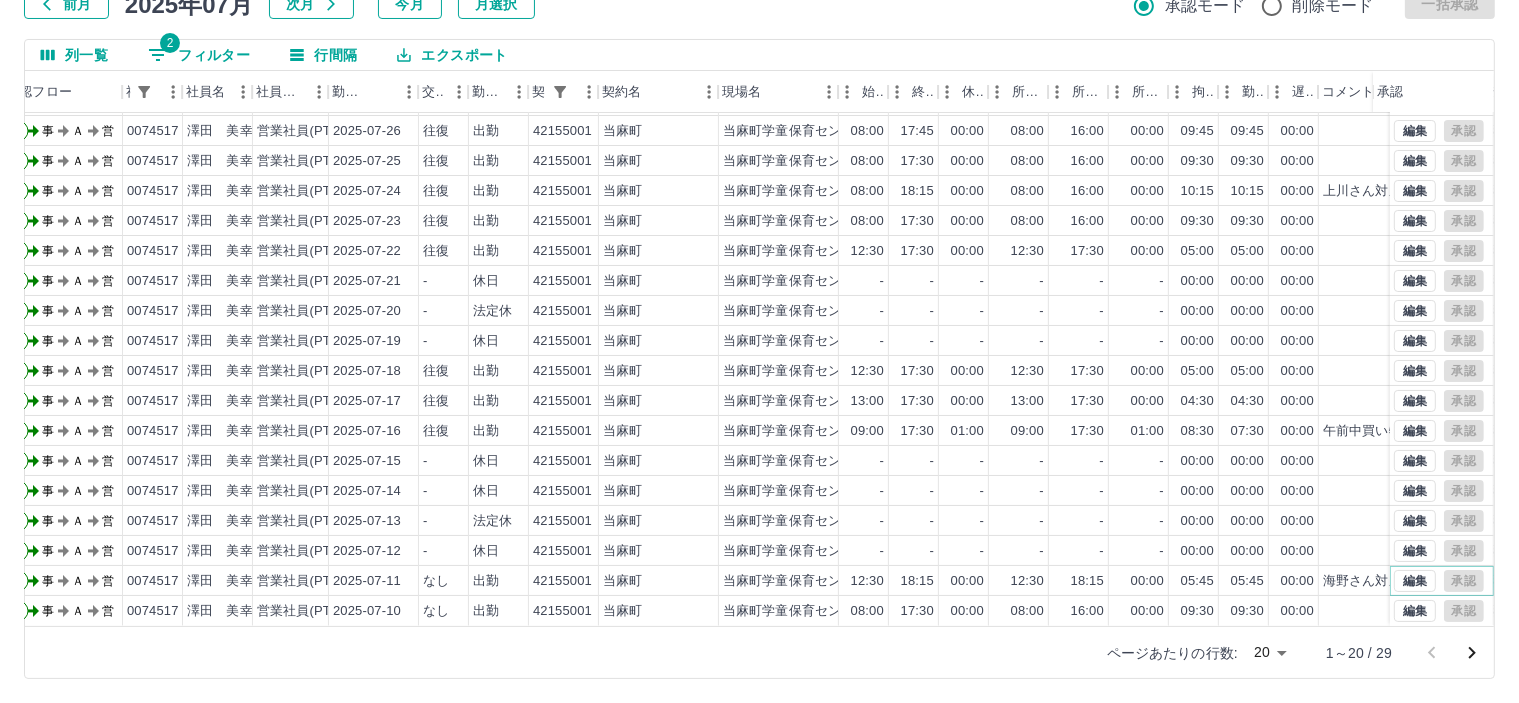 scroll, scrollTop: 103, scrollLeft: 0, axis: vertical 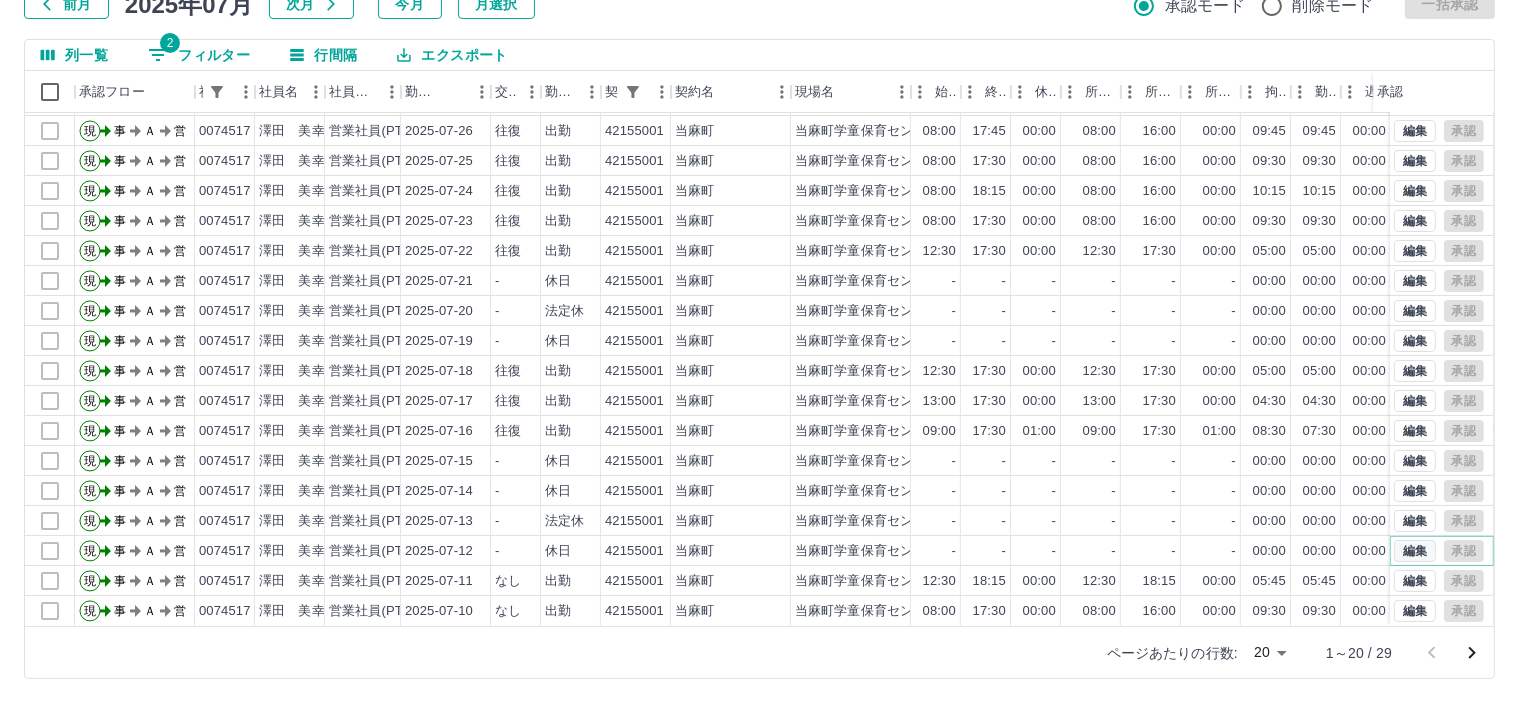 click on "編集" at bounding box center (1415, 551) 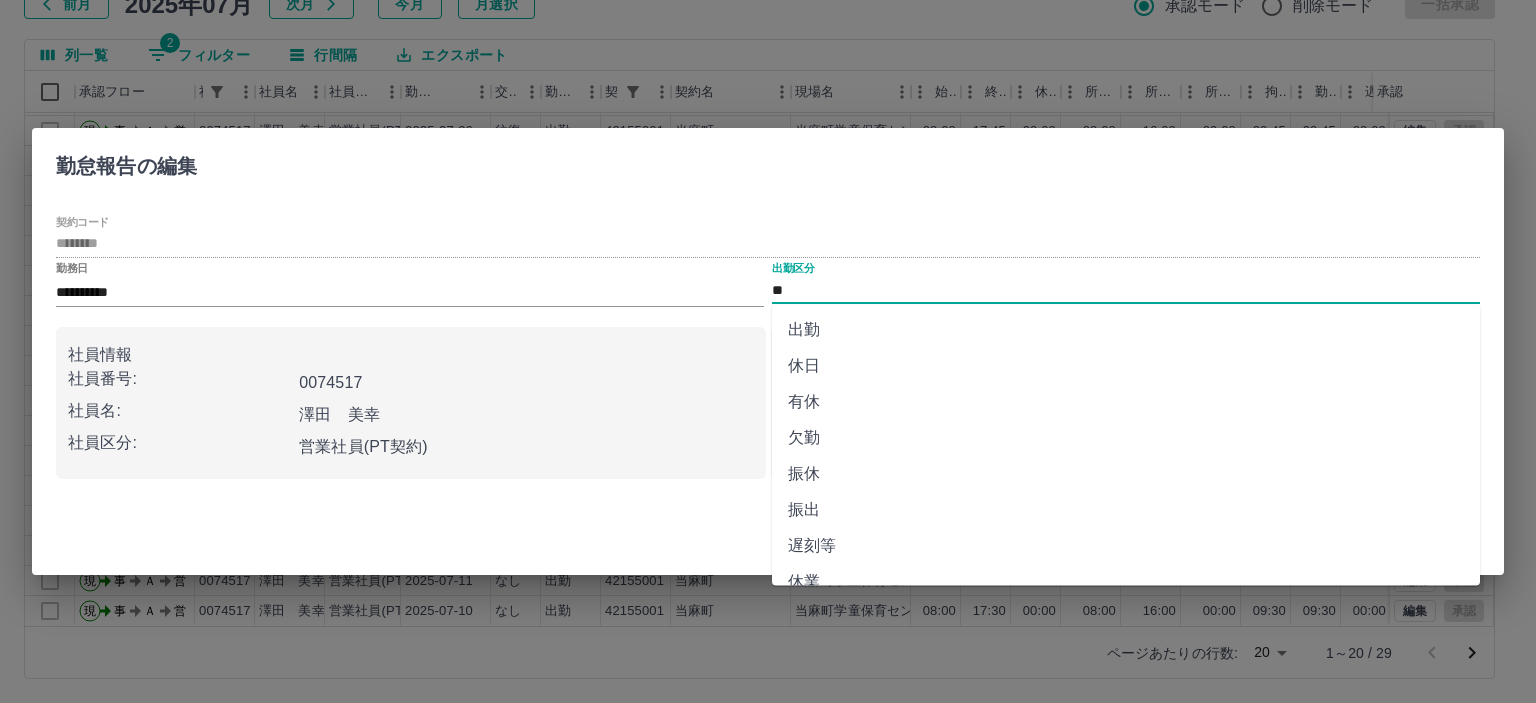 click on "**" at bounding box center [1126, 290] 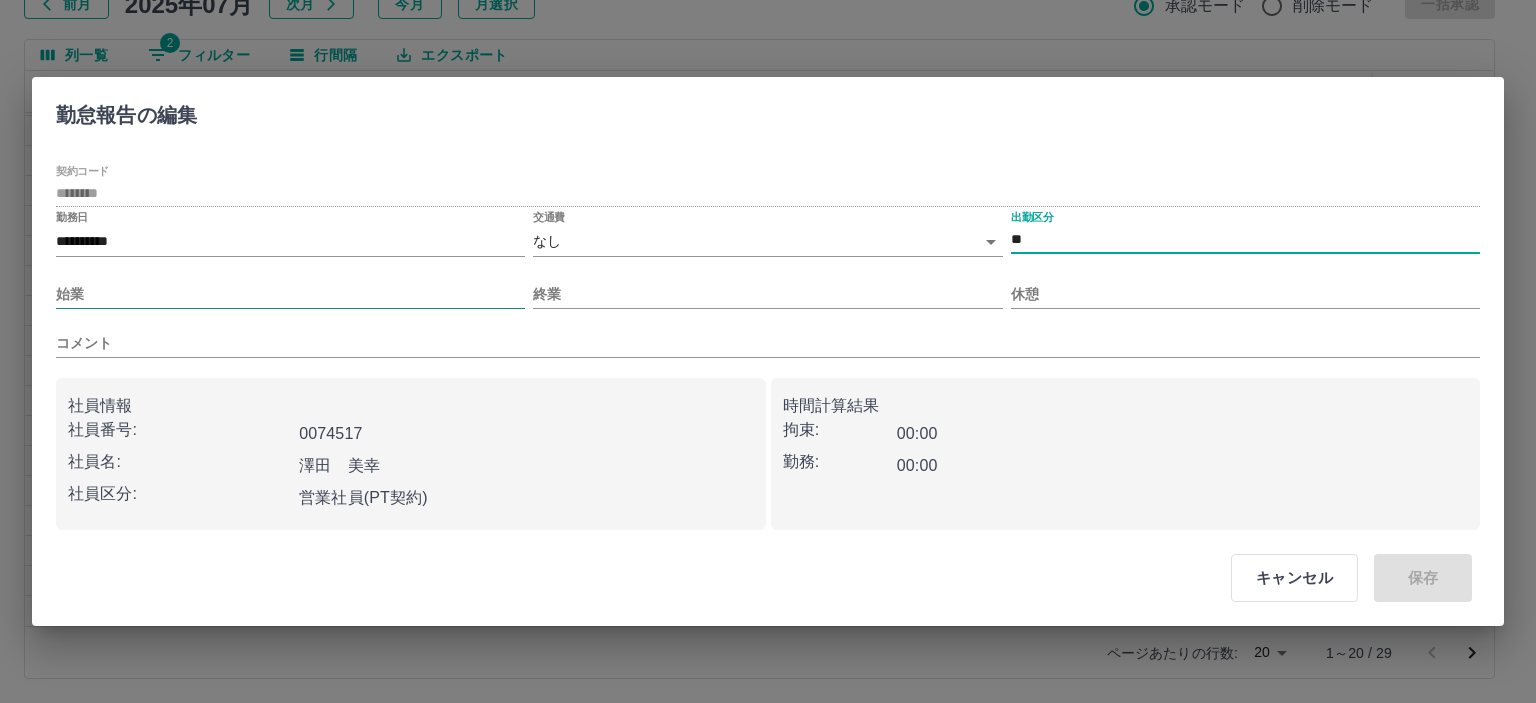 click on "始業" at bounding box center [290, 294] 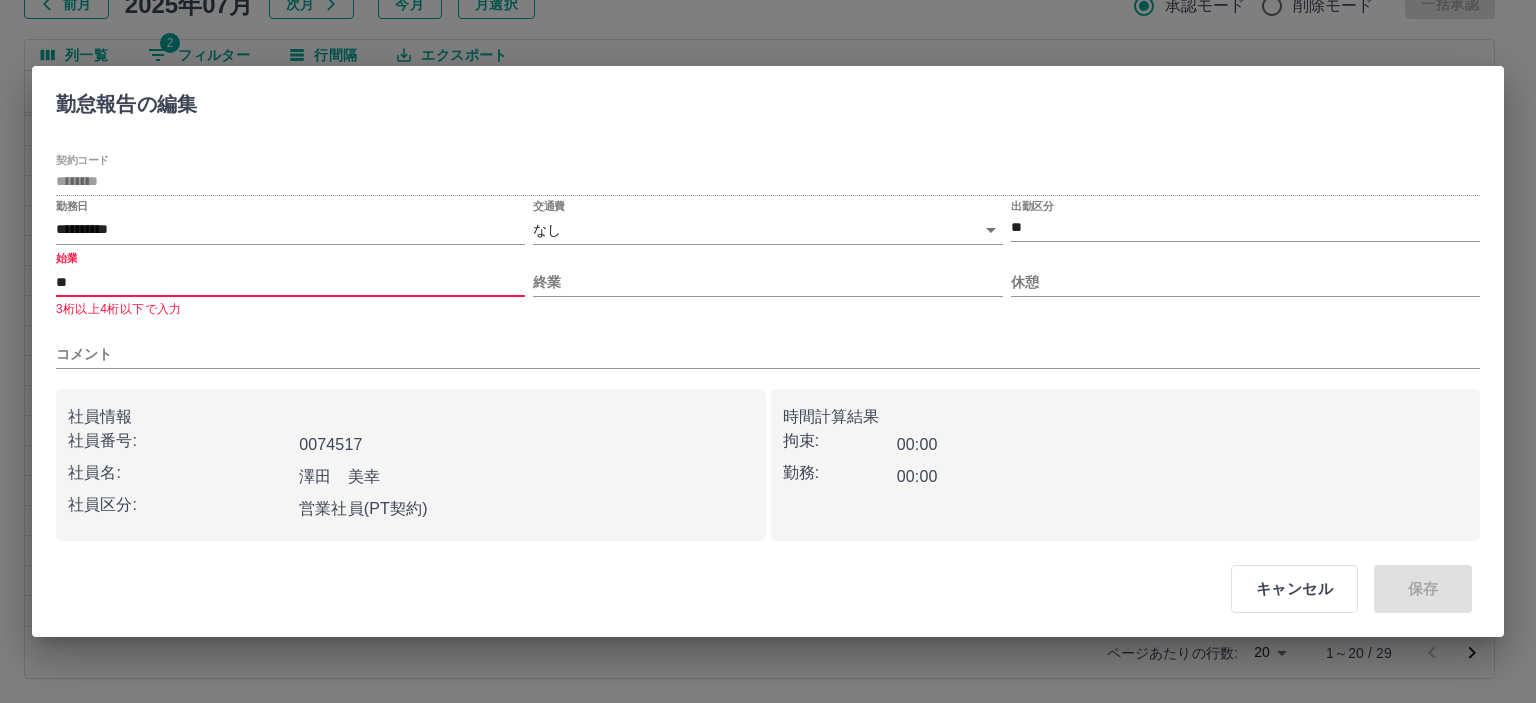 type on "*" 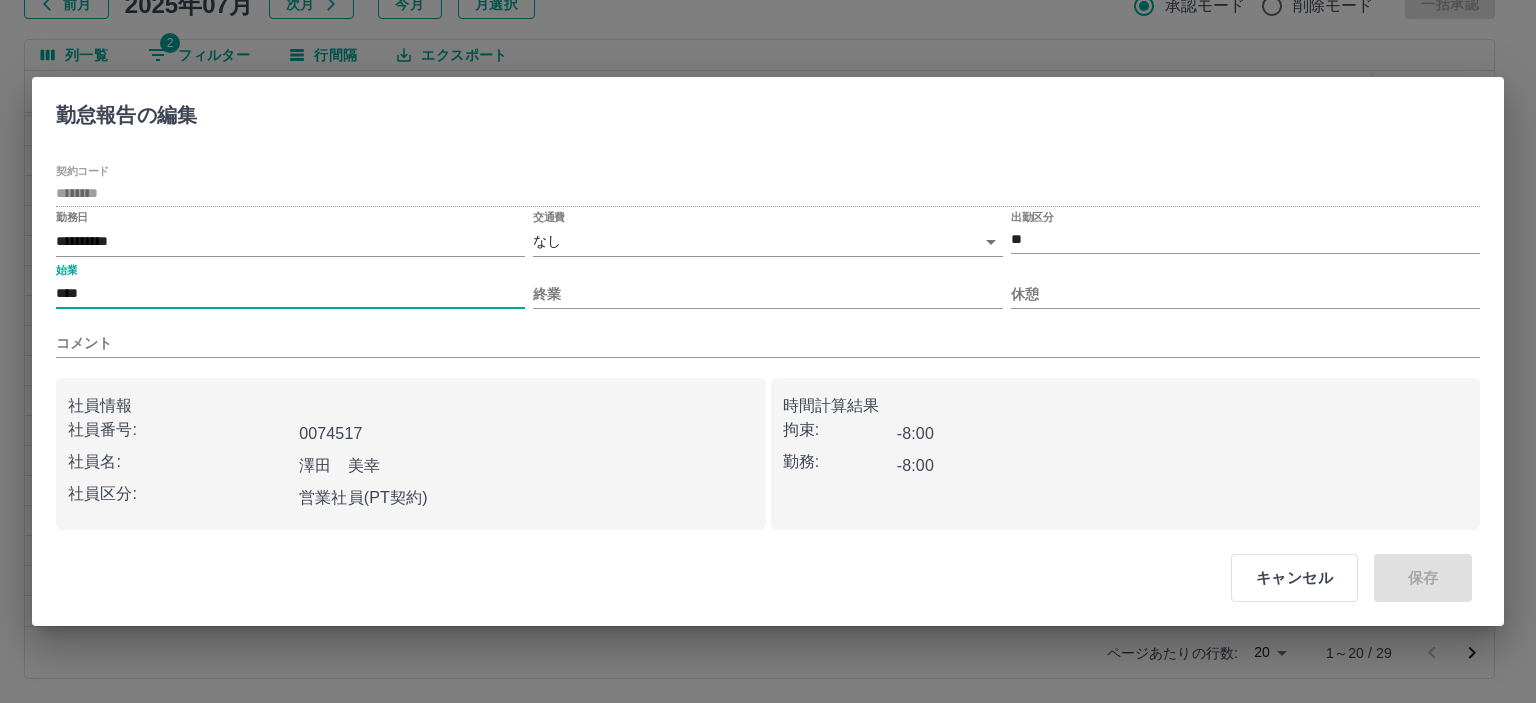 type on "****" 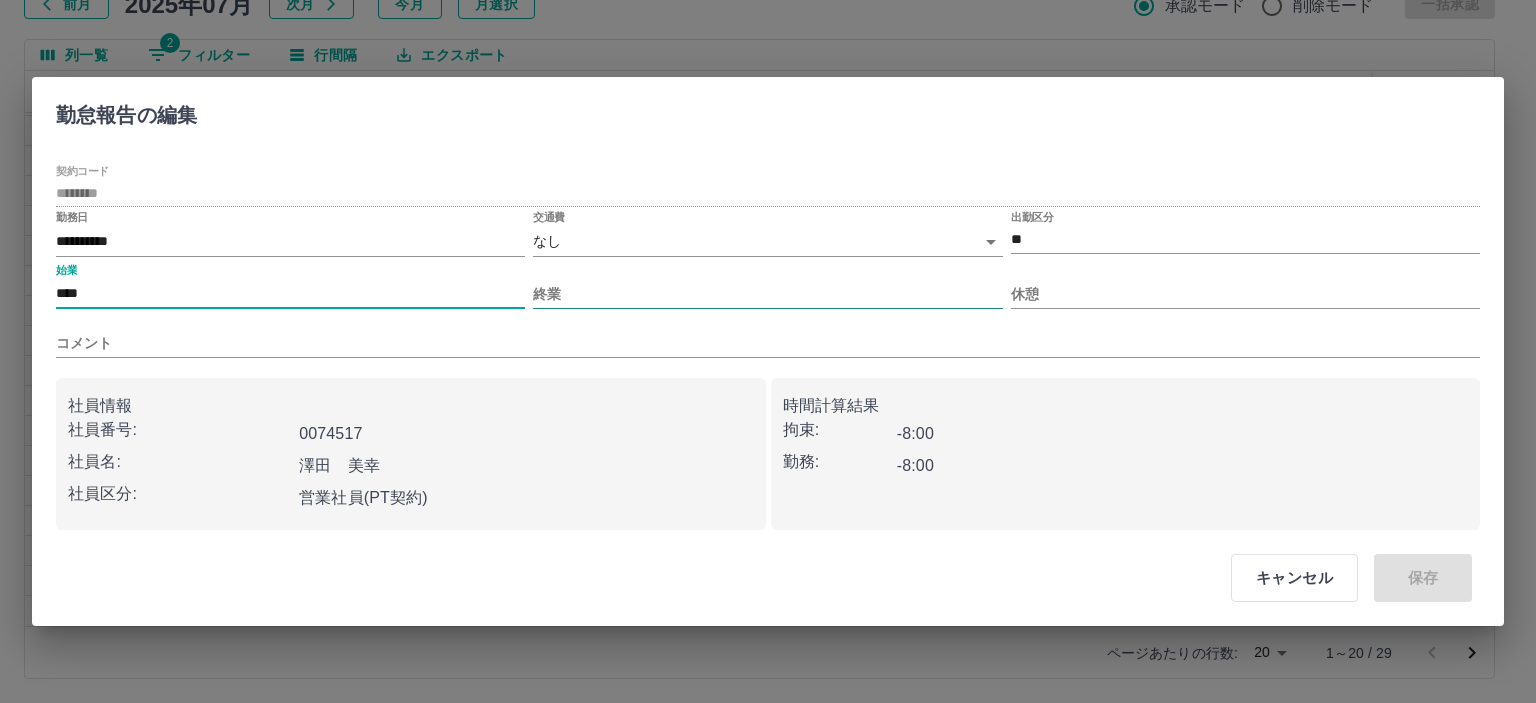 click on "終業" at bounding box center [767, 294] 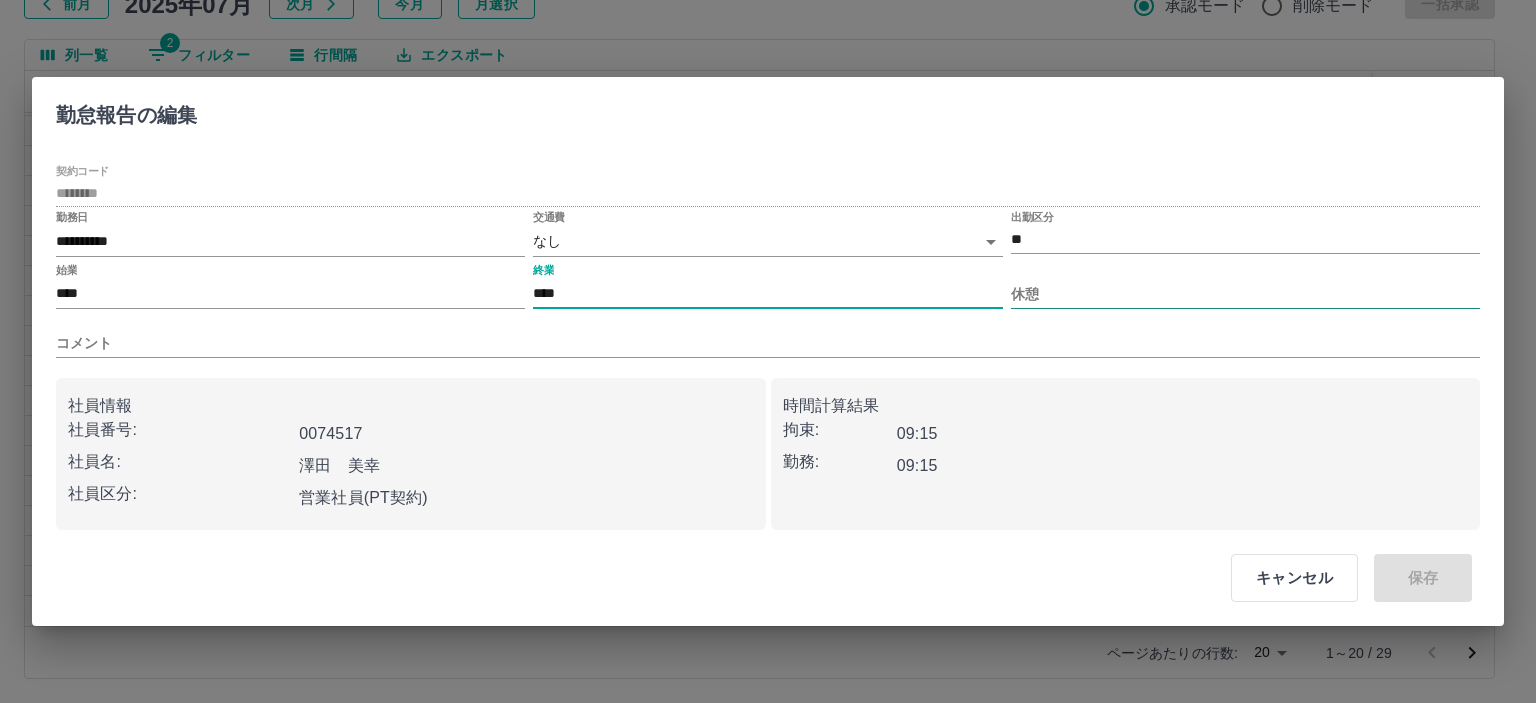 type on "****" 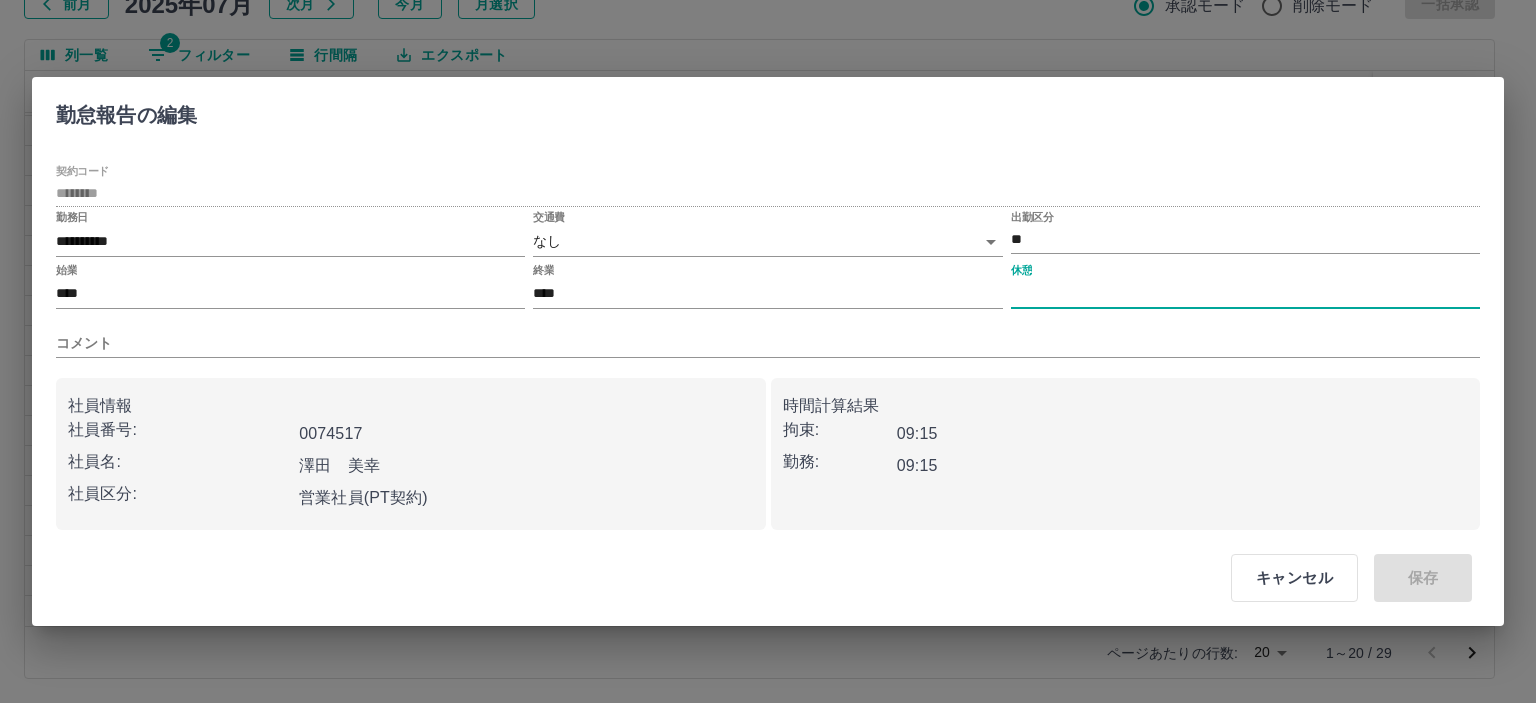 click on "休憩" at bounding box center [1245, 294] 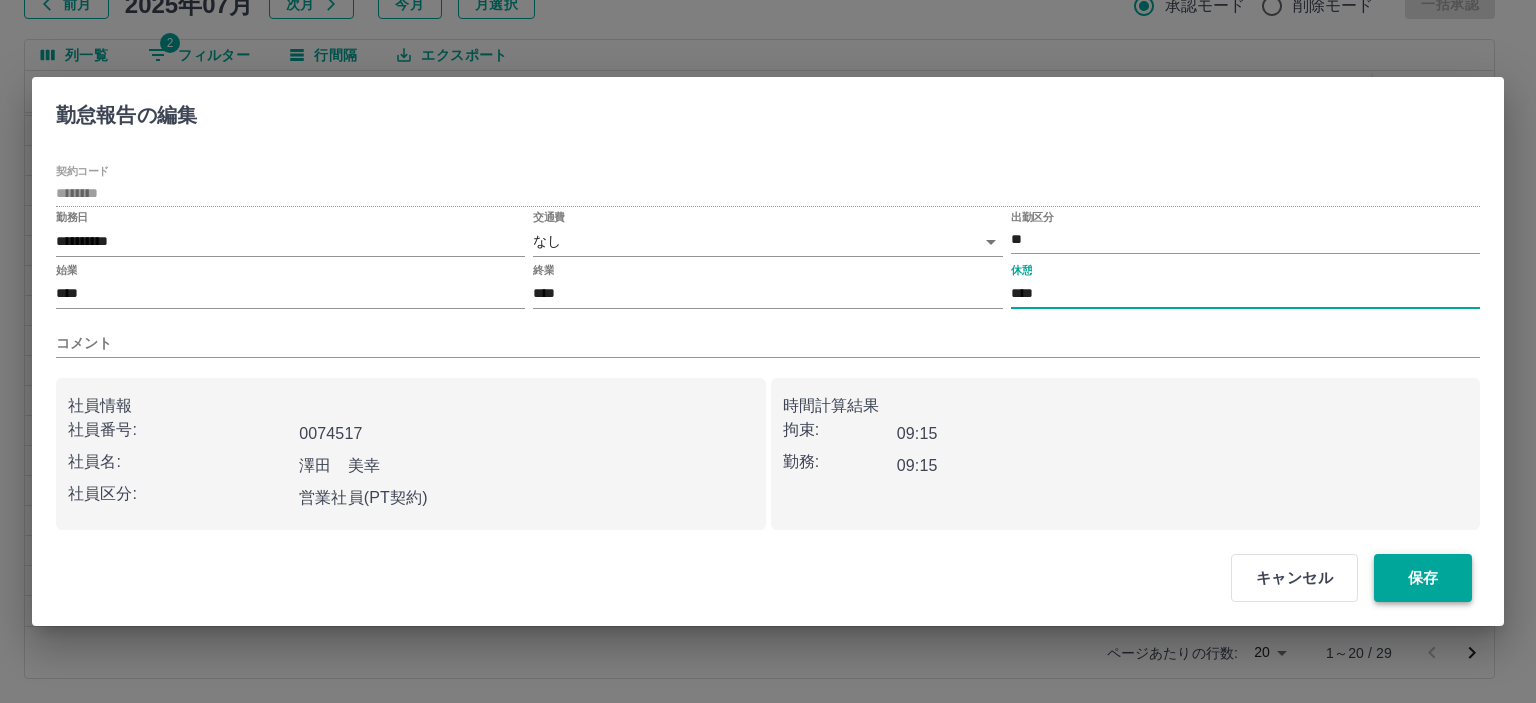 type on "****" 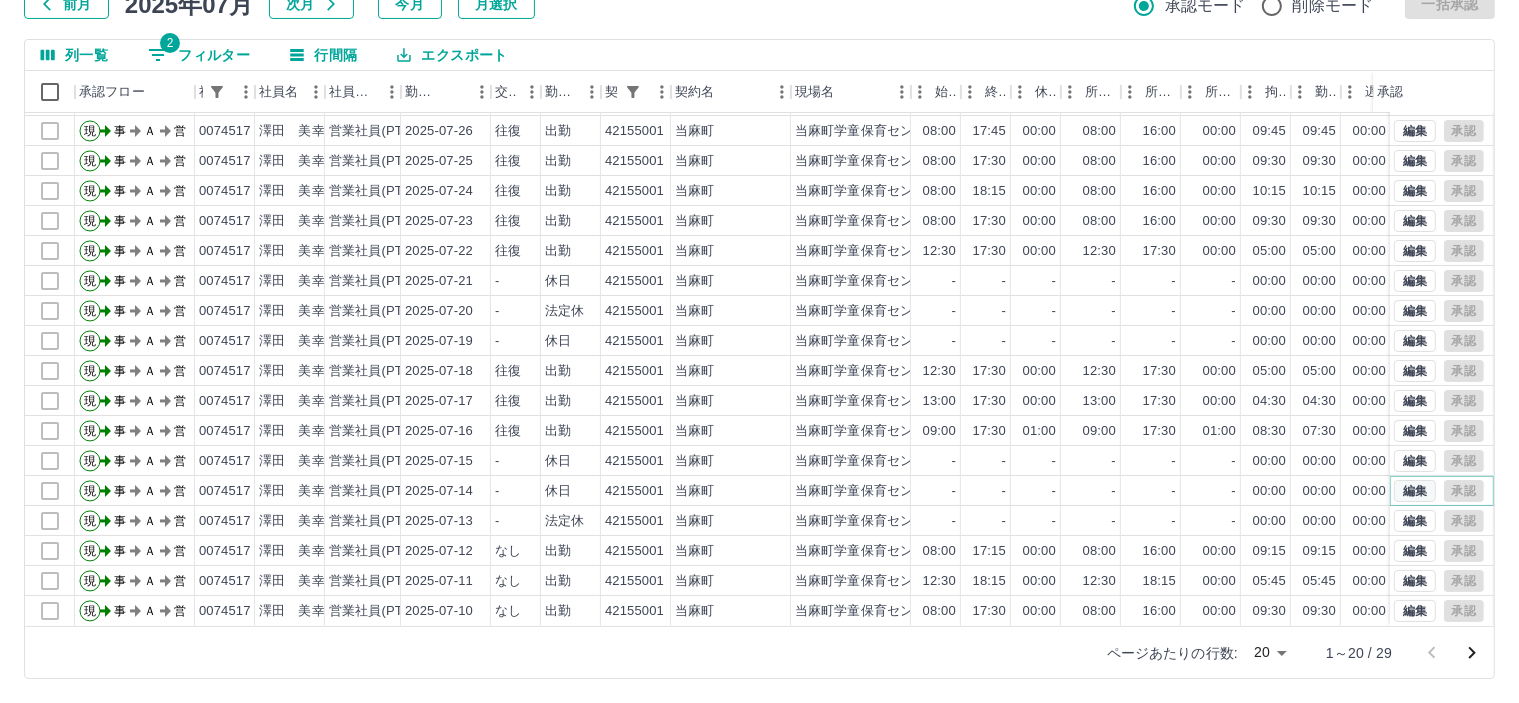 click on "編集" at bounding box center [1415, 491] 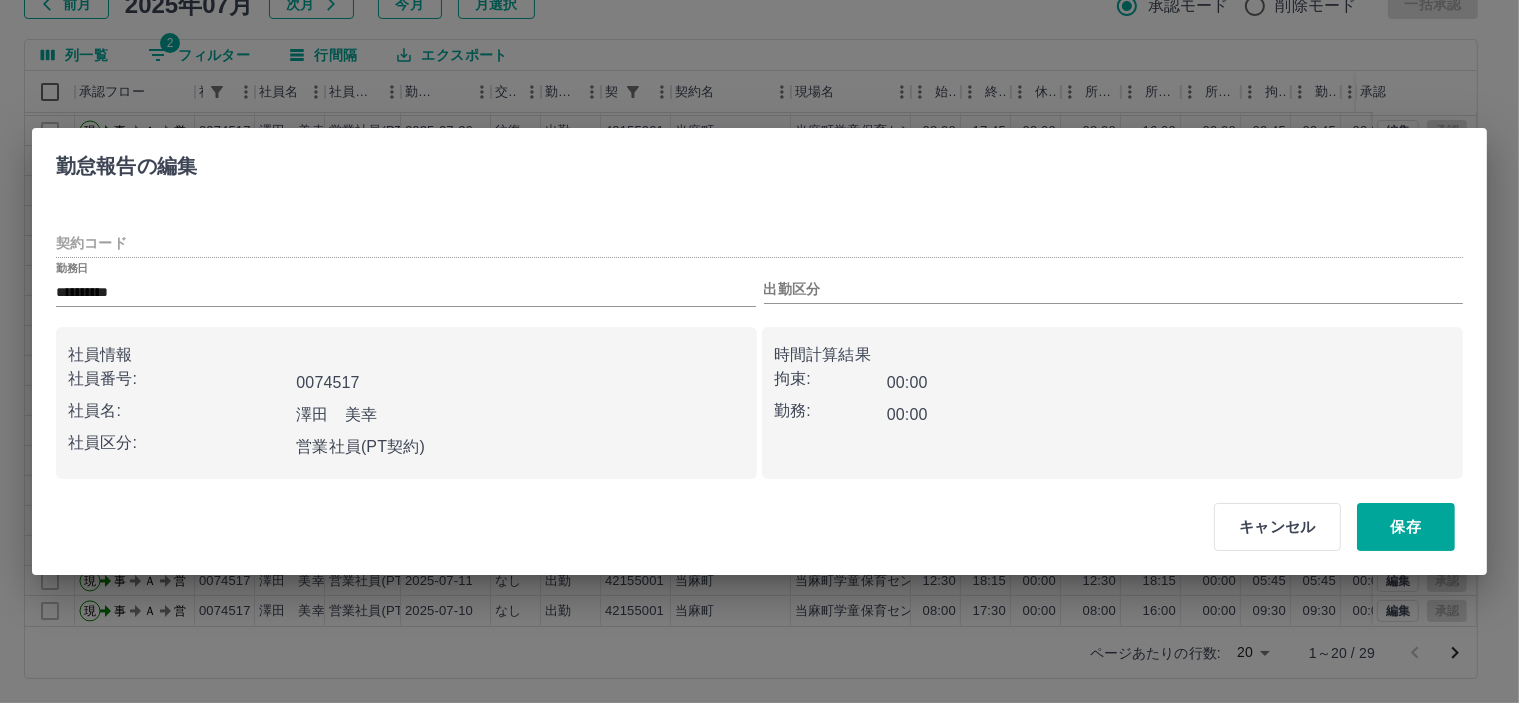 type on "********" 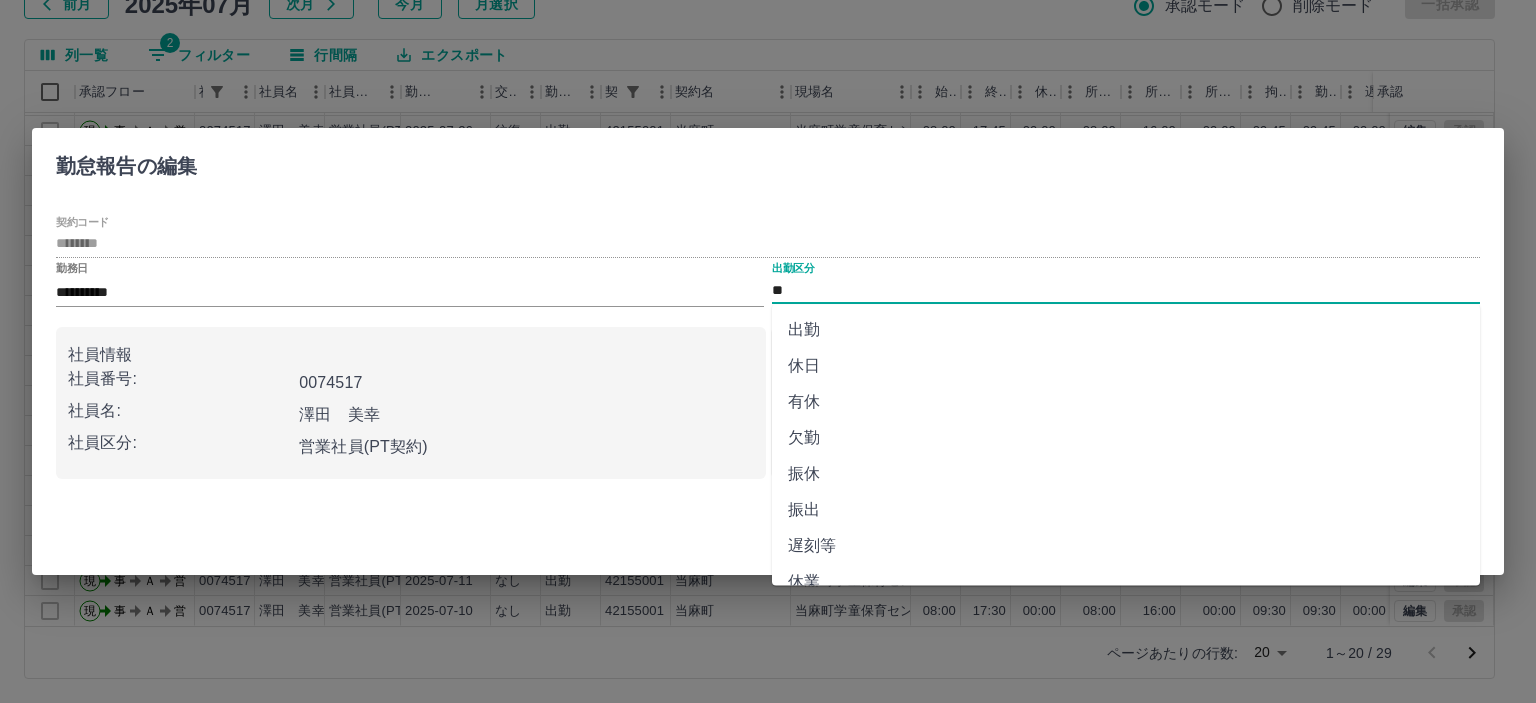 click on "**" at bounding box center [1126, 290] 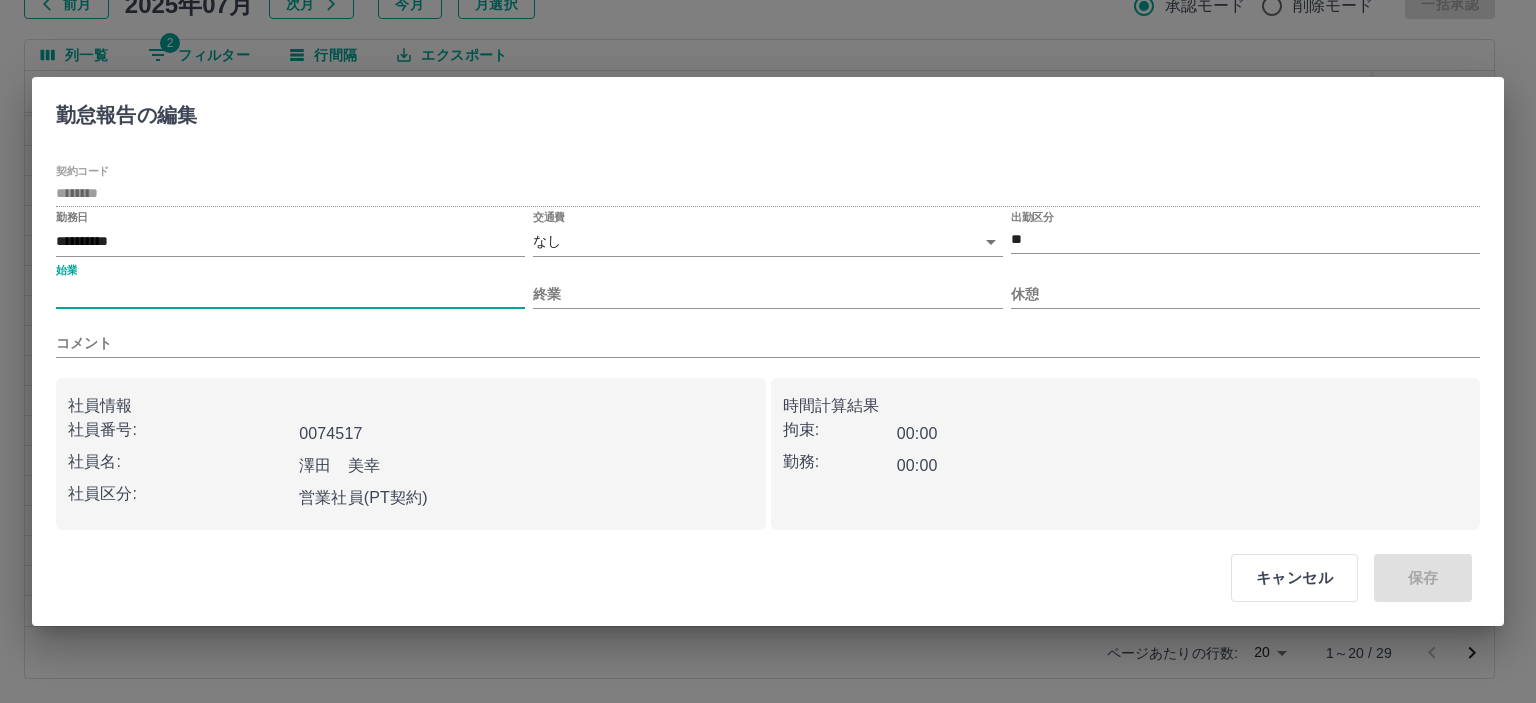 click on "始業" at bounding box center [290, 294] 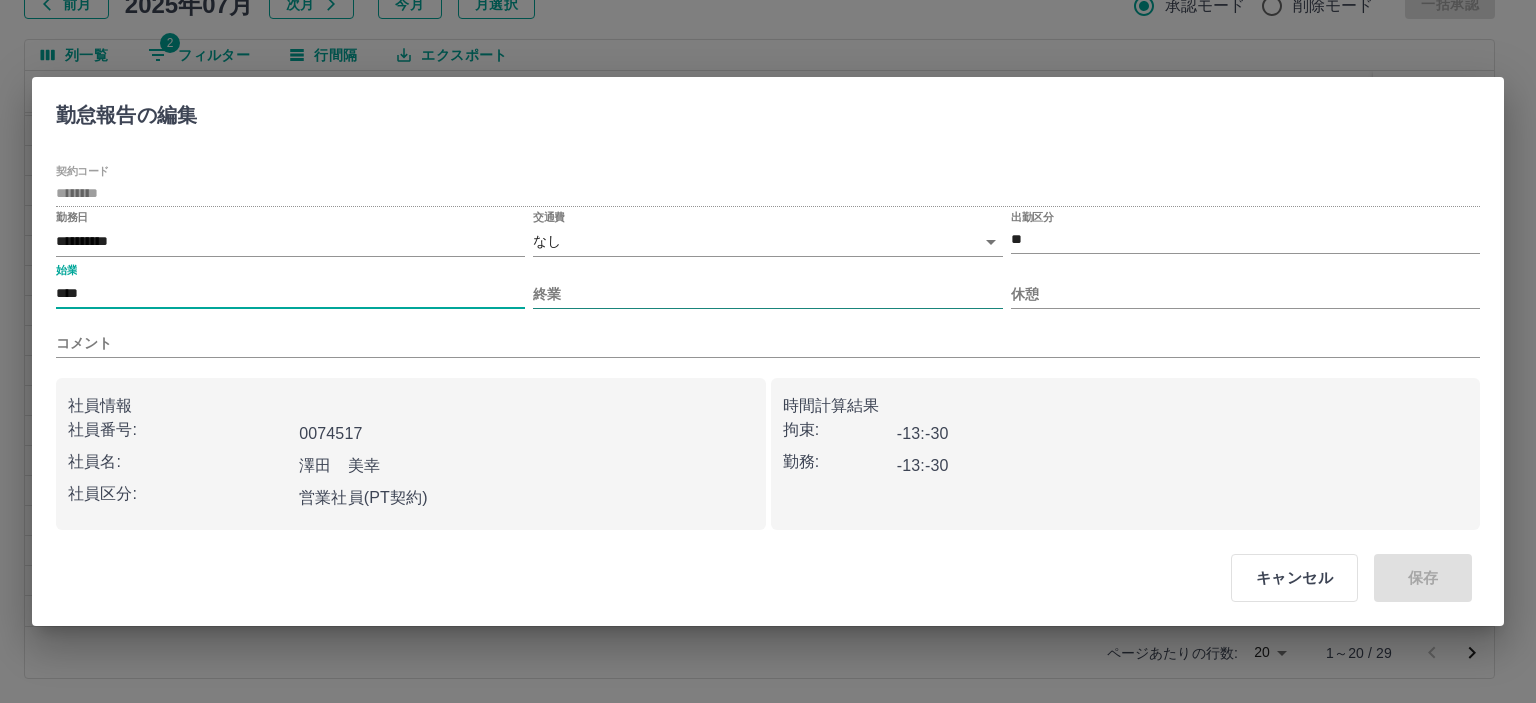 type on "****" 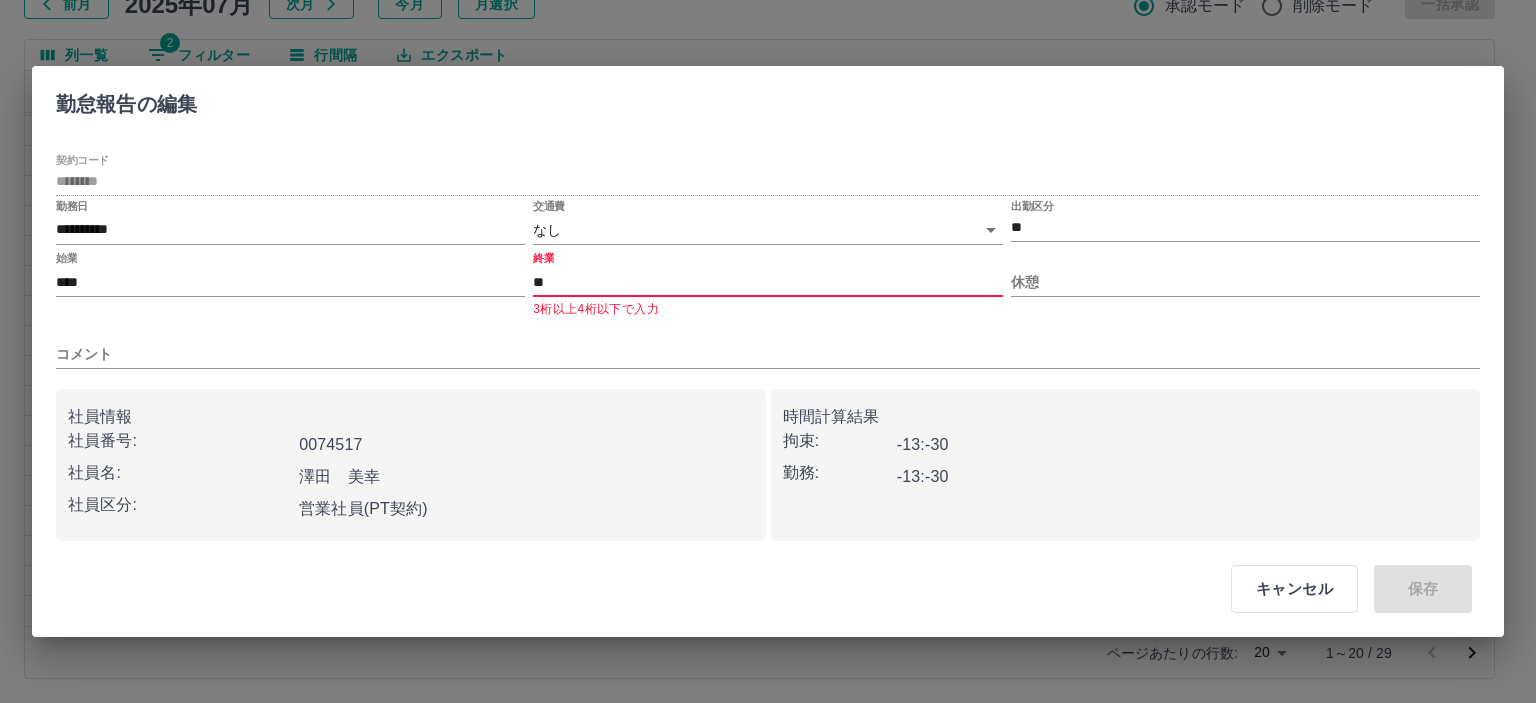 type on "*" 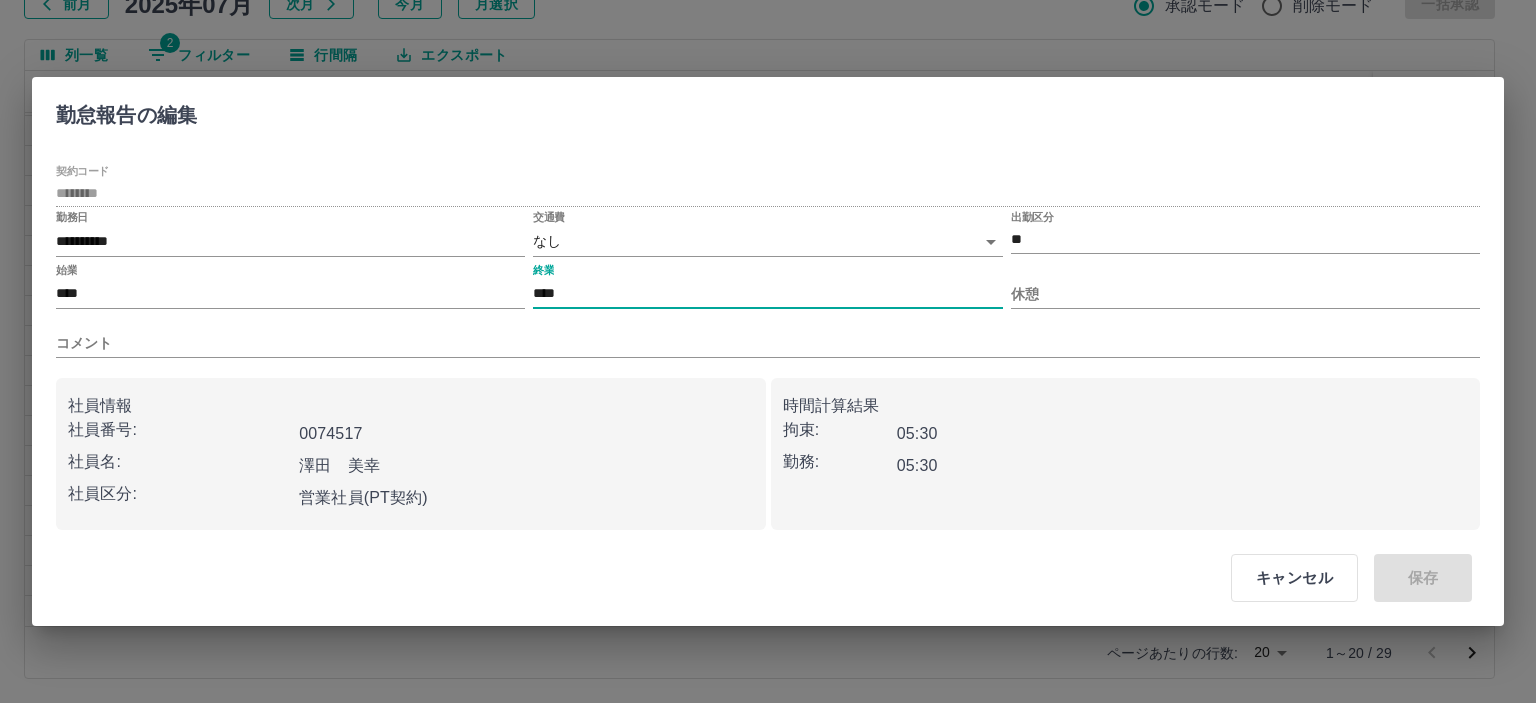type on "****" 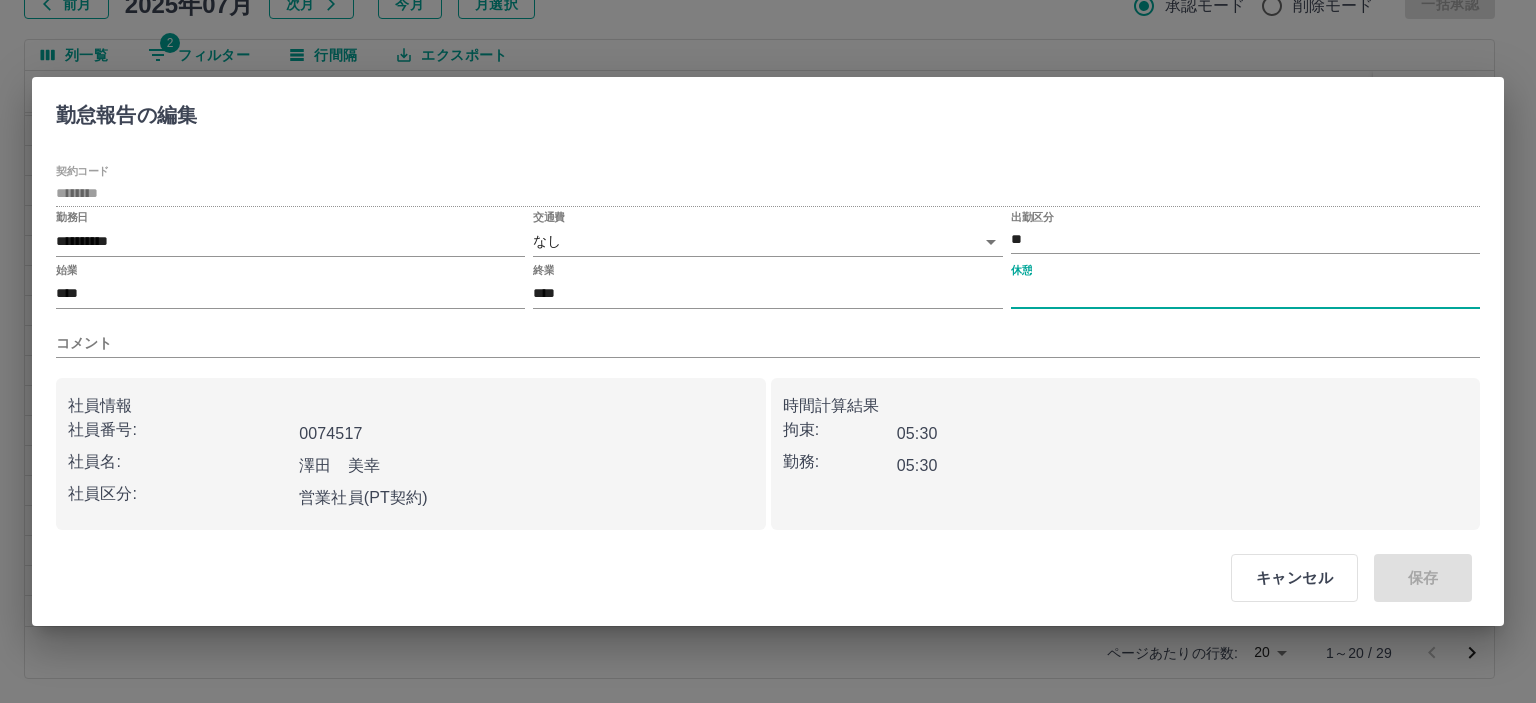 click on "休憩" at bounding box center [1245, 294] 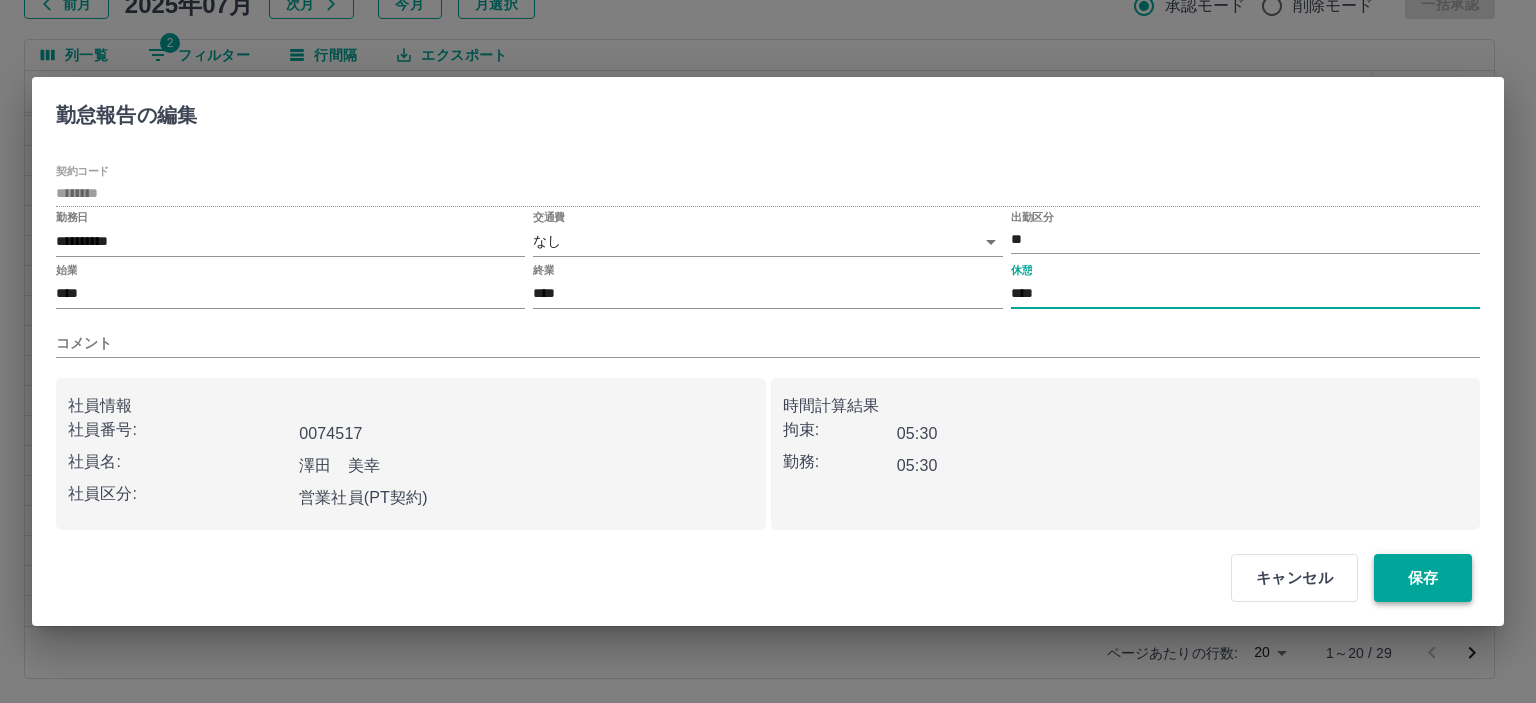 type on "****" 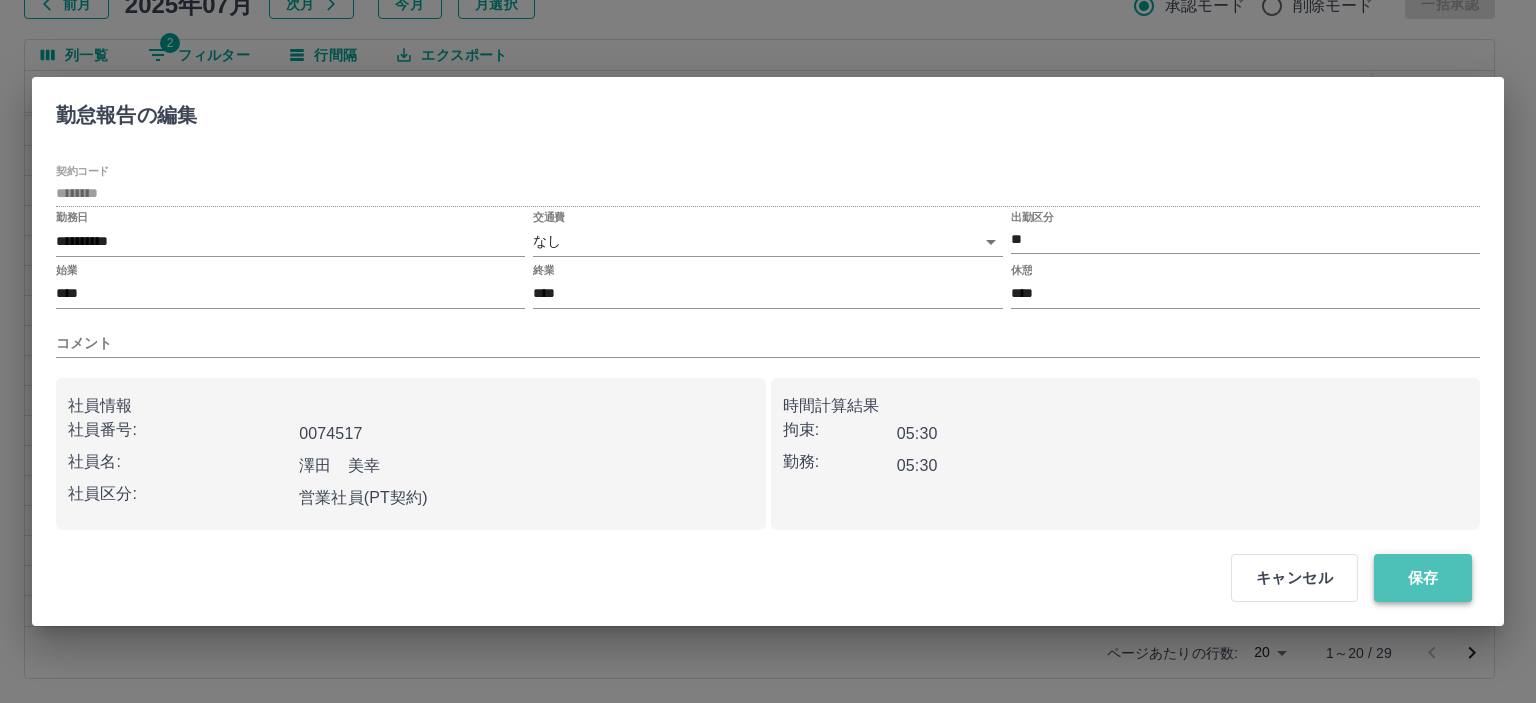 click on "保存" at bounding box center [1423, 578] 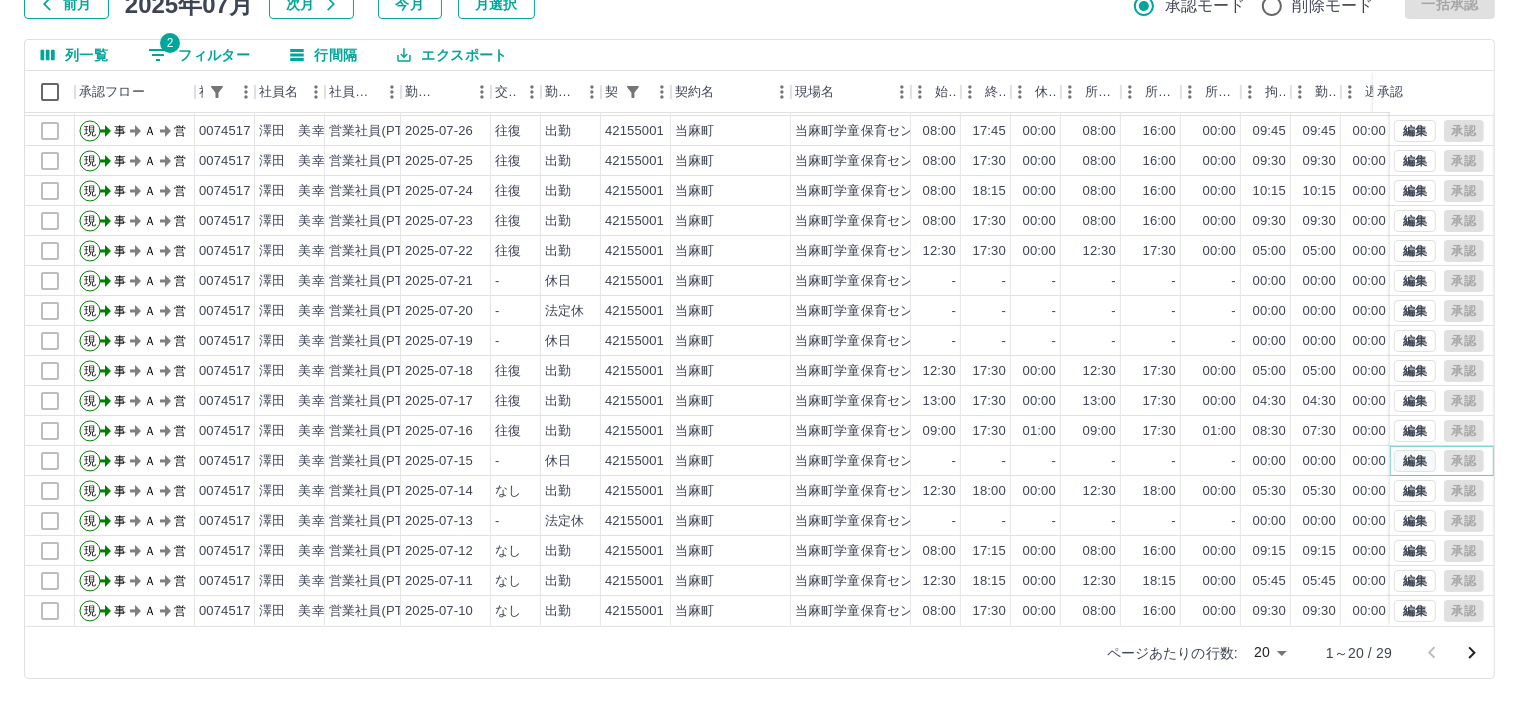 click on "編集" at bounding box center [1415, 461] 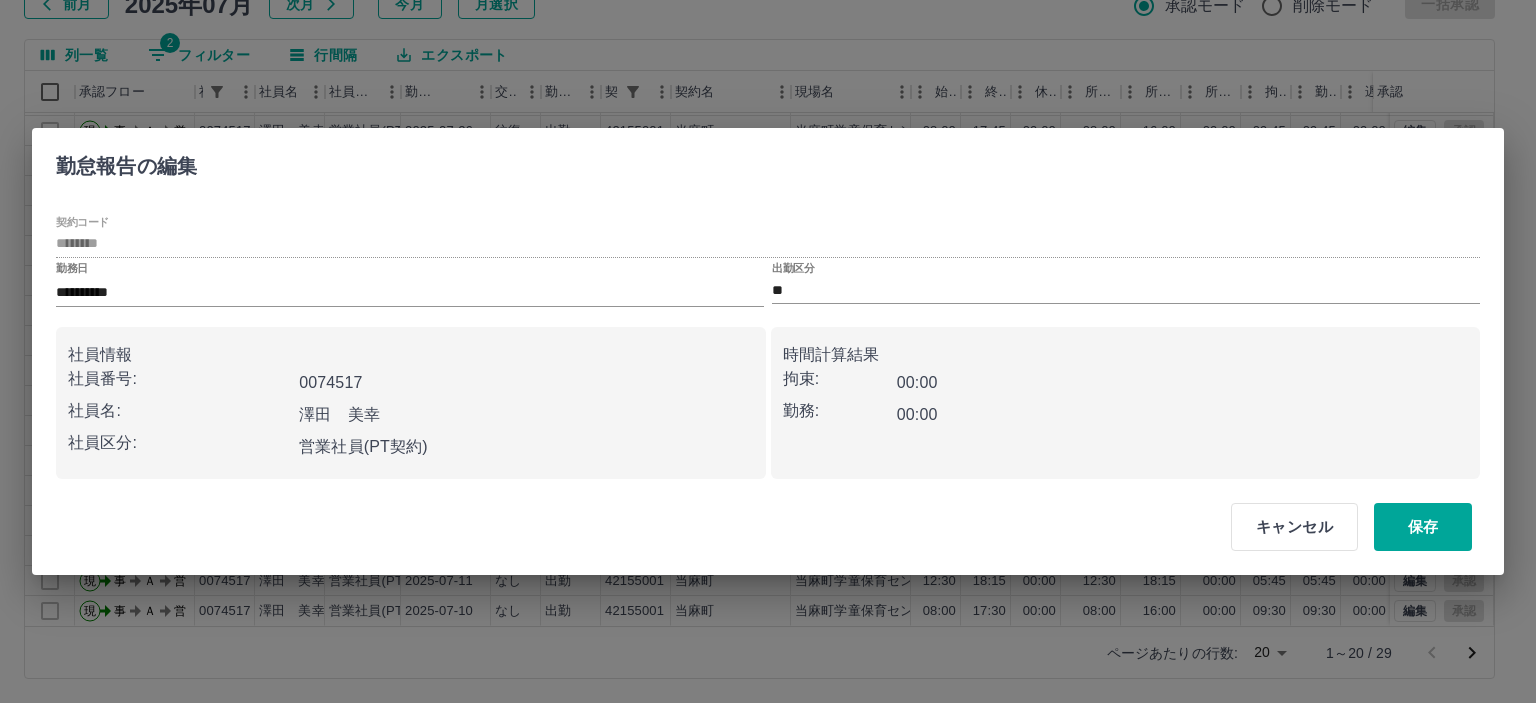 click on "社員情報 社員番号: 0074517 社員名: 澤田　美幸 社員区分: 営業社員(PT契約) 時間計算結果 拘束: 00:00 勤務: 00:00" at bounding box center [768, 395] 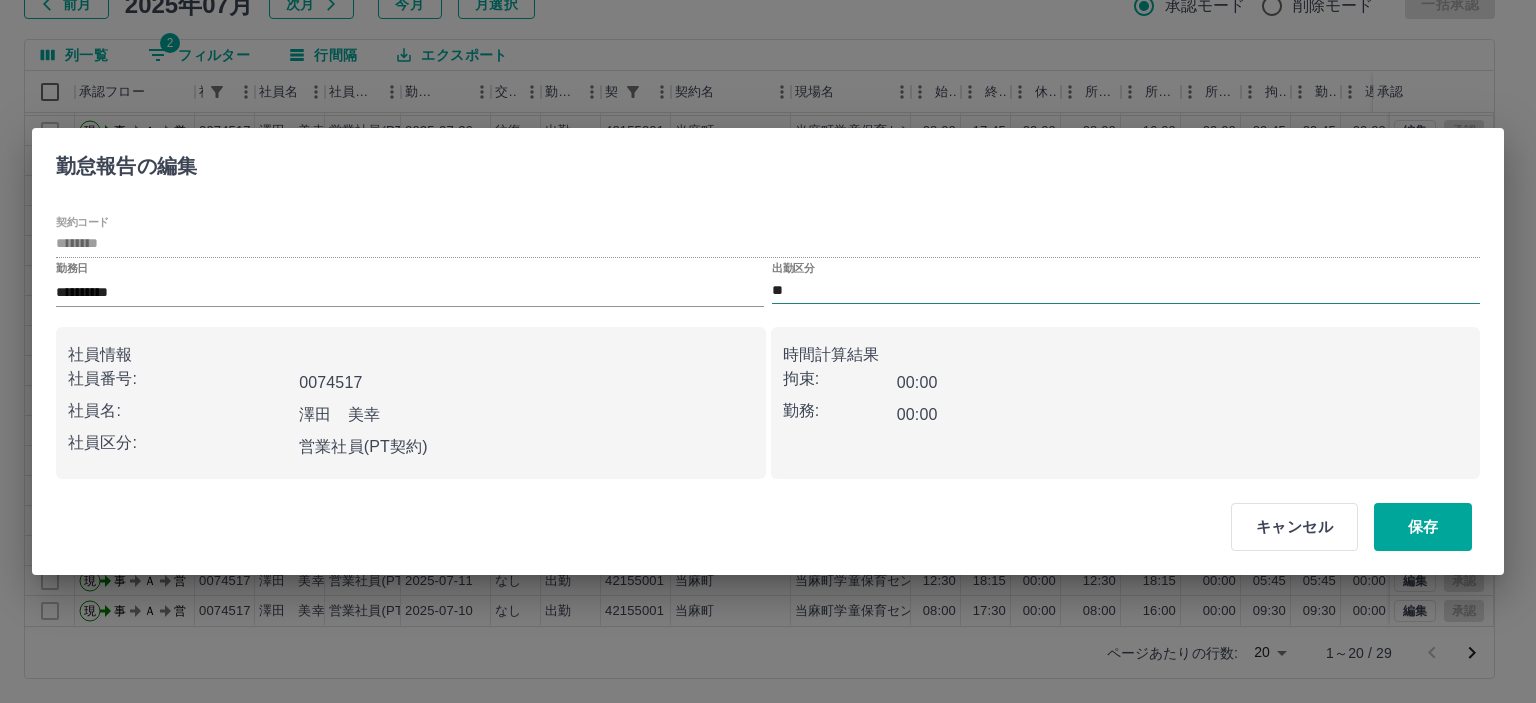 click on "**" at bounding box center [1126, 290] 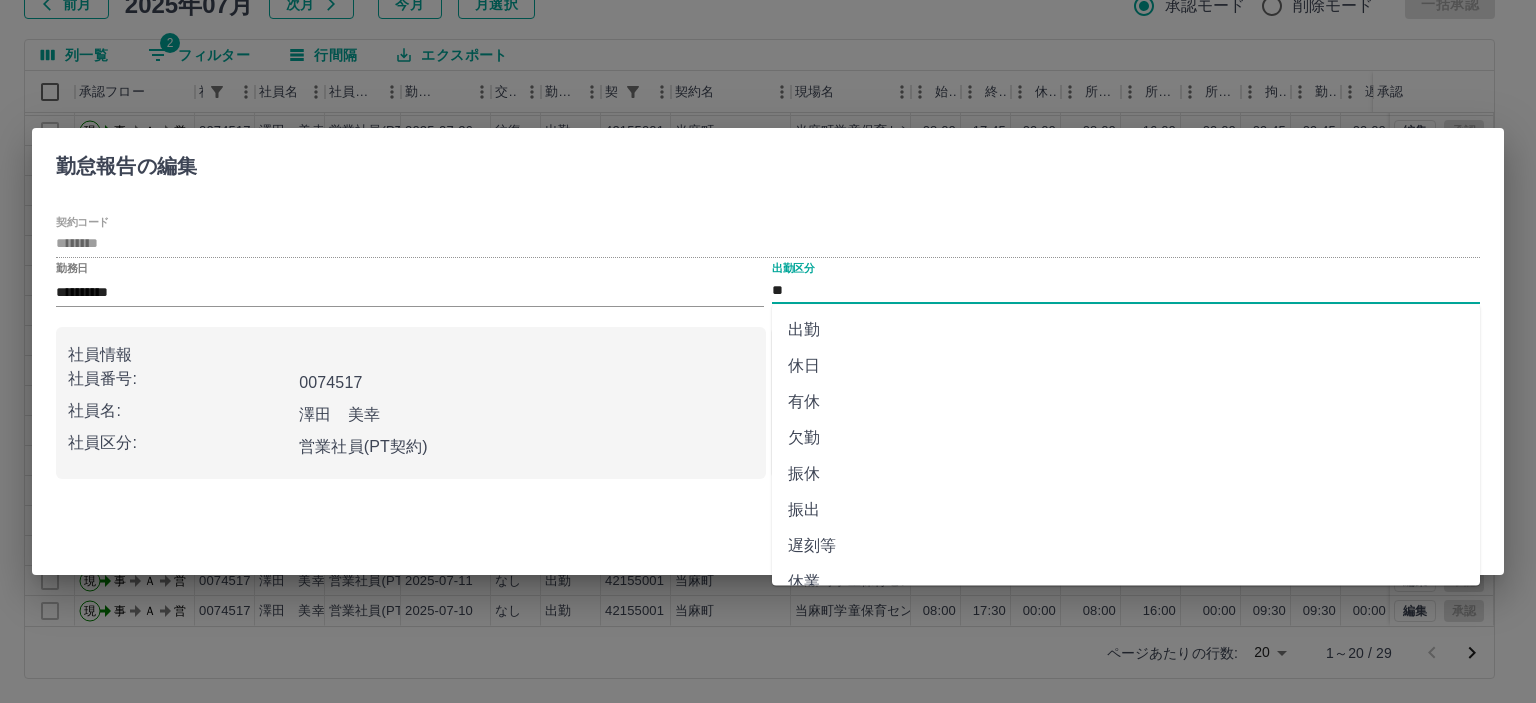 click on "出勤" at bounding box center (1126, 330) 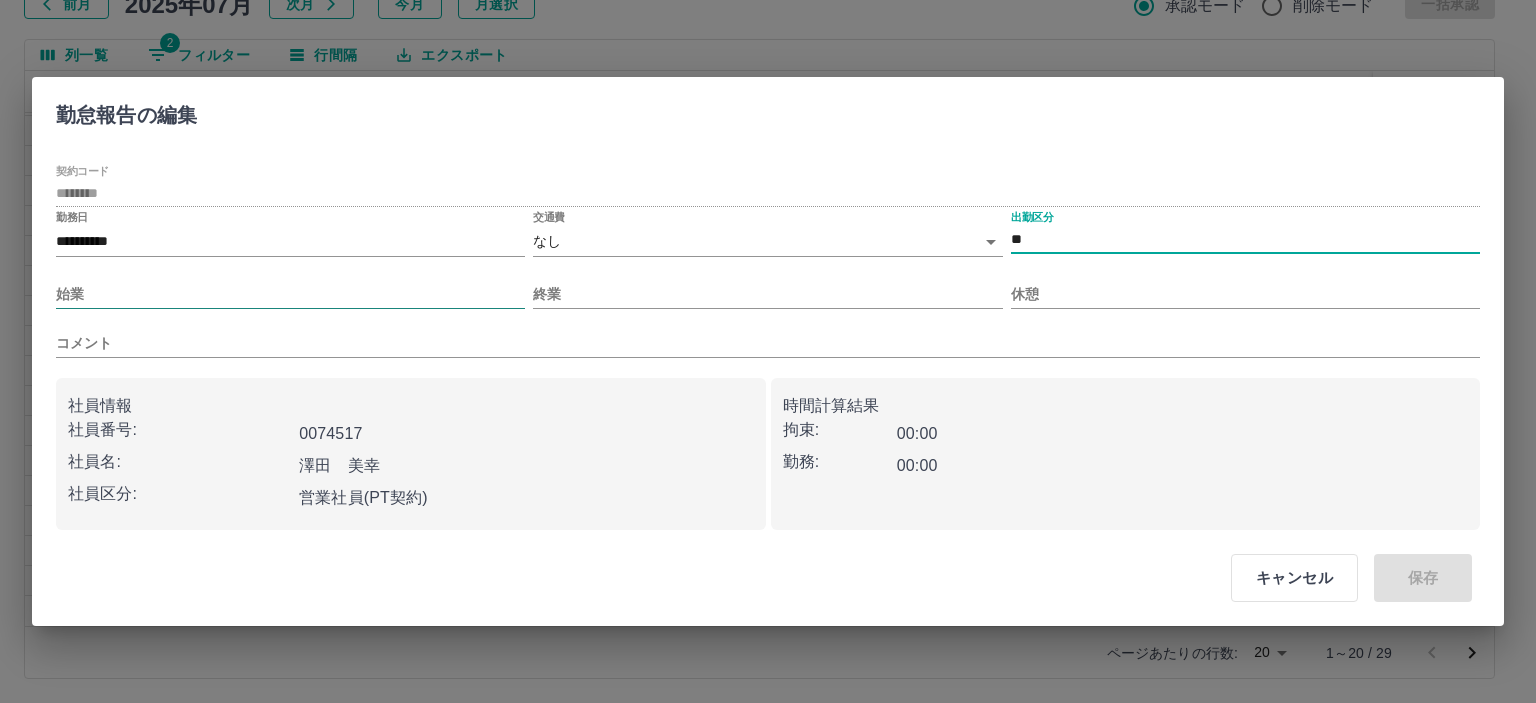 click on "始業" at bounding box center [290, 294] 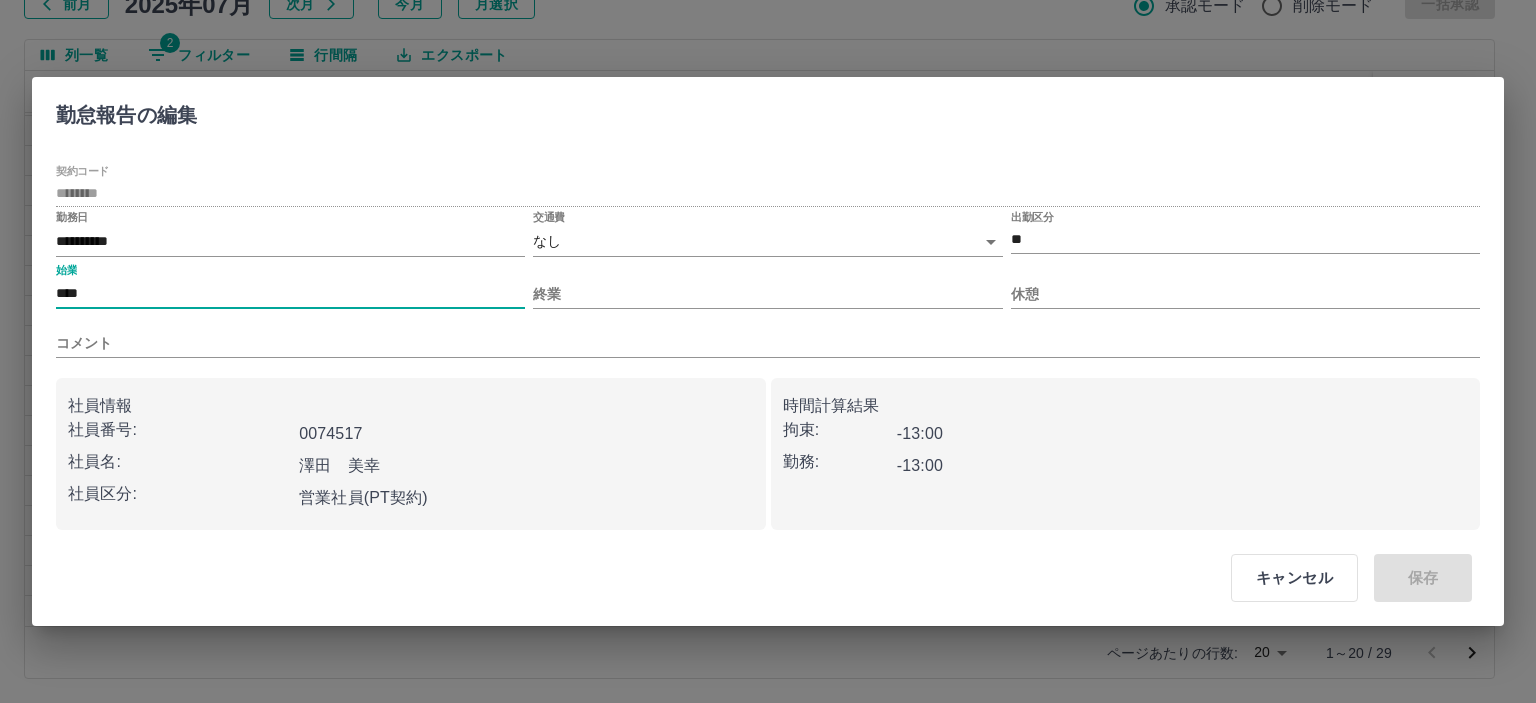 type on "****" 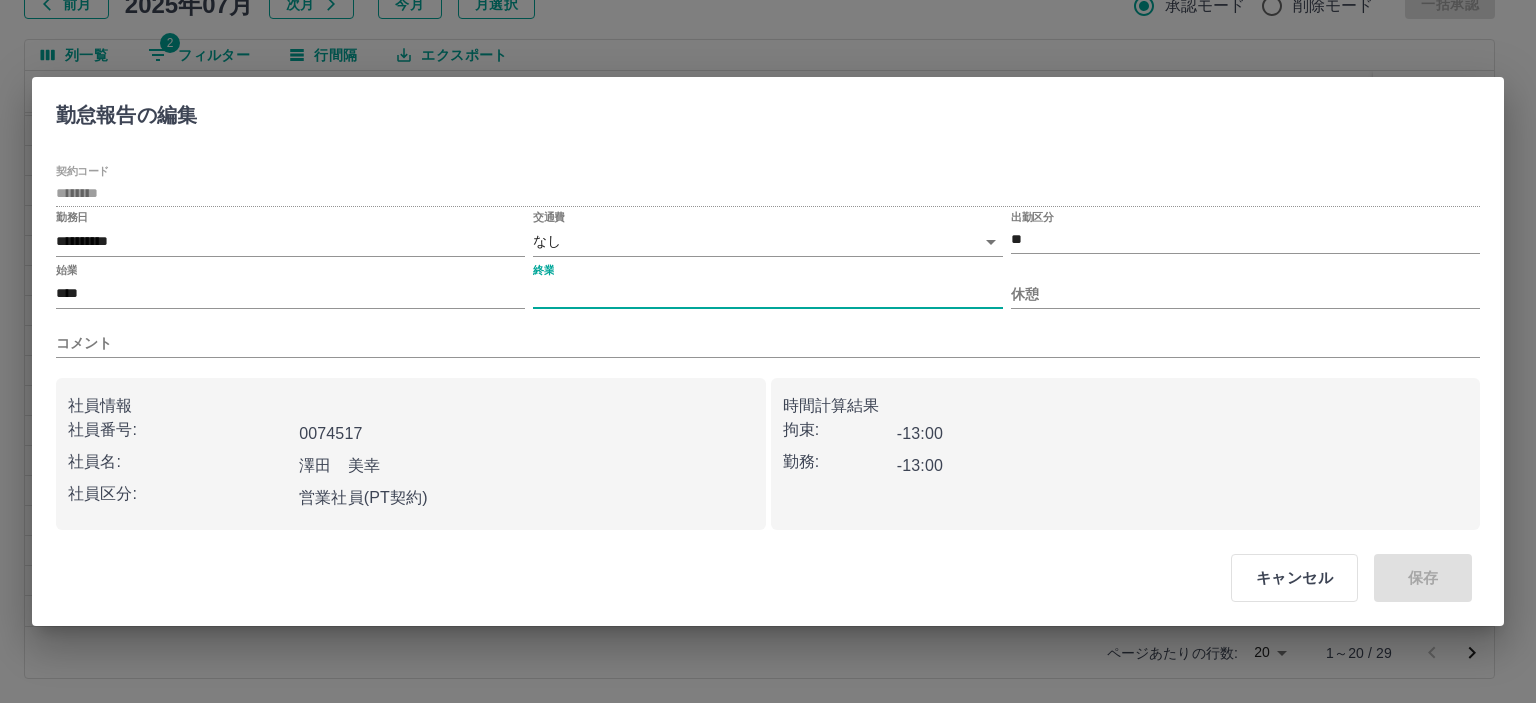 click on "終業" at bounding box center (767, 294) 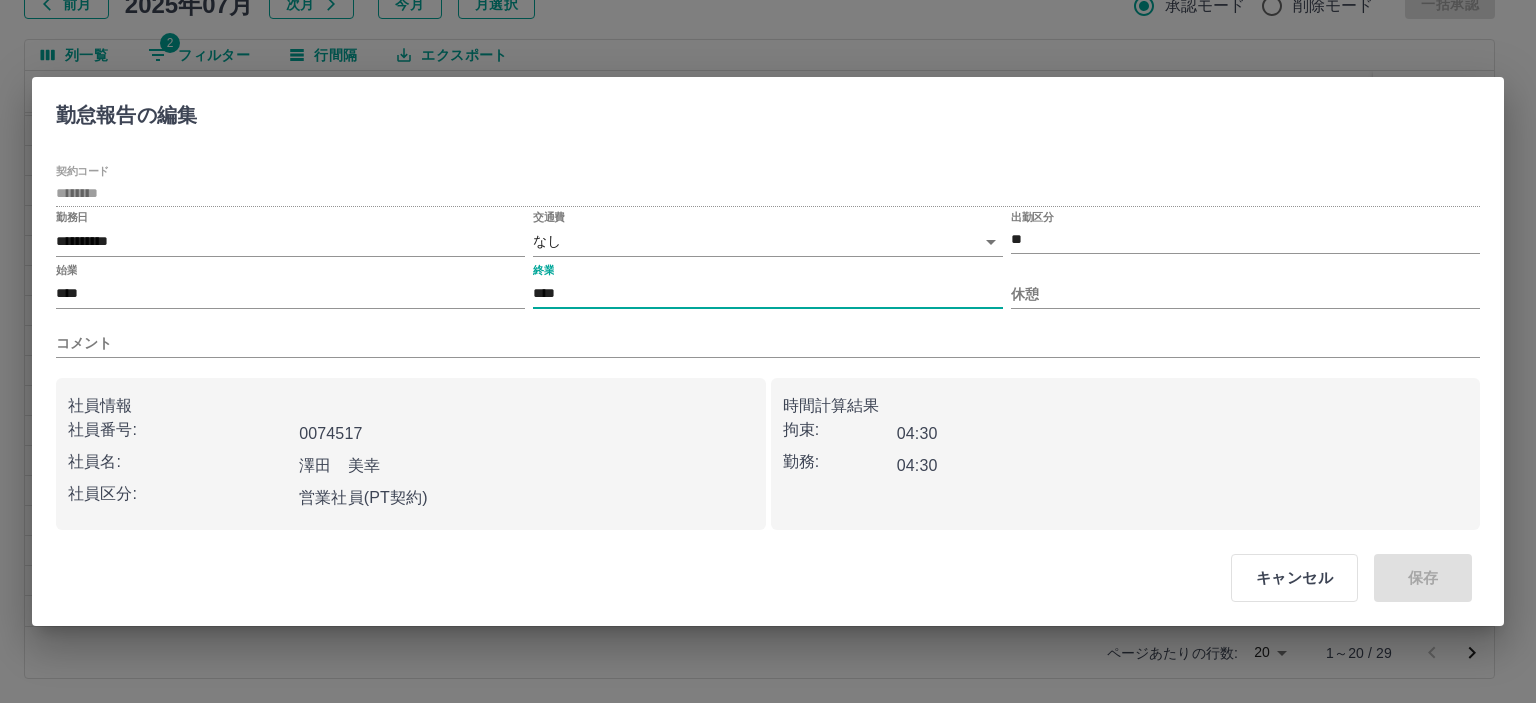 type on "****" 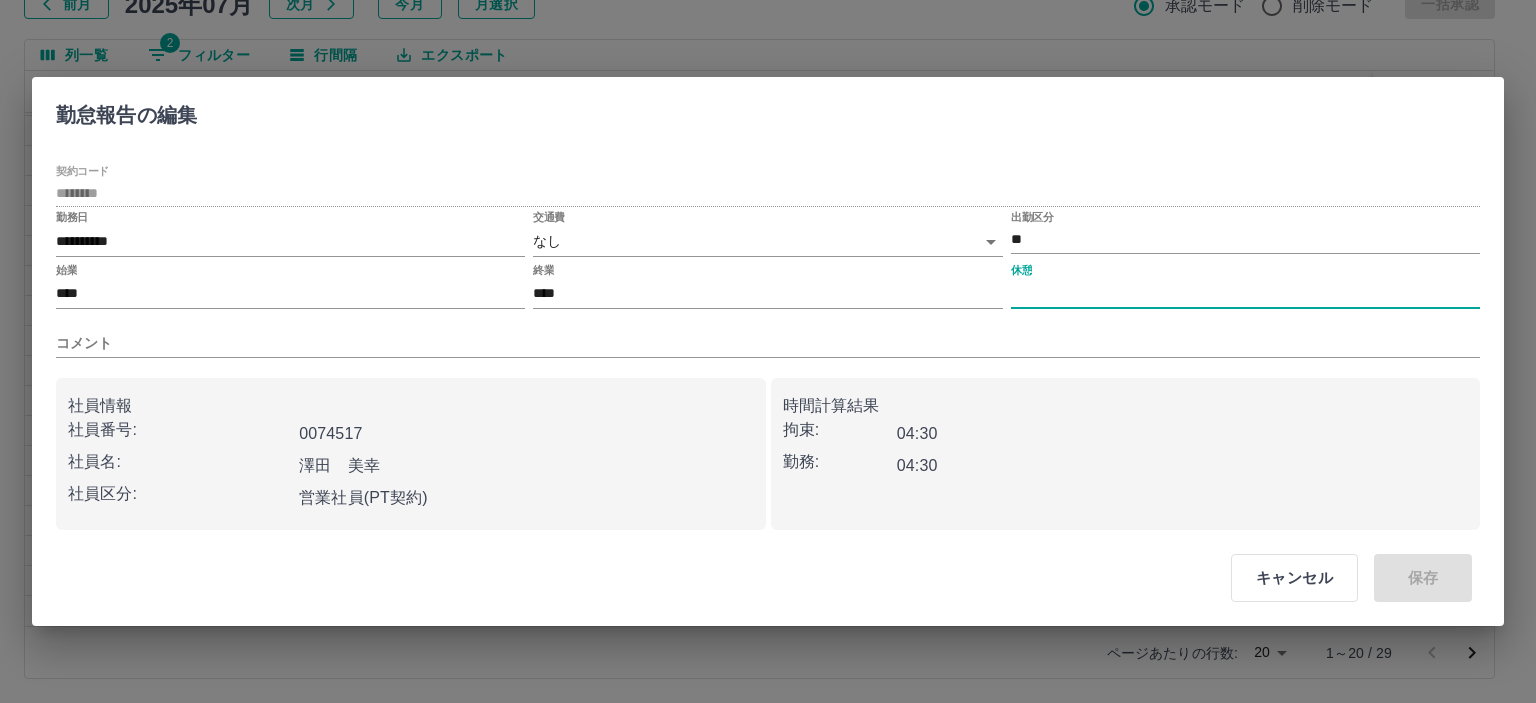 click on "休憩" at bounding box center (1245, 294) 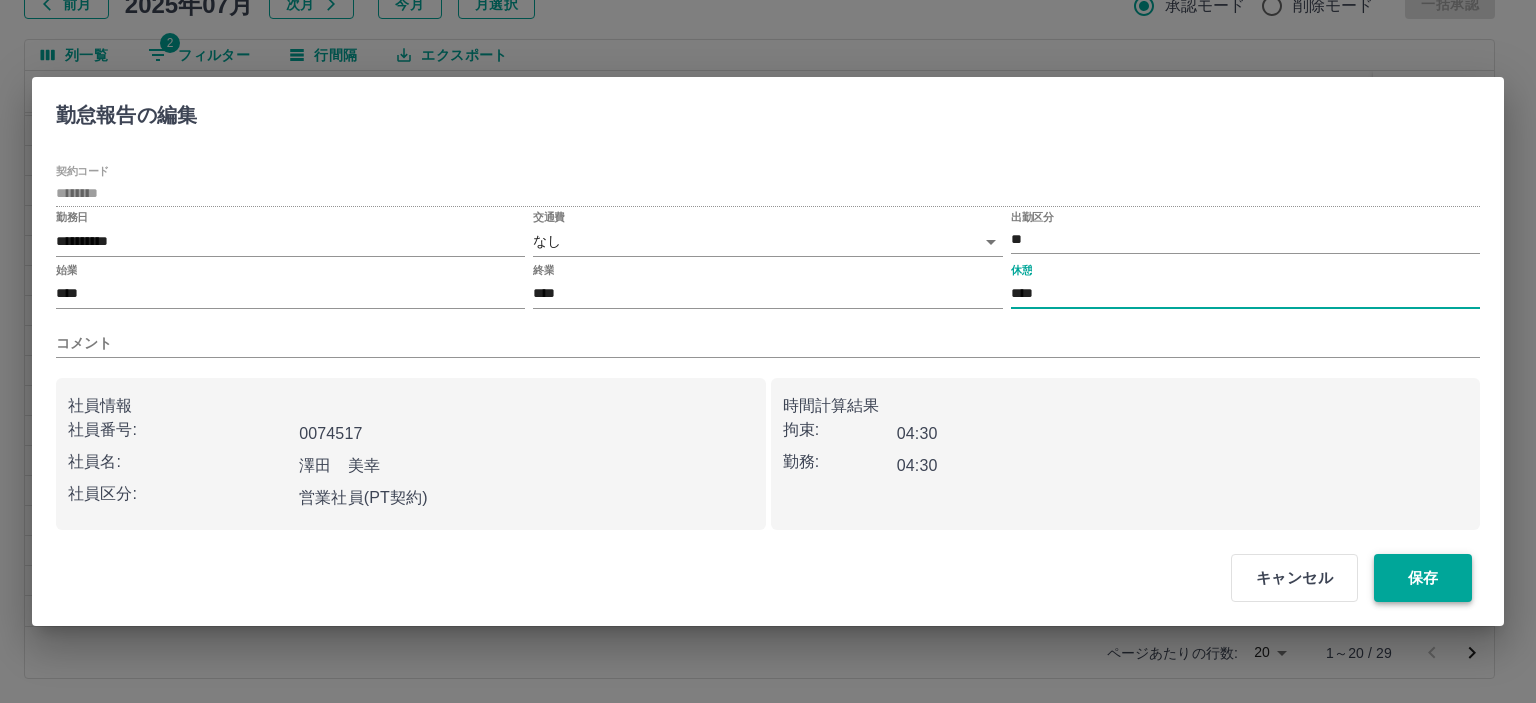 type on "****" 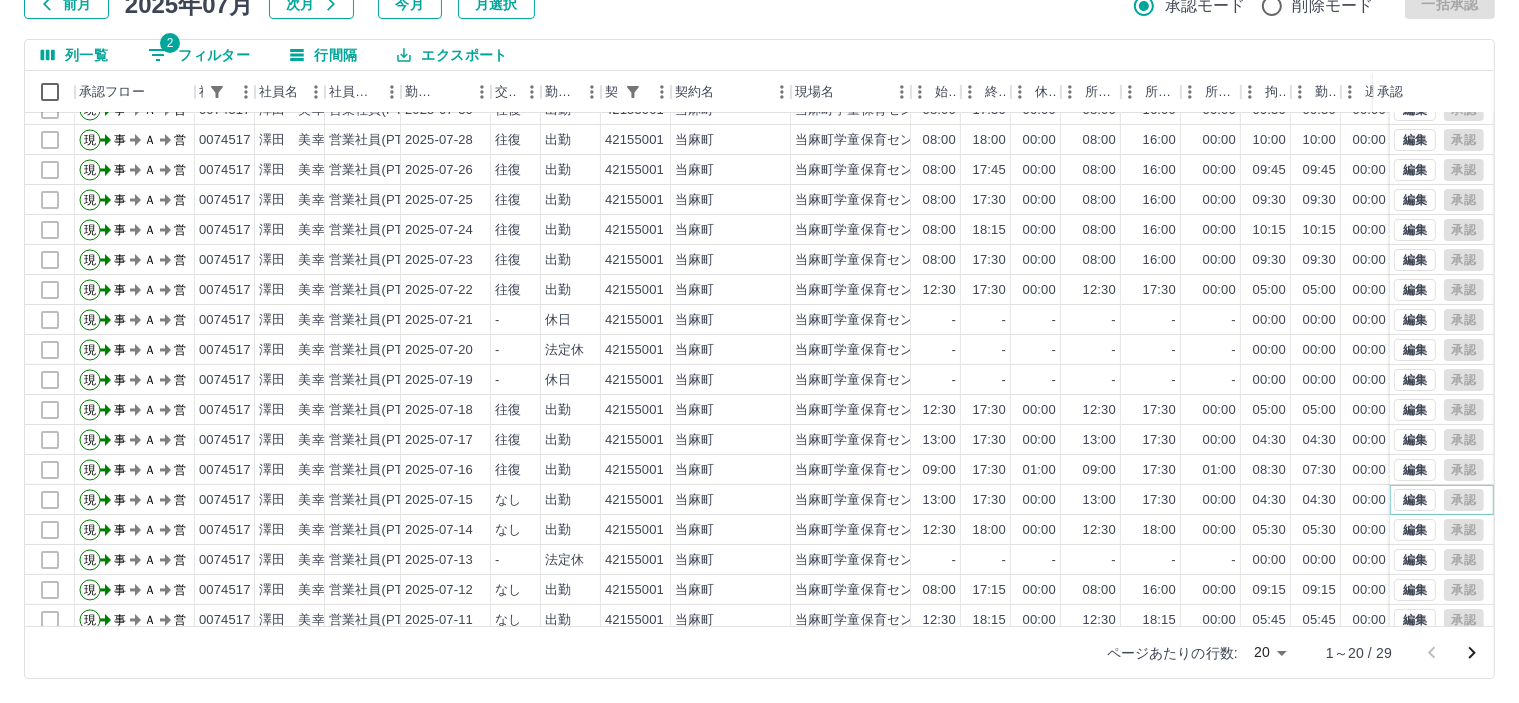 scroll, scrollTop: 0, scrollLeft: 0, axis: both 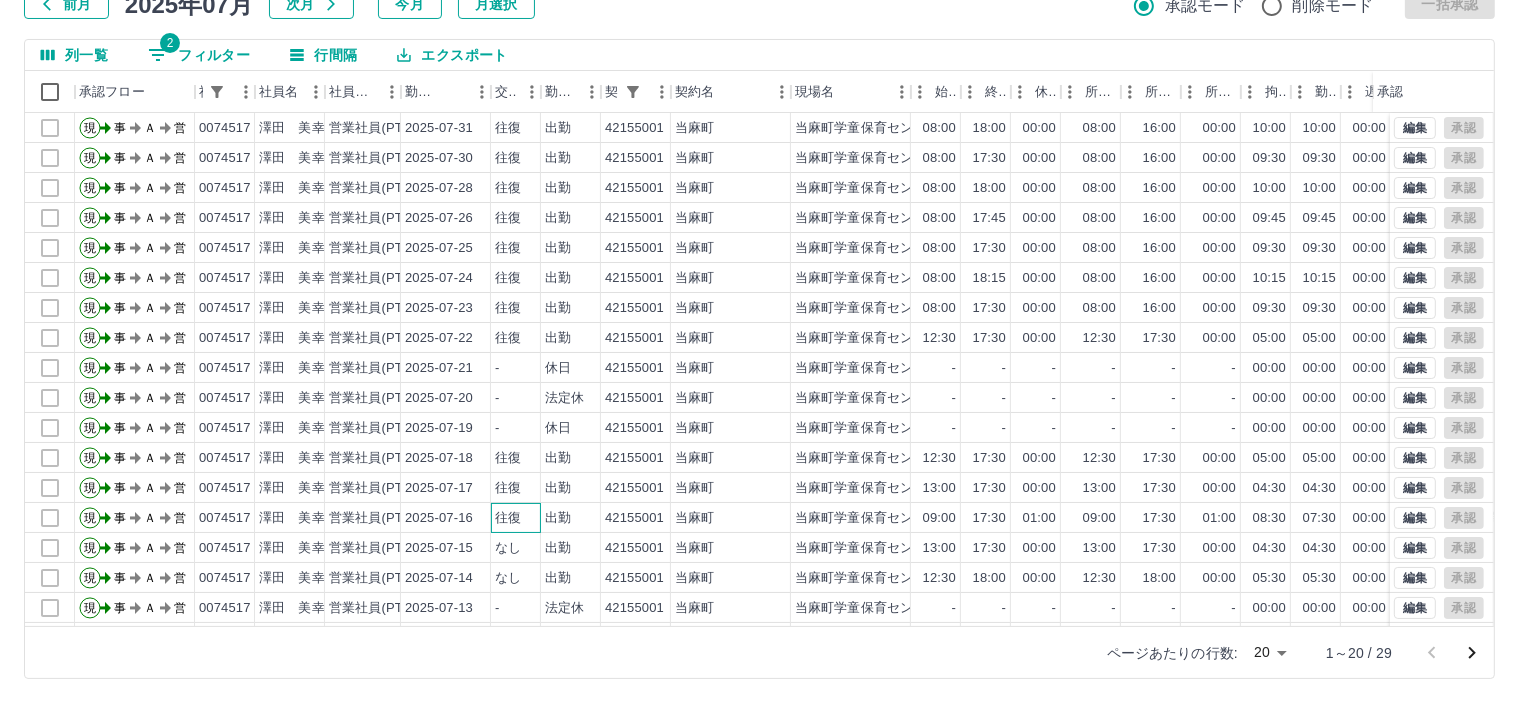 click on "往復" at bounding box center [508, 518] 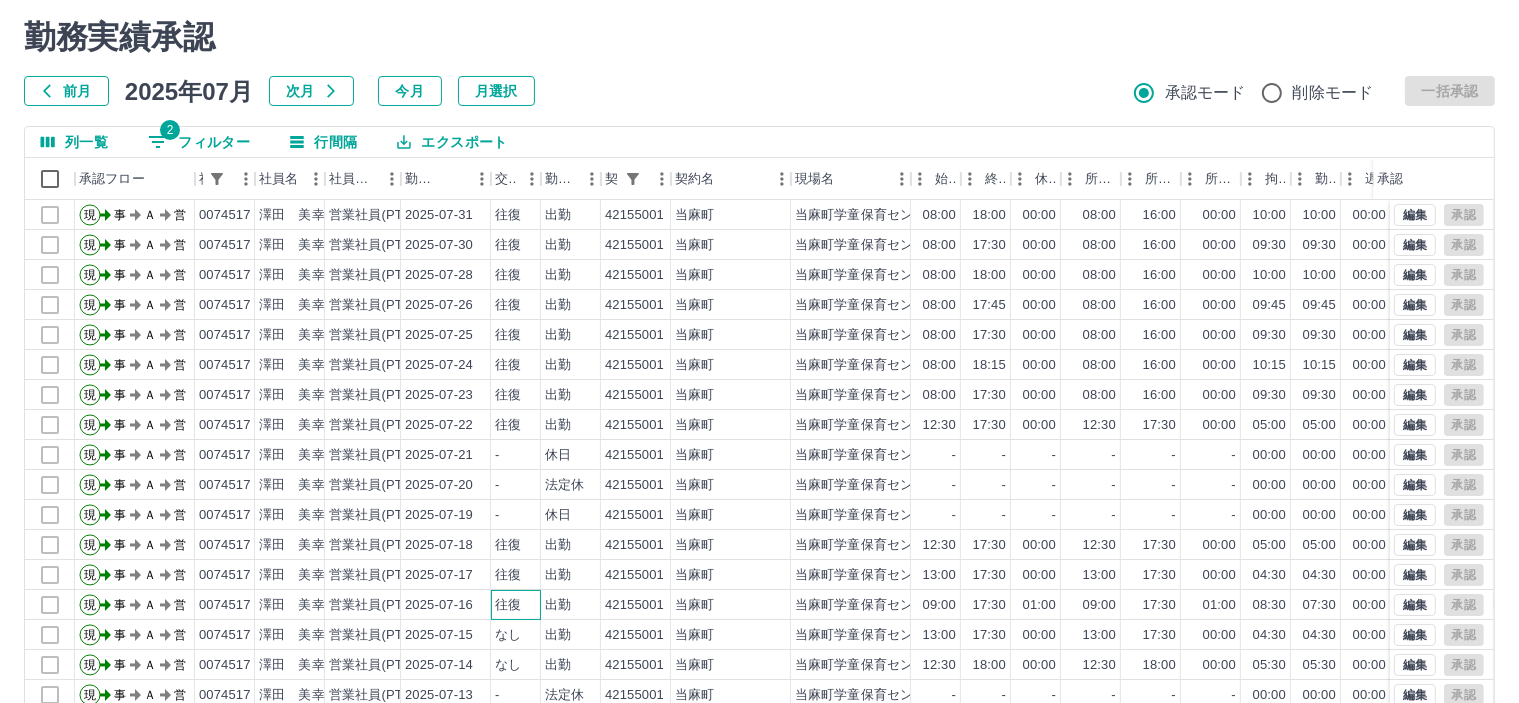 scroll, scrollTop: 0, scrollLeft: 0, axis: both 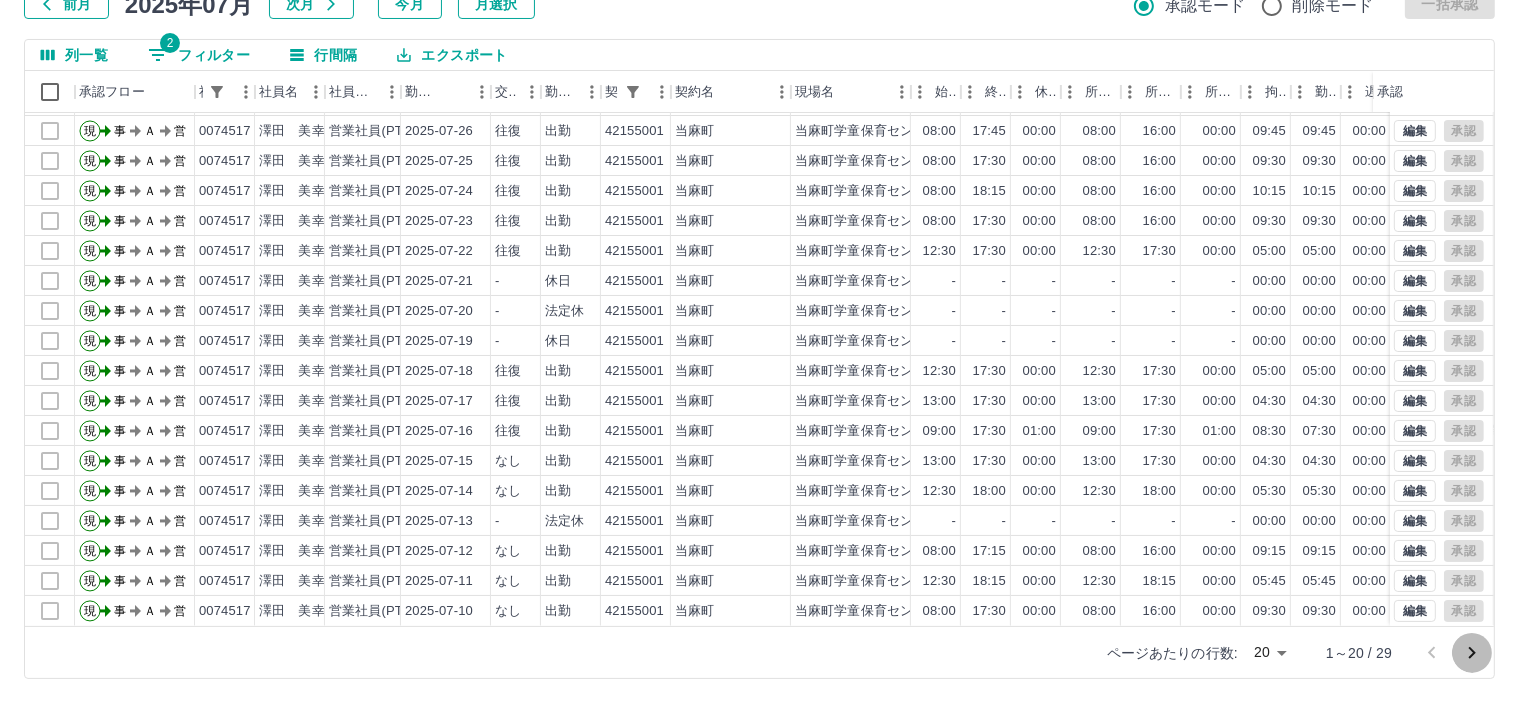 click 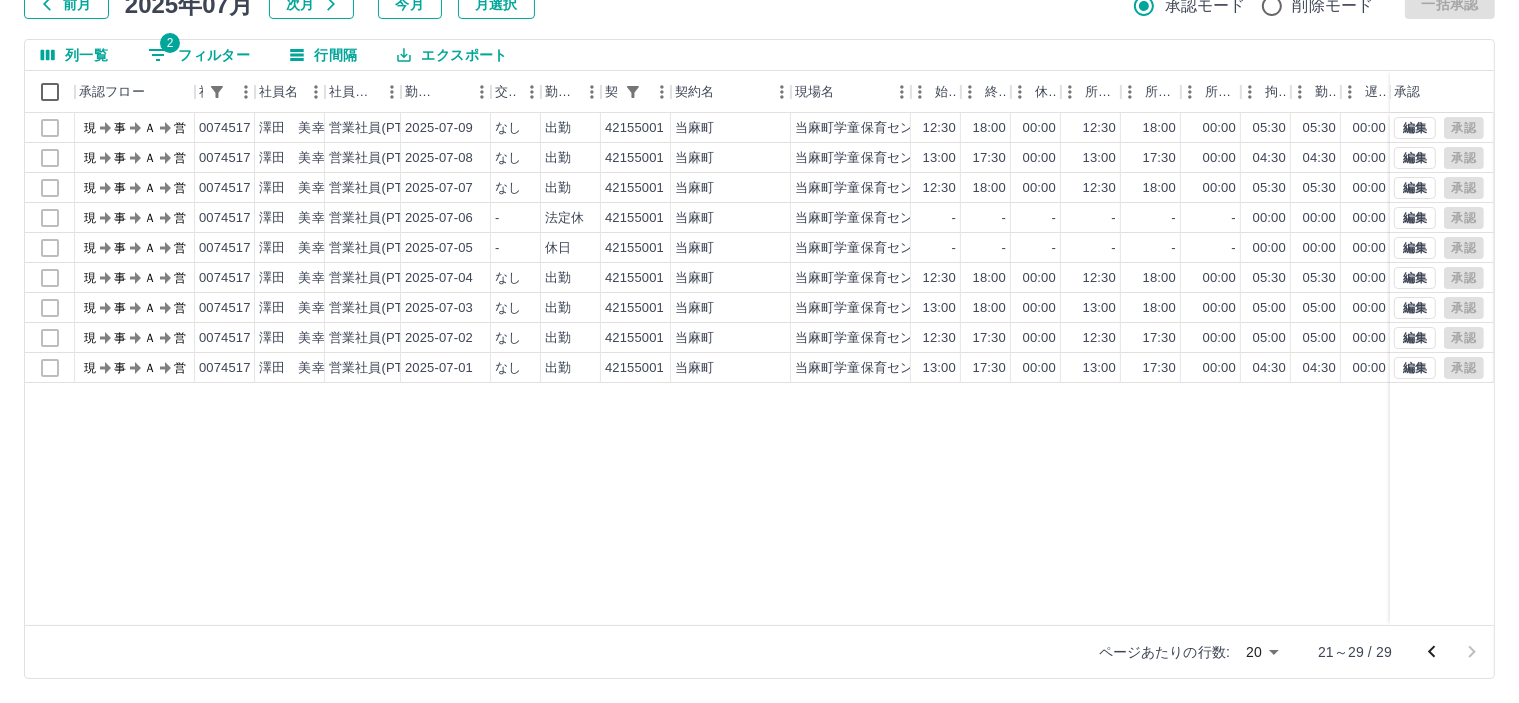 scroll, scrollTop: 0, scrollLeft: 0, axis: both 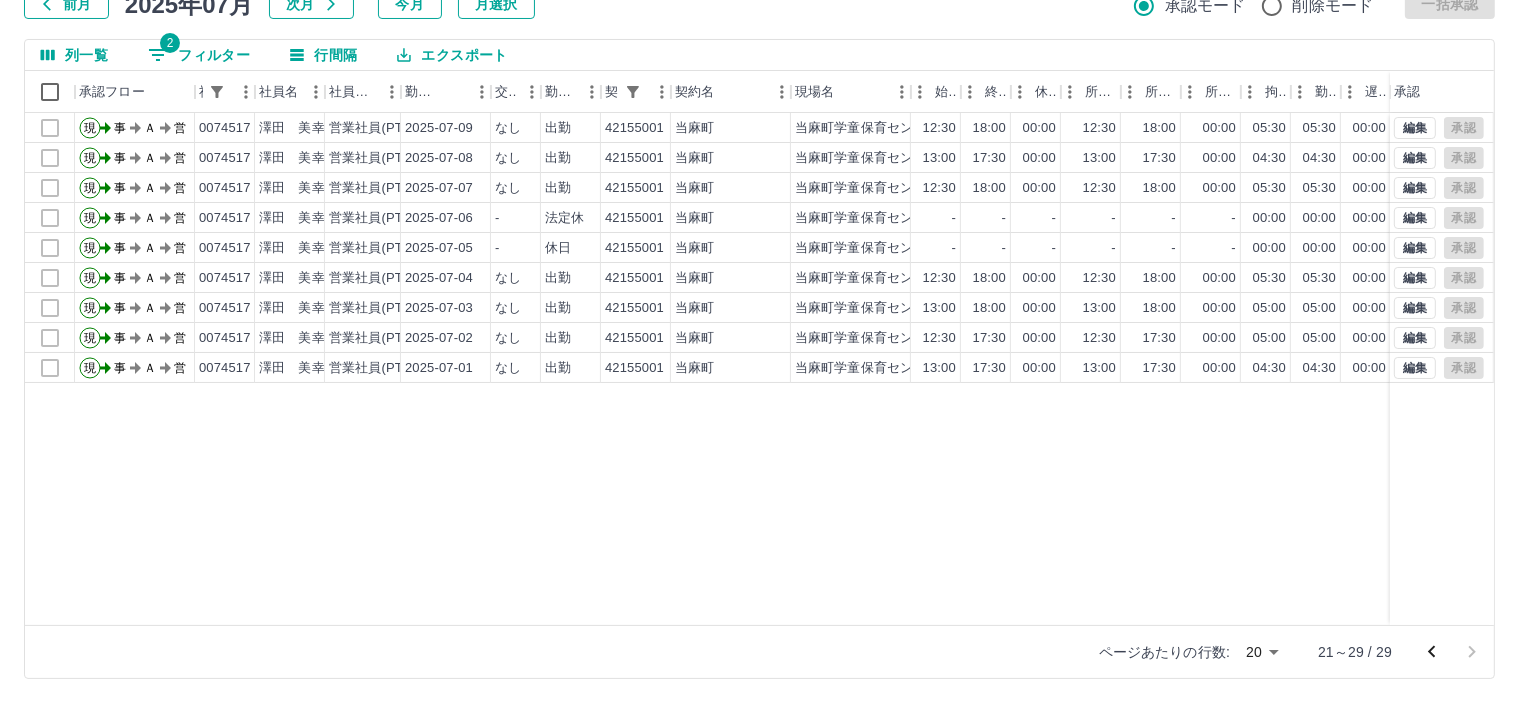 click on "ページあたりの行数: 20 ** 21～29 / 29" at bounding box center (1284, 652) 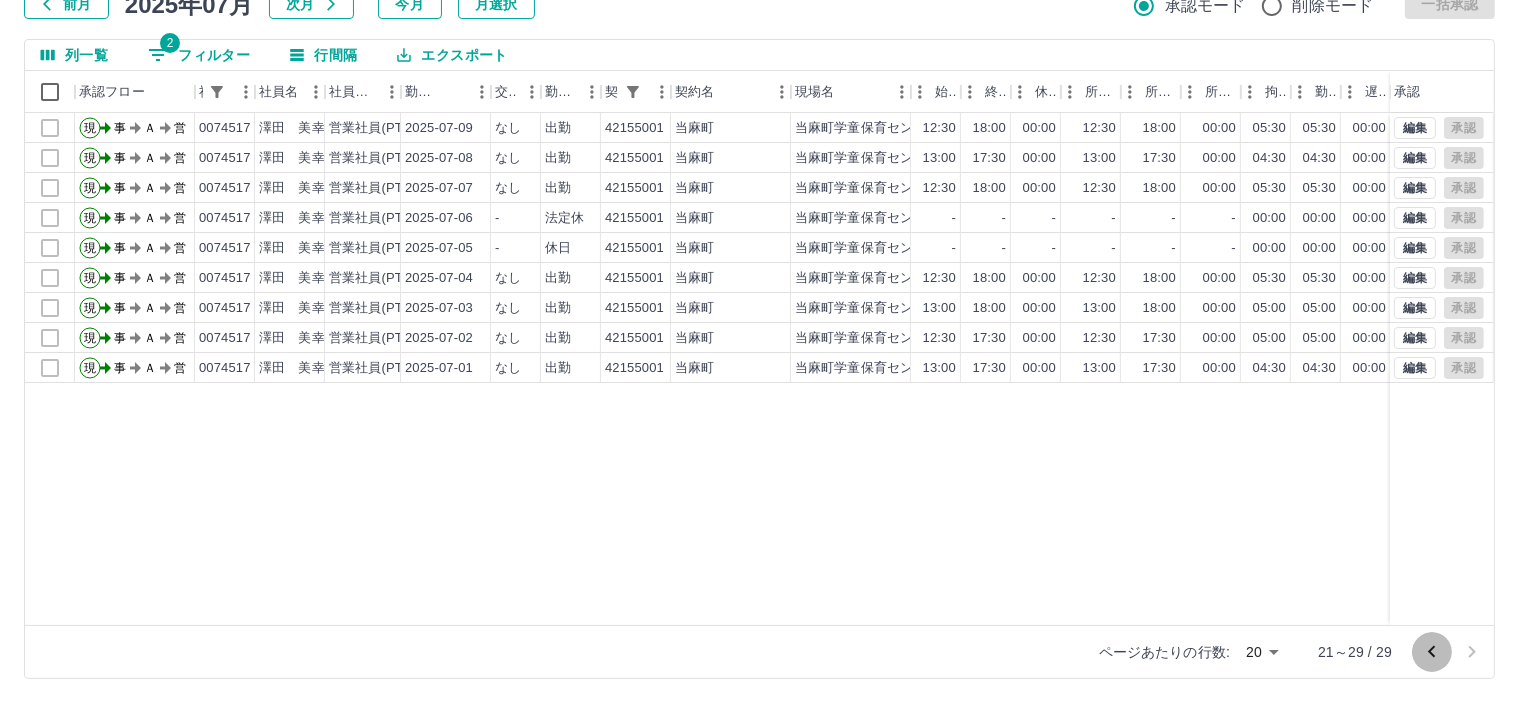 click 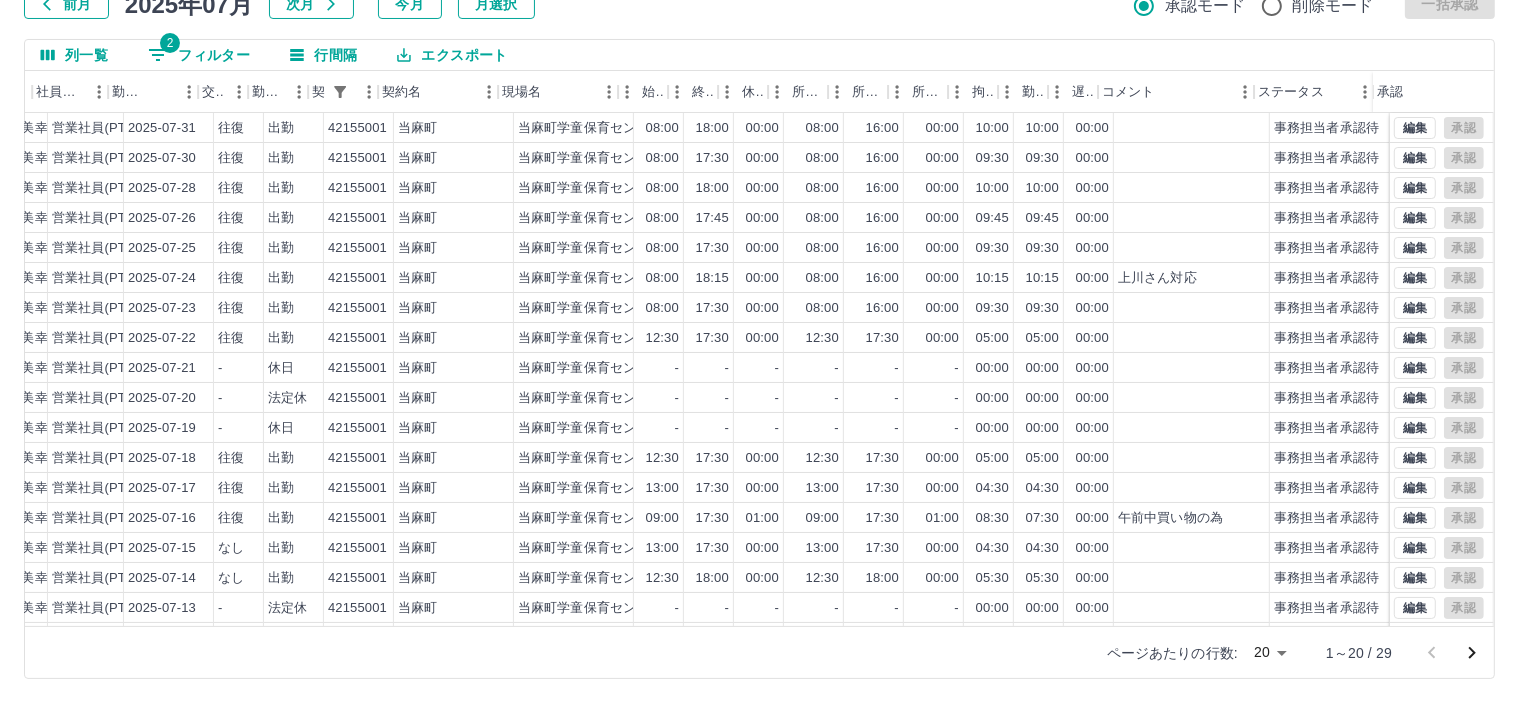 scroll, scrollTop: 0, scrollLeft: 293, axis: horizontal 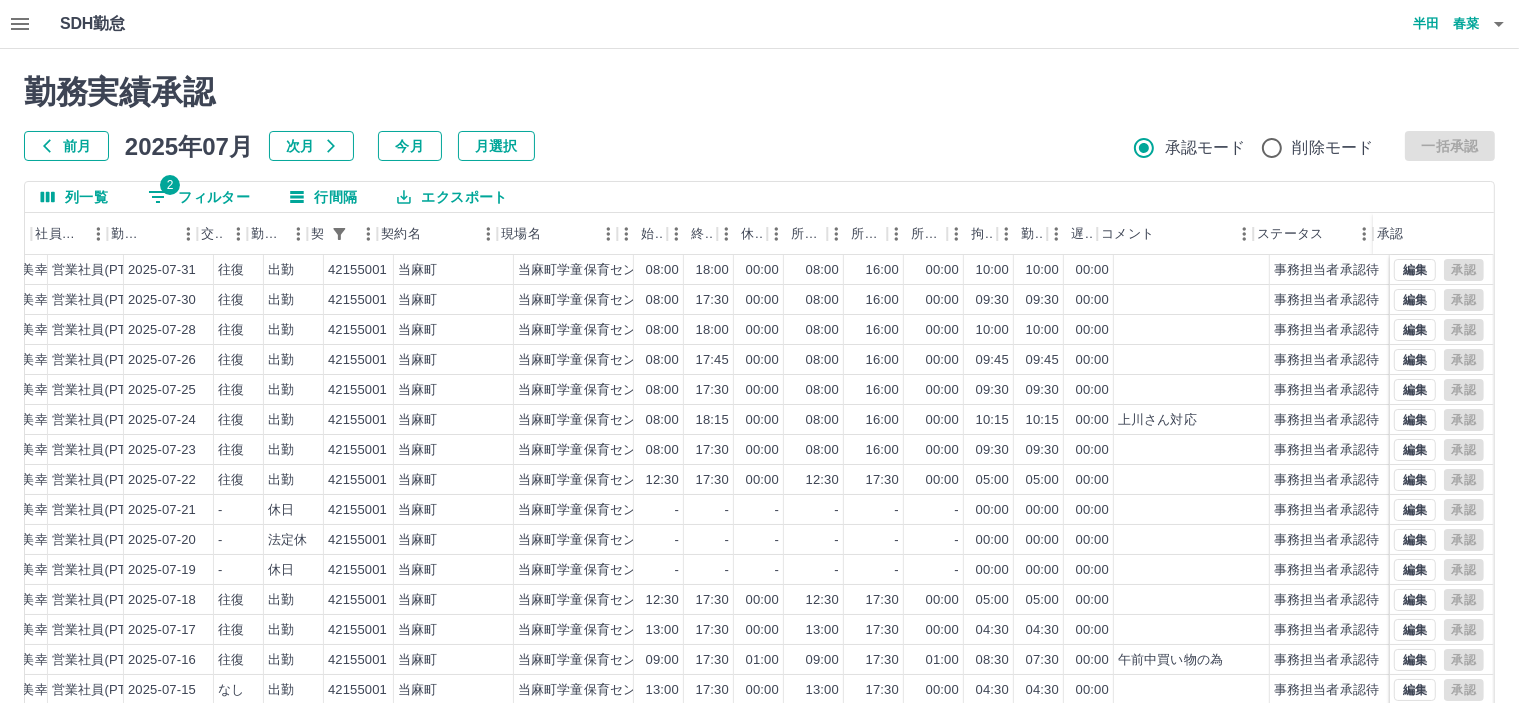 click on "勤務実績承認 前月 2025年07月 次月 今月 月選択 承認モード 削除モード 一括承認" at bounding box center [759, 117] 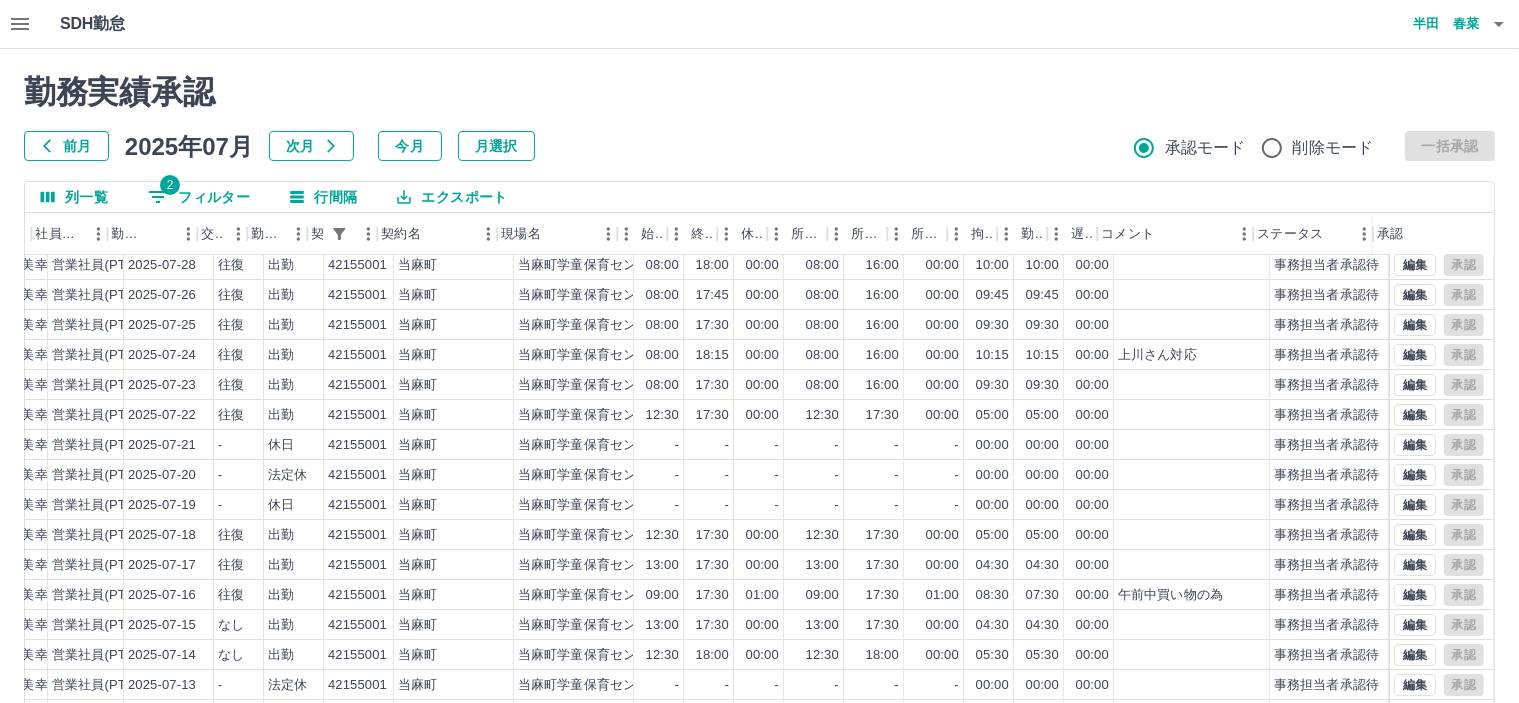 scroll, scrollTop: 103, scrollLeft: 293, axis: both 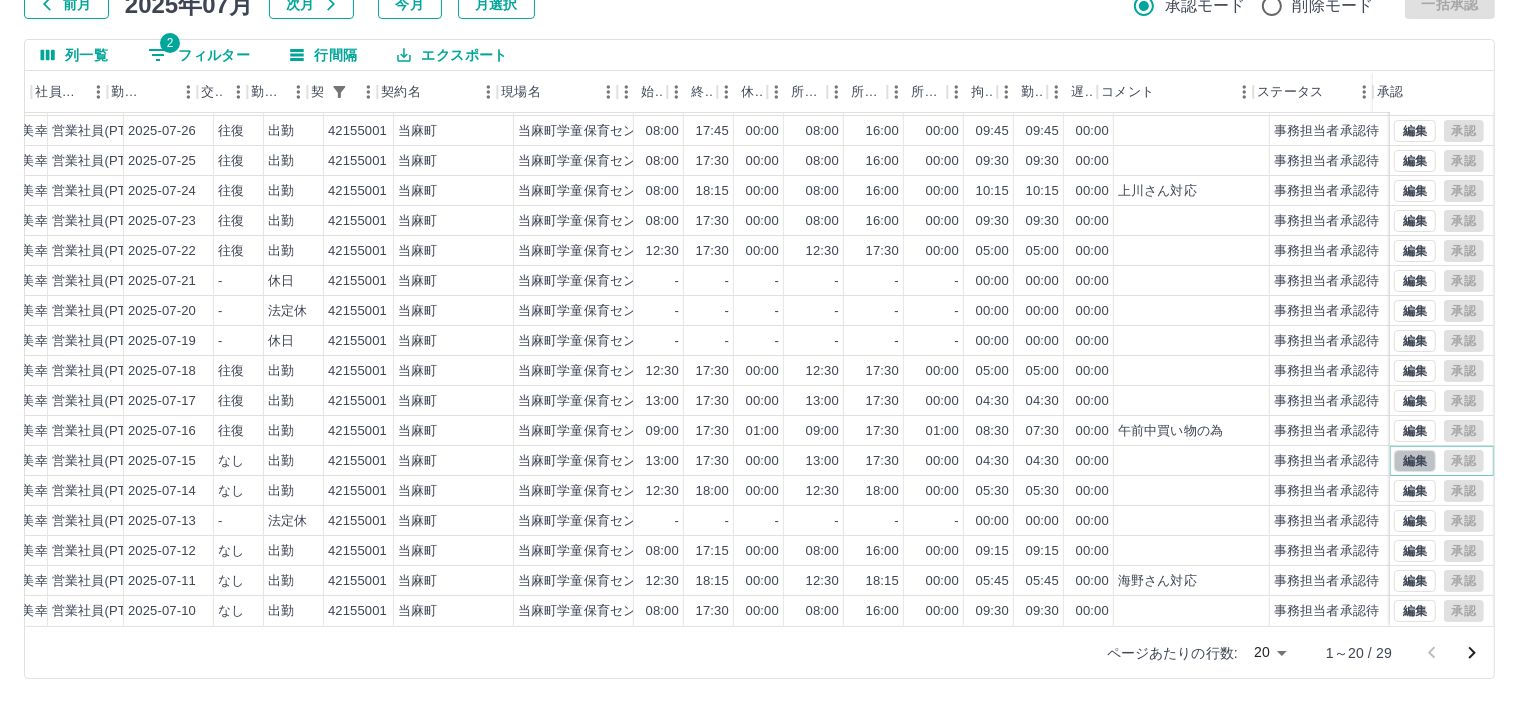 click on "編集" at bounding box center [1415, 461] 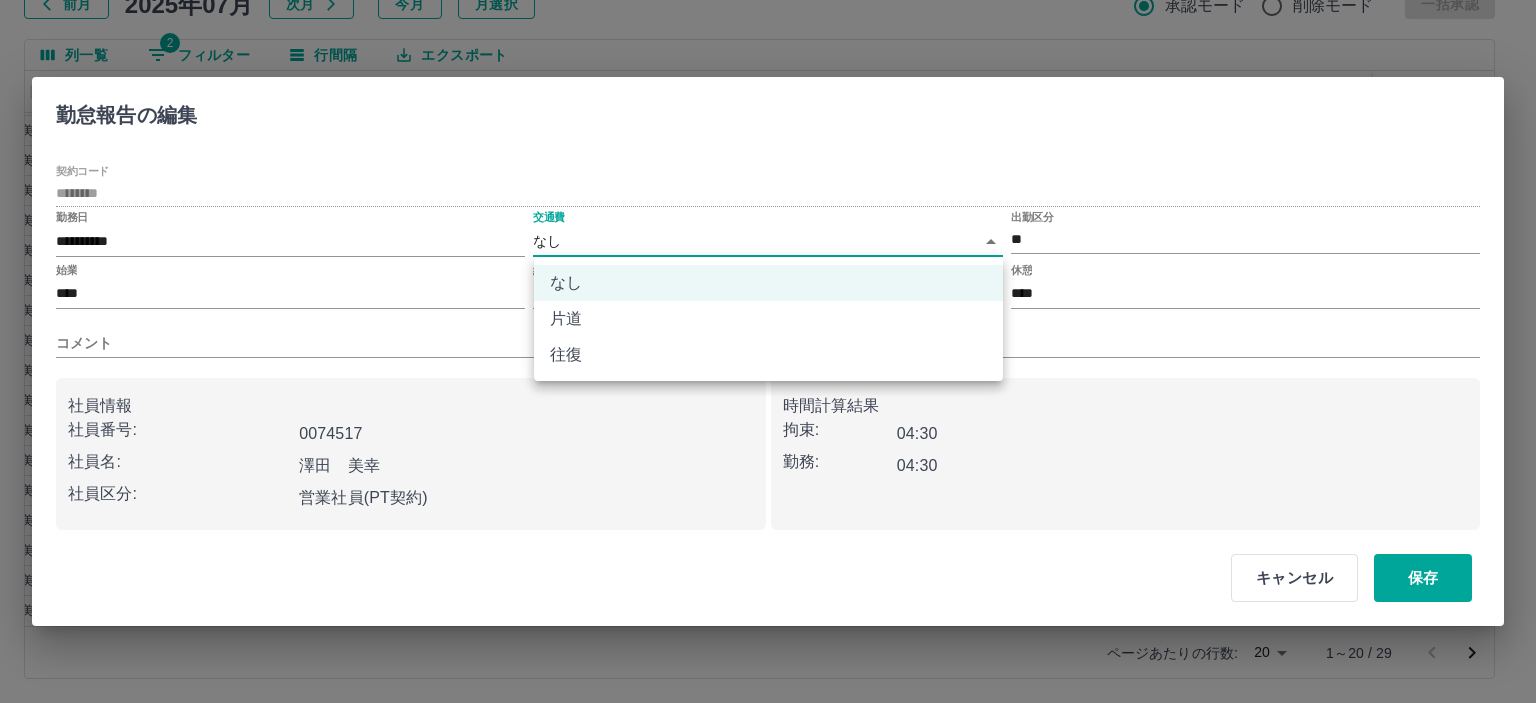 click on "SDH勤怠 半田　春菜 勤務実績承認 前月 2025年07月 次月 今月 月選択 承認モード 削除モード 一括承認 列一覧 2 フィルター 行間隔 エクスポート 承認フロー 社員番号 社員名 社員区分 勤務日 交通費 勤務区分 契約コード 契約名 現場名 始業 終業 休憩 所定開始 所定終業 所定休憩 拘束 勤務 遅刻等 コメント ステータス 承認 現 事 Ａ 営 0074517 澤田　美幸 営業社員(PT契約) 2025-07-30 往復 出勤 42155001 当麻町 当麻町学童保育センター 08:00 17:30 00:00 08:00 16:00 00:00 09:30 09:30 00:00 事務担当者承認待 現 事 Ａ 営 0074517 澤田　美幸 営業社員(PT契約) 2025-07-28 往復 出勤 42155001 当麻町 当麻町学童保育センター 08:00 18:00 00:00 08:00 16:00 00:00 10:00 10:00 00:00 事務担当者承認待 現 事 Ａ 営 0074517 澤田　美幸 営業社員(PT契約) 2025-07-26 往復 出勤 42155001 当麻町 当麻町学童保育センター 08:00 17:45" at bounding box center (768, 280) 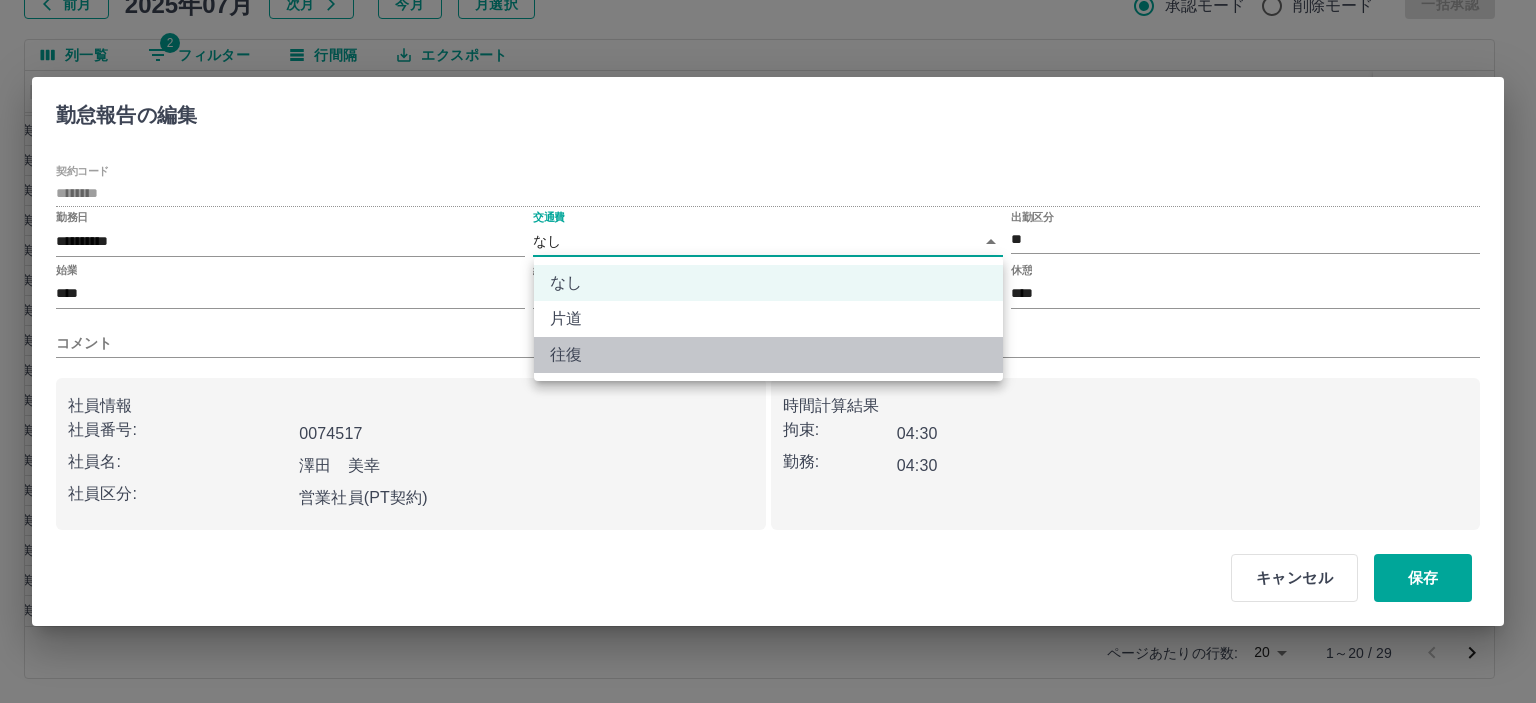 click on "往復" at bounding box center [768, 355] 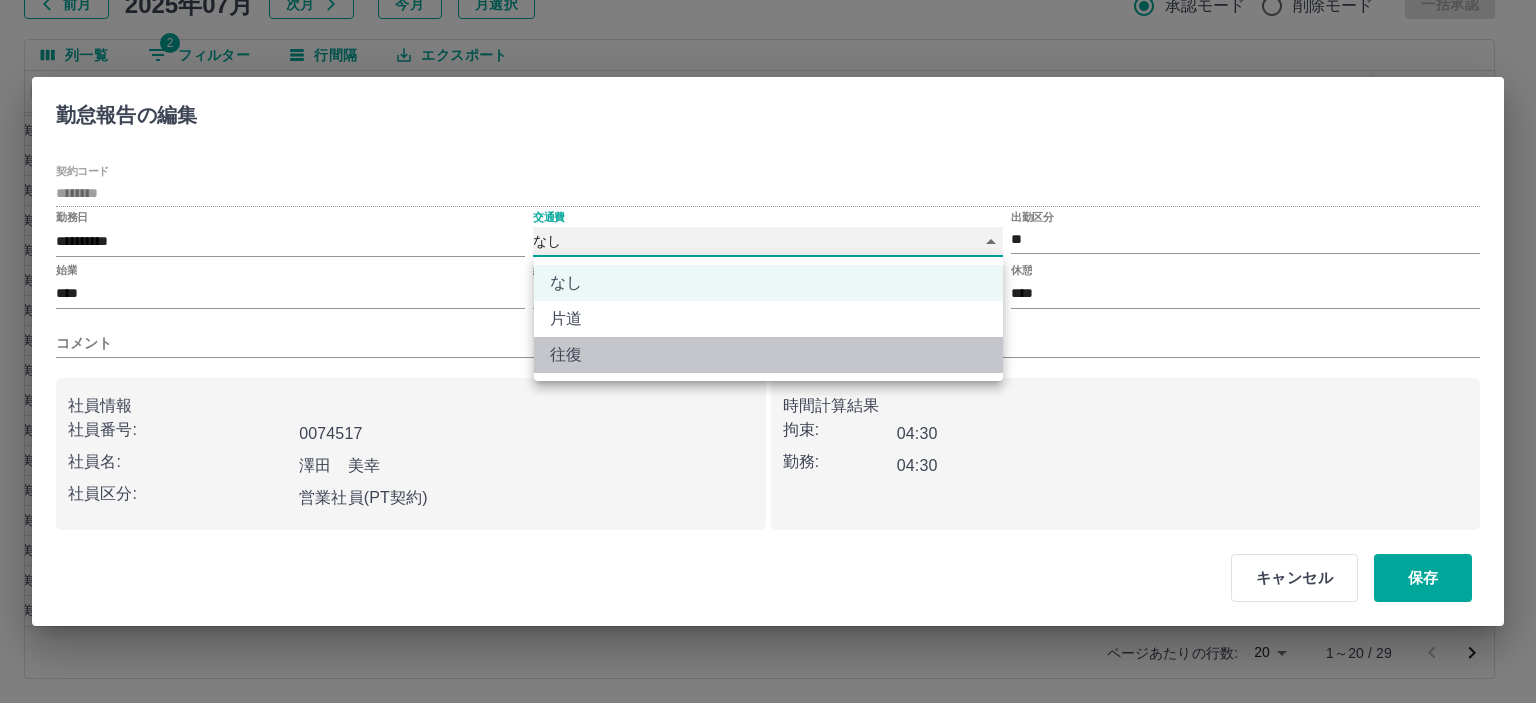 type on "******" 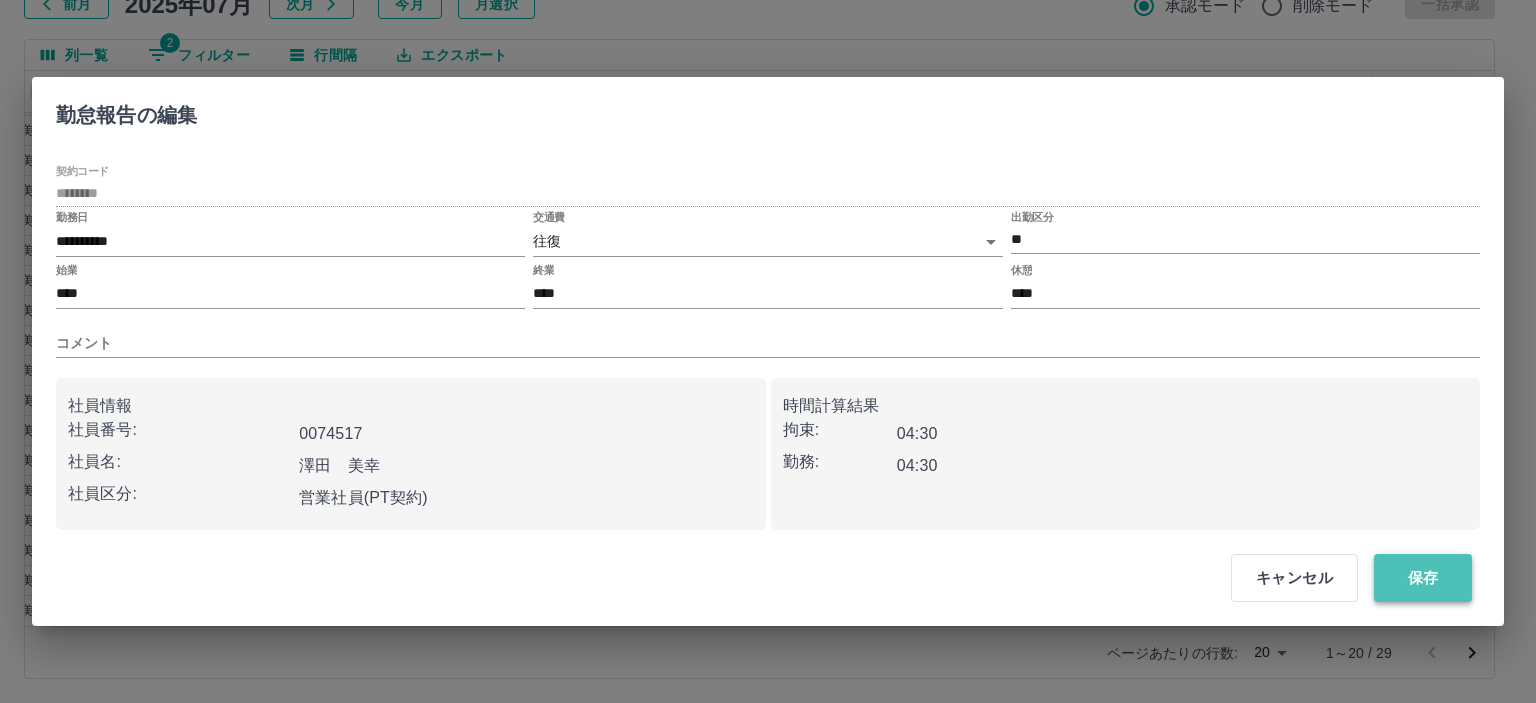 click on "保存" at bounding box center (1423, 578) 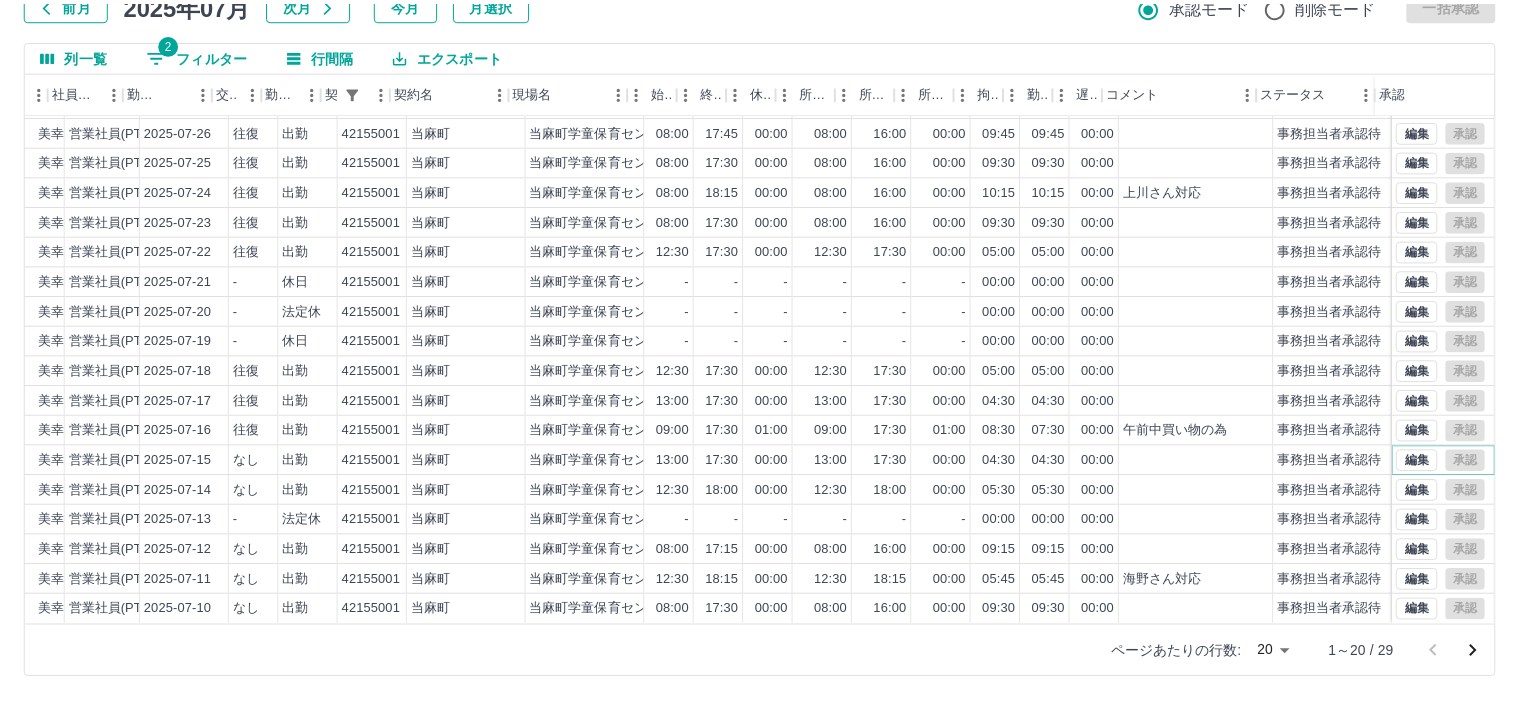 scroll, scrollTop: 103, scrollLeft: 276, axis: both 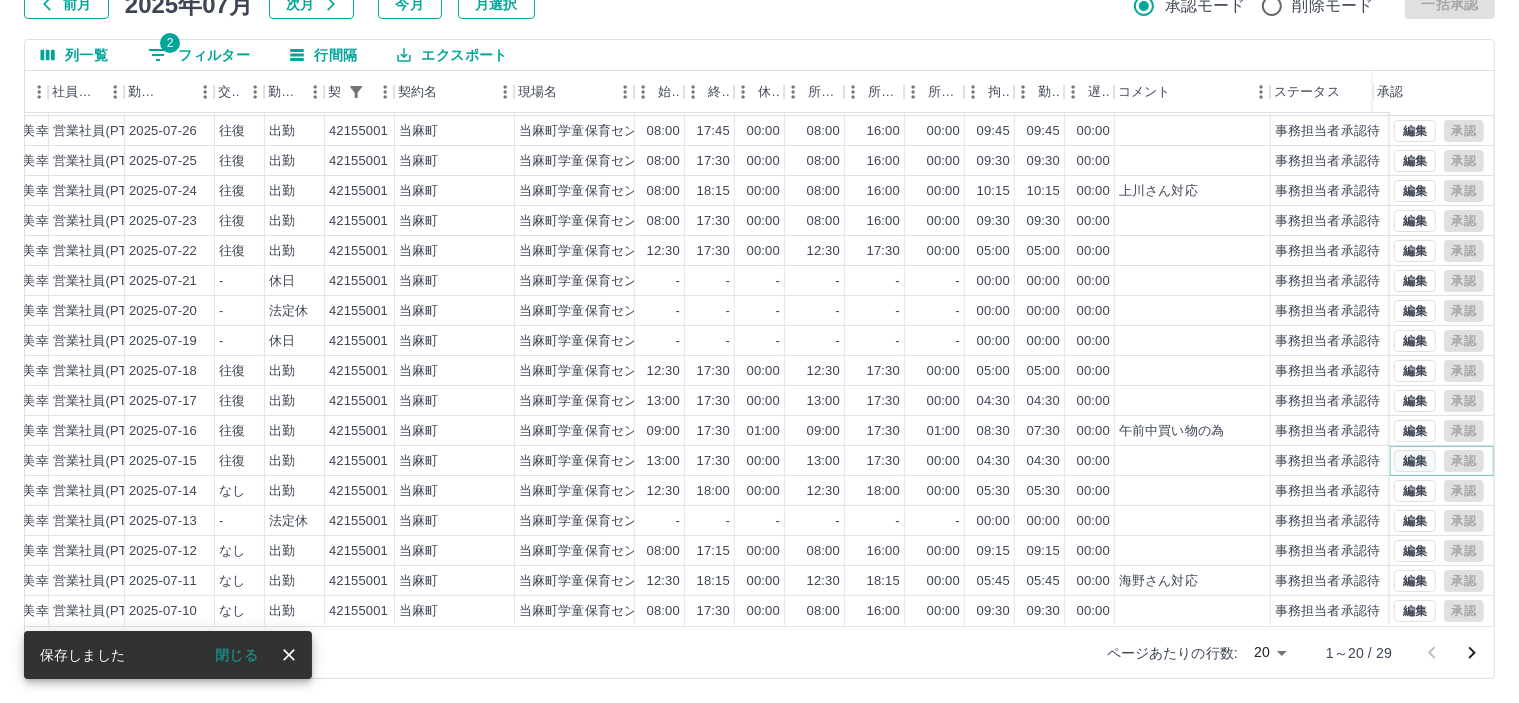 click on "編集" at bounding box center [1415, 461] 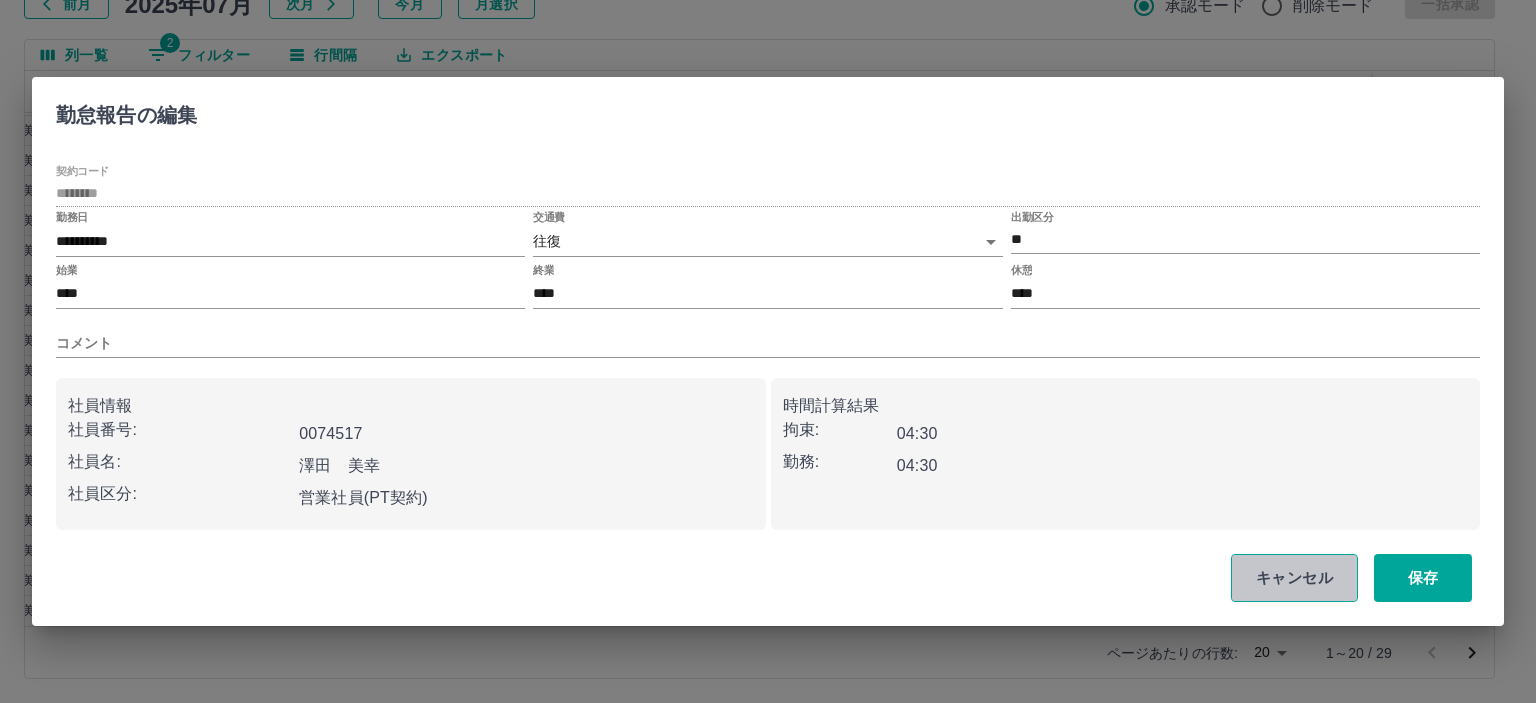 click on "キャンセル" at bounding box center (1294, 578) 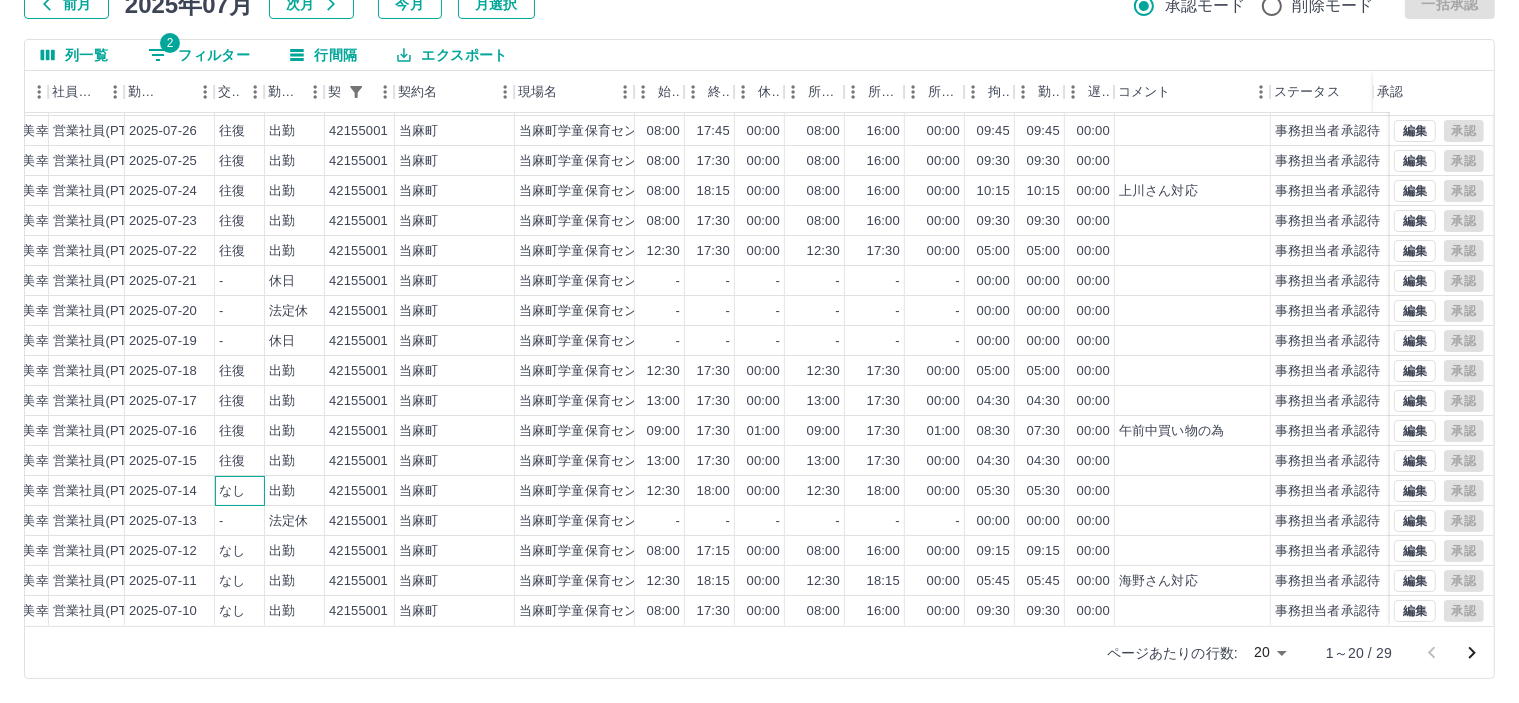 click on "なし" at bounding box center [232, 491] 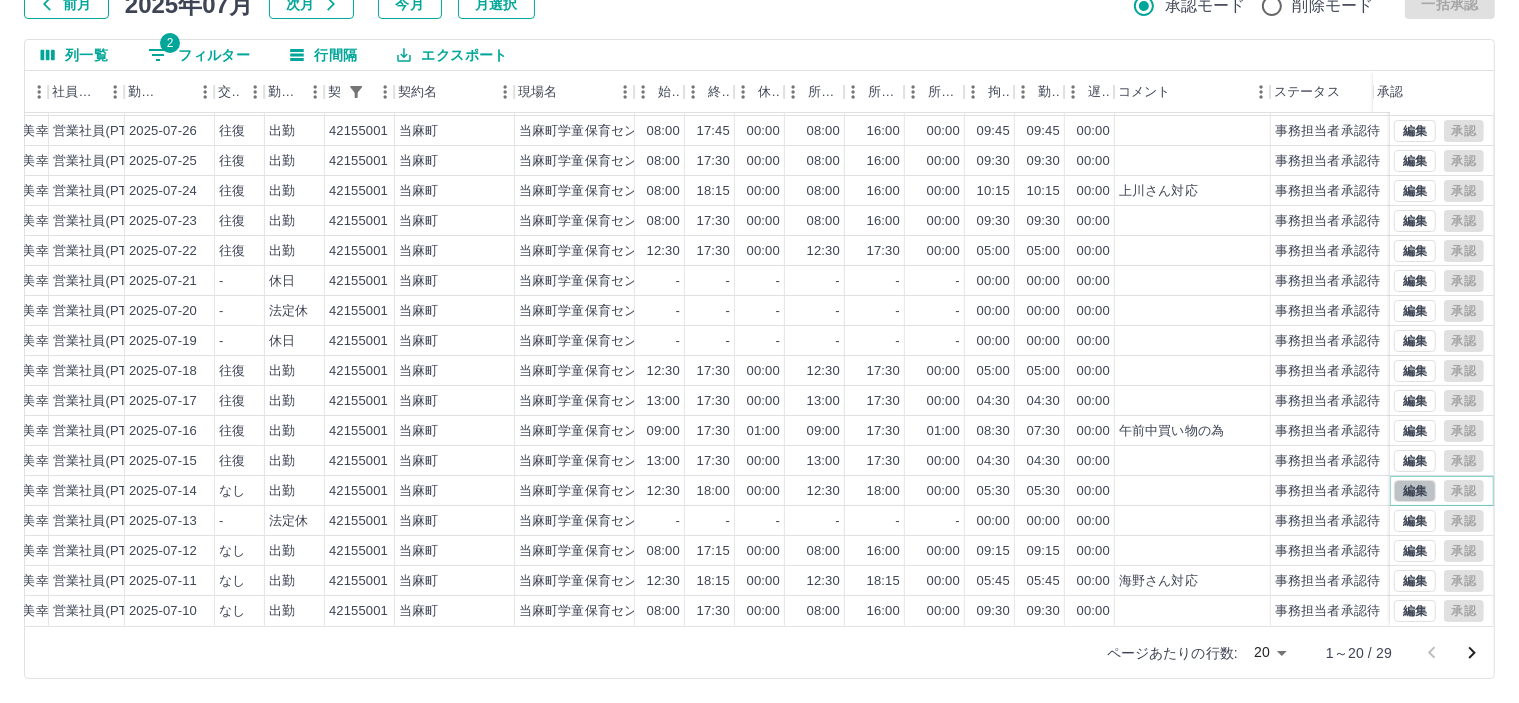 click on "編集" at bounding box center (1415, 491) 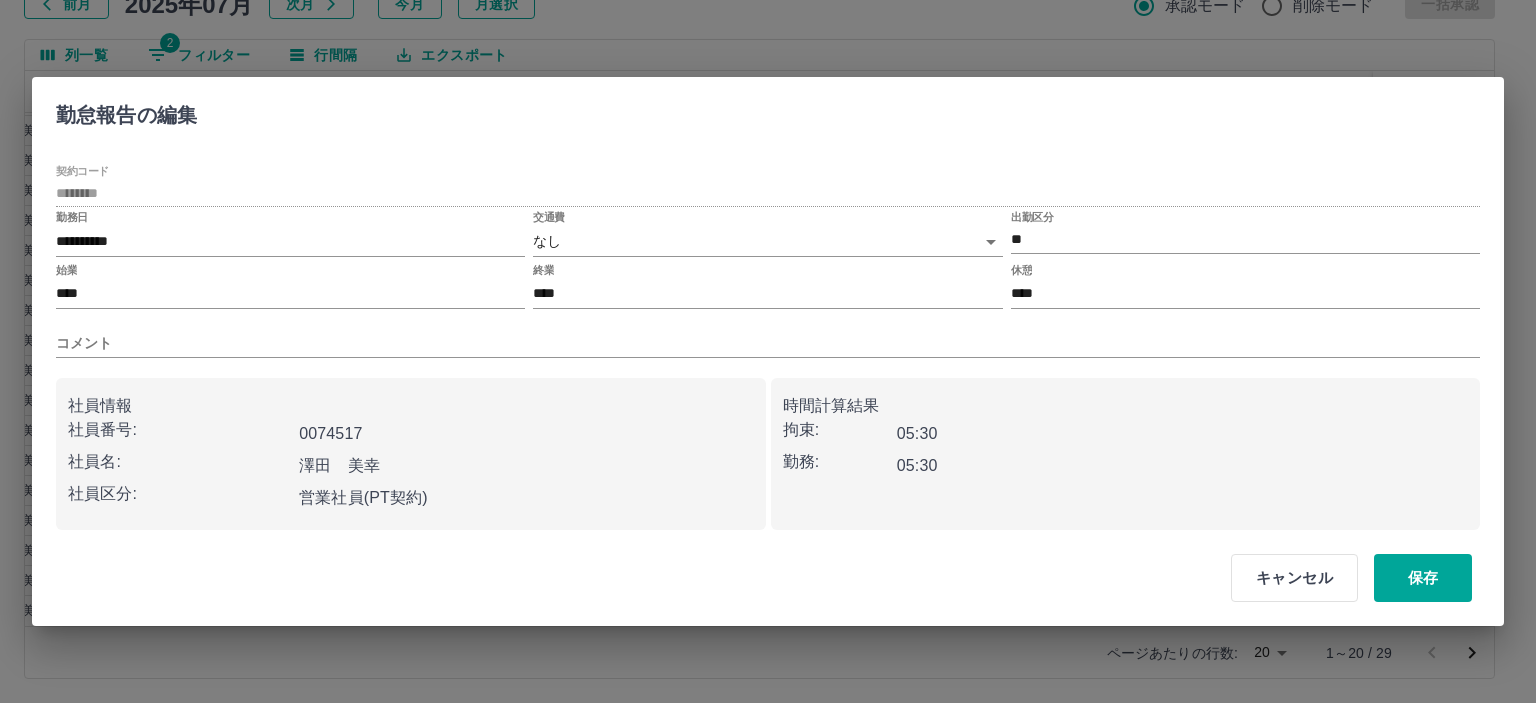 click on "SDH勤怠 半田　春菜 勤務実績承認 前月 2025年07月 次月 今月 月選択 承認モード 削除モード 一括承認 列一覧 2 フィルター 行間隔 エクスポート 承認フロー 社員番号 社員名 社員区分 勤務日 交通費 勤務区分 契約コード 契約名 現場名 始業 終業 休憩 所定開始 所定終業 所定休憩 拘束 勤務 遅刻等 コメント ステータス 承認 現 事 Ａ 営 0074517 澤田　美幸 営業社員(PT契約) 2025-07-30 往復 出勤 42155001 当麻町 当麻町学童保育センター 08:00 17:30 00:00 08:00 16:00 00:00 09:30 09:30 00:00 事務担当者承認待 現 事 Ａ 営 0074517 澤田　美幸 営業社員(PT契約) 2025-07-28 往復 出勤 42155001 当麻町 当麻町学童保育センター 08:00 18:00 00:00 08:00 16:00 00:00 10:00 10:00 00:00 事務担当者承認待 現 事 Ａ 営 0074517 澤田　美幸 営業社員(PT契約) 2025-07-26 往復 出勤 42155001 当麻町 当麻町学童保育センター 08:00 17:45" at bounding box center [768, 280] 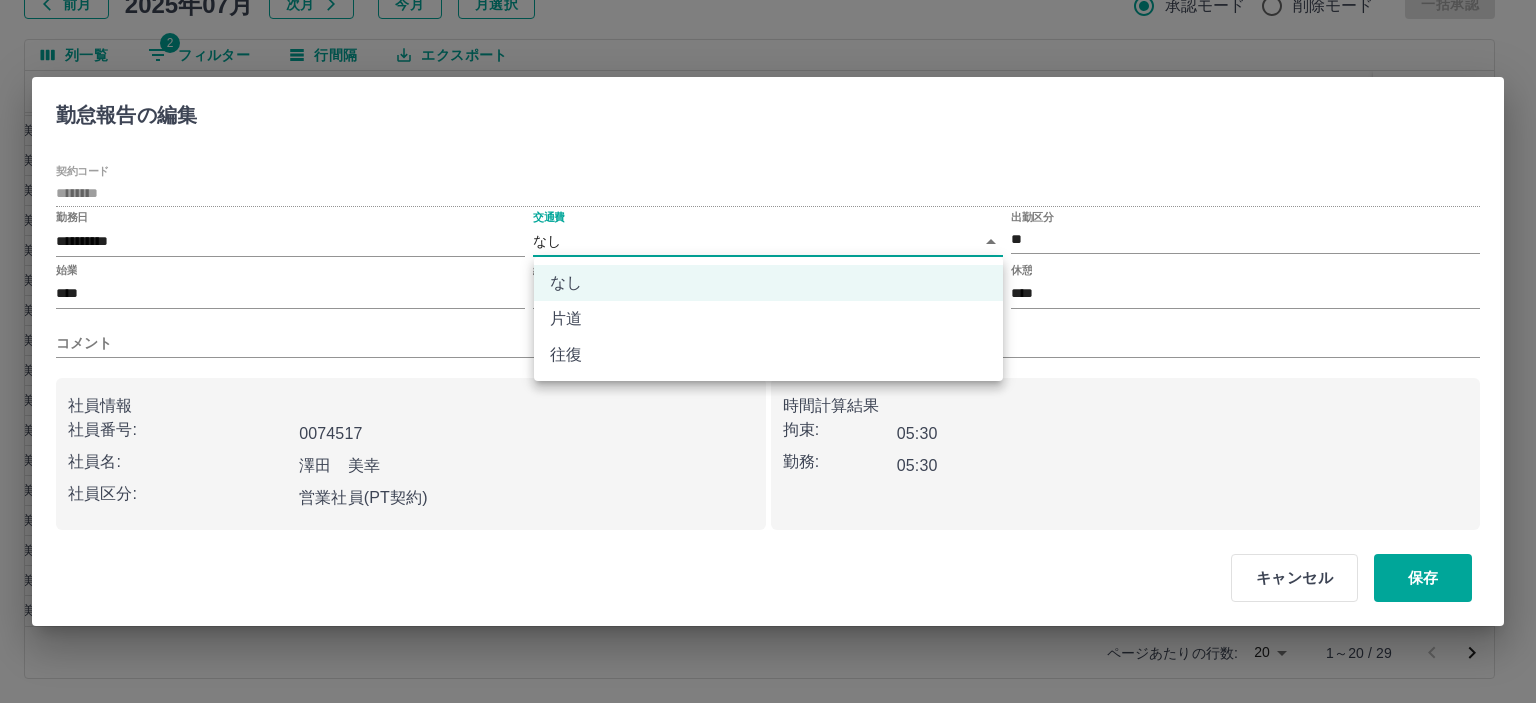 click on "往復" at bounding box center (768, 355) 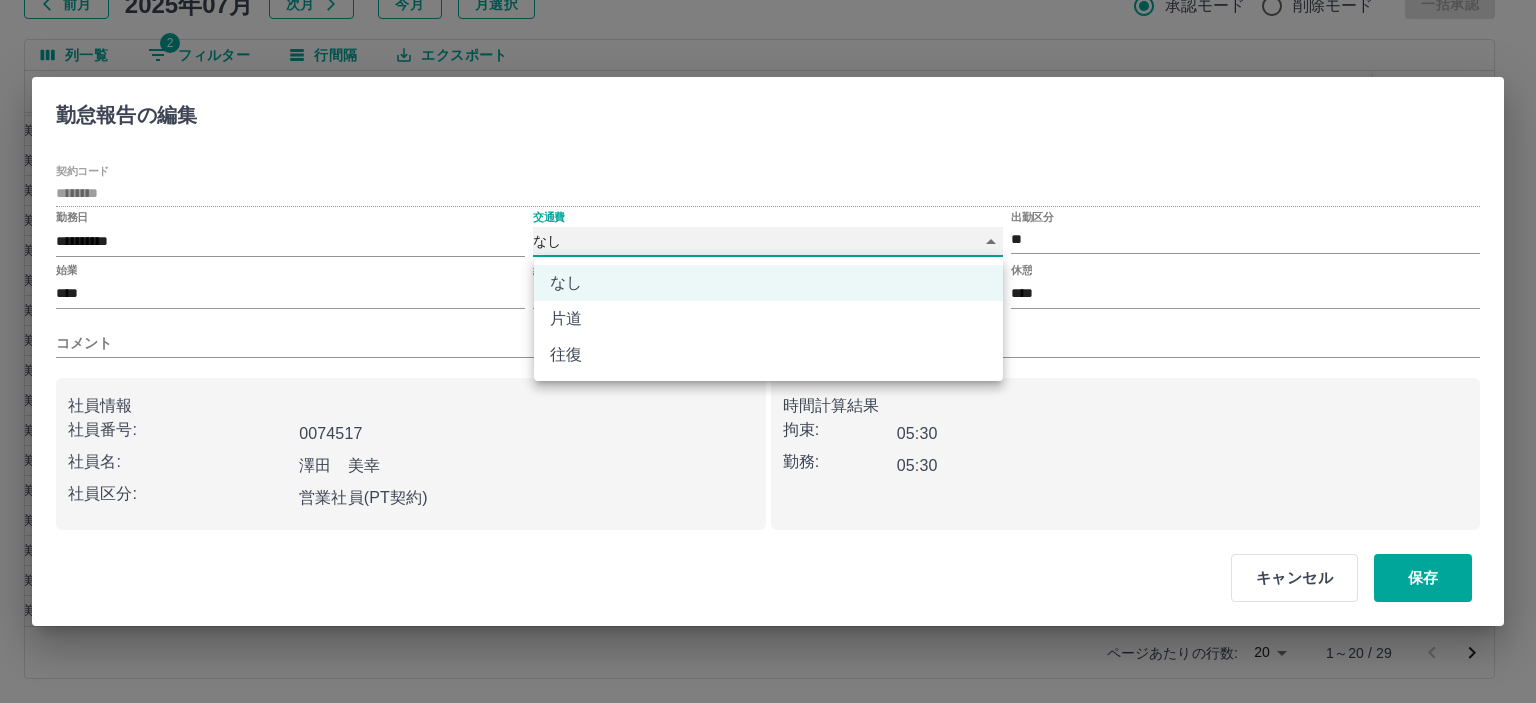 type on "******" 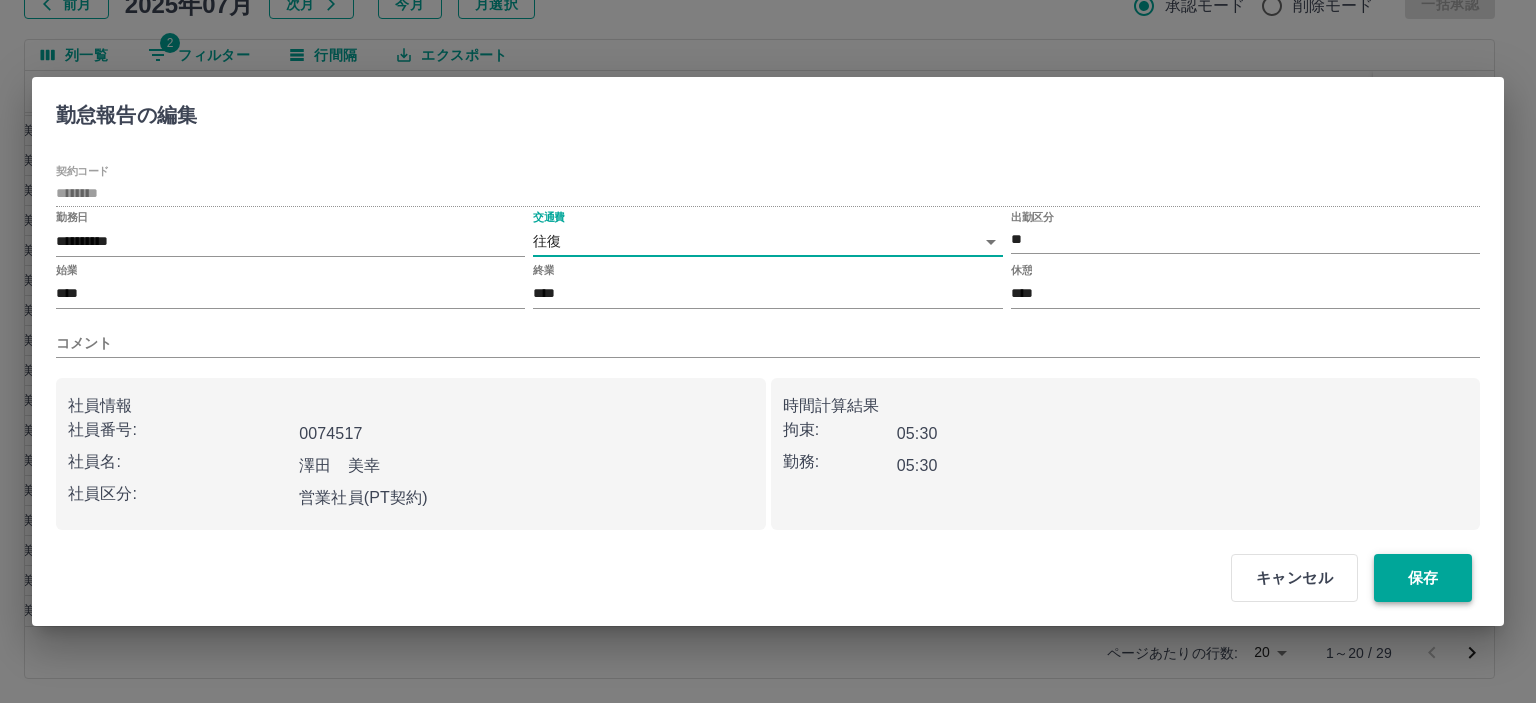 click on "保存" at bounding box center [1423, 578] 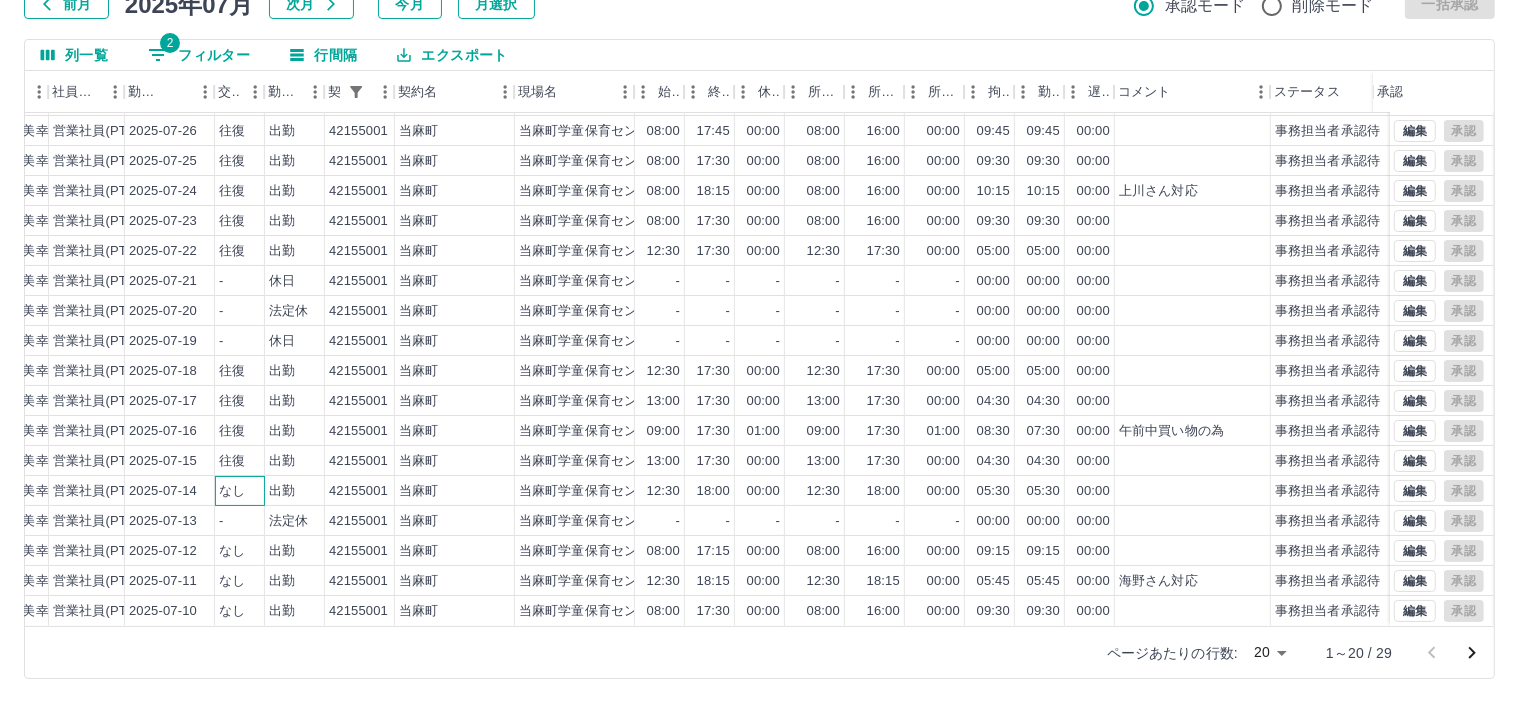 click on "なし" at bounding box center [232, 491] 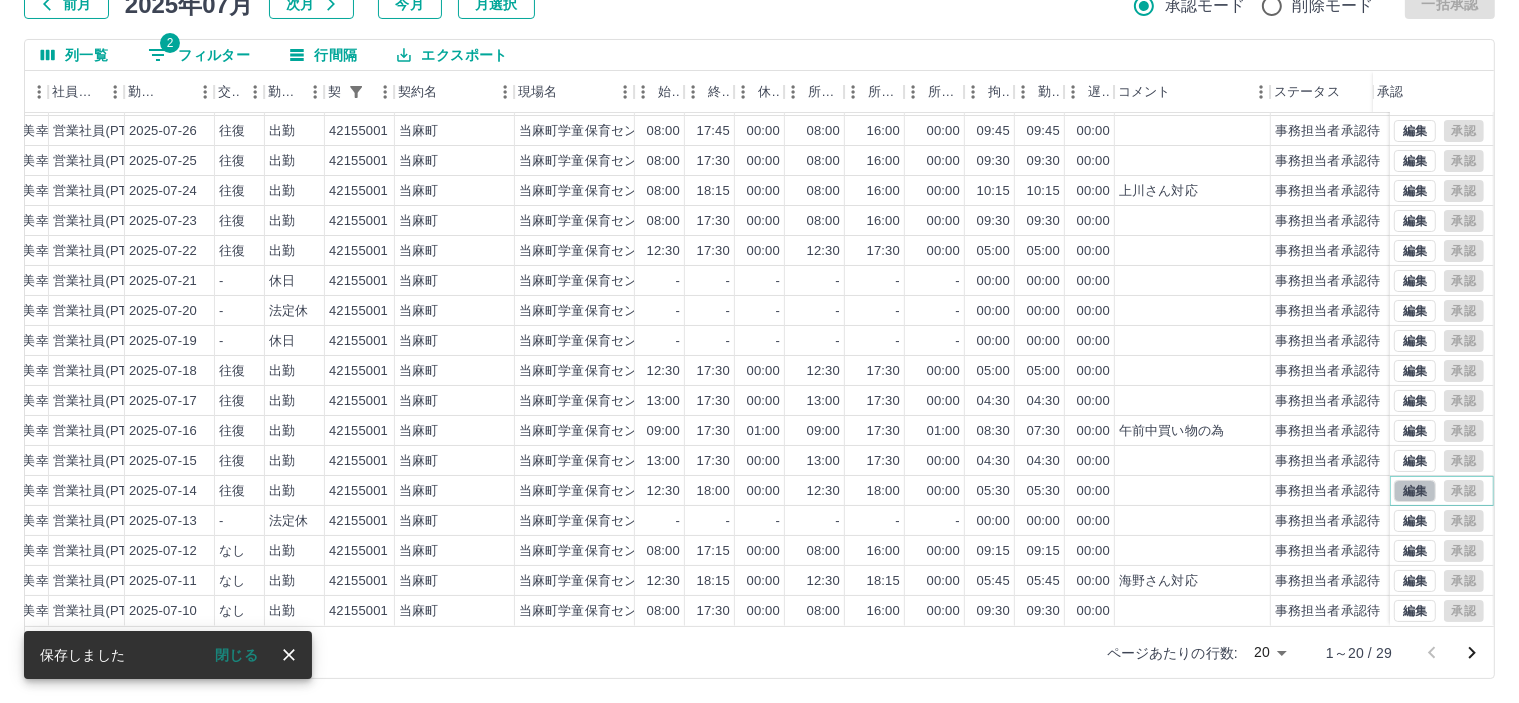click on "編集" at bounding box center [1415, 491] 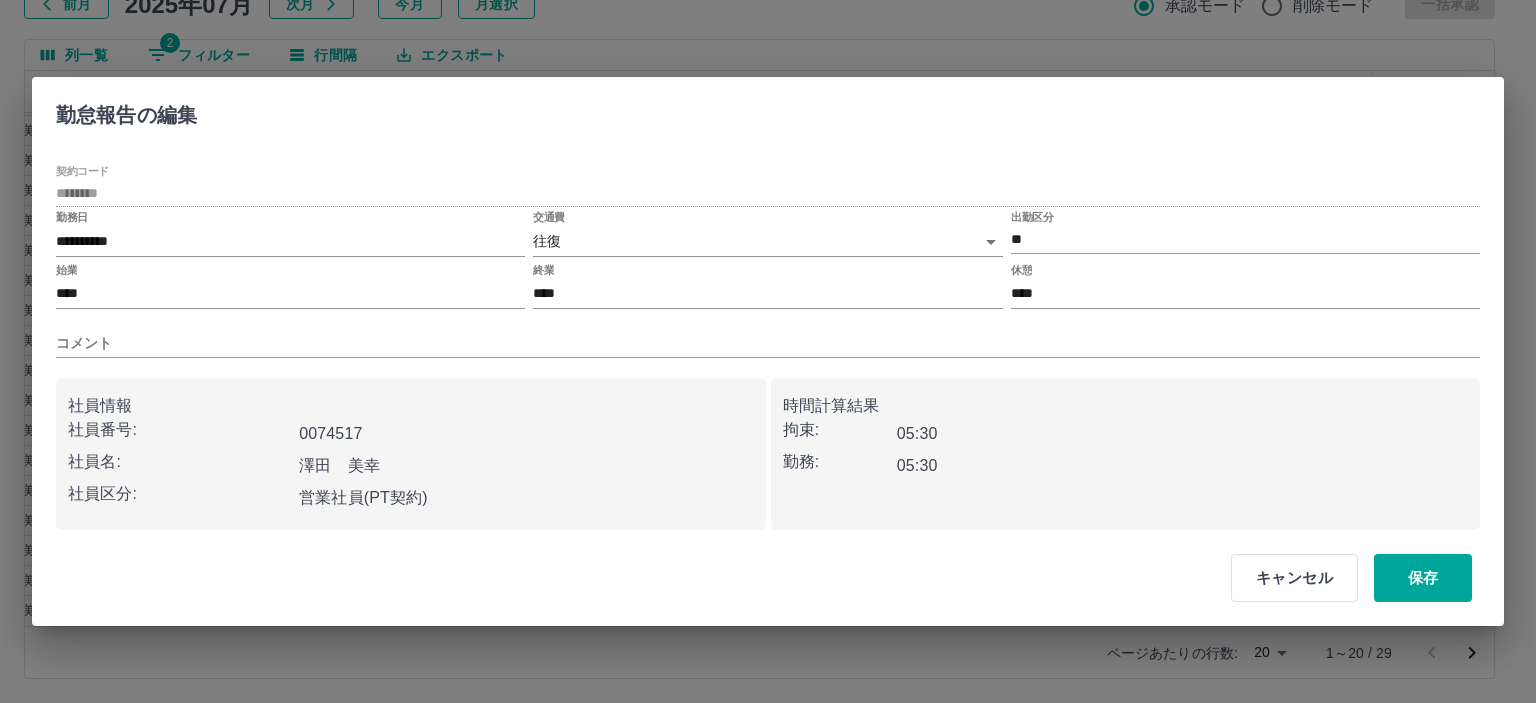 click on "交通費 往復 ******" at bounding box center [767, 235] 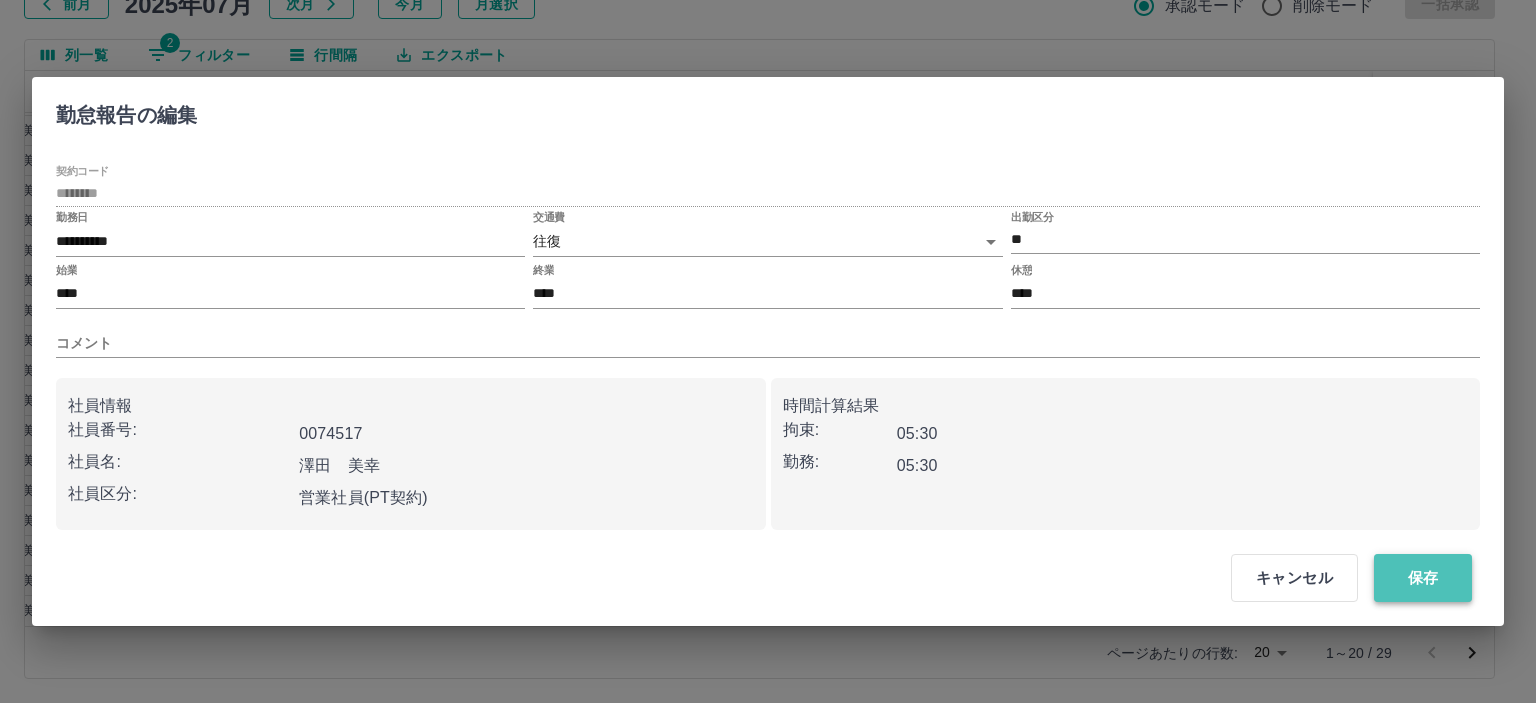 click on "保存" at bounding box center [1423, 578] 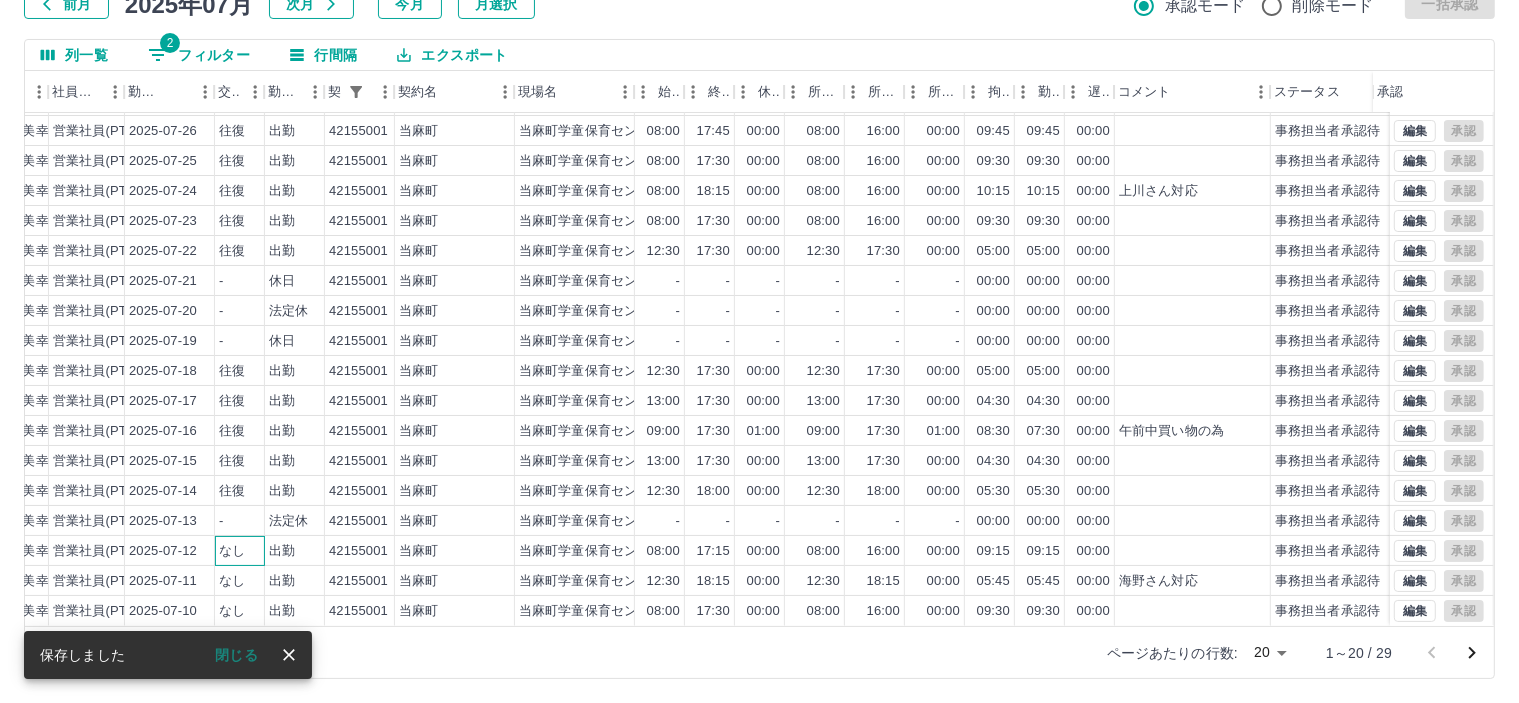 click on "なし" at bounding box center [232, 551] 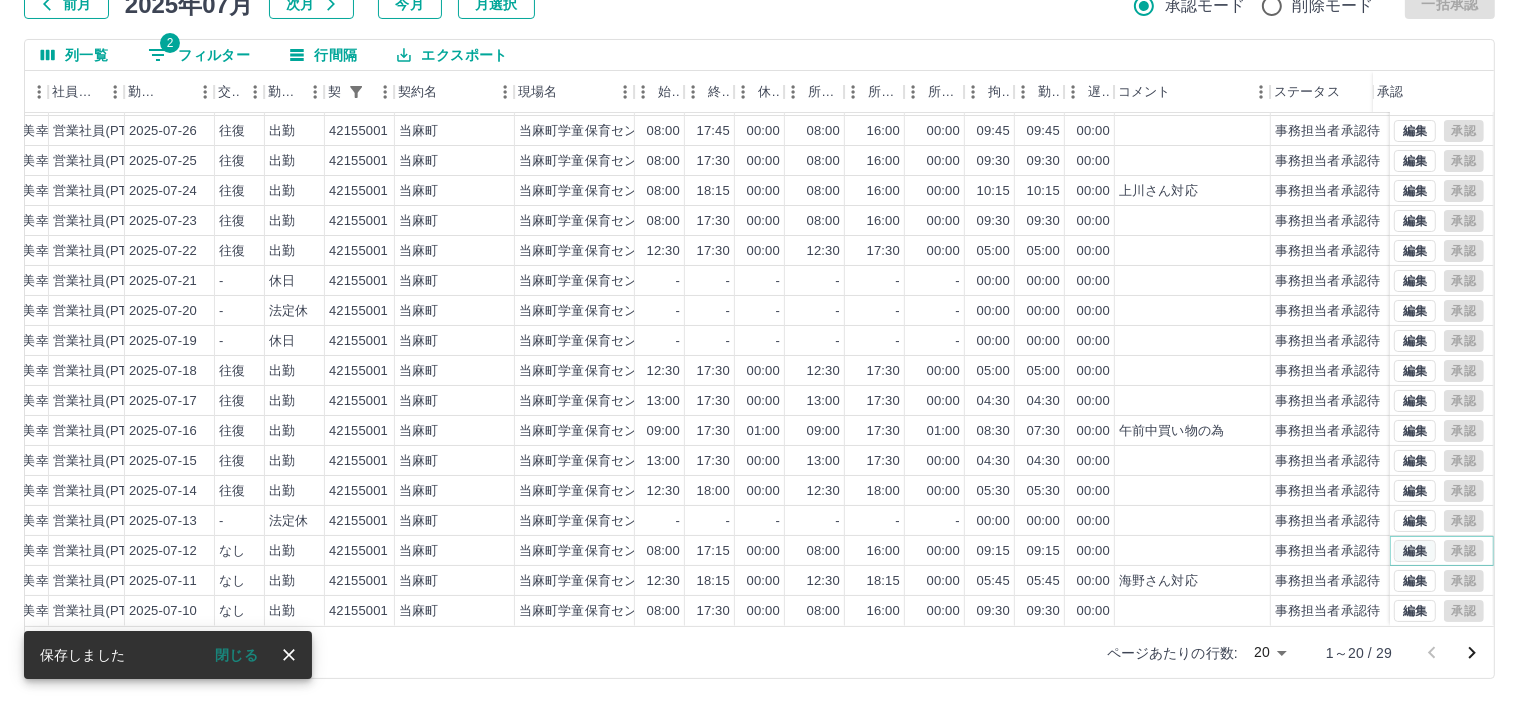click on "編集" at bounding box center [1415, 551] 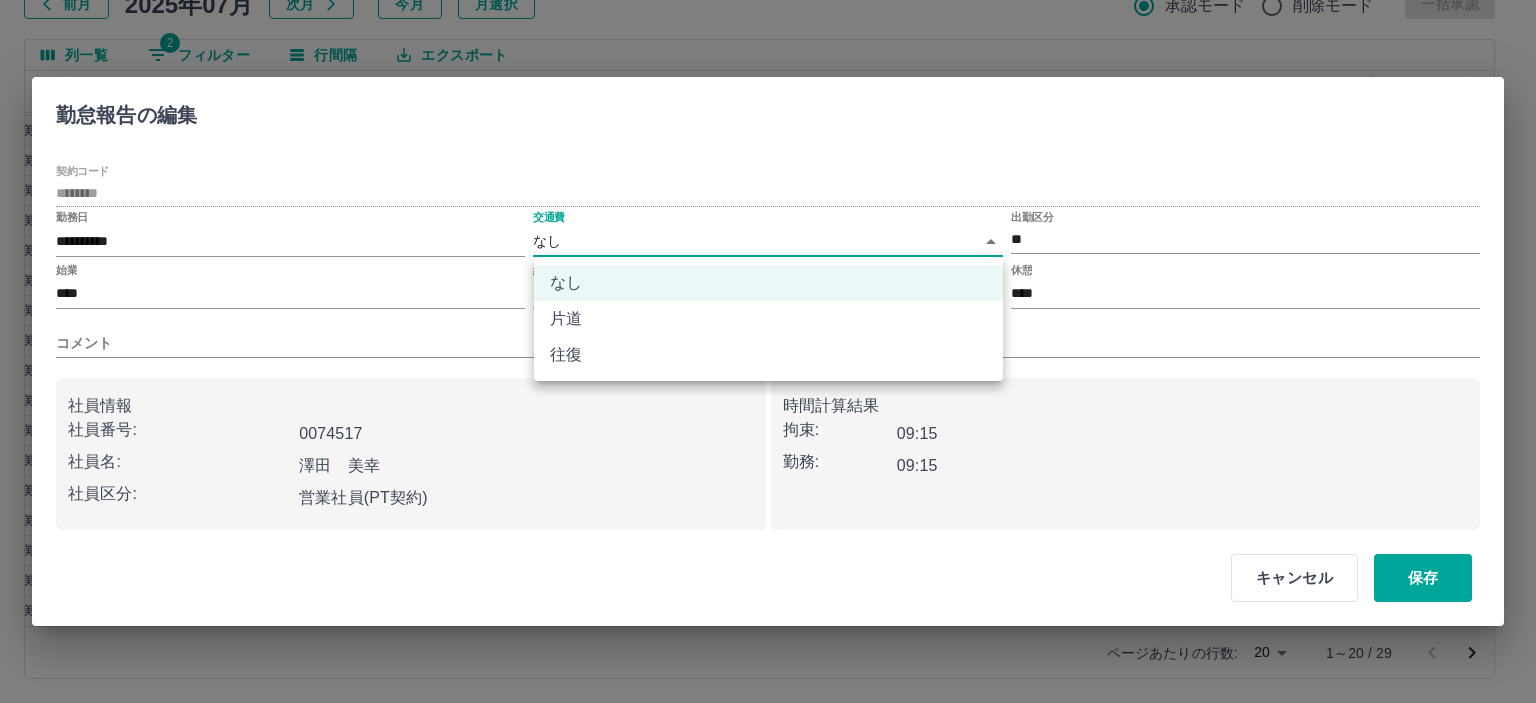 click on "SDH勤怠 半田　春菜 勤務実績承認 前月 2025年07月 次月 今月 月選択 承認モード 削除モード 一括承認 列一覧 2 フィルター 行間隔 エクスポート 承認フロー 社員番号 社員名 社員区分 勤務日 交通費 勤務区分 契約コード 契約名 現場名 始業 終業 休憩 所定開始 所定終業 所定休憩 拘束 勤務 遅刻等 コメント ステータス 承認 現 事 Ａ 営 0074517 澤田　美幸 営業社員(PT契約) 2025-07-30 往復 出勤 42155001 当麻町 当麻町学童保育センター 08:00 17:30 00:00 08:00 16:00 00:00 09:30 09:30 00:00 事務担当者承認待 現 事 Ａ 営 0074517 澤田　美幸 営業社員(PT契約) 2025-07-28 往復 出勤 42155001 当麻町 当麻町学童保育センター 08:00 18:00 00:00 08:00 16:00 00:00 10:00 10:00 00:00 事務担当者承認待 現 事 Ａ 営 0074517 澤田　美幸 営業社員(PT契約) 2025-07-26 往復 出勤 42155001 当麻町 当麻町学童保育センター 08:00 17:45" at bounding box center [768, 280] 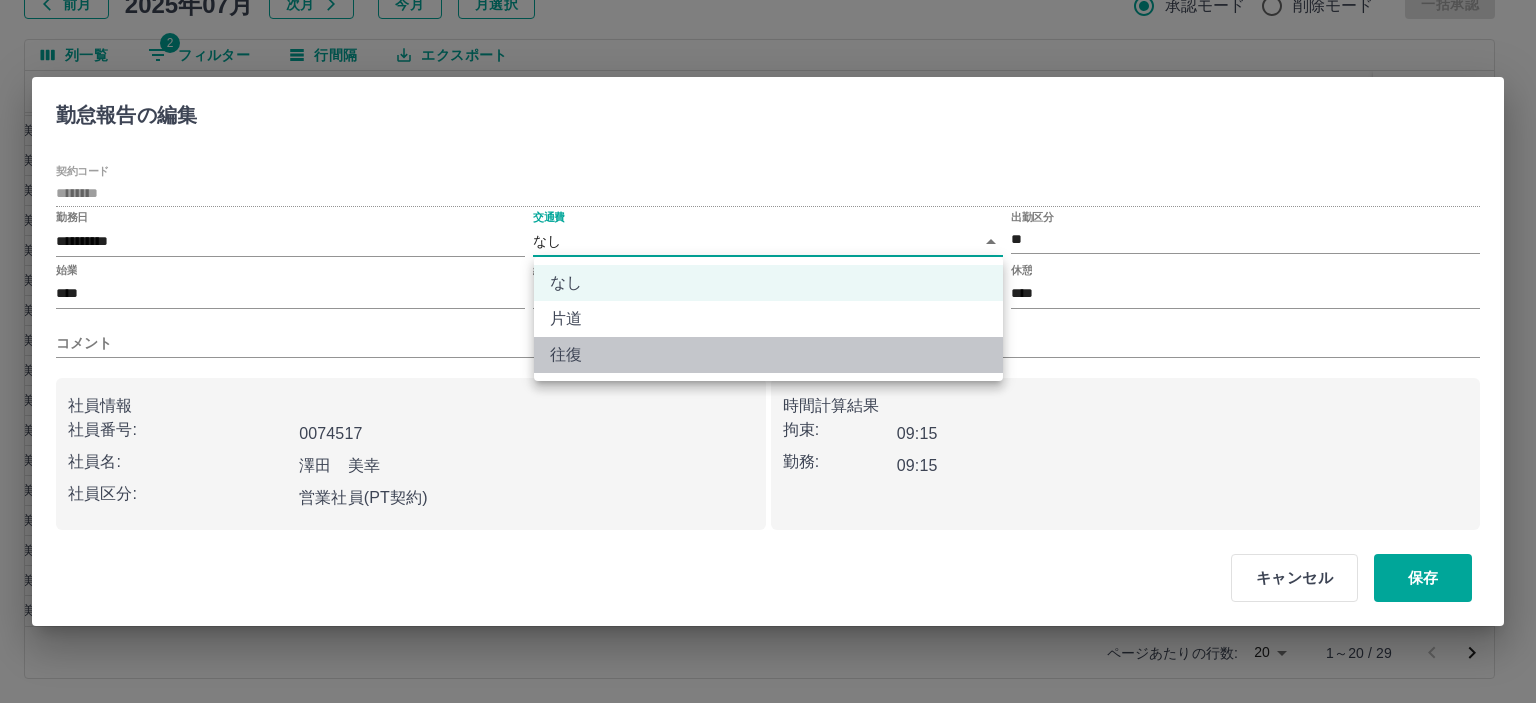 click on "往復" at bounding box center [768, 355] 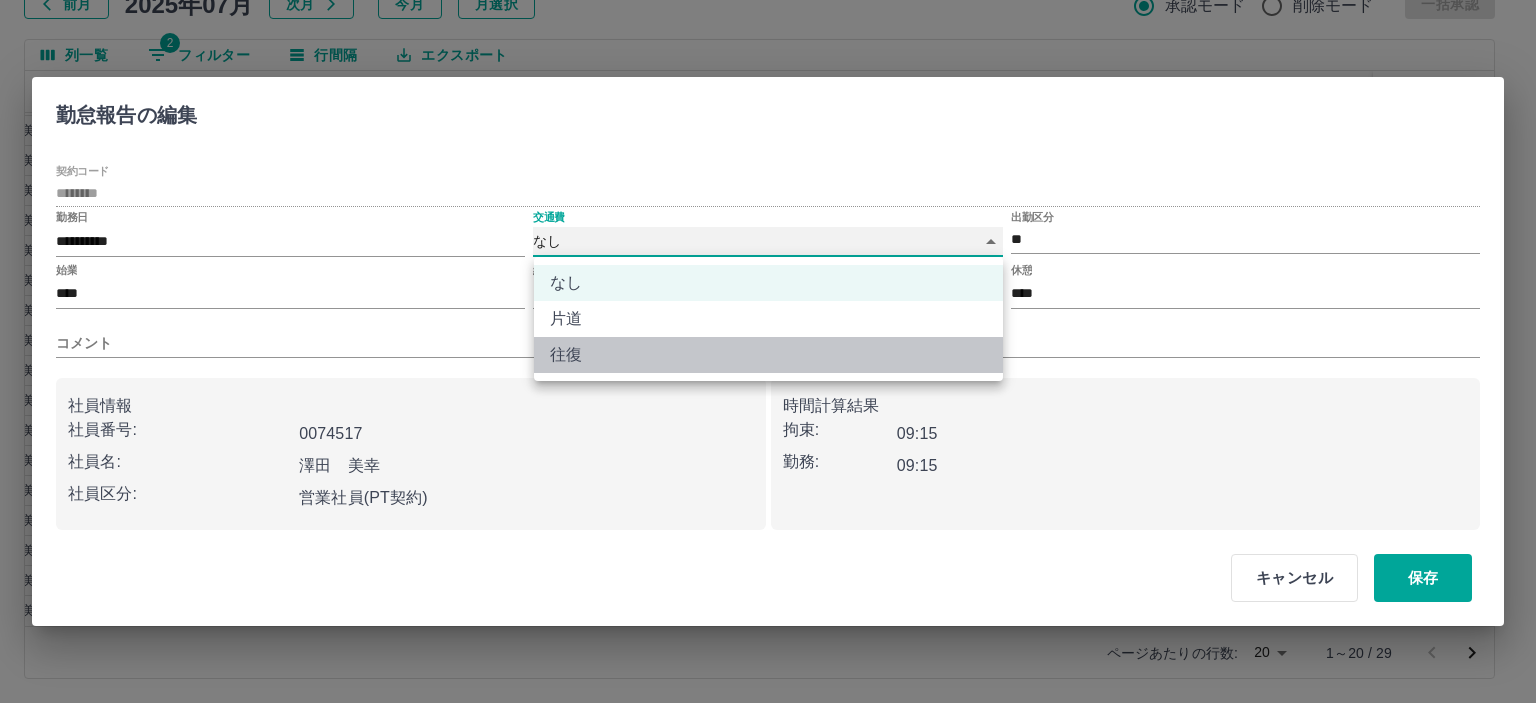 type on "******" 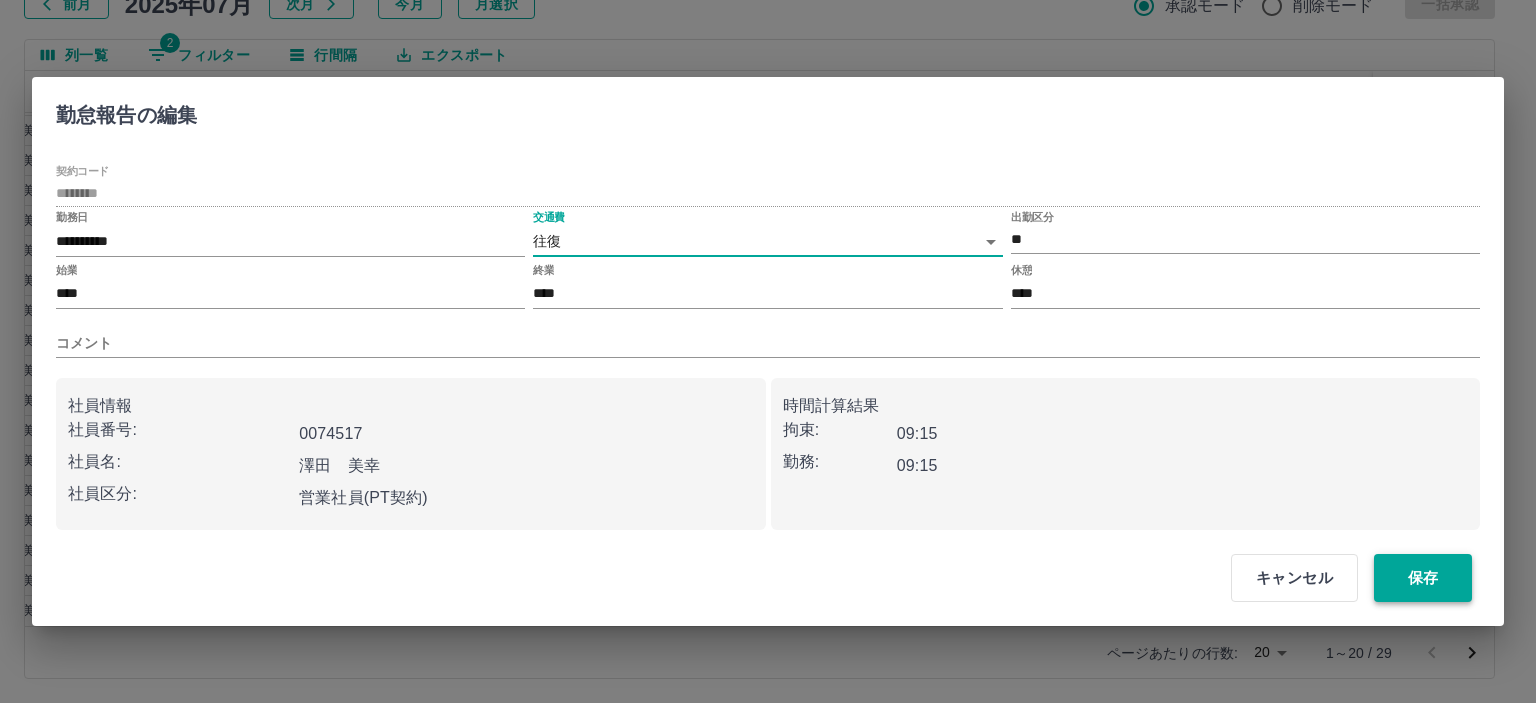click on "保存" at bounding box center [1423, 578] 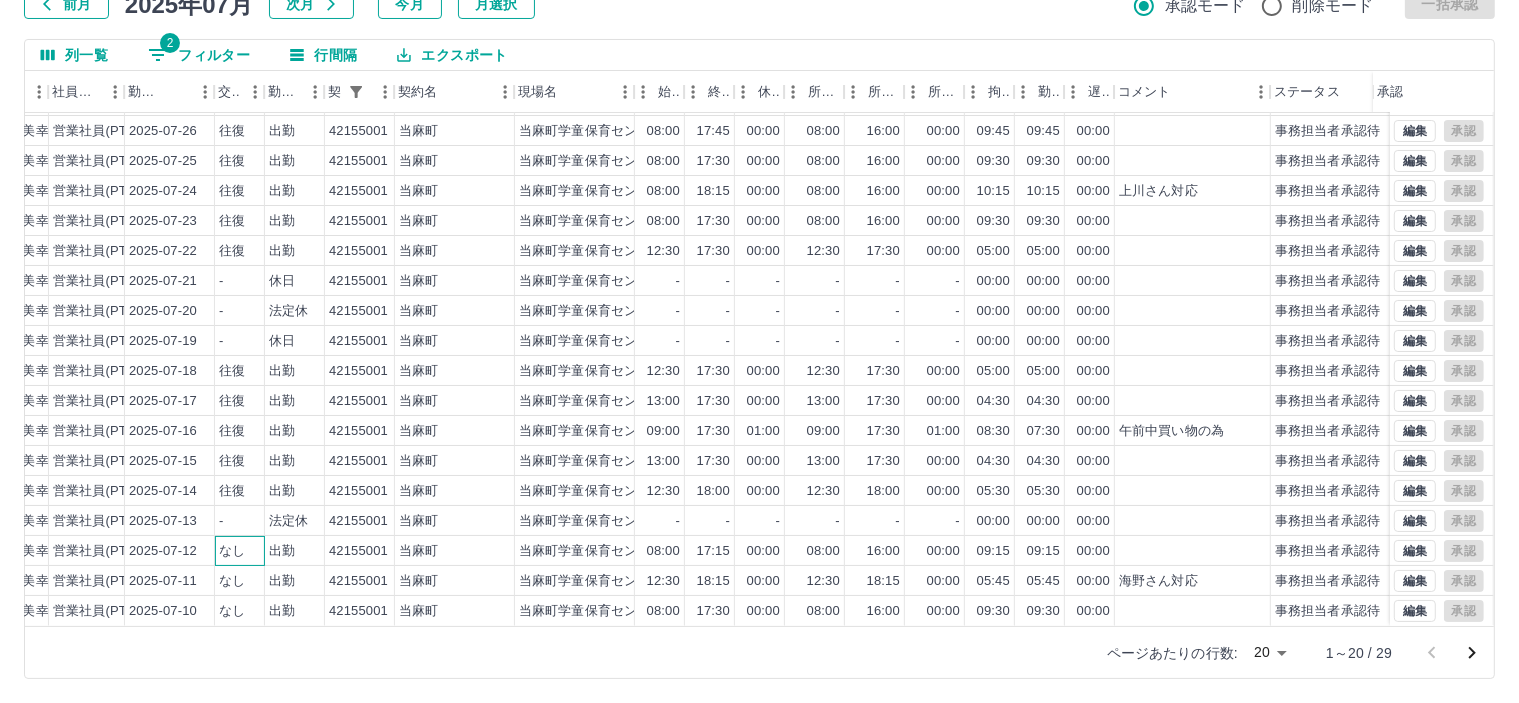 click on "なし" at bounding box center [240, 551] 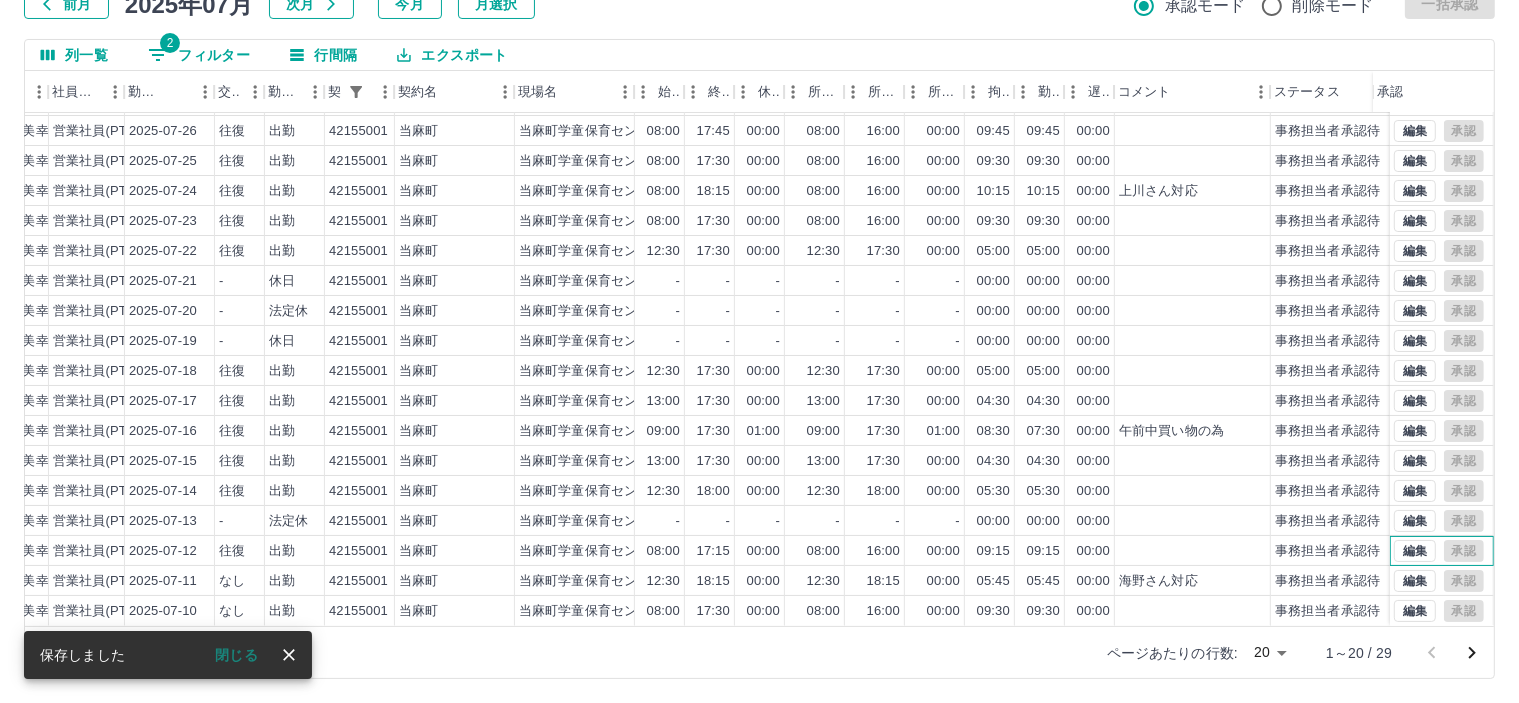 click on "編集 承認" at bounding box center [1442, 551] 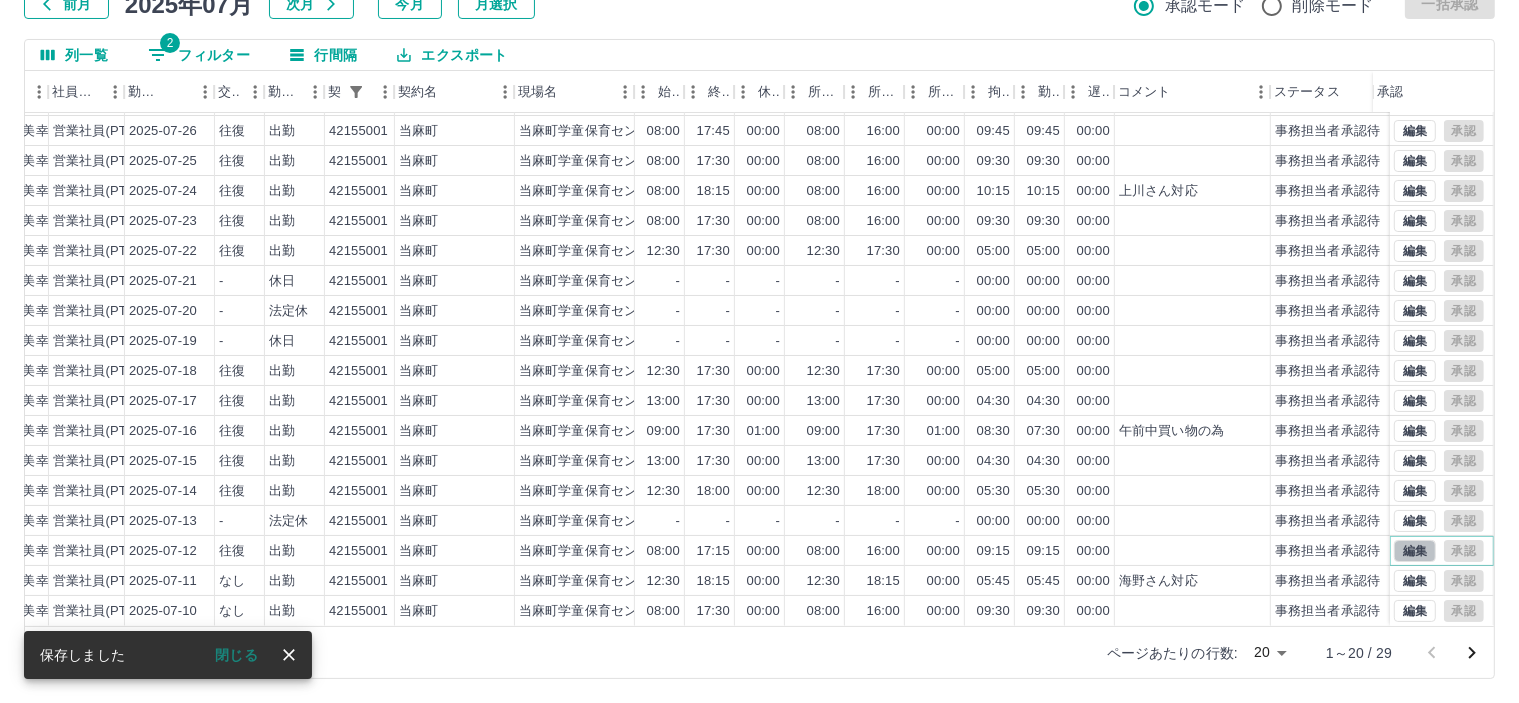 click on "編集" at bounding box center (1415, 551) 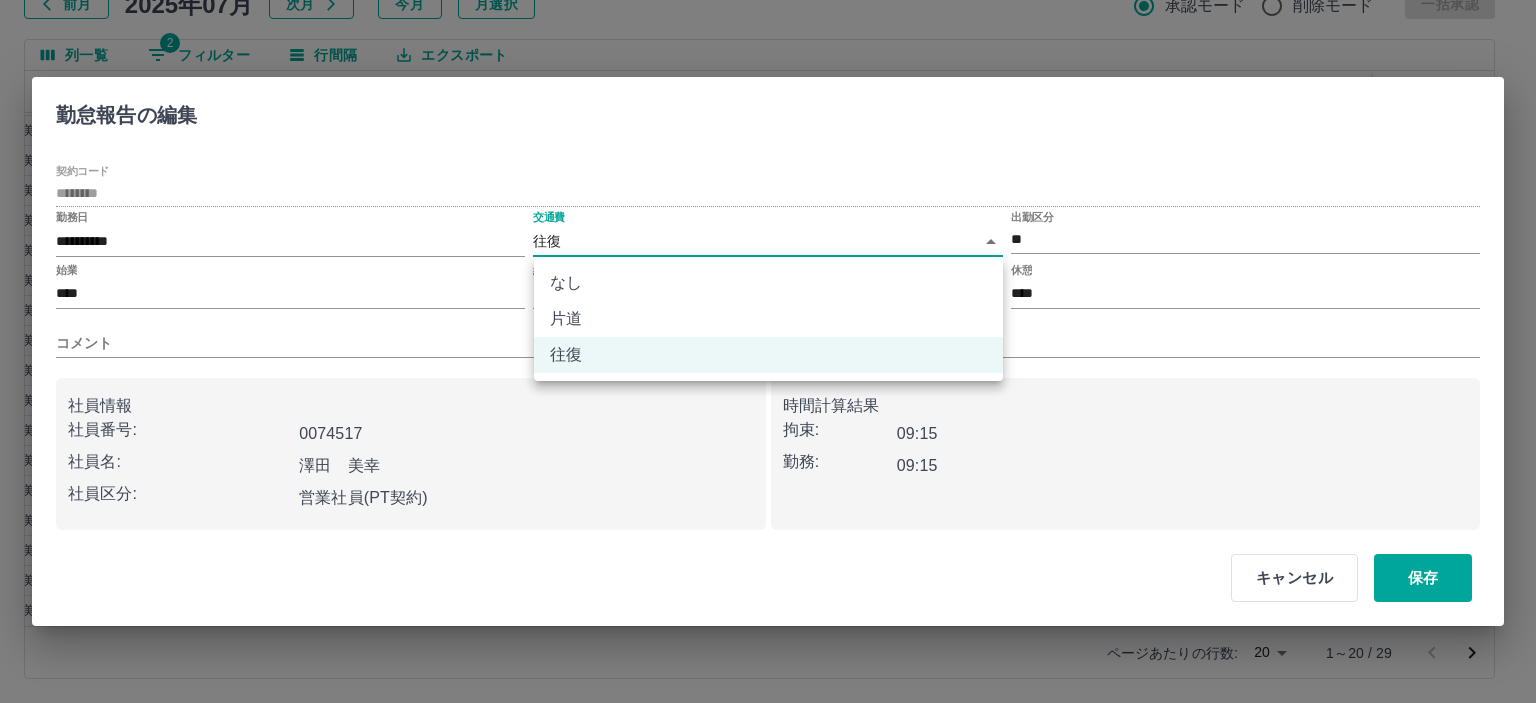 click on "SDH勤怠 半田　春菜 勤務実績承認 前月 2025年07月 次月 今月 月選択 承認モード 削除モード 一括承認 列一覧 2 フィルター 行間隔 エクスポート 承認フロー 社員番号 社員名 社員区分 勤務日 交通費 勤務区分 契約コード 契約名 現場名 始業 終業 休憩 所定開始 所定終業 所定休憩 拘束 勤務 遅刻等 コメント ステータス 承認 現 事 Ａ 営 0074517 澤田　美幸 営業社員(PT契約) 2025-07-30 往復 出勤 42155001 当麻町 当麻町学童保育センター 08:00 17:30 00:00 08:00 16:00 00:00 09:30 09:30 00:00 事務担当者承認待 現 事 Ａ 営 0074517 澤田　美幸 営業社員(PT契約) 2025-07-28 往復 出勤 42155001 当麻町 当麻町学童保育センター 08:00 18:00 00:00 08:00 16:00 00:00 10:00 10:00 00:00 事務担当者承認待 現 事 Ａ 営 0074517 澤田　美幸 営業社員(PT契約) 2025-07-26 往復 出勤 42155001 当麻町 当麻町学童保育センター 08:00 17:45" at bounding box center (768, 280) 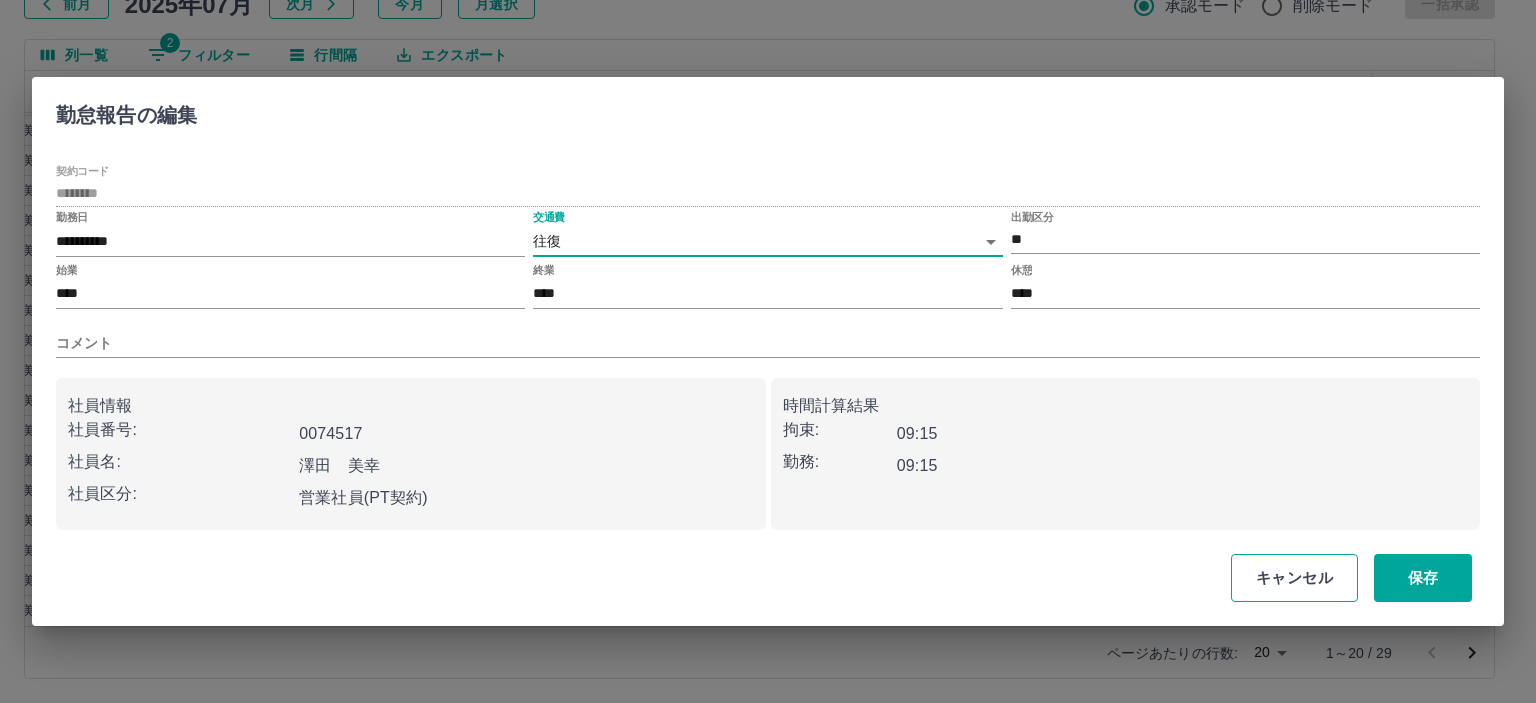 click on "キャンセル" at bounding box center [1294, 578] 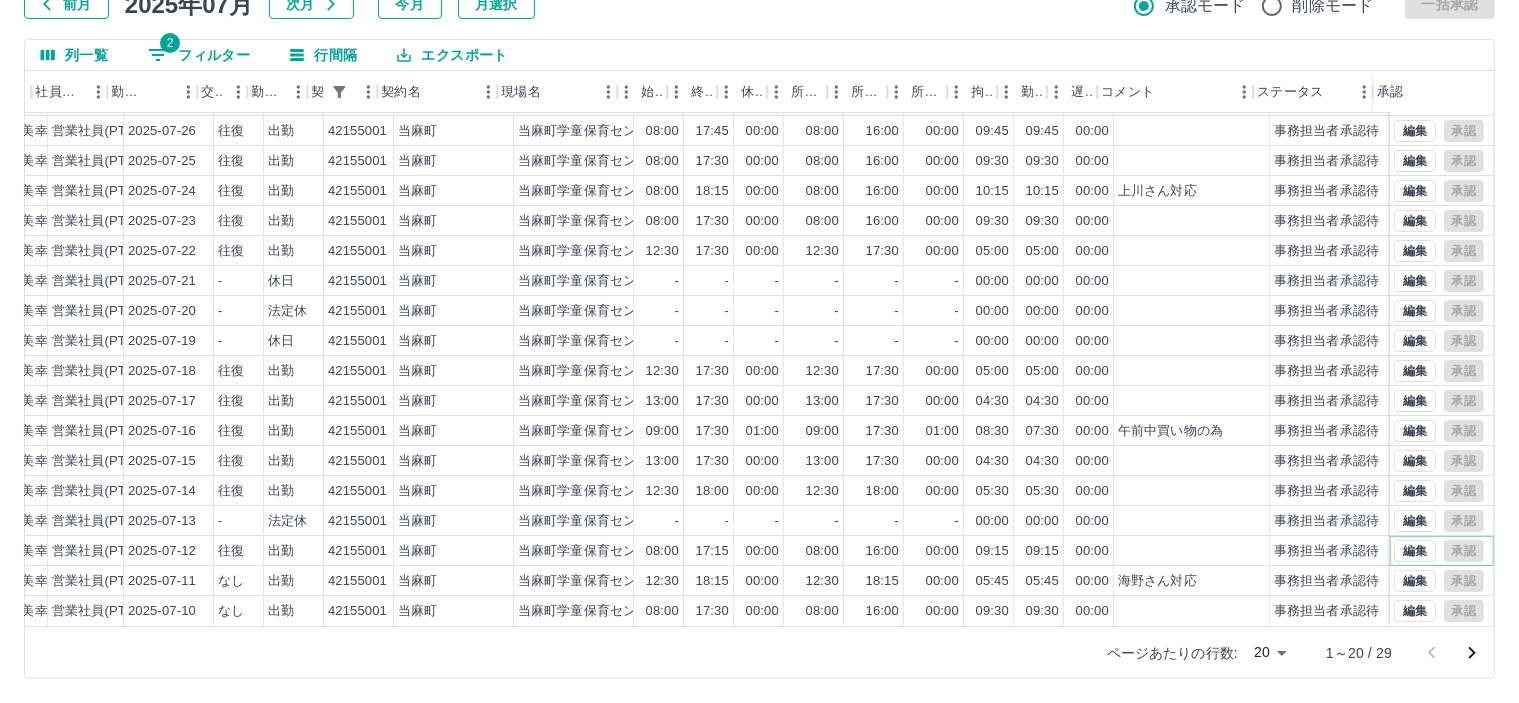 scroll, scrollTop: 0, scrollLeft: 293, axis: horizontal 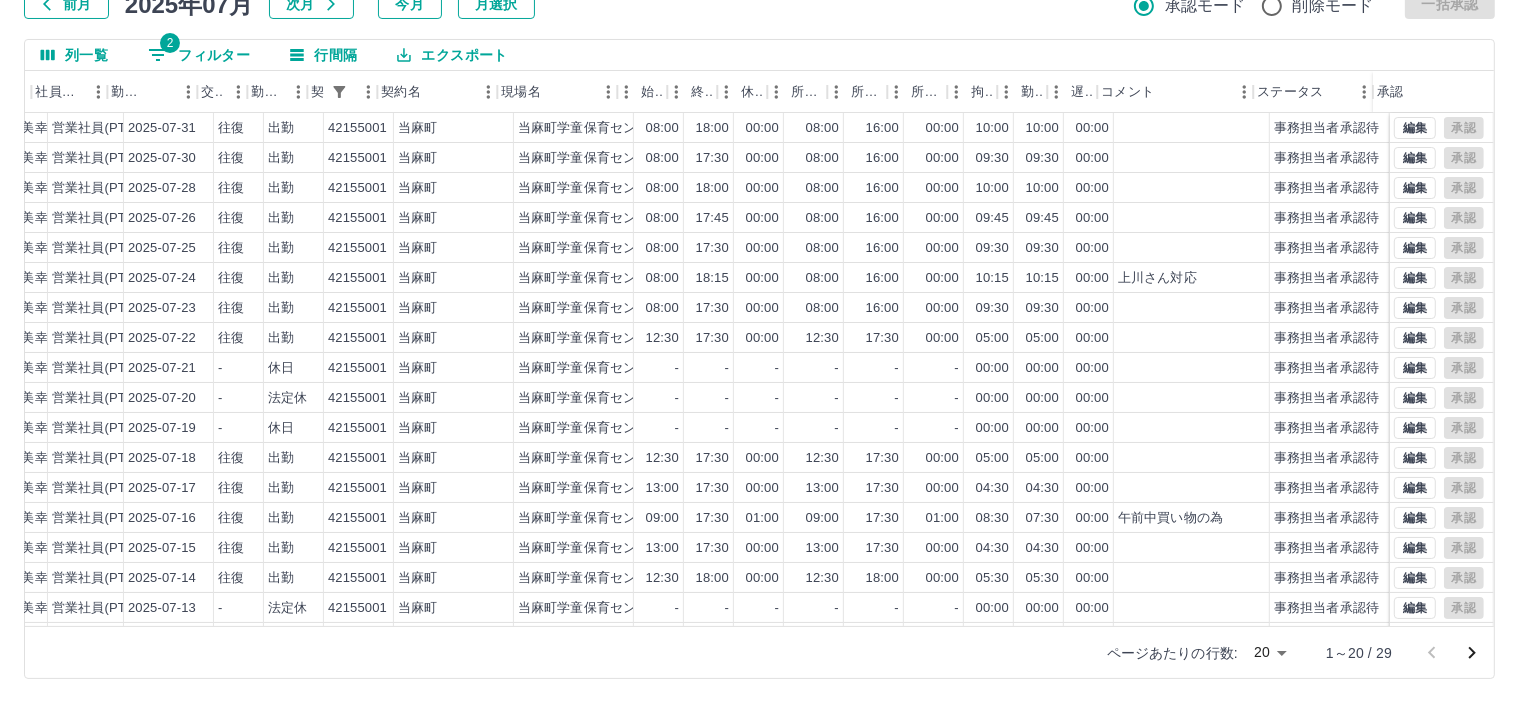 click 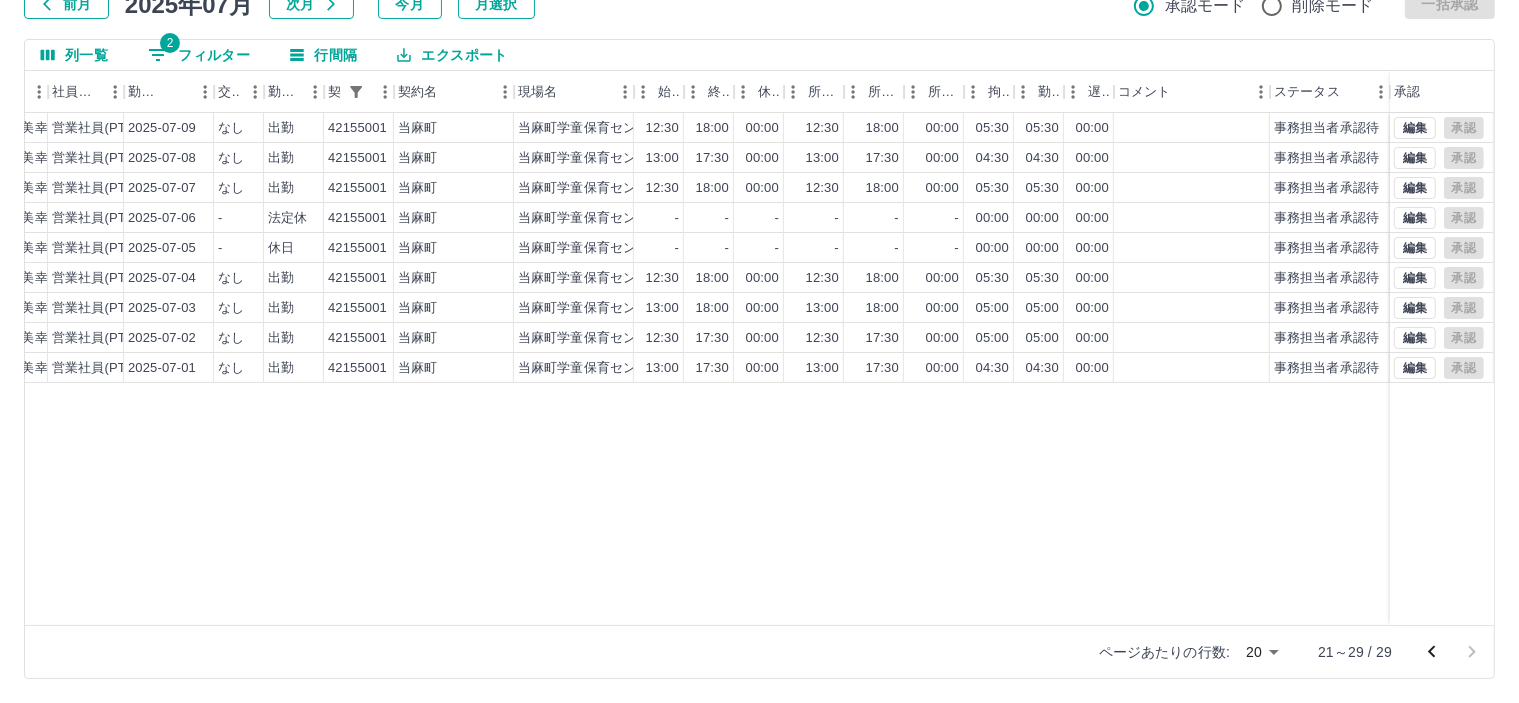 scroll, scrollTop: 0, scrollLeft: 276, axis: horizontal 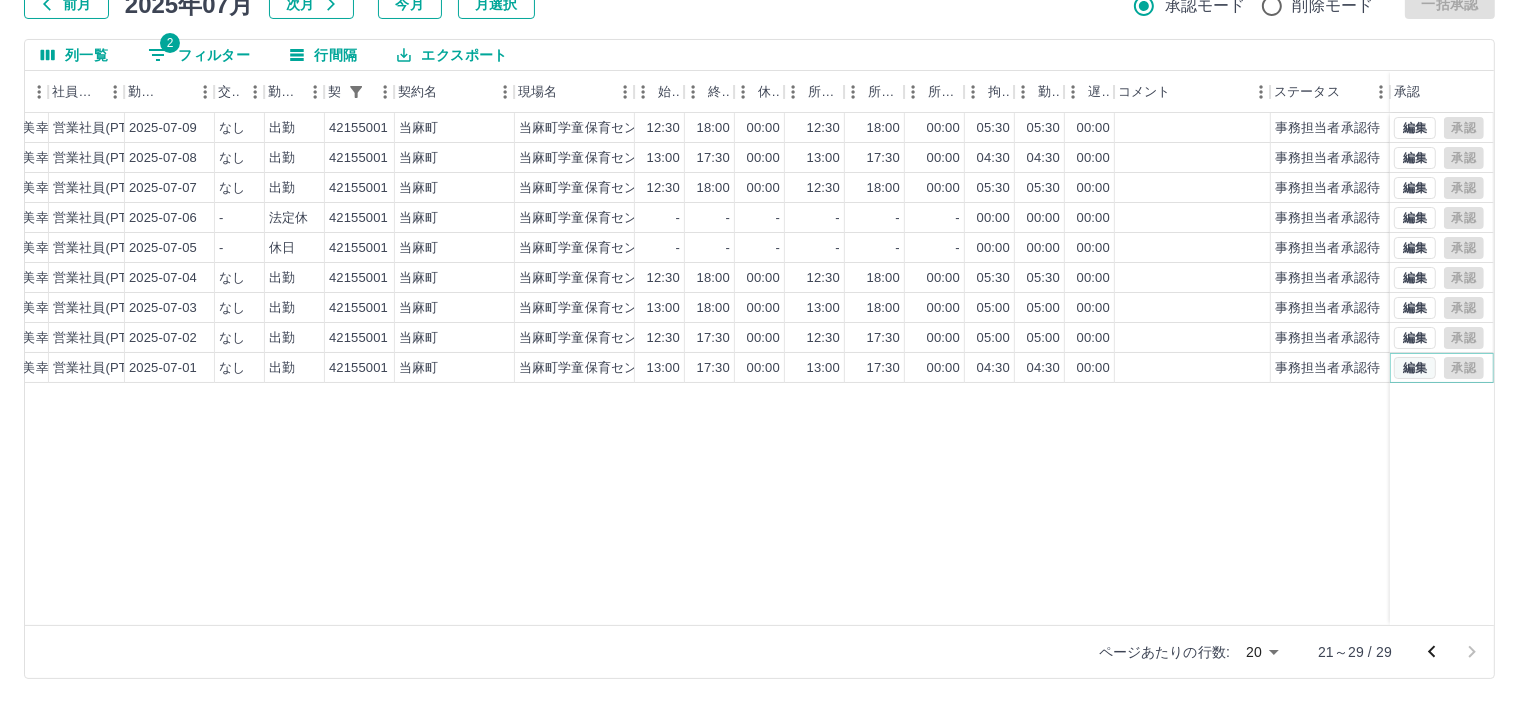 click on "編集" at bounding box center (1415, 368) 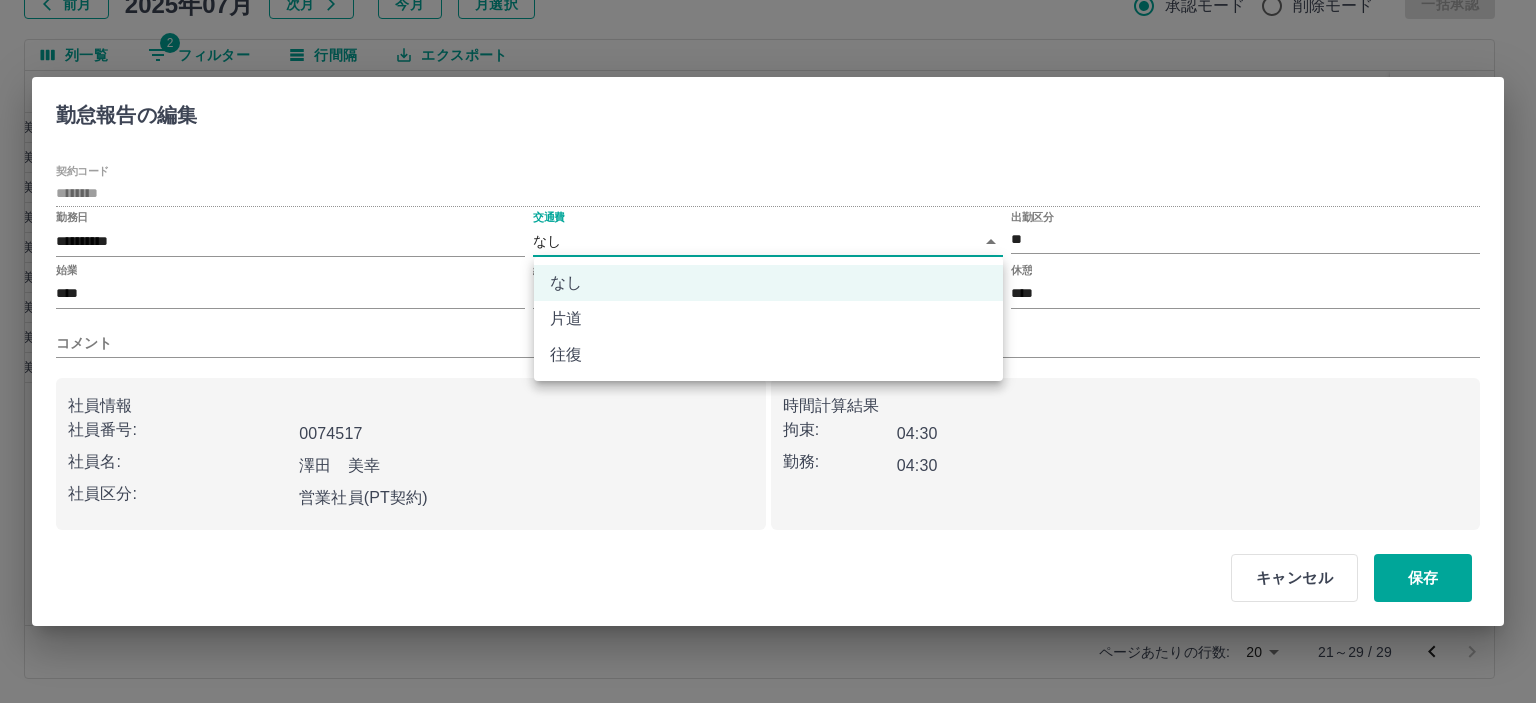 click on "SDH勤怠 半田　春菜 勤務実績承認 前月 2025年07月 次月 今月 月選択 承認モード 削除モード 一括承認 列一覧 2 フィルター 行間隔 エクスポート 承認フロー 社員番号 社員名 社員区分 勤務日 交通費 勤務区分 契約コード 契約名 現場名 始業 終業 休憩 所定開始 所定終業 所定休憩 拘束 勤務 遅刻等 コメント ステータス 承認 現 事 Ａ 営 0074517 澤田　美幸 営業社員(PT契約) 2025-07-09 なし 出勤 42155001 当麻町 当麻町学童保育センター 12:30 18:00 00:00 12:30 18:00 00:00 05:30 05:30 00:00 事務担当者承認待 現 事 Ａ 営 0074517 澤田　美幸 営業社員(PT契約) 2025-07-08 なし 出勤 42155001 当麻町 当麻町学童保育センター 13:00 17:30 00:00 13:00 17:30 00:00 04:30 04:30 00:00 事務担当者承認待 現 事 Ａ 営 0074517 澤田　美幸 営業社員(PT契約) 2025-07-07 なし 出勤 42155001 当麻町 当麻町学童保育センター 12:30 18:00" at bounding box center [768, 280] 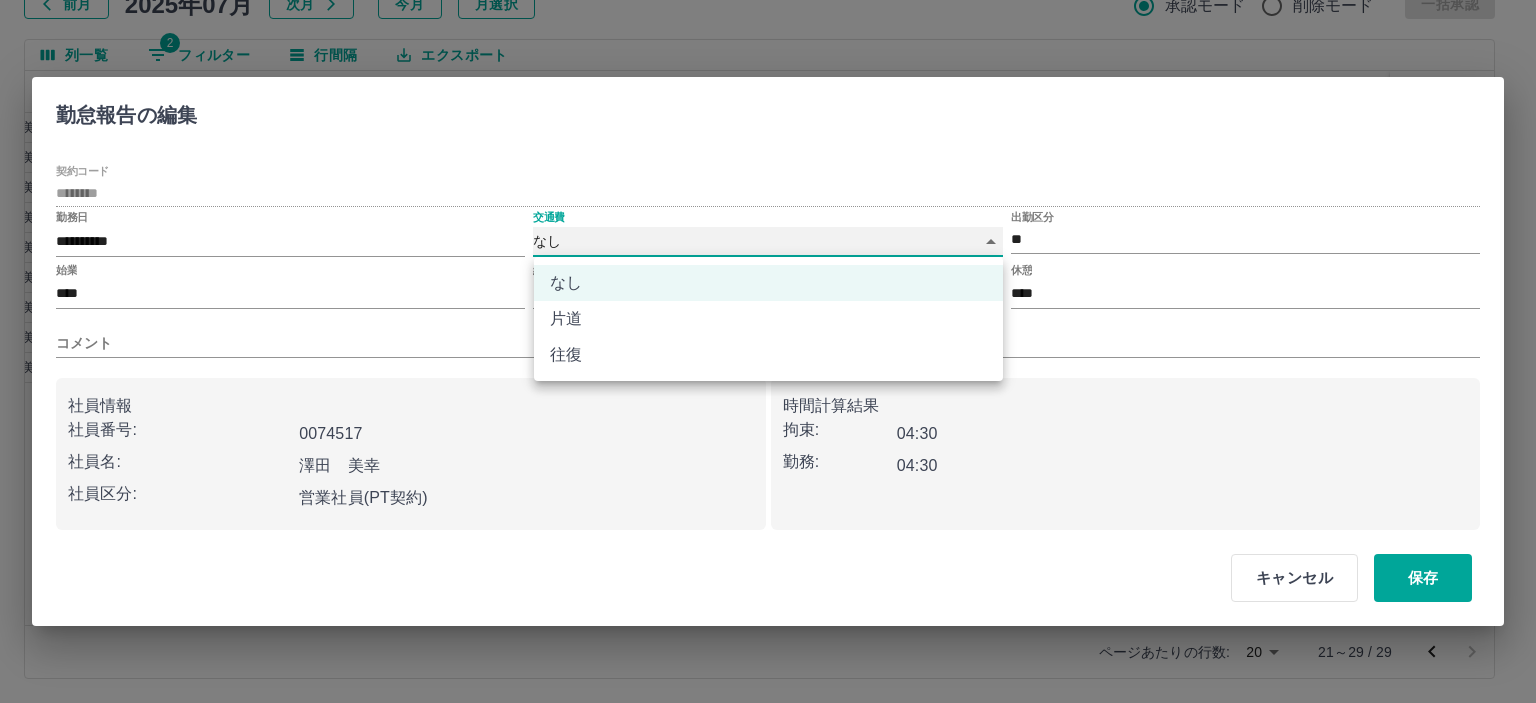 type on "******" 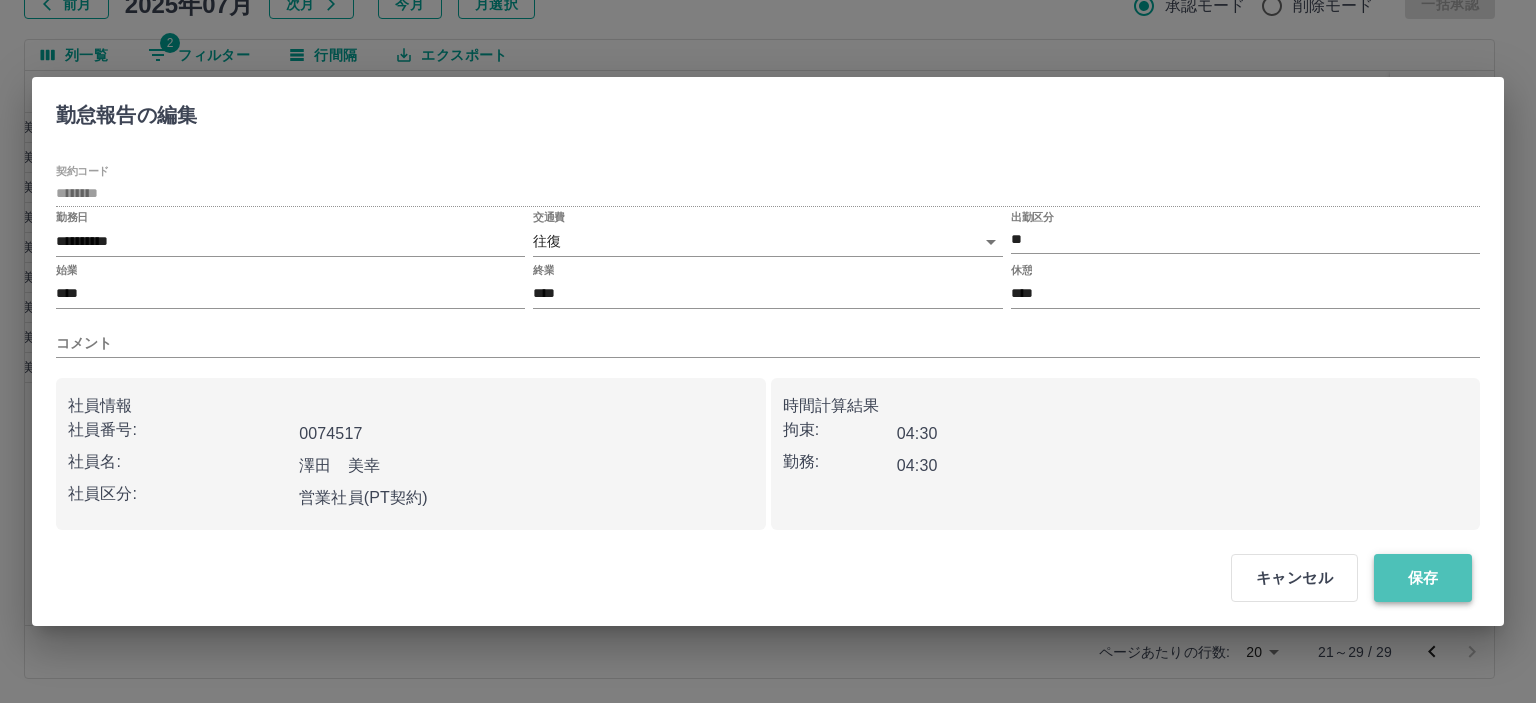 click on "保存" at bounding box center (1423, 578) 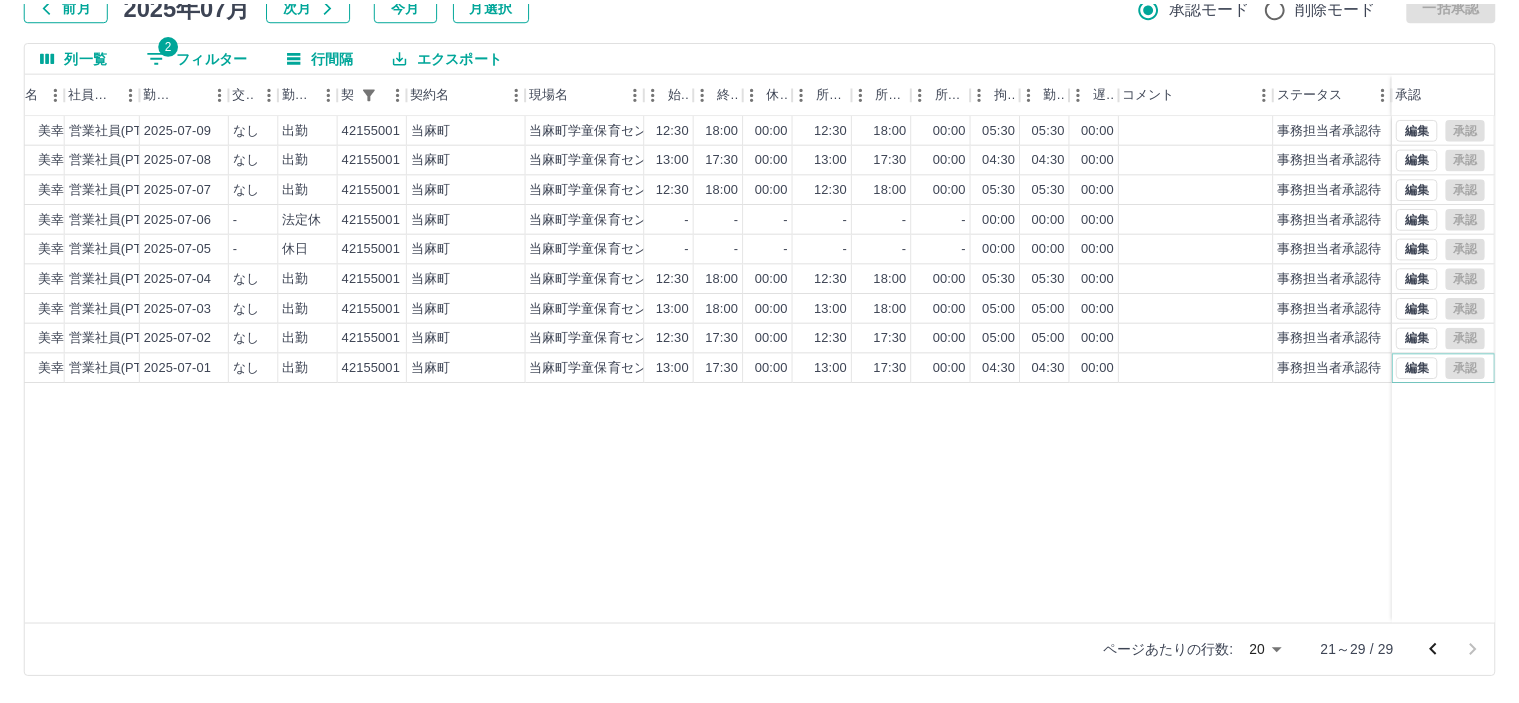 scroll, scrollTop: 0, scrollLeft: 260, axis: horizontal 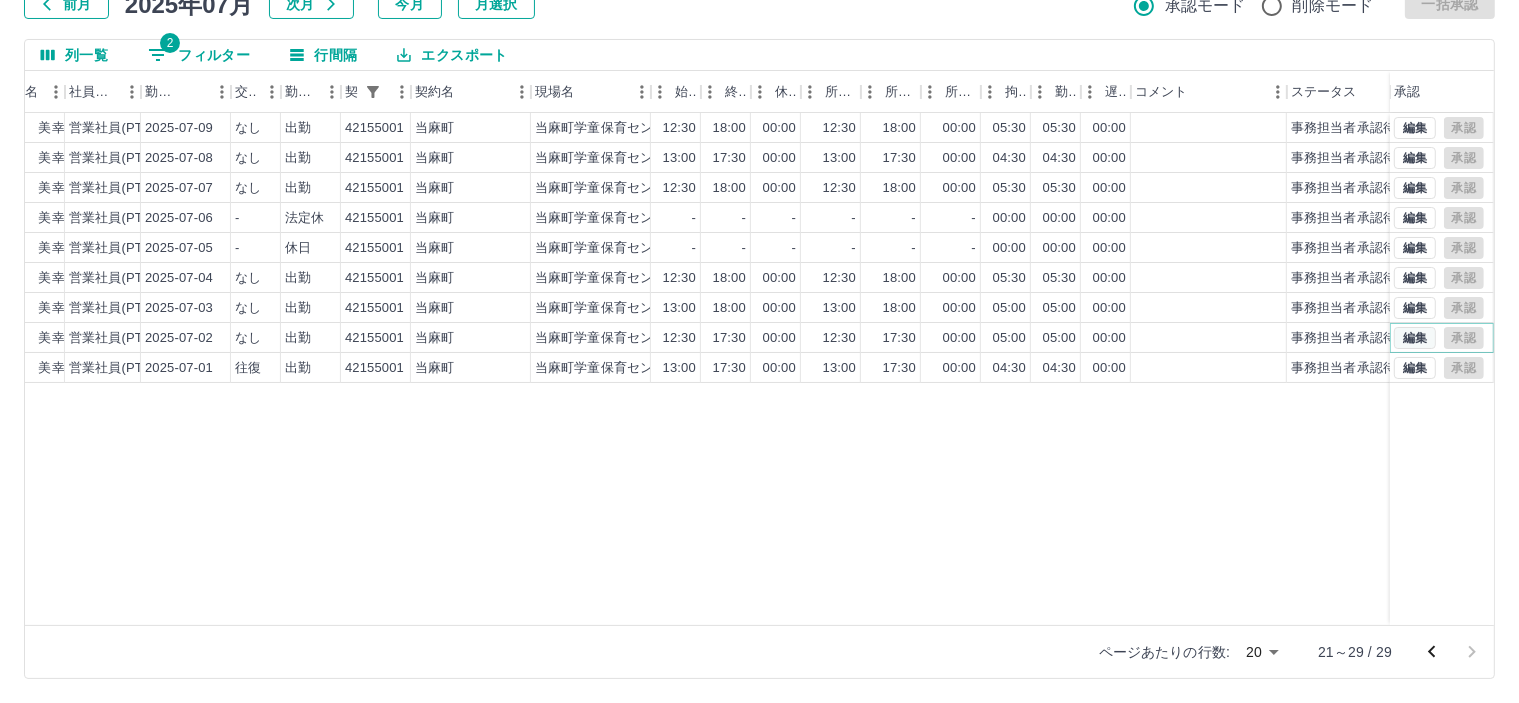 click on "編集" at bounding box center (1415, 338) 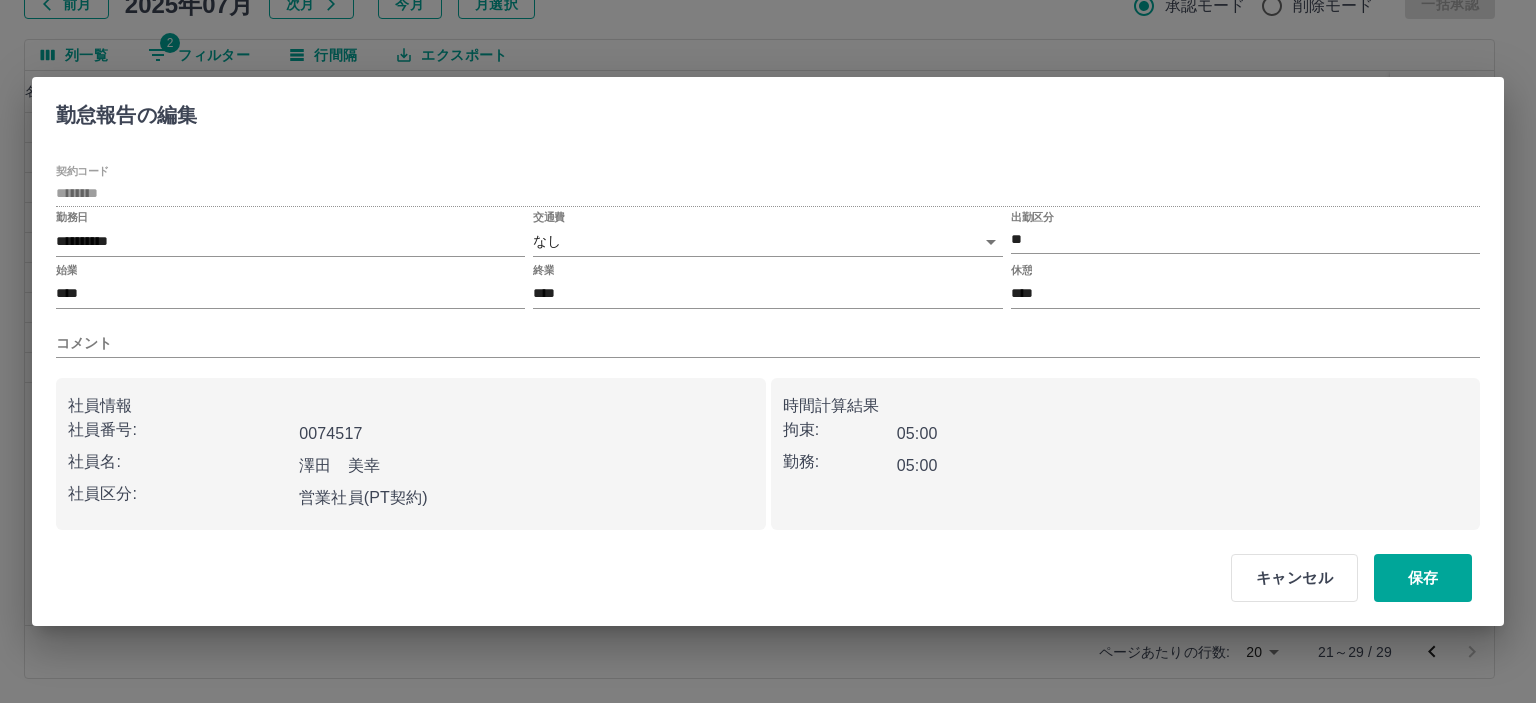 click on "交通費 なし ****" at bounding box center (767, 235) 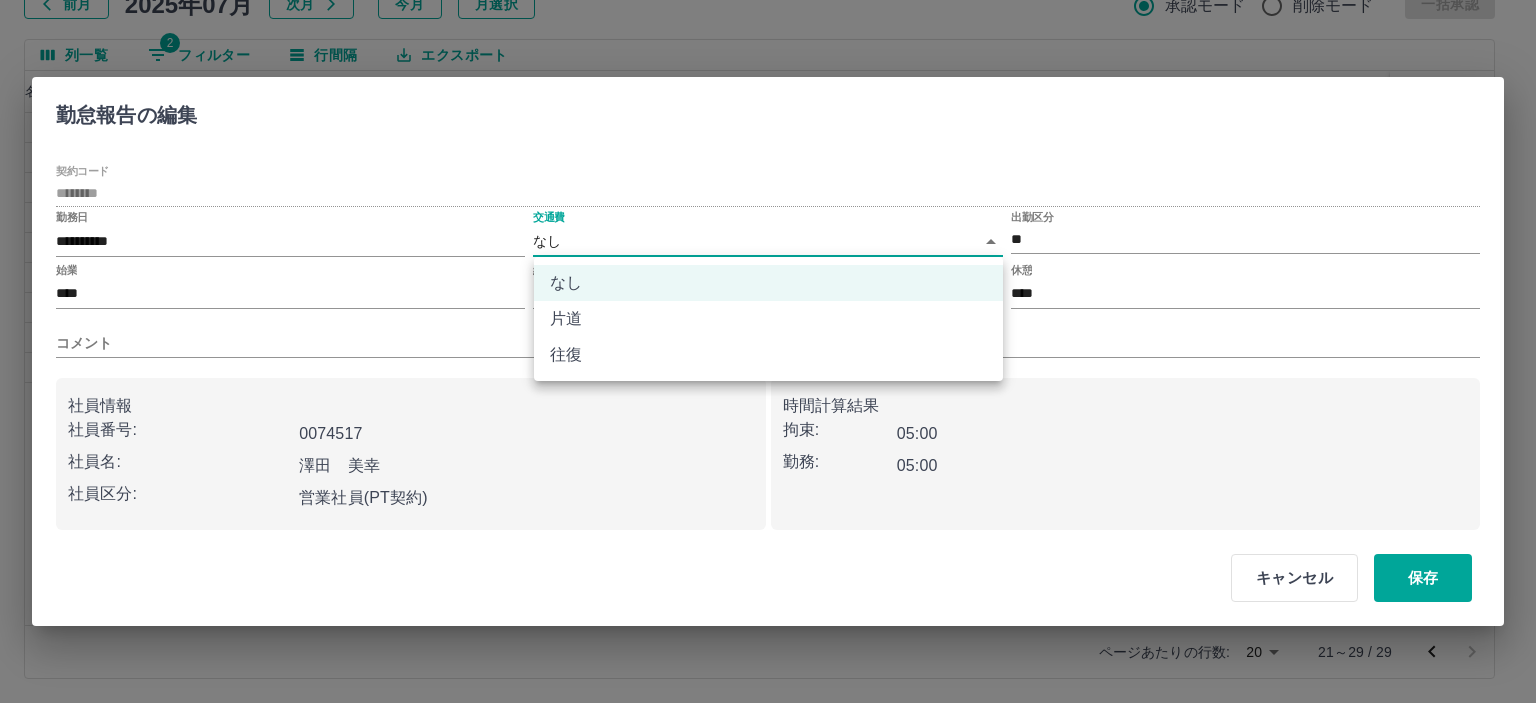 click on "SDH勤怠 半田　春菜 勤務実績承認 前月 2025年07月 次月 今月 月選択 承認モード 削除モード 一括承認 列一覧 2 フィルター 行間隔 エクスポート 承認フロー 社員番号 社員名 社員区分 勤務日 交通費 勤務区分 契約コード 契約名 現場名 始業 終業 休憩 所定開始 所定終業 所定休憩 拘束 勤務 遅刻等 コメント ステータス 承認 現 事 Ａ 営 0074517 澤田　美幸 営業社員(PT契約) 2025-07-09 なし 出勤 42155001 当麻町 当麻町学童保育センター 12:30 18:00 00:00 12:30 18:00 00:00 05:30 05:30 00:00 事務担当者承認待 現 事 Ａ 営 0074517 澤田　美幸 営業社員(PT契約) 2025-07-08 なし 出勤 42155001 当麻町 当麻町学童保育センター 13:00 17:30 00:00 13:00 17:30 00:00 04:30 04:30 00:00 事務担当者承認待 現 事 Ａ 営 0074517 澤田　美幸 営業社員(PT契約) 2025-07-07 なし 出勤 42155001 当麻町 当麻町学童保育センター 12:30 18:00" at bounding box center (768, 280) 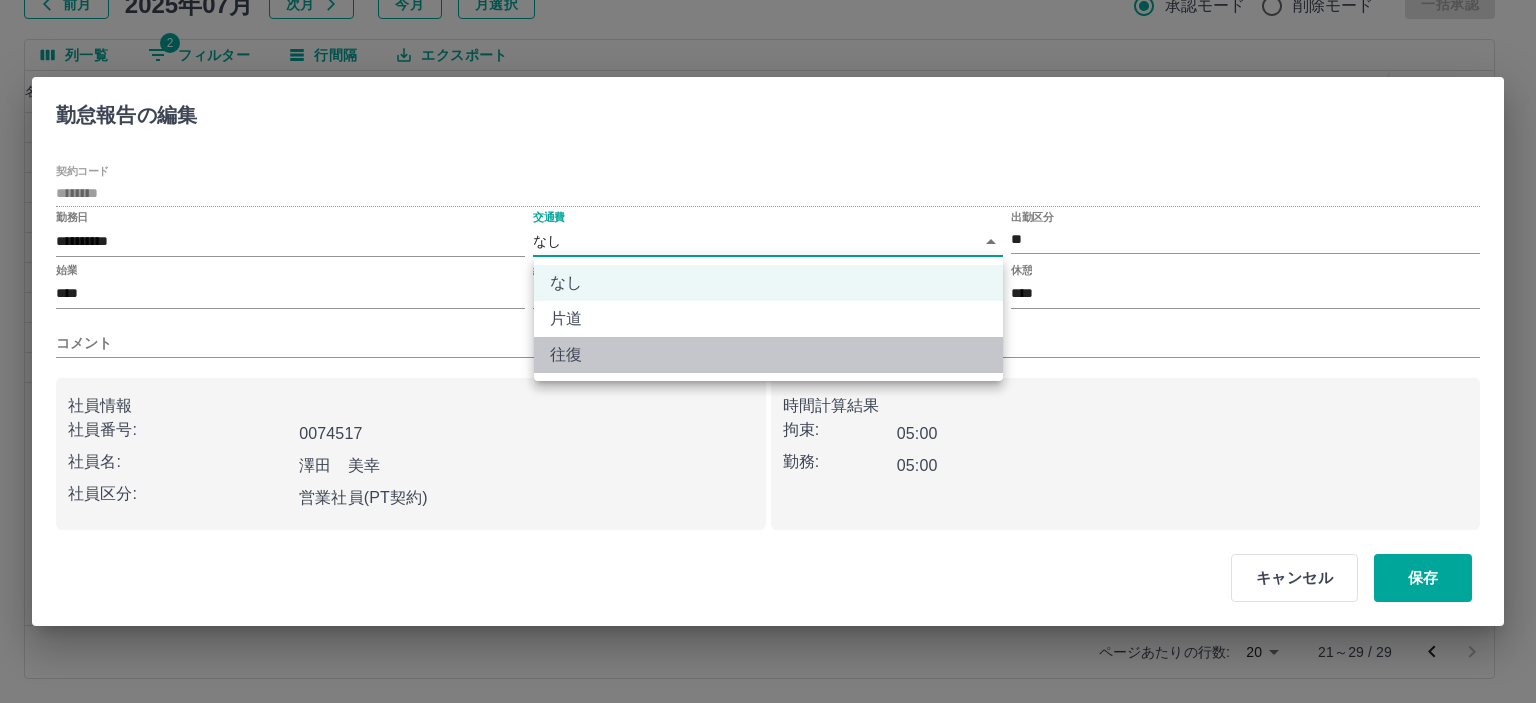 click on "往復" at bounding box center [768, 355] 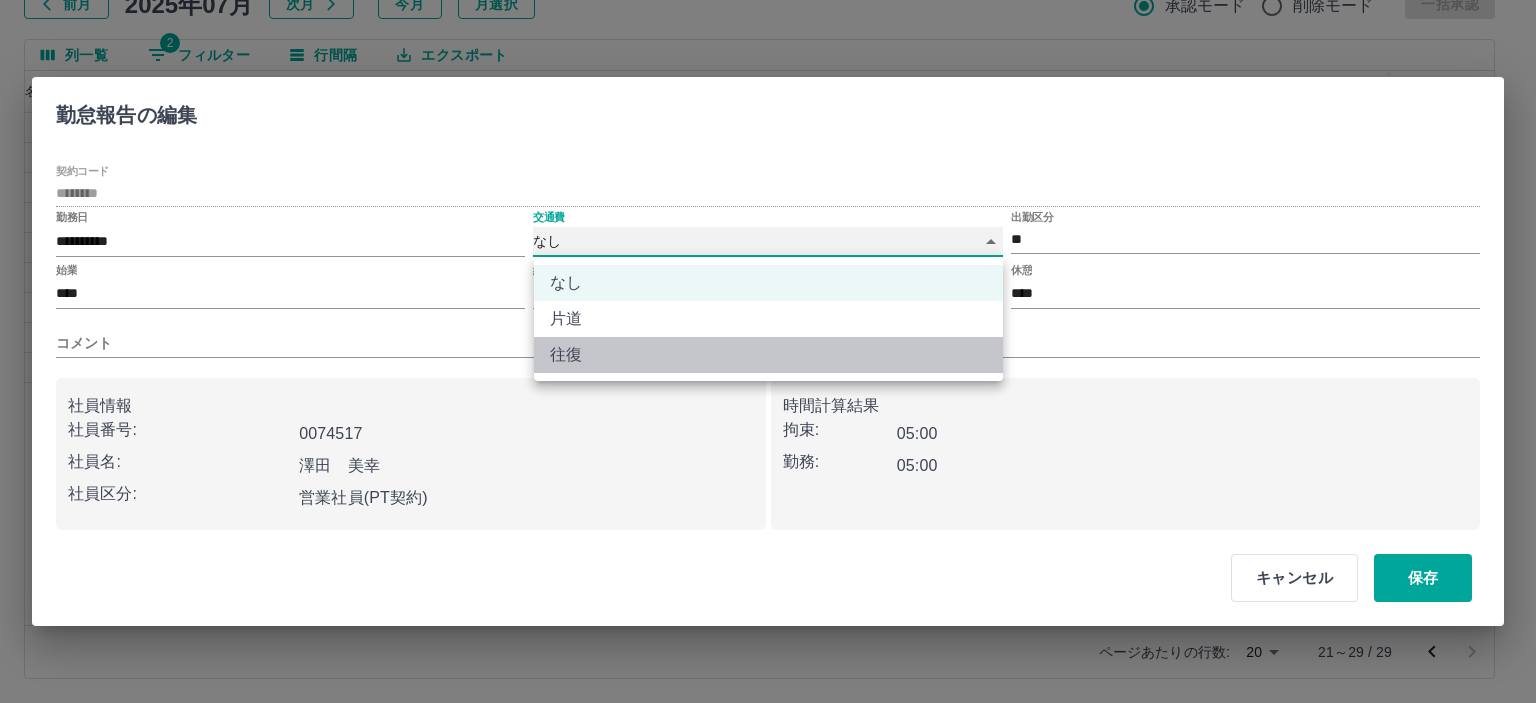type on "******" 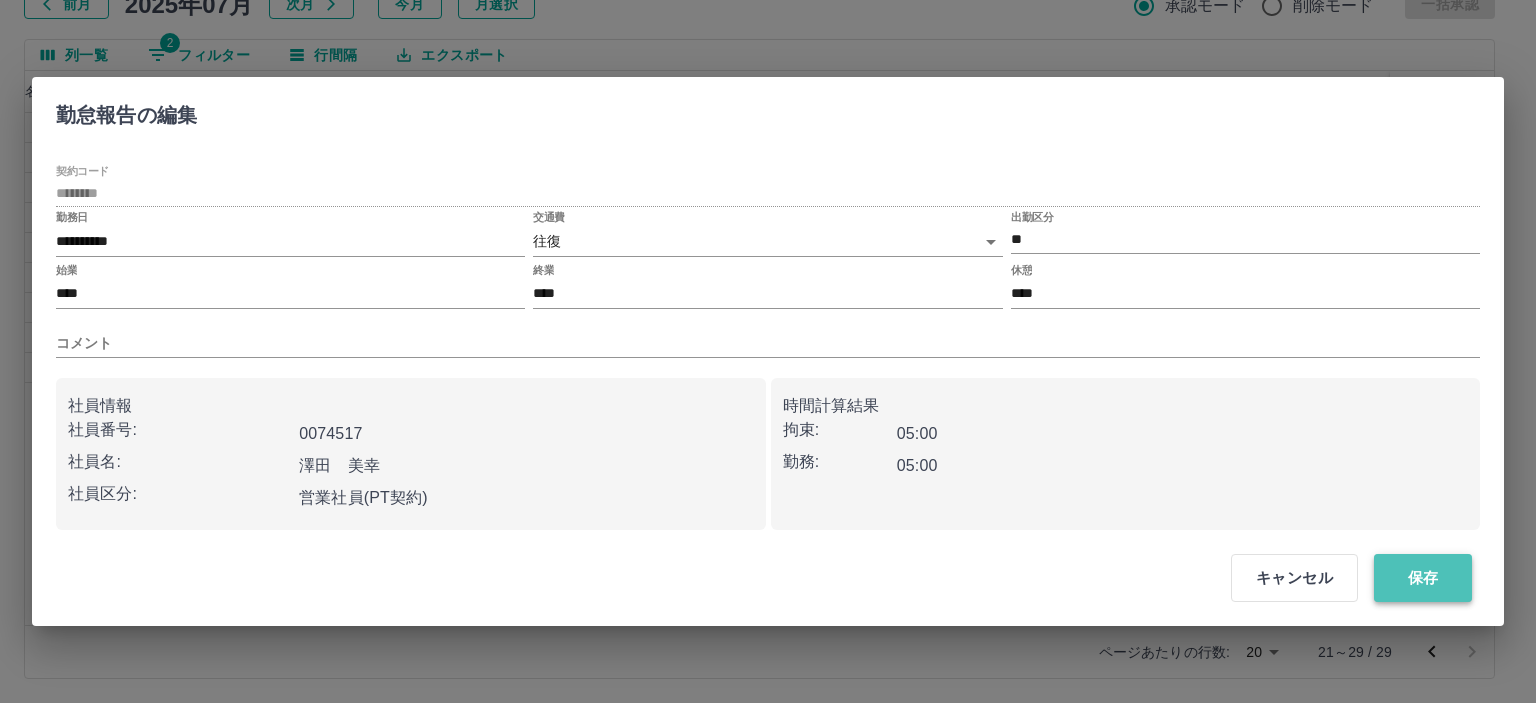 click on "保存" at bounding box center (1423, 578) 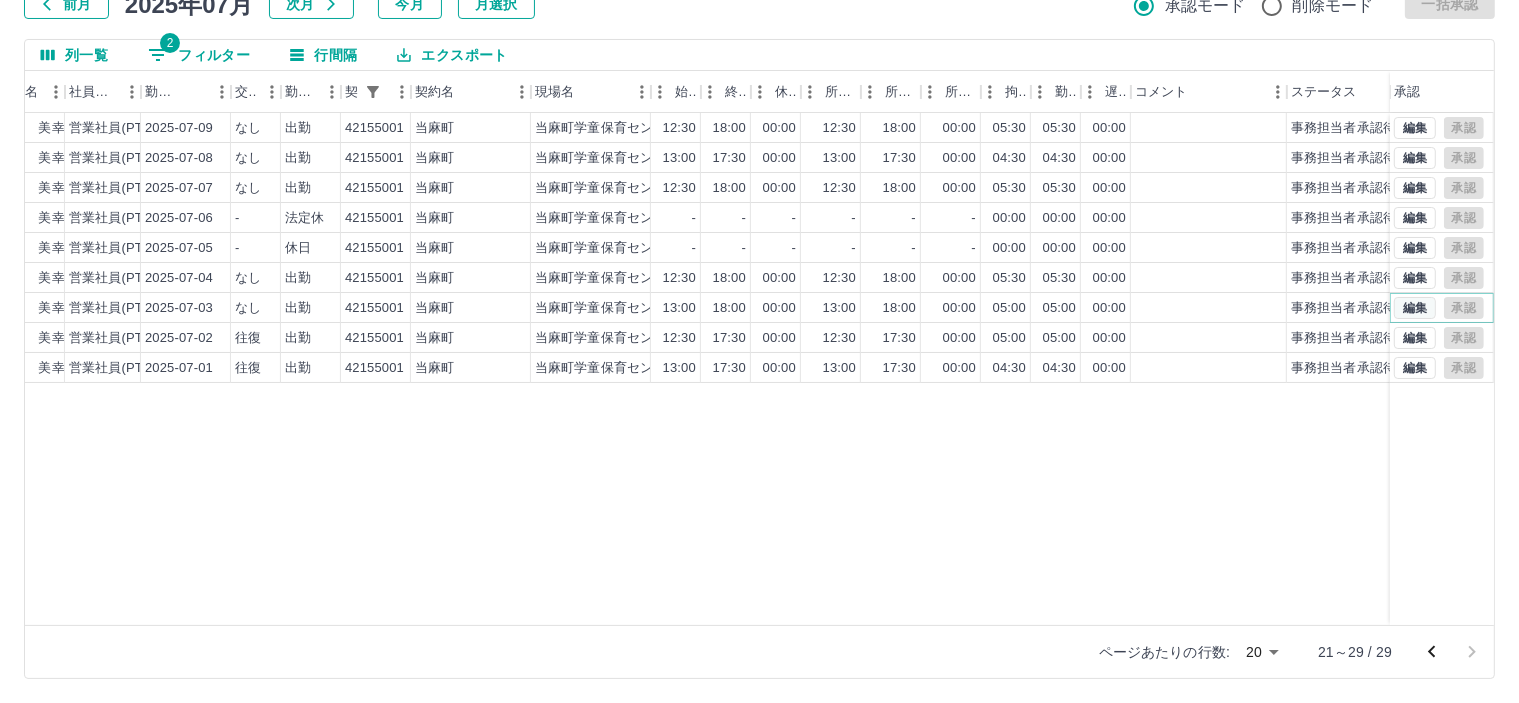 click on "編集" at bounding box center (1415, 308) 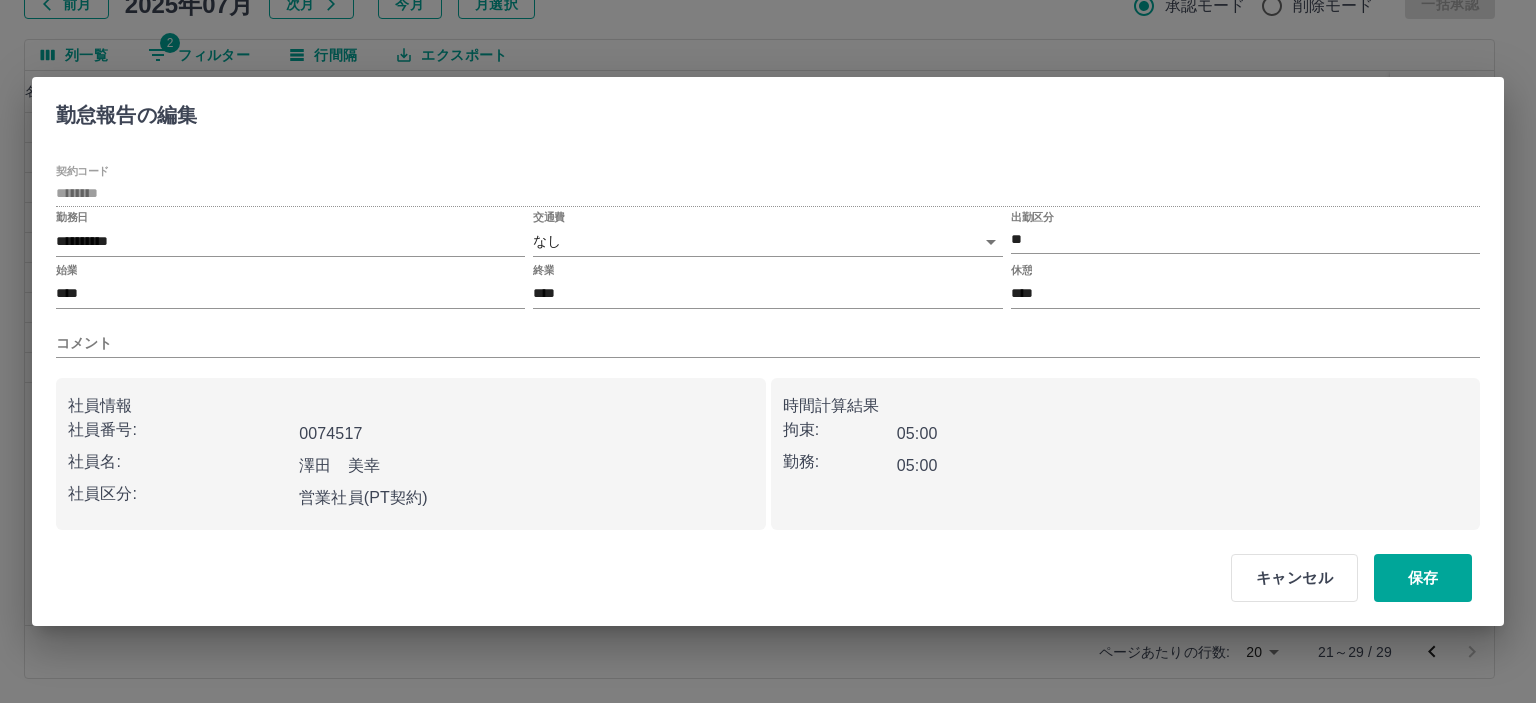 click on "SDH勤怠 半田　春菜 勤務実績承認 前月 2025年07月 次月 今月 月選択 承認モード 削除モード 一括承認 列一覧 2 フィルター 行間隔 エクスポート 承認フロー 社員番号 社員名 社員区分 勤務日 交通費 勤務区分 契約コード 契約名 現場名 始業 終業 休憩 所定開始 所定終業 所定休憩 拘束 勤務 遅刻等 コメント ステータス 承認 現 事 Ａ 営 0074517 澤田　美幸 営業社員(PT契約) 2025-07-09 なし 出勤 42155001 当麻町 当麻町学童保育センター 12:30 18:00 00:00 12:30 18:00 00:00 05:30 05:30 00:00 事務担当者承認待 現 事 Ａ 営 0074517 澤田　美幸 営業社員(PT契約) 2025-07-08 なし 出勤 42155001 当麻町 当麻町学童保育センター 13:00 17:30 00:00 13:00 17:30 00:00 04:30 04:30 00:00 事務担当者承認待 現 事 Ａ 営 0074517 澤田　美幸 営業社員(PT契約) 2025-07-07 なし 出勤 42155001 当麻町 当麻町学童保育センター 12:30 18:00" at bounding box center (768, 280) 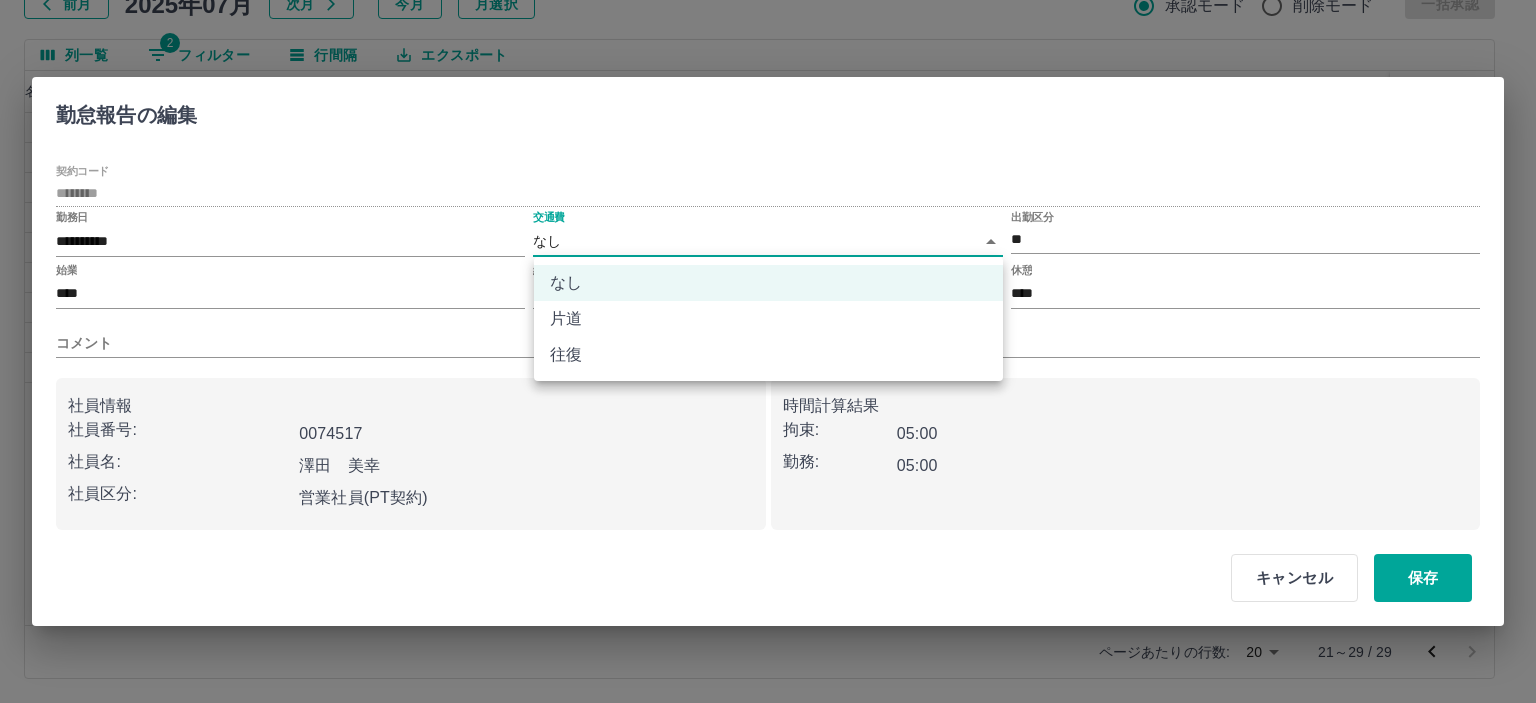 click on "往復" at bounding box center [768, 355] 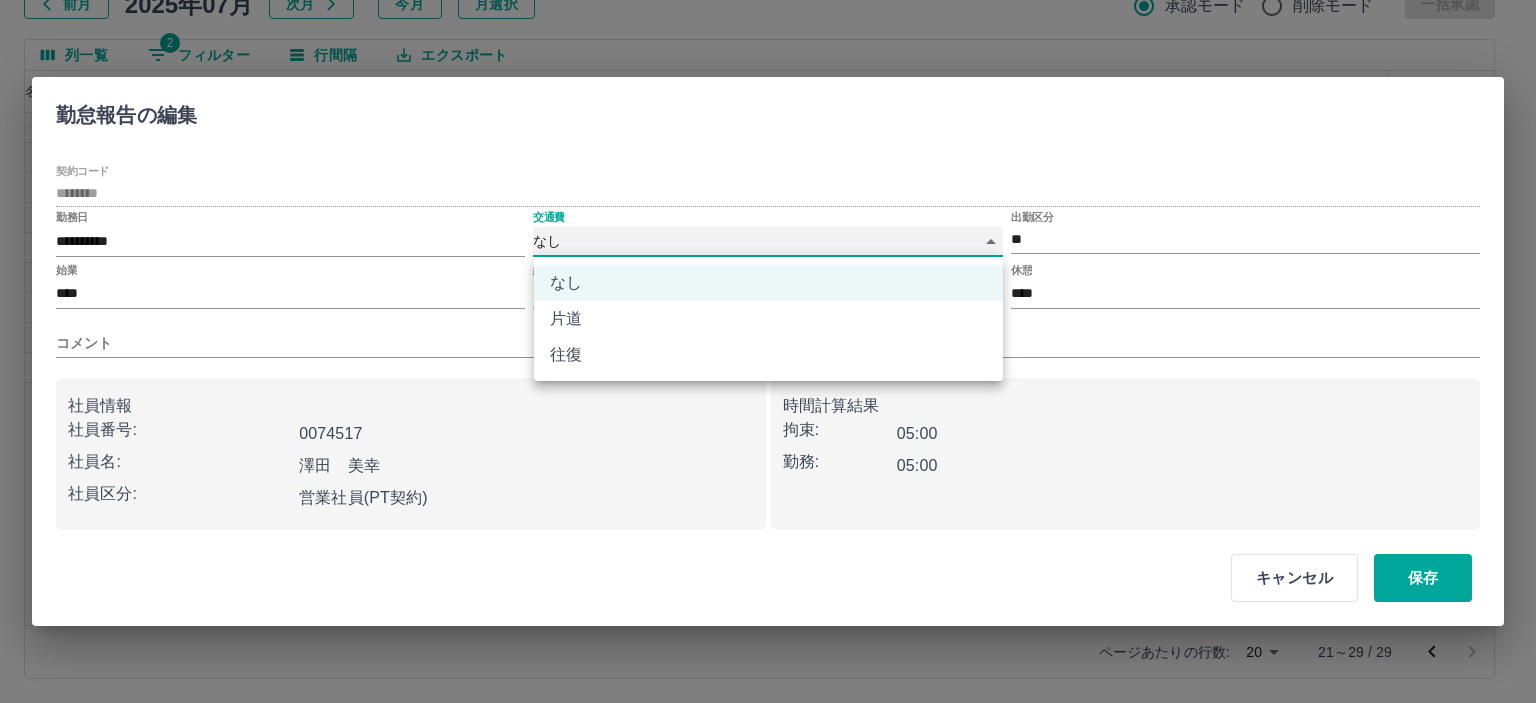 type on "******" 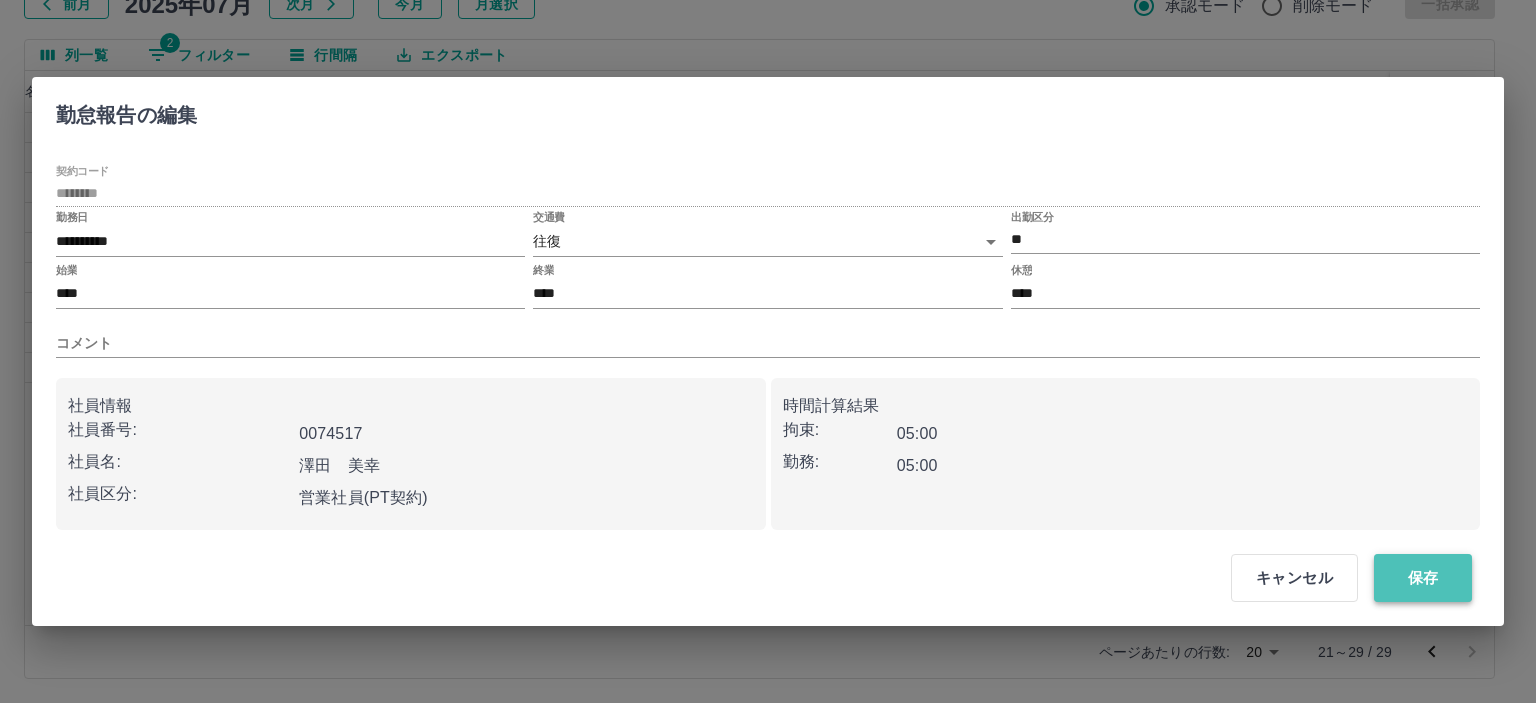 click on "保存" at bounding box center [1423, 578] 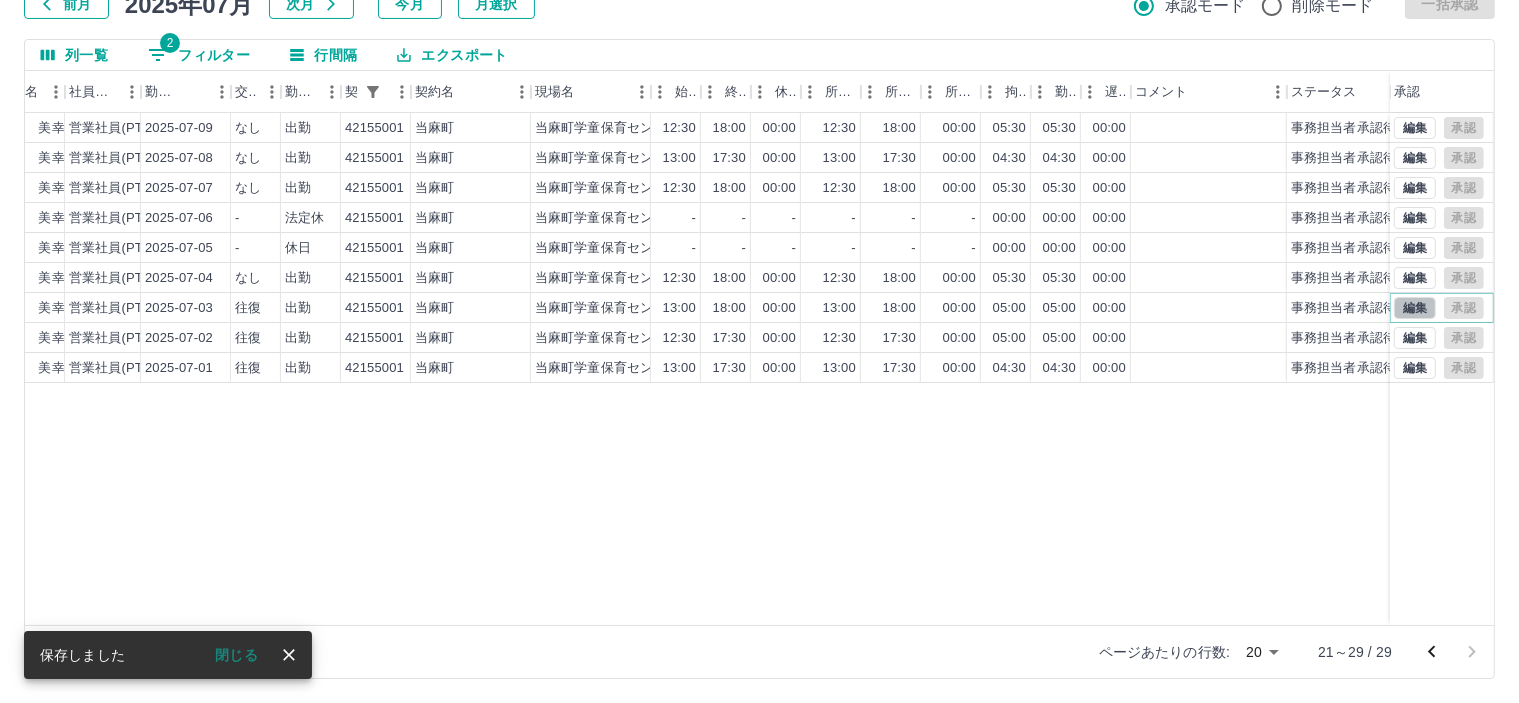 click on "編集" at bounding box center [1415, 308] 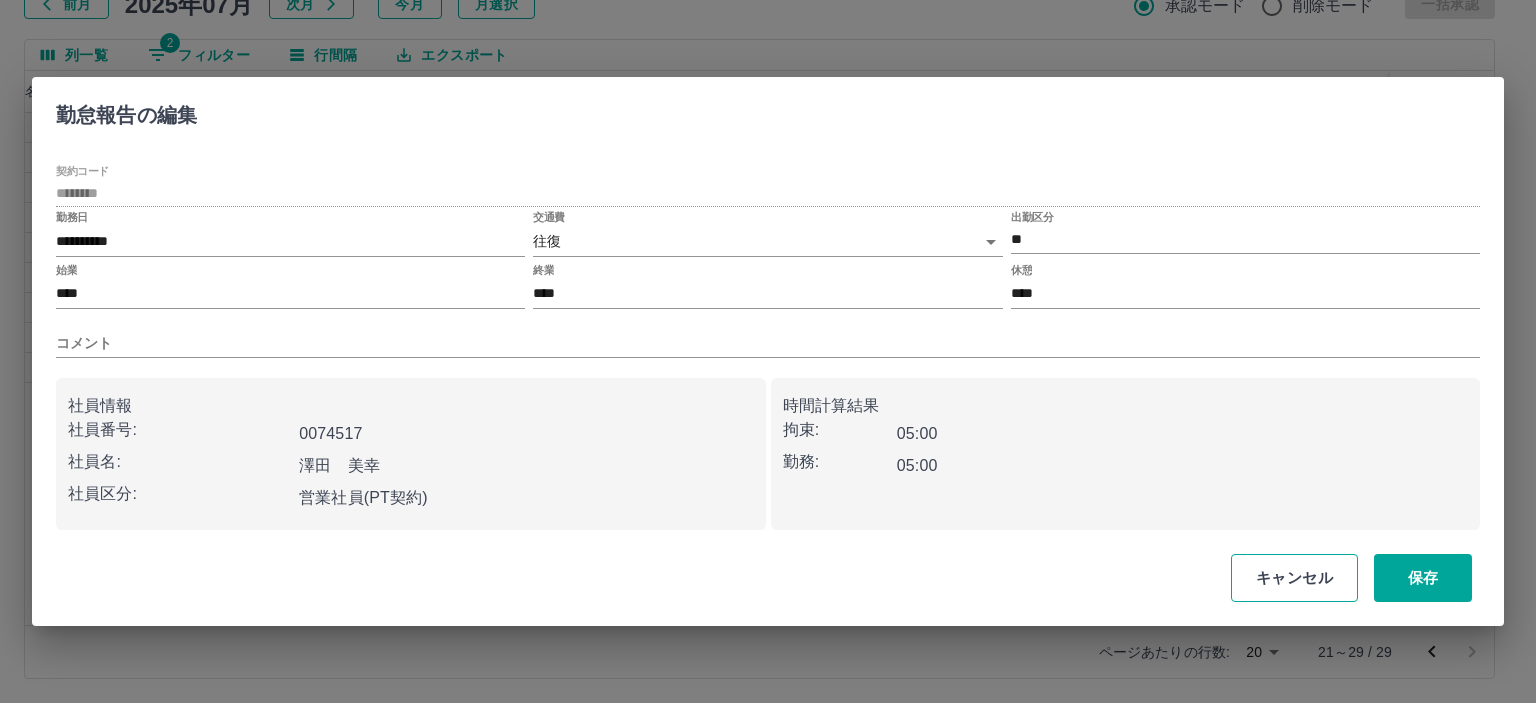click on "キャンセル" at bounding box center (1294, 578) 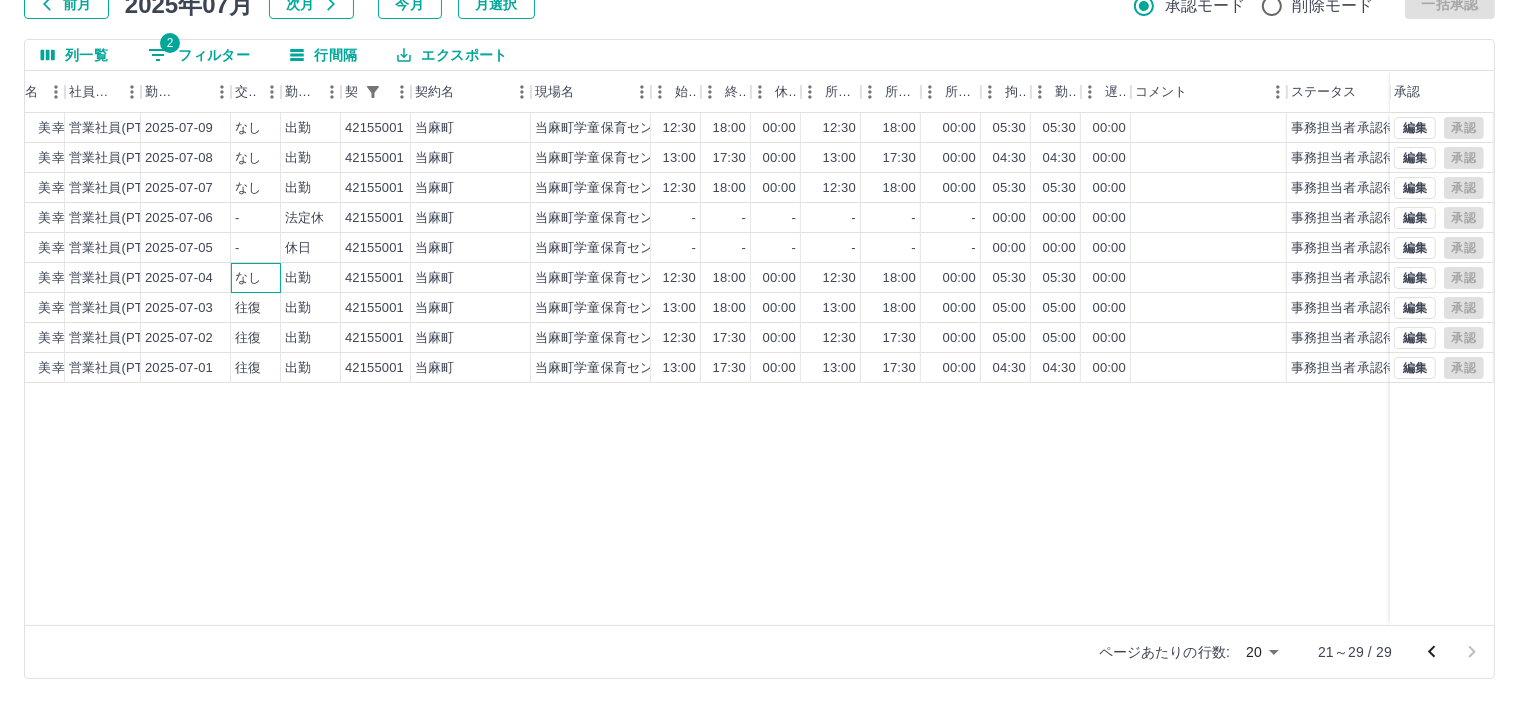 click on "なし" at bounding box center (248, 278) 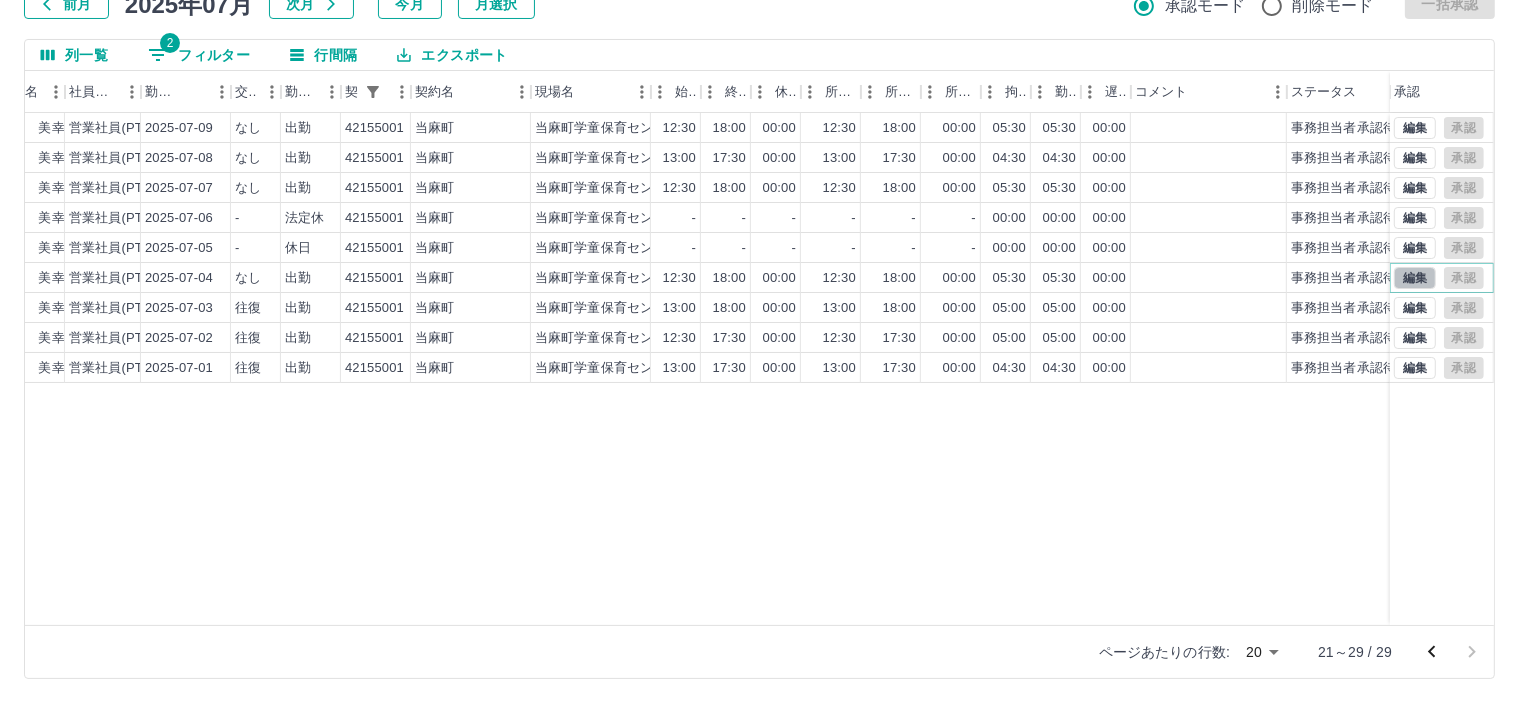 click on "編集" at bounding box center (1415, 278) 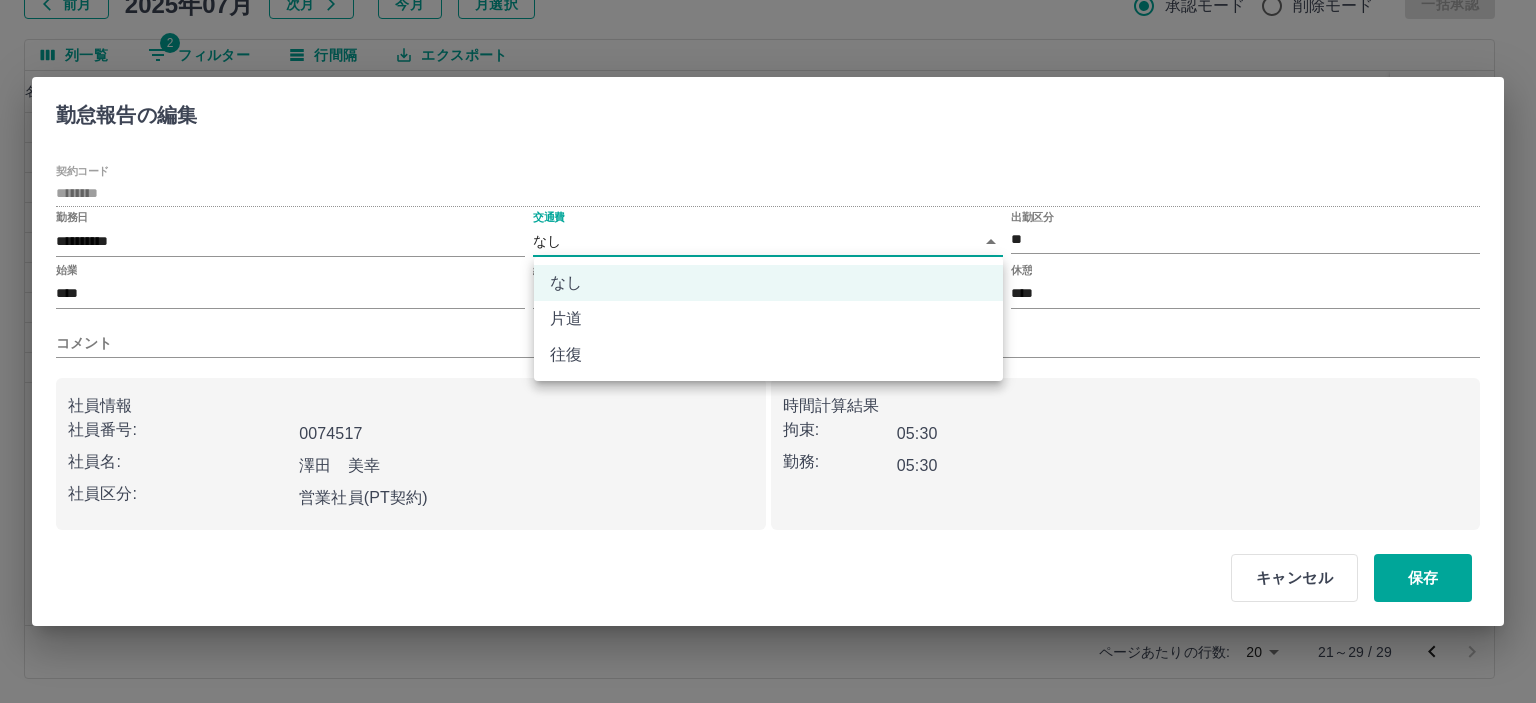 click on "SDH勤怠 半田　春菜 勤務実績承認 前月 2025年07月 次月 今月 月選択 承認モード 削除モード 一括承認 列一覧 2 フィルター 行間隔 エクスポート 承認フロー 社員番号 社員名 社員区分 勤務日 交通費 勤務区分 契約コード 契約名 現場名 始業 終業 休憩 所定開始 所定終業 所定休憩 拘束 勤務 遅刻等 コメント ステータス 承認 現 事 Ａ 営 0074517 澤田　美幸 営業社員(PT契約) 2025-07-09 なし 出勤 42155001 当麻町 当麻町学童保育センター 12:30 18:00 00:00 12:30 18:00 00:00 05:30 05:30 00:00 事務担当者承認待 現 事 Ａ 営 0074517 澤田　美幸 営業社員(PT契約) 2025-07-08 なし 出勤 42155001 当麻町 当麻町学童保育センター 13:00 17:30 00:00 13:00 17:30 00:00 04:30 04:30 00:00 事務担当者承認待 現 事 Ａ 営 0074517 澤田　美幸 営業社員(PT契約) 2025-07-07 なし 出勤 42155001 当麻町 当麻町学童保育センター 12:30 18:00" at bounding box center (768, 280) 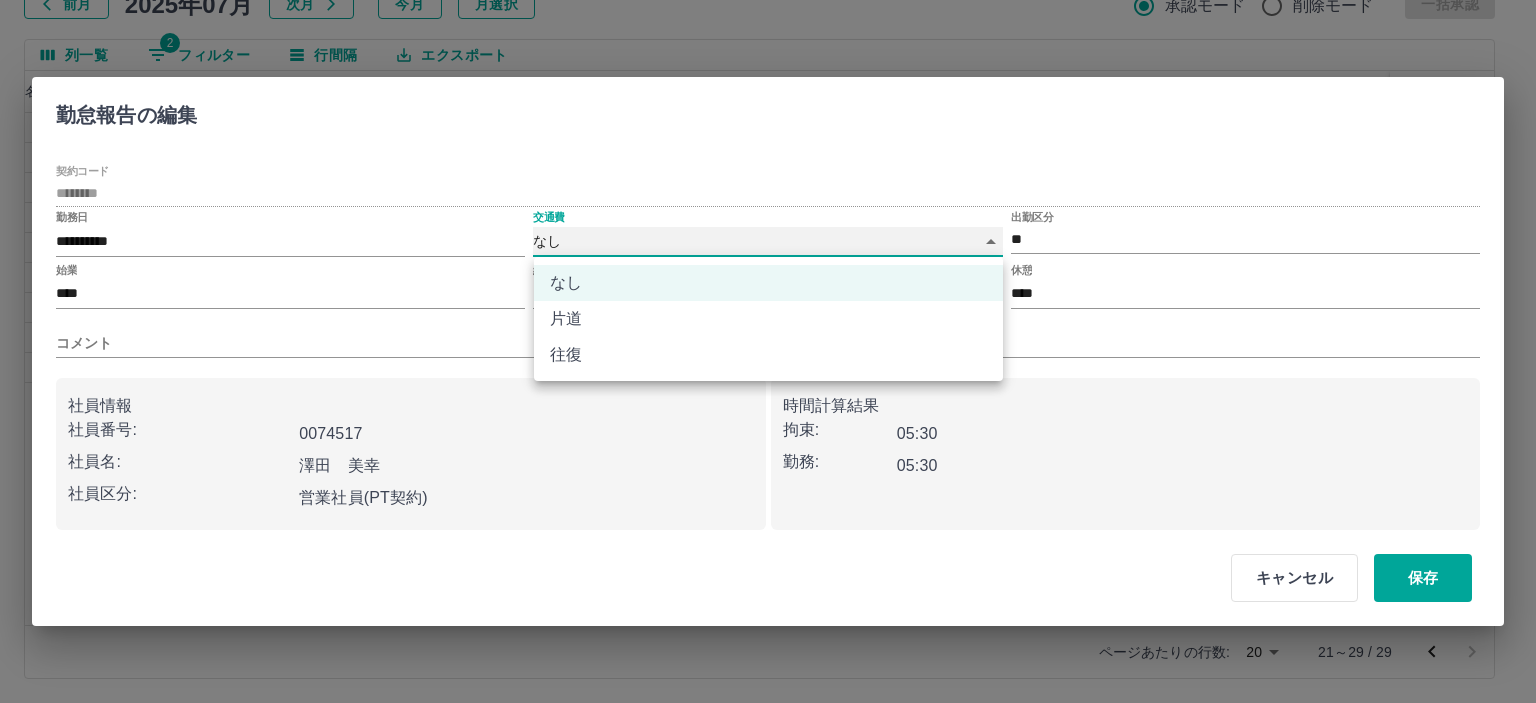type on "******" 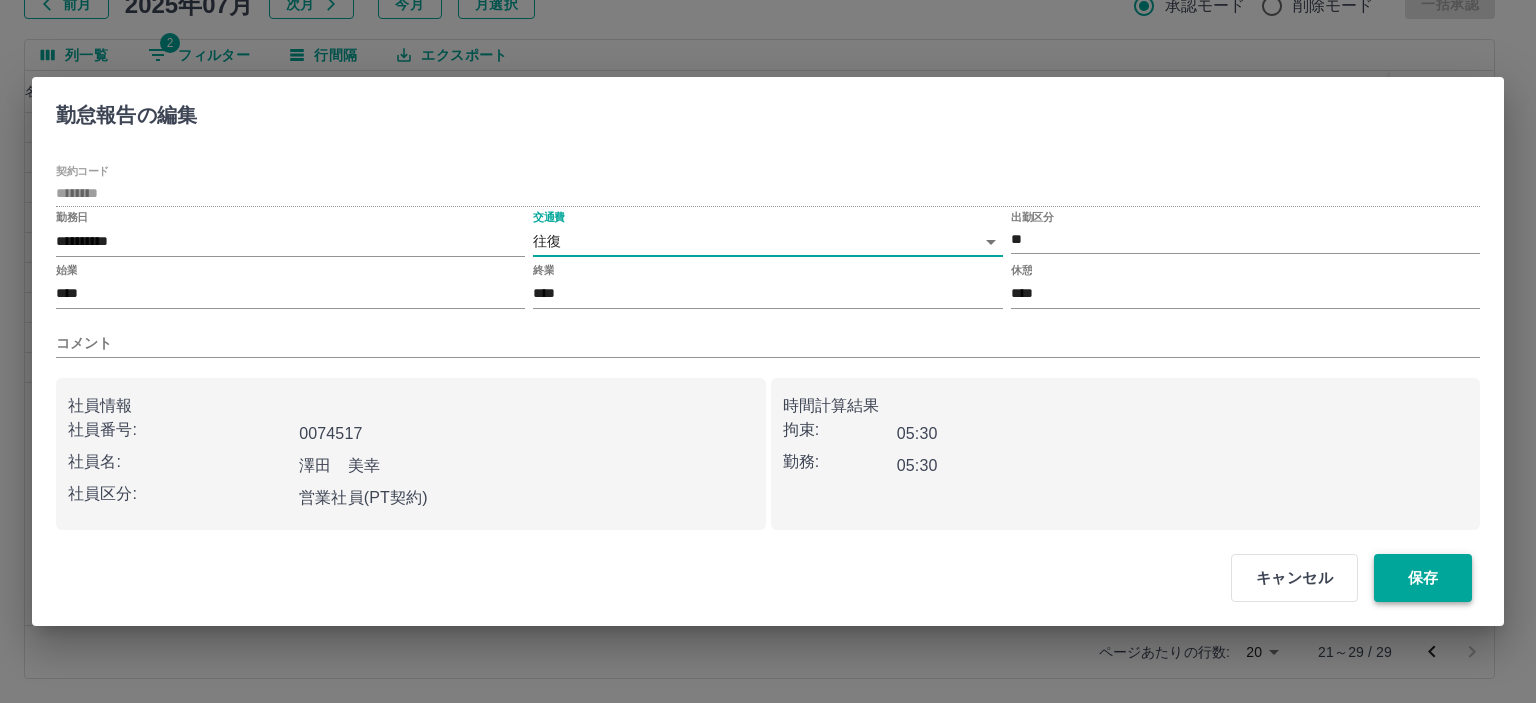 click on "保存" at bounding box center (1423, 578) 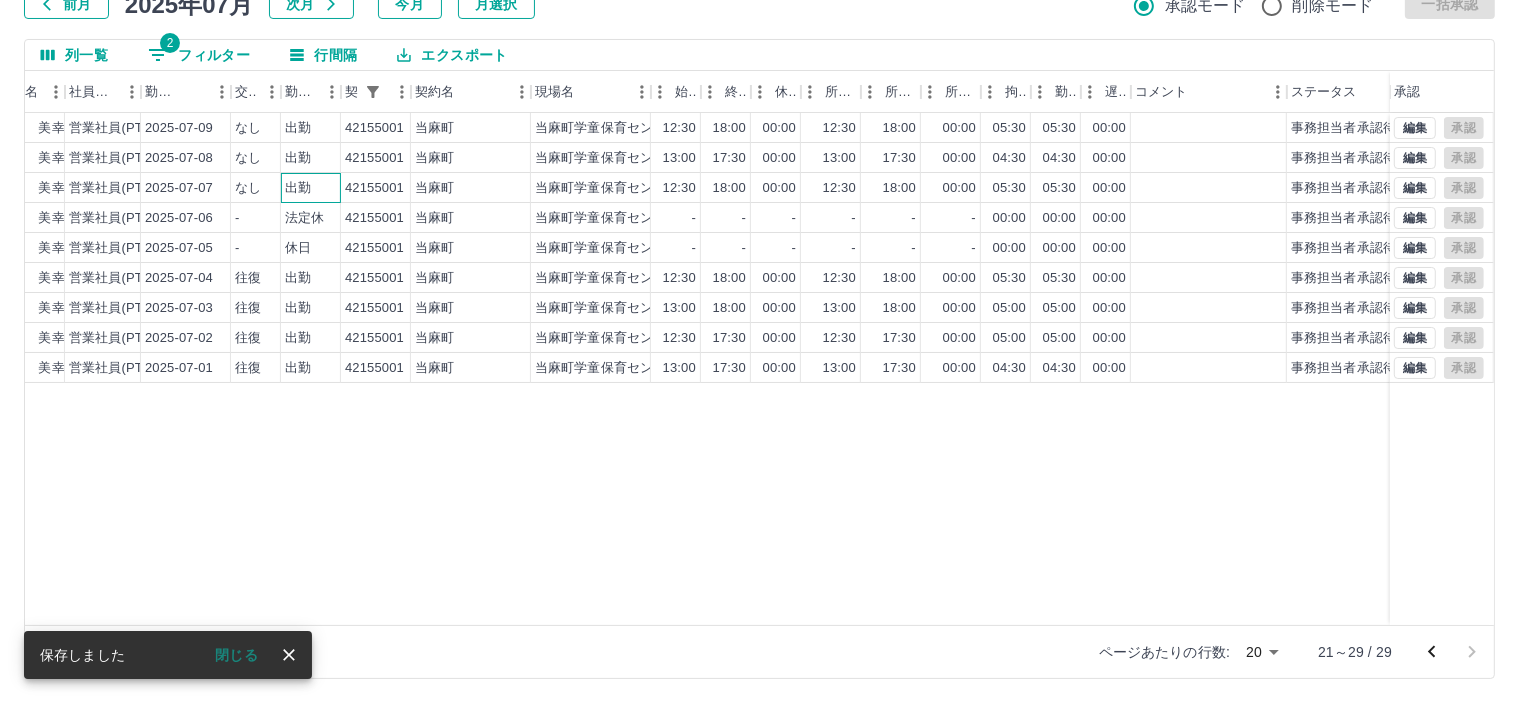 click on "出勤" at bounding box center (298, 188) 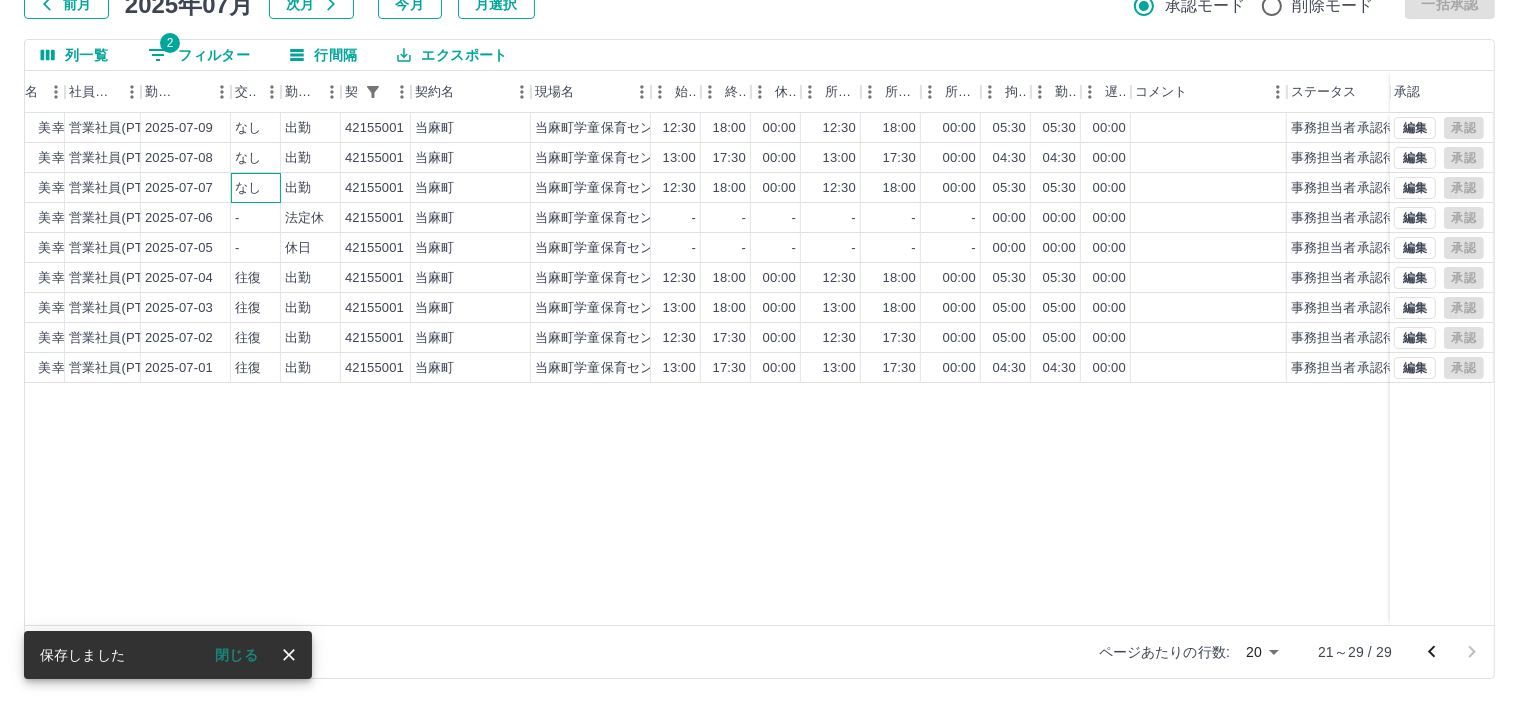 click on "なし" at bounding box center (256, 188) 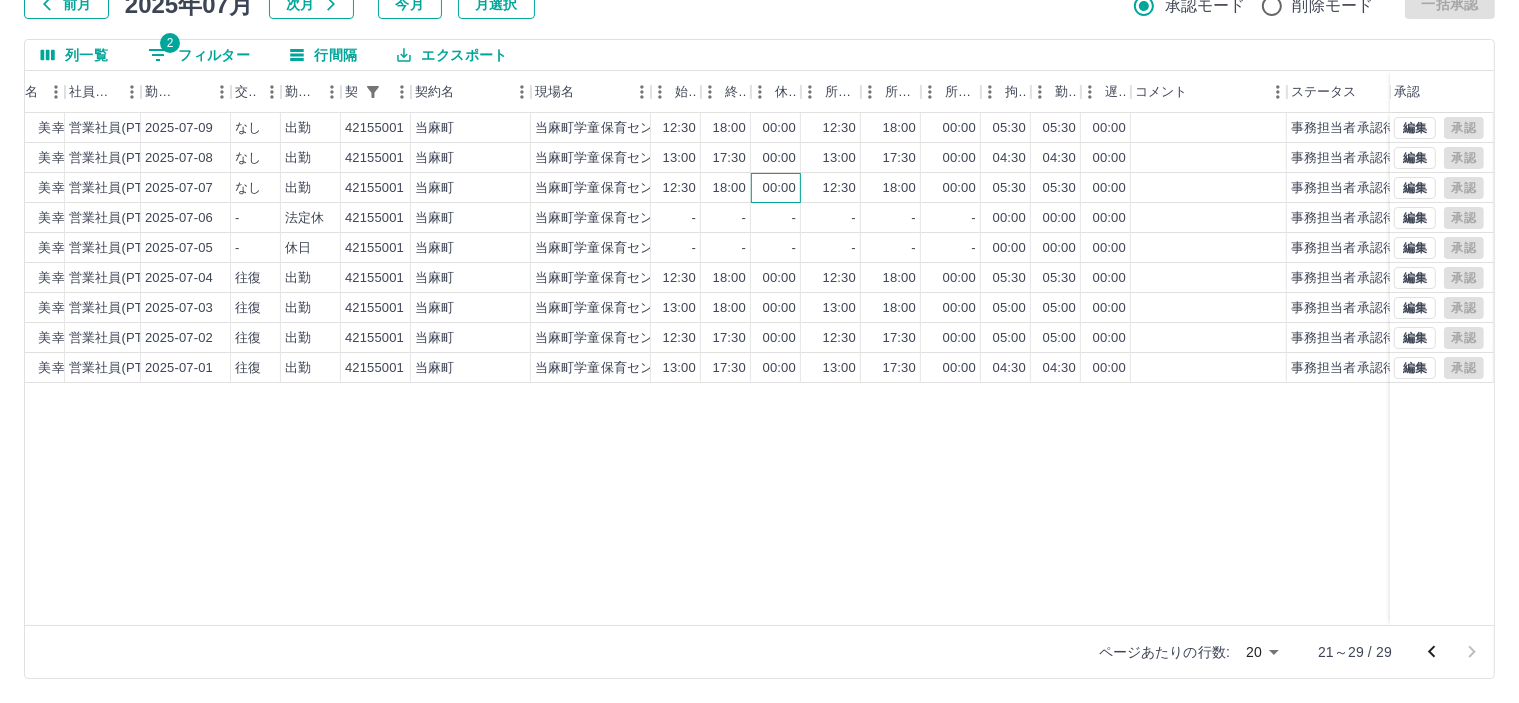 click on "00:00" at bounding box center [776, 188] 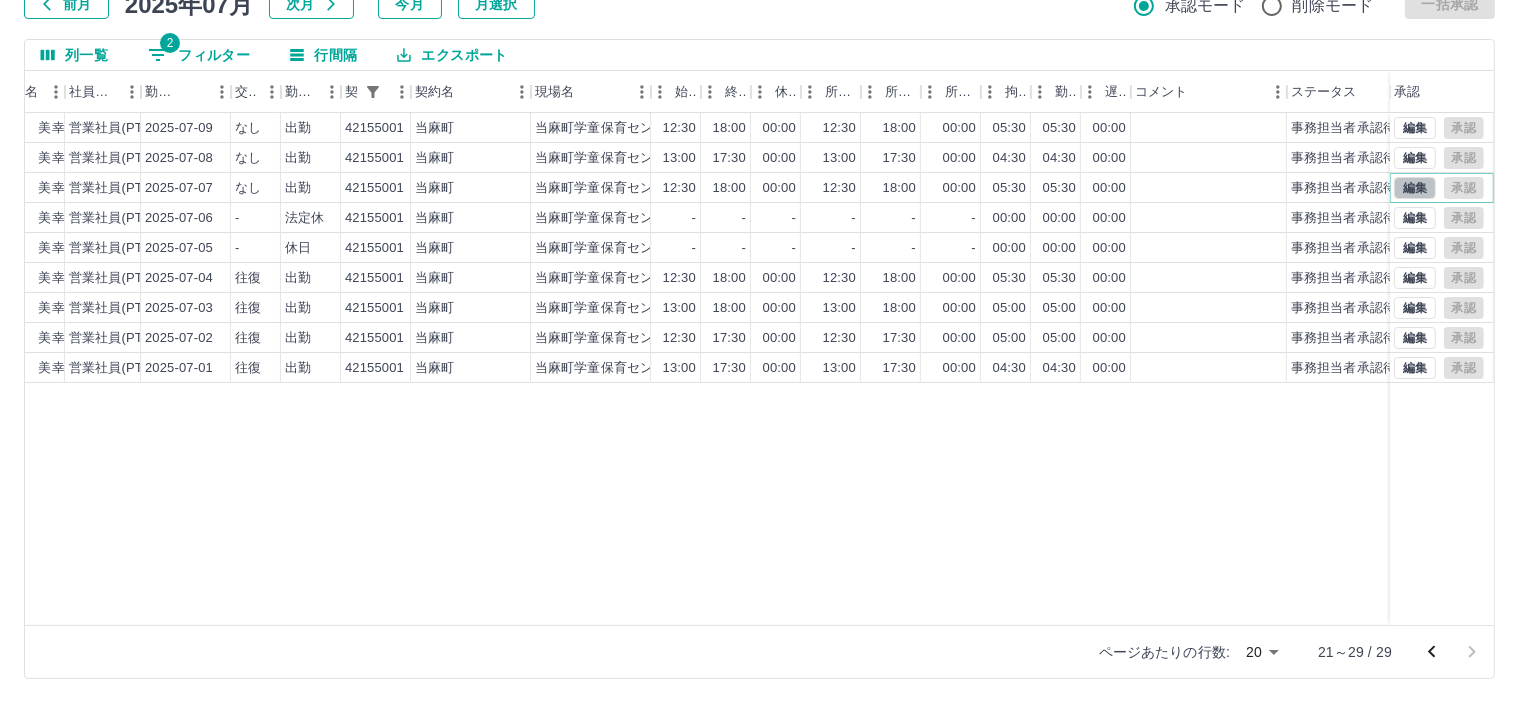 click on "編集" at bounding box center (1415, 188) 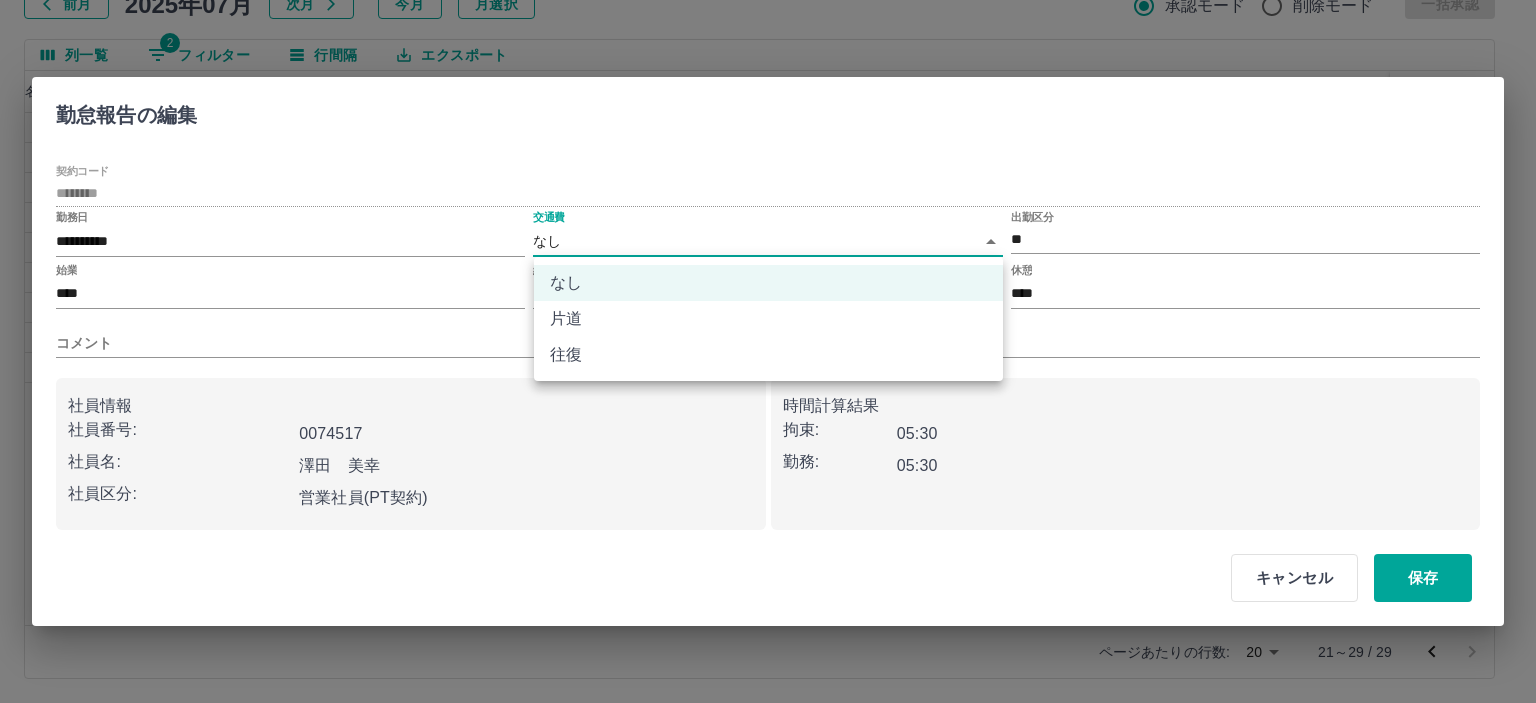 click on "SDH勤怠 半田　春菜 勤務実績承認 前月 2025年07月 次月 今月 月選択 承認モード 削除モード 一括承認 列一覧 2 フィルター 行間隔 エクスポート 承認フロー 社員番号 社員名 社員区分 勤務日 交通費 勤務区分 契約コード 契約名 現場名 始業 終業 休憩 所定開始 所定終業 所定休憩 拘束 勤務 遅刻等 コメント ステータス 承認 現 事 Ａ 営 0074517 澤田　美幸 営業社員(PT契約) 2025-07-09 なし 出勤 42155001 当麻町 当麻町学童保育センター 12:30 18:00 00:00 12:30 18:00 00:00 05:30 05:30 00:00 事務担当者承認待 現 事 Ａ 営 0074517 澤田　美幸 営業社員(PT契約) 2025-07-08 なし 出勤 42155001 当麻町 当麻町学童保育センター 13:00 17:30 00:00 13:00 17:30 00:00 04:30 04:30 00:00 事務担当者承認待 現 事 Ａ 営 0074517 澤田　美幸 営業社員(PT契約) 2025-07-07 なし 出勤 42155001 当麻町 当麻町学童保育センター 12:30 18:00" at bounding box center [768, 280] 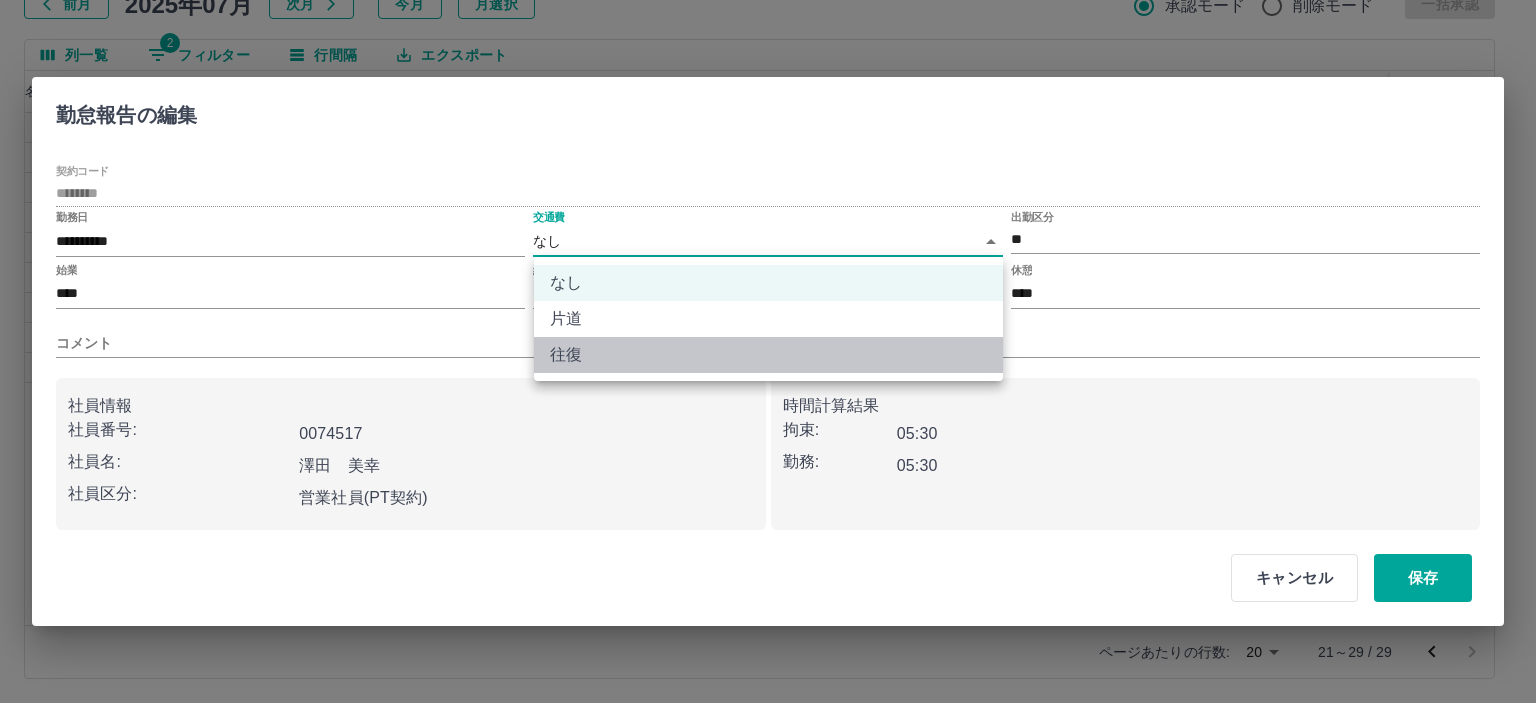click on "往復" at bounding box center (768, 355) 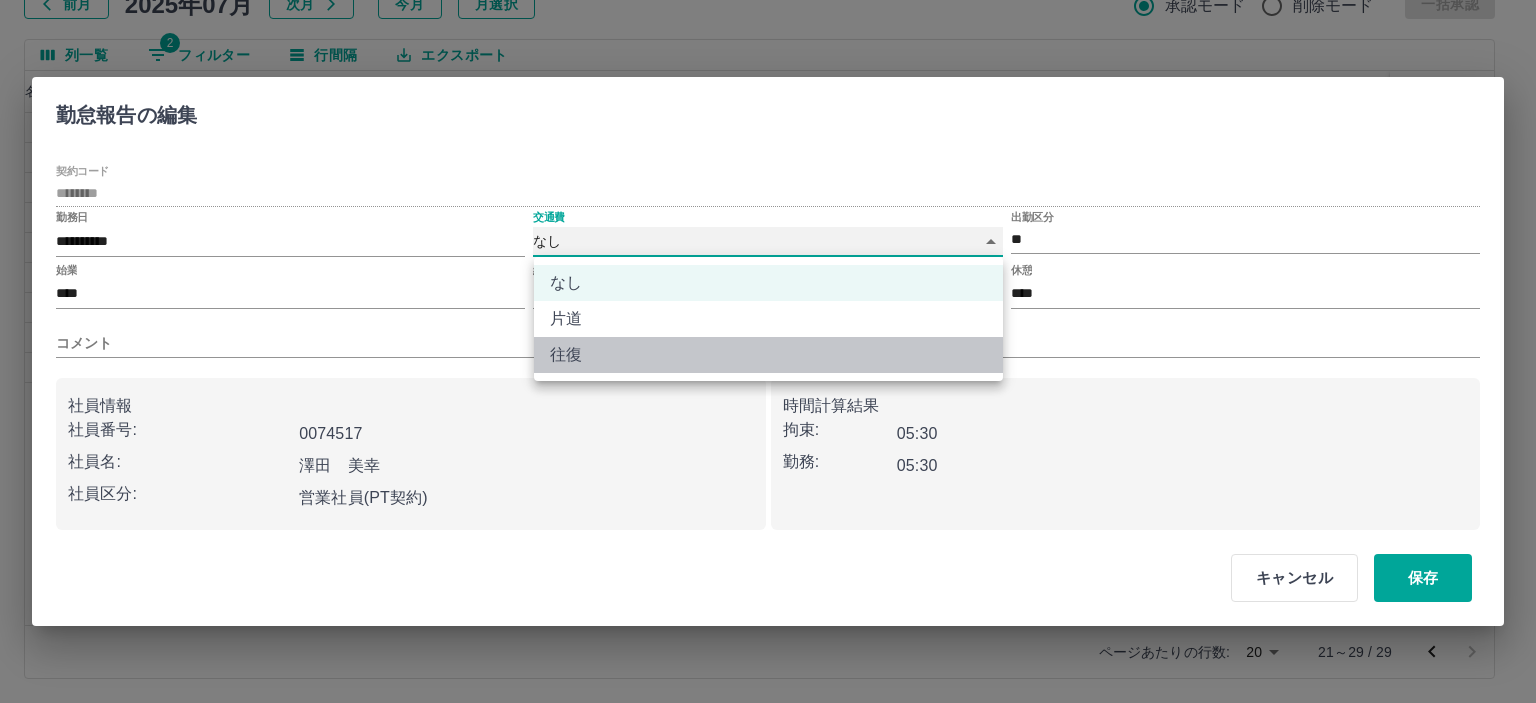 type on "******" 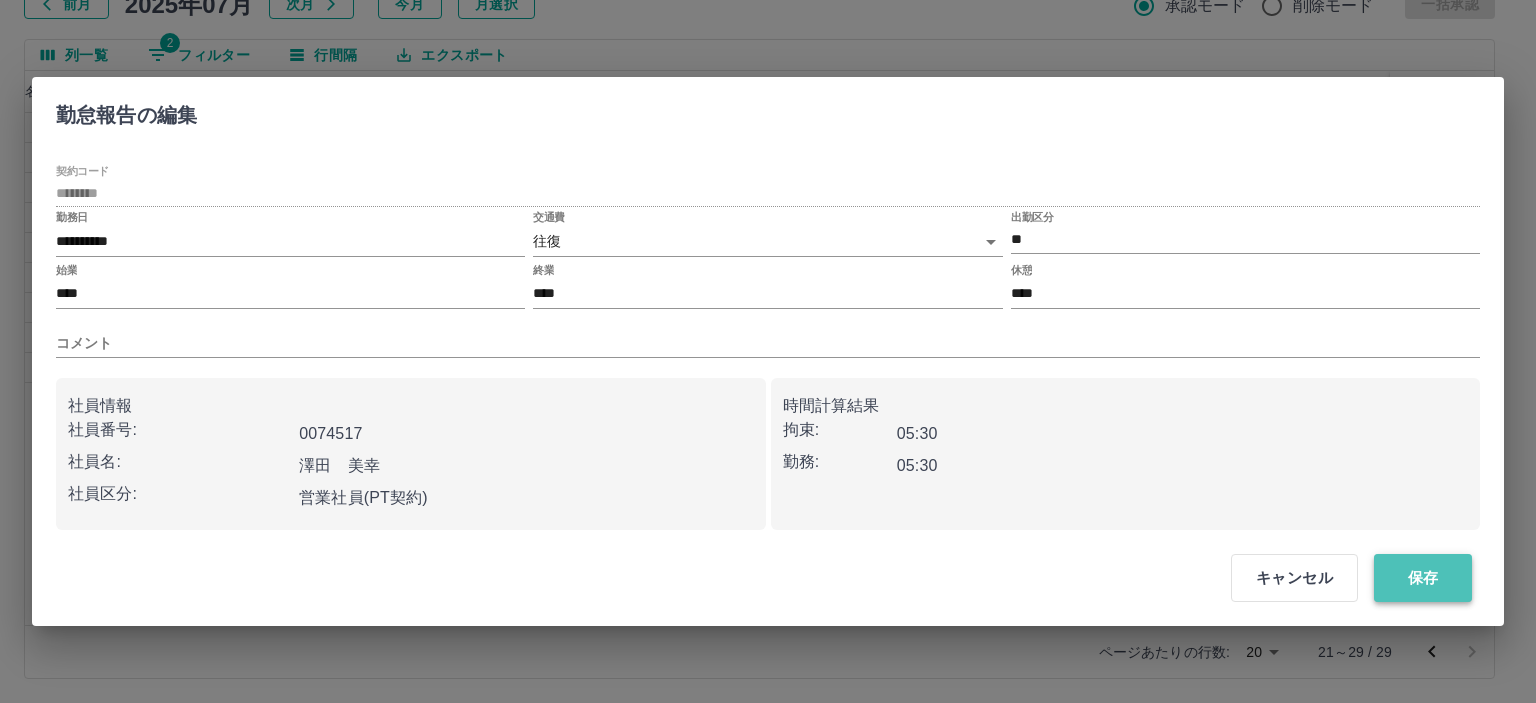 click on "保存" at bounding box center (1423, 578) 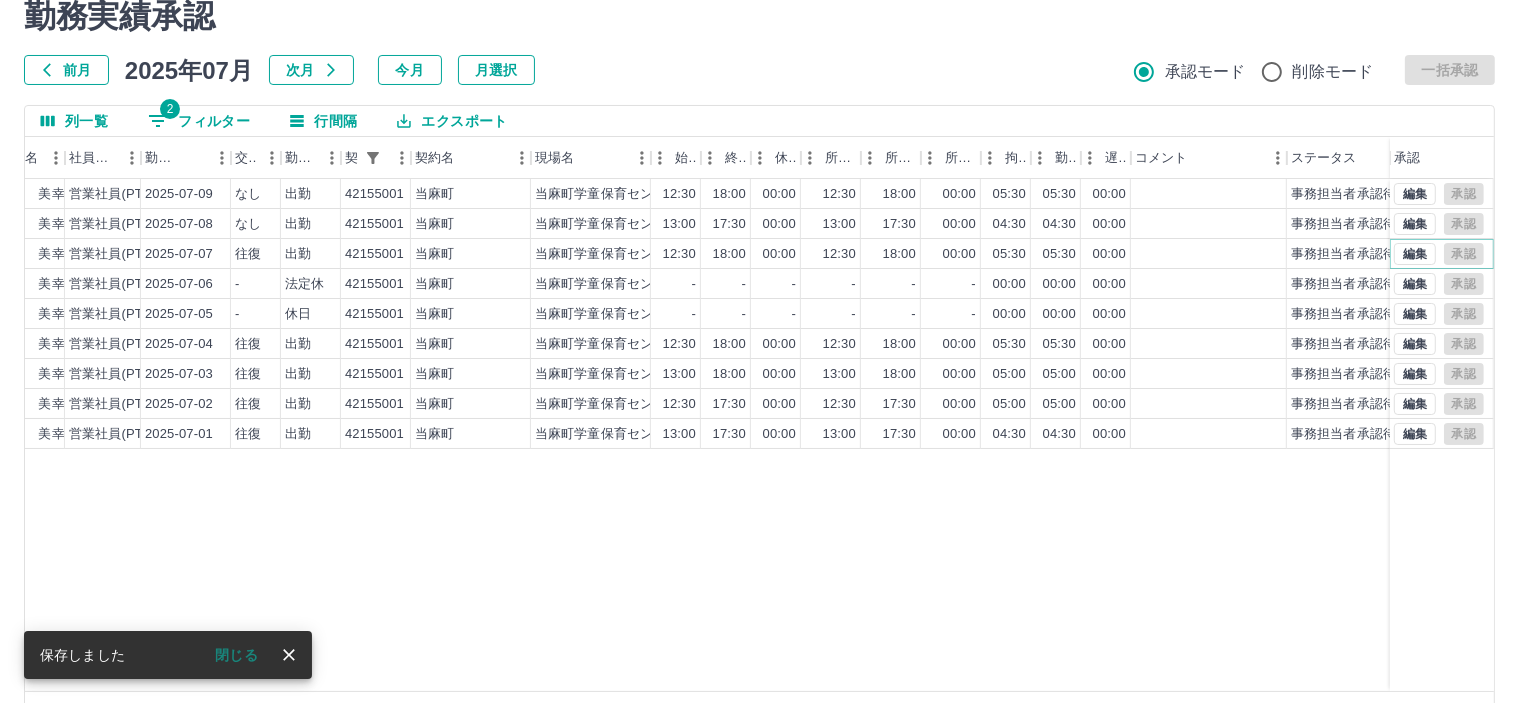 scroll, scrollTop: 42, scrollLeft: 0, axis: vertical 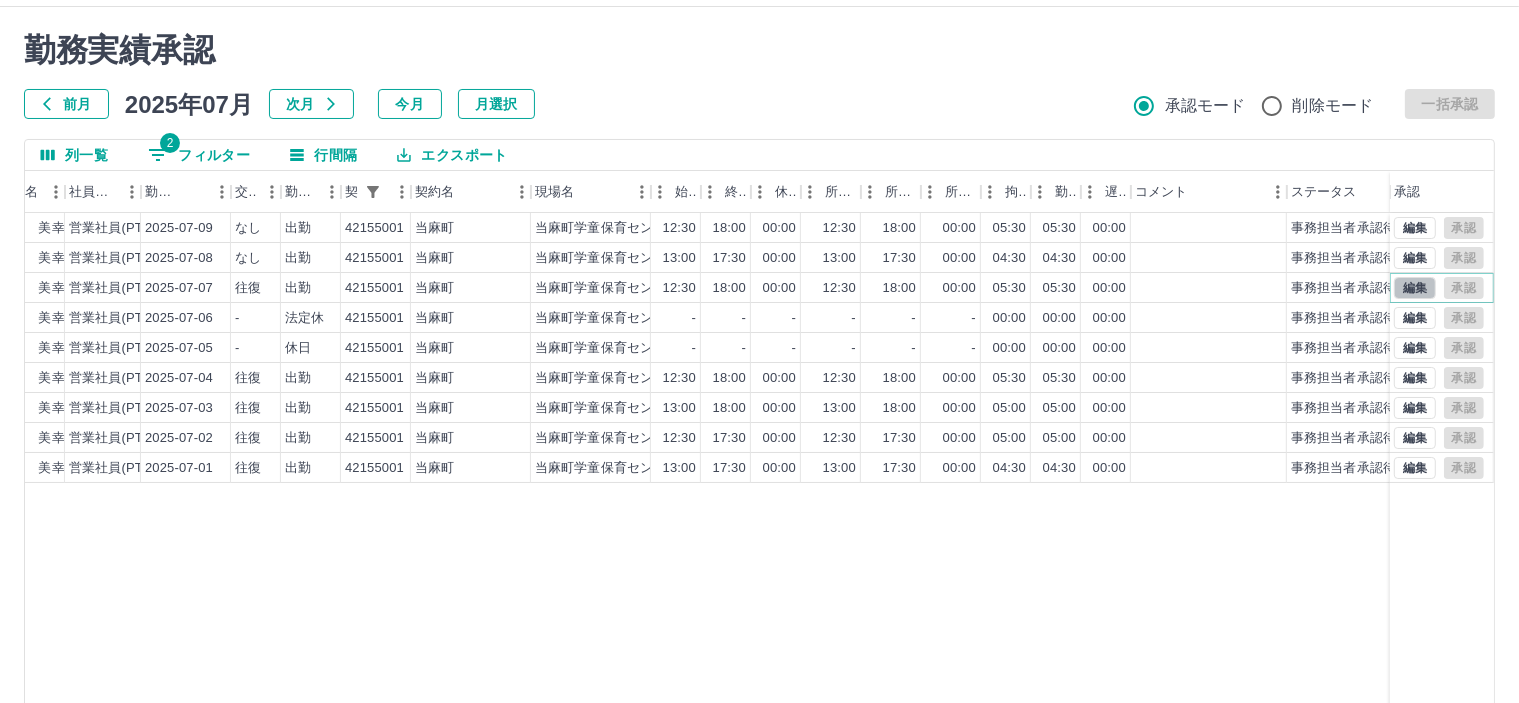 click on "編集" at bounding box center (1415, 288) 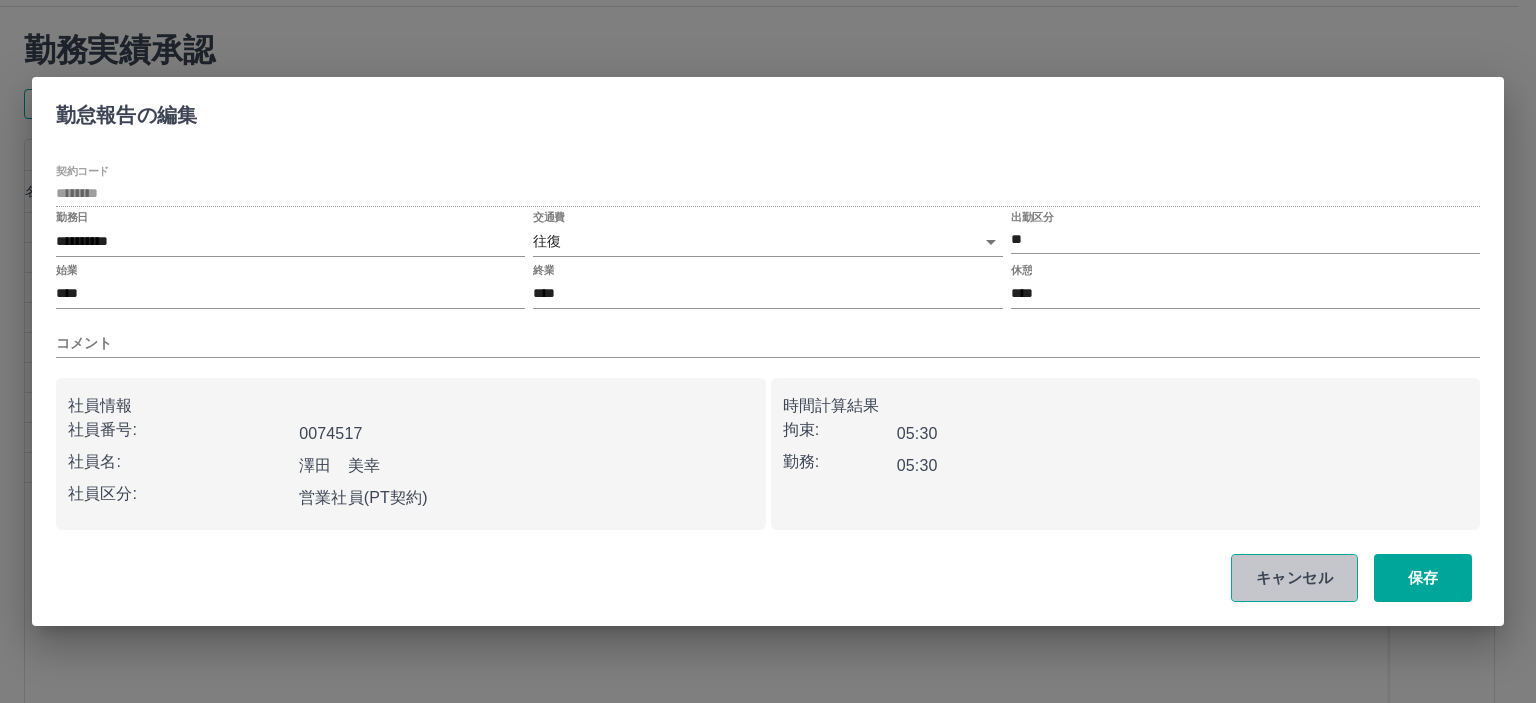 click on "キャンセル" at bounding box center (1294, 578) 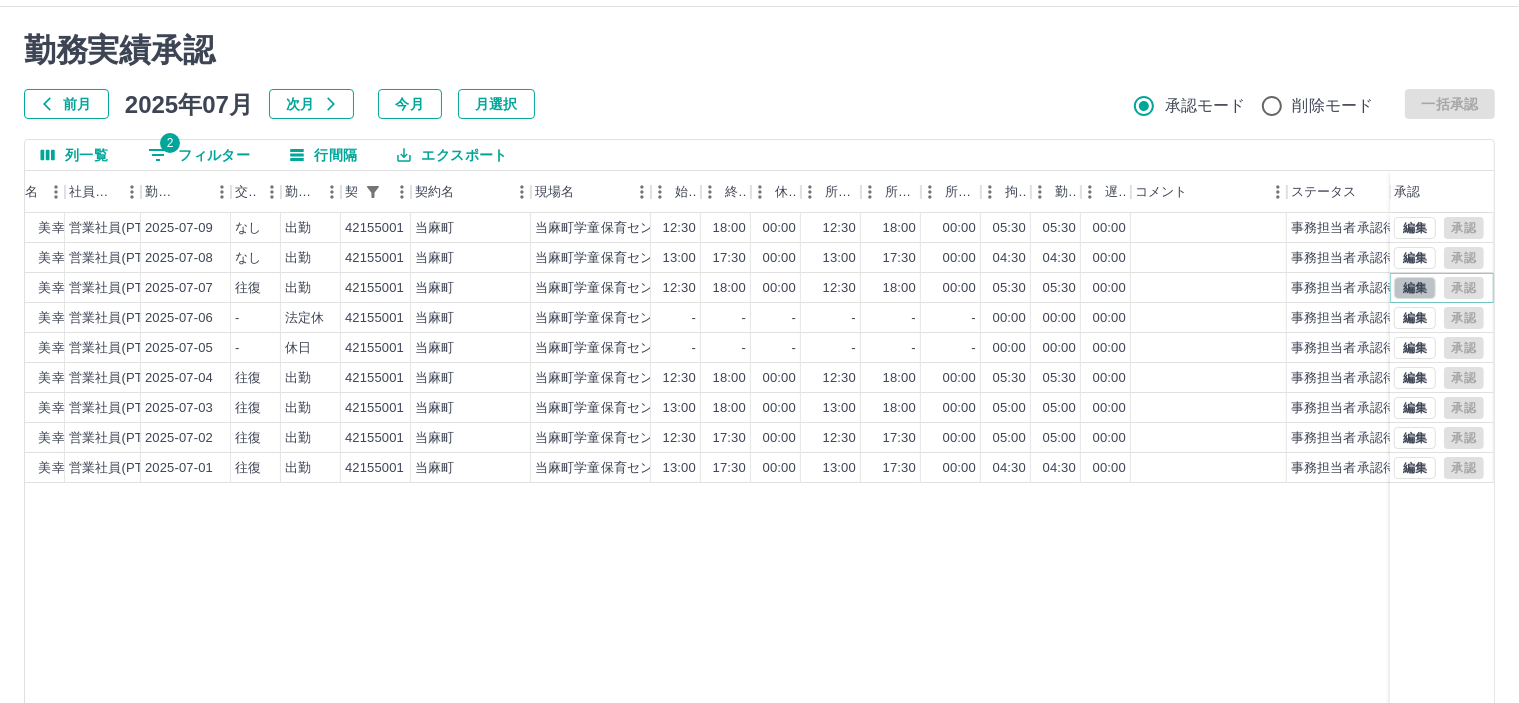 click on "編集" at bounding box center [1415, 288] 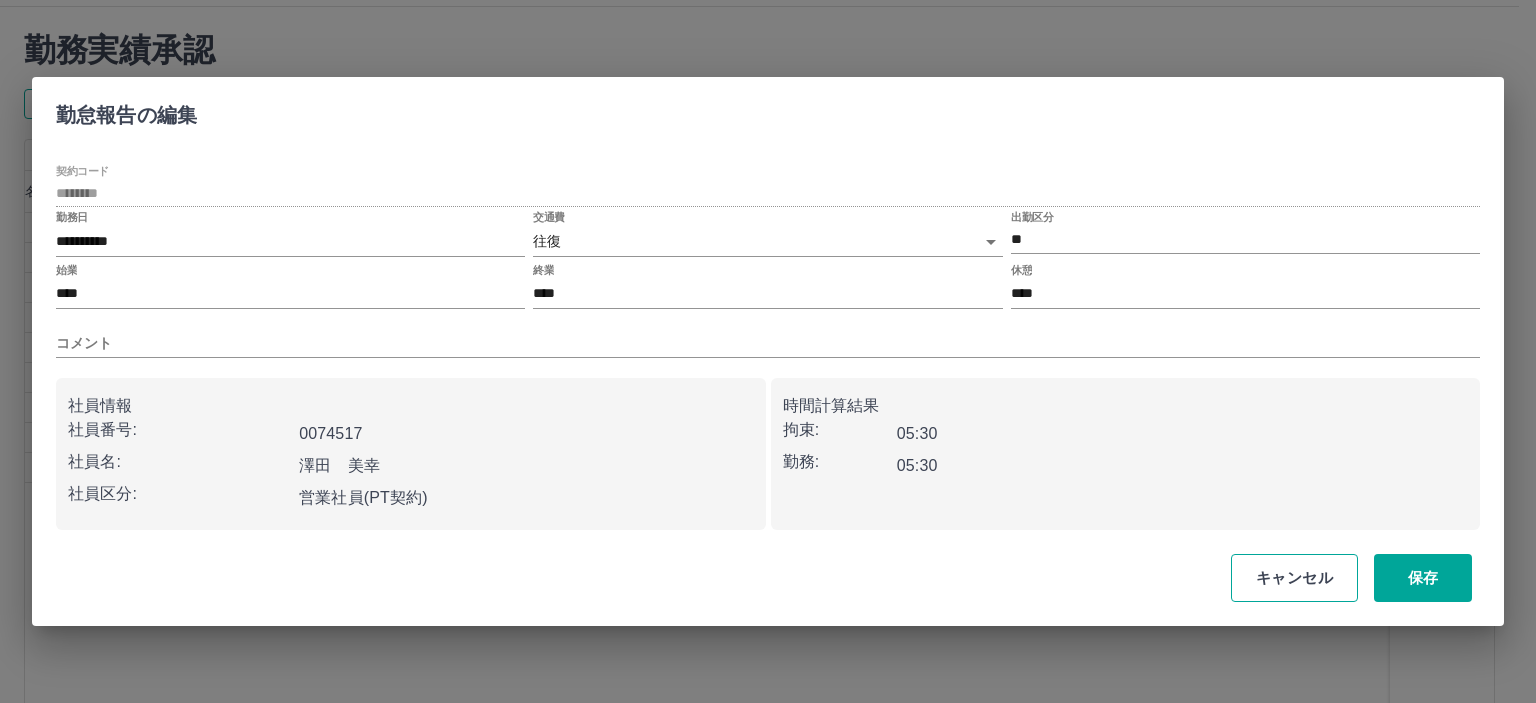 click on "キャンセル" at bounding box center [1294, 578] 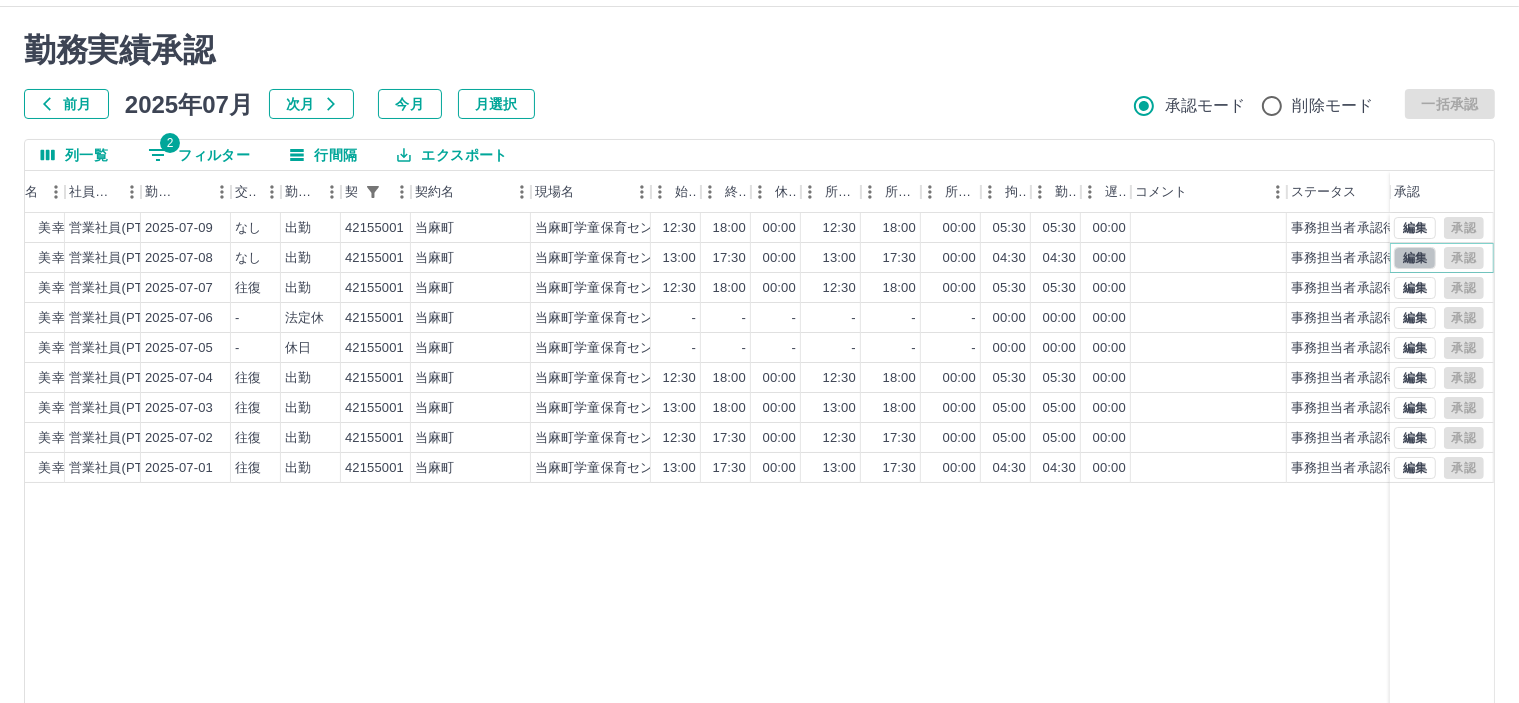 click on "編集" at bounding box center (1415, 258) 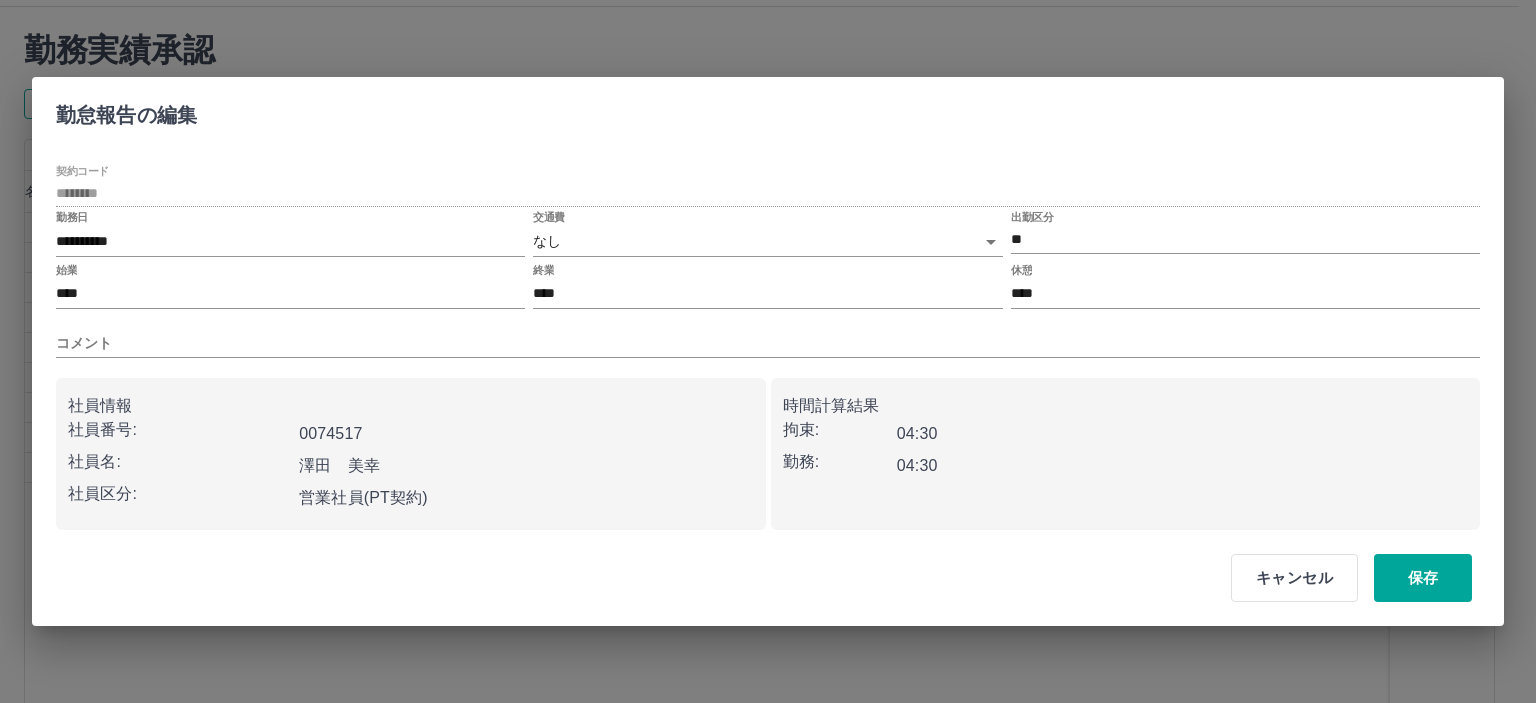 click on "SDH勤怠 半田　春菜 勤務実績承認 前月 2025年07月 次月 今月 月選択 承認モード 削除モード 一括承認 列一覧 2 フィルター 行間隔 エクスポート 承認フロー 社員番号 社員名 社員区分 勤務日 交通費 勤務区分 契約コード 契約名 現場名 始業 終業 休憩 所定開始 所定終業 所定休憩 拘束 勤務 遅刻等 コメント ステータス 承認 現 事 Ａ 営 0074517 澤田　美幸 営業社員(PT契約) 2025-07-09 なし 出勤 42155001 当麻町 当麻町学童保育センター 12:30 18:00 00:00 12:30 18:00 00:00 05:30 05:30 00:00 事務担当者承認待 現 事 Ａ 営 0074517 澤田　美幸 営業社員(PT契約) 2025-07-08 なし 出勤 42155001 当麻町 当麻町学童保育センター 13:00 17:30 00:00 13:00 17:30 00:00 04:30 04:30 00:00 事務担当者承認待 現 事 Ａ 営 0074517 澤田　美幸 営業社員(PT契約) 2025-07-07 往復 出勤 42155001 当麻町 当麻町学童保育センター 12:30 18:00" at bounding box center [768, 380] 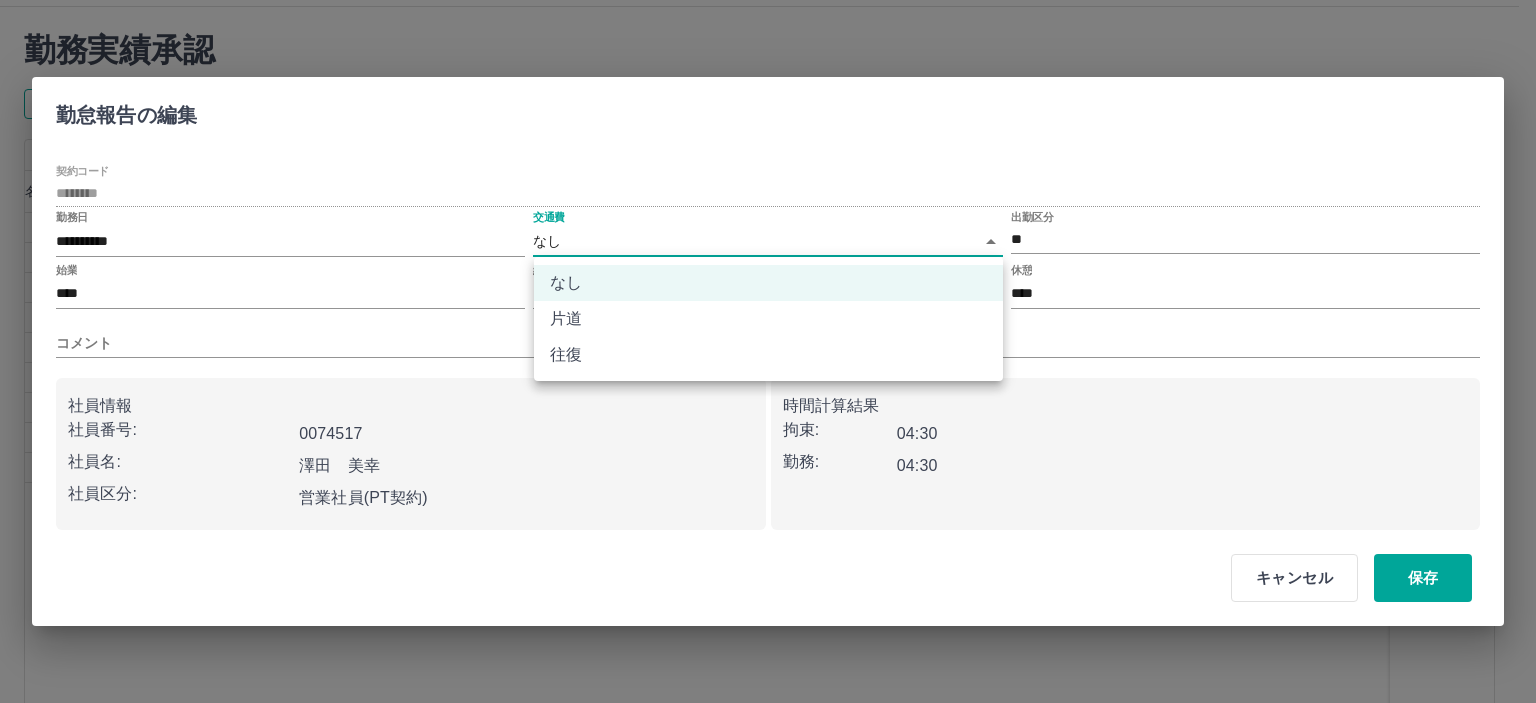 click on "往復" at bounding box center (768, 355) 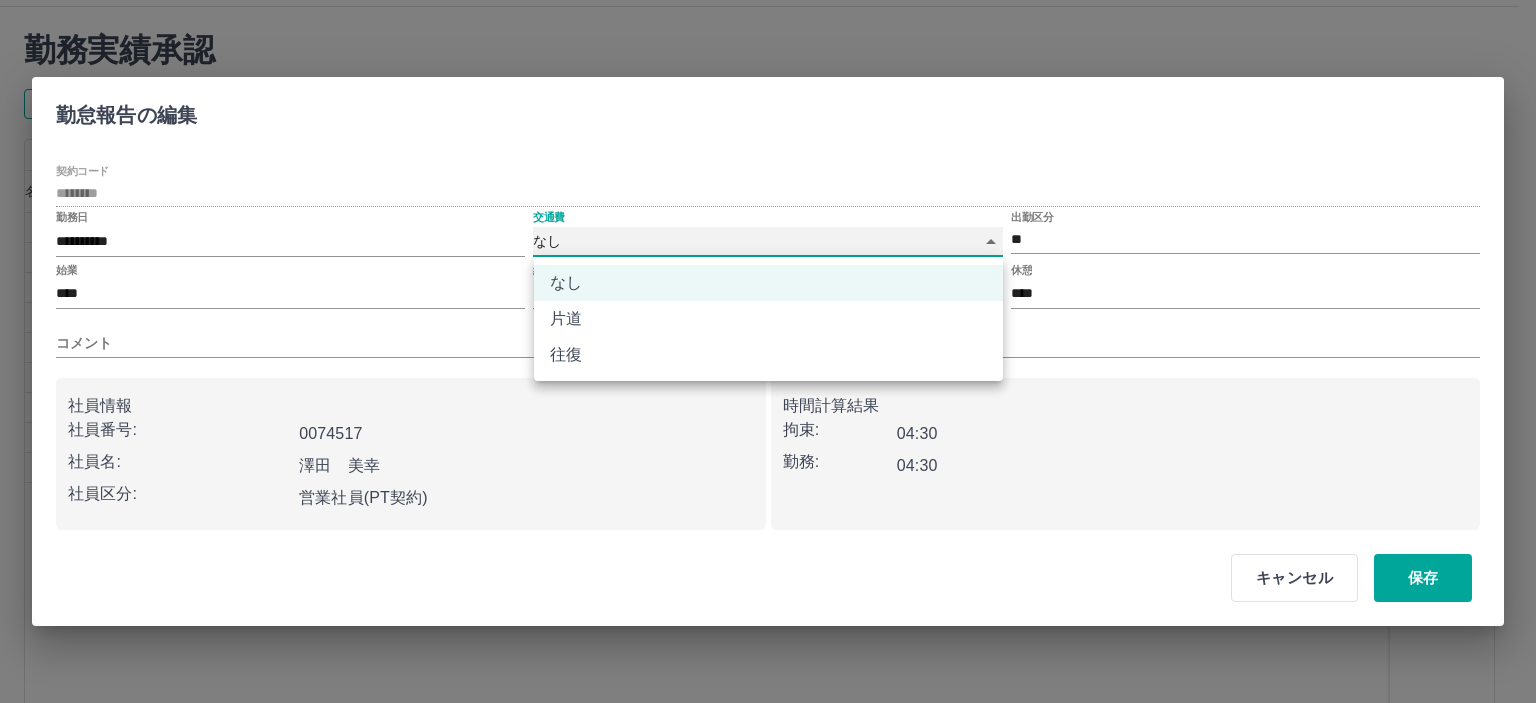 type on "******" 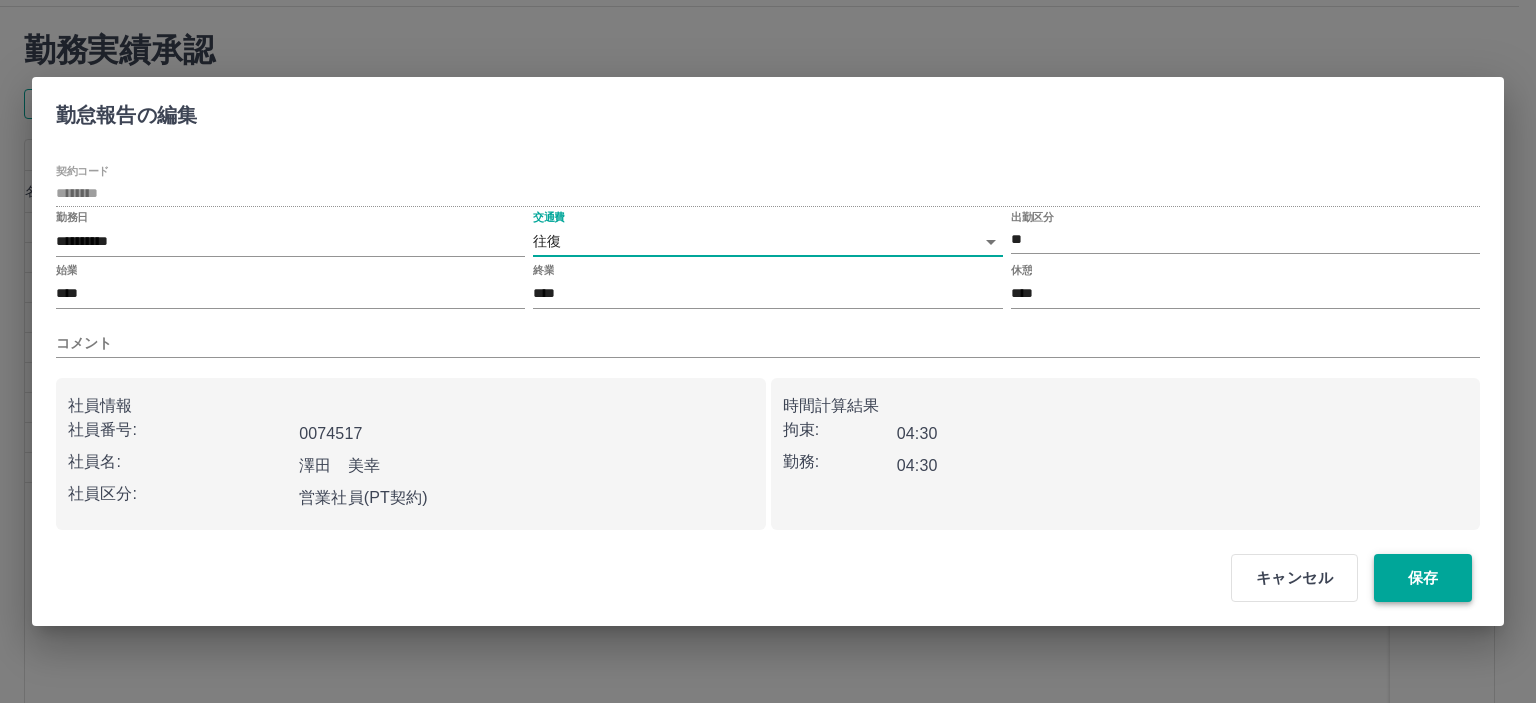 click on "保存" at bounding box center [1423, 578] 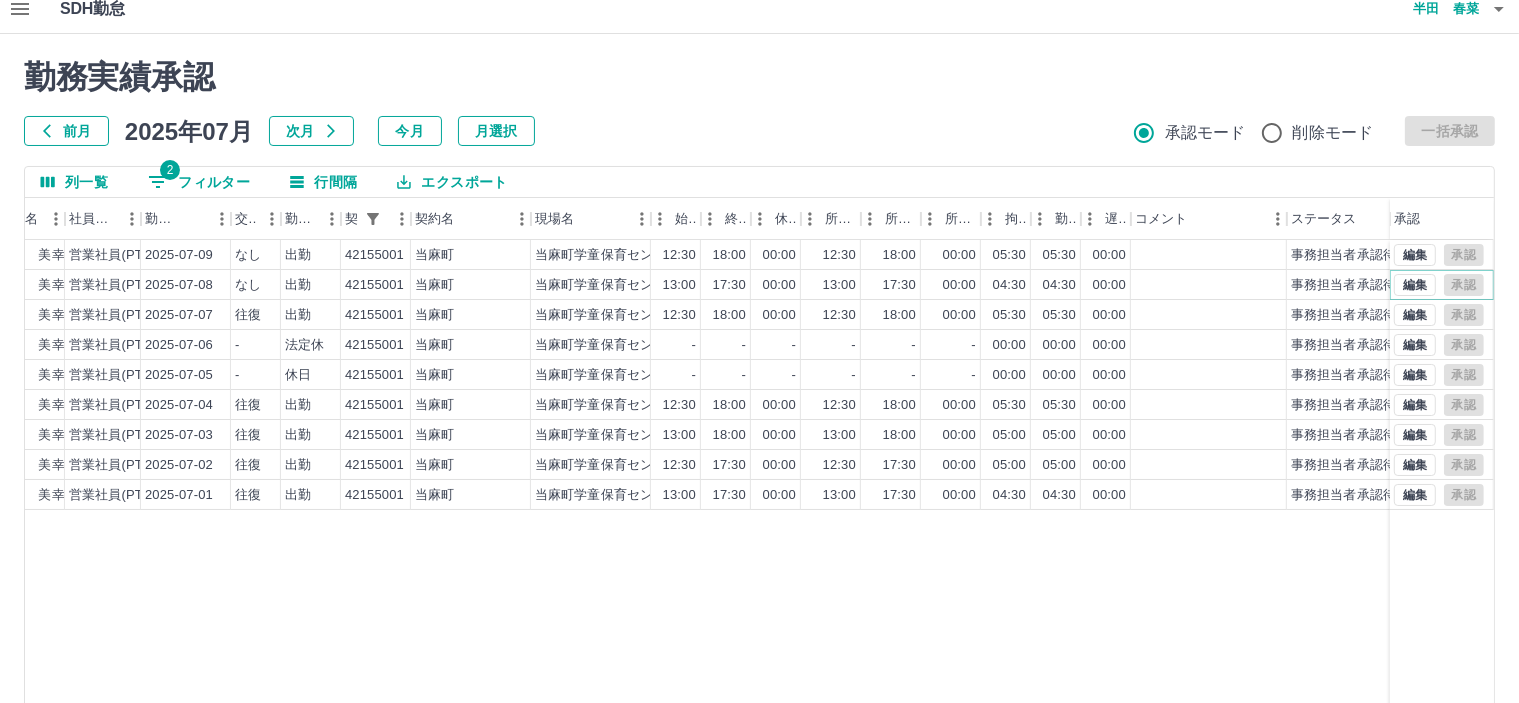 scroll, scrollTop: 0, scrollLeft: 0, axis: both 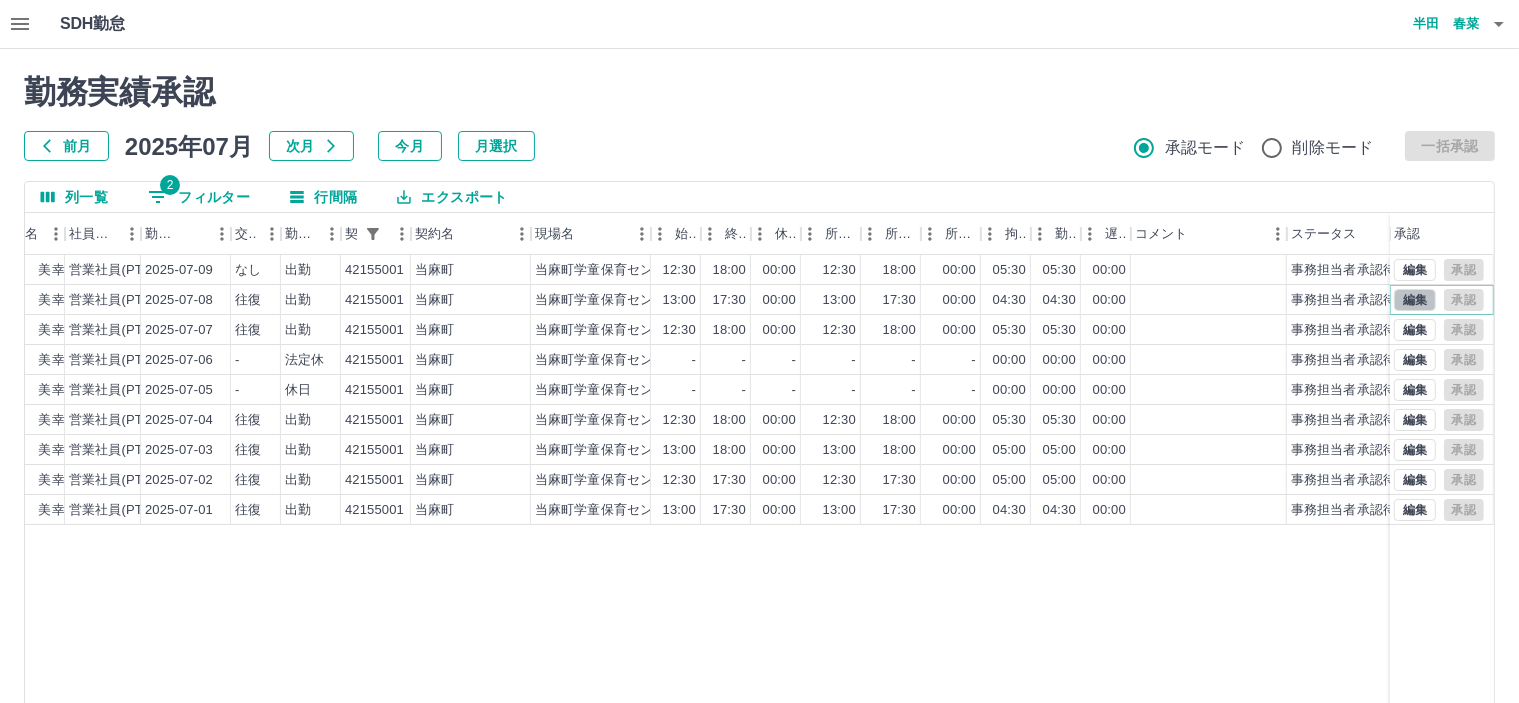 click on "編集" at bounding box center [1415, 300] 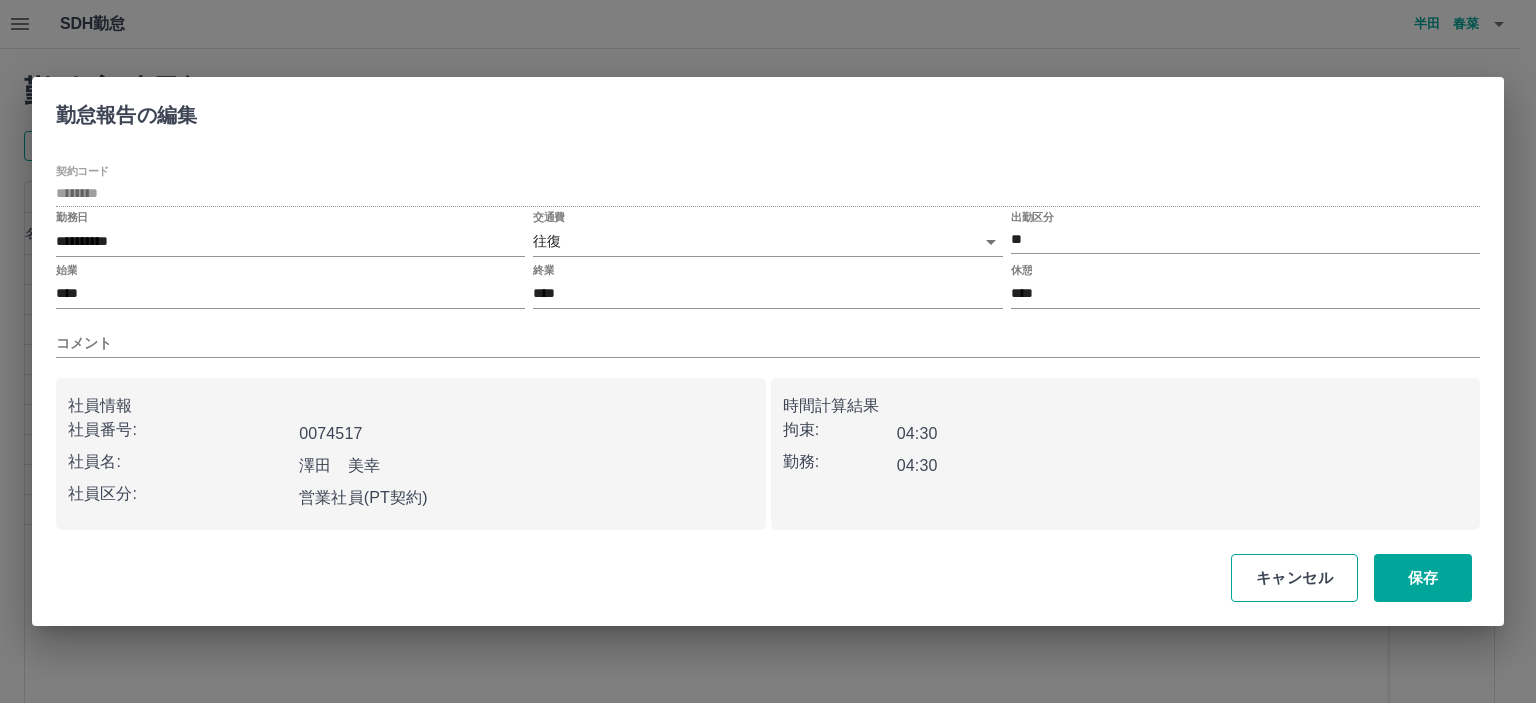 click on "キャンセル" at bounding box center [1294, 578] 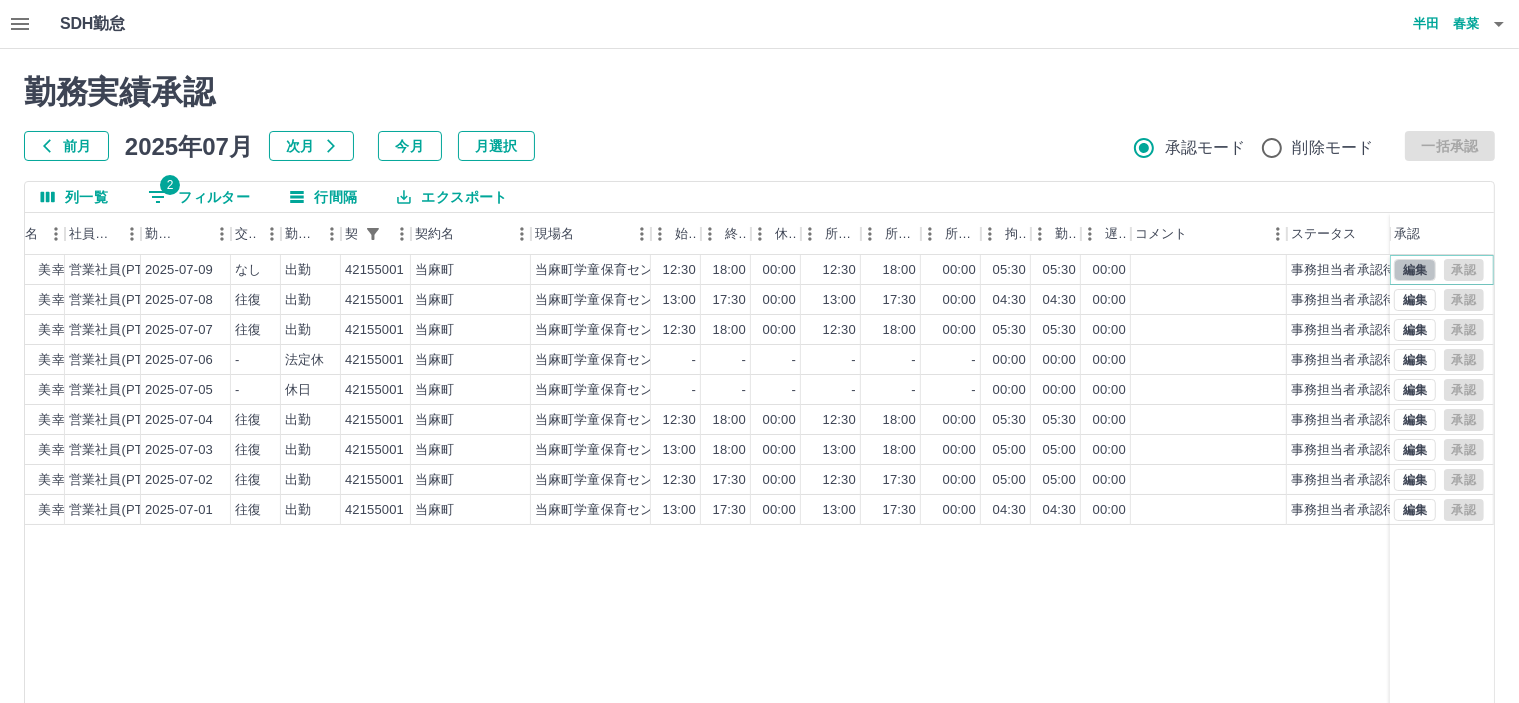 click on "編集" at bounding box center (1415, 270) 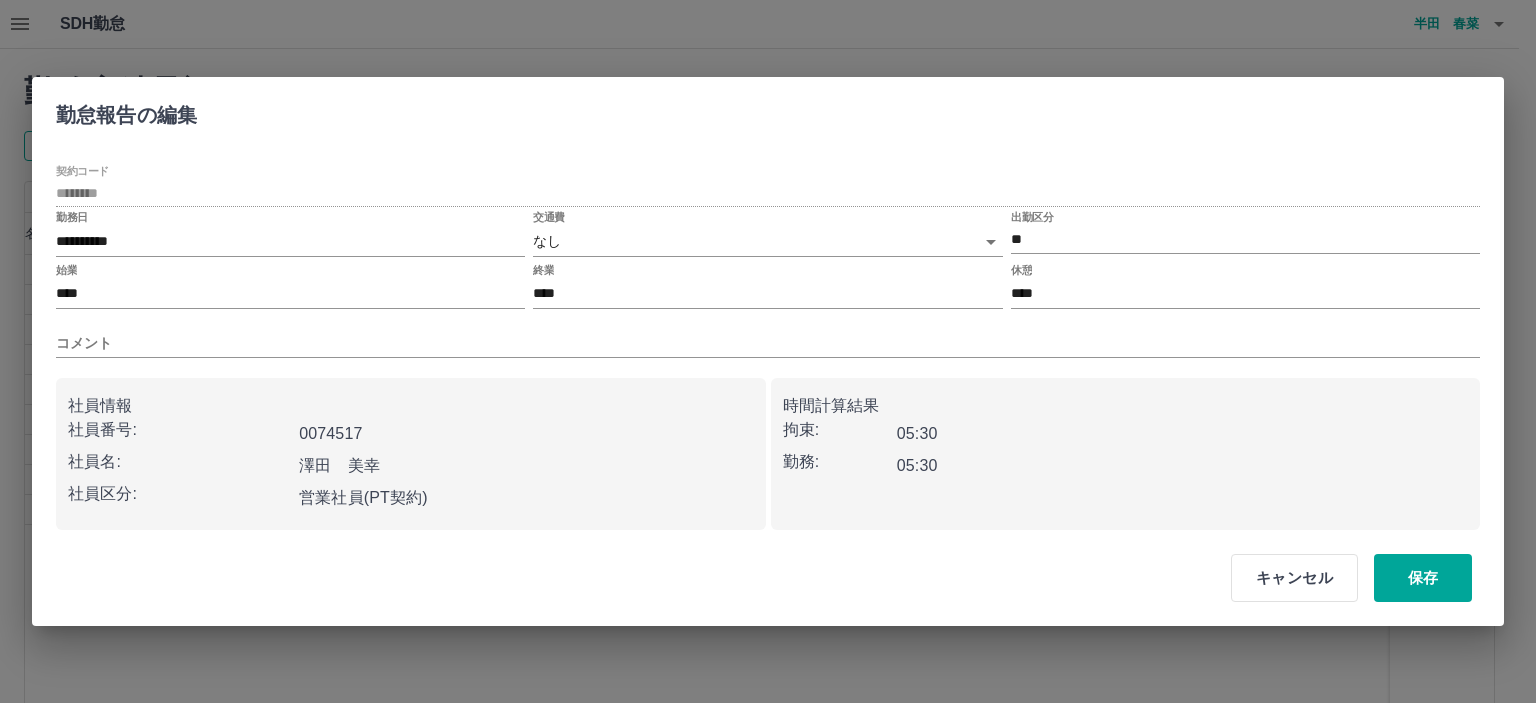click on "SDH勤怠 半田　春菜 勤務実績承認 前月 2025年07月 次月 今月 月選択 承認モード 削除モード 一括承認 列一覧 2 フィルター 行間隔 エクスポート 承認フロー 社員番号 社員名 社員区分 勤務日 交通費 勤務区分 契約コード 契約名 現場名 始業 終業 休憩 所定開始 所定終業 所定休憩 拘束 勤務 遅刻等 コメント ステータス 承認 現 事 Ａ 営 0074517 澤田　美幸 営業社員(PT契約) 2025-07-09 なし 出勤 42155001 当麻町 当麻町学童保育センター 12:30 18:00 00:00 12:30 18:00 00:00 05:30 05:30 00:00 事務担当者承認待 現 事 Ａ 営 0074517 澤田　美幸 営業社員(PT契約) 2025-07-08 往復 出勤 42155001 当麻町 当麻町学童保育センター 13:00 17:30 00:00 13:00 17:30 00:00 04:30 04:30 00:00 事務担当者承認待 現 事 Ａ 営 0074517 澤田　美幸 営業社員(PT契約) 2025-07-07 往復 出勤 42155001 当麻町 当麻町学童保育センター 12:30 18:00" at bounding box center (768, 422) 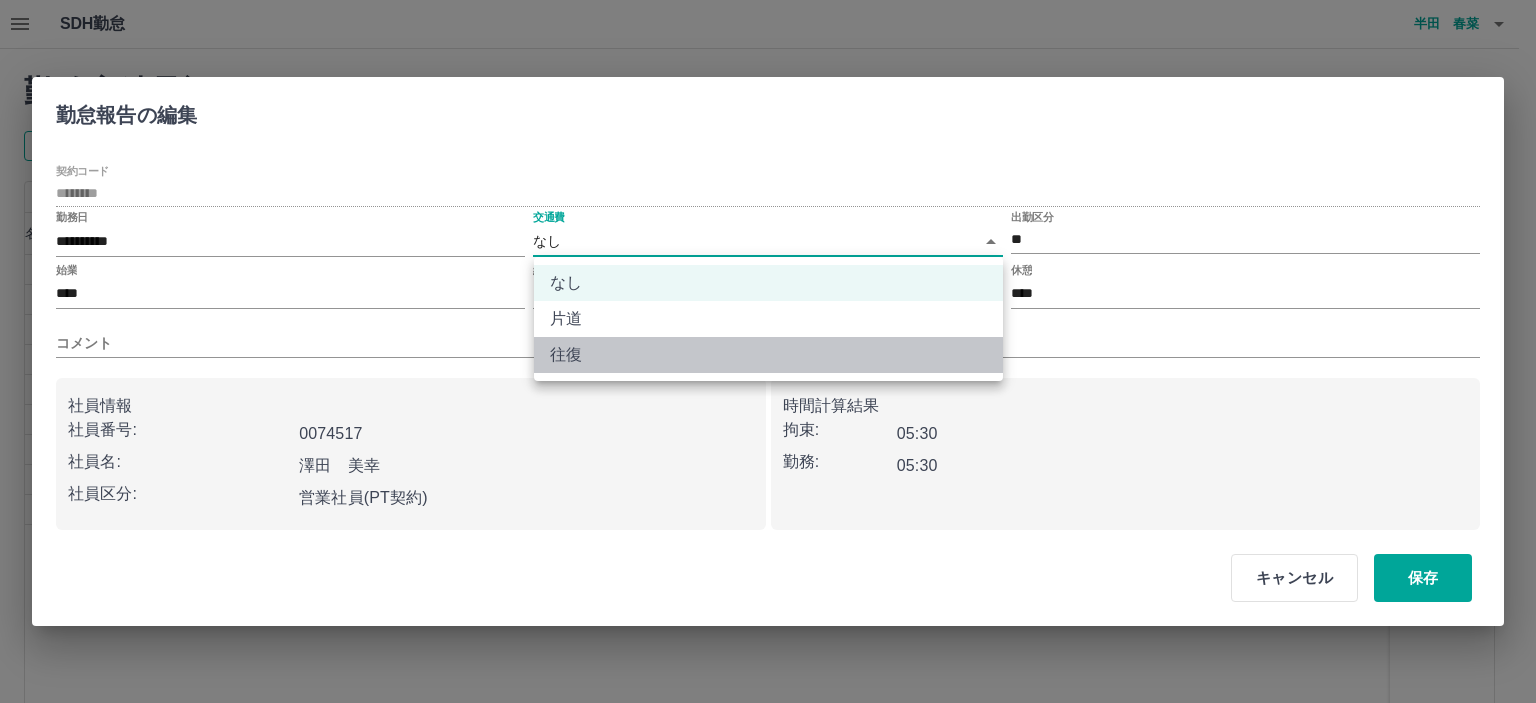 click on "往復" at bounding box center [768, 355] 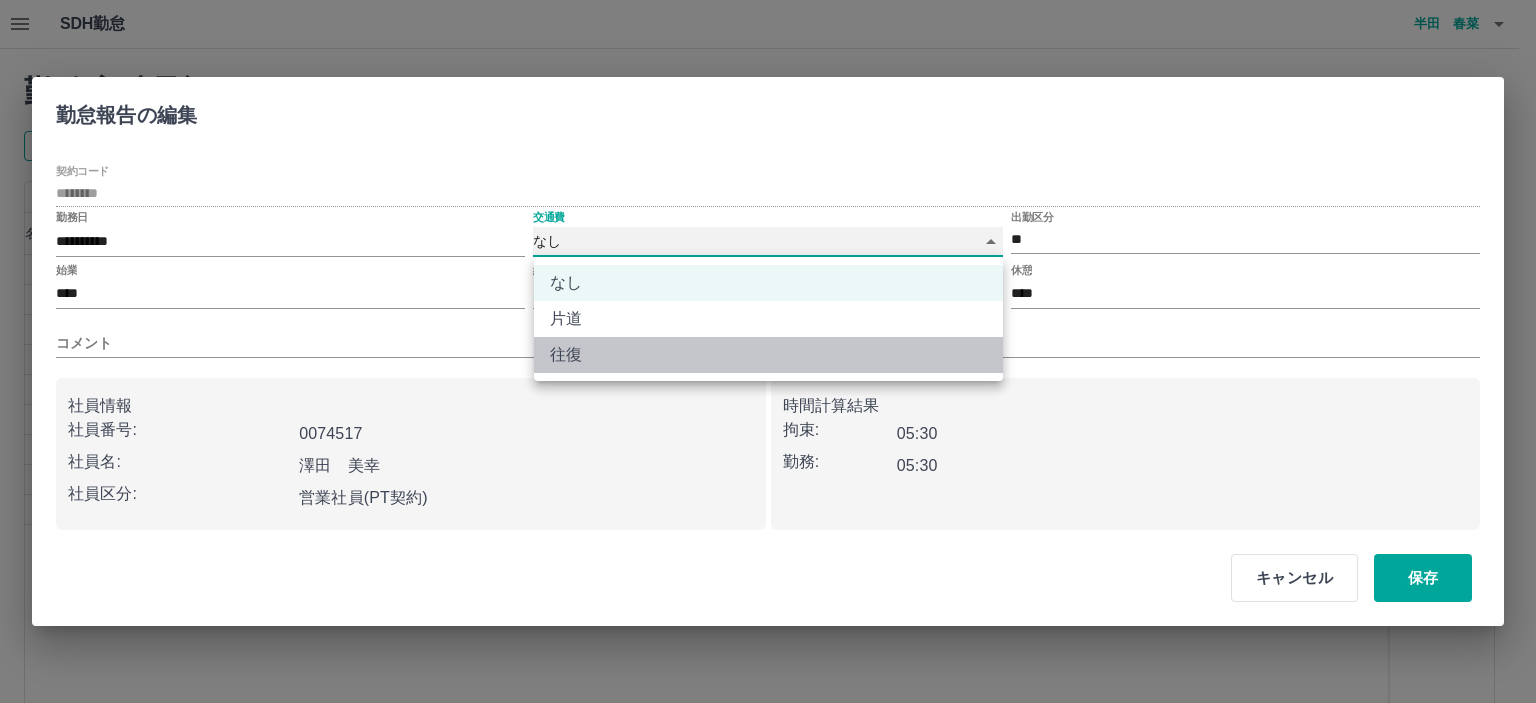 type on "******" 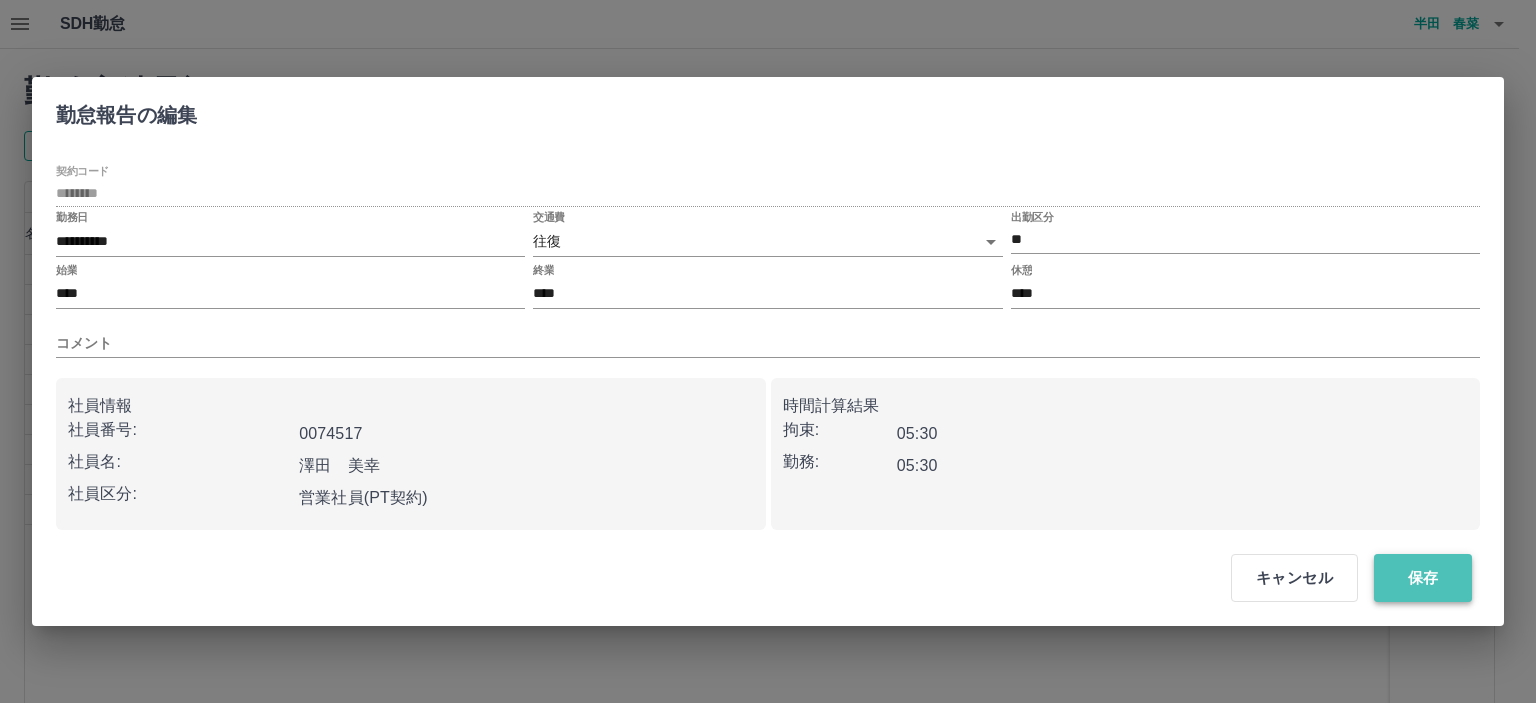 click on "保存" at bounding box center [1423, 578] 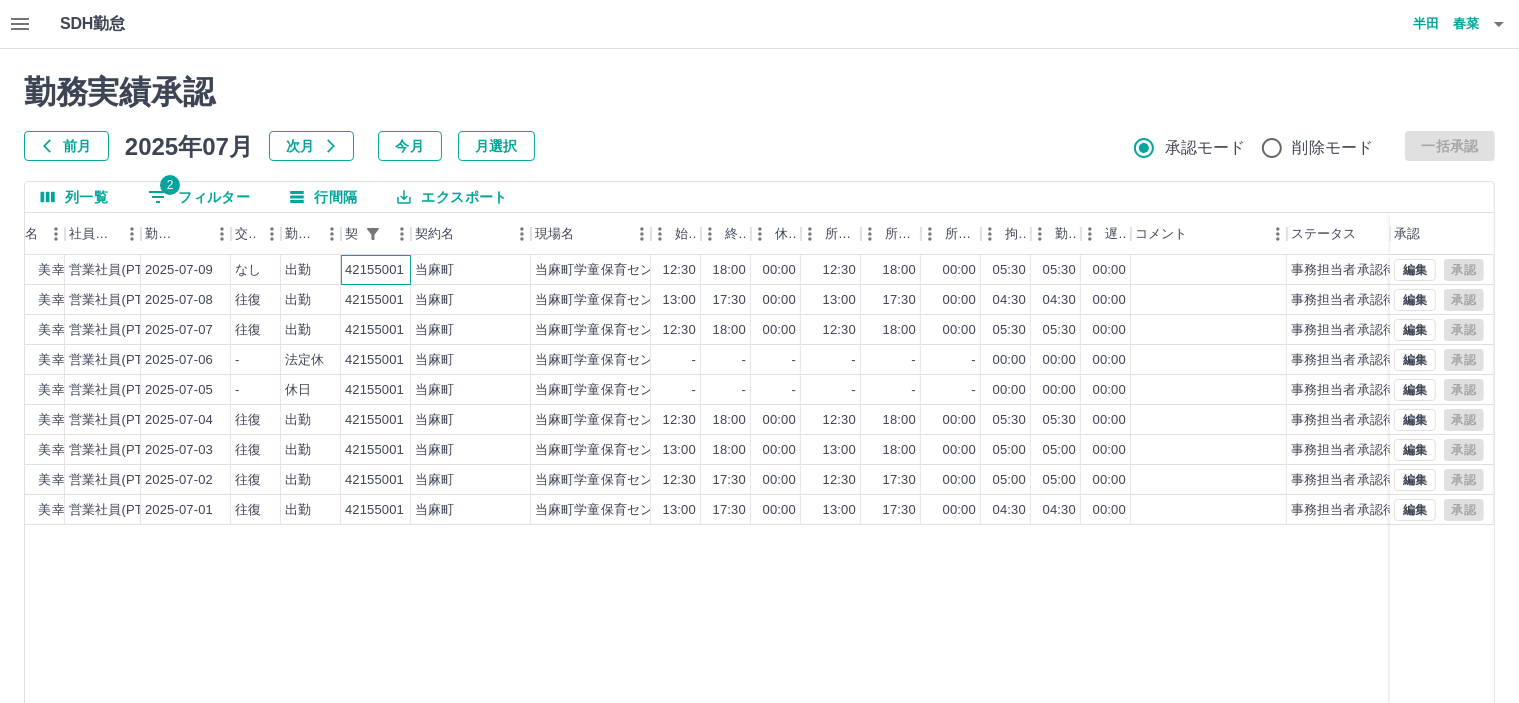 click on "42155001" at bounding box center (376, 270) 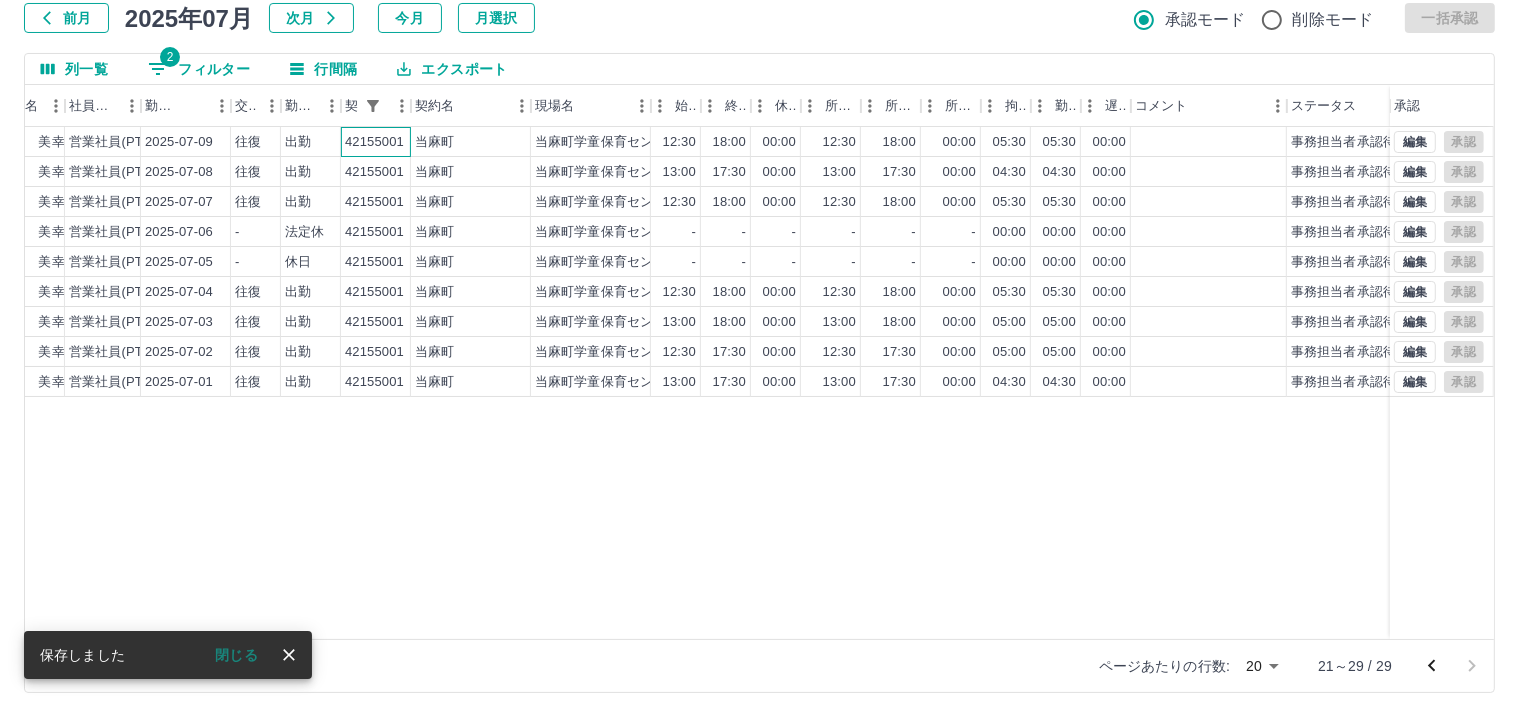 scroll, scrollTop: 142, scrollLeft: 0, axis: vertical 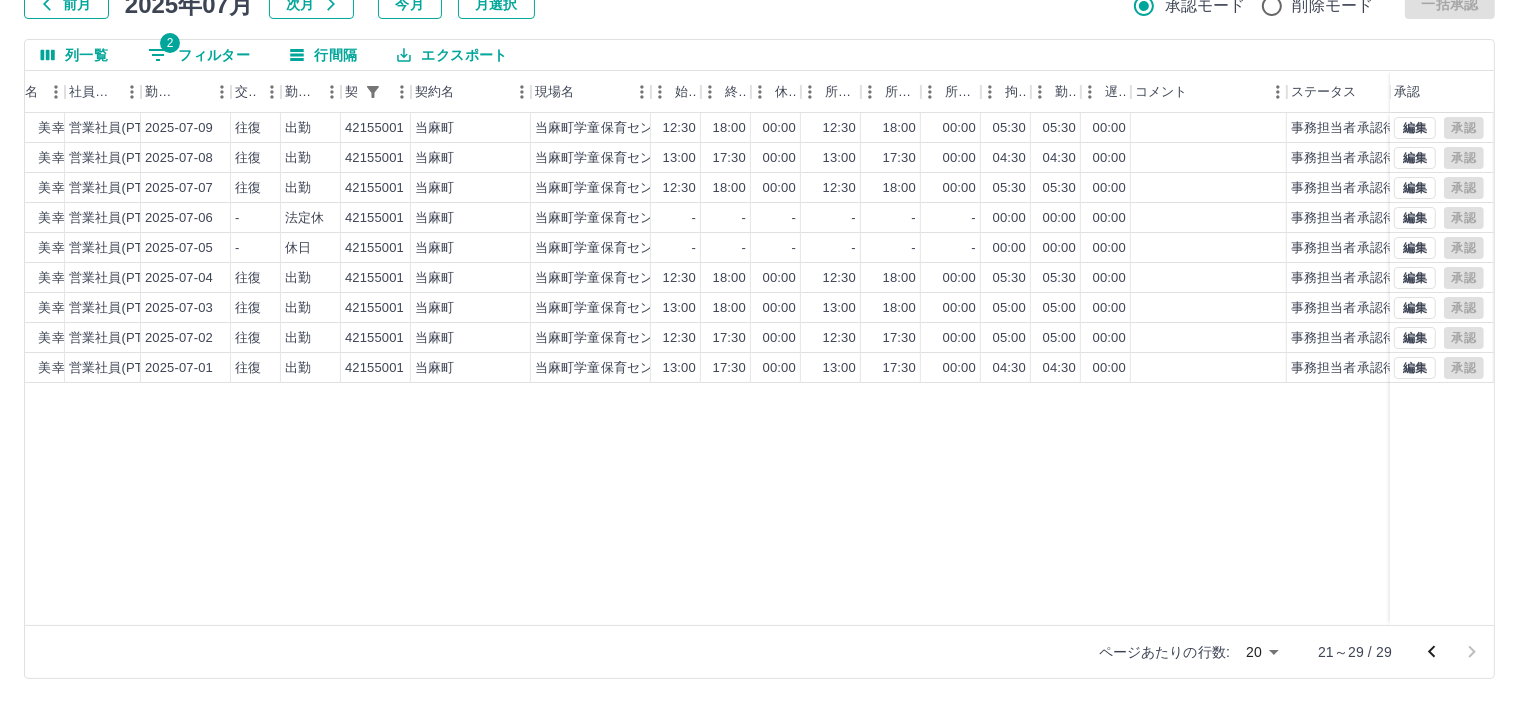 click 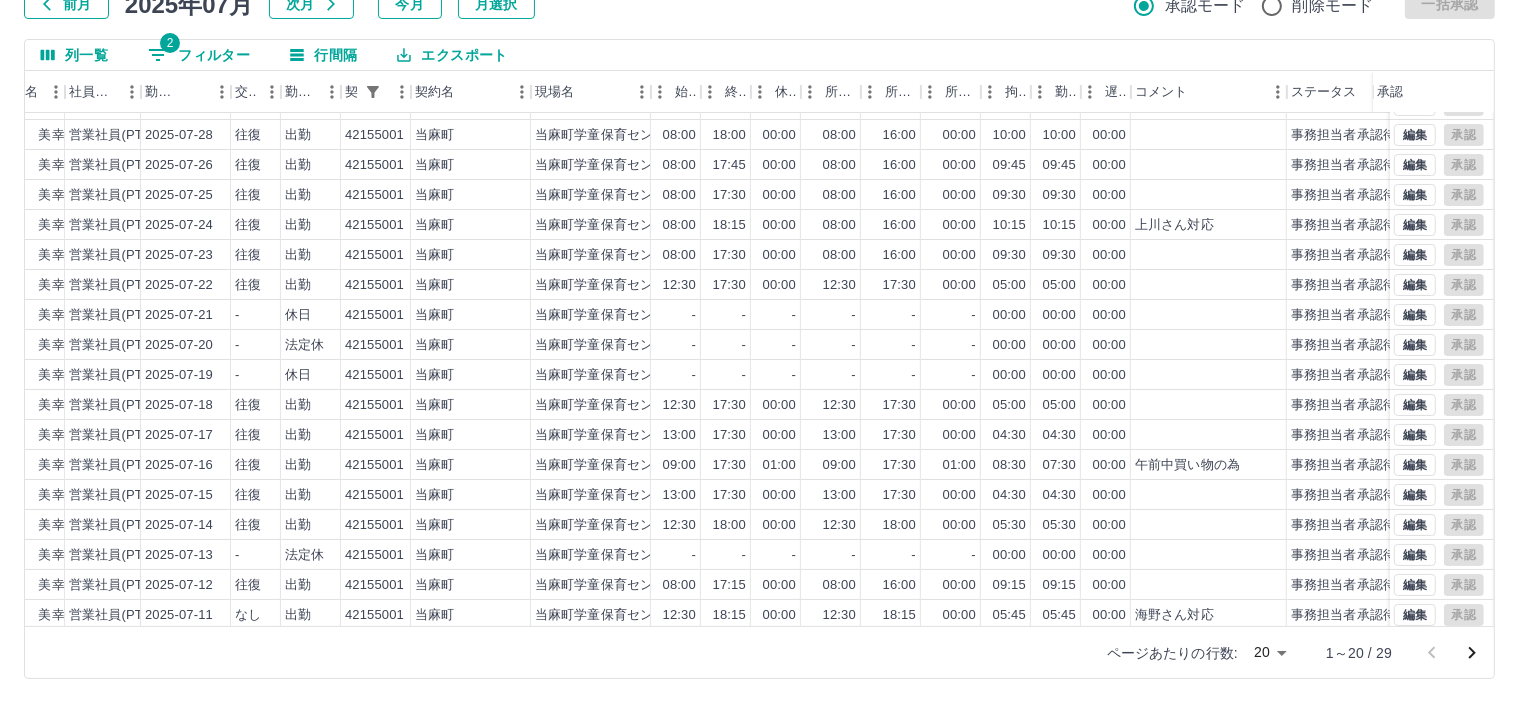 scroll, scrollTop: 103, scrollLeft: 260, axis: both 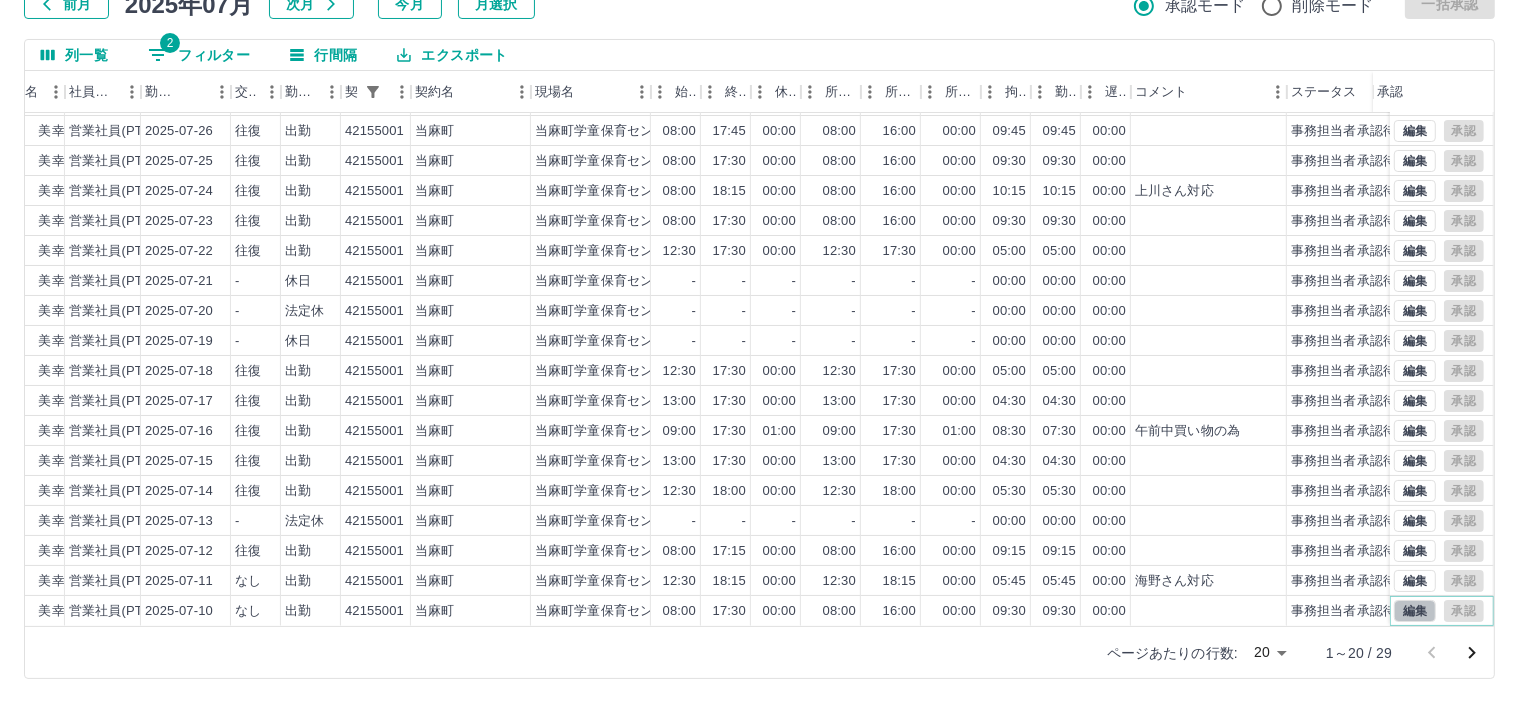 click on "編集" at bounding box center [1415, 611] 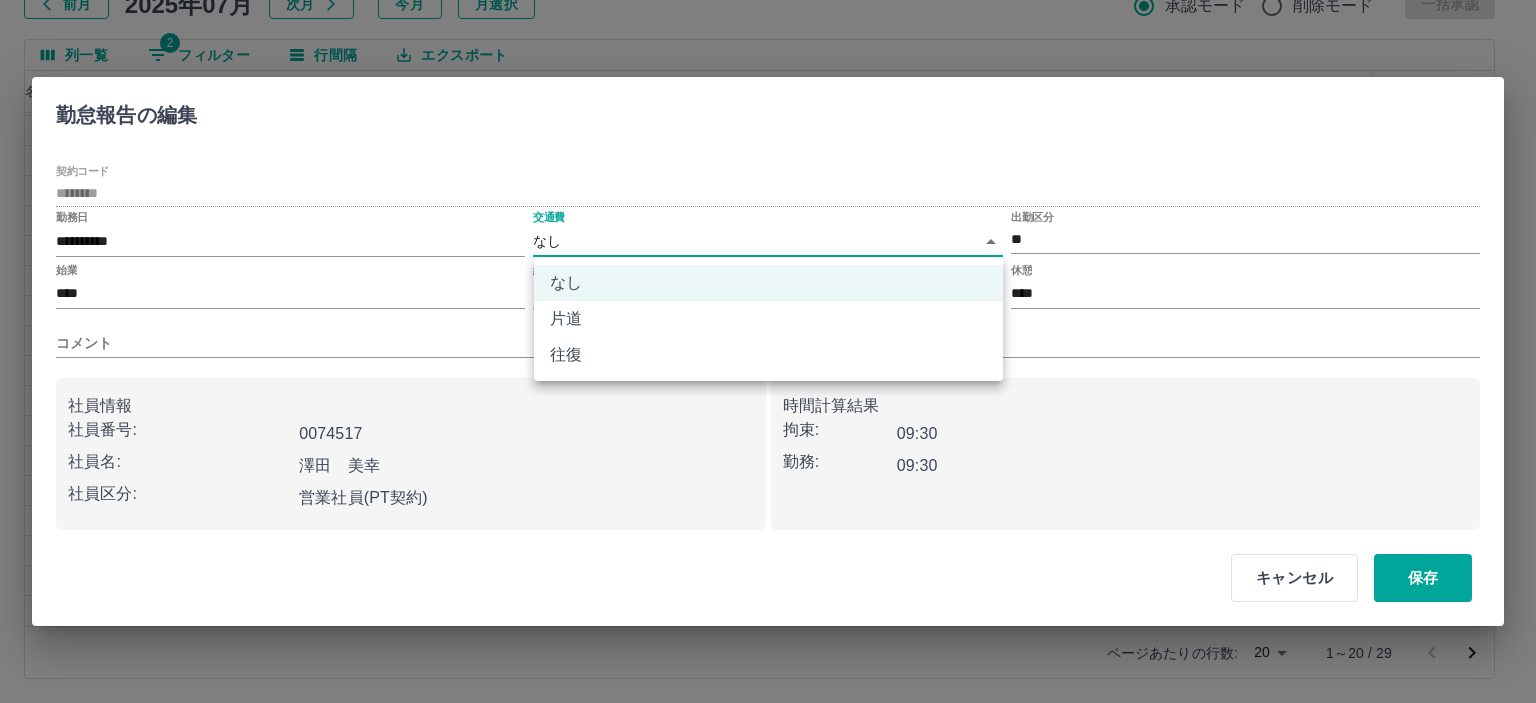click on "SDH勤怠 半田　春菜 勤務実績承認 前月 2025年07月 次月 今月 月選択 承認モード 削除モード 一括承認 列一覧 2 フィルター 行間隔 エクスポート 承認フロー 社員番号 社員名 社員区分 勤務日 交通費 勤務区分 契約コード 契約名 現場名 始業 終業 休憩 所定開始 所定終業 所定休憩 拘束 勤務 遅刻等 コメント ステータス 承認 現 事 Ａ 営 0074517 澤田　美幸 営業社員(PT契約) 2025-07-30 往復 出勤 42155001 当麻町 当麻町学童保育センター 08:00 17:30 00:00 08:00 16:00 00:00 09:30 09:30 00:00 事務担当者承認待 現 事 Ａ 営 0074517 澤田　美幸 営業社員(PT契約) 2025-07-28 往復 出勤 42155001 当麻町 当麻町学童保育センター 08:00 18:00 00:00 08:00 16:00 00:00 10:00 10:00 00:00 事務担当者承認待 現 事 Ａ 営 0074517 澤田　美幸 営業社員(PT契約) 2025-07-26 往復 出勤 42155001 当麻町 当麻町学童保育センター 08:00 17:45" at bounding box center (768, 280) 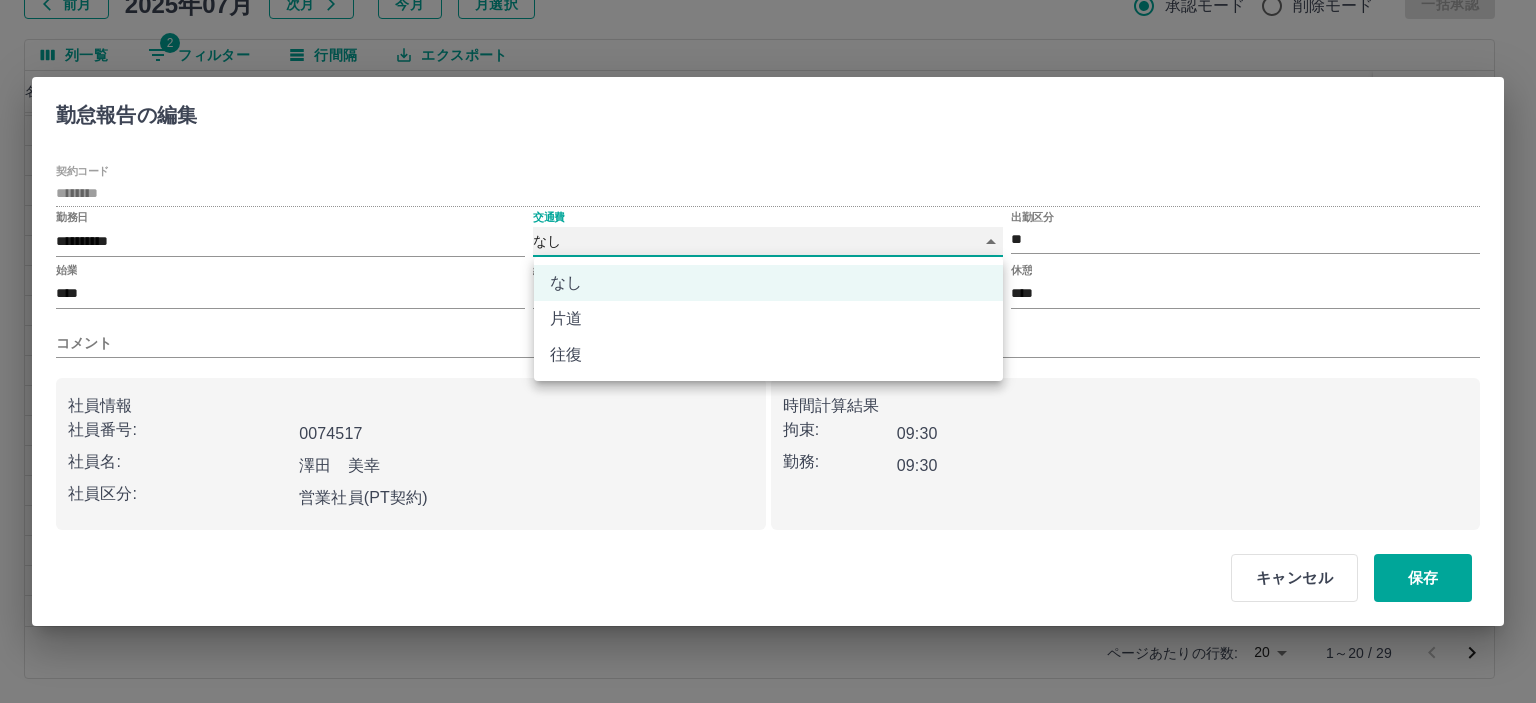 type on "******" 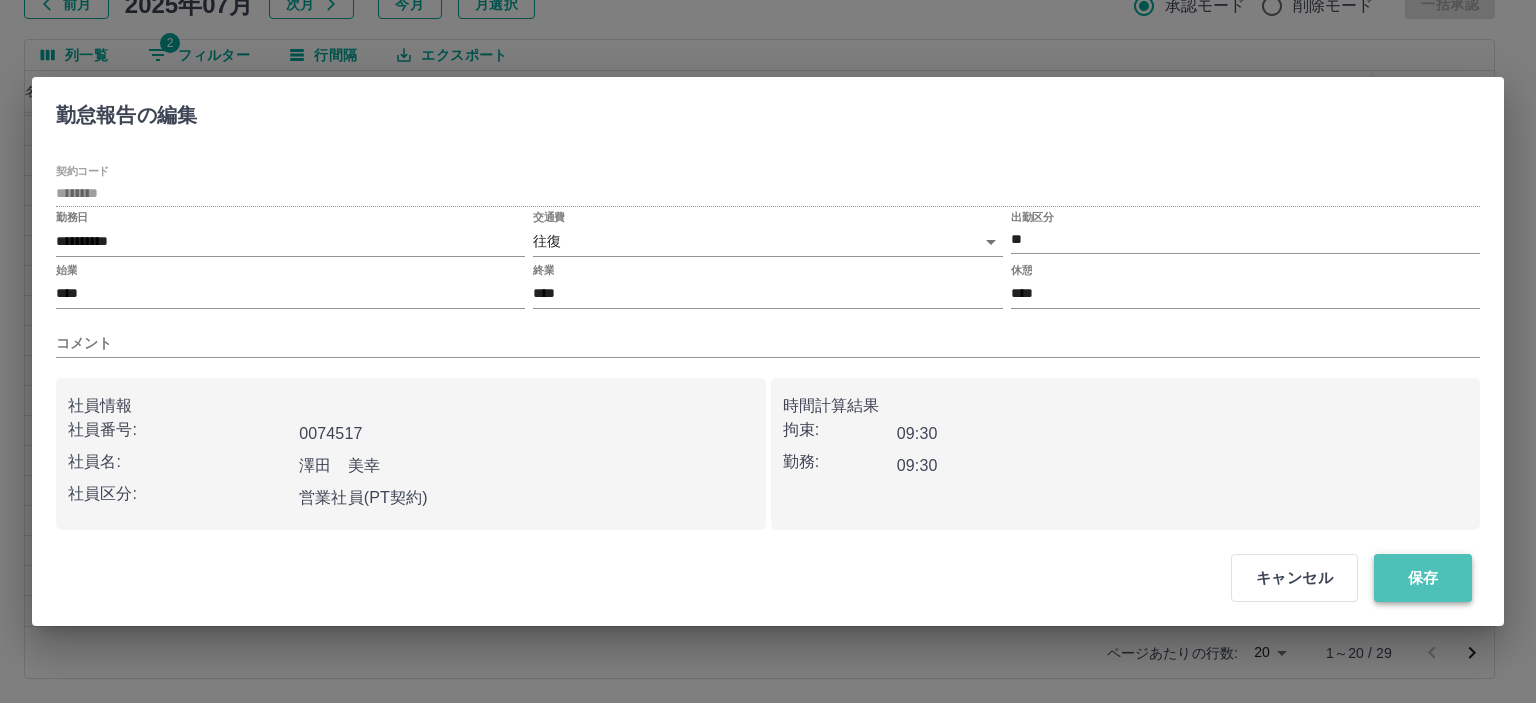 click on "保存" at bounding box center [1423, 578] 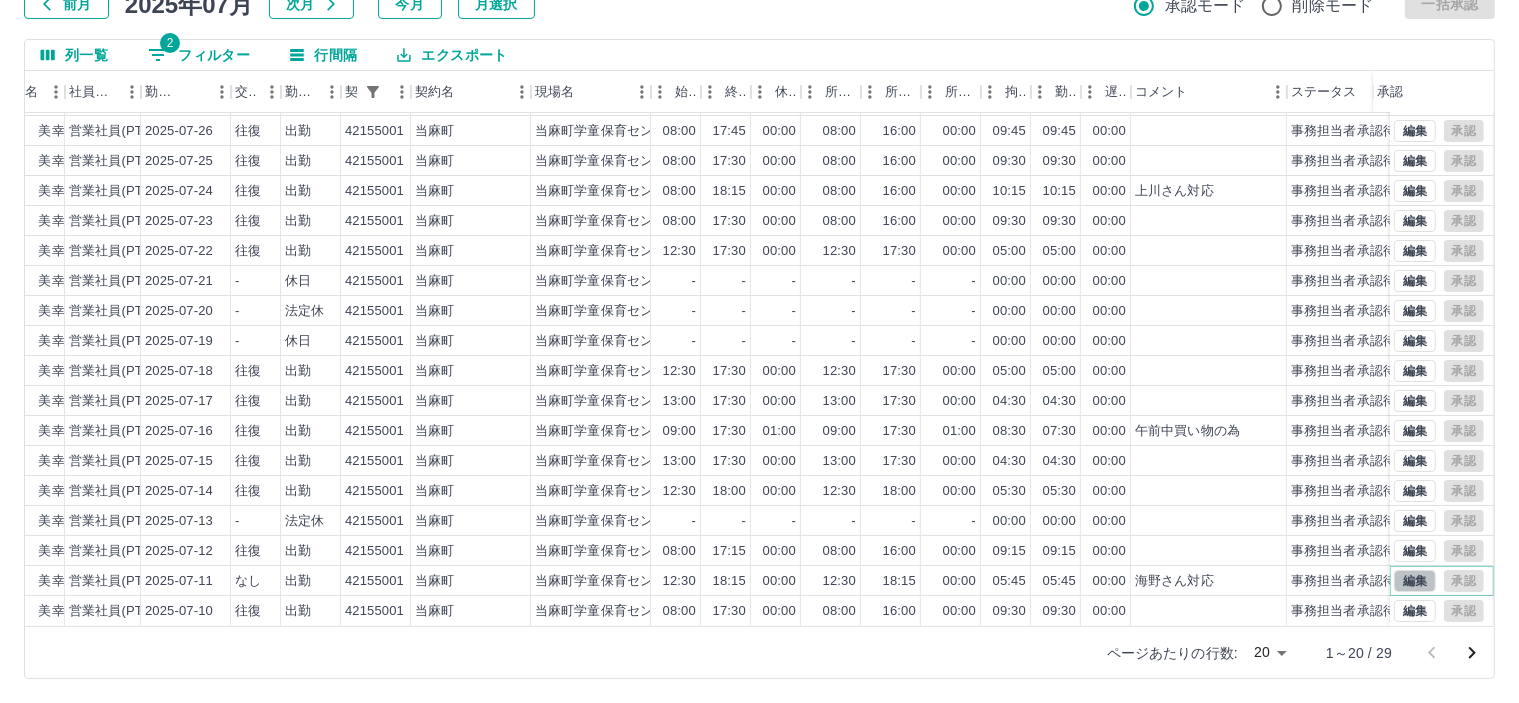 click on "編集" at bounding box center (1415, 581) 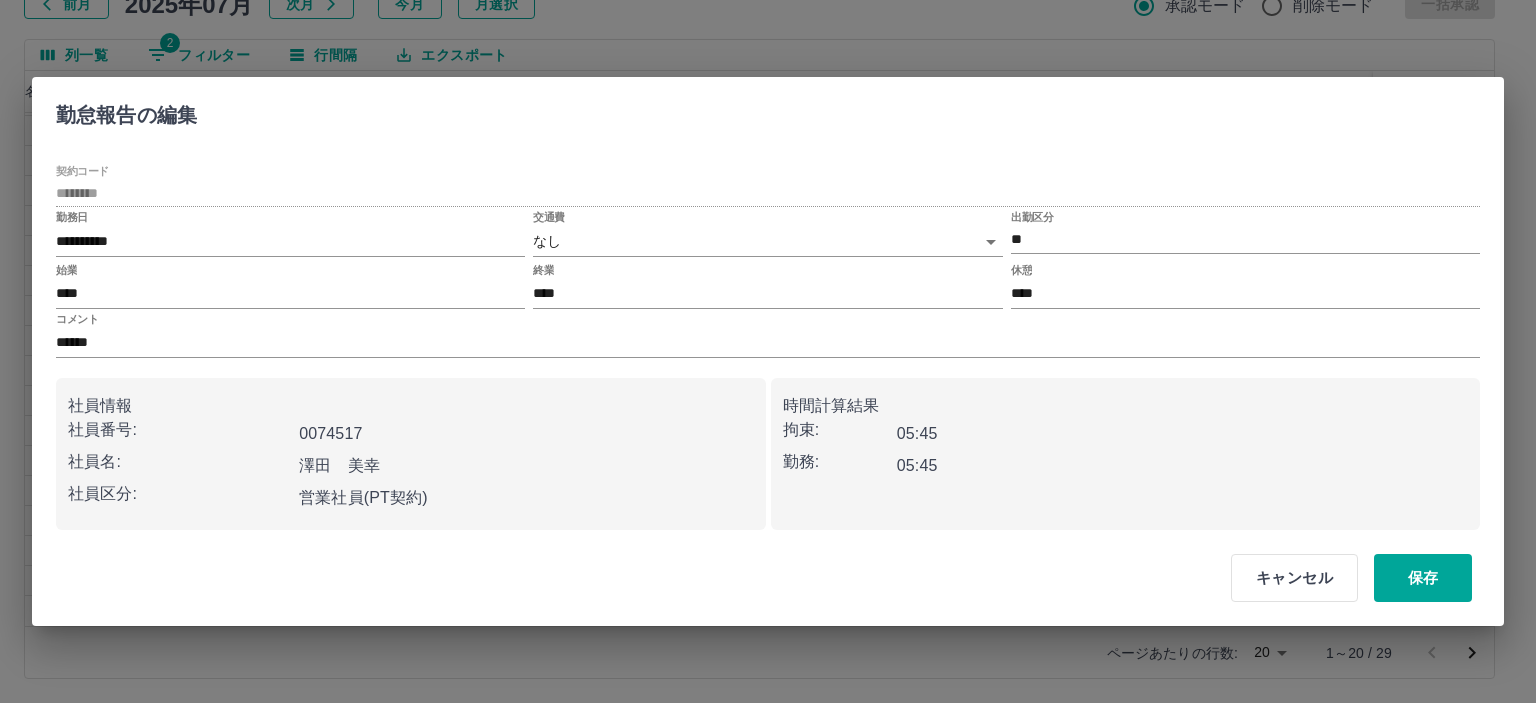 click on "SDH勤怠 半田　春菜 勤務実績承認 前月 2025年07月 次月 今月 月選択 承認モード 削除モード 一括承認 列一覧 2 フィルター 行間隔 エクスポート 承認フロー 社員番号 社員名 社員区分 勤務日 交通費 勤務区分 契約コード 契約名 現場名 始業 終業 休憩 所定開始 所定終業 所定休憩 拘束 勤務 遅刻等 コメント ステータス 承認 現 事 Ａ 営 0074517 澤田　美幸 営業社員(PT契約) 2025-07-30 往復 出勤 42155001 当麻町 当麻町学童保育センター 08:00 17:30 00:00 08:00 16:00 00:00 09:30 09:30 00:00 事務担当者承認待 現 事 Ａ 営 0074517 澤田　美幸 営業社員(PT契約) 2025-07-28 往復 出勤 42155001 当麻町 当麻町学童保育センター 08:00 18:00 00:00 08:00 16:00 00:00 10:00 10:00 00:00 事務担当者承認待 現 事 Ａ 営 0074517 澤田　美幸 営業社員(PT契約) 2025-07-26 往復 出勤 42155001 当麻町 当麻町学童保育センター 08:00 17:45" at bounding box center (768, 280) 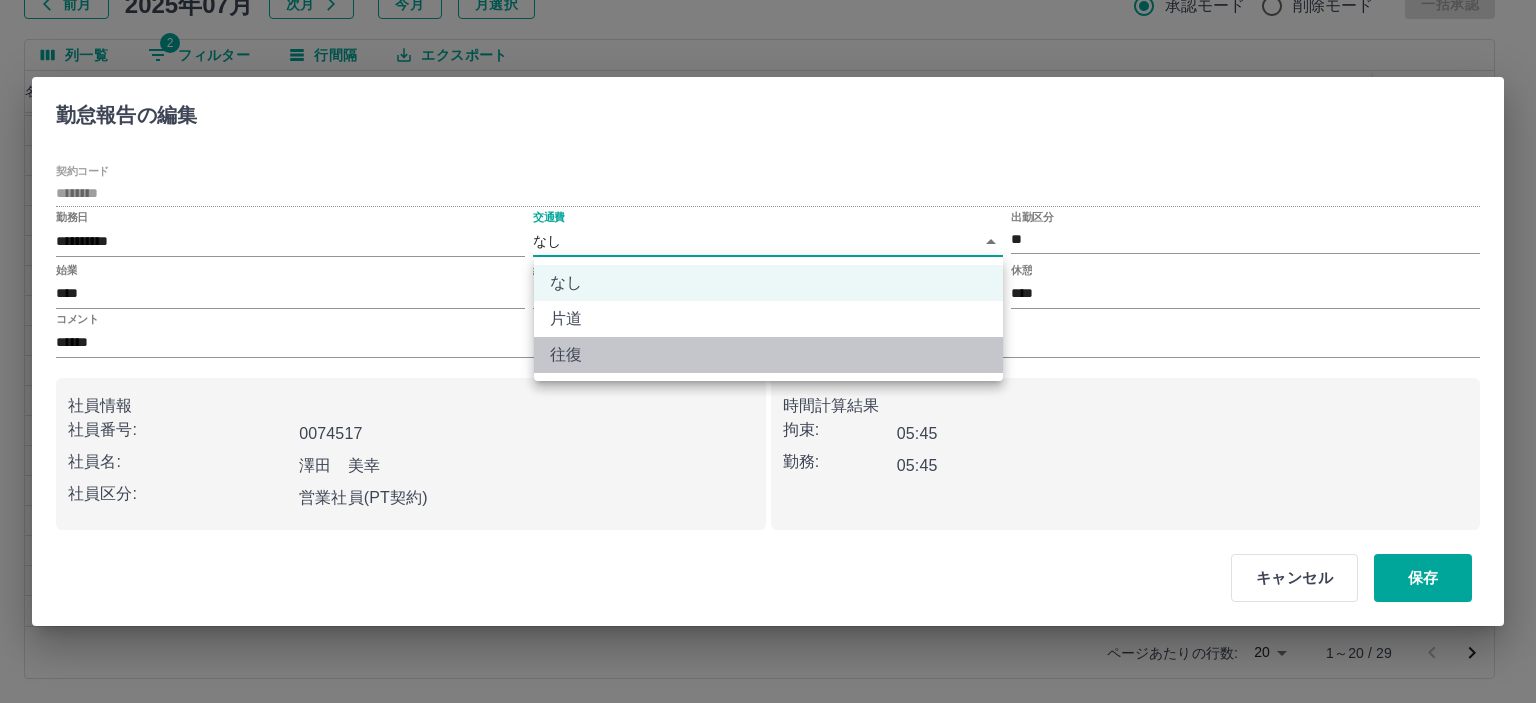 click on "往復" at bounding box center (768, 355) 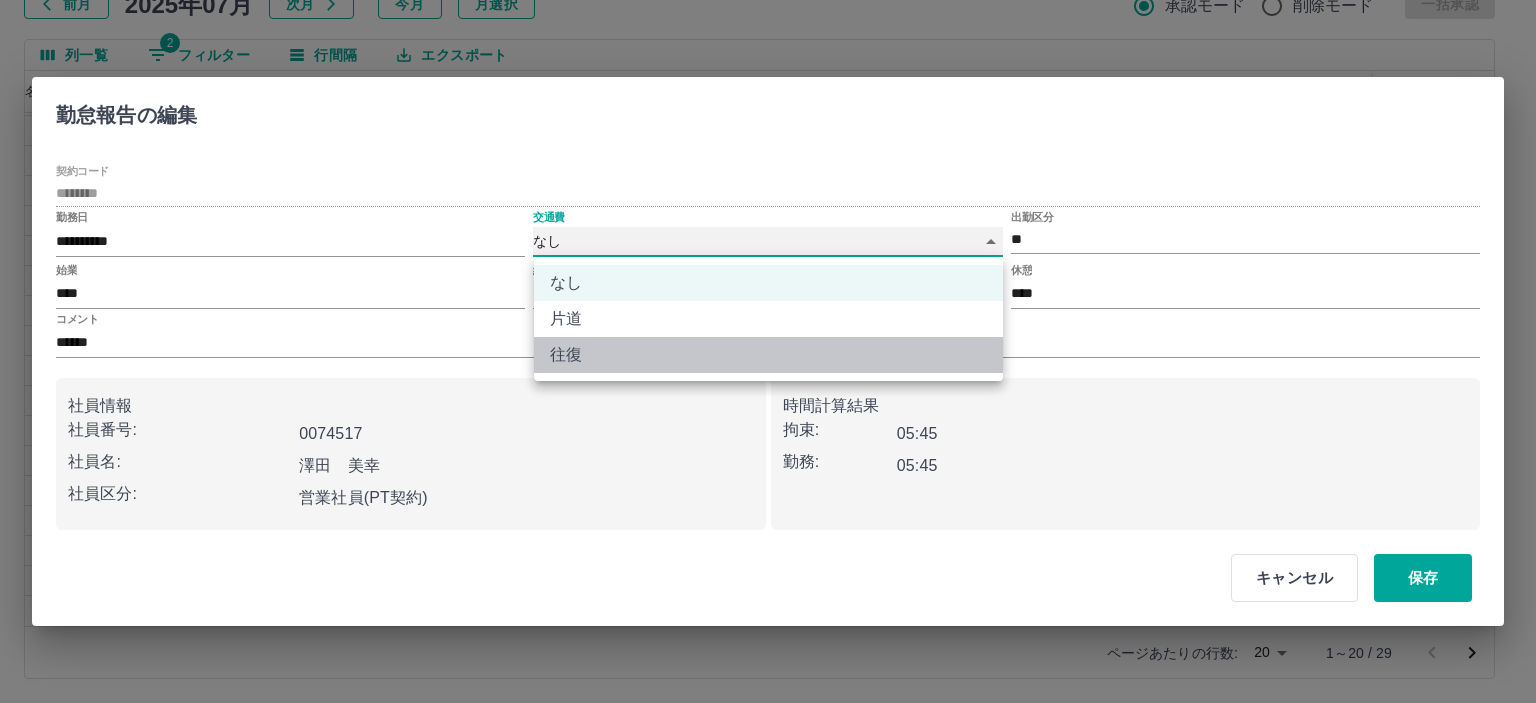 type on "******" 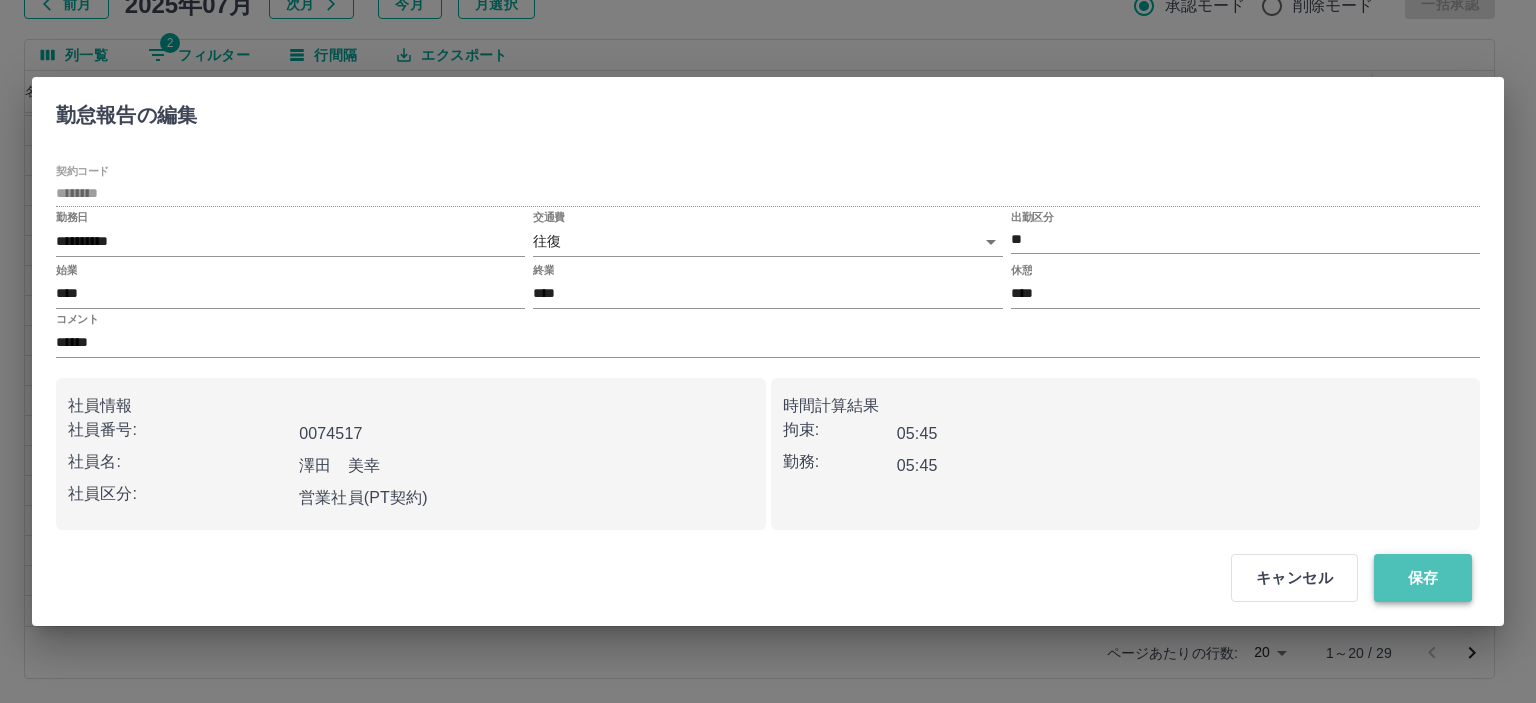 click on "保存" at bounding box center [1423, 578] 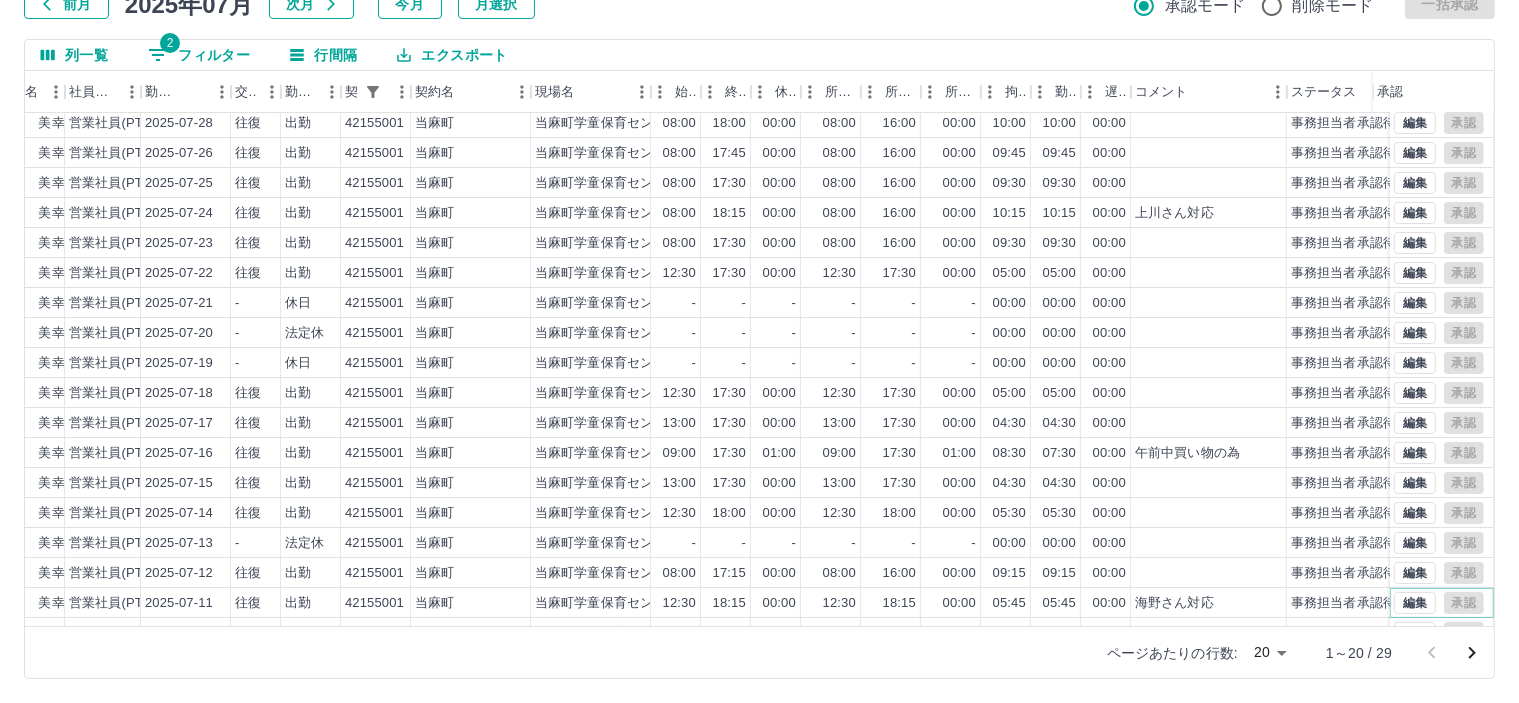 scroll, scrollTop: 100, scrollLeft: 260, axis: both 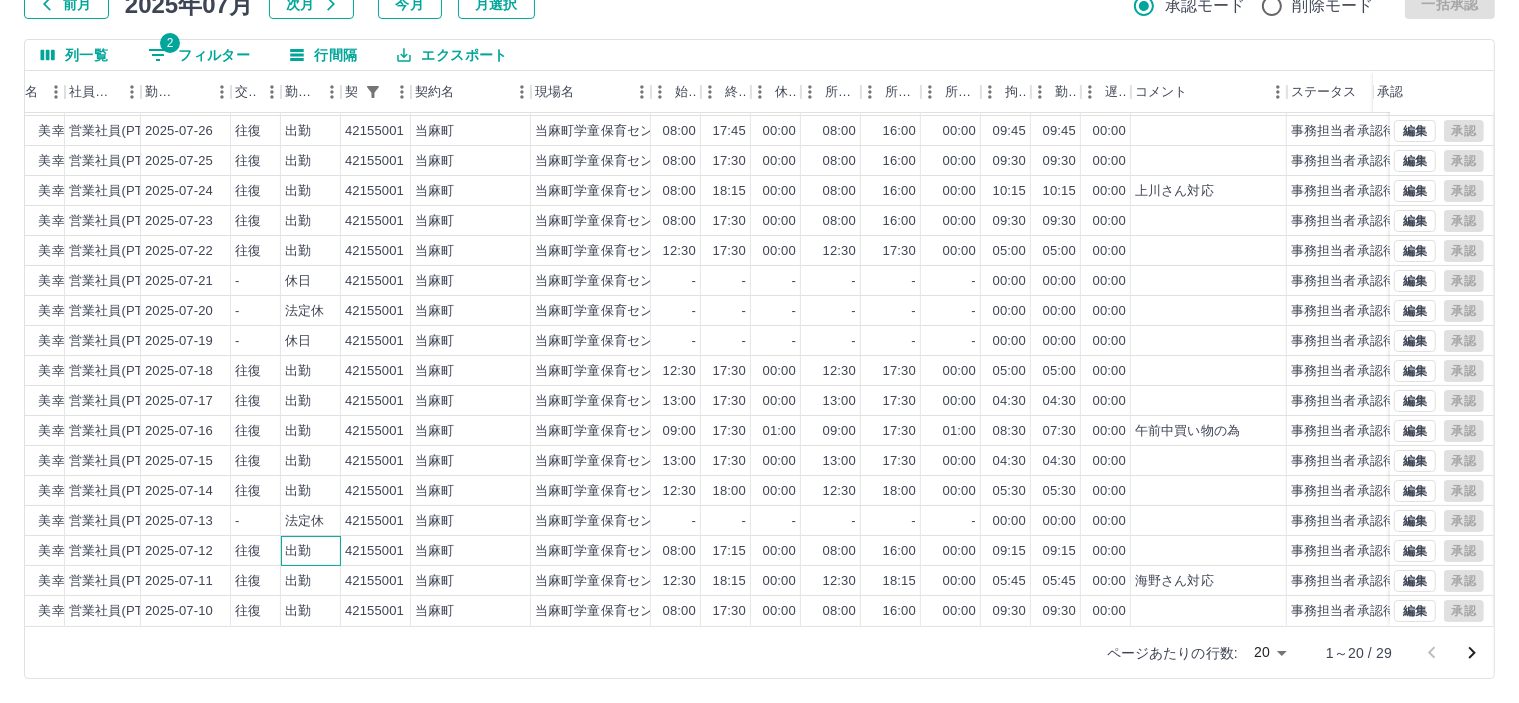 click on "出勤" at bounding box center [311, 551] 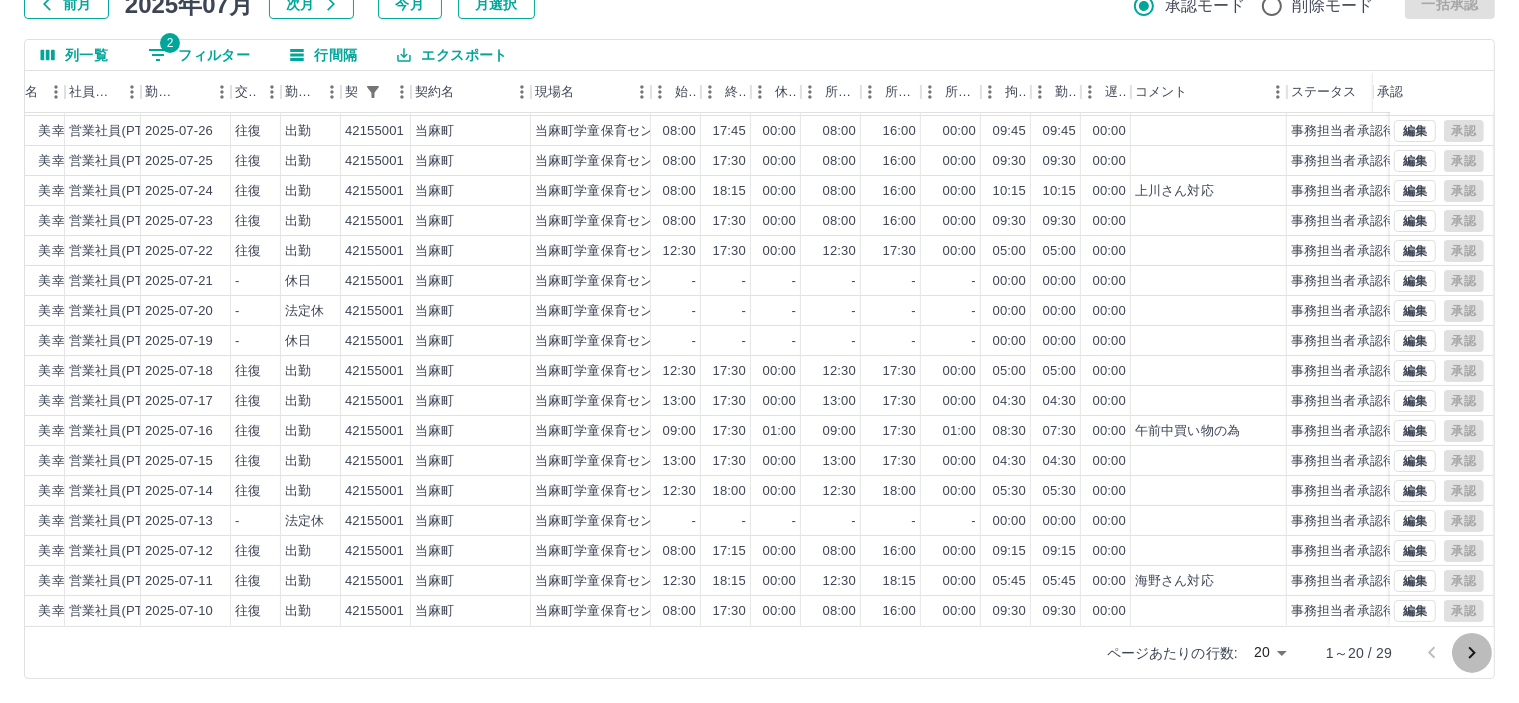 drag, startPoint x: 1476, startPoint y: 658, endPoint x: 1414, endPoint y: 613, distance: 76.6094 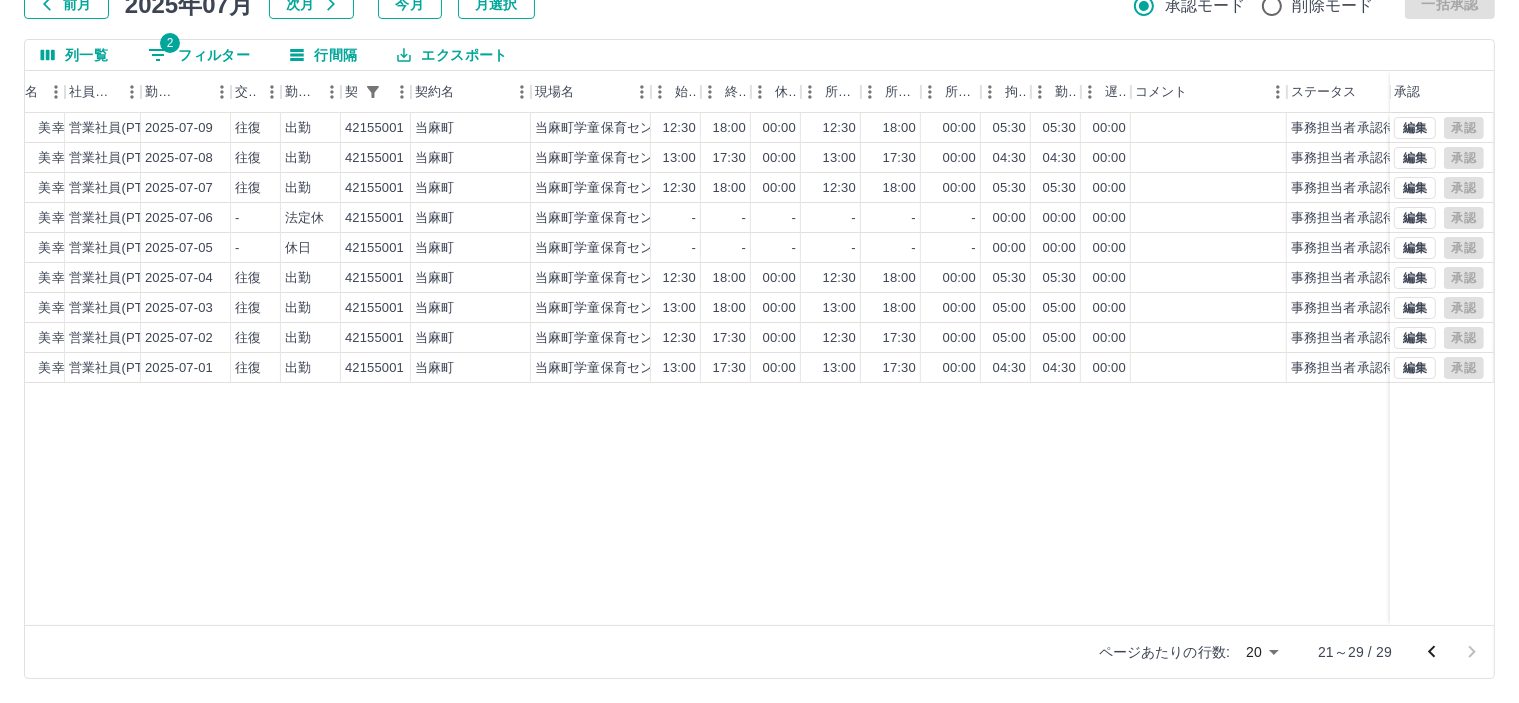 scroll, scrollTop: 0, scrollLeft: 260, axis: horizontal 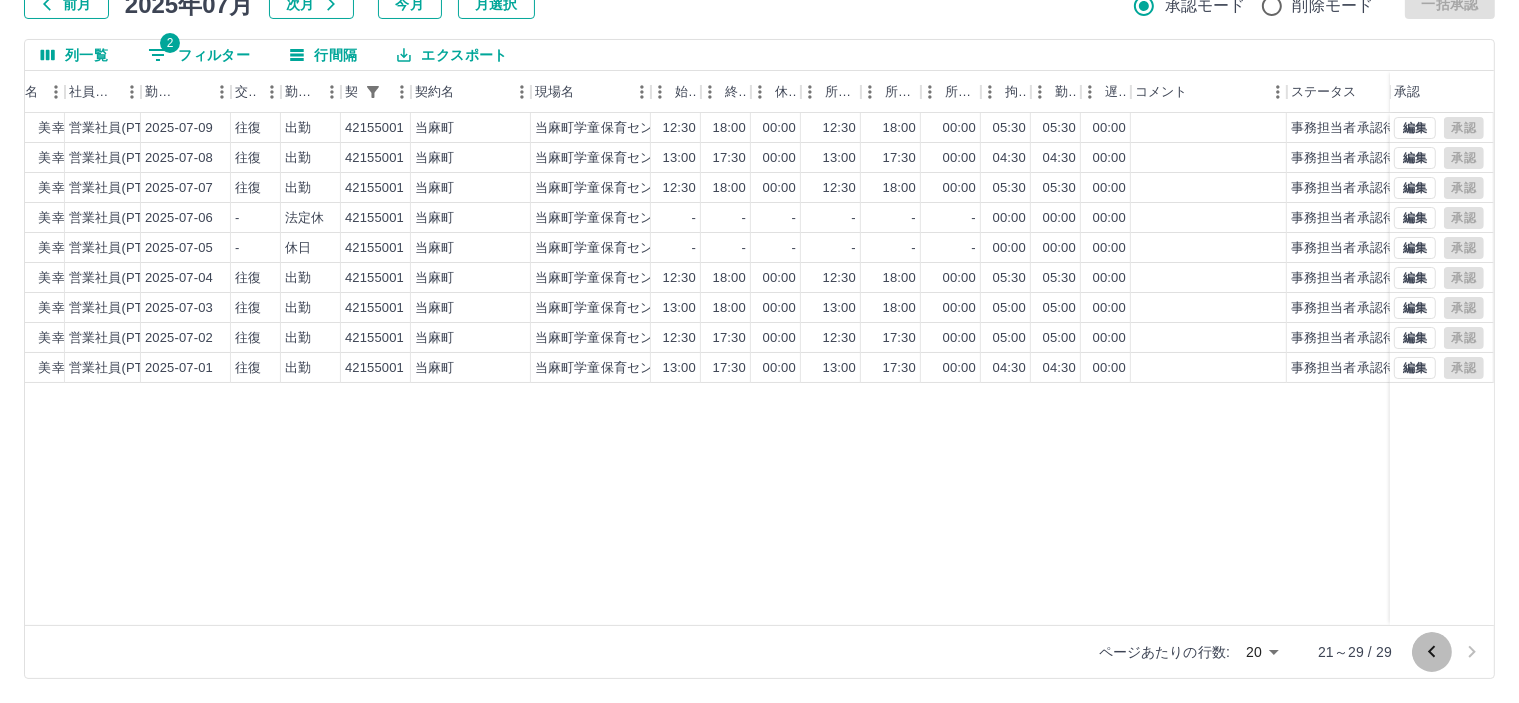 click at bounding box center (1432, 652) 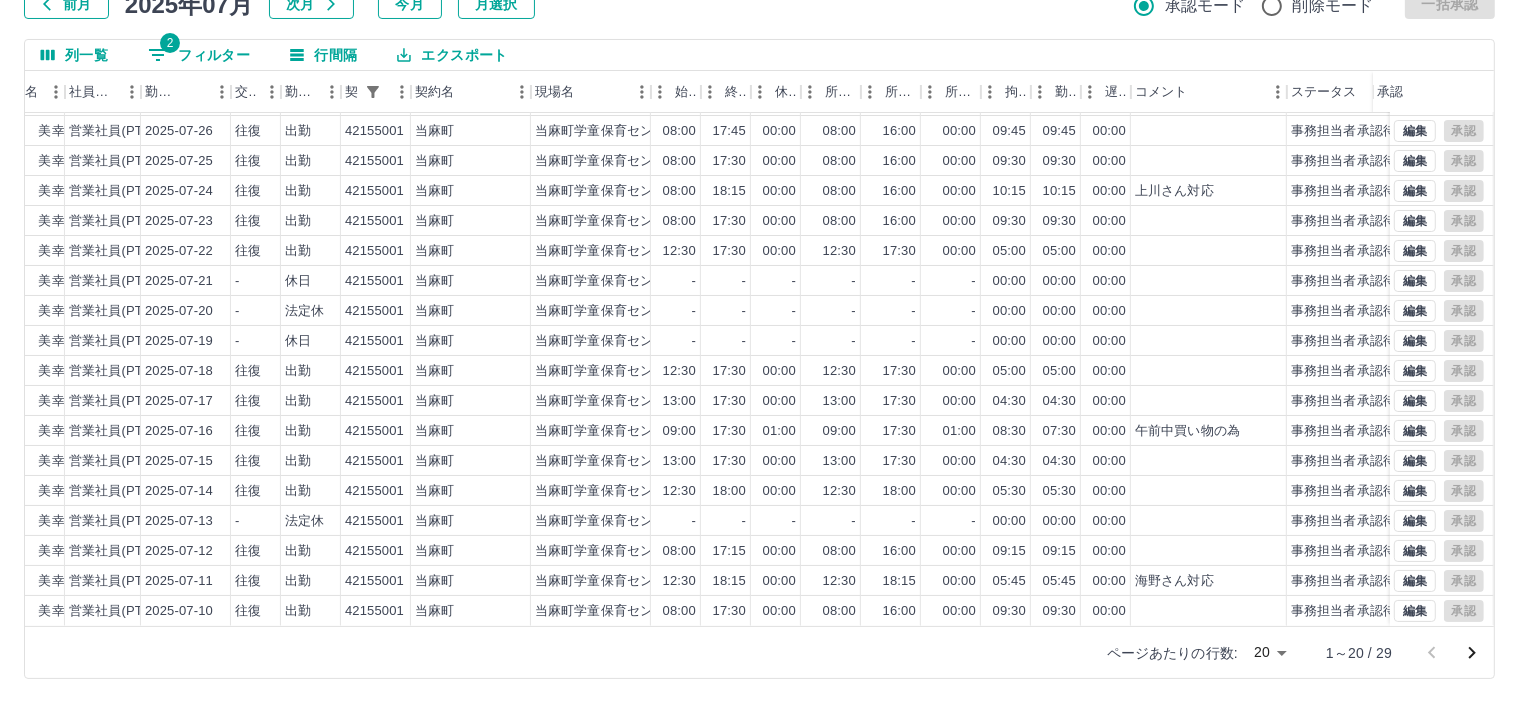 scroll, scrollTop: 103, scrollLeft: 260, axis: both 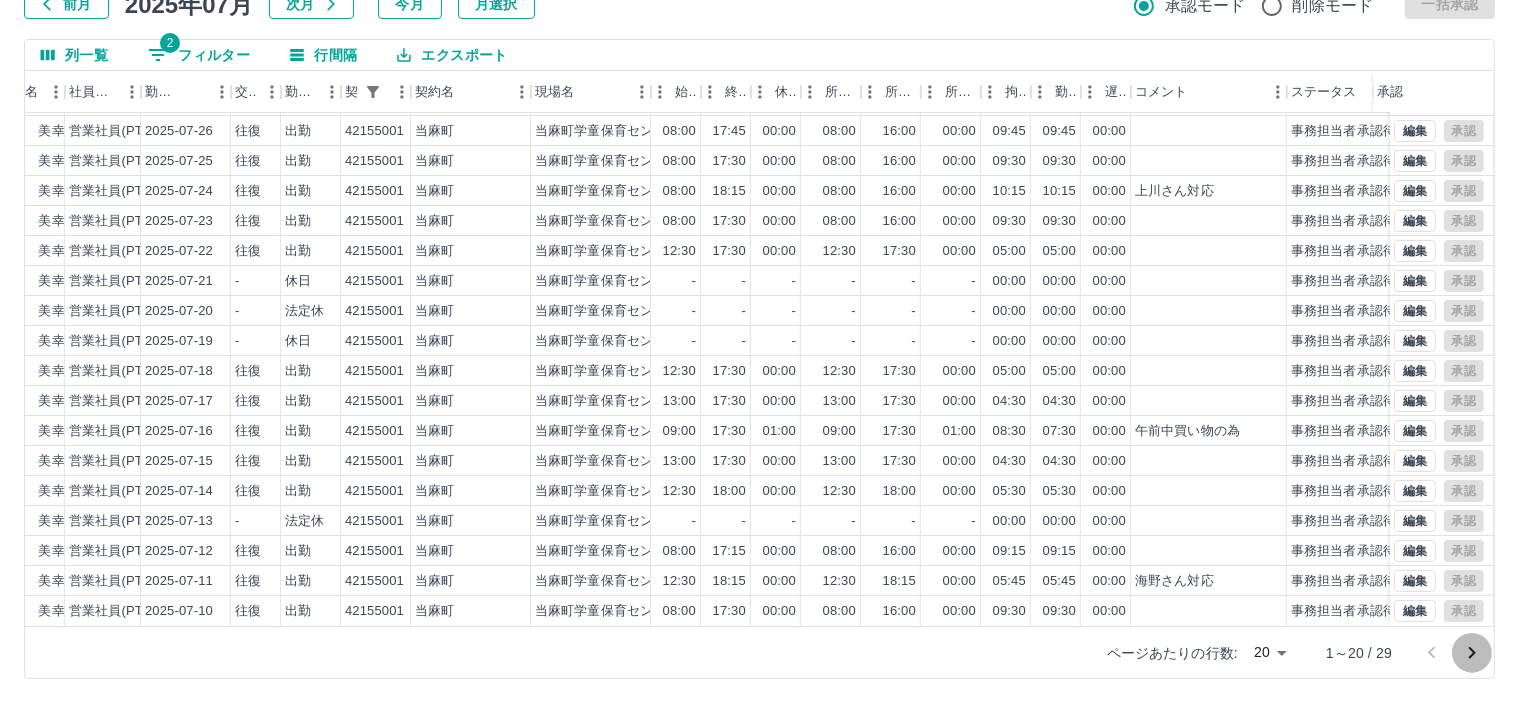 drag, startPoint x: 1469, startPoint y: 651, endPoint x: 1396, endPoint y: 558, distance: 118.22859 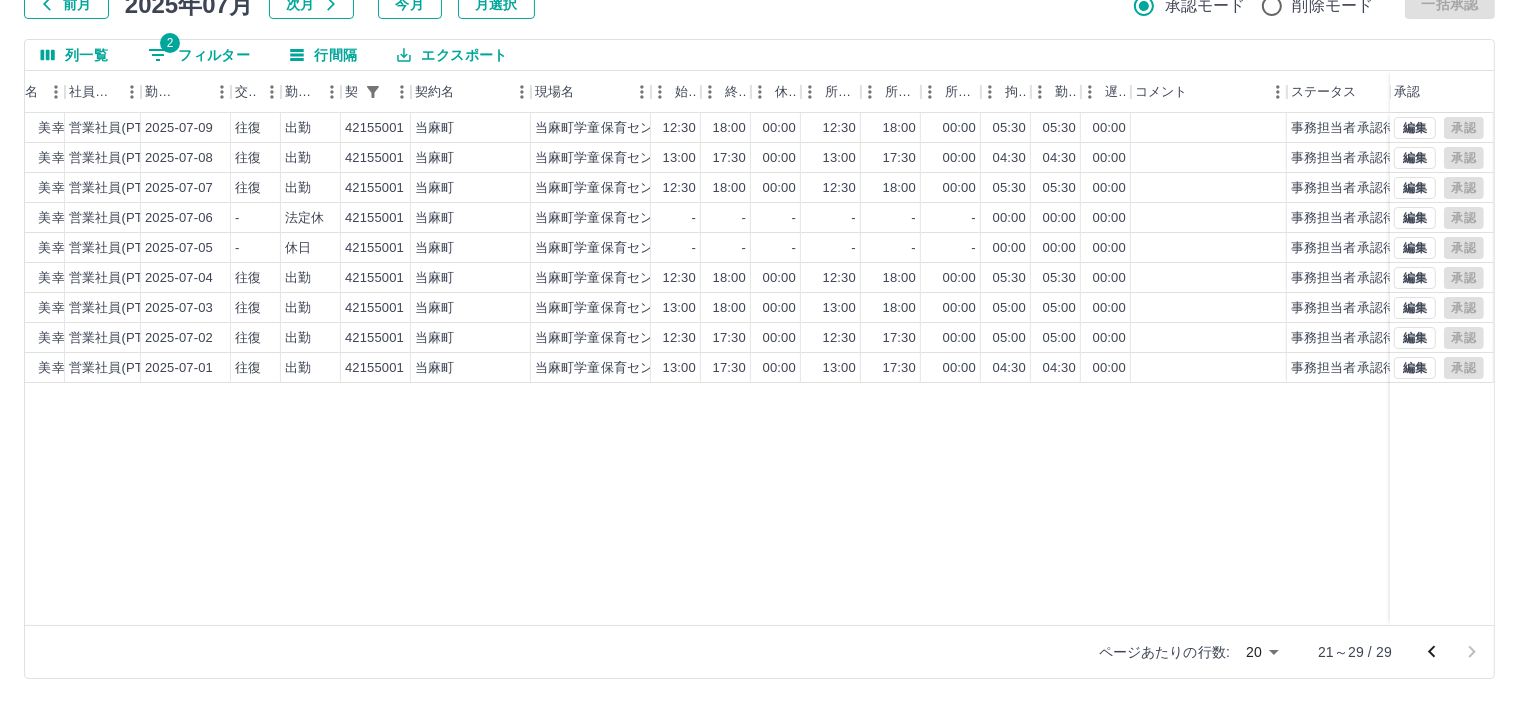 scroll, scrollTop: 0, scrollLeft: 260, axis: horizontal 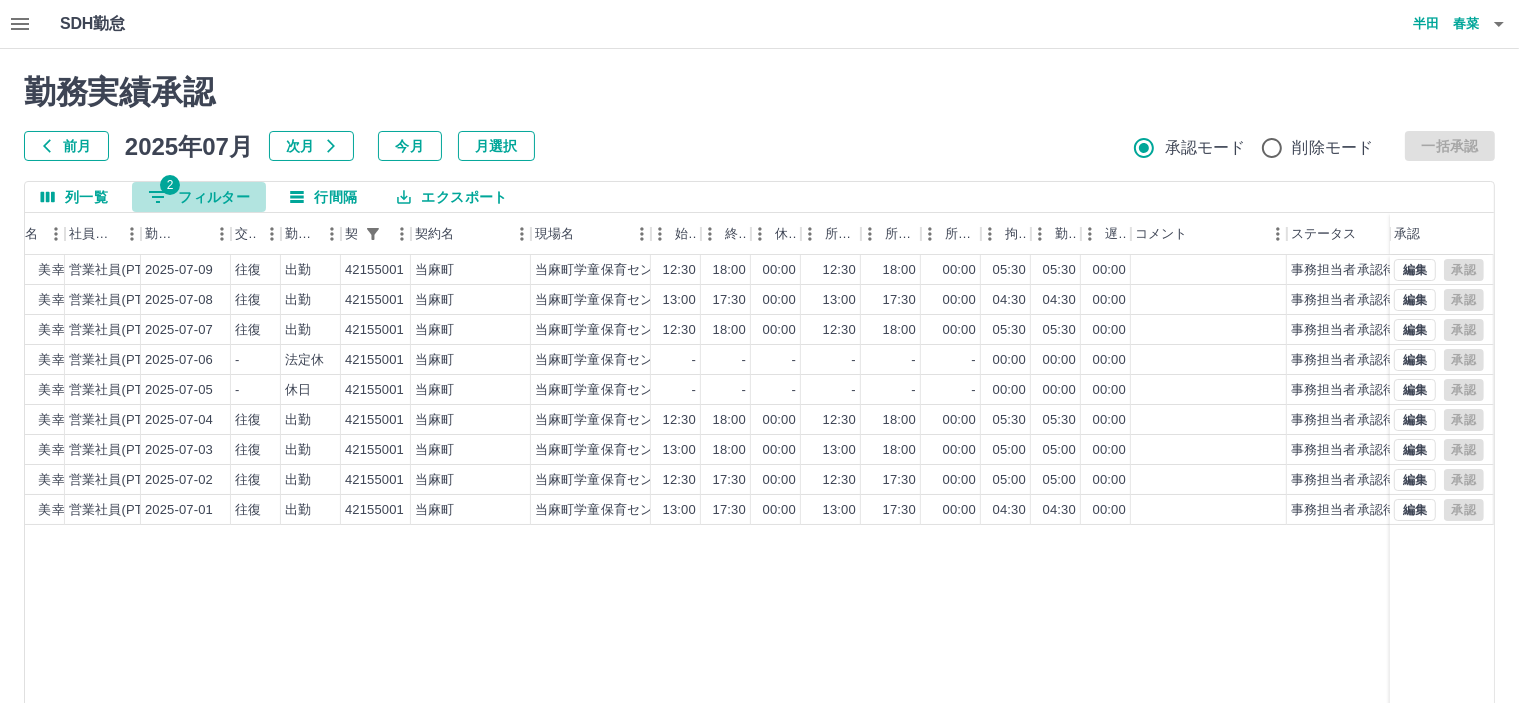 click 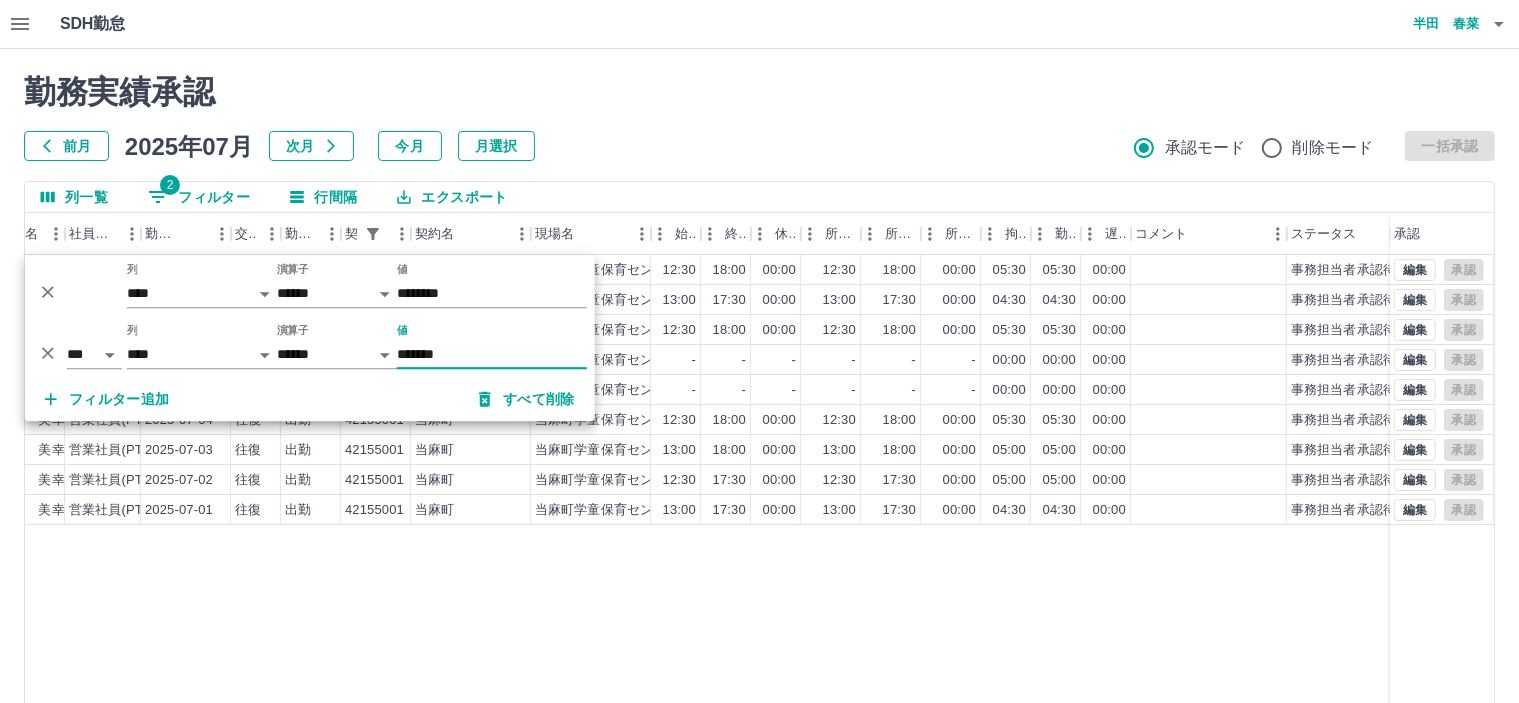 click on "*******" at bounding box center [492, 354] 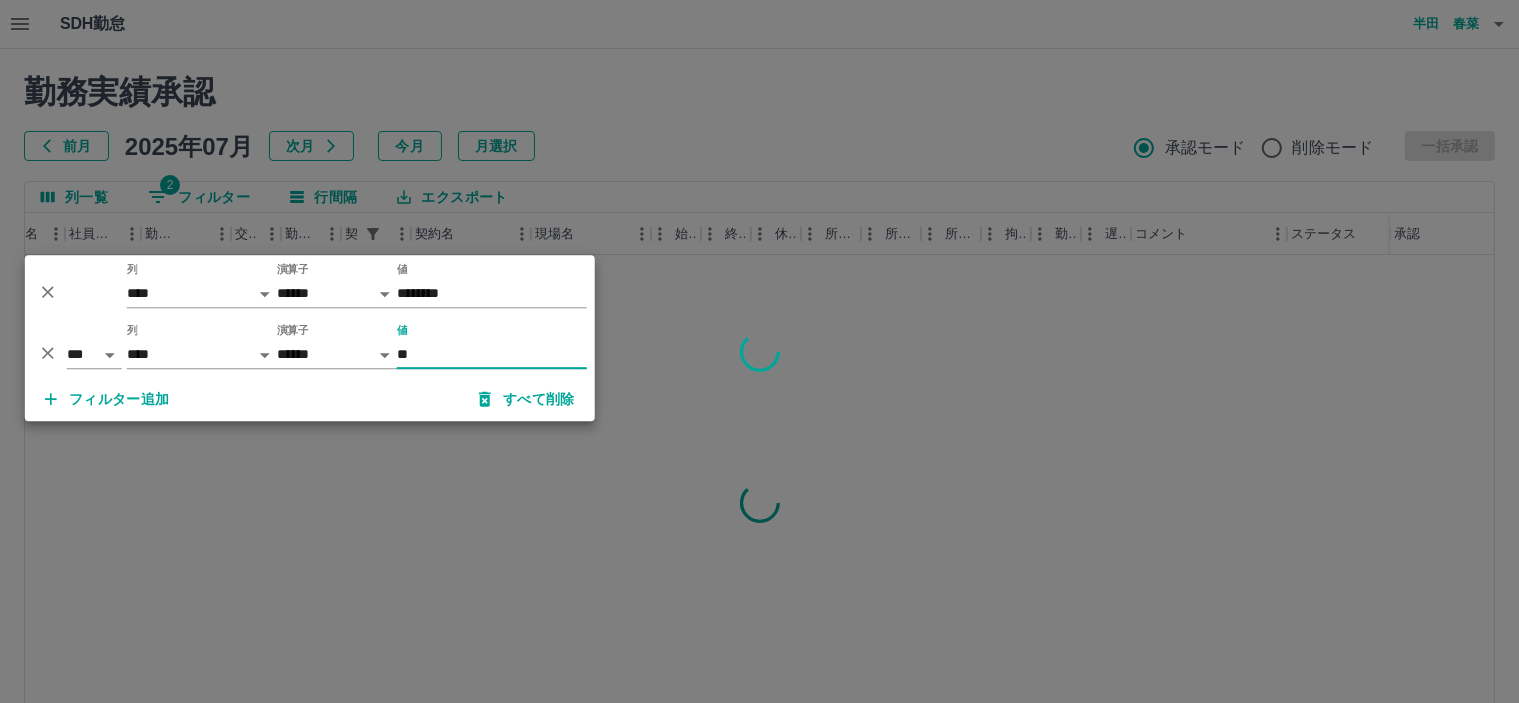 type on "*" 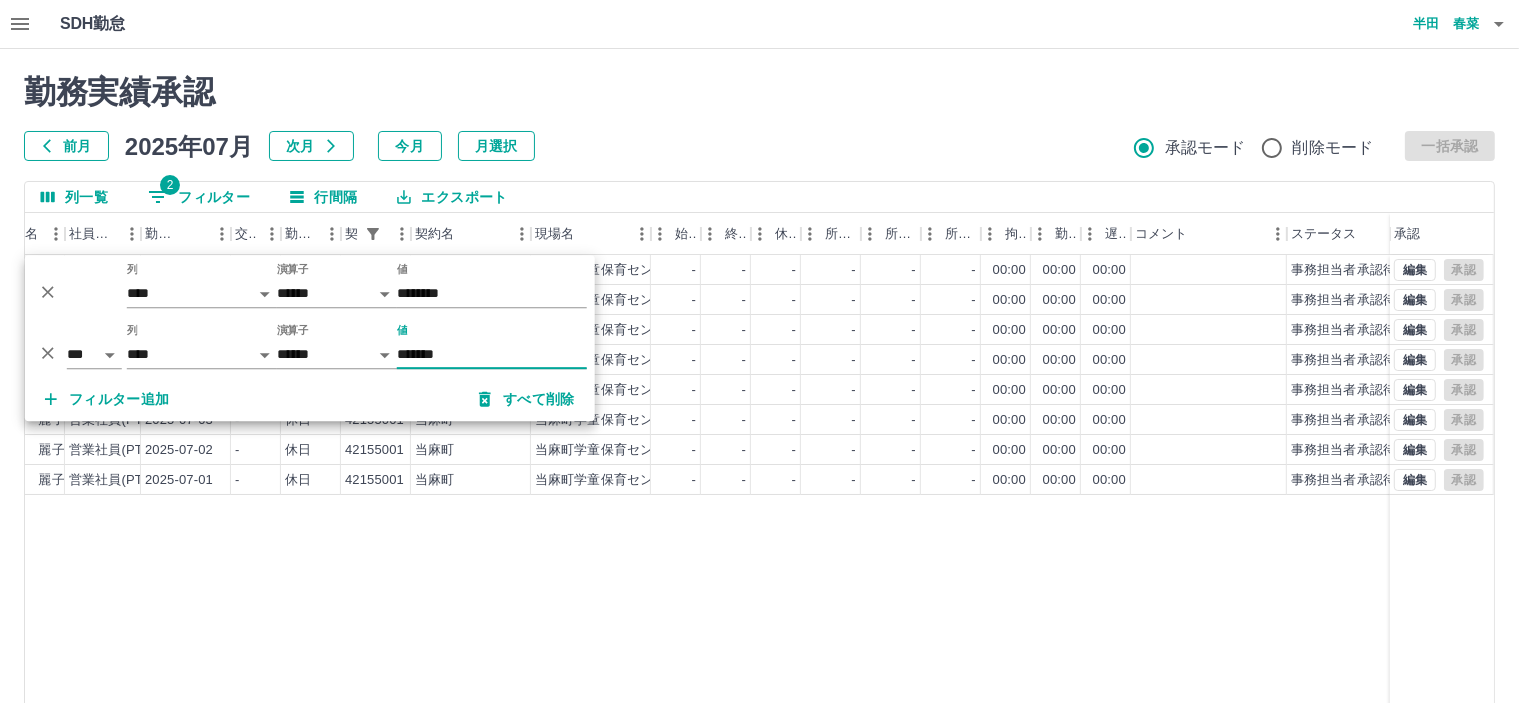 type on "*******" 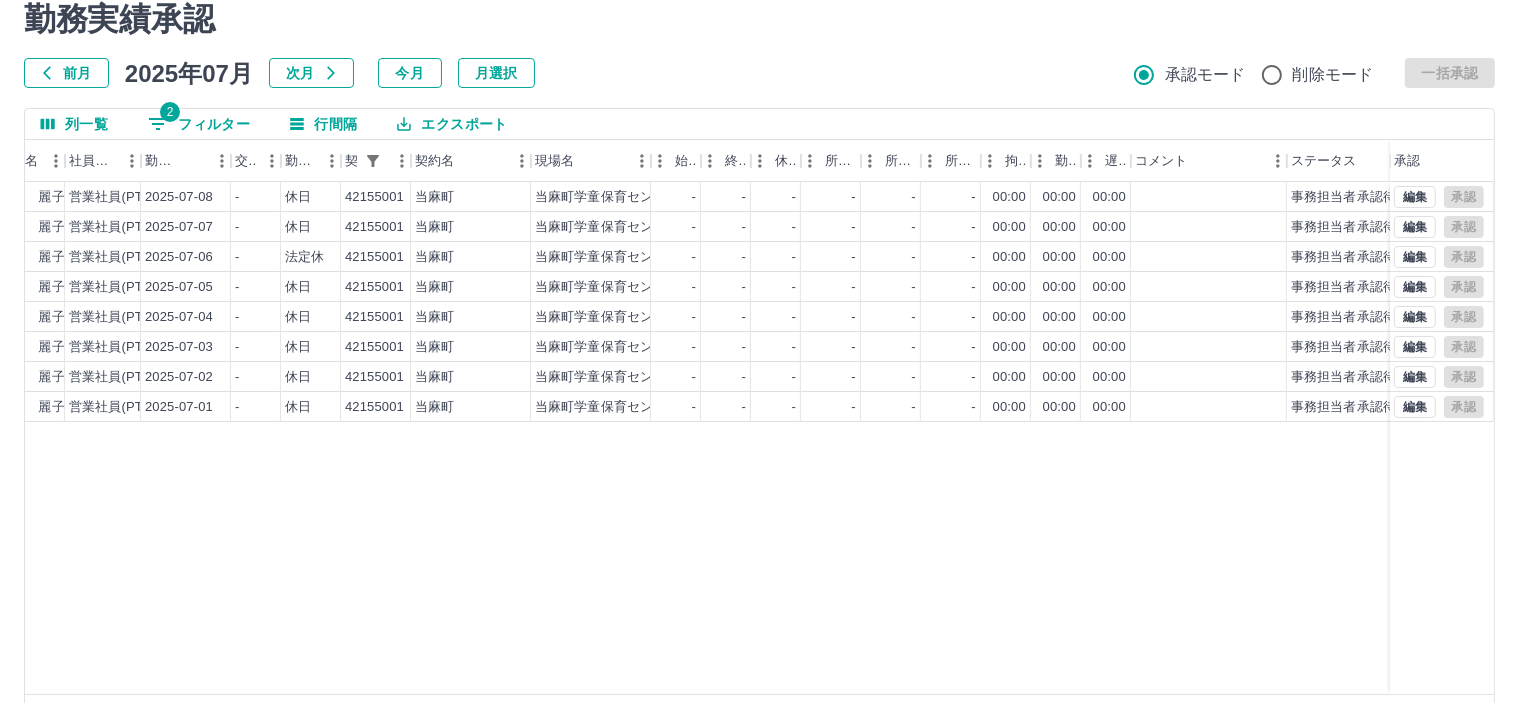 scroll, scrollTop: 142, scrollLeft: 0, axis: vertical 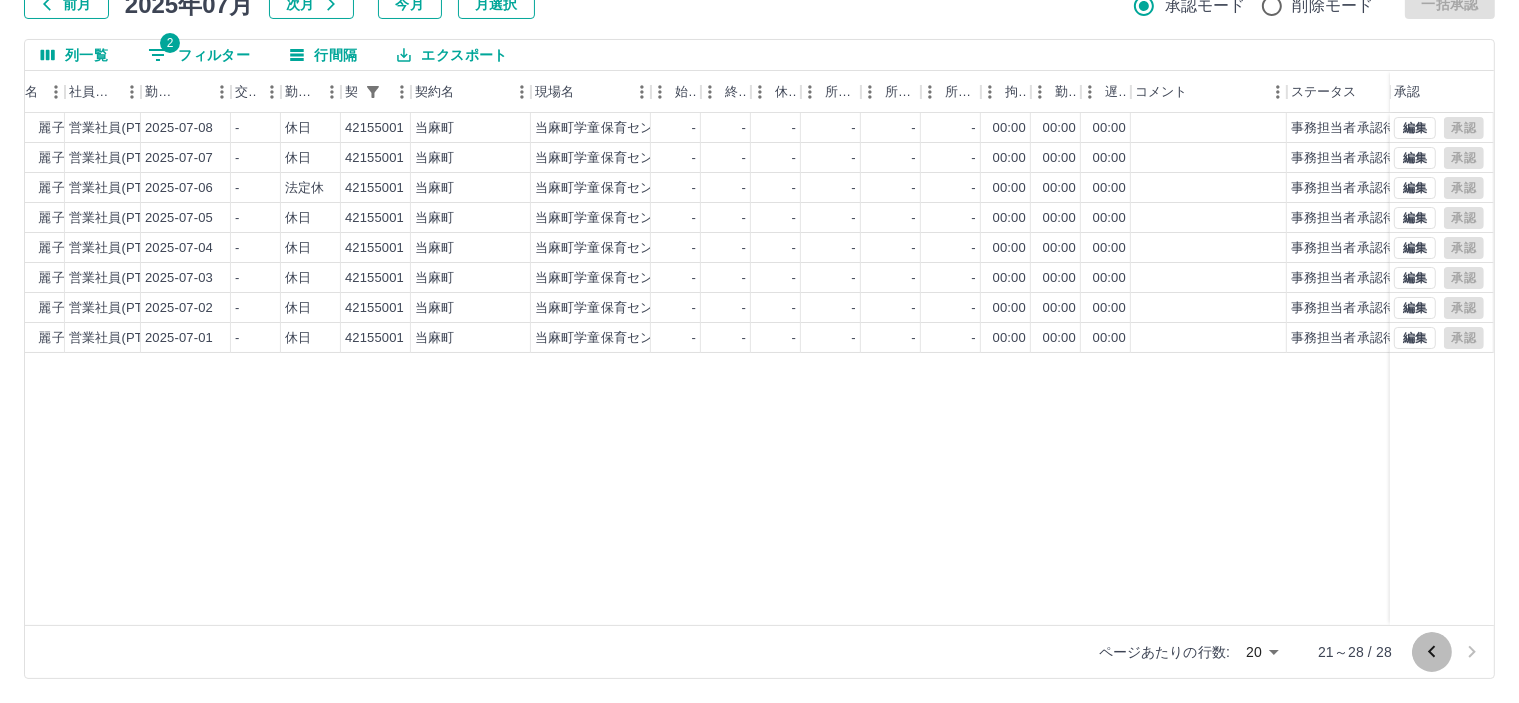 click 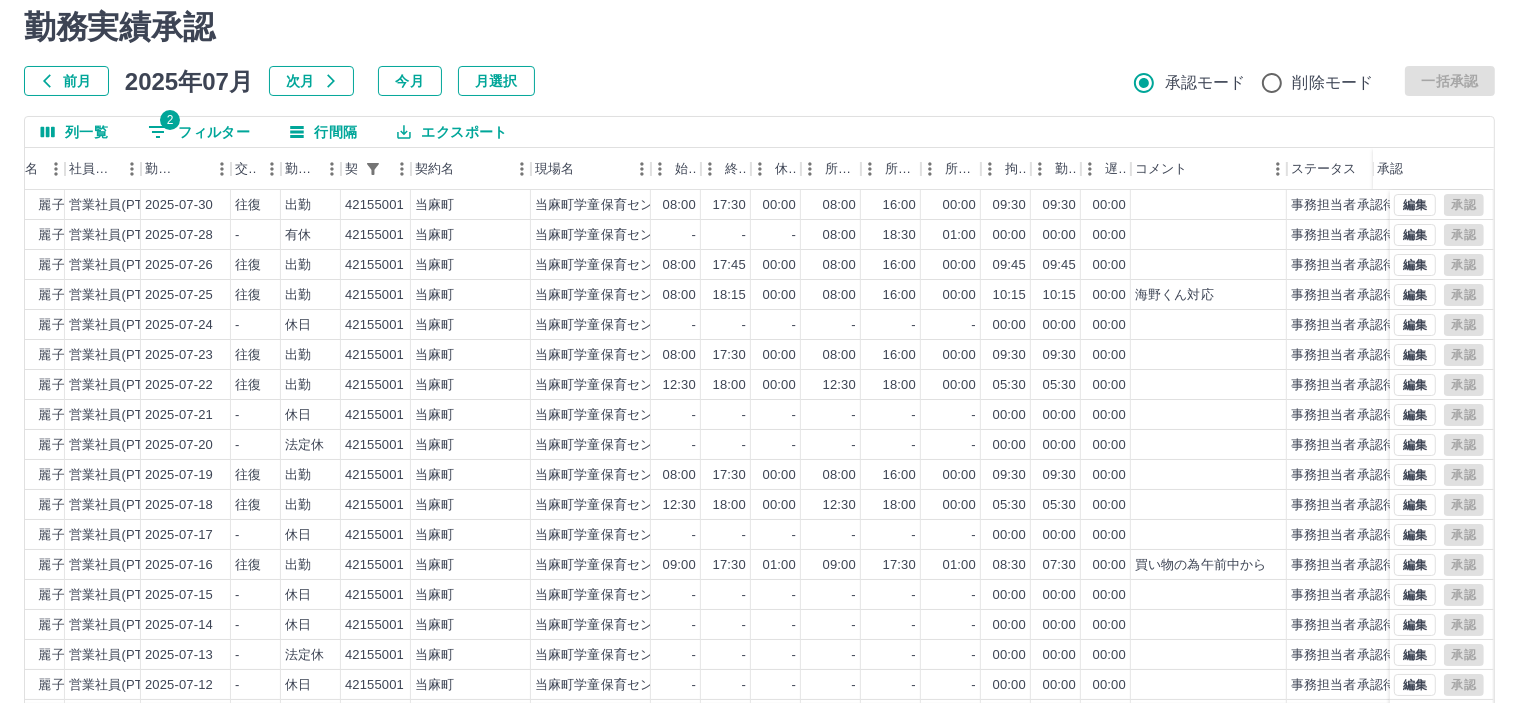 scroll, scrollTop: 0, scrollLeft: 0, axis: both 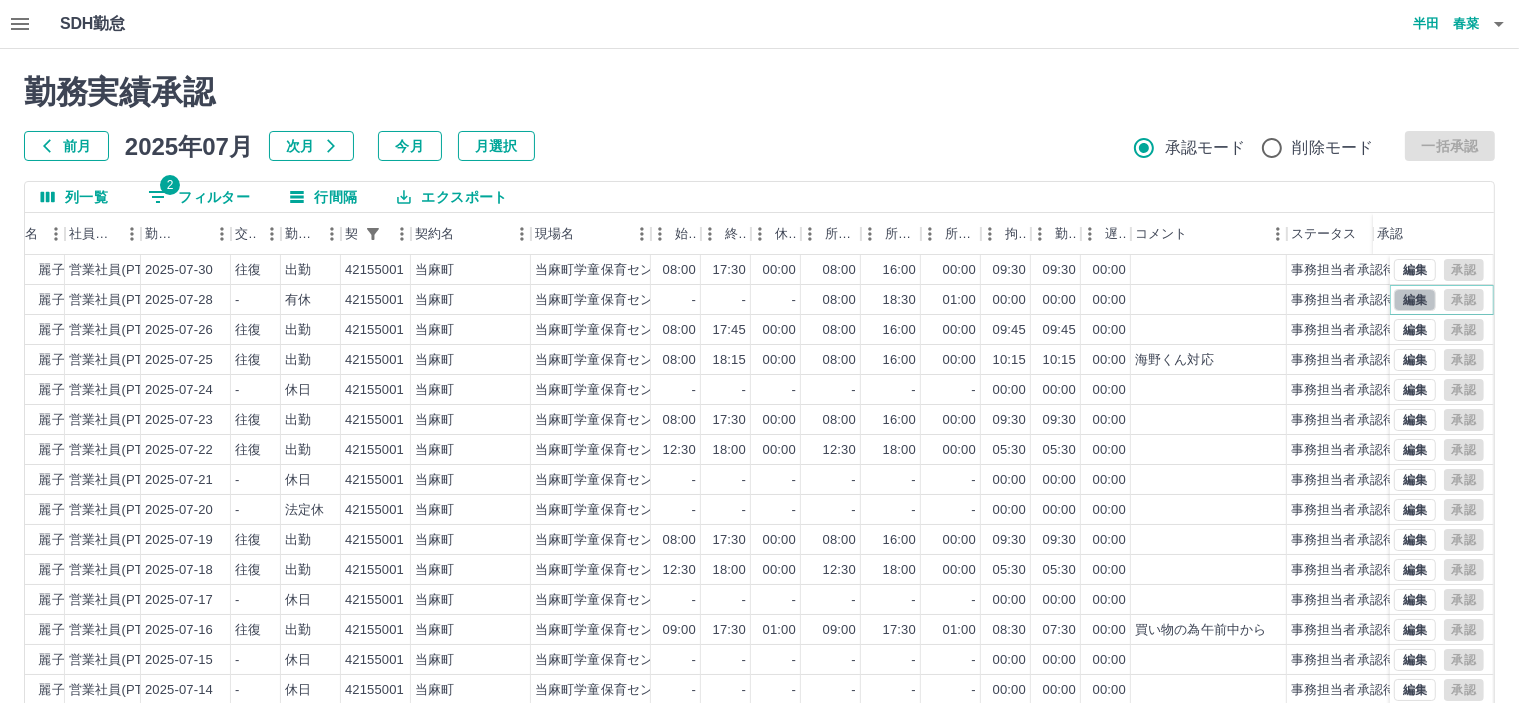 click on "編集" at bounding box center (1415, 300) 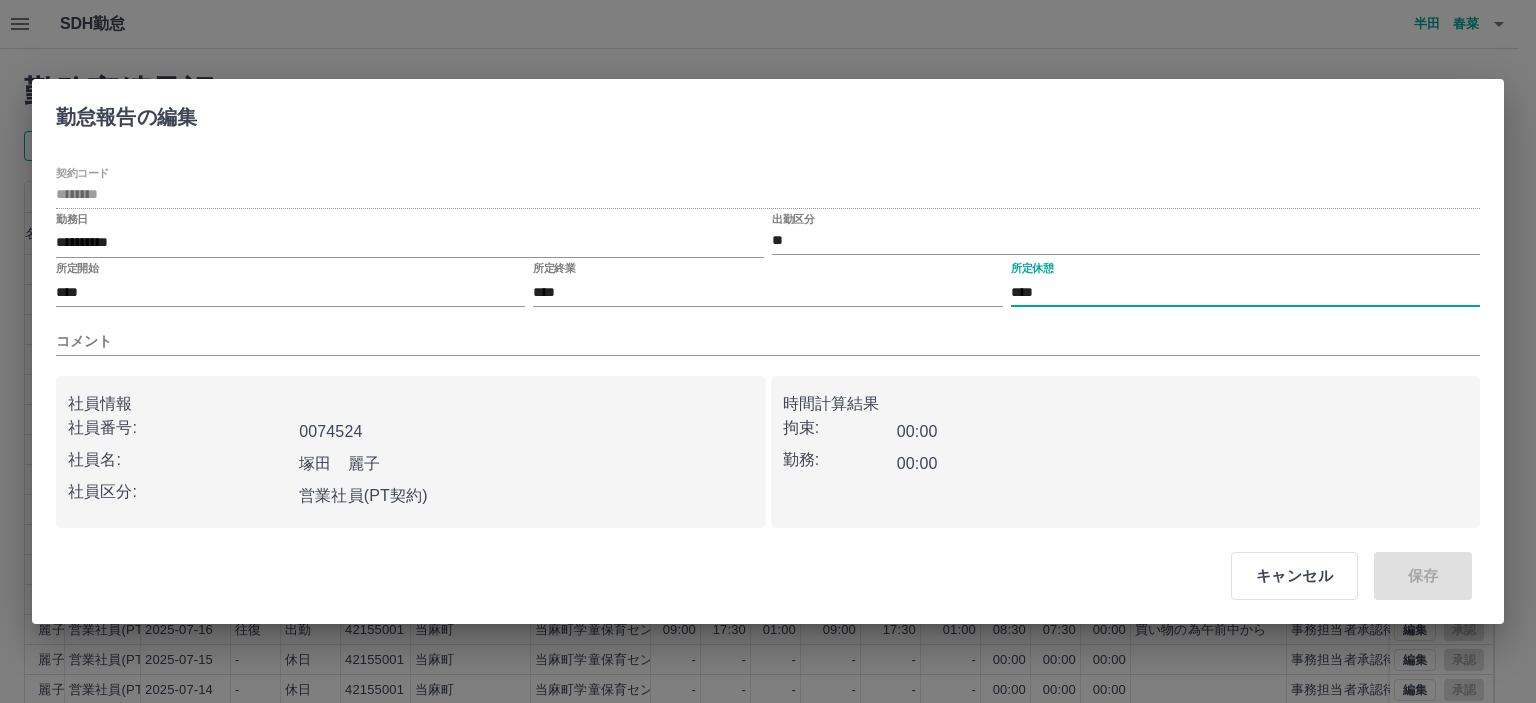 click on "****" at bounding box center [1245, 292] 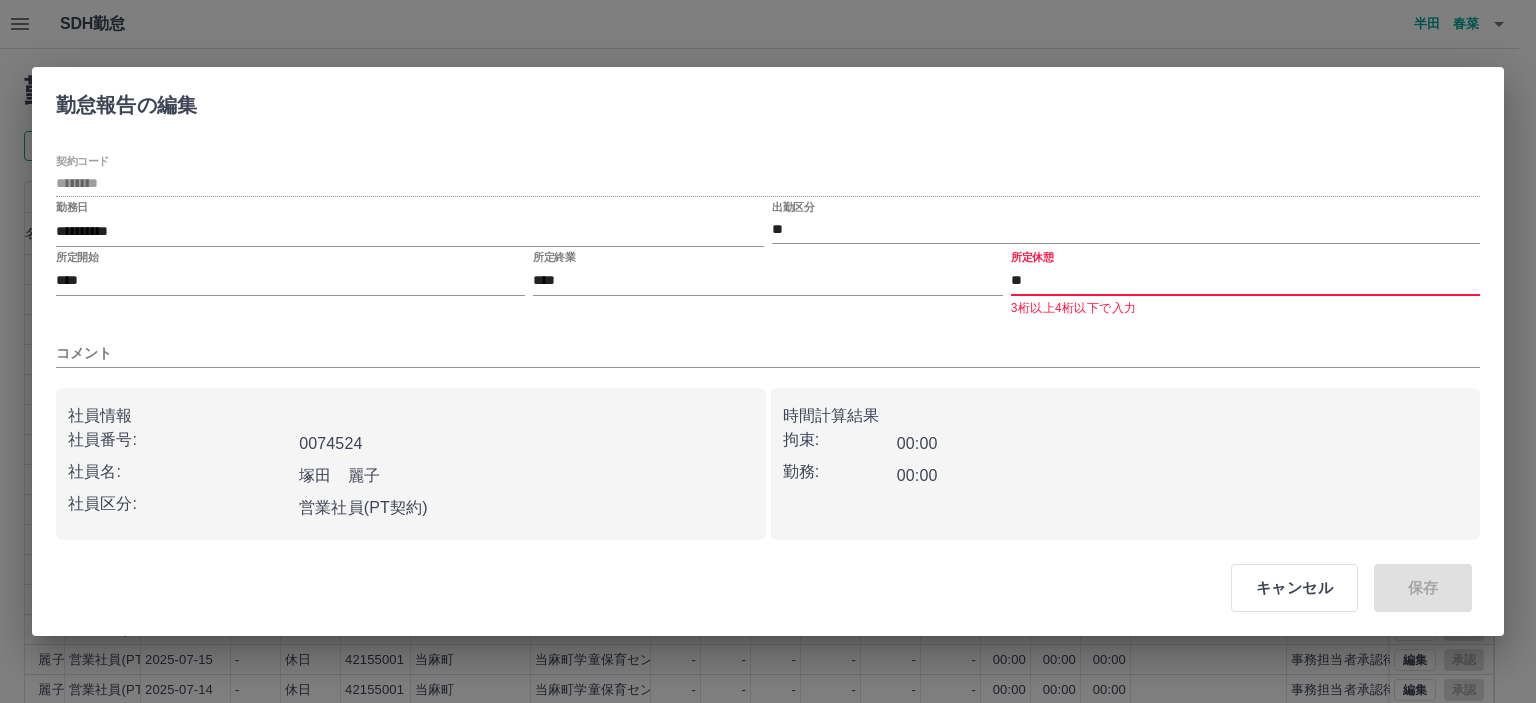 type on "*" 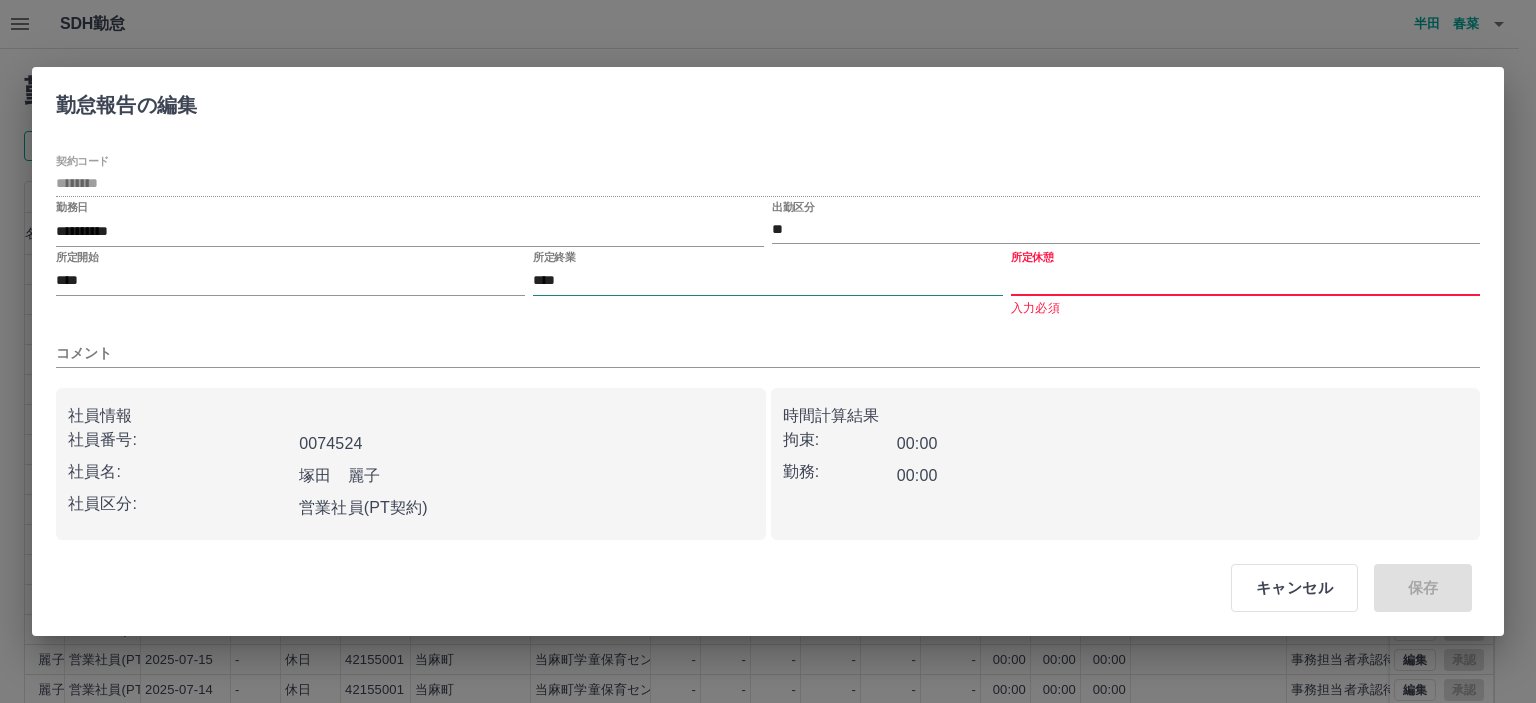 type 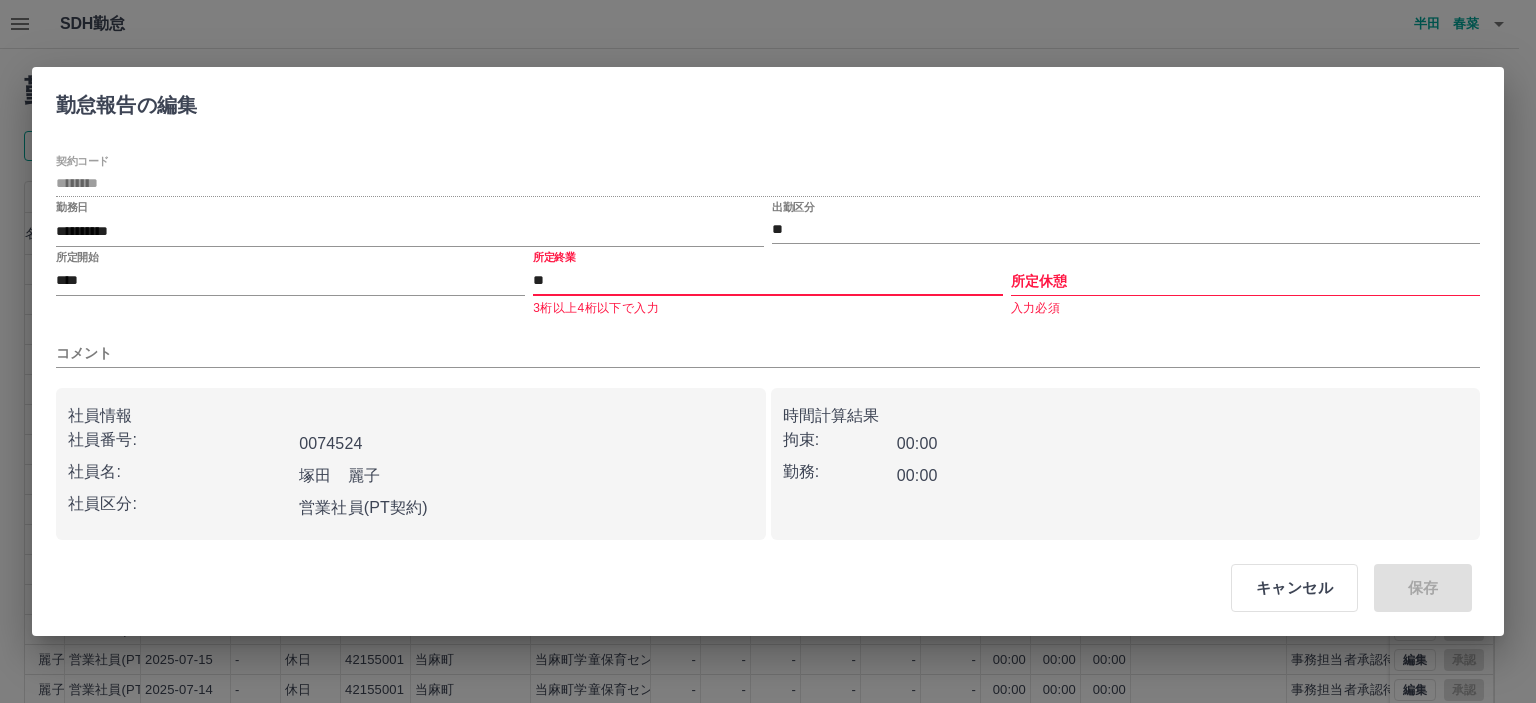 type on "*" 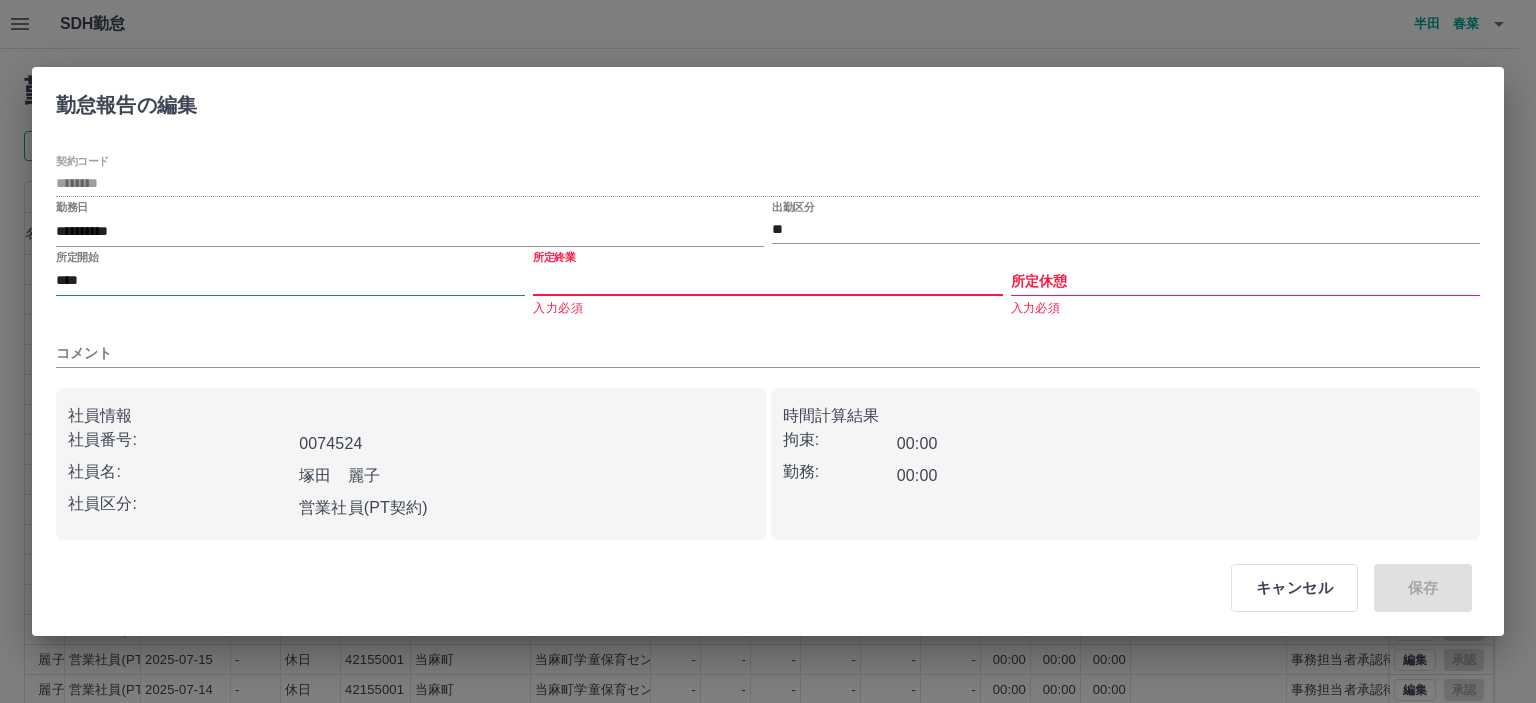 type 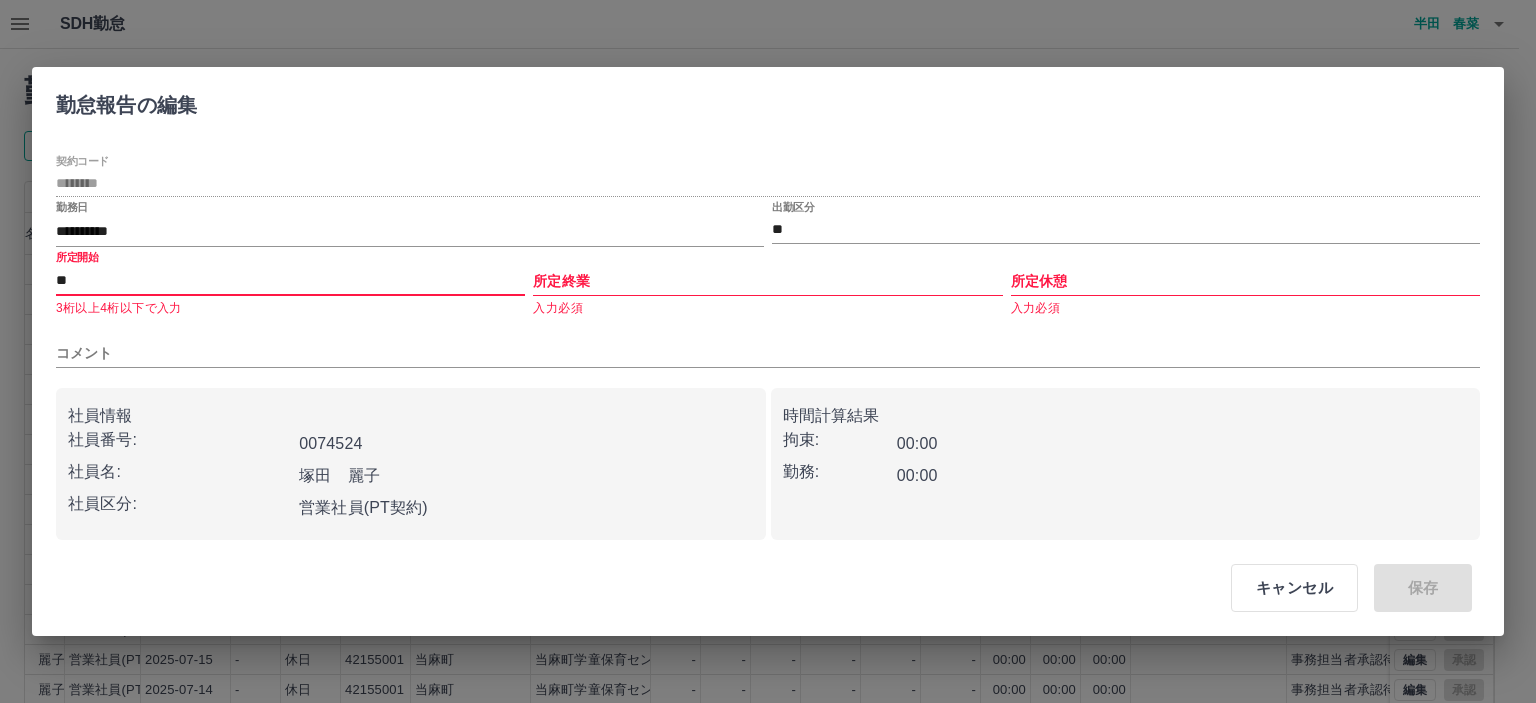 type on "*" 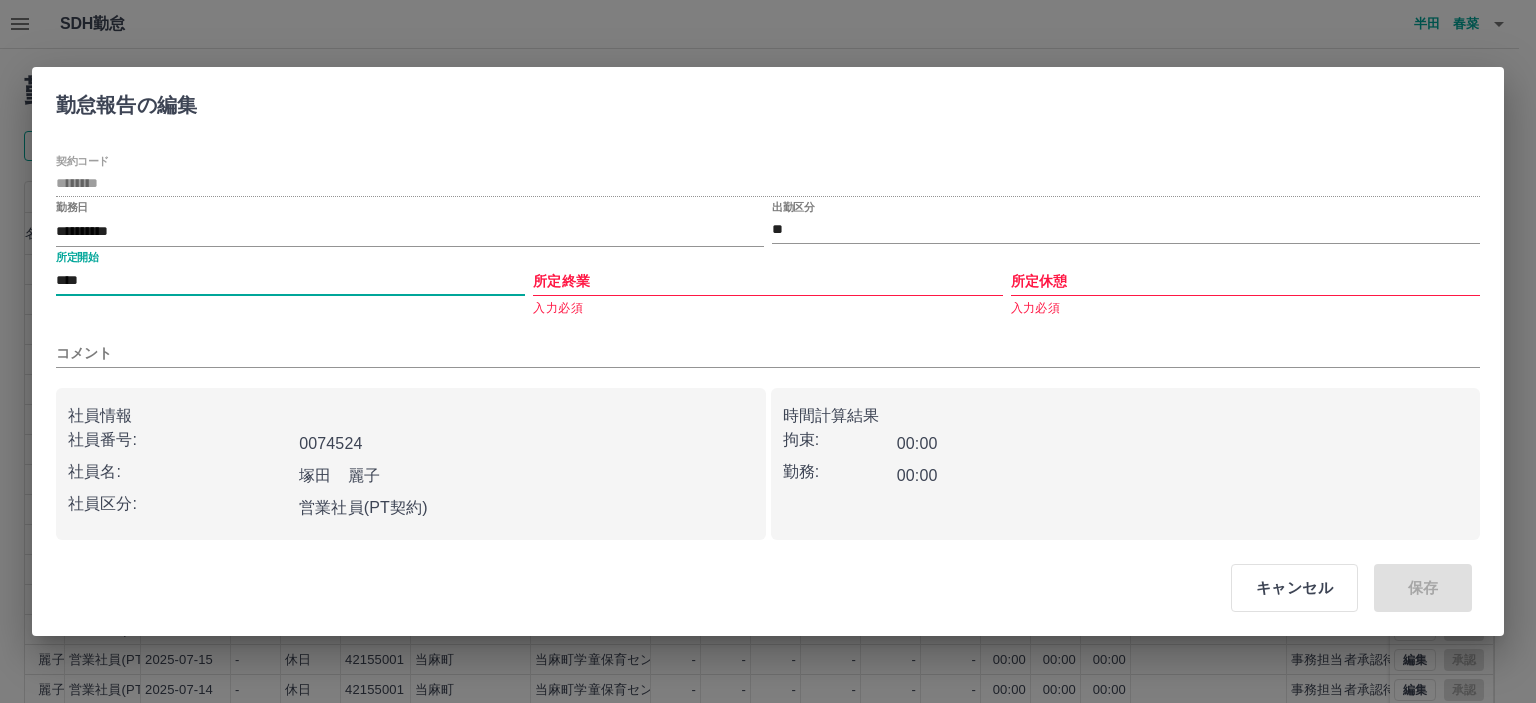type on "****" 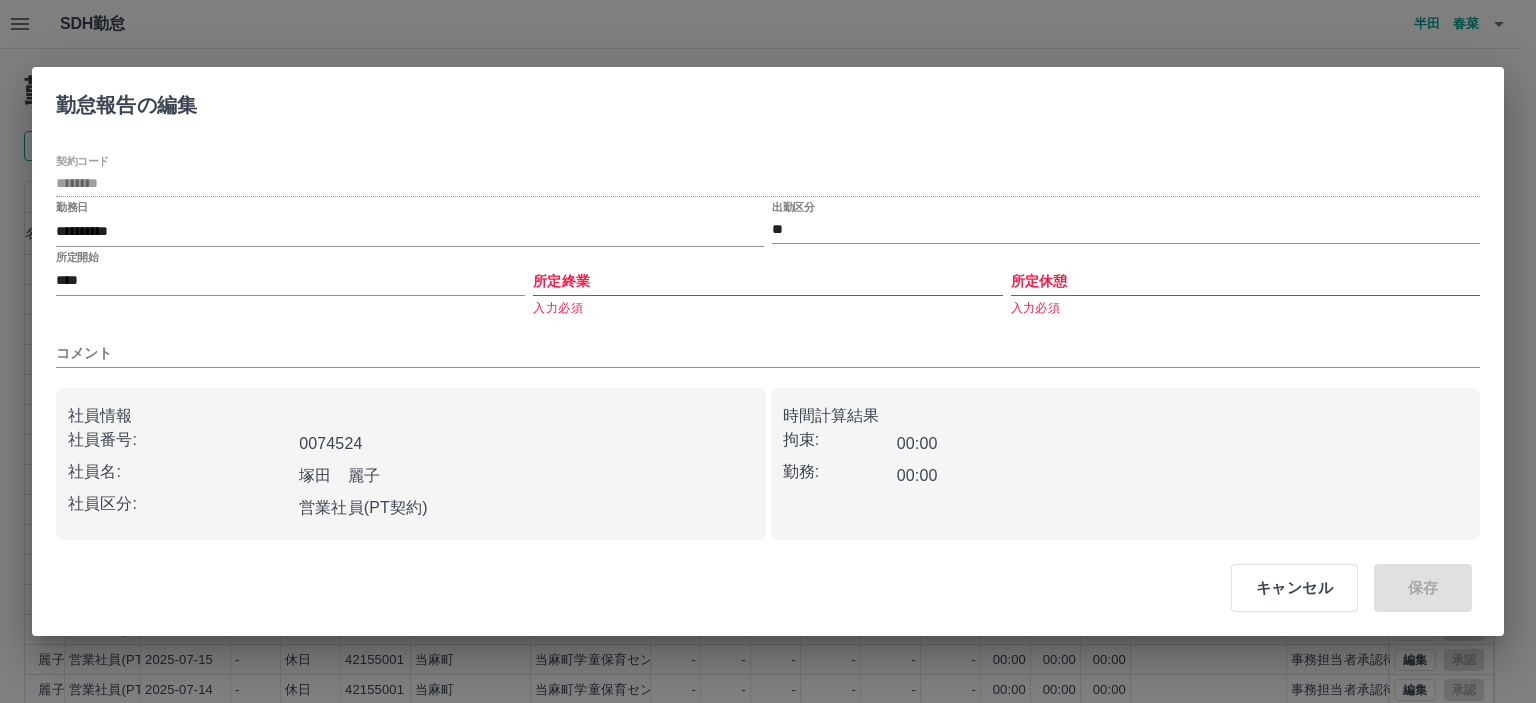 click on "所定終業 入力必須" at bounding box center (767, 285) 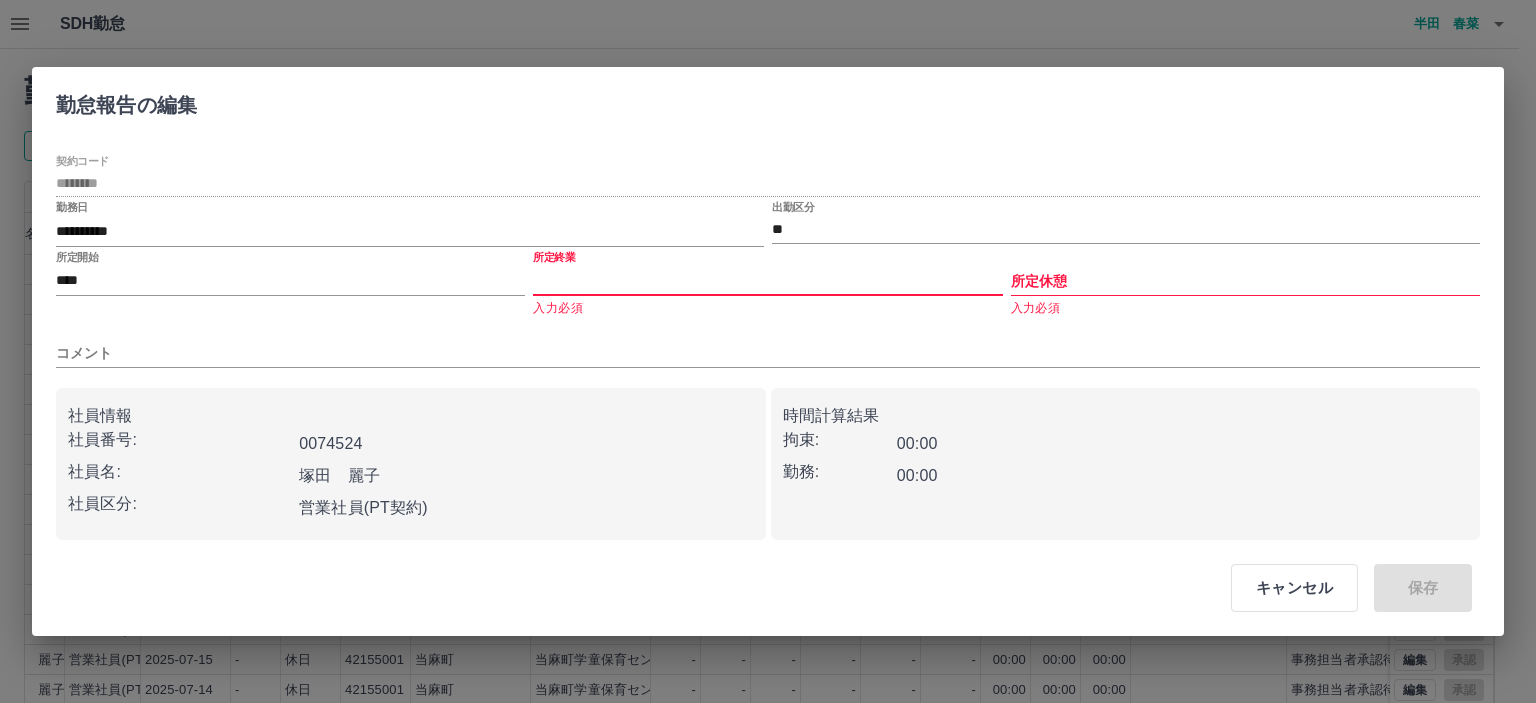 click on "所定終業" at bounding box center [767, 281] 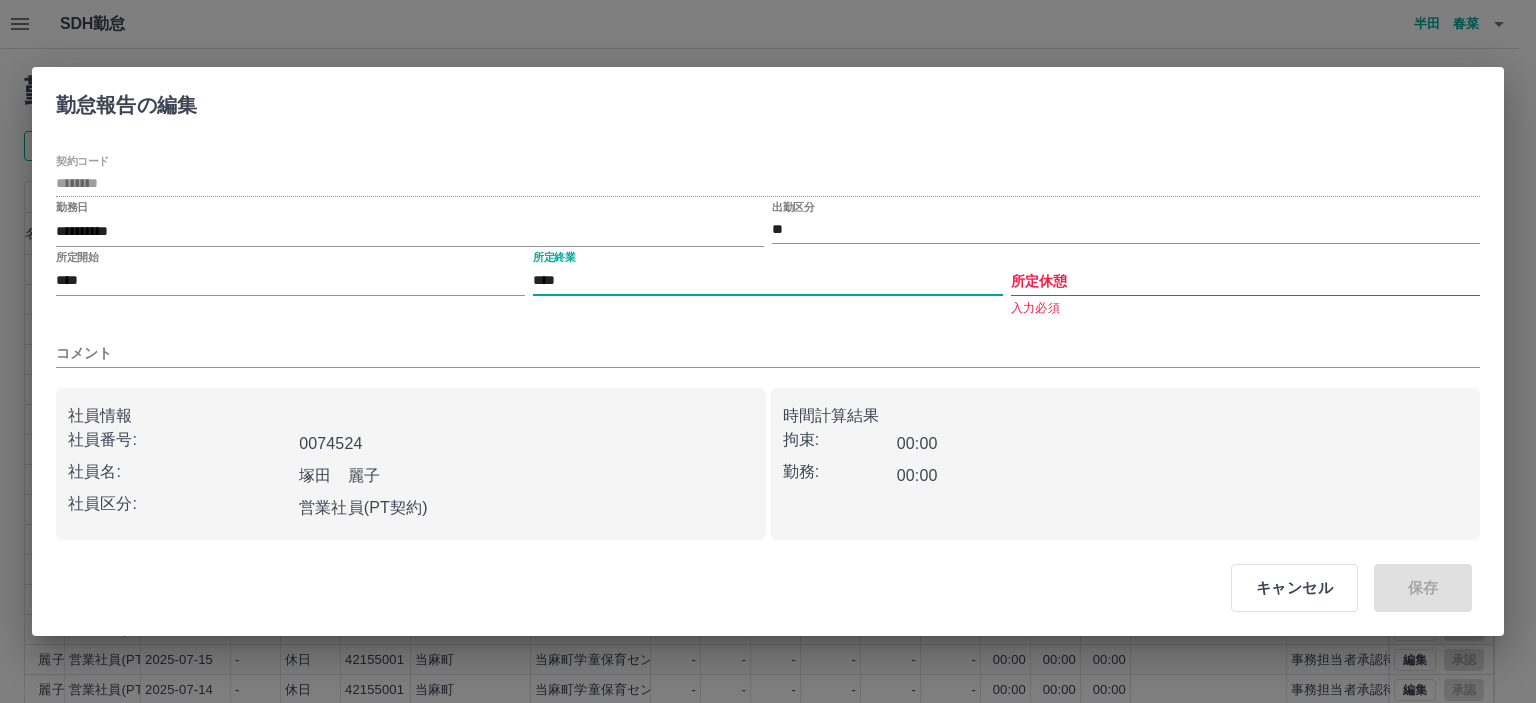 type on "****" 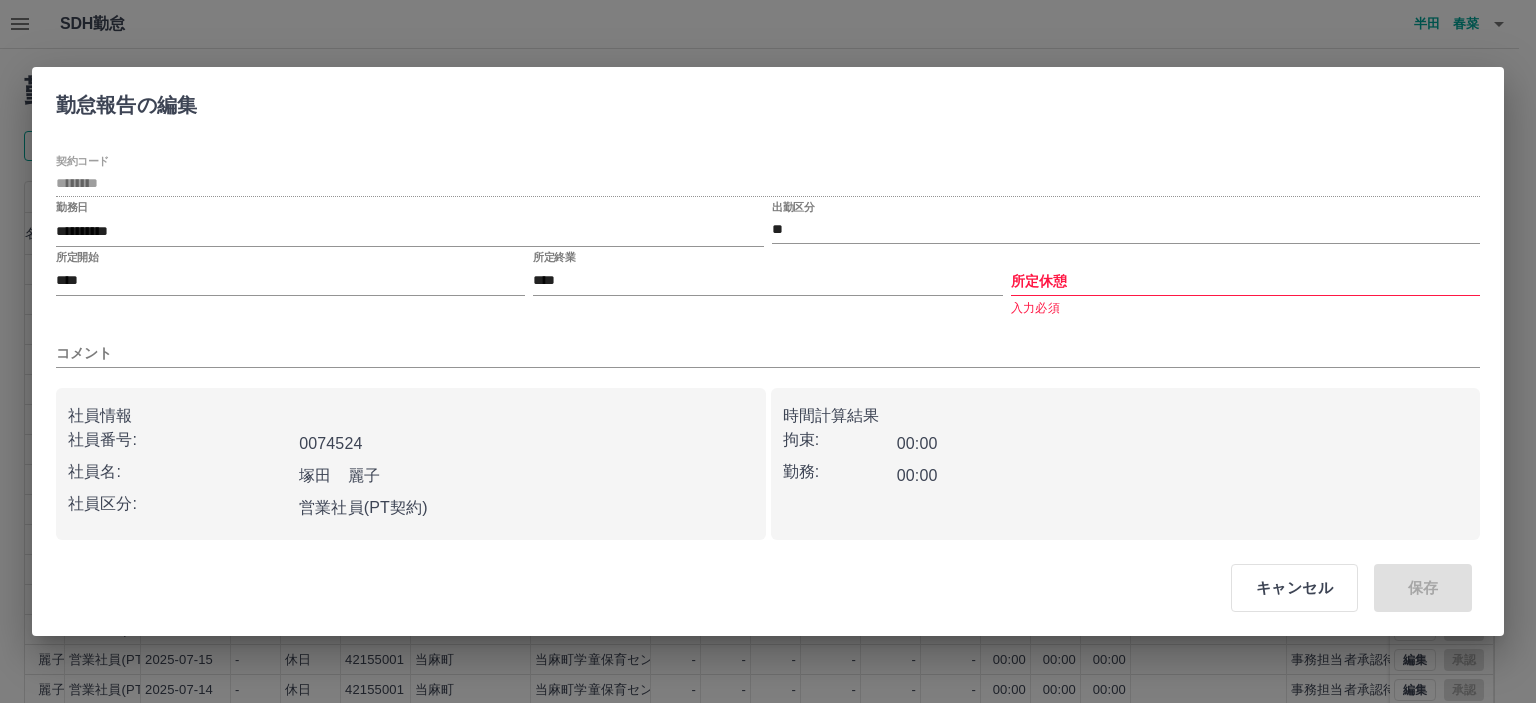 click on "所定休憩 入力必須" at bounding box center (1245, 285) 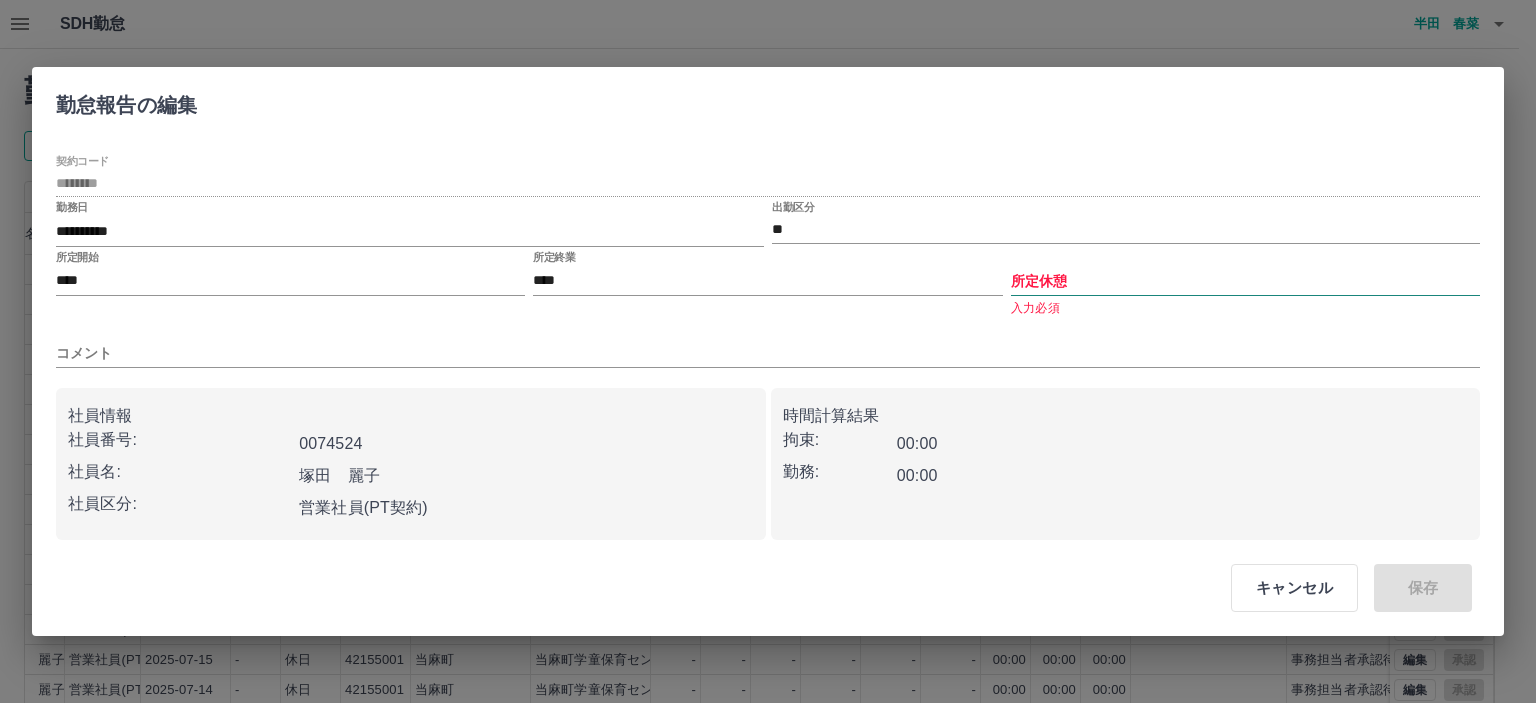 click on "所定休憩" at bounding box center [1245, 281] 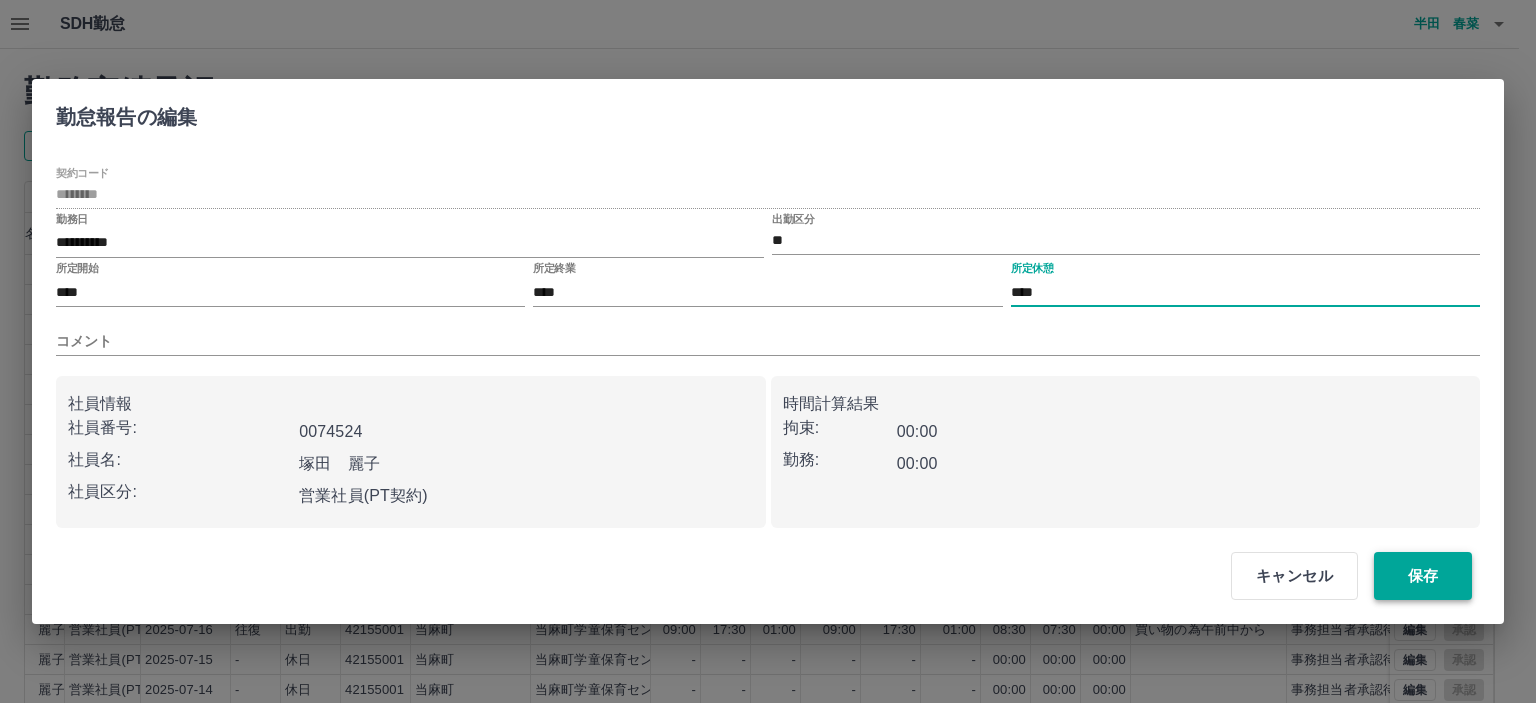 type on "****" 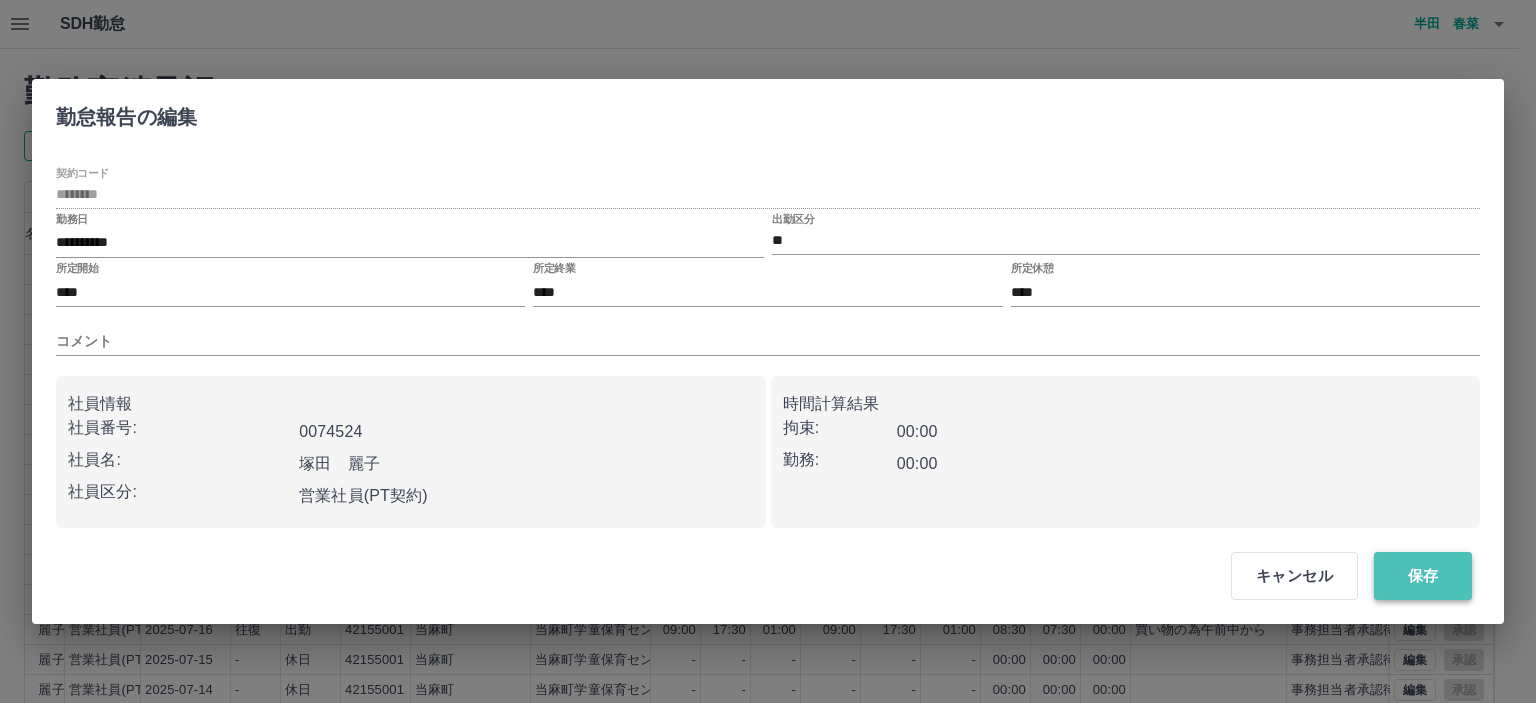 click on "保存" at bounding box center [1423, 576] 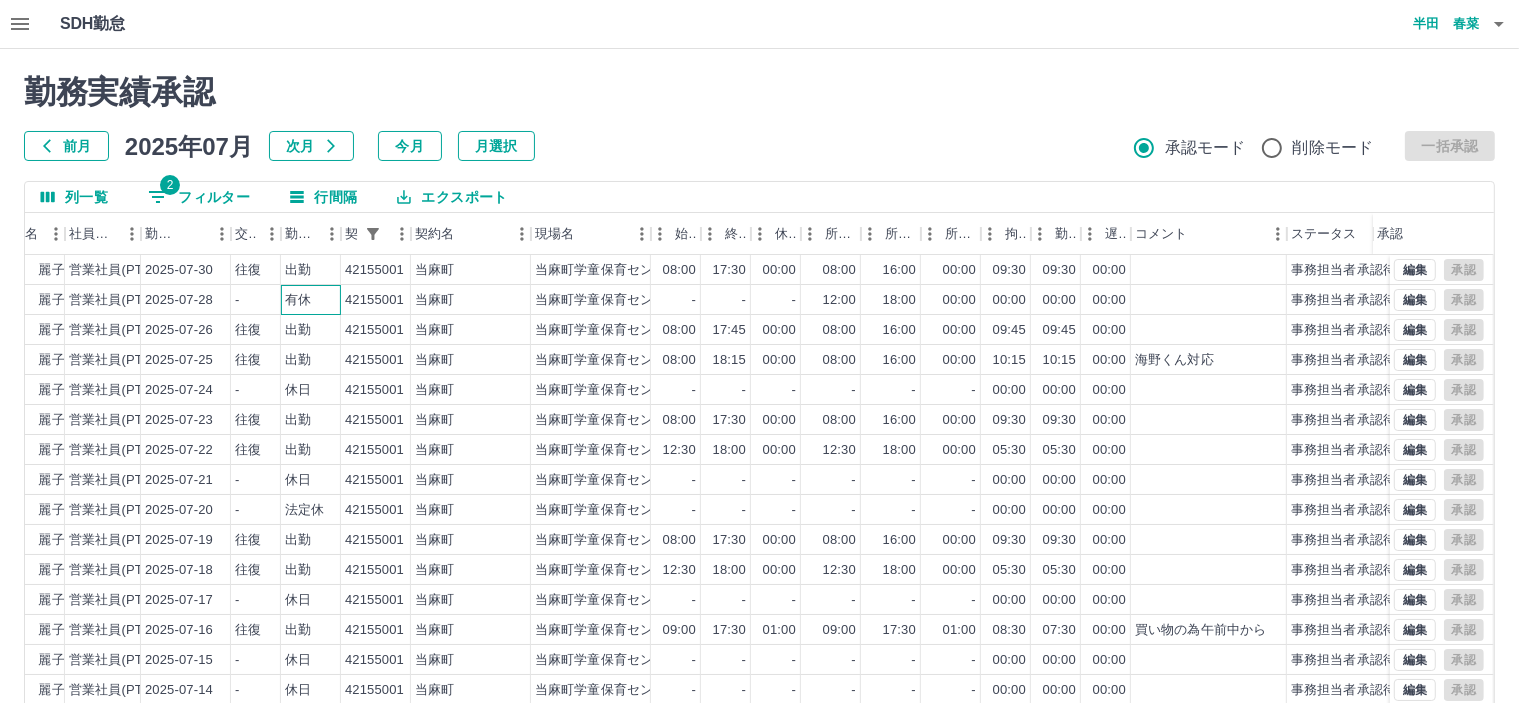 click on "有休" at bounding box center (298, 300) 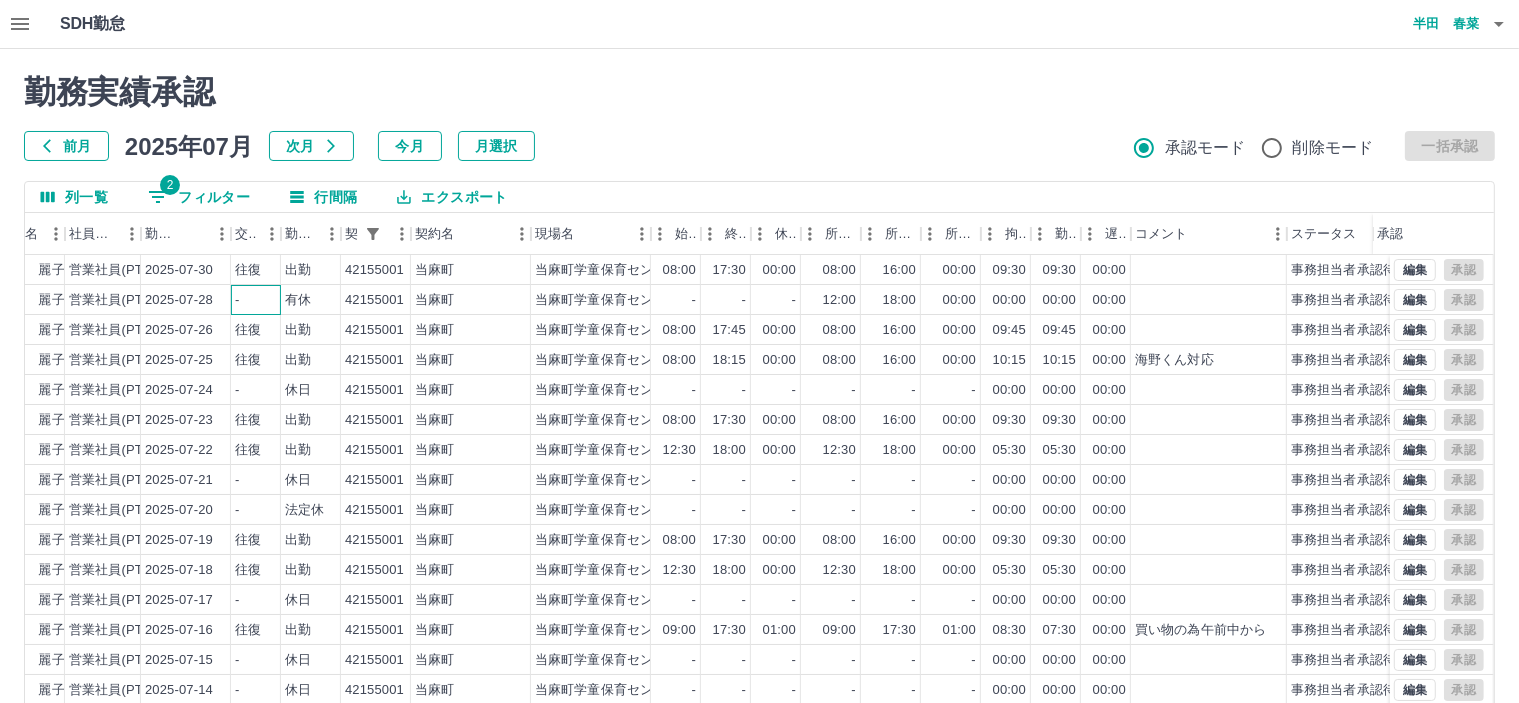 click on "-" at bounding box center (256, 300) 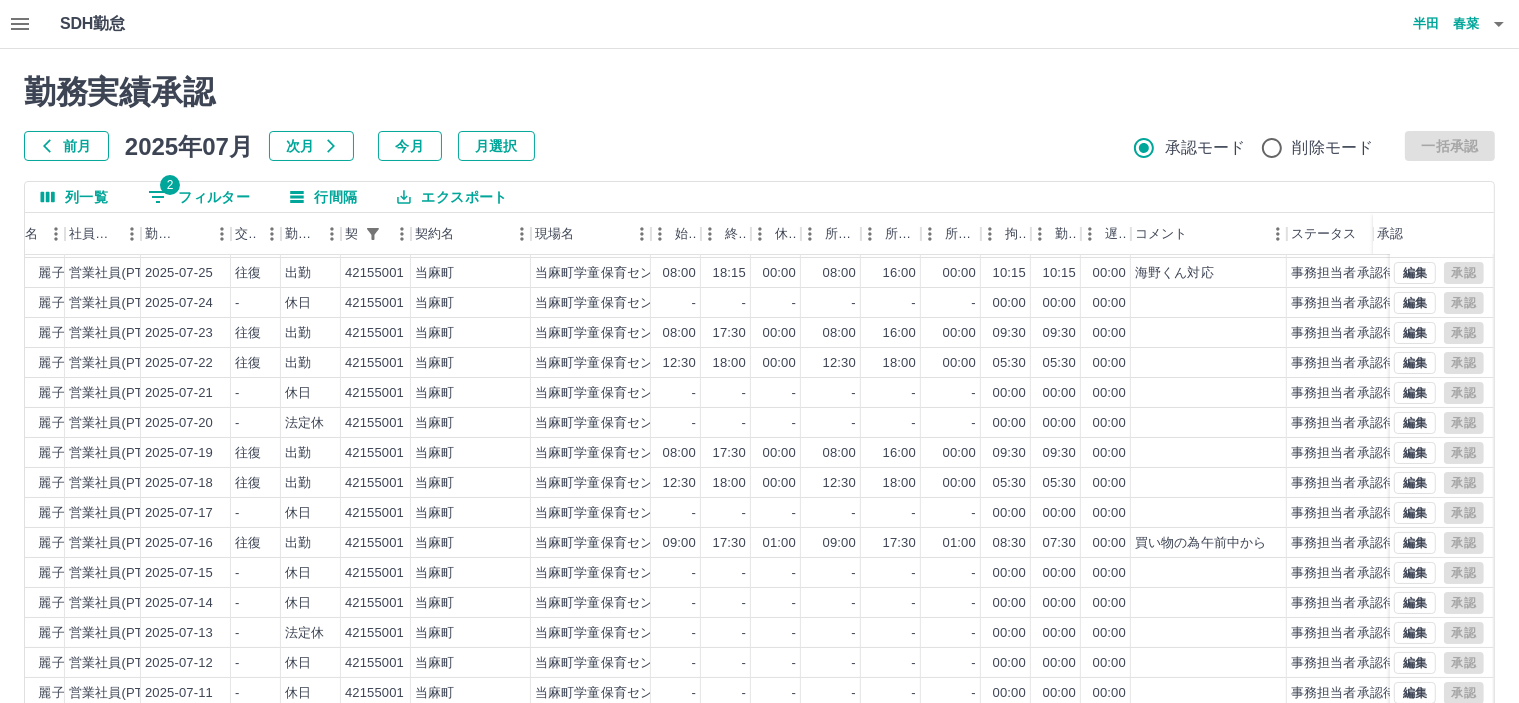 scroll, scrollTop: 103, scrollLeft: 260, axis: both 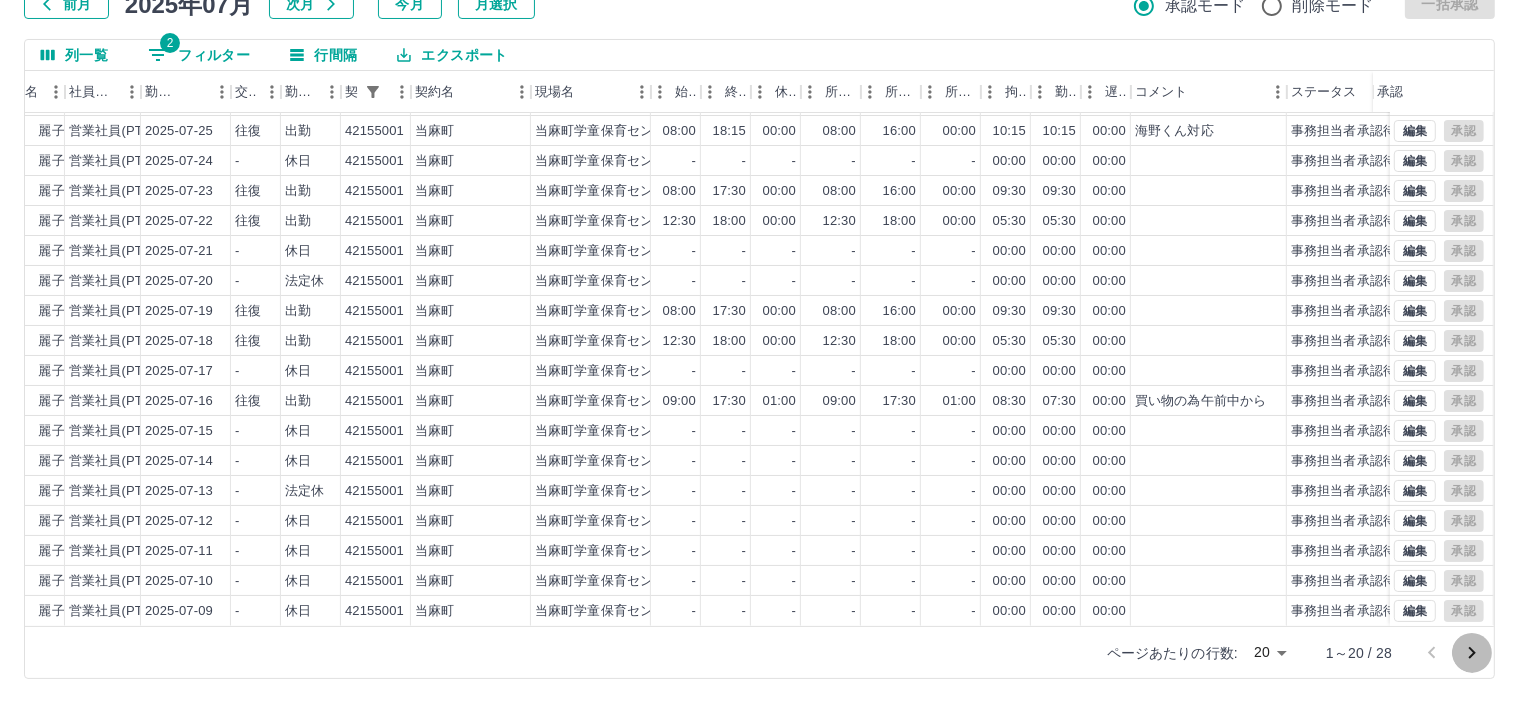 click 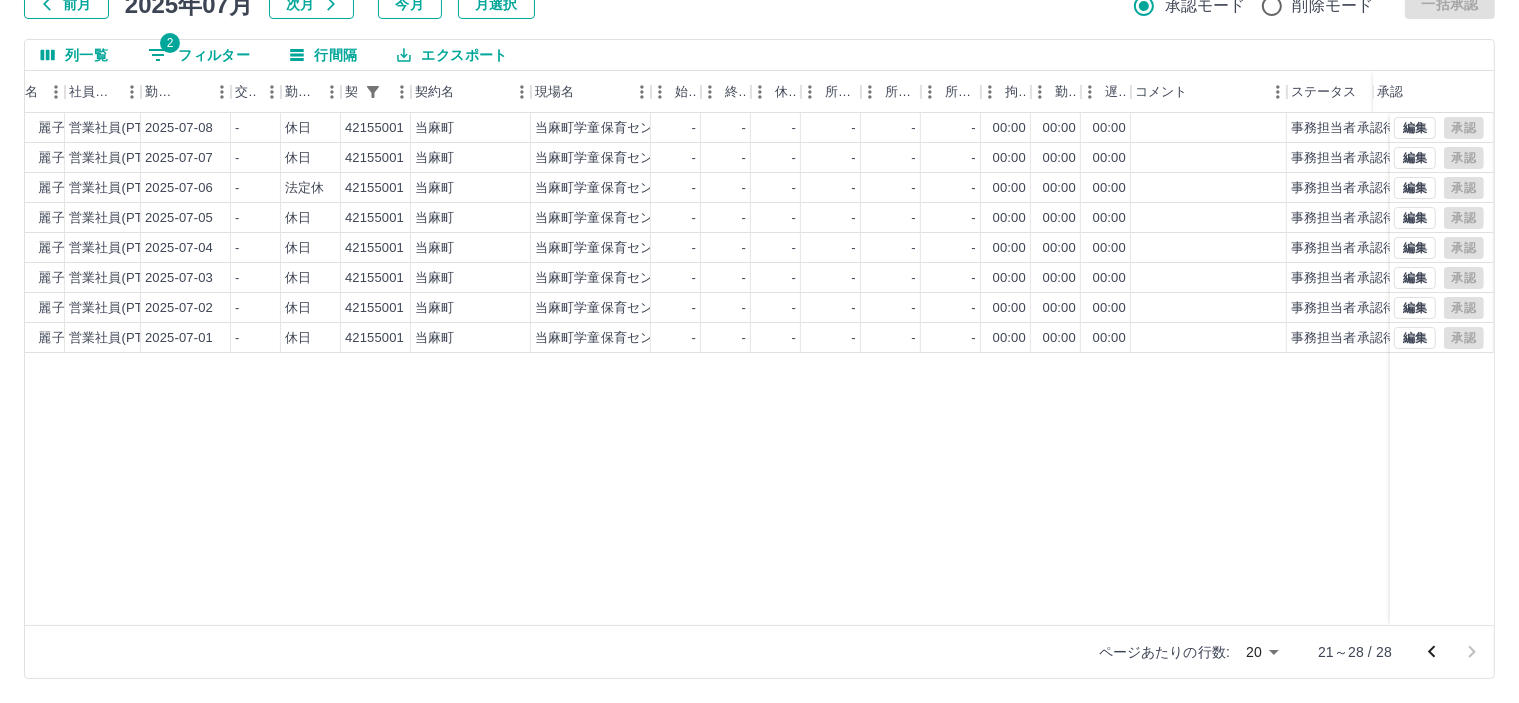 scroll, scrollTop: 0, scrollLeft: 260, axis: horizontal 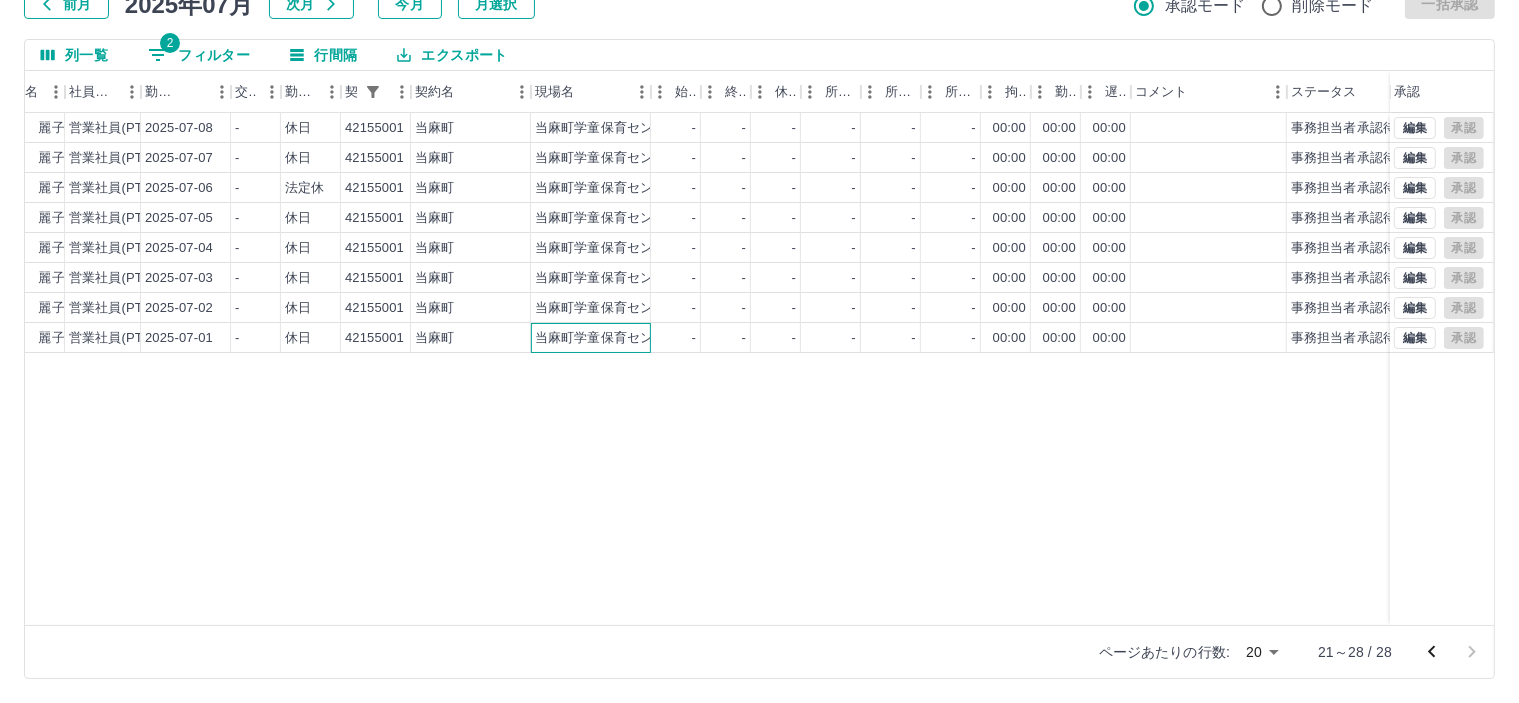 click on "当麻町学童保育センター" at bounding box center (607, 338) 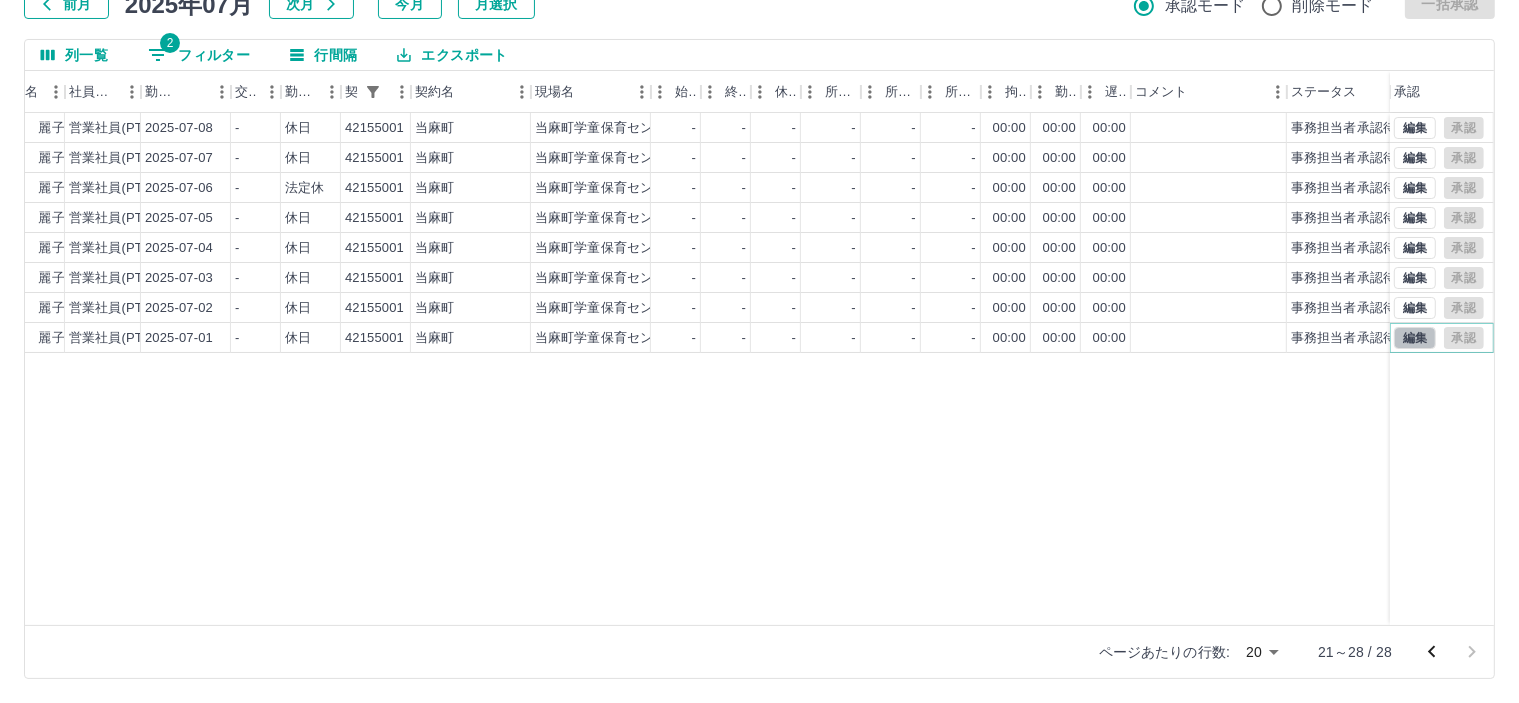 click on "編集" at bounding box center [1415, 338] 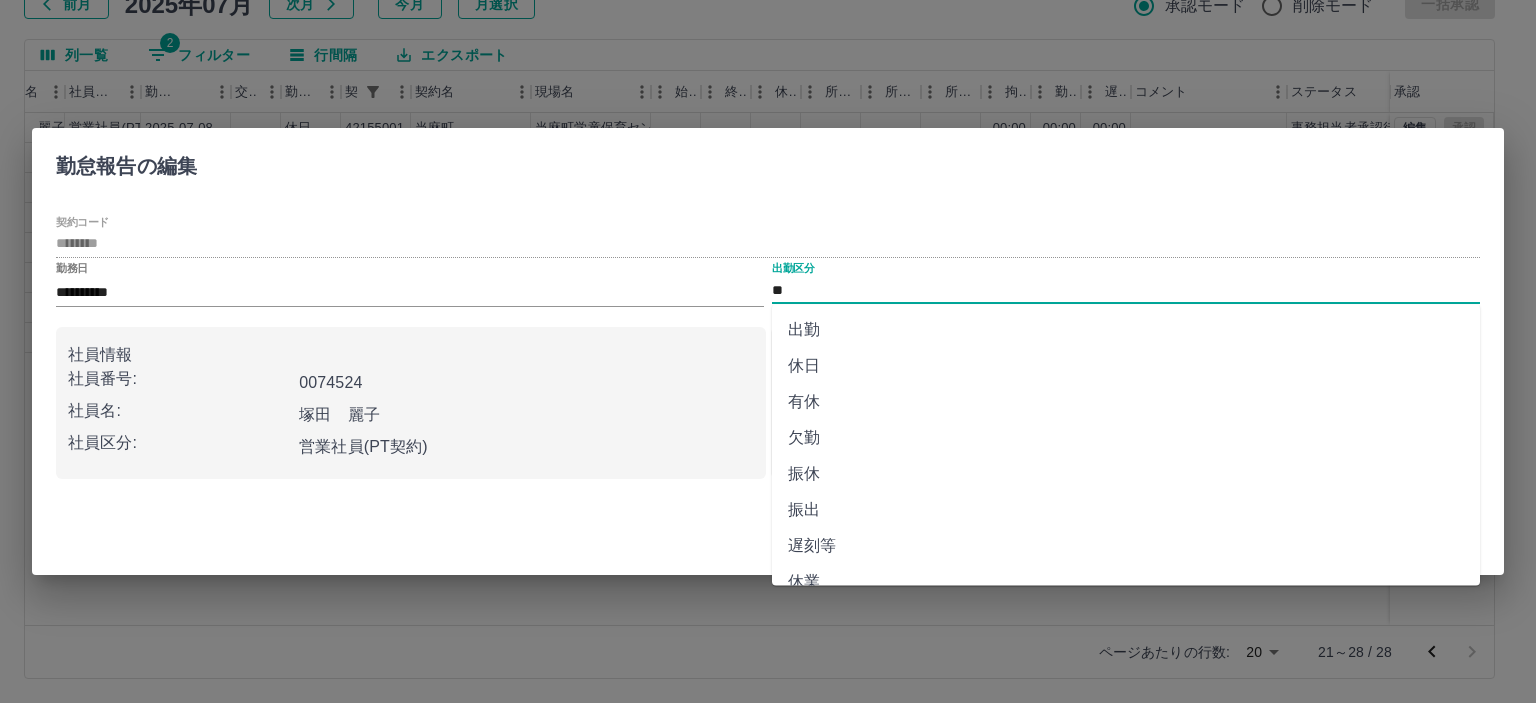 click on "**" at bounding box center (1126, 290) 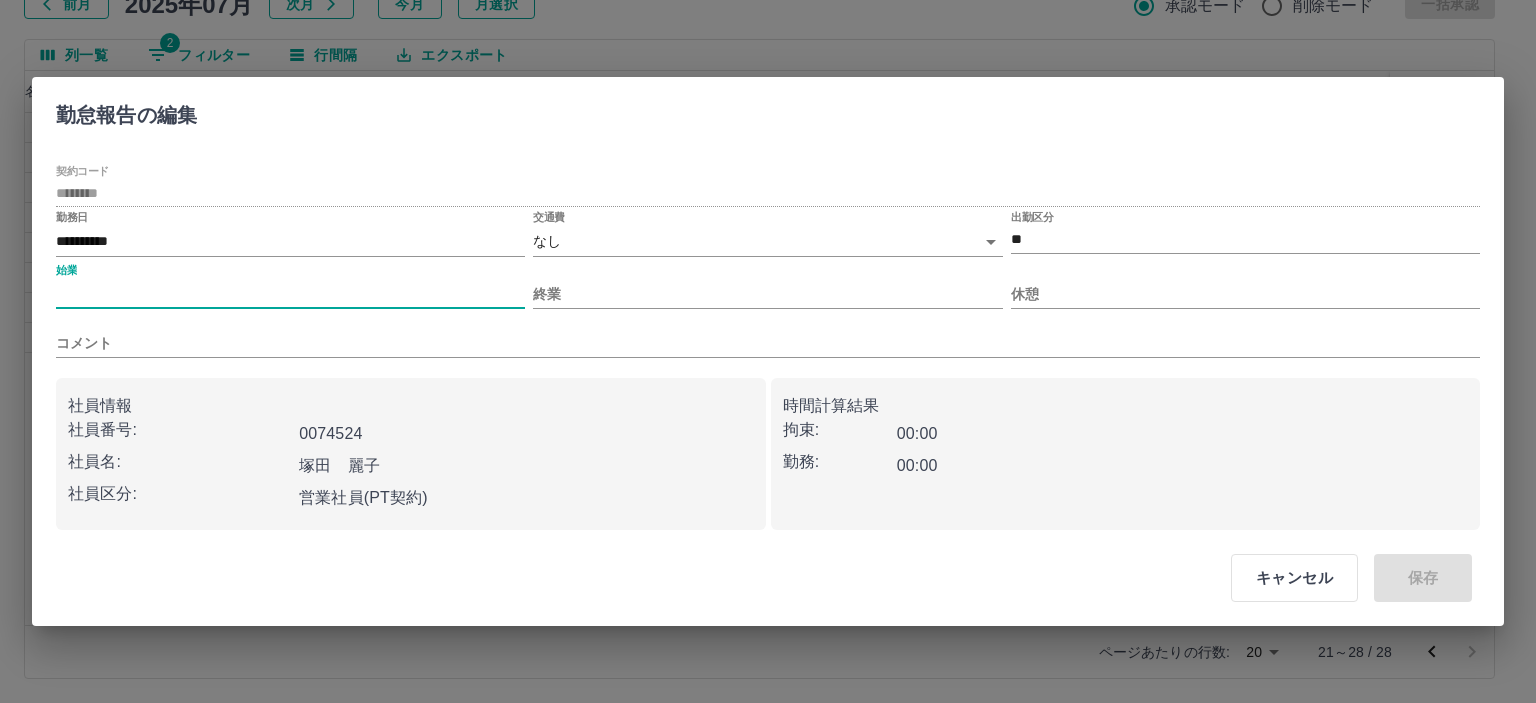 click on "始業" at bounding box center (290, 294) 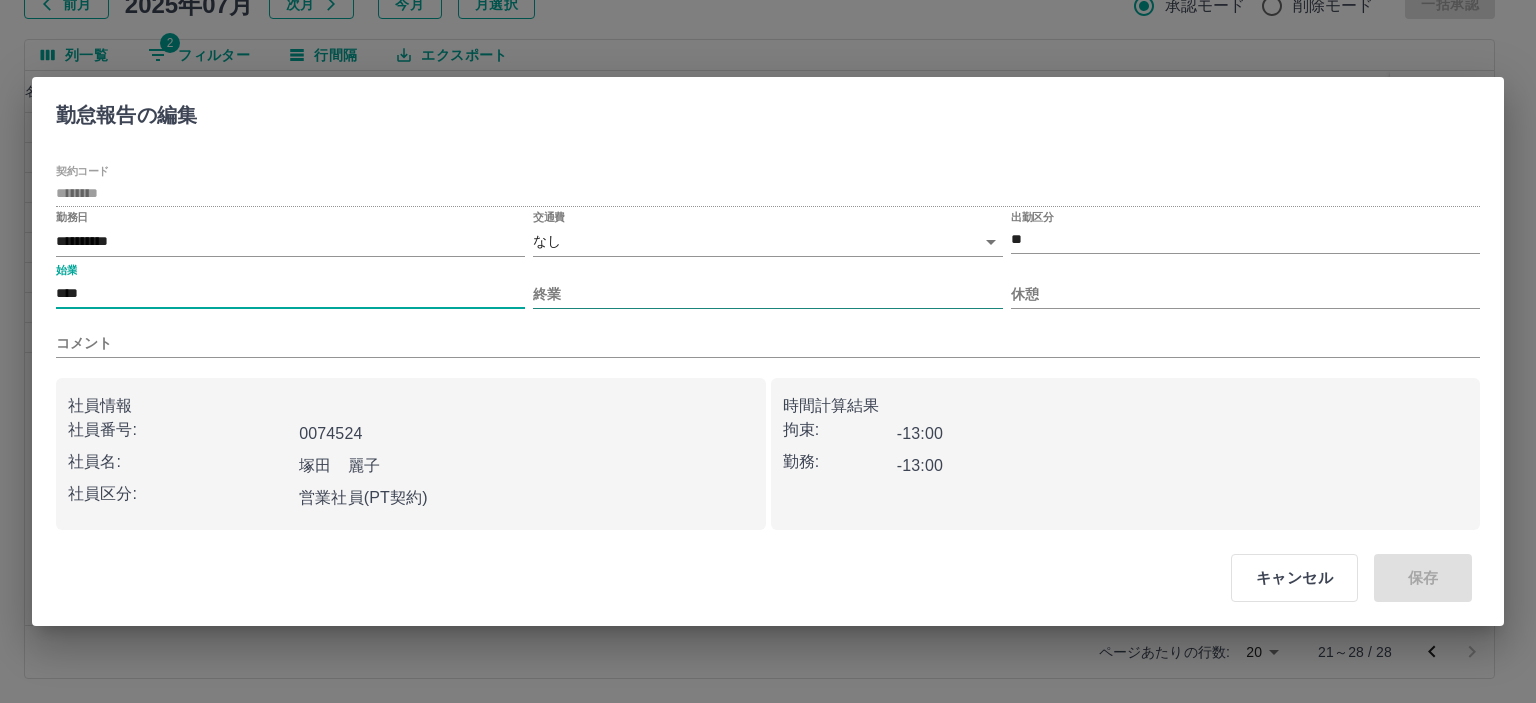 type on "****" 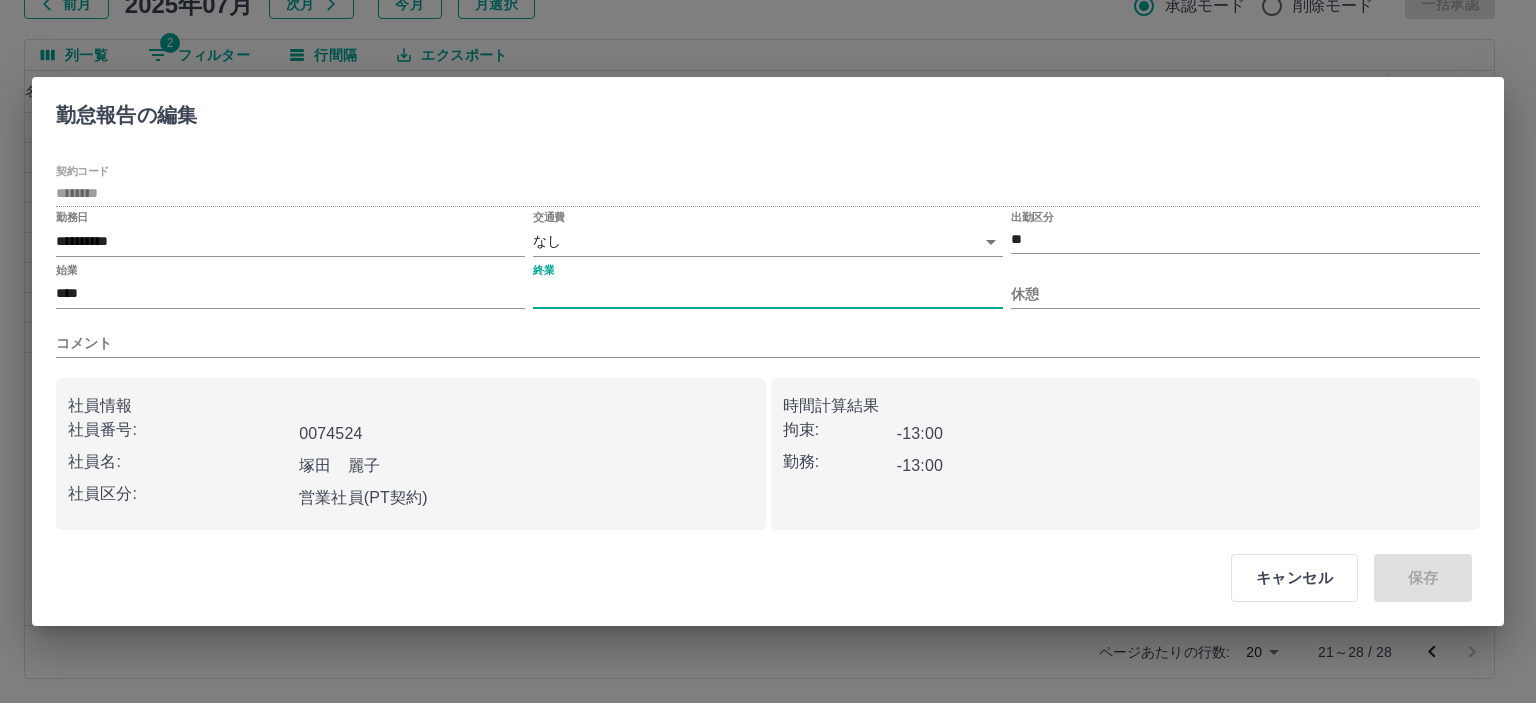 click on "終業" at bounding box center [767, 294] 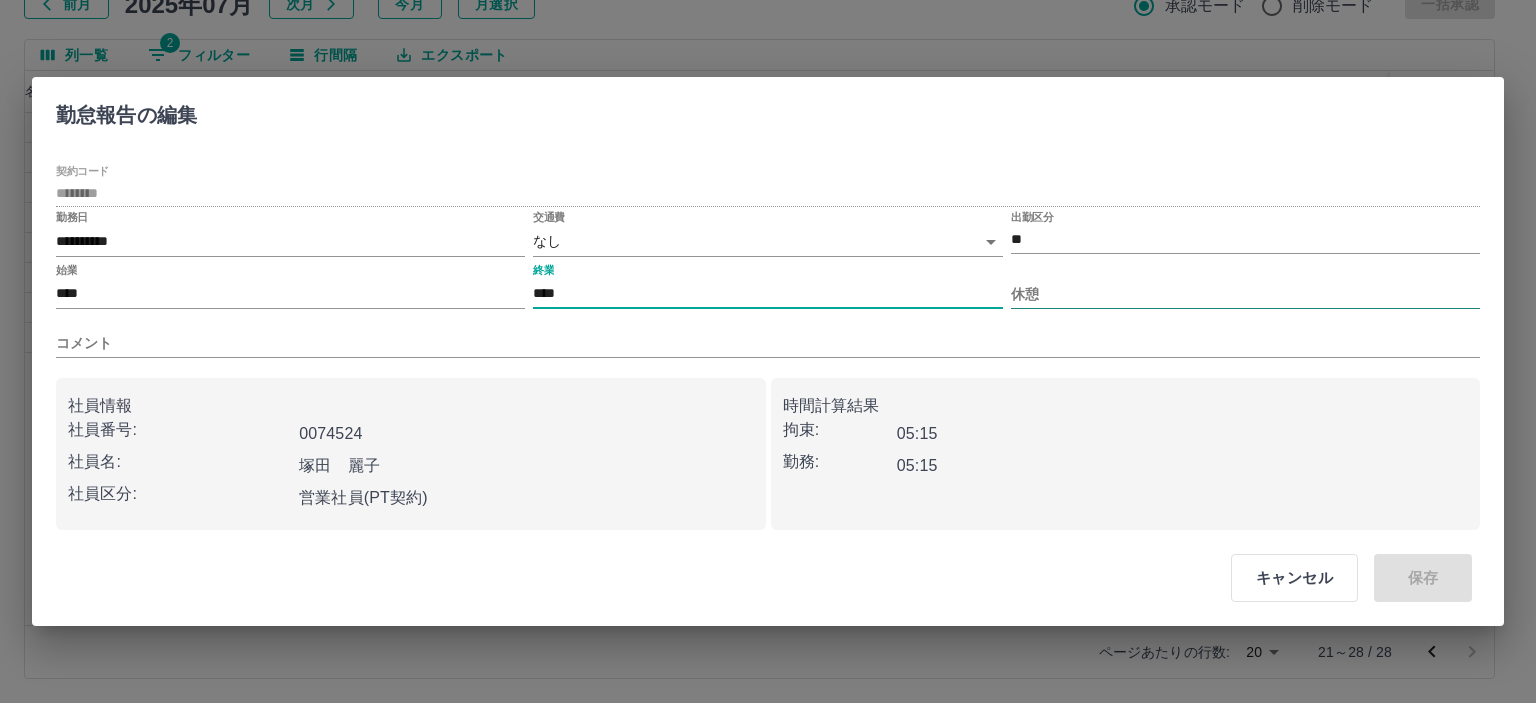 type on "****" 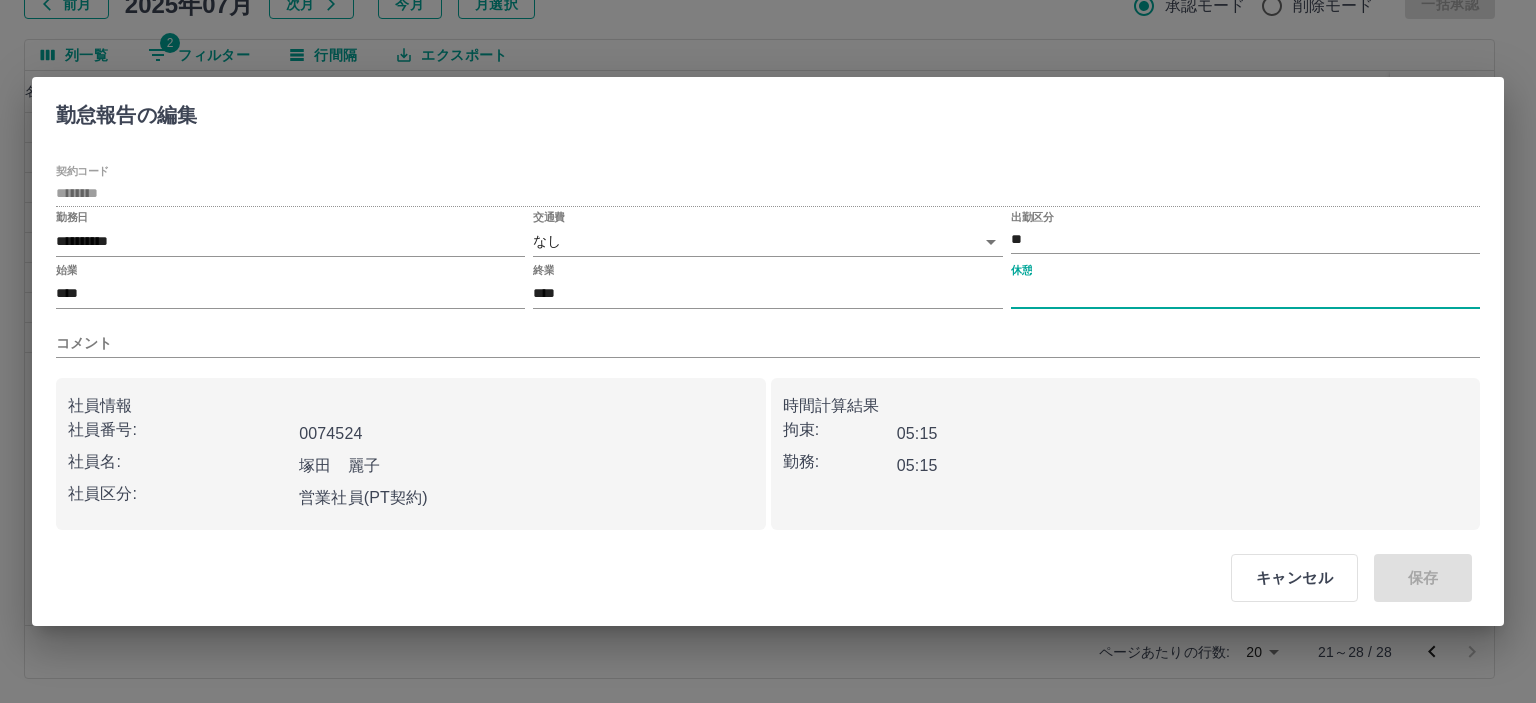 drag, startPoint x: 1060, startPoint y: 303, endPoint x: 1049, endPoint y: 289, distance: 17.804493 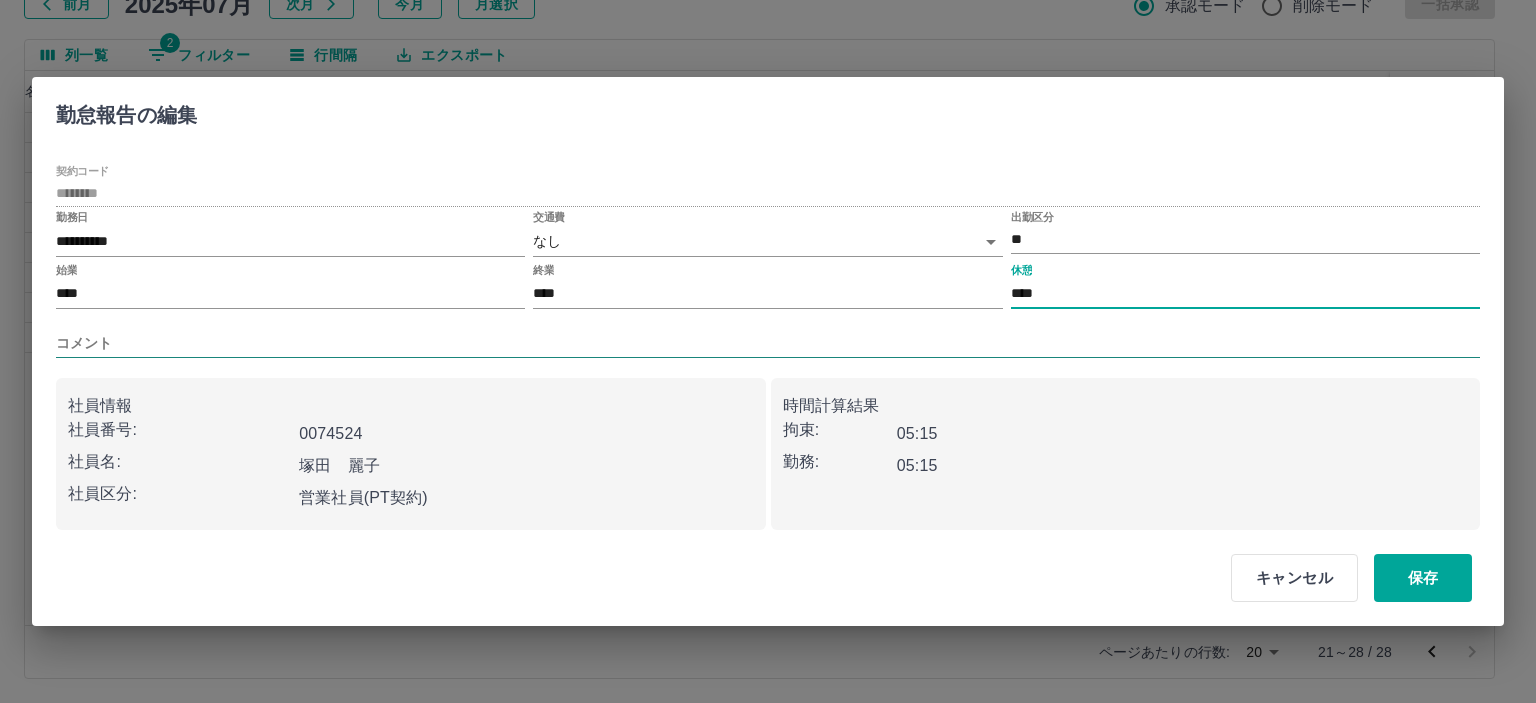 type on "****" 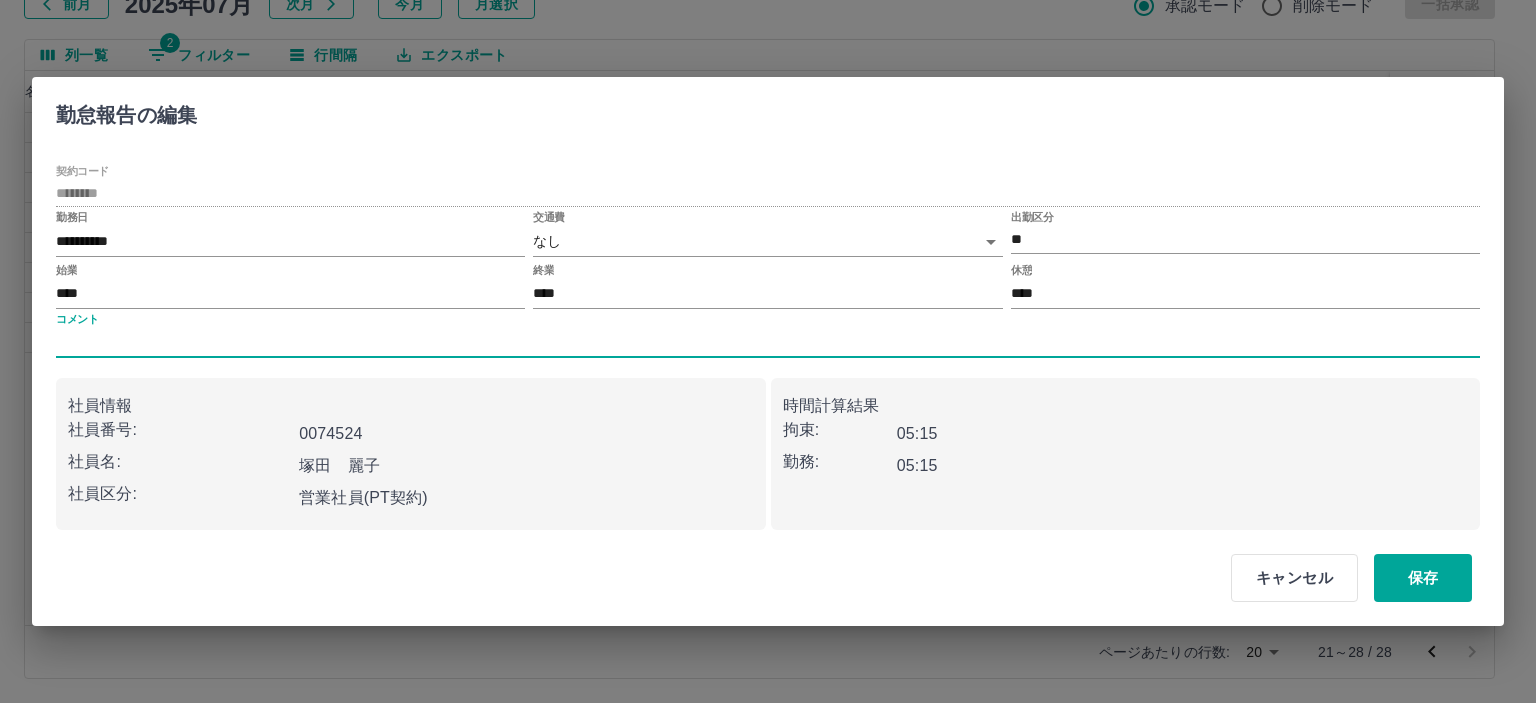 click on "コメント" at bounding box center [768, 343] 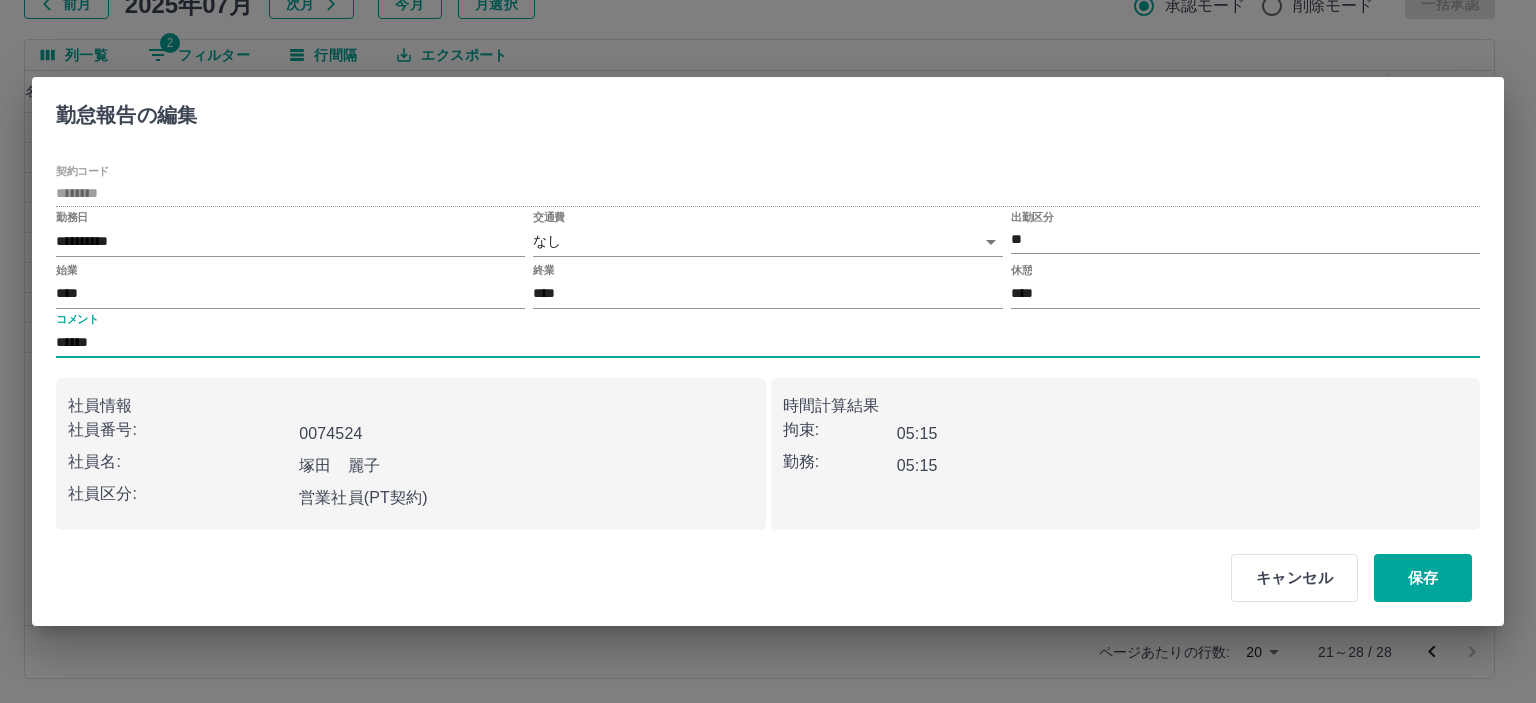 click on "******" at bounding box center [768, 343] 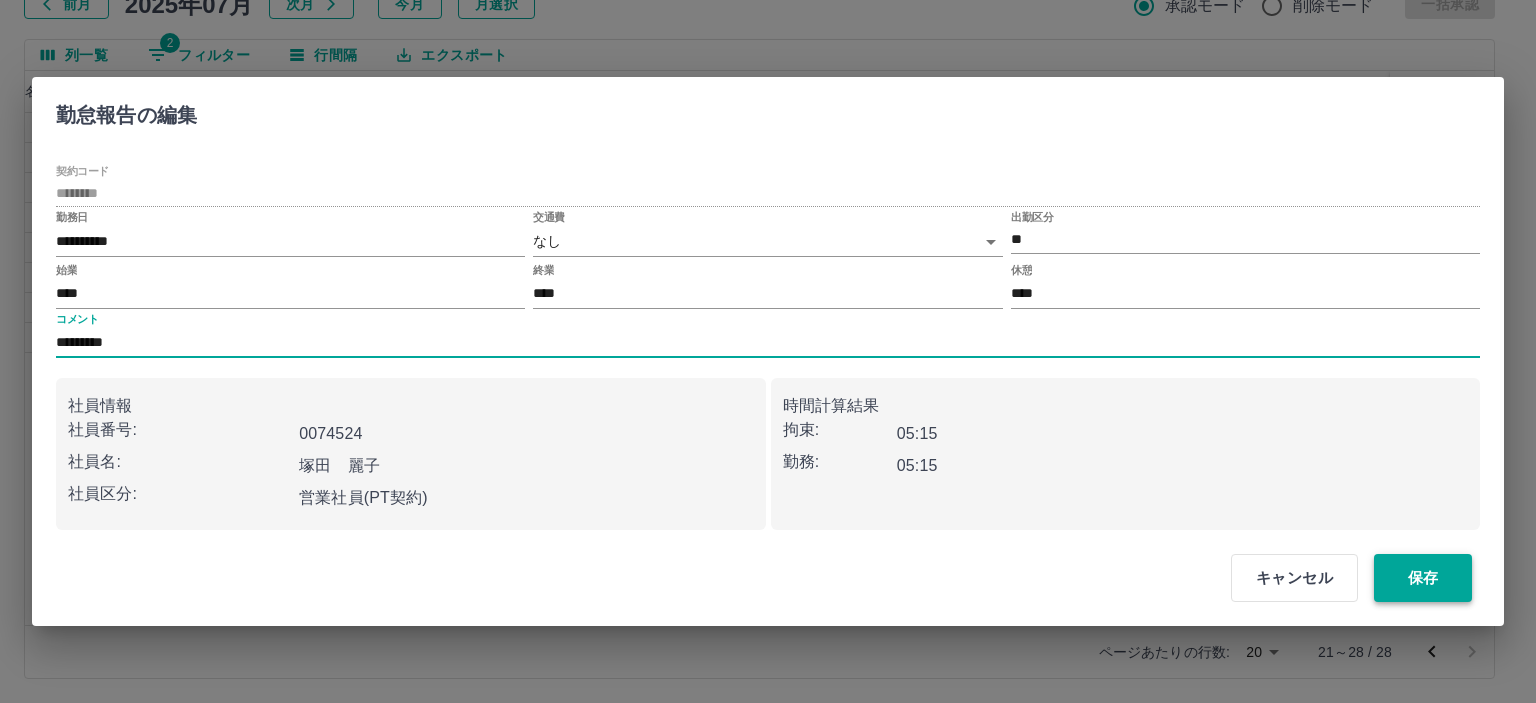 type on "*********" 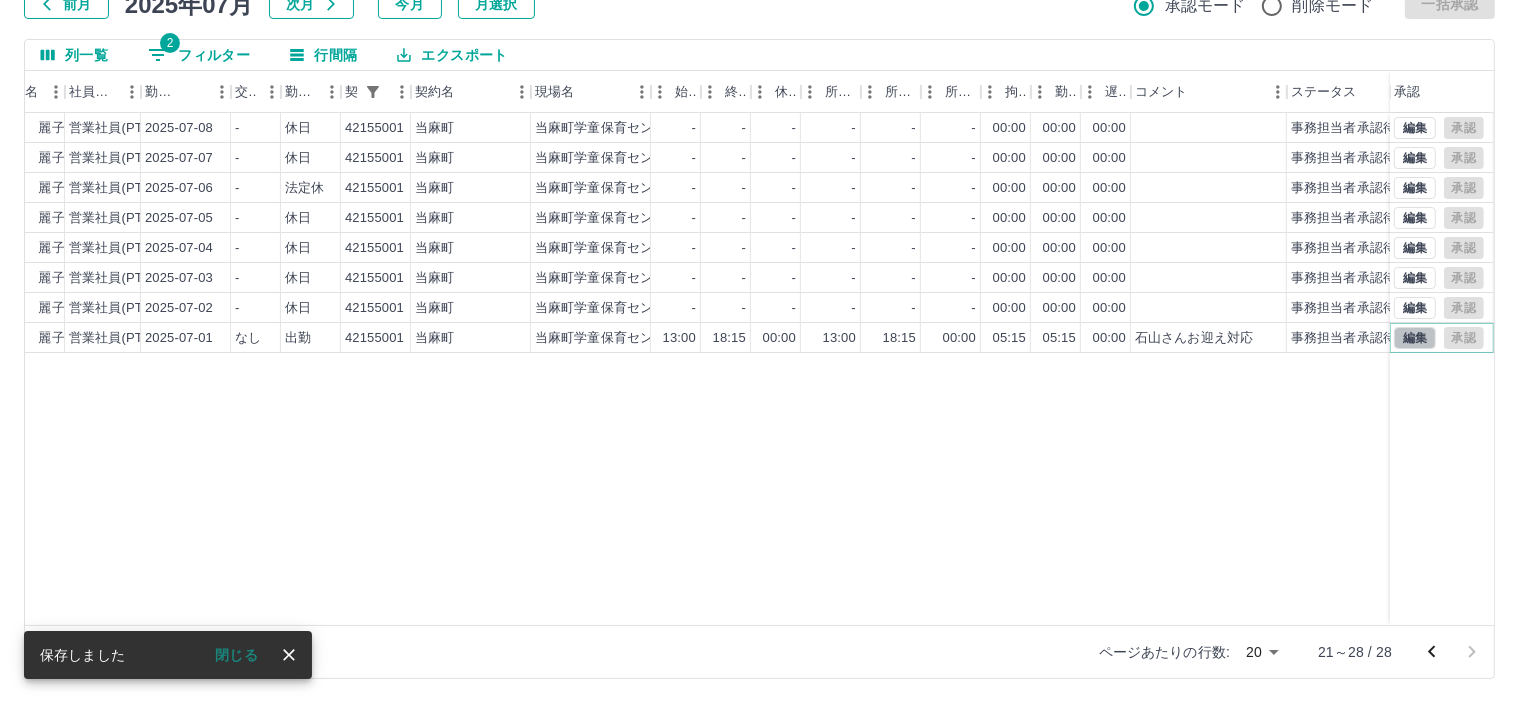 click on "編集" at bounding box center (1415, 338) 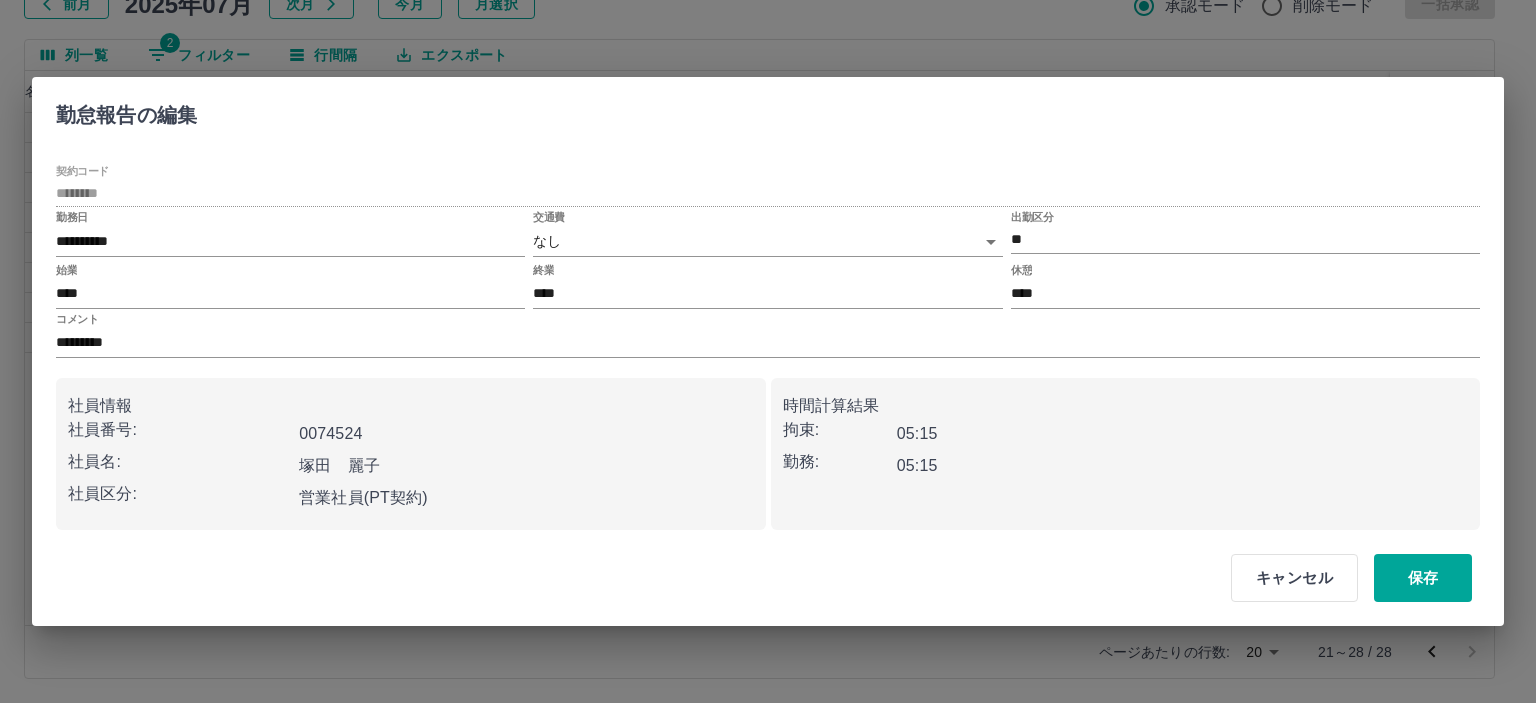 click on "交通費 なし ****" at bounding box center [767, 235] 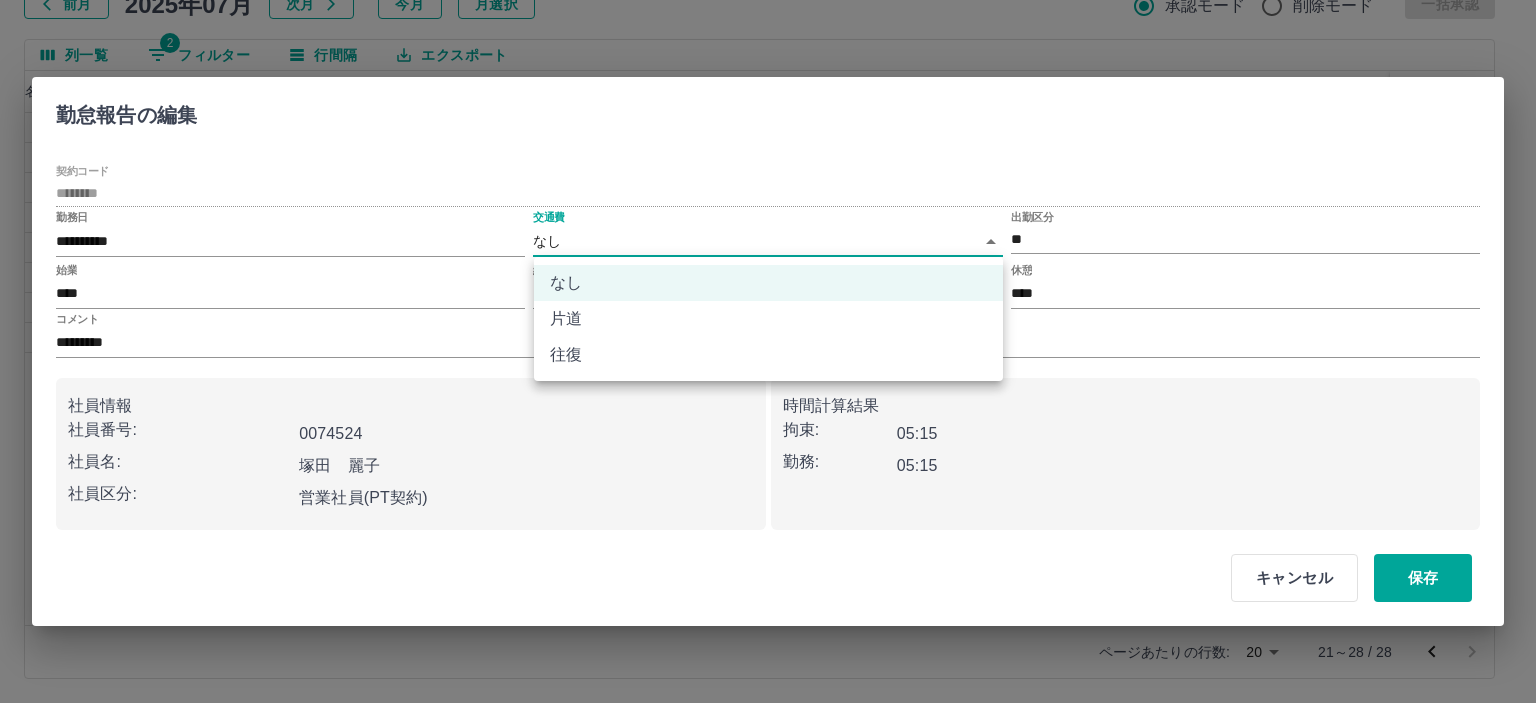 click on "往復" at bounding box center (768, 355) 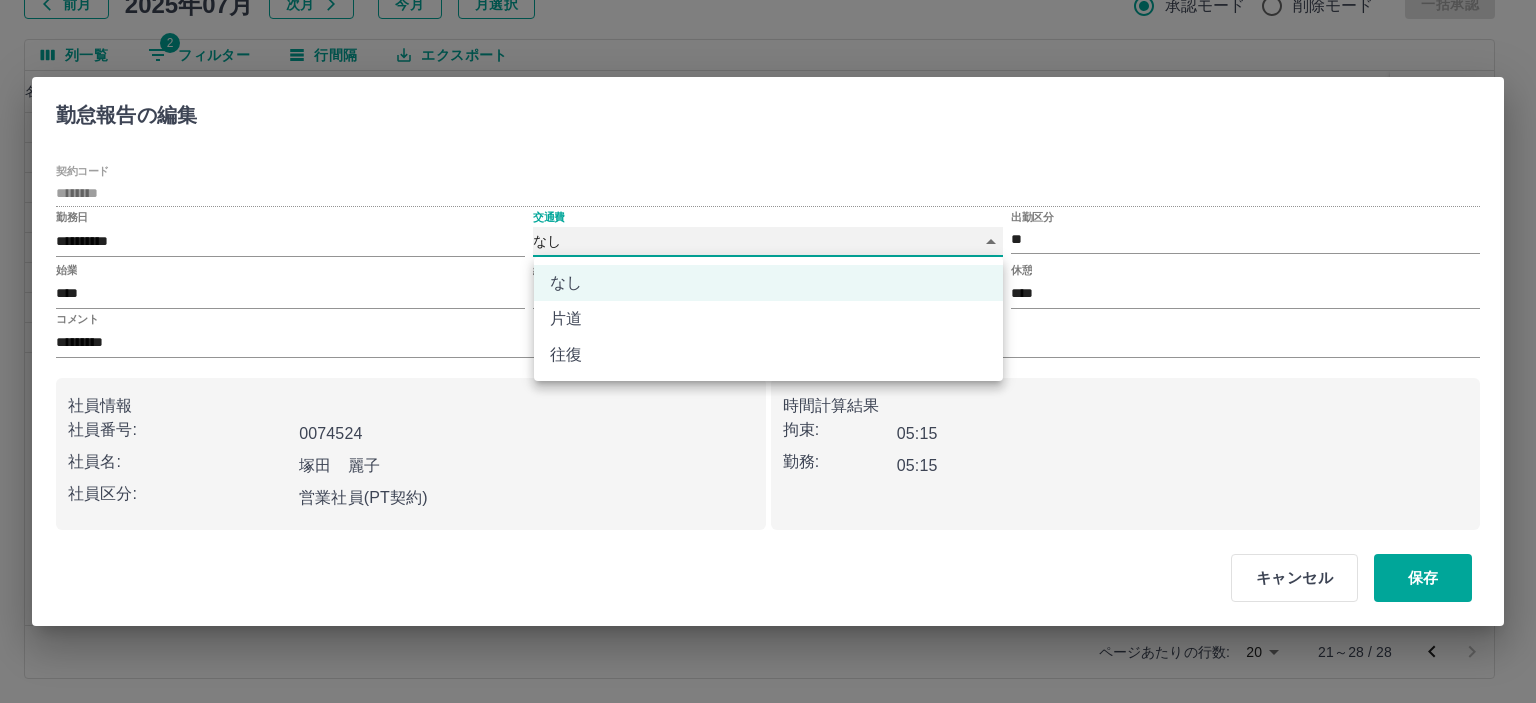 type on "******" 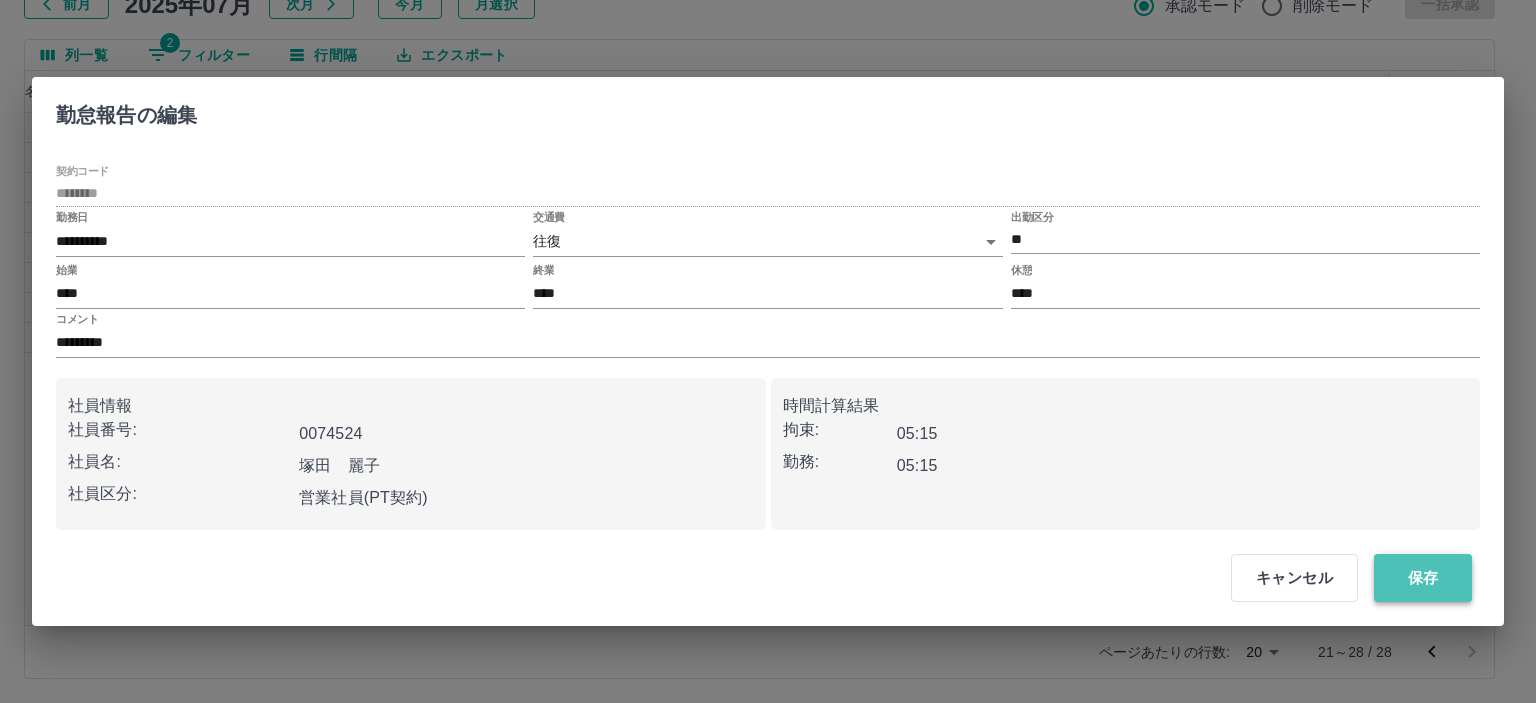 click on "保存" at bounding box center (1423, 578) 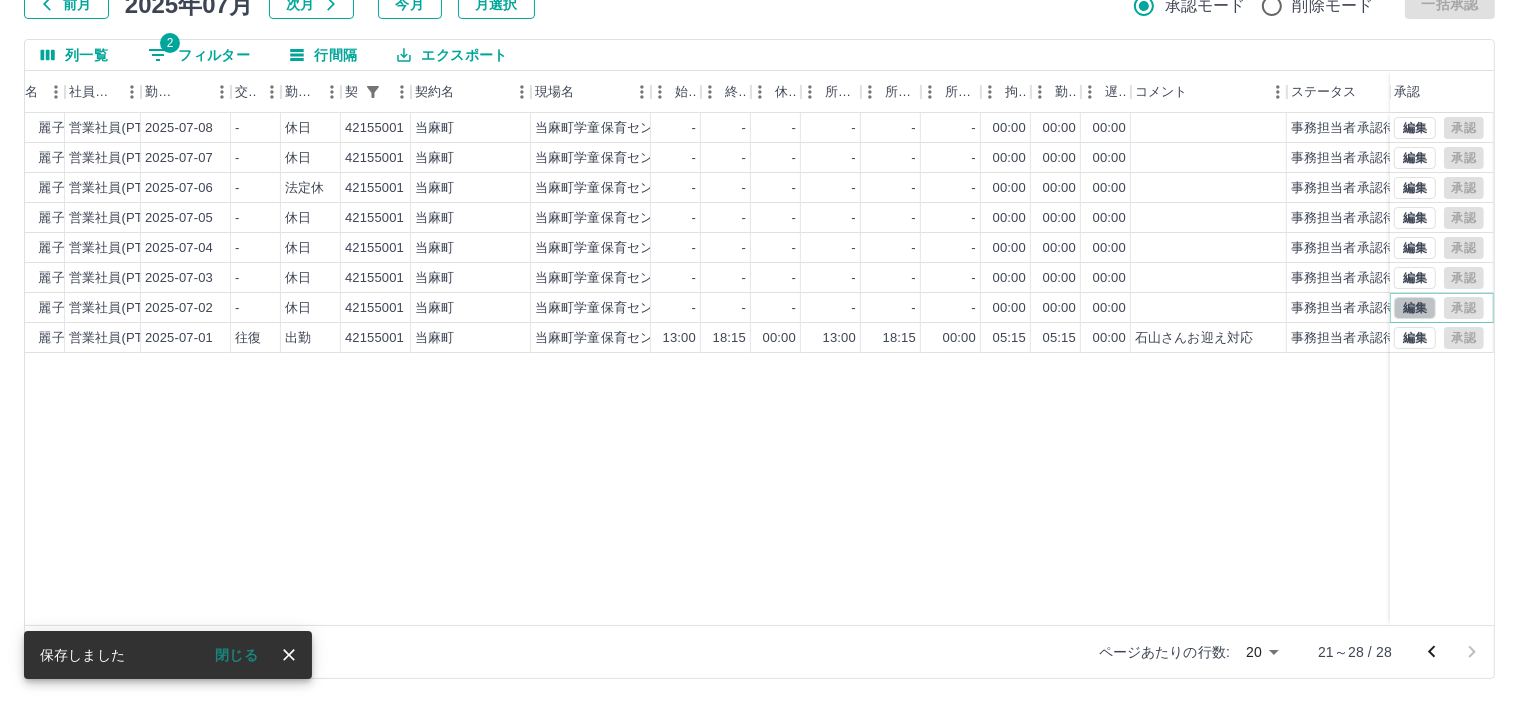 click on "編集" at bounding box center [1415, 308] 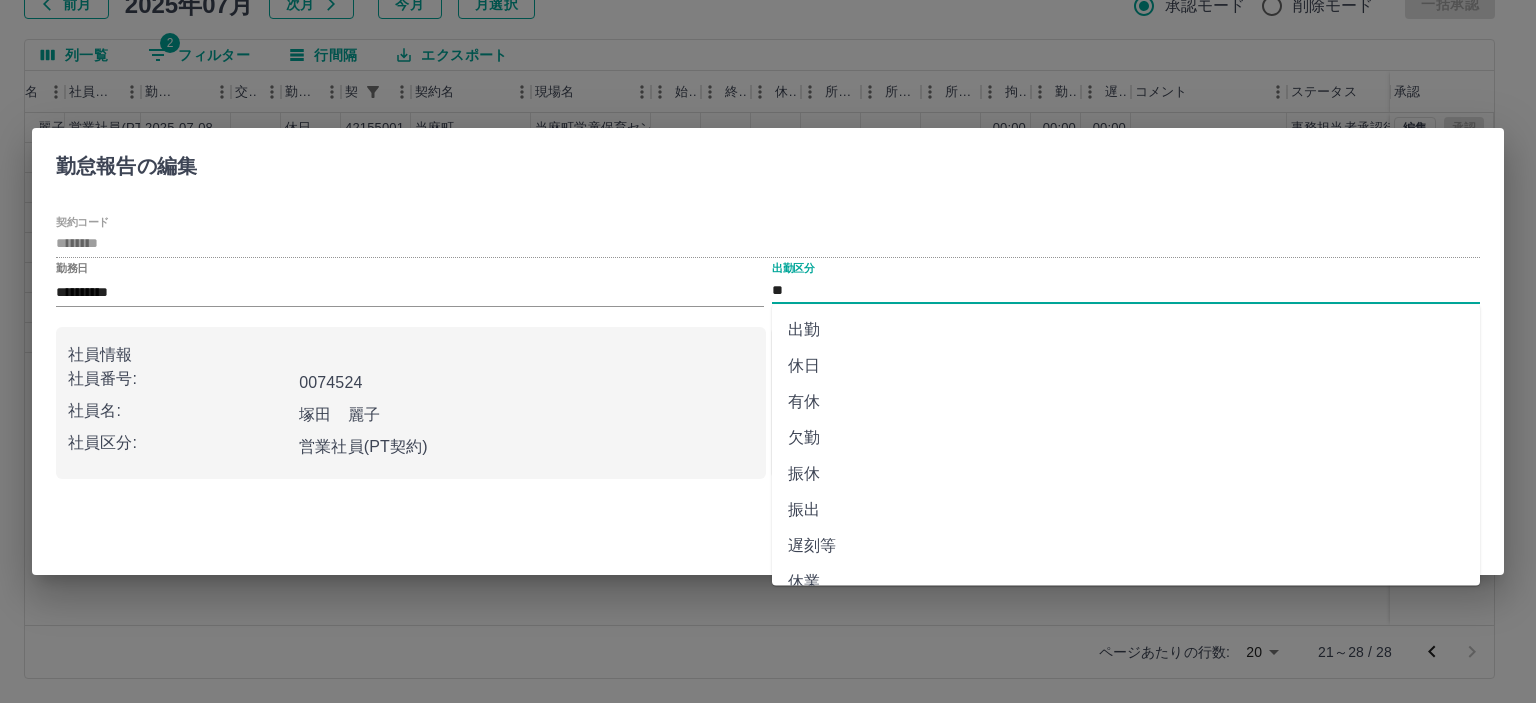 click on "**" at bounding box center (1126, 290) 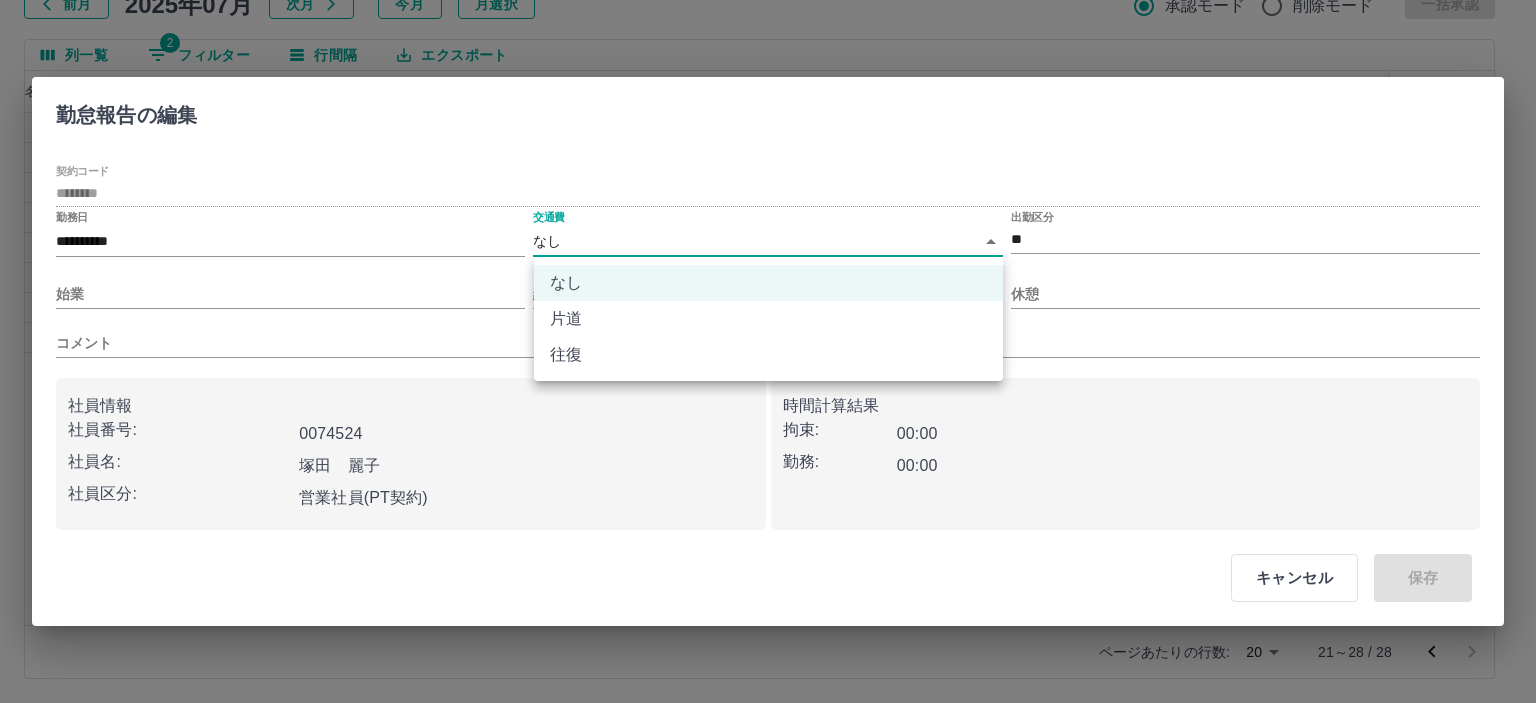 click on "SDH勤怠 半田　春菜 勤務実績承認 前月 2025年07月 次月 今月 月選択 承認モード 削除モード 一括承認 列一覧 2 フィルター 行間隔 エクスポート 承認フロー 社員番号 社員名 社員区分 勤務日 交通費 勤務区分 契約コード 契約名 現場名 始業 終業 休憩 所定開始 所定終業 所定休憩 拘束 勤務 遅刻等 コメント ステータス 承認 現 事 Ａ 営 0074524 塚田　麗子 営業社員(PT契約) 2025-07-08  -  休日 42155001 当麻町 当麻町学童保育センター - - - - - - 00:00 00:00 00:00 事務担当者承認待 現 事 Ａ 営 0074524 塚田　麗子 営業社員(PT契約) 2025-07-07  -  休日 42155001 当麻町 当麻町学童保育センター - - - - - - 00:00 00:00 00:00 事務担当者承認待 現 事 Ａ 営 0074524 塚田　麗子 営業社員(PT契約) 2025-07-06  -  法定休 42155001 当麻町 当麻町学童保育センター - - - - - - 00:00 00:00 00:00 事務担当者承認待 現 事 -" at bounding box center (768, 280) 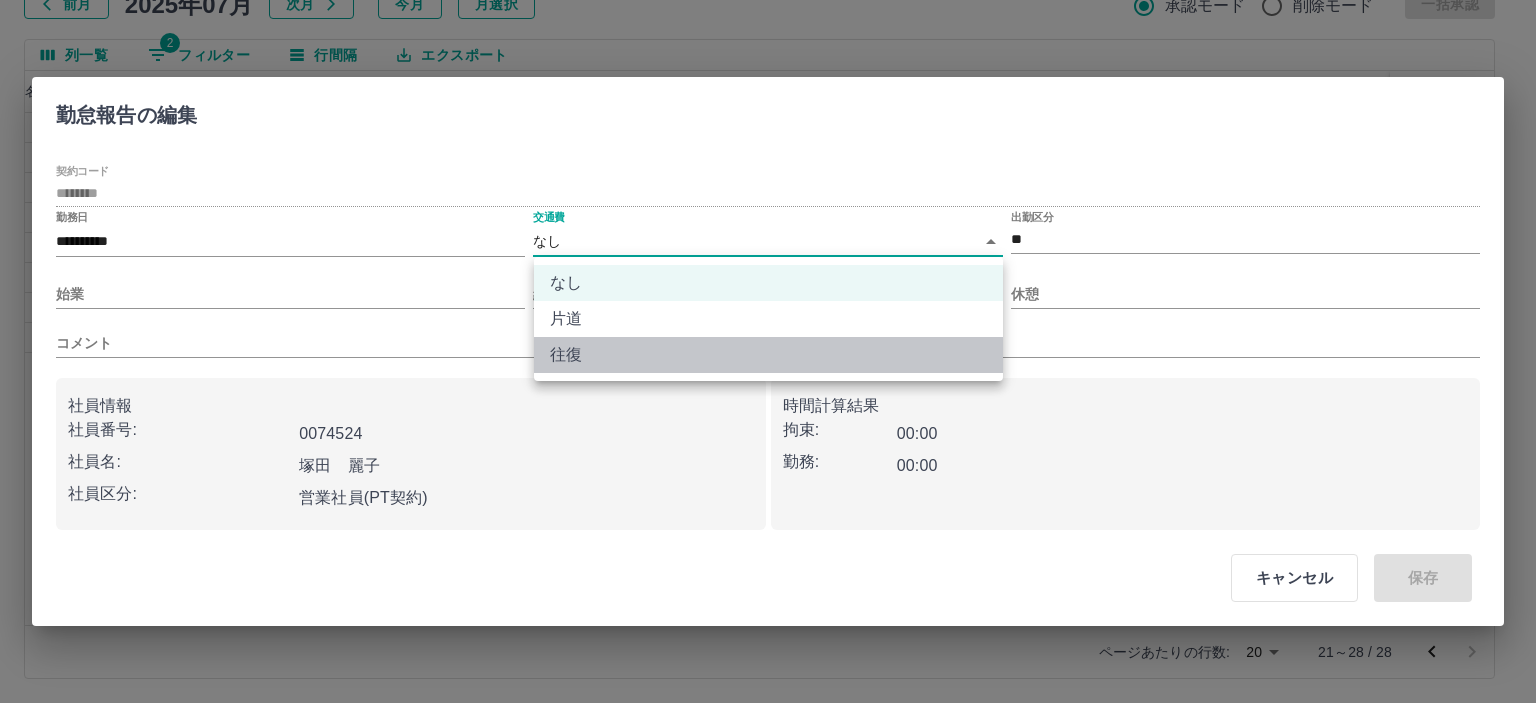 drag, startPoint x: 572, startPoint y: 354, endPoint x: 637, endPoint y: 274, distance: 103.077644 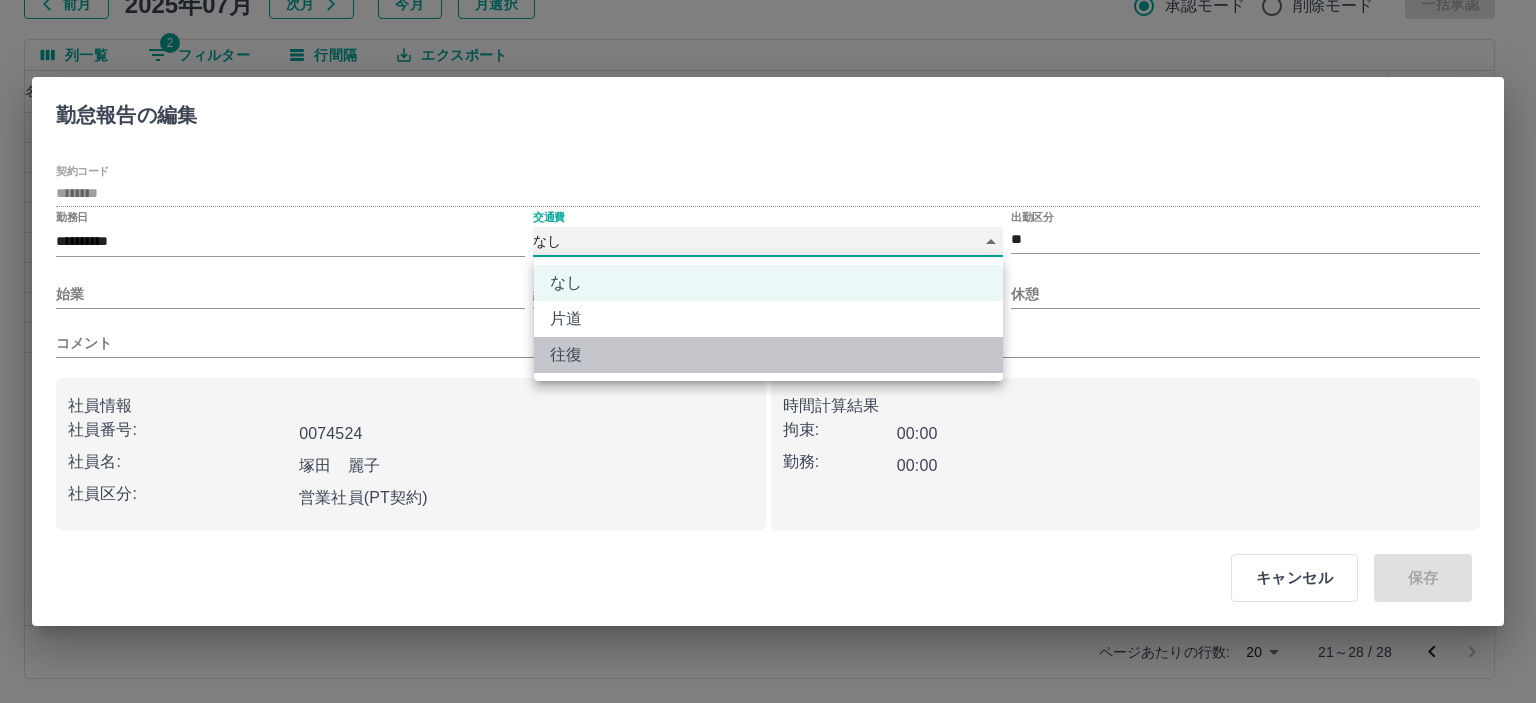 type on "******" 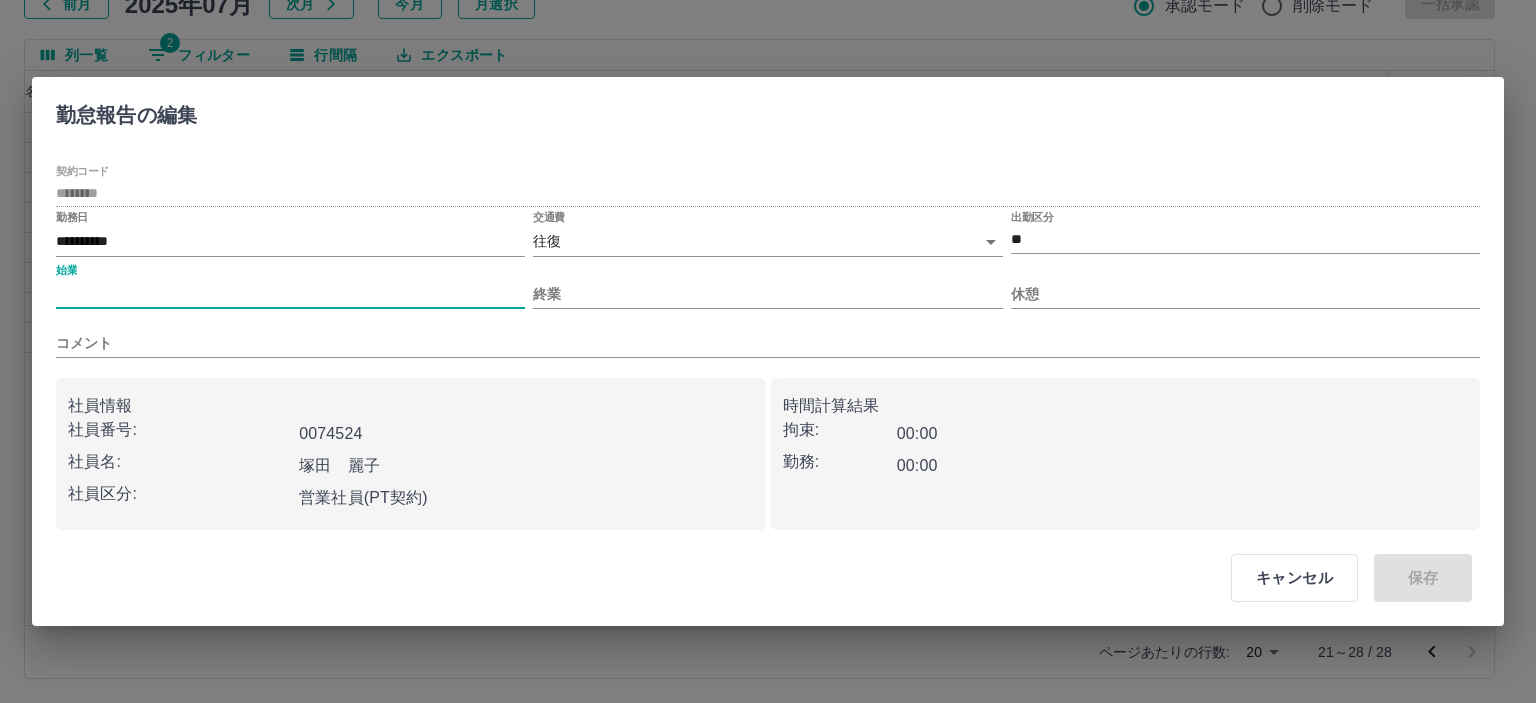 click on "始業" at bounding box center [290, 294] 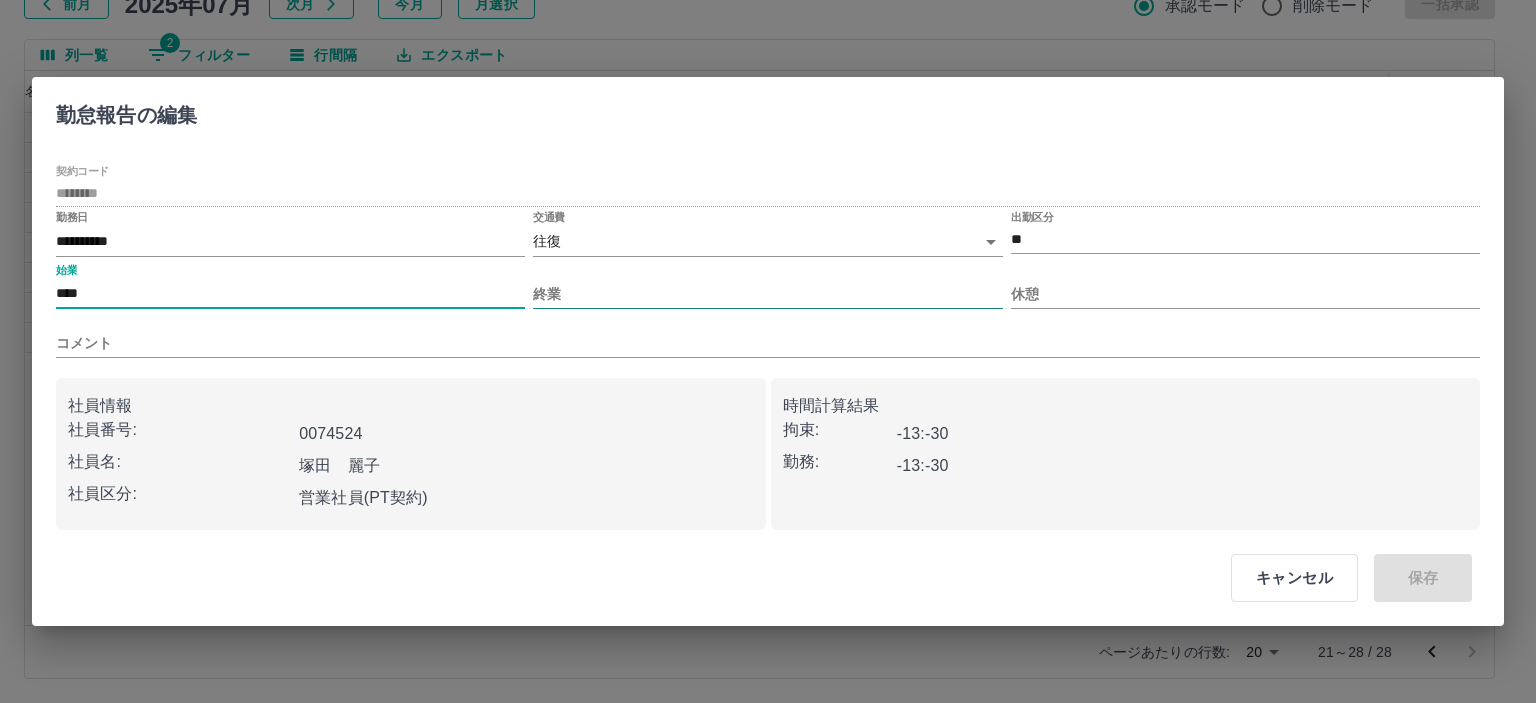 type on "****" 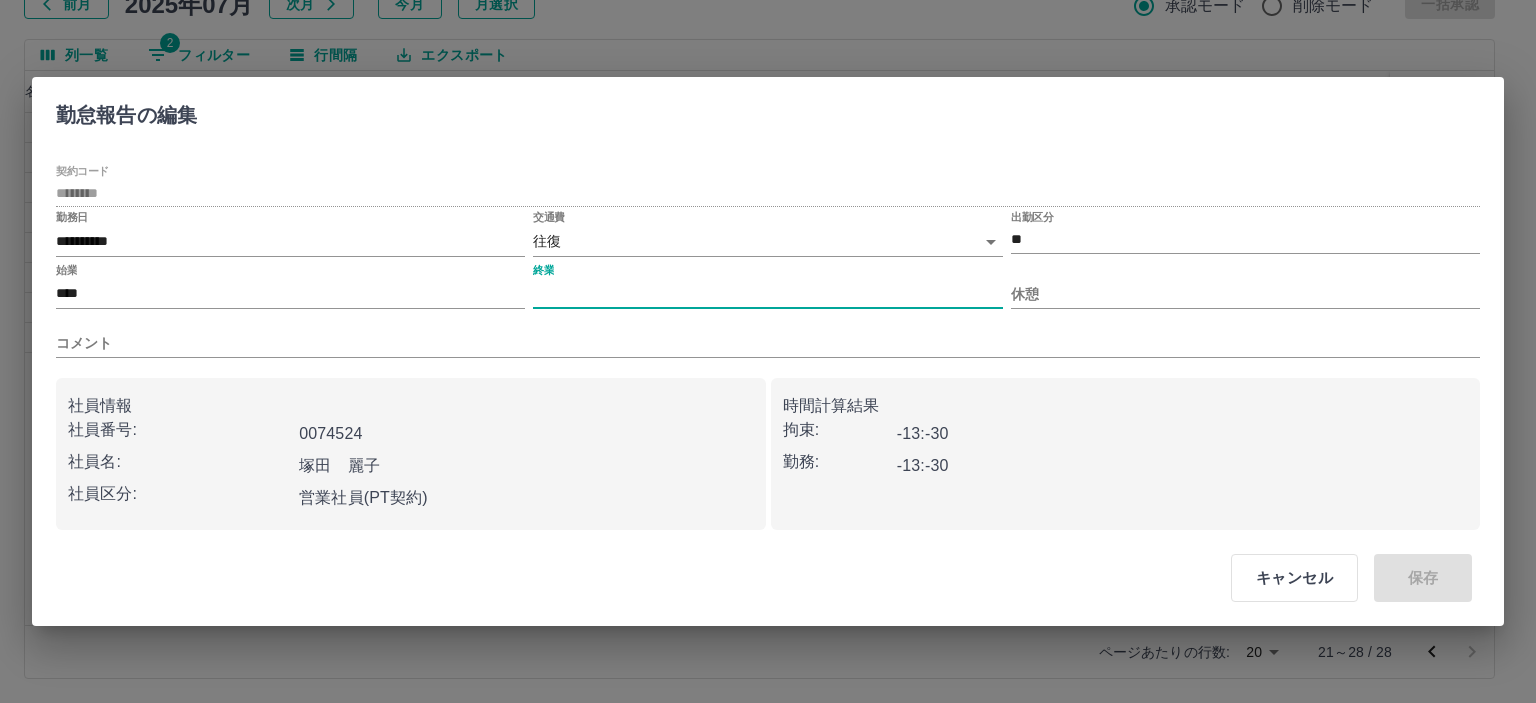 click on "終業" at bounding box center (767, 294) 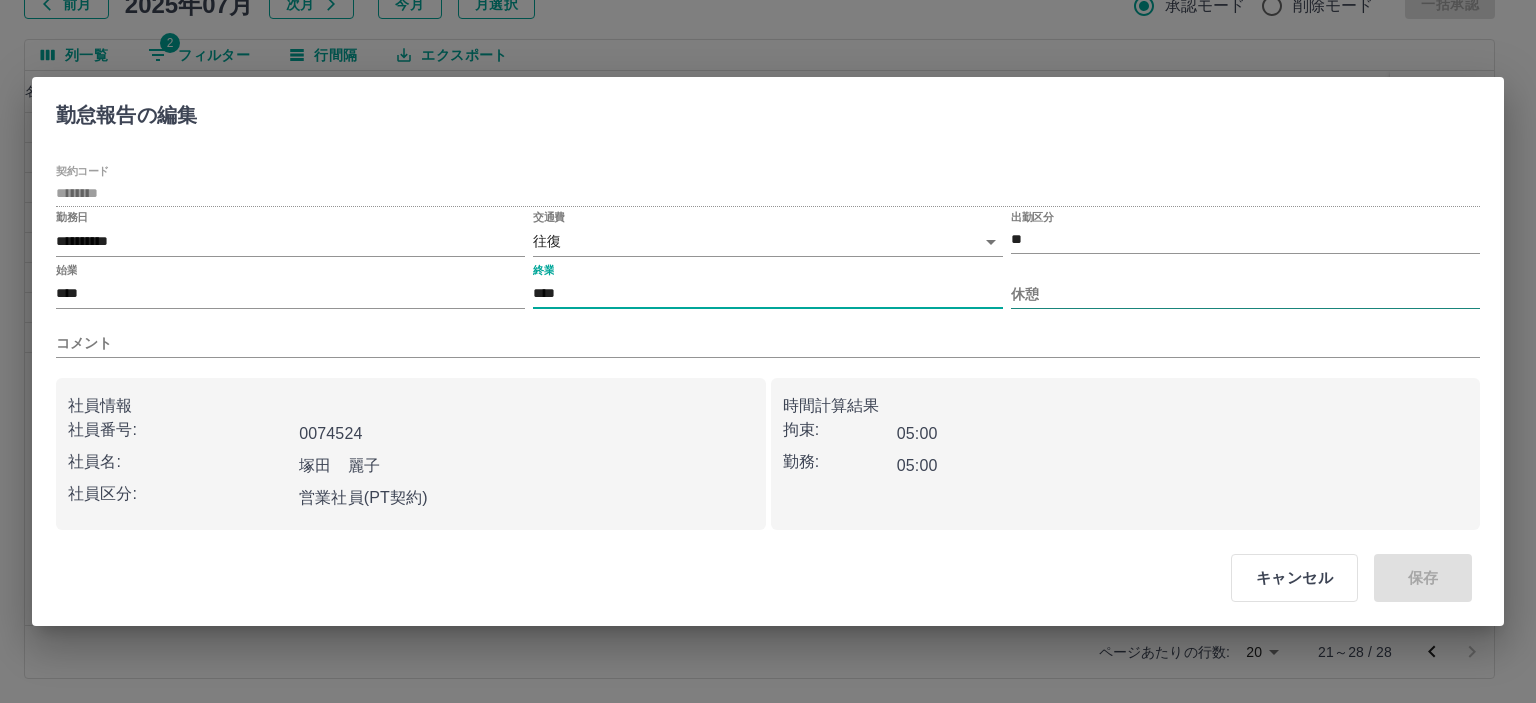 type on "****" 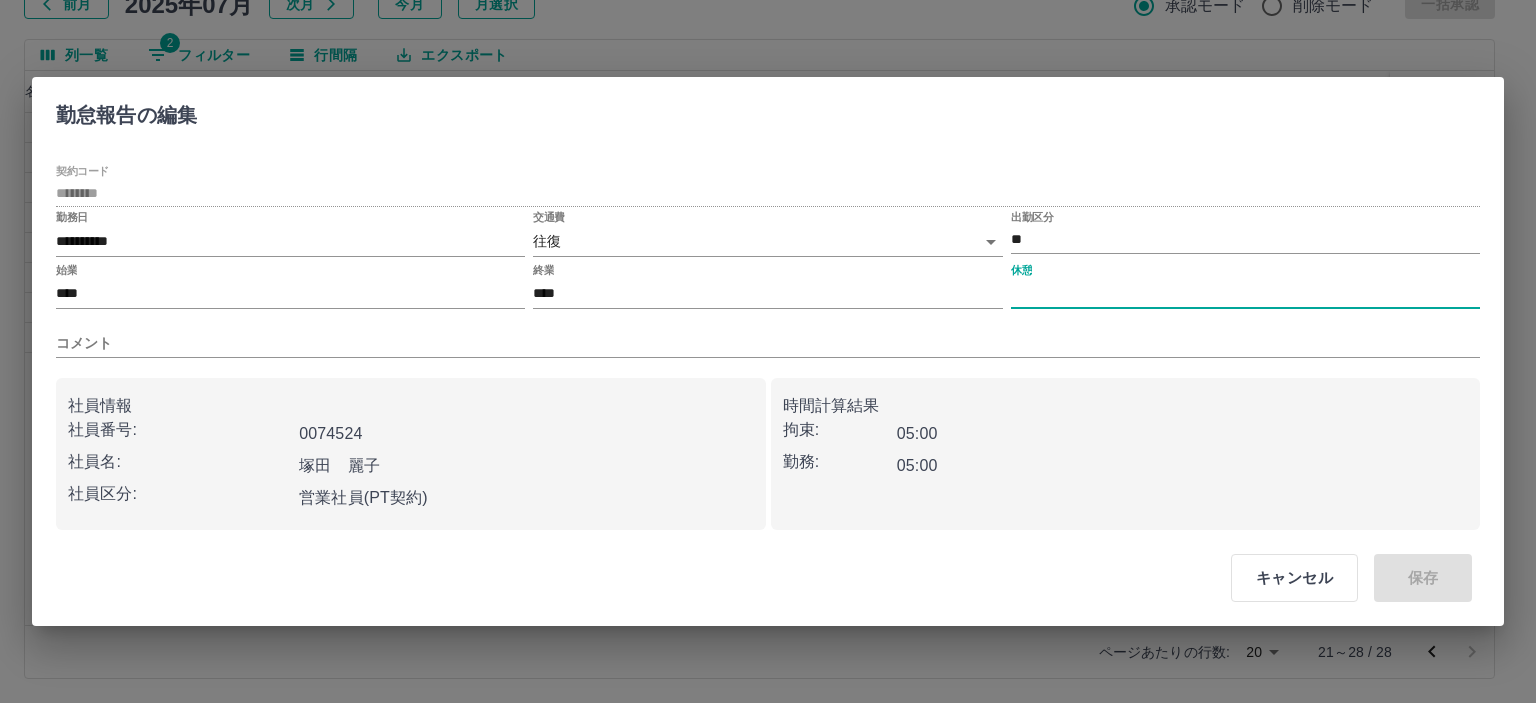 click on "休憩" at bounding box center (1245, 294) 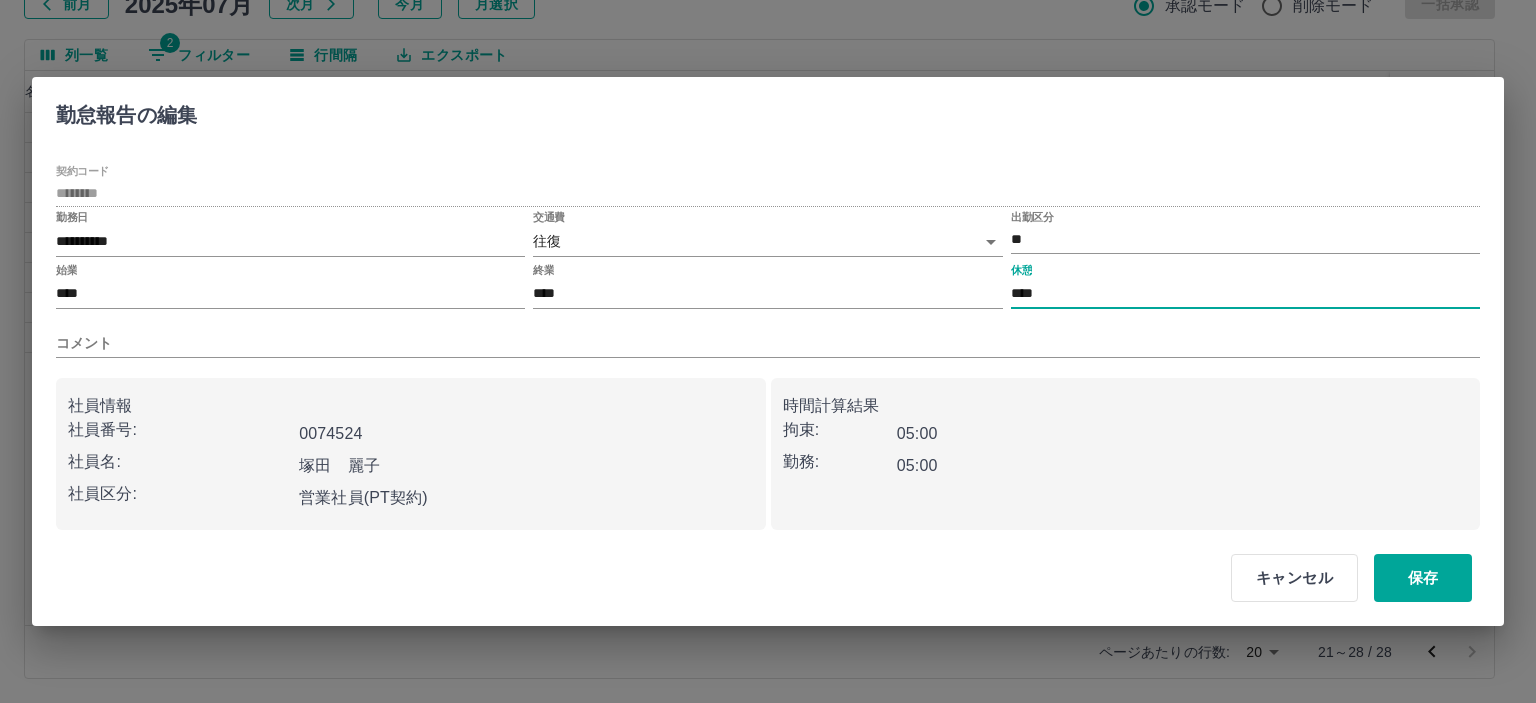 type on "****" 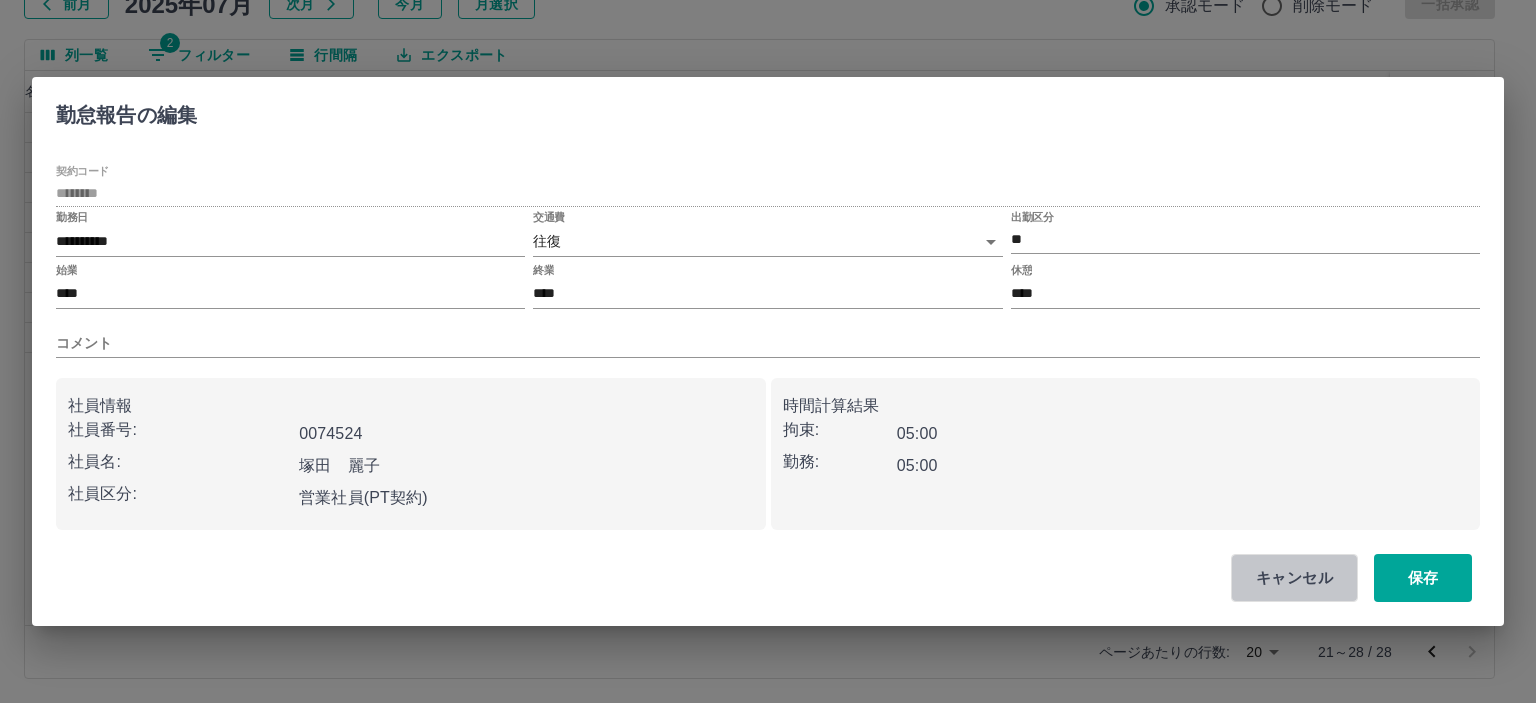 drag, startPoint x: 1285, startPoint y: 572, endPoint x: 1268, endPoint y: 567, distance: 17.720045 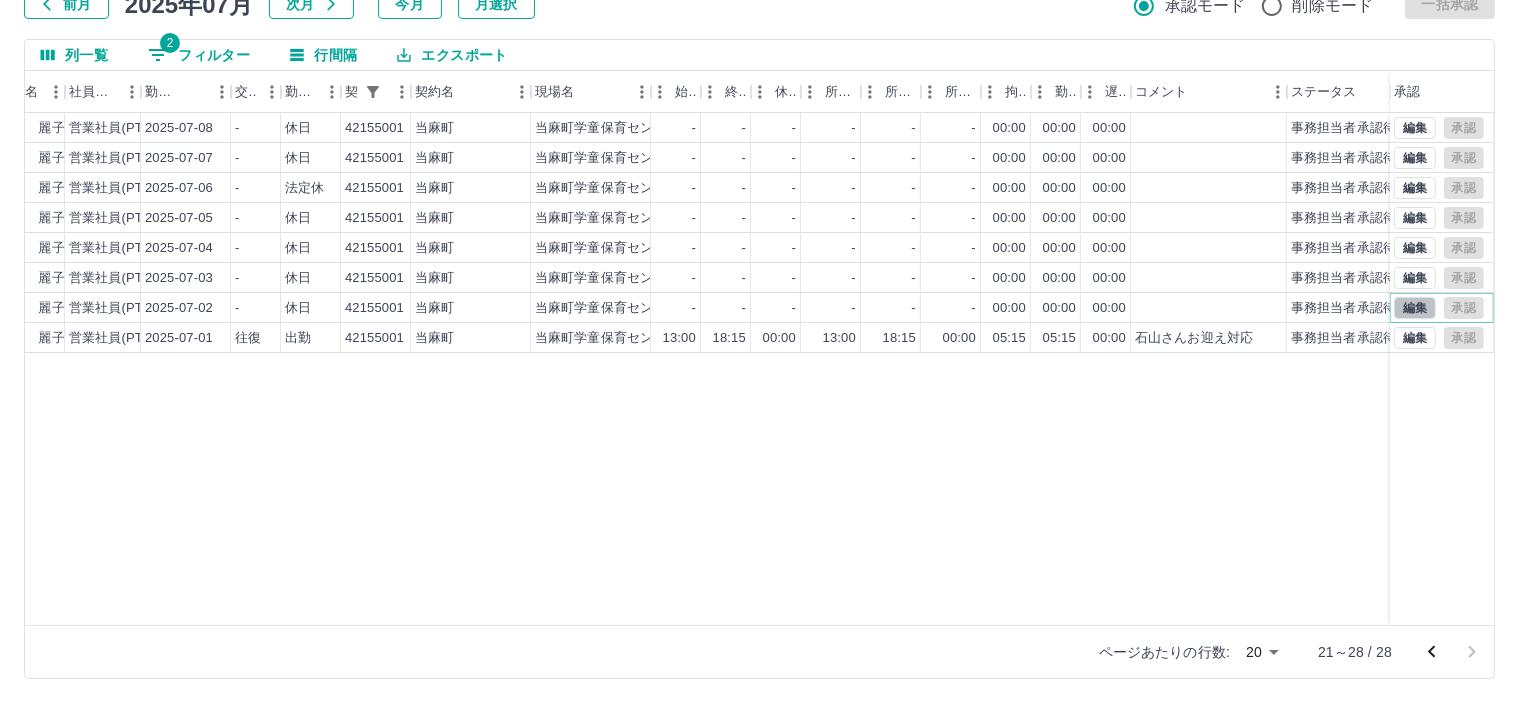click on "編集" at bounding box center (1415, 308) 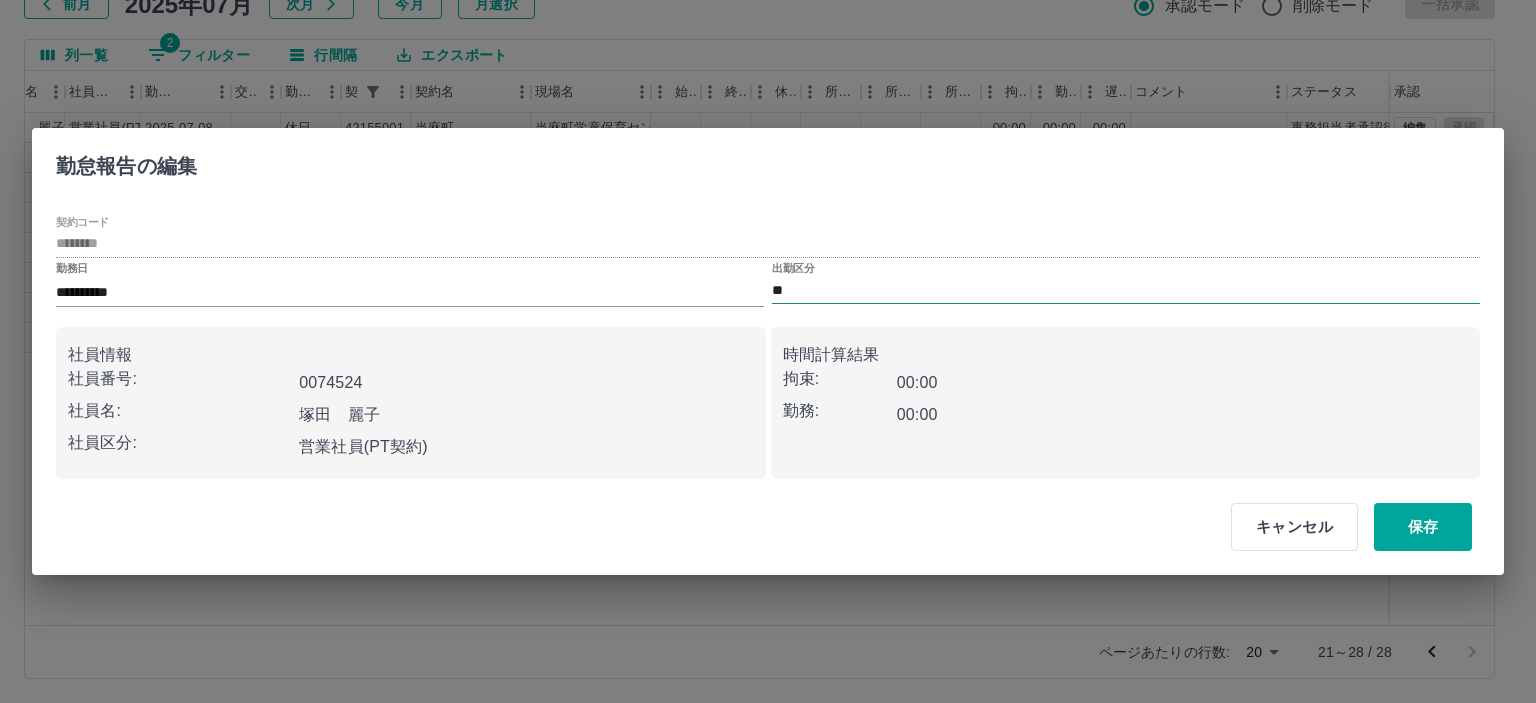 click on "**" at bounding box center [1126, 290] 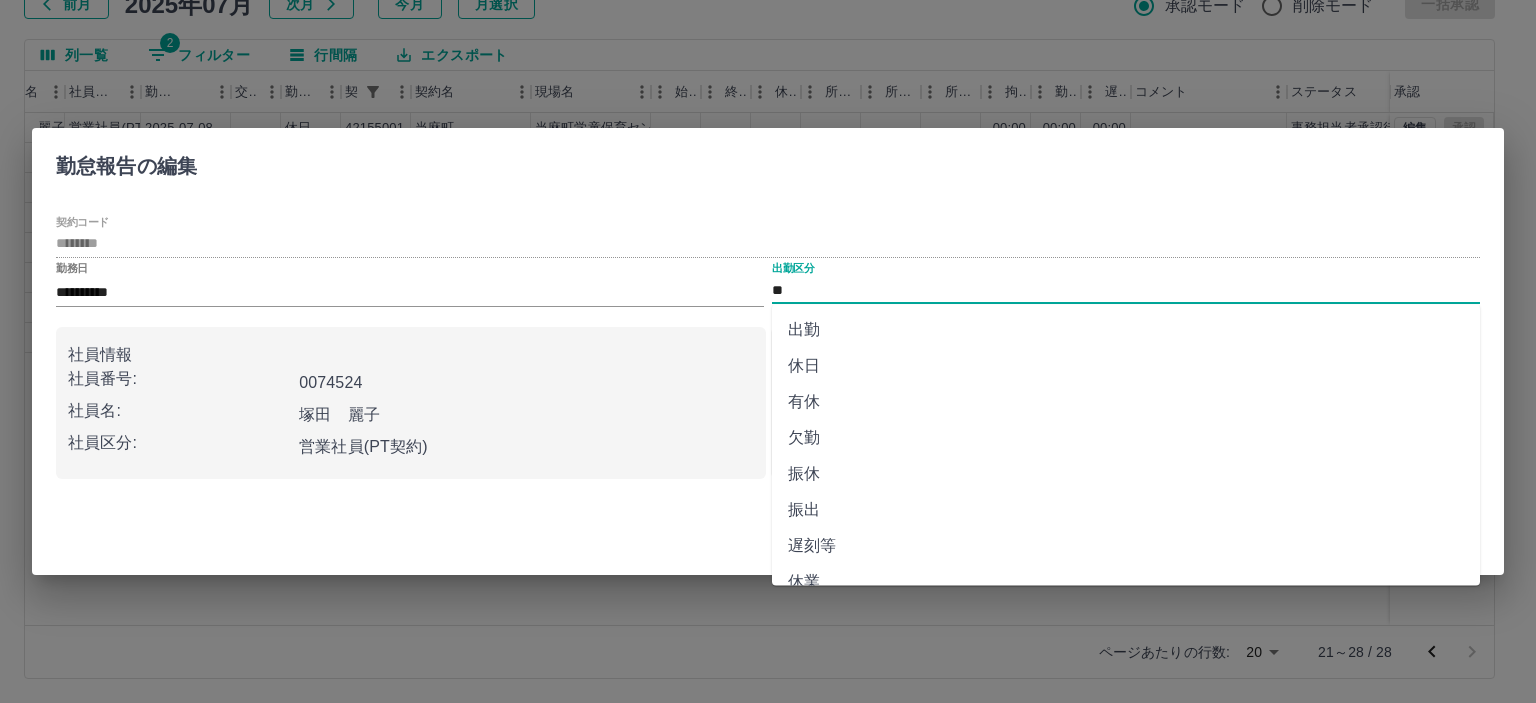 click on "出勤" at bounding box center [1126, 330] 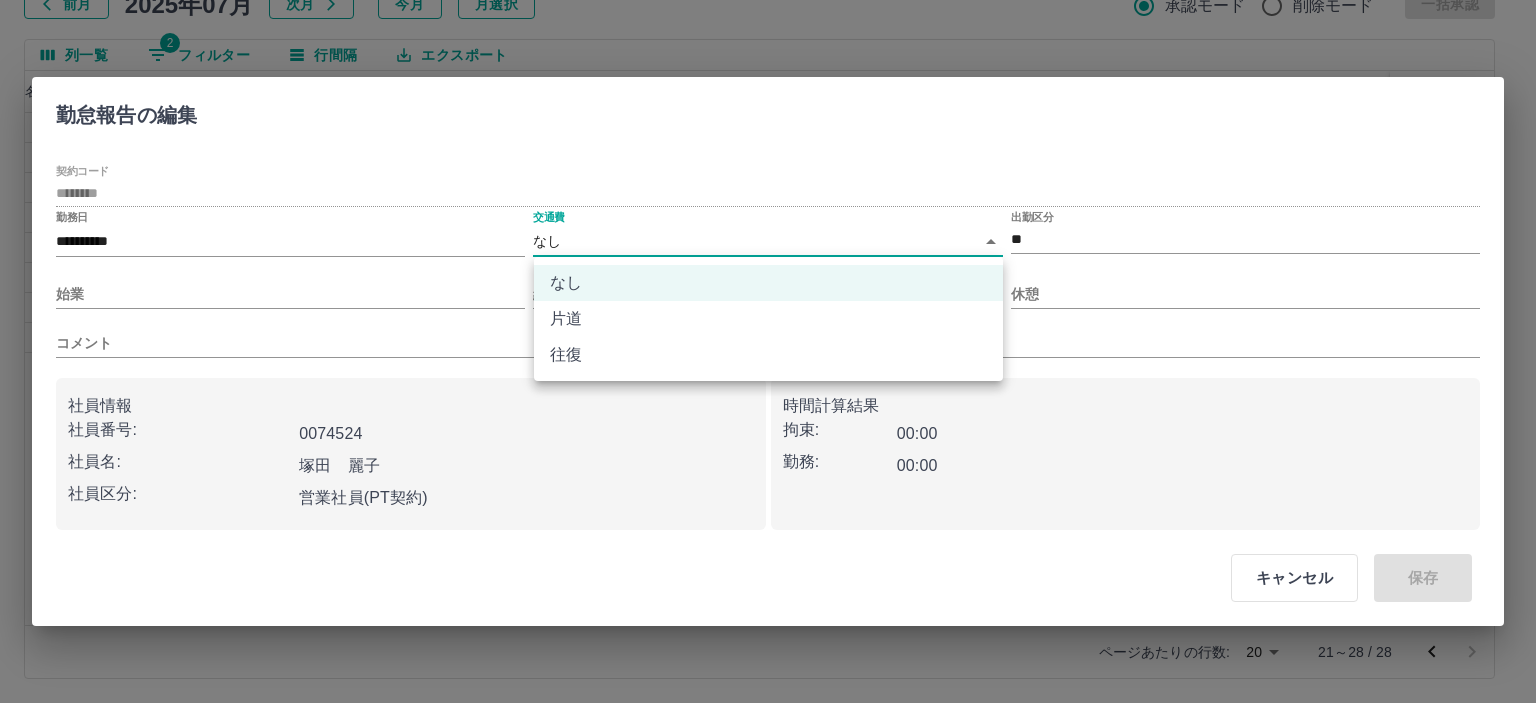 click on "SDH勤怠 半田　春菜 勤務実績承認 前月 2025年07月 次月 今月 月選択 承認モード 削除モード 一括承認 列一覧 2 フィルター 行間隔 エクスポート 承認フロー 社員番号 社員名 社員区分 勤務日 交通費 勤務区分 契約コード 契約名 現場名 始業 終業 休憩 所定開始 所定終業 所定休憩 拘束 勤務 遅刻等 コメント ステータス 承認 現 事 Ａ 営 0074524 塚田　麗子 営業社員(PT契約) 2025-07-08  -  休日 42155001 当麻町 当麻町学童保育センター - - - - - - 00:00 00:00 00:00 事務担当者承認待 現 事 Ａ 営 0074524 塚田　麗子 営業社員(PT契約) 2025-07-07  -  休日 42155001 当麻町 当麻町学童保育センター - - - - - - 00:00 00:00 00:00 事務担当者承認待 現 事 Ａ 営 0074524 塚田　麗子 営業社員(PT契約) 2025-07-06  -  法定休 42155001 当麻町 当麻町学童保育センター - - - - - - 00:00 00:00 00:00 事務担当者承認待 現 事 -" at bounding box center [768, 280] 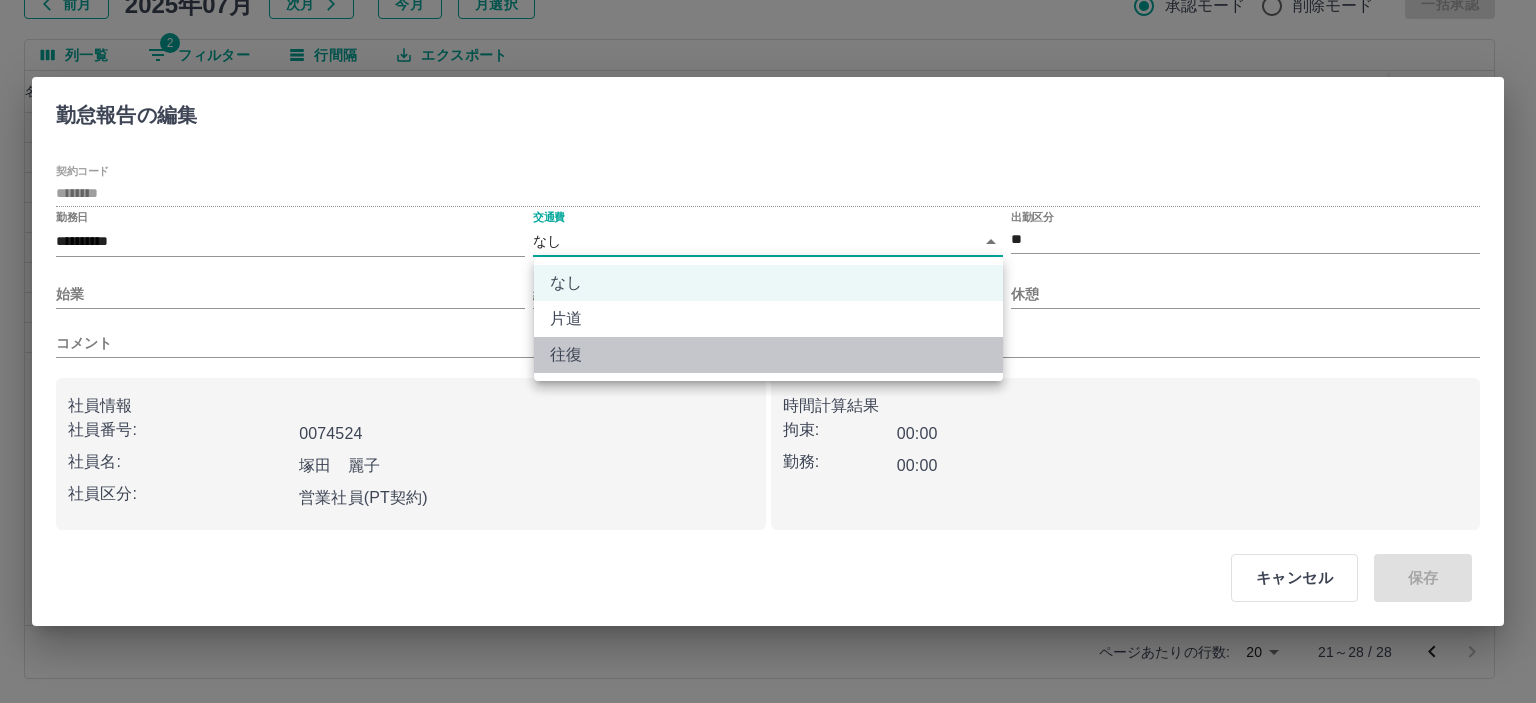 click on "往復" at bounding box center [768, 355] 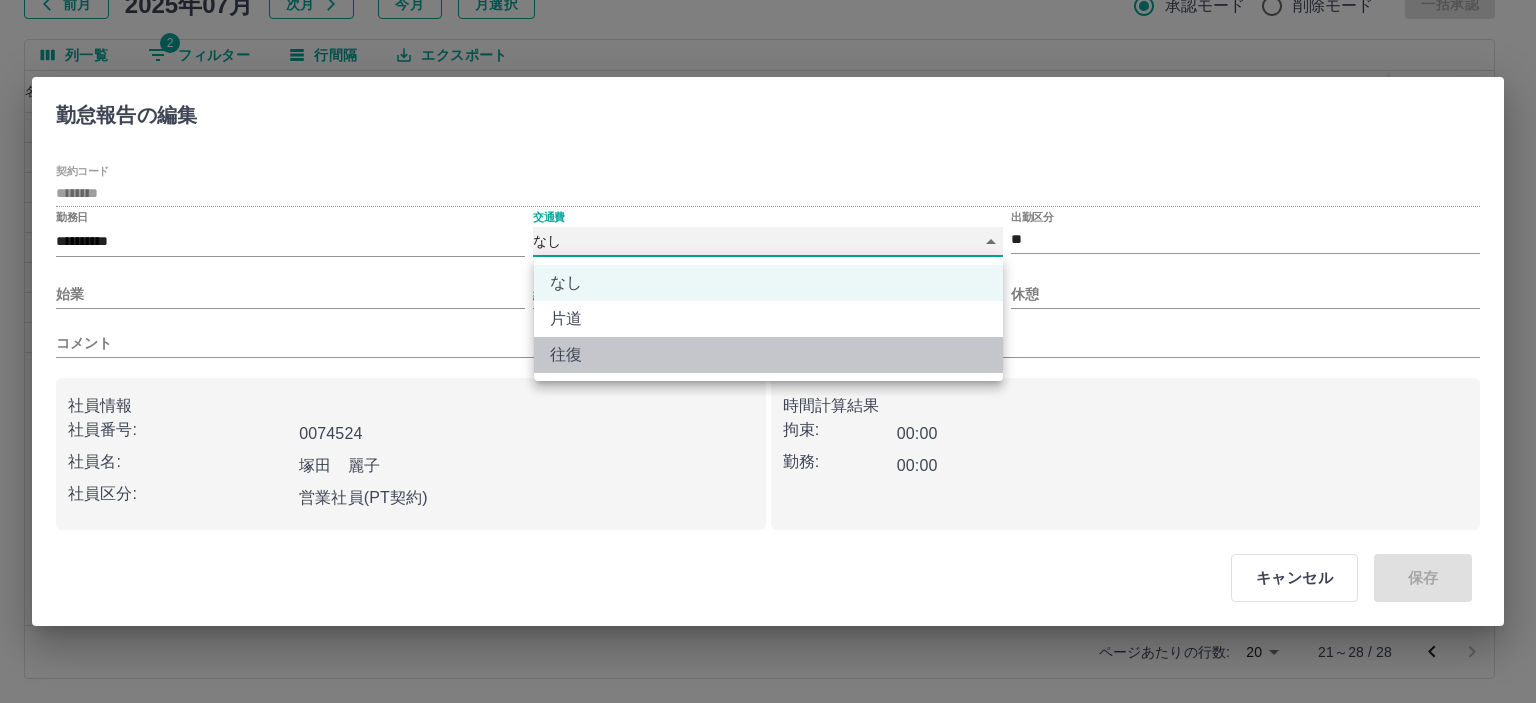 type on "******" 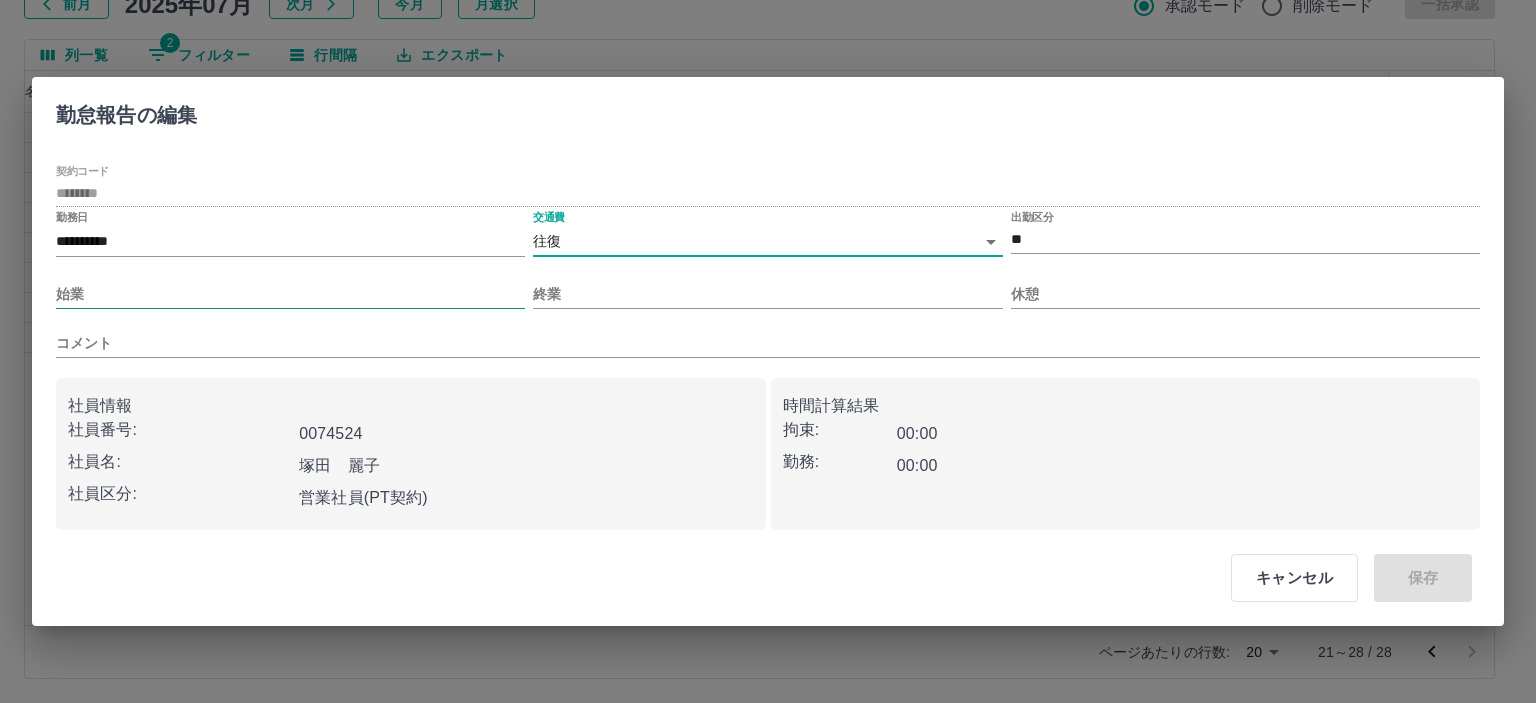 click on "始業" at bounding box center (290, 294) 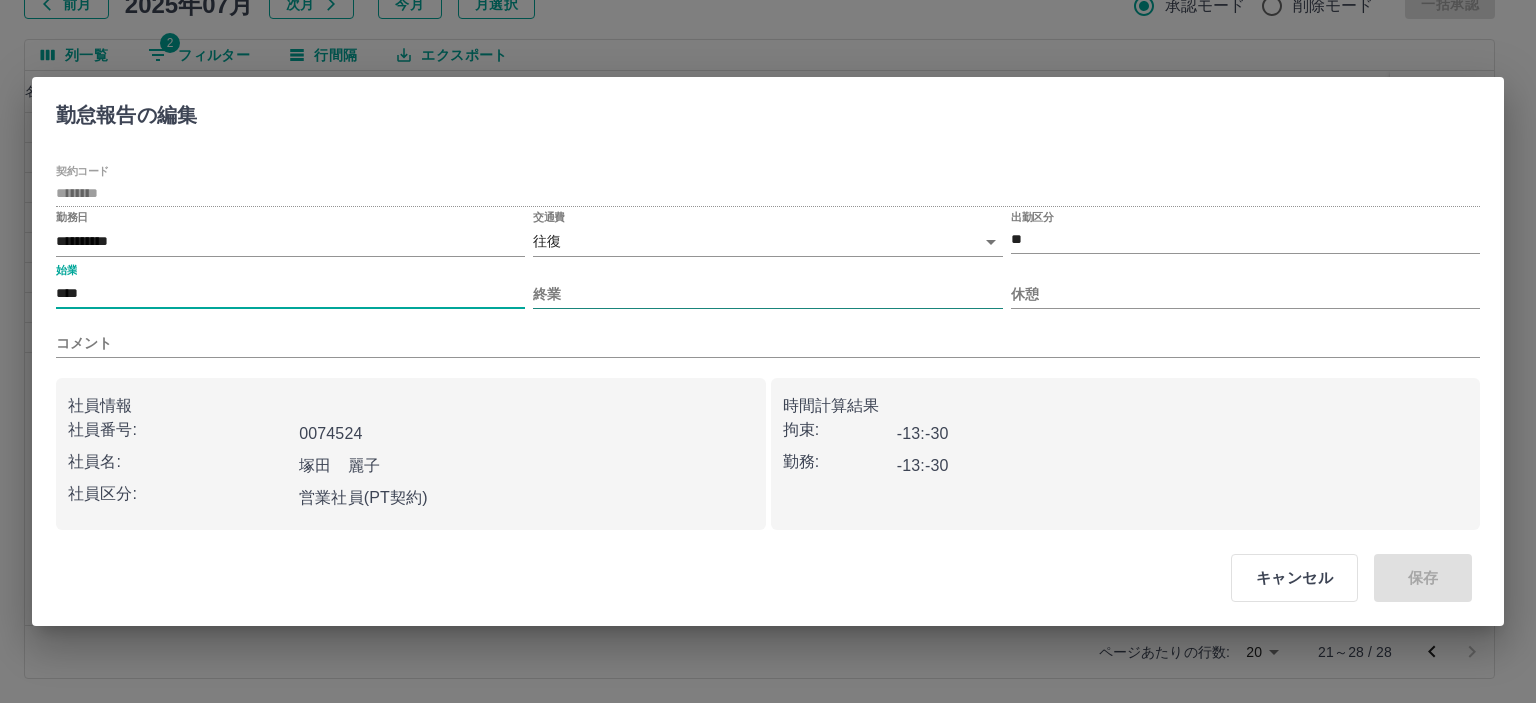 type on "****" 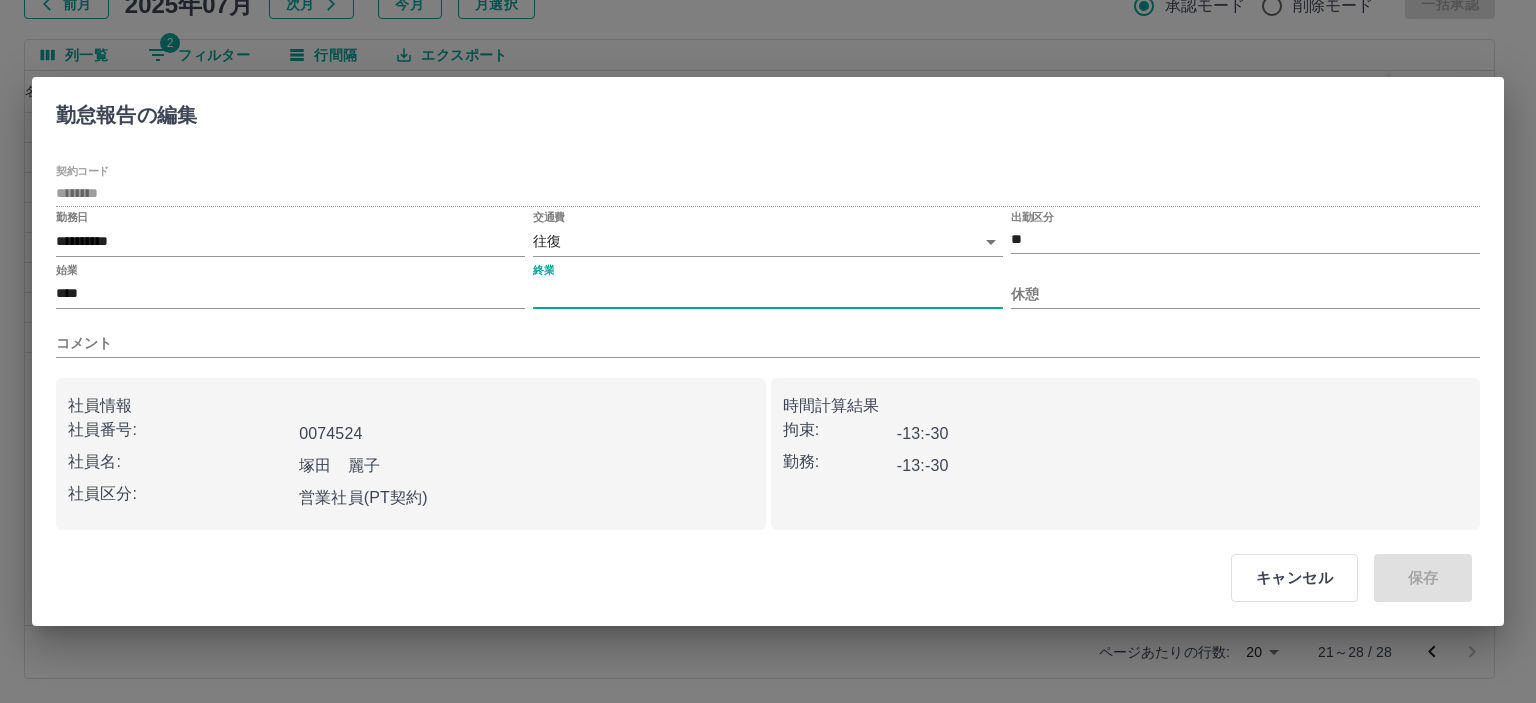 click on "終業" at bounding box center [767, 294] 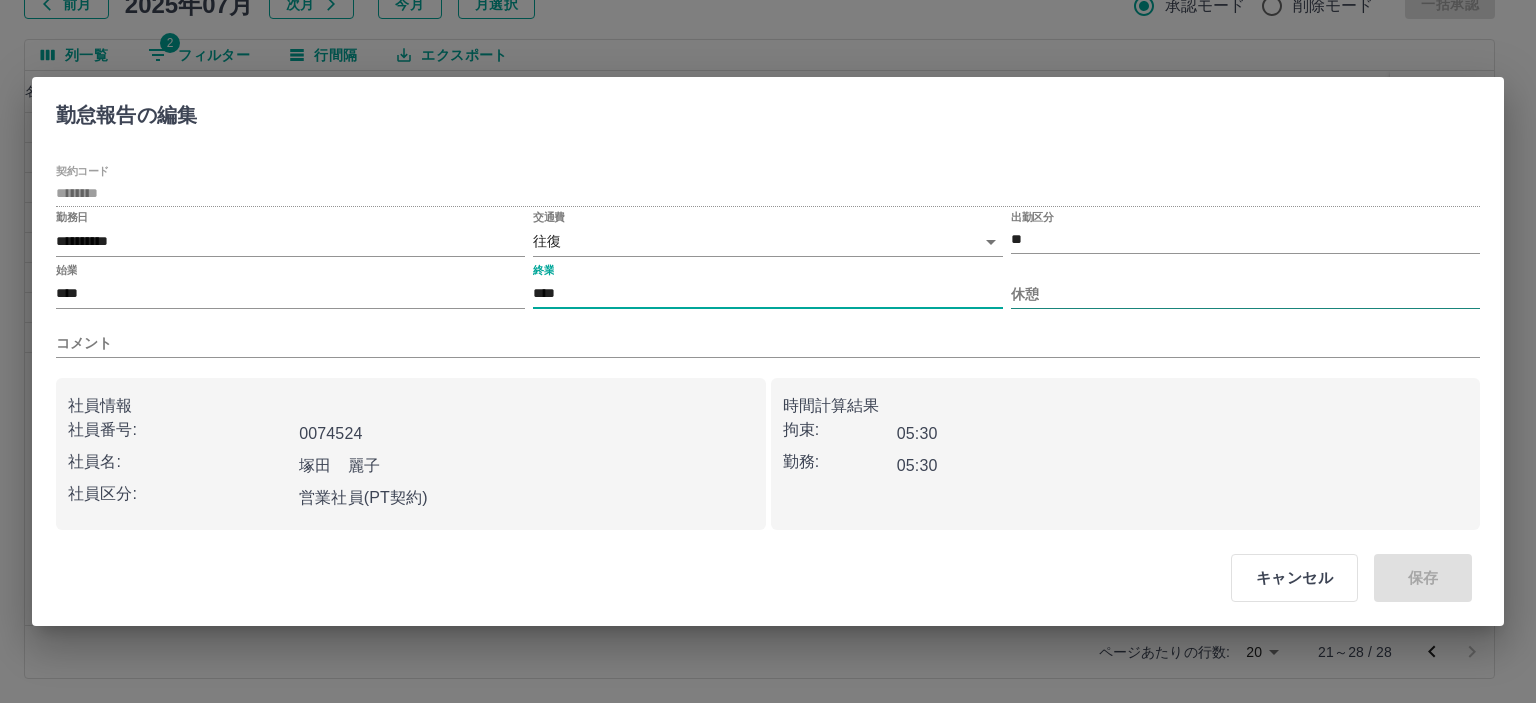 type on "****" 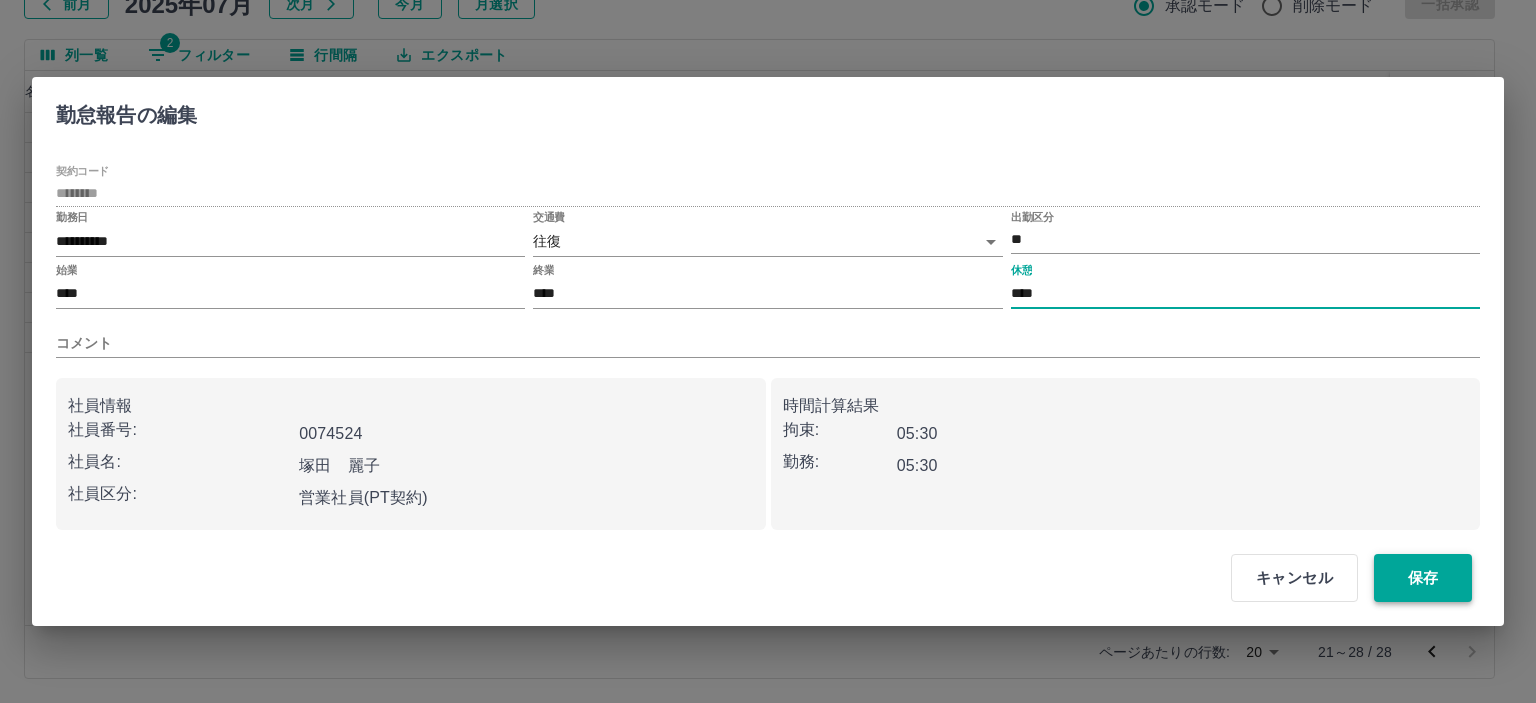 type on "****" 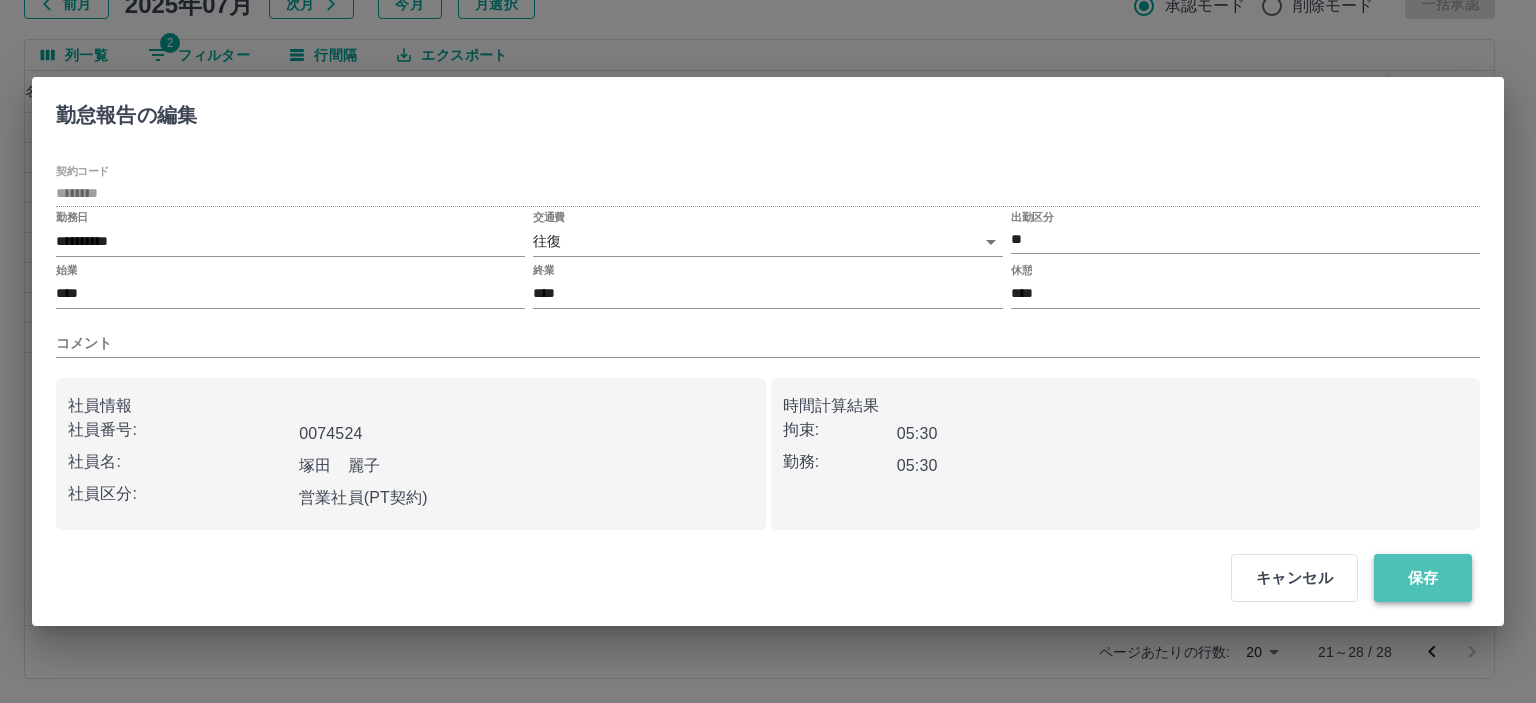 click on "保存" at bounding box center (1423, 578) 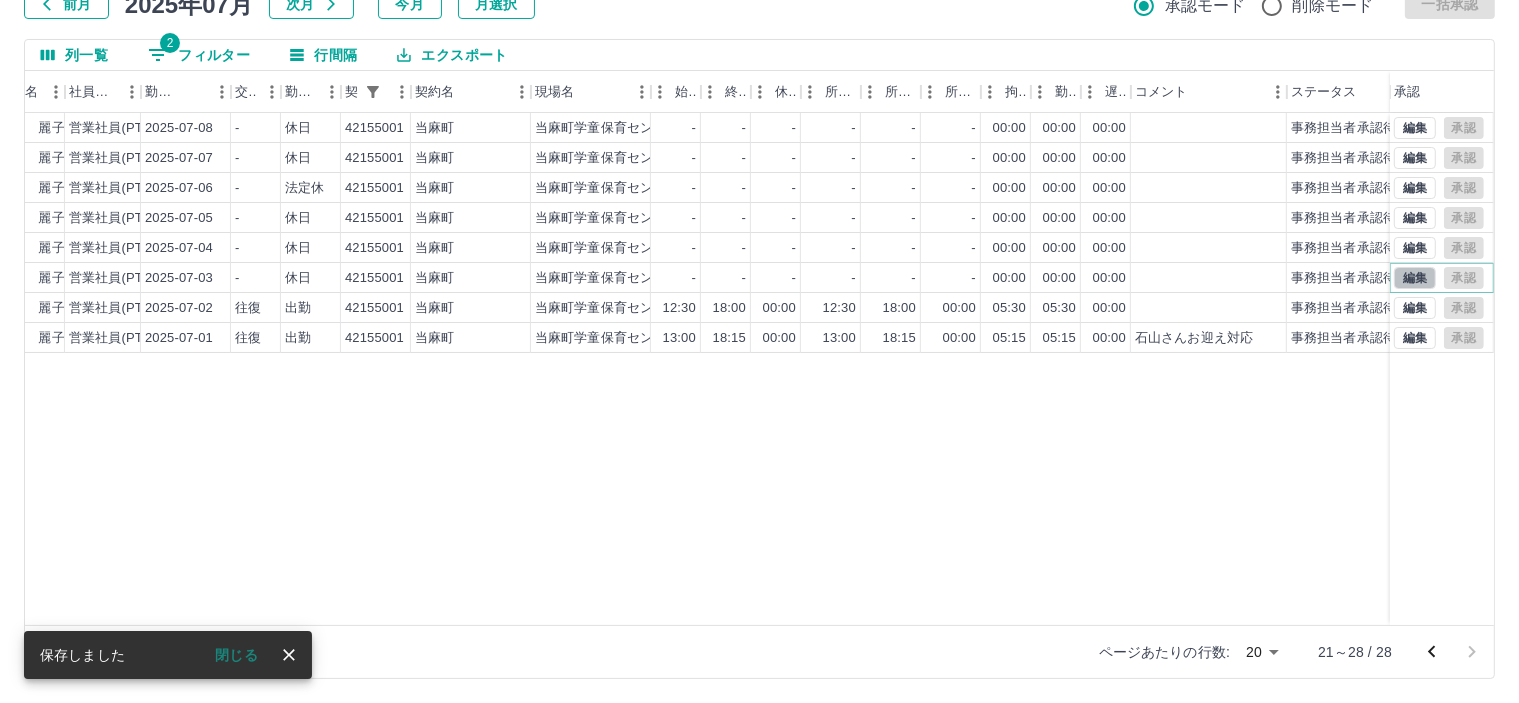 click on "編集" at bounding box center (1415, 278) 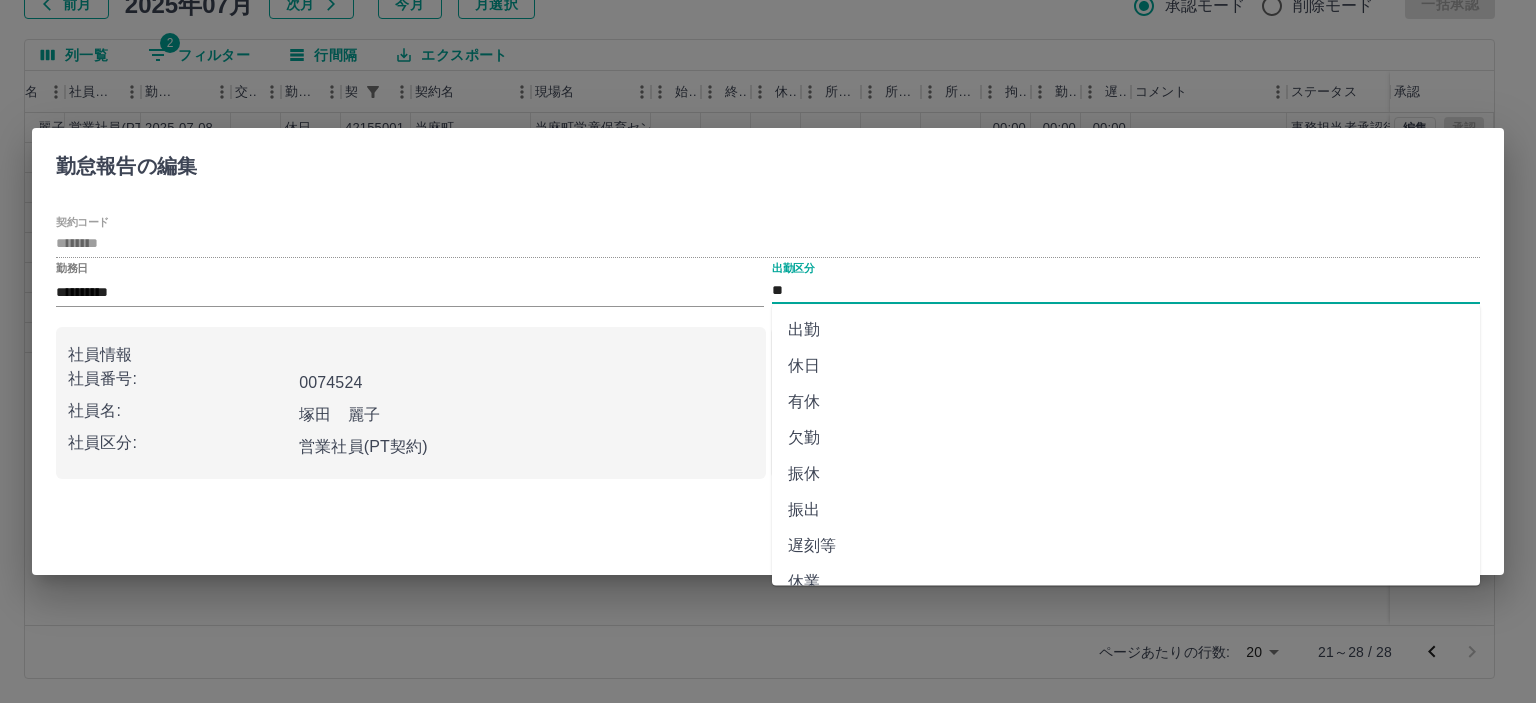 click on "**" at bounding box center (1126, 290) 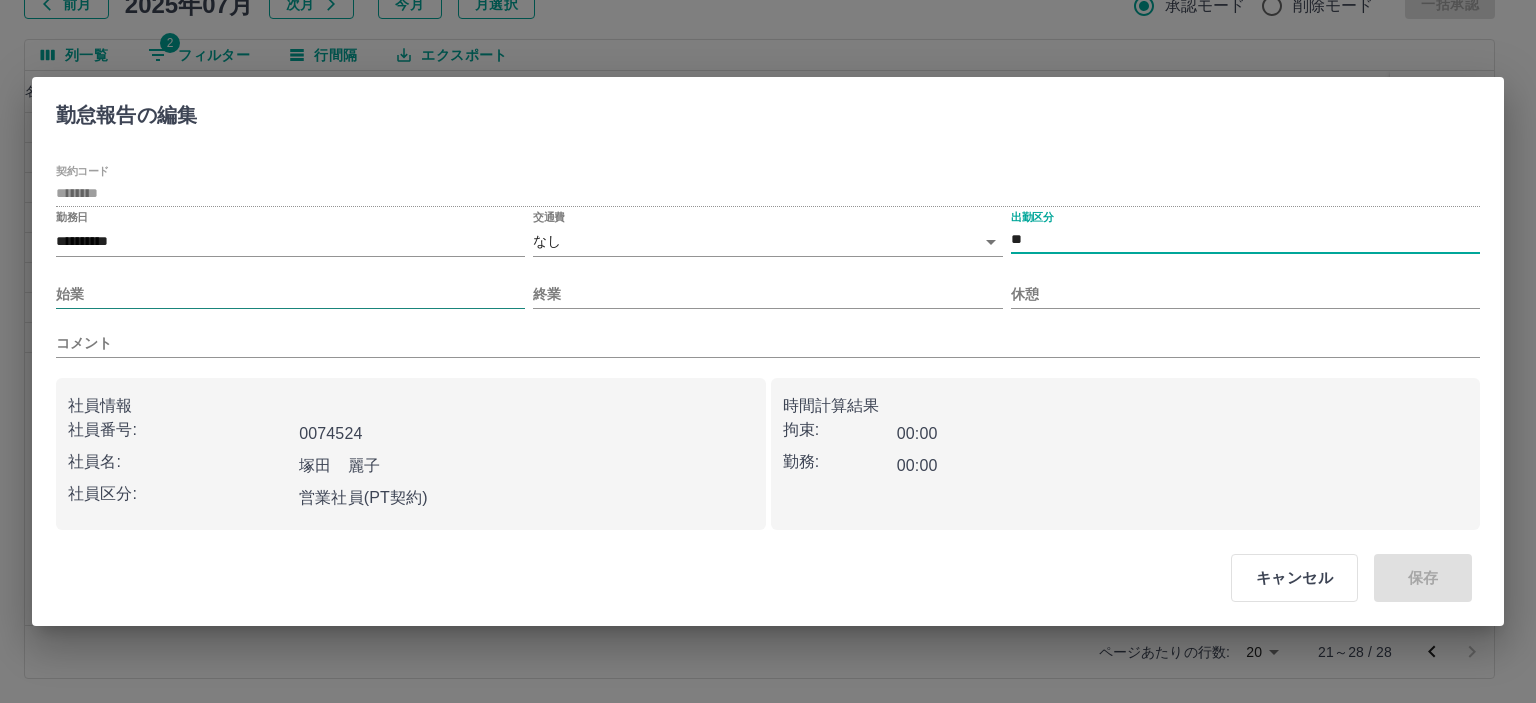 click on "始業" at bounding box center (290, 294) 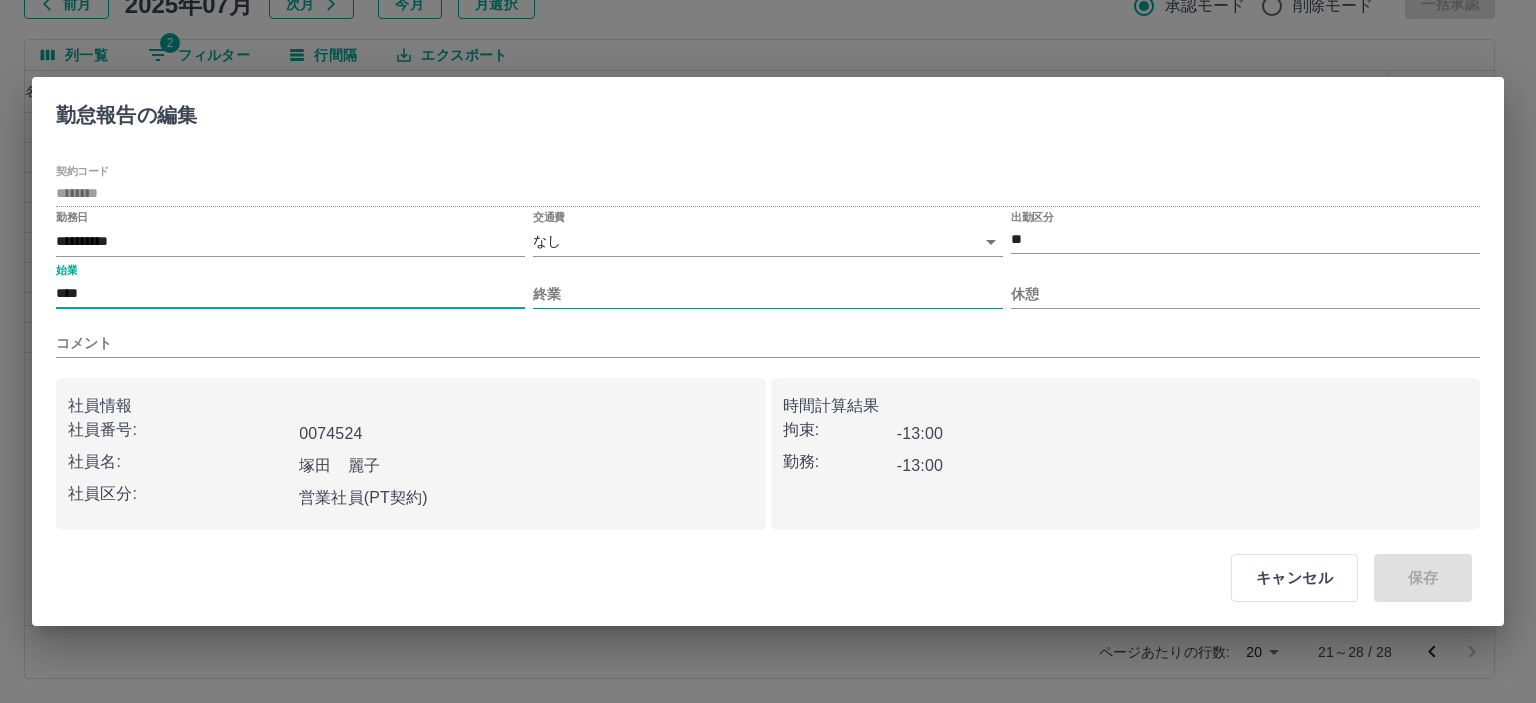 type on "****" 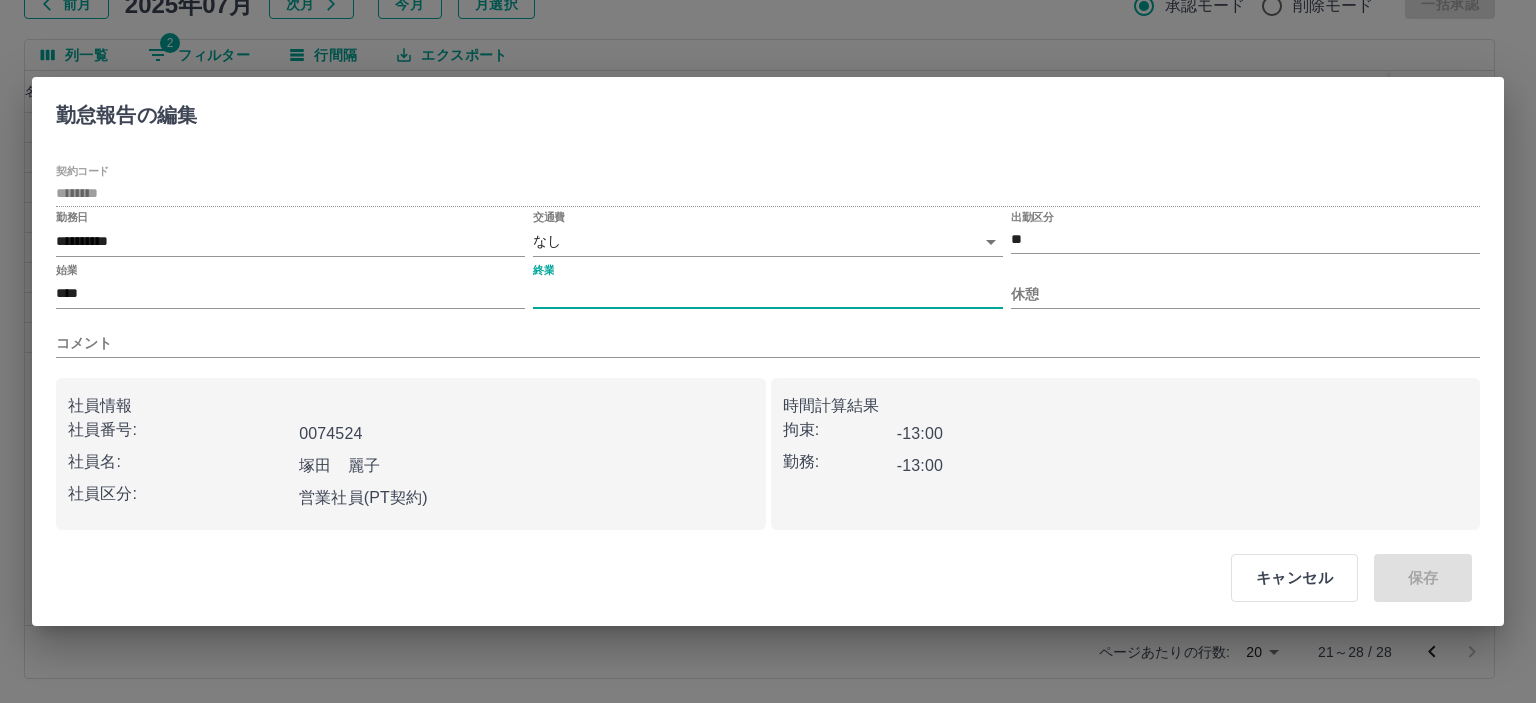 click on "終業" at bounding box center [767, 294] 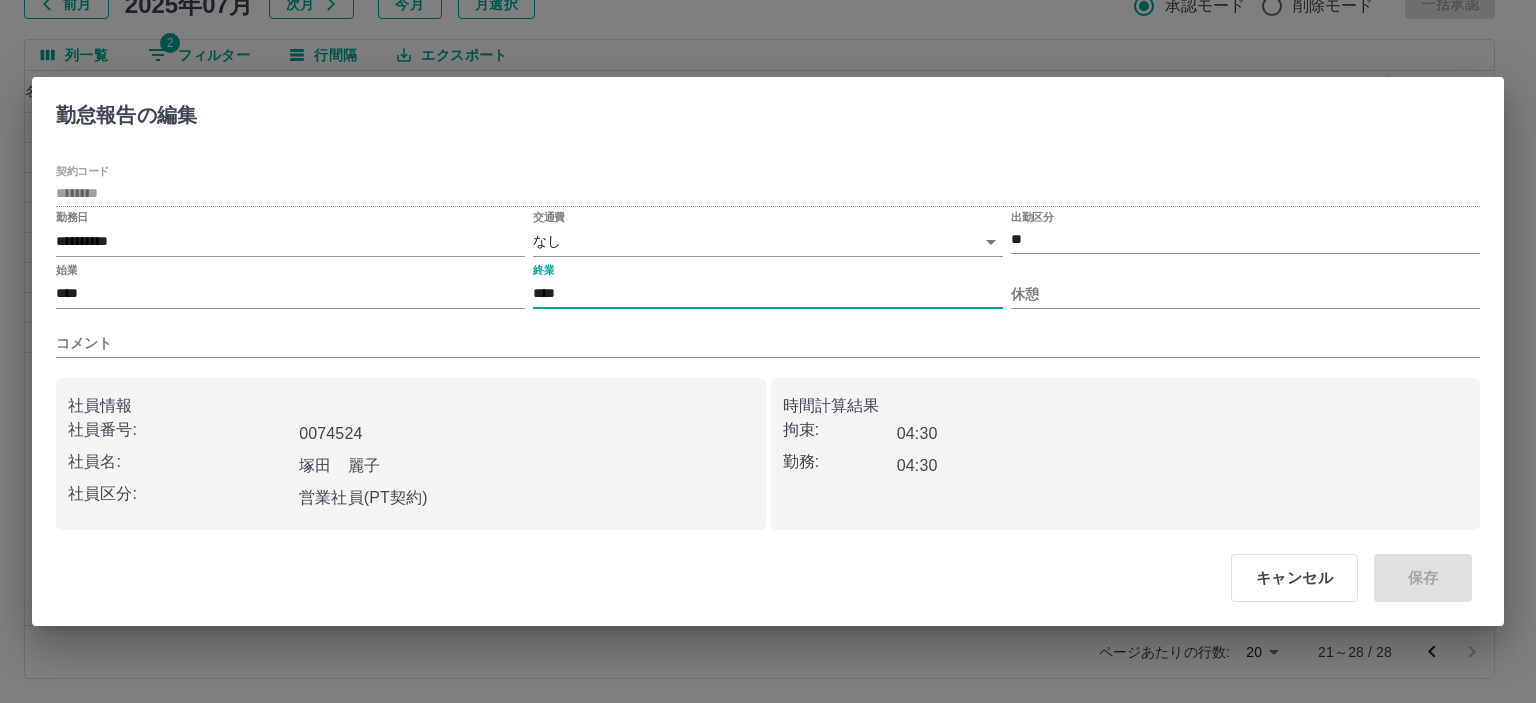 type on "****" 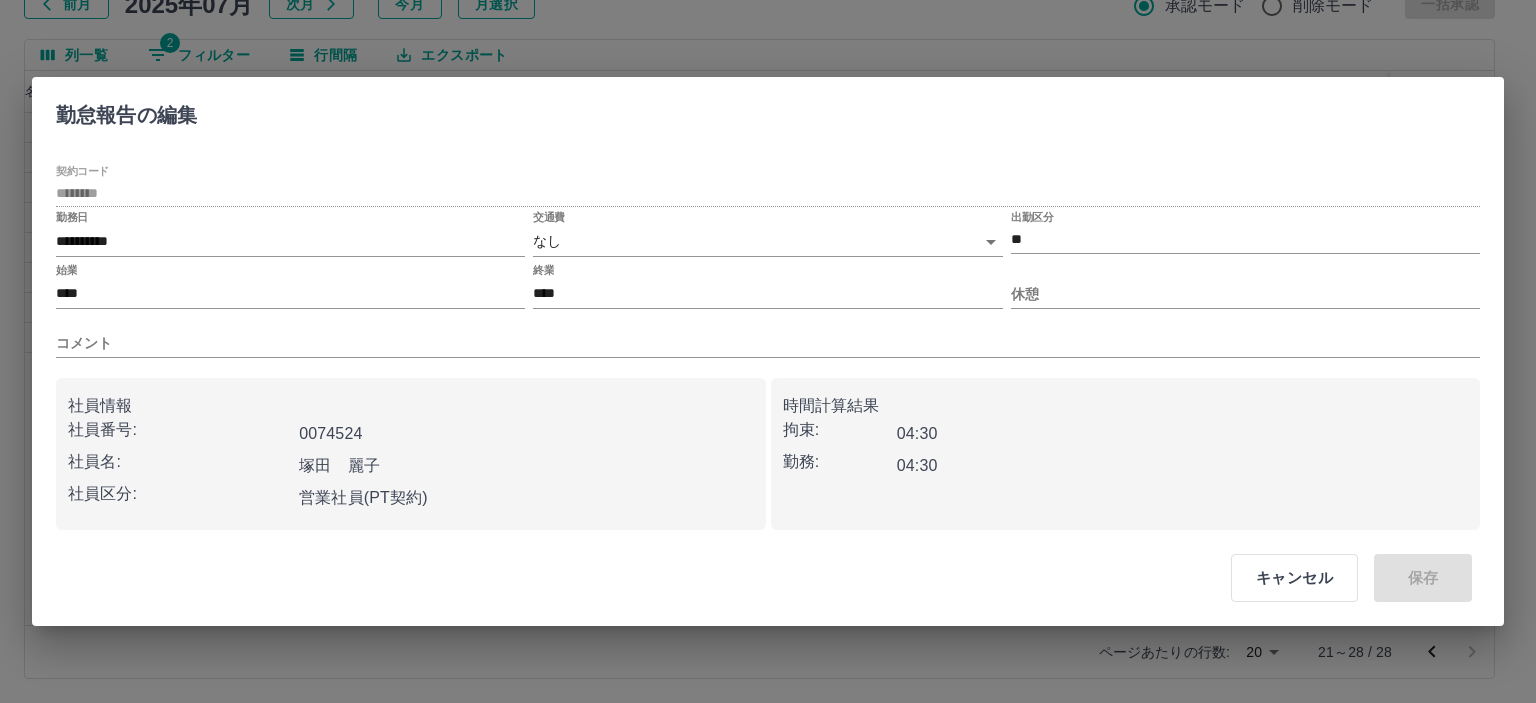 click on "コメント" at bounding box center (768, 335) 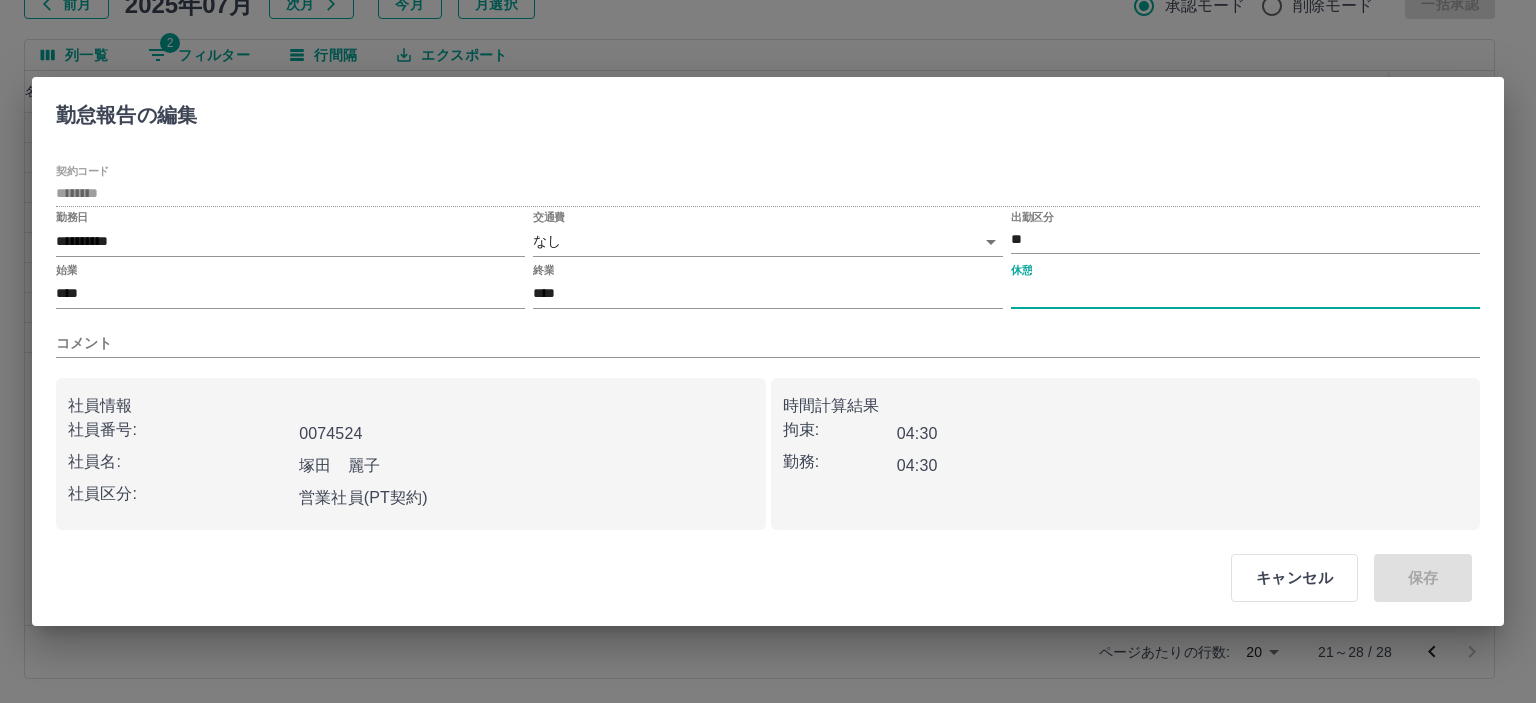 click on "休憩" at bounding box center (1245, 294) 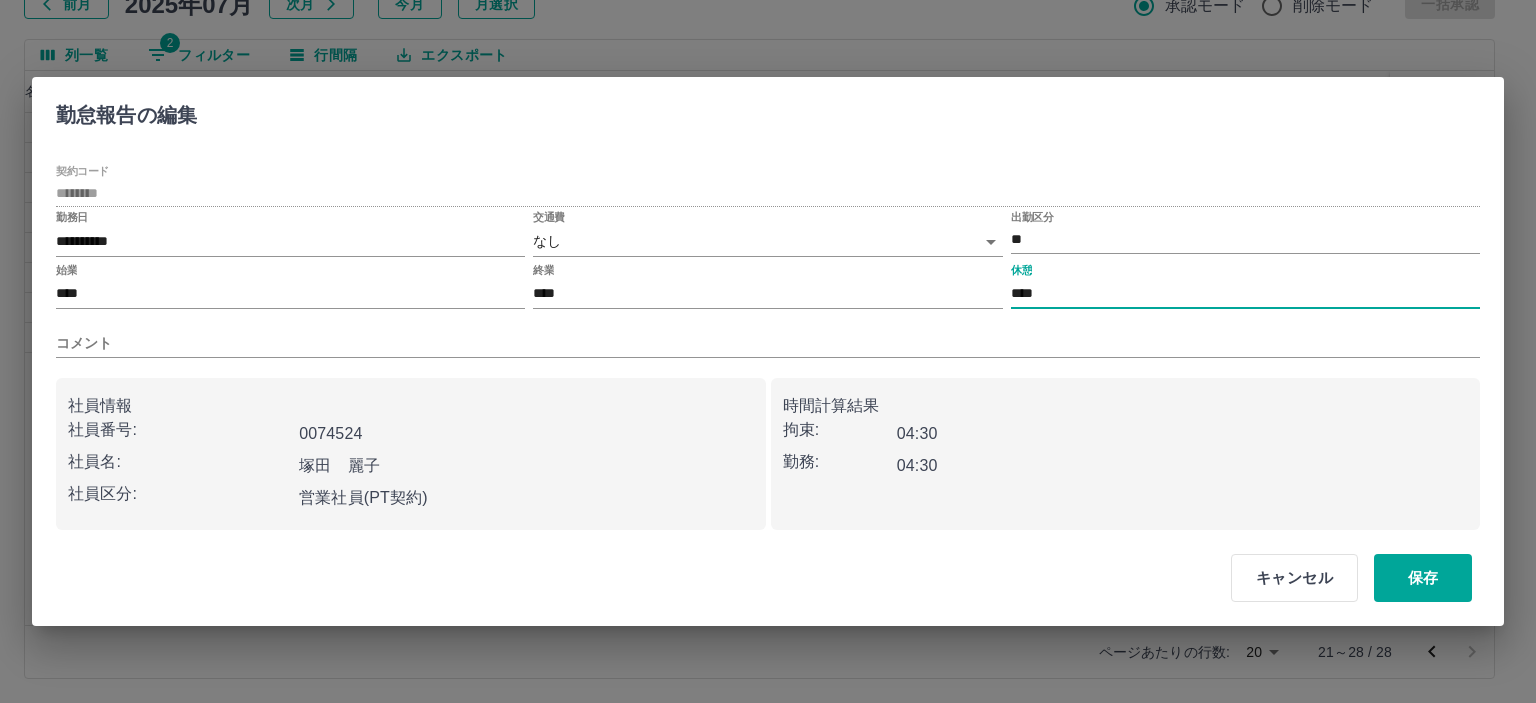 type on "****" 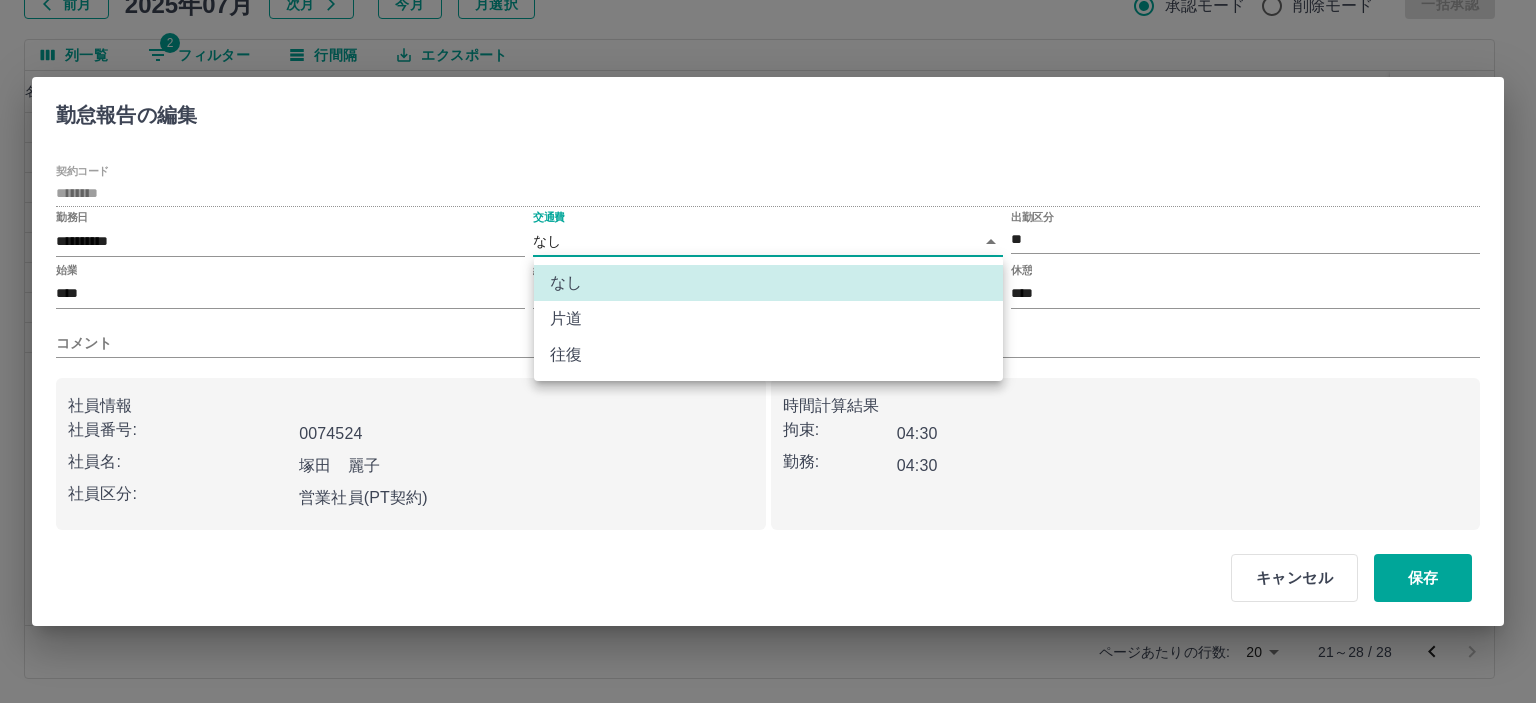 click on "SDH勤怠 半田　春菜 勤務実績承認 前月 2025年07月 次月 今月 月選択 承認モード 削除モード 一括承認 列一覧 2 フィルター 行間隔 エクスポート 承認フロー 社員番号 社員名 社員区分 勤務日 交通費 勤務区分 契約コード 契約名 現場名 始業 終業 休憩 所定開始 所定終業 所定休憩 拘束 勤務 遅刻等 コメント ステータス 承認 現 事 Ａ 営 0074524 塚田　麗子 営業社員(PT契約) 2025-07-08  -  休日 42155001 当麻町 当麻町学童保育センター - - - - - - 00:00 00:00 00:00 事務担当者承認待 現 事 Ａ 営 0074524 塚田　麗子 営業社員(PT契約) 2025-07-07  -  休日 42155001 当麻町 当麻町学童保育センター - - - - - - 00:00 00:00 00:00 事務担当者承認待 現 事 Ａ 営 0074524 塚田　麗子 営業社員(PT契約) 2025-07-06  -  法定休 42155001 当麻町 当麻町学童保育センター - - - - - - 00:00 00:00 00:00 事務担当者承認待 現 事 -" at bounding box center [768, 280] 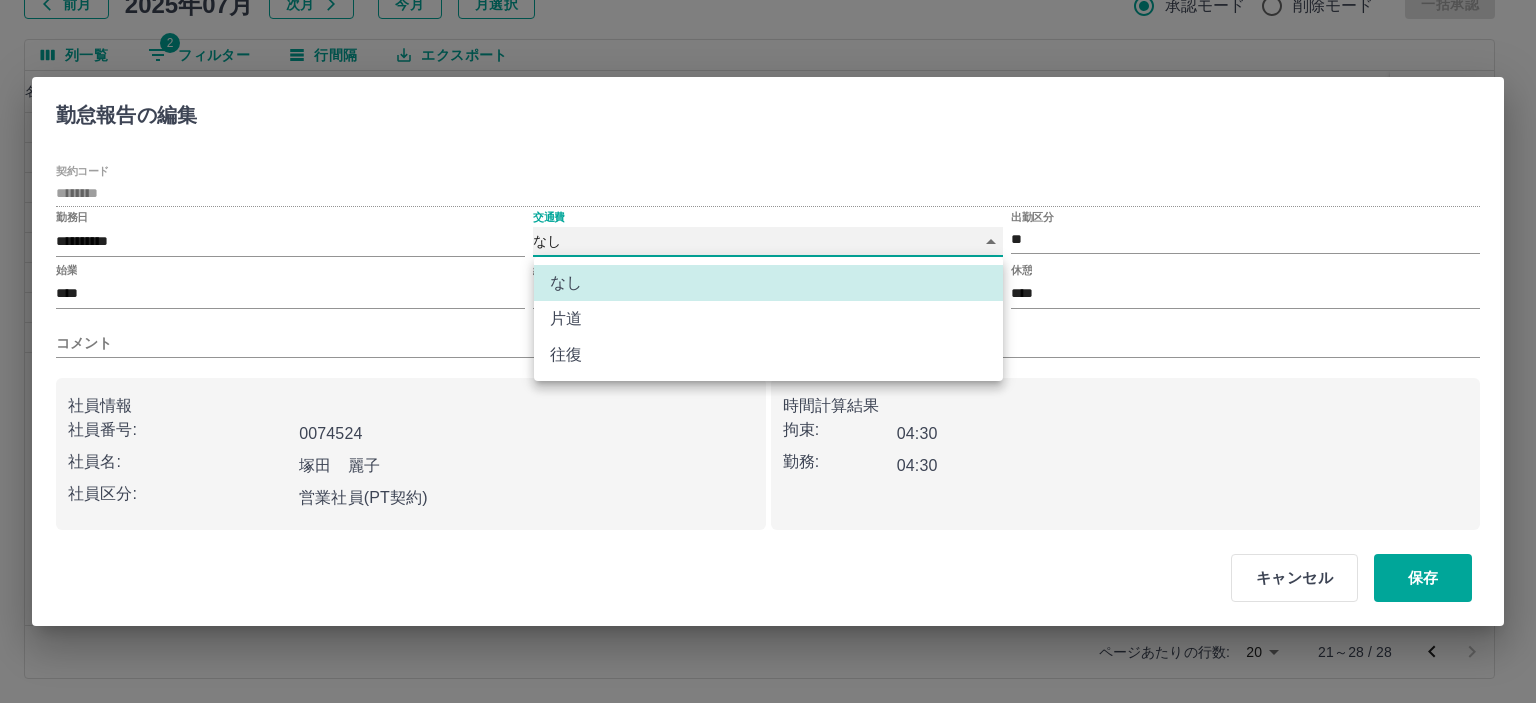 type on "******" 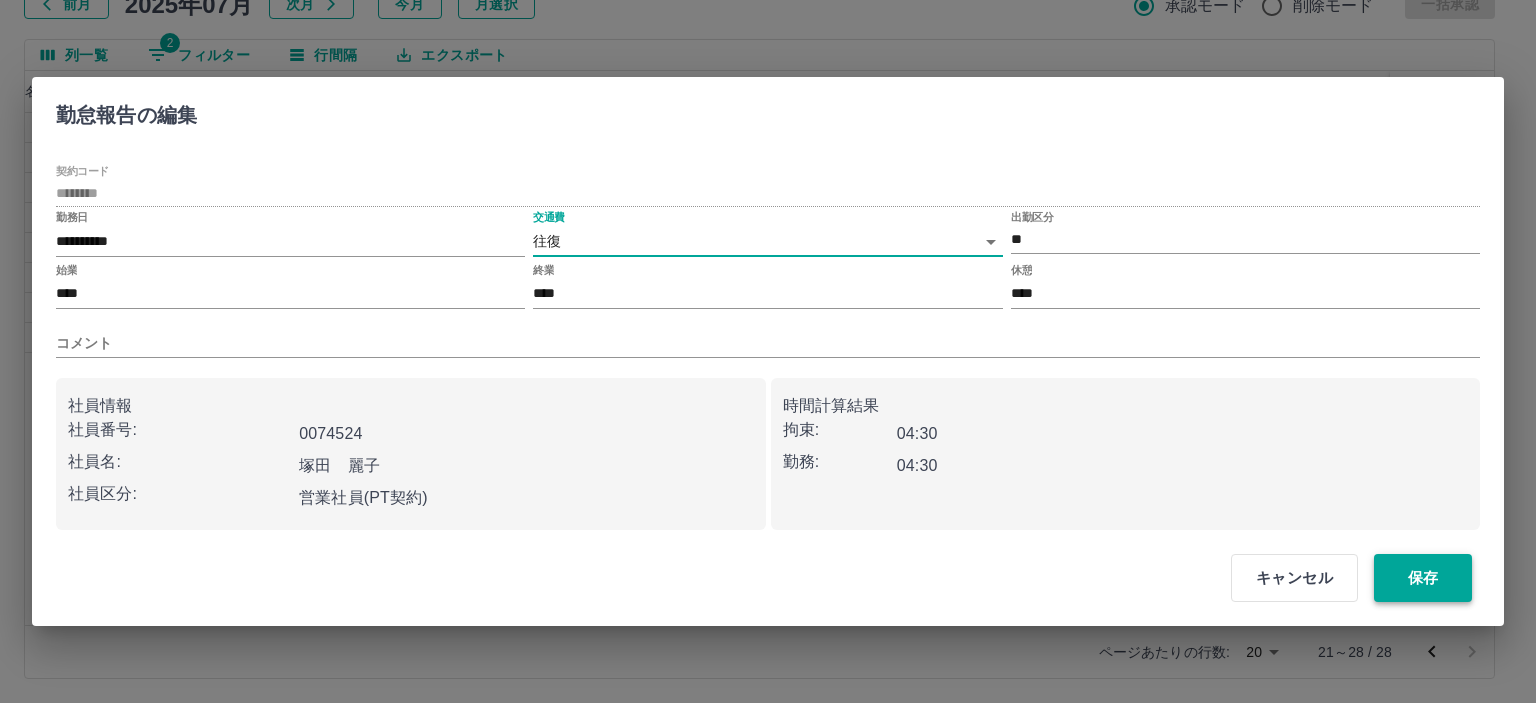 click on "保存" at bounding box center (1423, 578) 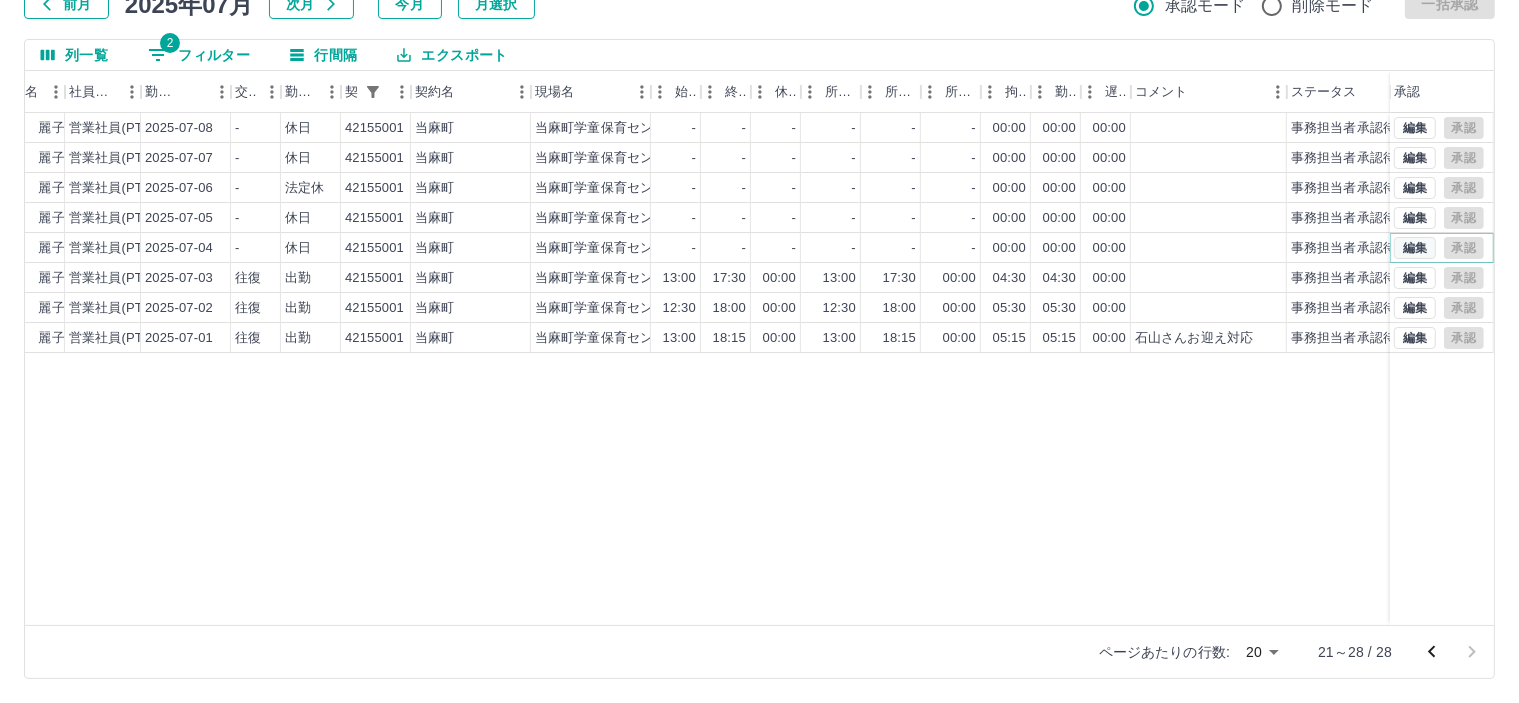click on "編集" at bounding box center [1415, 248] 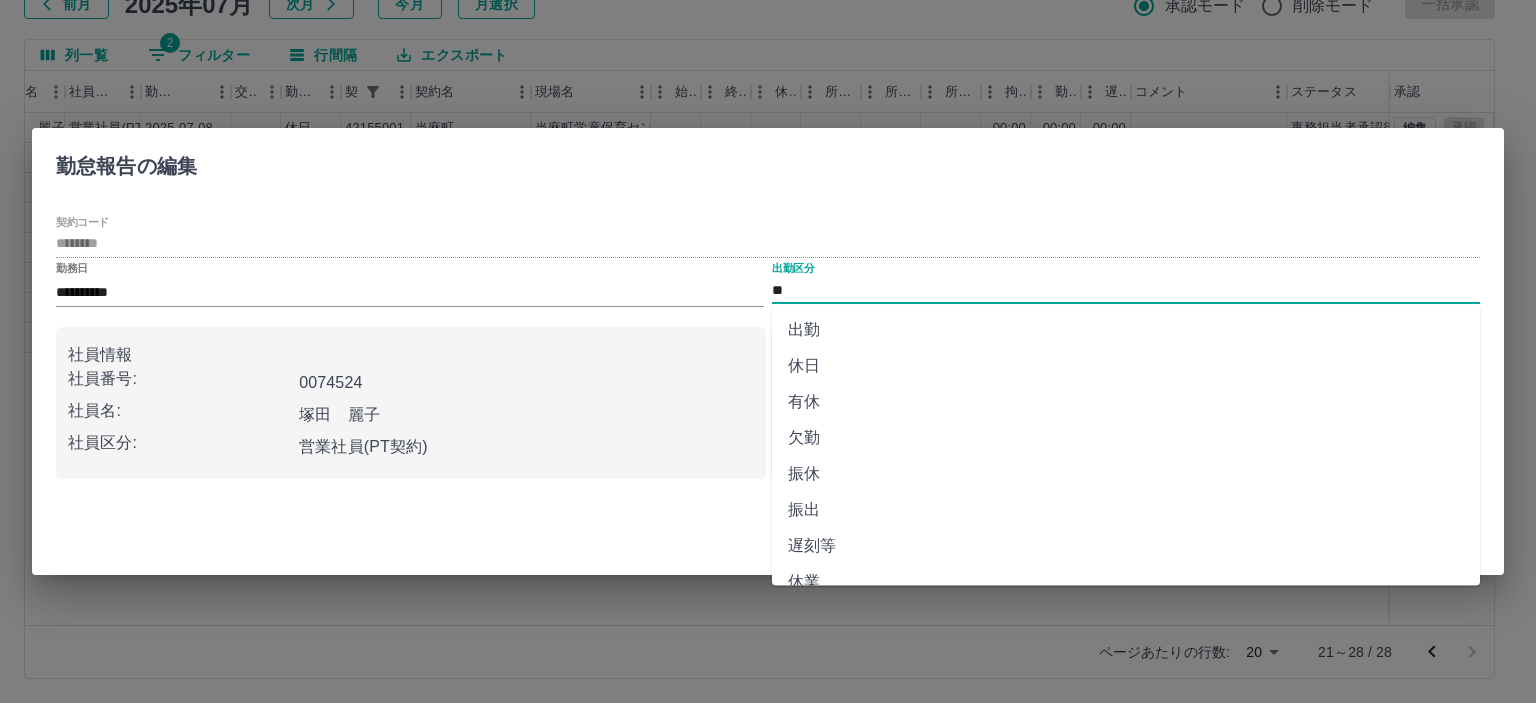 click on "**" at bounding box center (1126, 290) 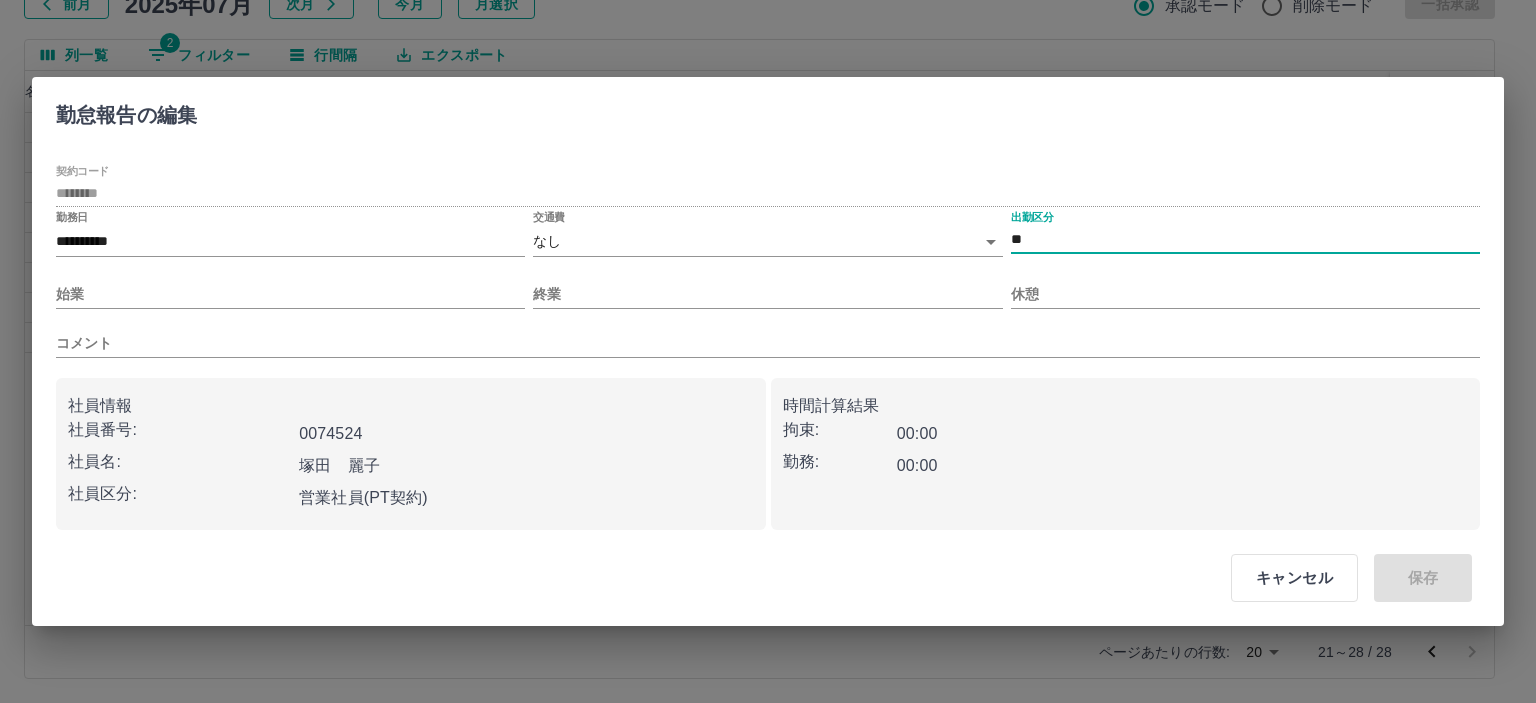 click on "SDH勤怠 半田　春菜 勤務実績承認 前月 2025年07月 次月 今月 月選択 承認モード 削除モード 一括承認 列一覧 2 フィルター 行間隔 エクスポート 承認フロー 社員番号 社員名 社員区分 勤務日 交通費 勤務区分 契約コード 契約名 現場名 始業 終業 休憩 所定開始 所定終業 所定休憩 拘束 勤務 遅刻等 コメント ステータス 承認 現 事 Ａ 営 0074524 塚田　麗子 営業社員(PT契約) 2025-07-08  -  休日 42155001 当麻町 当麻町学童保育センター - - - - - - 00:00 00:00 00:00 事務担当者承認待 現 事 Ａ 営 0074524 塚田　麗子 営業社員(PT契約) 2025-07-07  -  休日 42155001 当麻町 当麻町学童保育センター - - - - - - 00:00 00:00 00:00 事務担当者承認待 現 事 Ａ 営 0074524 塚田　麗子 営業社員(PT契約) 2025-07-06  -  法定休 42155001 当麻町 当麻町学童保育センター - - - - - - 00:00 00:00 00:00 事務担当者承認待 現 事 -" at bounding box center [768, 280] 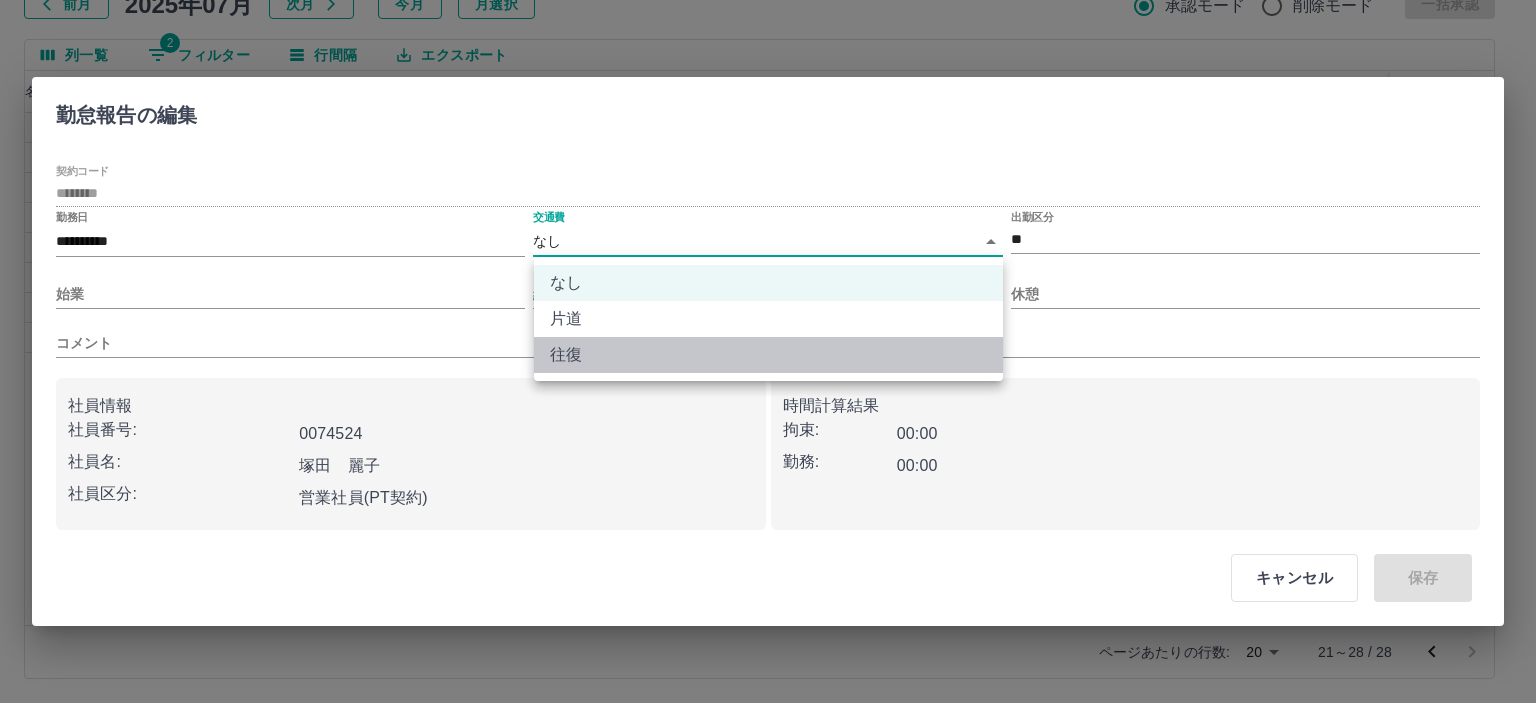 click on "往復" at bounding box center [768, 355] 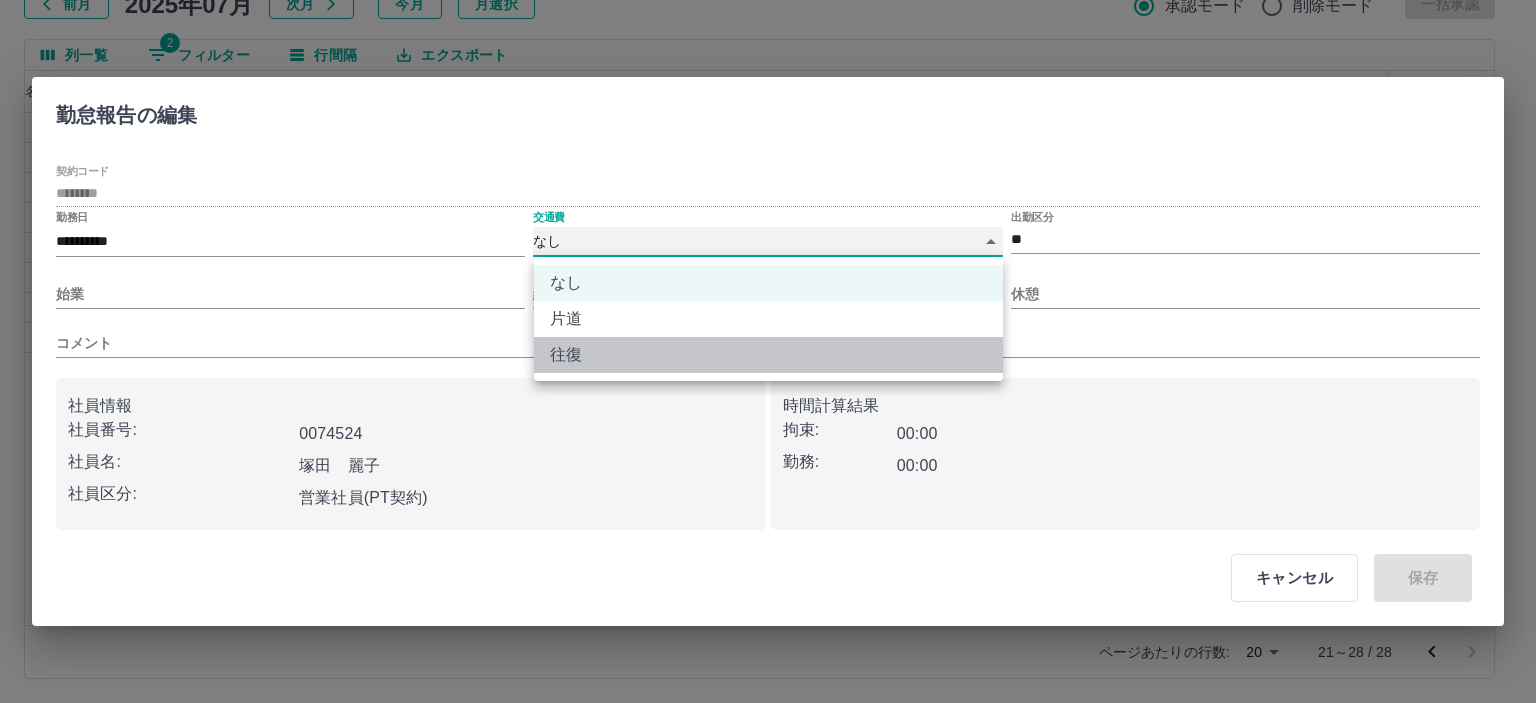 type on "******" 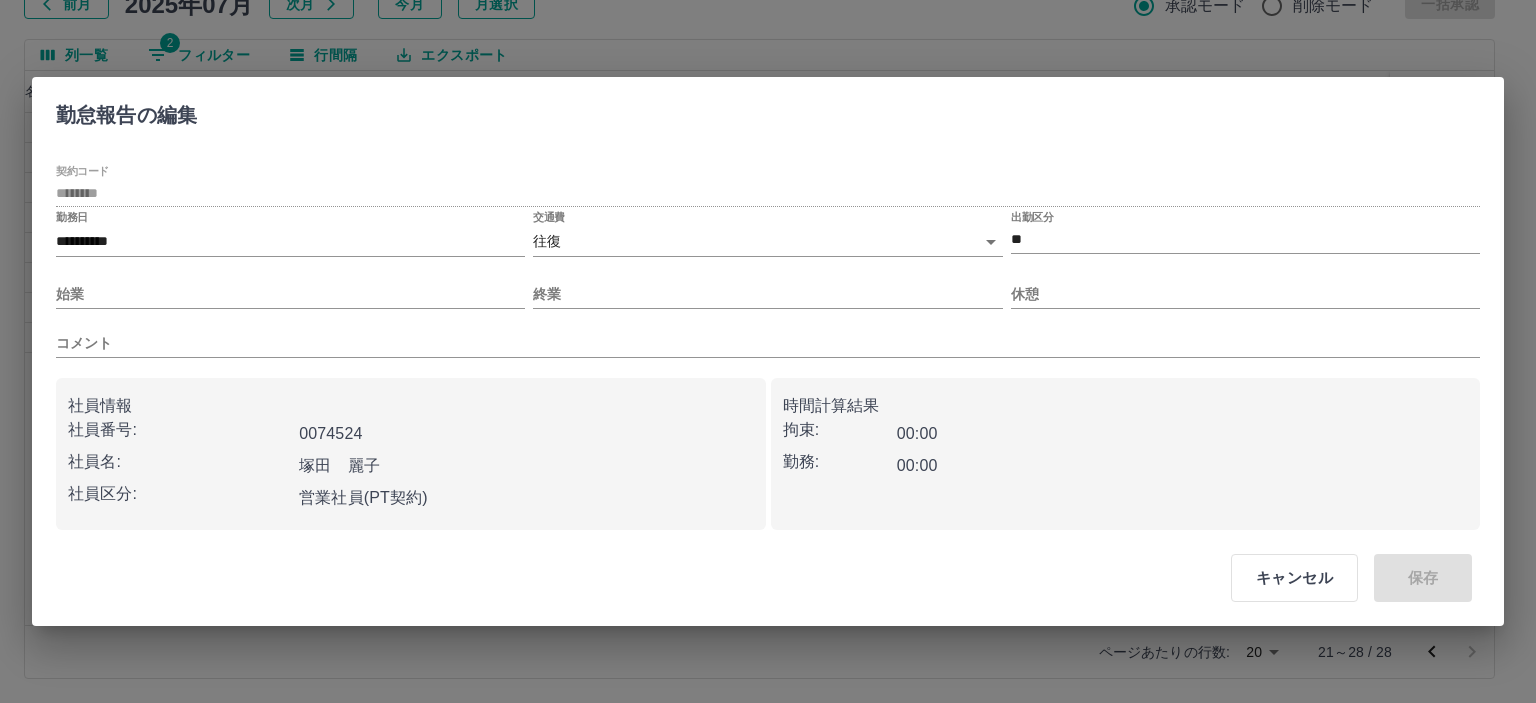 click on "始業" at bounding box center (290, 286) 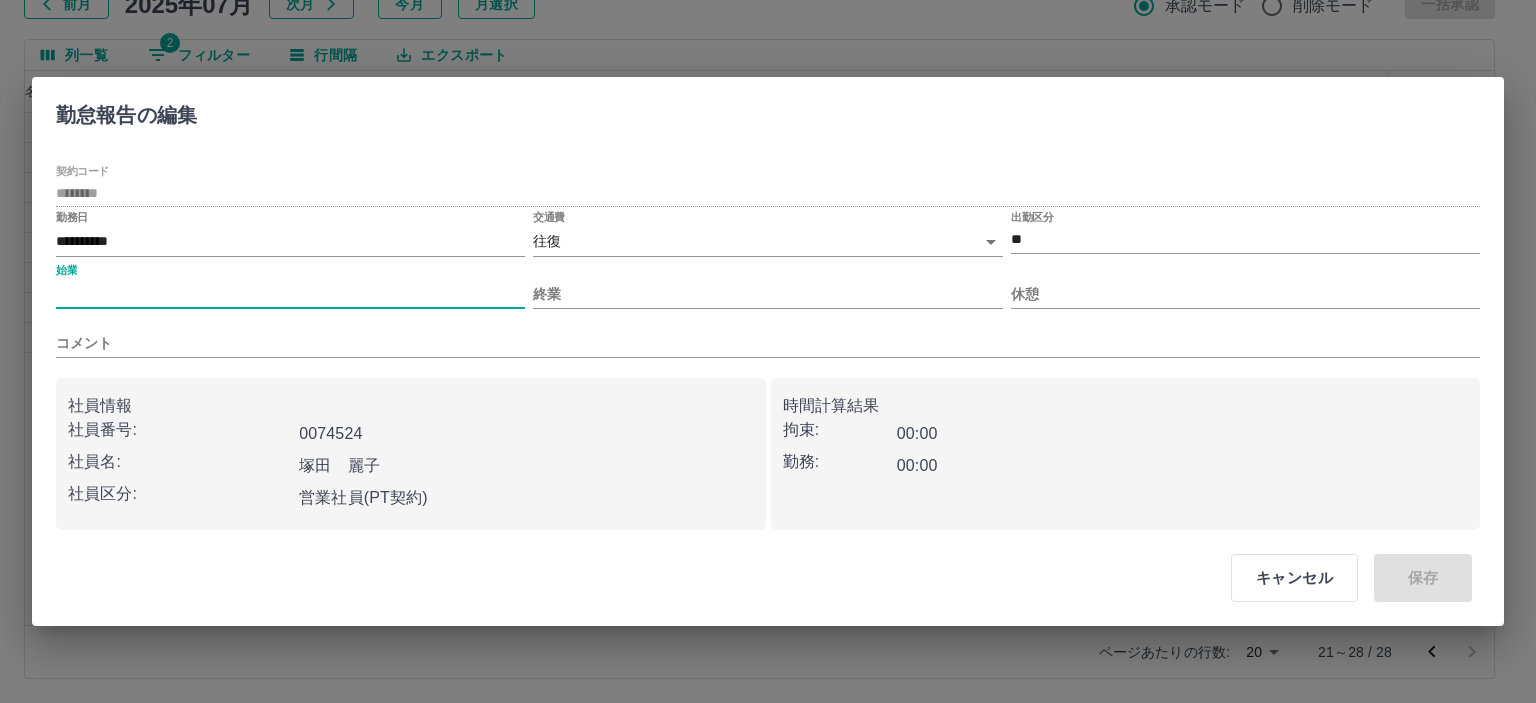 click on "始業" at bounding box center [290, 294] 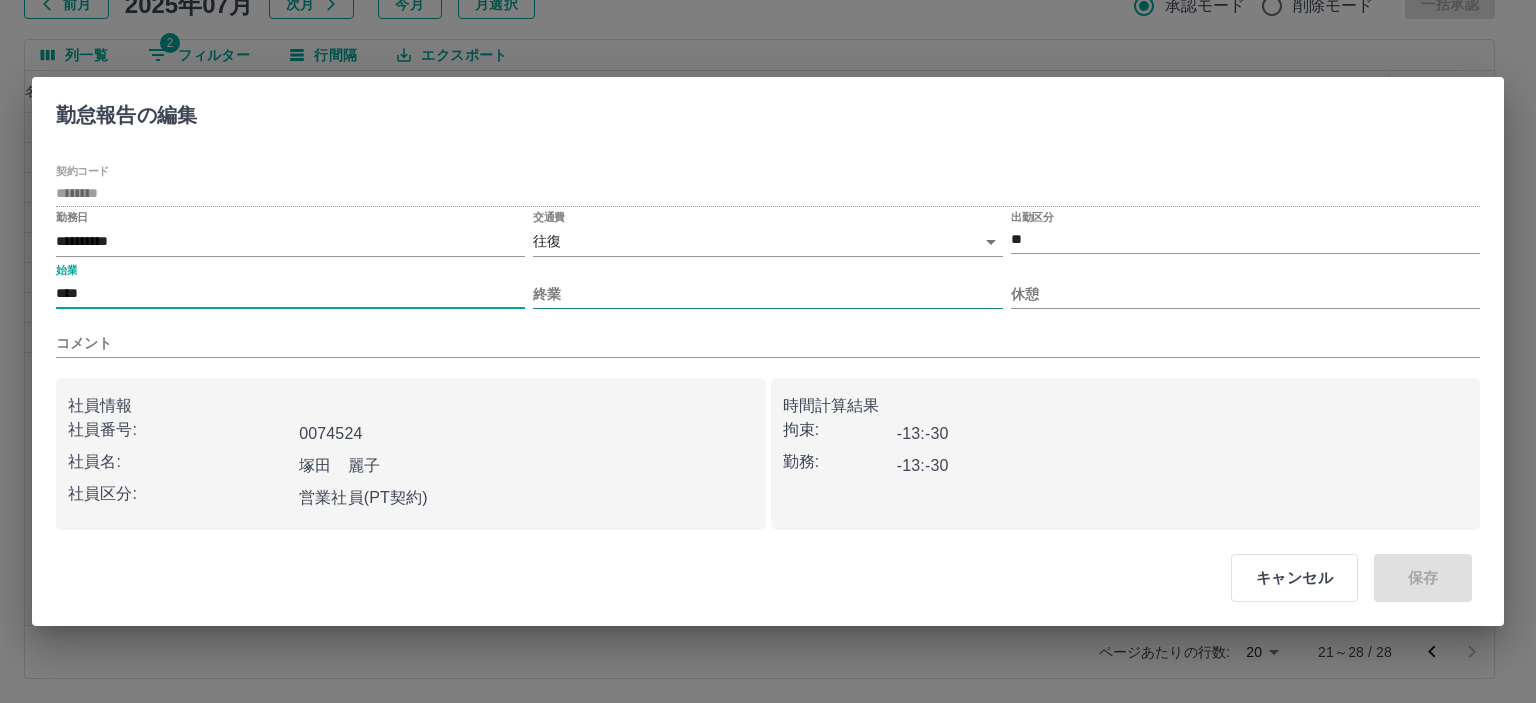 type on "****" 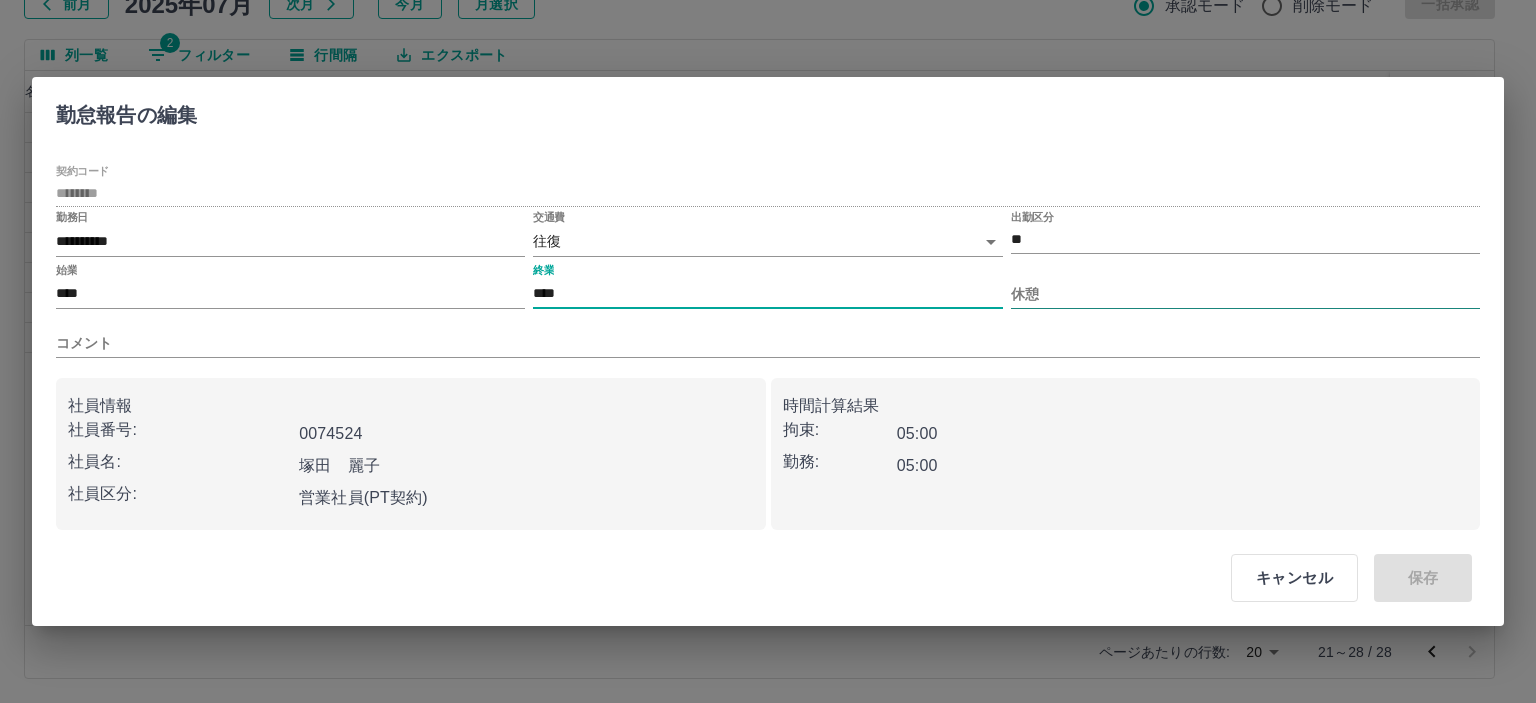 type on "****" 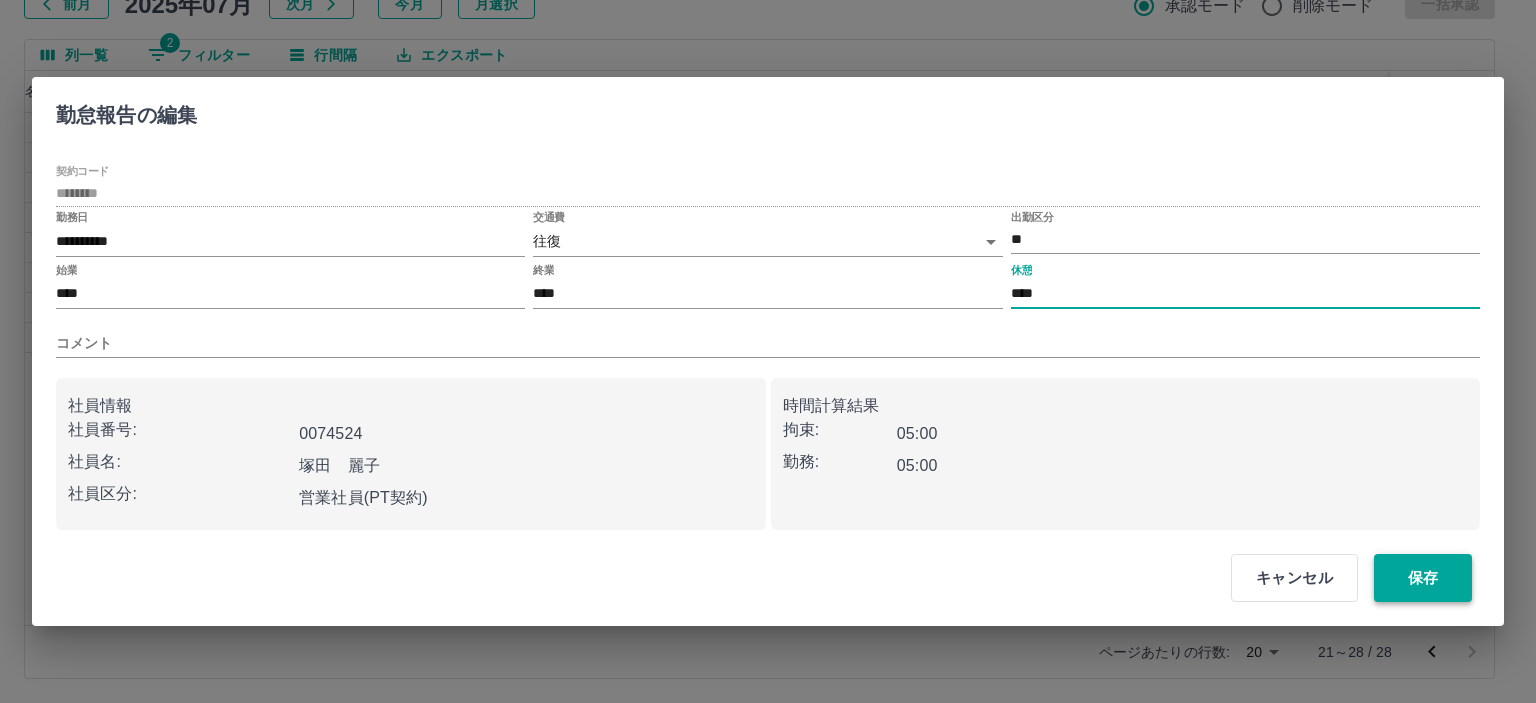 type on "****" 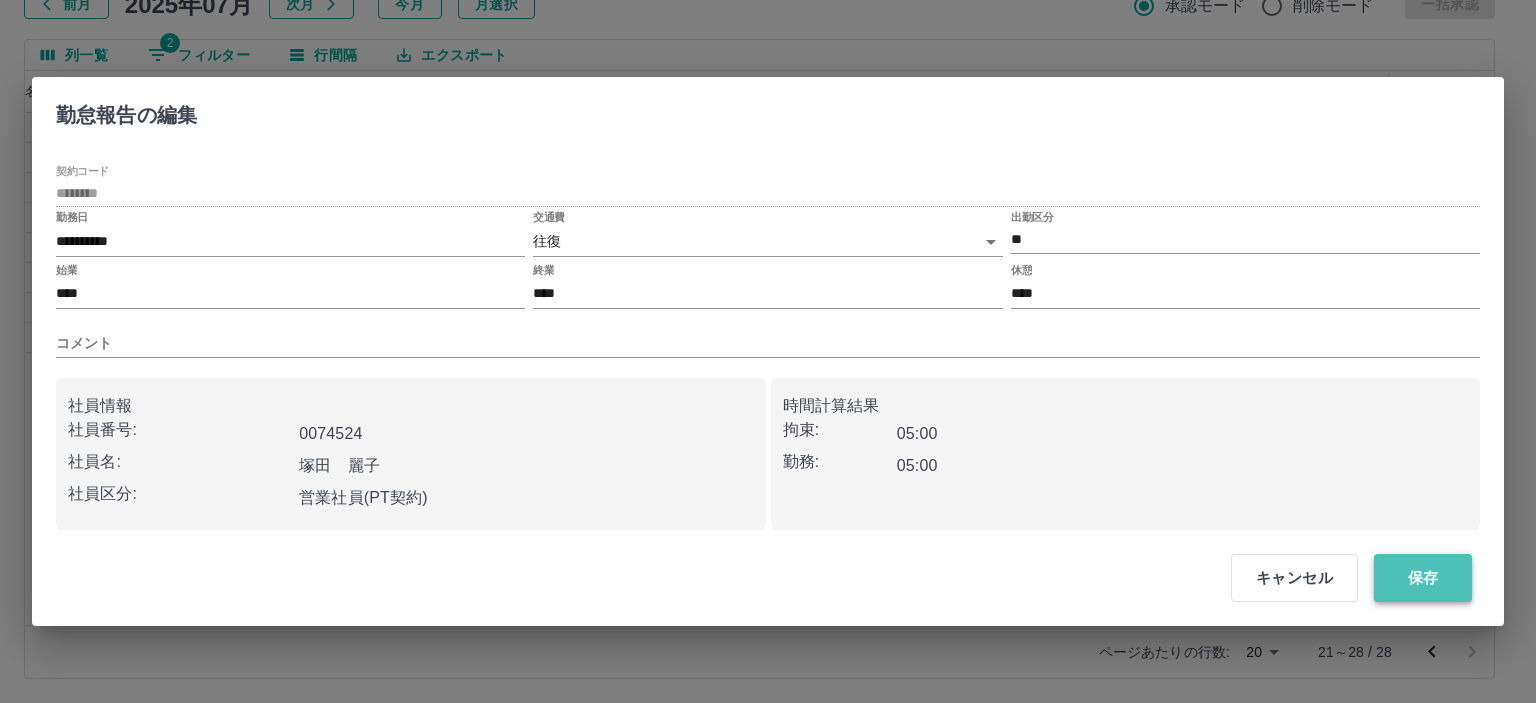 click on "保存" at bounding box center [1423, 578] 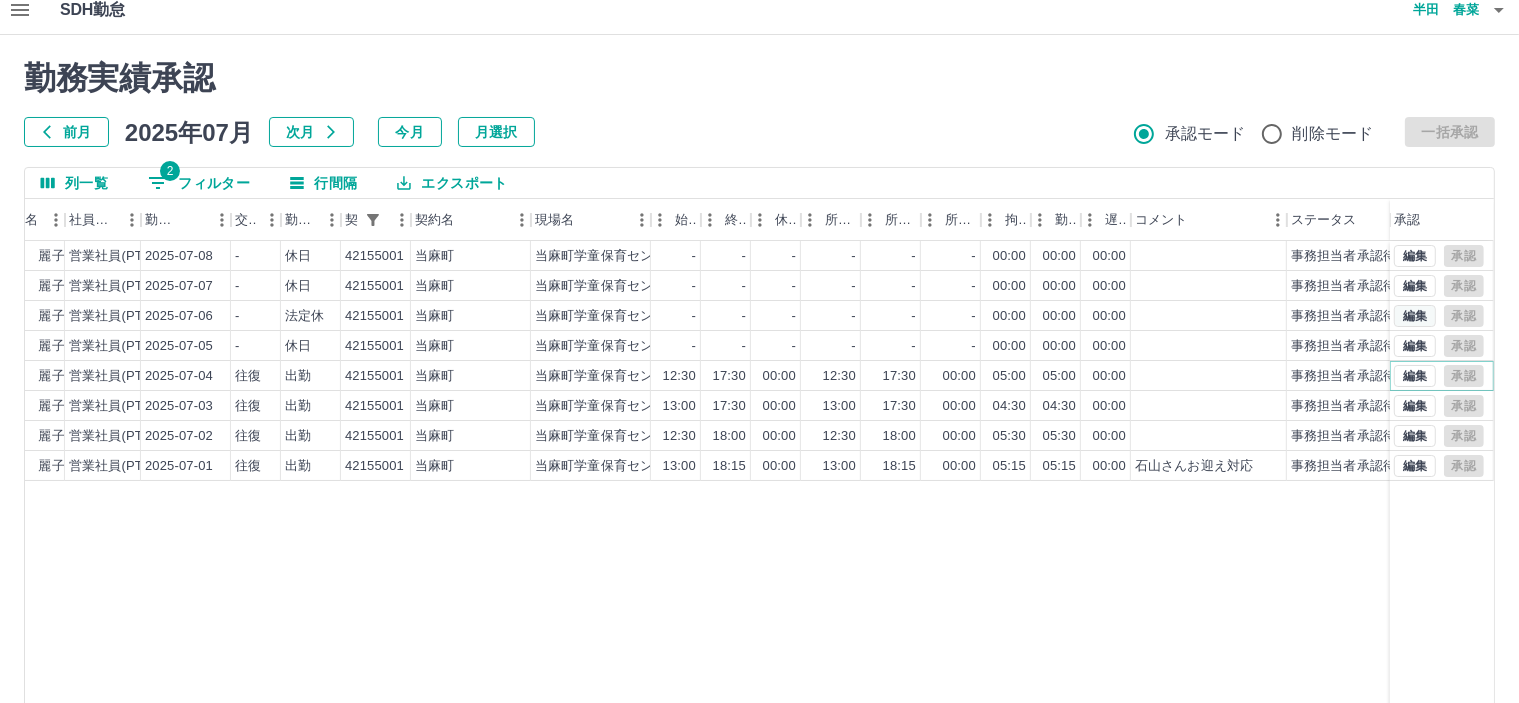 scroll, scrollTop: 0, scrollLeft: 0, axis: both 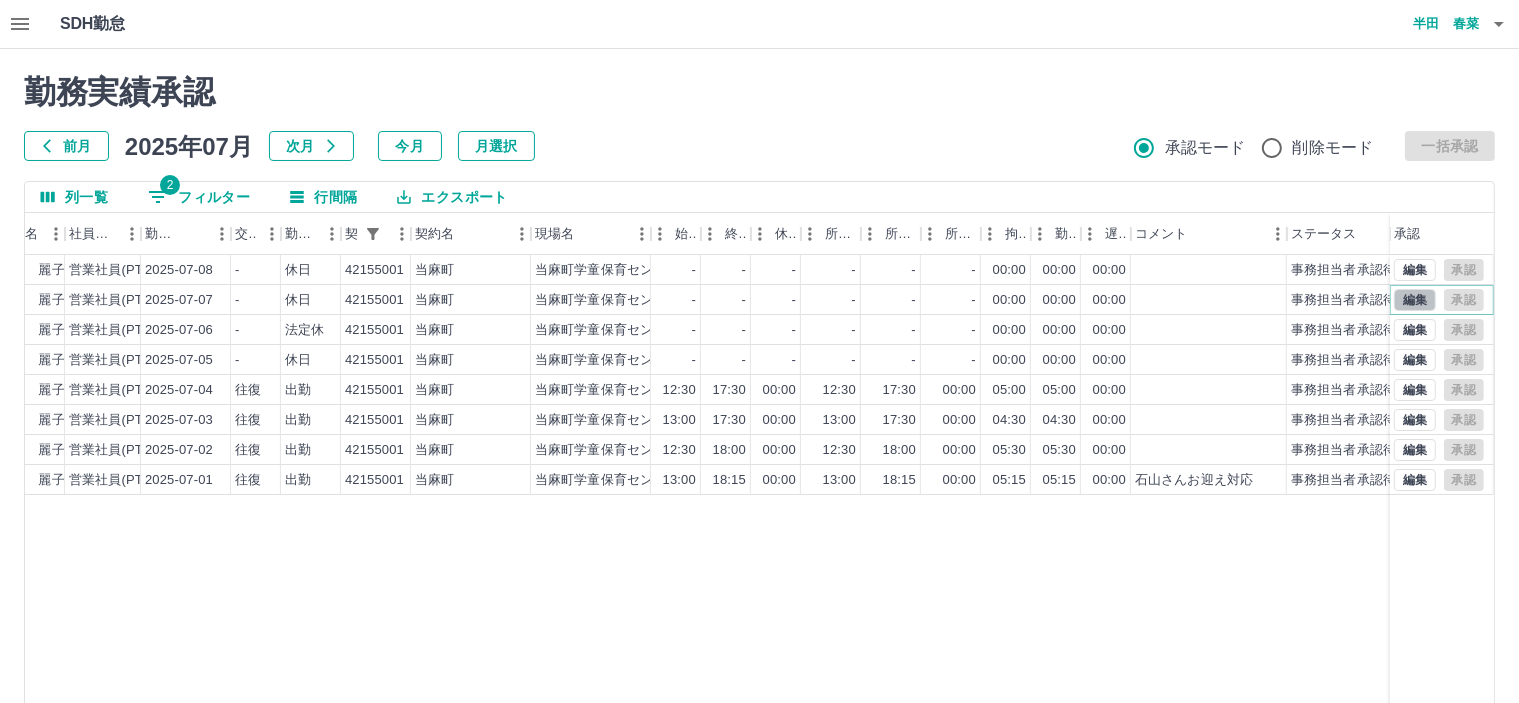 click on "編集" at bounding box center [1415, 300] 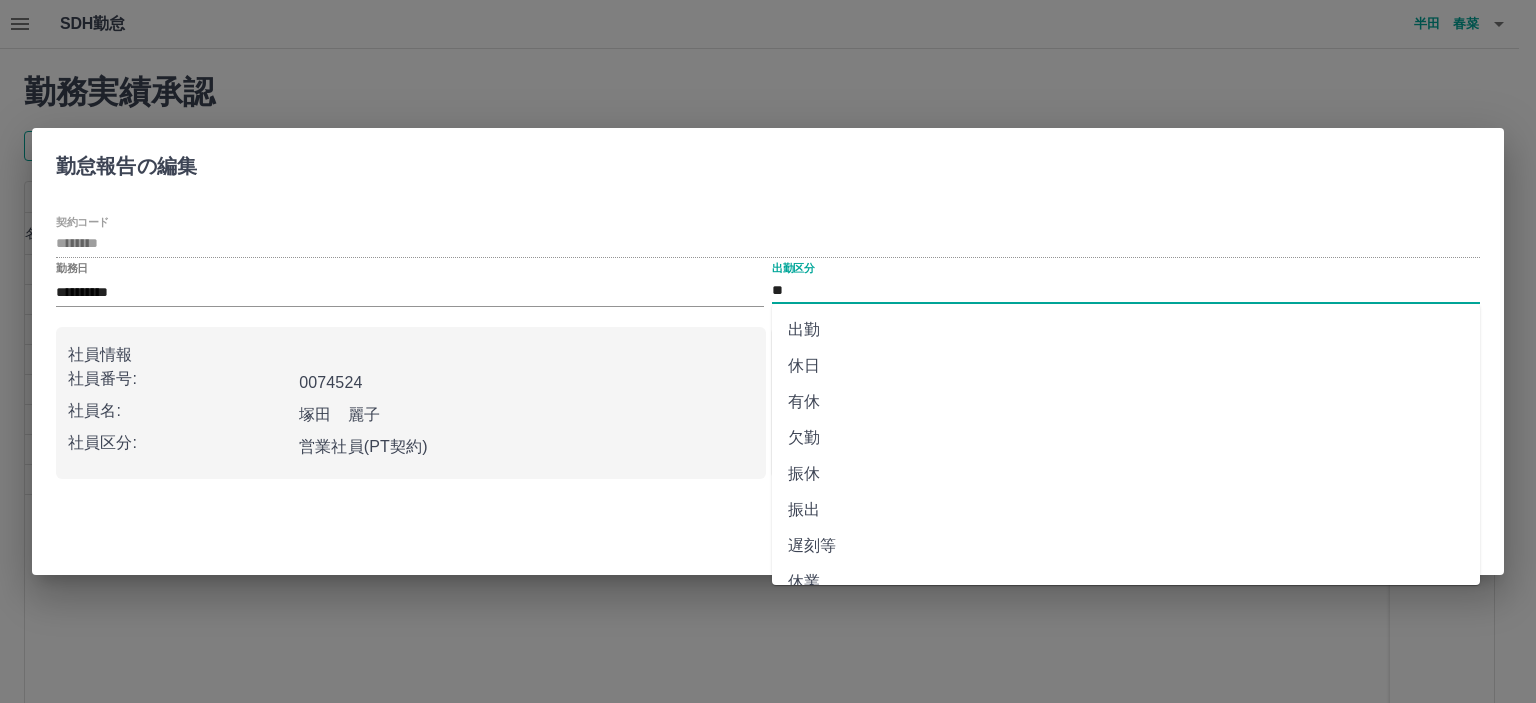 click on "**" at bounding box center [1126, 290] 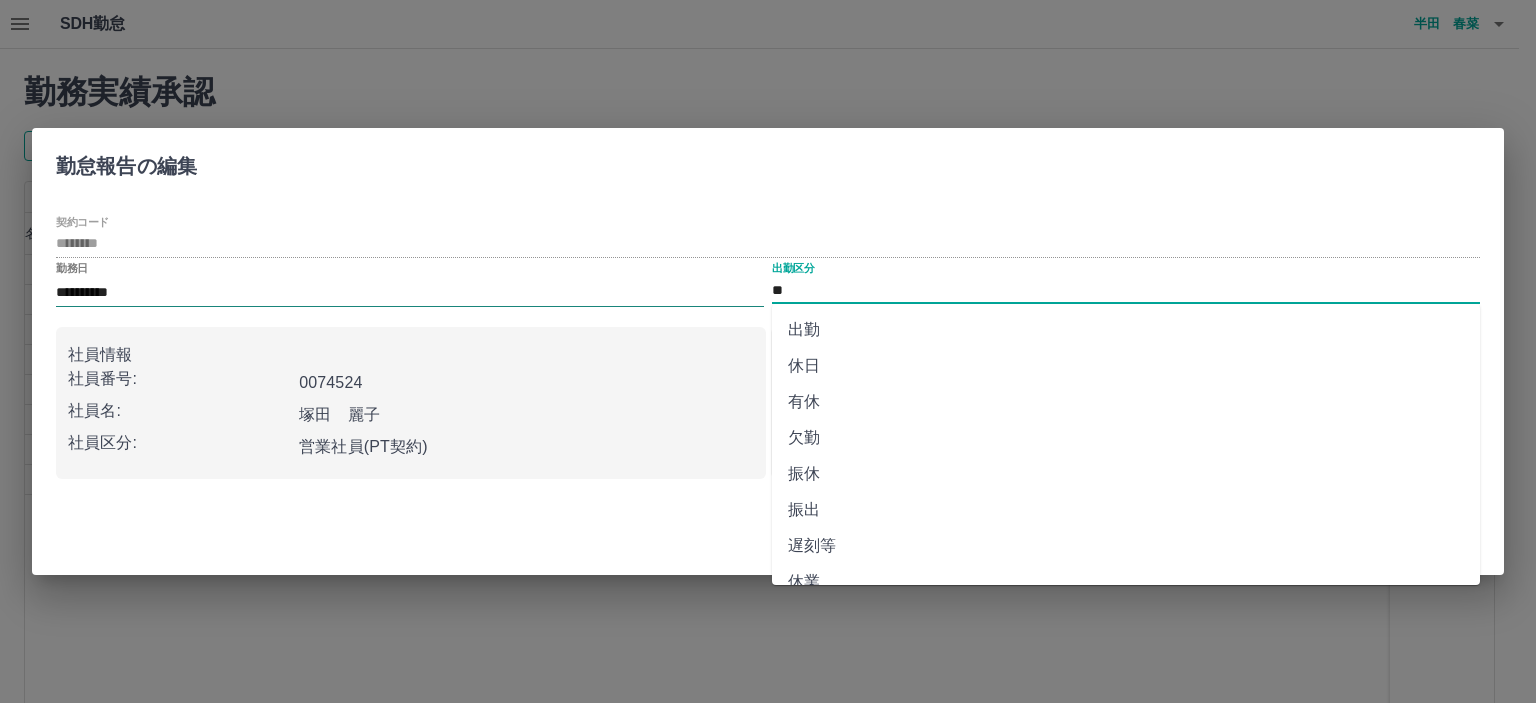 click on "**********" at bounding box center [410, 292] 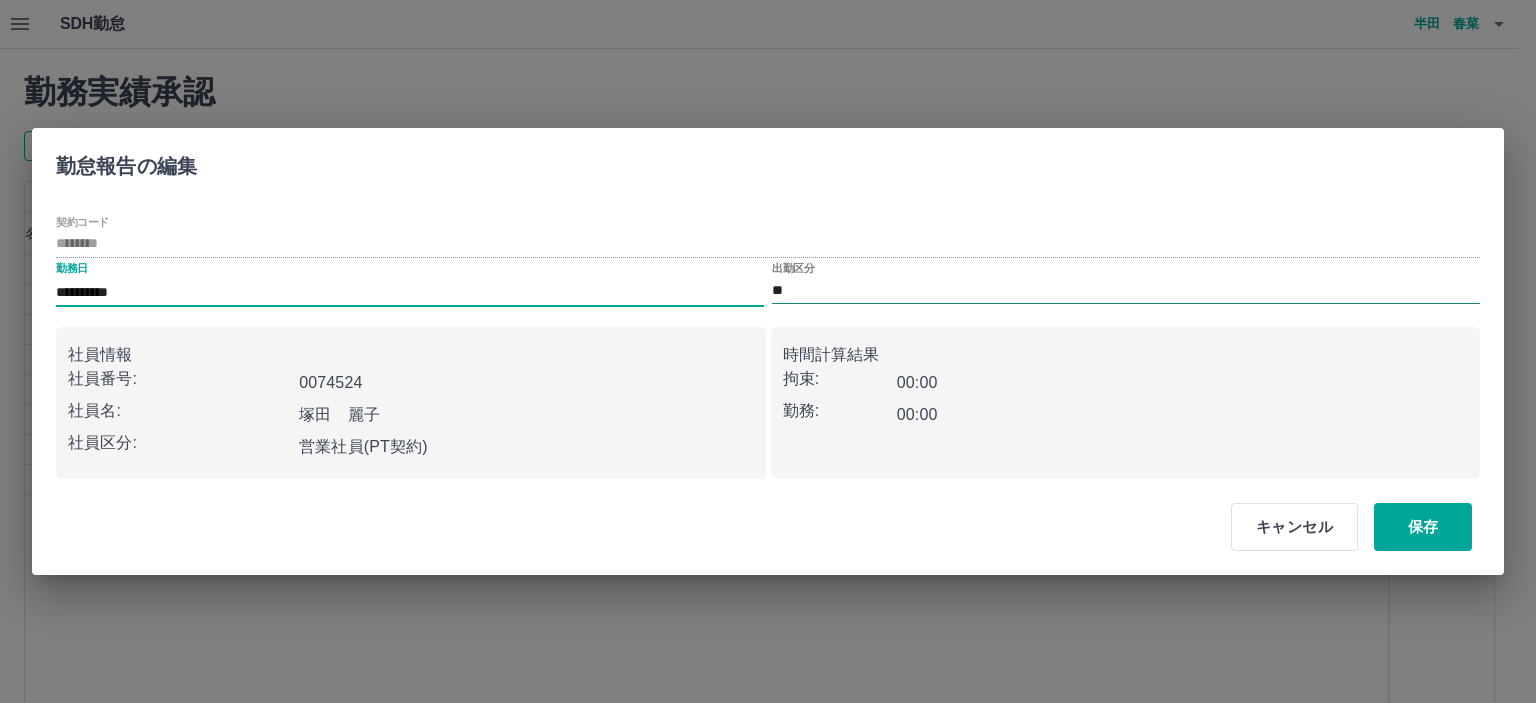 click on "**" at bounding box center (1126, 290) 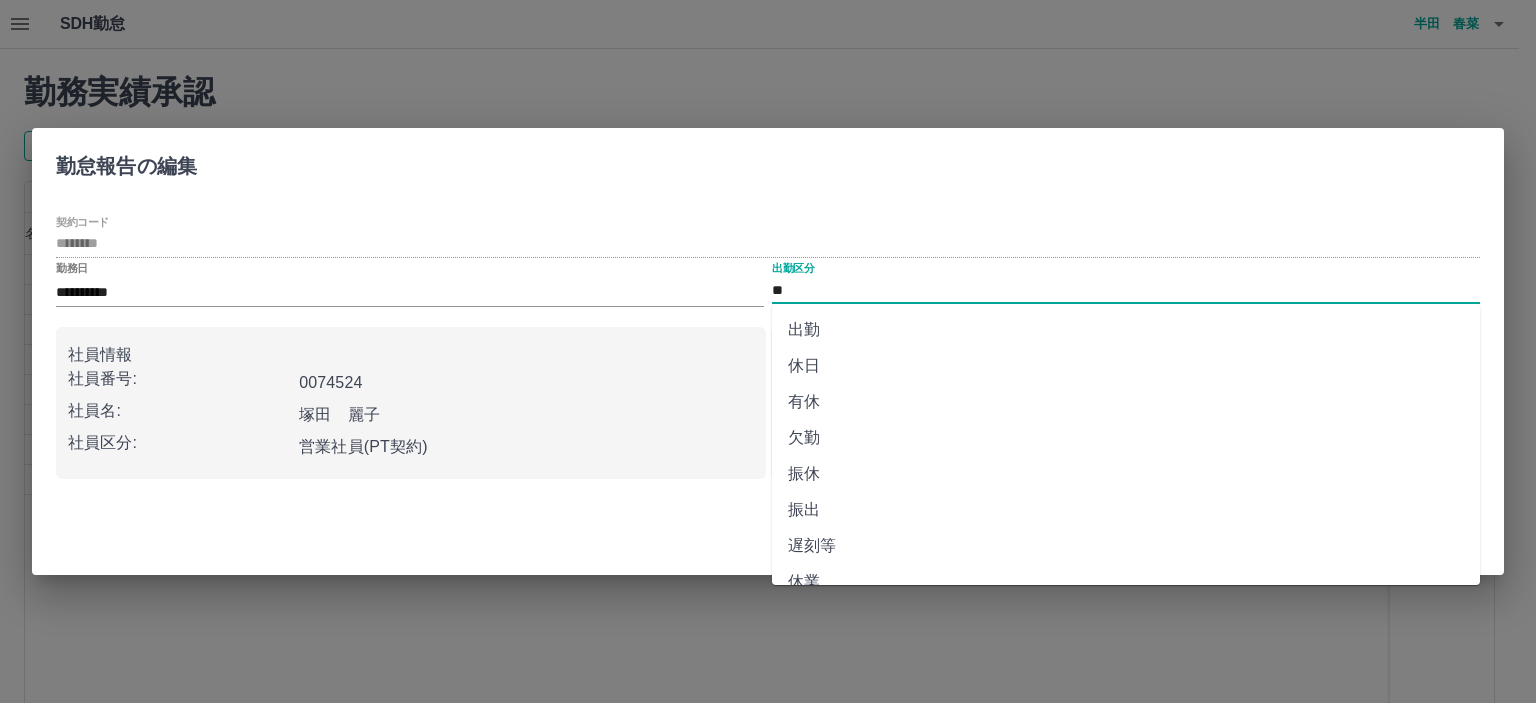 click on "出勤" at bounding box center (1126, 330) 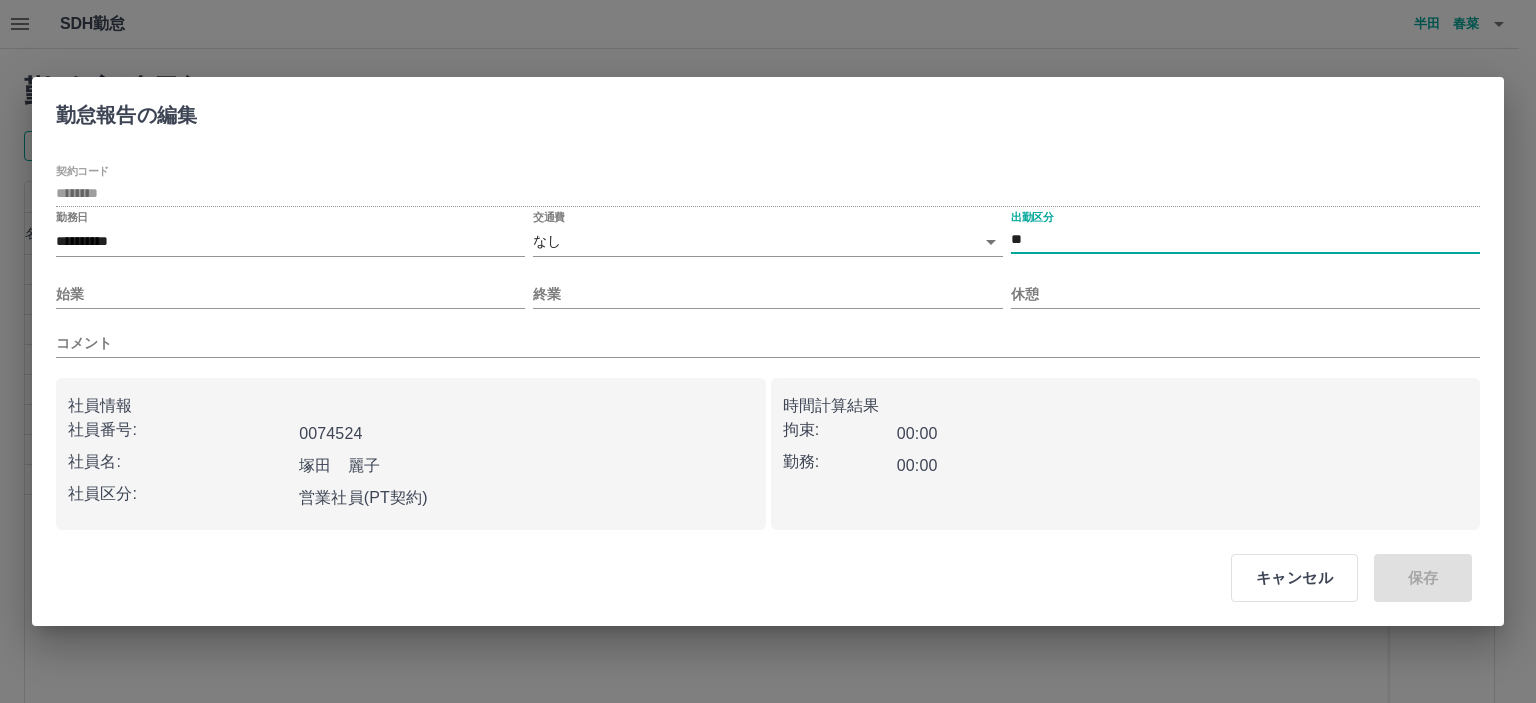 click on "SDH勤怠 半田　春菜 勤務実績承認 前月 2025年07月 次月 今月 月選択 承認モード 削除モード 一括承認 列一覧 2 フィルター 行間隔 エクスポート 承認フロー 社員番号 社員名 社員区分 勤務日 交通費 勤務区分 契約コード 契約名 現場名 始業 終業 休憩 所定開始 所定終業 所定休憩 拘束 勤務 遅刻等 コメント ステータス 承認 現 事 Ａ 営 0074524 塚田　麗子 営業社員(PT契約) 2025-07-08  -  休日 42155001 当麻町 当麻町学童保育センター - - - - - - 00:00 00:00 00:00 事務担当者承認待 現 事 Ａ 営 0074524 塚田　麗子 営業社員(PT契約) 2025-07-07  -  休日 42155001 当麻町 当麻町学童保育センター - - - - - - 00:00 00:00 00:00 事務担当者承認待 現 事 Ａ 営 0074524 塚田　麗子 営業社員(PT契約) 2025-07-06  -  法定休 42155001 当麻町 当麻町学童保育センター - - - - - - 00:00 00:00 00:00 事務担当者承認待 現 事 -" at bounding box center [768, 422] 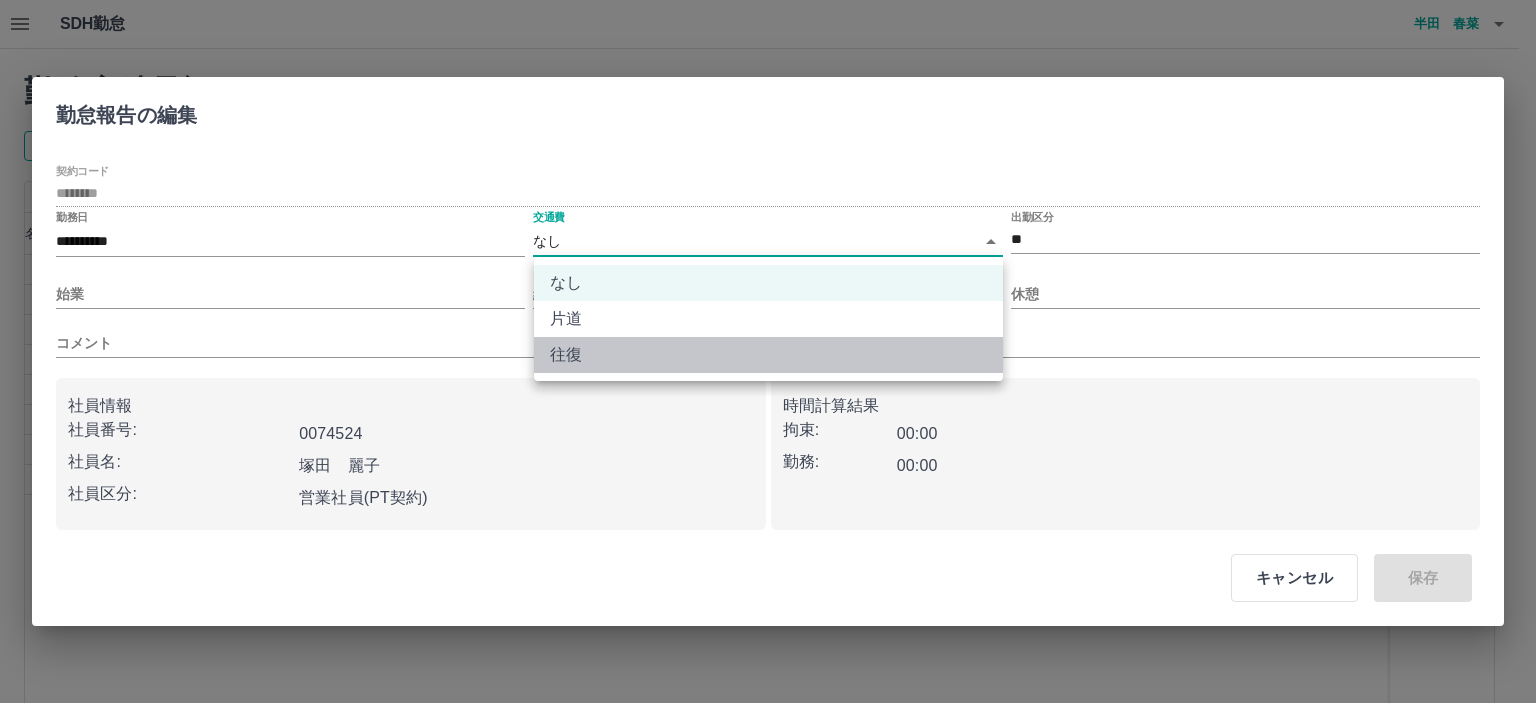 drag, startPoint x: 574, startPoint y: 346, endPoint x: 380, endPoint y: 249, distance: 216.89859 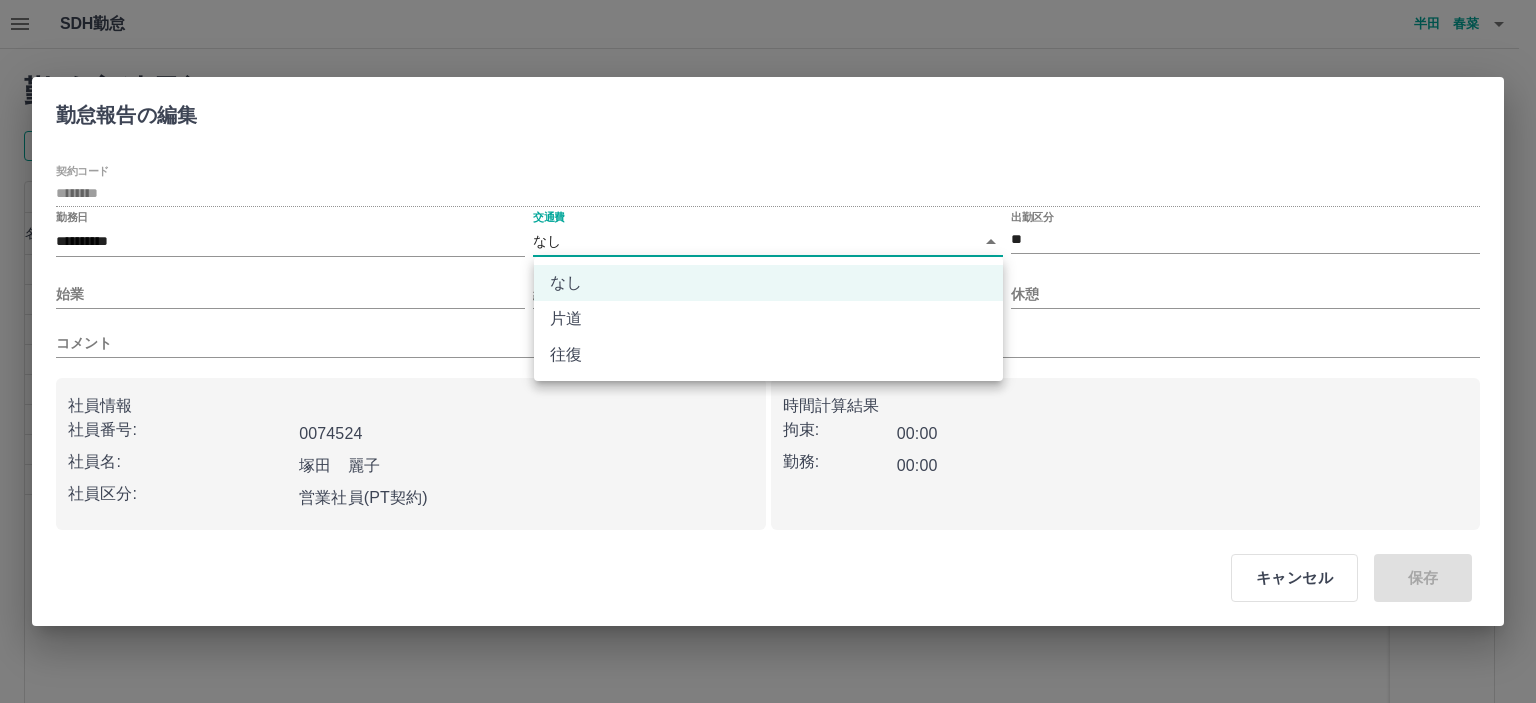 click at bounding box center (768, 351) 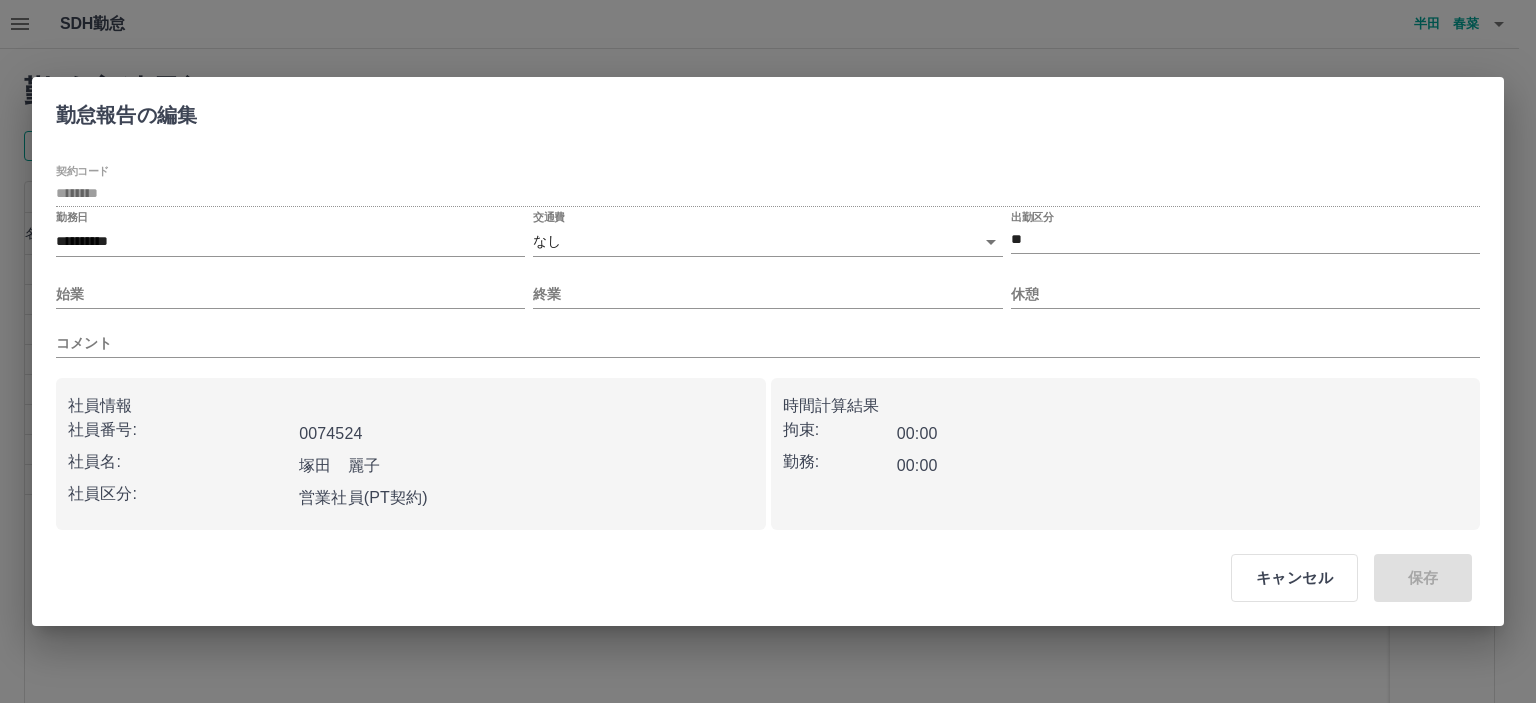 click on "**********" at bounding box center (290, 235) 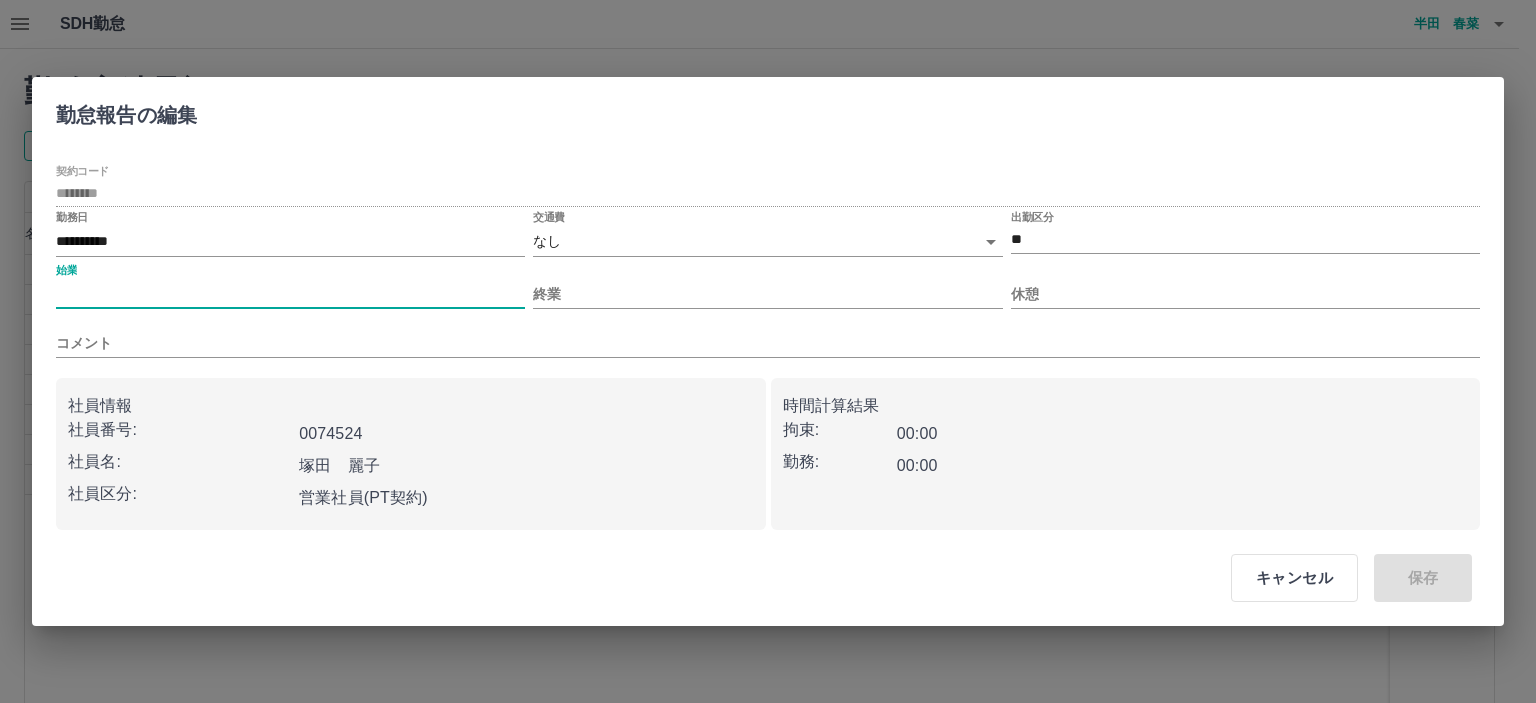 click on "始業" at bounding box center [290, 294] 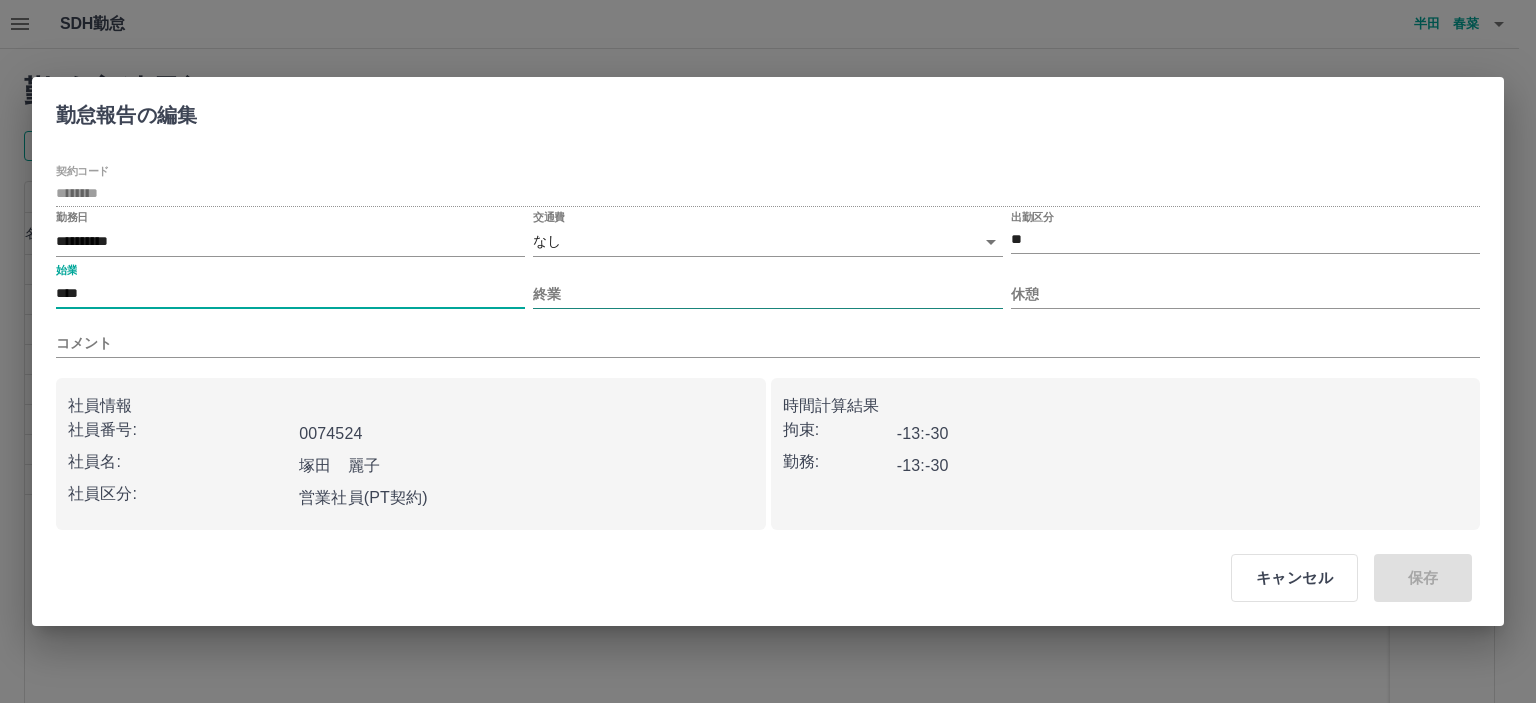 type on "****" 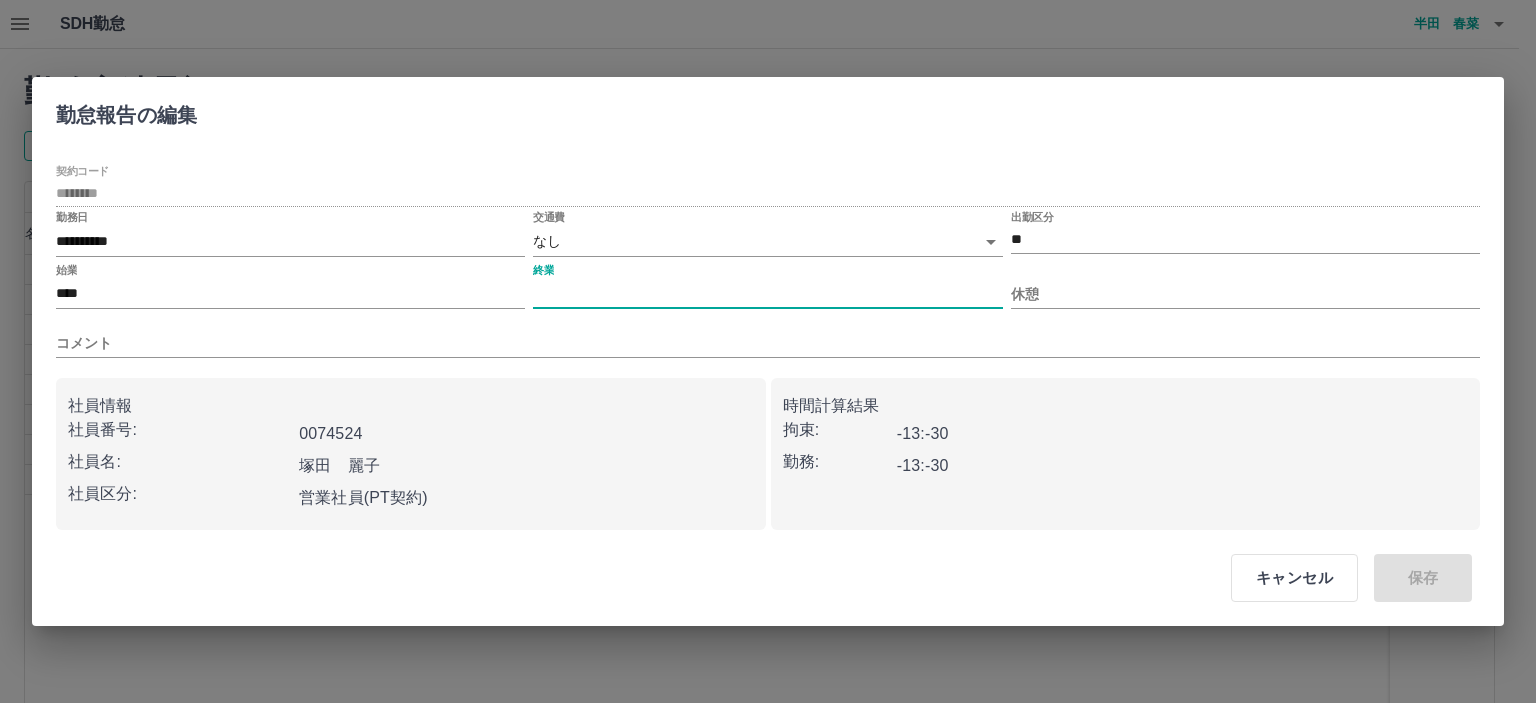 click on "終業" at bounding box center (767, 294) 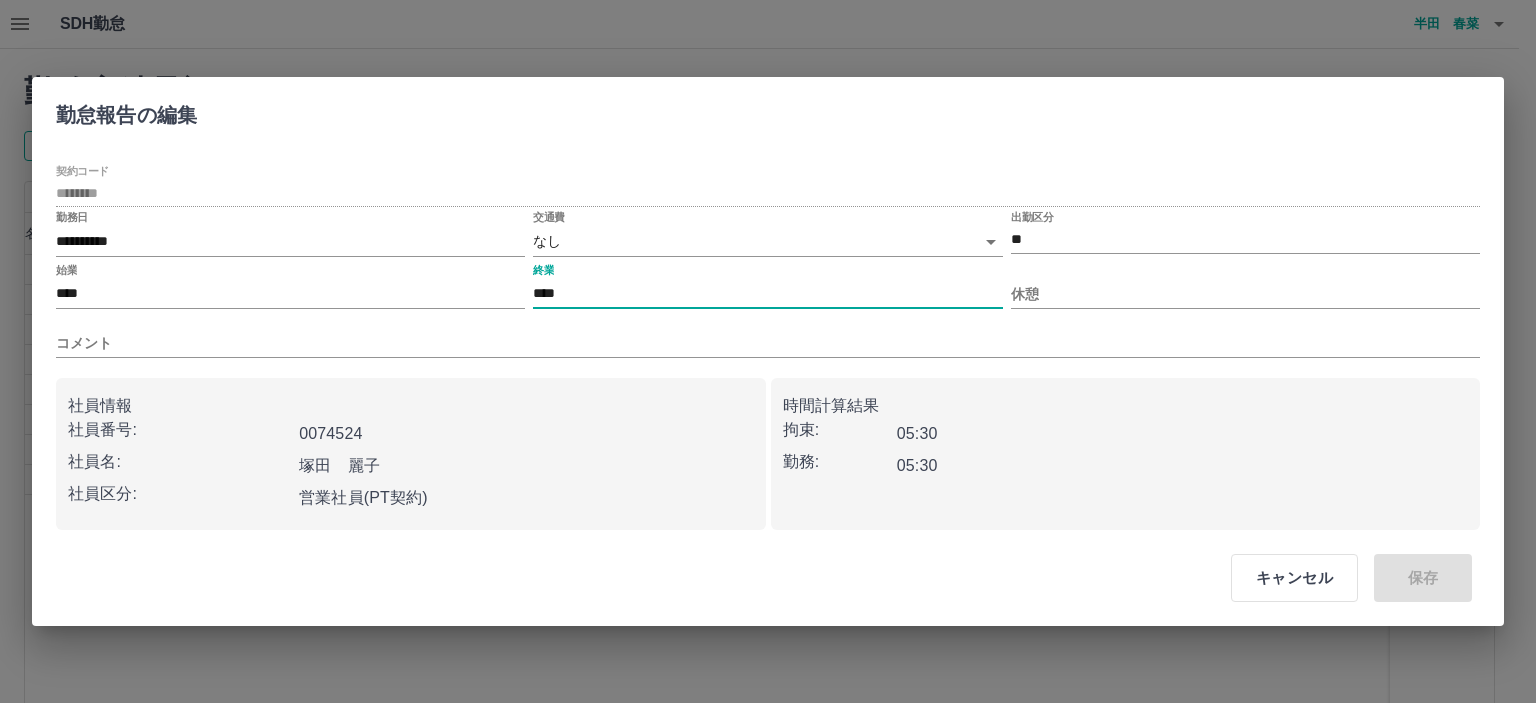 type on "****" 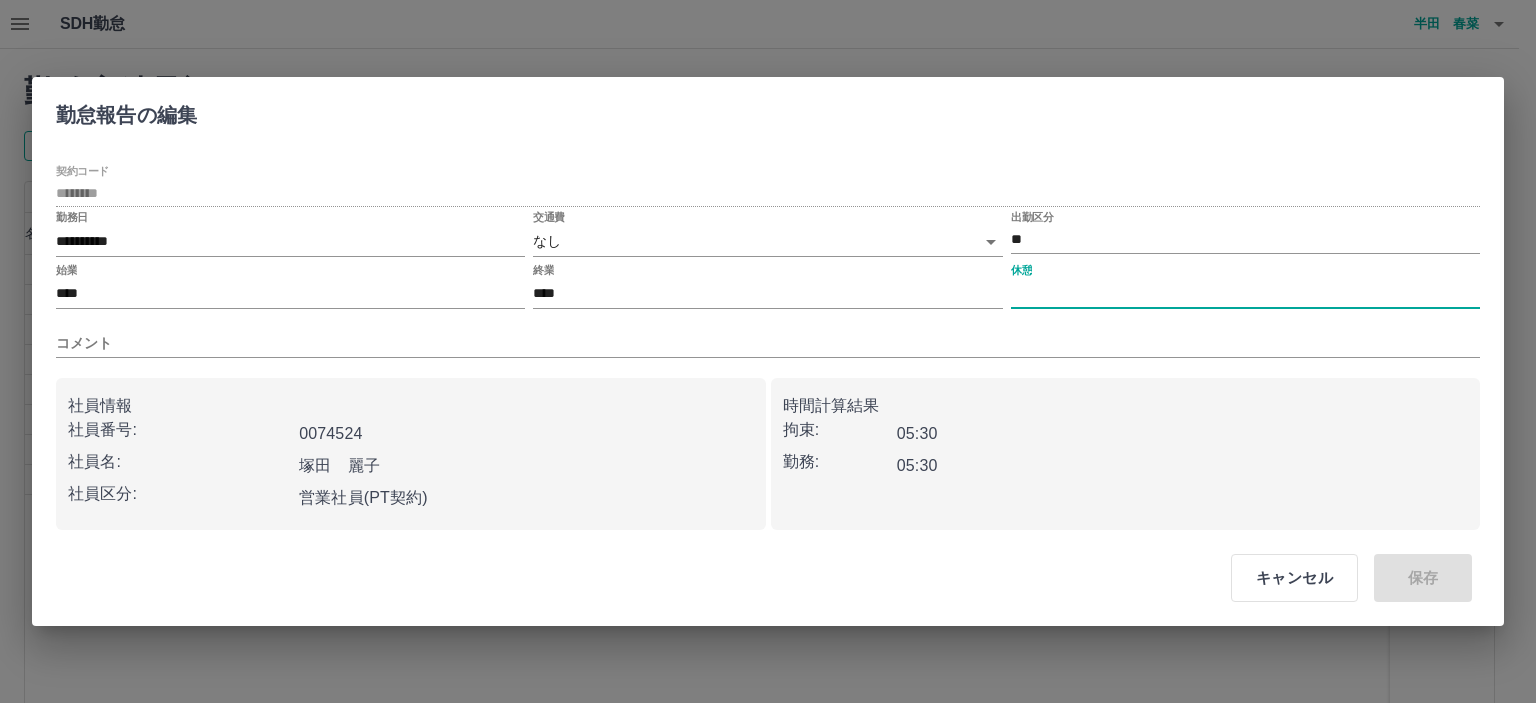 click on "休憩" at bounding box center [1245, 294] 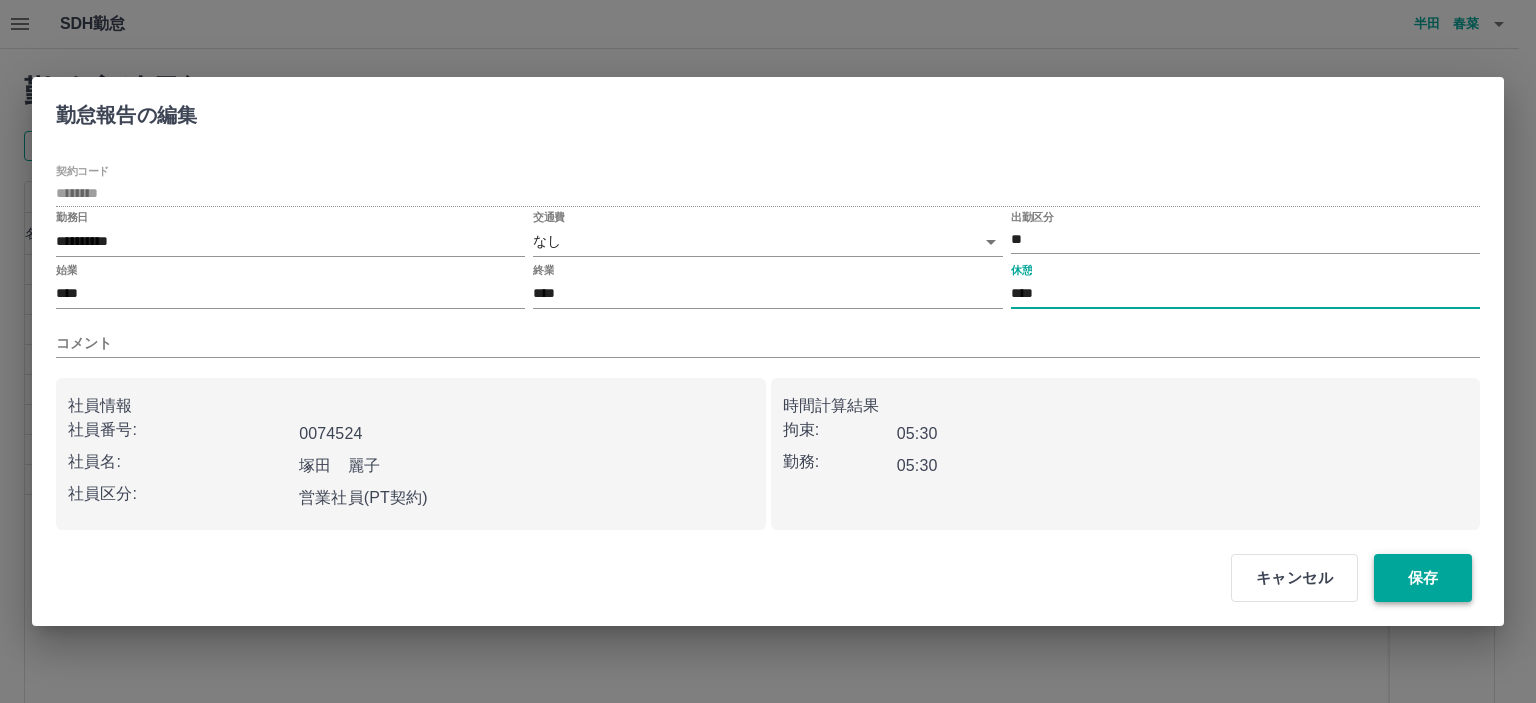 type on "****" 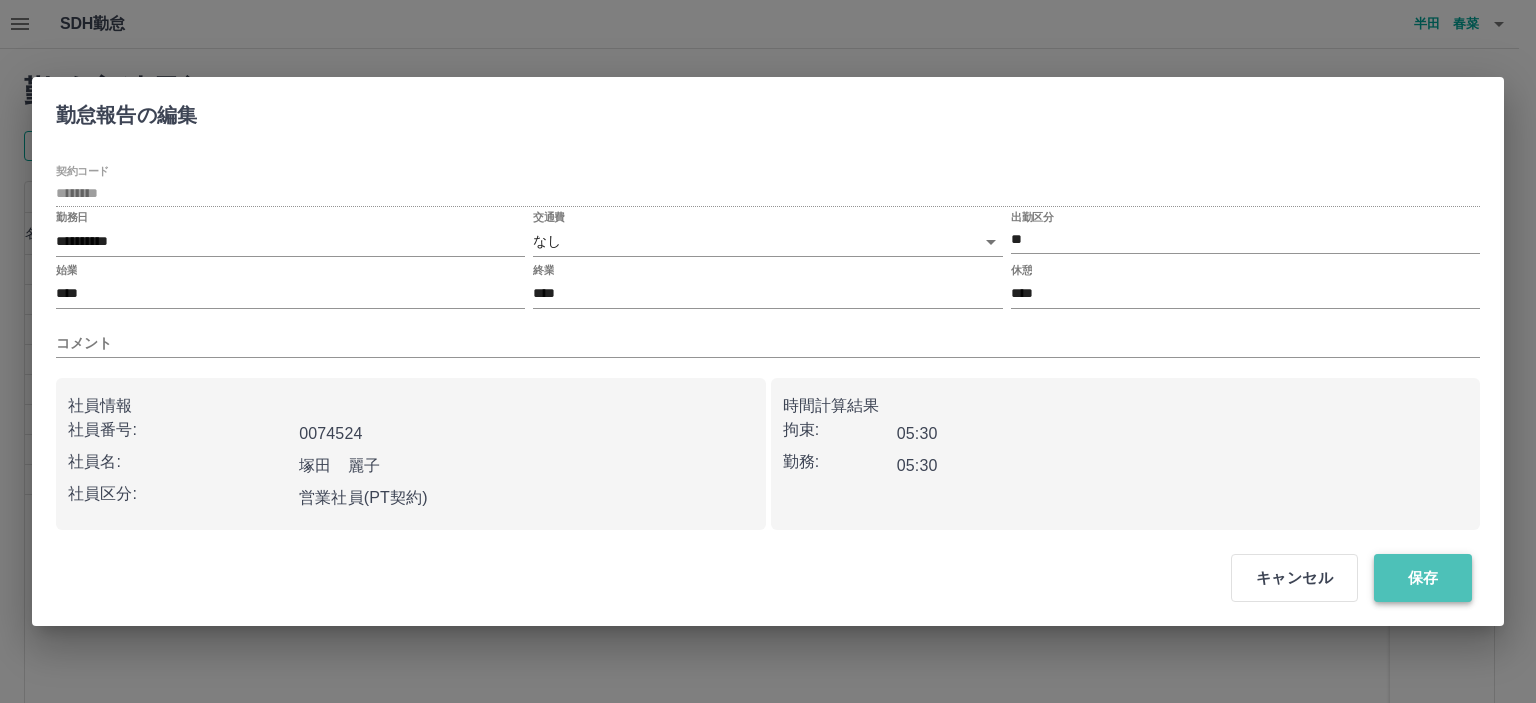 click on "保存" at bounding box center [1423, 578] 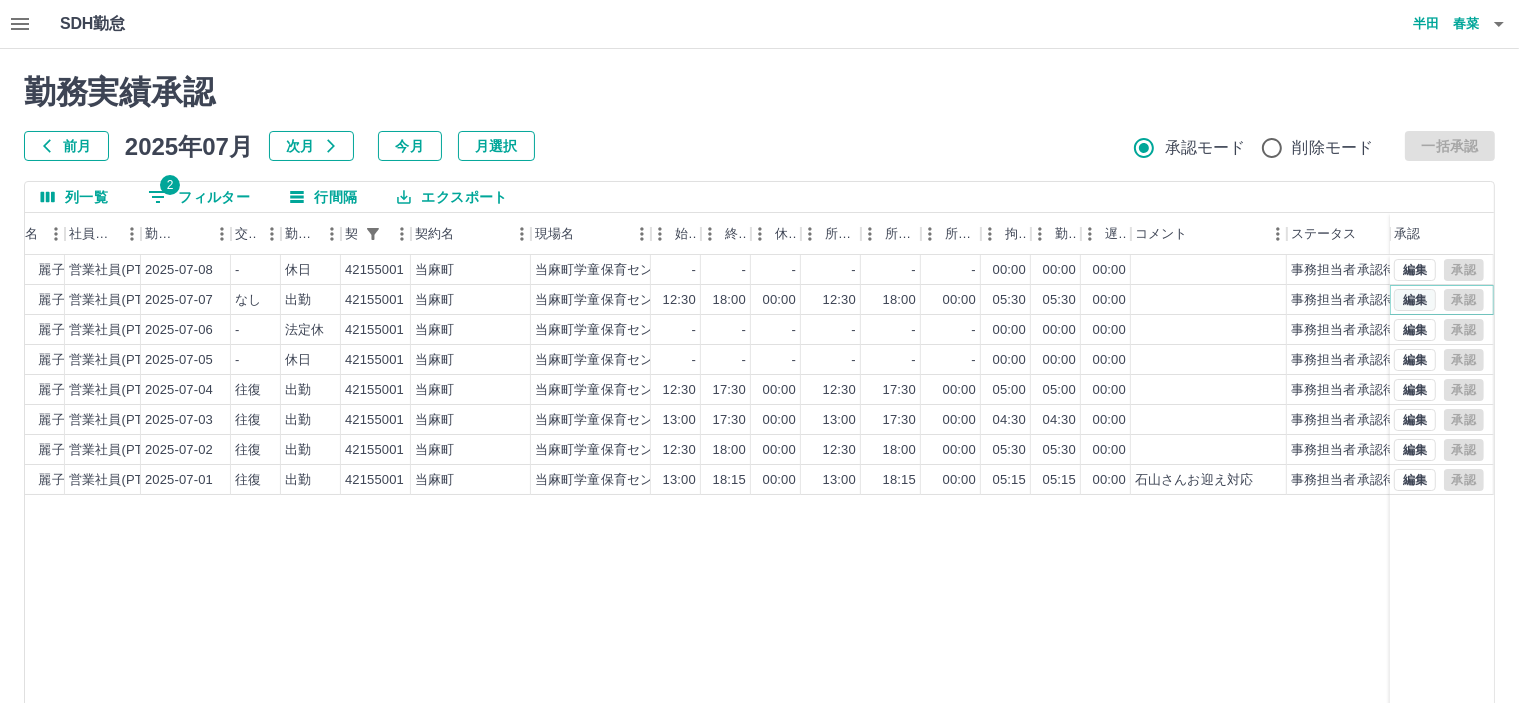 click on "編集" at bounding box center (1415, 300) 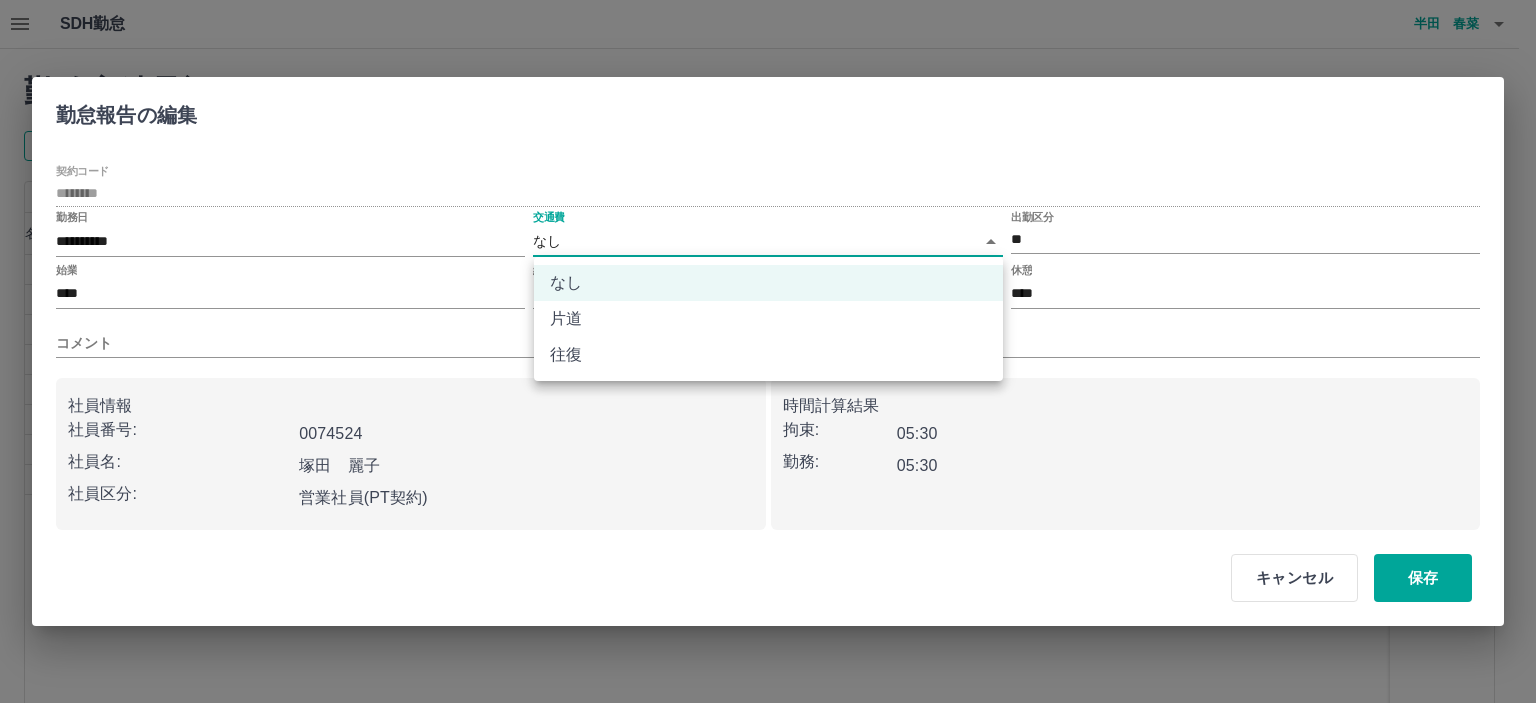 click on "SDH勤怠 半田　春菜 勤務実績承認 前月 2025年07月 次月 今月 月選択 承認モード 削除モード 一括承認 列一覧 2 フィルター 行間隔 エクスポート 承認フロー 社員番号 社員名 社員区分 勤務日 交通費 勤務区分 契約コード 契約名 現場名 始業 終業 休憩 所定開始 所定終業 所定休憩 拘束 勤務 遅刻等 コメント ステータス 承認 現 事 Ａ 営 0074524 塚田　麗子 営業社員(PT契約) 2025-07-08  -  休日 42155001 当麻町 当麻町学童保育センター - - - - - - 00:00 00:00 00:00 事務担当者承認待 現 事 Ａ 営 0074524 塚田　麗子 営業社員(PT契約) 2025-07-07 なし 出勤 42155001 当麻町 当麻町学童保育センター 12:30 18:00 00:00 12:30 18:00 00:00 05:30 05:30 00:00 事務担当者承認待 現 事 Ａ 営 0074524 塚田　麗子 営業社員(PT契約) 2025-07-06  -  法定休 42155001 当麻町 当麻町学童保育センター - - - - - - 00:00 00:00 00:00 現 事" at bounding box center [768, 422] 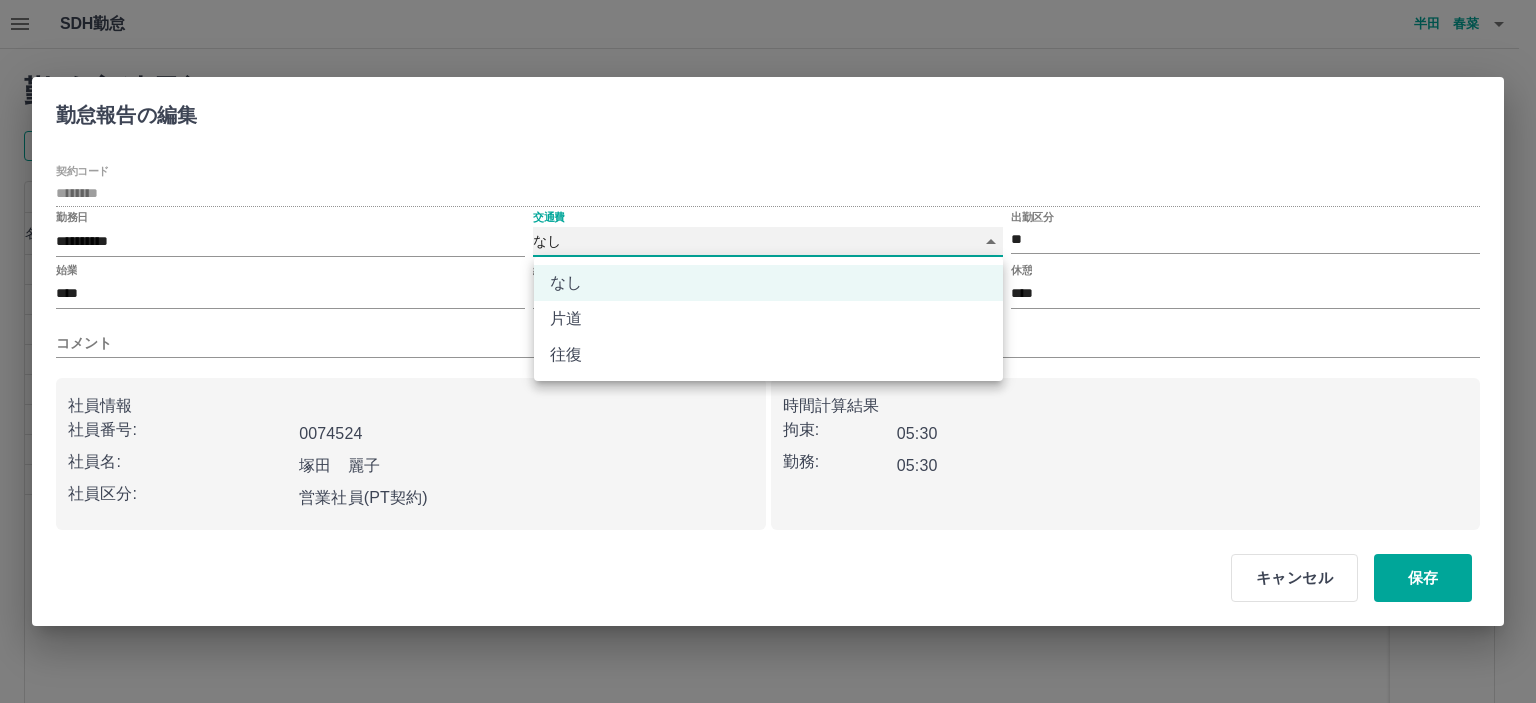 type on "******" 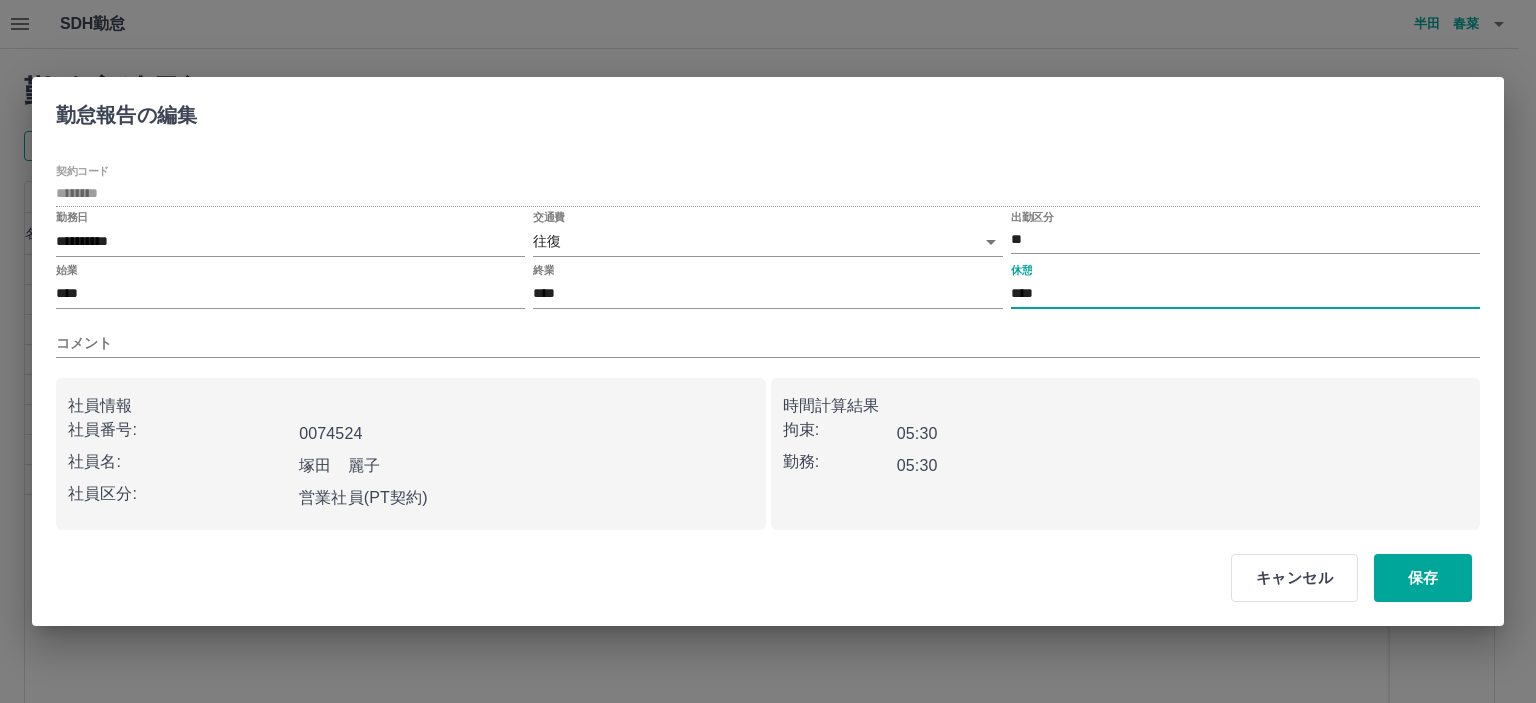 click on "****" at bounding box center (1245, 294) 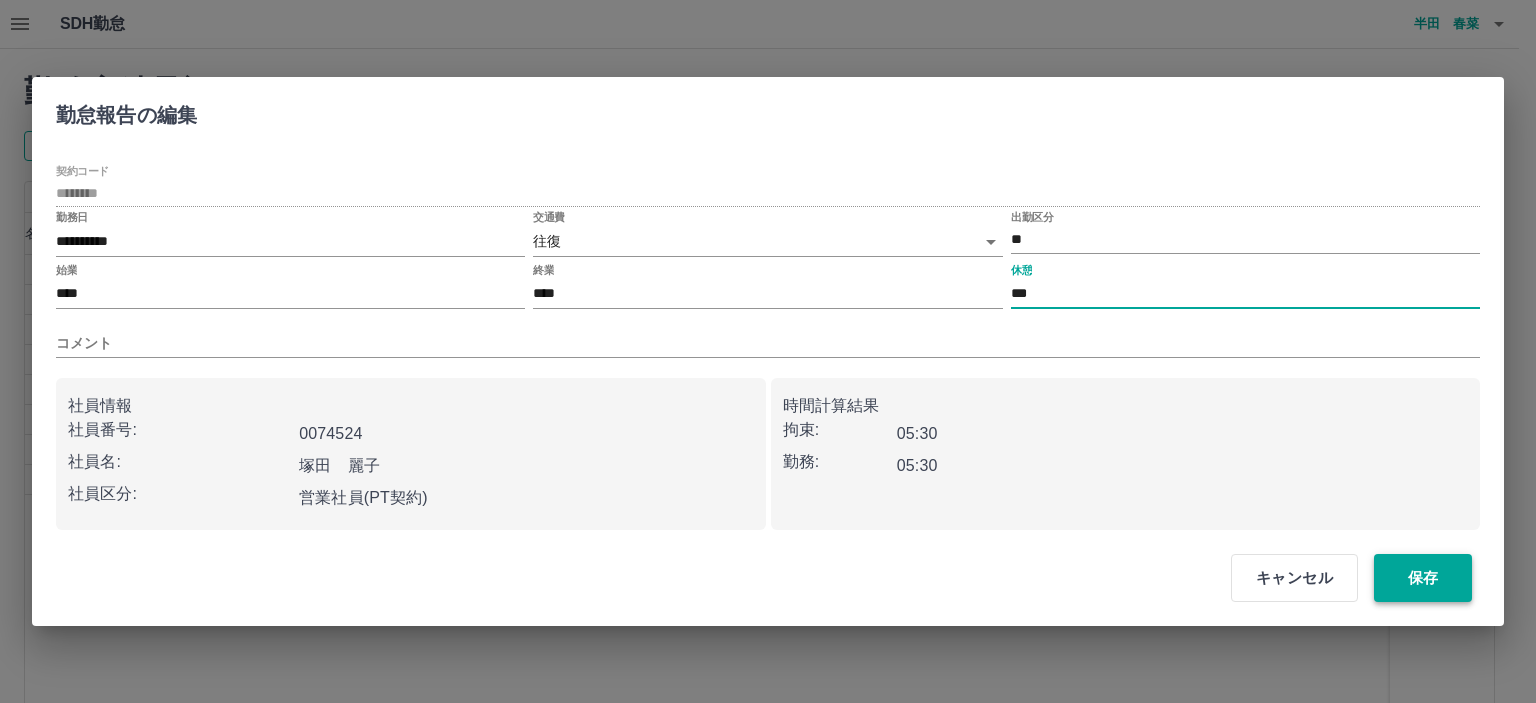 type on "***" 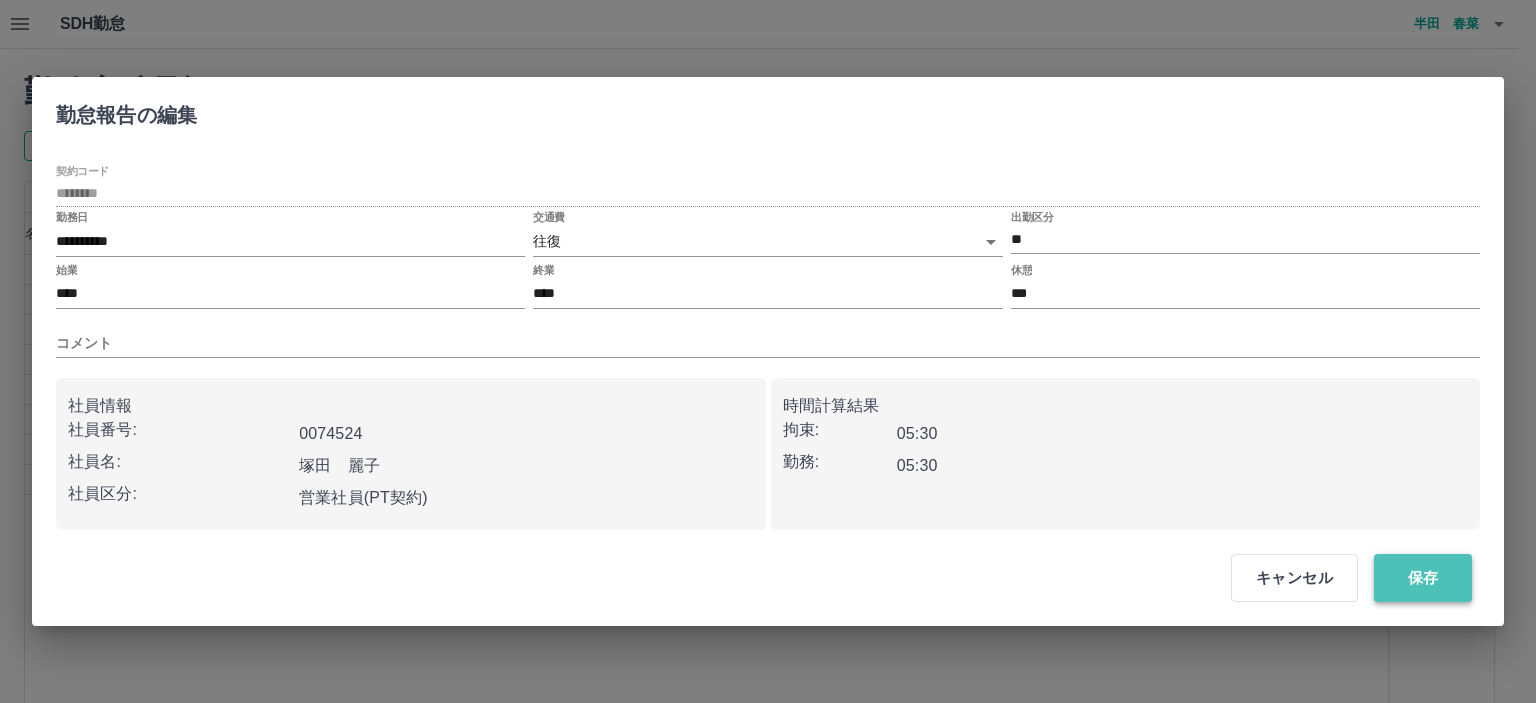 click on "保存" at bounding box center [1423, 578] 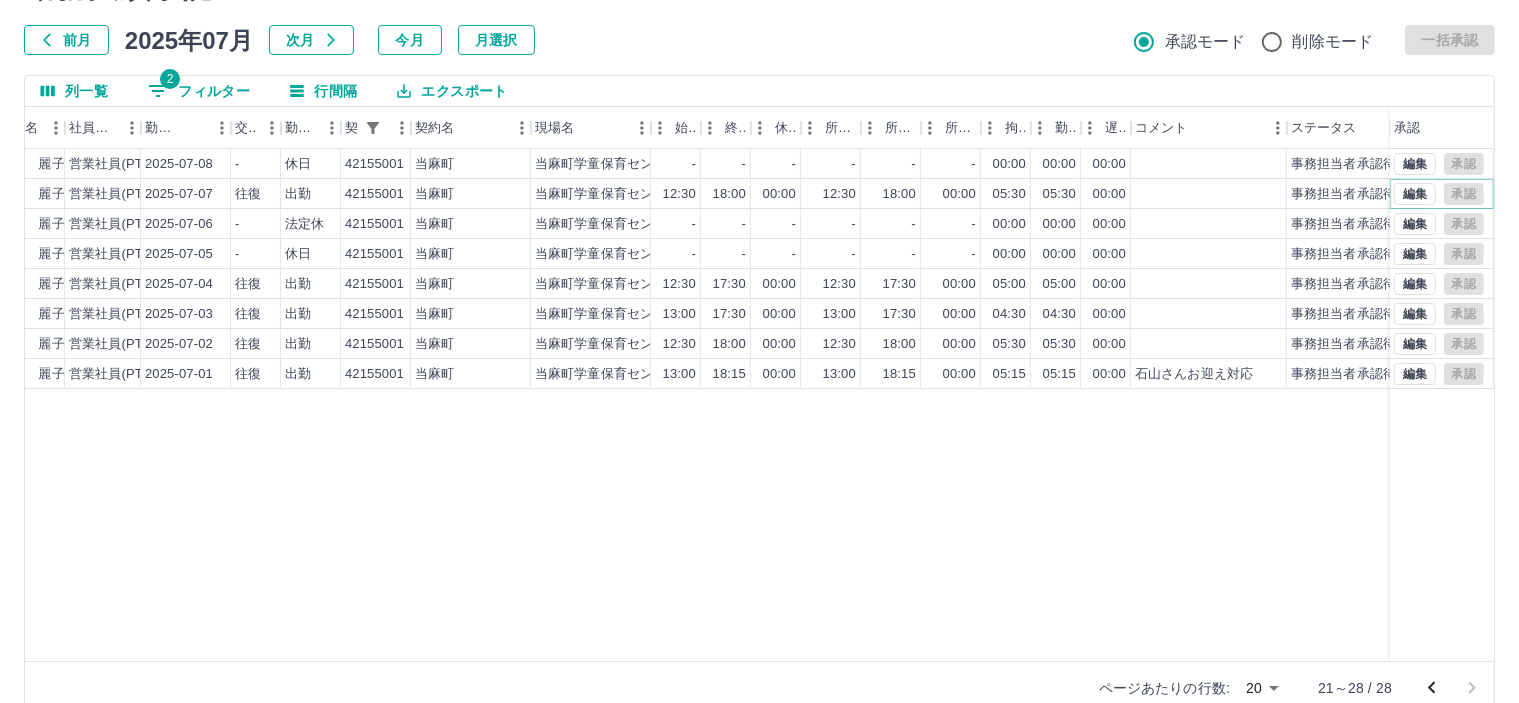 scroll, scrollTop: 142, scrollLeft: 0, axis: vertical 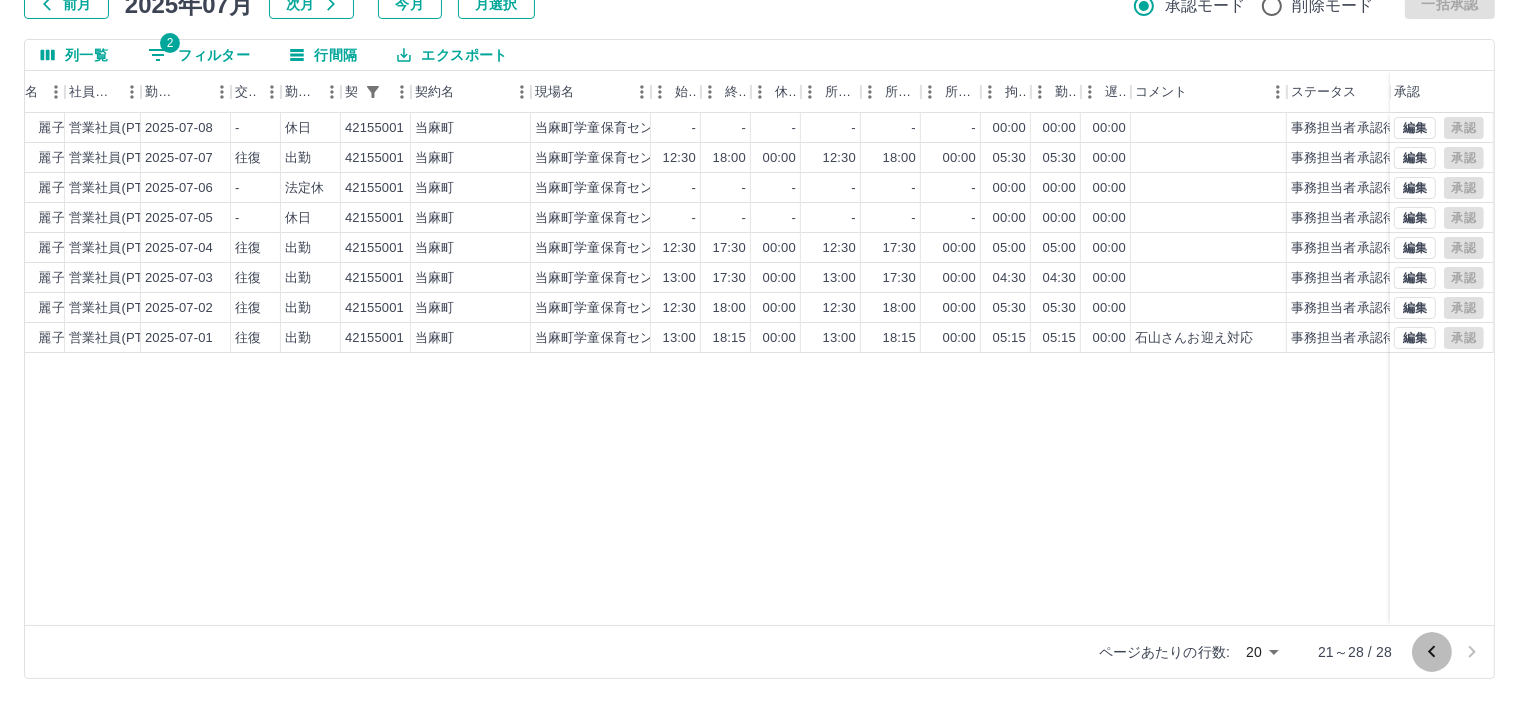 click 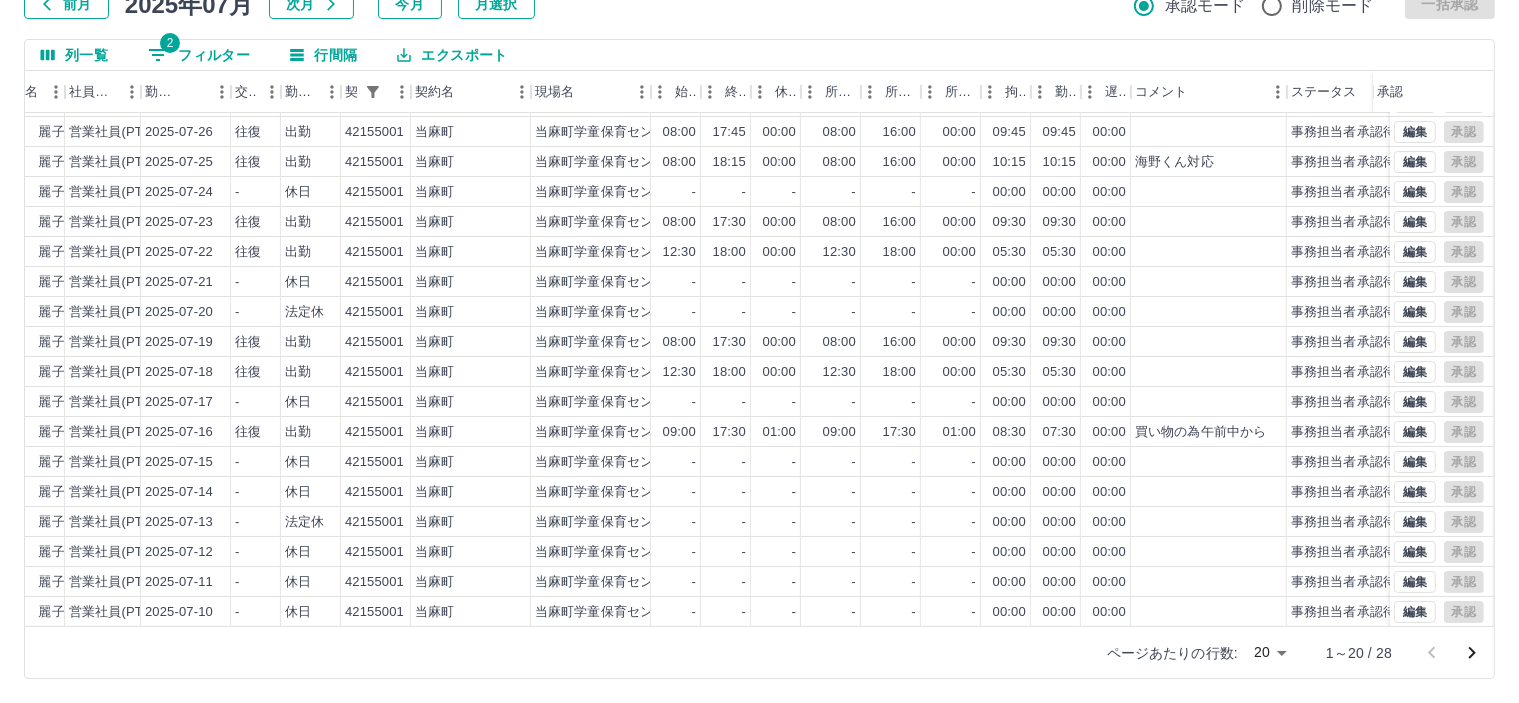 scroll, scrollTop: 103, scrollLeft: 260, axis: both 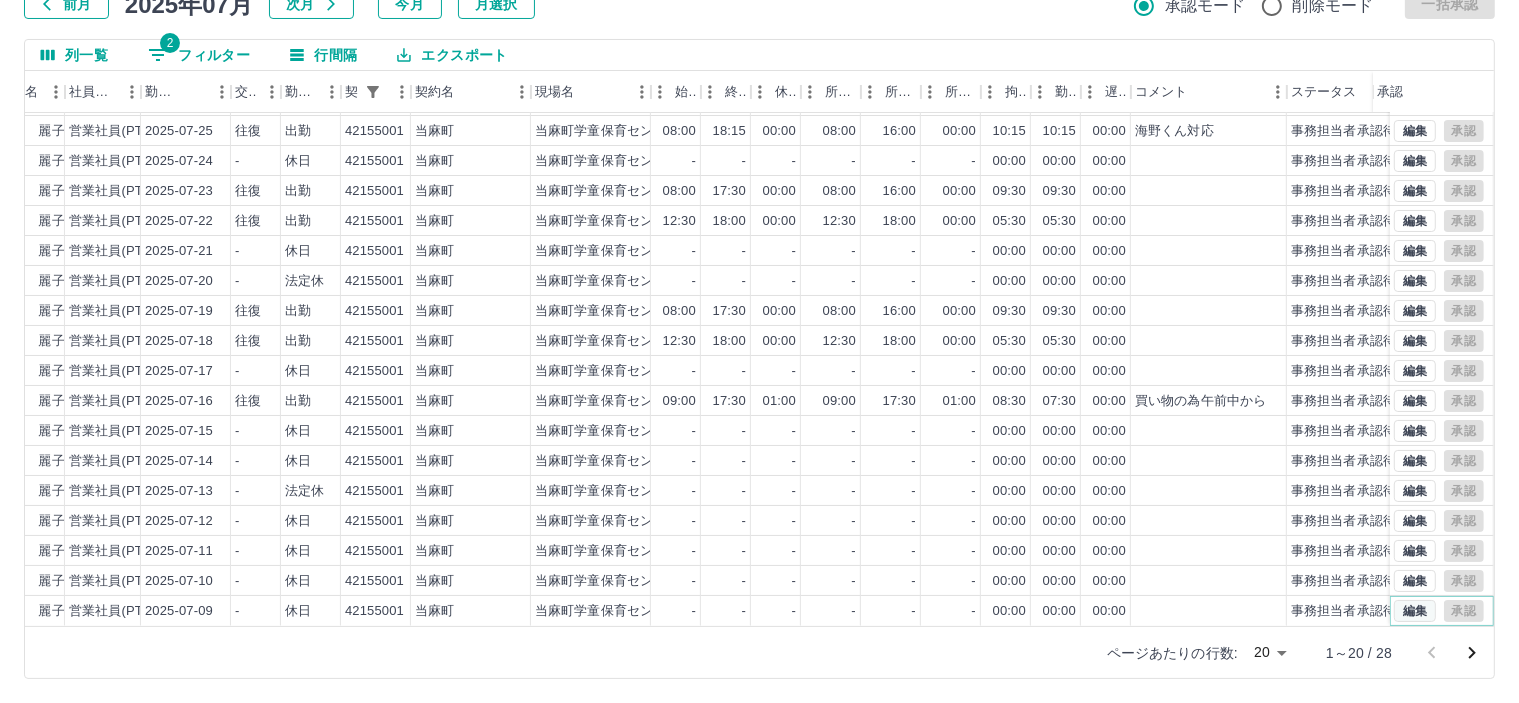 click on "編集" at bounding box center [1415, 611] 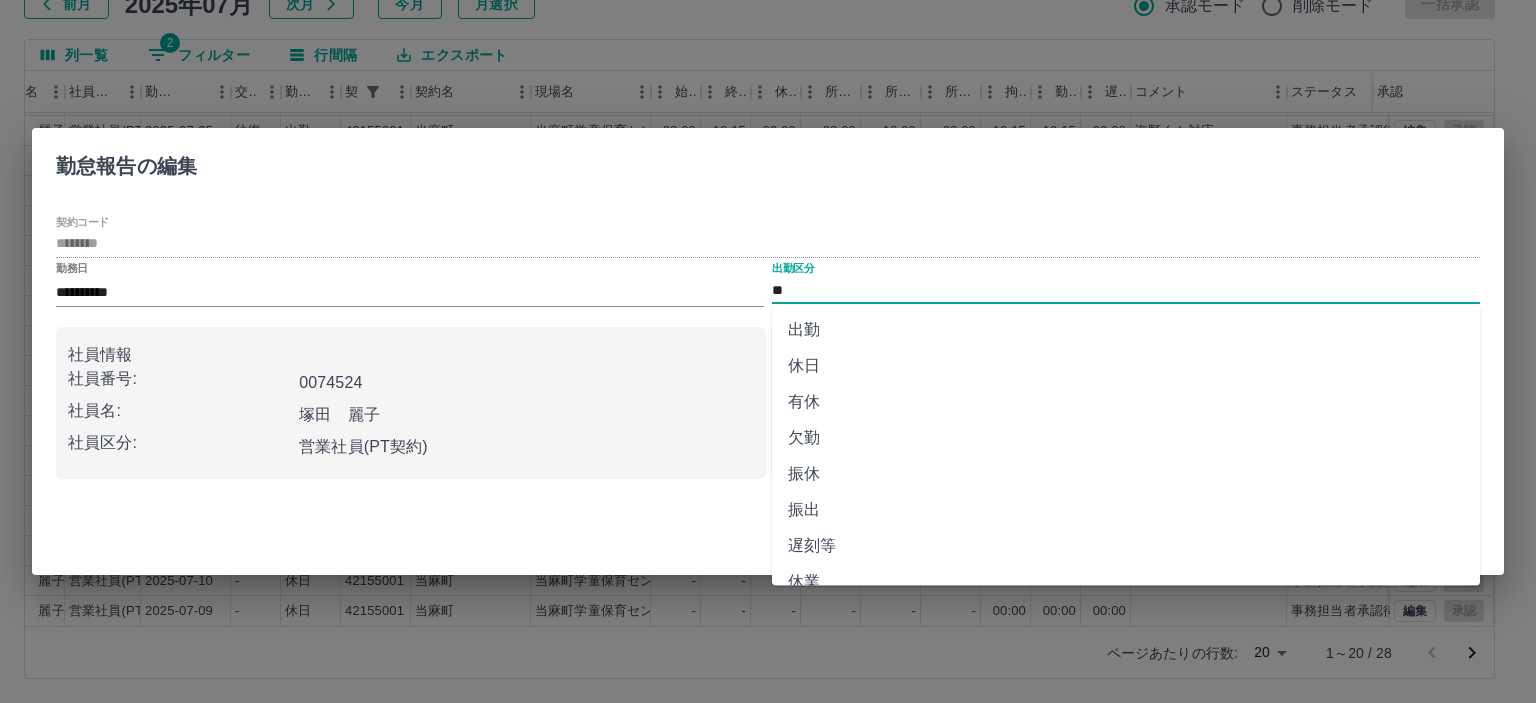 click on "**" at bounding box center (1126, 290) 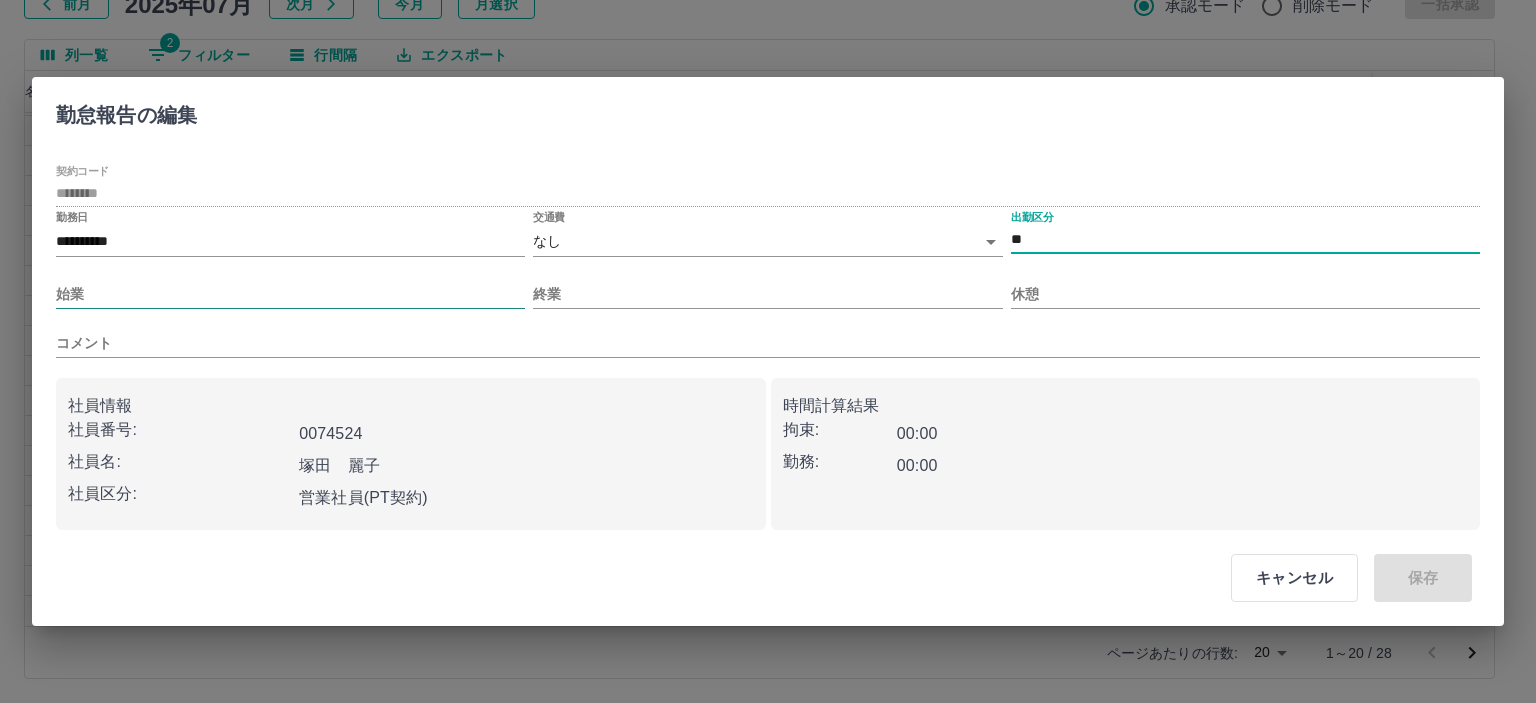 click on "始業" at bounding box center (290, 294) 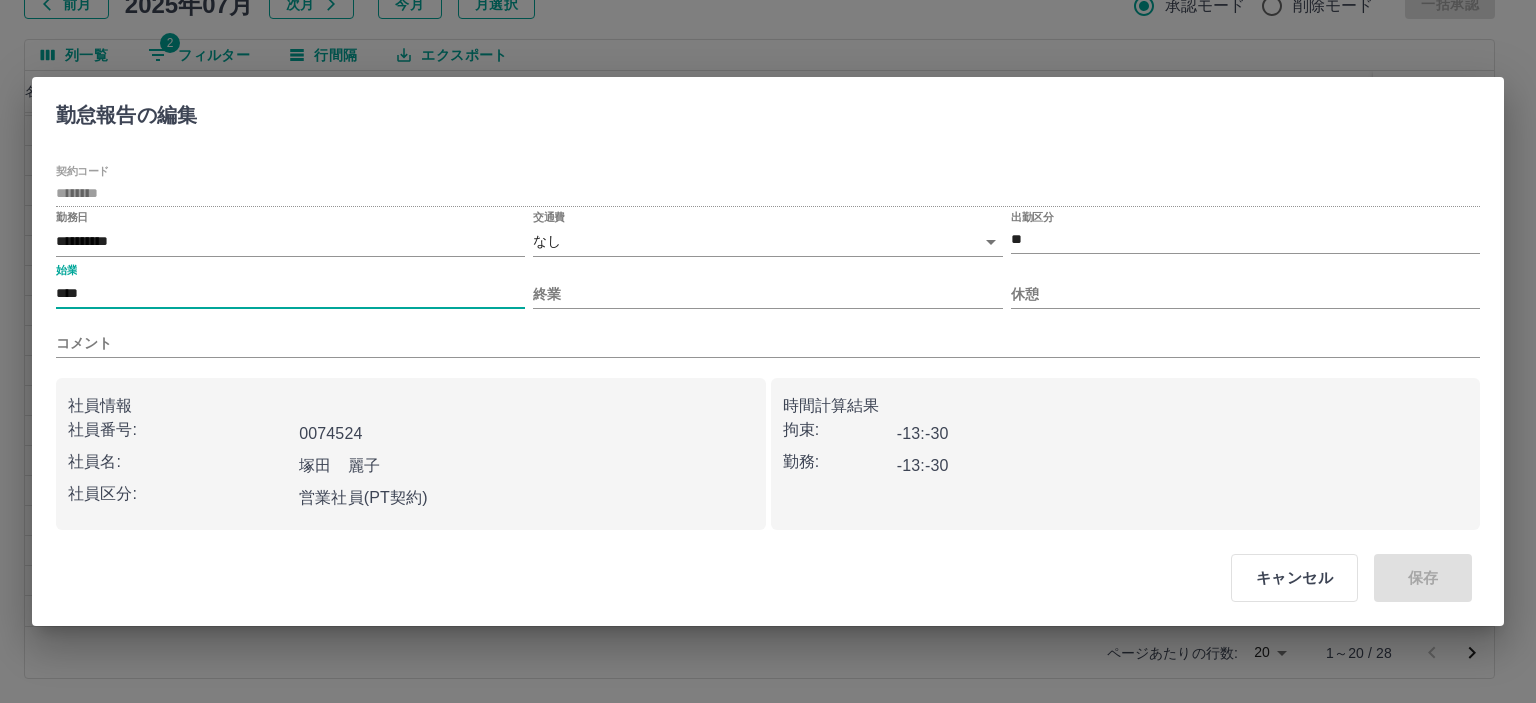type on "****" 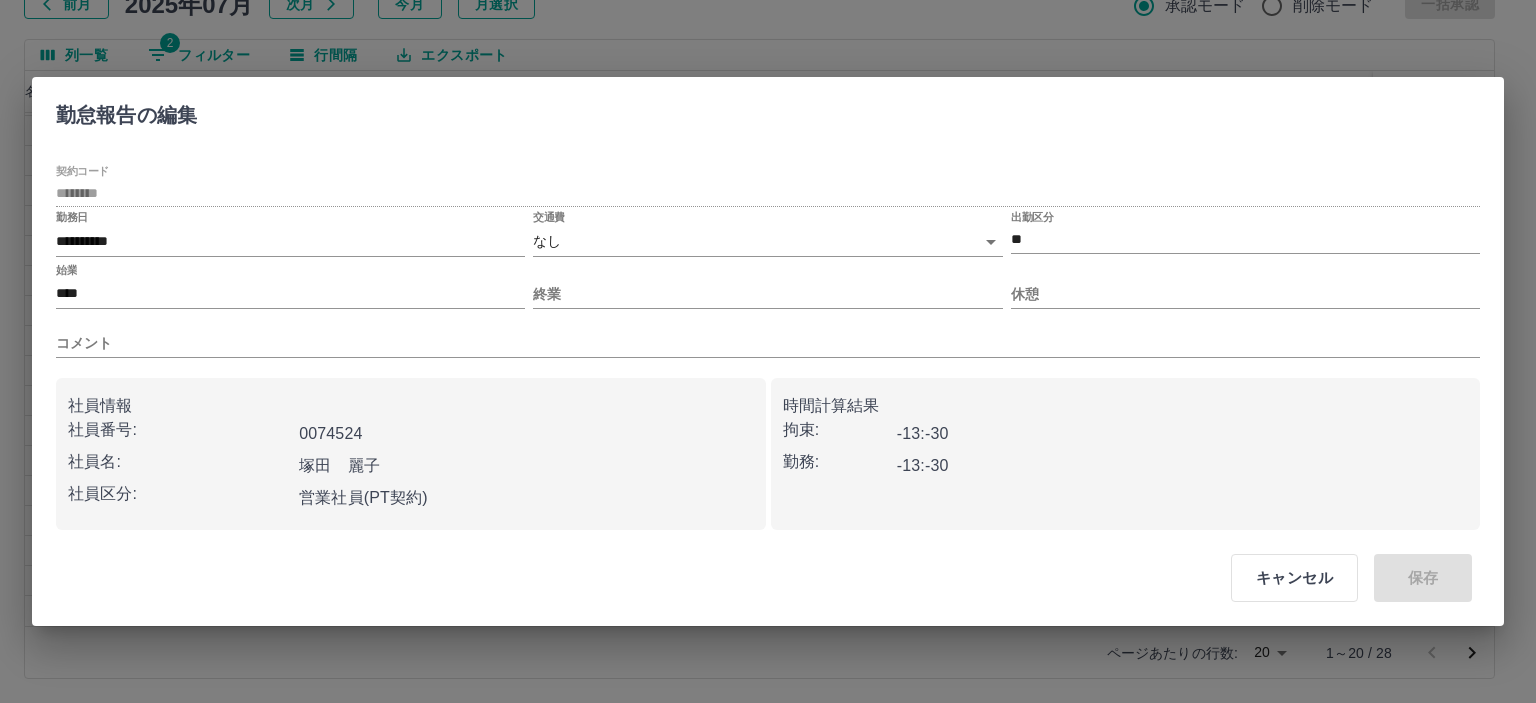 click on "**********" at bounding box center (768, 347) 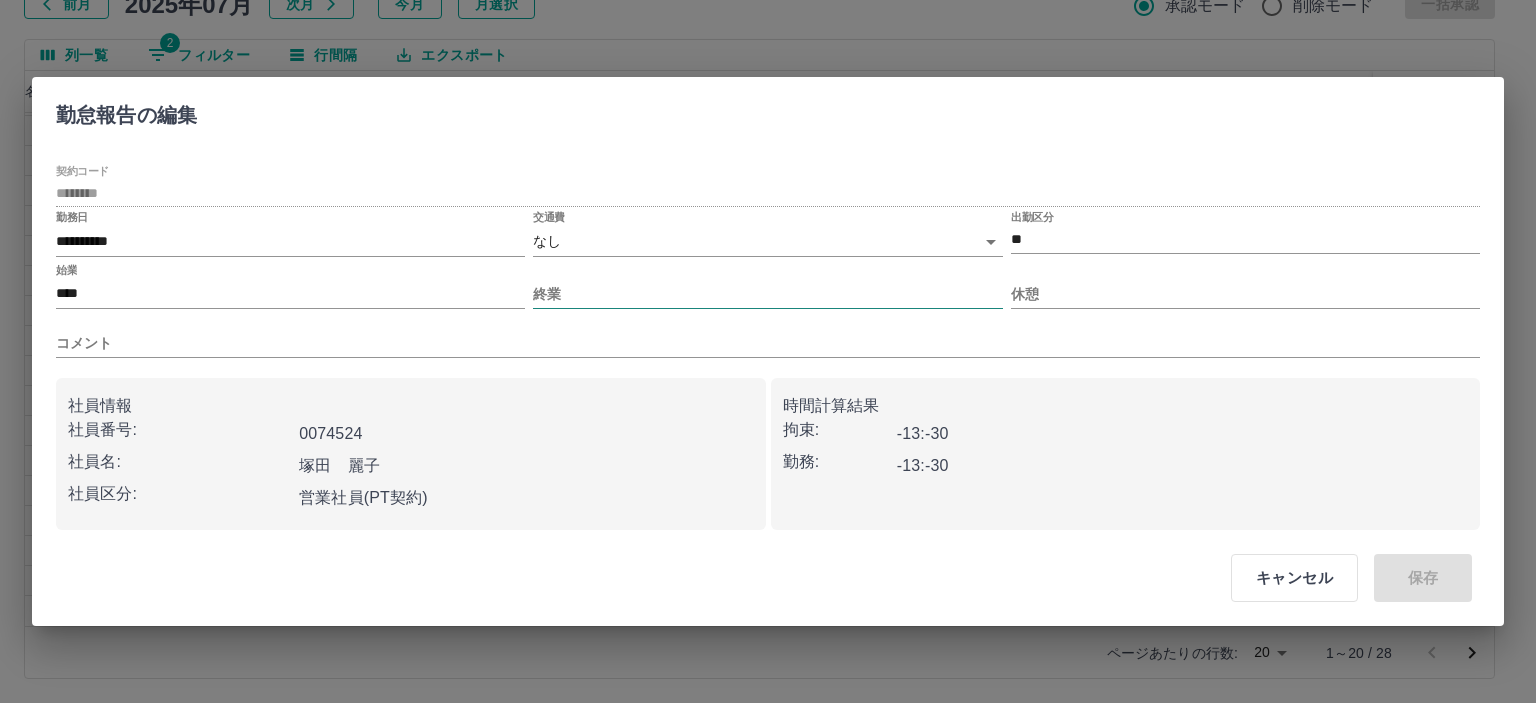 click on "終業" at bounding box center [767, 294] 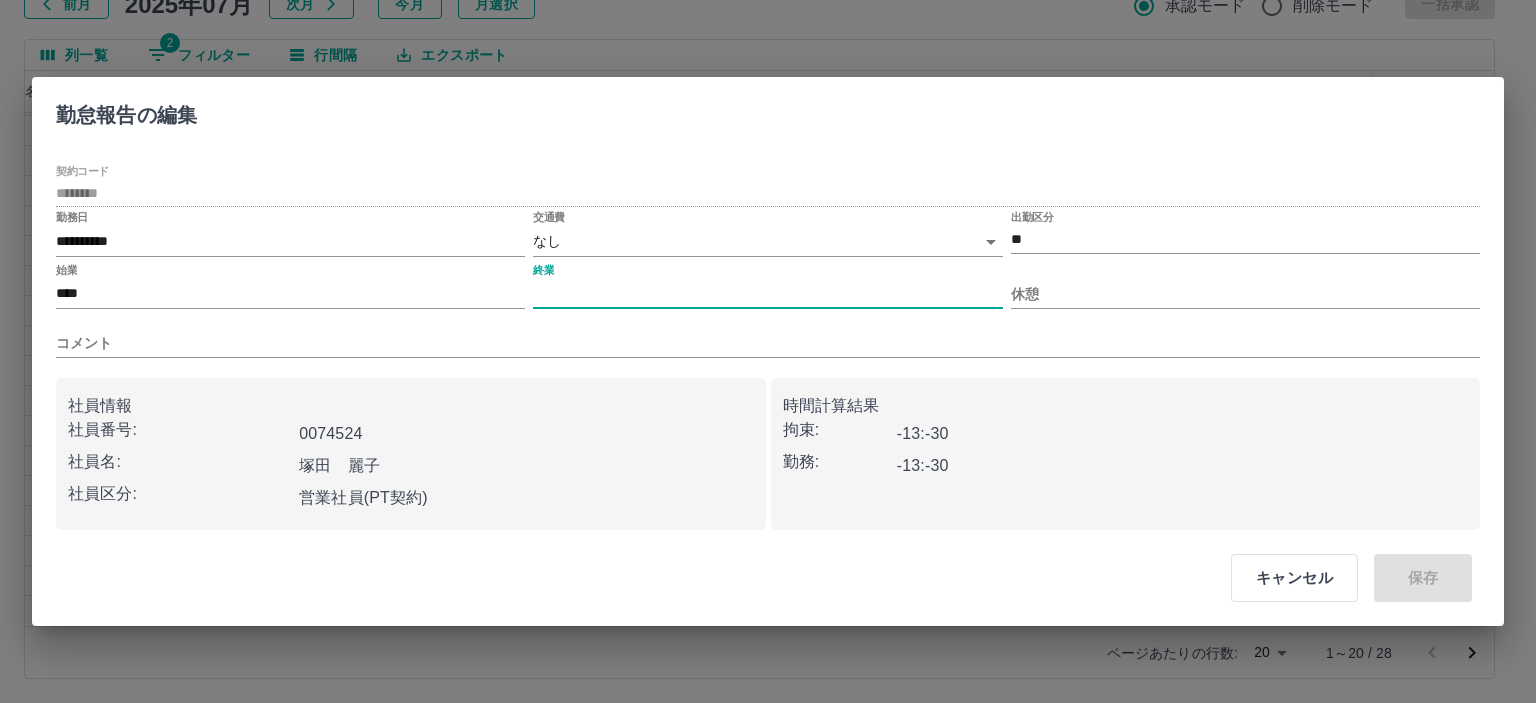 click on "**********" at bounding box center (768, 347) 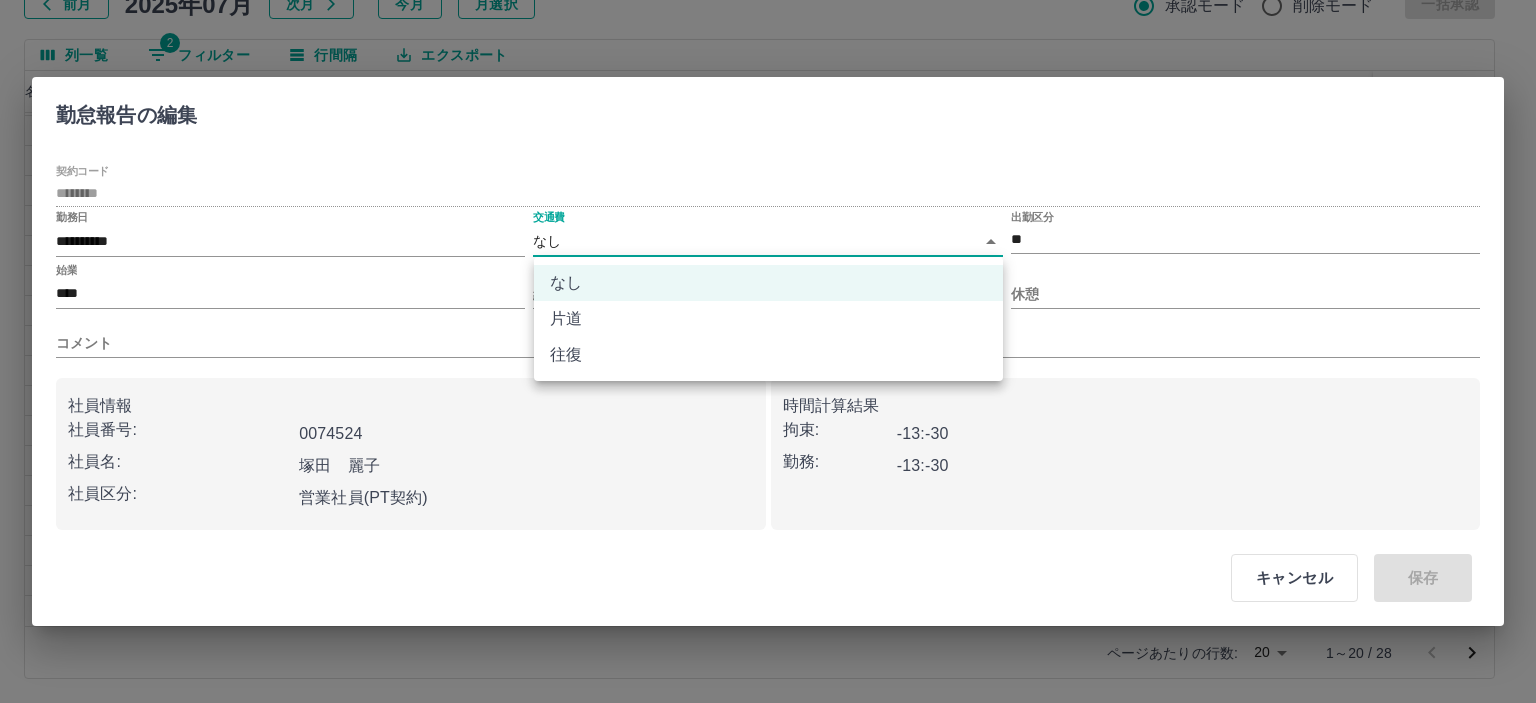 click on "SDH勤怠 半田　春菜 勤務実績承認 前月 2025年07月 次月 今月 月選択 承認モード 削除モード 一括承認 列一覧 2 フィルター 行間隔 エクスポート 承認フロー 社員番号 社員名 社員区分 勤務日 交通費 勤務区分 契約コード 契約名 現場名 始業 終業 休憩 所定開始 所定終業 所定休憩 拘束 勤務 遅刻等 コメント ステータス 承認 現 事 Ａ 営 0074524 塚田　麗子 営業社員(PT契約) 2025-07-28  -  有休 42155001 当麻町 当麻町学童保育センター - - - 12:00 18:00 00:00 00:00 00:00 00:00 事務担当者承認待 現 事 Ａ 営 0074524 塚田　麗子 営業社員(PT契約) 2025-07-26 往復 出勤 42155001 当麻町 当麻町学童保育センター 08:00 17:45 00:00 08:00 16:00 00:00 09:45 09:45 00:00 事務担当者承認待 現 事 Ａ 営 0074524 塚田　麗子 営業社員(PT契約) 2025-07-25 往復 出勤 42155001 当麻町 当麻町学童保育センター 08:00 18:15 00:00 08:00 -" at bounding box center (768, 280) 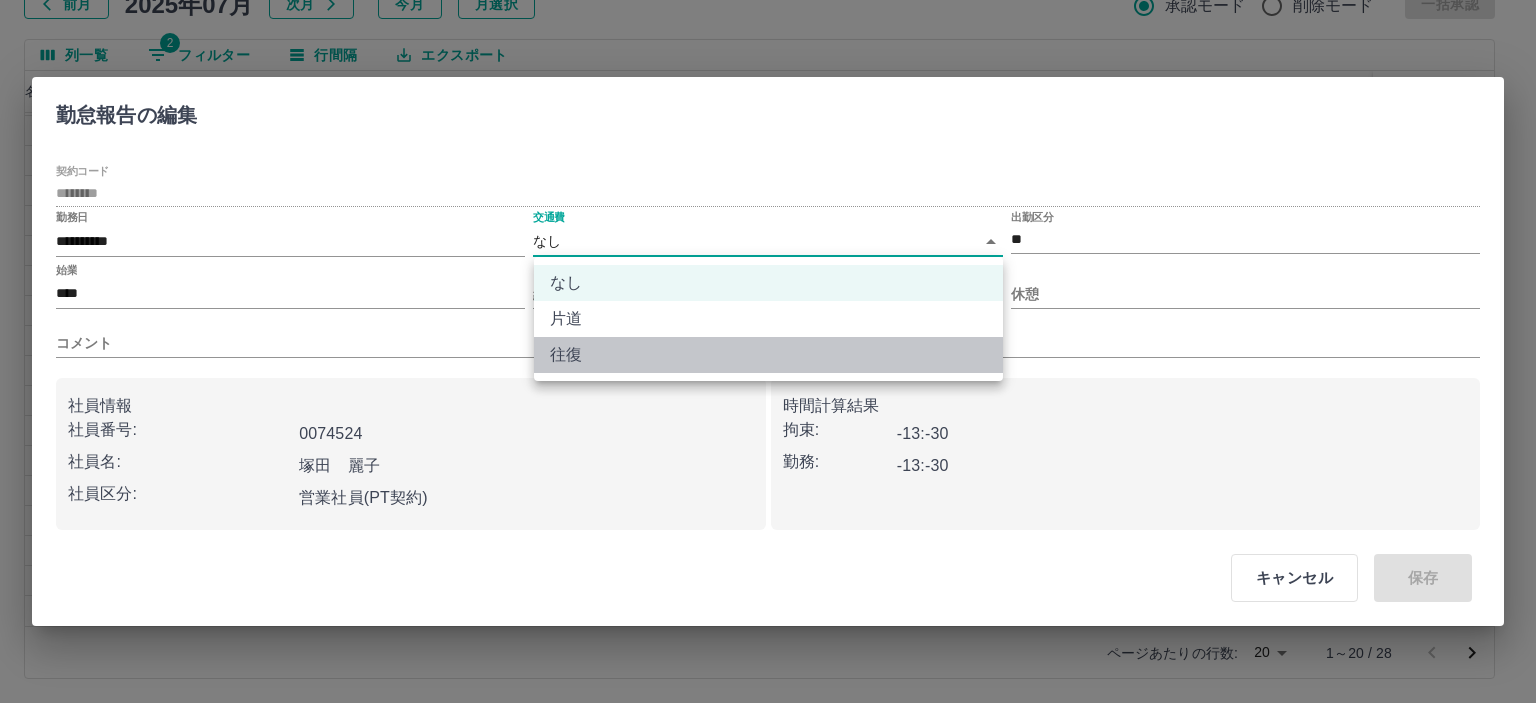 drag, startPoint x: 608, startPoint y: 354, endPoint x: 610, endPoint y: 295, distance: 59.03389 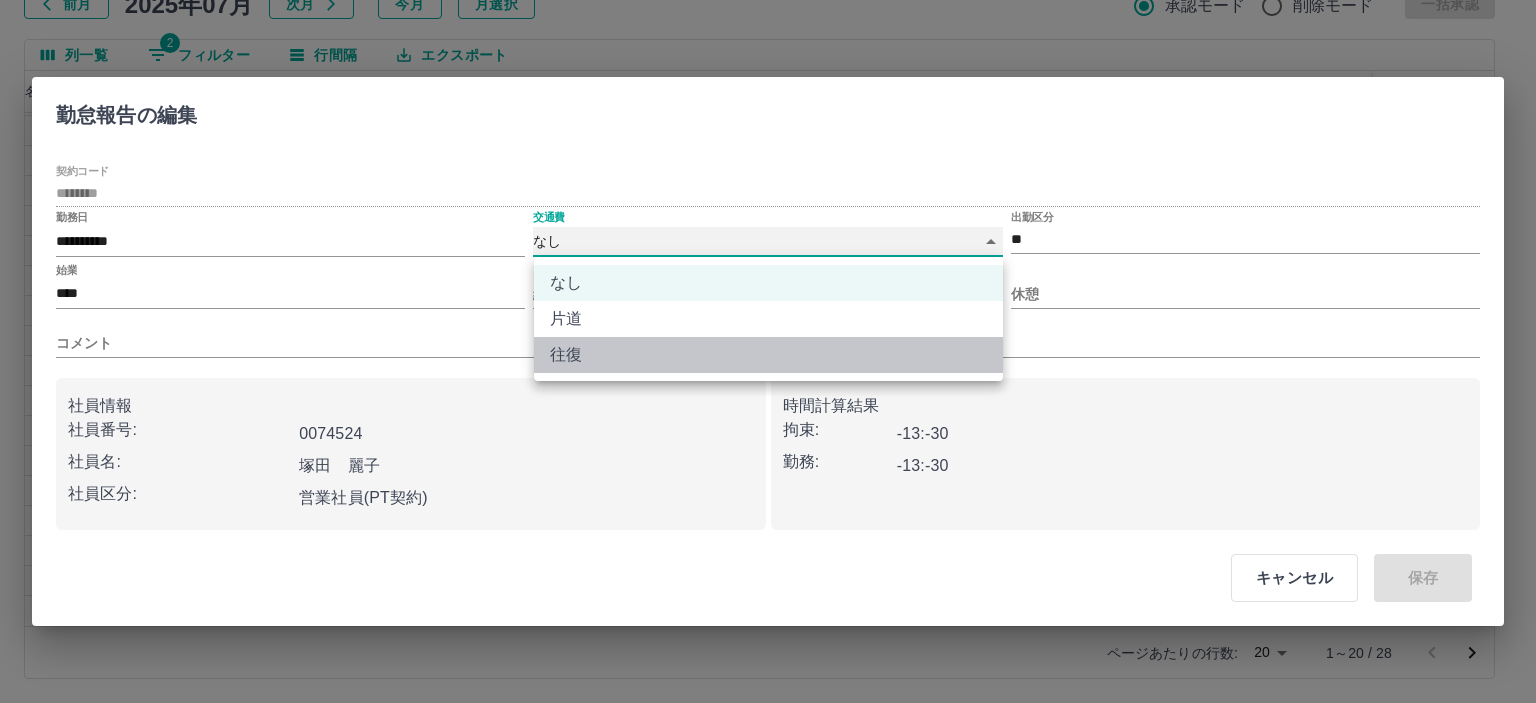 type on "******" 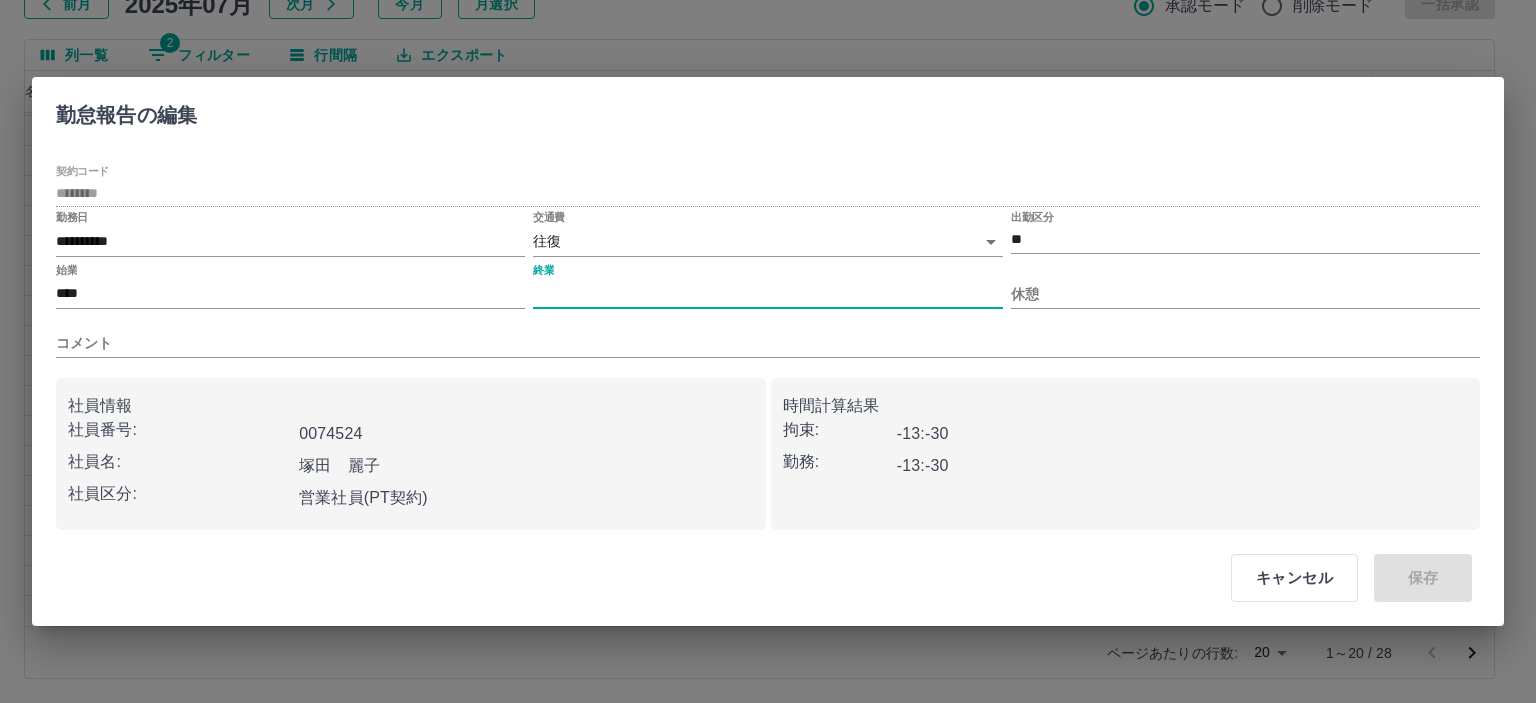 click on "終業" at bounding box center (767, 294) 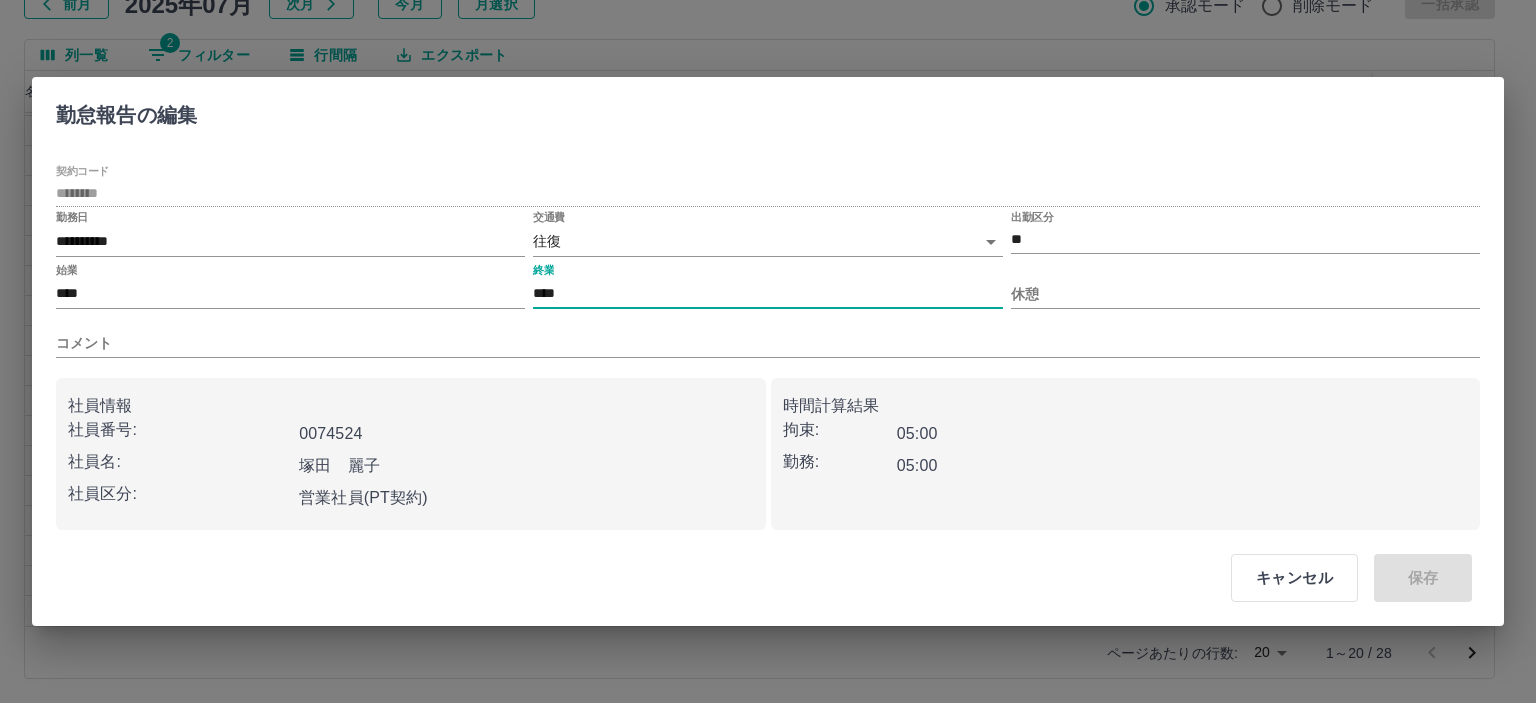 type on "****" 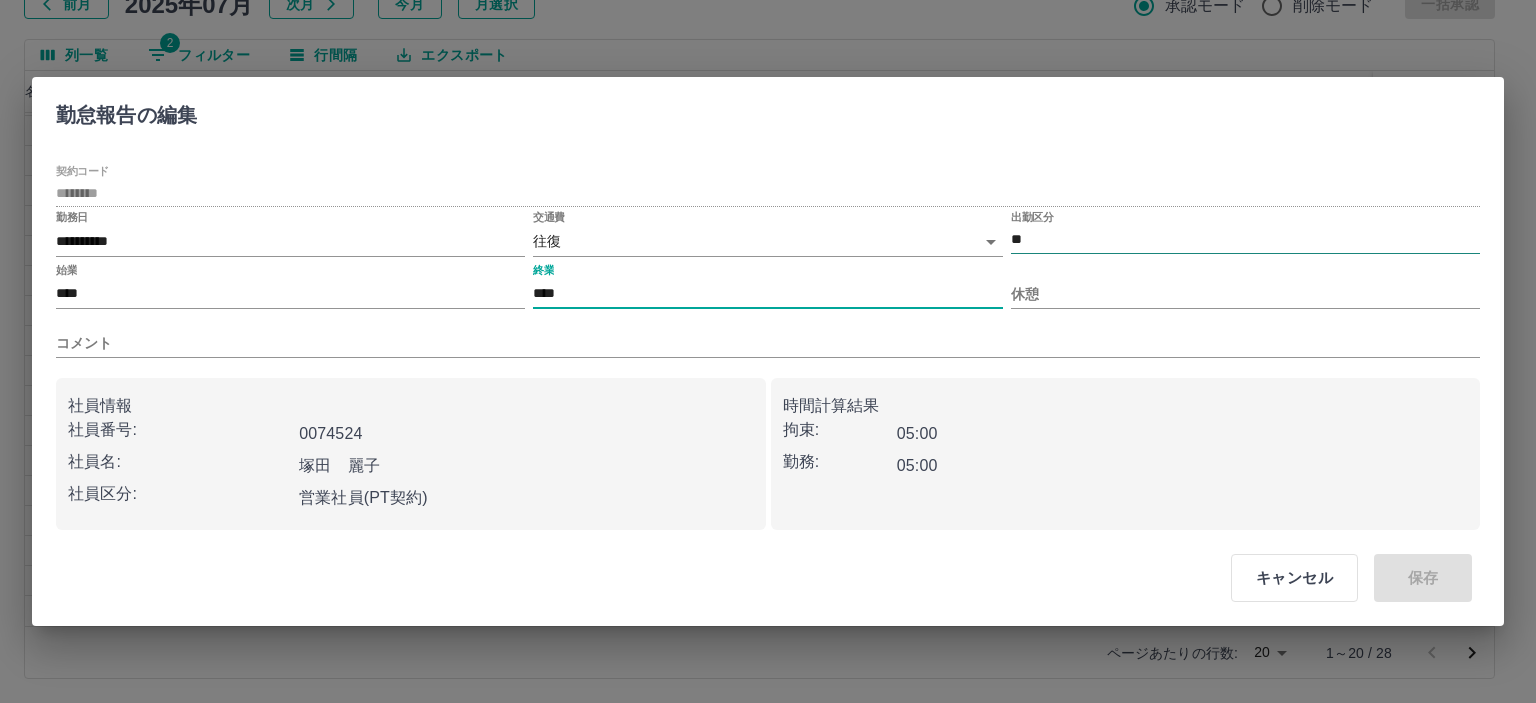 click on "**" at bounding box center (1245, 240) 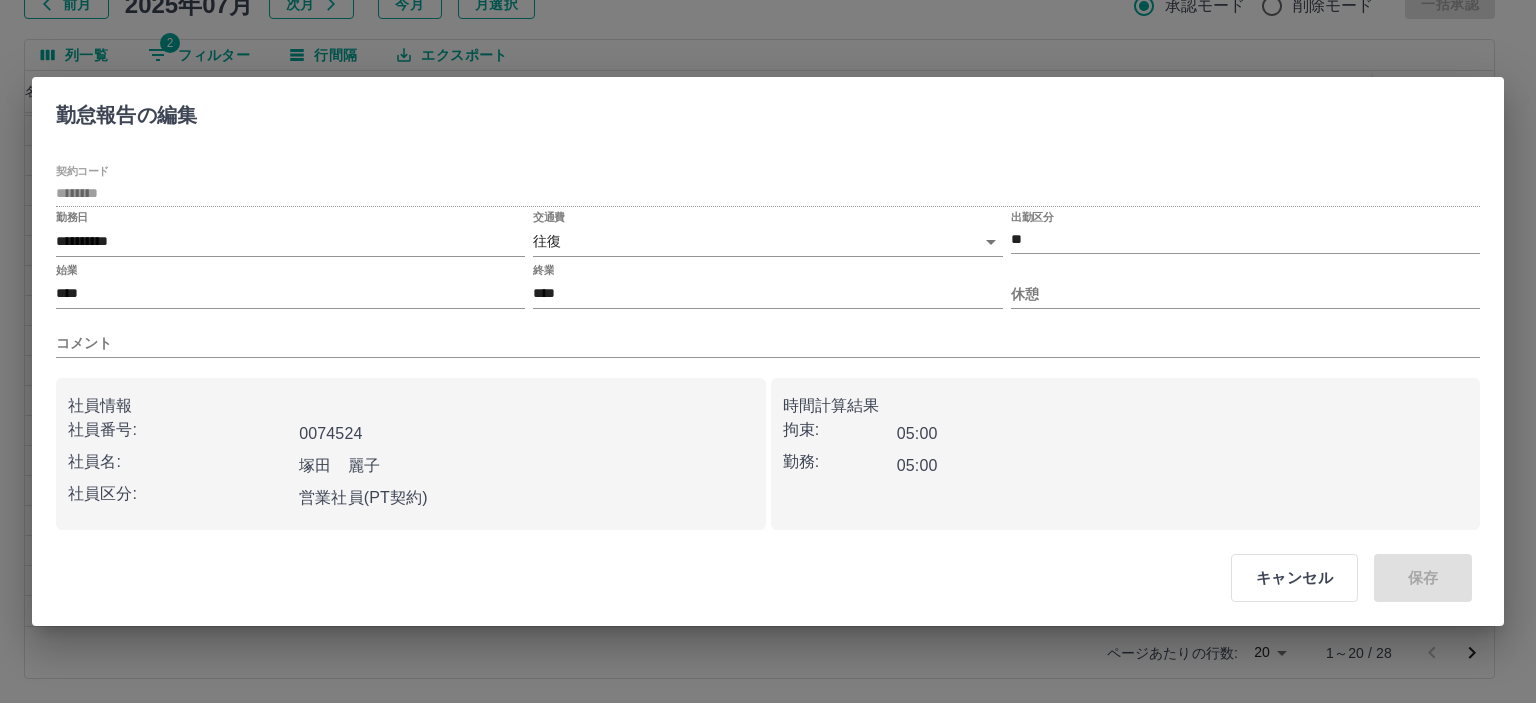 click on "終業 ****" at bounding box center [767, 286] 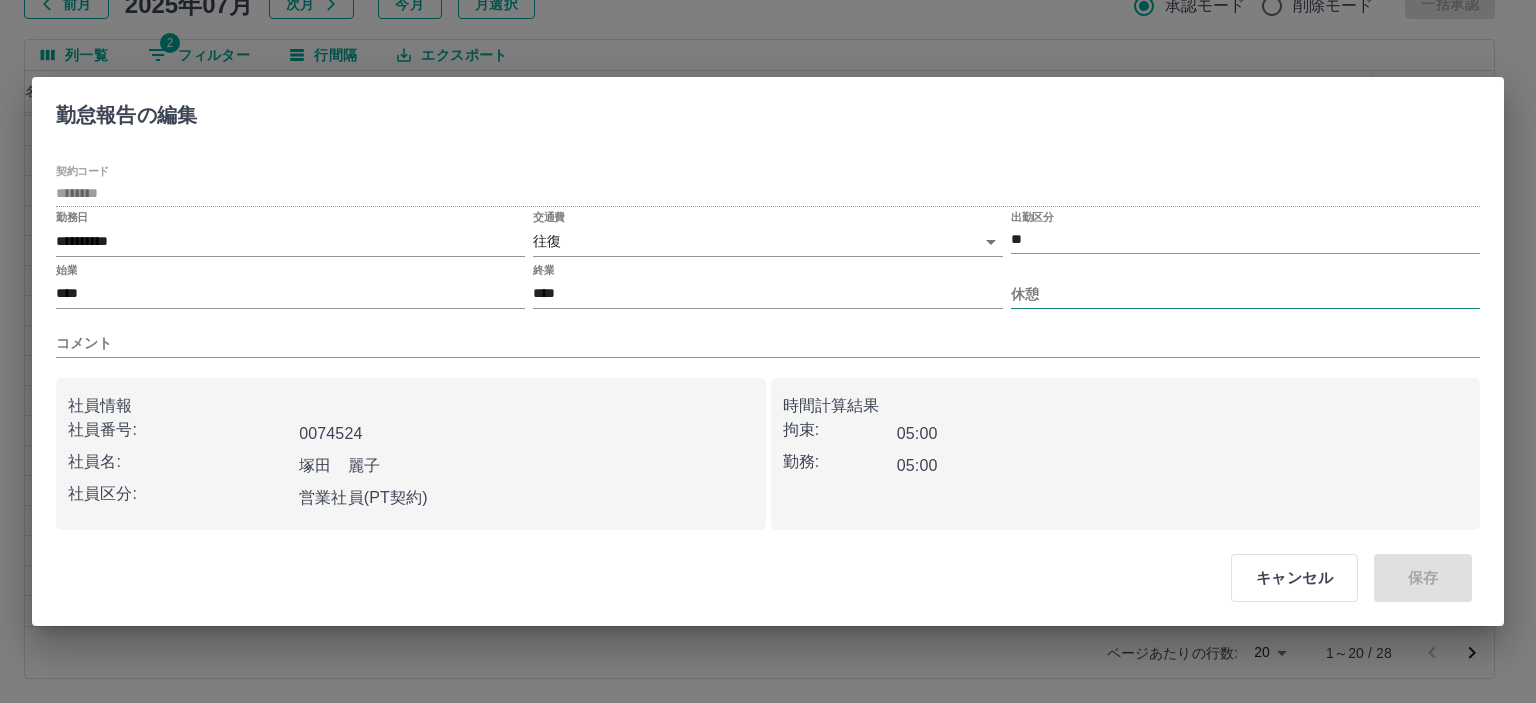 click on "休憩" at bounding box center [1245, 294] 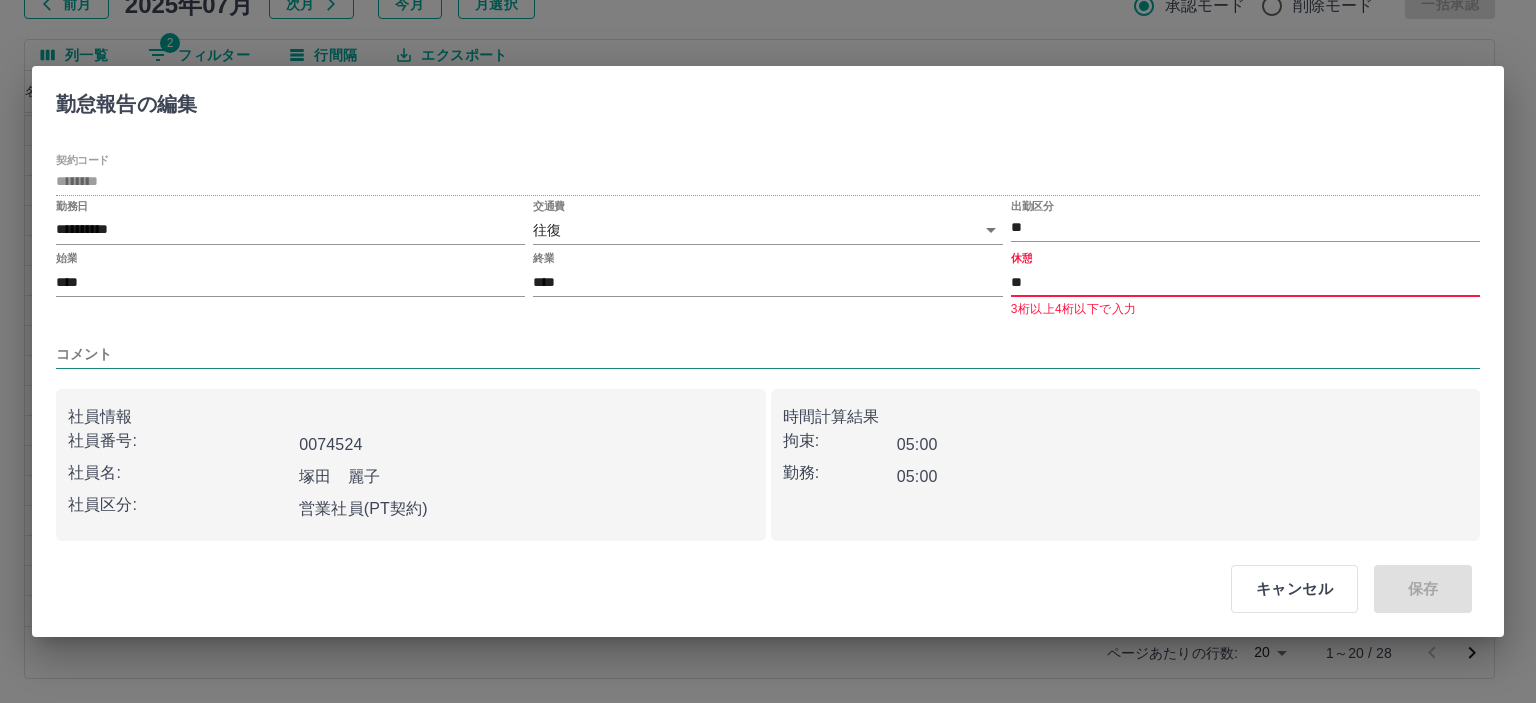 type on "**" 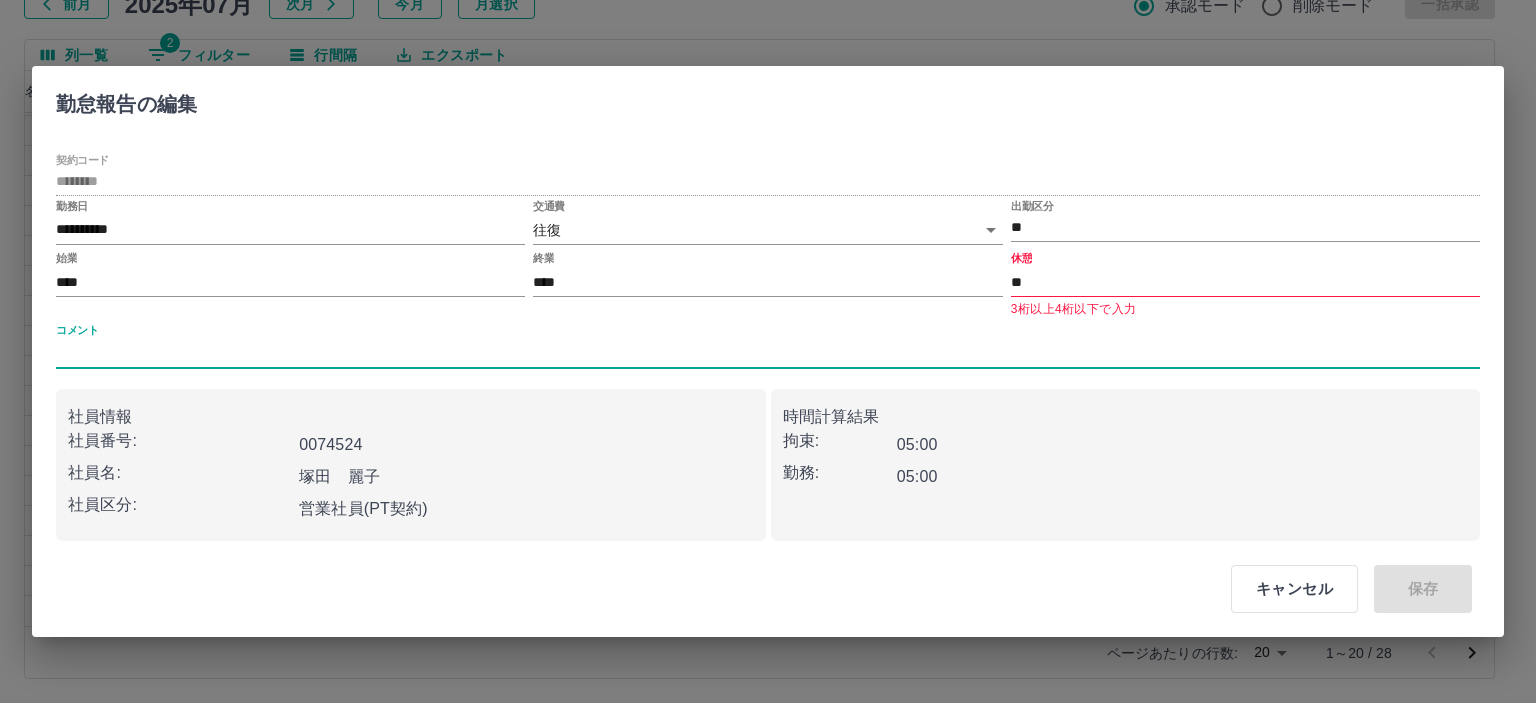 click on "コメント" at bounding box center (768, 354) 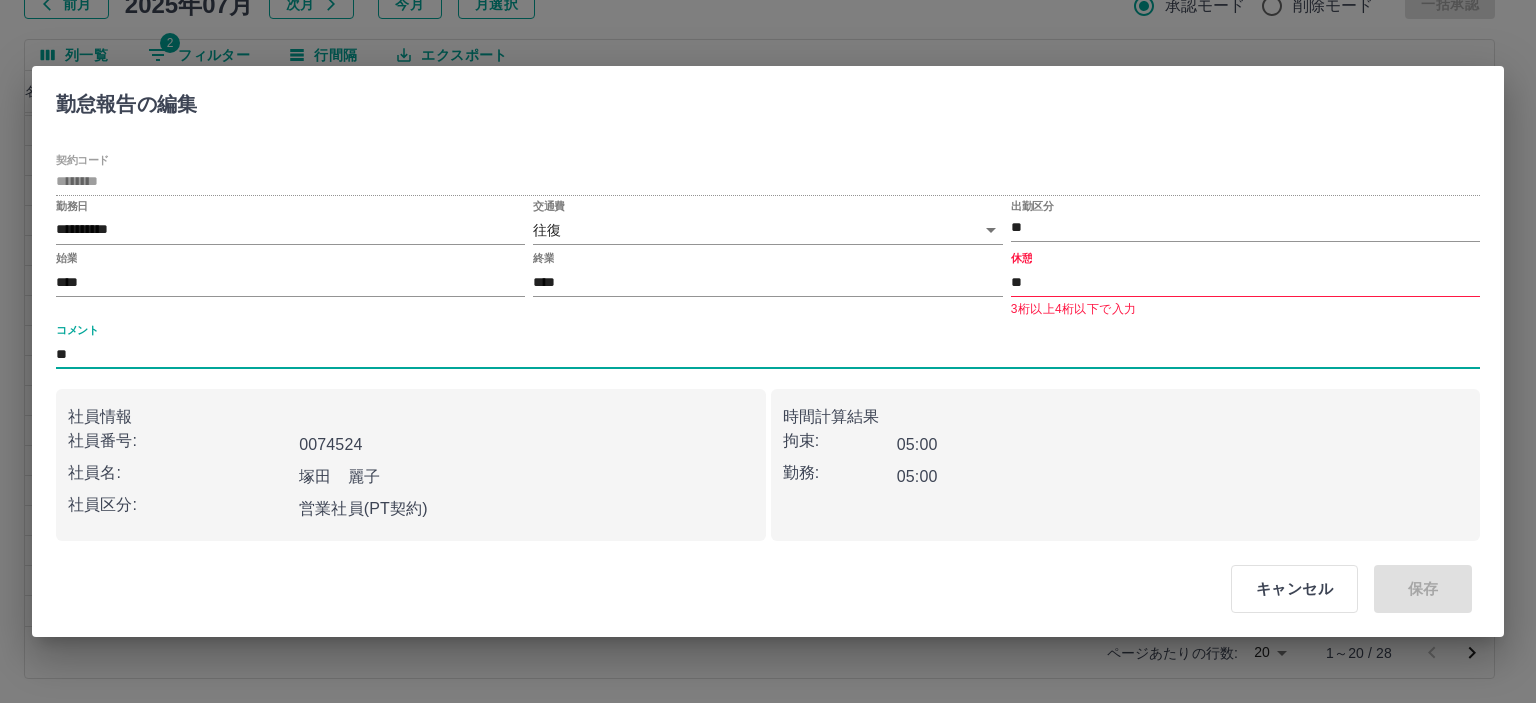 type on "*" 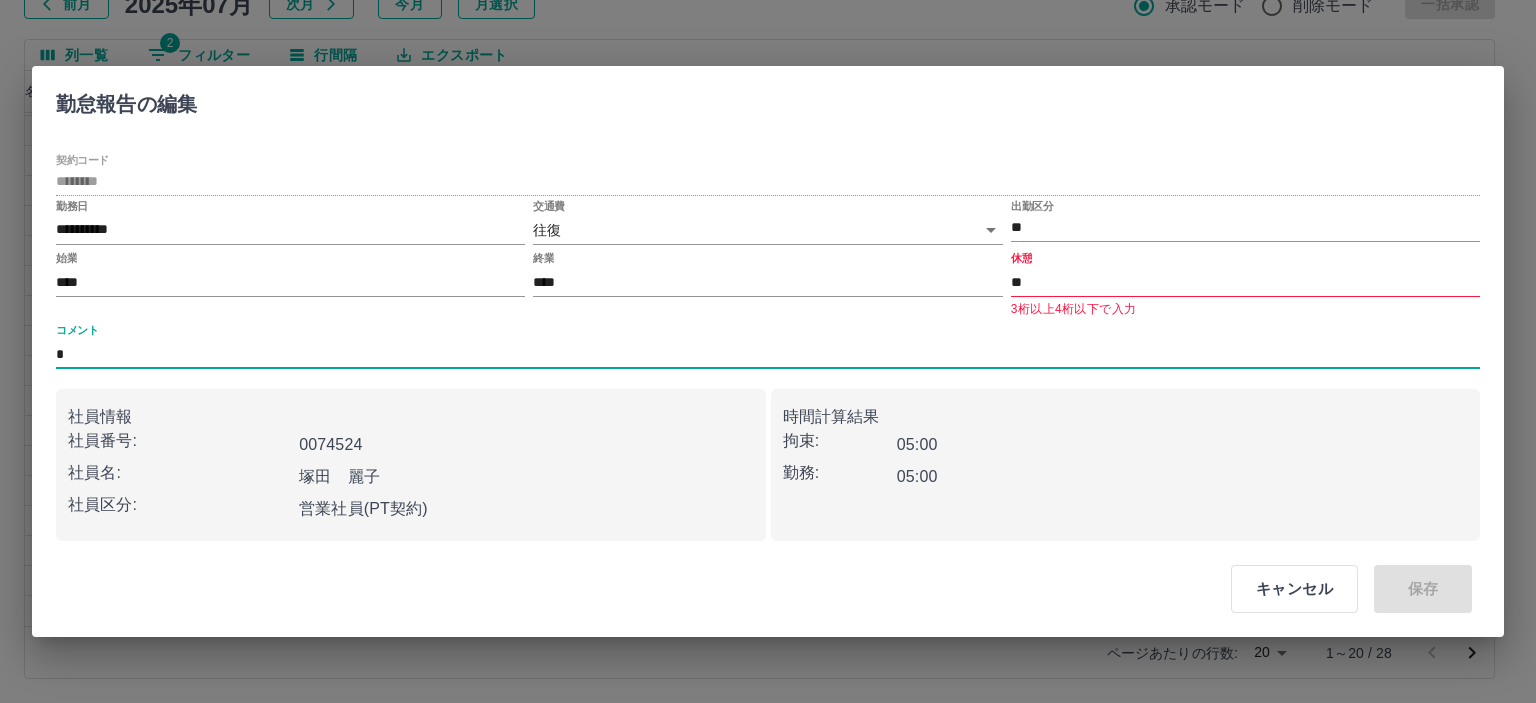 type 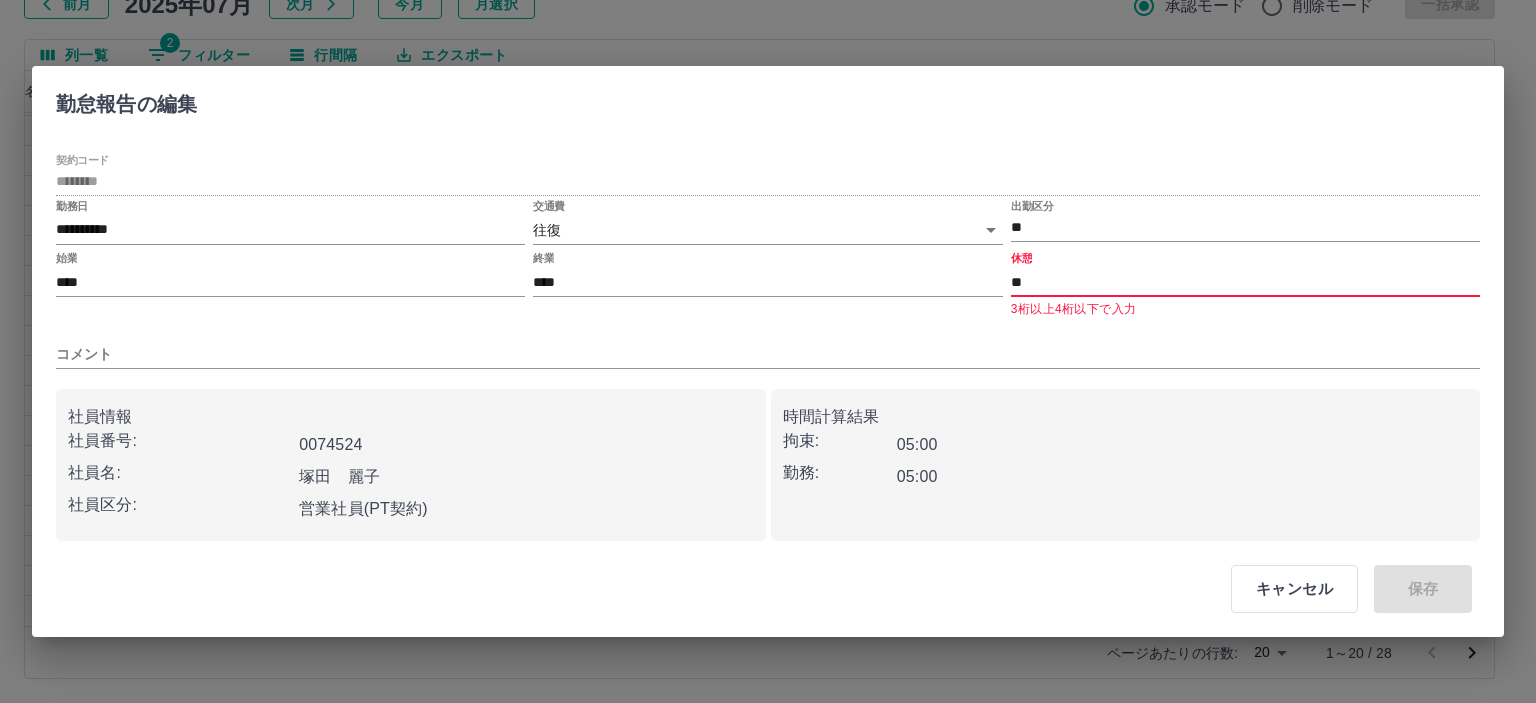 click on "**" at bounding box center [1245, 282] 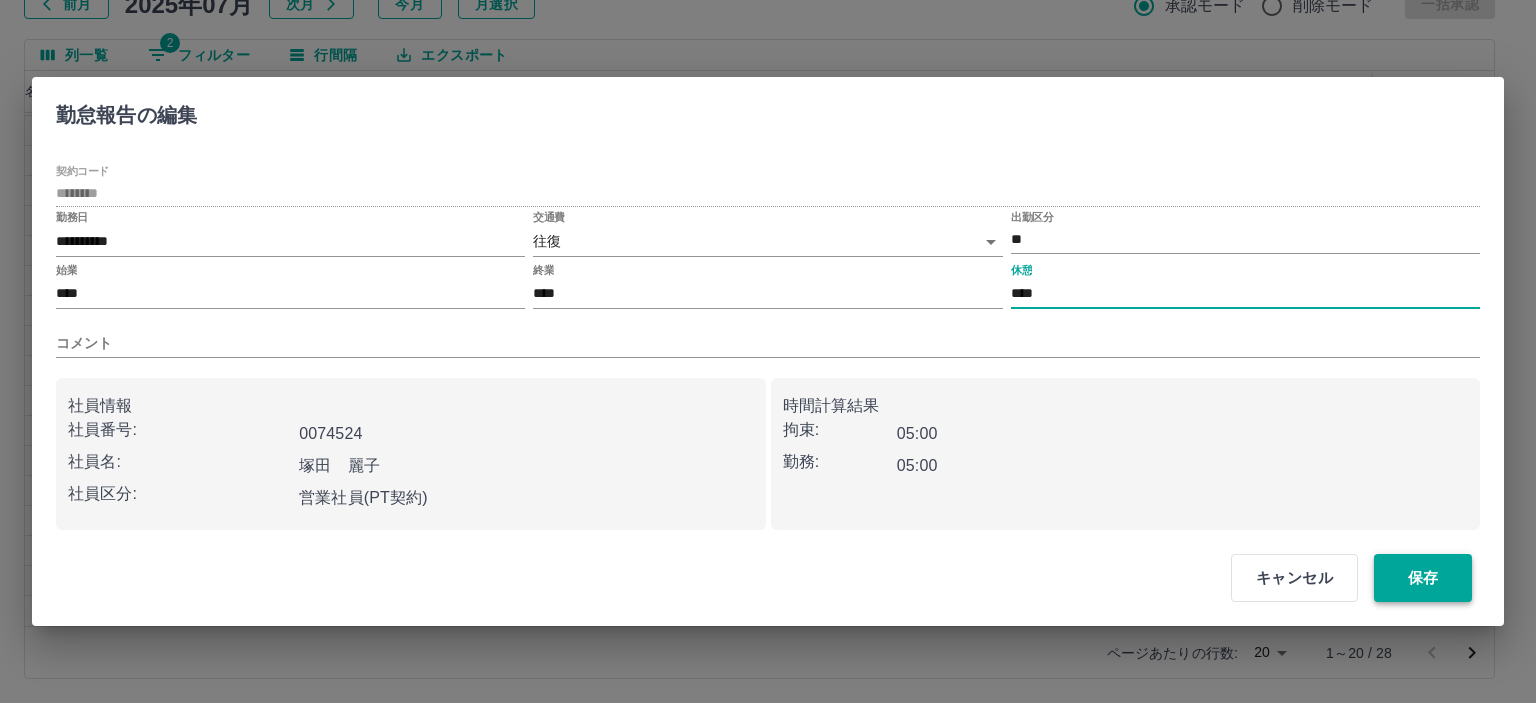 type on "****" 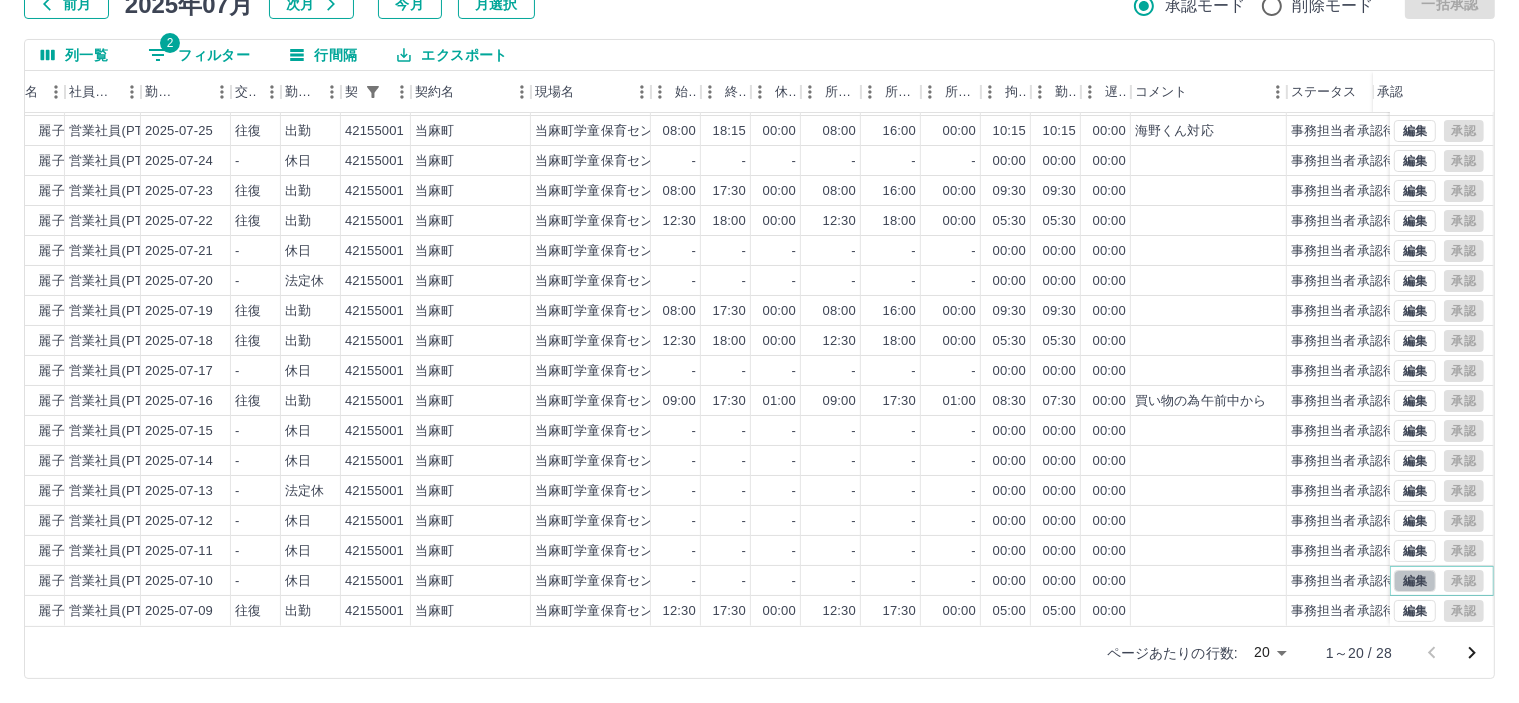 click on "編集" at bounding box center [1415, 581] 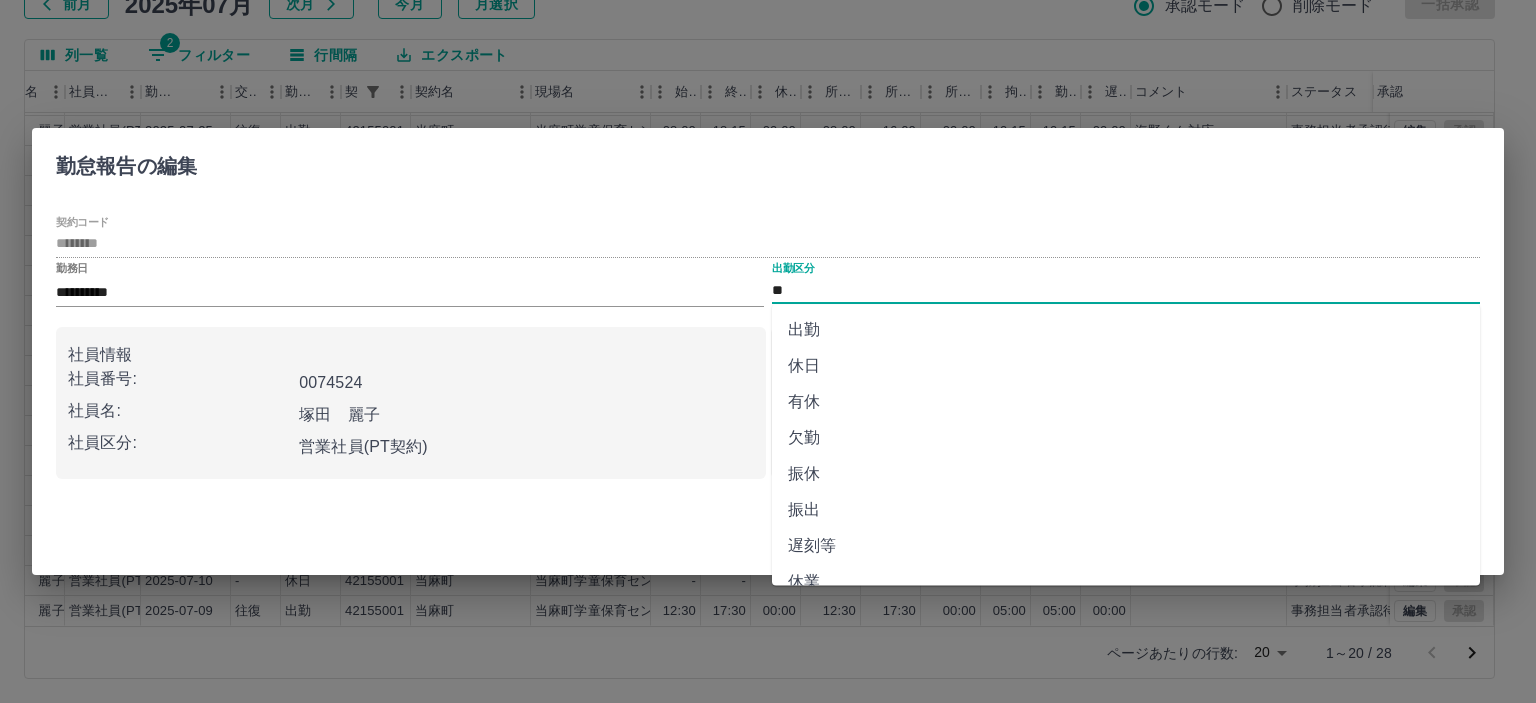click on "**" at bounding box center (1126, 290) 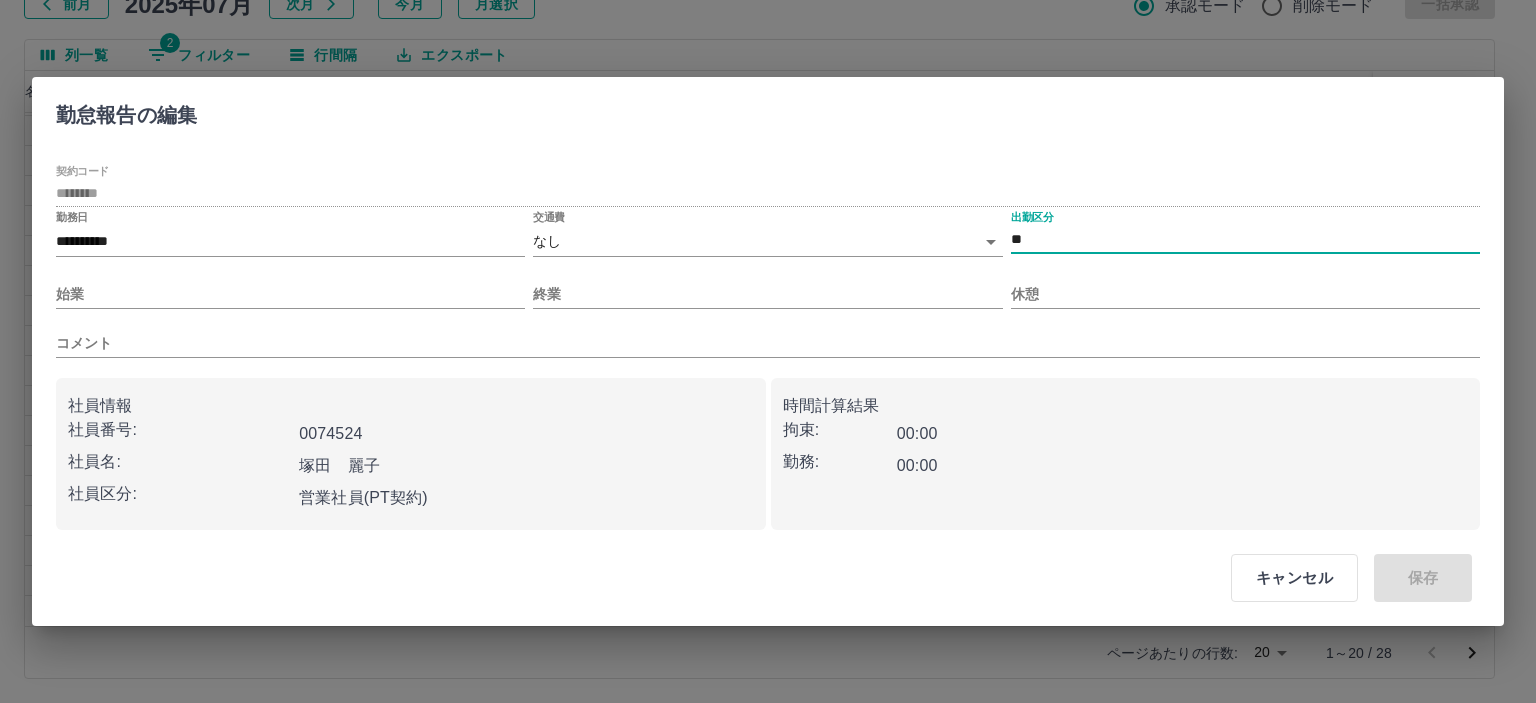 click on "SDH勤怠 半田　春菜 勤務実績承認 前月 2025年07月 次月 今月 月選択 承認モード 削除モード 一括承認 列一覧 2 フィルター 行間隔 エクスポート 承認フロー 社員番号 社員名 社員区分 勤務日 交通費 勤務区分 契約コード 契約名 現場名 始業 終業 休憩 所定開始 所定終業 所定休憩 拘束 勤務 遅刻等 コメント ステータス 承認 現 事 Ａ 営 0074524 塚田　麗子 営業社員(PT契約) 2025-07-28  -  有休 42155001 当麻町 当麻町学童保育センター - - - 12:00 18:00 00:00 00:00 00:00 00:00 事務担当者承認待 現 事 Ａ 営 0074524 塚田　麗子 営業社員(PT契約) 2025-07-26 往復 出勤 42155001 当麻町 当麻町学童保育センター 08:00 17:45 00:00 08:00 16:00 00:00 09:45 09:45 00:00 事務担当者承認待 現 事 Ａ 営 0074524 塚田　麗子 営業社員(PT契約) 2025-07-25 往復 出勤 42155001 当麻町 当麻町学童保育センター 08:00 18:15 00:00 08:00 -" at bounding box center (768, 280) 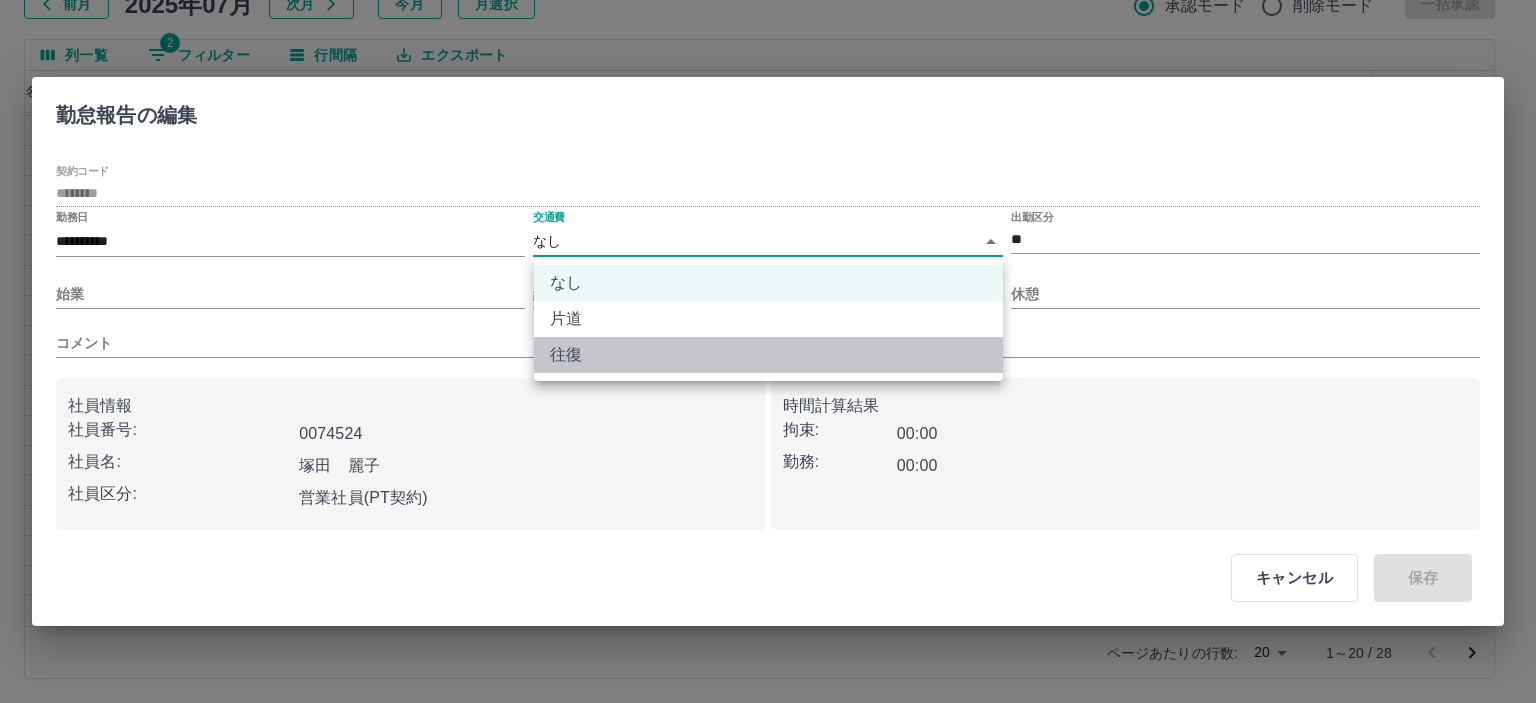 click on "往復" at bounding box center [768, 355] 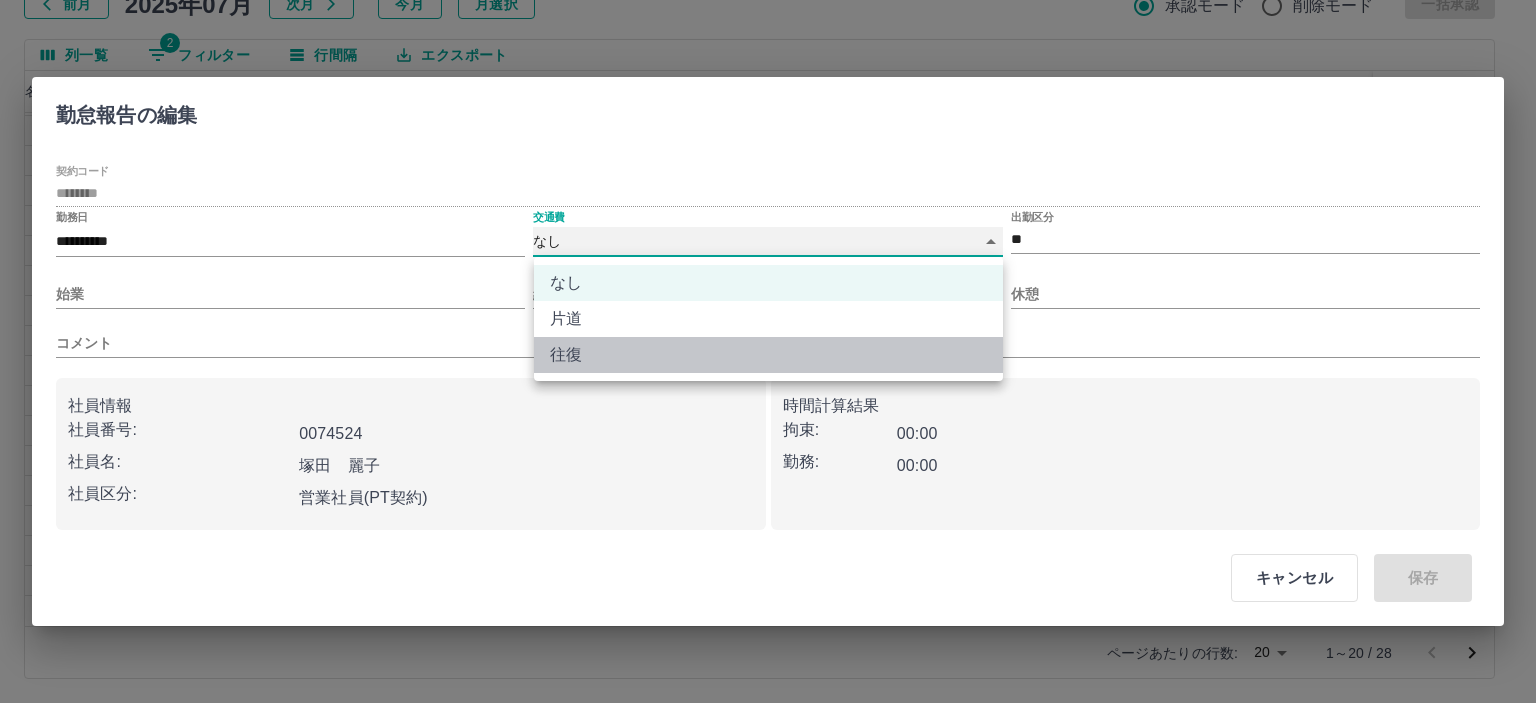 type on "******" 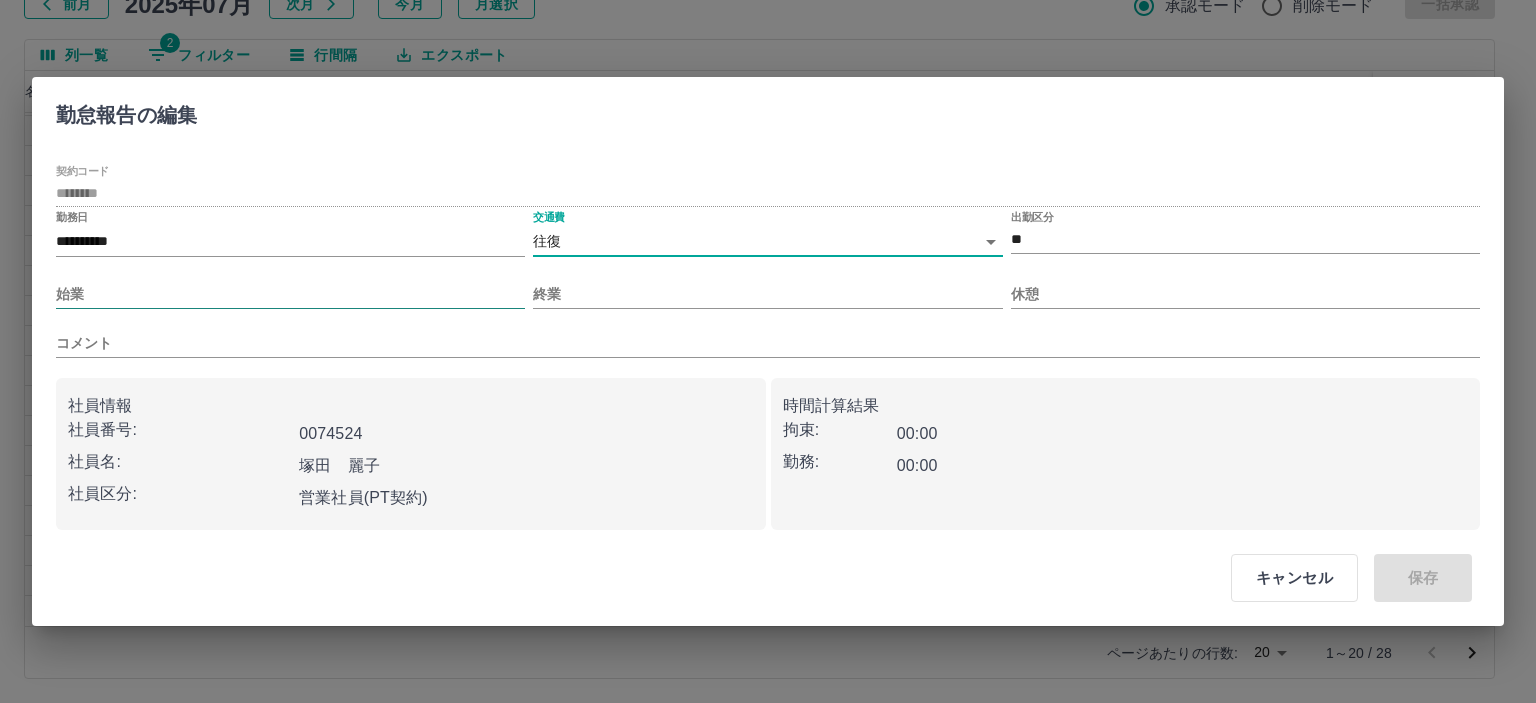 click on "始業" at bounding box center (290, 294) 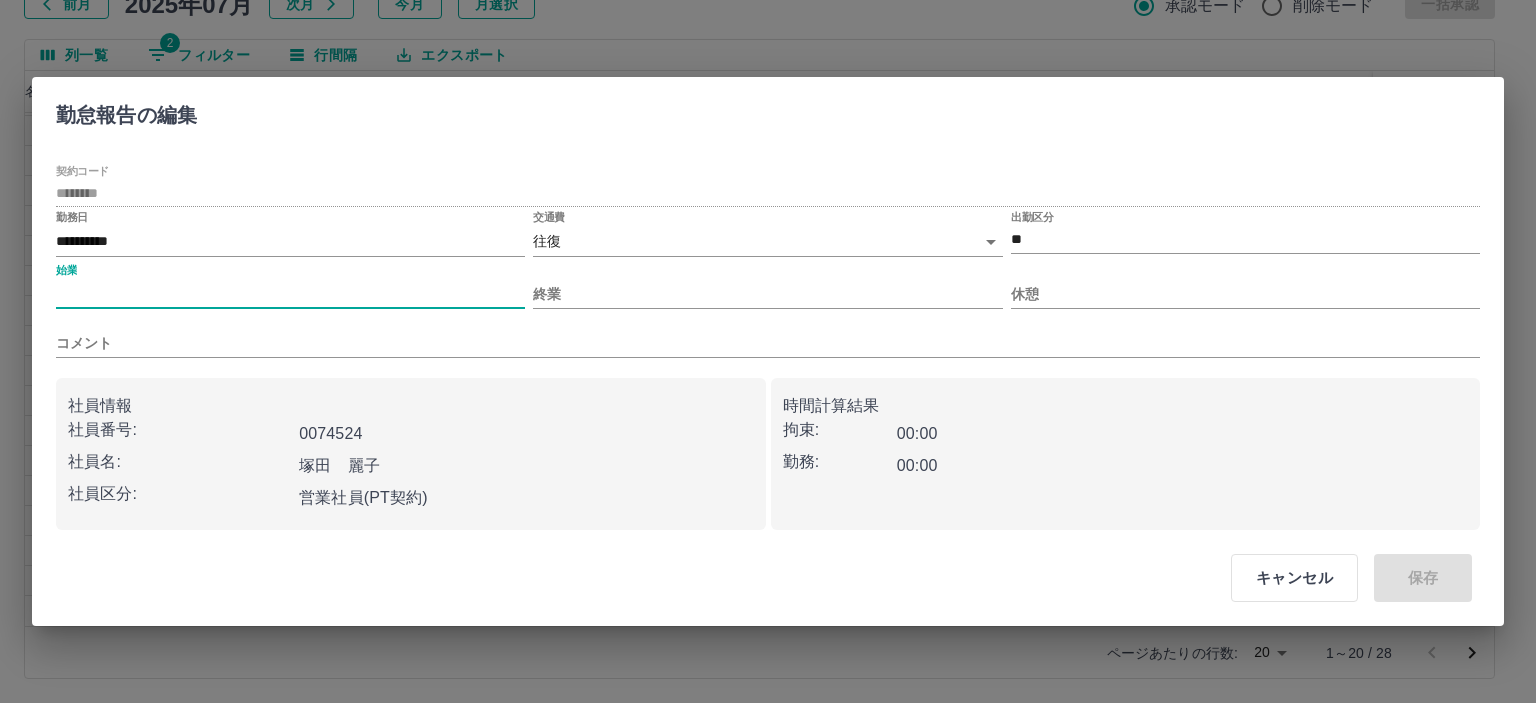type on "*" 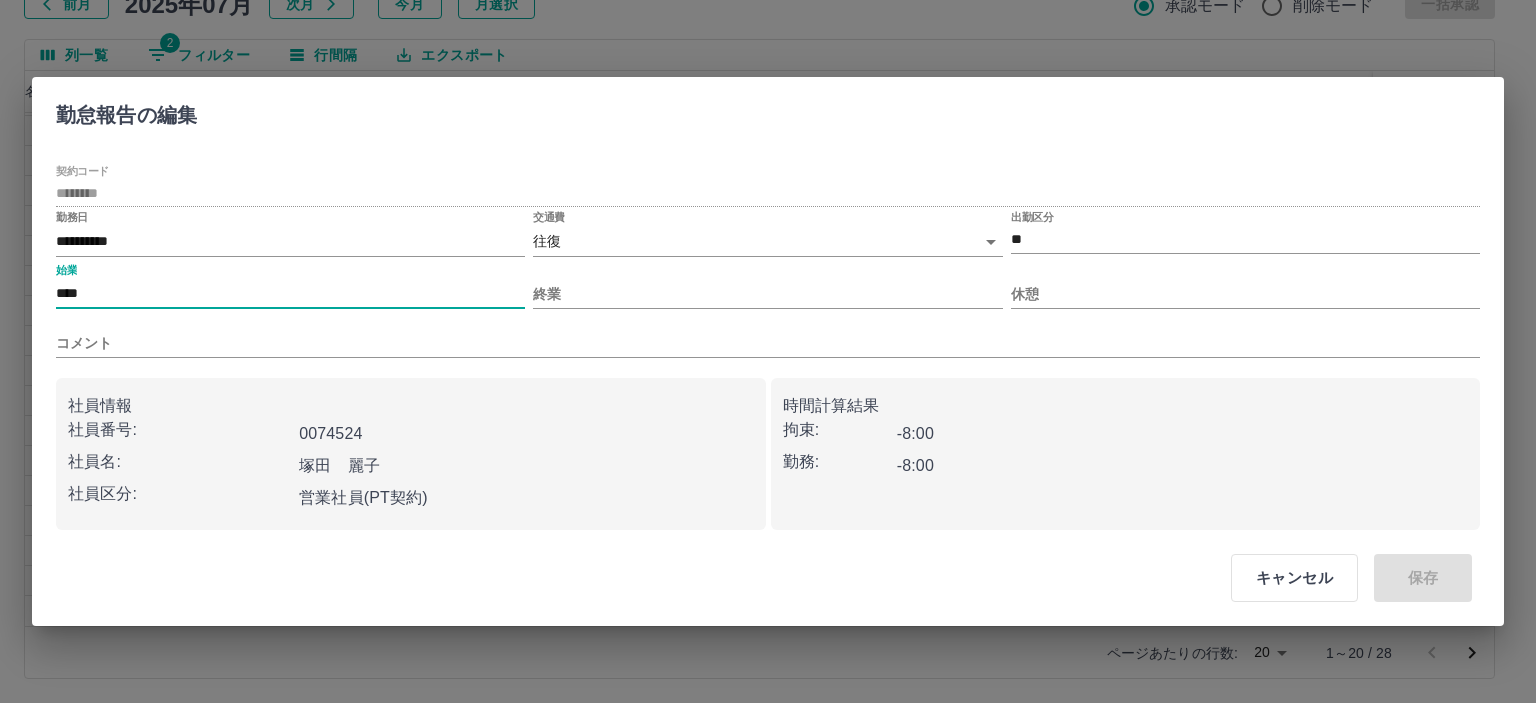 type on "****" 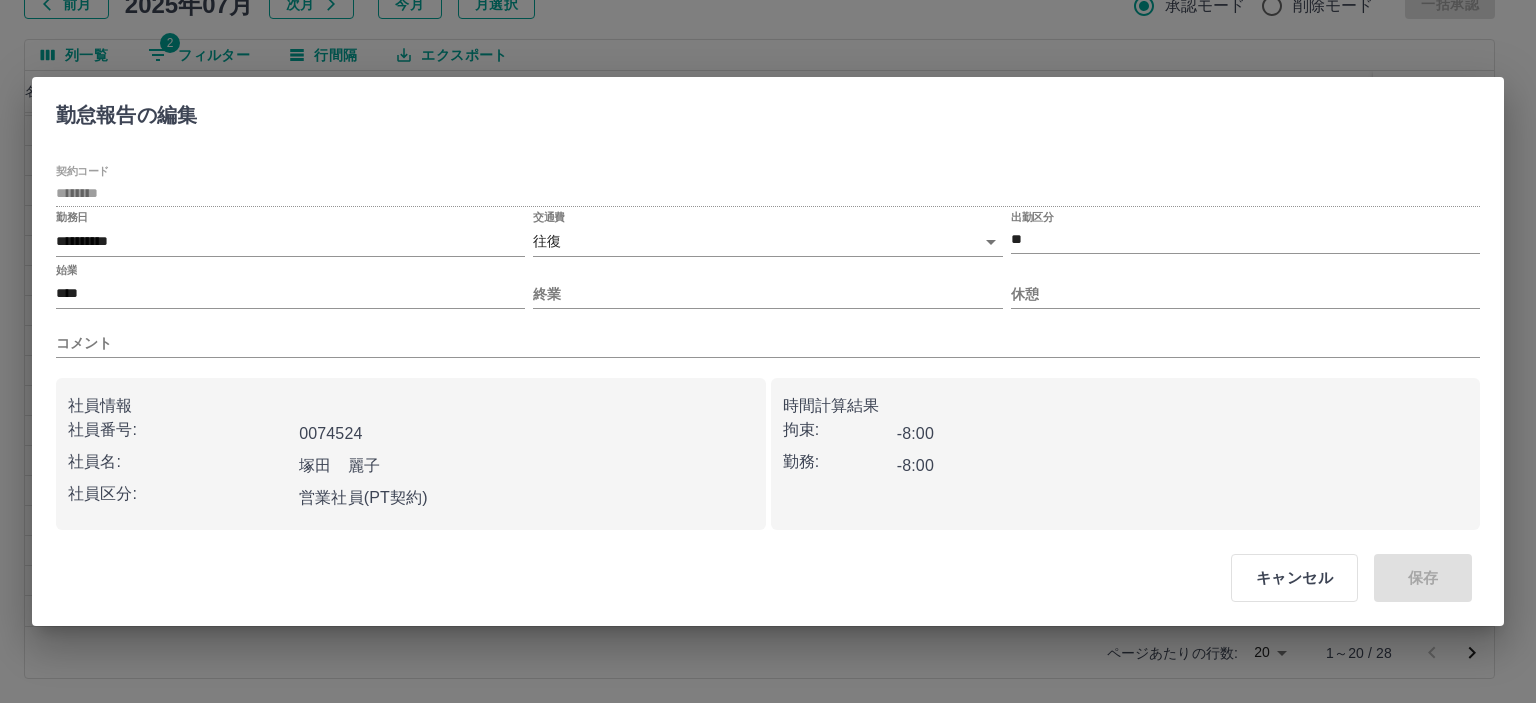 click on "終業" at bounding box center [767, 286] 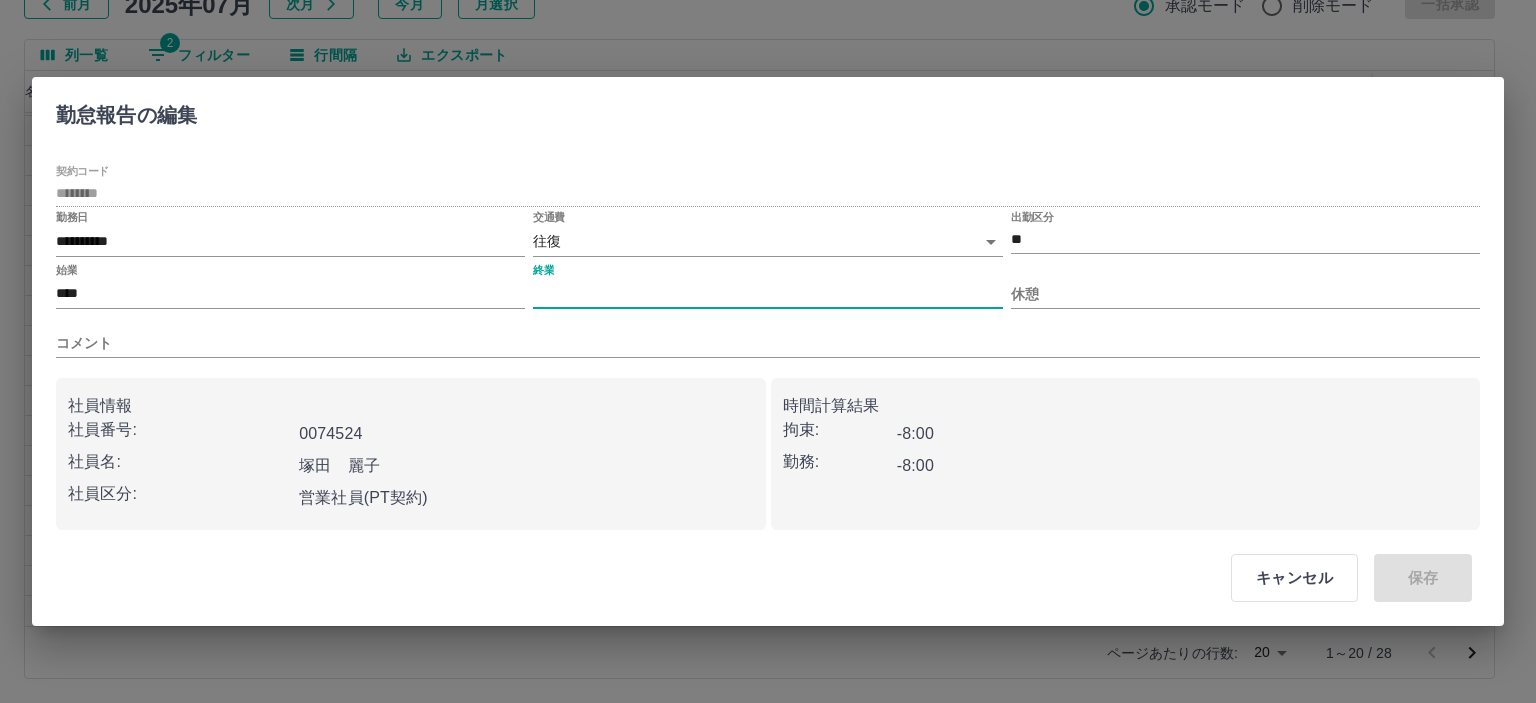 click on "終業" at bounding box center (767, 294) 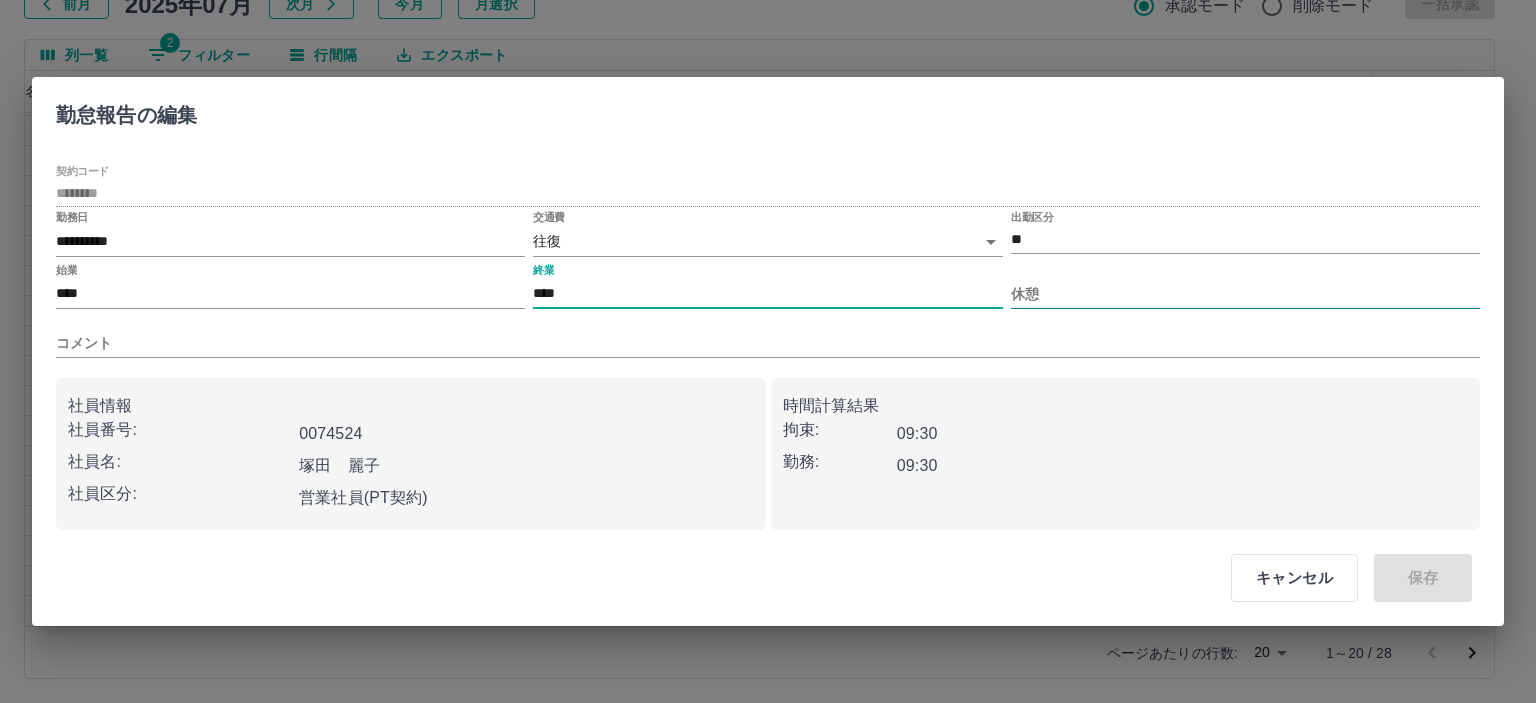 type on "****" 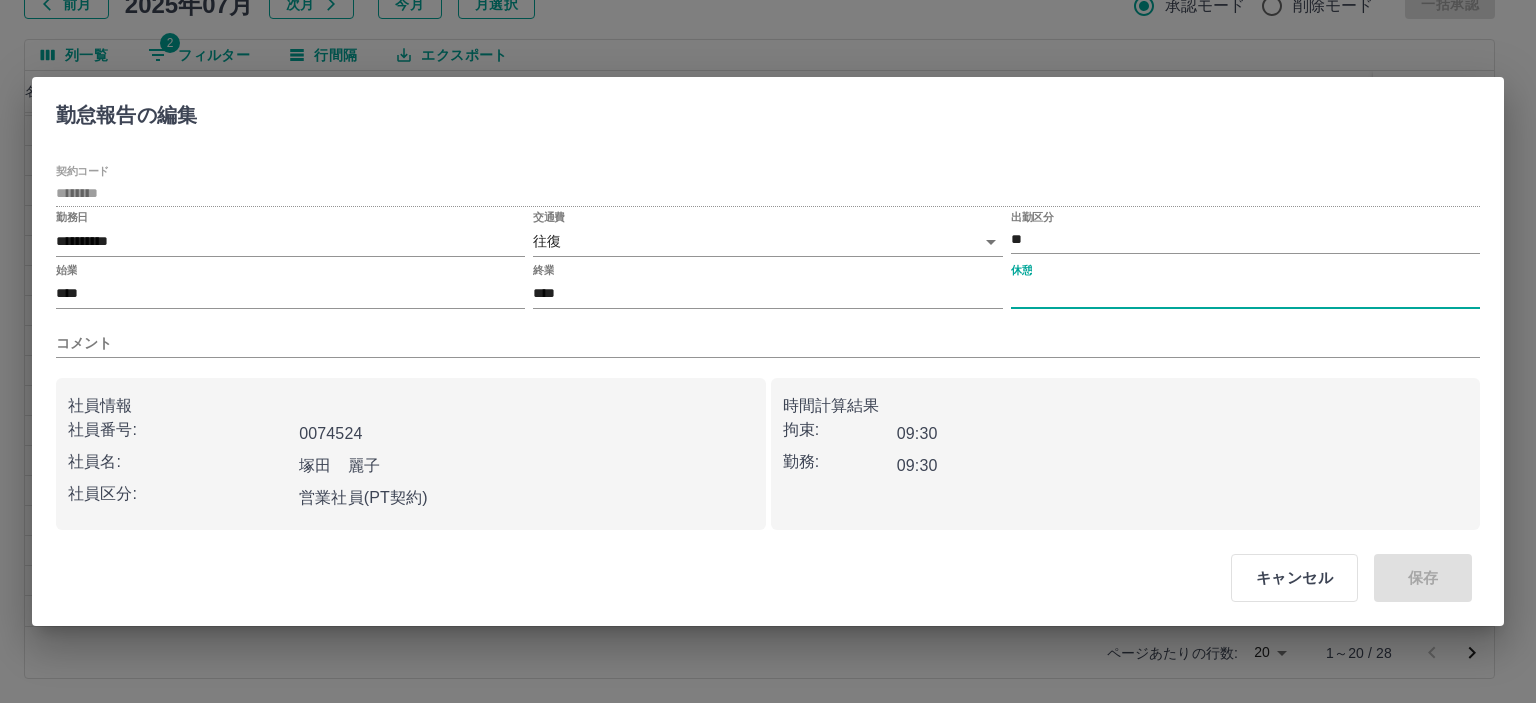 click on "休憩" at bounding box center (1245, 294) 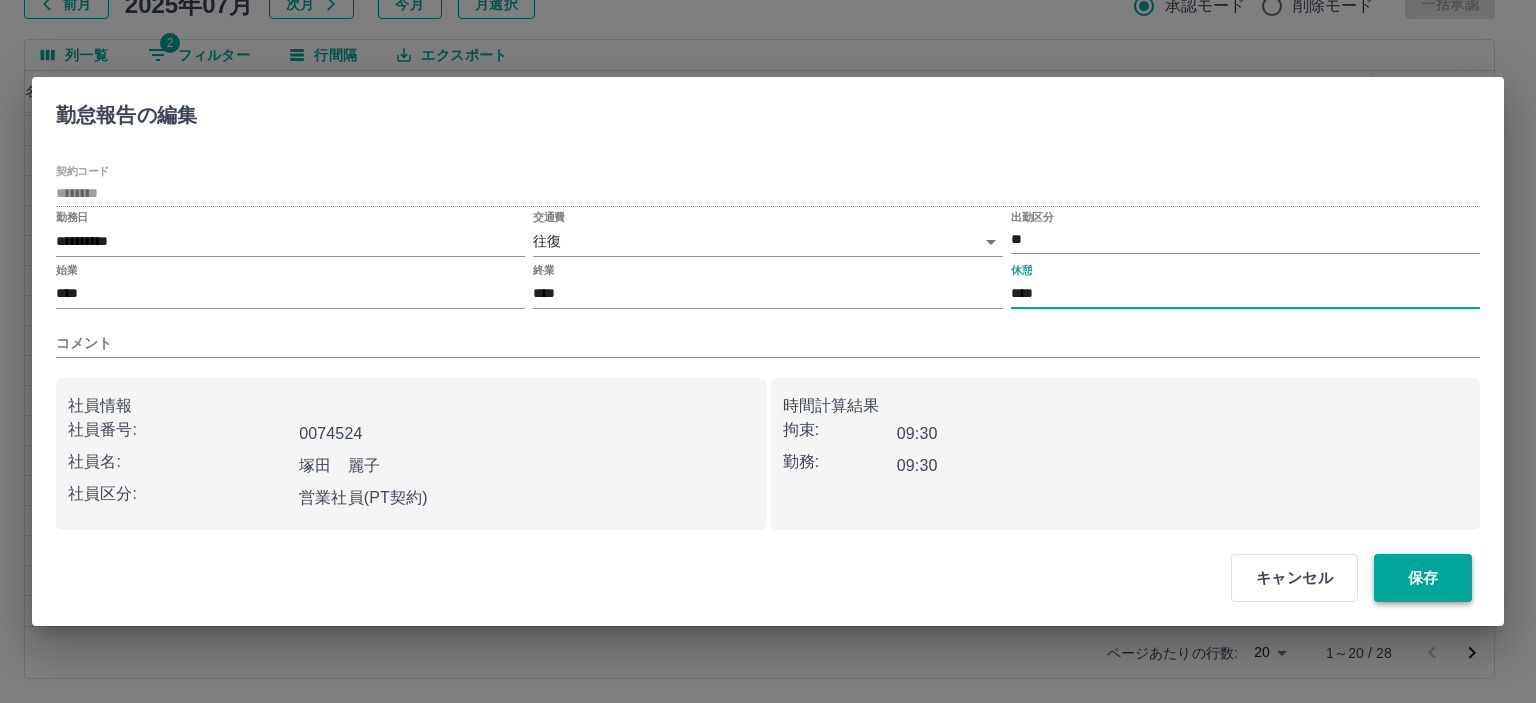 type on "****" 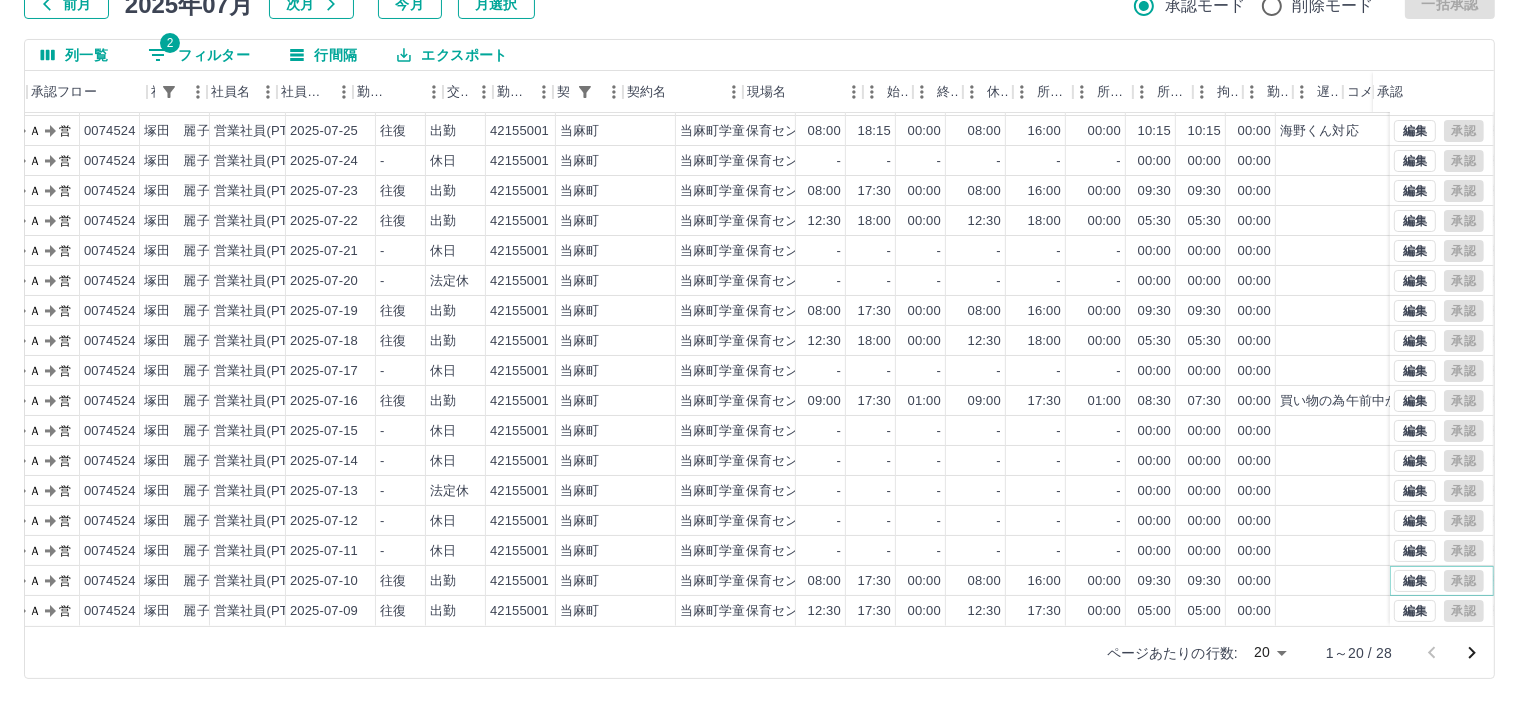 scroll, scrollTop: 103, scrollLeft: 0, axis: vertical 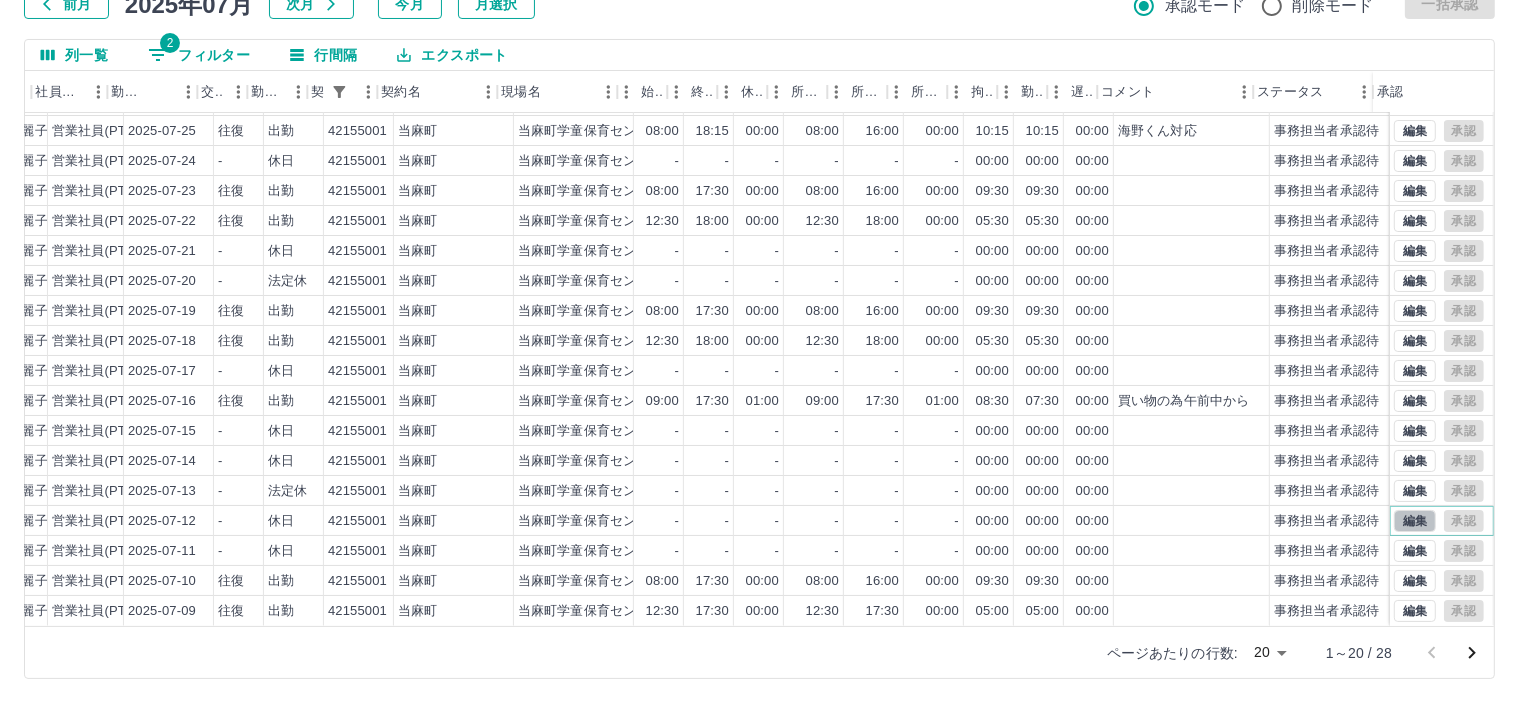 click on "編集" at bounding box center (1415, 521) 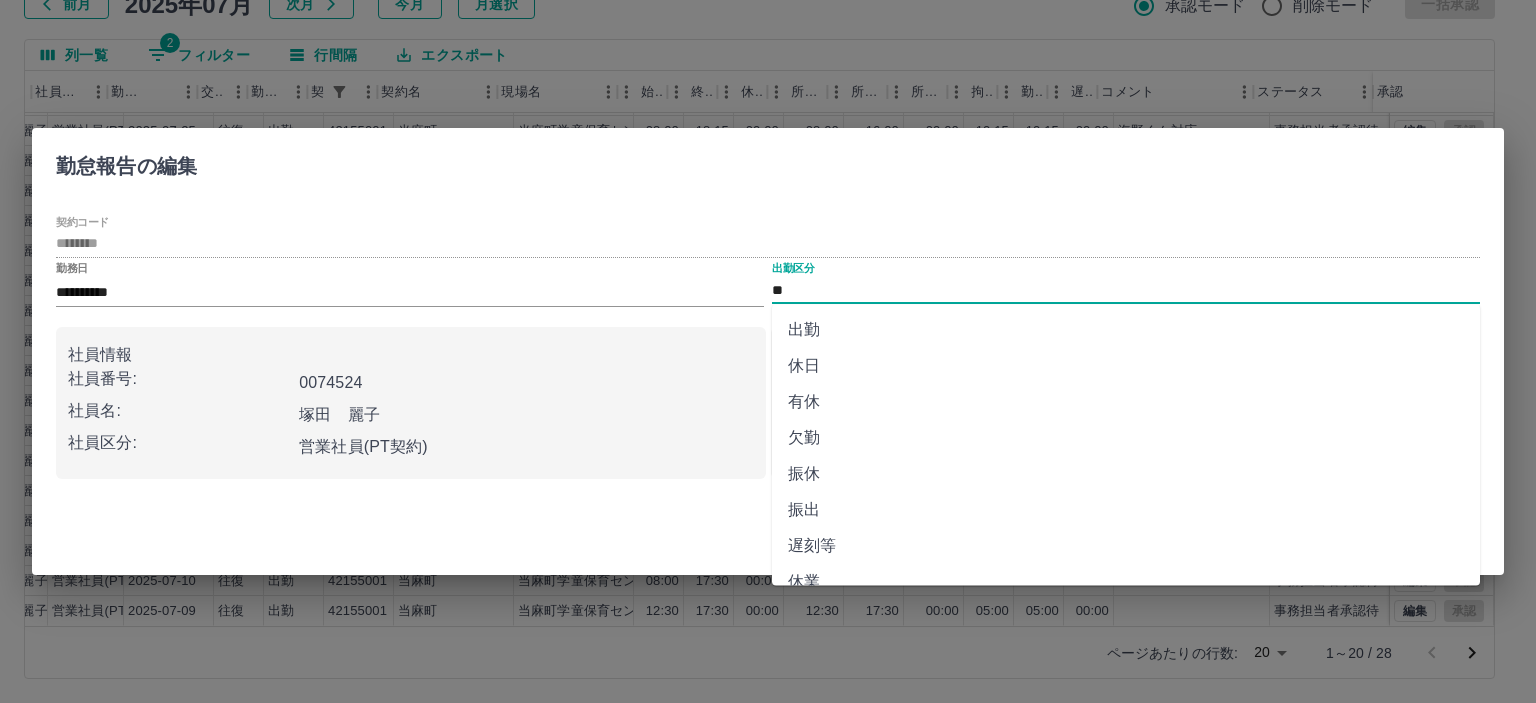 click on "**" at bounding box center (1126, 290) 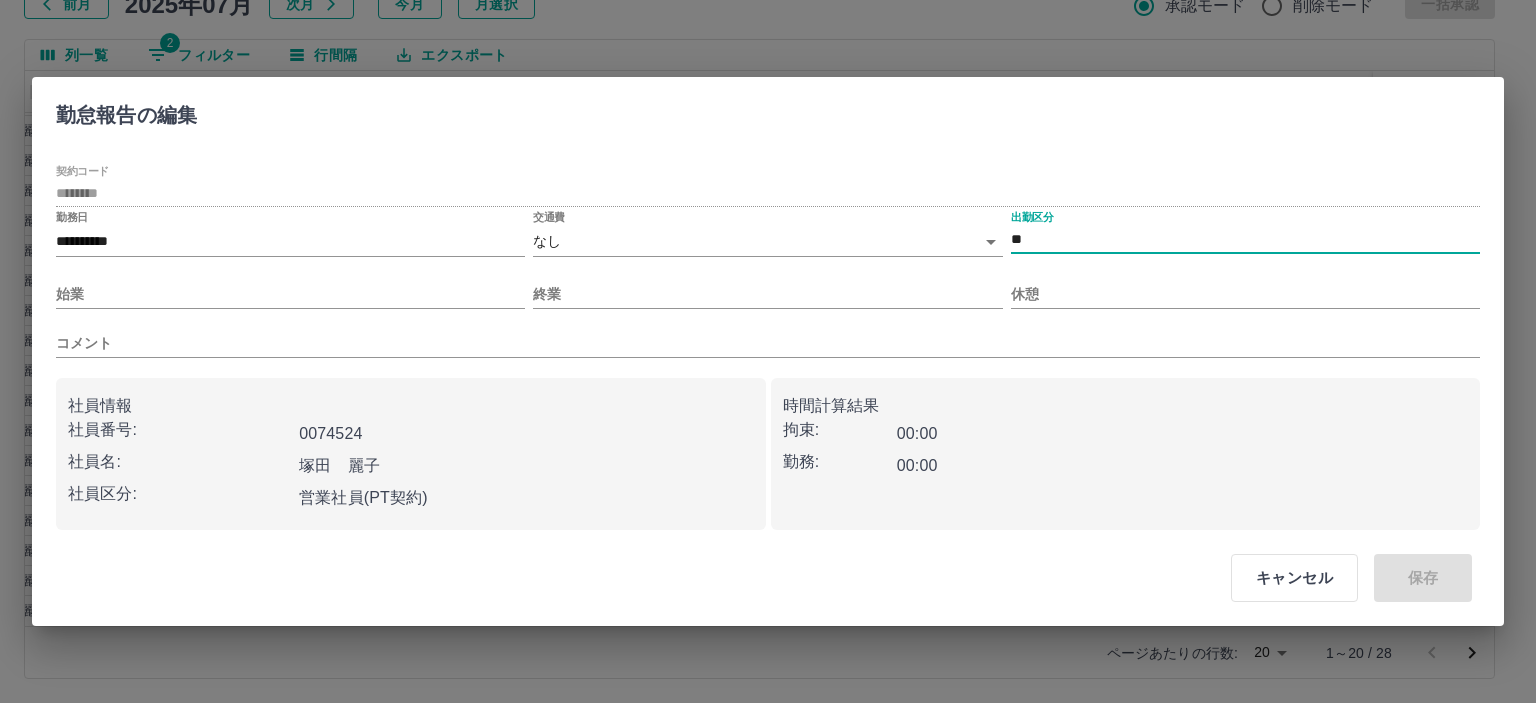 click on "SDH勤怠 半田　春菜 勤務実績承認 前月 2025年07月 次月 今月 月選択 承認モード 削除モード 一括承認 列一覧 2 フィルター 行間隔 エクスポート 承認フロー 社員番号 社員名 社員区分 勤務日 交通費 勤務区分 契約コード 契約名 現場名 始業 終業 休憩 所定開始 所定終業 所定休憩 拘束 勤務 遅刻等 コメント ステータス 承認 現 事 Ａ 営 0074524 塚田　麗子 営業社員(PT契約) 2025-07-28  -  有休 42155001 当麻町 当麻町学童保育センター - - - 12:00 18:00 00:00 00:00 00:00 00:00 事務担当者承認待 現 事 Ａ 営 0074524 塚田　麗子 営業社員(PT契約) 2025-07-26 往復 出勤 42155001 当麻町 当麻町学童保育センター 08:00 17:45 00:00 08:00 16:00 00:00 09:45 09:45 00:00 事務担当者承認待 現 事 Ａ 営 0074524 塚田　麗子 営業社員(PT契約) 2025-07-25 往復 出勤 42155001 当麻町 当麻町学童保育センター 08:00 18:15 00:00 08:00 -" at bounding box center (768, 280) 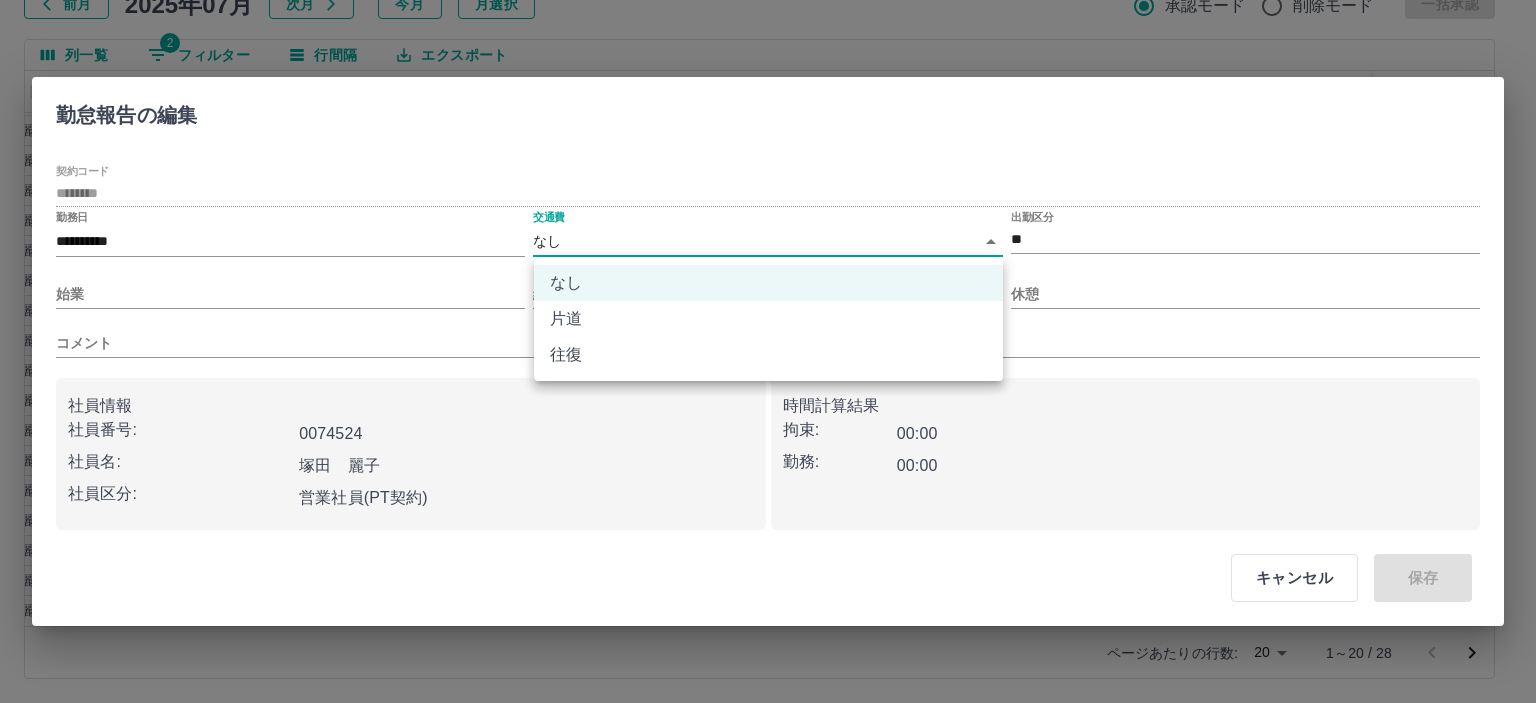 click on "往復" at bounding box center [768, 355] 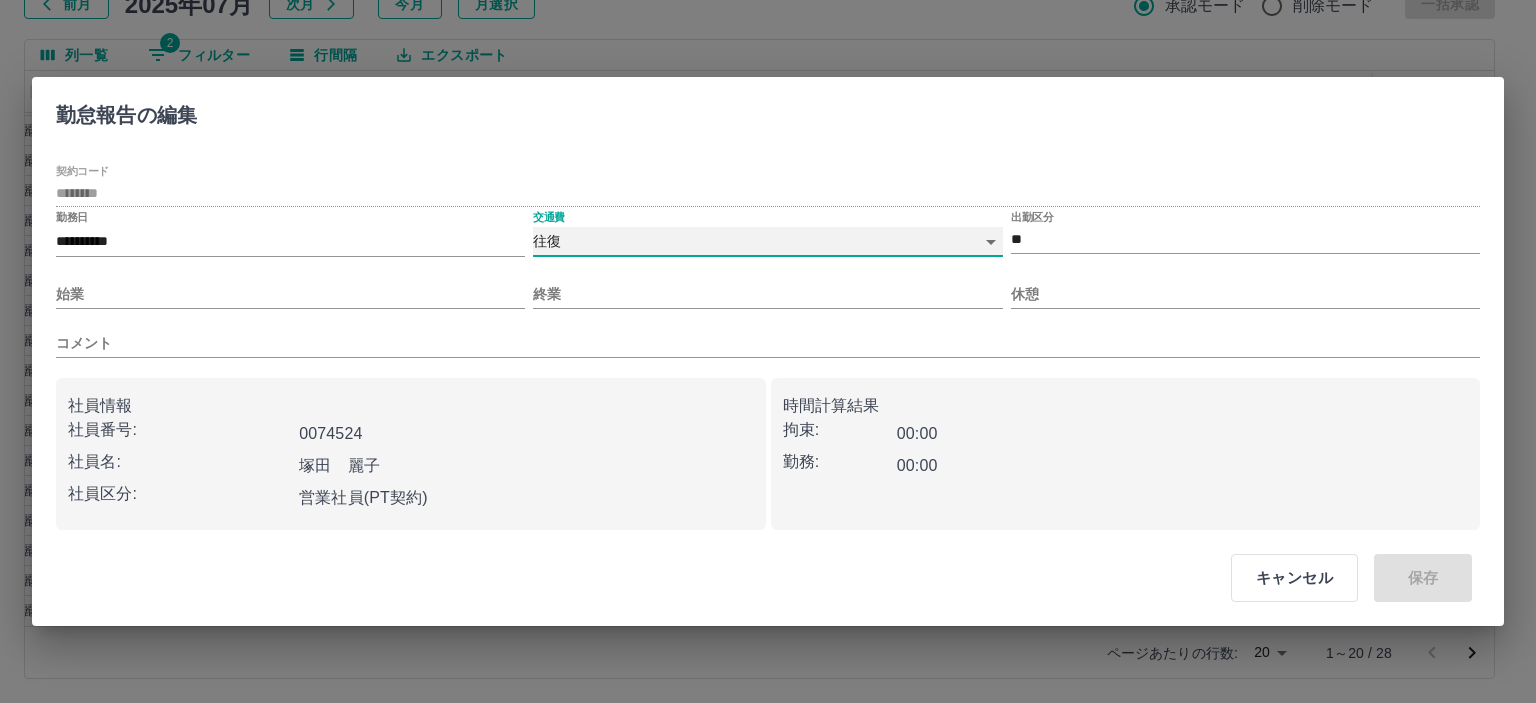 type on "******" 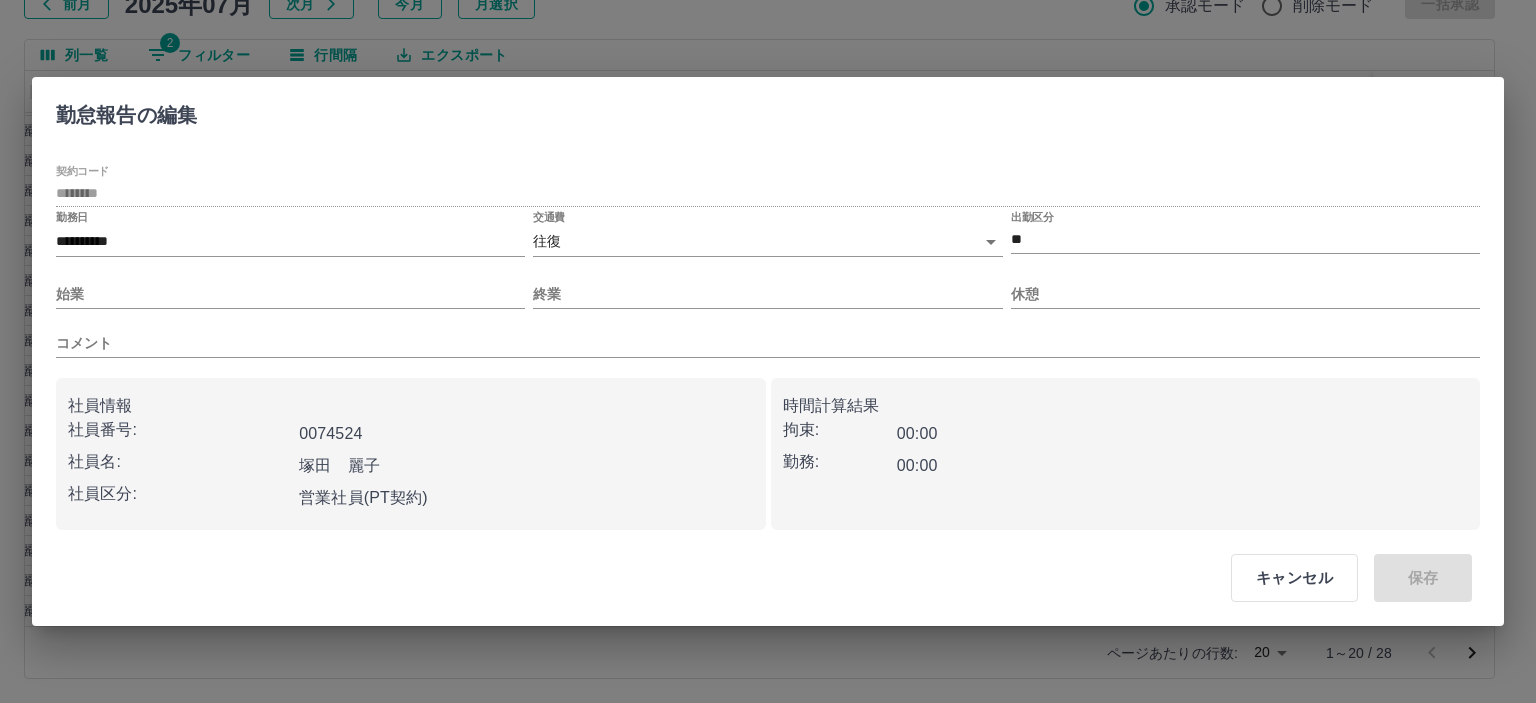 click on "コメント" at bounding box center [768, 335] 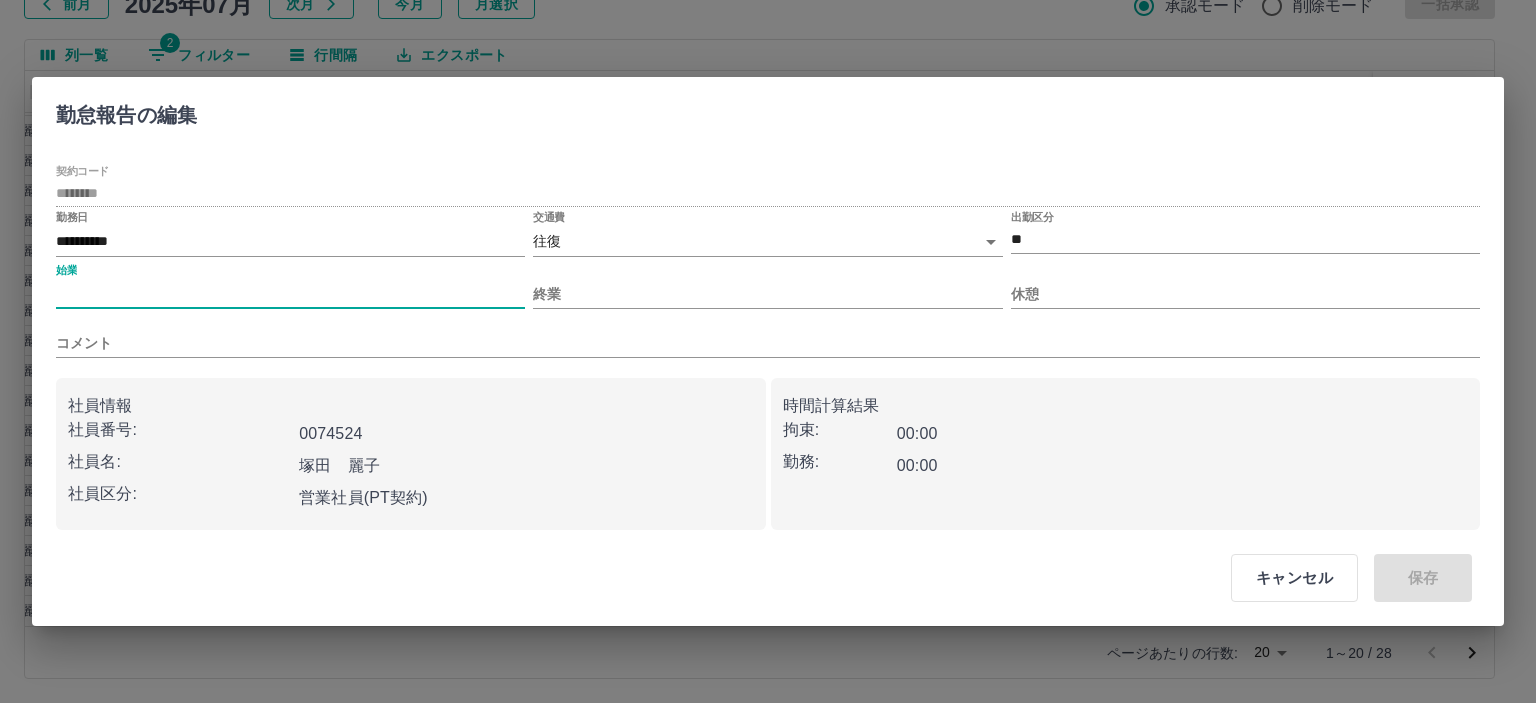 click on "始業" at bounding box center [290, 294] 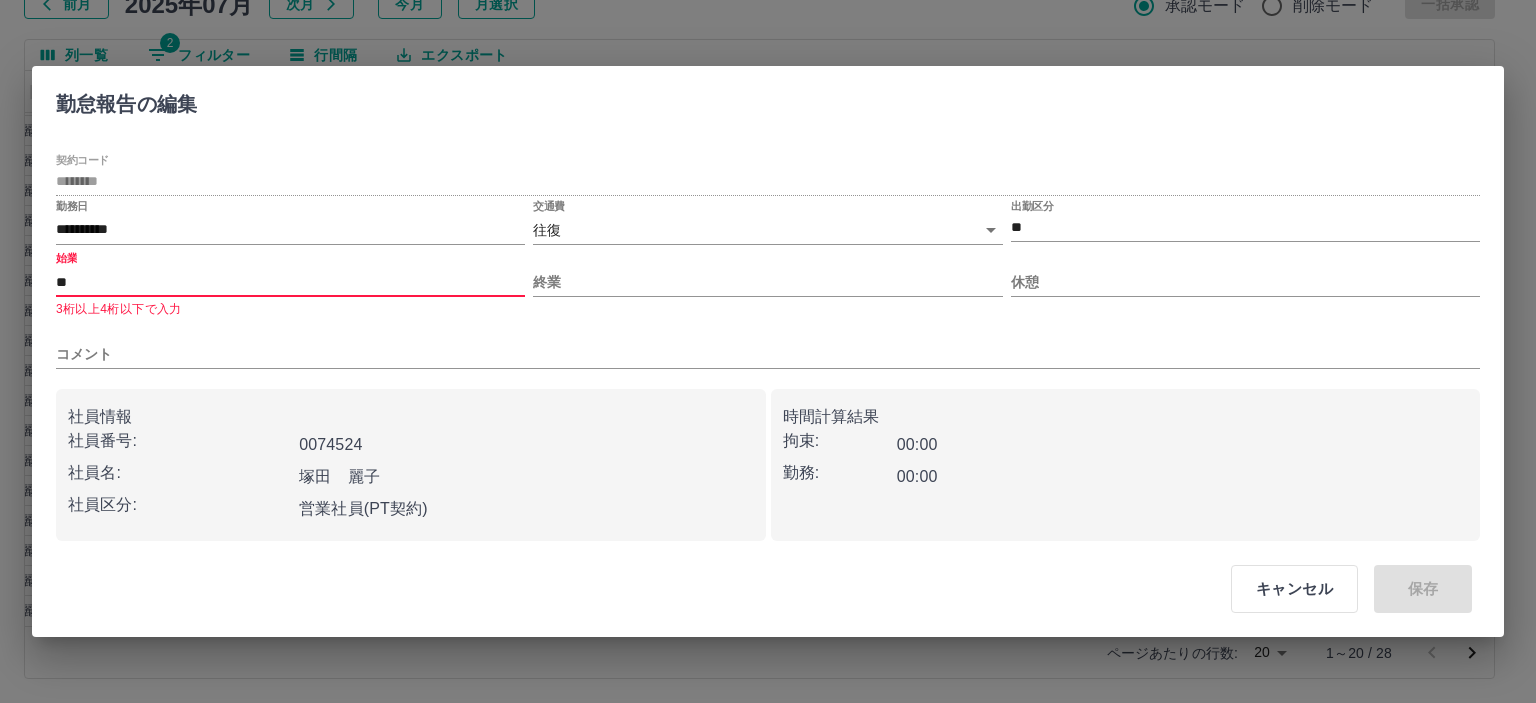 type on "*" 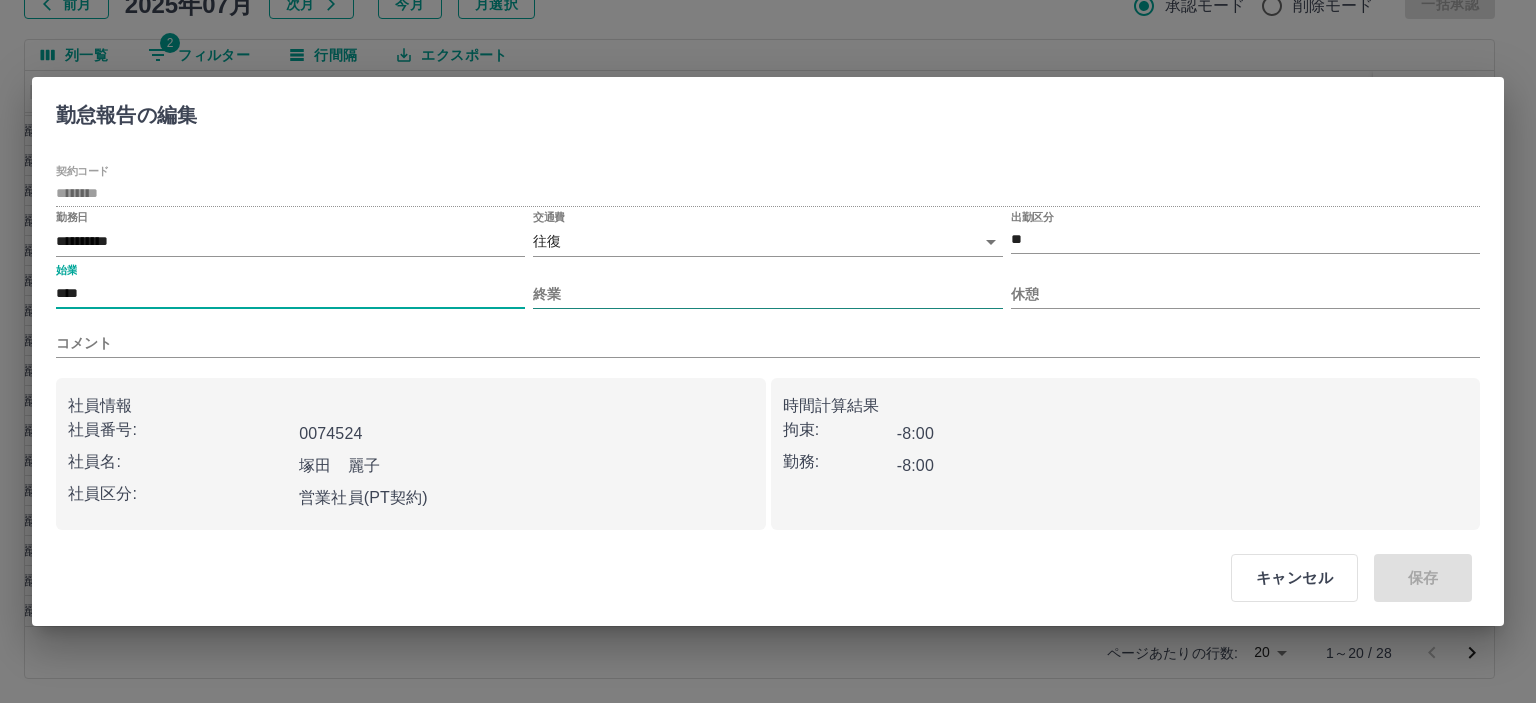 type on "****" 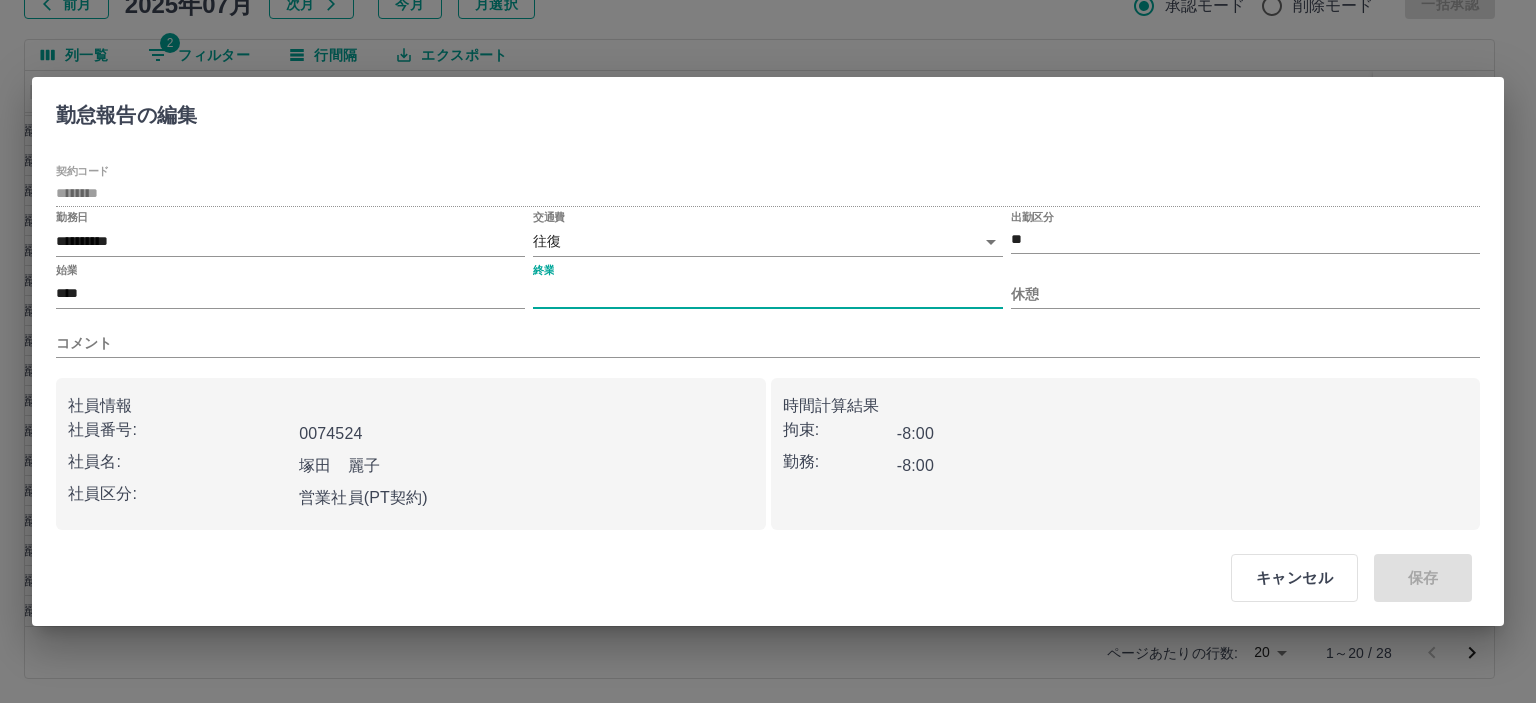 click on "終業" at bounding box center (767, 294) 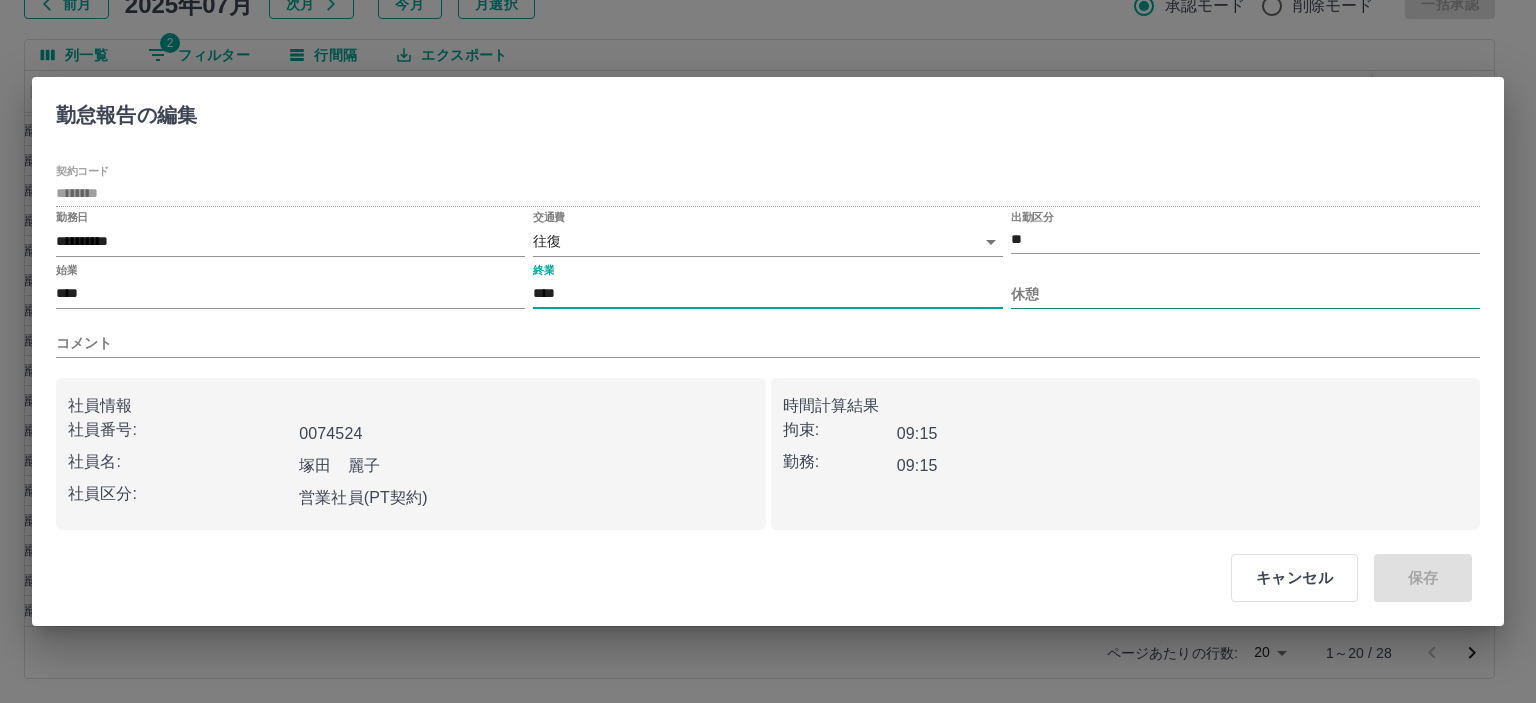 type on "****" 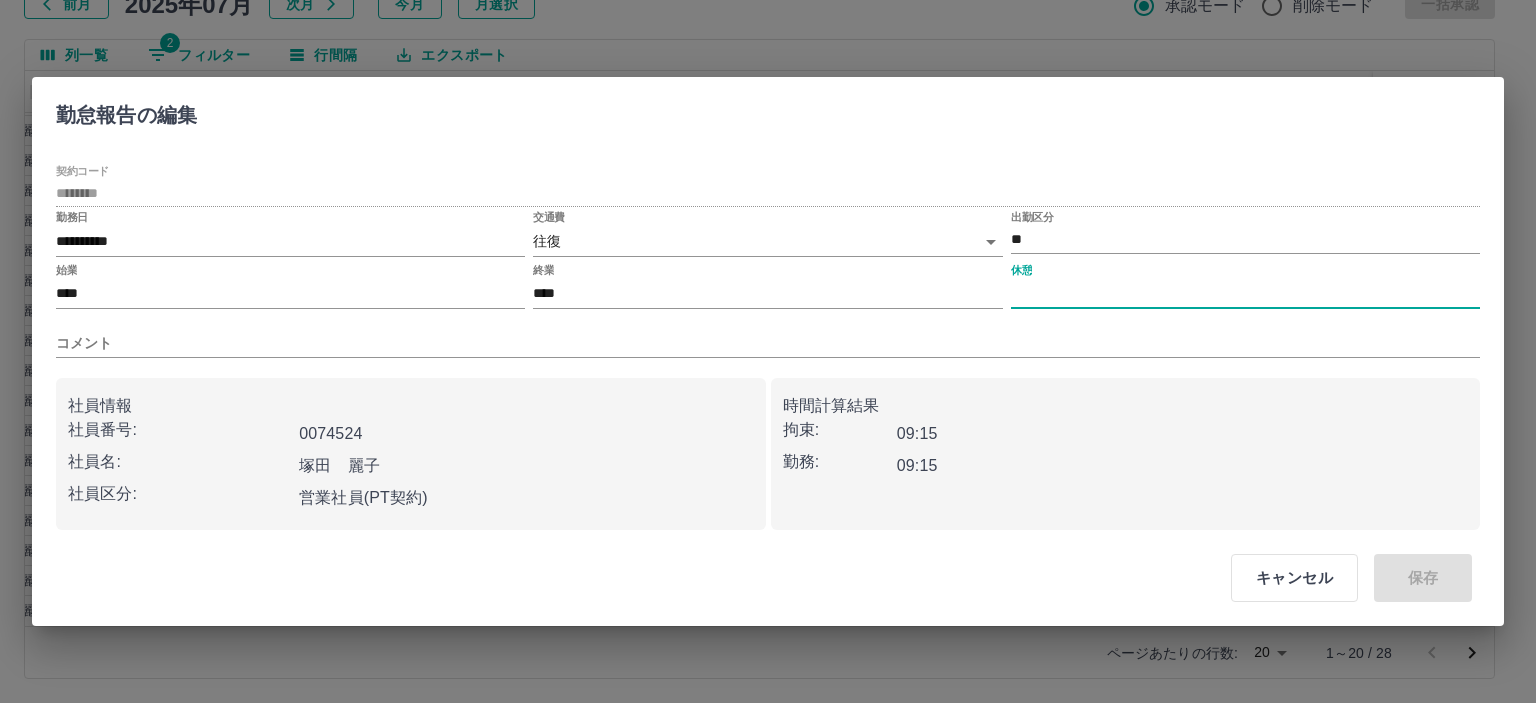 click on "休憩" at bounding box center (1245, 294) 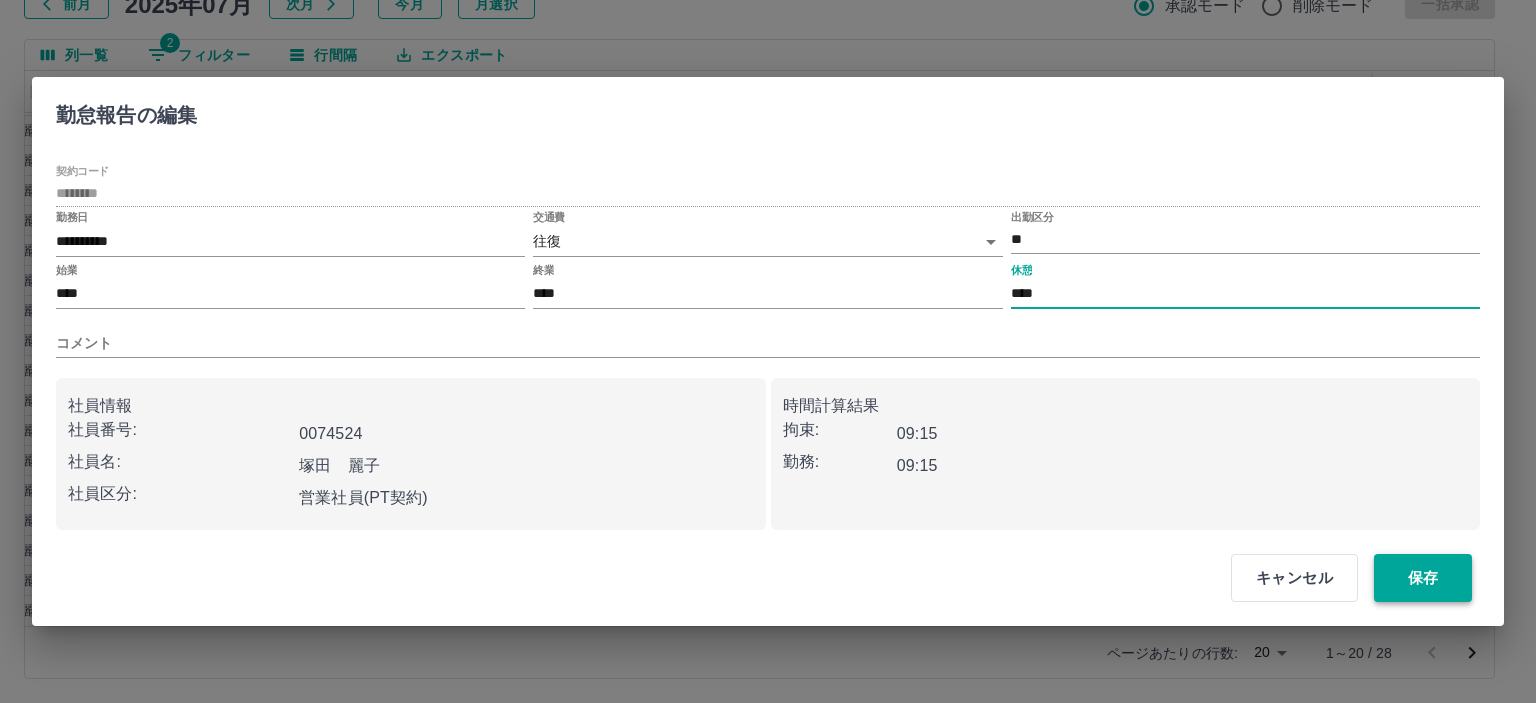 type on "****" 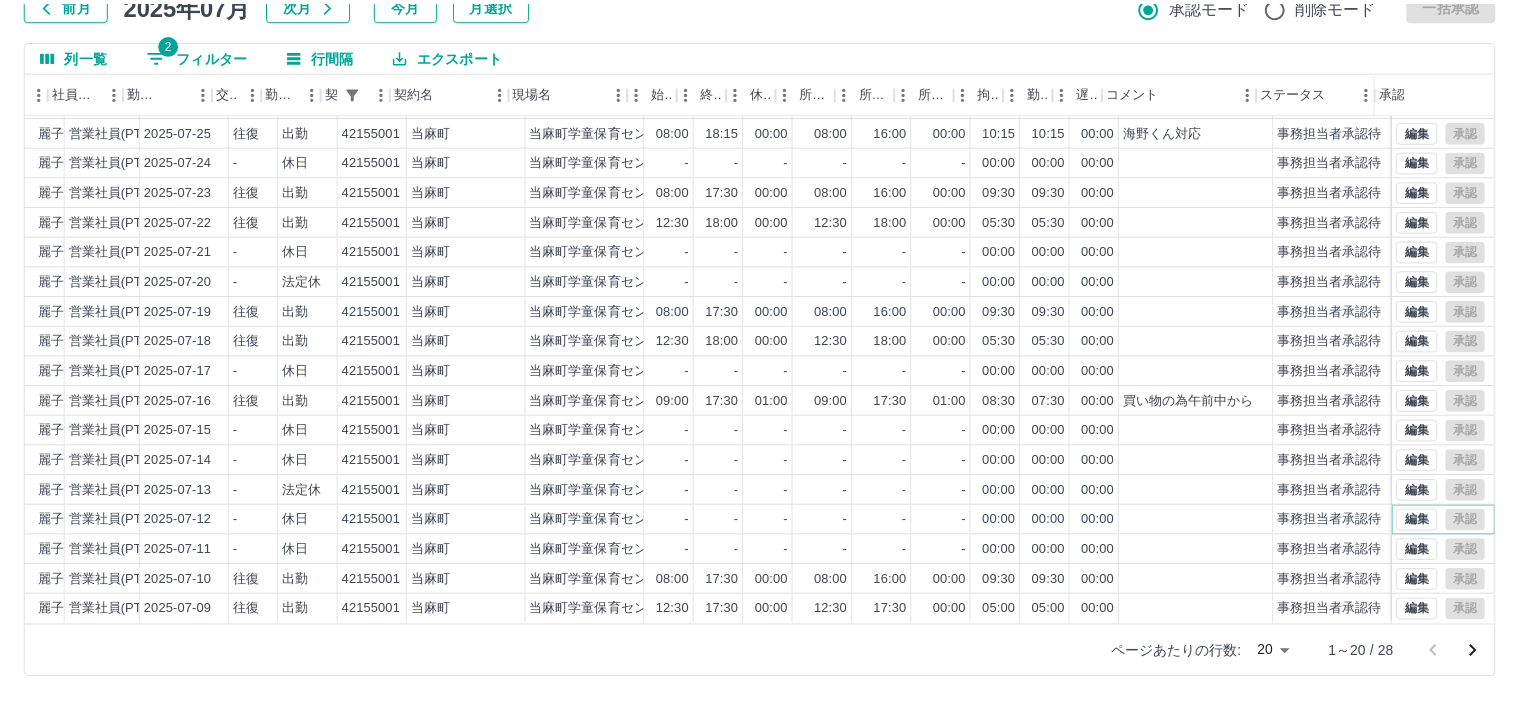 scroll, scrollTop: 103, scrollLeft: 276, axis: both 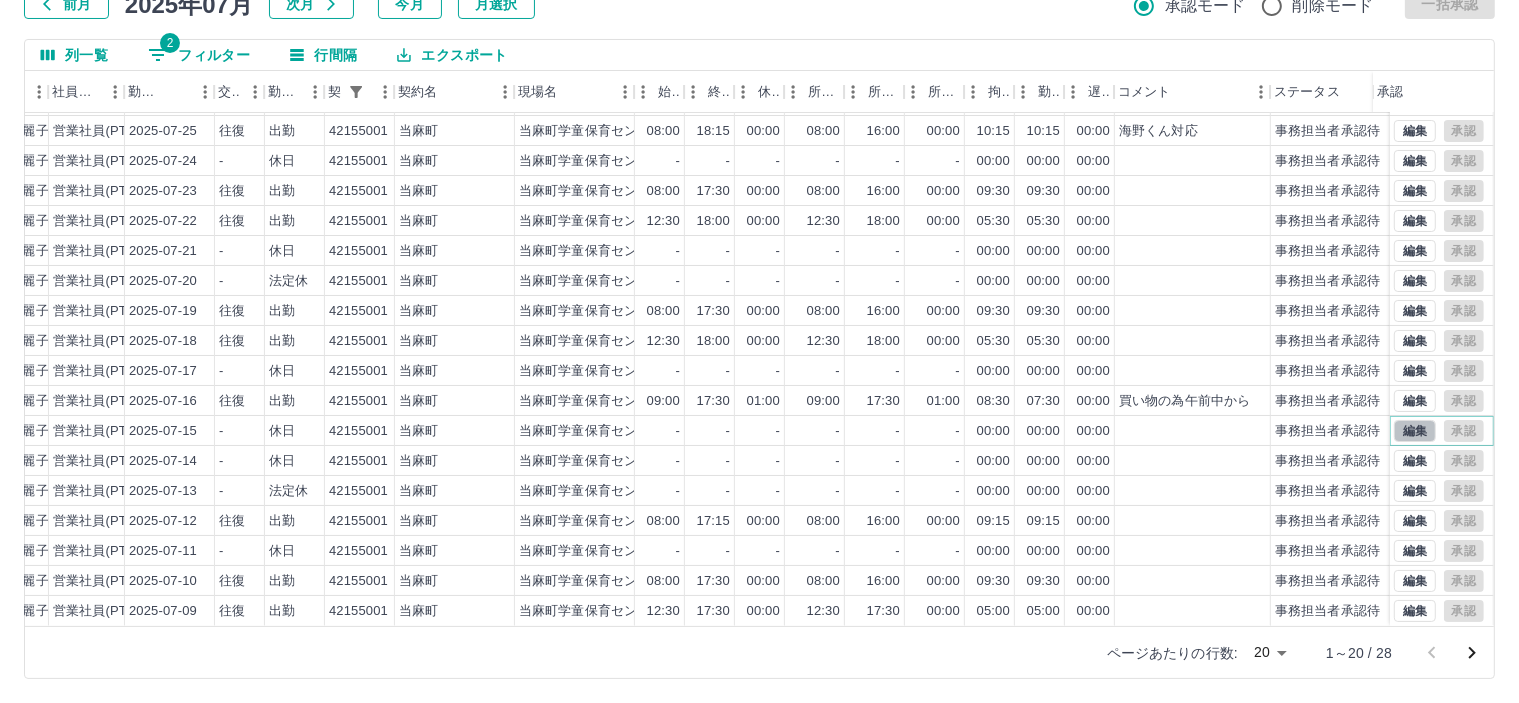 click on "編集" at bounding box center [1415, 431] 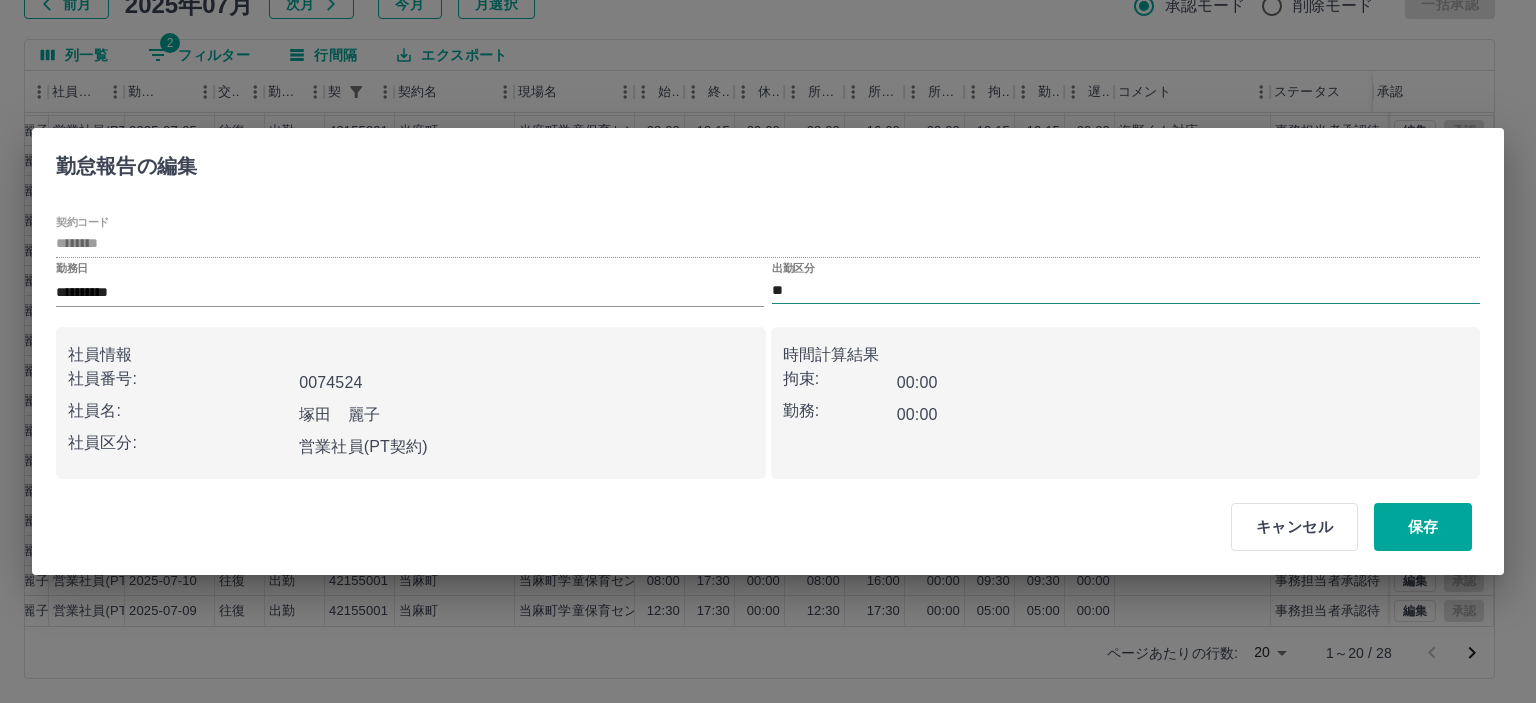 click on "**" at bounding box center [1126, 290] 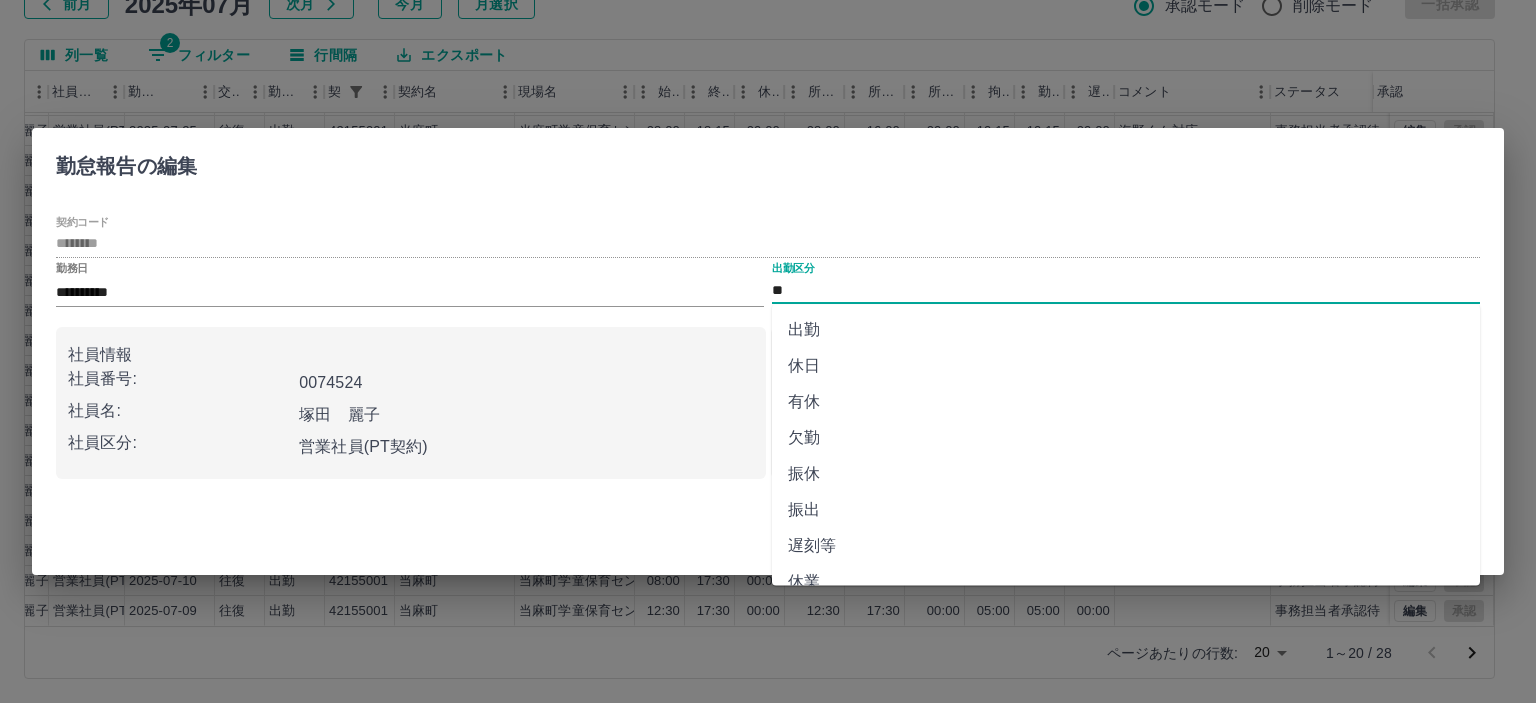 click on "出勤" at bounding box center (1126, 330) 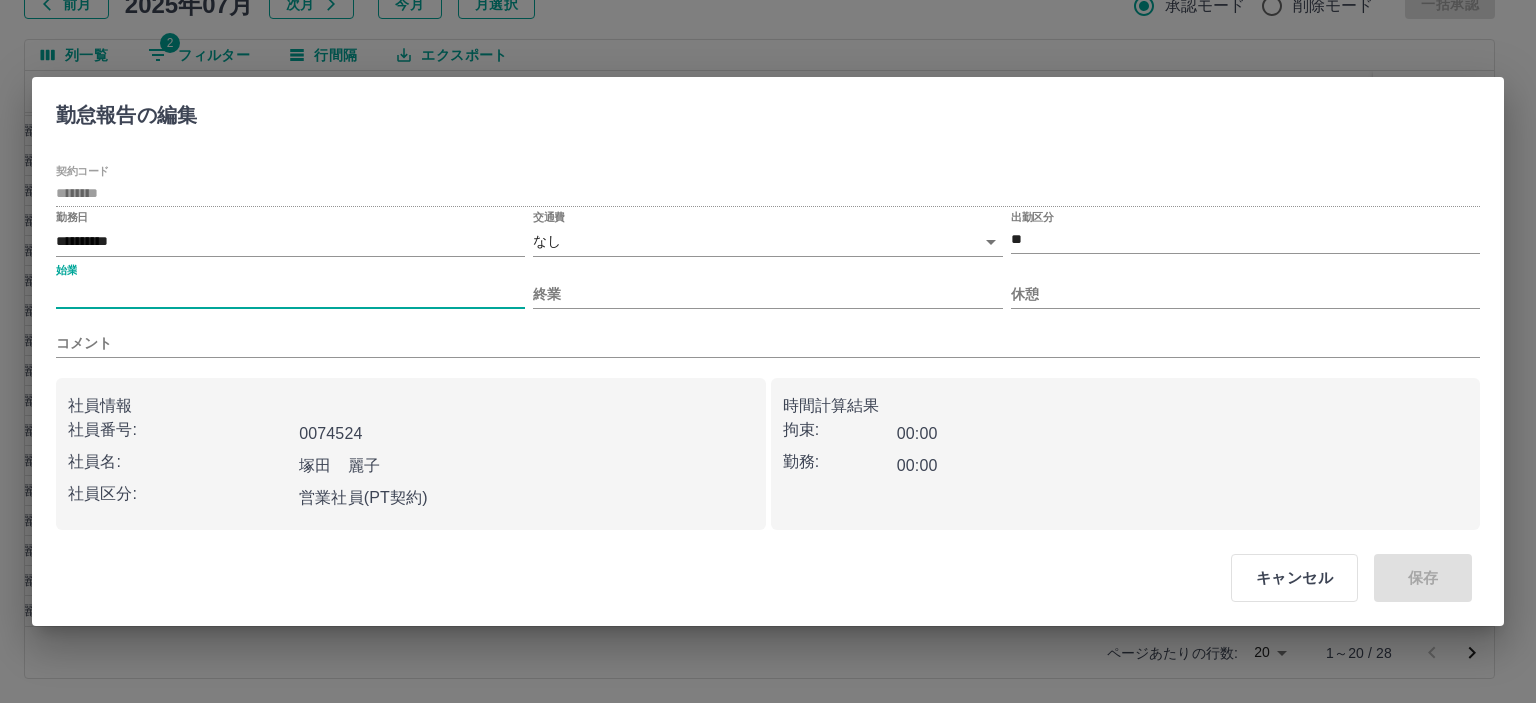 click on "始業" at bounding box center (290, 294) 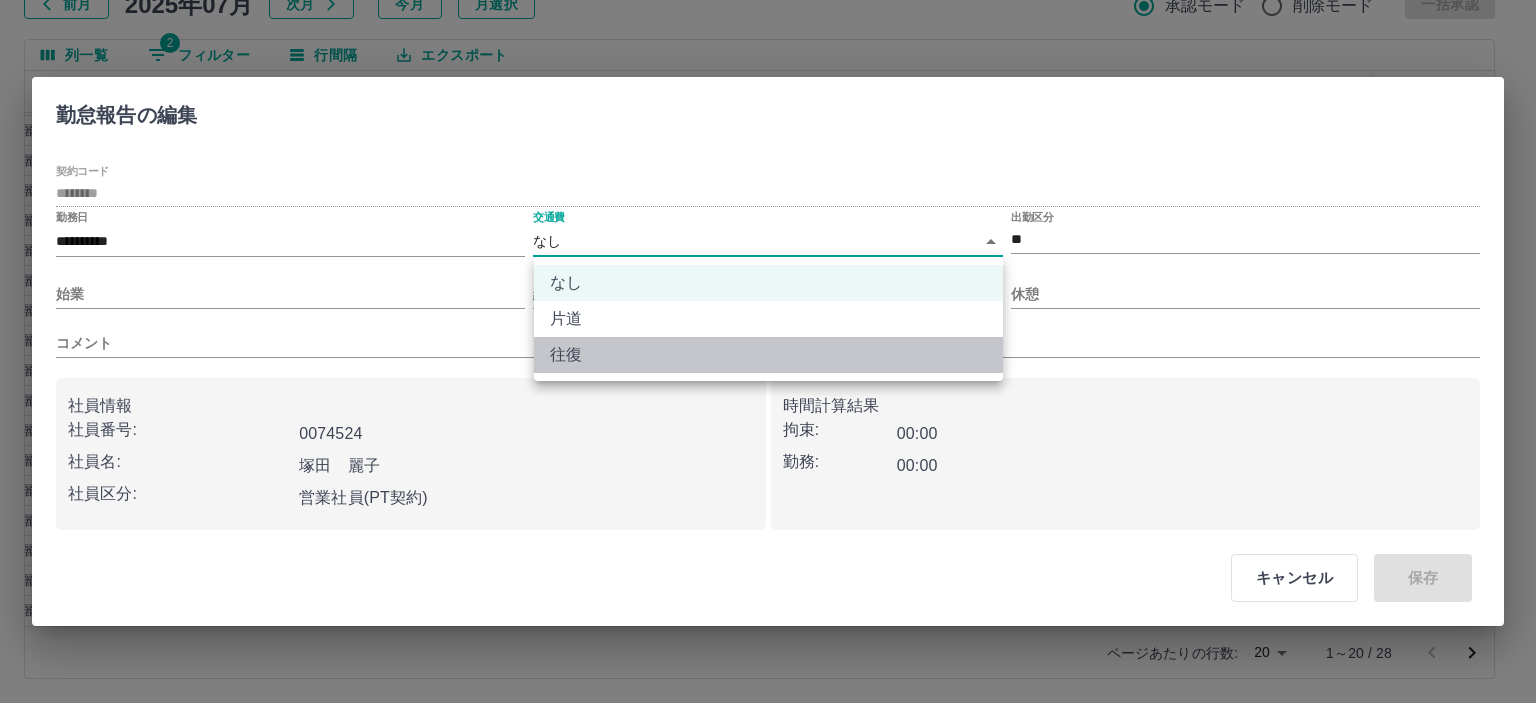 click on "往復" at bounding box center [768, 355] 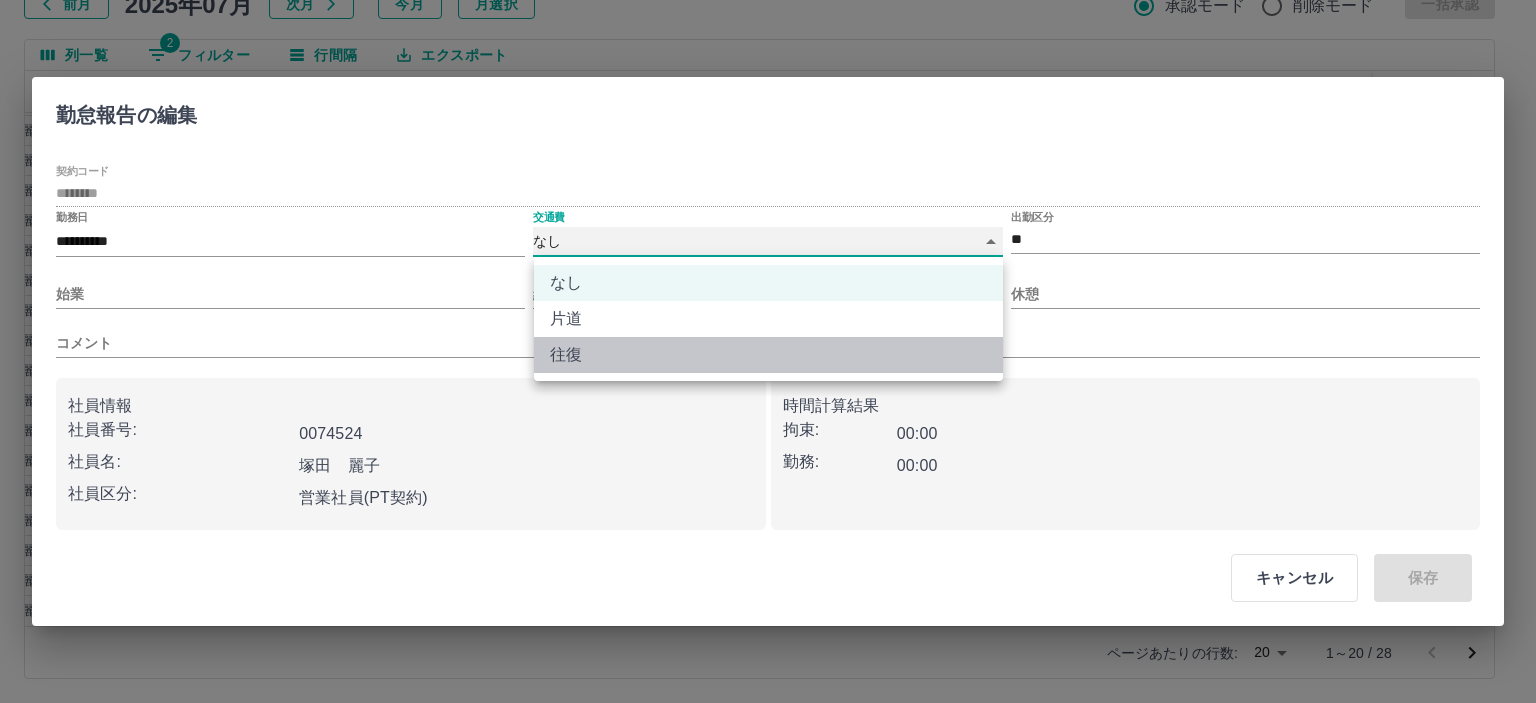 type on "******" 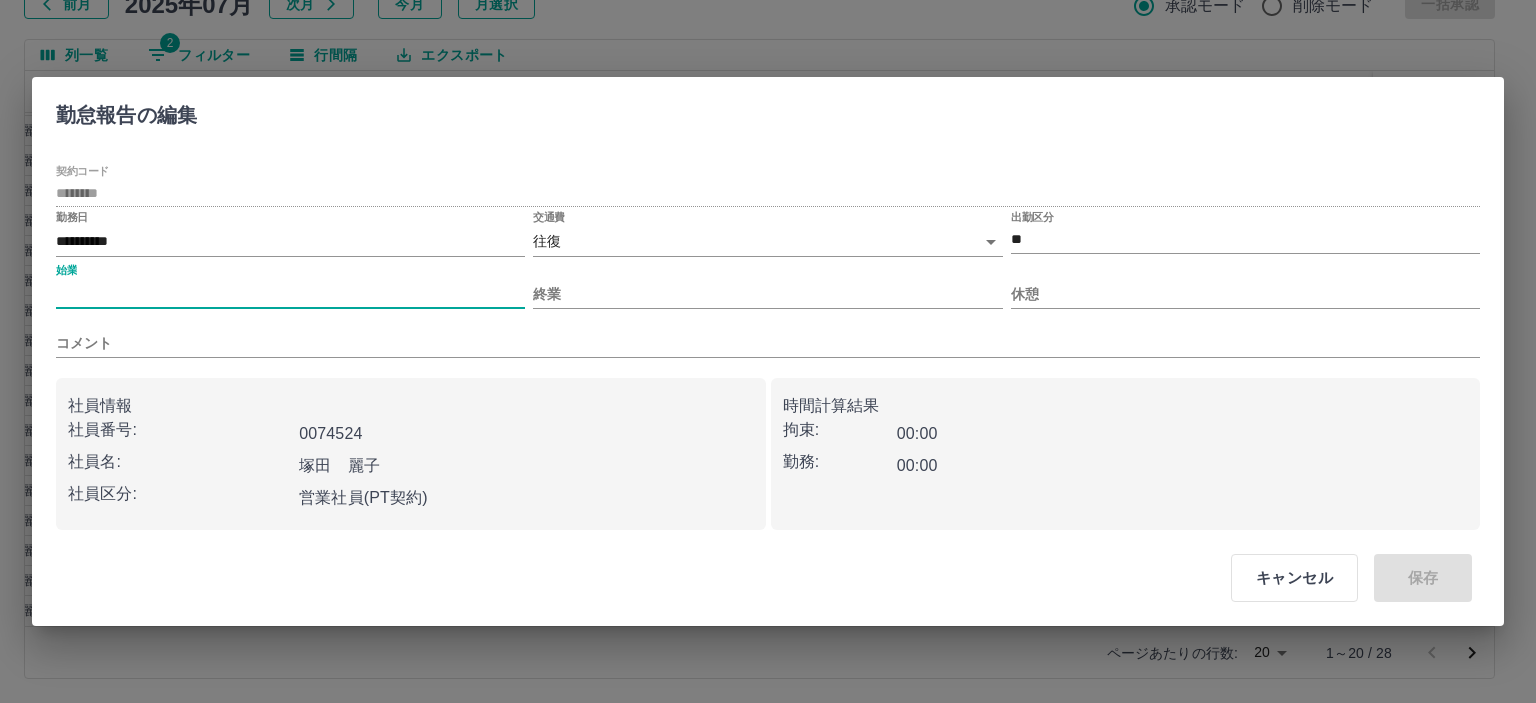 click on "始業" at bounding box center [290, 294] 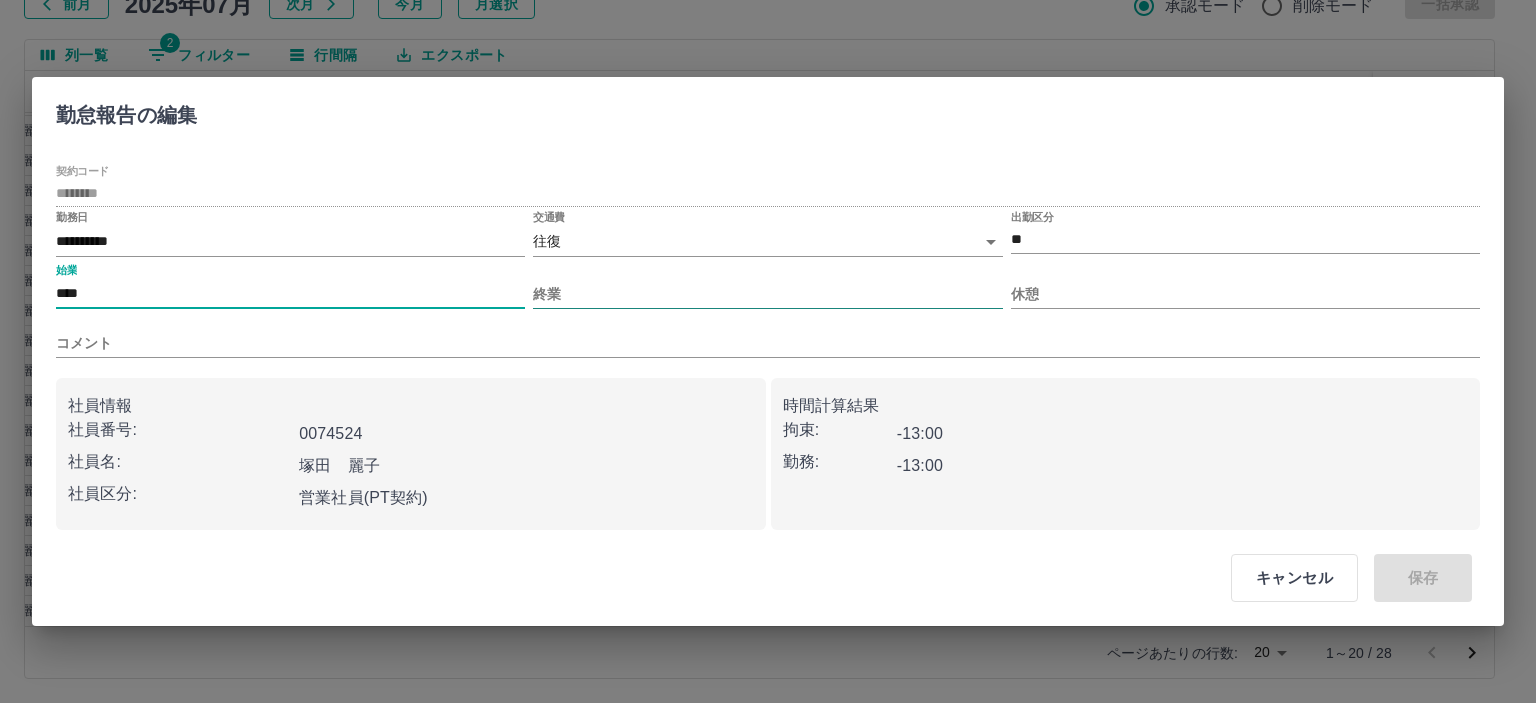 type on "****" 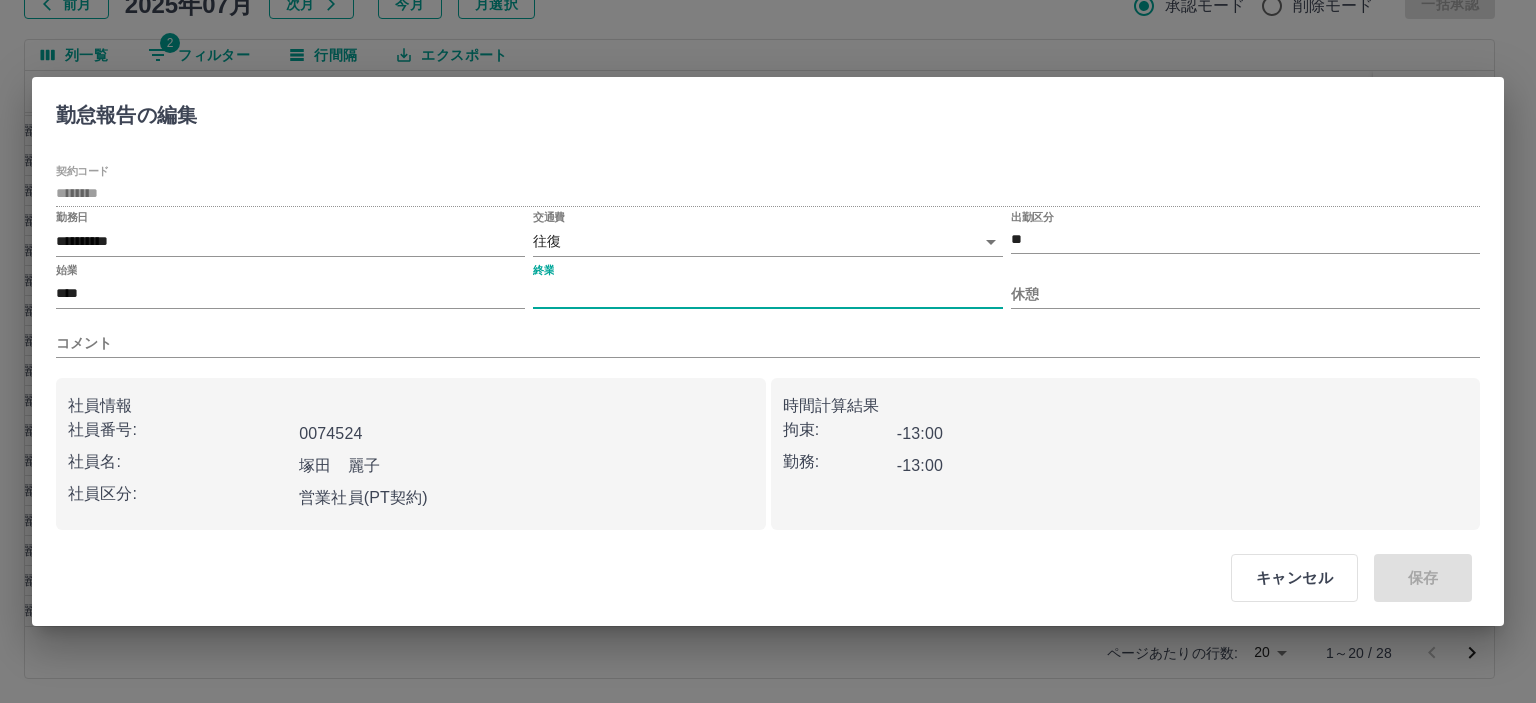 click on "終業" at bounding box center [767, 294] 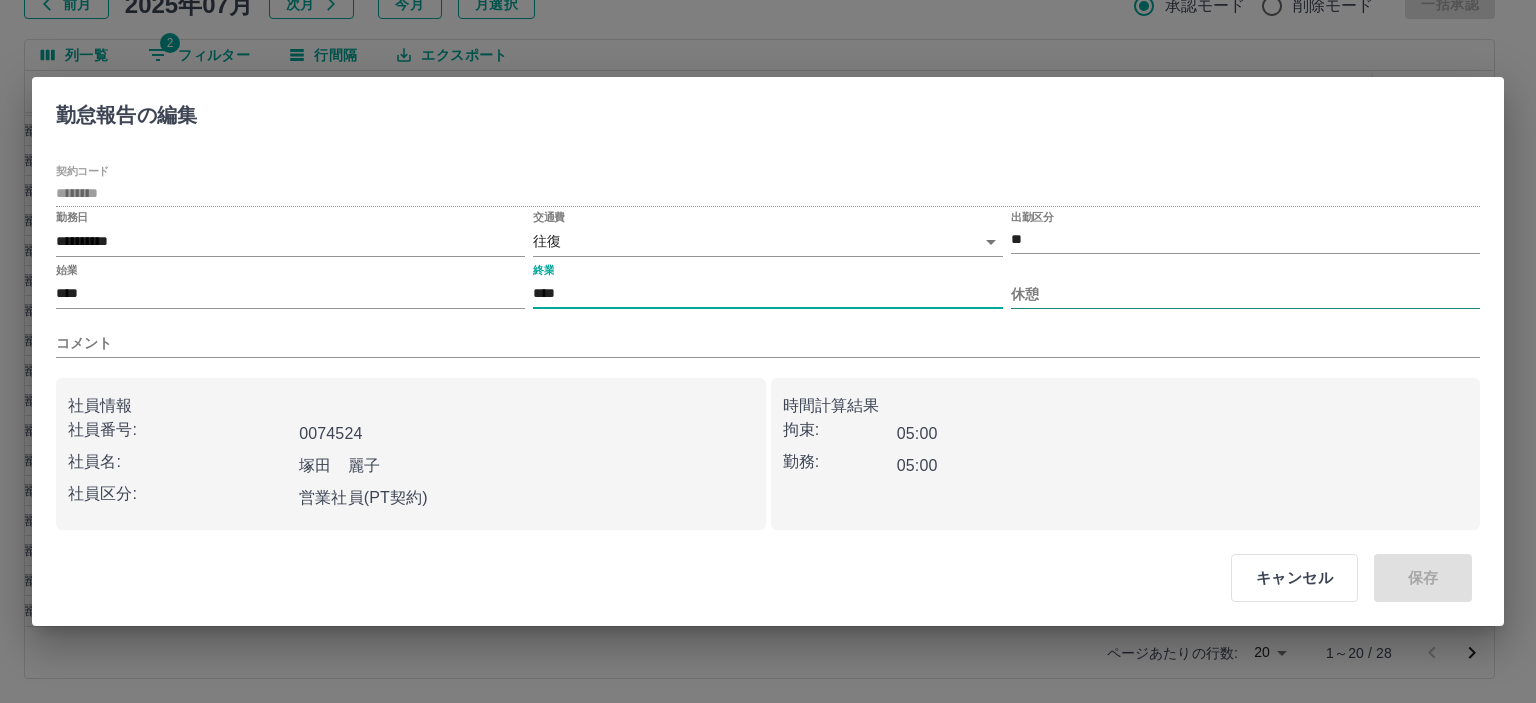 type on "****" 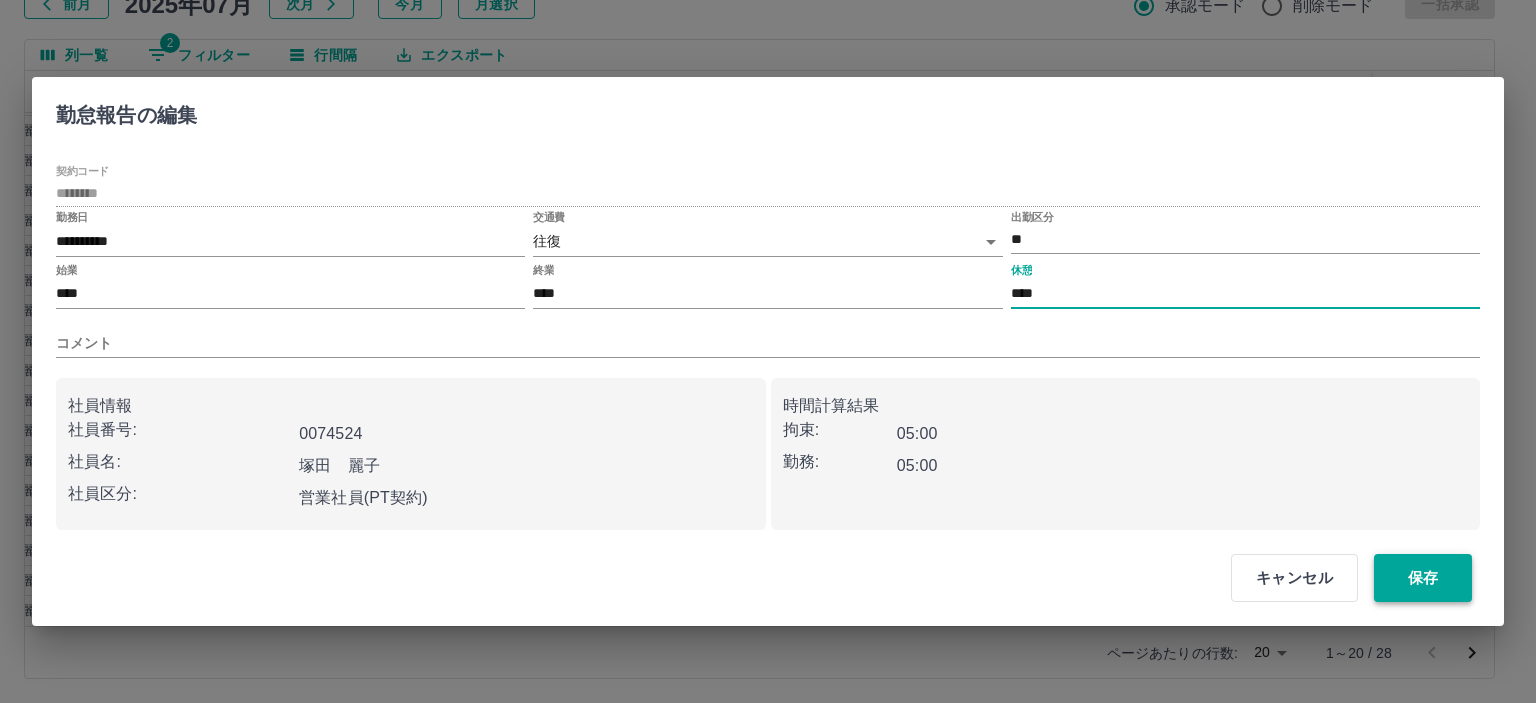 type on "****" 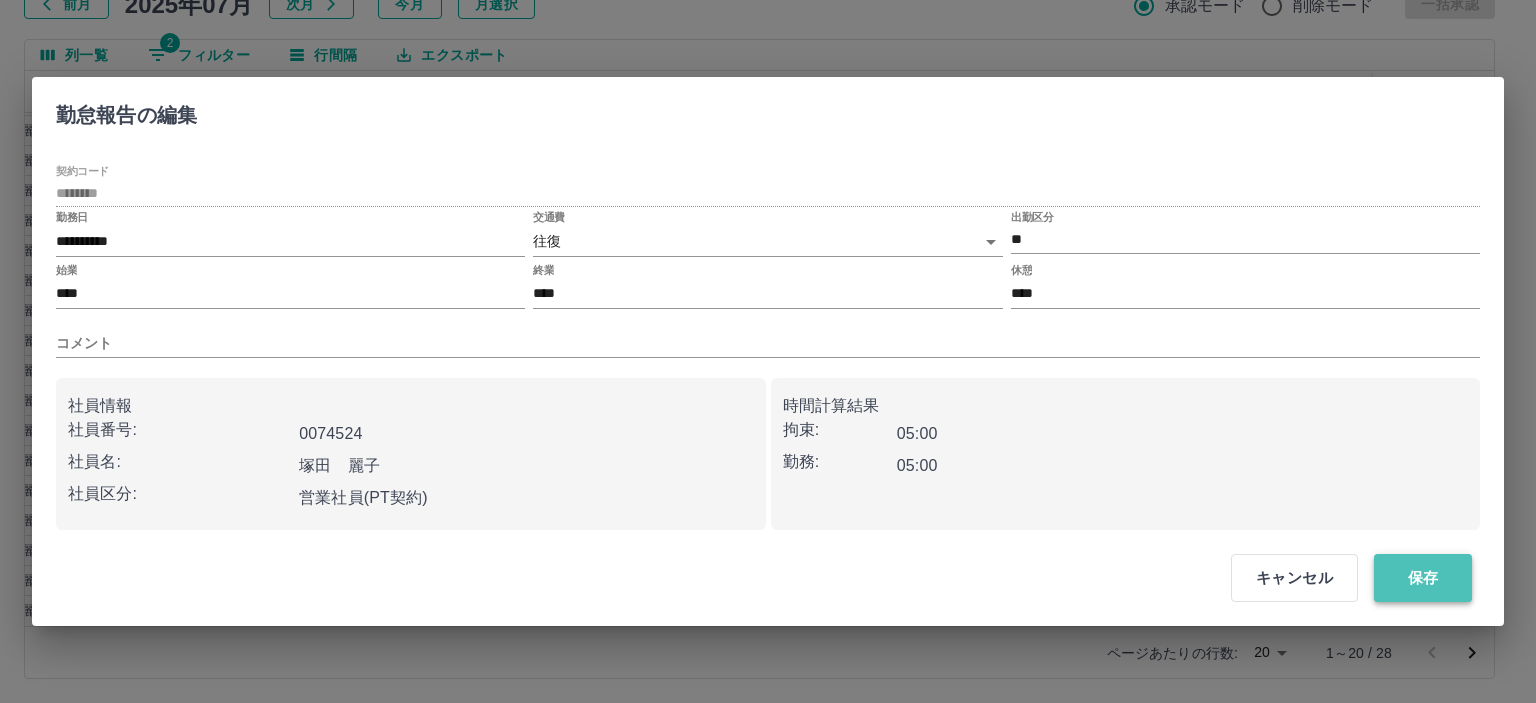 click on "保存" at bounding box center (1423, 578) 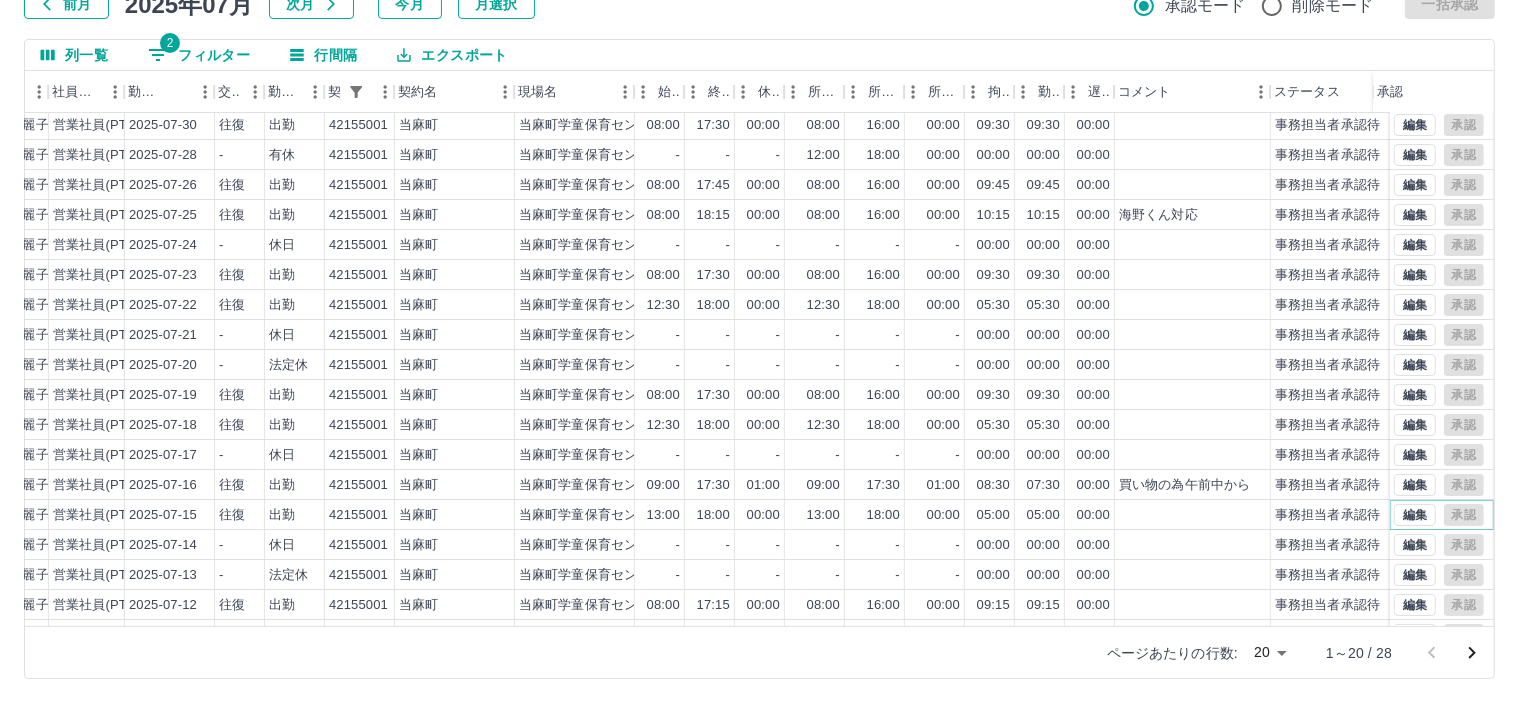 scroll, scrollTop: 0, scrollLeft: 276, axis: horizontal 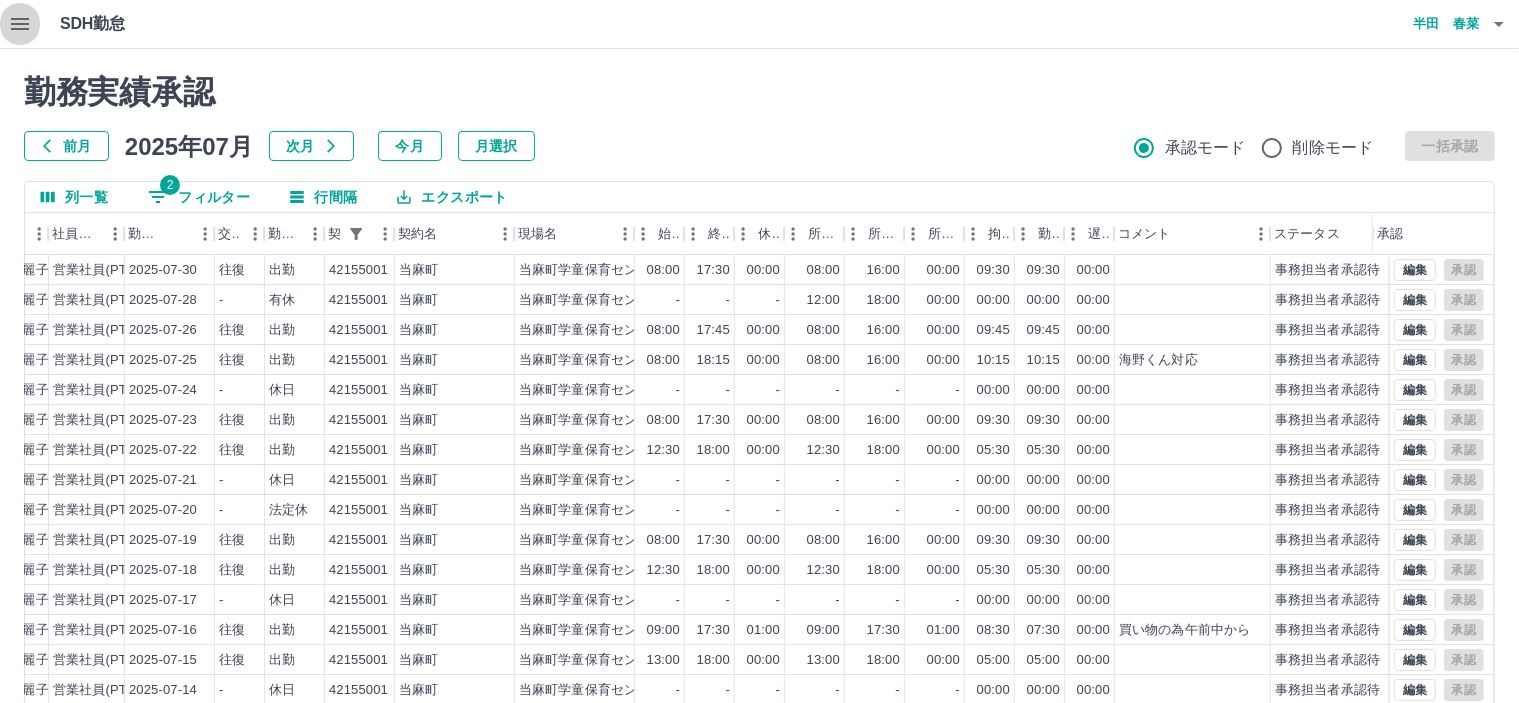 click 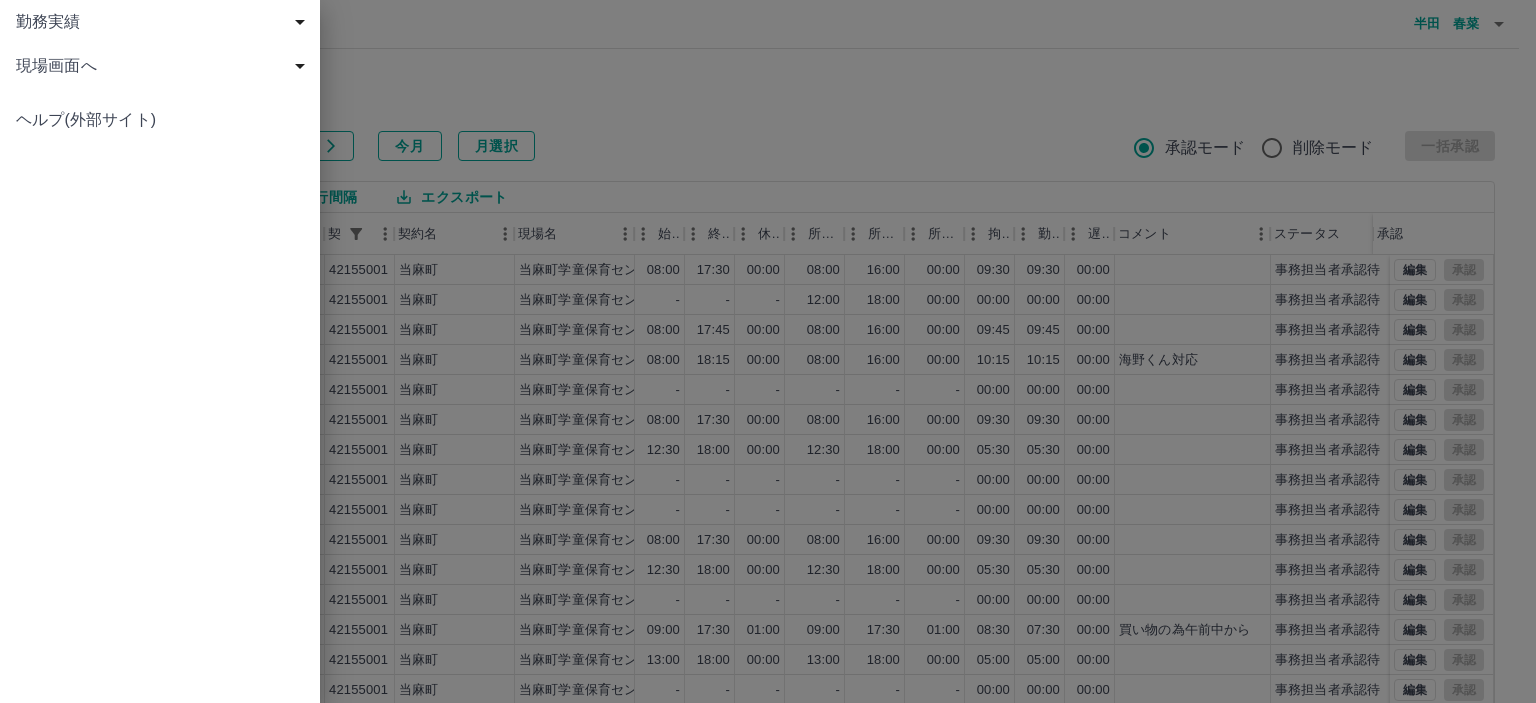 click on "現場画面へ" at bounding box center [164, 66] 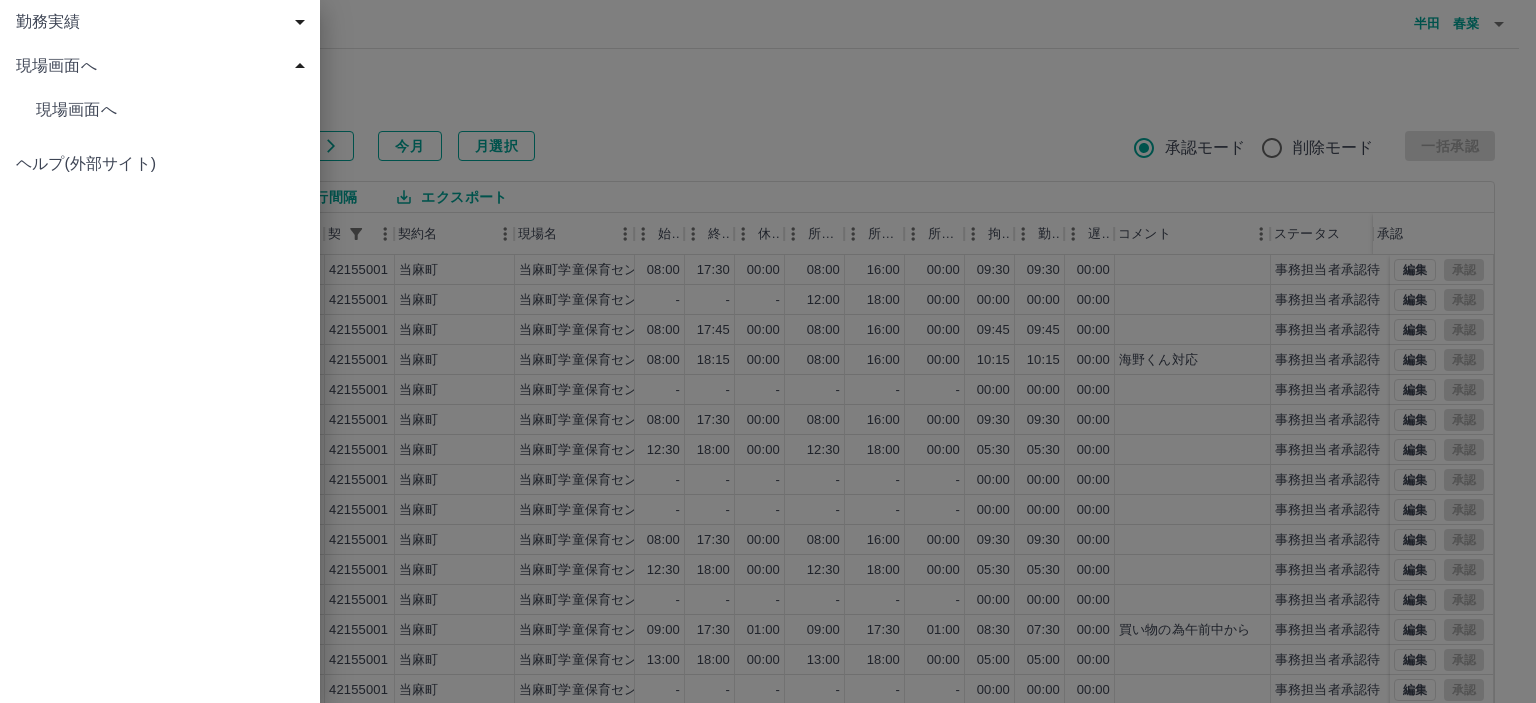 click on "現場画面へ" at bounding box center (164, 66) 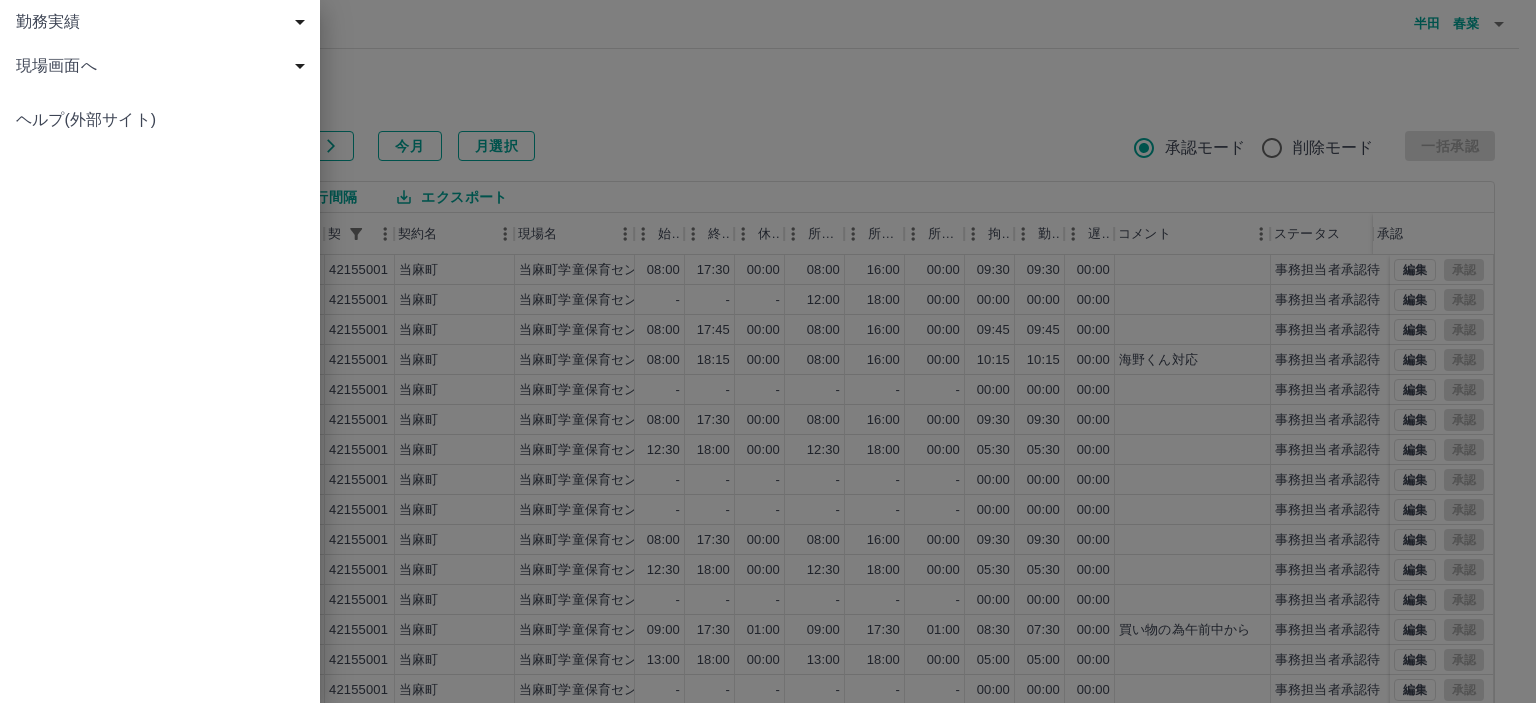 click at bounding box center [768, 351] 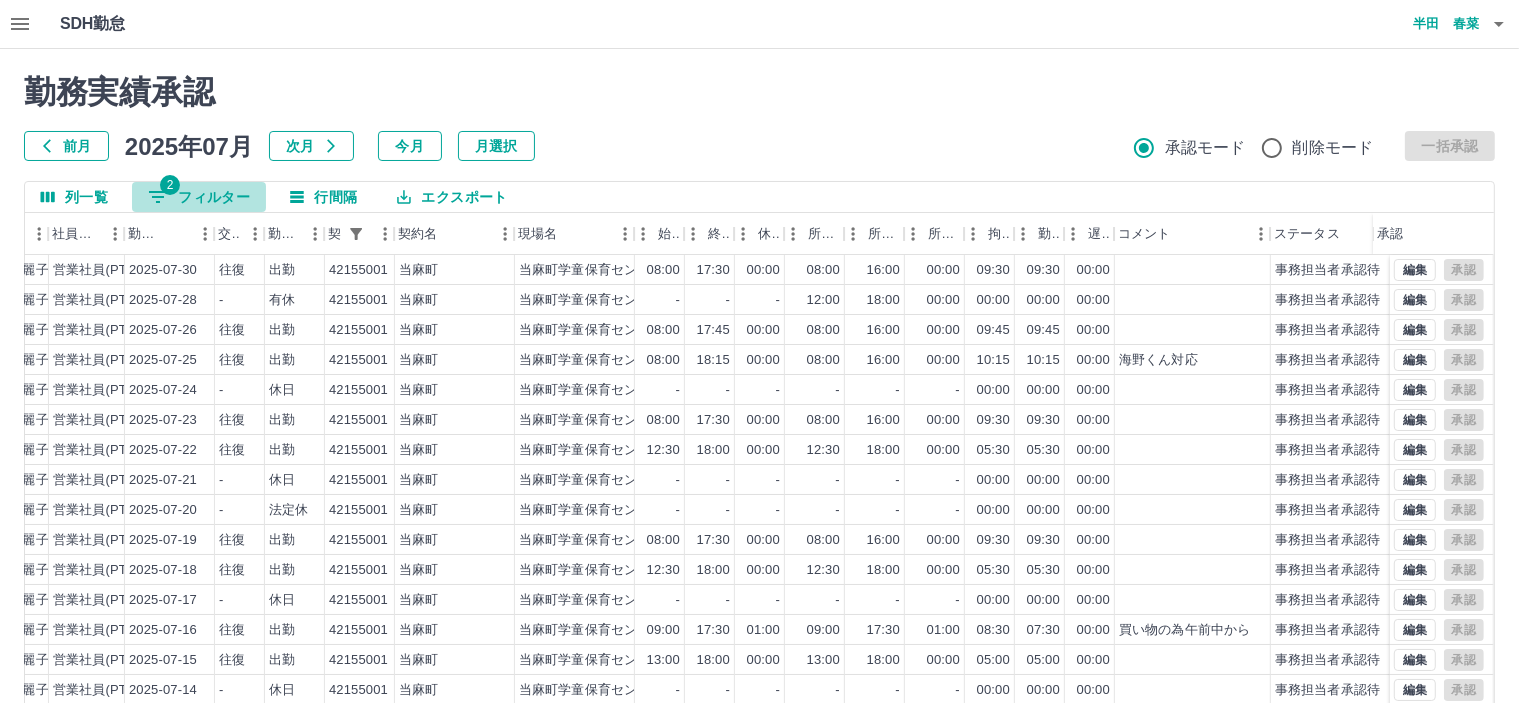 click on "2 フィルター" at bounding box center [199, 197] 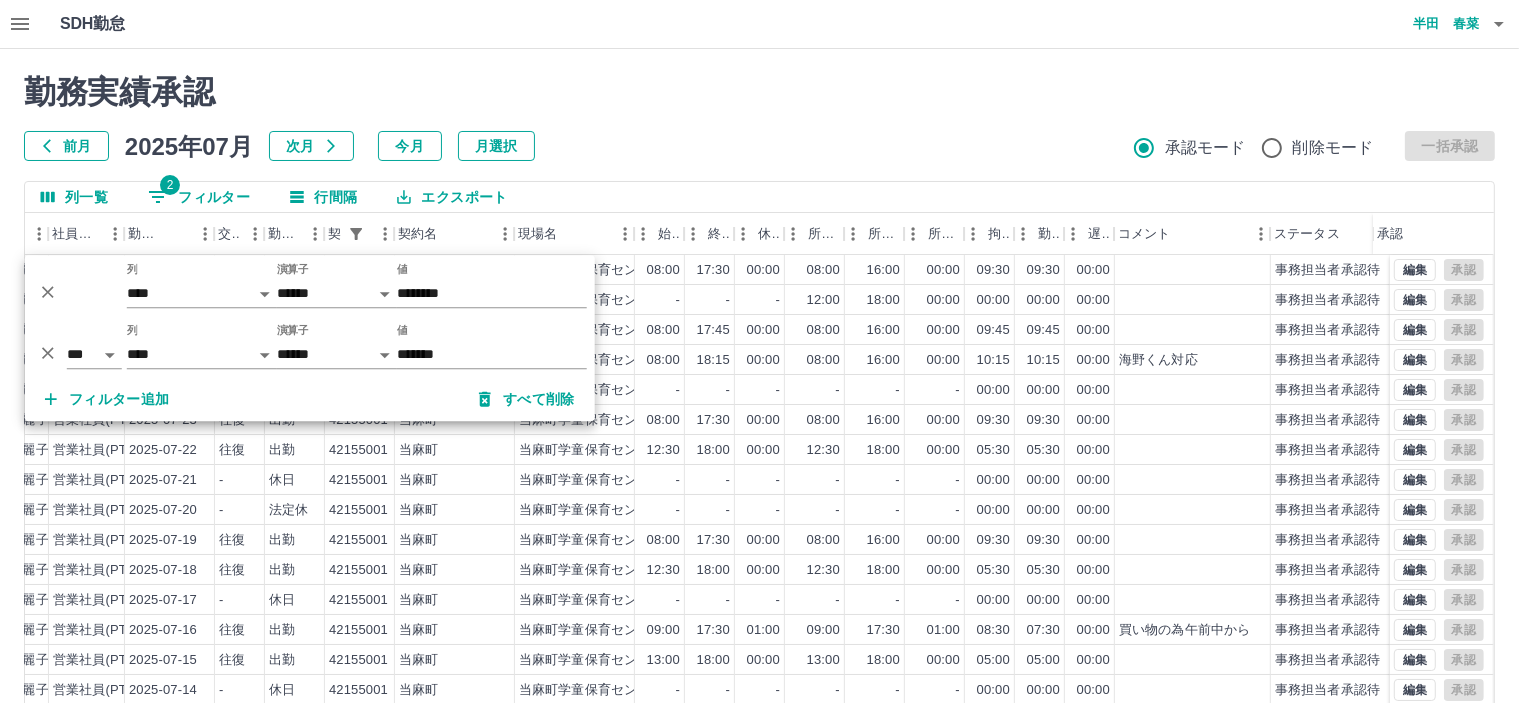 click on "勤務実績承認" at bounding box center [759, 92] 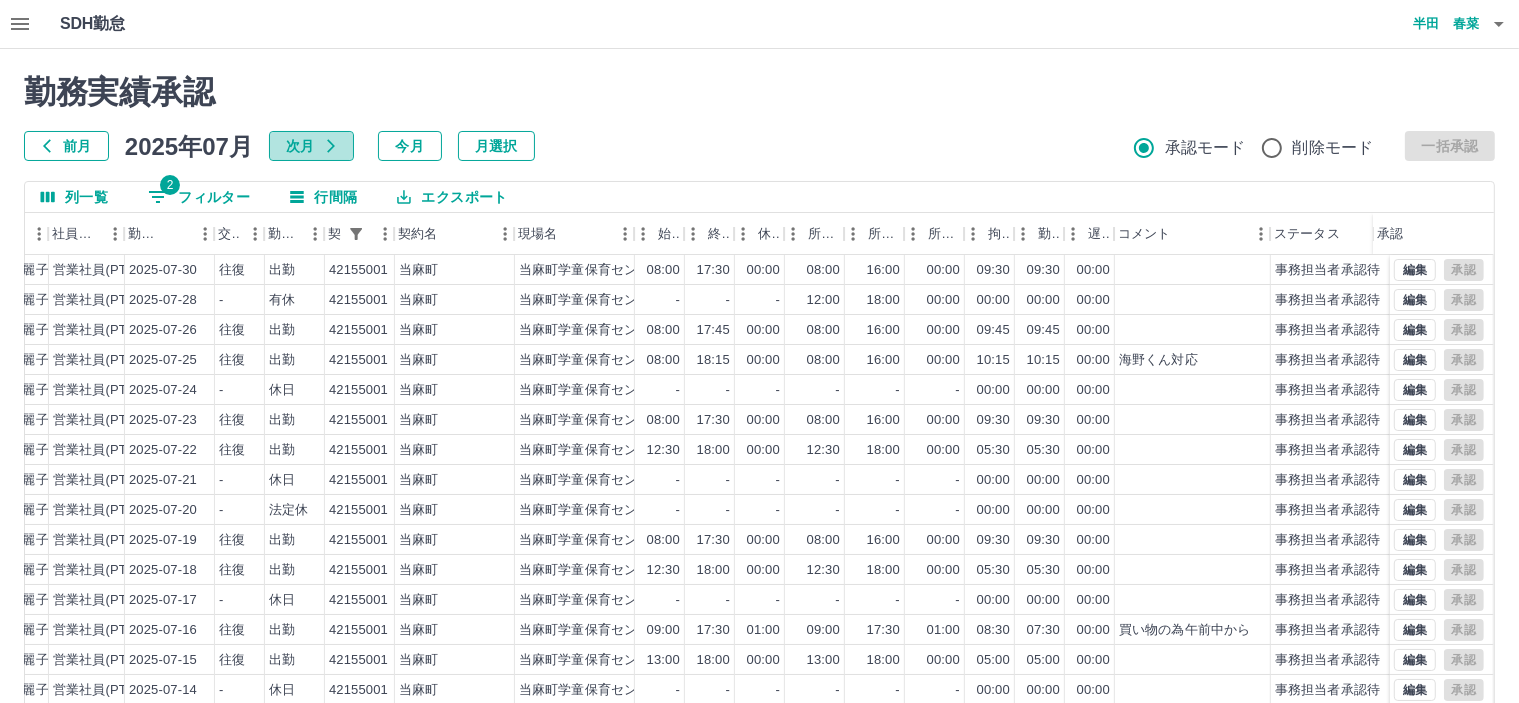 click on "次月" at bounding box center (311, 146) 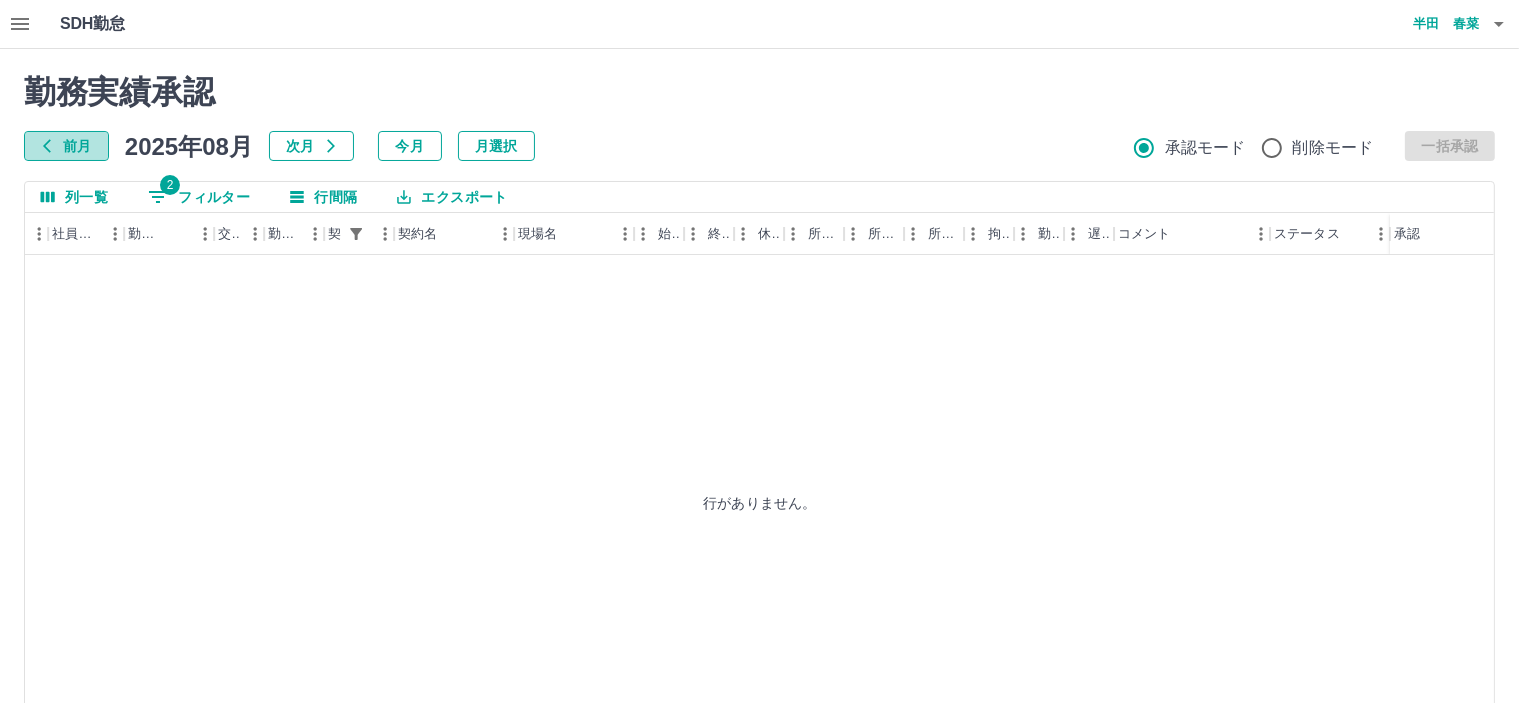 click on "前月" at bounding box center [66, 146] 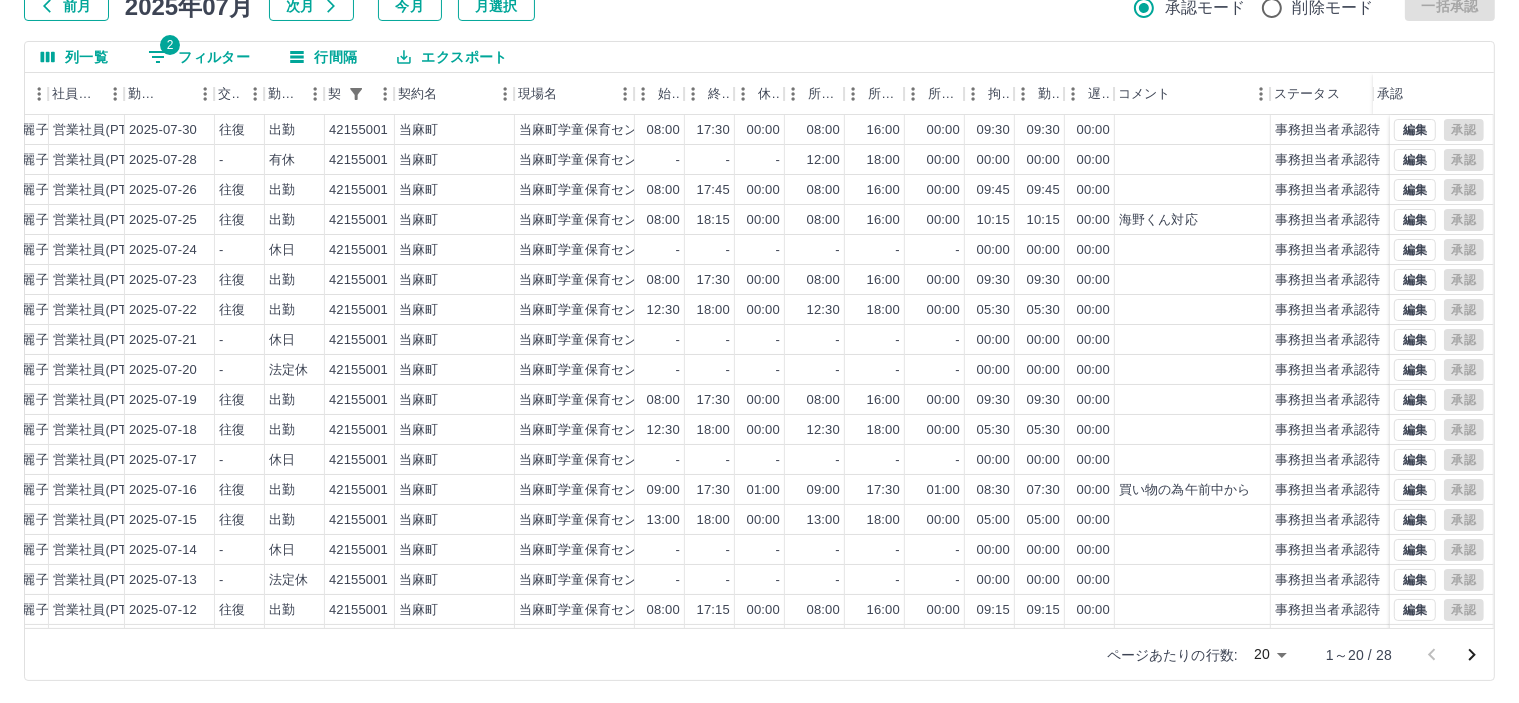 scroll, scrollTop: 142, scrollLeft: 0, axis: vertical 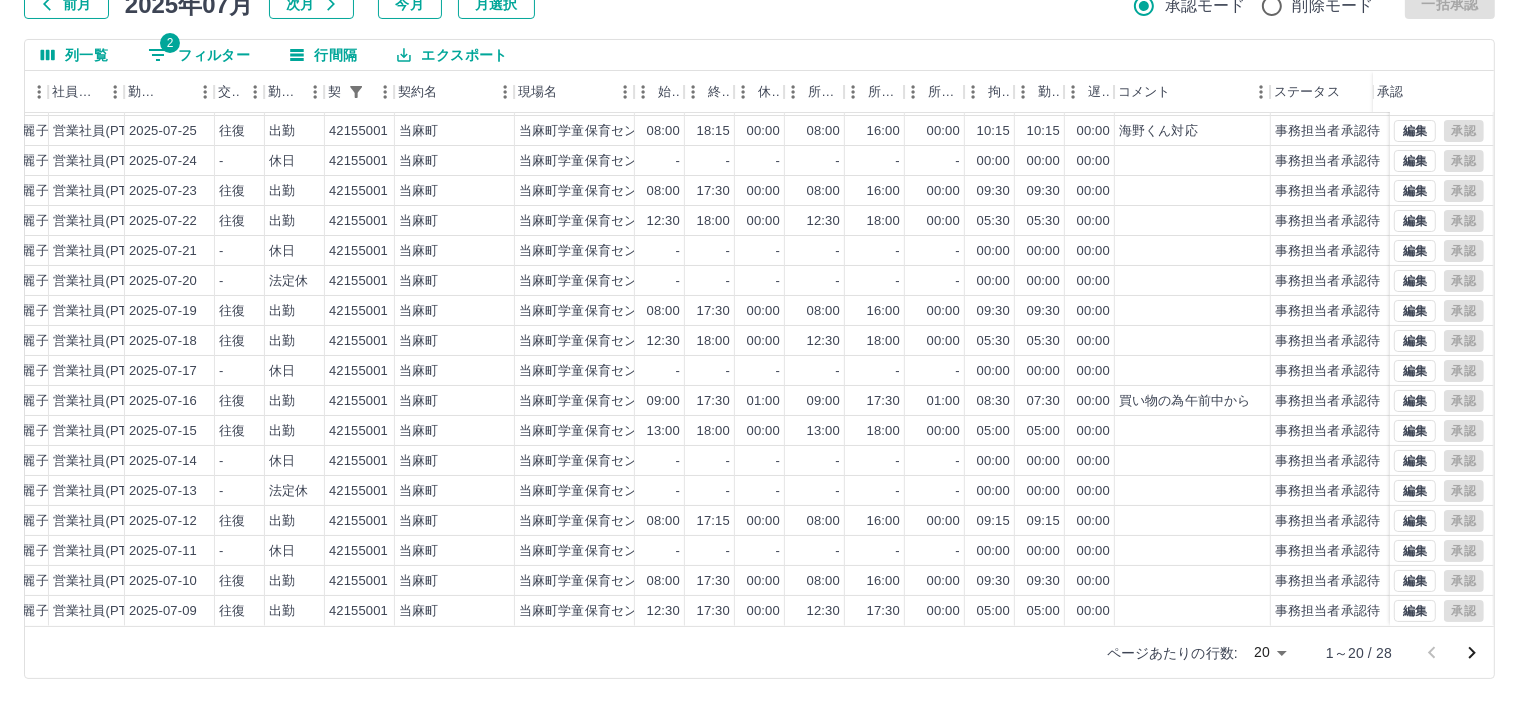 click at bounding box center (1452, 653) 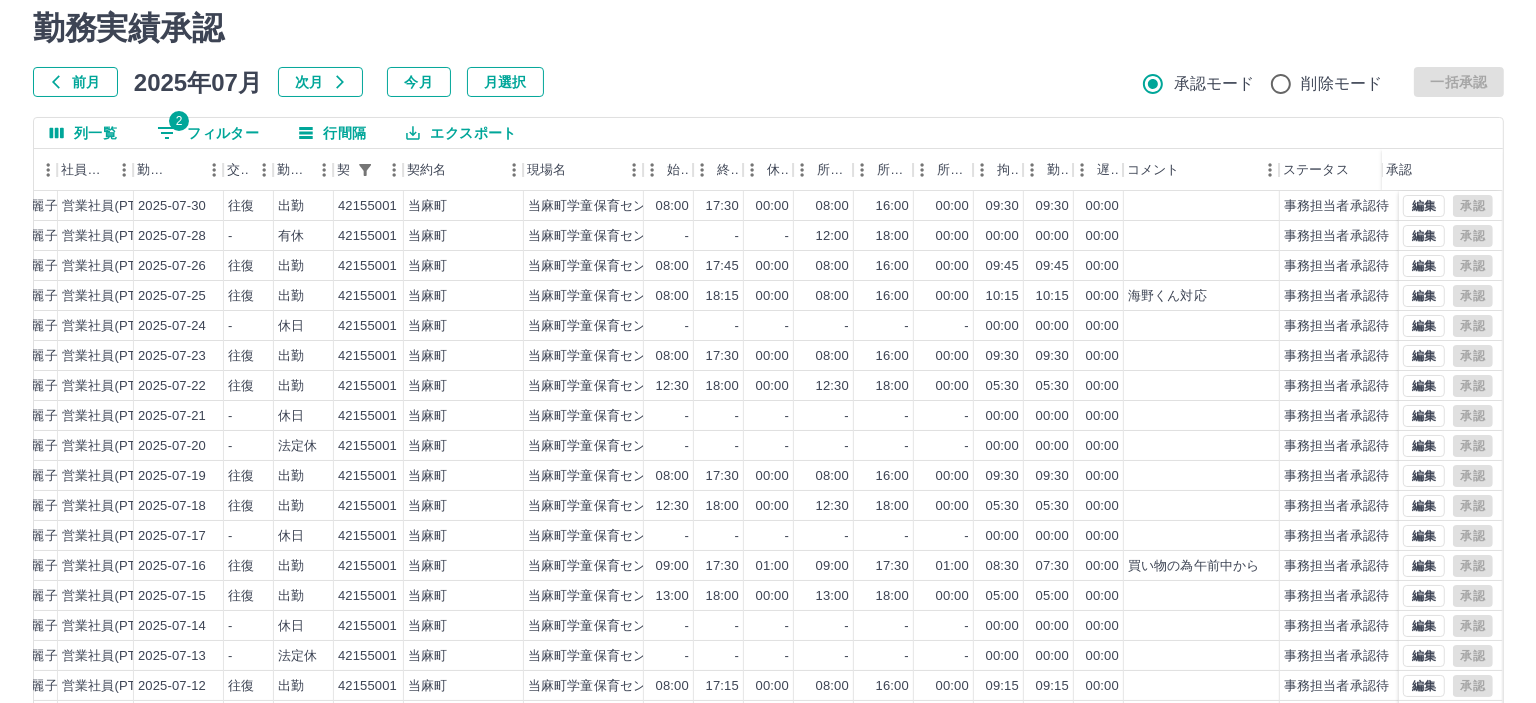 scroll, scrollTop: 0, scrollLeft: 0, axis: both 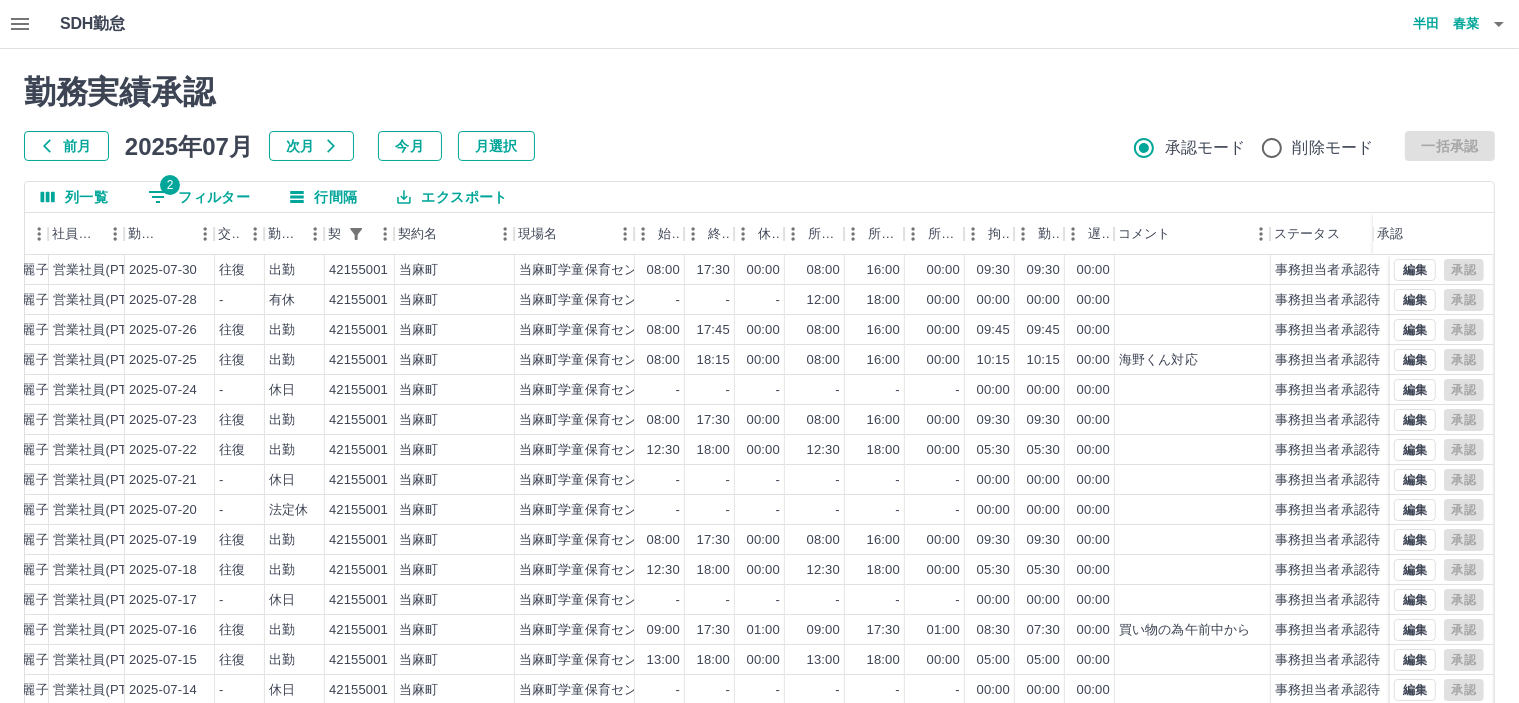 click on "半田　春菜" at bounding box center [1419, 24] 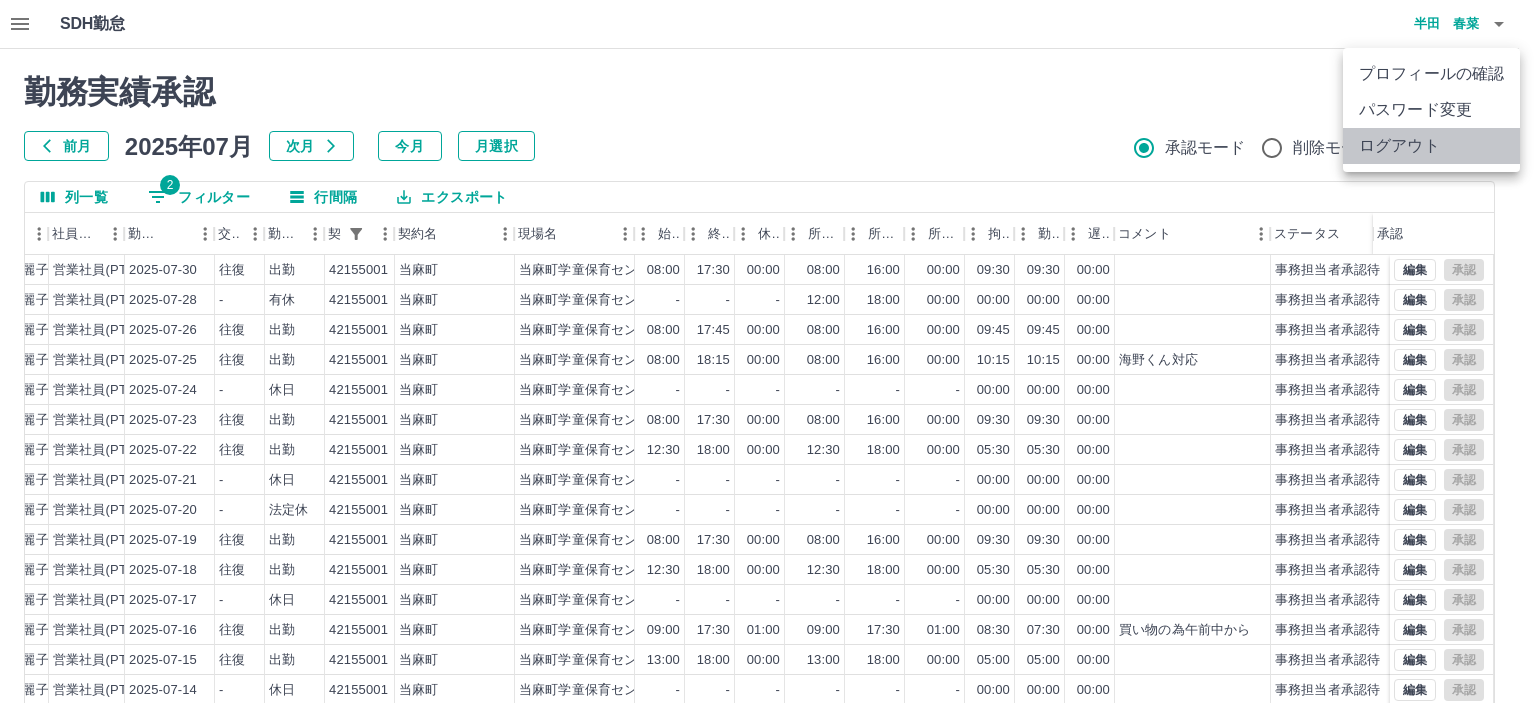 click on "ログアウト" at bounding box center [1431, 146] 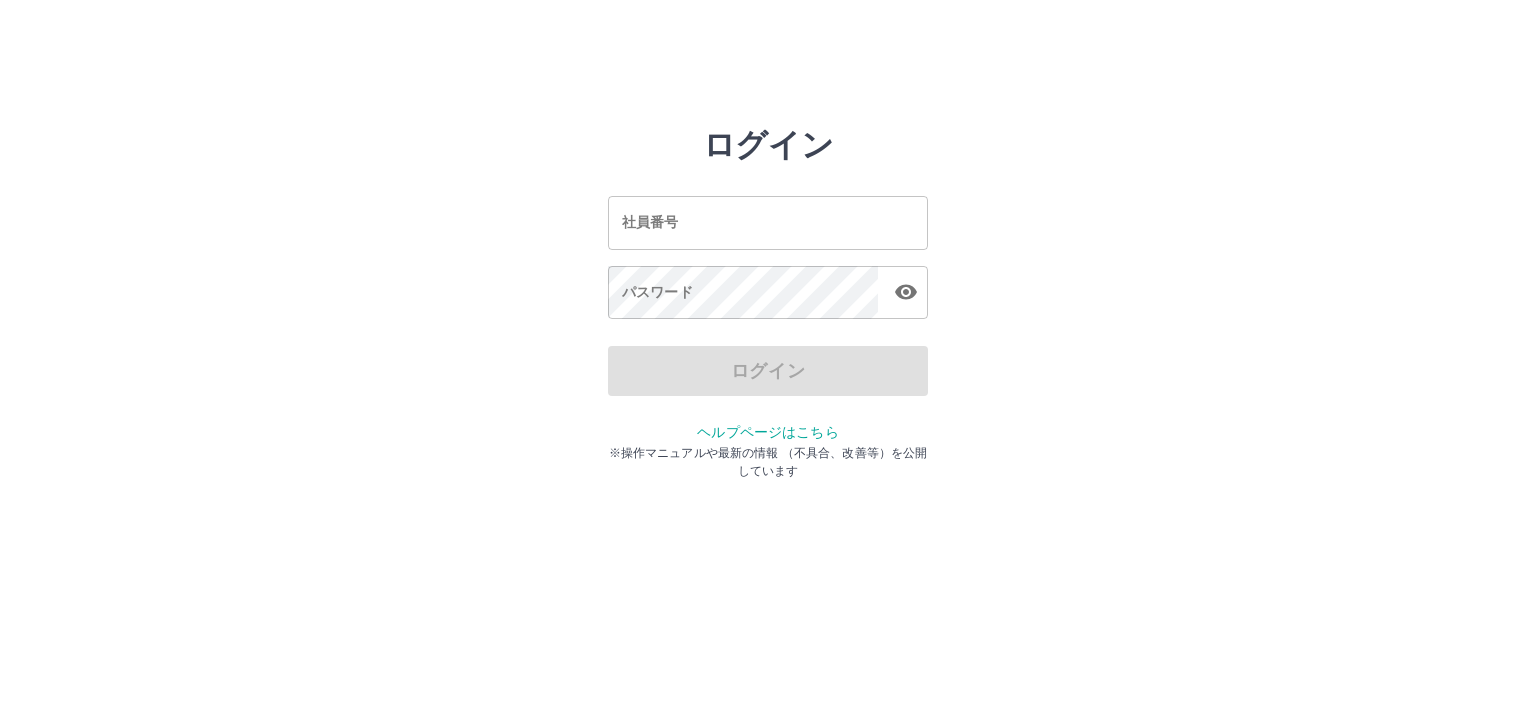 scroll, scrollTop: 0, scrollLeft: 0, axis: both 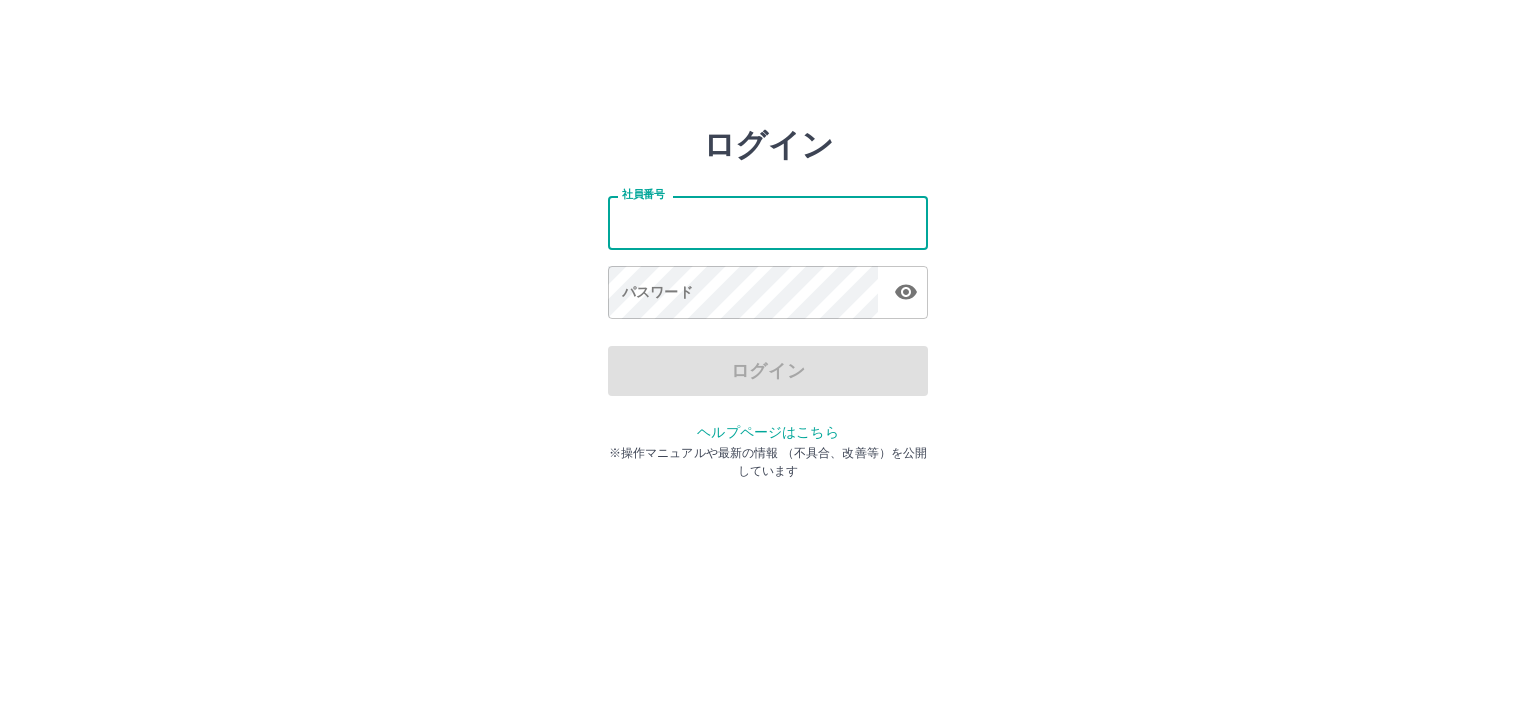 click on "社員番号" at bounding box center [768, 222] 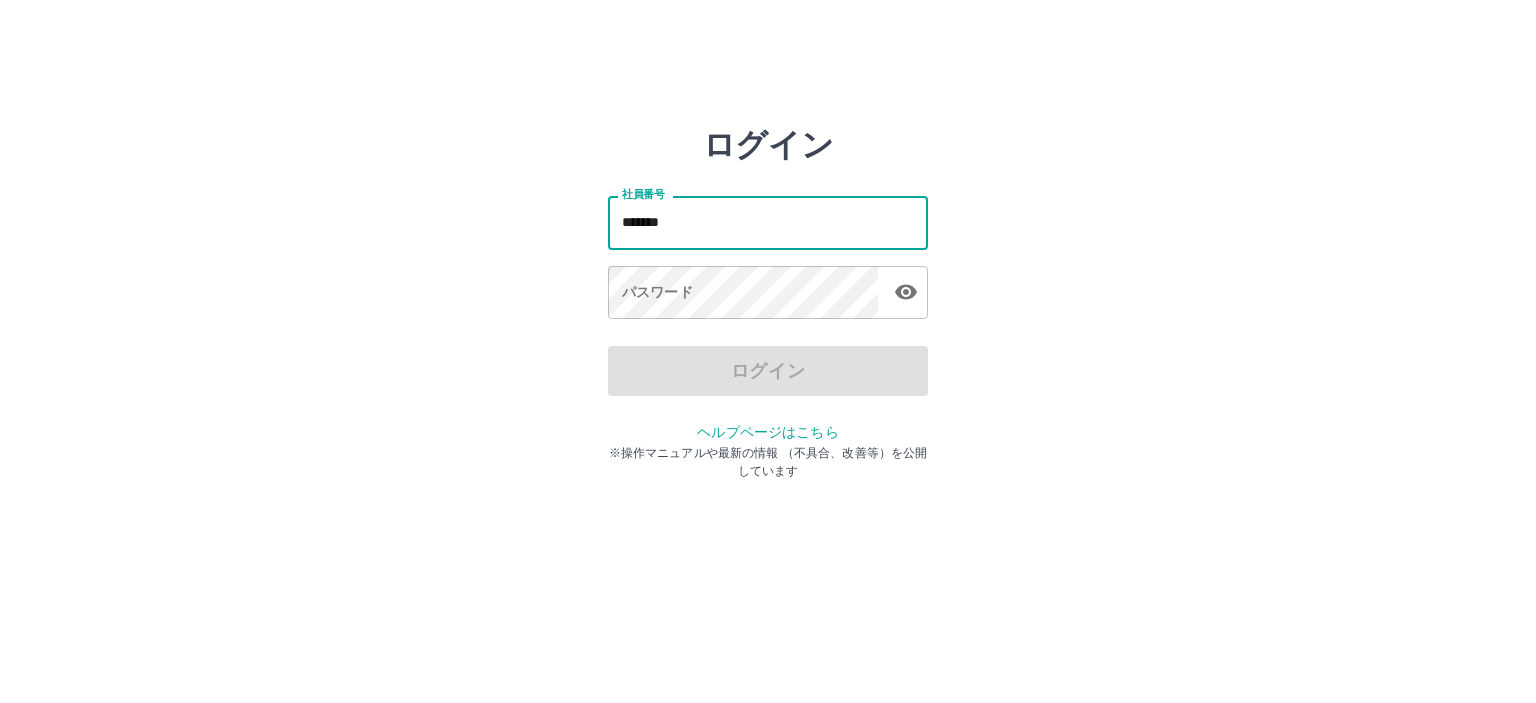 type on "*******" 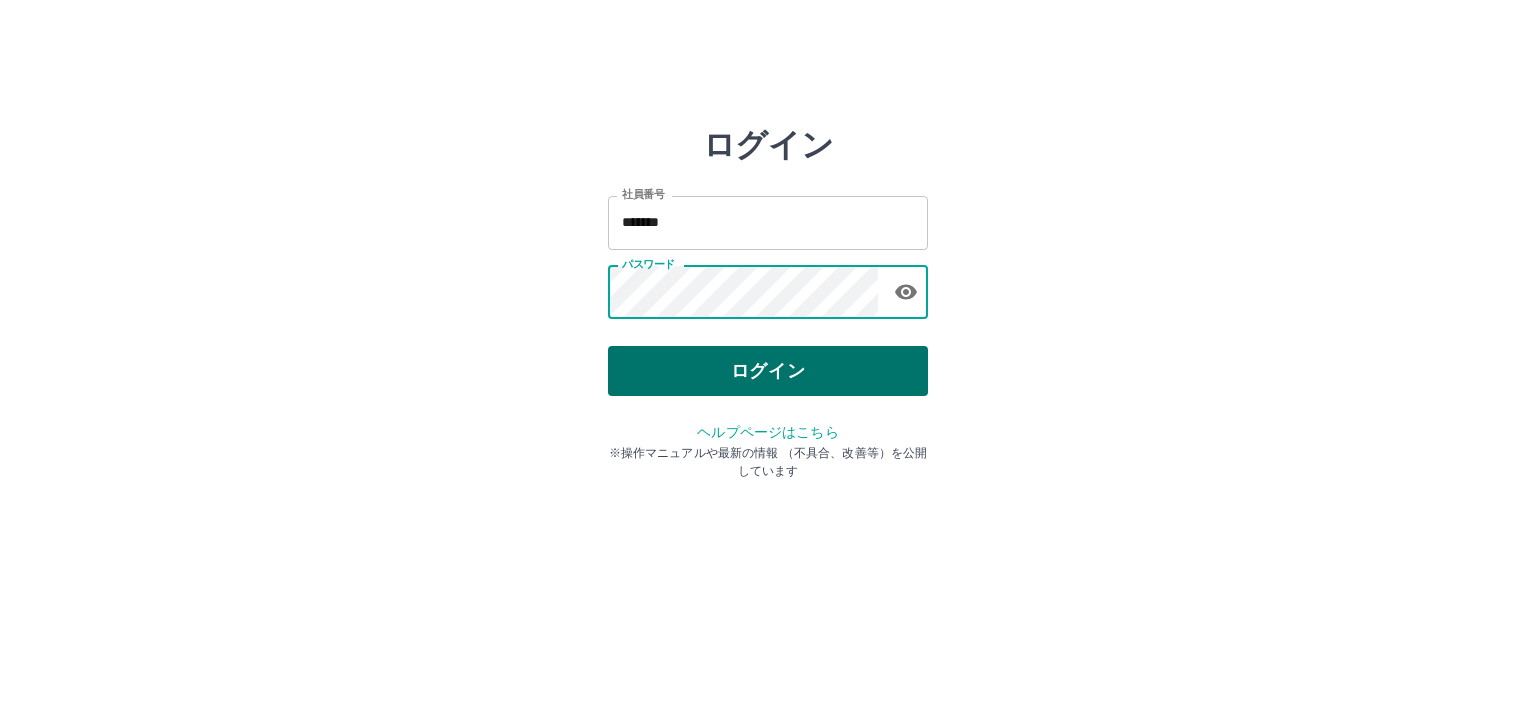 click on "ログイン" at bounding box center [768, 371] 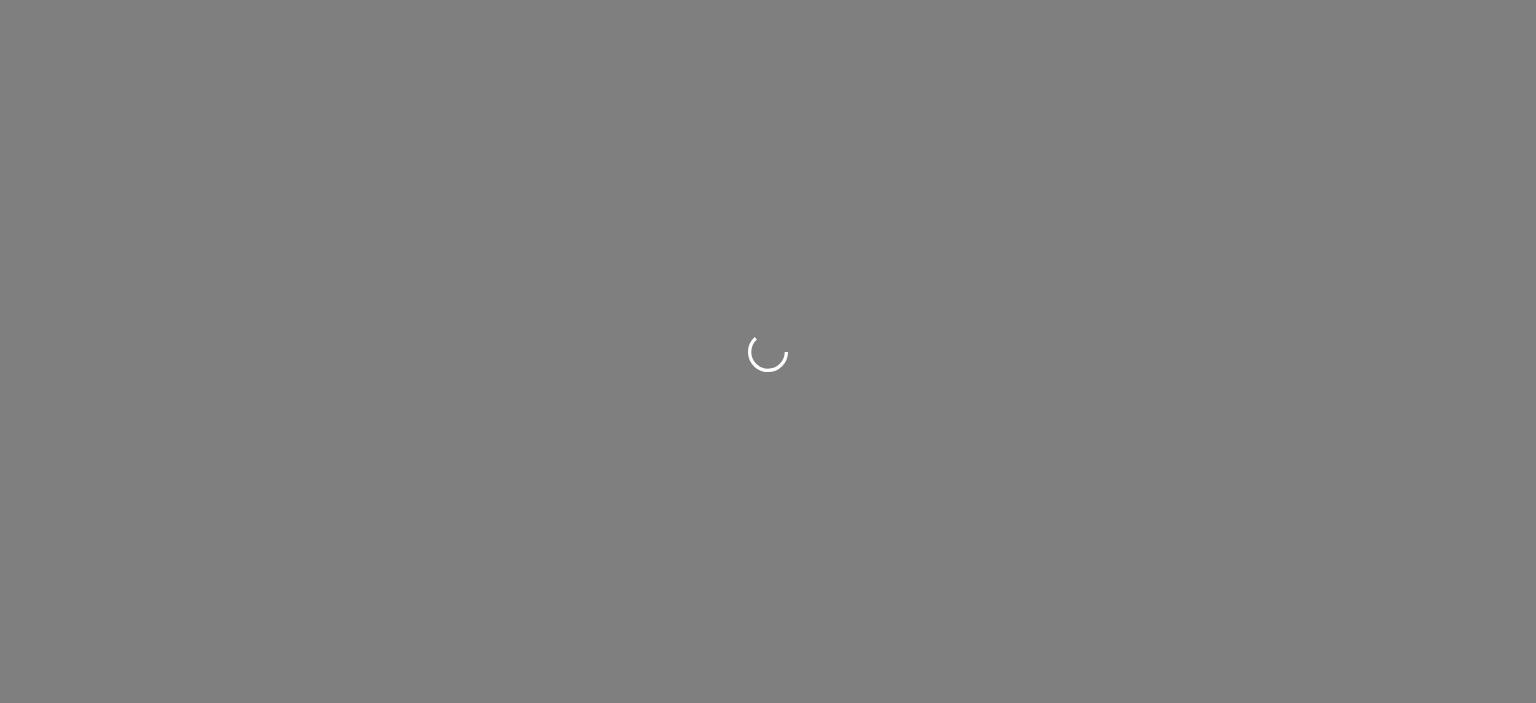 scroll, scrollTop: 0, scrollLeft: 0, axis: both 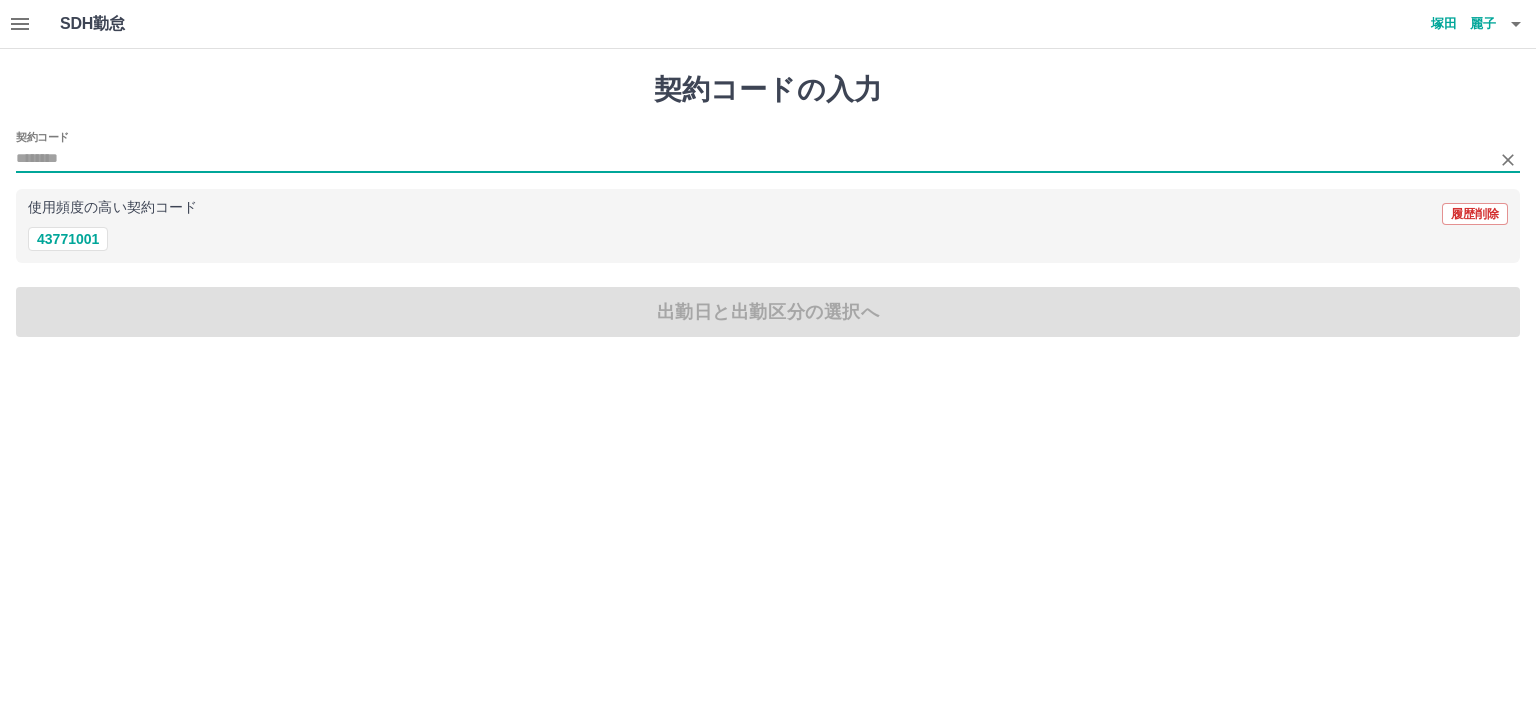 click on "契約コード" at bounding box center [753, 159] 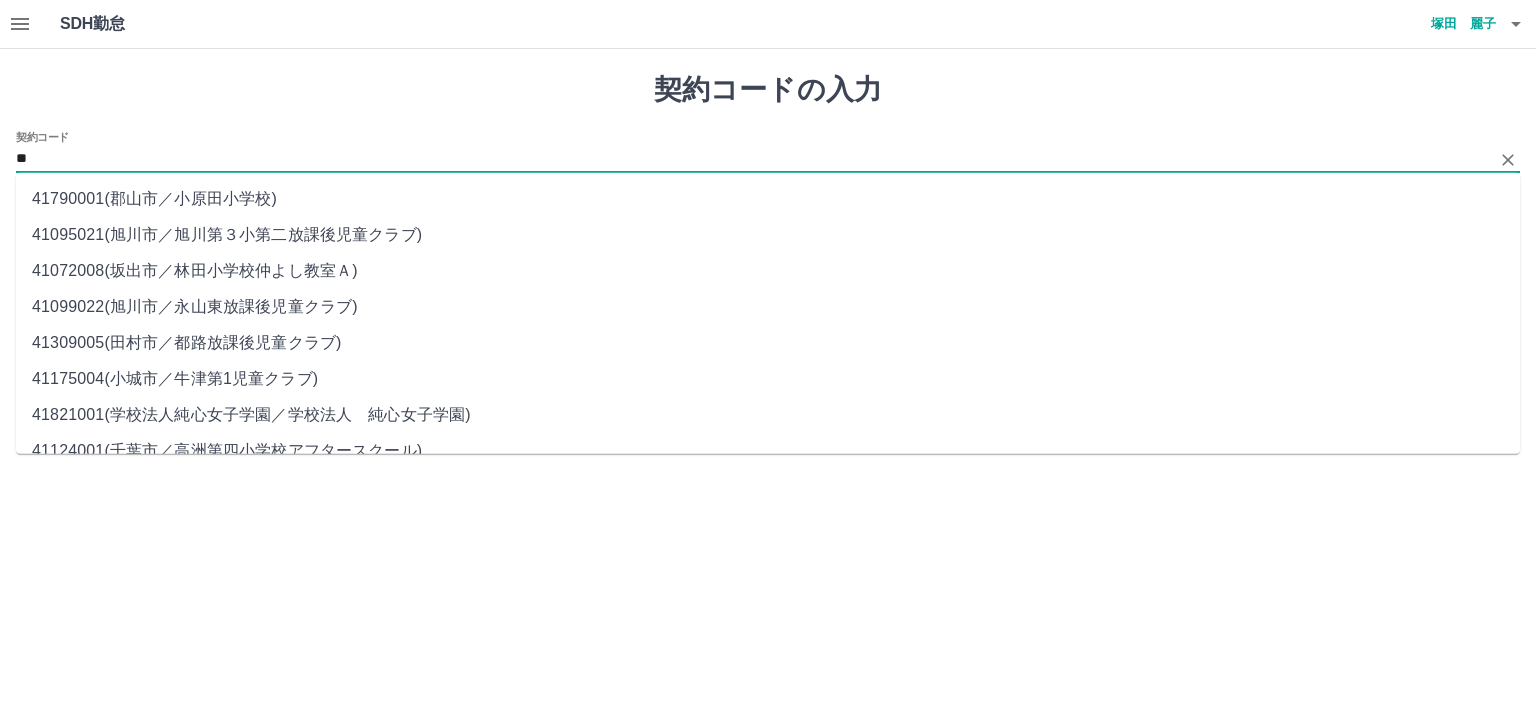 type on "*" 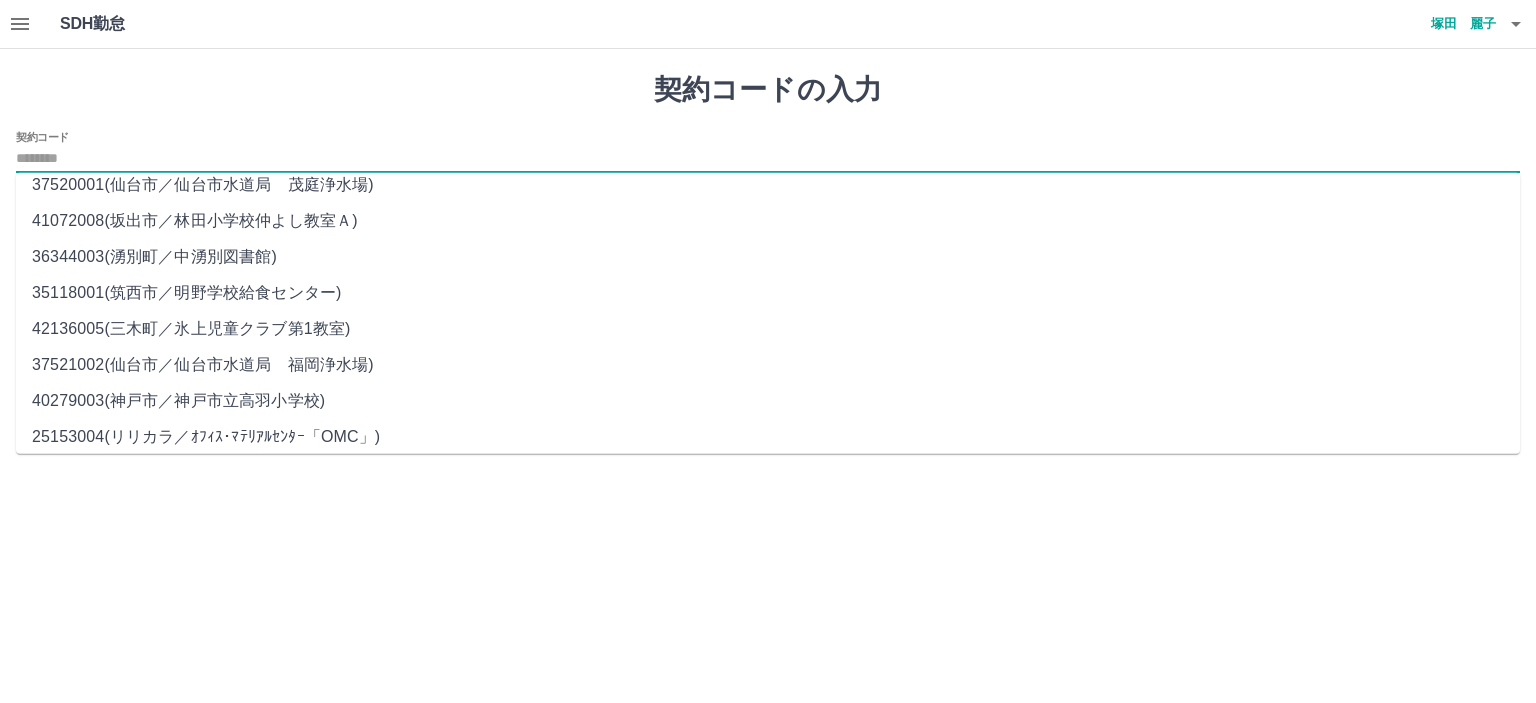 scroll, scrollTop: 700, scrollLeft: 0, axis: vertical 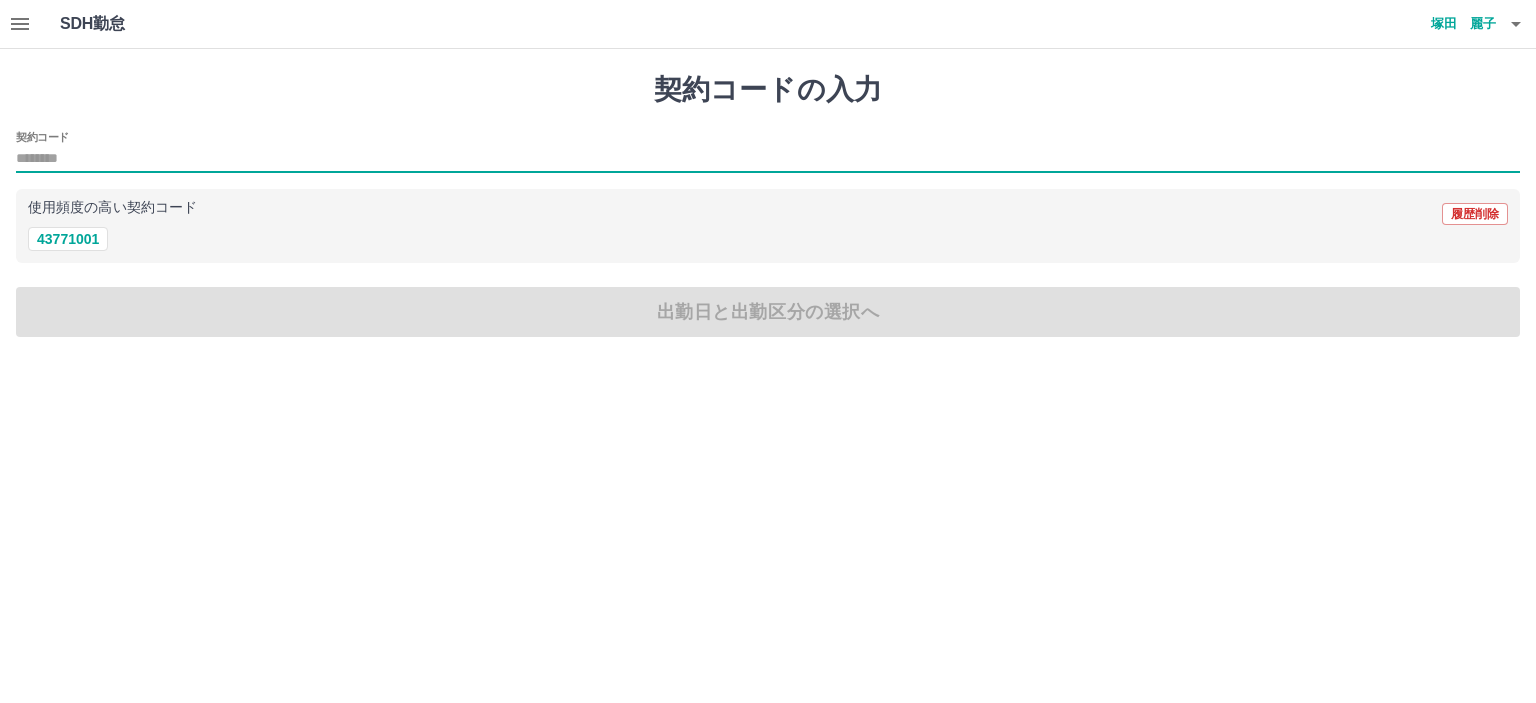 click on "契約コード" at bounding box center [768, 159] 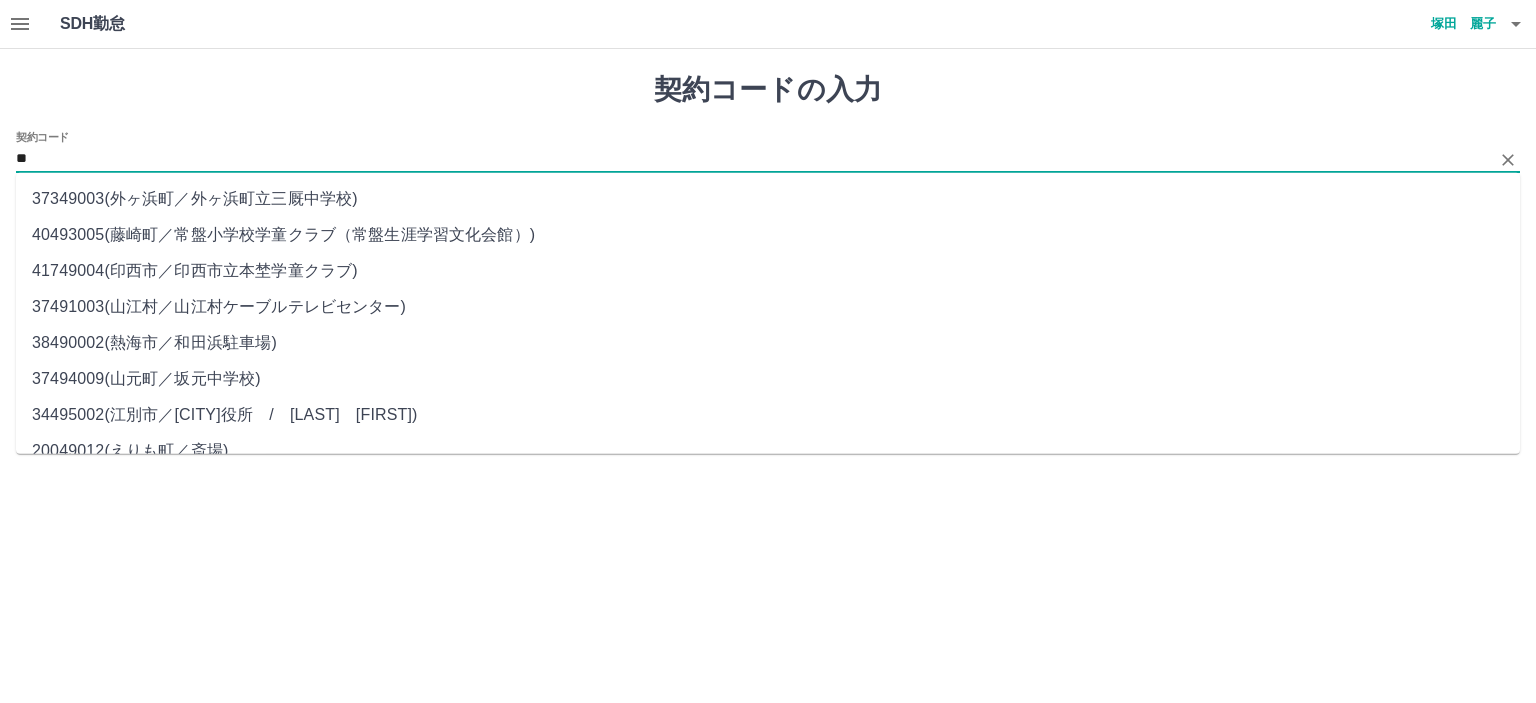 type on "*" 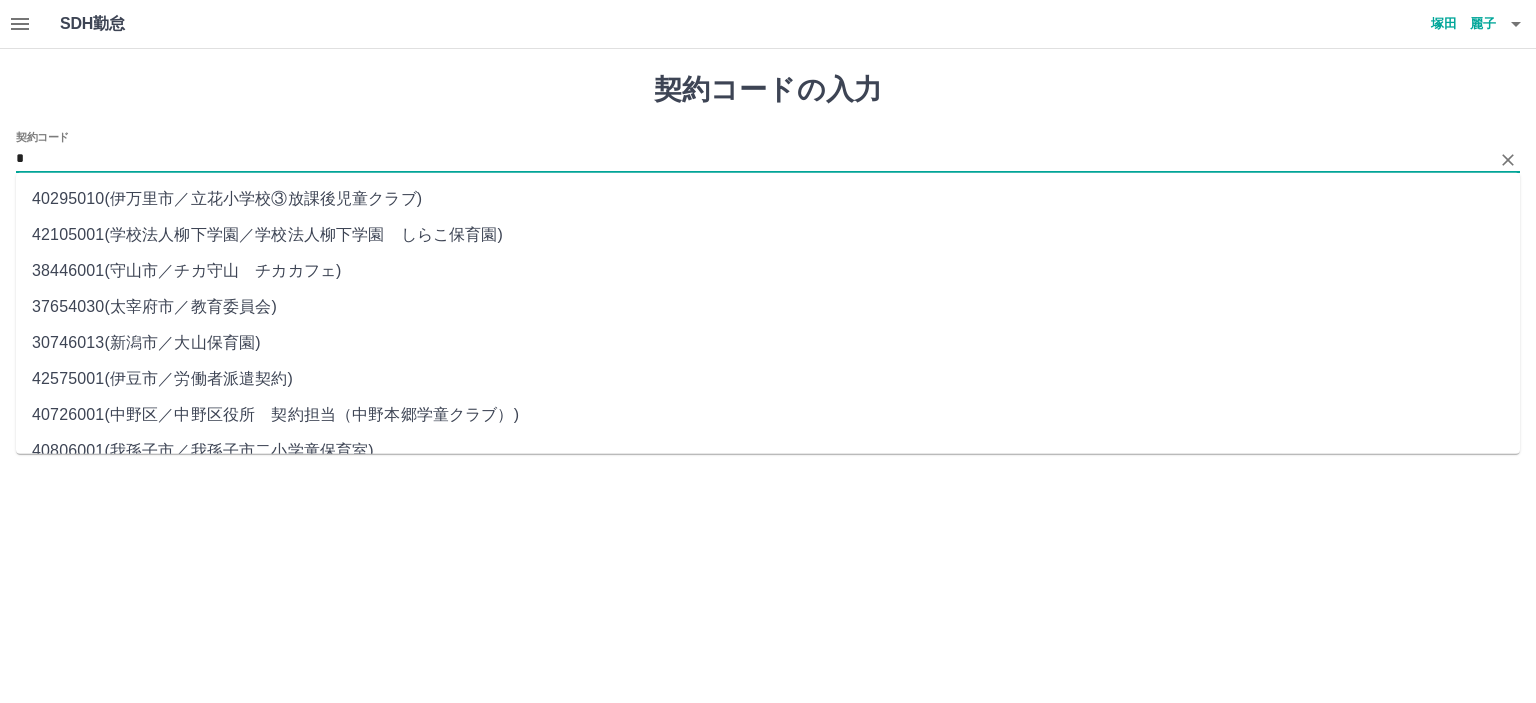 type 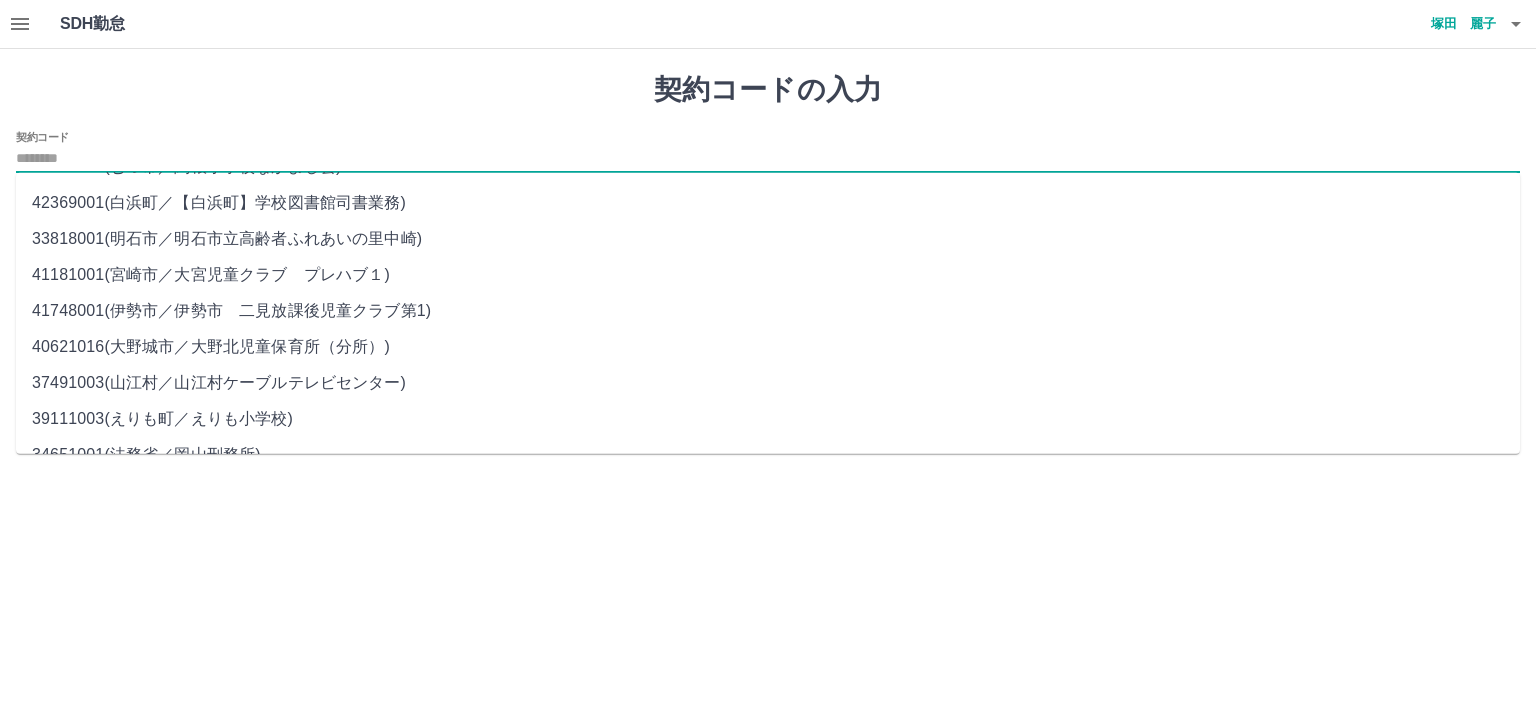 scroll, scrollTop: 3334, scrollLeft: 0, axis: vertical 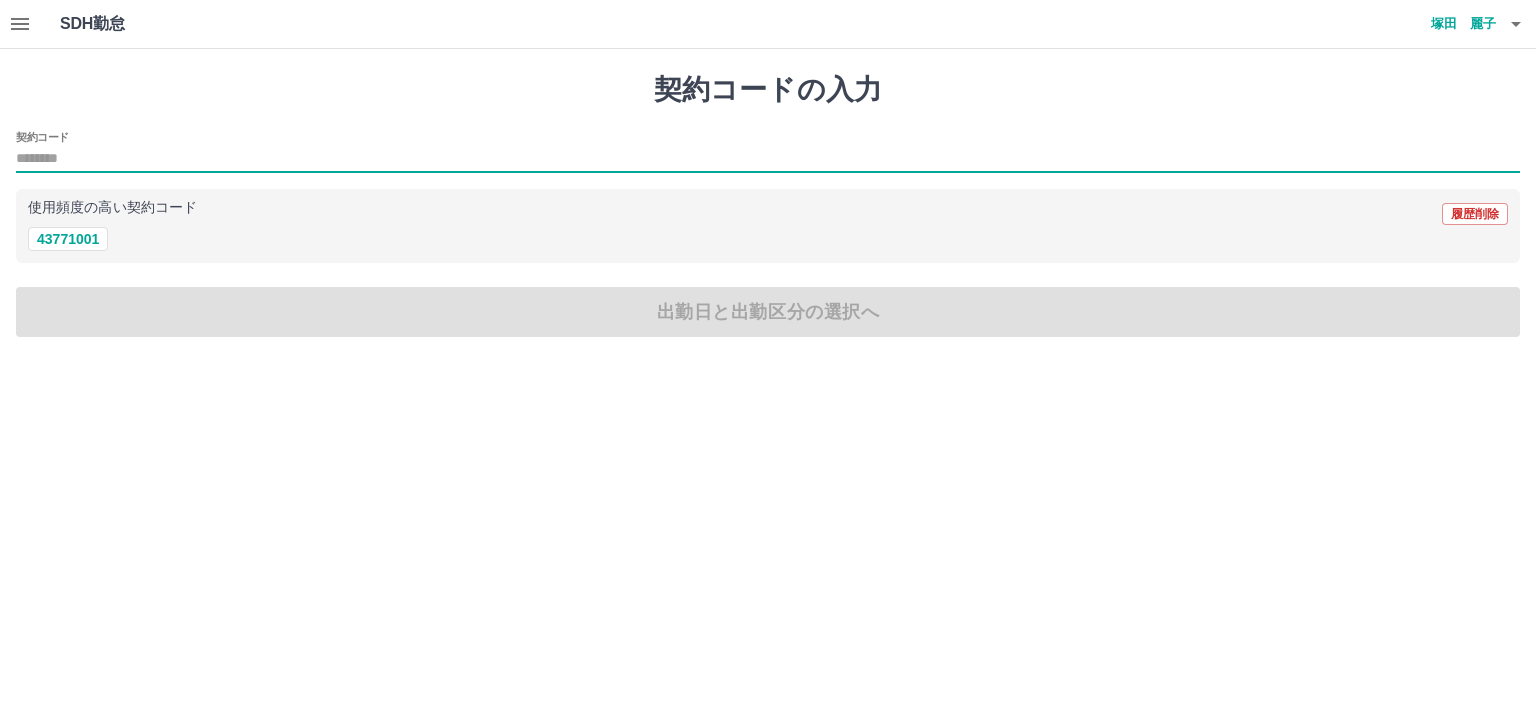 click on "契約コード" at bounding box center (768, 159) 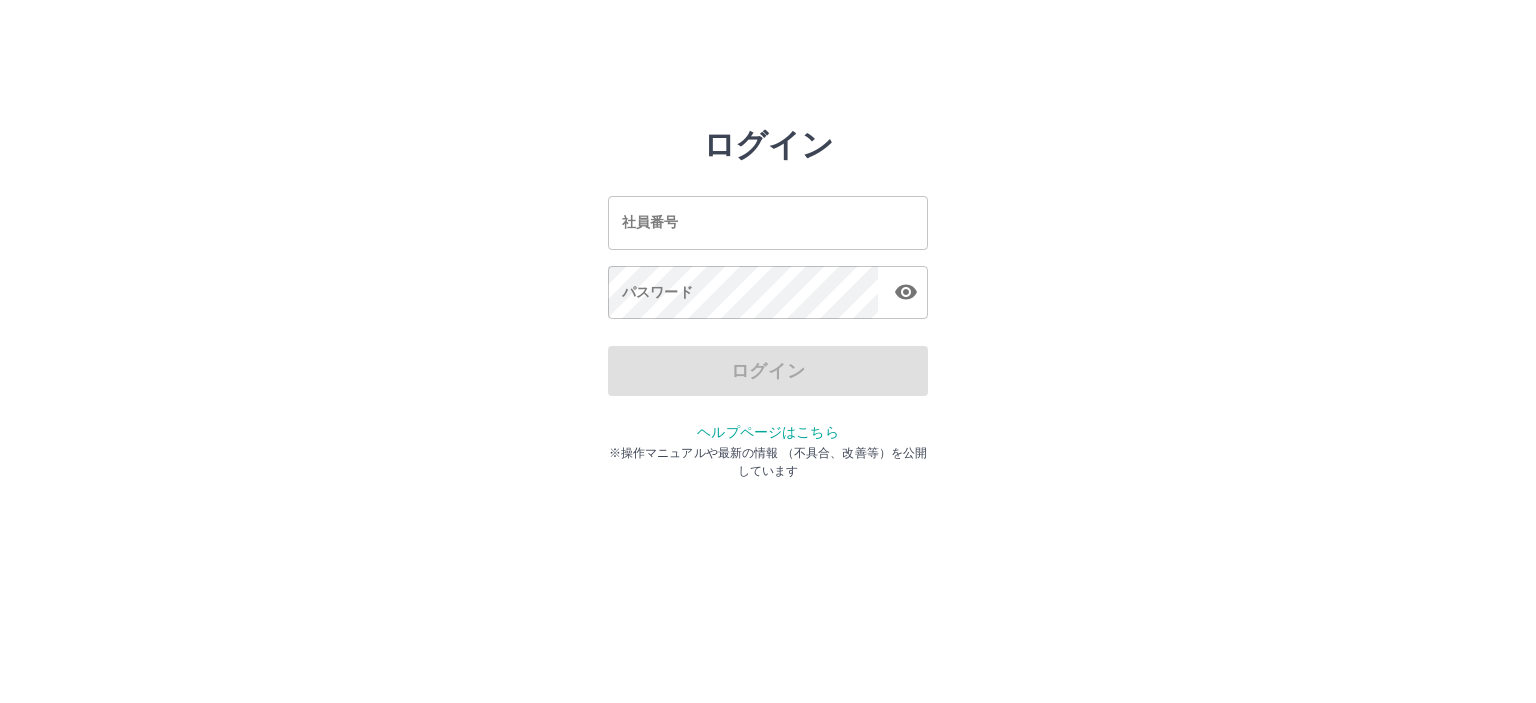 scroll, scrollTop: 0, scrollLeft: 0, axis: both 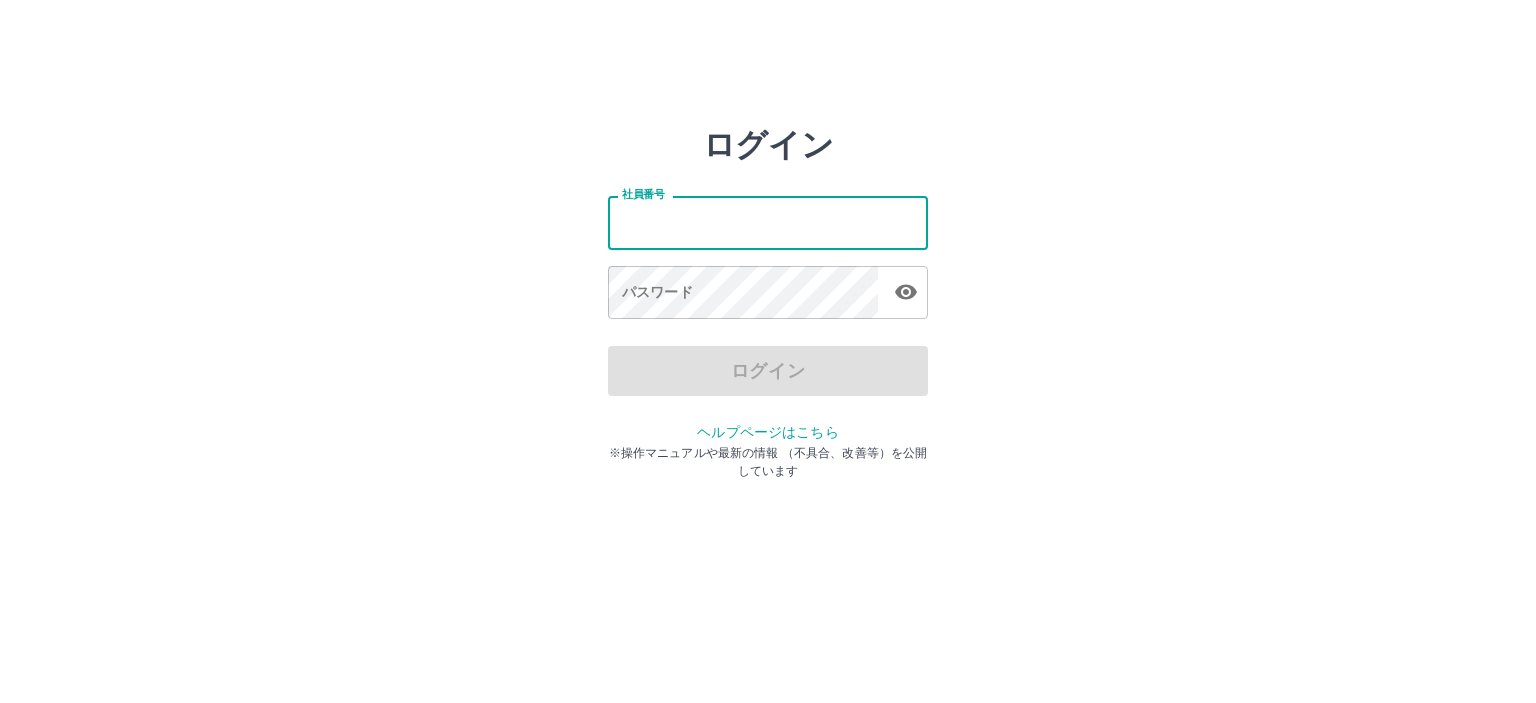type on "*******" 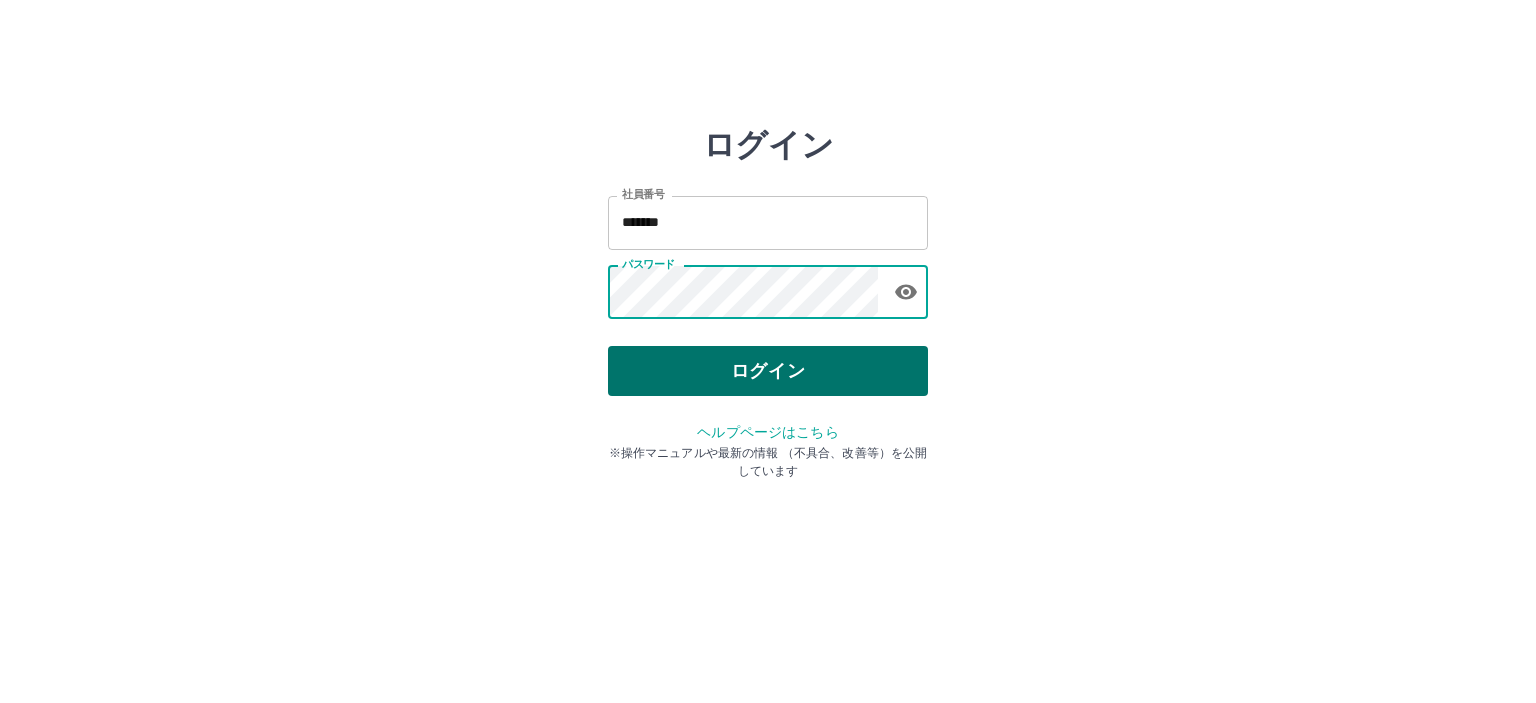 click on "ログイン" at bounding box center (768, 371) 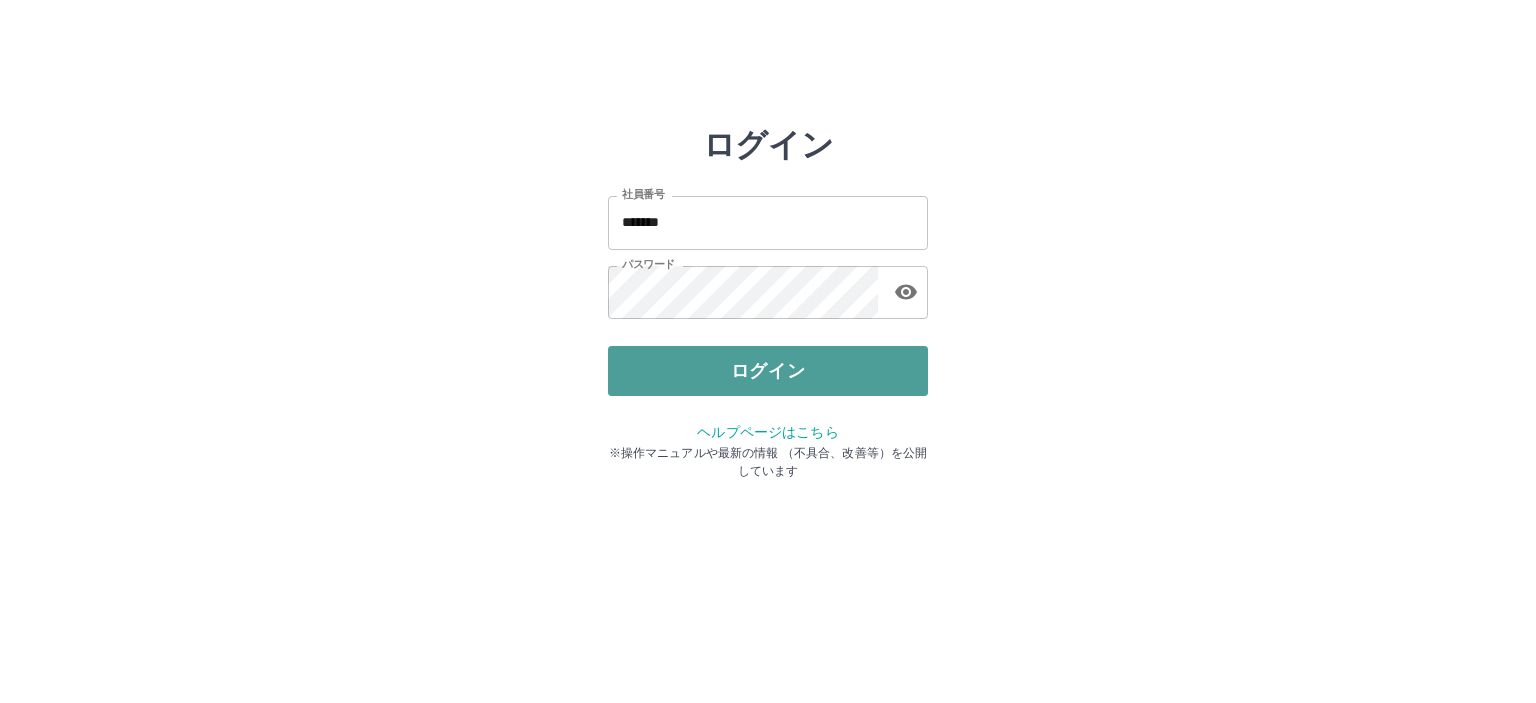 click on "ログイン" at bounding box center [768, 371] 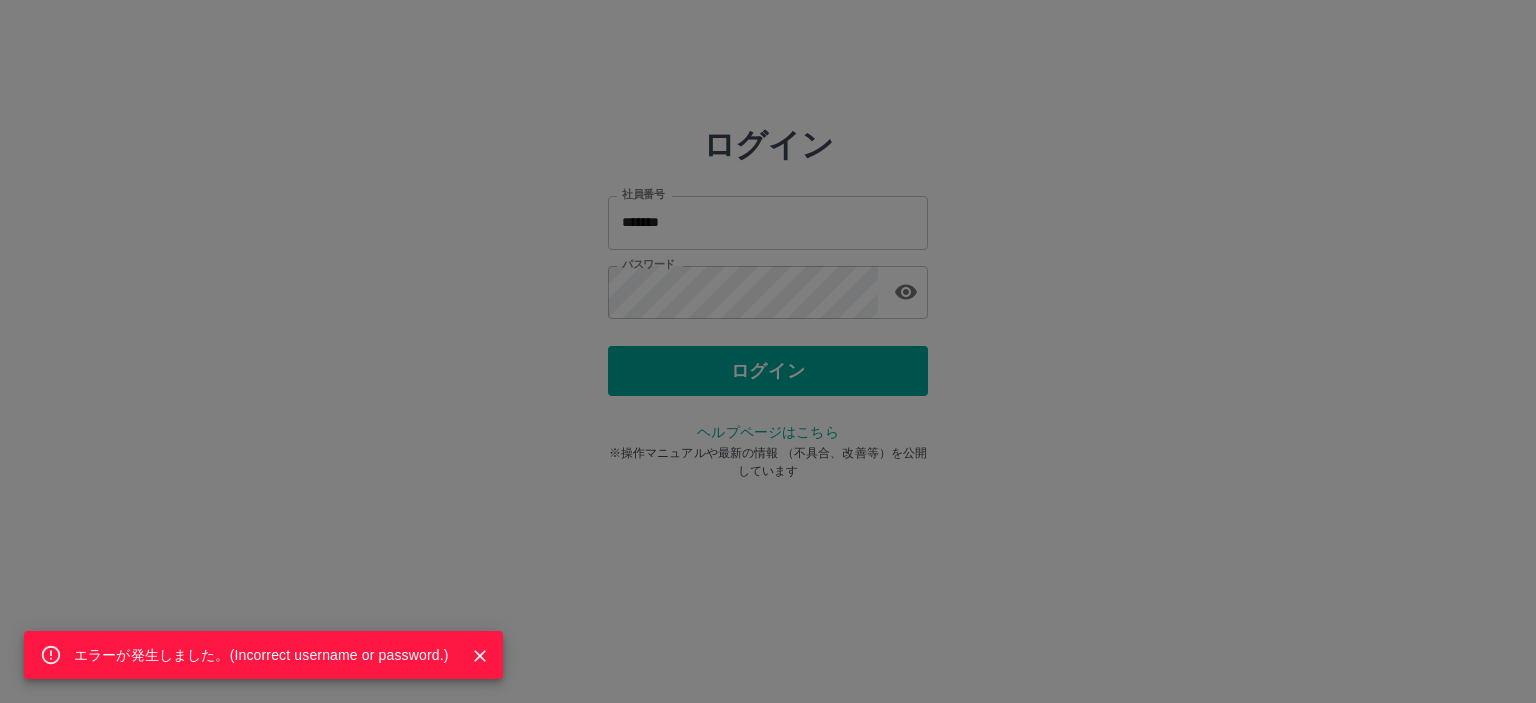 click on "エラーが発生しました。( Incorrect username or password. )" at bounding box center [768, 351] 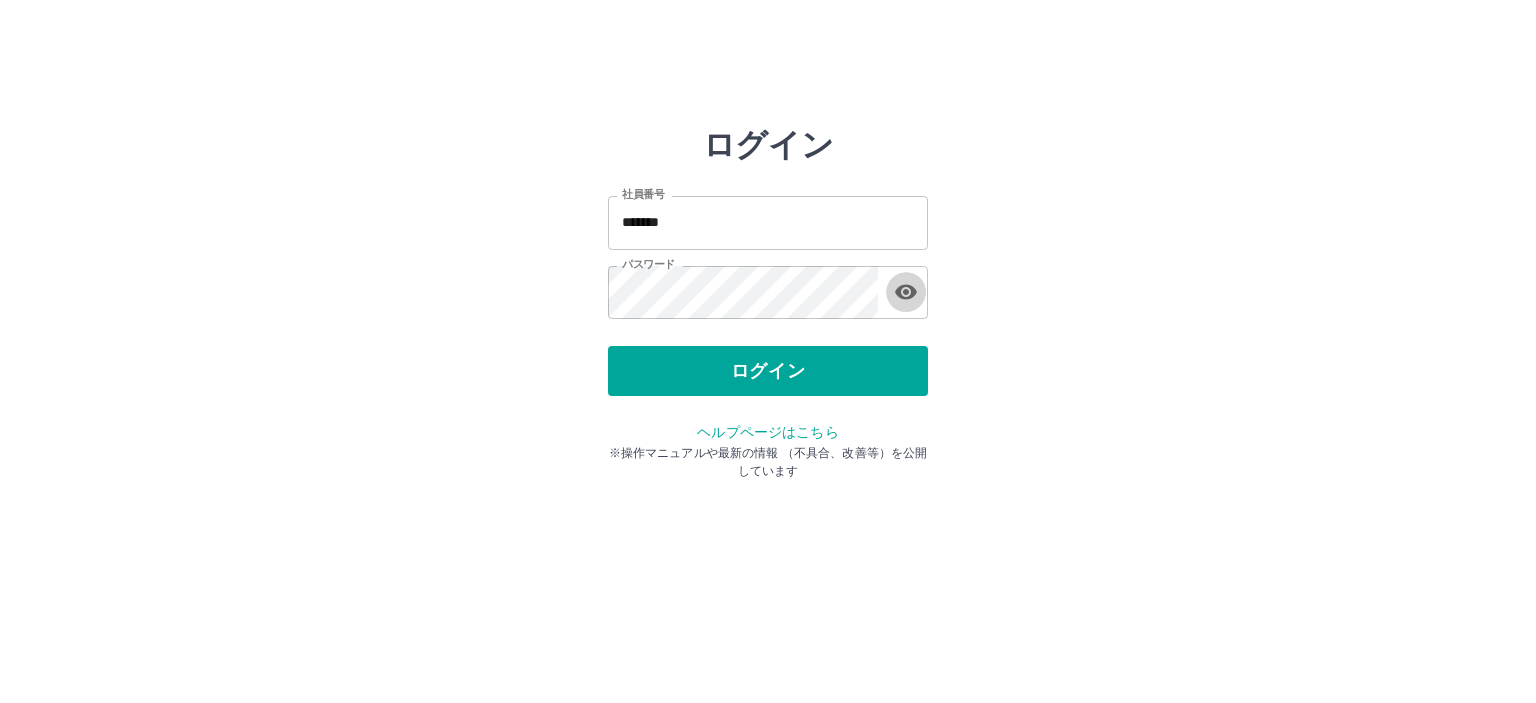 click 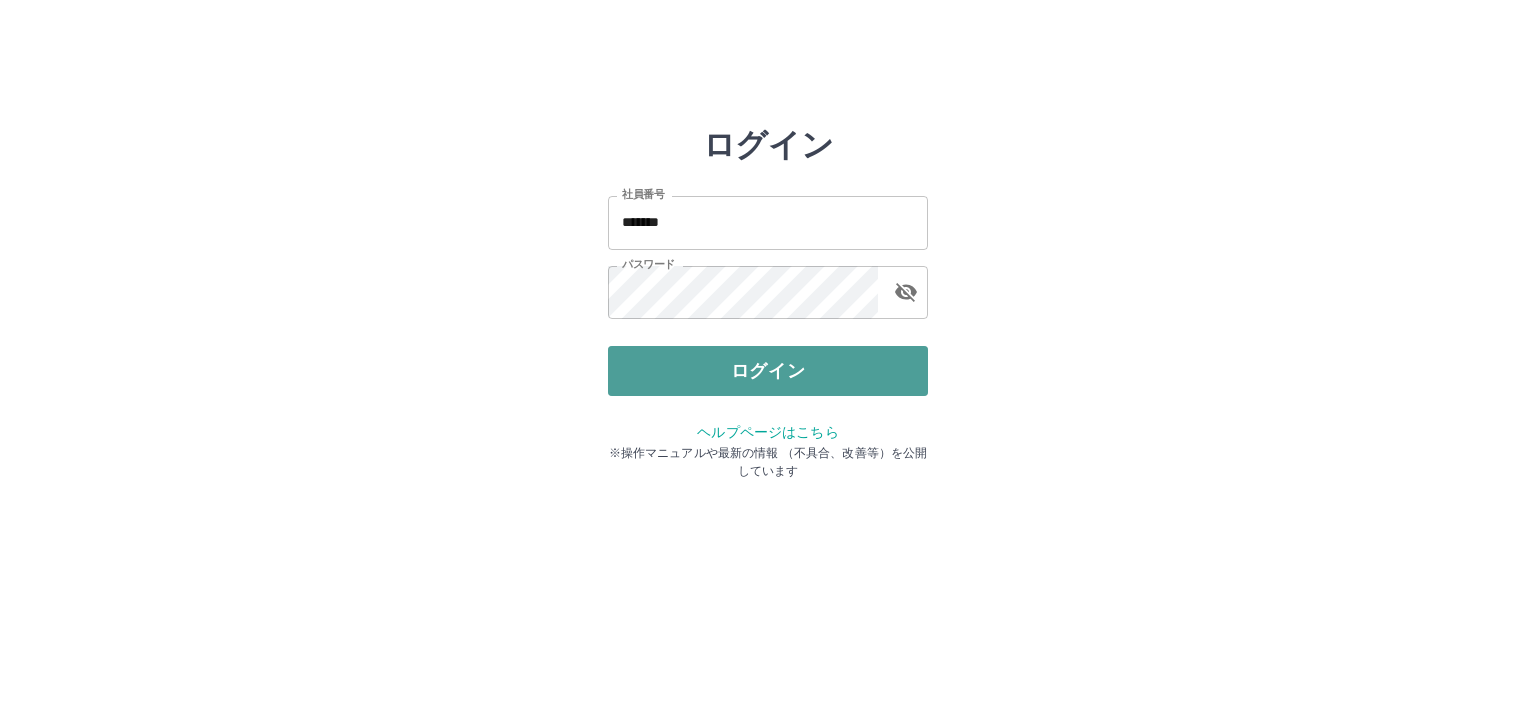 click on "ログイン" at bounding box center [768, 371] 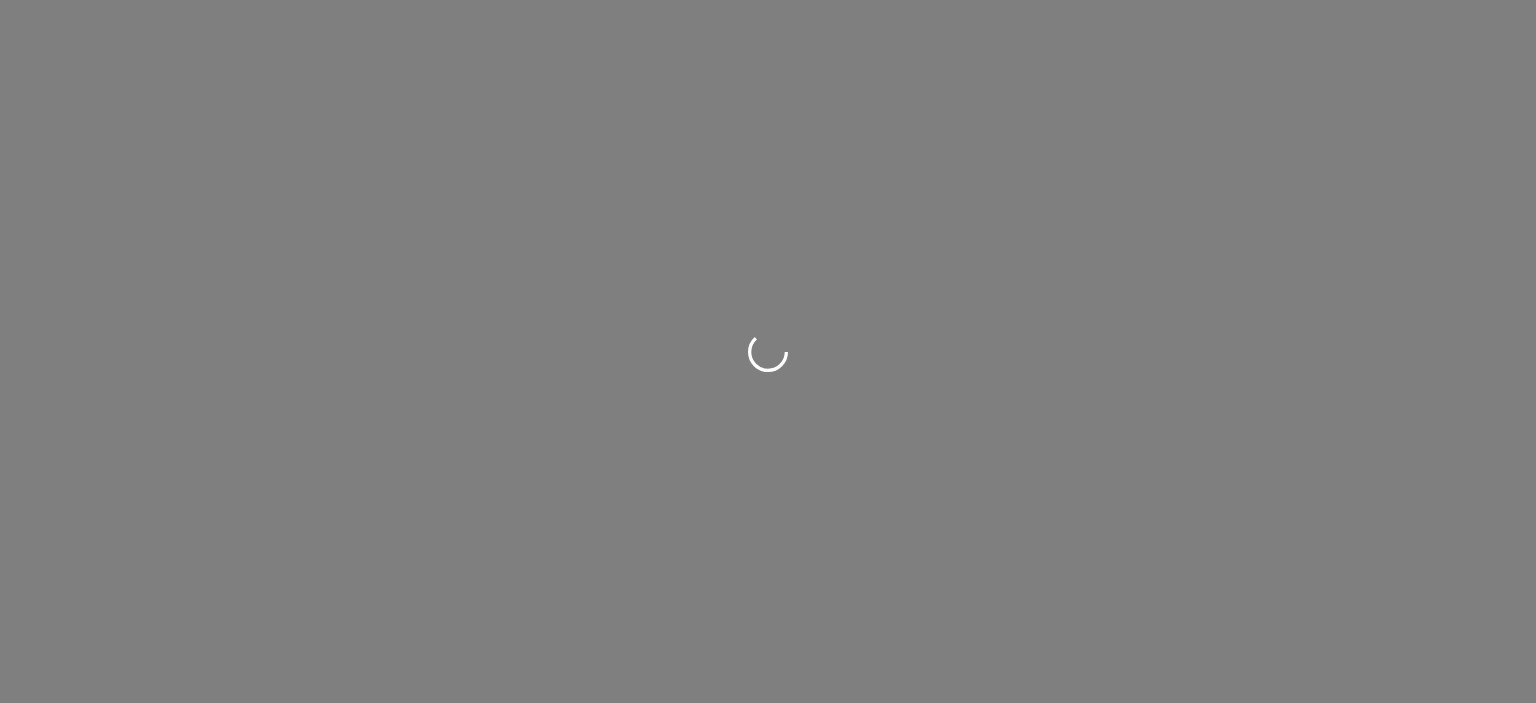 scroll, scrollTop: 0, scrollLeft: 0, axis: both 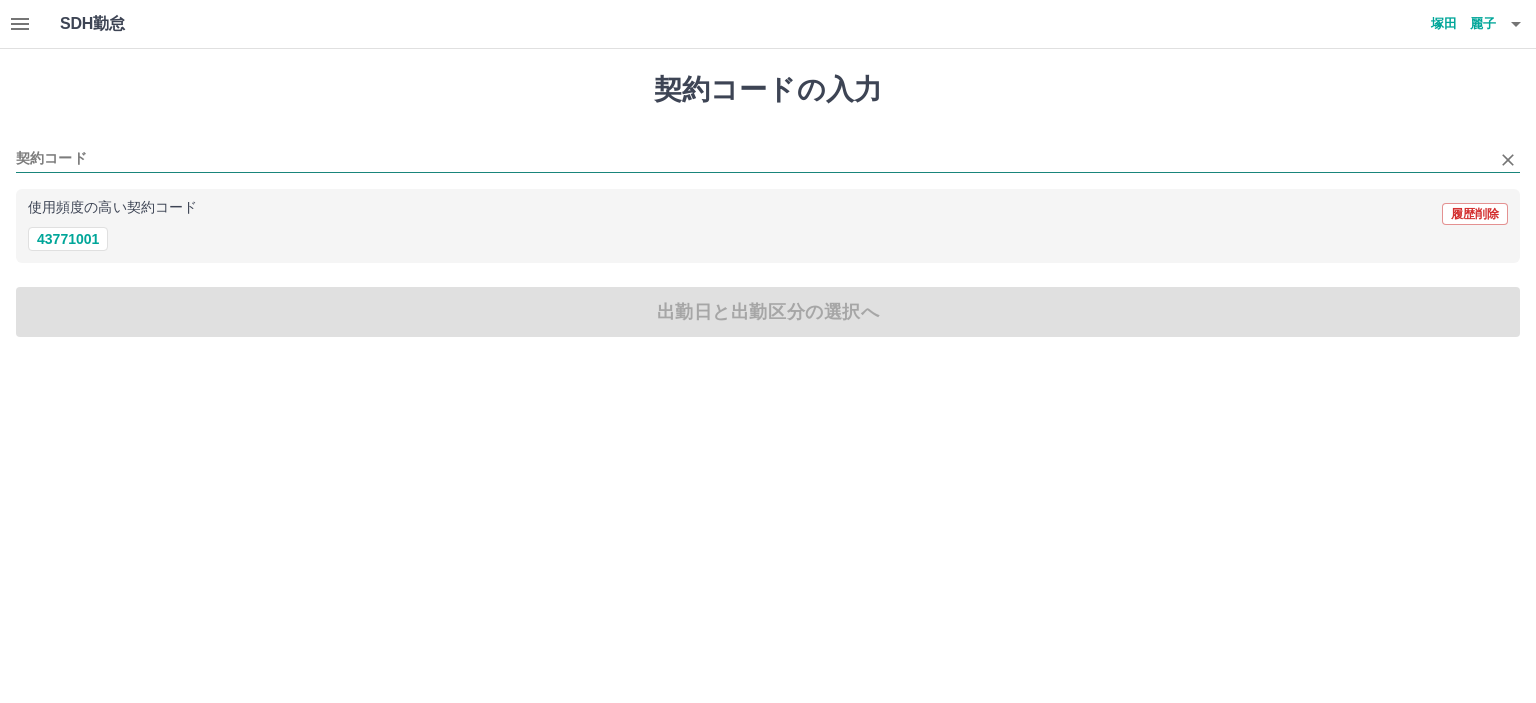 click on "契約コード" at bounding box center [753, 159] 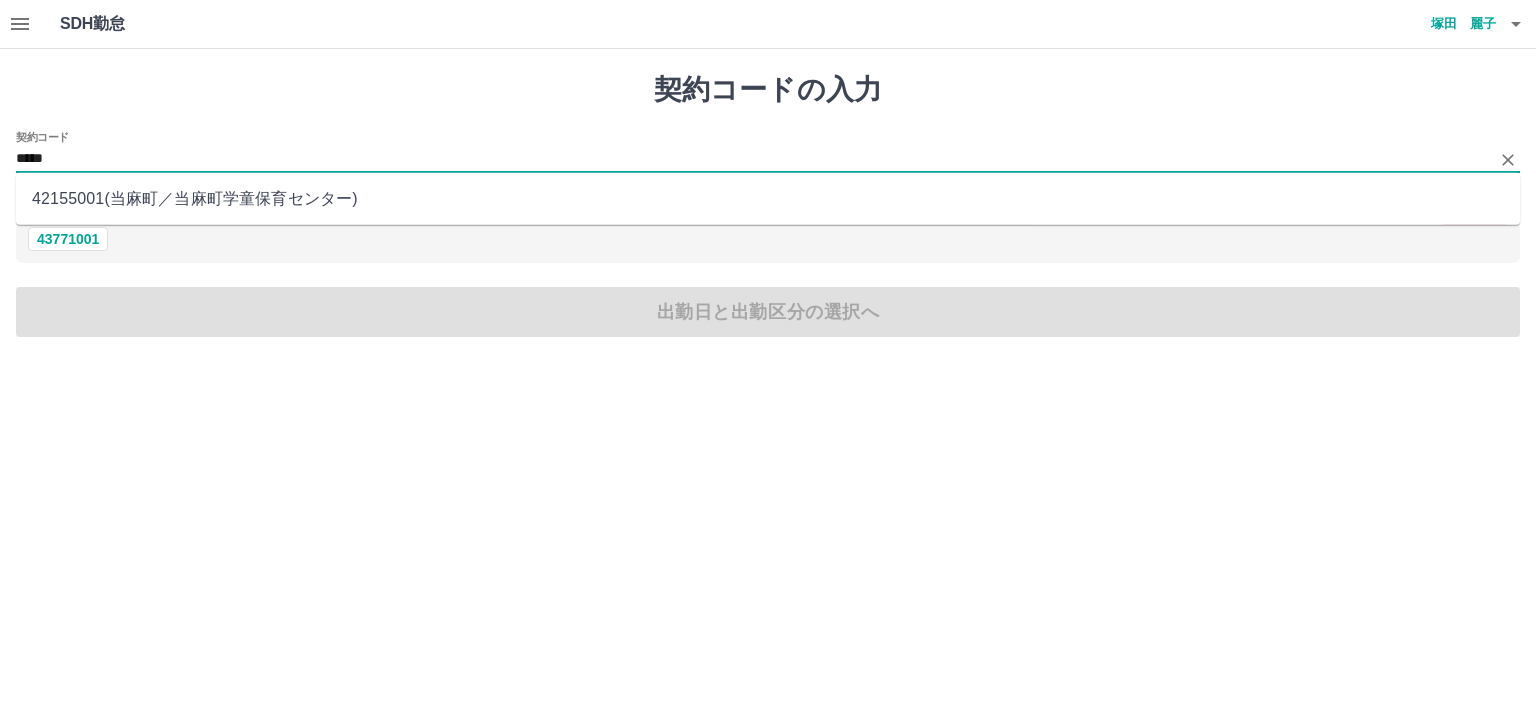 click on "42155001  ( 当麻町 ／ 当麻町学童保育センター )" at bounding box center [768, 199] 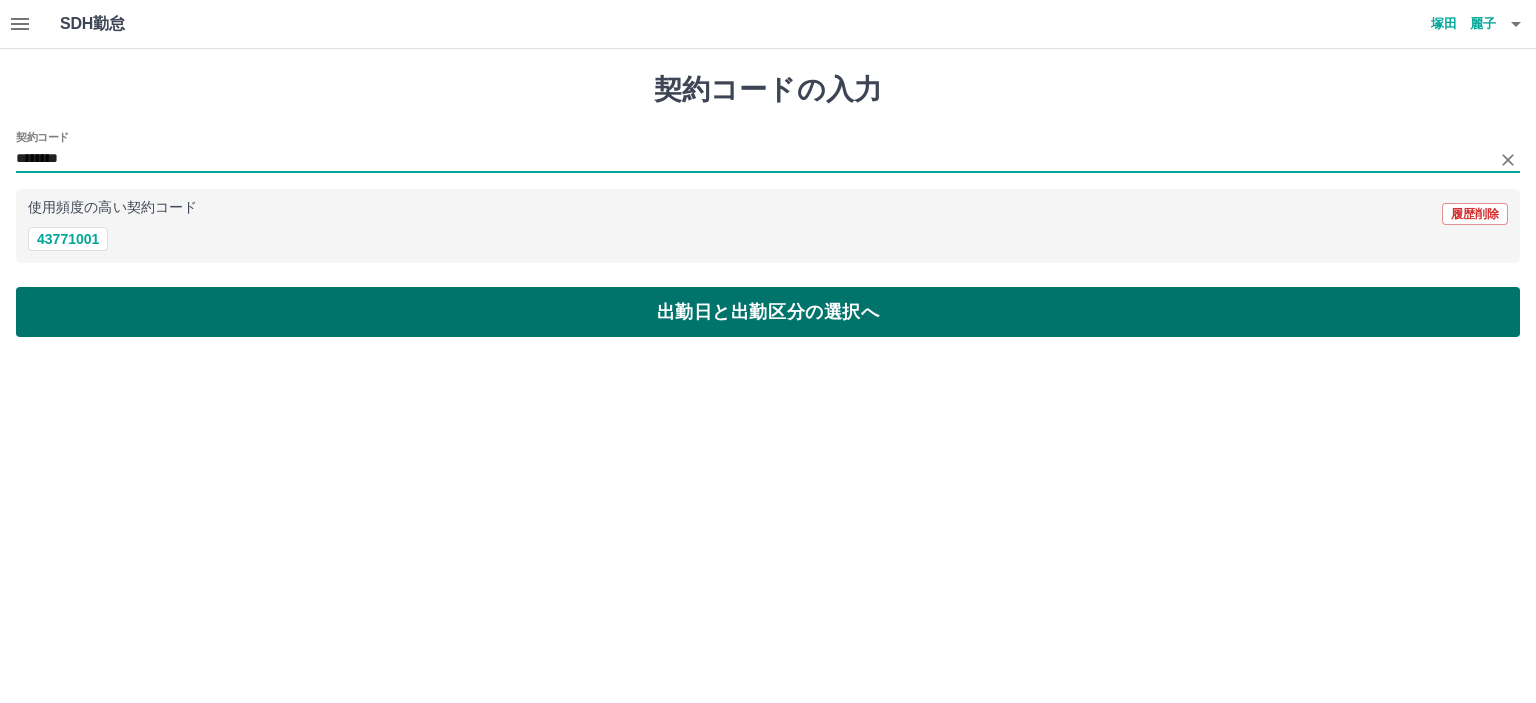 type on "********" 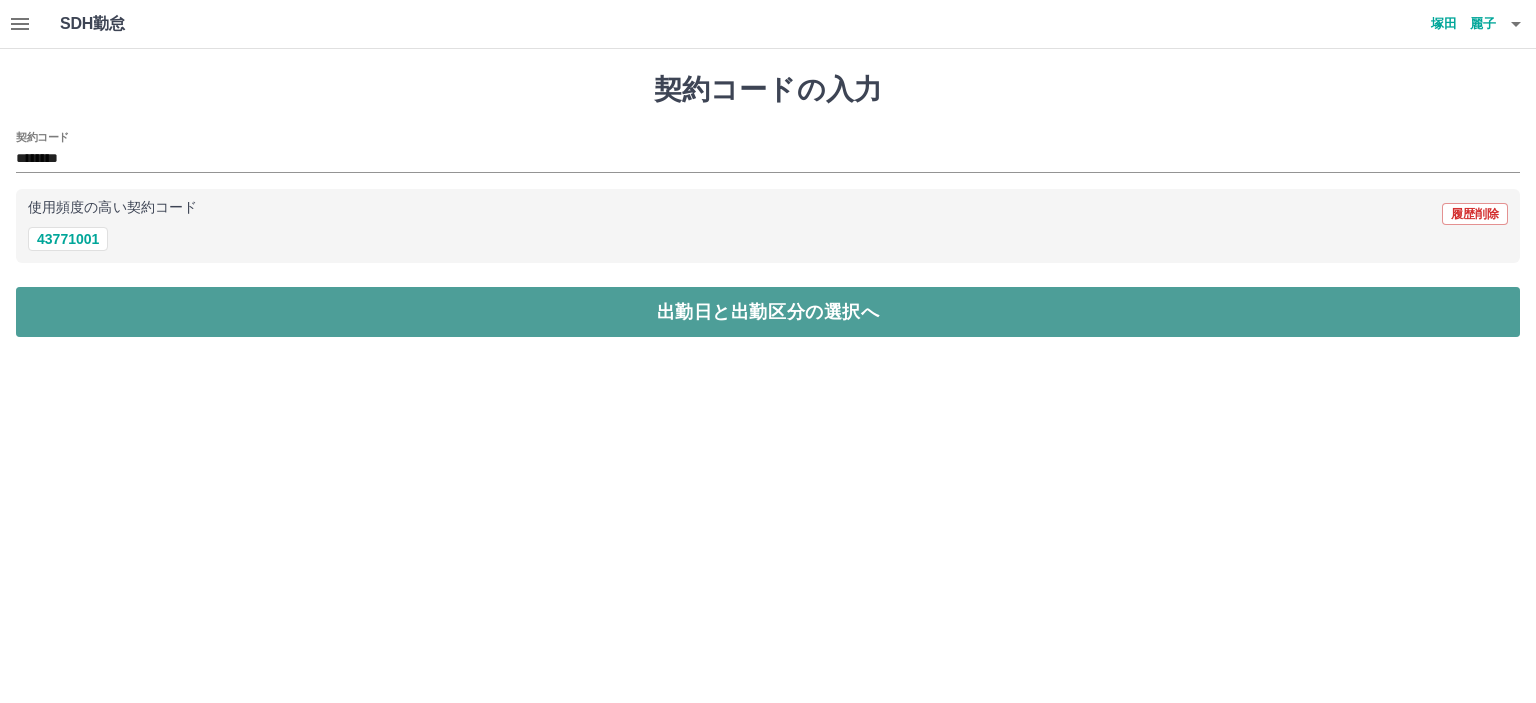 click on "出勤日と出勤区分の選択へ" at bounding box center [768, 312] 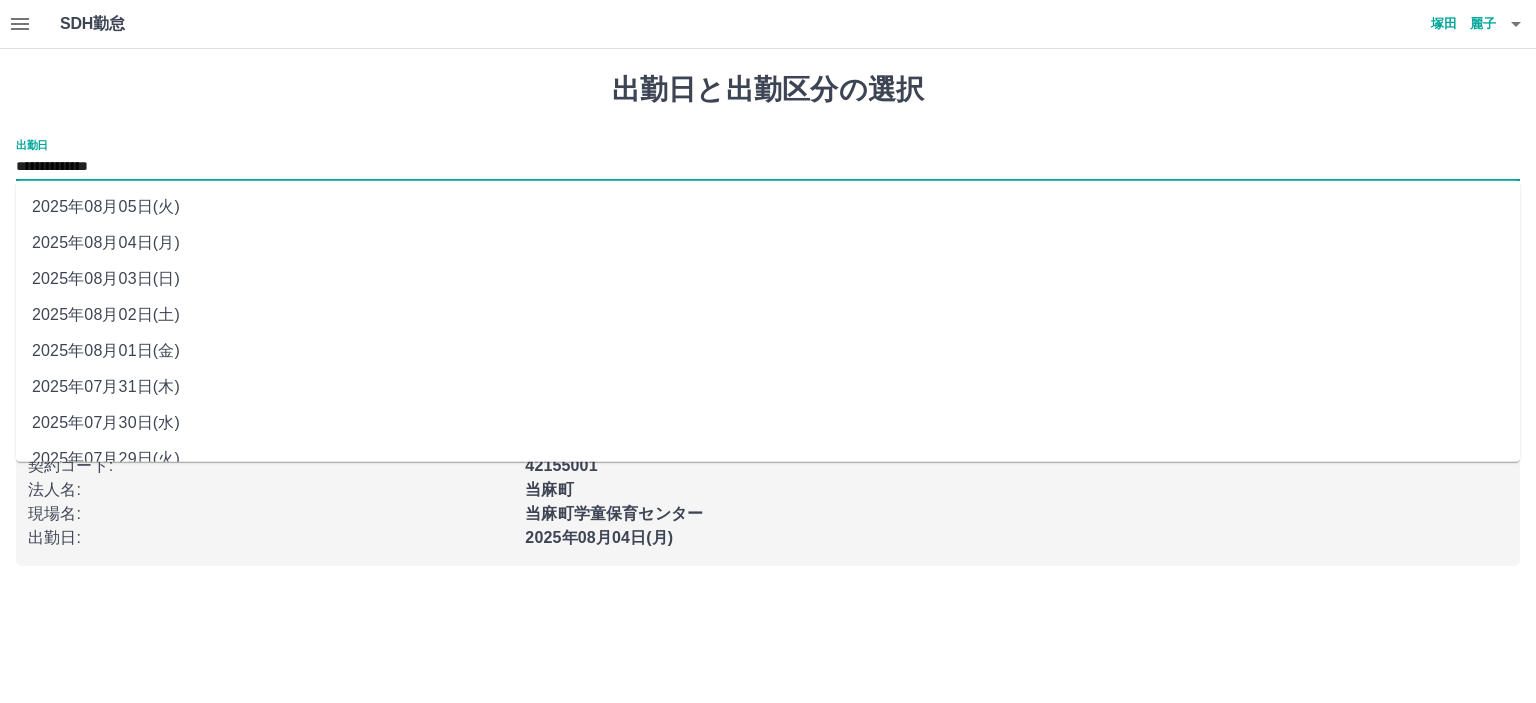 click on "**********" at bounding box center (768, 167) 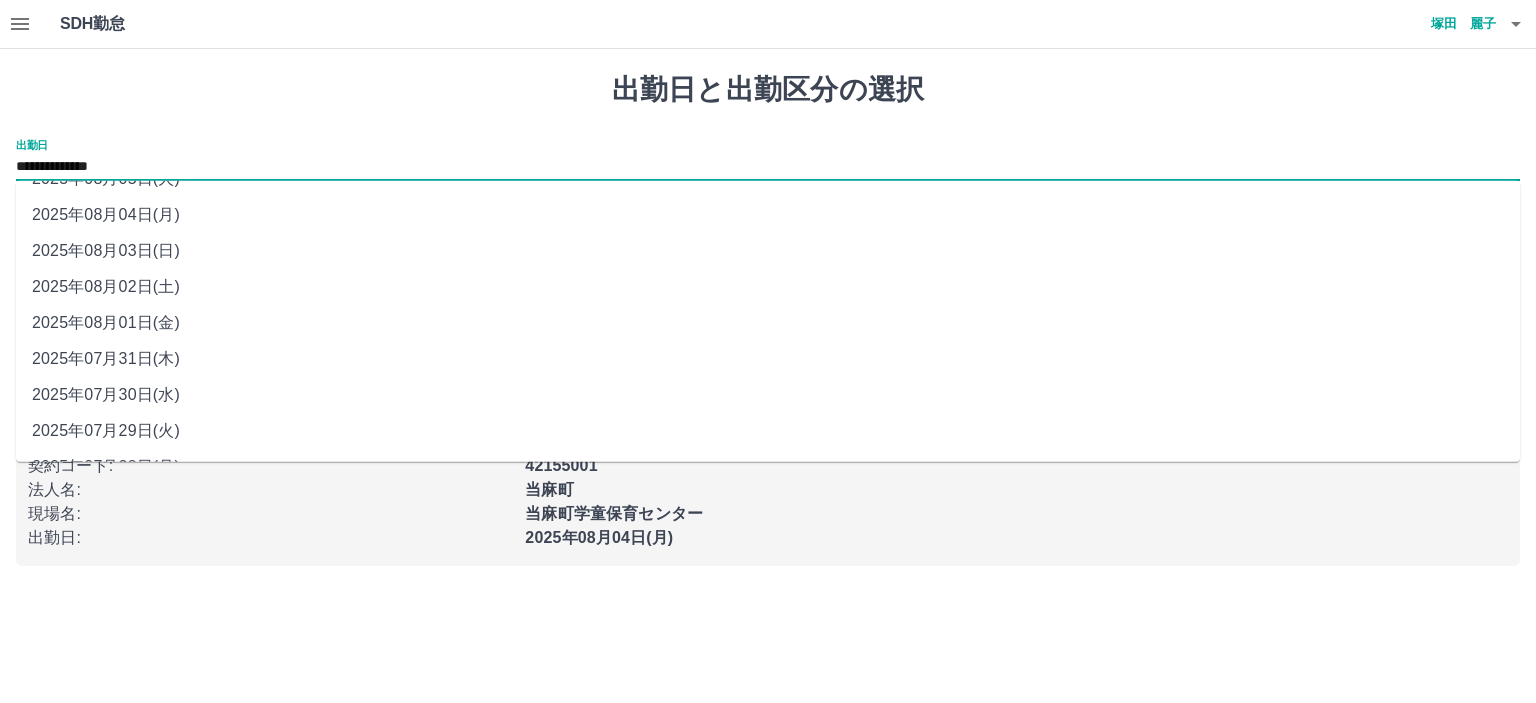 scroll, scrollTop: 0, scrollLeft: 0, axis: both 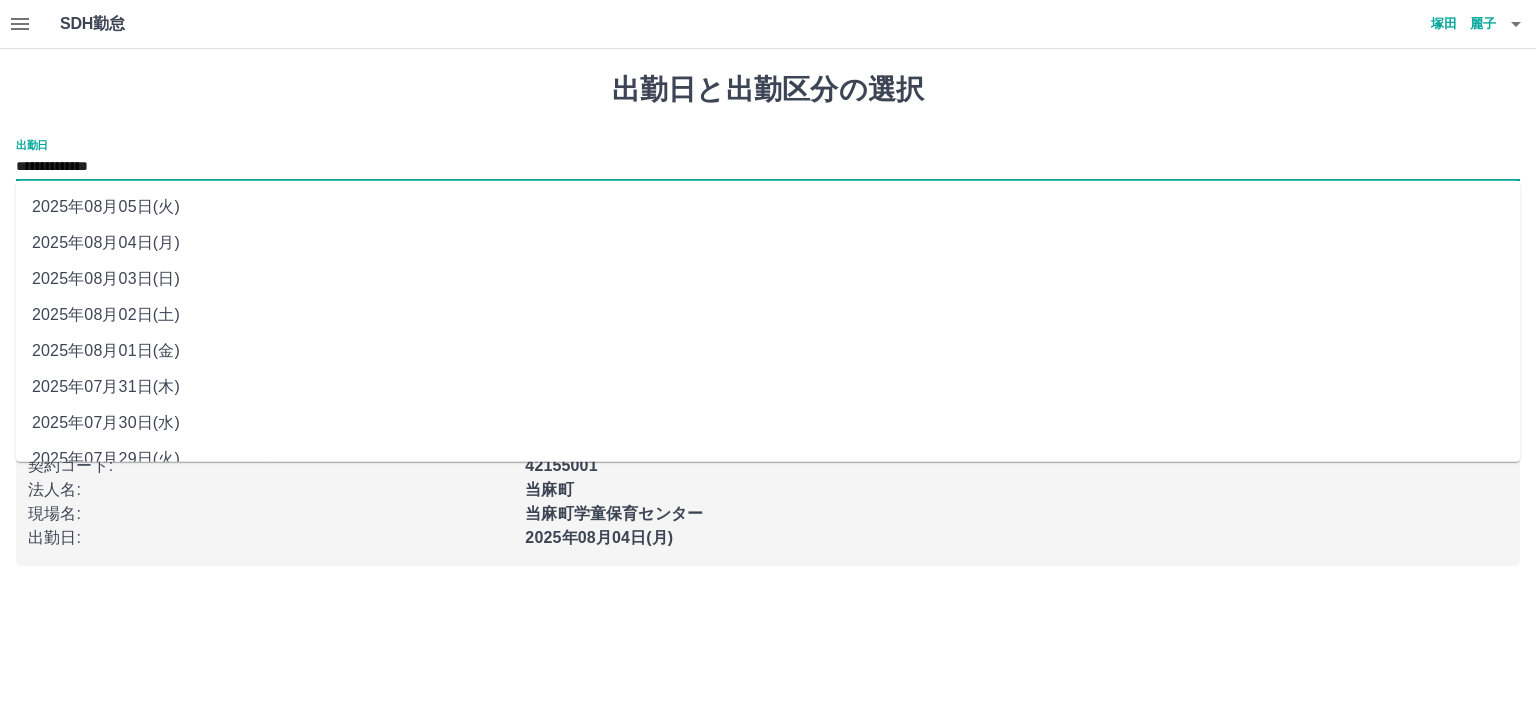 click on "**********" at bounding box center [768, 167] 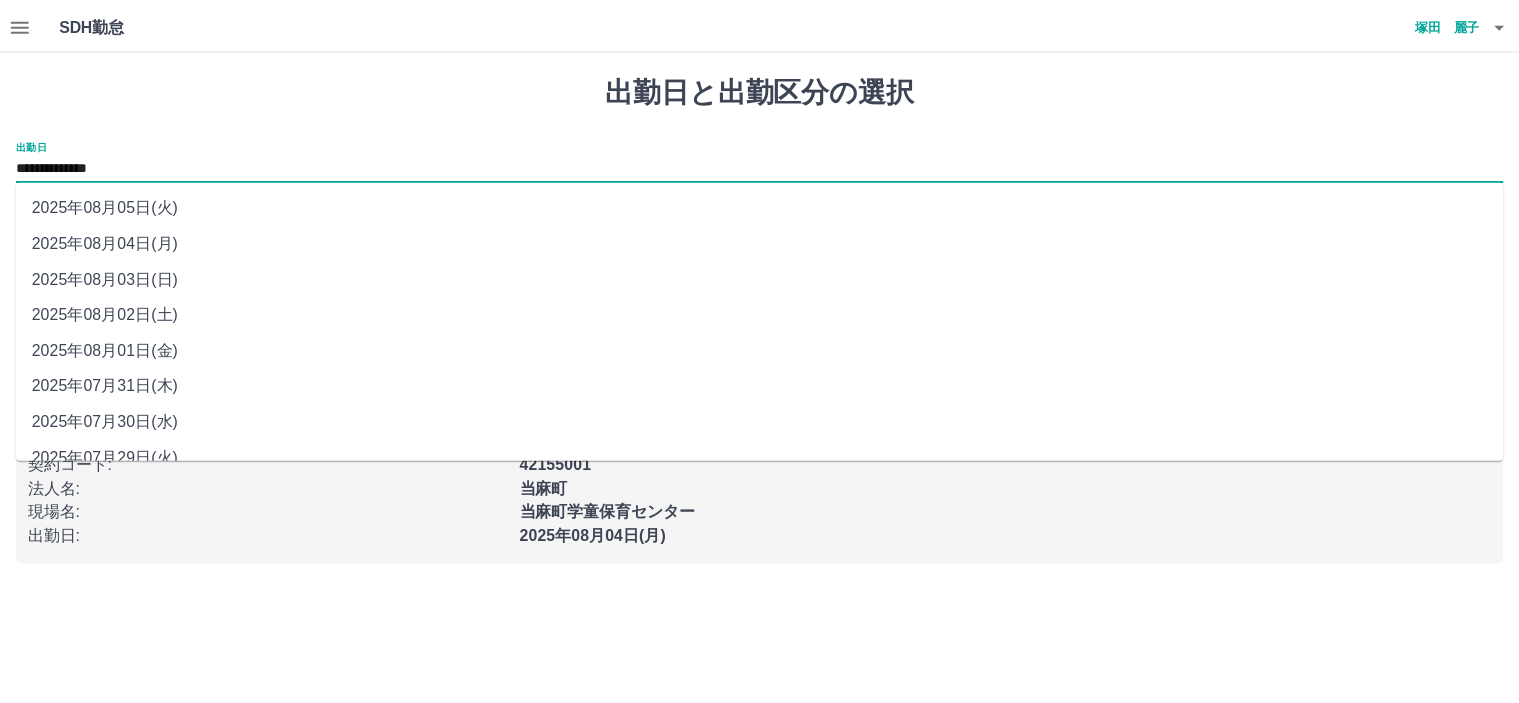scroll, scrollTop: 58, scrollLeft: 0, axis: vertical 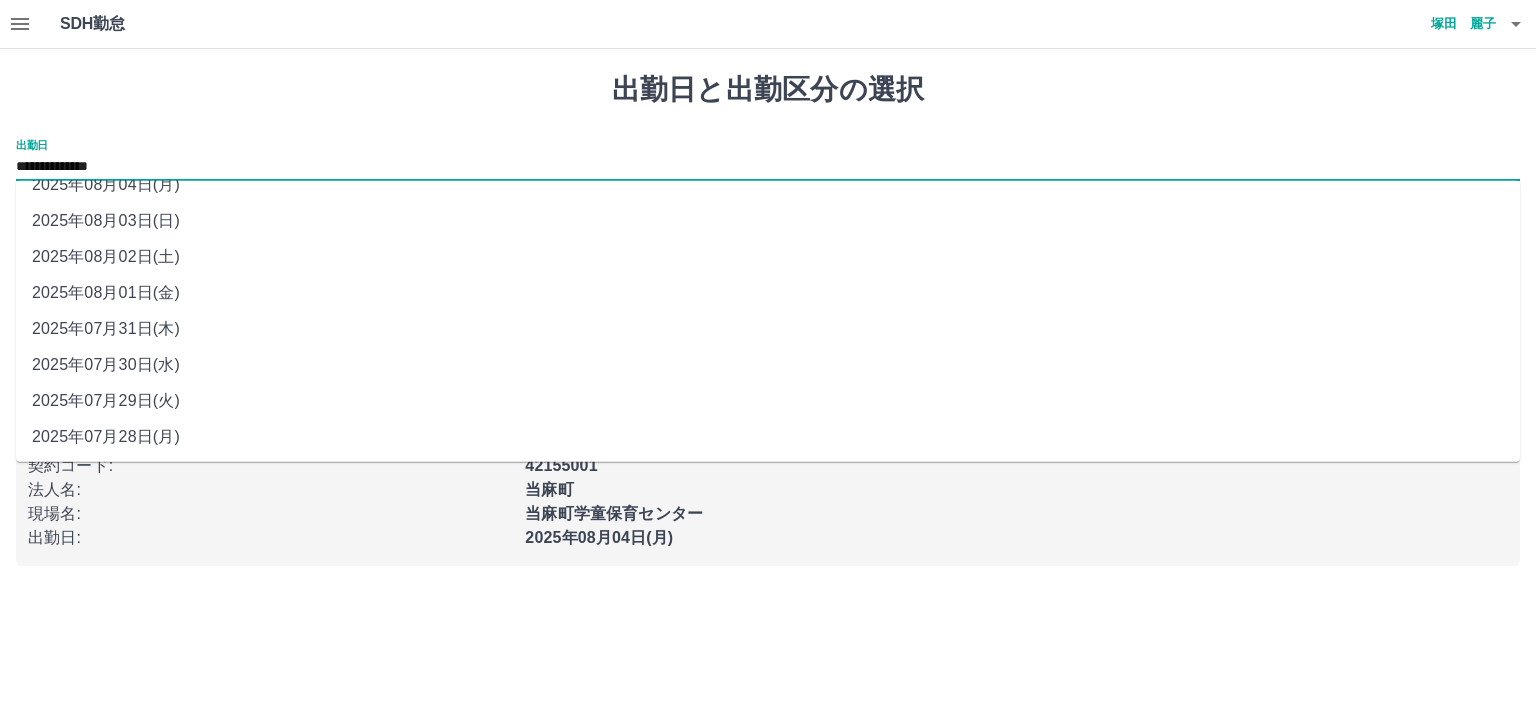 click on "2025年07月29日(火)" at bounding box center (768, 401) 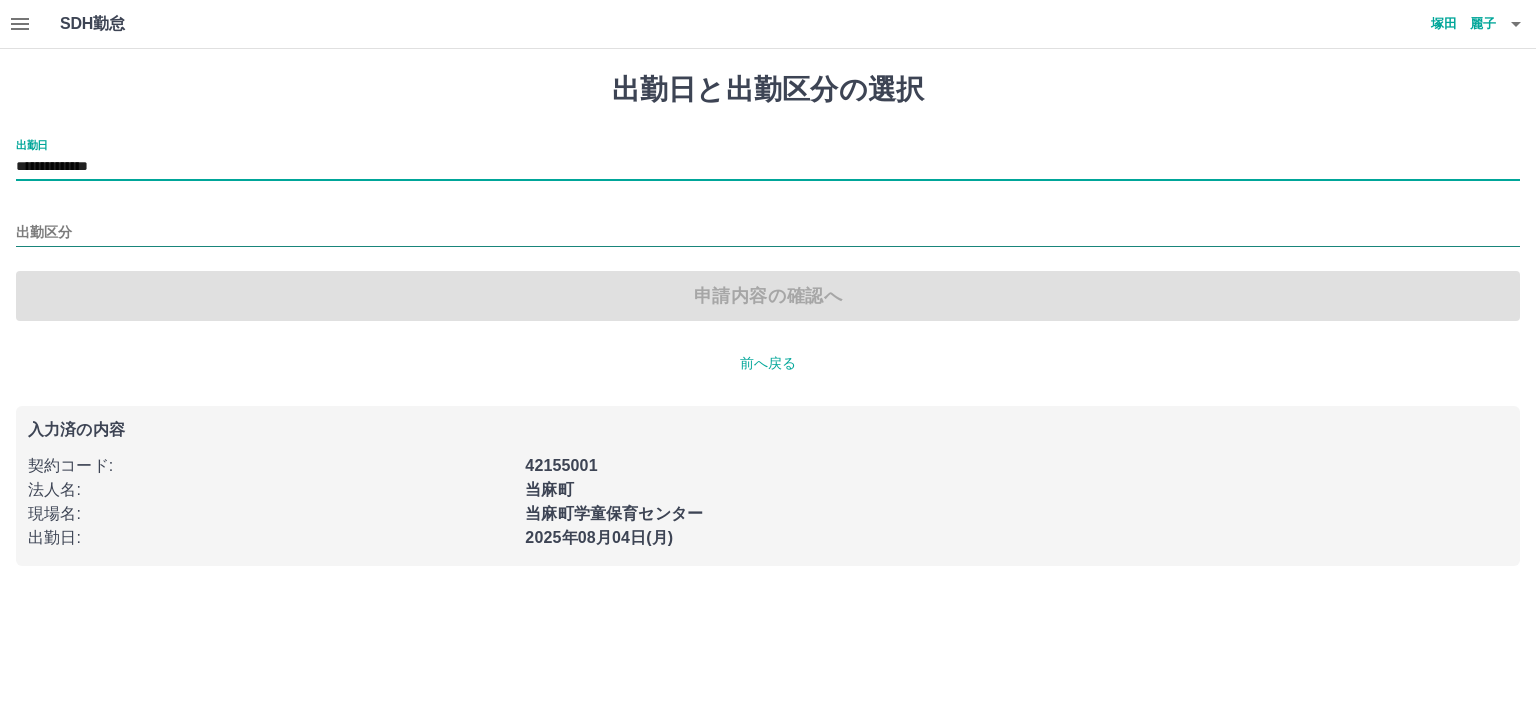 click on "出勤区分" at bounding box center (768, 233) 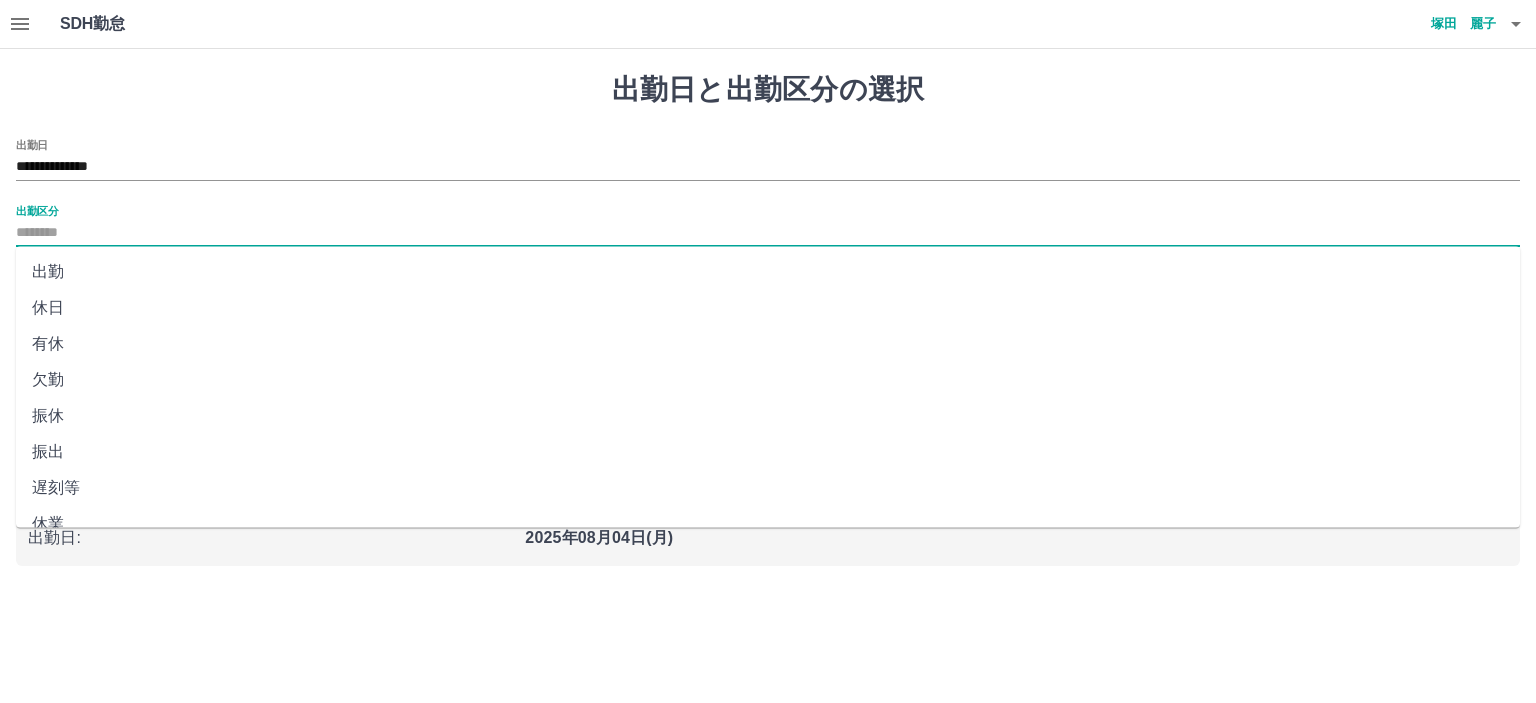 click on "出勤" at bounding box center (768, 272) 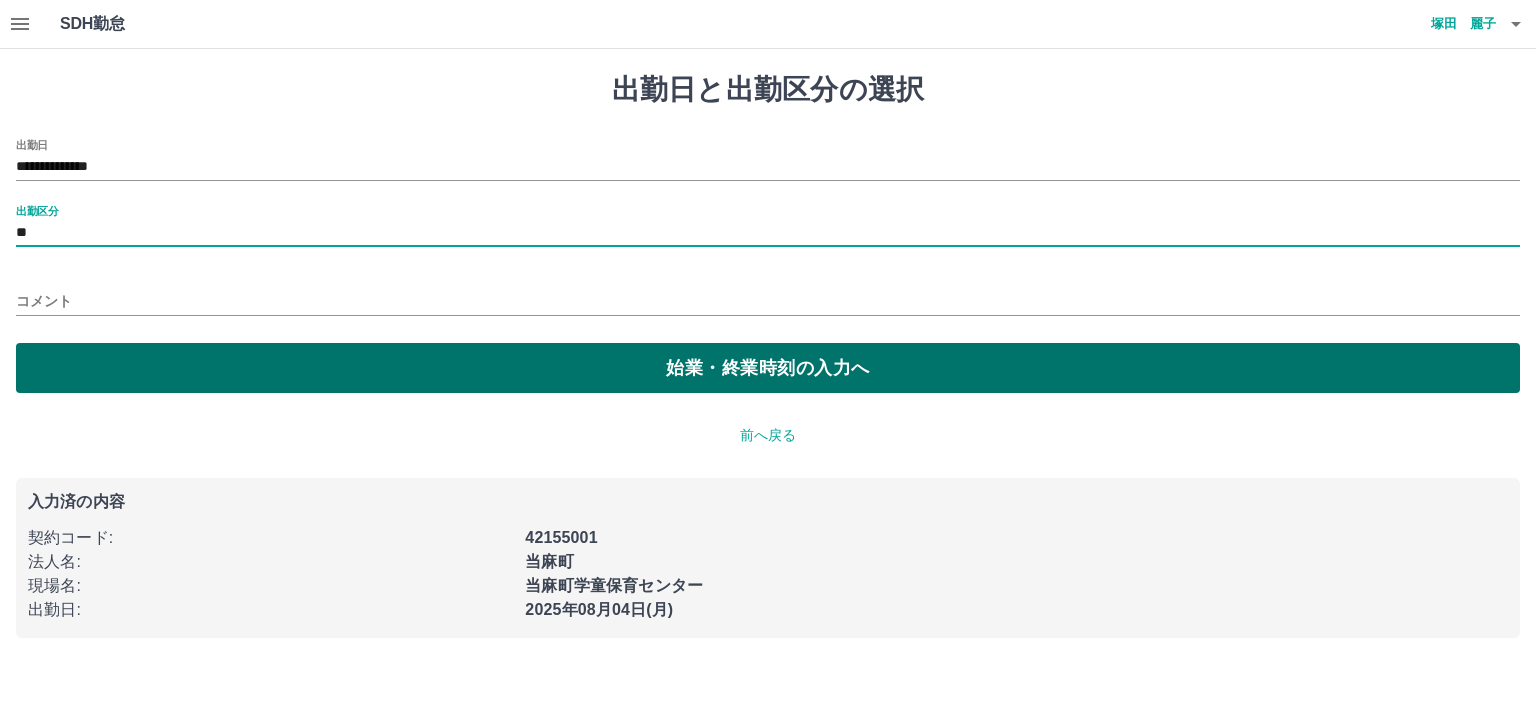 click on "始業・終業時刻の入力へ" at bounding box center [768, 368] 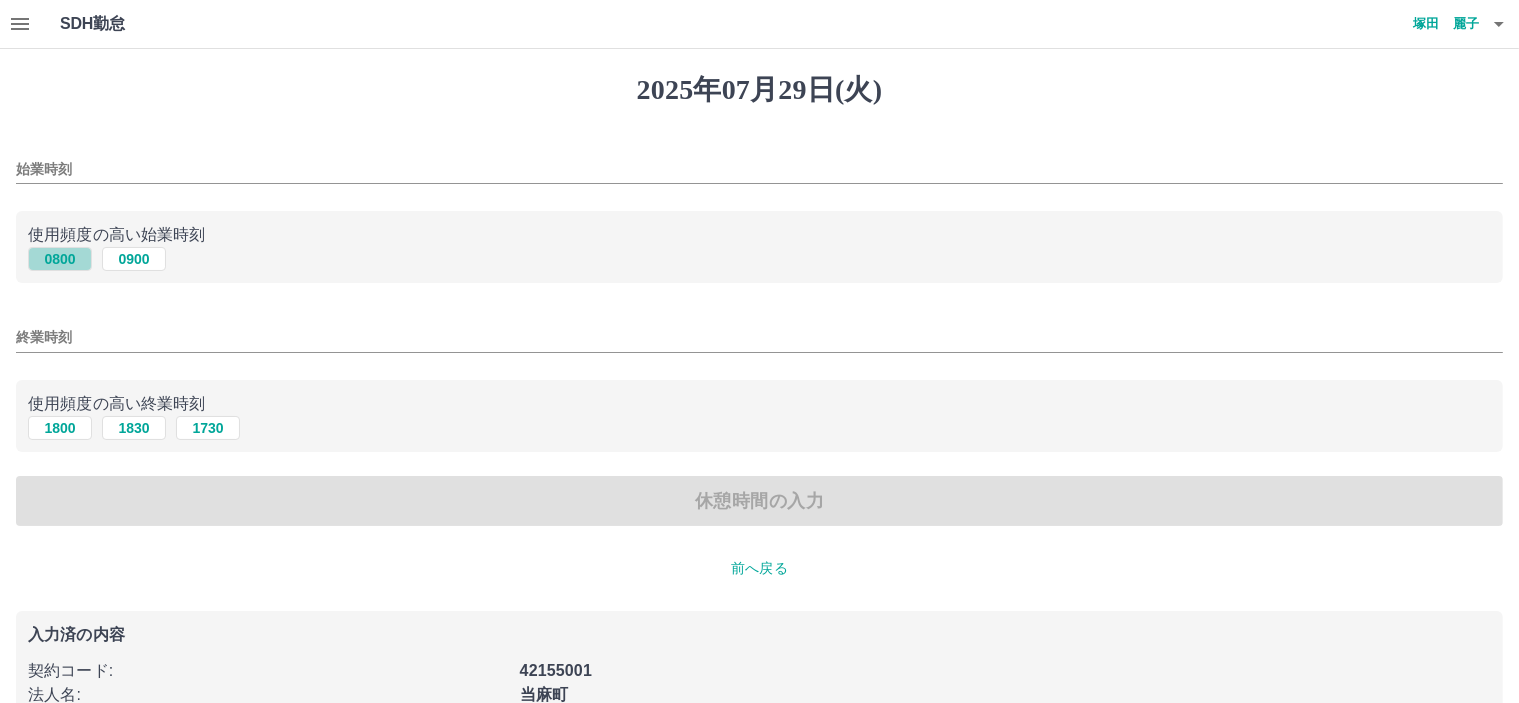 click on "0800" at bounding box center (60, 259) 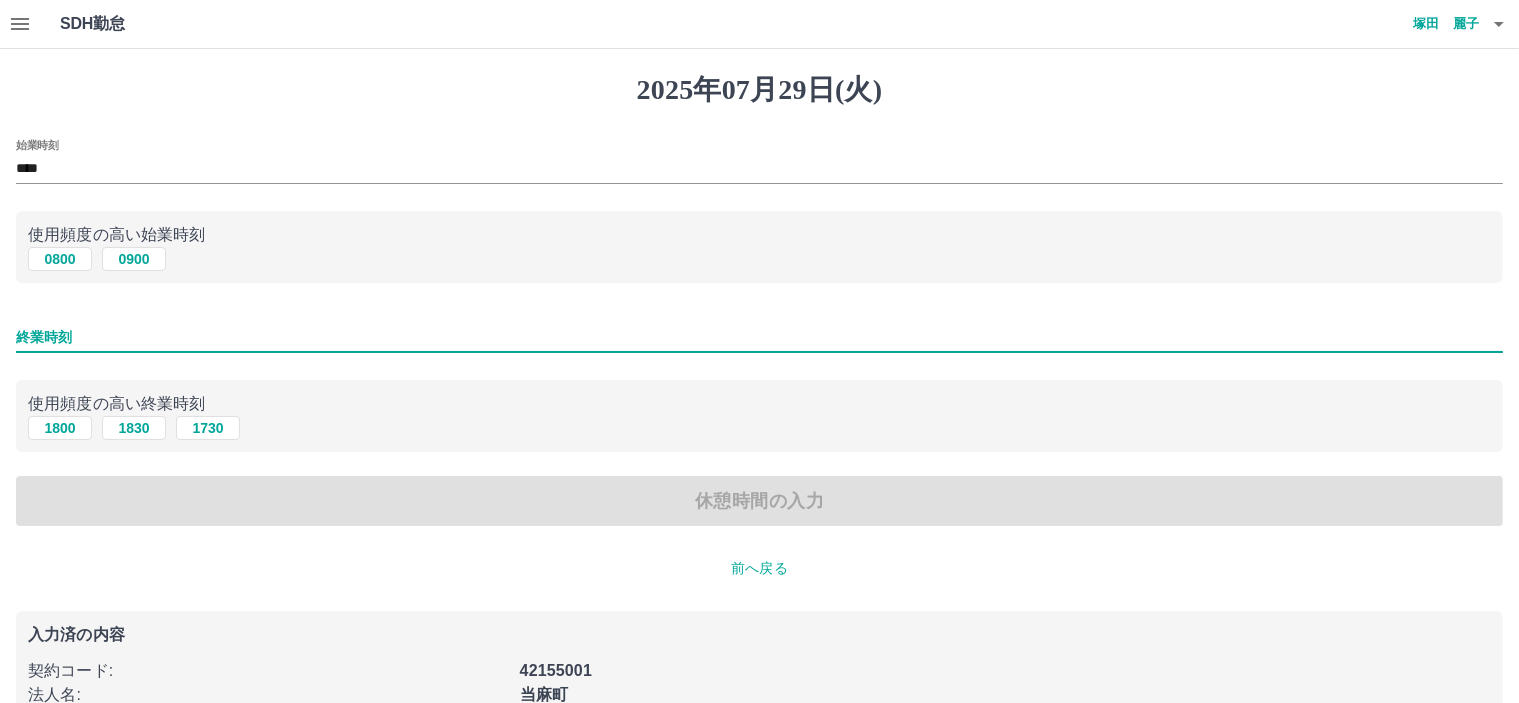 click on "終業時刻" at bounding box center (759, 337) 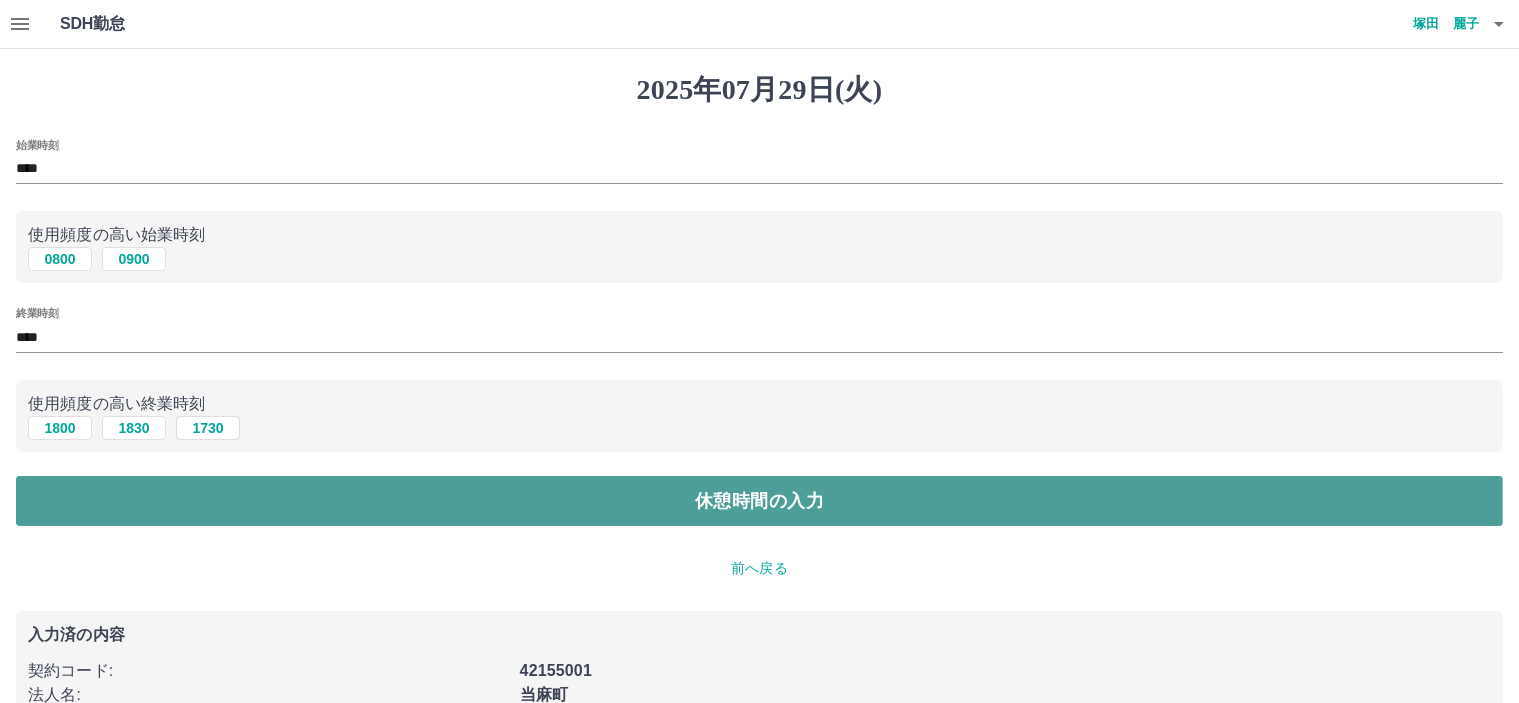 click on "休憩時間の入力" at bounding box center (759, 501) 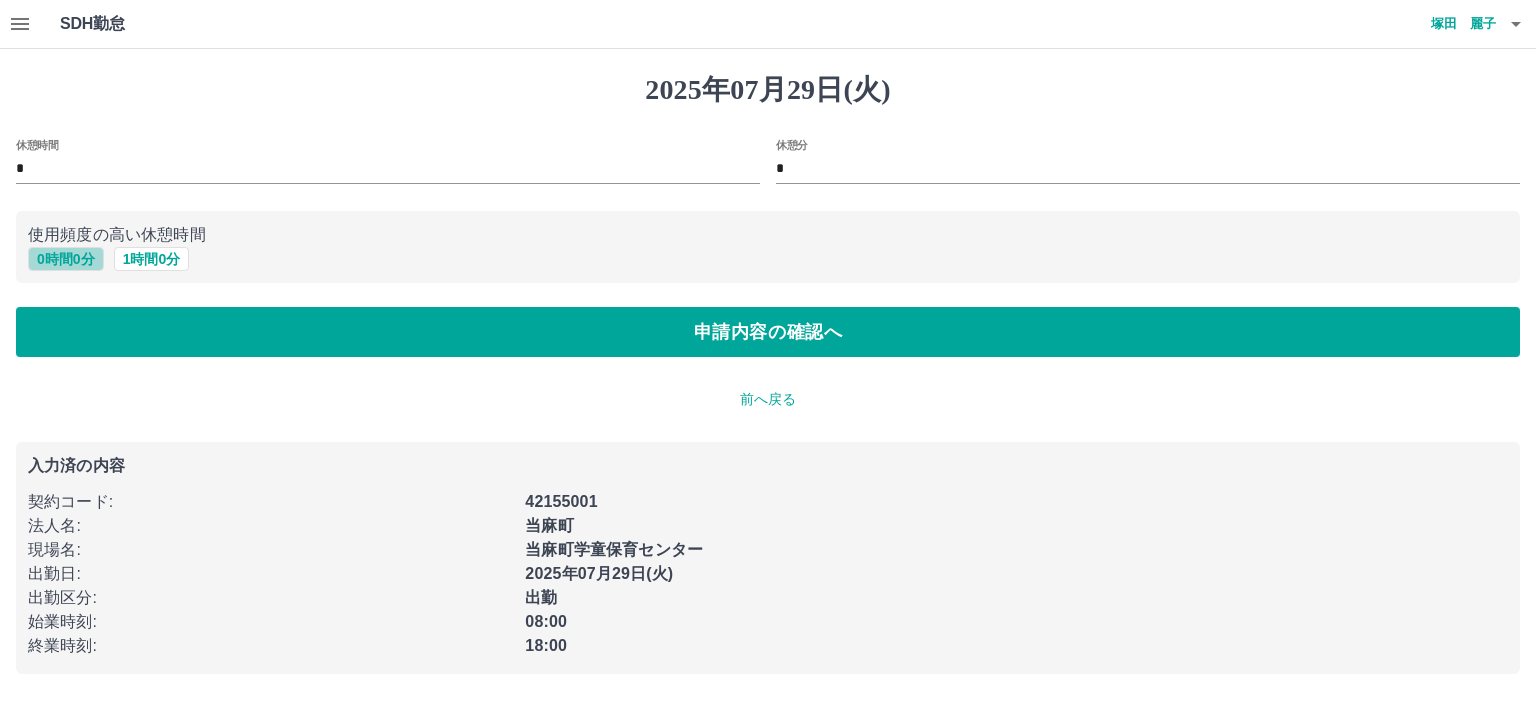 click on "0 時間 0 分" at bounding box center [66, 259] 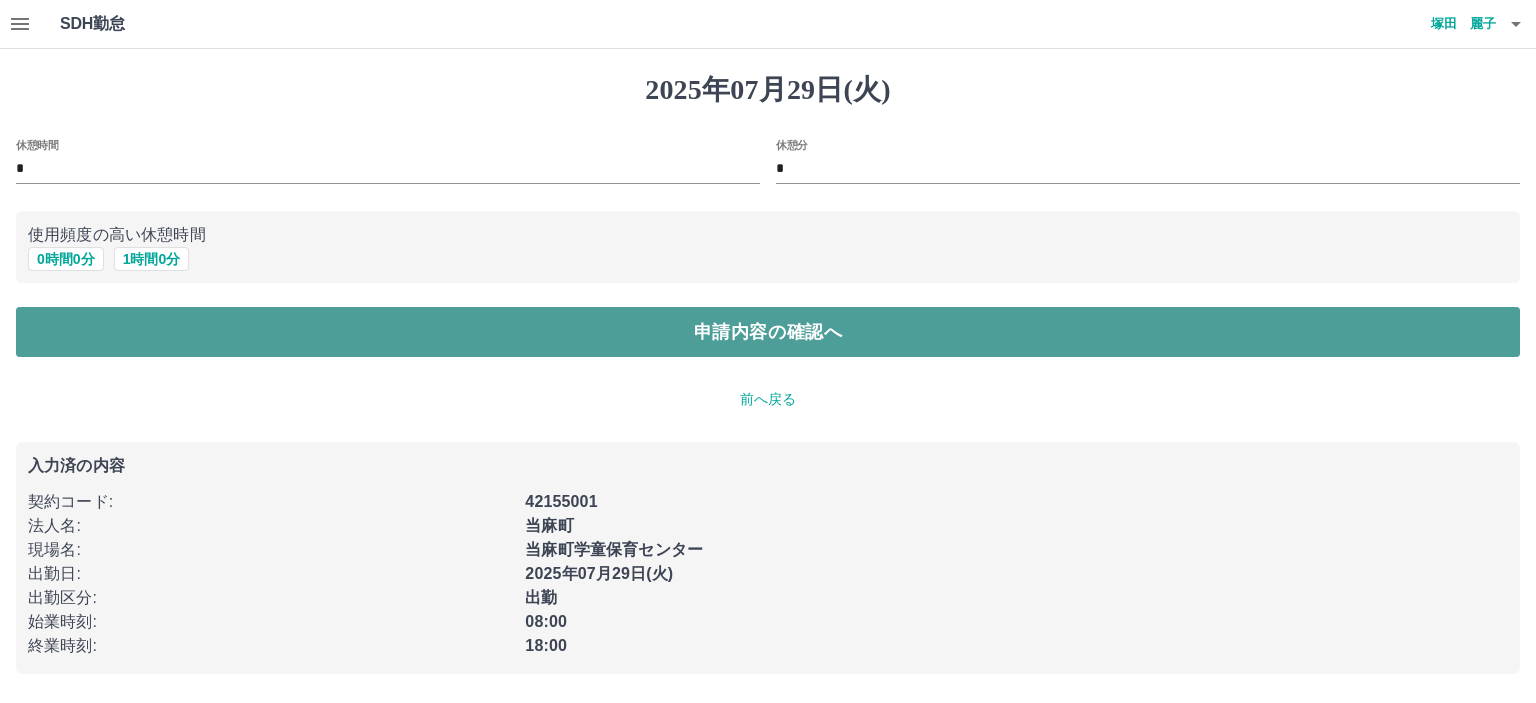 click on "申請内容の確認へ" at bounding box center [768, 332] 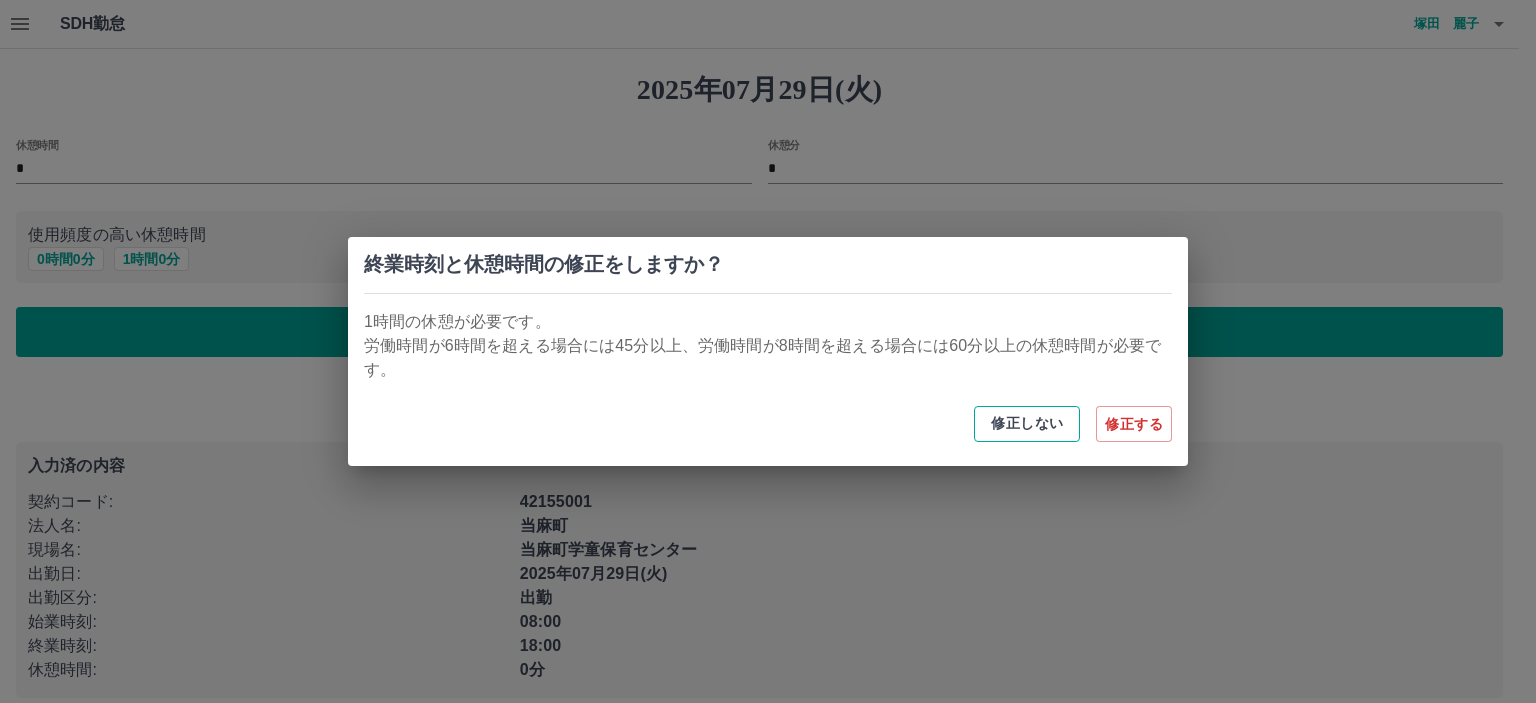 click on "修正しない" at bounding box center [1027, 424] 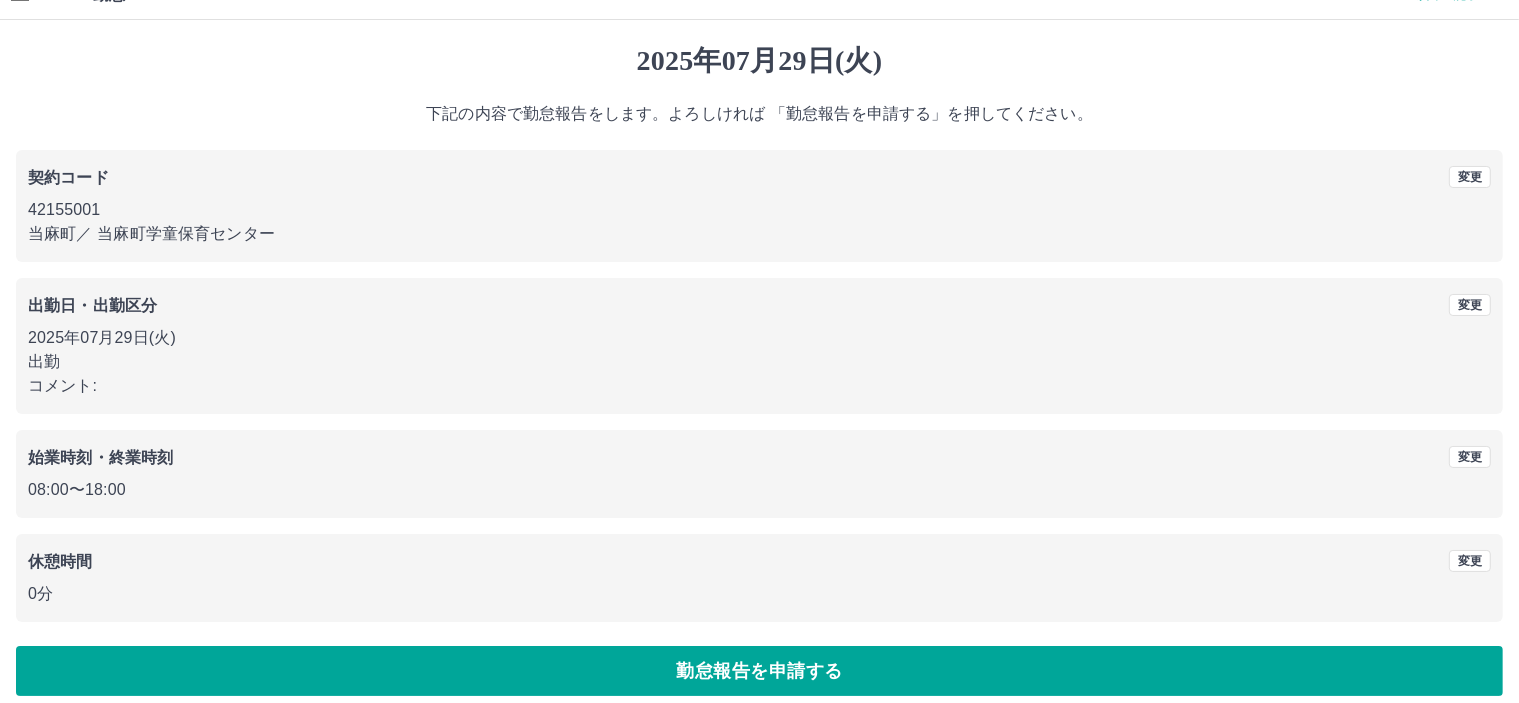 scroll, scrollTop: 45, scrollLeft: 0, axis: vertical 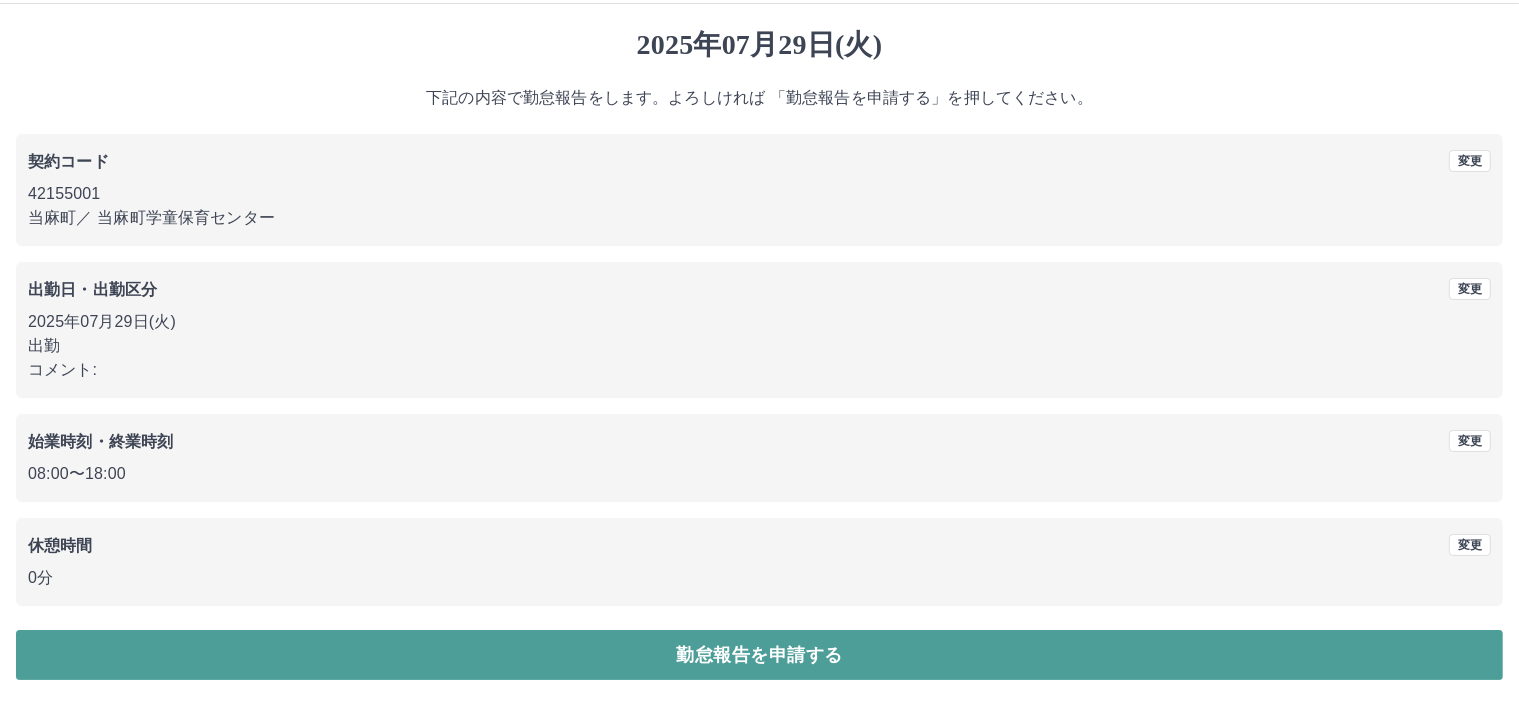 click on "勤怠報告を申請する" at bounding box center (759, 655) 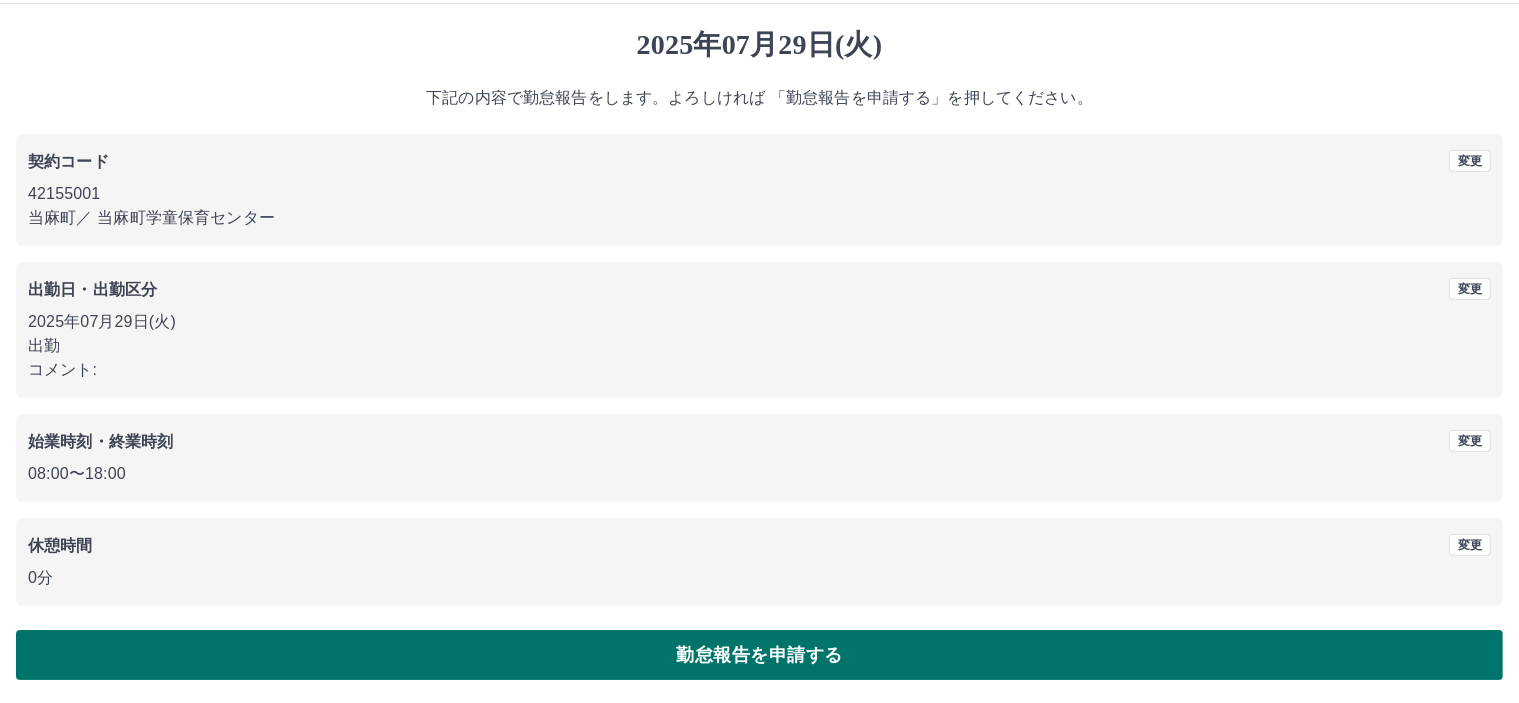 scroll, scrollTop: 0, scrollLeft: 0, axis: both 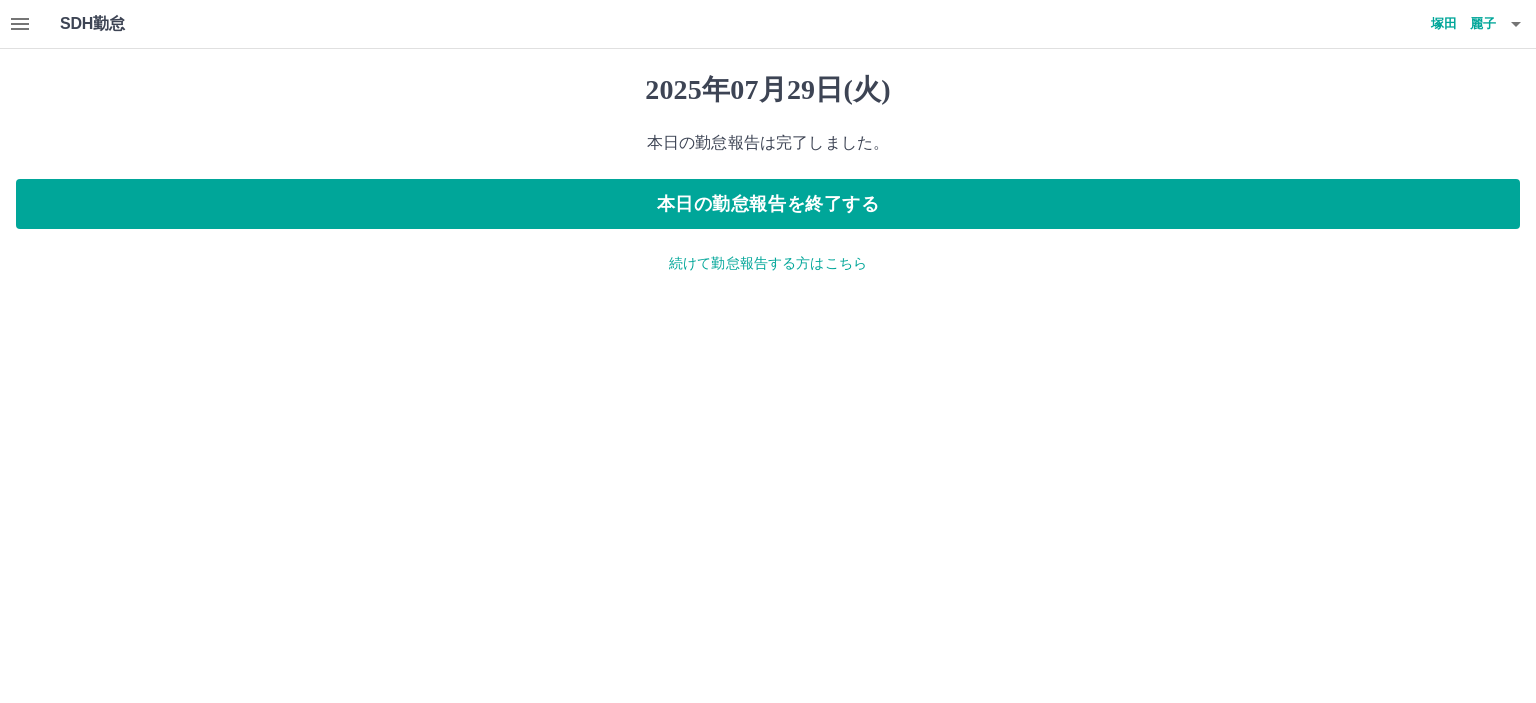 drag, startPoint x: 721, startPoint y: 273, endPoint x: 684, endPoint y: 255, distance: 41.14608 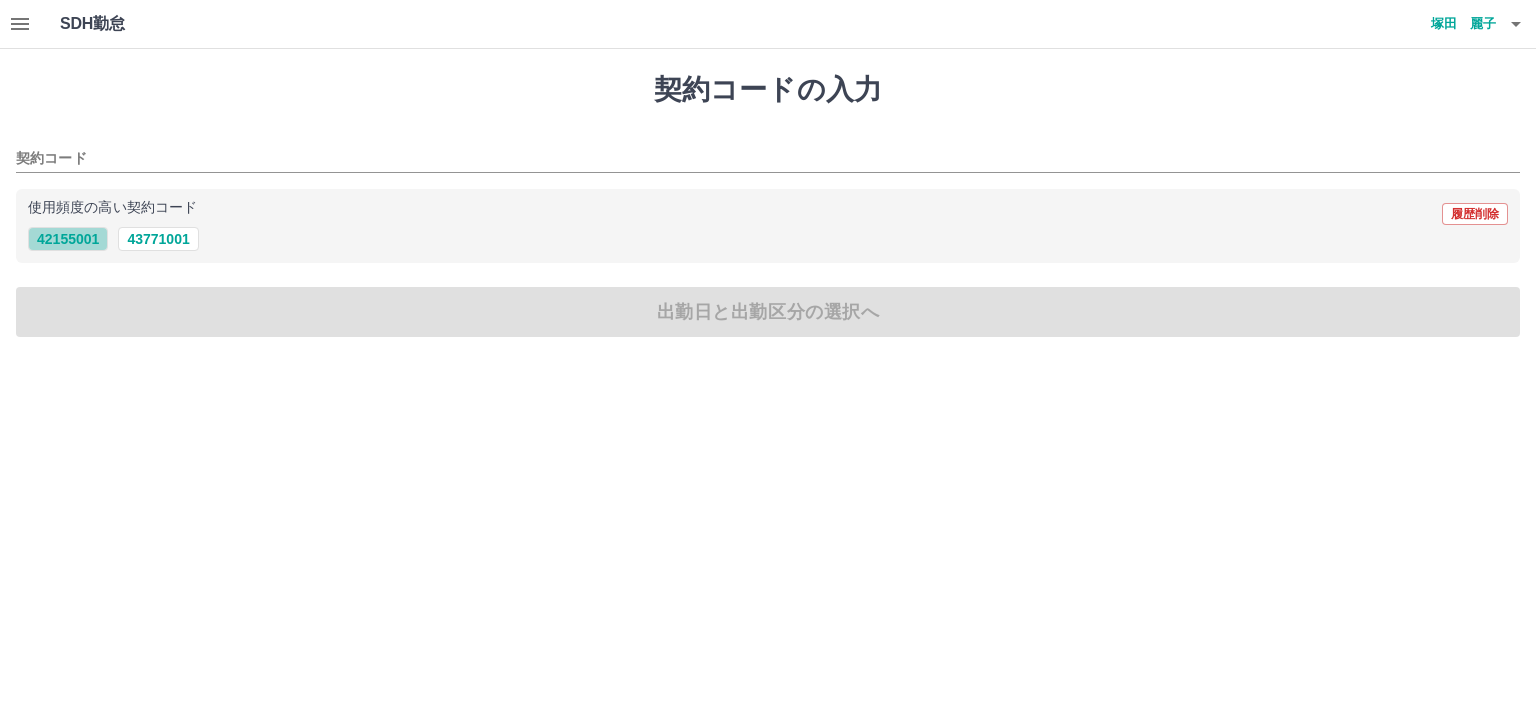 click on "42155001" at bounding box center [68, 239] 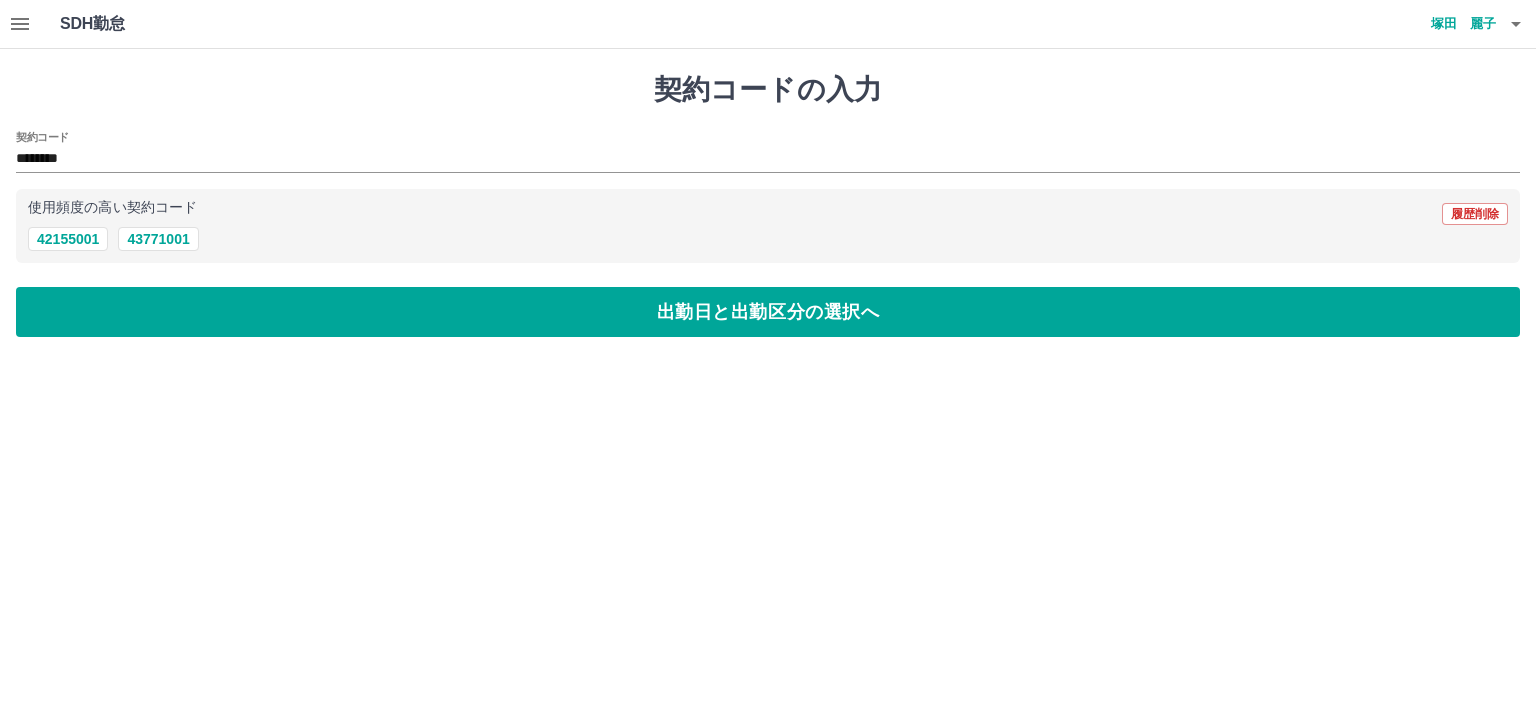 click on "契約コードの入力 契約コード ******** 使用頻度の高い契約コード 履歴削除 42155001 43771001 出勤日と出勤区分の選択へ" at bounding box center [768, 205] 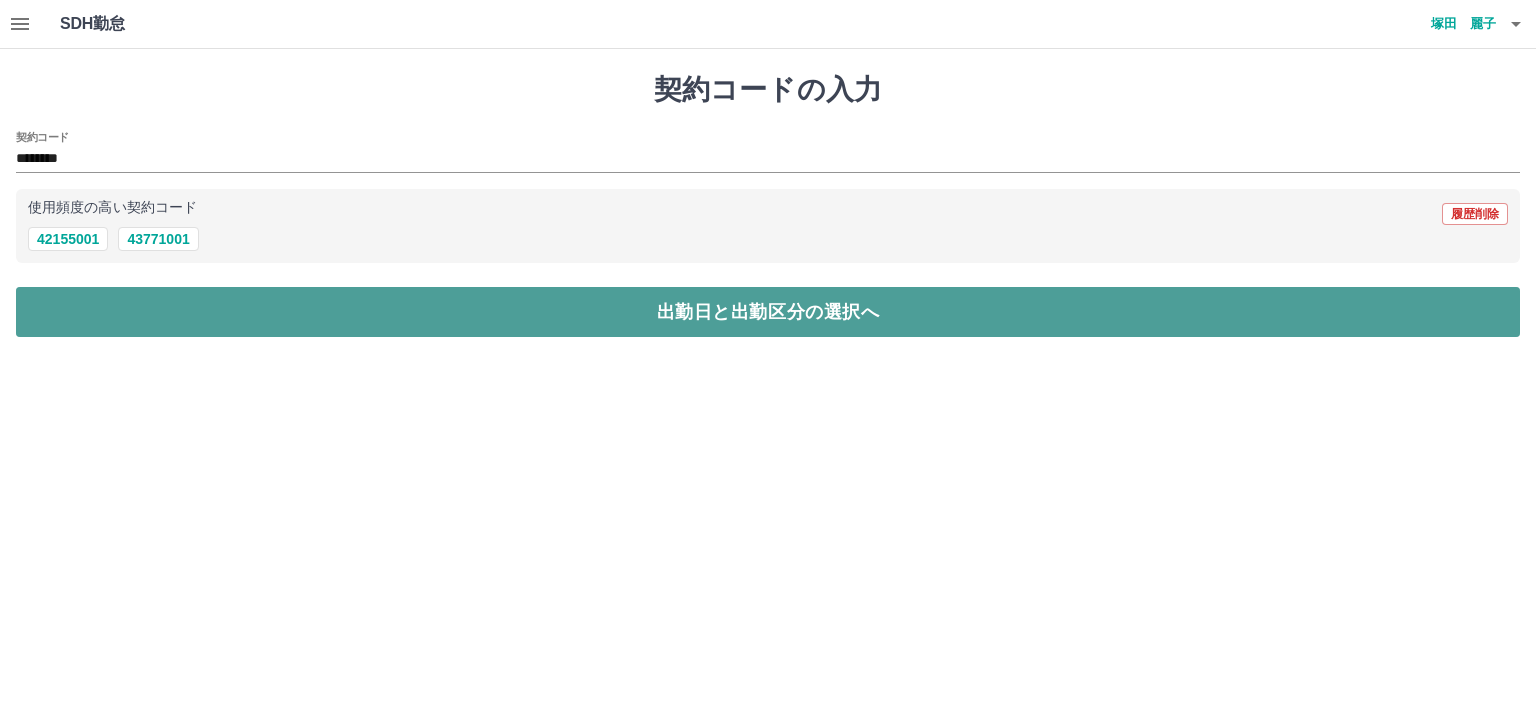 click on "出勤日と出勤区分の選択へ" at bounding box center (768, 312) 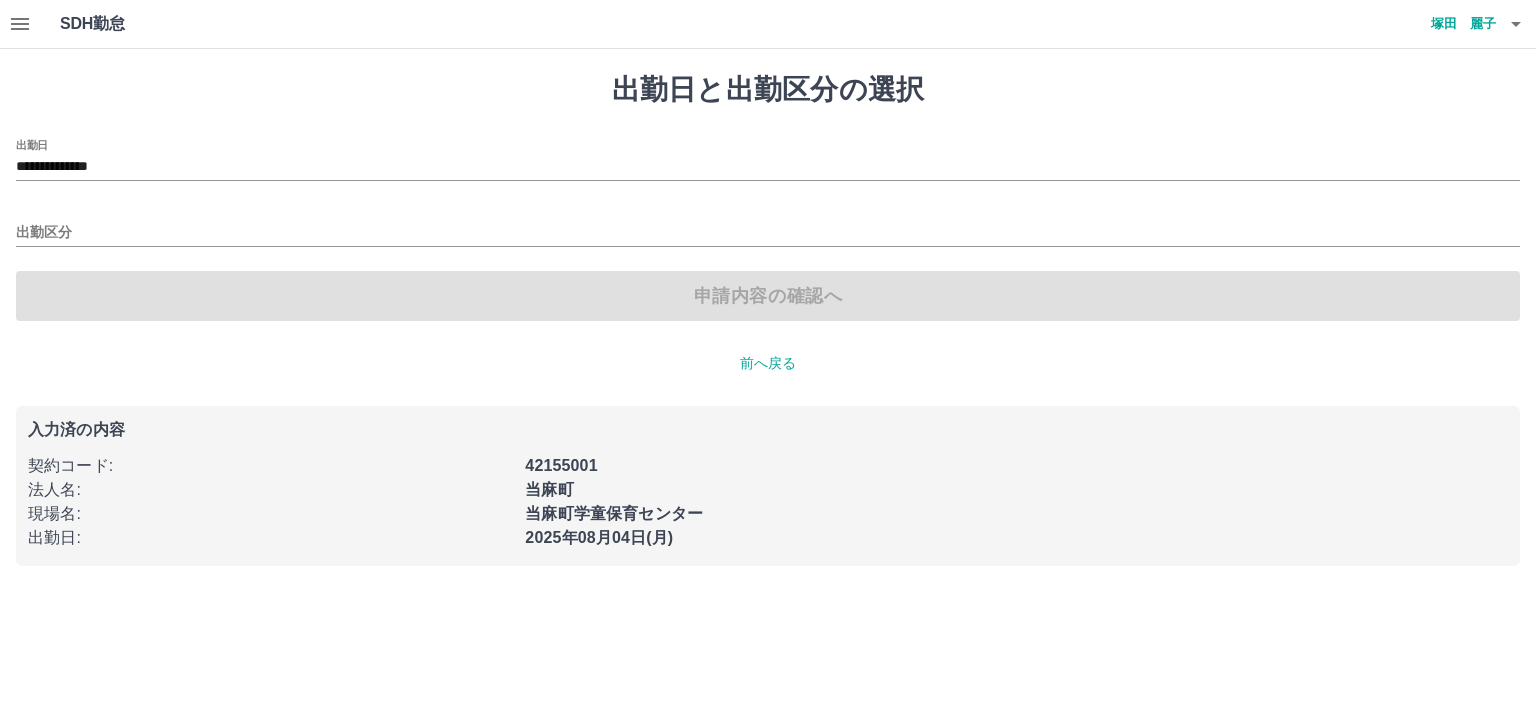 click on "出勤区分" at bounding box center (768, 226) 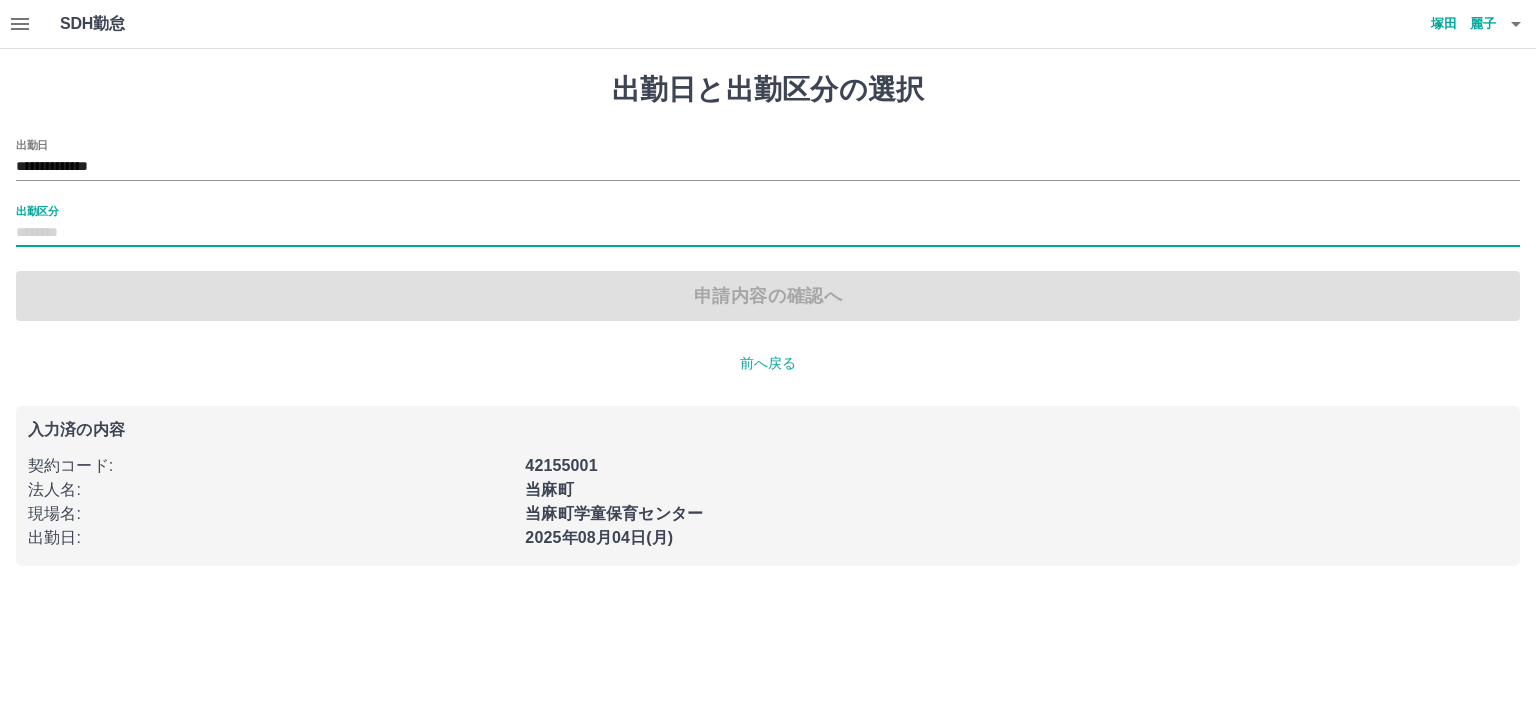 click on "出勤区分" at bounding box center (768, 226) 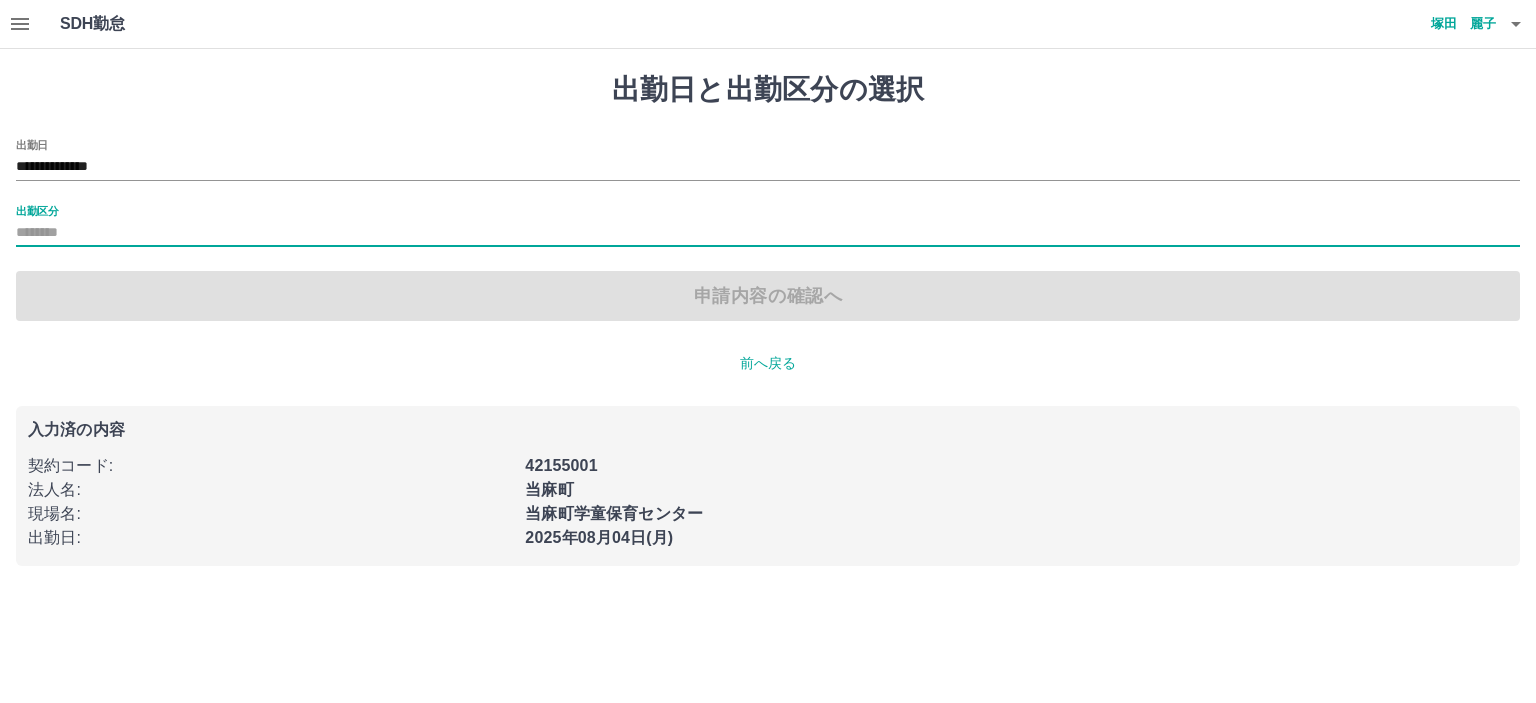 click on "出勤区分" at bounding box center (768, 233) 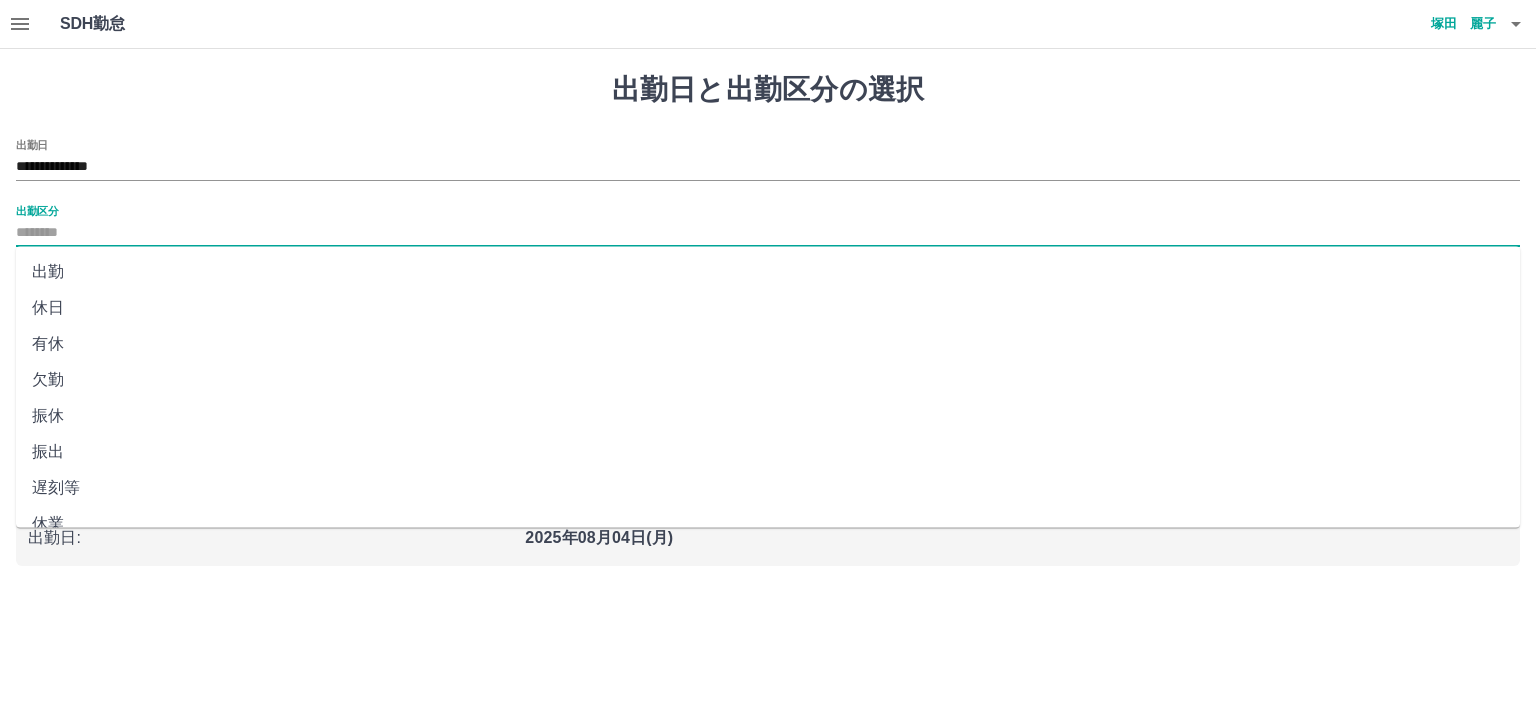 click on "出勤" at bounding box center [768, 272] 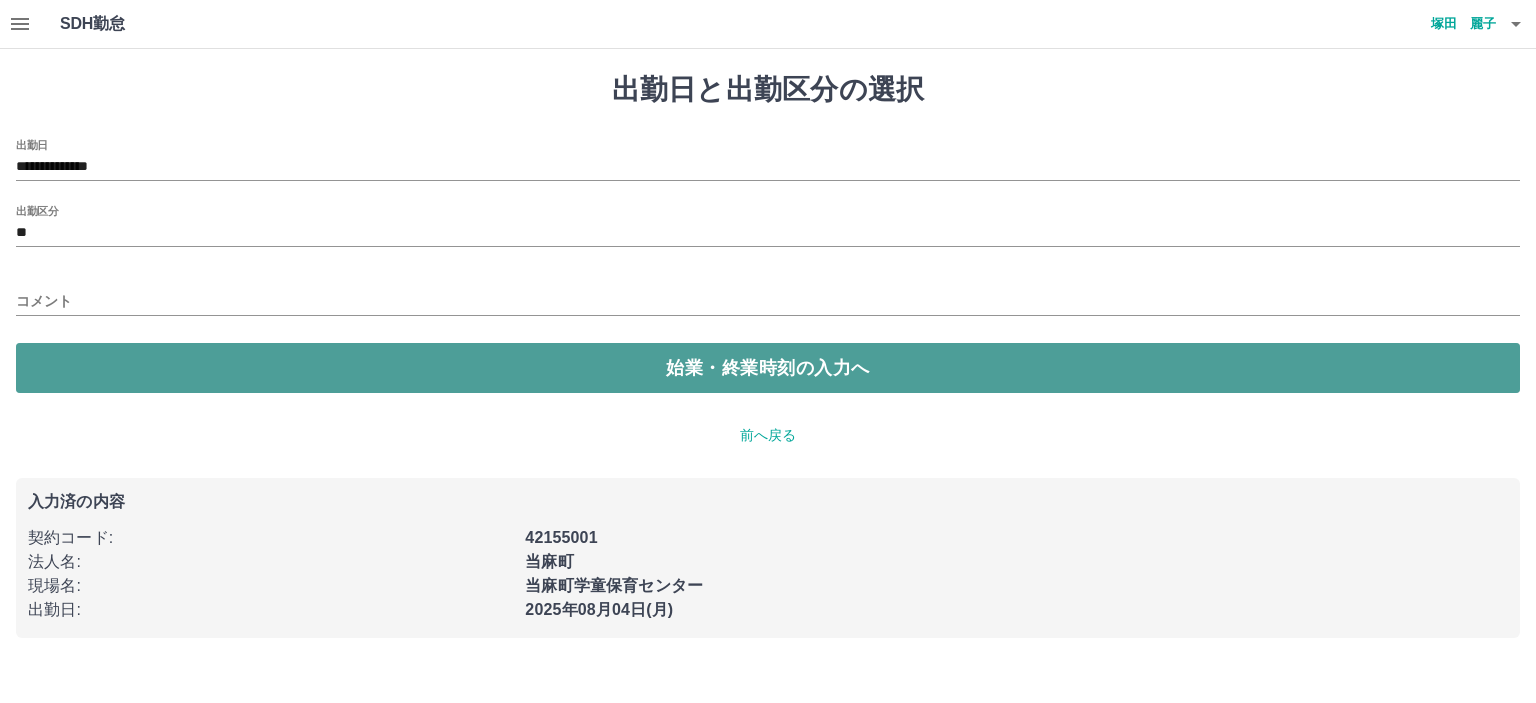 click on "始業・終業時刻の入力へ" at bounding box center [768, 368] 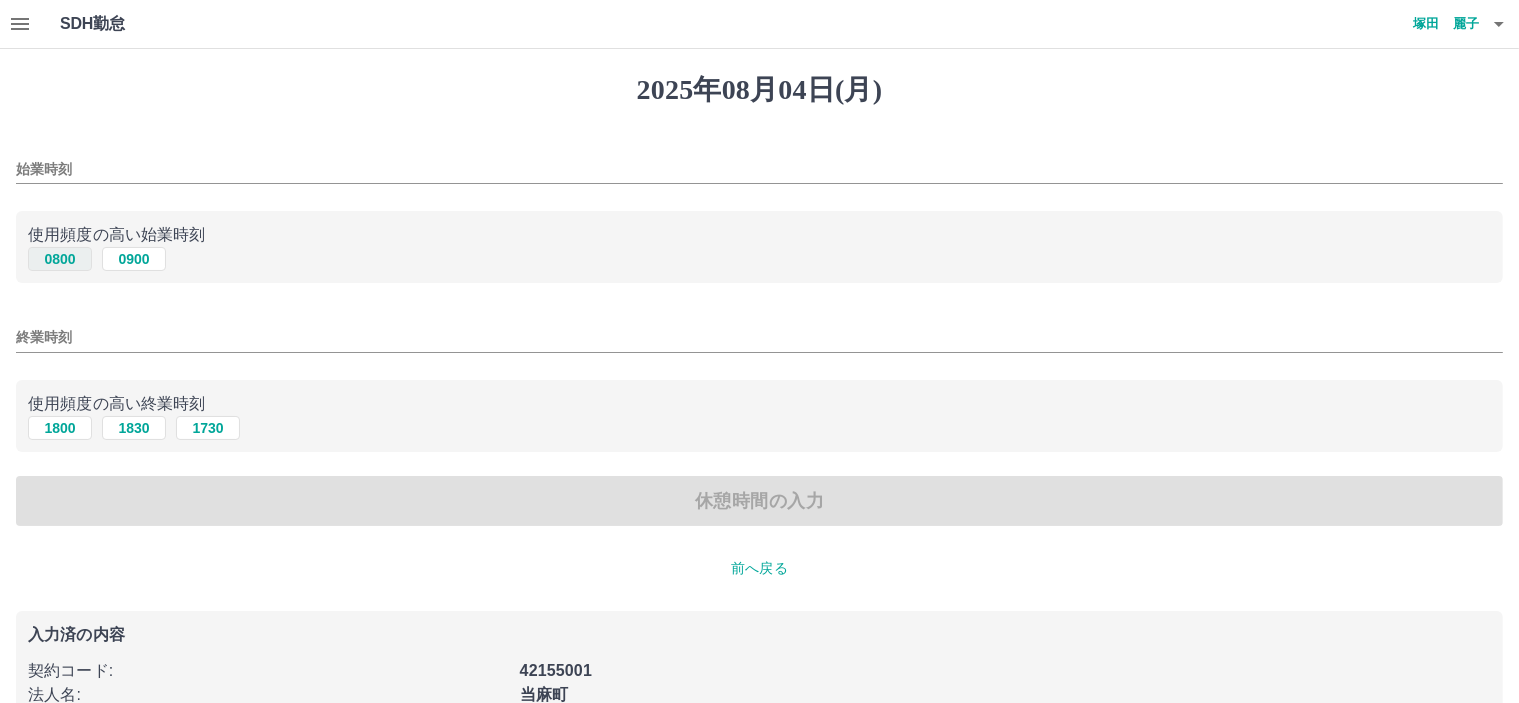 click on "0800" at bounding box center [60, 259] 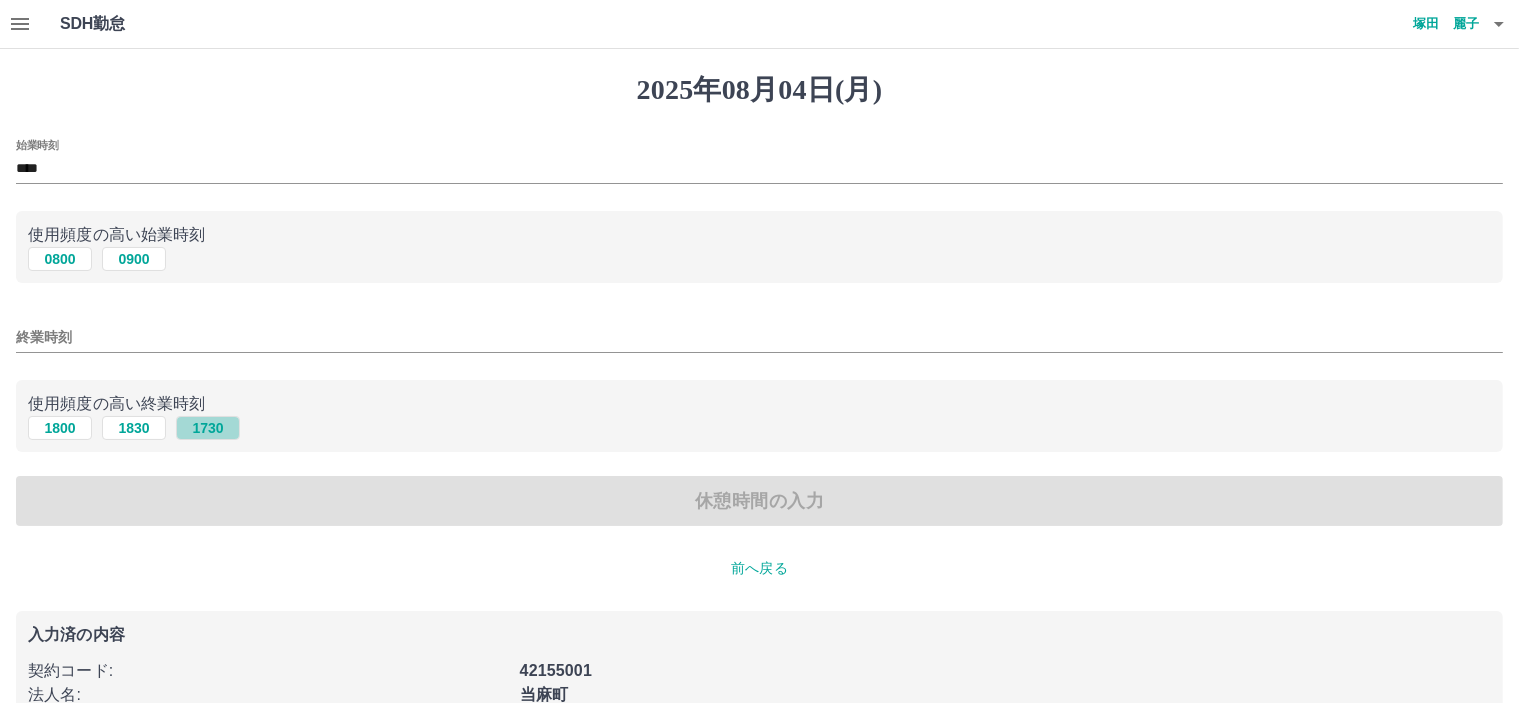 click on "1730" at bounding box center [208, 428] 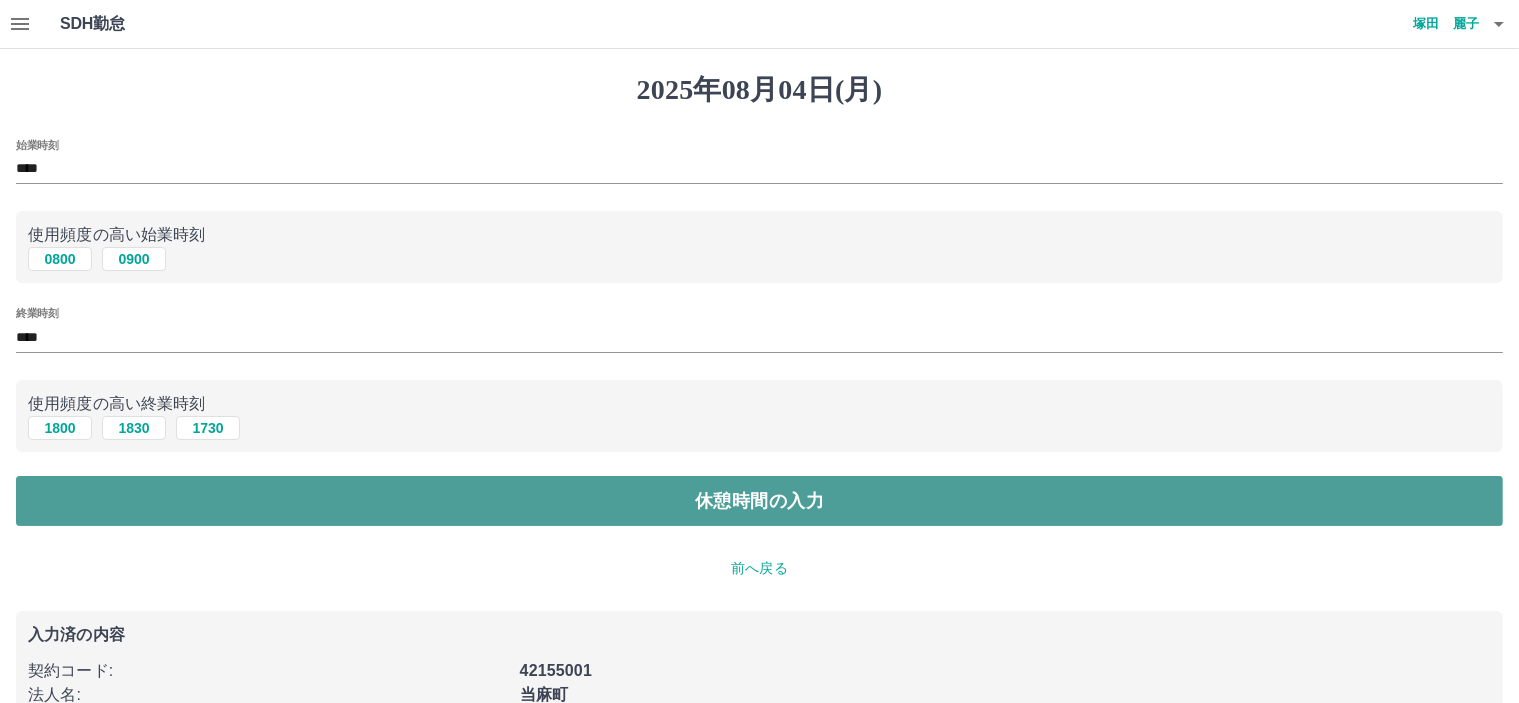 click on "休憩時間の入力" at bounding box center [759, 501] 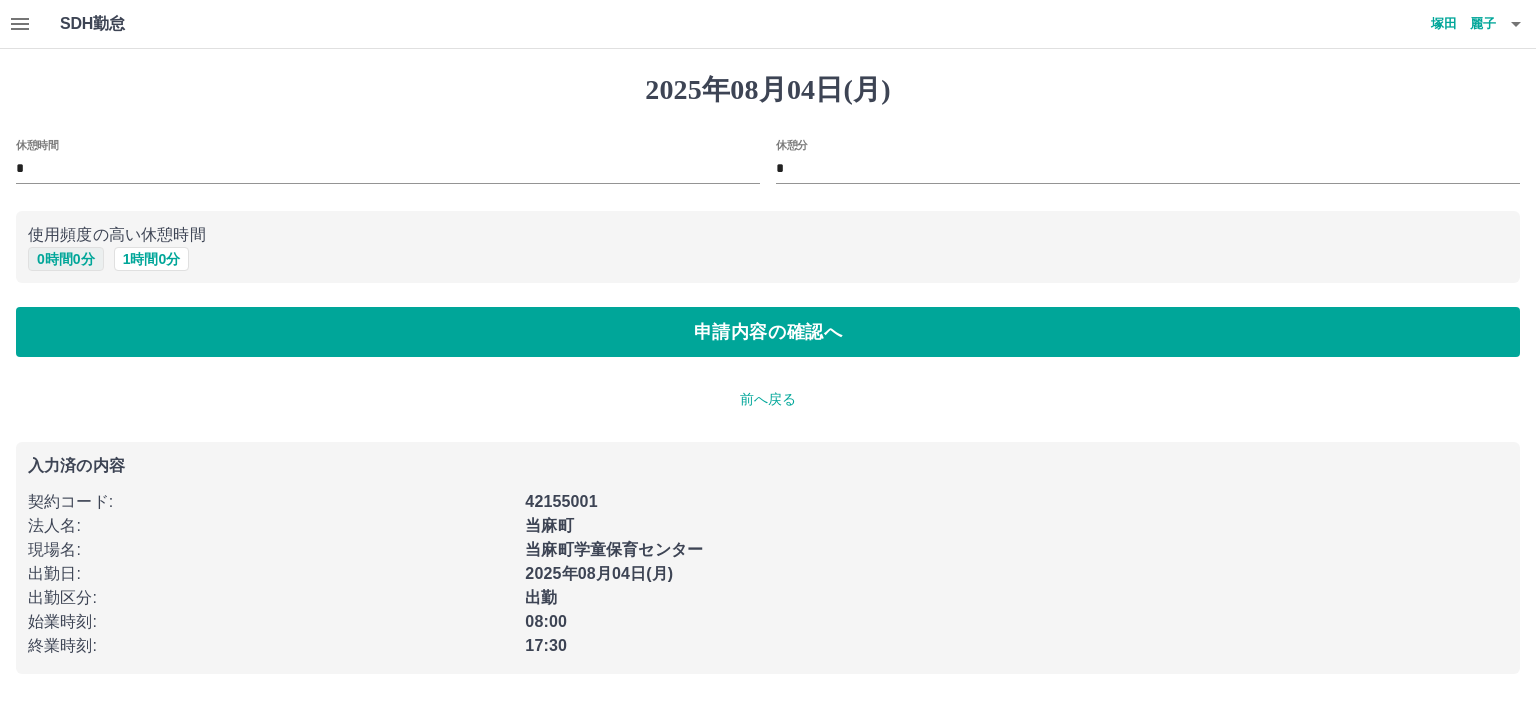 click on "0 時間 0 分" at bounding box center (66, 259) 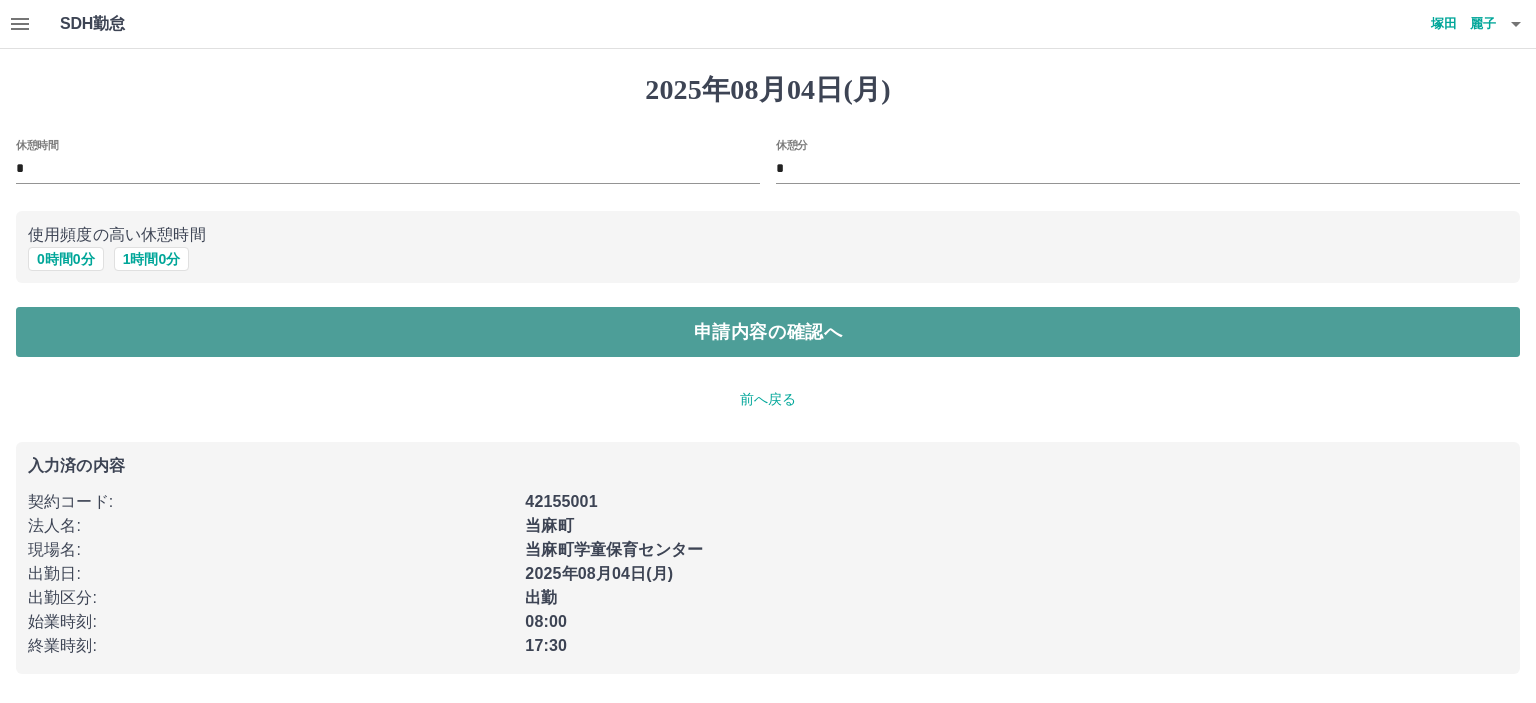 click on "申請内容の確認へ" at bounding box center (768, 332) 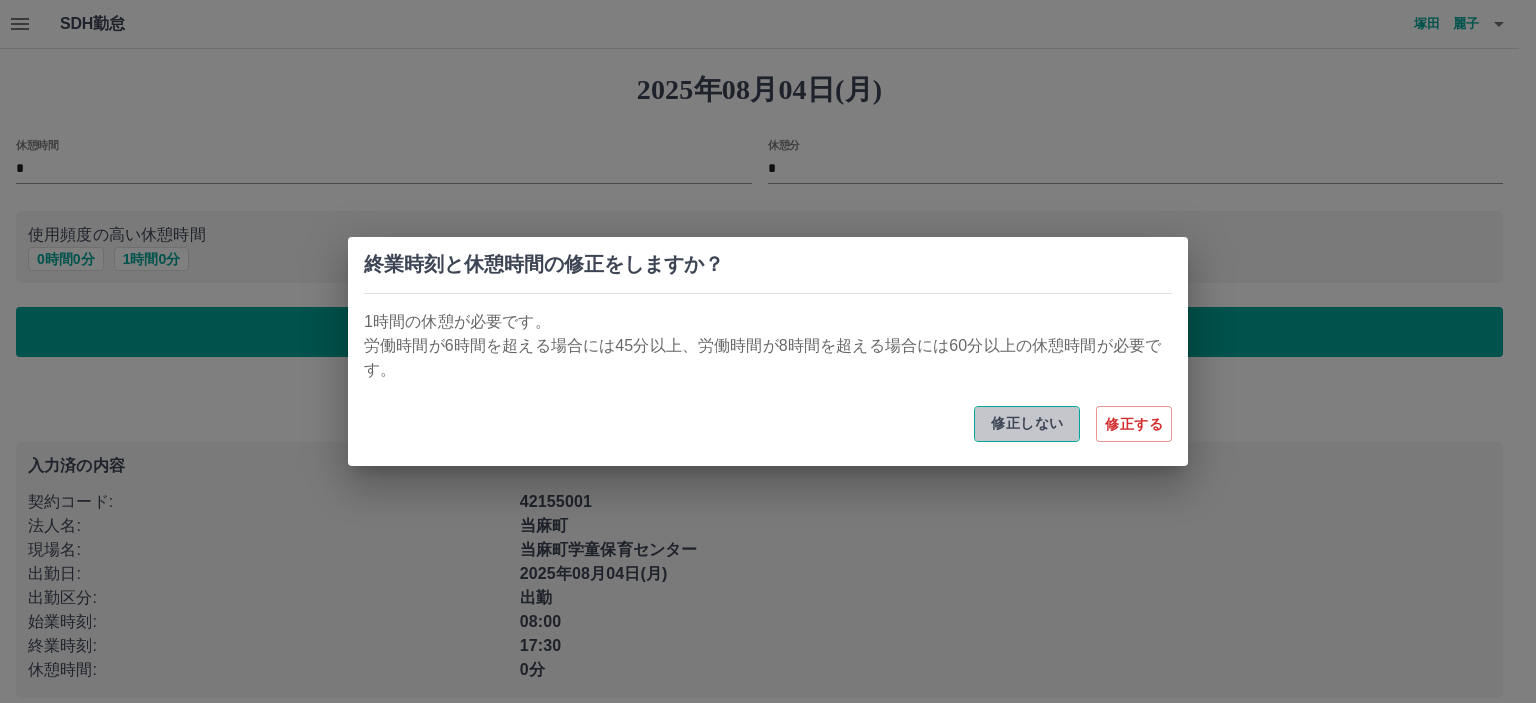 click on "修正しない" at bounding box center [1027, 424] 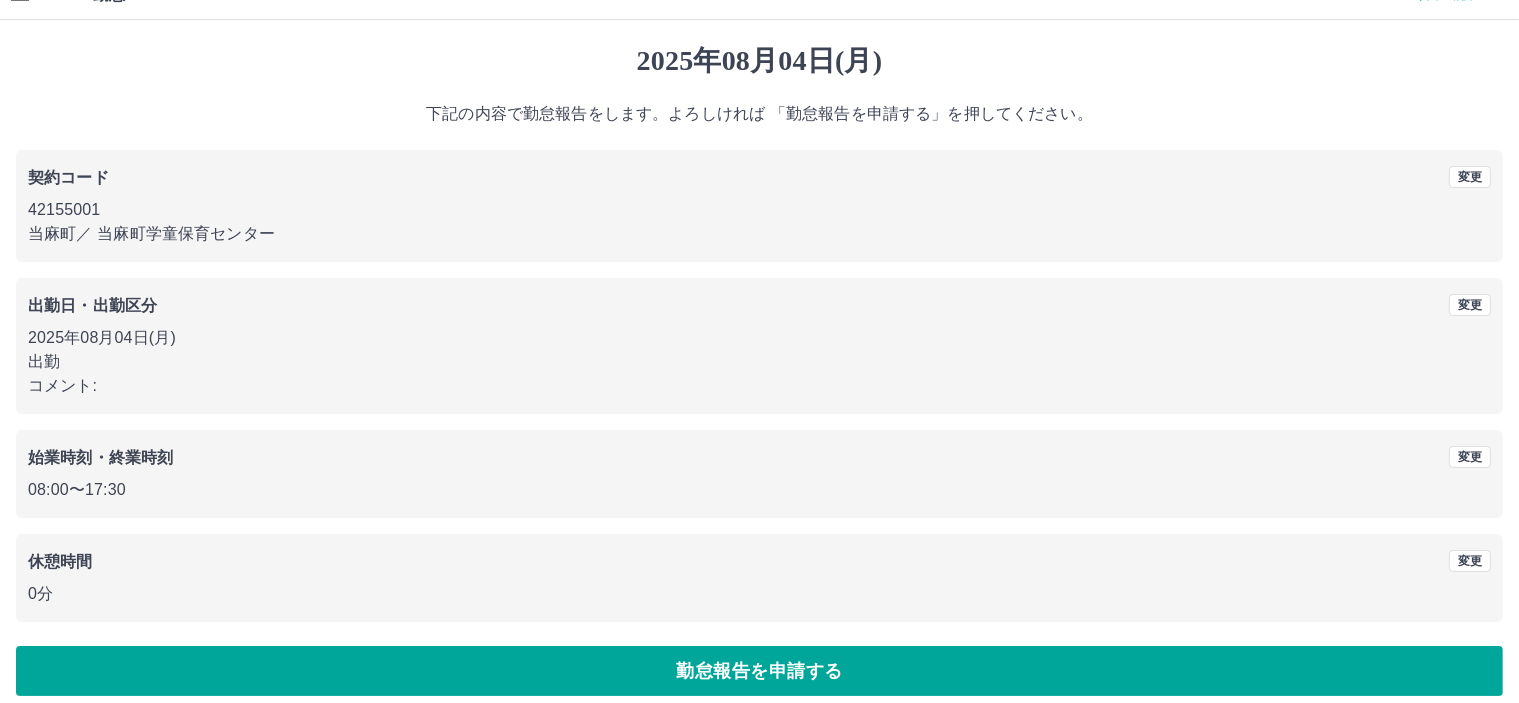 scroll, scrollTop: 45, scrollLeft: 0, axis: vertical 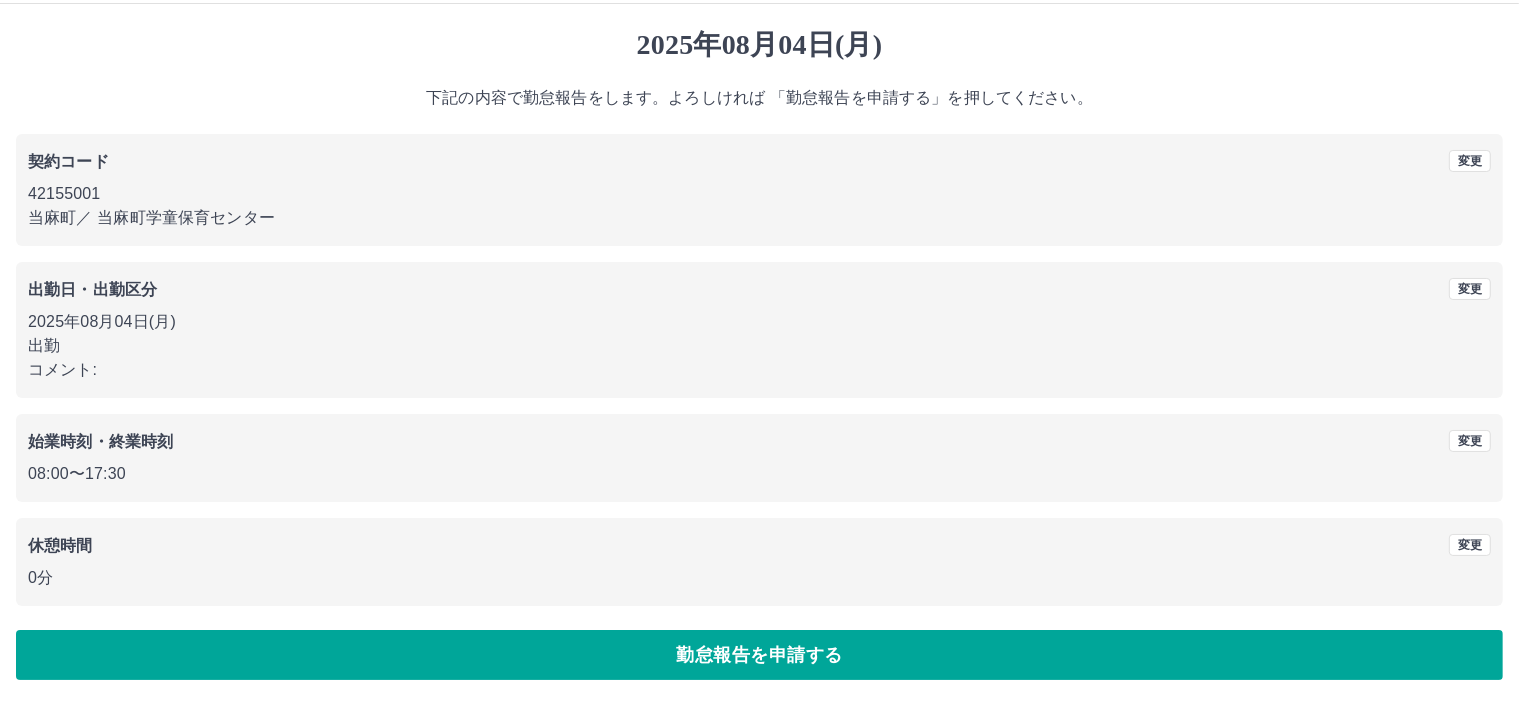 click on "勤怠報告を申請する" at bounding box center [759, 655] 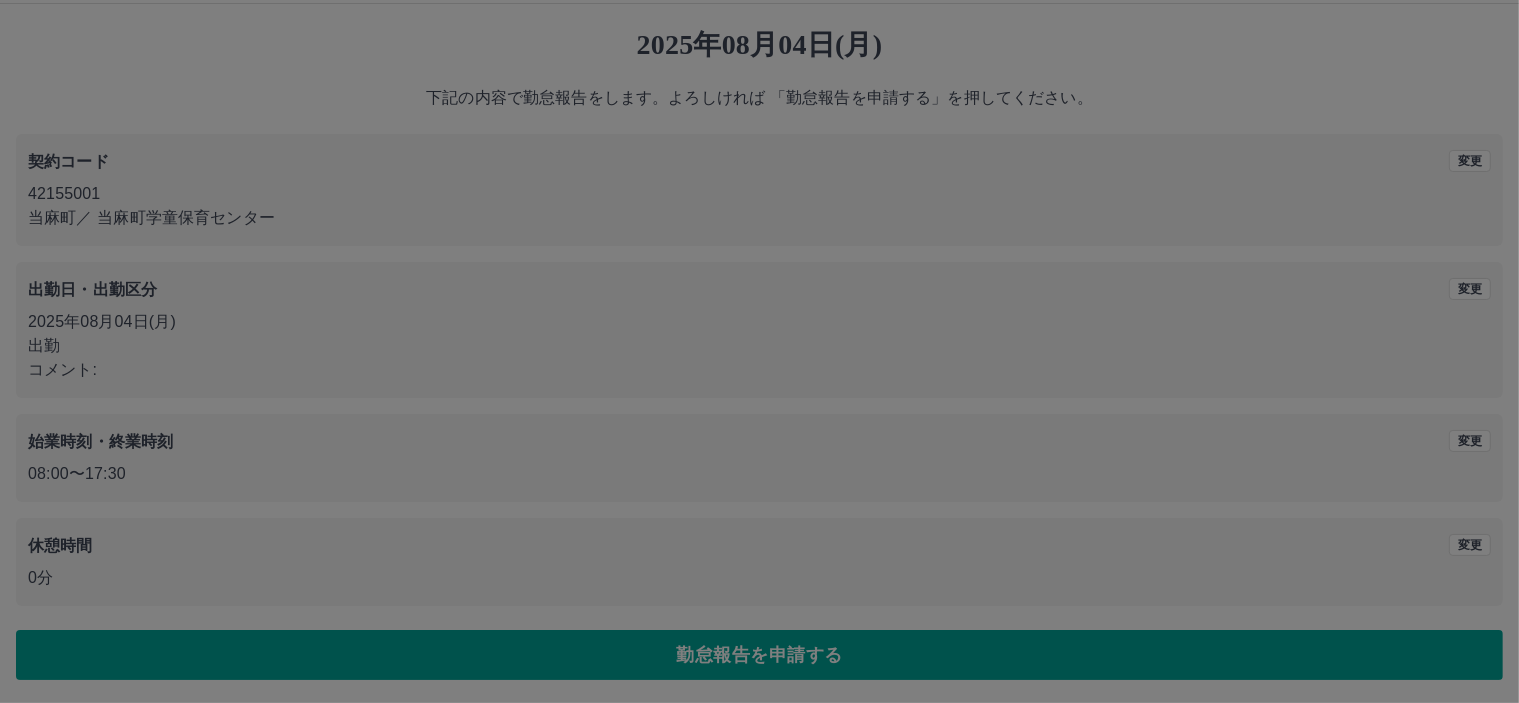 scroll, scrollTop: 0, scrollLeft: 0, axis: both 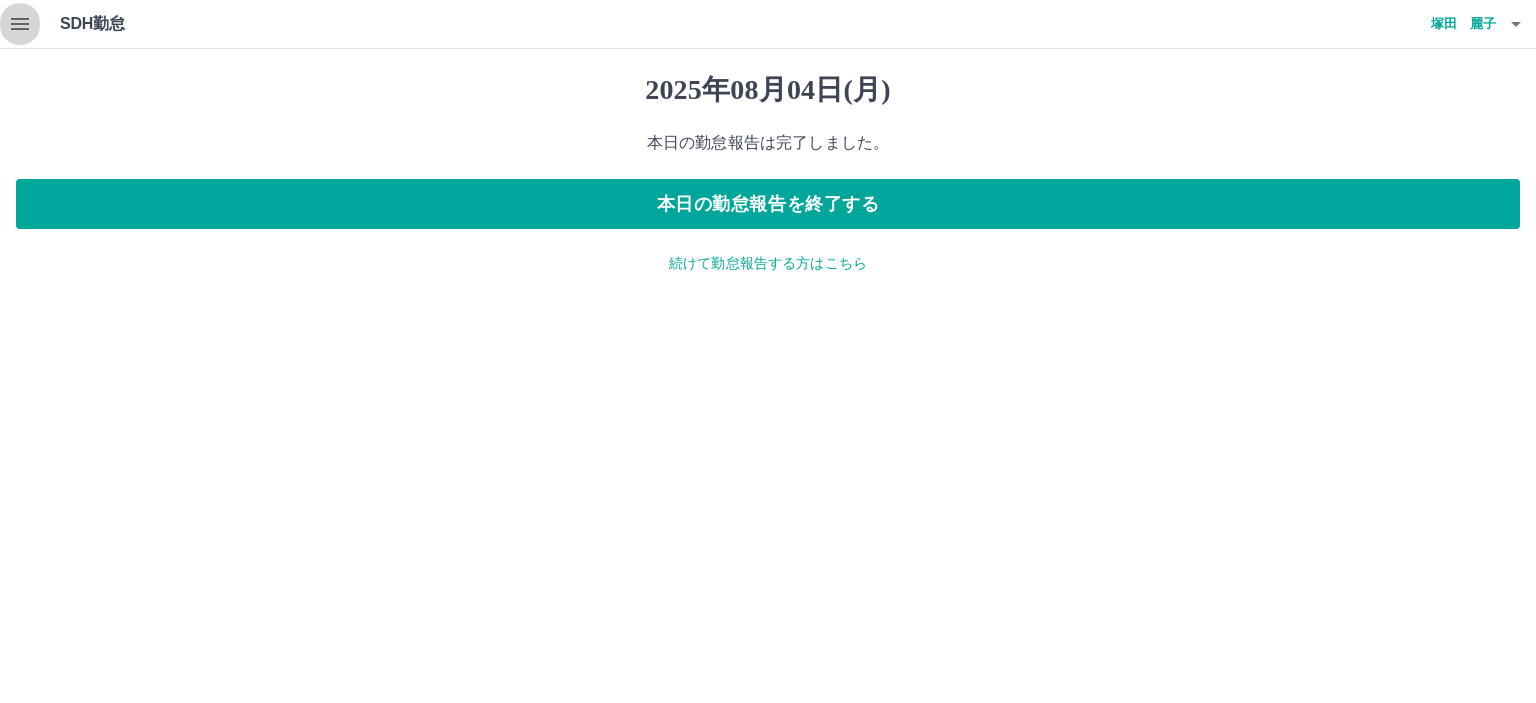 click 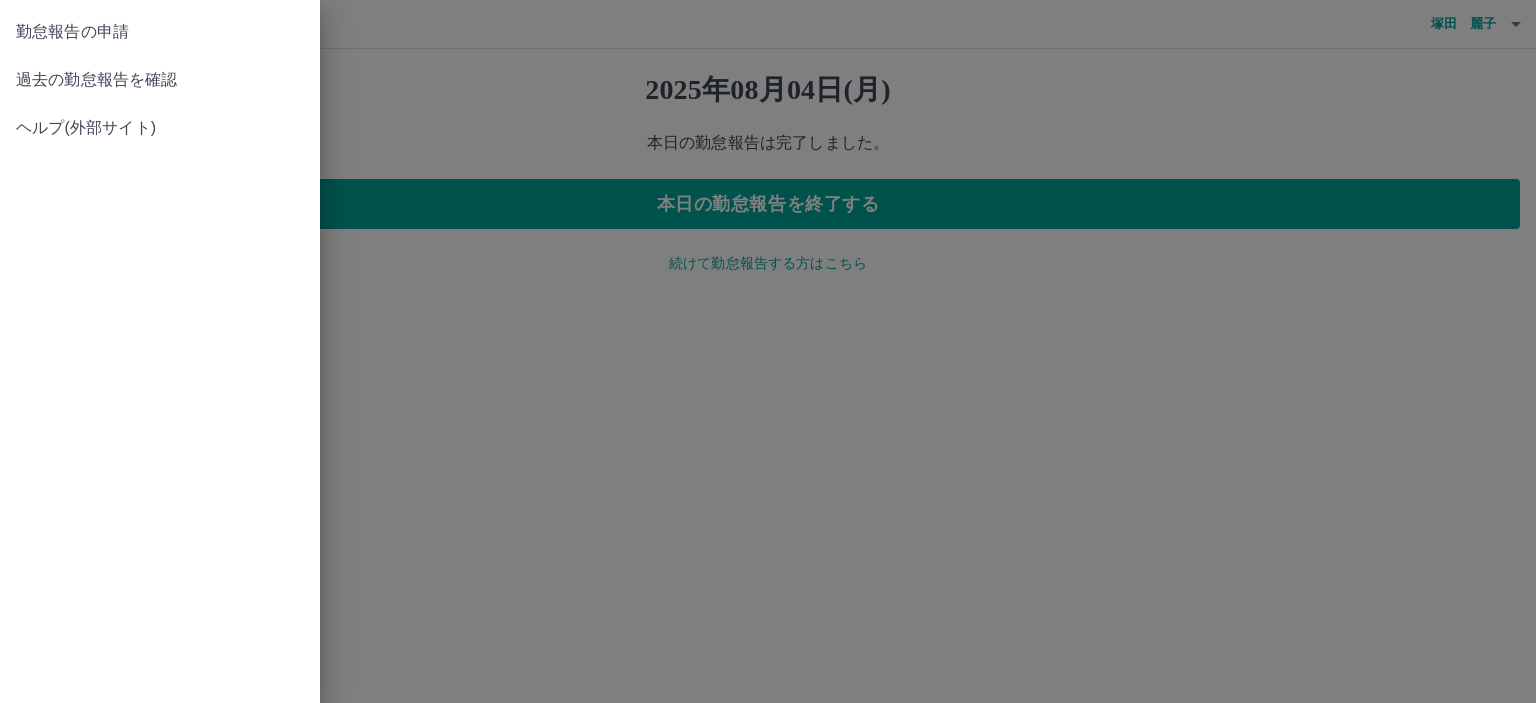 click on "過去の勤怠報告を確認" at bounding box center [160, 80] 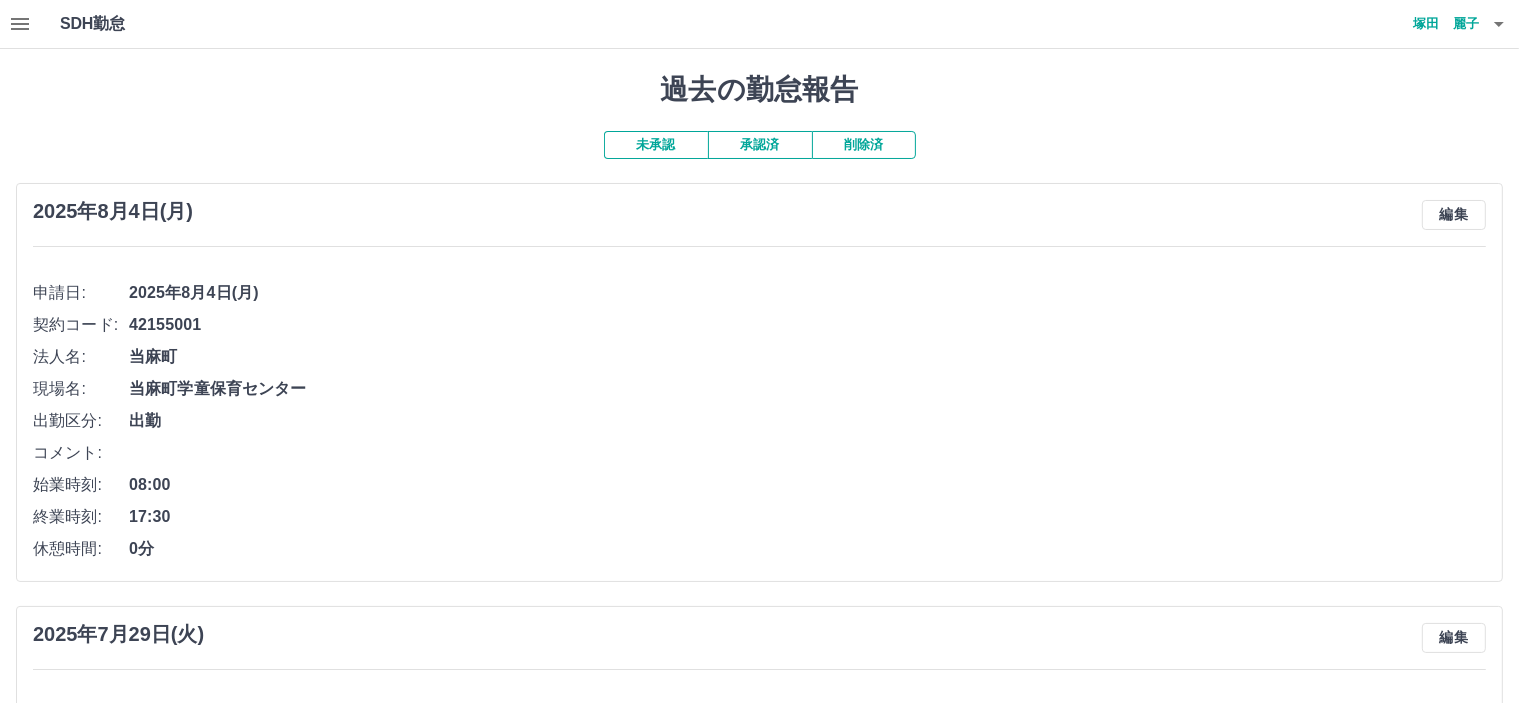 click 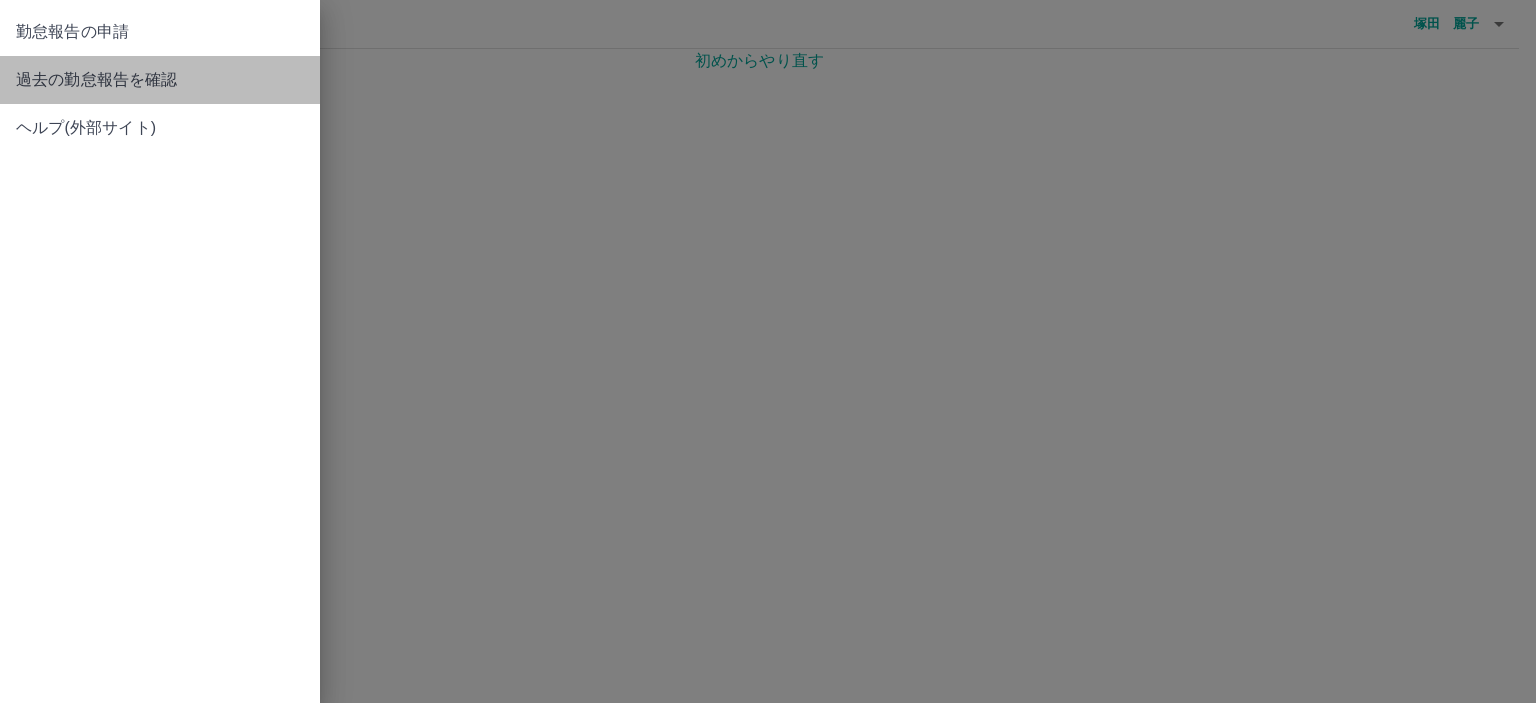 click on "過去の勤怠報告を確認" at bounding box center (160, 80) 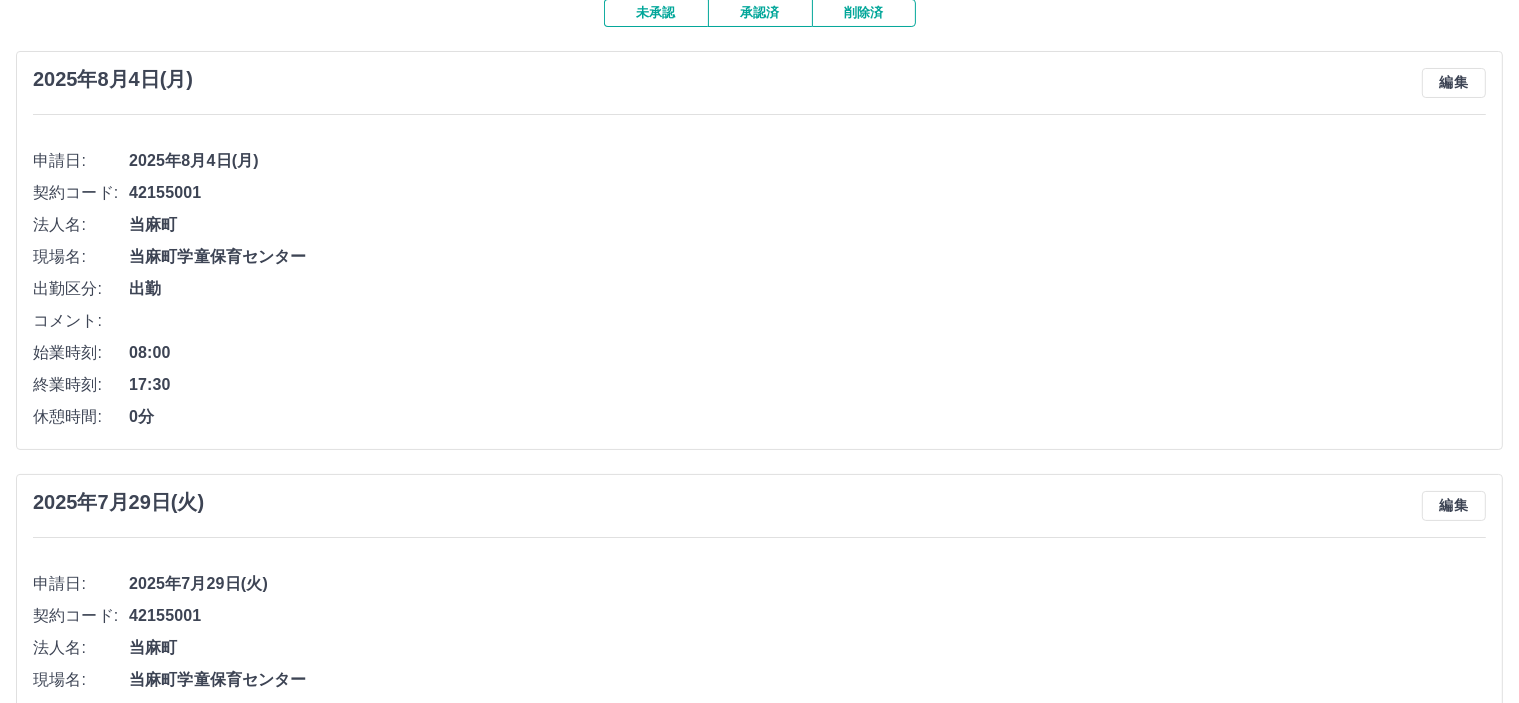 scroll, scrollTop: 125, scrollLeft: 0, axis: vertical 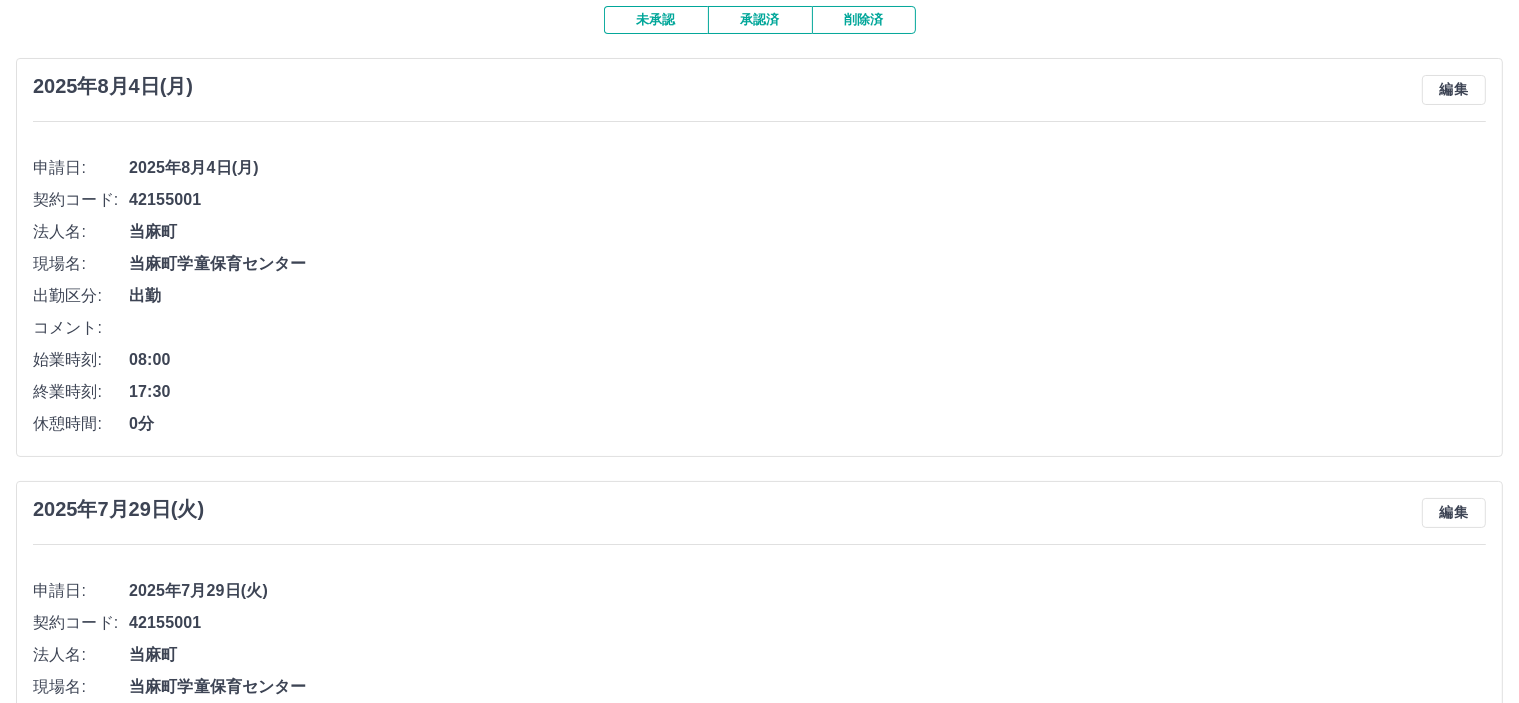 click on "未承認" at bounding box center (656, 20) 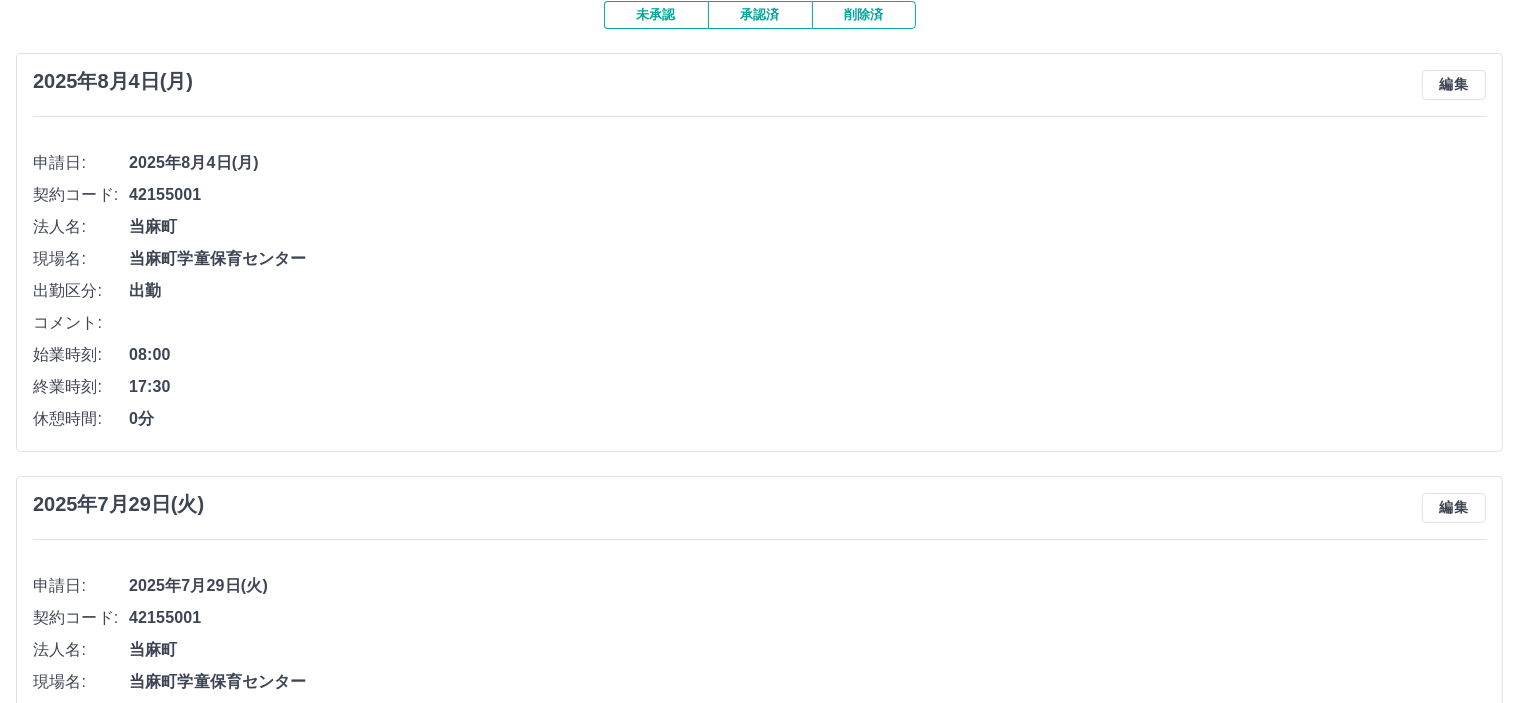 scroll, scrollTop: 0, scrollLeft: 0, axis: both 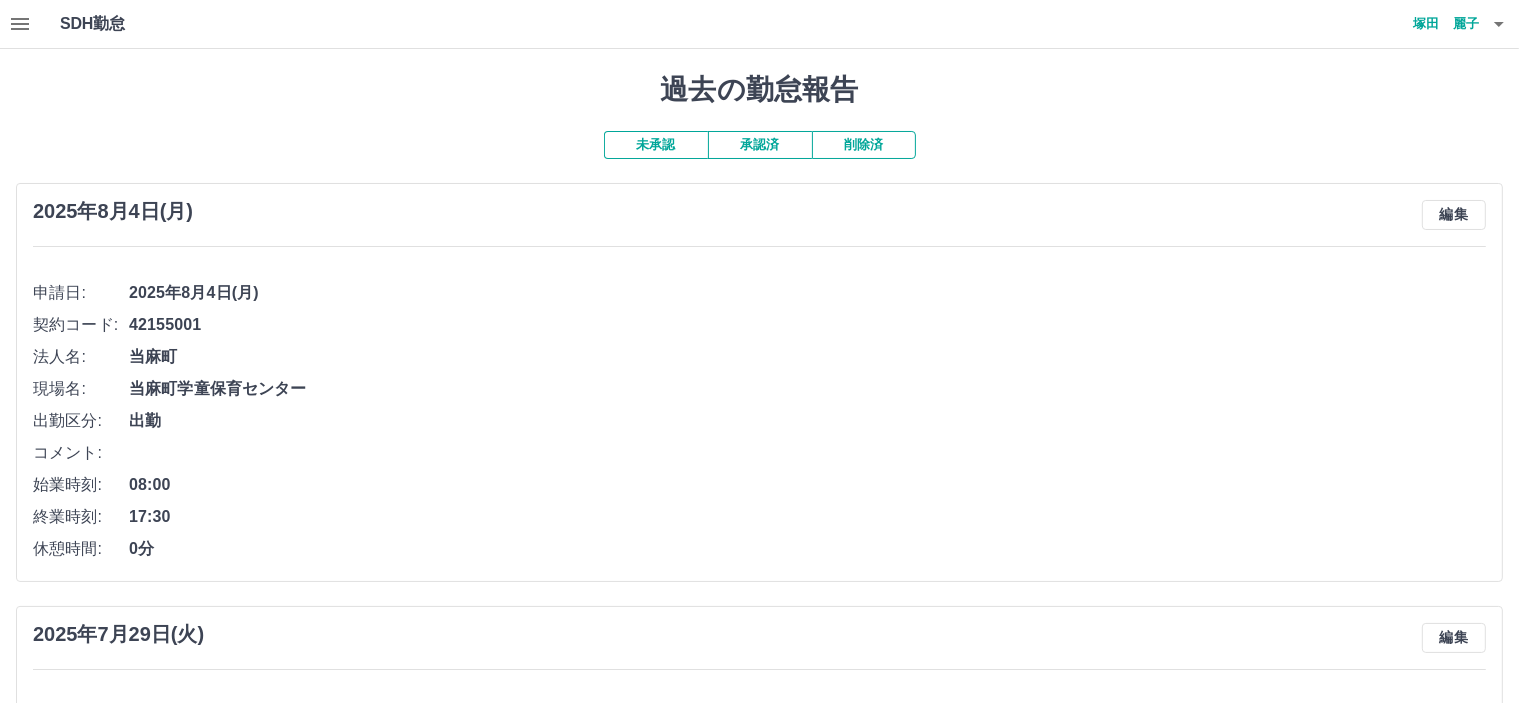 drag, startPoint x: 754, startPoint y: 123, endPoint x: 763, endPoint y: 139, distance: 18.35756 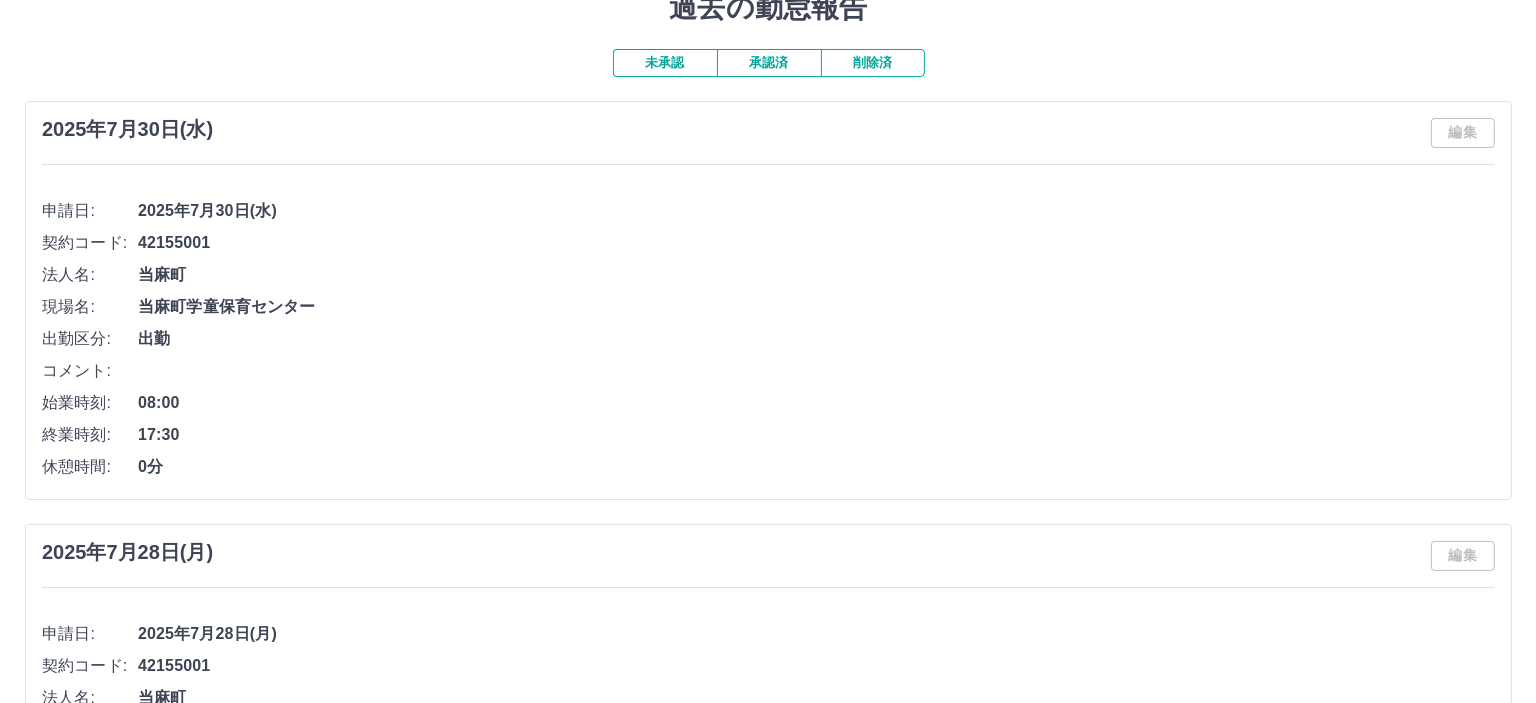 scroll, scrollTop: 0, scrollLeft: 0, axis: both 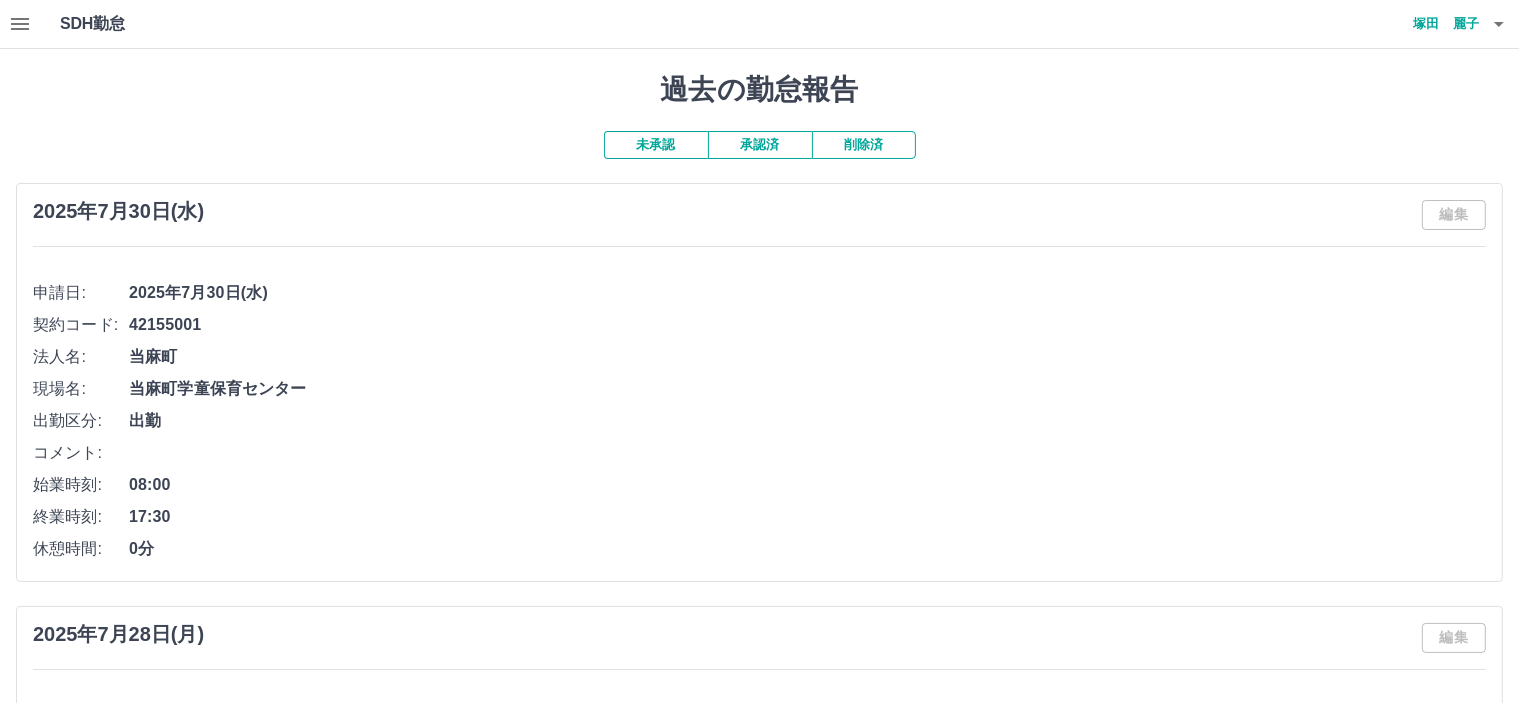 click on "塚田　麗子" at bounding box center [1419, 24] 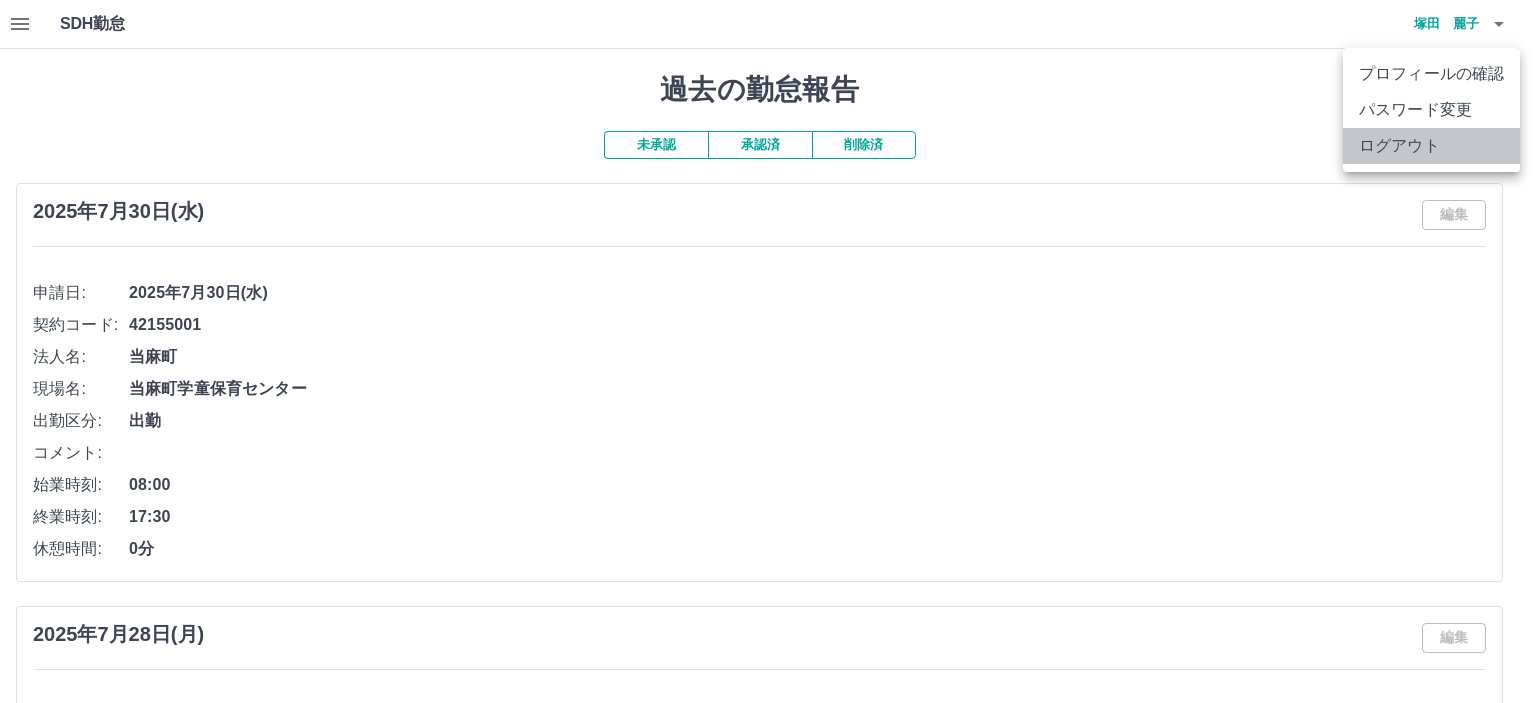 click on "ログアウト" at bounding box center [1431, 146] 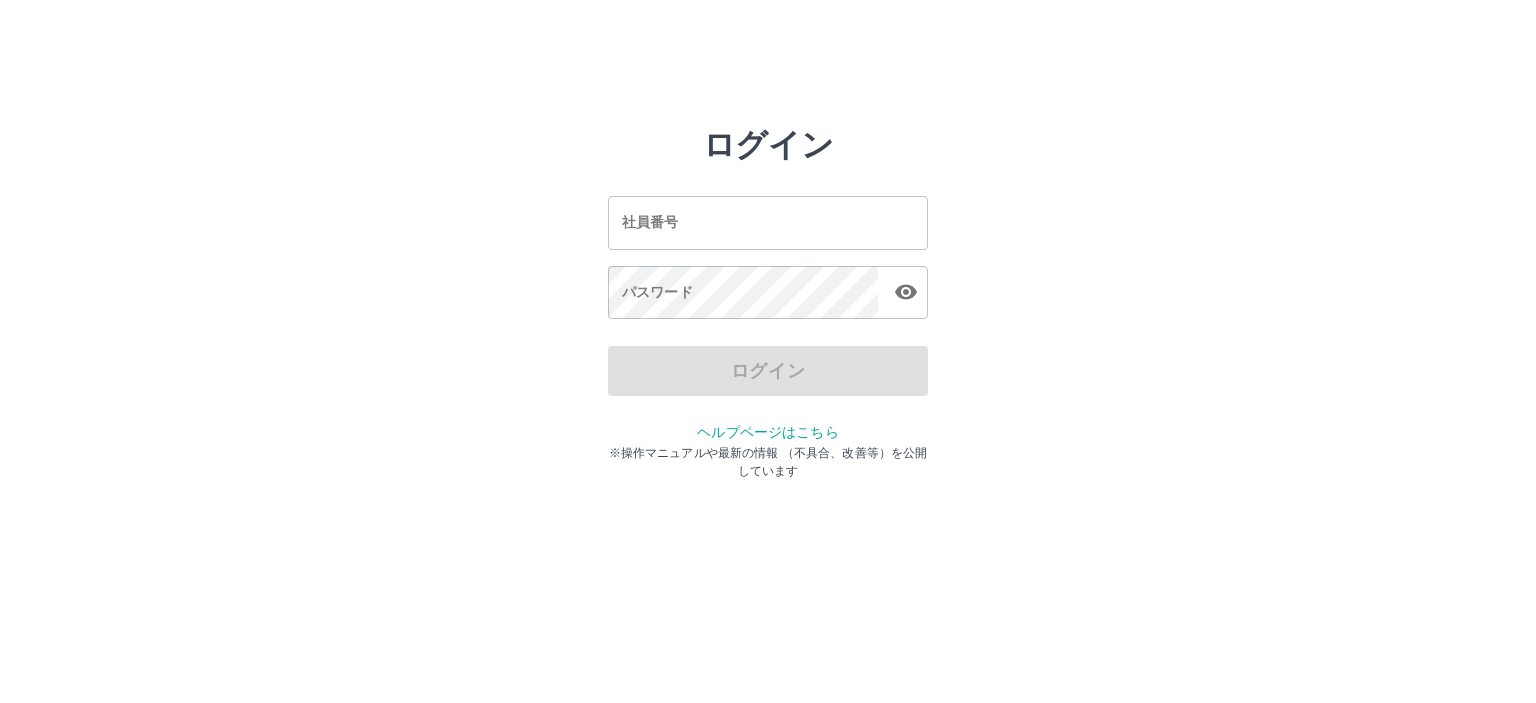 scroll, scrollTop: 0, scrollLeft: 0, axis: both 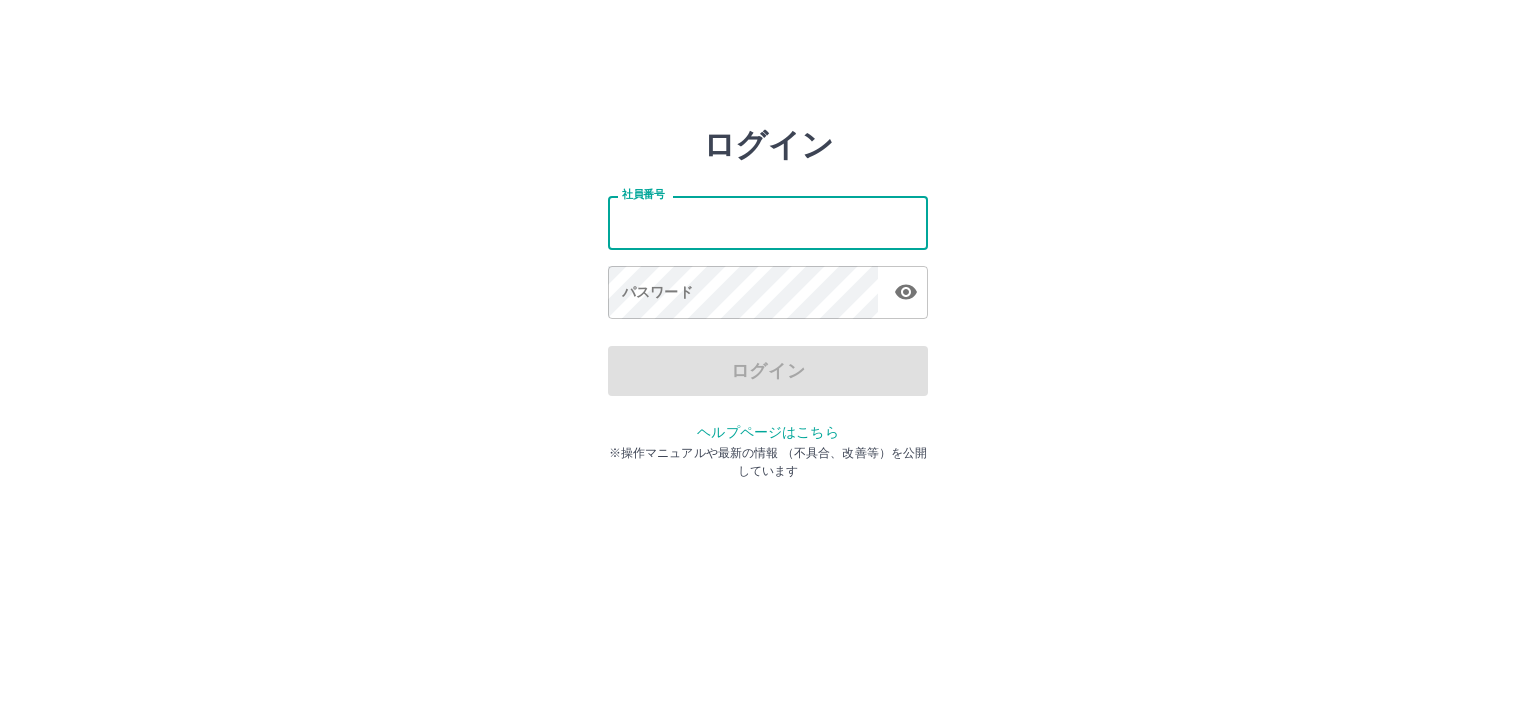 click on "社員番号" at bounding box center [768, 222] 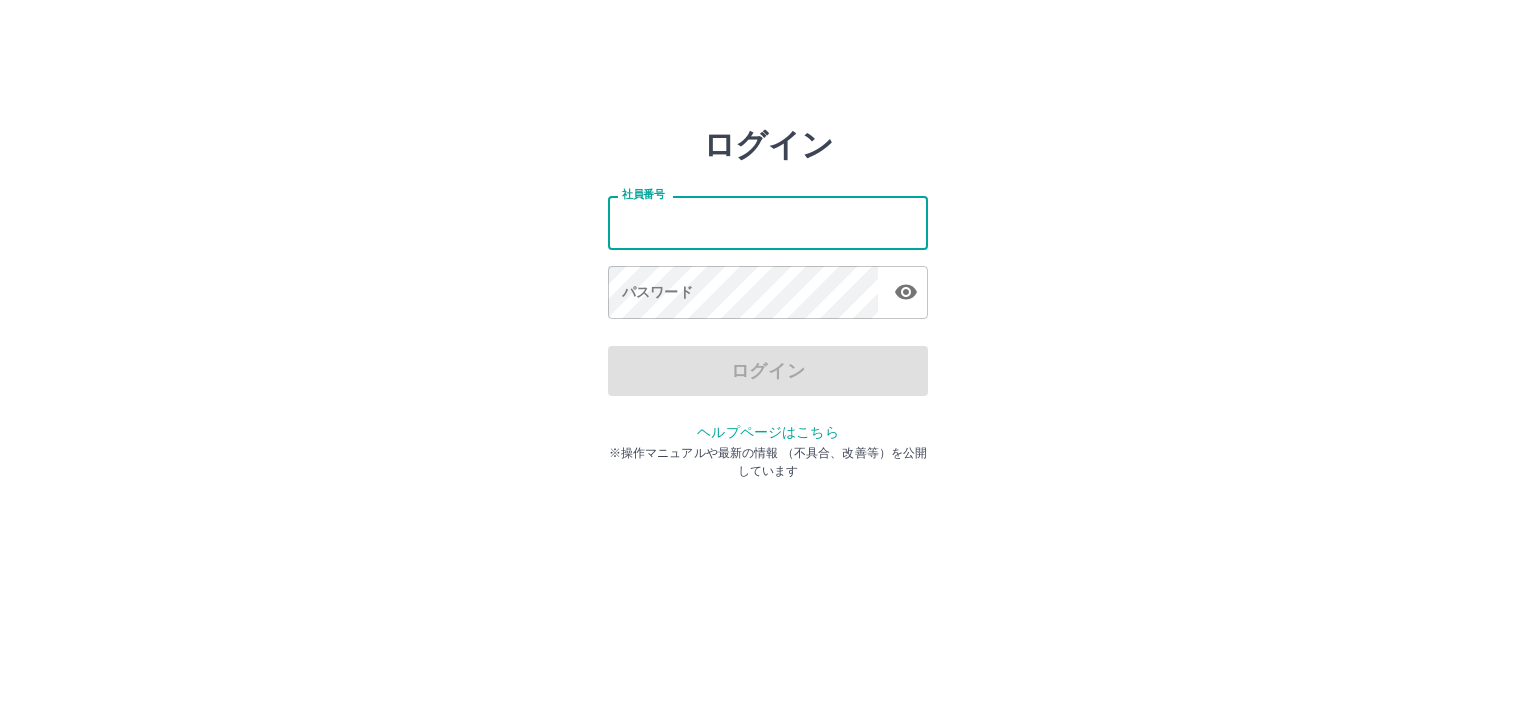 type on "*******" 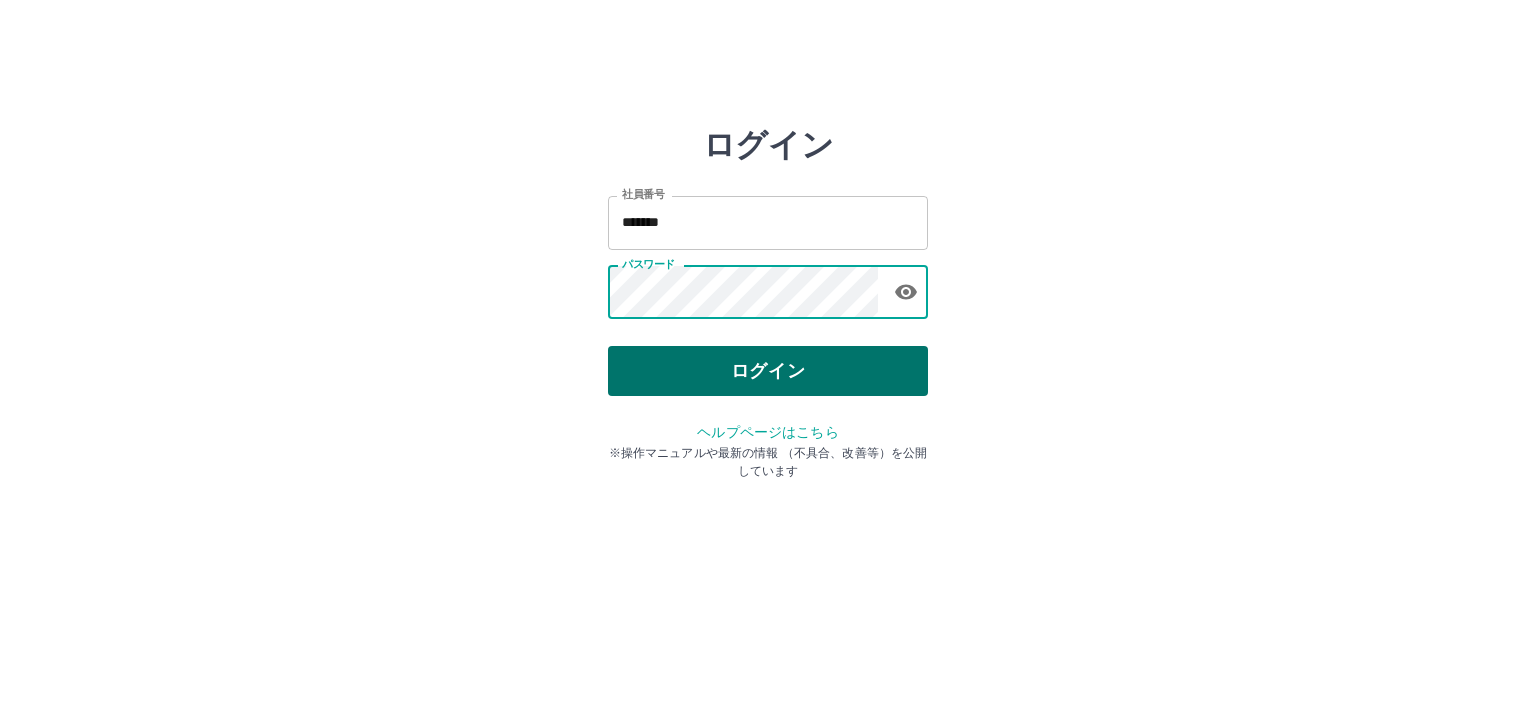 click on "ログイン" at bounding box center [768, 371] 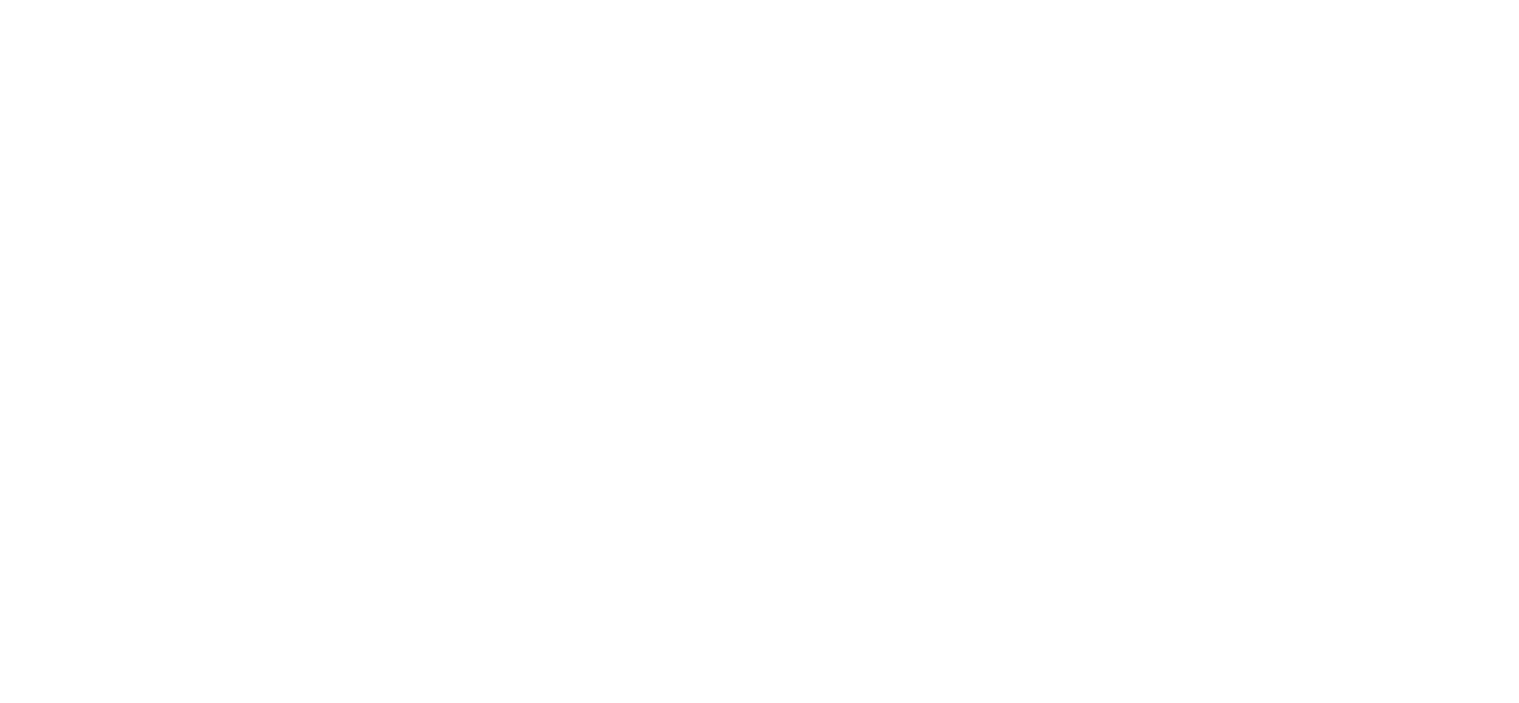 scroll, scrollTop: 0, scrollLeft: 0, axis: both 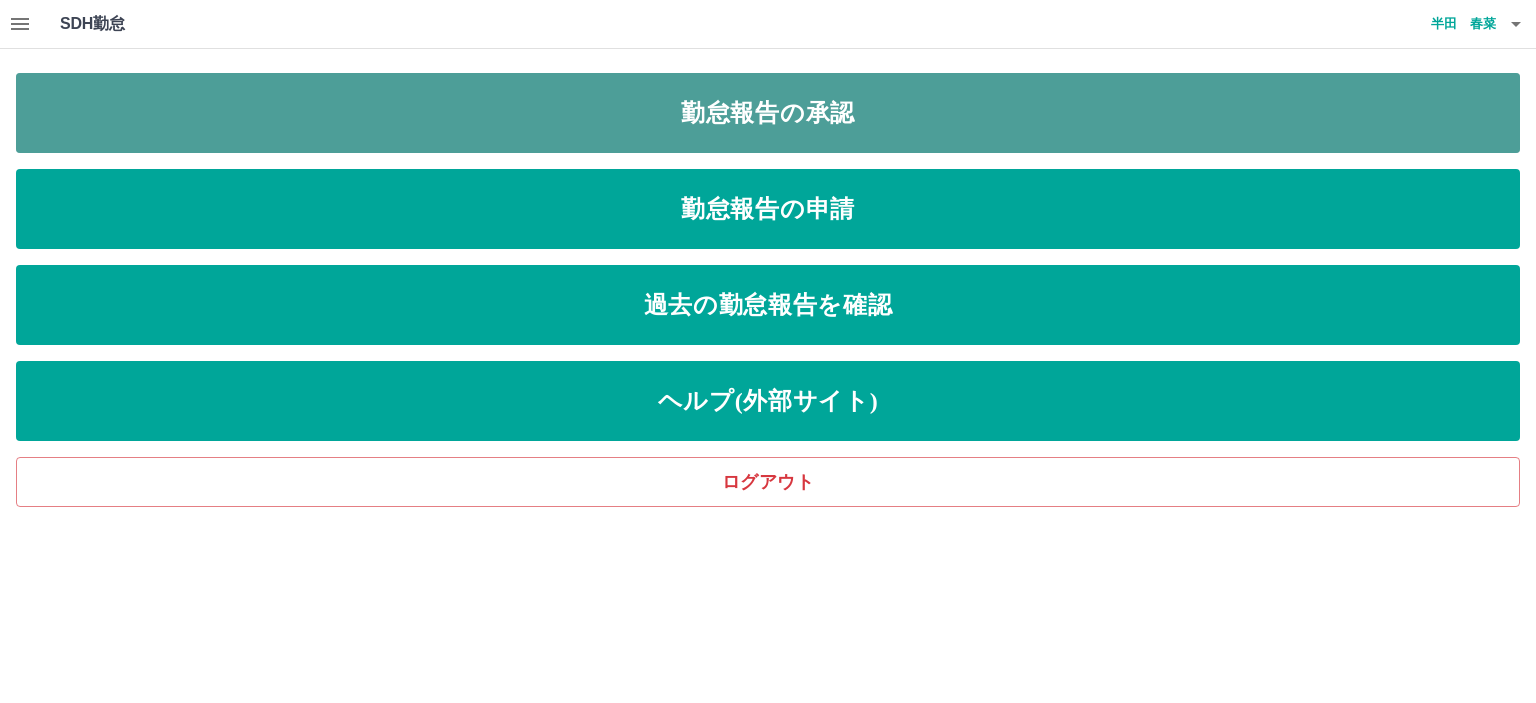 click on "勤怠報告の承認" at bounding box center (768, 113) 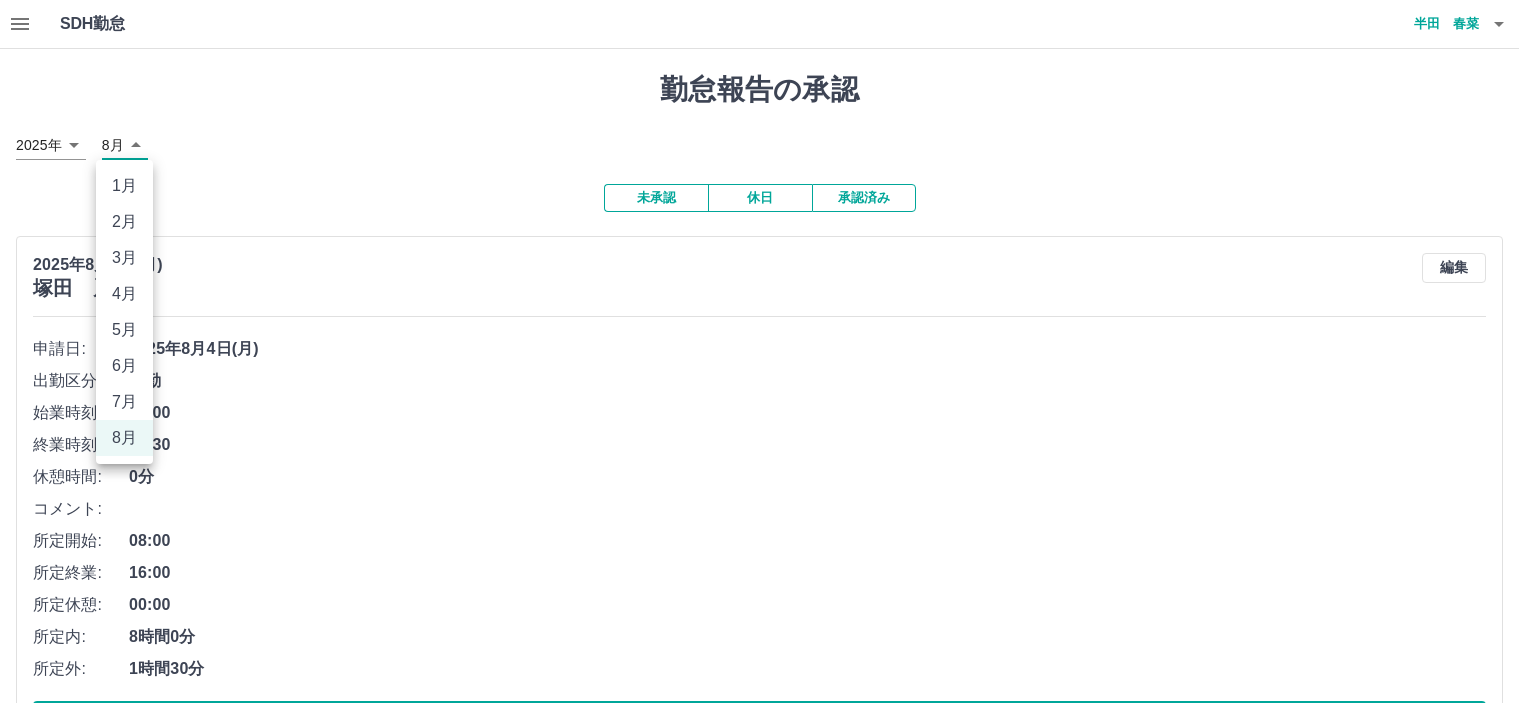 click on "SDH勤怠 半田　春菜 勤怠報告の承認 2025年 **** 8月 * 未承認 休日 承認済み 2025年8月4日(月) 塚田　麗子 編集 申請日: 2025年8月4日(月) 出勤区分: 出勤 始業時刻: 08:00 終業時刻: 17:30 休憩時間: 0分 コメント: 所定開始: 08:00 所定終業: 16:00 所定休憩: 00:00 所定内: 8時間0分 所定外: 1時間30分 承認する 2025年8月2日(土) 宮下　美佐江 編集 申請日: 2025年8月2日(土) 出勤区分: 出勤 始業時刻: 08:00 終業時刻: 17:15 休憩時間: 0分 コメント: 所定開始: 08:00 所定終業: 16:00 所定休憩: 00:00 所定内: 8時間0分 所定外: 1時間15分 承認する 2025年8月2日(土) 忠鉢　真樹 編集 申請日: 2025年8月2日(土) 出勤区分: 出勤 始業時刻: 08:00 終業時刻: 17:15 休憩時間: 0分 コメント: 所定開始: 08:00 所定終業: 16:00 所定休憩: 00:00 所定内: 8時間0分 所定外: 1時間15分 承認する 2025年8月2日(土) 尾﨑　恵 編集 申請日:" at bounding box center [768, 3129] 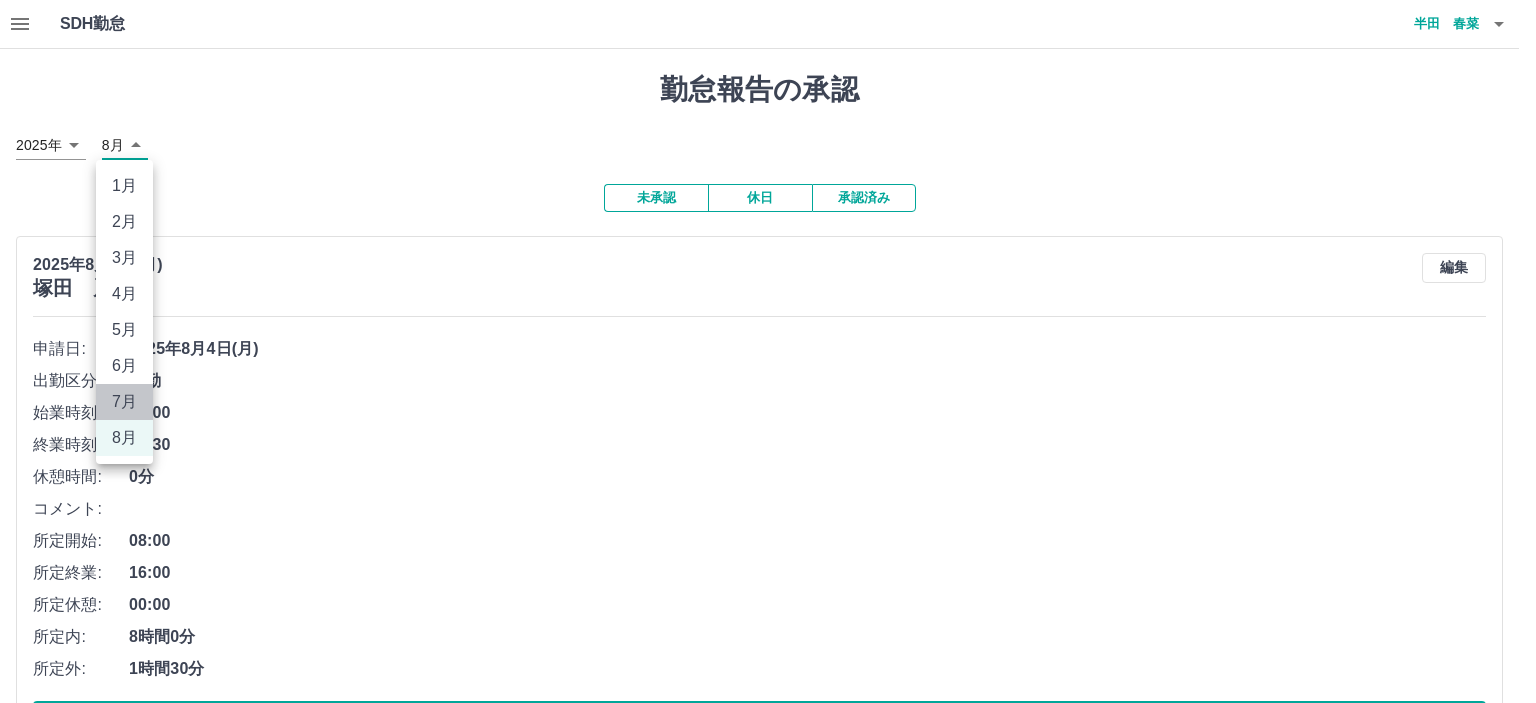 click on "7月" at bounding box center (124, 402) 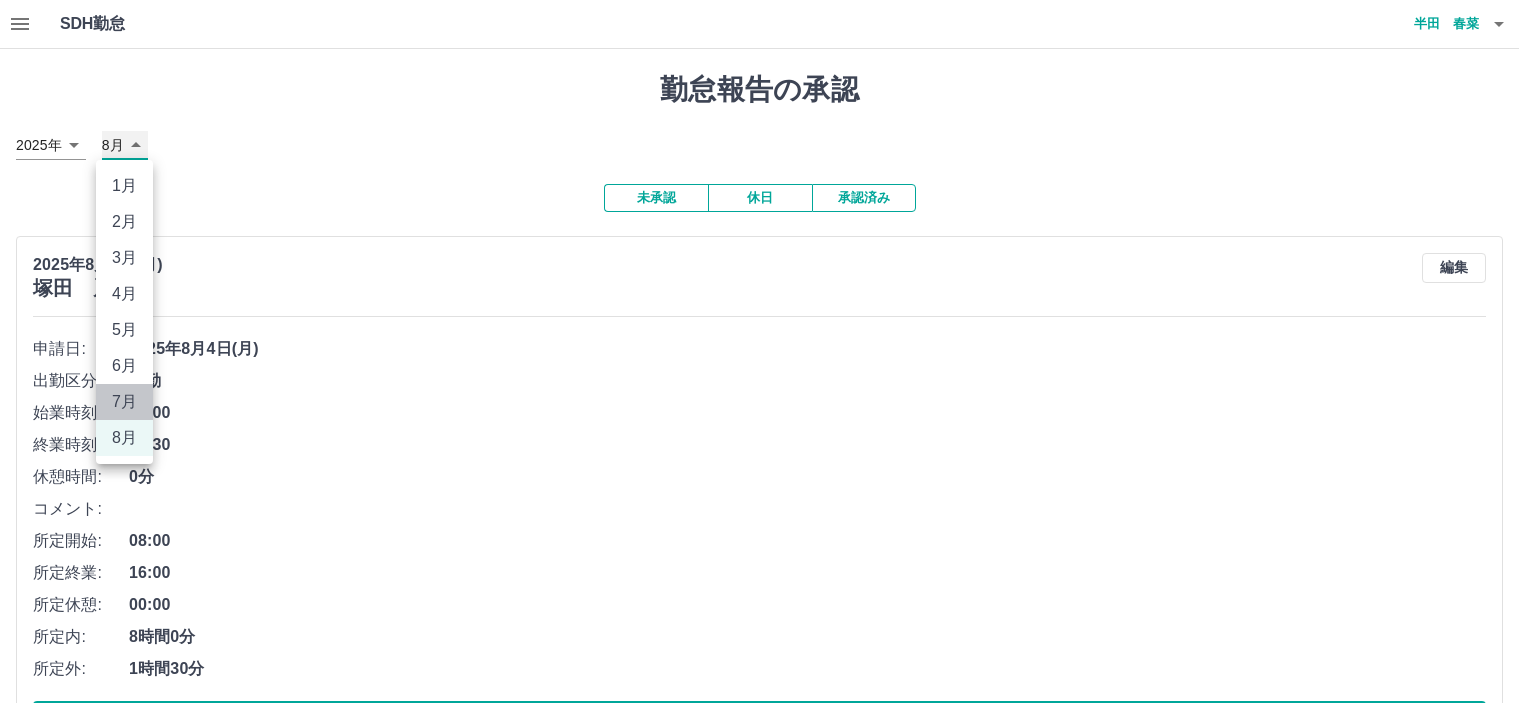 type on "*" 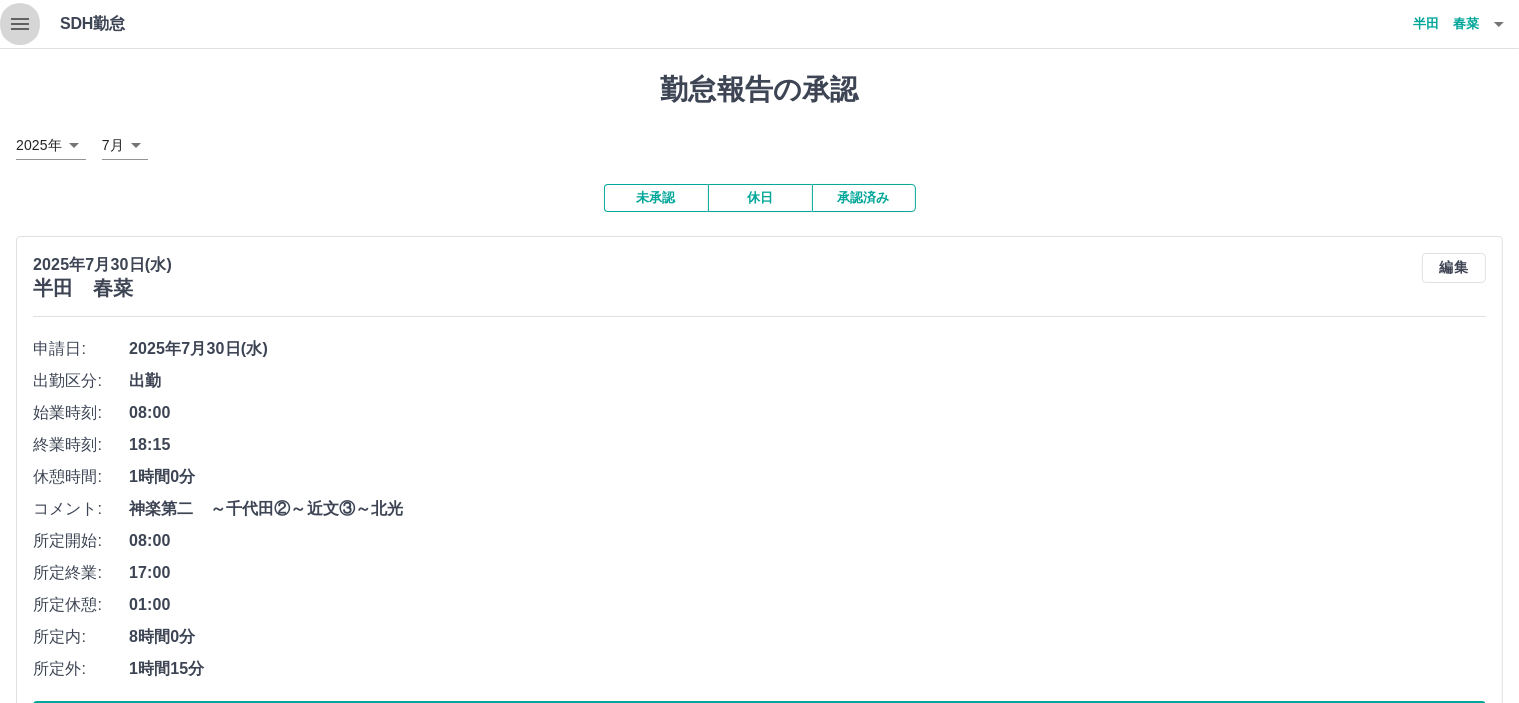 click 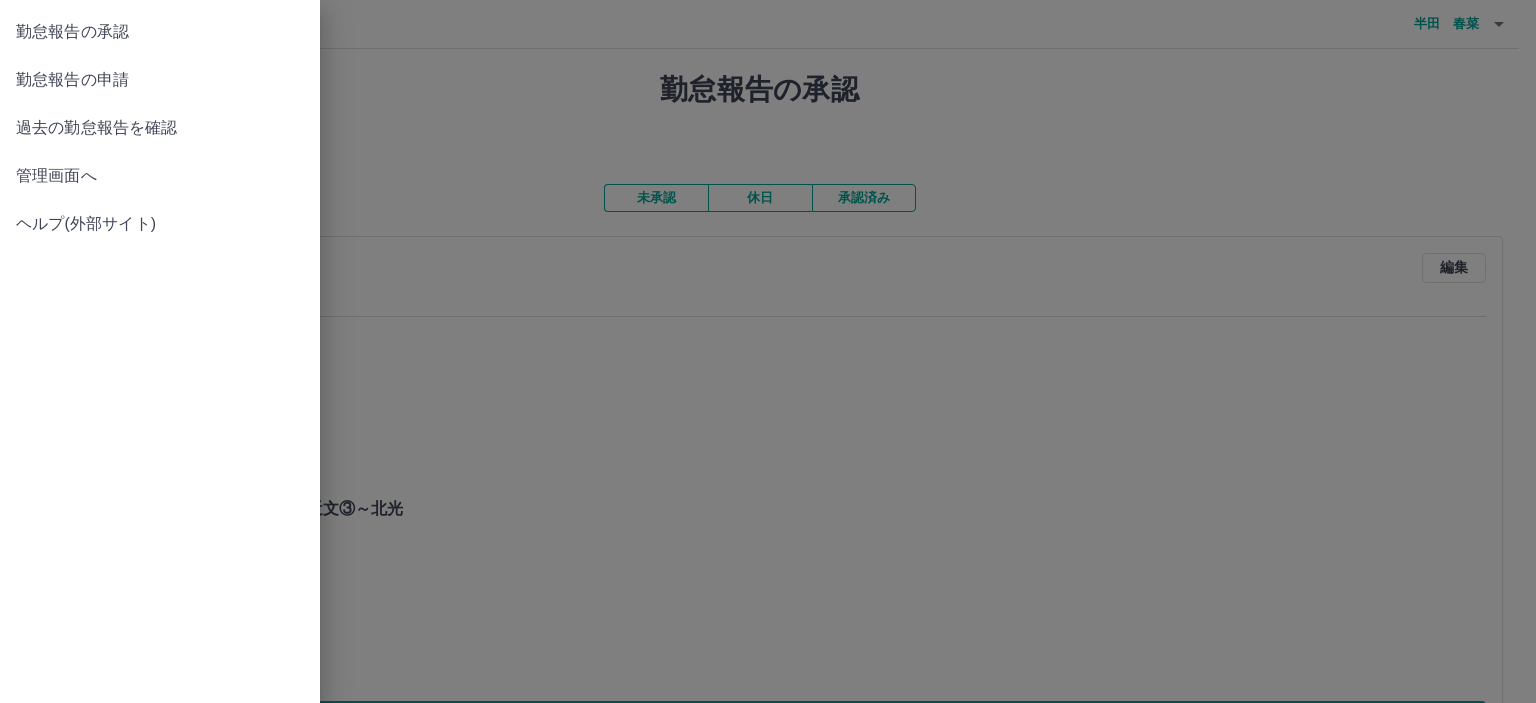 click on "管理画面へ" at bounding box center [160, 176] 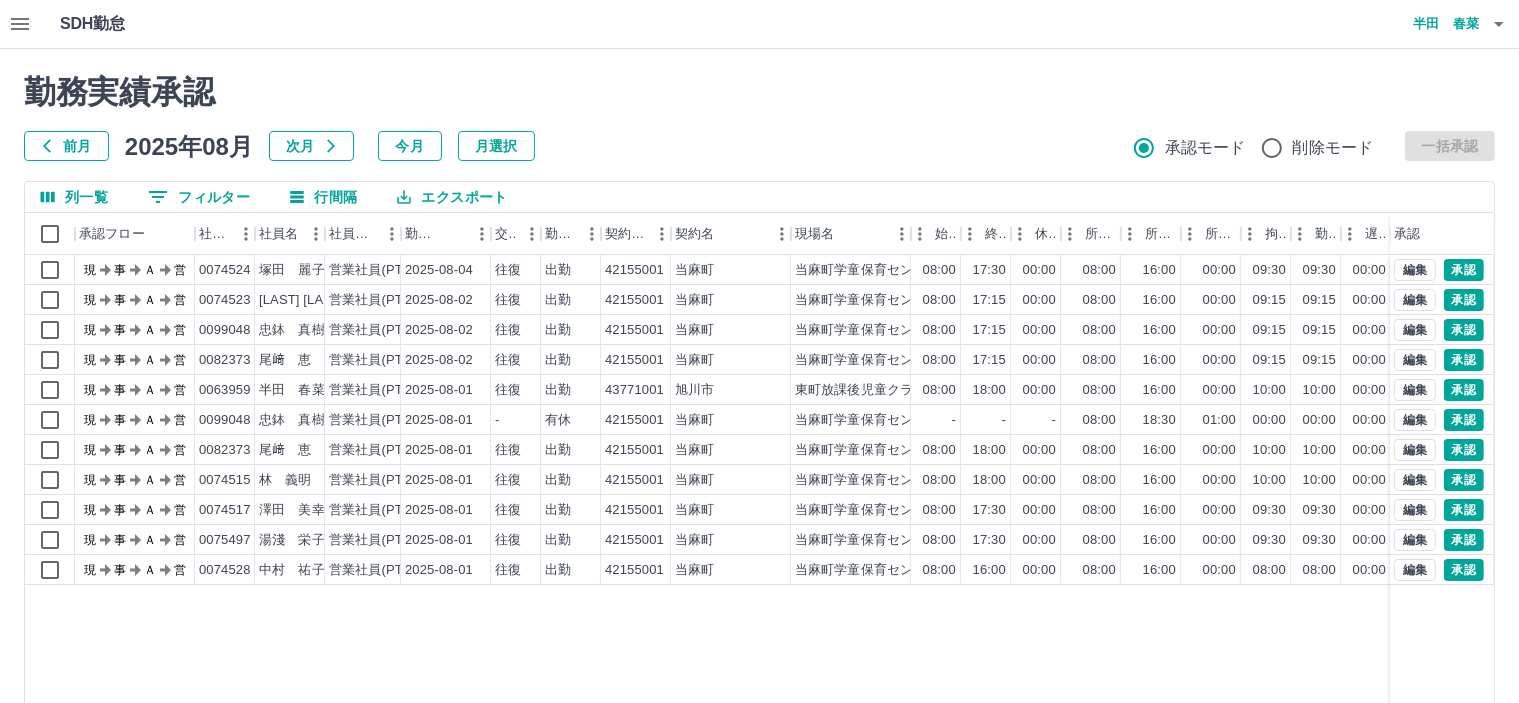 click on "0 フィルター" at bounding box center [199, 197] 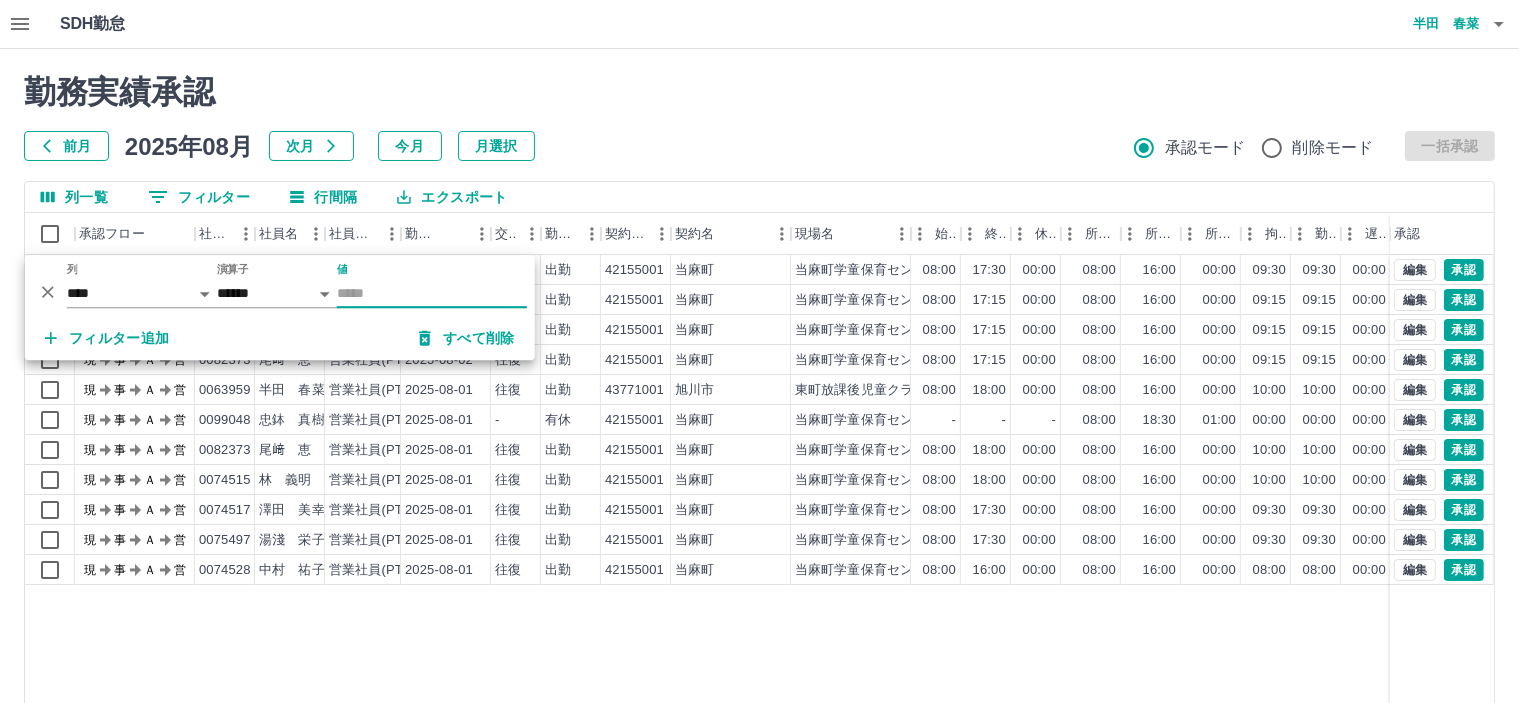 click on "値" at bounding box center (432, 293) 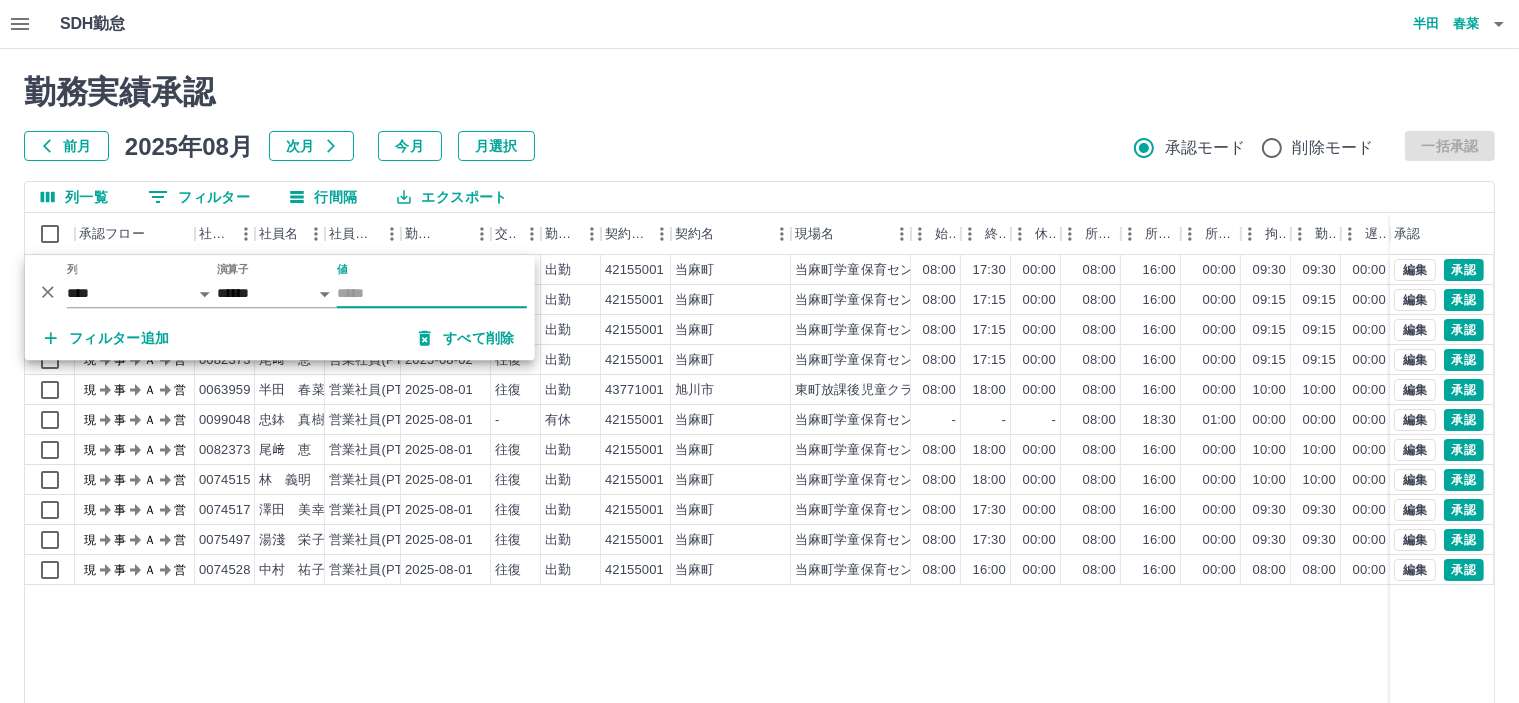 click on "前月" at bounding box center [66, 146] 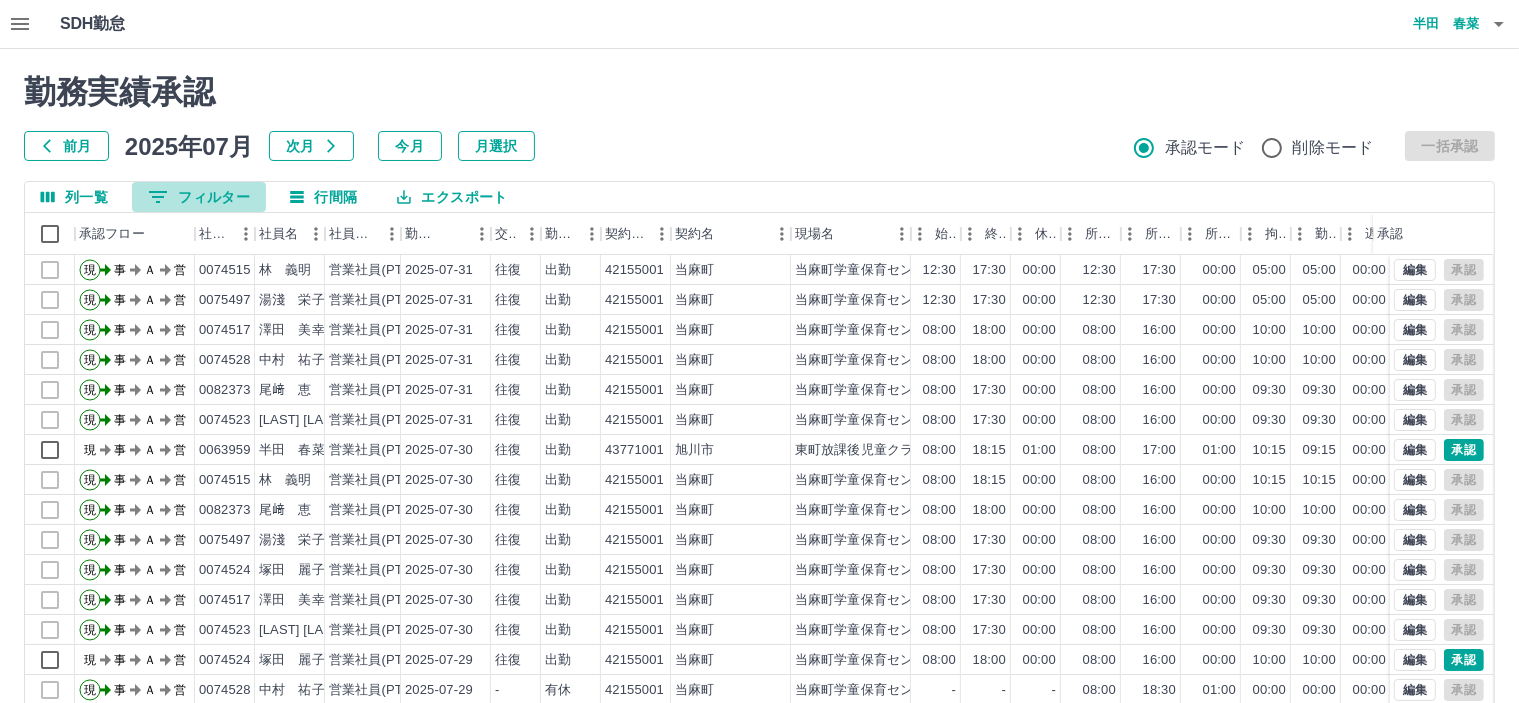 click on "0 フィルター" at bounding box center (199, 197) 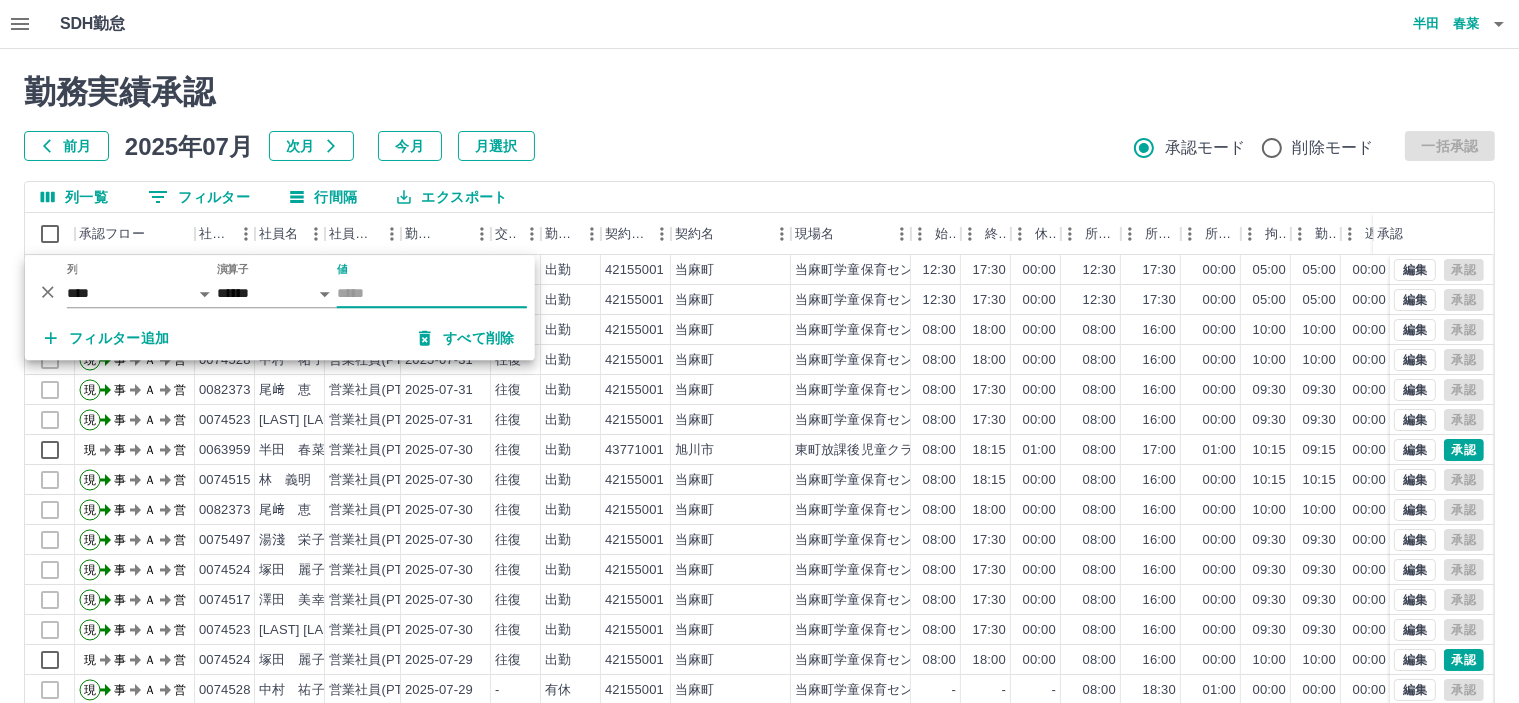 click on "値" at bounding box center (432, 293) 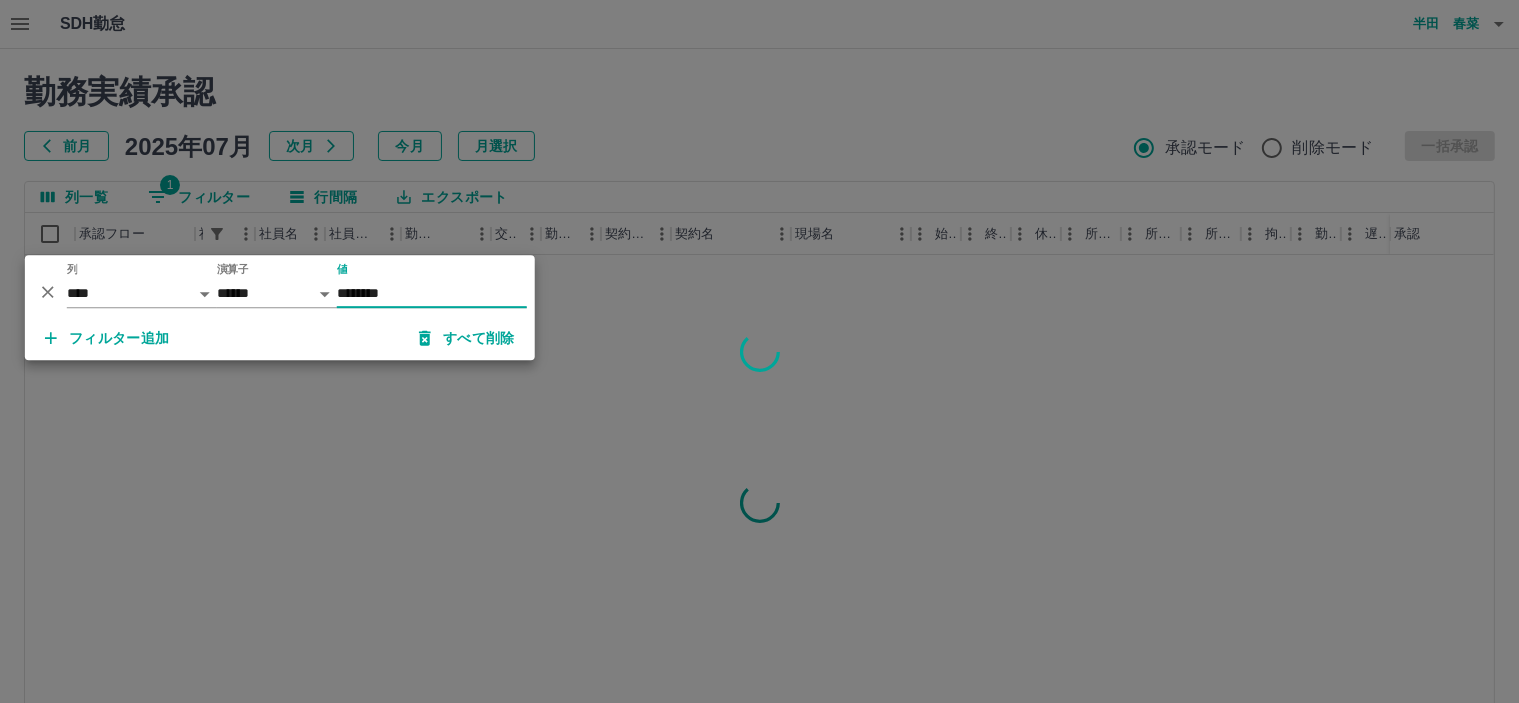 type on "********" 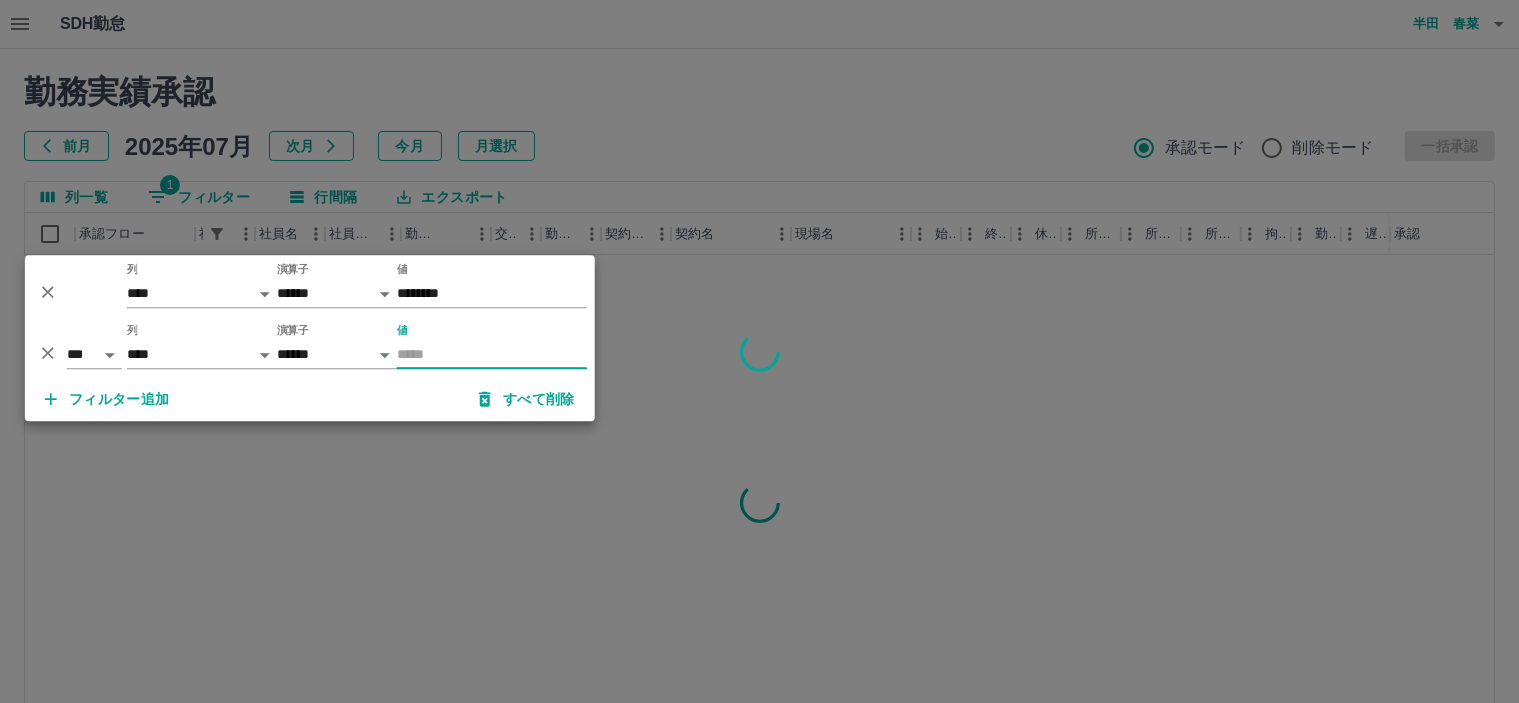click on "値" at bounding box center [492, 354] 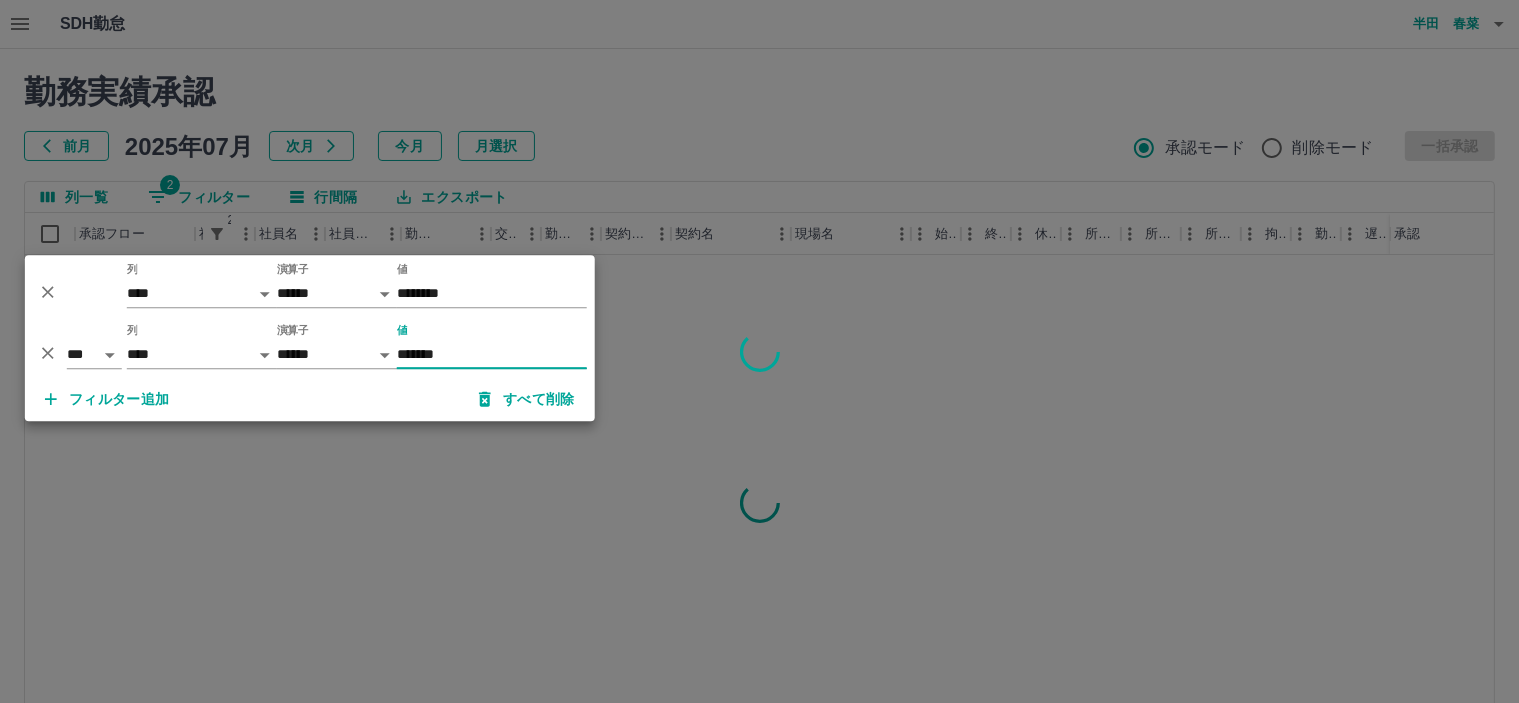 type on "*******" 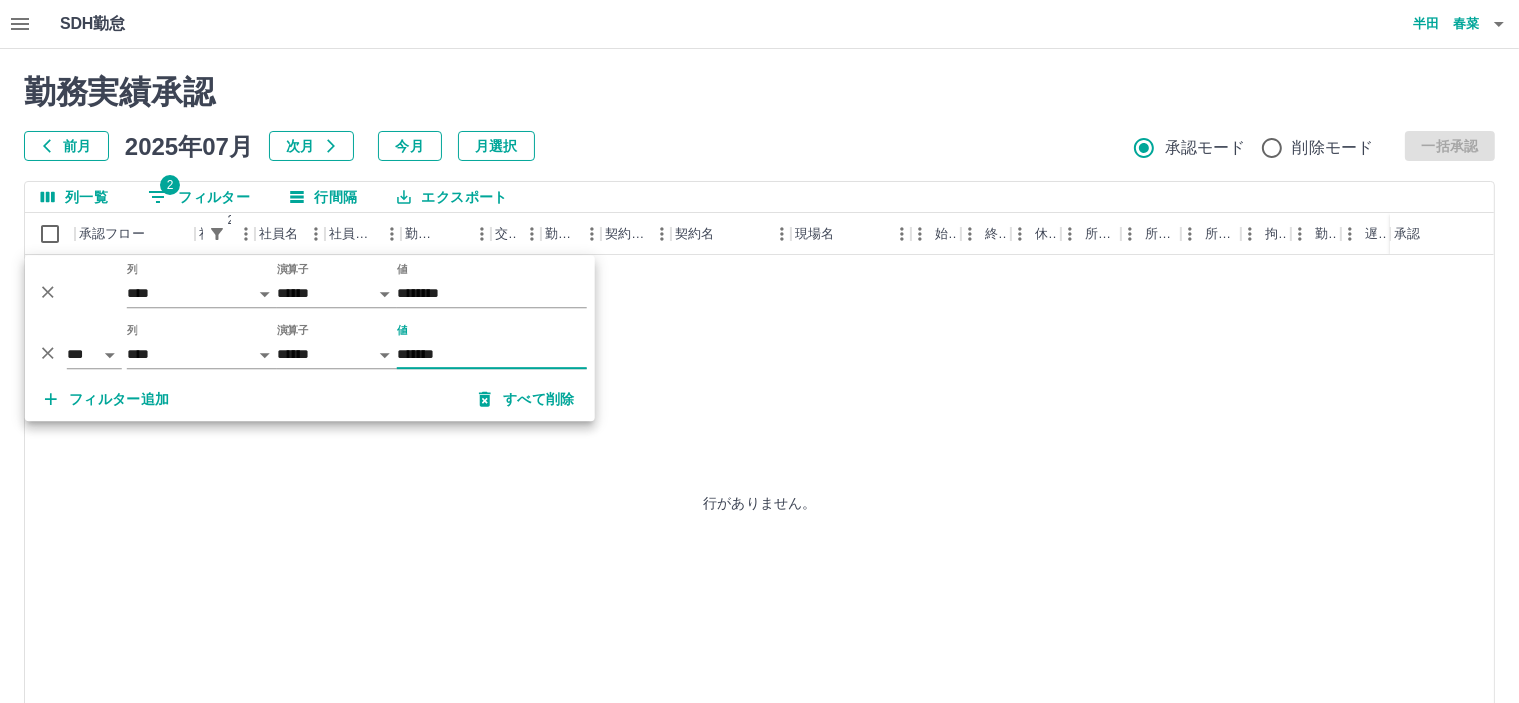 click on "行がありません。" at bounding box center [760, 503] 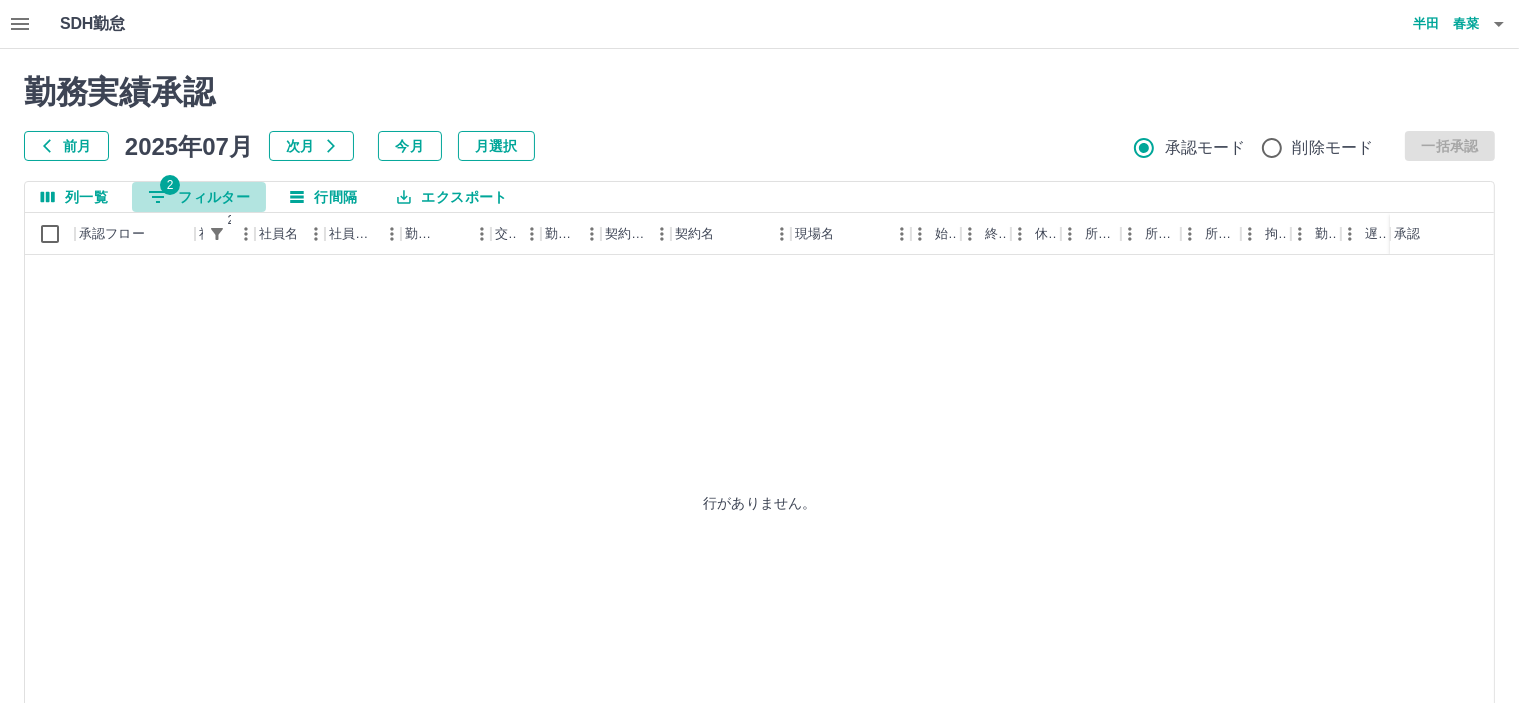 click on "2 フィルター" at bounding box center (199, 197) 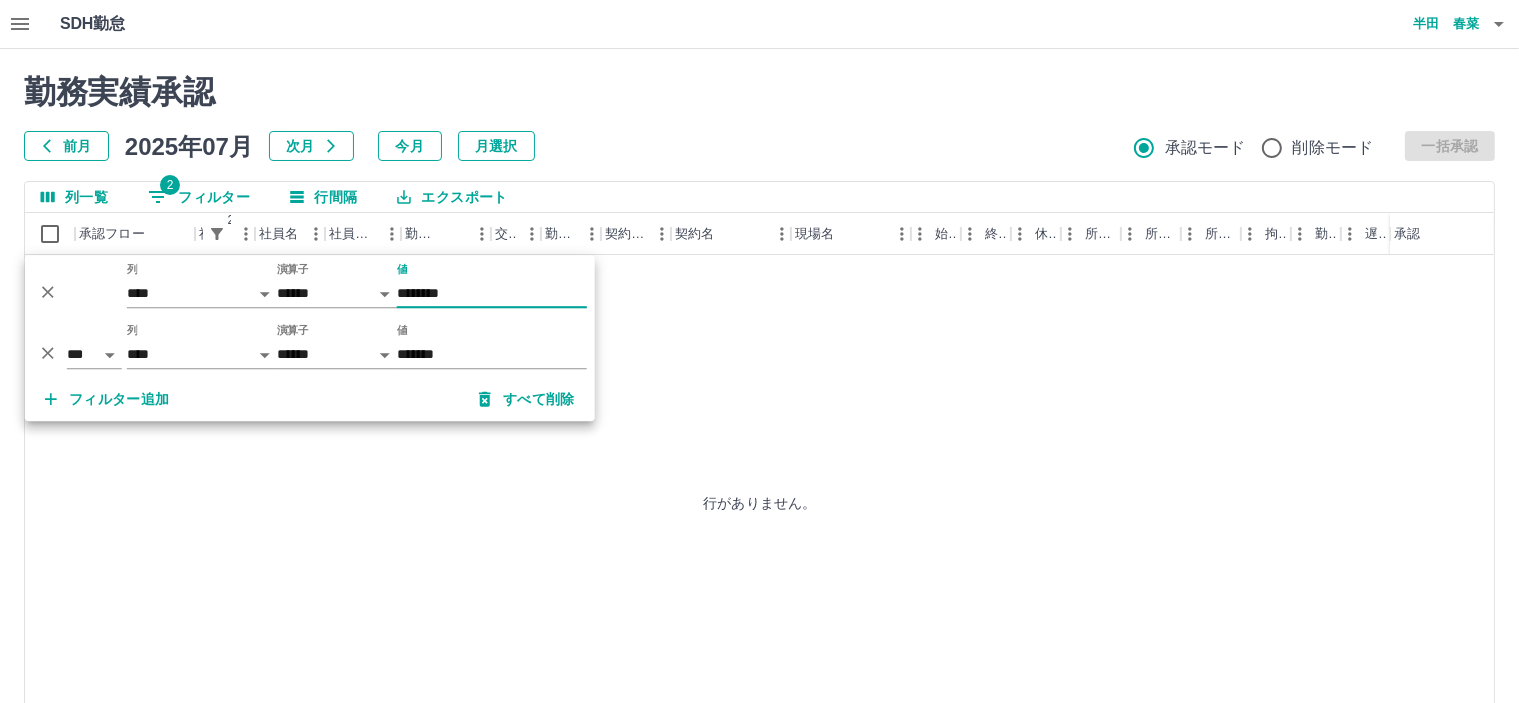 click on "********" at bounding box center (492, 293) 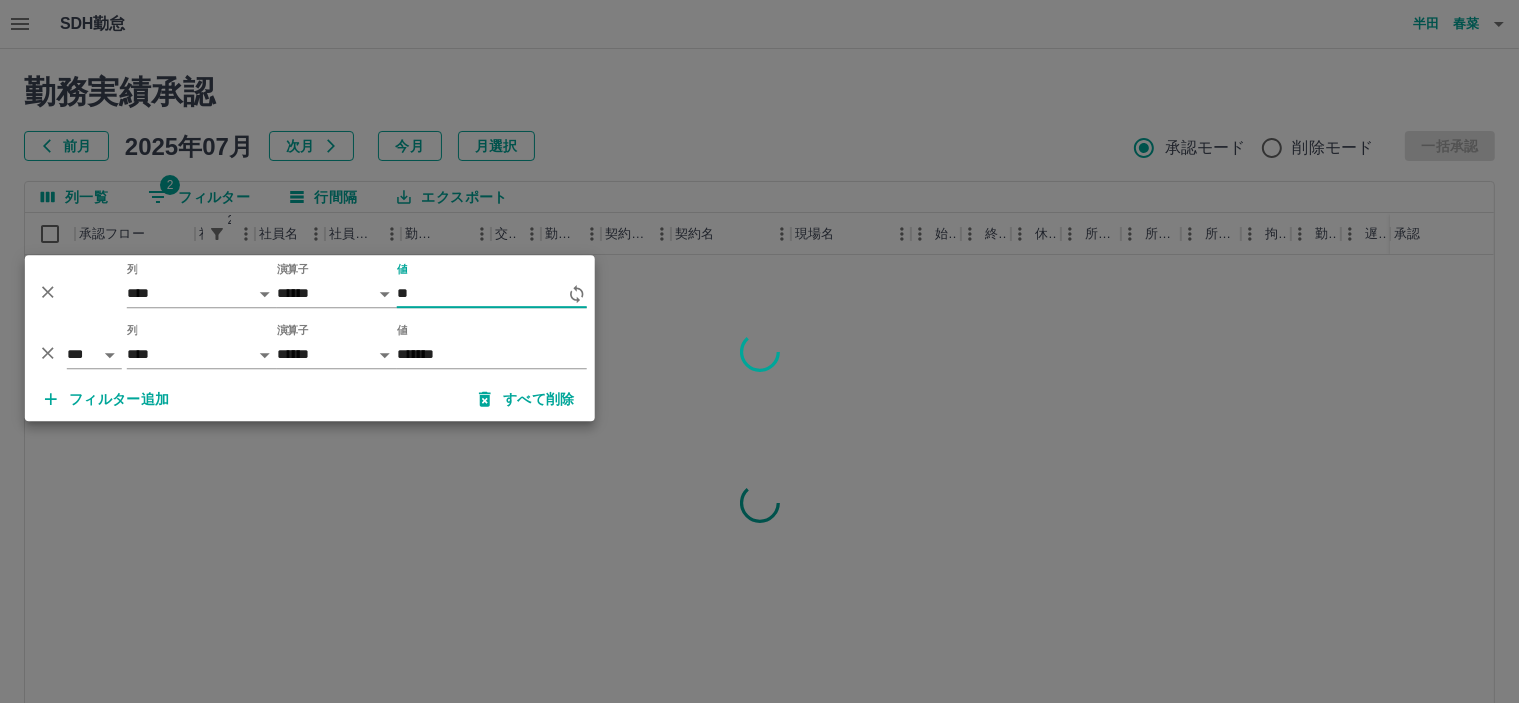 type on "*" 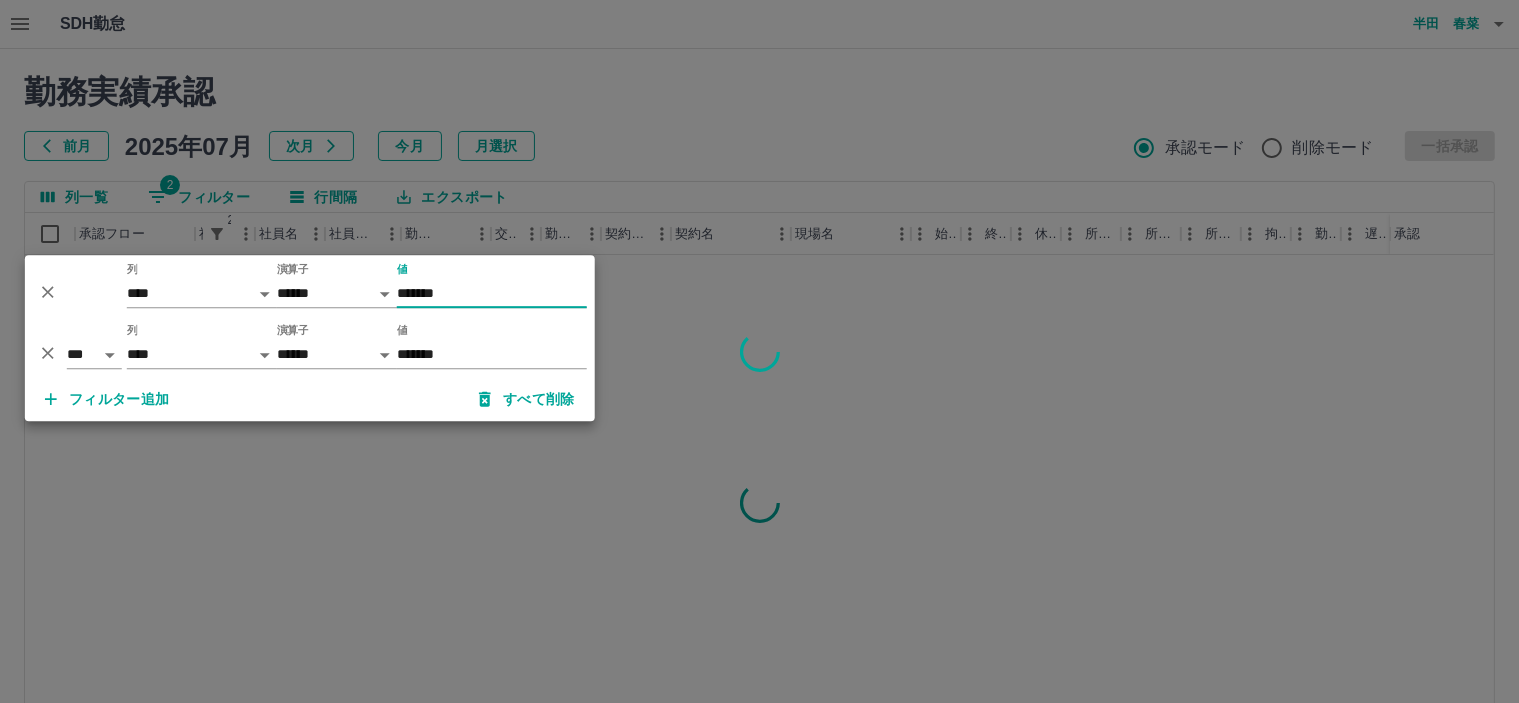 type on "*******" 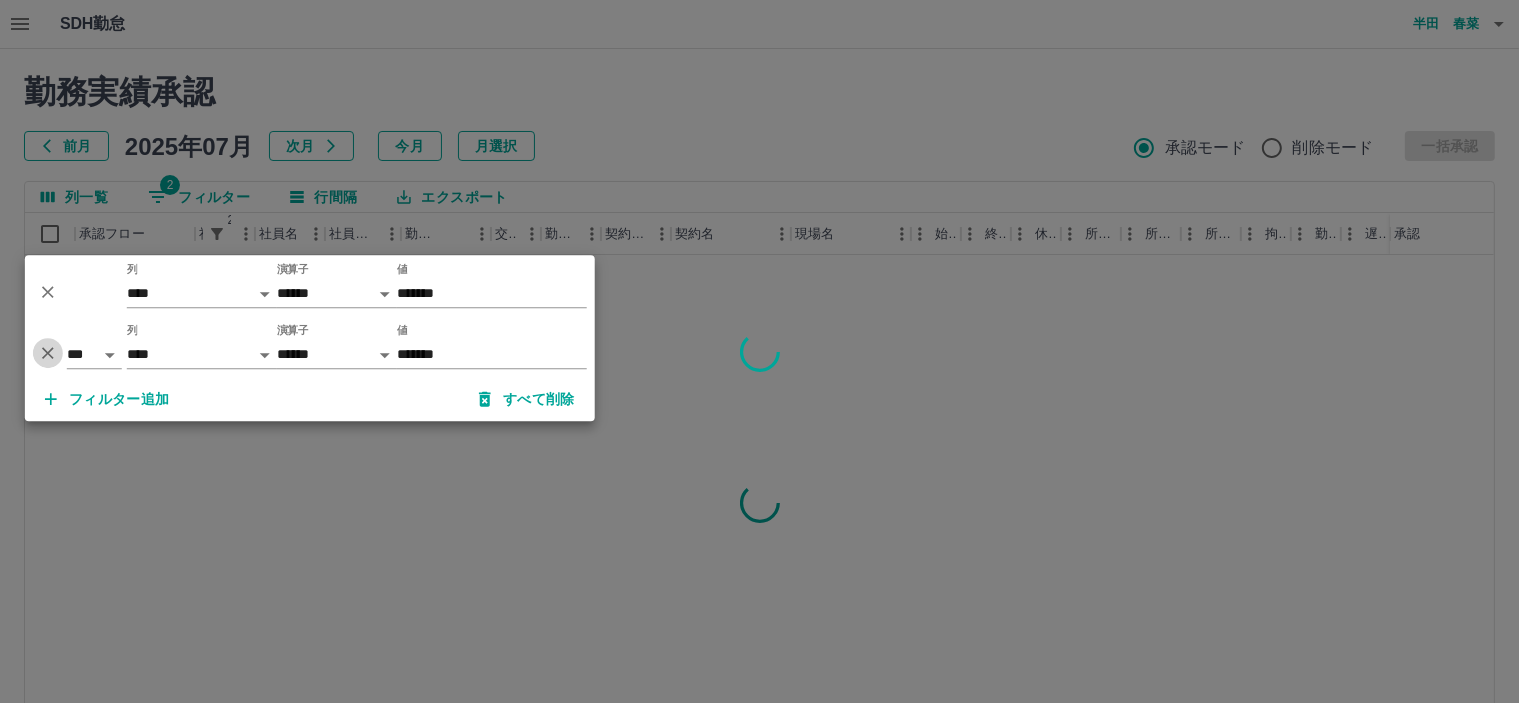 click 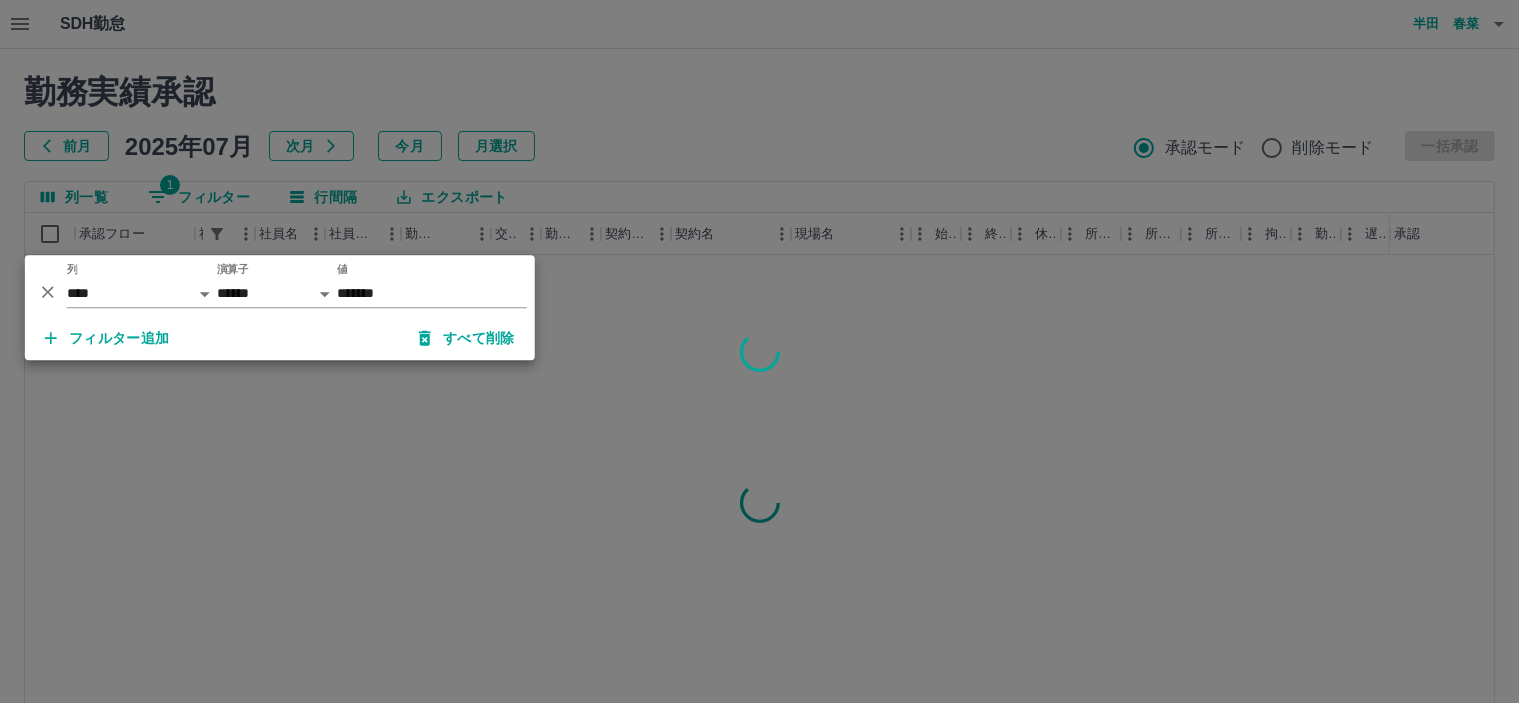 click at bounding box center (759, 351) 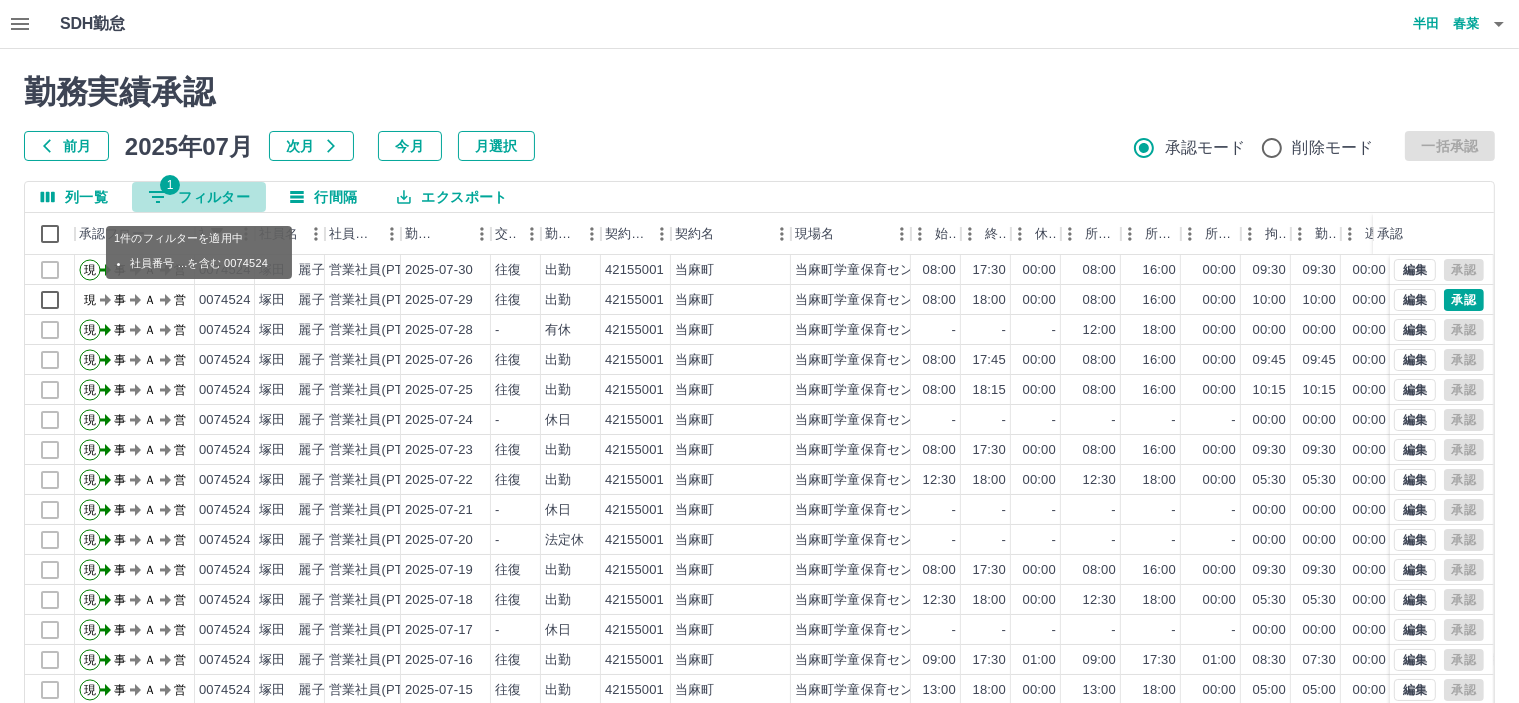 click on "1 フィルター" at bounding box center [199, 197] 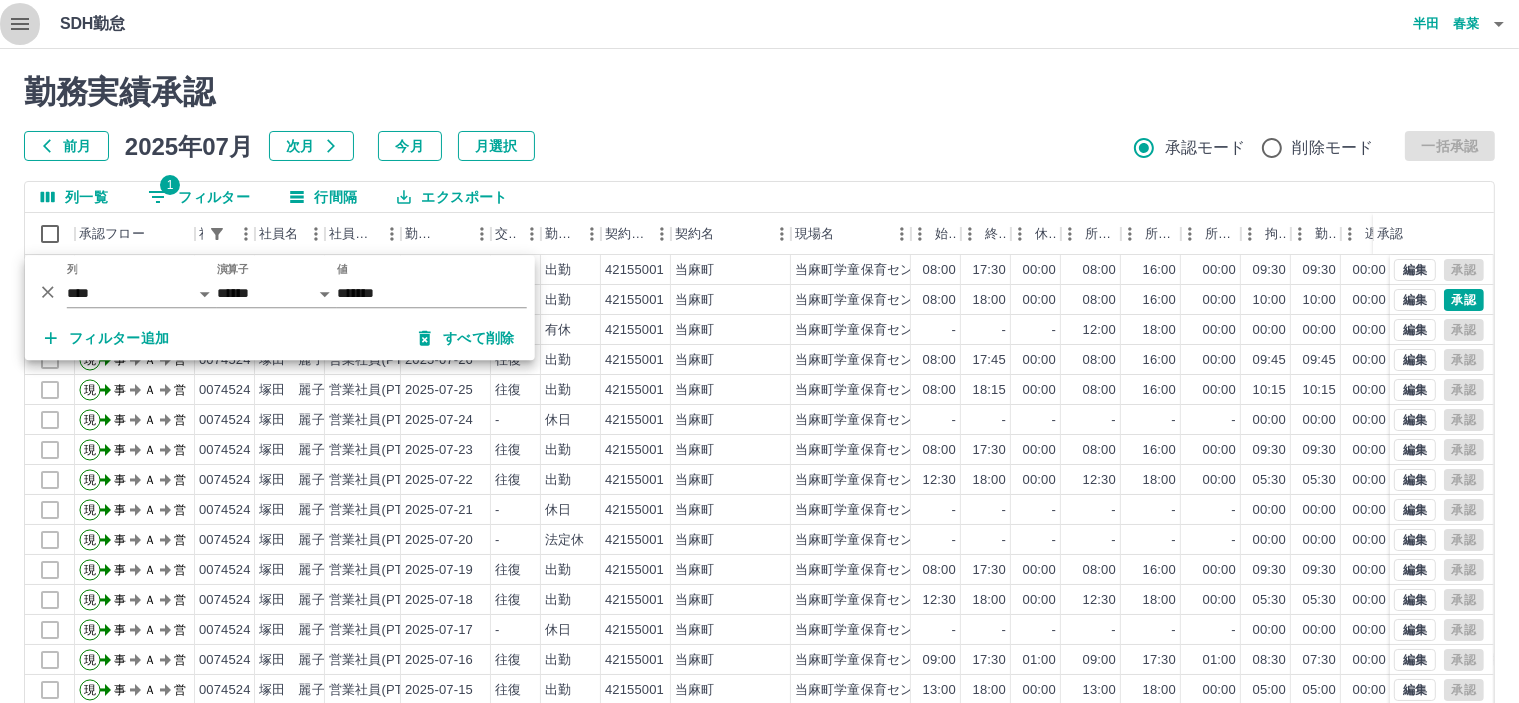 click 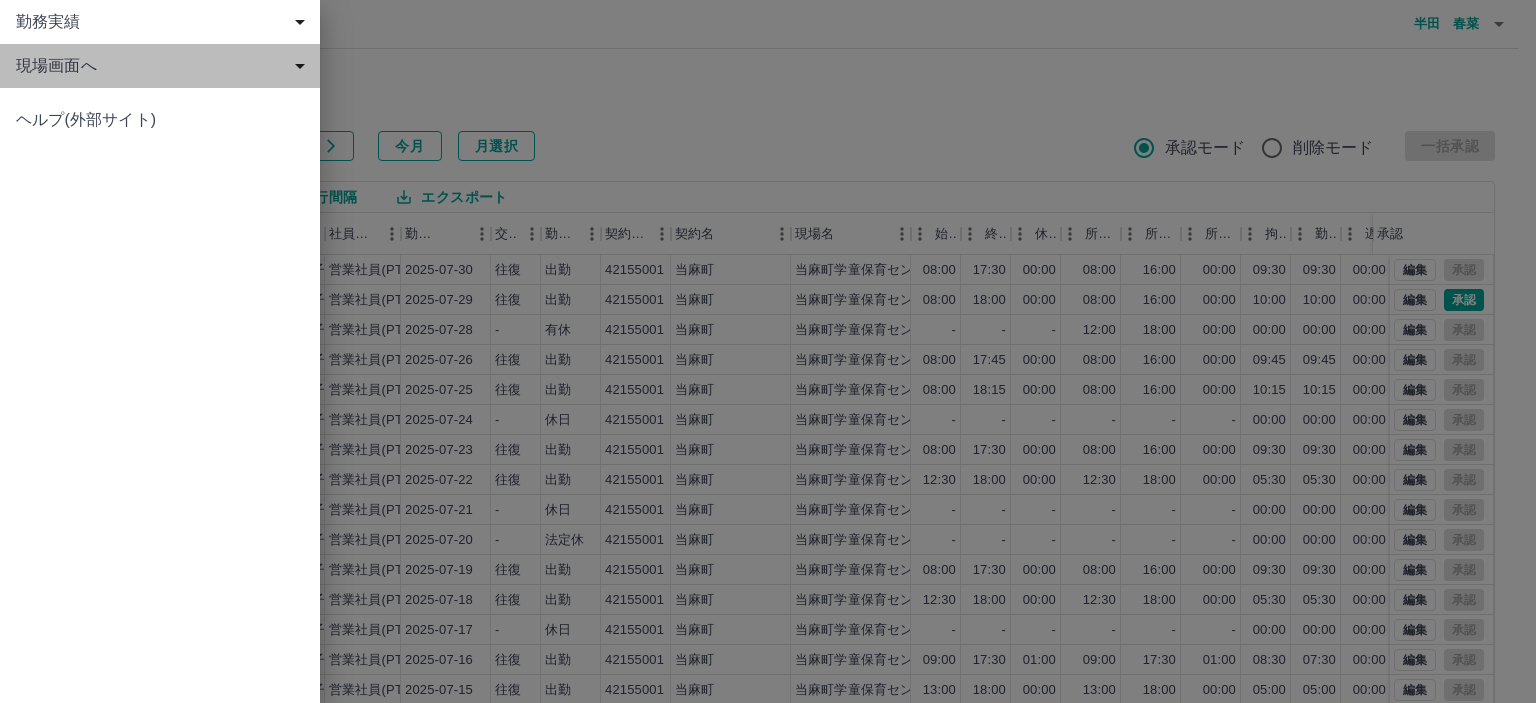 click on "現場画面へ" at bounding box center [164, 66] 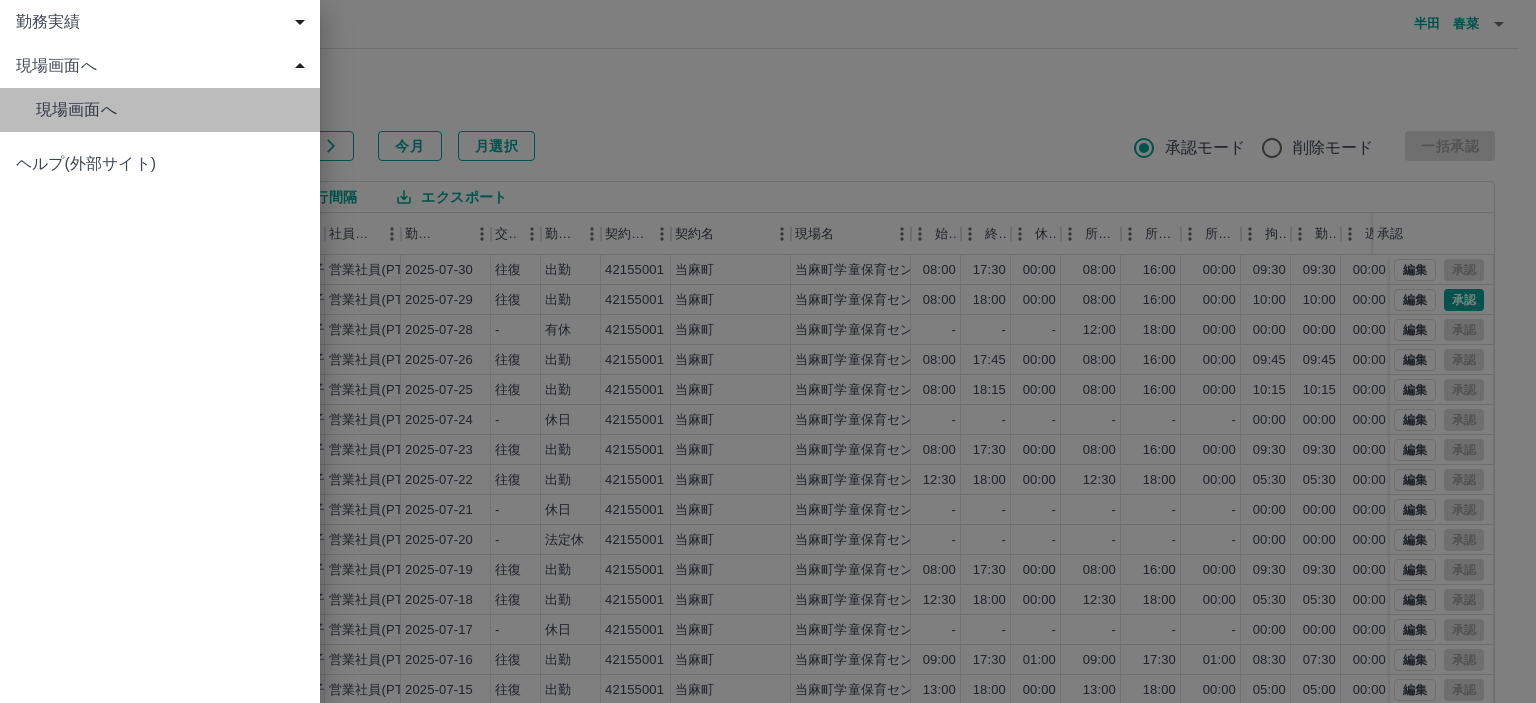 click on "現場画面へ" at bounding box center (170, 110) 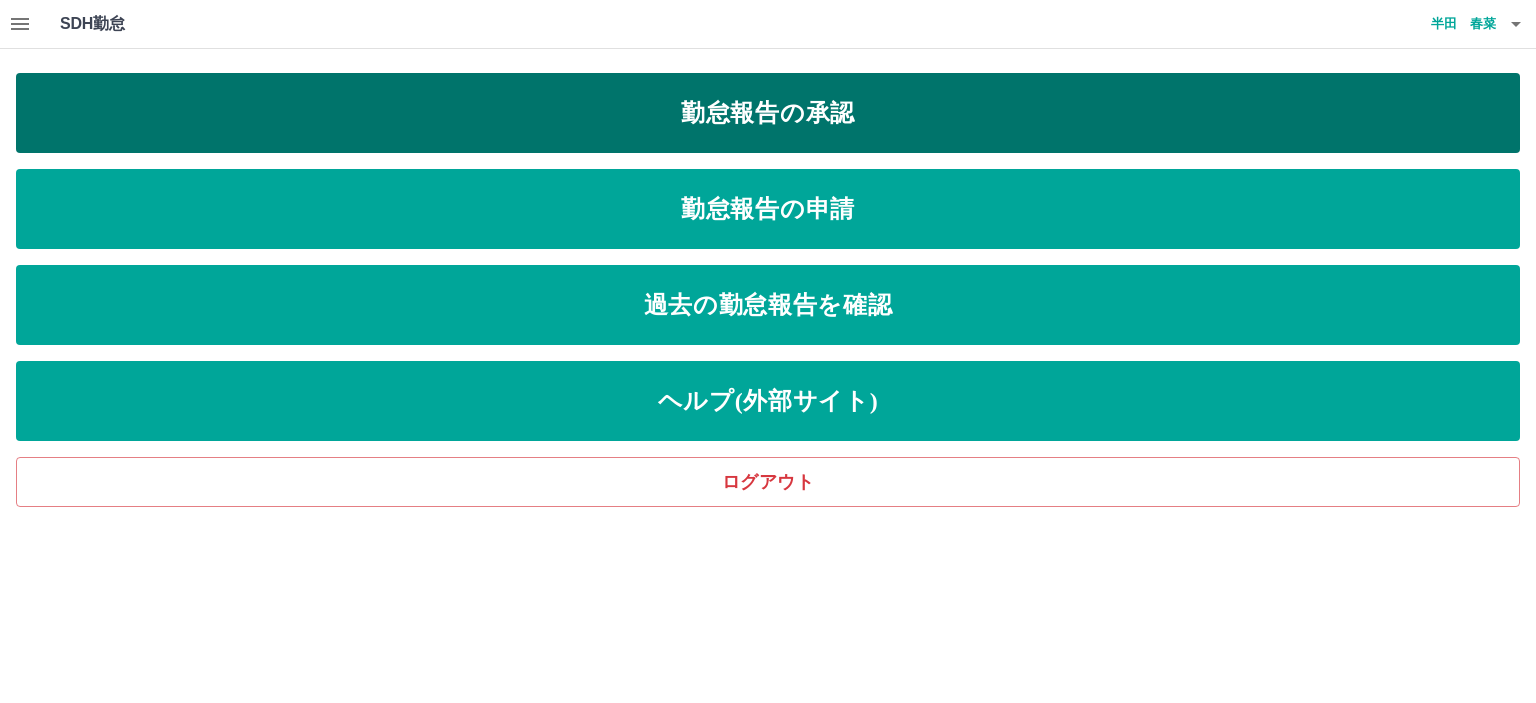 click on "勤怠報告の承認" at bounding box center (768, 113) 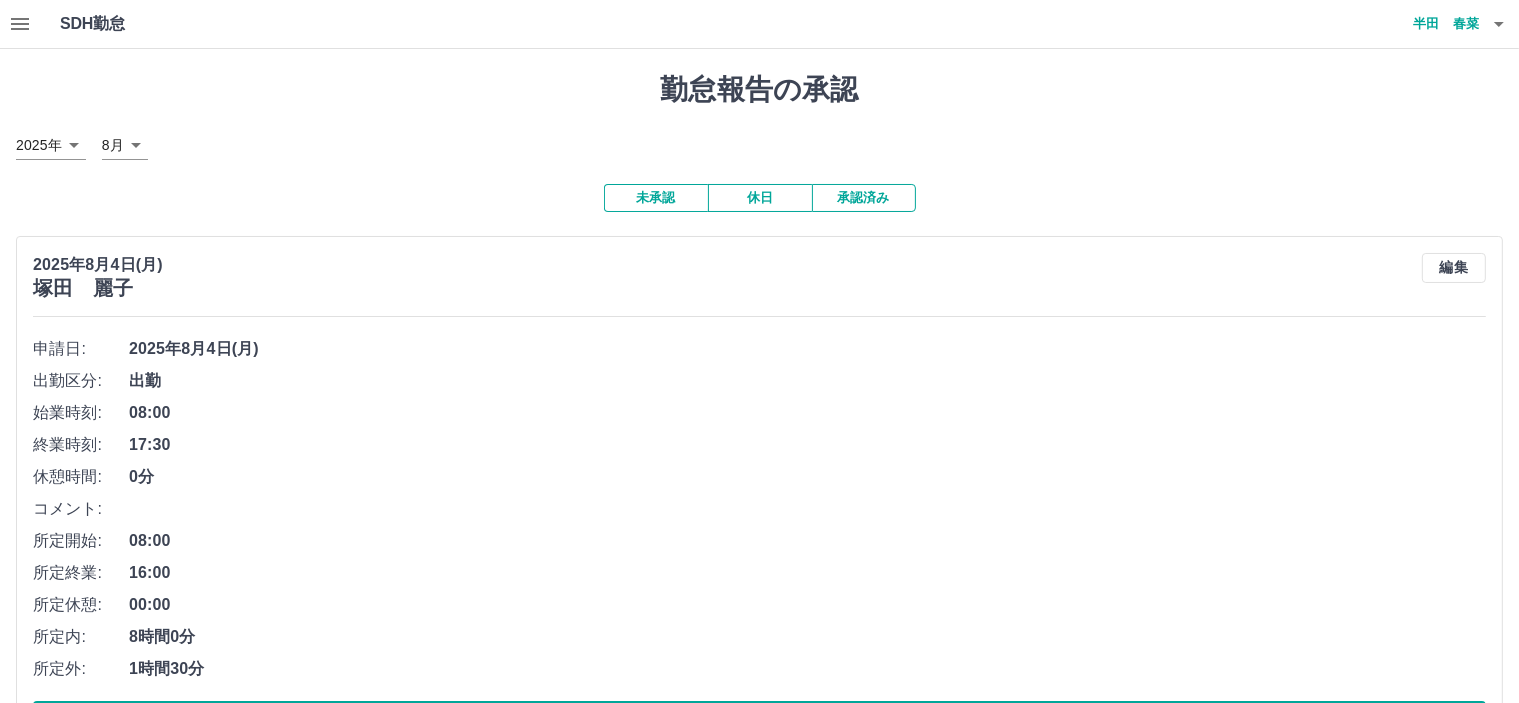 click at bounding box center (20, 24) 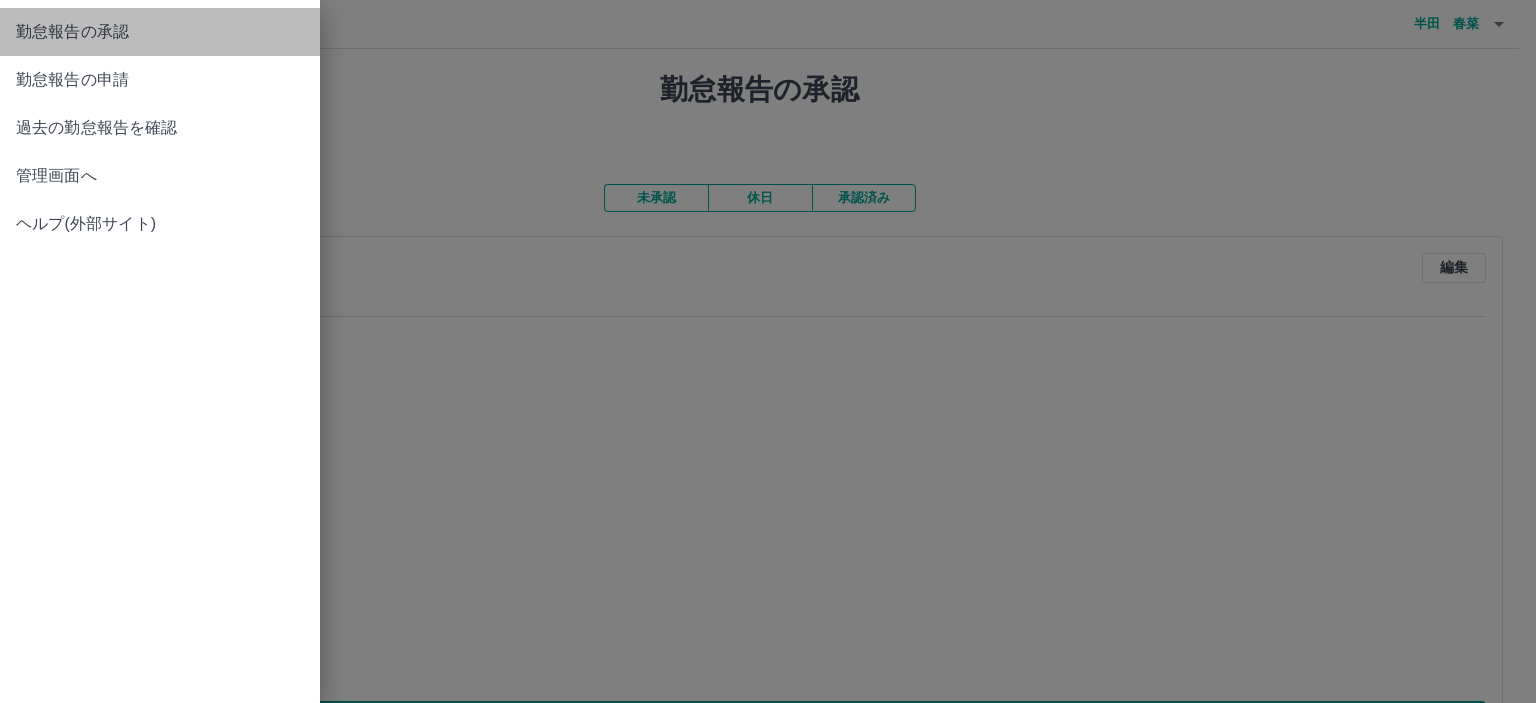 click on "勤怠報告の承認" at bounding box center (160, 32) 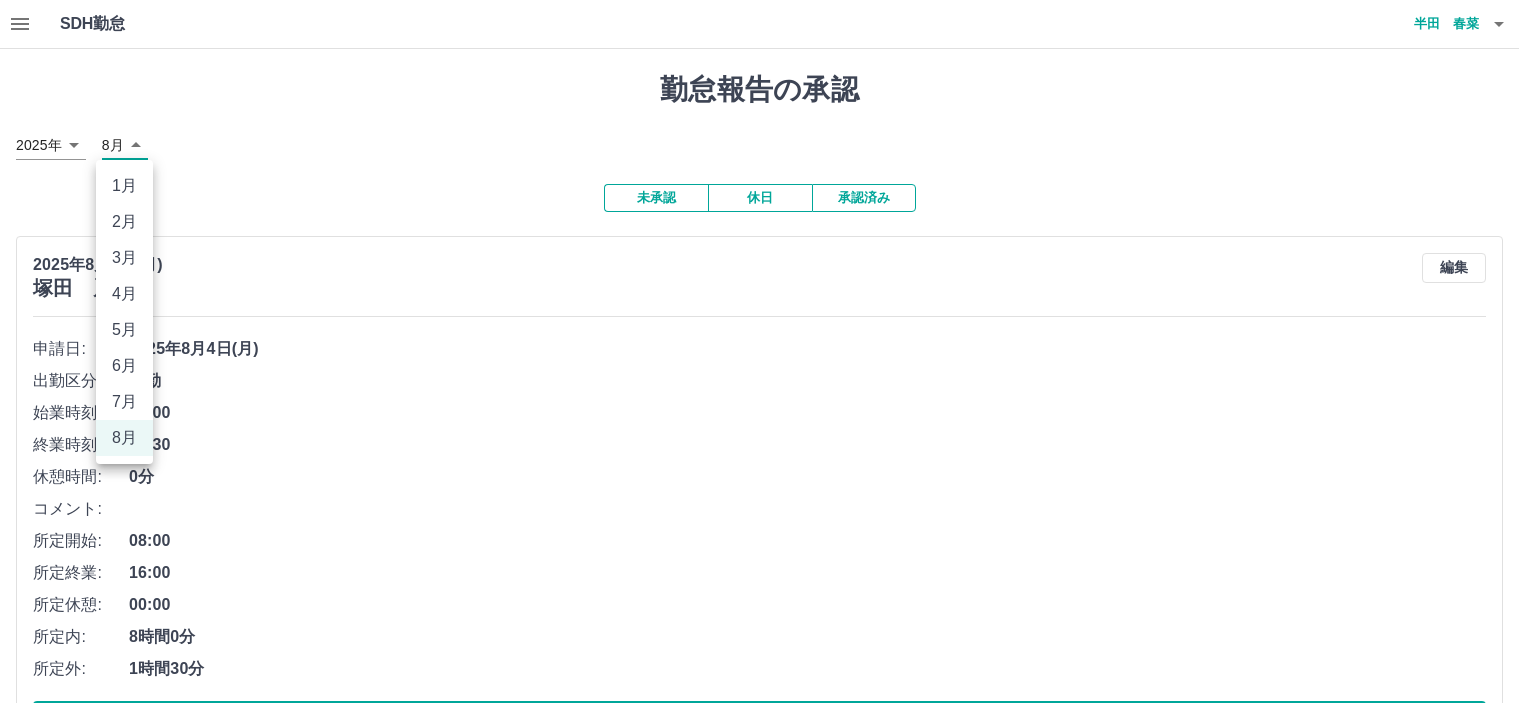 click on "SDH勤怠 半田　春菜 勤怠報告の承認 2025年 **** 8月 * 未承認 休日 承認済み 2025年8月4日(月) 塚田　麗子 編集 申請日: 2025年8月4日(月) 出勤区分: 出勤 始業時刻: 08:00 終業時刻: 17:30 休憩時間: 0分 コメント: 所定開始: 08:00 所定終業: 16:00 所定休憩: 00:00 所定内: 8時間0分 所定外: 1時間30分 承認する 2025年8月2日(土) 宮下　美佐江 編集 申請日: 2025年8月2日(土) 出勤区分: 出勤 始業時刻: 08:00 終業時刻: 17:15 休憩時間: 0分 コメント: 所定開始: 08:00 所定終業: 16:00 所定休憩: 00:00 所定内: 8時間0分 所定外: 1時間15分 承認する 2025年8月2日(土) 忠鉢　真樹 編集 申請日: 2025年8月2日(土) 出勤区分: 出勤 始業時刻: 08:00 終業時刻: 17:15 休憩時間: 0分 コメント: 所定開始: 08:00 所定終業: 16:00 所定休憩: 00:00 所定内: 8時間0分 所定外: 1時間15分 承認する 2025年8月2日(土) 尾﨑　恵 編集 申請日:" at bounding box center [768, 3129] 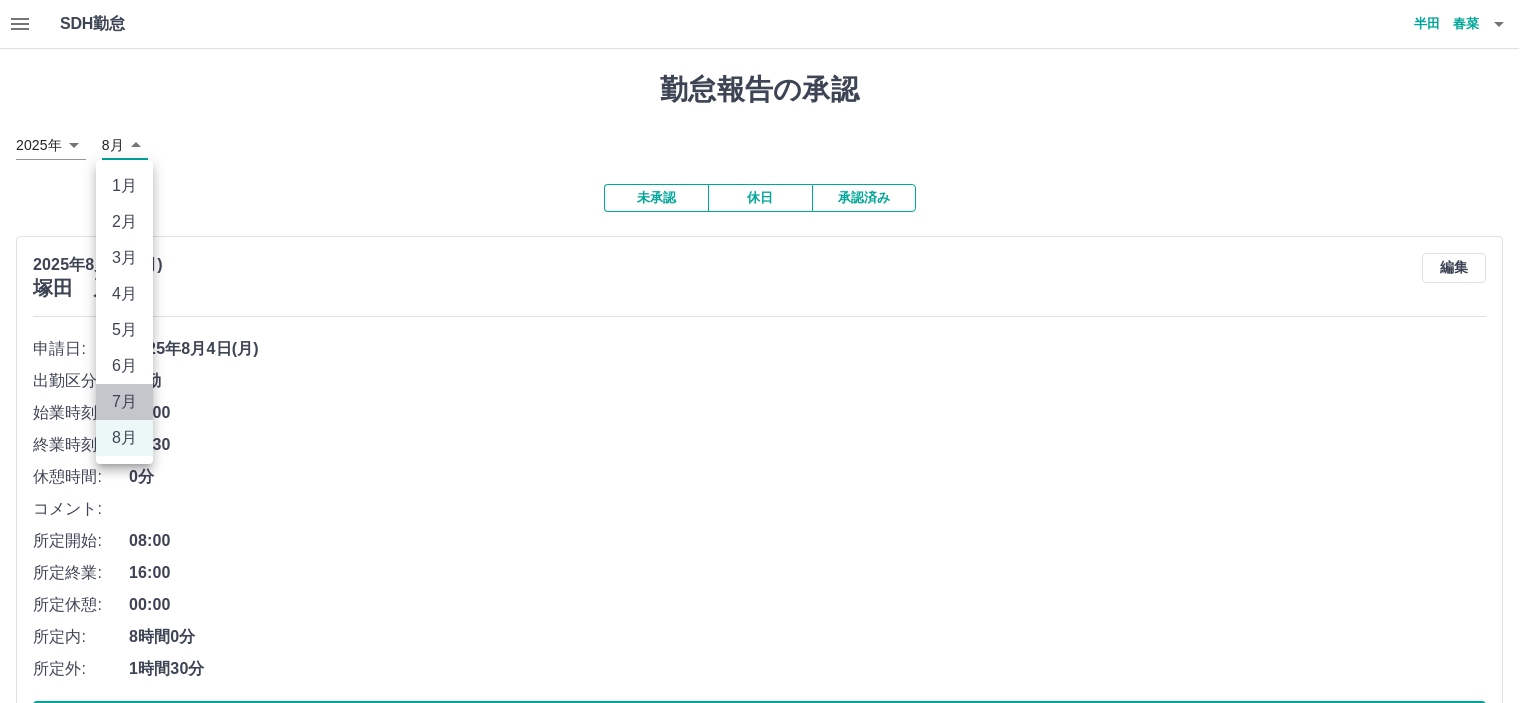 click on "7月" at bounding box center [124, 402] 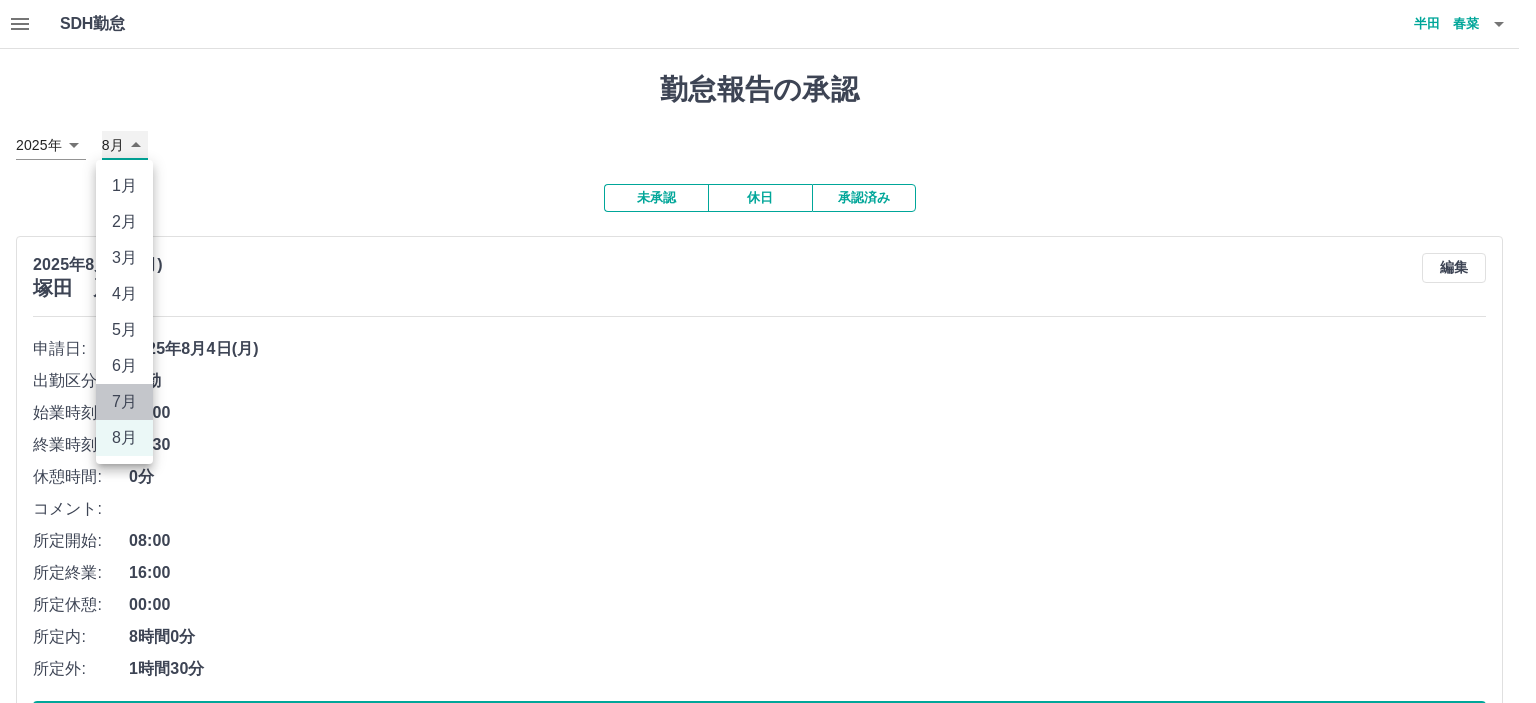 type on "*" 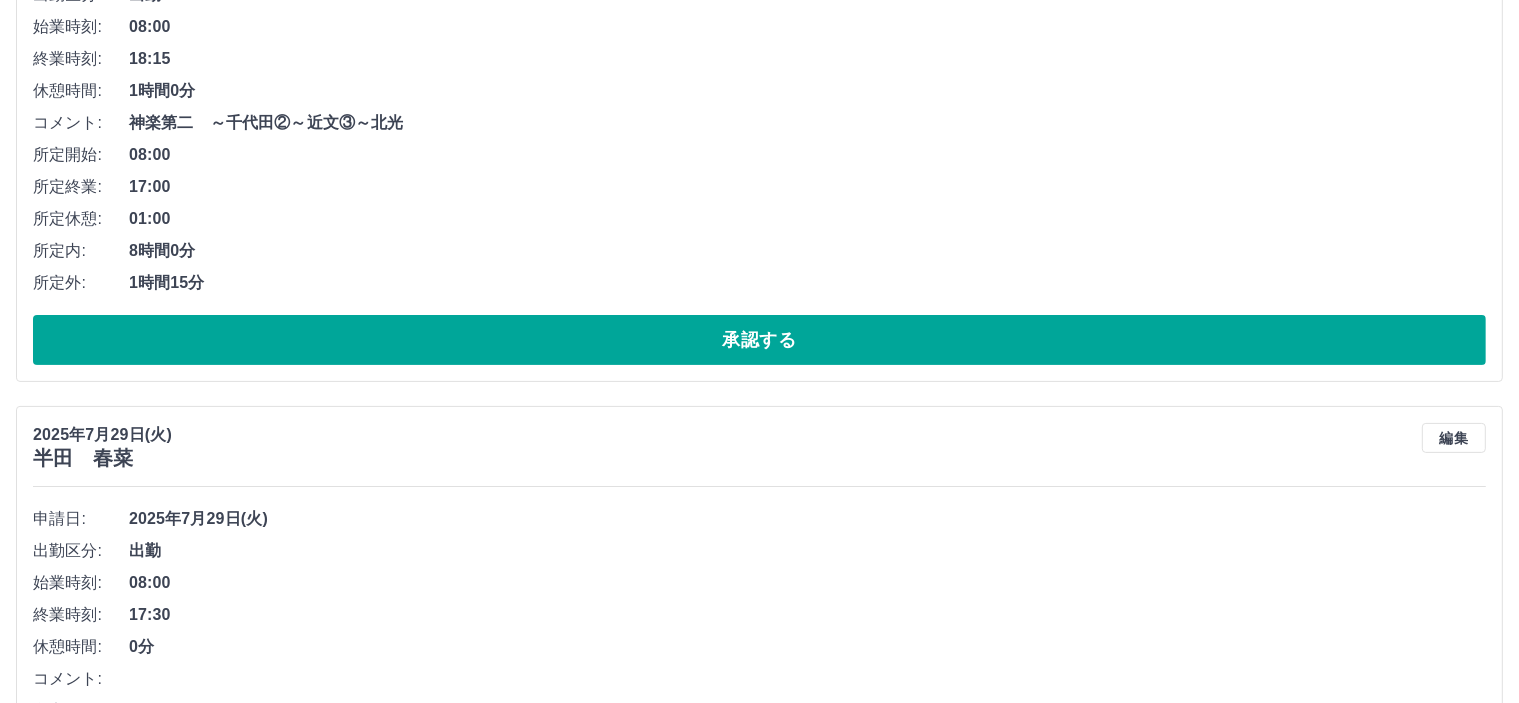 scroll, scrollTop: 0, scrollLeft: 0, axis: both 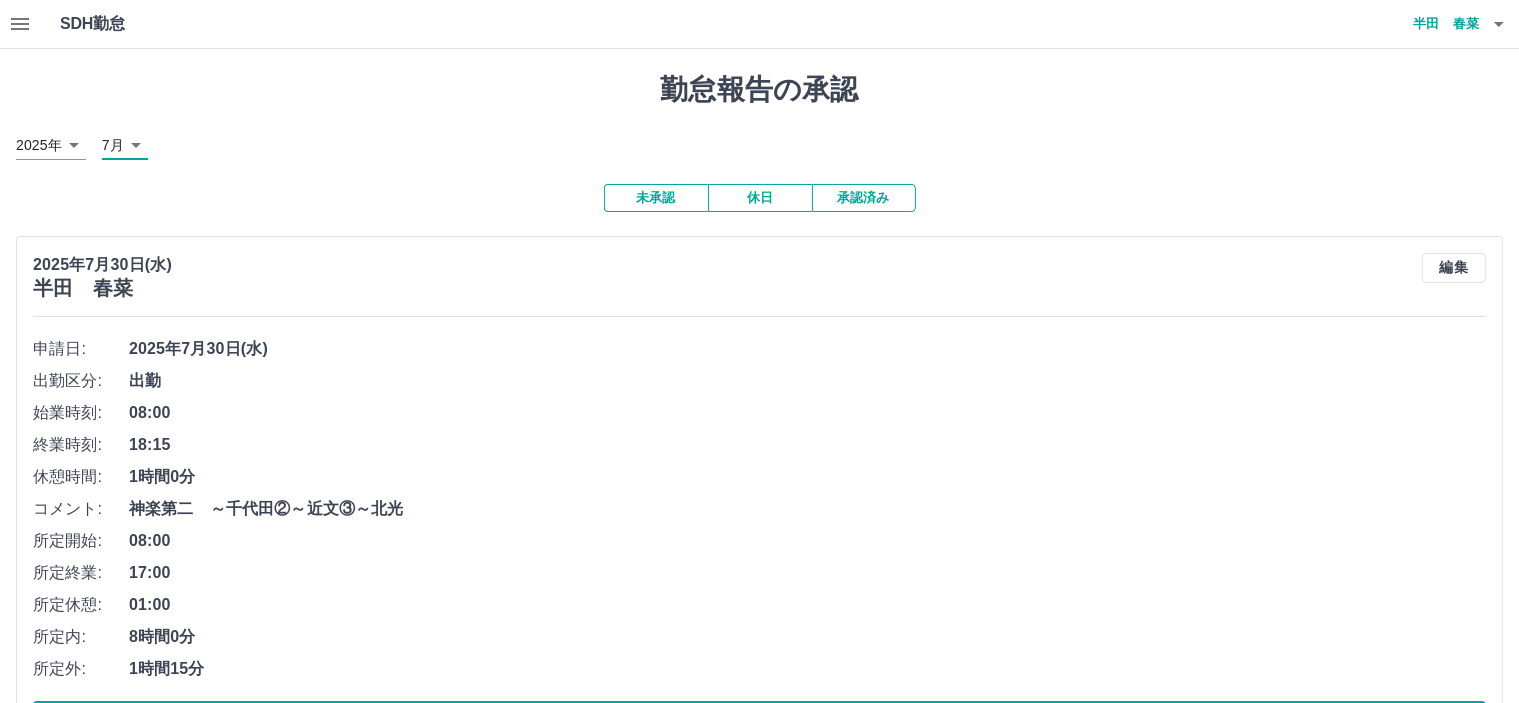 click 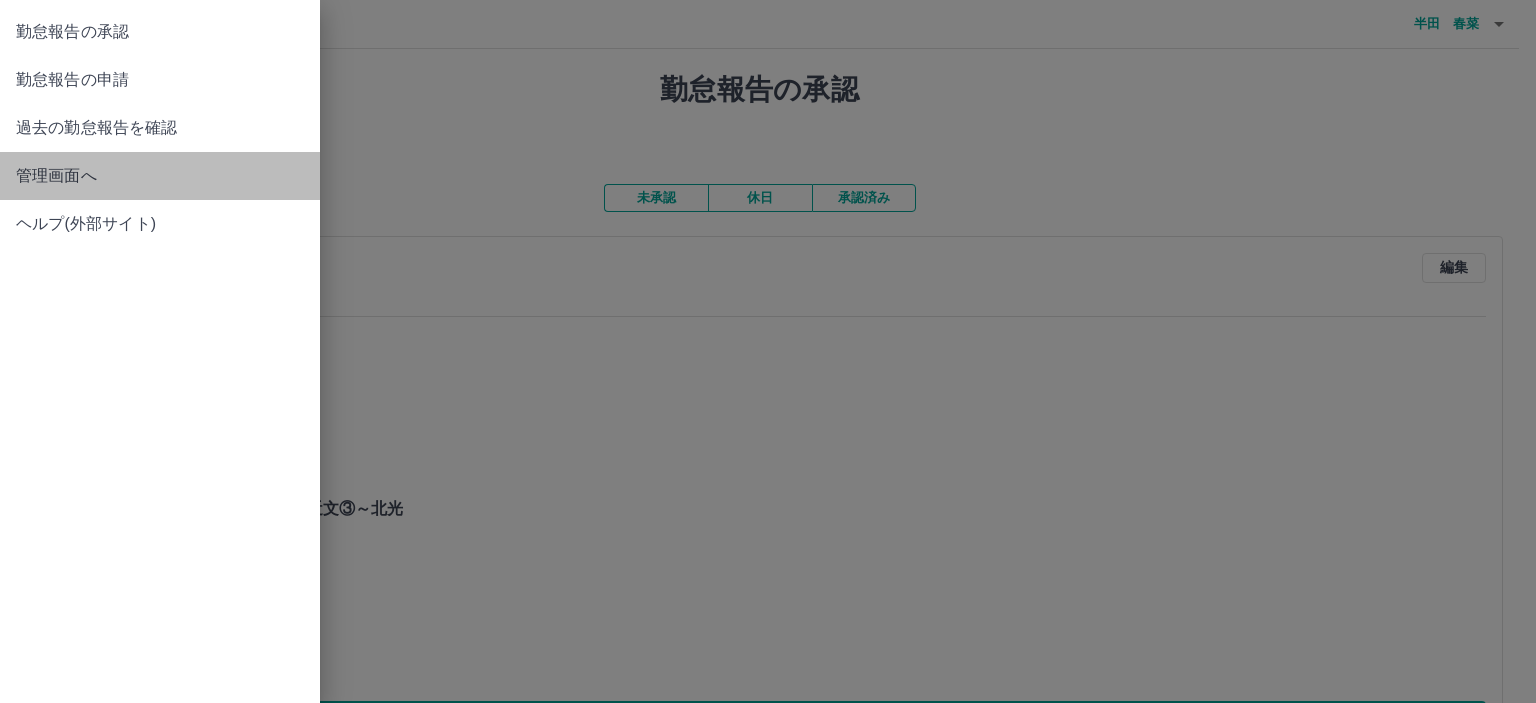 click on "管理画面へ" at bounding box center (160, 176) 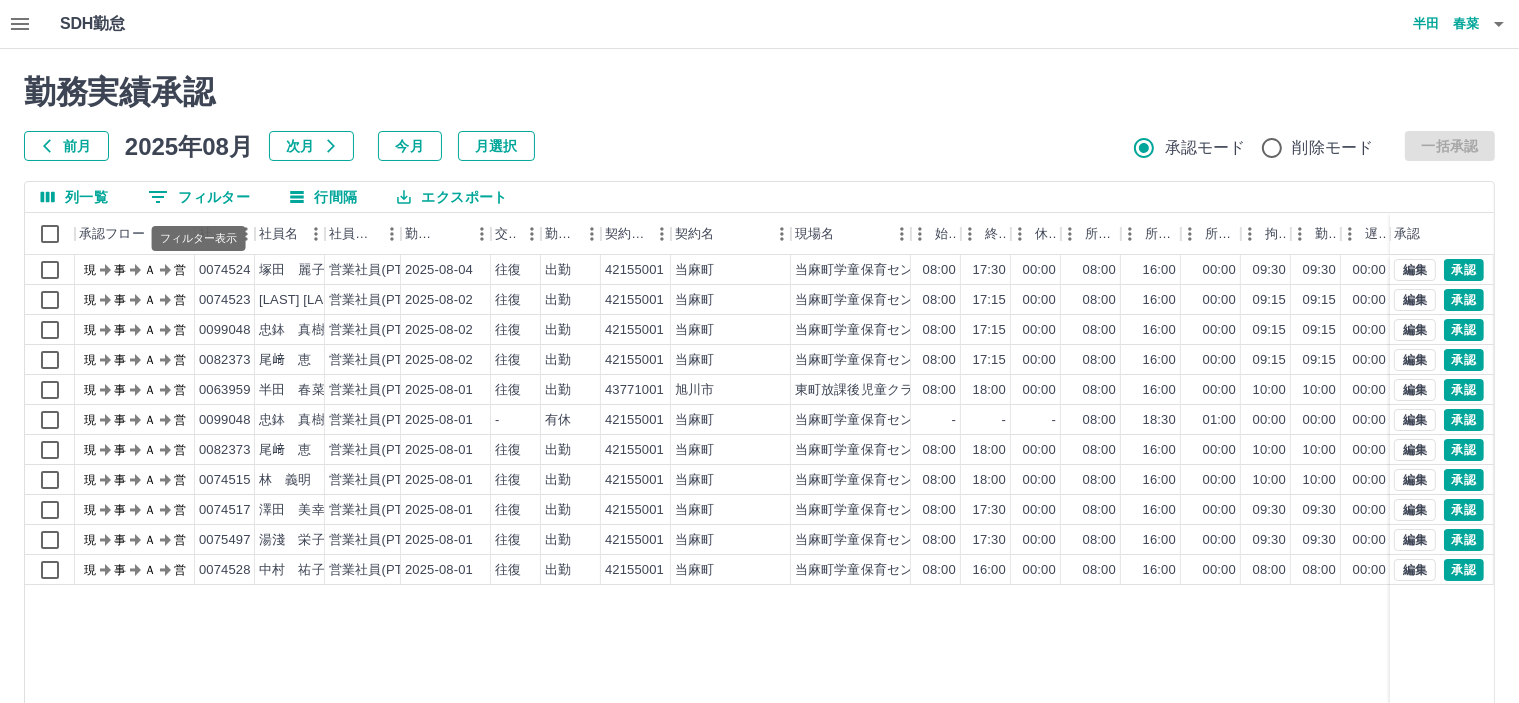 click on "0 フィルター" at bounding box center (199, 197) 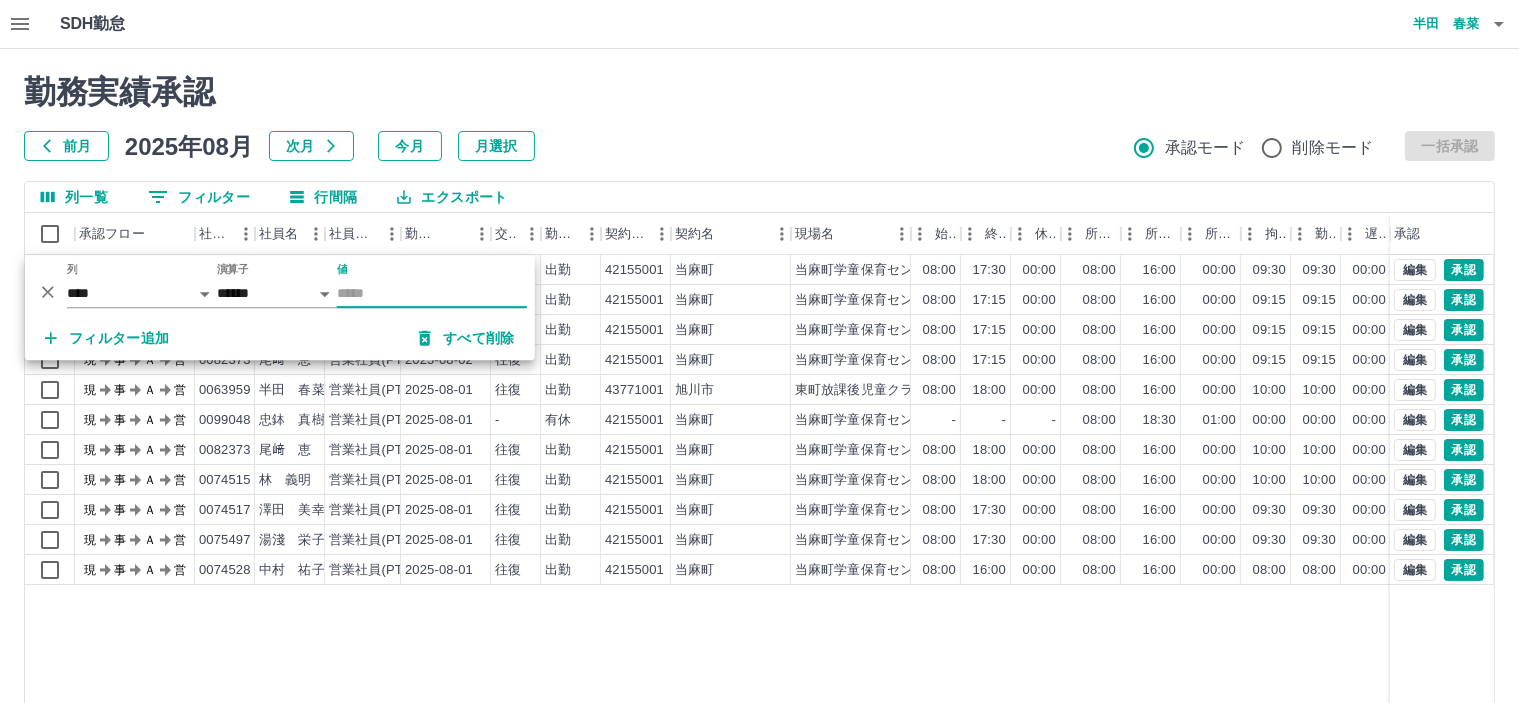 click on "値" at bounding box center [432, 293] 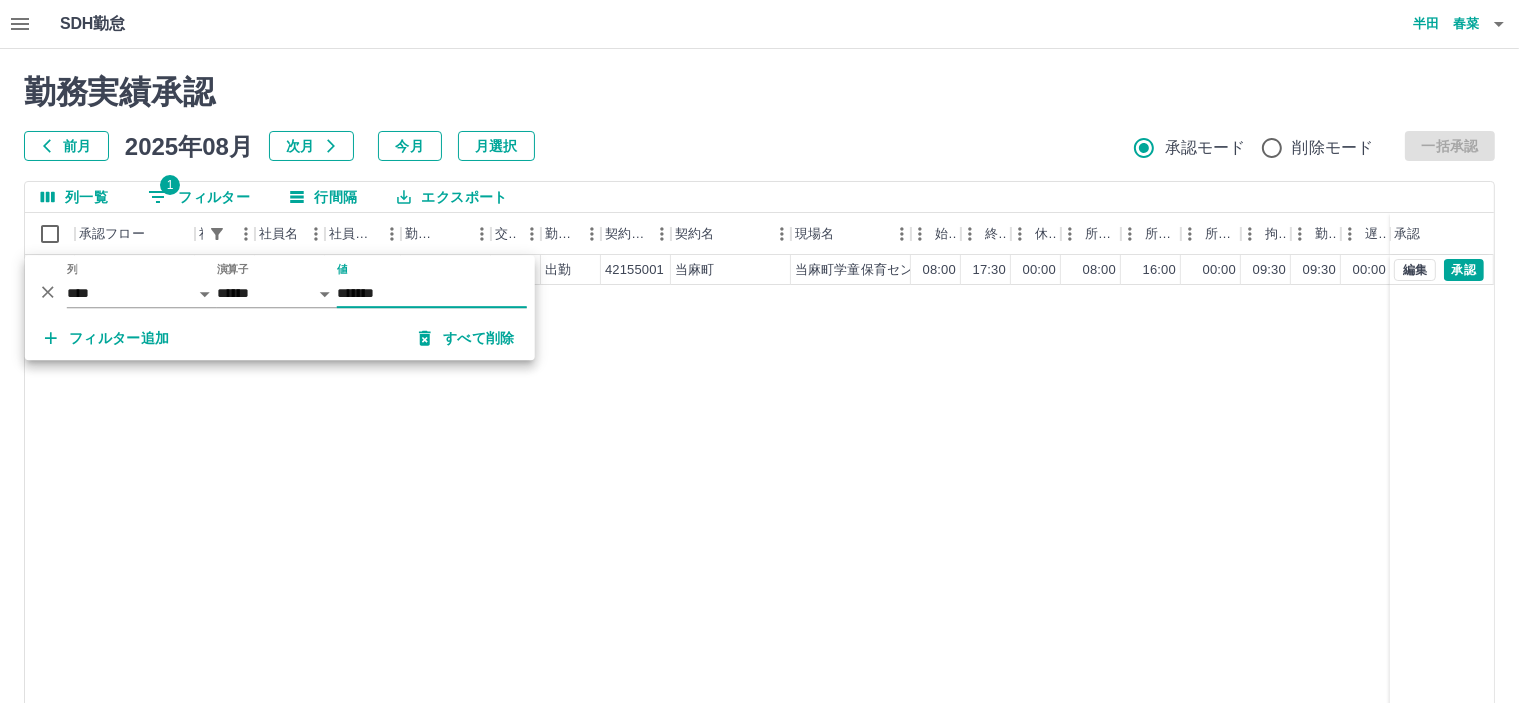 type on "*******" 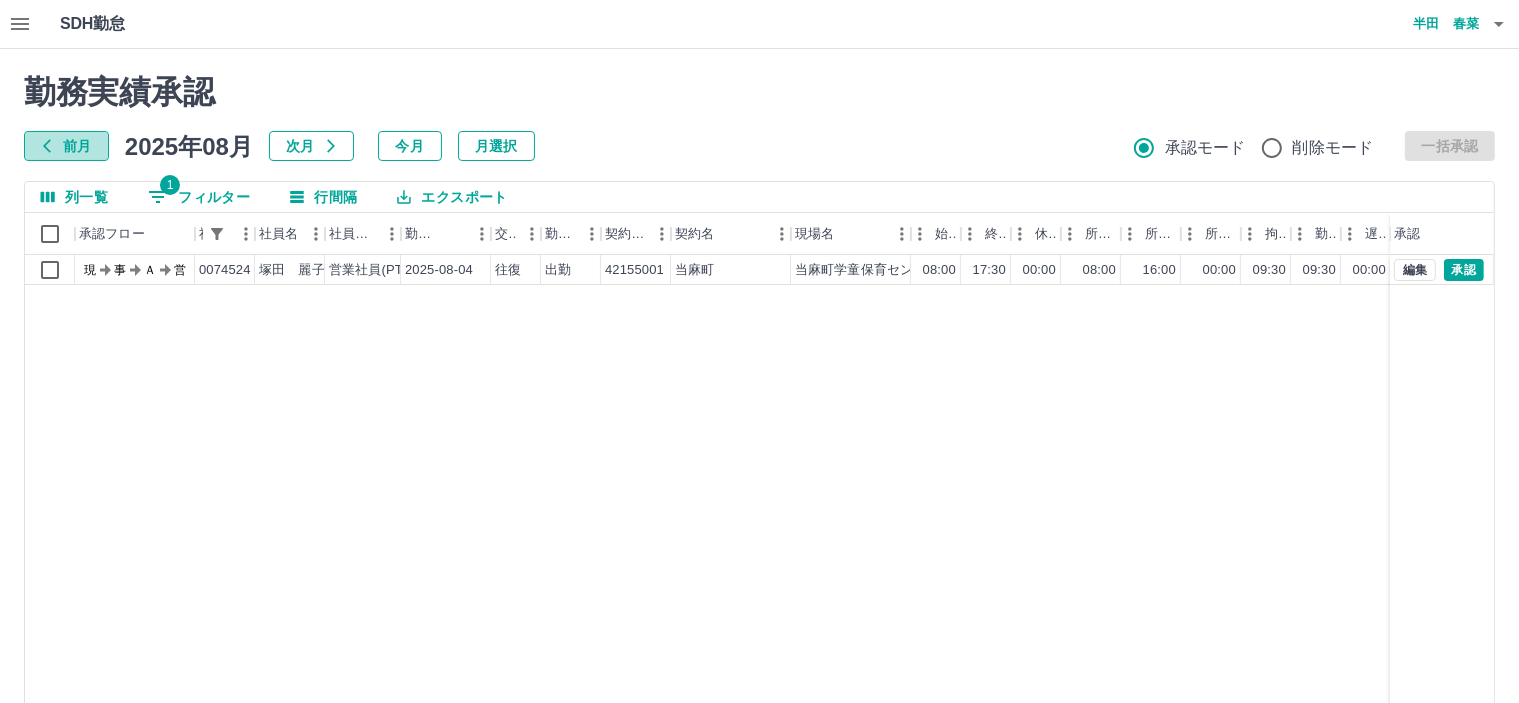 click on "前月" at bounding box center [66, 146] 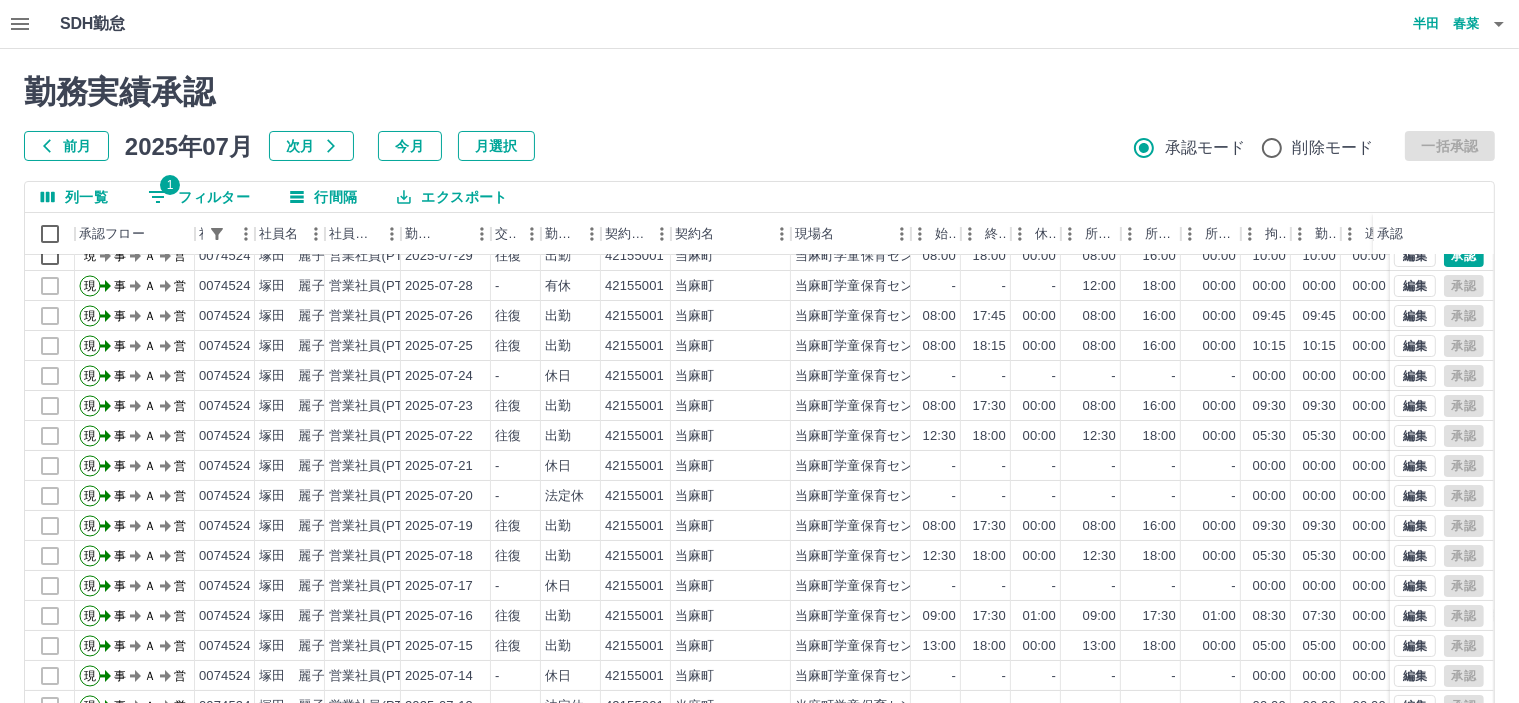 scroll, scrollTop: 103, scrollLeft: 0, axis: vertical 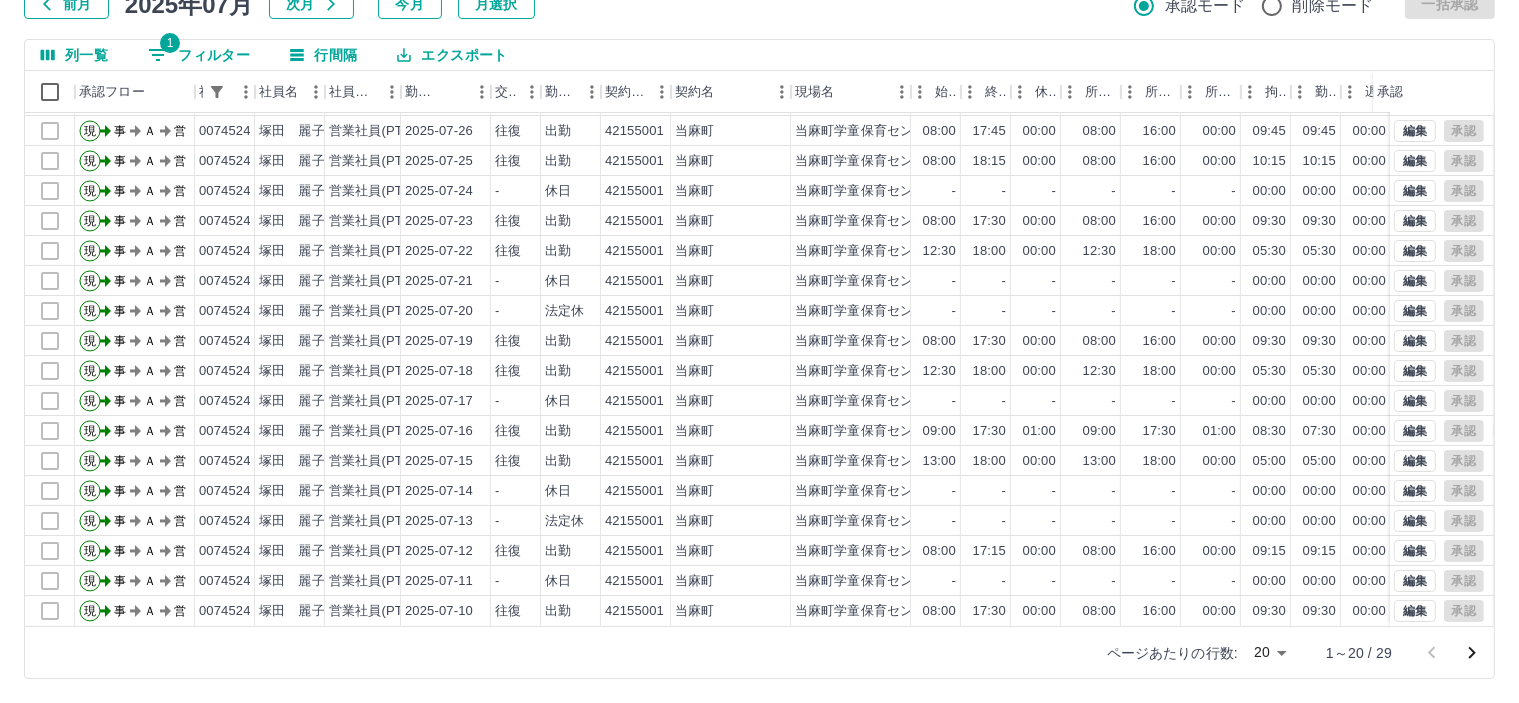 click 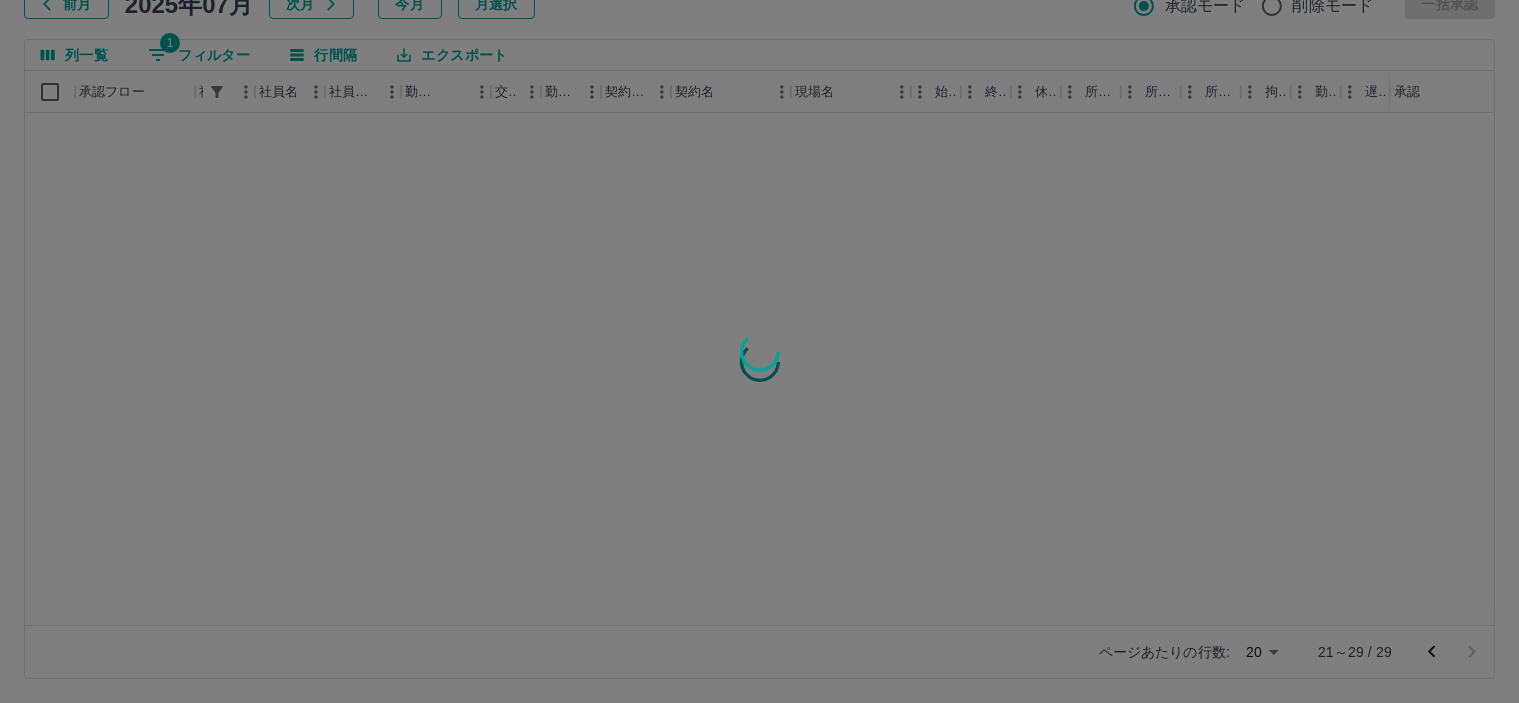 scroll, scrollTop: 0, scrollLeft: 0, axis: both 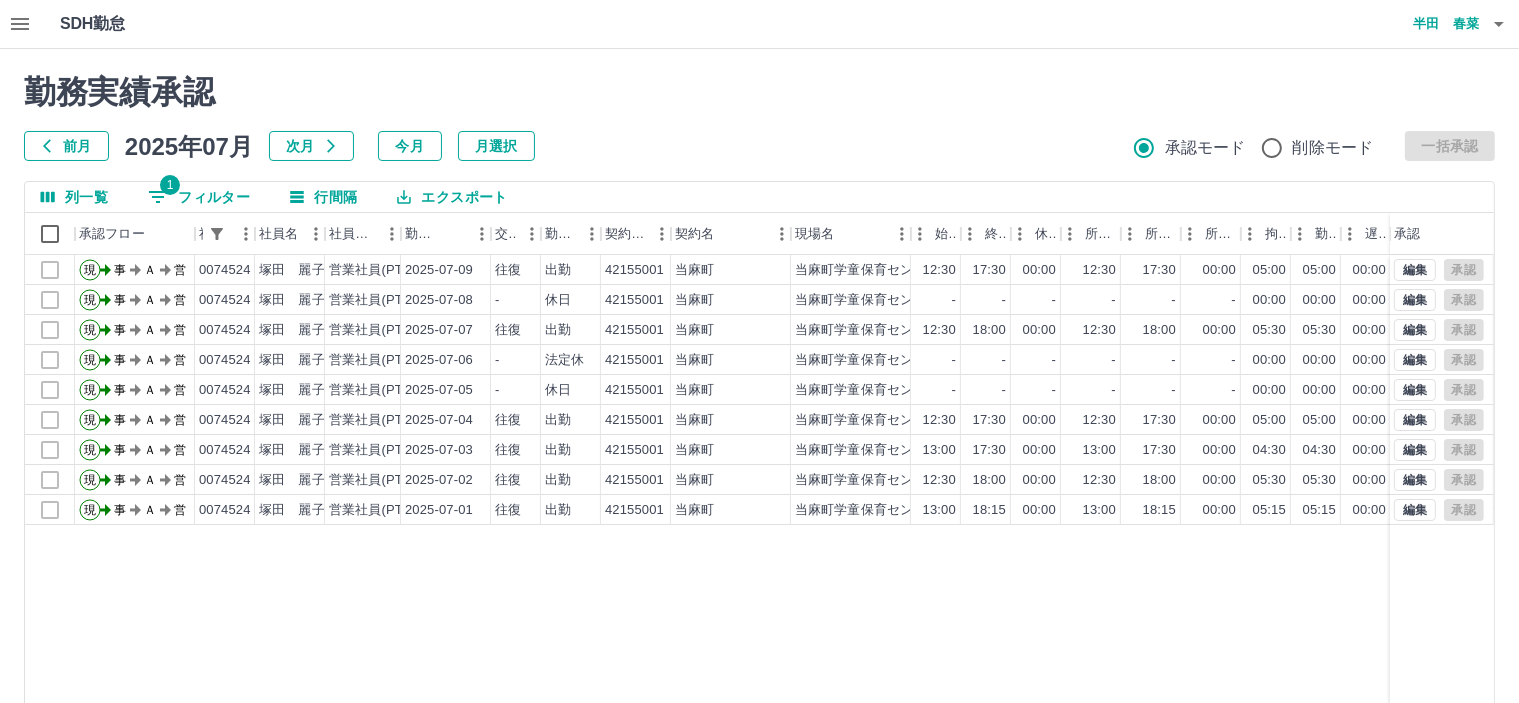 click on "勤務実績承認 前月 2025年07月 次月 今月 月選択 承認モード 削除モード 一括承認 列一覧 1 フィルター 行間隔 エクスポート 承認フロー 社員番号 社員名 社員区分 勤務日 交通費 勤務区分 契約コード 契約名 現場名 始業 終業 休憩 所定開始 所定終業 所定休憩 拘束 勤務 遅刻等 コメント ステータス 承認 現 事 Ａ 営 0074524 塚田　麗子 営業社員(PT契約) 2025-07-09 往復 出勤 42155001 当麻町 当麻町学童保育センター 12:30 17:30 00:00 12:30 17:30 00:00 05:00 05:00 00:00 事務担当者承認待 現 事 Ａ 営 0074524 塚田　麗子 営業社員(PT契約) 2025-07-08  -  休日 42155001 当麻町 当麻町学童保育センター - - - - - - 00:00 00:00 00:00 事務担当者承認待 現 事 Ａ 営 0074524 塚田　麗子 営業社員(PT契約) 2025-07-07 往復 出勤 42155001 当麻町 当麻町学童保育センター 12:30 18:00 00:00 12:30 18:00 00:00 05:30 05:30 00:00 現 事 -" at bounding box center [759, 447] 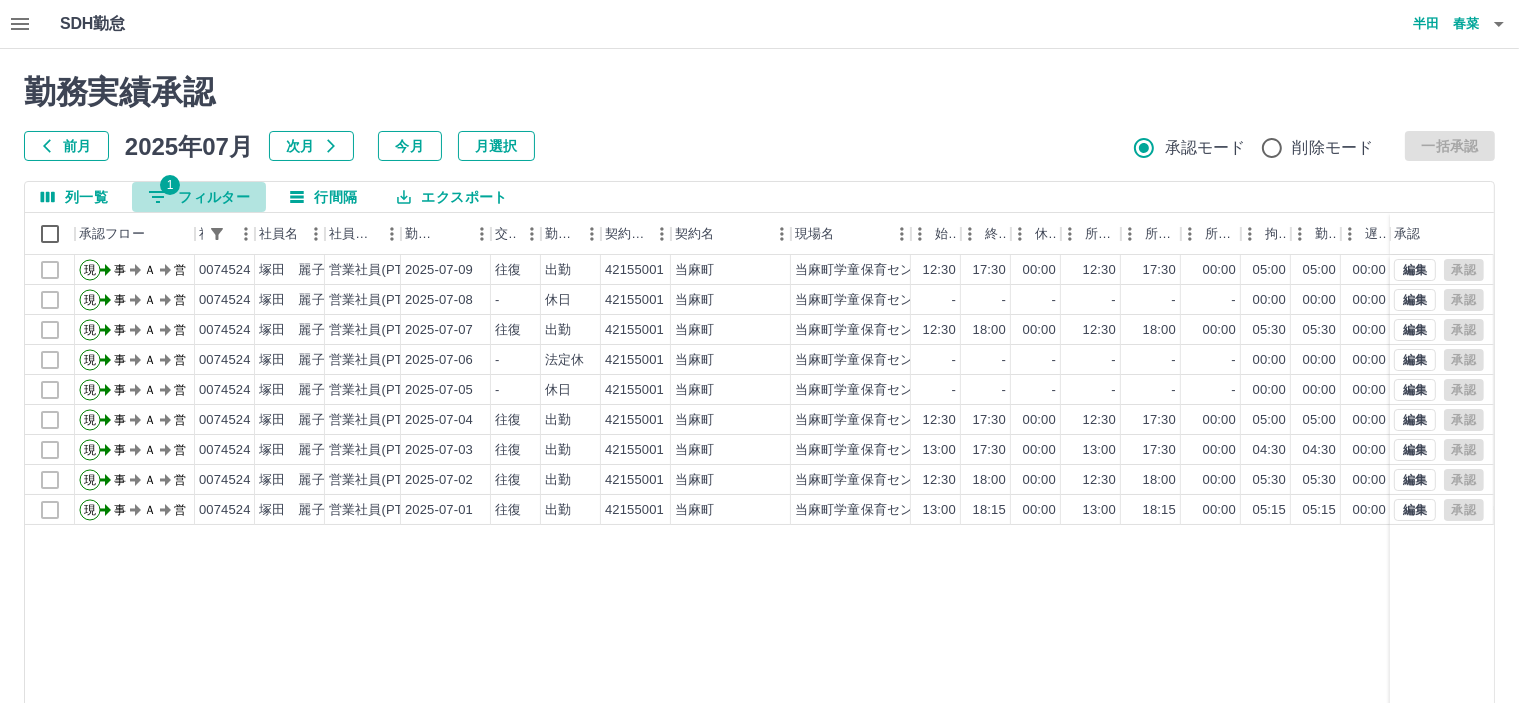 click on "1 フィルター" at bounding box center (199, 197) 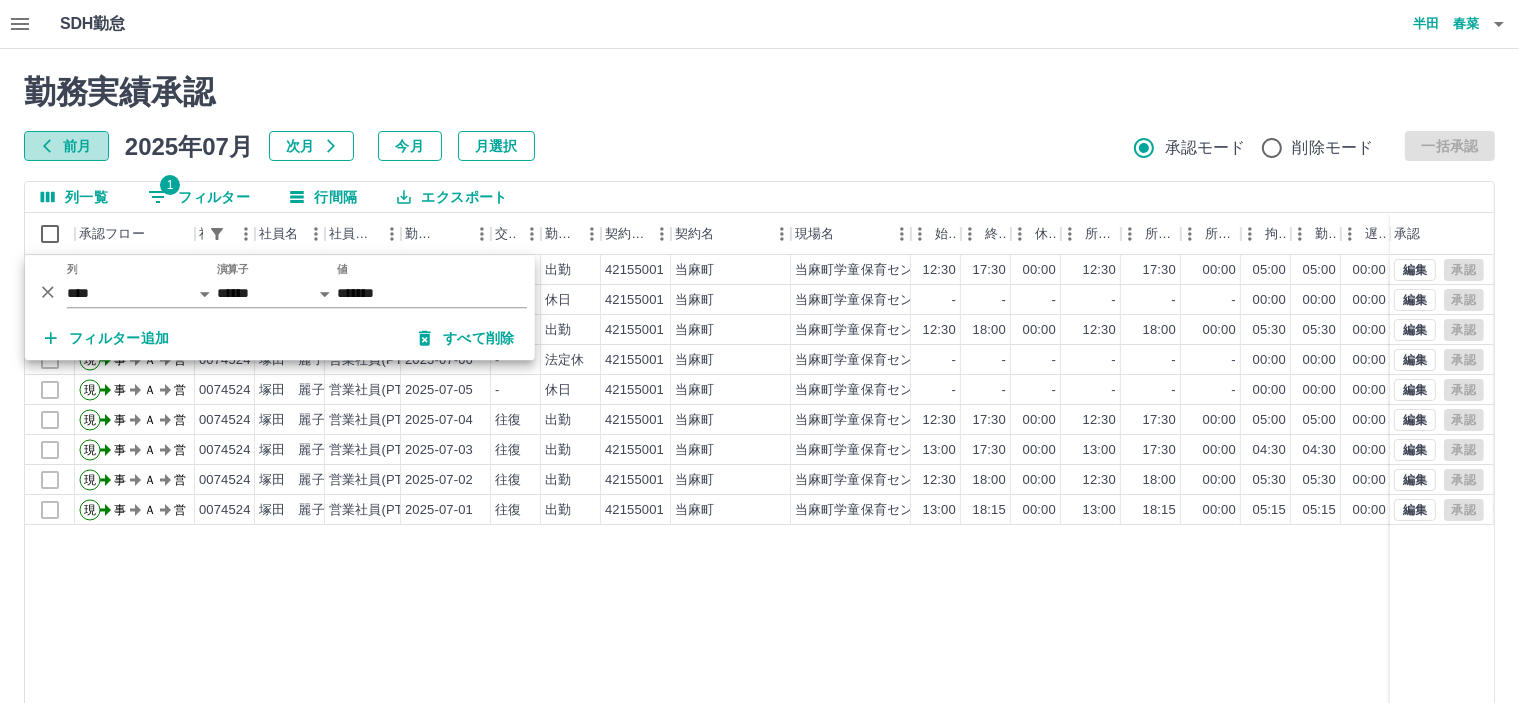 click on "前月" at bounding box center (66, 146) 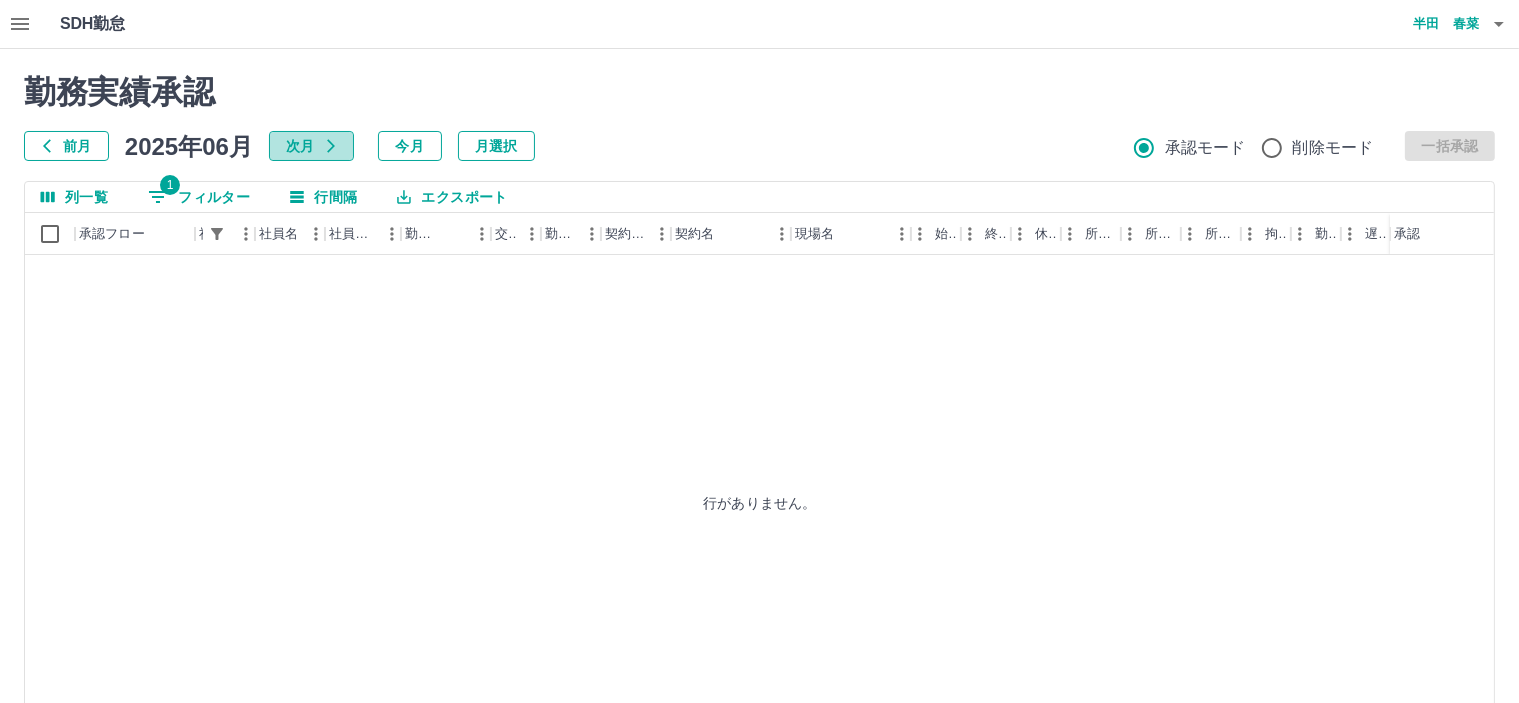click 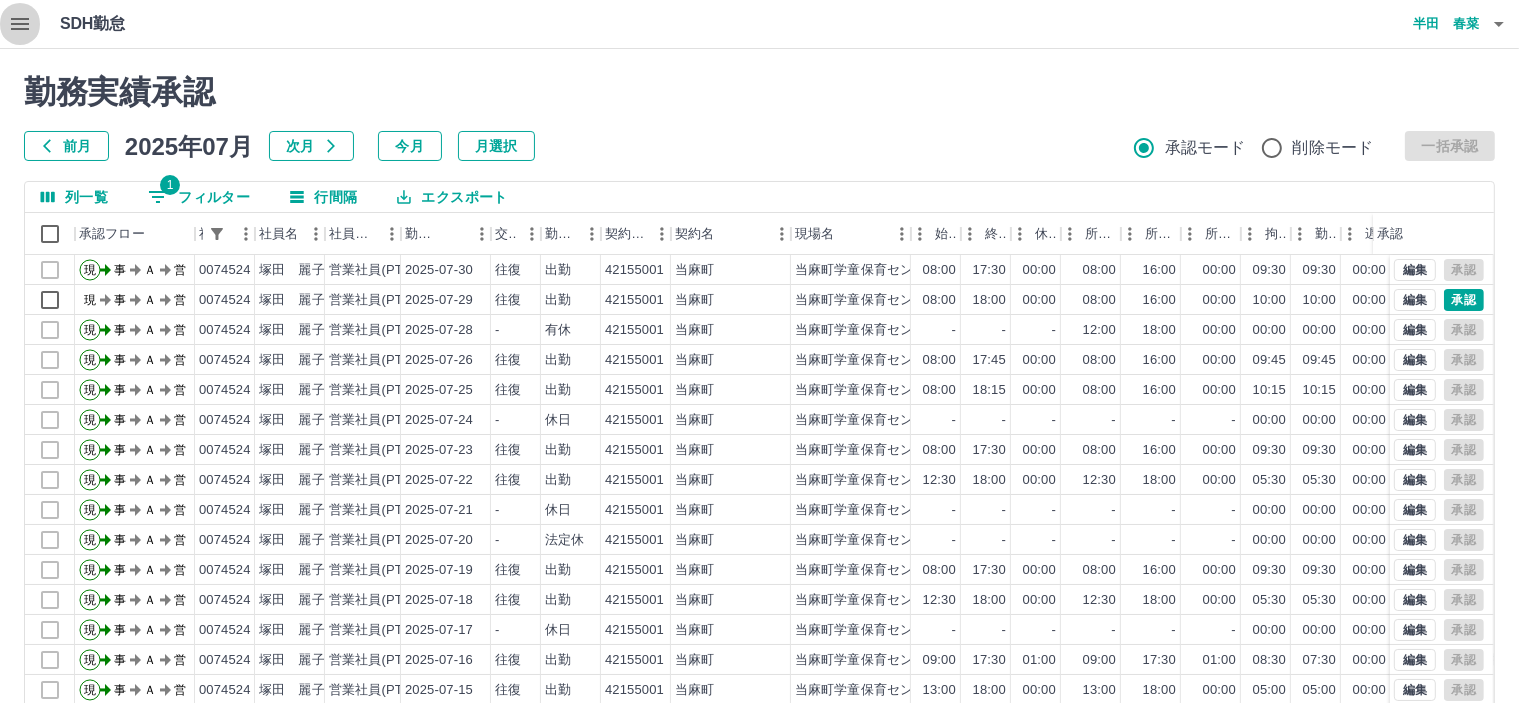 click 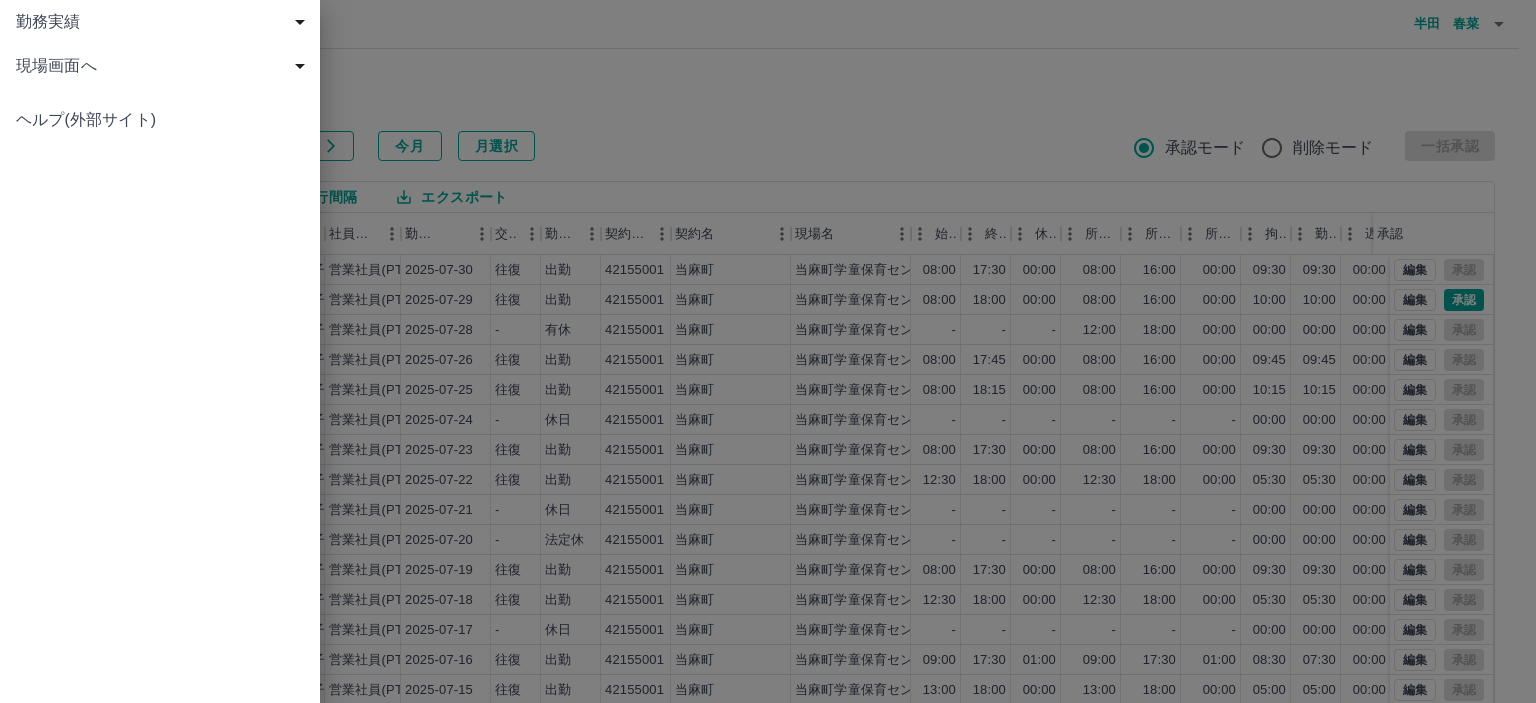 click at bounding box center (768, 351) 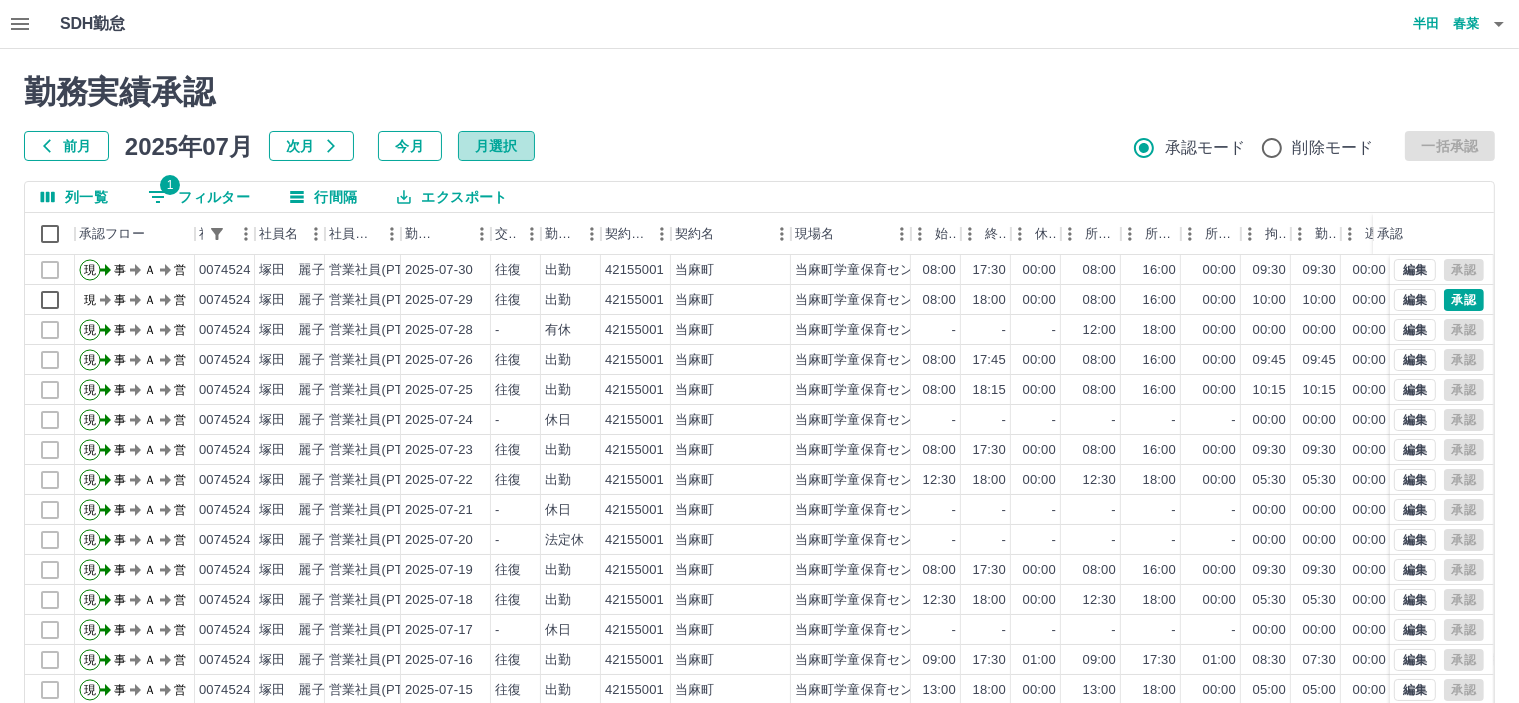 click on "月選択" at bounding box center [496, 146] 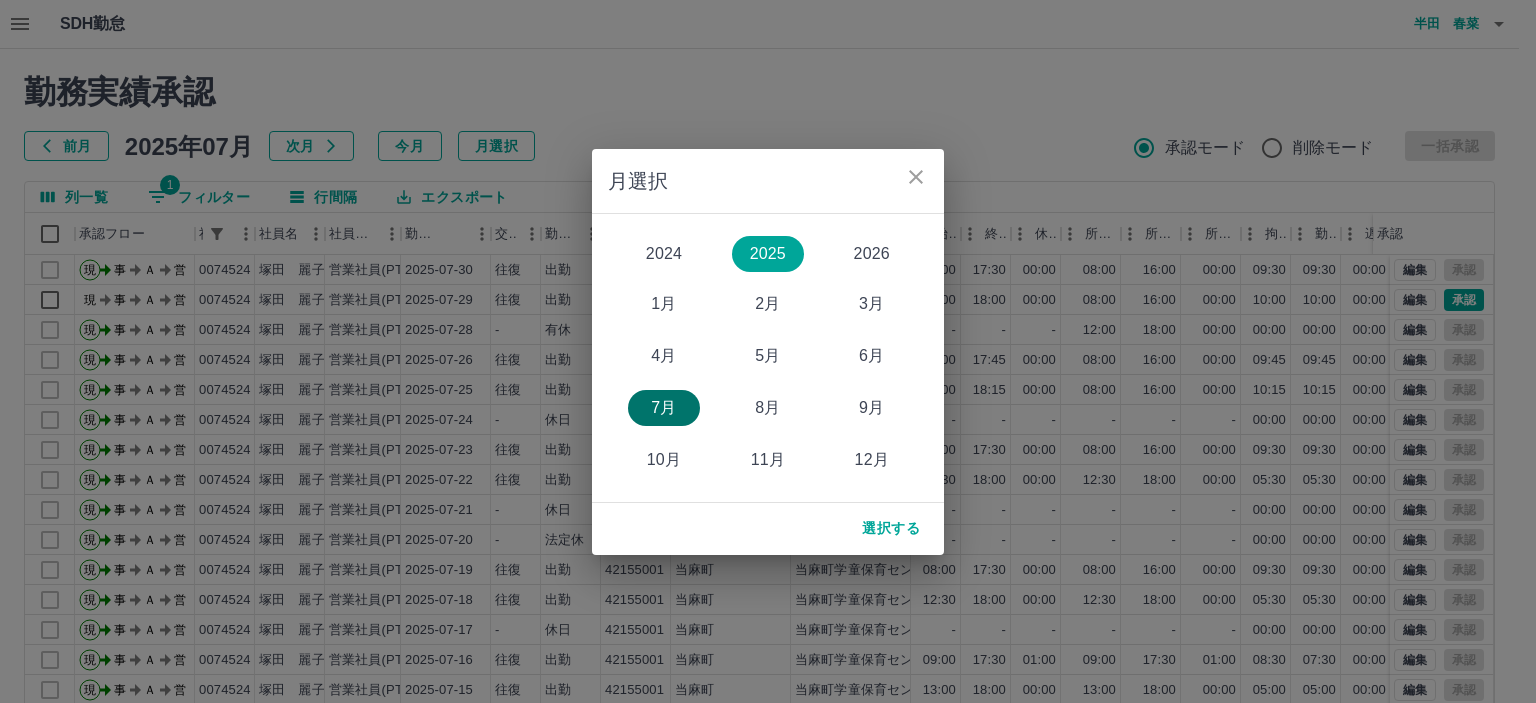 click on "7月" at bounding box center [664, 408] 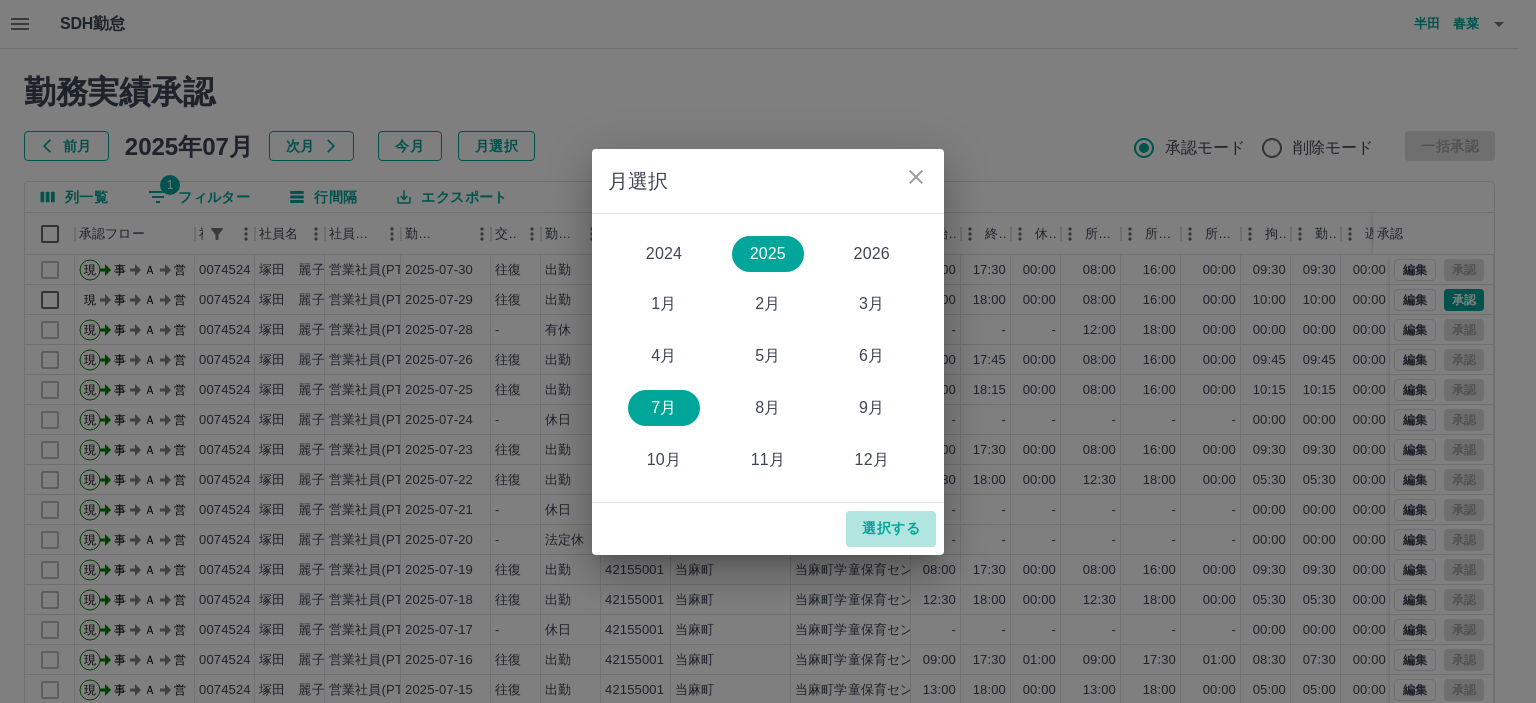 click on "選択する" at bounding box center (891, 529) 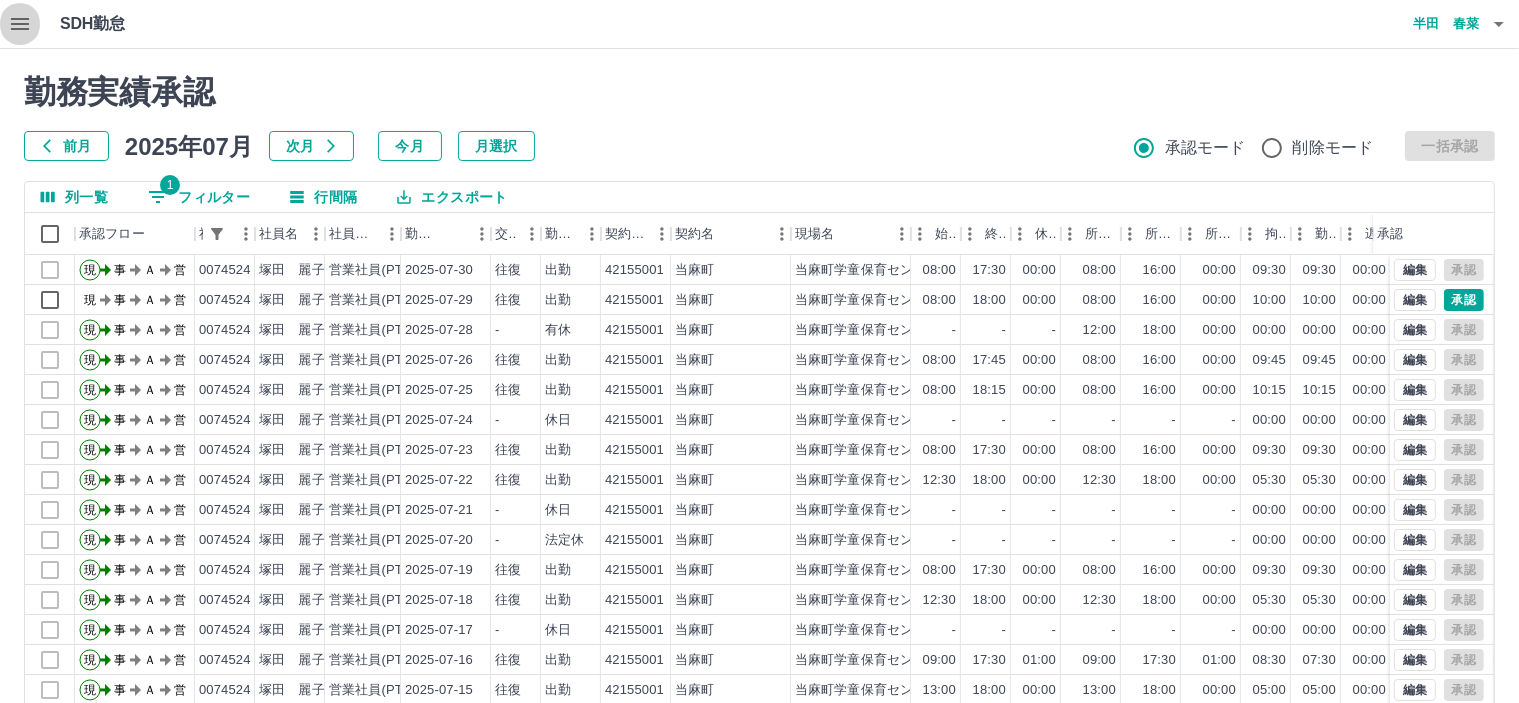 click at bounding box center [20, 24] 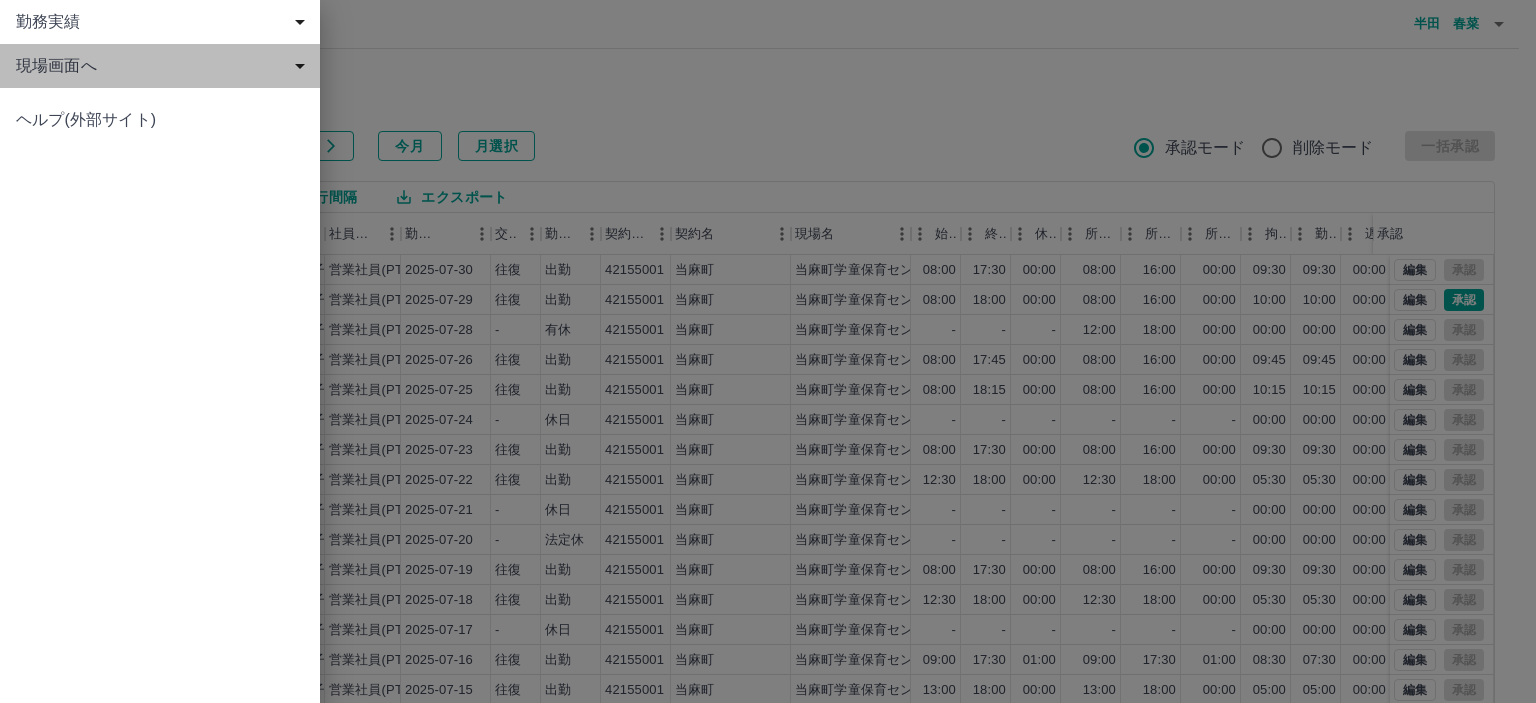click on "現場画面へ" at bounding box center (160, 66) 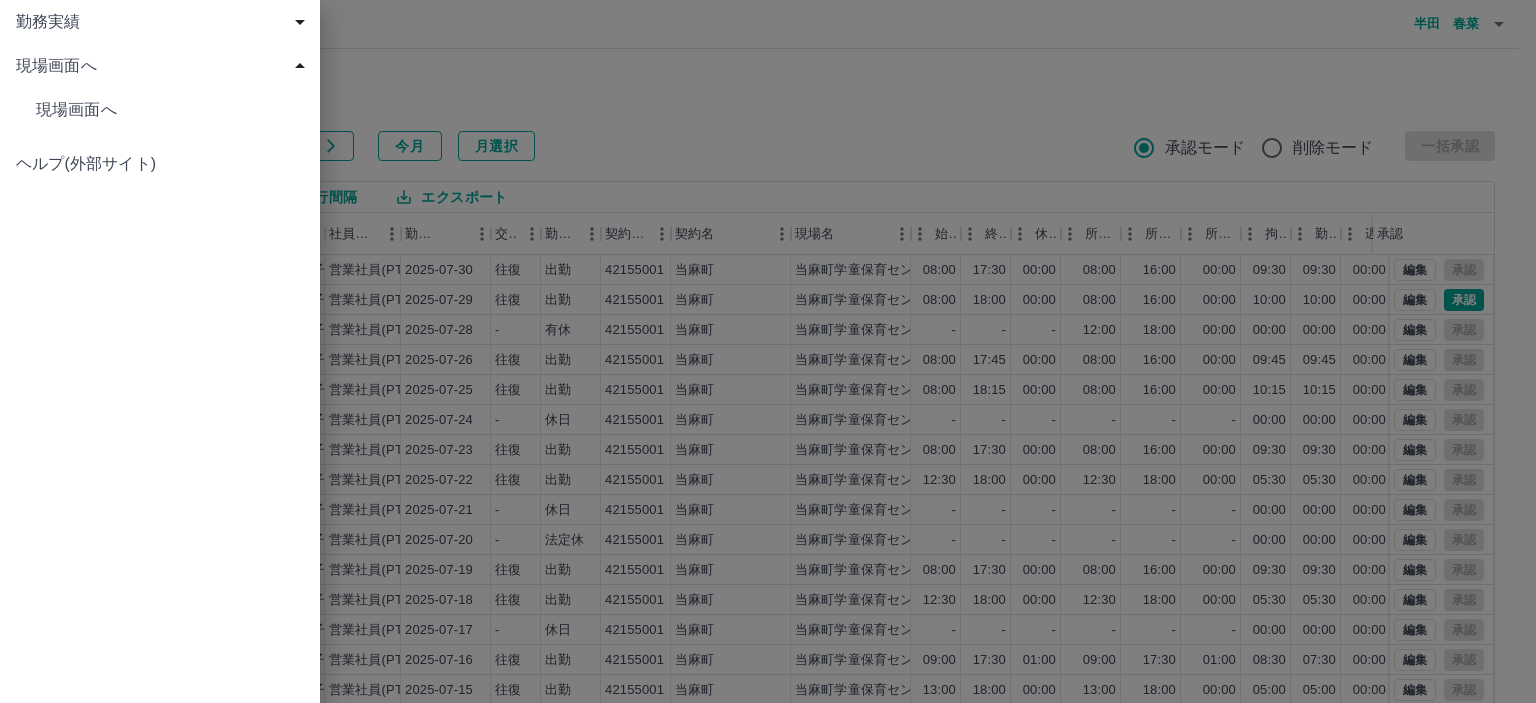 click at bounding box center [768, 351] 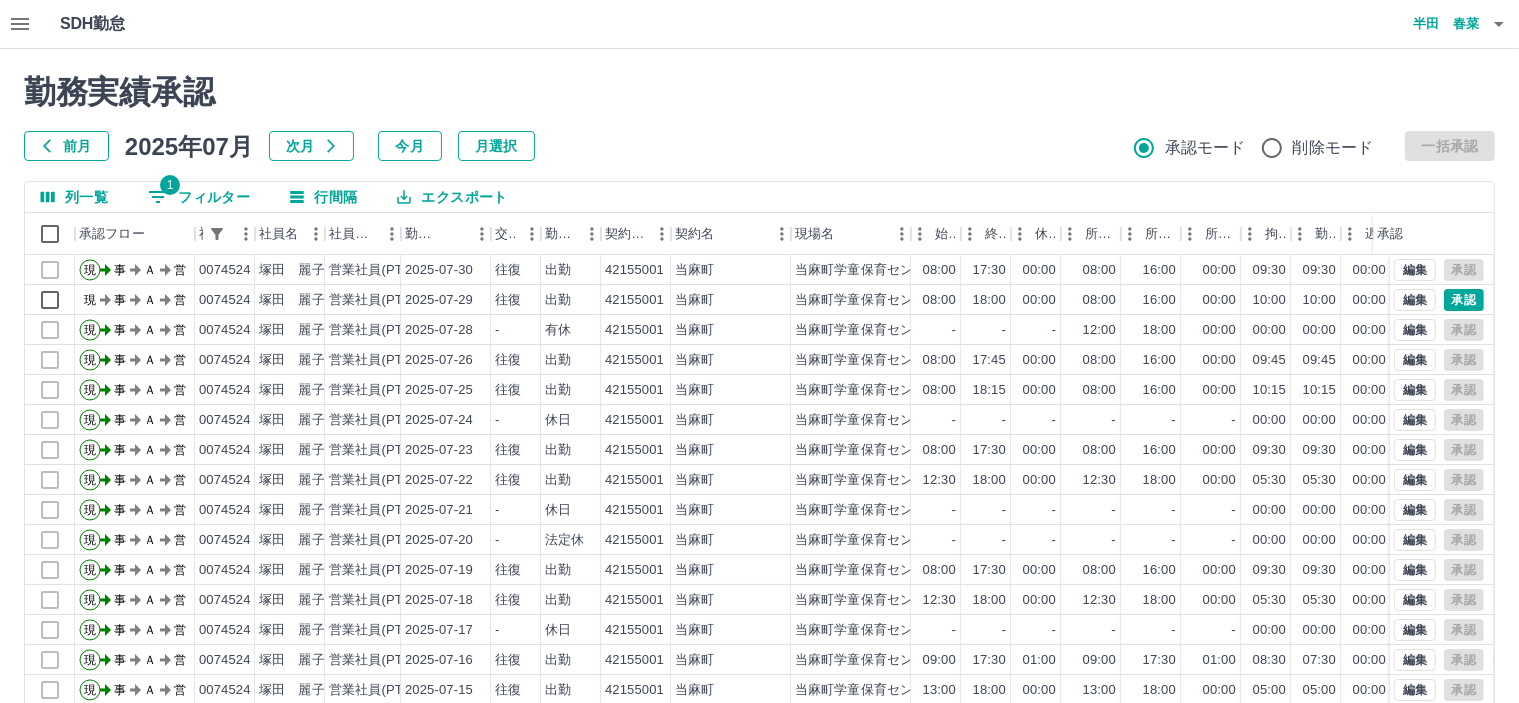 click 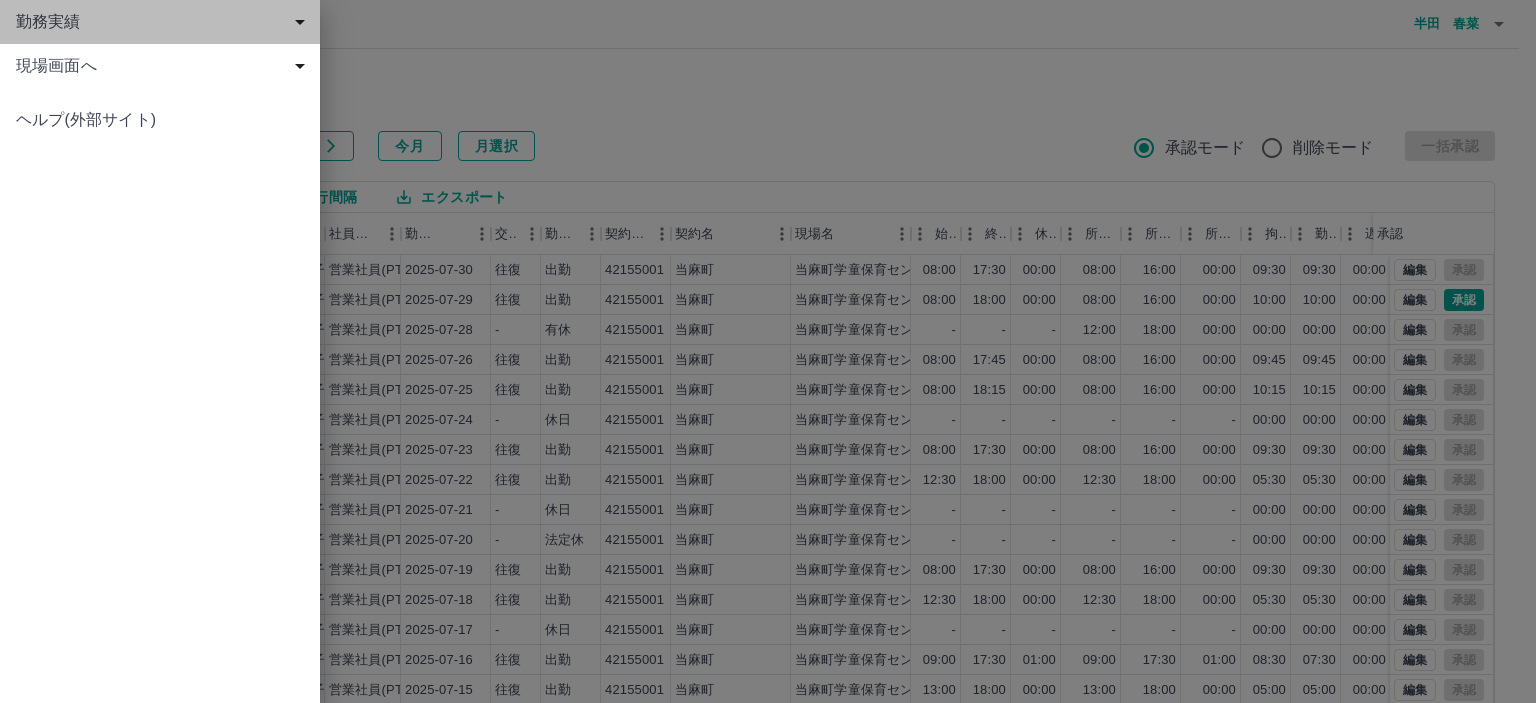click on "勤務実績" at bounding box center (164, 22) 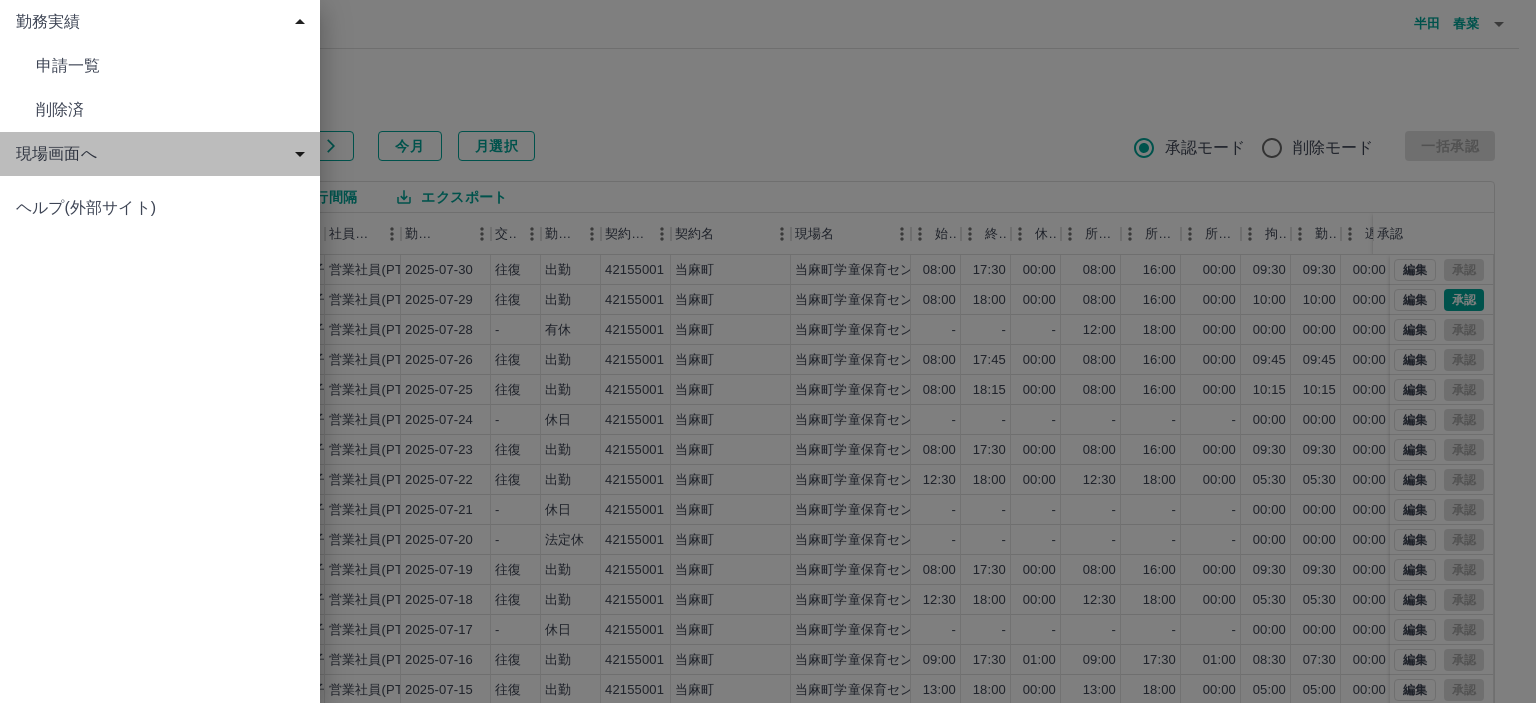 click on "現場画面へ" at bounding box center (164, 154) 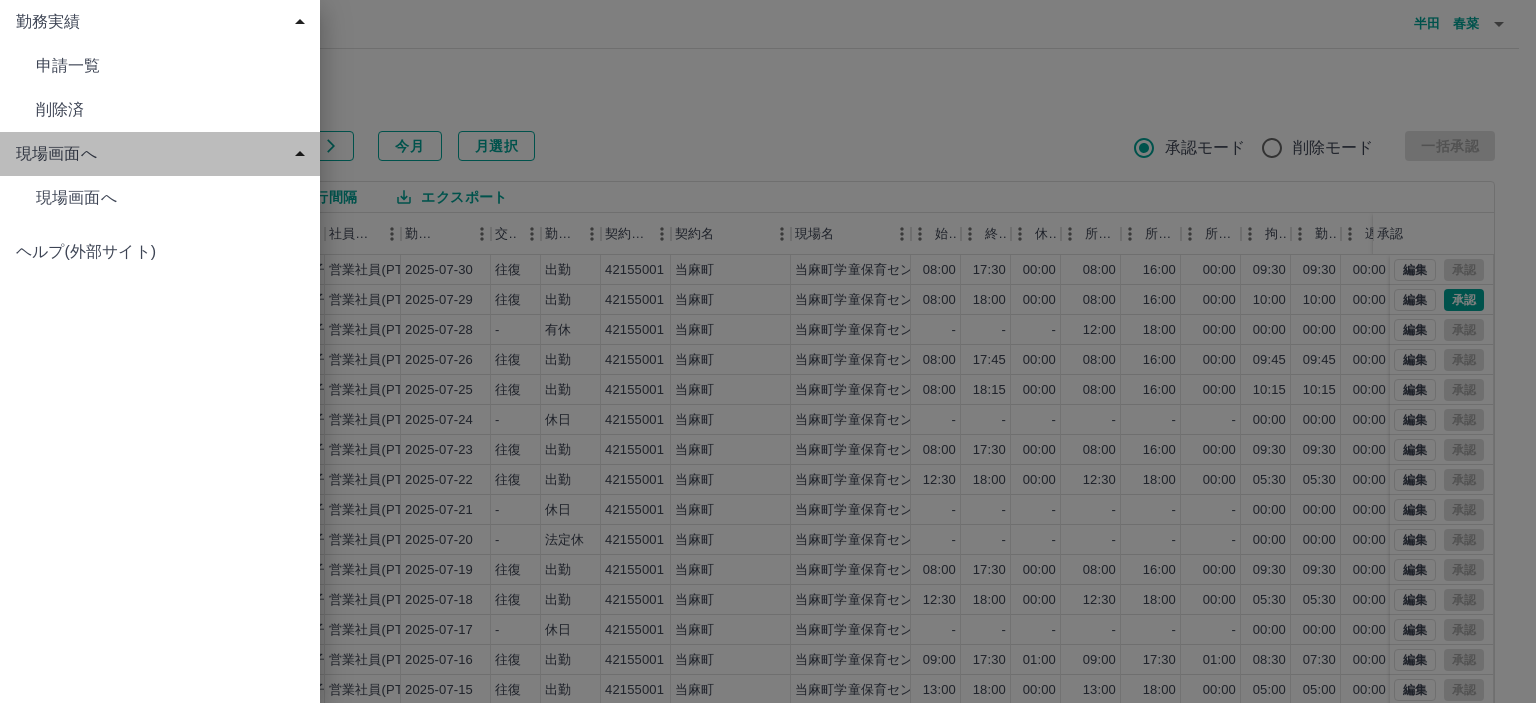 click on "現場画面へ" at bounding box center (164, 154) 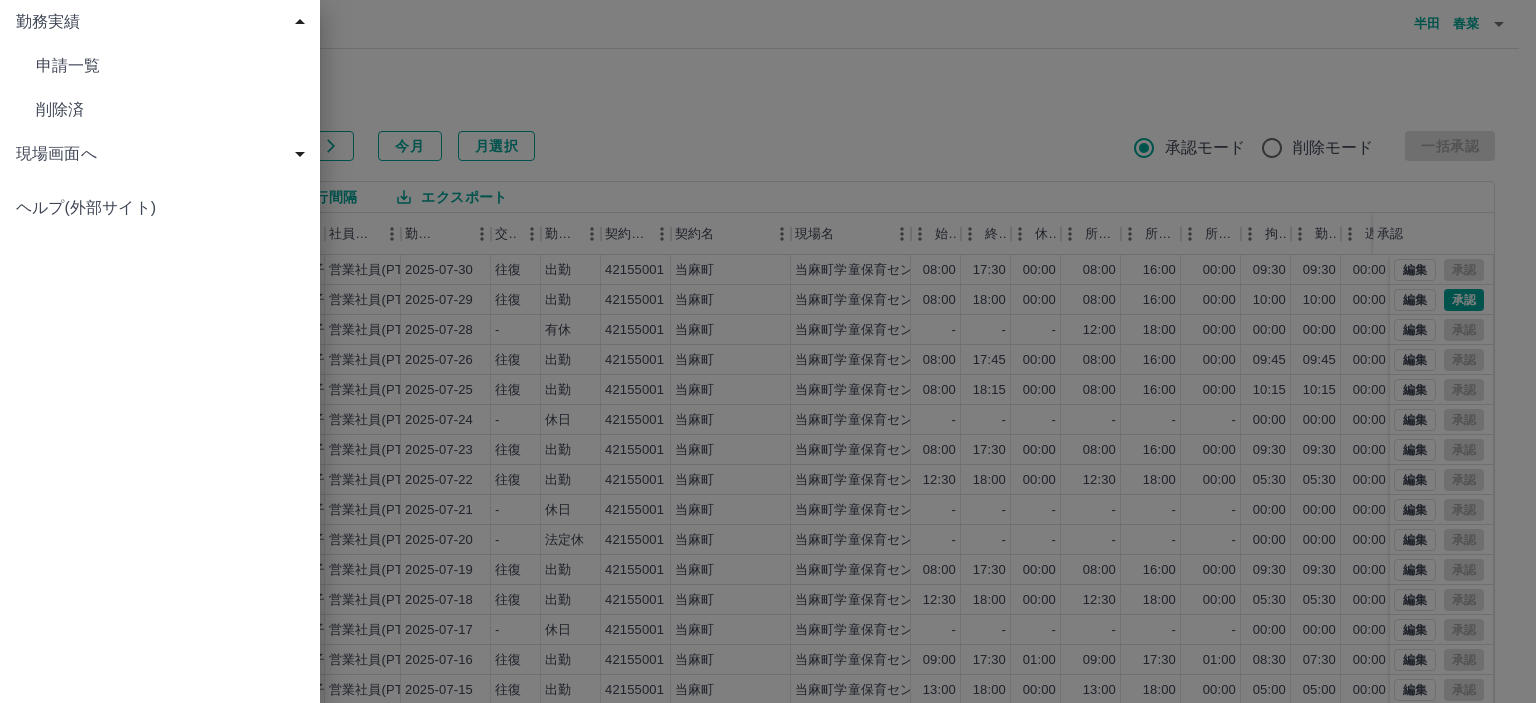 click at bounding box center [768, 351] 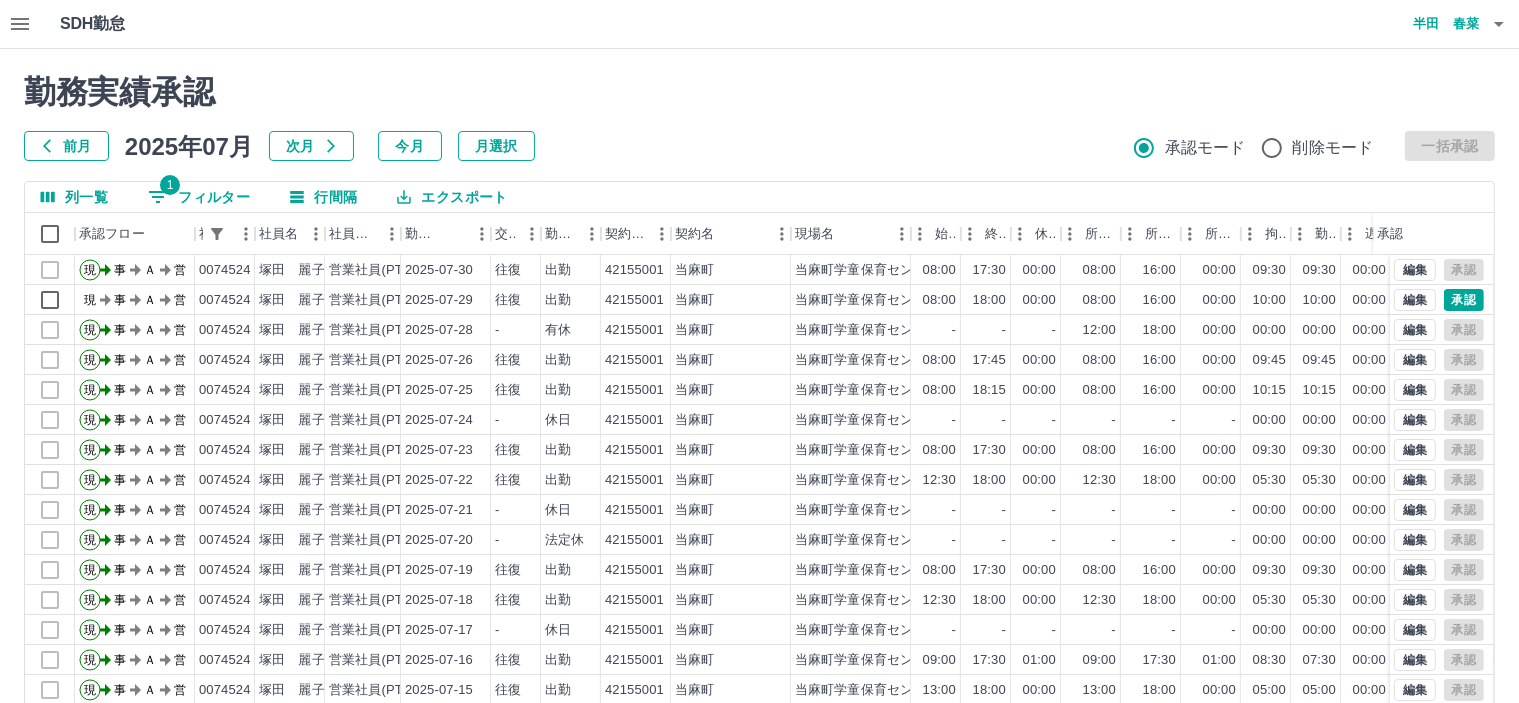 click on "半田　春菜" at bounding box center [1419, 24] 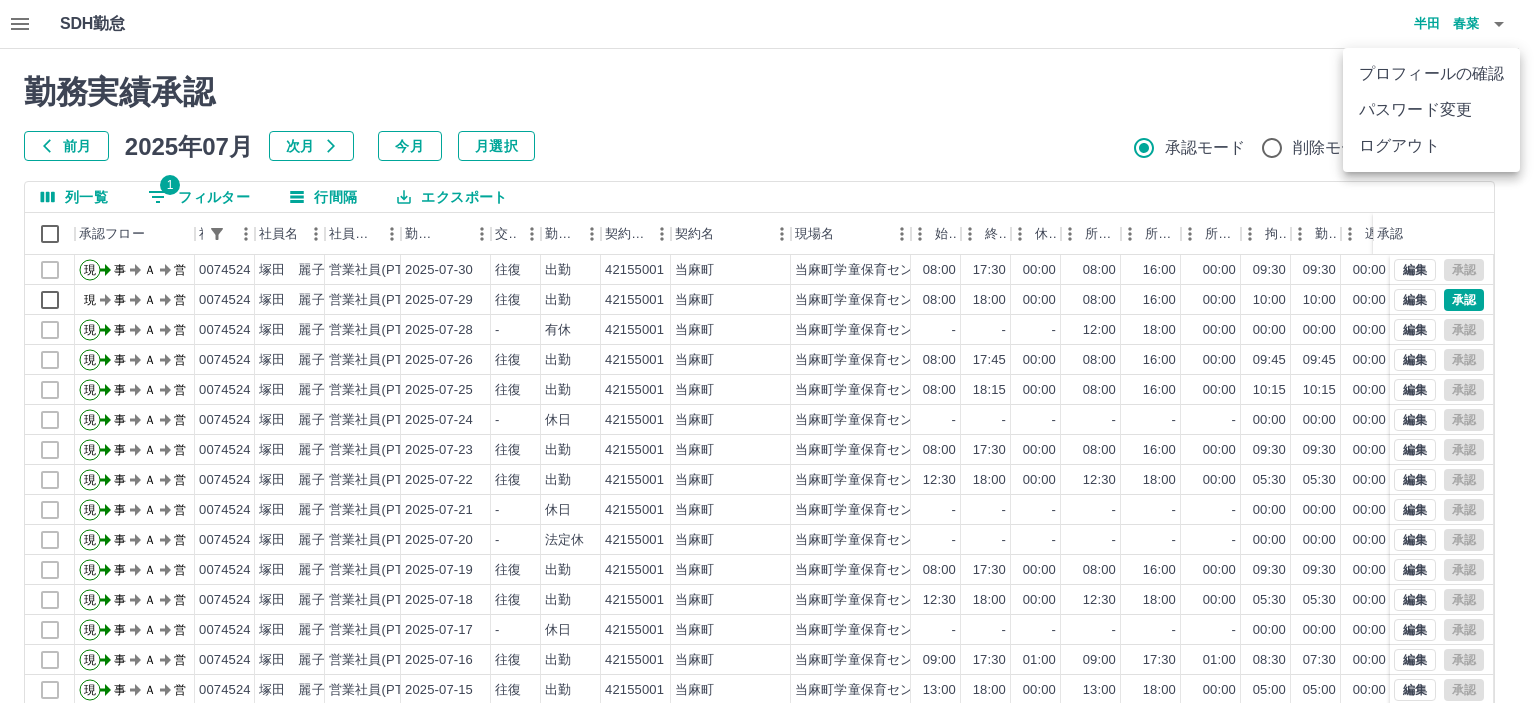 click at bounding box center (768, 351) 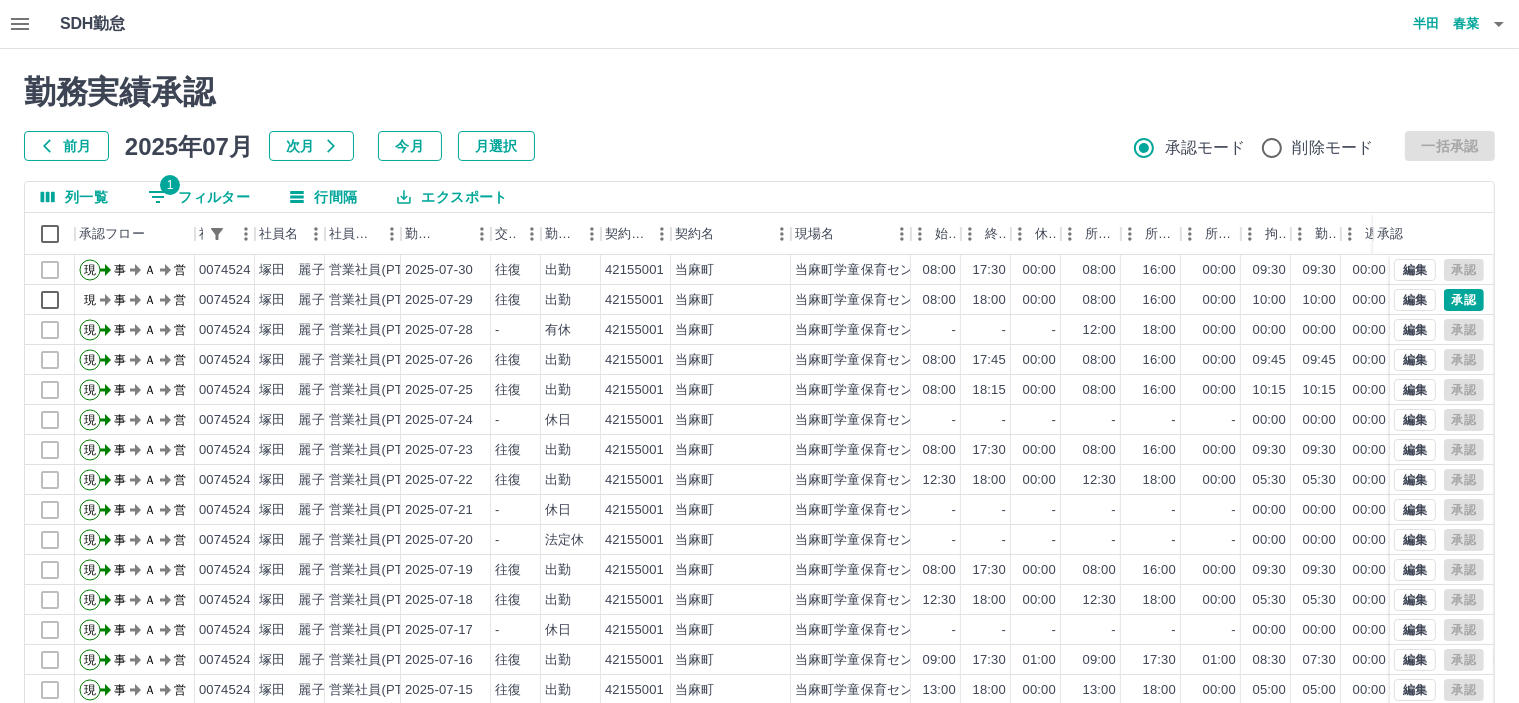 click on "前月 2025年07月 次月 今月 月選択 承認モード 削除モード 一括承認" at bounding box center (759, 146) 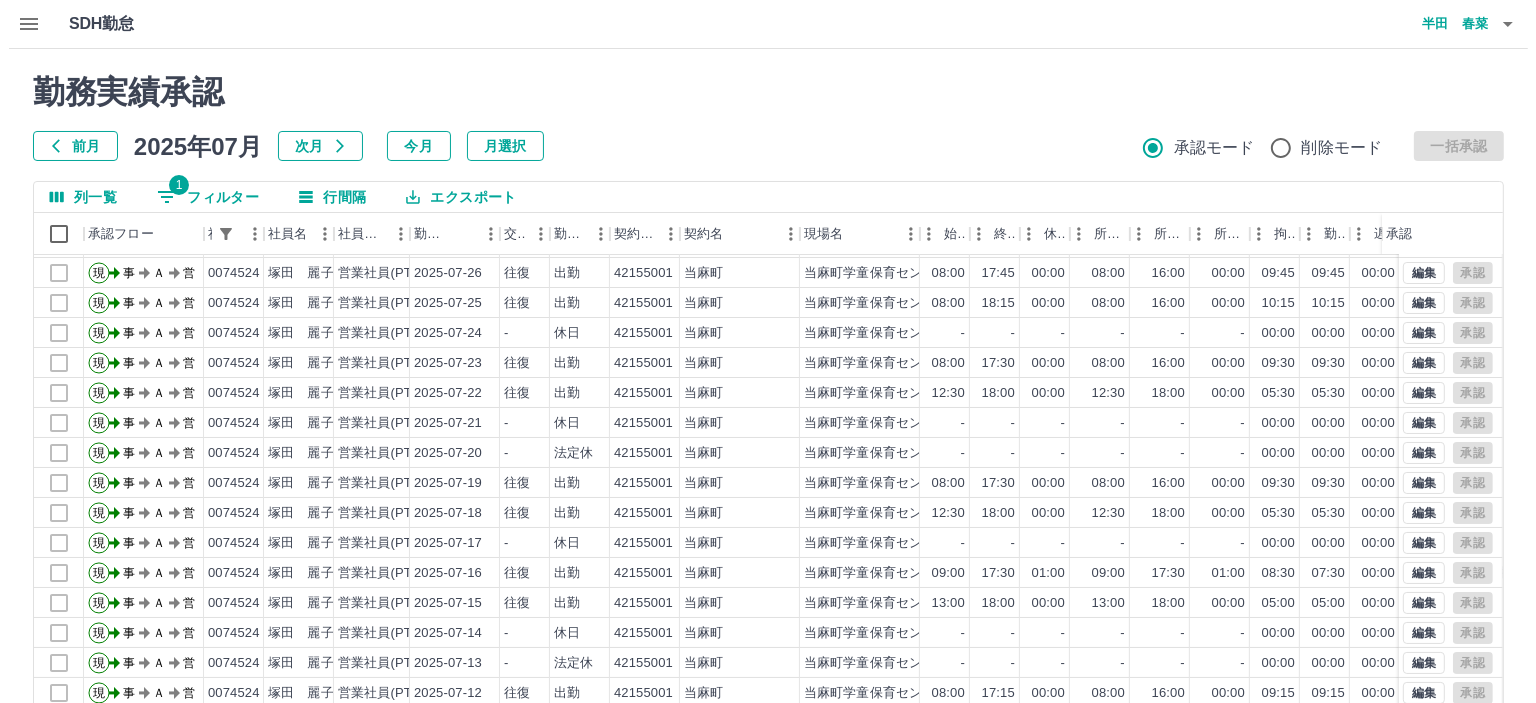 scroll, scrollTop: 0, scrollLeft: 0, axis: both 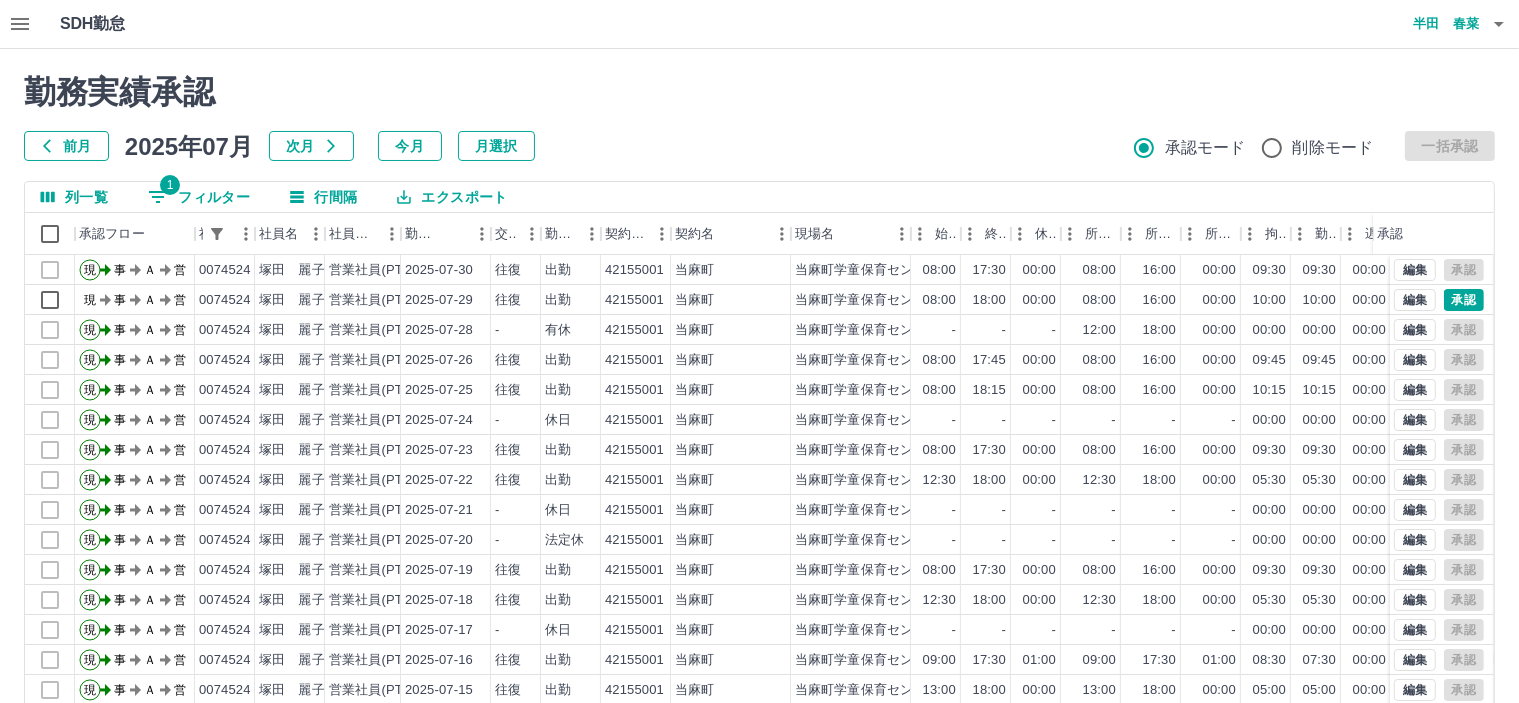 click on "半田　春菜" at bounding box center (1419, 24) 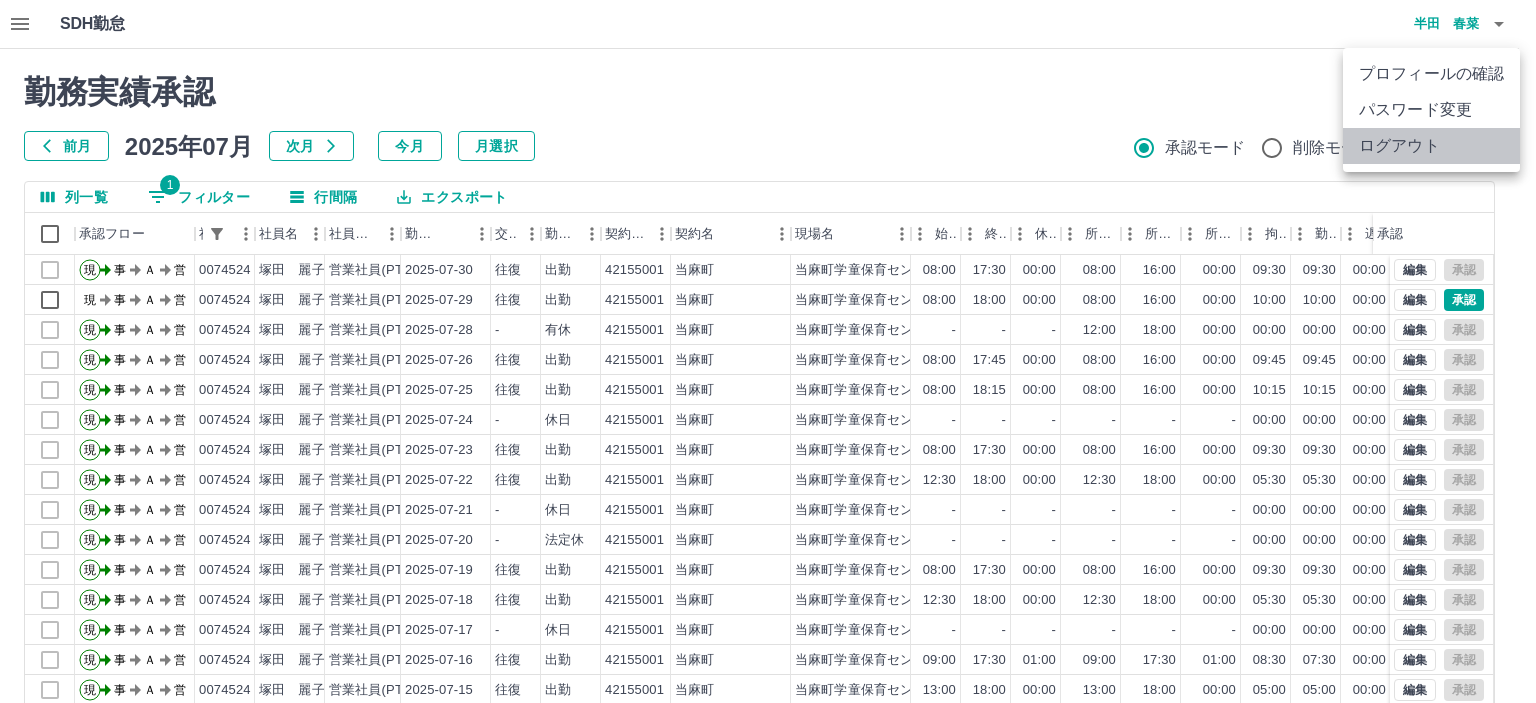 click on "ログアウト" at bounding box center [1431, 146] 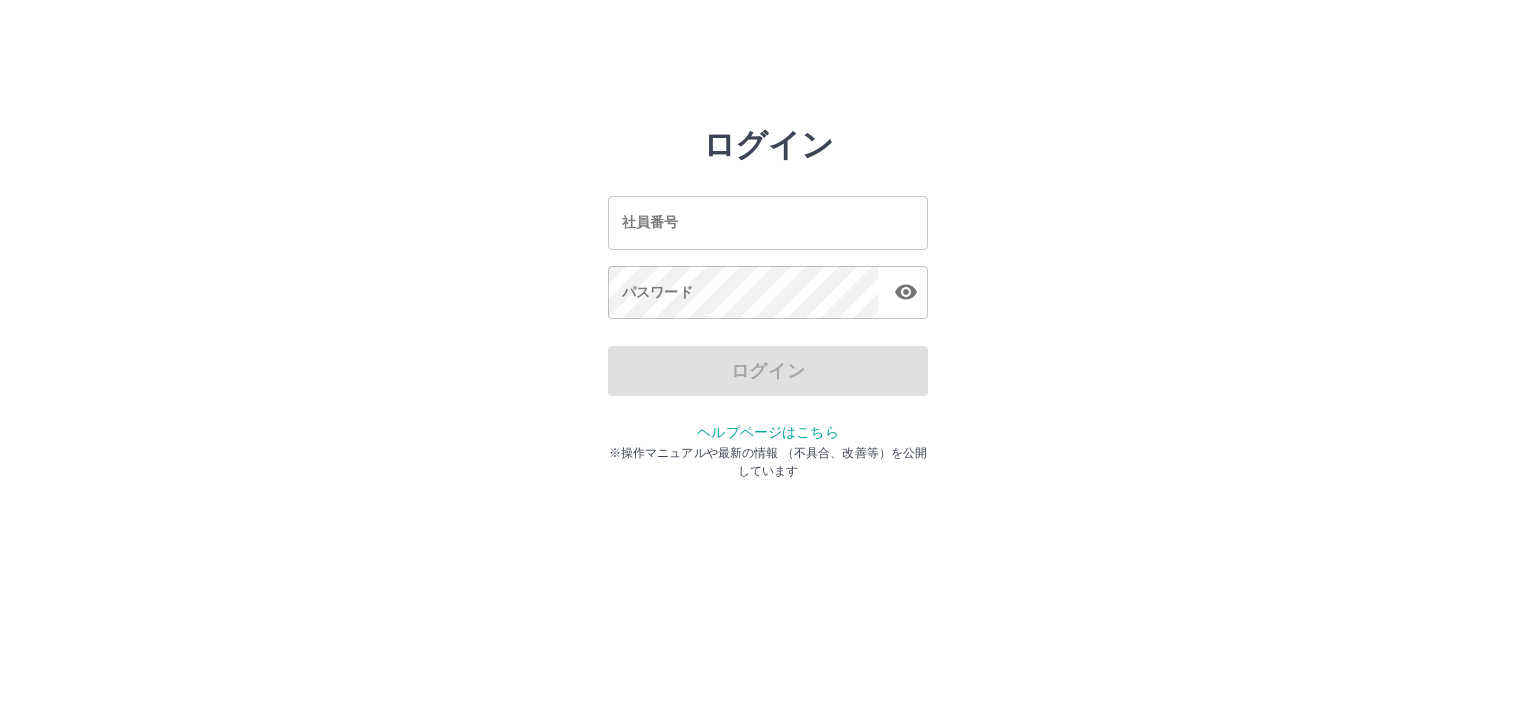 scroll, scrollTop: 0, scrollLeft: 0, axis: both 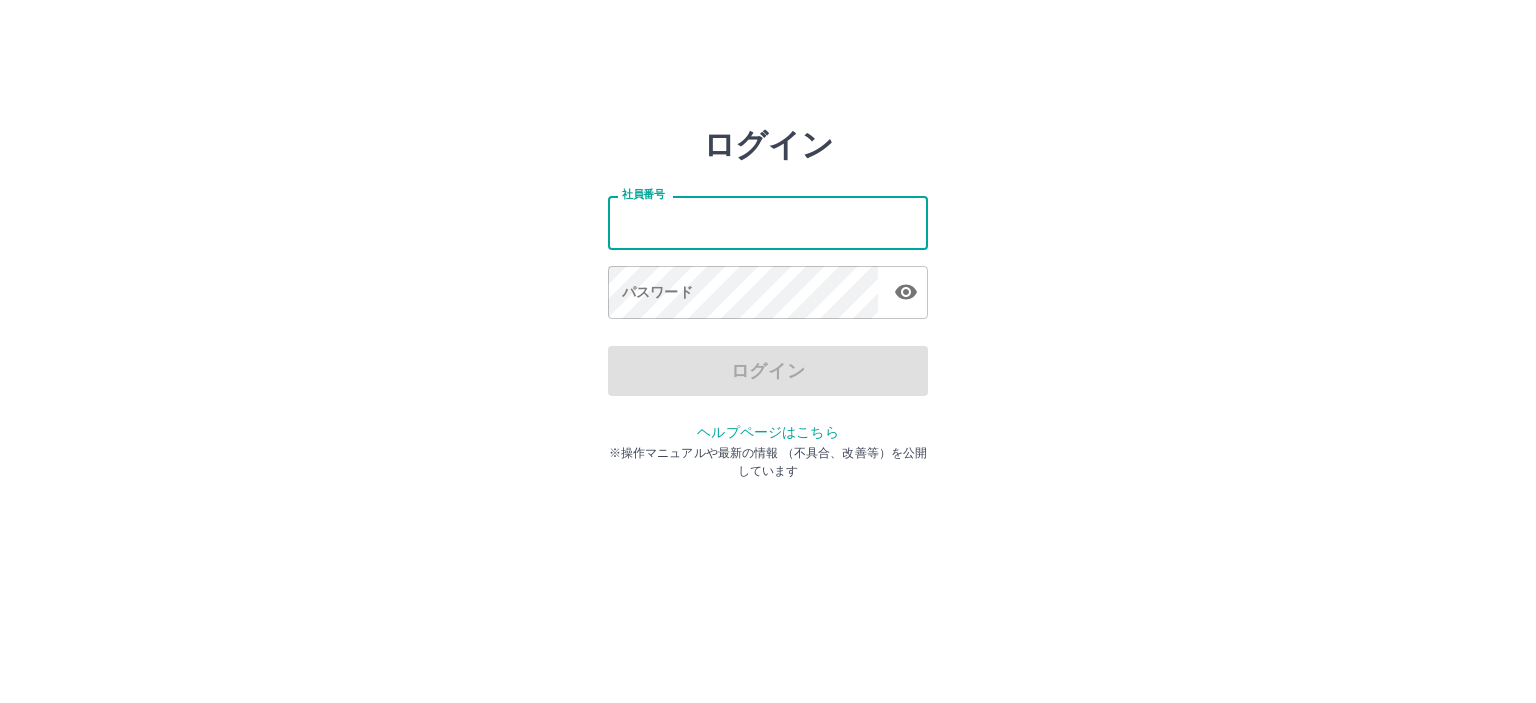 click on "社員番号 社員番号" at bounding box center [768, 222] 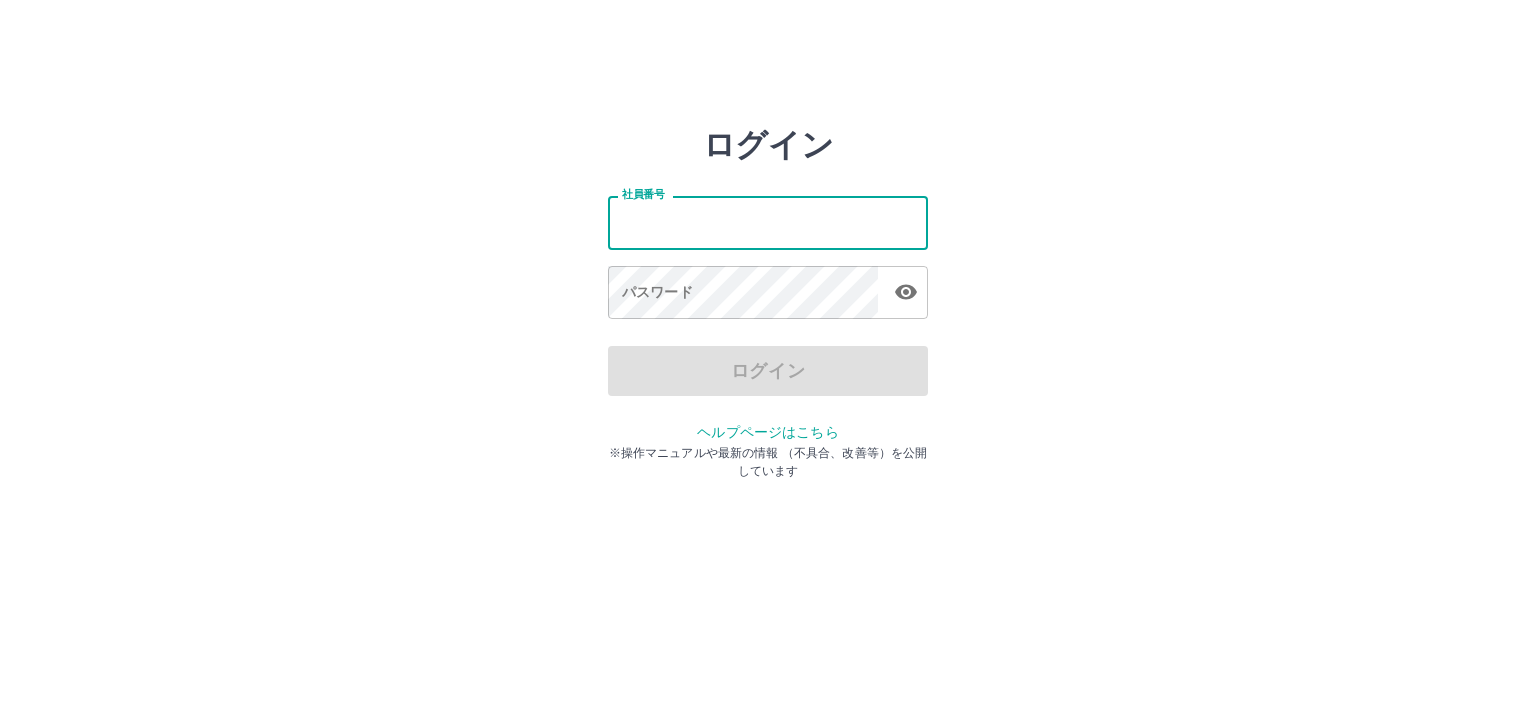 type on "*******" 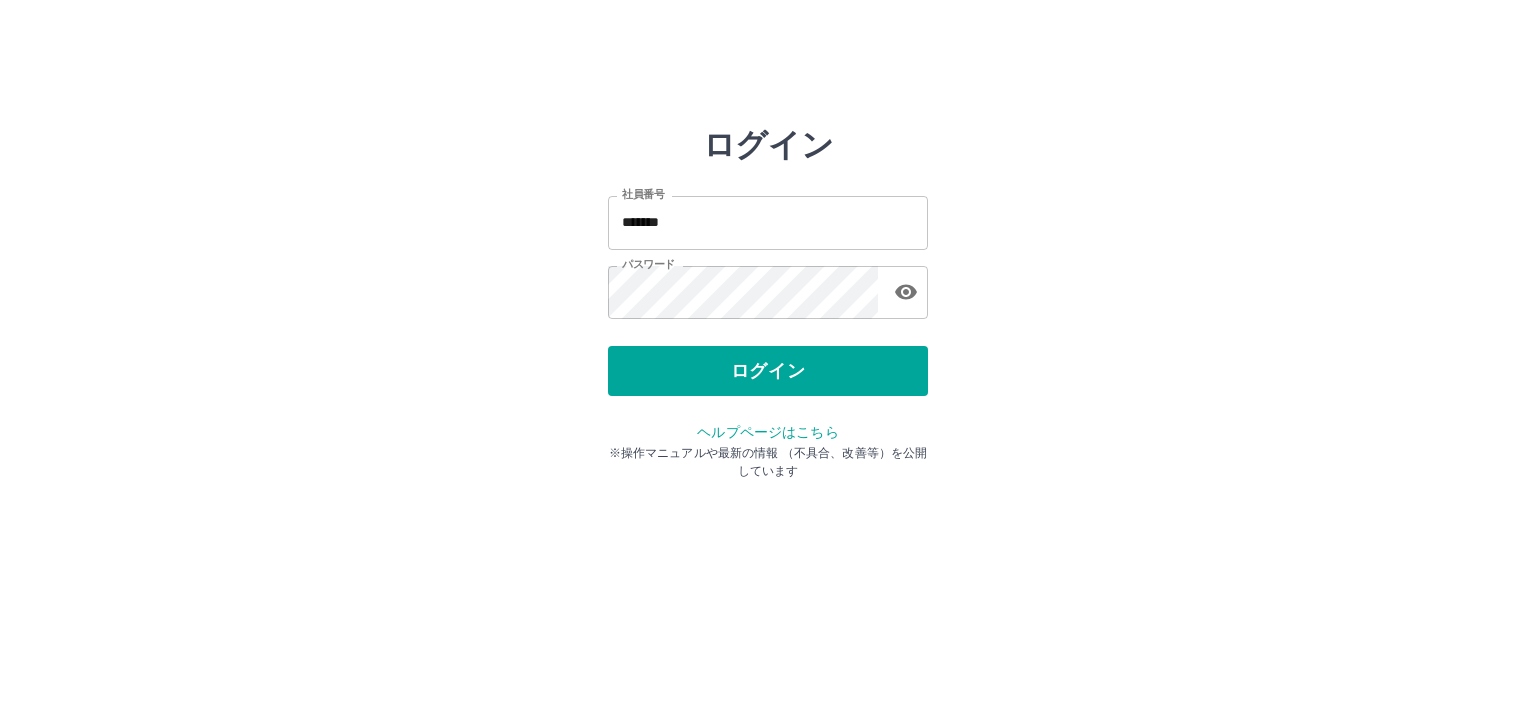 click on "ログイン 社員番号 ******* 社員番号 パスワード パスワード ログイン ヘルプページはこちら ※操作マニュアルや最新の情報 （不具合、改善等）を公開しています" at bounding box center [768, 286] 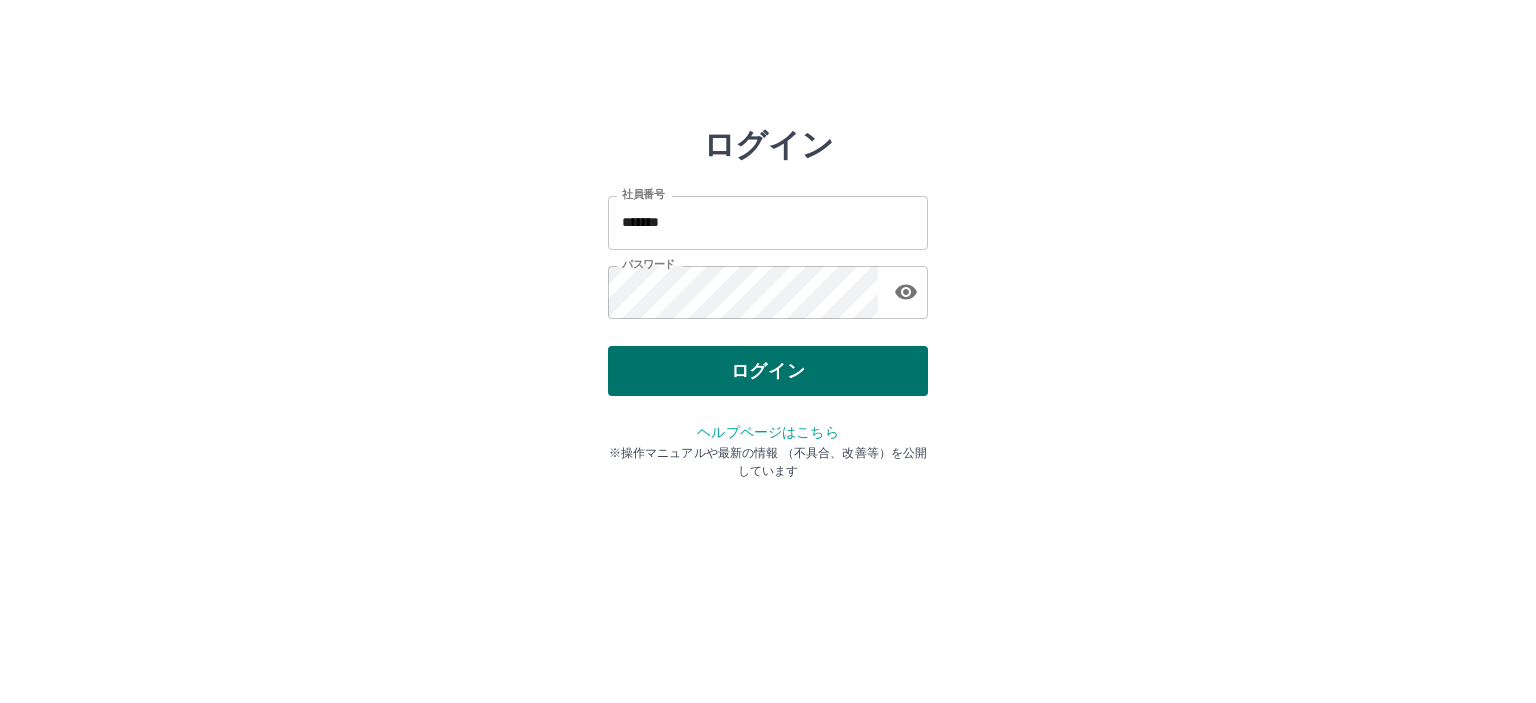 click on "ログイン" at bounding box center [768, 371] 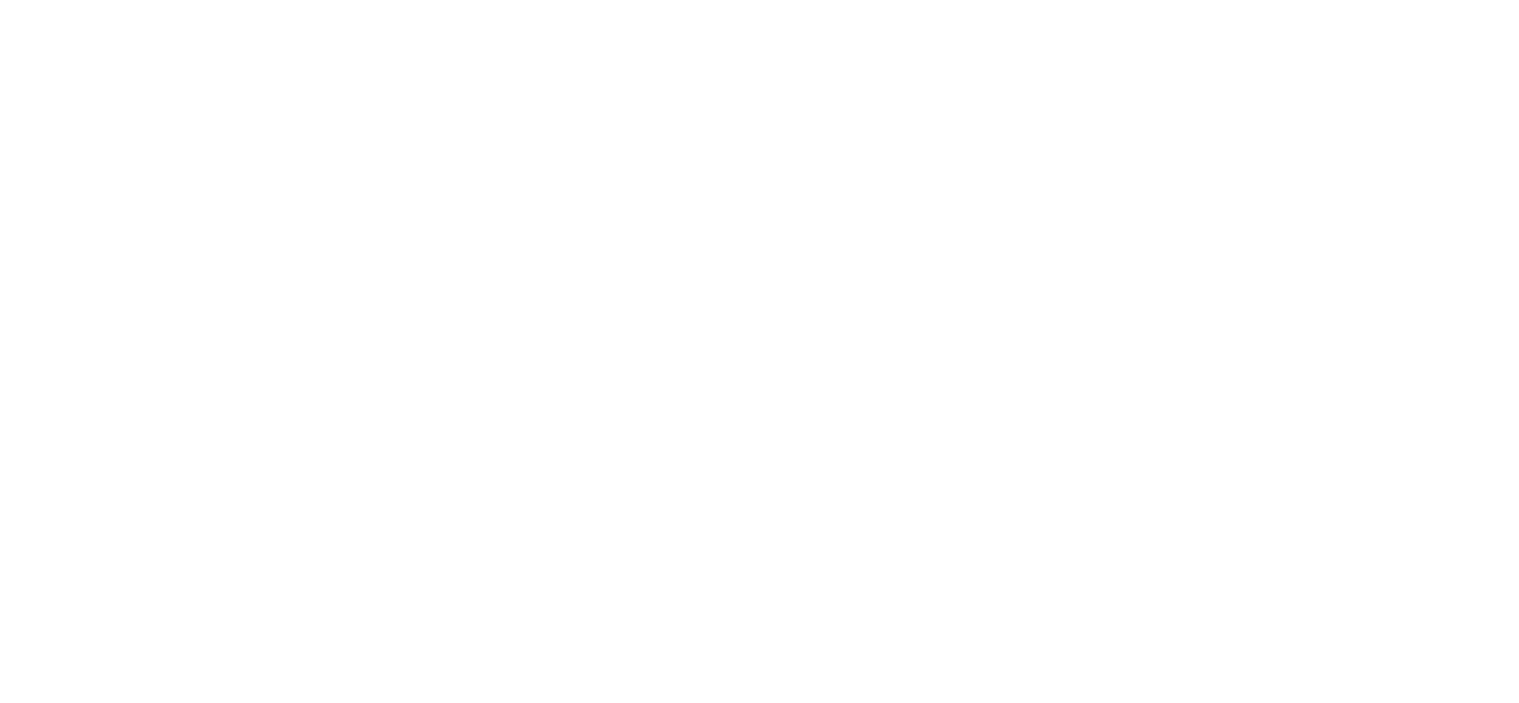 scroll, scrollTop: 0, scrollLeft: 0, axis: both 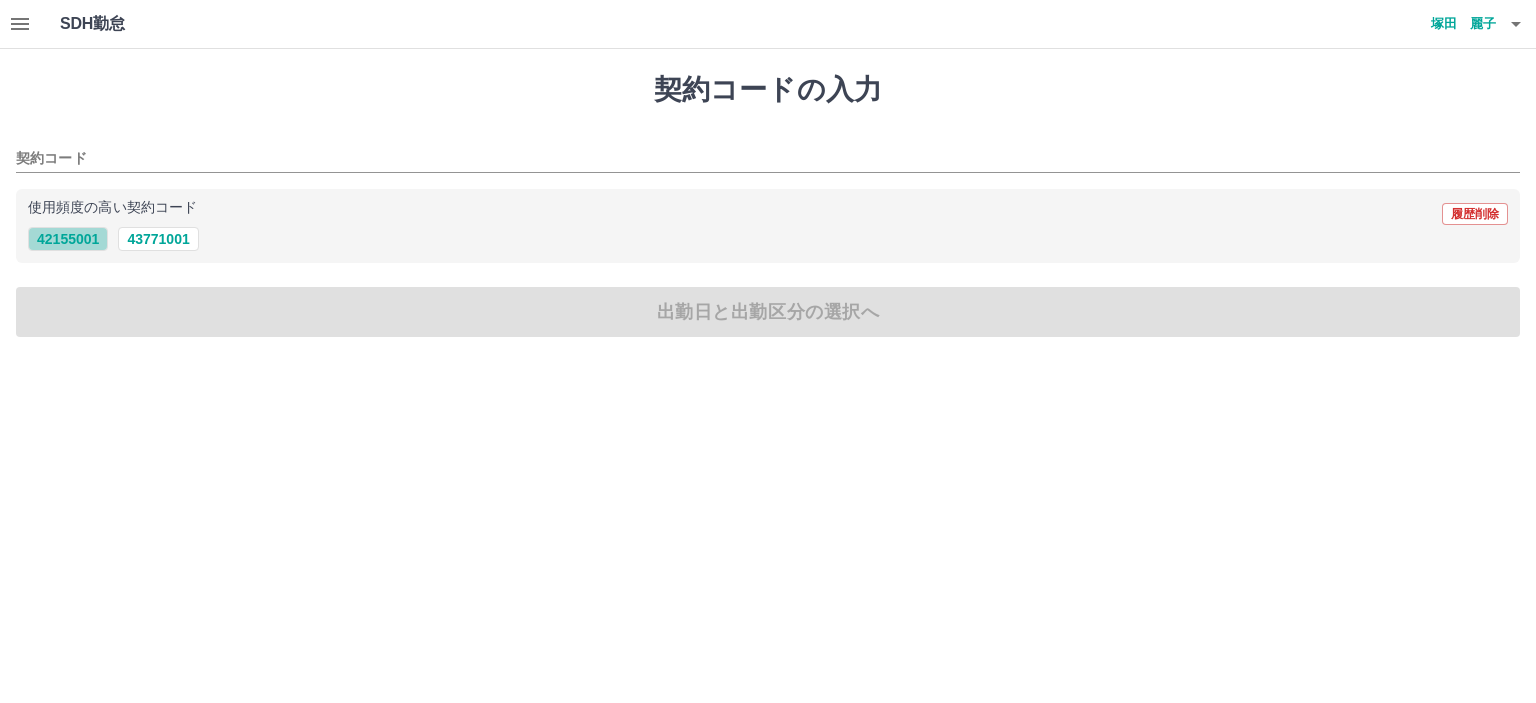 click on "42155001" at bounding box center (68, 239) 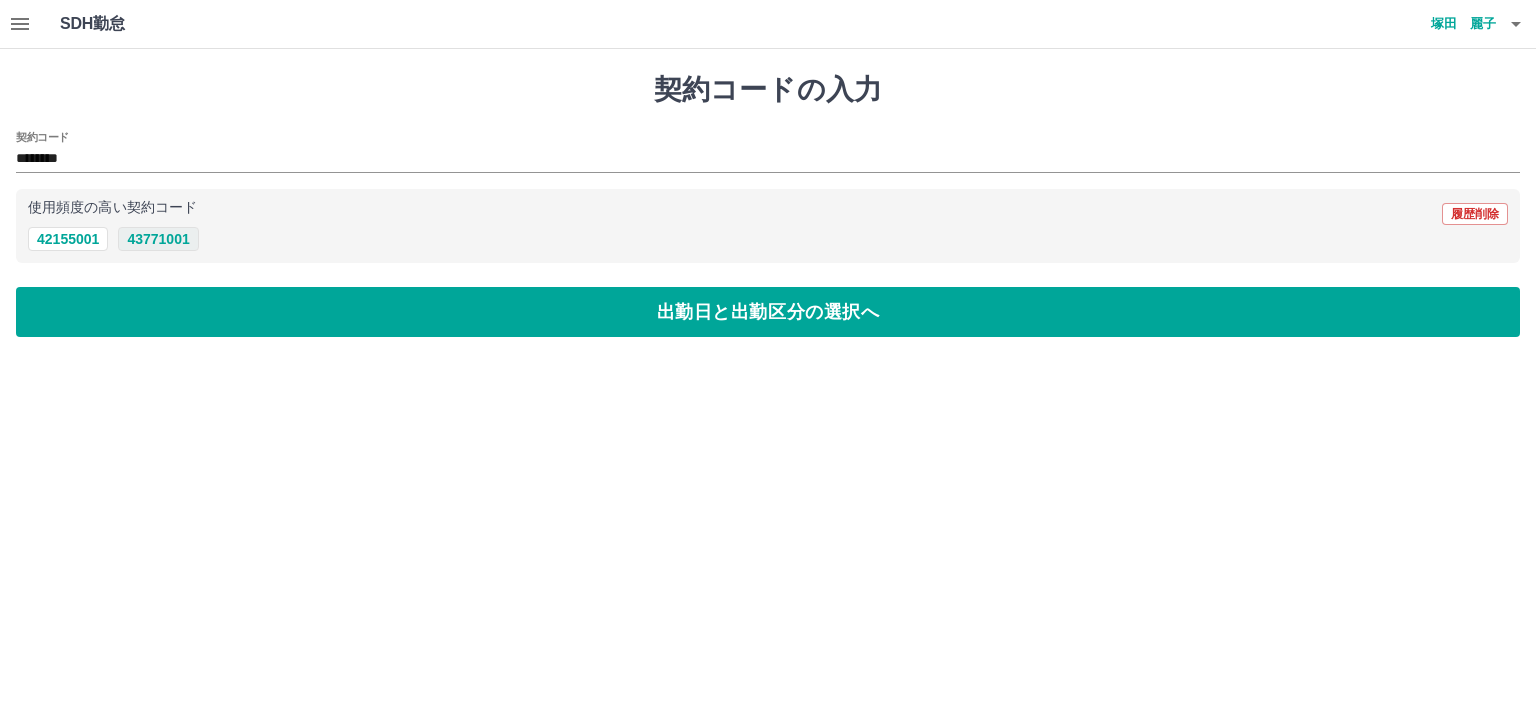 click on "43771001" at bounding box center (158, 239) 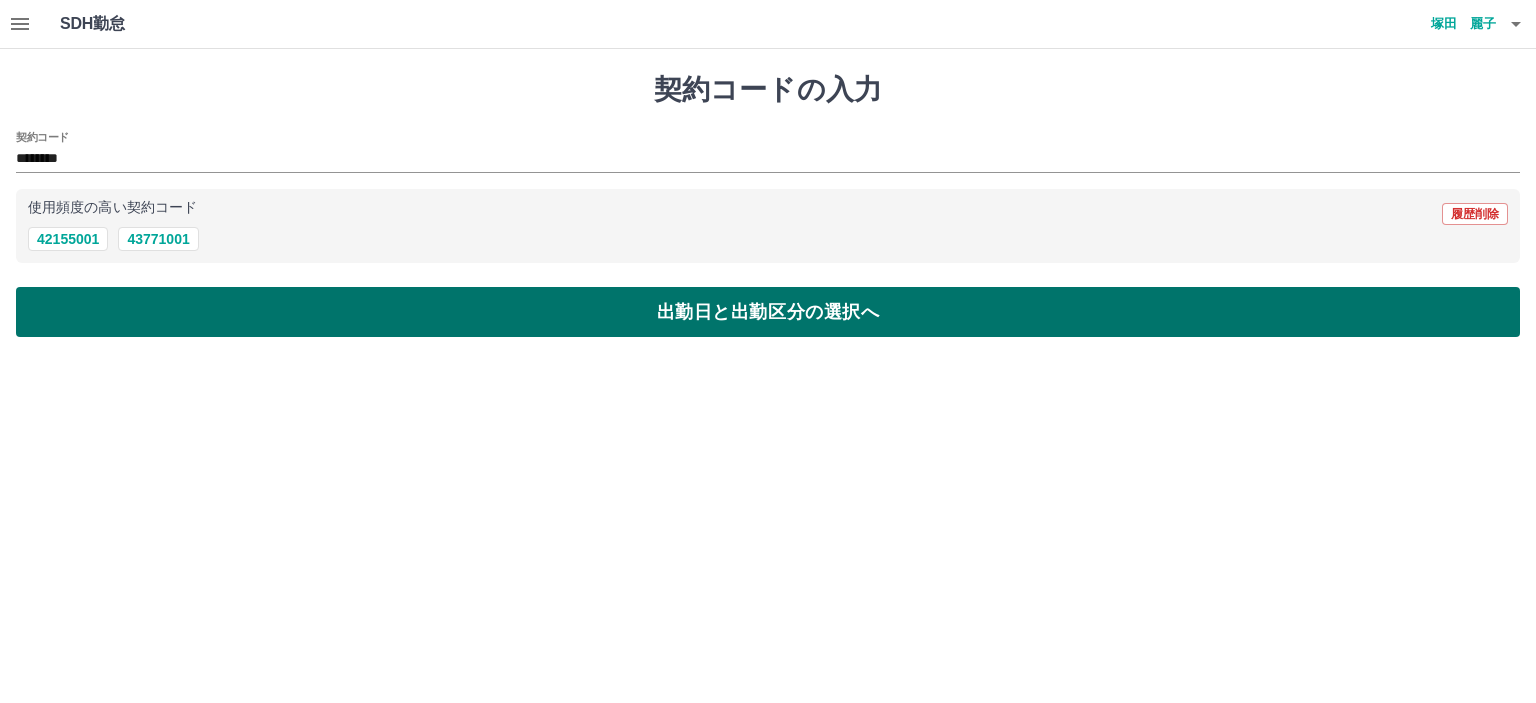 click on "出勤日と出勤区分の選択へ" at bounding box center [768, 312] 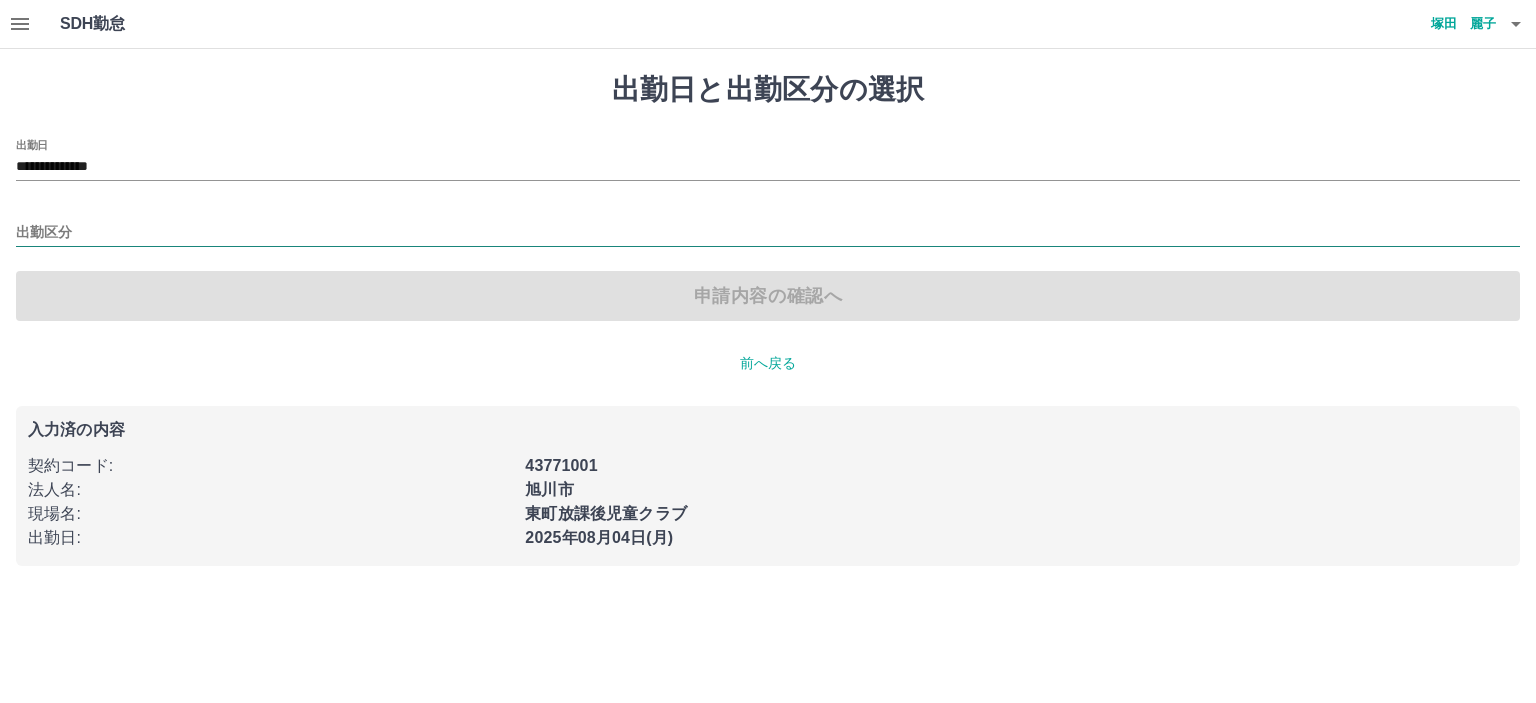 click on "出勤区分" at bounding box center [768, 233] 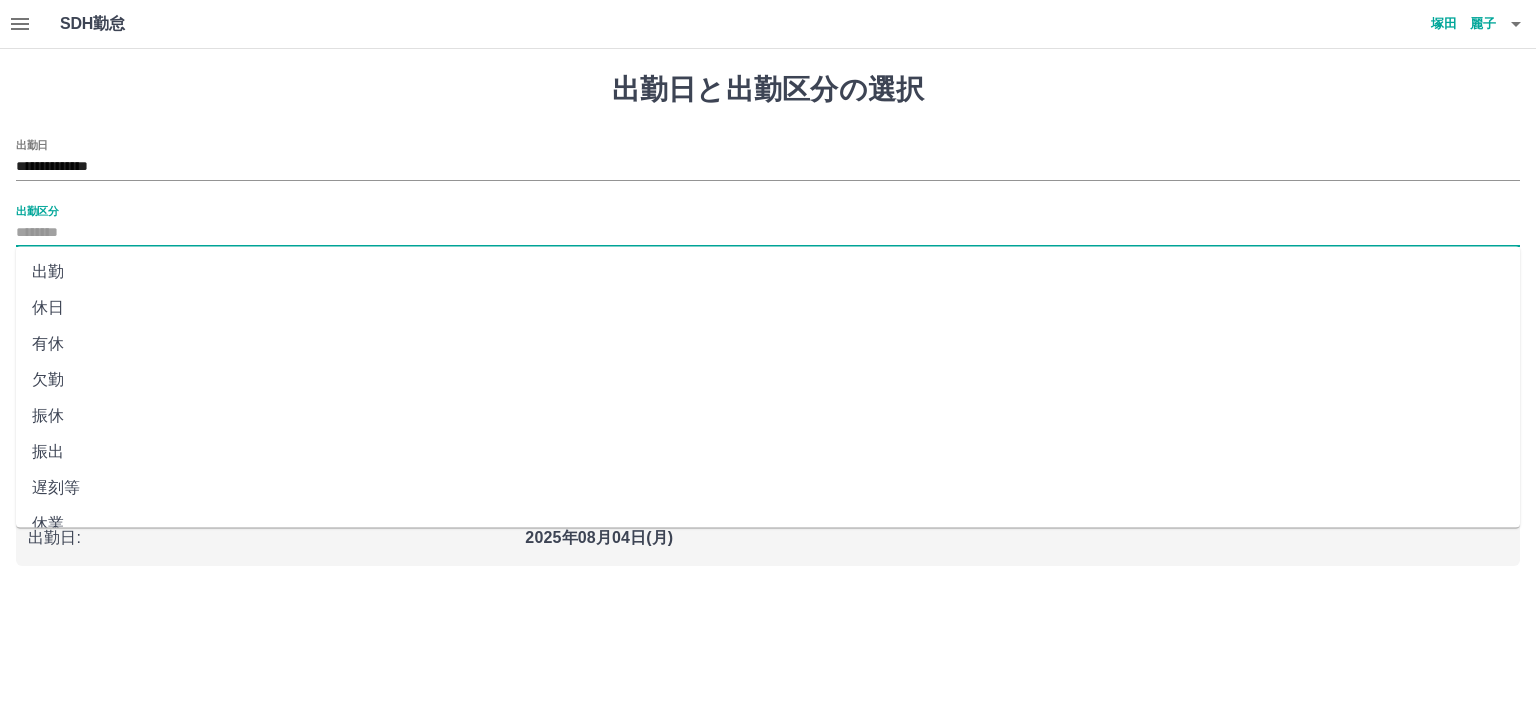 click on "**********" at bounding box center [768, 160] 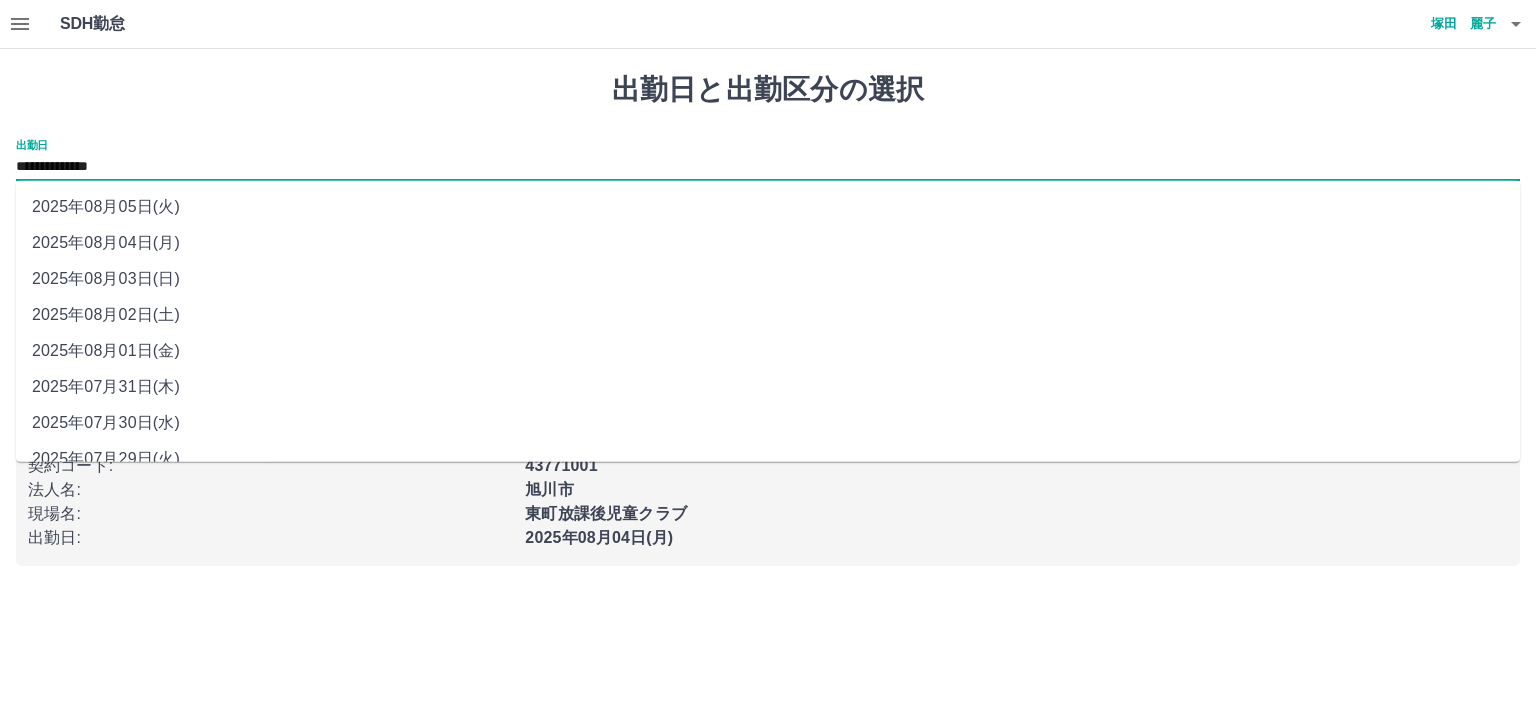 click on "**********" at bounding box center (768, 167) 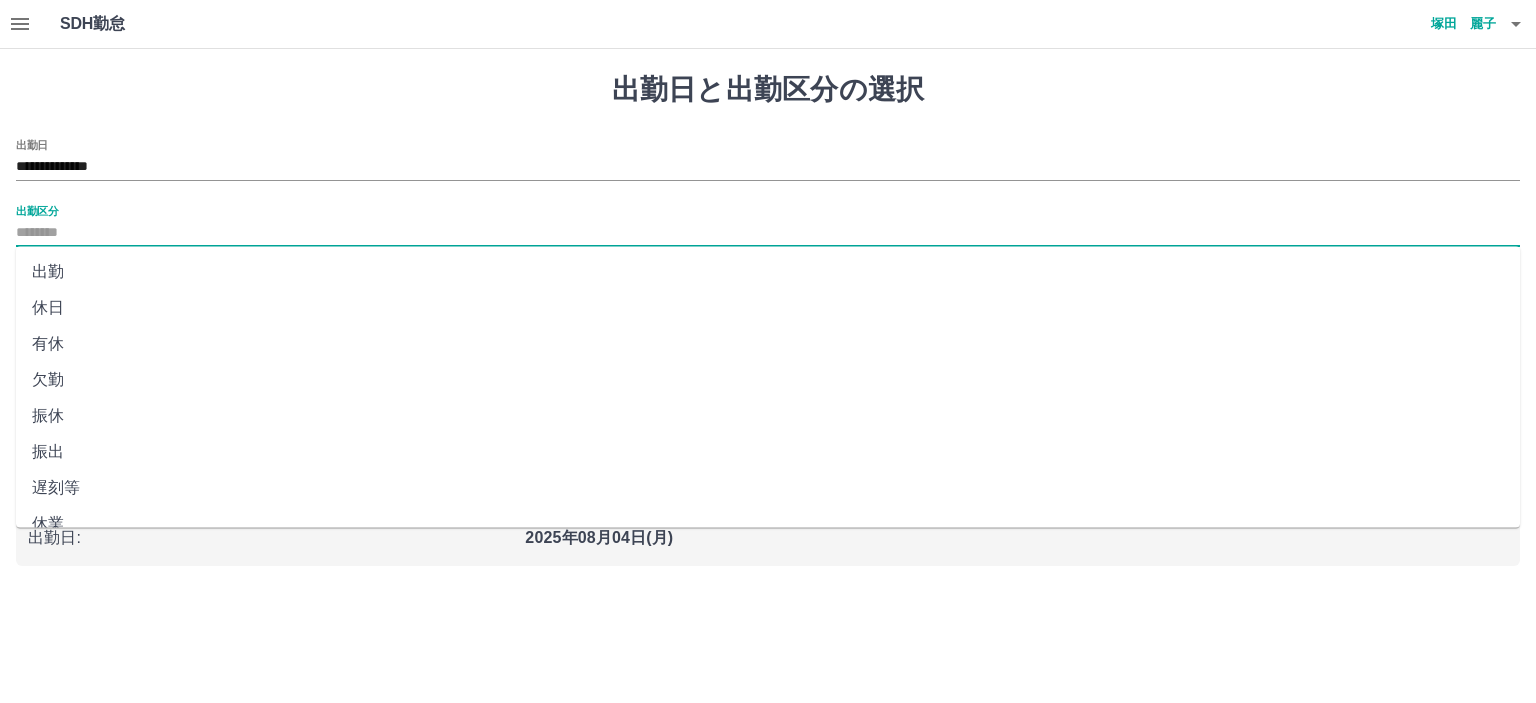 click on "出勤区分" at bounding box center [768, 233] 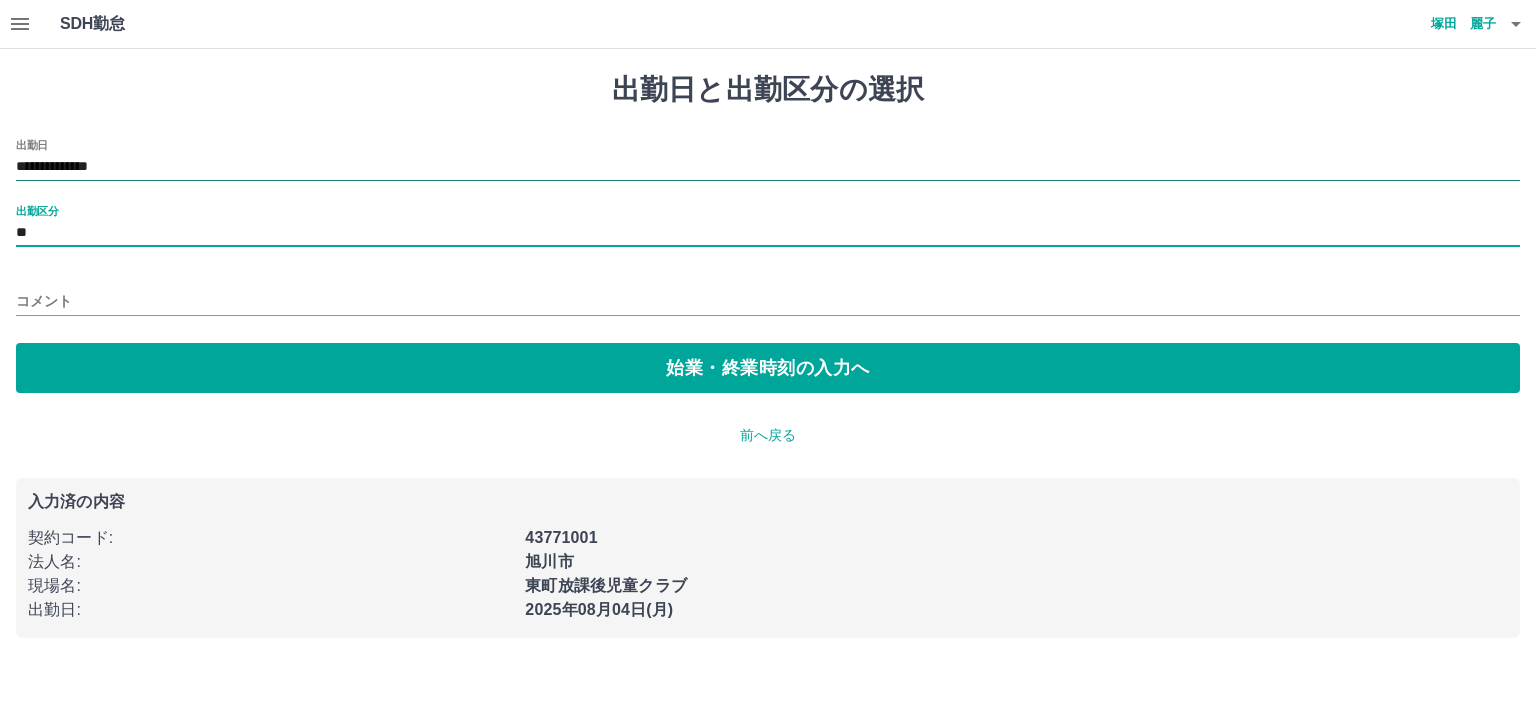 click on "**********" at bounding box center [768, 167] 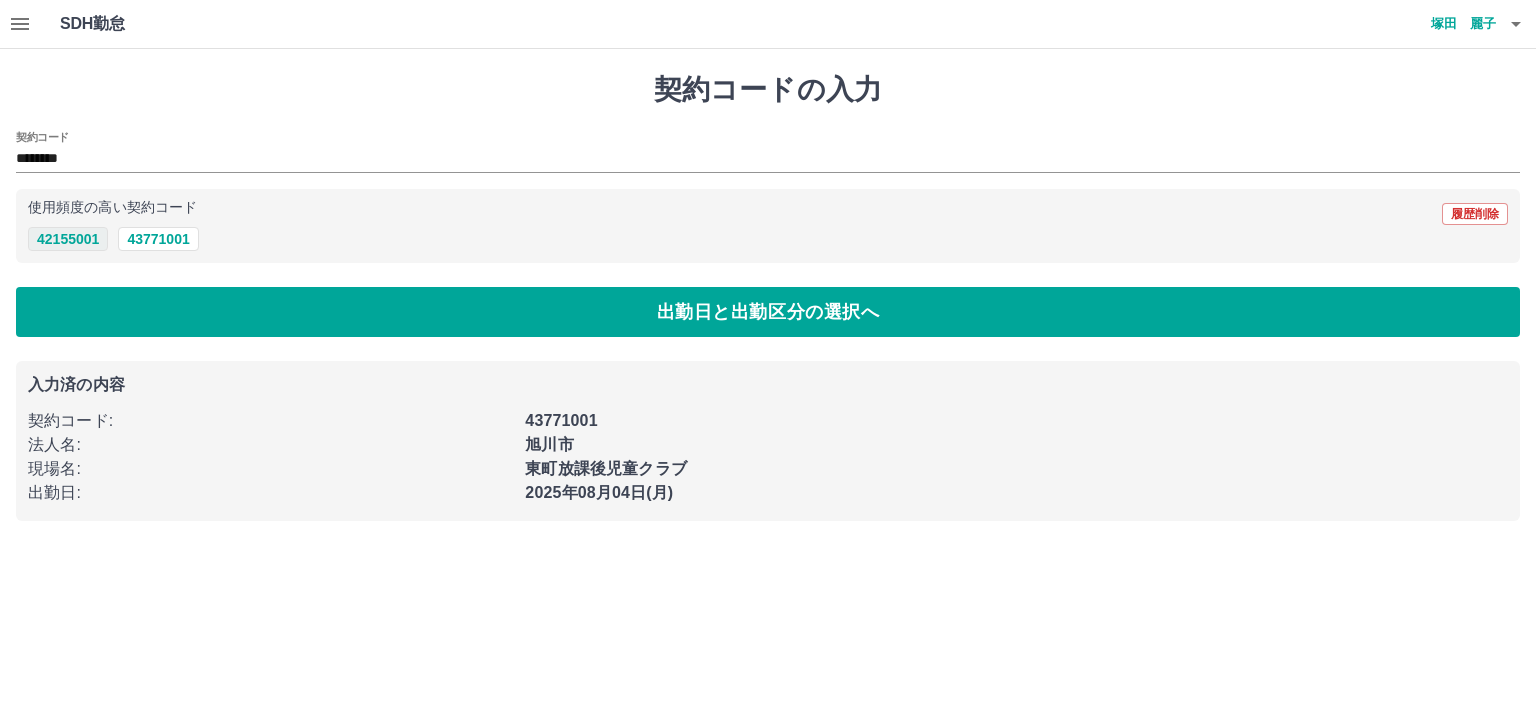 click on "42155001" at bounding box center [68, 239] 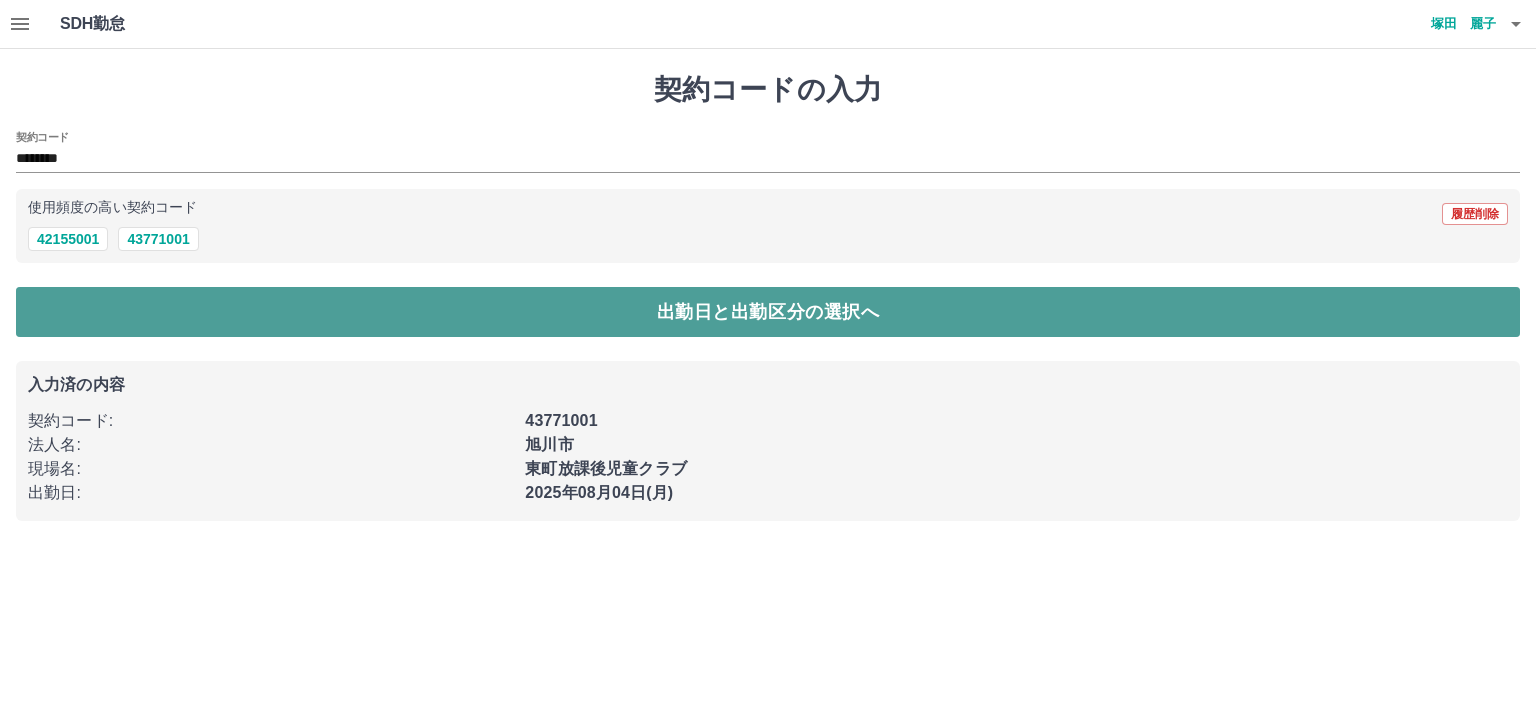 click on "出勤日と出勤区分の選択へ" at bounding box center [768, 312] 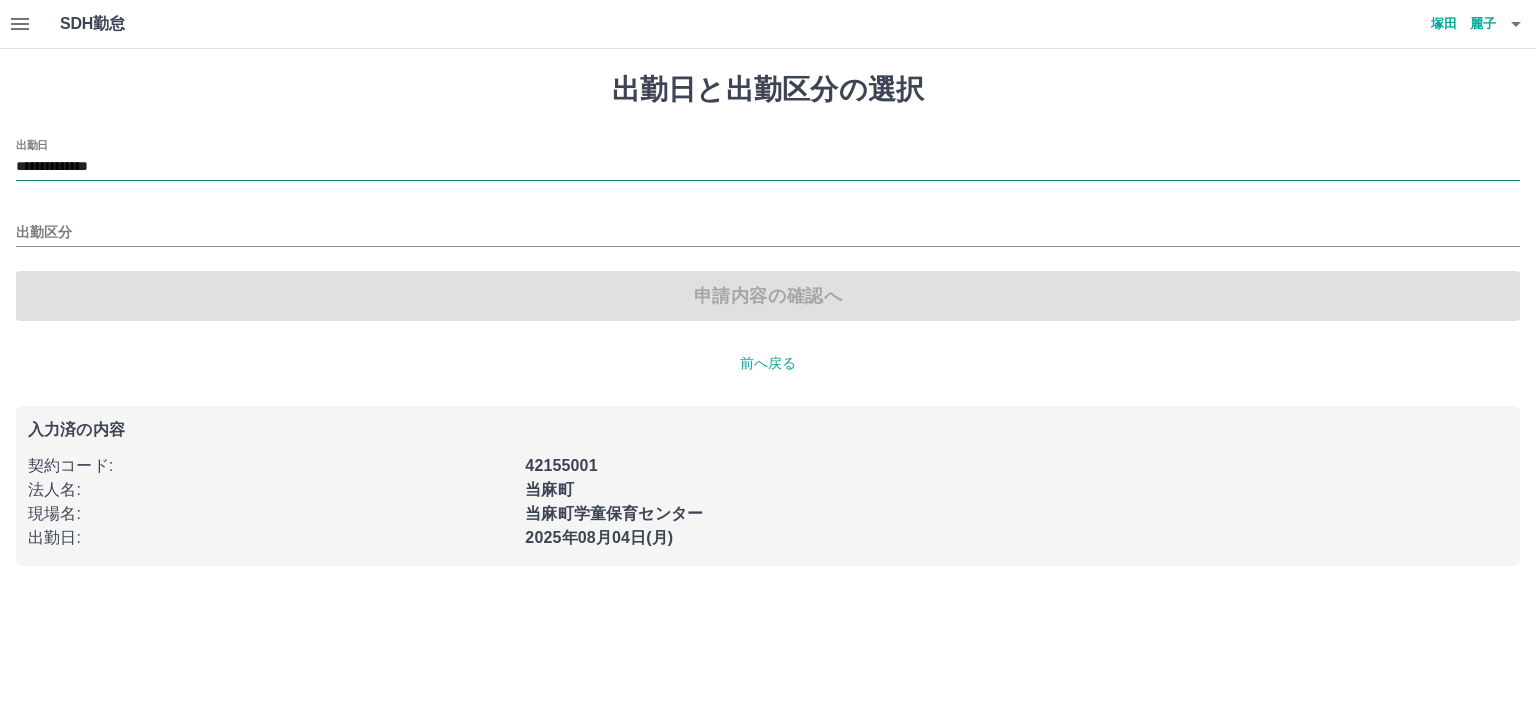 click on "**********" at bounding box center [768, 167] 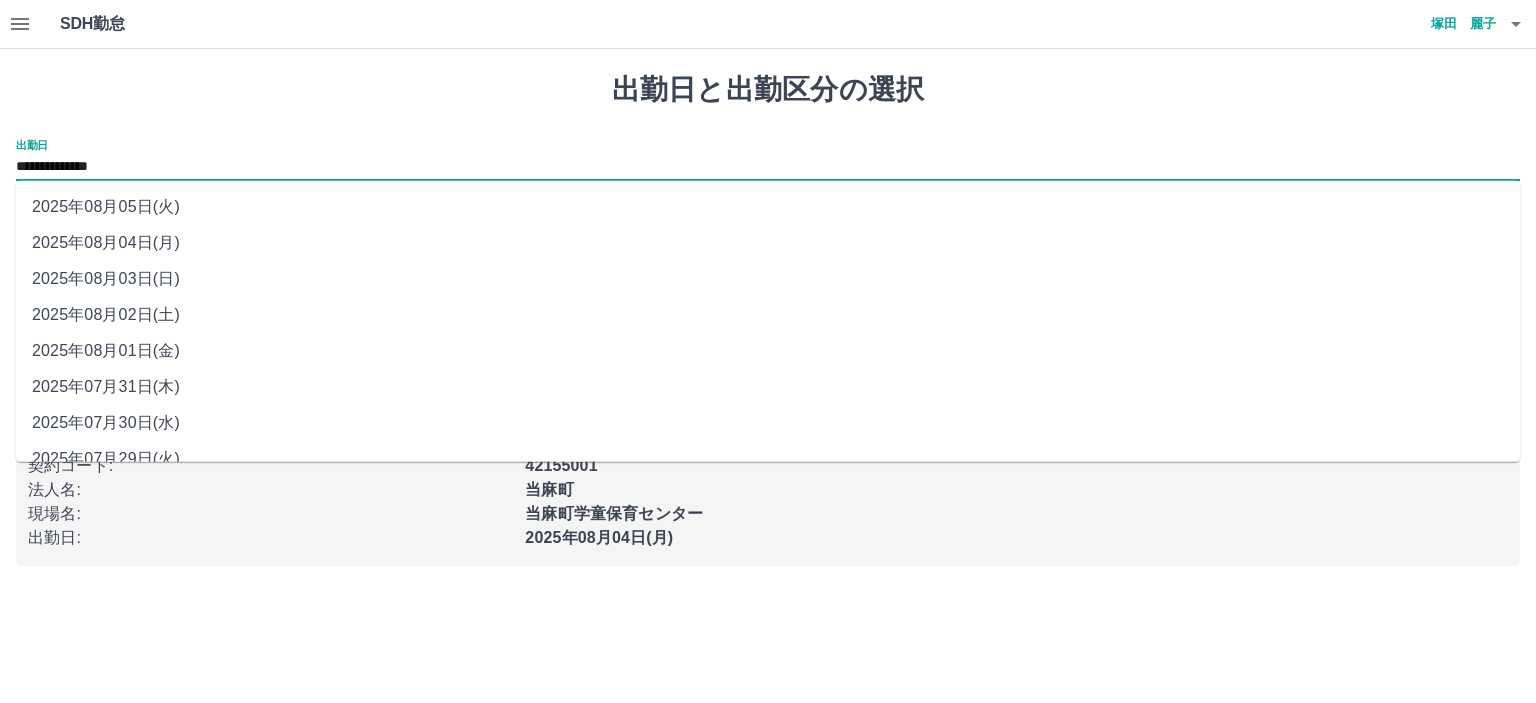 click on "2025年07月31日(木)" at bounding box center [768, 387] 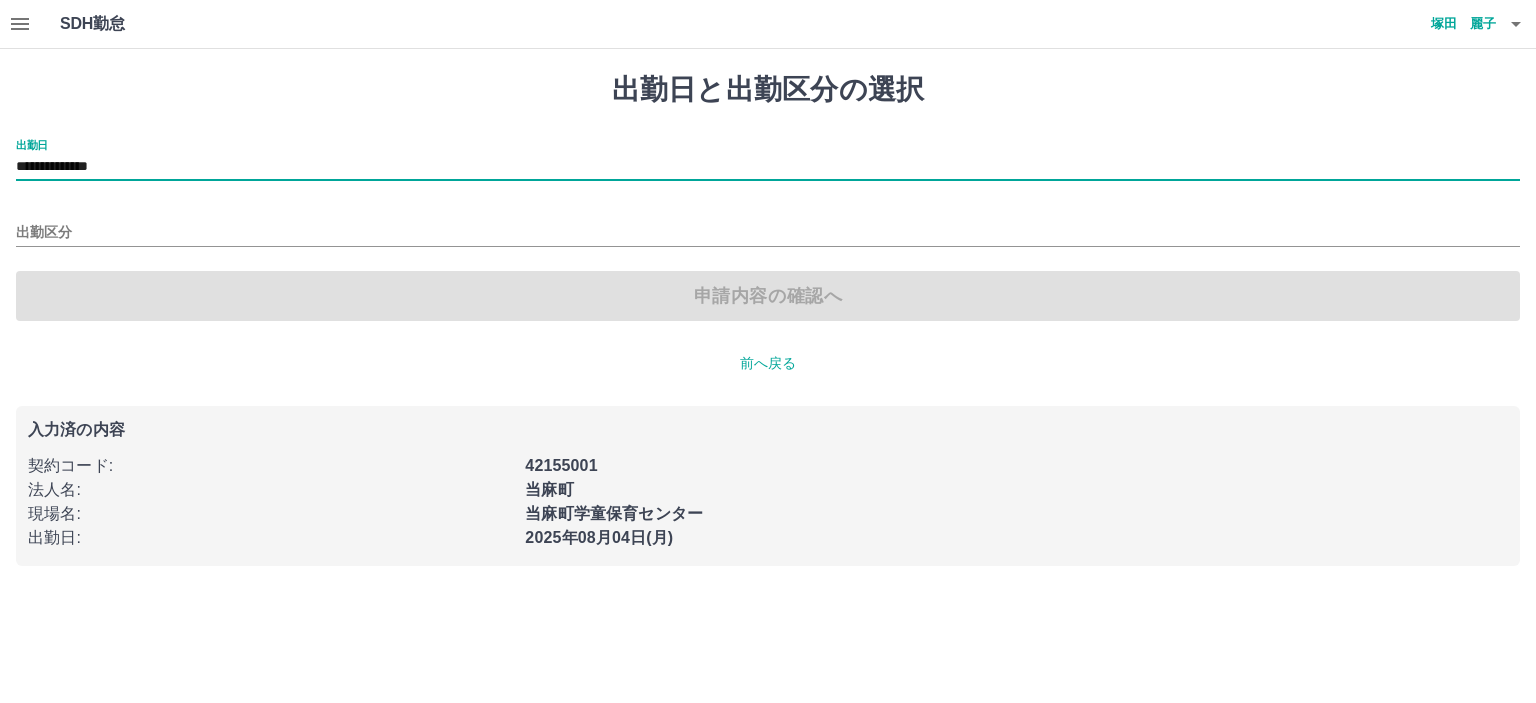 click on "出勤区分" at bounding box center [768, 226] 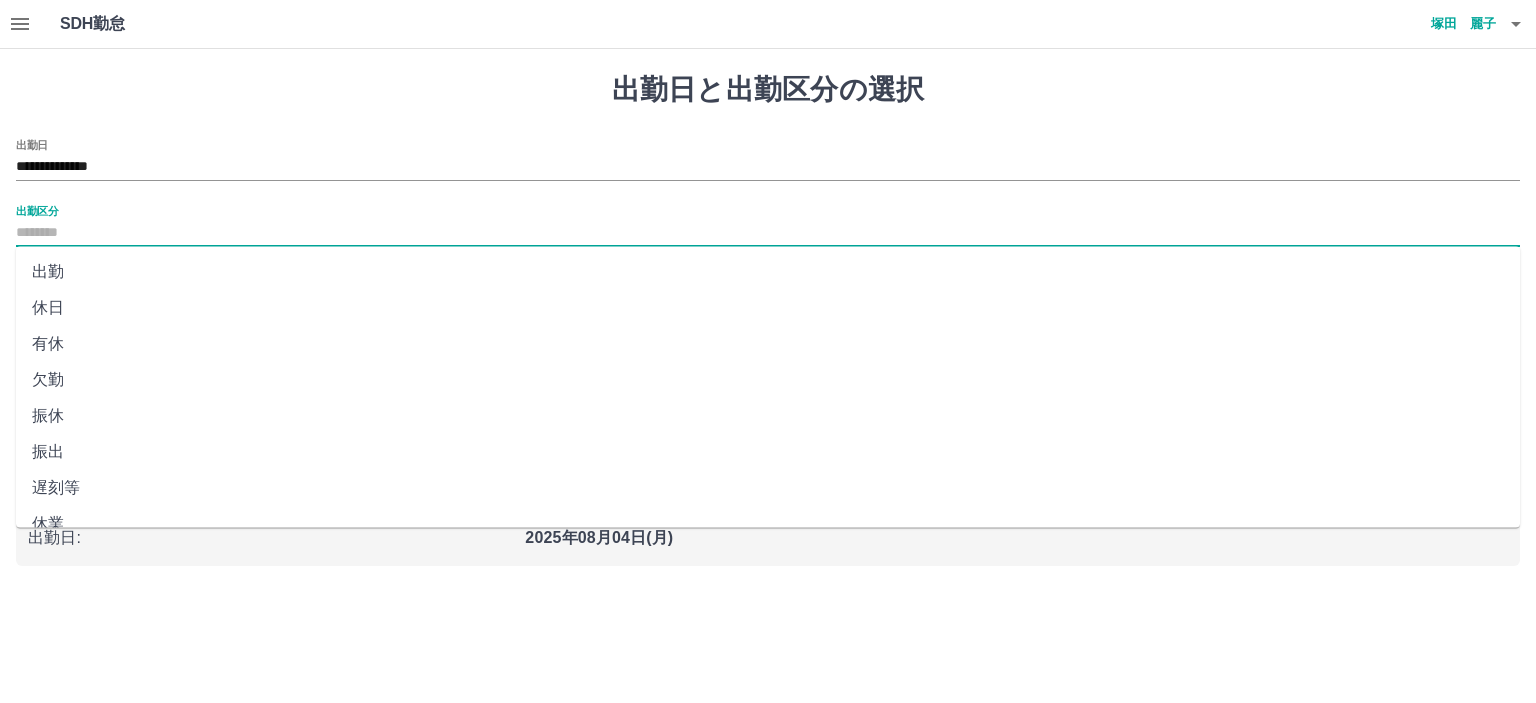 click on "出勤区分" at bounding box center [768, 233] 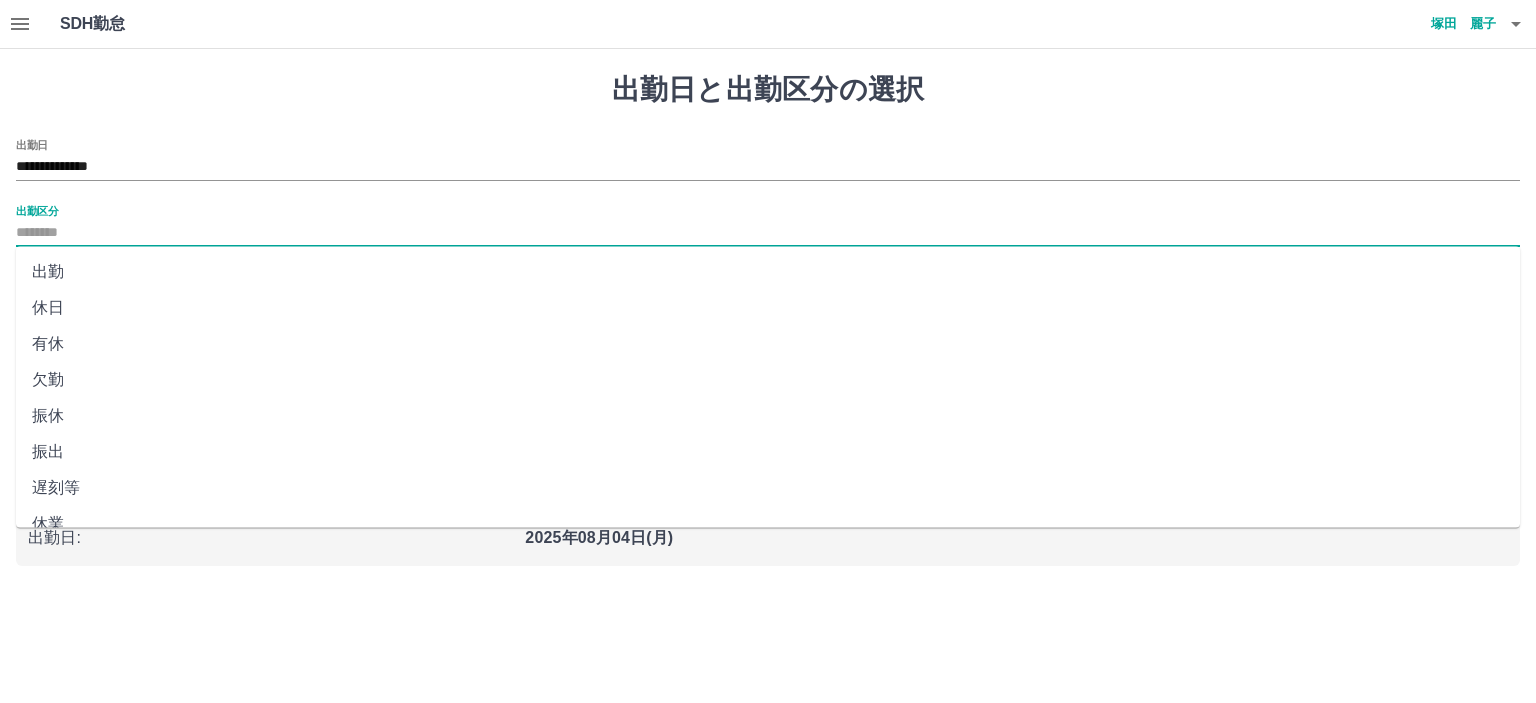 click on "出勤" at bounding box center (768, 272) 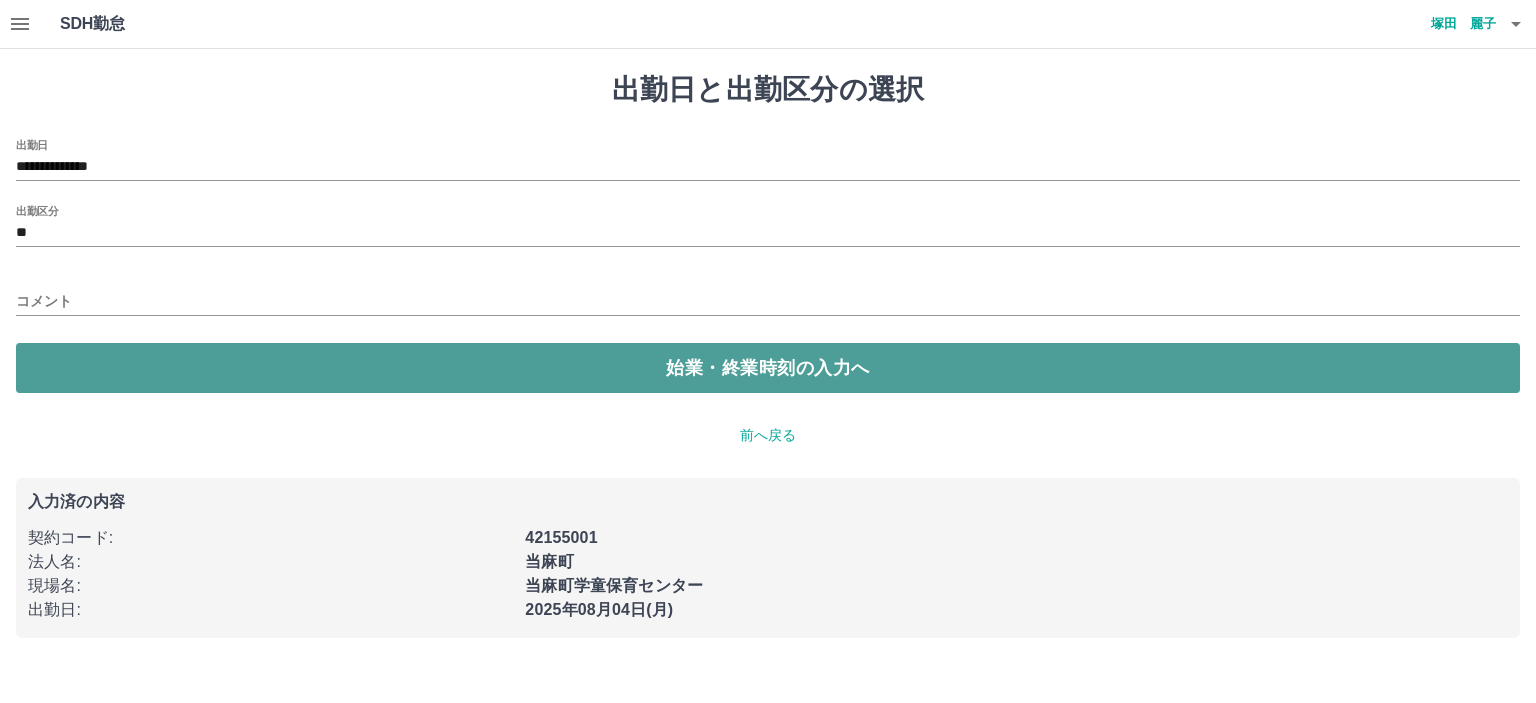click on "始業・終業時刻の入力へ" at bounding box center (768, 368) 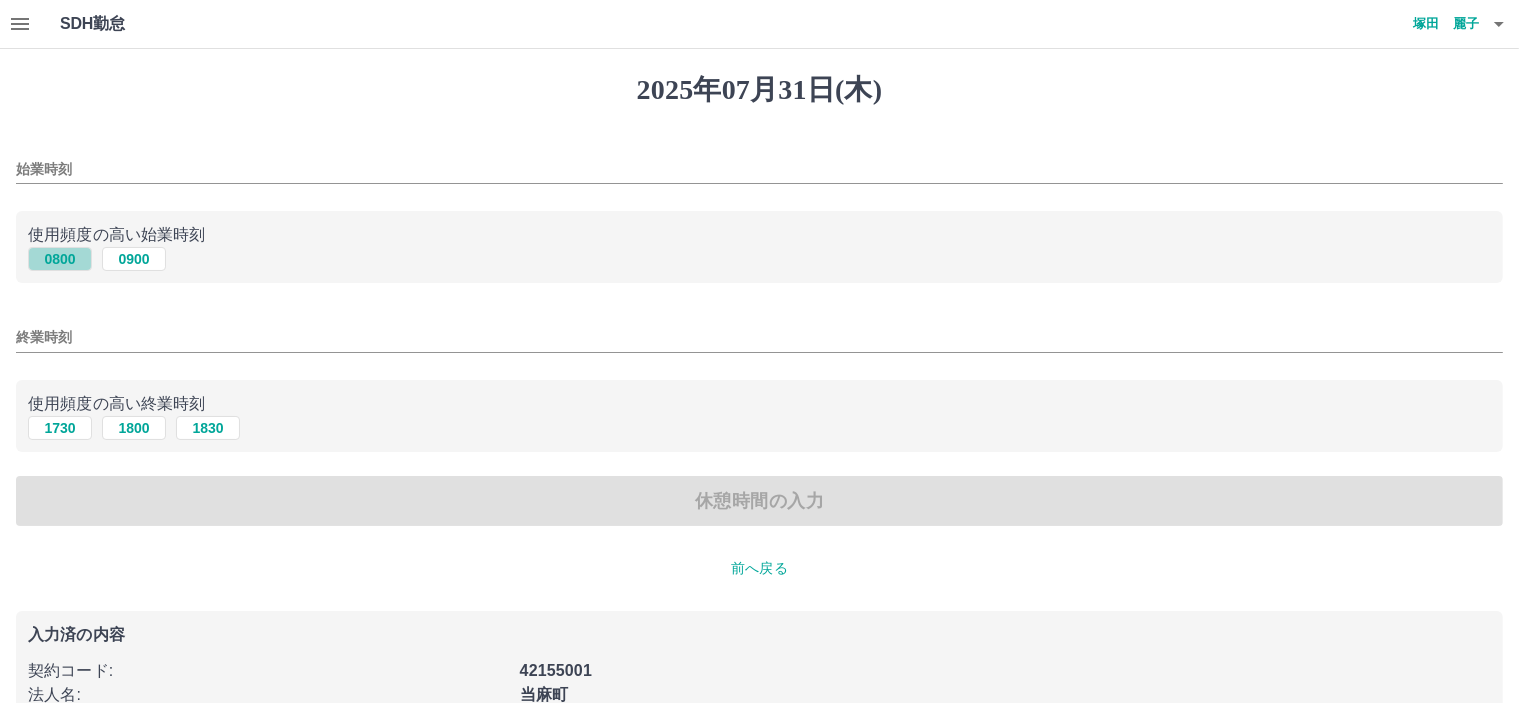 click on "0800" at bounding box center (60, 259) 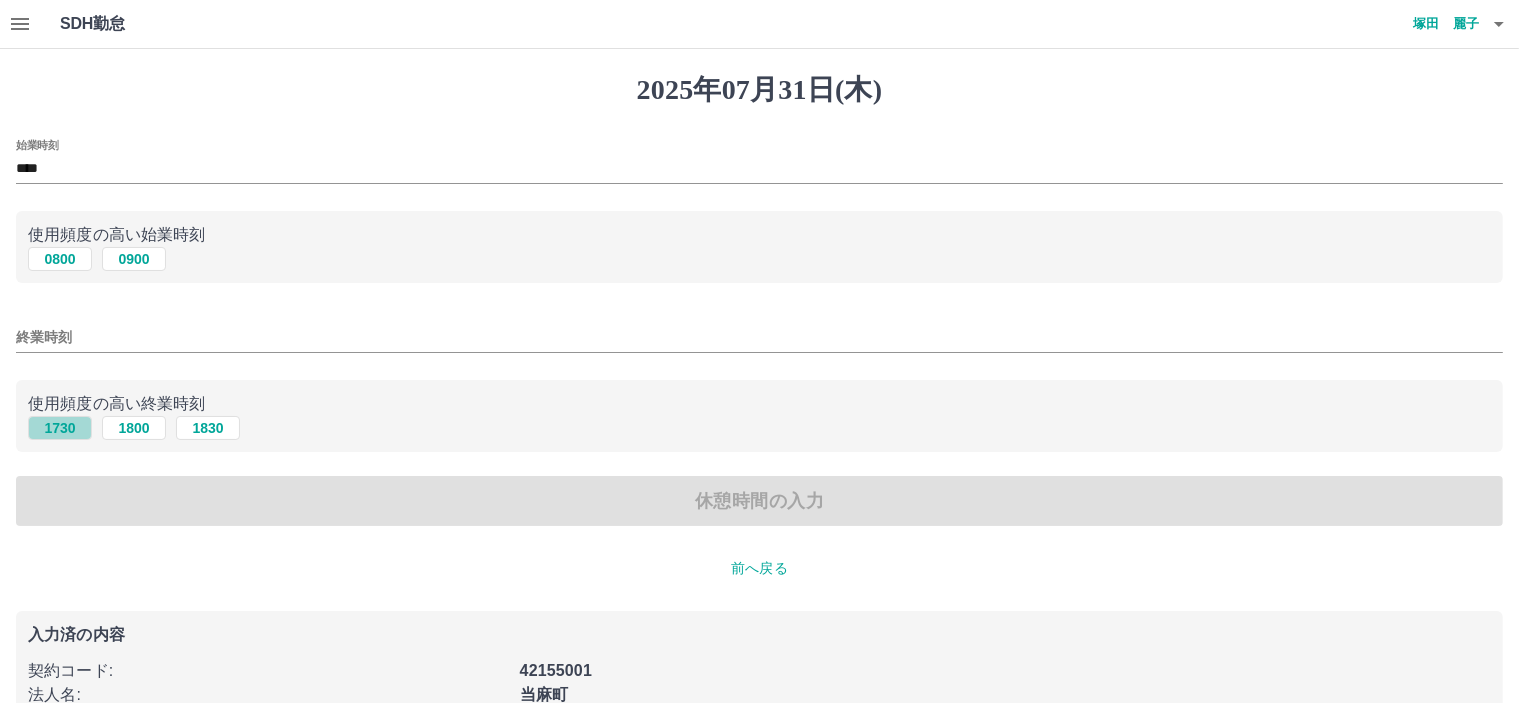click on "1730" at bounding box center [60, 428] 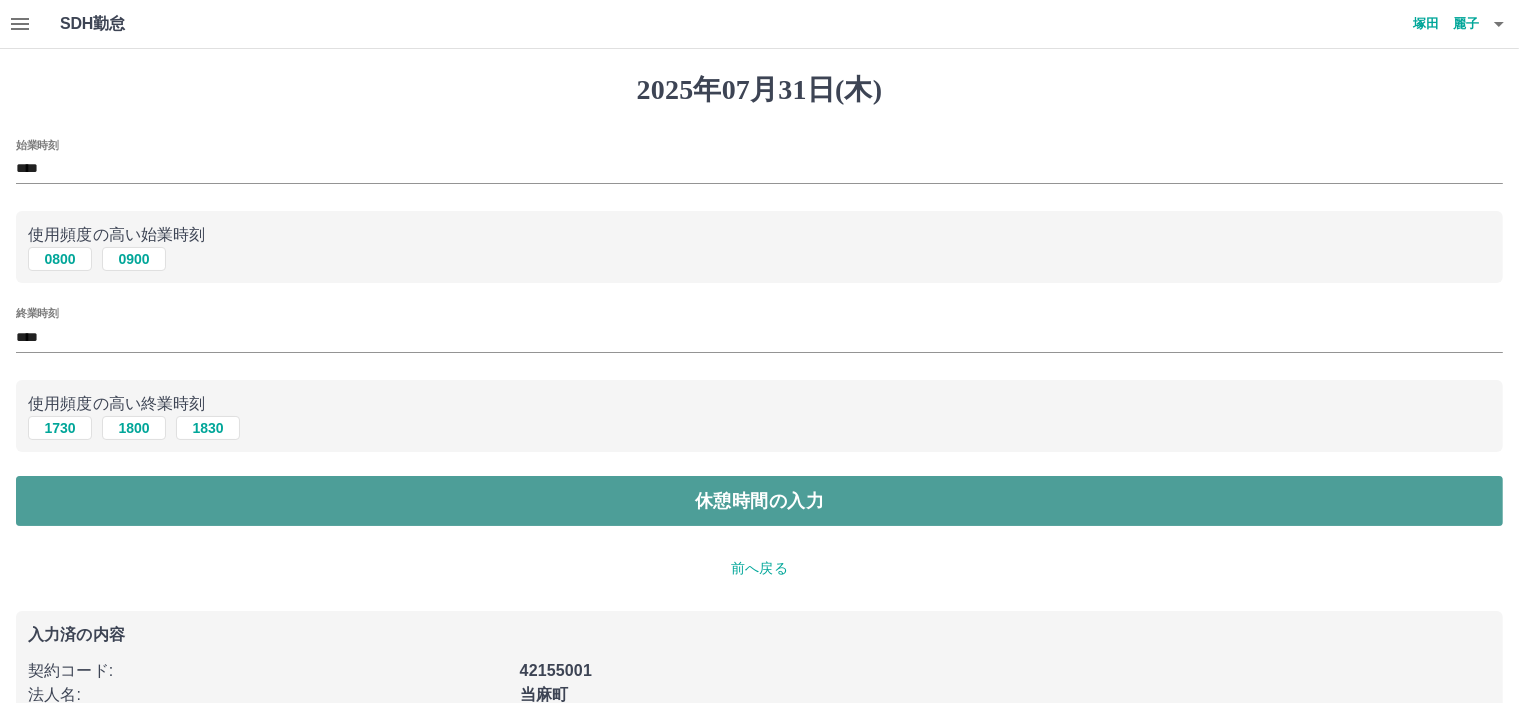 click on "休憩時間の入力" at bounding box center (759, 501) 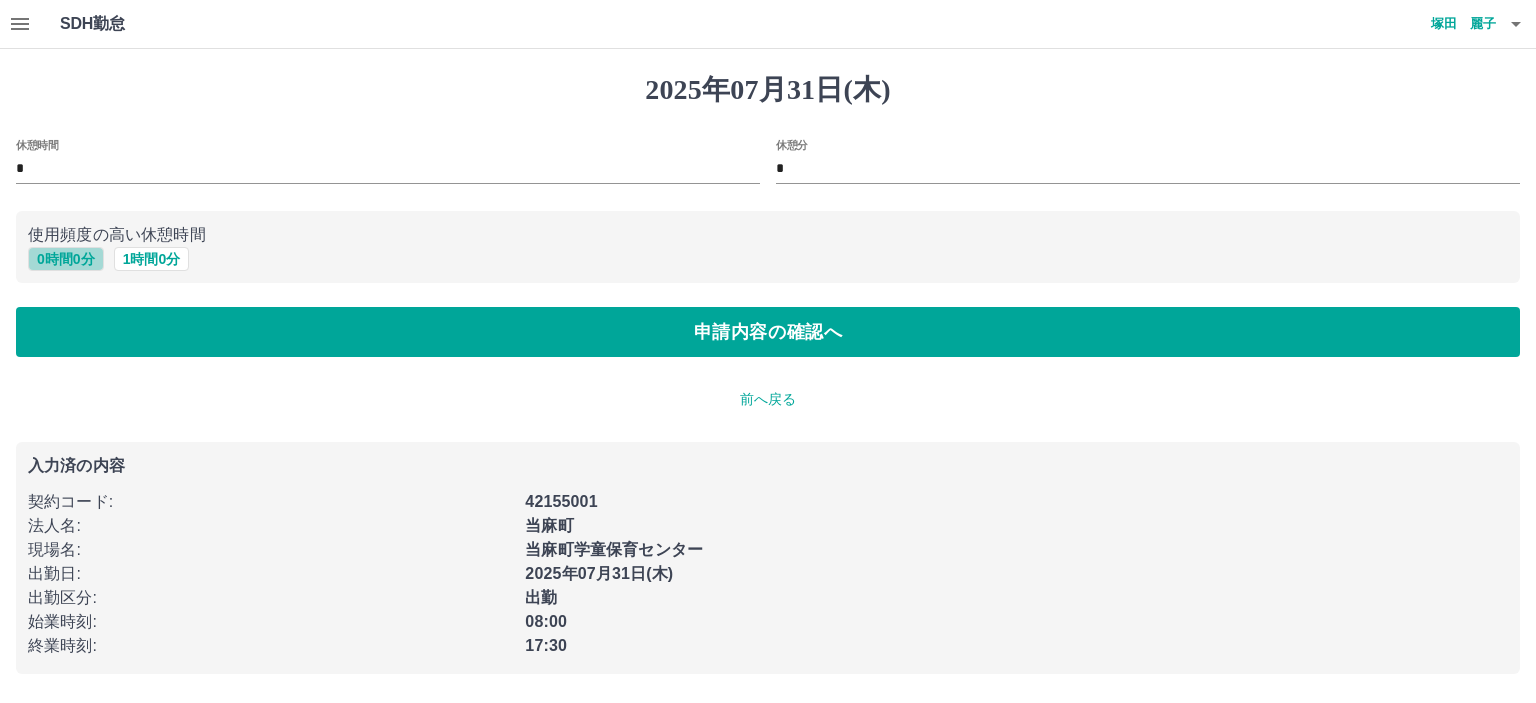 click on "0 時間 0 分" at bounding box center (66, 259) 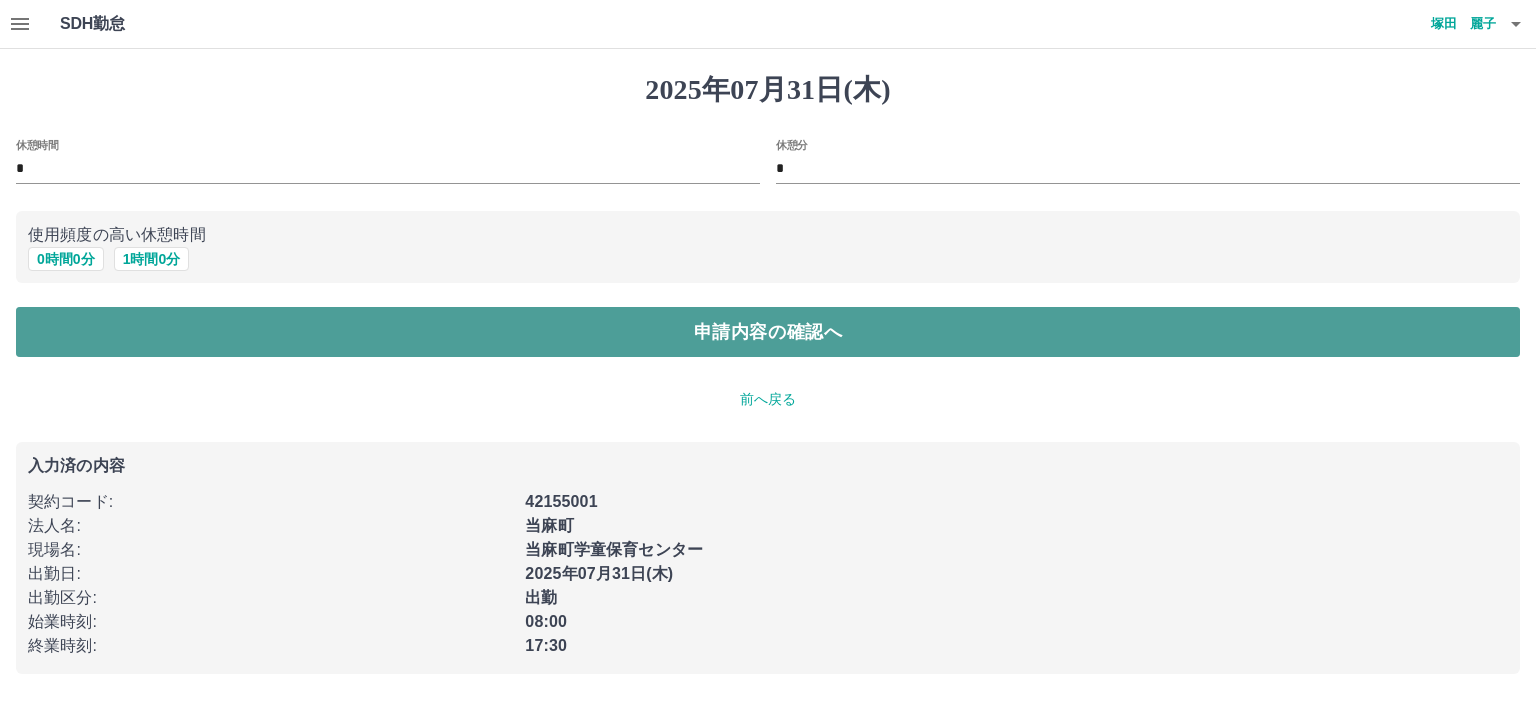 click on "申請内容の確認へ" at bounding box center (768, 332) 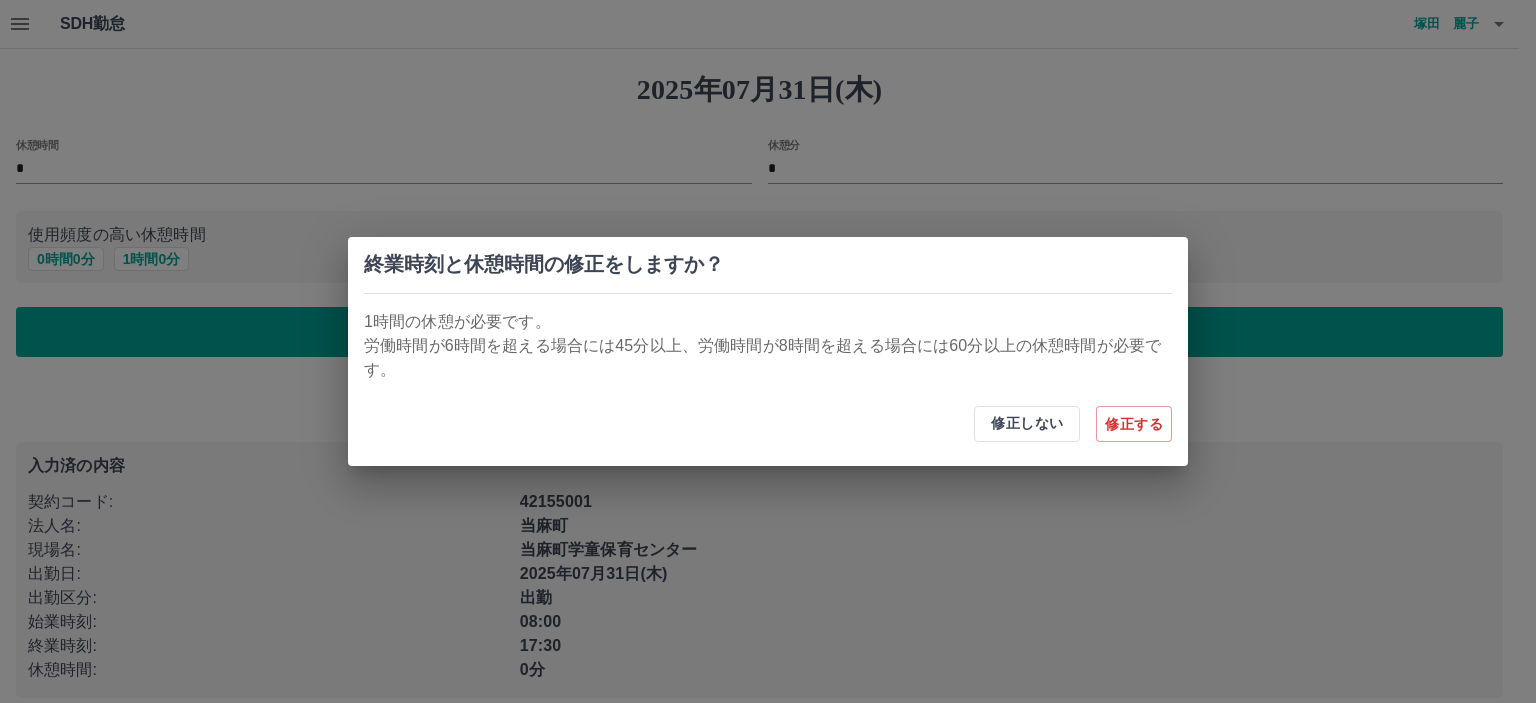 click on "修正しない 修正する" at bounding box center (768, 424) 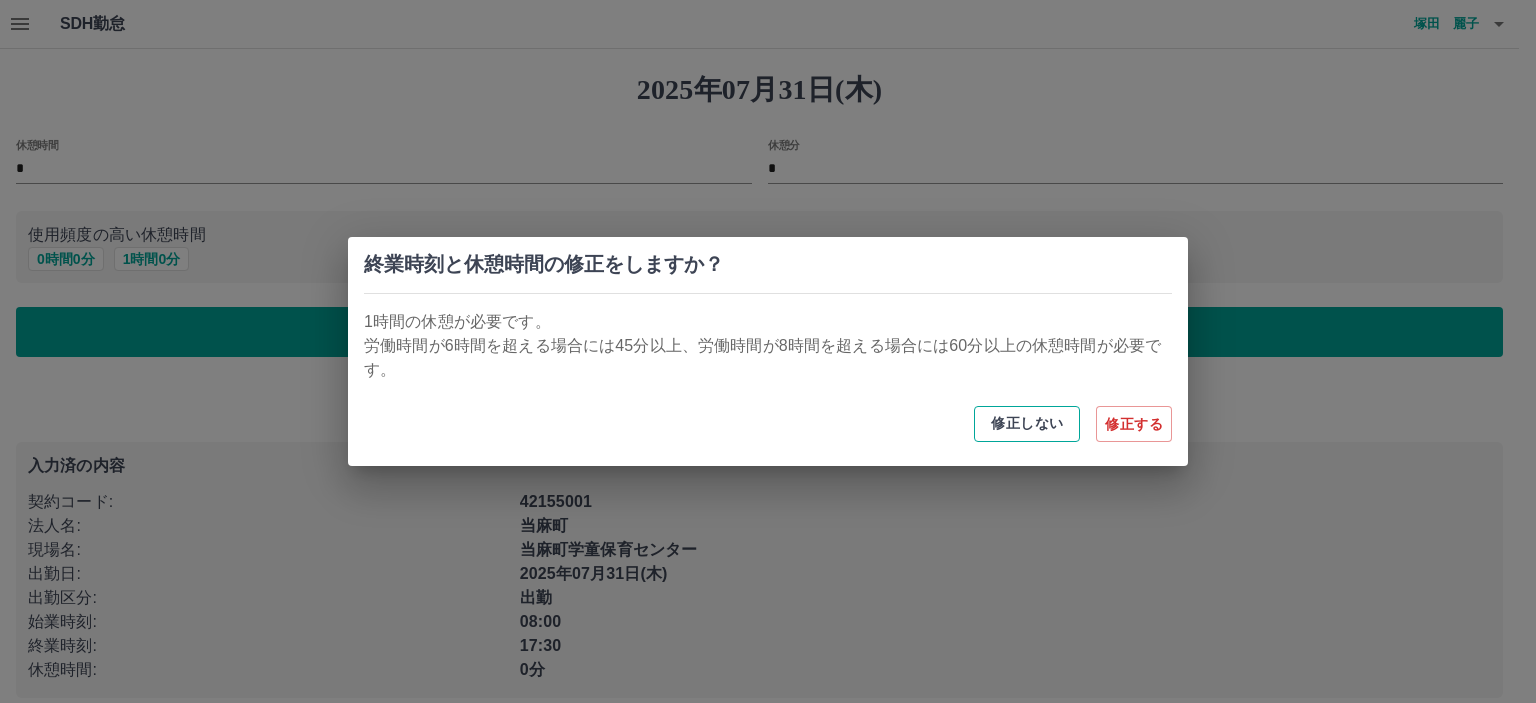 click on "修正しない" at bounding box center [1027, 424] 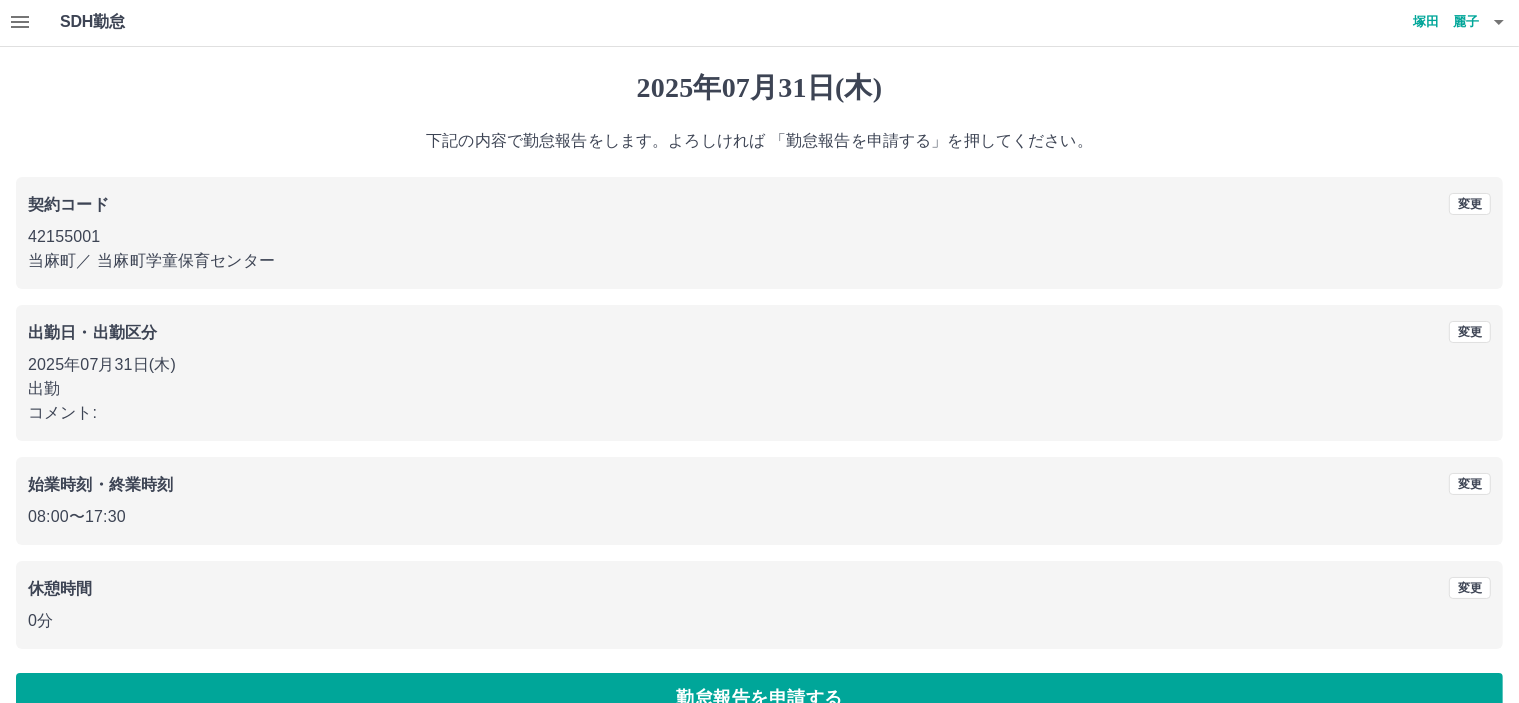 scroll, scrollTop: 45, scrollLeft: 0, axis: vertical 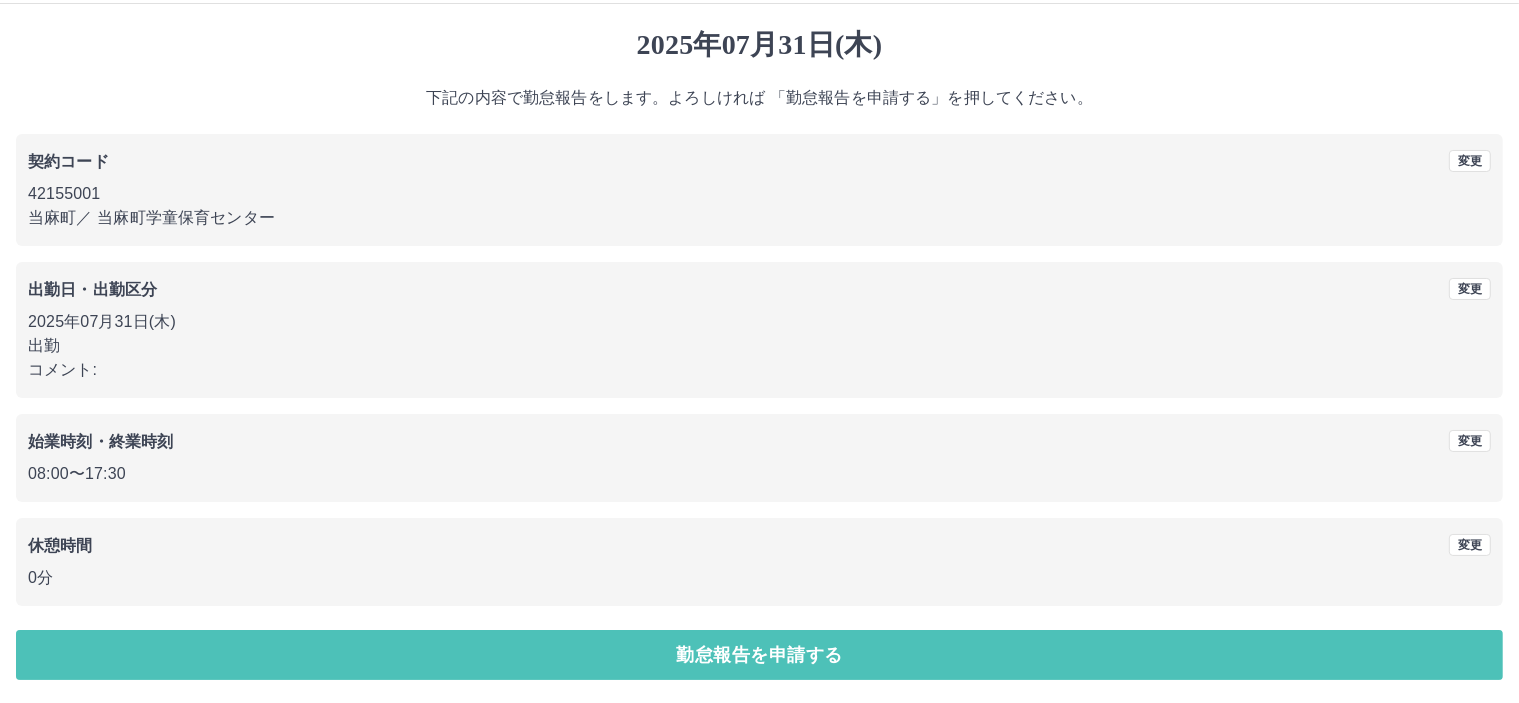 click on "勤怠報告を申請する" at bounding box center [759, 655] 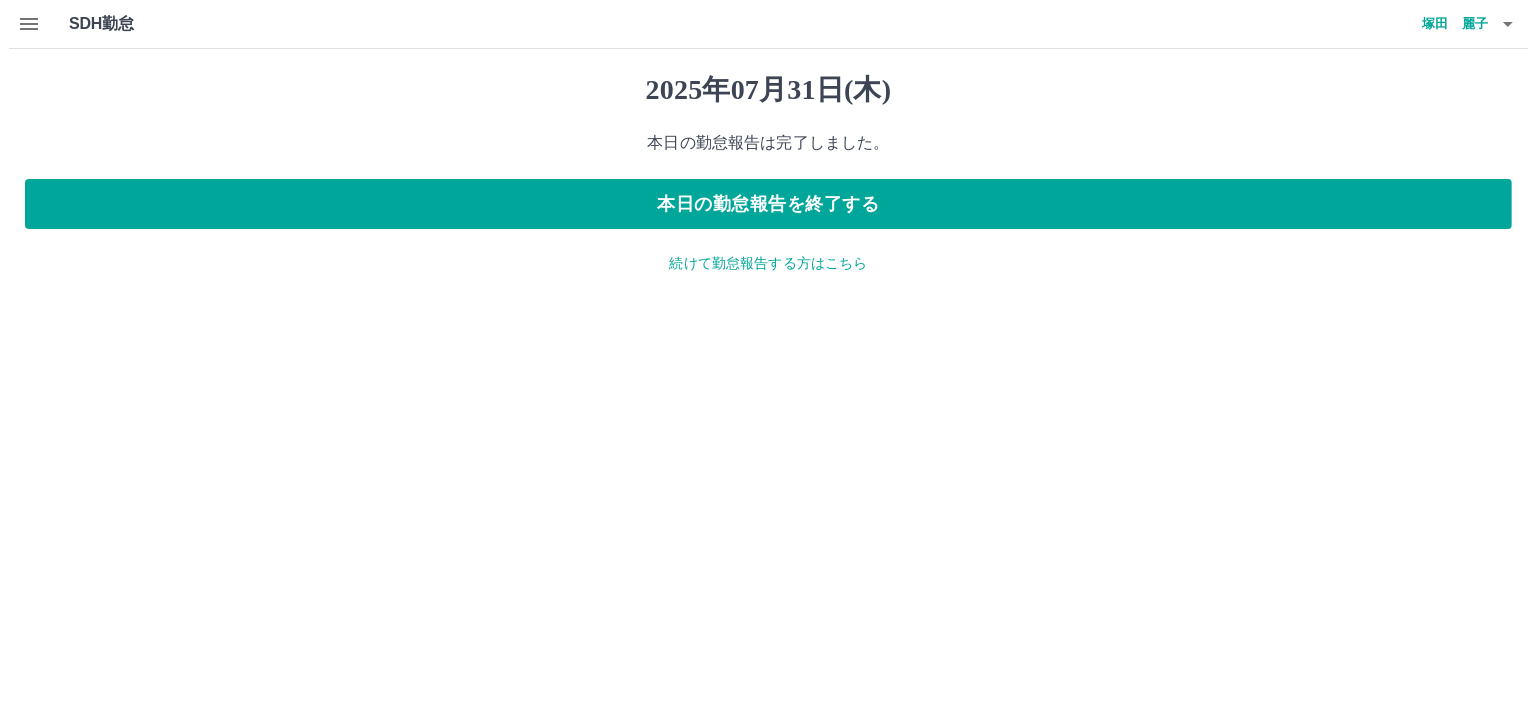 scroll, scrollTop: 0, scrollLeft: 0, axis: both 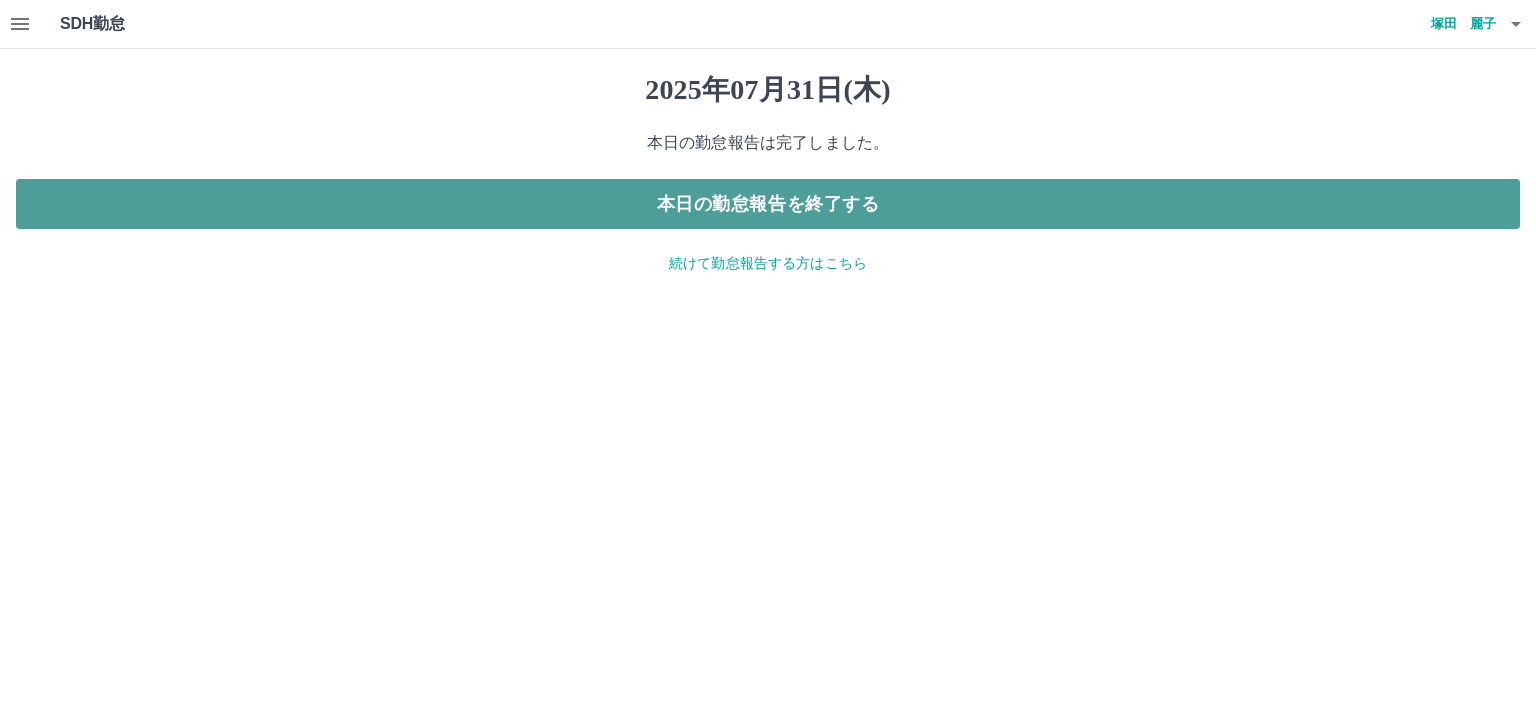 click on "本日の勤怠報告を終了する" at bounding box center (768, 204) 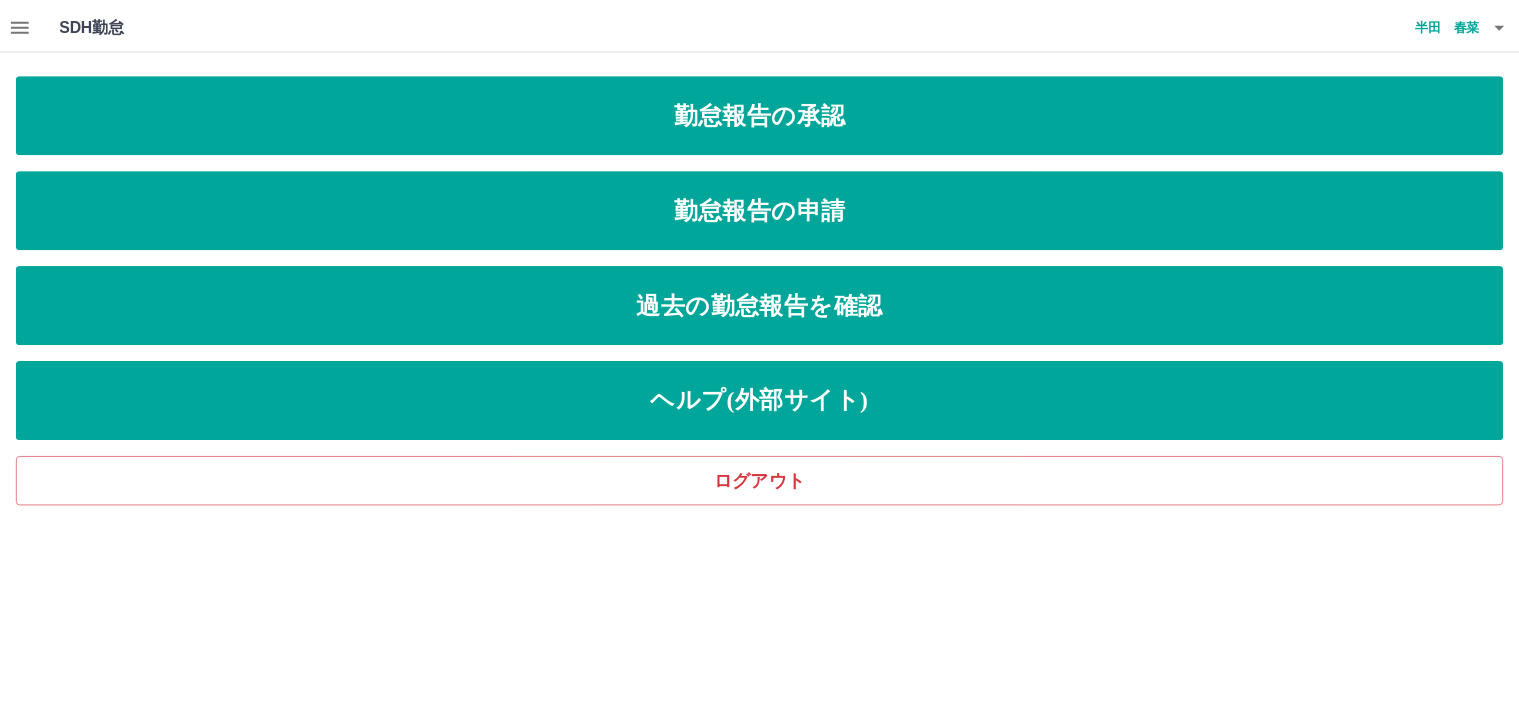 scroll, scrollTop: 0, scrollLeft: 0, axis: both 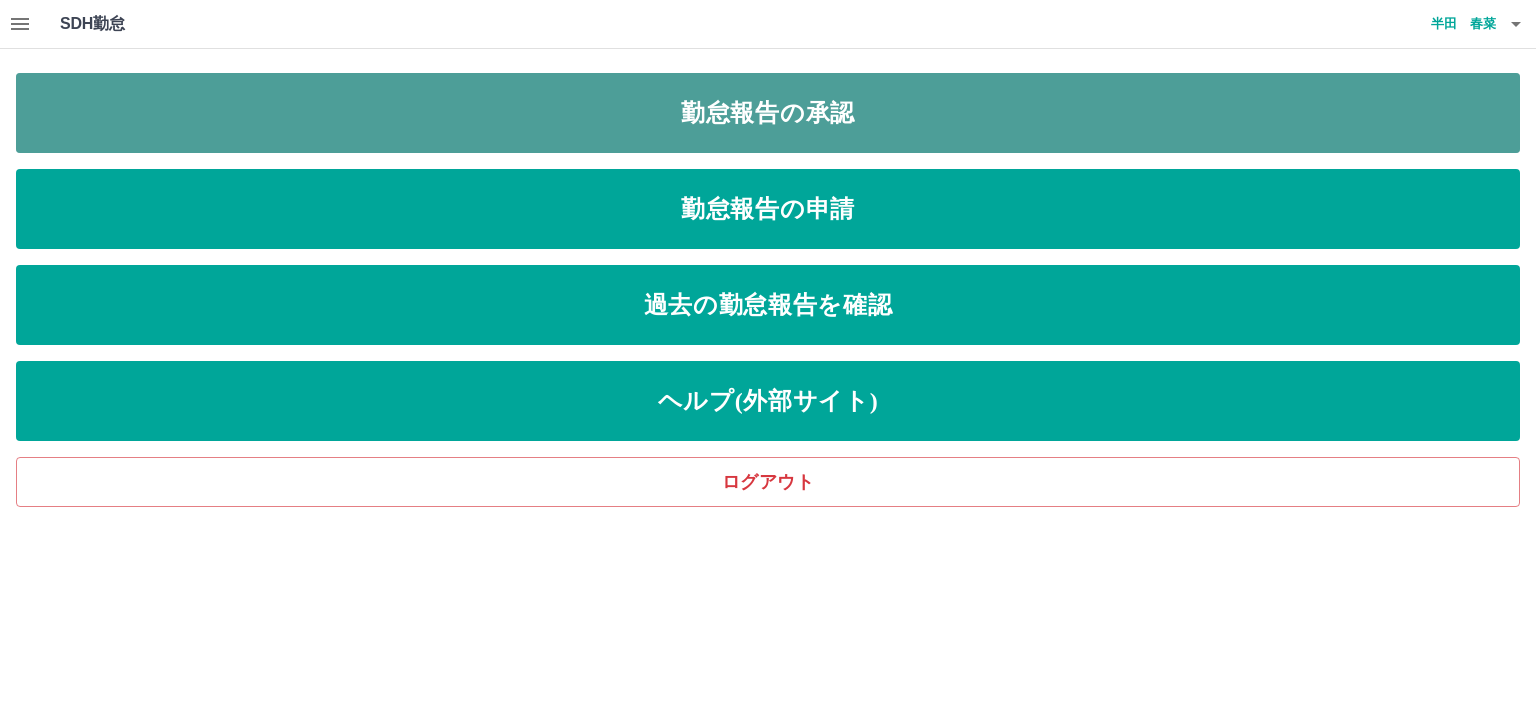 click on "勤怠報告の承認" at bounding box center [768, 113] 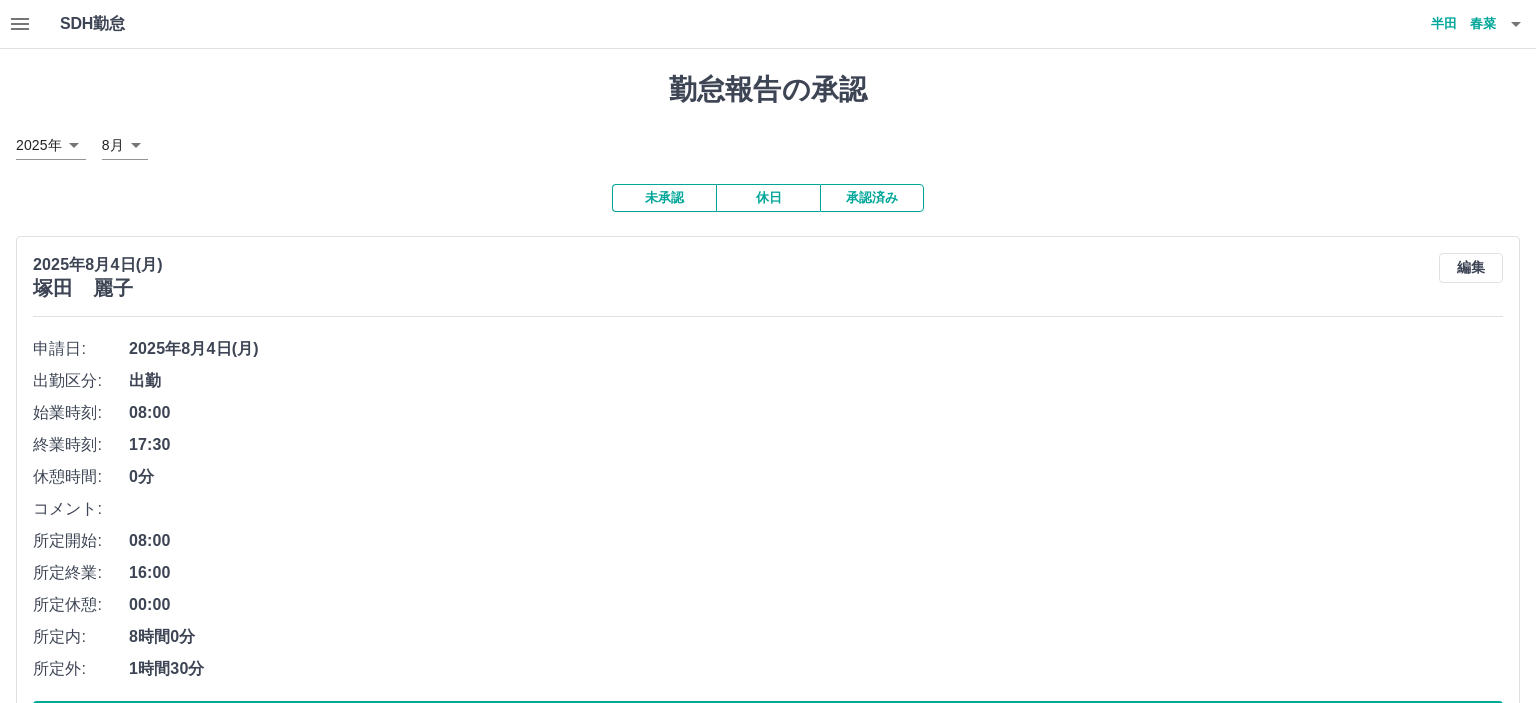 click on "SDH勤怠 半田　春菜 勤怠報告の承認 2025年 **** 8月 * 未承認 休日 承認済み 2025年8月4日(月) 塚田　麗子 編集 申請日: 2025年8月4日(月) 出勤区分: 出勤 始業時刻: 08:00 終業時刻: 17:30 休憩時間: 0分 コメント: 所定開始: 08:00 所定終業: 16:00 所定休憩: 00:00 所定内: 8時間0分 所定外: 1時間30分 承認する 2025年8月2日(土) 宮下　美佐江 編集 申請日: 2025年8月2日(土) 出勤区分: 出勤 始業時刻: 08:00 終業時刻: 17:15 休憩時間: 0分 コメント: 所定開始: 08:00 所定終業: 16:00 所定休憩: 00:00 所定内: 8時間0分 所定外: 1時間15分 承認する 2025年8月2日(土) 忠鉢　真樹 編集 申請日: 2025年8月2日(土) 出勤区分: 出勤 始業時刻: 08:00 終業時刻: 17:15 休憩時間: 0分 コメント: 所定開始: 08:00 所定終業: 16:00 所定休憩: 00:00 所定内: 8時間0分 所定外: 1時間15分 承認する 2025年8月2日(土) 尾﨑　恵 編集 申請日:" at bounding box center (768, 3129) 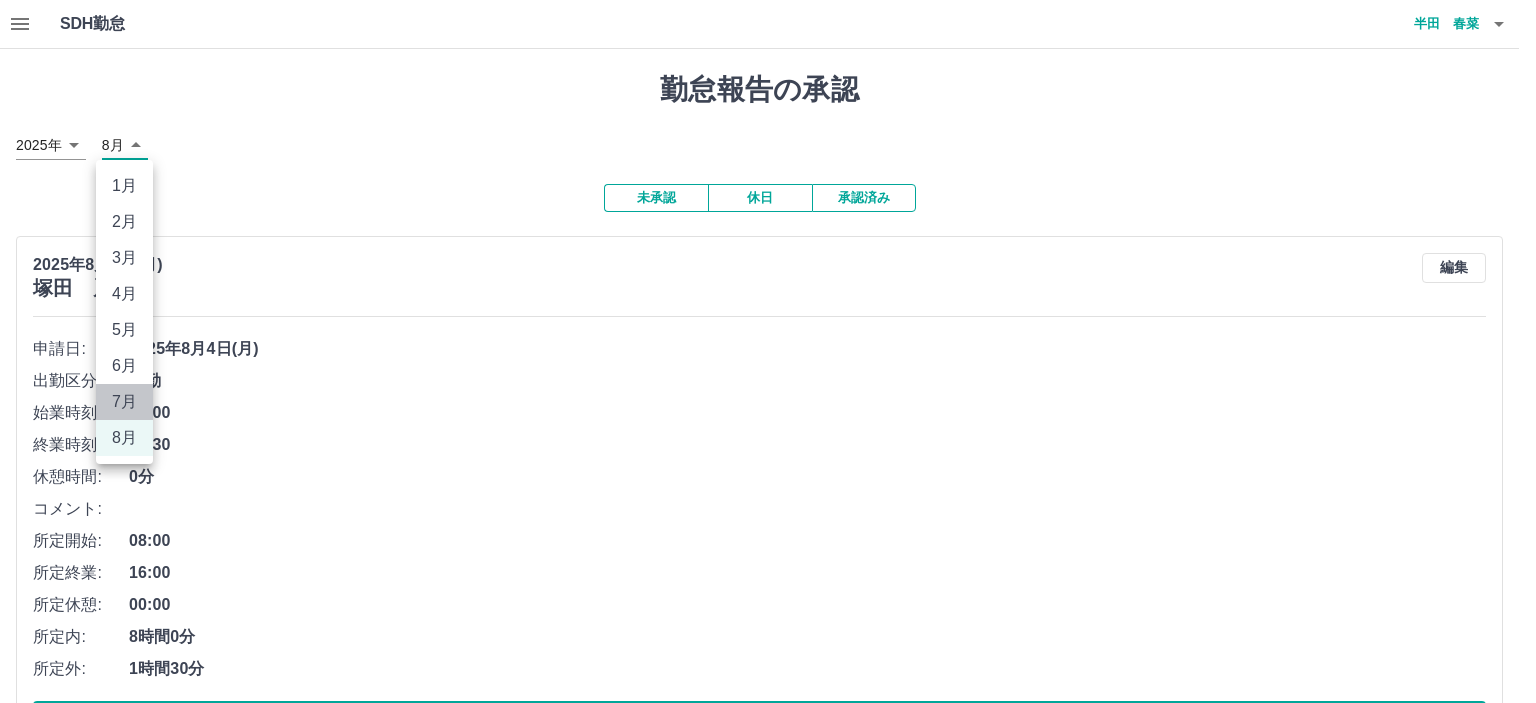 click on "7月" at bounding box center [124, 402] 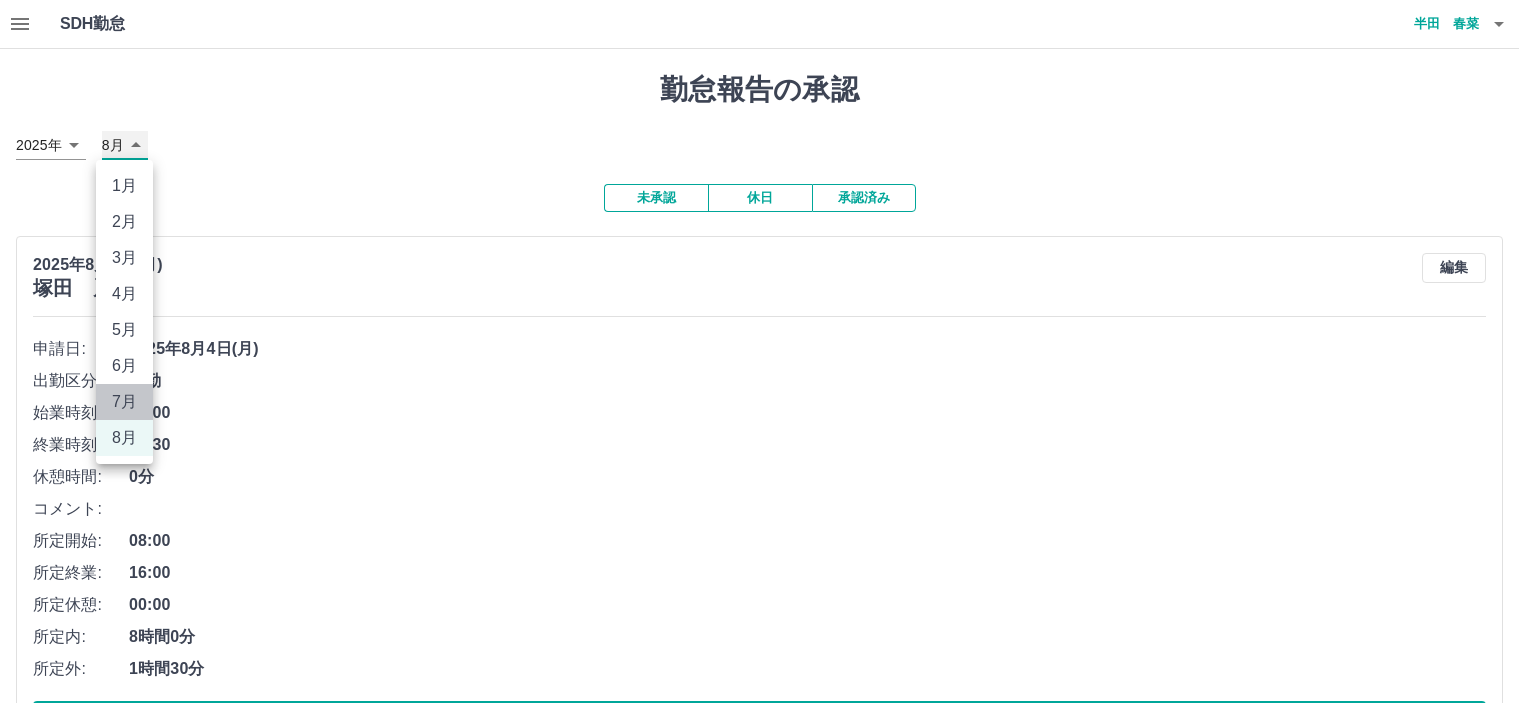 type on "*" 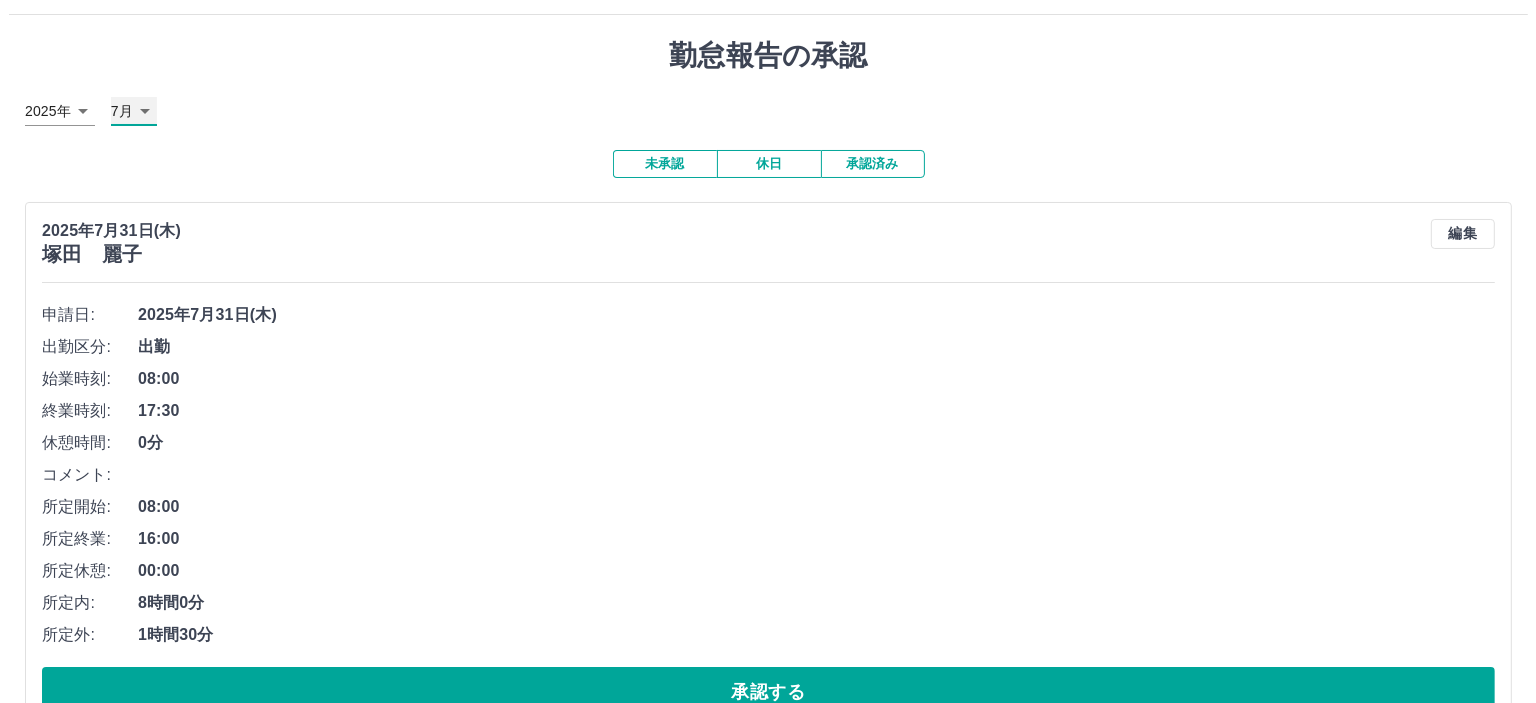 scroll, scrollTop: 0, scrollLeft: 0, axis: both 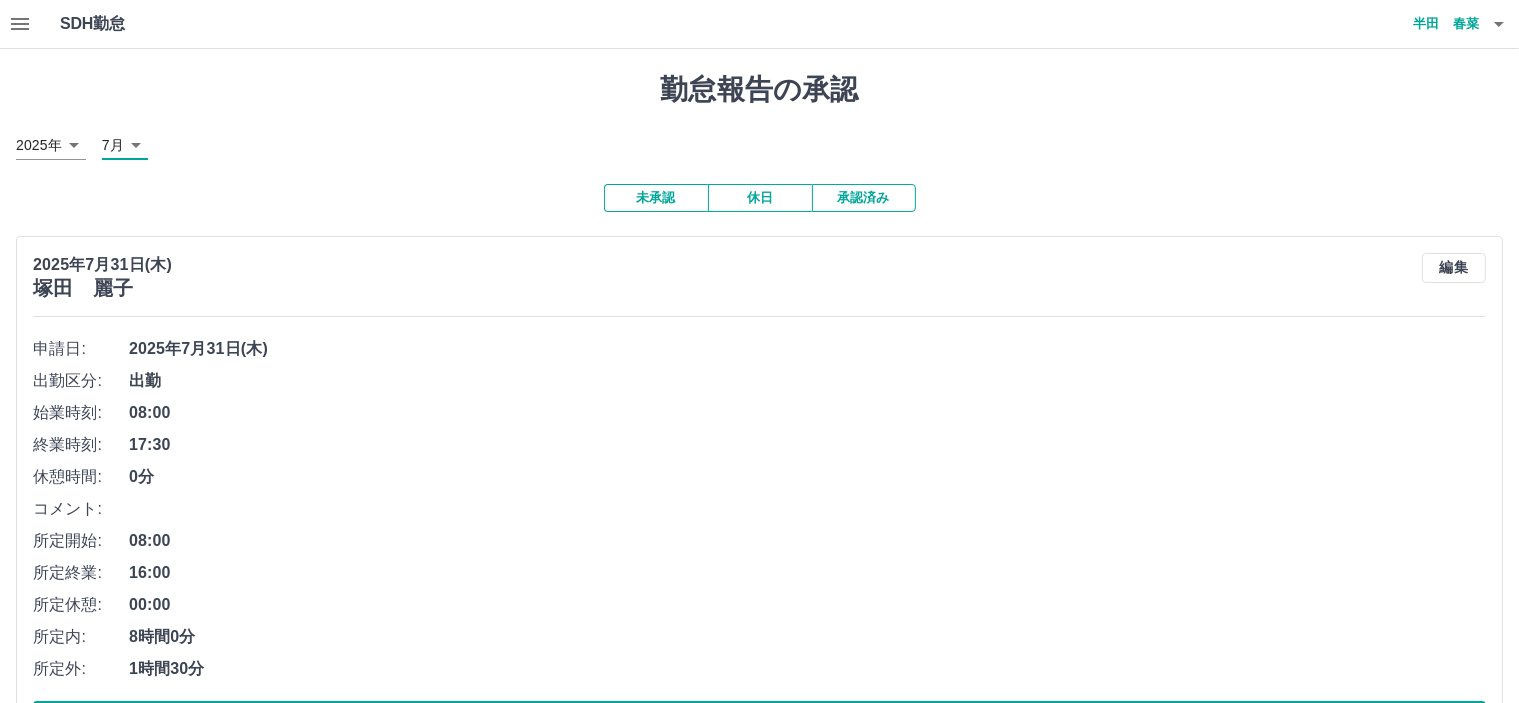 click 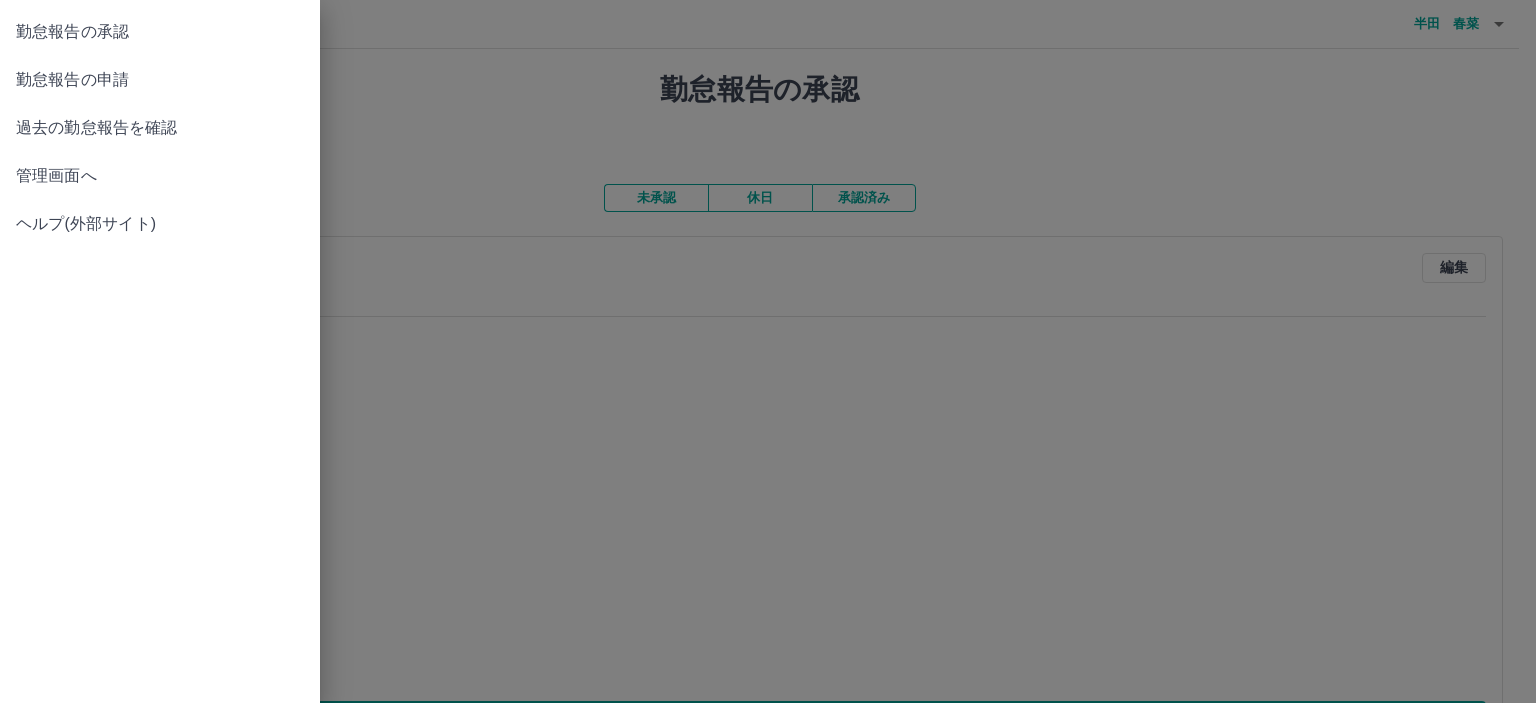 click on "勤怠報告の申請" at bounding box center [160, 80] 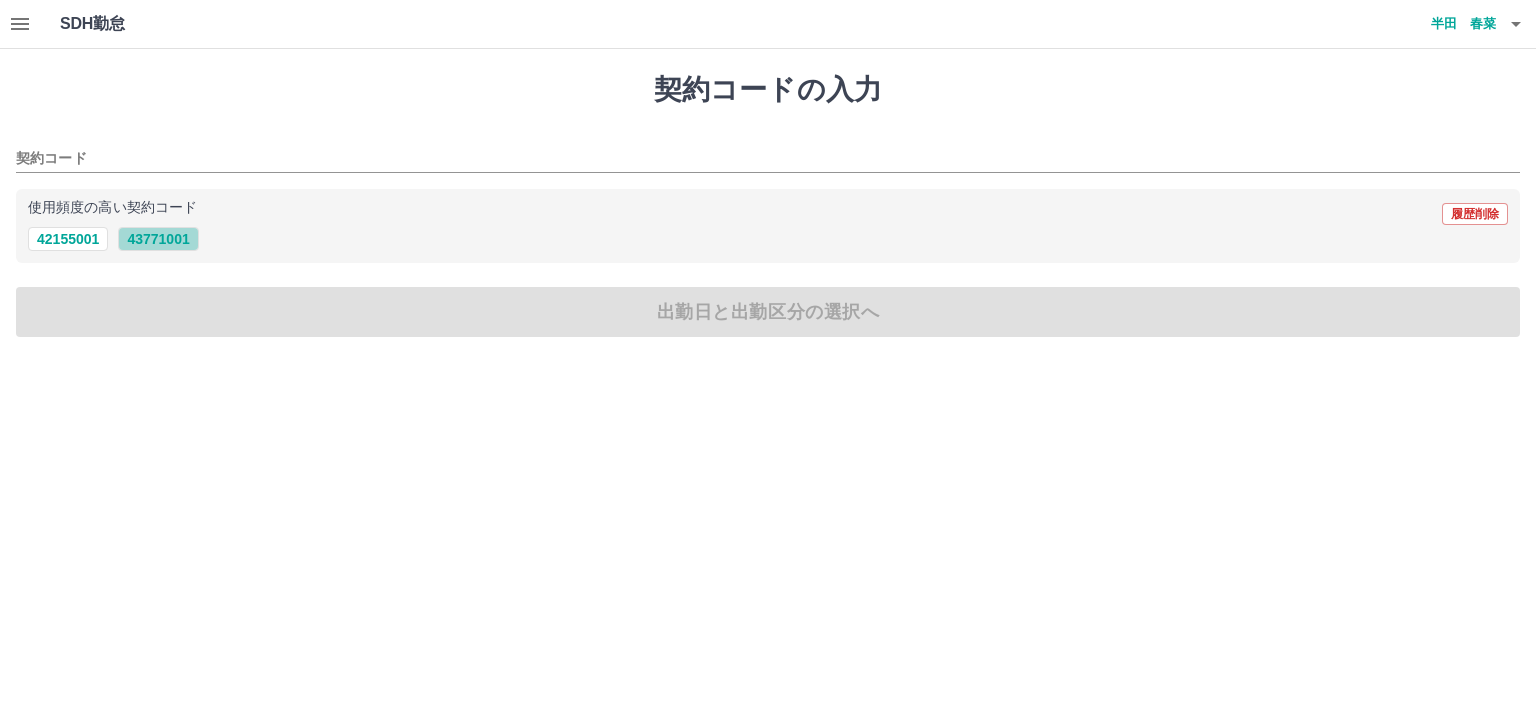 click on "43771001" at bounding box center (158, 239) 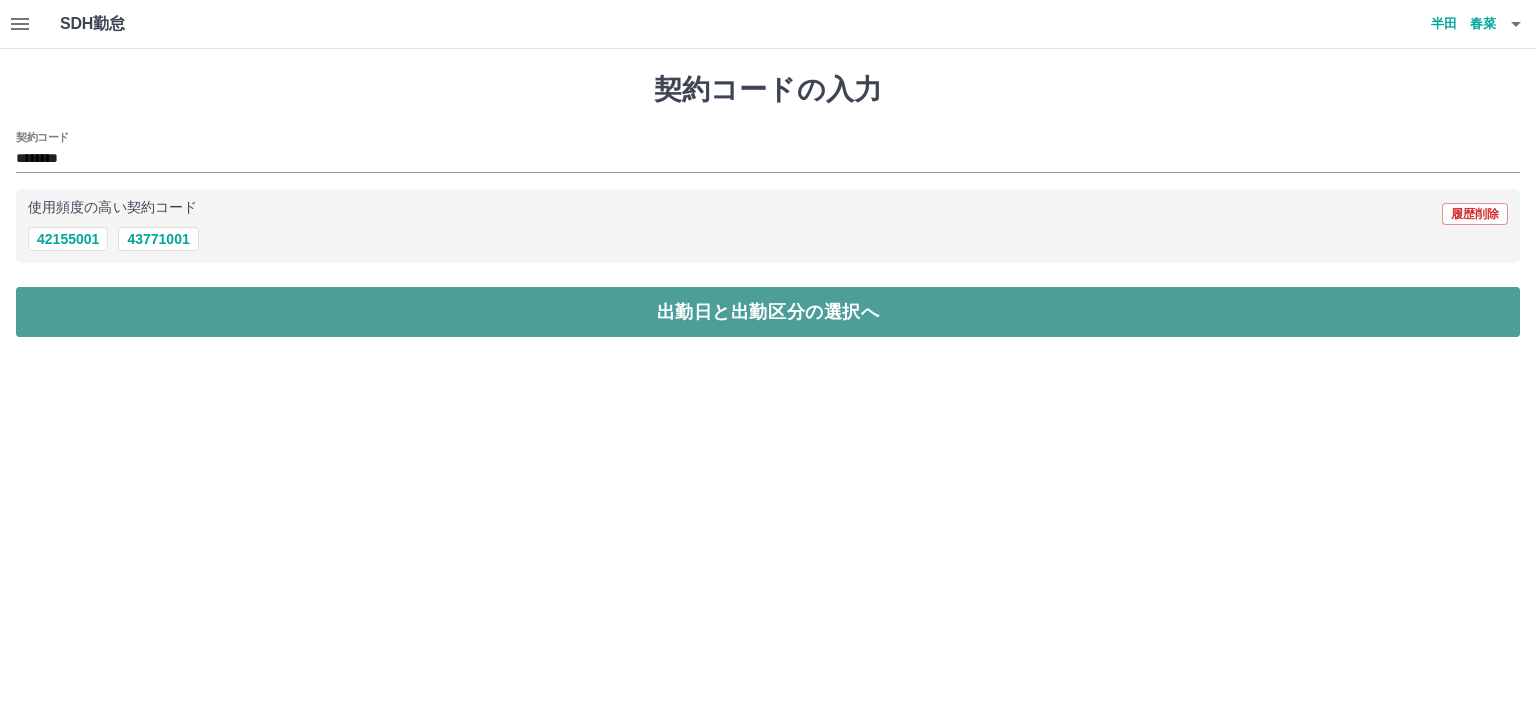 click on "出勤日と出勤区分の選択へ" at bounding box center [768, 312] 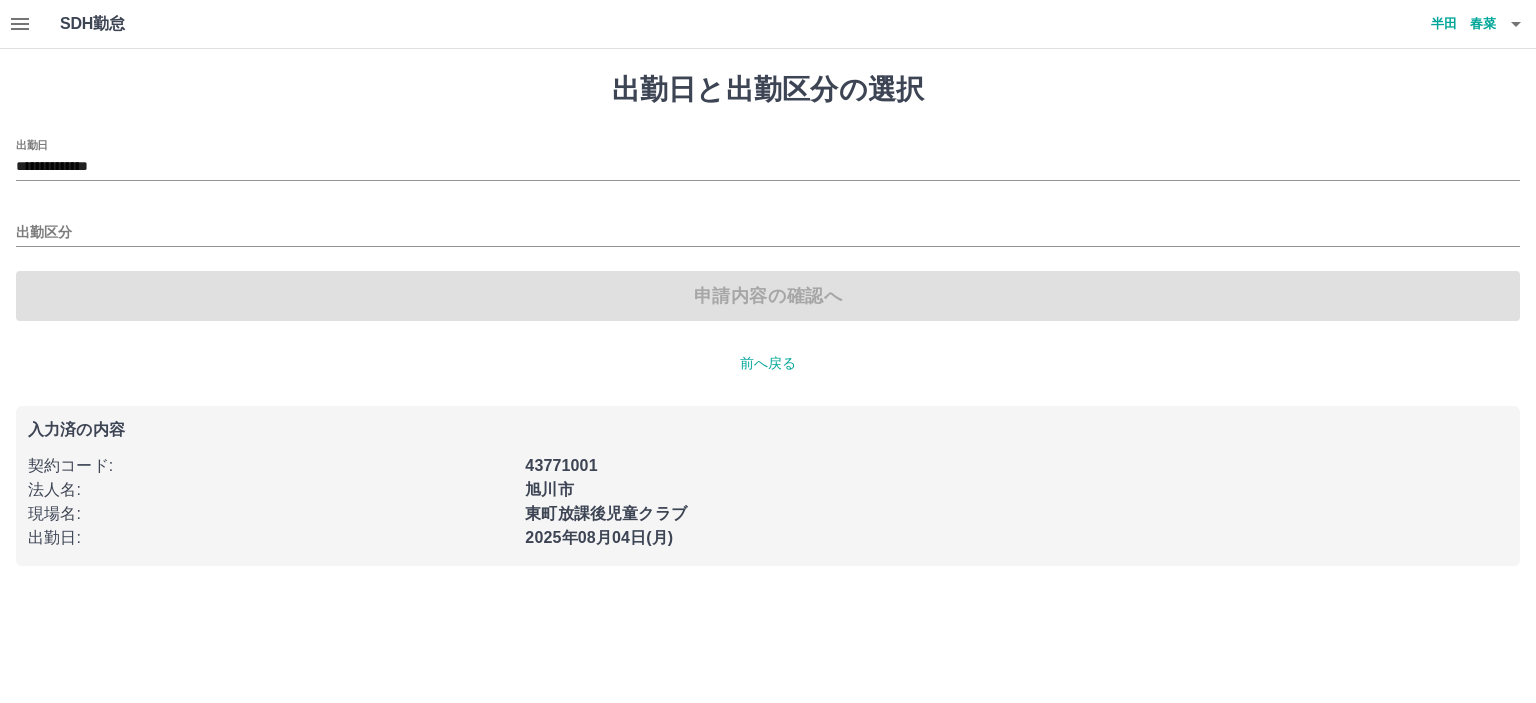 click on "**********" at bounding box center [768, 160] 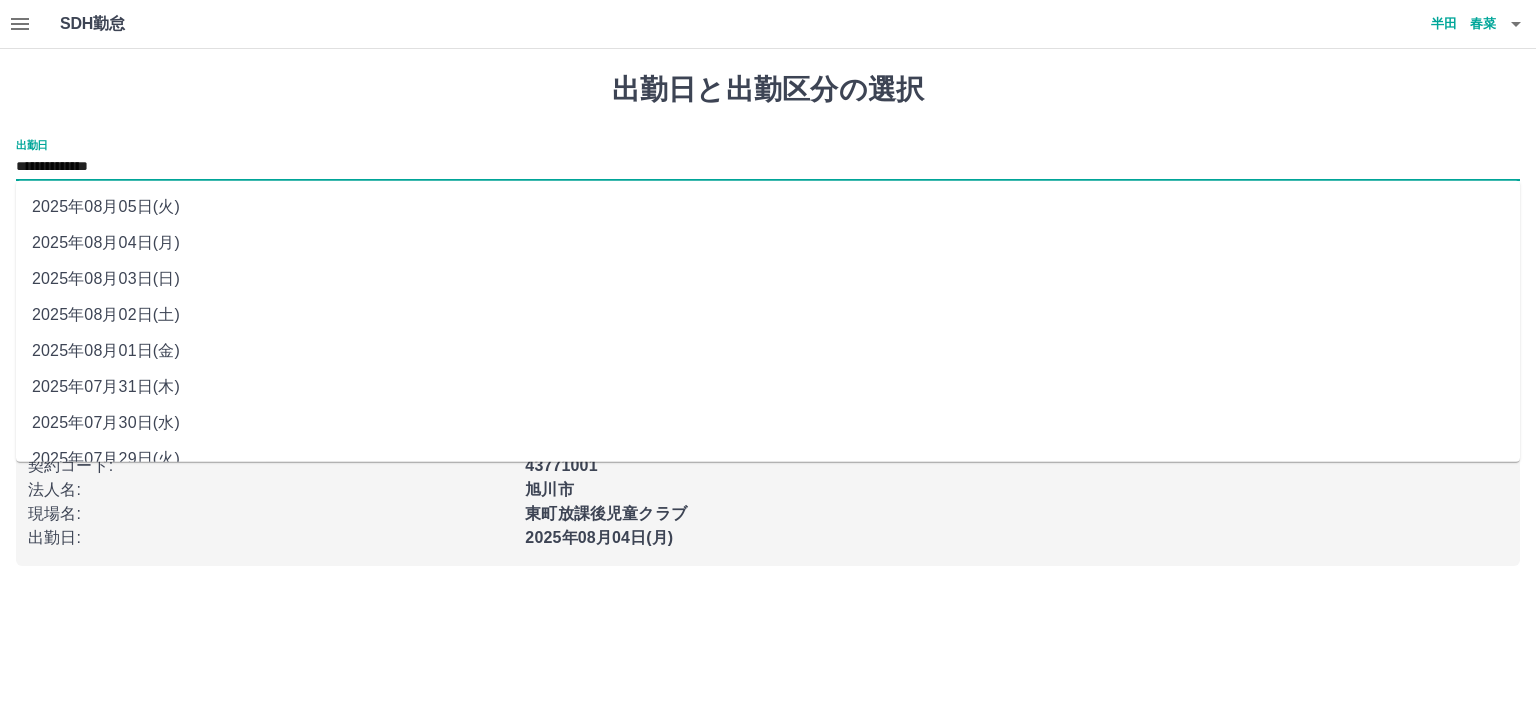click on "**********" at bounding box center (768, 167) 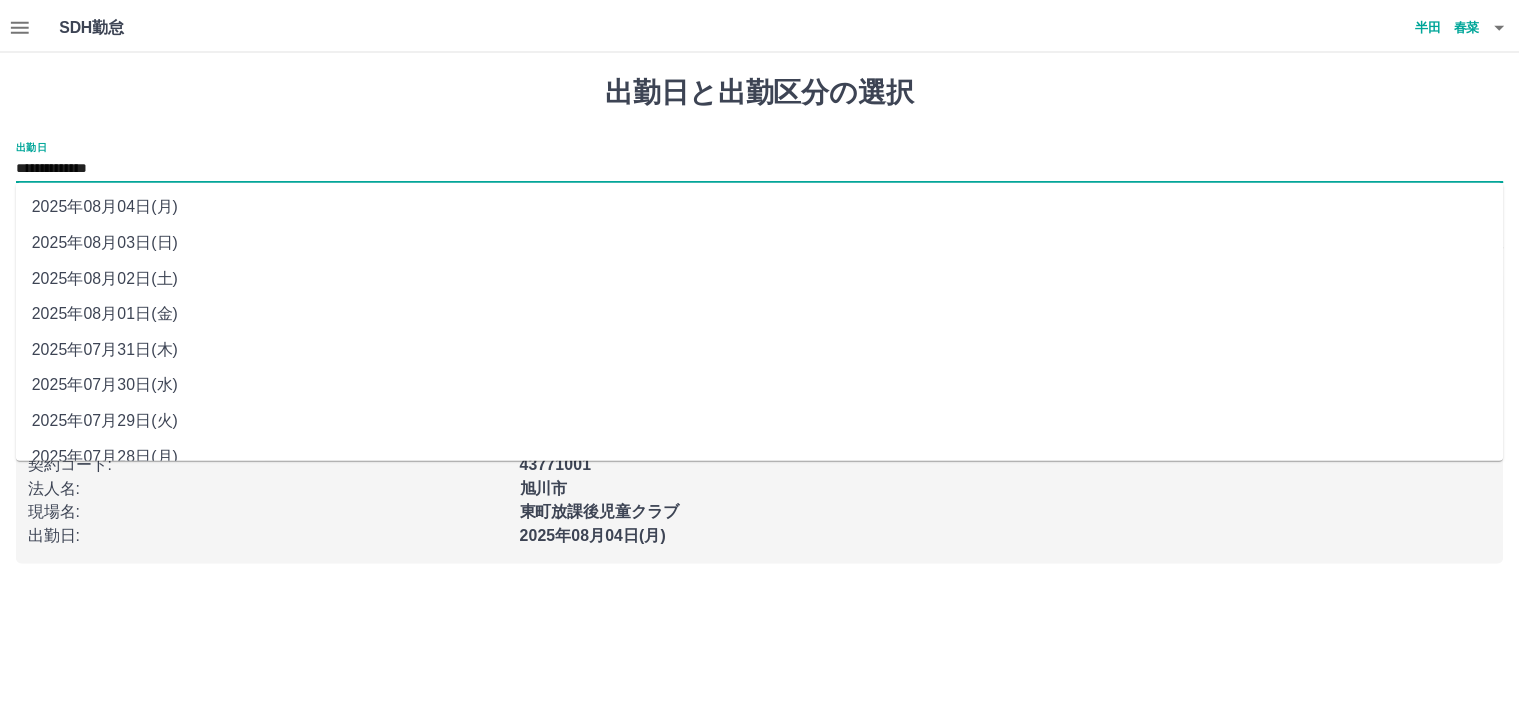 scroll, scrollTop: 58, scrollLeft: 0, axis: vertical 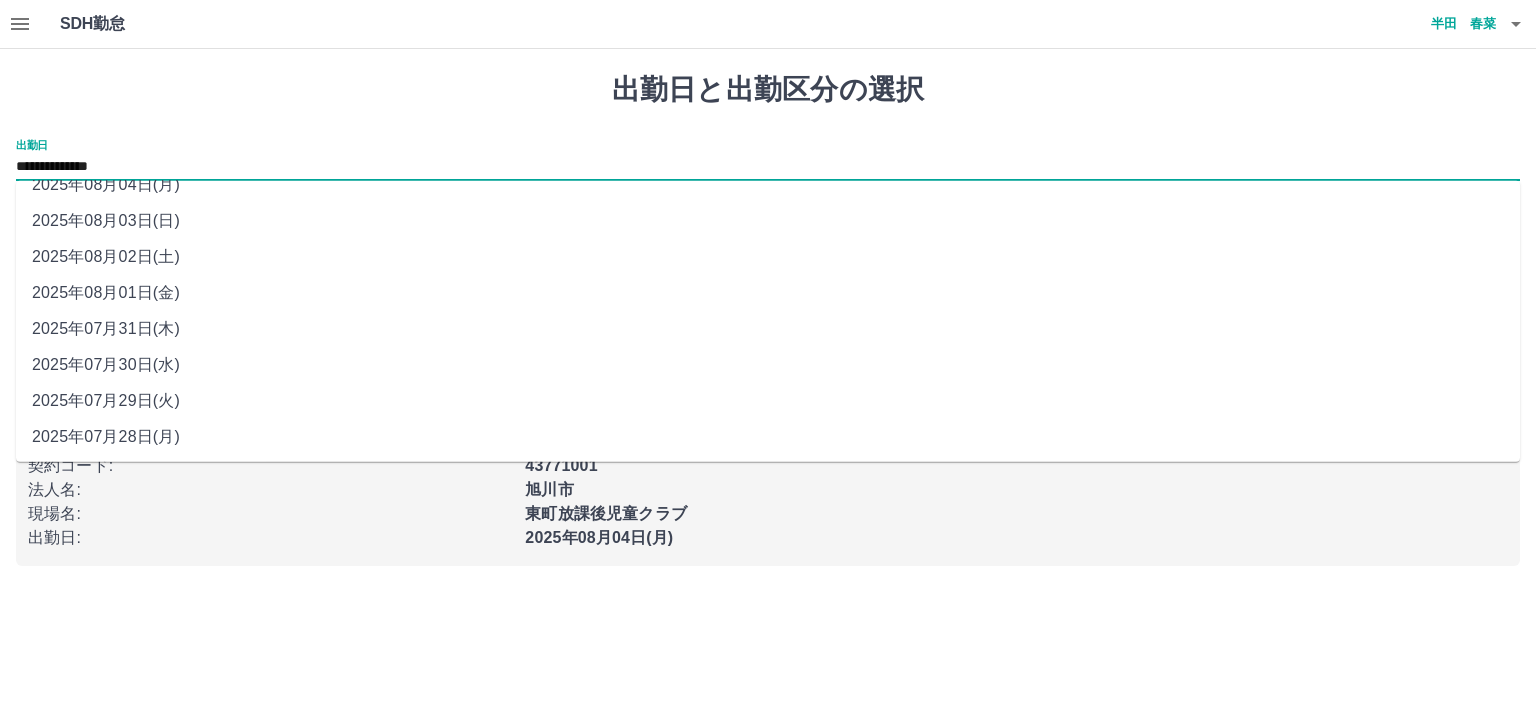 click on "2025年07月31日(木)" at bounding box center [768, 329] 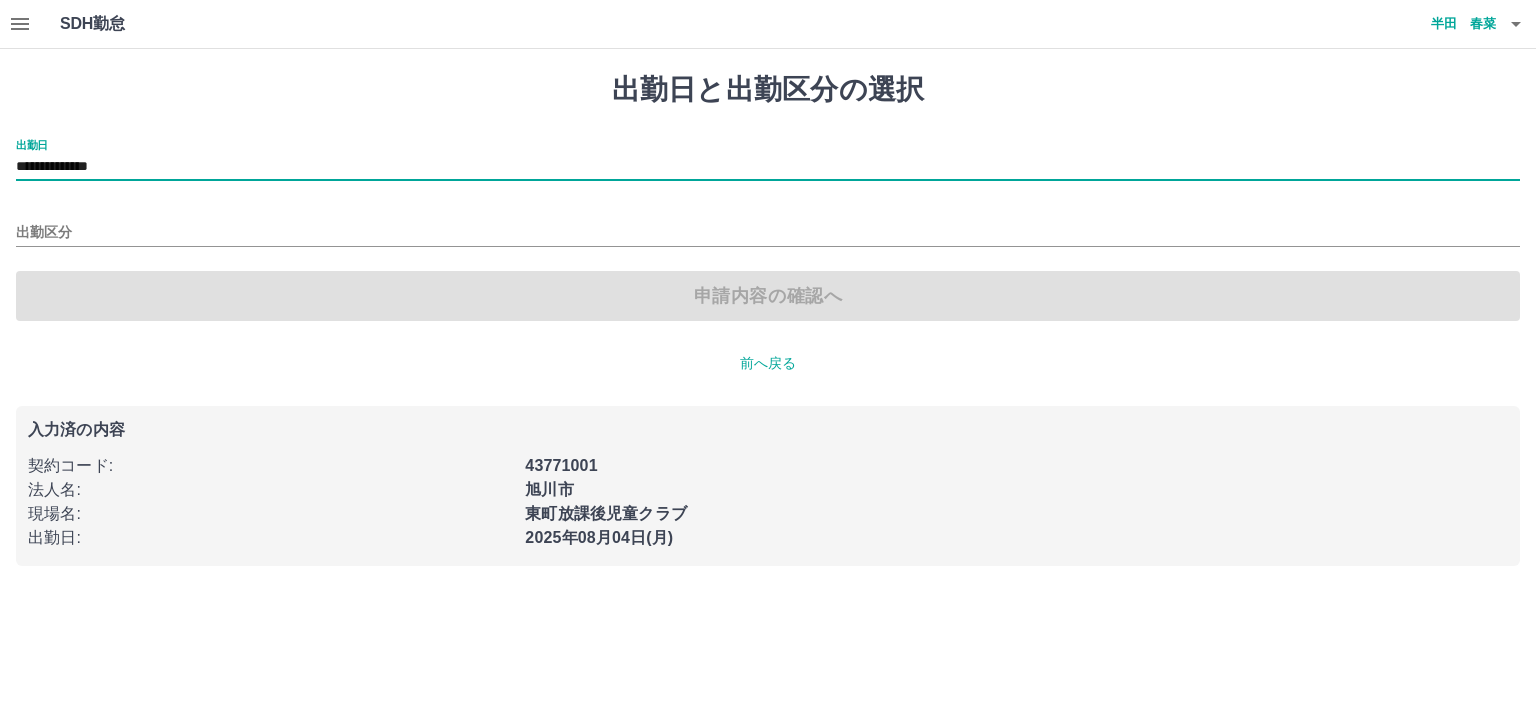 click on "出勤区分" at bounding box center [768, 226] 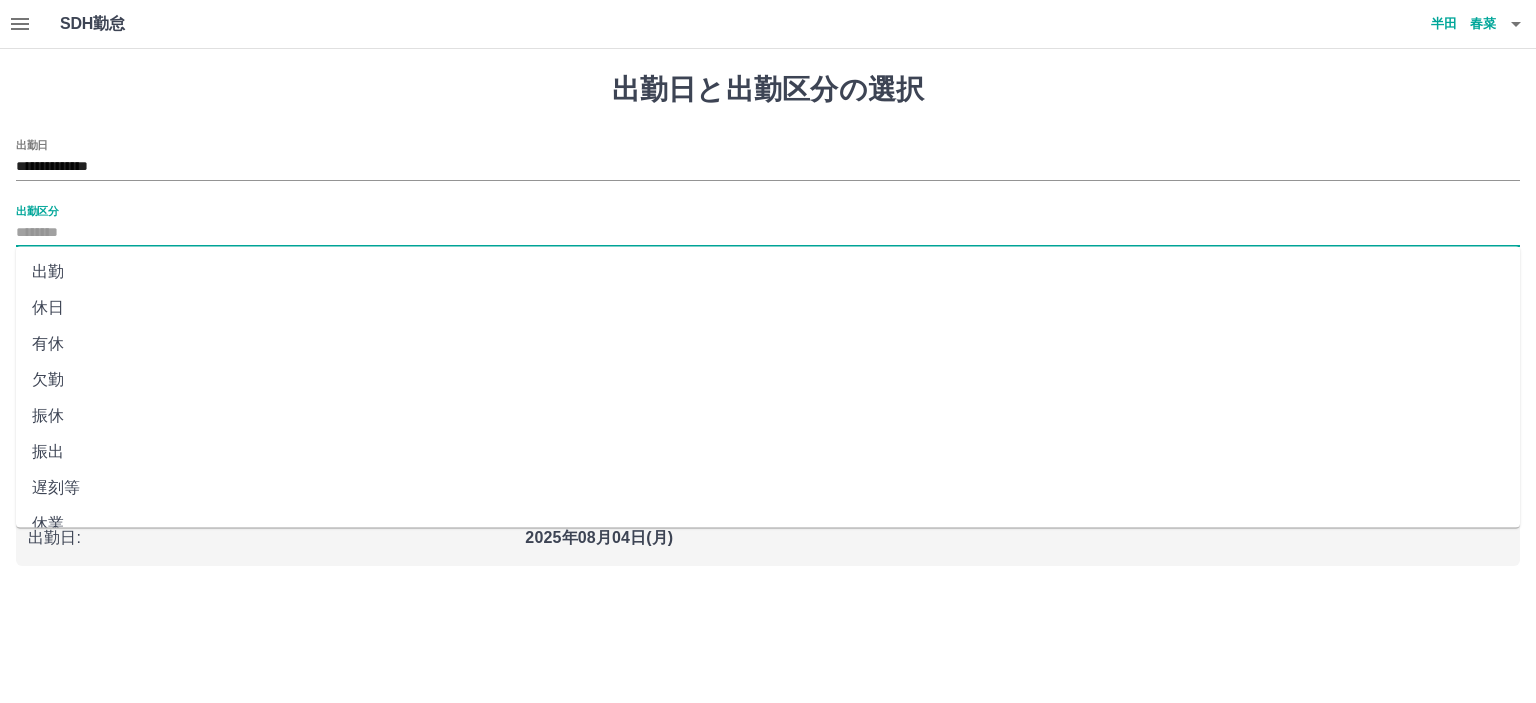 click on "出勤区分" at bounding box center (768, 233) 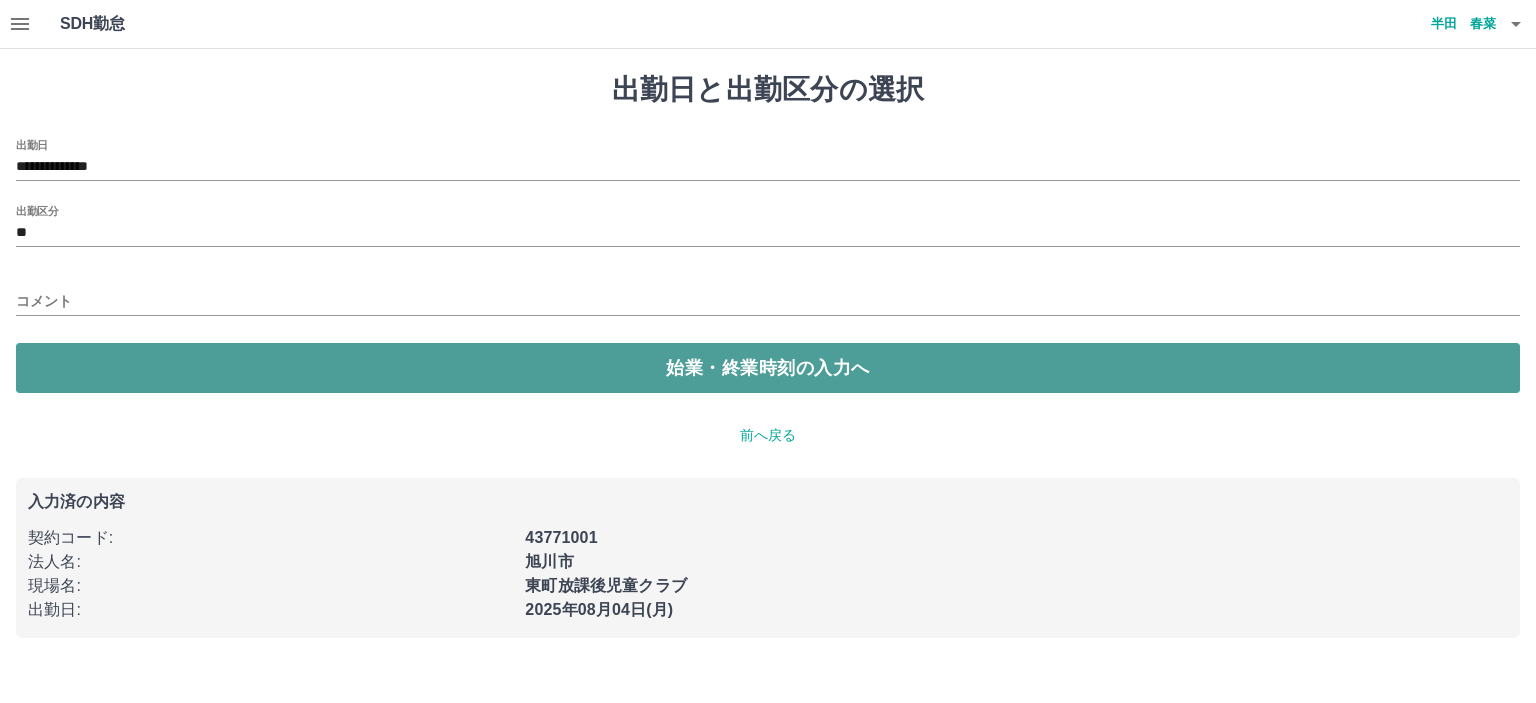 click on "始業・終業時刻の入力へ" at bounding box center [768, 368] 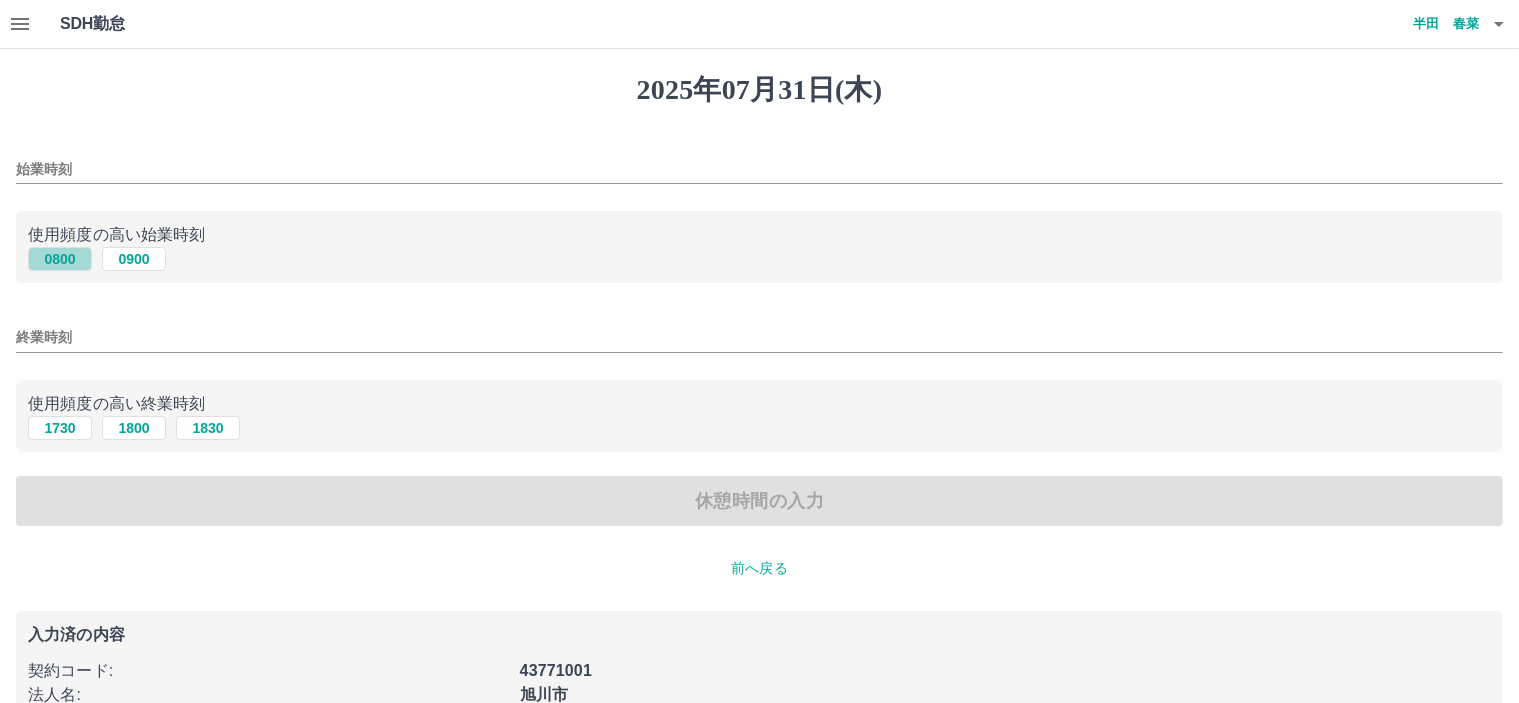 click on "0800" at bounding box center [60, 259] 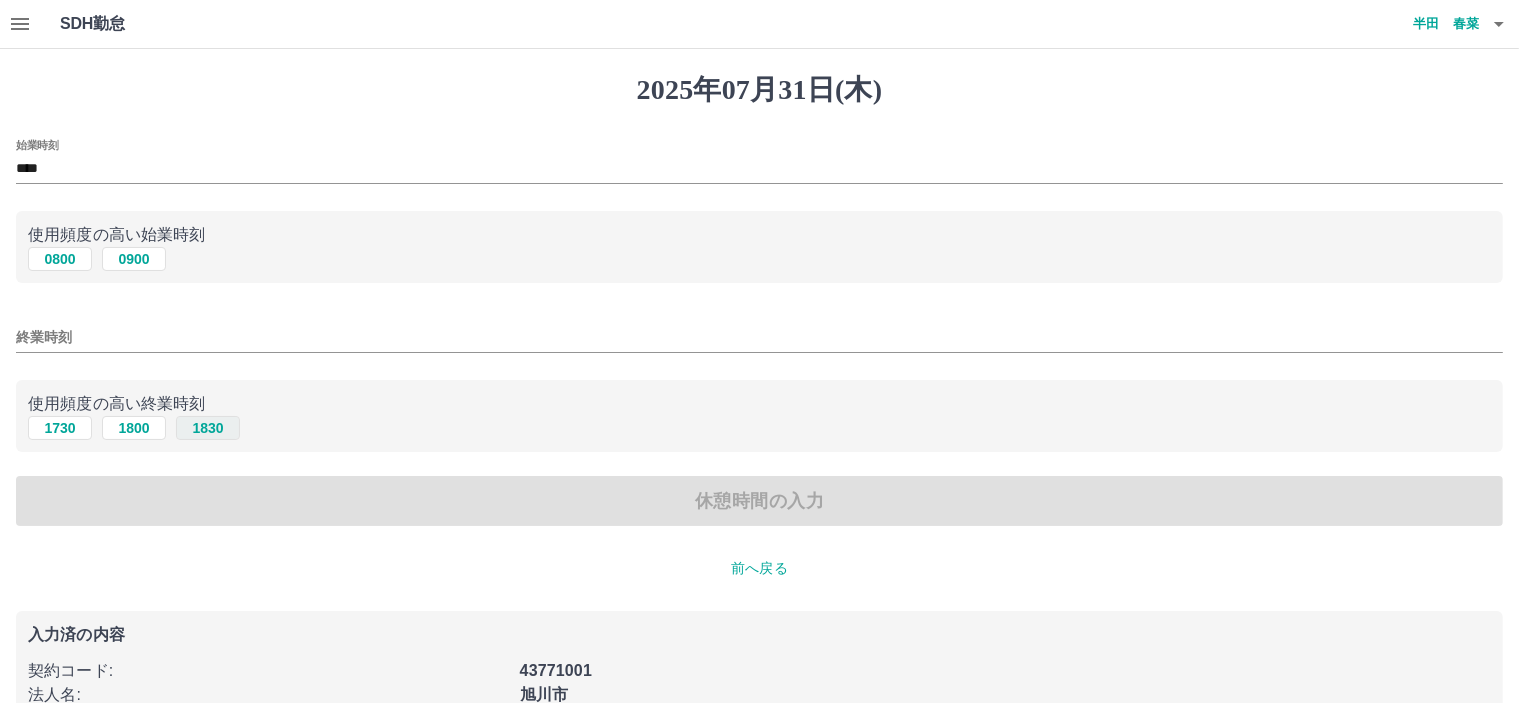 click on "1830" at bounding box center (208, 428) 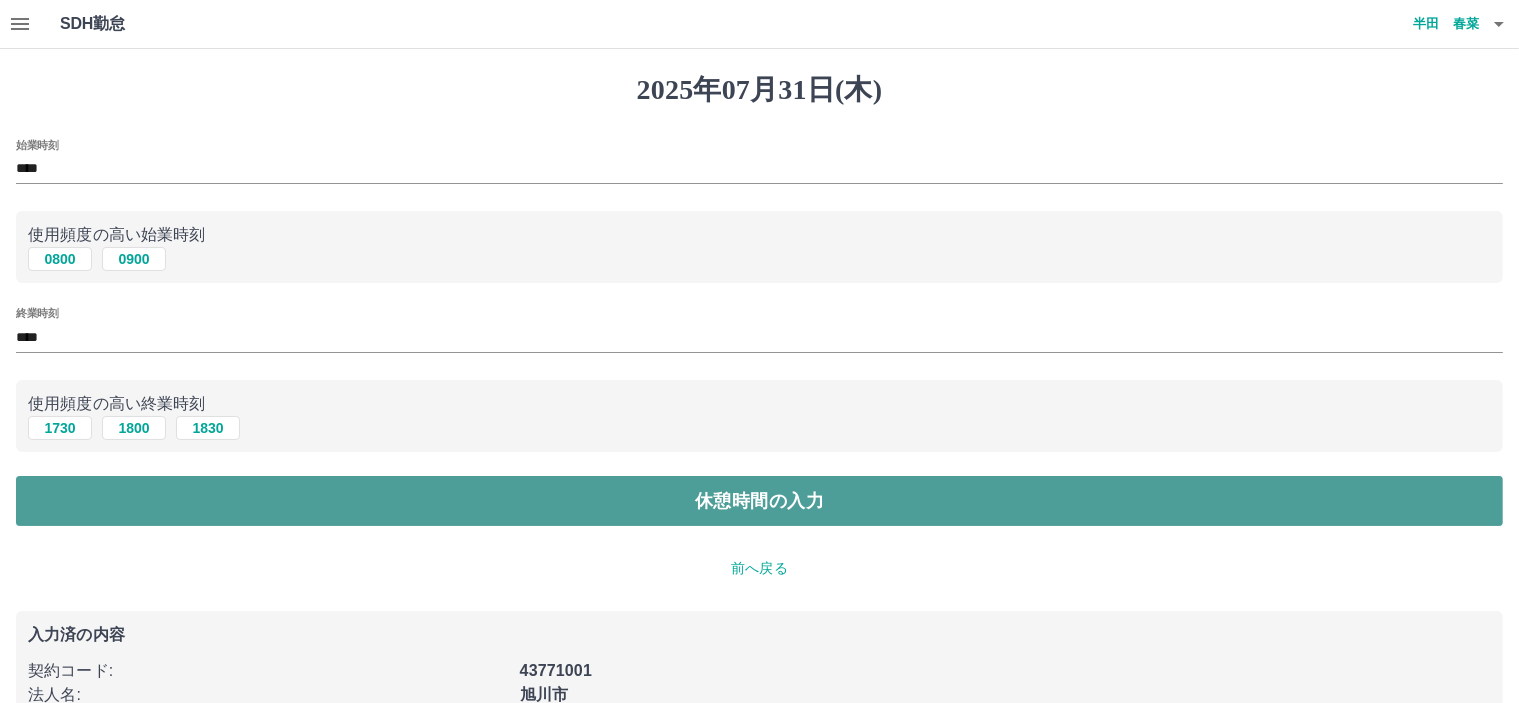 click on "休憩時間の入力" at bounding box center [759, 501] 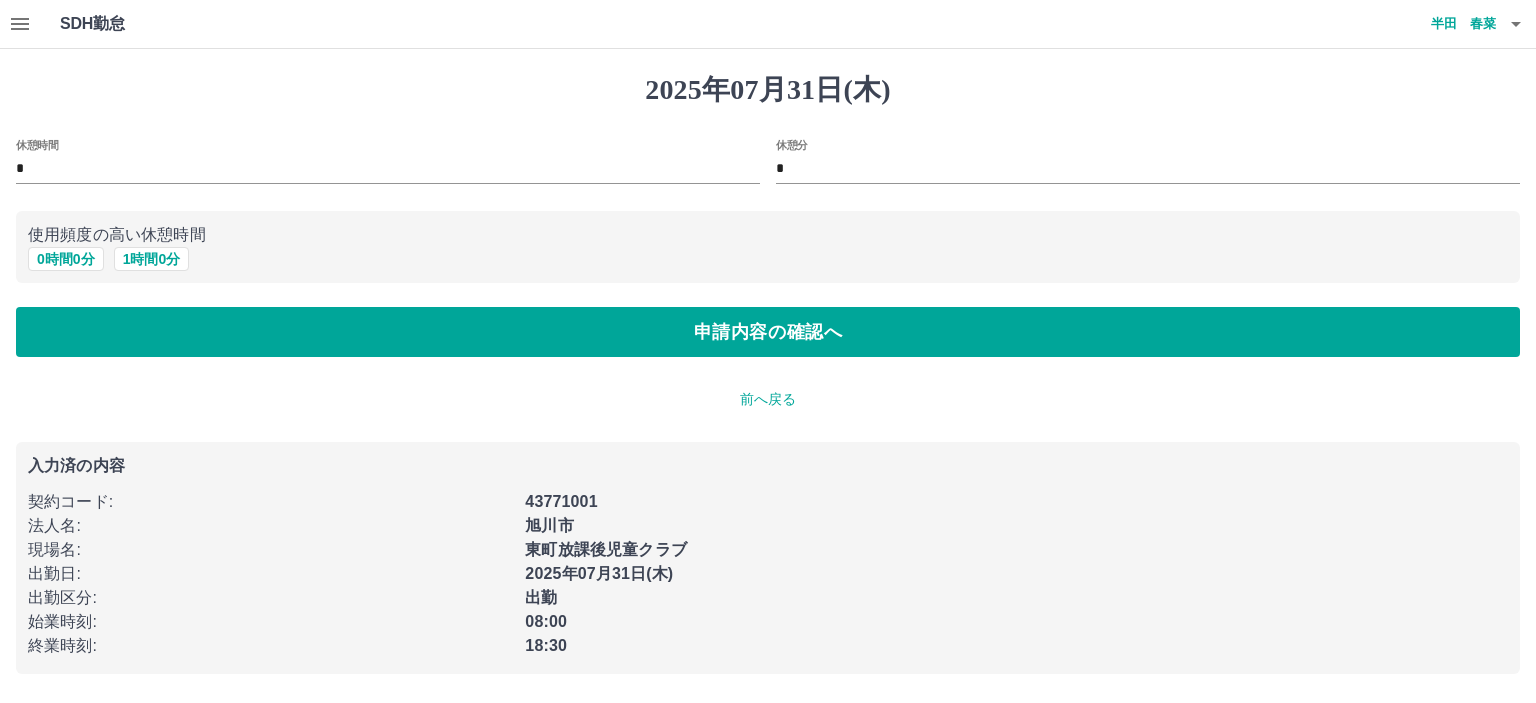 click on "休憩時間 * 休憩分 * 使用頻度の高い休憩時間 0 時間 0 分 1 時間 0 分 申請内容の確認へ" at bounding box center (768, 248) 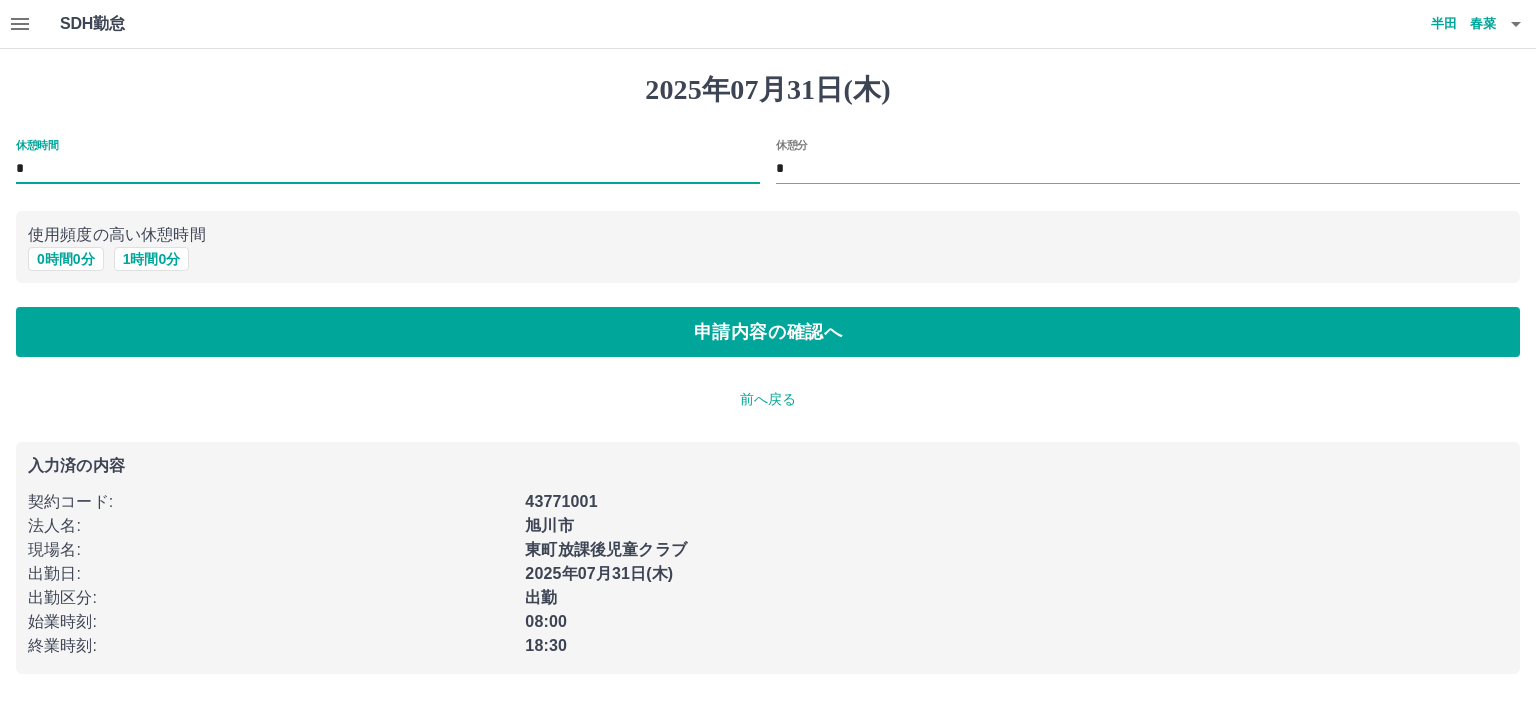 click on "*" at bounding box center [388, 169] 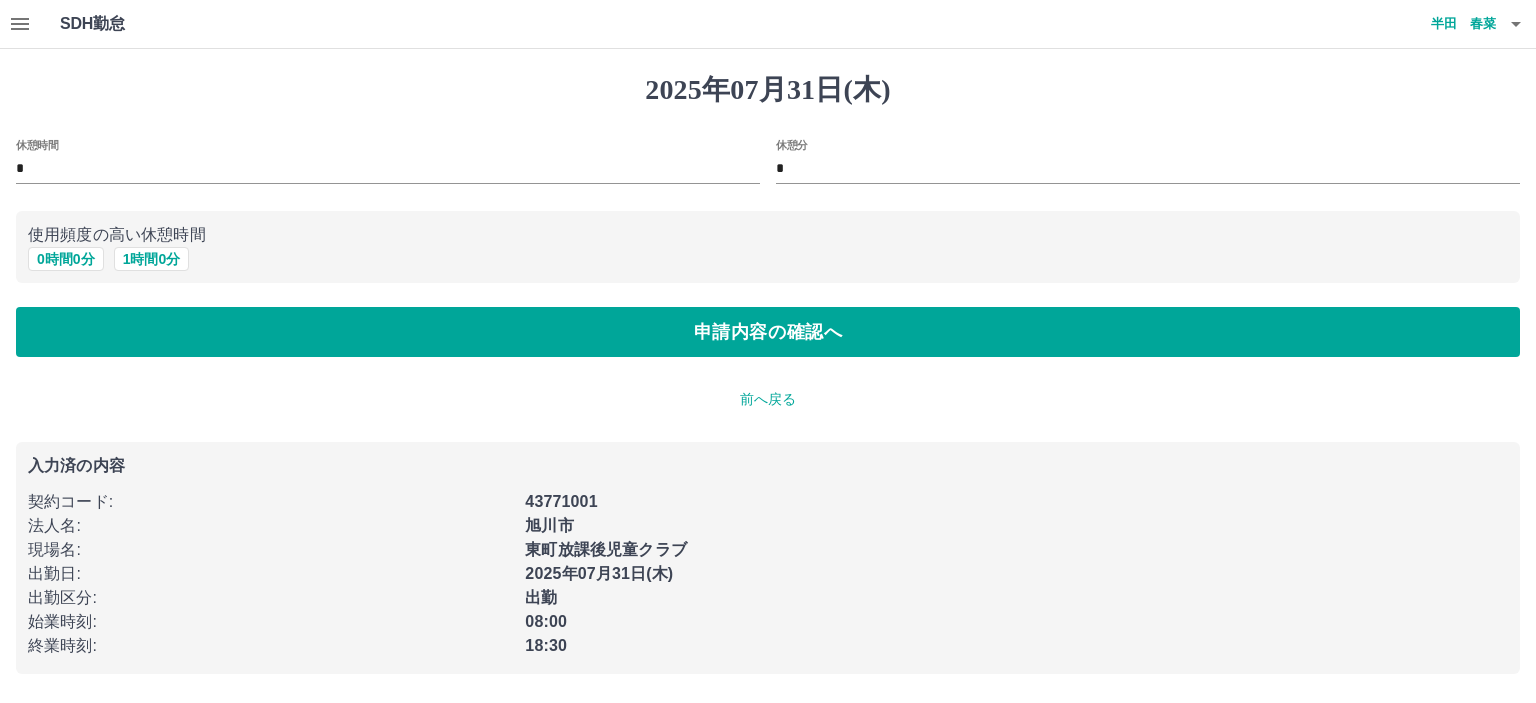 click on "休憩分" at bounding box center [792, 144] 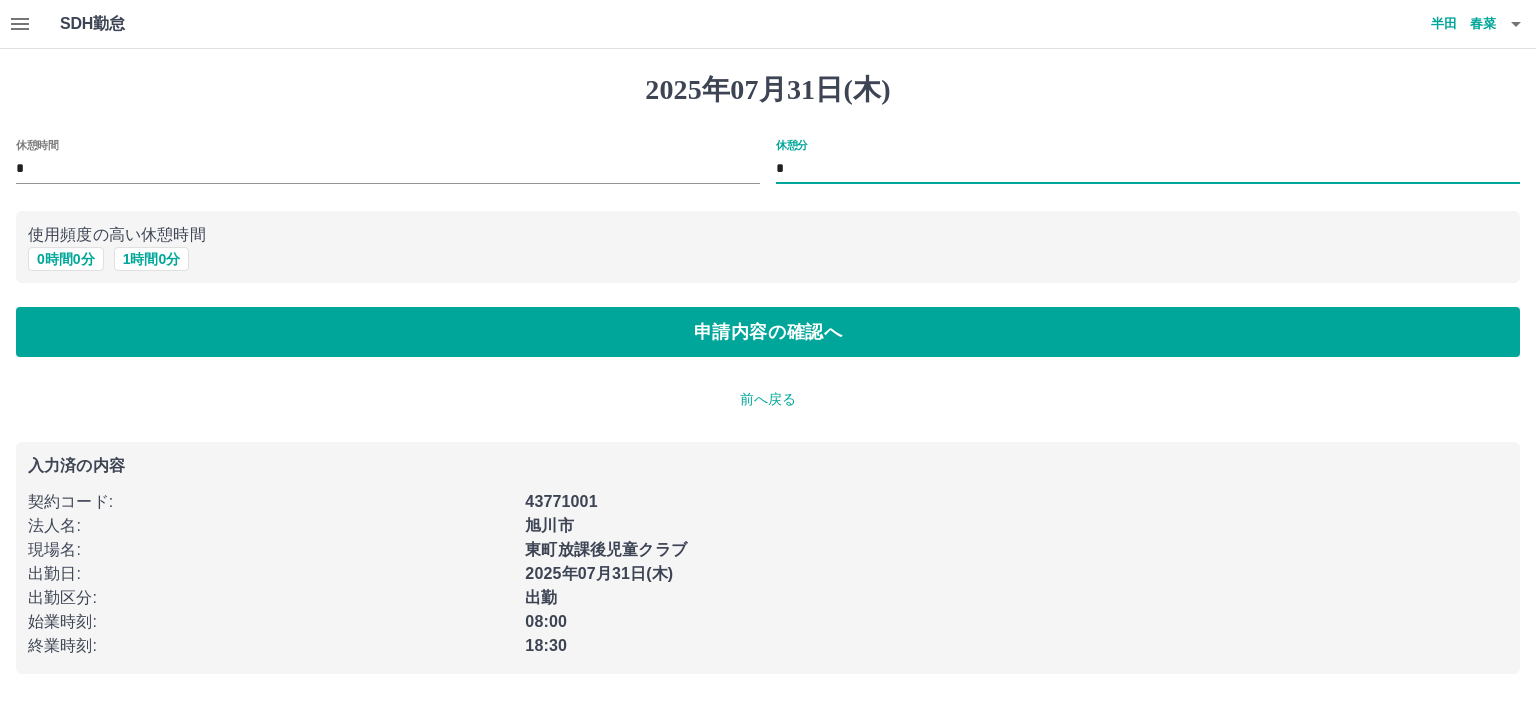 click on "*" at bounding box center (1148, 169) 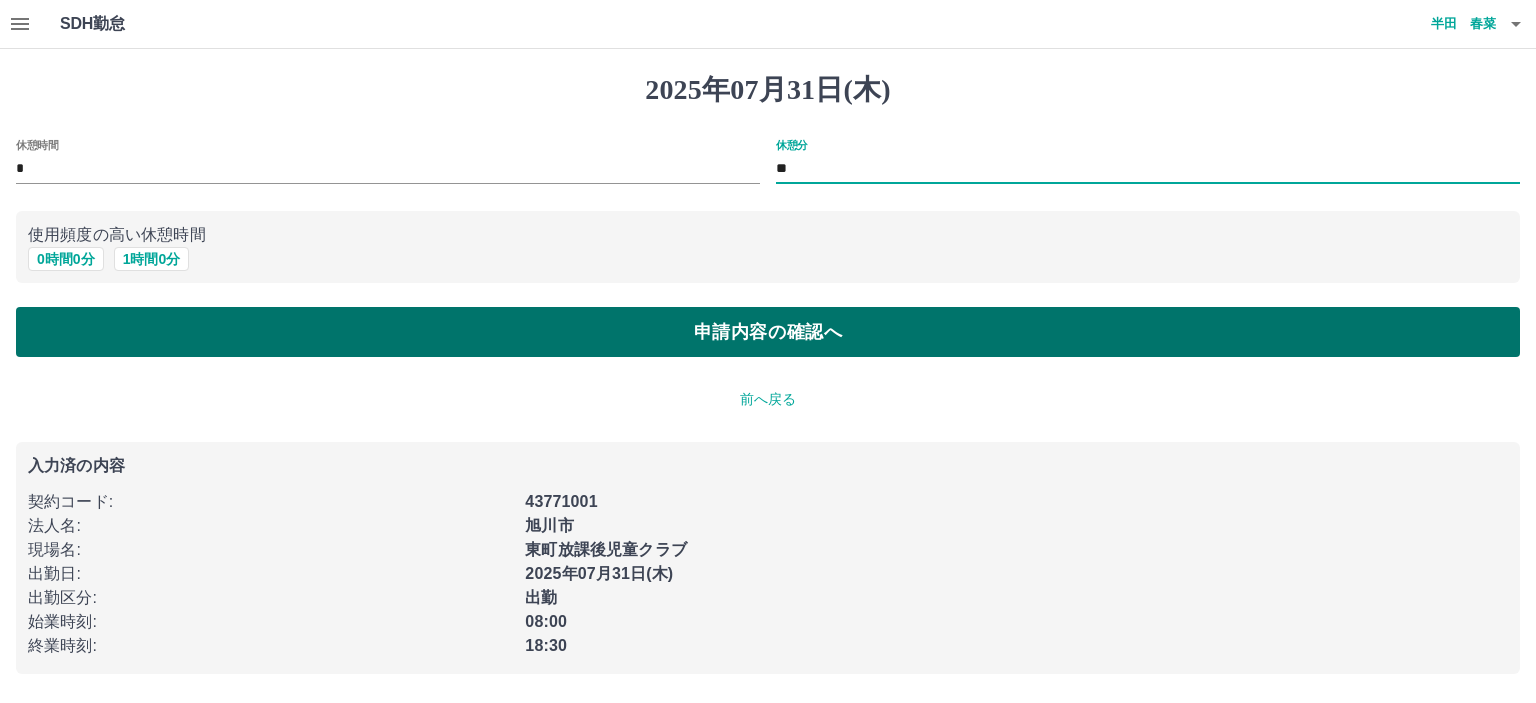 type on "**" 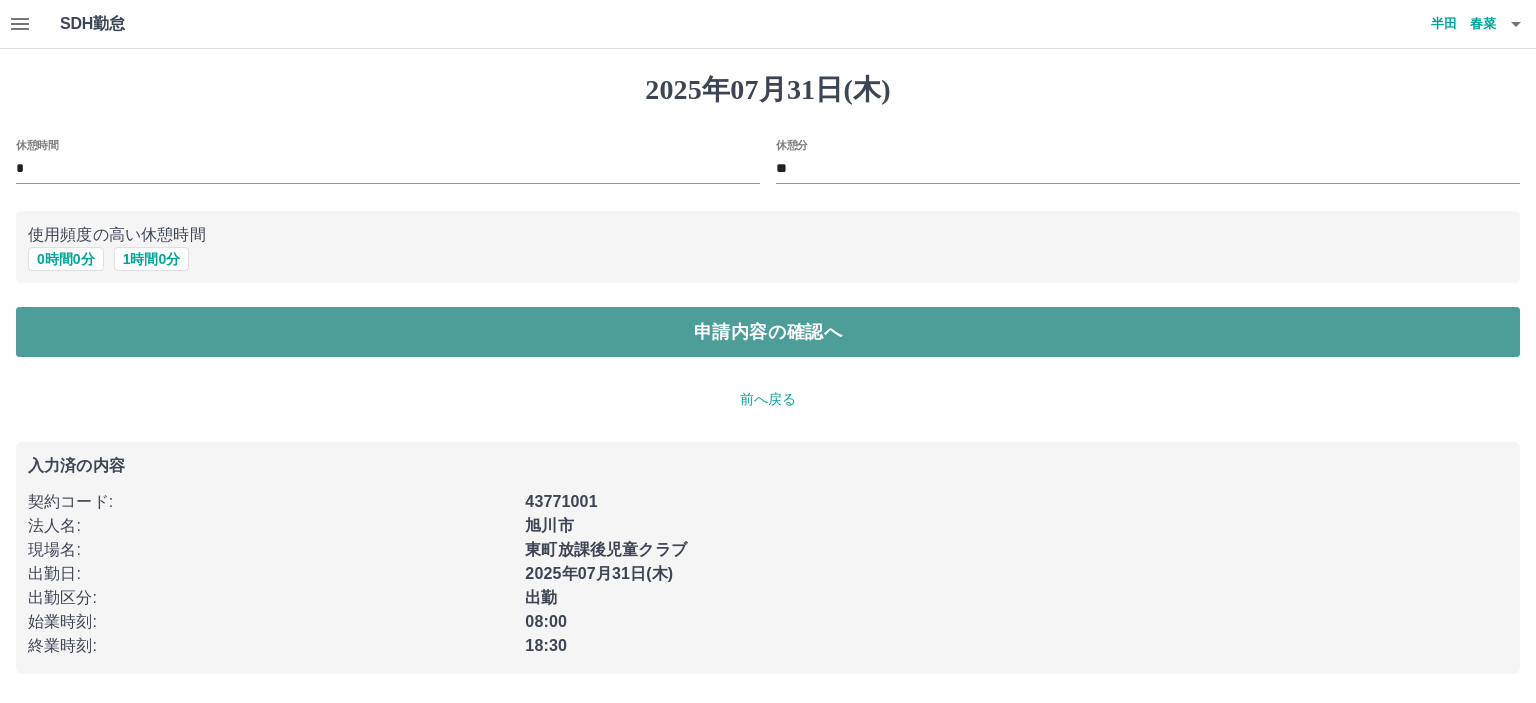 click on "申請内容の確認へ" at bounding box center [768, 332] 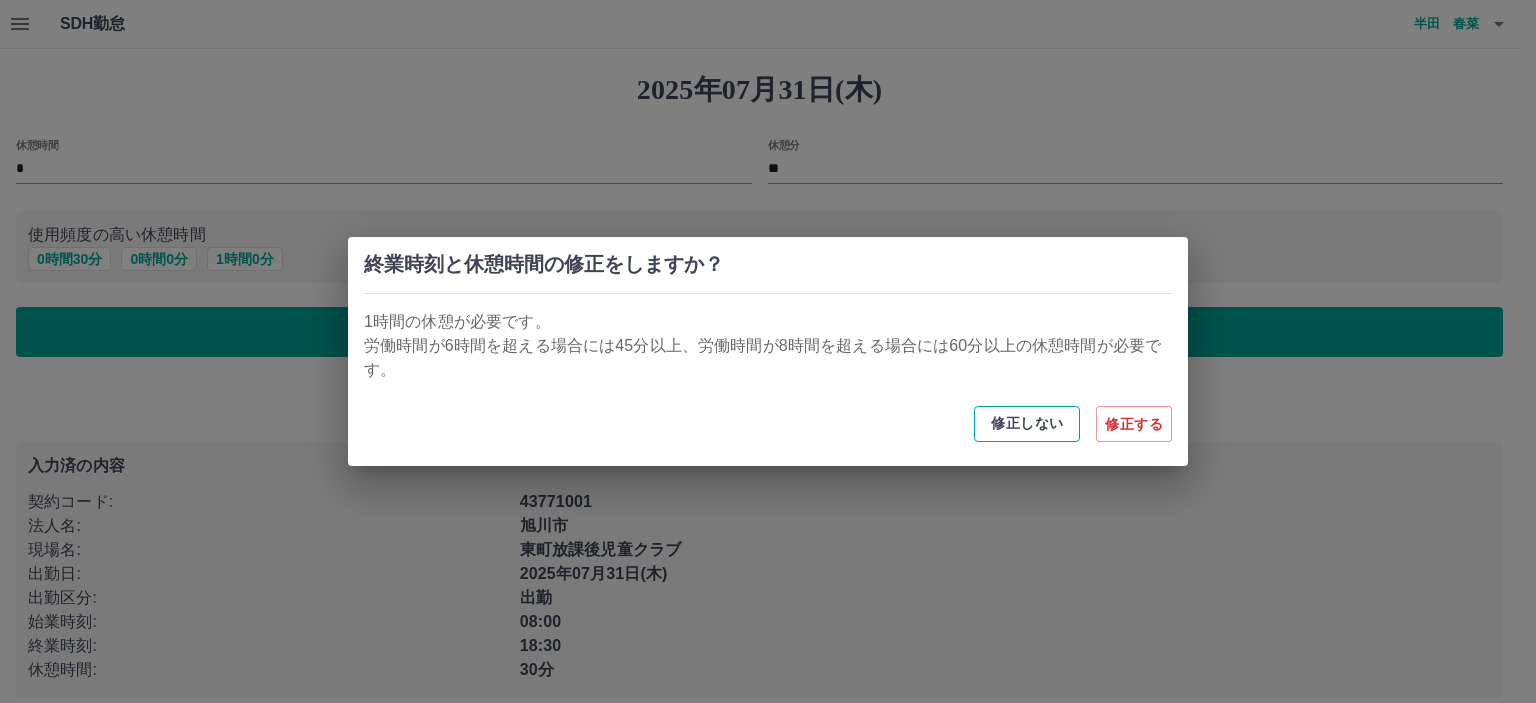click on "修正しない" at bounding box center (1027, 424) 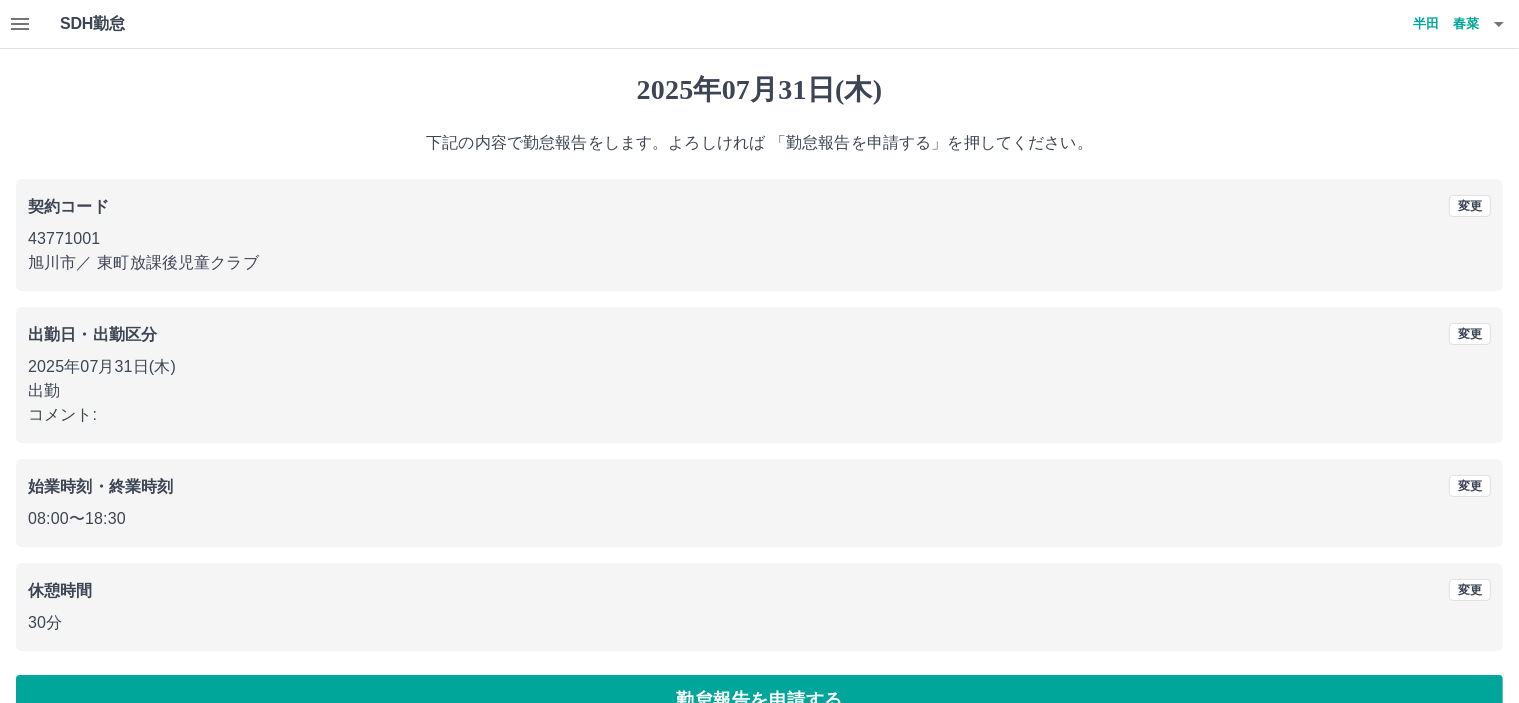 scroll, scrollTop: 45, scrollLeft: 0, axis: vertical 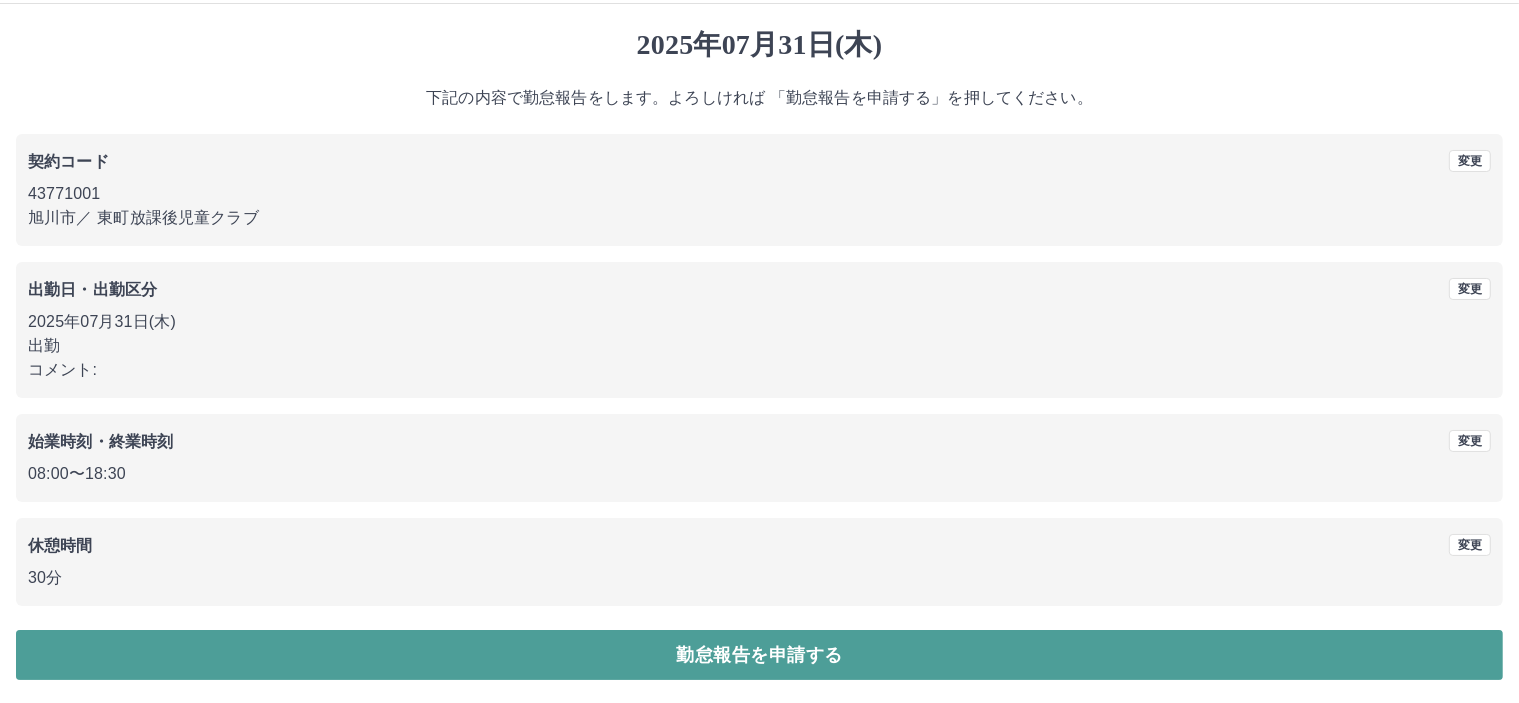 click on "勤怠報告を申請する" at bounding box center [759, 655] 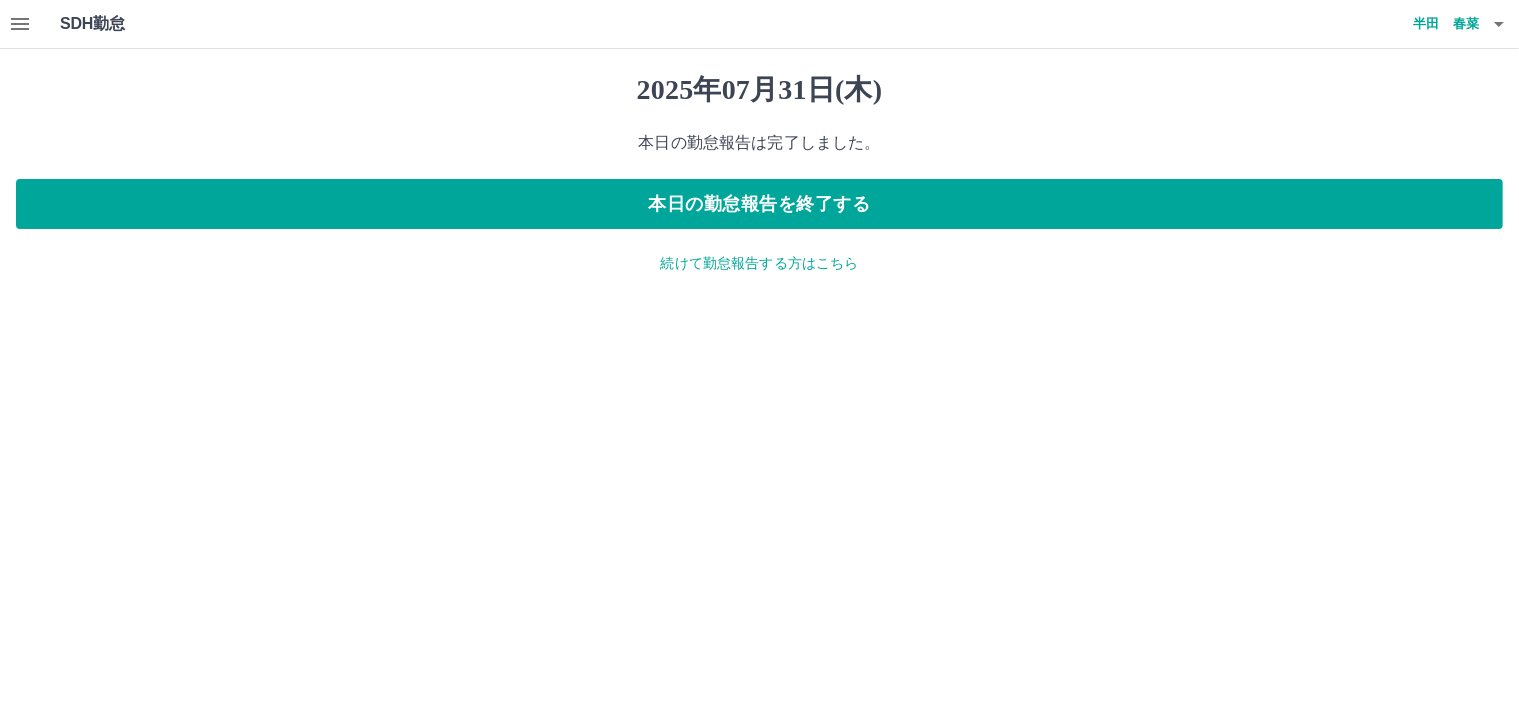 scroll, scrollTop: 0, scrollLeft: 0, axis: both 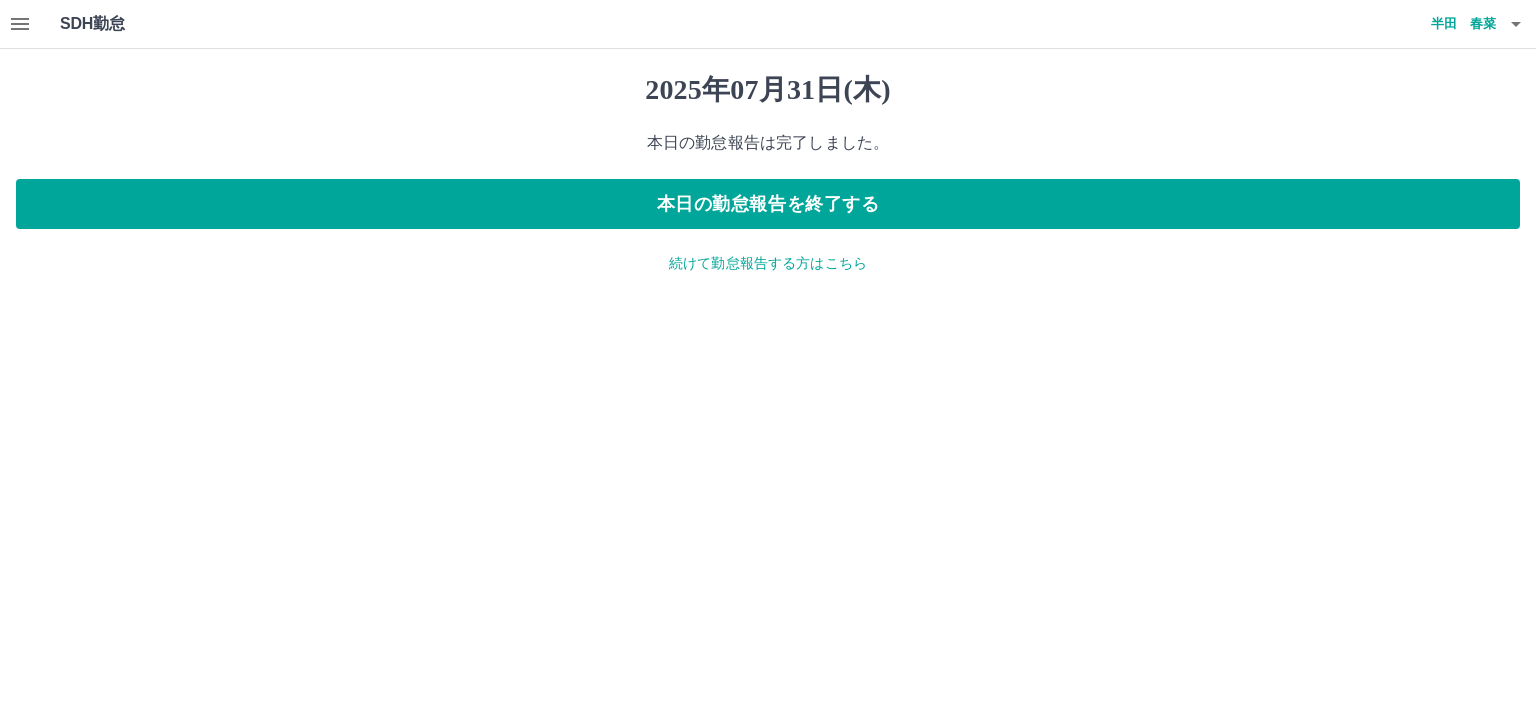 click on "続けて勤怠報告する方はこちら" at bounding box center (768, 263) 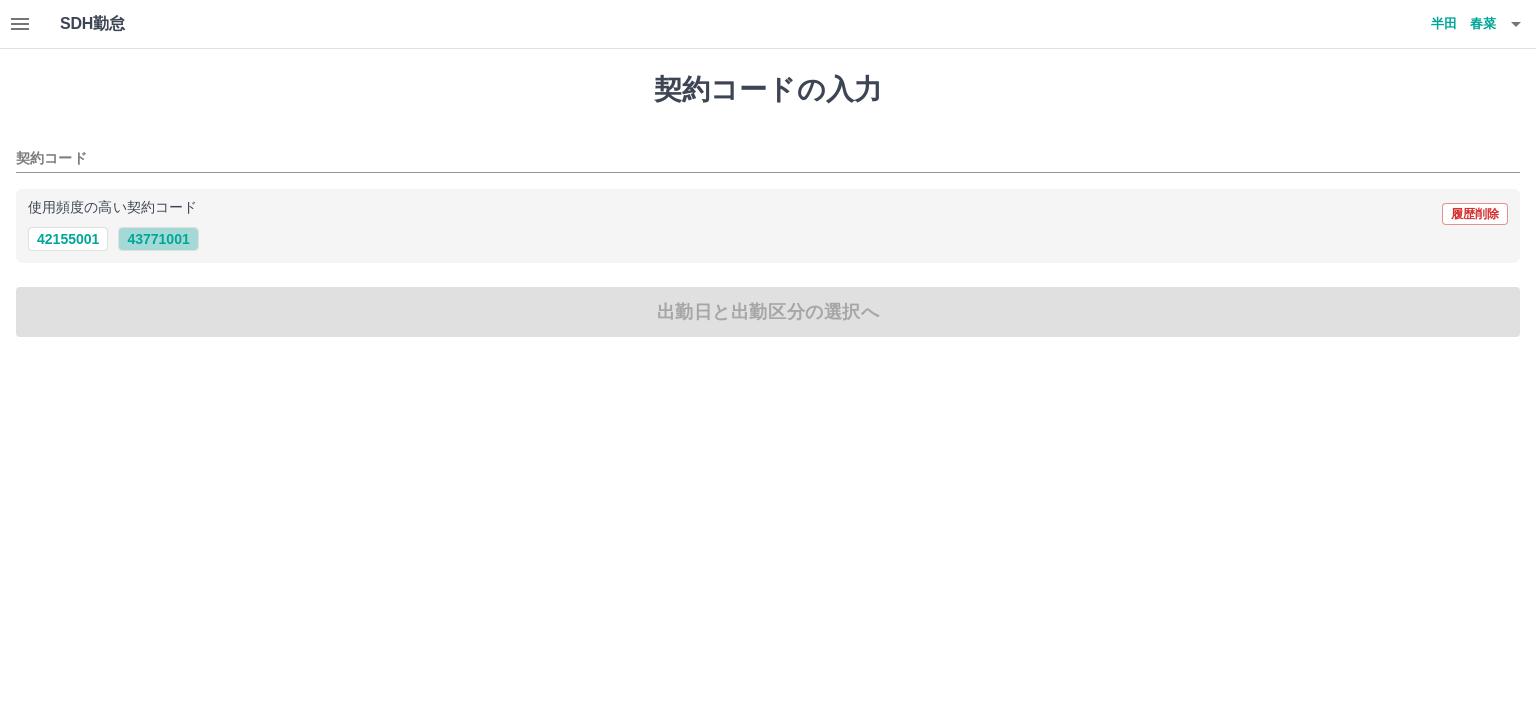 click on "43771001" at bounding box center (158, 239) 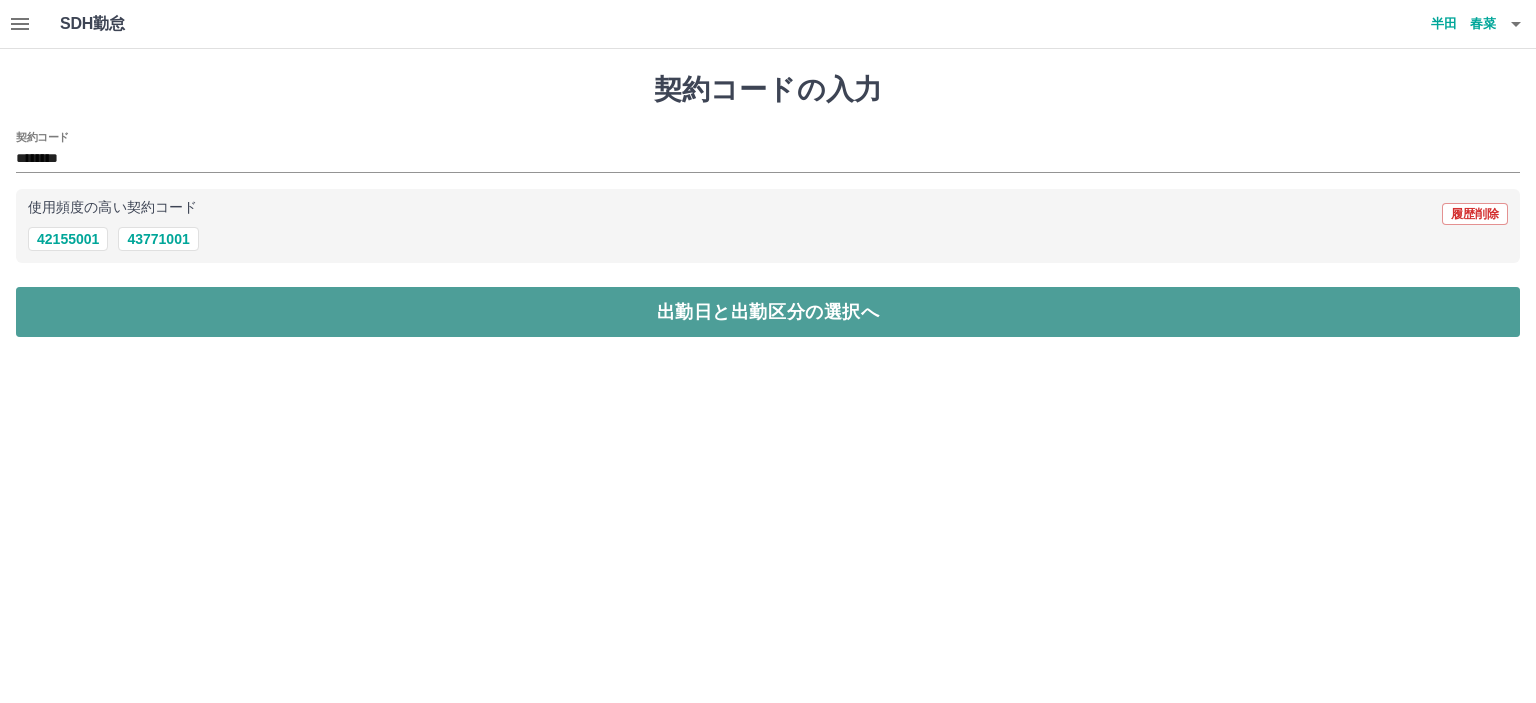 click on "出勤日と出勤区分の選択へ" at bounding box center (768, 312) 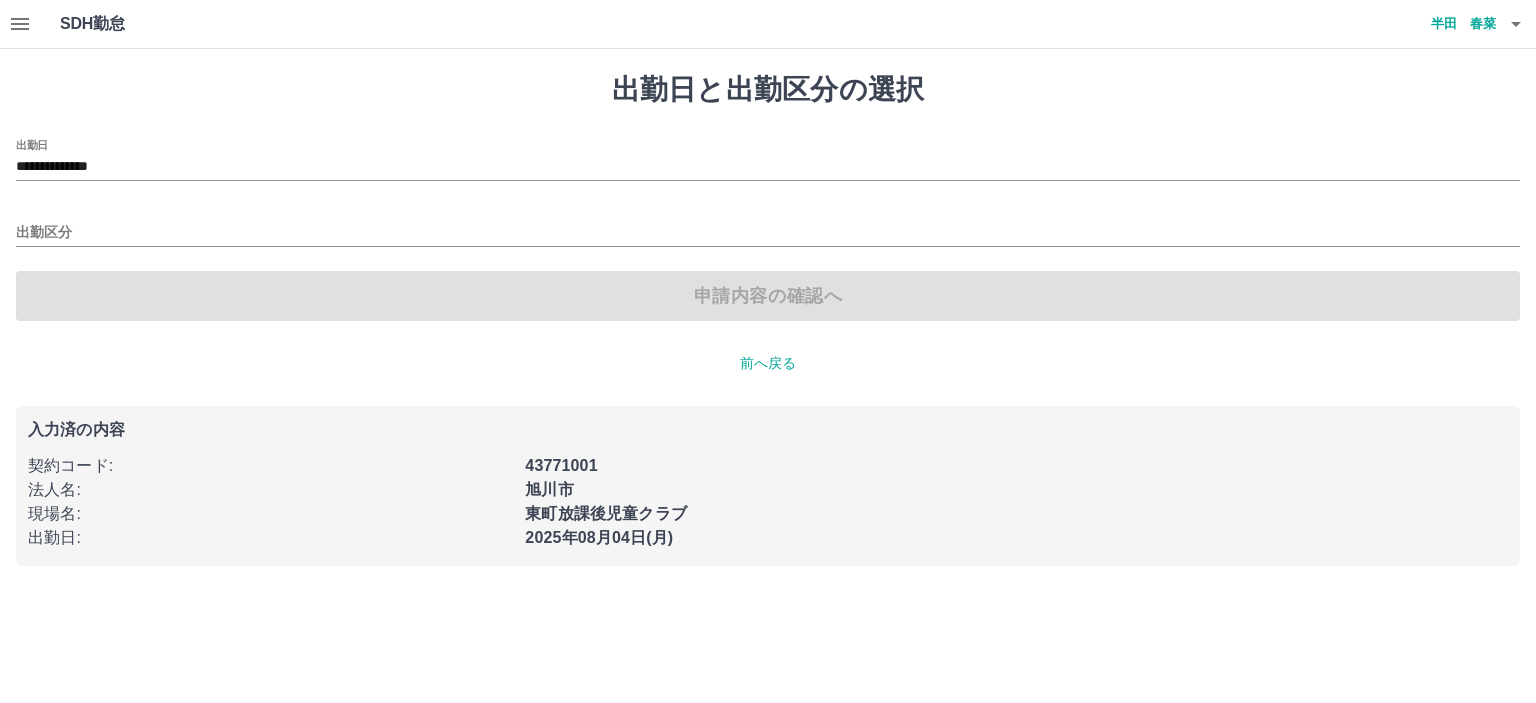 click on "出勤区分" at bounding box center (768, 226) 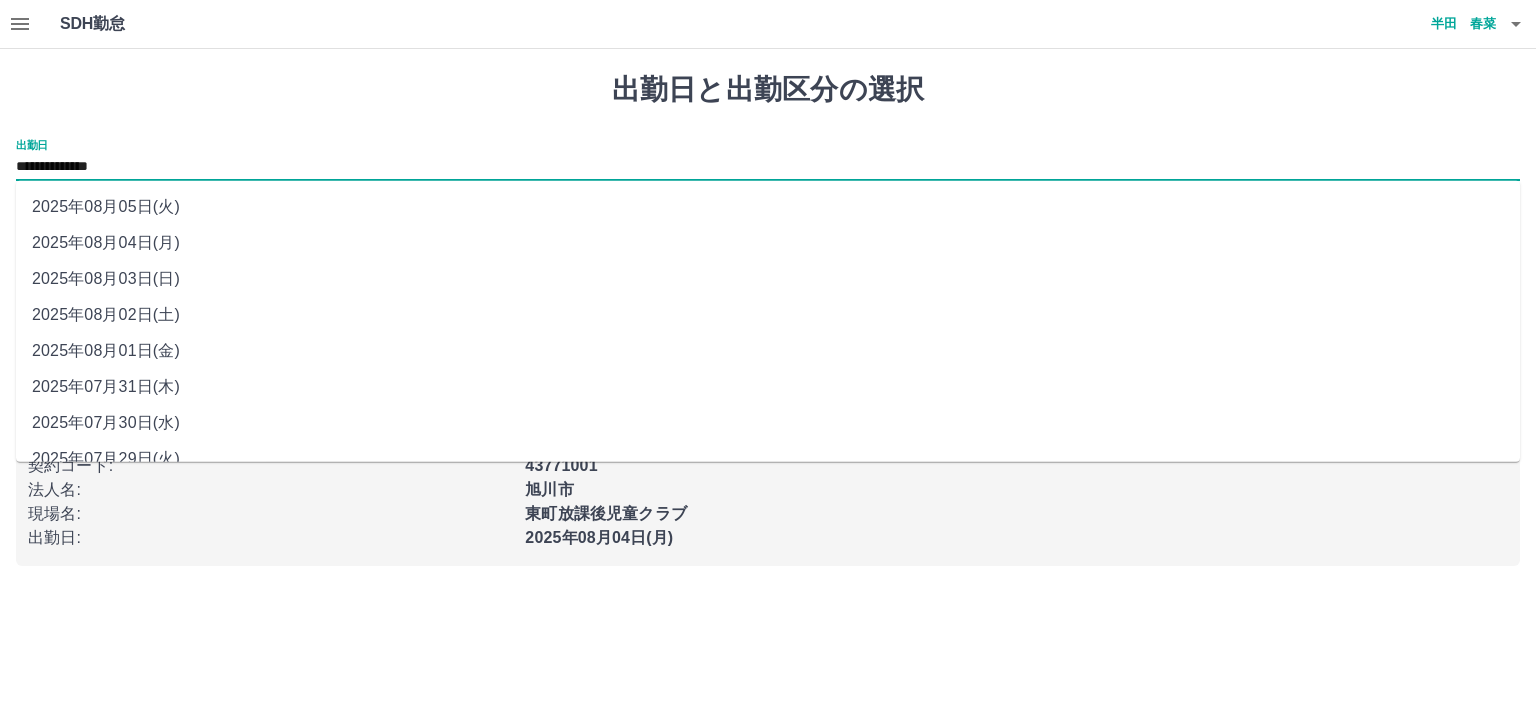 click on "**********" at bounding box center [768, 167] 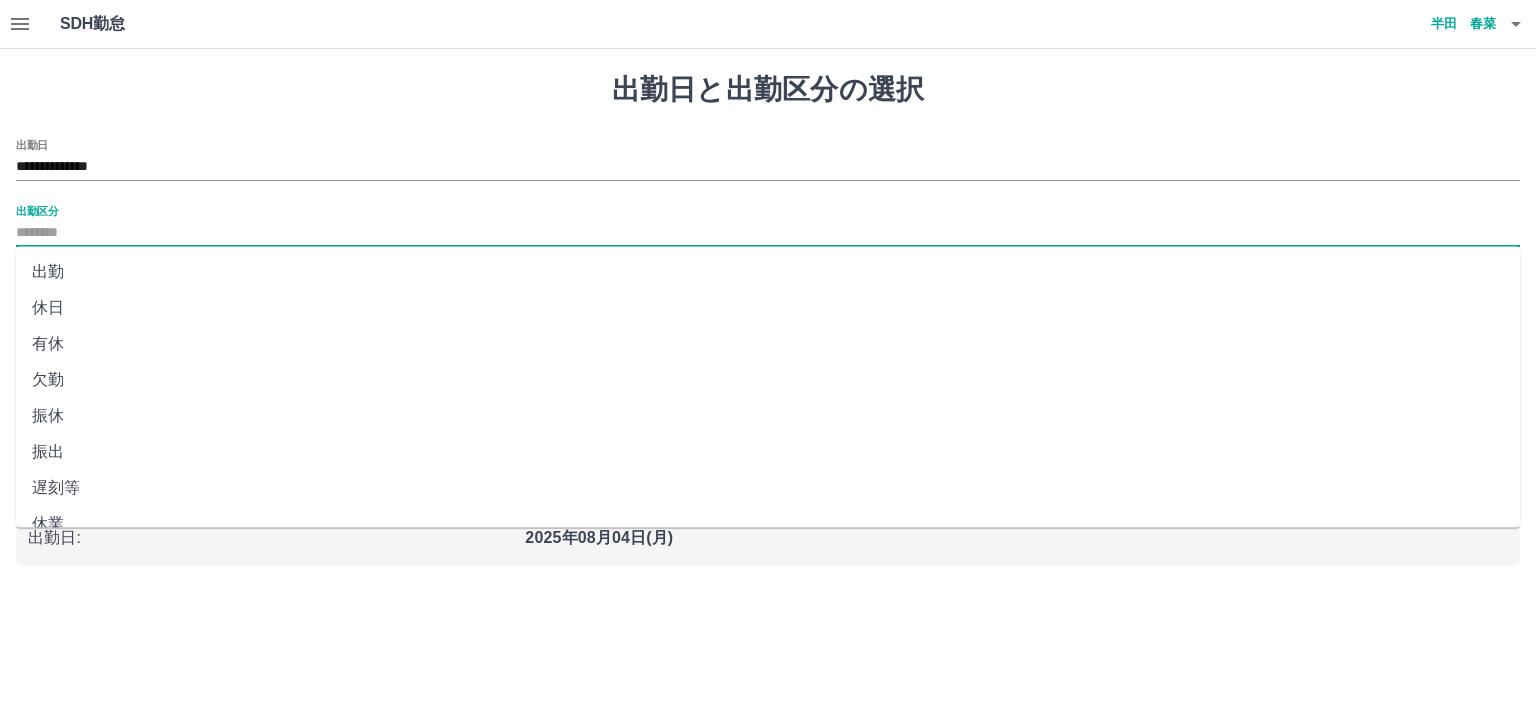 click on "出勤区分" at bounding box center [768, 233] 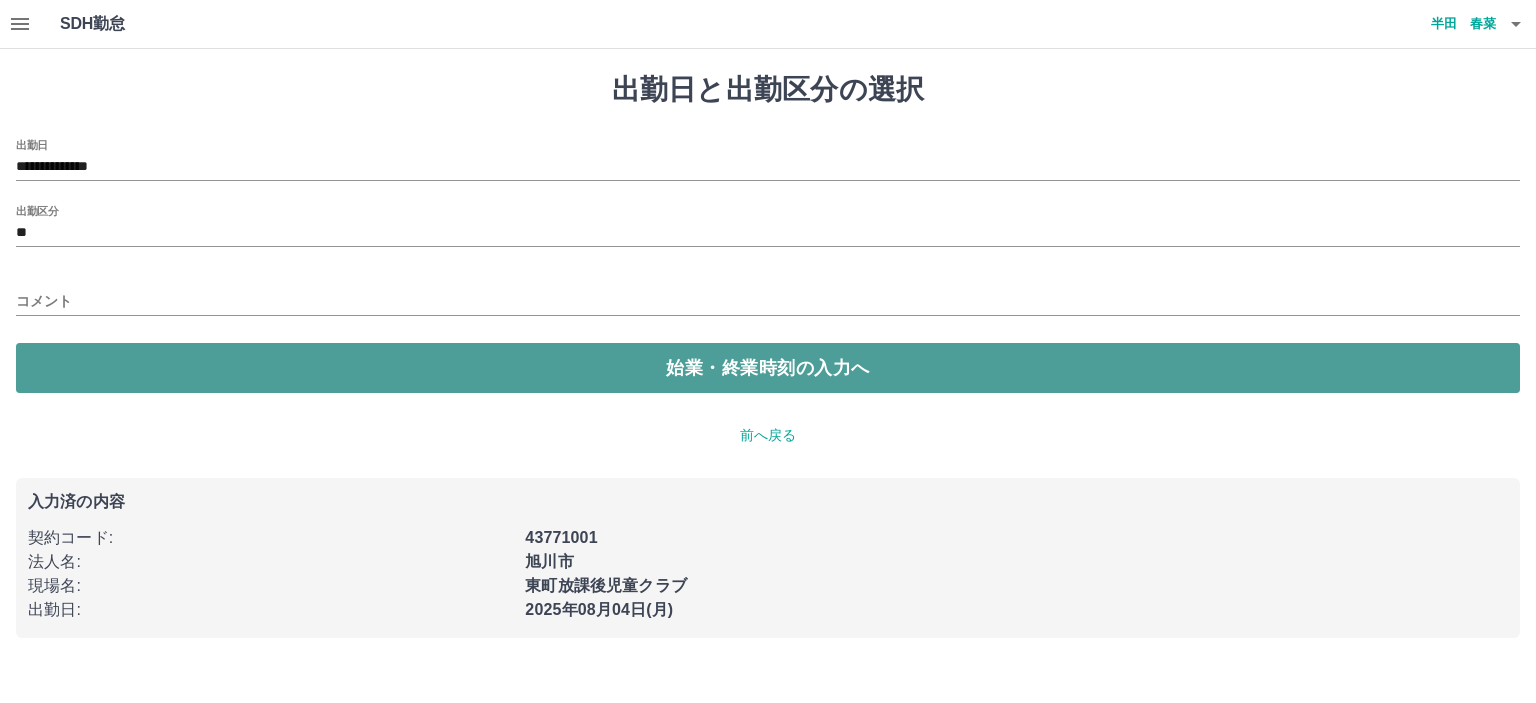 click on "始業・終業時刻の入力へ" at bounding box center (768, 368) 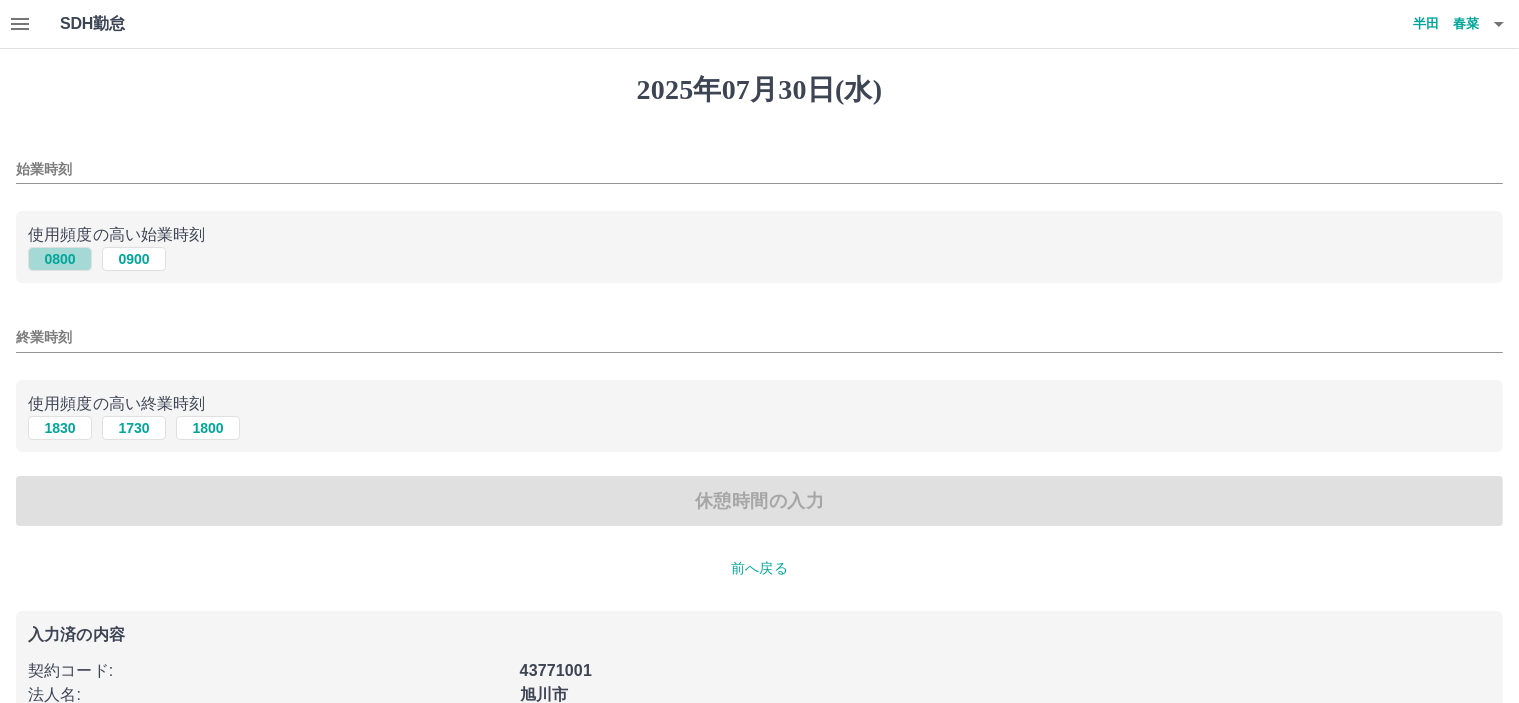 click on "0800" at bounding box center (60, 259) 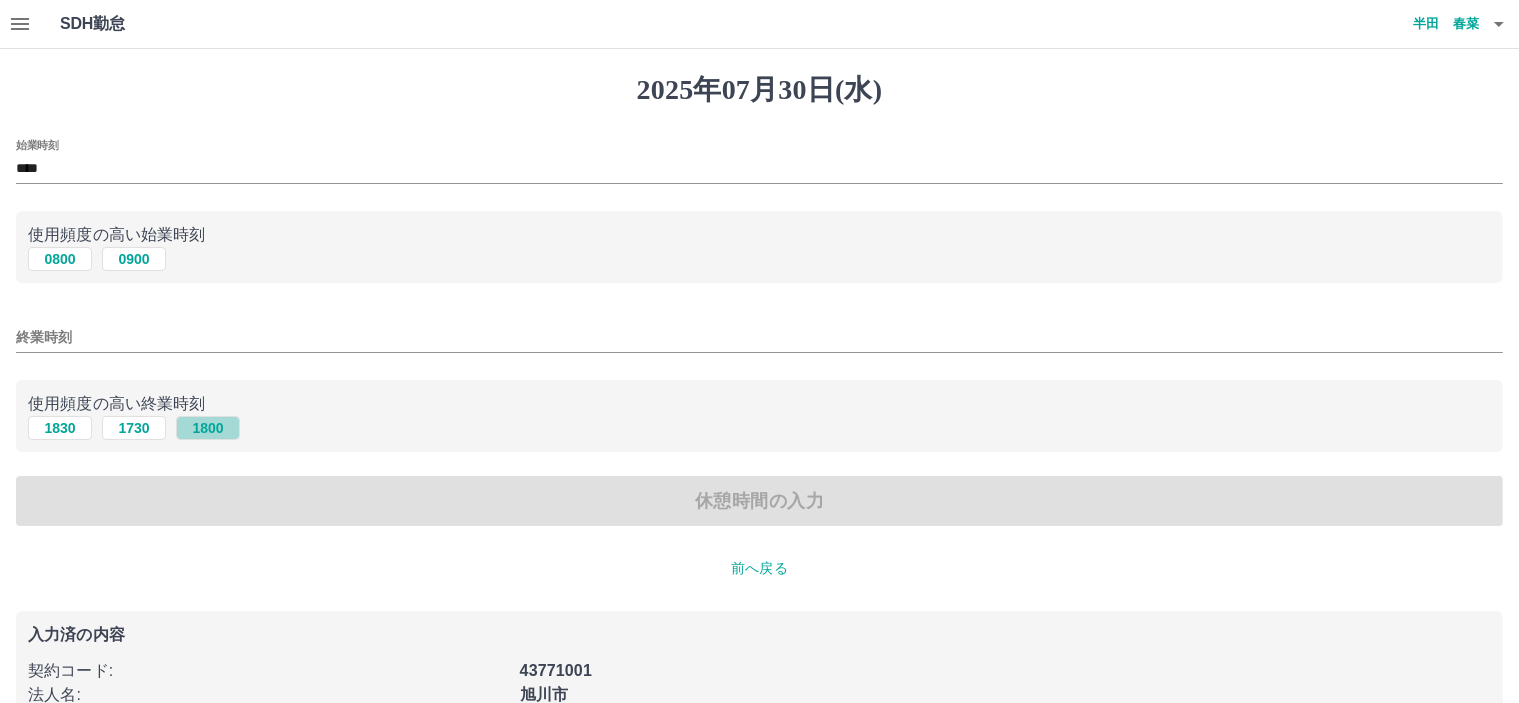 click on "1800" at bounding box center [208, 428] 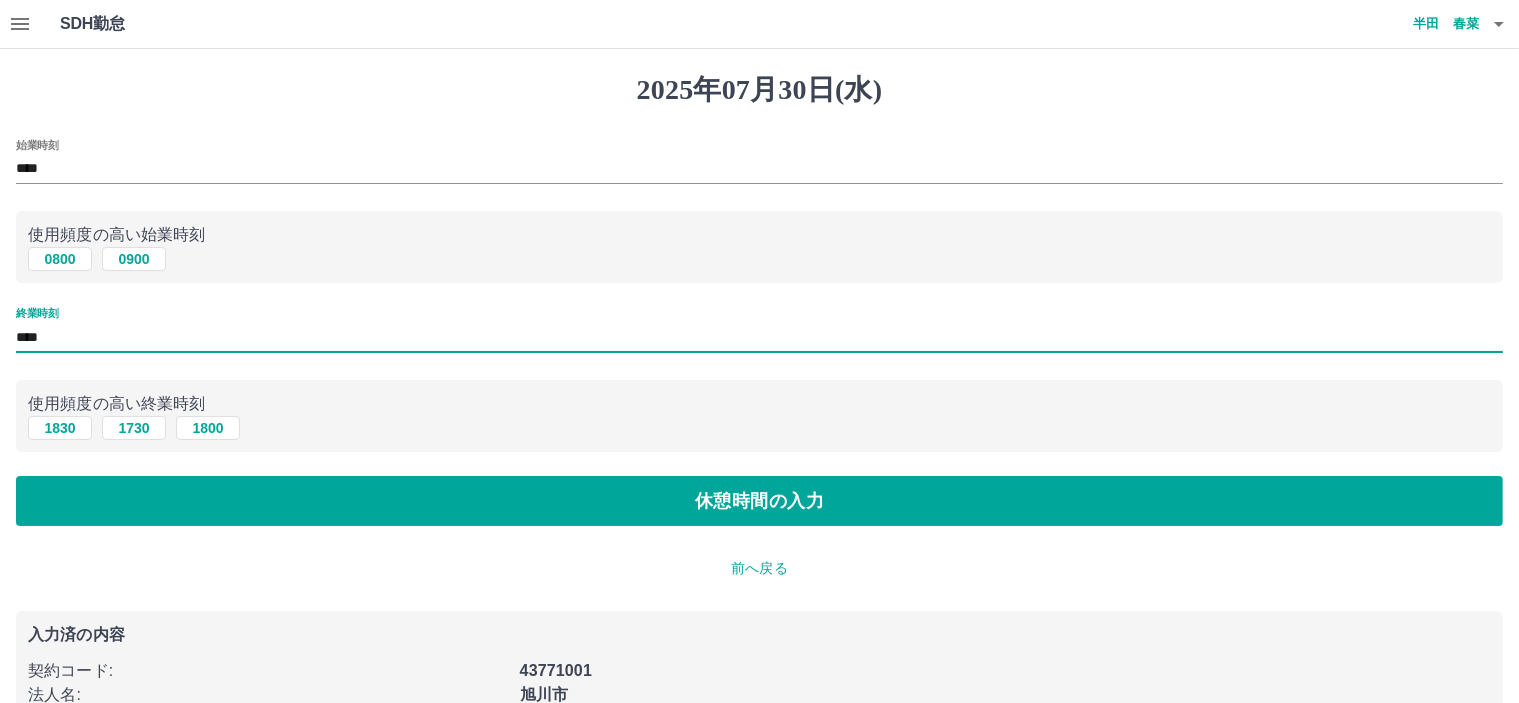 click on "****" at bounding box center (759, 337) 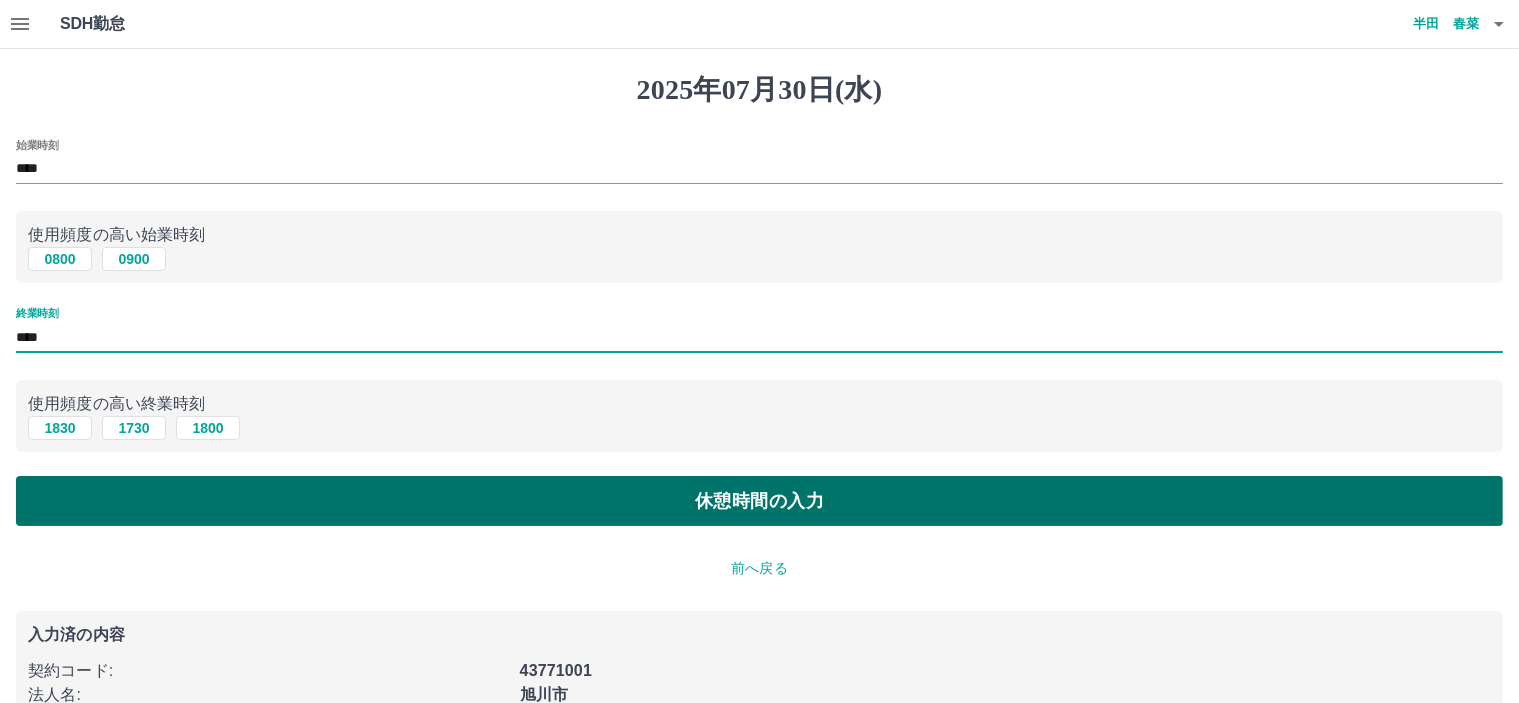 click on "休憩時間の入力" at bounding box center (759, 501) 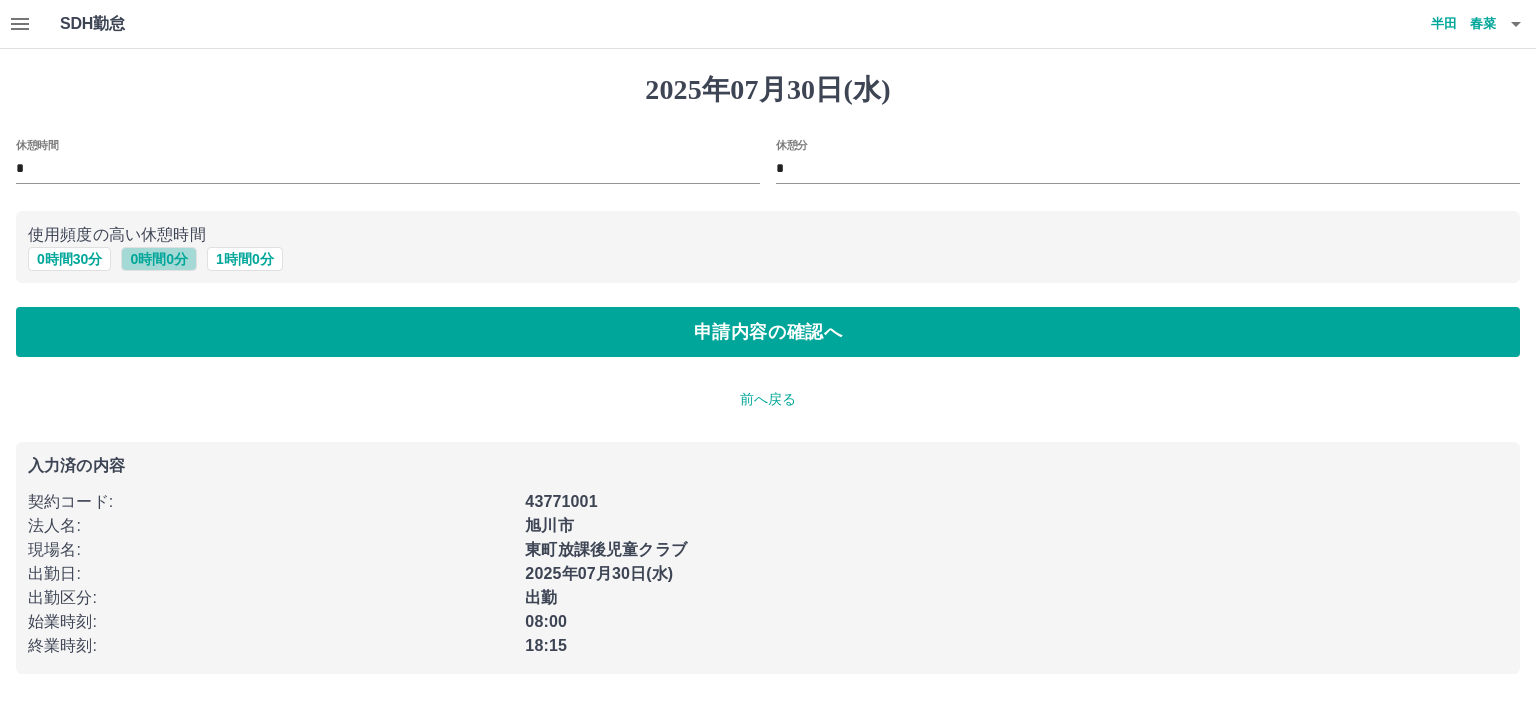 click on "0 時間 0 分" at bounding box center [159, 259] 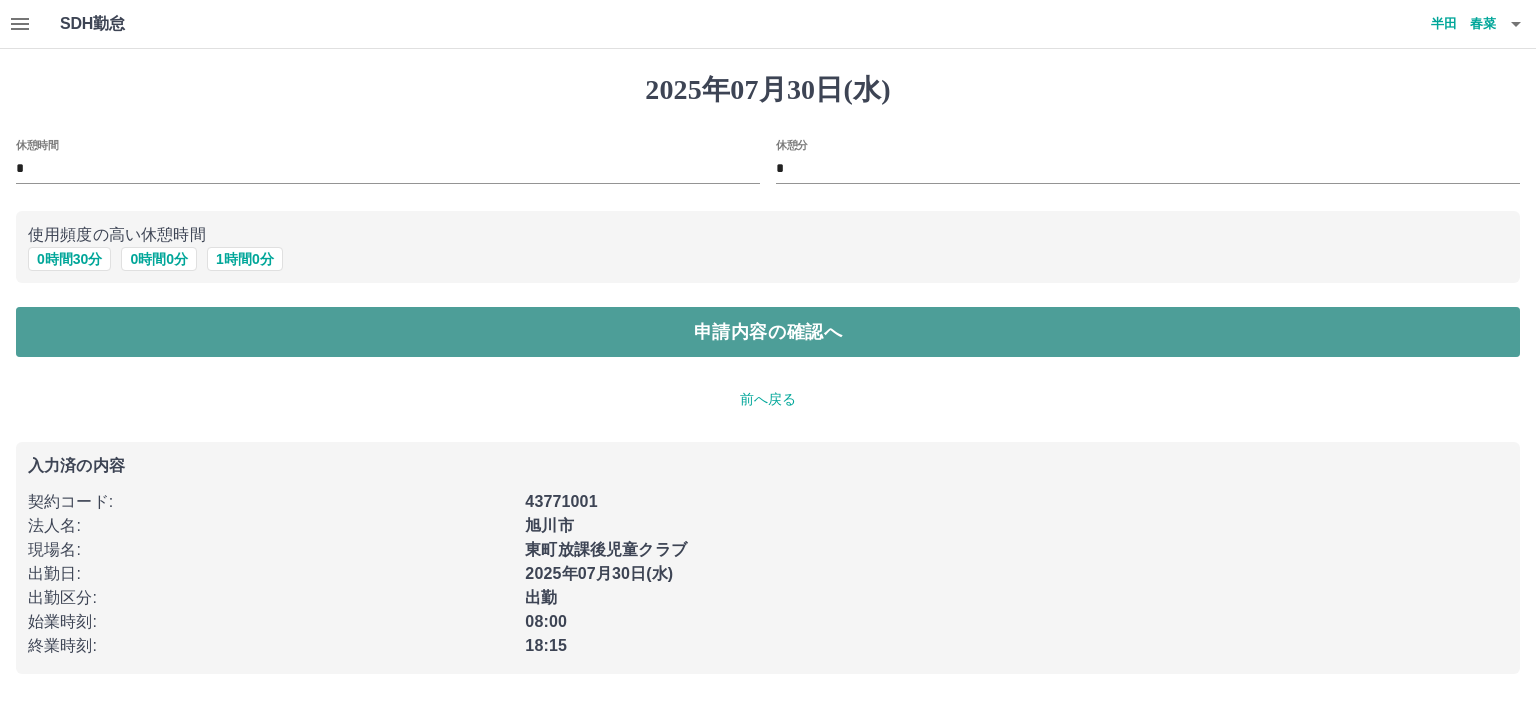 click on "申請内容の確認へ" at bounding box center (768, 332) 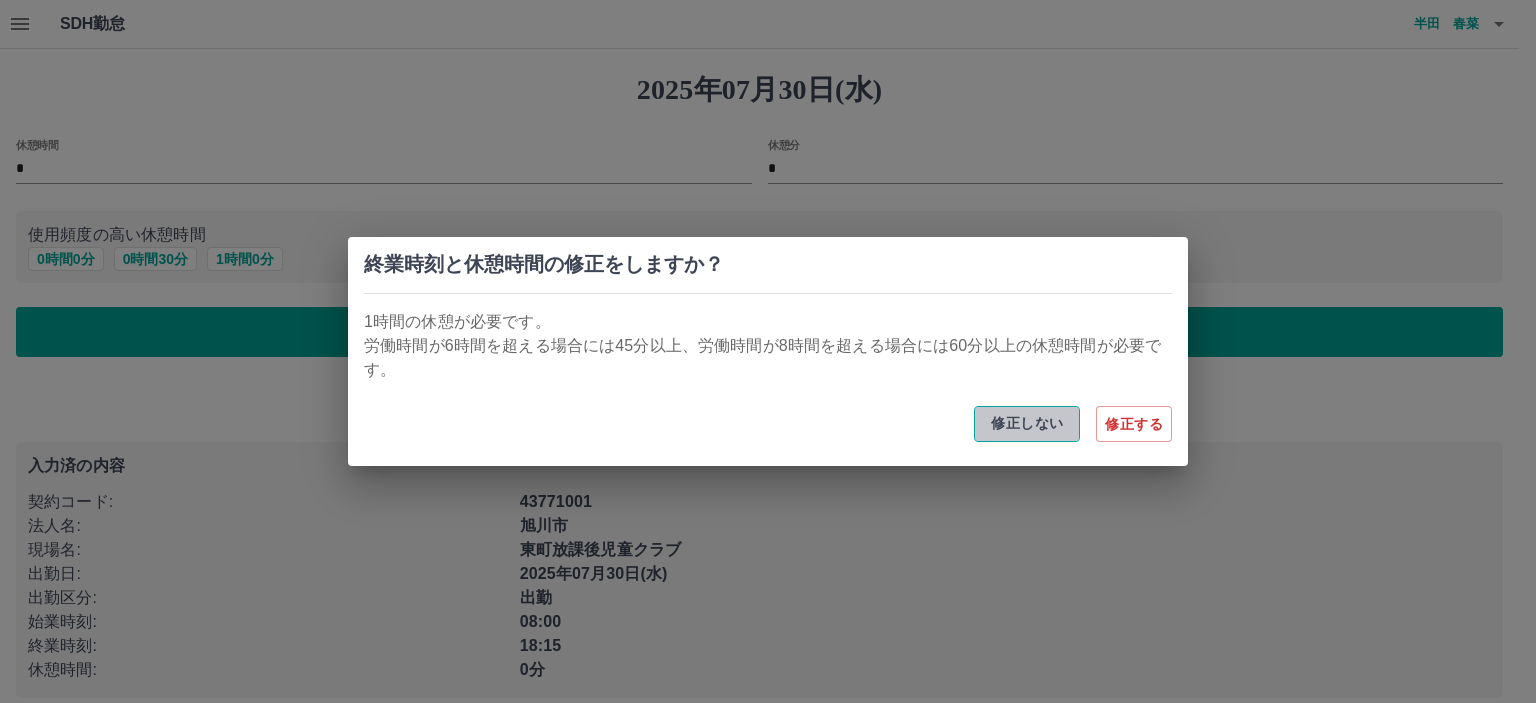 click on "修正しない" at bounding box center [1027, 424] 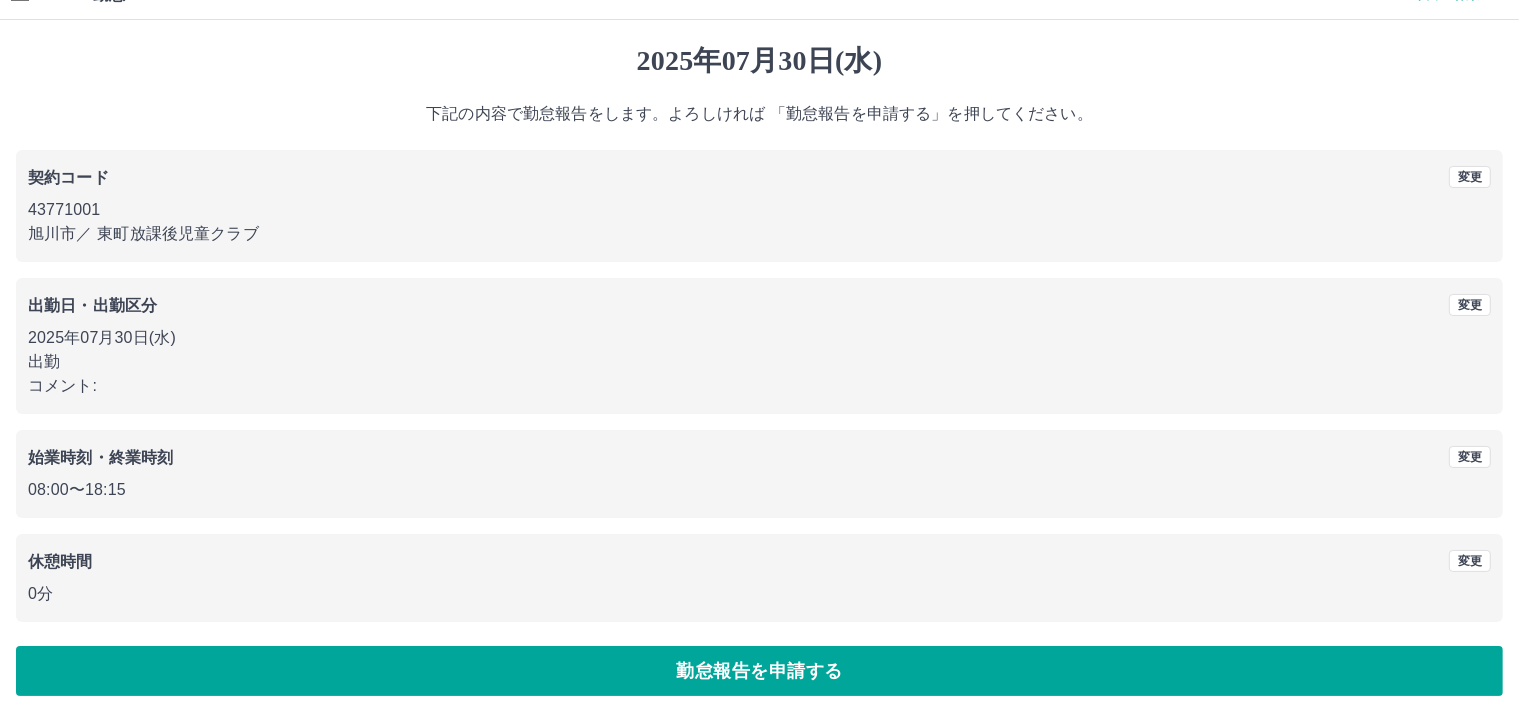 scroll, scrollTop: 45, scrollLeft: 0, axis: vertical 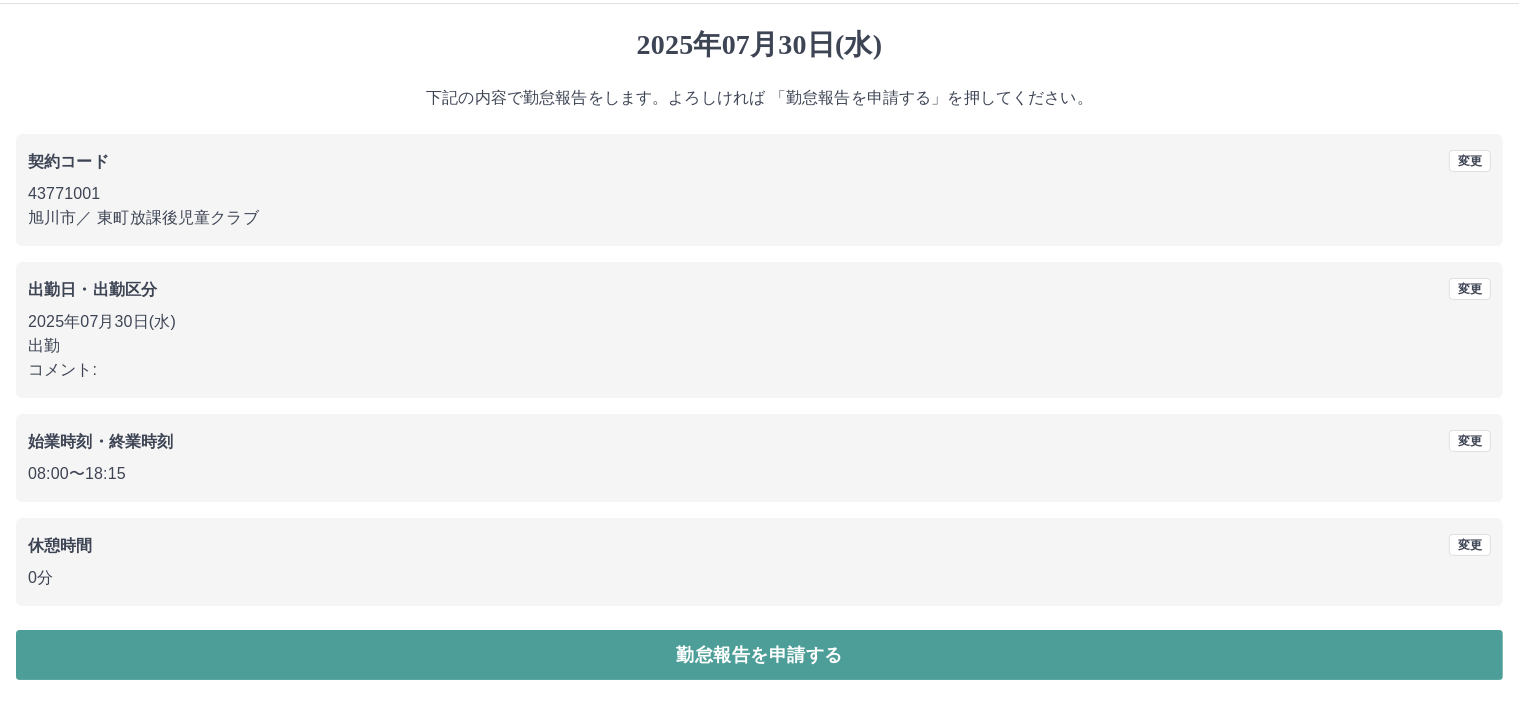 click on "勤怠報告を申請する" at bounding box center (759, 655) 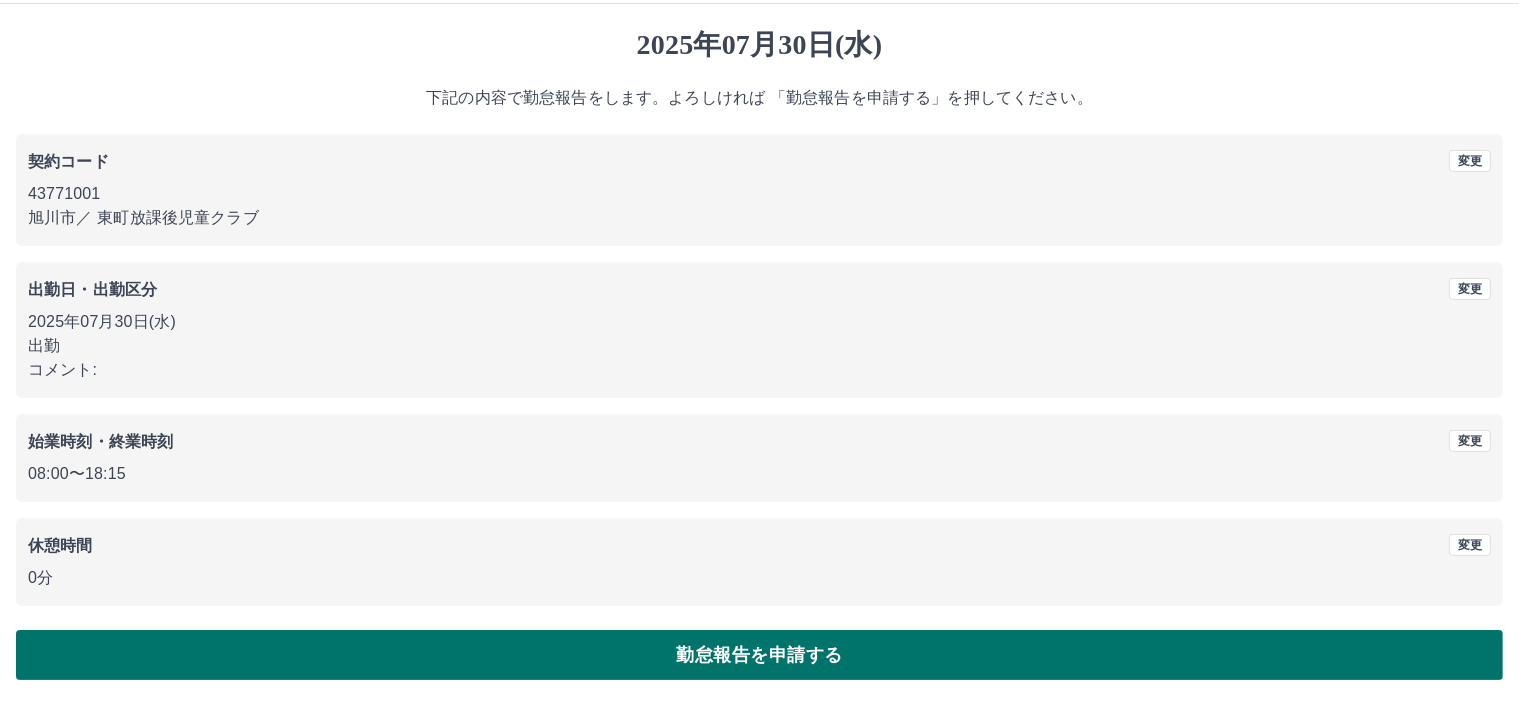 click on "勤怠報告を申請する" at bounding box center (759, 655) 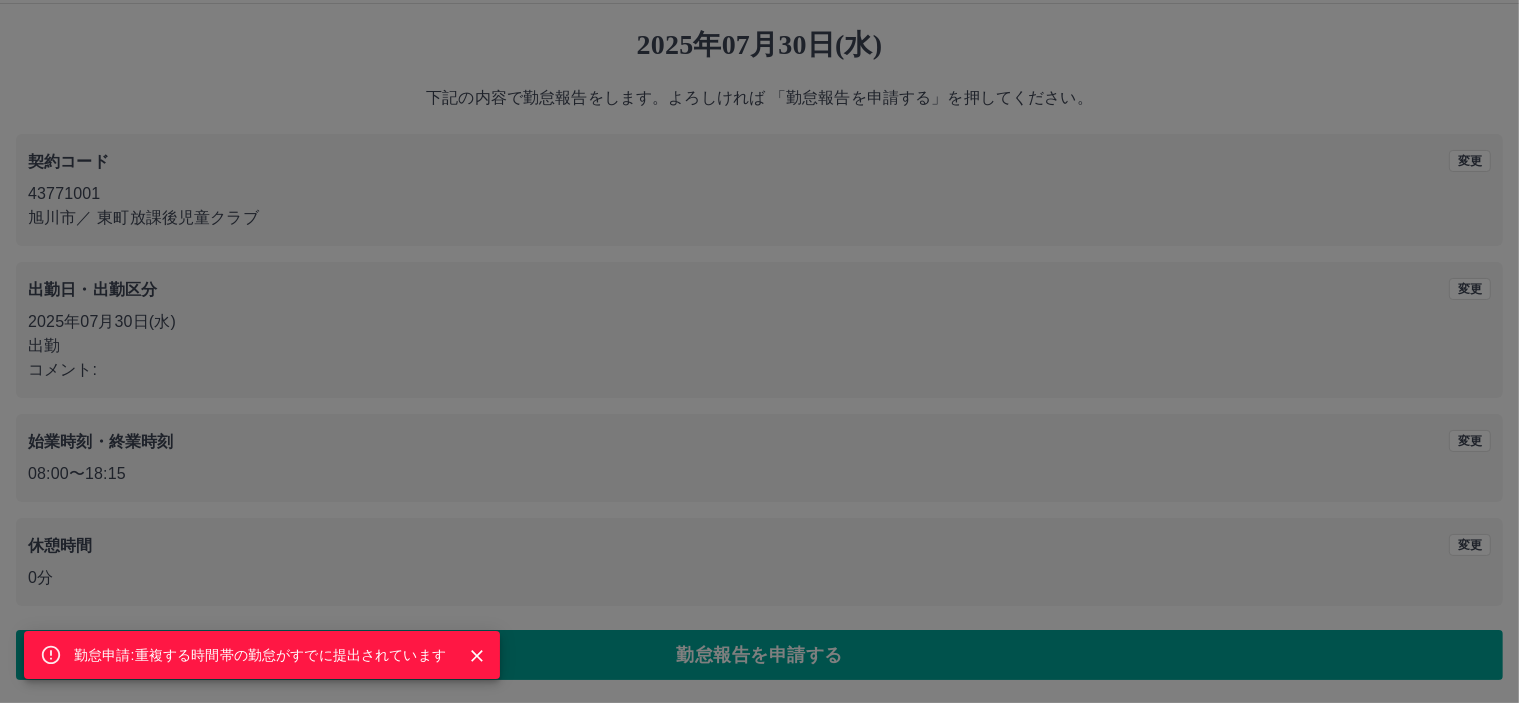 scroll, scrollTop: 0, scrollLeft: 0, axis: both 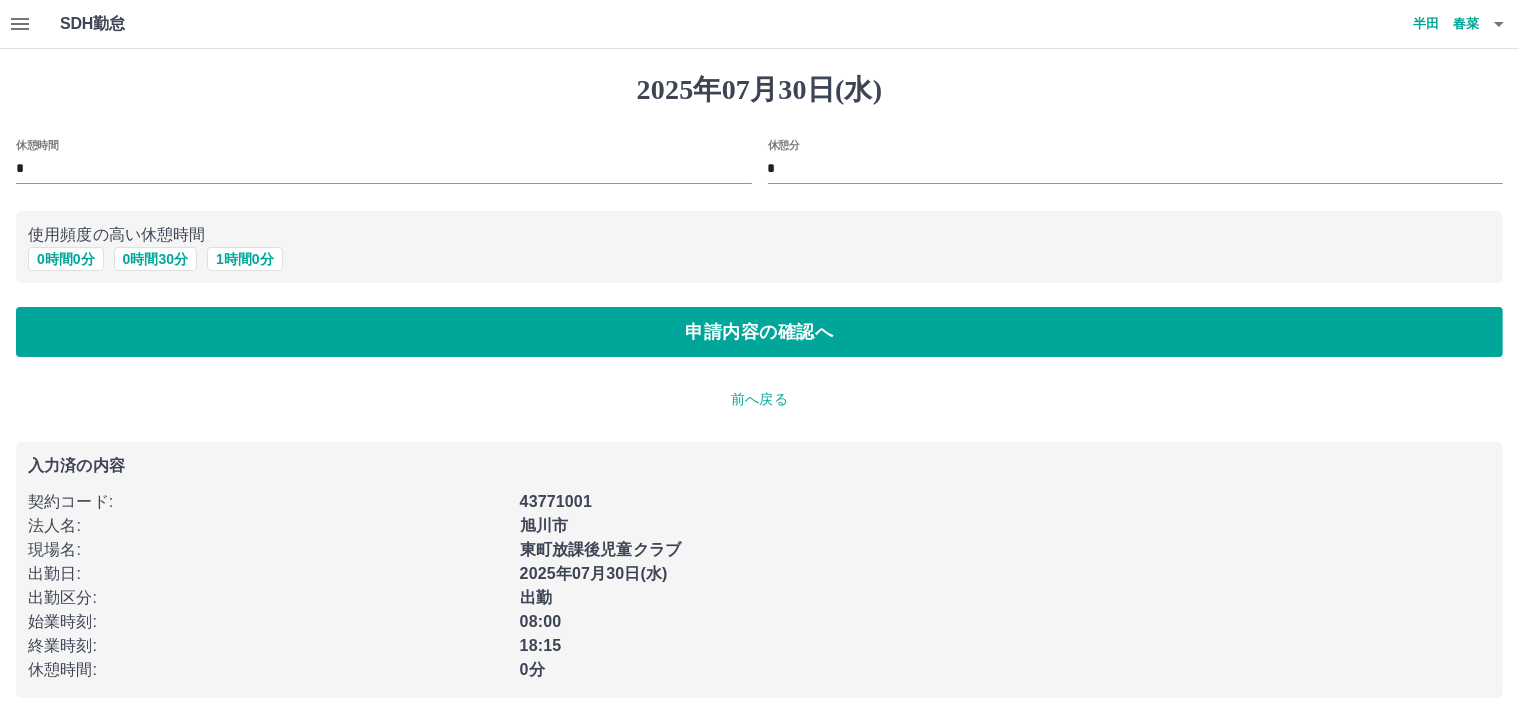click 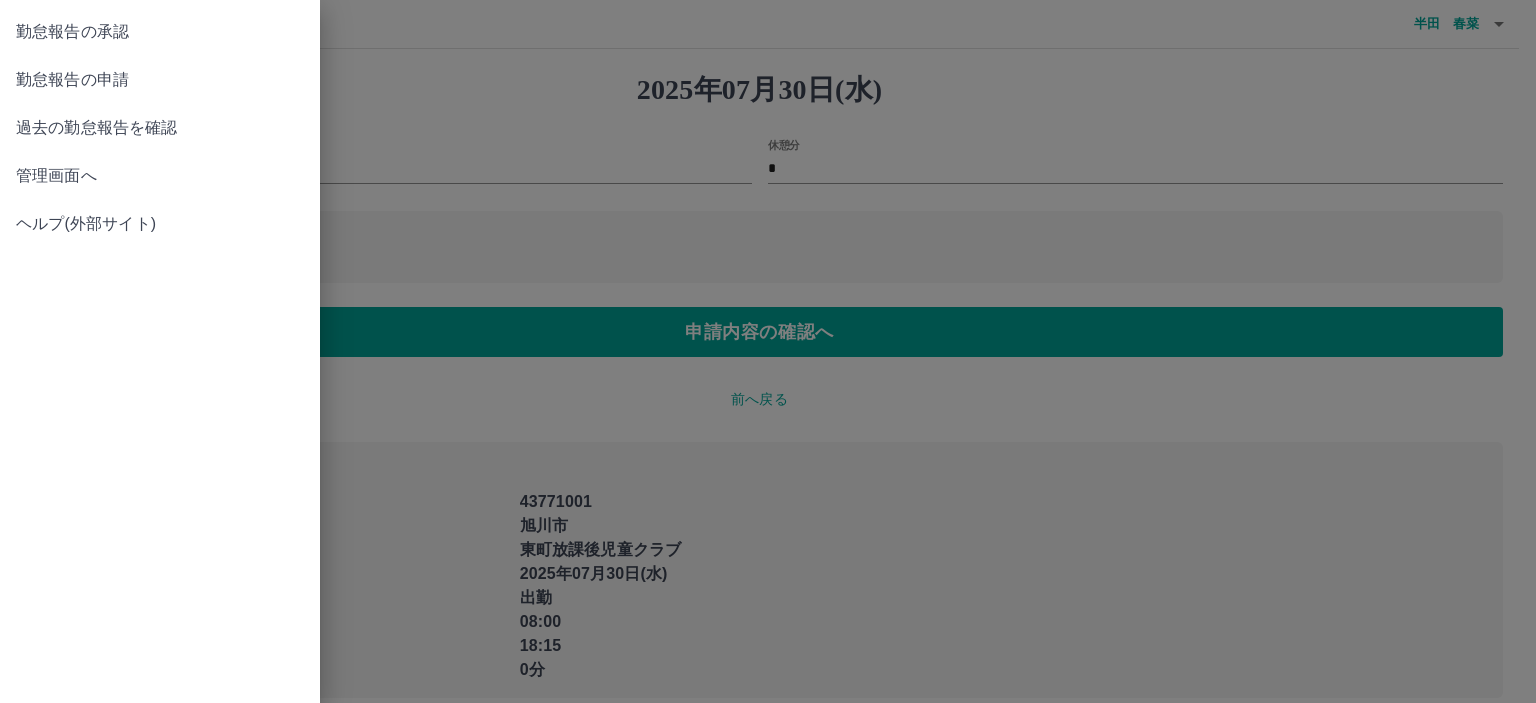 click on "勤怠報告の承認" at bounding box center (160, 32) 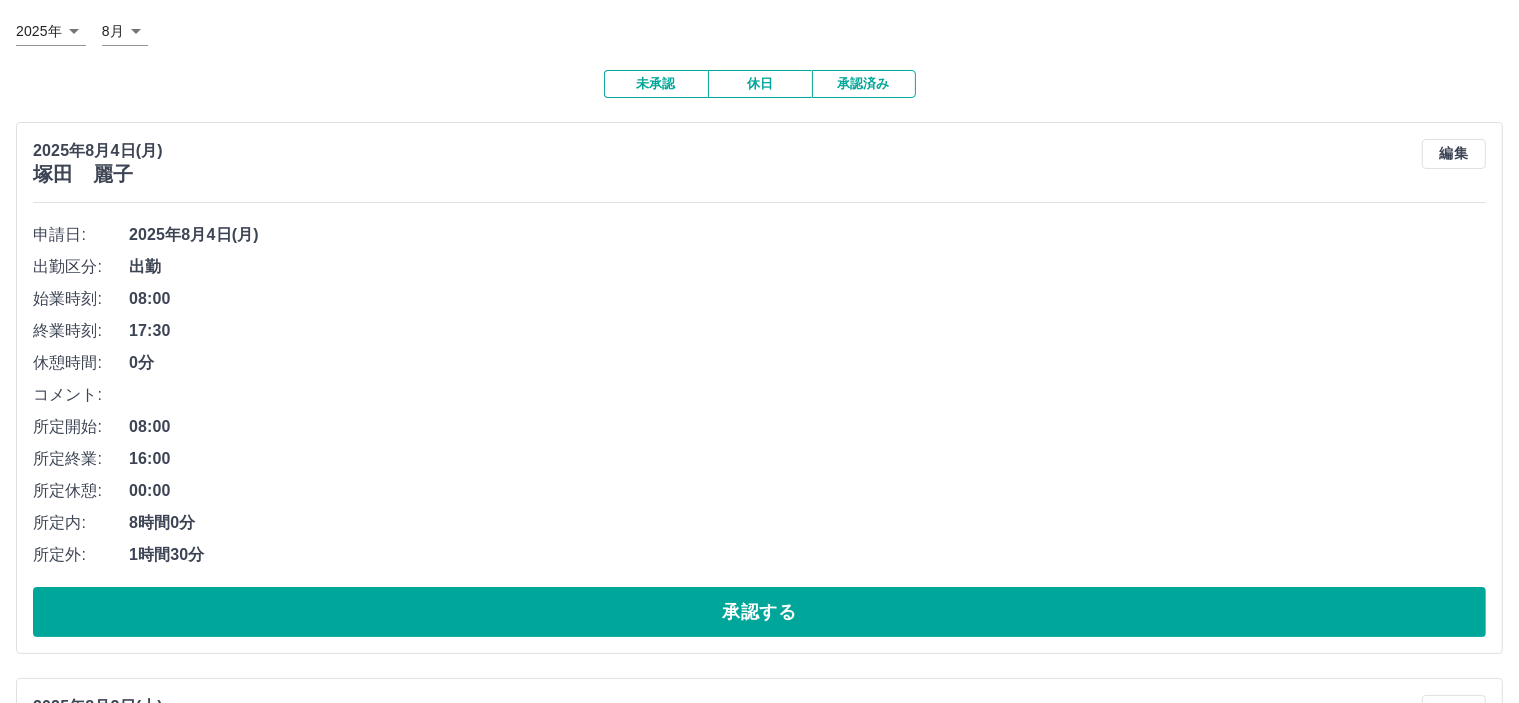 scroll, scrollTop: 0, scrollLeft: 0, axis: both 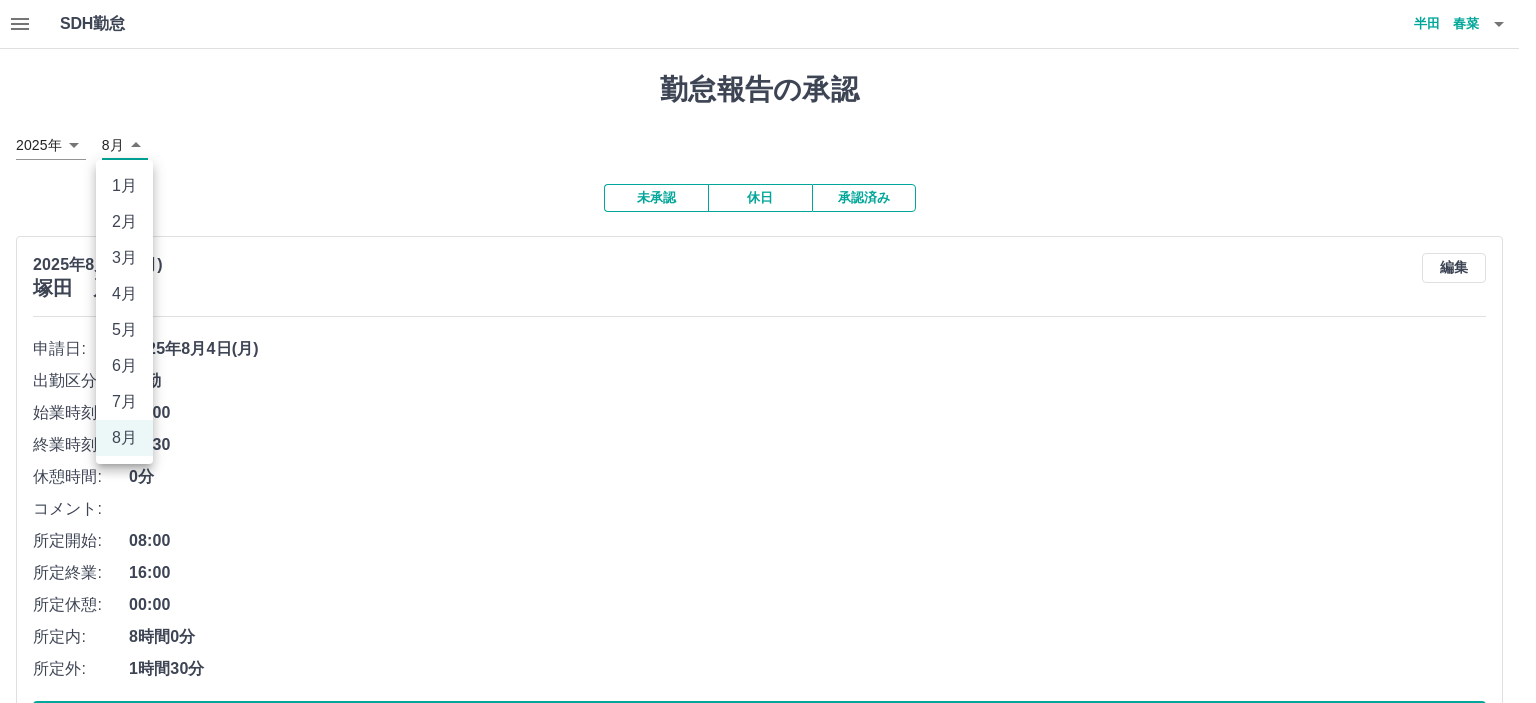 click on "SDH勤怠 半田　春菜 勤怠報告の承認 2025年 **** 8月 * 未承認 休日 承認済み 2025年8月4日(月) 塚田　麗子 編集 申請日: 2025年8月4日(月) 出勤区分: 出勤 始業時刻: 08:00 終業時刻: 17:30 休憩時間: 0分 コメント: 所定開始: 08:00 所定終業: 16:00 所定休憩: 00:00 所定内: 8時間0分 所定外: 1時間30分 承認する 2025年8月2日(土) 宮下　美佐江 編集 申請日: 2025年8月2日(土) 出勤区分: 出勤 始業時刻: 08:00 終業時刻: 17:15 休憩時間: 0分 コメント: 所定開始: 08:00 所定終業: 16:00 所定休憩: 00:00 所定内: 8時間0分 所定外: 1時間15分 承認する 2025年8月2日(土) 忠鉢　真樹 編集 申請日: 2025年8月2日(土) 出勤区分: 出勤 始業時刻: 08:00 終業時刻: 17:15 休憩時間: 0分 コメント: 所定開始: 08:00 所定終業: 16:00 所定休憩: 00:00 所定内: 8時間0分 所定外: 1時間15分 承認する 2025年8月2日(土) 尾﨑　恵 編集 申請日:" at bounding box center (768, 3129) 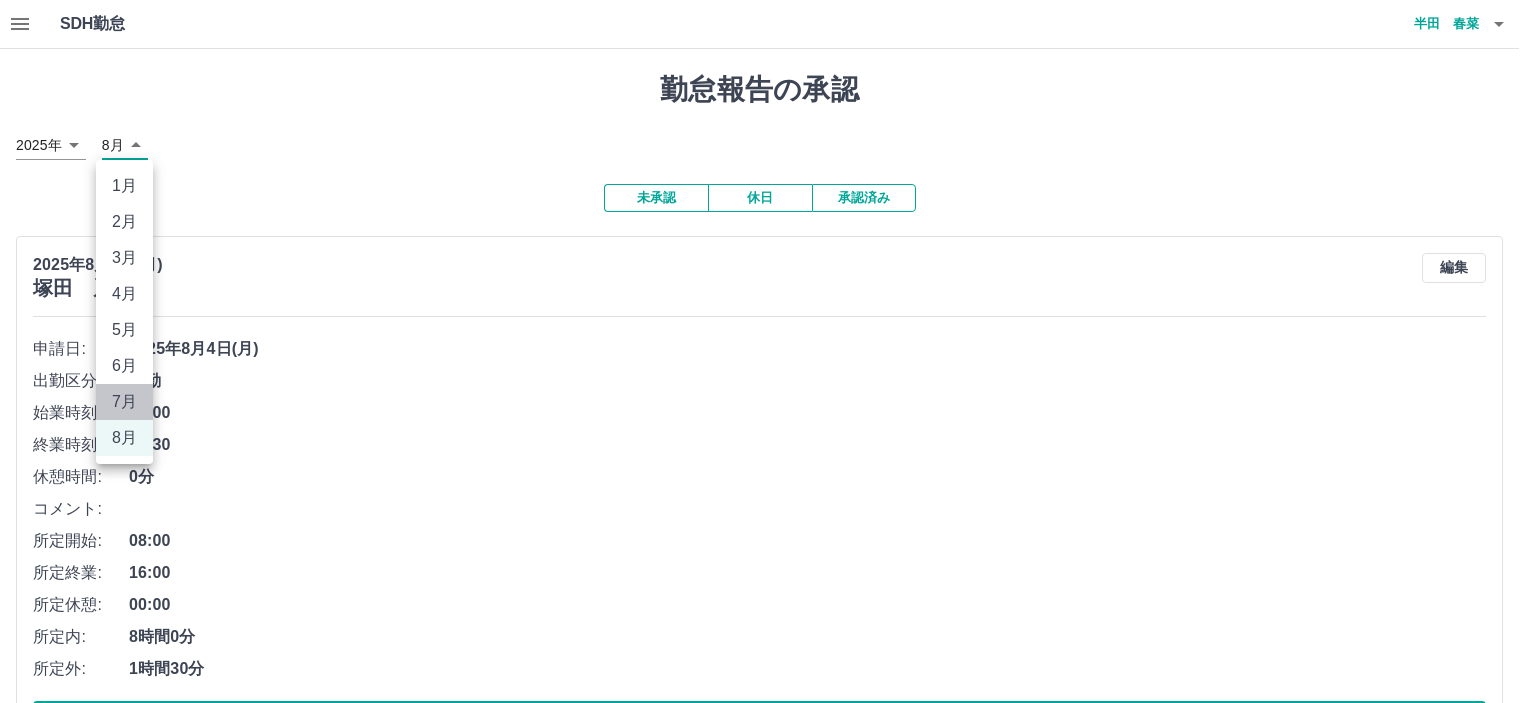 click on "7月" at bounding box center [124, 402] 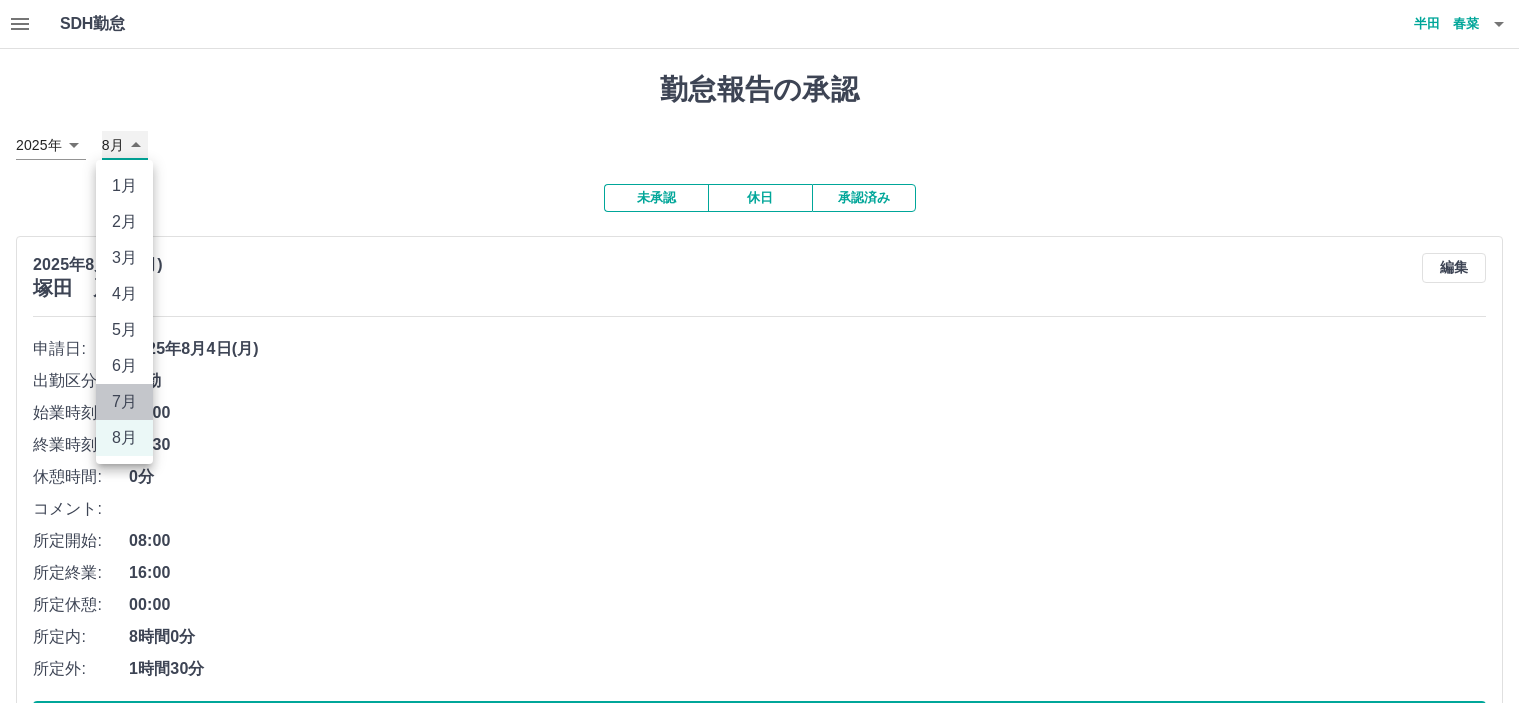 type on "*" 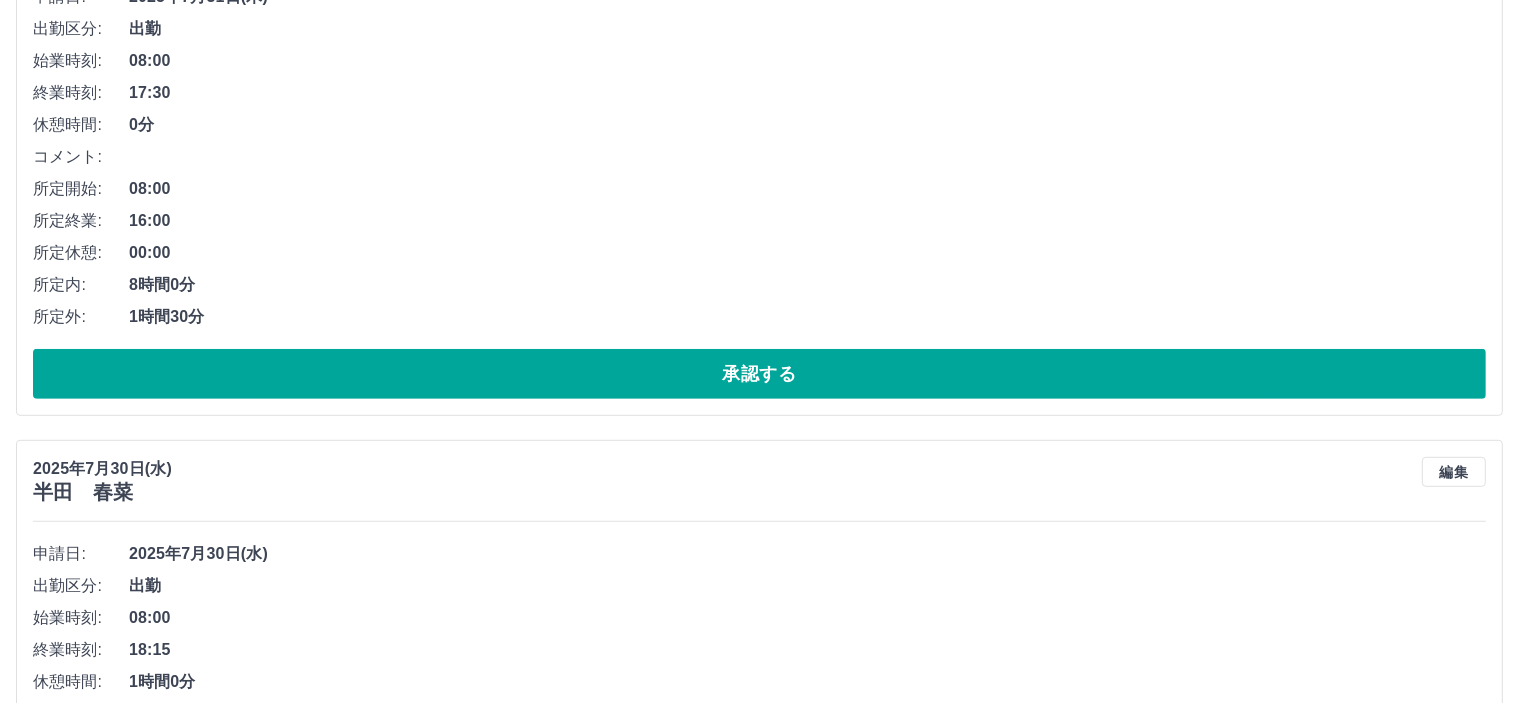 scroll, scrollTop: 800, scrollLeft: 0, axis: vertical 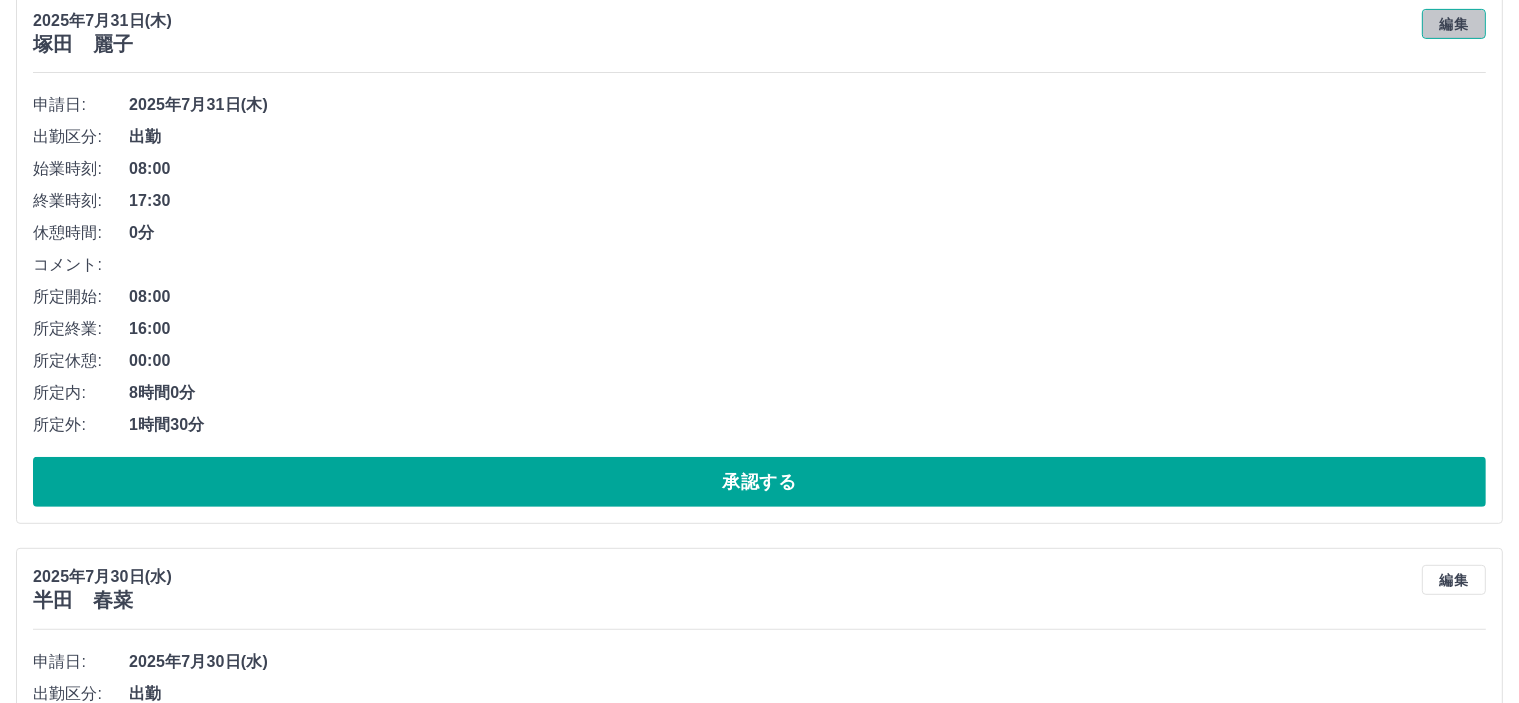 click on "編集" at bounding box center [1454, 24] 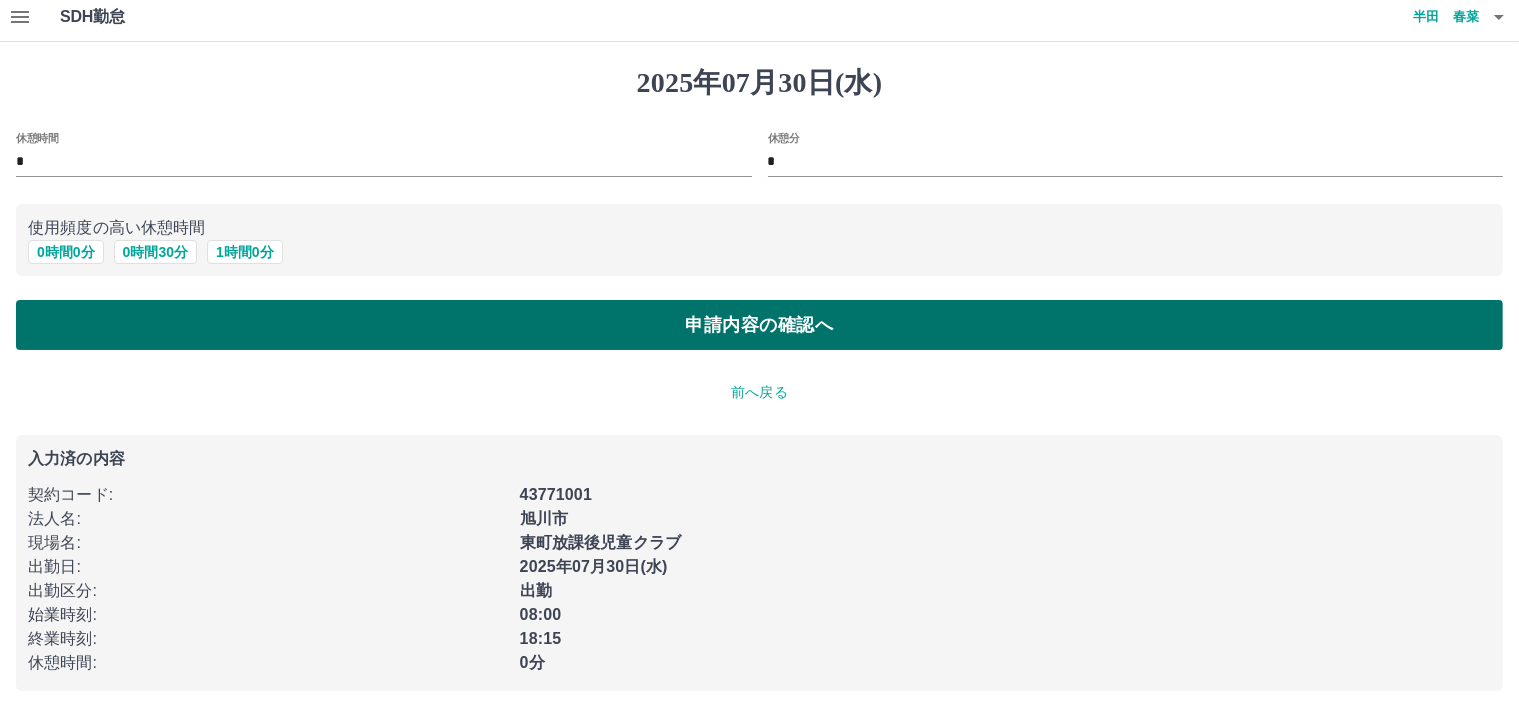 scroll, scrollTop: 0, scrollLeft: 0, axis: both 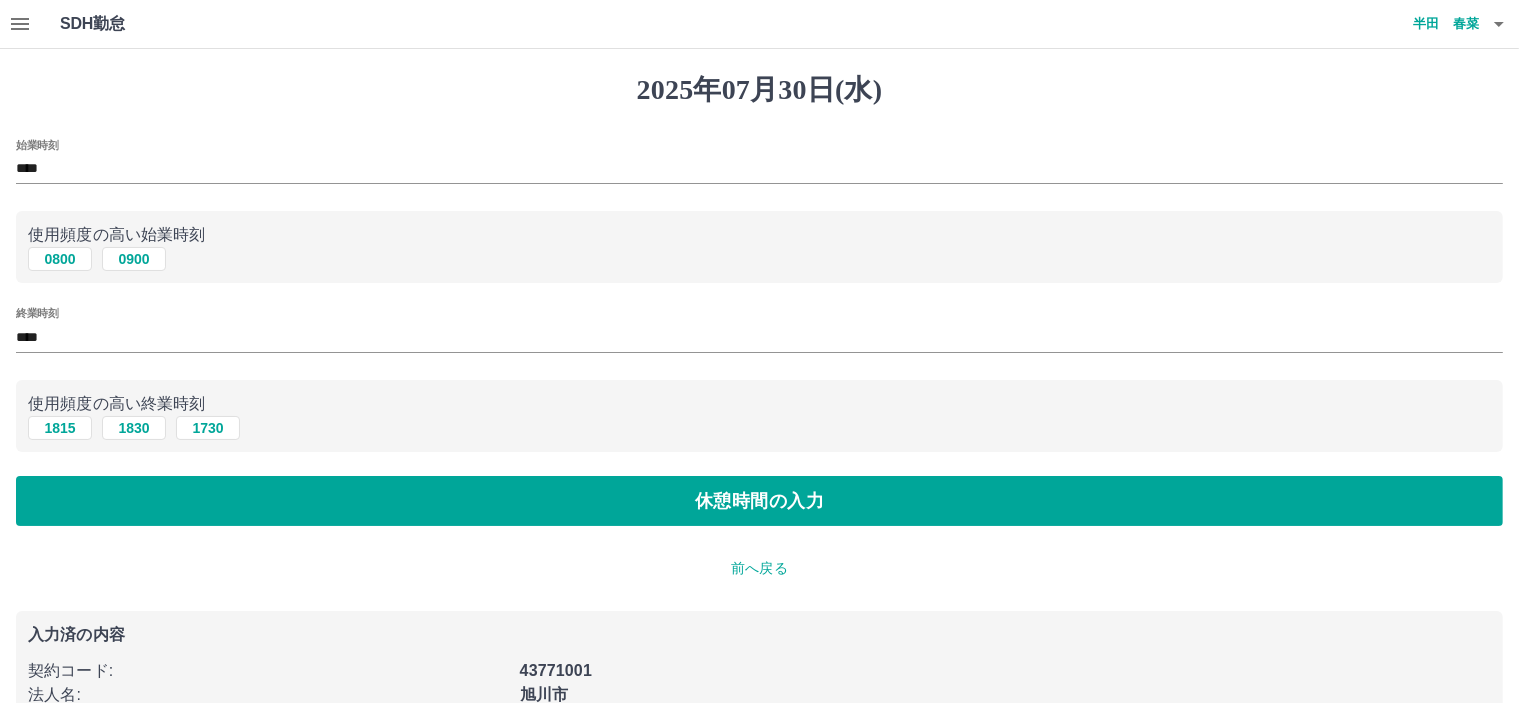 click on "半田　春菜" at bounding box center (1419, 24) 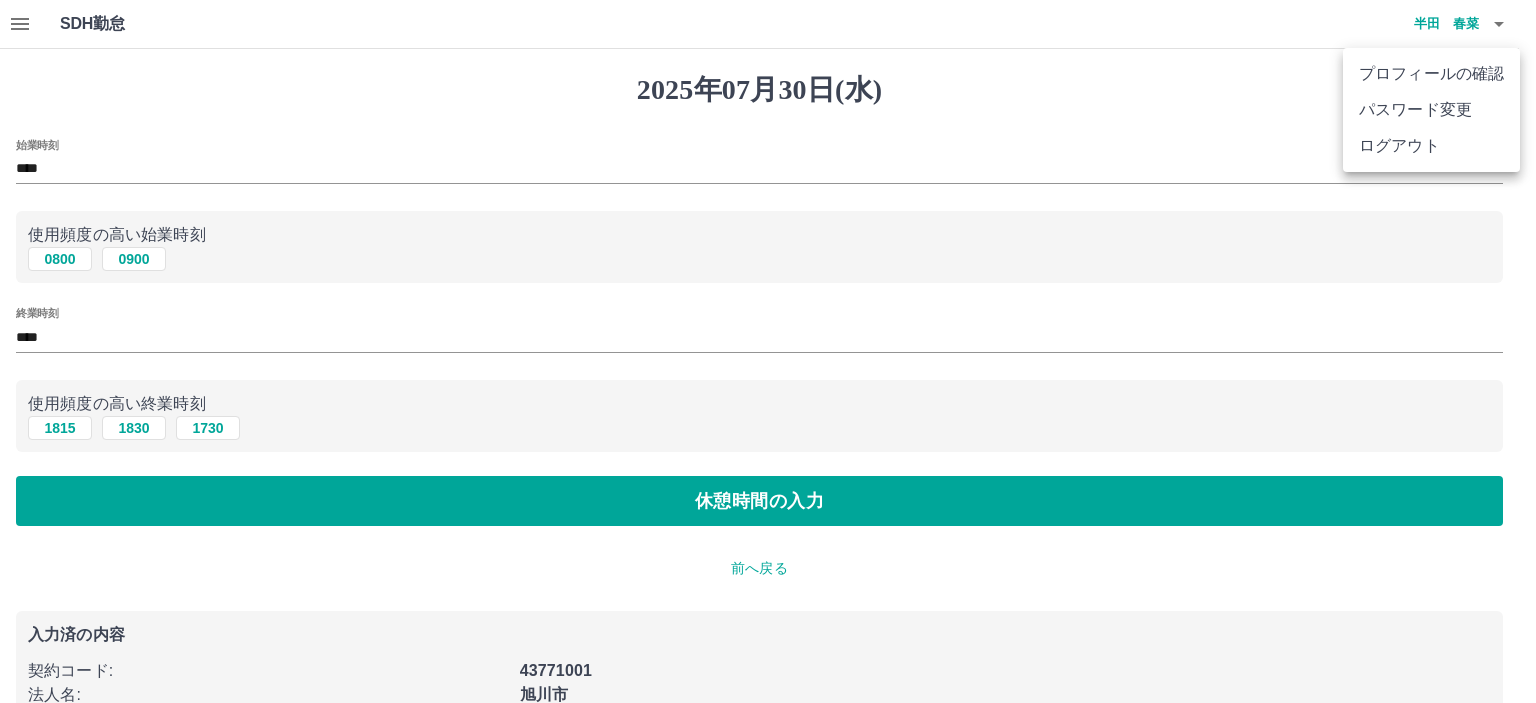 click at bounding box center [768, 351] 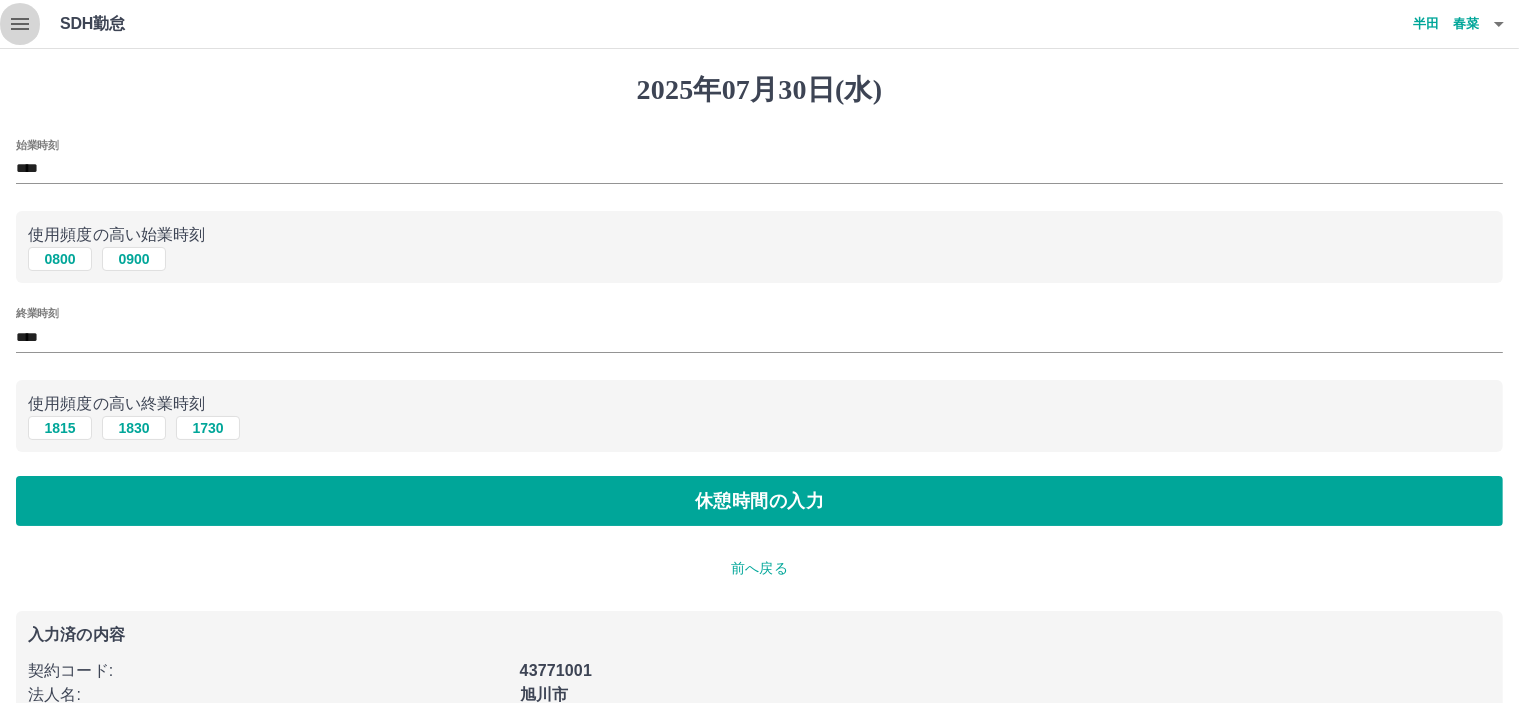 click 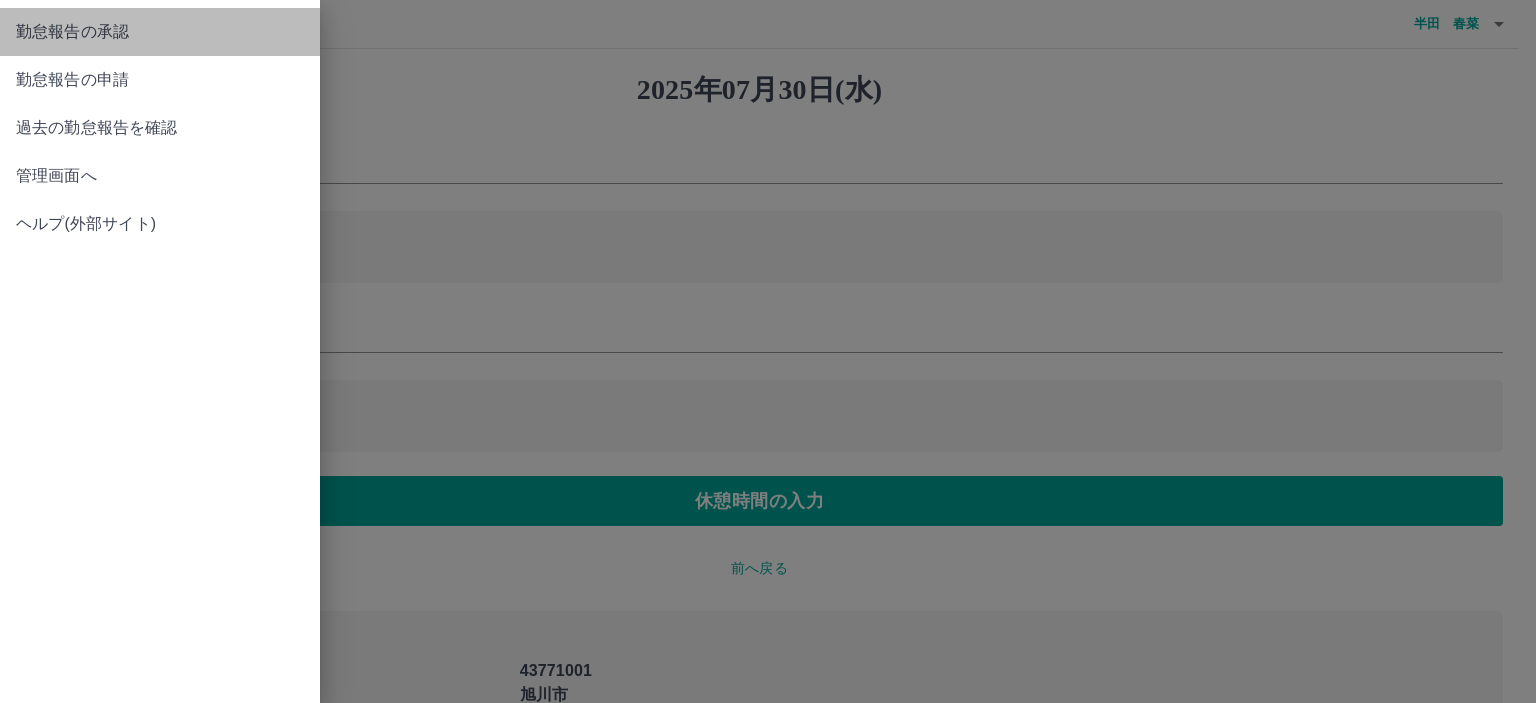 click on "勤怠報告の承認" at bounding box center (160, 32) 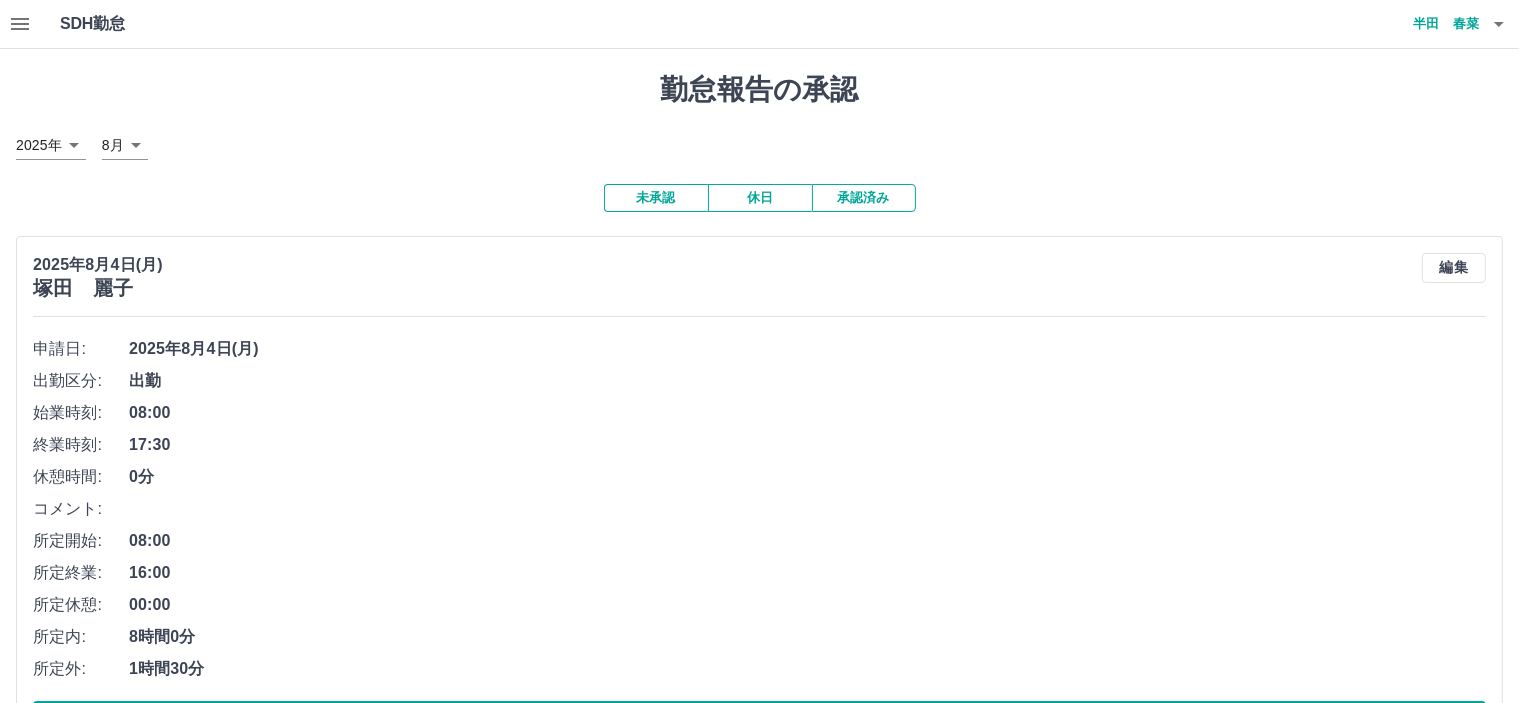 click 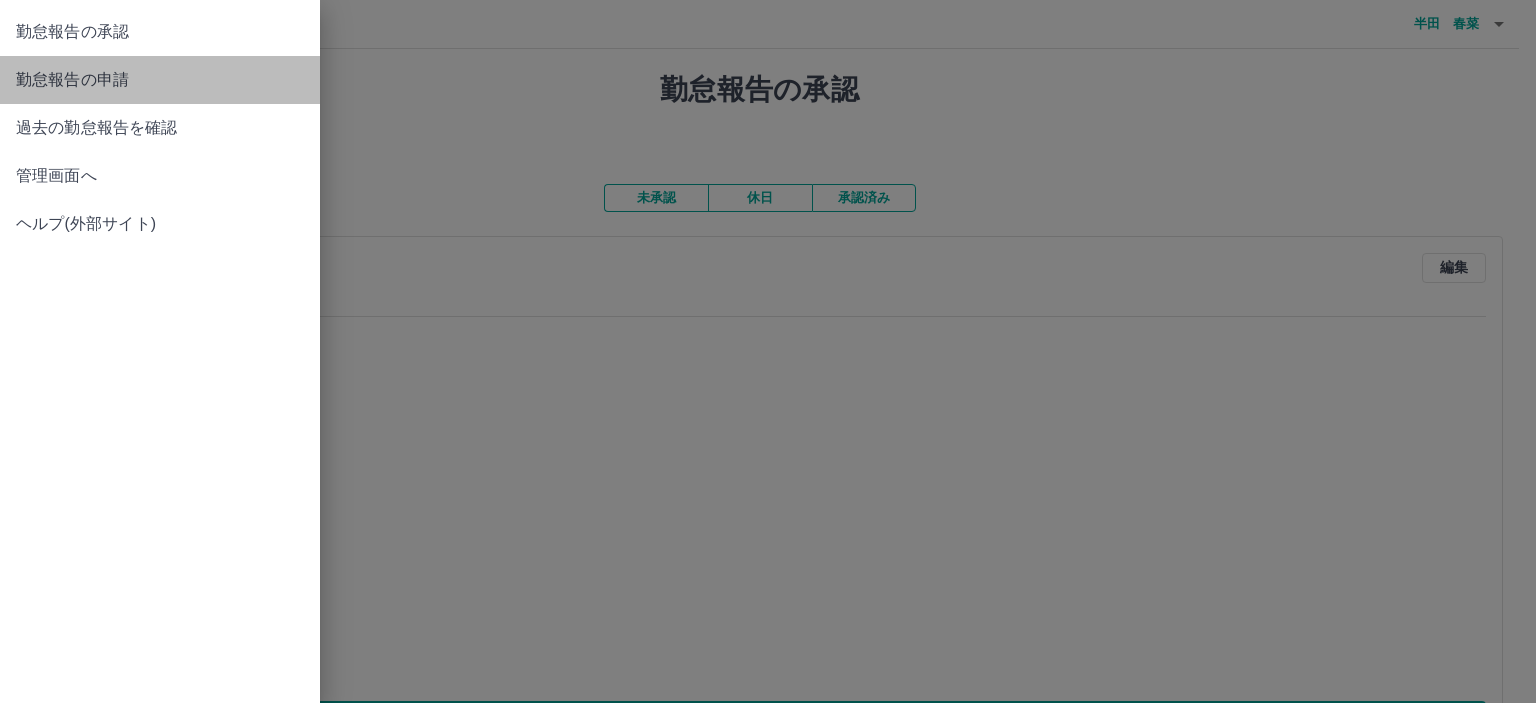 click on "勤怠報告の申請" at bounding box center [160, 80] 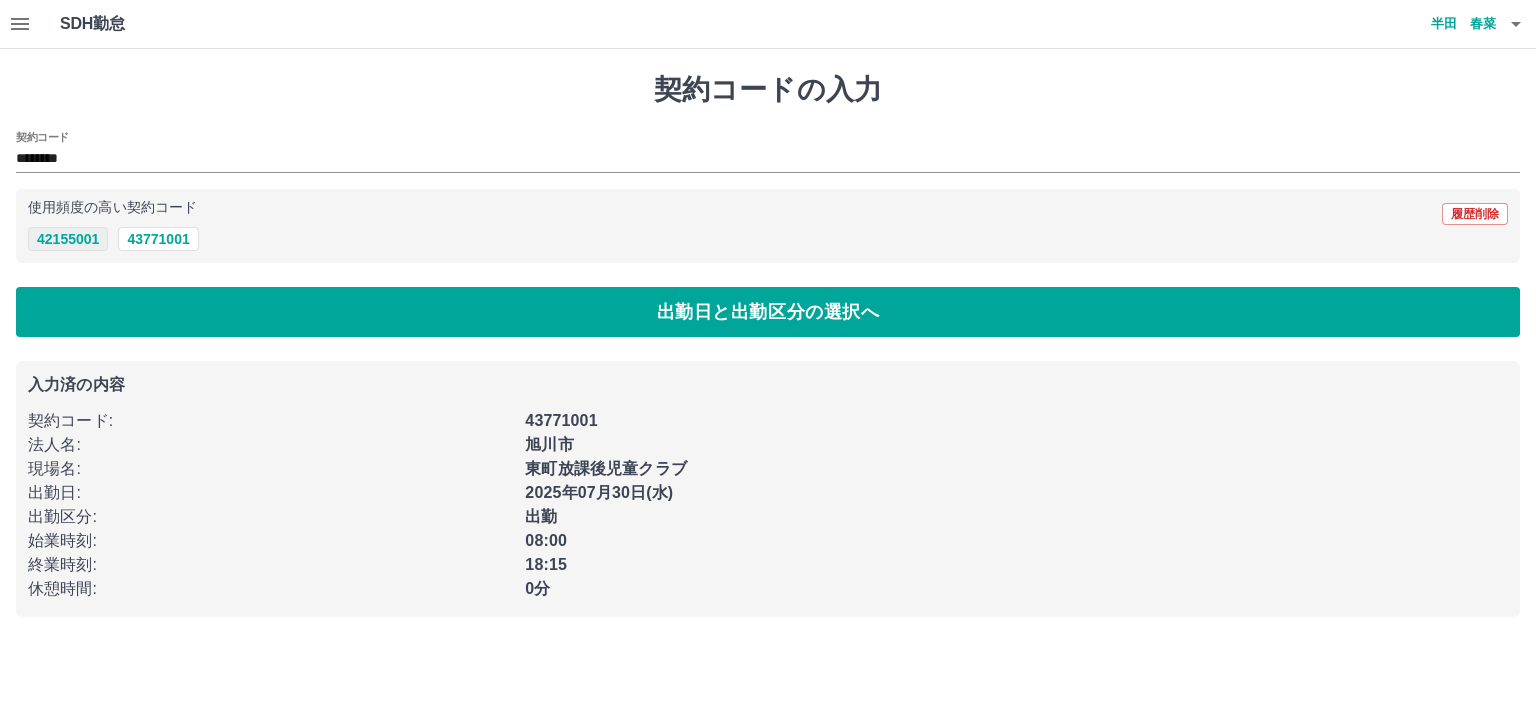click on "42155001" at bounding box center [68, 239] 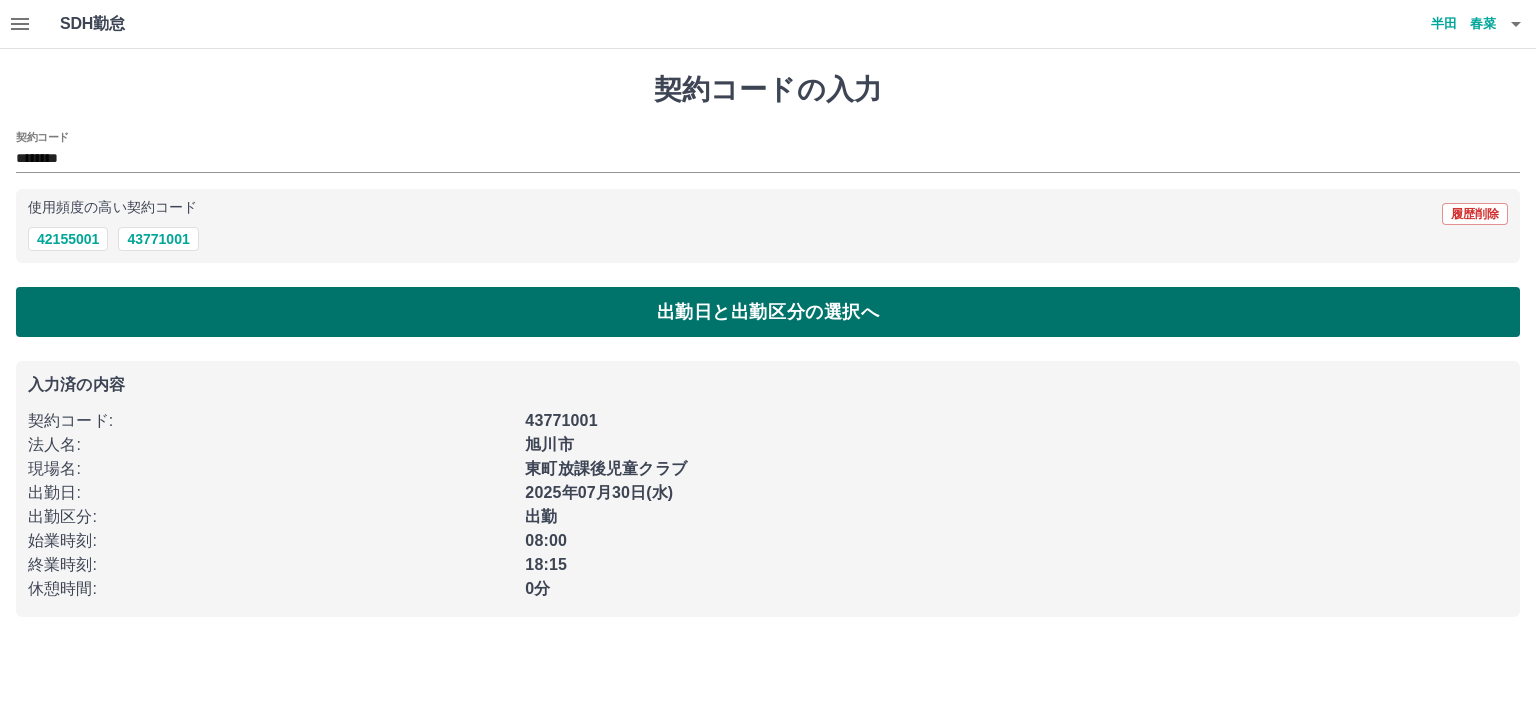 click on "出勤日と出勤区分の選択へ" at bounding box center (768, 312) 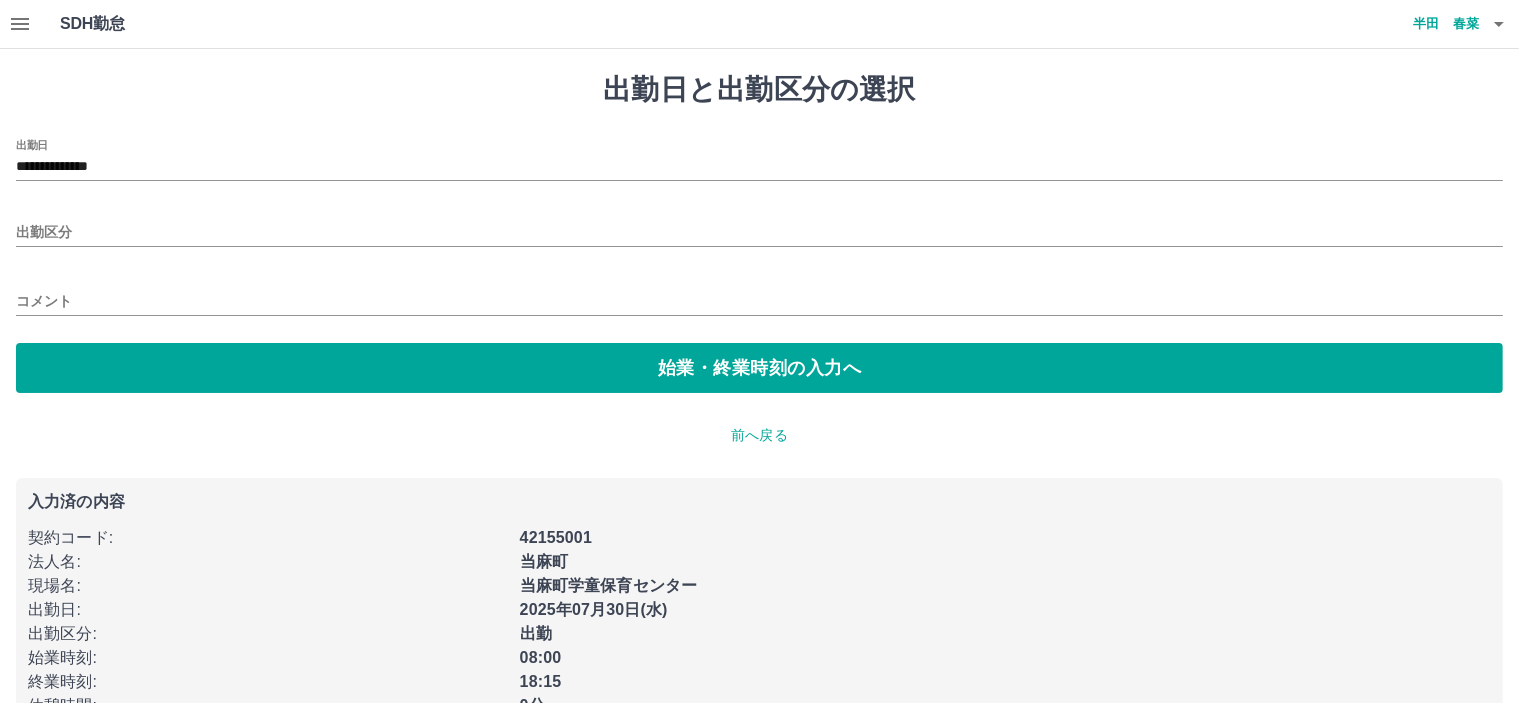 type on "**********" 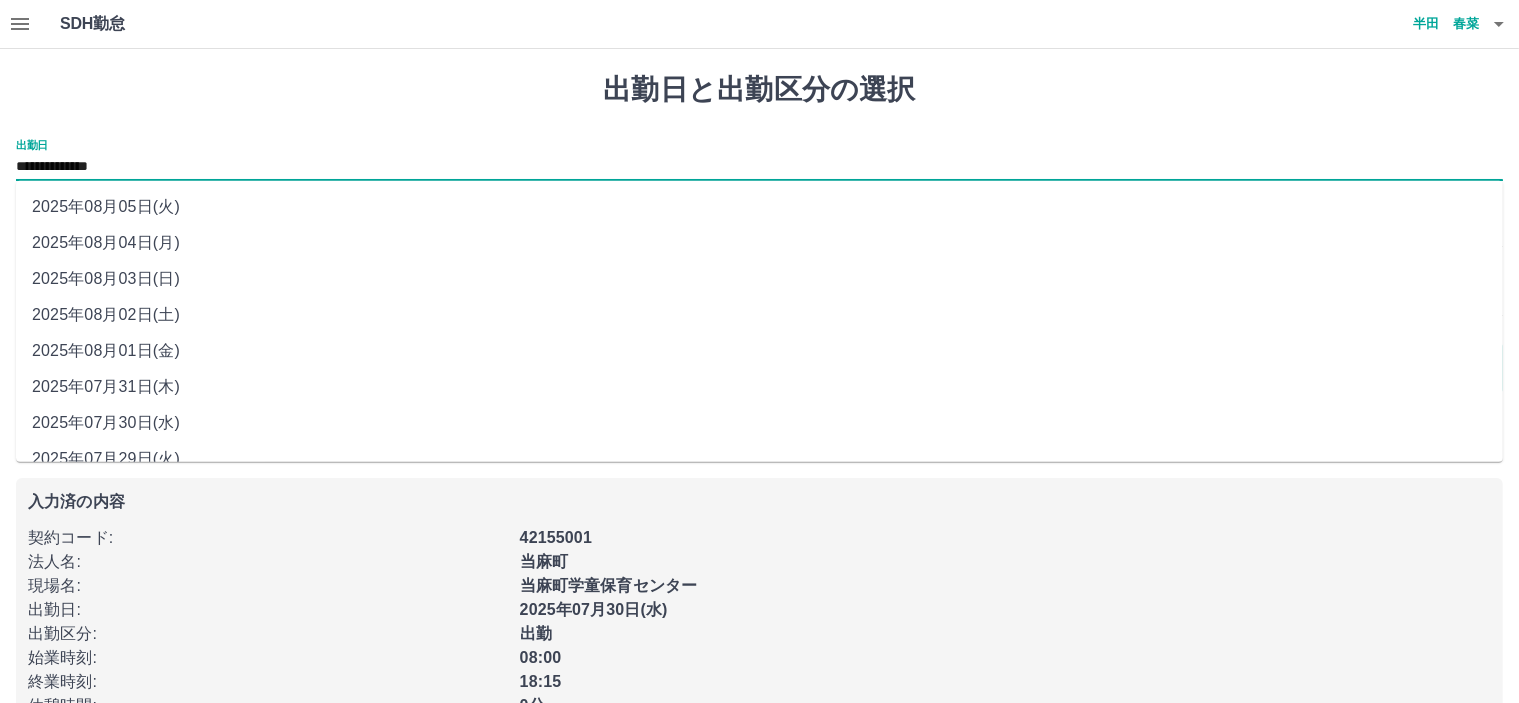click on "**********" at bounding box center [759, 167] 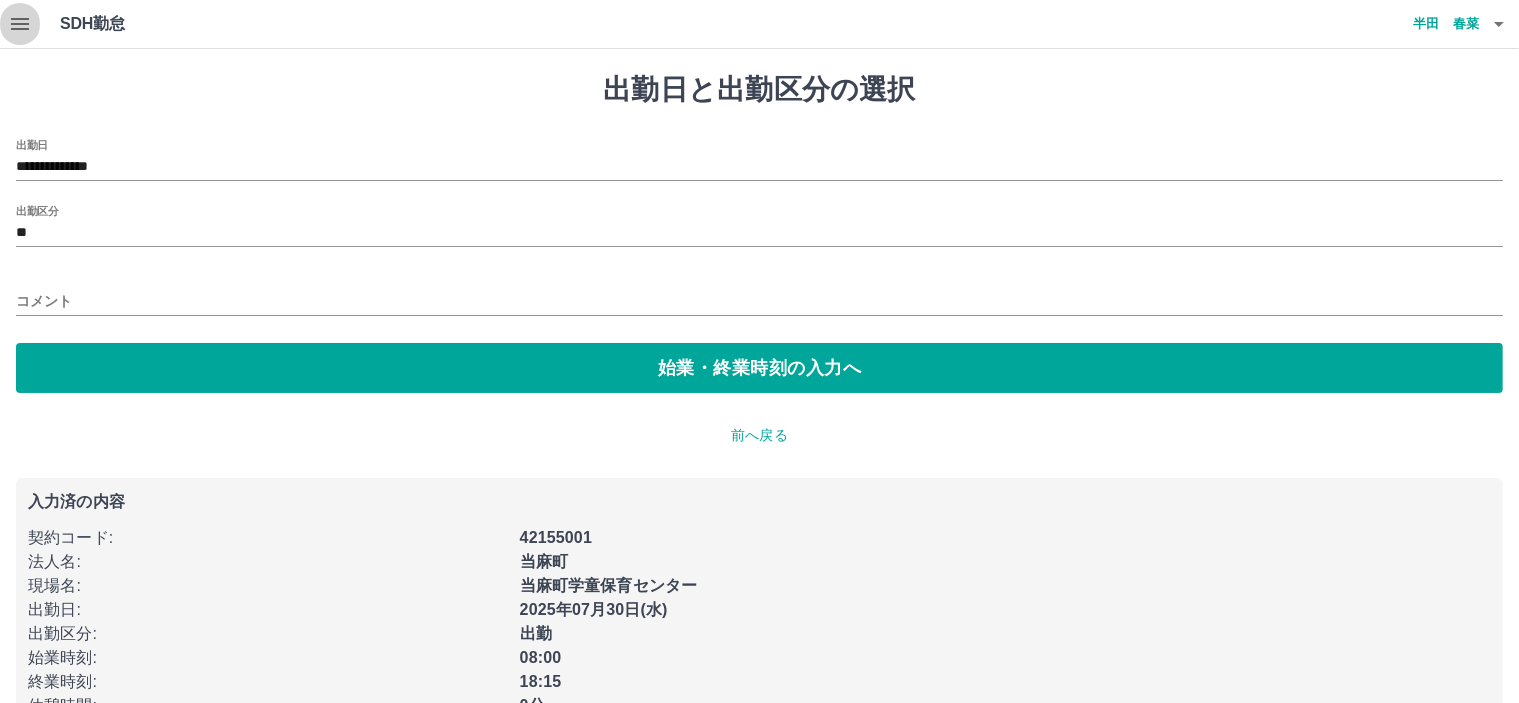 click 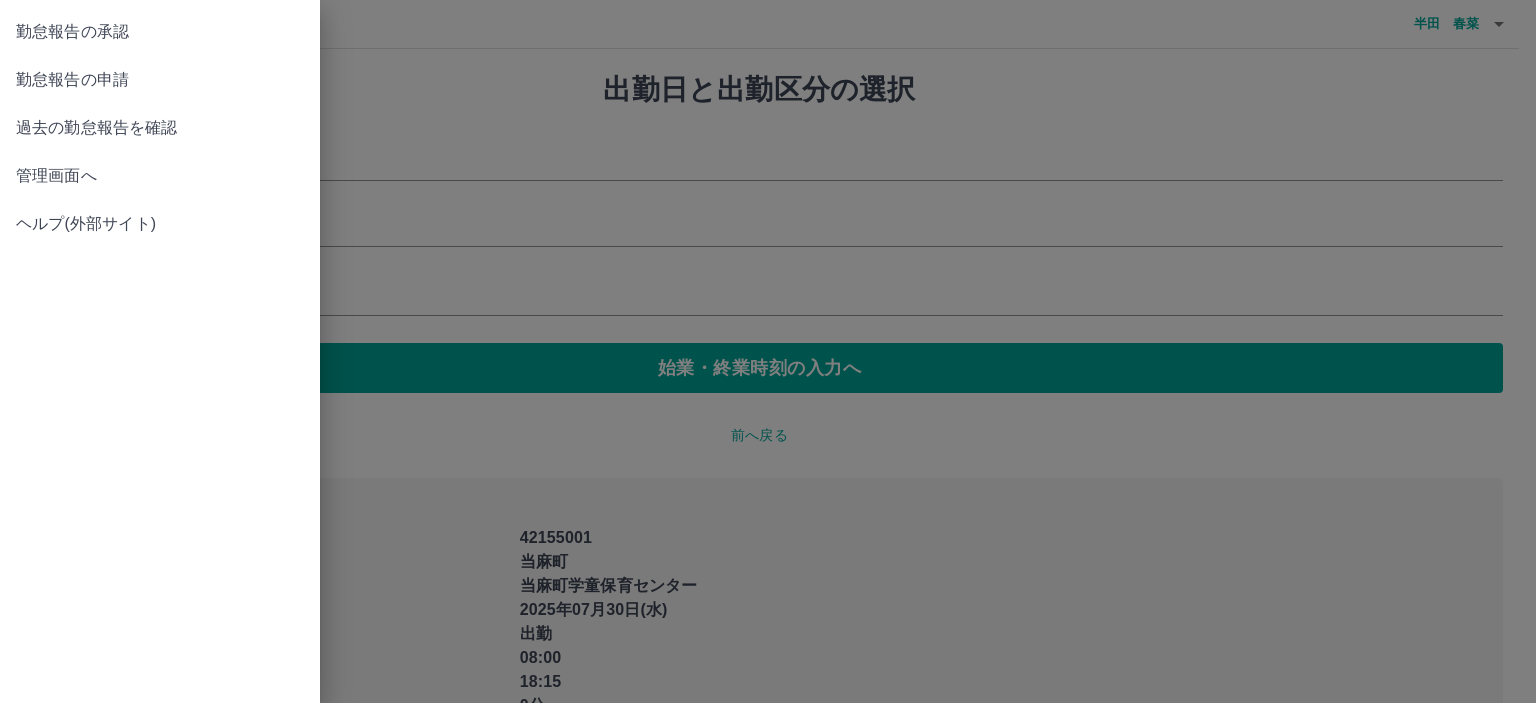click on "管理画面へ" at bounding box center [160, 176] 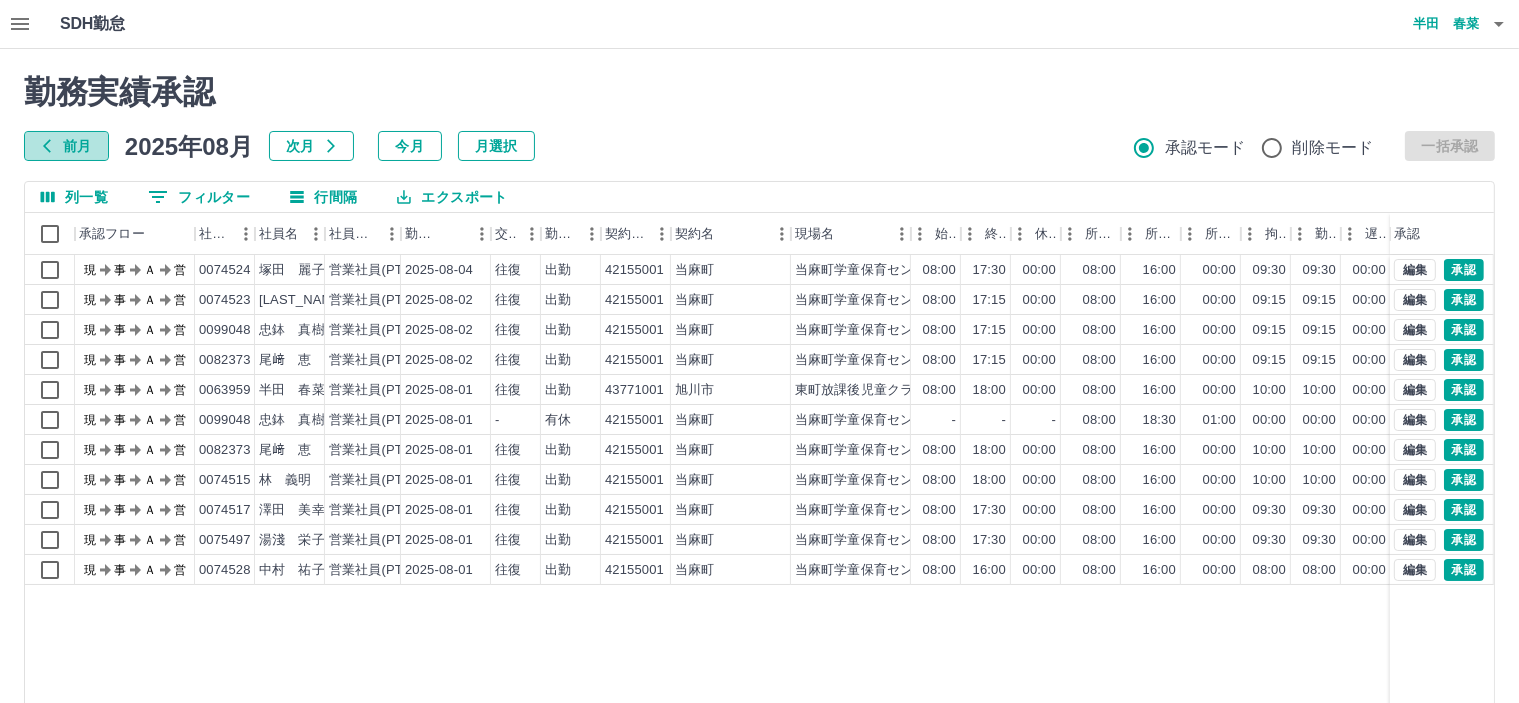 click on "前月" at bounding box center [66, 146] 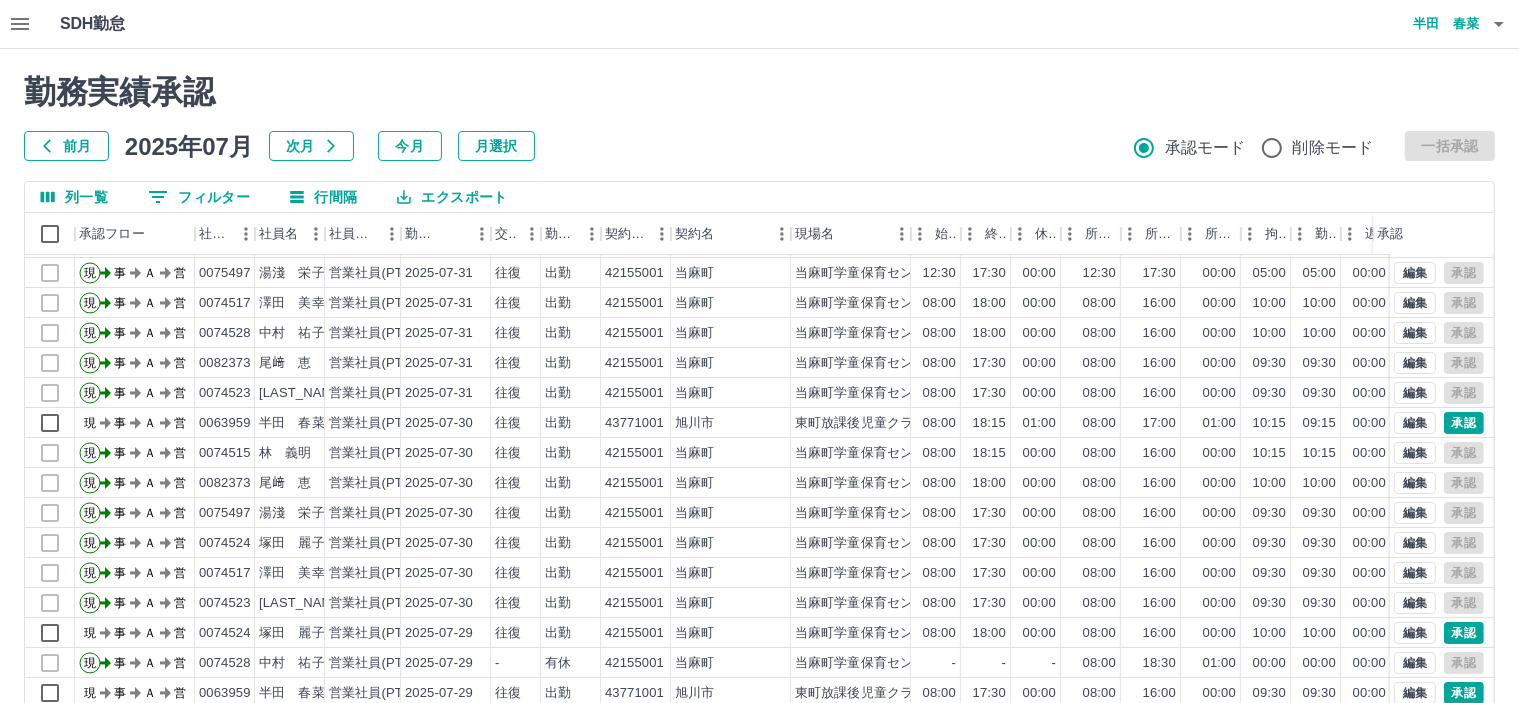 scroll, scrollTop: 0, scrollLeft: 0, axis: both 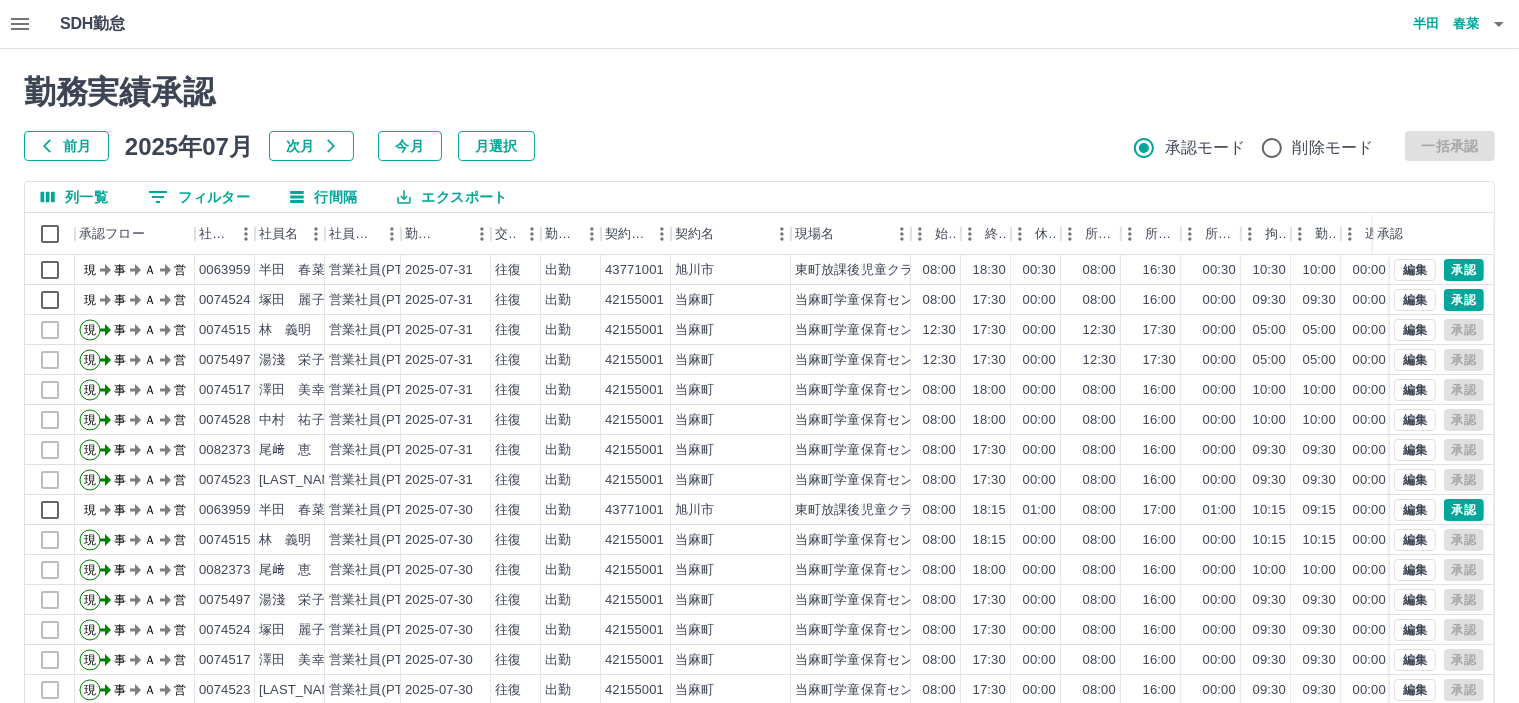 click at bounding box center [20, 24] 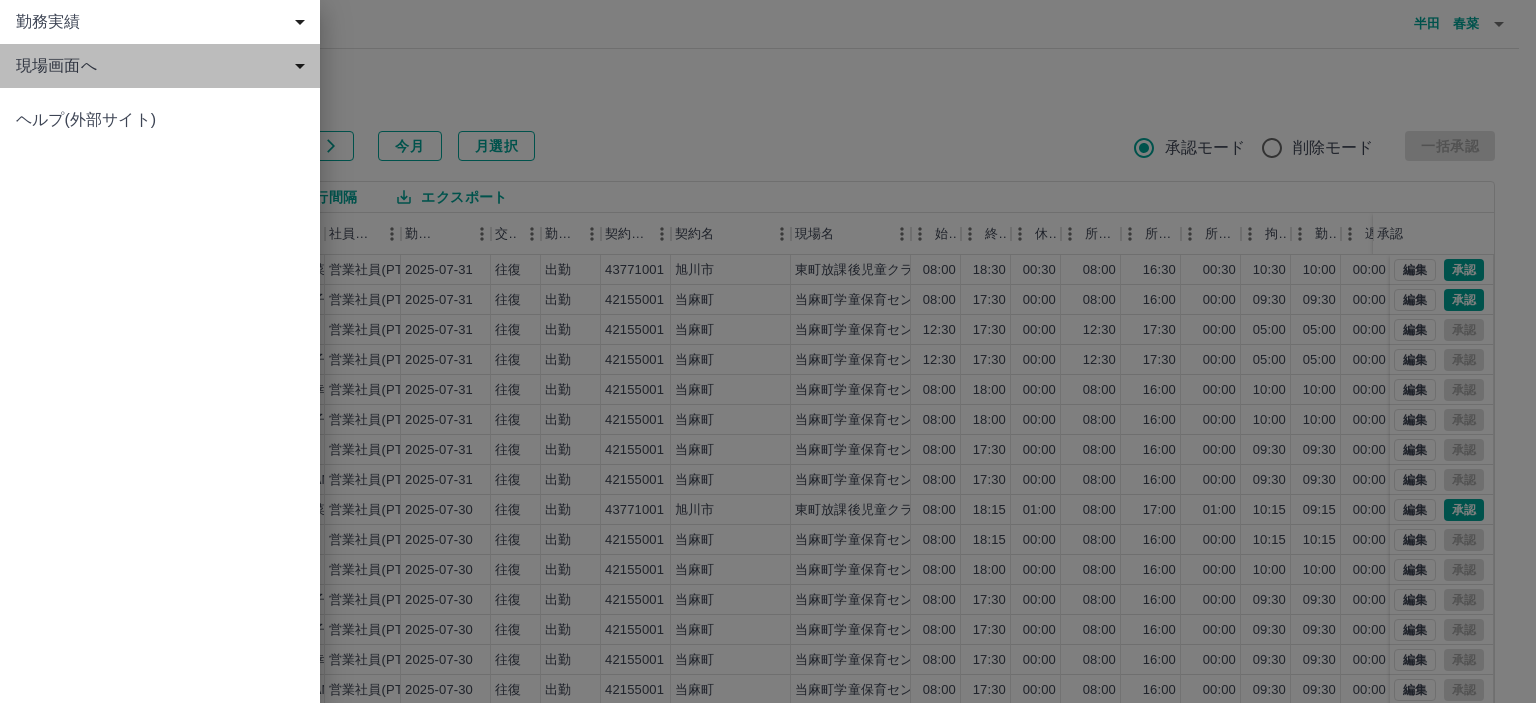 click on "現場画面へ" at bounding box center [160, 66] 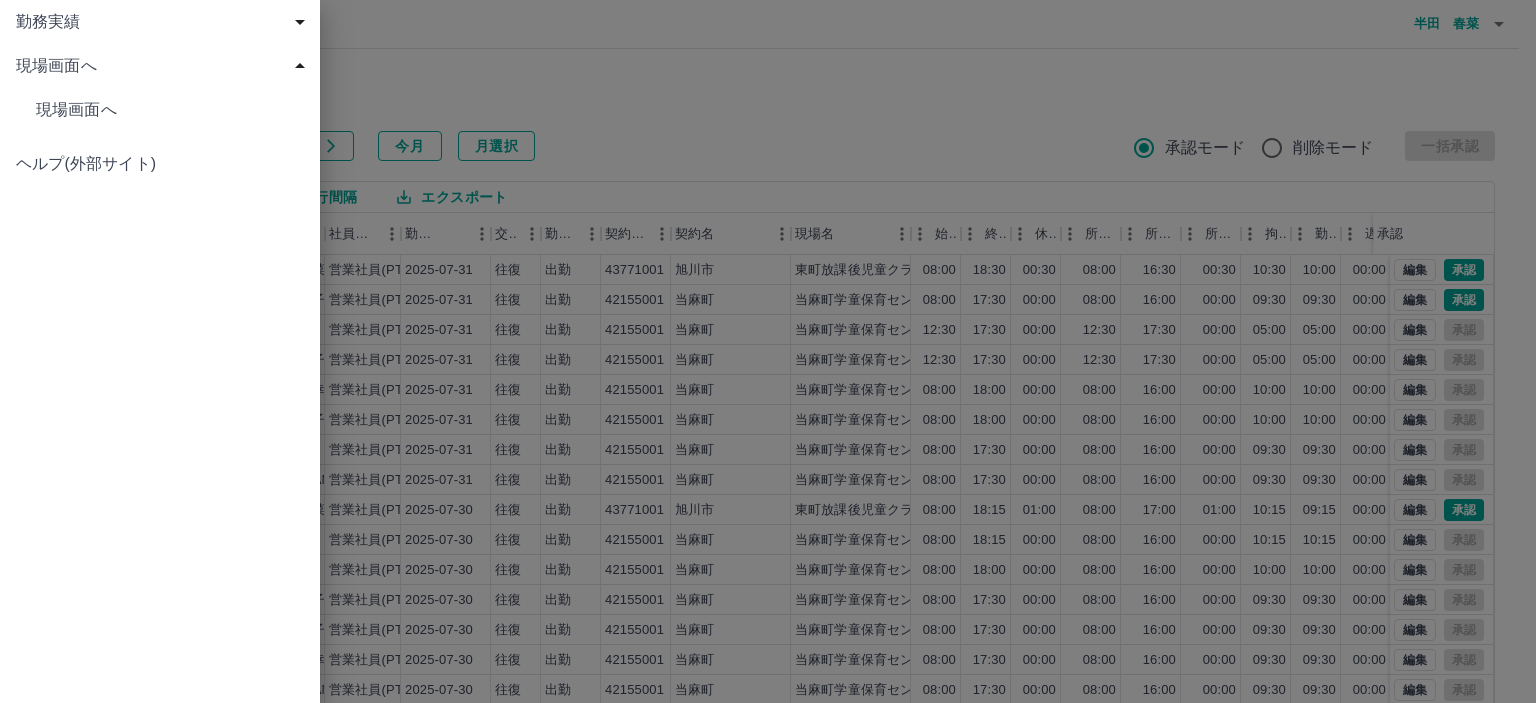click on "現場画面へ" at bounding box center [170, 110] 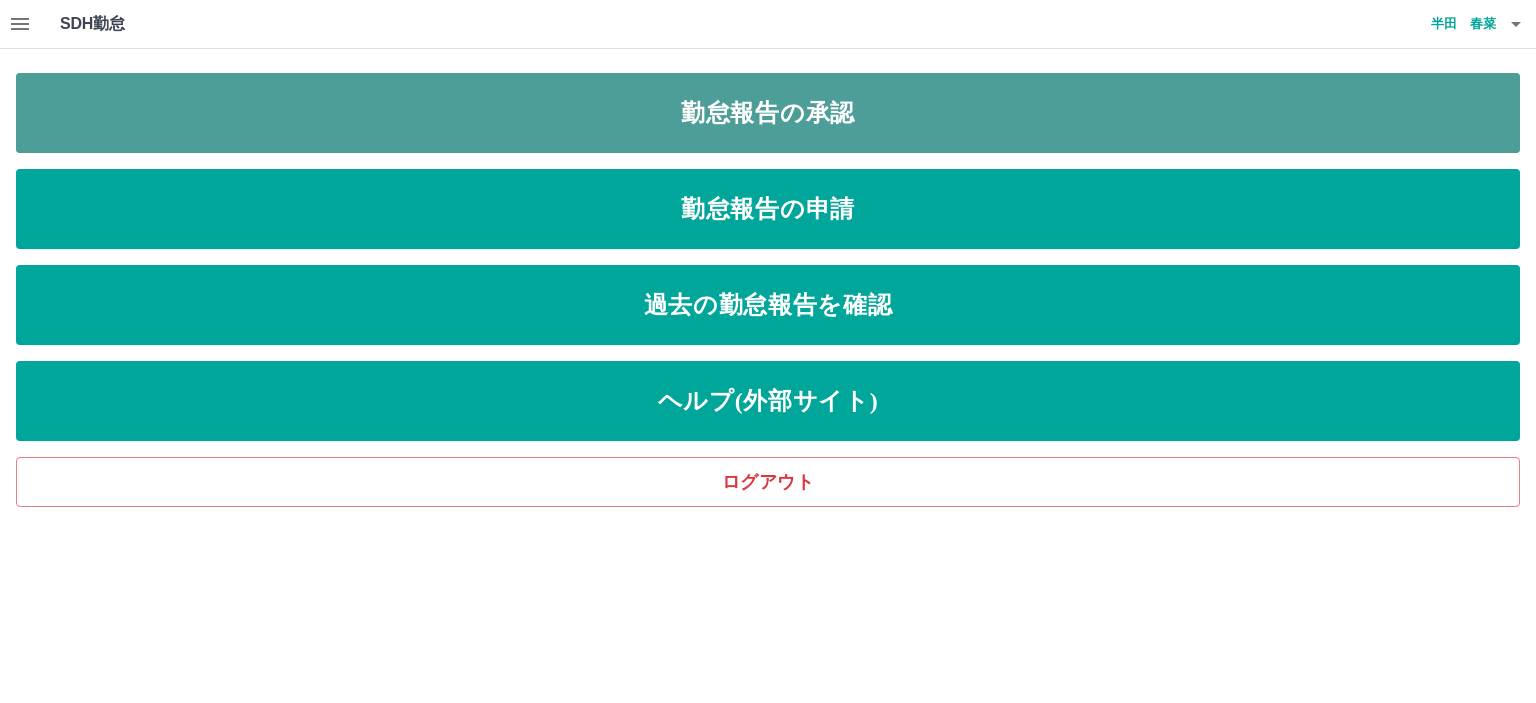 click on "勤怠報告の承認" at bounding box center (768, 113) 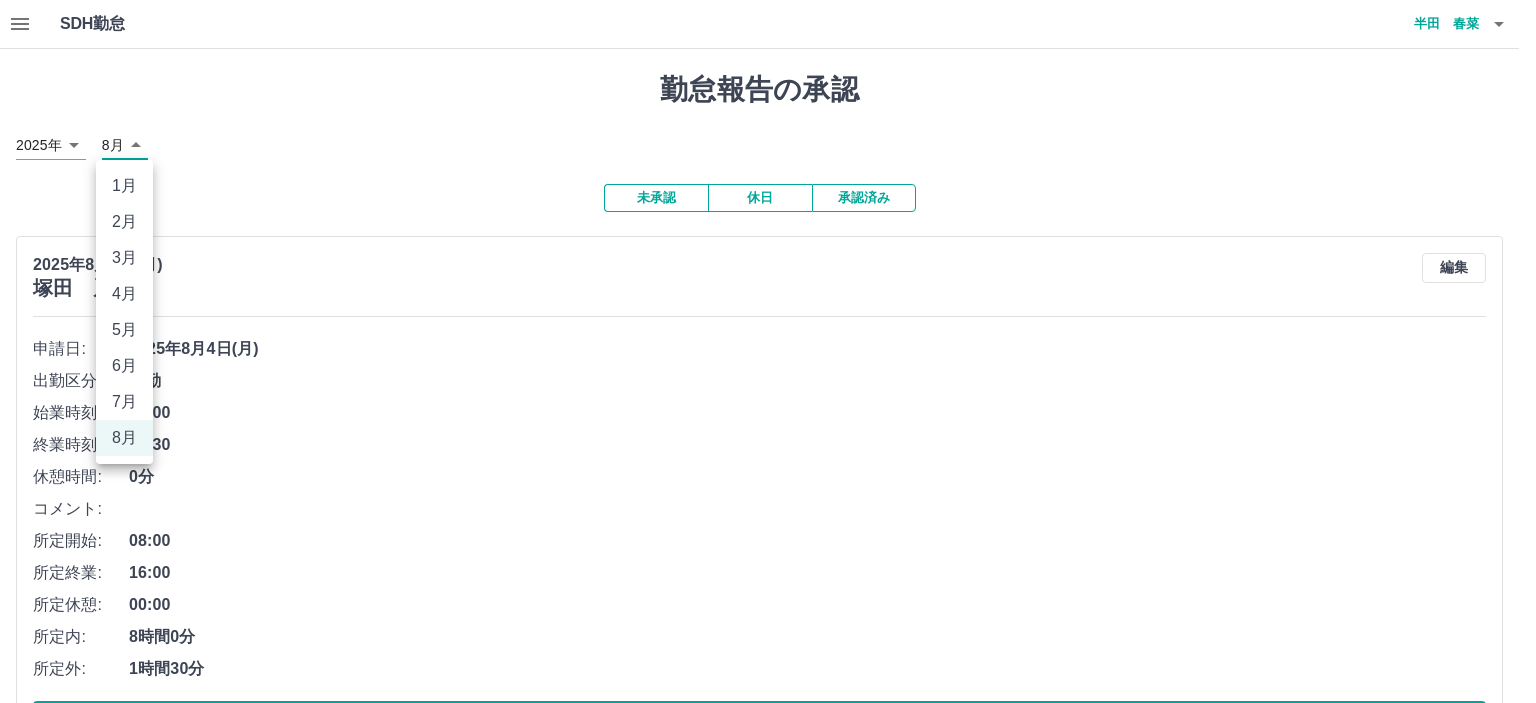 click on "SDH勤怠 半田　春菜 勤怠報告の承認 2025年 **** 8月 * 未承認 休日 承認済み 2025年8月4日(月) 塚田　麗子 編集 申請日: 2025年8月4日(月) 出勤区分: 出勤 始業時刻: 08:00 終業時刻: 17:30 休憩時間: 0分 コメント: 所定開始: 08:00 所定終業: 16:00 所定休憩: 00:00 所定内: 8時間0分 所定外: 1時間30分 承認する 2025年8月2日(土) 宮下　美佐江 編集 申請日: 2025年8月2日(土) 出勤区分: 出勤 始業時刻: 08:00 終業時刻: 17:15 休憩時間: 0分 コメント: 所定開始: 08:00 所定終業: 16:00 所定休憩: 00:00 所定内: 8時間0分 所定外: 1時間15分 承認する 2025年8月2日(土) 忠鉢　真樹 編集 申請日: 2025年8月2日(土) 出勤区分: 出勤 始業時刻: 08:00 終業時刻: 17:15 休憩時間: 0分 コメント: 所定開始: 08:00 所定終業: 16:00 所定休憩: 00:00 所定内: 8時間0分 所定外: 1時間15分 承認する 2025年8月2日(土) 尾﨑　恵 編集 申請日:" at bounding box center (768, 3129) 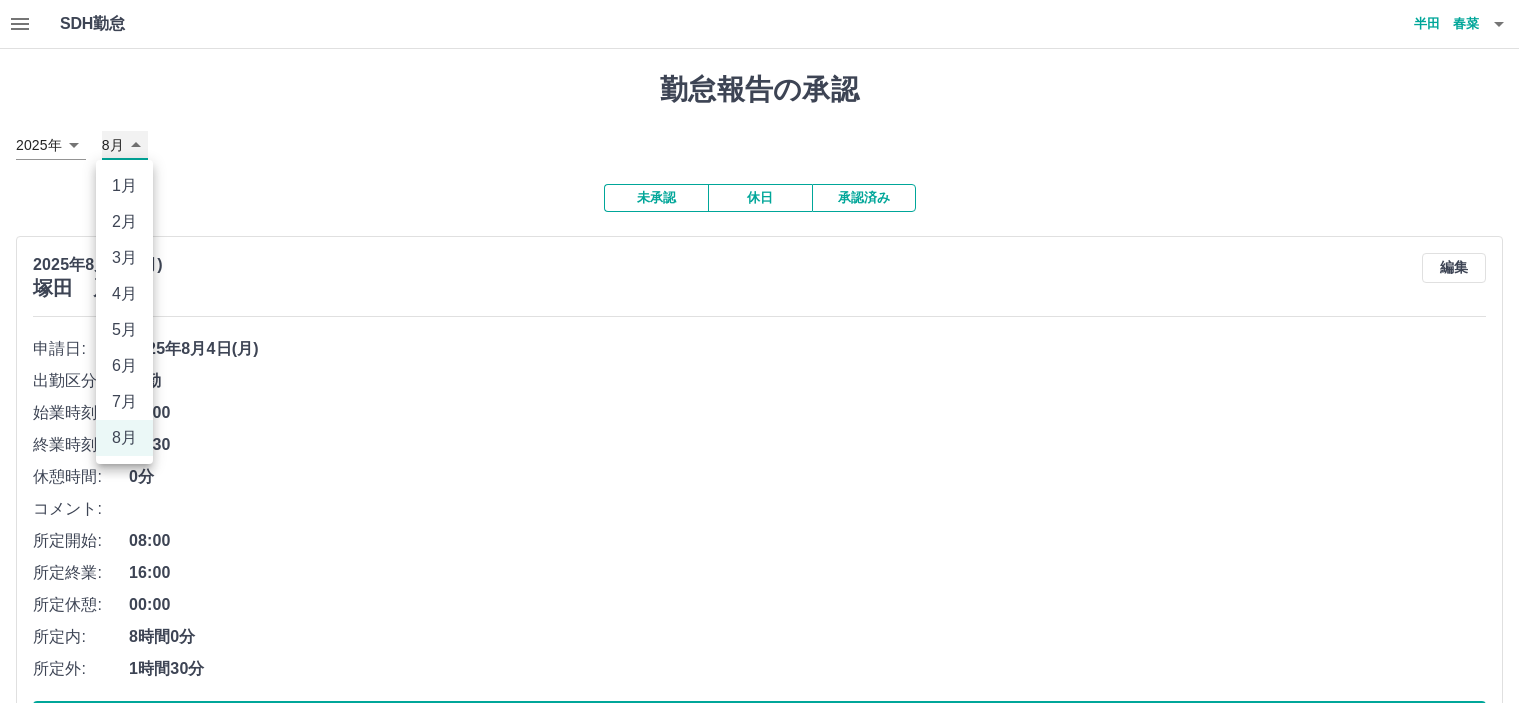 type on "*" 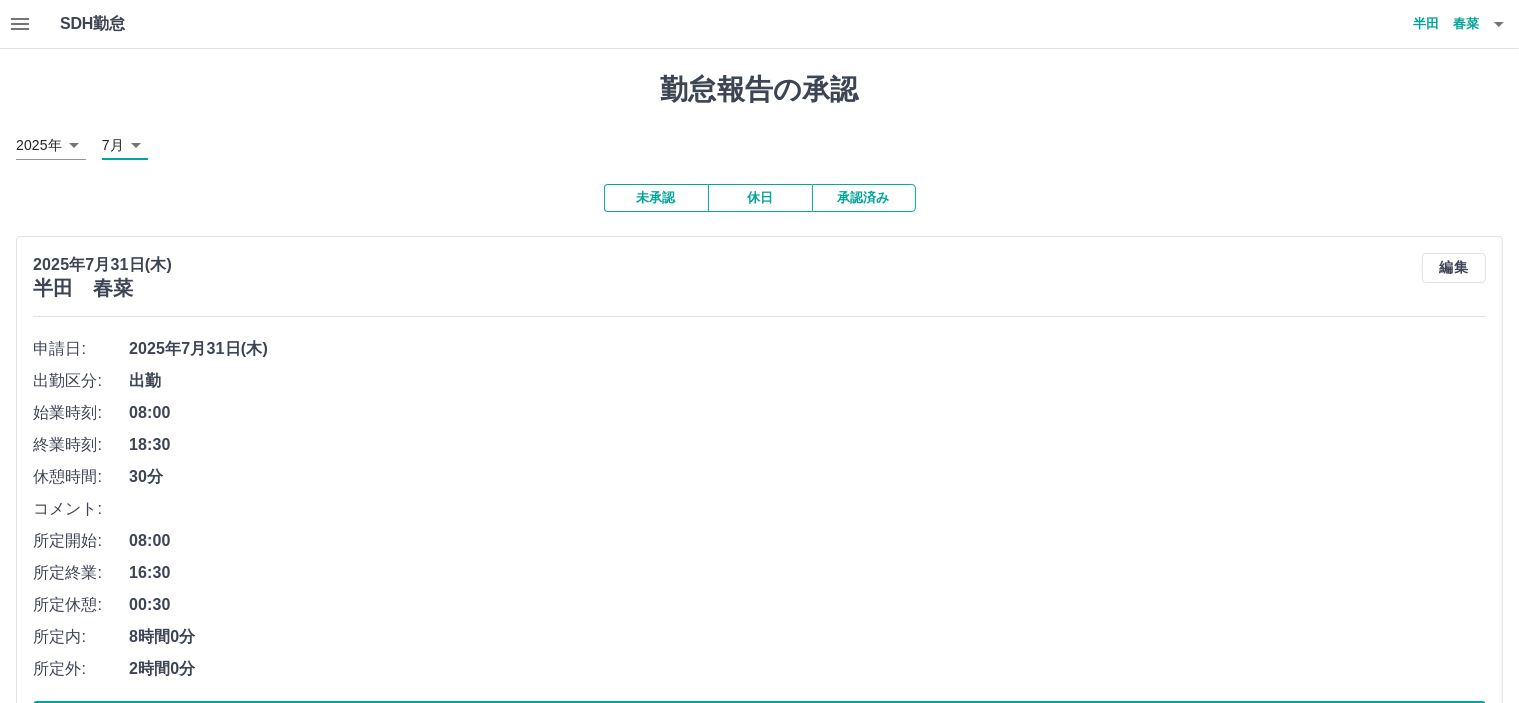 click 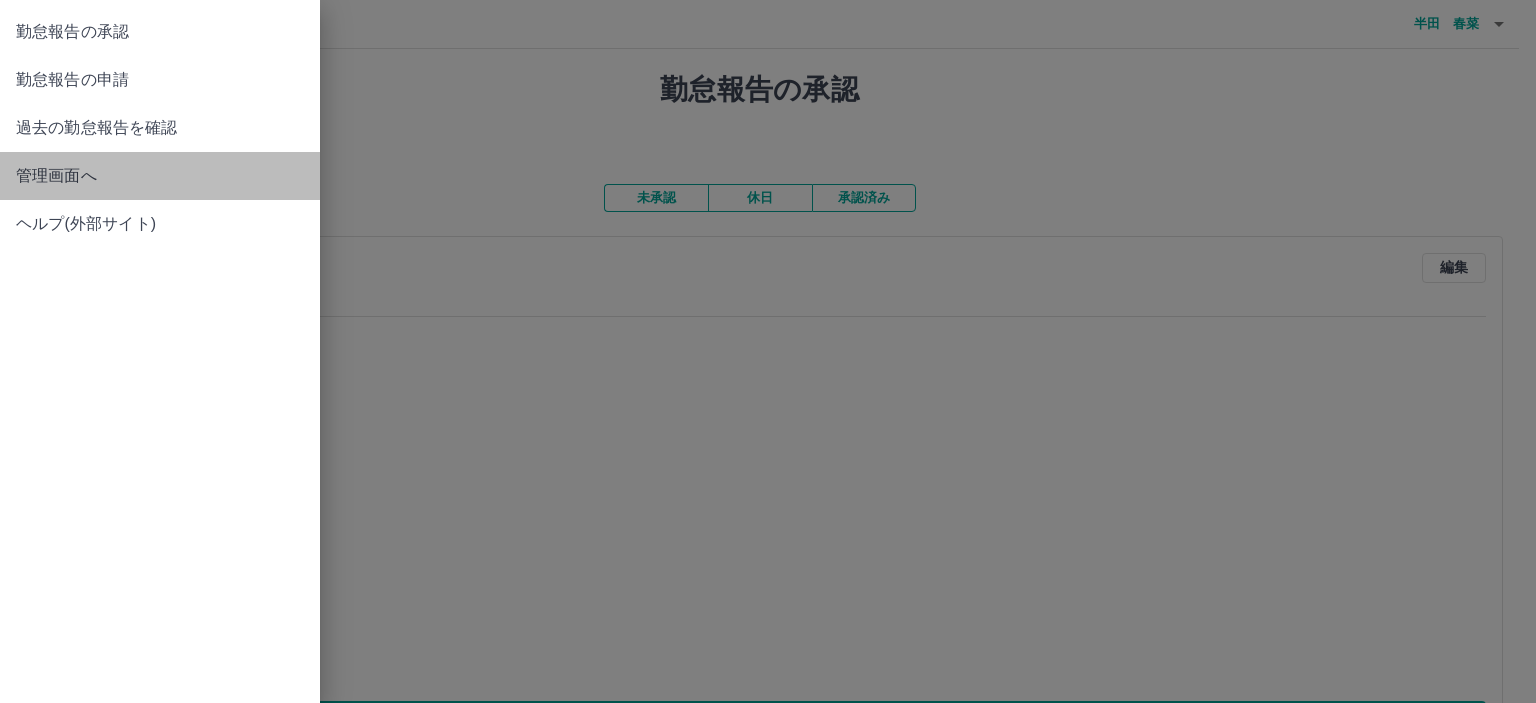 click on "管理画面へ" at bounding box center [160, 176] 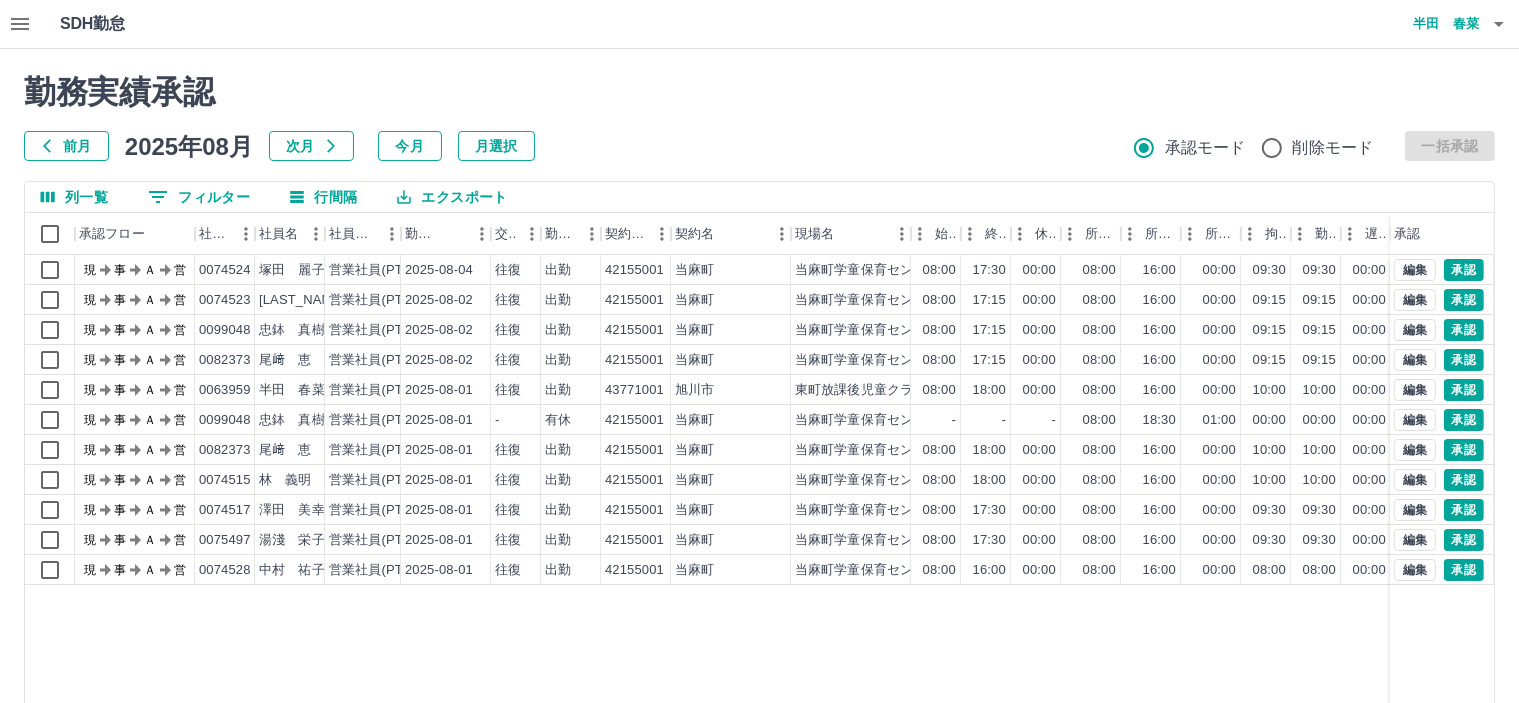 click 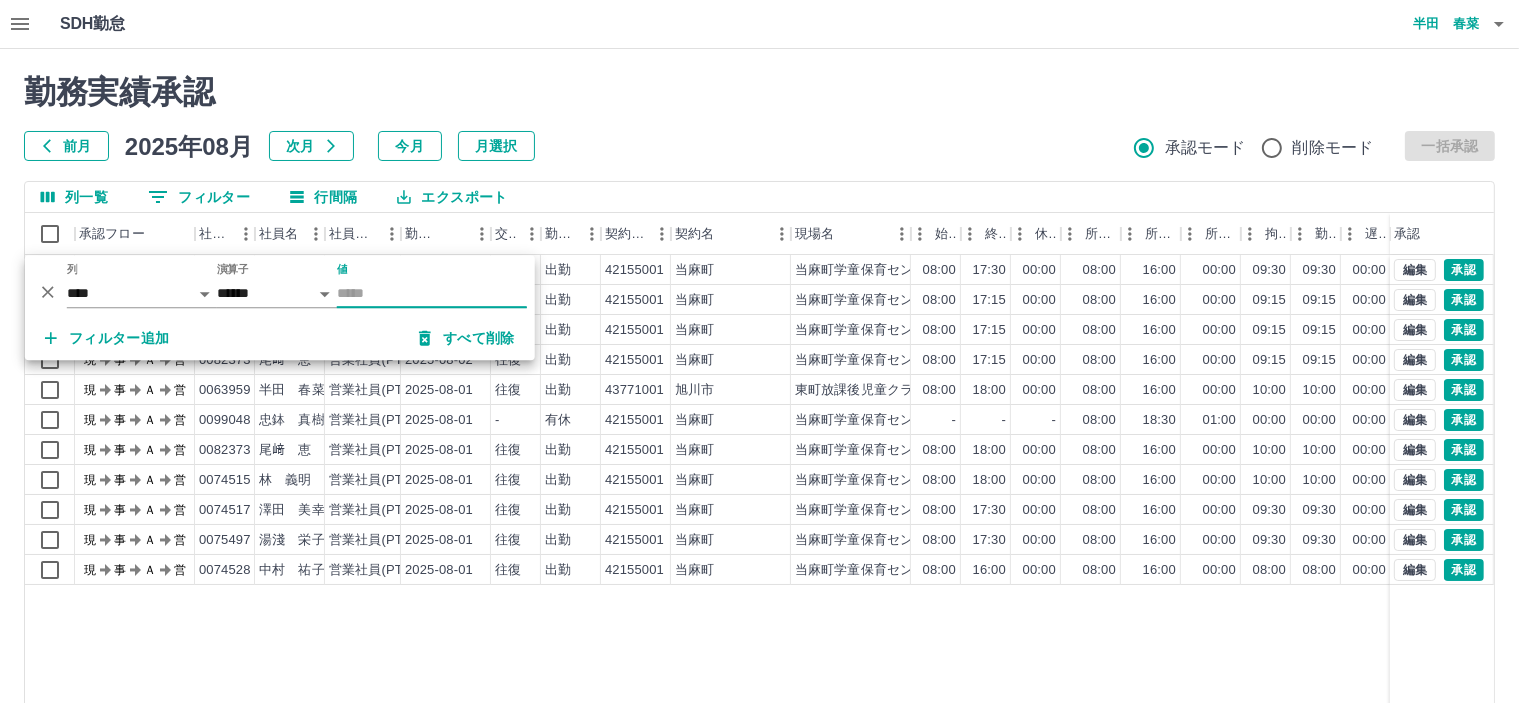click on "値" at bounding box center [432, 293] 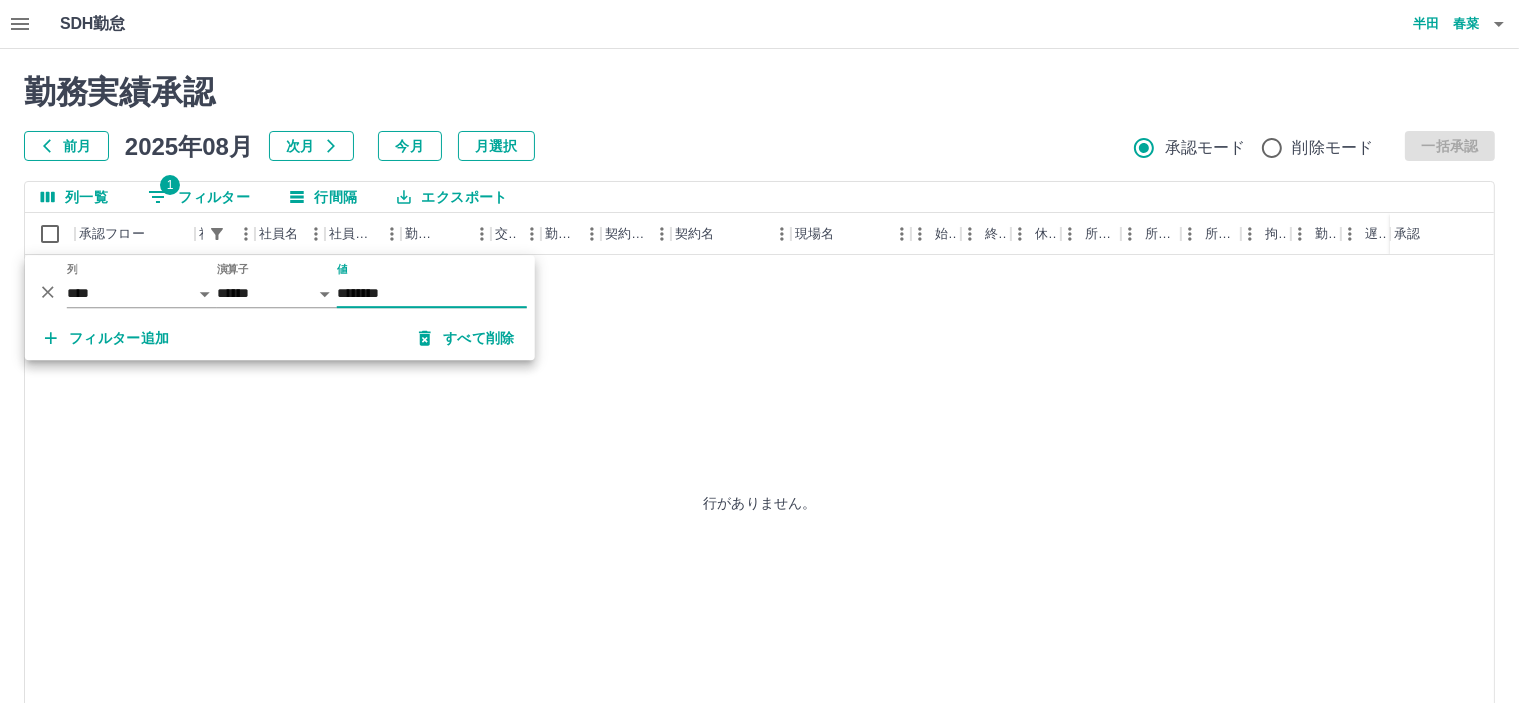 type on "********" 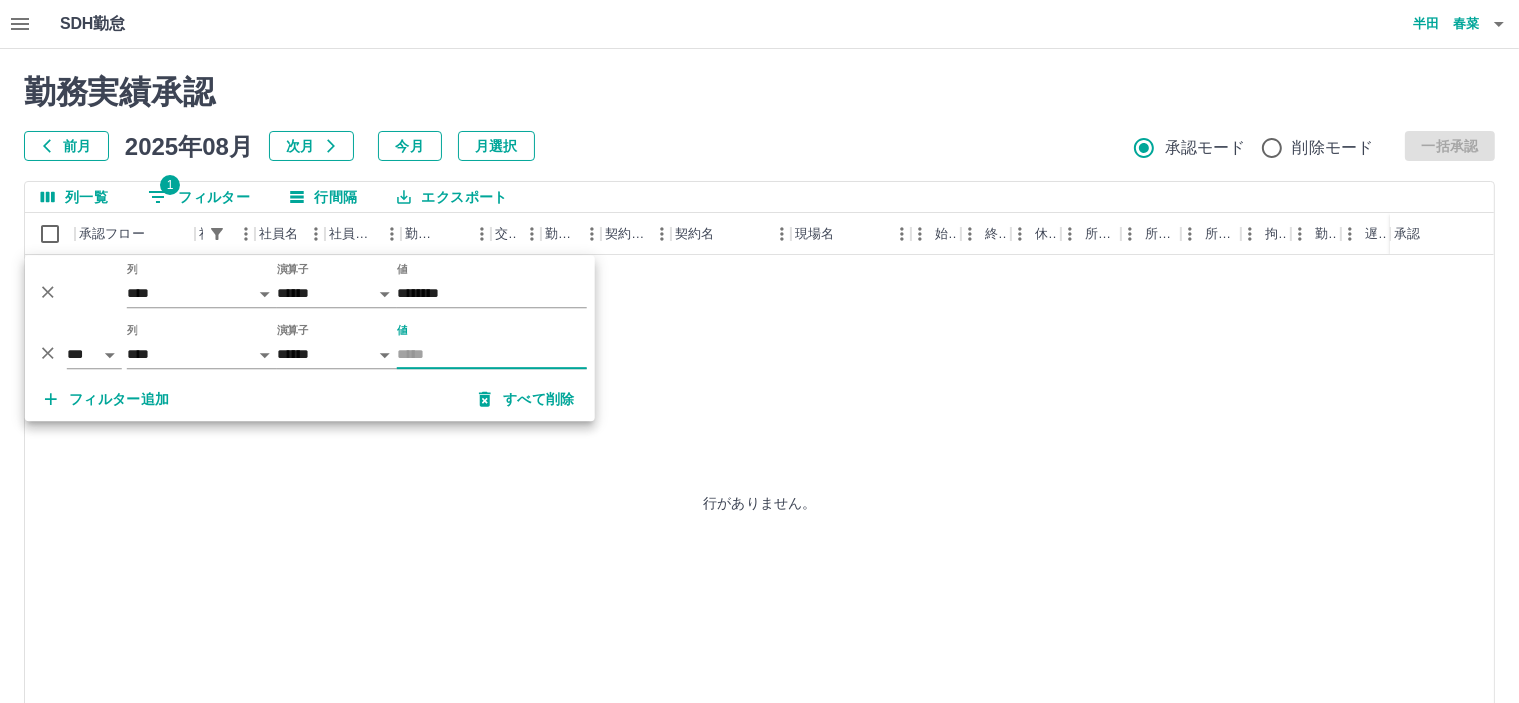 click on "値" at bounding box center [492, 346] 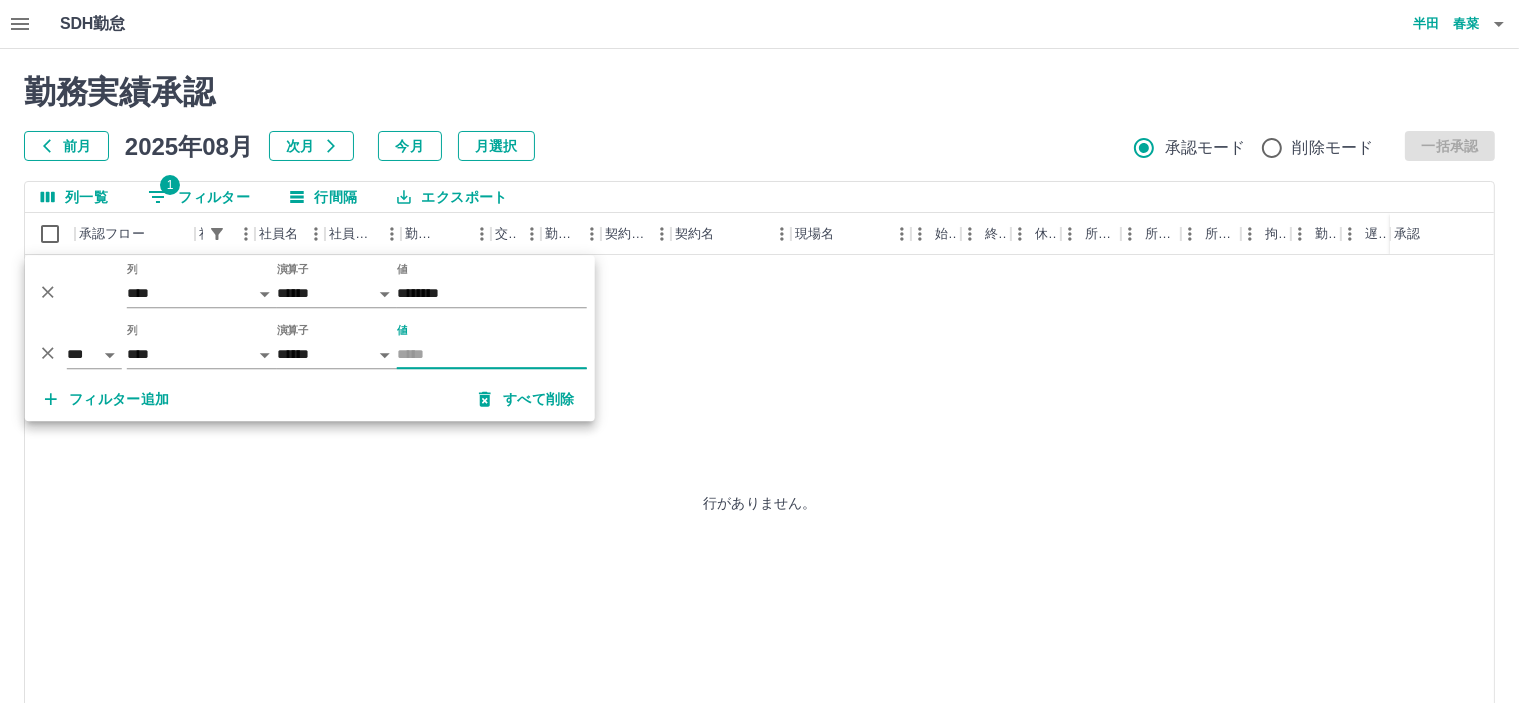 click on "値" at bounding box center [492, 354] 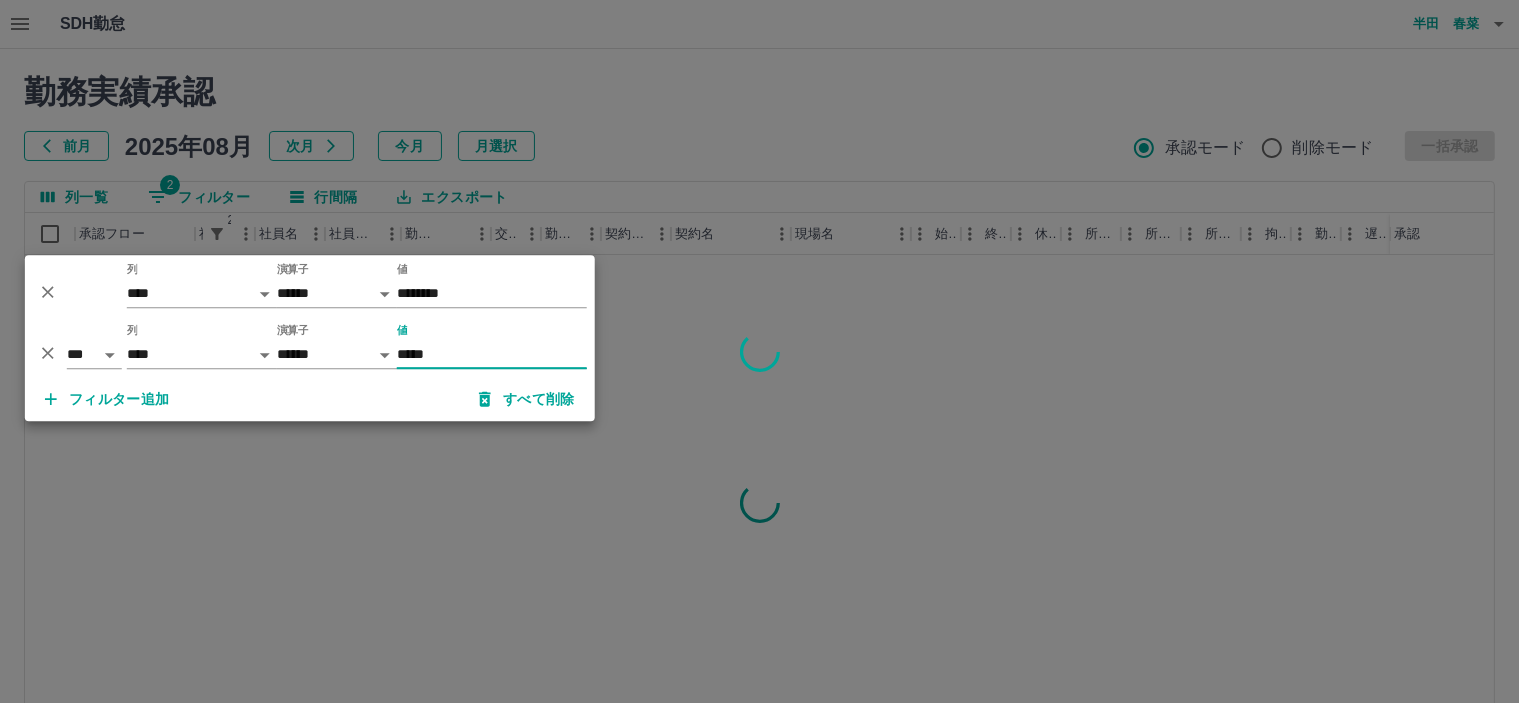 type on "*****" 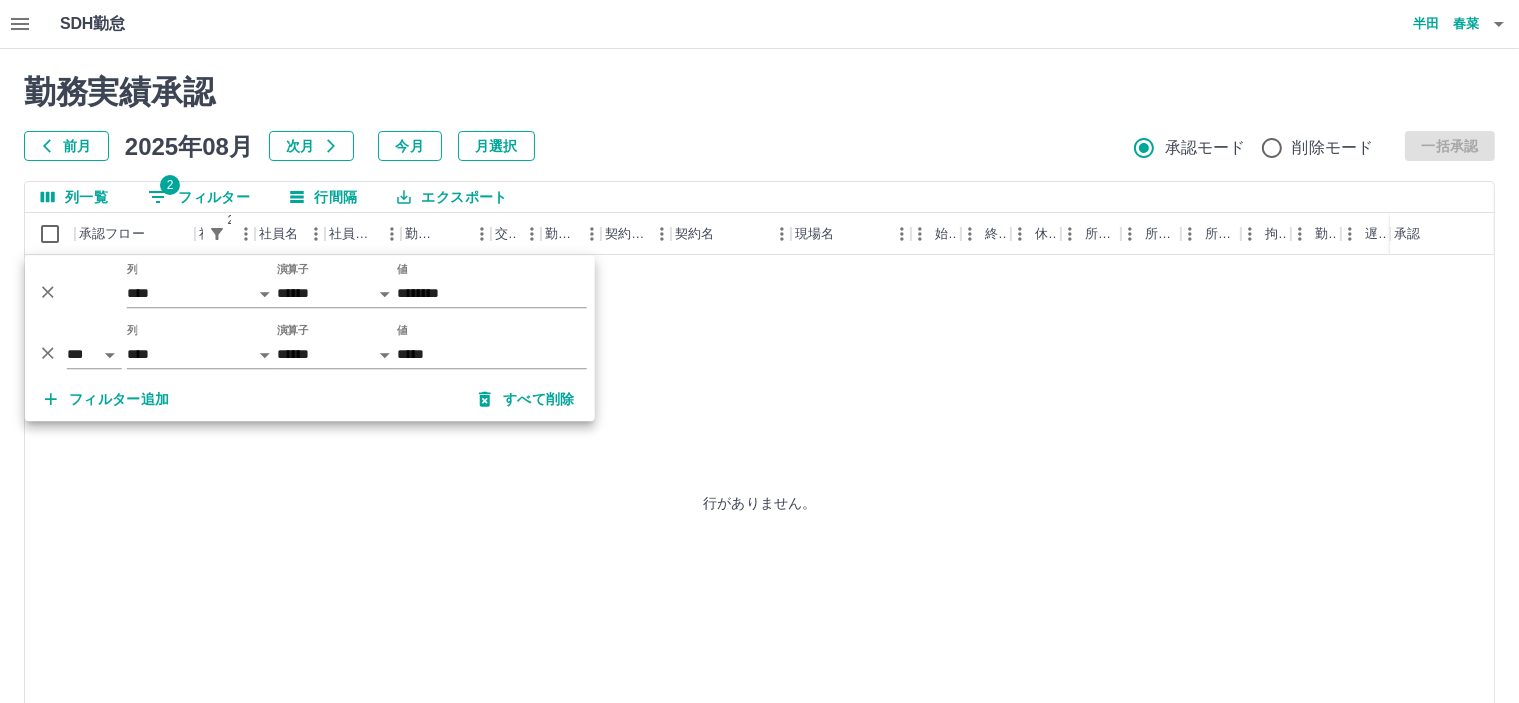 click on "行がありません。" at bounding box center [760, 503] 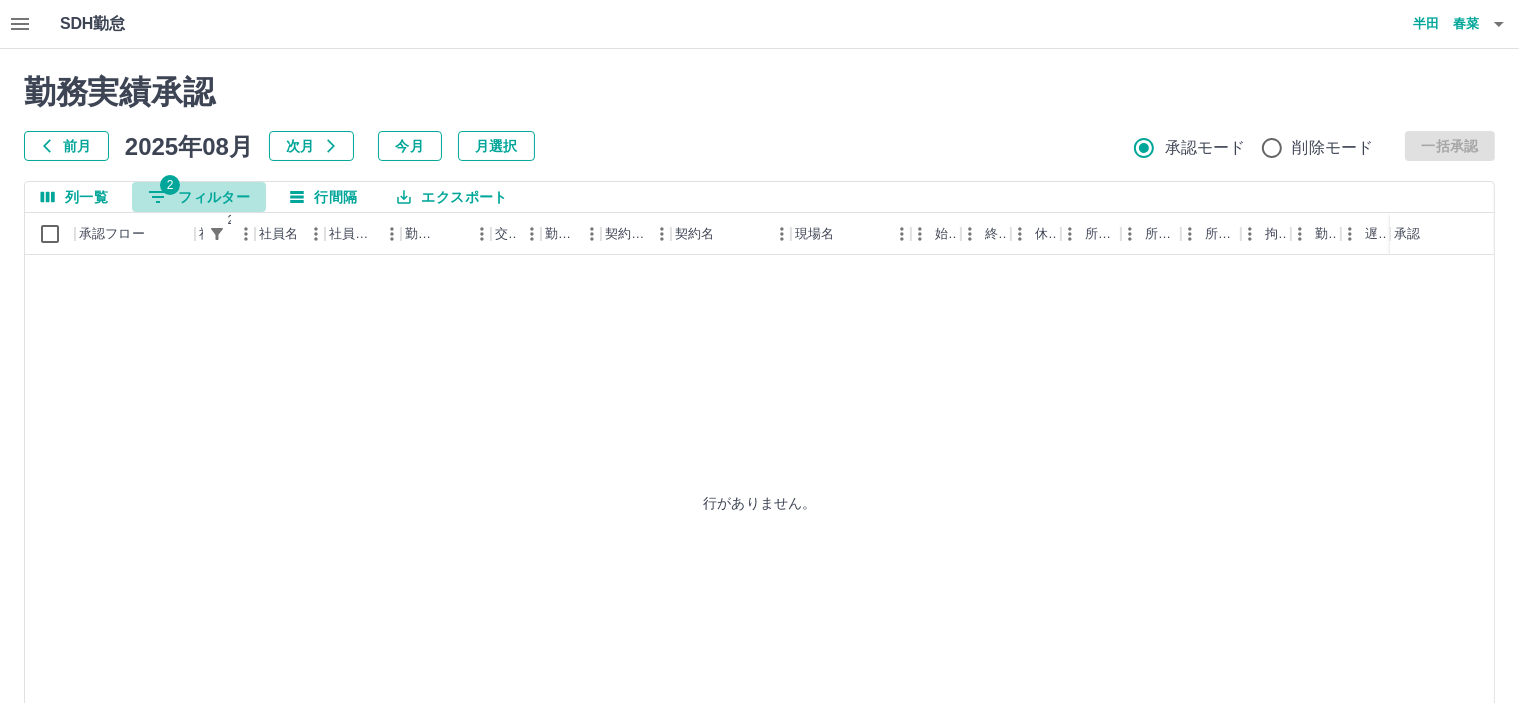 click 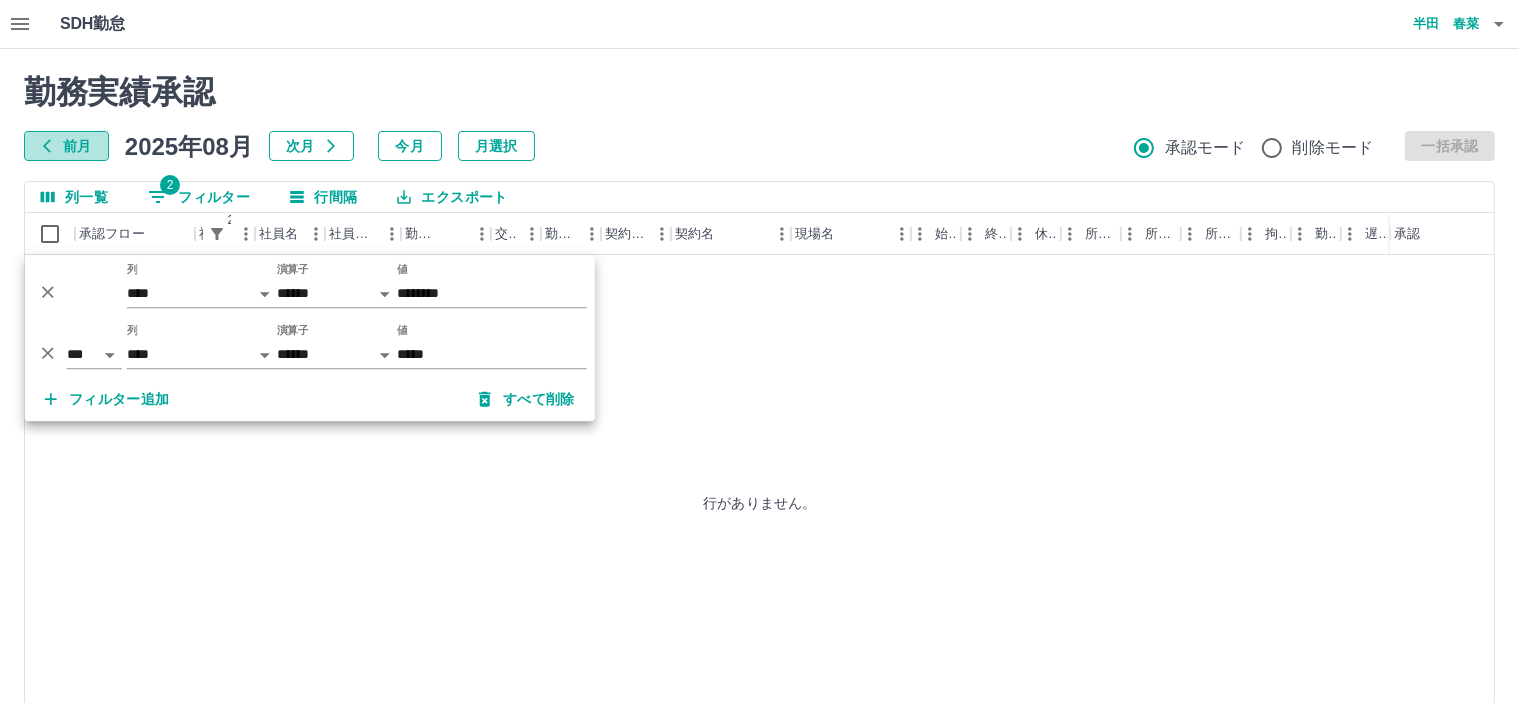 click on "前月" at bounding box center (66, 146) 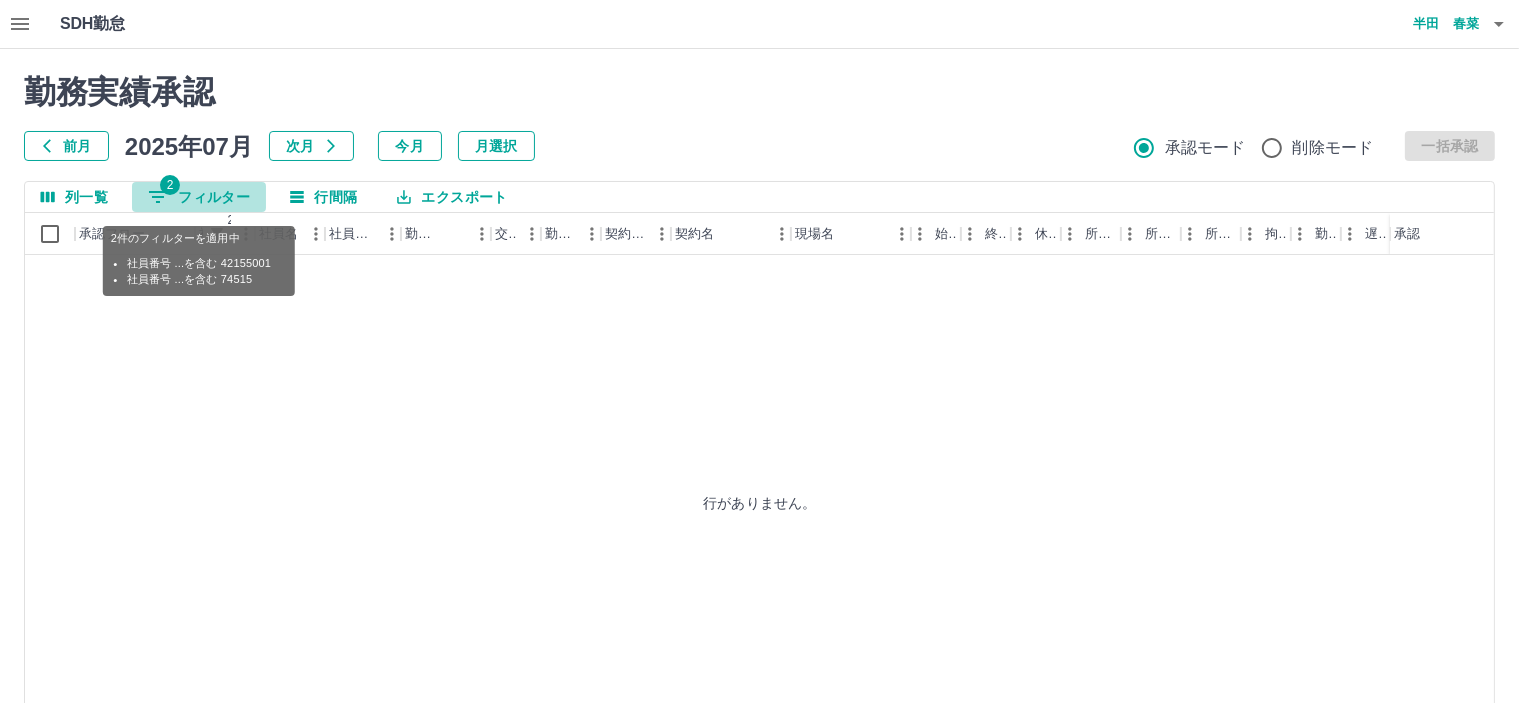 click on "2 フィルター" at bounding box center (199, 197) 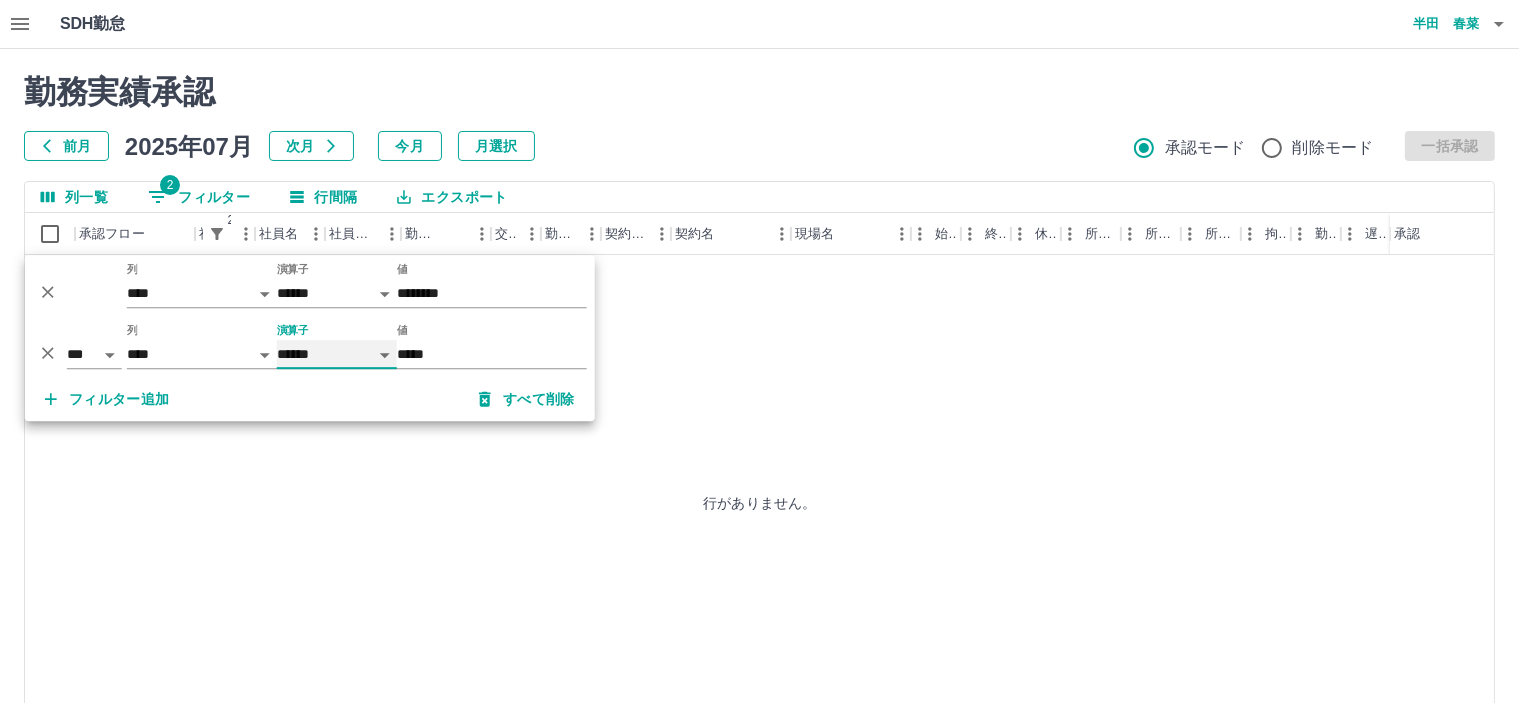 click on "****** *******" at bounding box center [337, 354] 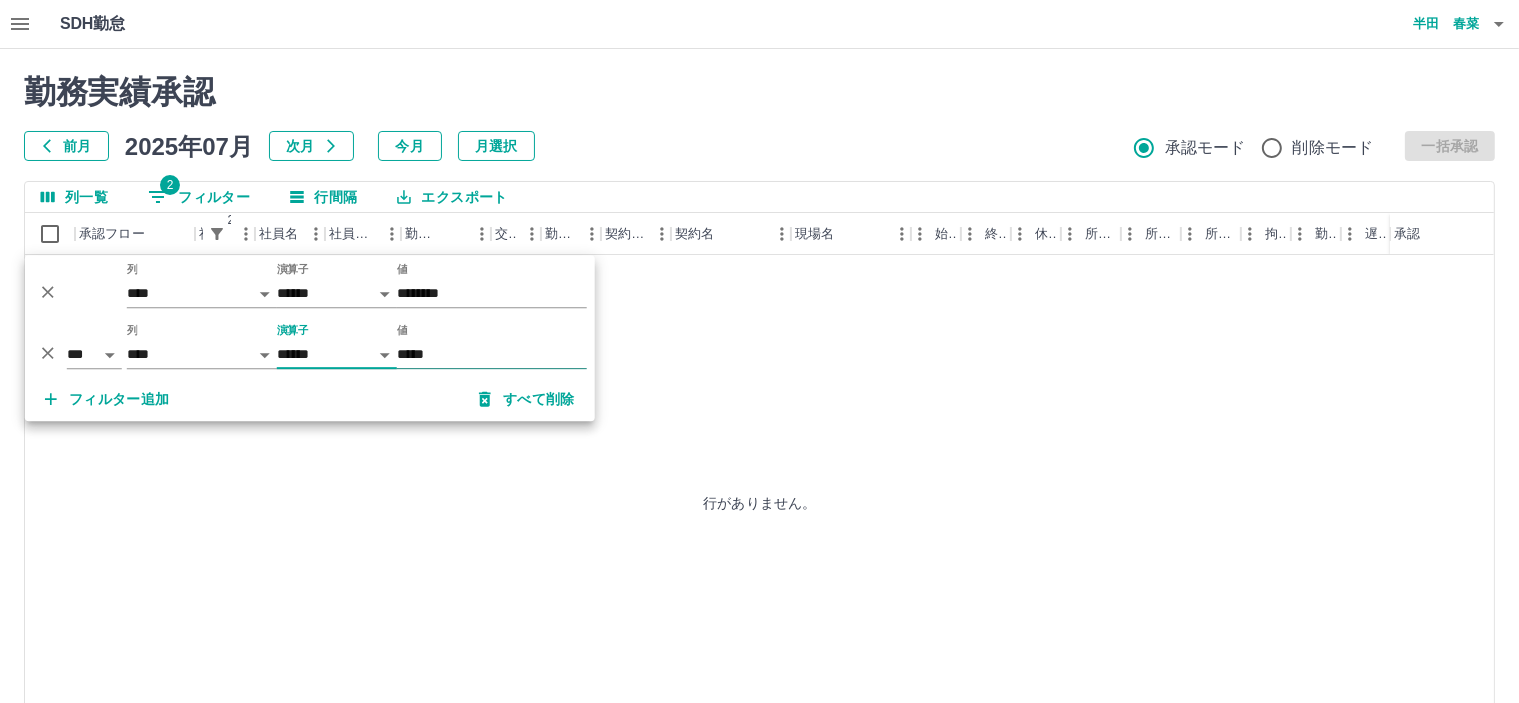 click on "*****" at bounding box center (492, 354) 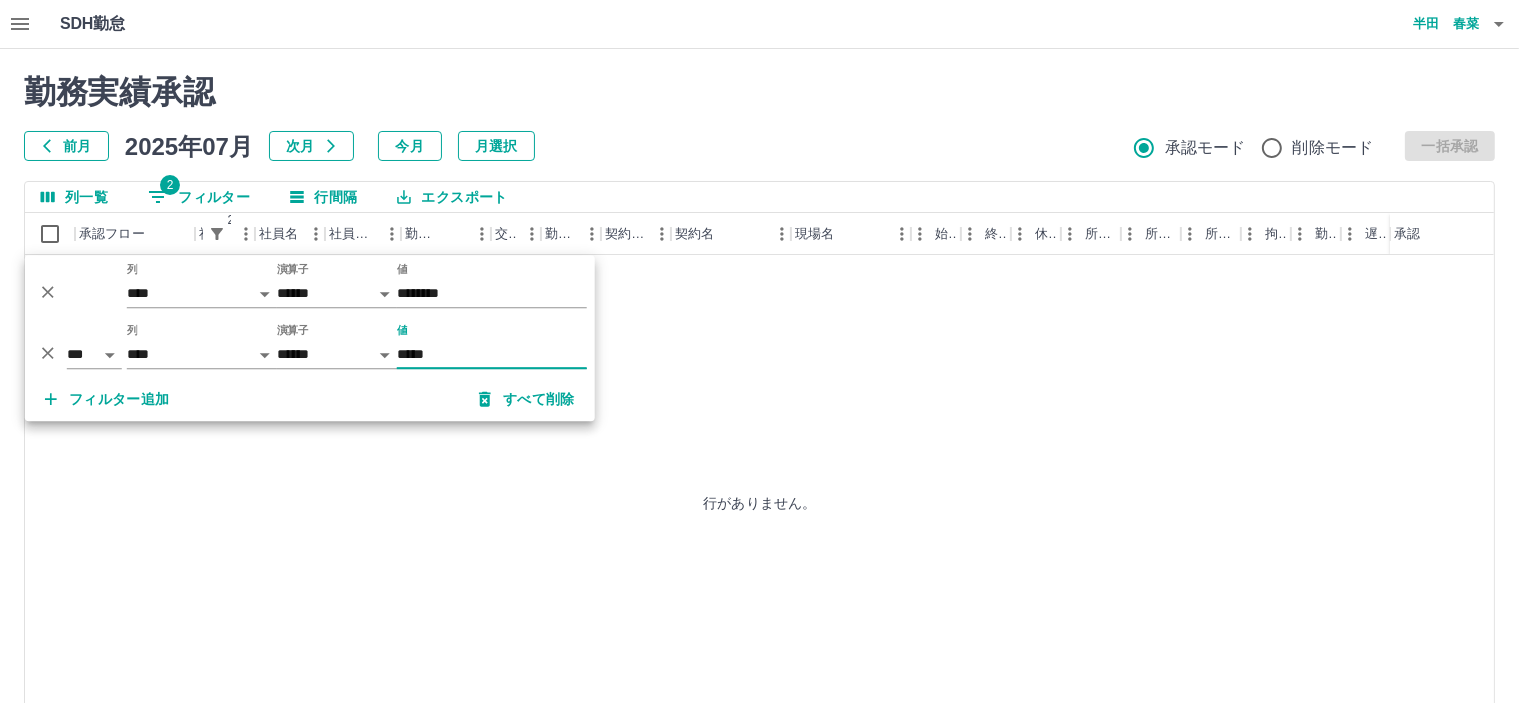 click on "*****" at bounding box center (492, 354) 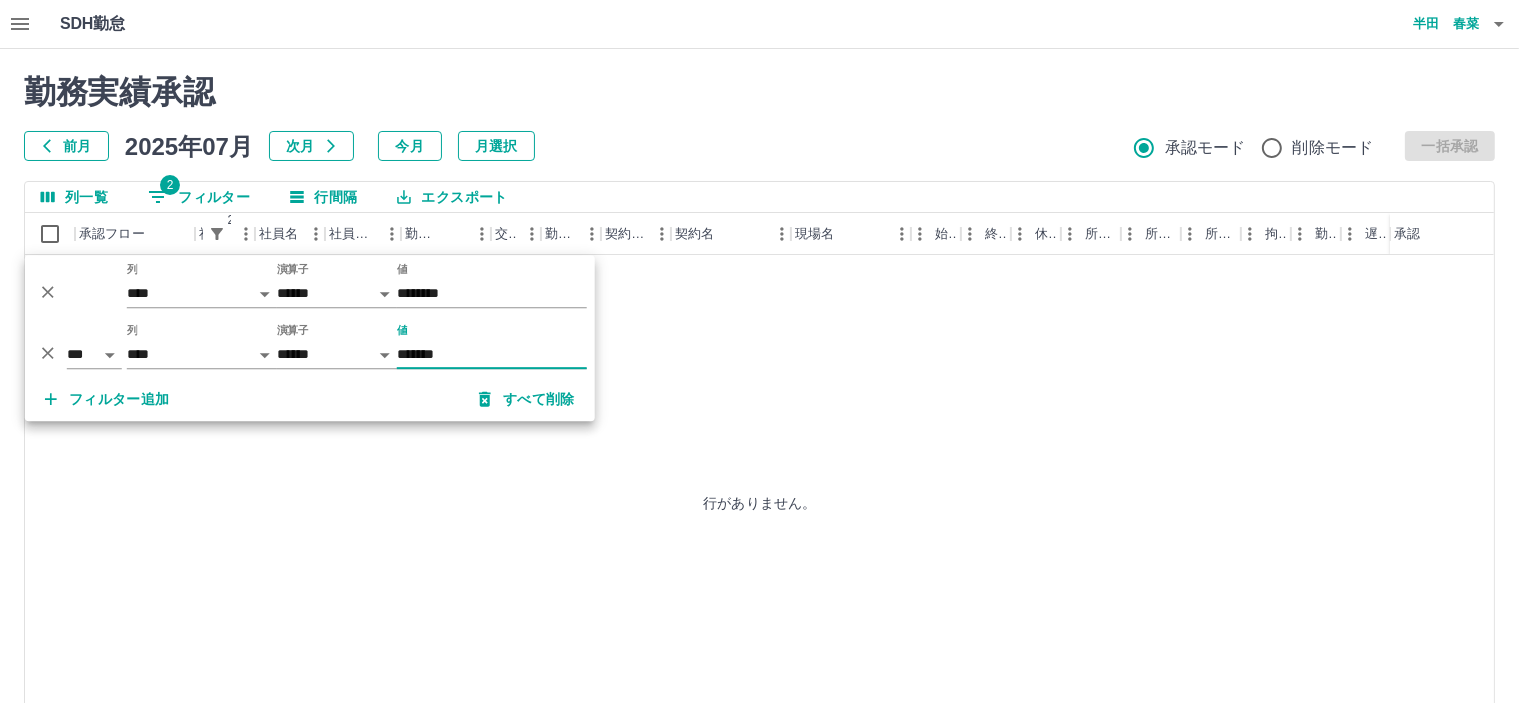 click on "*** ** 列 **** *** **** *** *** **** ***** *** *** ** ** ** **** **** **** ** ** *** **** ***** 演算子 ****** ******* 値 *******" at bounding box center [310, 346] 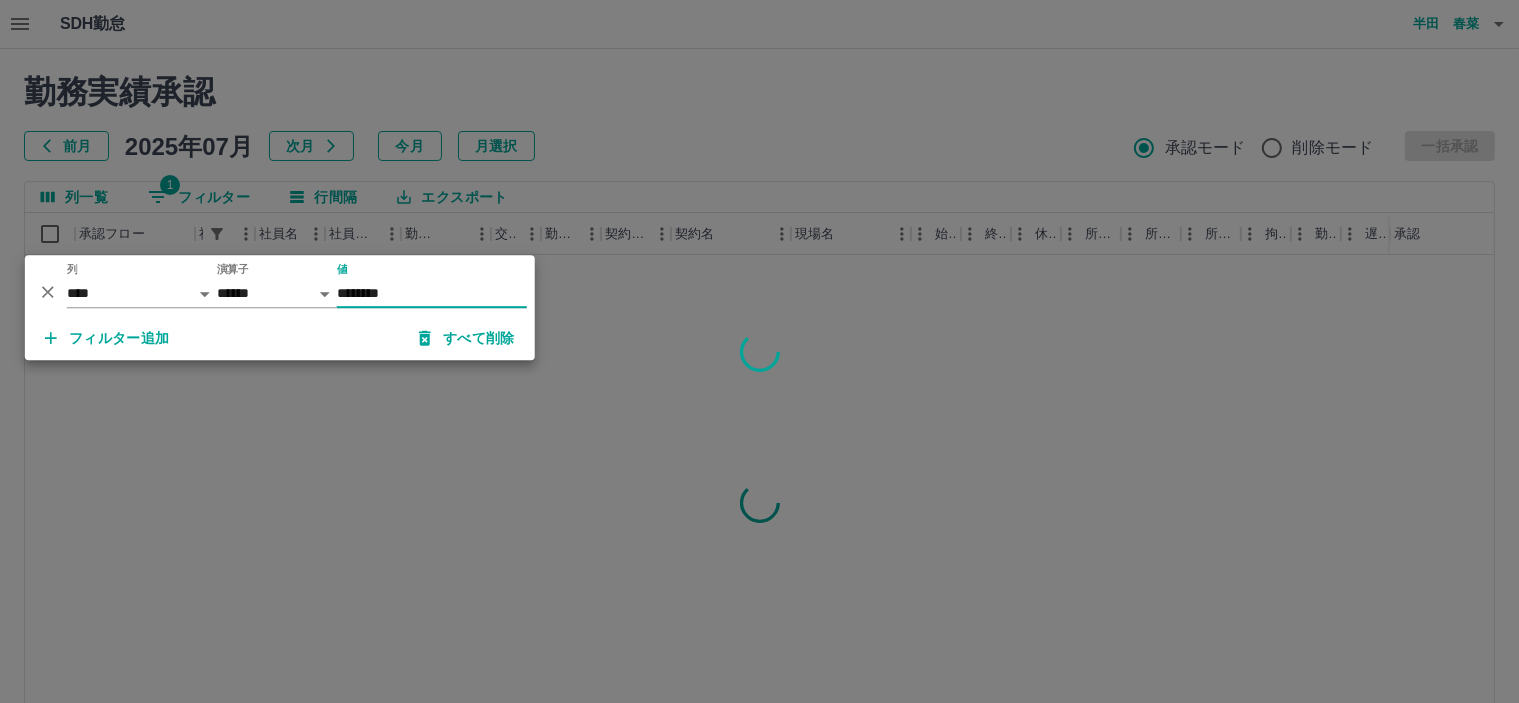 click on "フィルター追加" at bounding box center [107, 338] 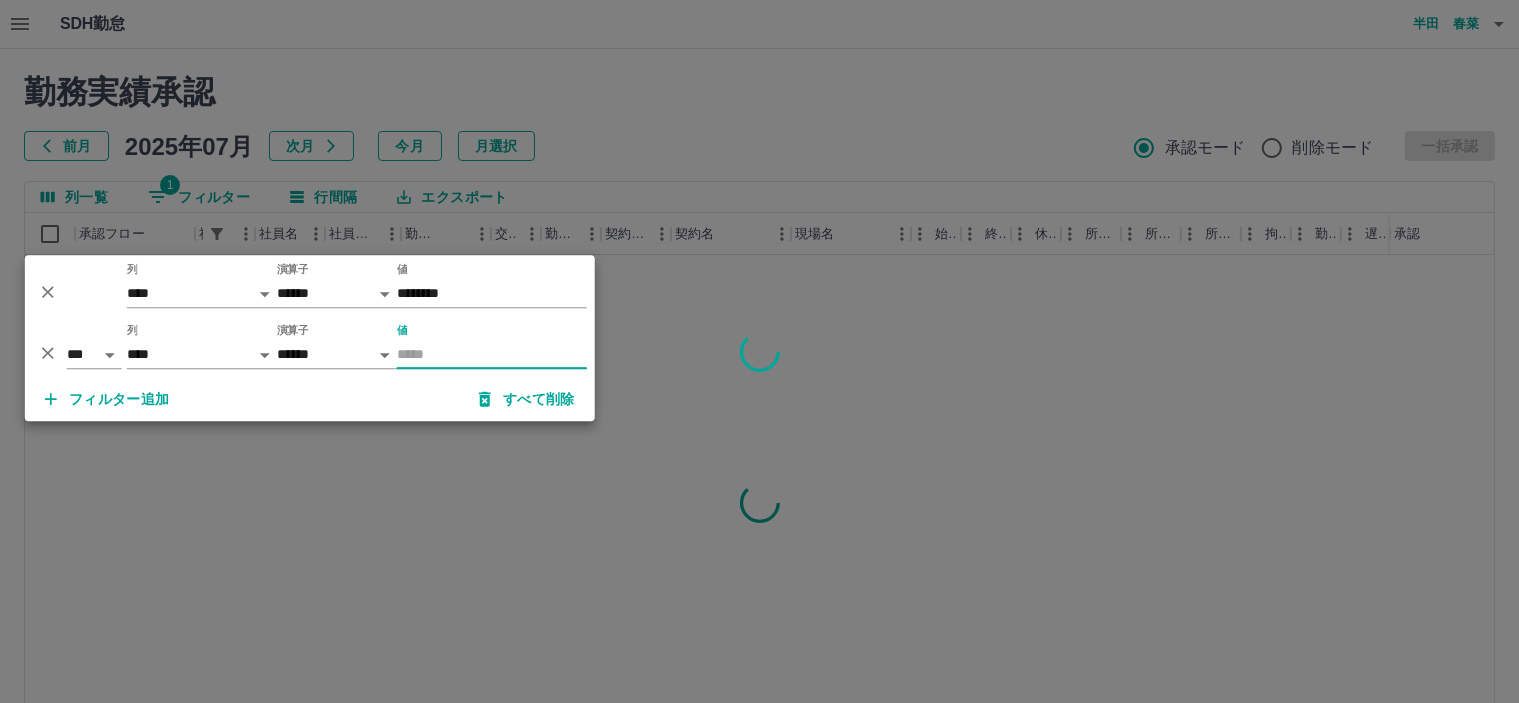 click on "値" at bounding box center (492, 354) 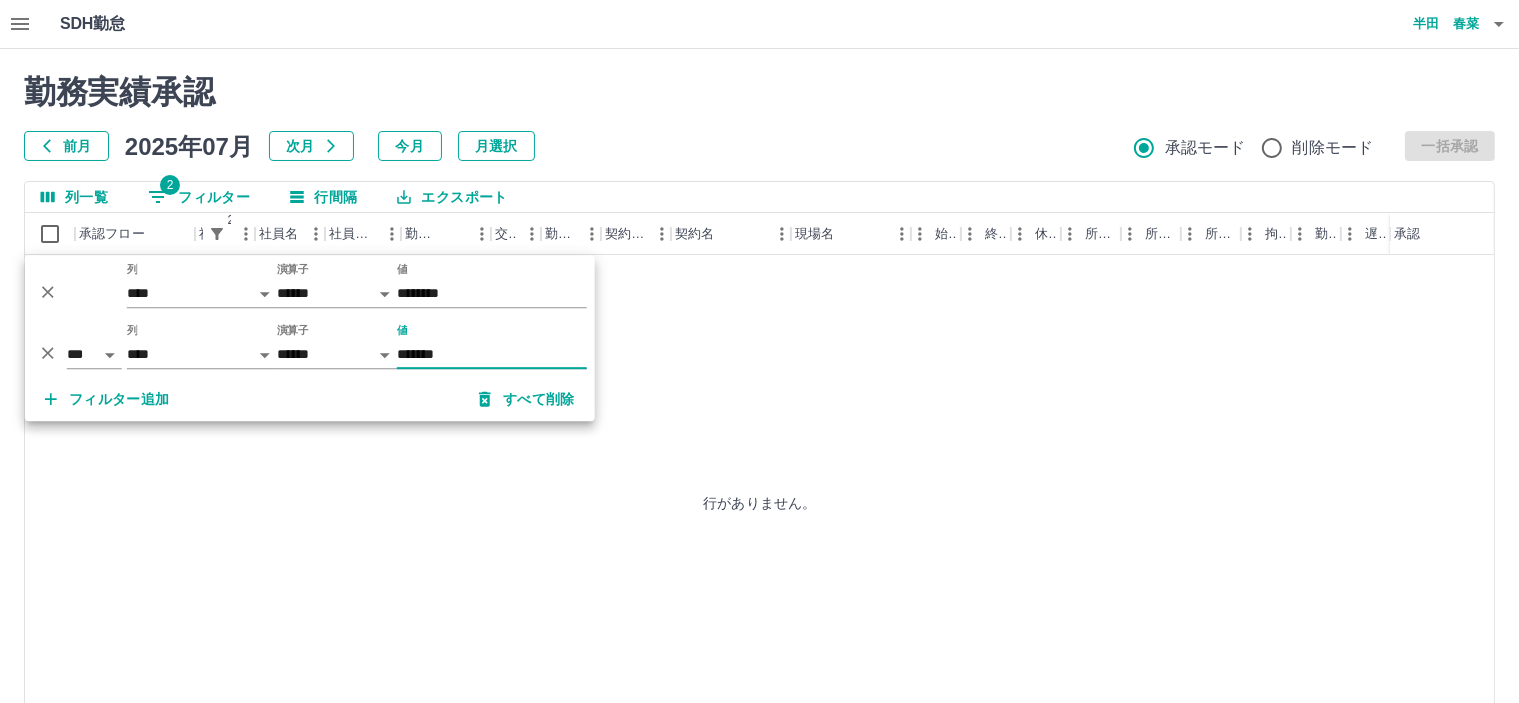 type on "*******" 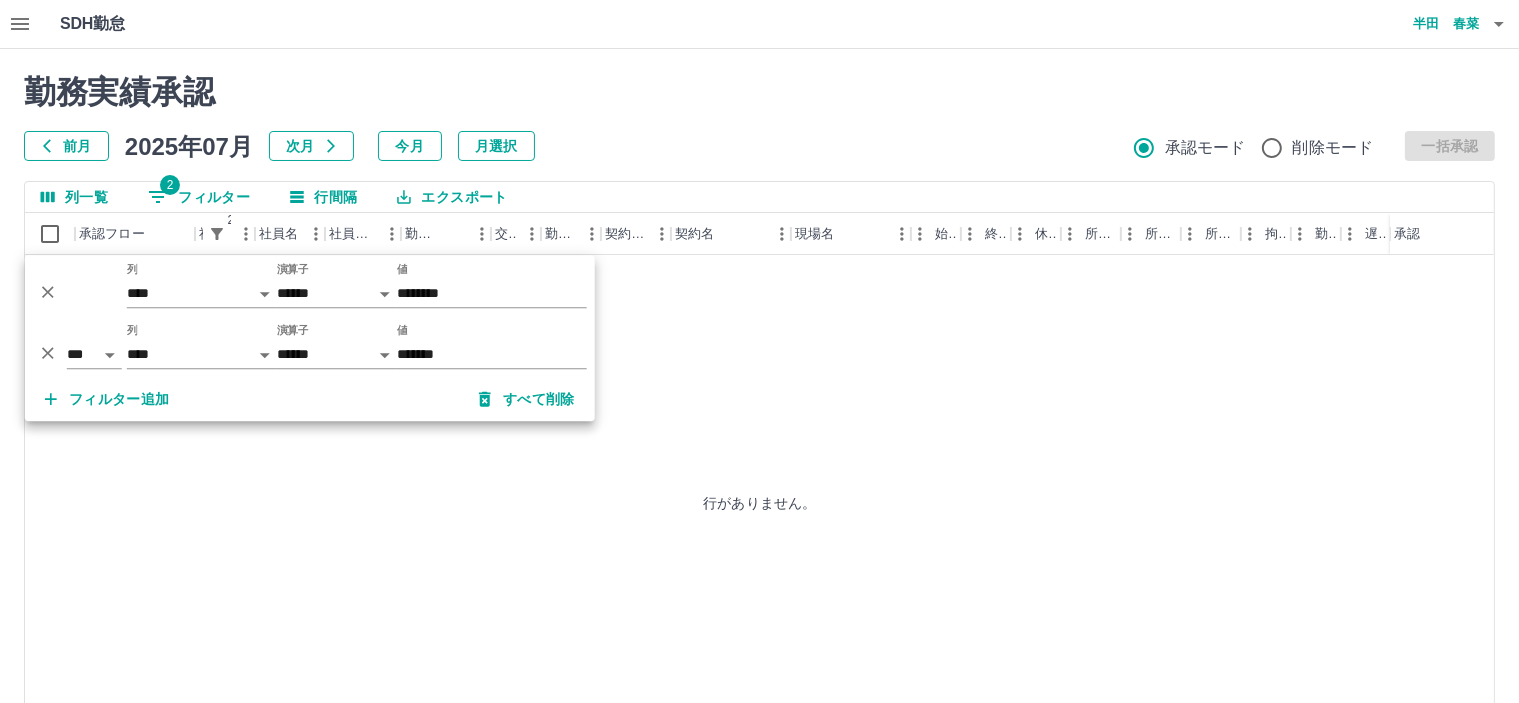 click on "行がありません。" at bounding box center (760, 503) 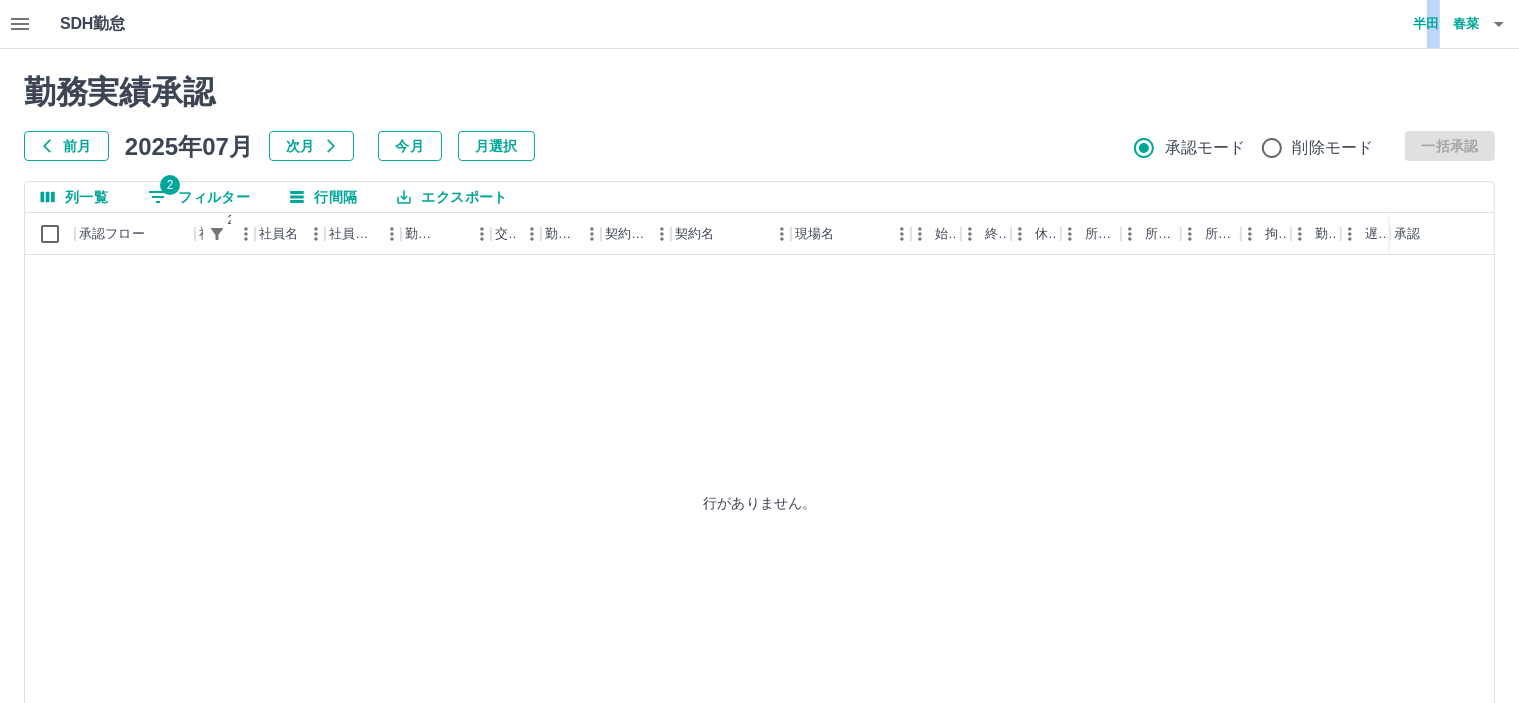 click on "半田　春菜" at bounding box center (1419, 24) 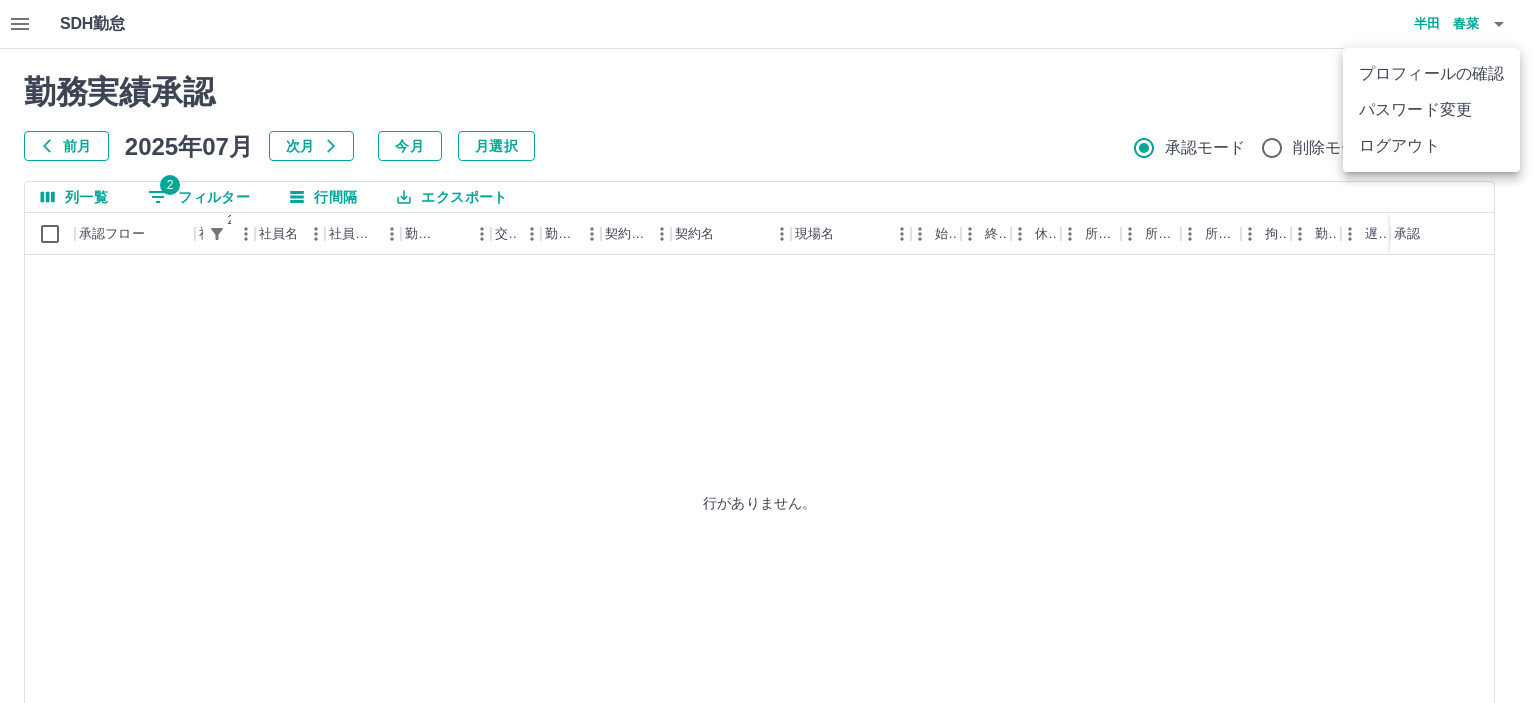 click at bounding box center [768, 351] 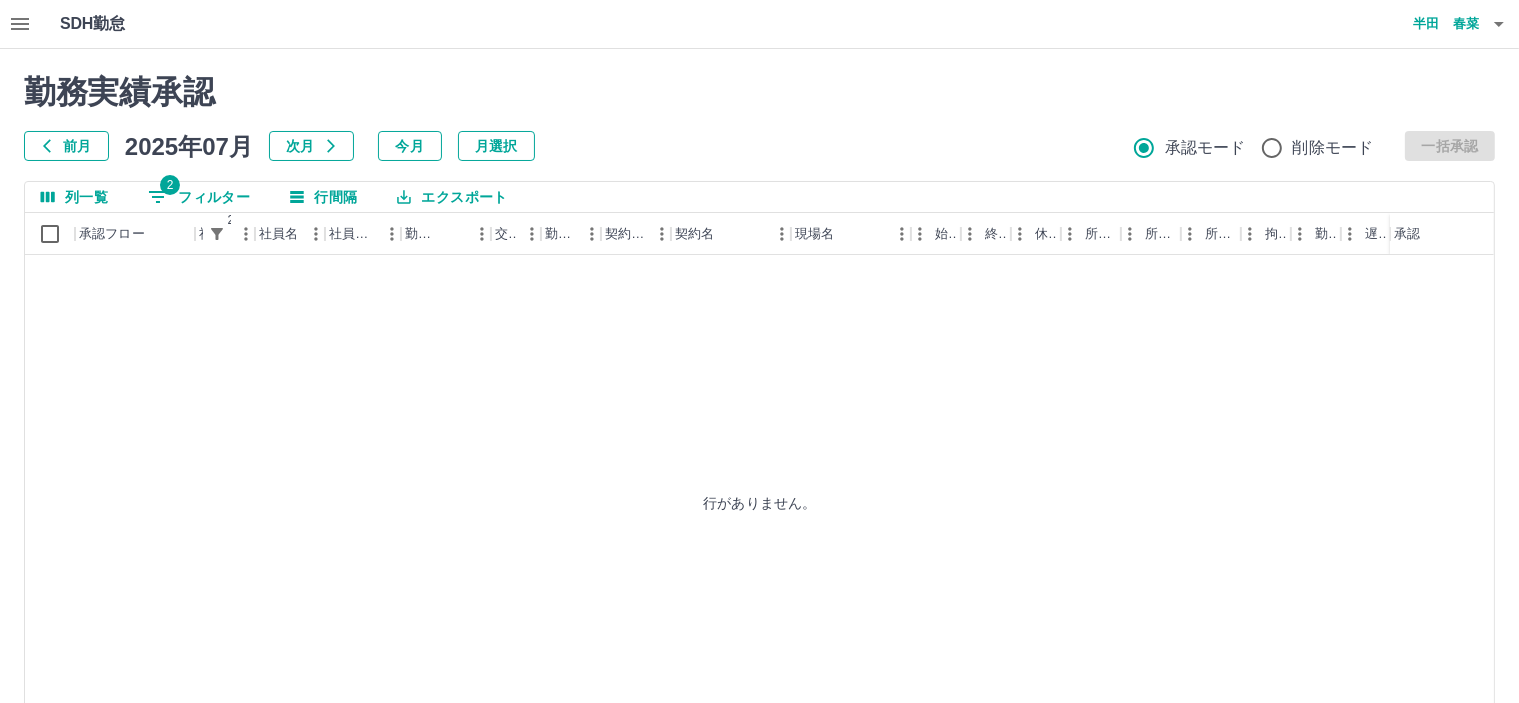 click 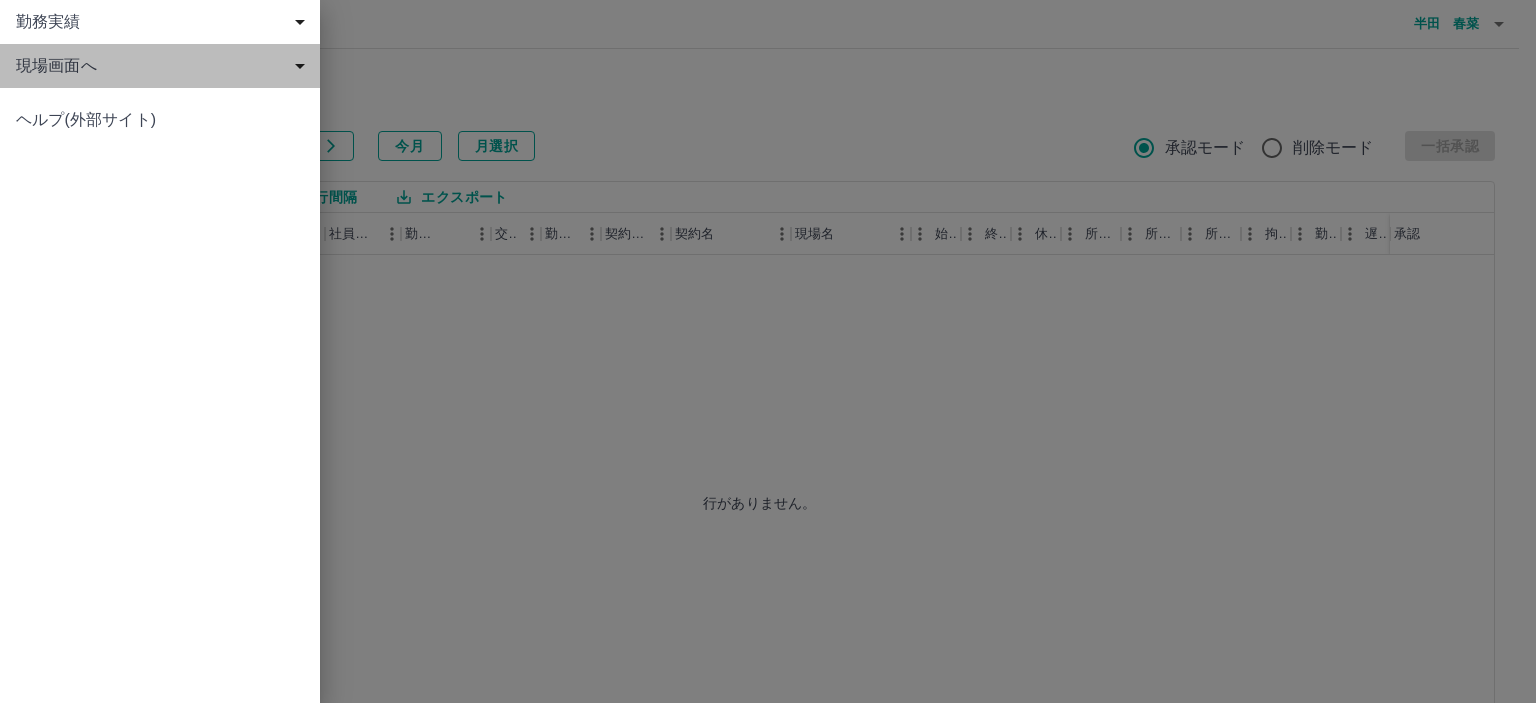 click on "現場画面へ" at bounding box center [164, 66] 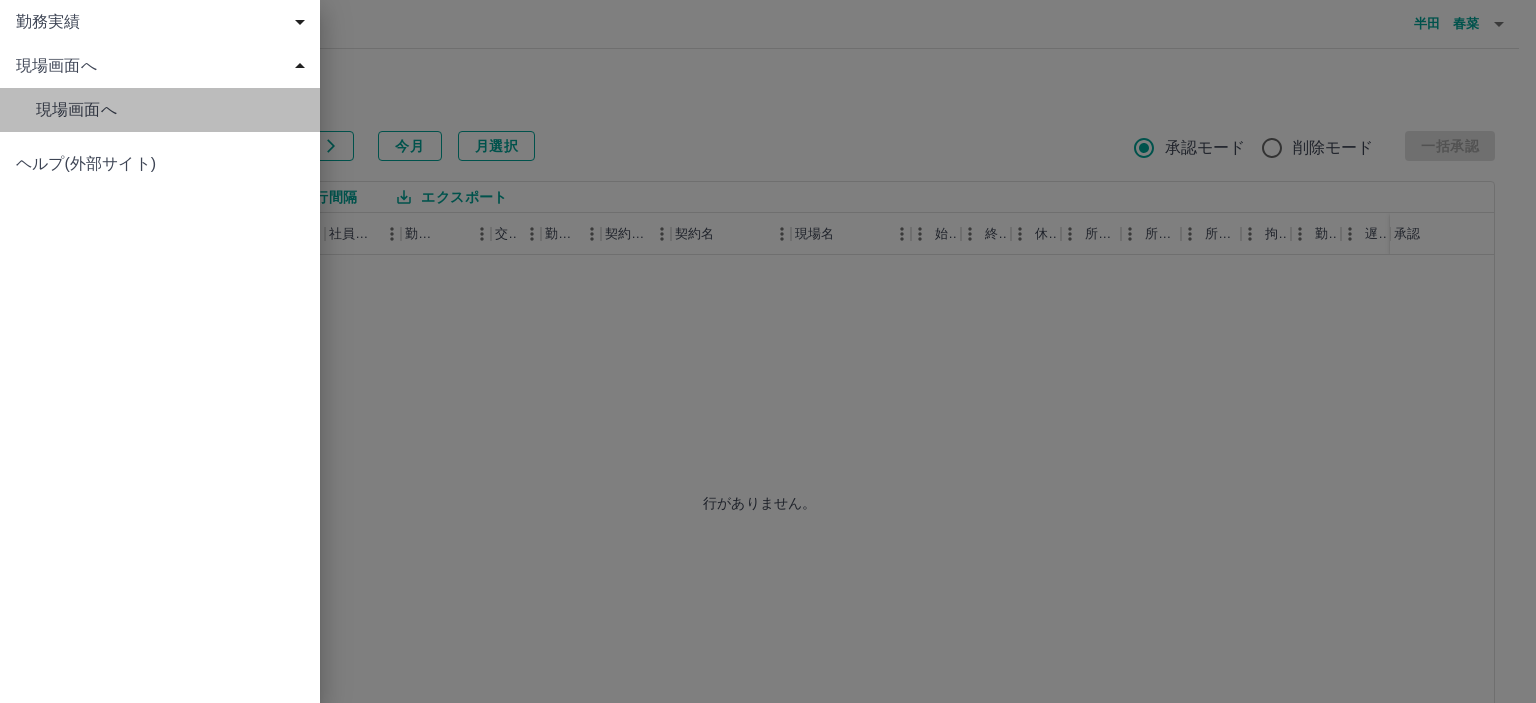 click on "現場画面へ" at bounding box center (170, 110) 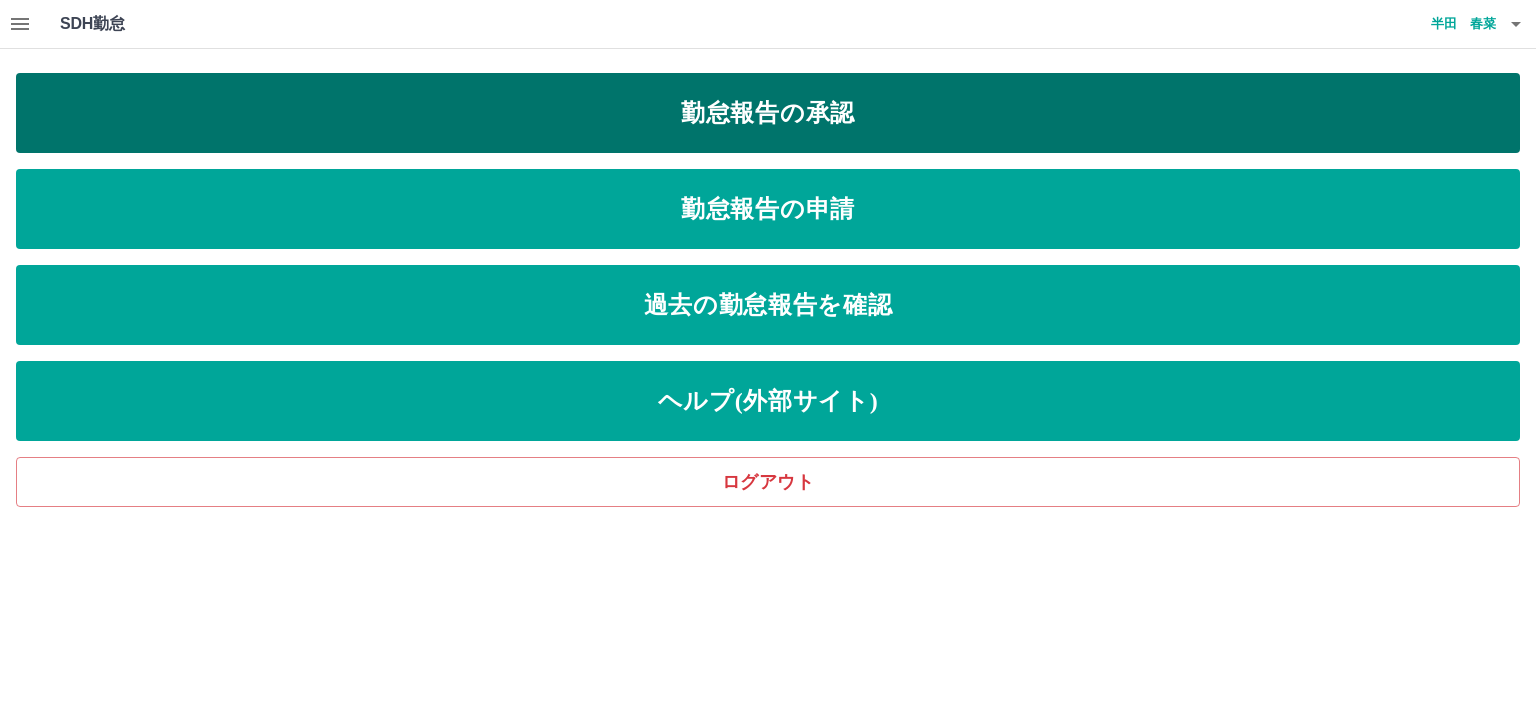 click on "勤怠報告の承認" at bounding box center (768, 113) 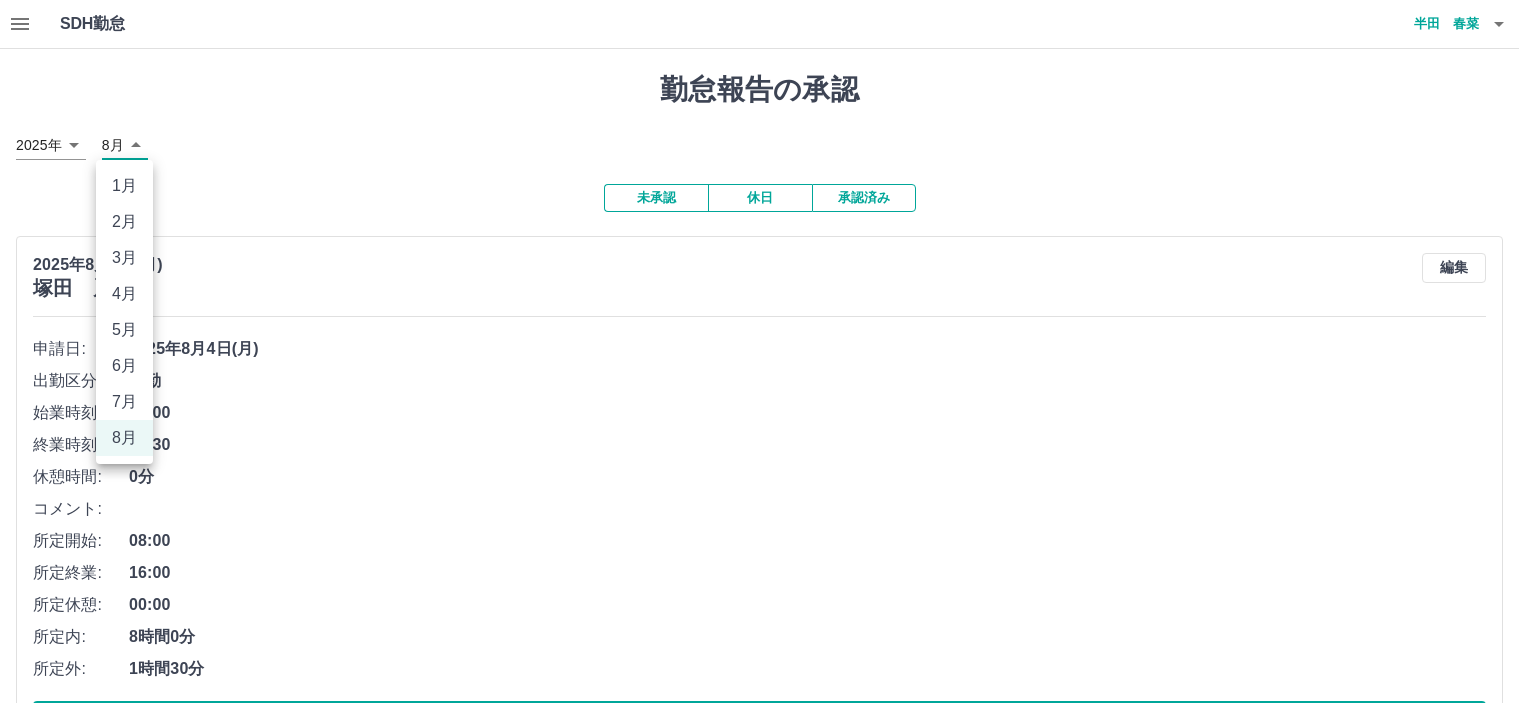 click on "SDH勤怠 半田　春菜 勤怠報告の承認 2025年 **** 8月 * 未承認 休日 承認済み 2025年8月4日(月) 塚田　麗子 編集 申請日: 2025年8月4日(月) 出勤区分: 出勤 始業時刻: 08:00 終業時刻: 17:30 休憩時間: 0分 コメント: 所定開始: 08:00 所定終業: 16:00 所定休憩: 00:00 所定内: 8時間0分 所定外: 1時間30分 承認する 2025年8月2日(土) 宮下　美佐江 編集 申請日: 2025年8月2日(土) 出勤区分: 出勤 始業時刻: 08:00 終業時刻: 17:15 休憩時間: 0分 コメント: 所定開始: 08:00 所定終業: 16:00 所定休憩: 00:00 所定内: 8時間0分 所定外: 1時間15分 承認する 2025年8月2日(土) 忠鉢　真樹 編集 申請日: 2025年8月2日(土) 出勤区分: 出勤 始業時刻: 08:00 終業時刻: 17:15 休憩時間: 0分 コメント: 所定開始: 08:00 所定終業: 16:00 所定休憩: 00:00 所定内: 8時間0分 所定外: 1時間15分 承認する 2025年8月2日(土) 尾﨑　恵 編集 申請日:" at bounding box center [768, 3129] 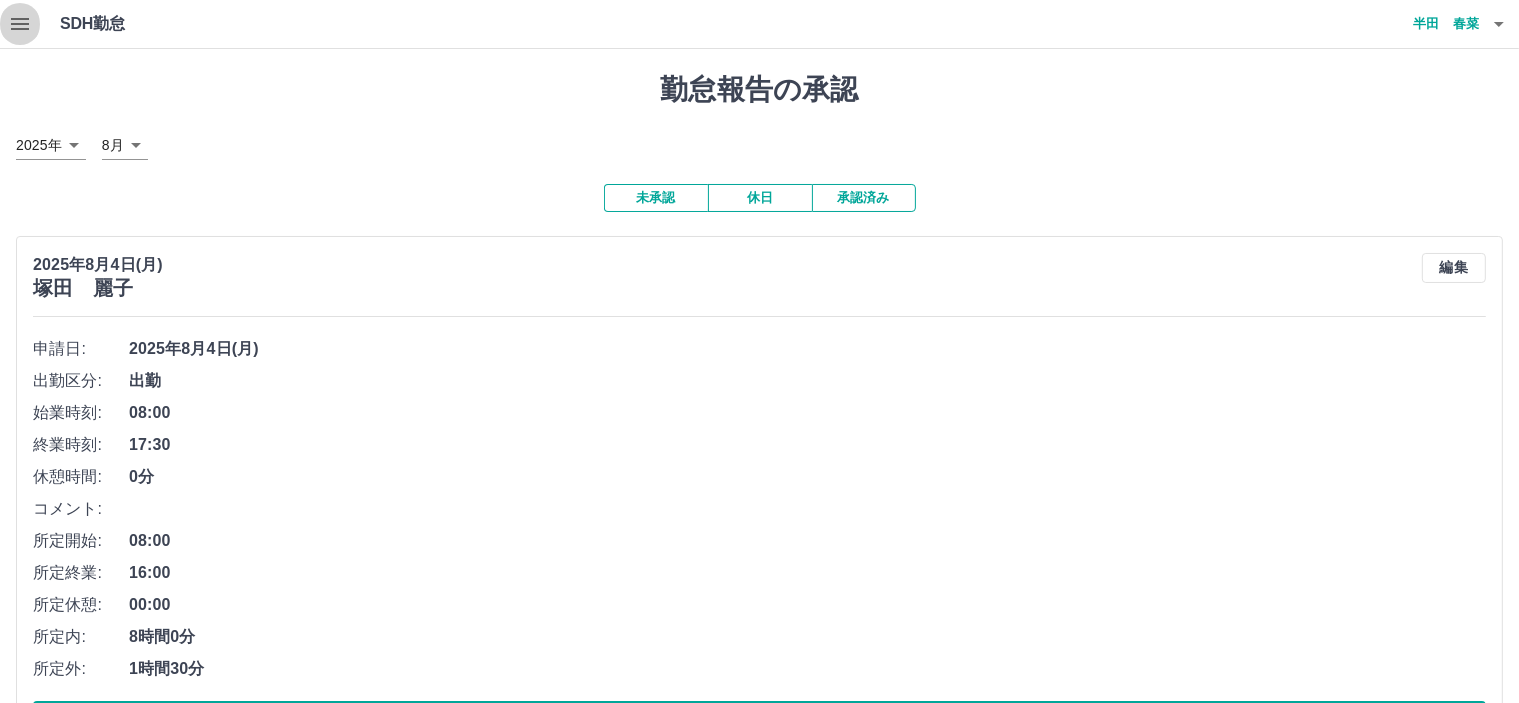 click 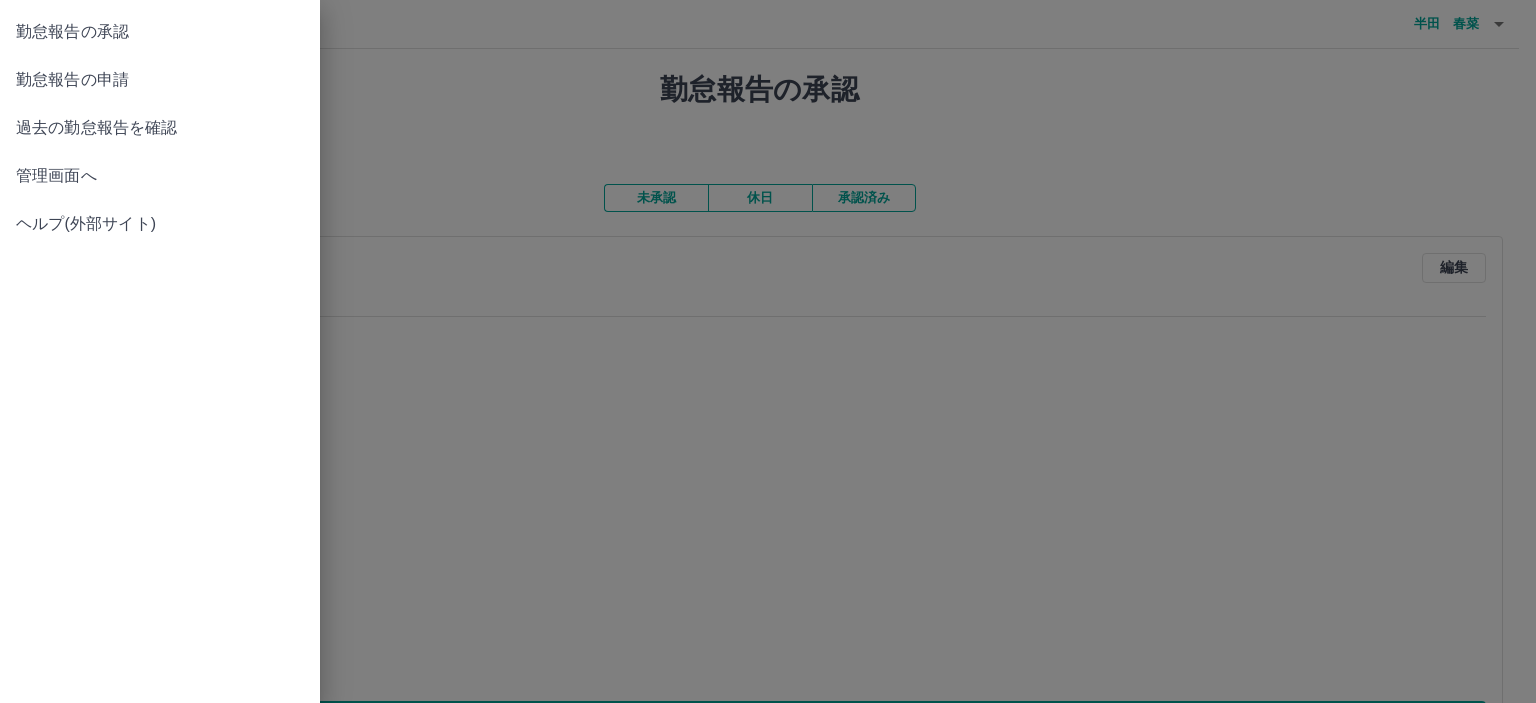 click on "勤怠報告の承認" at bounding box center (160, 32) 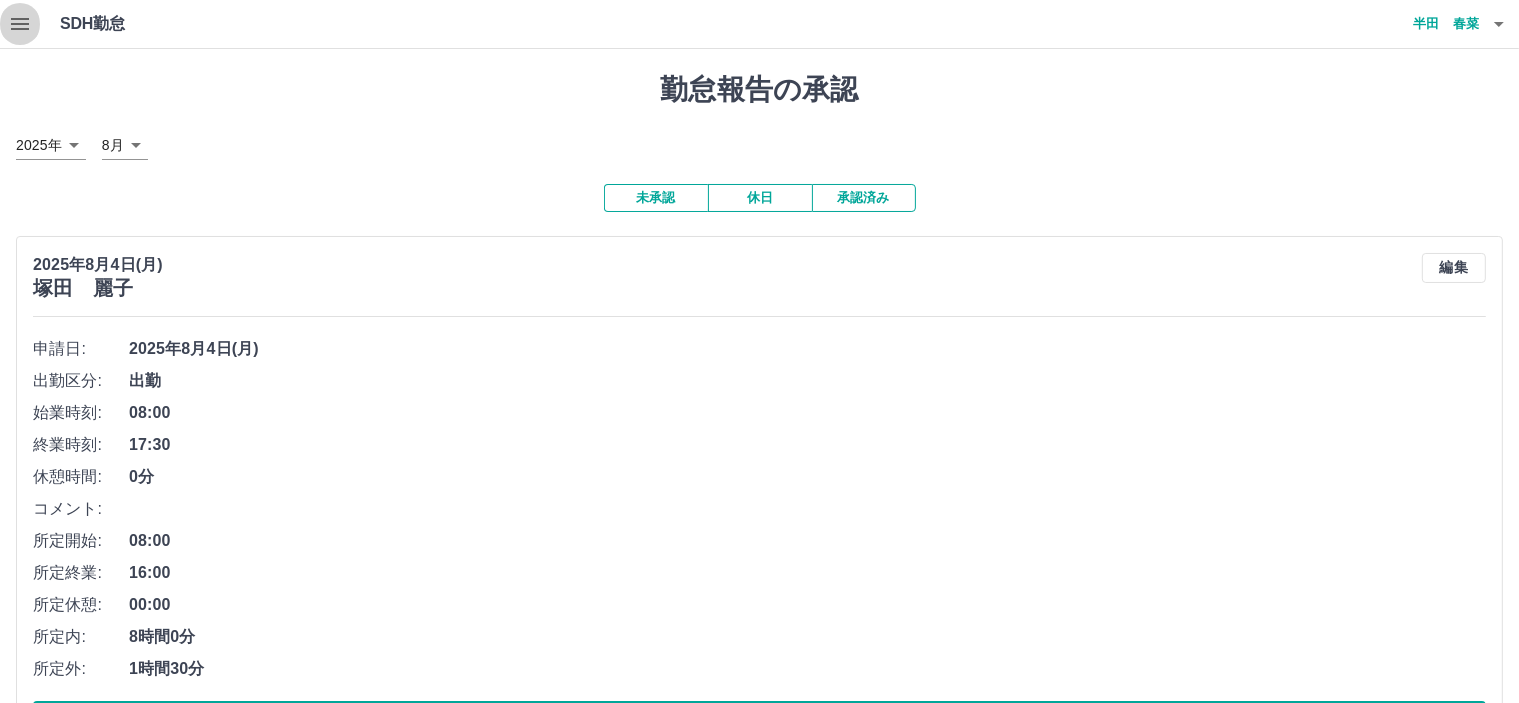 click 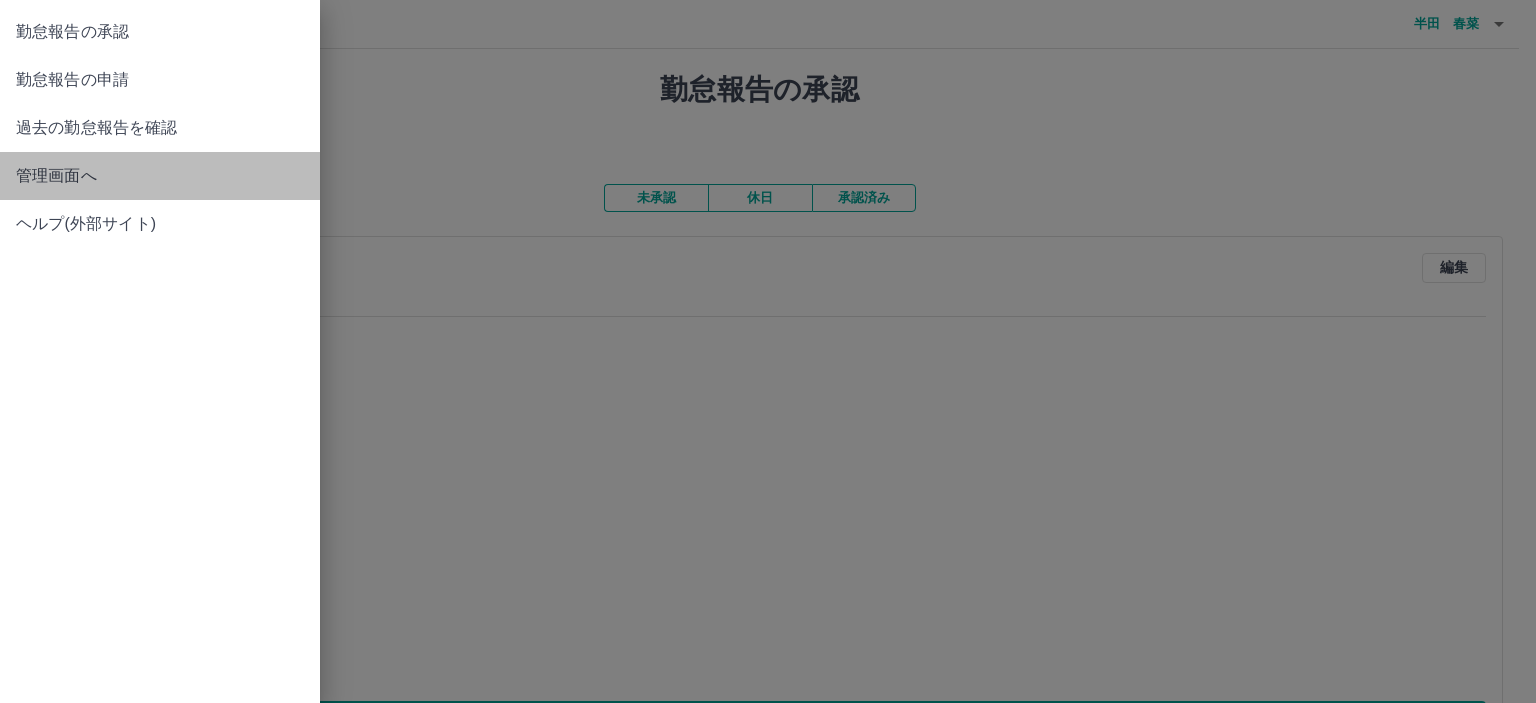 click on "管理画面へ" at bounding box center (160, 176) 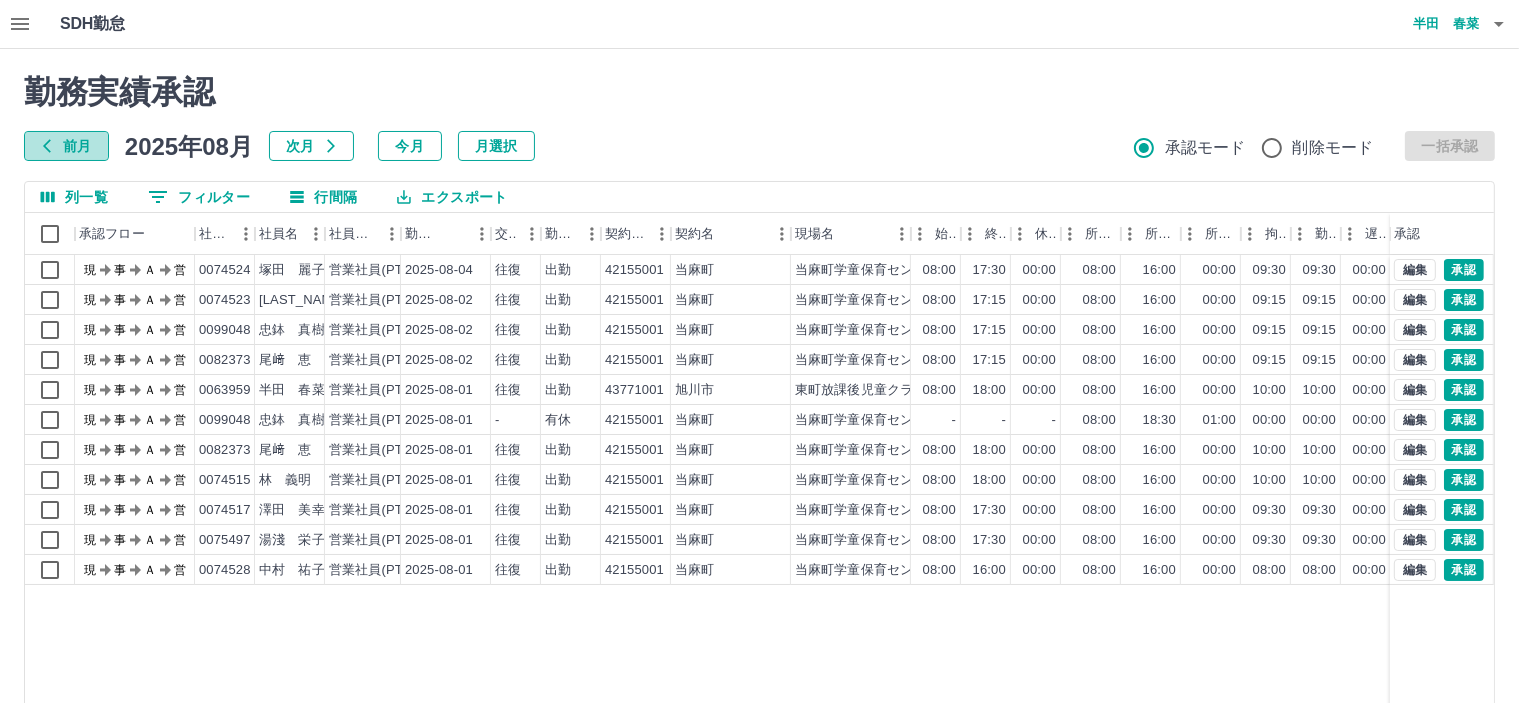 click on "前月" at bounding box center (66, 146) 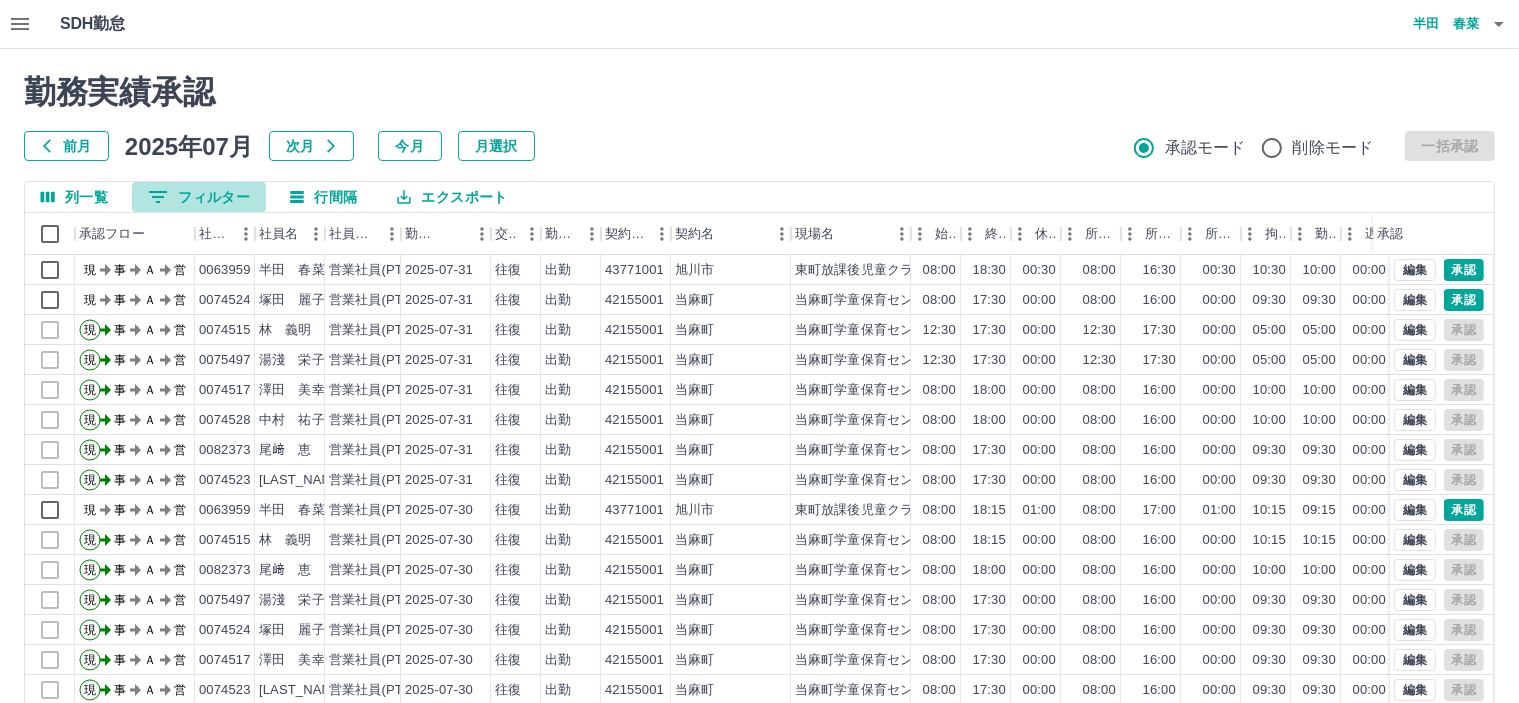 click on "0 フィルター" at bounding box center [199, 197] 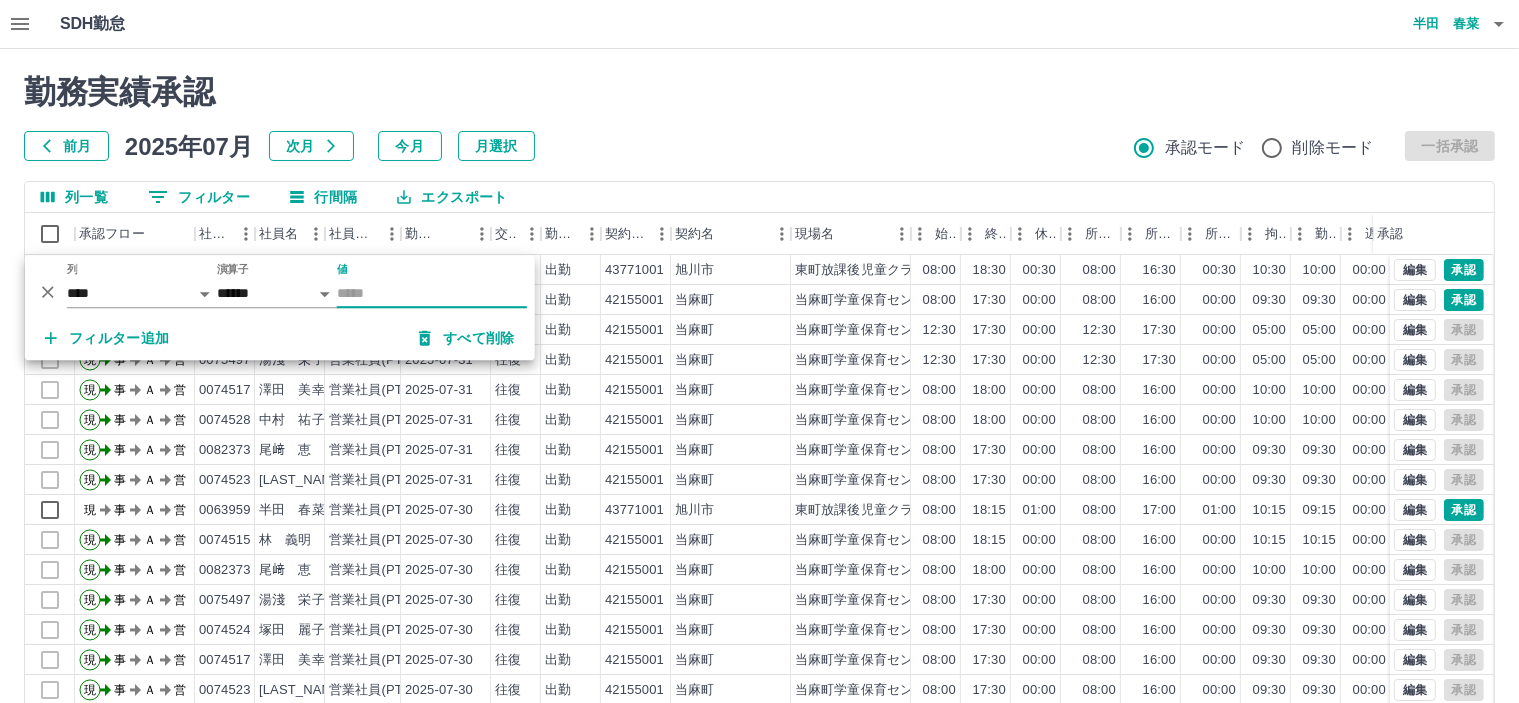click on "値" at bounding box center (432, 293) 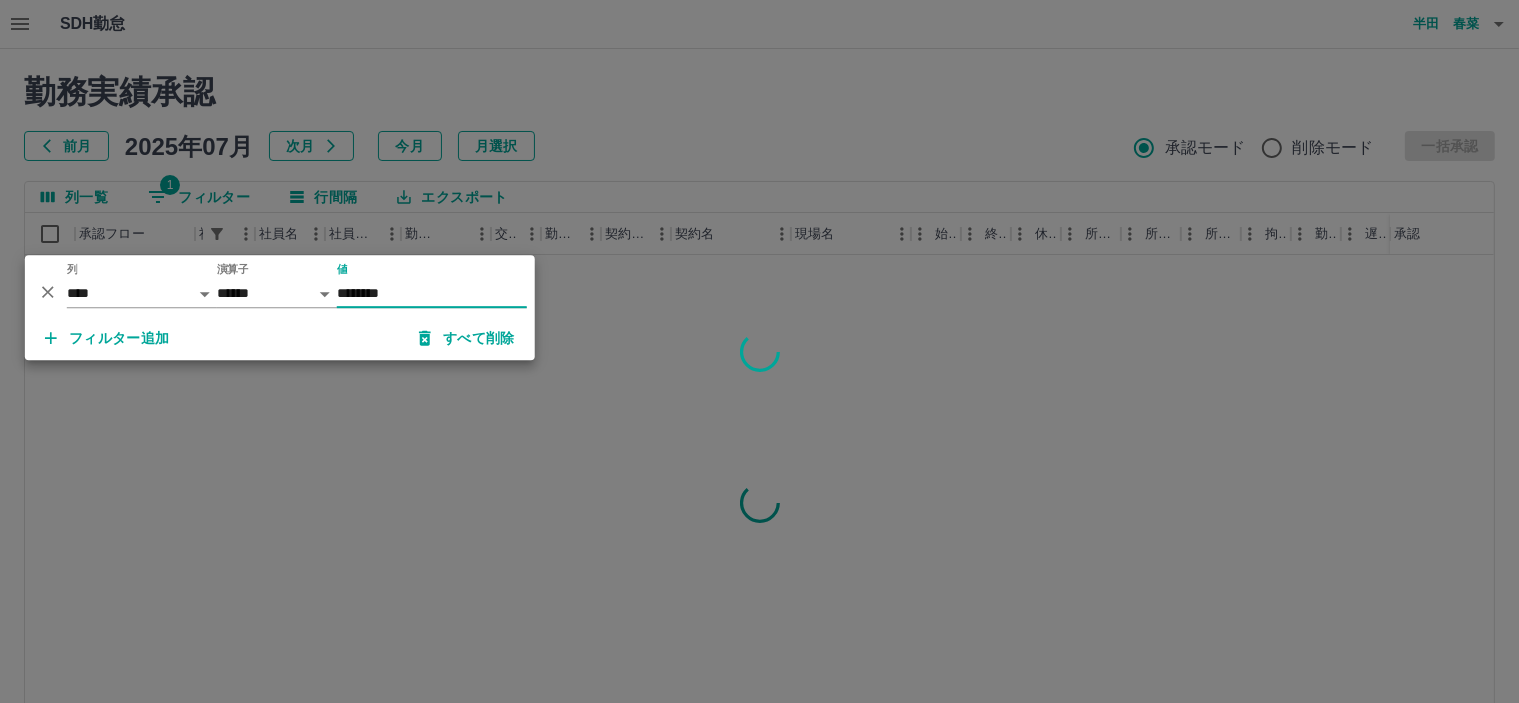 type on "********" 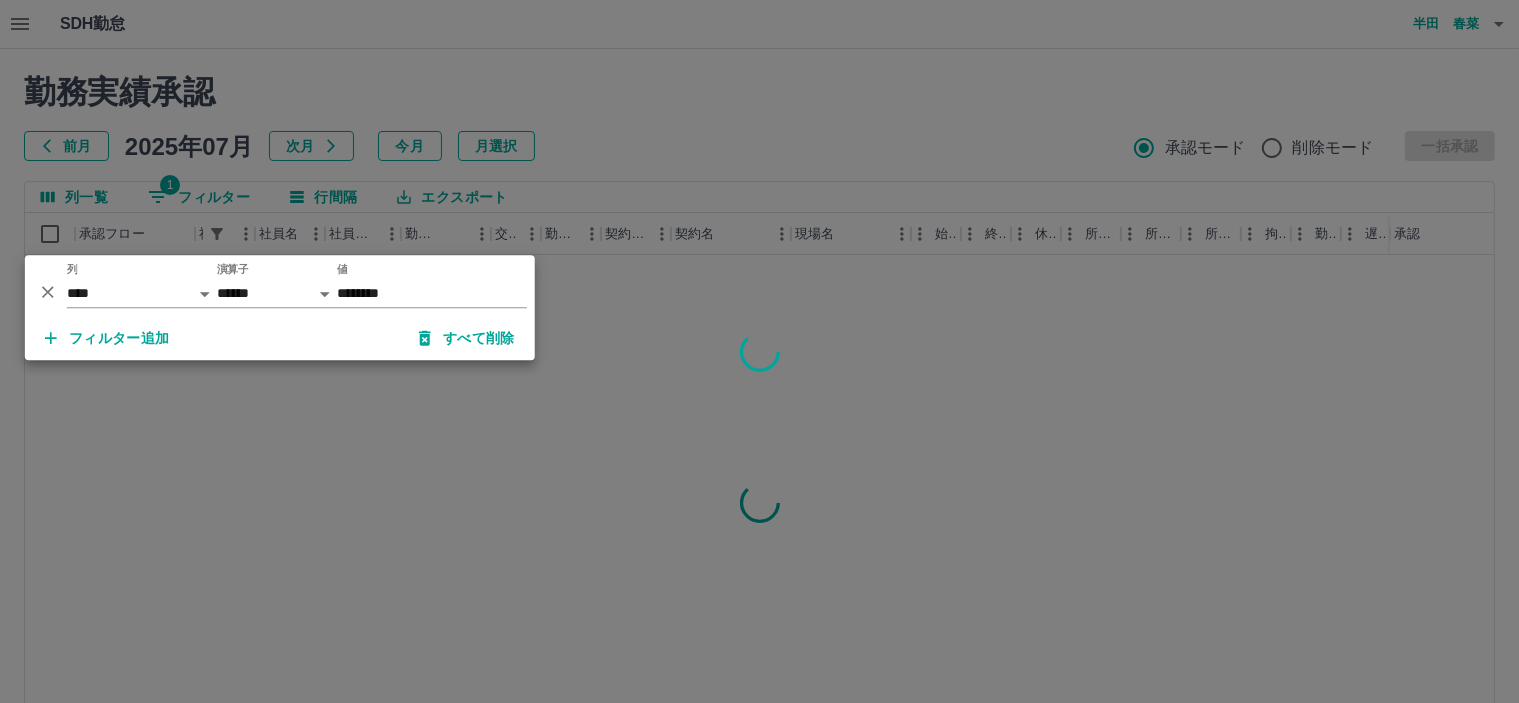 click at bounding box center (759, 351) 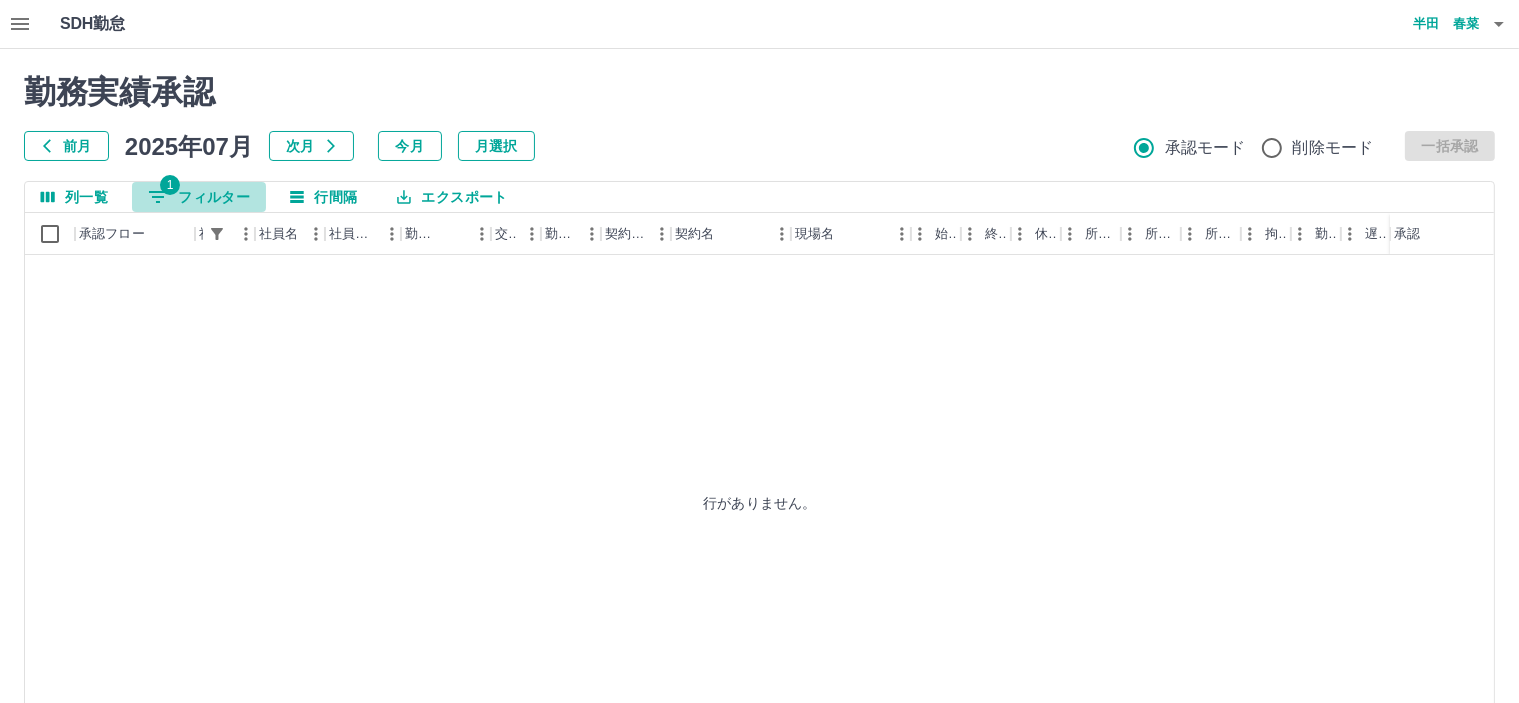 click on "1 フィルター" at bounding box center [199, 197] 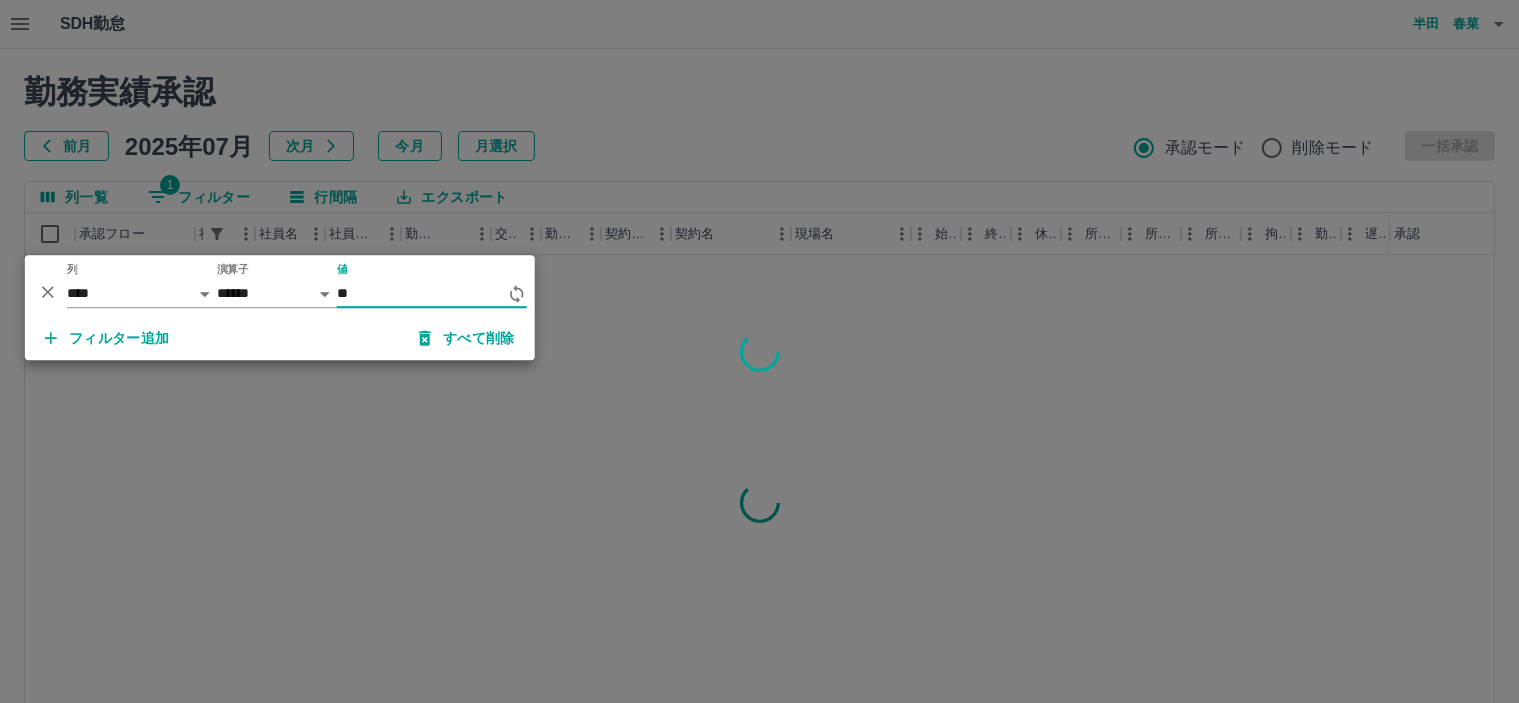 type on "*" 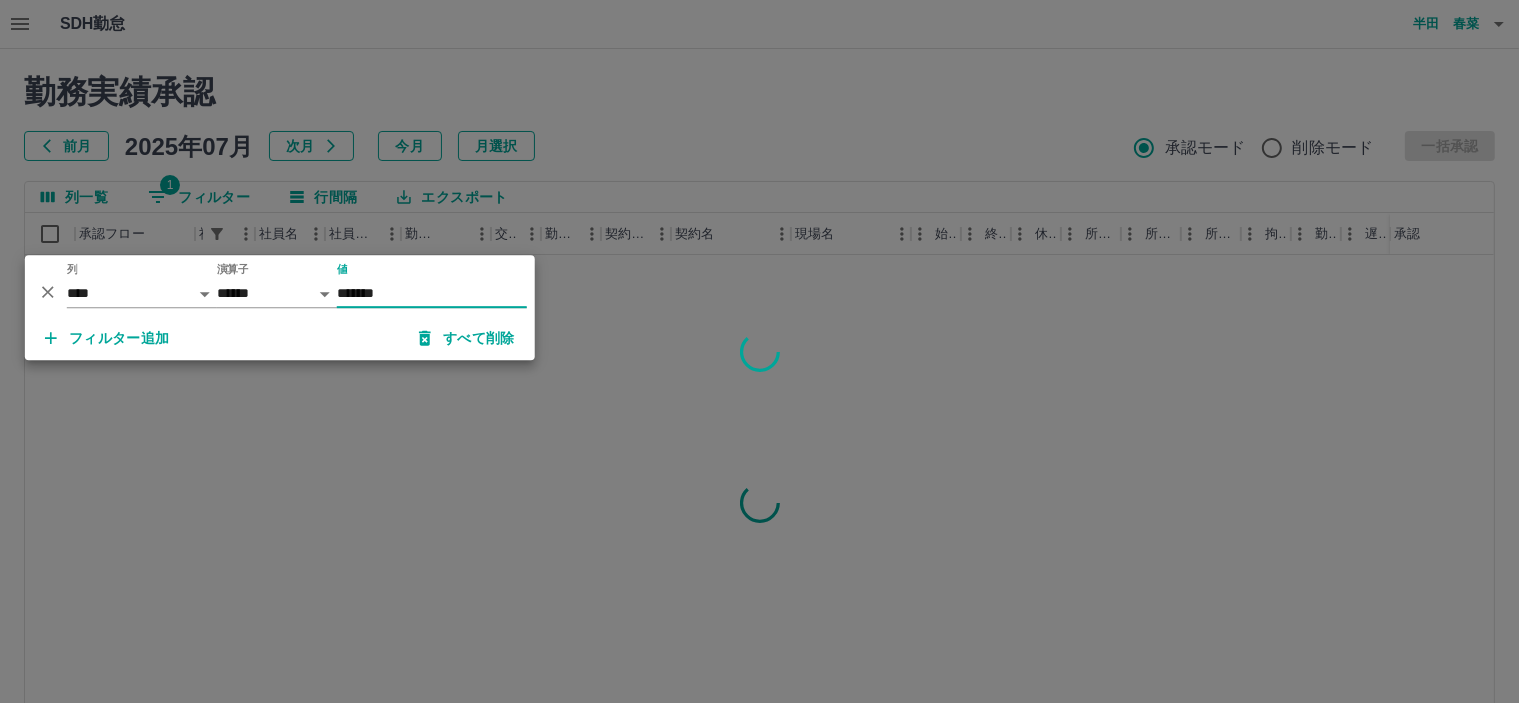 type on "*******" 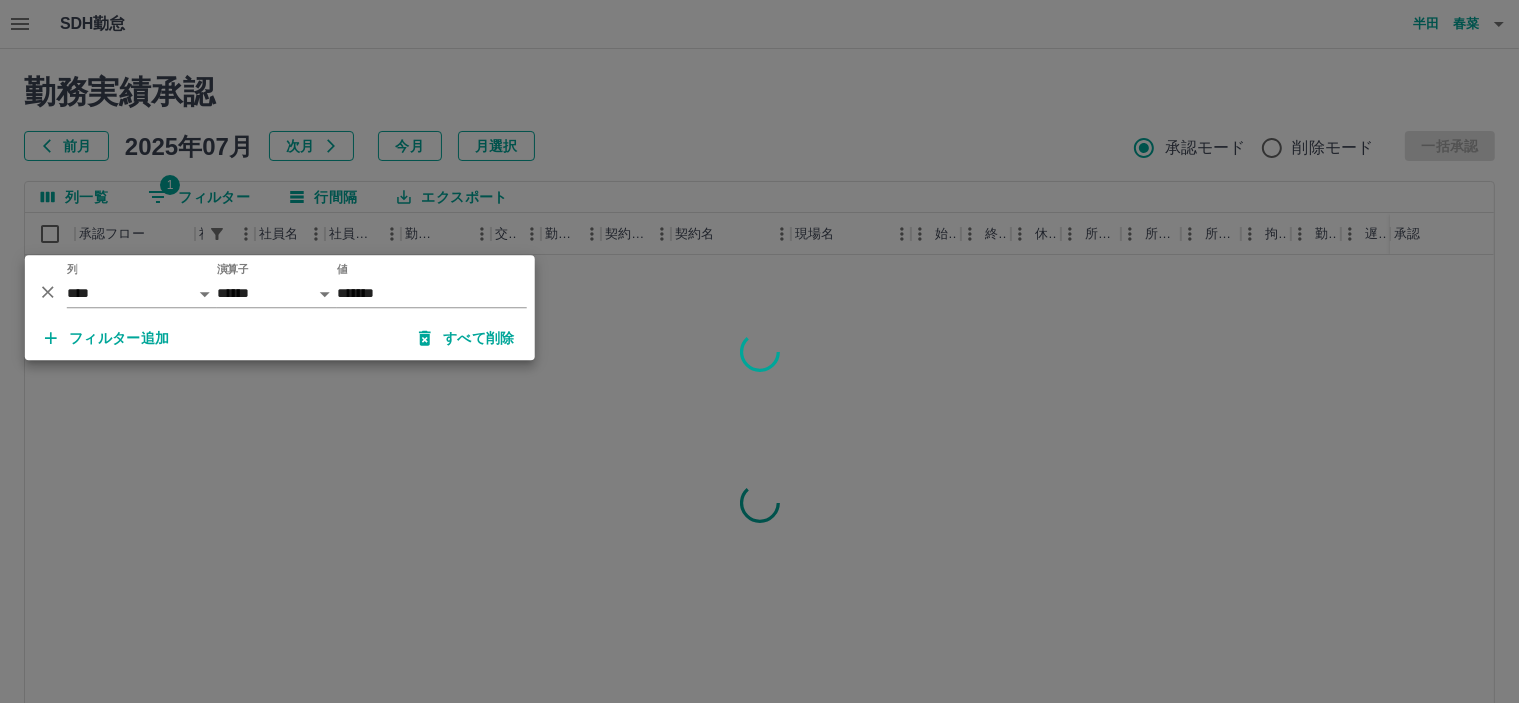 click at bounding box center [759, 351] 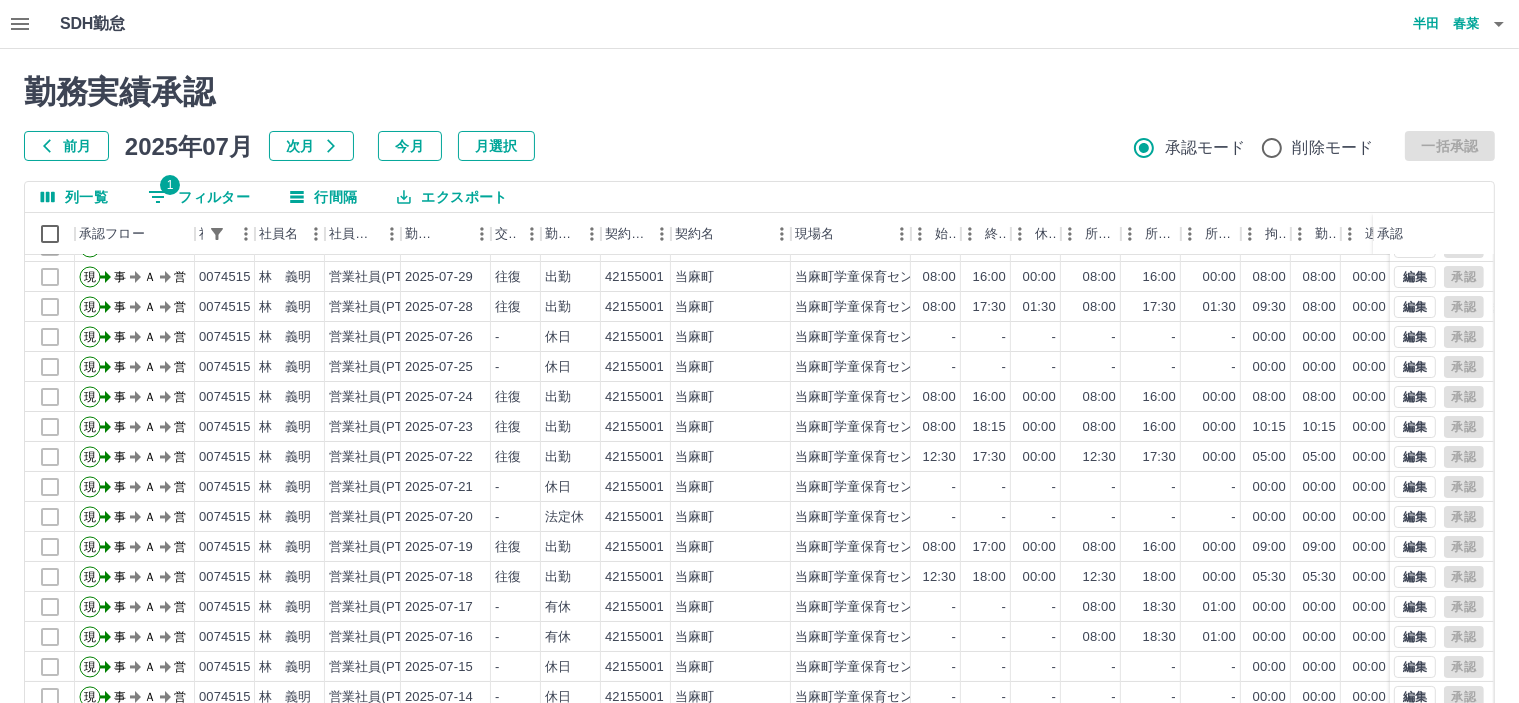 scroll, scrollTop: 103, scrollLeft: 0, axis: vertical 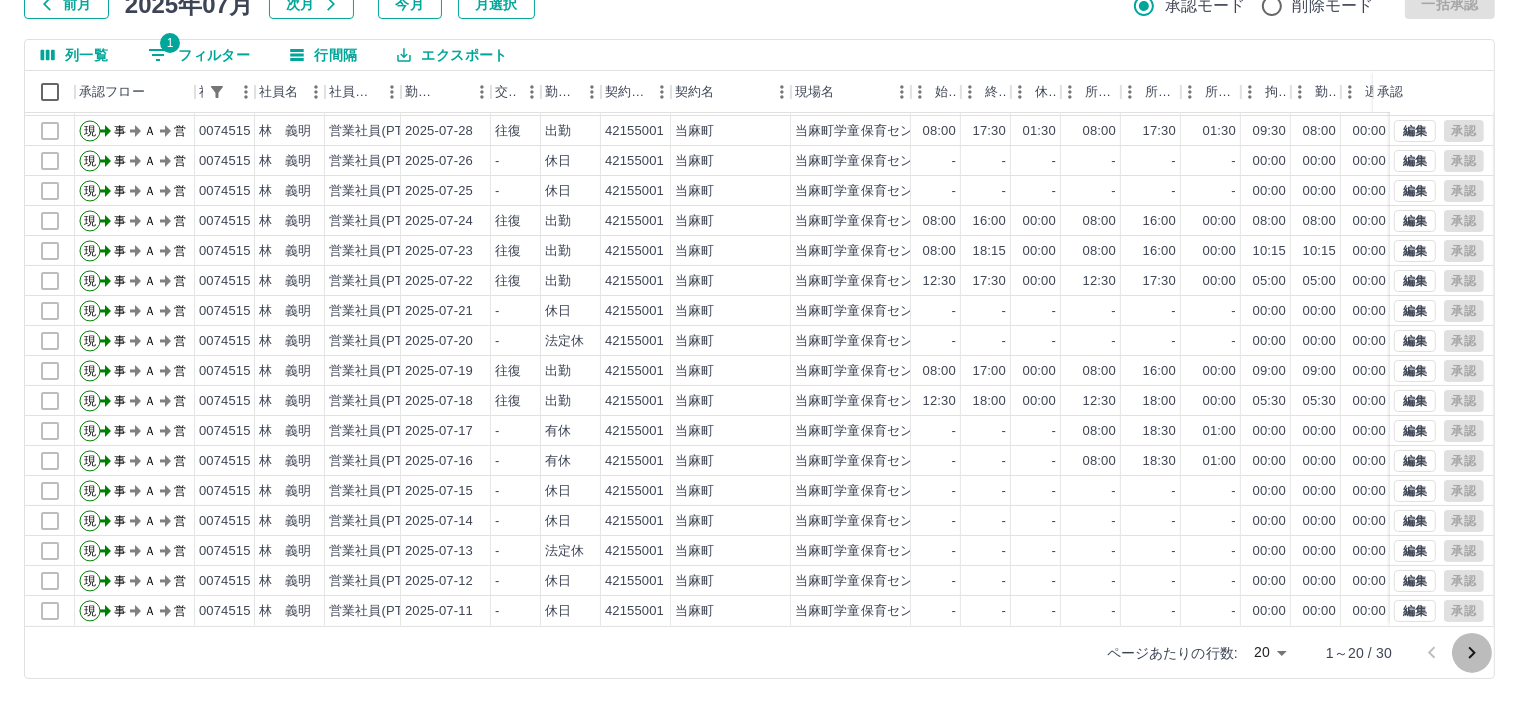 click 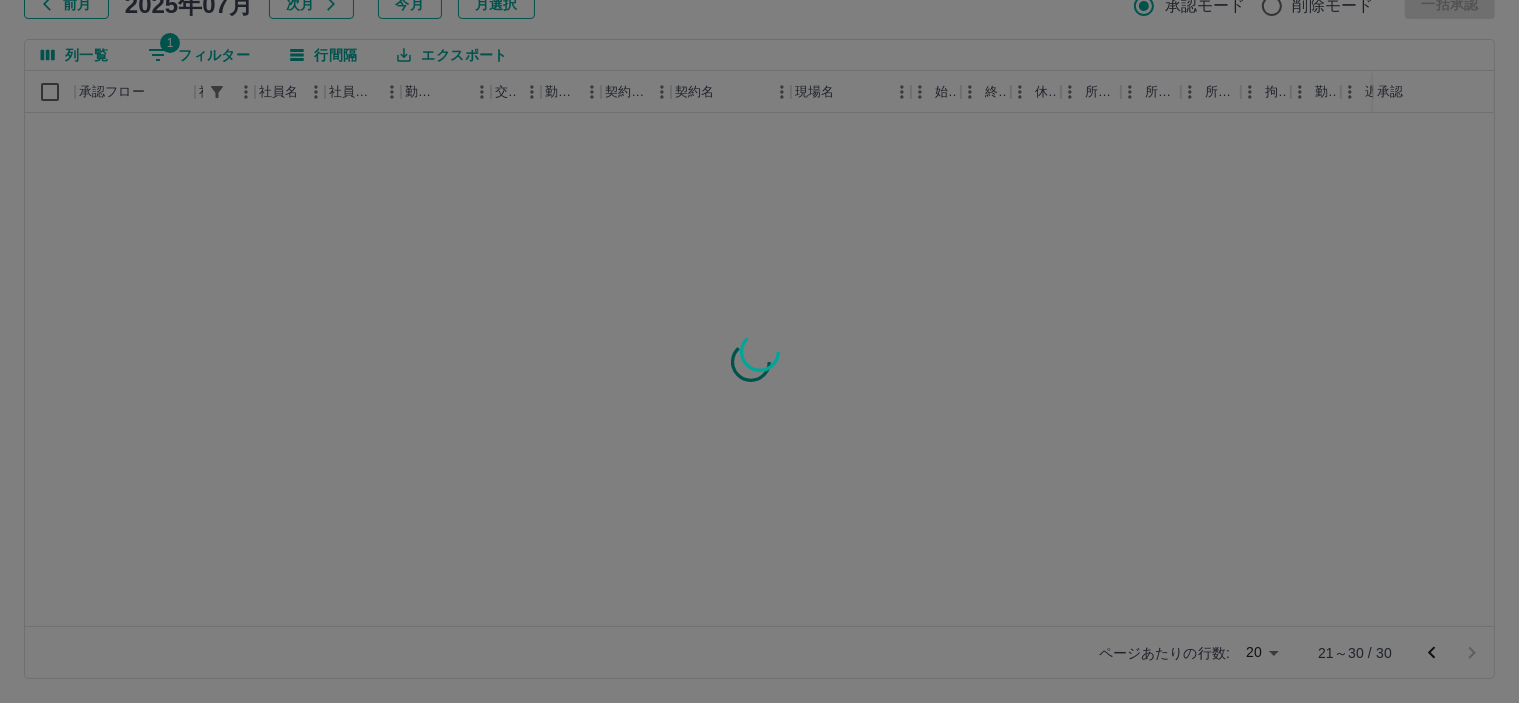 scroll, scrollTop: 0, scrollLeft: 0, axis: both 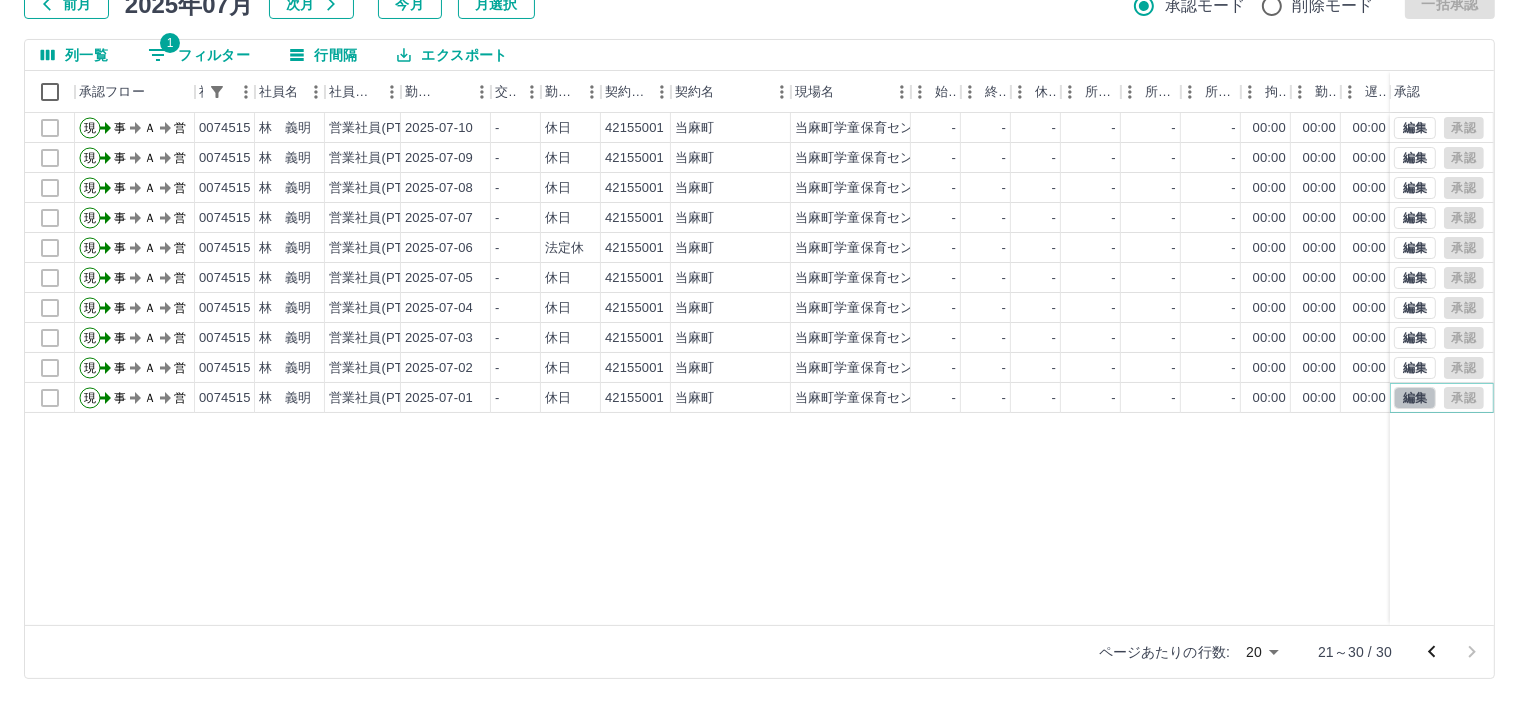 click on "編集" at bounding box center (1415, 398) 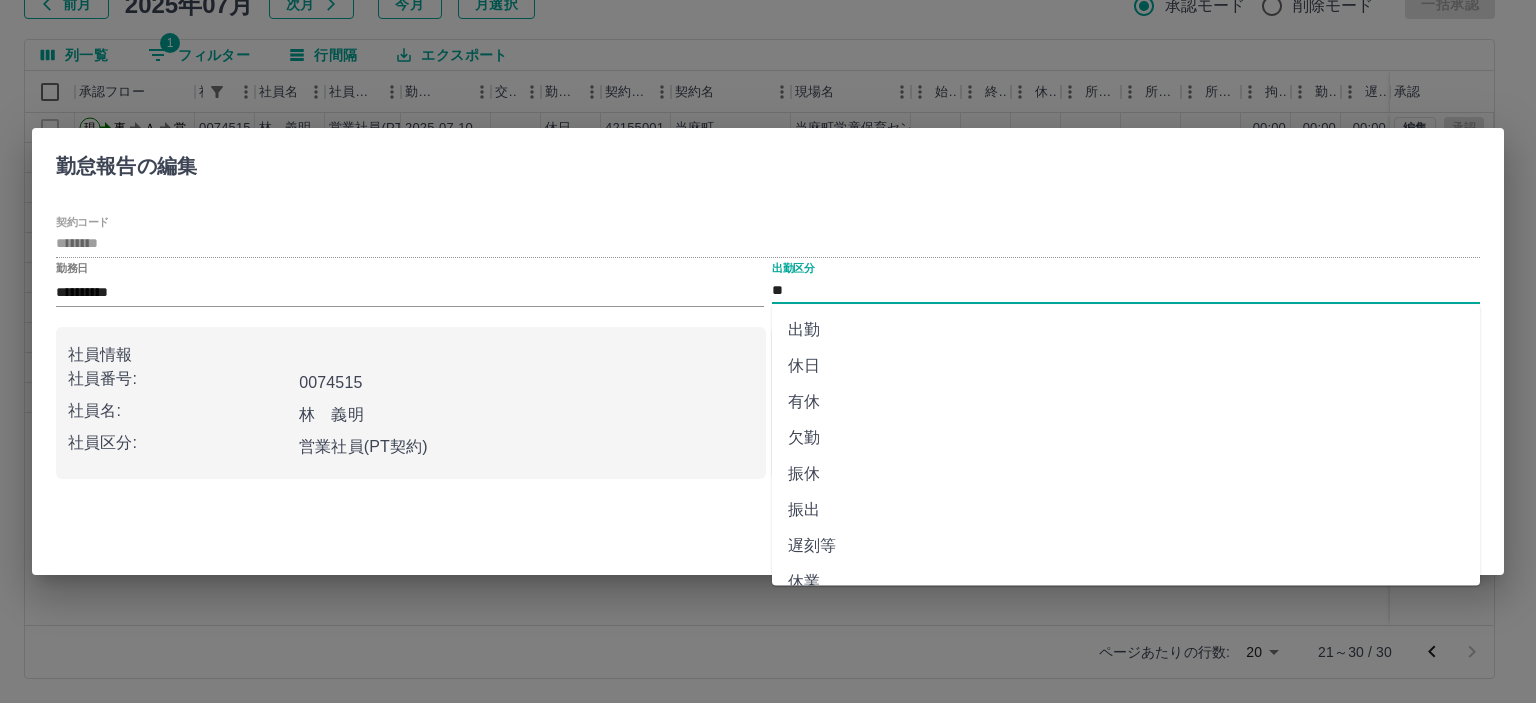 click on "**" at bounding box center (1126, 290) 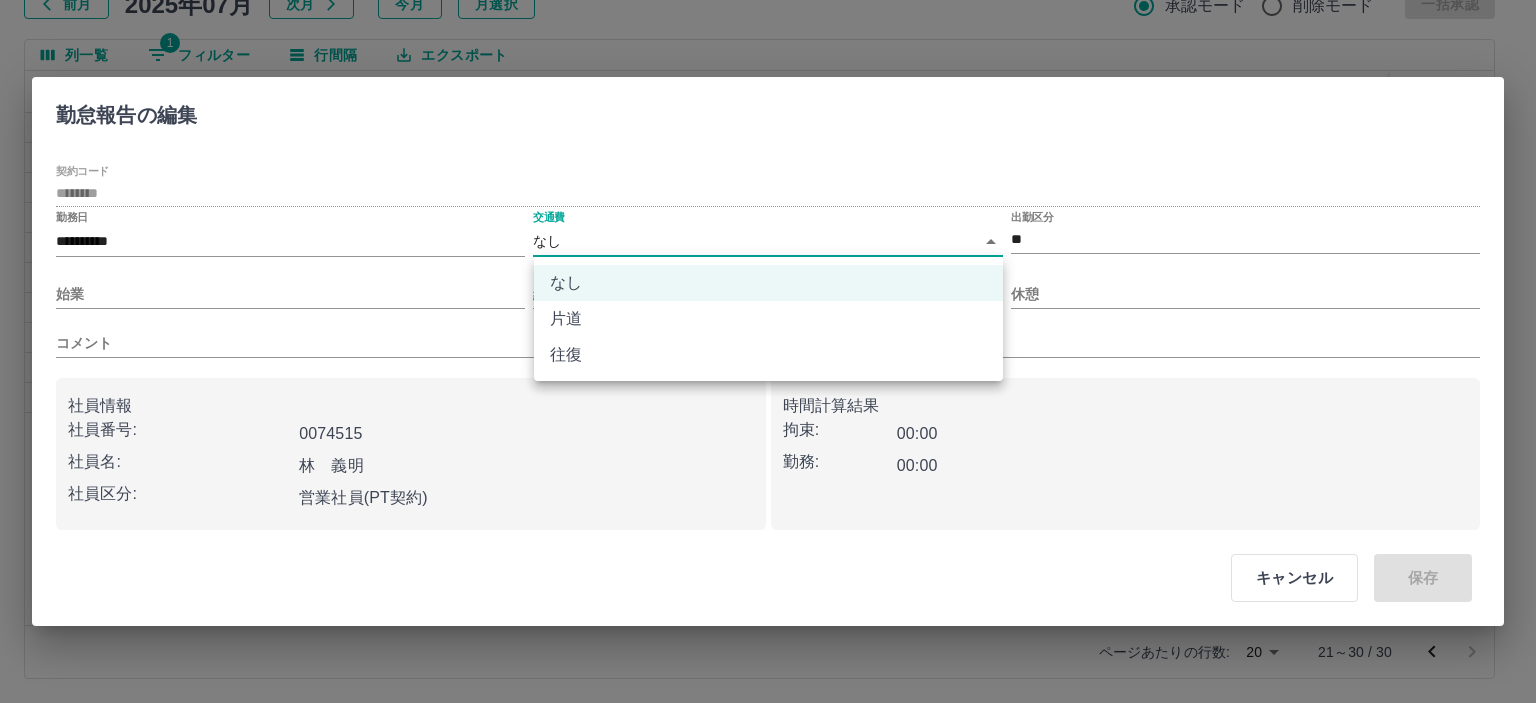 click on "SDH勤怠 半田　春菜 勤務実績承認 前月 2025年07月 次月 今月 月選択 承認モード 削除モード 一括承認 列一覧 1 フィルター 行間隔 エクスポート 承認フロー 社員番号 社員名 社員区分 勤務日 交通費 勤務区分 契約コード 契約名 現場名 始業 終業 休憩 所定開始 所定終業 所定休憩 拘束 勤務 遅刻等 コメント ステータス 承認 現 事 Ａ 営 0074515 林　義明 営業社員(PT契約) 2025-07-10  -  休日 42155001 当麻町 当麻町学童保育センター - - - - - - 00:00 00:00 00:00 事務担当者承認待 現 事 Ａ 営 0074515 林　義明 営業社員(PT契約) 2025-07-09  -  休日 42155001 当麻町 当麻町学童保育センター - - - - - - 00:00 00:00 00:00 事務担当者承認待 現 事 Ａ 営 0074515 林　義明 営業社員(PT契約) 2025-07-08  -  休日 42155001 当麻町 当麻町学童保育センター - - - - - - 00:00 00:00 00:00 事務担当者承認待 現 事 Ａ 営  -  -" at bounding box center (768, 280) 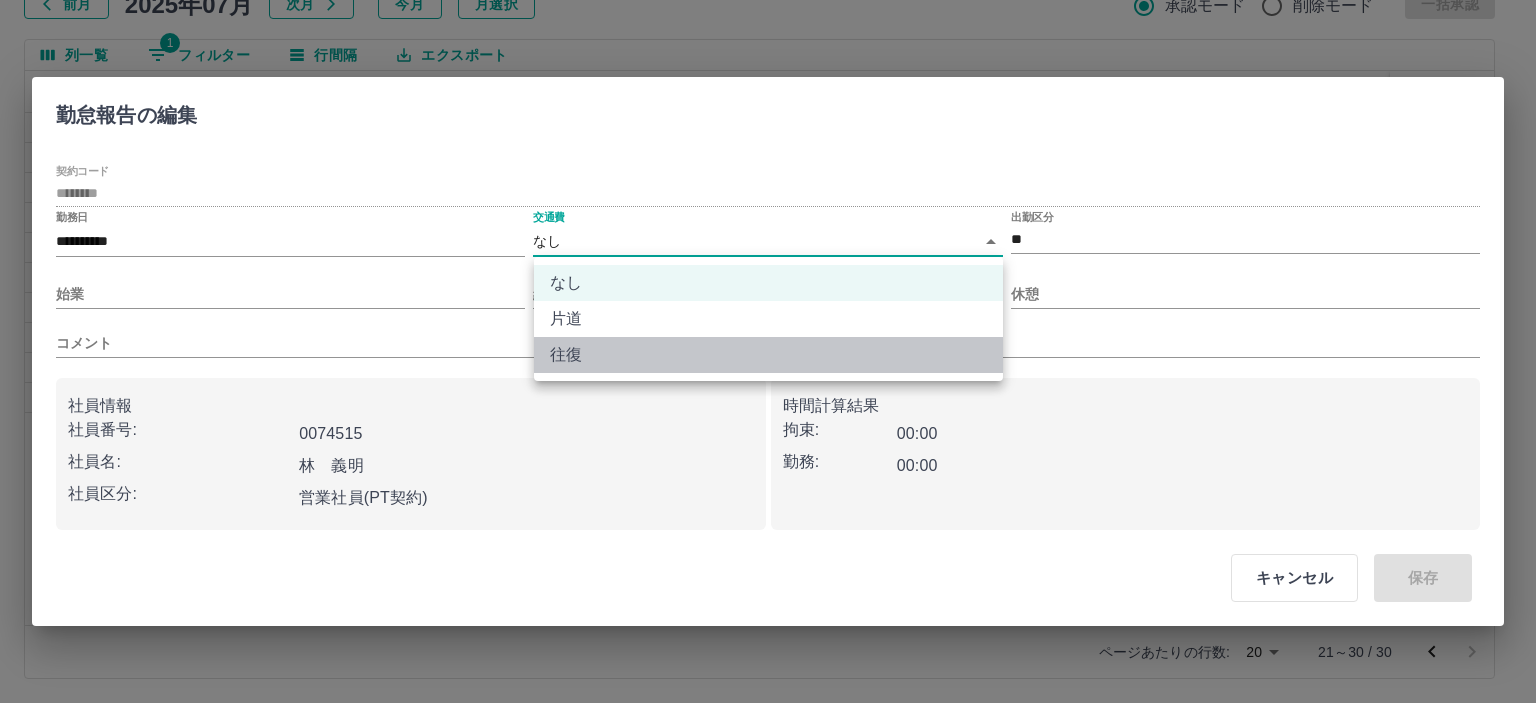 drag, startPoint x: 572, startPoint y: 351, endPoint x: 440, endPoint y: 238, distance: 173.76134 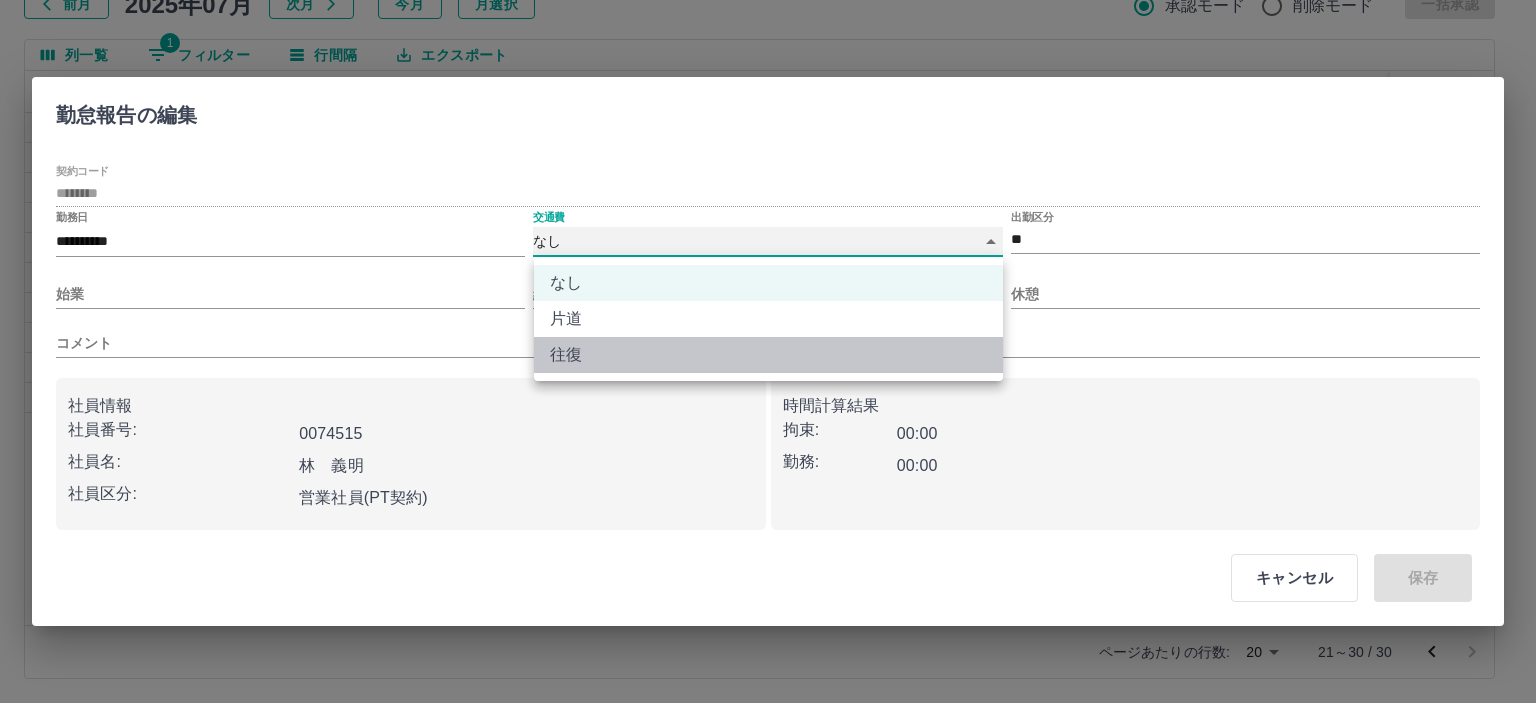 type on "******" 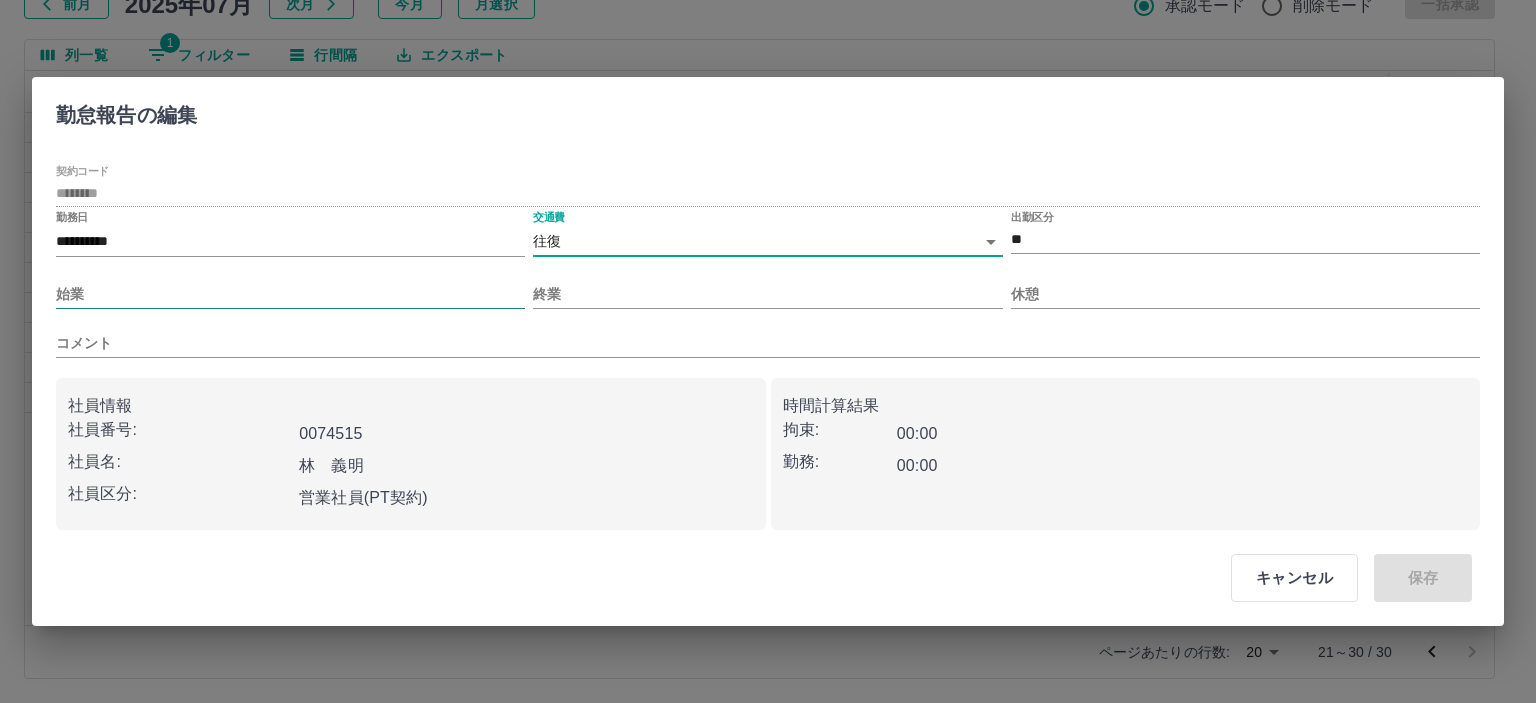 click on "始業" at bounding box center (290, 294) 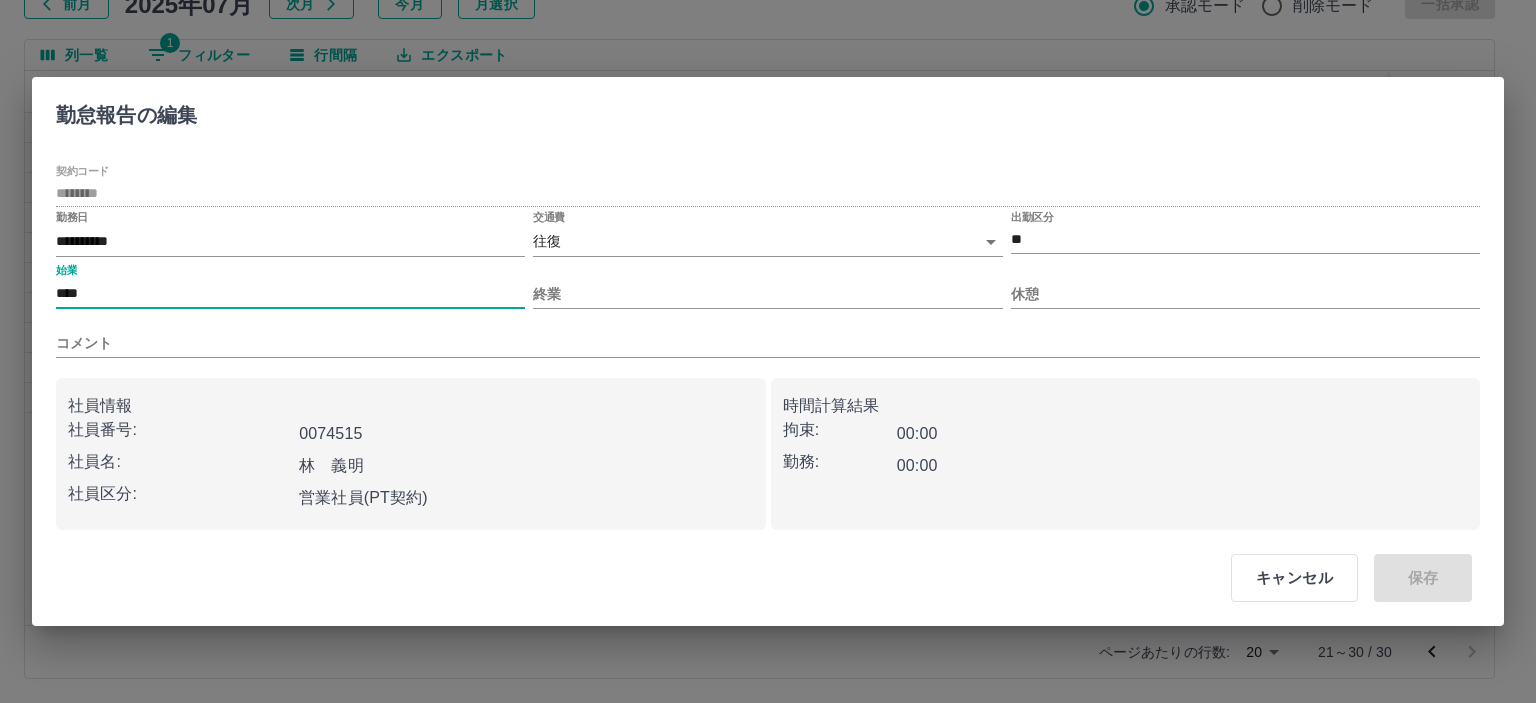 type on "****" 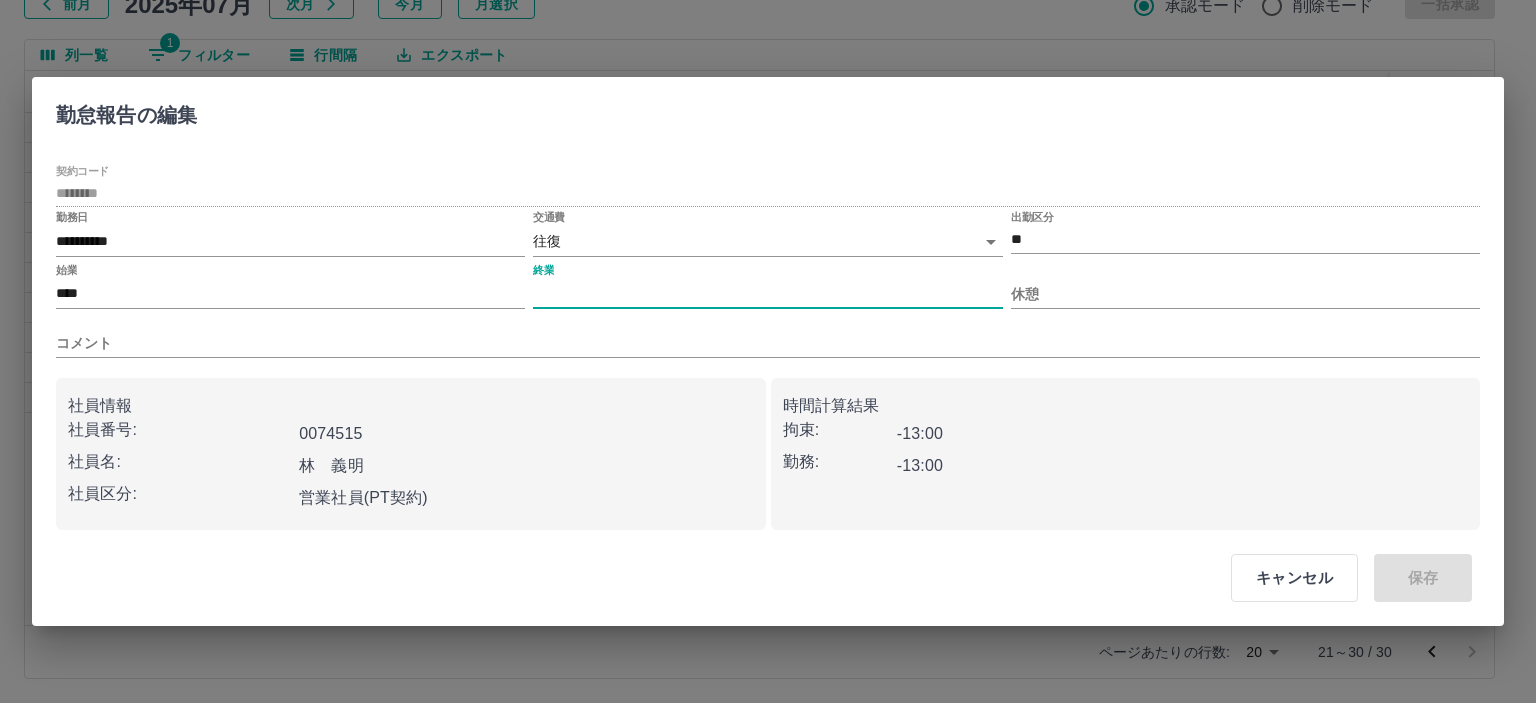 click on "終業" at bounding box center [767, 294] 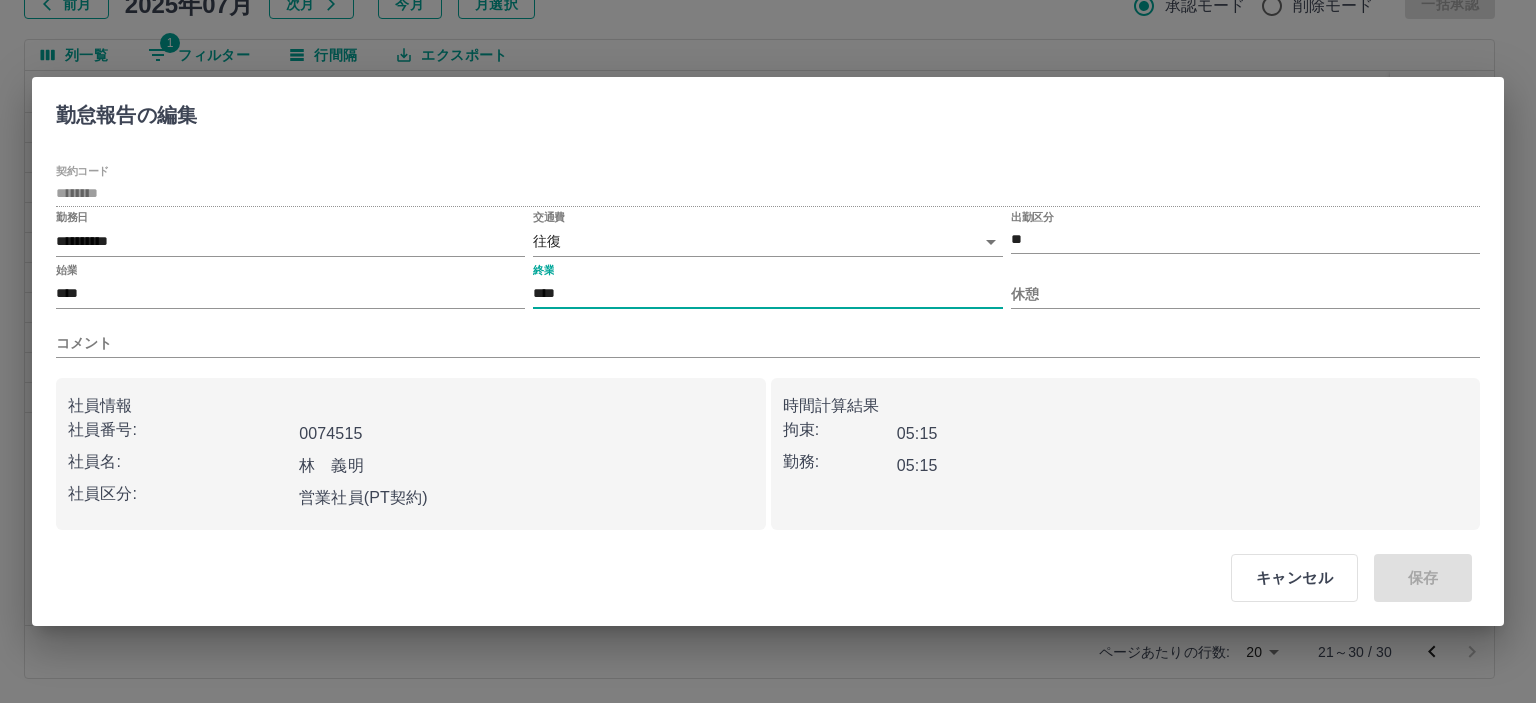 type on "****" 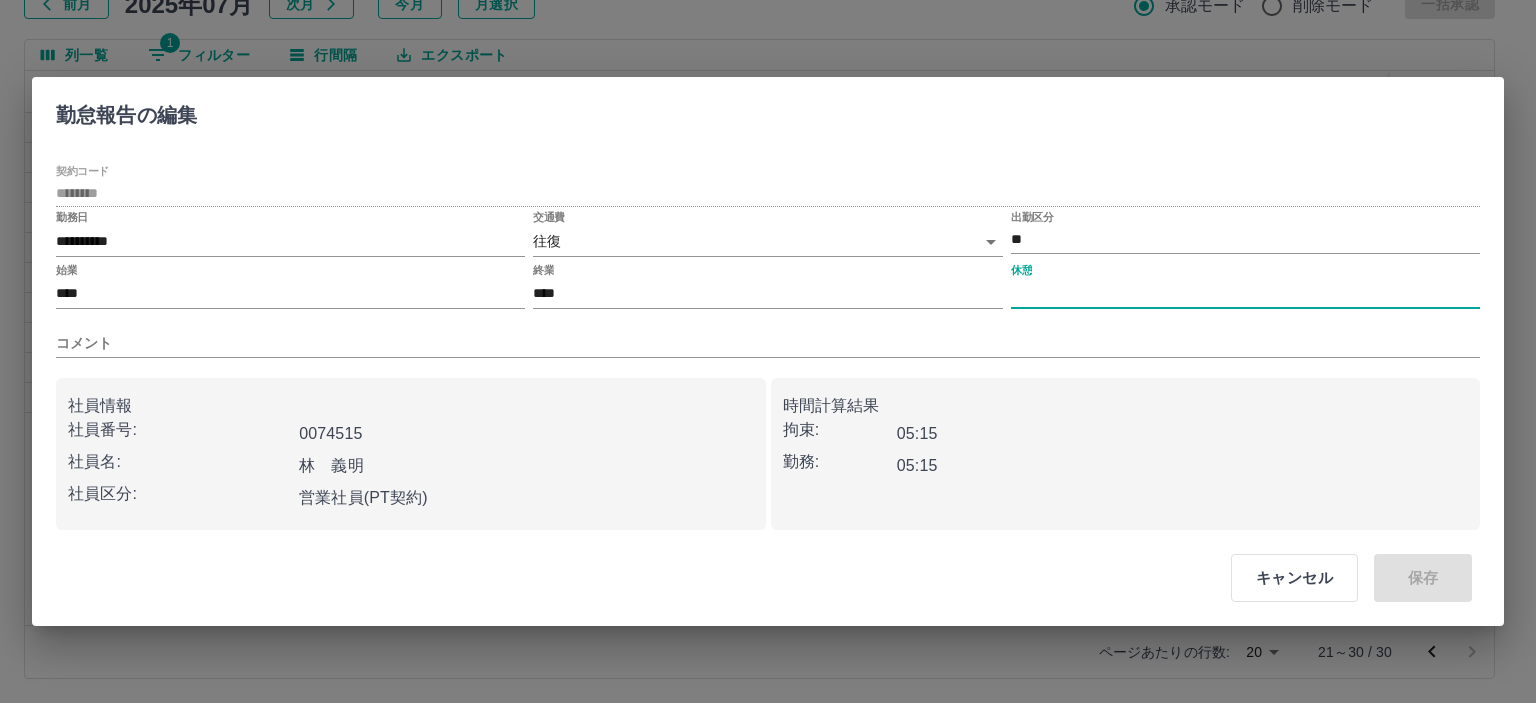 click on "休憩" at bounding box center (1245, 294) 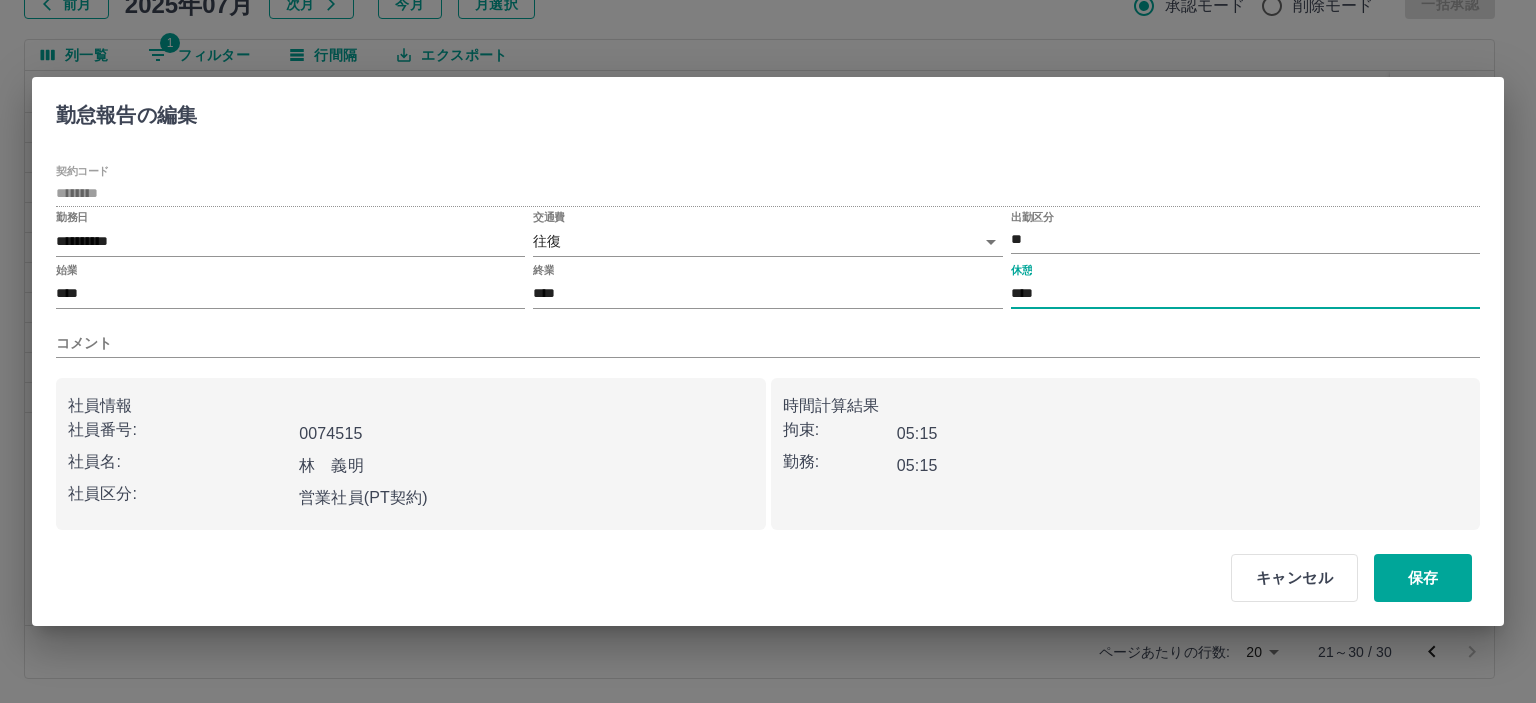 type on "****" 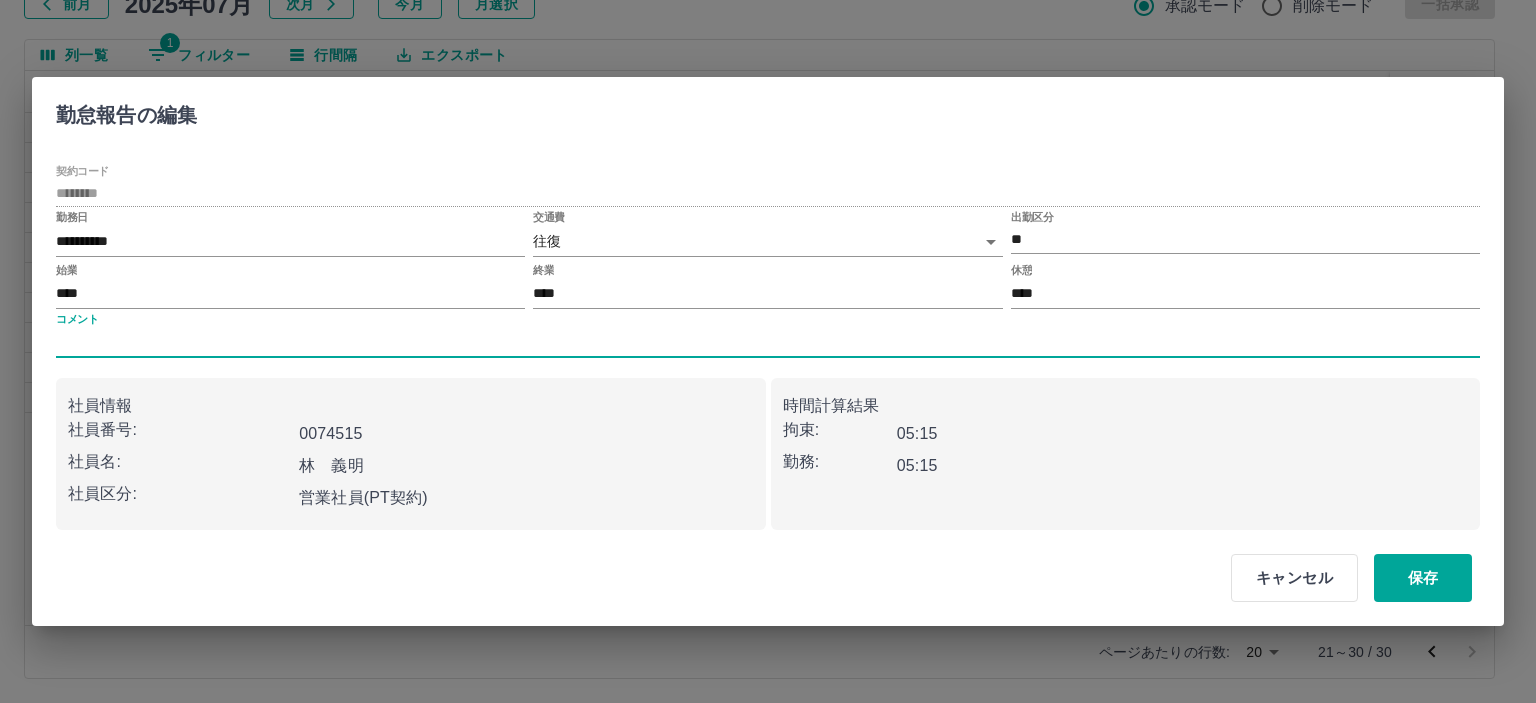 click on "コメント" at bounding box center (768, 343) 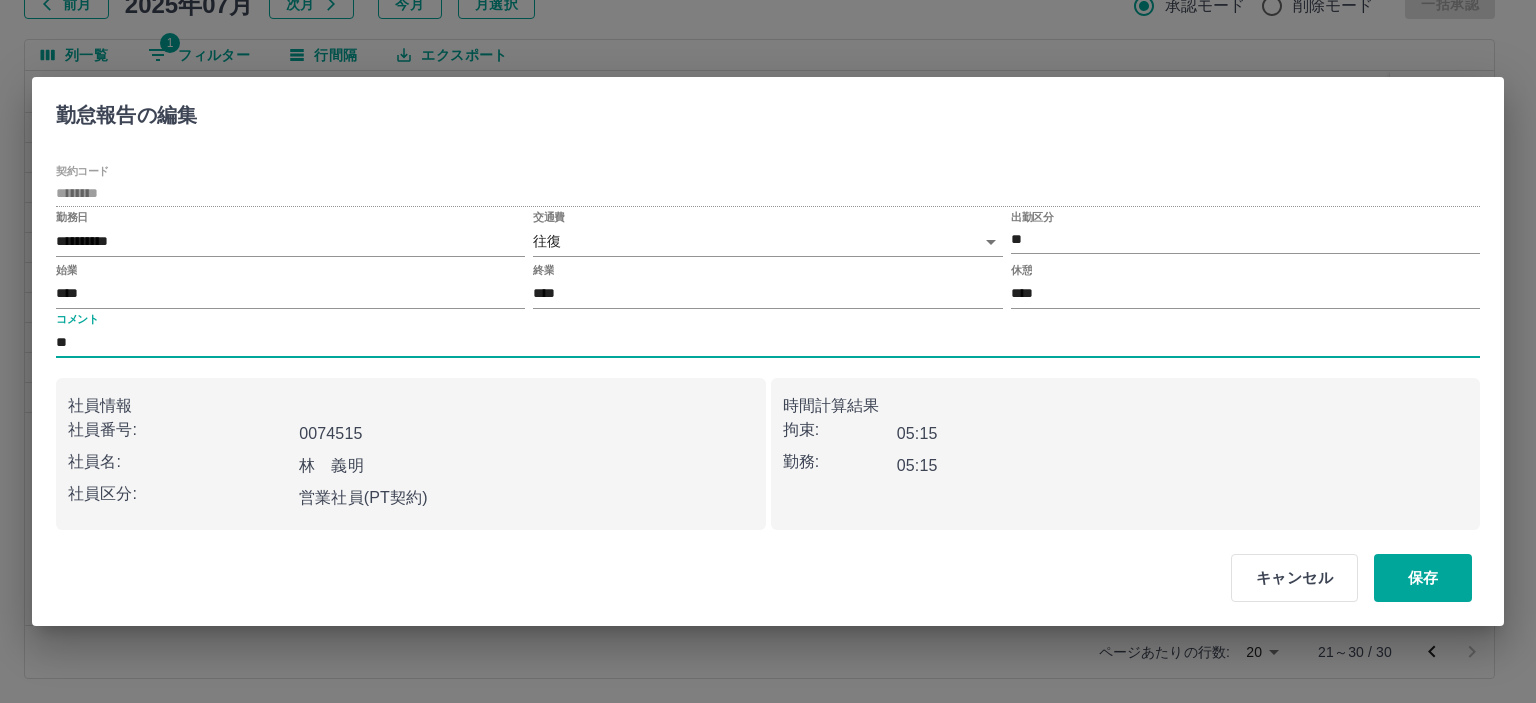 type on "*" 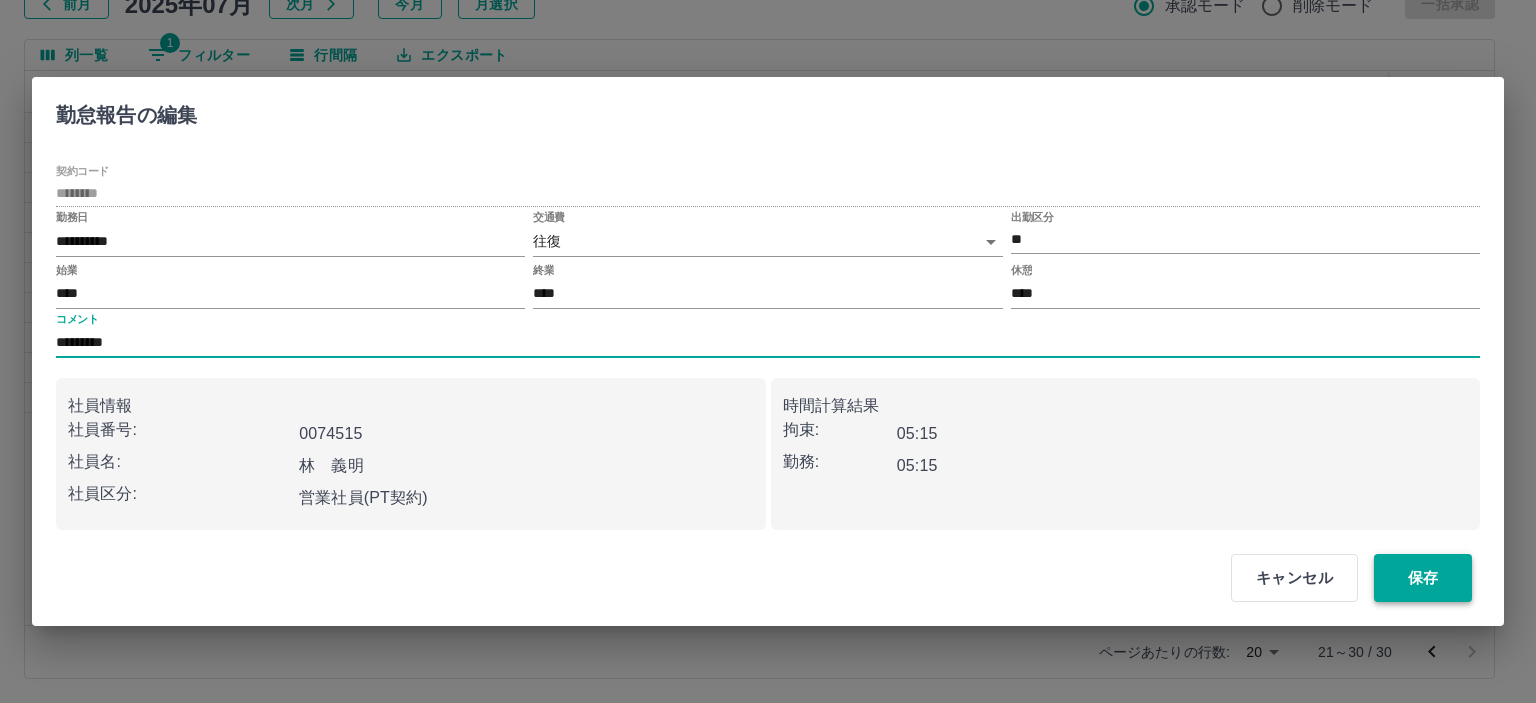 type on "*********" 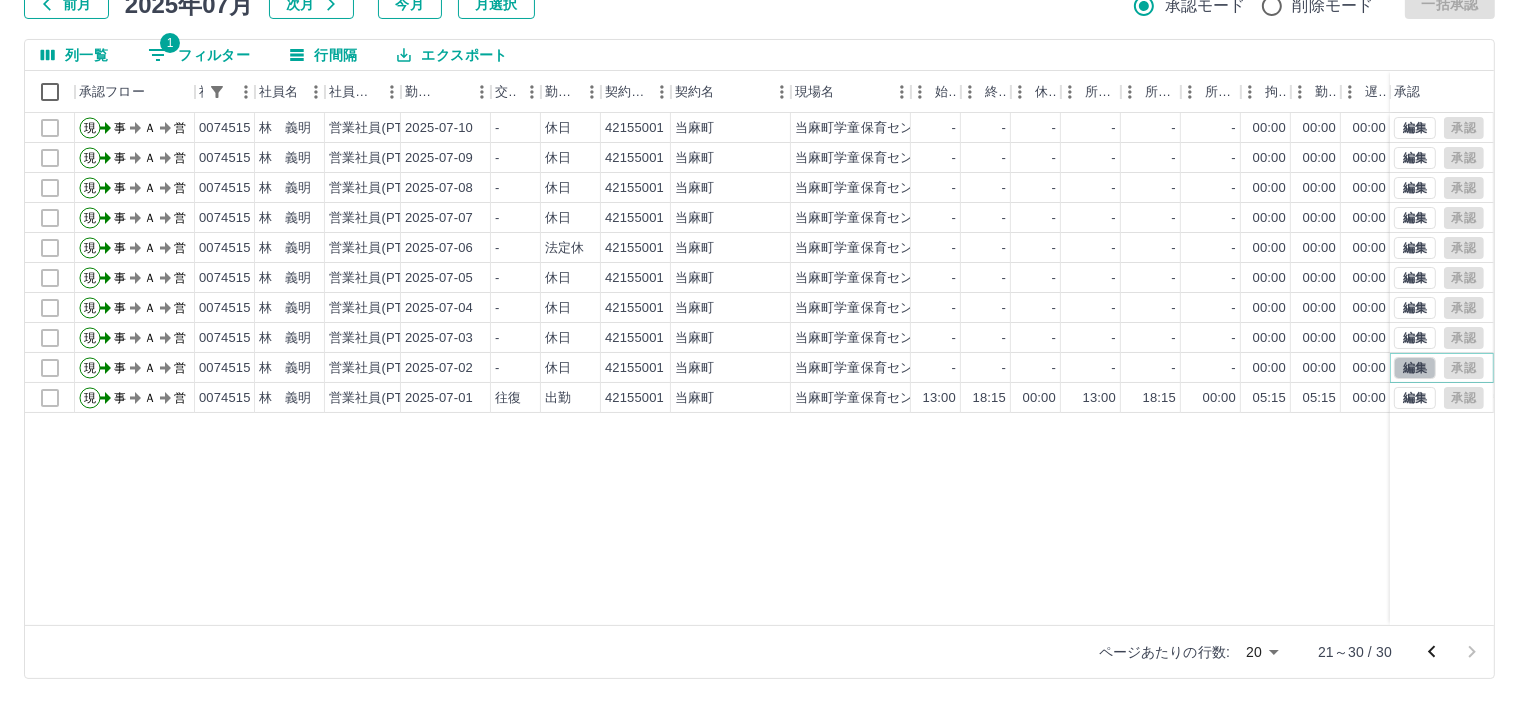 click on "編集" at bounding box center (1415, 368) 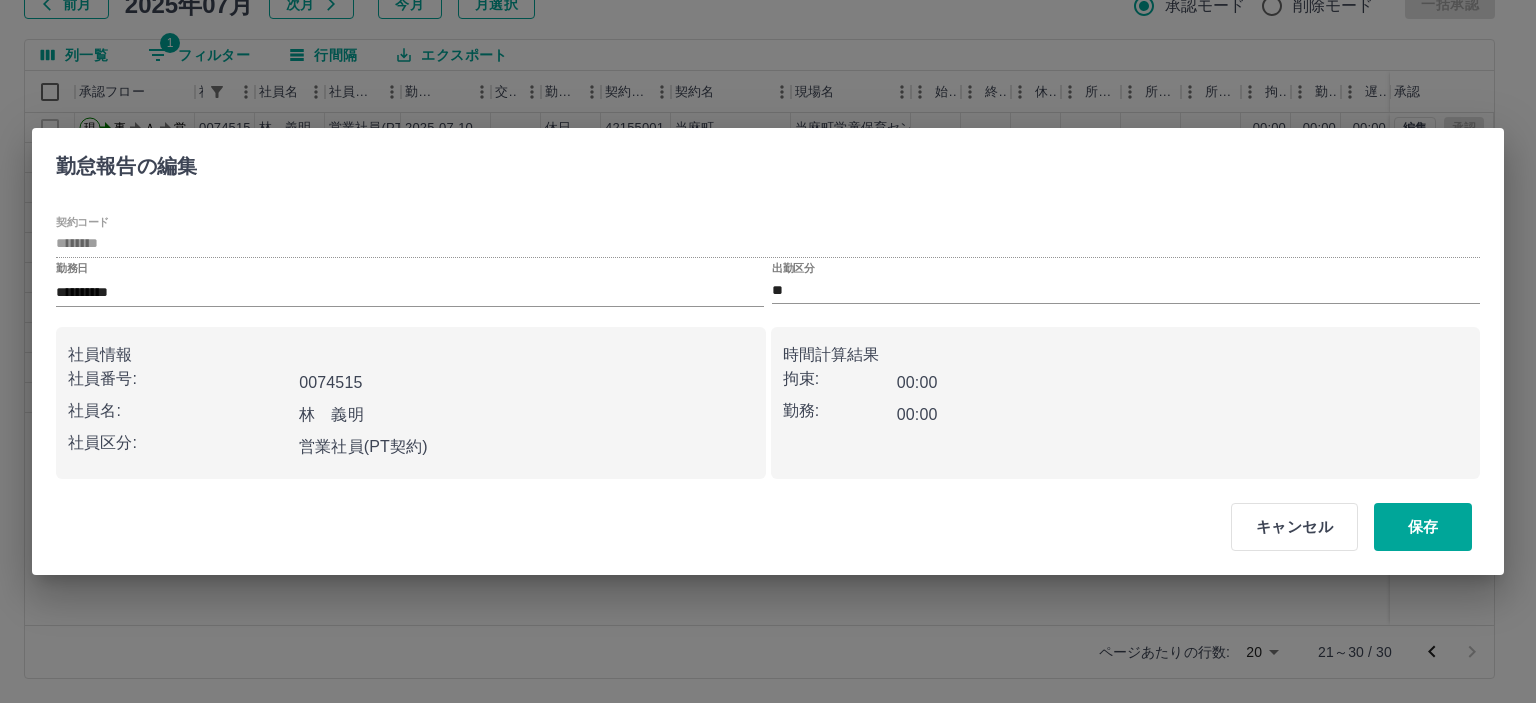 click on "出勤区分 **" at bounding box center [1126, 283] 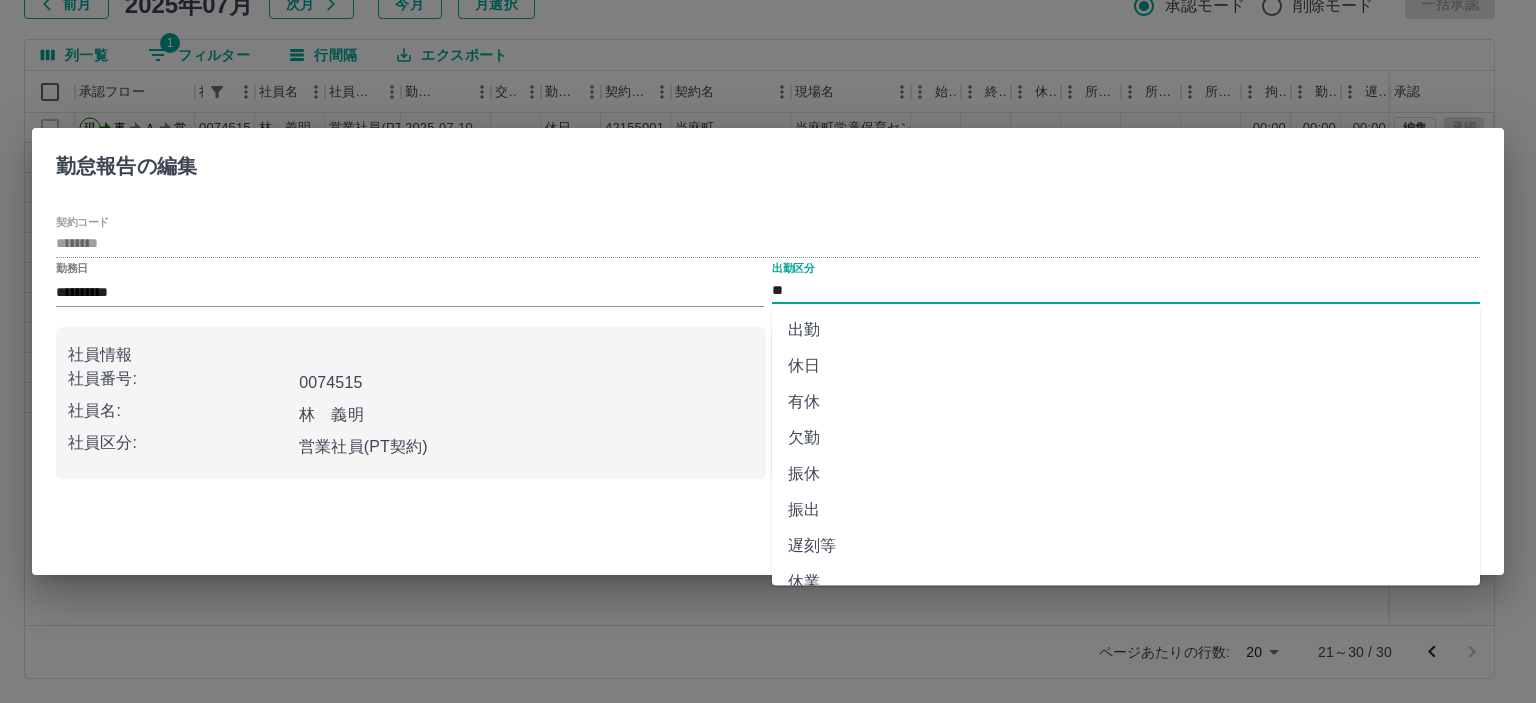 click on "**" at bounding box center [1126, 290] 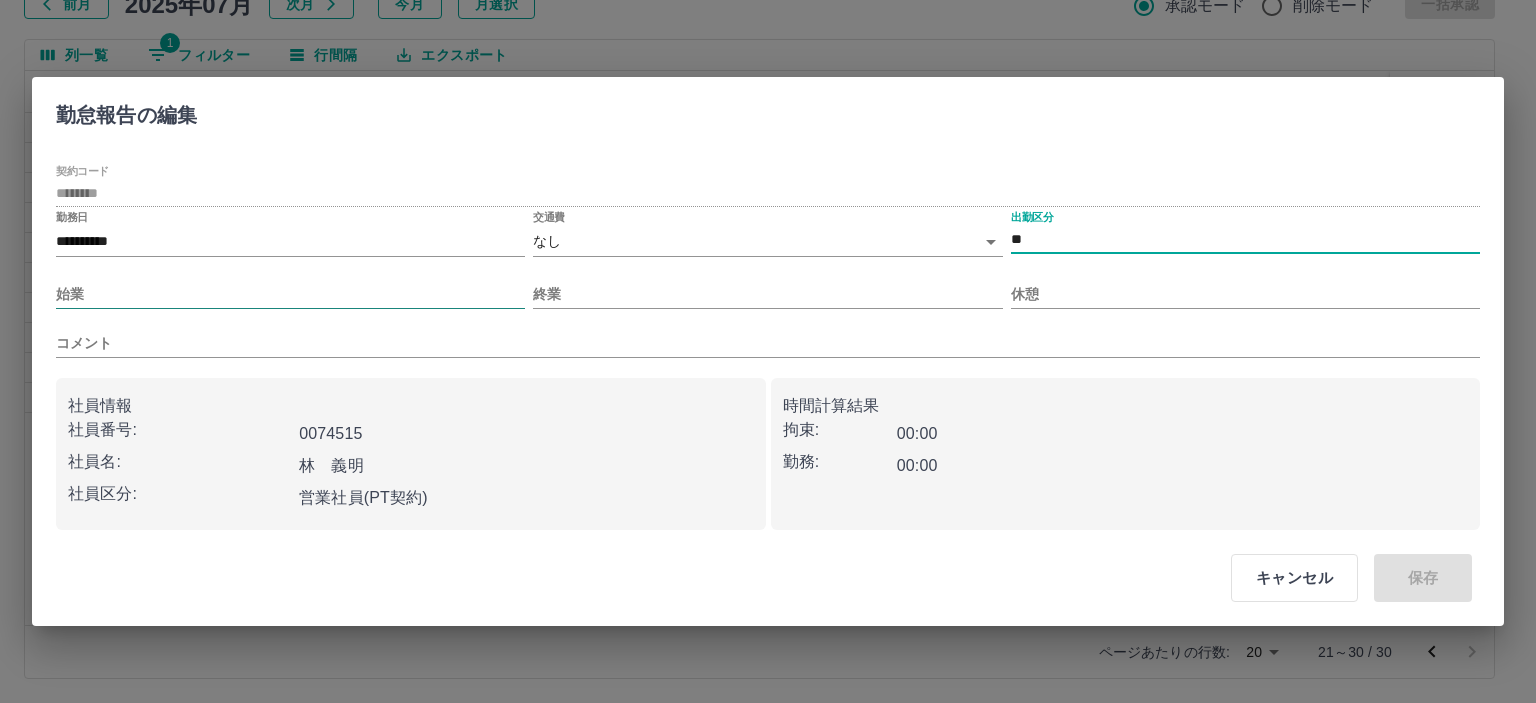 click on "始業" at bounding box center [290, 294] 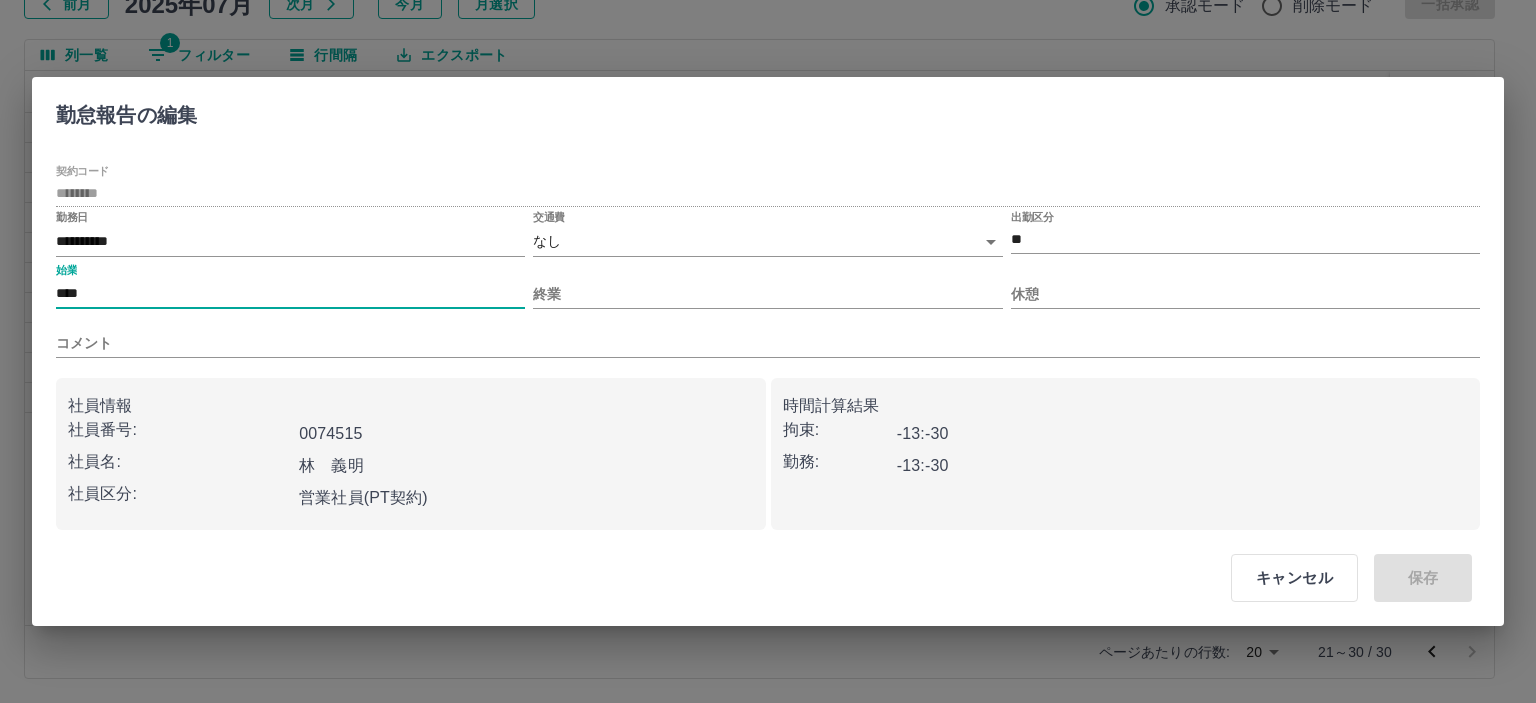 type on "****" 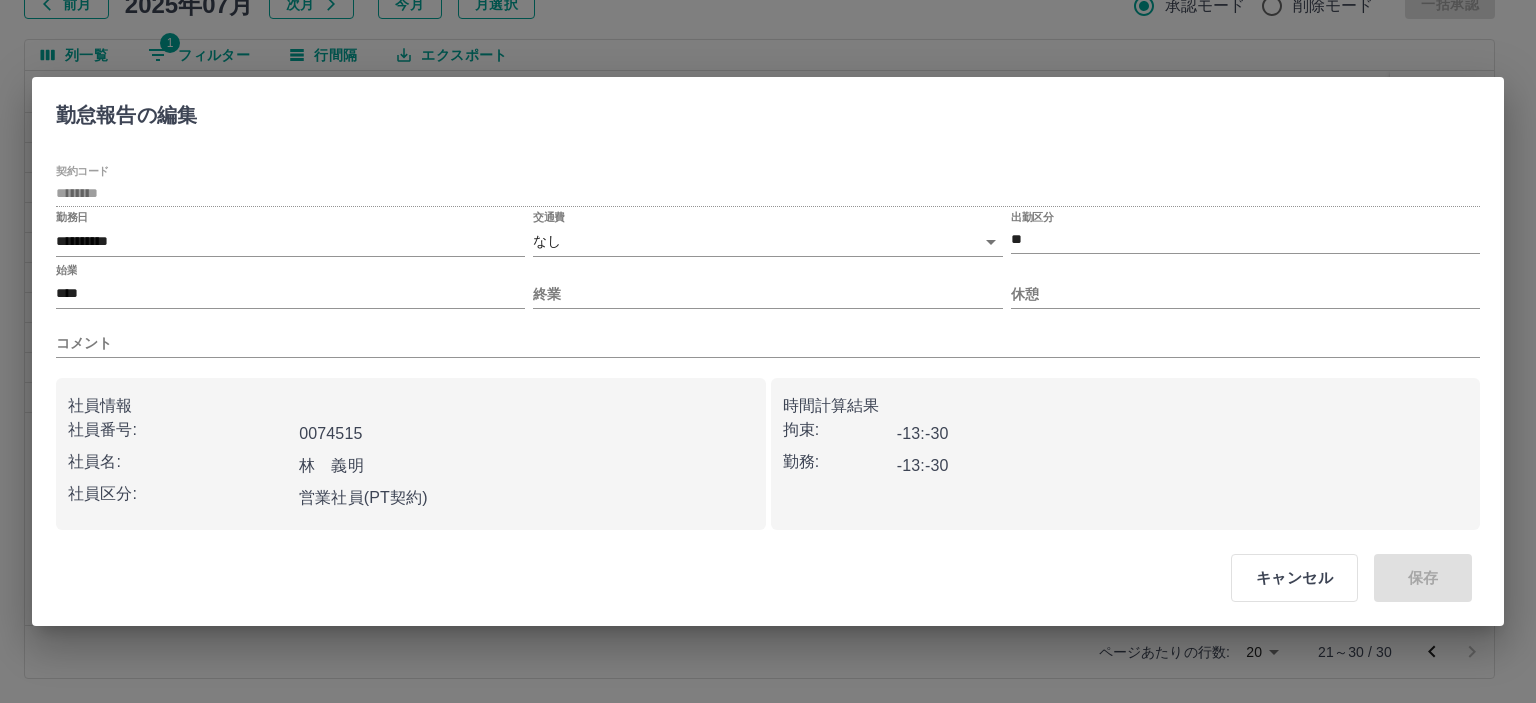 click on "終業" at bounding box center (767, 286) 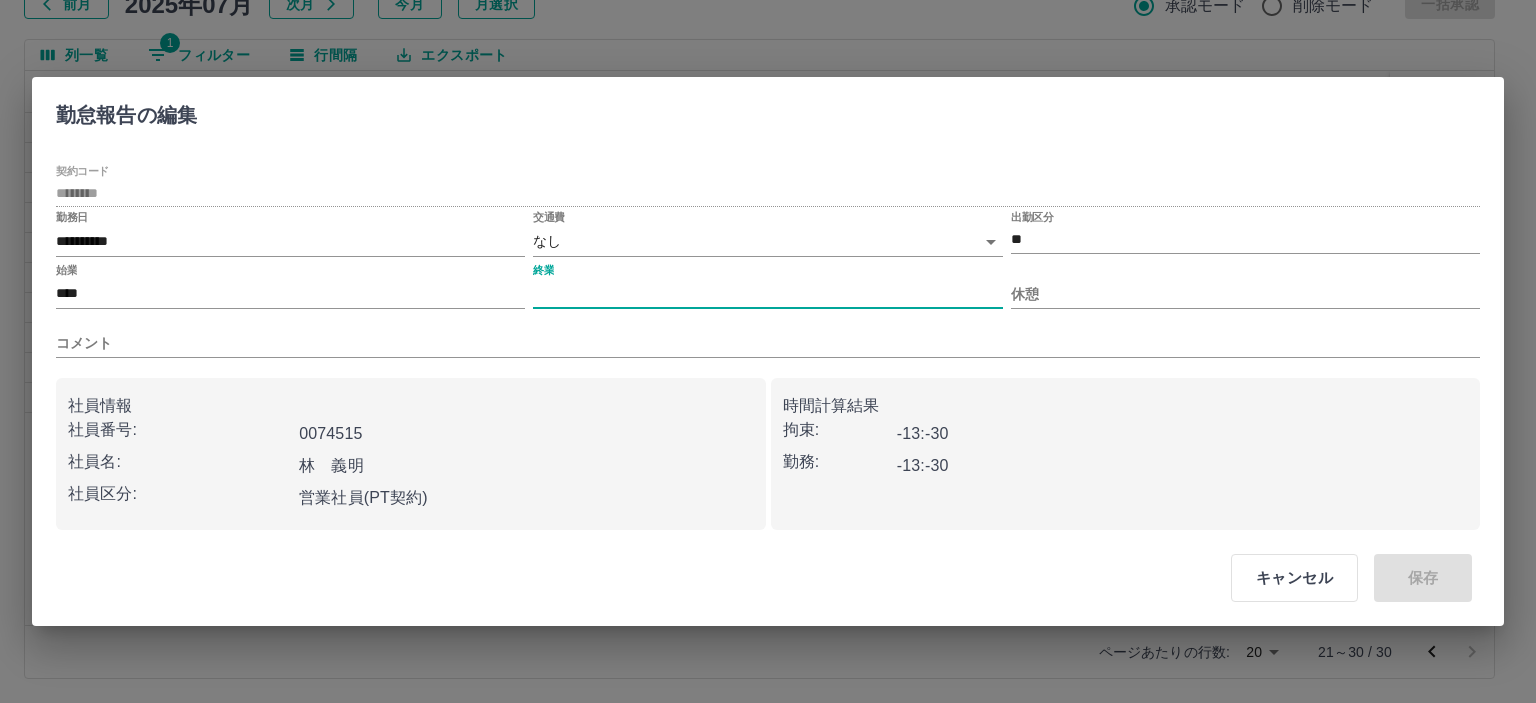 click on "終業" at bounding box center [767, 294] 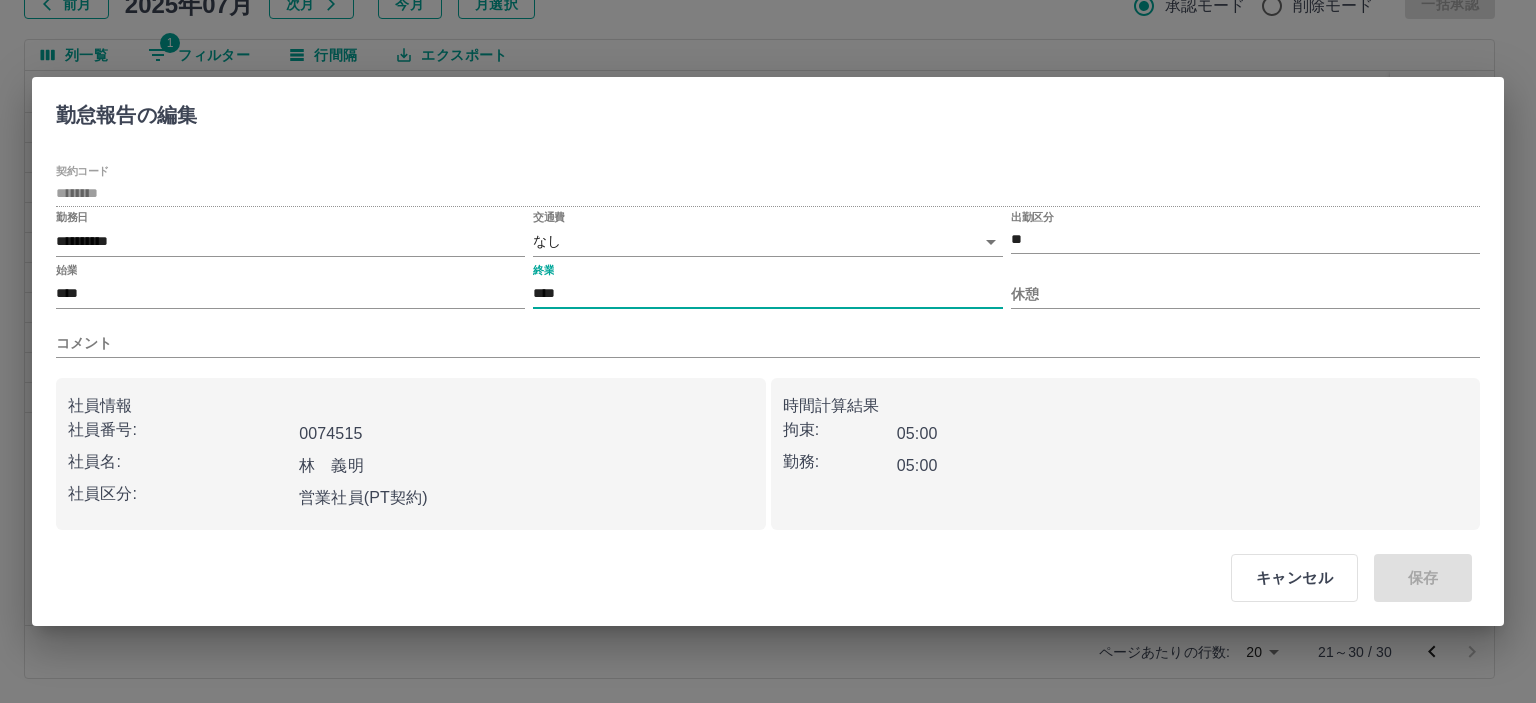 type on "****" 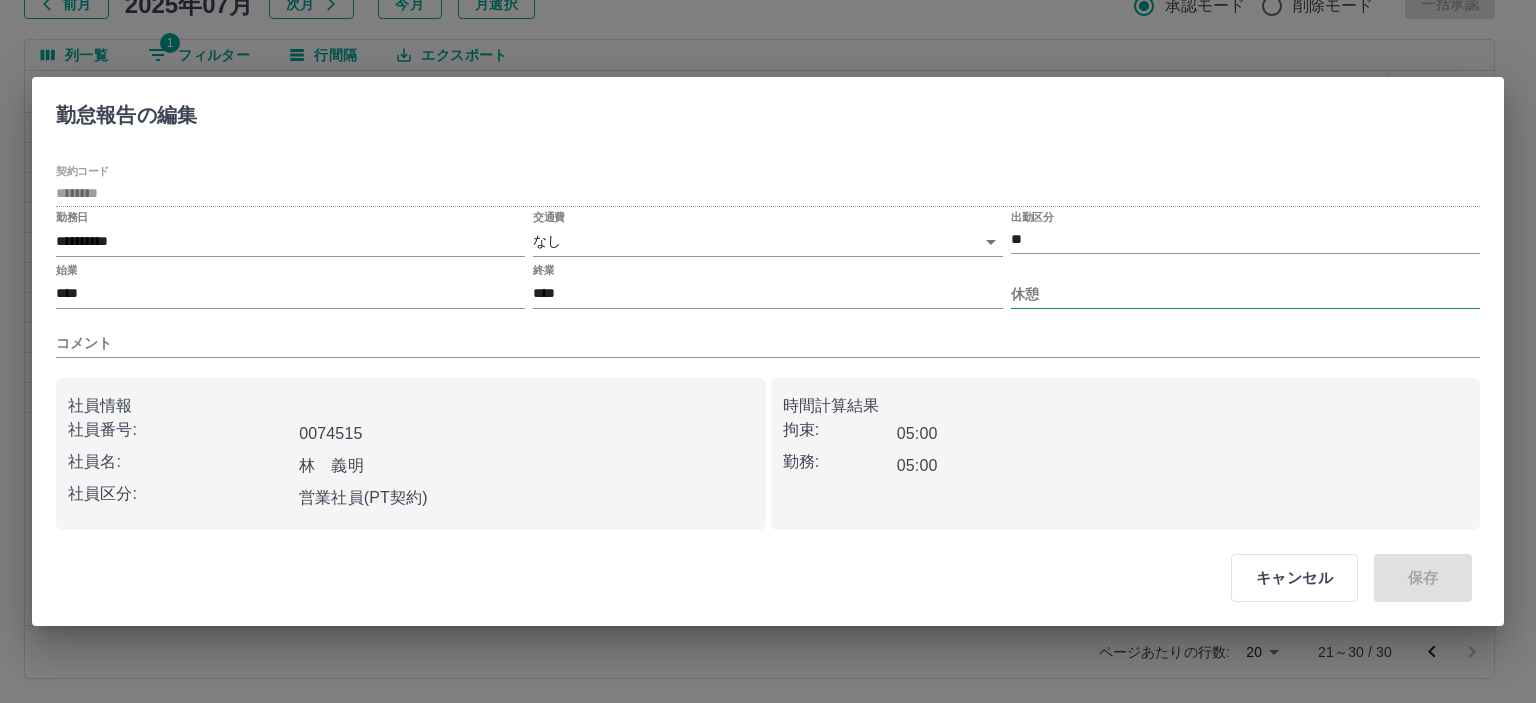 click on "休憩" at bounding box center (1245, 294) 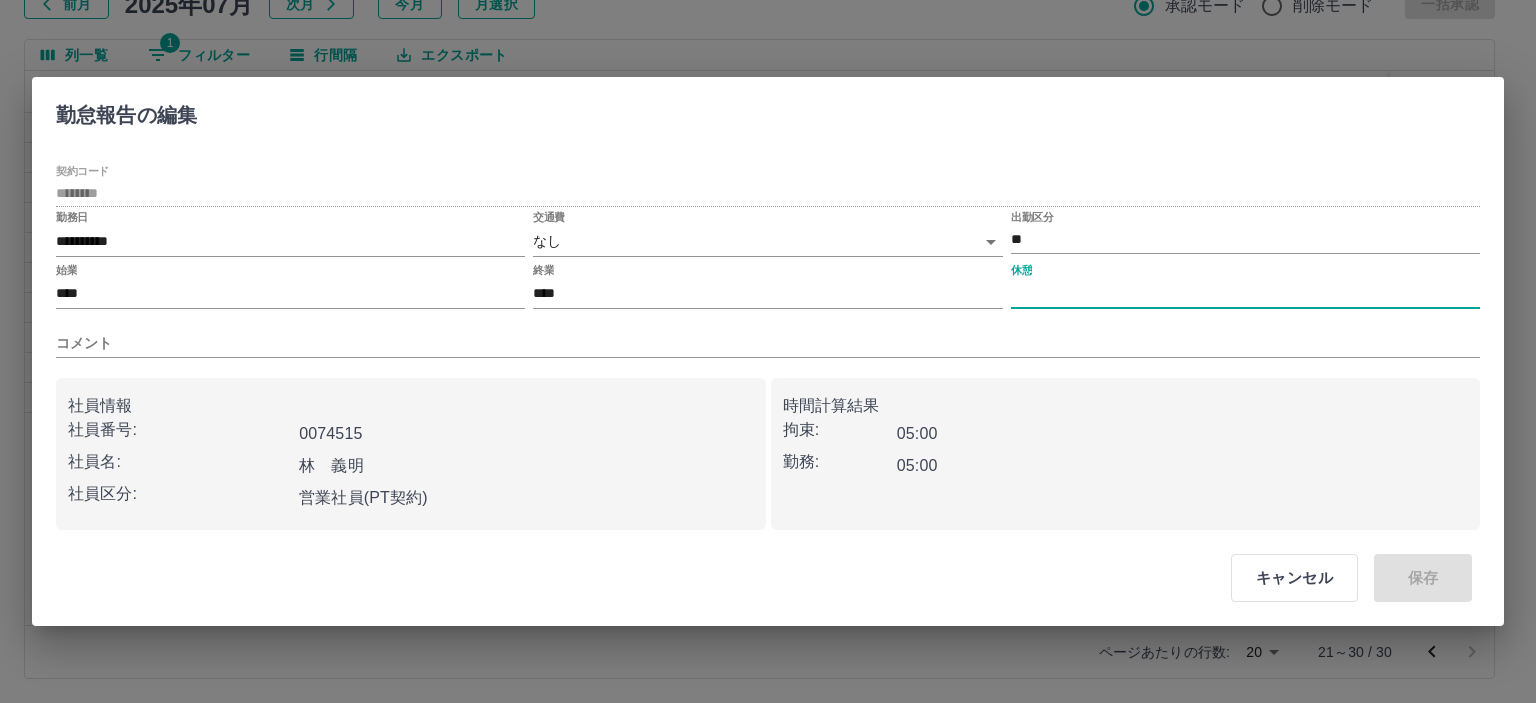 type on "****" 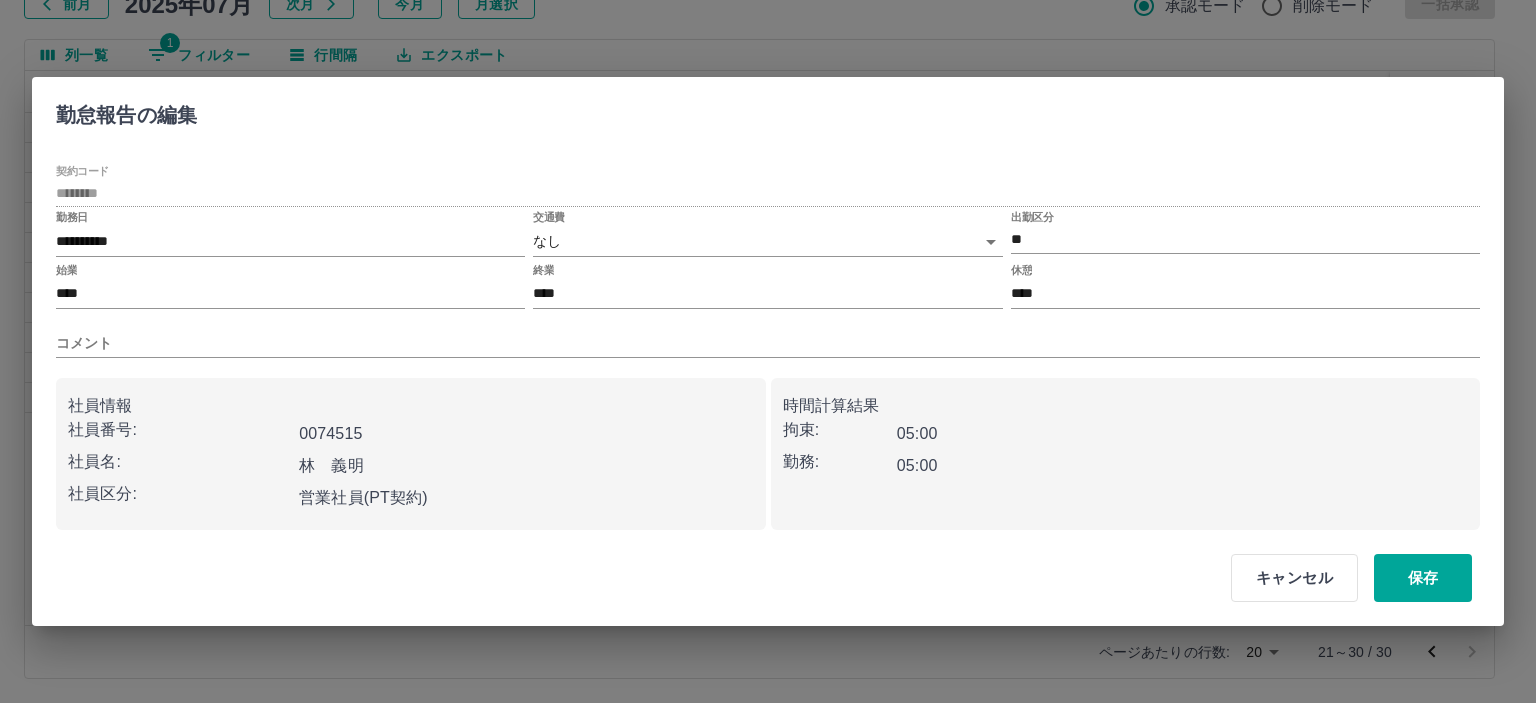 click on "交通費 なし ****" at bounding box center (767, 235) 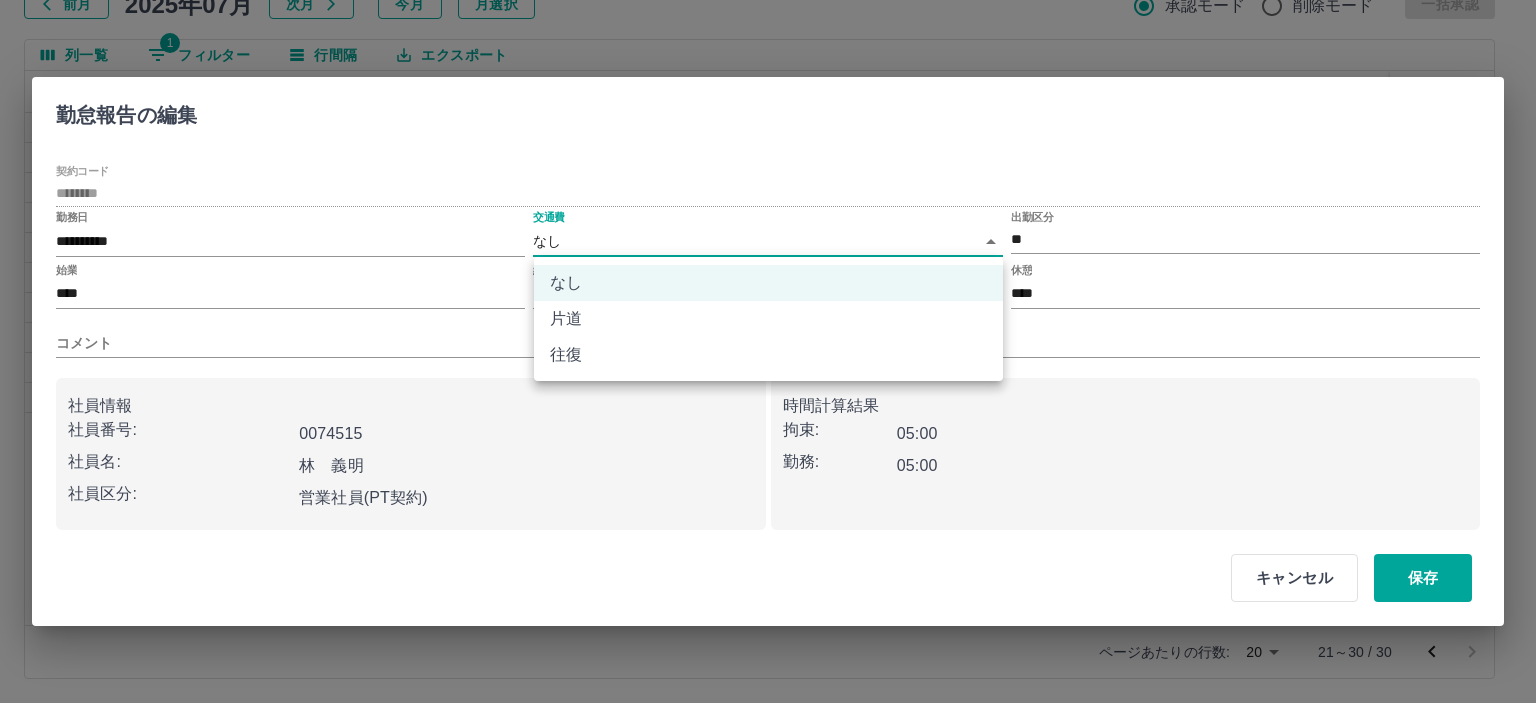 click on "SDH勤怠 半田　春菜 勤務実績承認 前月 2025年07月 次月 今月 月選択 承認モード 削除モード 一括承認 列一覧 1 フィルター 行間隔 エクスポート 承認フロー 社員番号 社員名 社員区分 勤務日 交通費 勤務区分 契約コード 契約名 現場名 始業 終業 休憩 所定開始 所定終業 所定休憩 拘束 勤務 遅刻等 コメント ステータス 承認 現 事 Ａ 営 0074515 林　義明 営業社員(PT契約) 2025-07-10  -  休日 42155001 当麻町 当麻町学童保育センター - - - - - - 00:00 00:00 00:00 事務担当者承認待 現 事 Ａ 営 0074515 林　義明 営業社員(PT契約) 2025-07-09  -  休日 42155001 当麻町 当麻町学童保育センター - - - - - - 00:00 00:00 00:00 事務担当者承認待 現 事 Ａ 営 0074515 林　義明 営業社員(PT契約) 2025-07-08  -  休日 42155001 当麻町 当麻町学童保育センター - - - - - - 00:00 00:00 00:00 事務担当者承認待 現 事 Ａ 営  -  -" at bounding box center (768, 280) 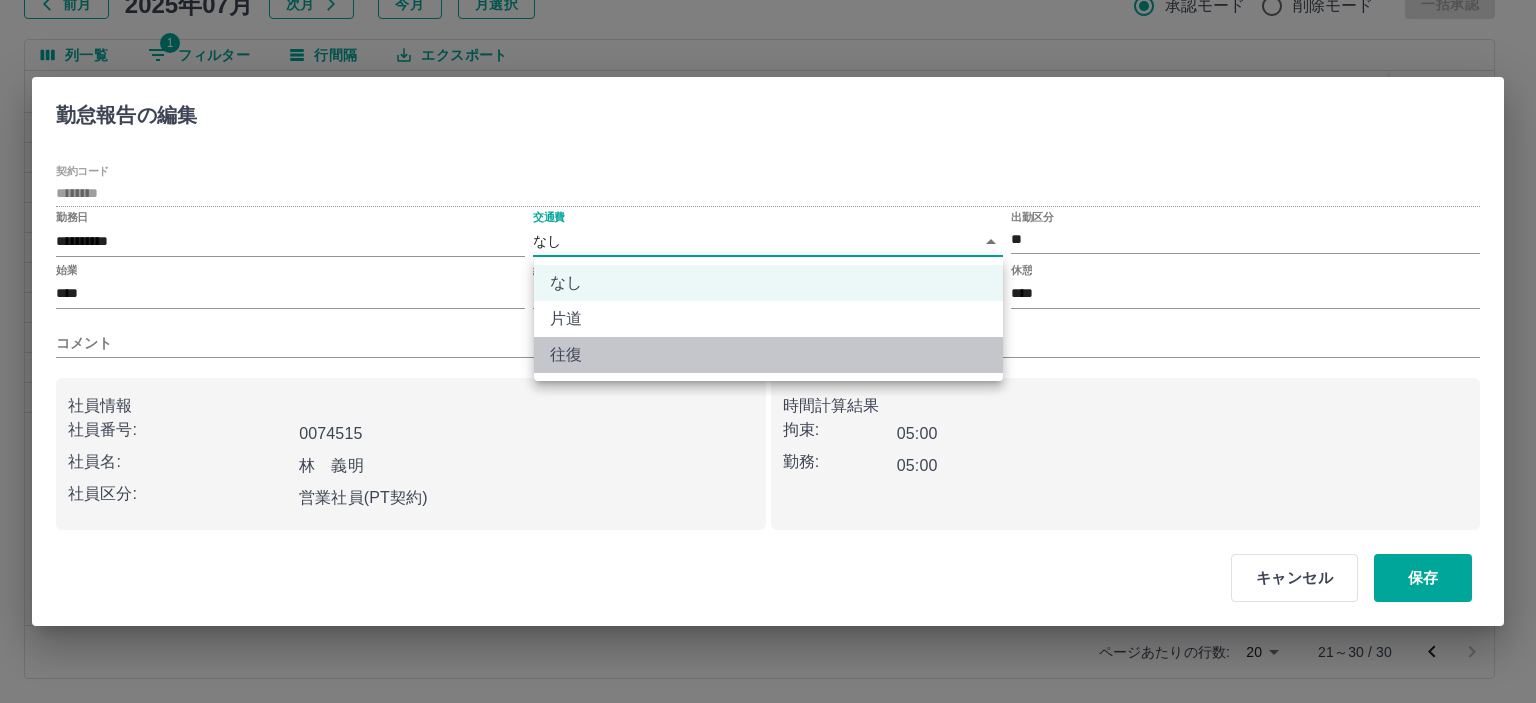 click on "往復" at bounding box center [768, 355] 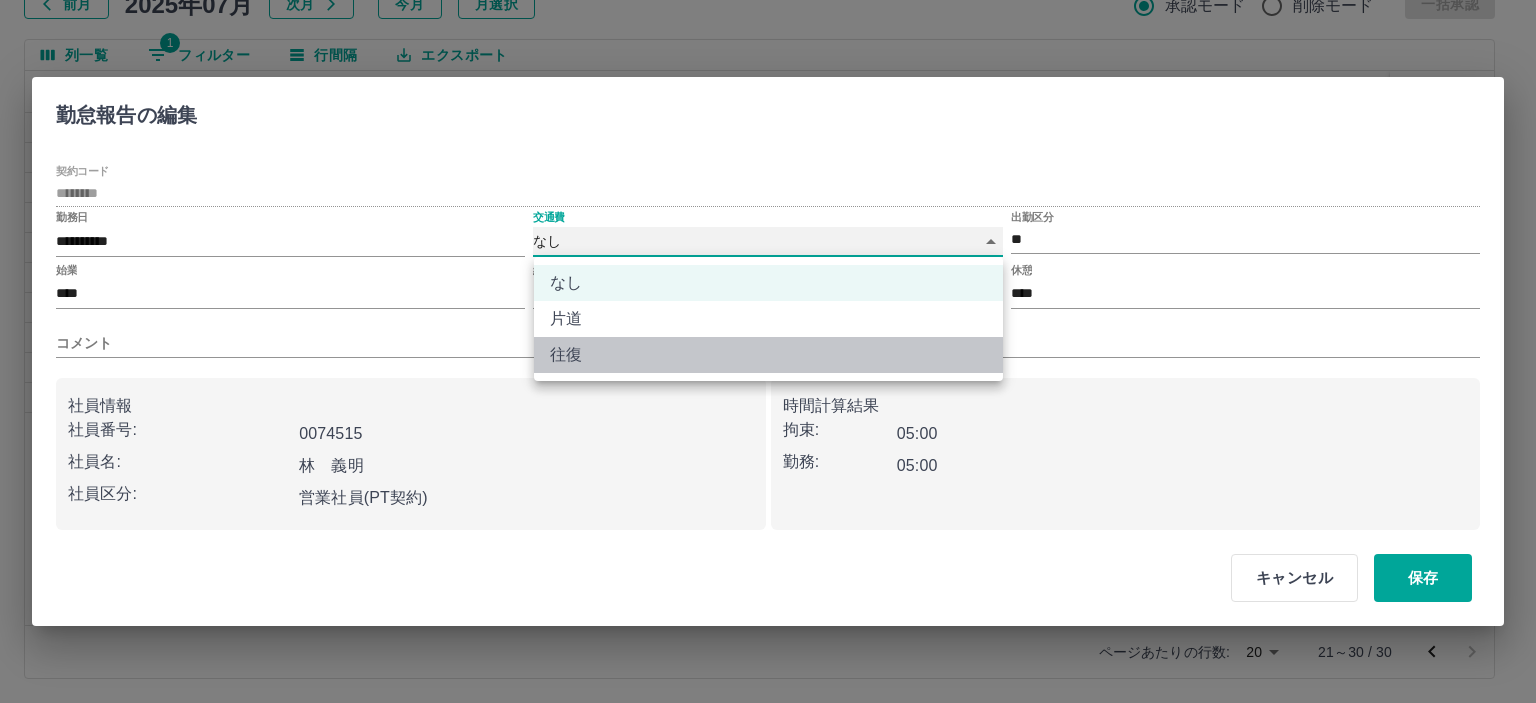 type on "******" 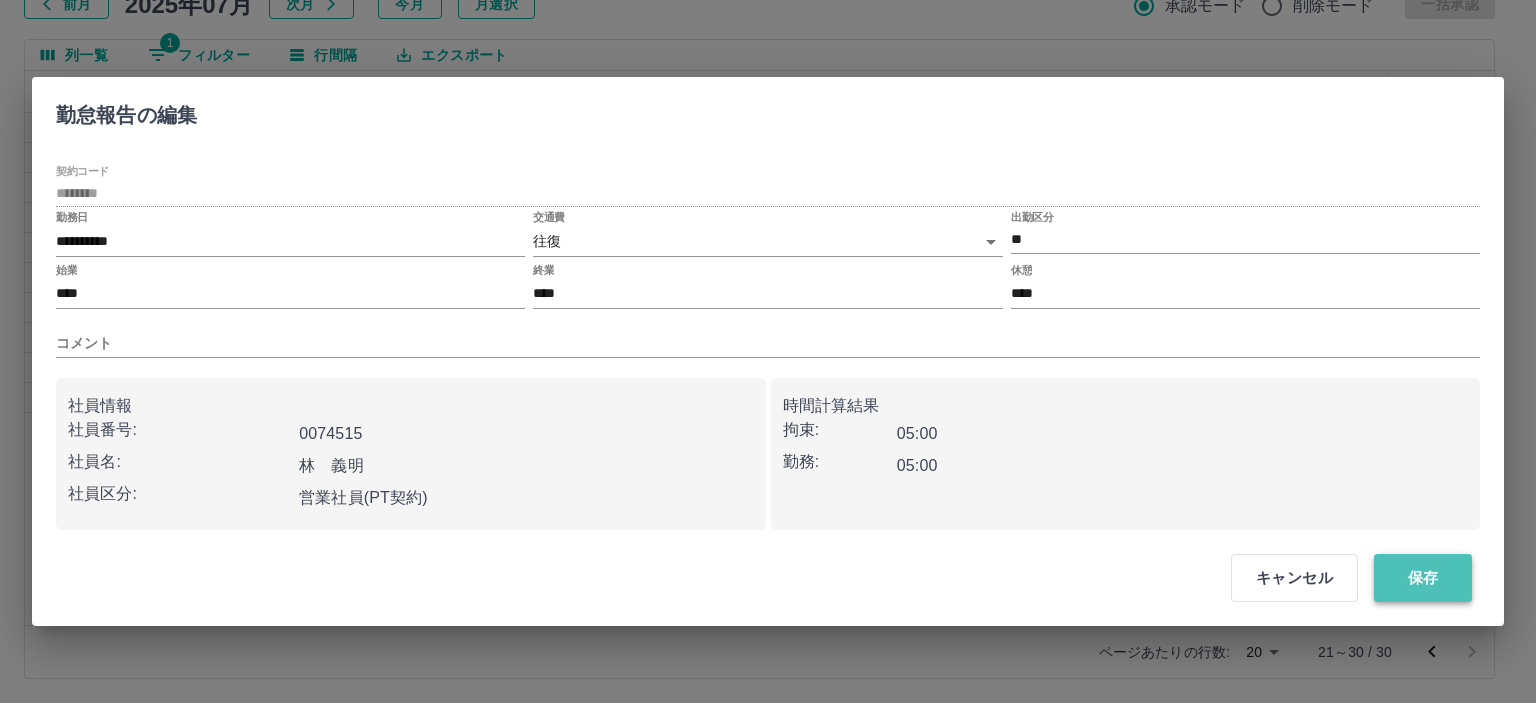 click on "保存" at bounding box center (1423, 578) 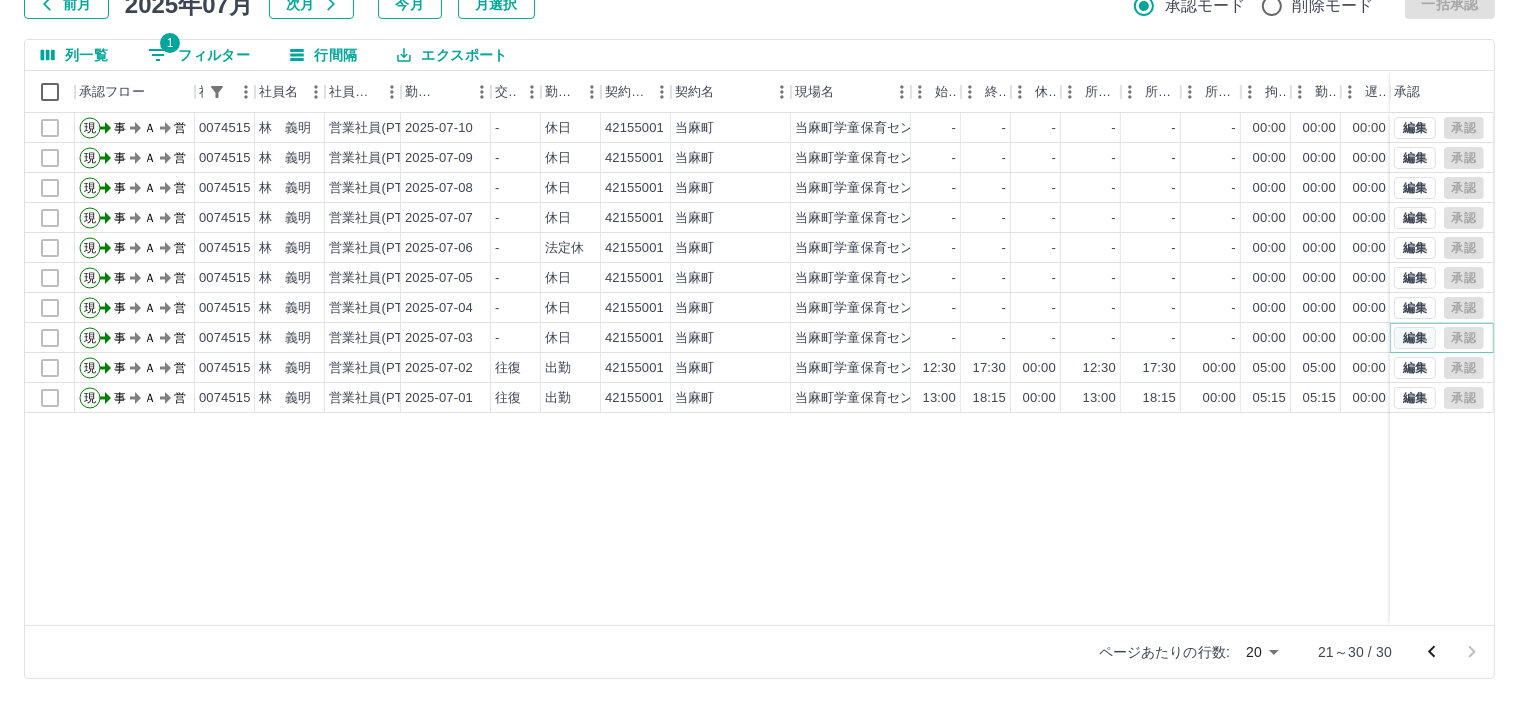 click on "編集" at bounding box center (1415, 338) 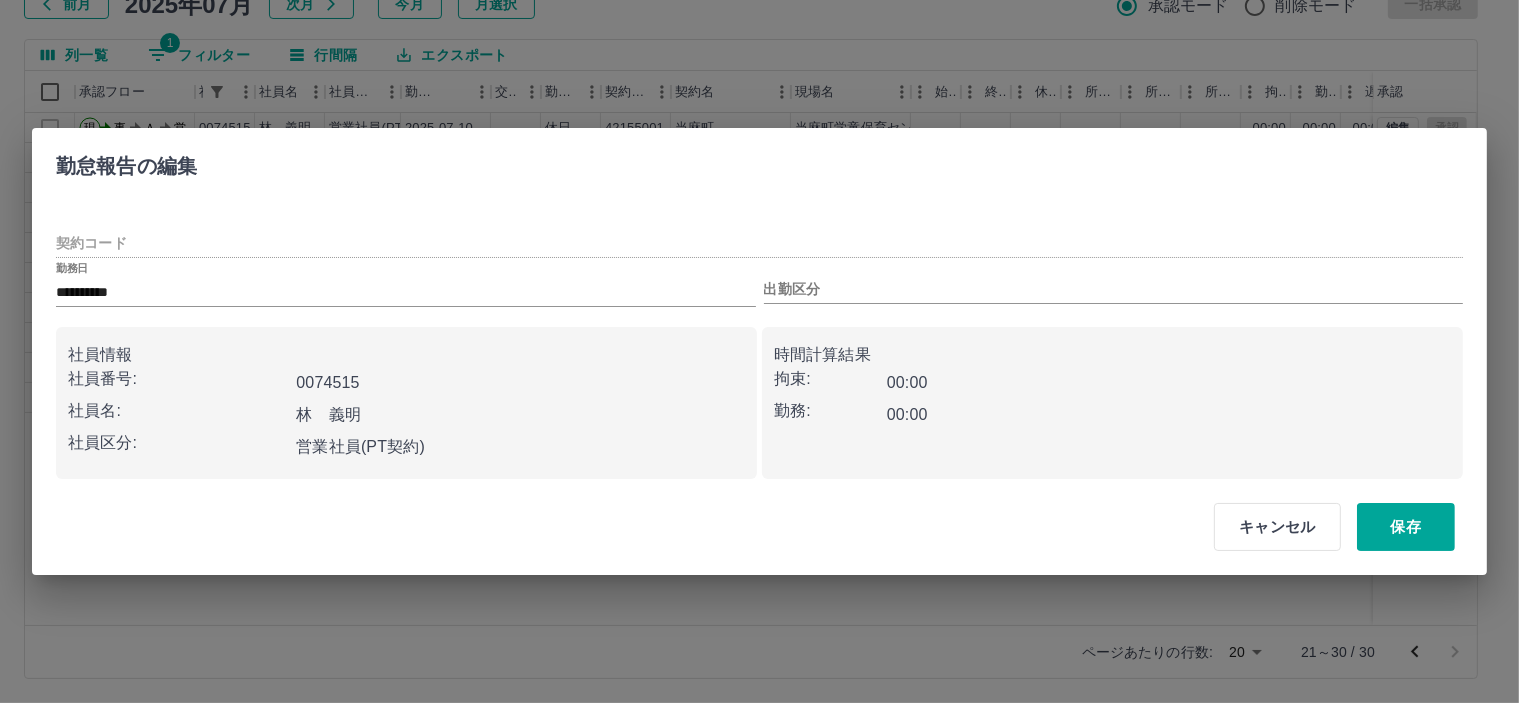 type on "********" 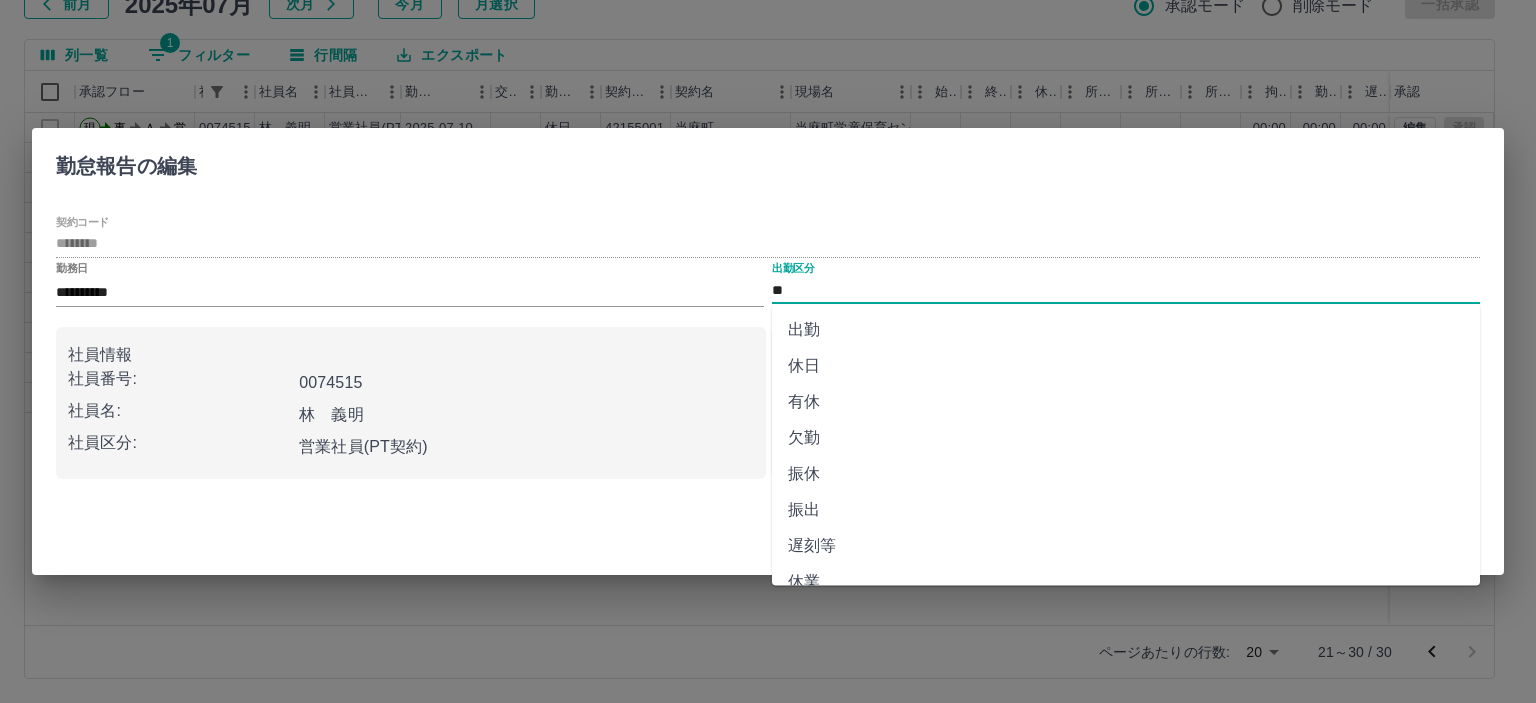 click on "**" at bounding box center [1126, 290] 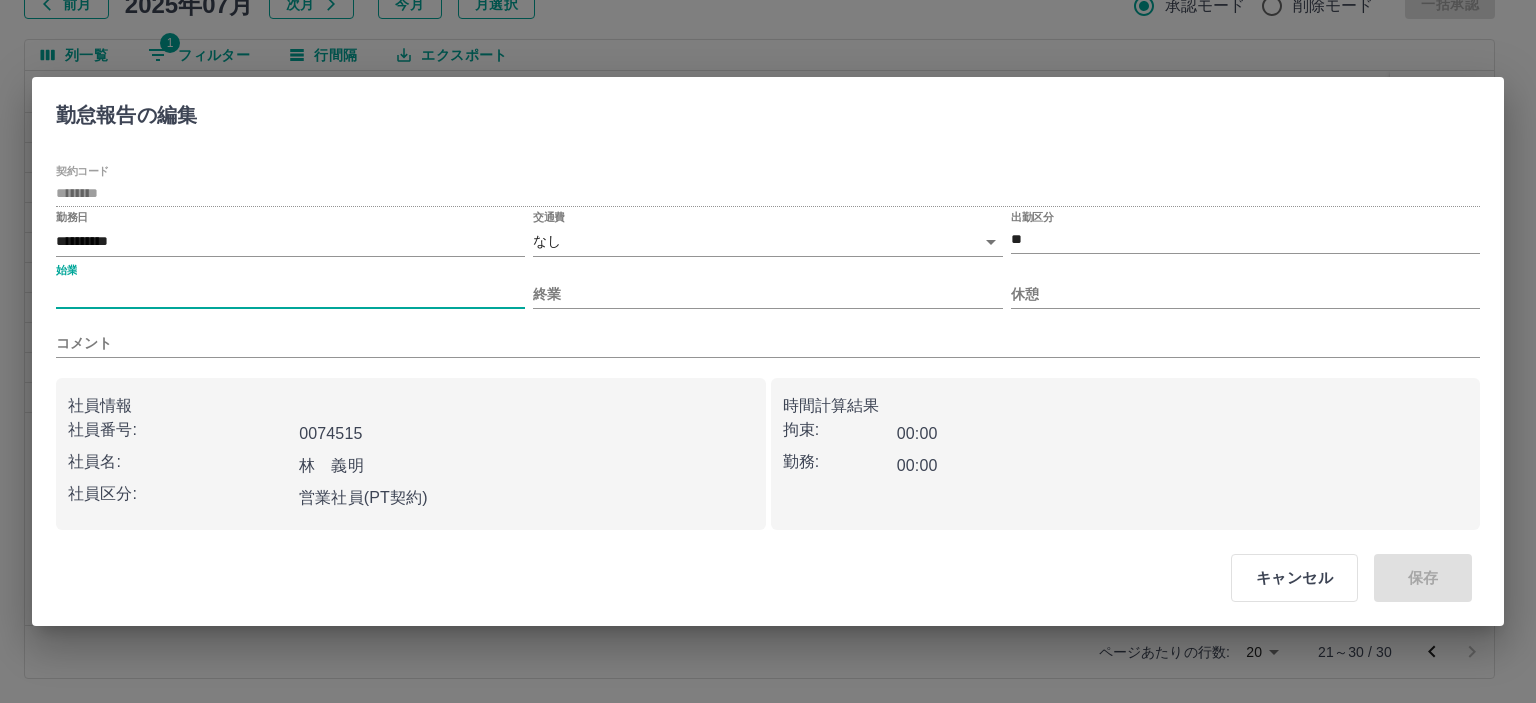 click on "始業" at bounding box center [290, 294] 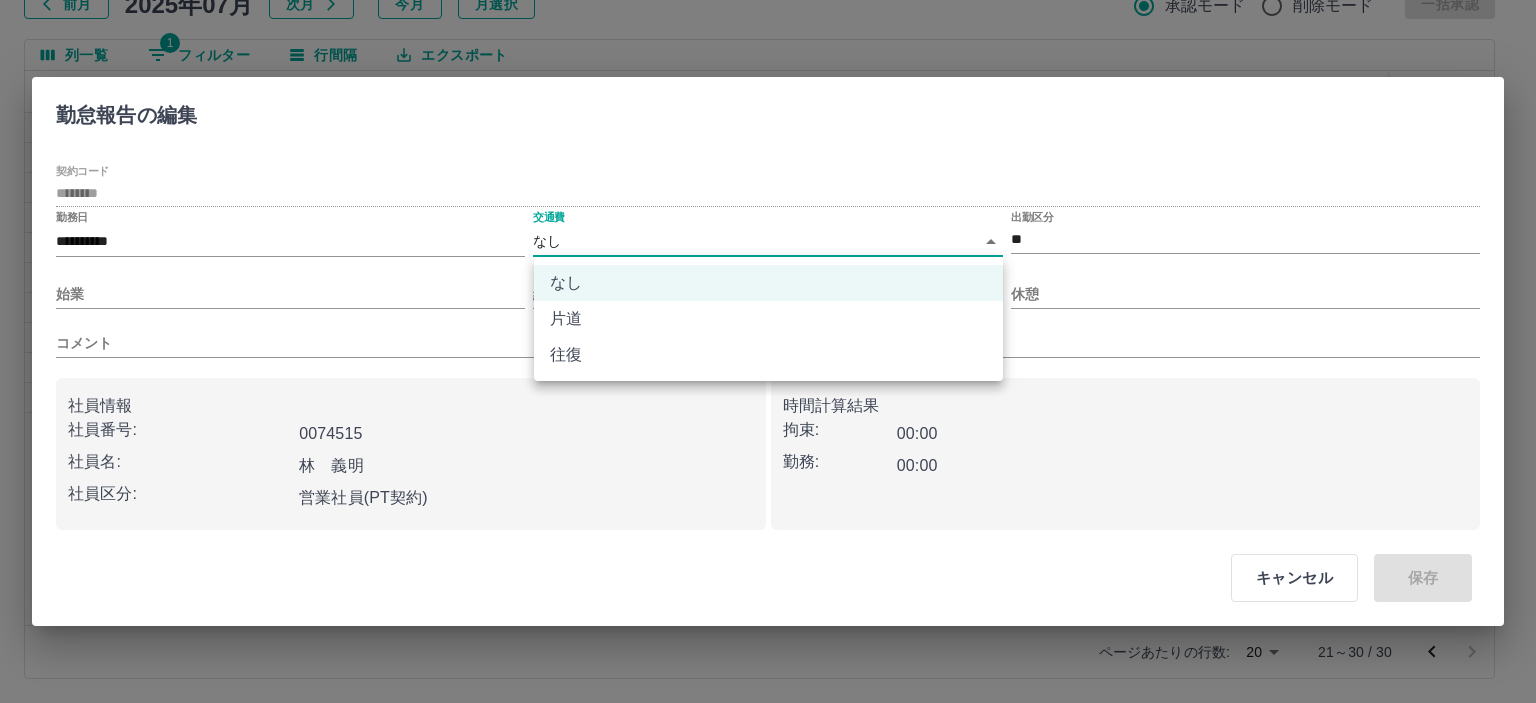 click on "SDH勤怠 半田　春菜 勤務実績承認 前月 2025年07月 次月 今月 月選択 承認モード 削除モード 一括承認 列一覧 1 フィルター 行間隔 エクスポート 承認フロー 社員番号 社員名 社員区分 勤務日 交通費 勤務区分 契約コード 契約名 現場名 始業 終業 休憩 所定開始 所定終業 所定休憩 拘束 勤務 遅刻等 コメント ステータス 承認 現 事 Ａ 営 0074515 林　義明 営業社員(PT契約) 2025-07-10  -  休日 42155001 当麻町 当麻町学童保育センター - - - - - - 00:00 00:00 00:00 事務担当者承認待 現 事 Ａ 営 0074515 林　義明 営業社員(PT契約) 2025-07-09  -  休日 42155001 当麻町 当麻町学童保育センター - - - - - - 00:00 00:00 00:00 事務担当者承認待 現 事 Ａ 営 0074515 林　義明 営業社員(PT契約) 2025-07-08  -  休日 42155001 当麻町 当麻町学童保育センター - - - - - - 00:00 00:00 00:00 事務担当者承認待 現 事 Ａ 営  -  -" at bounding box center [768, 280] 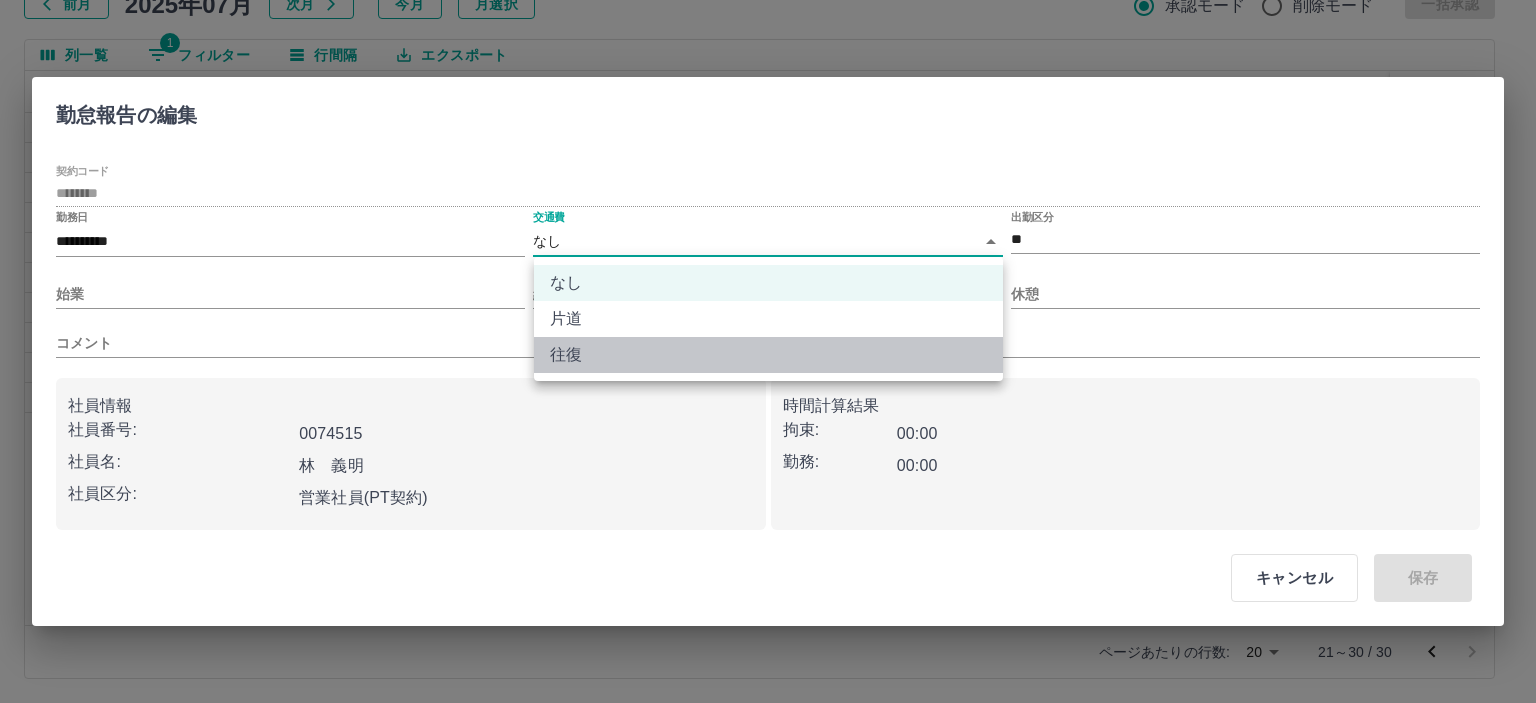 click on "往復" at bounding box center (768, 355) 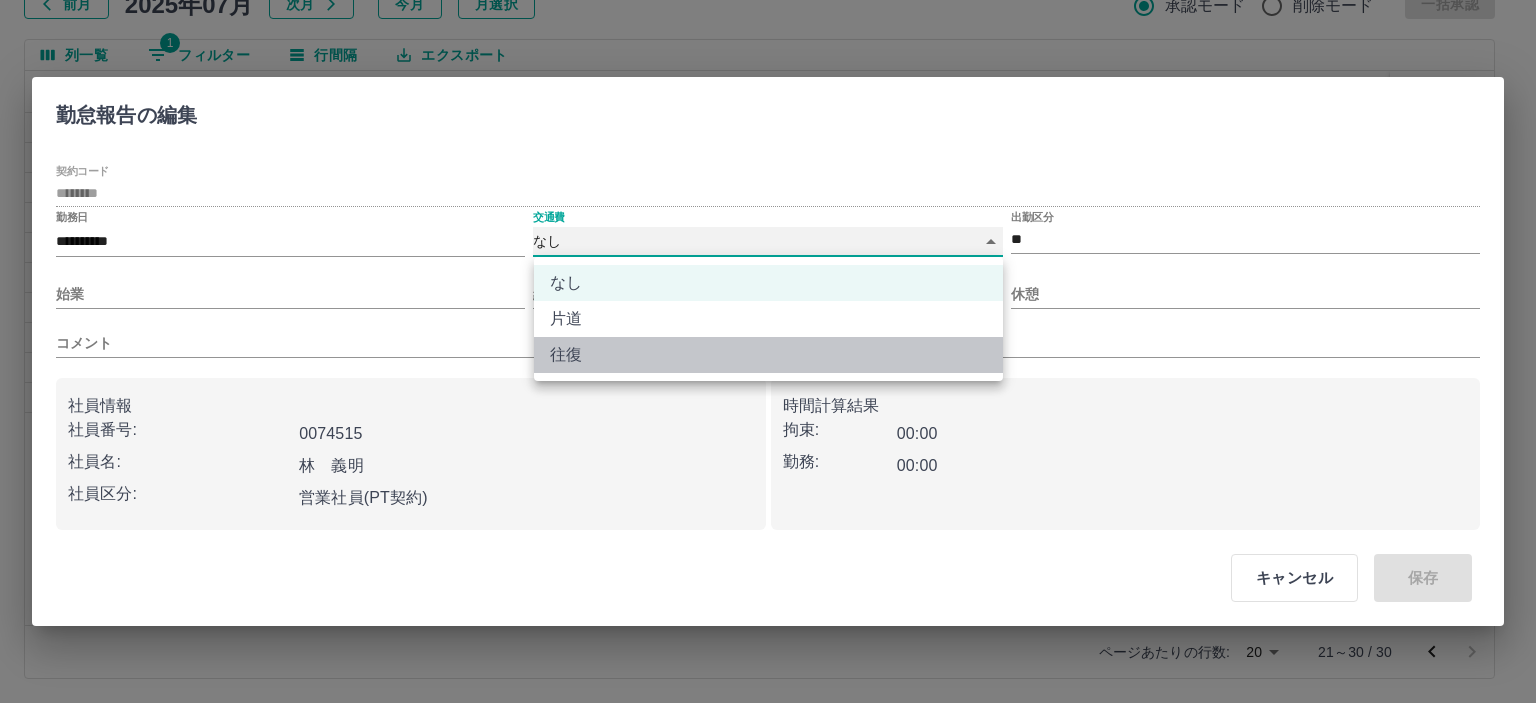 type on "******" 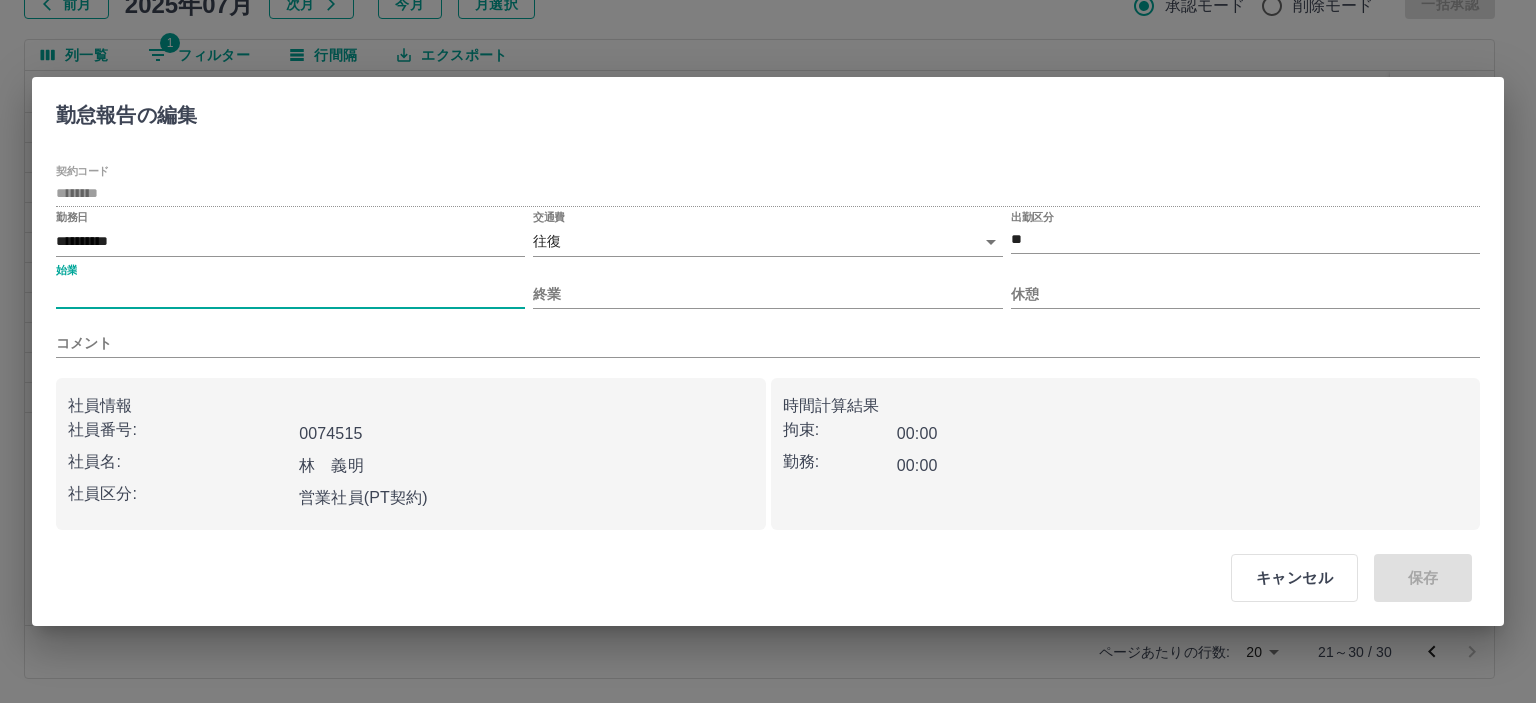 click on "始業" at bounding box center [290, 294] 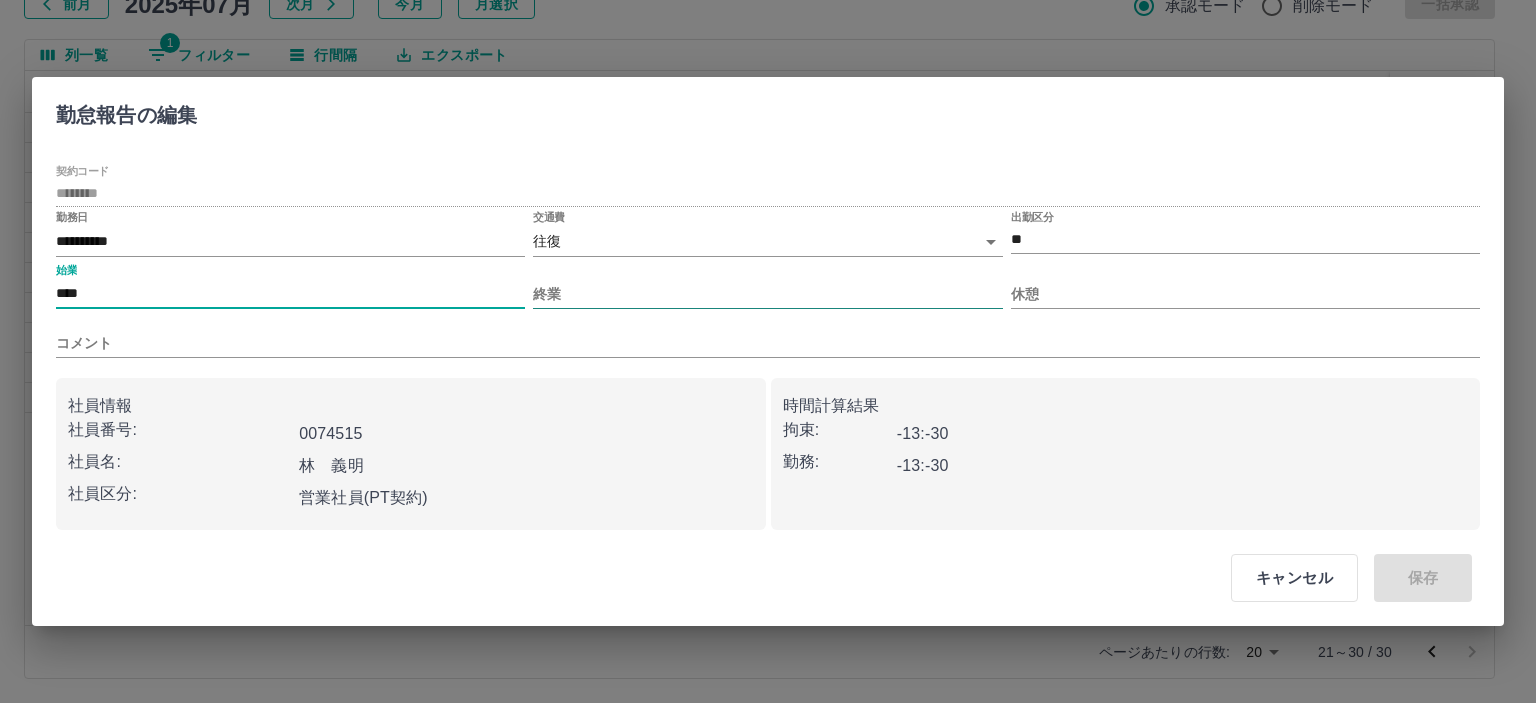 type on "****" 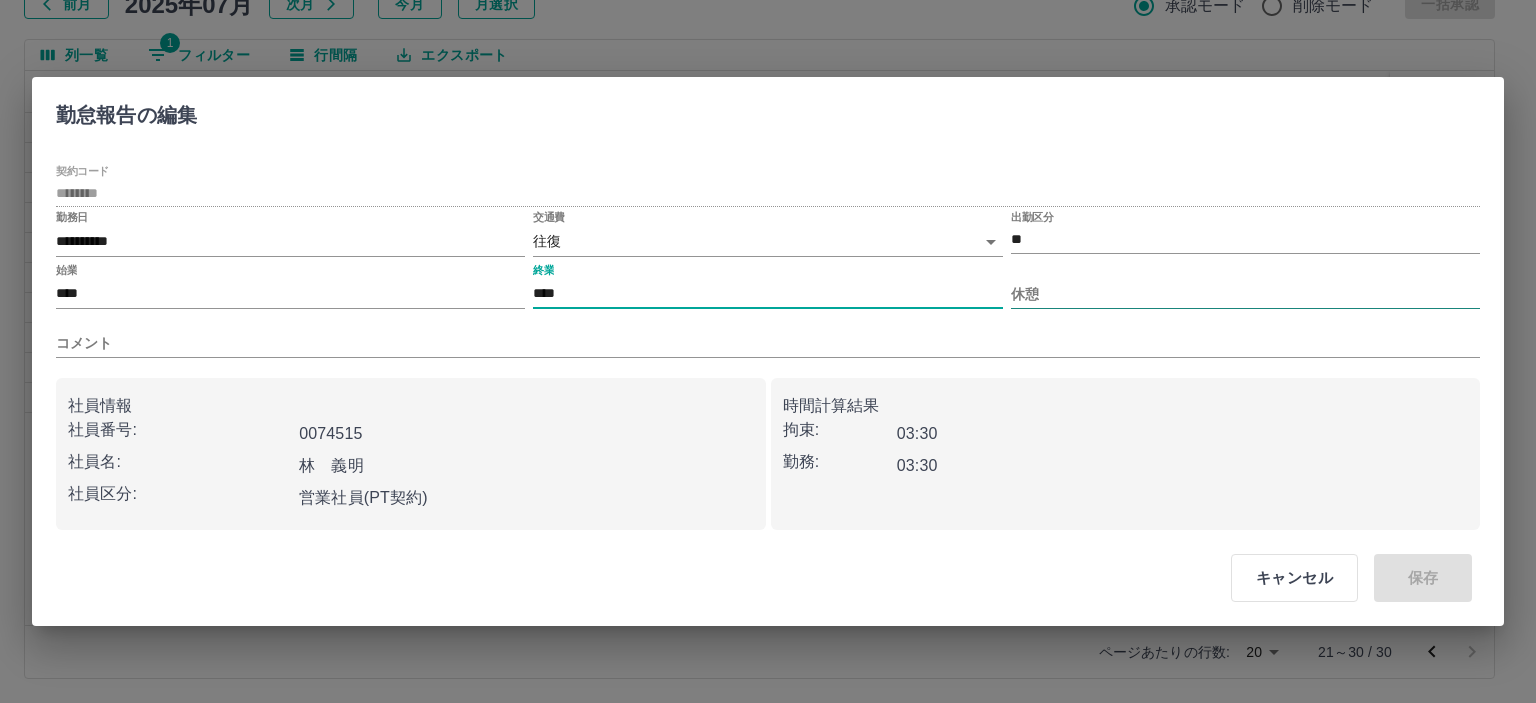 type on "****" 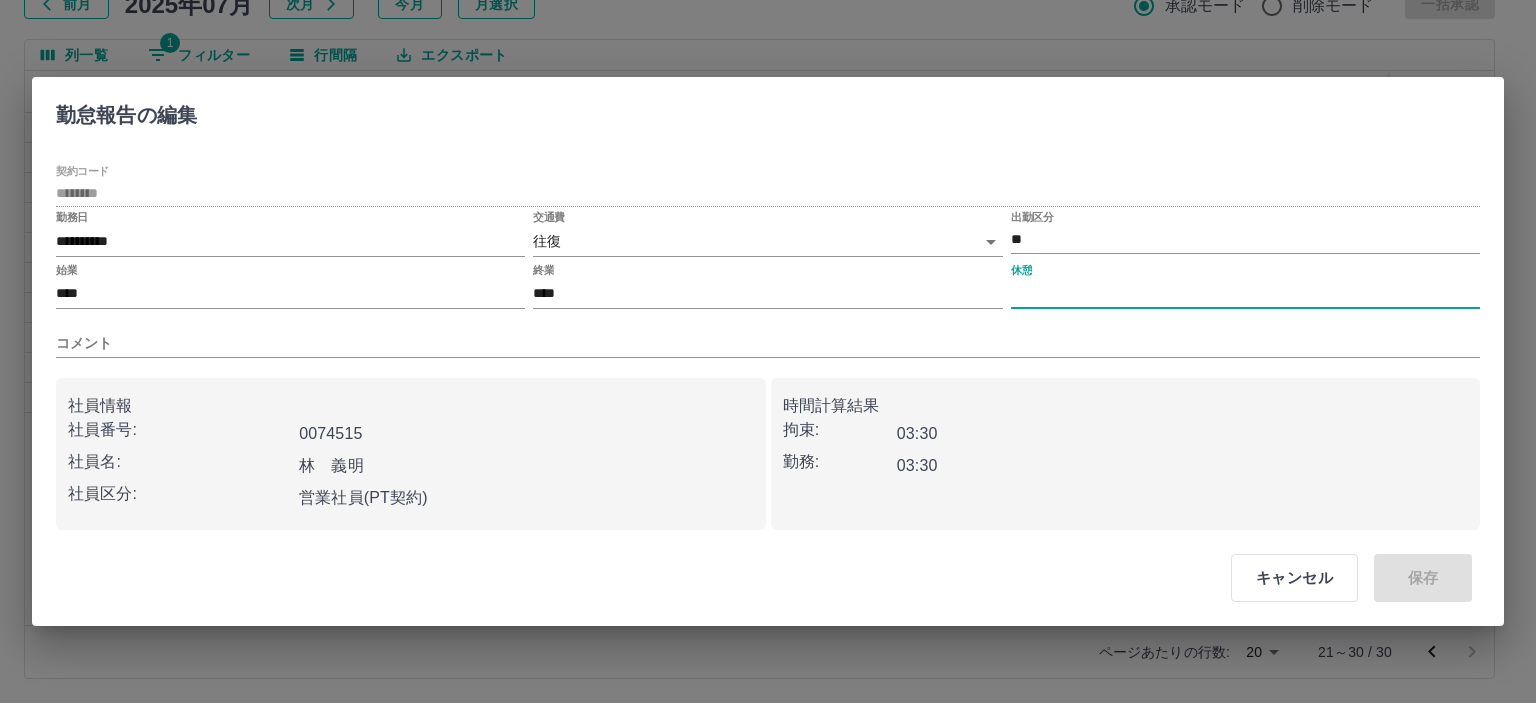 click on "休憩" at bounding box center [1245, 294] 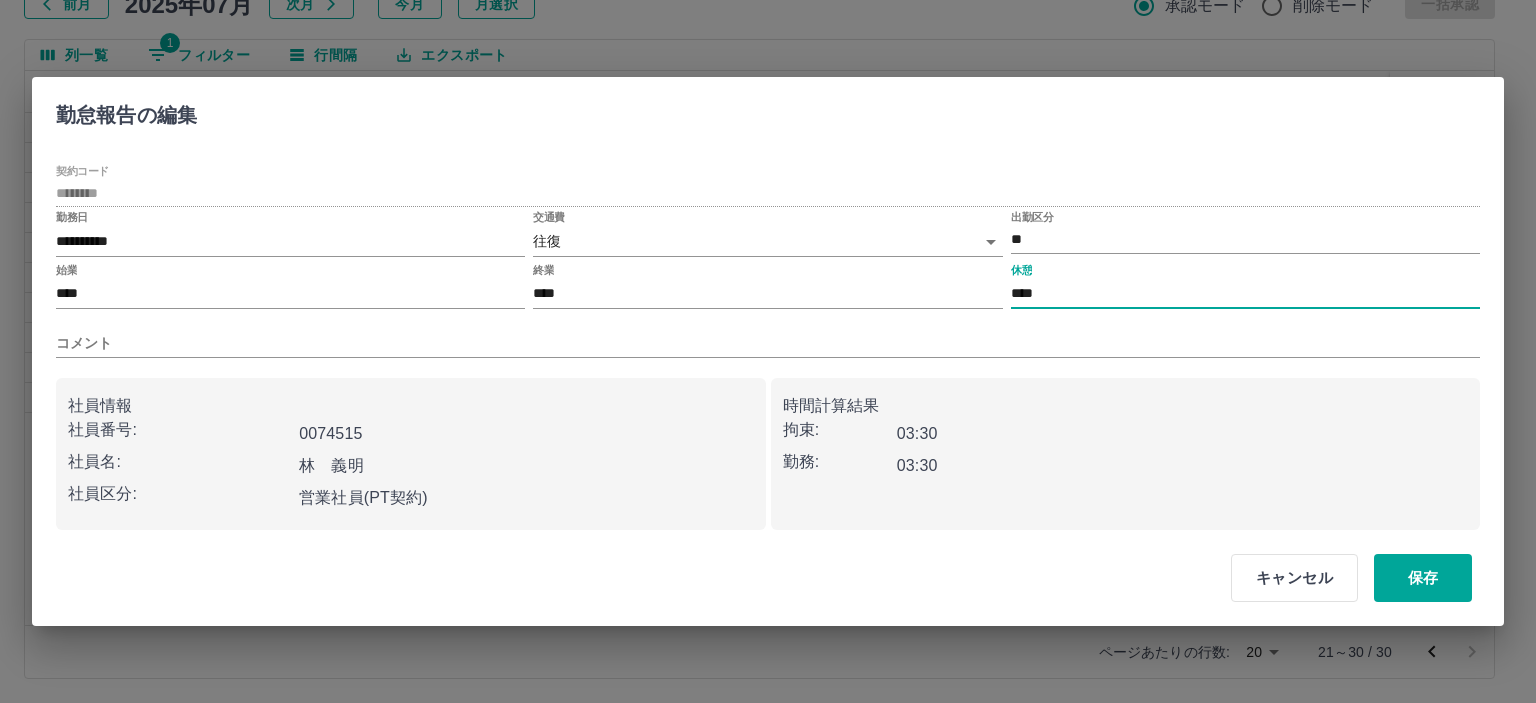 type on "****" 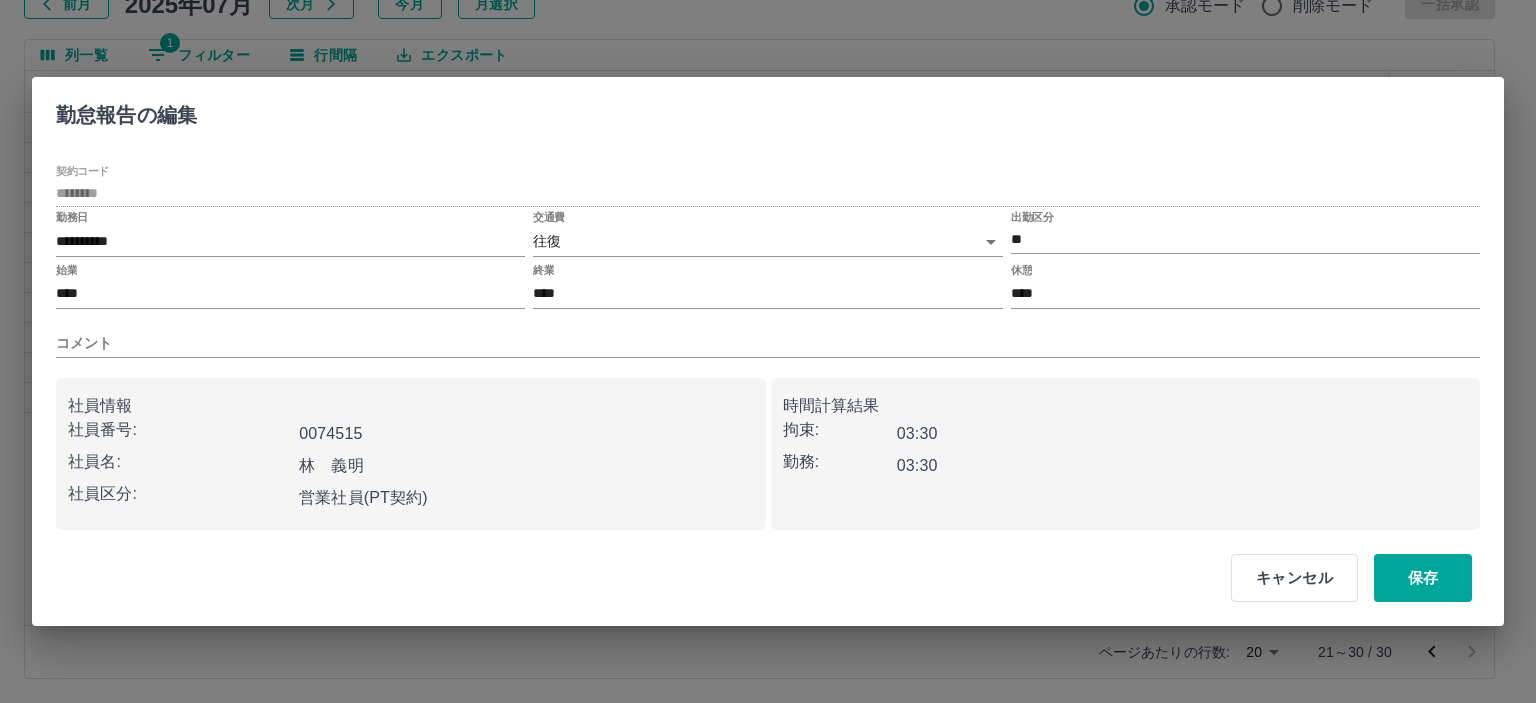 click on "キャンセル 保存" at bounding box center (768, 578) 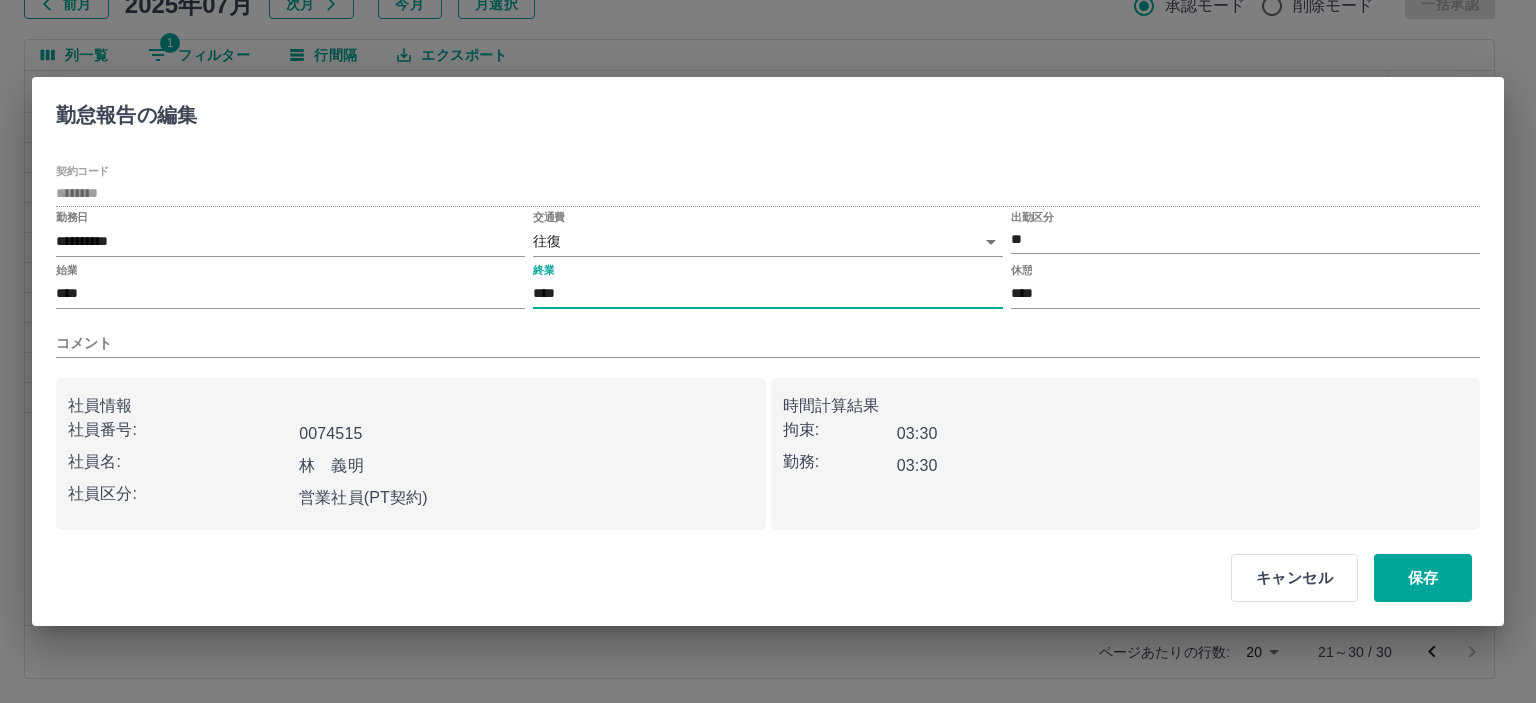 click on "****" at bounding box center (767, 294) 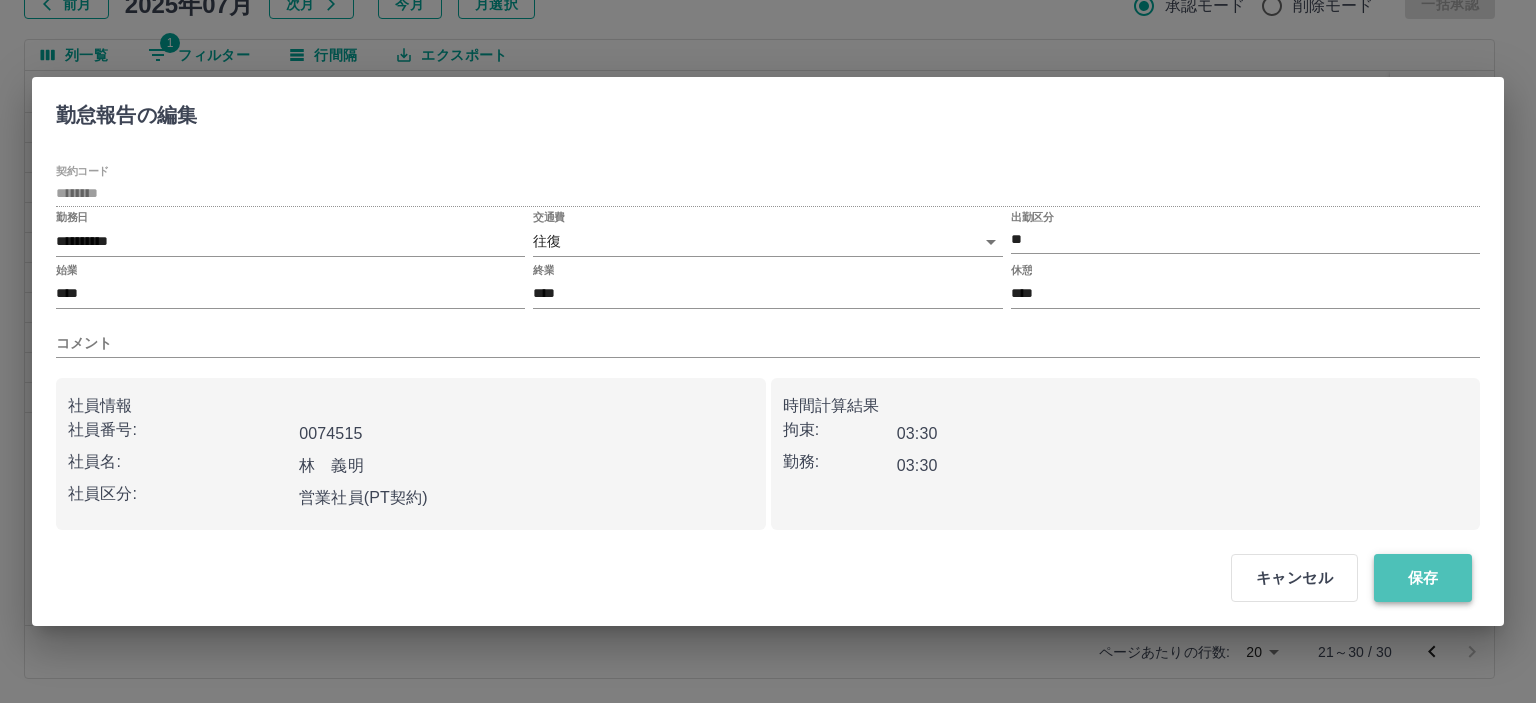 click on "保存" at bounding box center (1423, 578) 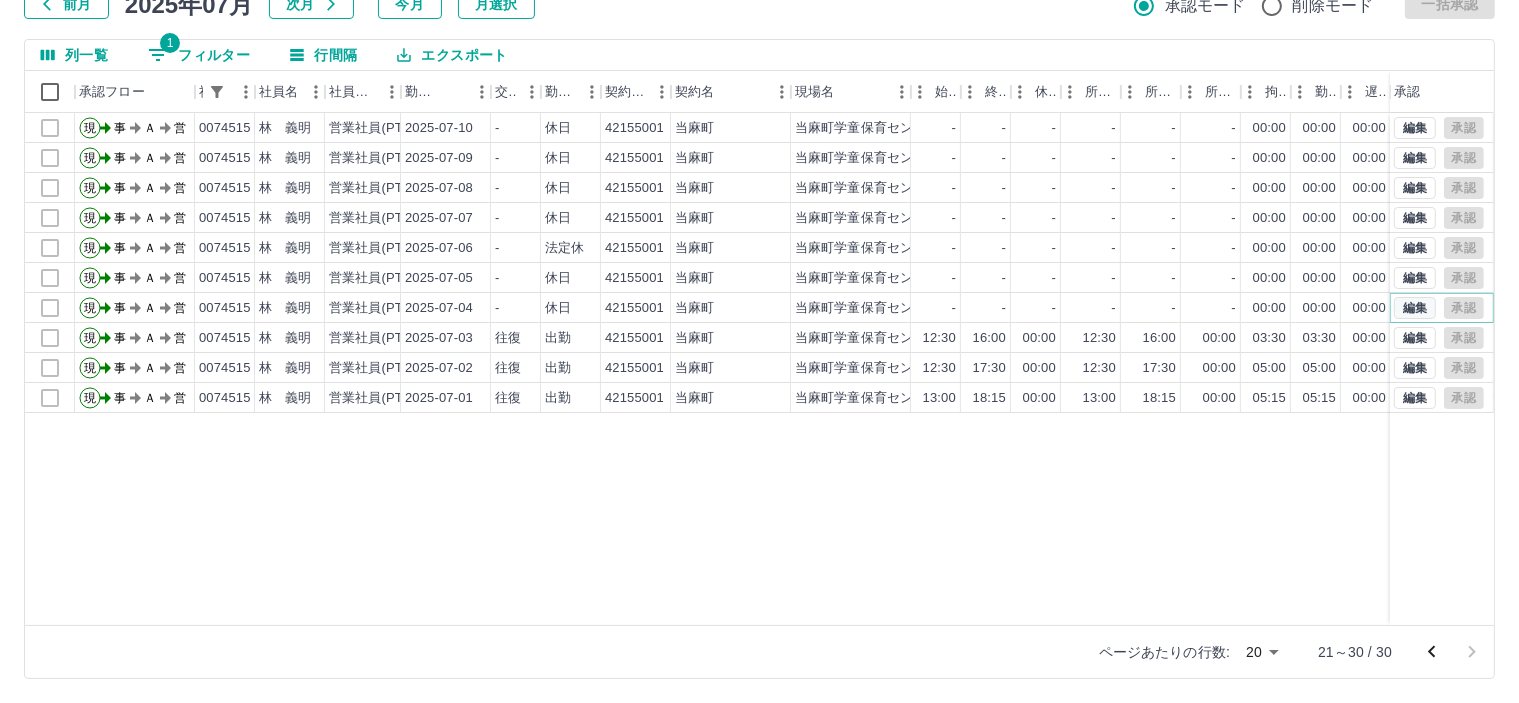 click on "編集" at bounding box center [1415, 308] 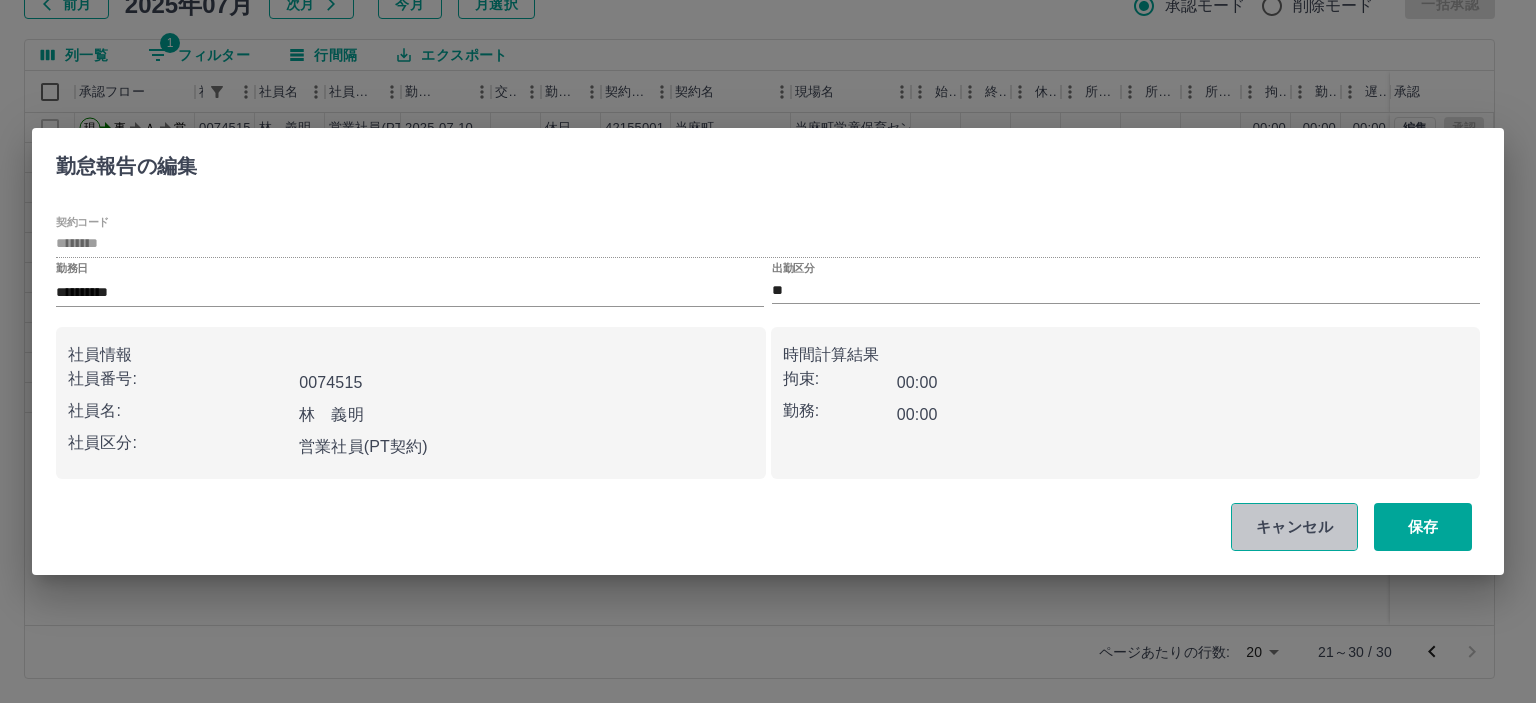 click on "キャンセル" at bounding box center [1294, 527] 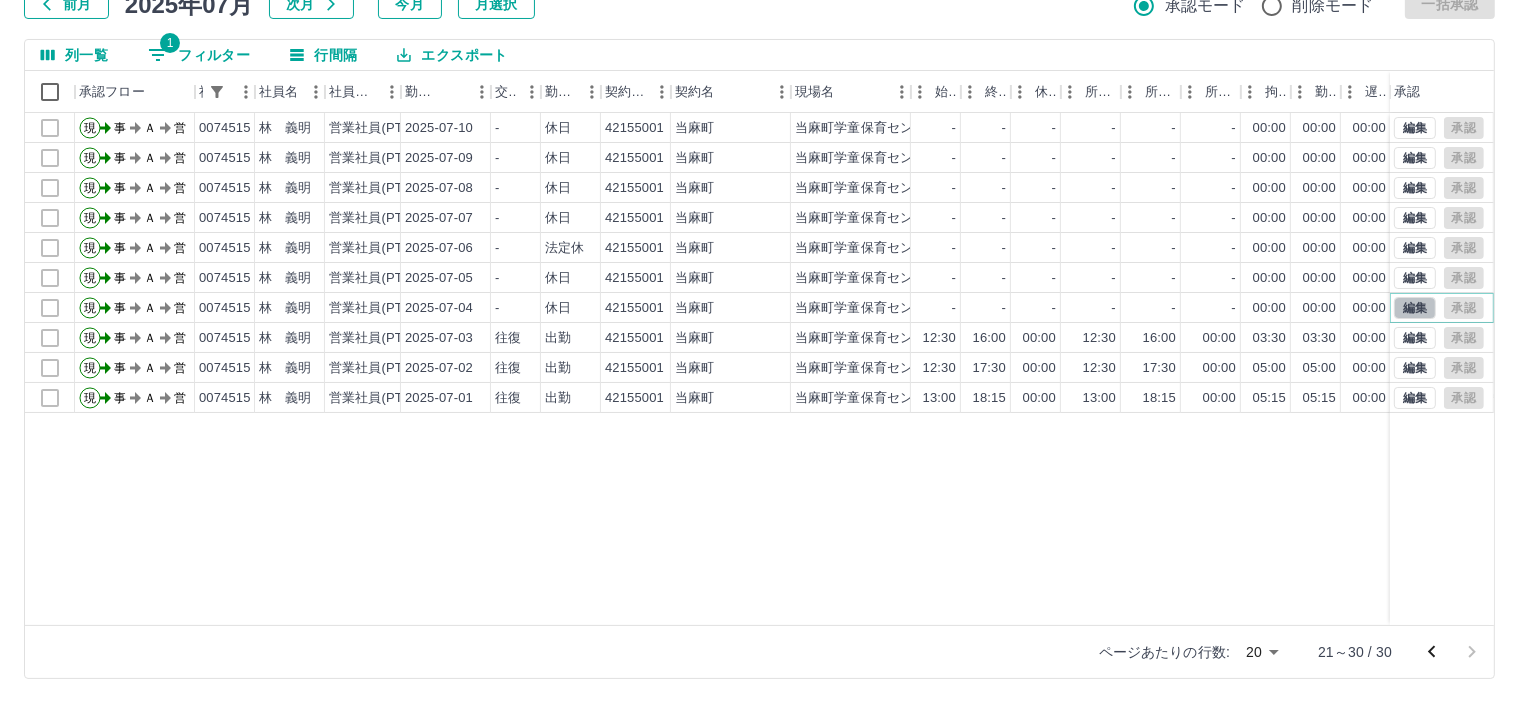 click on "編集" at bounding box center (1415, 308) 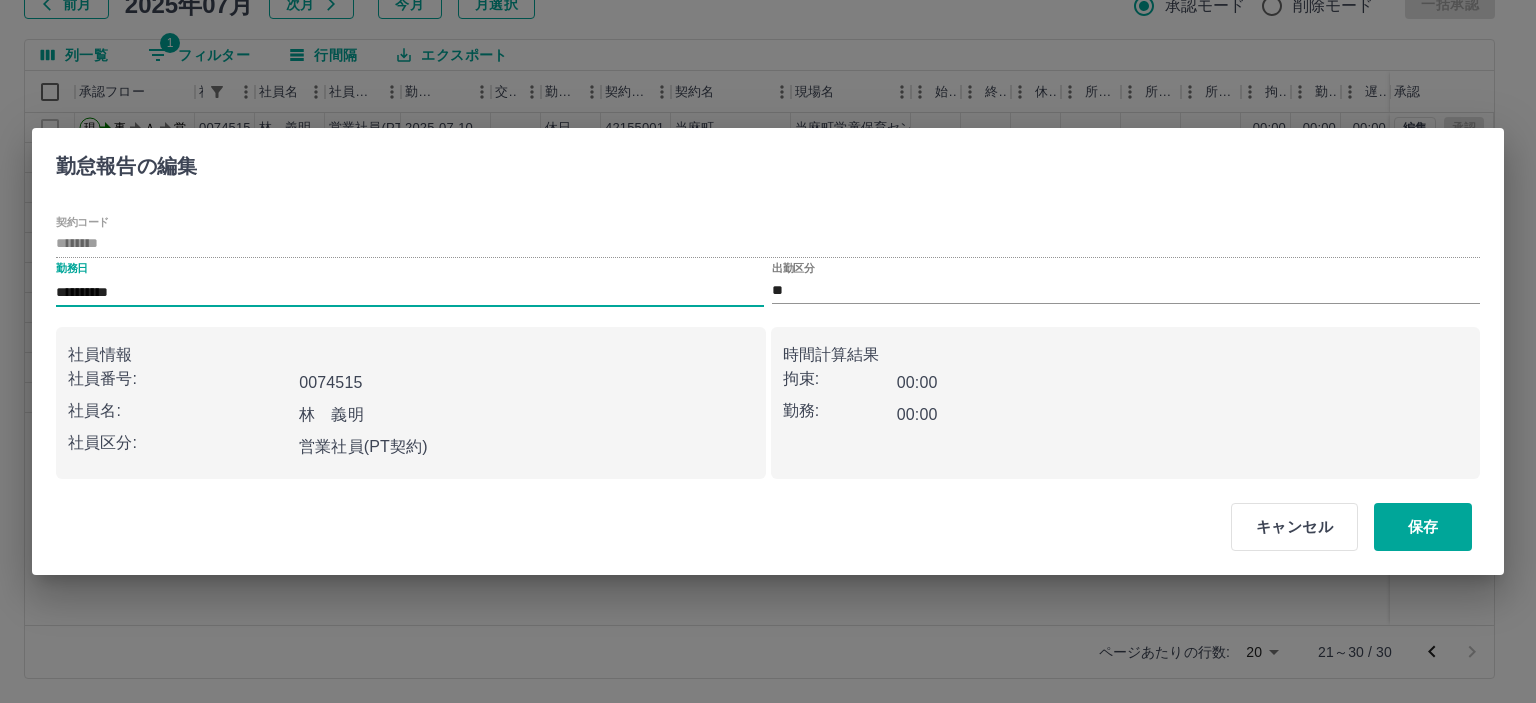 click on "**********" at bounding box center (410, 292) 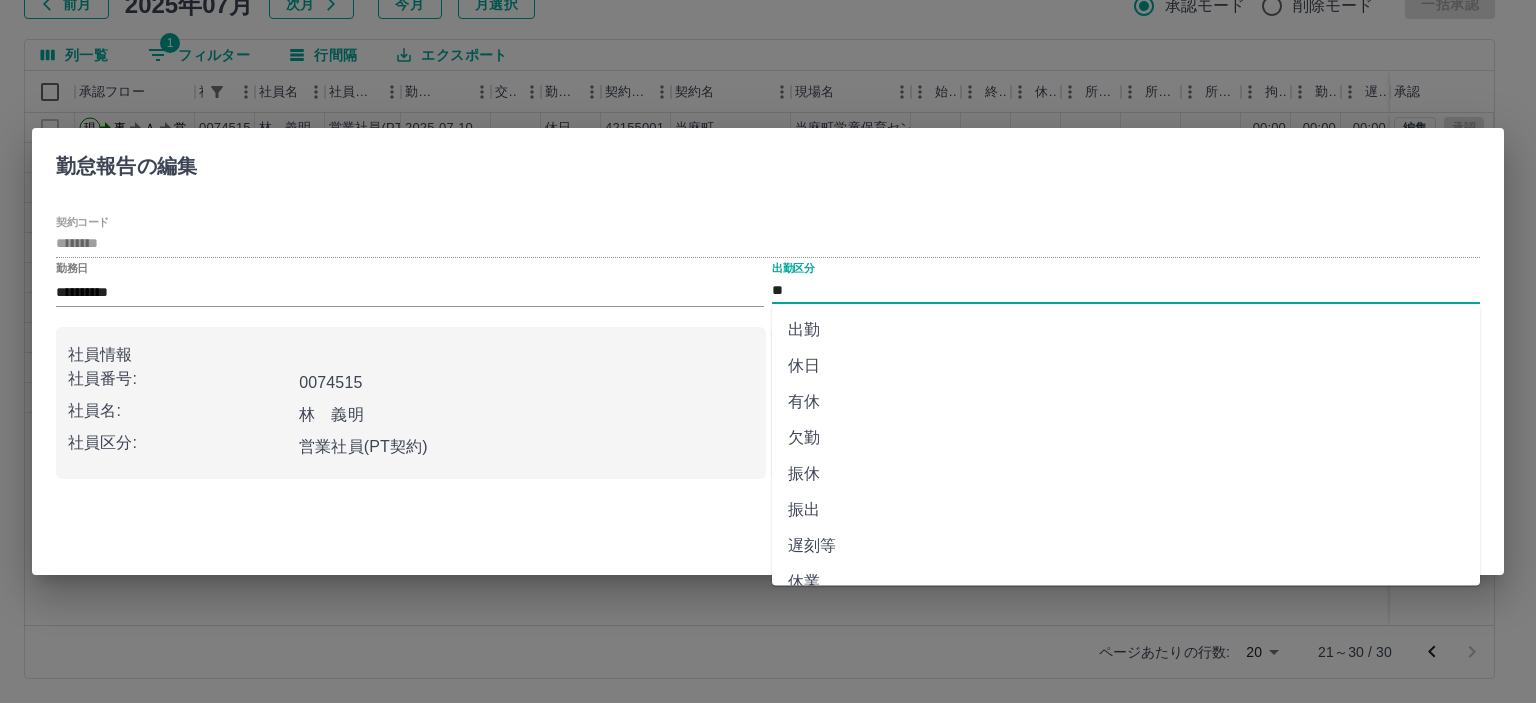 click on "**" at bounding box center [1126, 290] 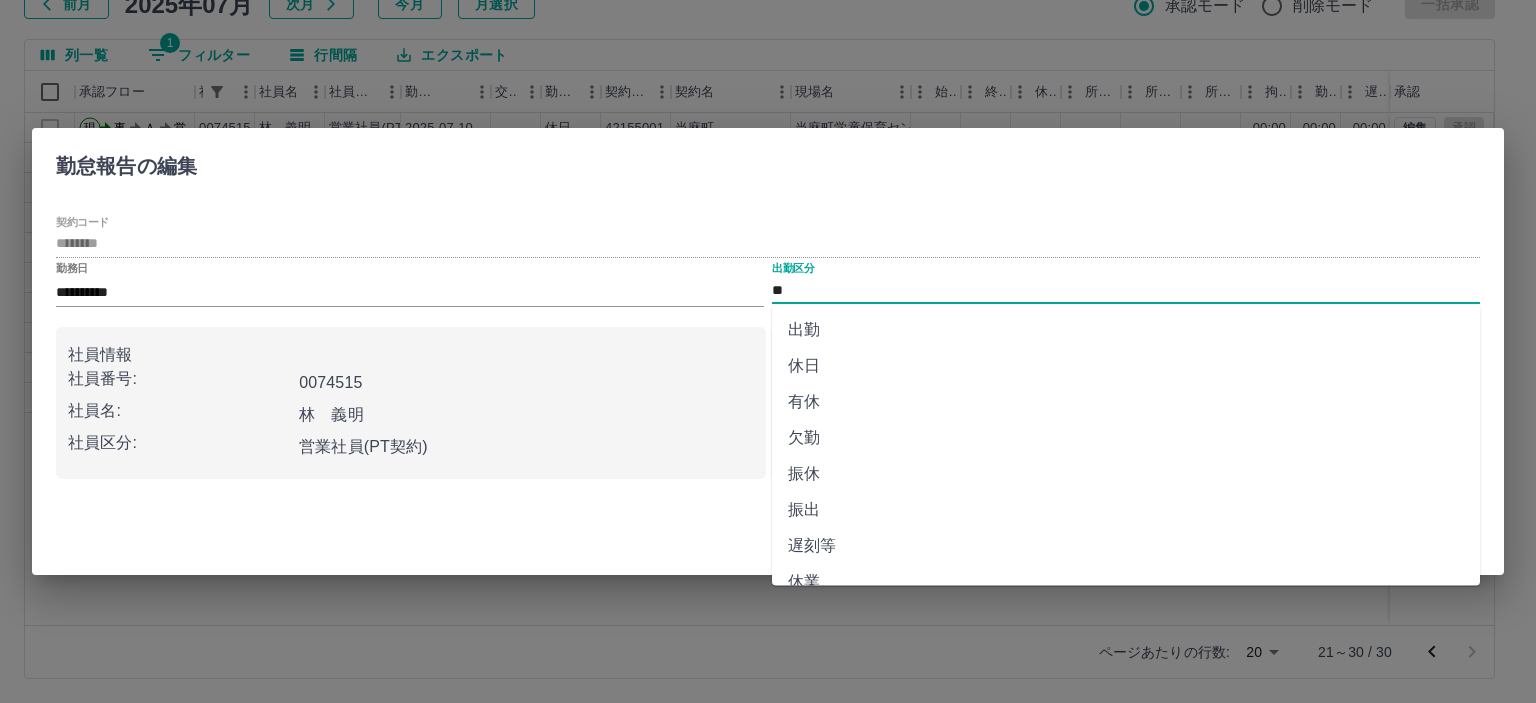 click on "出勤" at bounding box center (1126, 330) 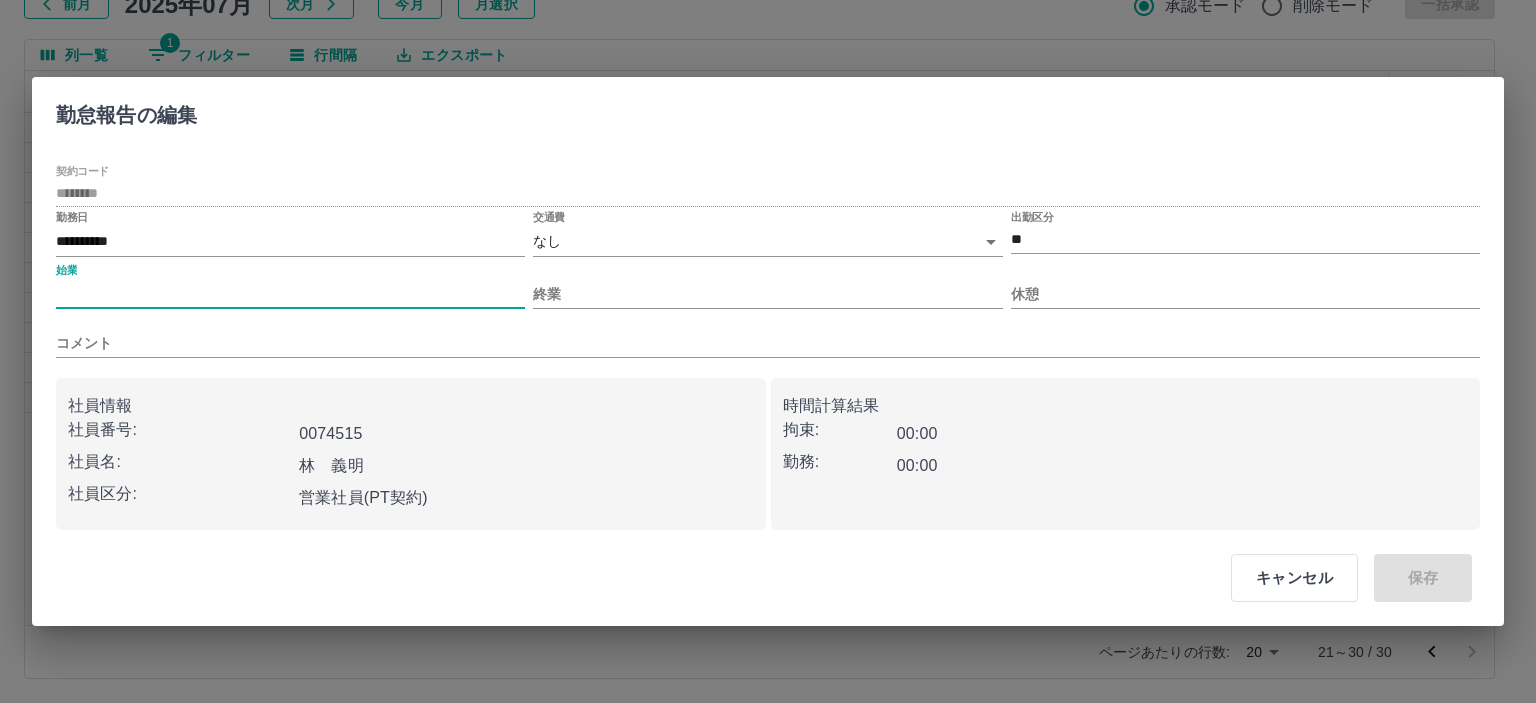 click on "始業" at bounding box center (290, 294) 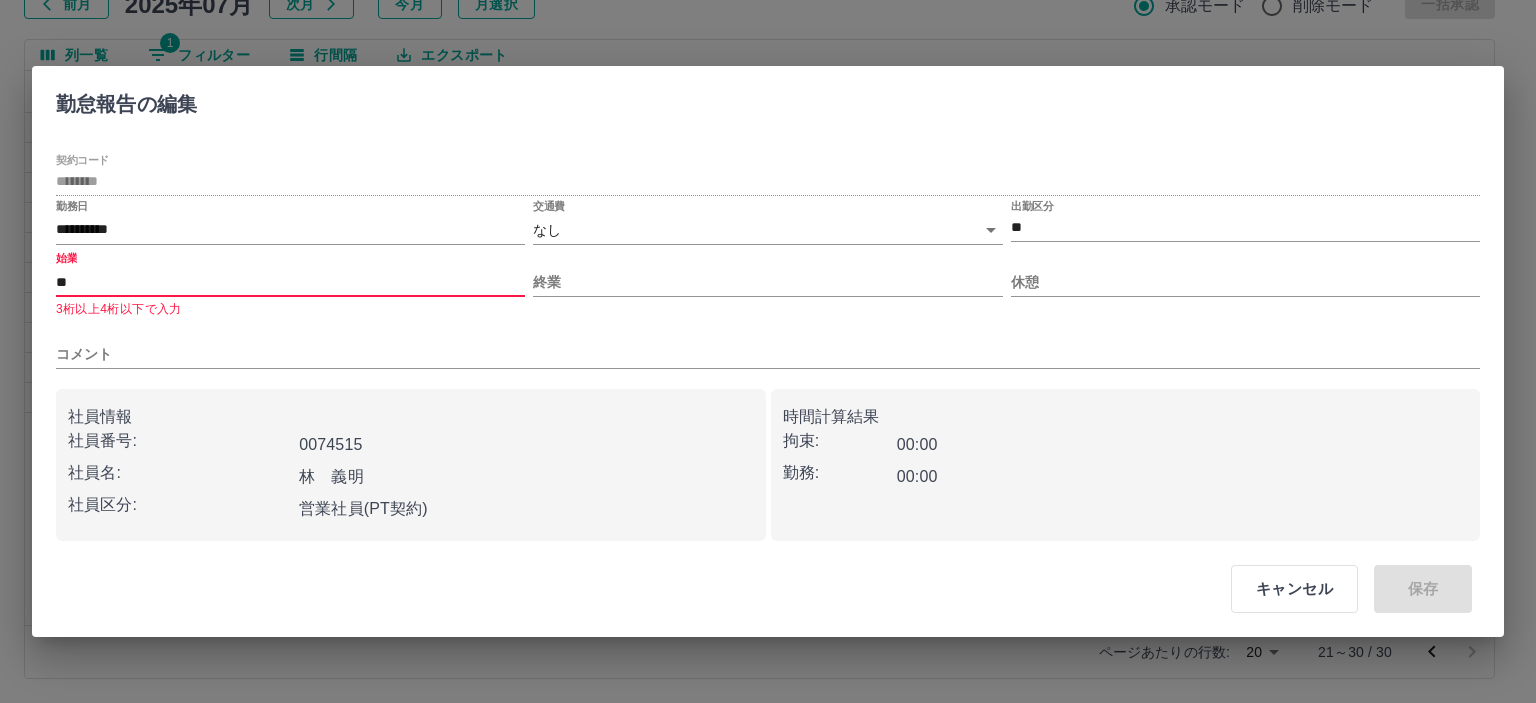 type on "*" 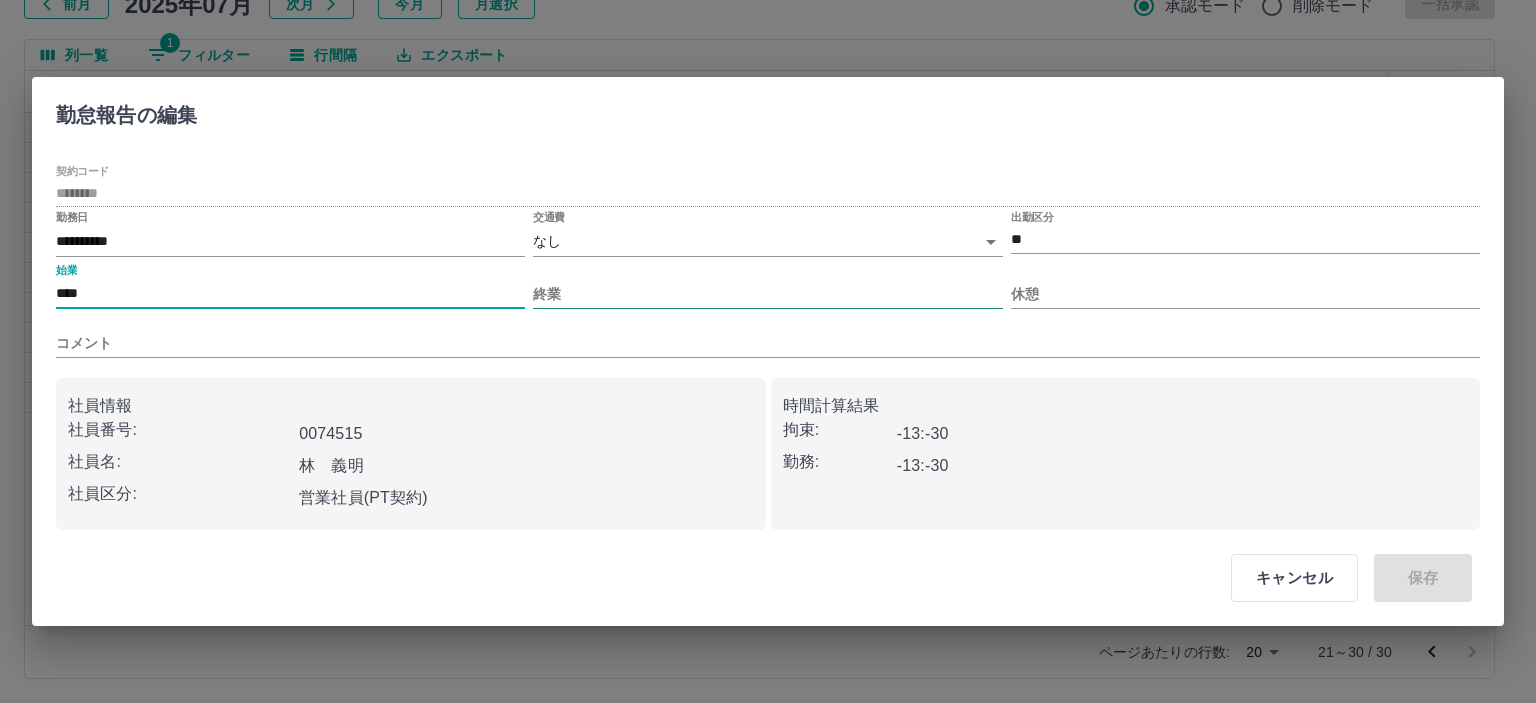 type on "****" 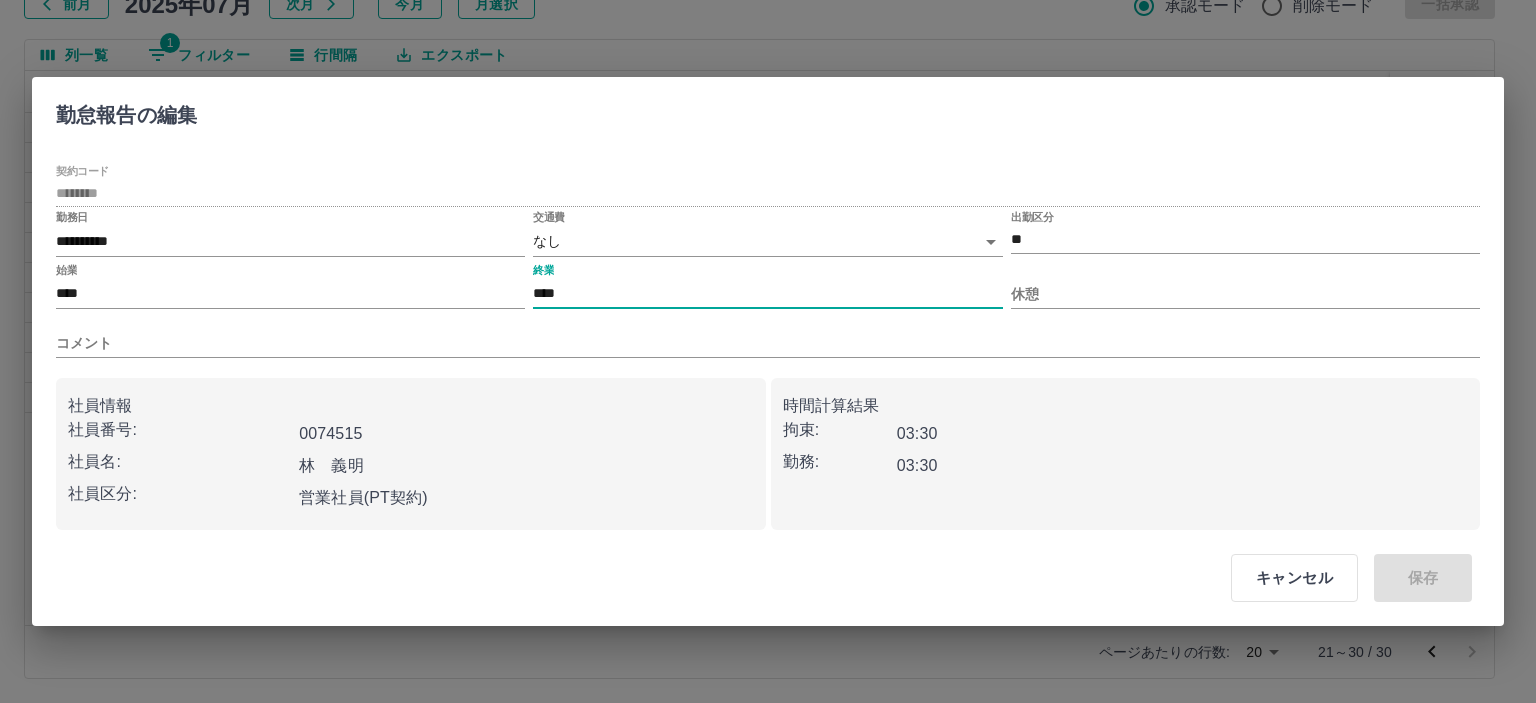 type on "****" 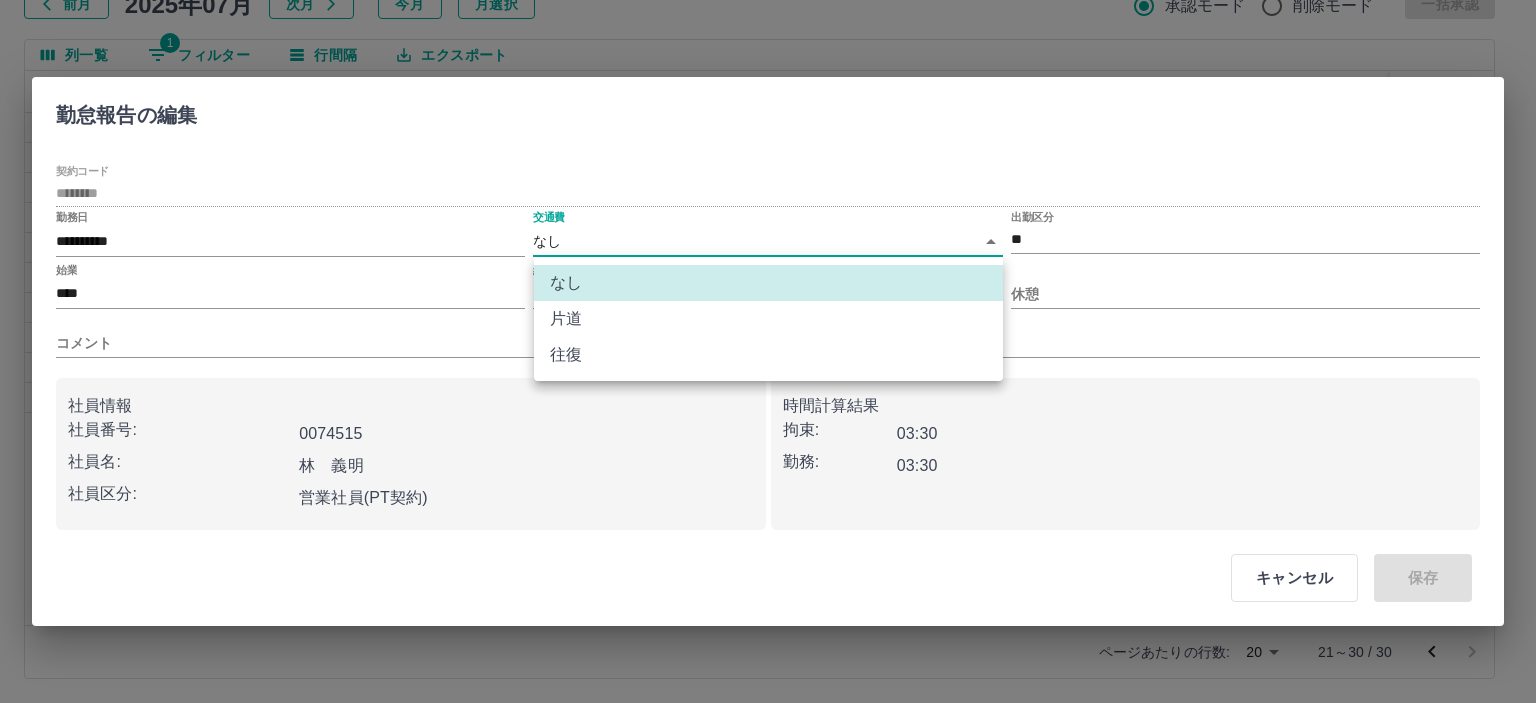 click on "SDH勤怠 半田　春菜 勤務実績承認 前月 2025年07月 次月 今月 月選択 承認モード 削除モード 一括承認 列一覧 1 フィルター 行間隔 エクスポート 承認フロー 社員番号 社員名 社員区分 勤務日 交通費 勤務区分 契約コード 契約名 現場名 始業 終業 休憩 所定開始 所定終業 所定休憩 拘束 勤務 遅刻等 コメント ステータス 承認 現 事 Ａ 営 0074515 林　義明 営業社員(PT契約) 2025-07-10  -  休日 42155001 当麻町 当麻町学童保育センター - - - - - - 00:00 00:00 00:00 事務担当者承認待 現 事 Ａ 営 0074515 林　義明 営業社員(PT契約) 2025-07-09  -  休日 42155001 当麻町 当麻町学童保育センター - - - - - - 00:00 00:00 00:00 事務担当者承認待 現 事 Ａ 営 0074515 林　義明 営業社員(PT契約) 2025-07-08  -  休日 42155001 当麻町 当麻町学童保育センター - - - - - - 00:00 00:00 00:00 事務担当者承認待 現 事 Ａ 営  -  -" at bounding box center (768, 280) 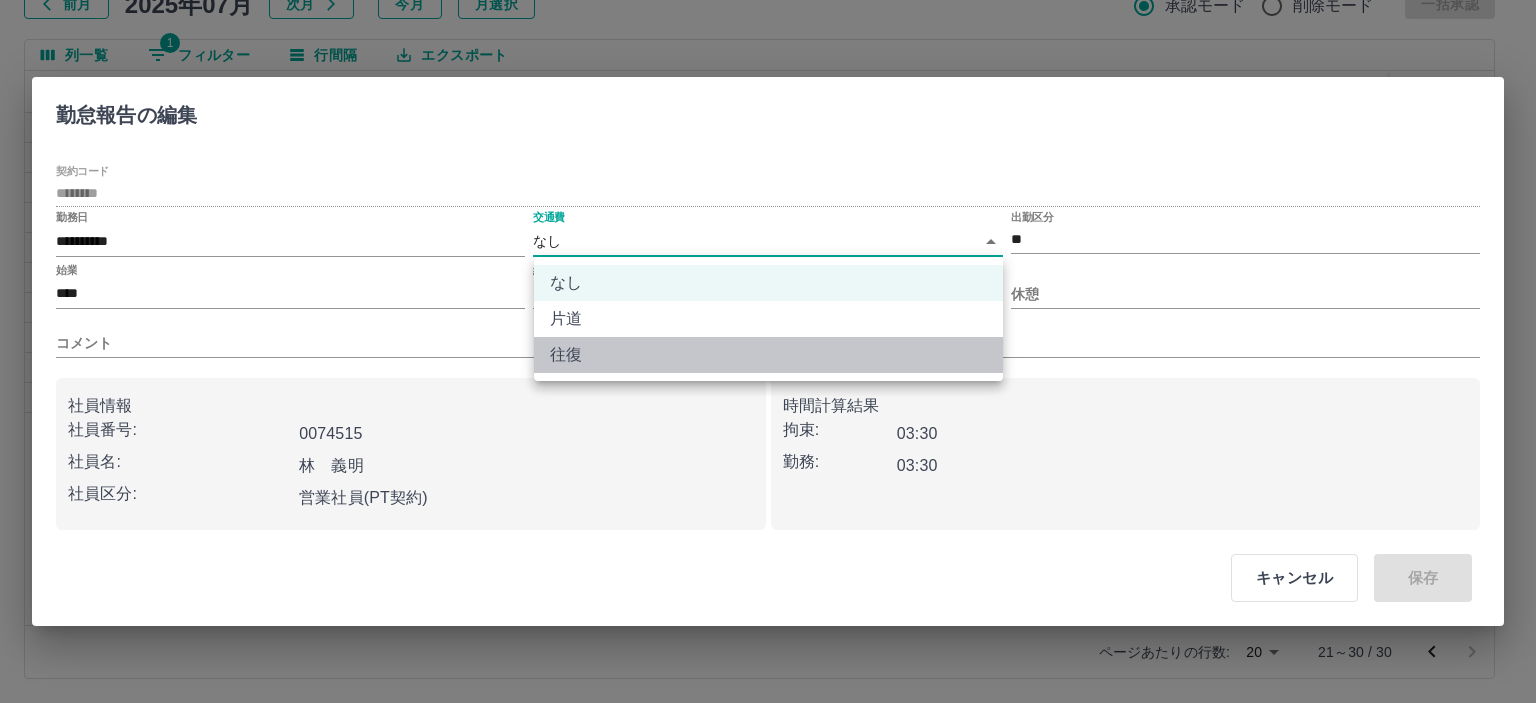 click on "往復" at bounding box center (768, 355) 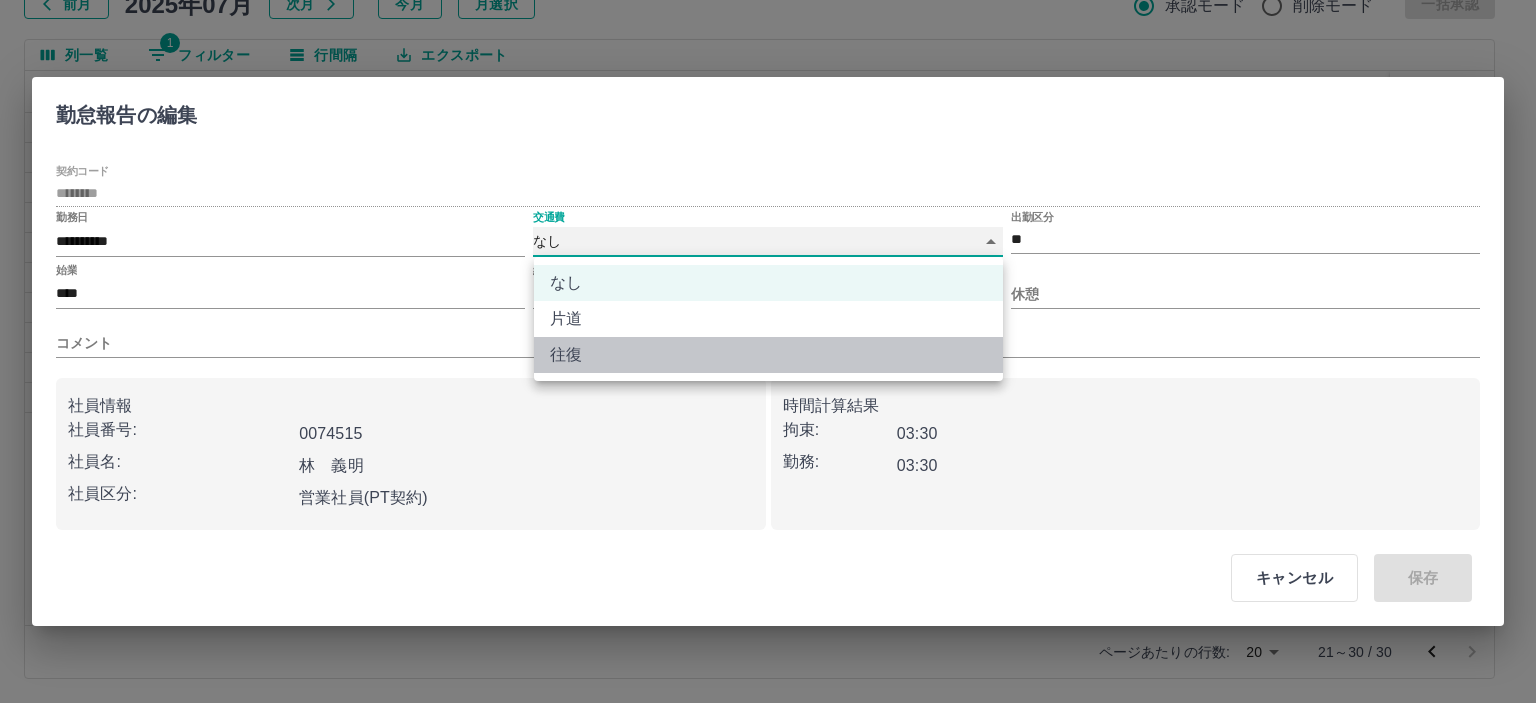 type on "******" 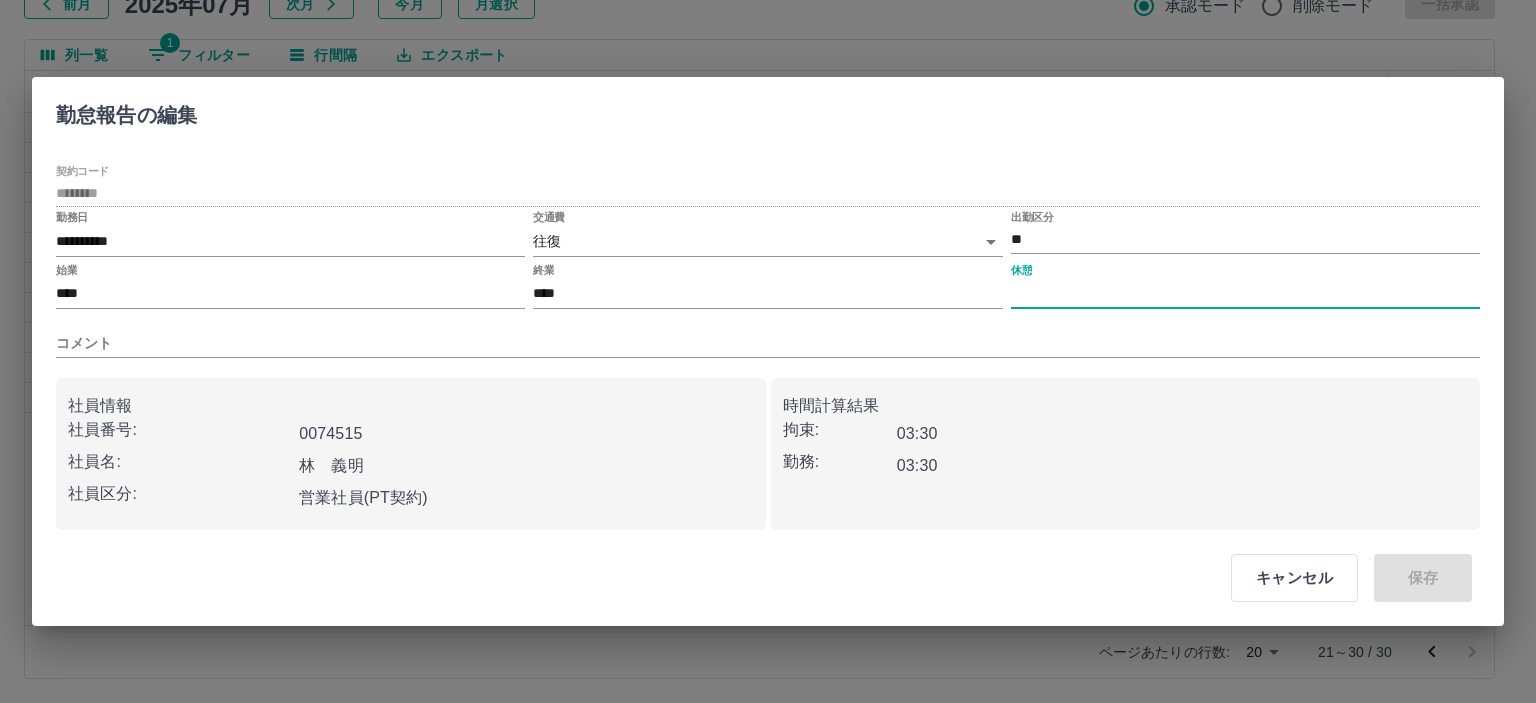 click on "休憩" at bounding box center [1245, 294] 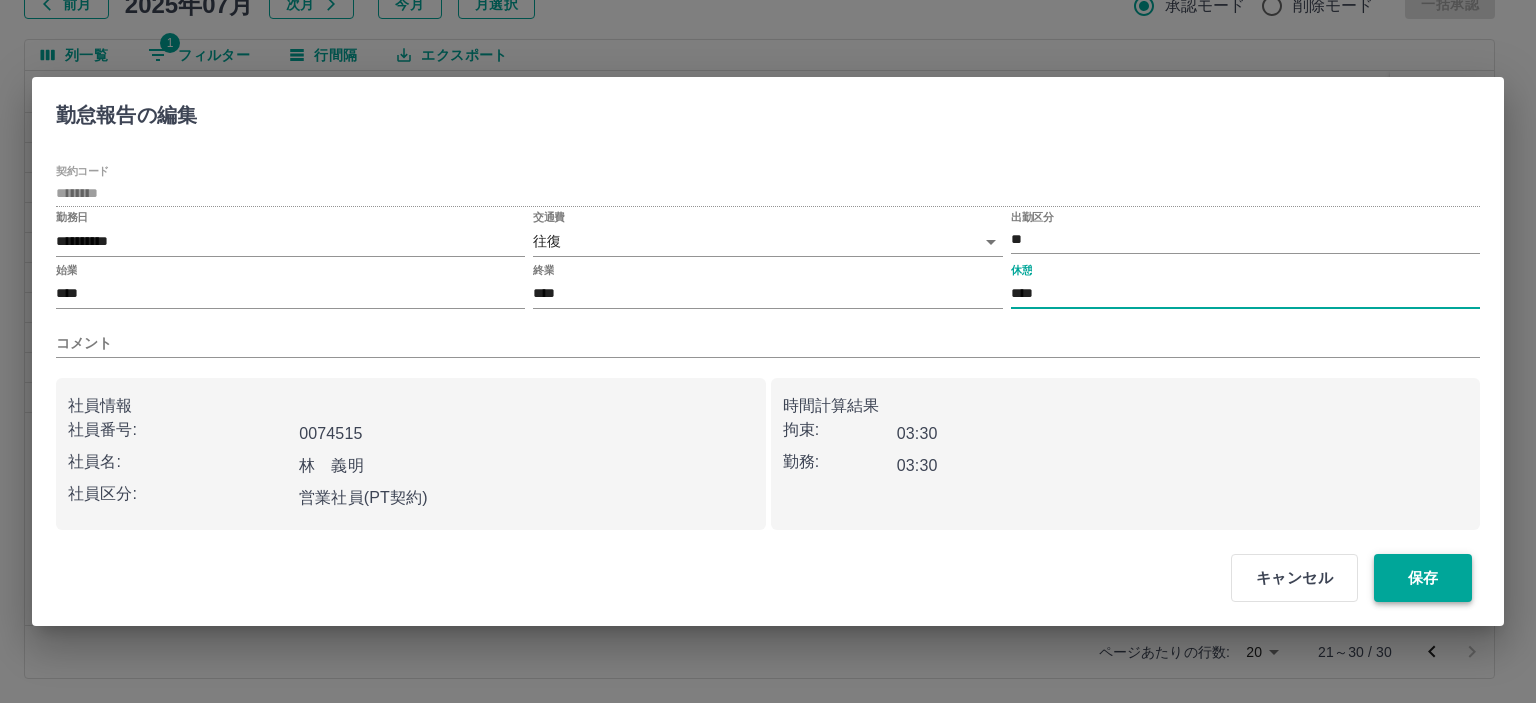 type on "****" 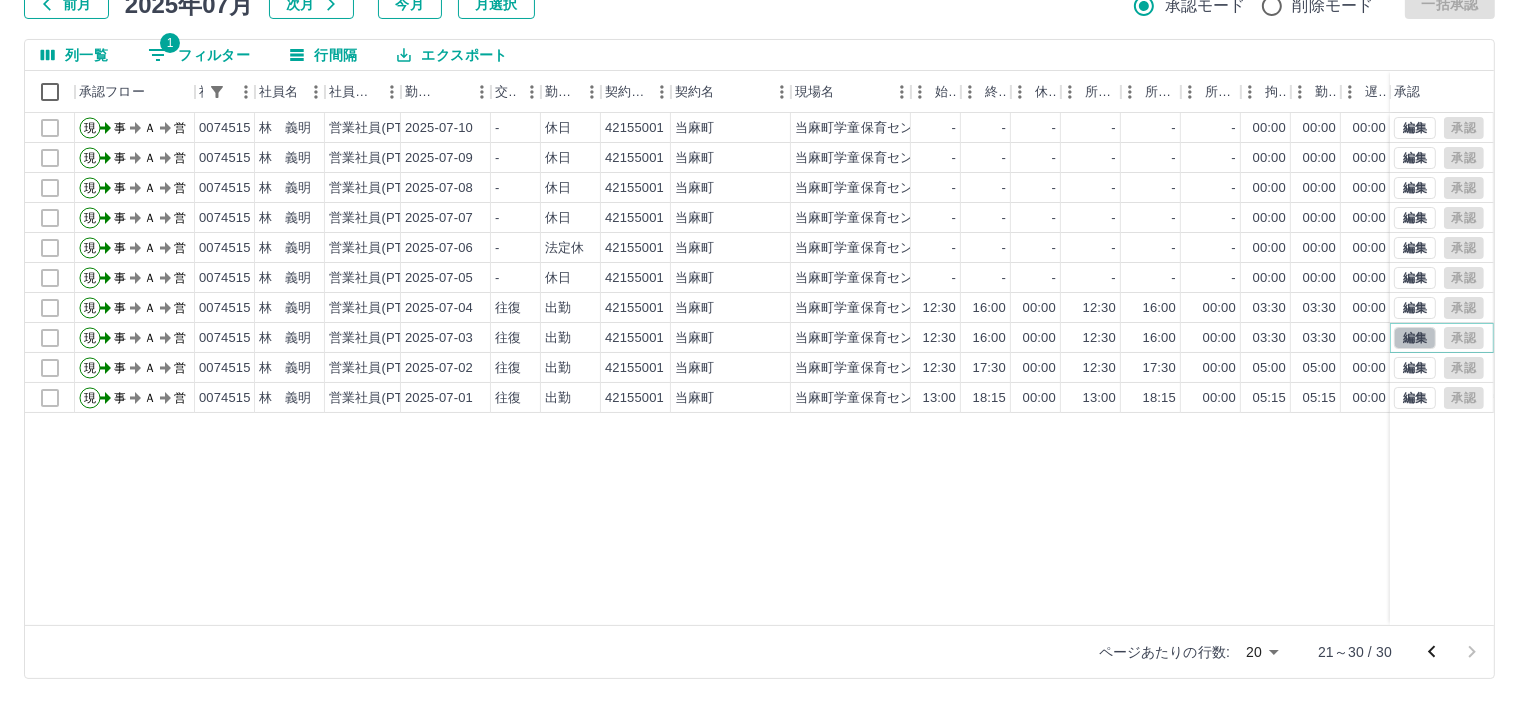 click on "編集" at bounding box center [1415, 338] 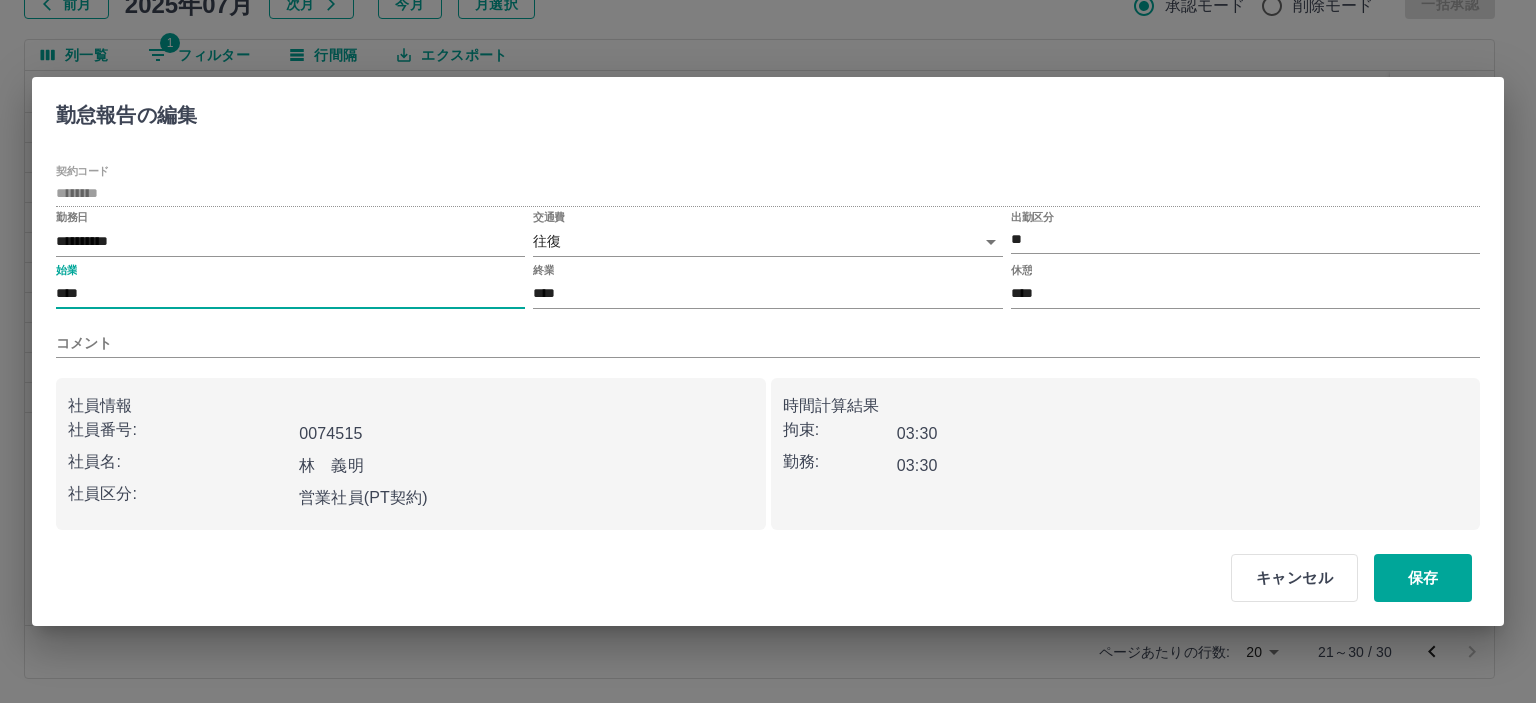 click on "****" at bounding box center (290, 294) 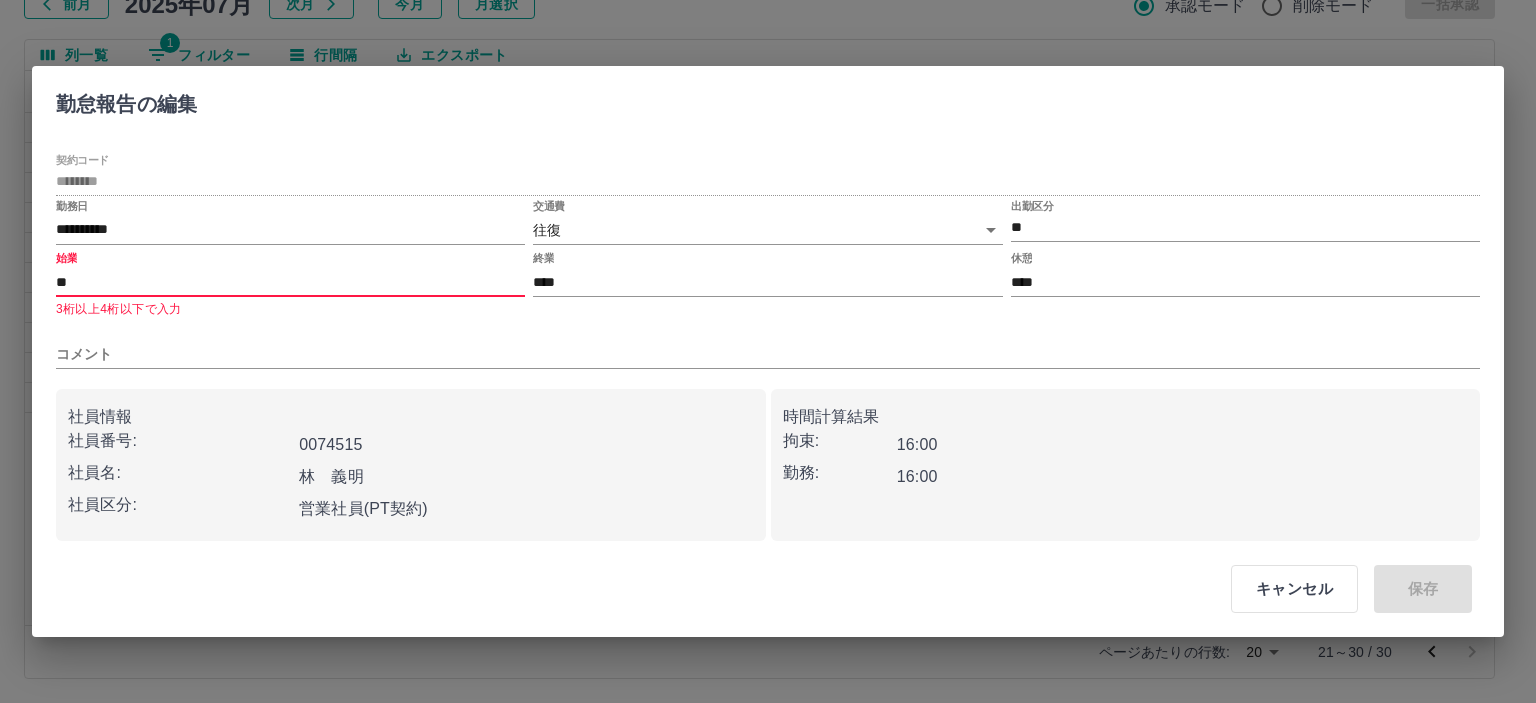 type on "*" 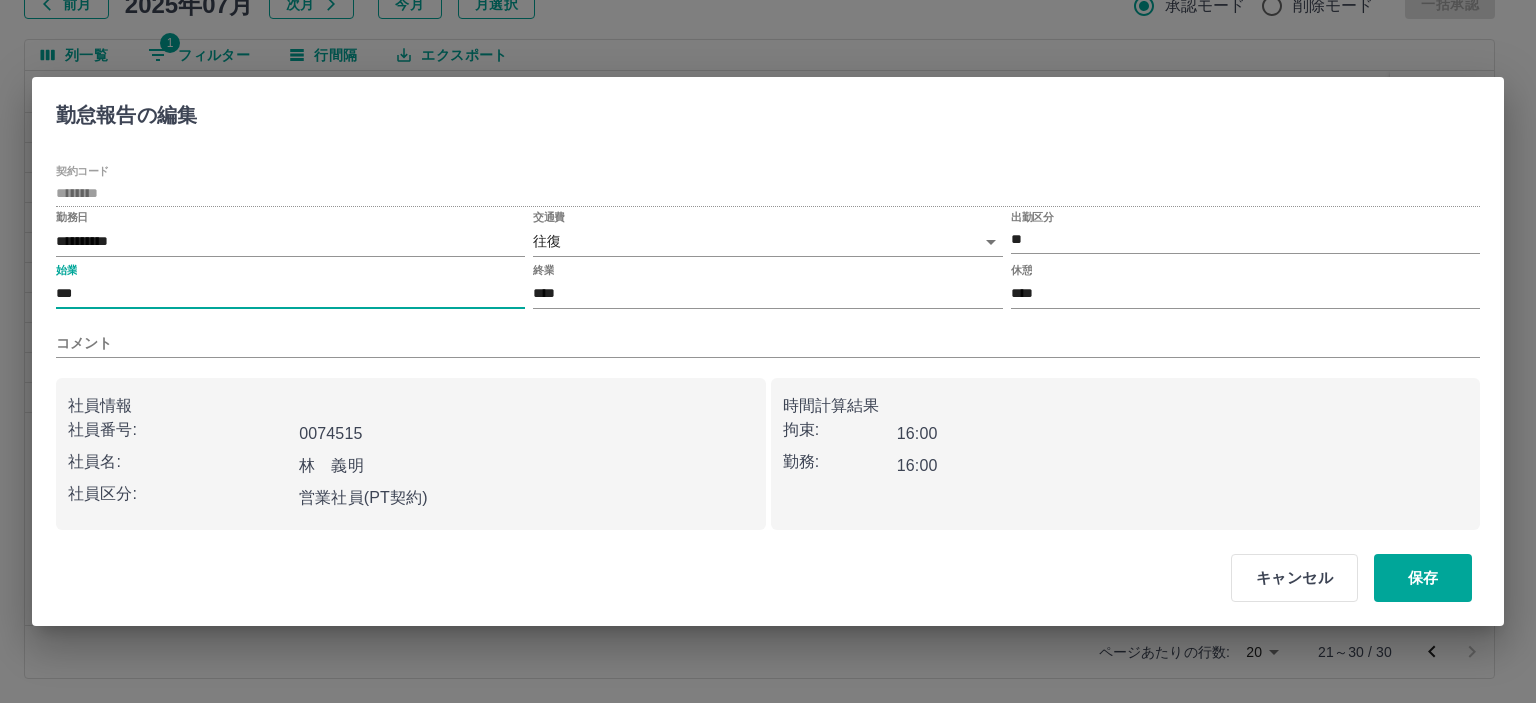 type on "****" 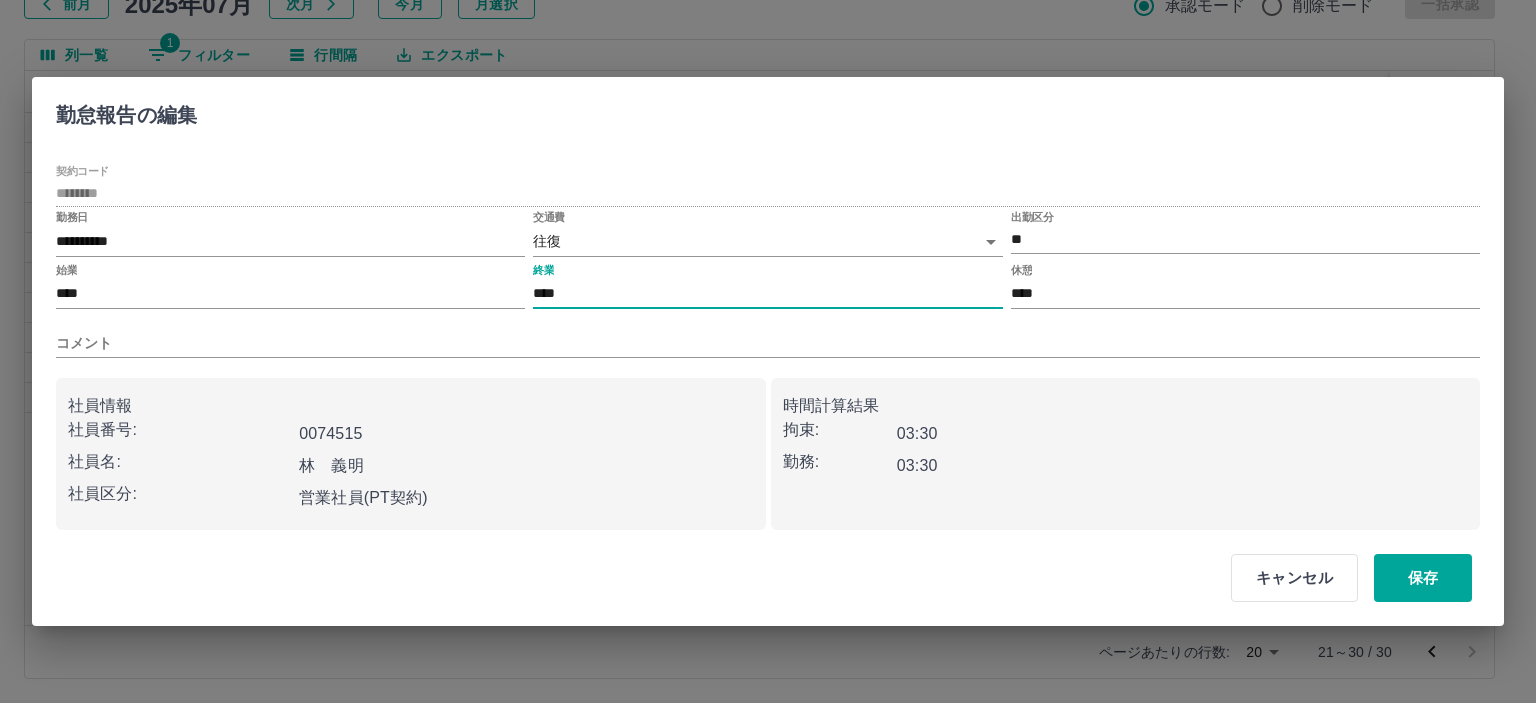 click on "****" at bounding box center (767, 294) 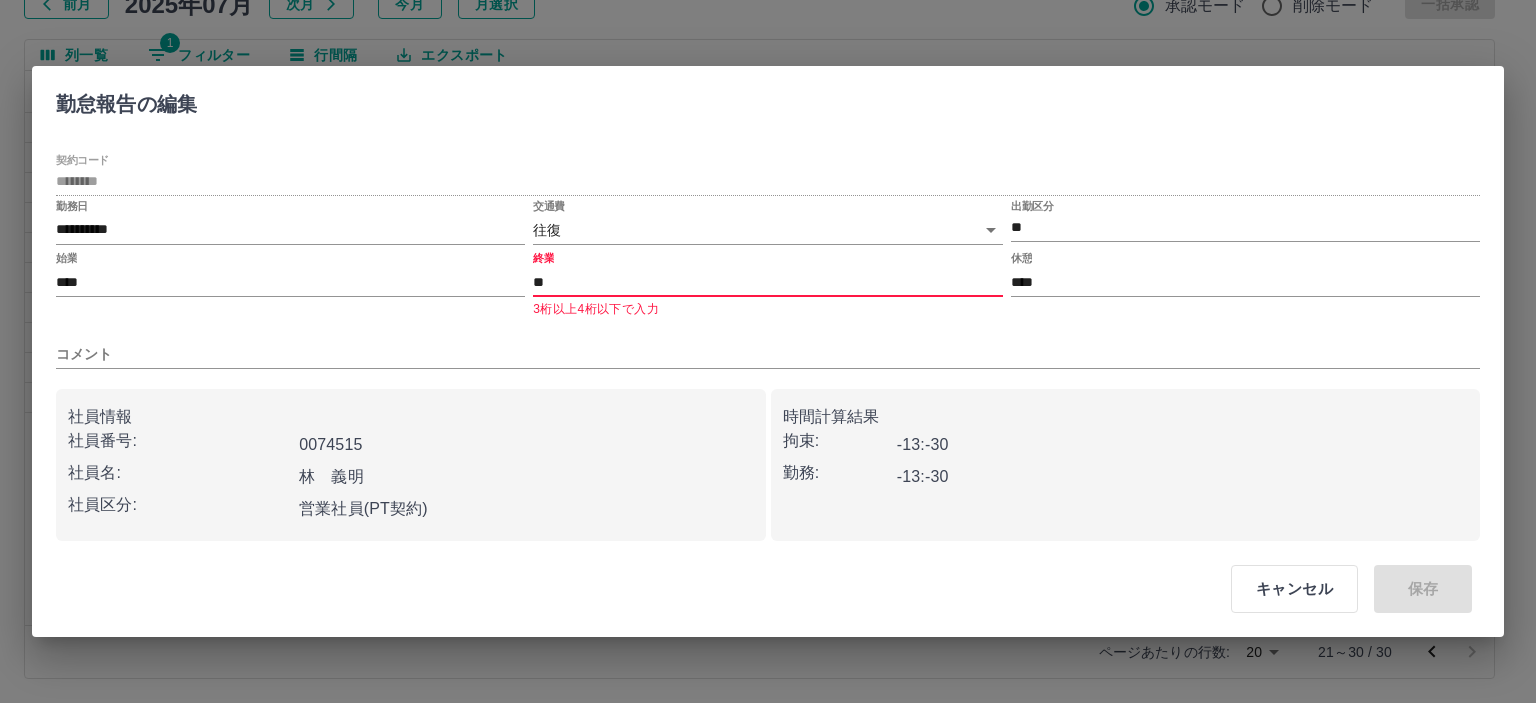 type on "*" 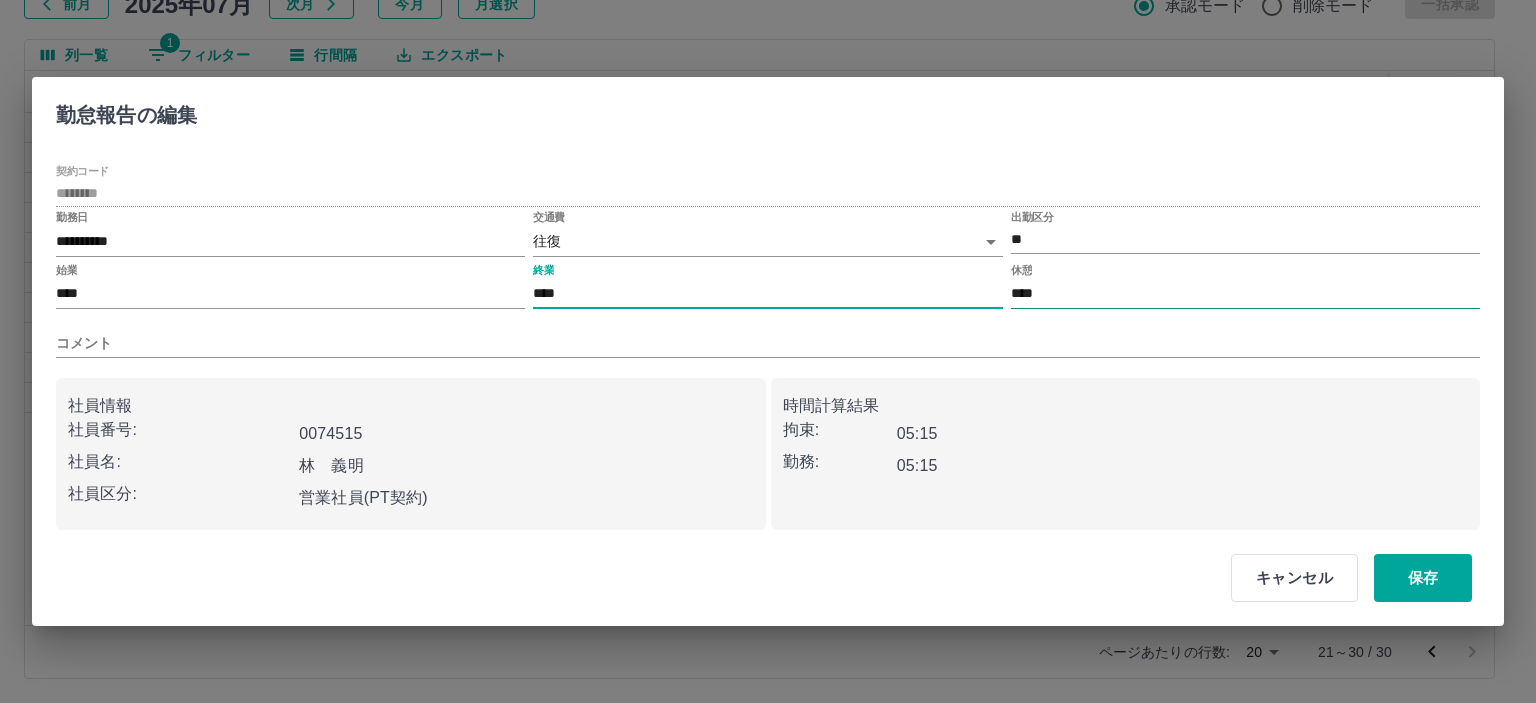 type on "****" 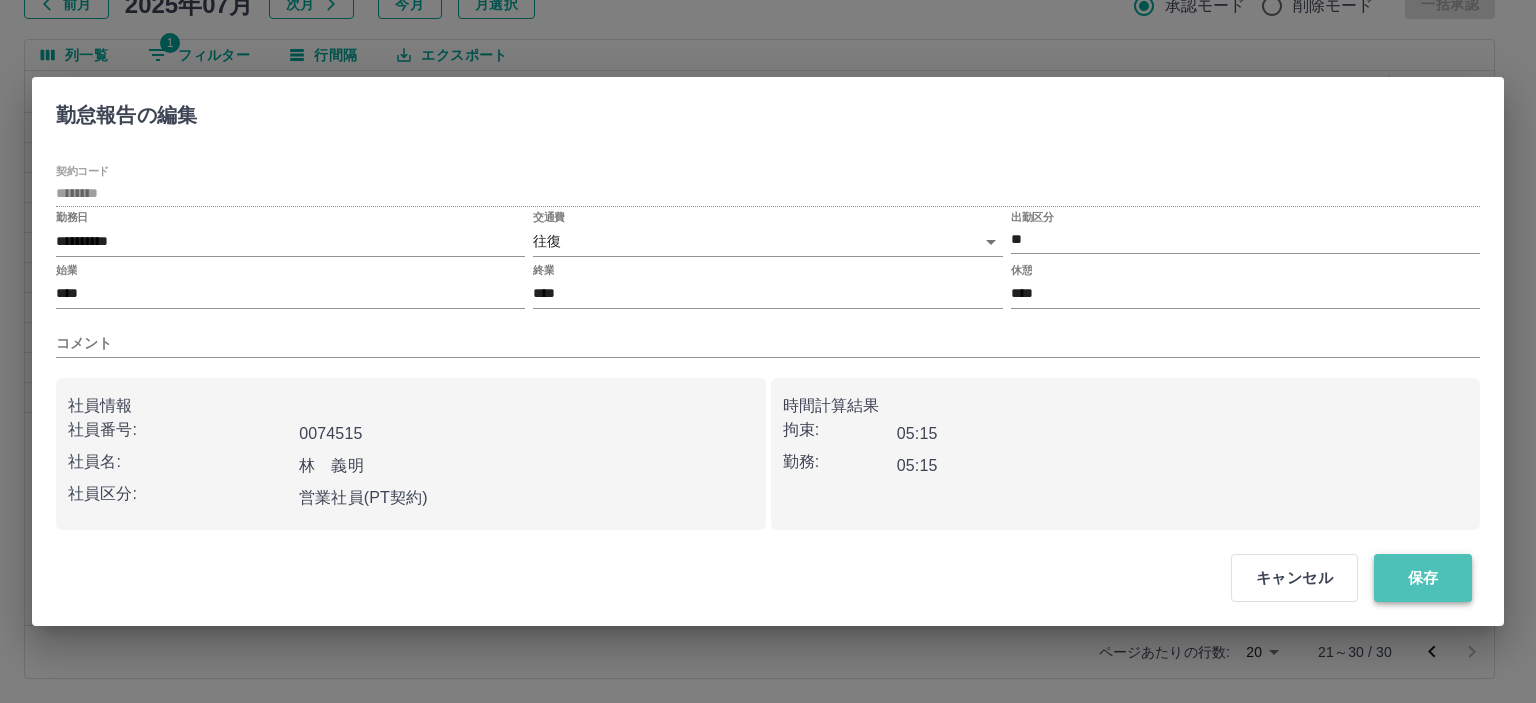 click on "保存" at bounding box center [1423, 578] 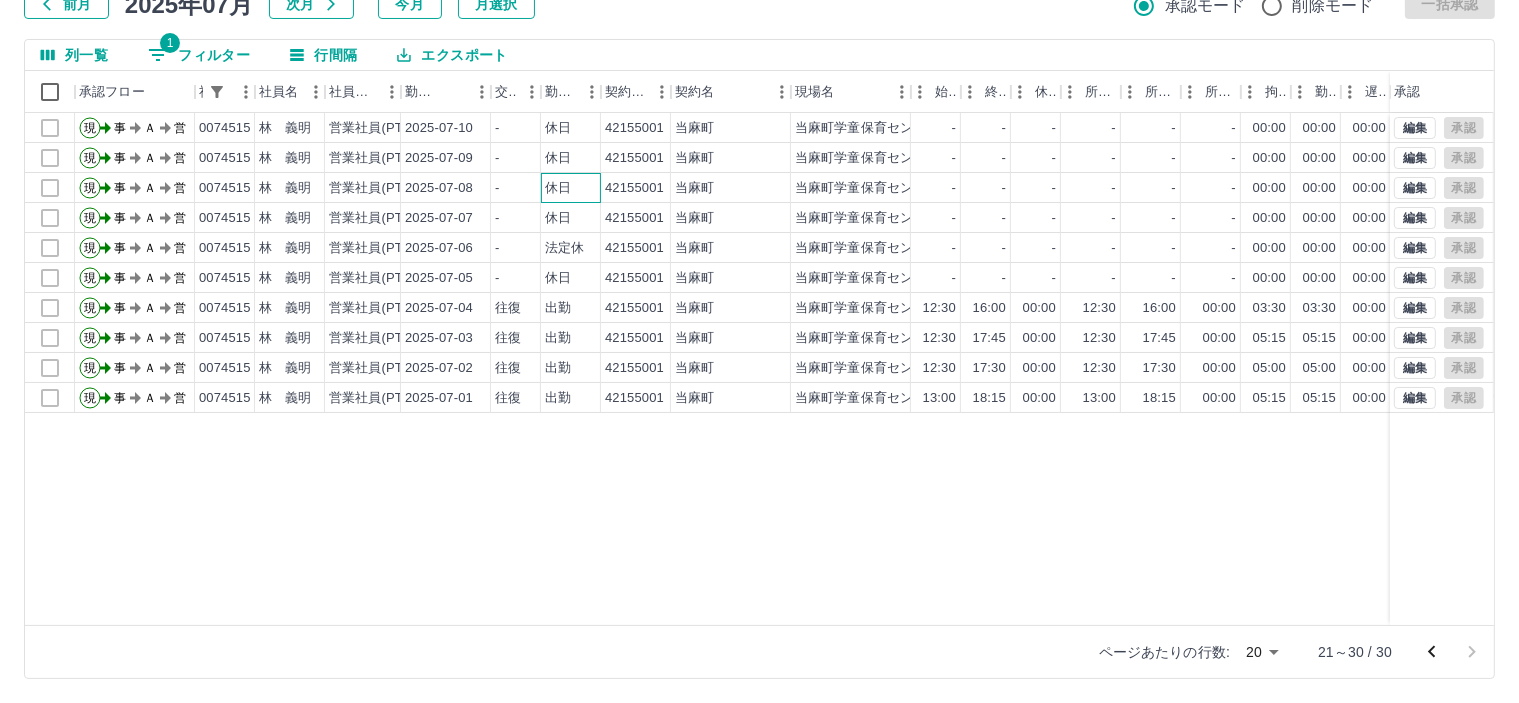 click on "休日" at bounding box center [571, 188] 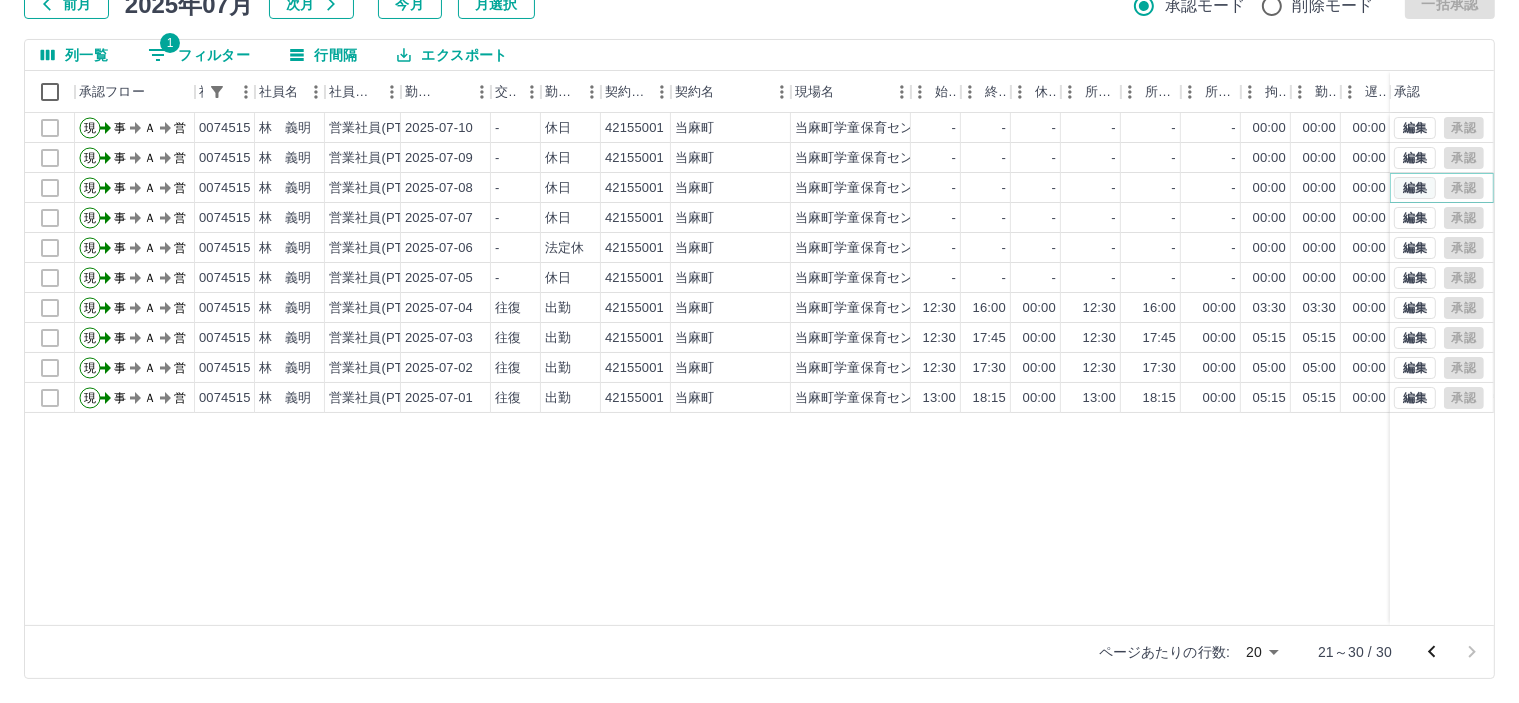 click on "編集" at bounding box center [1415, 188] 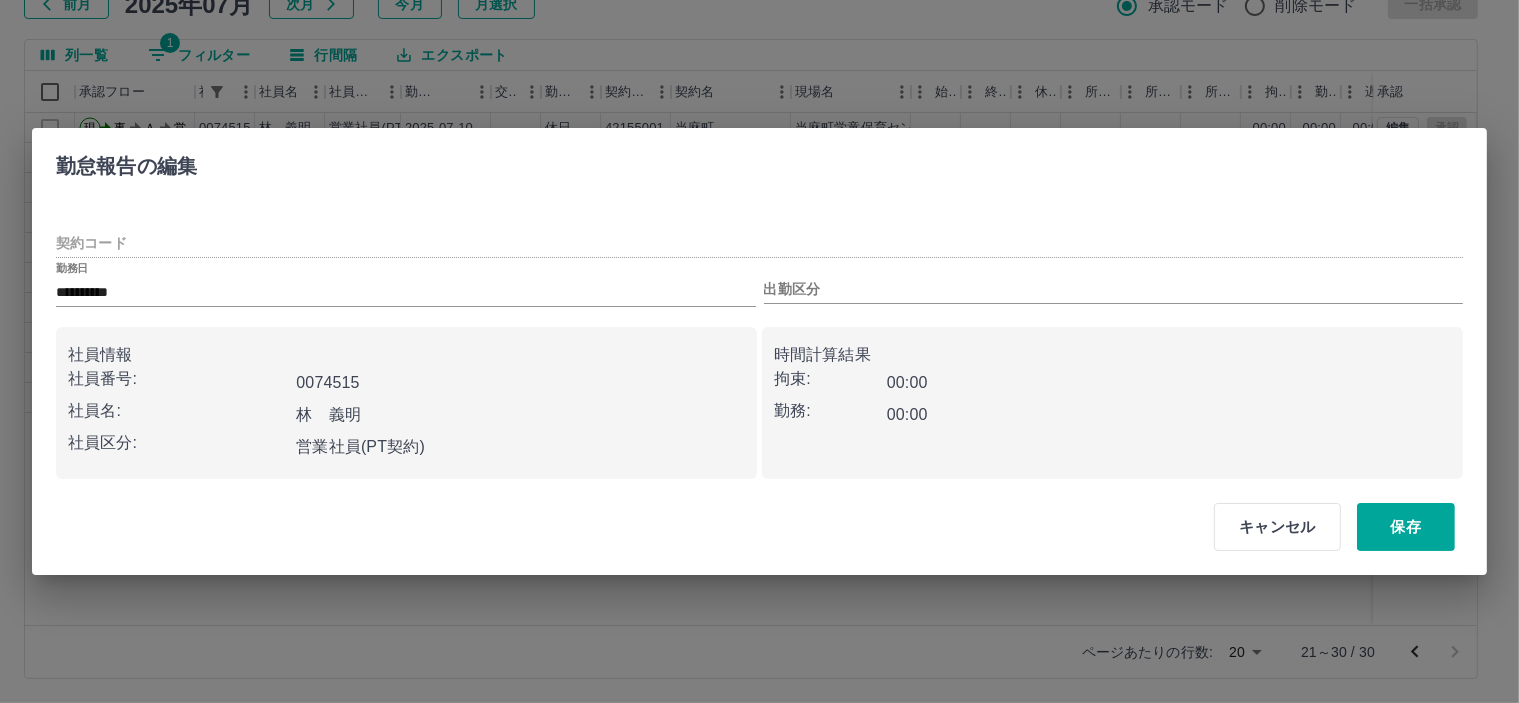 type on "********" 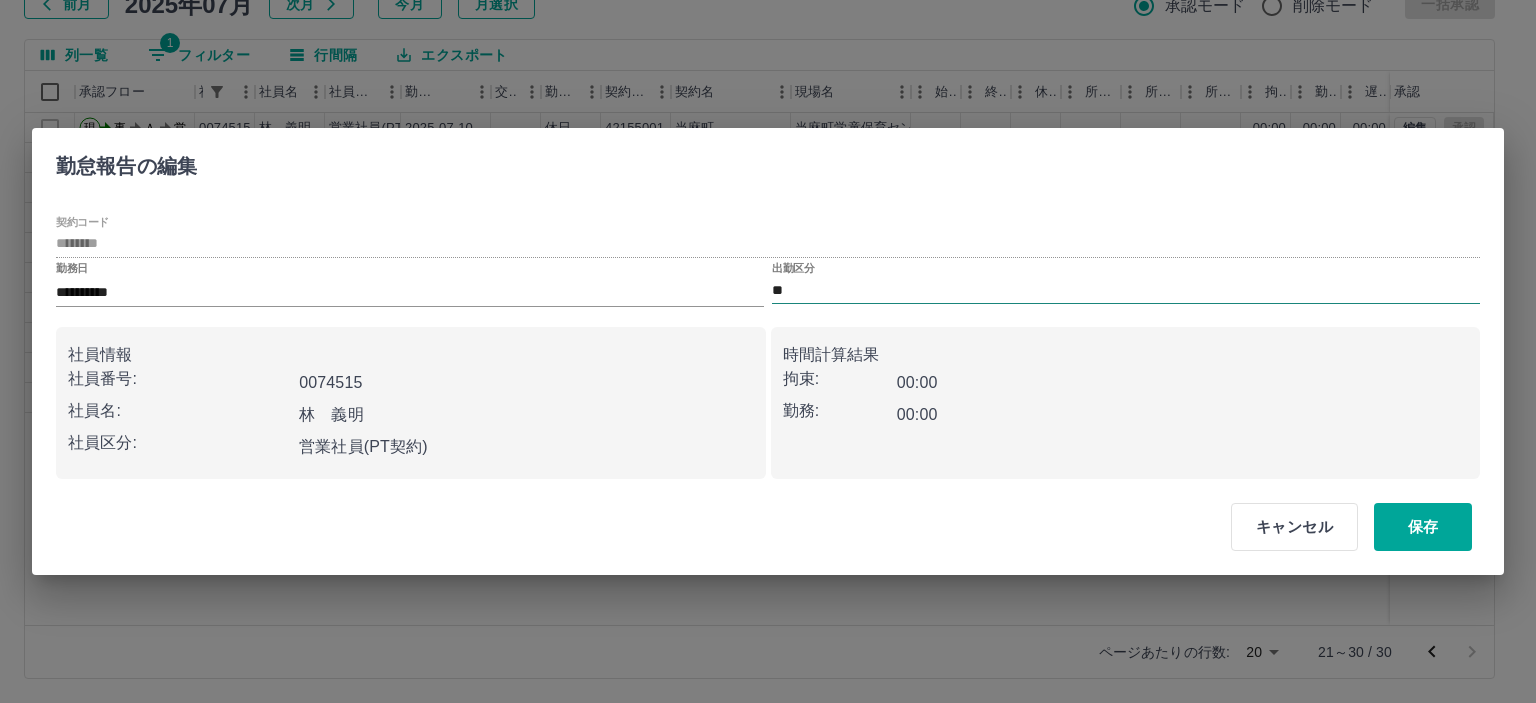 click on "**" at bounding box center (1126, 290) 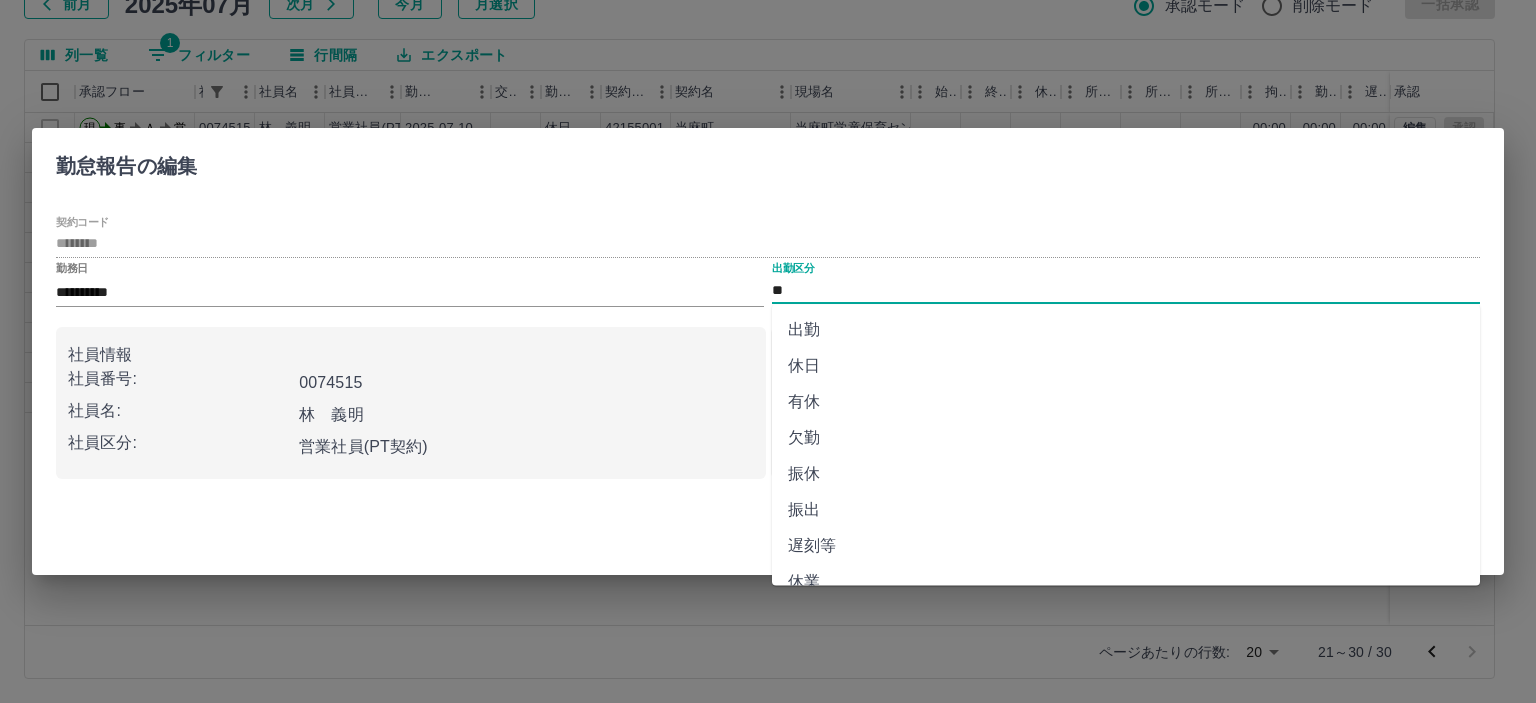 click on "出勤" at bounding box center [1126, 330] 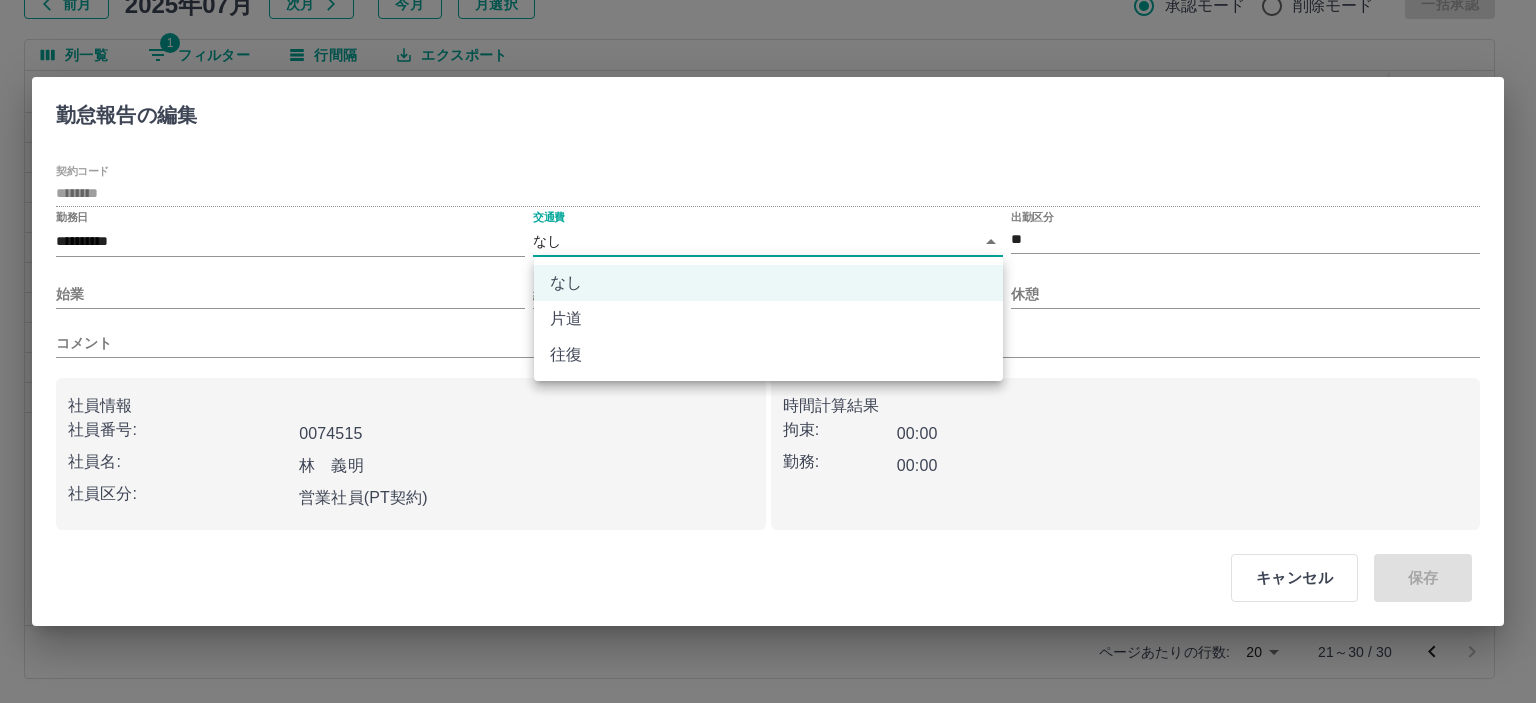 click on "SDH勤怠 半田　春菜 勤務実績承認 前月 2025年07月 次月 今月 月選択 承認モード 削除モード 一括承認 列一覧 1 フィルター 行間隔 エクスポート 承認フロー 社員番号 社員名 社員区分 勤務日 交通費 勤務区分 契約コード 契約名 現場名 始業 終業 休憩 所定開始 所定終業 所定休憩 拘束 勤務 遅刻等 コメント ステータス 承認 現 事 Ａ 営 0074515 林　義明 営業社員(PT契約) 2025-07-10  -  休日 42155001 当麻町 当麻町学童保育センター - - - - - - 00:00 00:00 00:00 事務担当者承認待 現 事 Ａ 営 0074515 林　義明 営業社員(PT契約) 2025-07-09  -  休日 42155001 当麻町 当麻町学童保育センター - - - - - - 00:00 00:00 00:00 事務担当者承認待 現 事 Ａ 営 0074515 林　義明 営業社員(PT契約) 2025-07-08  -  休日 42155001 当麻町 当麻町学童保育センター - - - - - - 00:00 00:00 00:00 事務担当者承認待 現 事 Ａ 営  -  -" at bounding box center (768, 280) 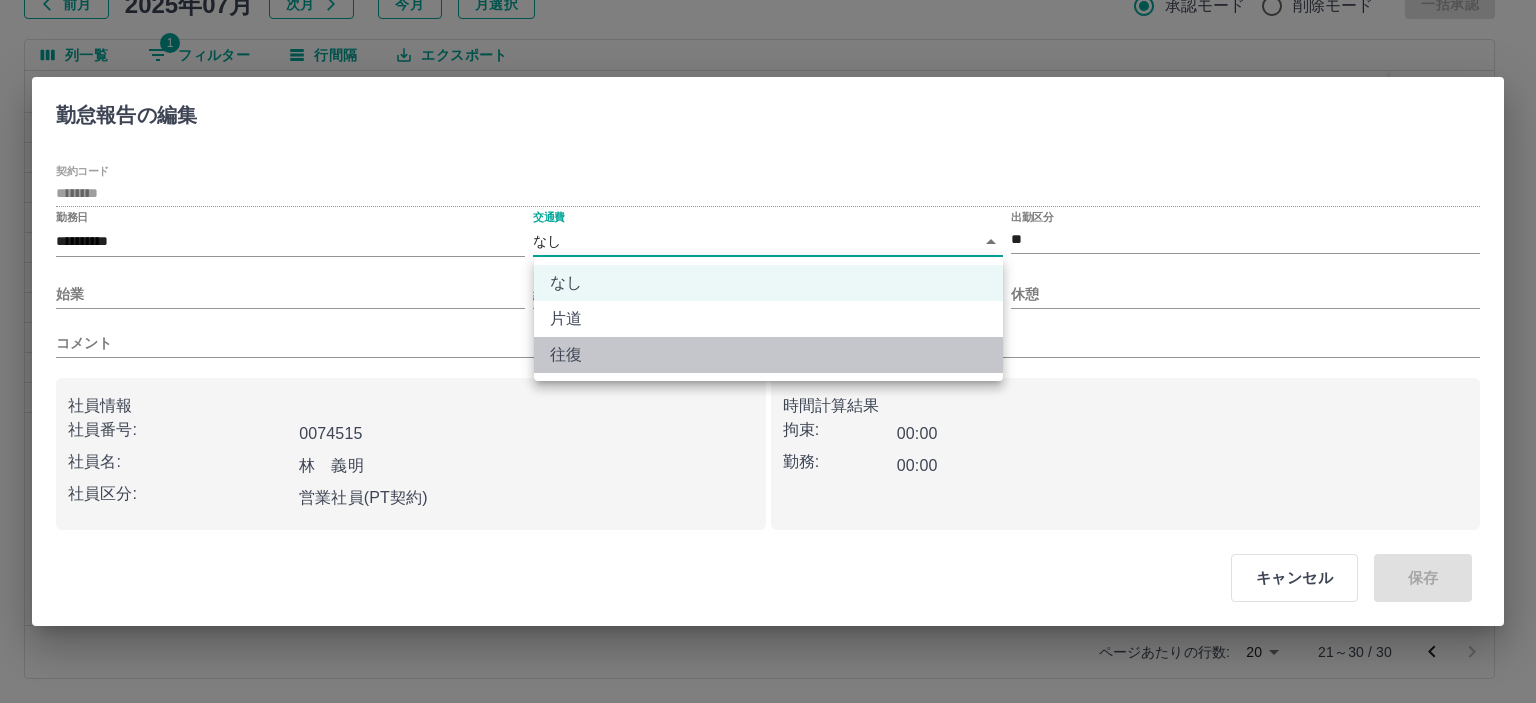 drag, startPoint x: 580, startPoint y: 348, endPoint x: 339, endPoint y: 274, distance: 252.10513 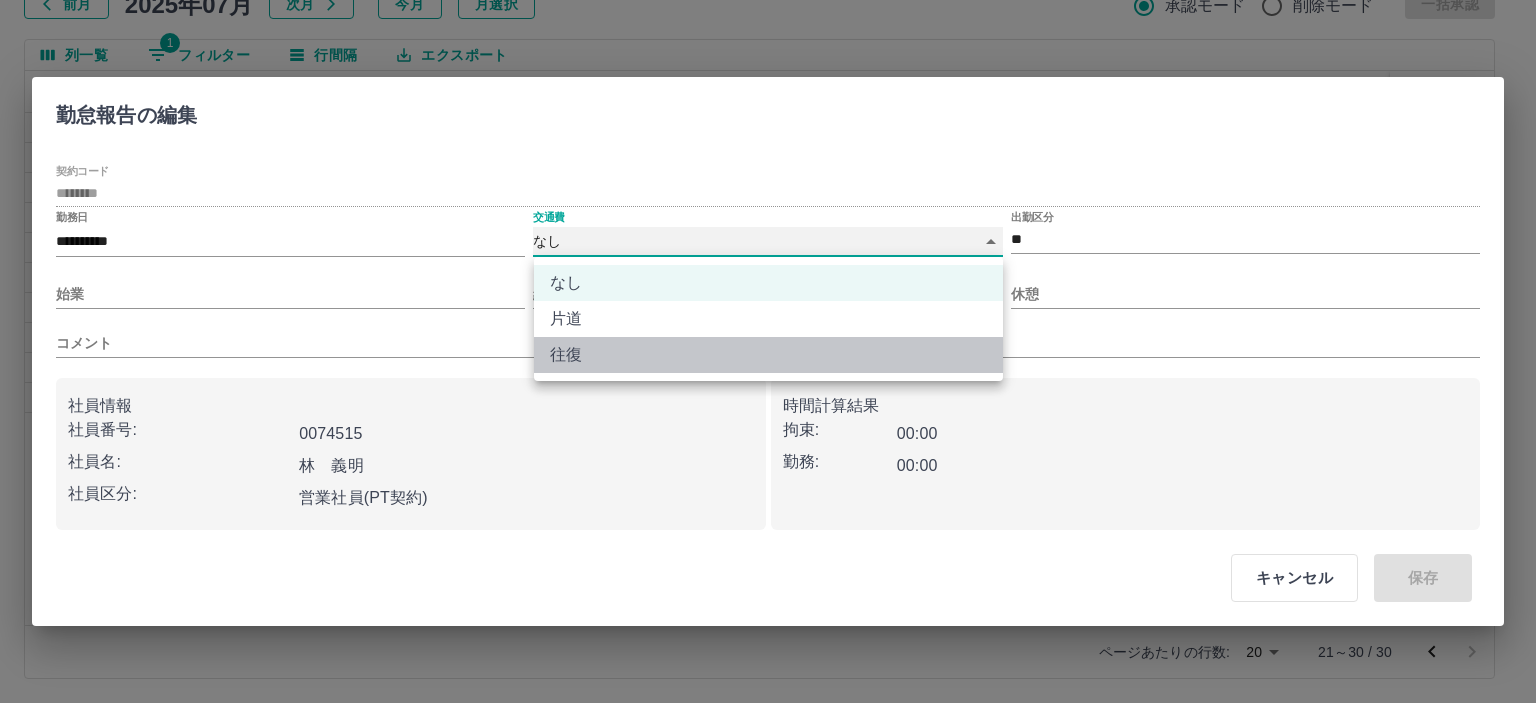 type on "******" 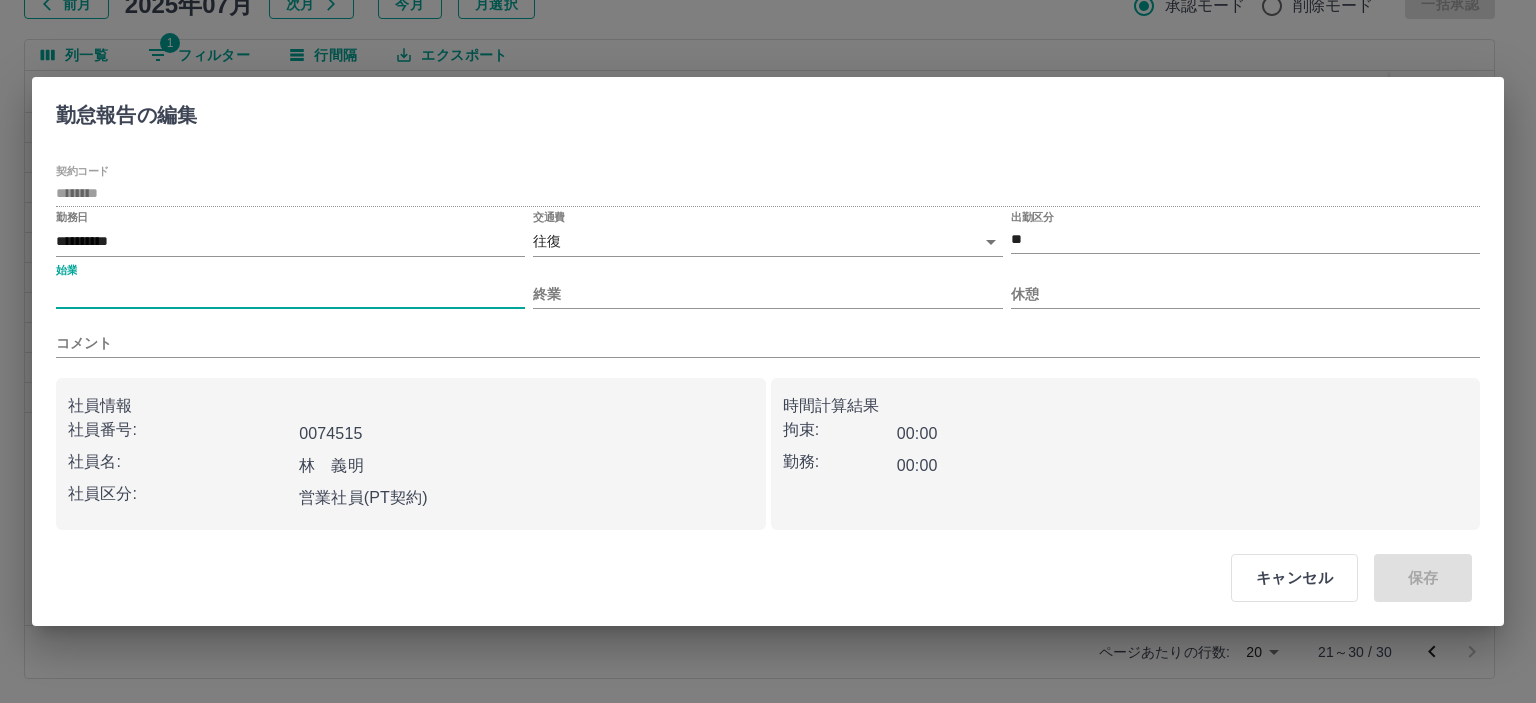 click on "始業" at bounding box center [290, 294] 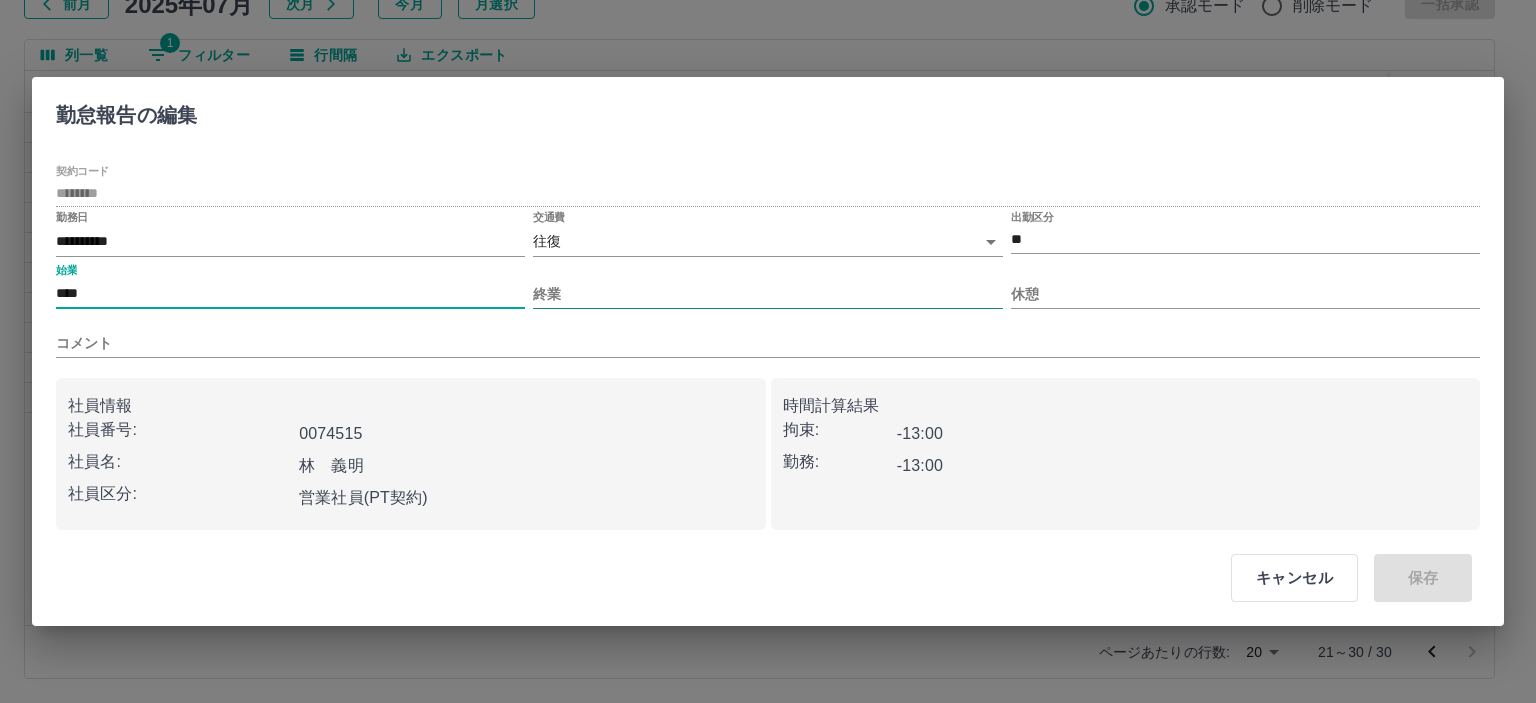 type on "****" 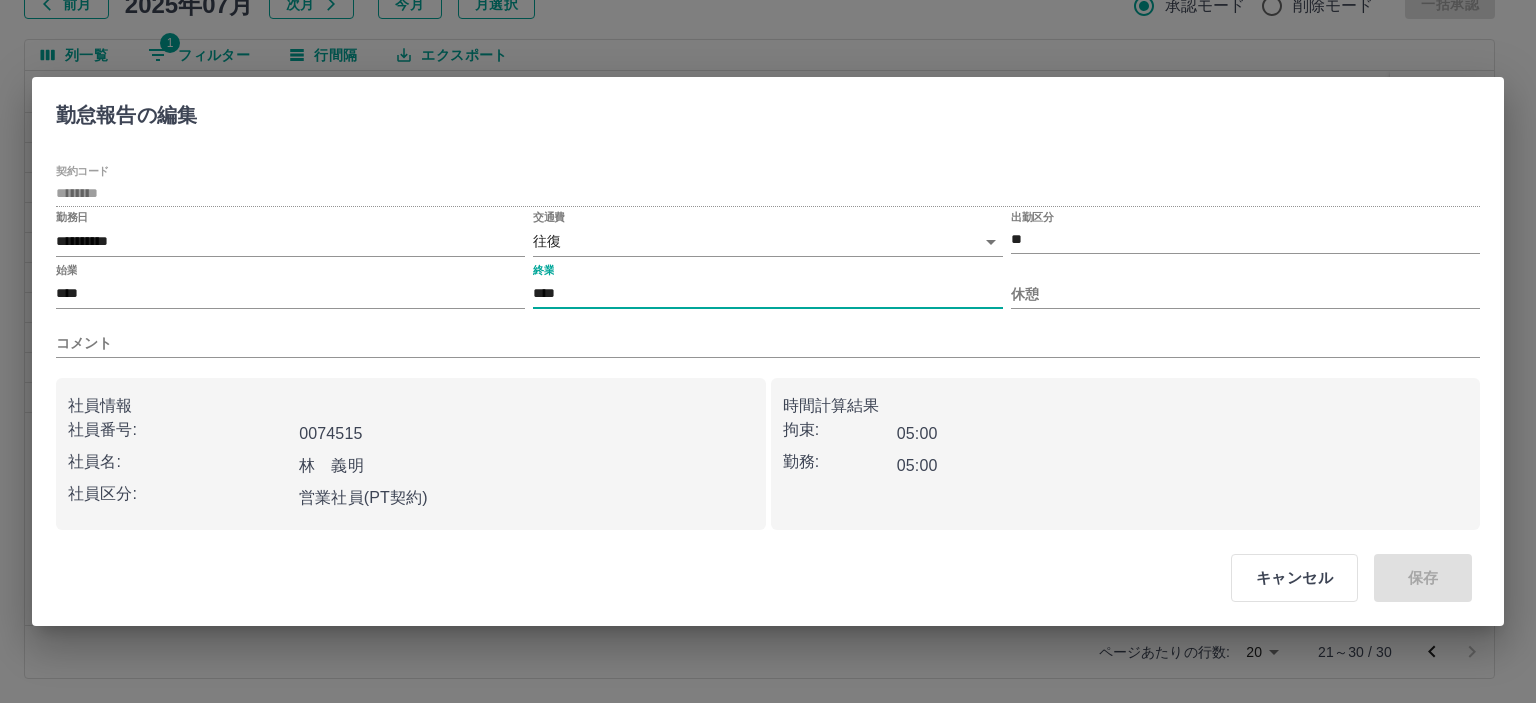 type on "****" 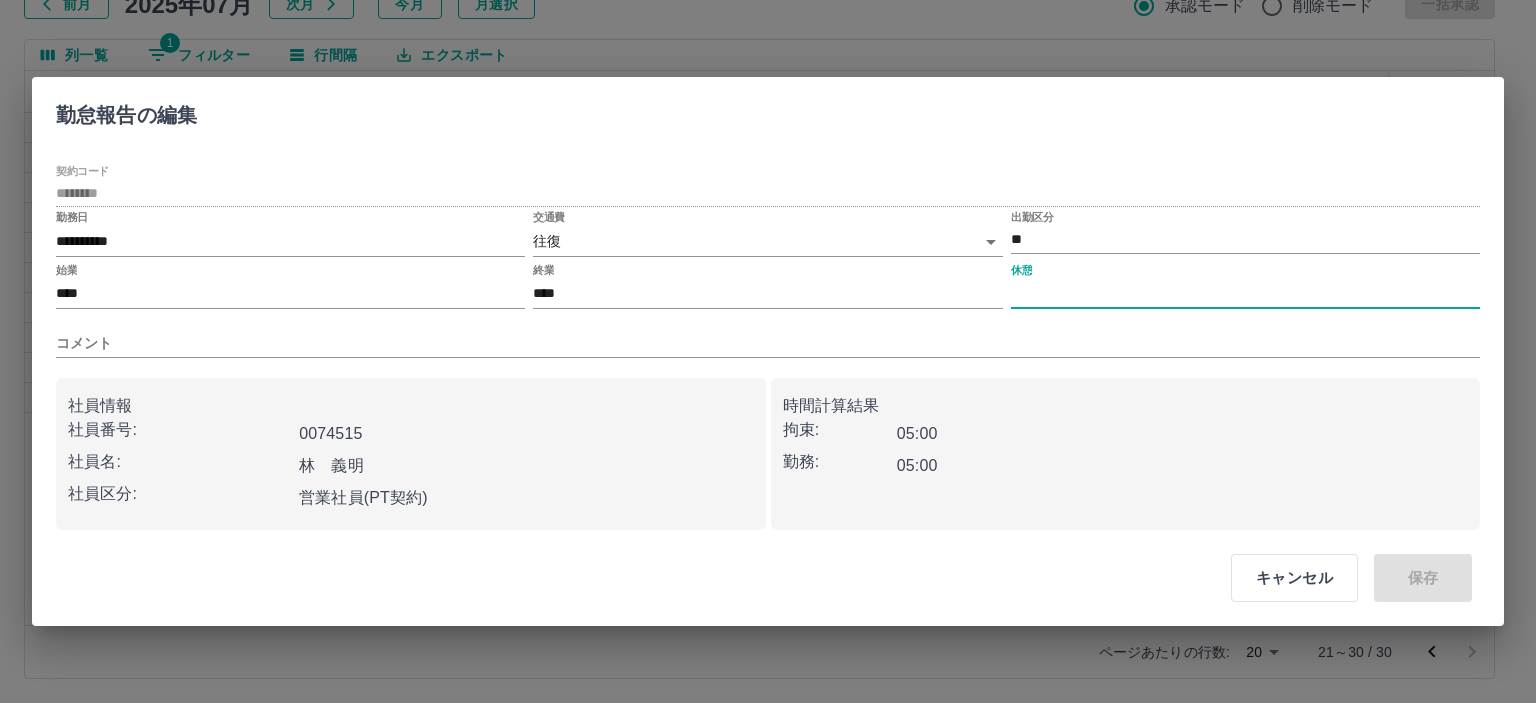 click on "休憩" at bounding box center [1245, 294] 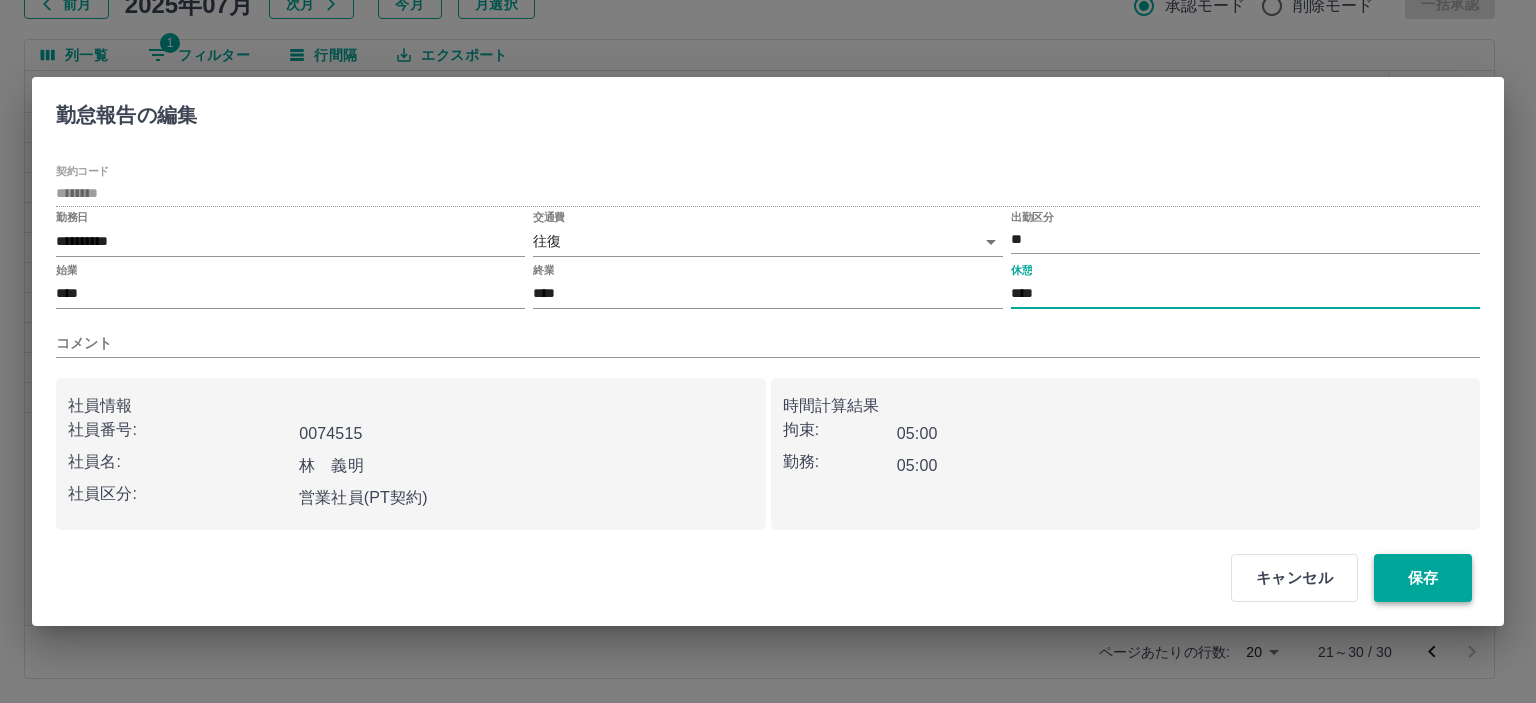 type on "****" 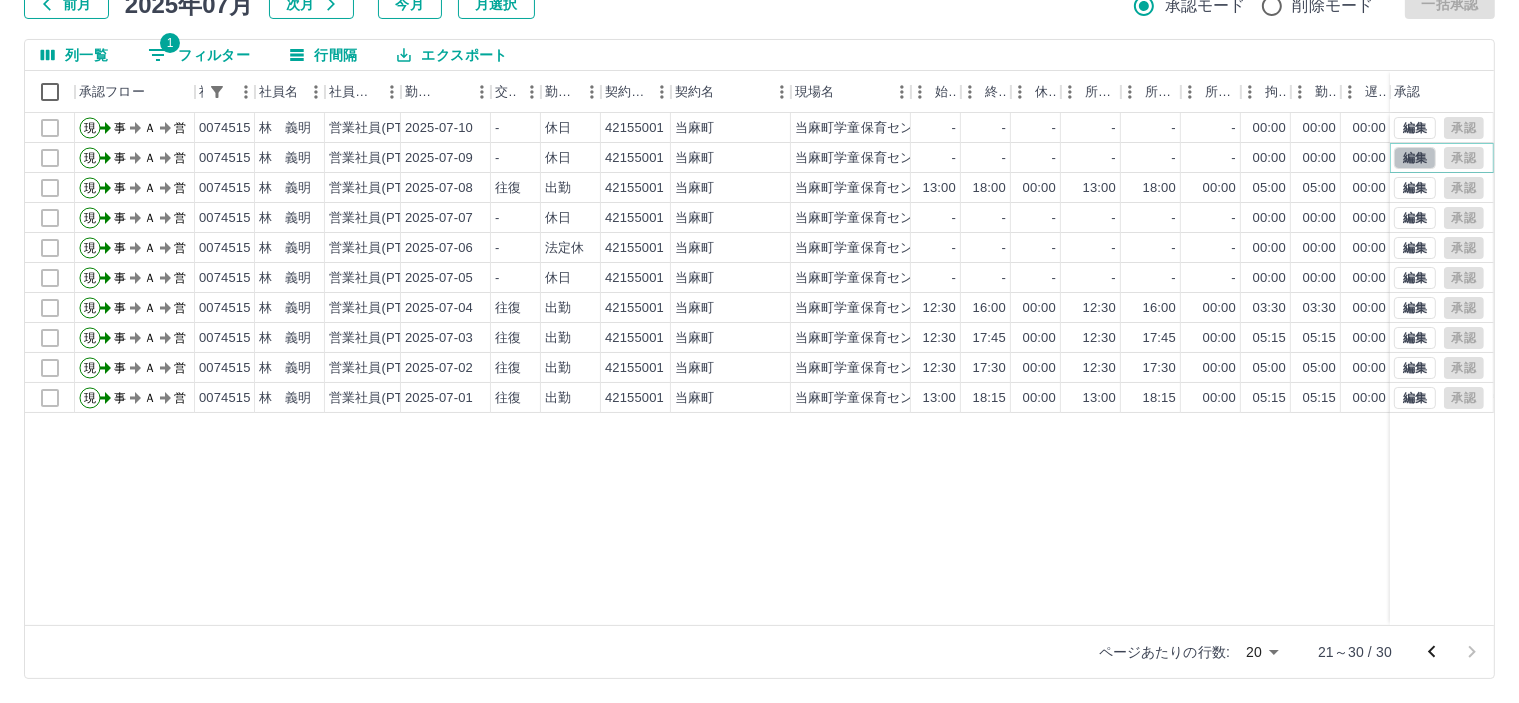 click on "編集" at bounding box center [1415, 158] 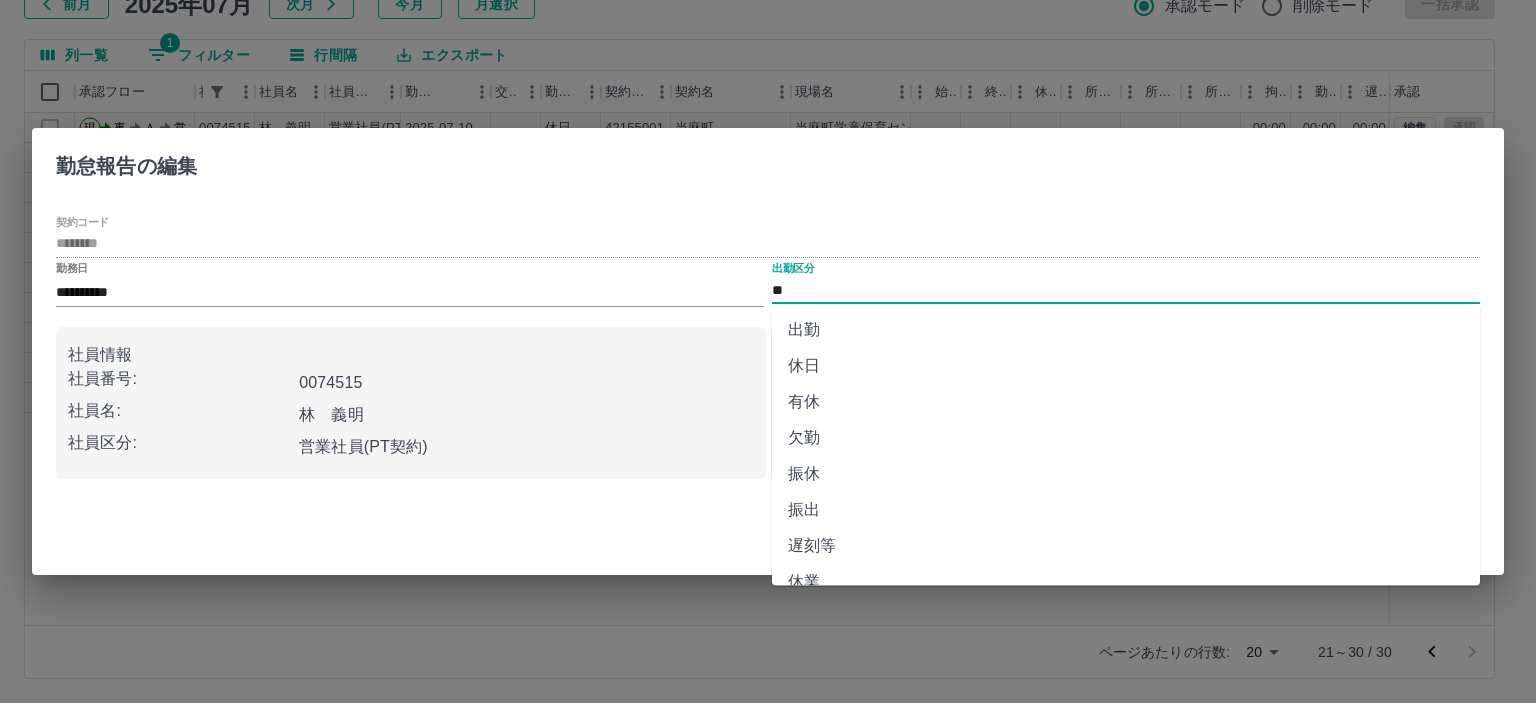 click on "**" at bounding box center [1126, 290] 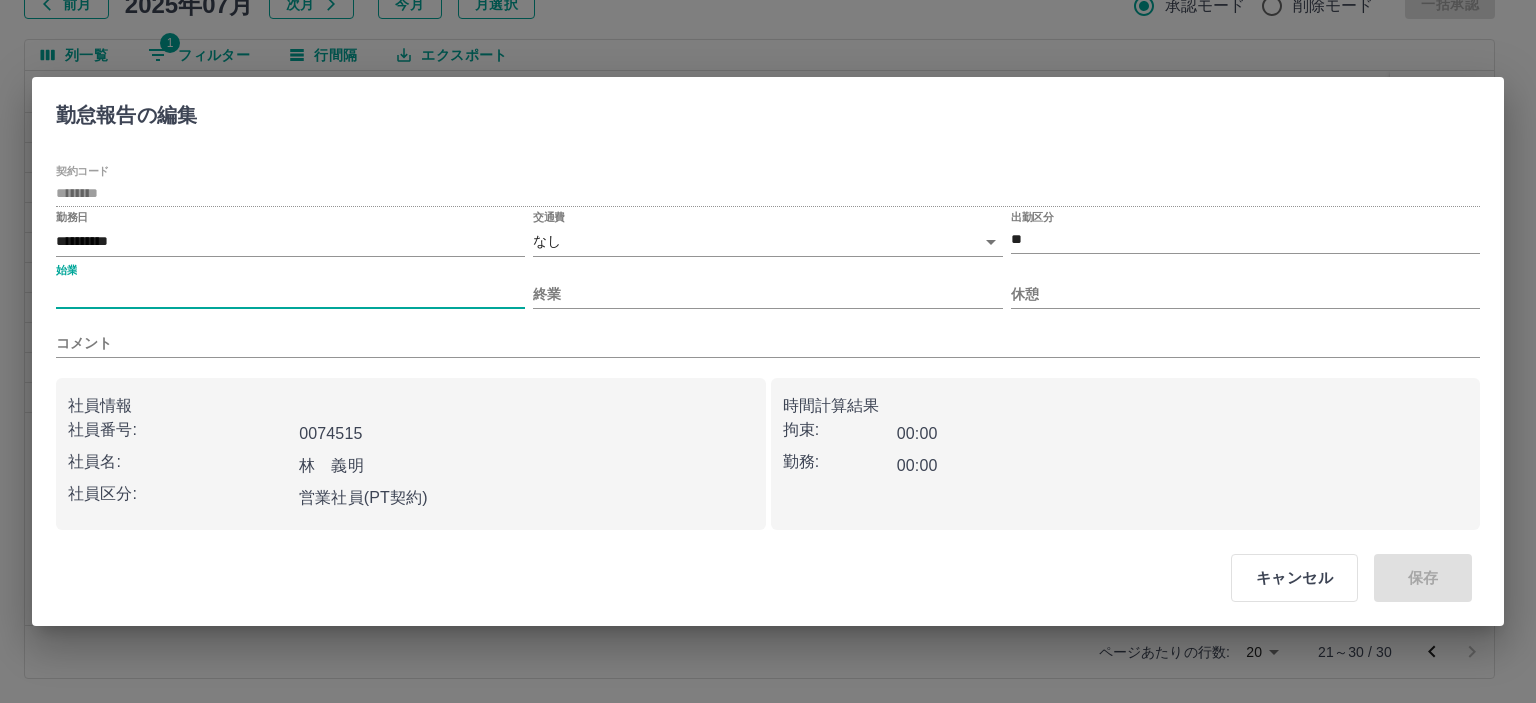 click on "始業" at bounding box center (290, 294) 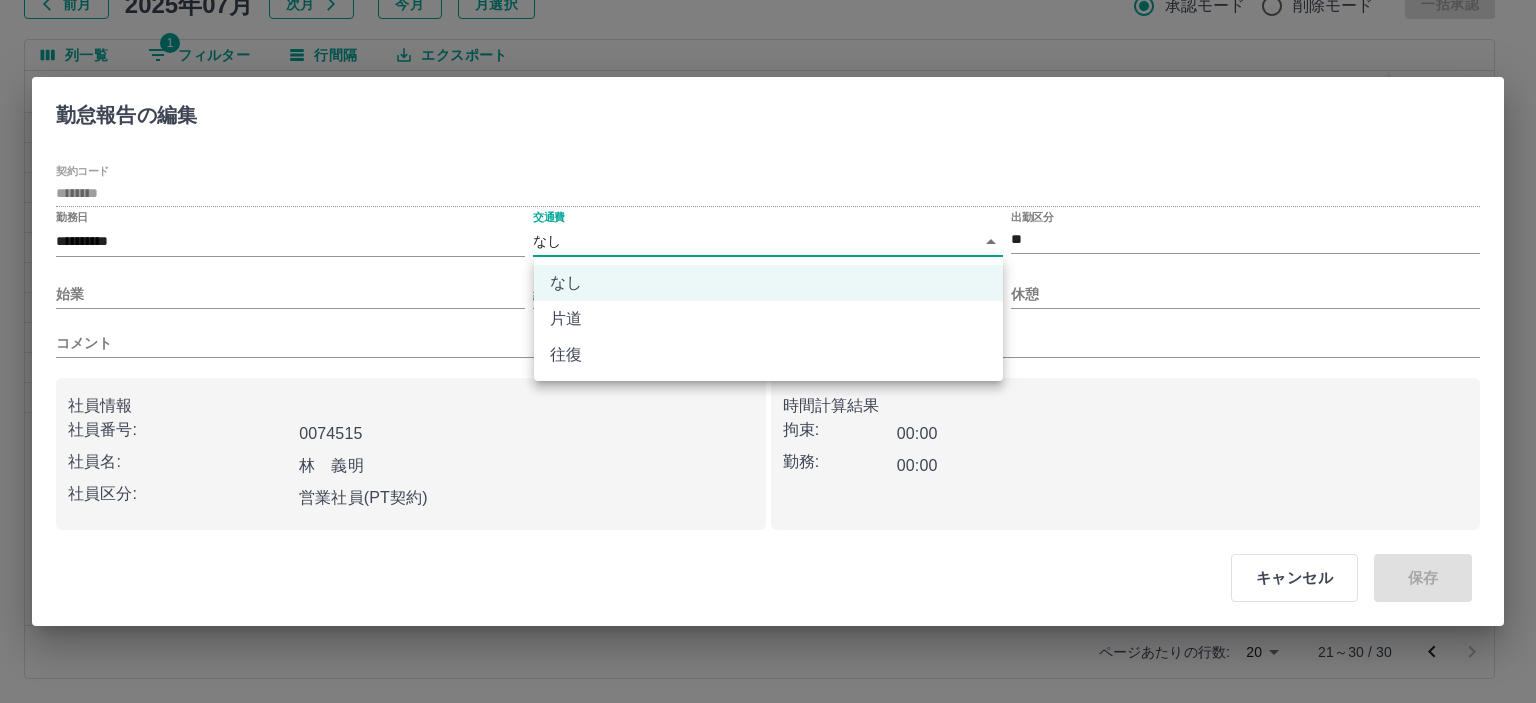 click on "SDH勤怠 半田　春菜 勤務実績承認 前月 2025年07月 次月 今月 月選択 承認モード 削除モード 一括承認 列一覧 1 フィルター 行間隔 エクスポート 承認フロー 社員番号 社員名 社員区分 勤務日 交通費 勤務区分 契約コード 契約名 現場名 始業 終業 休憩 所定開始 所定終業 所定休憩 拘束 勤務 遅刻等 コメント ステータス 承認 現 事 Ａ 営 0074515 林　義明 営業社員(PT契約) 2025-07-10  -  休日 42155001 当麻町 当麻町学童保育センター - - - - - - 00:00 00:00 00:00 事務担当者承認待 現 事 Ａ 営 0074515 林　義明 営業社員(PT契約) 2025-07-09  -  休日 42155001 当麻町 当麻町学童保育センター - - - - - - 00:00 00:00 00:00 事務担当者承認待 現 事 Ａ 営 0074515 林　義明 営業社員(PT契約) 2025-07-08 往復 出勤 42155001 当麻町 当麻町学童保育センター 13:00 18:00 00:00 13:00 18:00 00:00 05:00 05:00 00:00 現 事 Ａ 営  -" at bounding box center (768, 280) 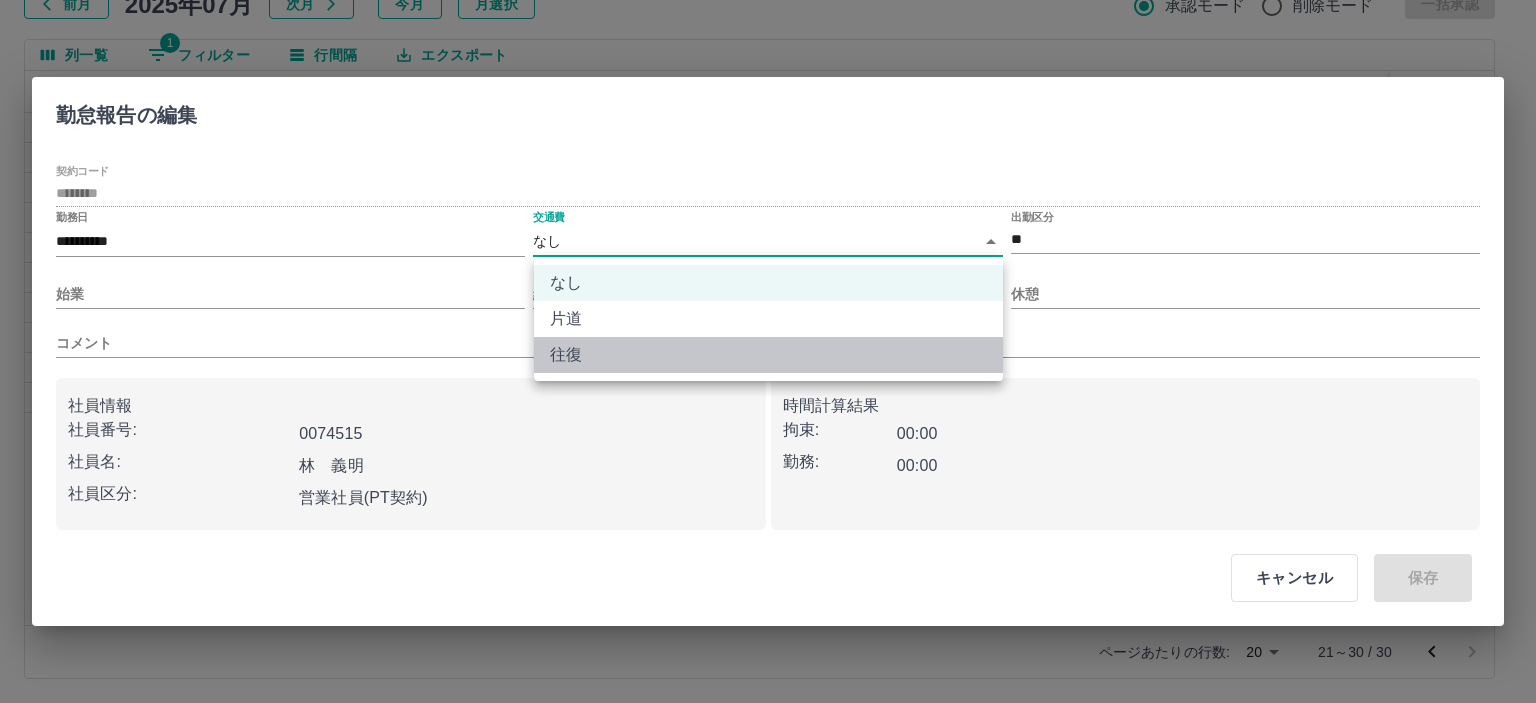 drag, startPoint x: 579, startPoint y: 359, endPoint x: 264, endPoint y: 254, distance: 332.03915 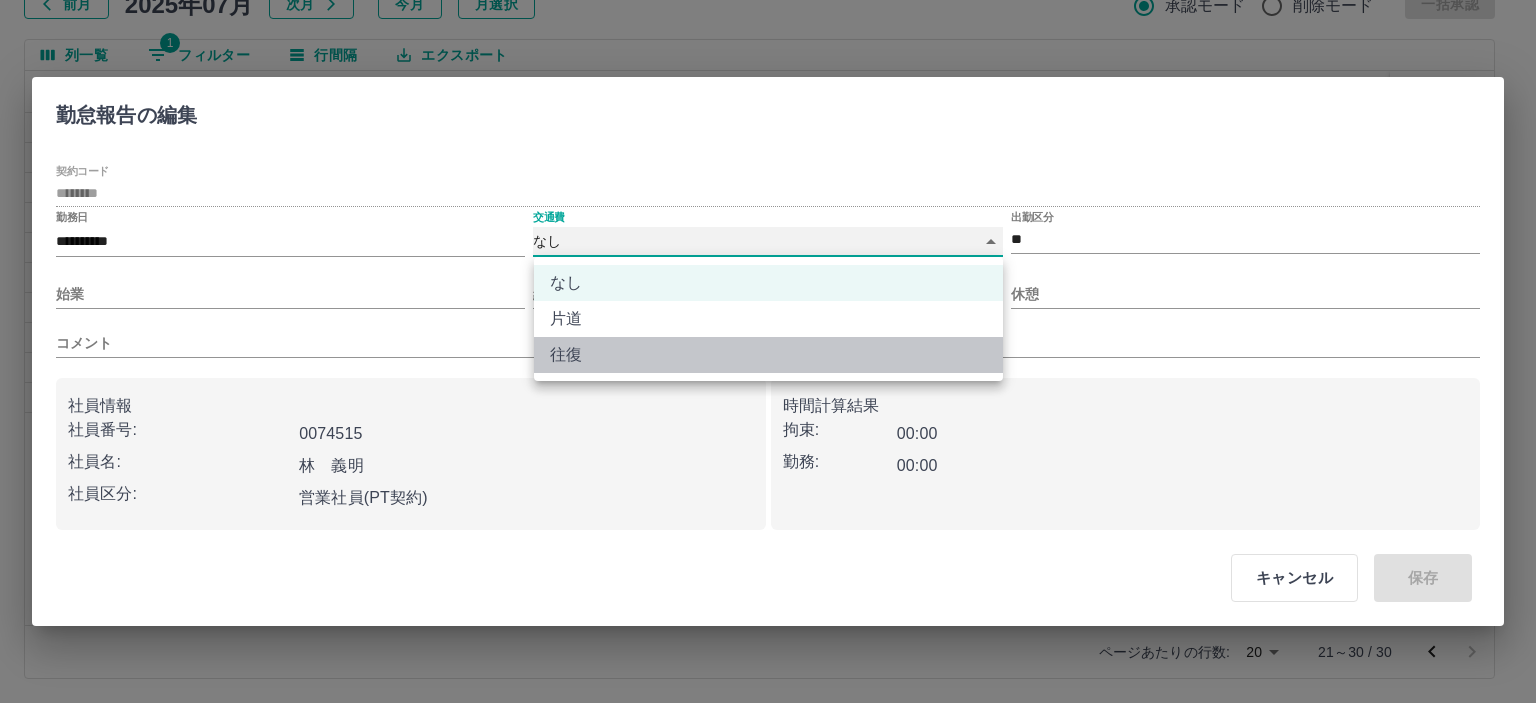 type on "******" 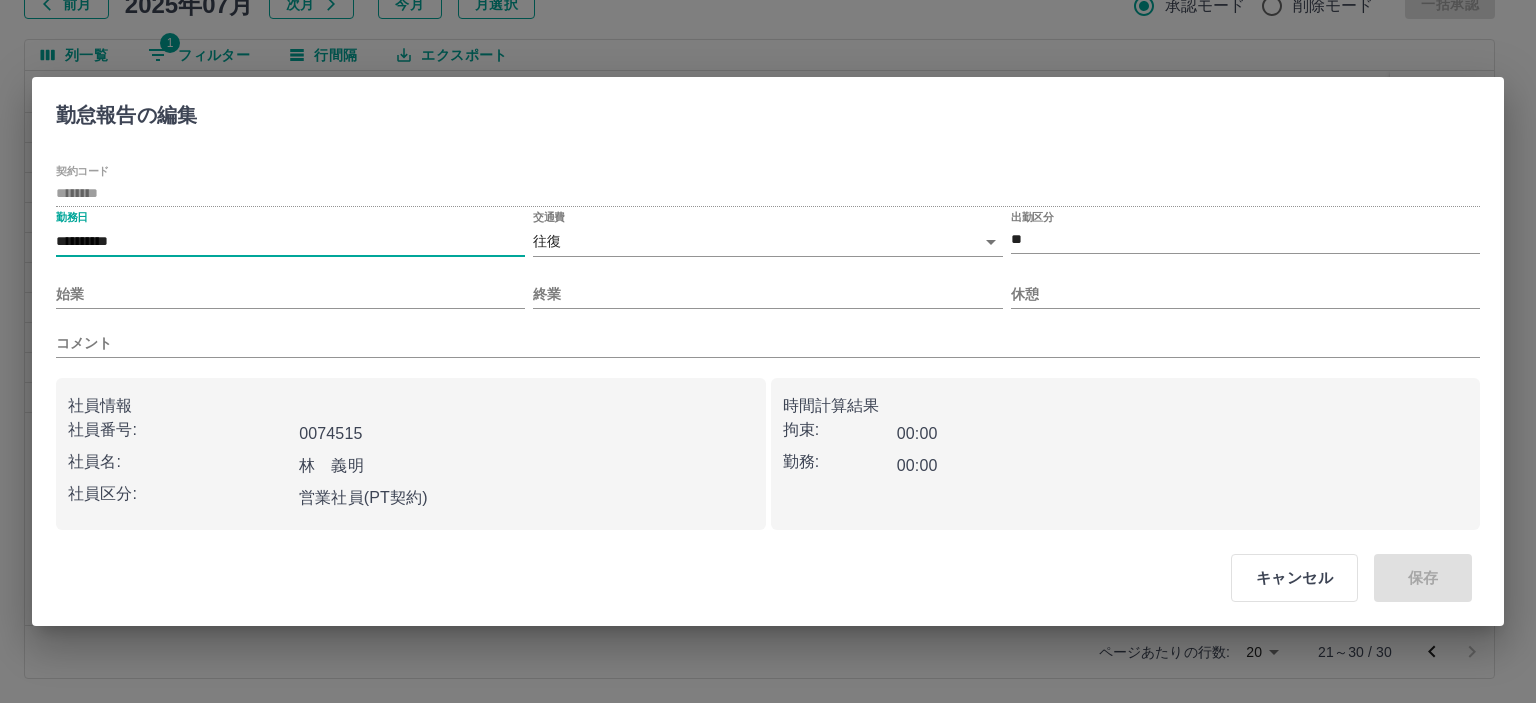 click on "**********" at bounding box center [290, 241] 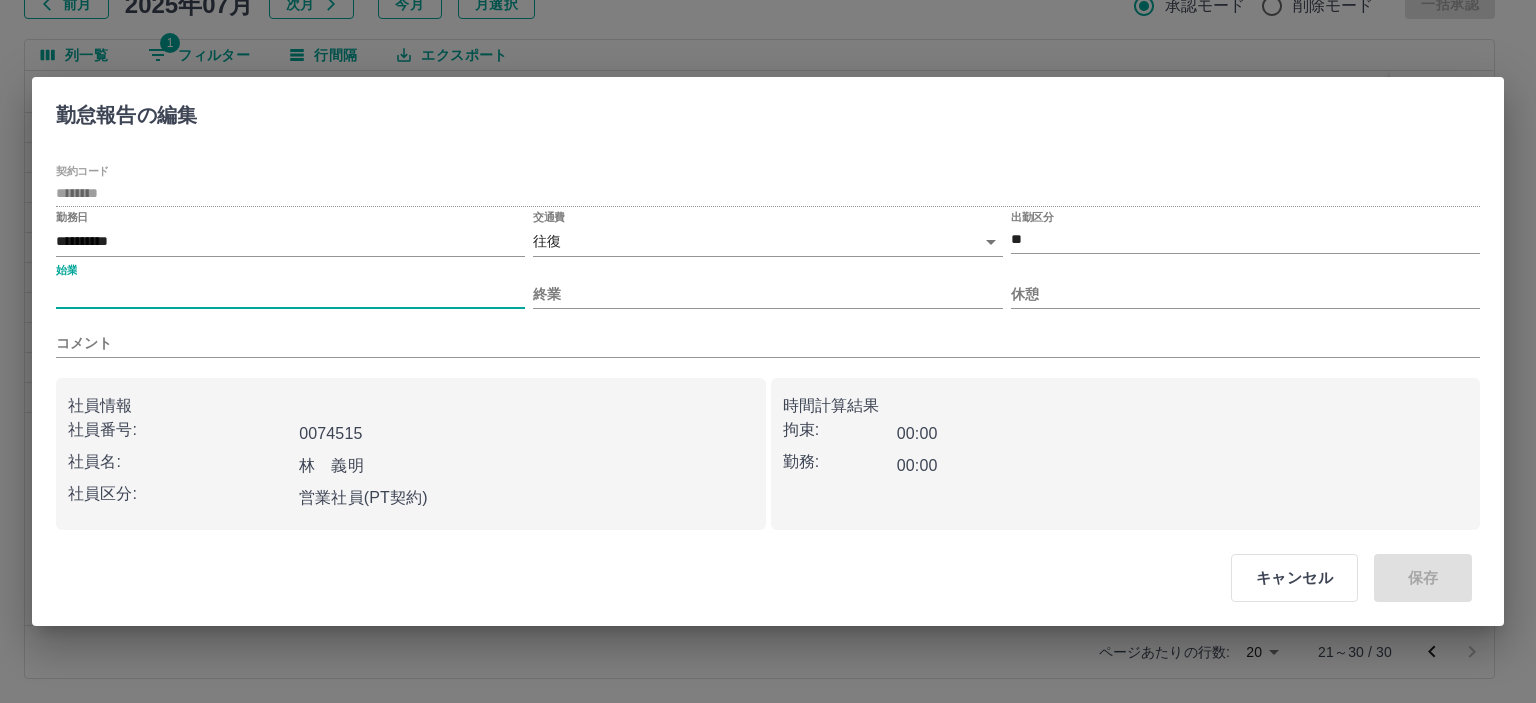 click on "始業" at bounding box center [290, 294] 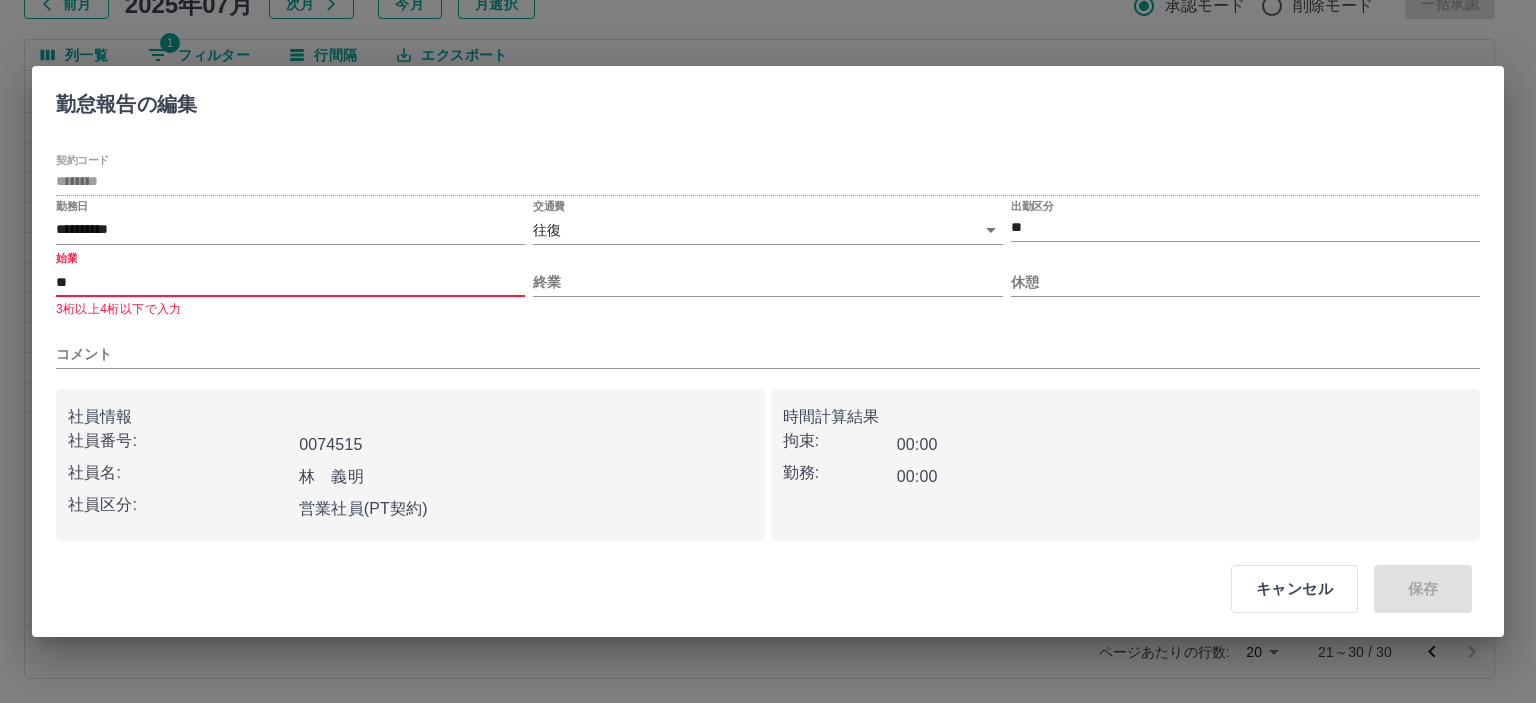 type on "*" 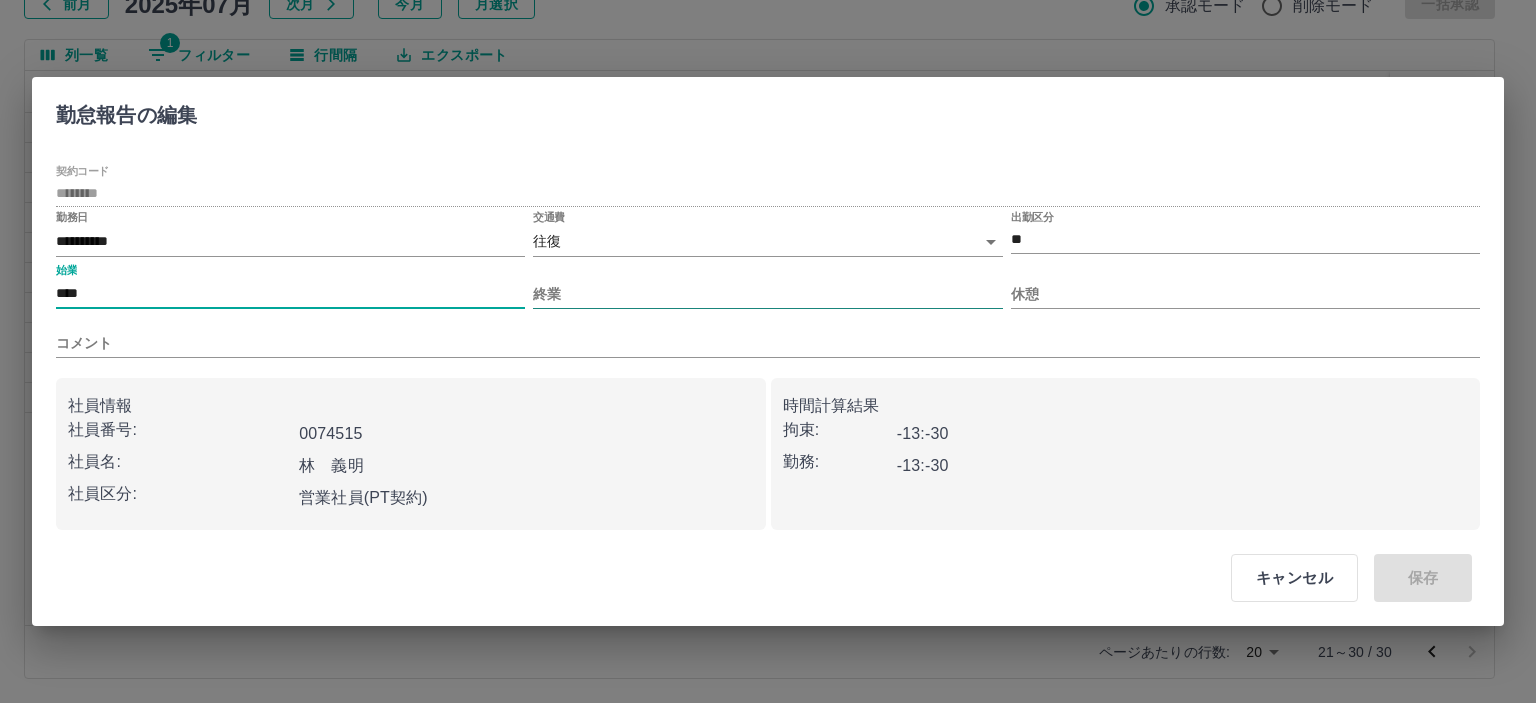 type on "****" 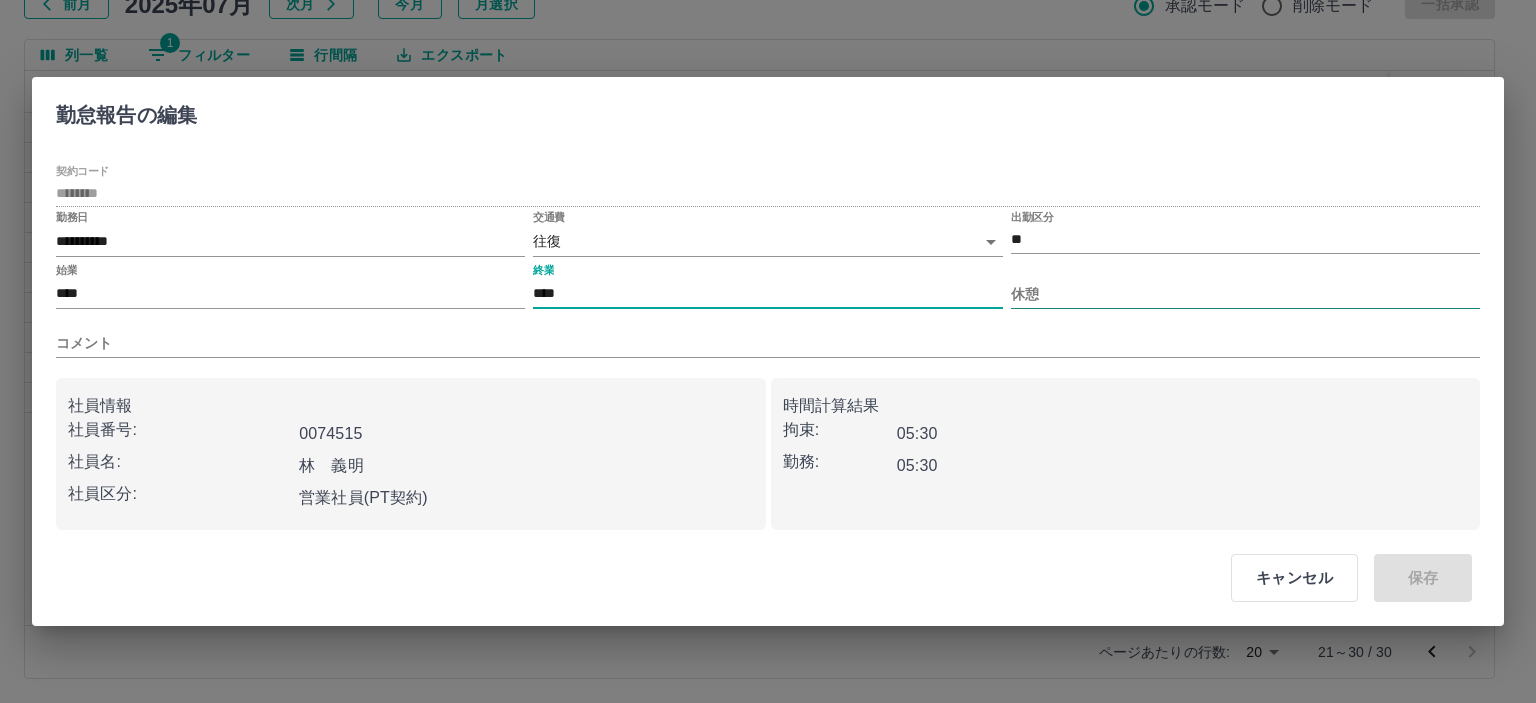 type on "****" 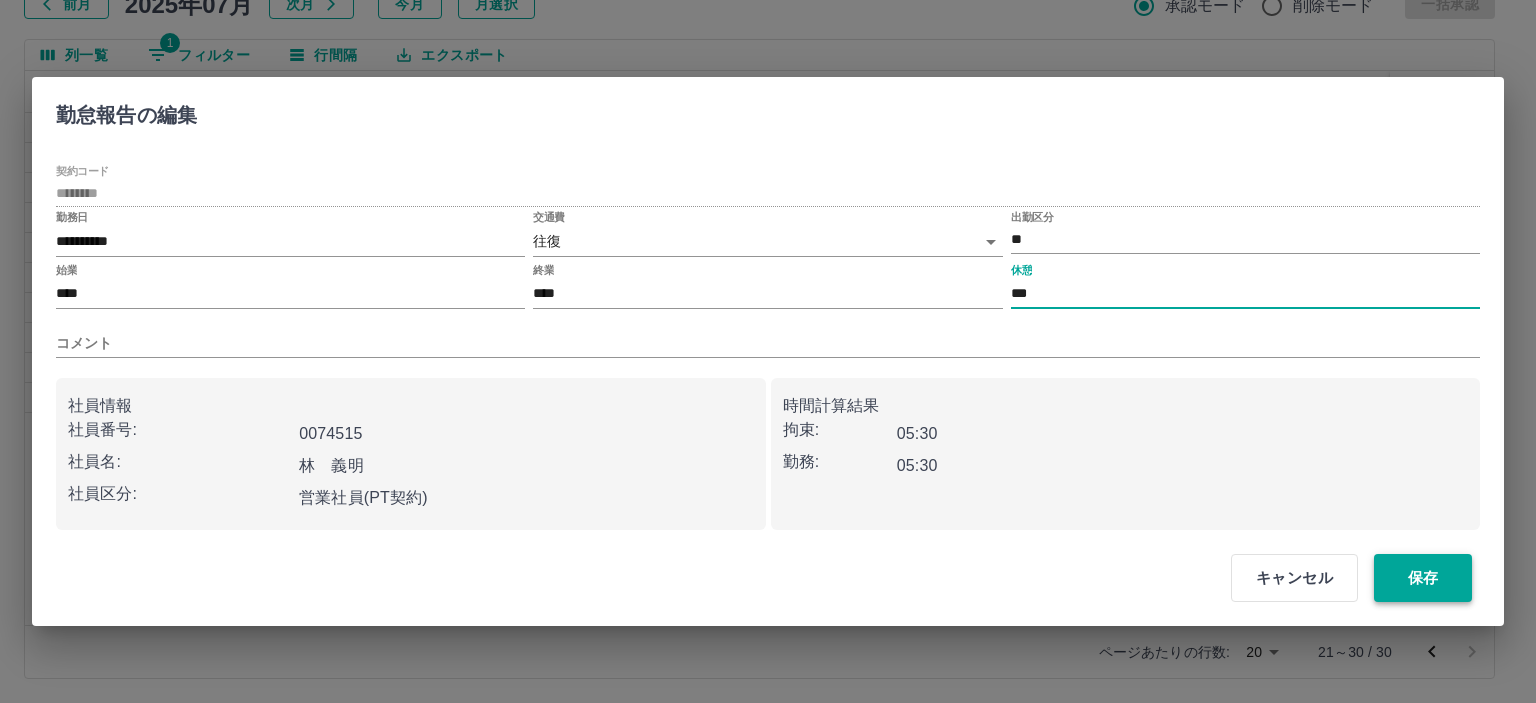 type on "***" 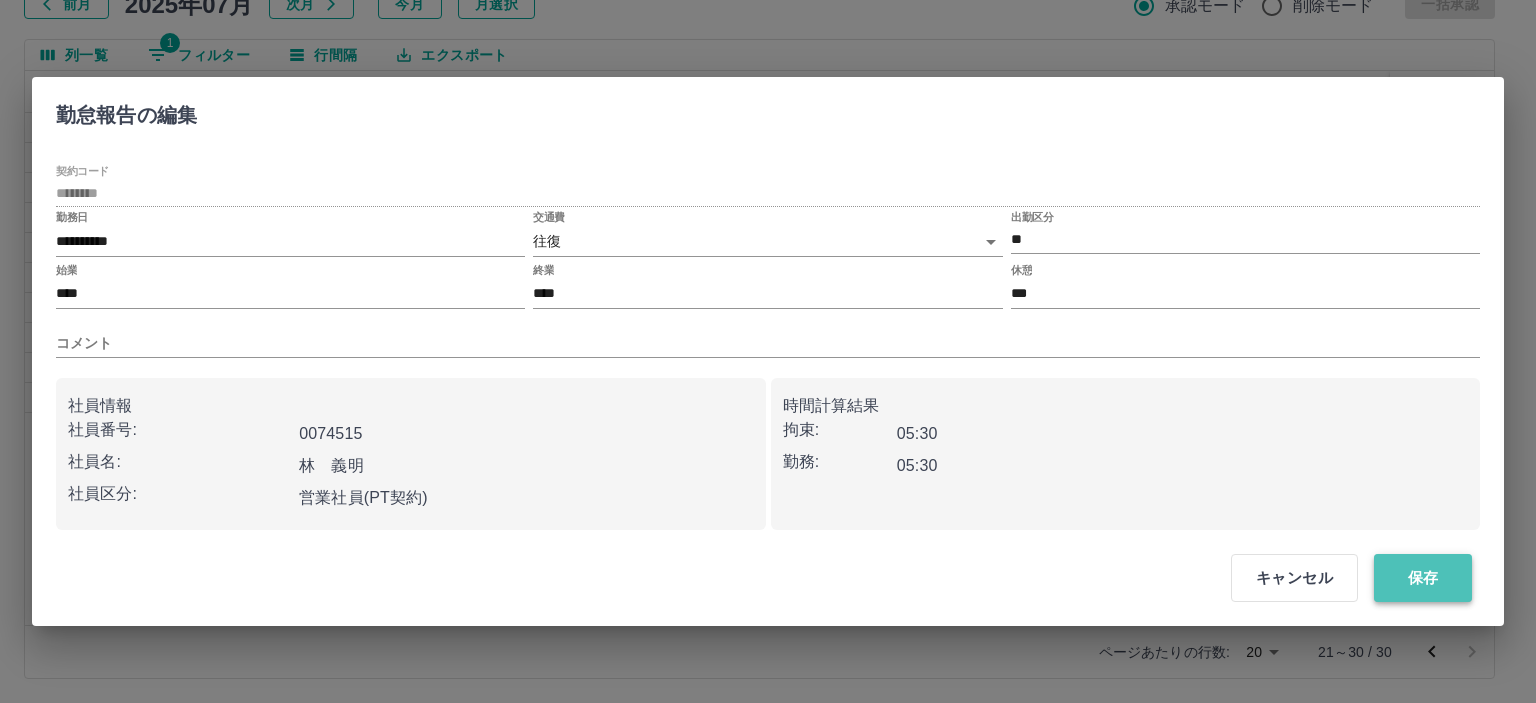click on "保存" at bounding box center (1423, 578) 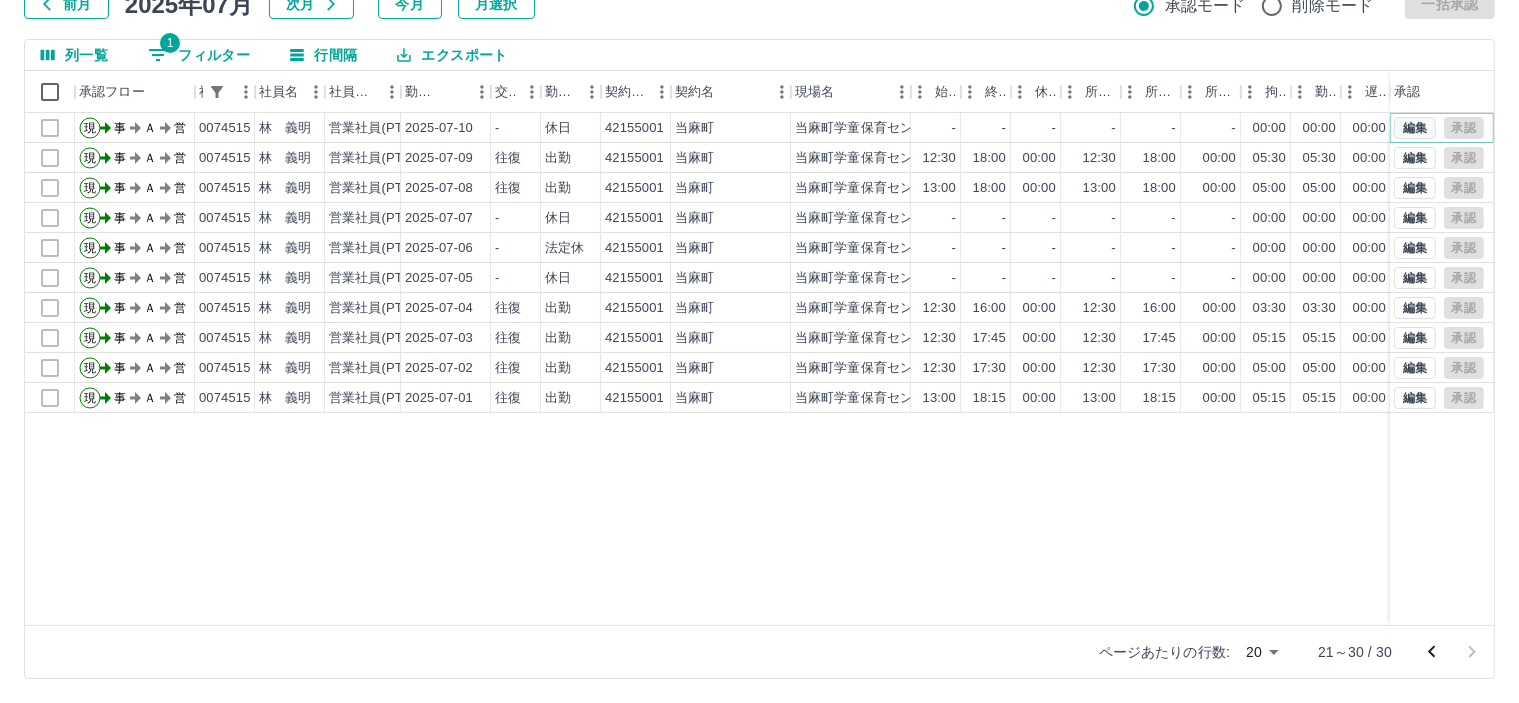 click on "編集" at bounding box center [1415, 128] 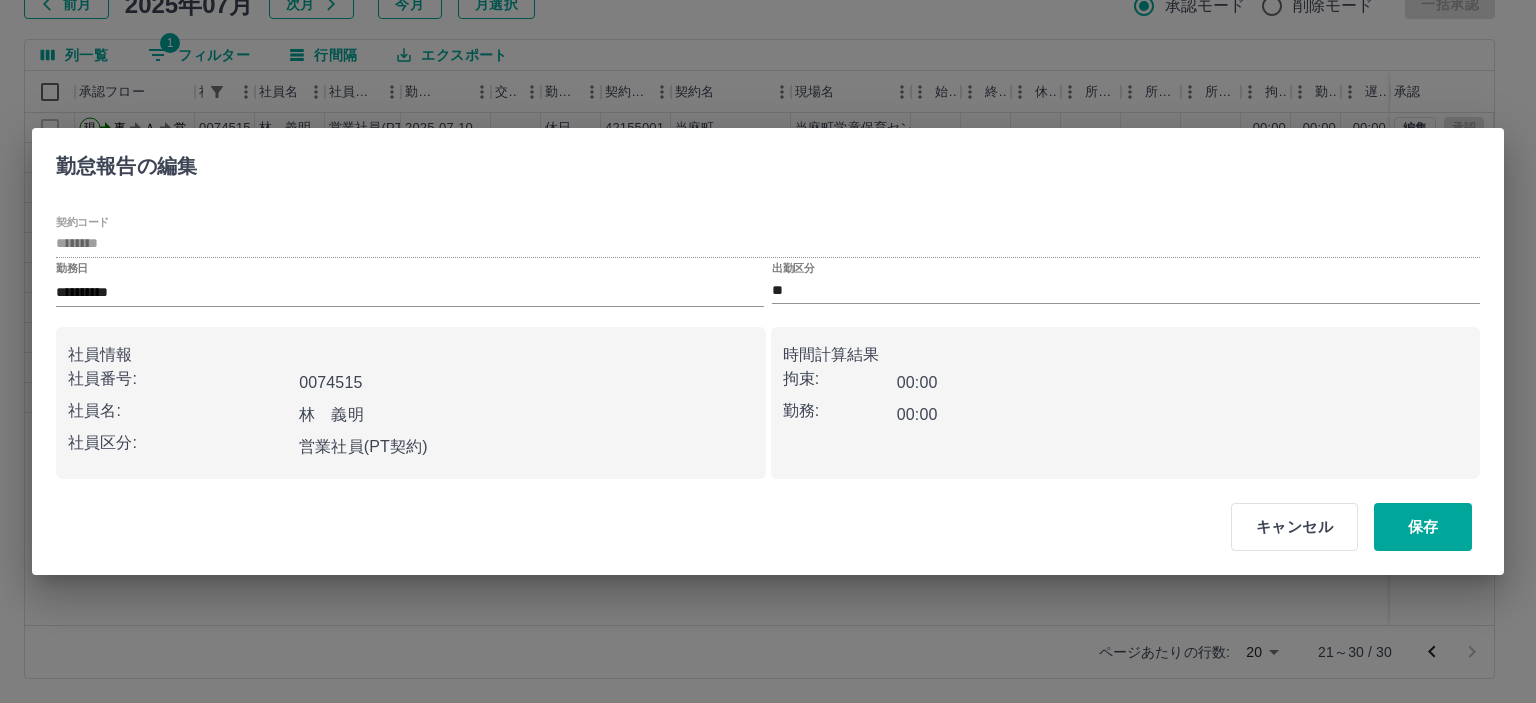 click on "**********" at bounding box center (768, 347) 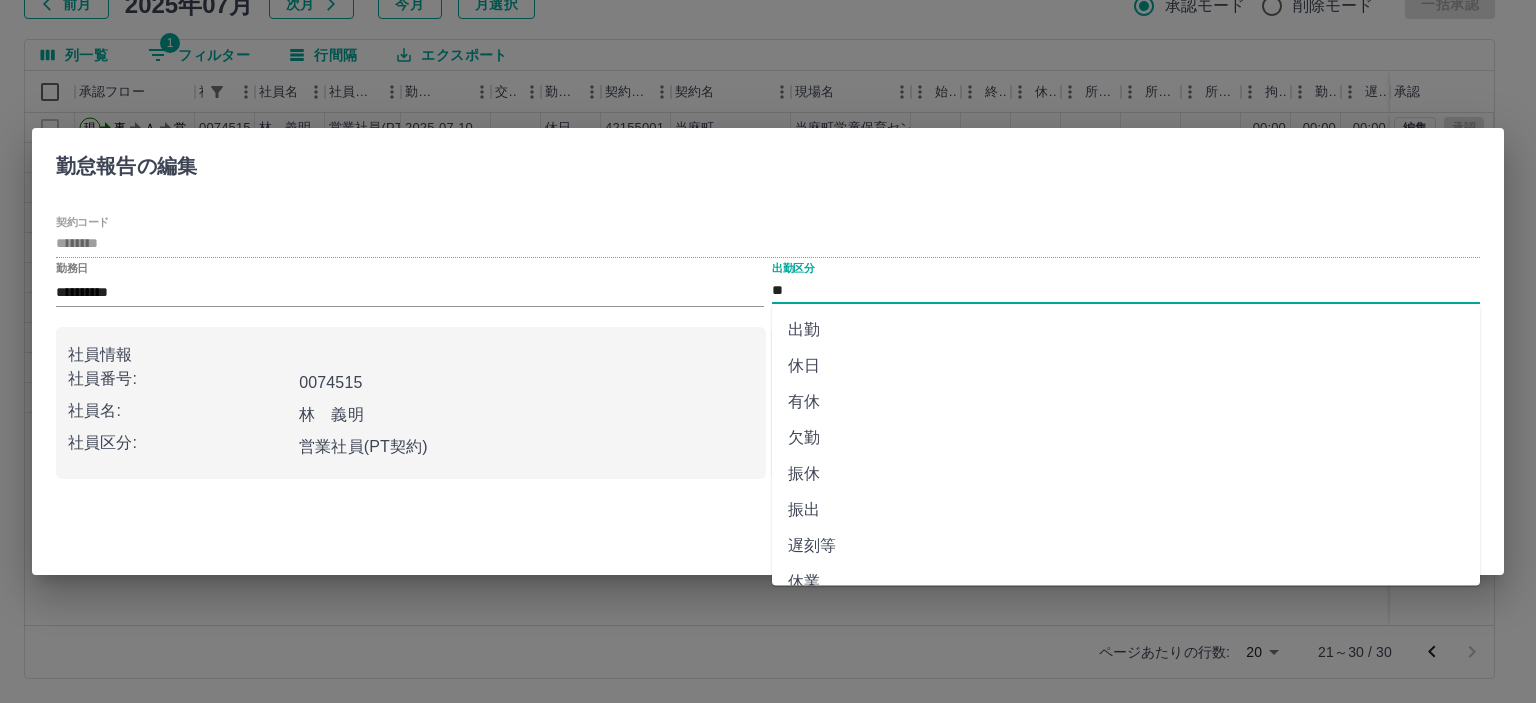 click on "**" at bounding box center [1126, 290] 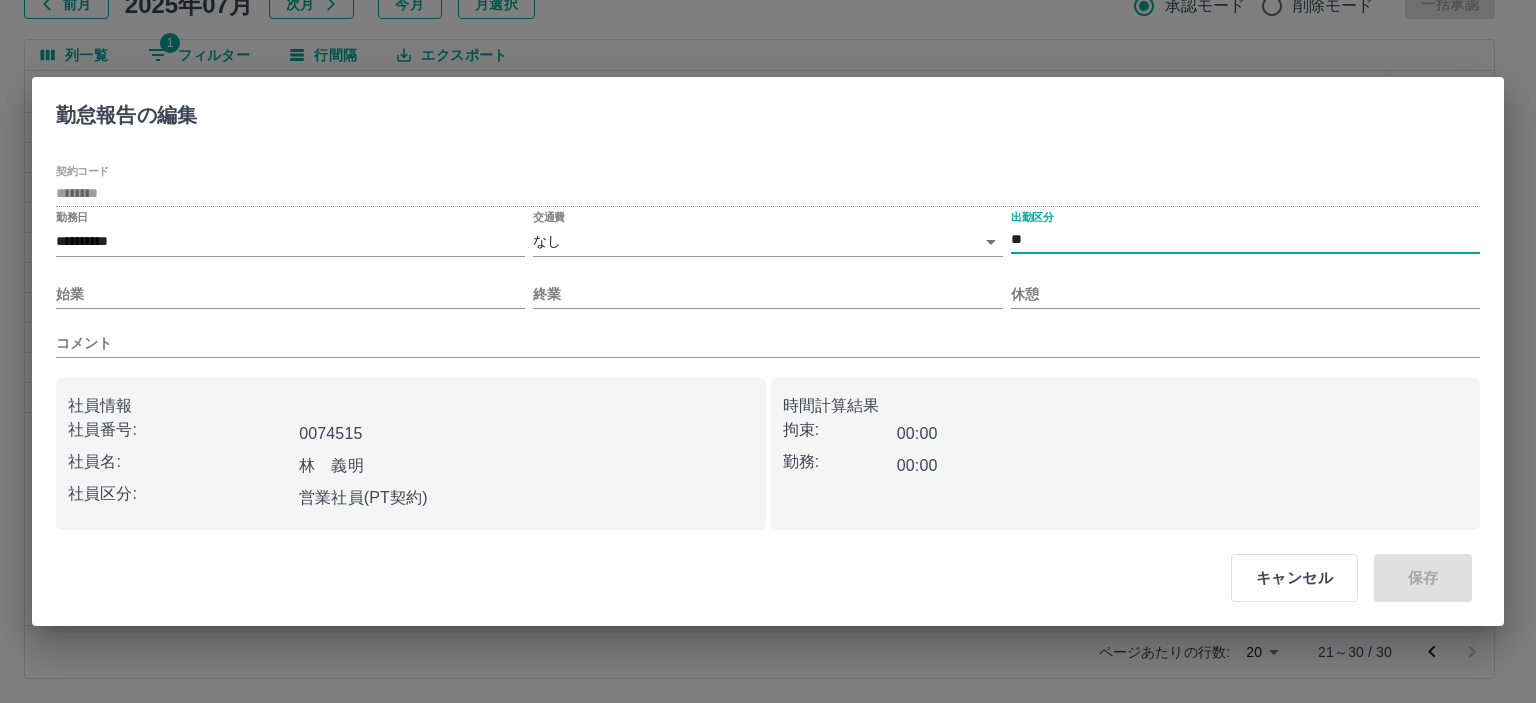 type on "**" 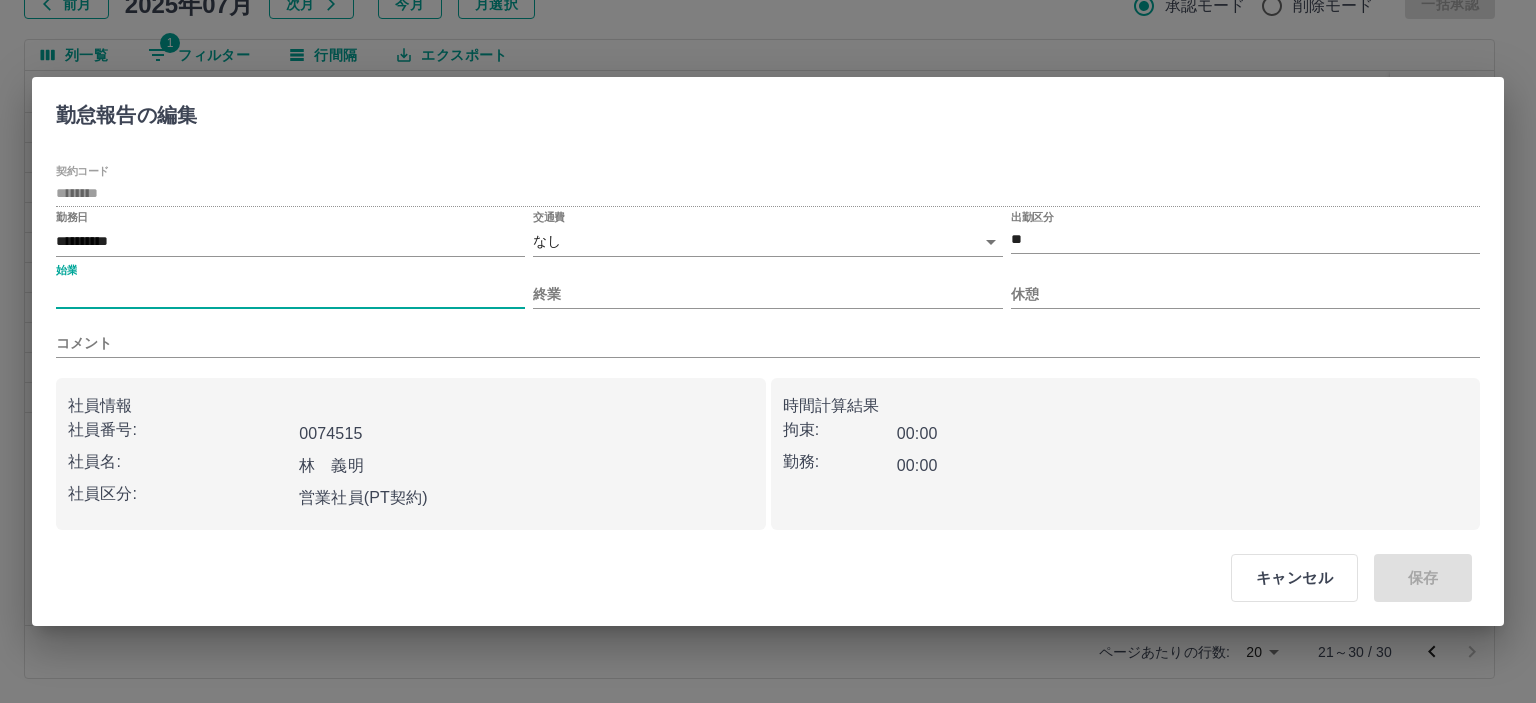 click on "始業" at bounding box center (290, 294) 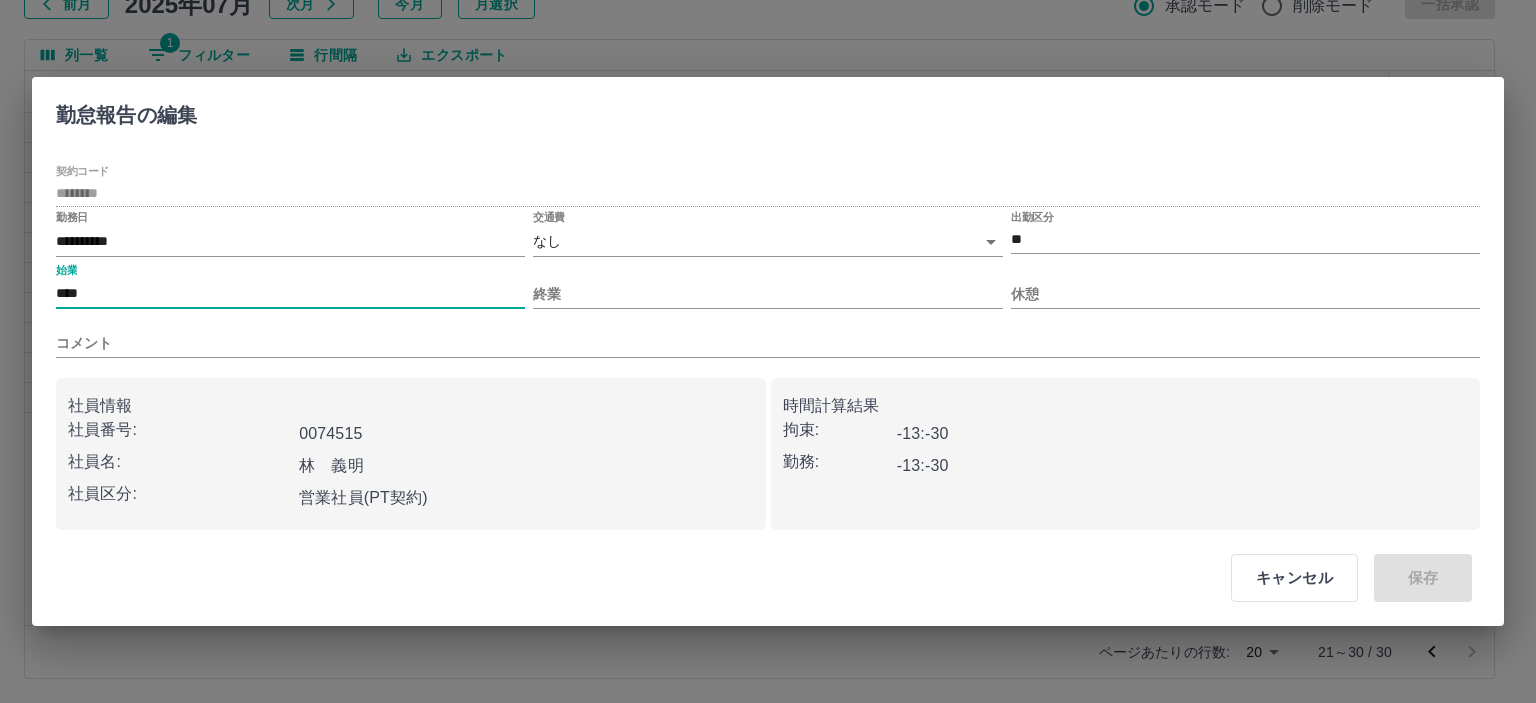 type on "****" 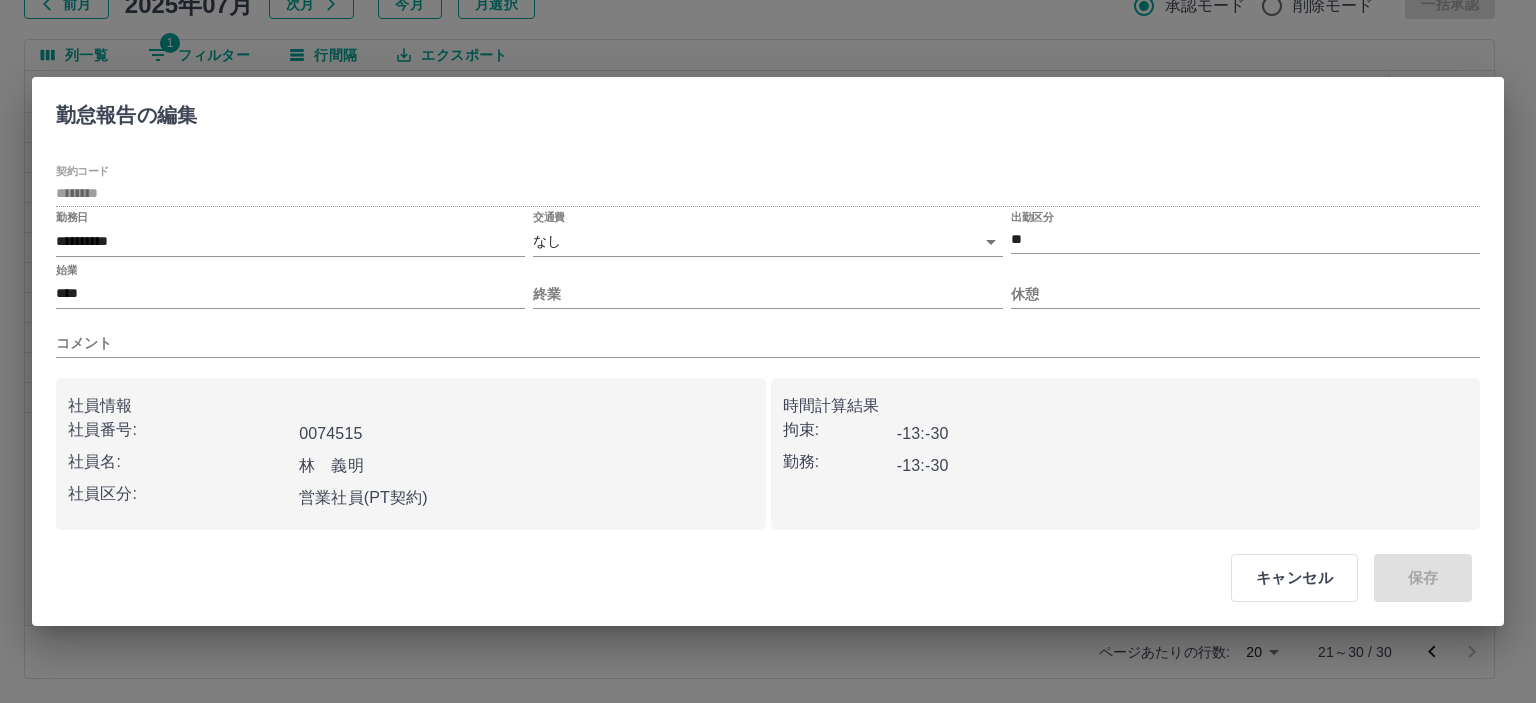 click on "交通費" at bounding box center (549, 217) 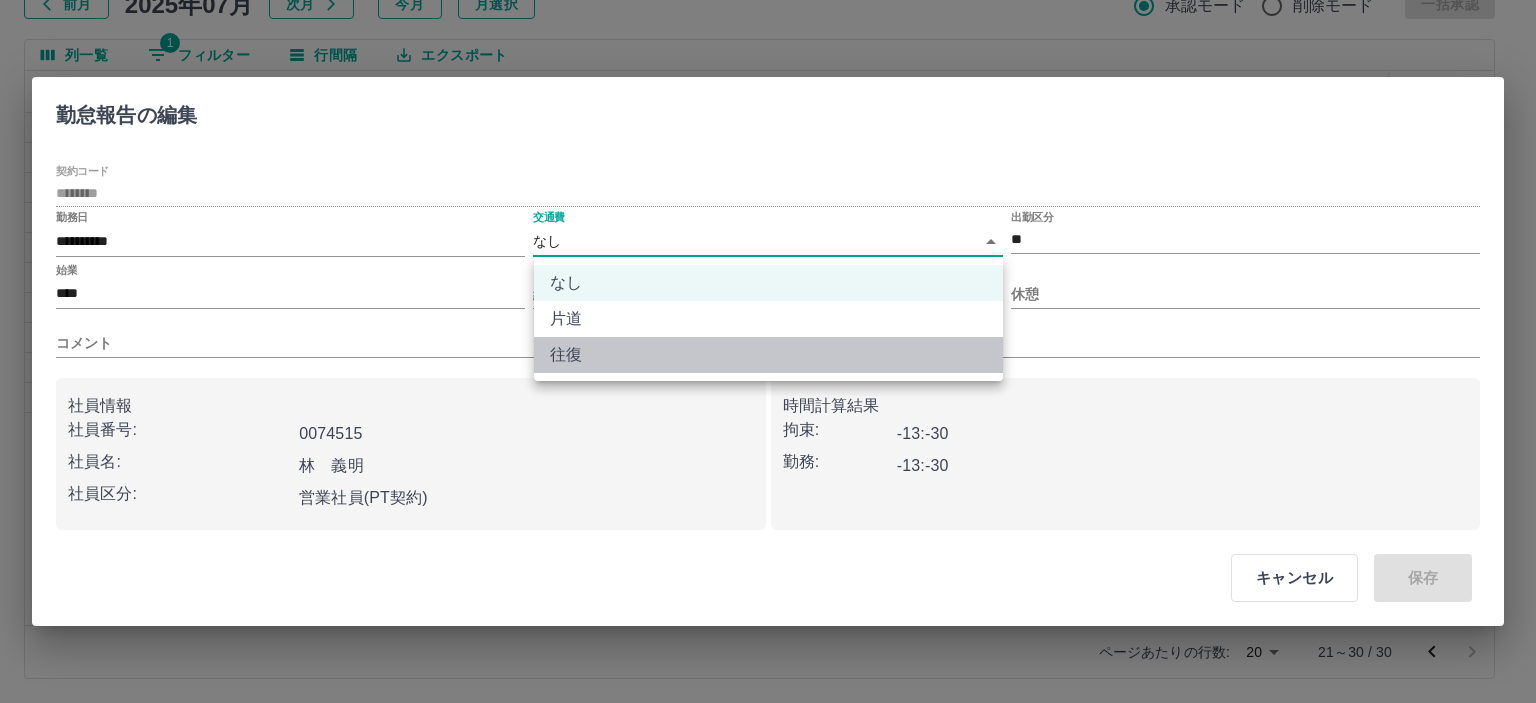drag, startPoint x: 609, startPoint y: 363, endPoint x: 598, endPoint y: 327, distance: 37.64306 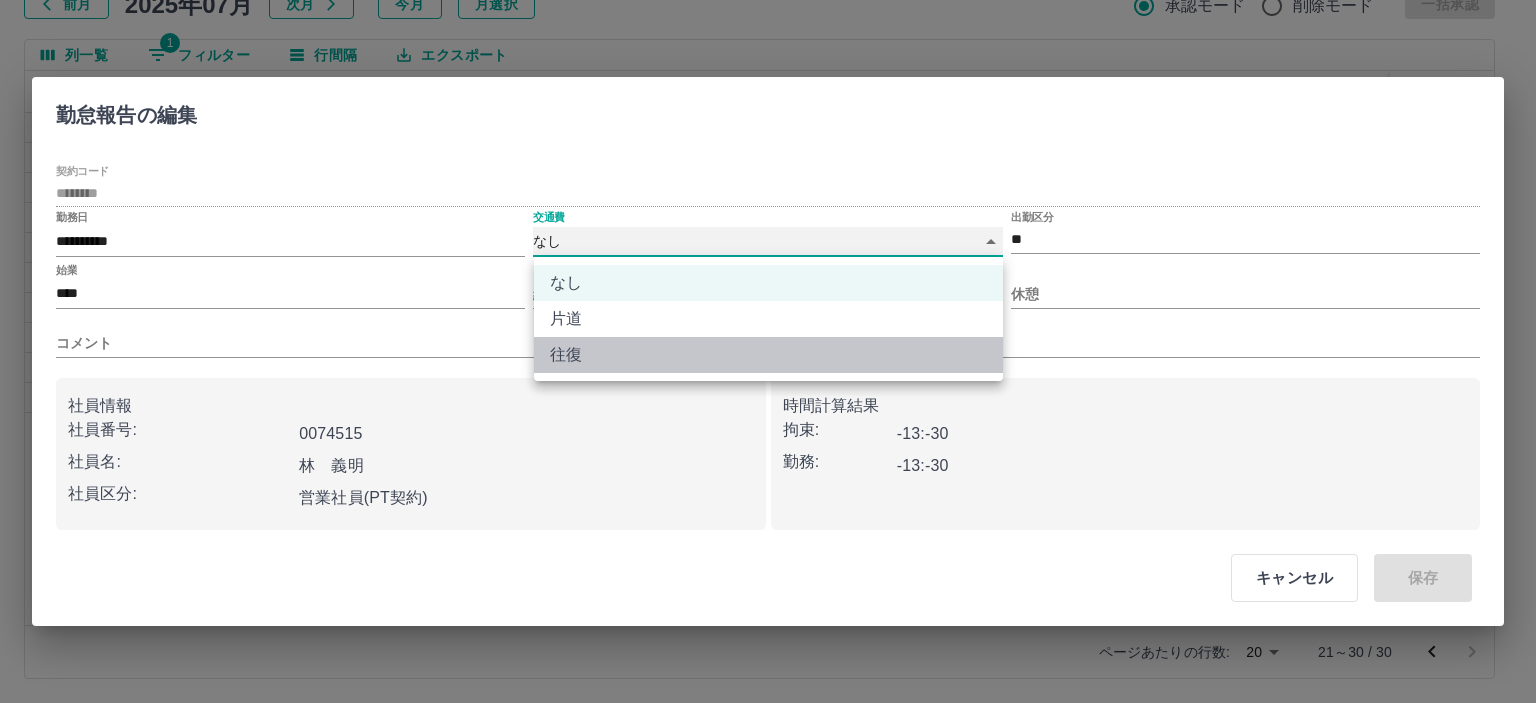 type on "******" 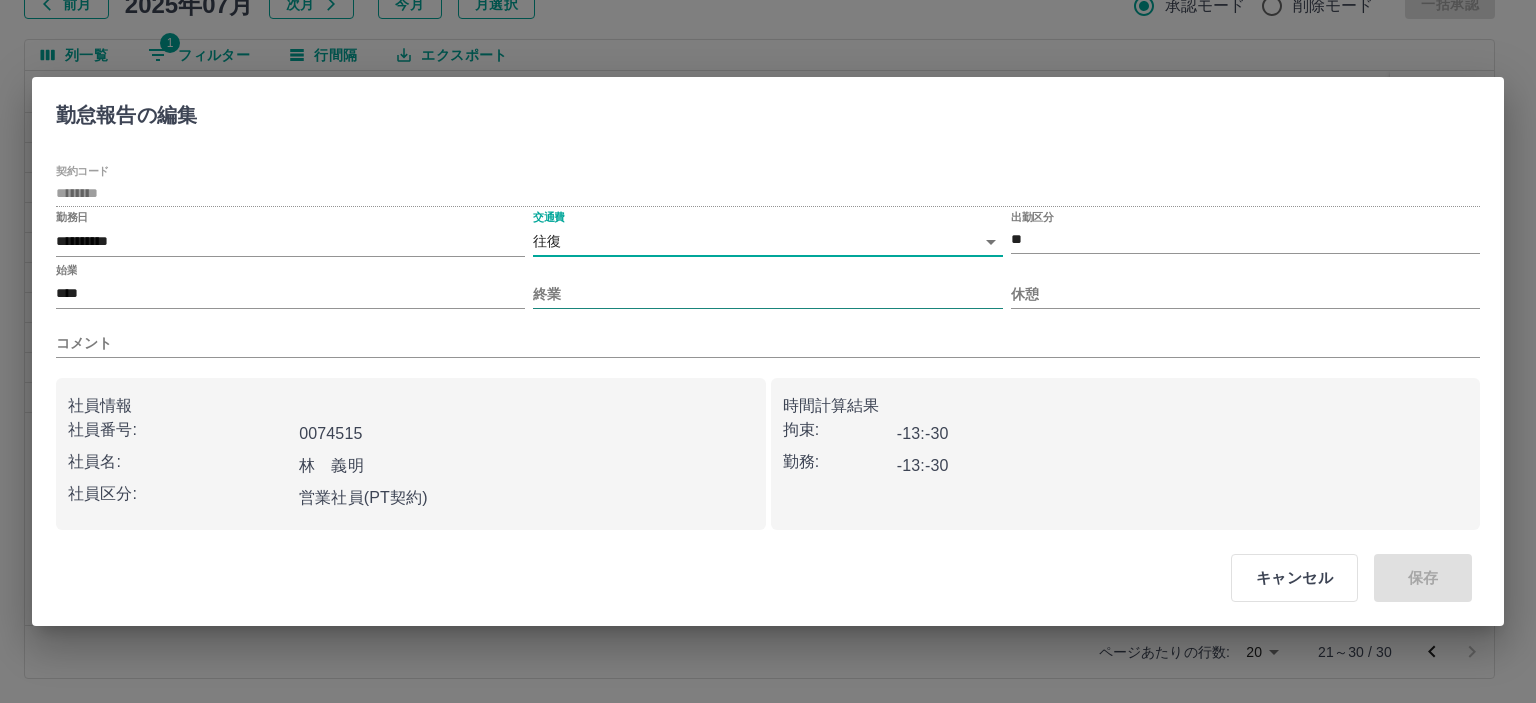 click on "終業" at bounding box center (767, 294) 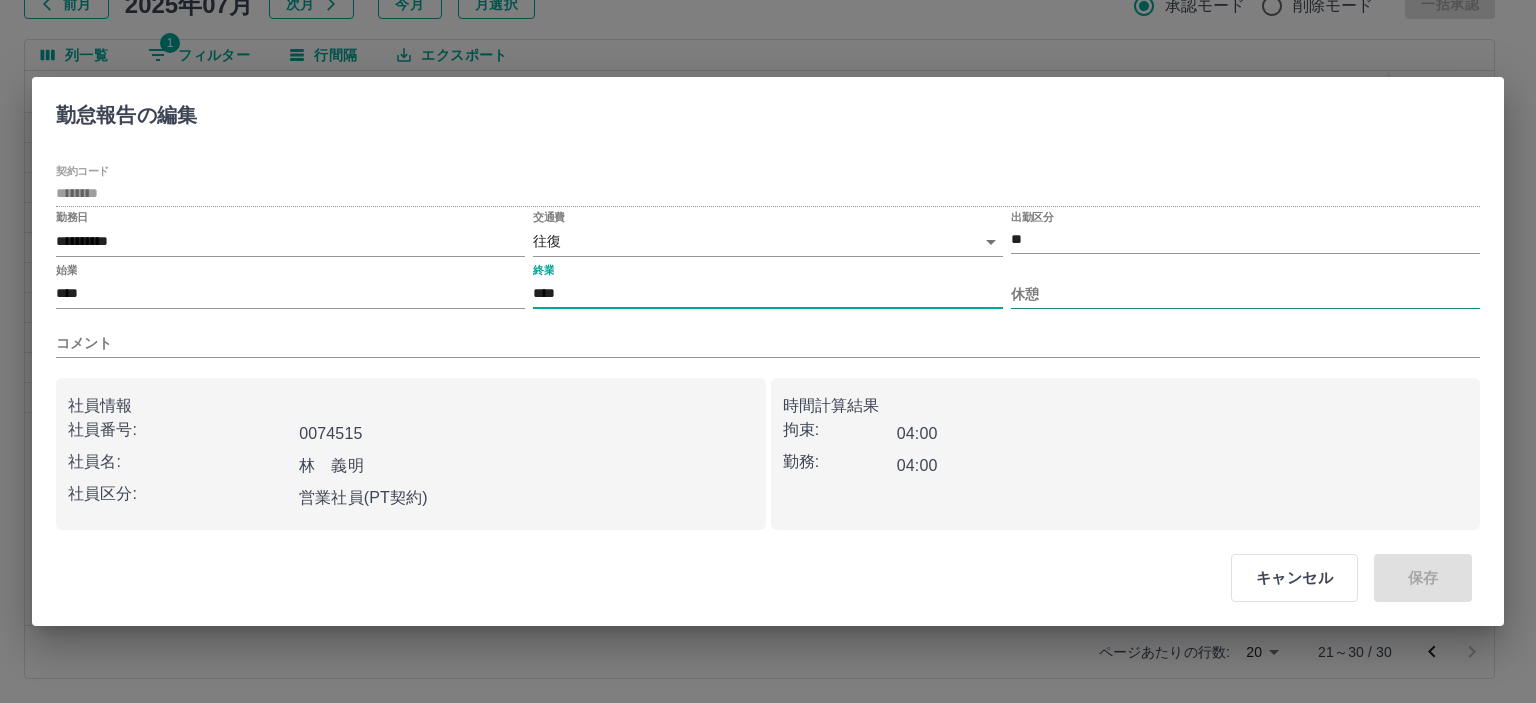 type on "****" 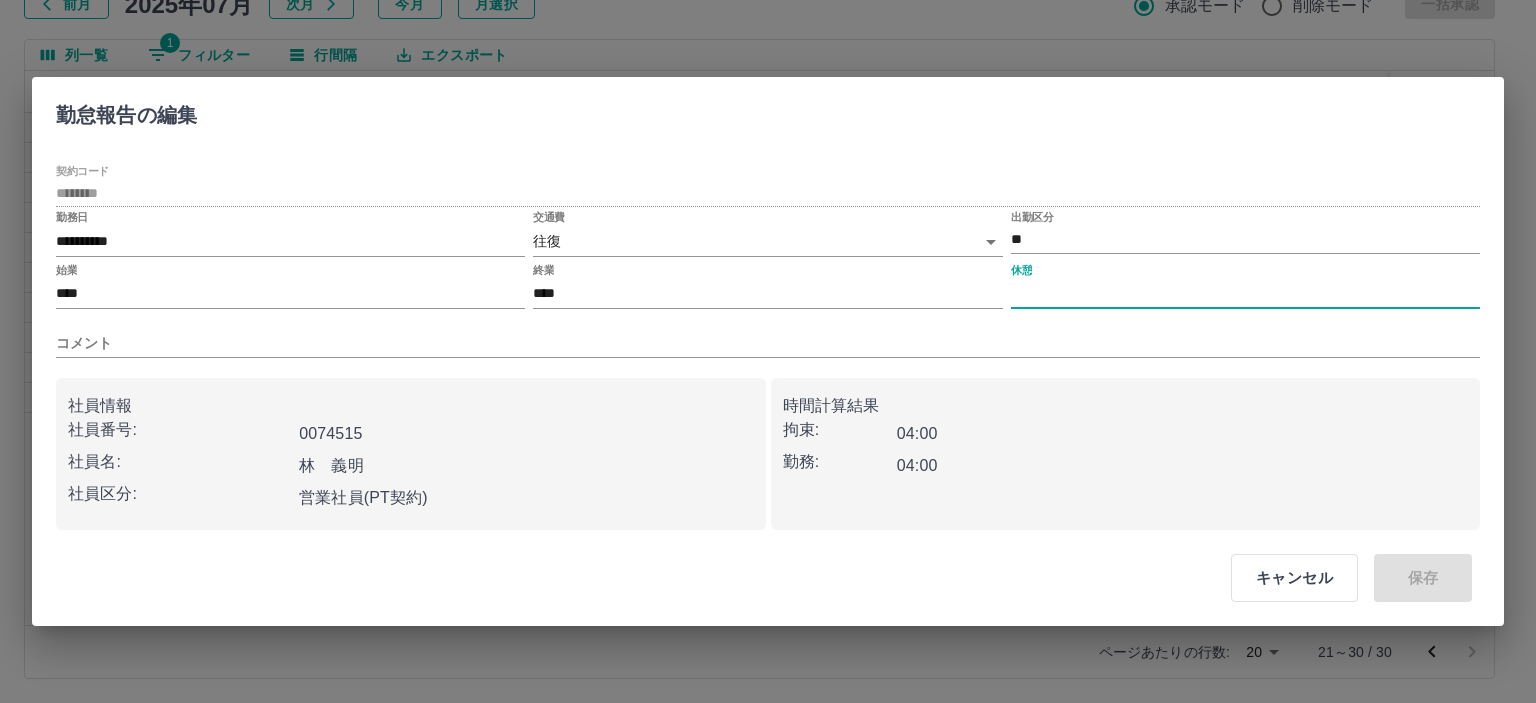 click on "休憩" at bounding box center [1245, 294] 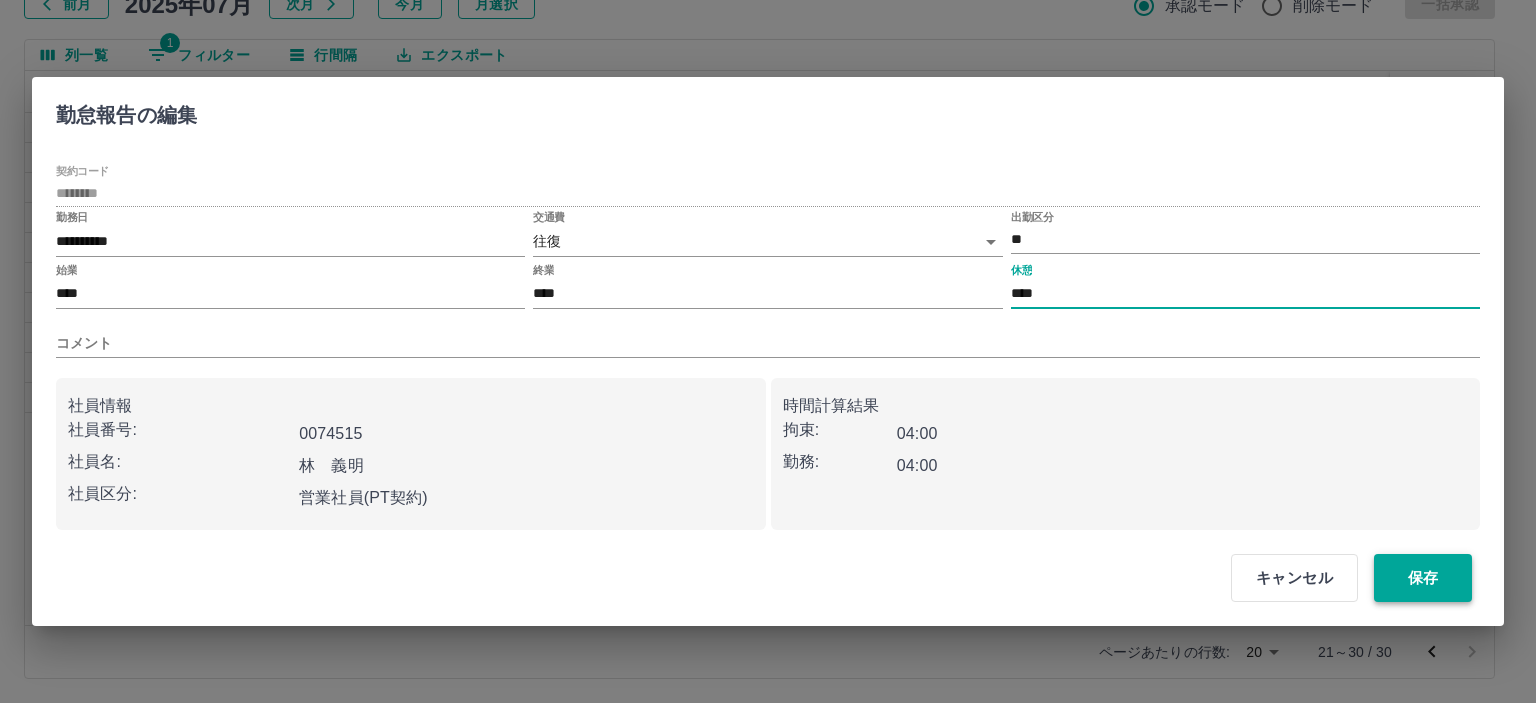 type on "****" 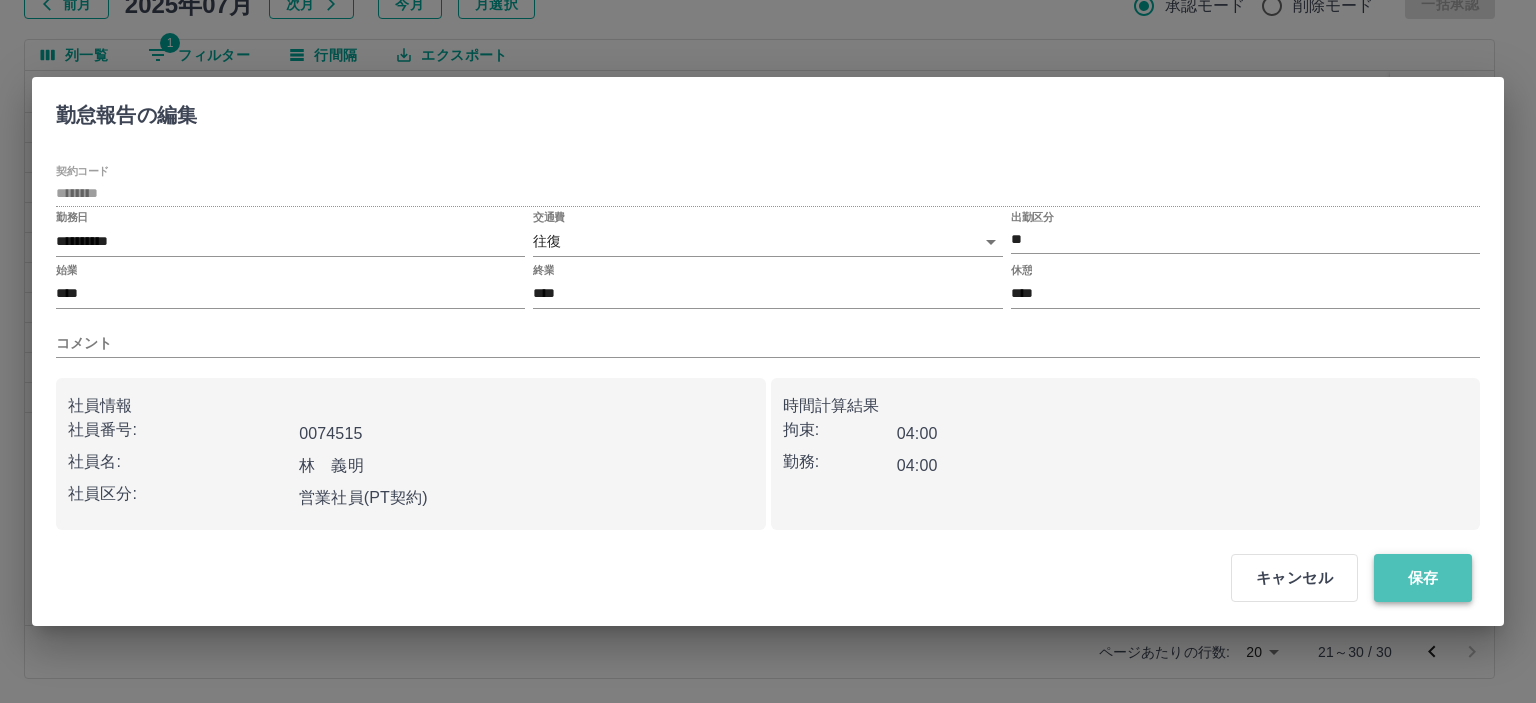 click on "保存" at bounding box center (1423, 578) 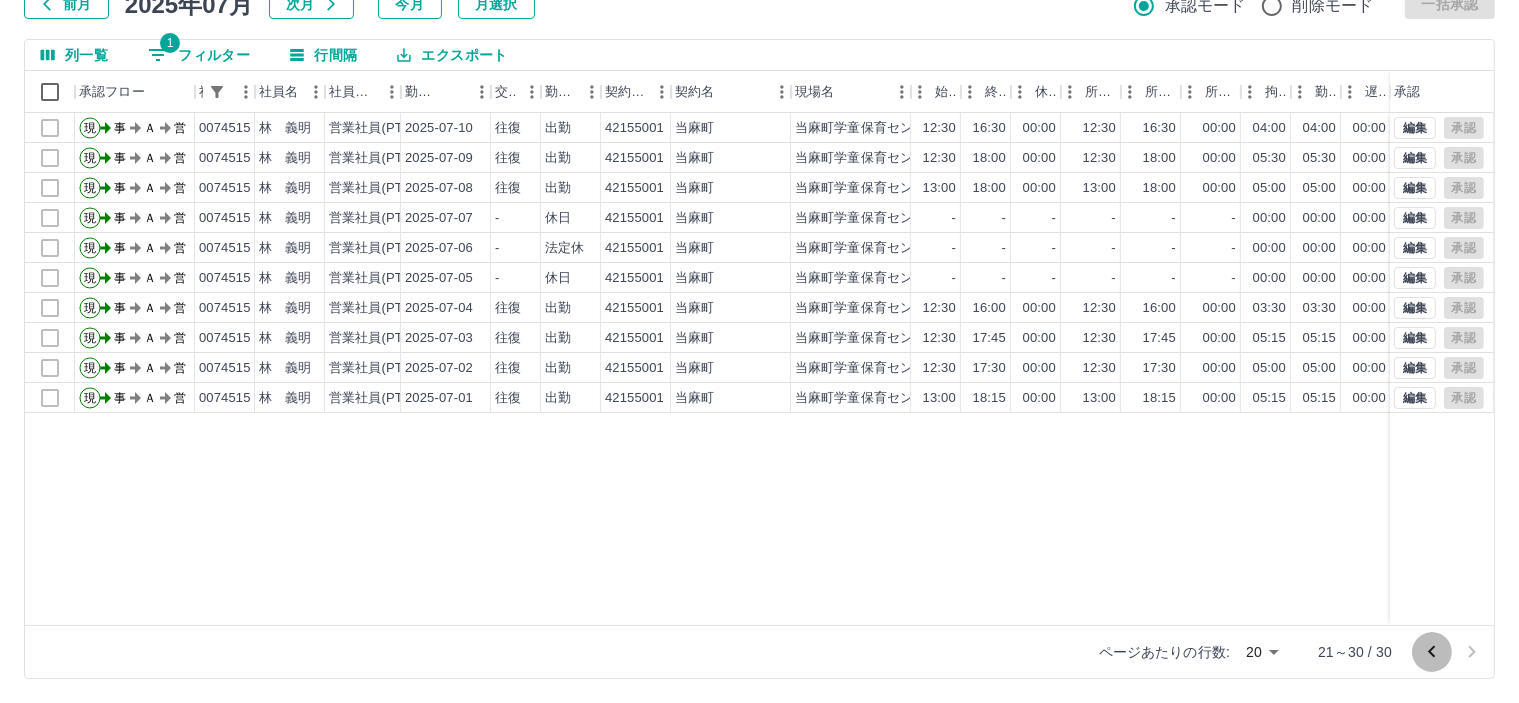 click 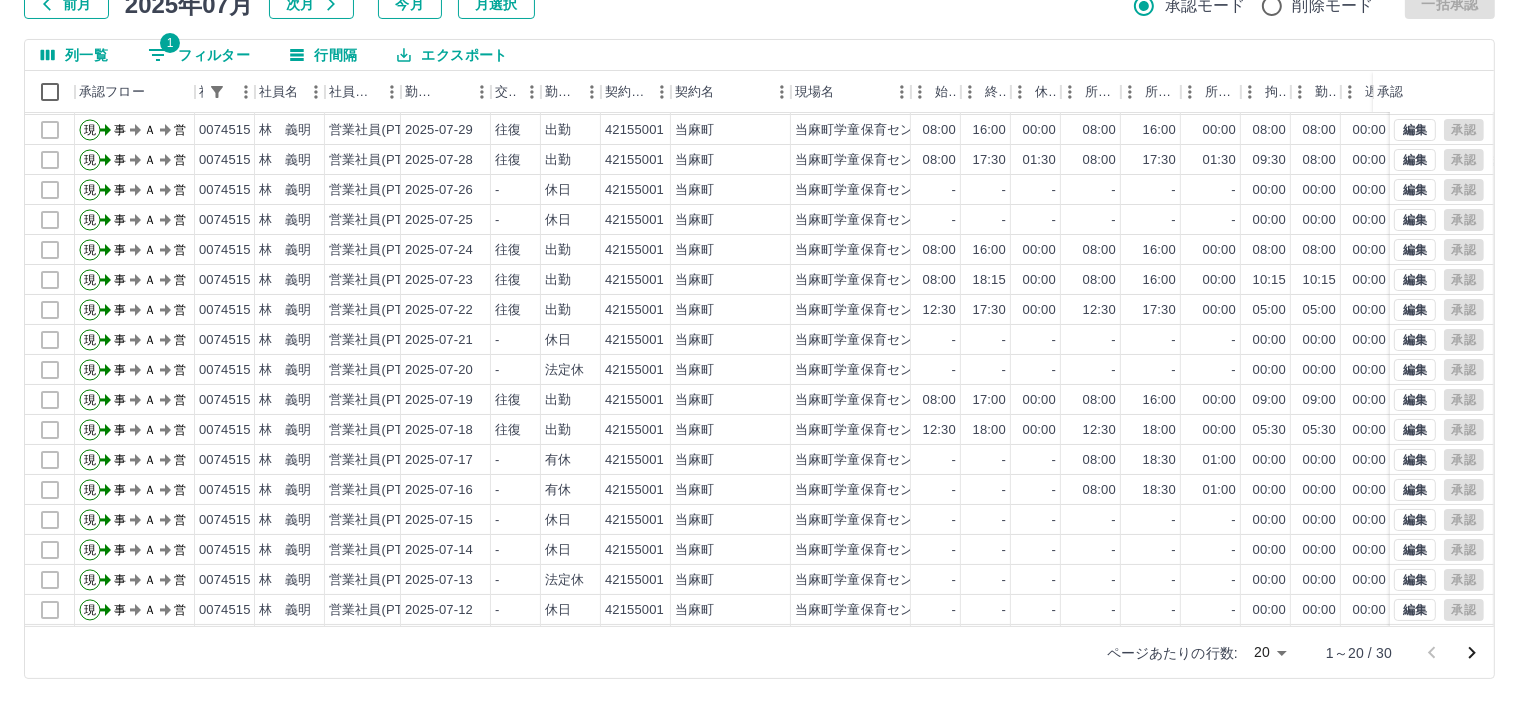 scroll, scrollTop: 103, scrollLeft: 0, axis: vertical 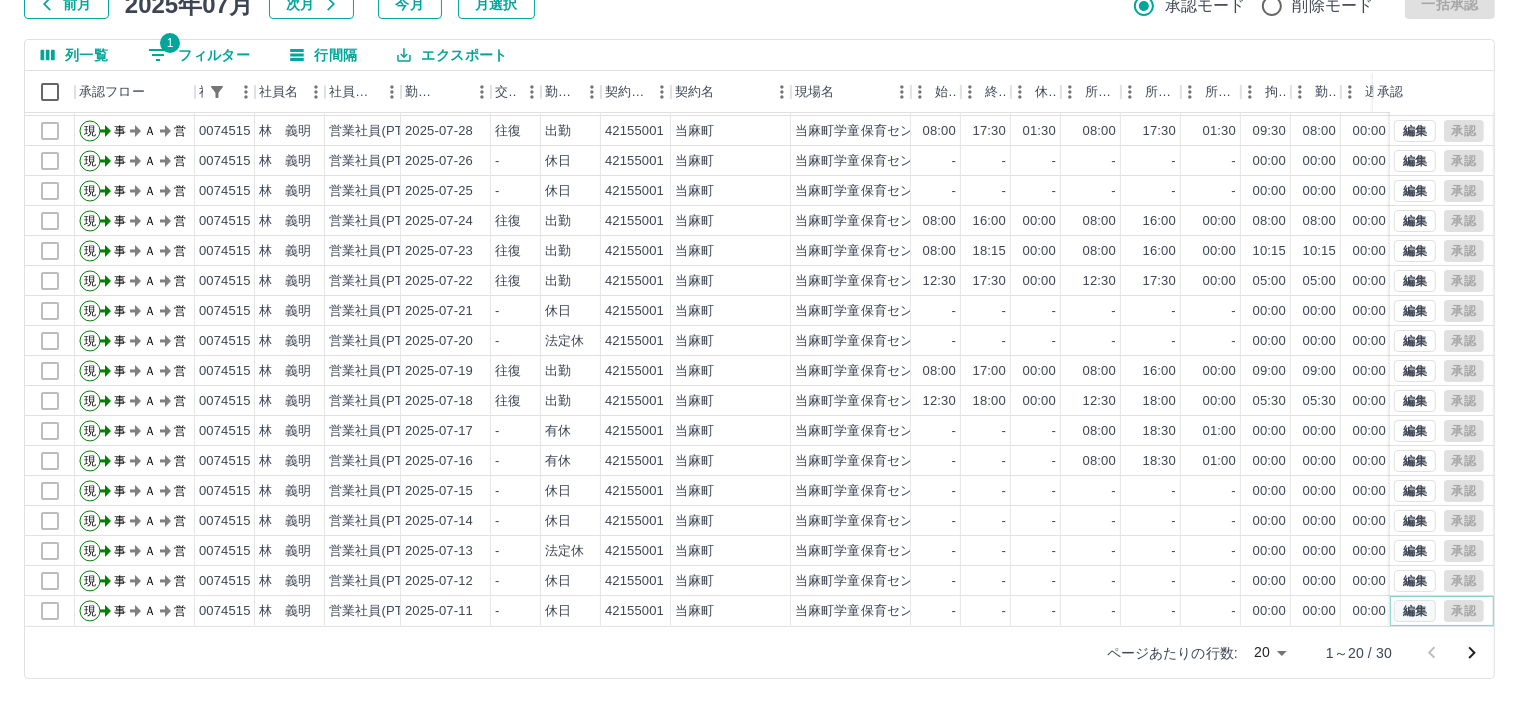 click on "編集" at bounding box center [1415, 611] 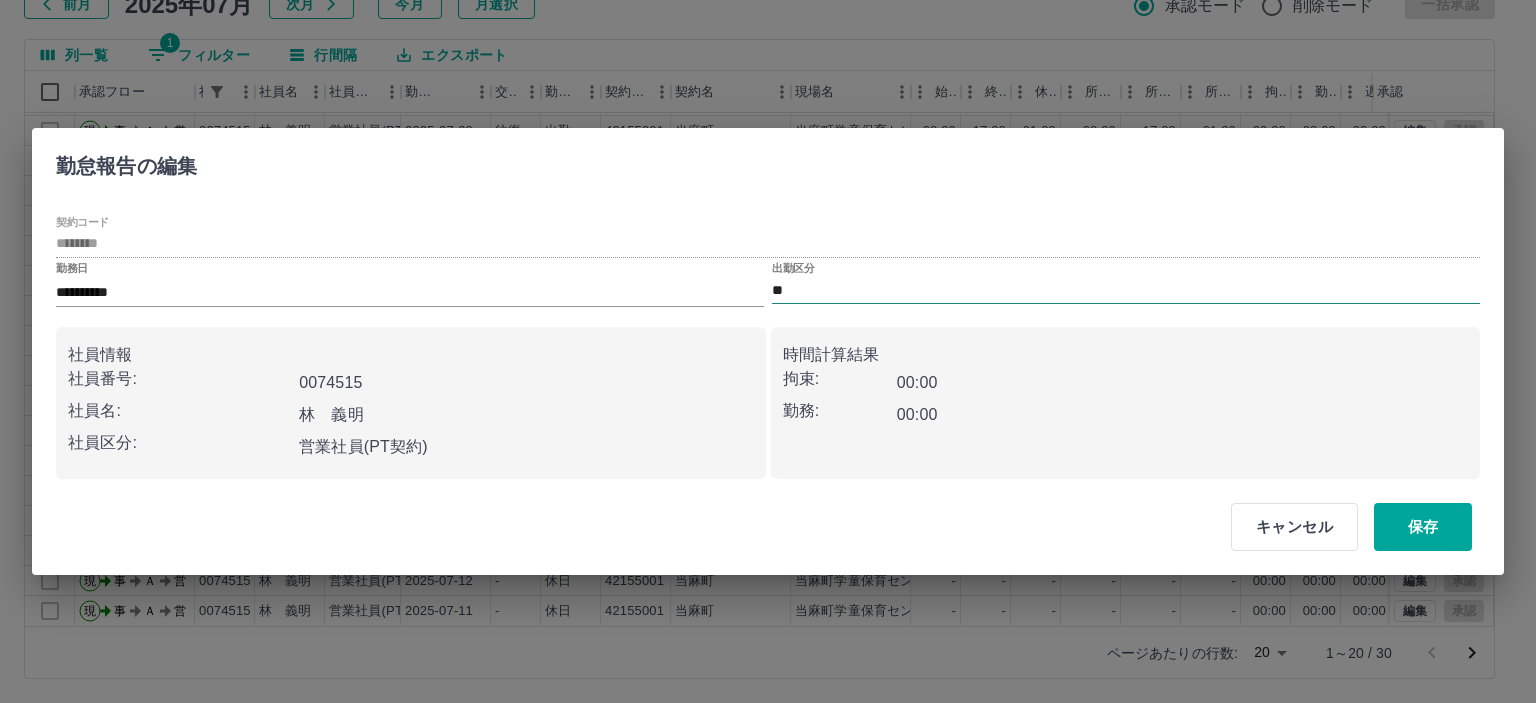 click on "**" at bounding box center [1126, 290] 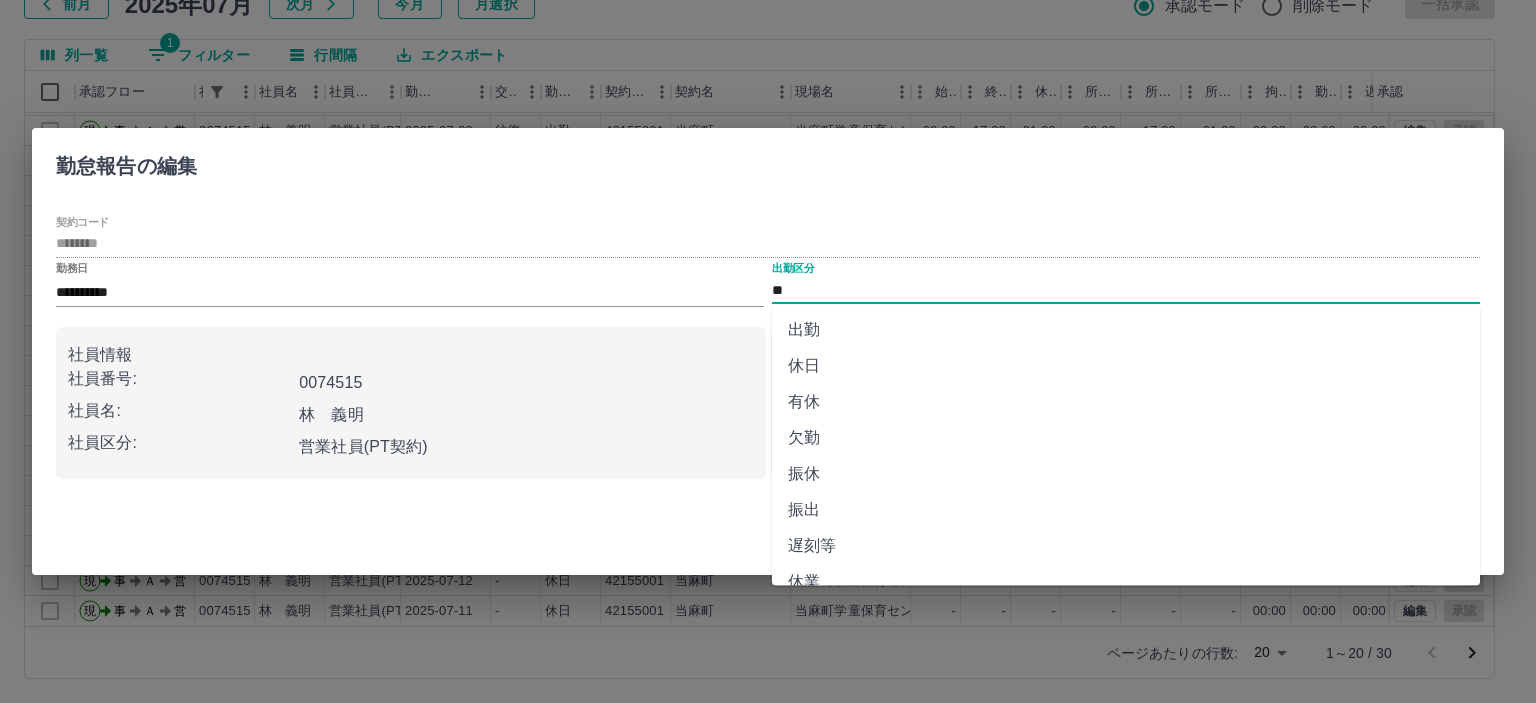 click on "出勤" at bounding box center (1126, 330) 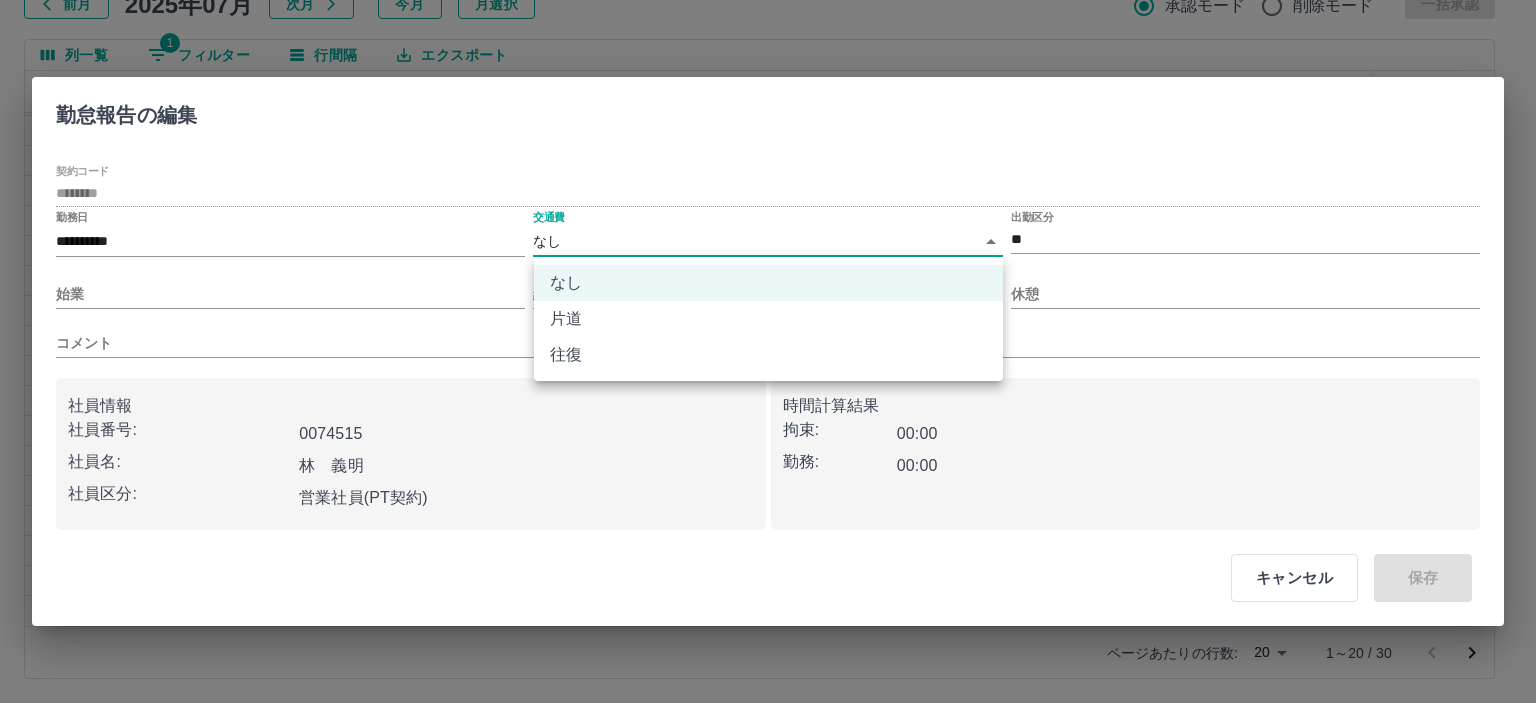 click on "SDH勤怠 半田　春菜 勤務実績承認 前月 2025年07月 次月 今月 月選択 承認モード 削除モード 一括承認 列一覧 1 フィルター 行間隔 エクスポート 承認フロー 社員番号 社員名 社員区分 勤務日 交通費 勤務区分 契約コード 契約名 現場名 始業 終業 休憩 所定開始 所定終業 所定休憩 拘束 勤務 遅刻等 コメント ステータス 承認 現 事 Ａ 営 0074515 林　義明 営業社員(PT契約) 2025-07-30 往復 出勤 42155001 当麻町 当麻町学童保育センター 08:00 18:15 00:00 08:00 16:00 00:00 10:15 10:15 00:00 海野さん対応 事務担当者承認待 現 事 Ａ 営 0074515 林　義明 営業社員(PT契約) 2025-07-29 往復 出勤 42155001 当麻町 当麻町学童保育センター 08:00 16:00 00:00 08:00 16:00 00:00 08:00 08:00 00:00 事務担当者承認待 現 事 Ａ 営 0074515 林　義明 営業社員(PT契約) 2025-07-28 往復 出勤 42155001 当麻町 当麻町学童保育センター -" at bounding box center [768, 280] 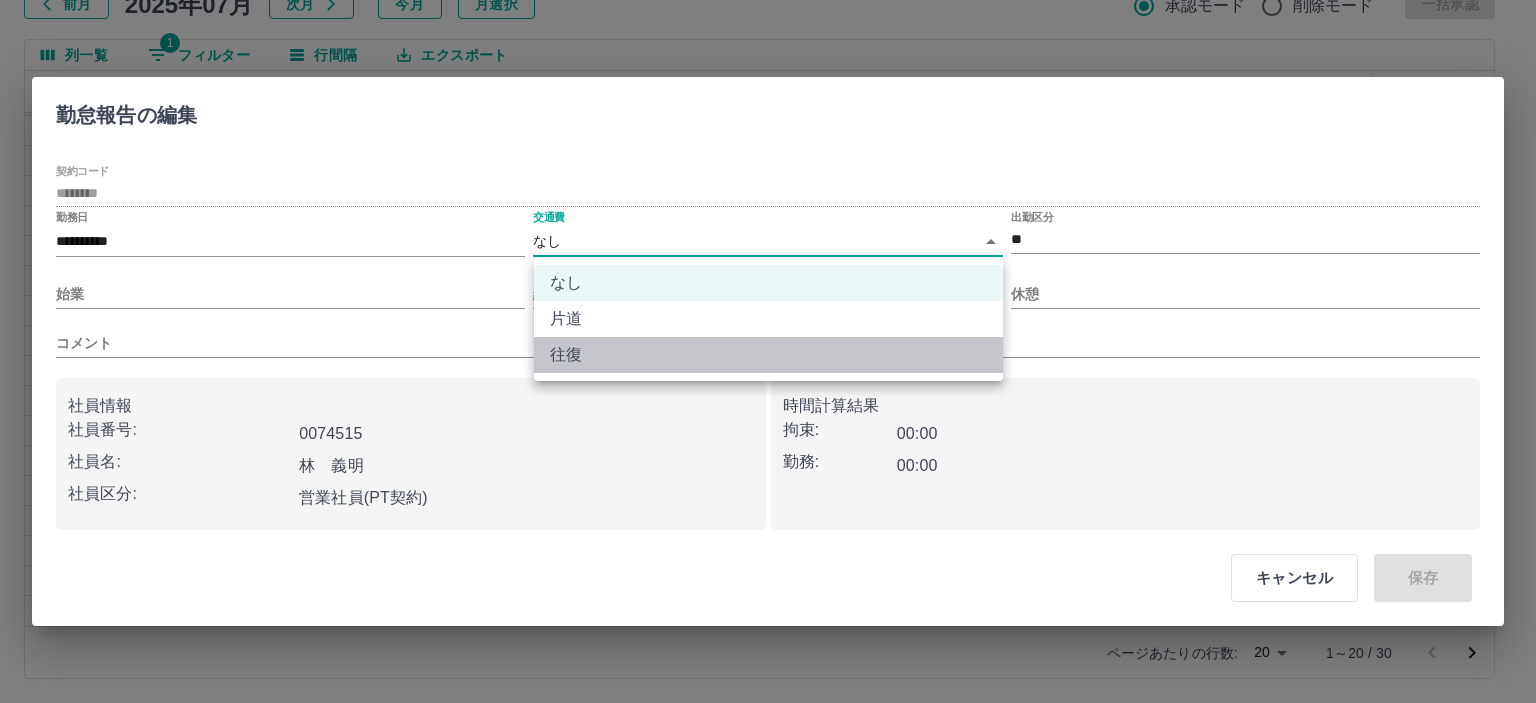 click on "往復" at bounding box center (768, 355) 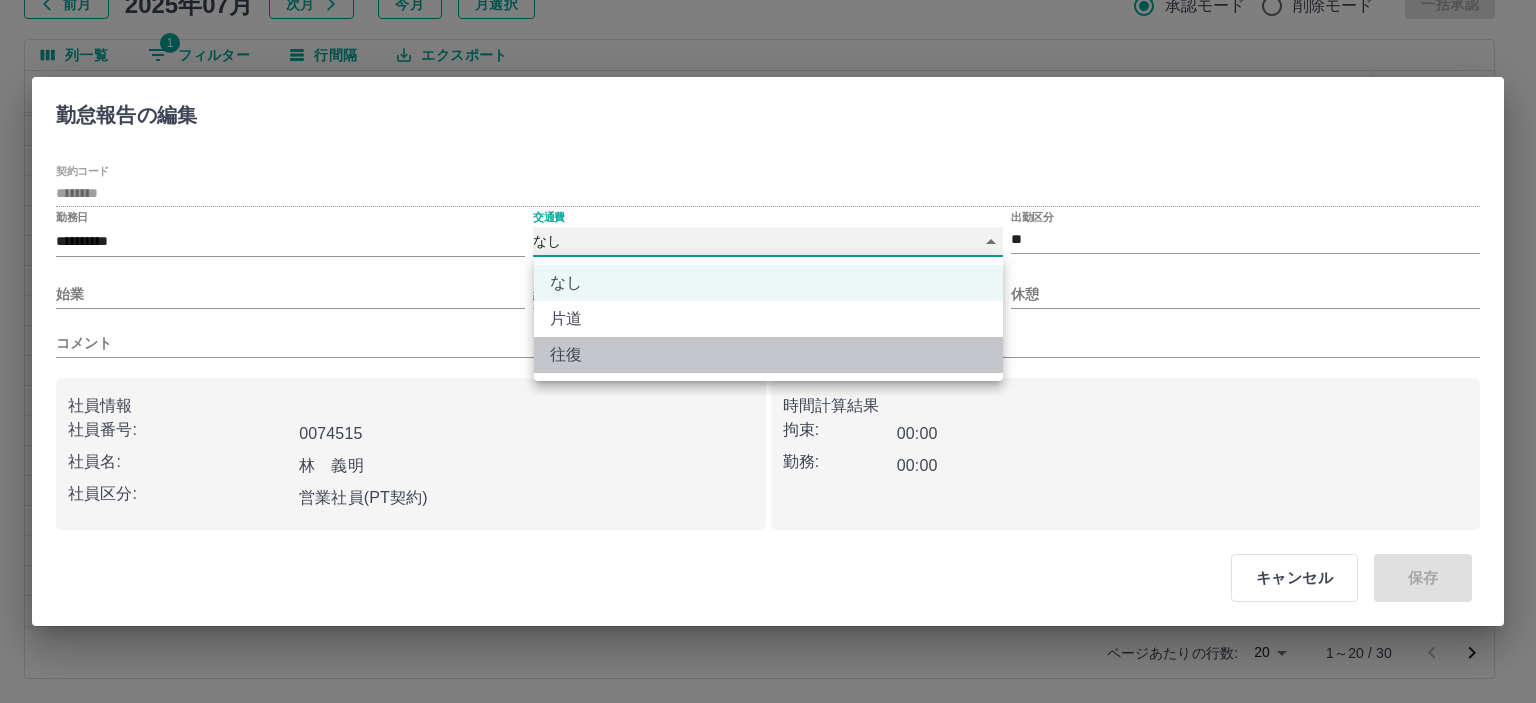 type on "******" 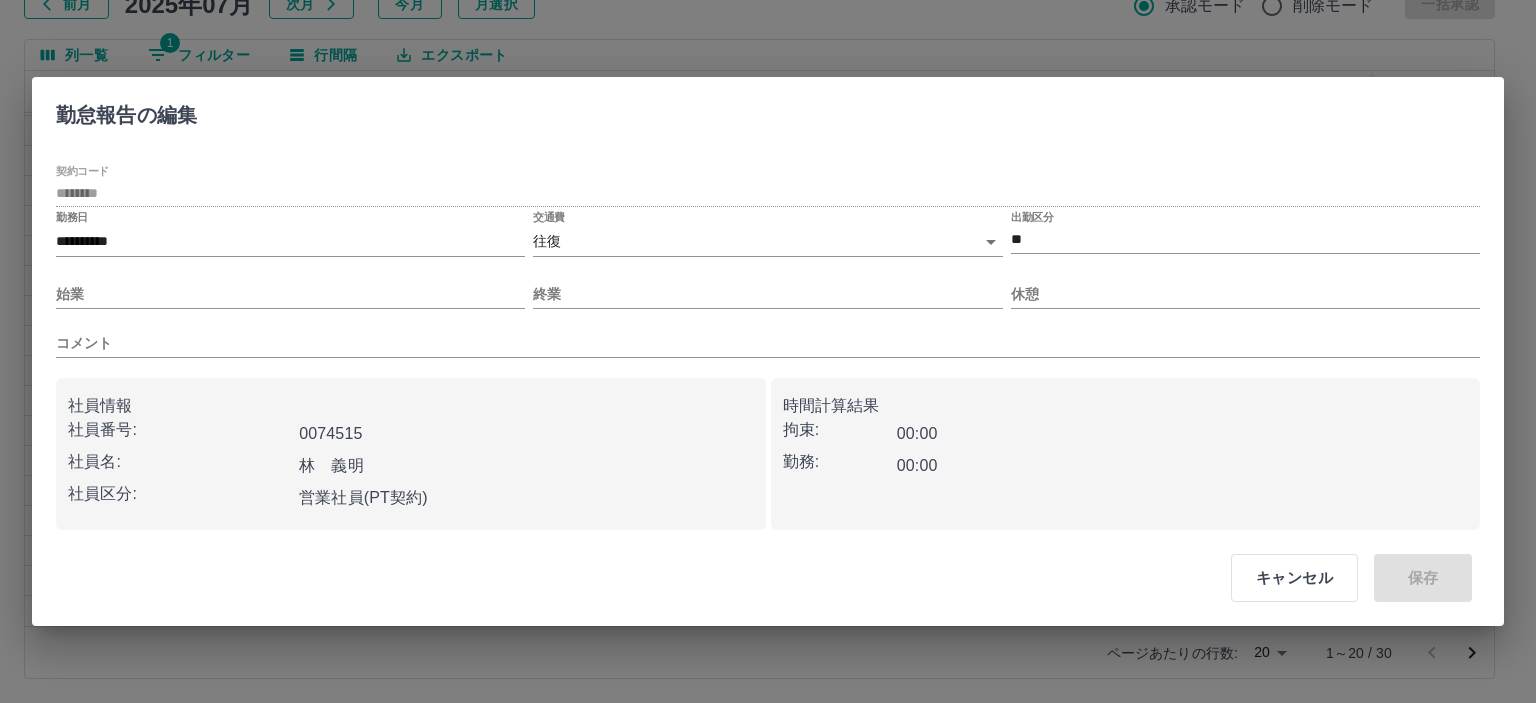 click on "コメント" at bounding box center (768, 335) 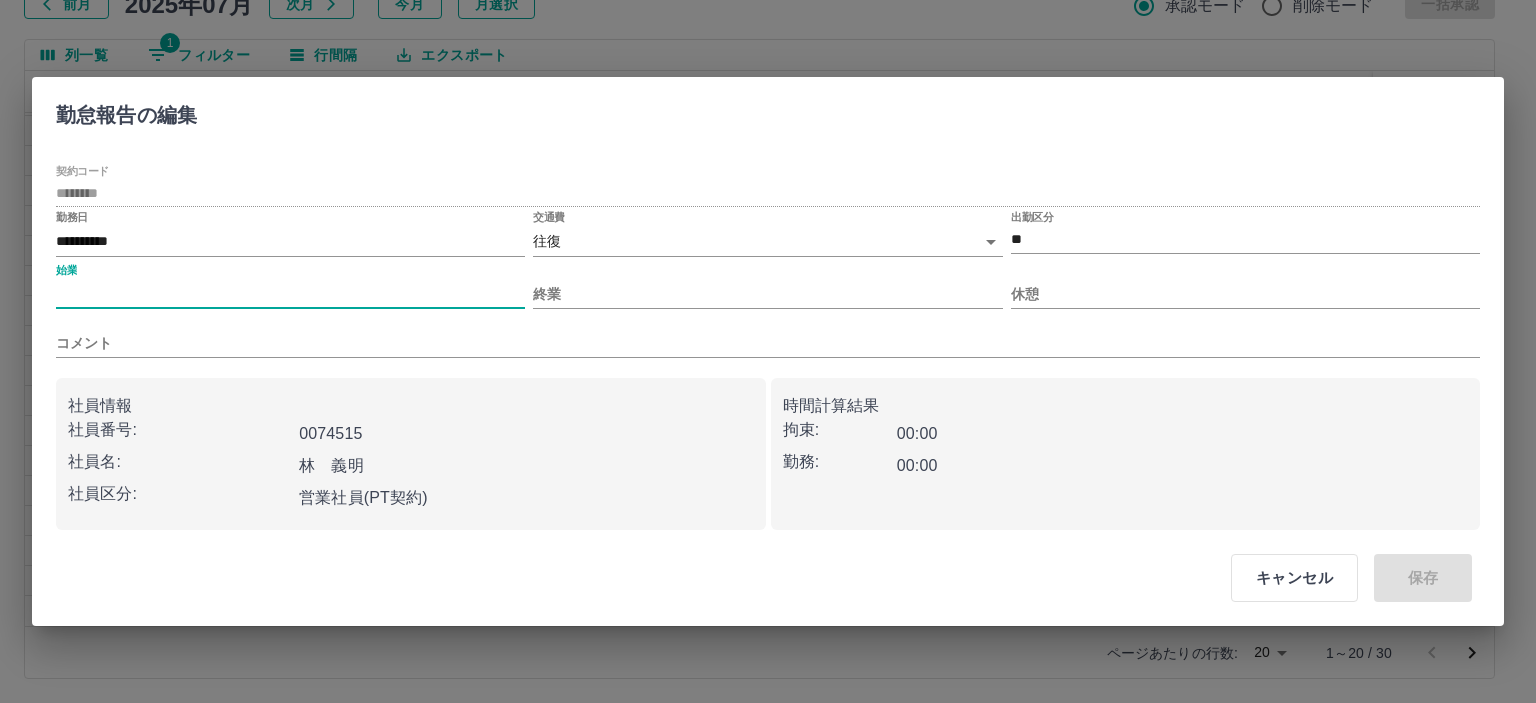 click on "始業" at bounding box center [290, 294] 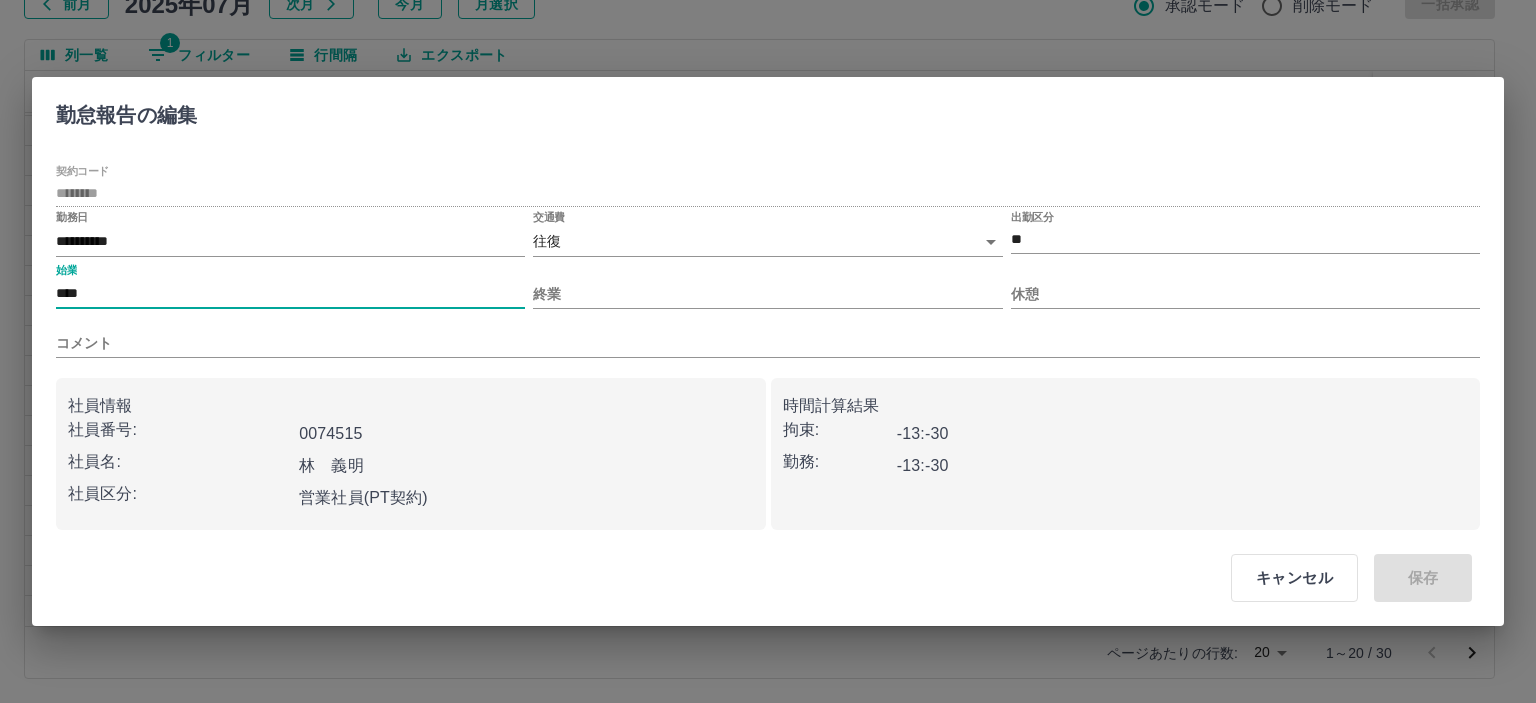 type on "****" 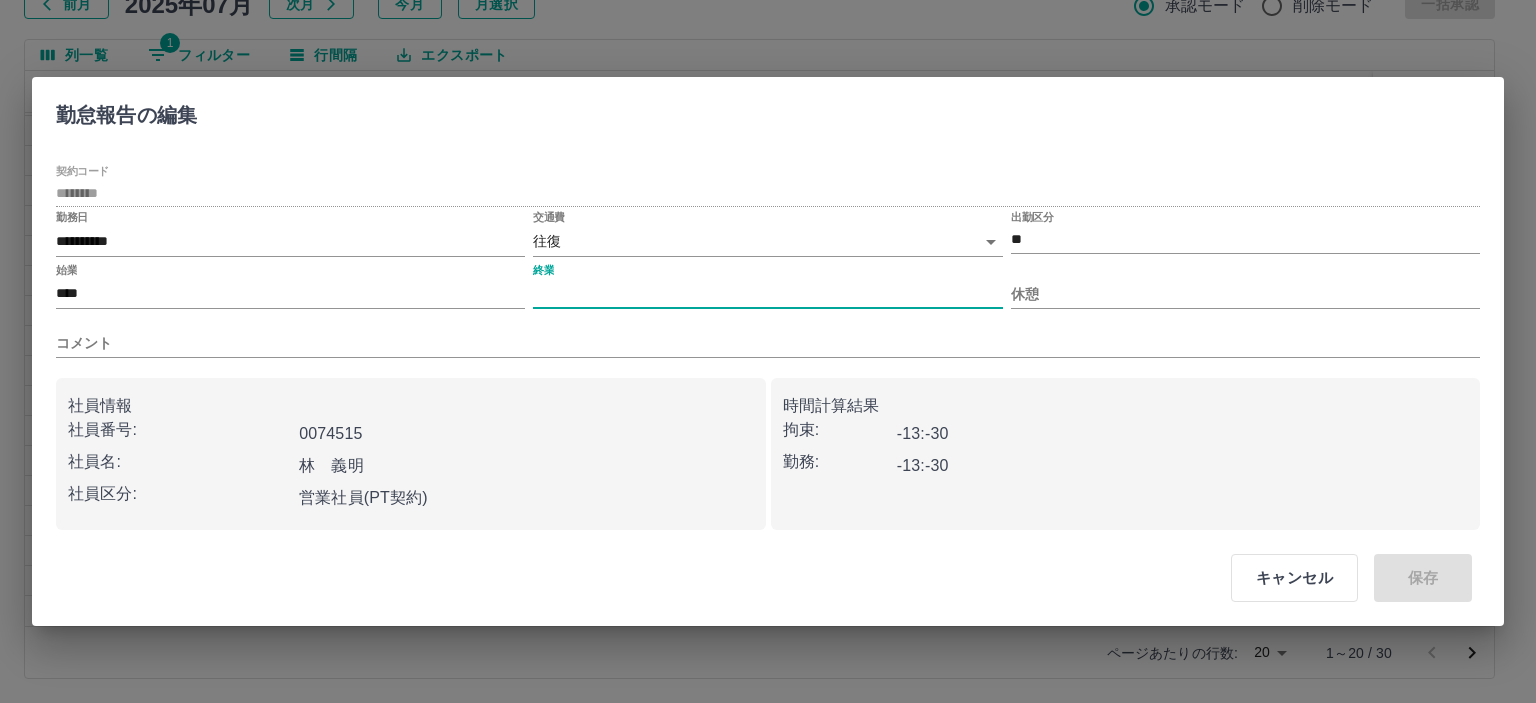 click on "終業" at bounding box center (767, 294) 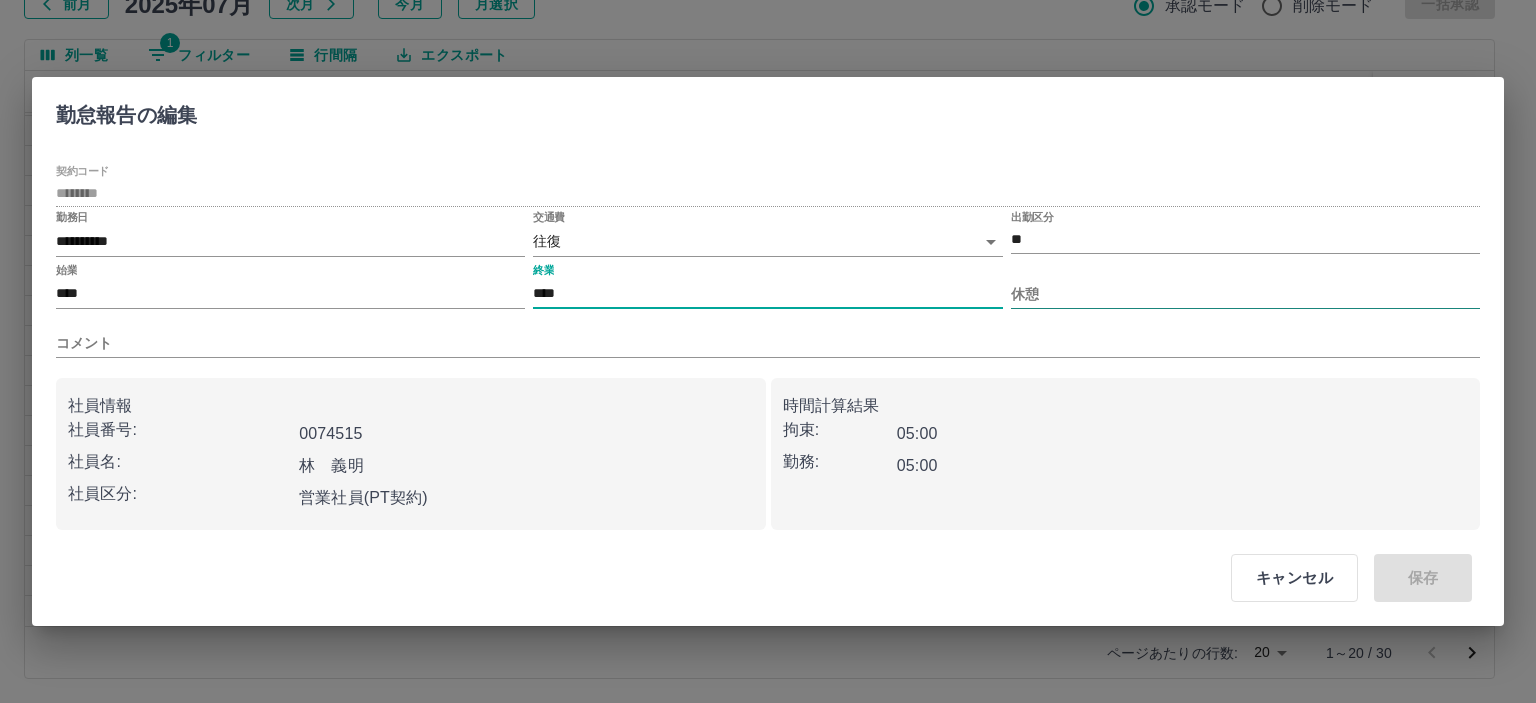 type on "****" 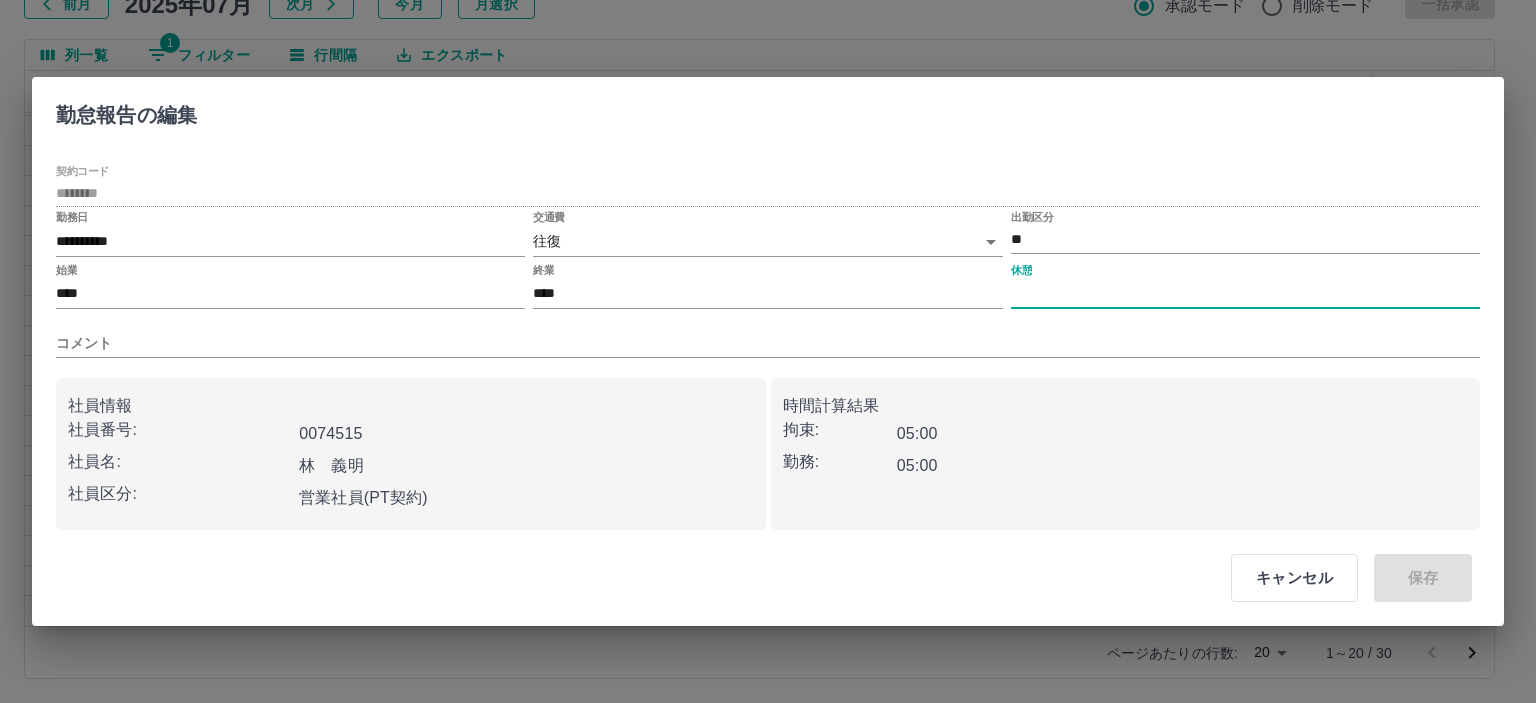 click on "休憩" at bounding box center (1245, 294) 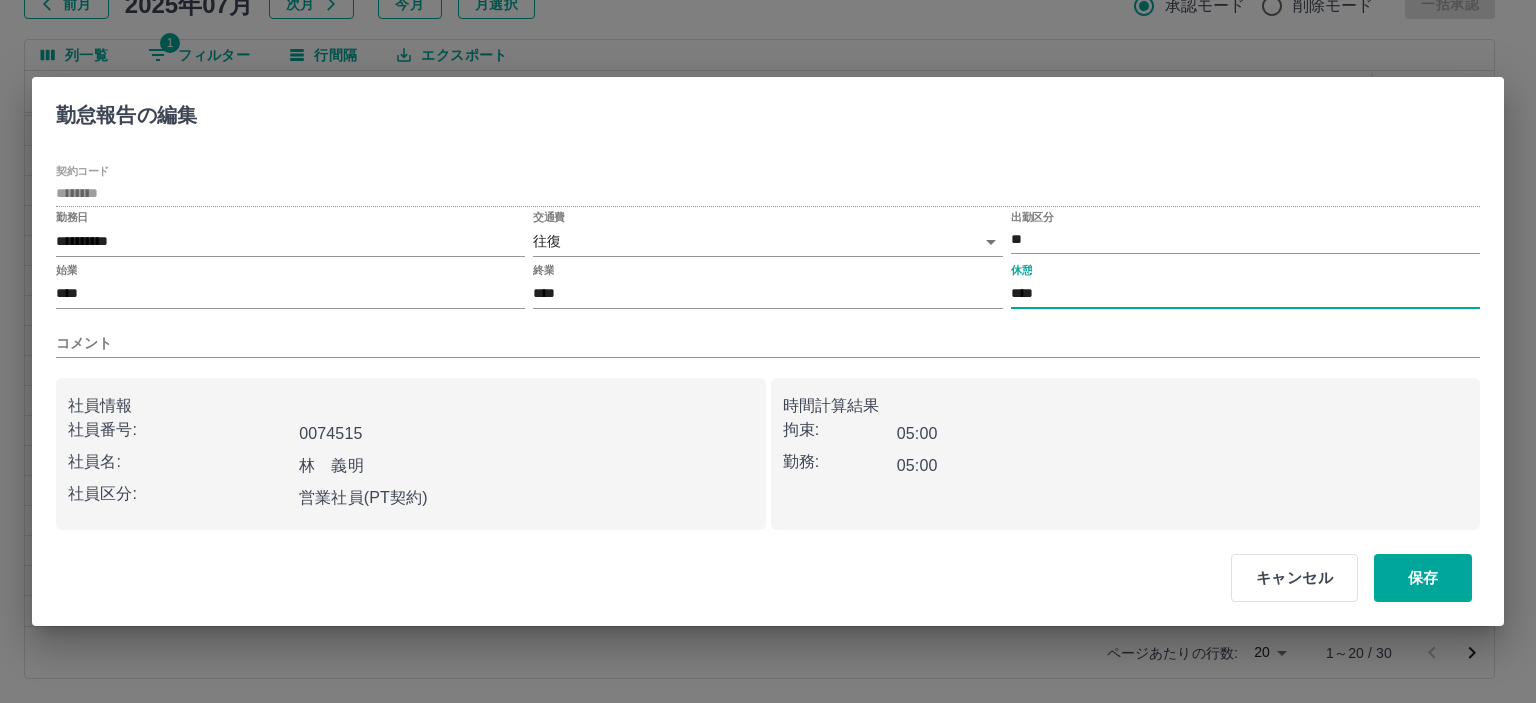 type on "****" 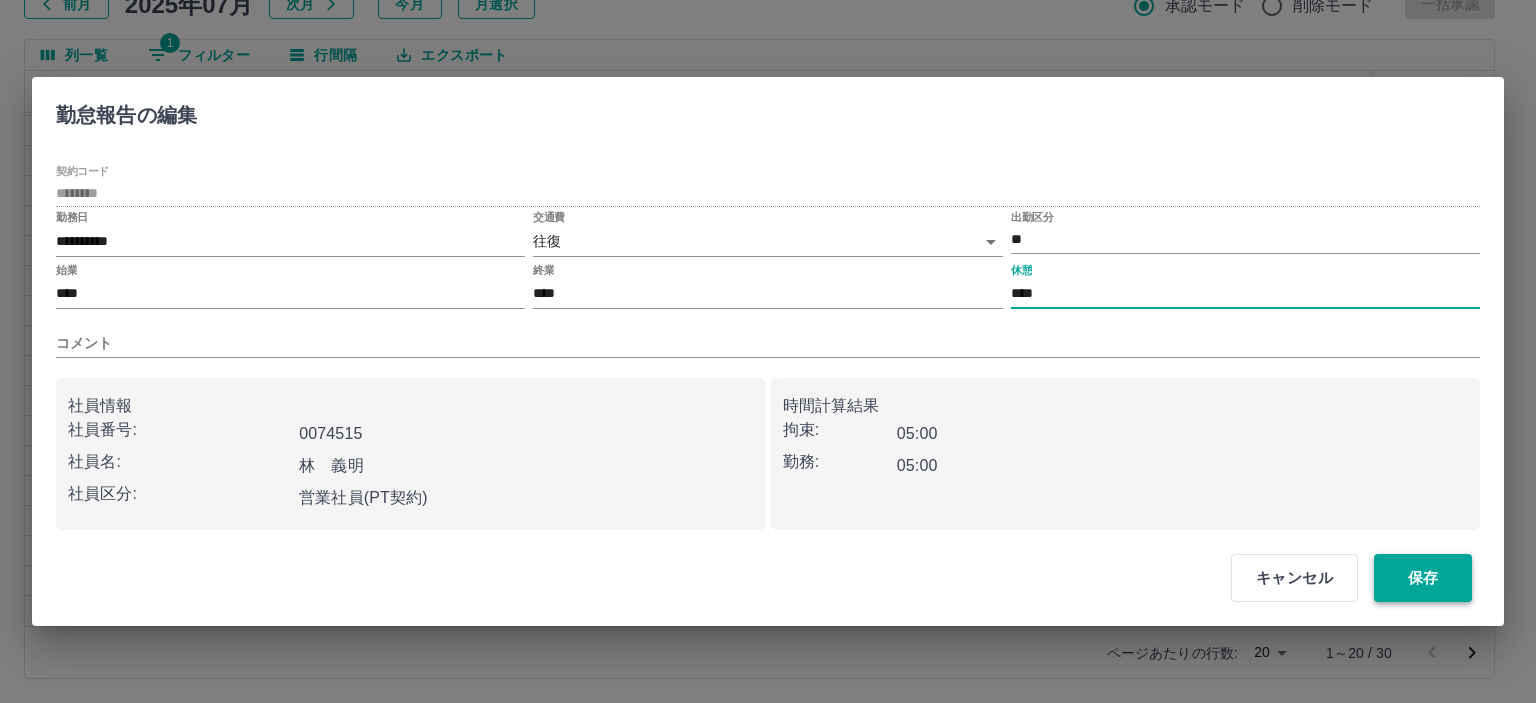 click on "保存" at bounding box center [1423, 578] 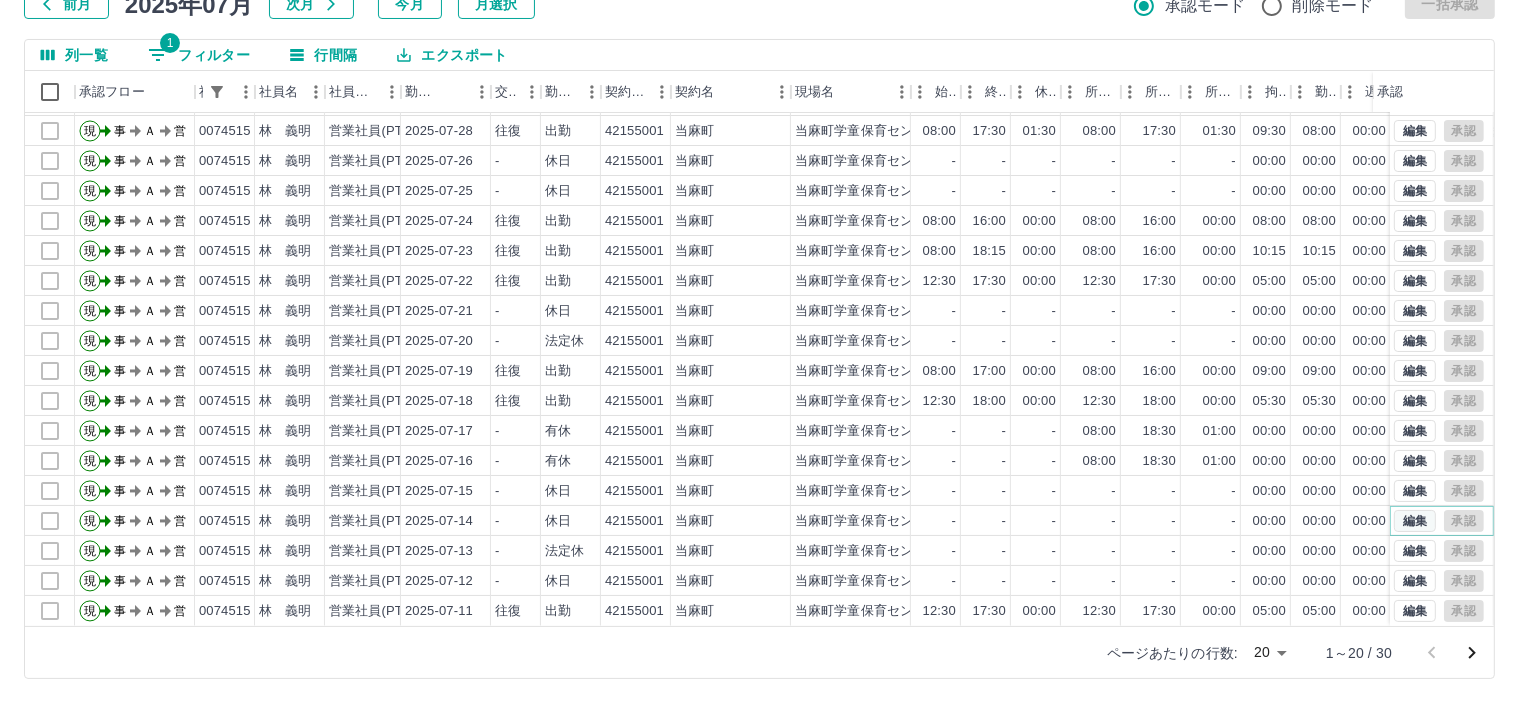 click on "編集" at bounding box center [1415, 521] 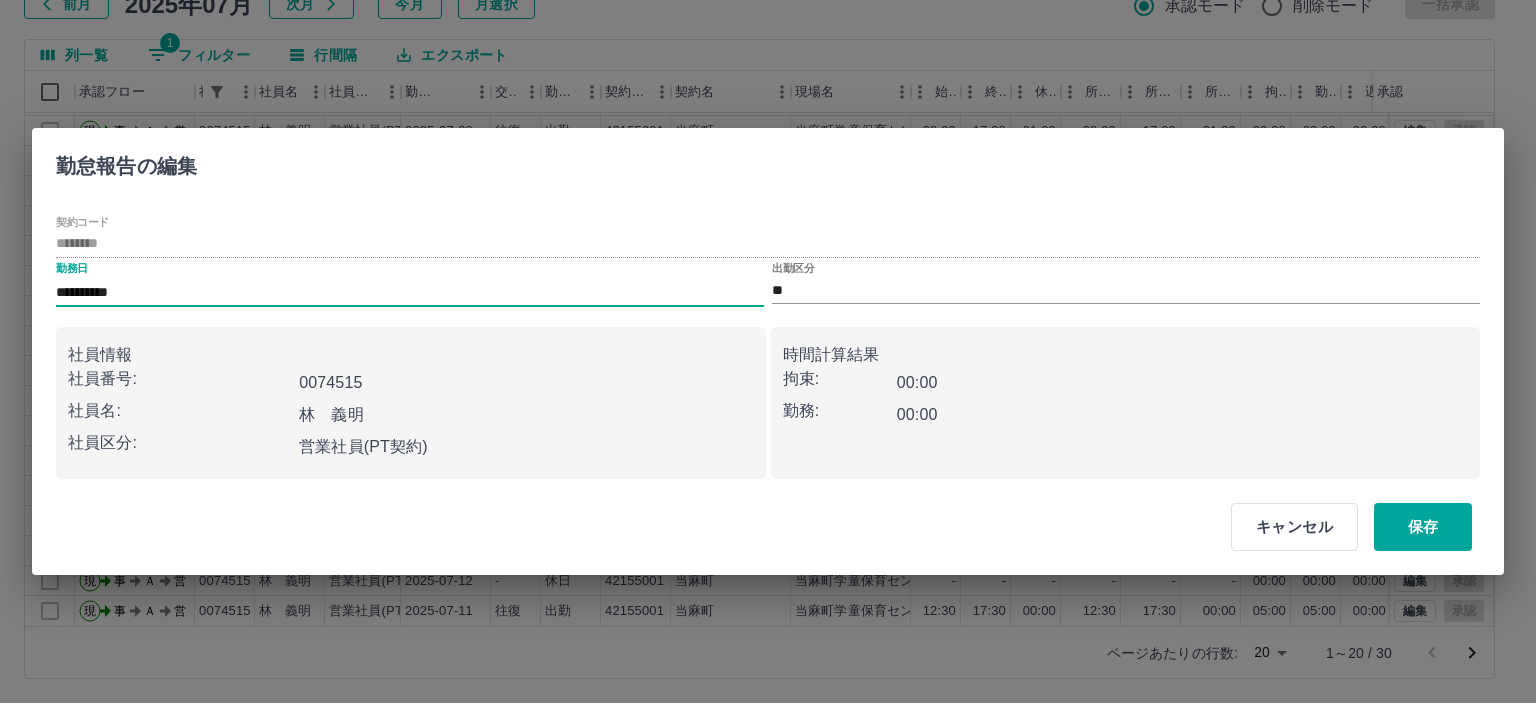 click on "**********" at bounding box center [410, 292] 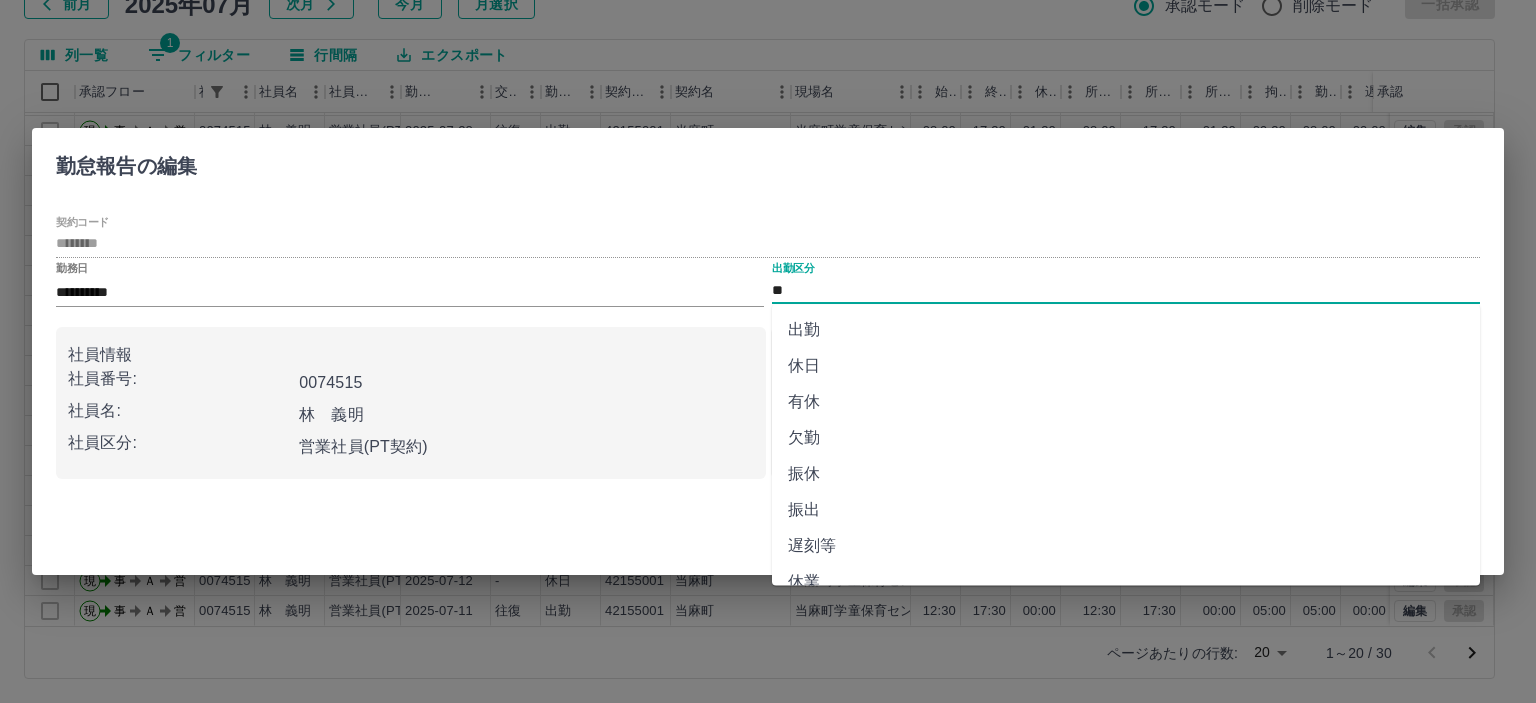 click on "**" at bounding box center (1126, 290) 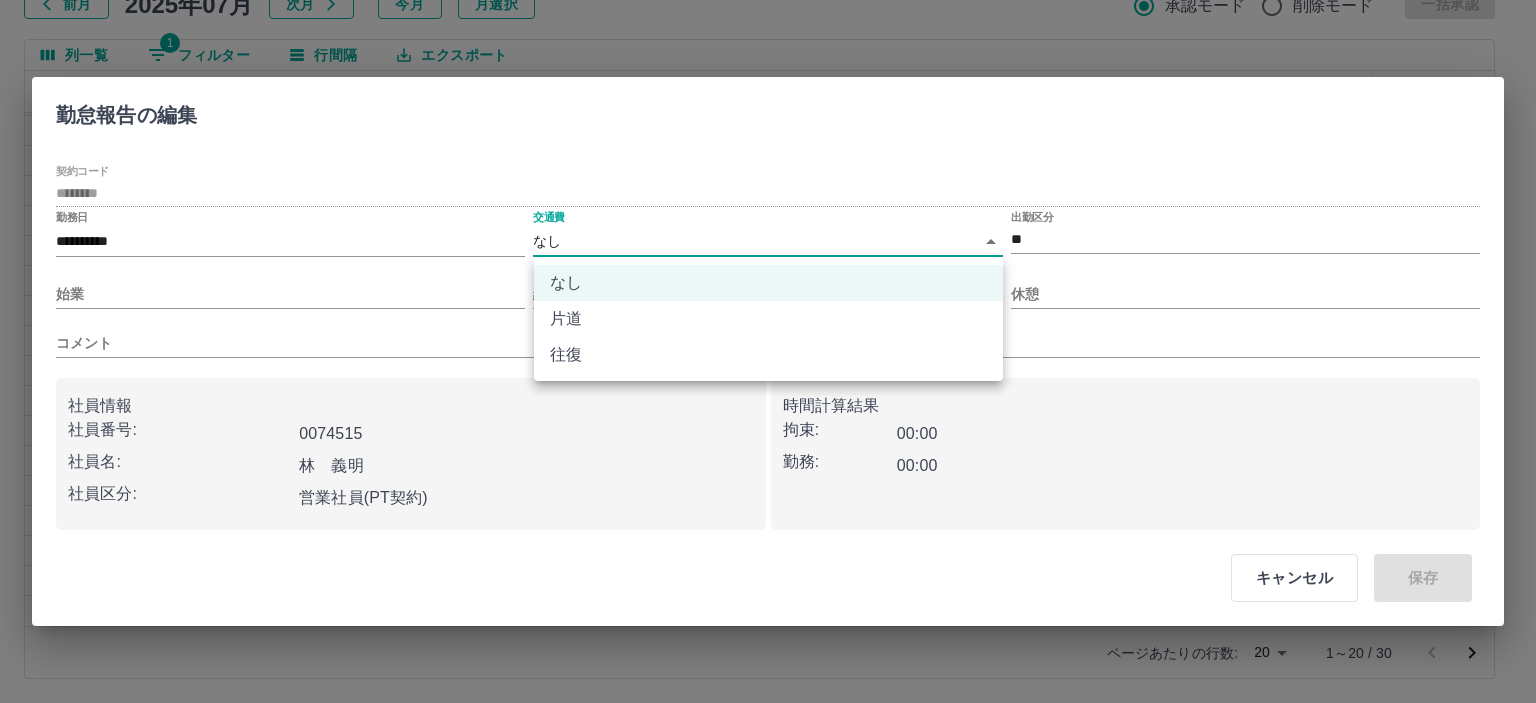 click on "SDH勤怠 半田　春菜 勤務実績承認 前月 2025年07月 次月 今月 月選択 承認モード 削除モード 一括承認 列一覧 1 フィルター 行間隔 エクスポート 承認フロー 社員番号 社員名 社員区分 勤務日 交通費 勤務区分 契約コード 契約名 現場名 始業 終業 休憩 所定開始 所定終業 所定休憩 拘束 勤務 遅刻等 コメント ステータス 承認 現 事 Ａ 営 0074515 林　義明 営業社員(PT契約) 2025-07-30 往復 出勤 42155001 当麻町 当麻町学童保育センター 08:00 18:15 00:00 08:00 16:00 00:00 10:15 10:15 00:00 海野さん対応 事務担当者承認待 現 事 Ａ 営 0074515 林　義明 営業社員(PT契約) 2025-07-29 往復 出勤 42155001 当麻町 当麻町学童保育センター 08:00 16:00 00:00 08:00 16:00 00:00 08:00 08:00 00:00 事務担当者承認待 現 事 Ａ 営 0074515 林　義明 営業社員(PT契約) 2025-07-28 往復 出勤 42155001 当麻町 当麻町学童保育センター -" at bounding box center [768, 280] 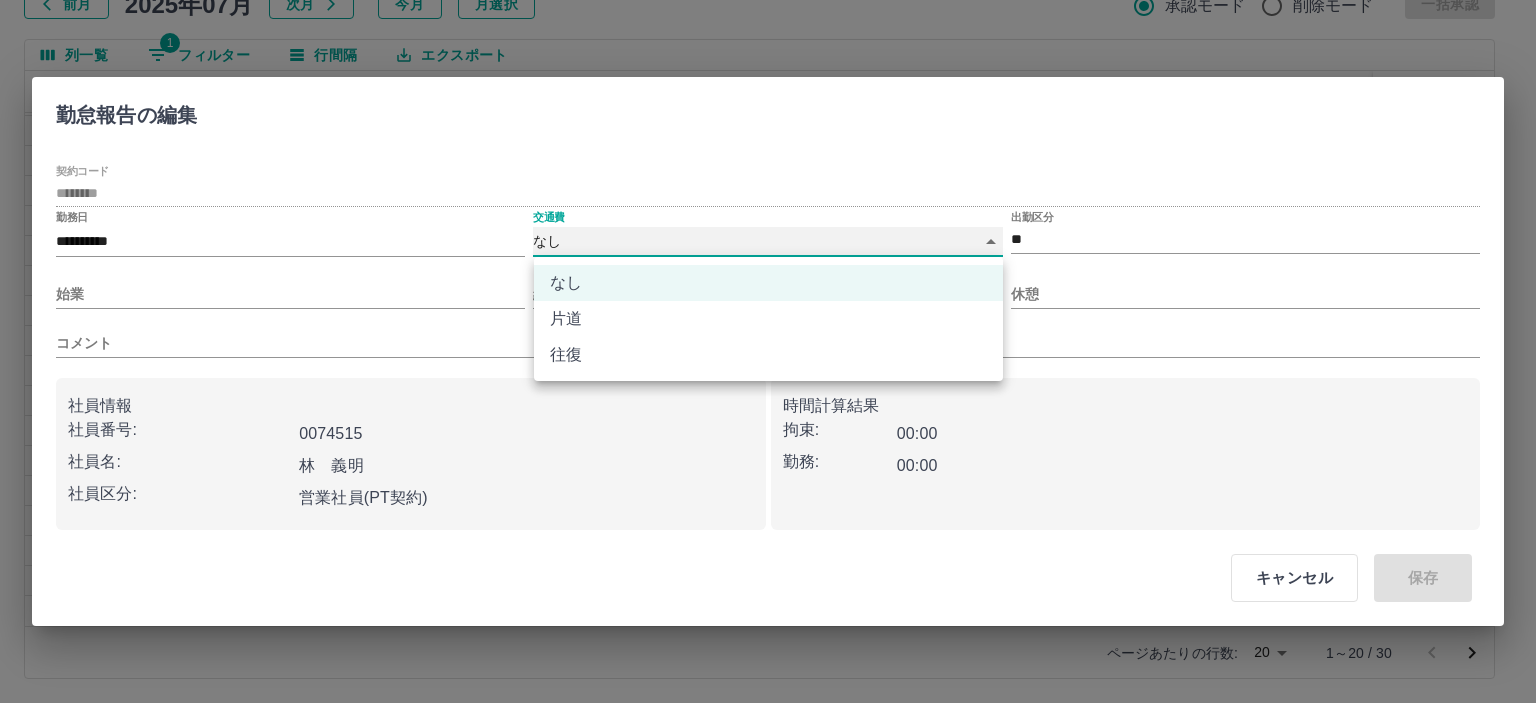 type on "******" 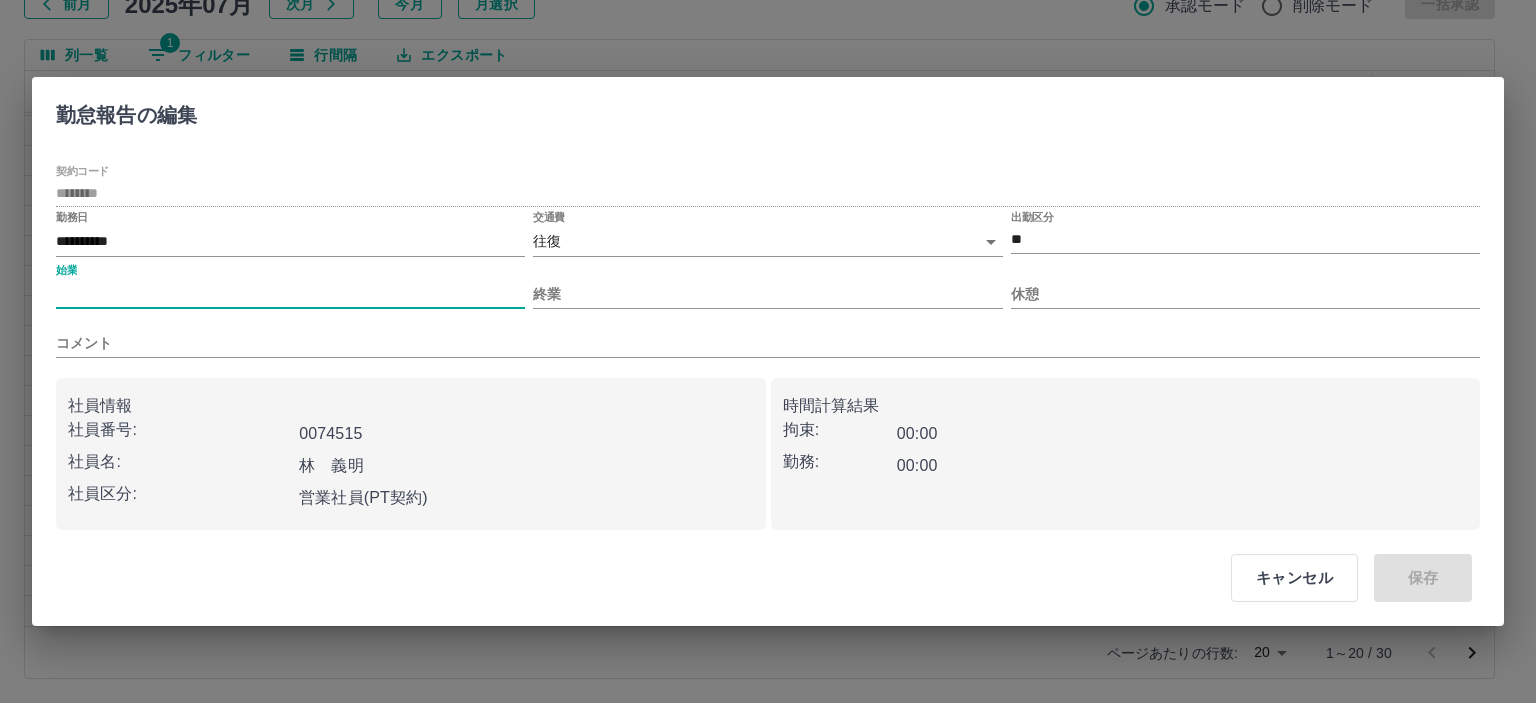 click on "始業" at bounding box center [290, 294] 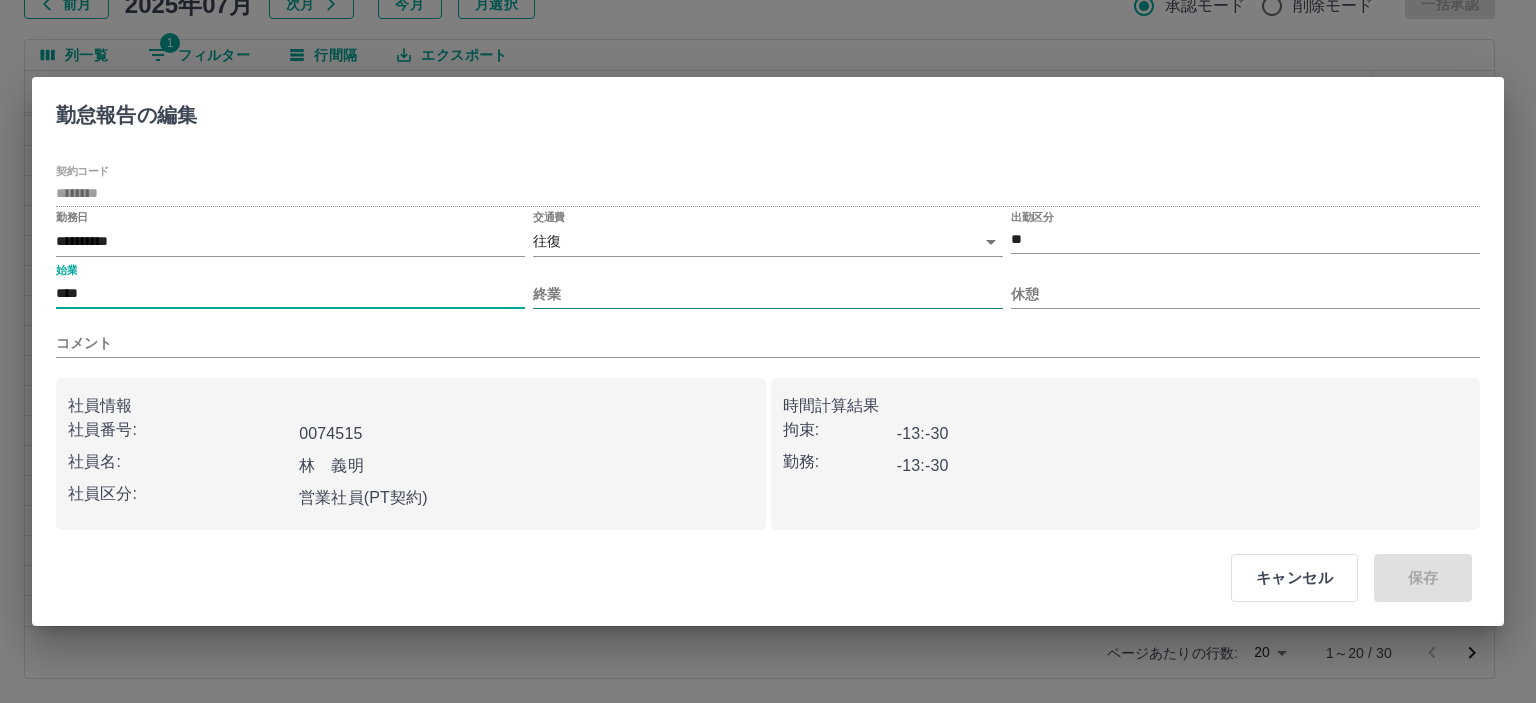 type on "****" 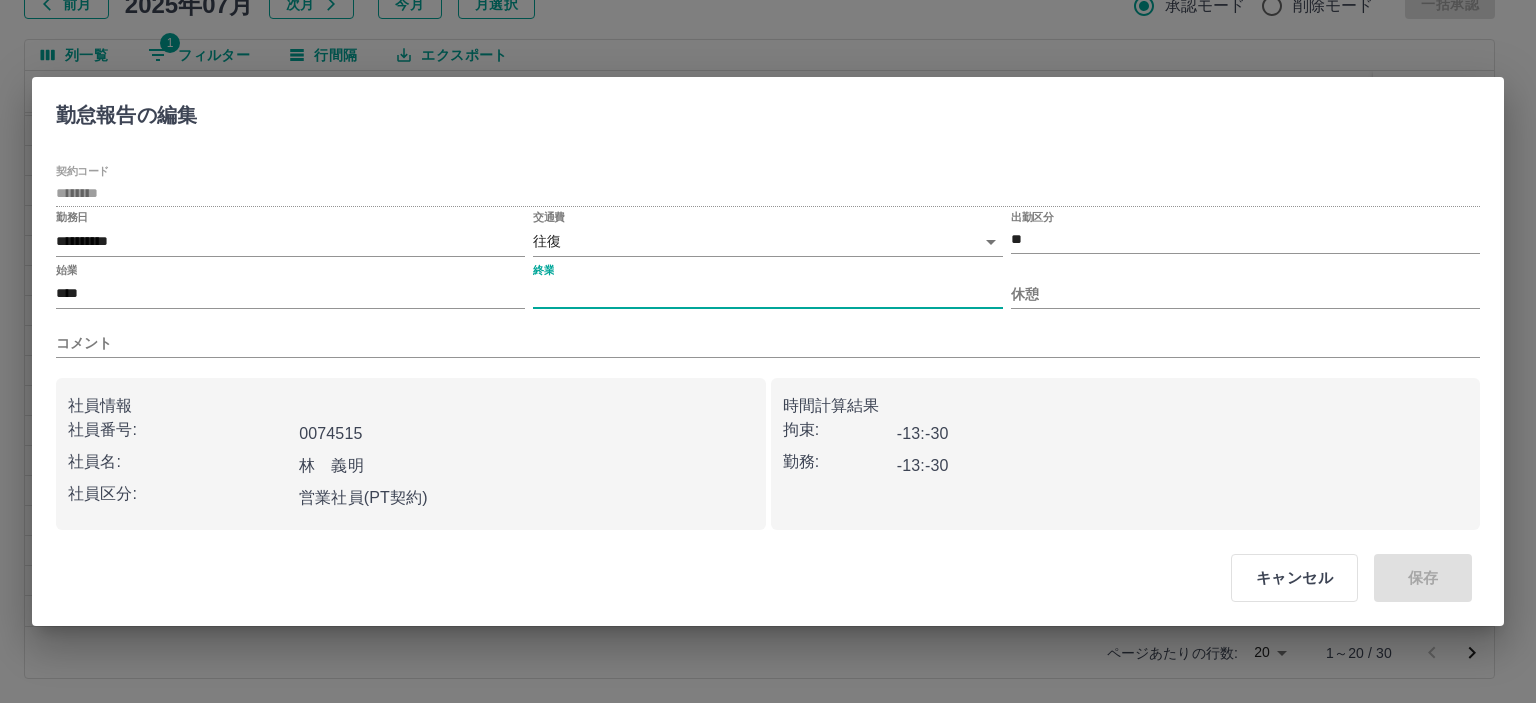 click on "終業" at bounding box center [767, 294] 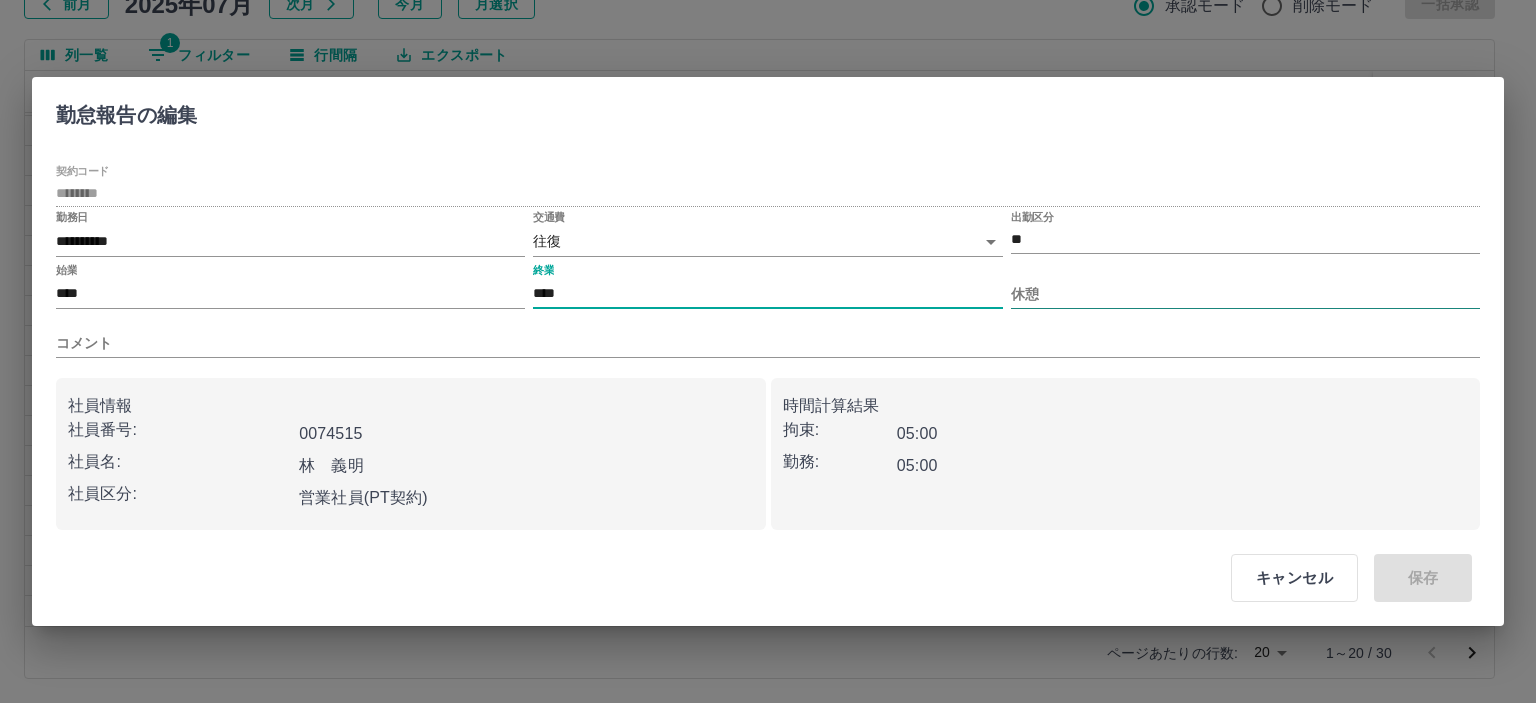 type on "****" 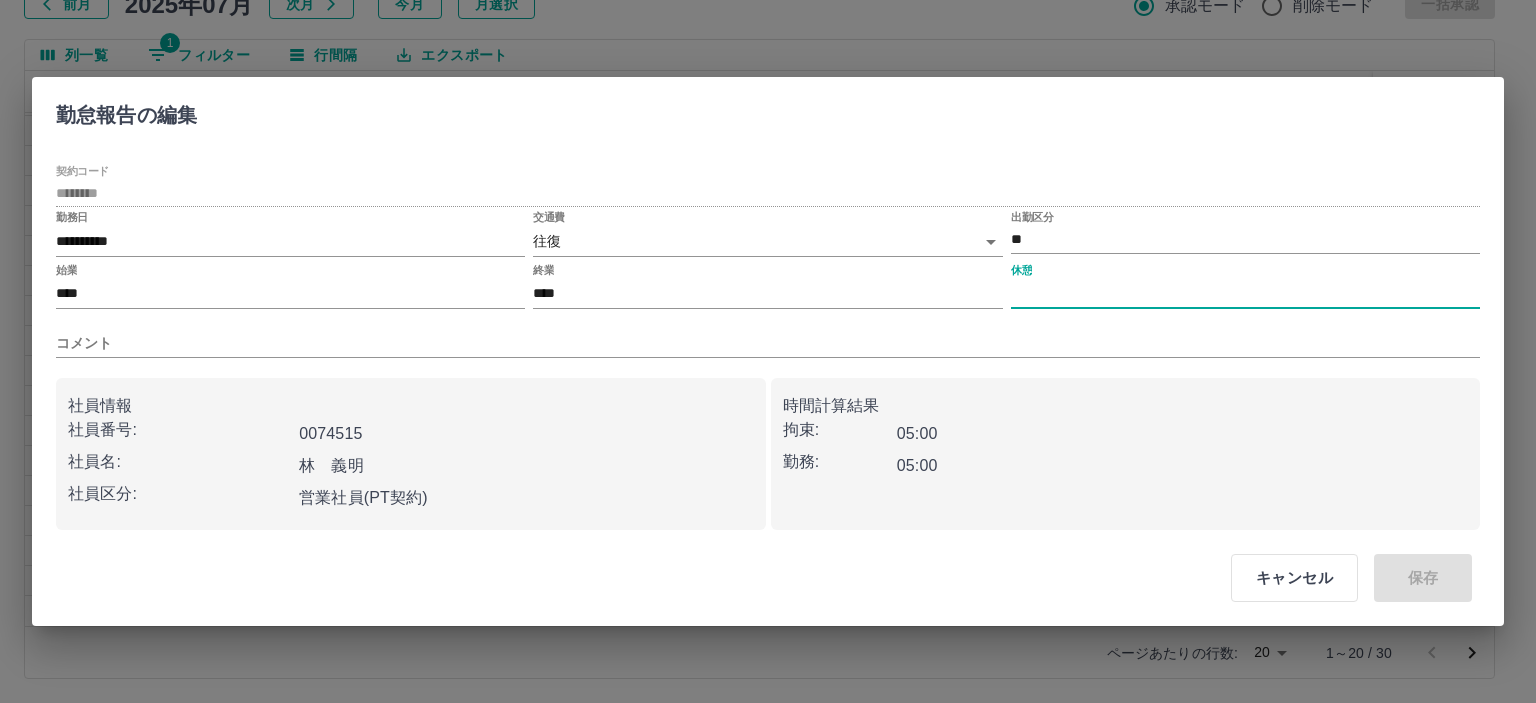 click on "休憩" at bounding box center (1245, 294) 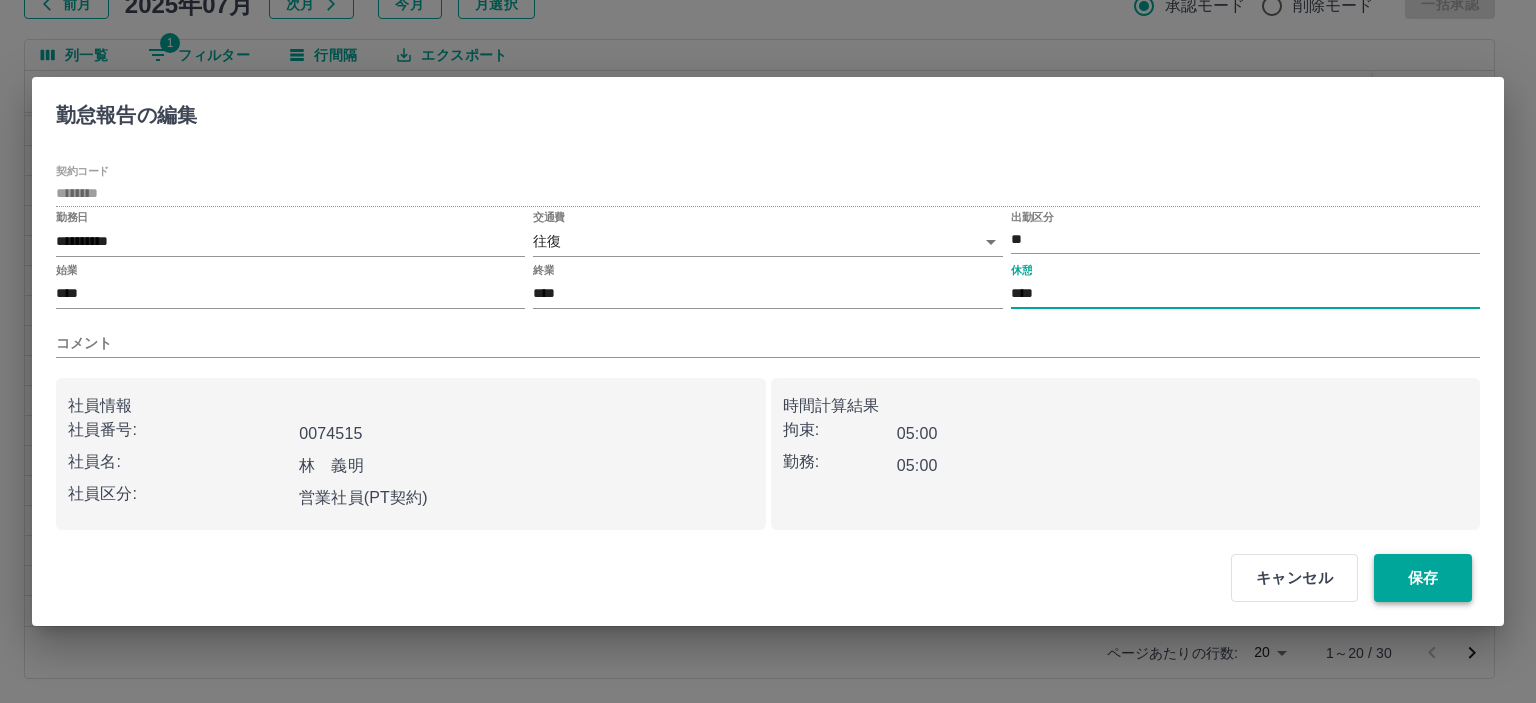 type on "****" 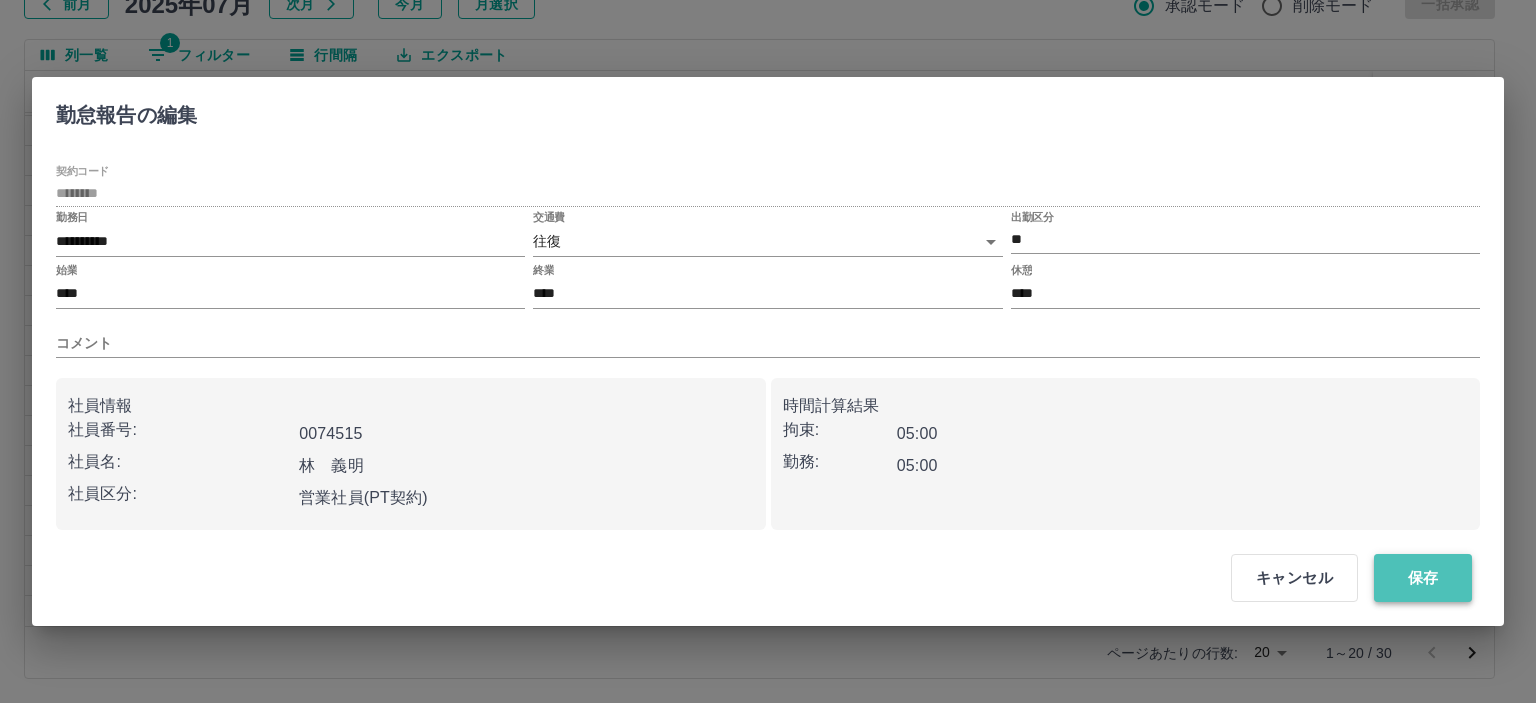 click on "保存" at bounding box center (1423, 578) 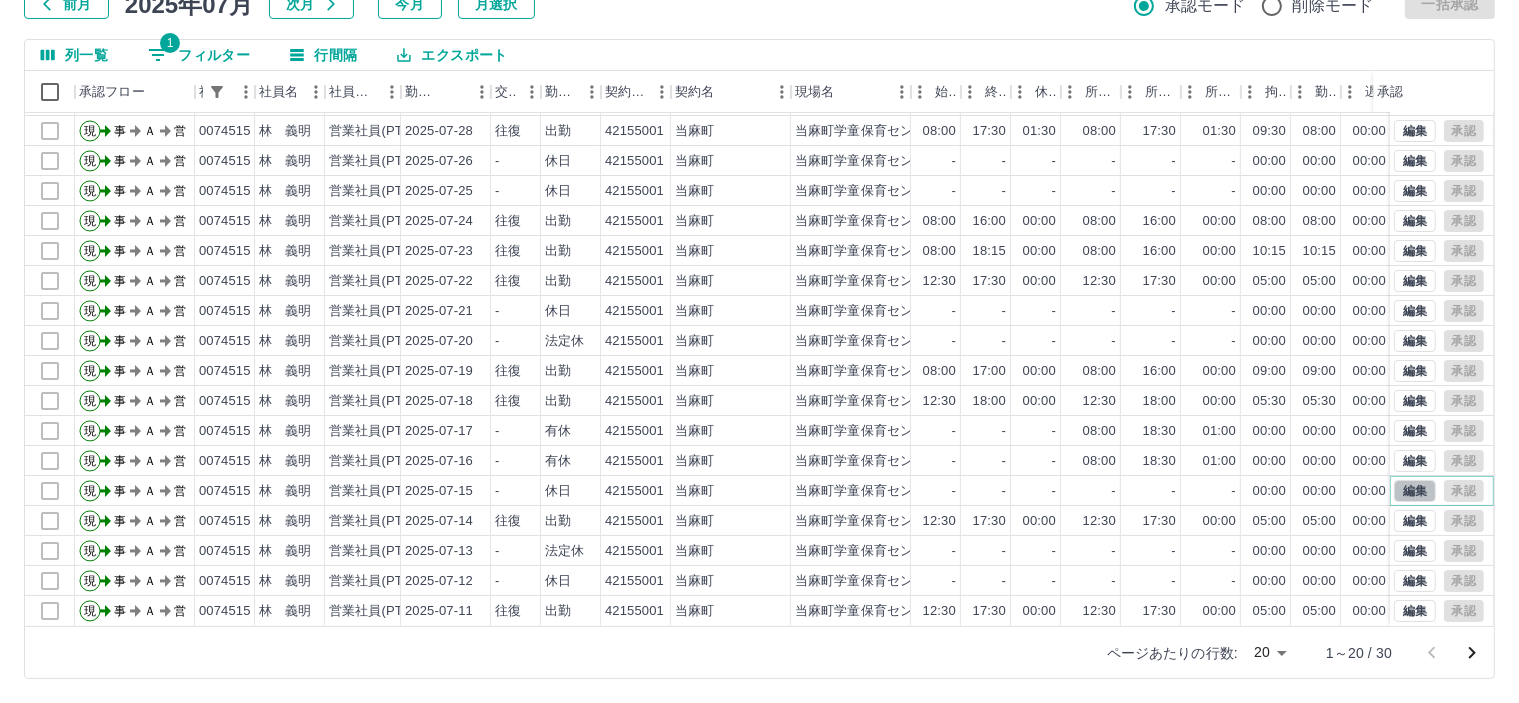 click on "編集" at bounding box center (1415, 491) 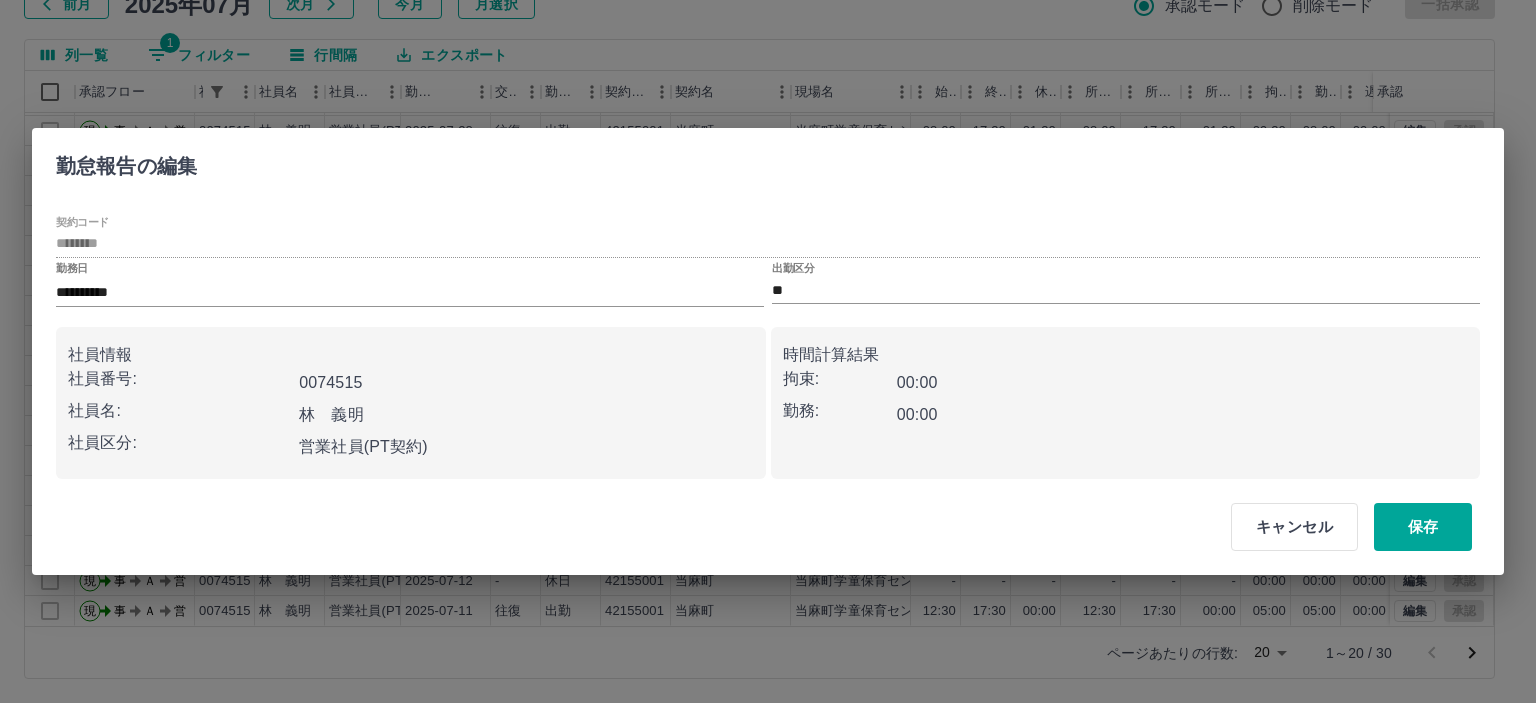 click on "出勤区分" at bounding box center (793, 268) 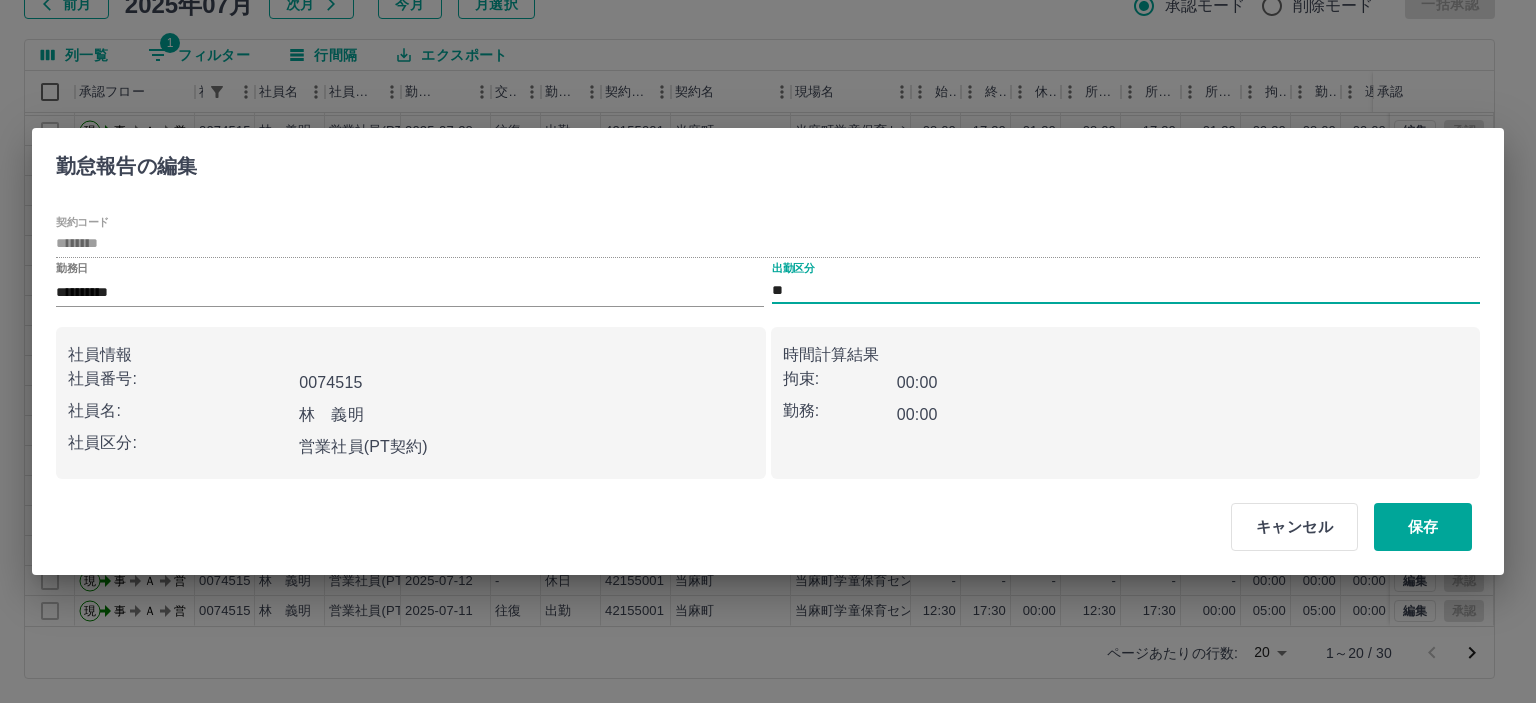 click on "**" at bounding box center (1126, 290) 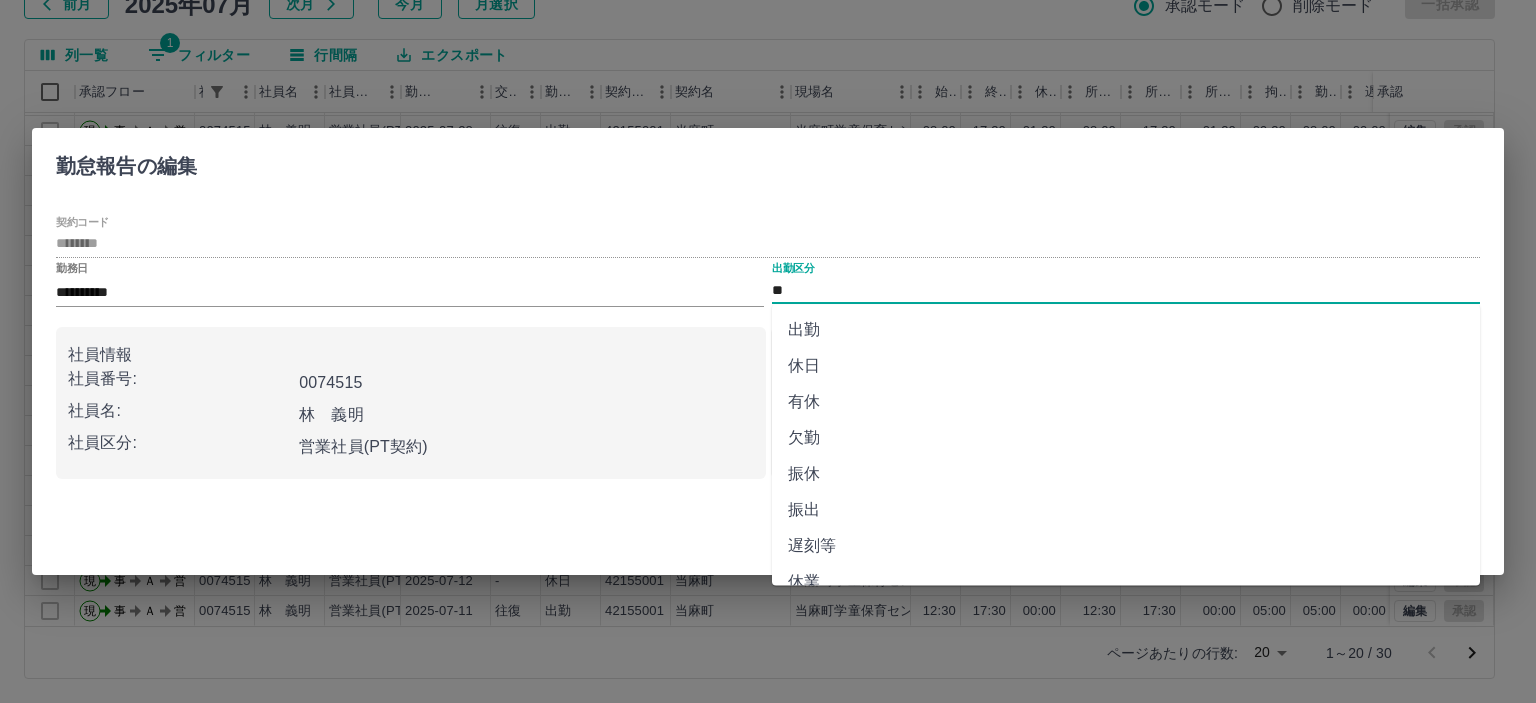 click on "出勤" at bounding box center (1126, 330) 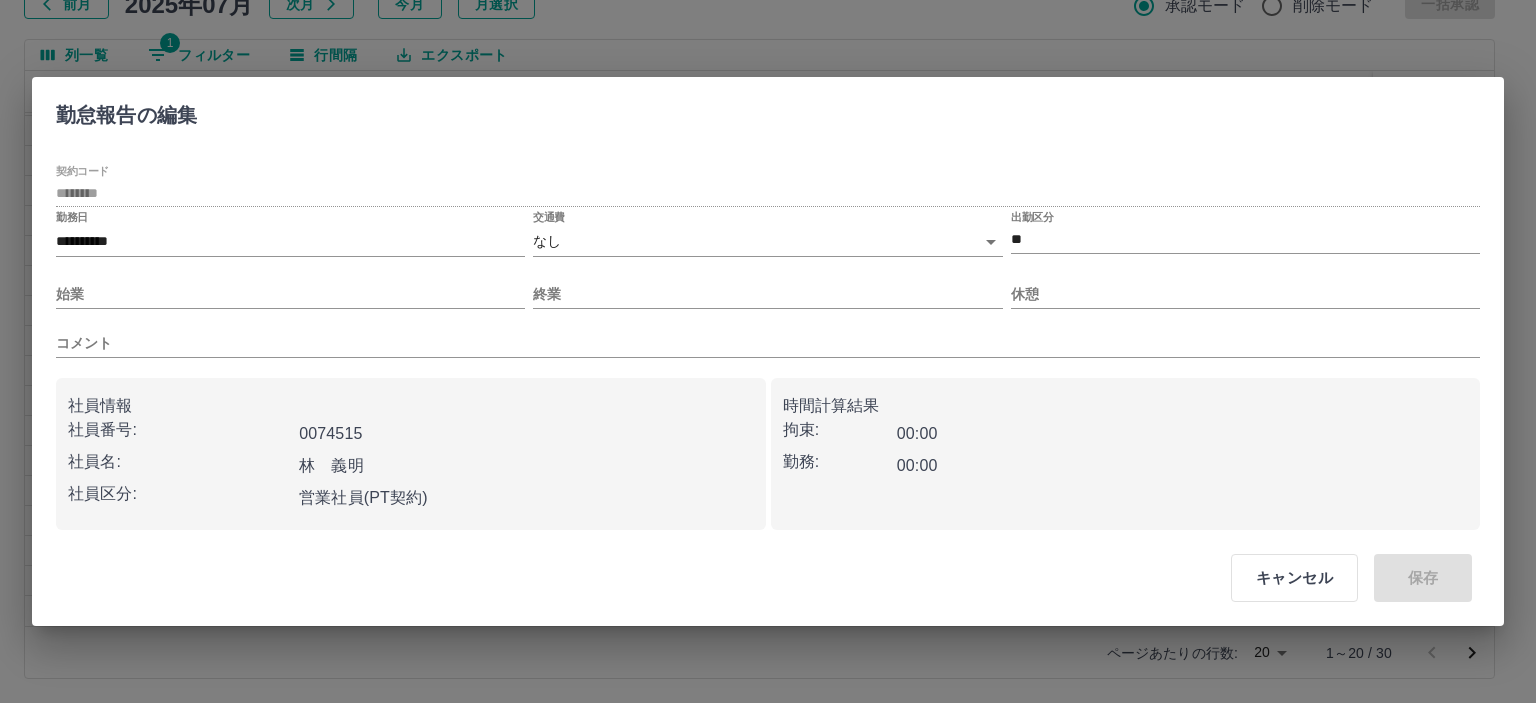 click on "交通費 なし ****" at bounding box center (767, 235) 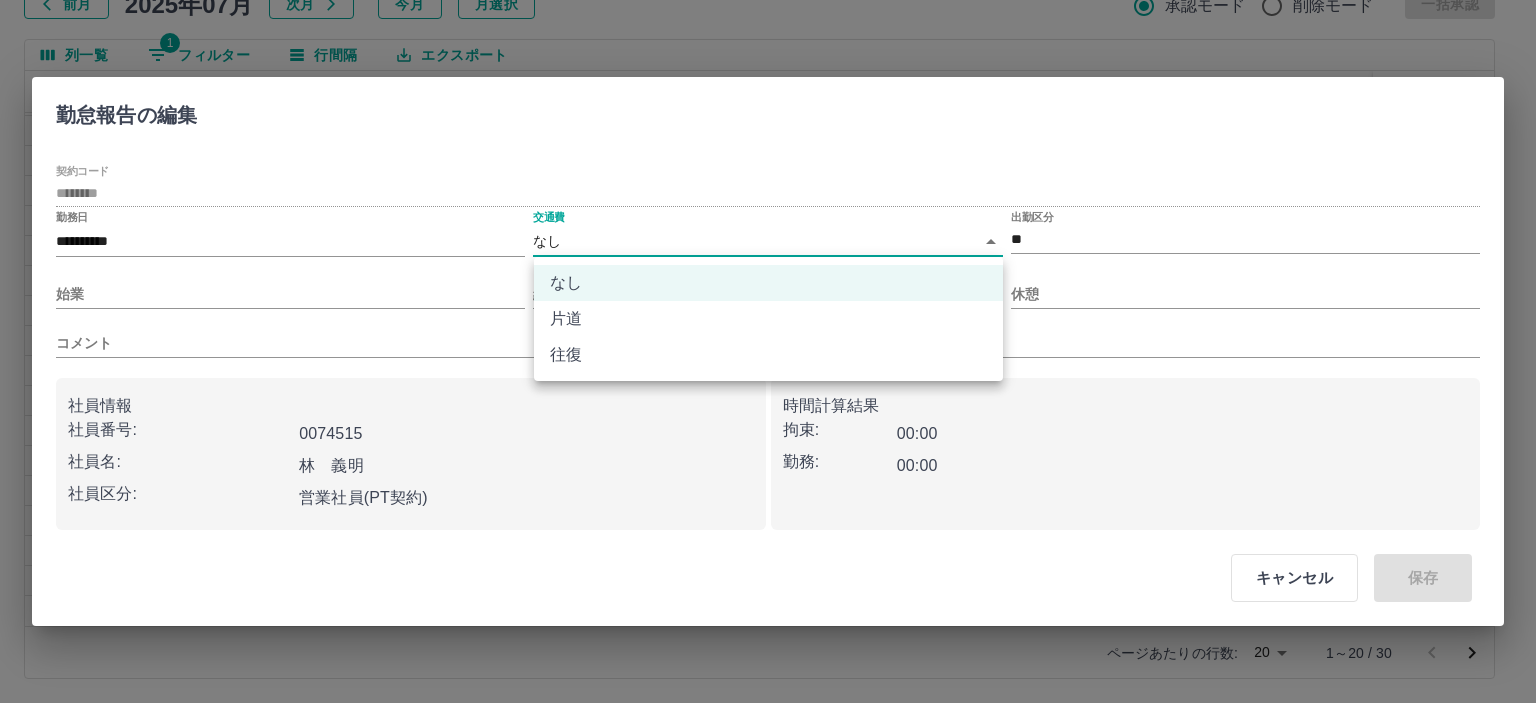 click on "SDH勤怠 半田　春菜 勤務実績承認 前月 2025年07月 次月 今月 月選択 承認モード 削除モード 一括承認 列一覧 1 フィルター 行間隔 エクスポート 承認フロー 社員番号 社員名 社員区分 勤務日 交通費 勤務区分 契約コード 契約名 現場名 始業 終業 休憩 所定開始 所定終業 所定休憩 拘束 勤務 遅刻等 コメント ステータス 承認 現 事 Ａ 営 0074515 林　義明 営業社員(PT契約) 2025-07-30 往復 出勤 42155001 当麻町 当麻町学童保育センター 08:00 18:15 00:00 08:00 16:00 00:00 10:15 10:15 00:00 海野さん対応 事務担当者承認待 現 事 Ａ 営 0074515 林　義明 営業社員(PT契約) 2025-07-29 往復 出勤 42155001 当麻町 当麻町学童保育センター 08:00 16:00 00:00 08:00 16:00 00:00 08:00 08:00 00:00 事務担当者承認待 現 事 Ａ 営 0074515 林　義明 営業社員(PT契約) 2025-07-28 往復 出勤 42155001 当麻町 当麻町学童保育センター -" at bounding box center [768, 280] 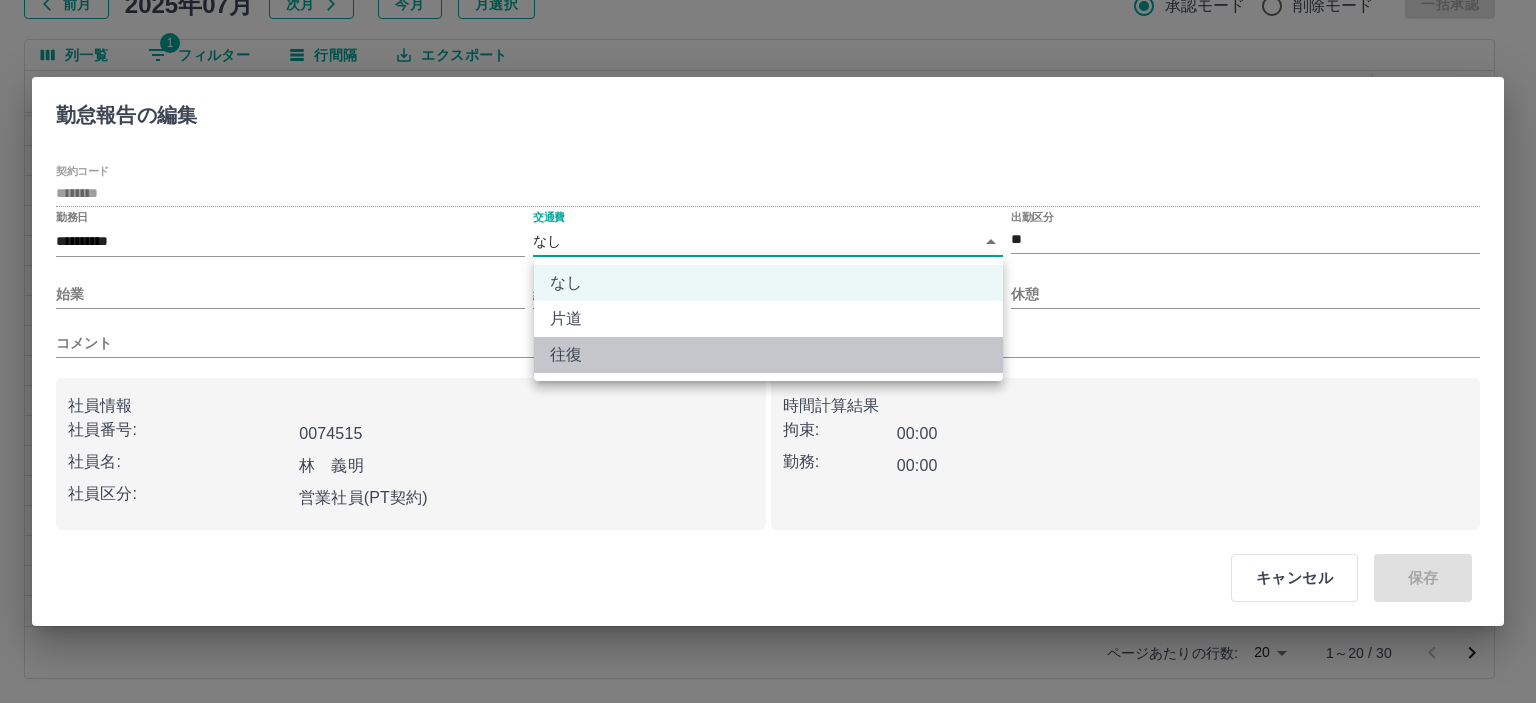 click on "往復" at bounding box center [768, 355] 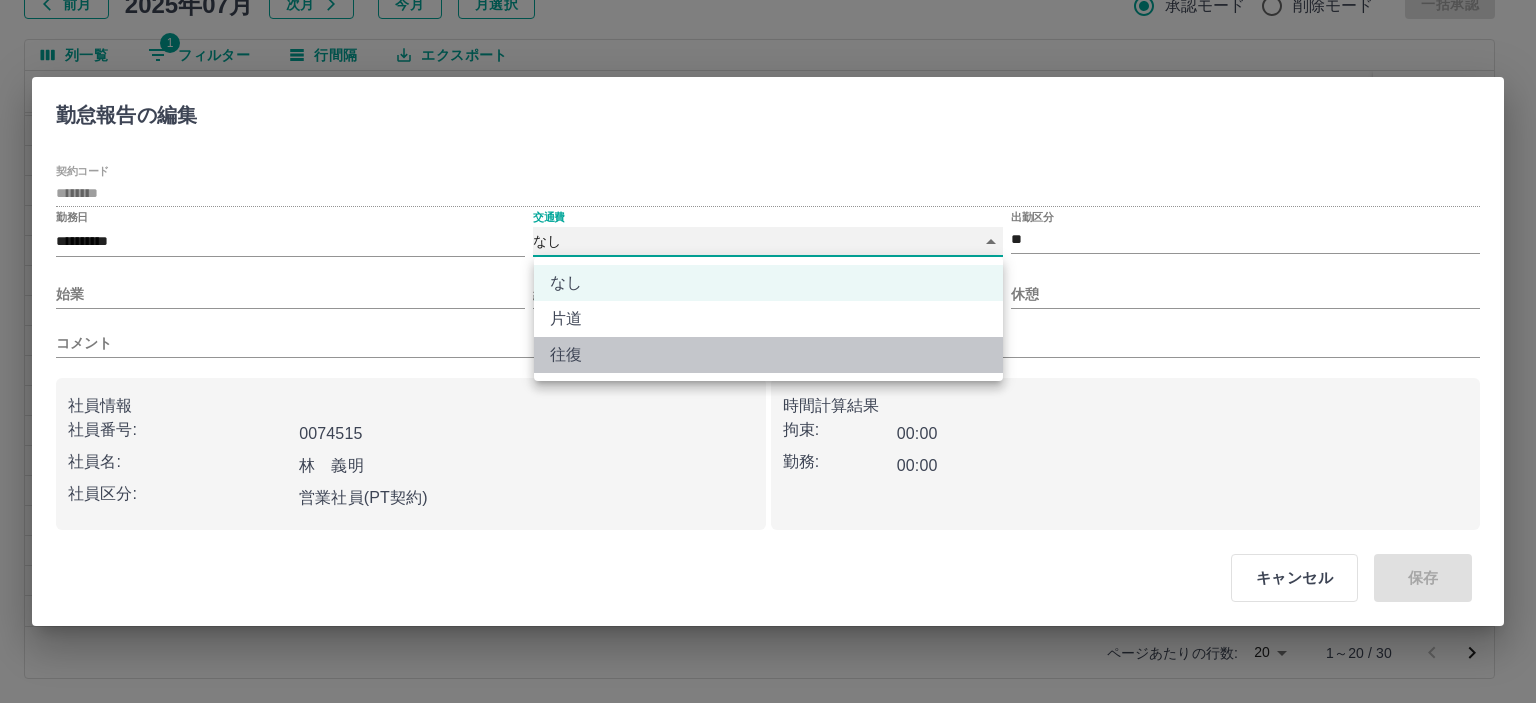 type on "******" 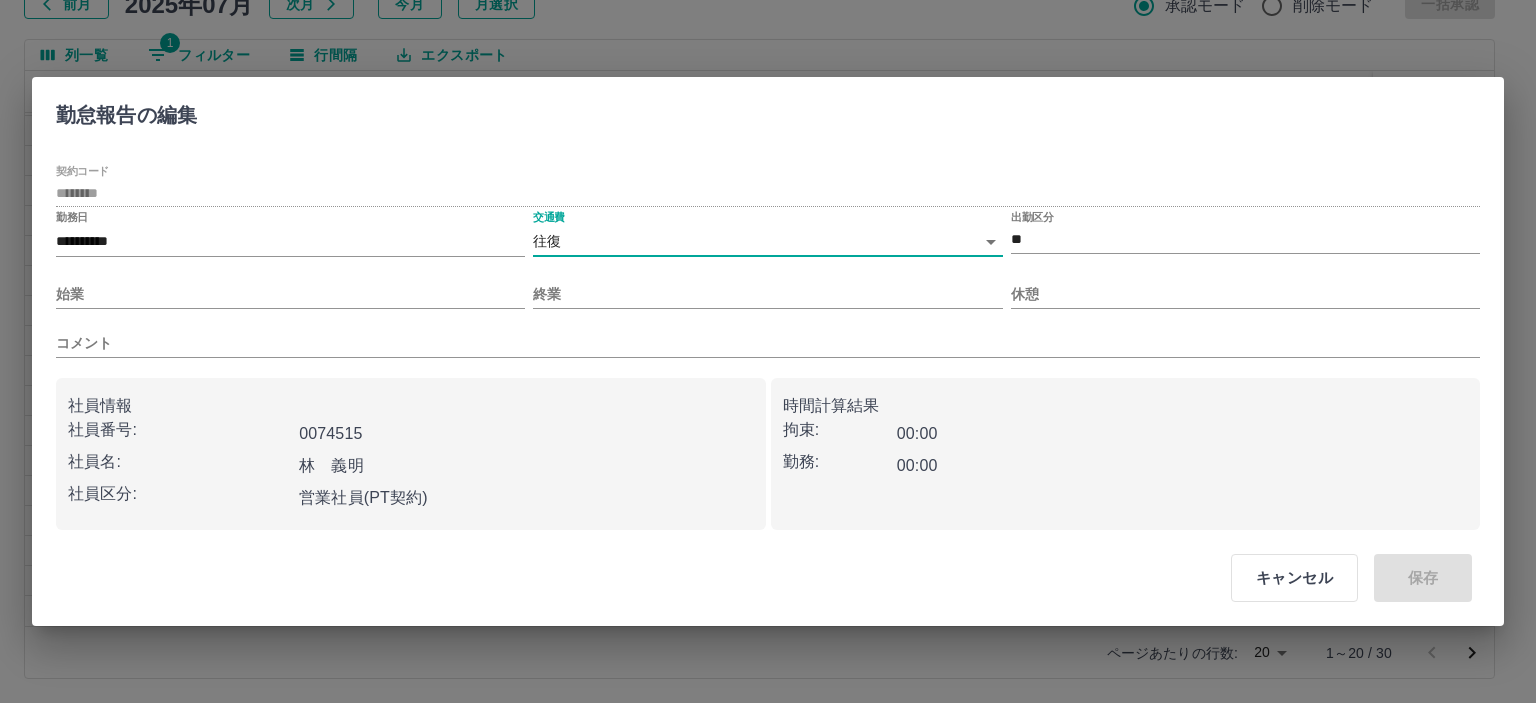 click on "コメント" at bounding box center [768, 335] 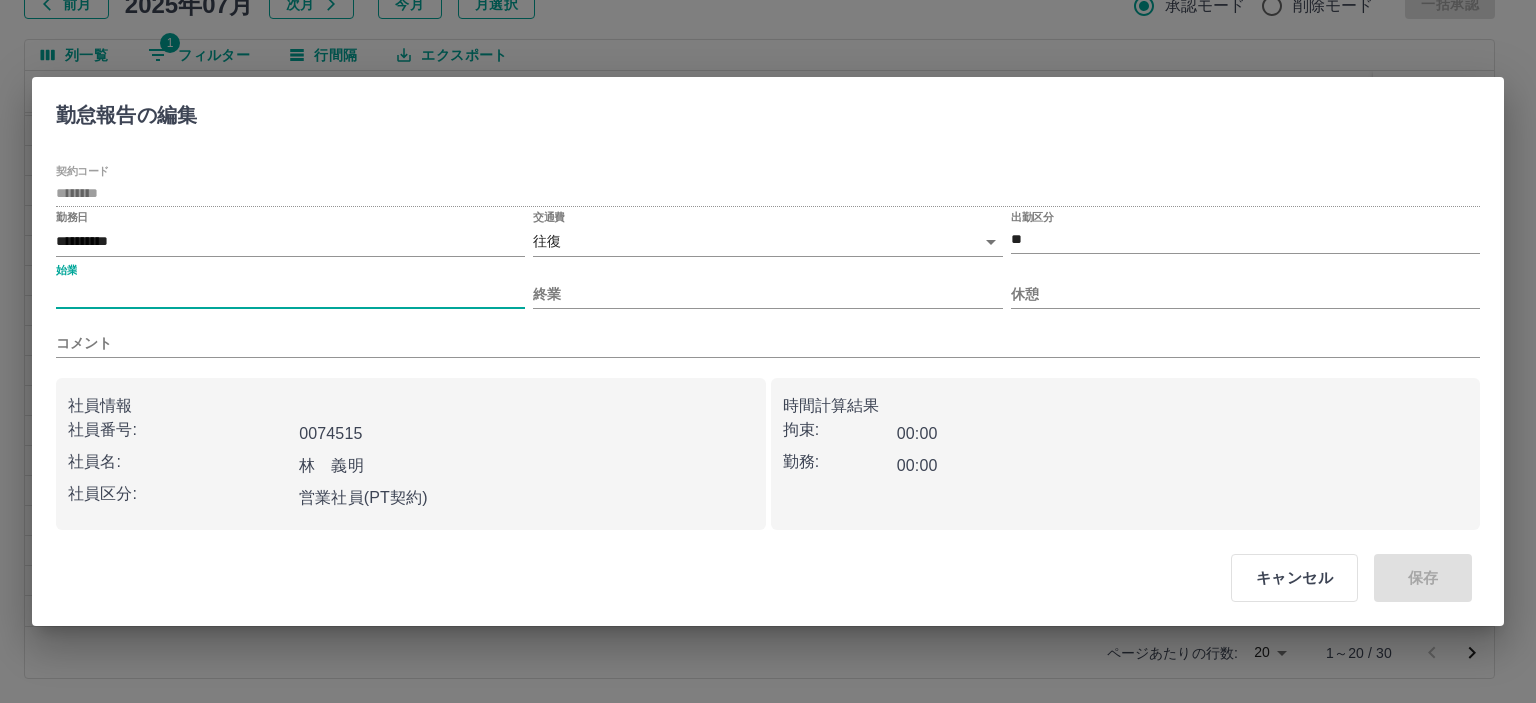 click on "始業" at bounding box center [290, 294] 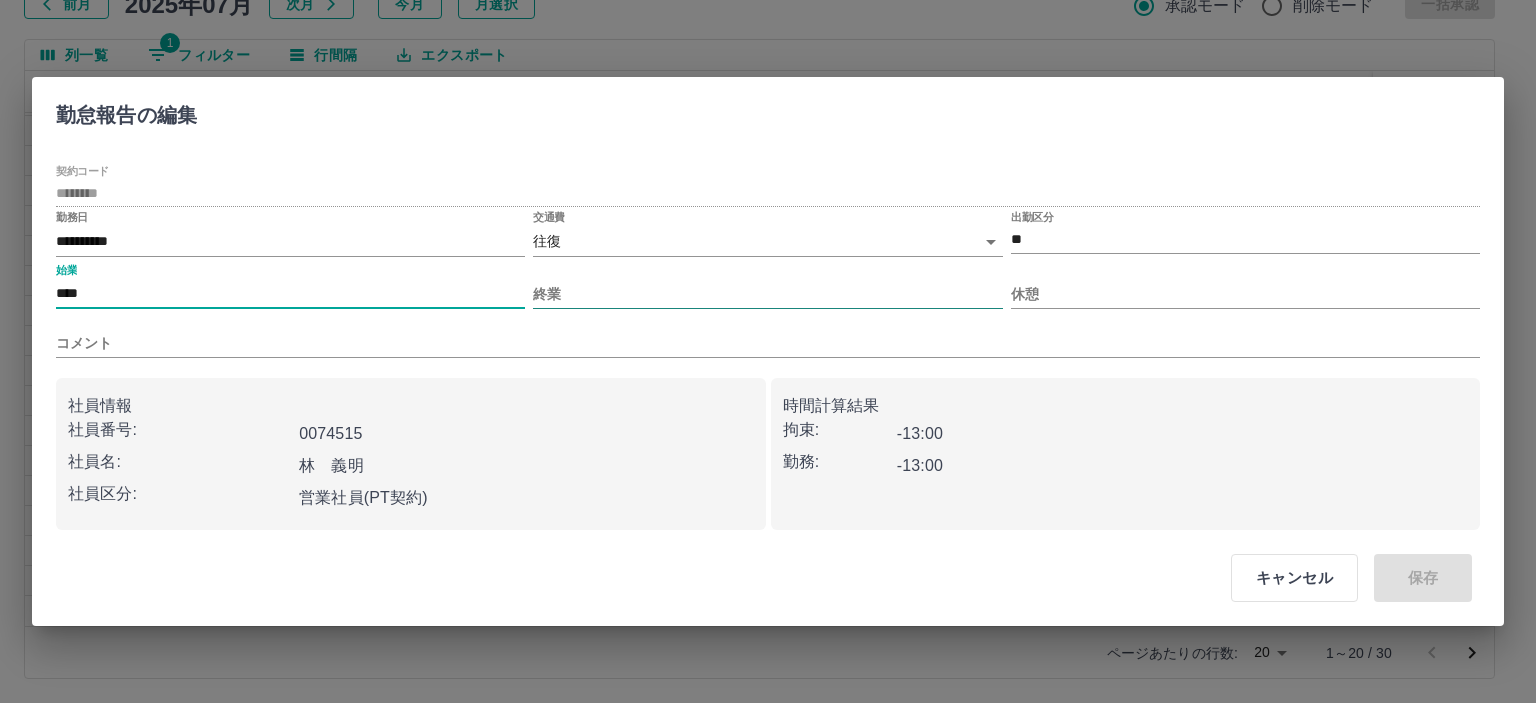 type on "****" 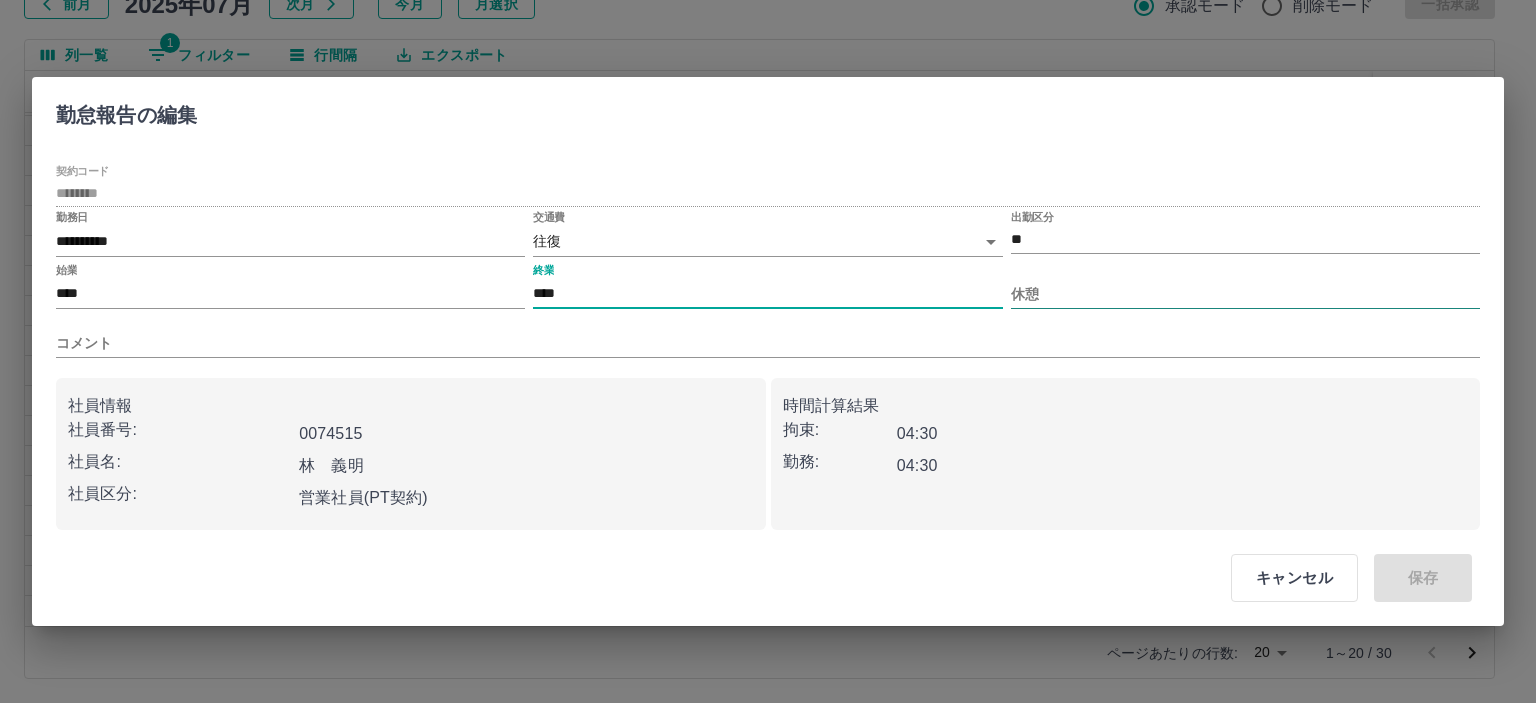 type on "****" 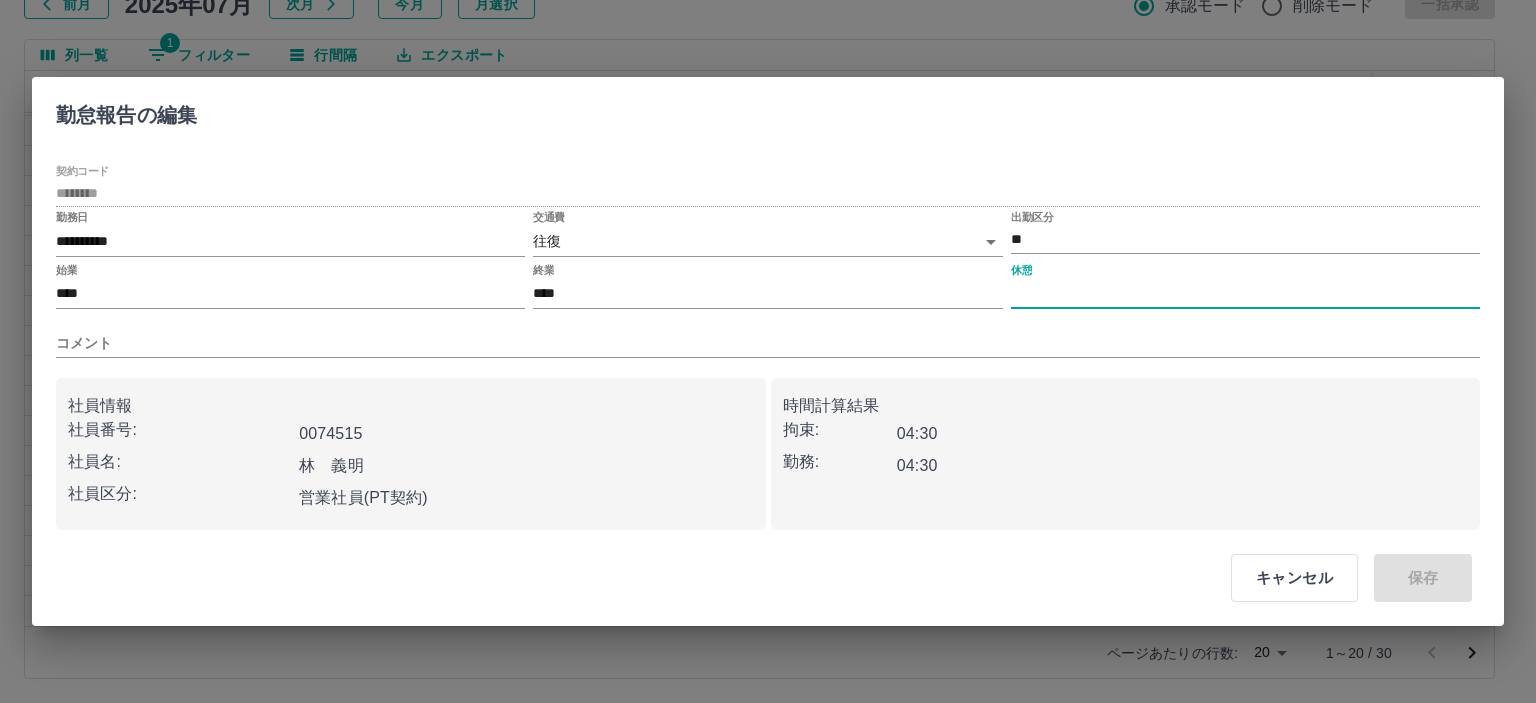 click on "休憩" at bounding box center (1245, 294) 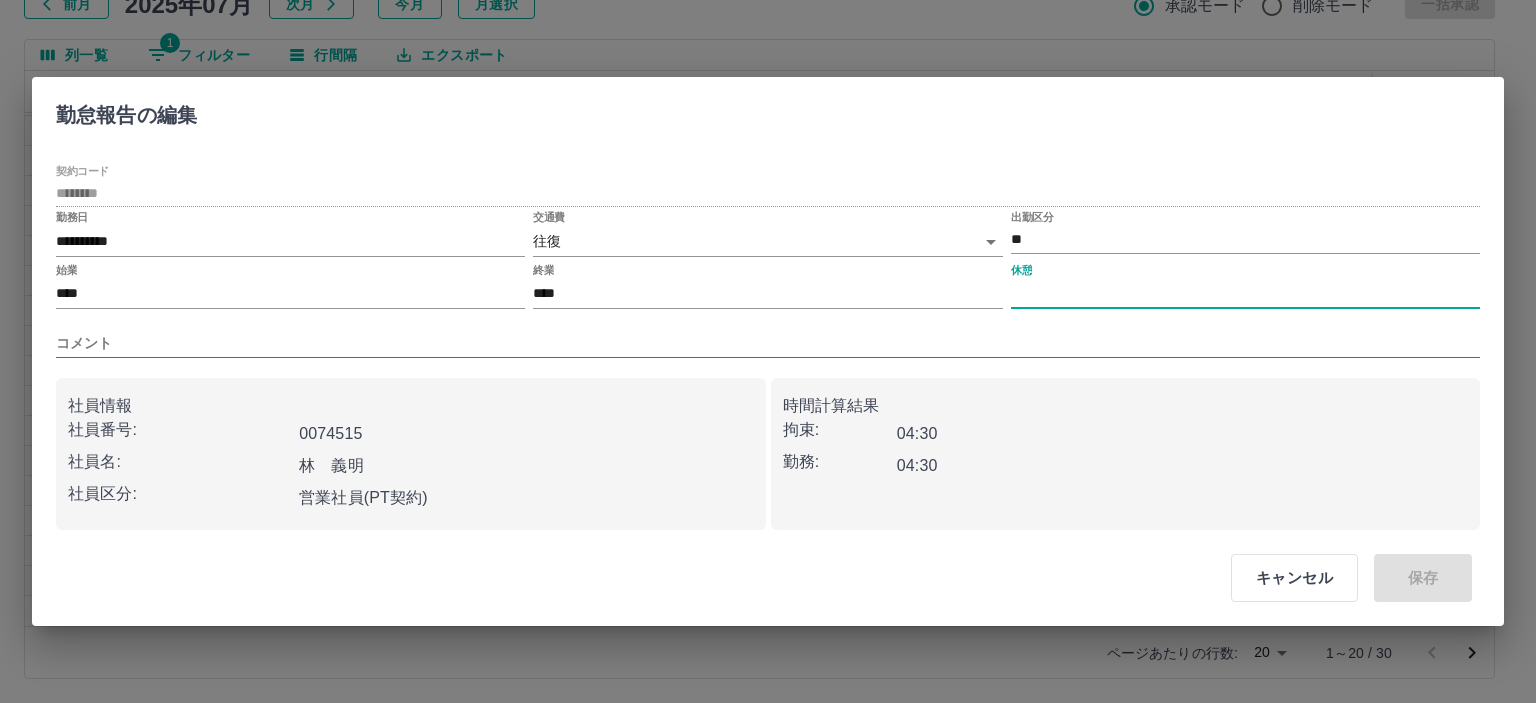 type on "****" 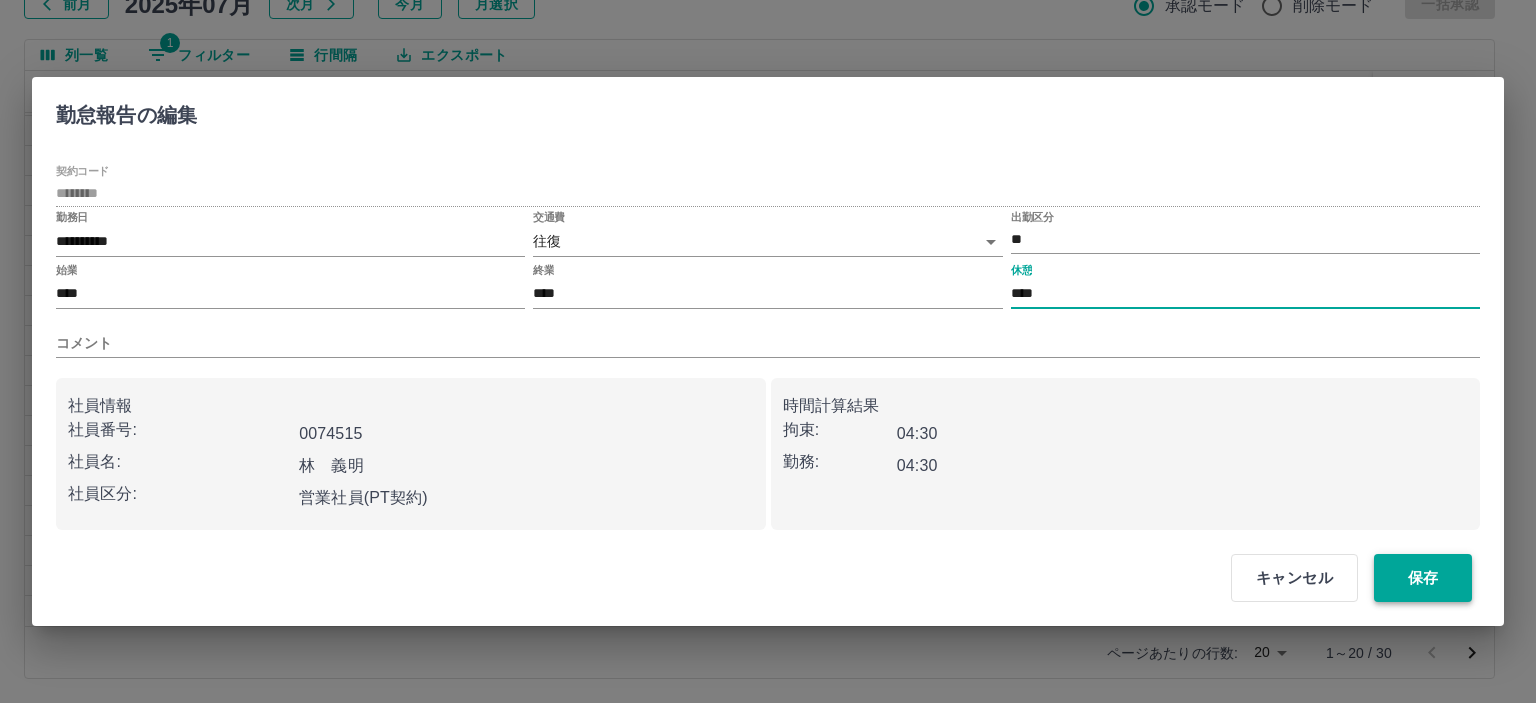 click on "保存" at bounding box center [1423, 578] 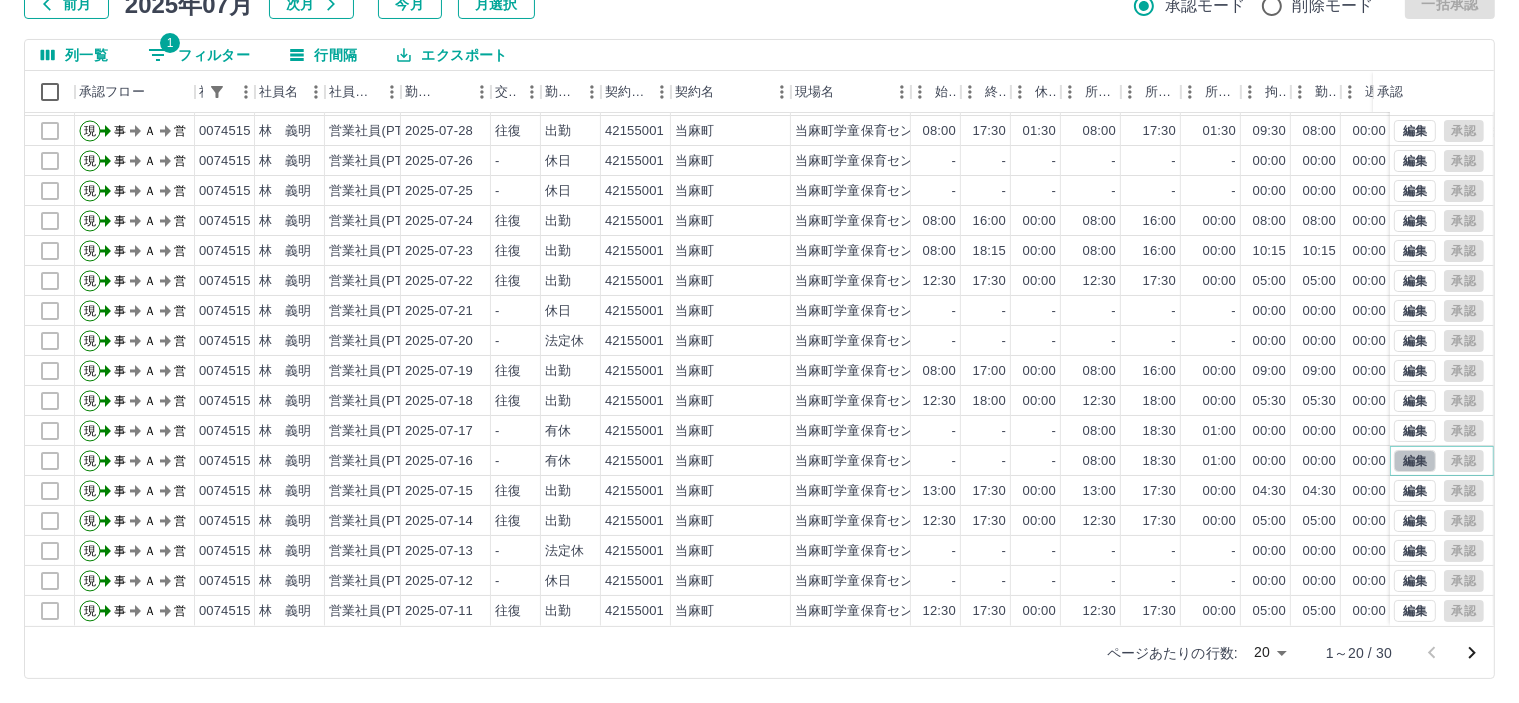 click on "編集" at bounding box center (1415, 461) 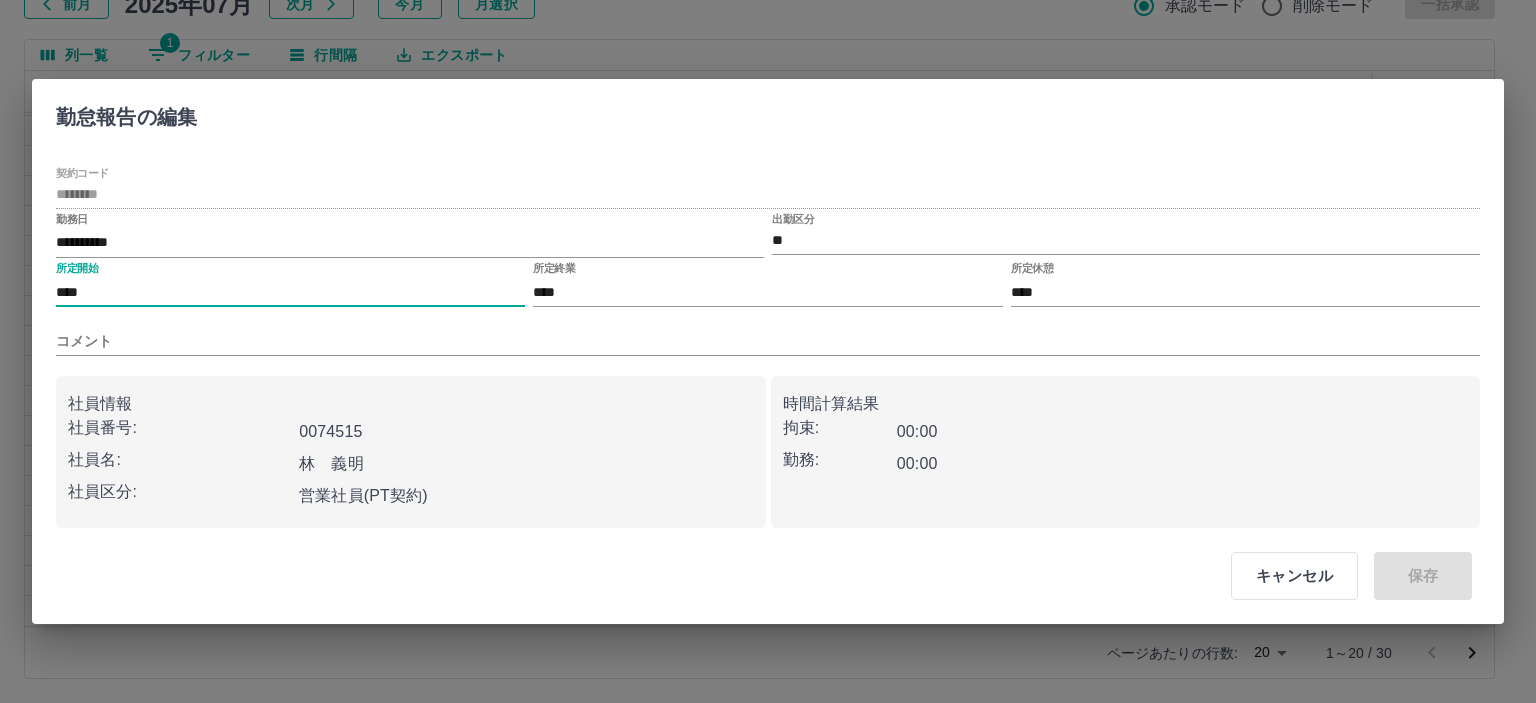 click on "****" at bounding box center [290, 292] 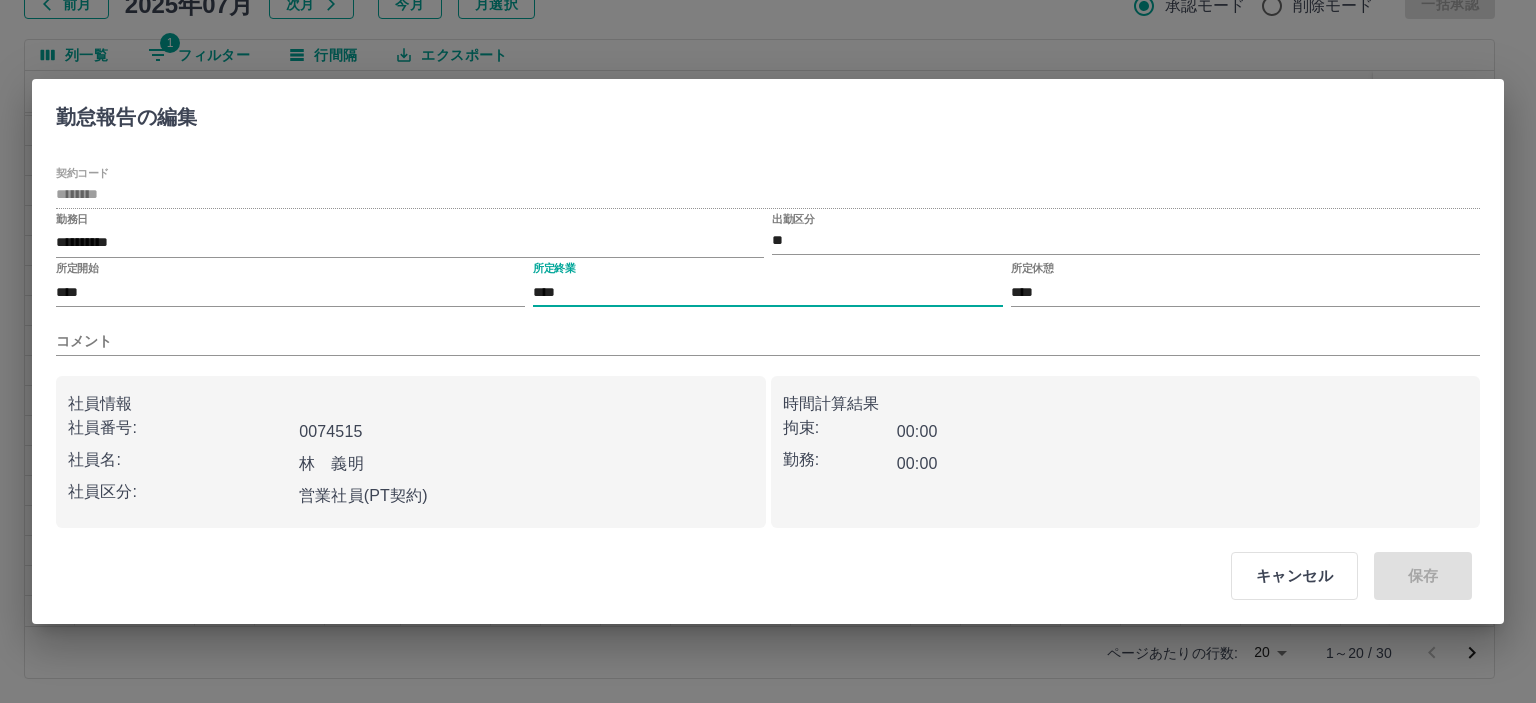 click on "****" at bounding box center (767, 292) 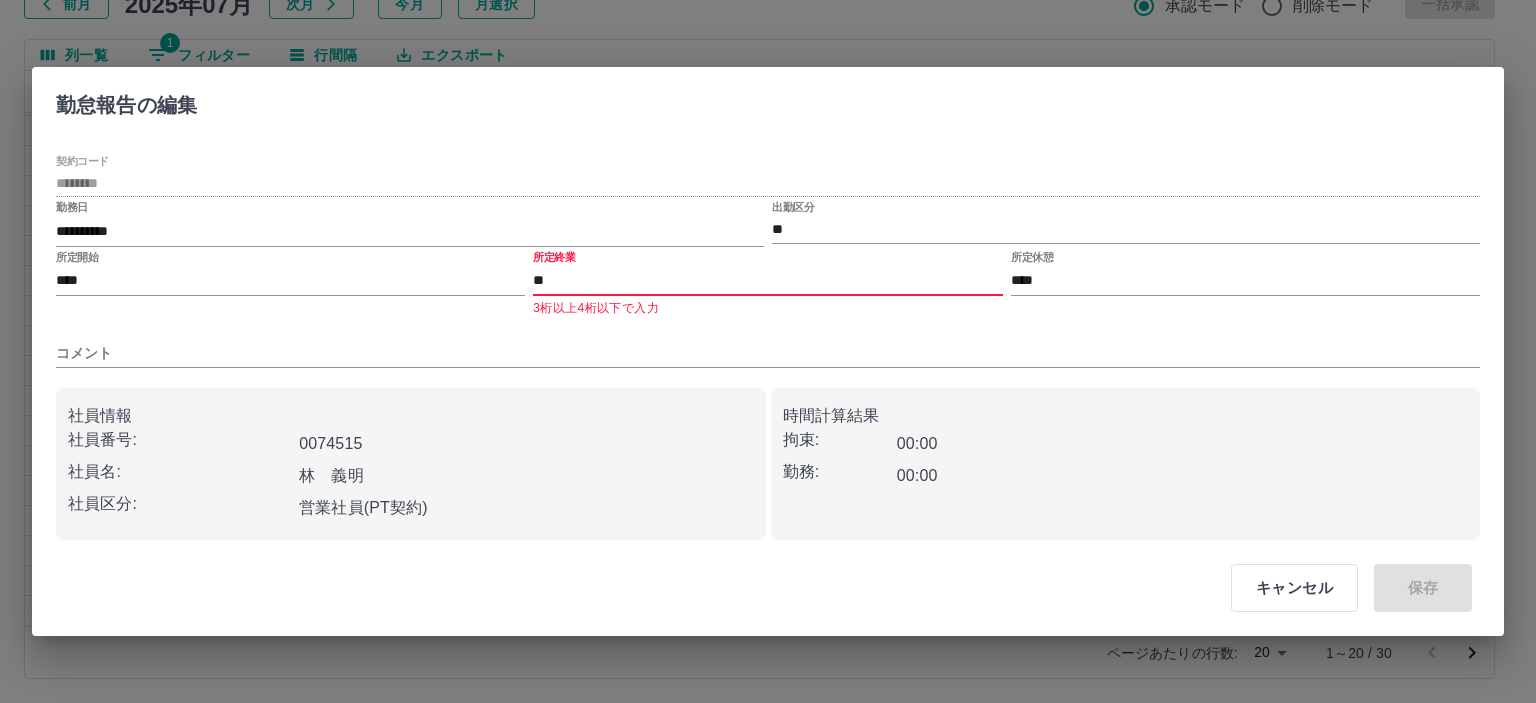 type on "*" 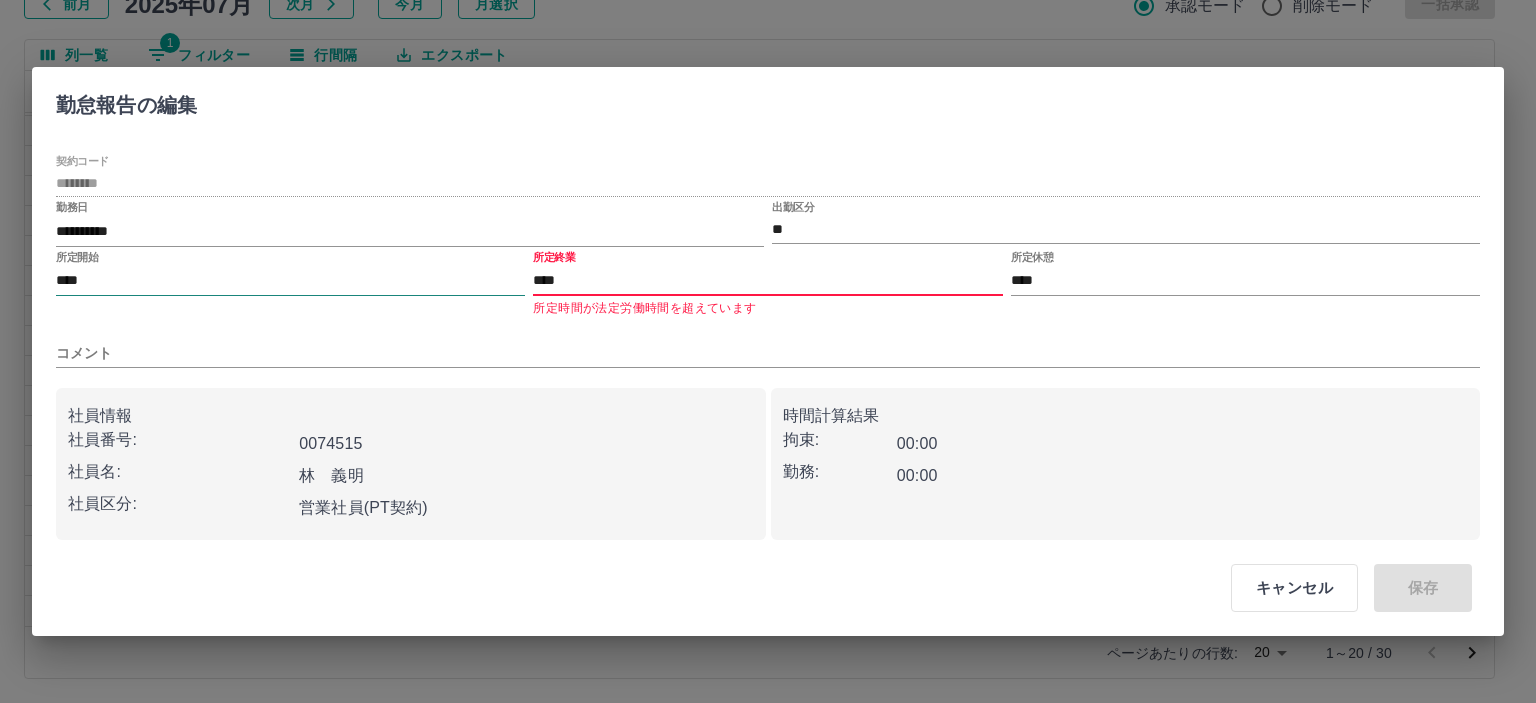 type on "****" 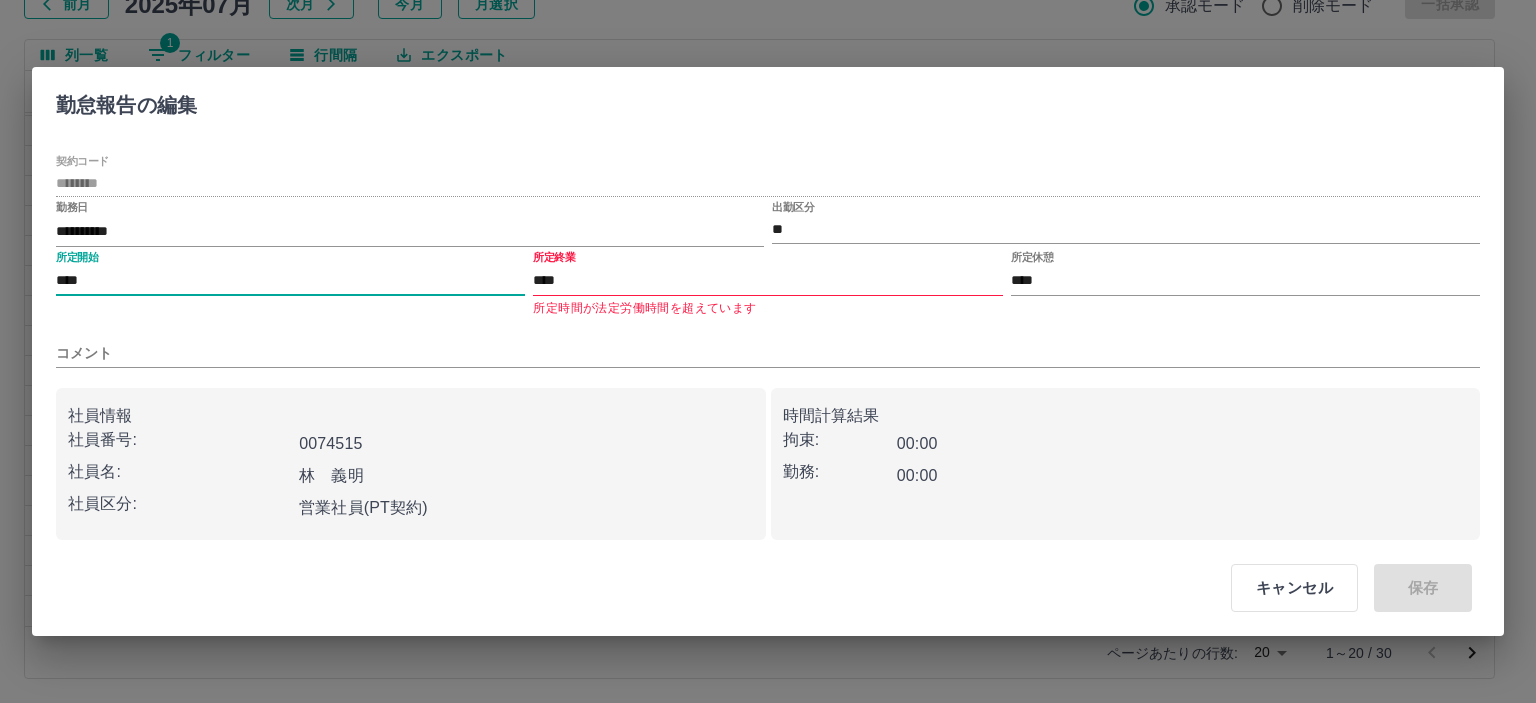 click on "****" at bounding box center [290, 281] 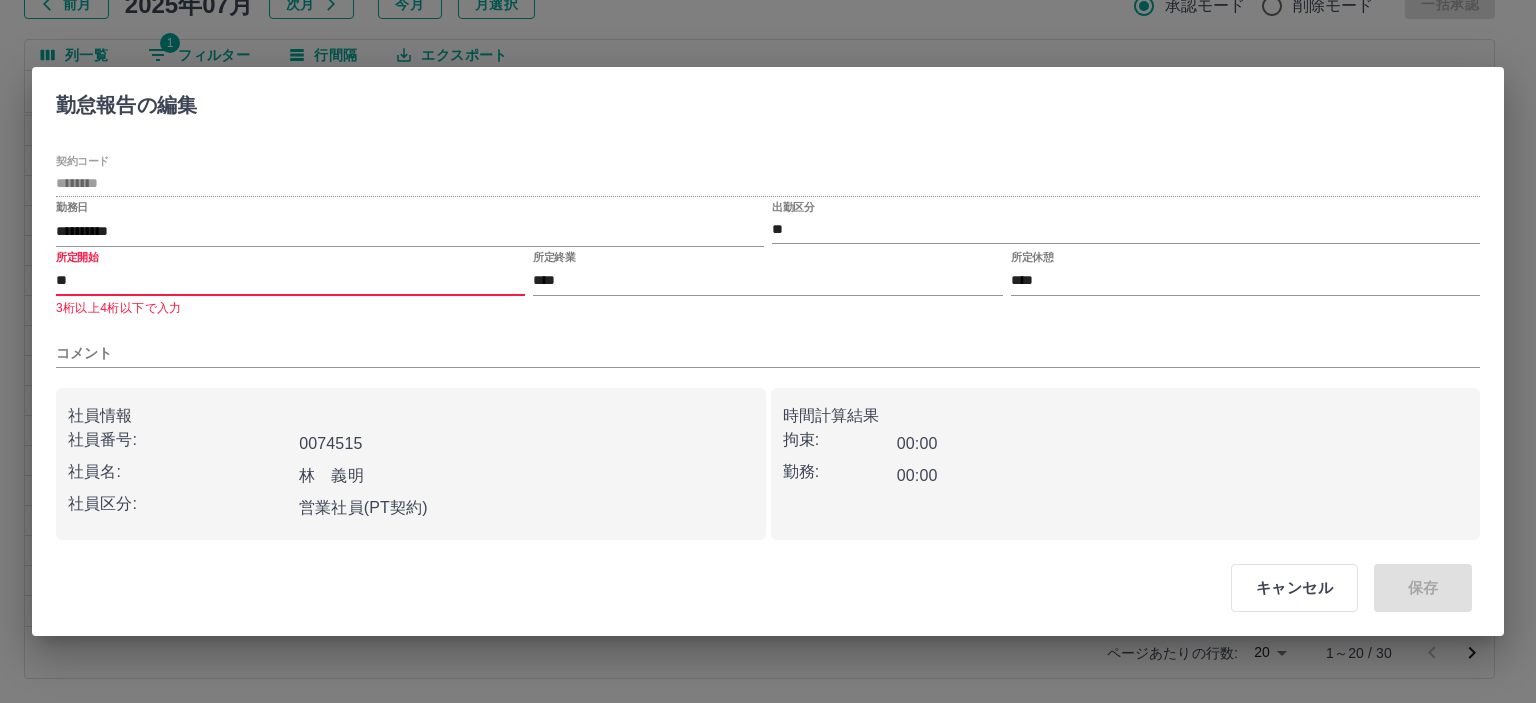 type on "*" 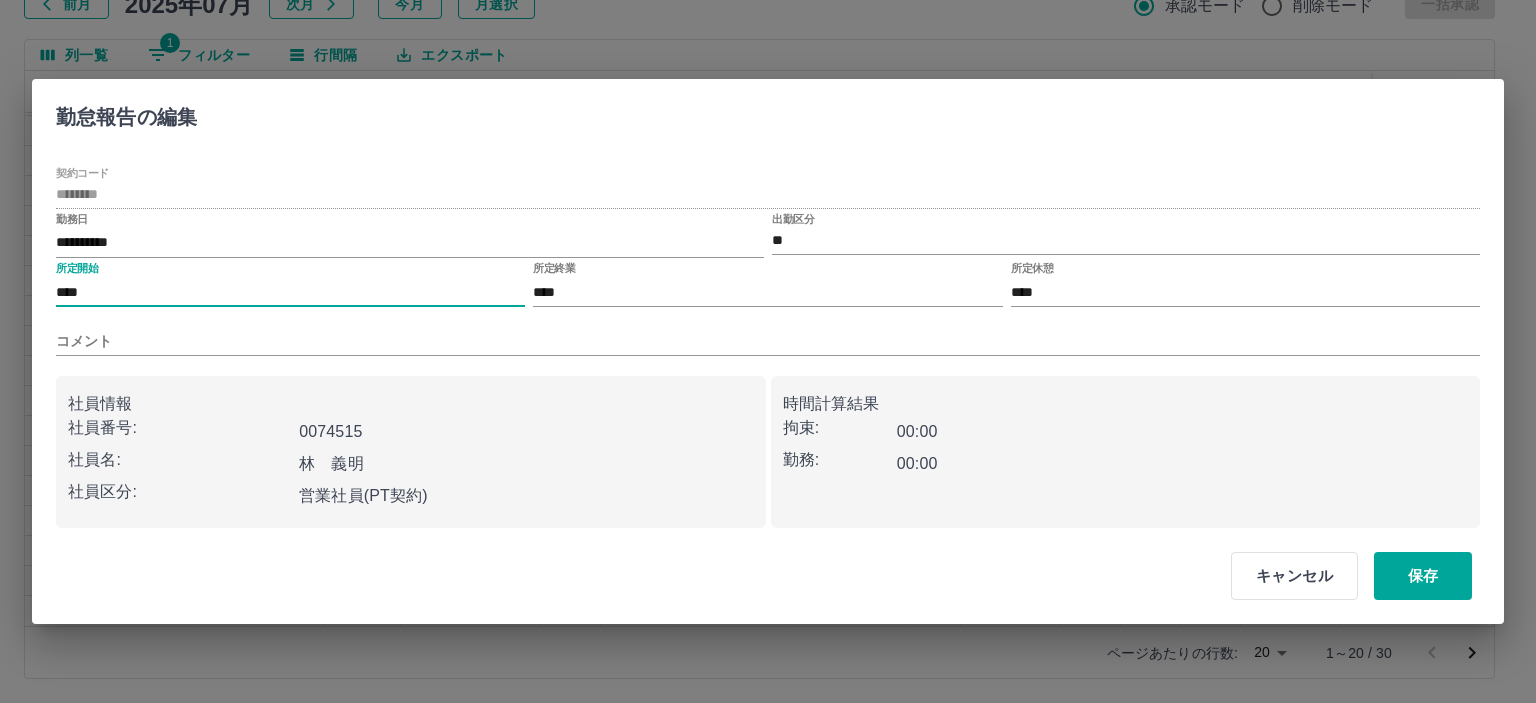 type on "****" 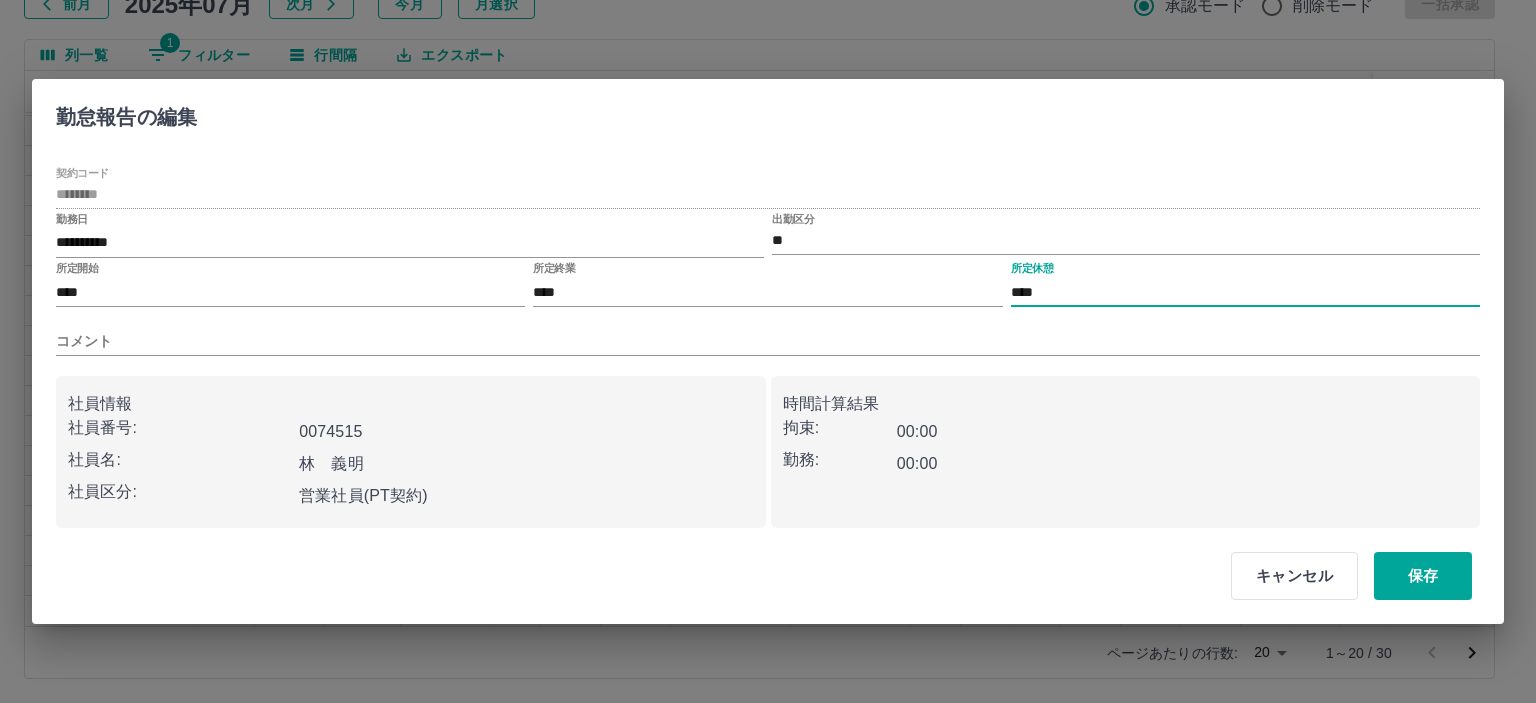 click on "****" at bounding box center [1245, 292] 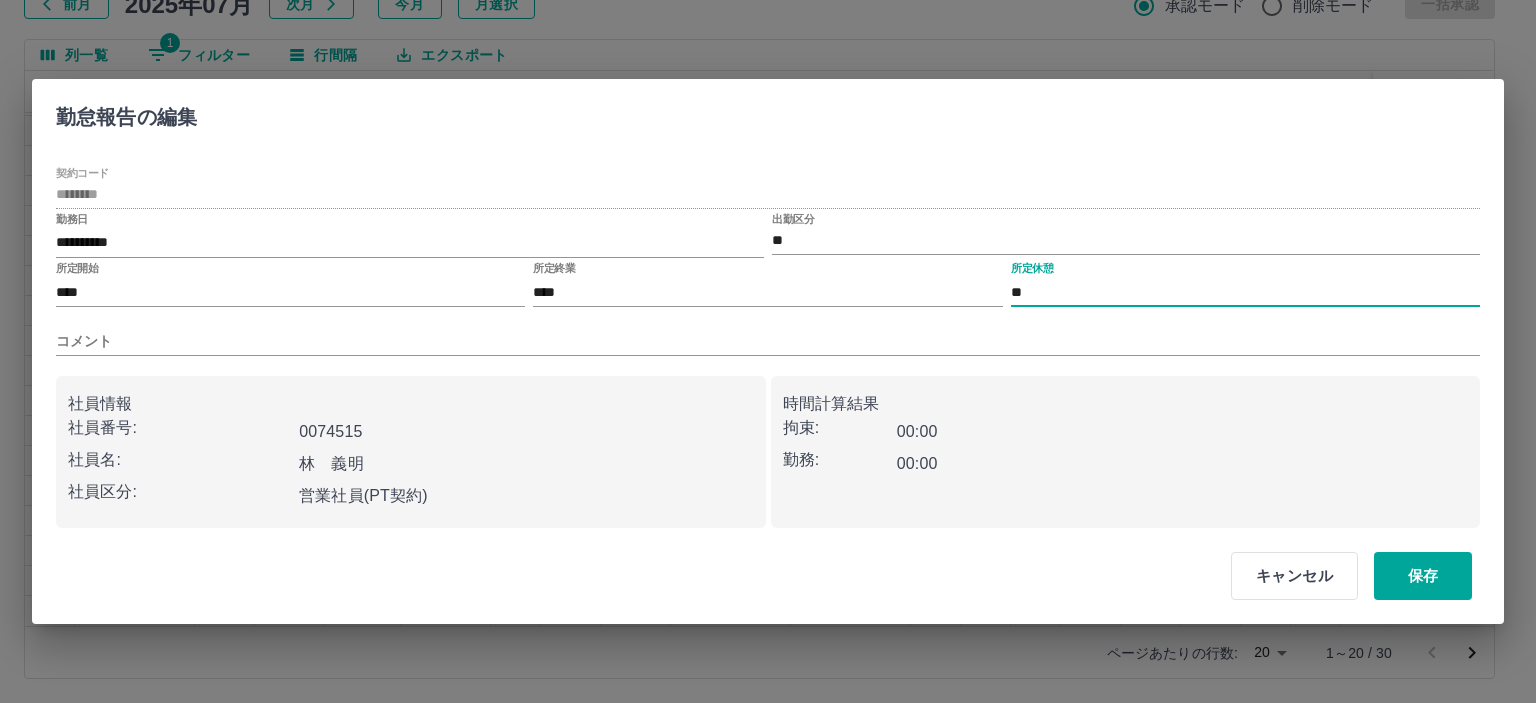 type on "*" 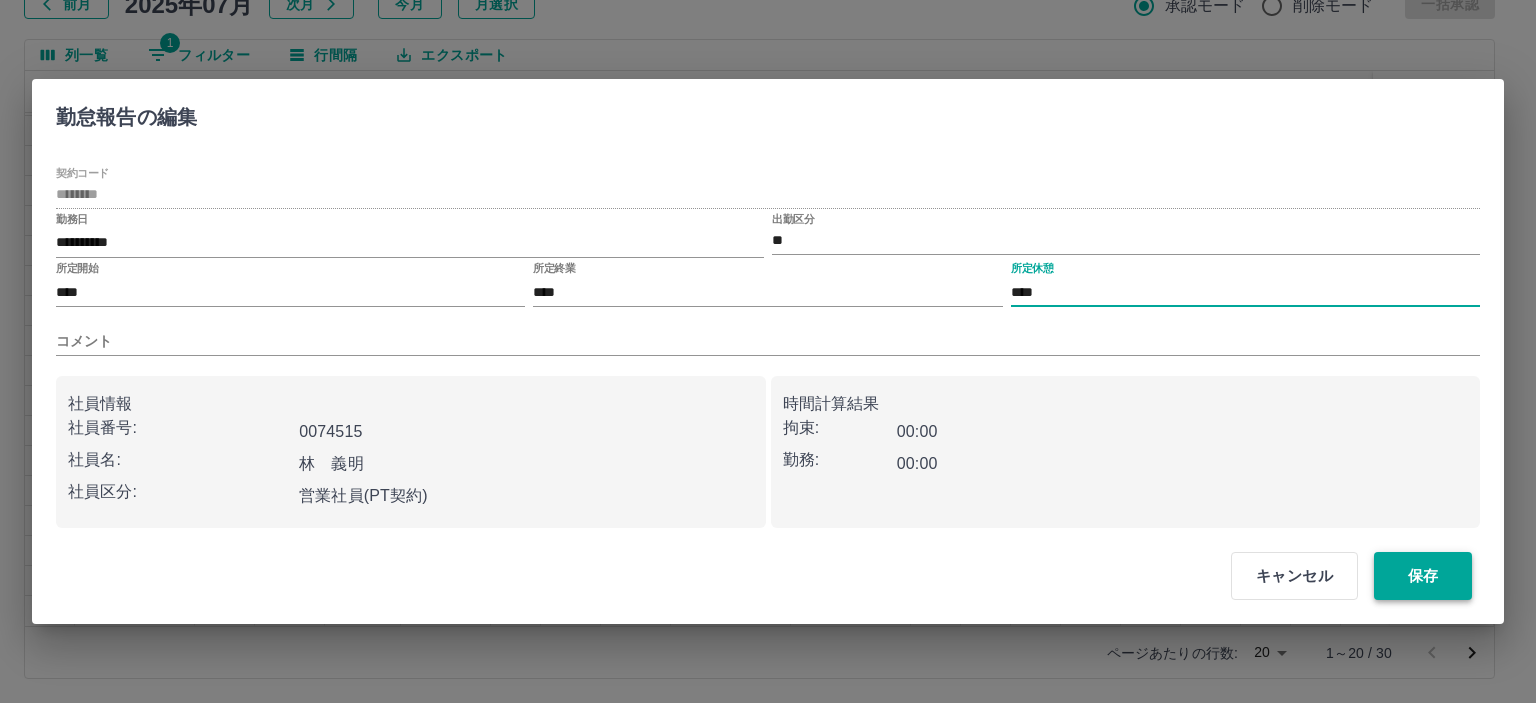 type on "****" 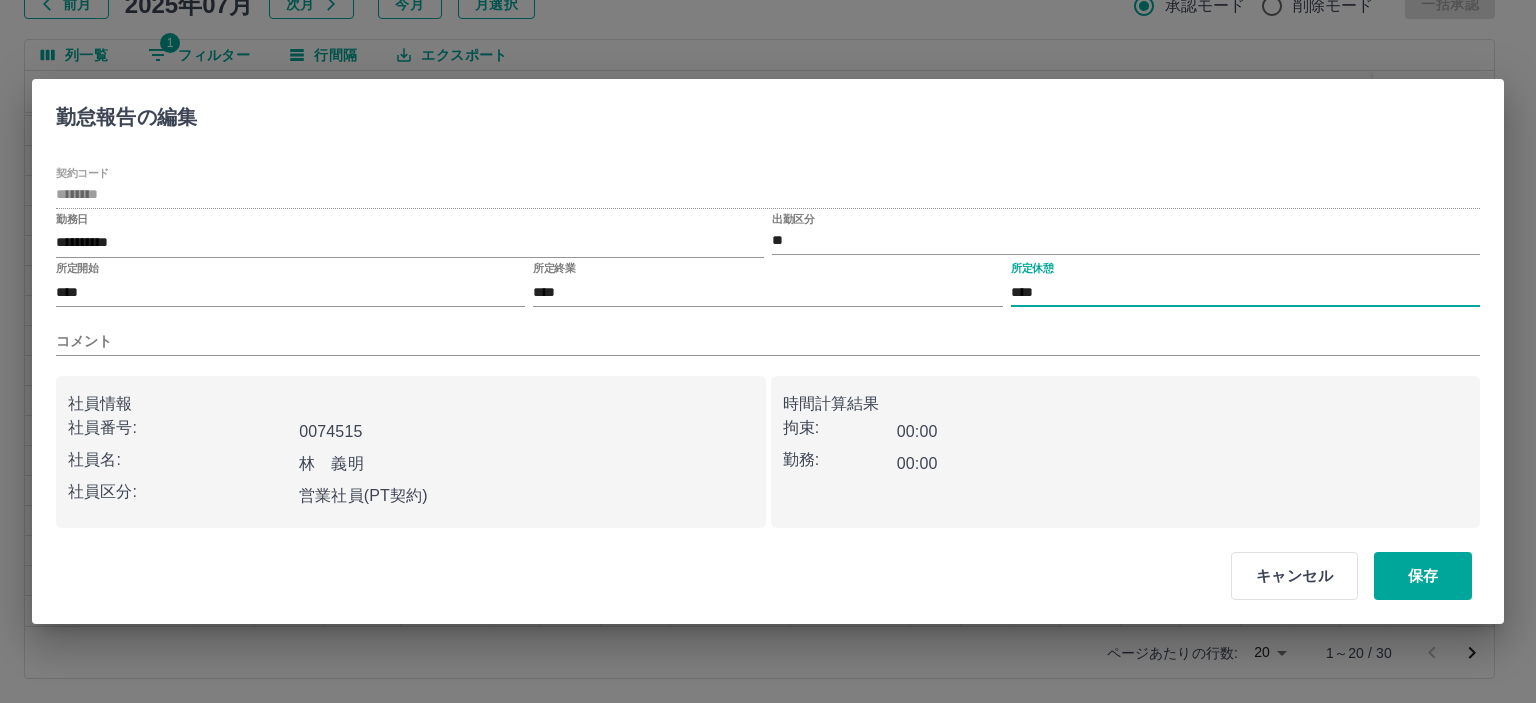 drag, startPoint x: 1425, startPoint y: 579, endPoint x: 1404, endPoint y: 695, distance: 117.88554 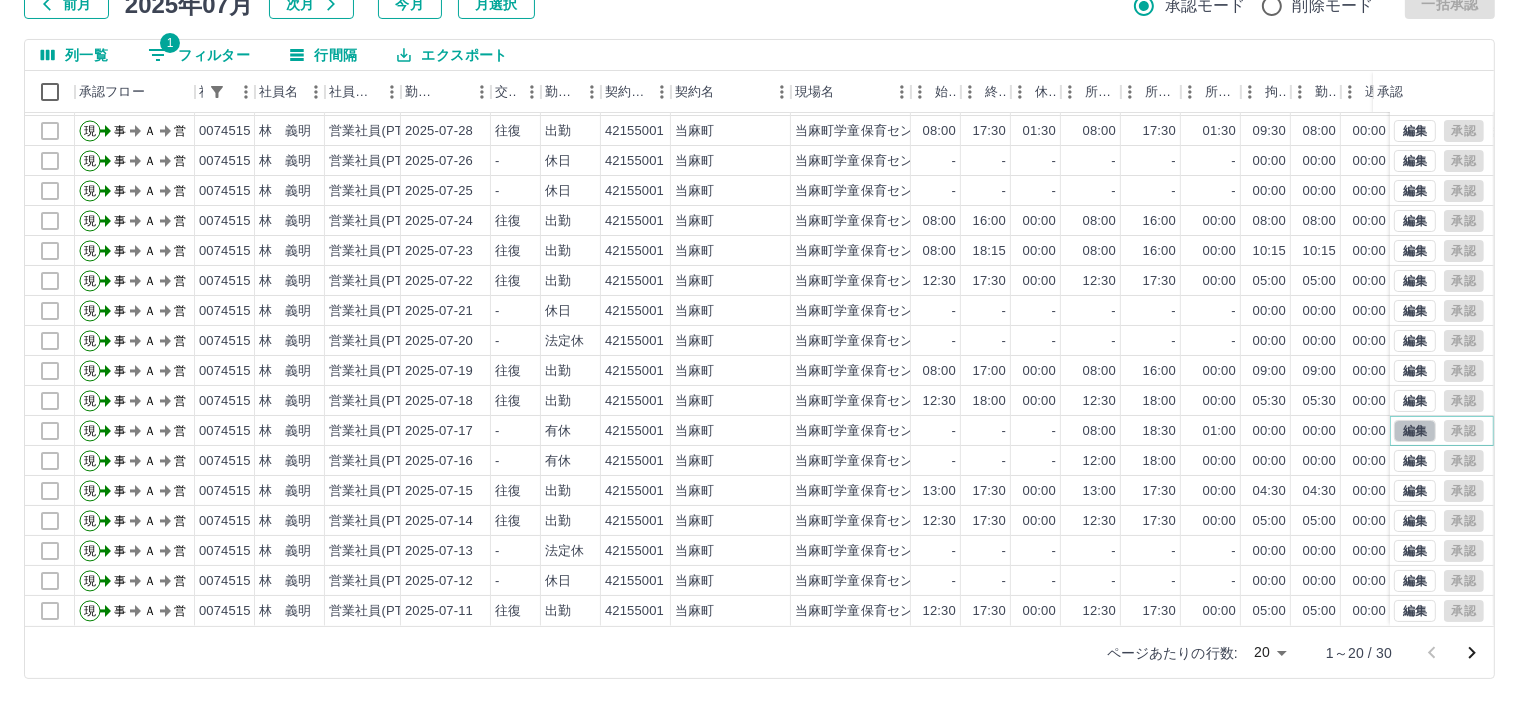 click on "編集" at bounding box center [1415, 431] 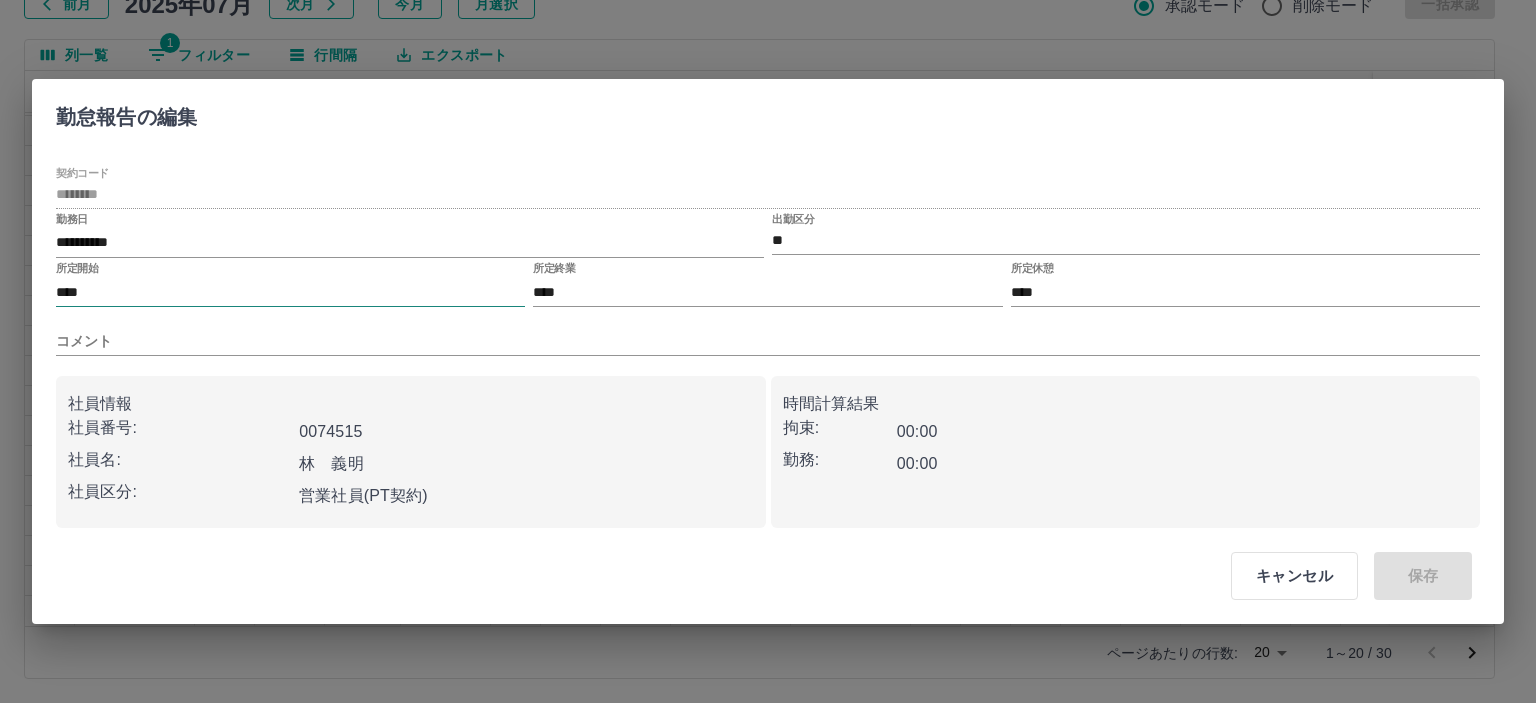 click on "****" at bounding box center (290, 292) 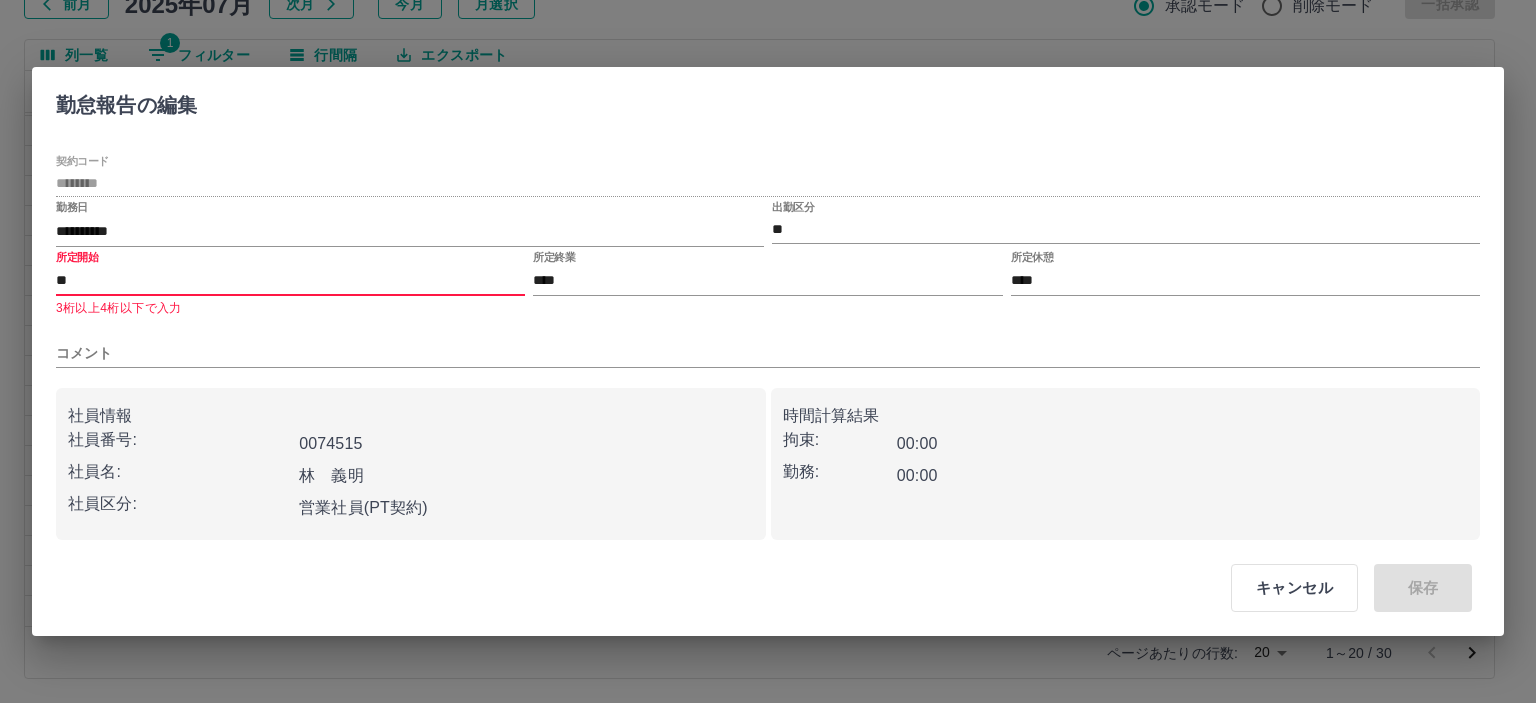 type on "*" 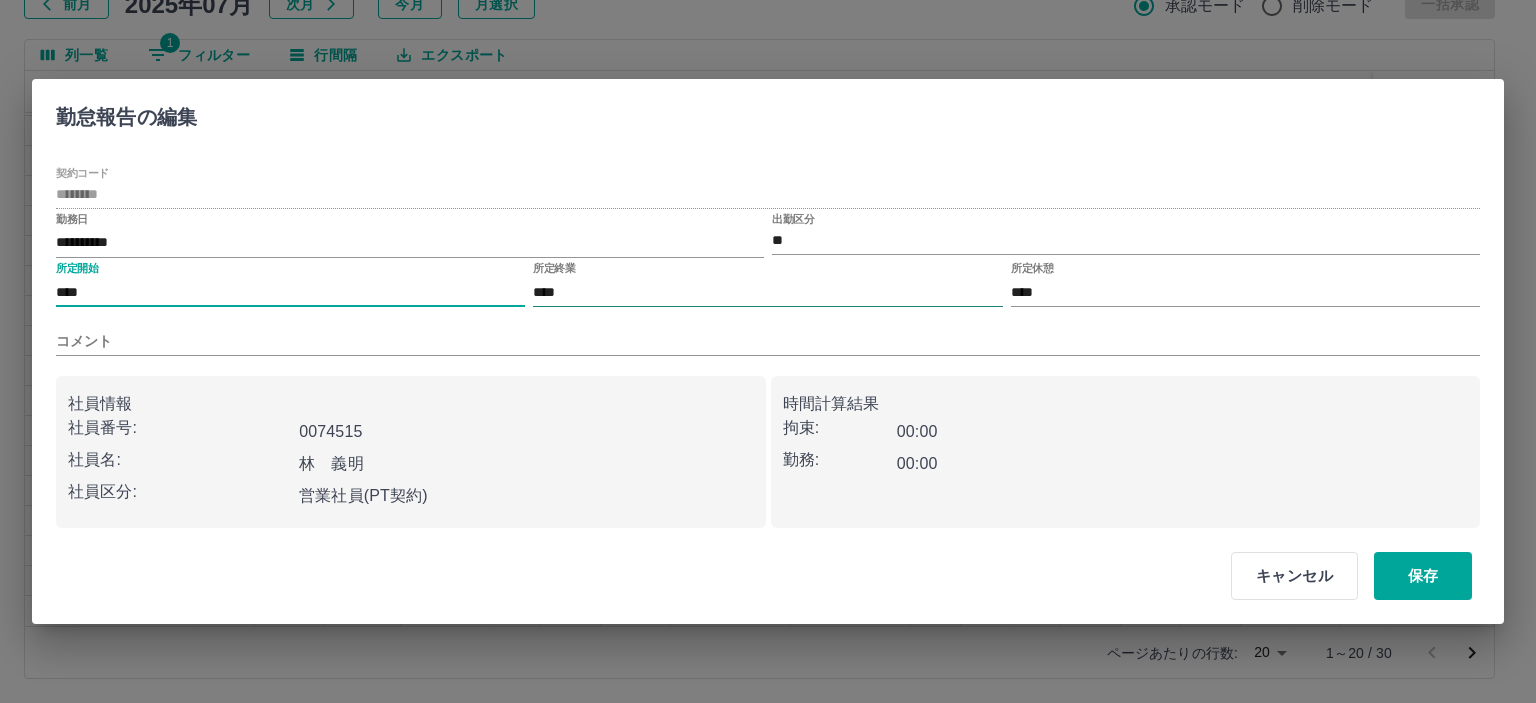 type on "****" 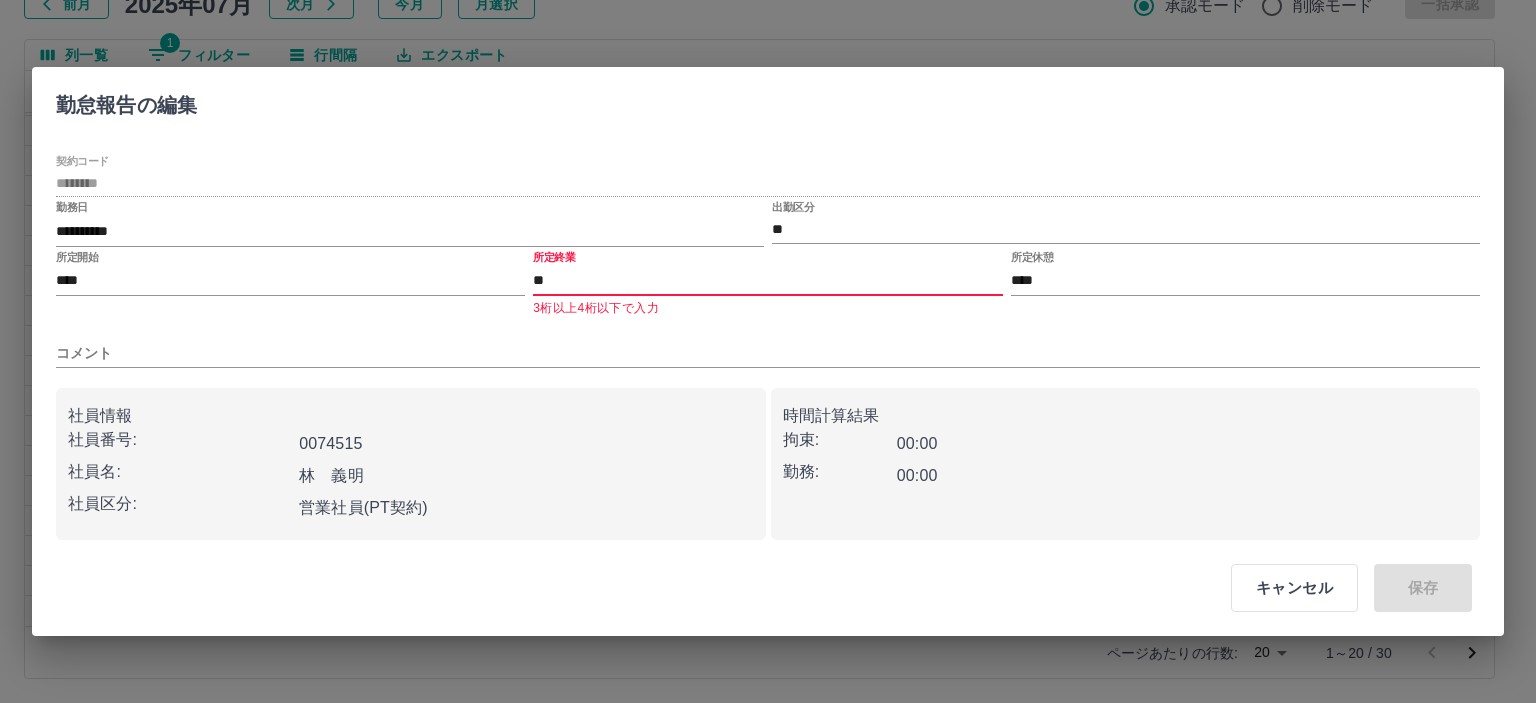 type on "*" 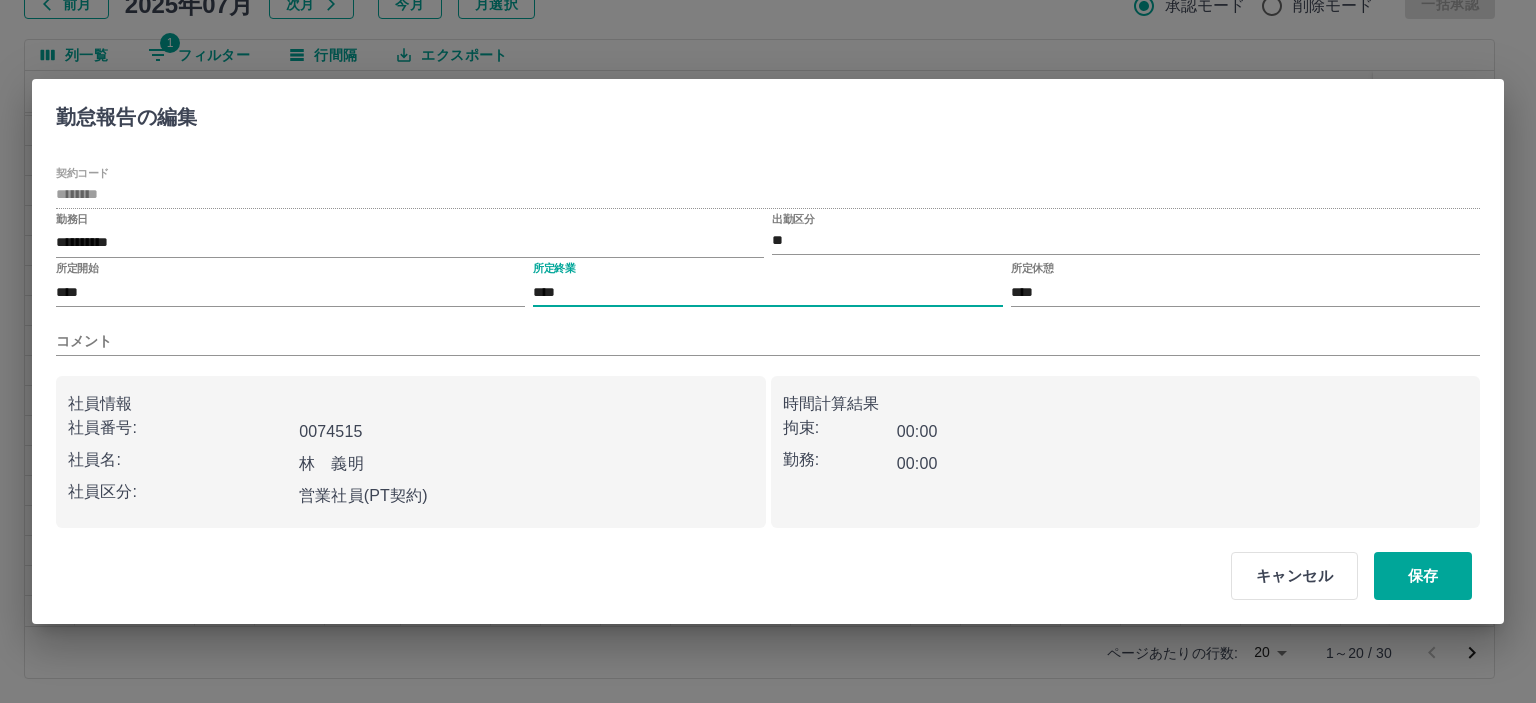 type on "****" 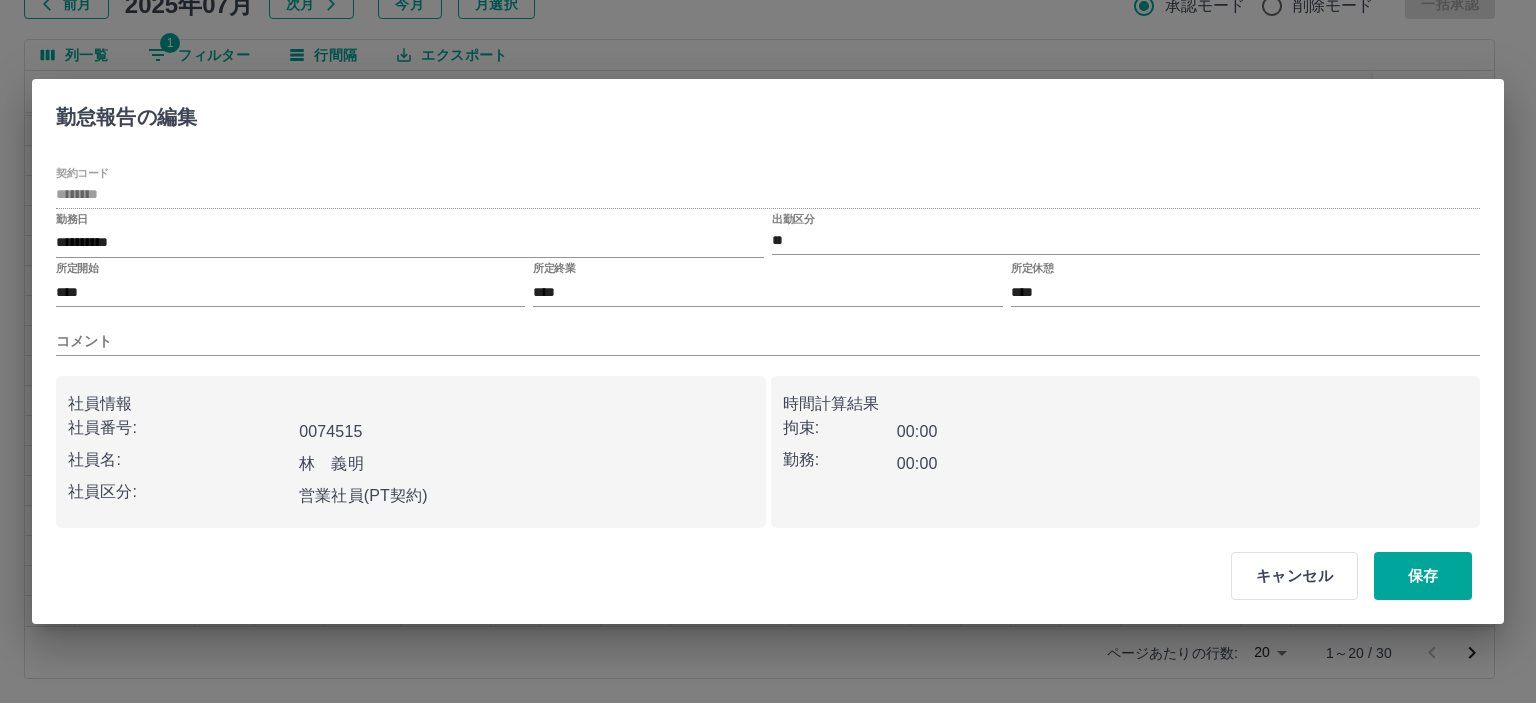 click on "所定休憩" at bounding box center [1032, 268] 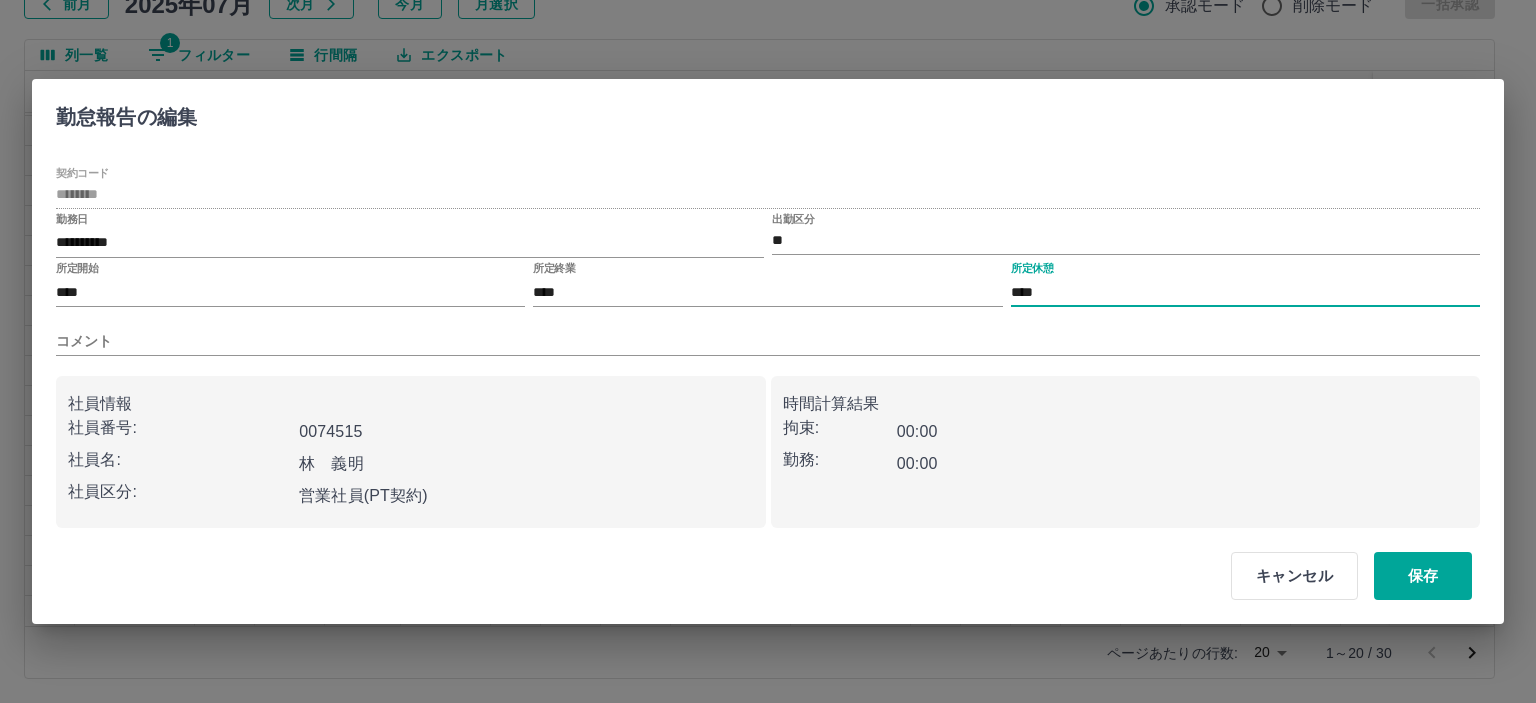 click on "****" at bounding box center (1245, 292) 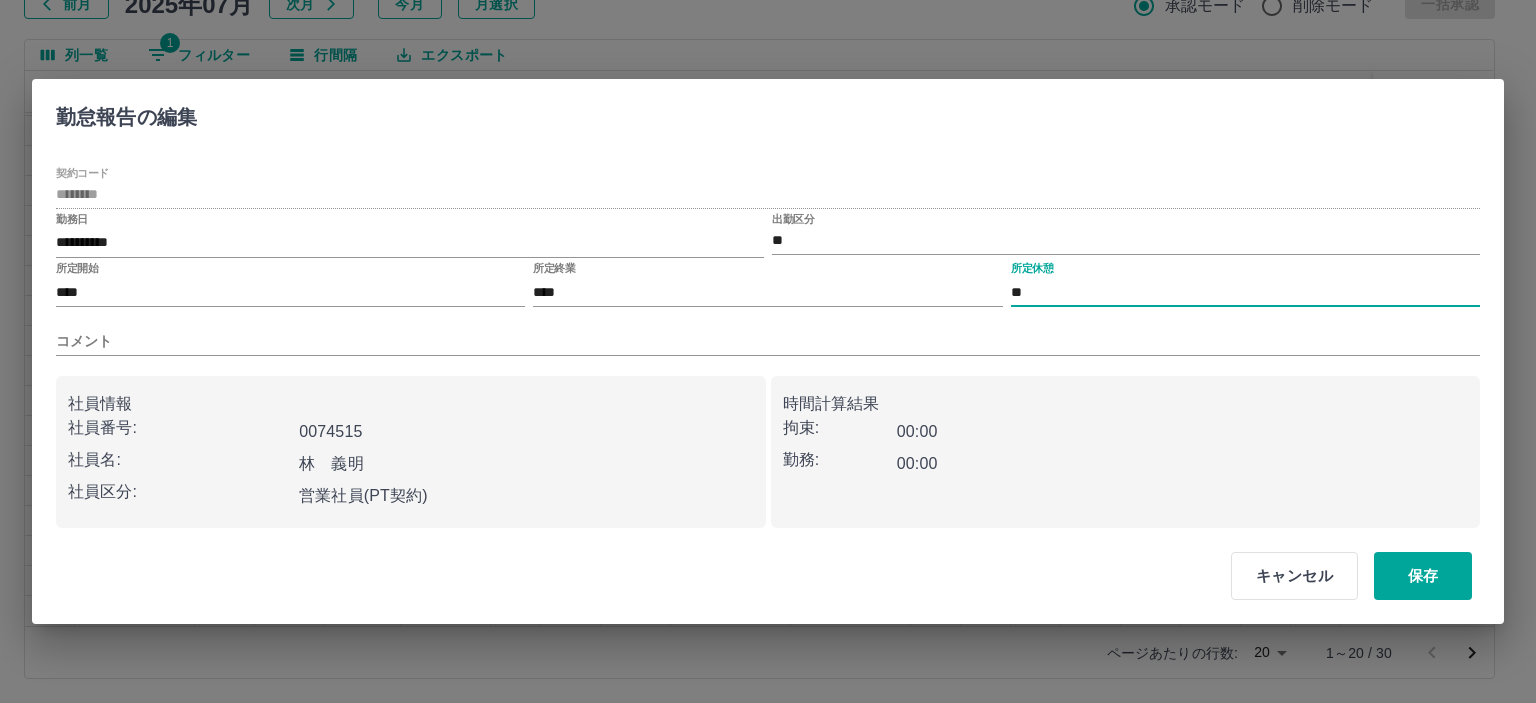 type on "*" 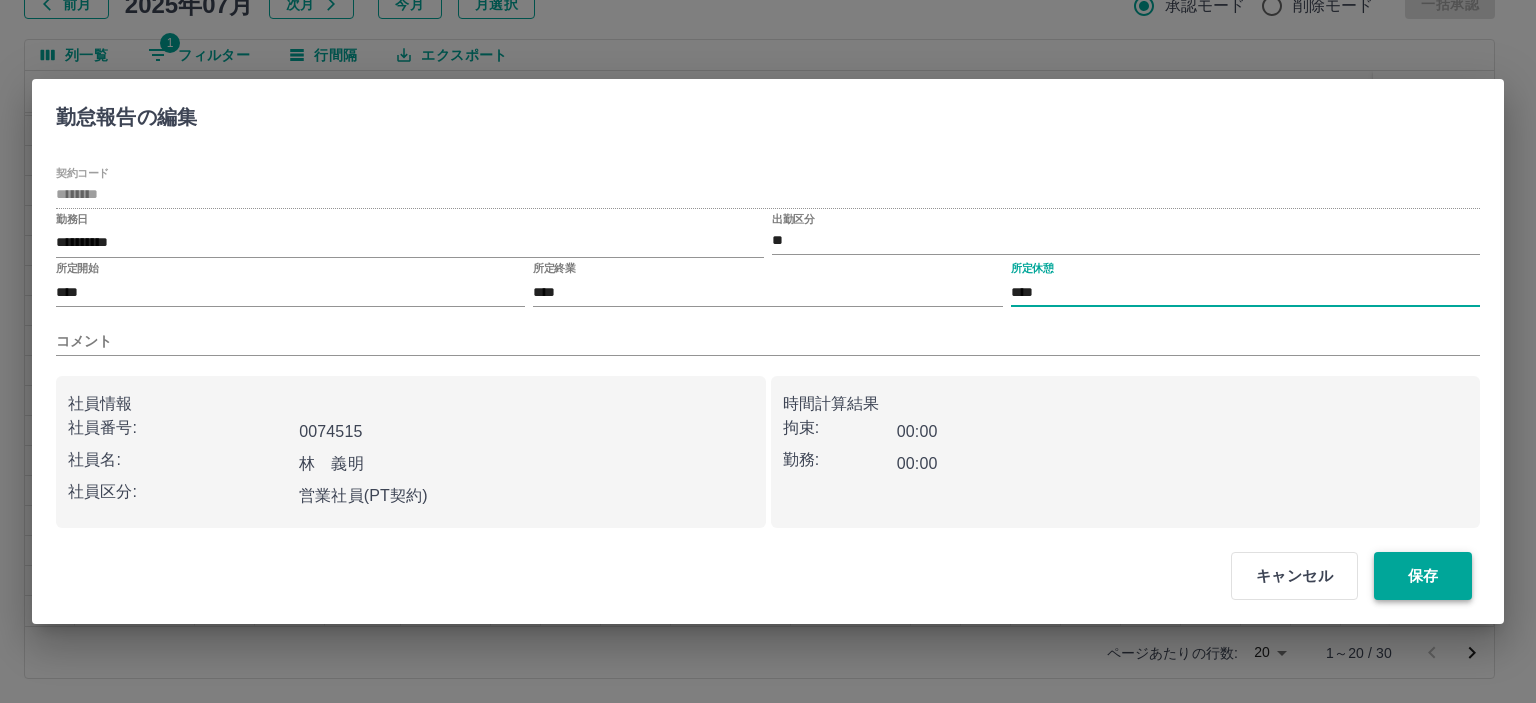 type on "****" 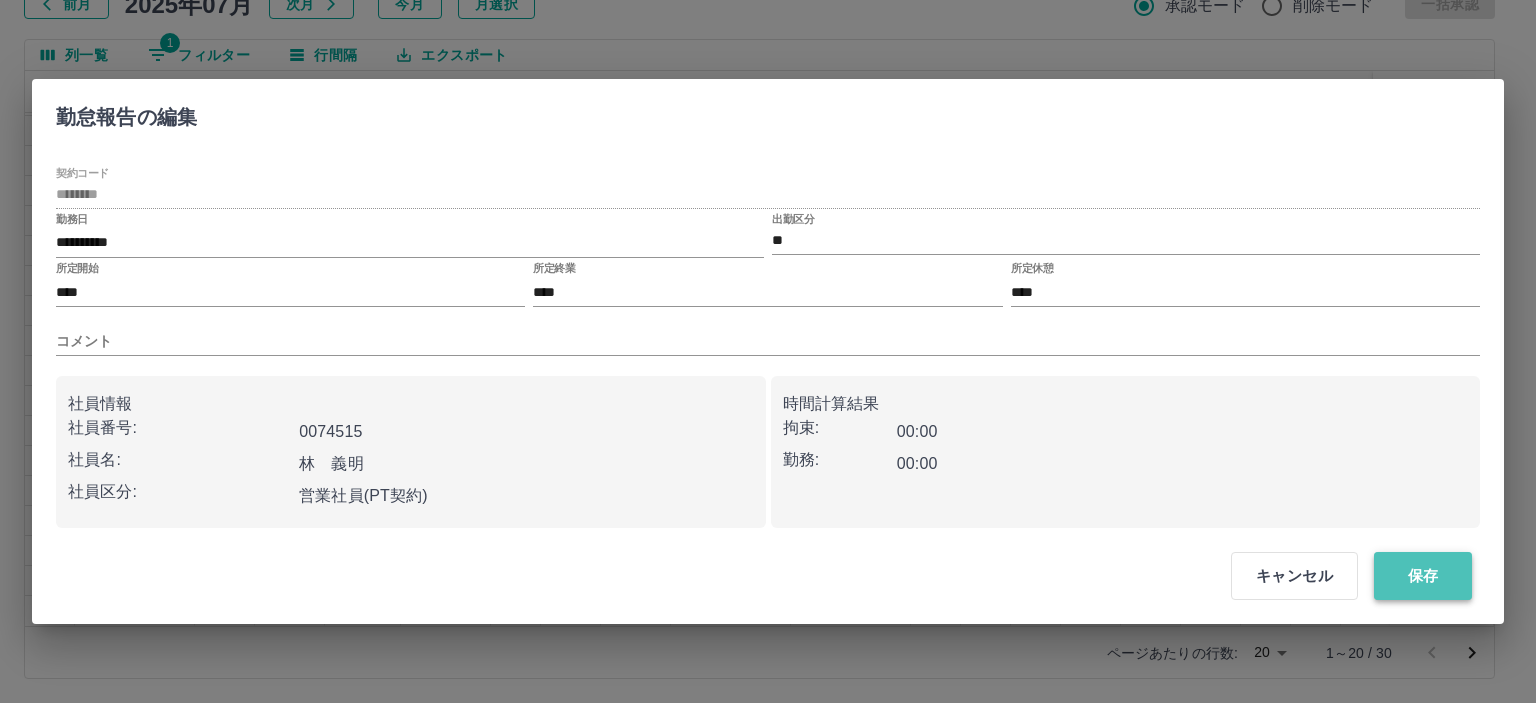 click on "保存" at bounding box center [1423, 576] 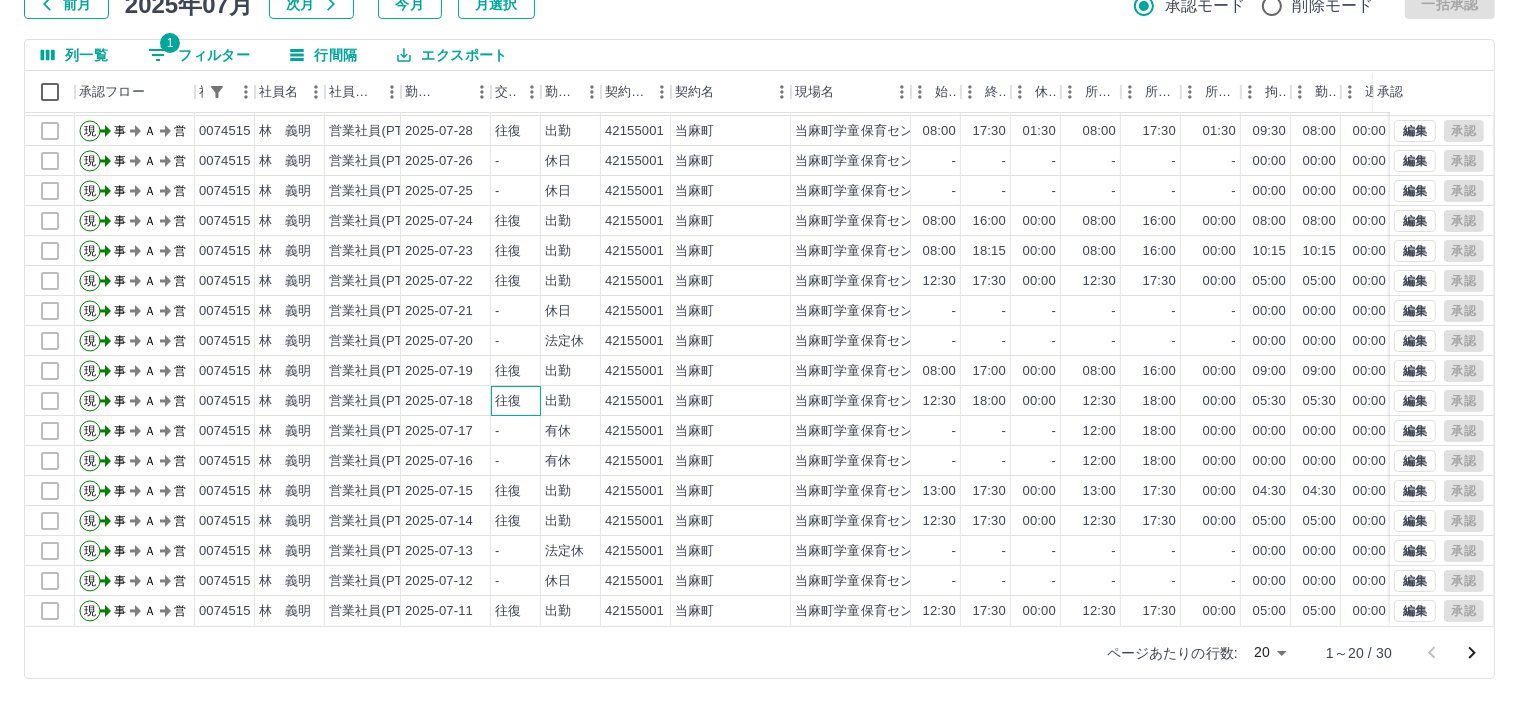 click on "往復" at bounding box center [516, 401] 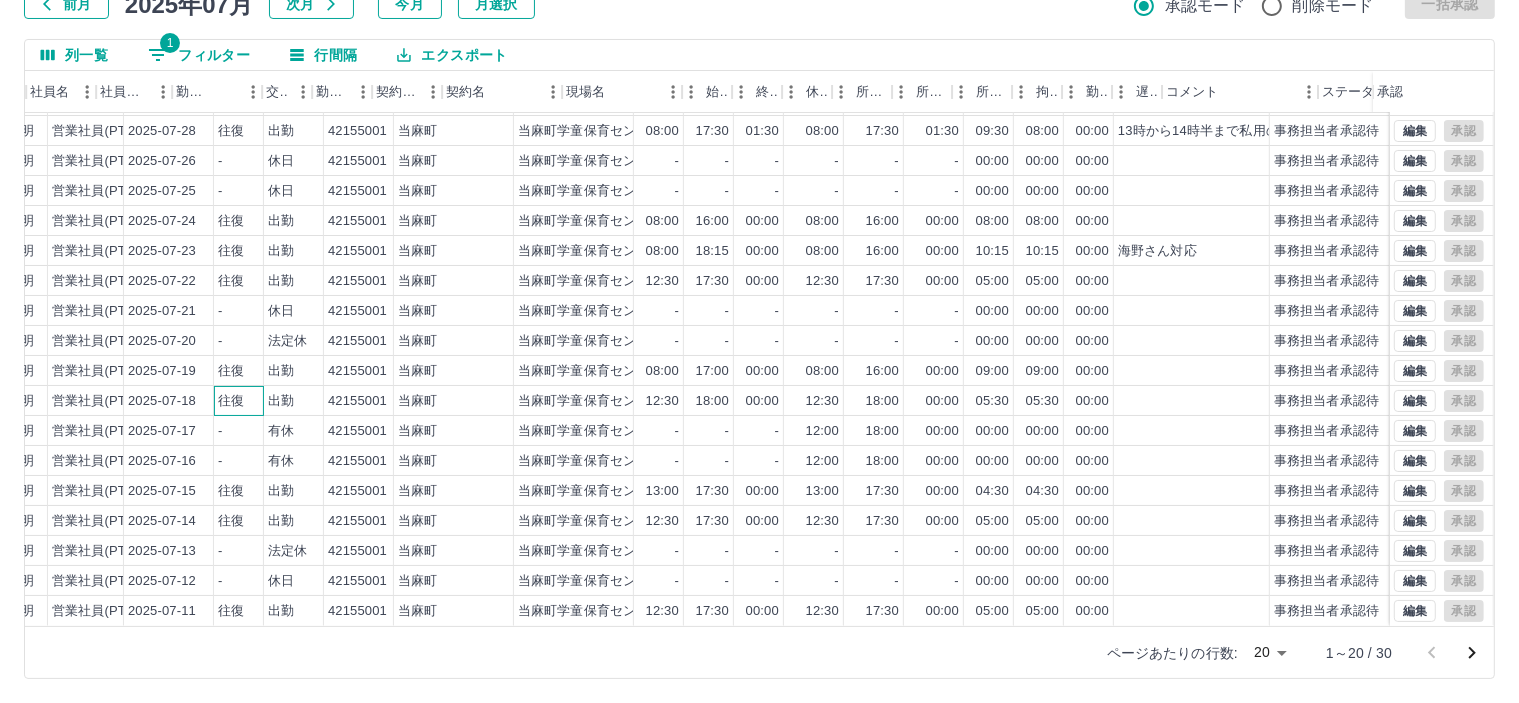 scroll, scrollTop: 103, scrollLeft: 293, axis: both 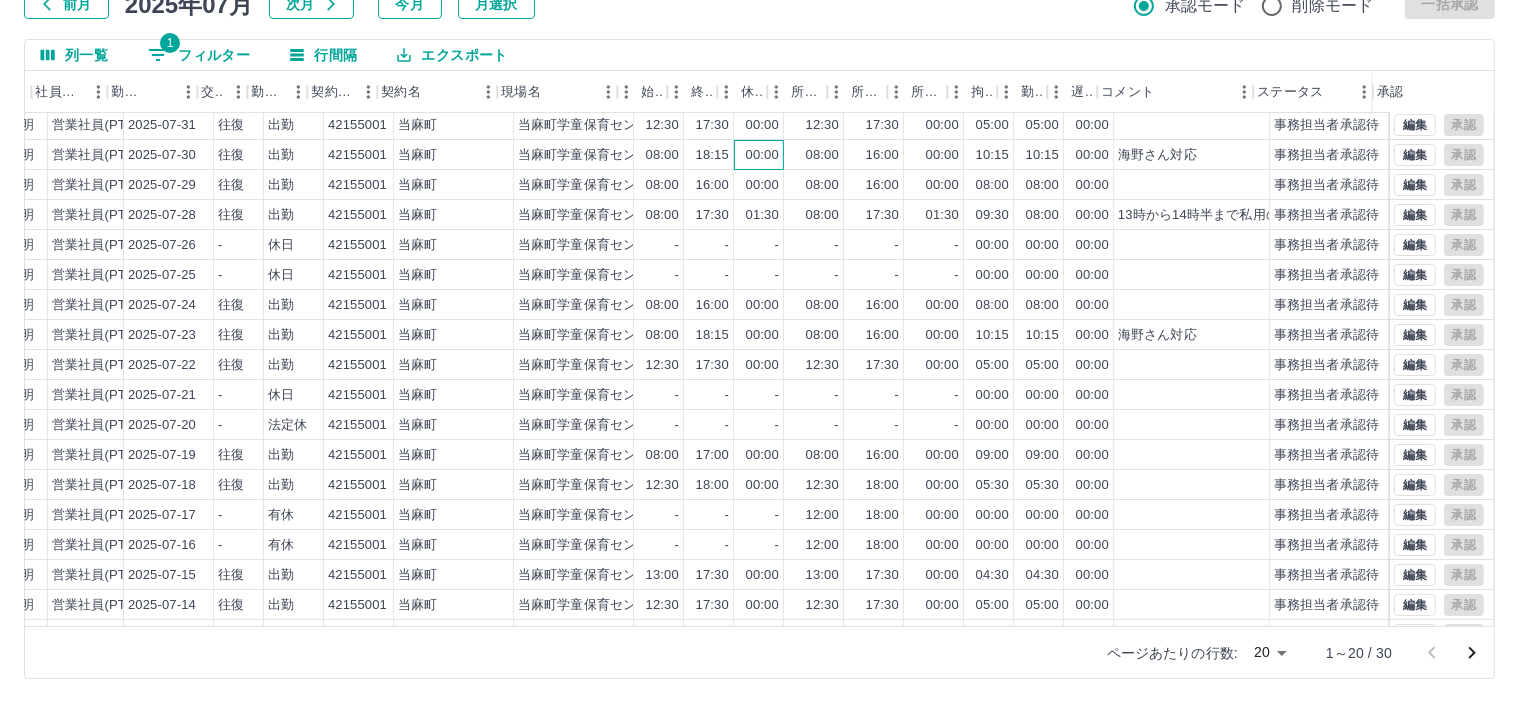 click on "00:00" at bounding box center [762, 155] 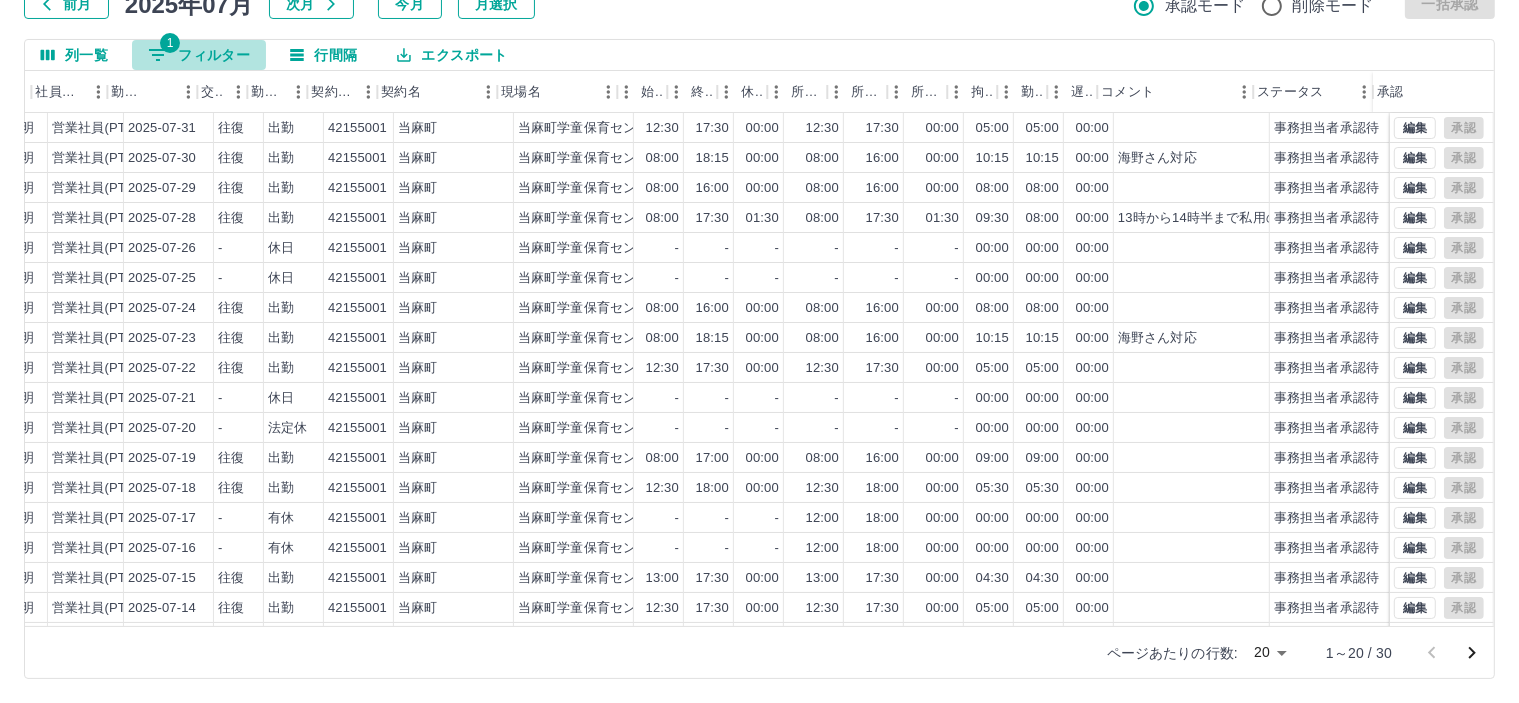 click 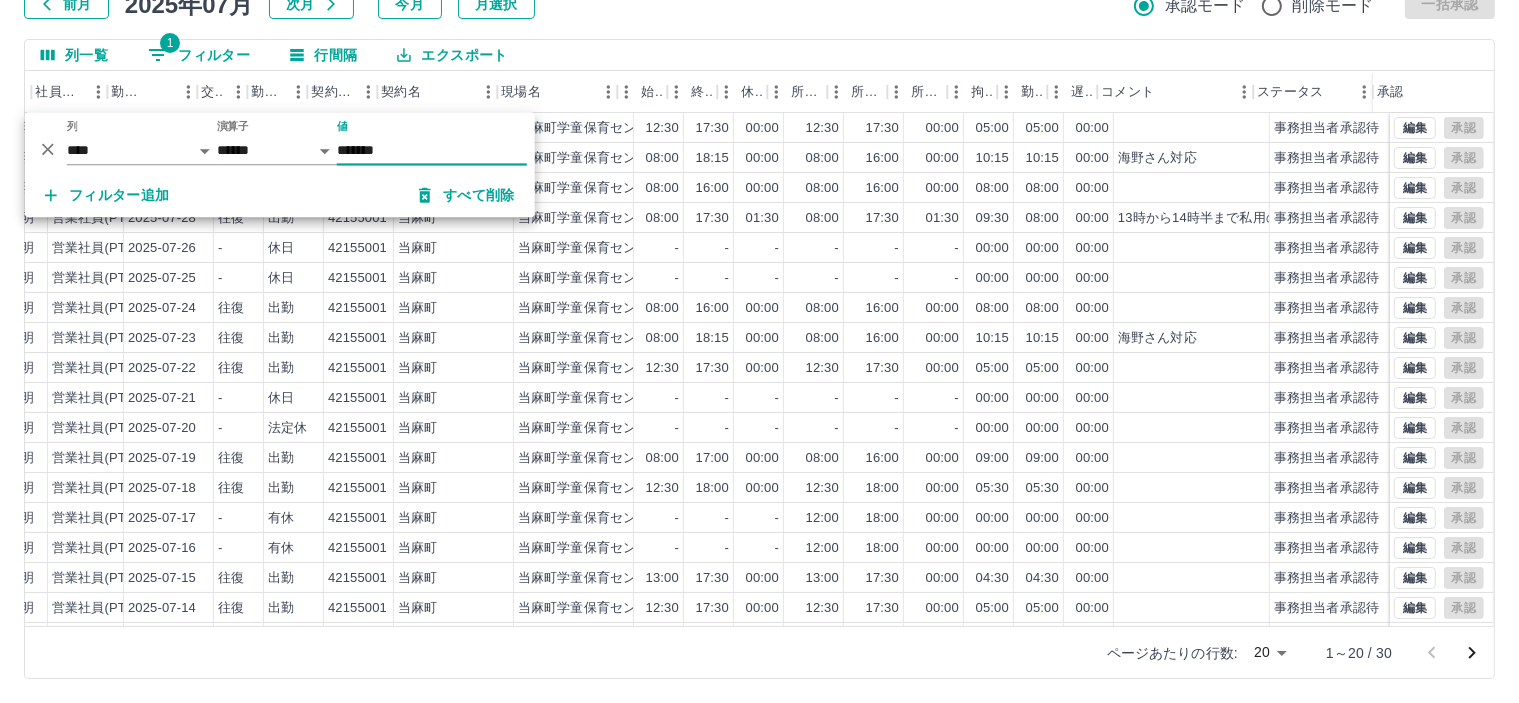 click on "*******" at bounding box center [432, 150] 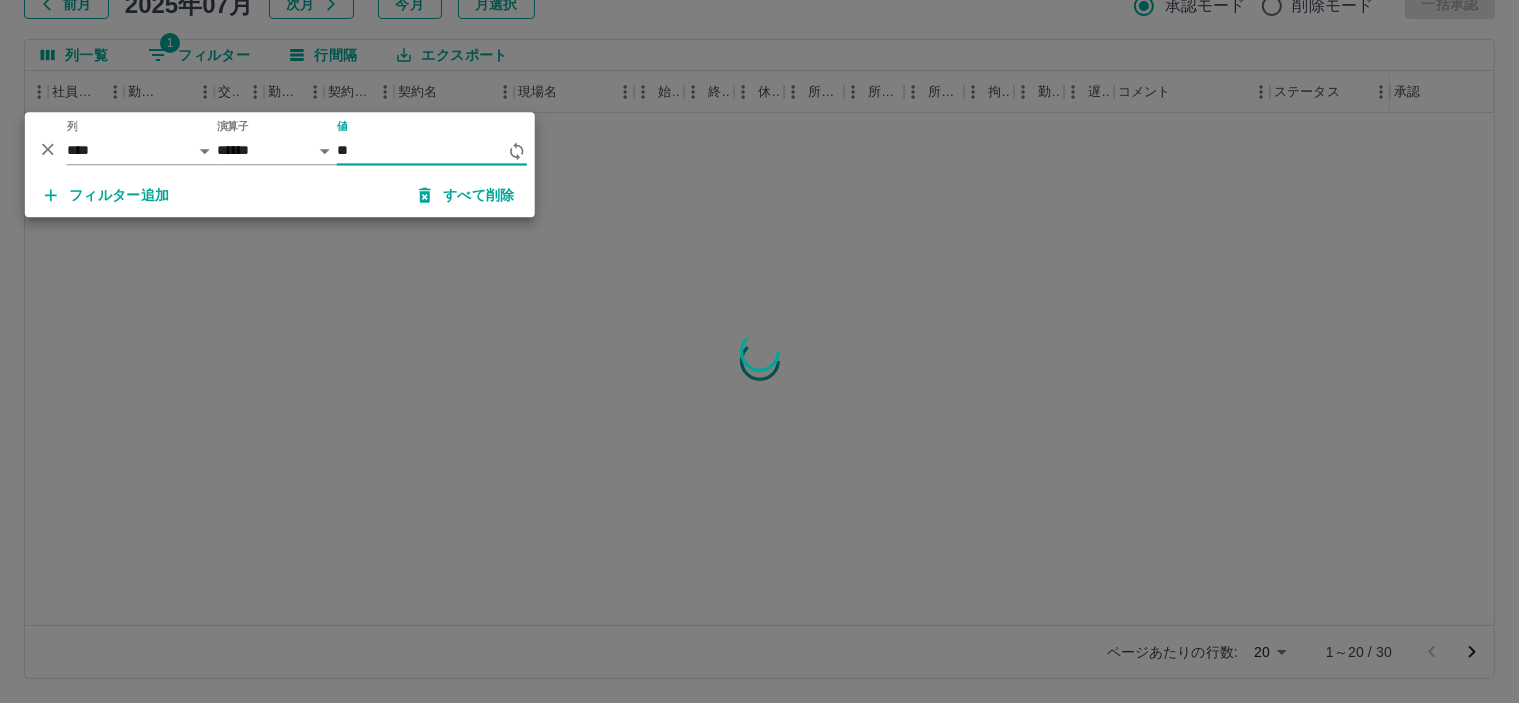 scroll, scrollTop: 0, scrollLeft: 276, axis: horizontal 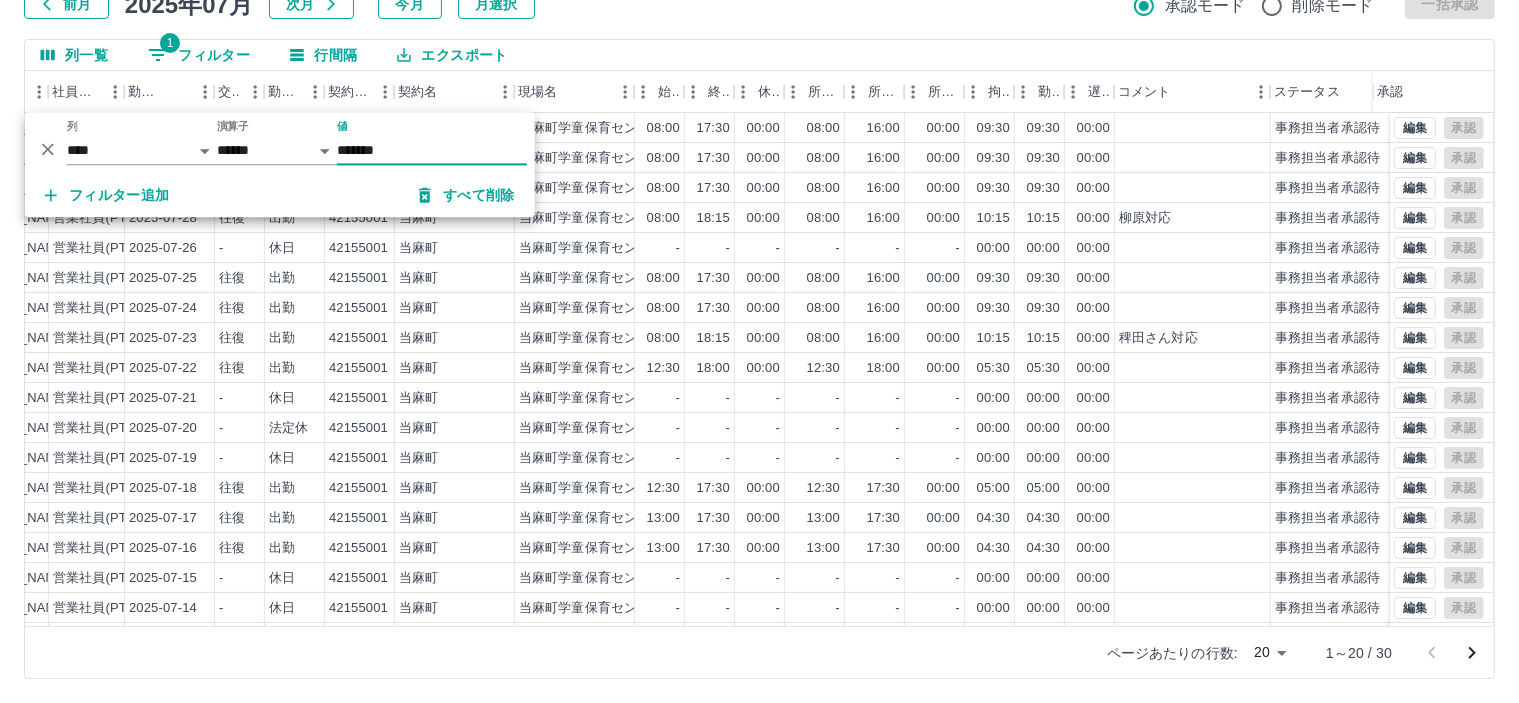 type on "*******" 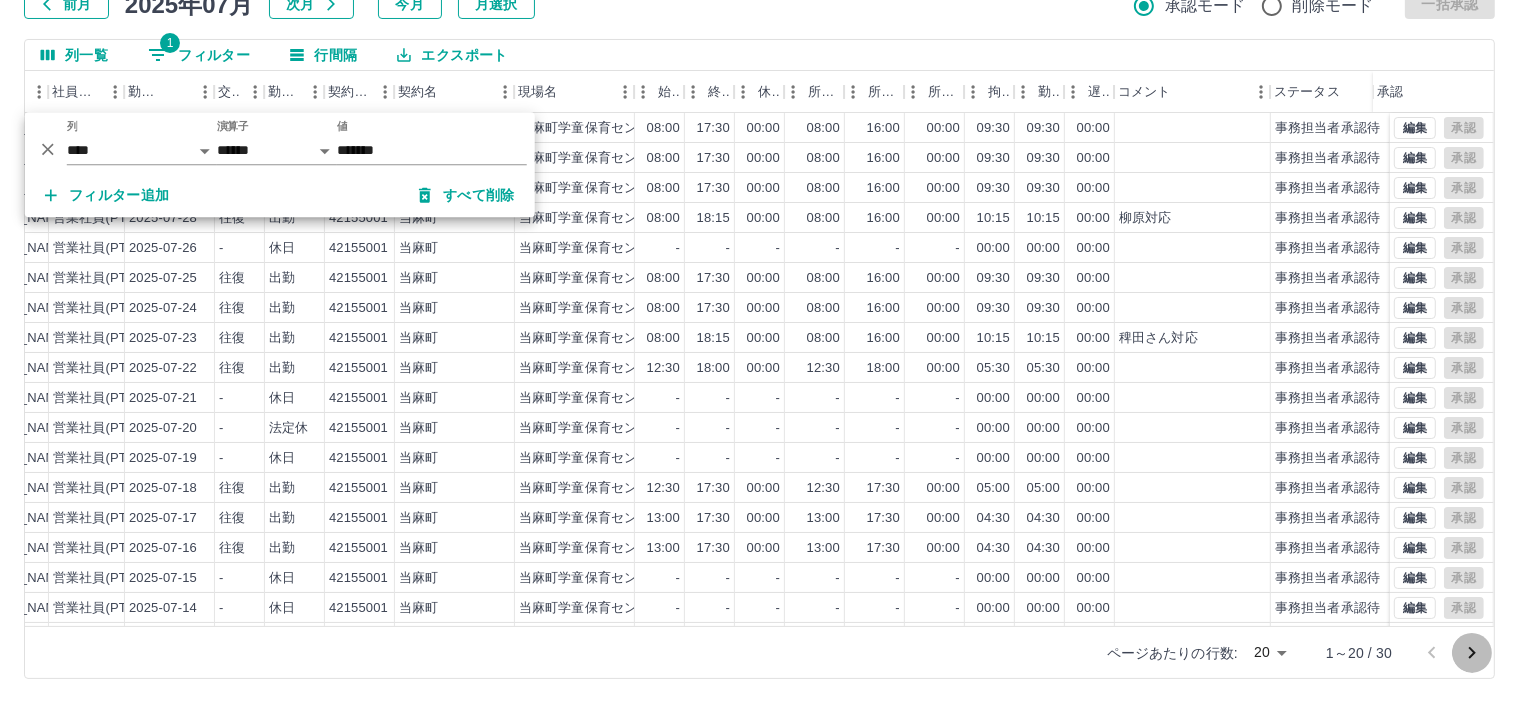 click 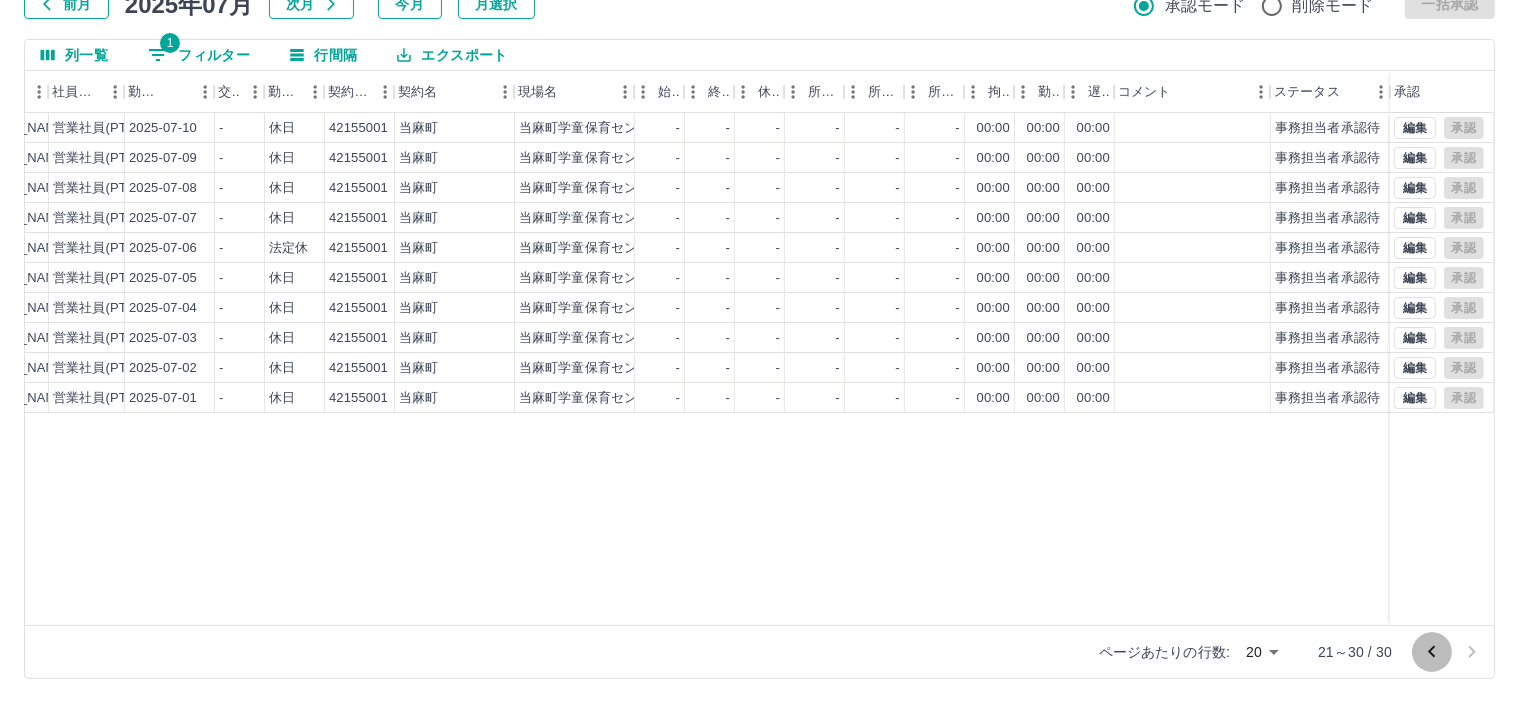 click 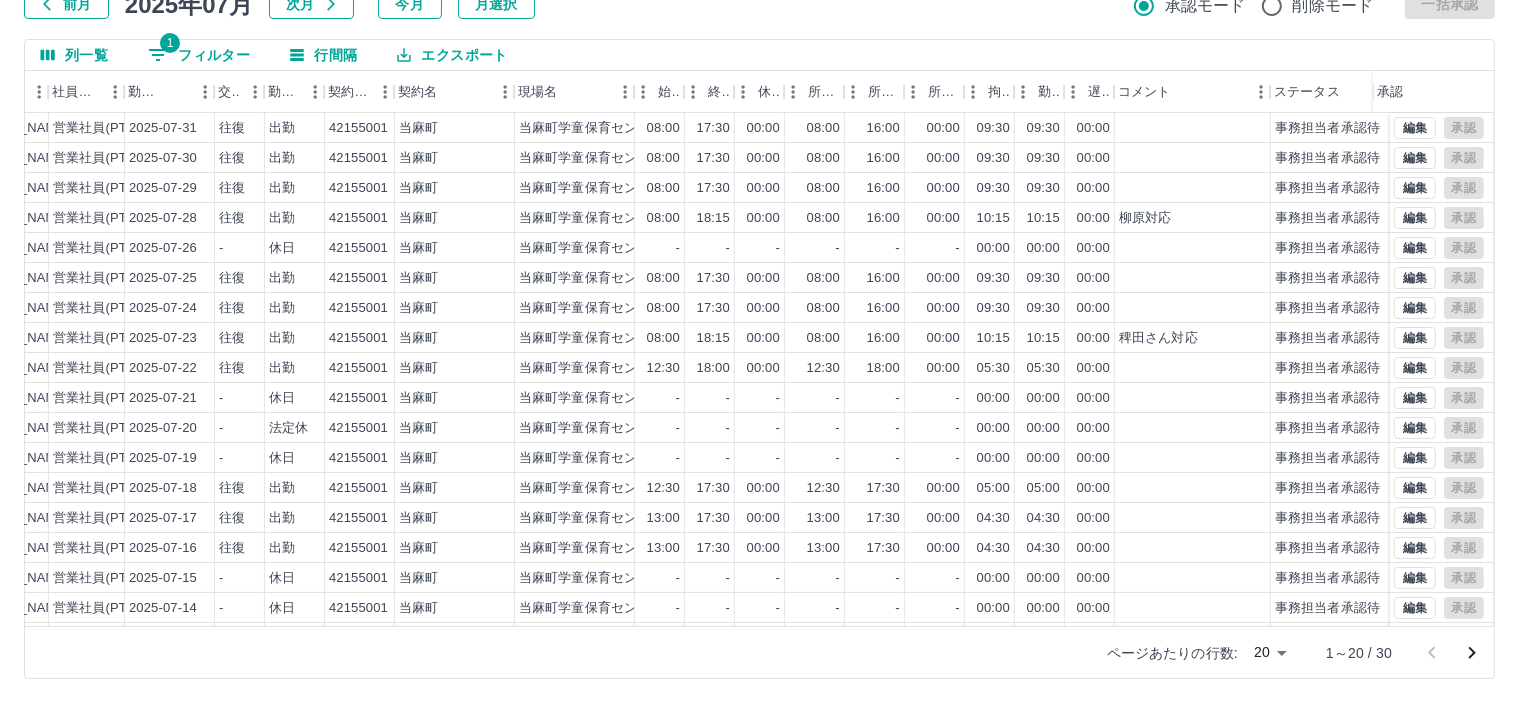 scroll, scrollTop: 100, scrollLeft: 276, axis: both 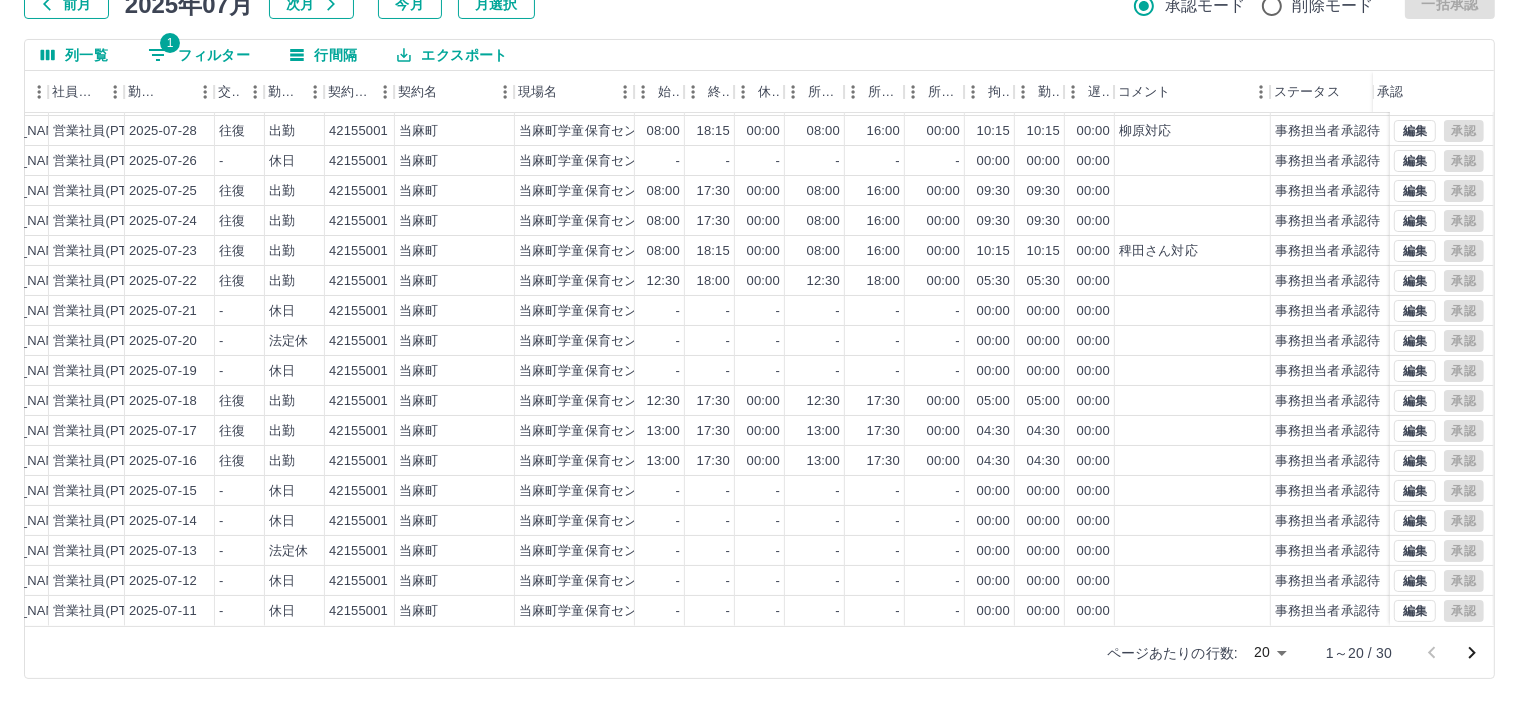 click 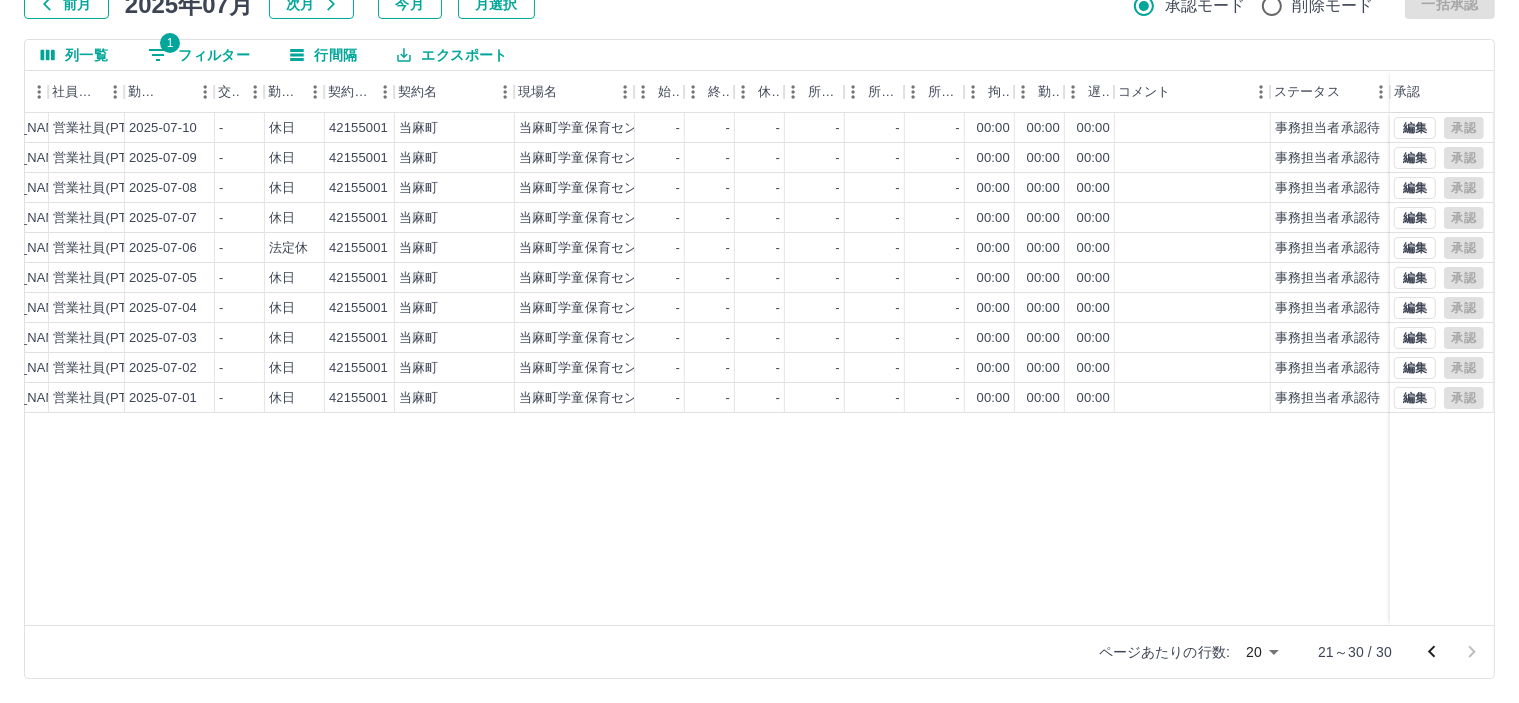 scroll, scrollTop: 0, scrollLeft: 276, axis: horizontal 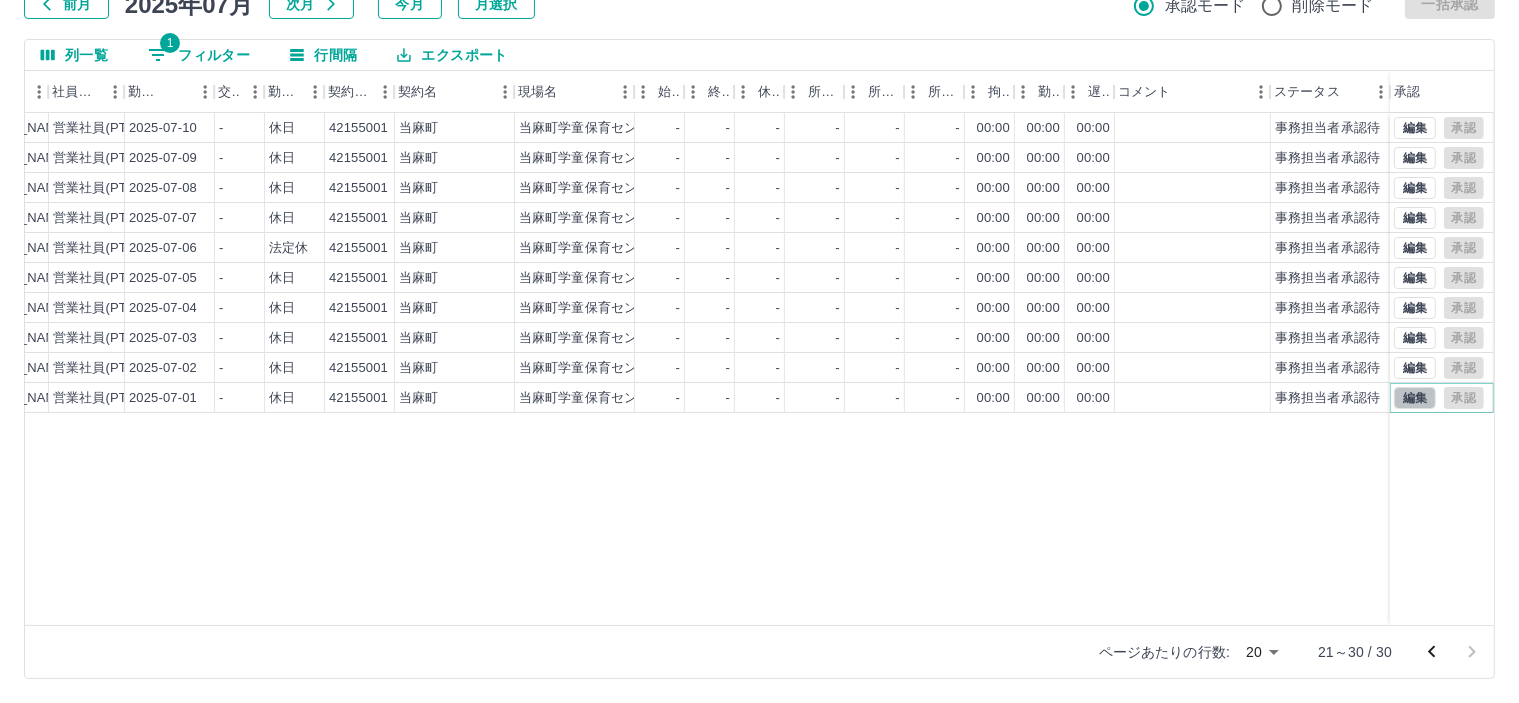 click on "編集" at bounding box center (1415, 398) 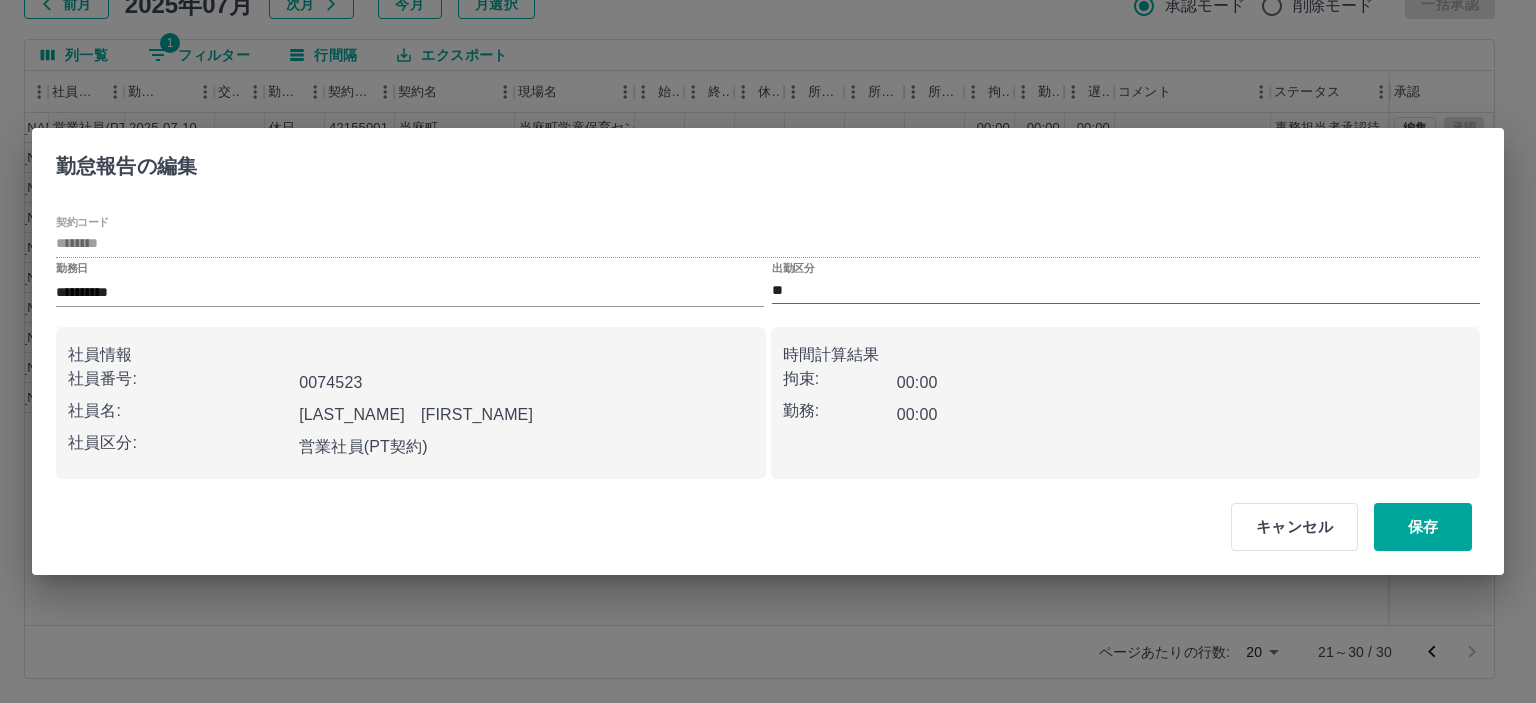 click on "**" at bounding box center [1126, 290] 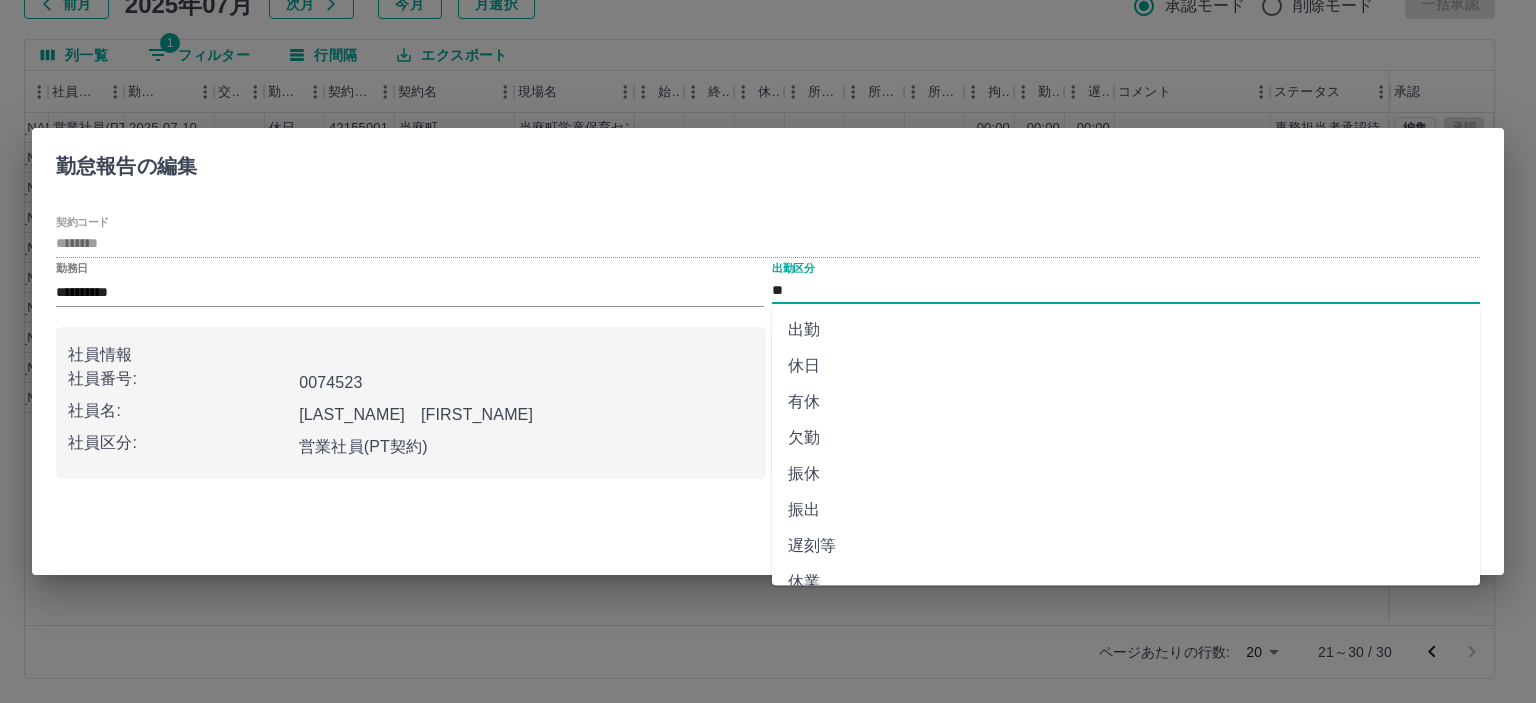 click on "出勤" at bounding box center [1126, 330] 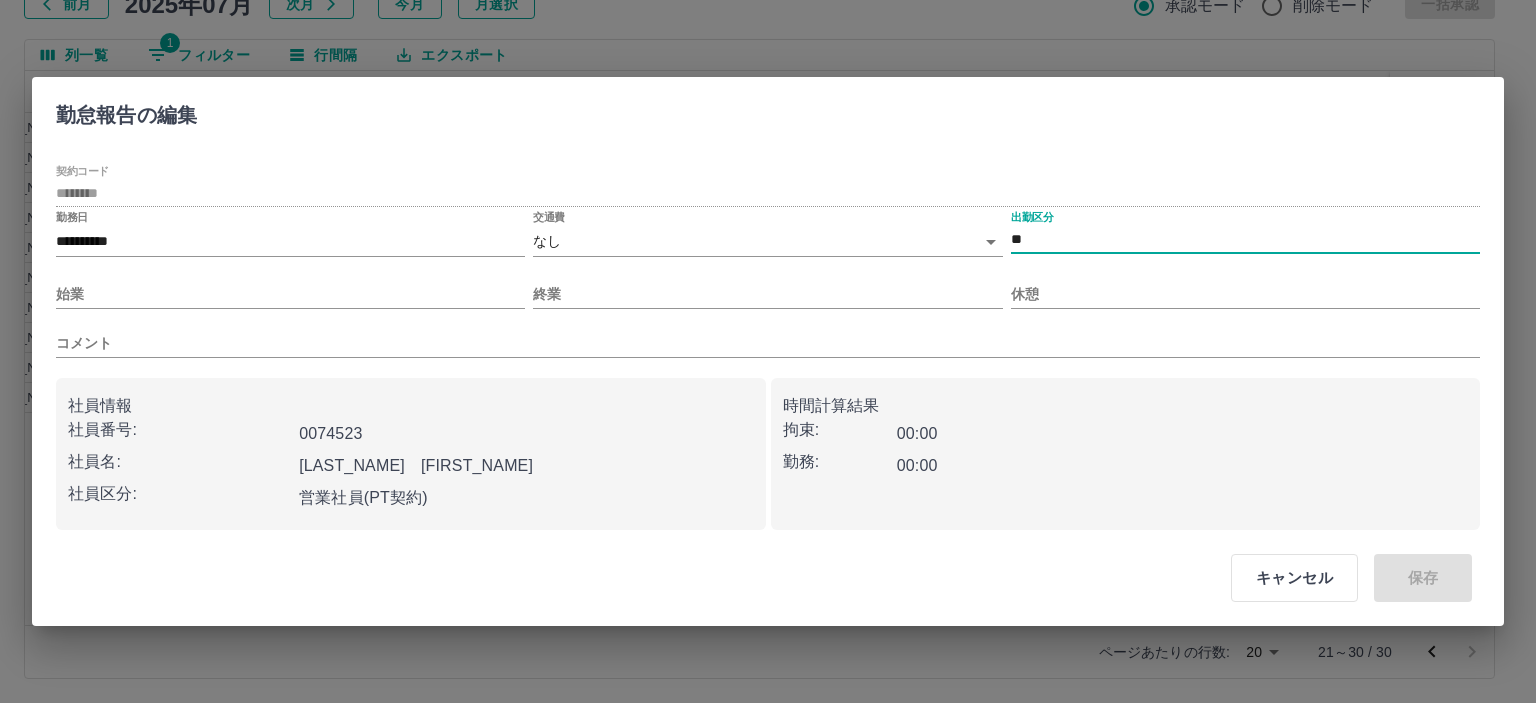 click on "SDH勤怠 半田　春菜 勤務実績承認 前月 2025年07月 次月 今月 月選択 承認モード 削除モード 一括承認 列一覧 1 フィルター 行間隔 エクスポート 承認フロー 社員番号 社員名 社員区分 勤務日 交通費 勤務区分 契約コード 契約名 現場名 始業 終業 休憩 所定開始 所定終業 所定休憩 拘束 勤務 遅刻等 コメント ステータス 承認 現 事 Ａ 営 0074523 宮下　美佐江 営業社員(PT契約) 2025-07-10  -  休日 42155001 当麻町 当麻町学童保育センター - - - - - - 00:00 00:00 00:00 事務担当者承認待 現 事 Ａ 営 0074523 宮下　美佐江 営業社員(PT契約) 2025-07-09  -  休日 42155001 当麻町 当麻町学童保育センター - - - - - - 00:00 00:00 00:00 事務担当者承認待 現 事 Ａ 営 0074523 宮下　美佐江 営業社員(PT契約) 2025-07-08  -  休日 42155001 当麻町 当麻町学童保育センター - - - - - - 00:00 00:00 00:00 事務担当者承認待 現" at bounding box center (768, 280) 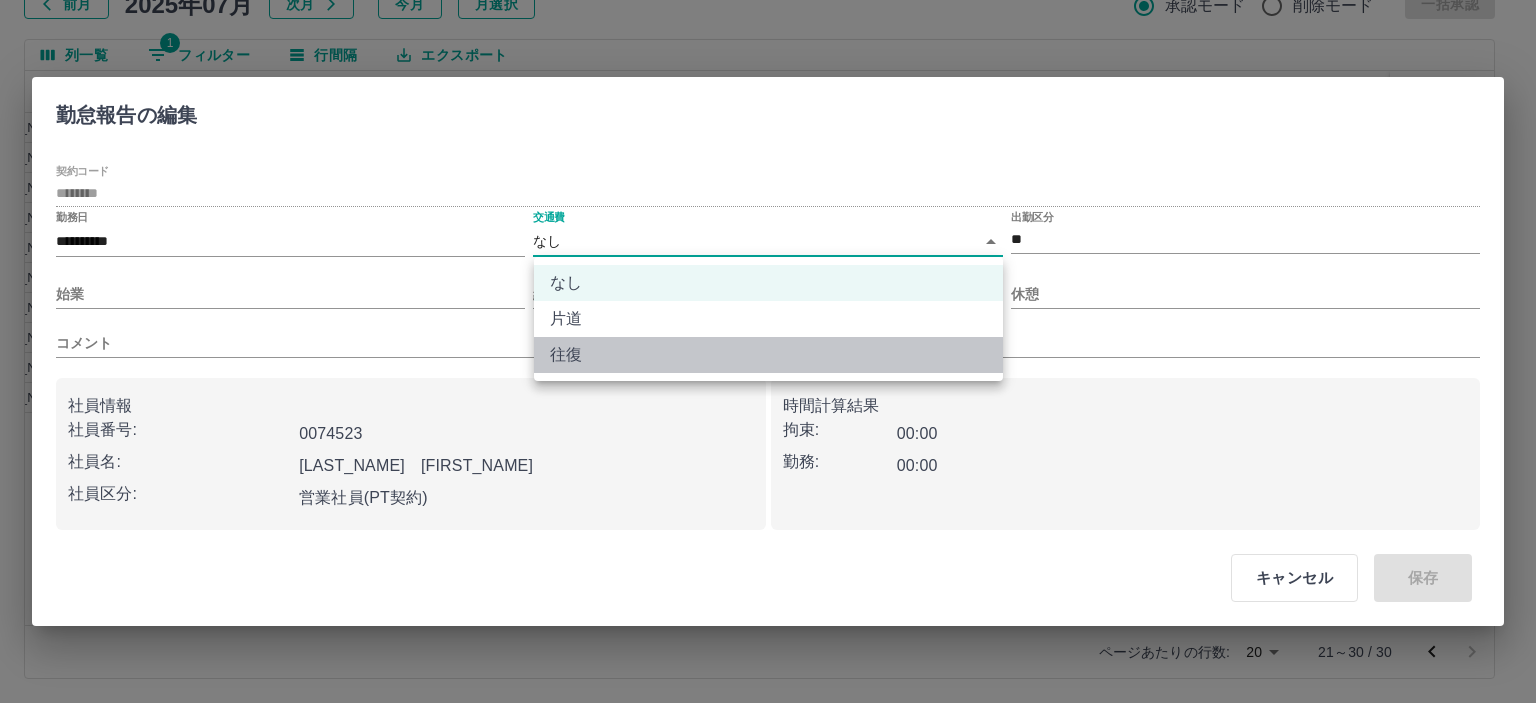click on "往復" at bounding box center [768, 355] 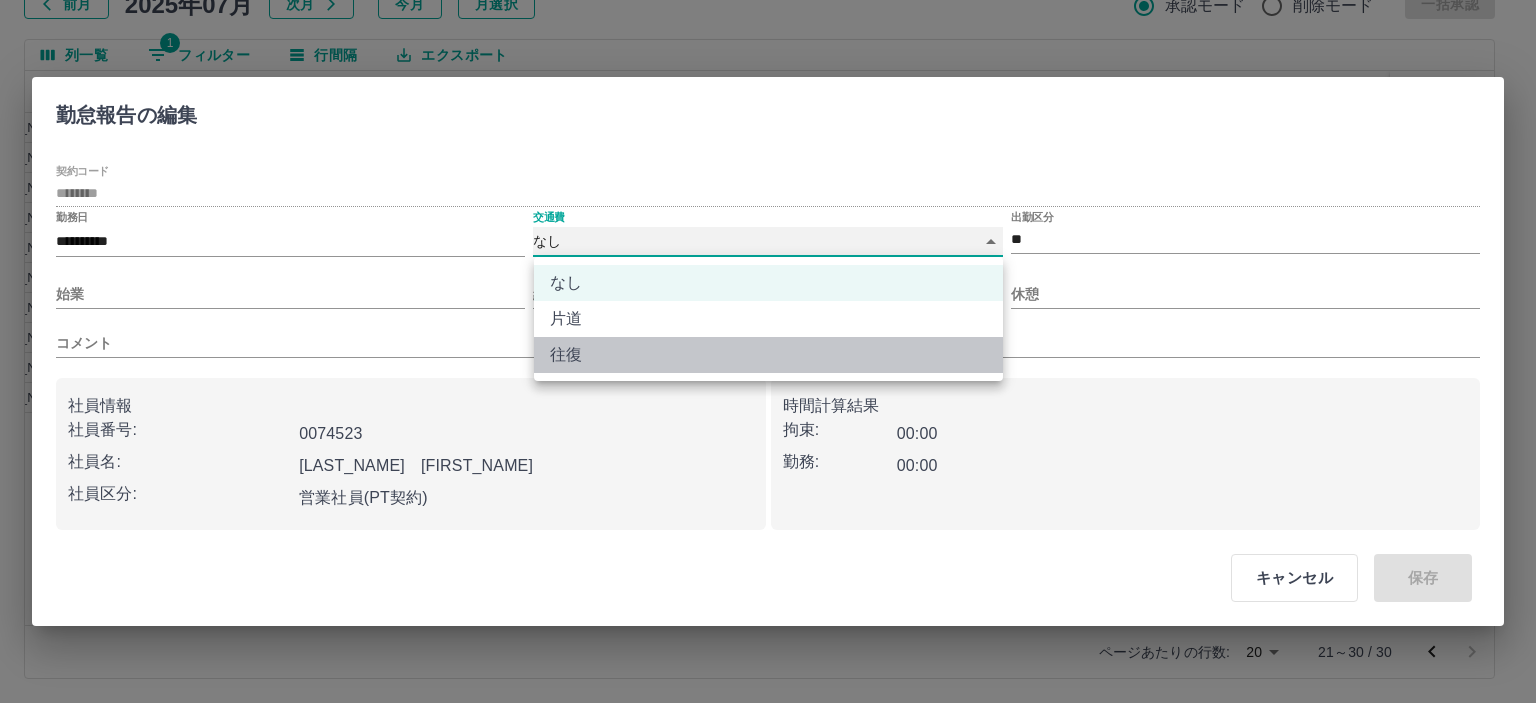 type on "******" 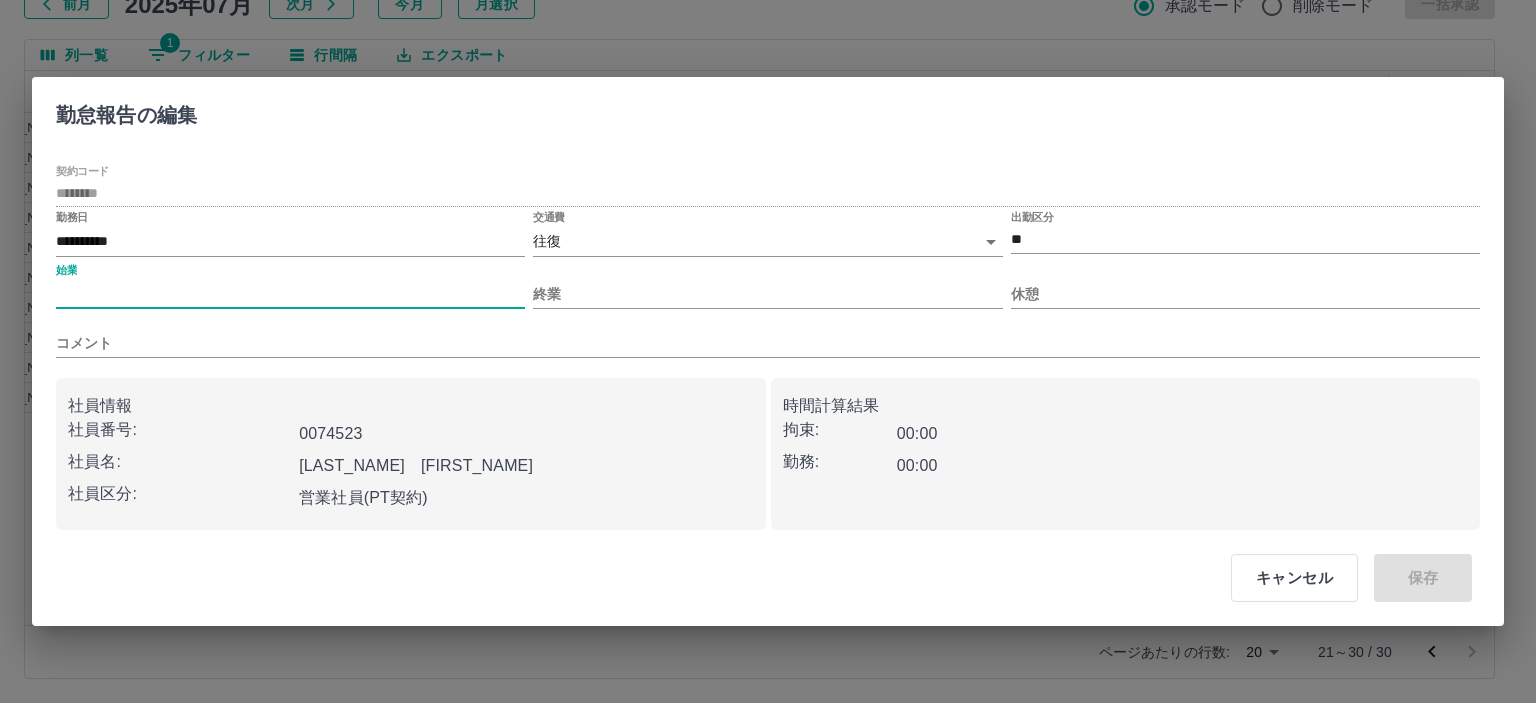click on "始業" at bounding box center (290, 294) 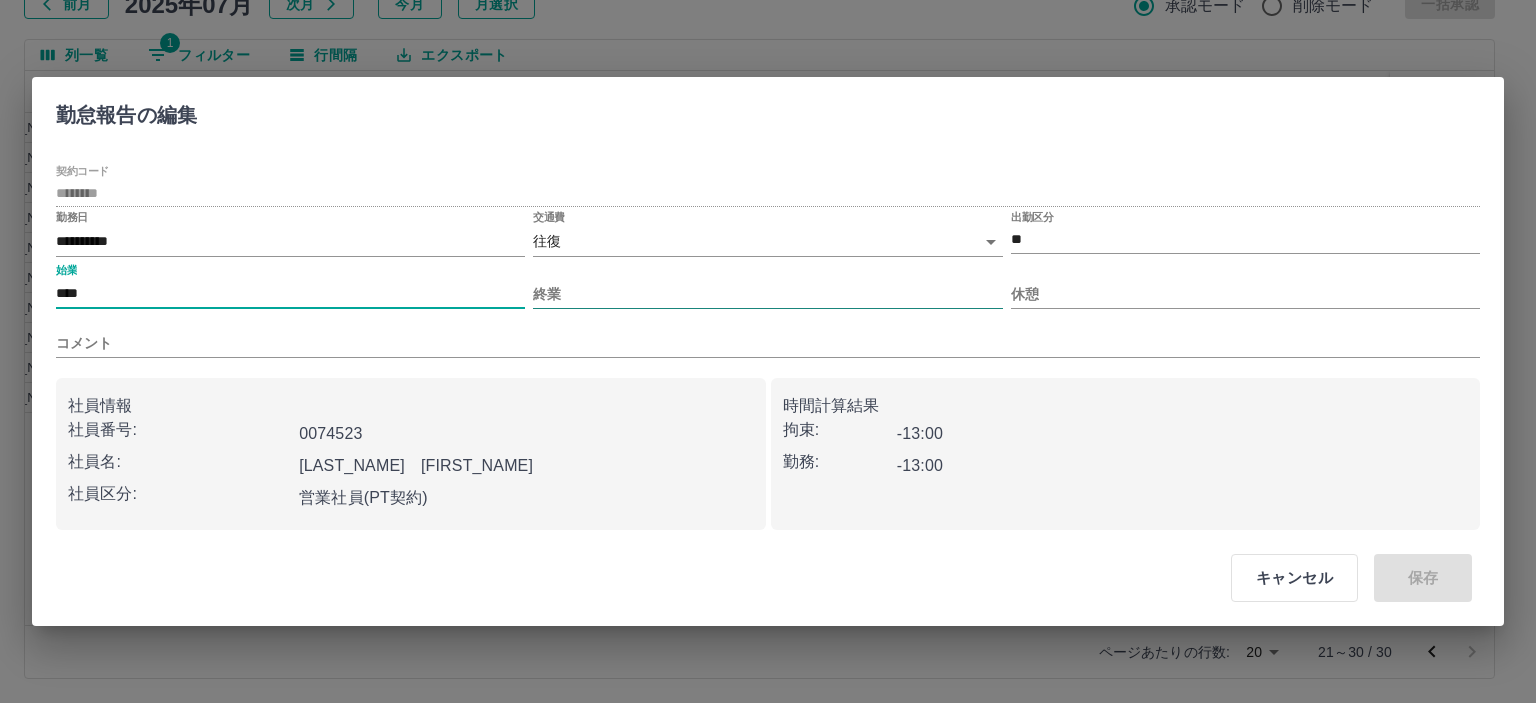 type on "****" 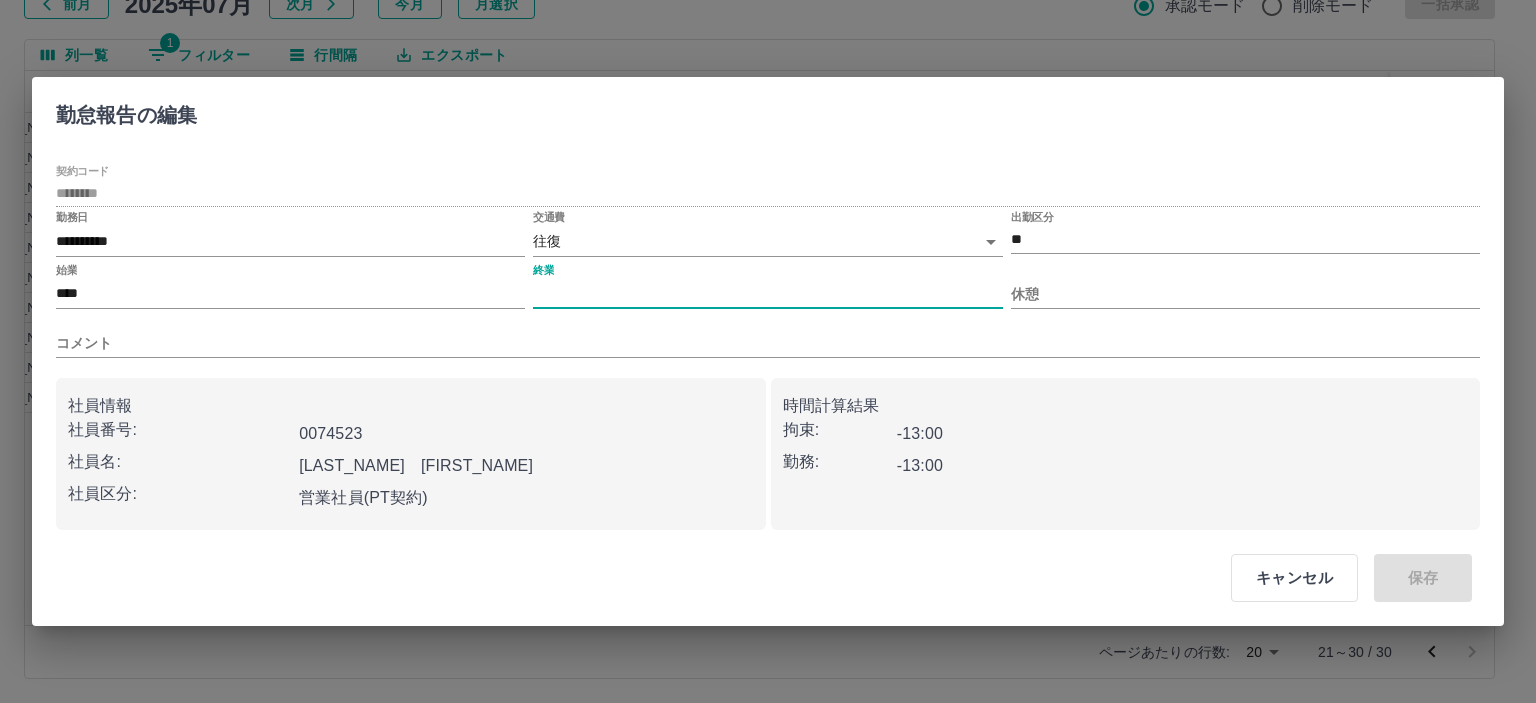 click on "終業" at bounding box center (767, 294) 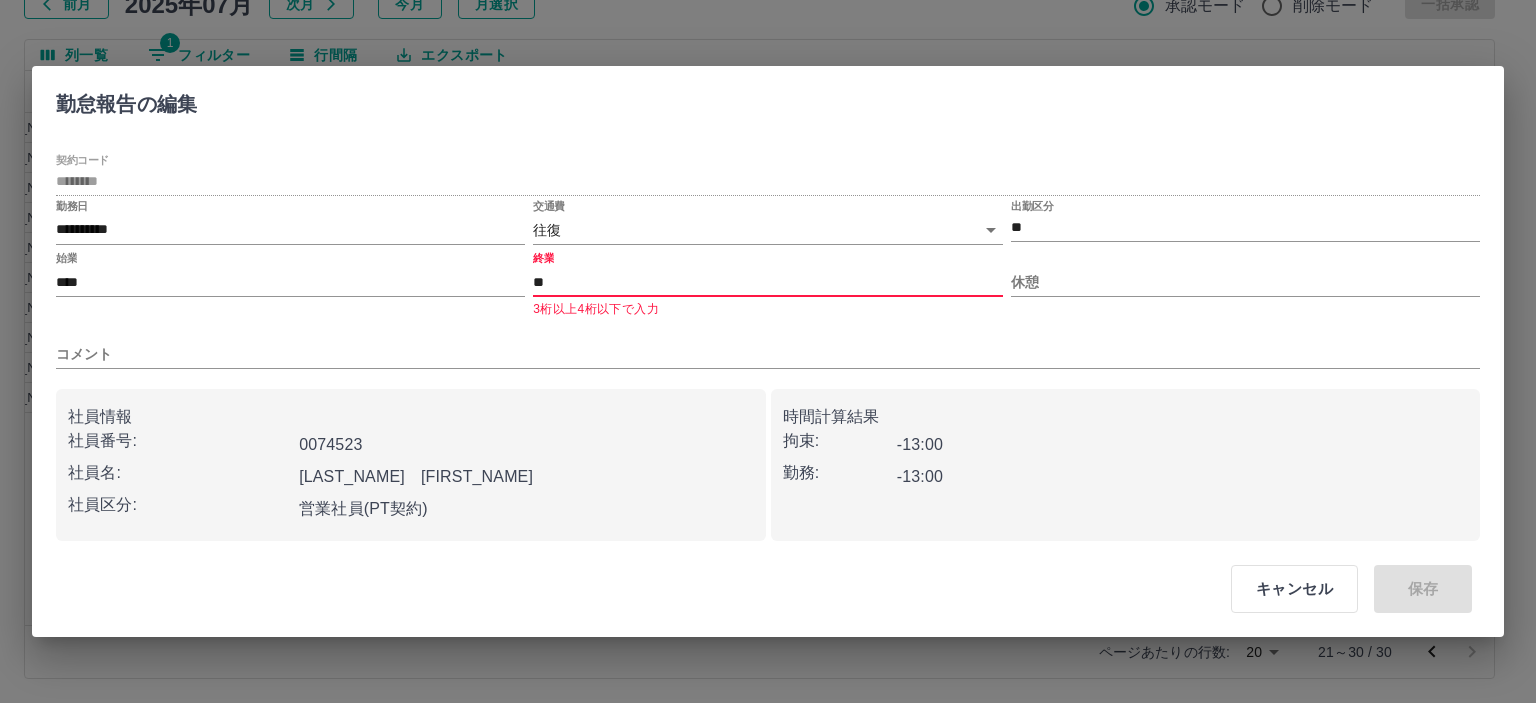 type on "*" 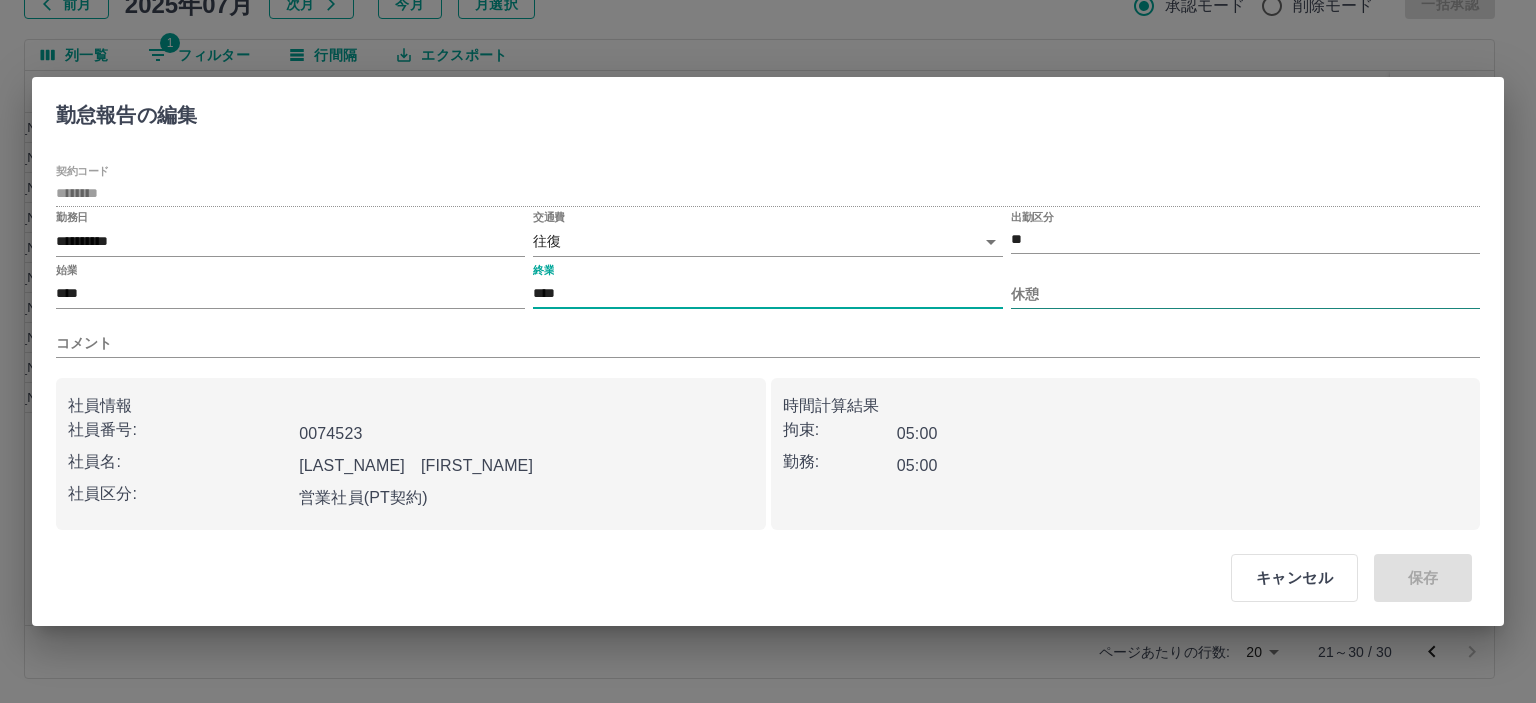 type on "****" 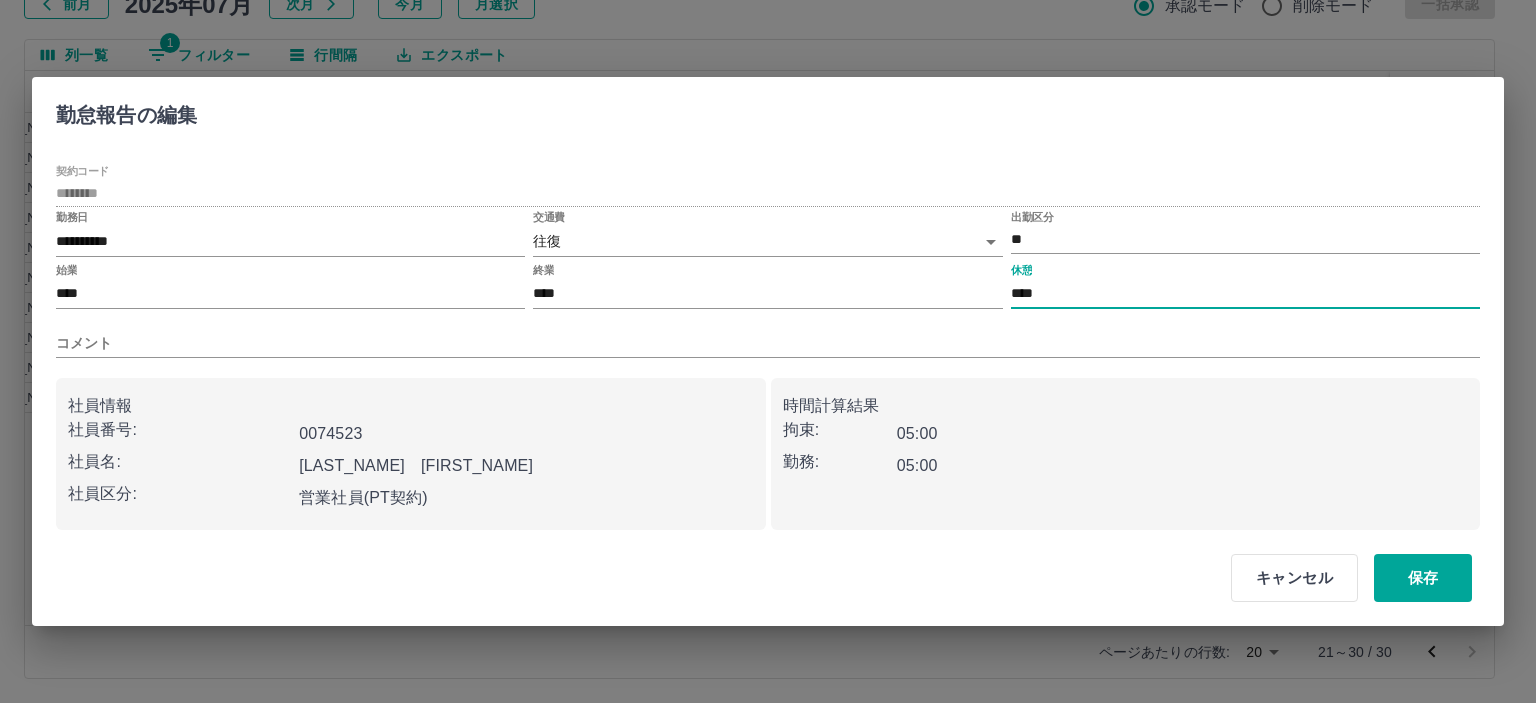 type on "****" 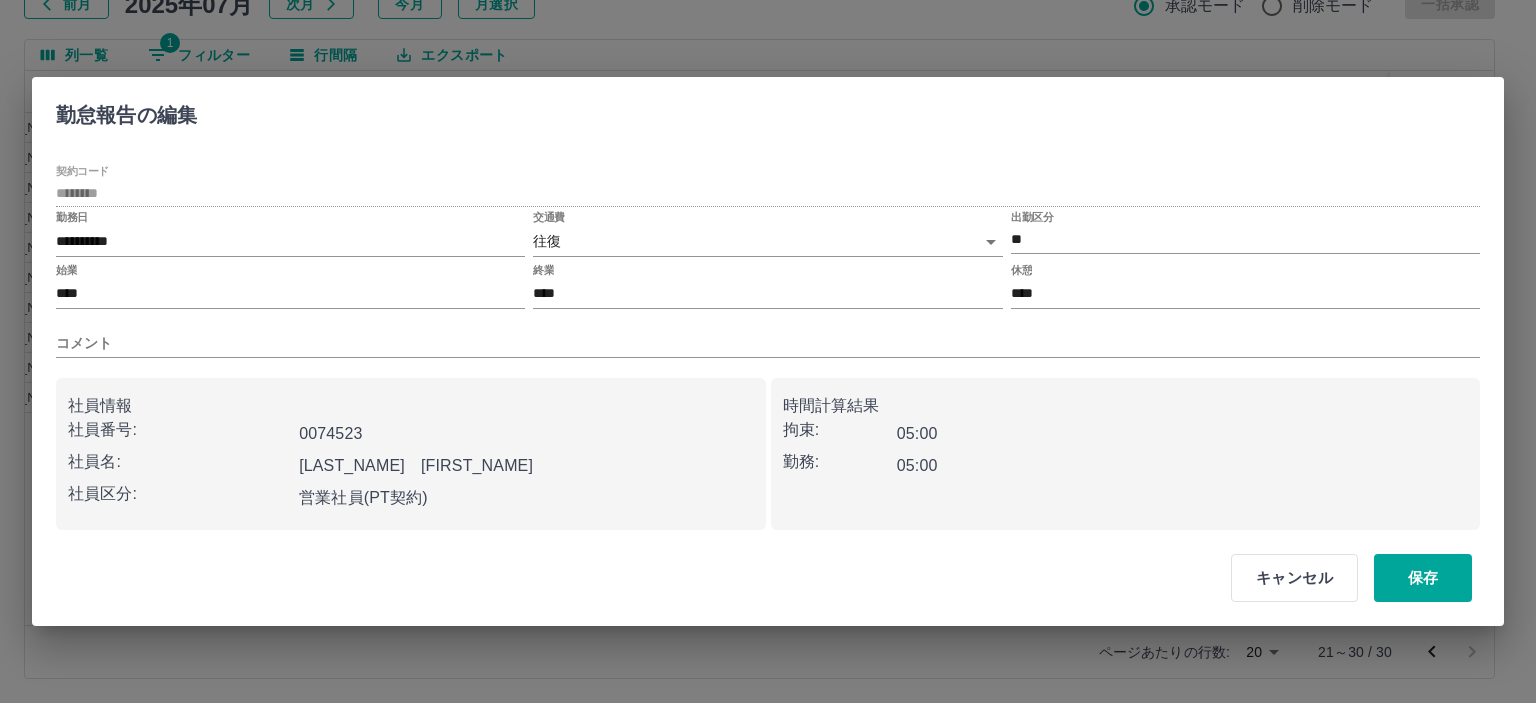 click on "キャンセル 保存" at bounding box center (1343, 578) 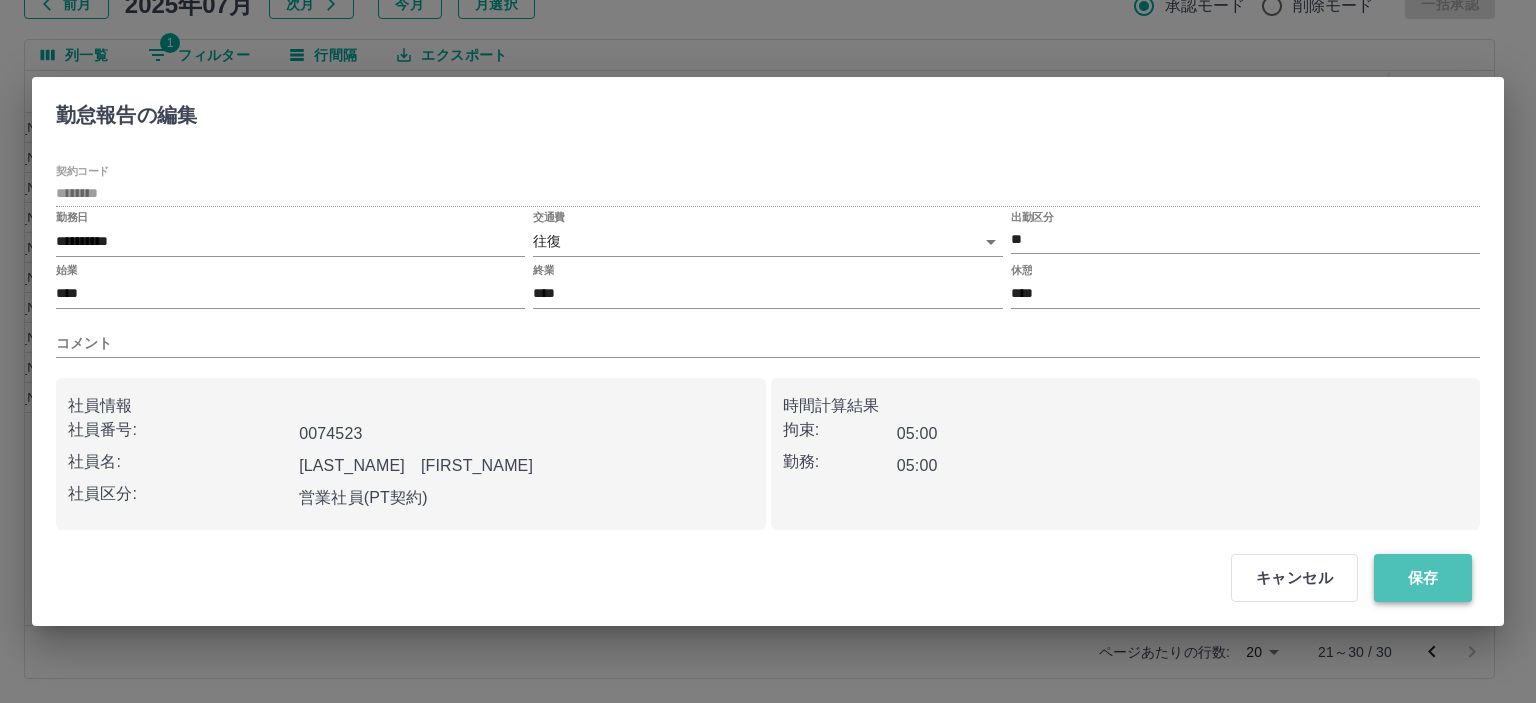 click on "保存" at bounding box center (1423, 578) 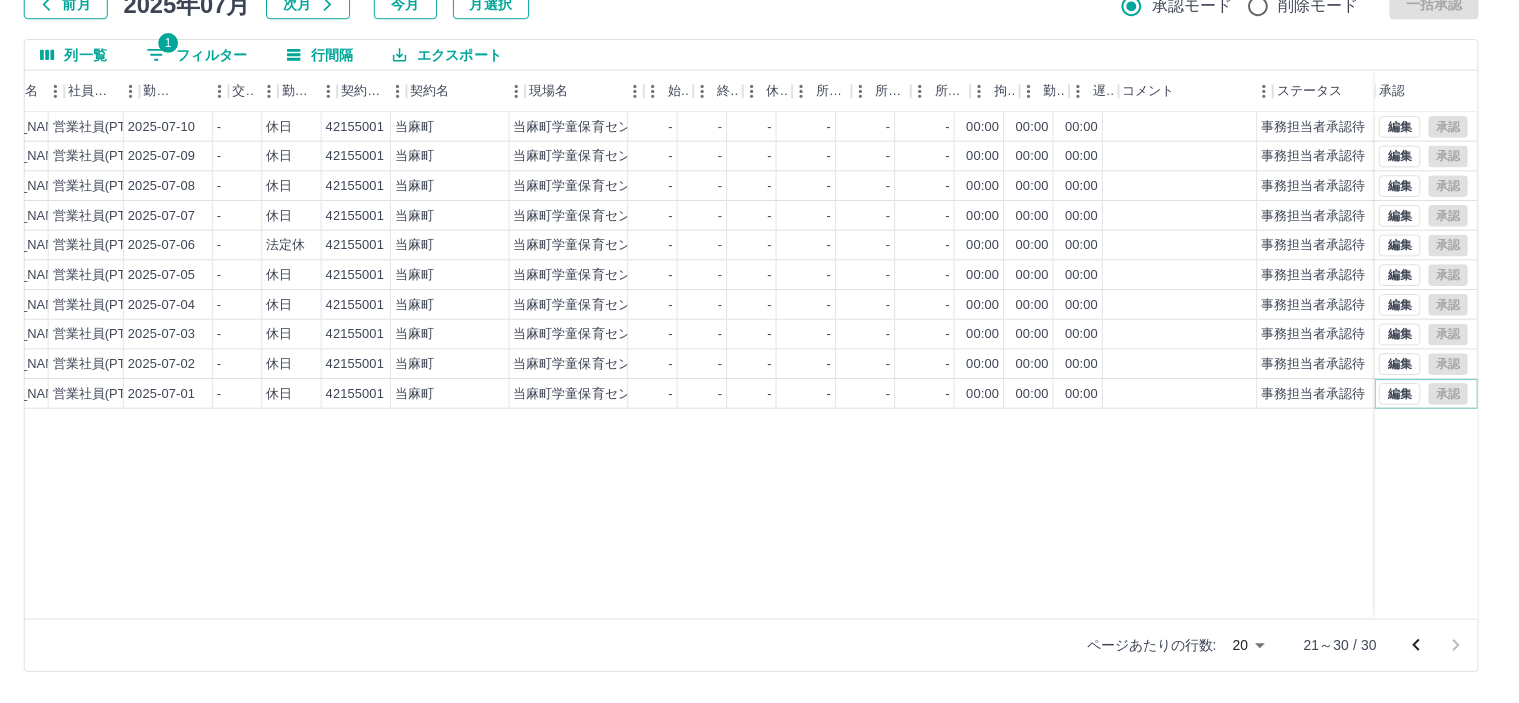 scroll, scrollTop: 0, scrollLeft: 260, axis: horizontal 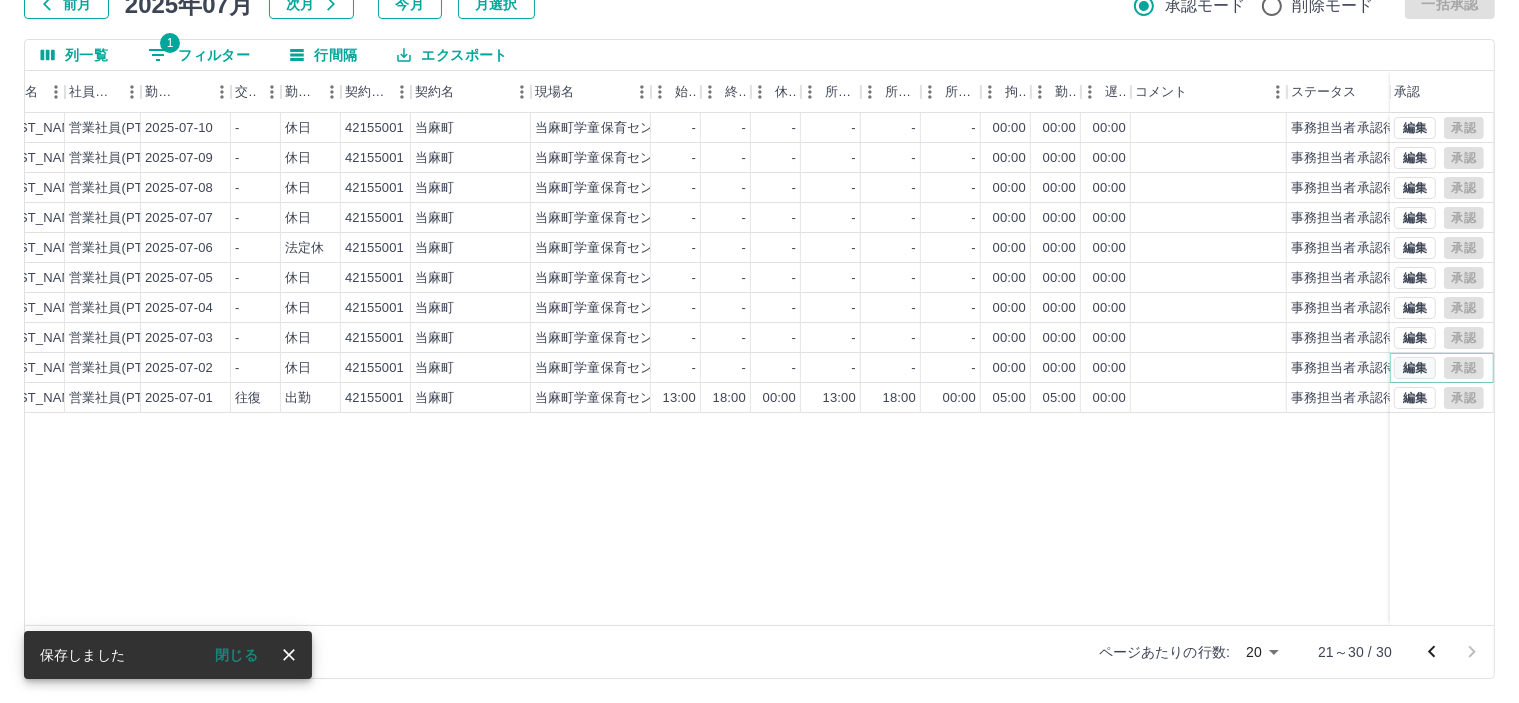 click on "編集" at bounding box center (1415, 368) 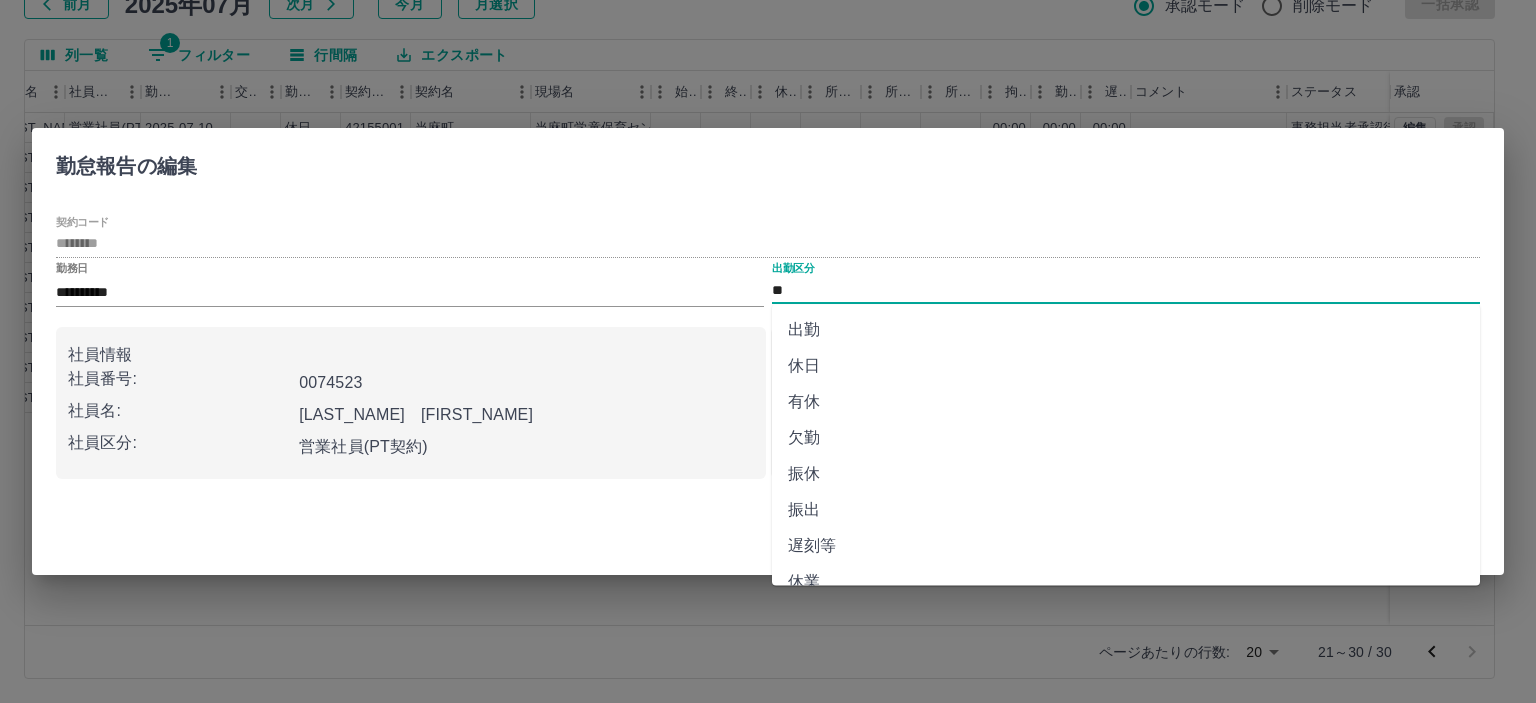click on "**" at bounding box center [1126, 290] 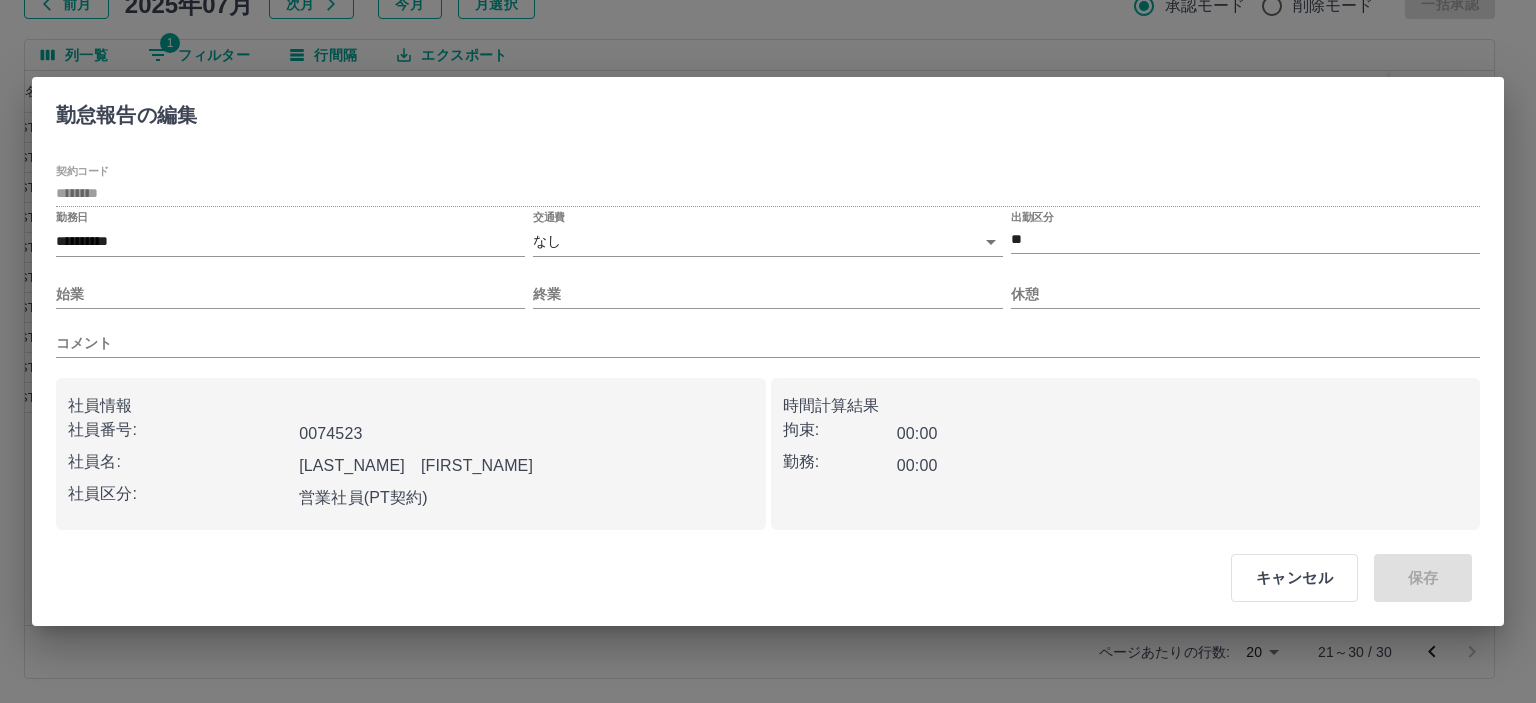 click on "交通費 なし ****" at bounding box center (767, 235) 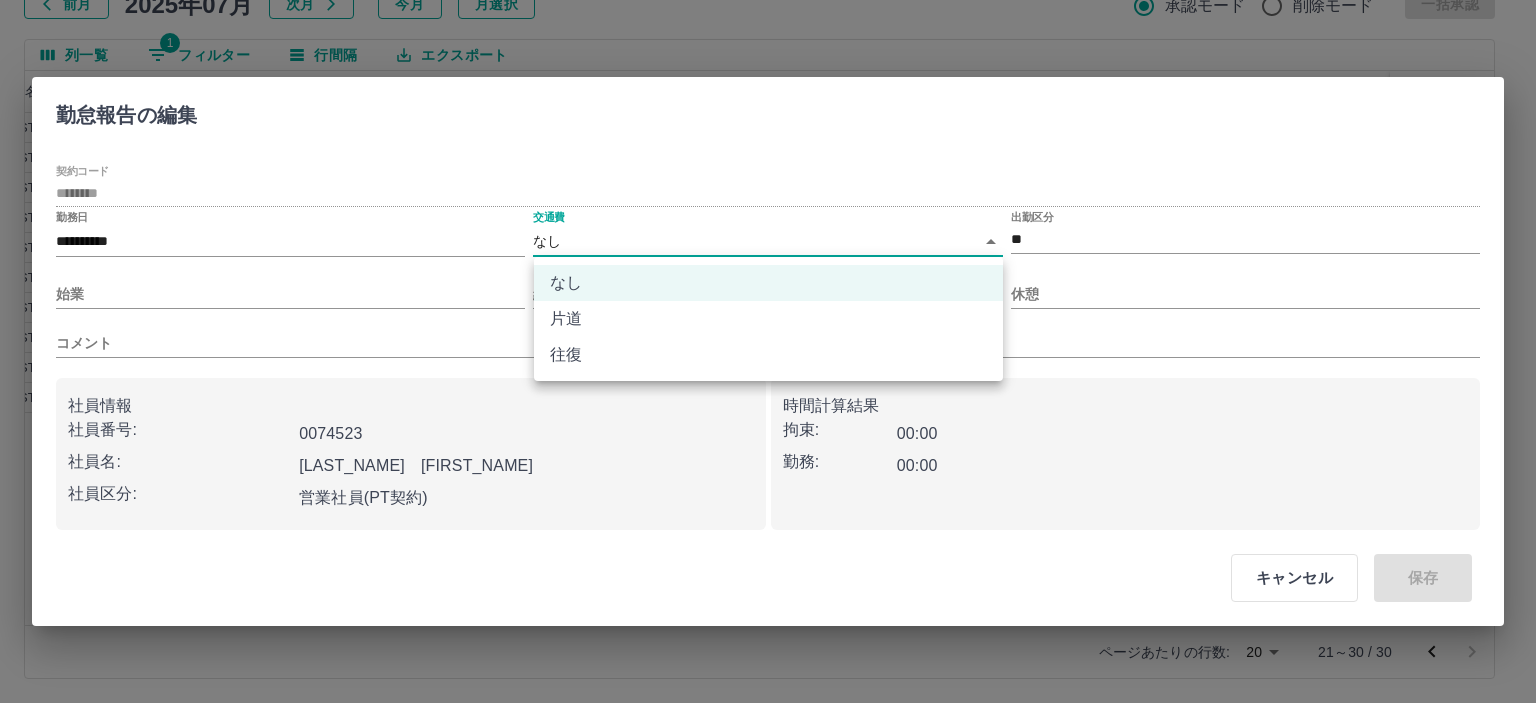 click on "SDH勤怠 半田　春菜 勤務実績承認 前月 2025年07月 次月 今月 月選択 承認モード 削除モード 一括承認 列一覧 1 フィルター 行間隔 エクスポート 承認フロー 社員番号 社員名 社員区分 勤務日 交通費 勤務区分 契約コード 契約名 現場名 始業 終業 休憩 所定開始 所定終業 所定休憩 拘束 勤務 遅刻等 コメント ステータス 承認 現 事 Ａ 営 0074523 宮下　美佐江 営業社員(PT契約) 2025-07-10  -  休日 42155001 当麻町 当麻町学童保育センター - - - - - - 00:00 00:00 00:00 事務担当者承認待 現 事 Ａ 営 0074523 宮下　美佐江 営業社員(PT契約) 2025-07-09  -  休日 42155001 当麻町 当麻町学童保育センター - - - - - - 00:00 00:00 00:00 事務担当者承認待 現 事 Ａ 営 0074523 宮下　美佐江 営業社員(PT契約) 2025-07-08  -  休日 42155001 当麻町 当麻町学童保育センター - - - - - - 00:00 00:00 00:00 事務担当者承認待 現" at bounding box center (768, 280) 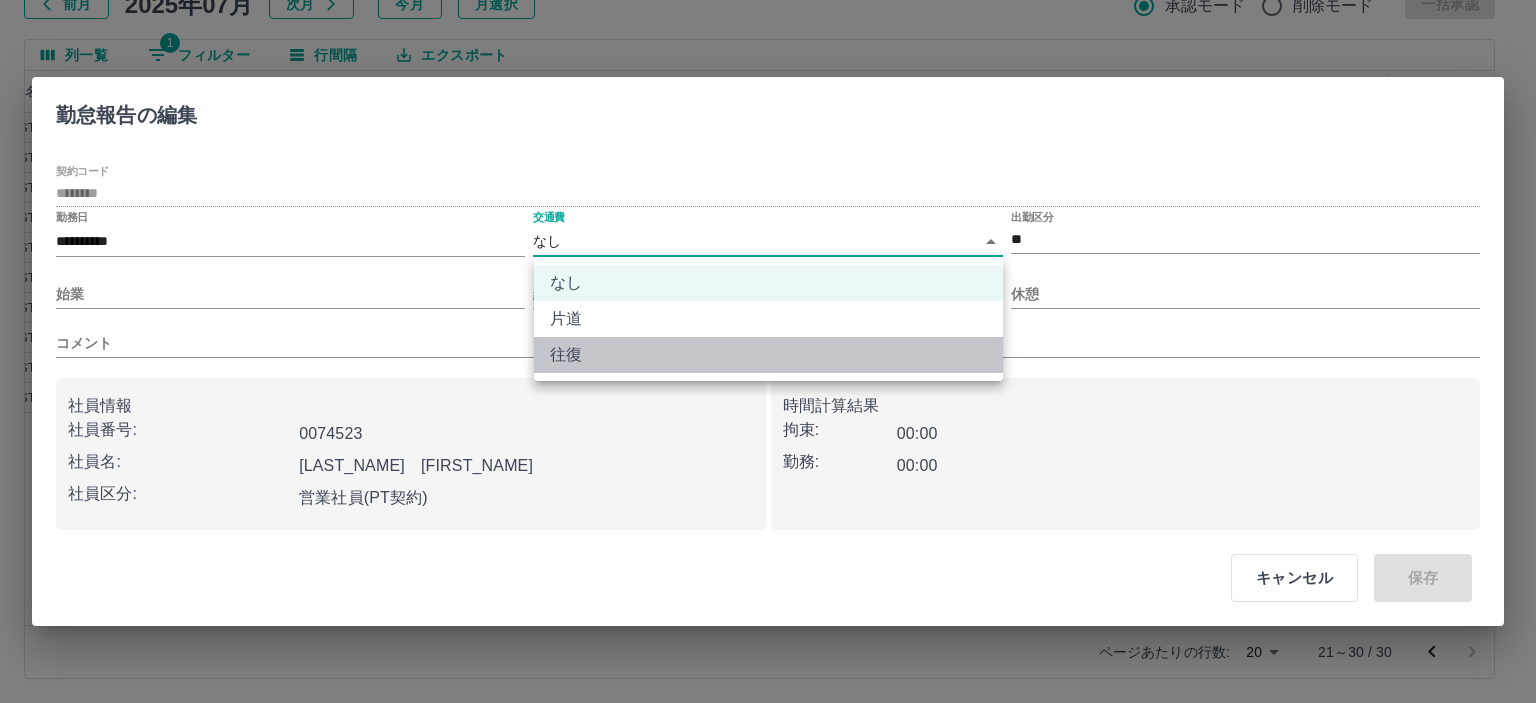 drag, startPoint x: 571, startPoint y: 348, endPoint x: 302, endPoint y: 309, distance: 271.81244 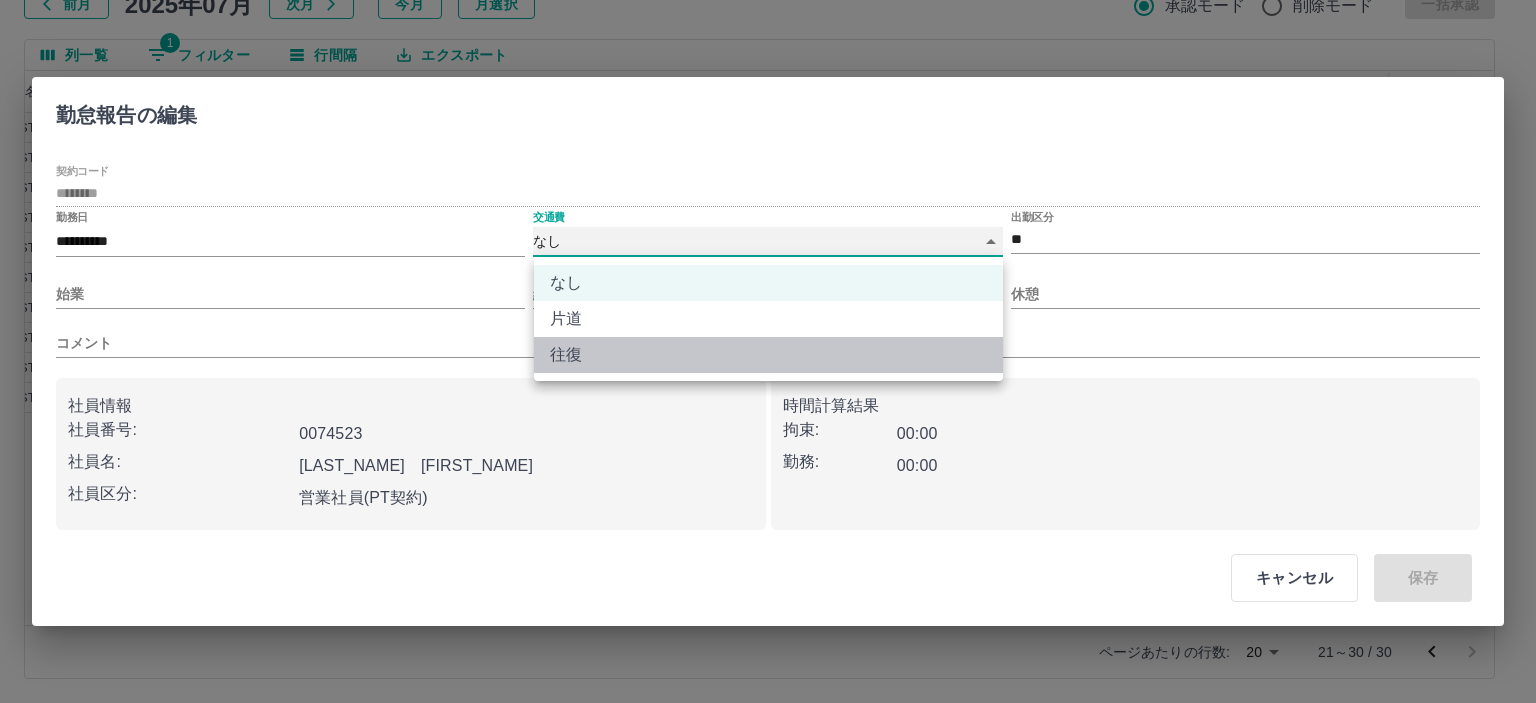type on "******" 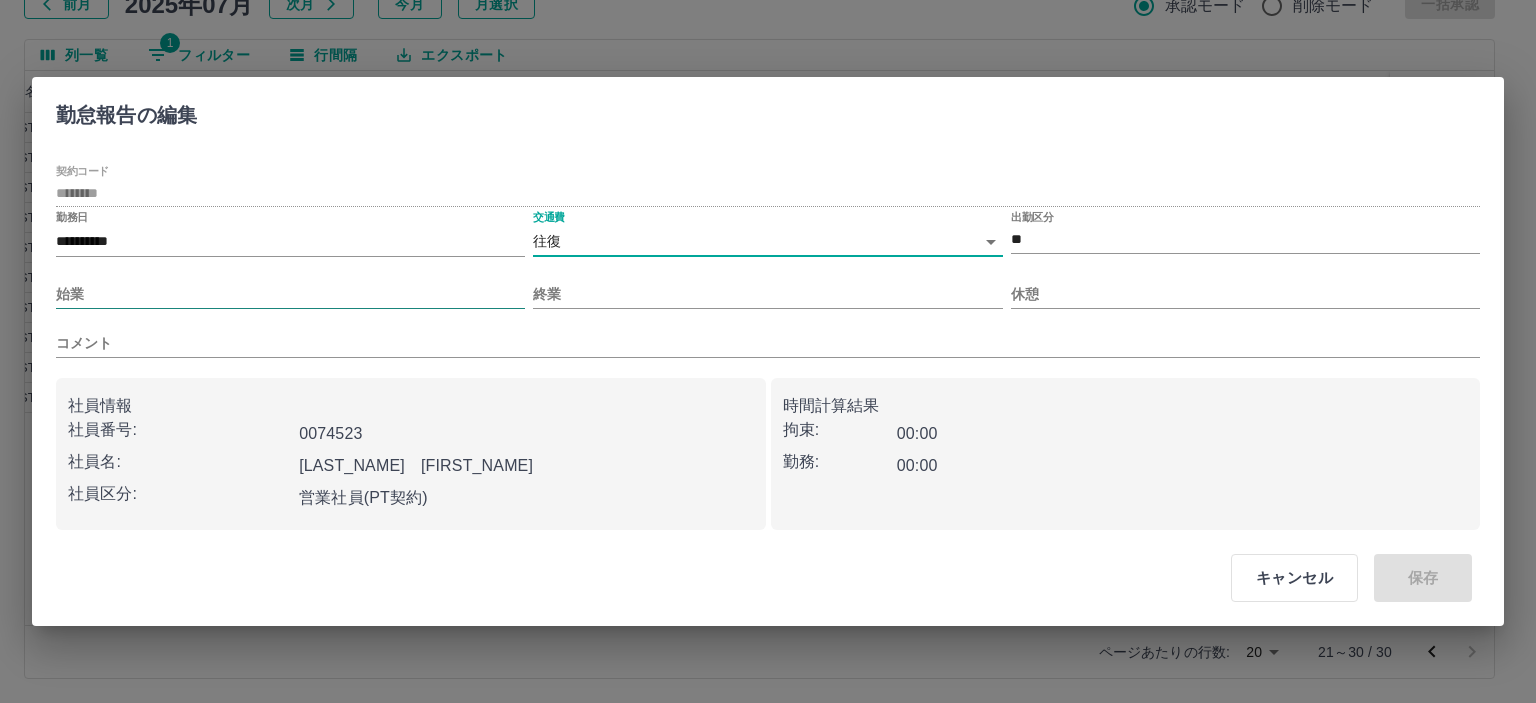 click on "始業" at bounding box center [290, 294] 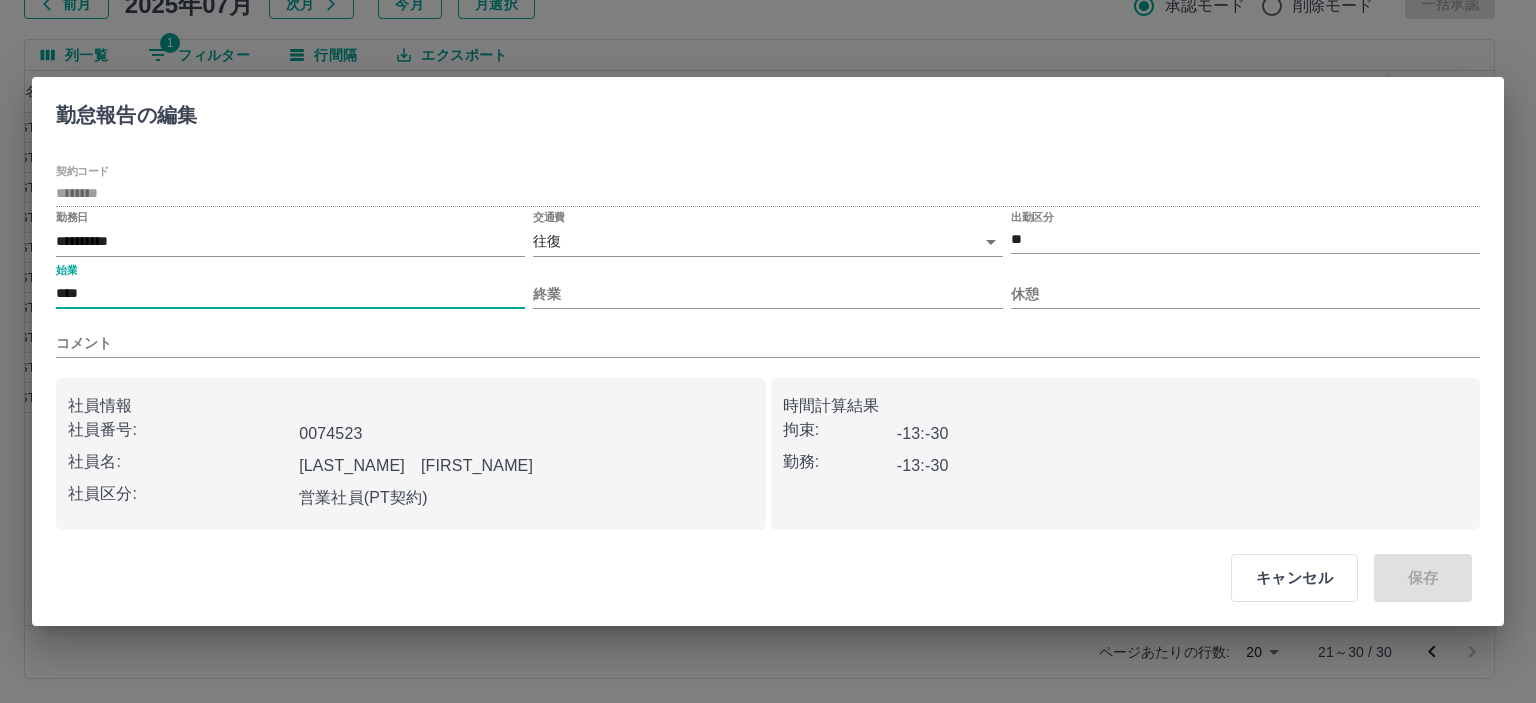 type on "****" 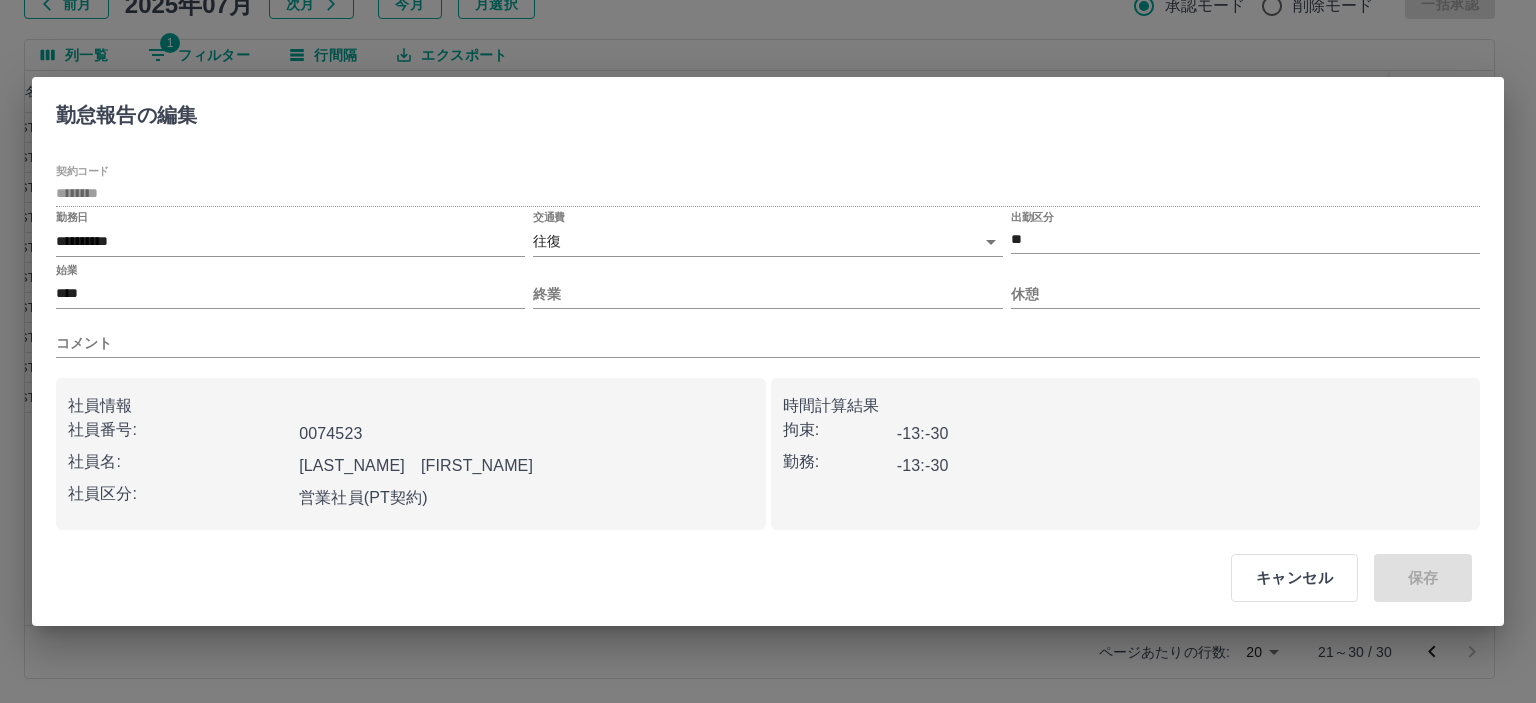 click on "終業" at bounding box center (767, 286) 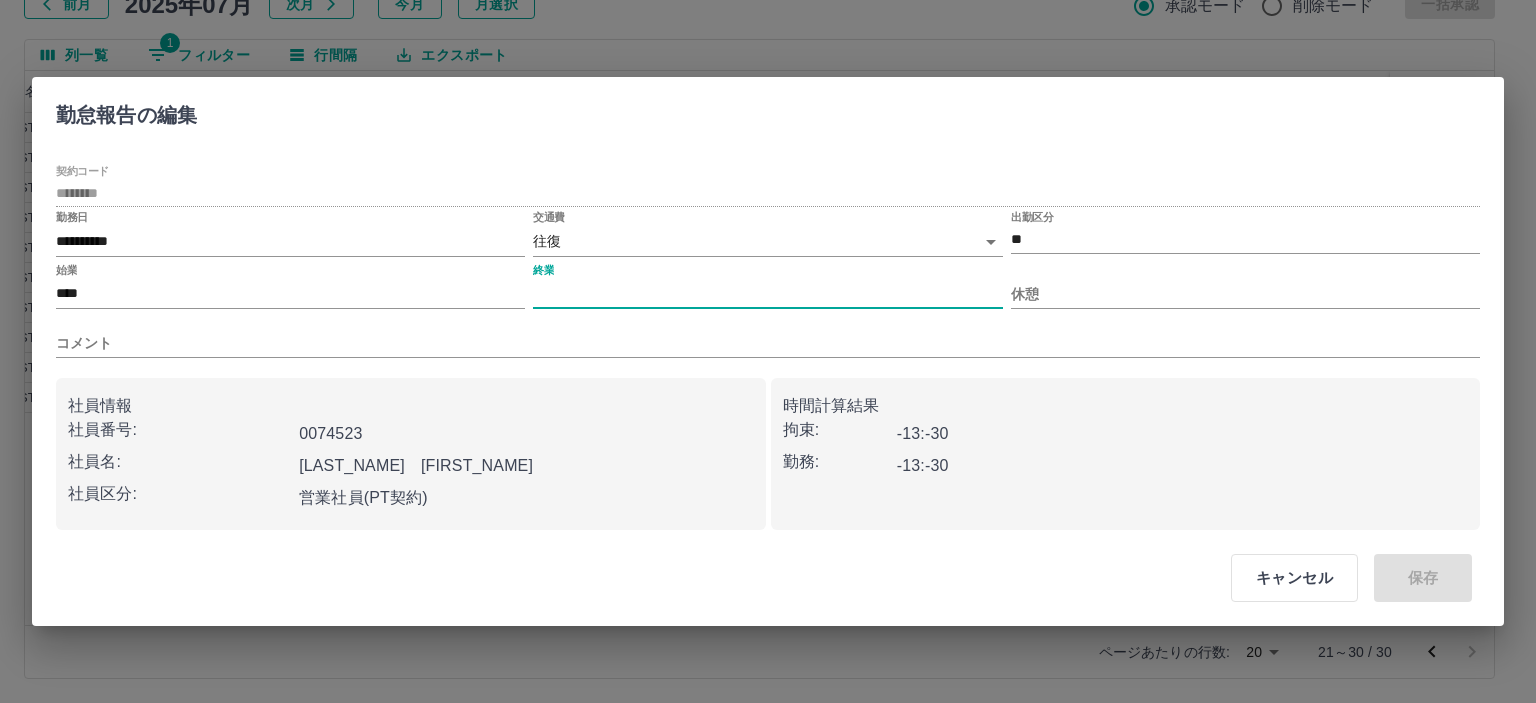 click on "終業" at bounding box center [767, 294] 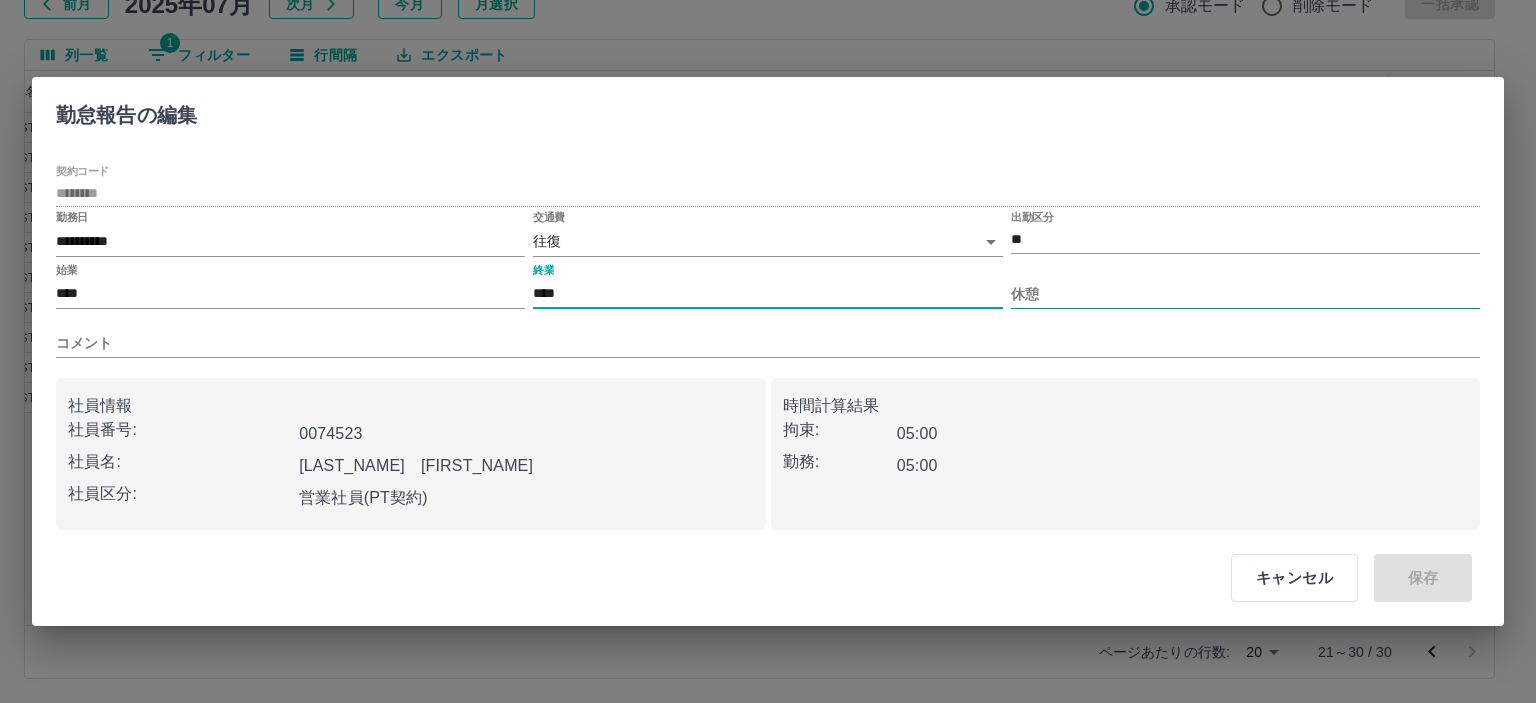 type on "****" 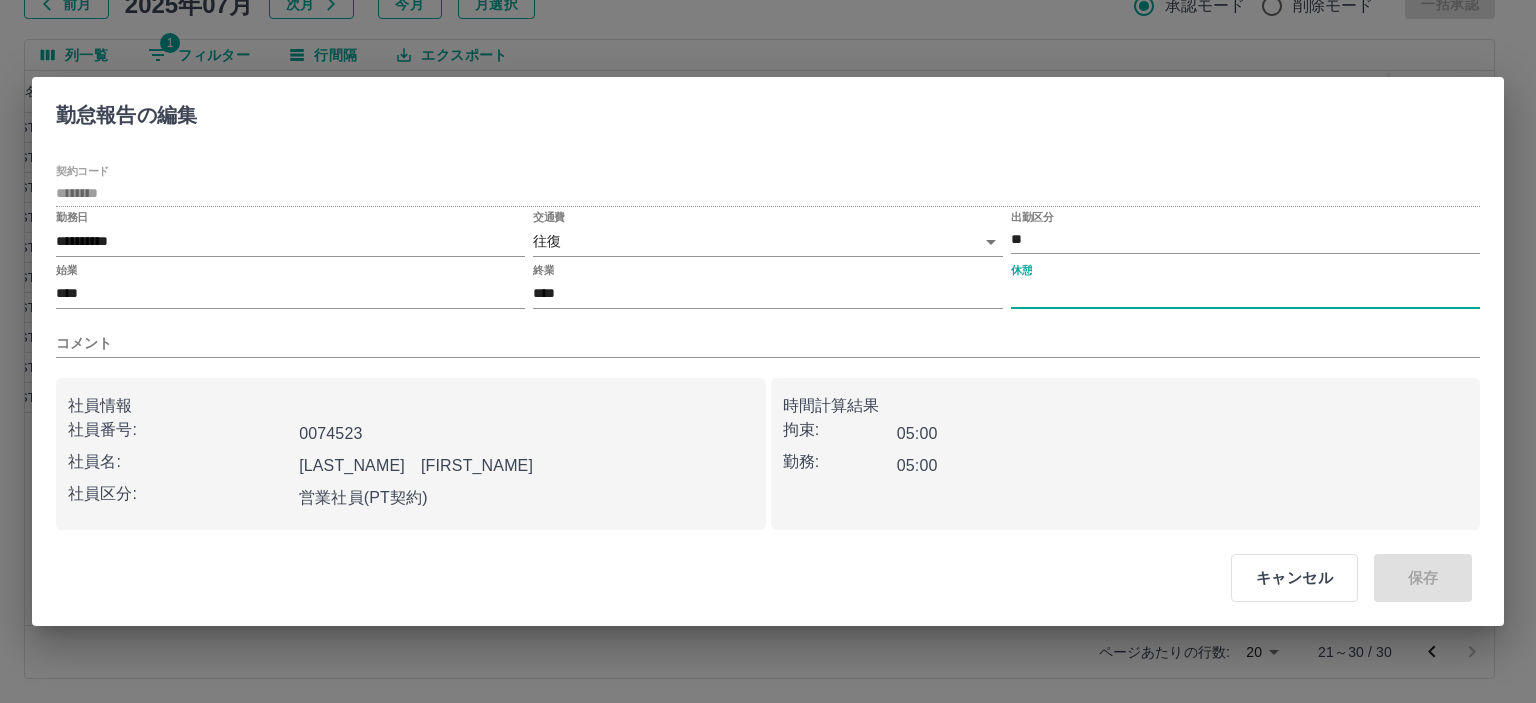 click on "休憩" at bounding box center [1245, 294] 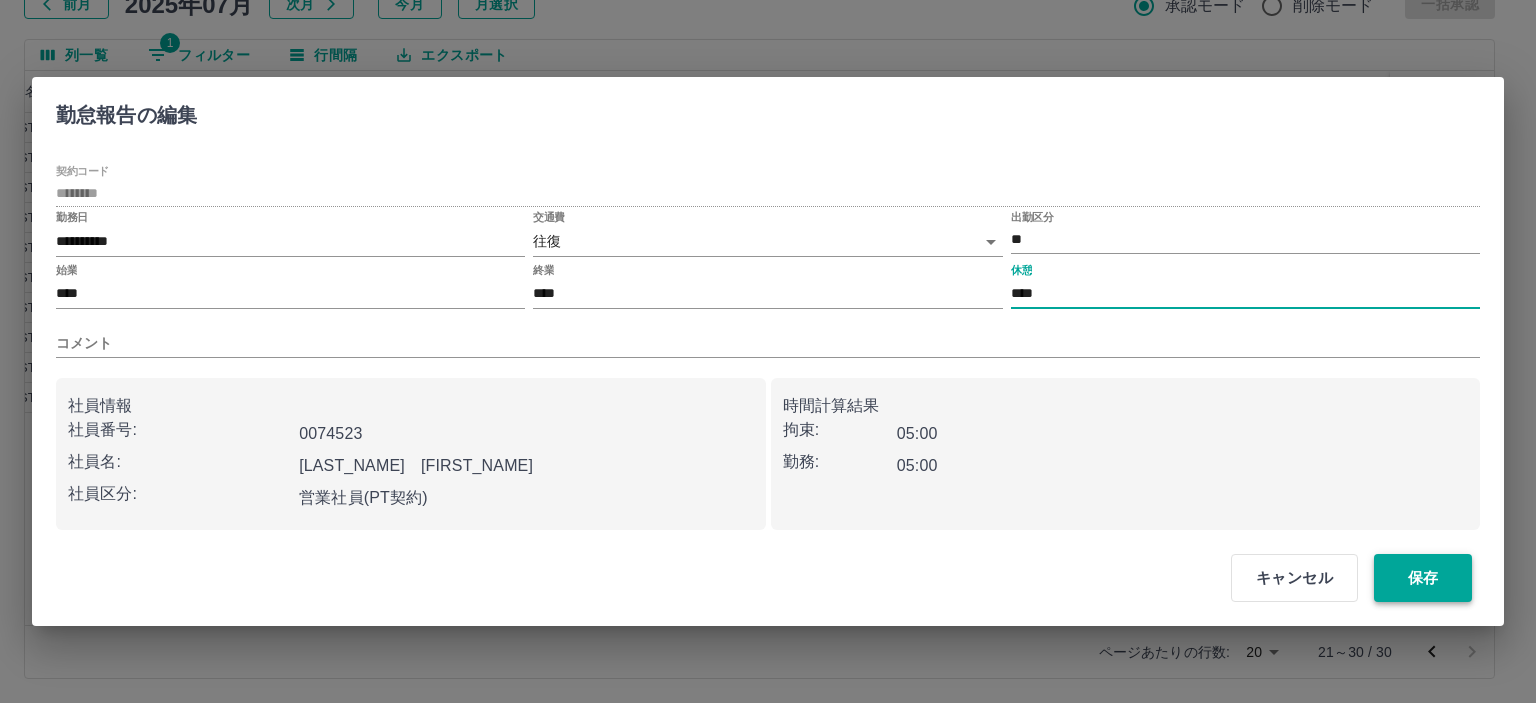 type on "****" 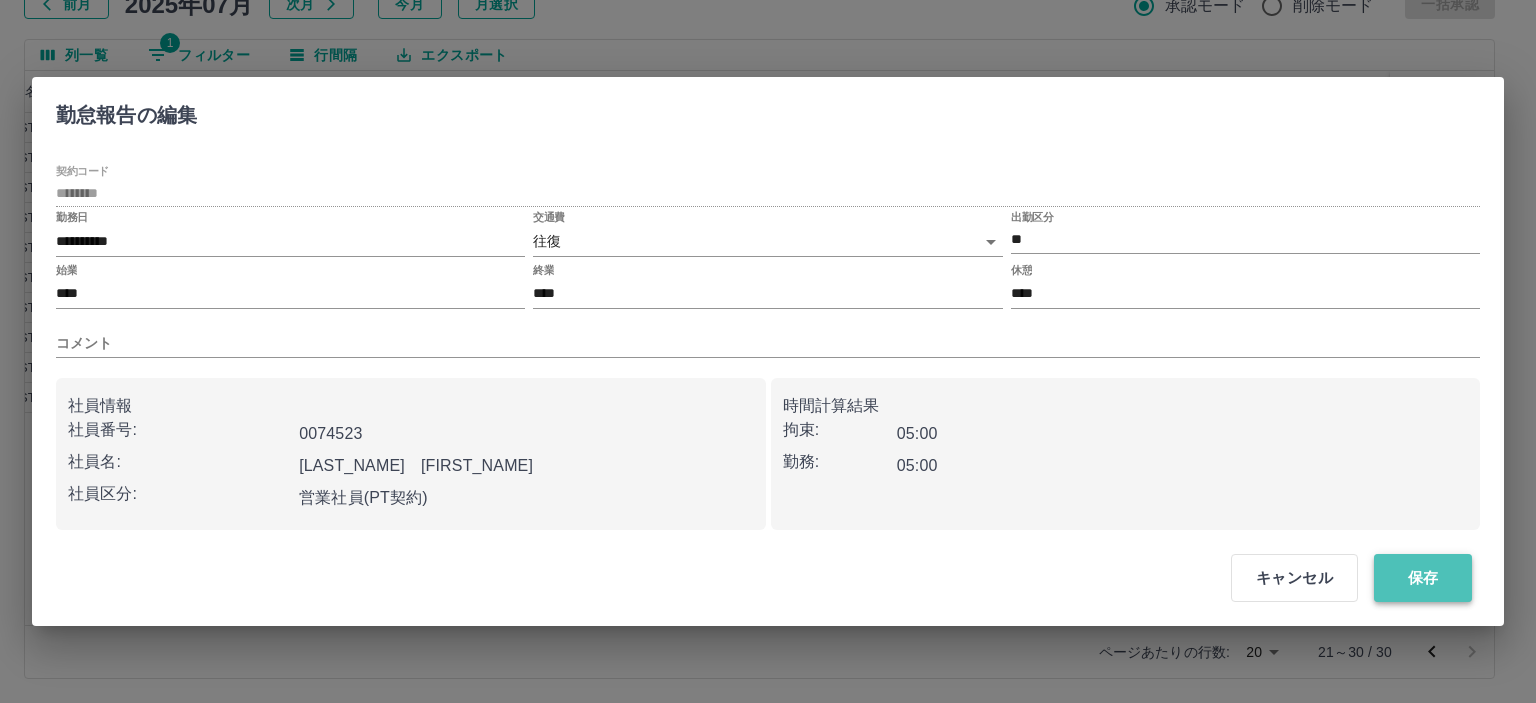 click on "保存" at bounding box center (1423, 578) 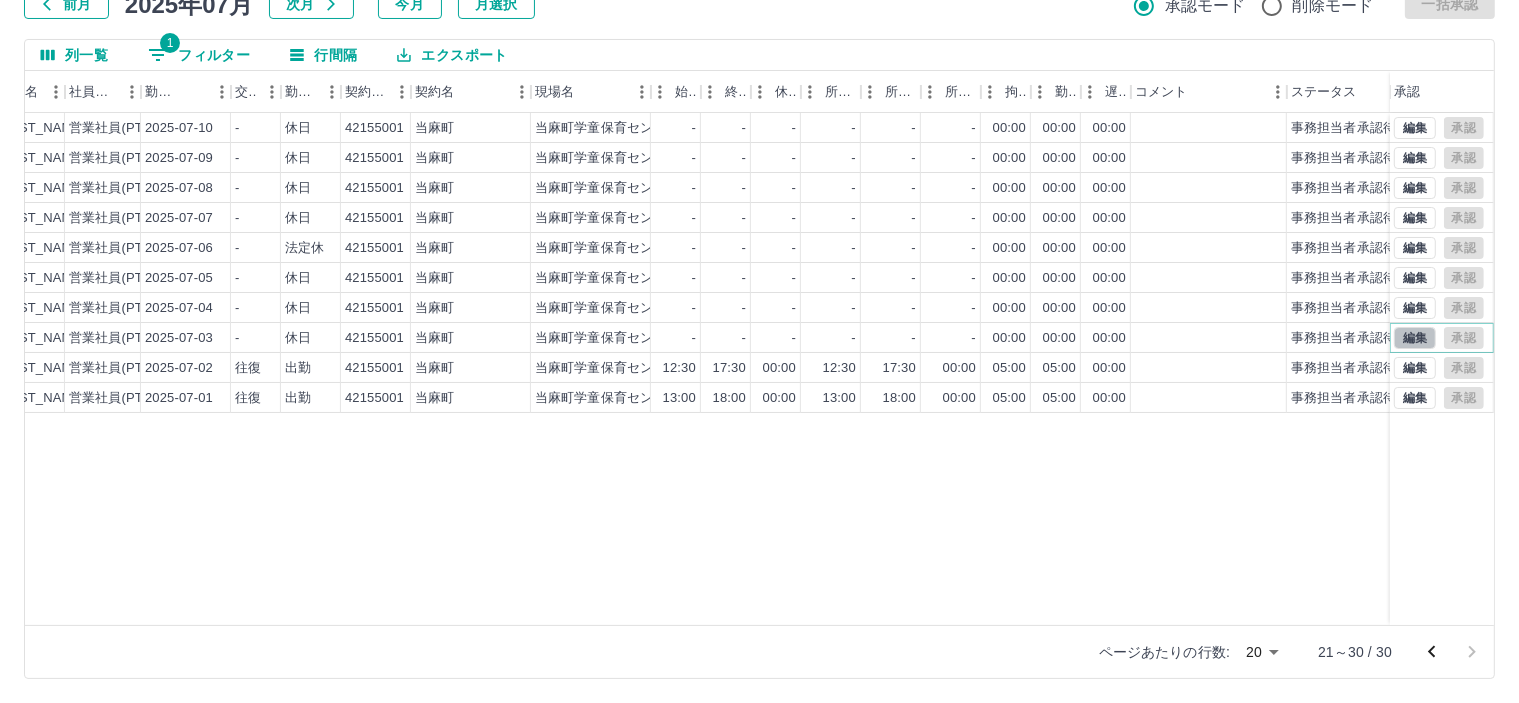 click on "編集" at bounding box center (1415, 338) 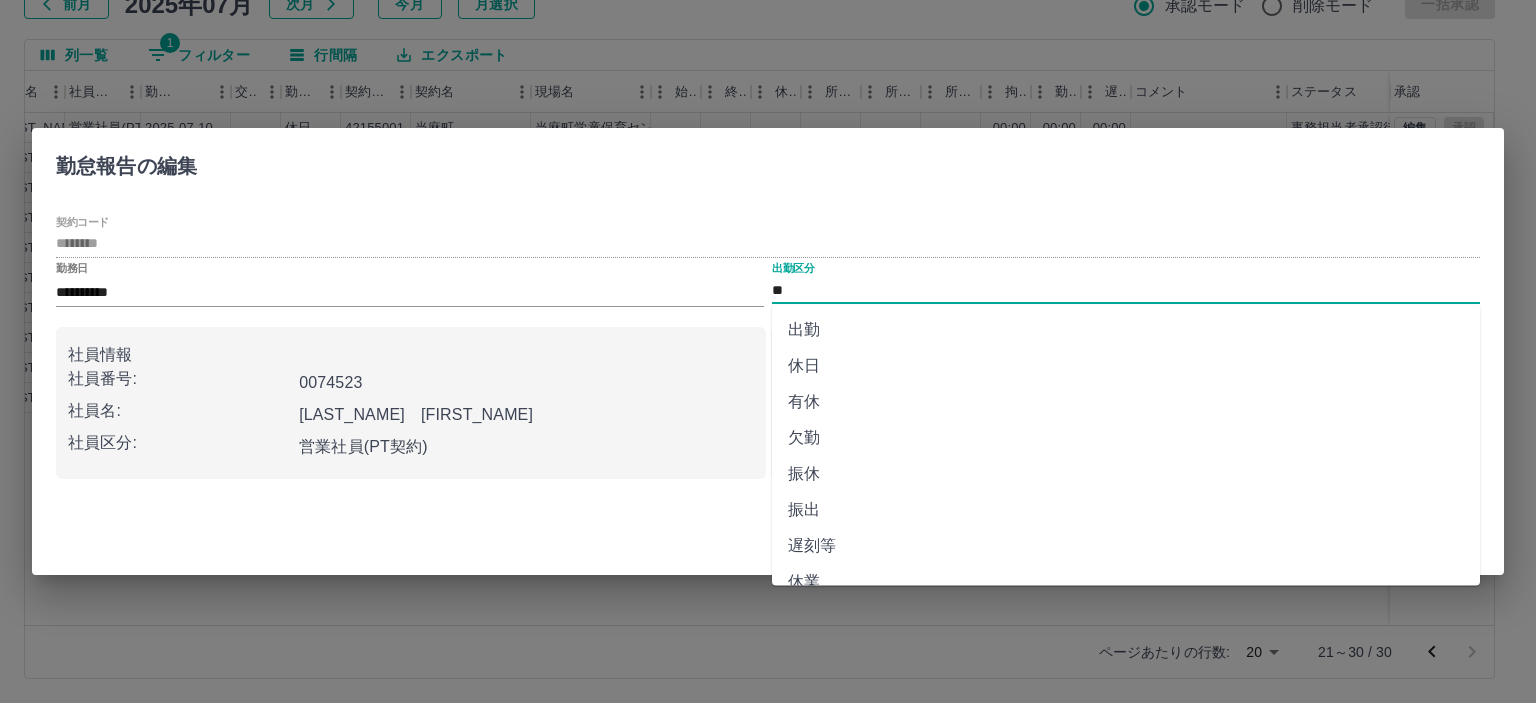 click on "**" at bounding box center (1126, 290) 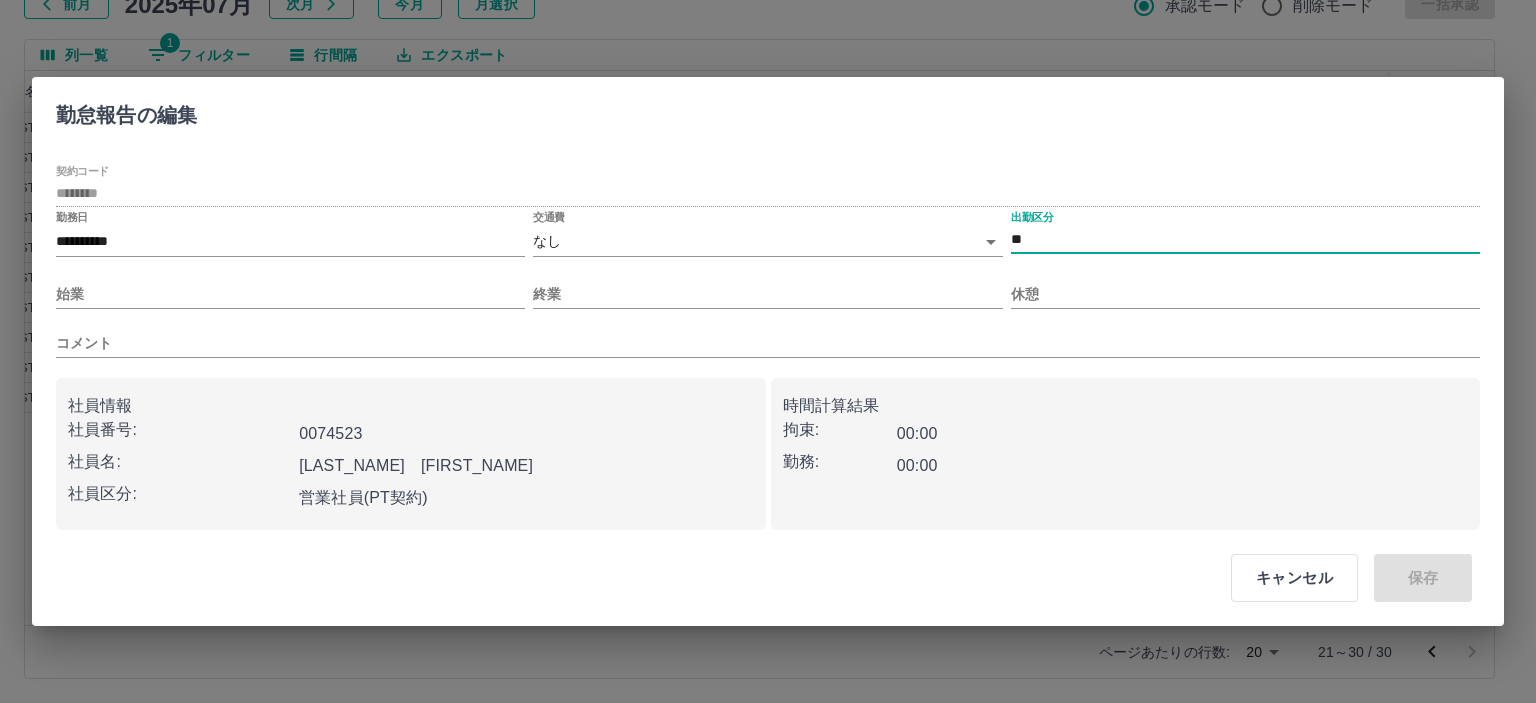 click on "SDH勤怠 半田　春菜 勤務実績承認 前月 2025年07月 次月 今月 月選択 承認モード 削除モード 一括承認 列一覧 1 フィルター 行間隔 エクスポート 承認フロー 社員番号 社員名 社員区分 勤務日 交通費 勤務区分 契約コード 契約名 現場名 始業 終業 休憩 所定開始 所定終業 所定休憩 拘束 勤務 遅刻等 コメント ステータス 承認 現 事 Ａ 営 0074523 宮下　美佐江 営業社員(PT契約) 2025-07-10  -  休日 42155001 当麻町 当麻町学童保育センター - - - - - - 00:00 00:00 00:00 事務担当者承認待 現 事 Ａ 営 0074523 宮下　美佐江 営業社員(PT契約) 2025-07-09  -  休日 42155001 当麻町 当麻町学童保育センター - - - - - - 00:00 00:00 00:00 事務担当者承認待 現 事 Ａ 営 0074523 宮下　美佐江 営業社員(PT契約) 2025-07-08  -  休日 42155001 当麻町 当麻町学童保育センター - - - - - - 00:00 00:00 00:00 事務担当者承認待 現" at bounding box center [768, 280] 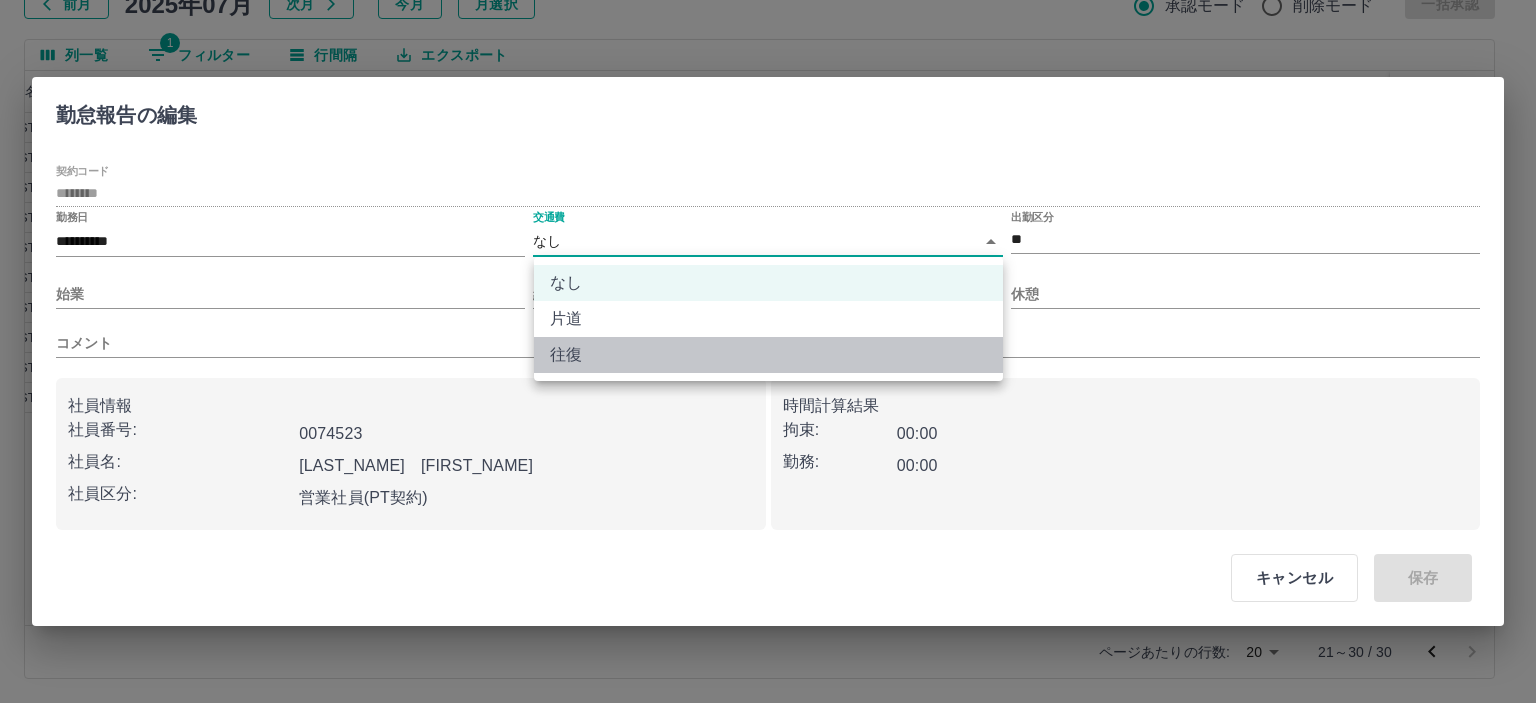 click on "往復" at bounding box center [768, 355] 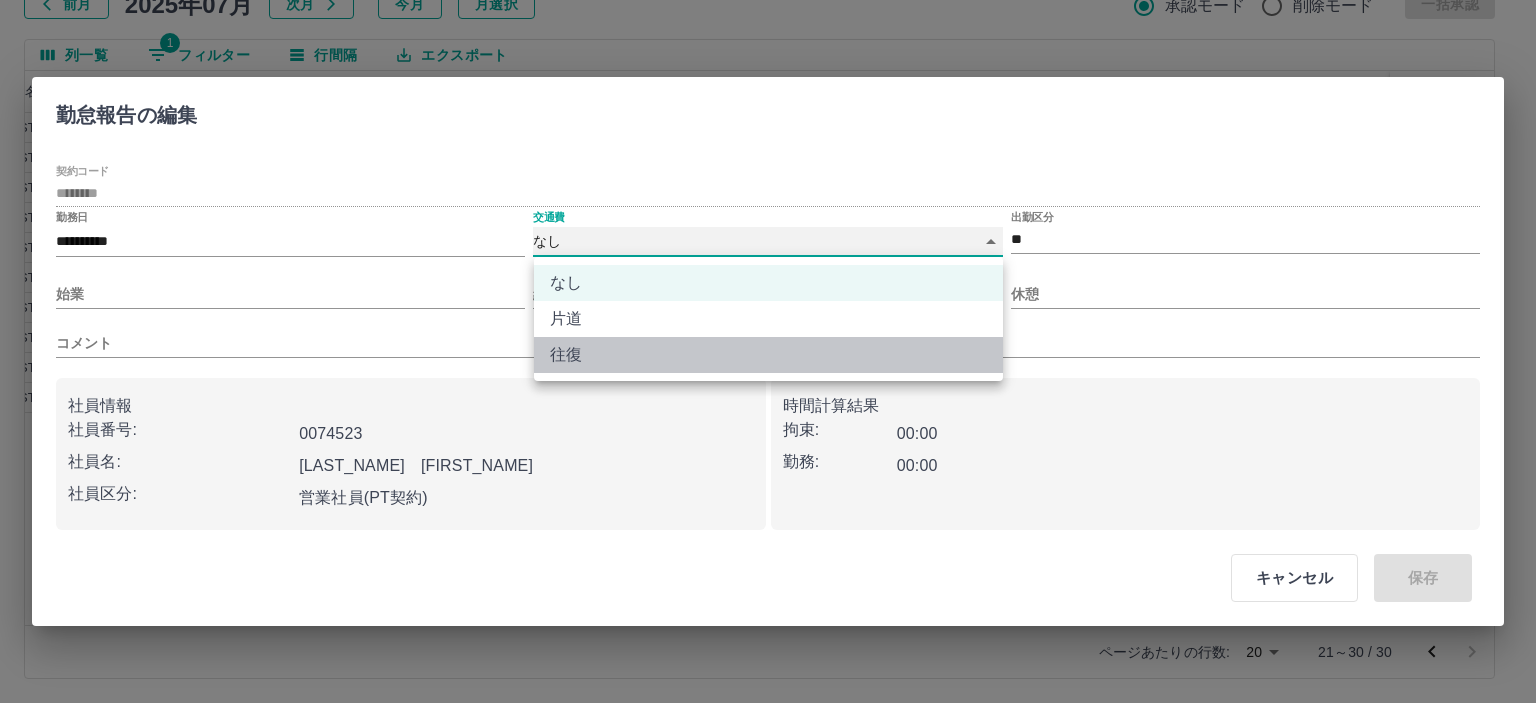 type on "******" 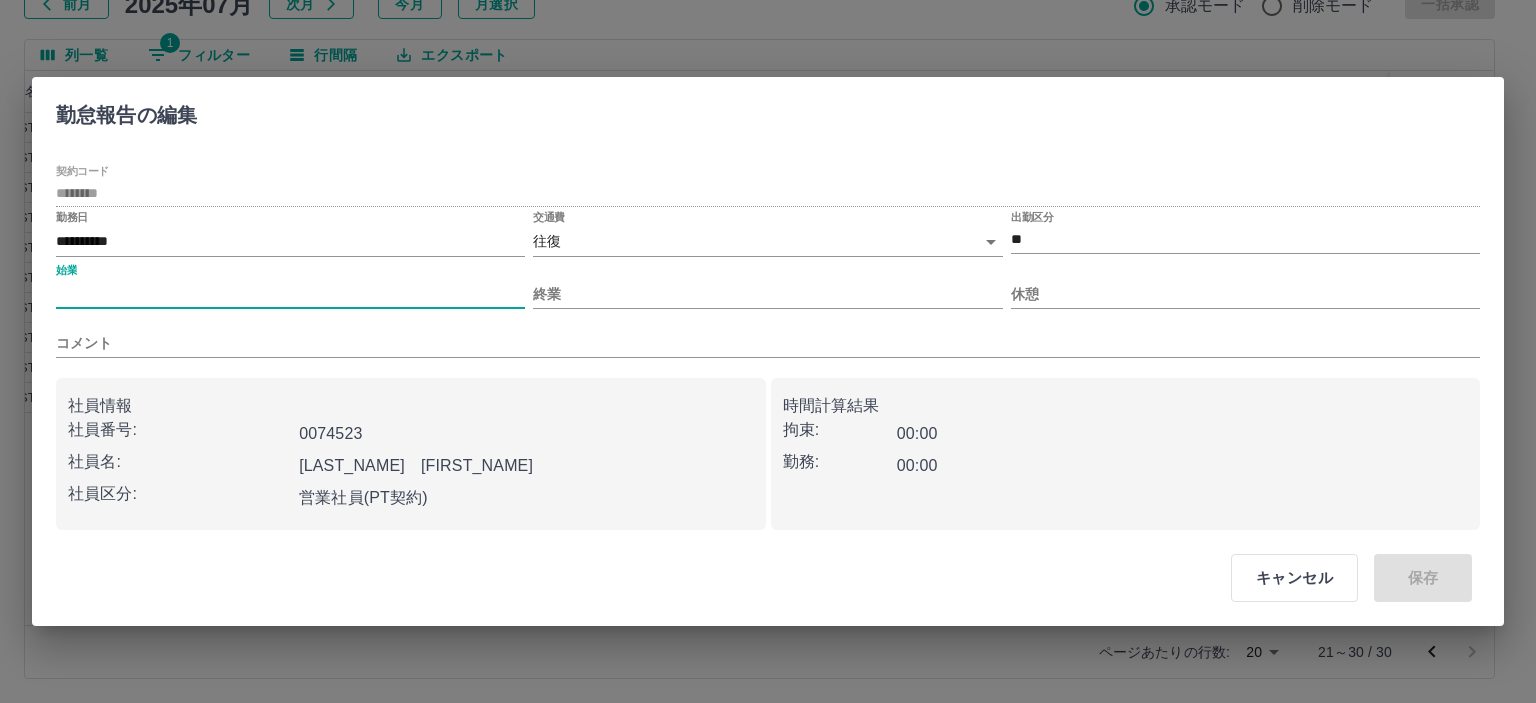 click on "始業" at bounding box center [290, 294] 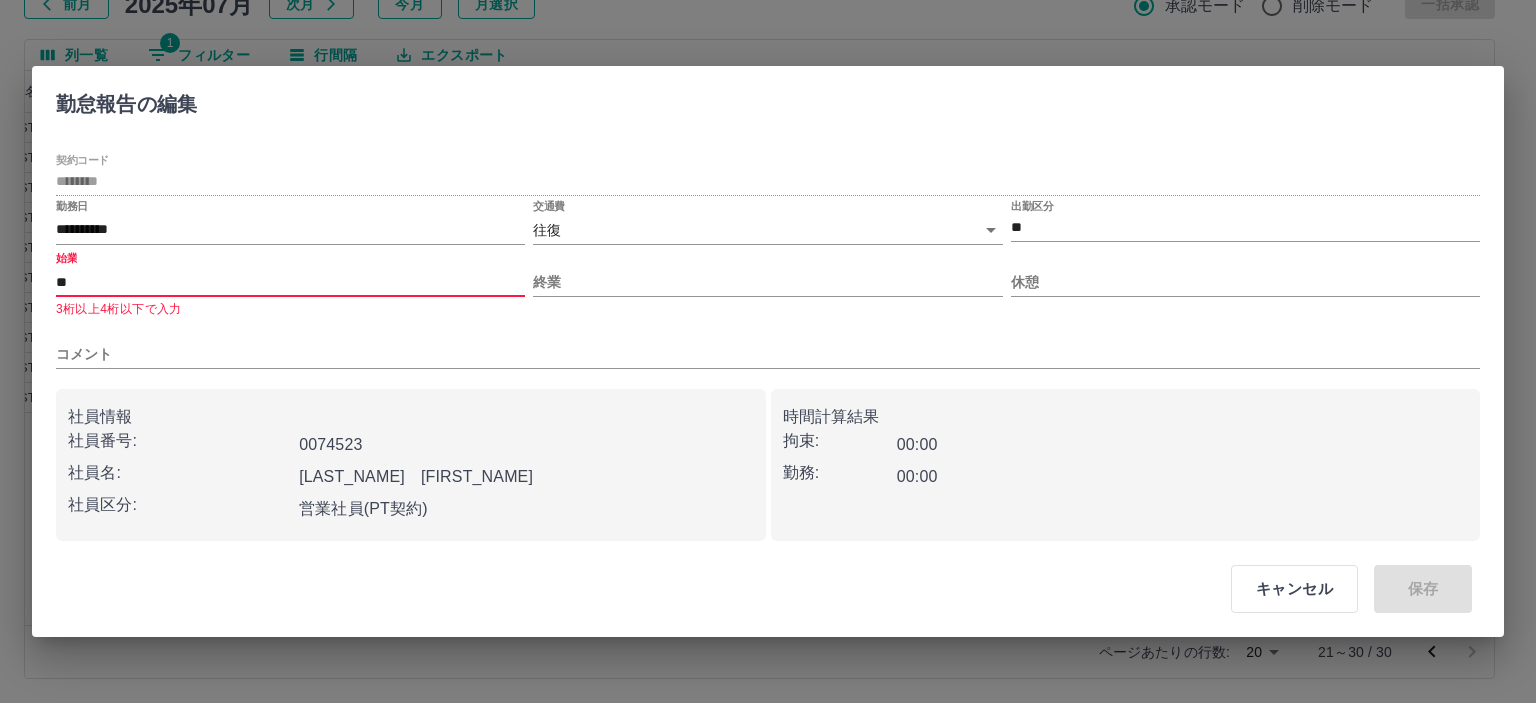 type on "*" 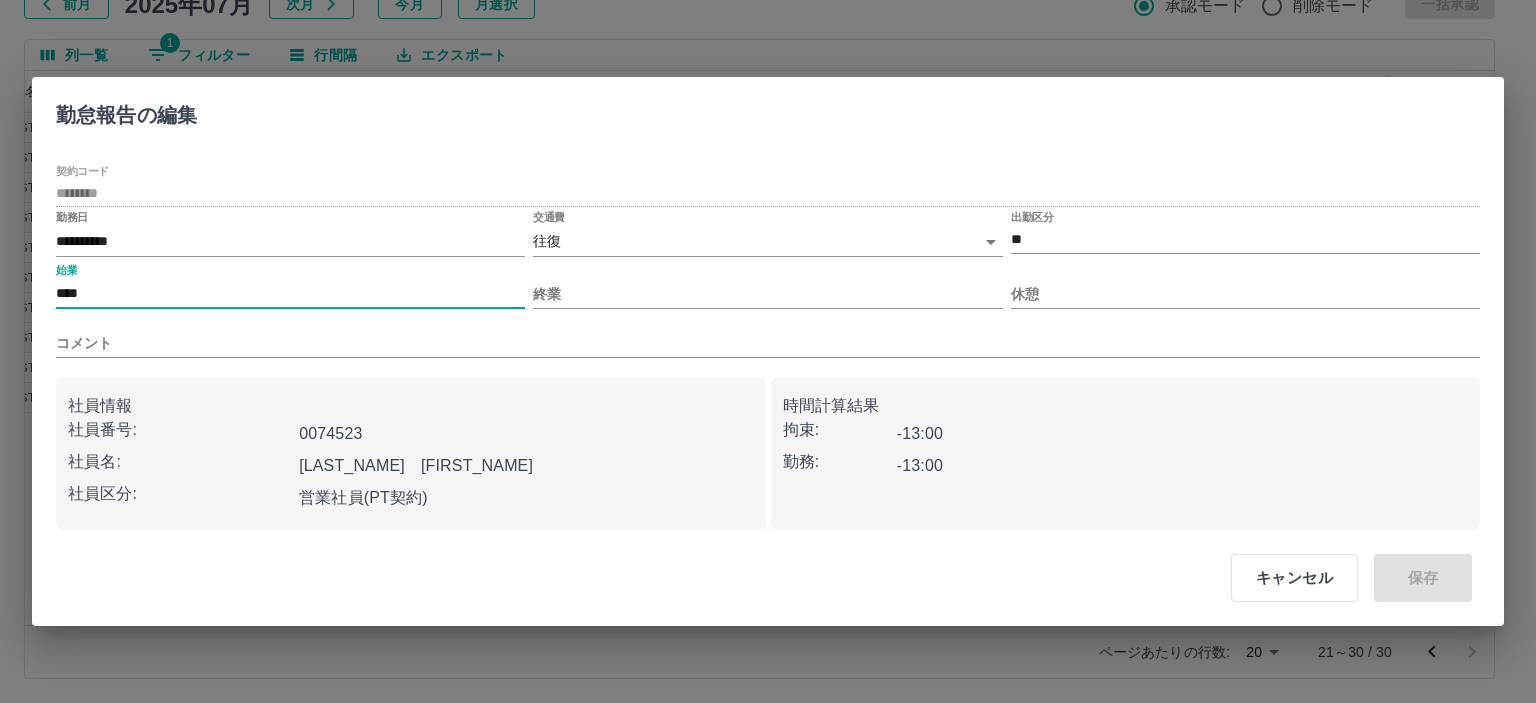 type on "****" 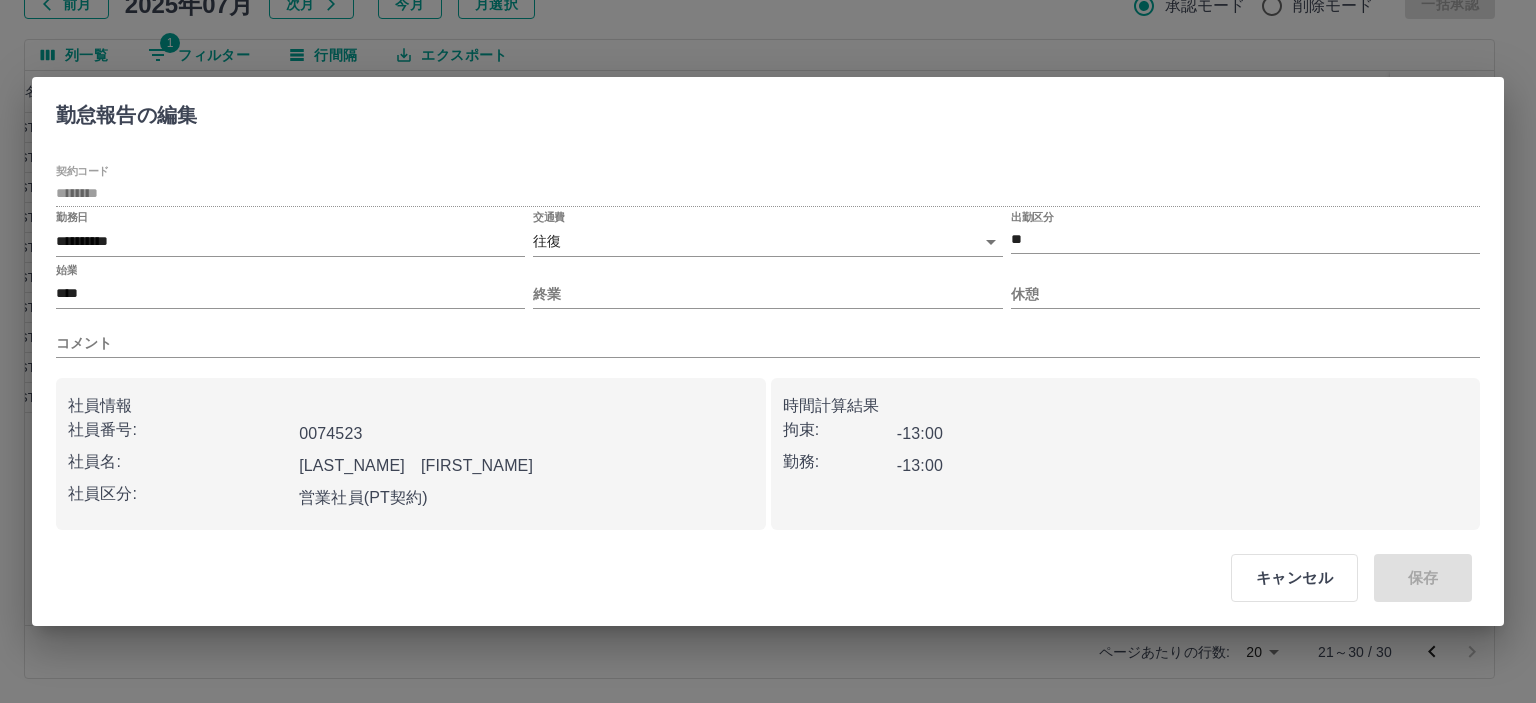 click on "**********" at bounding box center [768, 347] 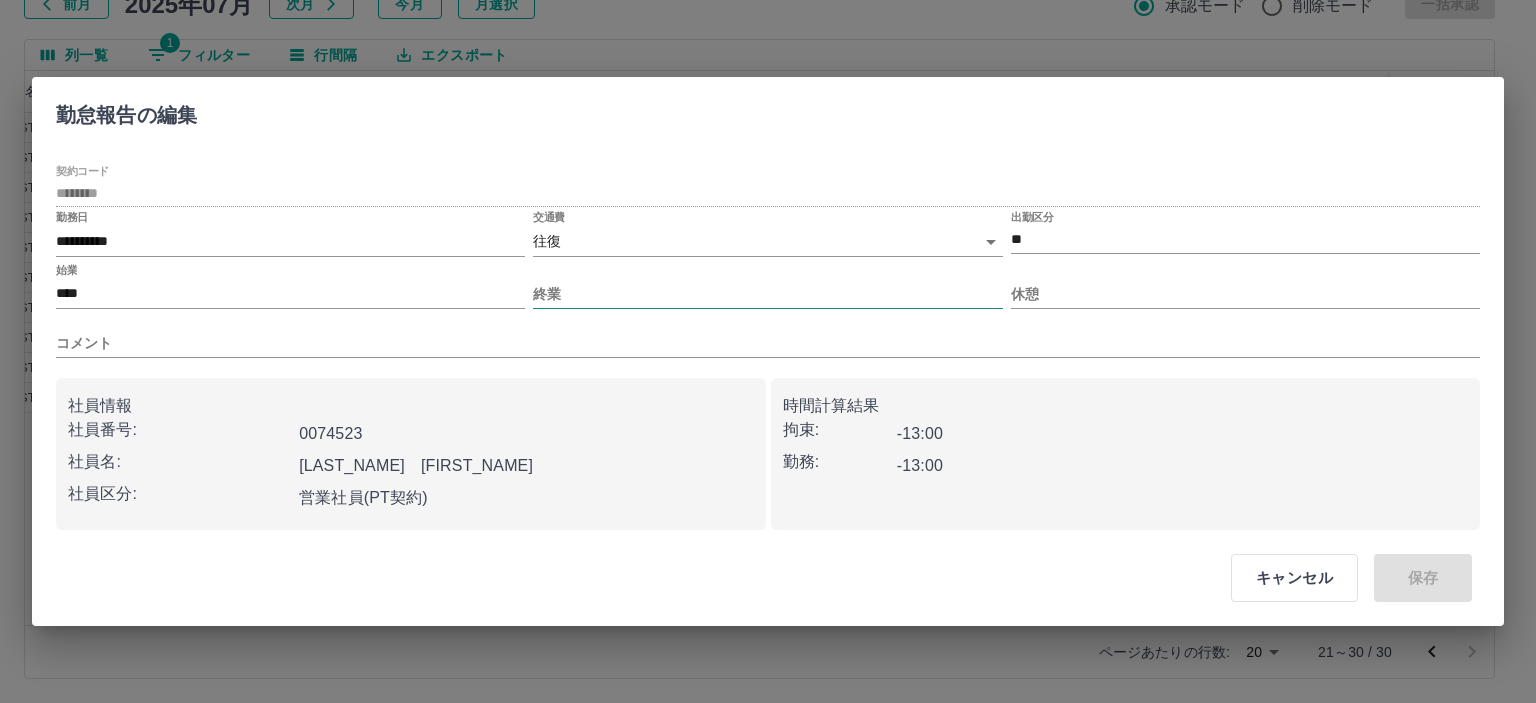 click on "終業" at bounding box center [767, 294] 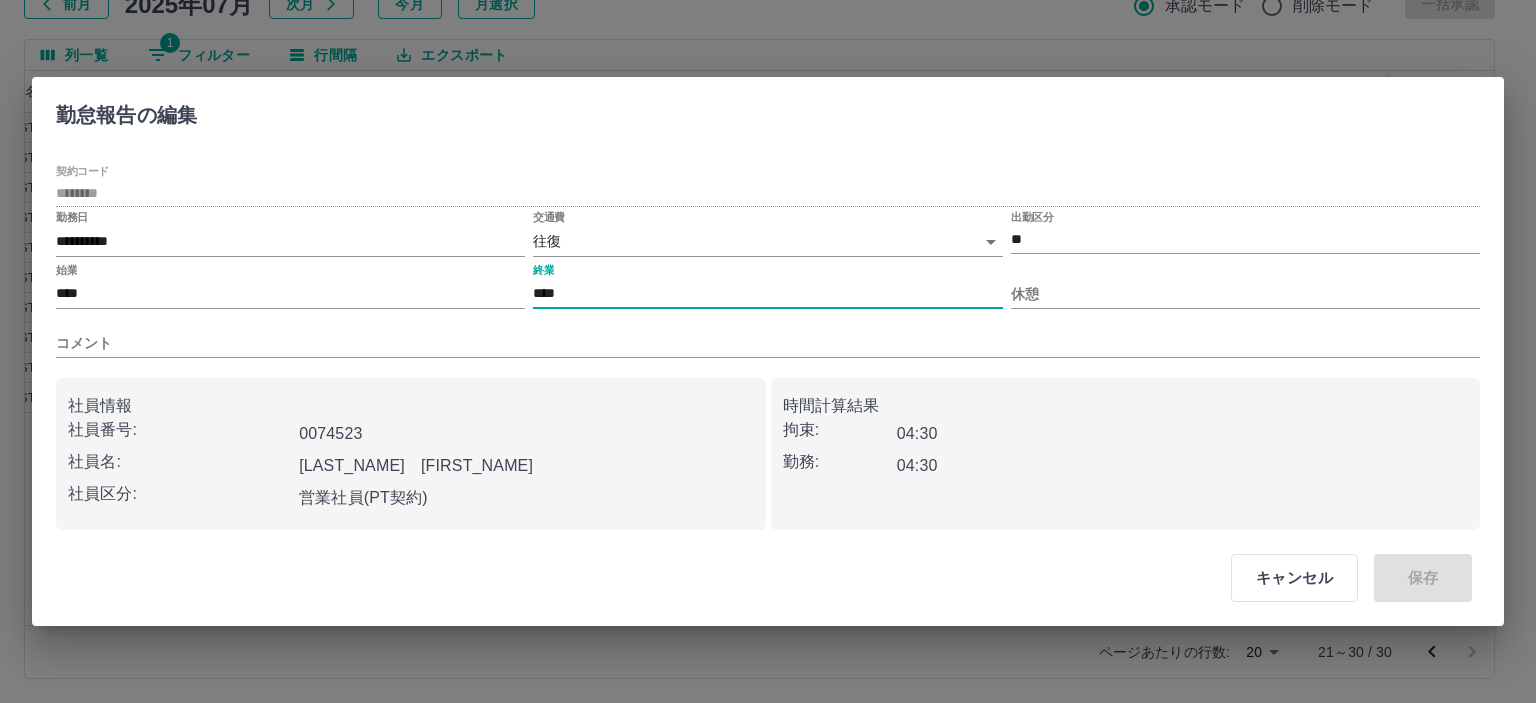 type on "****" 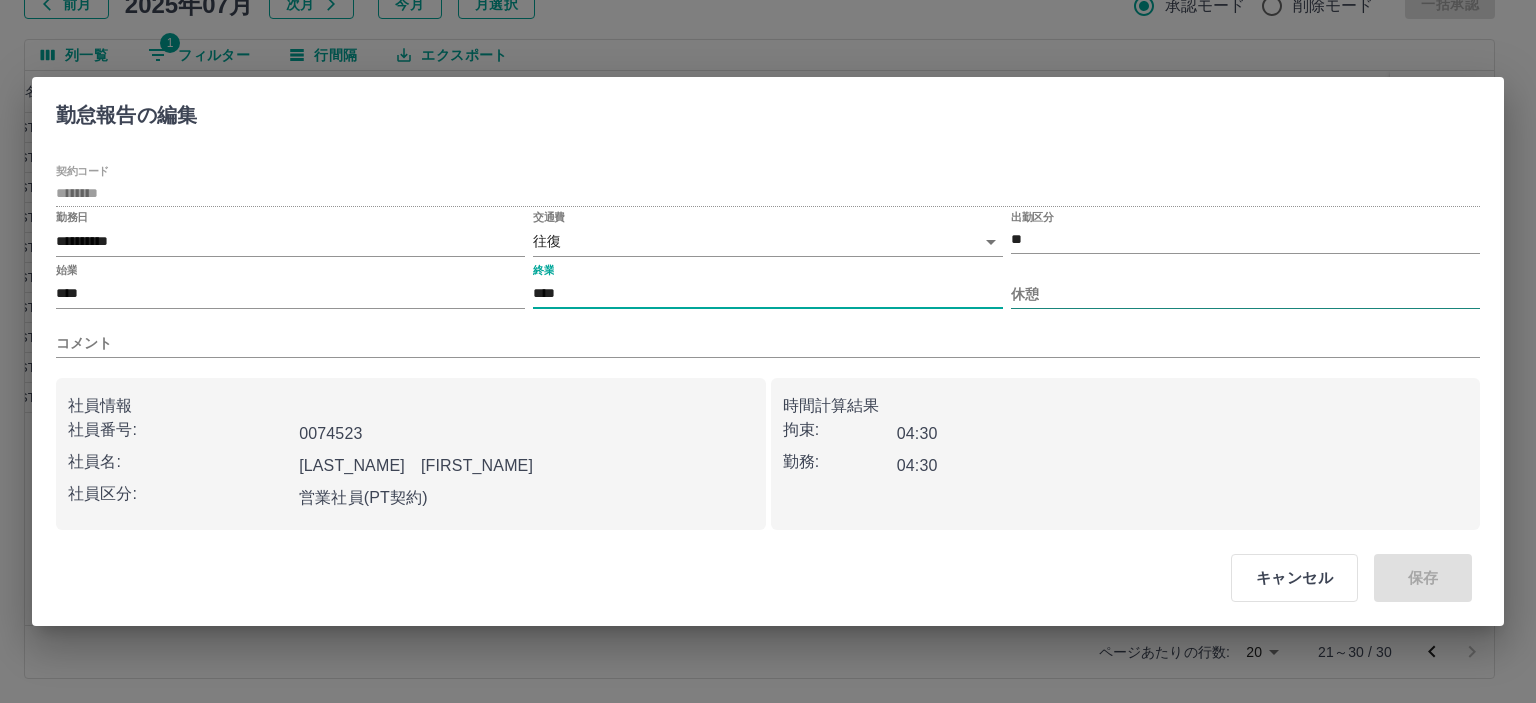 drag, startPoint x: 1172, startPoint y: 271, endPoint x: 1165, endPoint y: 285, distance: 15.652476 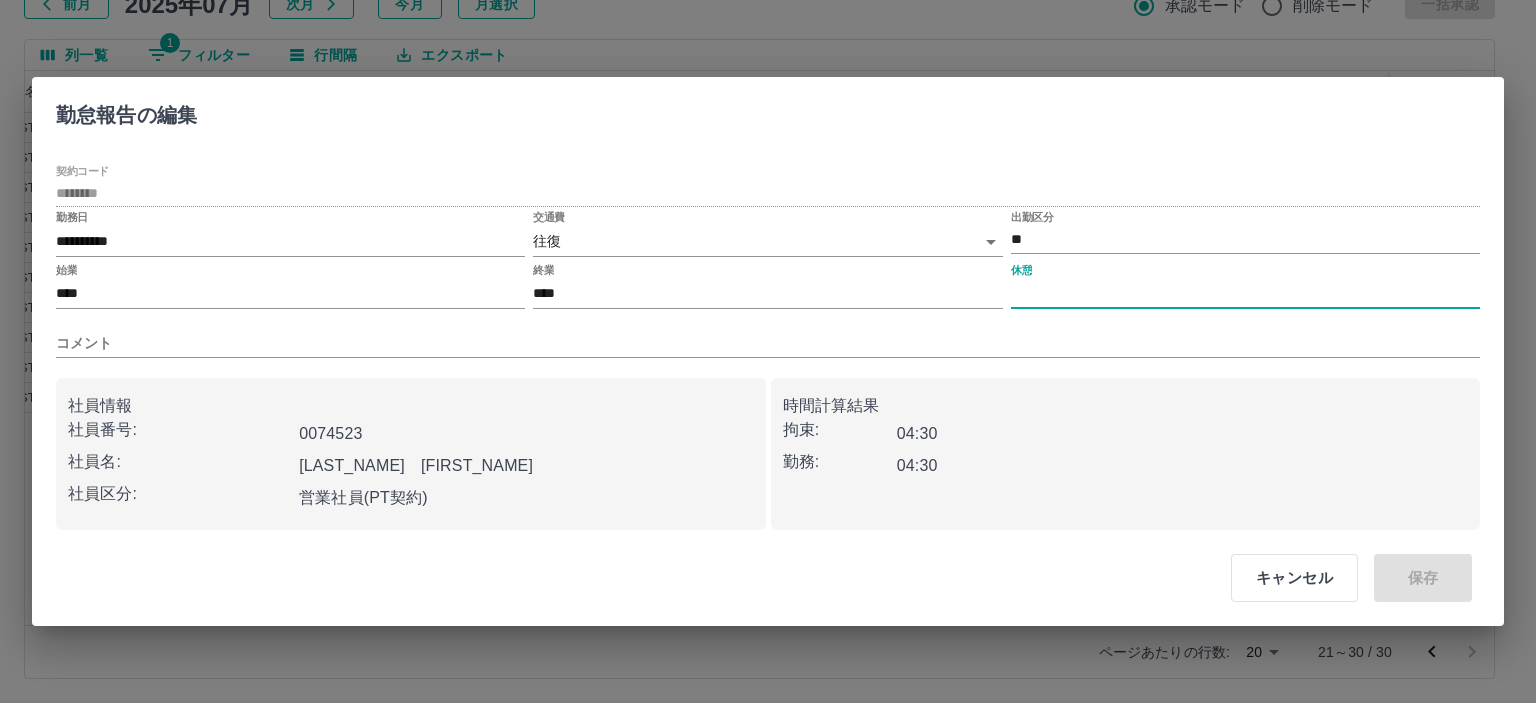 click on "休憩" at bounding box center (1245, 294) 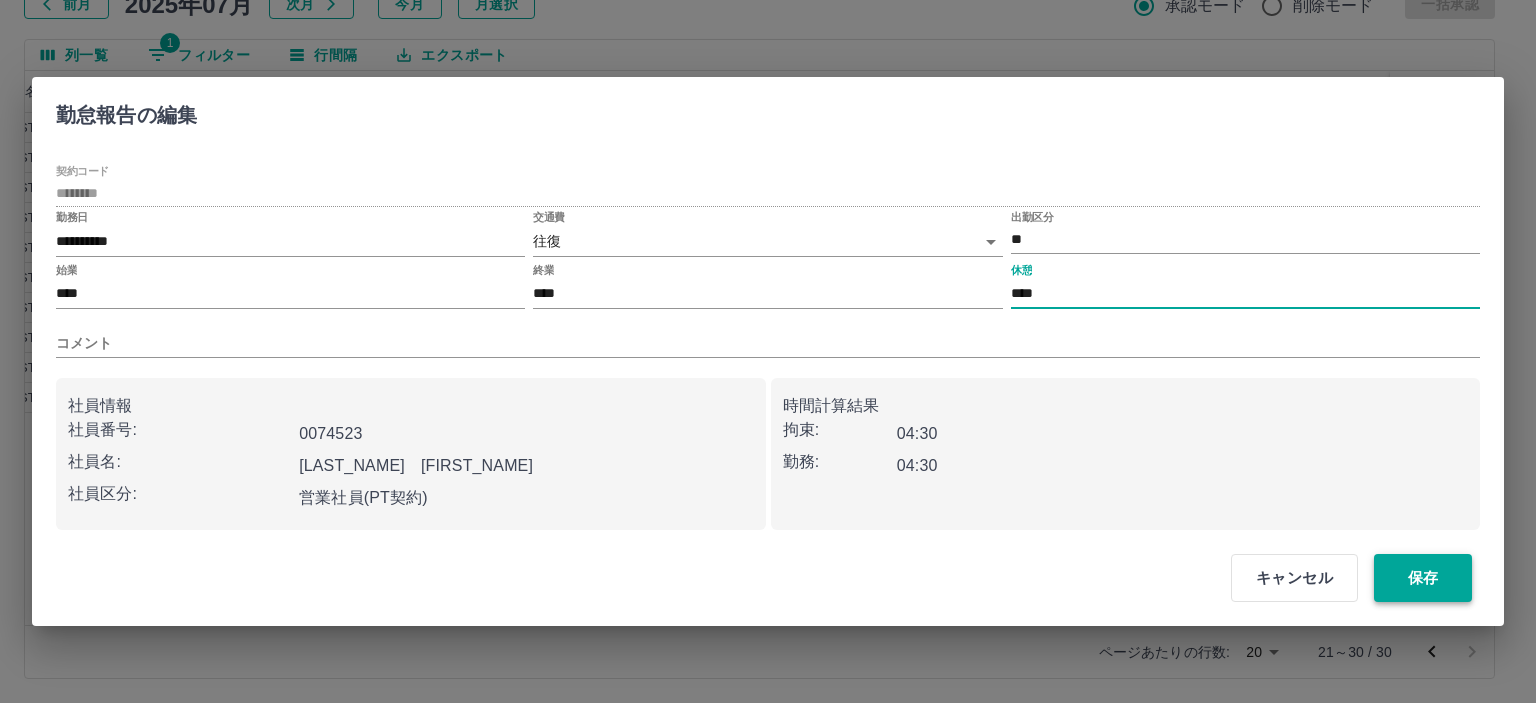 type on "****" 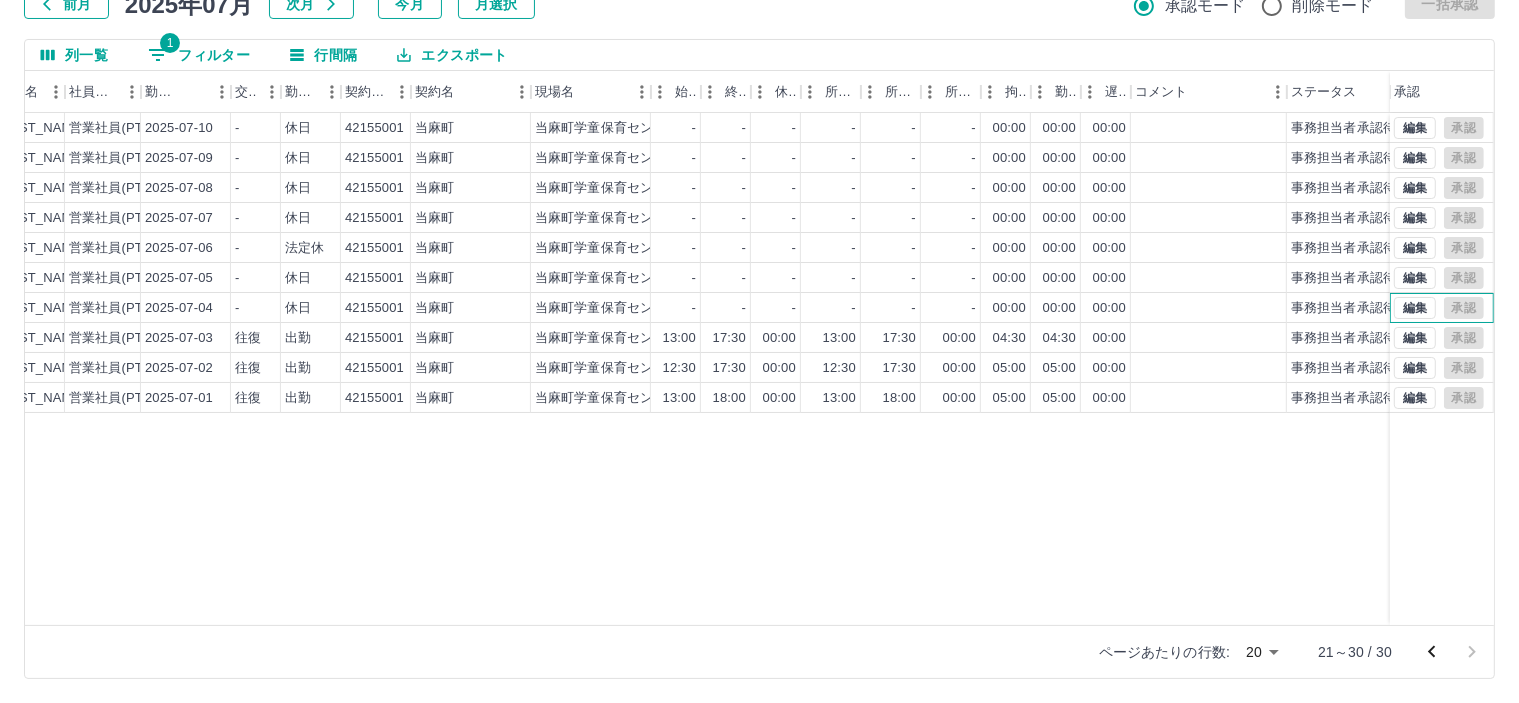 click on "編集 承認" at bounding box center (1442, 308) 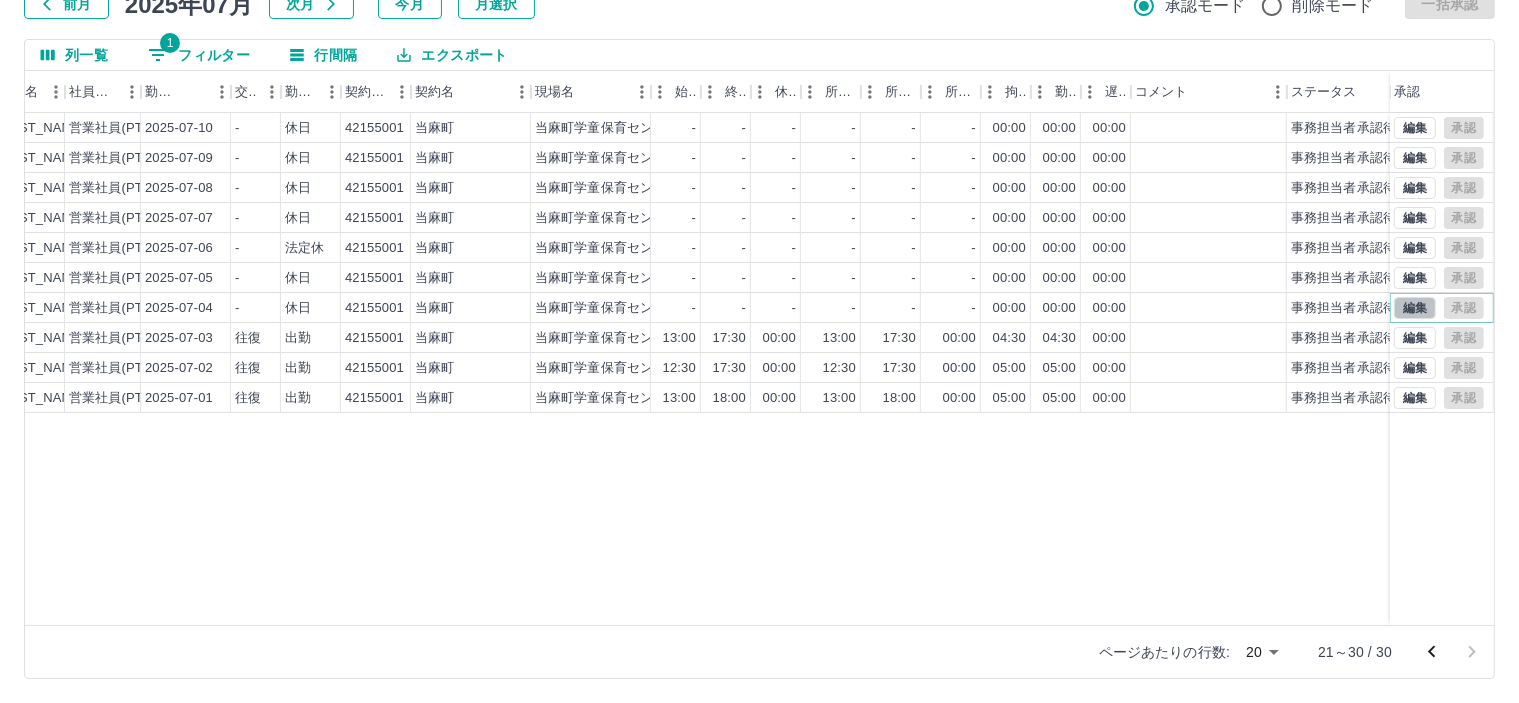 click on "編集" at bounding box center [1415, 308] 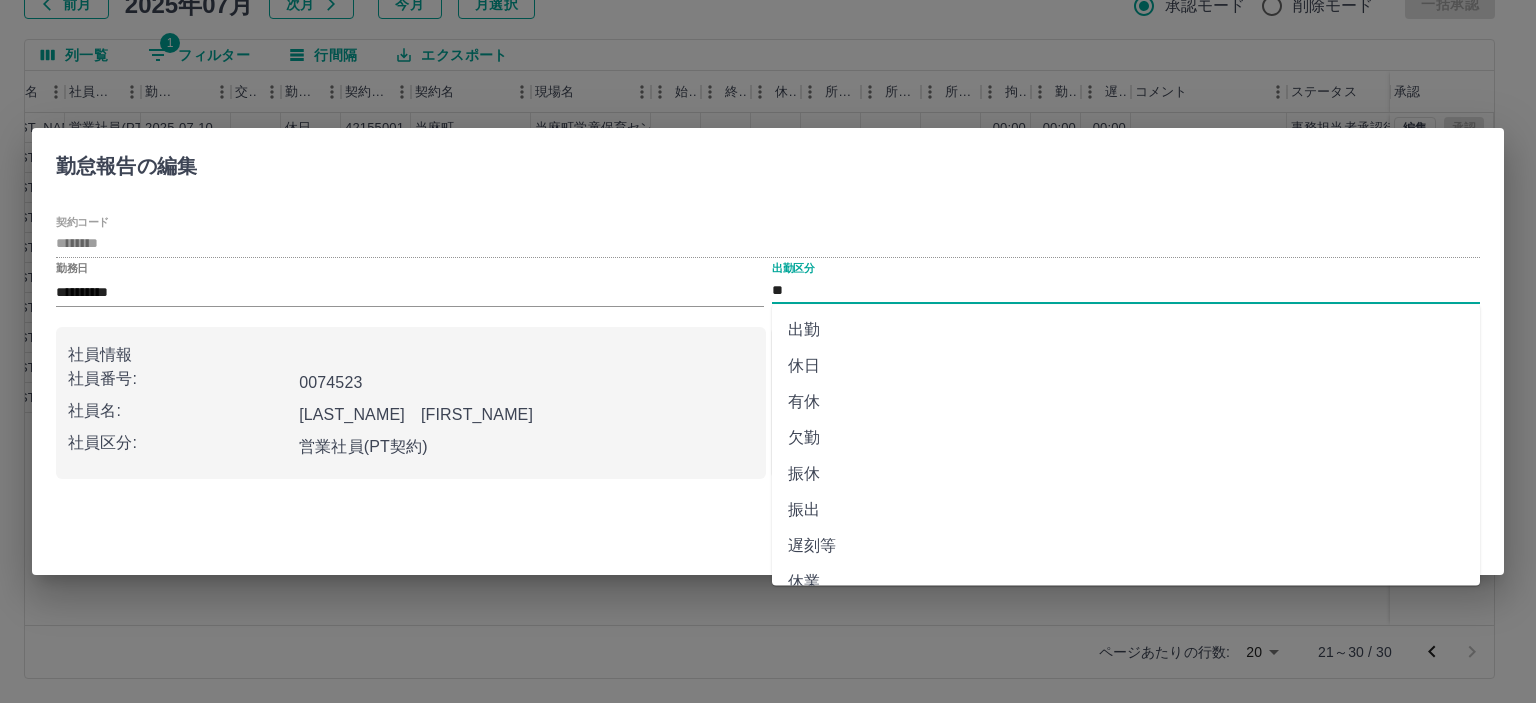 click on "**" at bounding box center [1126, 290] 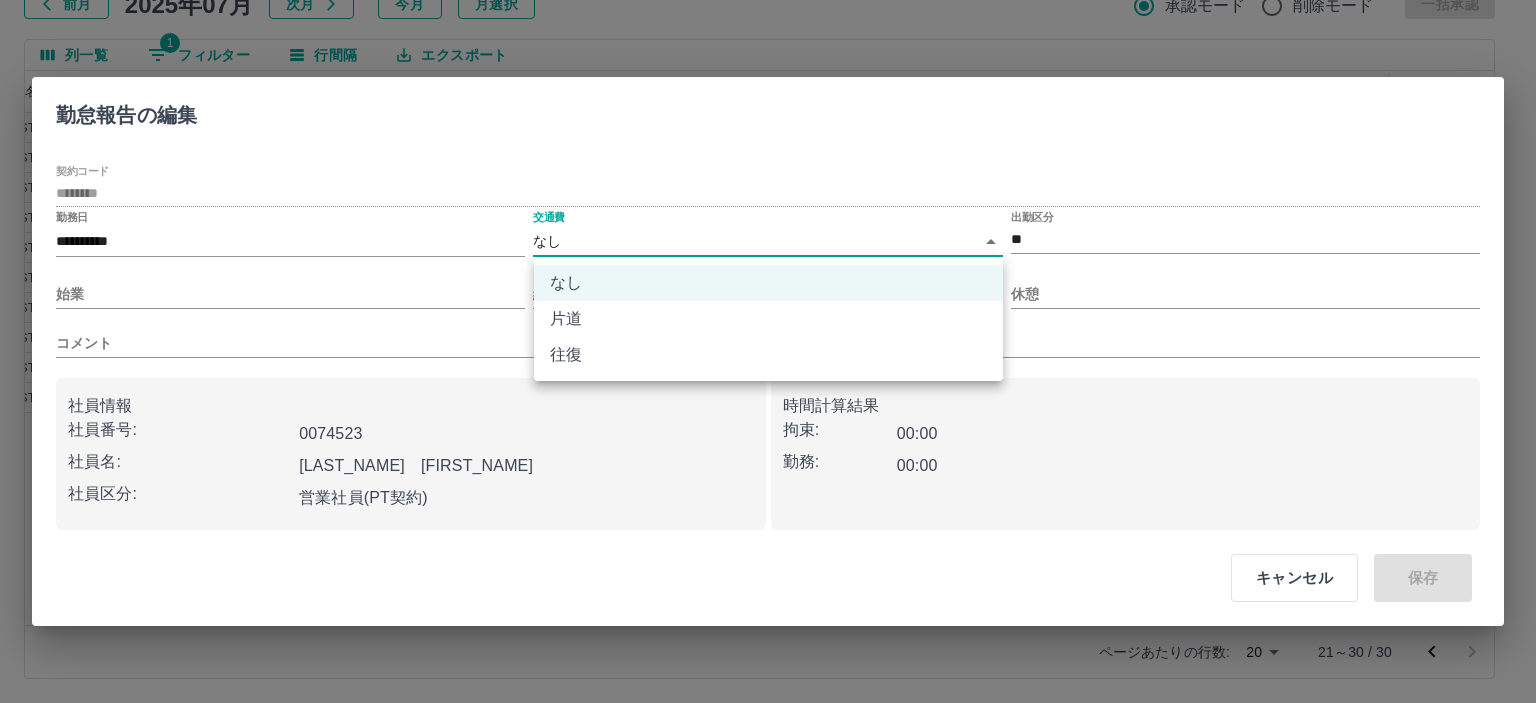 click on "SDH勤怠 半田　春菜 勤務実績承認 前月 2025年07月 次月 今月 月選択 承認モード 削除モード 一括承認 列一覧 1 フィルター 行間隔 エクスポート 承認フロー 社員番号 社員名 社員区分 勤務日 交通費 勤務区分 契約コード 契約名 現場名 始業 終業 休憩 所定開始 所定終業 所定休憩 拘束 勤務 遅刻等 コメント ステータス 承認 現 事 Ａ 営 0074523 宮下　美佐江 営業社員(PT契約) 2025-07-10  -  休日 42155001 当麻町 当麻町学童保育センター - - - - - - 00:00 00:00 00:00 事務担当者承認待 現 事 Ａ 営 0074523 宮下　美佐江 営業社員(PT契約) 2025-07-09  -  休日 42155001 当麻町 当麻町学童保育センター - - - - - - 00:00 00:00 00:00 事務担当者承認待 現 事 Ａ 営 0074523 宮下　美佐江 営業社員(PT契約) 2025-07-08  -  休日 42155001 当麻町 当麻町学童保育センター - - - - - - 00:00 00:00 00:00 事務担当者承認待 現" at bounding box center (768, 280) 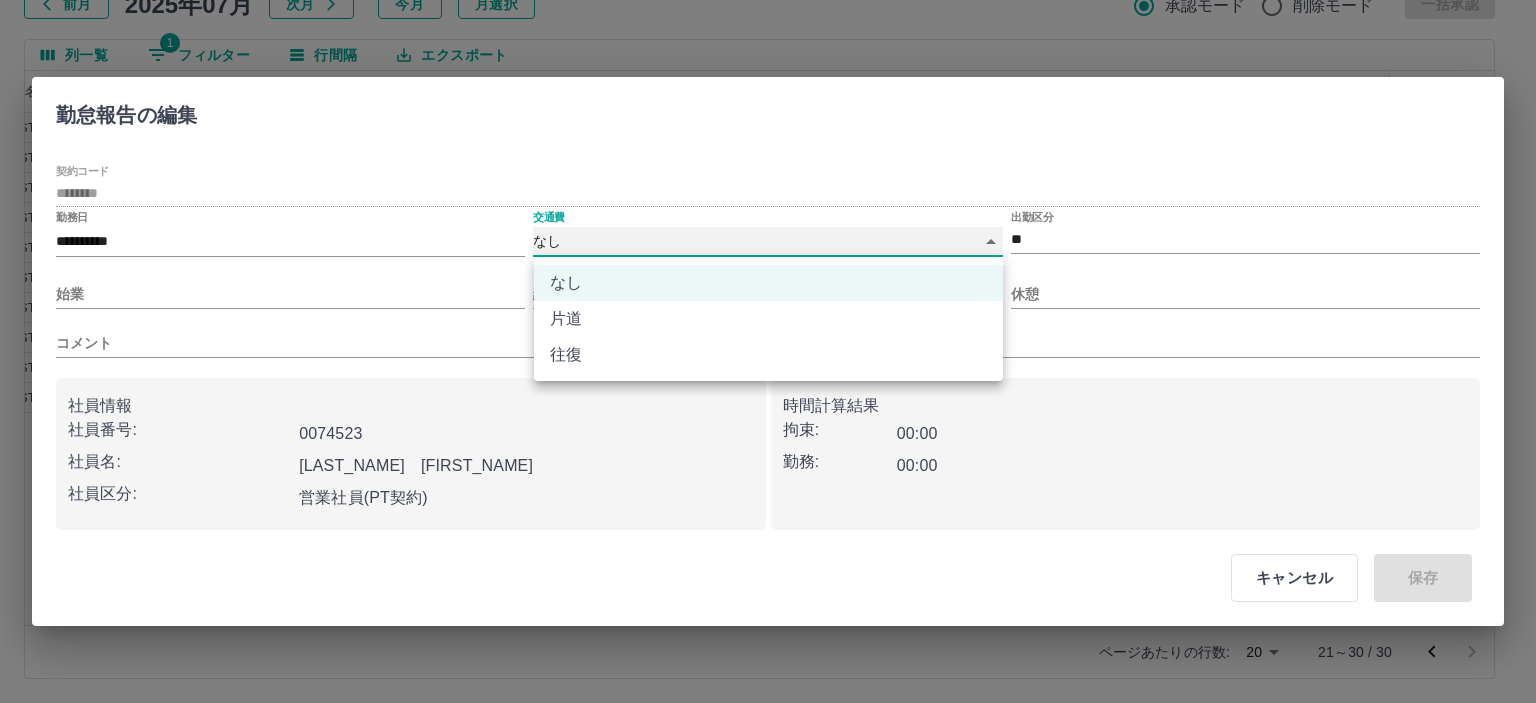 type on "******" 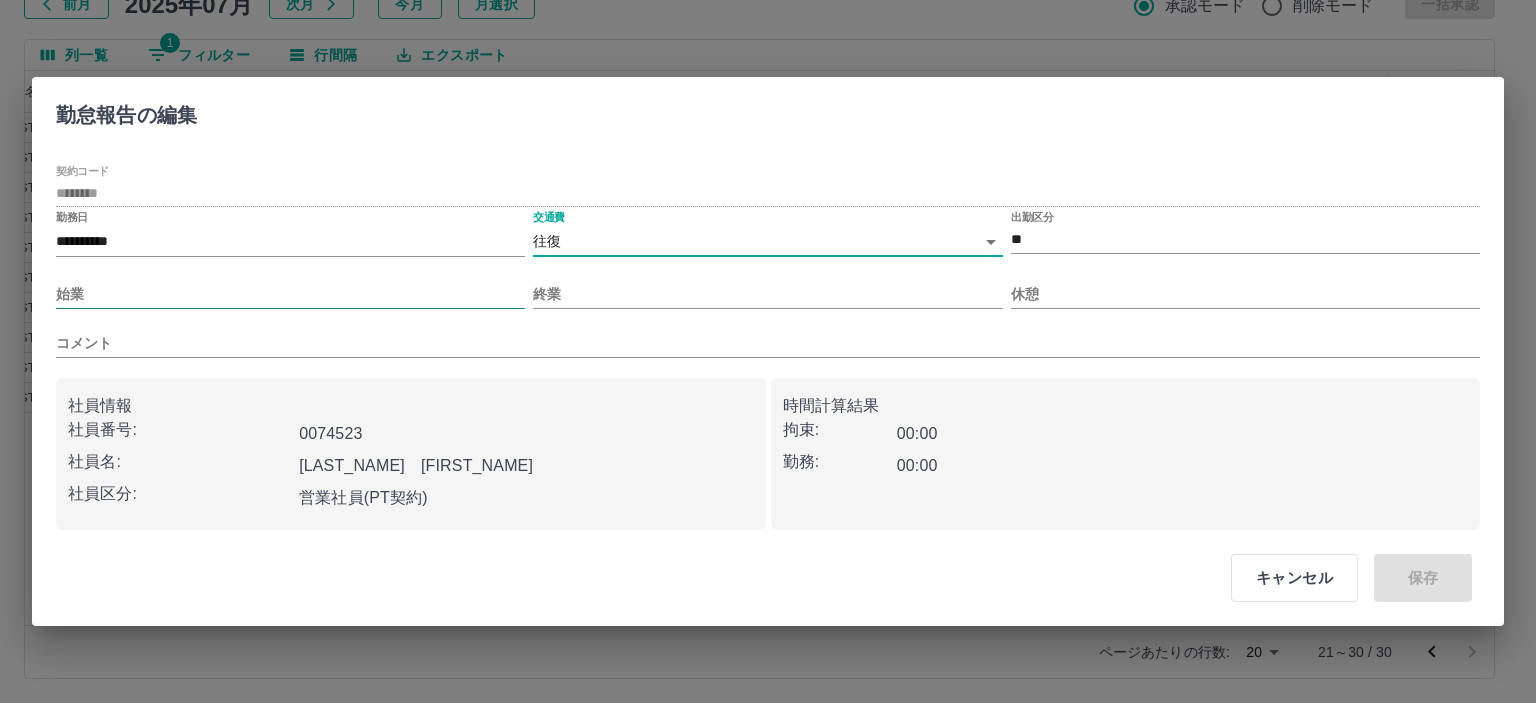click on "始業" at bounding box center [290, 294] 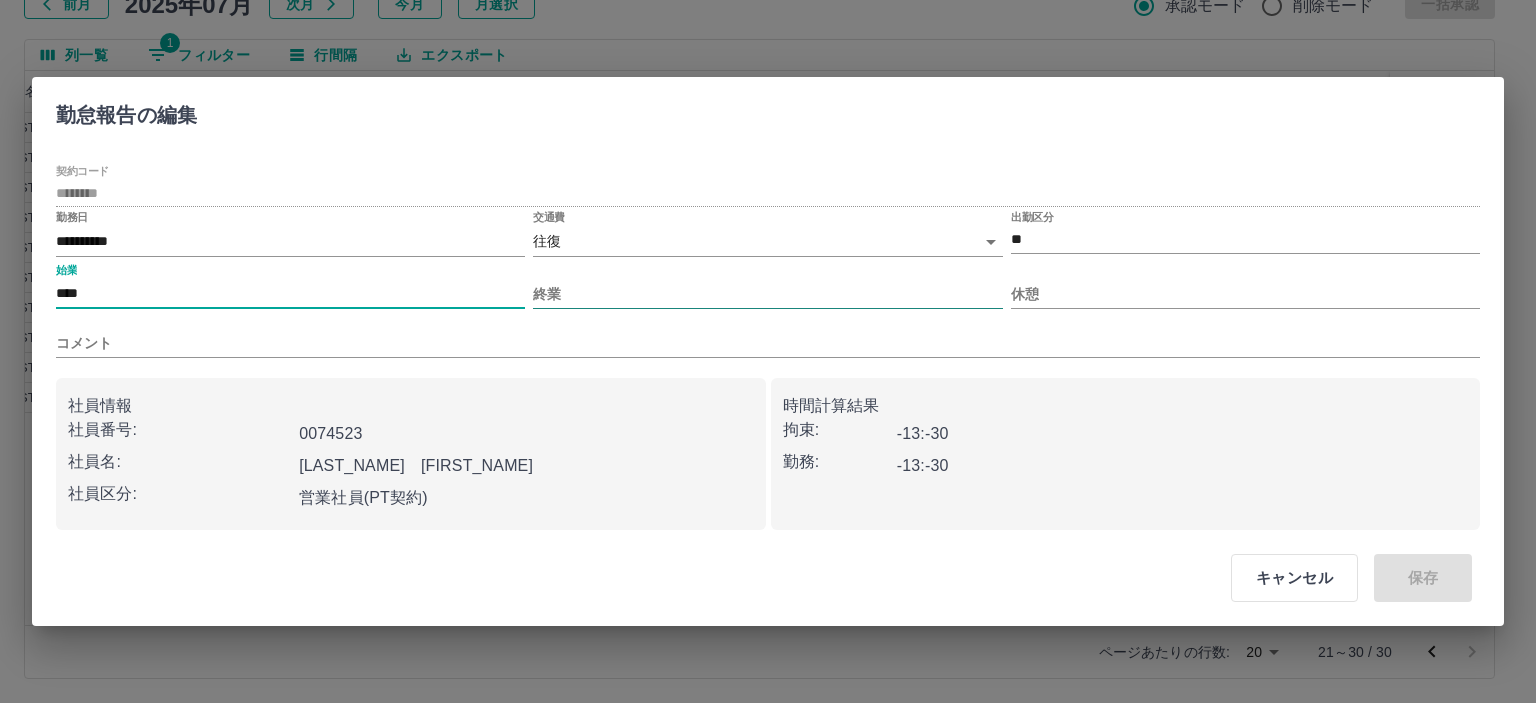 type on "****" 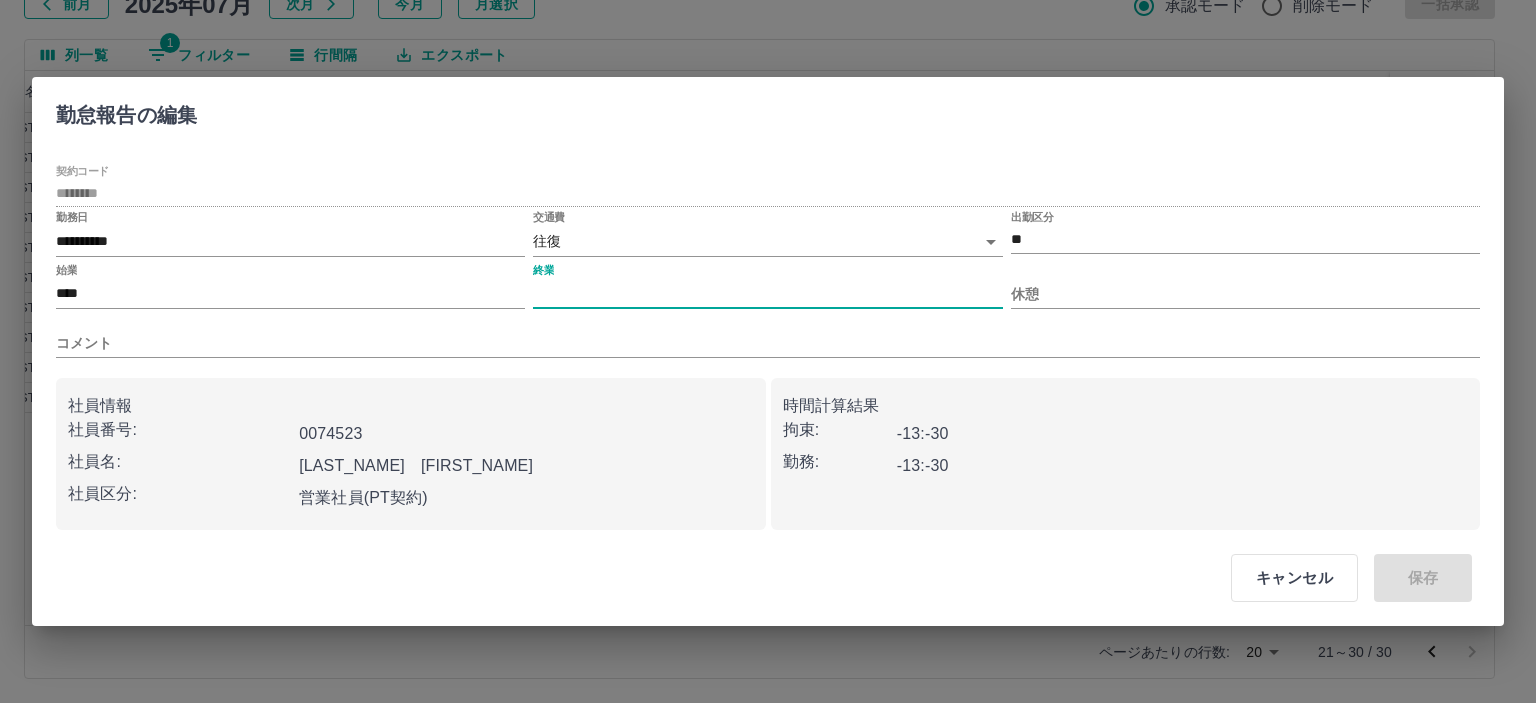 click on "終業" at bounding box center [767, 294] 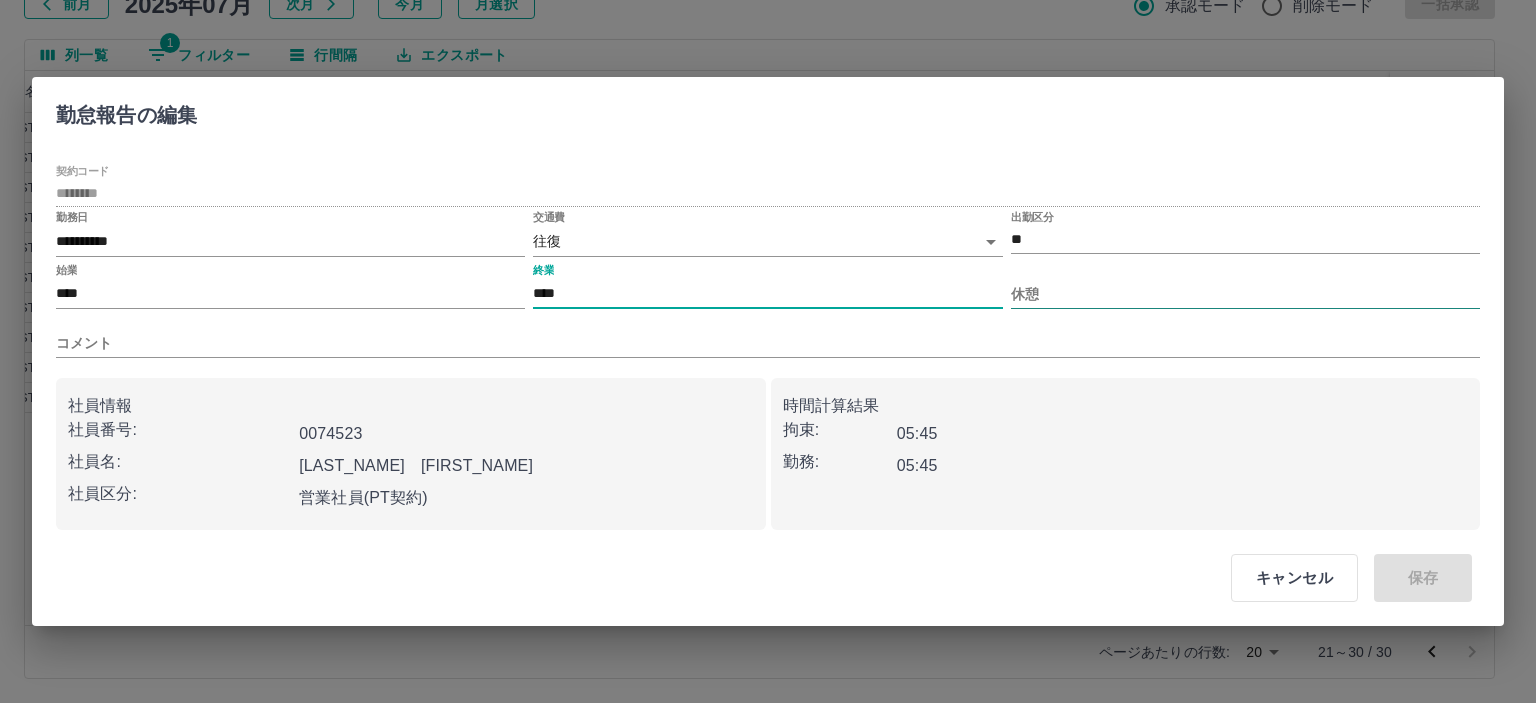 type on "****" 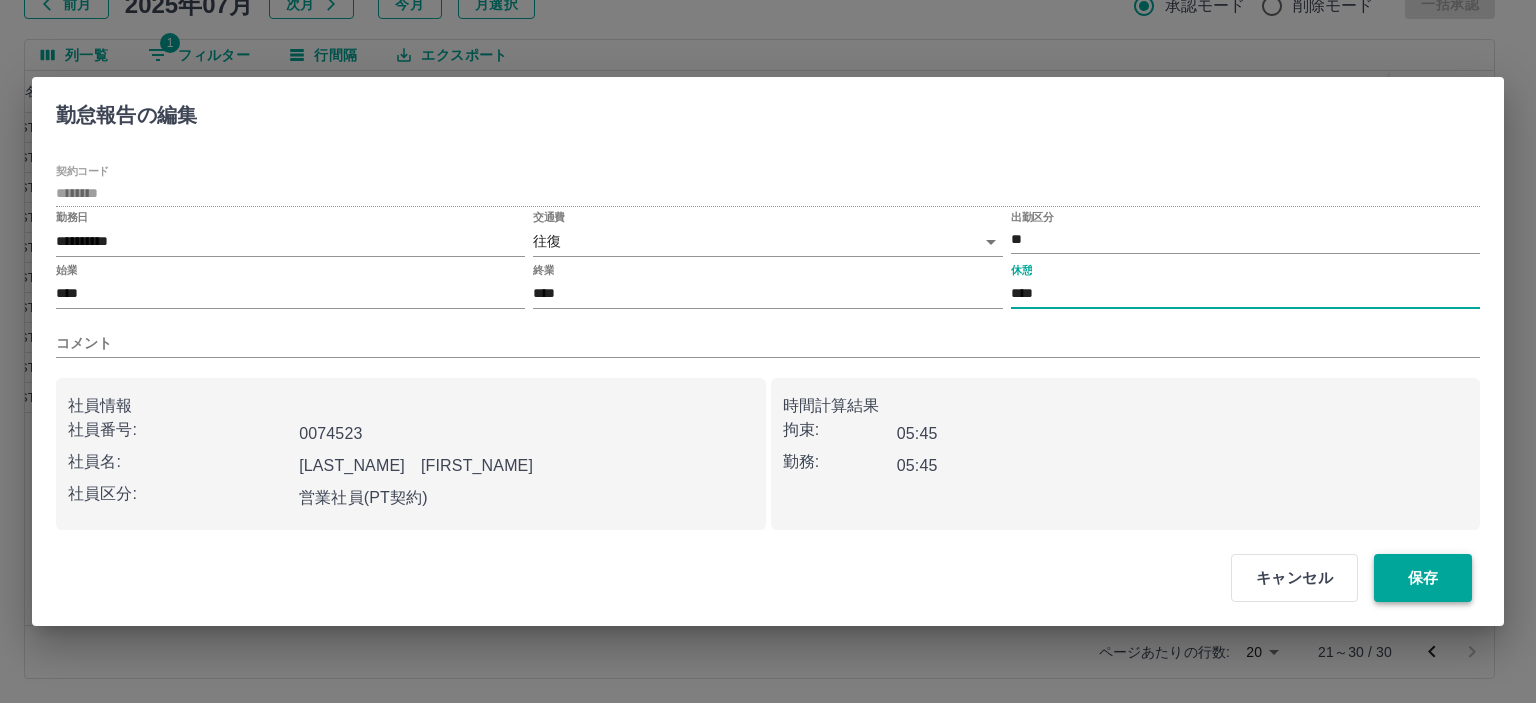 type on "****" 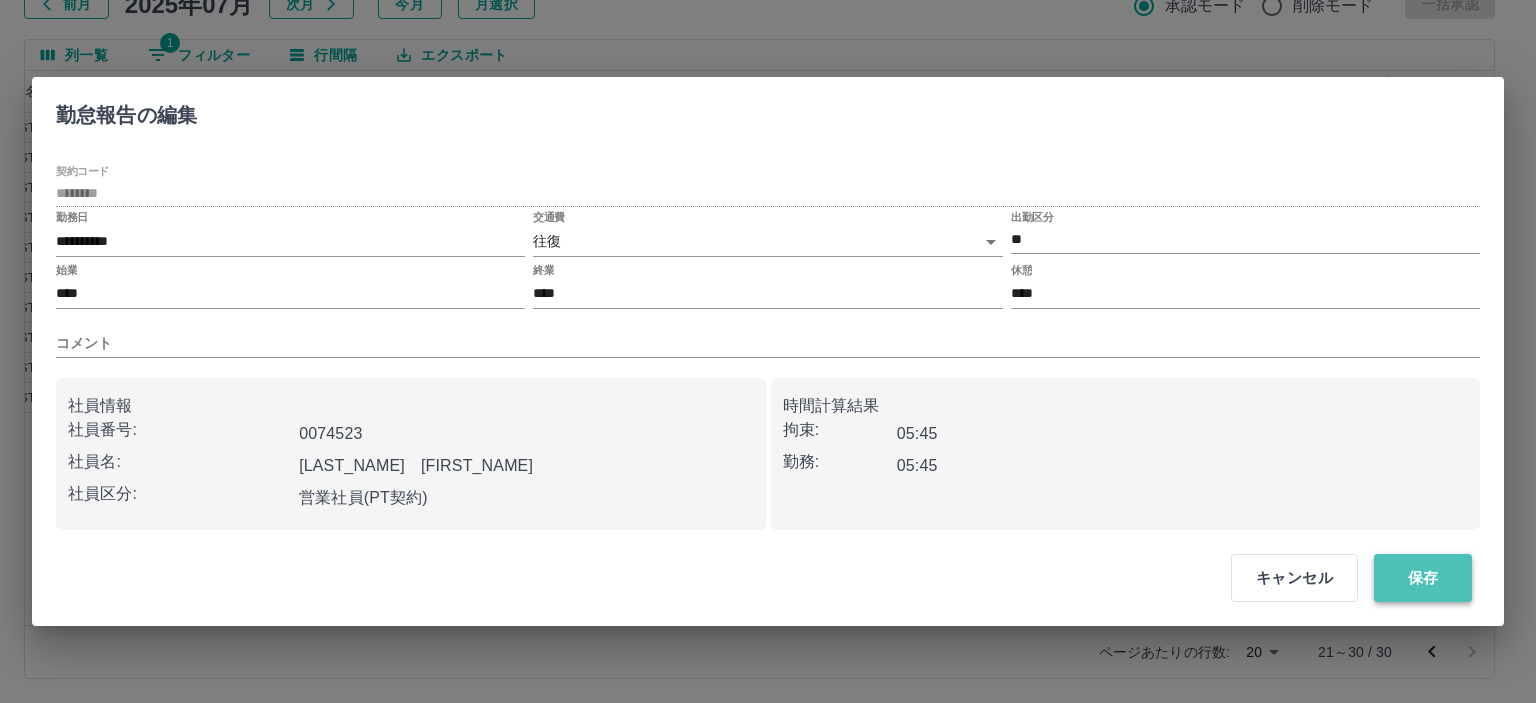 click on "保存" at bounding box center (1423, 578) 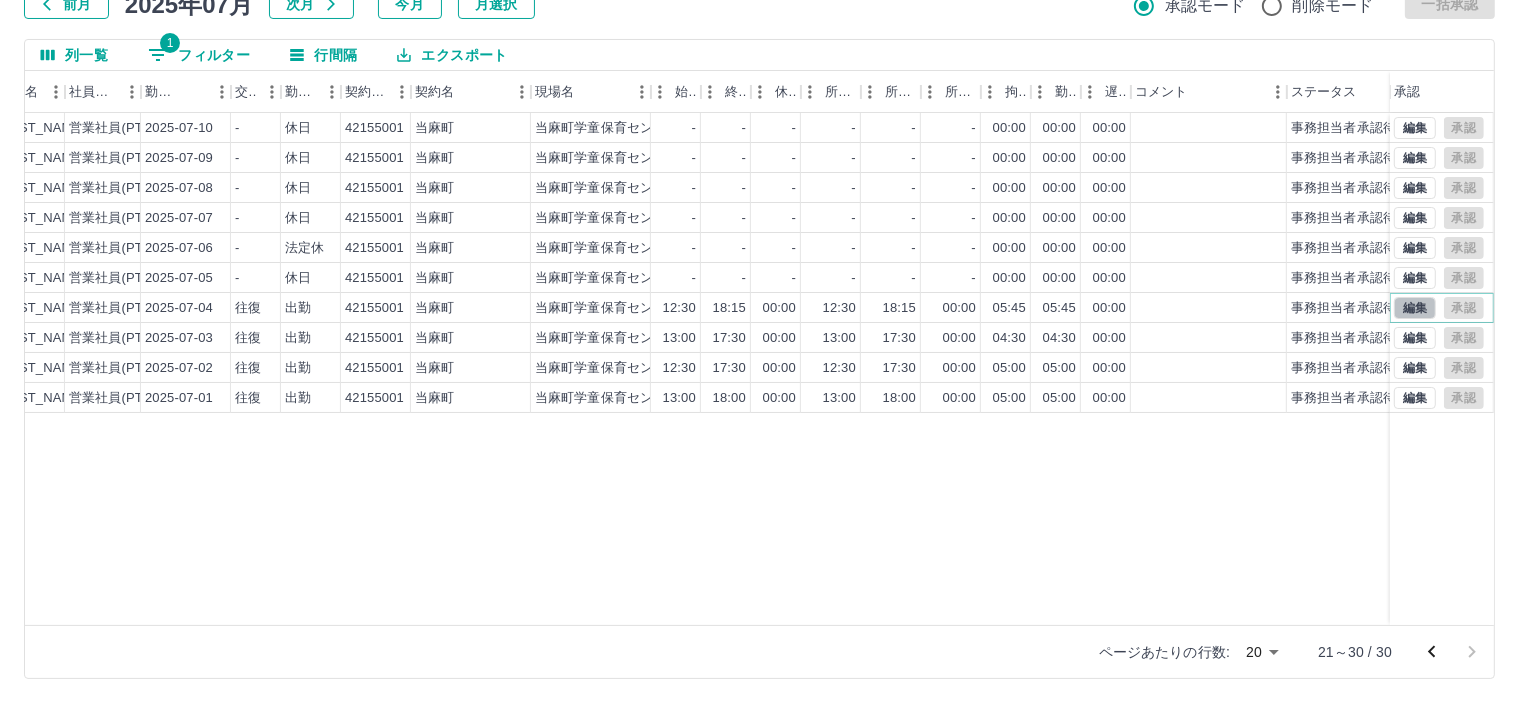 click on "編集" at bounding box center [1415, 308] 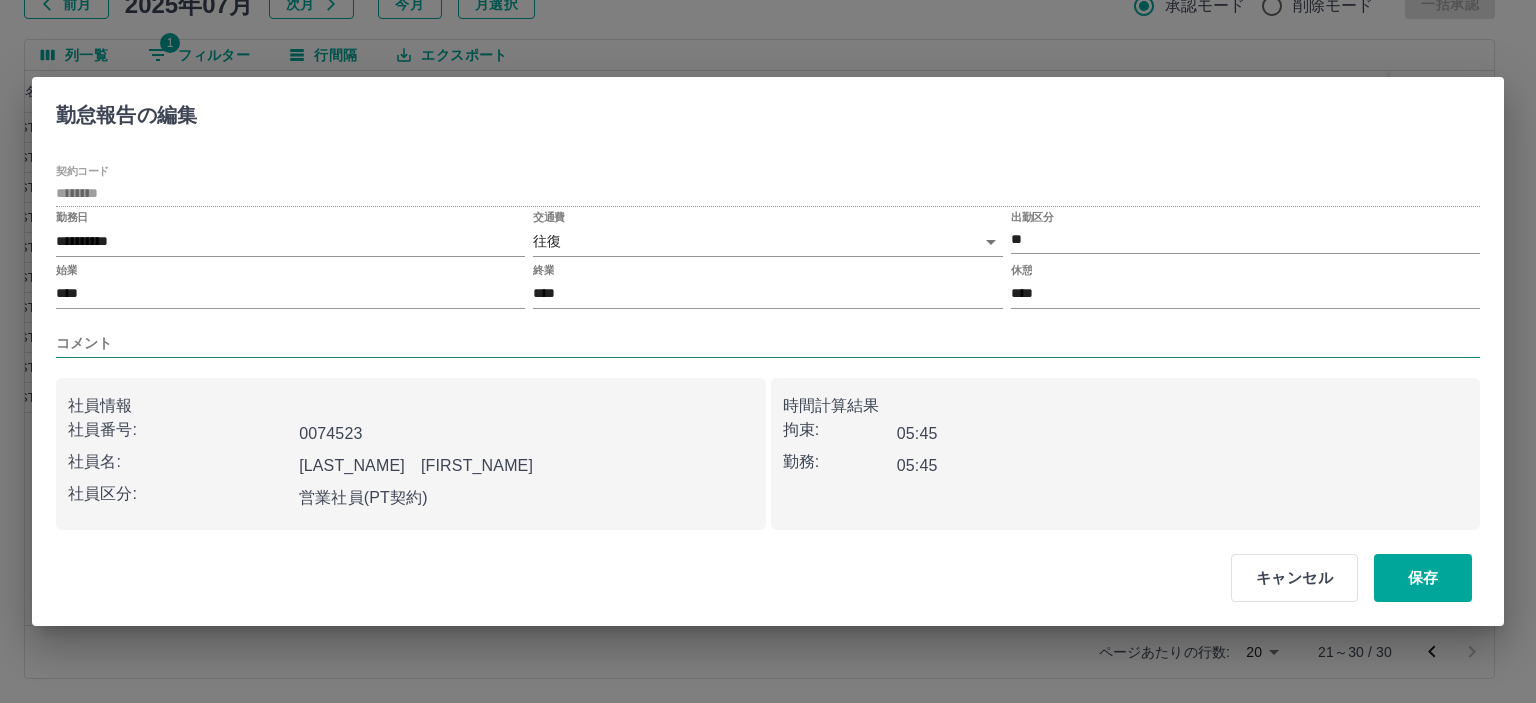click on "コメント" at bounding box center [768, 343] 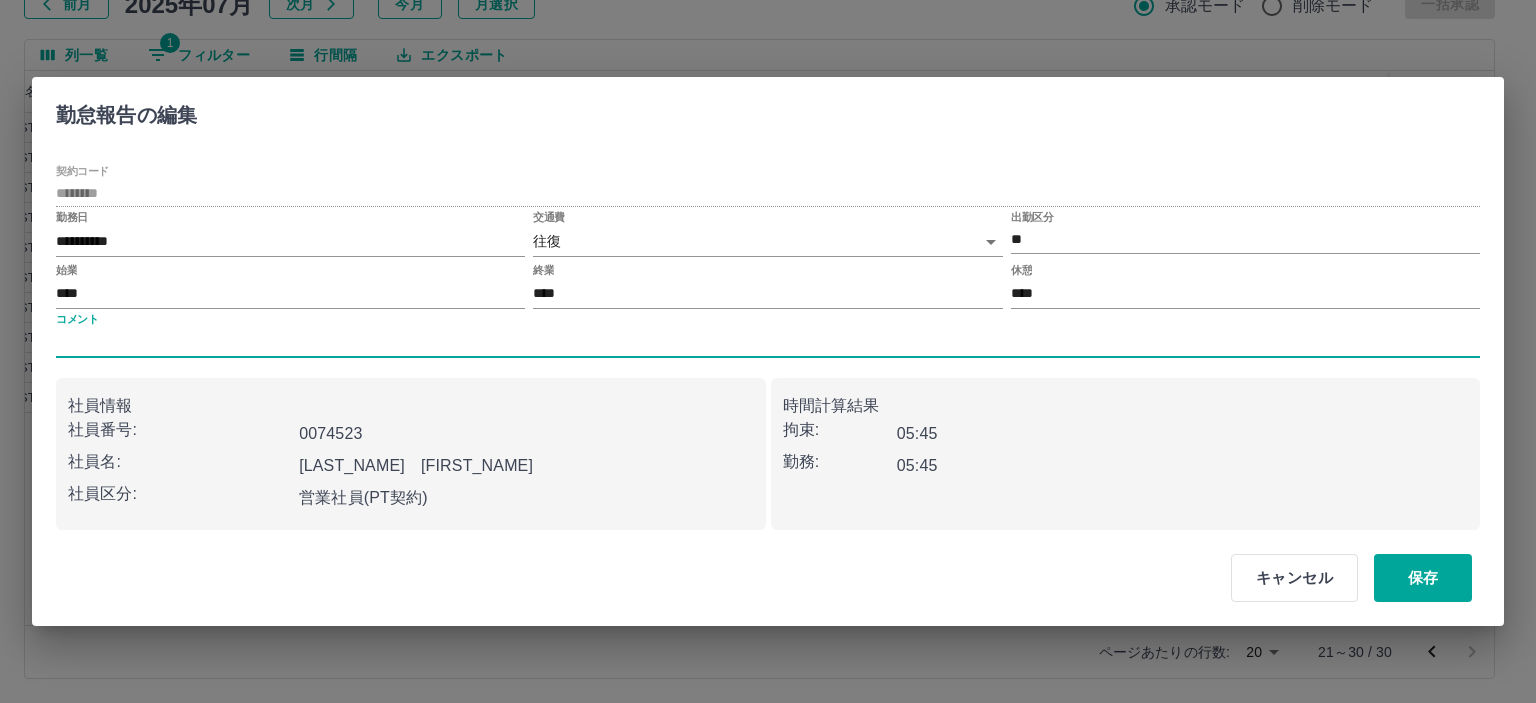 type on "******" 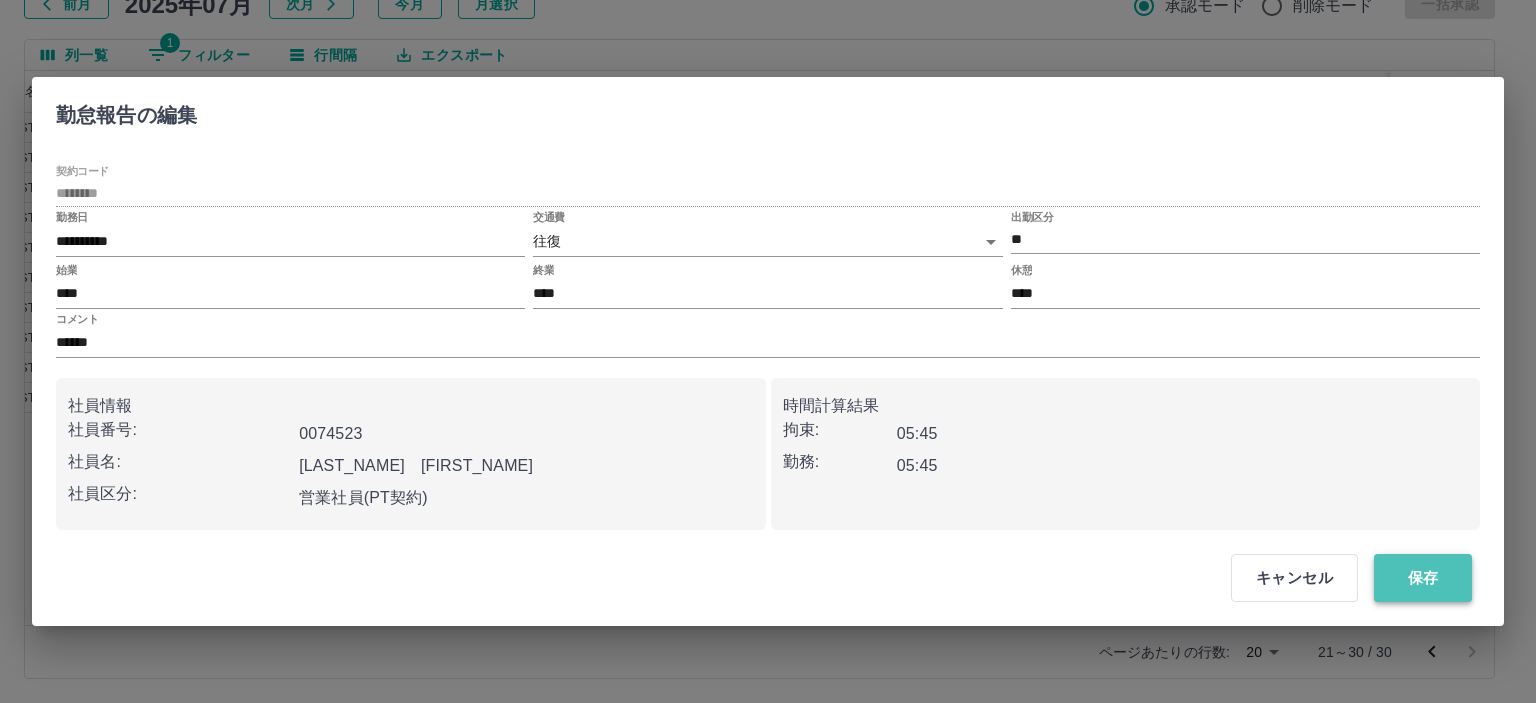 click on "保存" at bounding box center [1423, 578] 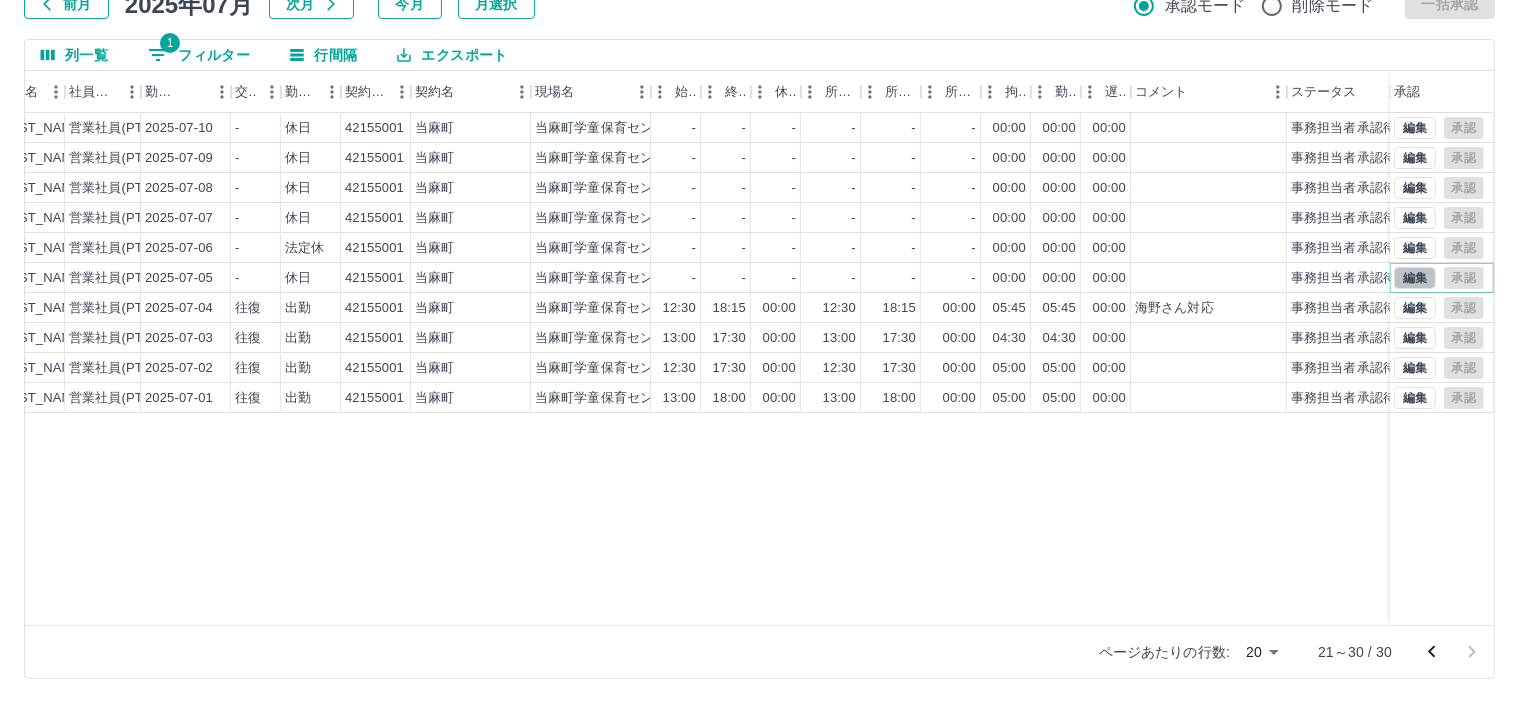click on "編集" at bounding box center (1415, 278) 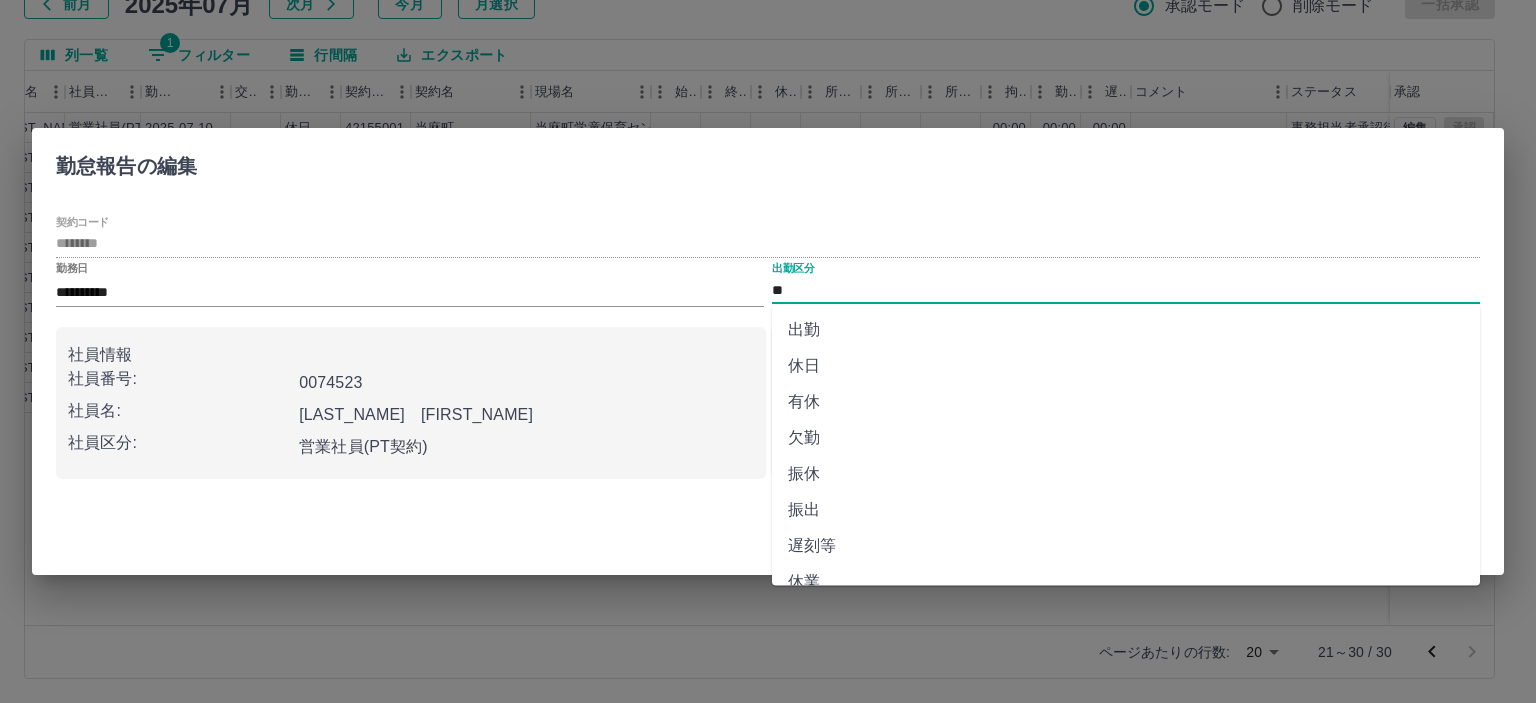 click on "**" at bounding box center (1126, 290) 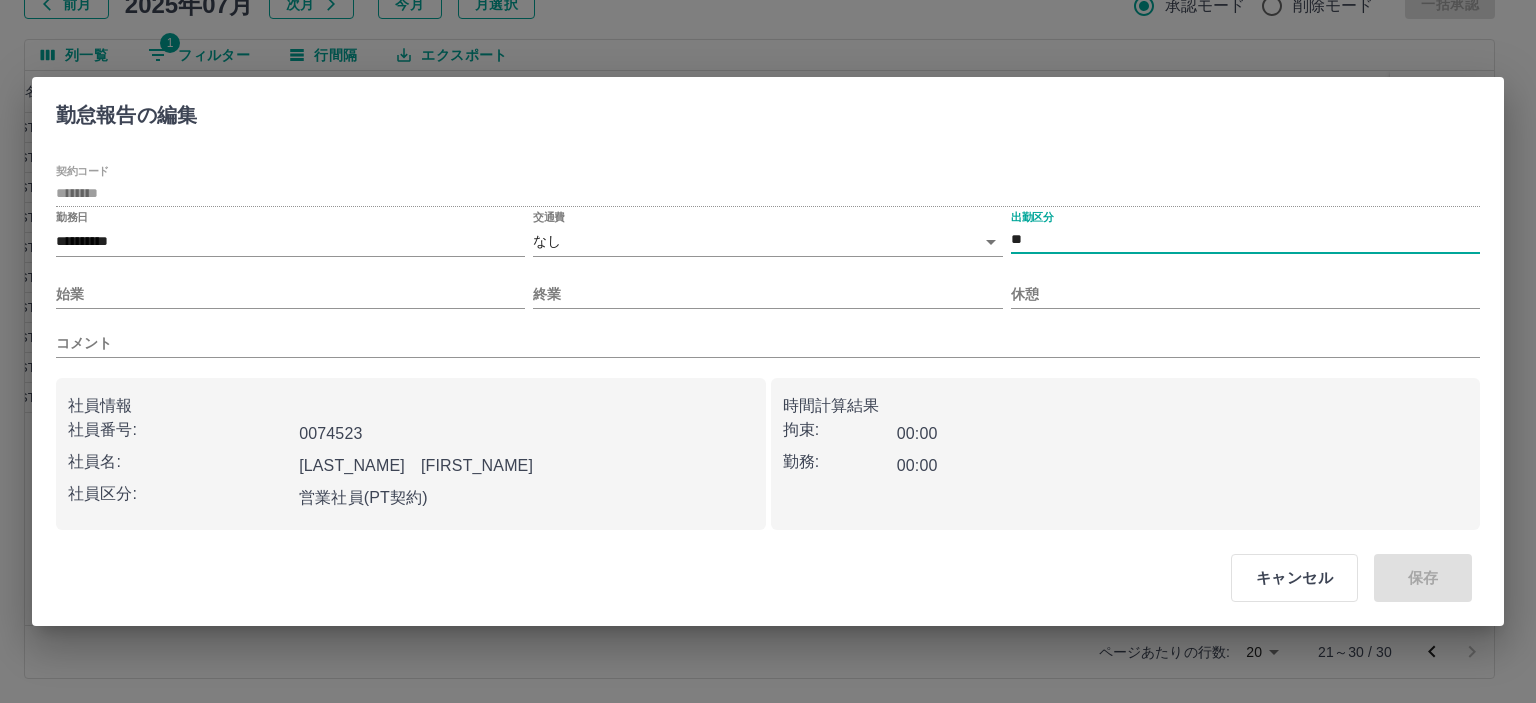 type on "**" 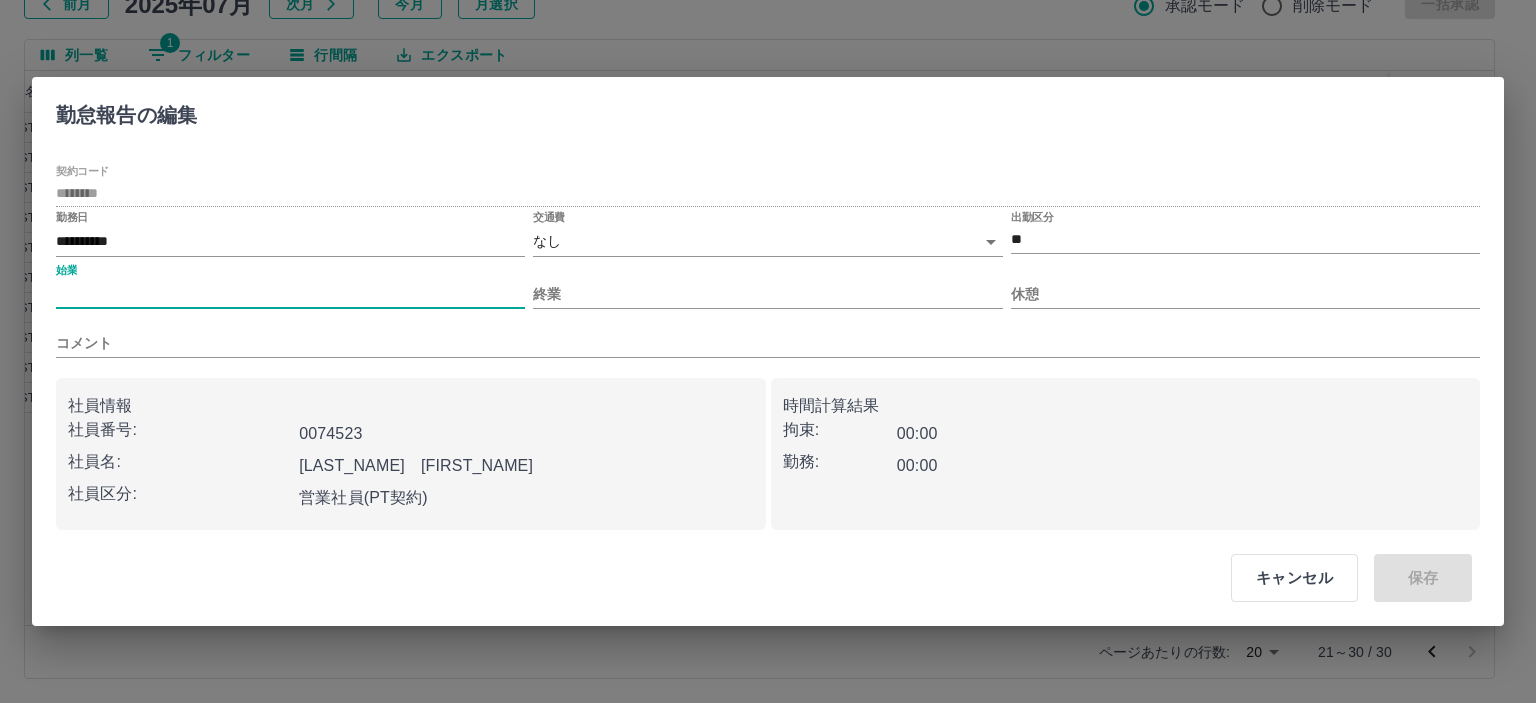 click on "始業" at bounding box center [290, 294] 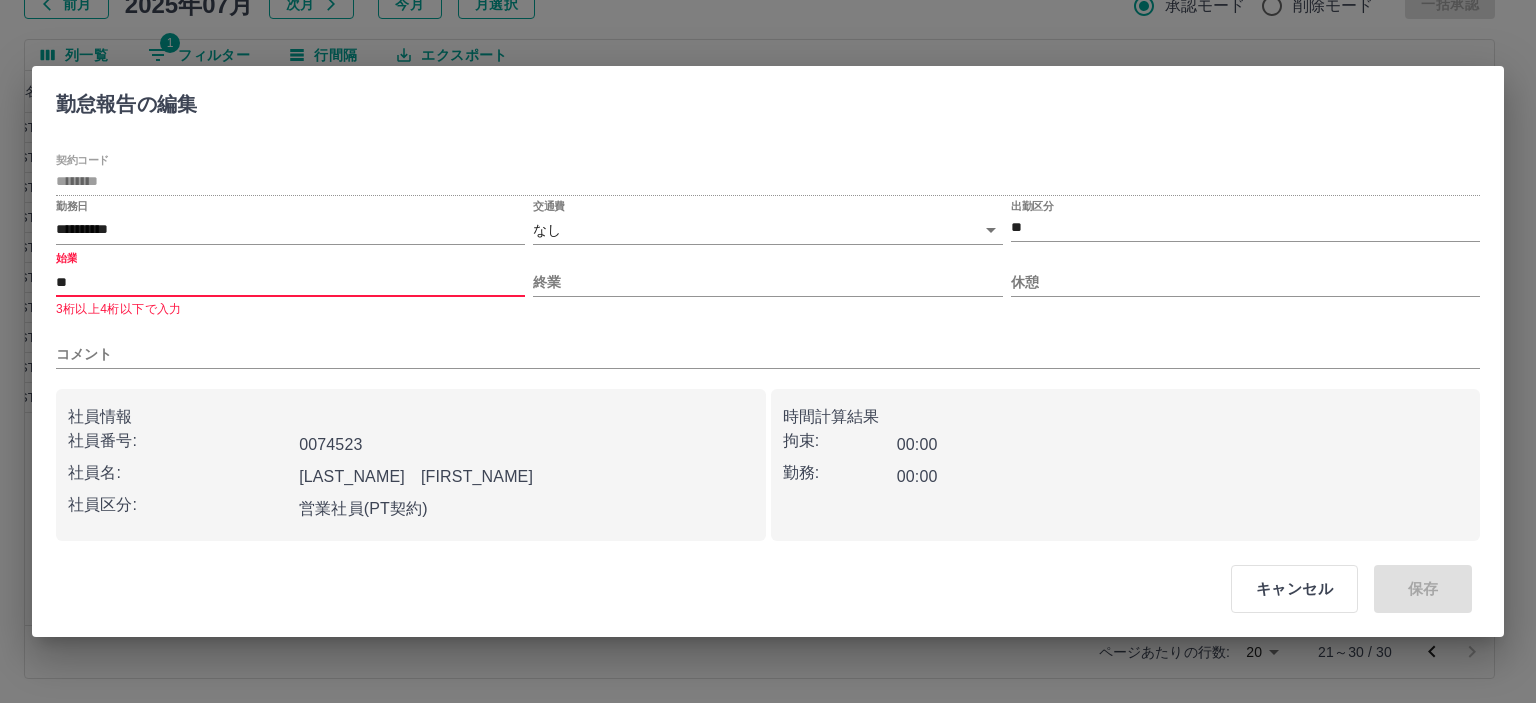 type on "*" 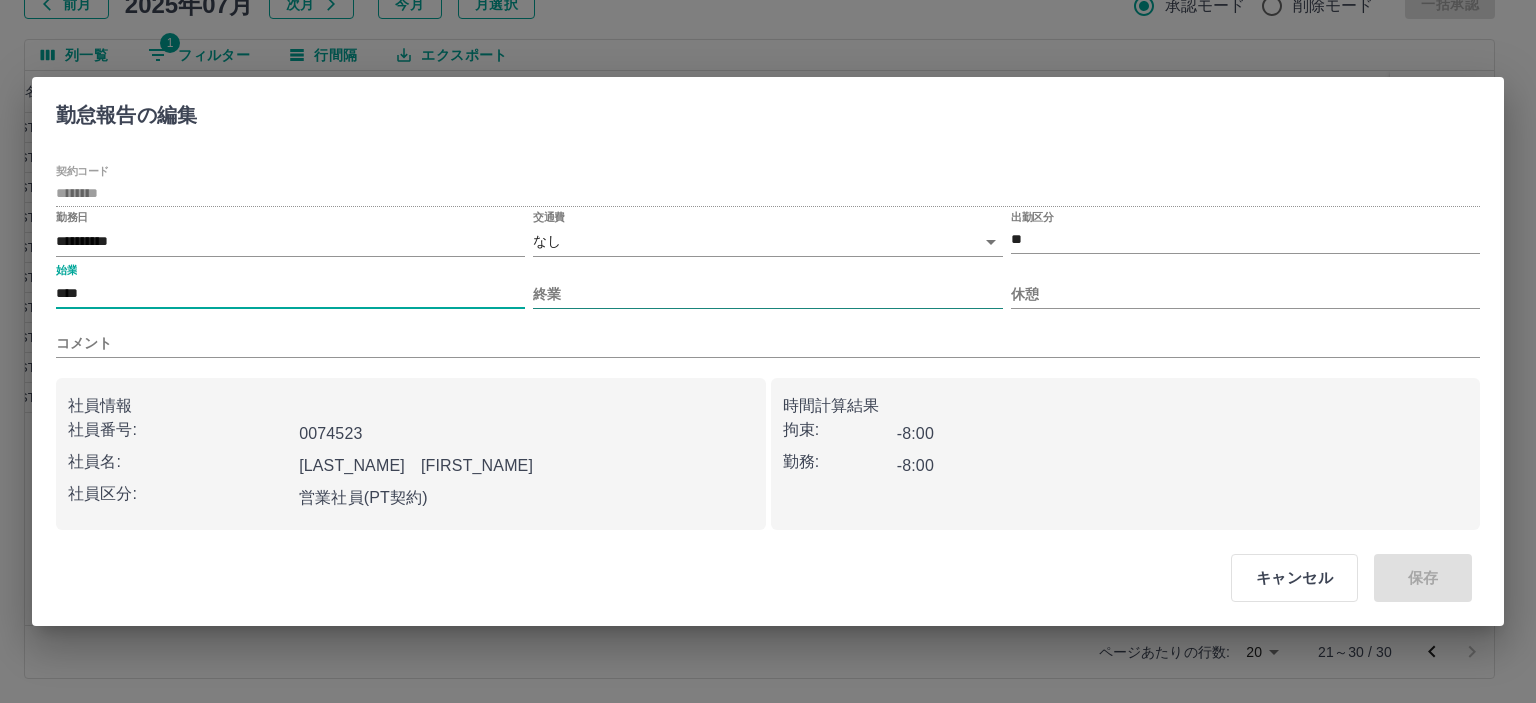 type on "****" 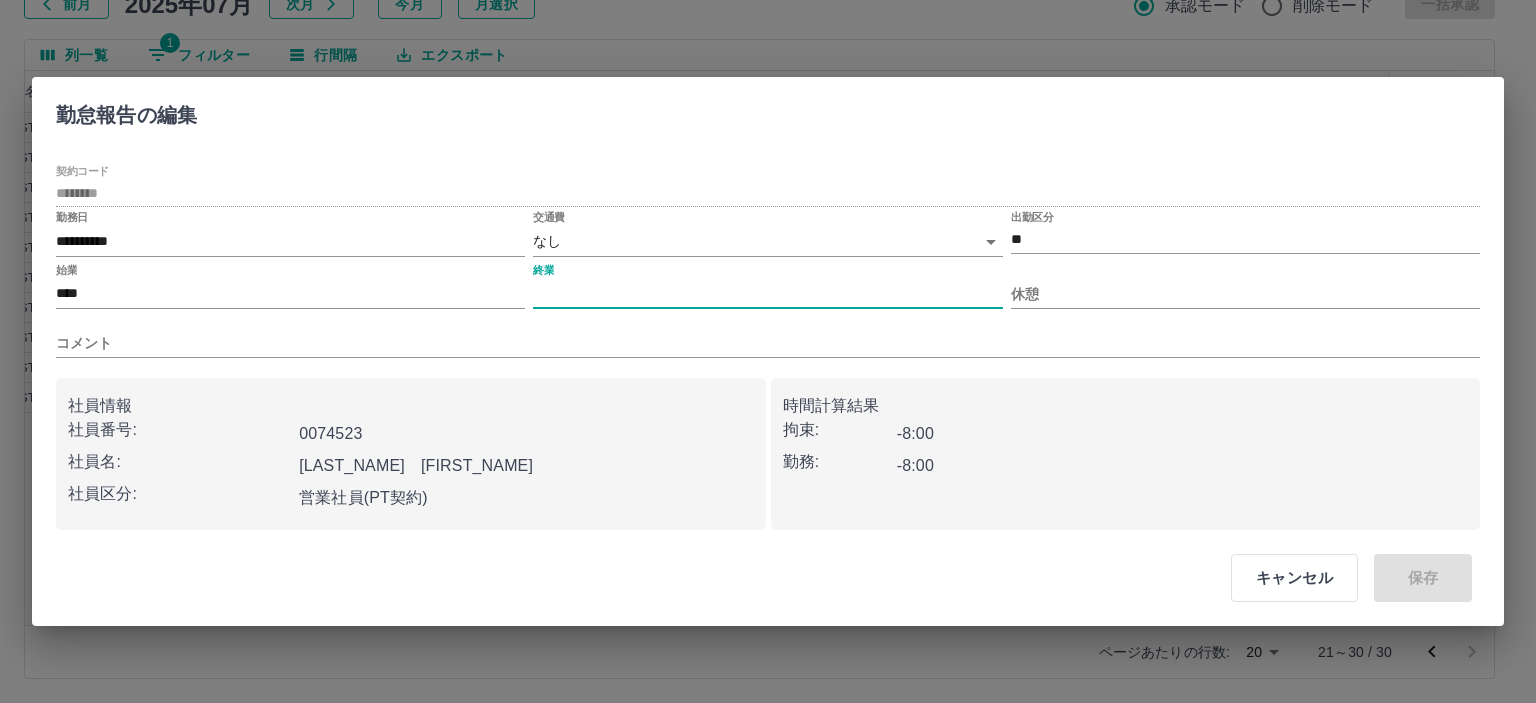 click on "終業" at bounding box center (767, 294) 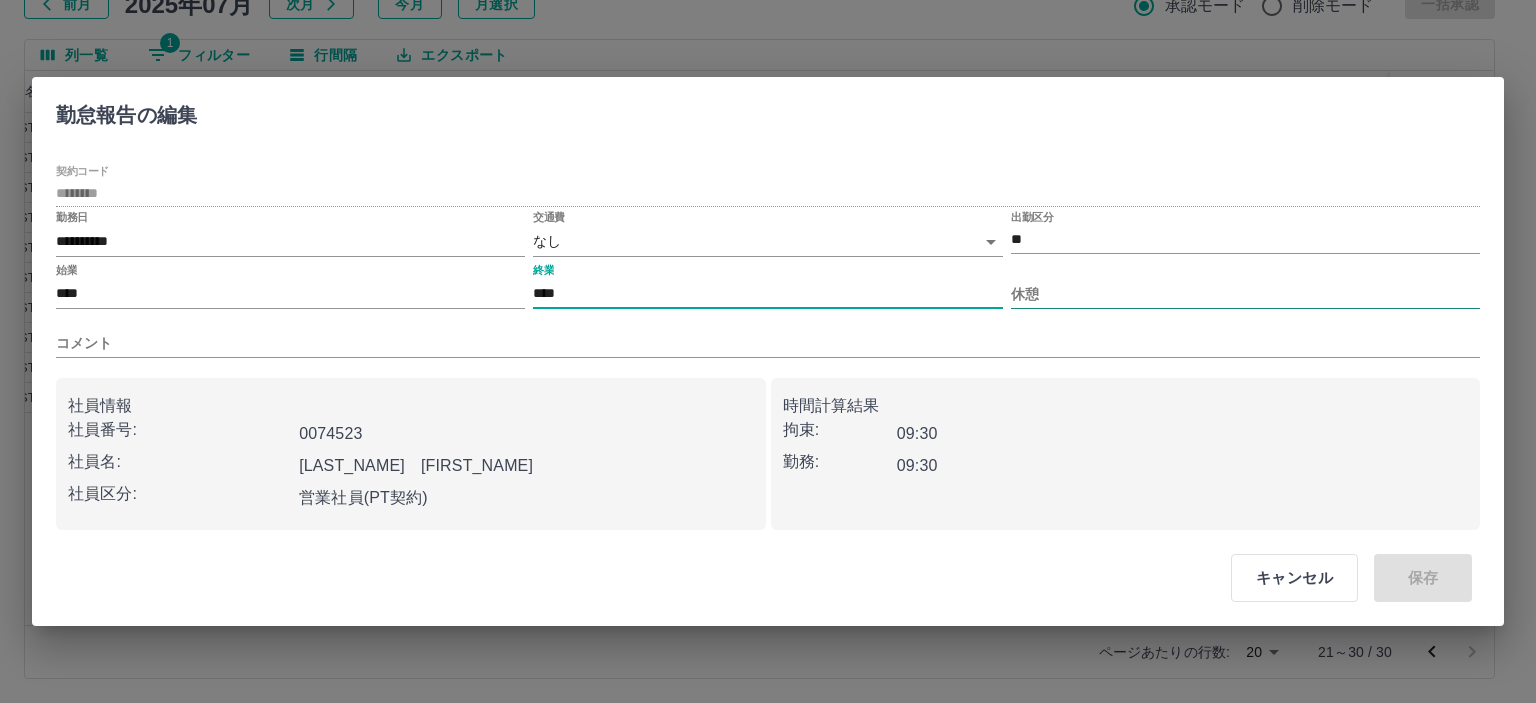 type on "****" 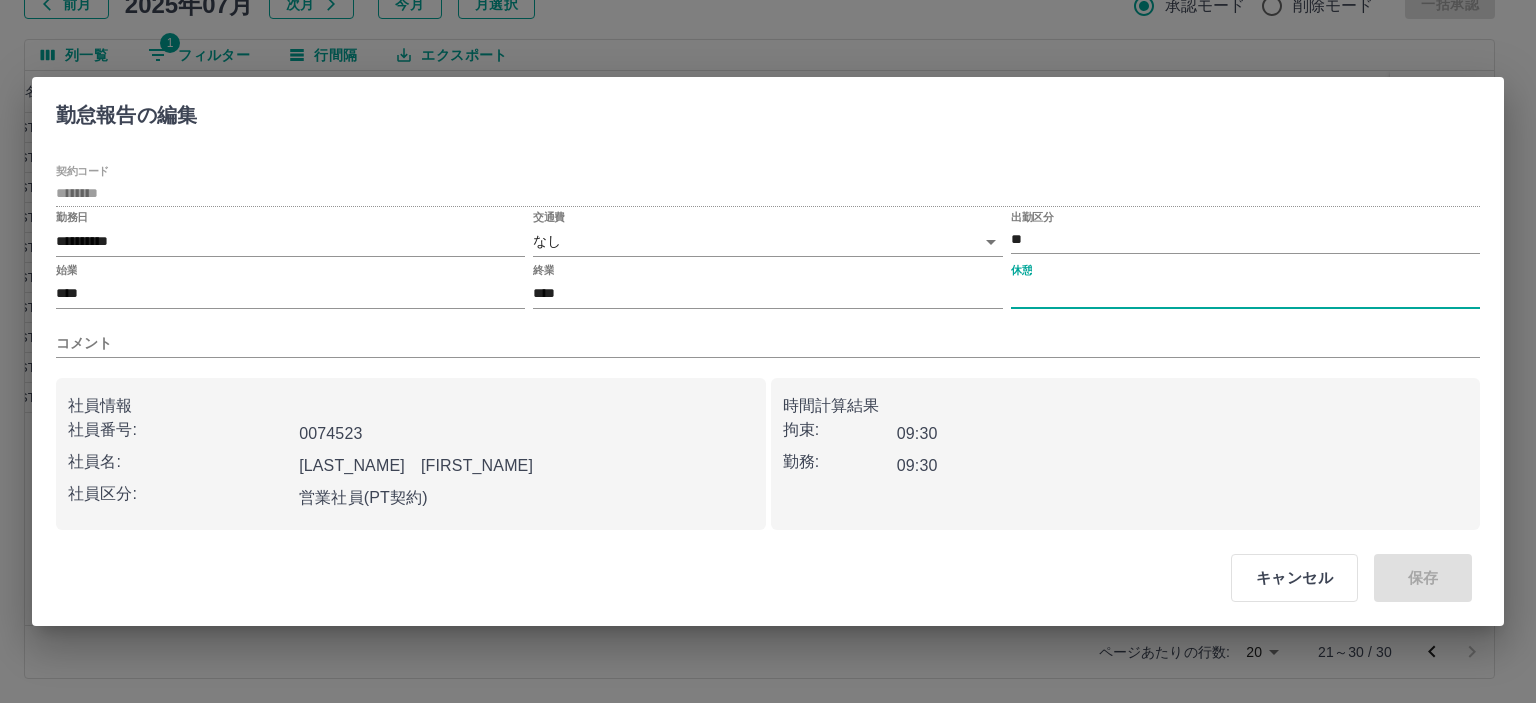 click on "休憩" at bounding box center (1245, 294) 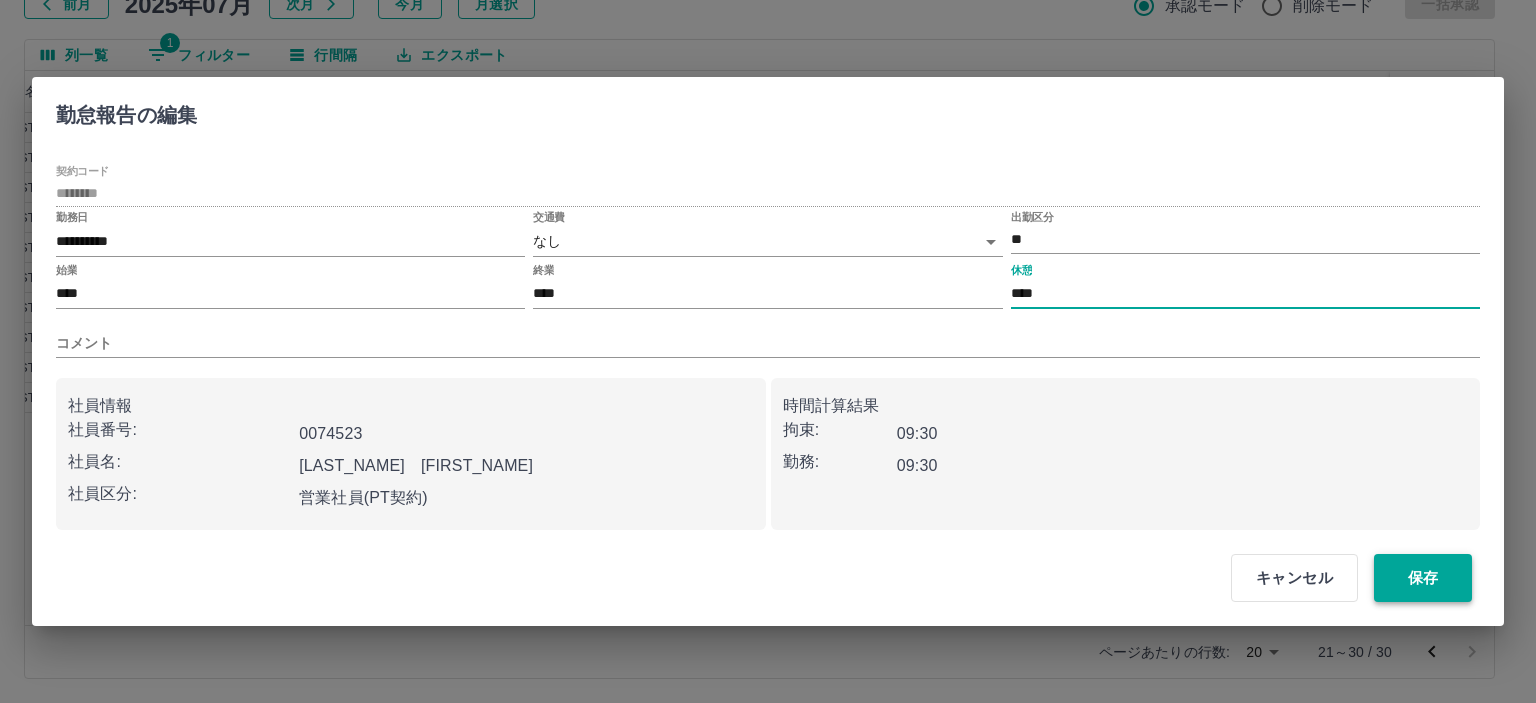 type on "****" 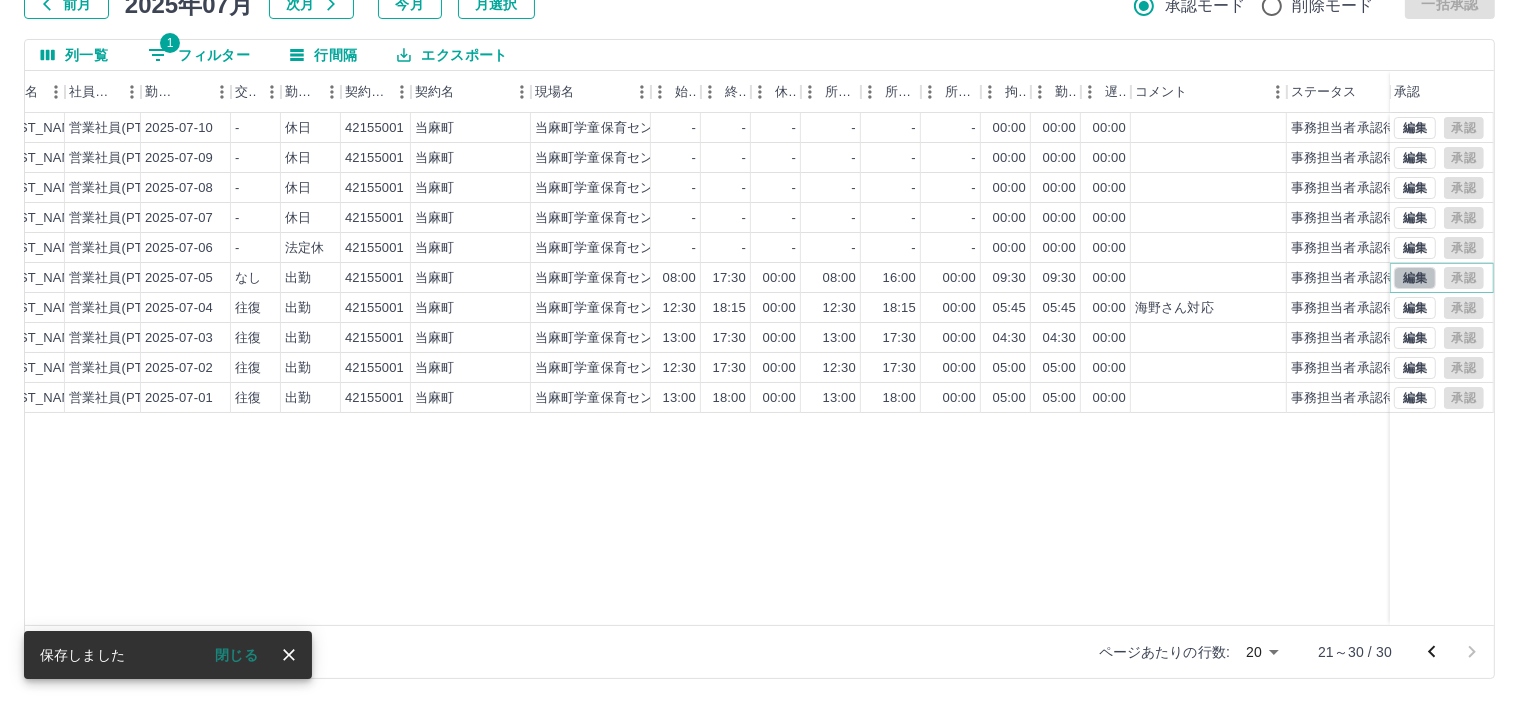 click on "編集" at bounding box center (1415, 278) 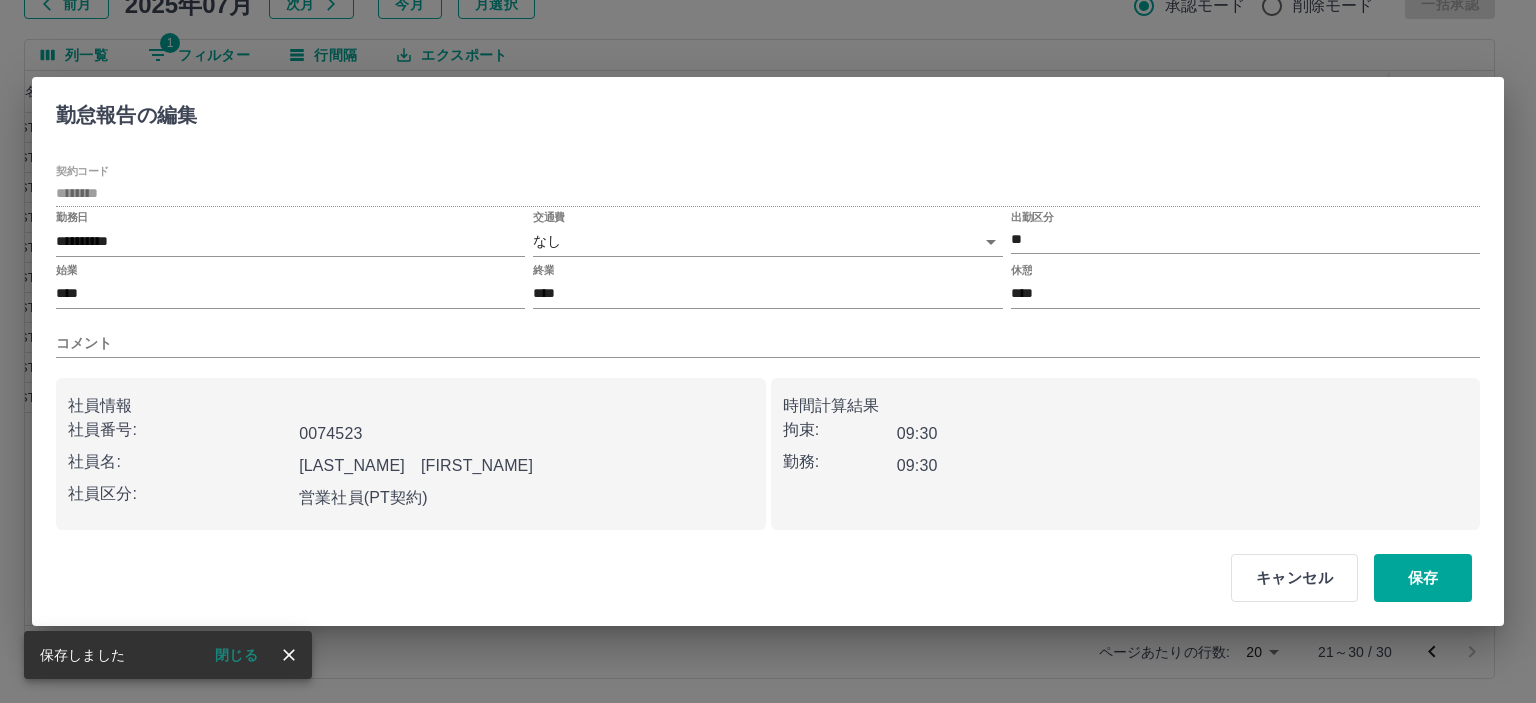 click on "交通費 なし ****" at bounding box center (767, 235) 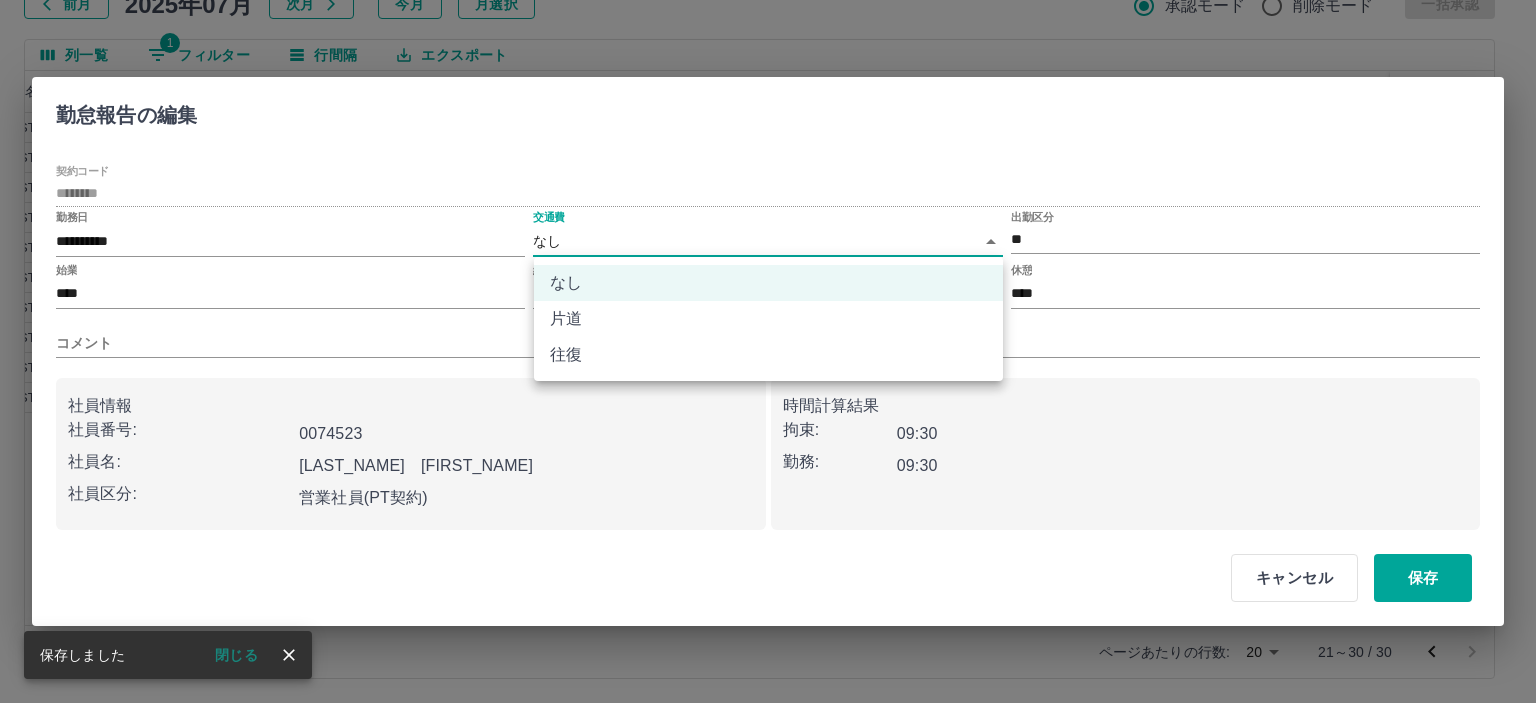 click on "SDH勤怠 半田　春菜 勤務実績承認 前月 2025年07月 次月 今月 月選択 承認モード 削除モード 一括承認 列一覧 1 フィルター 行間隔 エクスポート 承認フロー 社員番号 社員名 社員区分 勤務日 交通費 勤務区分 契約コード 契約名 現場名 始業 終業 休憩 所定開始 所定終業 所定休憩 拘束 勤務 遅刻等 コメント ステータス 承認 現 事 Ａ 営 0074523 宮下　美佐江 営業社員(PT契約) 2025-07-10  -  休日 42155001 当麻町 当麻町学童保育センター - - - - - - 00:00 00:00 00:00 事務担当者承認待 現 事 Ａ 営 0074523 宮下　美佐江 営業社員(PT契約) 2025-07-09  -  休日 42155001 当麻町 当麻町学童保育センター - - - - - - 00:00 00:00 00:00 事務担当者承認待 現 事 Ａ 営 0074523 宮下　美佐江 営業社員(PT契約) 2025-07-08  -  休日 42155001 当麻町 当麻町学童保育センター - - - - - - 00:00 00:00 00:00 事務担当者承認待 現" at bounding box center (768, 280) 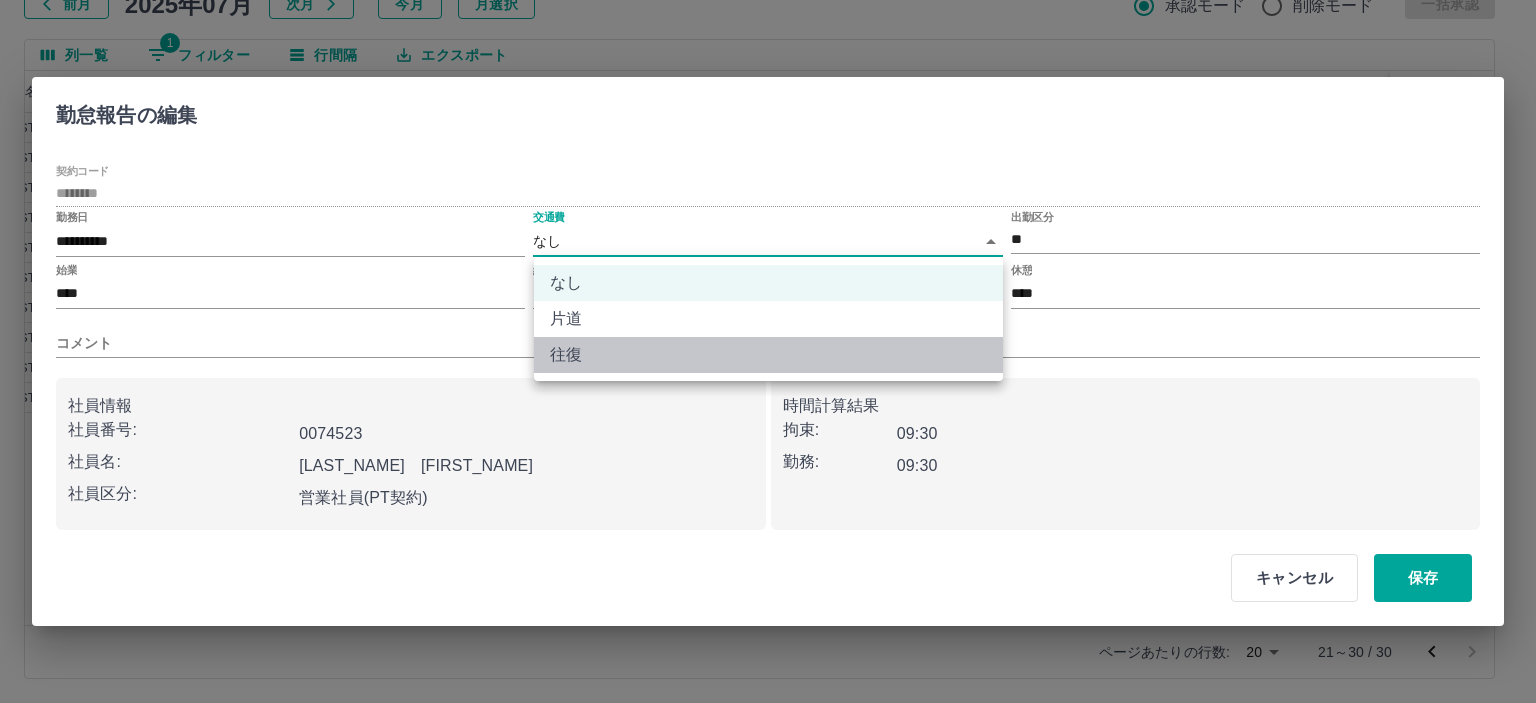 click on "往復" at bounding box center (768, 355) 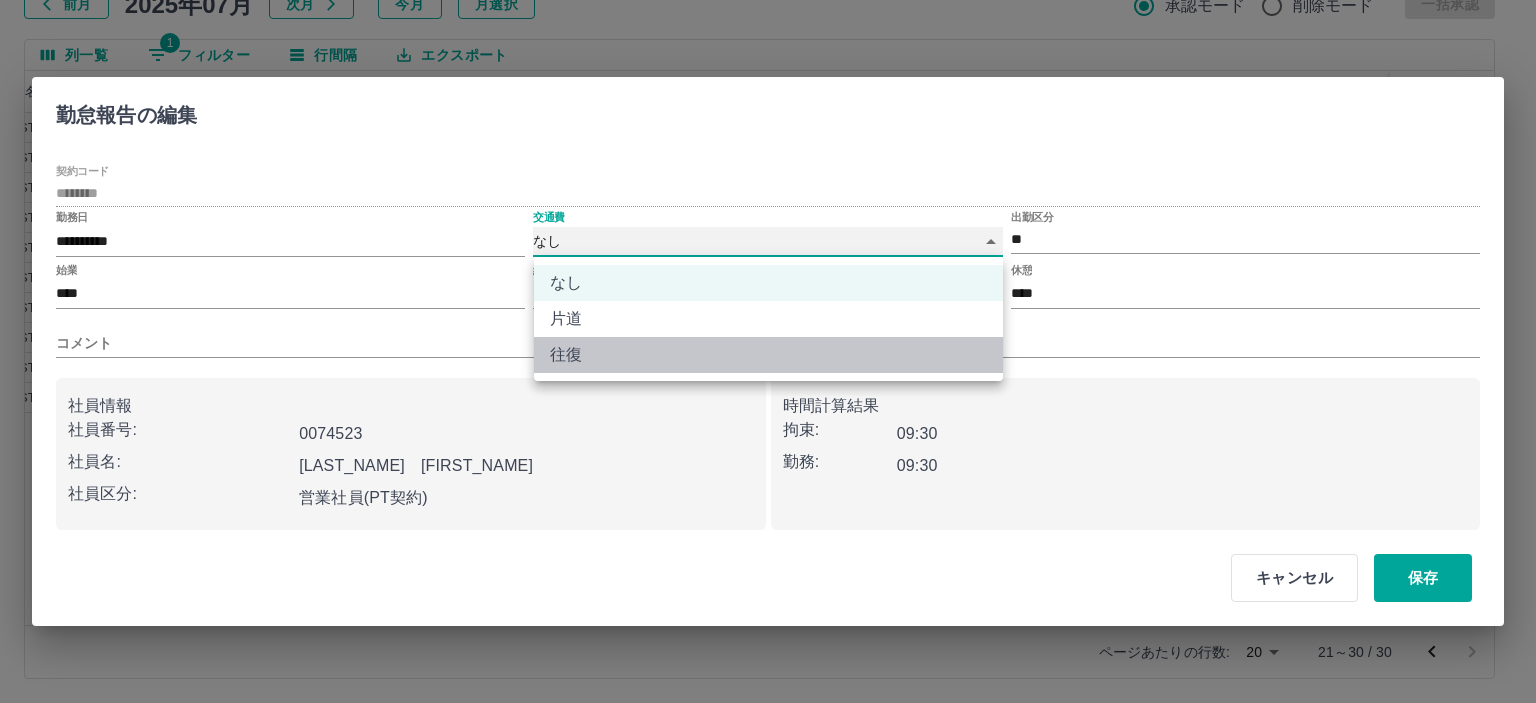 type on "******" 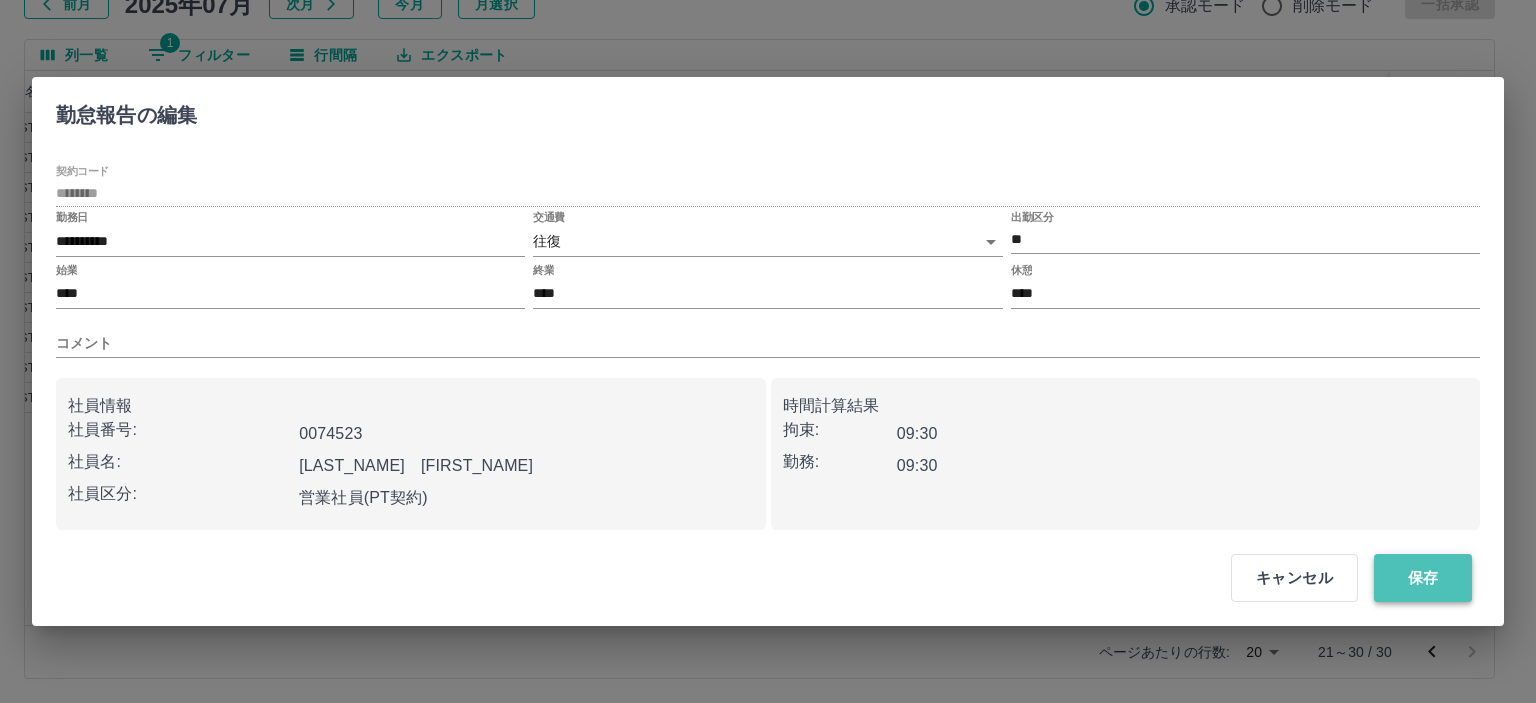 click on "保存" at bounding box center [1423, 578] 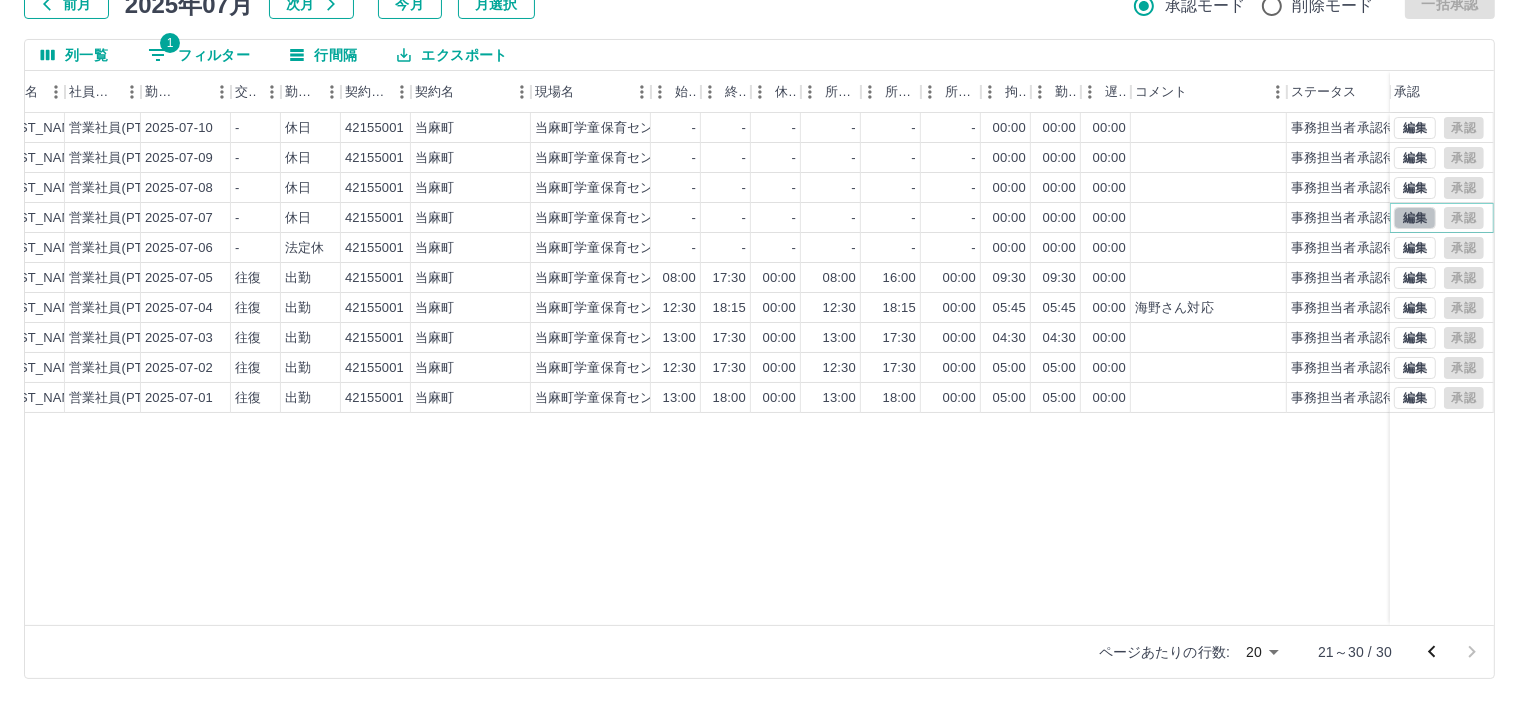 click on "編集" at bounding box center [1415, 218] 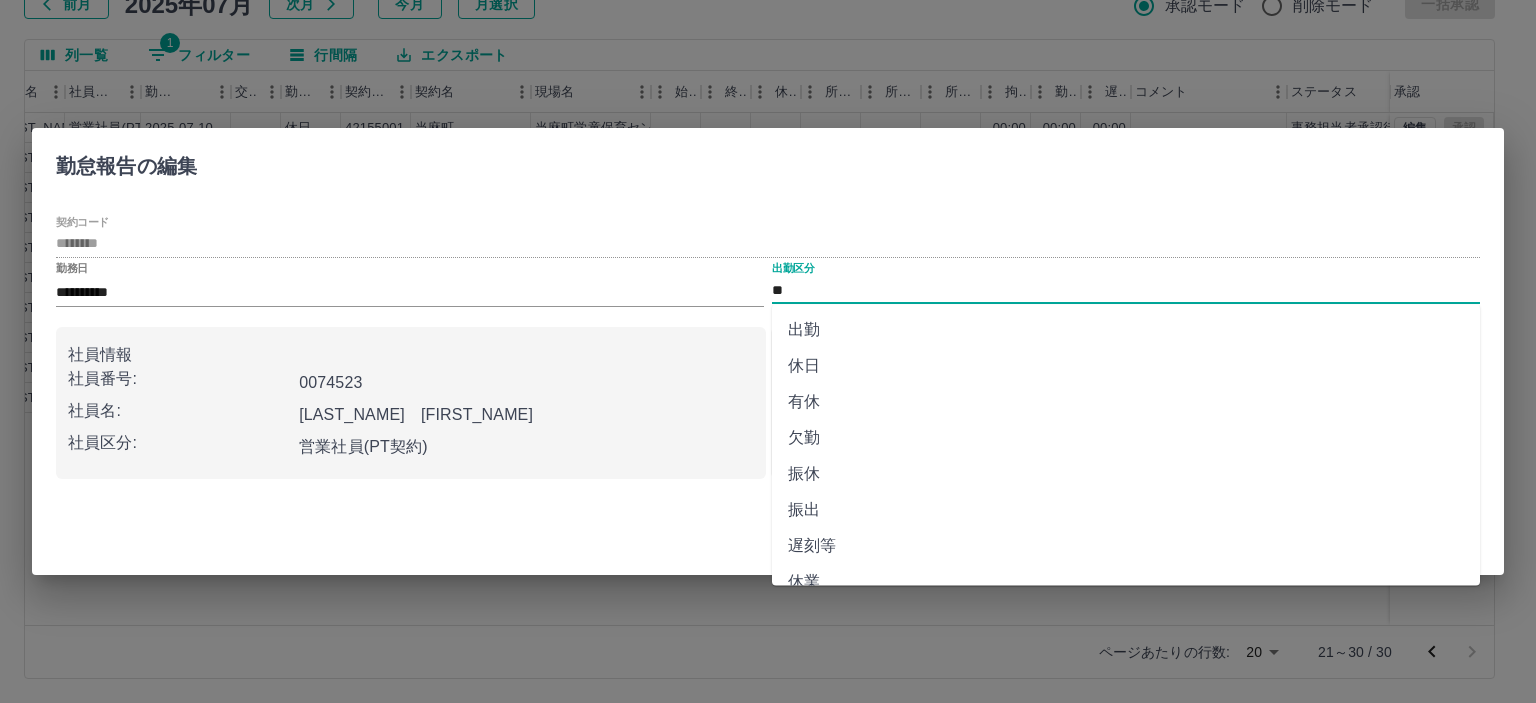 click on "**" at bounding box center (1126, 290) 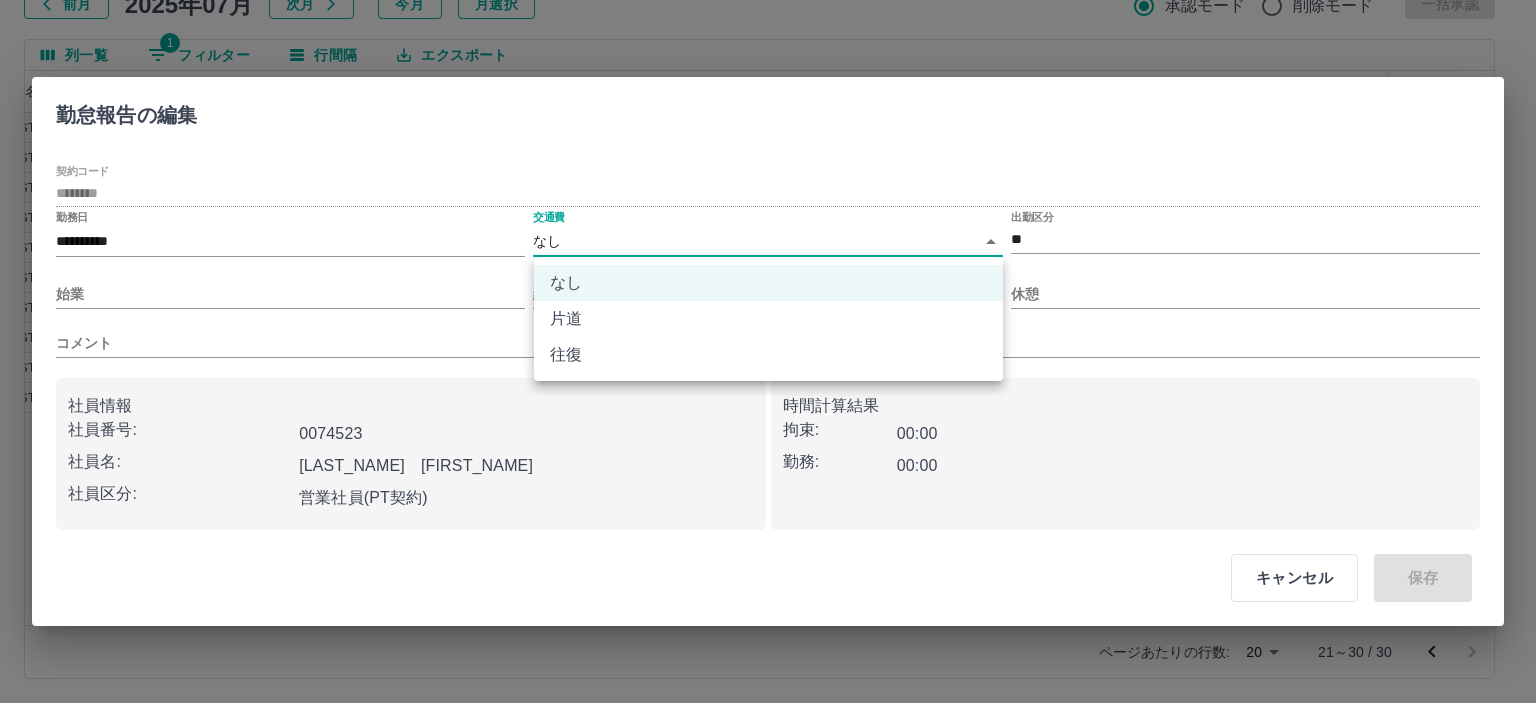 click on "SDH勤怠 半田　春菜 勤務実績承認 前月 2025年07月 次月 今月 月選択 承認モード 削除モード 一括承認 列一覧 1 フィルター 行間隔 エクスポート 承認フロー 社員番号 社員名 社員区分 勤務日 交通費 勤務区分 契約コード 契約名 現場名 始業 終業 休憩 所定開始 所定終業 所定休憩 拘束 勤務 遅刻等 コメント ステータス 承認 現 事 Ａ 営 0074523 宮下　美佐江 営業社員(PT契約) 2025-07-10  -  休日 42155001 当麻町 当麻町学童保育センター - - - - - - 00:00 00:00 00:00 事務担当者承認待 現 事 Ａ 営 0074523 宮下　美佐江 営業社員(PT契約) 2025-07-09  -  休日 42155001 当麻町 当麻町学童保育センター - - - - - - 00:00 00:00 00:00 事務担当者承認待 現 事 Ａ 営 0074523 宮下　美佐江 営業社員(PT契約) 2025-07-08  -  休日 42155001 当麻町 当麻町学童保育センター - - - - - - 00:00 00:00 00:00 事務担当者承認待 現" at bounding box center (768, 280) 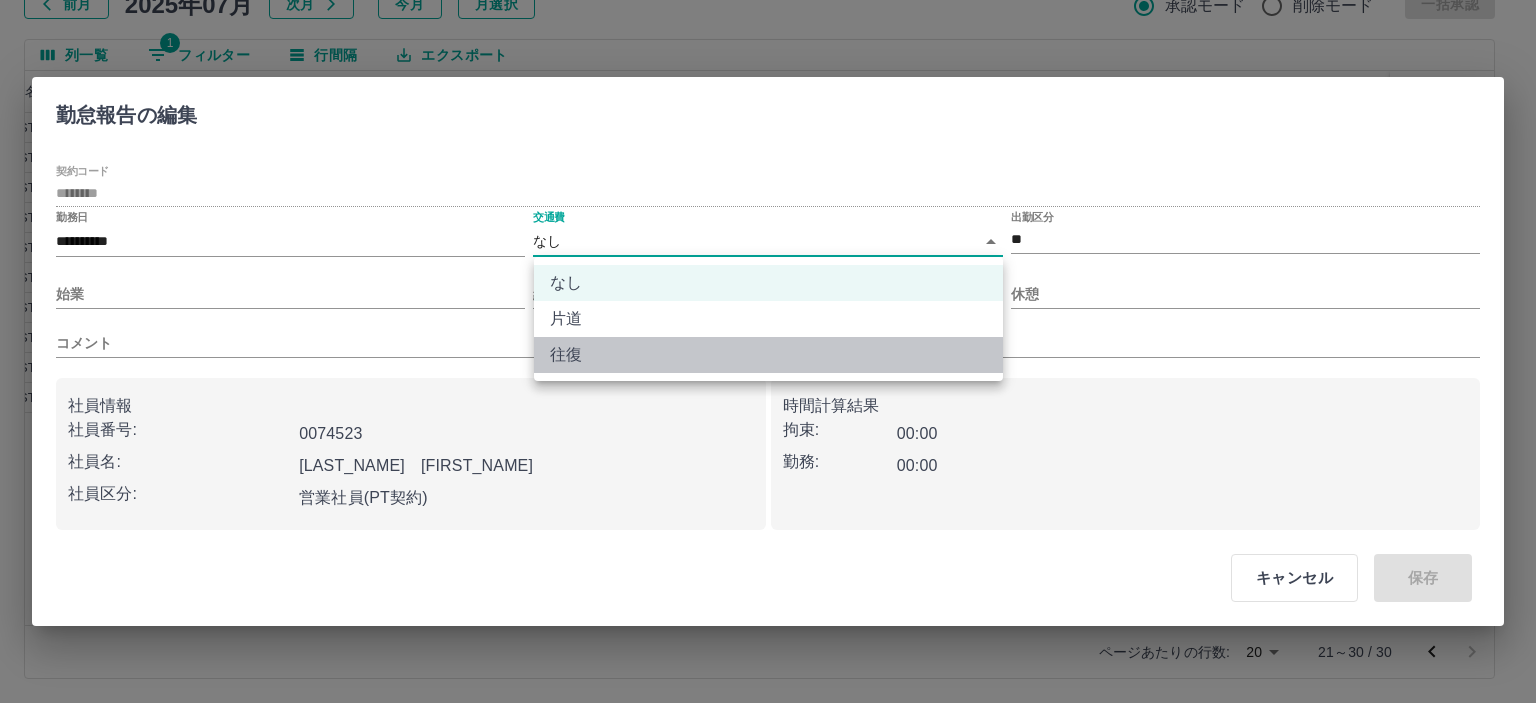 drag, startPoint x: 570, startPoint y: 357, endPoint x: 164, endPoint y: 249, distance: 420.11902 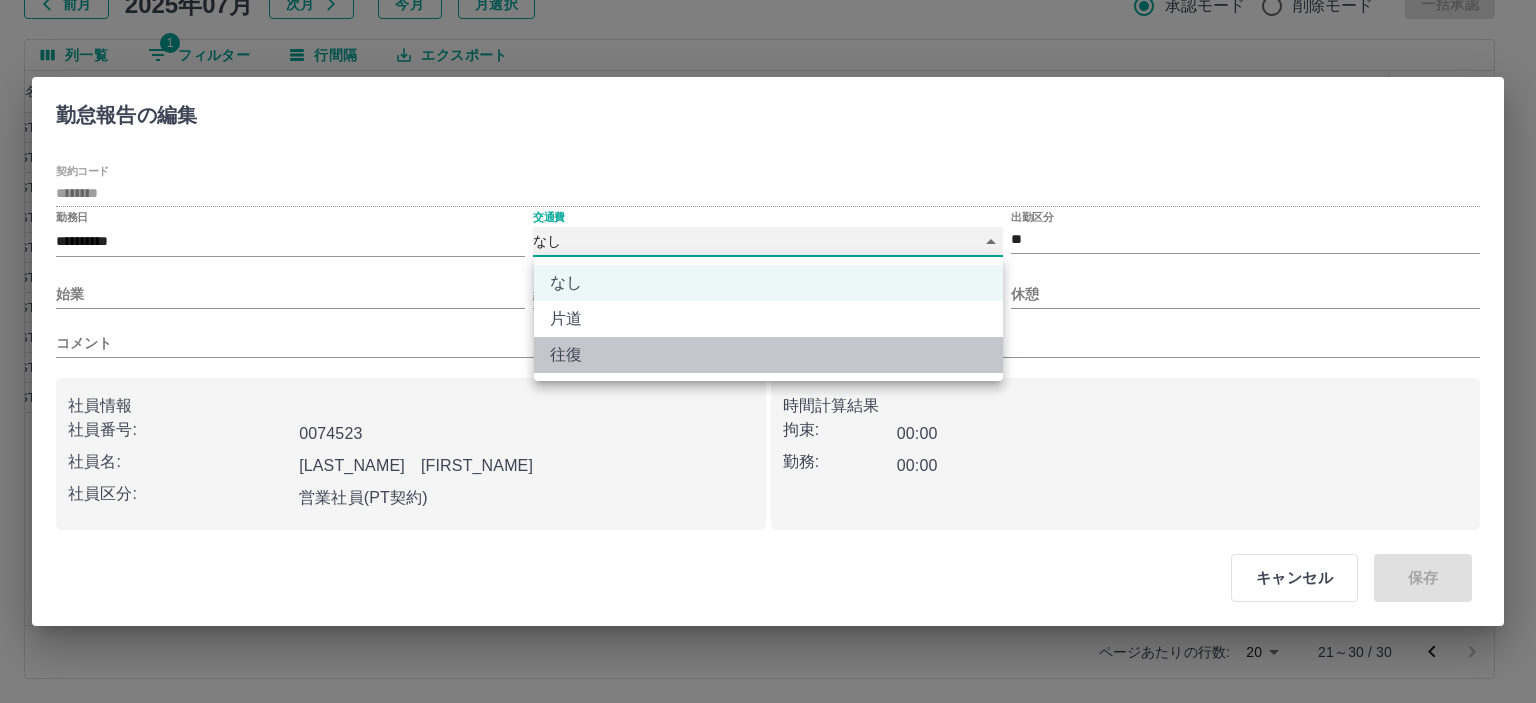 type on "******" 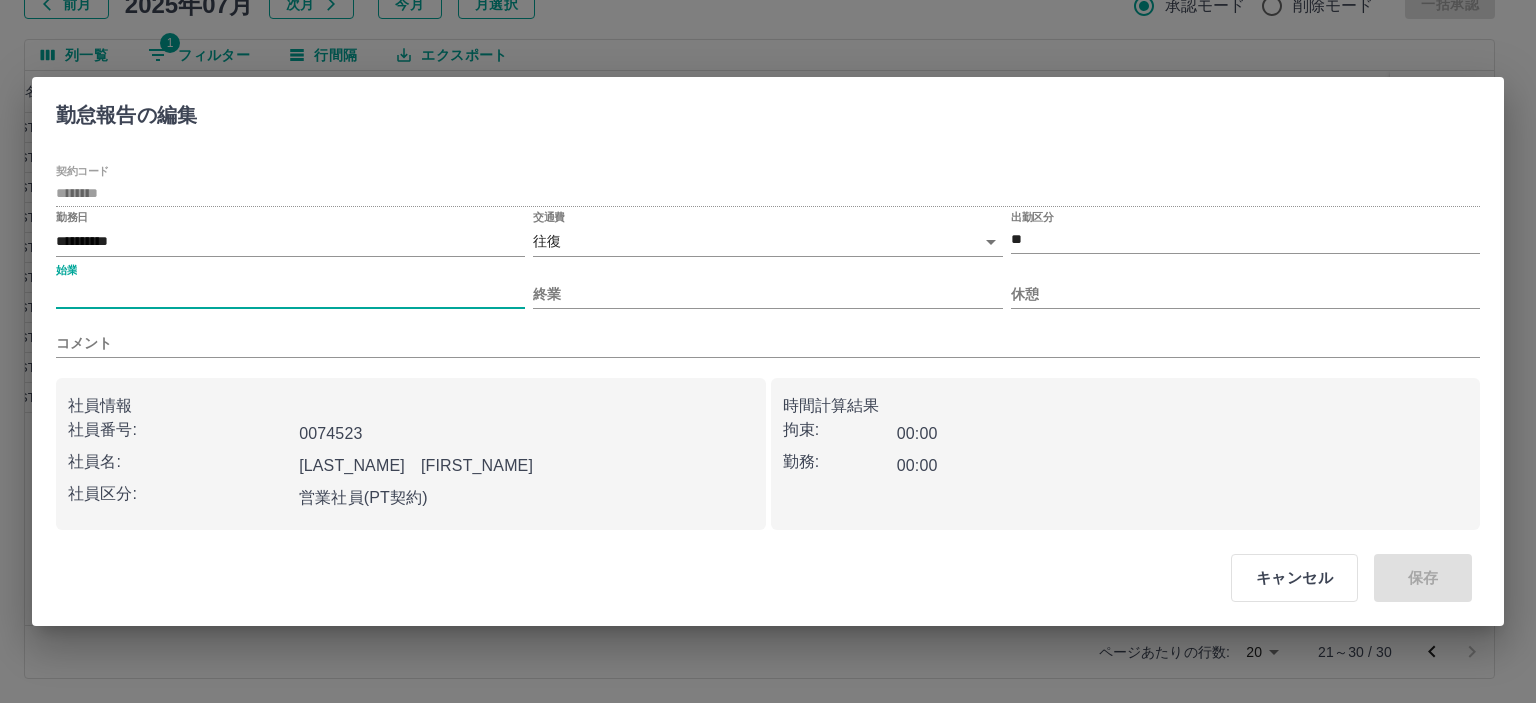 click on "始業" at bounding box center (290, 294) 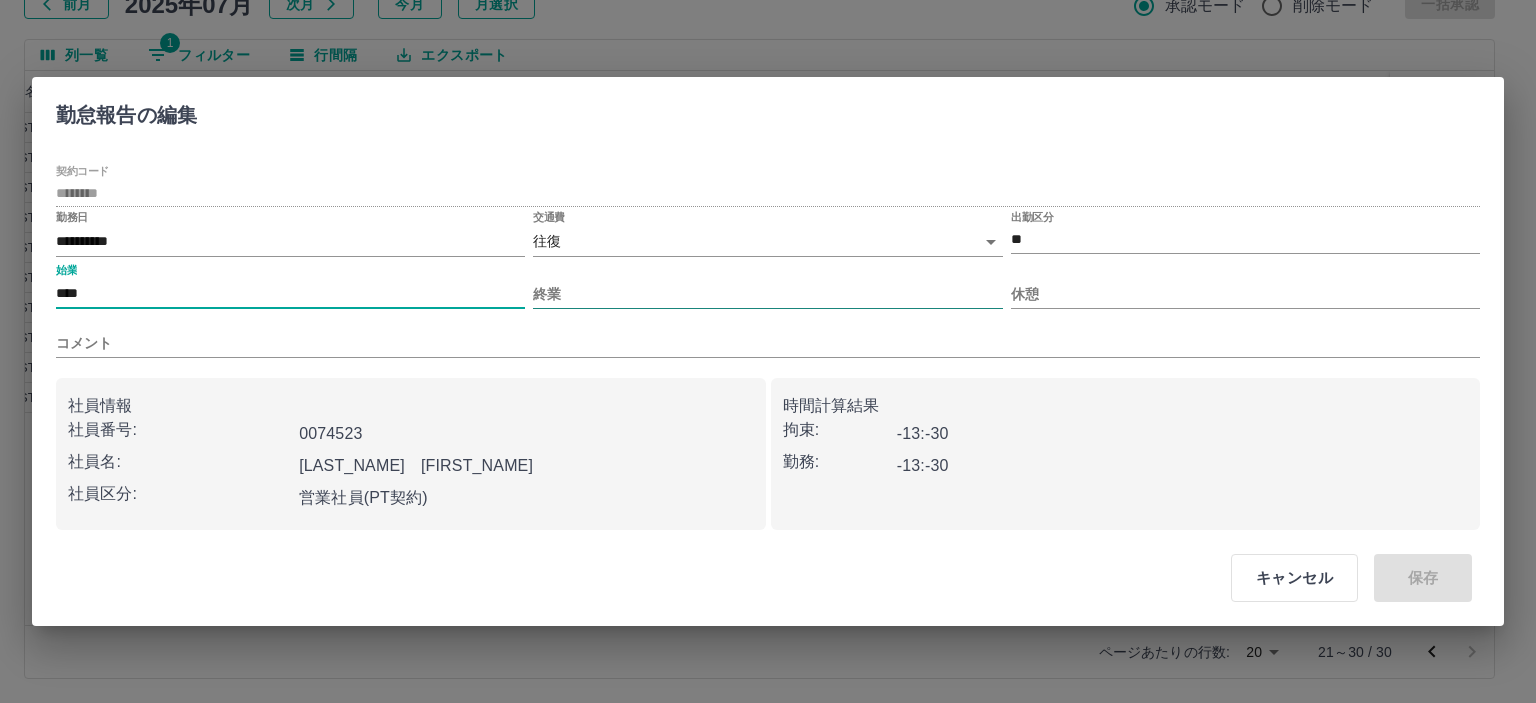 type on "****" 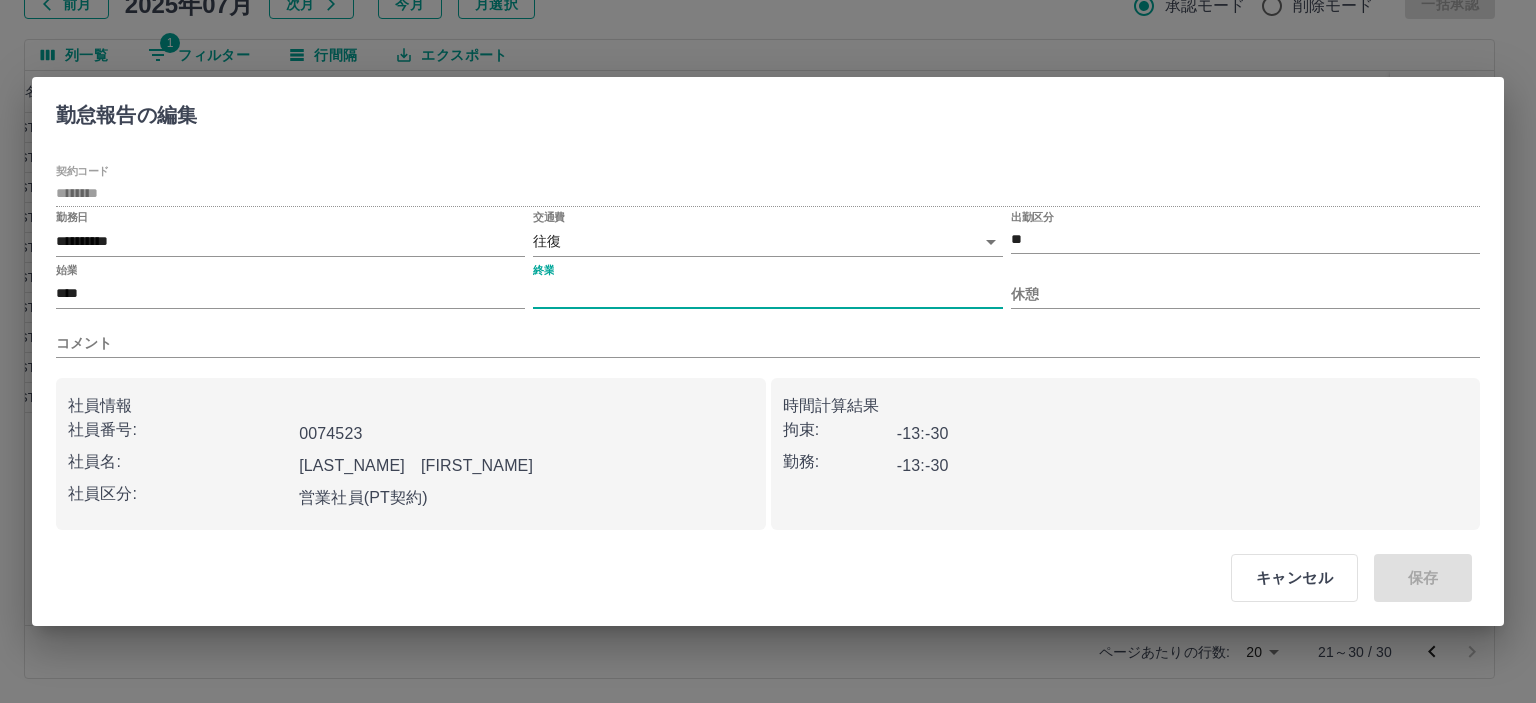click on "終業" at bounding box center (767, 294) 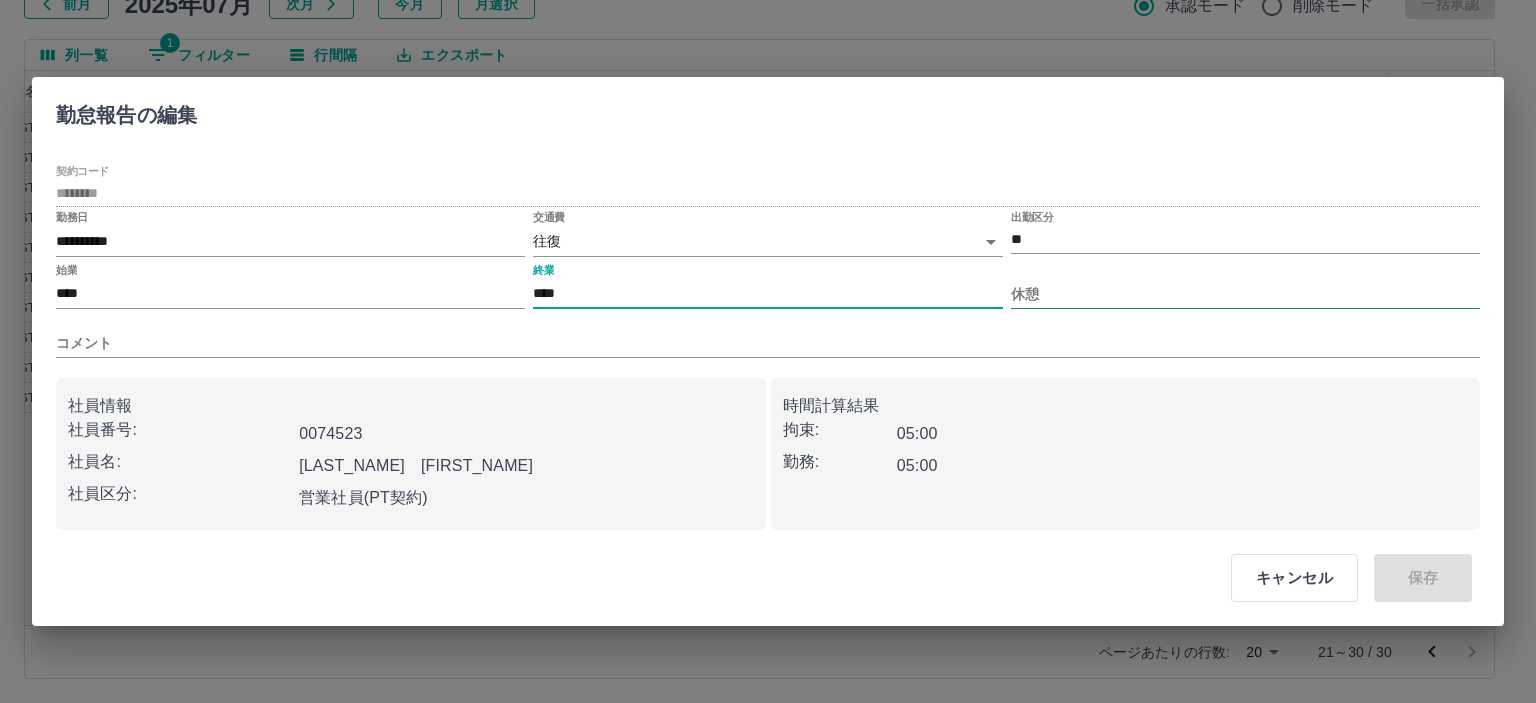 type on "****" 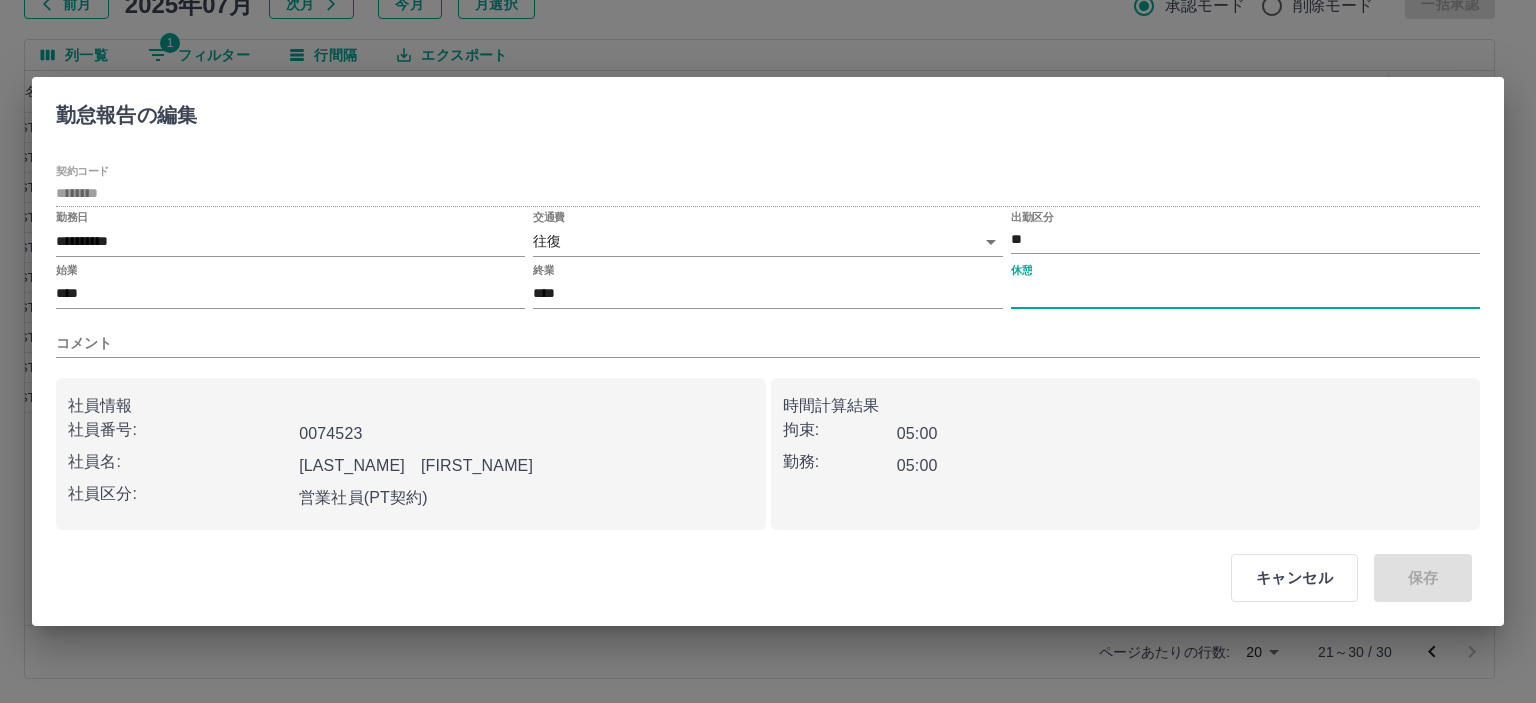 click on "休憩" at bounding box center (1245, 294) 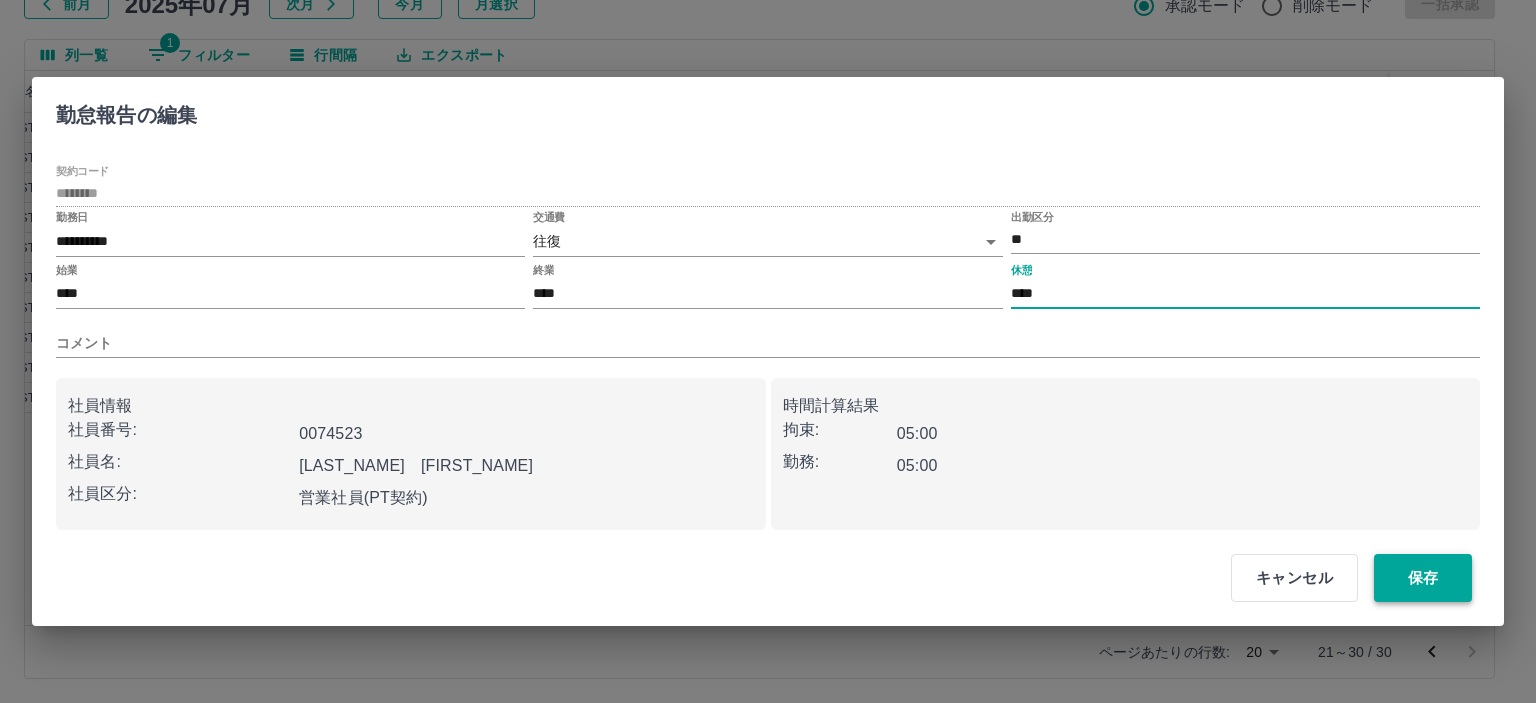 type on "****" 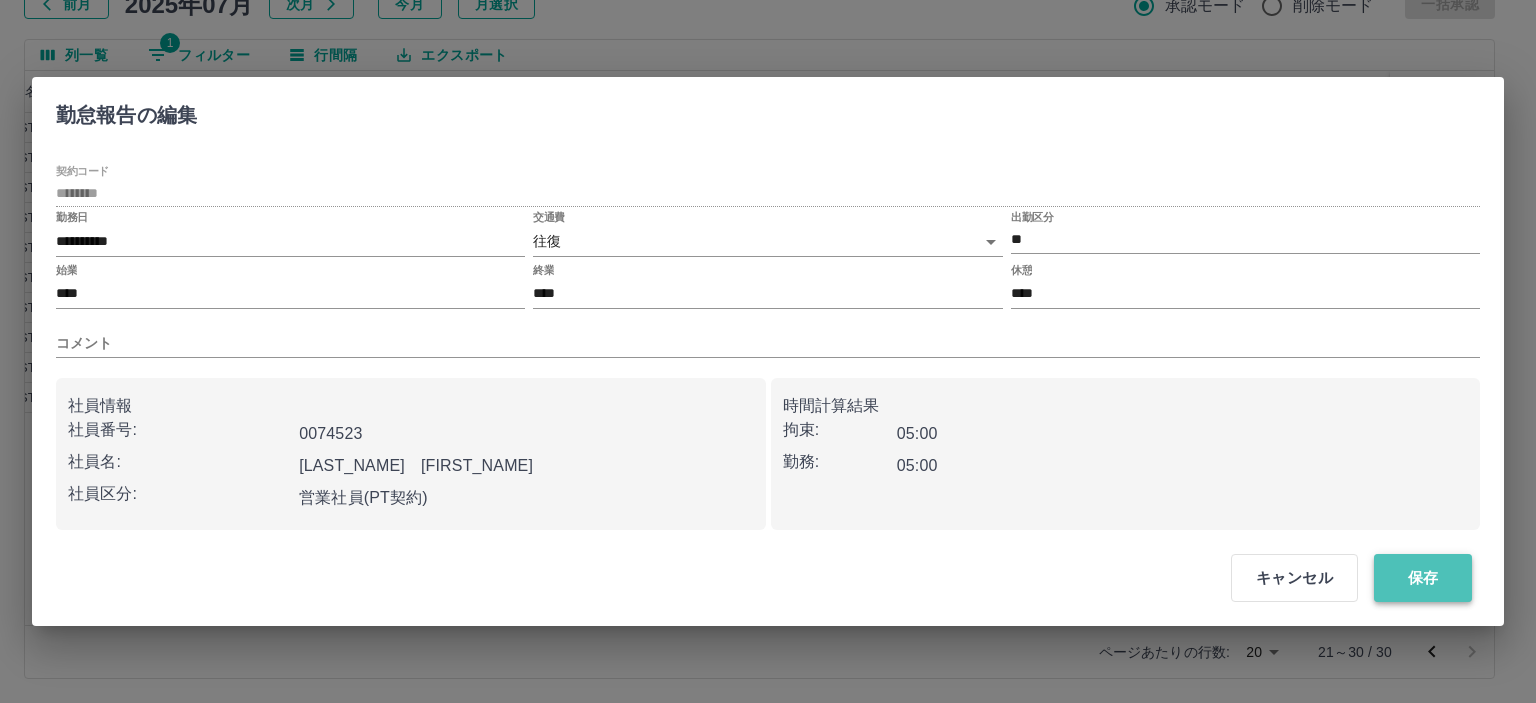 click on "保存" at bounding box center (1423, 578) 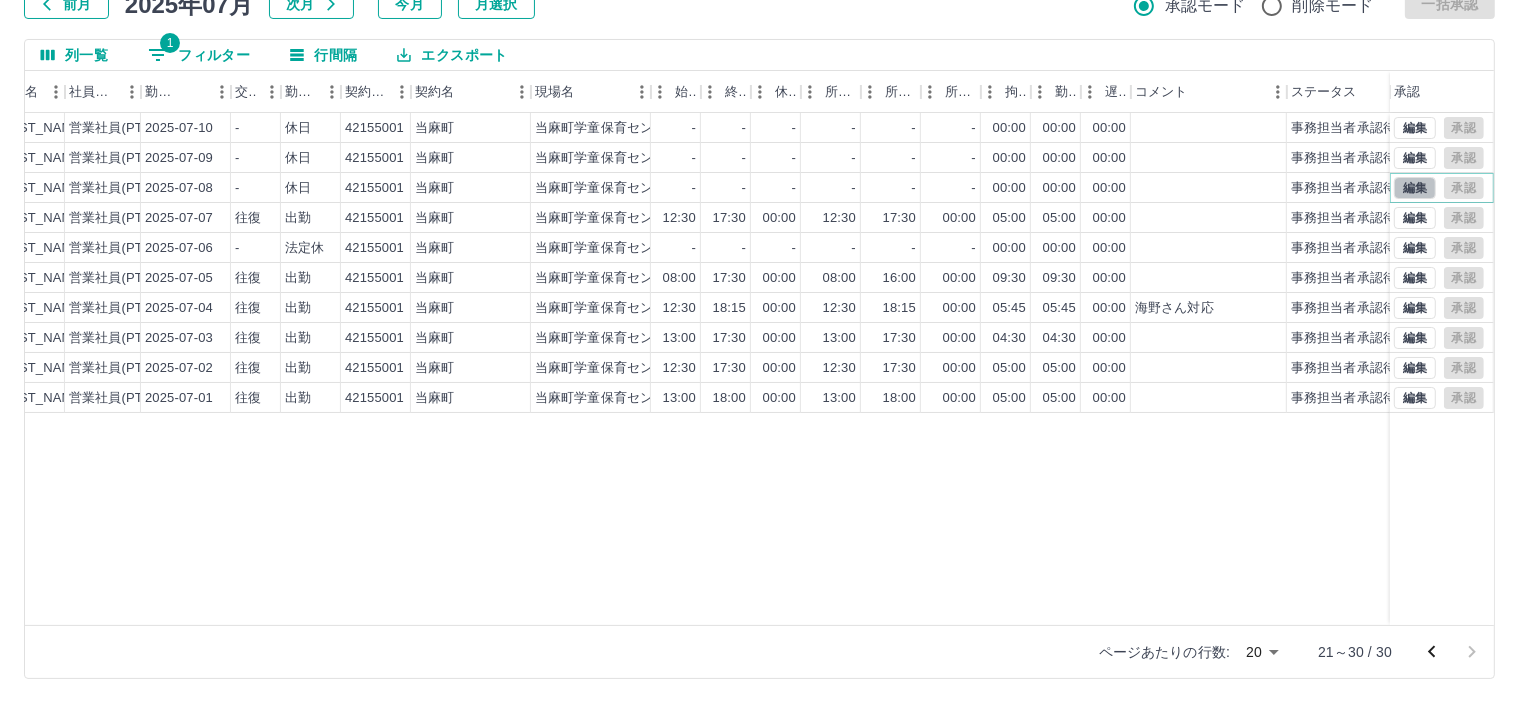 click on "編集" at bounding box center (1415, 188) 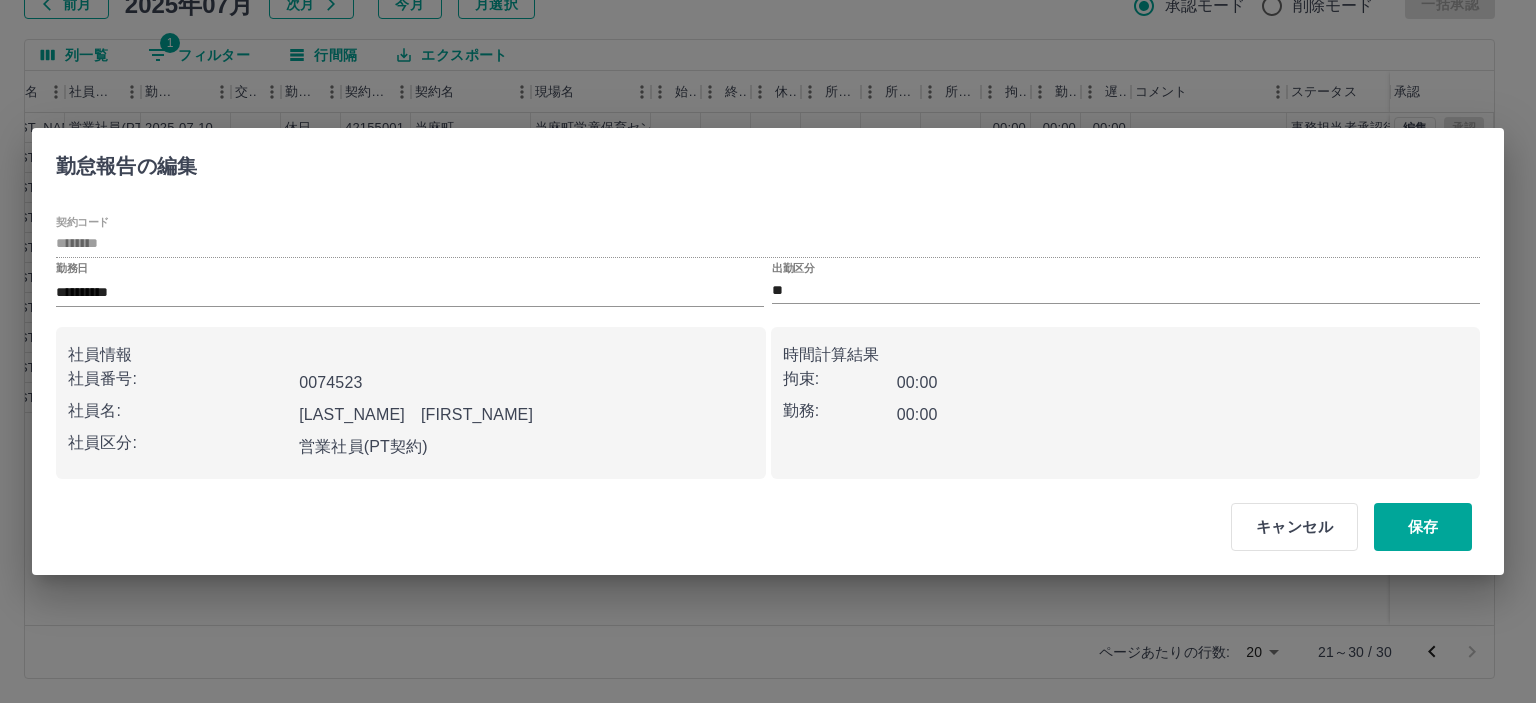 click on "社員情報 社員番号: 0074523 社員名: 宮下　美佐江 社員区分: 営業社員(PT契約) 時間計算結果 拘束: 00:00 勤務: 00:00" at bounding box center [768, 395] 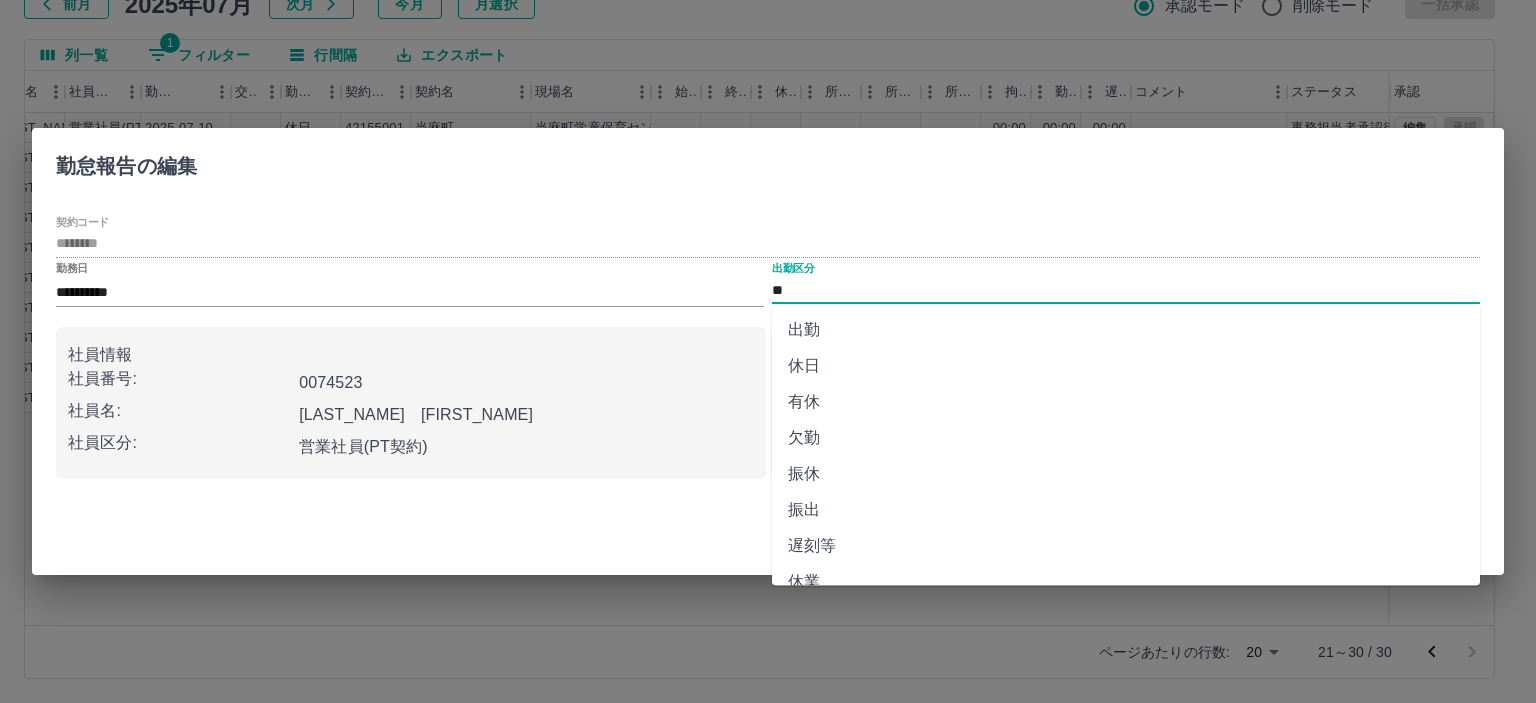click on "**" at bounding box center (1126, 290) 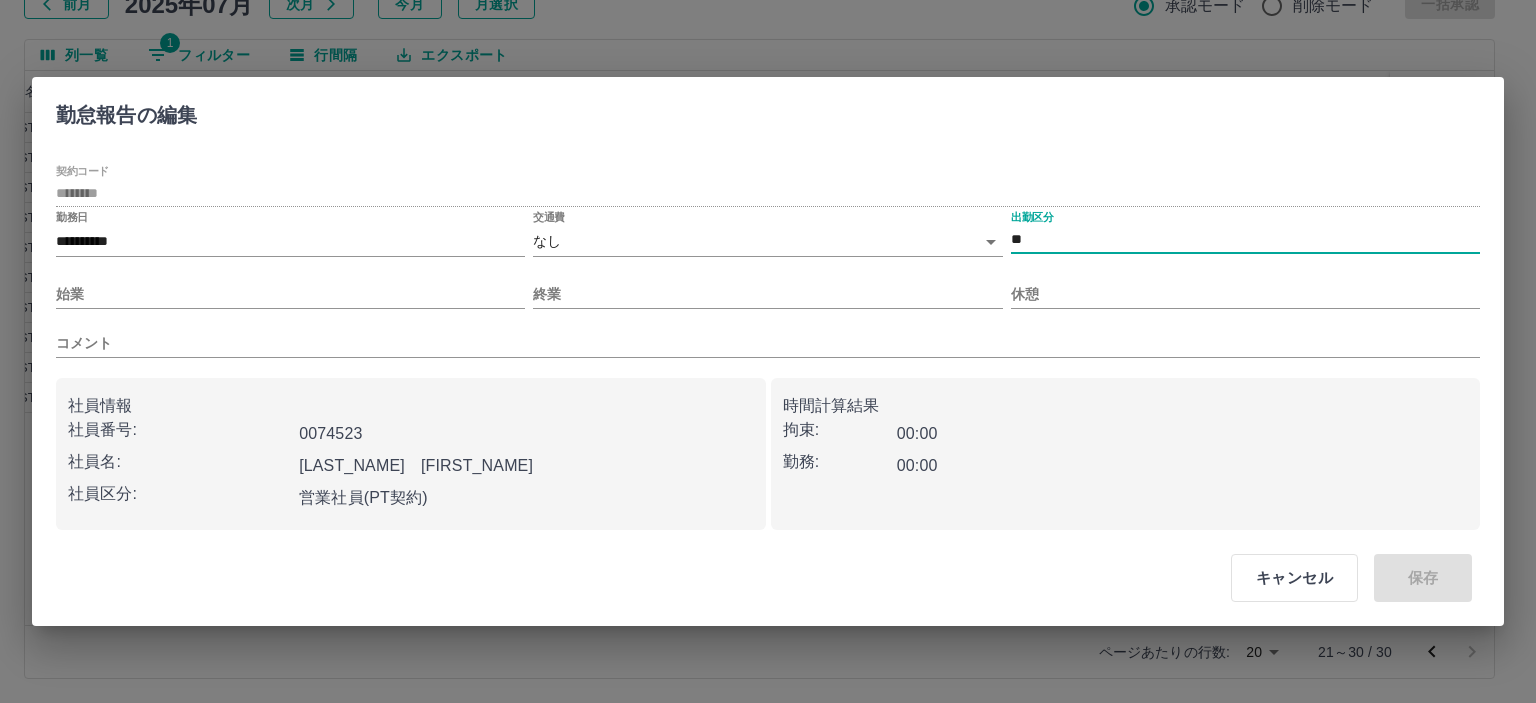 click on "SDH勤怠 半田　春菜 勤務実績承認 前月 2025年07月 次月 今月 月選択 承認モード 削除モード 一括承認 列一覧 1 フィルター 行間隔 エクスポート 承認フロー 社員番号 社員名 社員区分 勤務日 交通費 勤務区分 契約コード 契約名 現場名 始業 終業 休憩 所定開始 所定終業 所定休憩 拘束 勤務 遅刻等 コメント ステータス 承認 現 事 Ａ 営 0074523 宮下　美佐江 営業社員(PT契約) 2025-07-10  -  休日 42155001 当麻町 当麻町学童保育センター - - - - - - 00:00 00:00 00:00 事務担当者承認待 現 事 Ａ 営 0074523 宮下　美佐江 営業社員(PT契約) 2025-07-09  -  休日 42155001 当麻町 当麻町学童保育センター - - - - - - 00:00 00:00 00:00 事務担当者承認待 現 事 Ａ 営 0074523 宮下　美佐江 営業社員(PT契約) 2025-07-08  -  休日 42155001 当麻町 当麻町学童保育センター - - - - - - 00:00 00:00 00:00 事務担当者承認待 現" at bounding box center (768, 280) 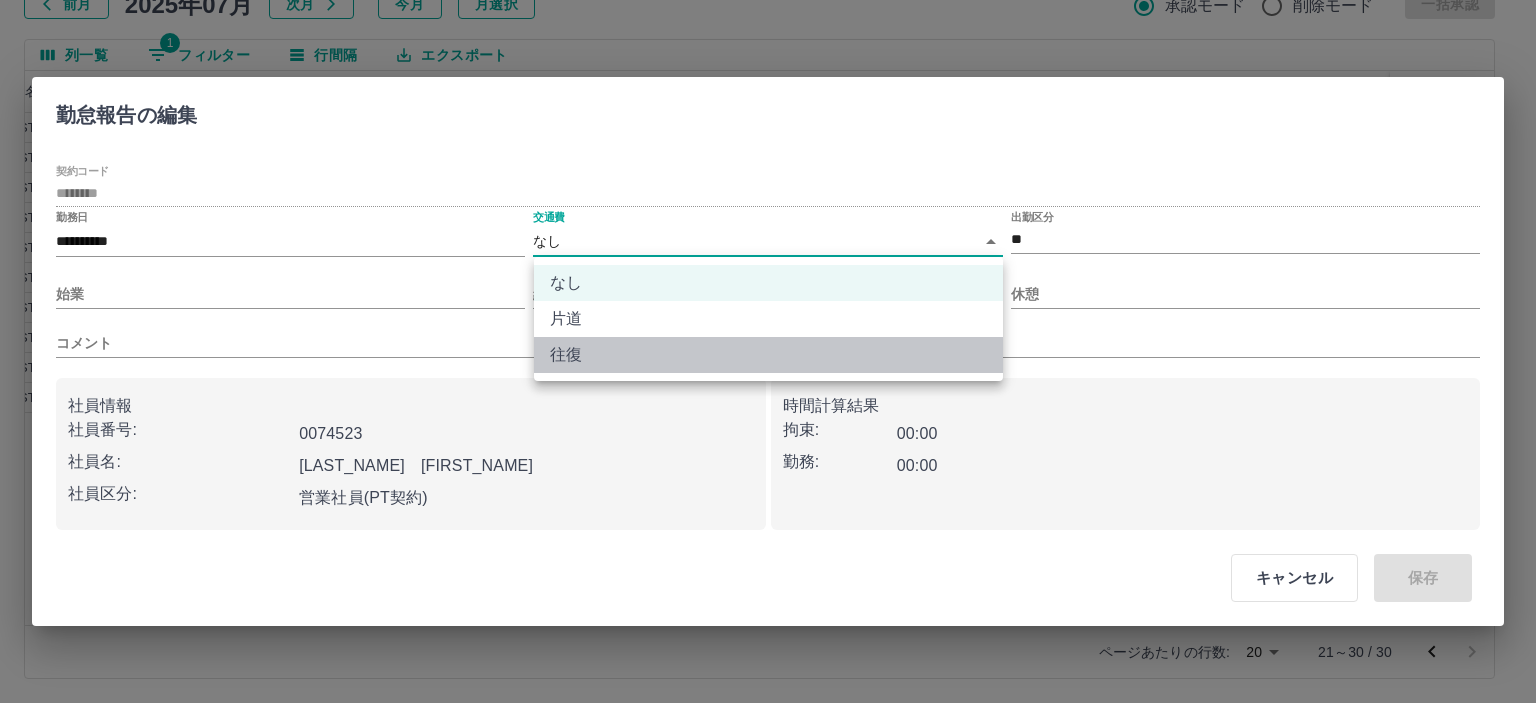 click on "往復" at bounding box center [768, 355] 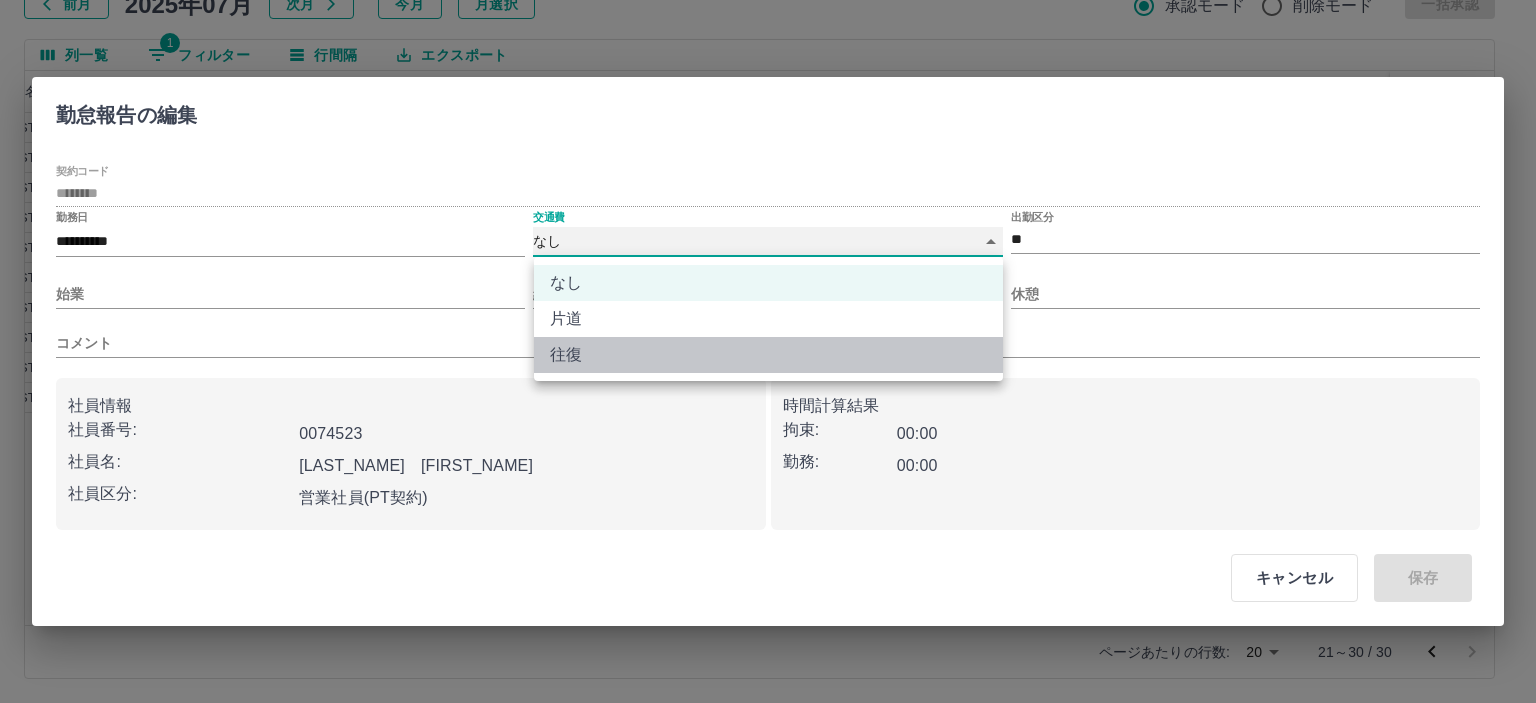 type on "******" 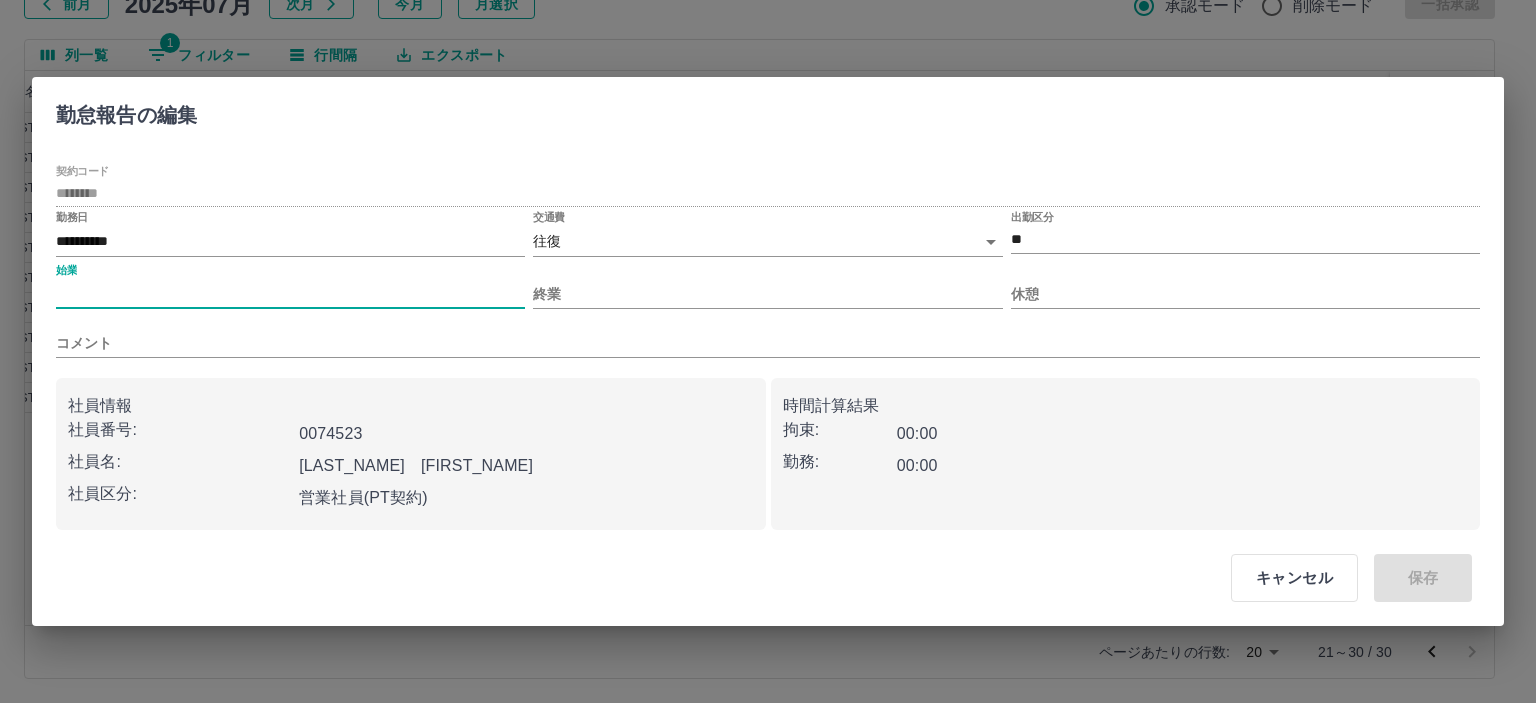 click on "始業" at bounding box center (290, 294) 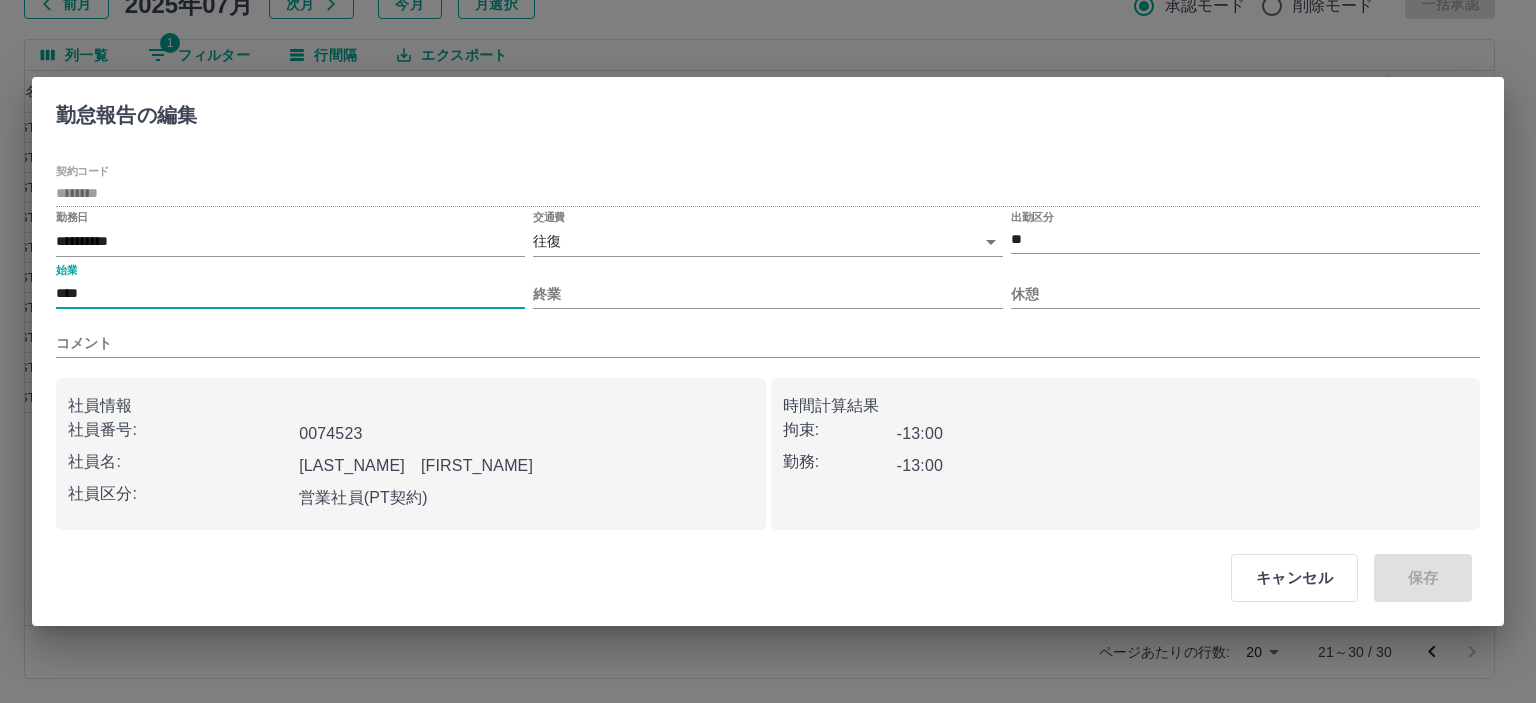 type on "****" 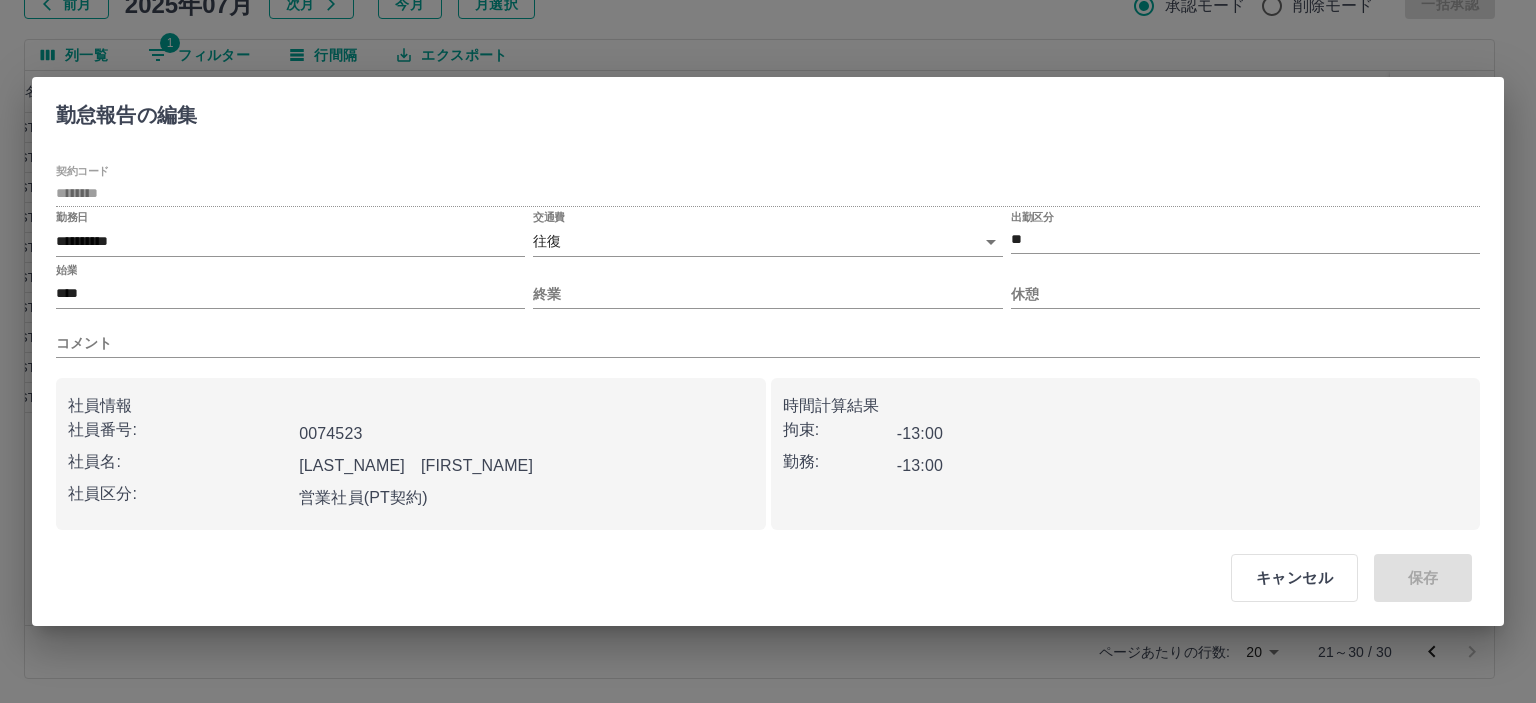 click on "終業" at bounding box center (767, 286) 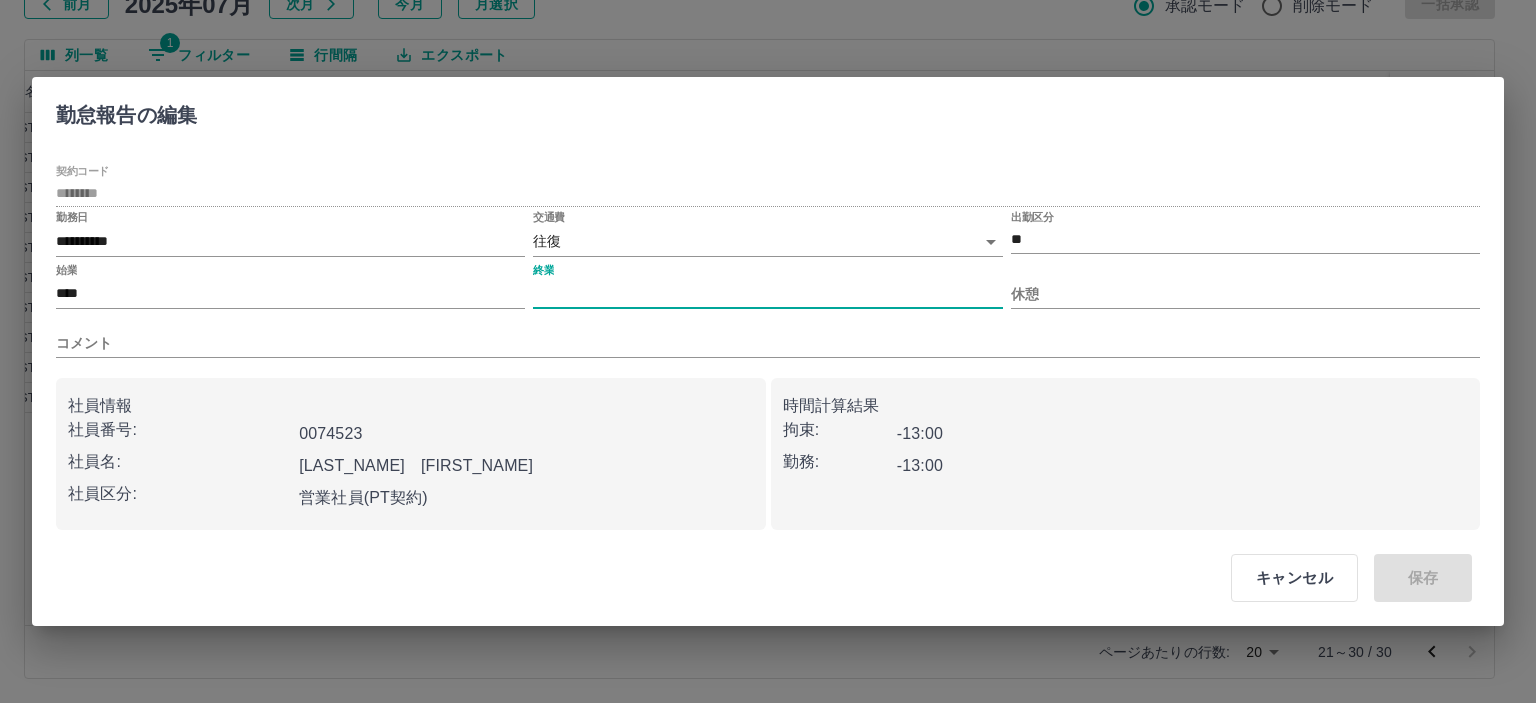 click on "終業" at bounding box center (767, 294) 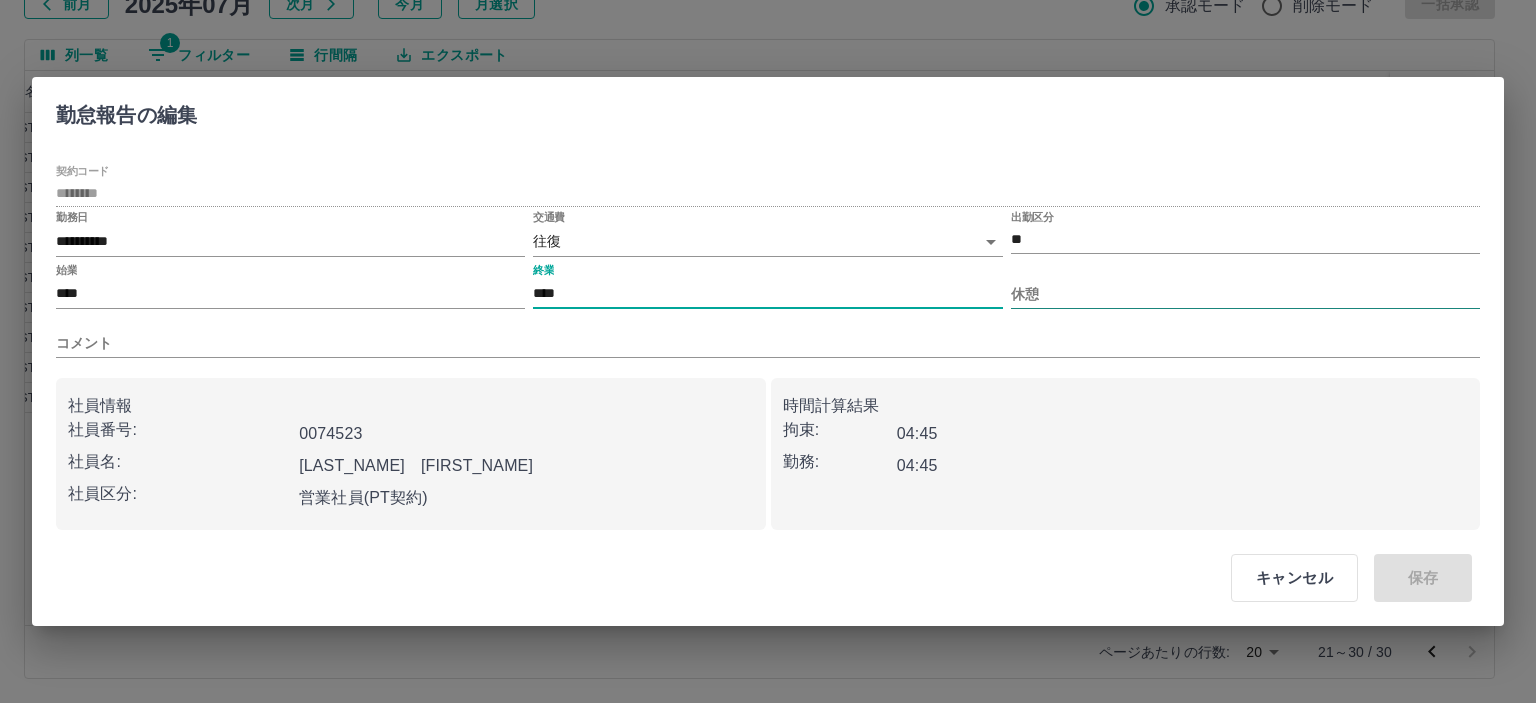 type on "****" 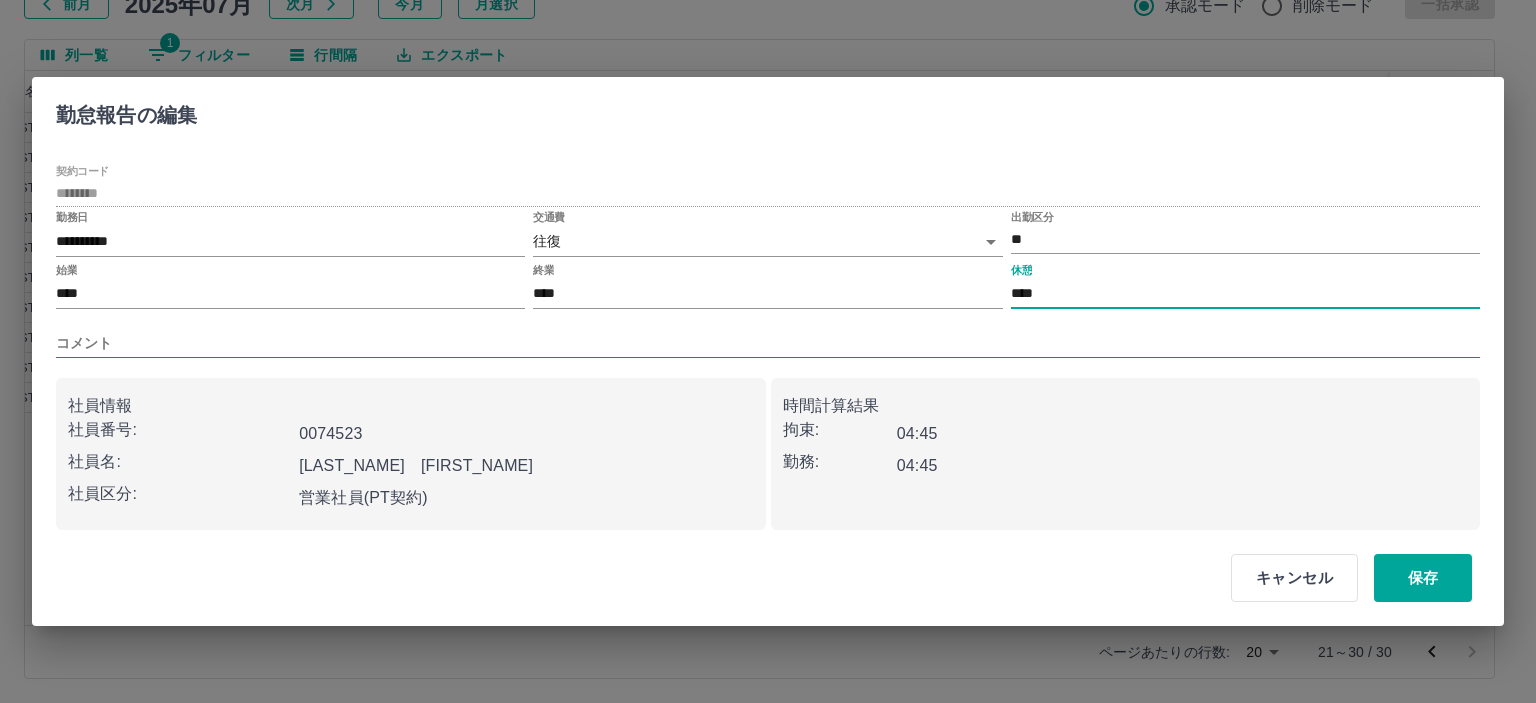 type on "****" 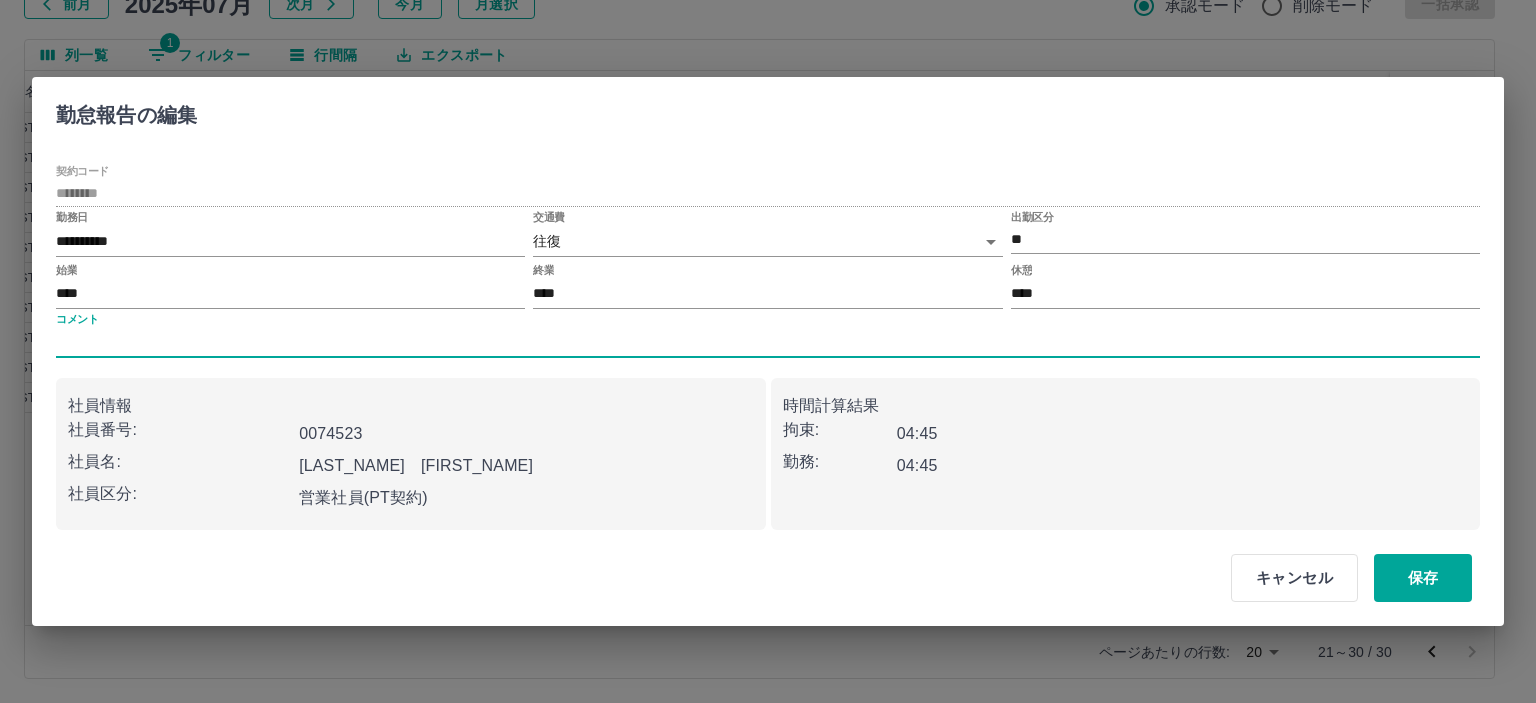click on "コメント" at bounding box center [768, 343] 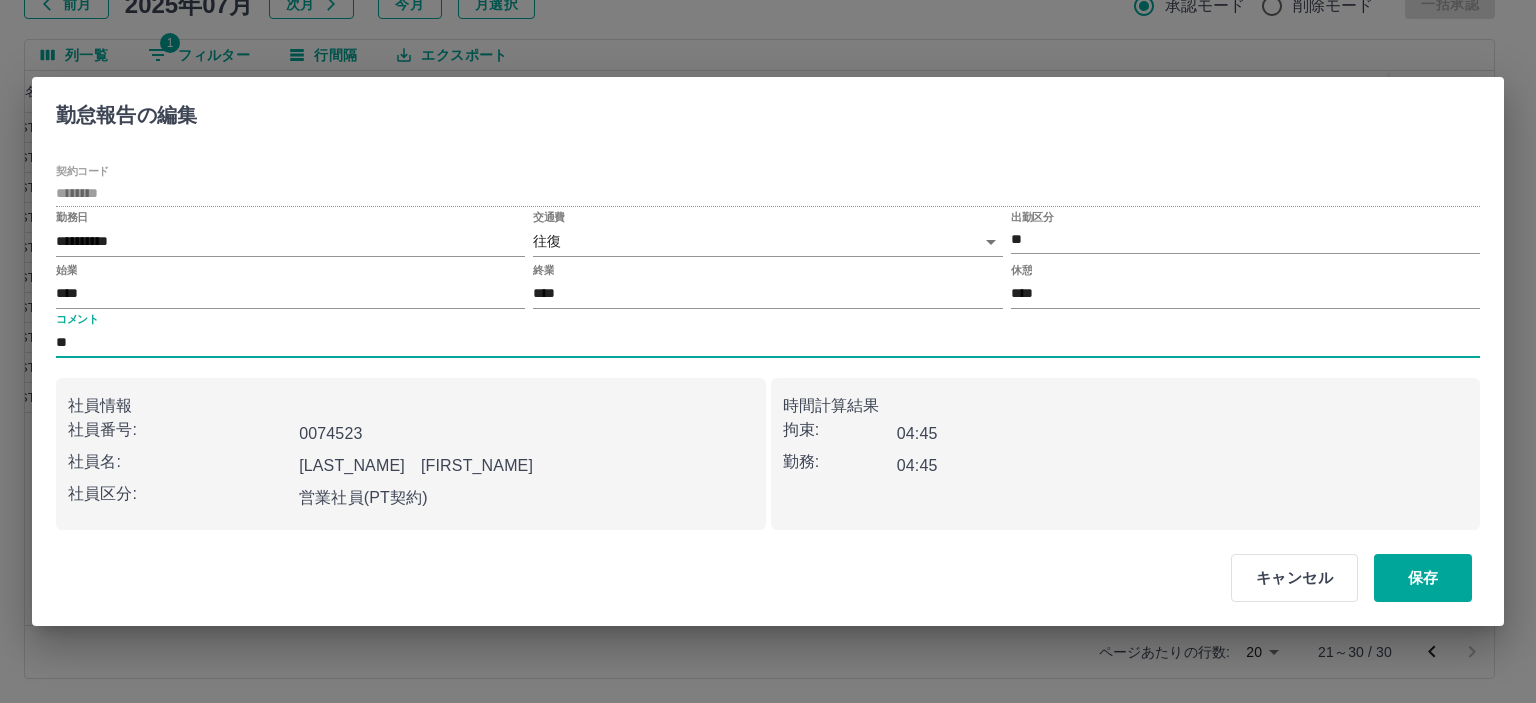 type on "*" 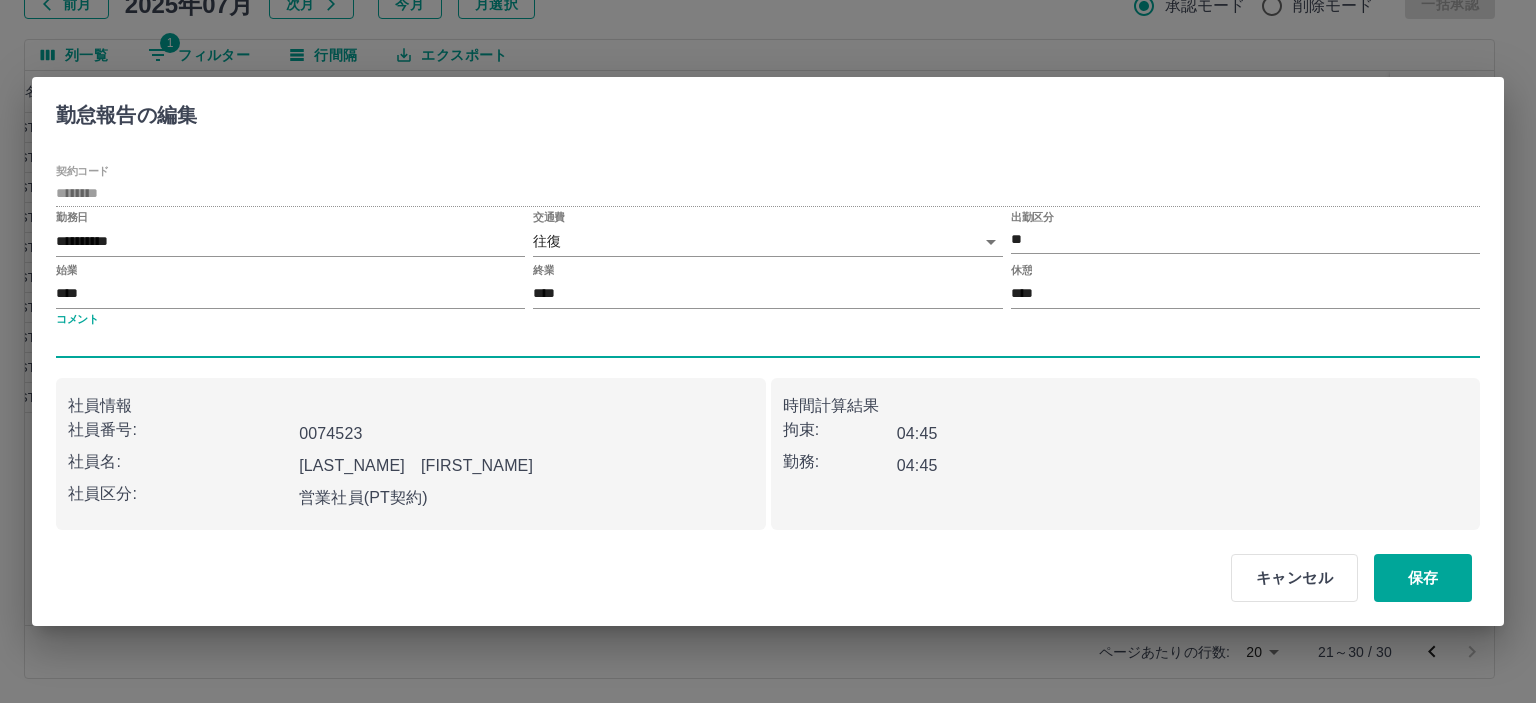 type on "*" 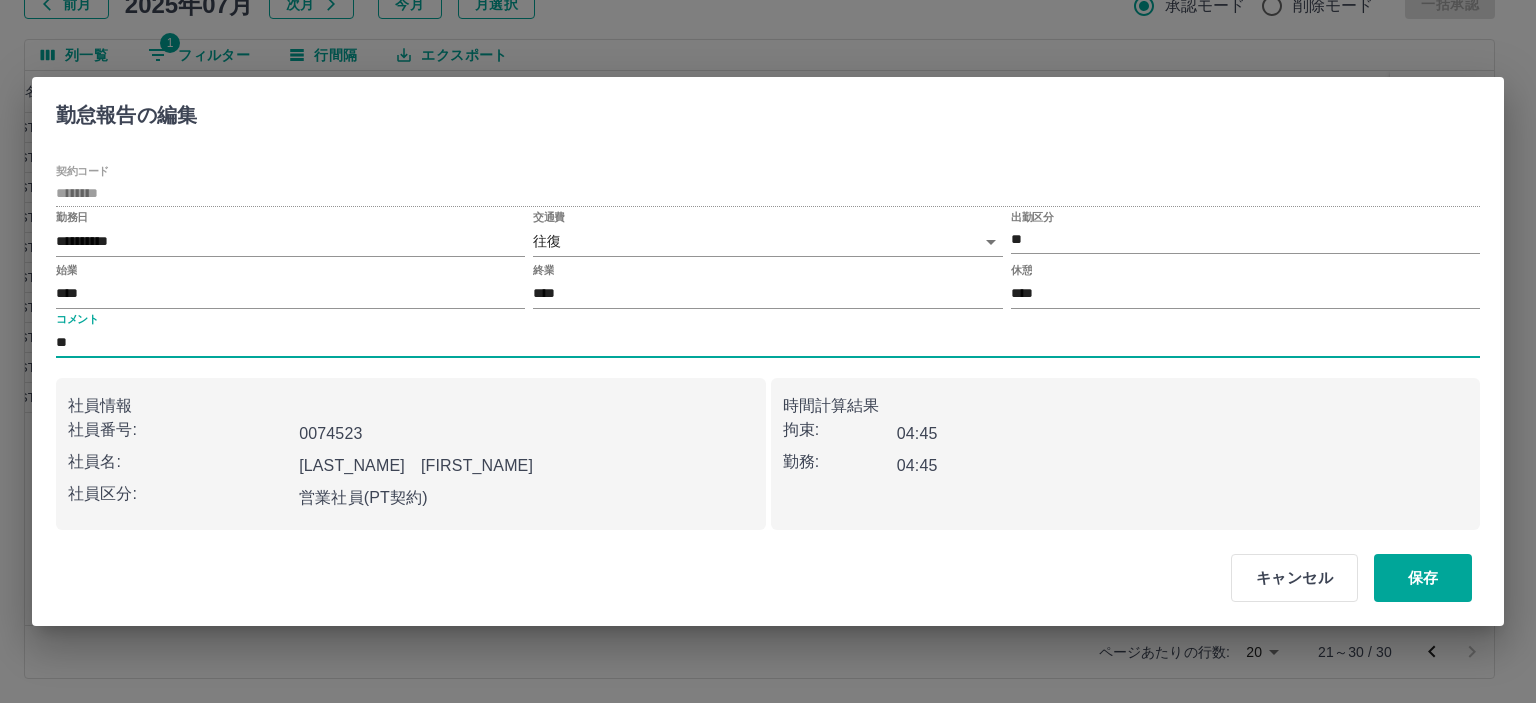 type on "*" 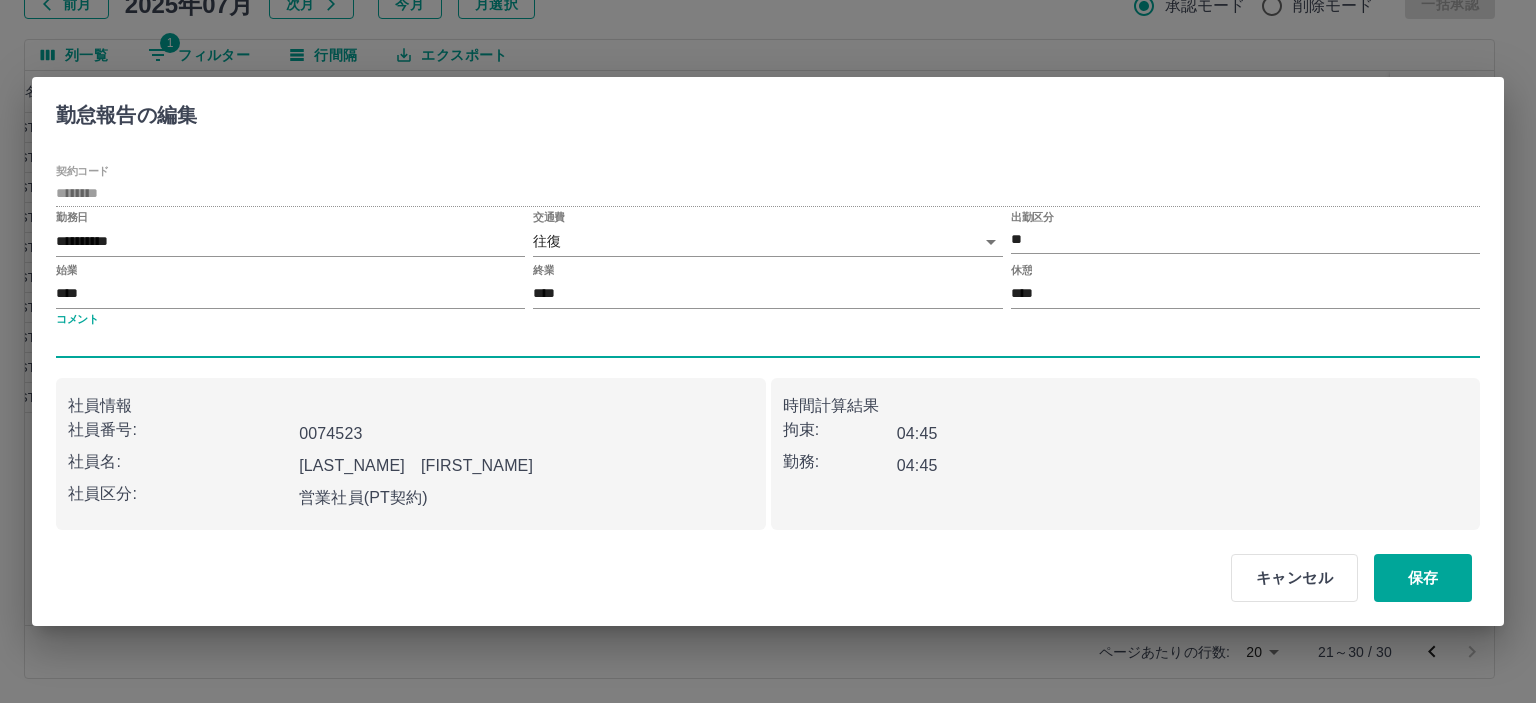 type on "*" 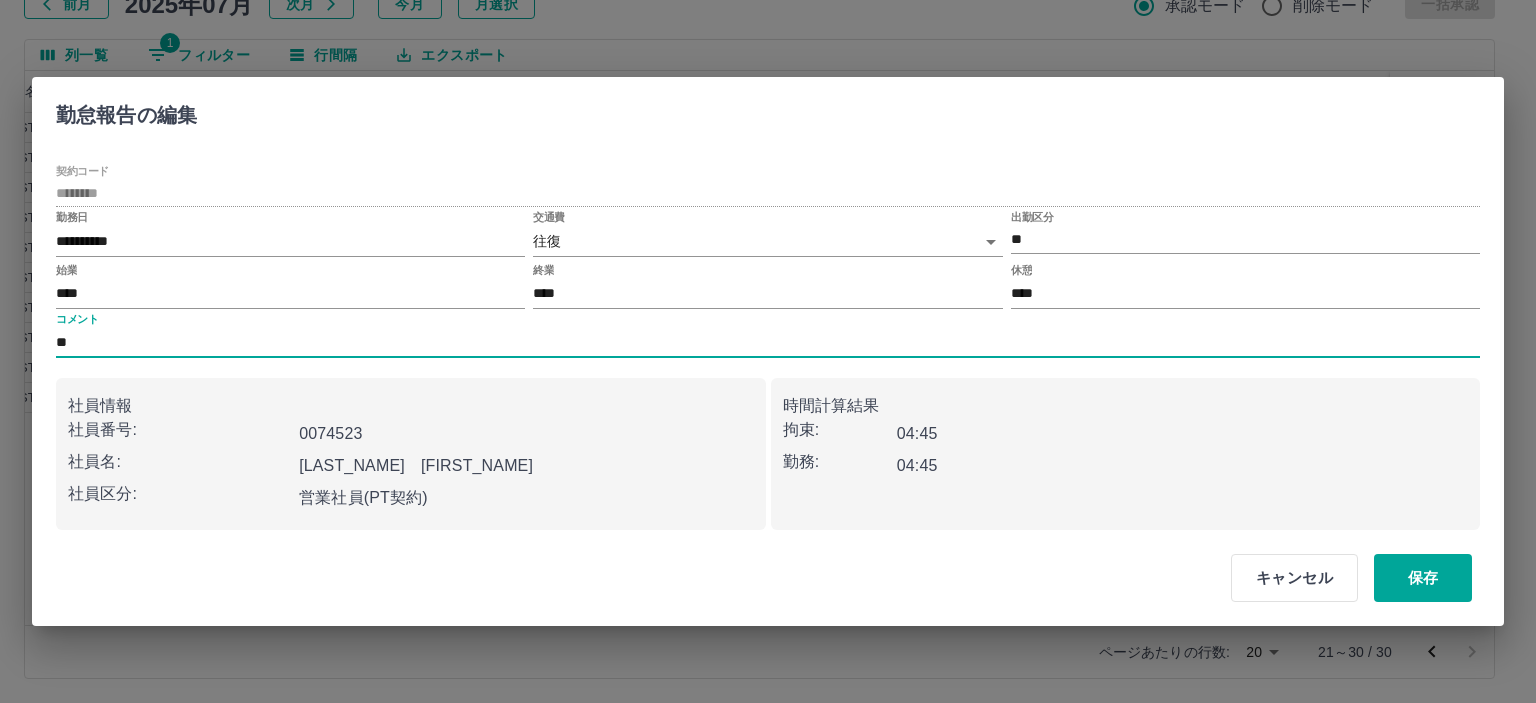 type on "*" 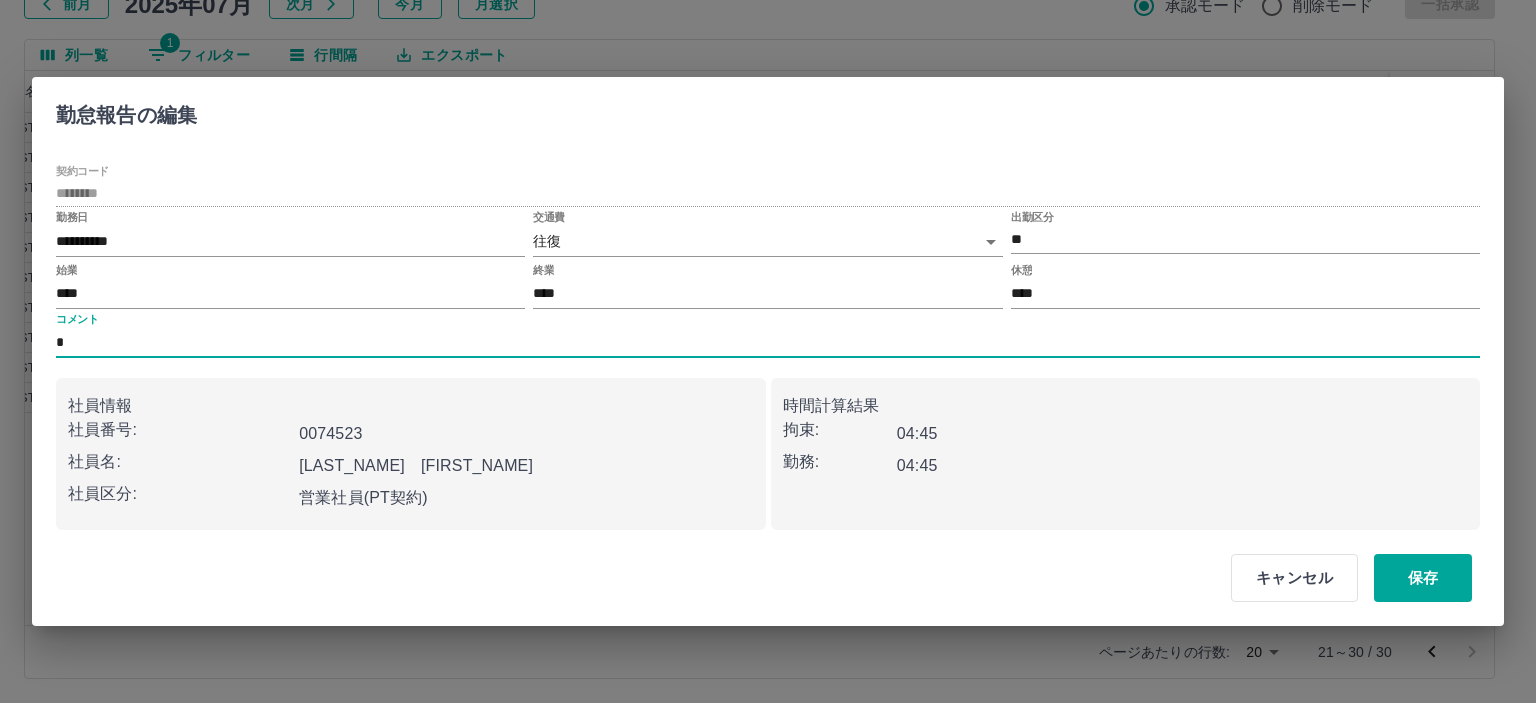 type 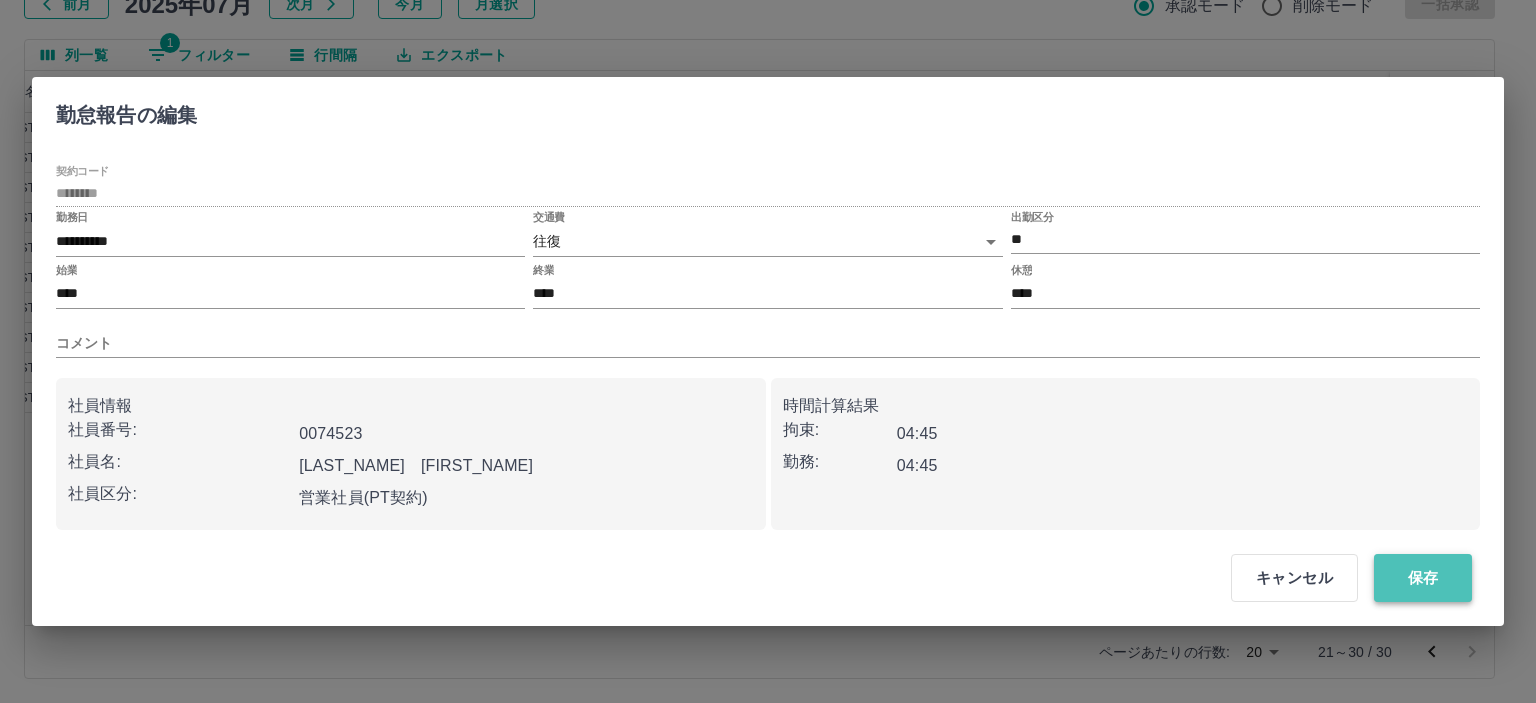 click on "保存" at bounding box center (1423, 578) 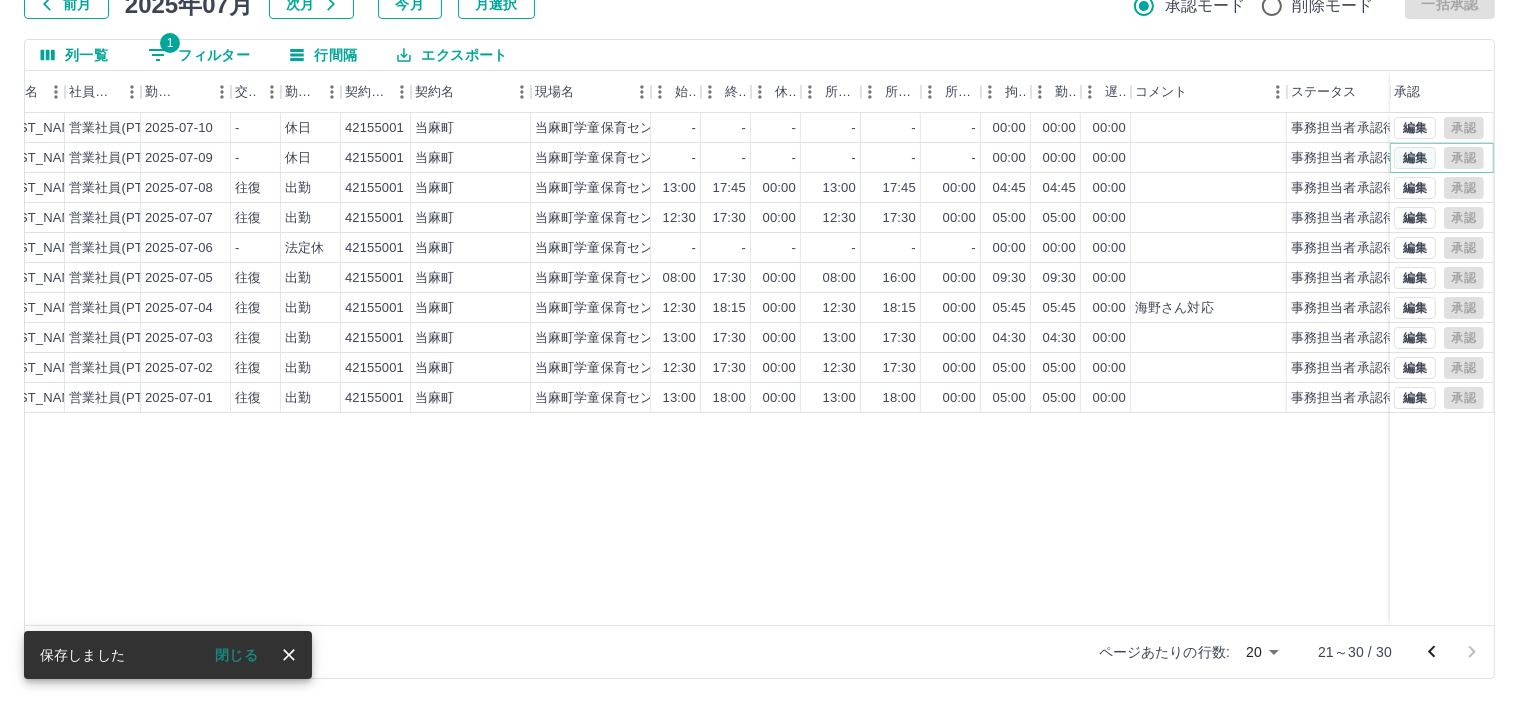 click on "編集" at bounding box center (1415, 158) 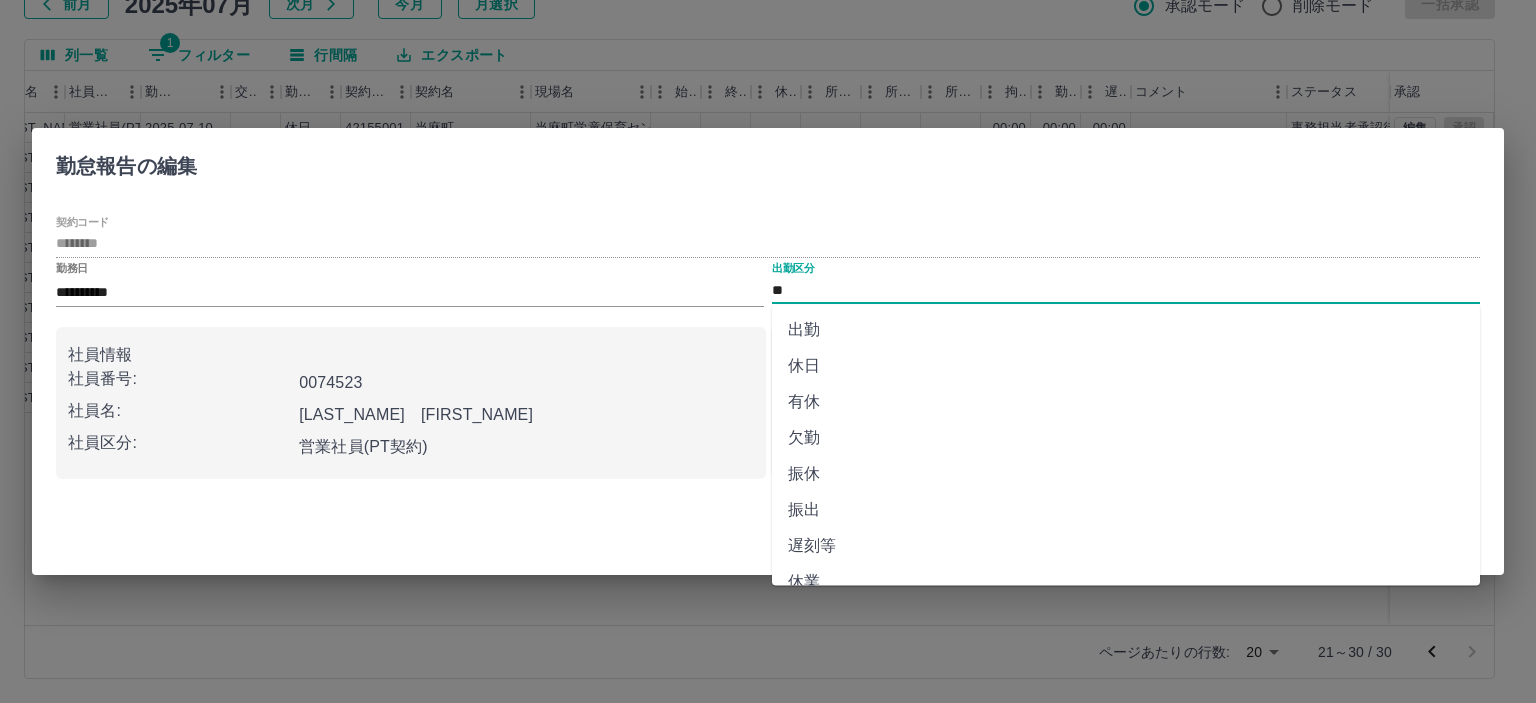 click on "**" at bounding box center (1126, 290) 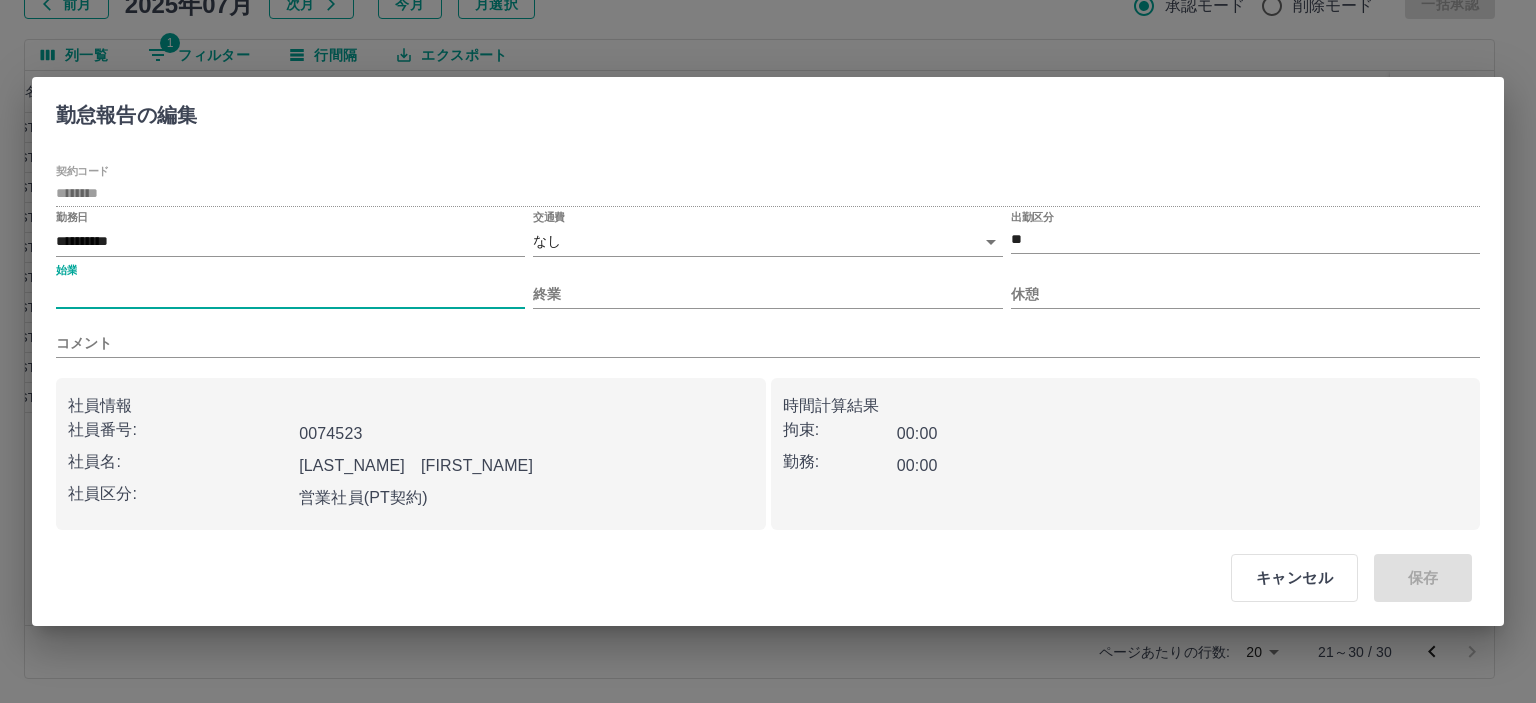 click on "始業" at bounding box center (290, 294) 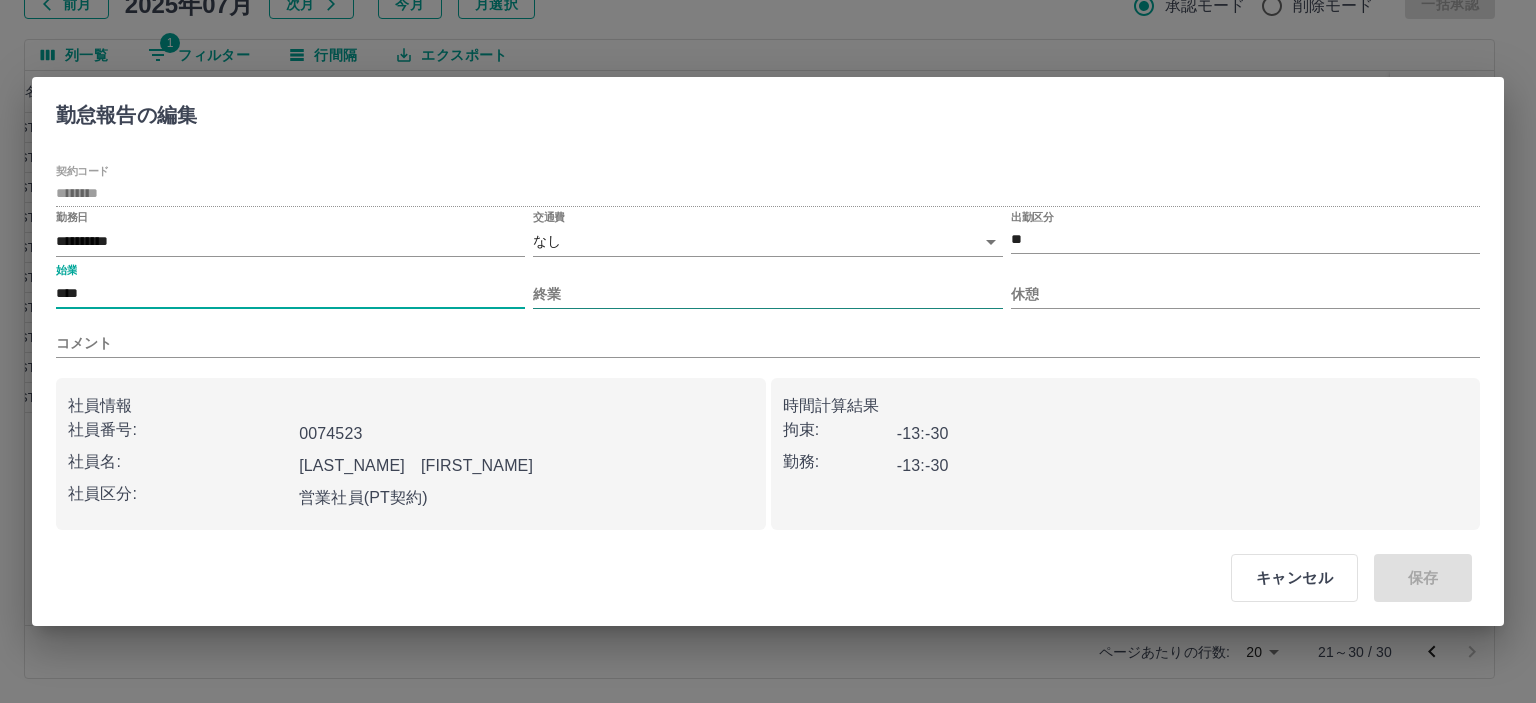 type on "****" 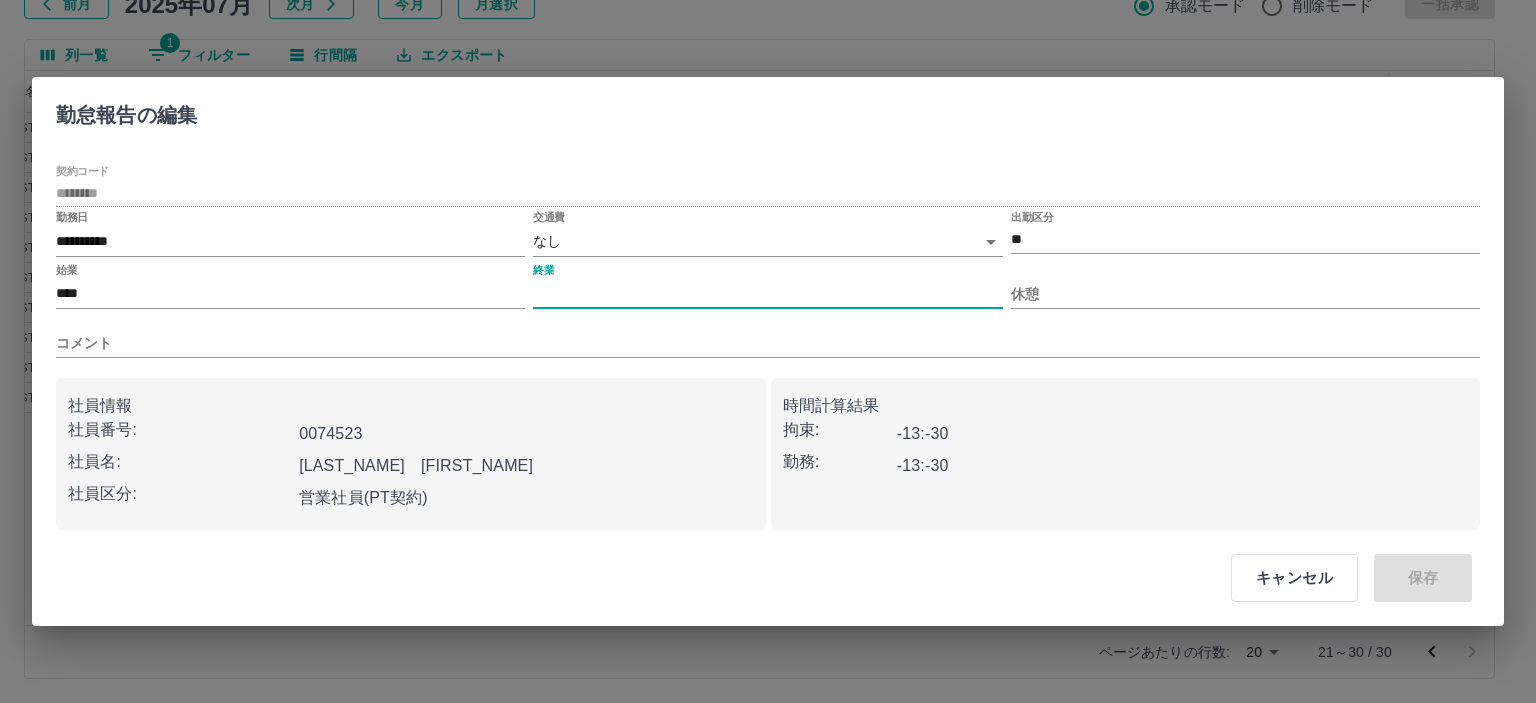 click on "終業" at bounding box center [767, 294] 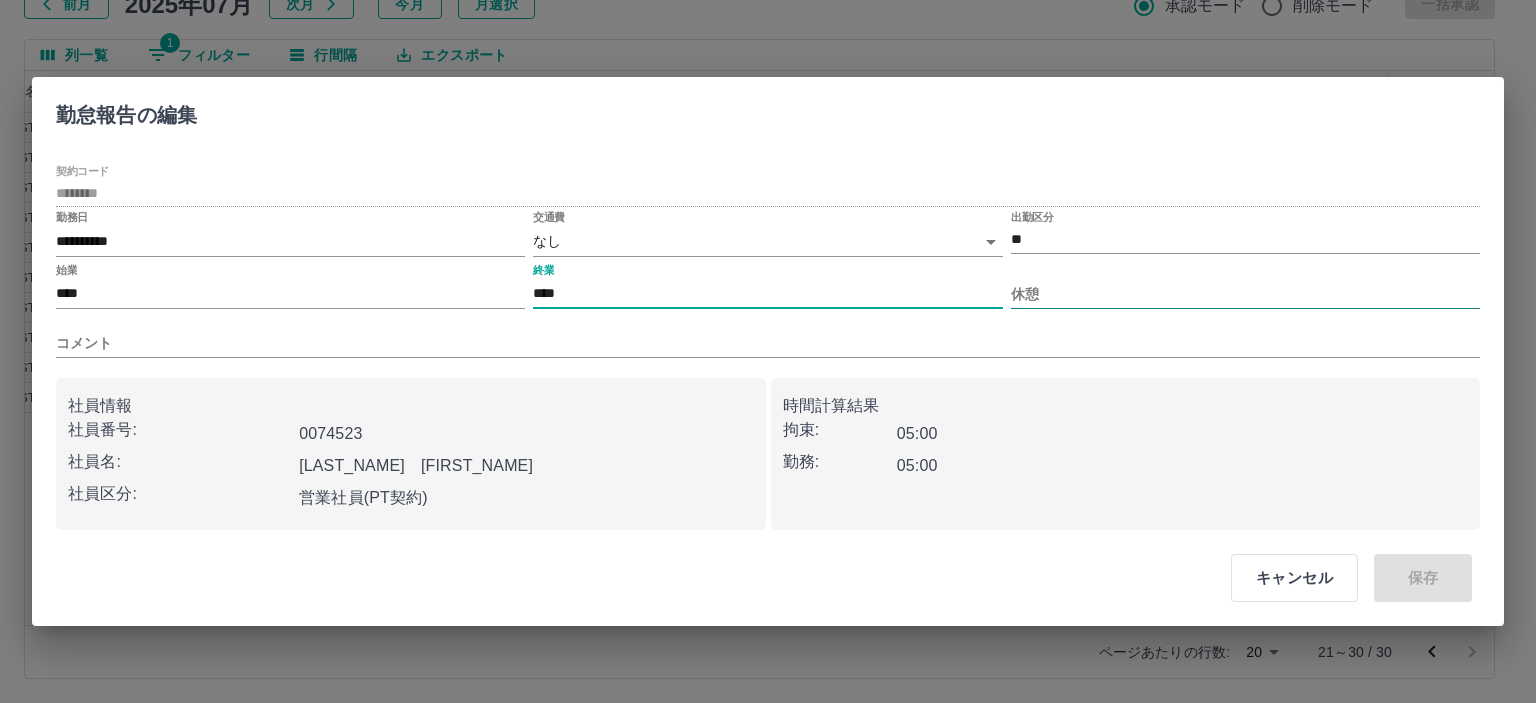 type on "****" 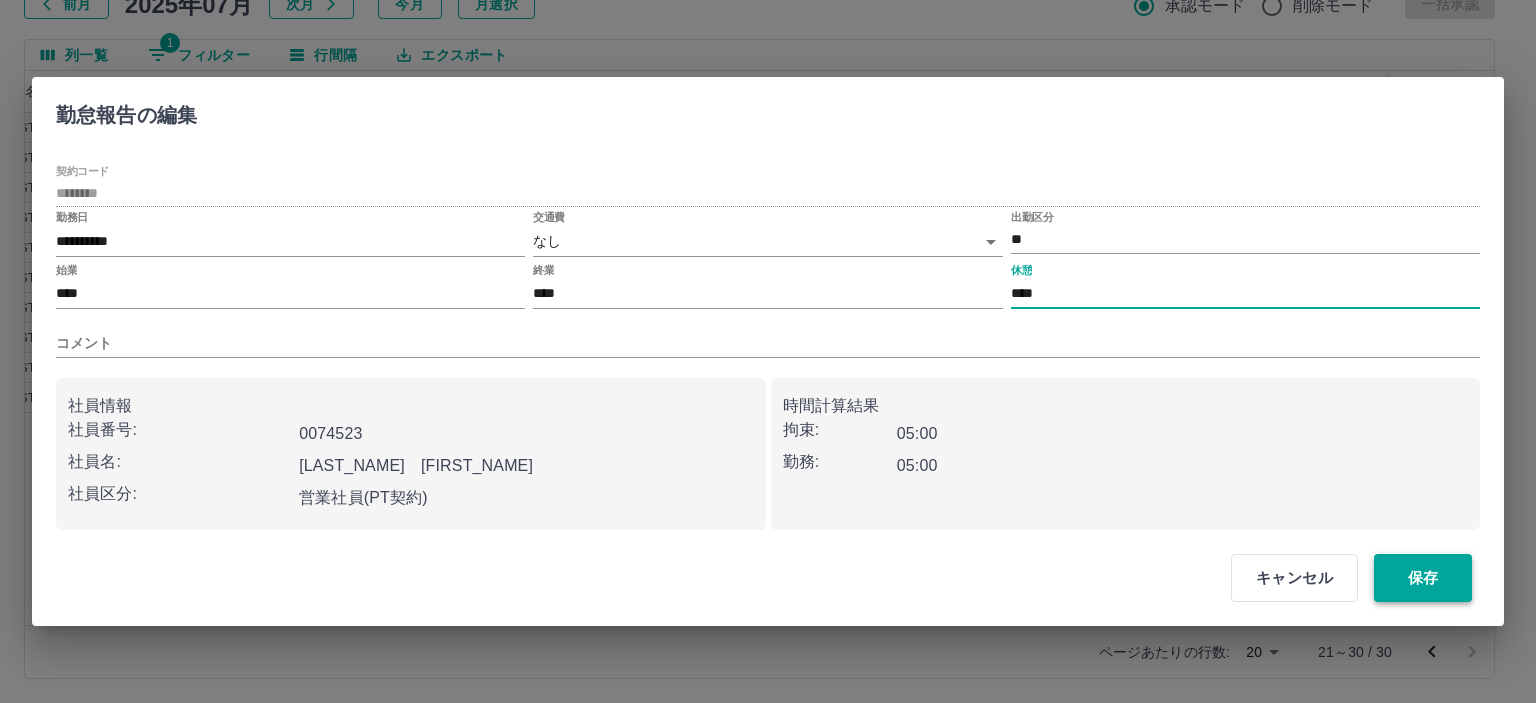 type on "****" 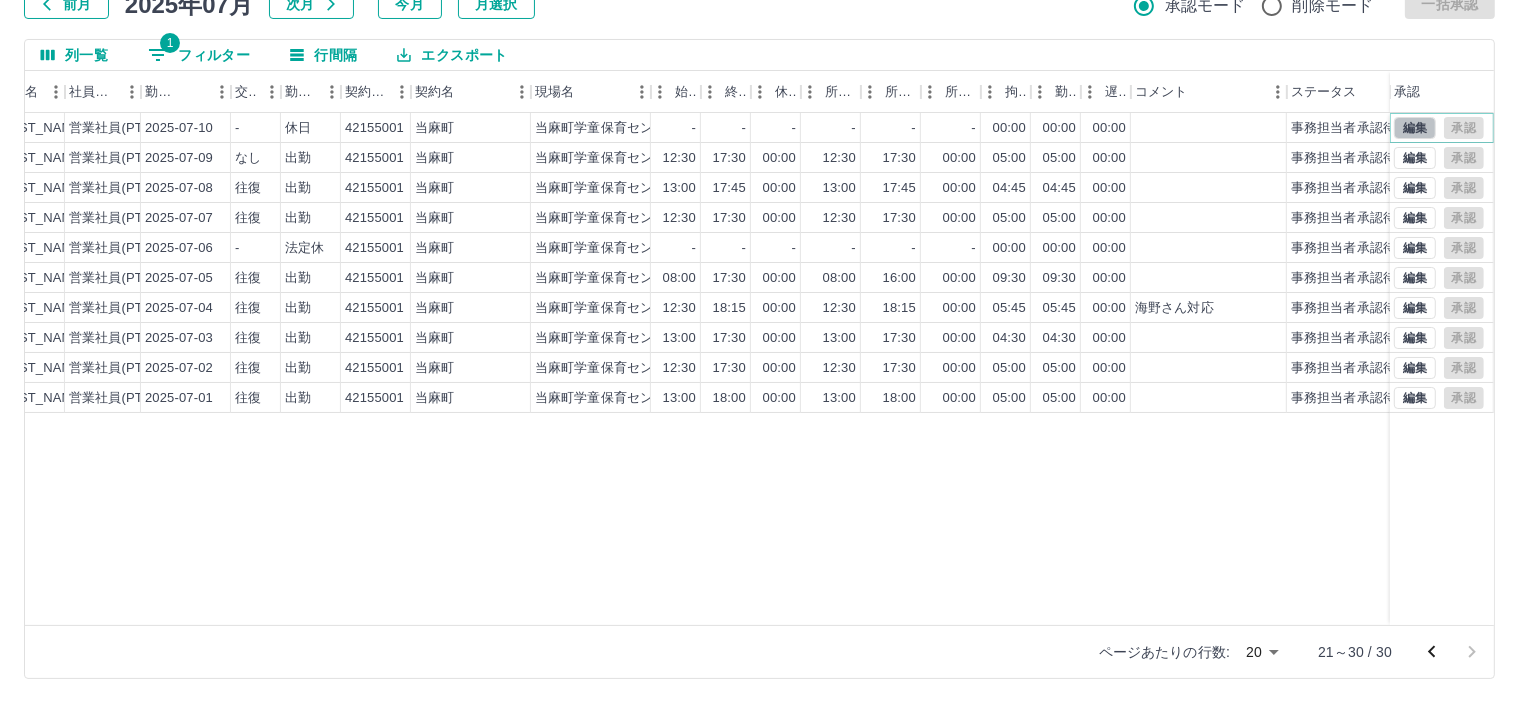 click on "編集" at bounding box center [1415, 128] 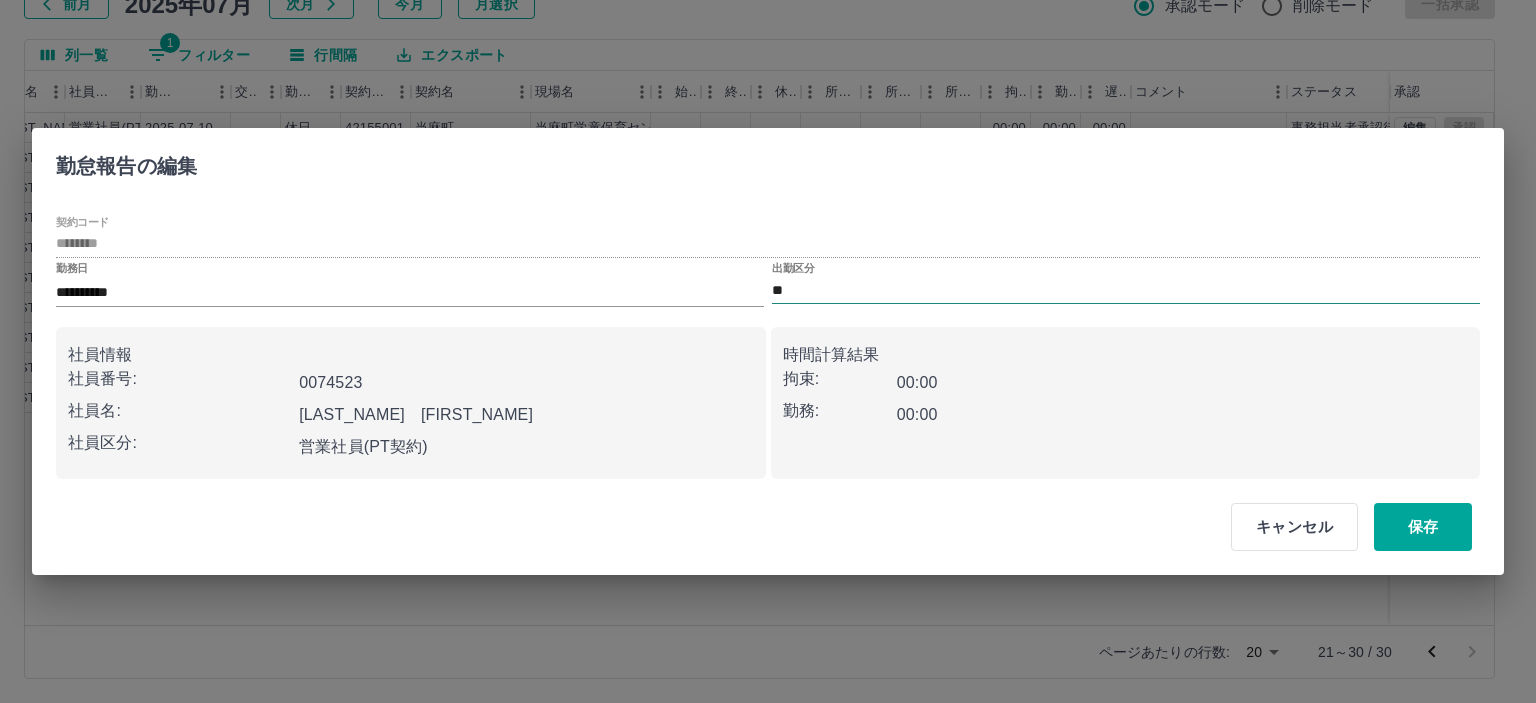 click on "**" at bounding box center (1126, 290) 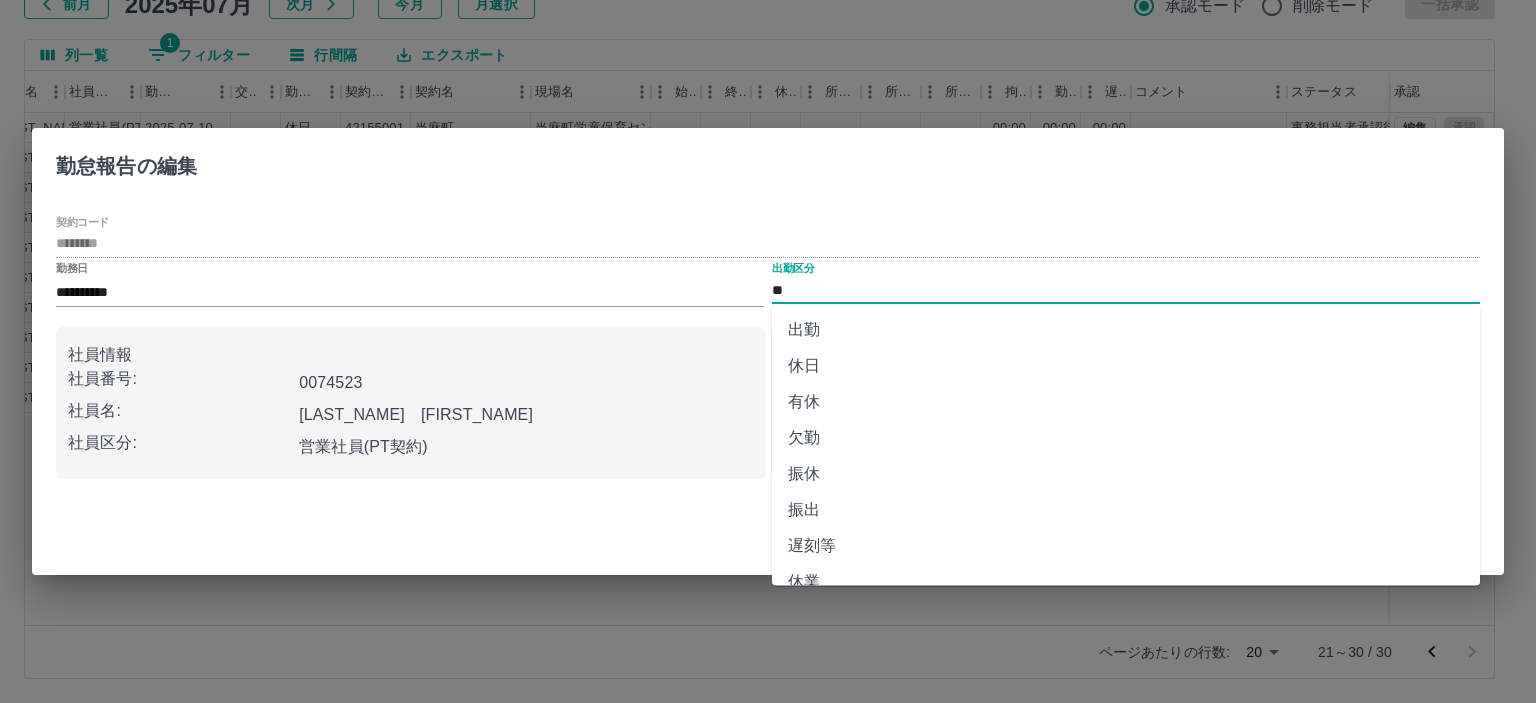 click on "有休" at bounding box center [1126, 402] 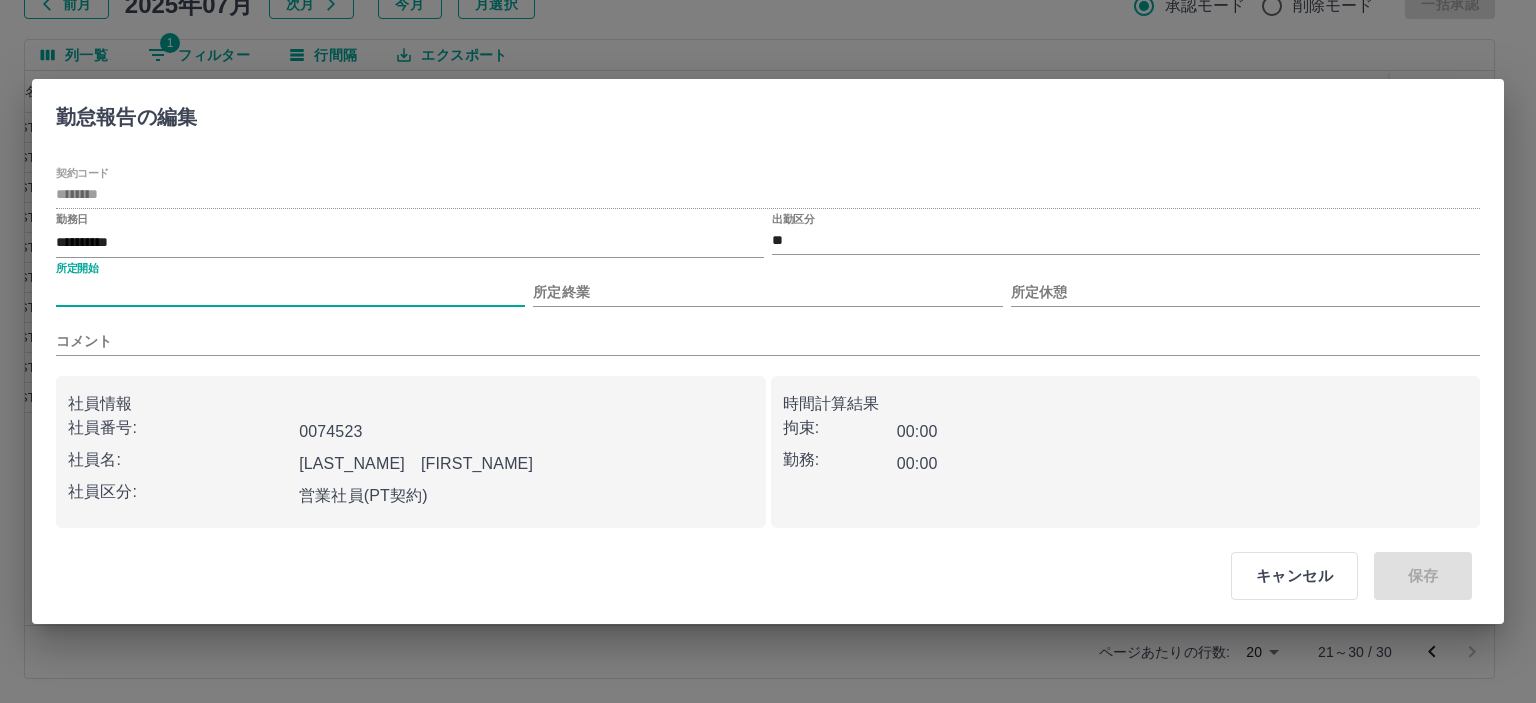 click on "所定開始" at bounding box center [290, 292] 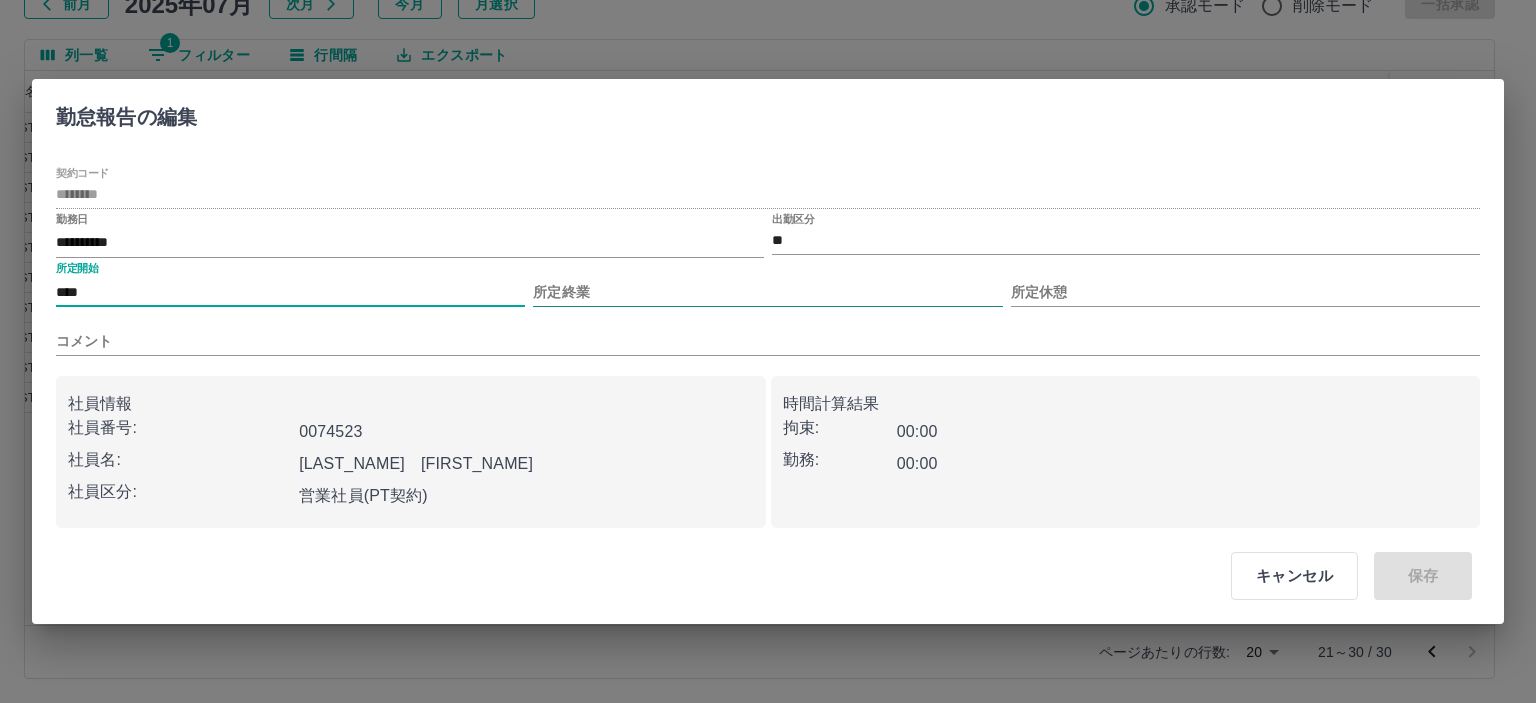 type on "****" 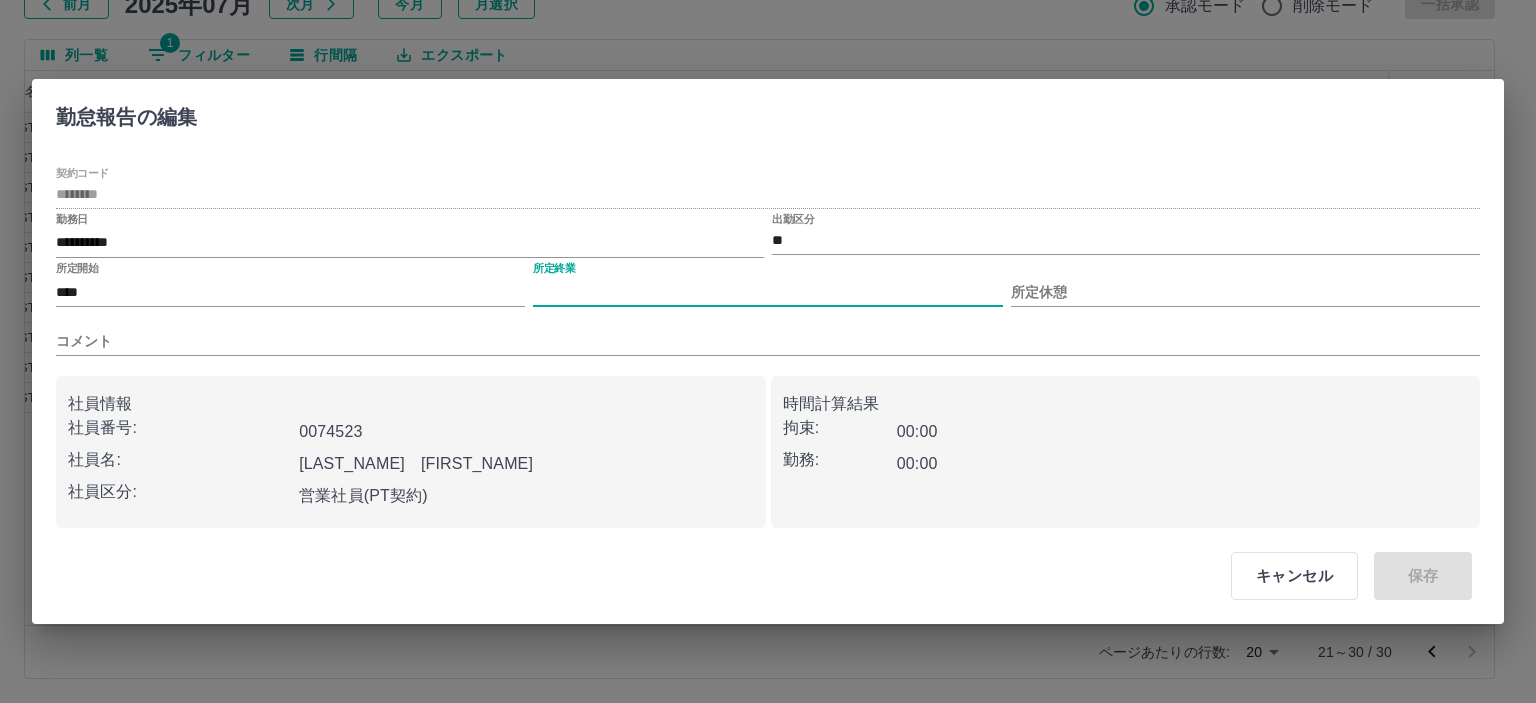click on "所定終業" at bounding box center [767, 292] 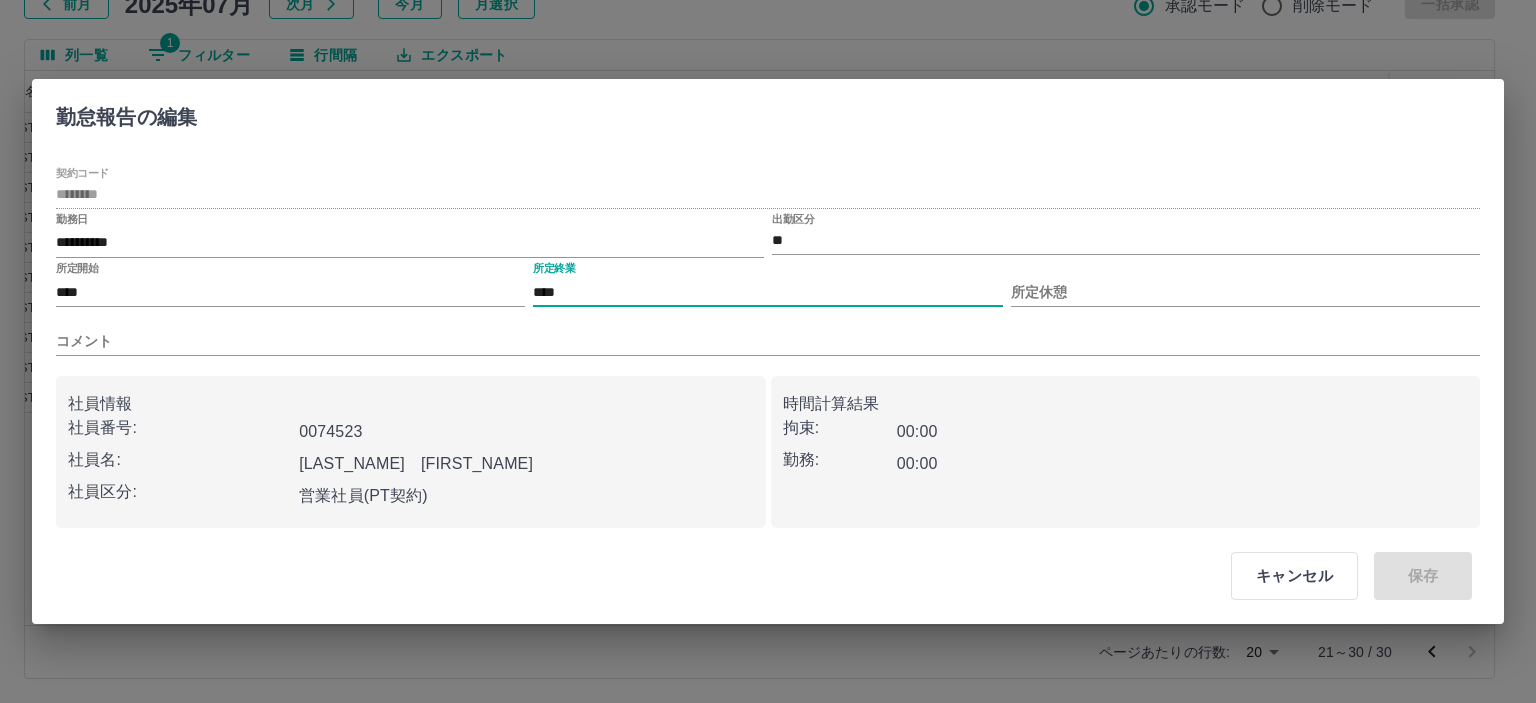 type on "****" 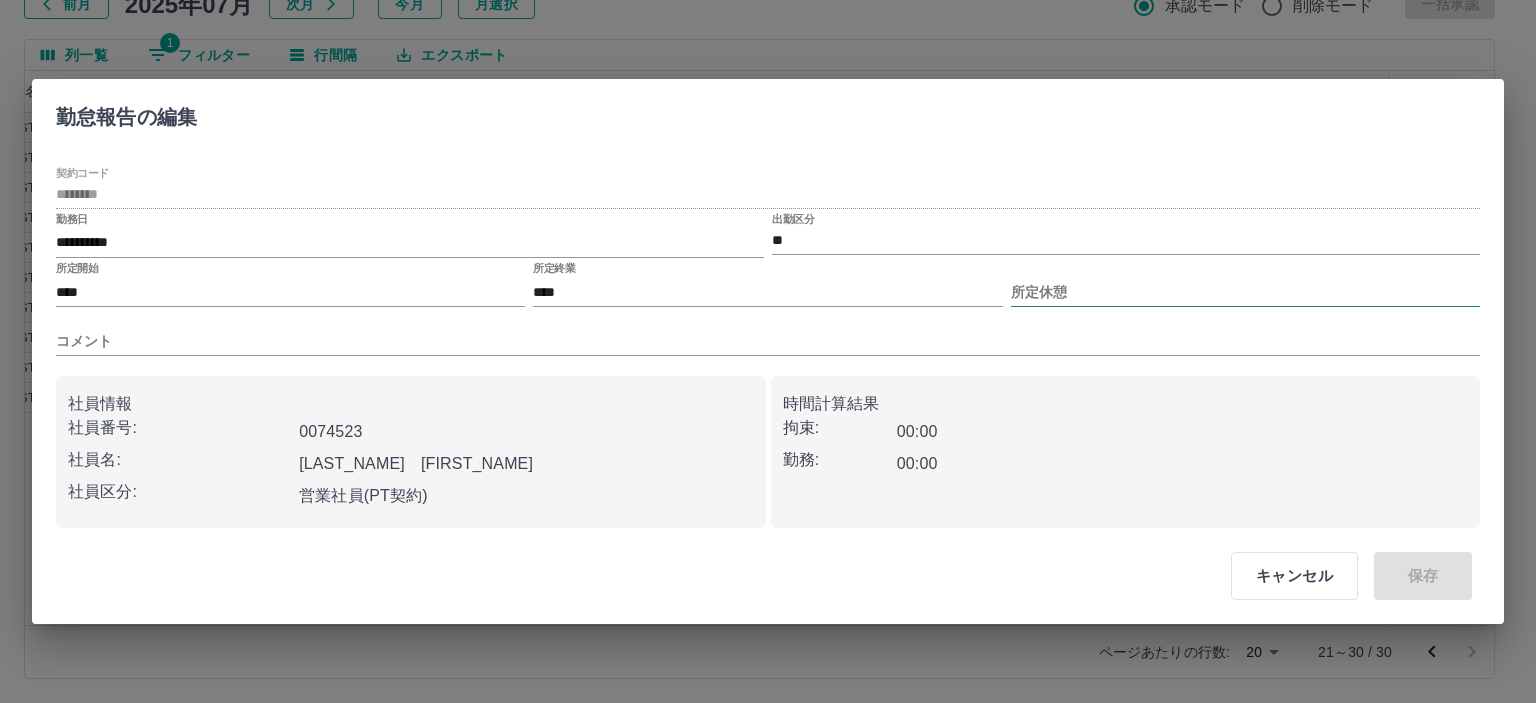 click on "所定休憩" at bounding box center [1245, 292] 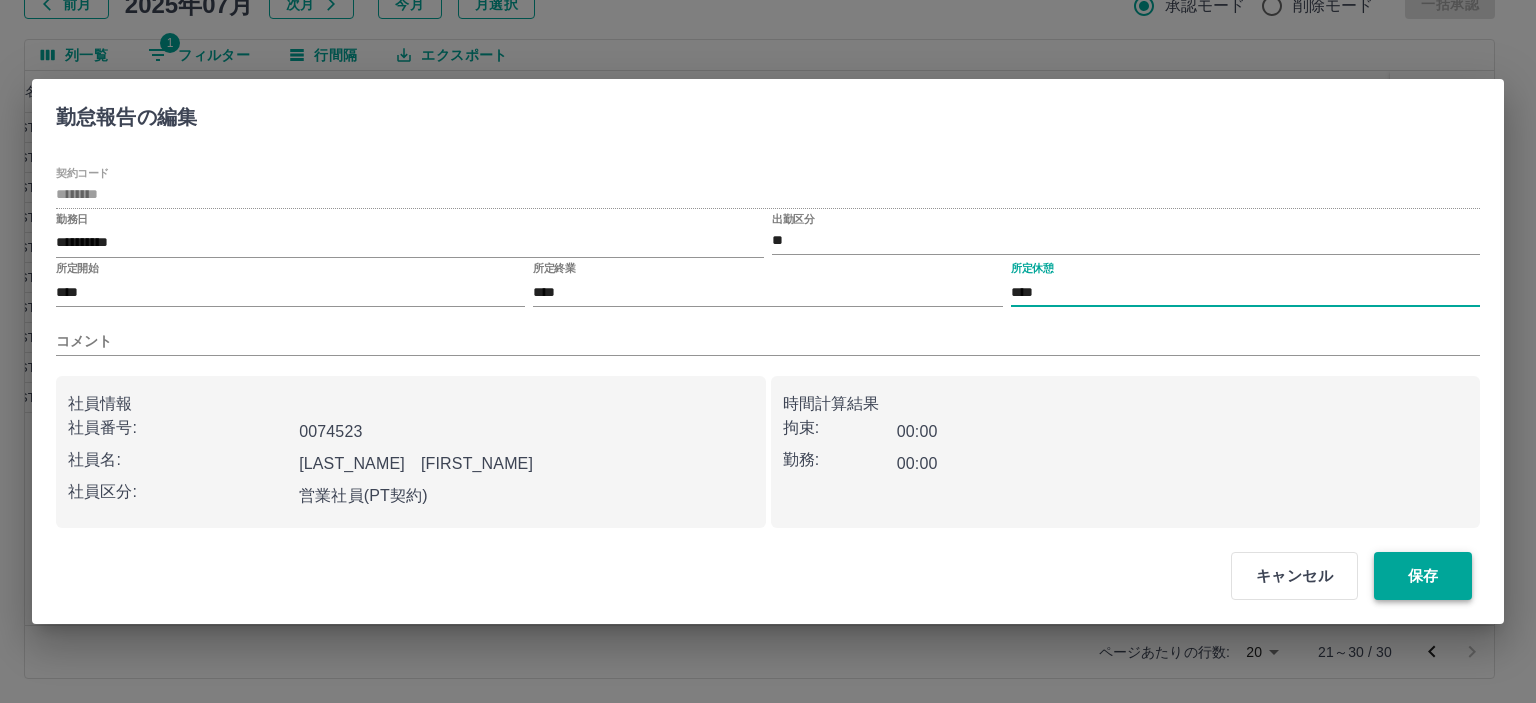 type on "****" 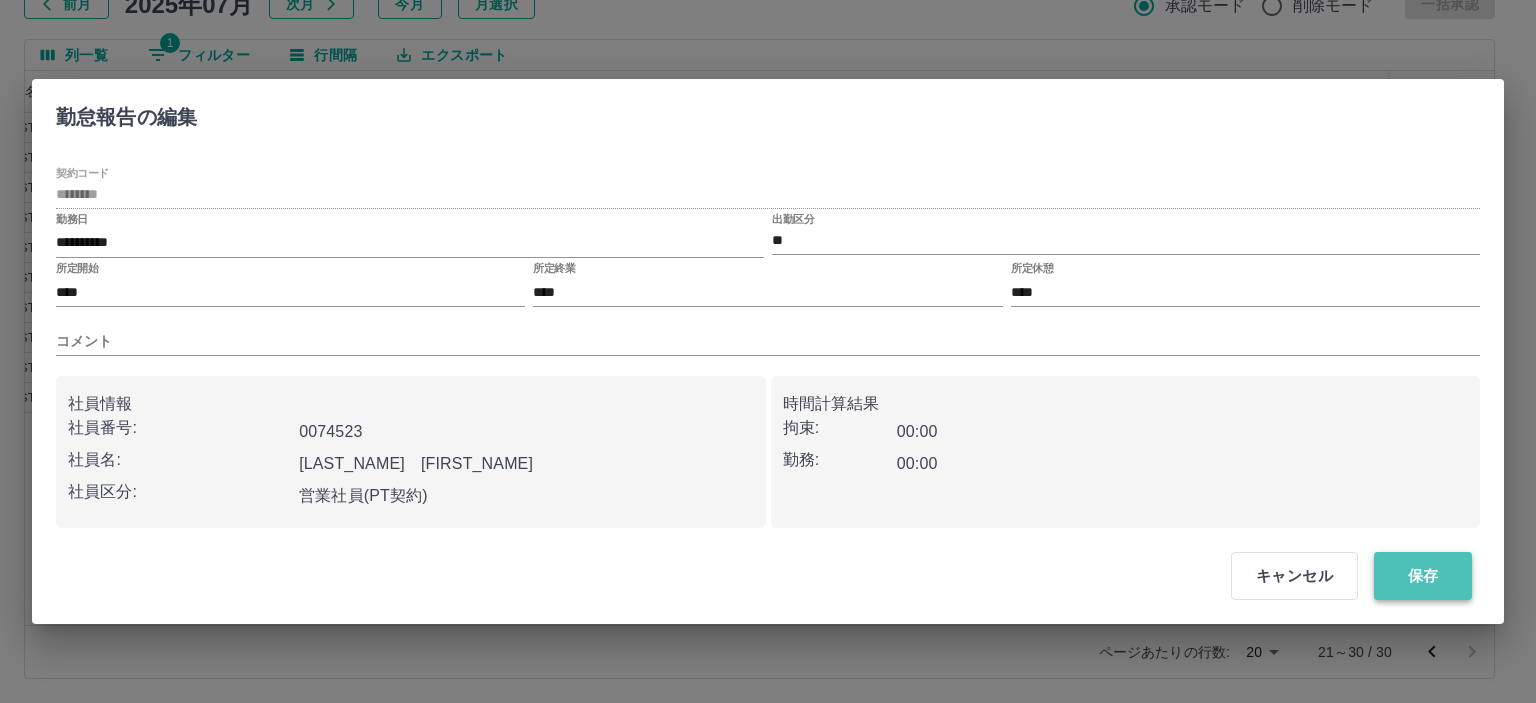 click on "保存" at bounding box center [1423, 576] 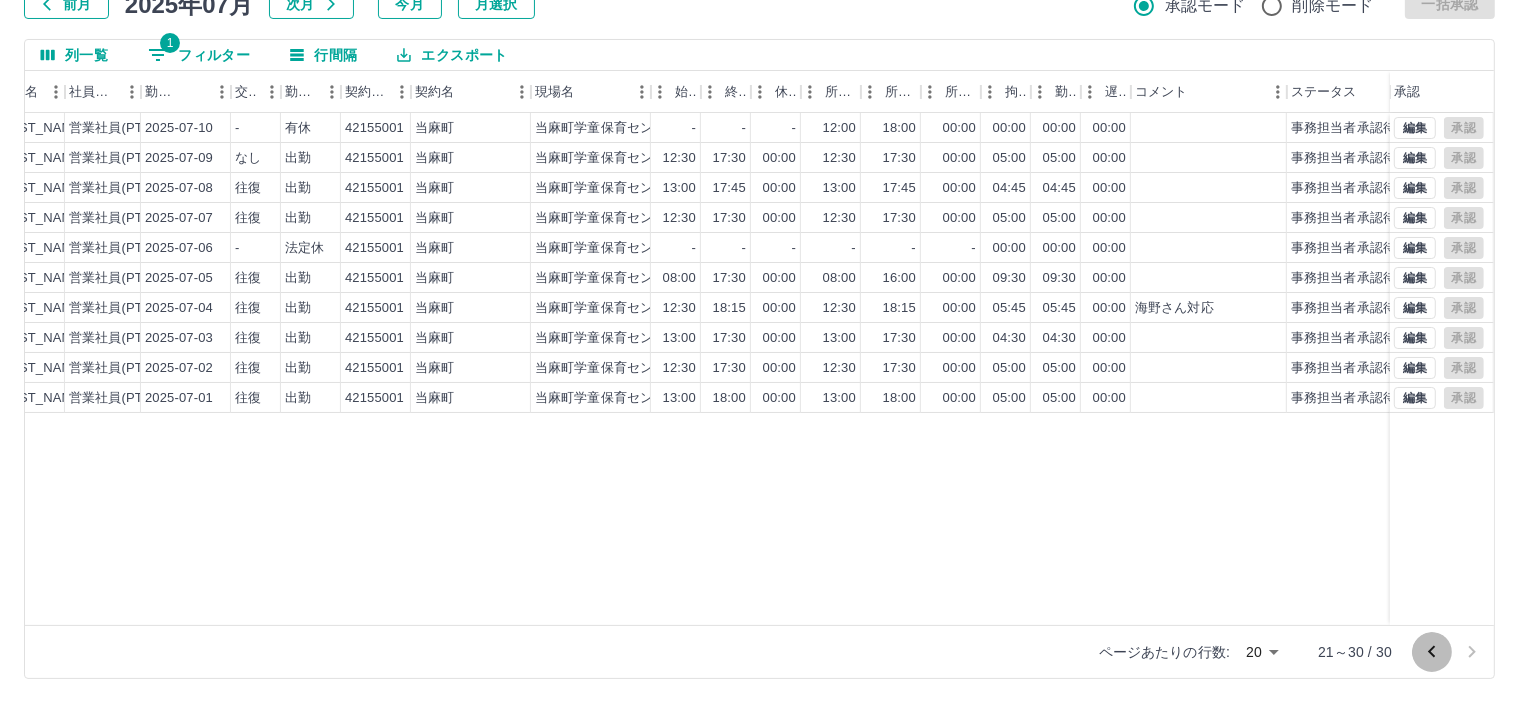 click 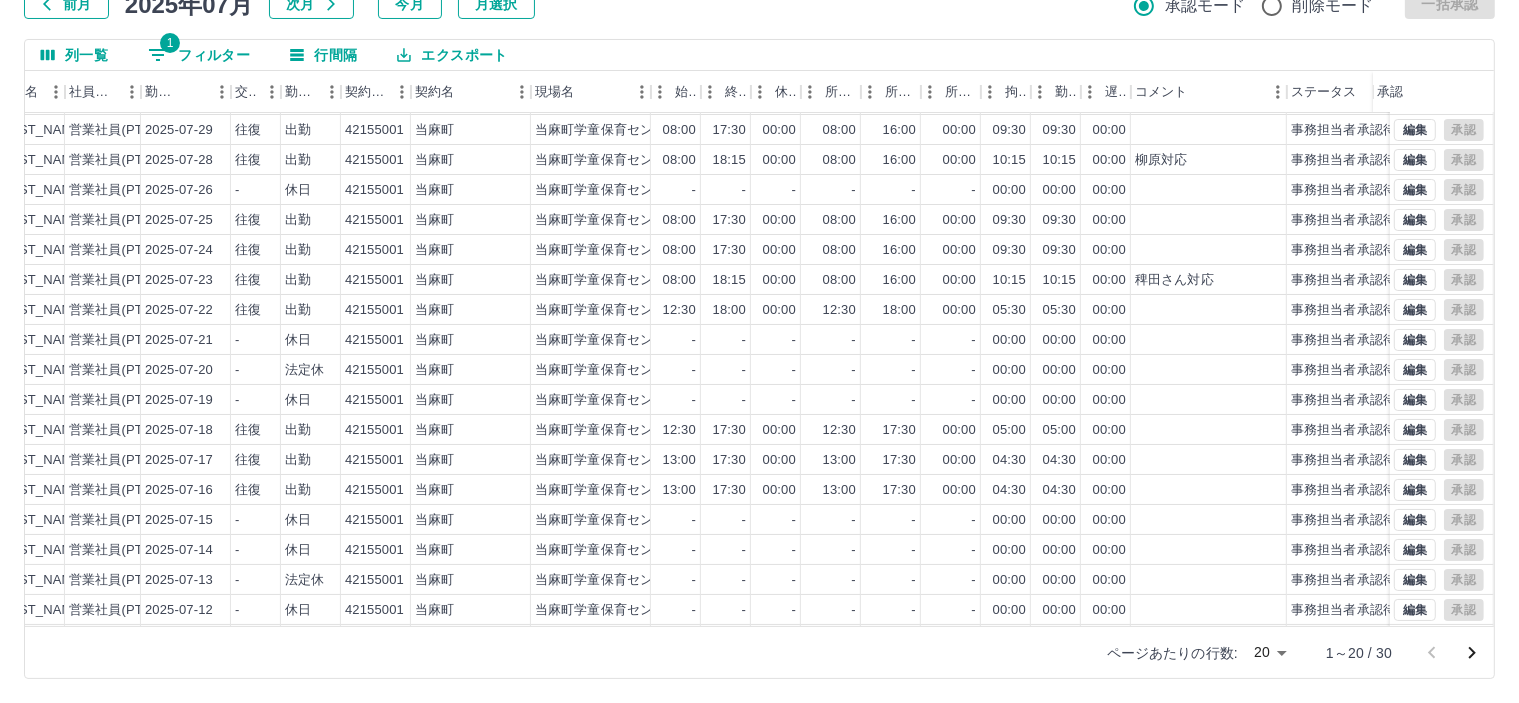 scroll, scrollTop: 103, scrollLeft: 260, axis: both 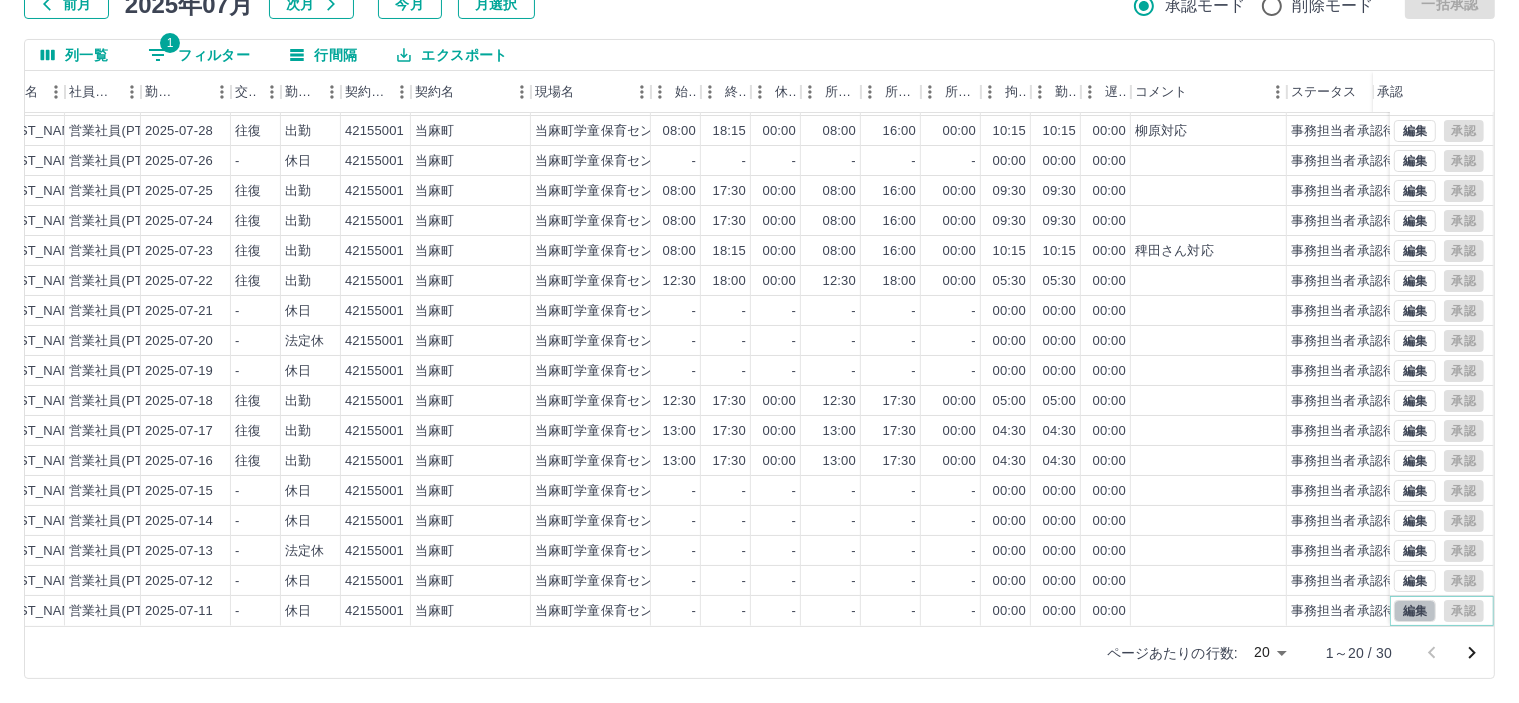 click on "編集" at bounding box center (1415, 611) 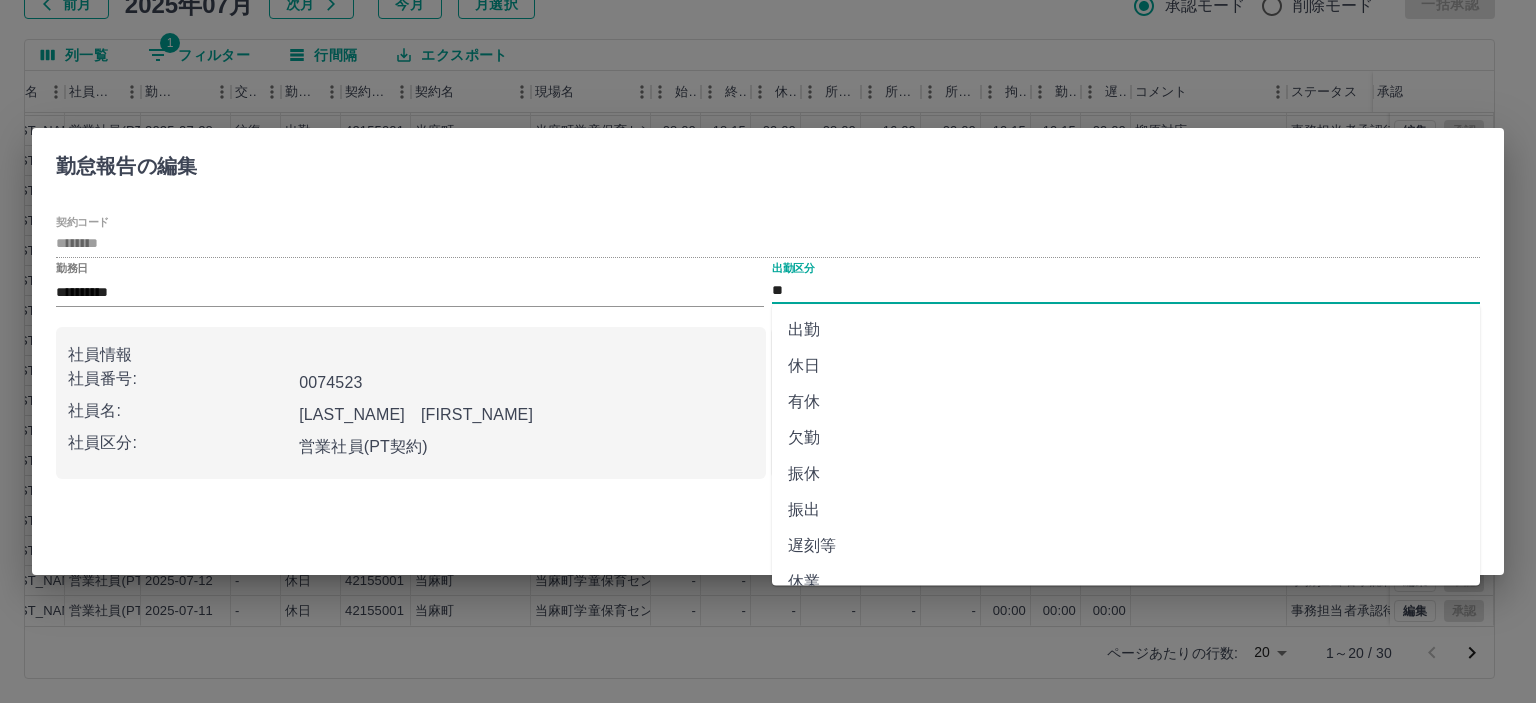 click on "**" at bounding box center [1126, 290] 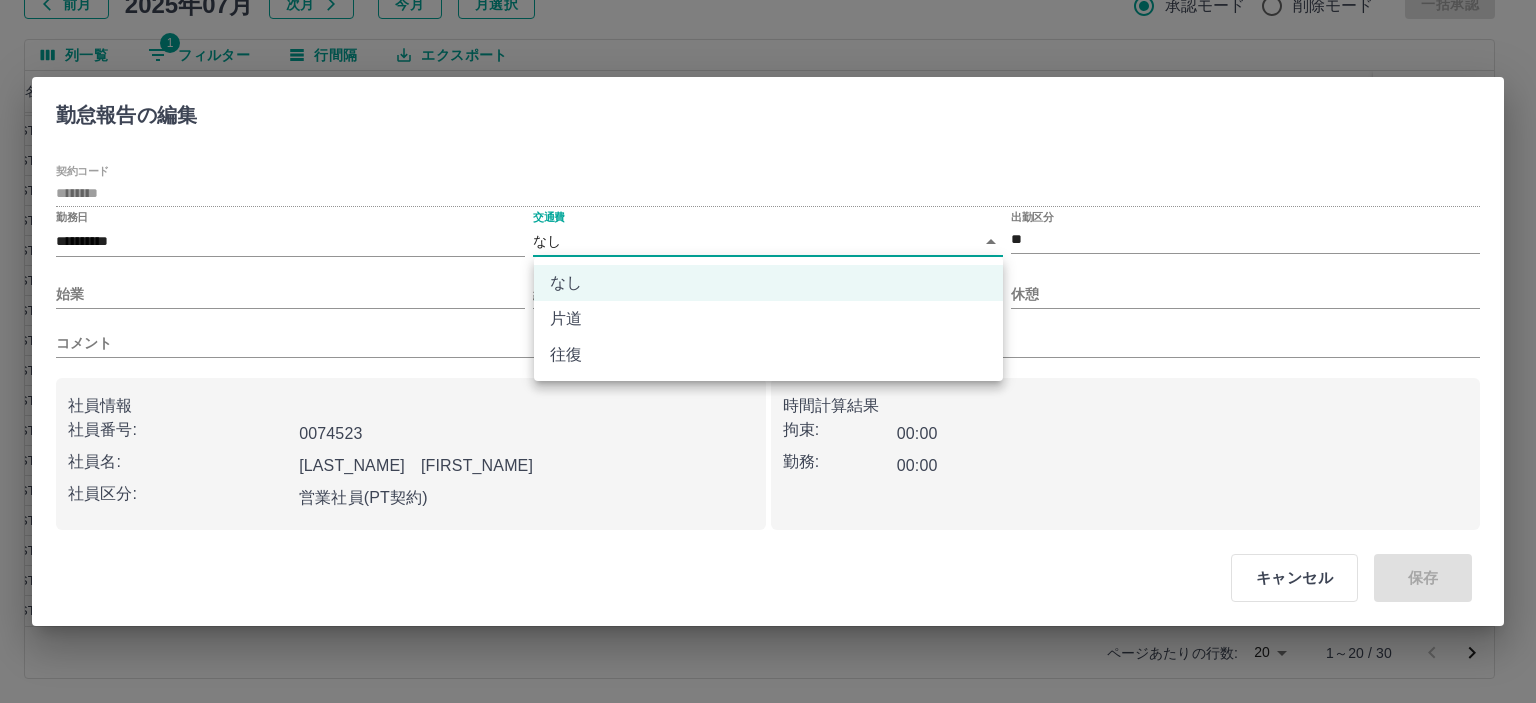 click on "SDH勤怠 半田　春菜 勤務実績承認 前月 2025年07月 次月 今月 月選択 承認モード 削除モード 一括承認 列一覧 1 フィルター 行間隔 エクスポート 承認フロー 社員番号 社員名 社員区分 勤務日 交通費 勤務区分 契約コード 契約名 現場名 始業 終業 休憩 所定開始 所定終業 所定休憩 拘束 勤務 遅刻等 コメント ステータス 承認 現 事 Ａ 営 0074523 宮下　美佐江 営業社員(PT契約) 2025-07-30 往復 出勤 42155001 当麻町 当麻町学童保育センター 08:00 17:30 00:00 08:00 16:00 00:00 09:30 09:30 00:00 事務担当者承認待 現 事 Ａ 営 0074523 宮下　美佐江 営業社員(PT契約) 2025-07-29 往復 出勤 42155001 当麻町 当麻町学童保育センター 08:00 17:30 00:00 08:00 16:00 00:00 09:30 09:30 00:00 事務担当者承認待 現 事 Ａ 営 0074523 宮下　美佐江 営業社員(PT契約) 2025-07-28 往復 出勤 42155001 当麻町 当麻町学童保育センター -" at bounding box center (768, 280) 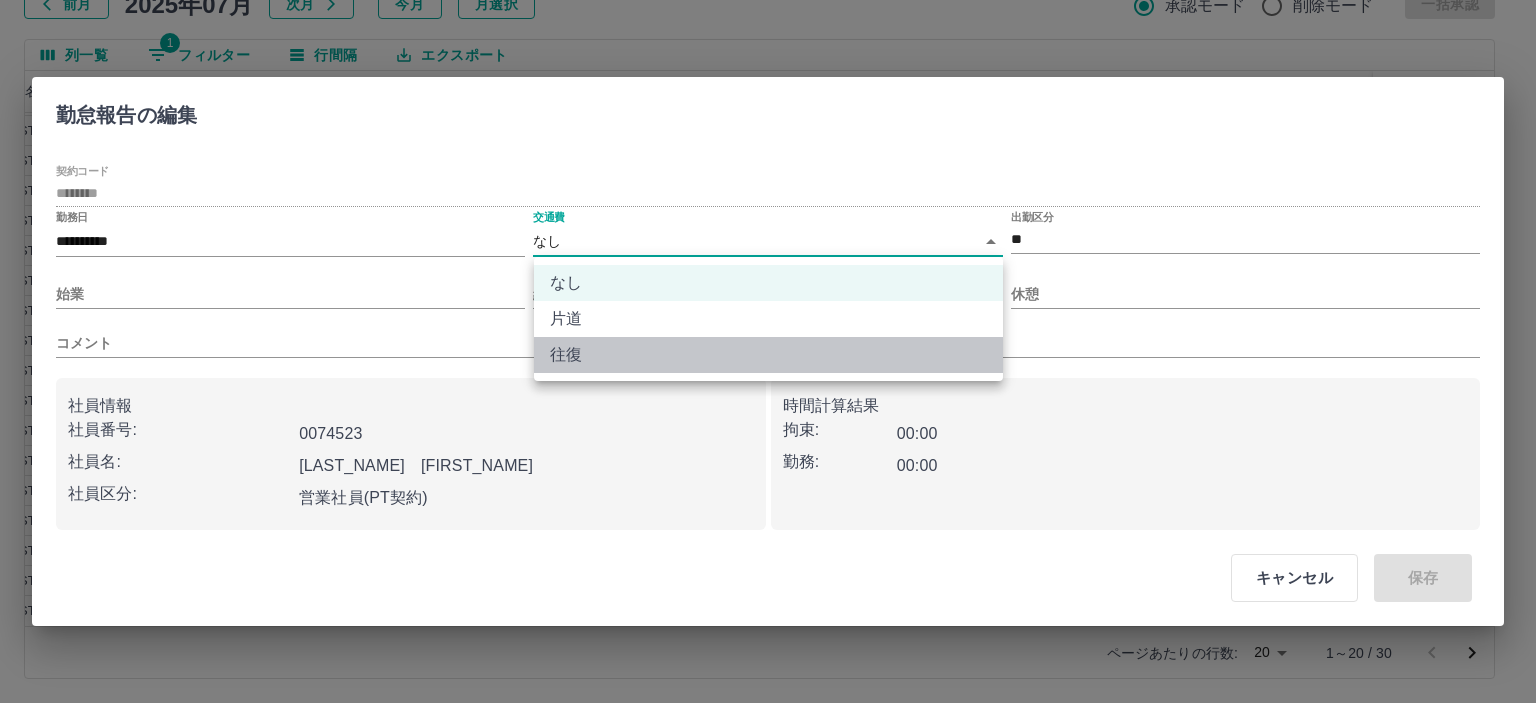 click on "往復" at bounding box center [768, 355] 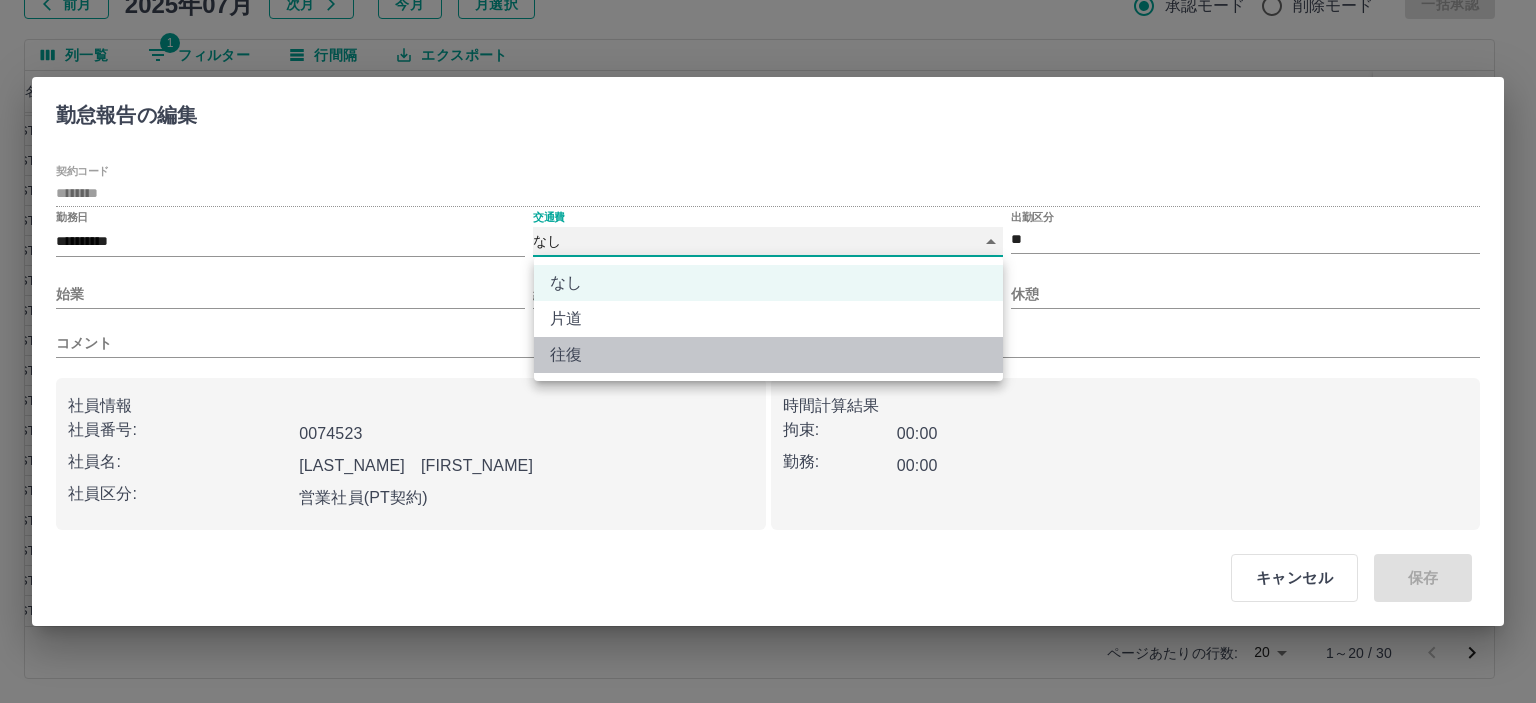 type on "******" 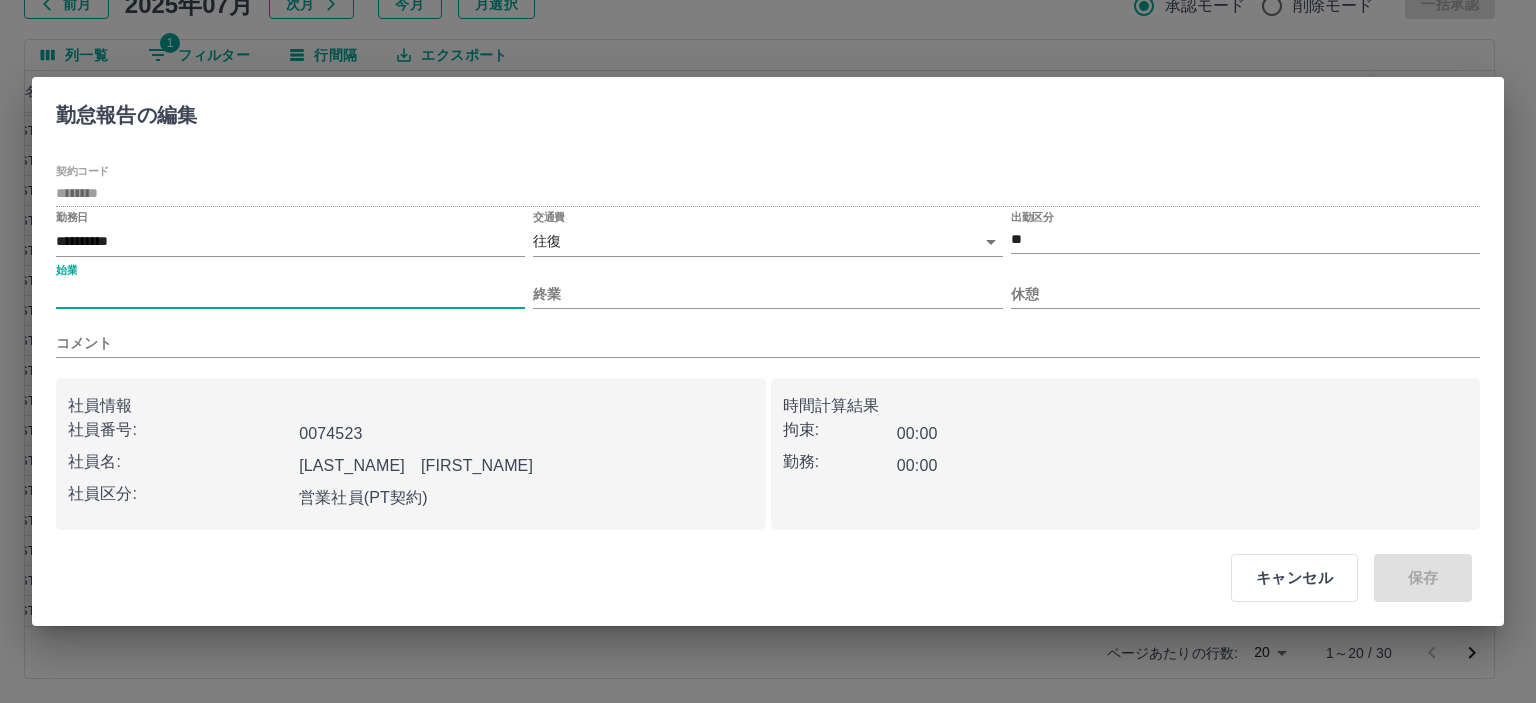 click on "始業" at bounding box center (290, 294) 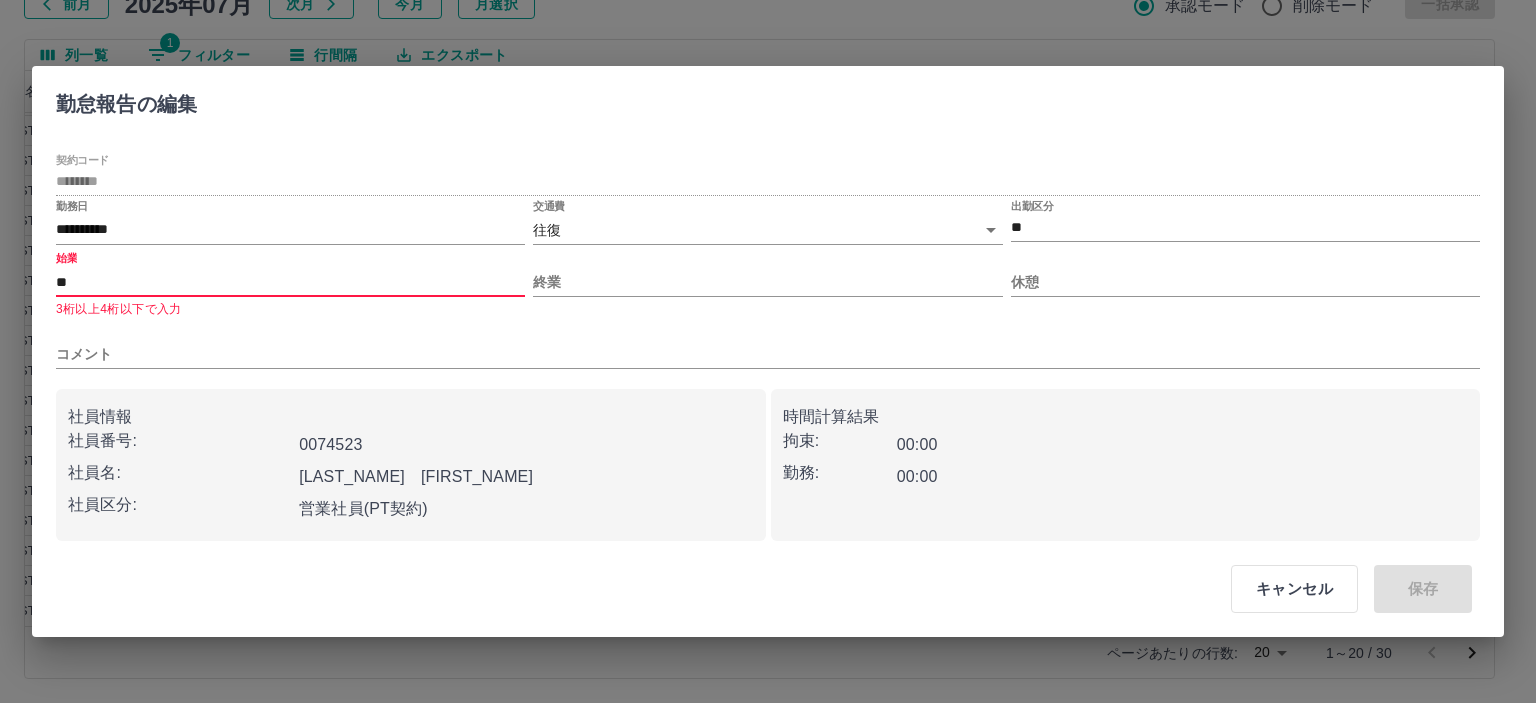 type on "*" 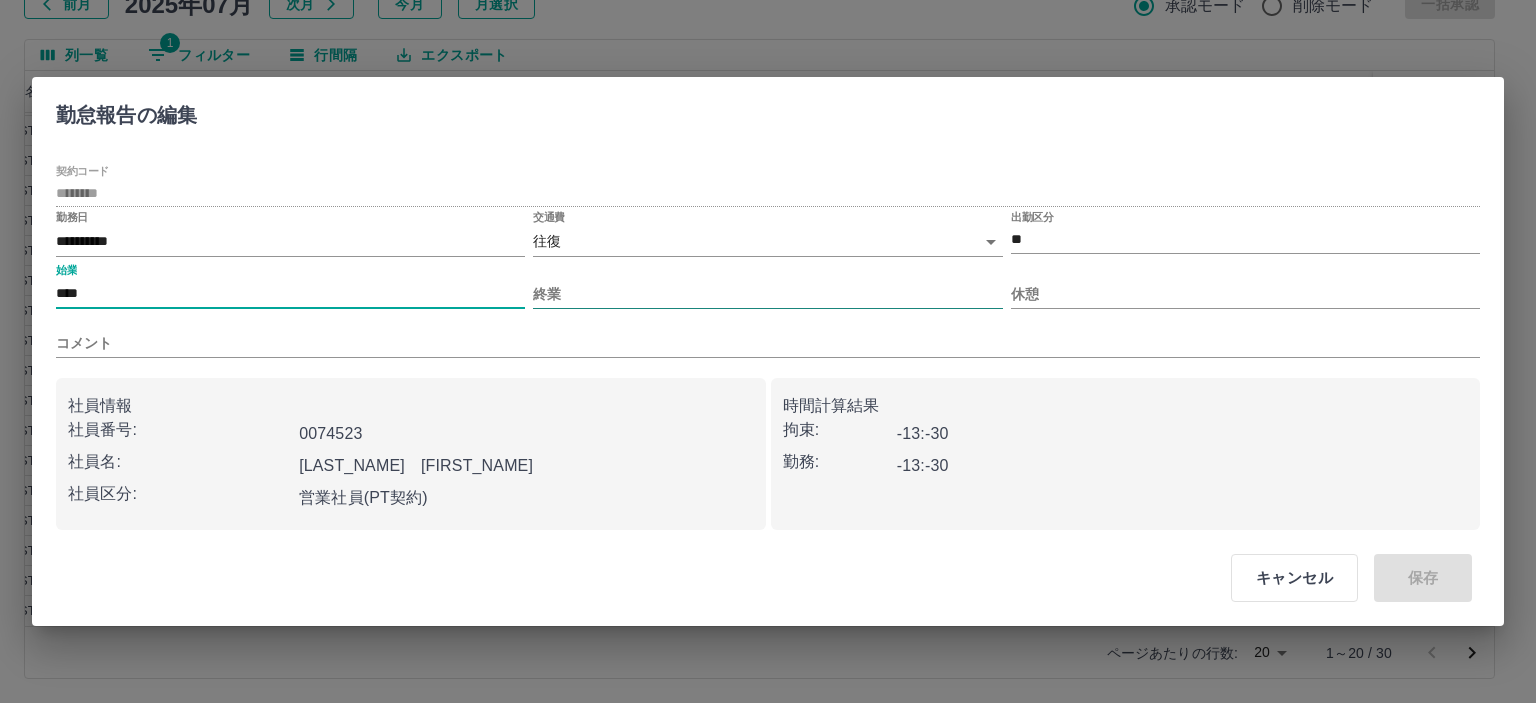 type on "****" 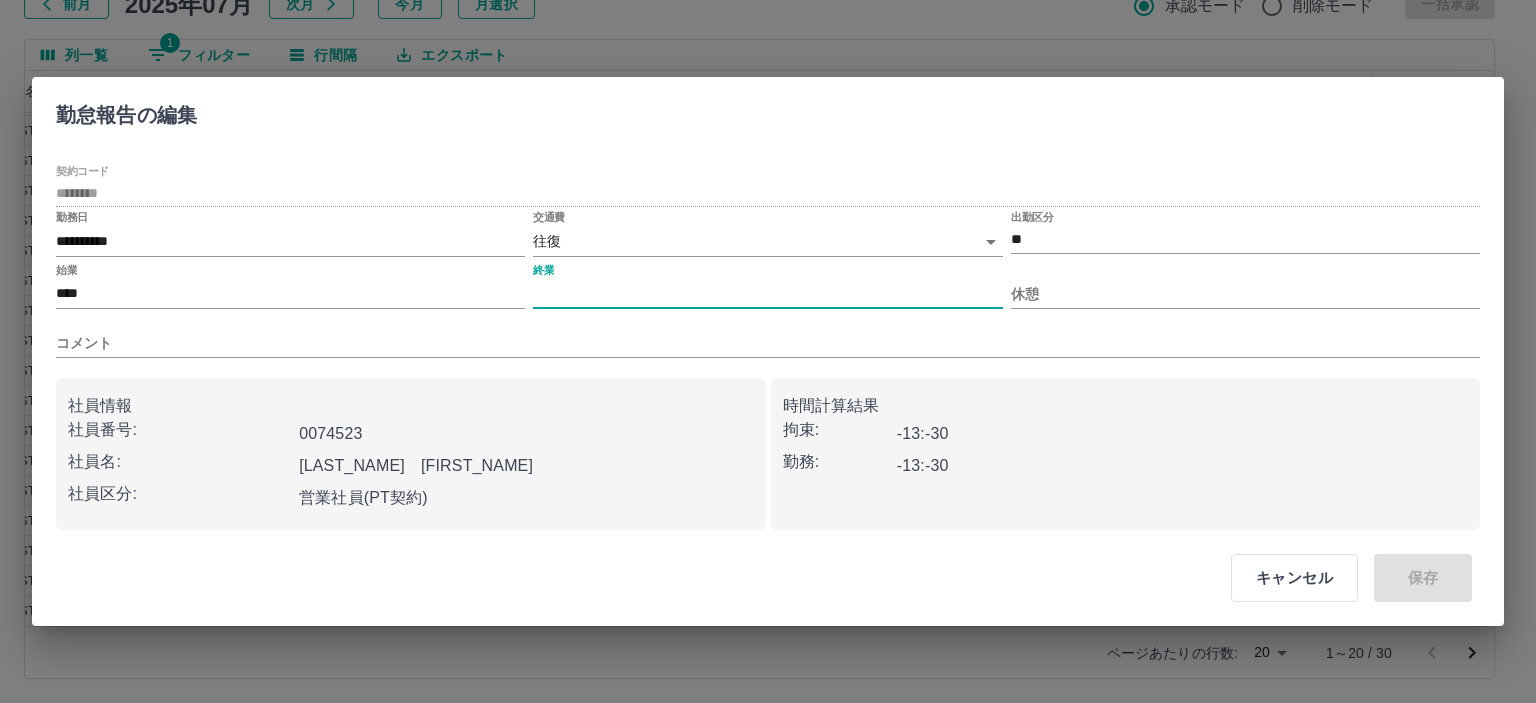 click on "終業" at bounding box center (767, 294) 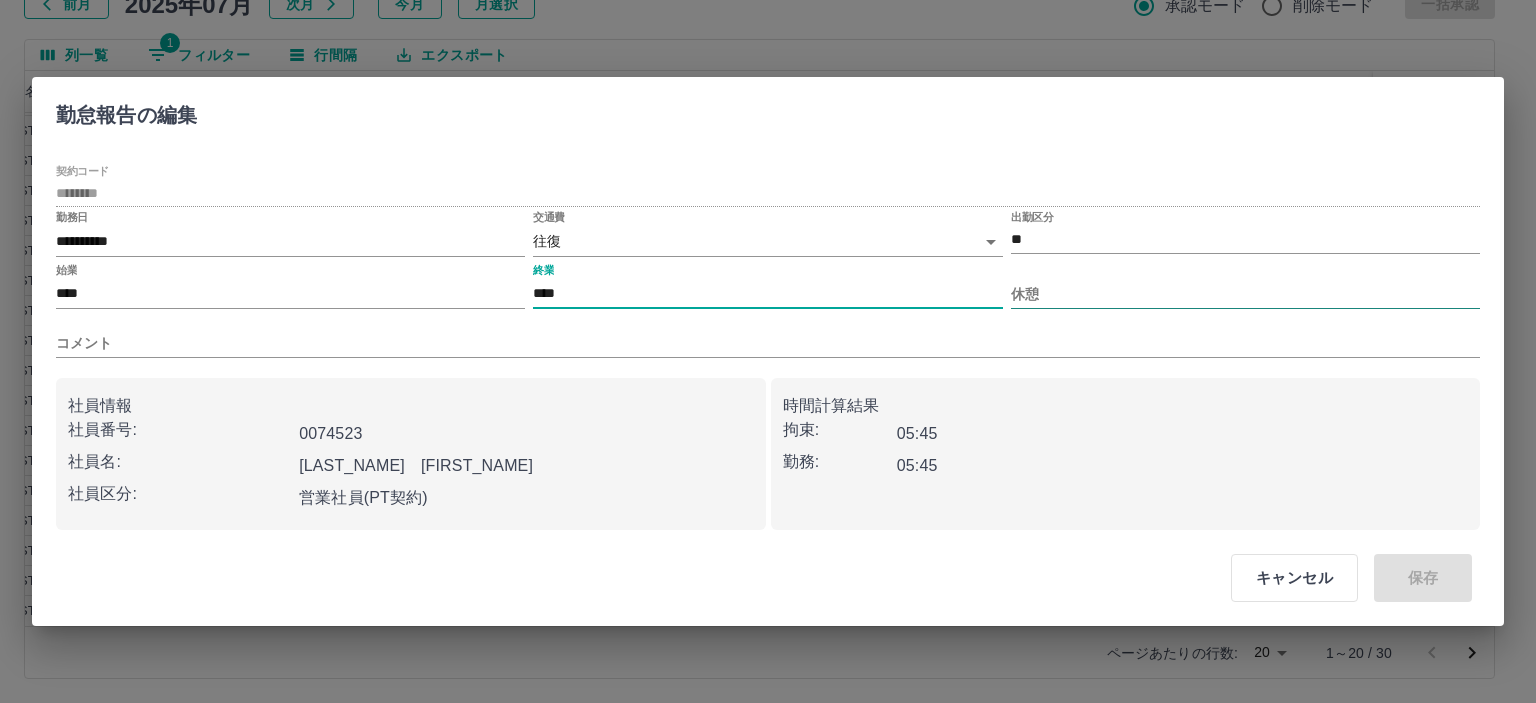 type on "****" 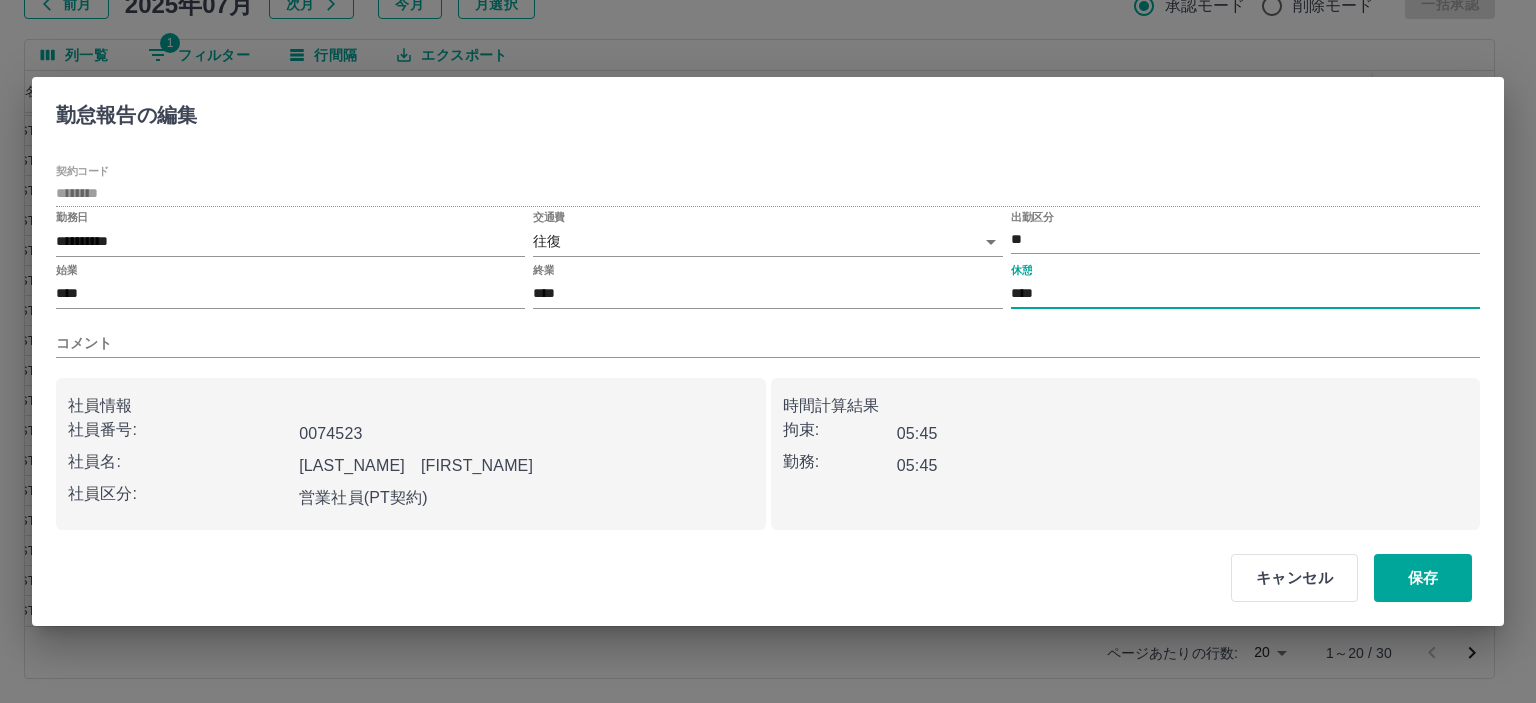 type on "****" 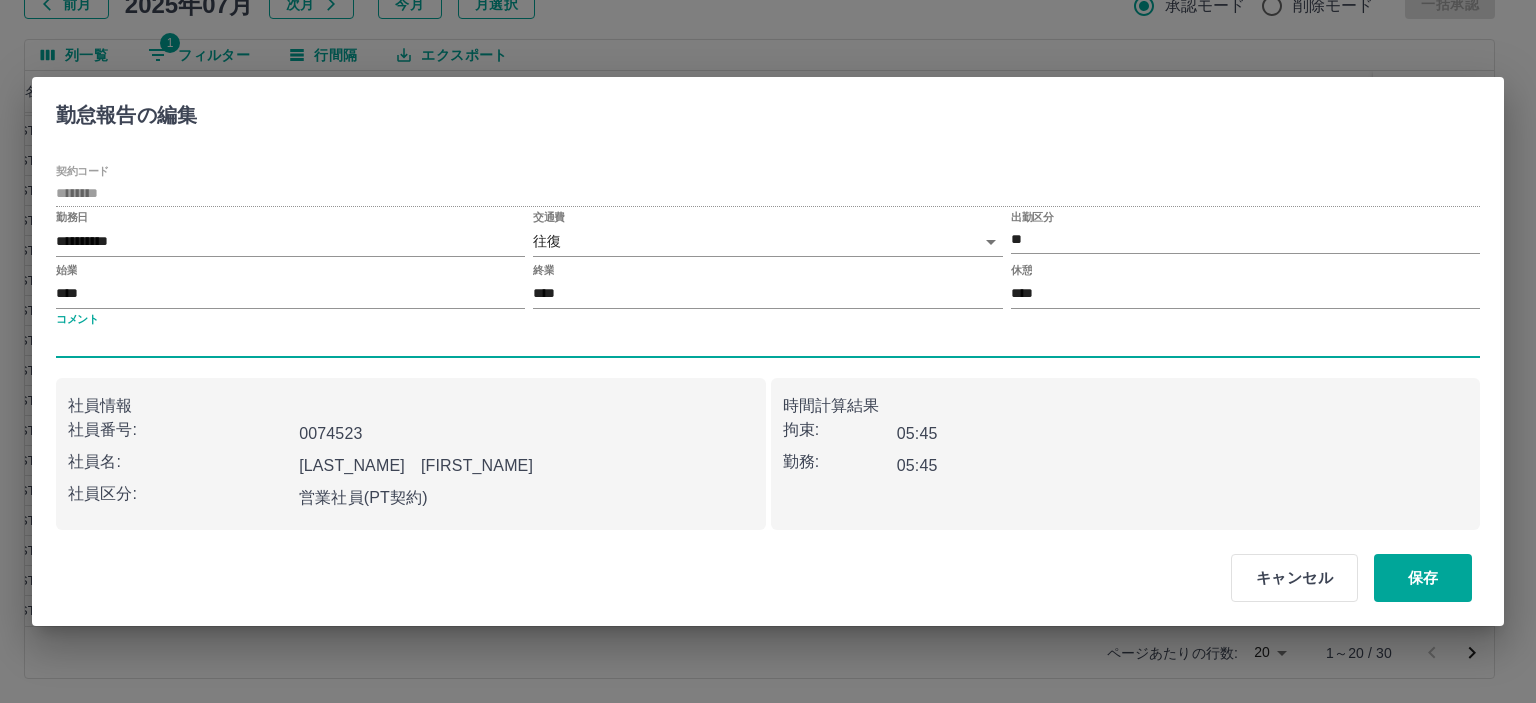 click on "コメント" at bounding box center [768, 343] 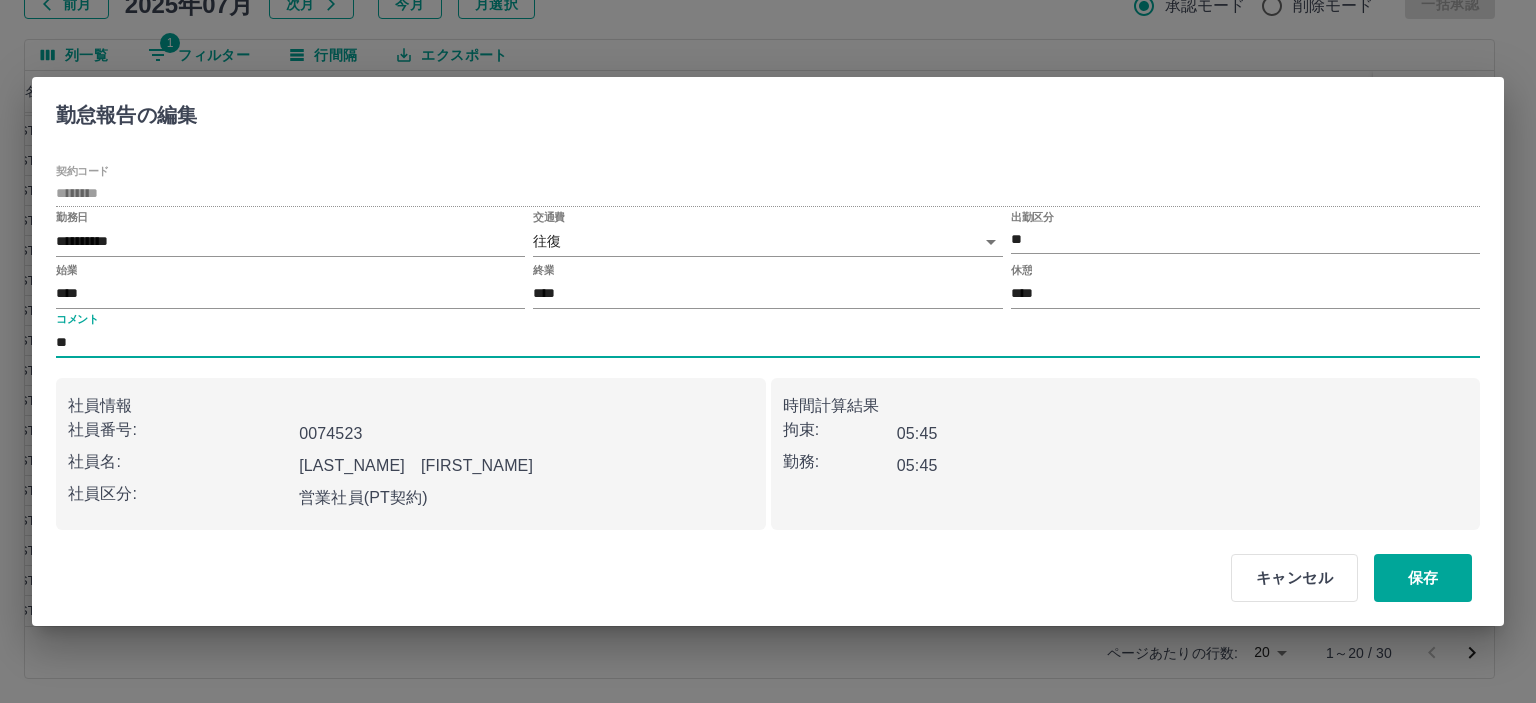 type on "*********" 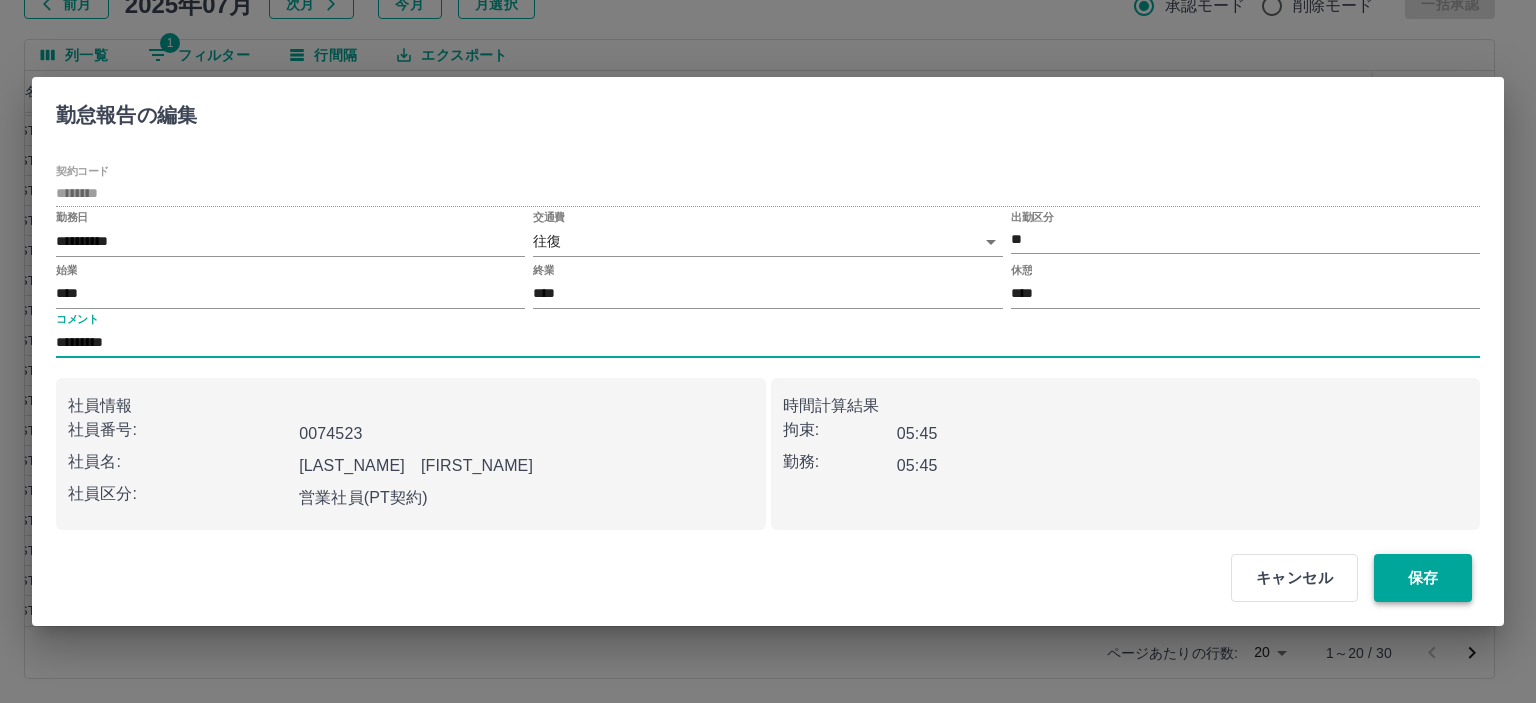 click on "保存" at bounding box center (1423, 578) 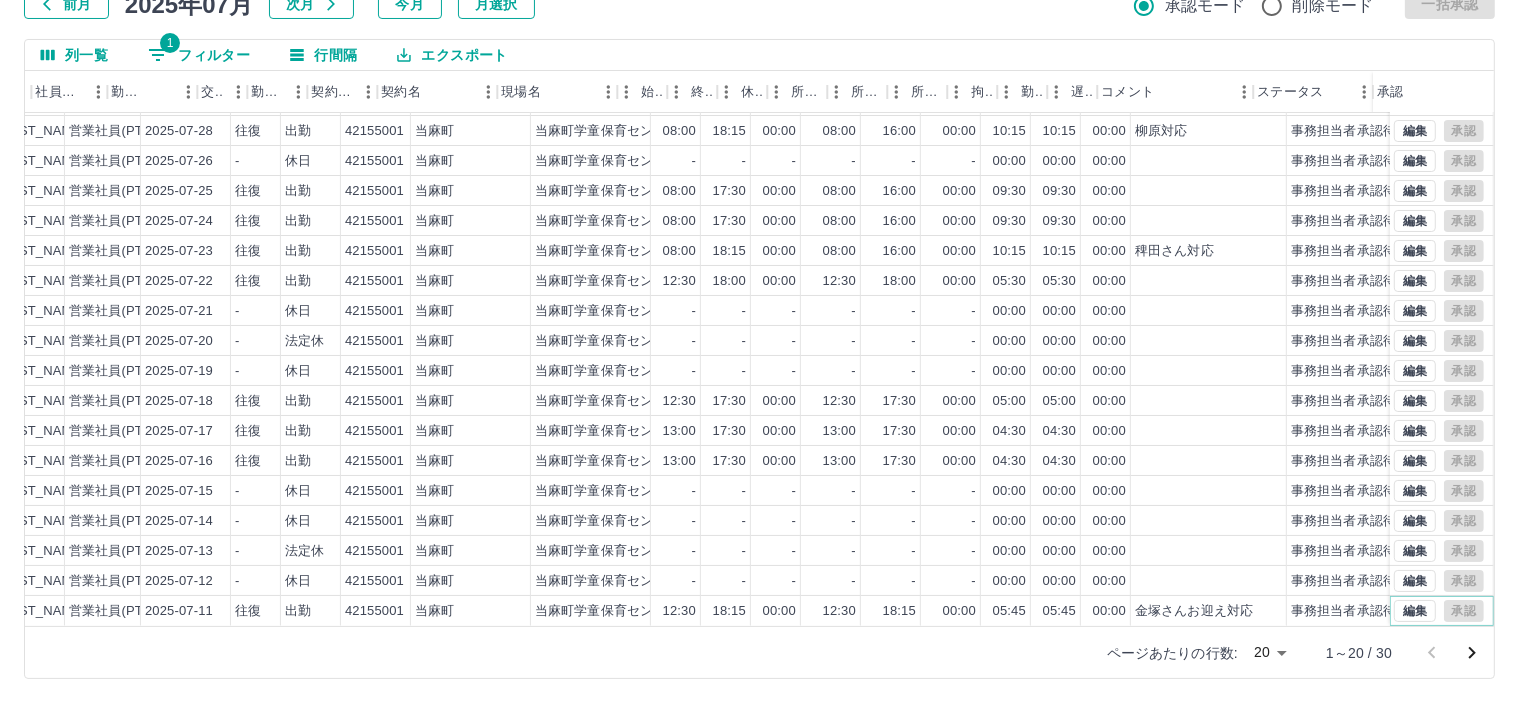 scroll, scrollTop: 103, scrollLeft: 293, axis: both 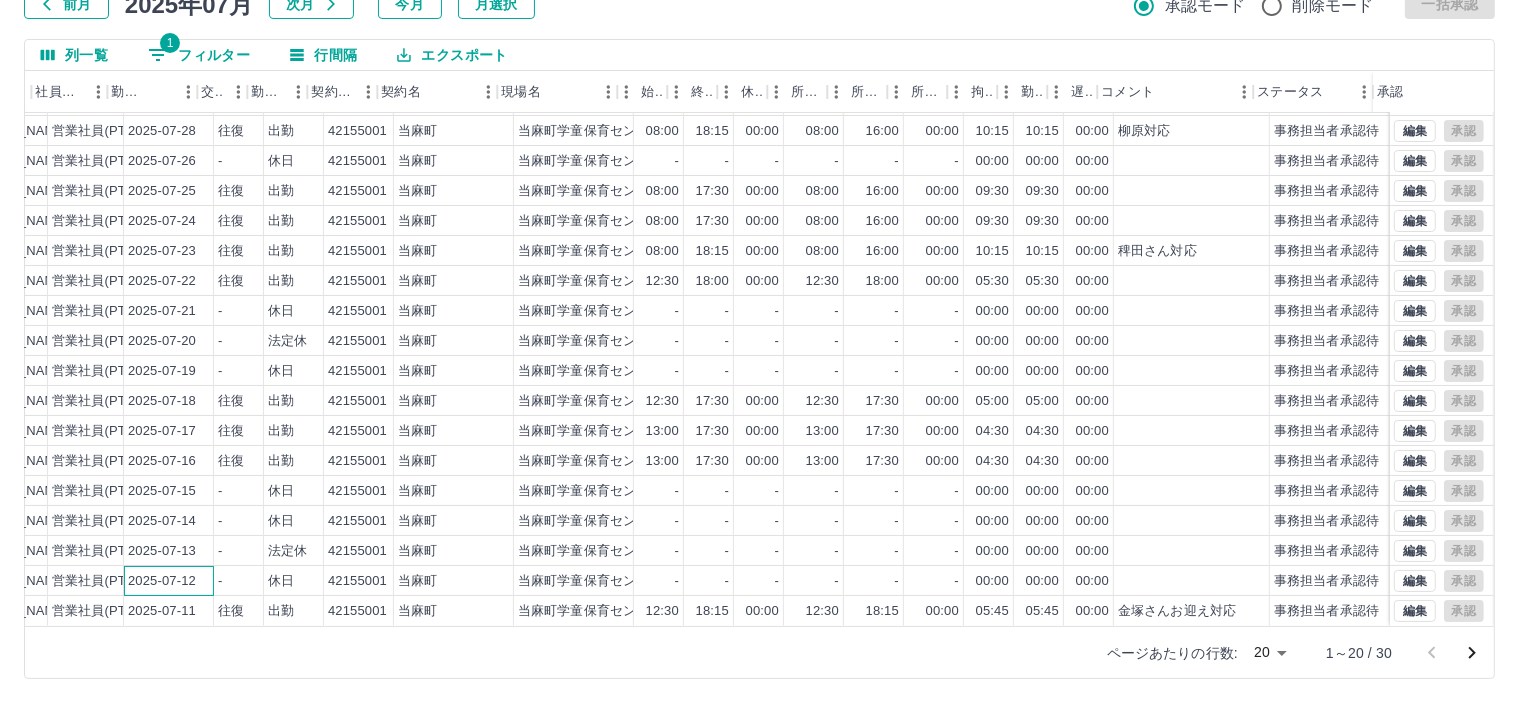 click on "2025-07-12" at bounding box center [162, 581] 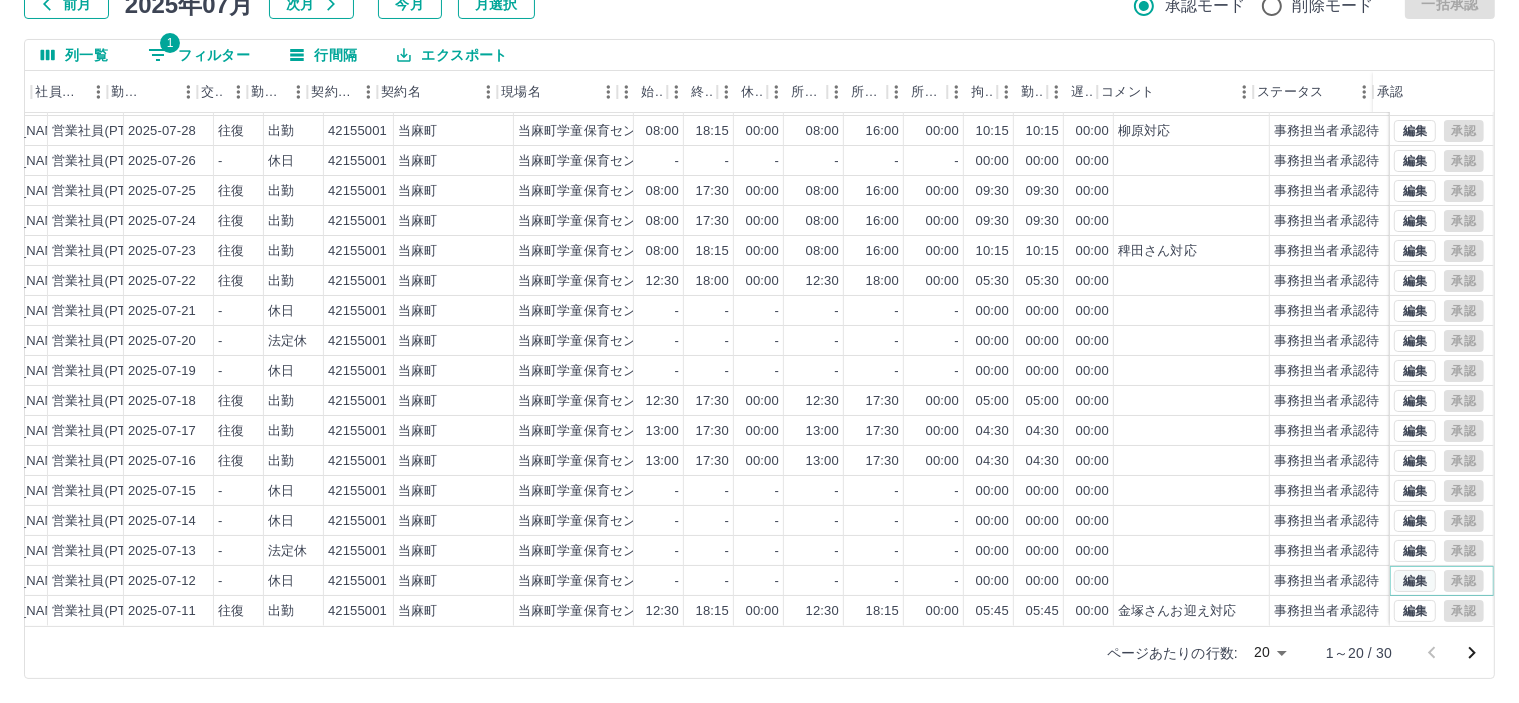 click on "編集" at bounding box center [1415, 581] 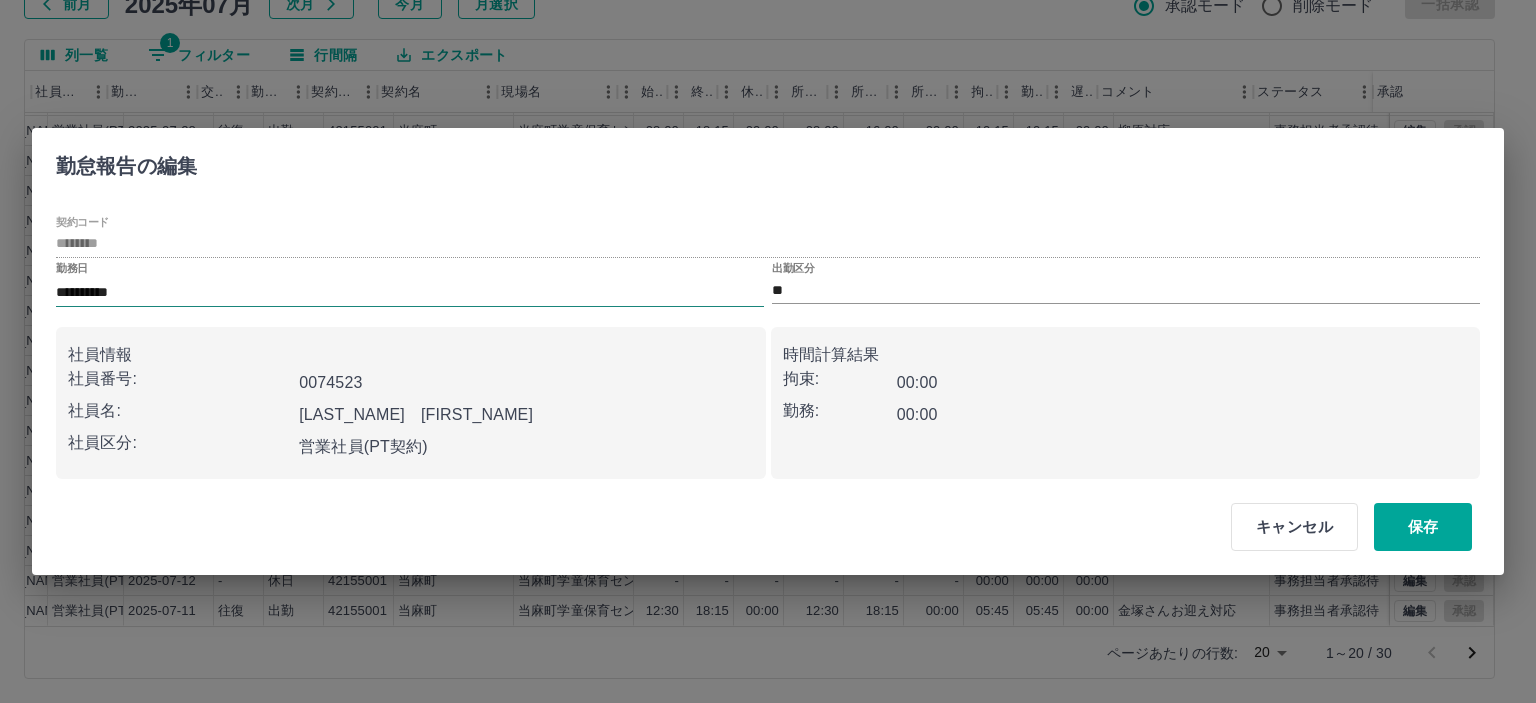 click on "**********" at bounding box center [410, 292] 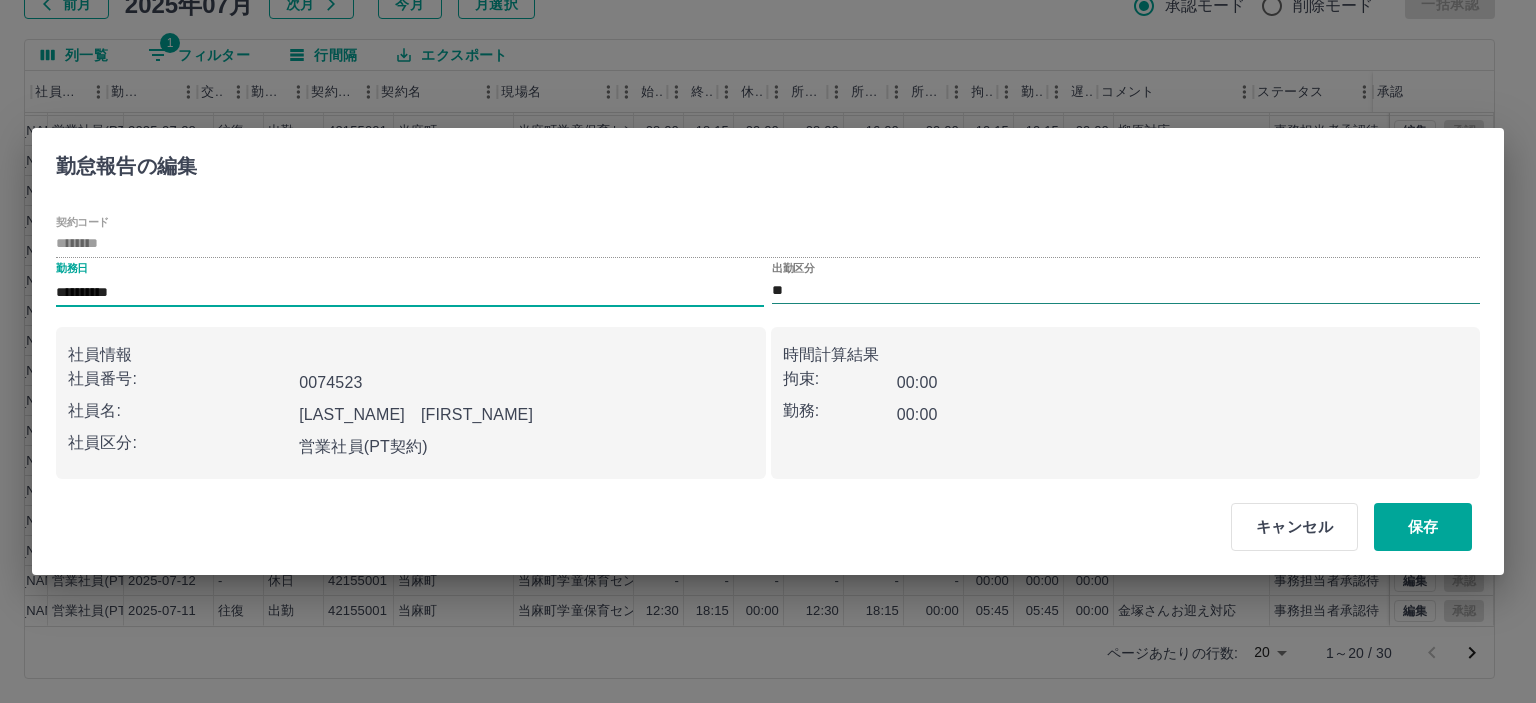 click on "**" at bounding box center [1126, 290] 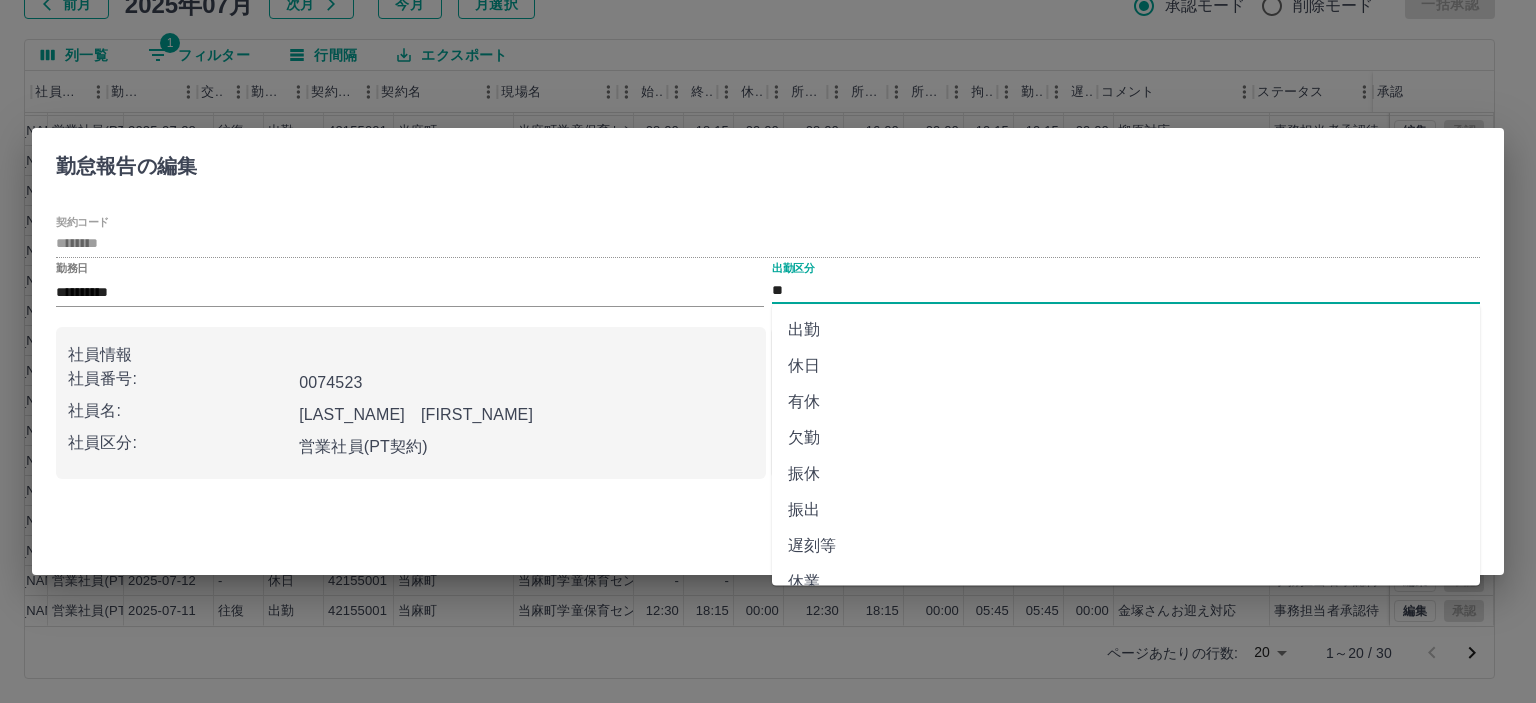 click on "出勤" at bounding box center (1126, 330) 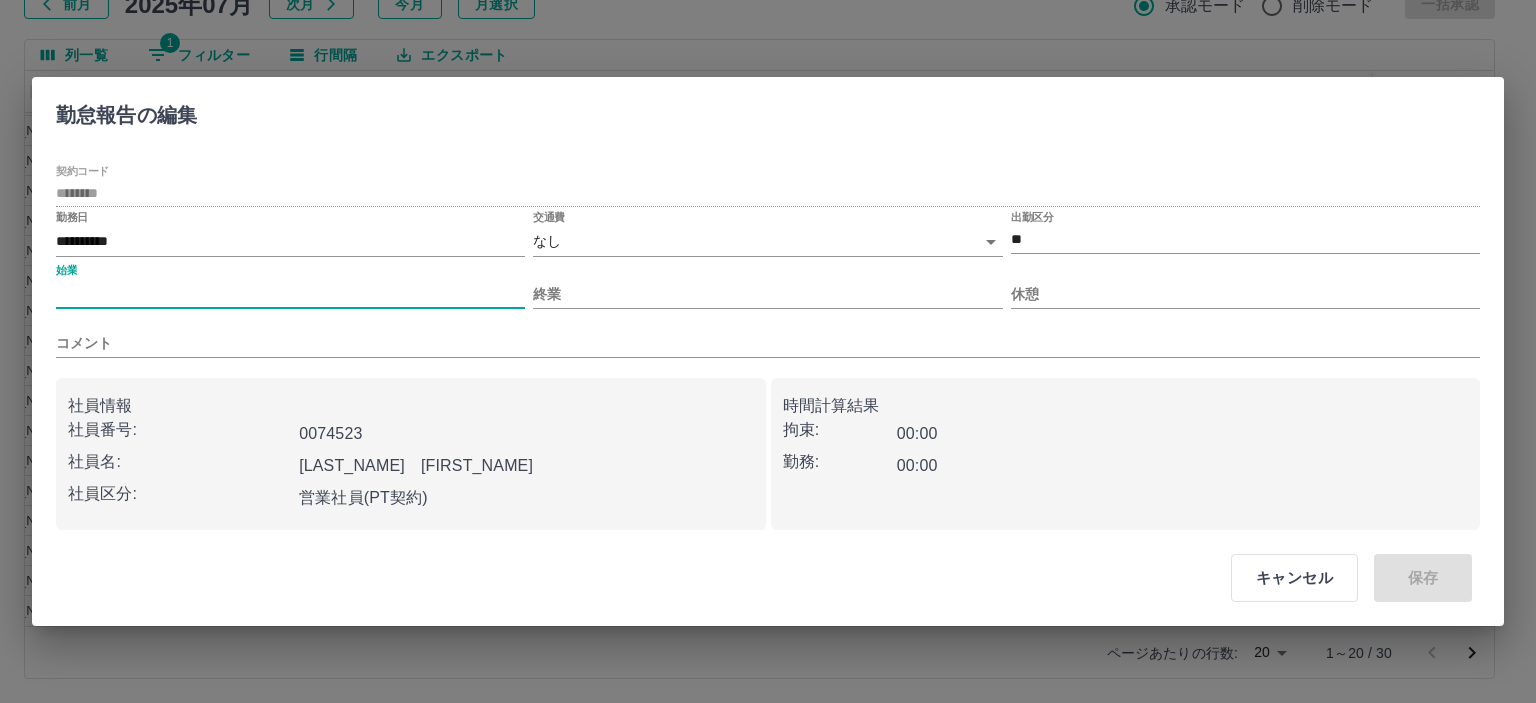 click on "始業" at bounding box center (290, 294) 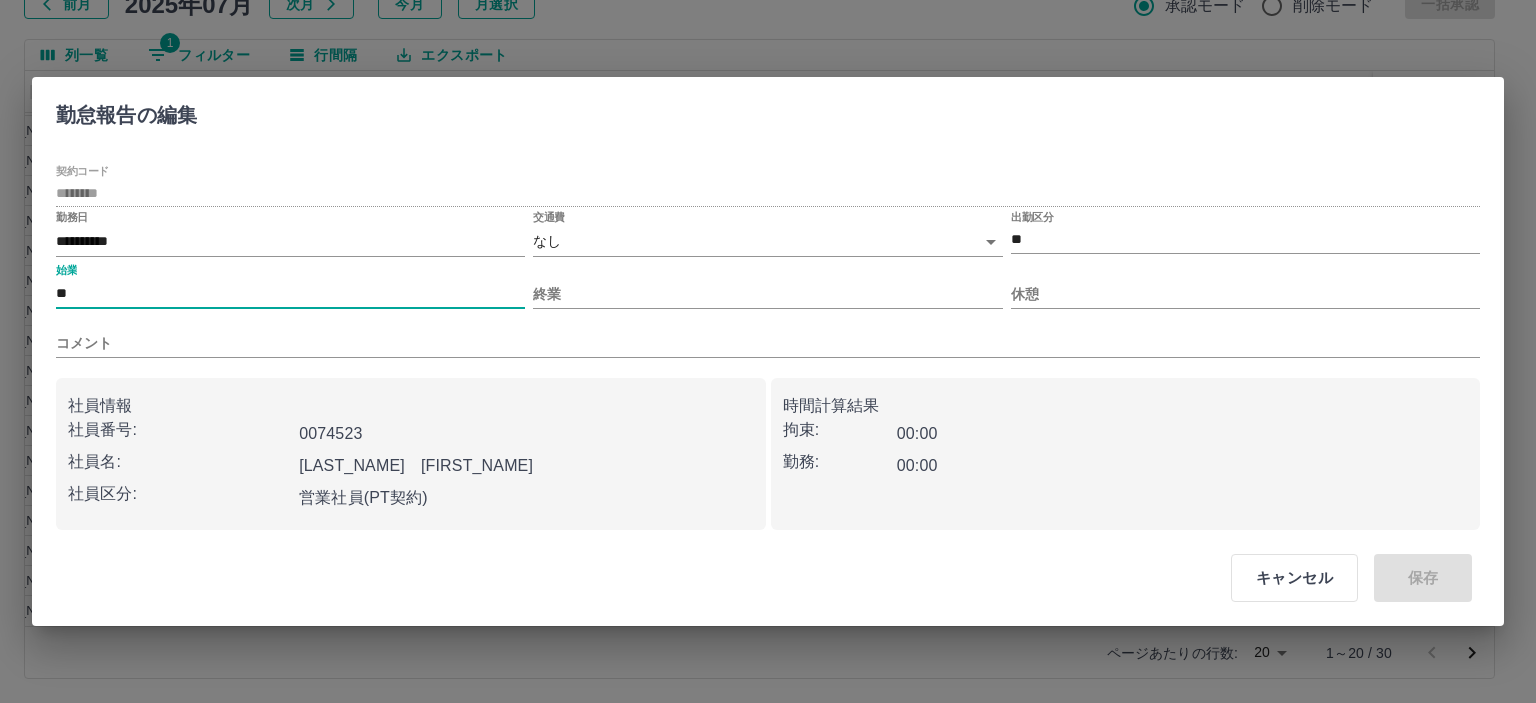 type on "*" 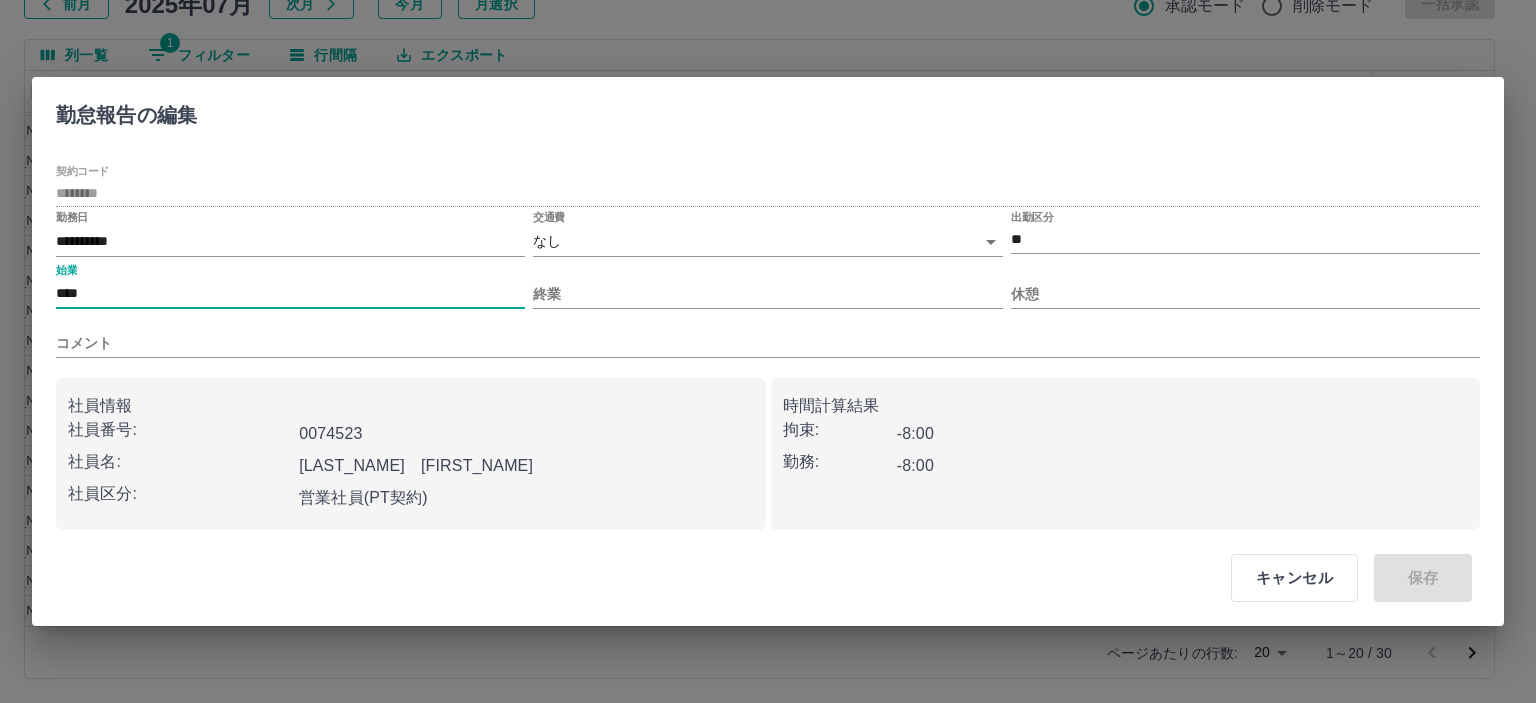 type on "****" 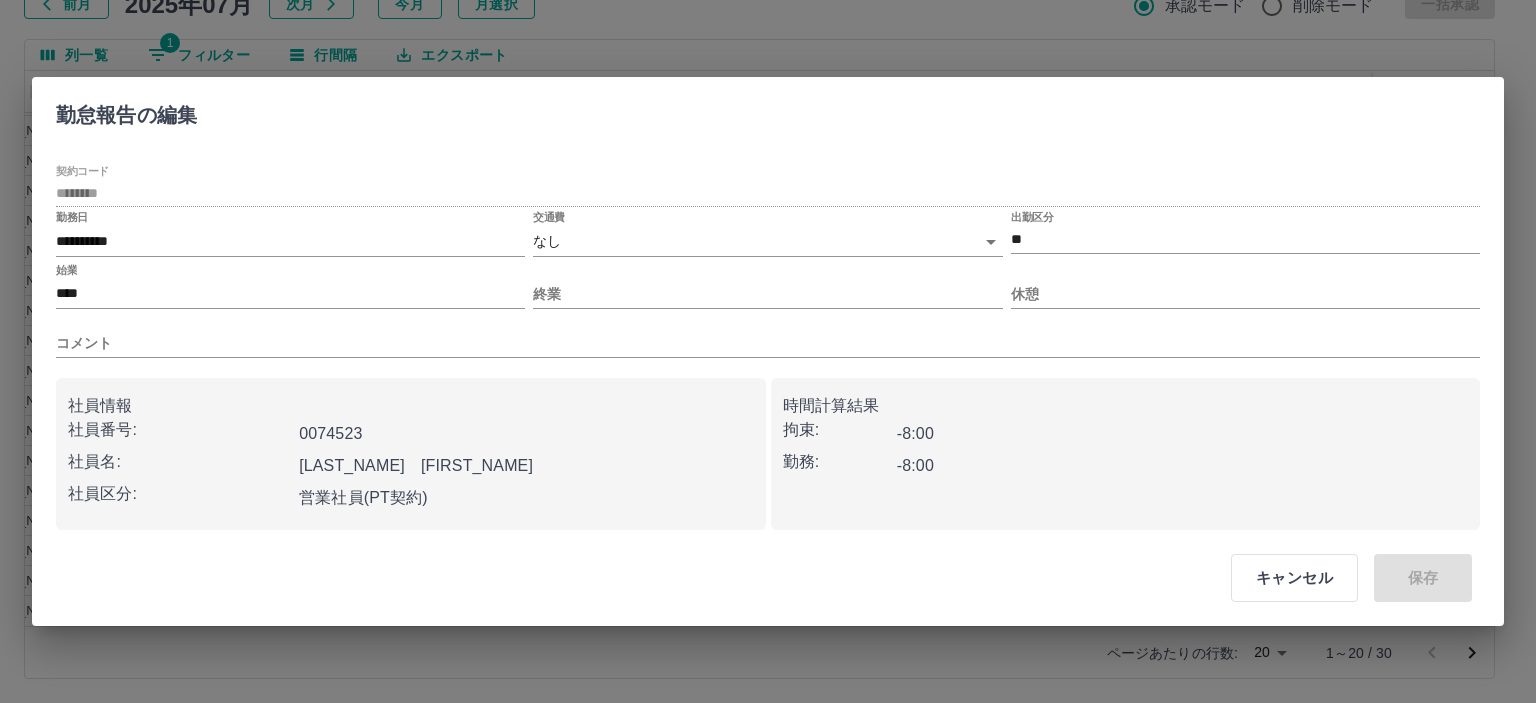 click on "終業" at bounding box center (767, 286) 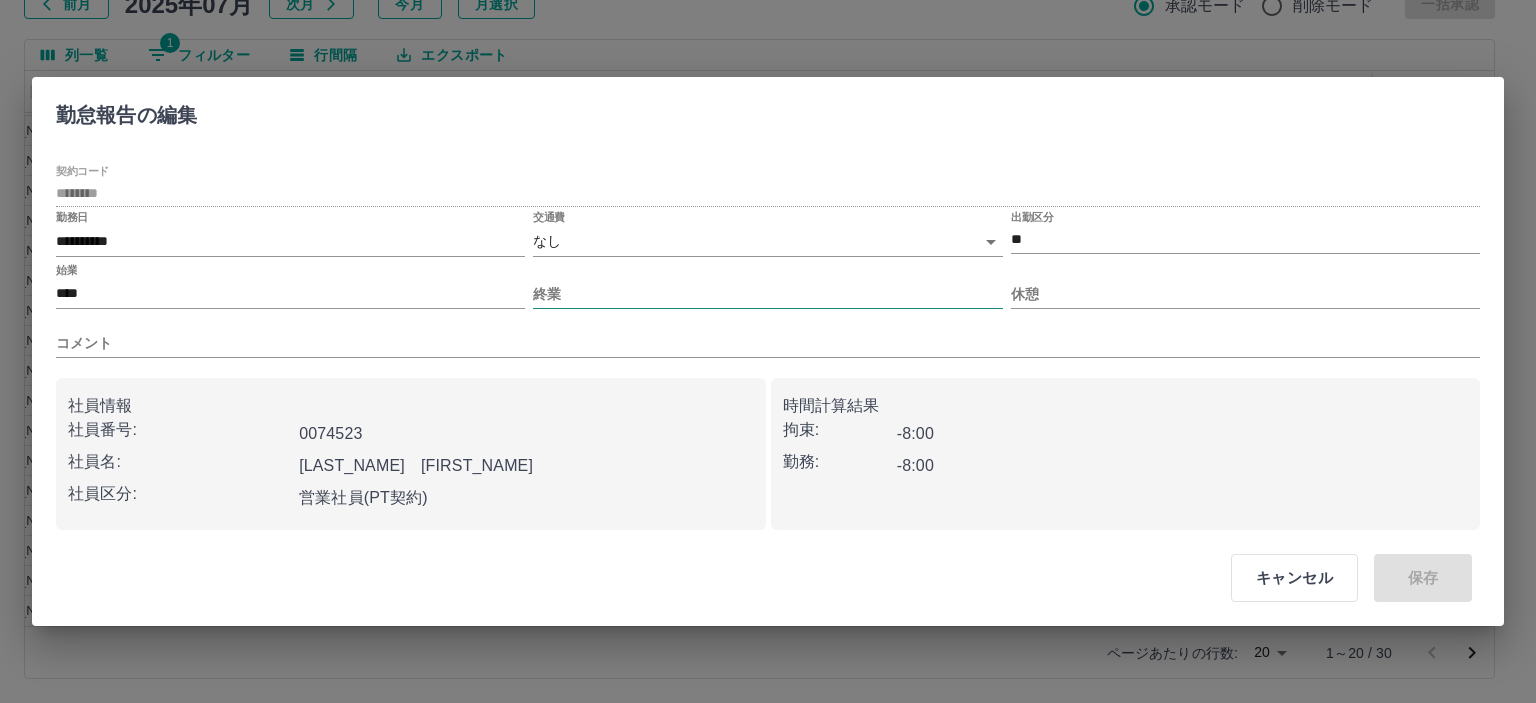 click on "終業" at bounding box center [767, 294] 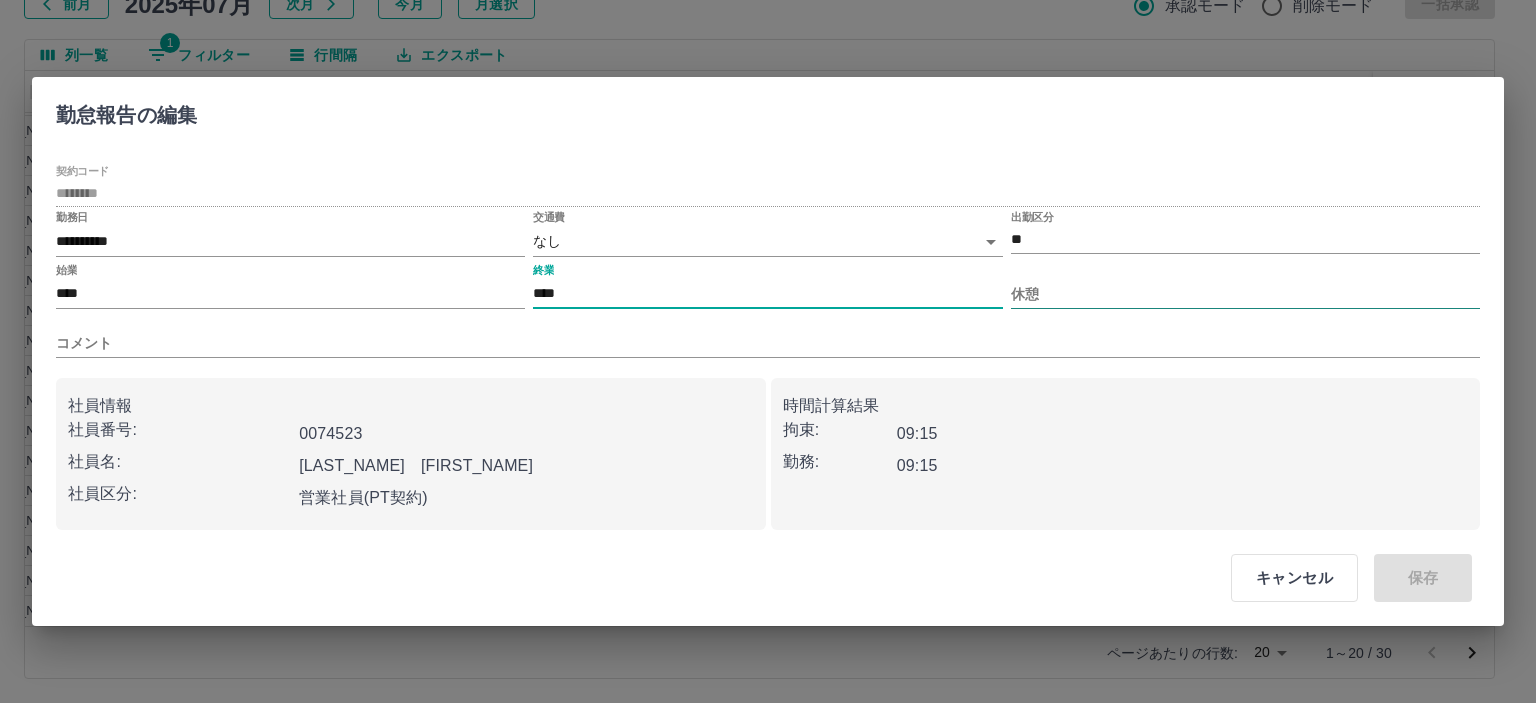 type on "****" 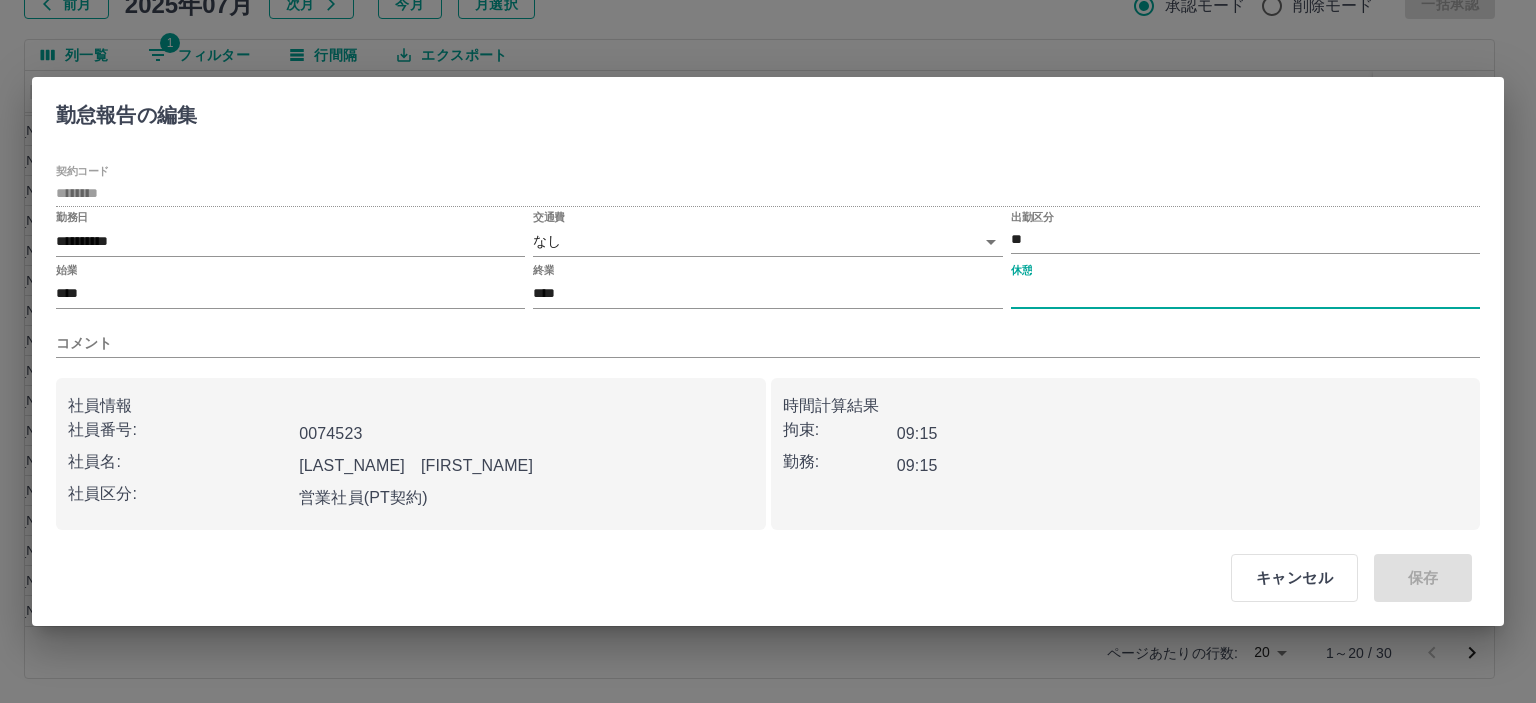 click on "休憩" at bounding box center (1245, 294) 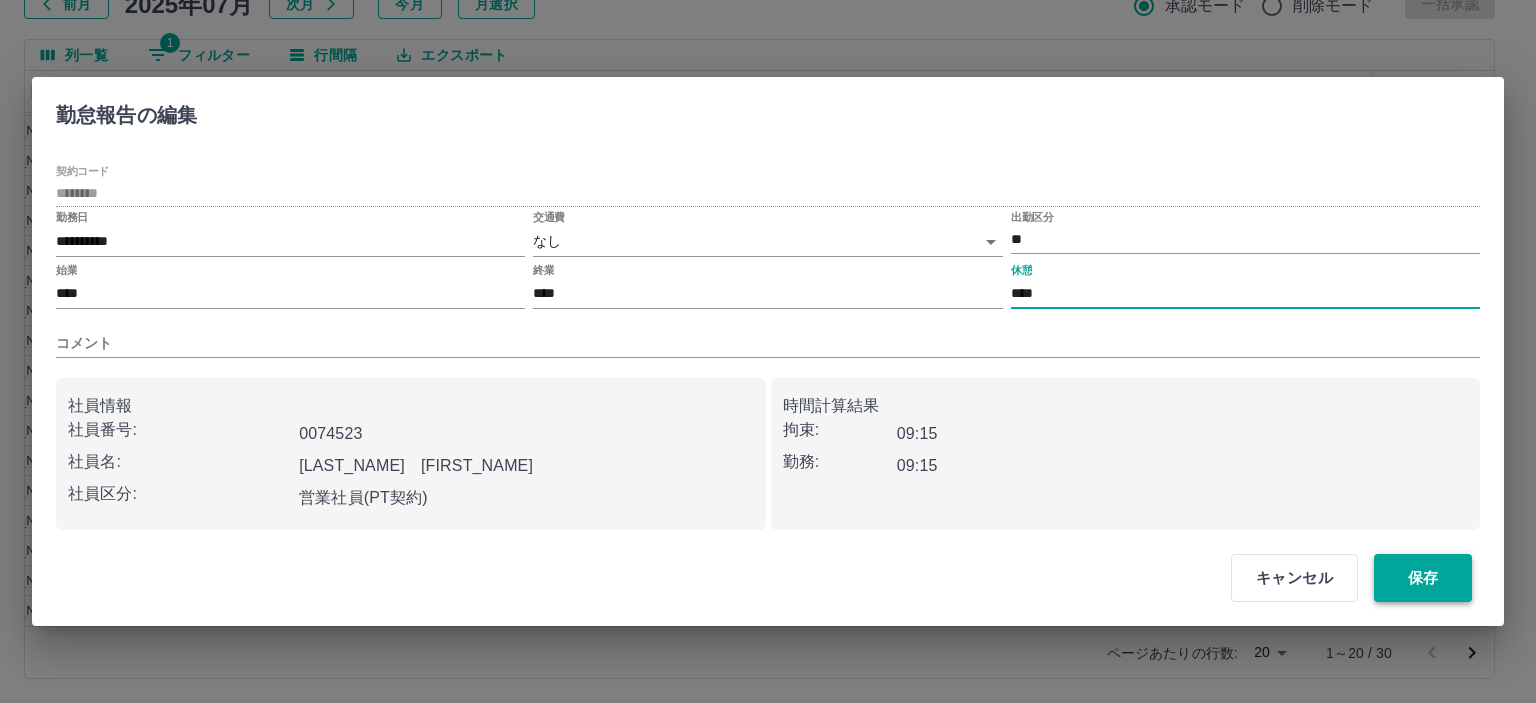 type on "****" 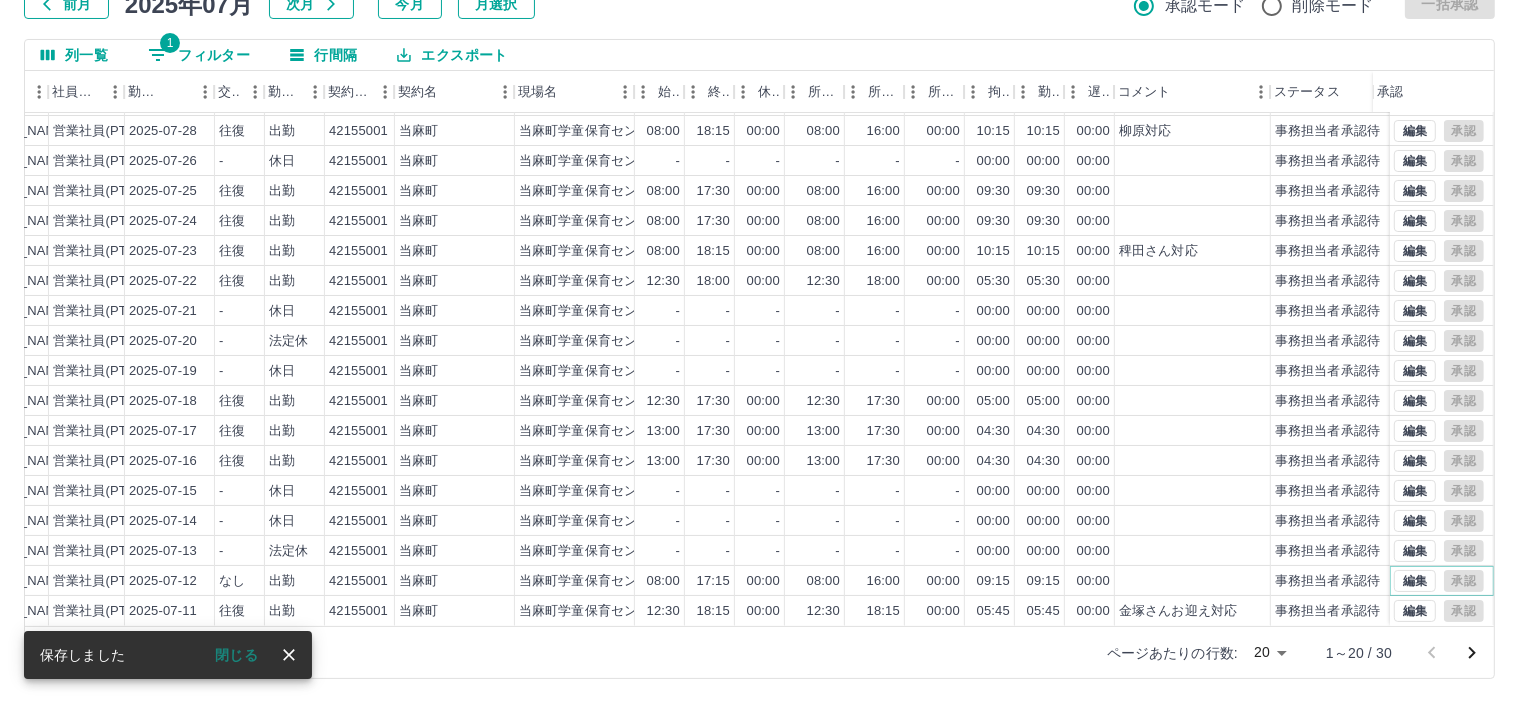 scroll, scrollTop: 0, scrollLeft: 276, axis: horizontal 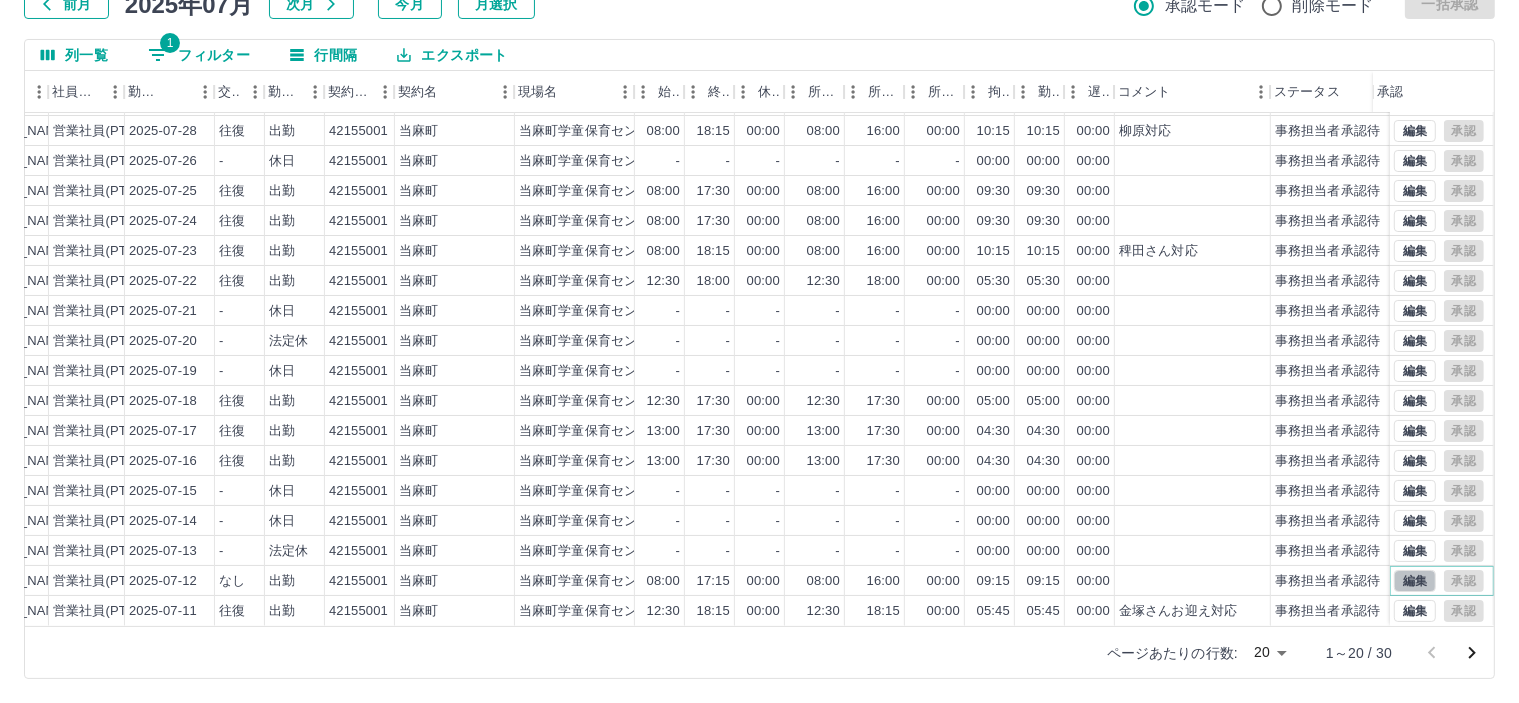 click on "編集" at bounding box center [1415, 581] 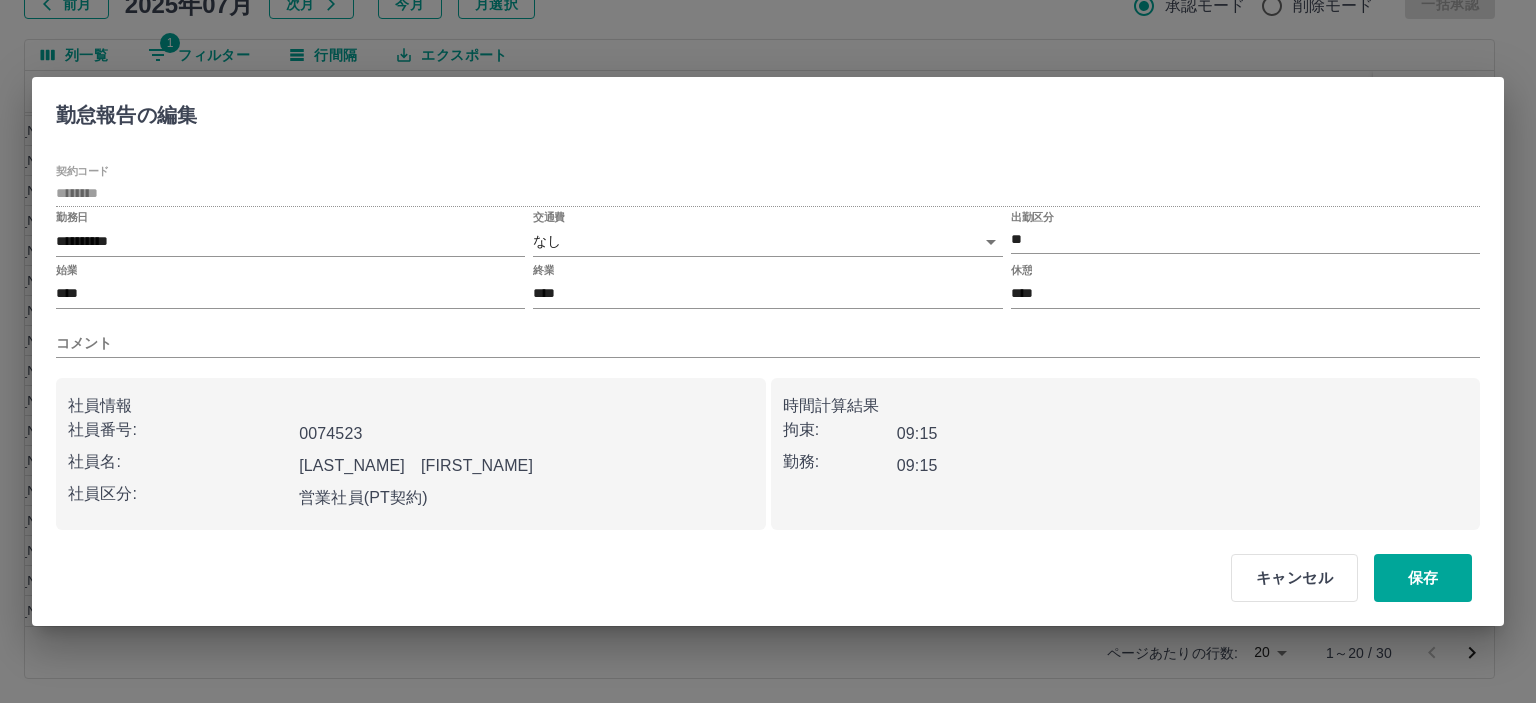 click on "交通費 なし ****" at bounding box center (767, 235) 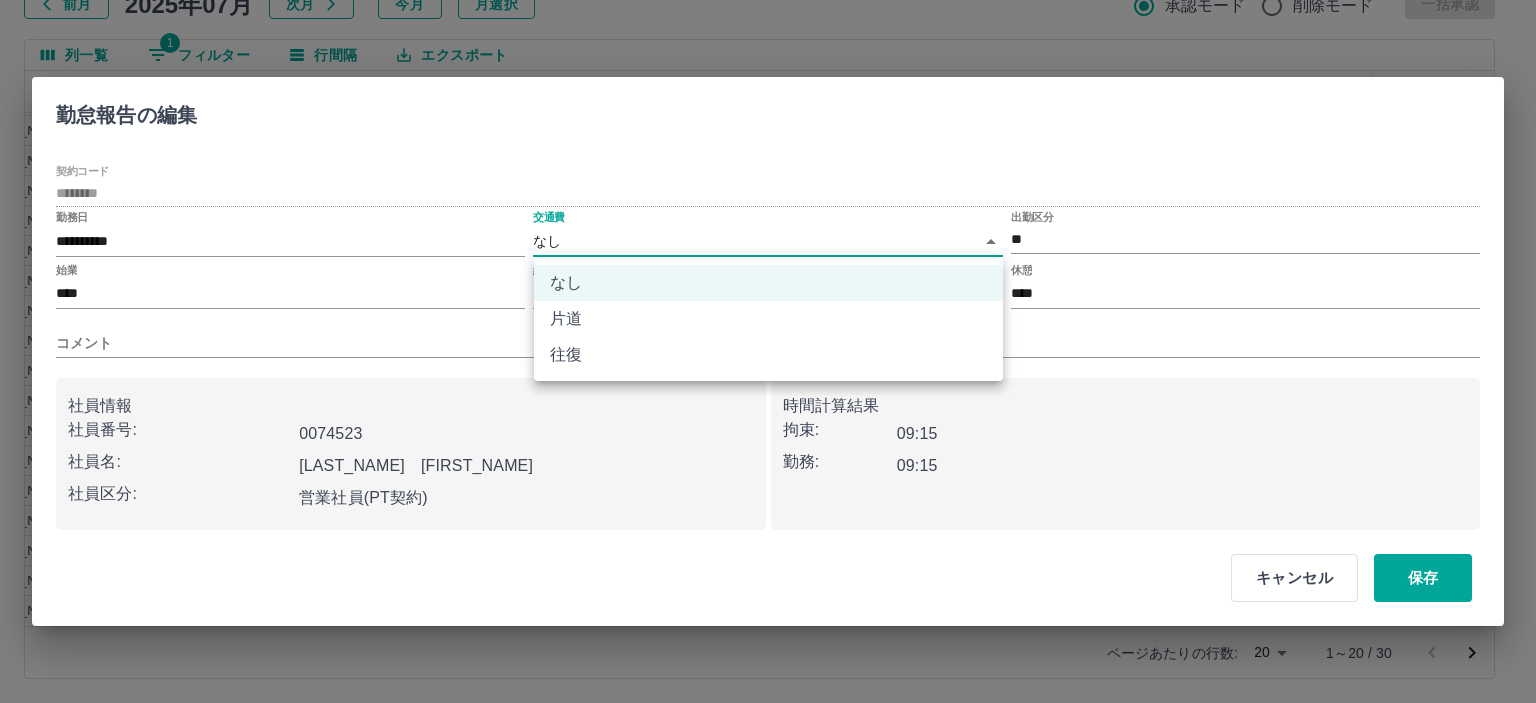 click on "SDH勤怠 半田　春菜 勤務実績承認 前月 2025年07月 次月 今月 月選択 承認モード 削除モード 一括承認 列一覧 1 フィルター 行間隔 エクスポート 承認フロー 社員番号 社員名 社員区分 勤務日 交通費 勤務区分 契約コード 契約名 現場名 始業 終業 休憩 所定開始 所定終業 所定休憩 拘束 勤務 遅刻等 コメント ステータス 承認 現 事 Ａ 営 0074523 宮下　美佐江 営業社員(PT契約) 2025-07-30 往復 出勤 42155001 当麻町 当麻町学童保育センター 08:00 17:30 00:00 08:00 16:00 00:00 09:30 09:30 00:00 事務担当者承認待 現 事 Ａ 営 0074523 宮下　美佐江 営業社員(PT契約) 2025-07-29 往復 出勤 42155001 当麻町 当麻町学童保育センター 08:00 17:30 00:00 08:00 16:00 00:00 09:30 09:30 00:00 事務担当者承認待 現 事 Ａ 営 0074523 宮下　美佐江 営業社員(PT契約) 2025-07-28 往復 出勤 42155001 当麻町 当麻町学童保育センター -" at bounding box center (768, 280) 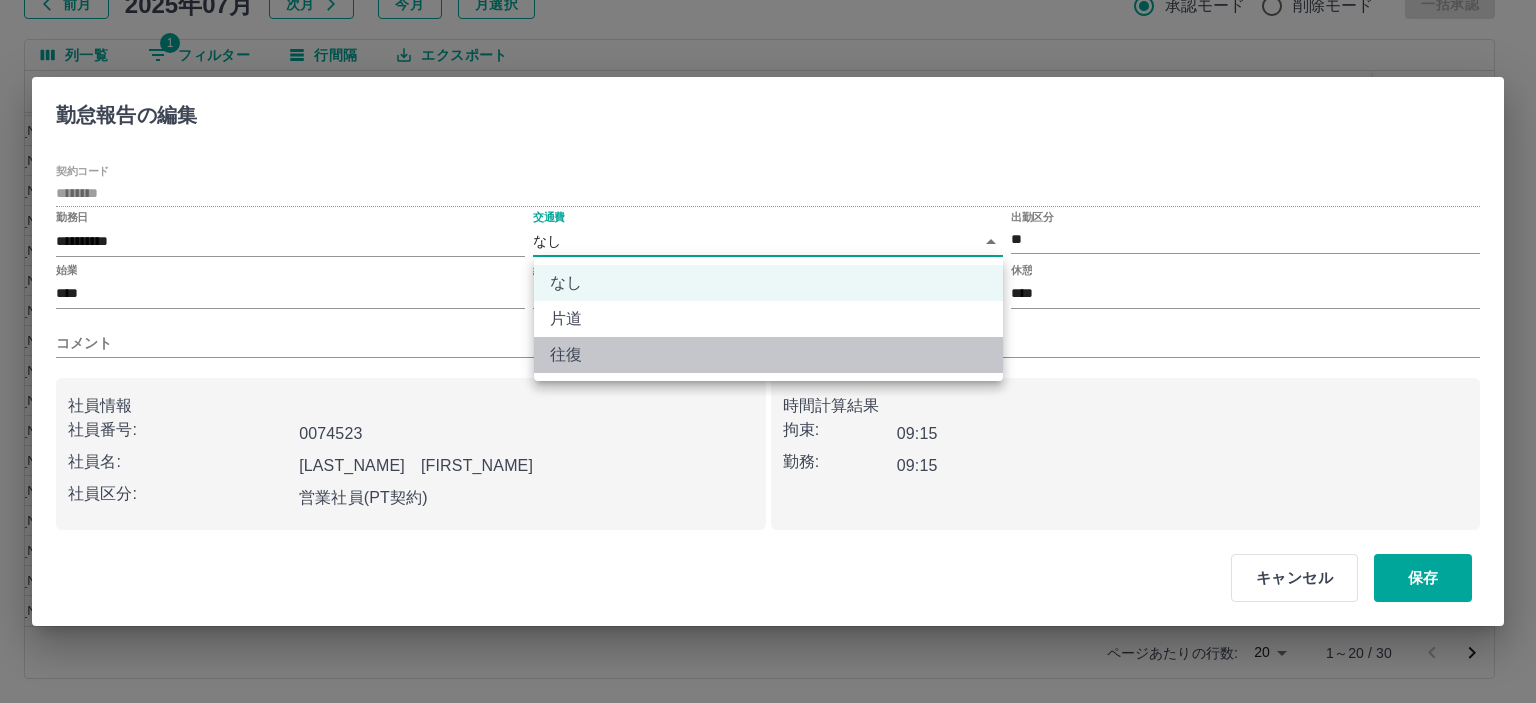 click on "往復" at bounding box center [768, 355] 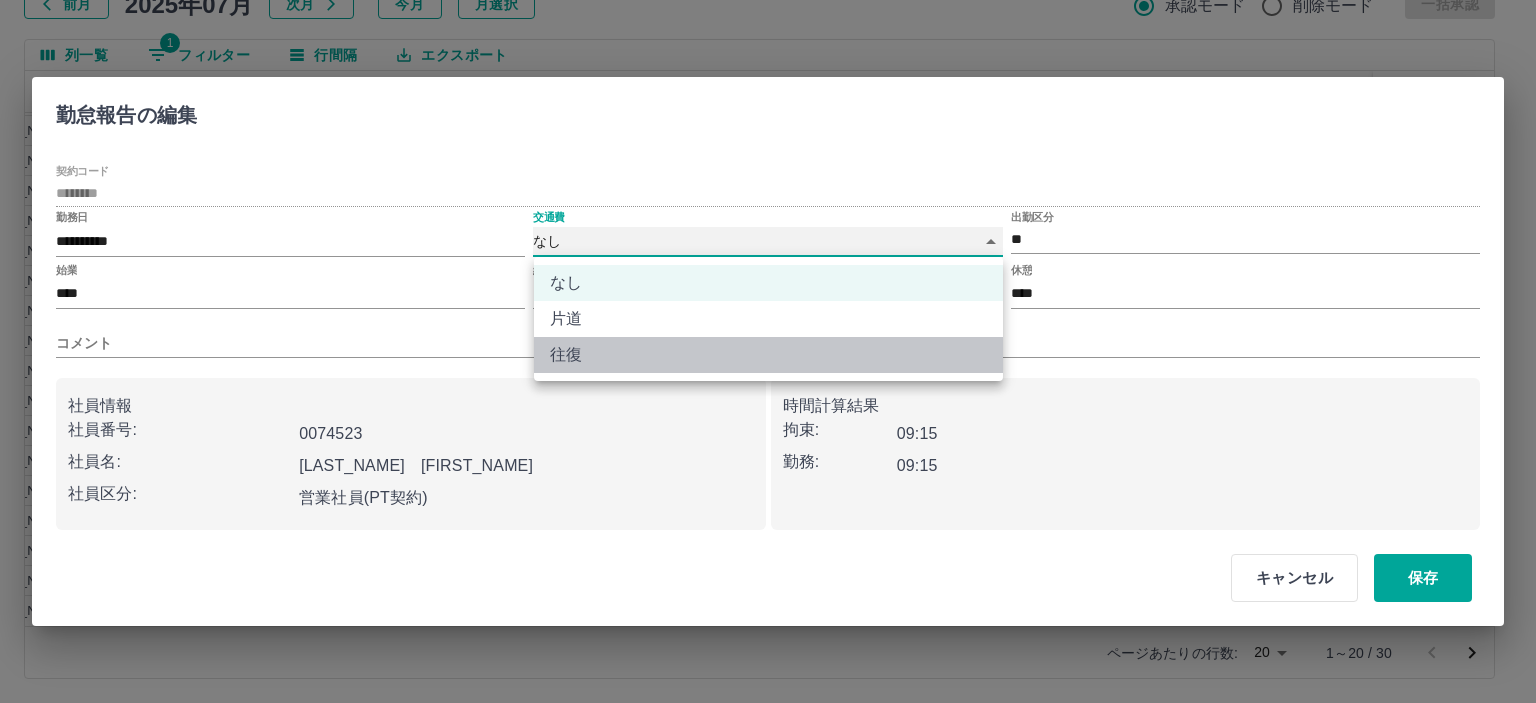 type on "******" 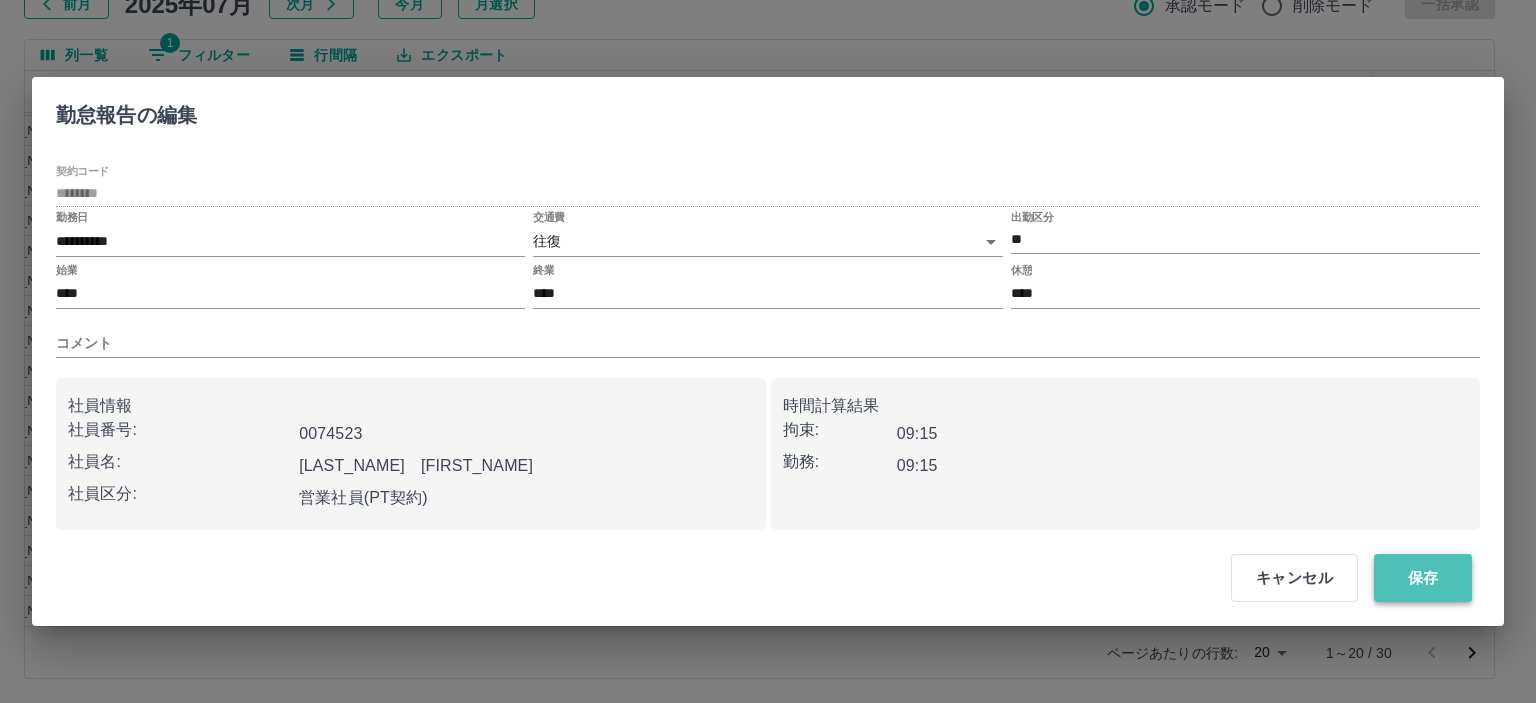 click on "保存" at bounding box center (1423, 578) 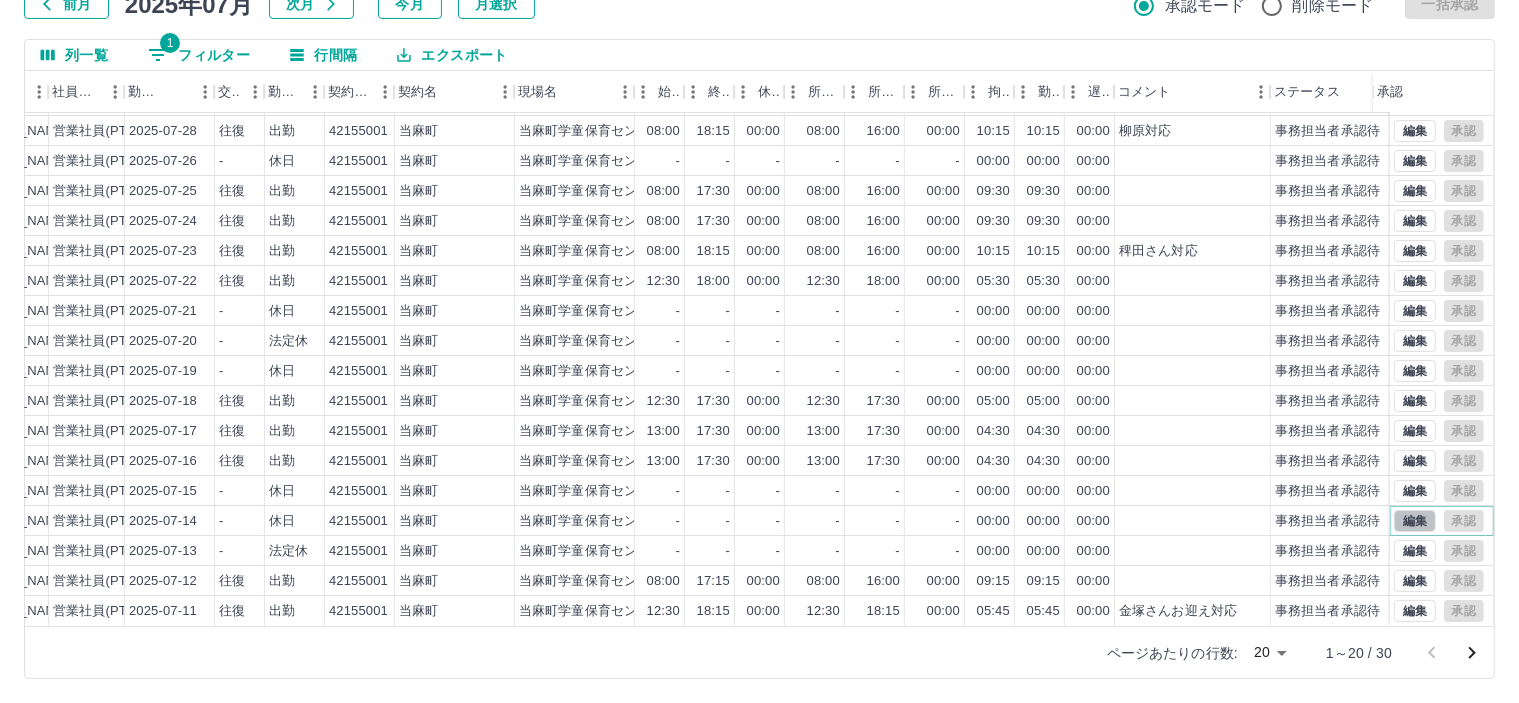 click on "編集" at bounding box center (1415, 521) 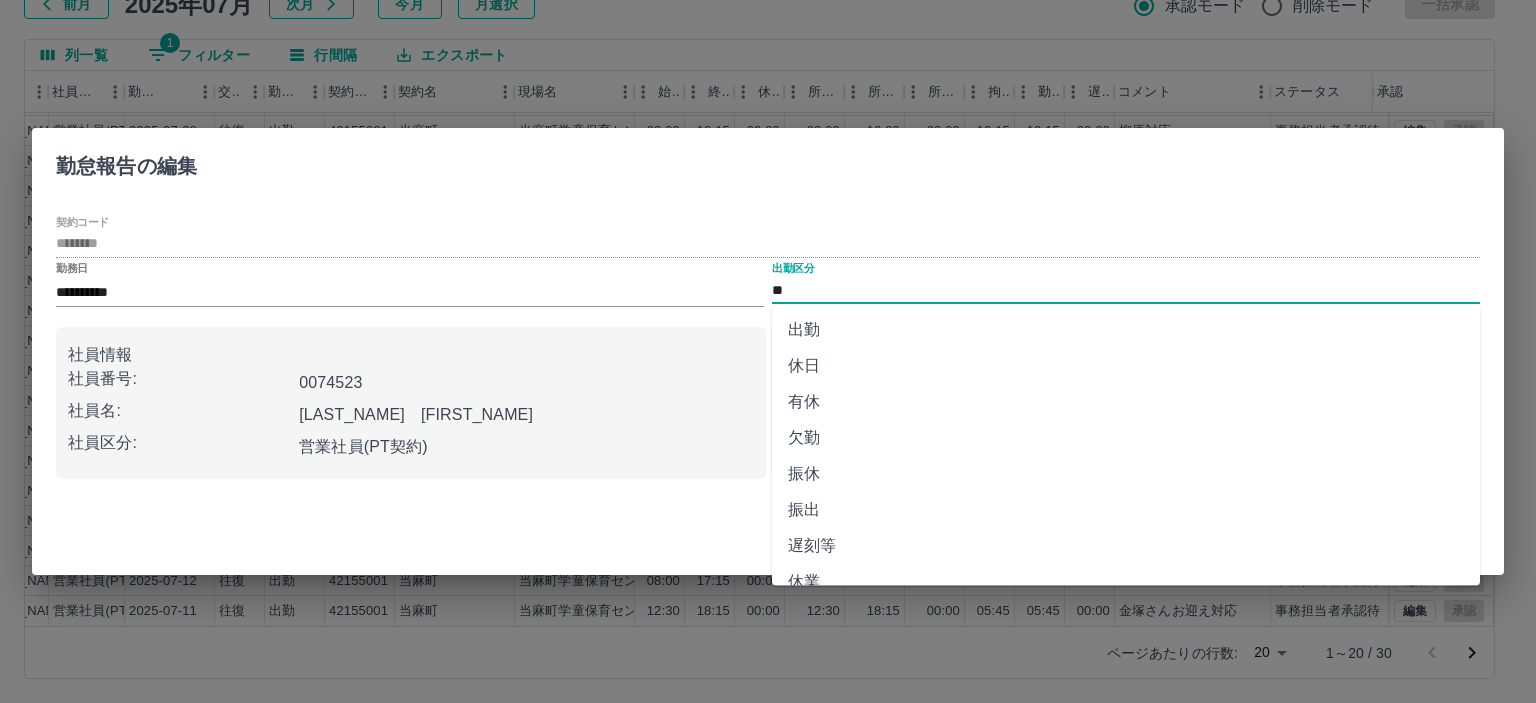 click on "**" at bounding box center (1126, 290) 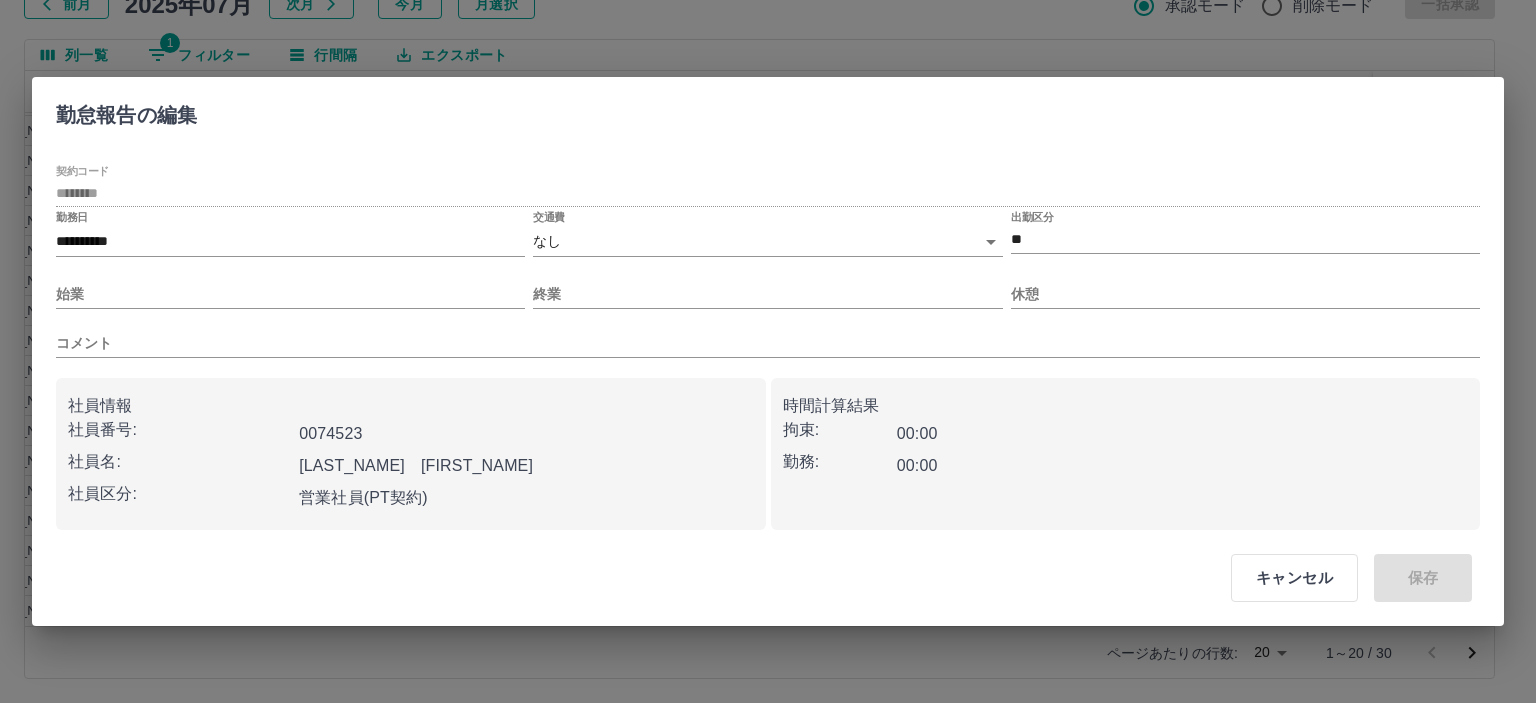 click on "始業" at bounding box center [290, 286] 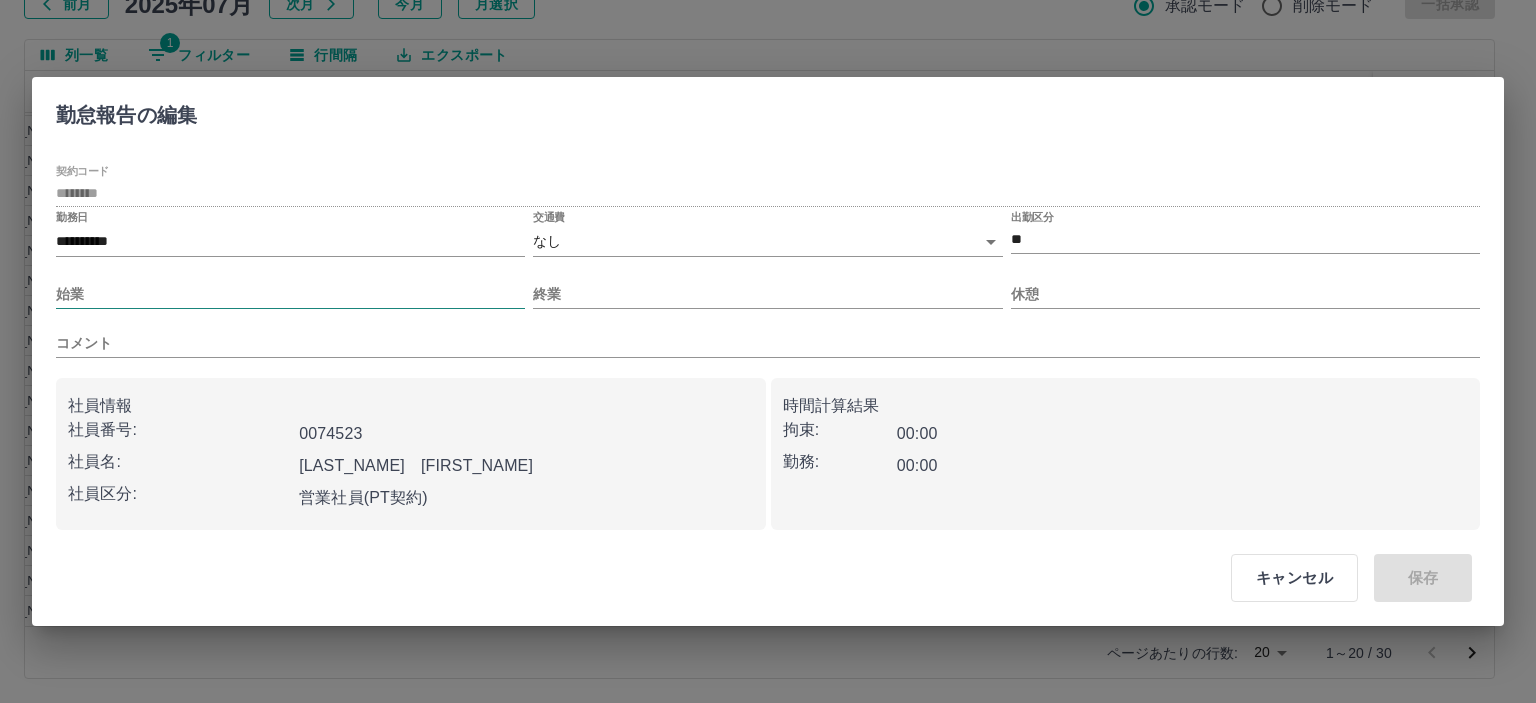 click on "始業" at bounding box center (290, 294) 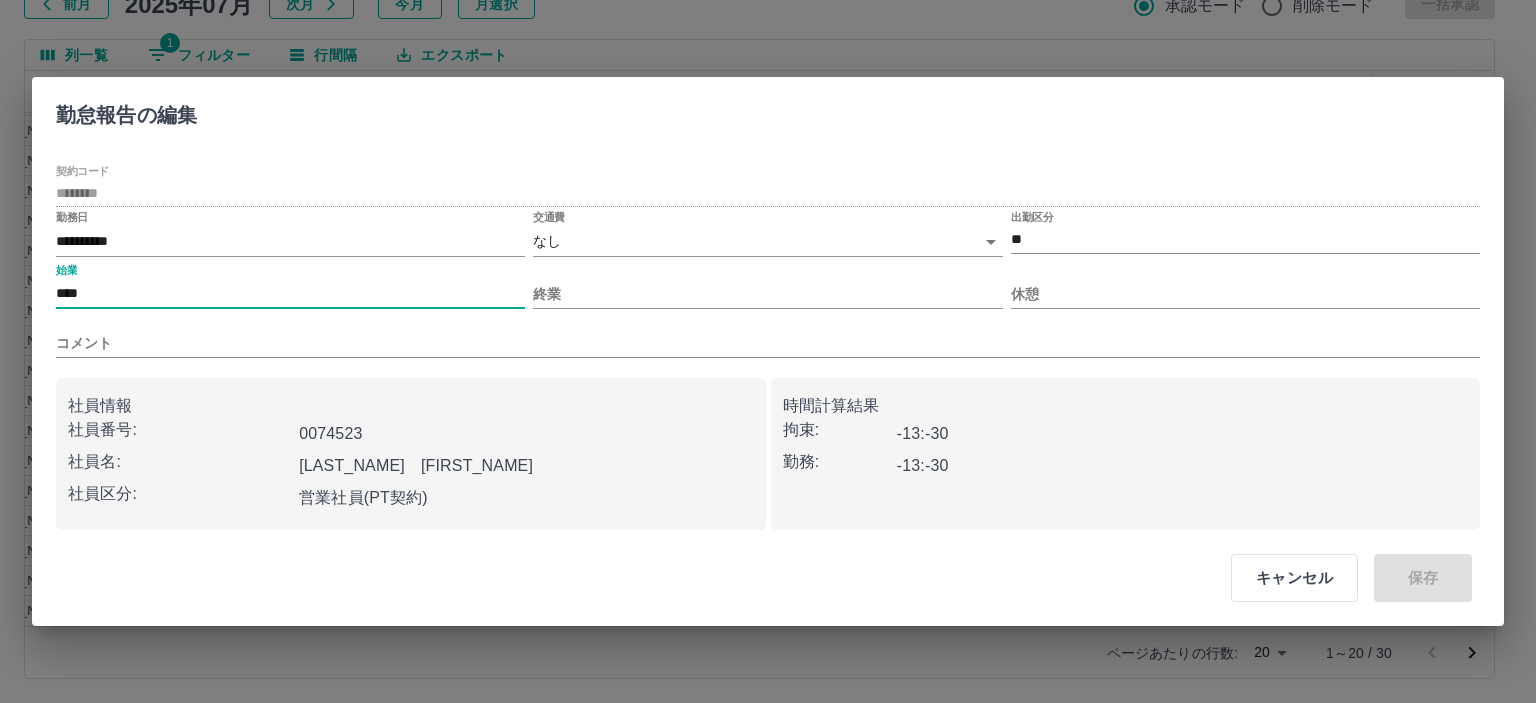 type on "****" 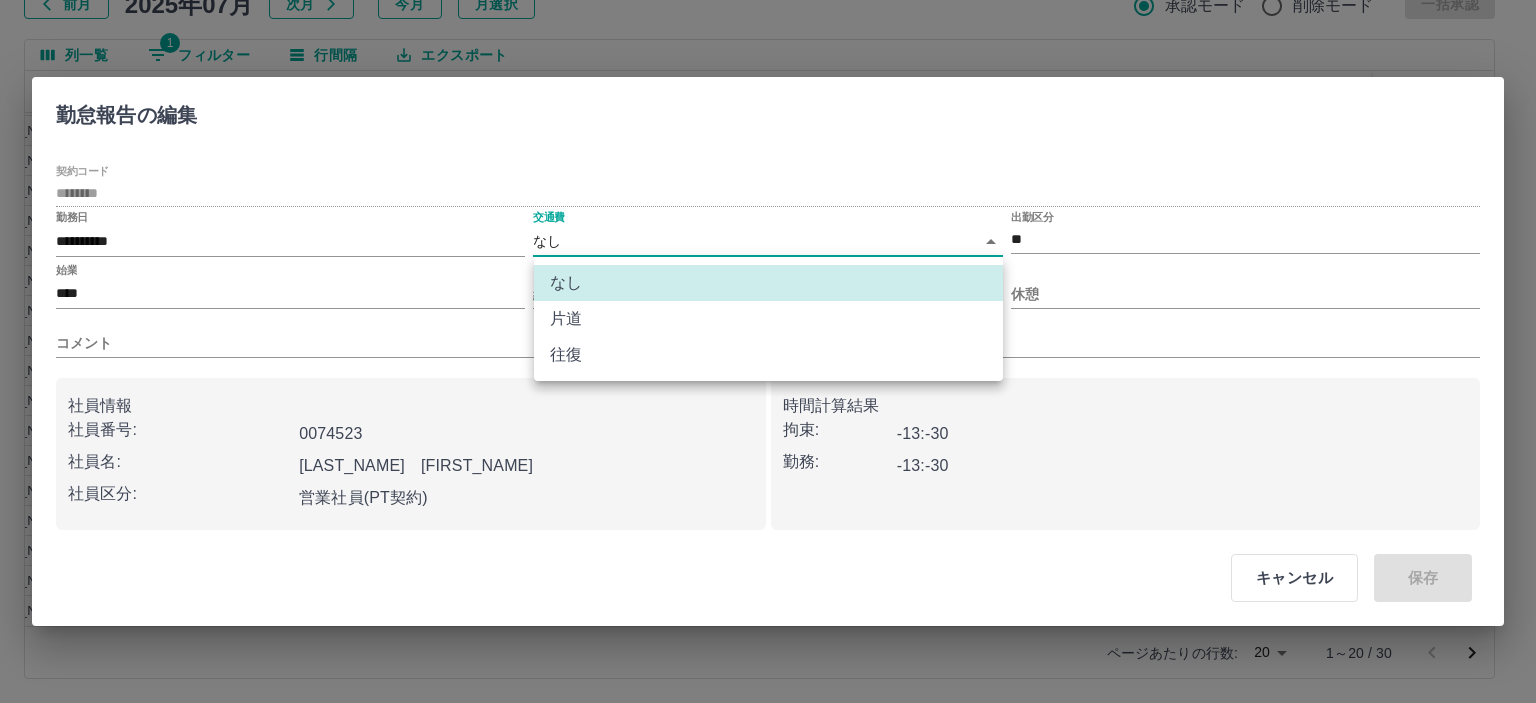 drag, startPoint x: 572, startPoint y: 340, endPoint x: 588, endPoint y: 310, distance: 34 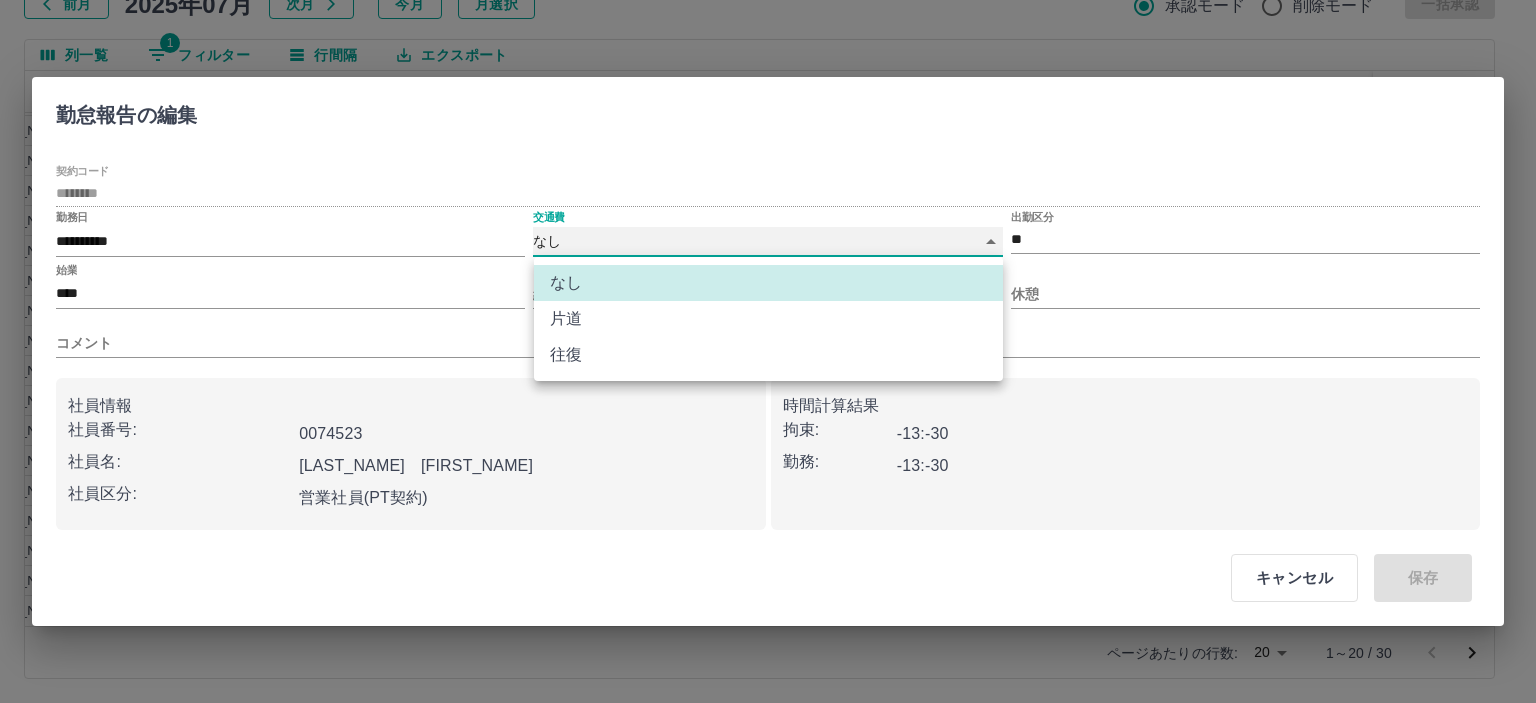 type on "******" 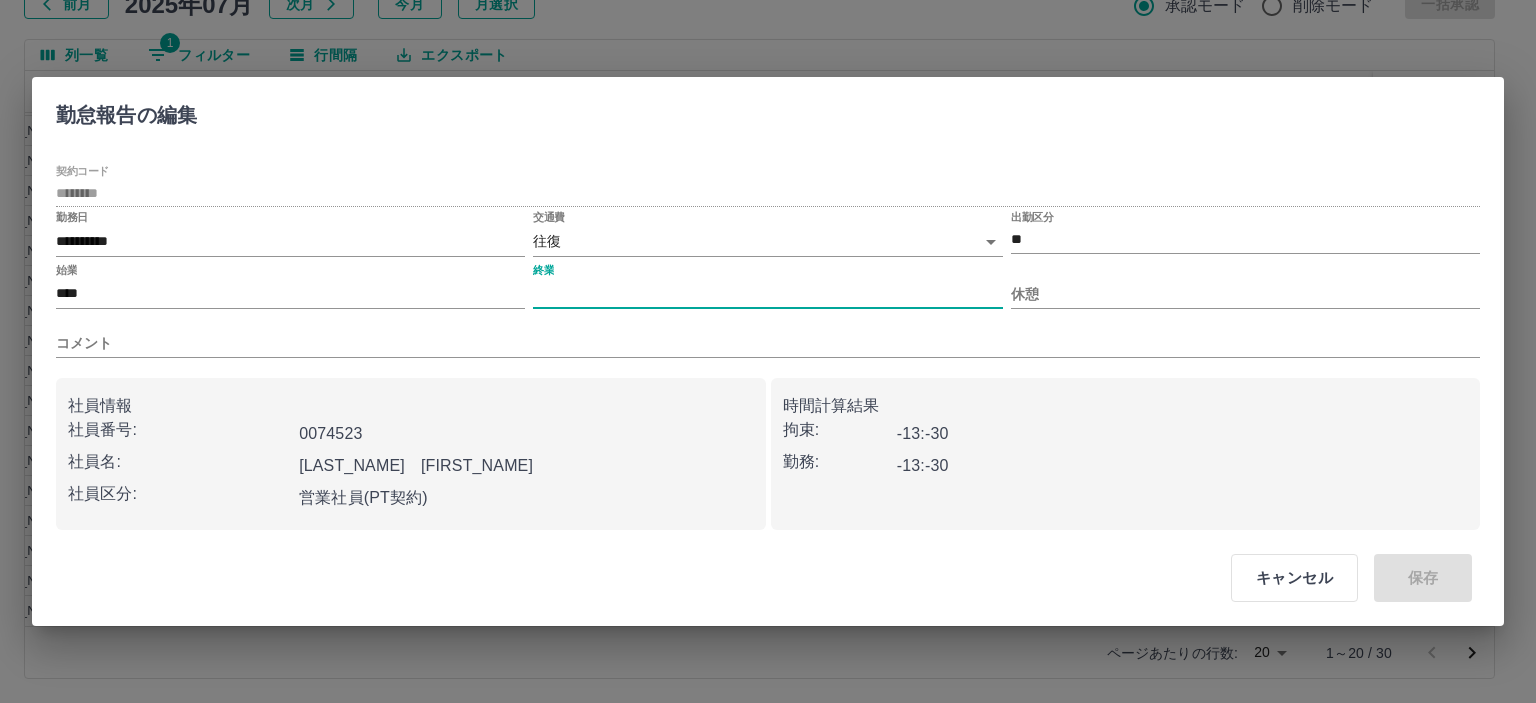 click on "終業" at bounding box center (767, 294) 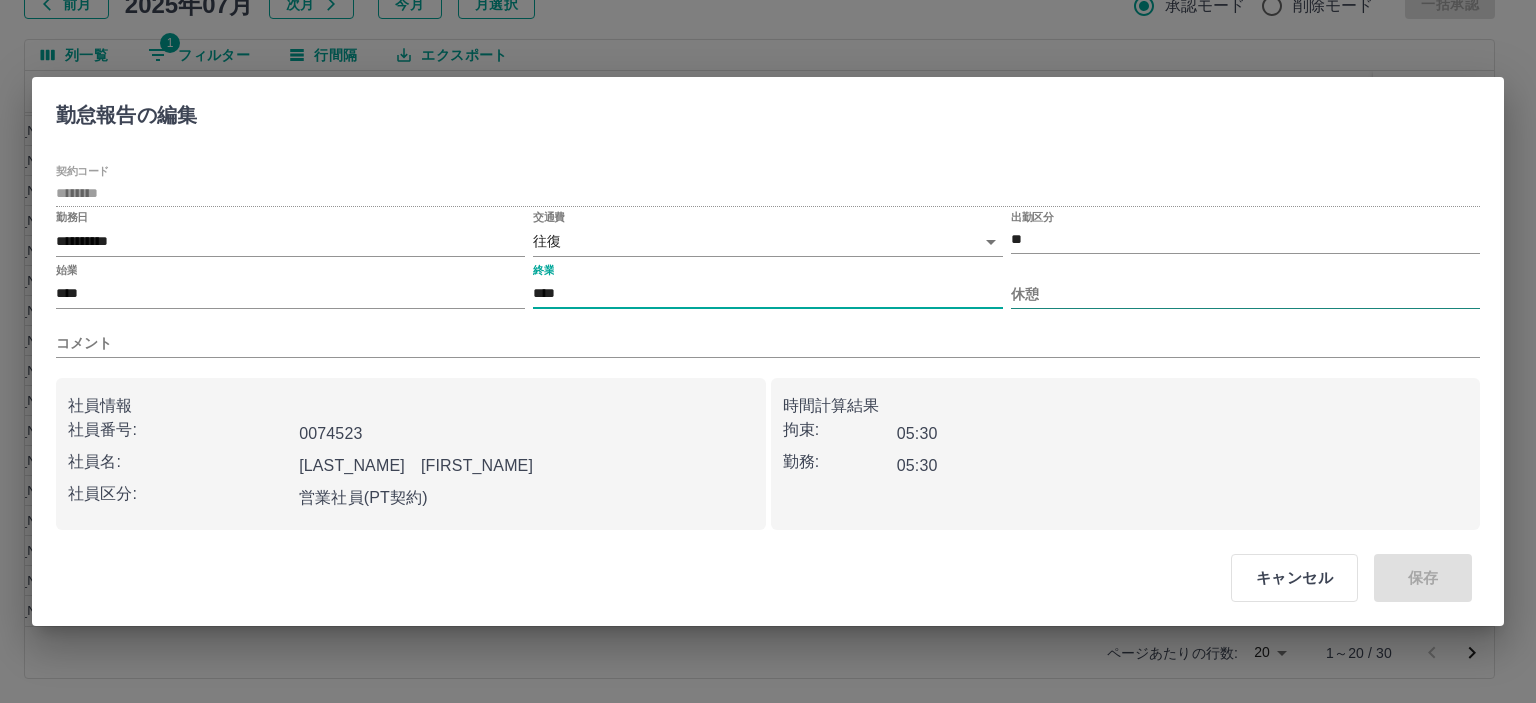 type on "****" 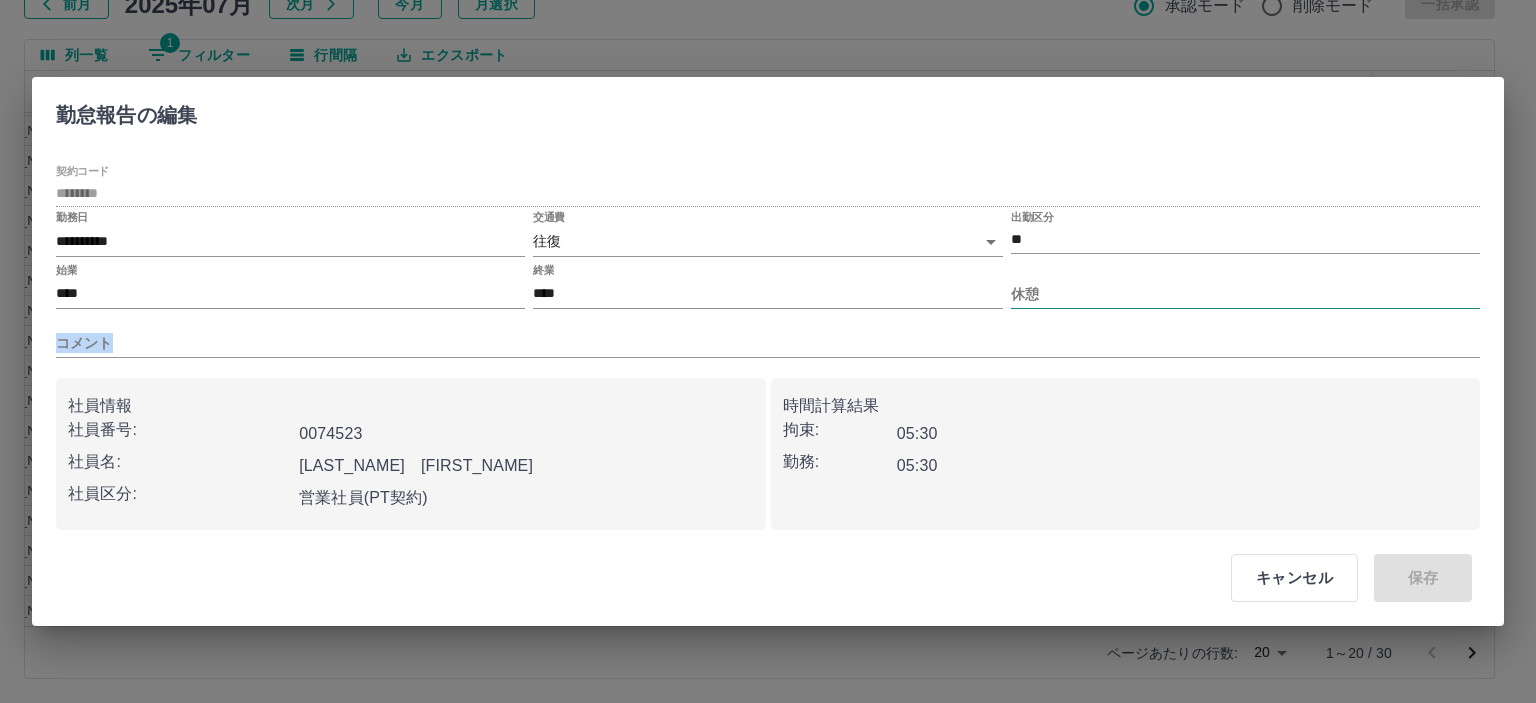 click on "**********" at bounding box center [768, 347] 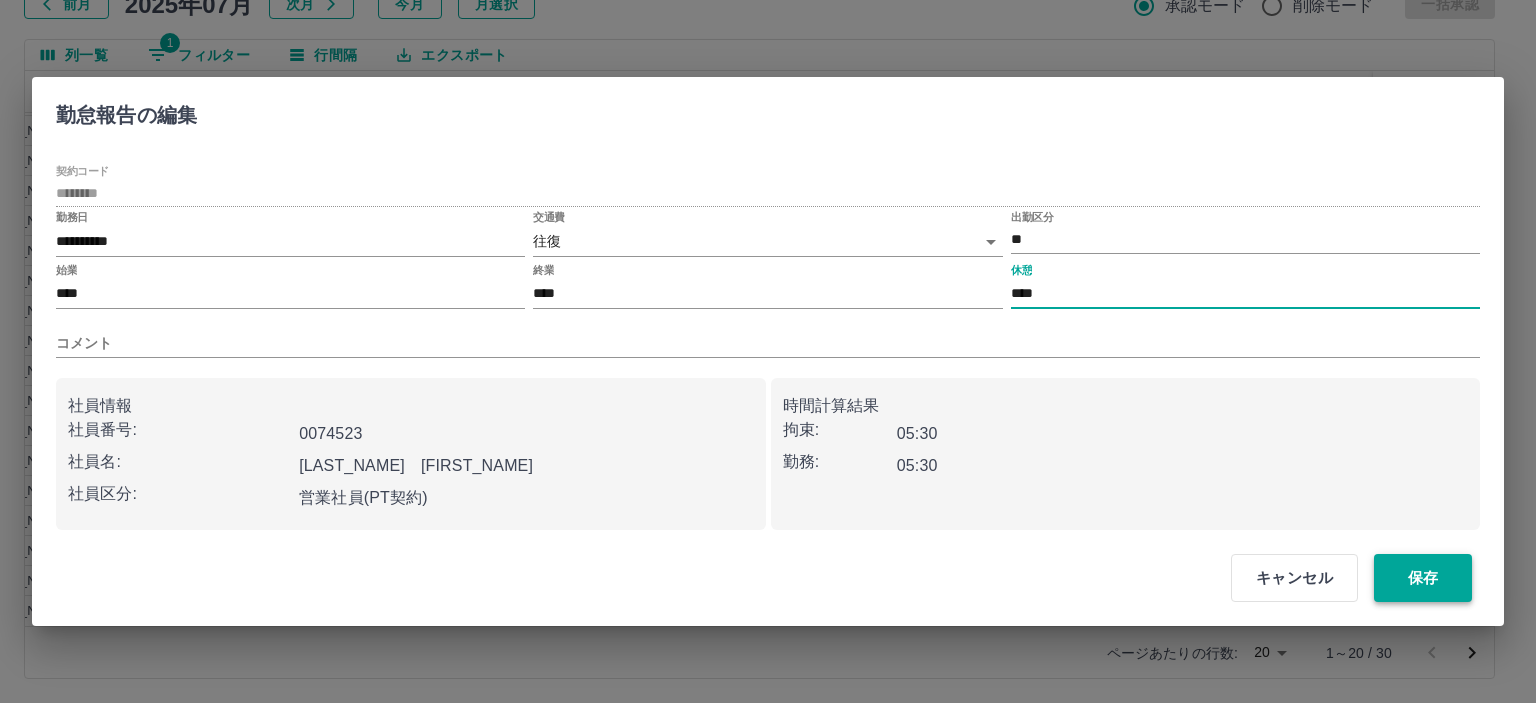 type on "****" 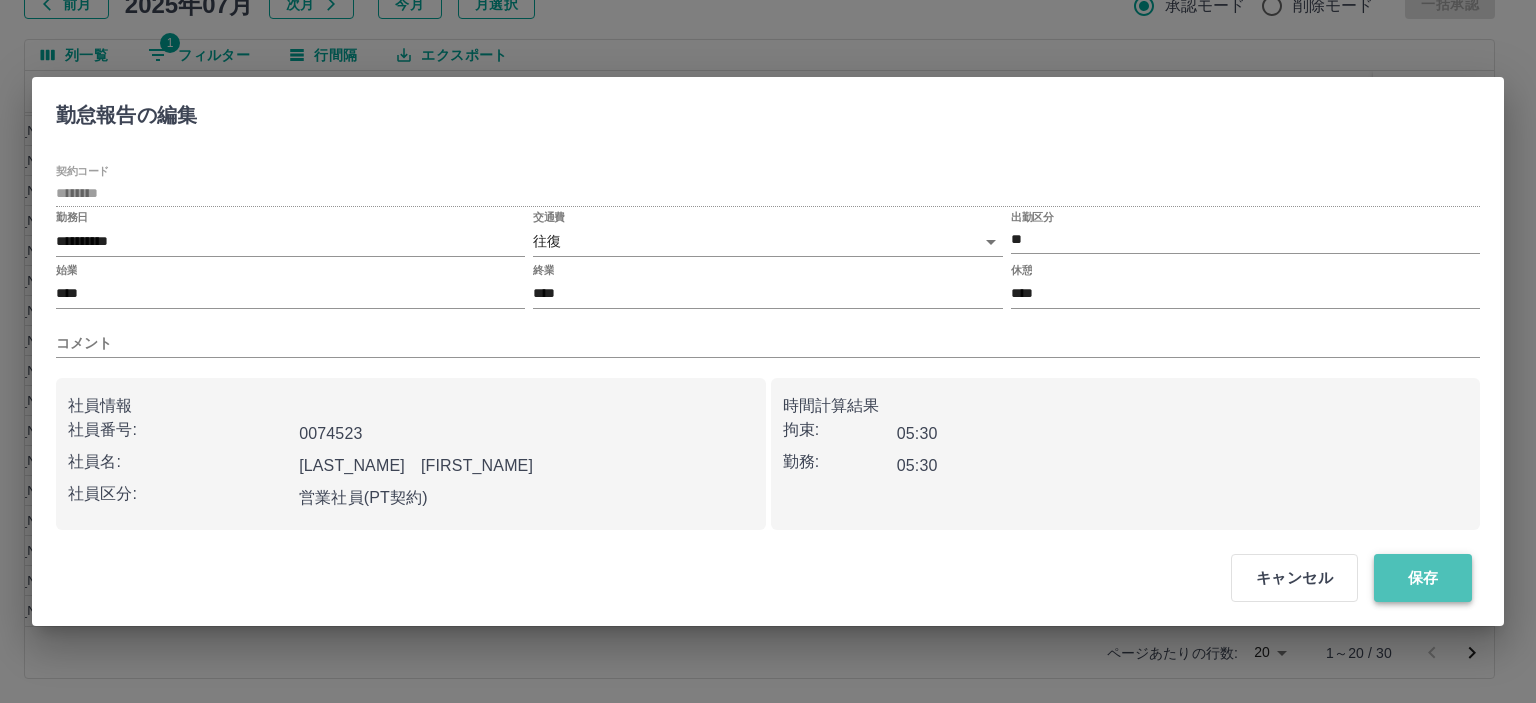 click on "保存" at bounding box center [1423, 578] 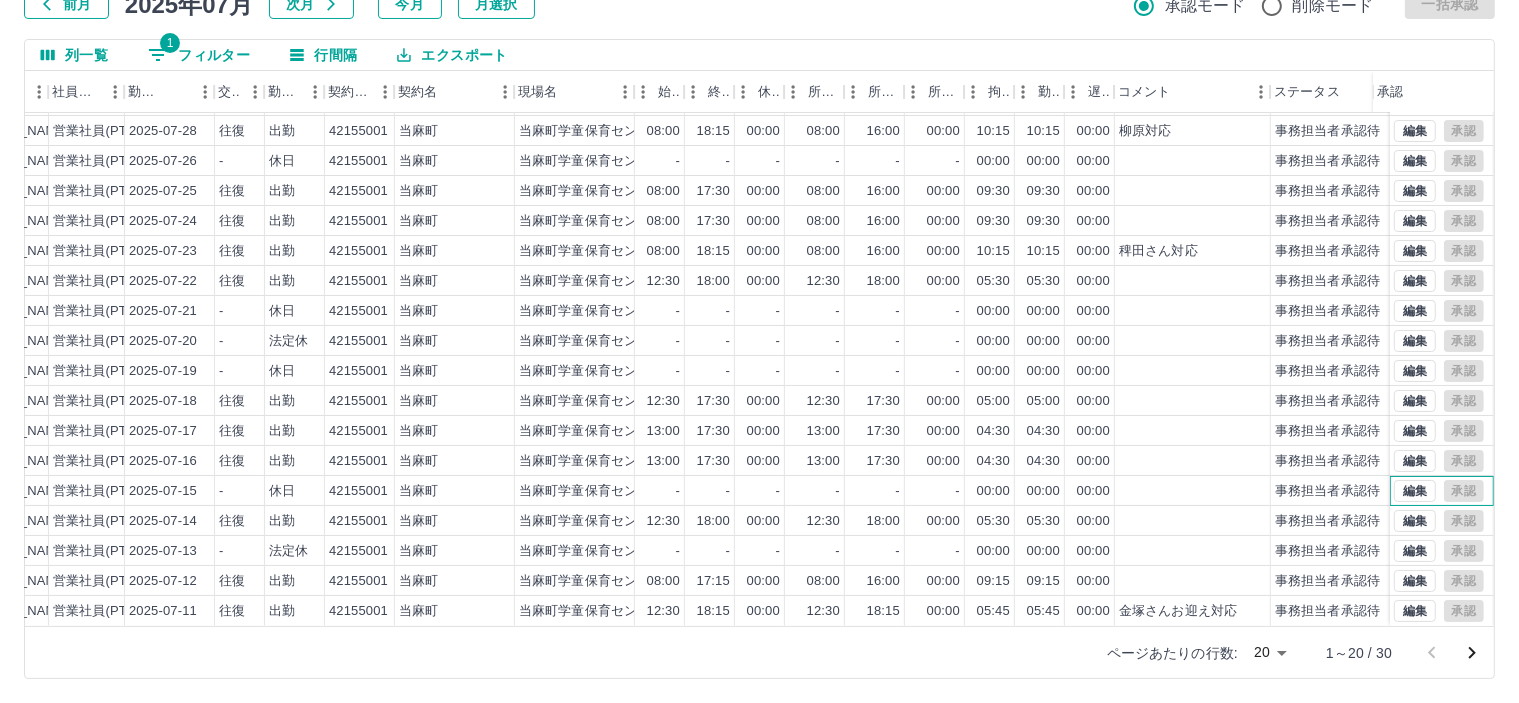 click on "編集 承認" at bounding box center [1442, 491] 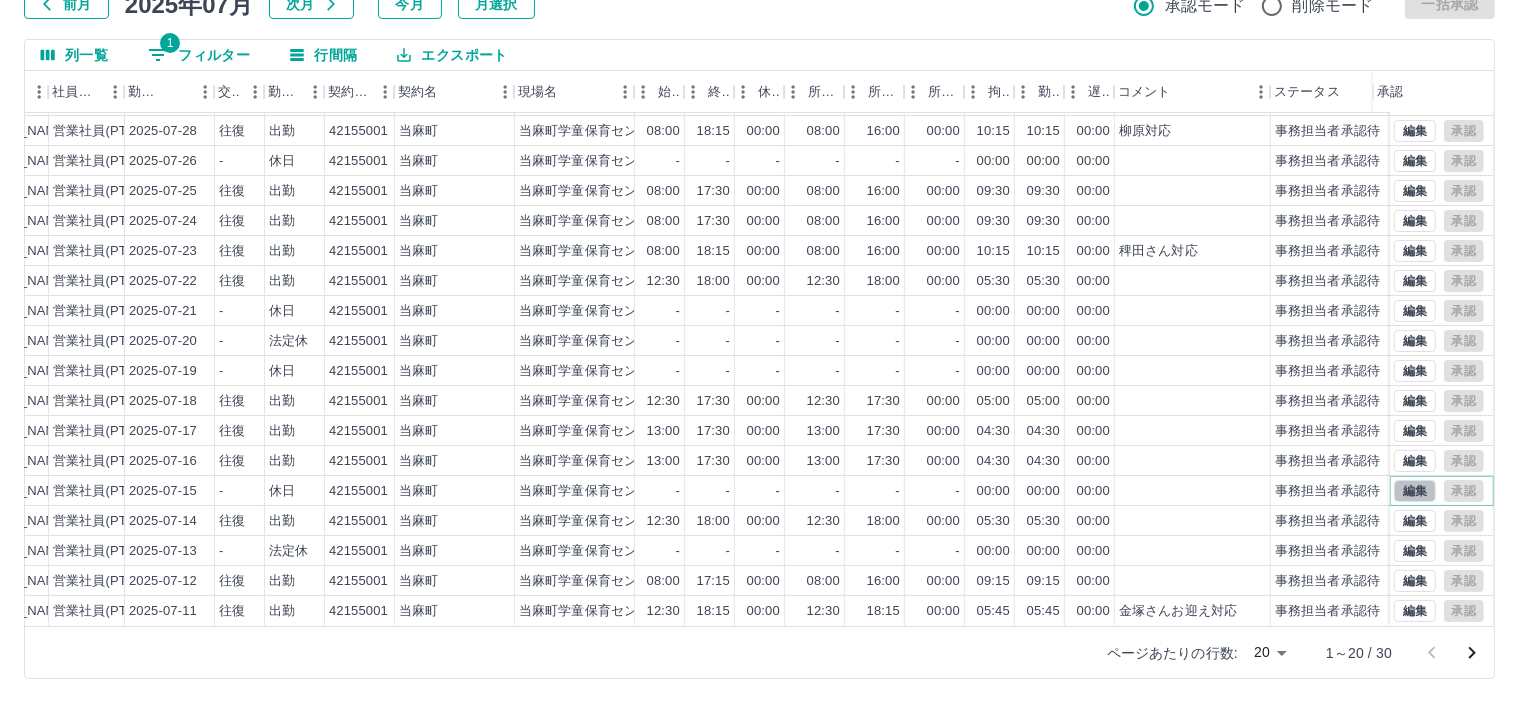 click on "編集" at bounding box center [1415, 491] 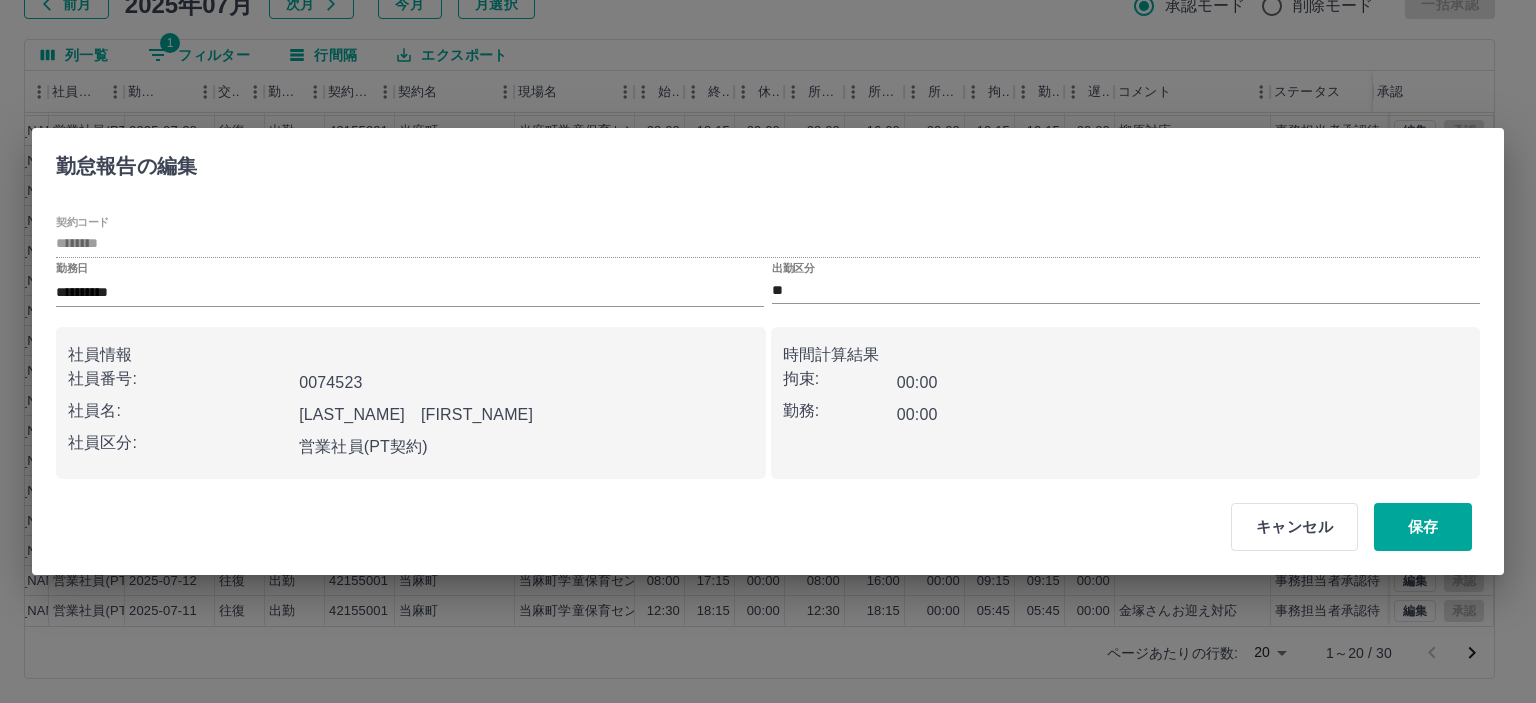 click on "出勤区分 **" at bounding box center [1126, 283] 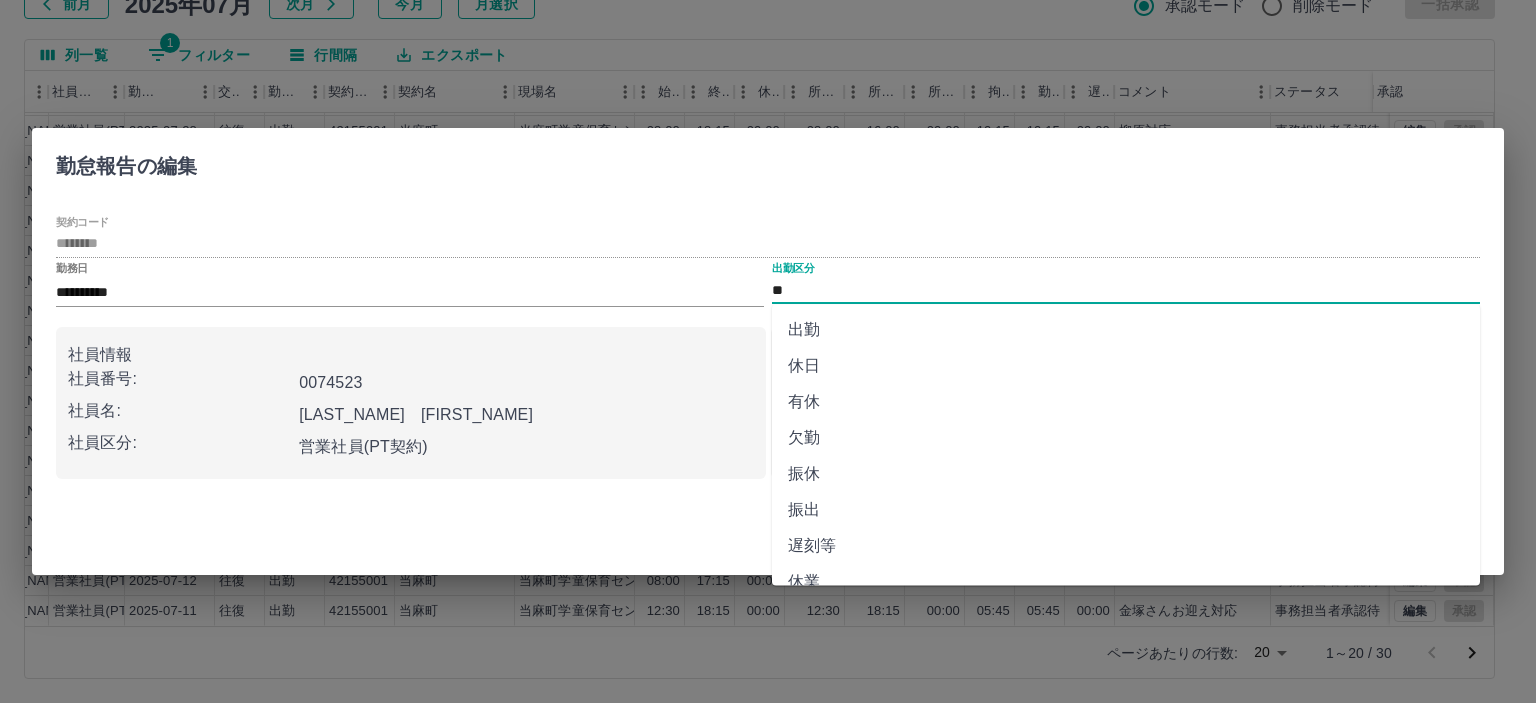 click on "**" at bounding box center (1126, 290) 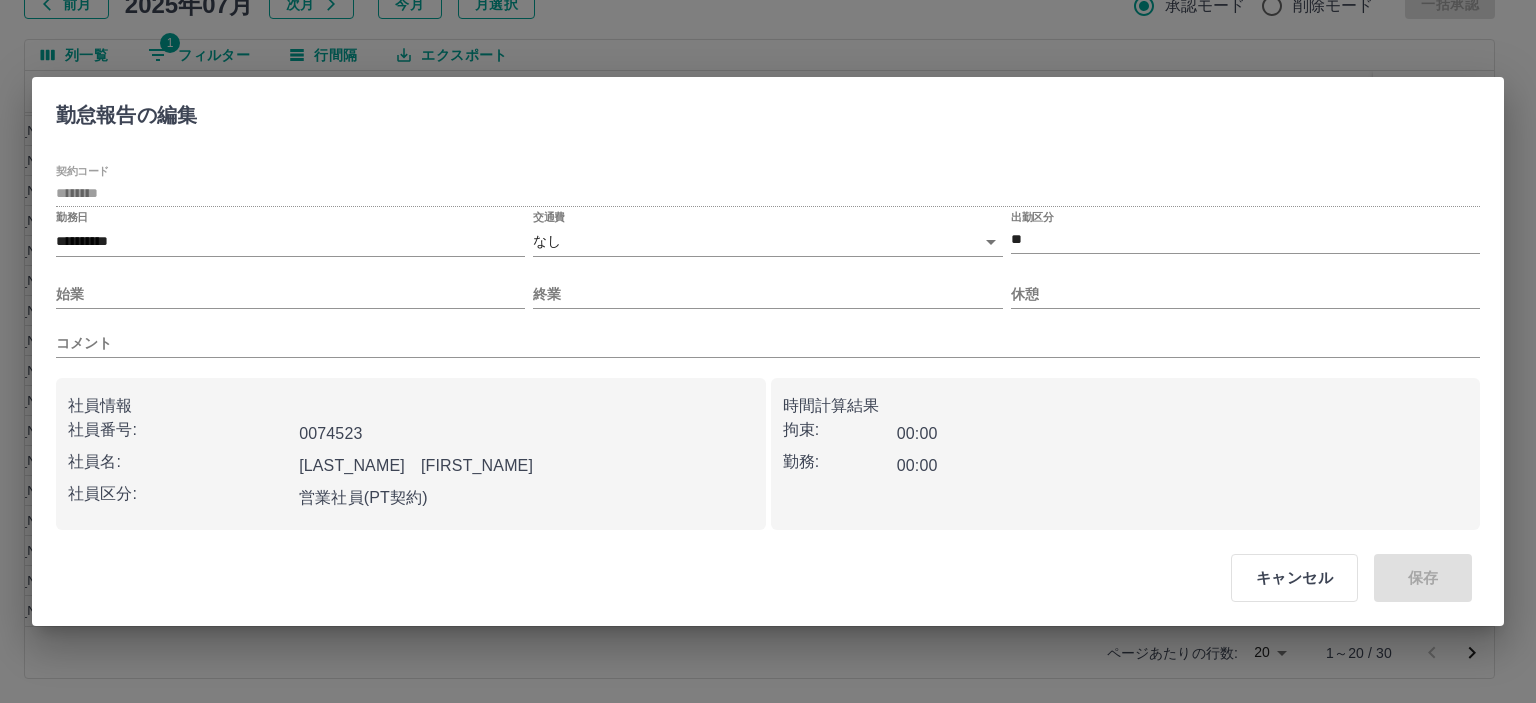 click on "始業" at bounding box center [290, 286] 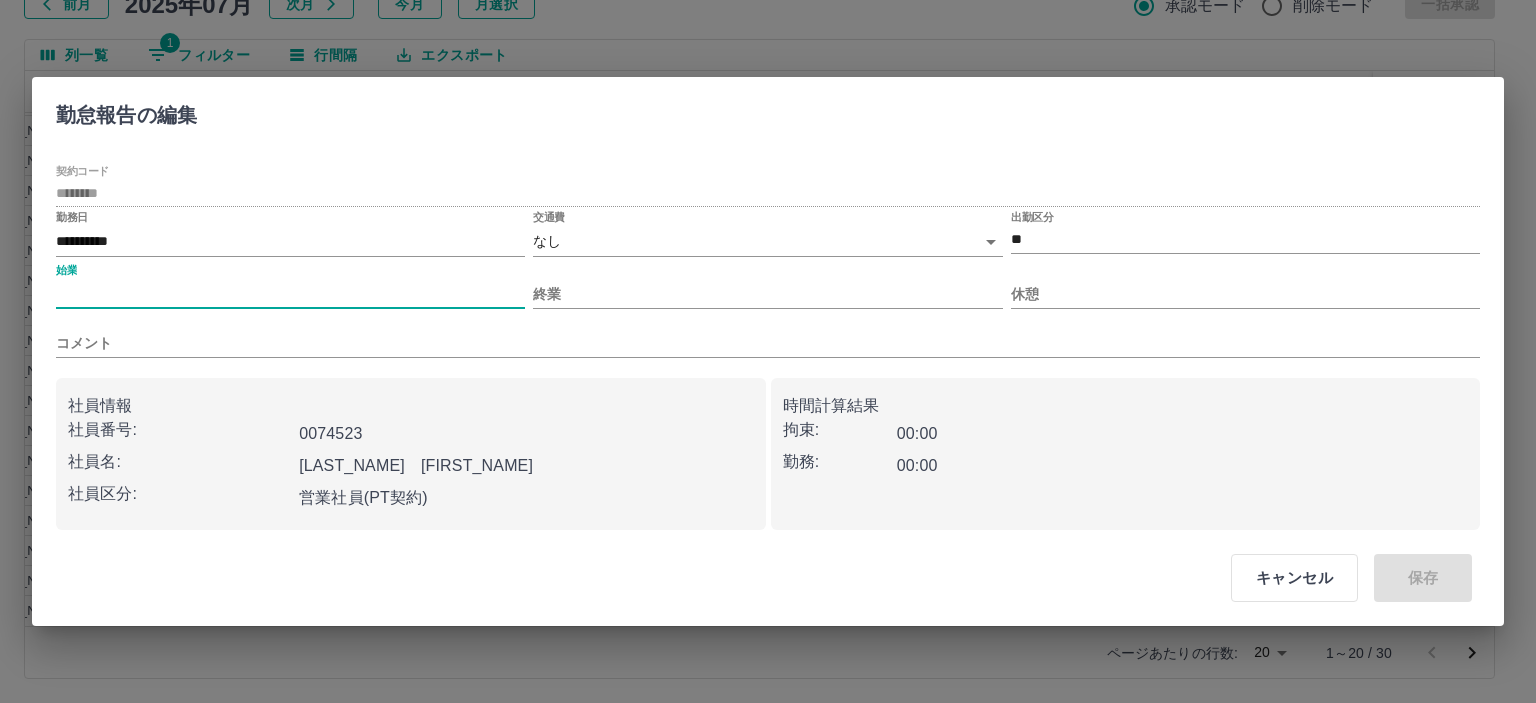 click on "始業" at bounding box center (290, 294) 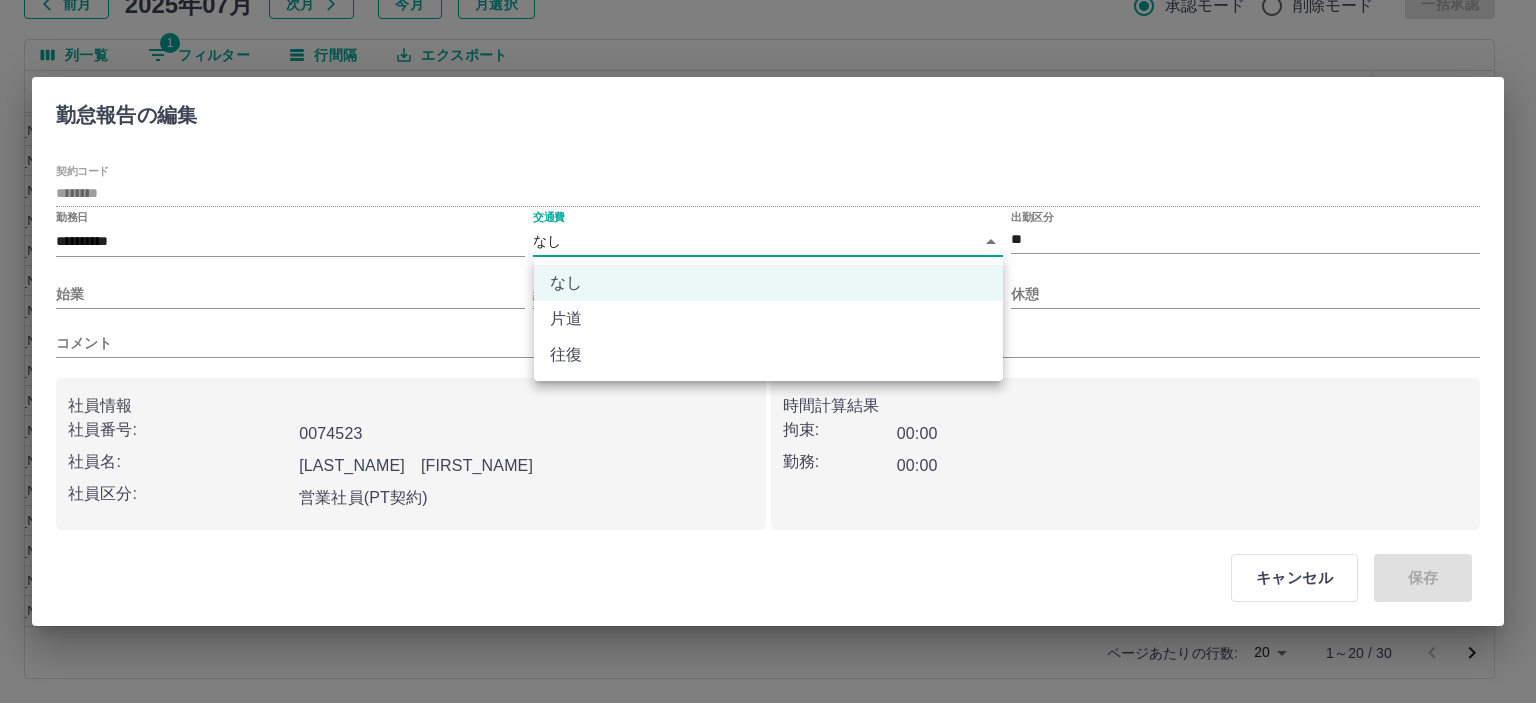 click on "SDH勤怠 半田　春菜 勤務実績承認 前月 2025年07月 次月 今月 月選択 承認モード 削除モード 一括承認 列一覧 1 フィルター 行間隔 エクスポート 承認フロー 社員番号 社員名 社員区分 勤務日 交通費 勤務区分 契約コード 契約名 現場名 始業 終業 休憩 所定開始 所定終業 所定休憩 拘束 勤務 遅刻等 コメント ステータス 承認 現 事 Ａ 営 0074523 宮下　美佐江 営業社員(PT契約) 2025-07-30 往復 出勤 42155001 当麻町 当麻町学童保育センター 08:00 17:30 00:00 08:00 16:00 00:00 09:30 09:30 00:00 事務担当者承認待 現 事 Ａ 営 0074523 宮下　美佐江 営業社員(PT契約) 2025-07-29 往復 出勤 42155001 当麻町 当麻町学童保育センター 08:00 17:30 00:00 08:00 16:00 00:00 09:30 09:30 00:00 事務担当者承認待 現 事 Ａ 営 0074523 宮下　美佐江 営業社員(PT契約) 2025-07-28 往復 出勤 42155001 当麻町 当麻町学童保育センター -" at bounding box center (768, 280) 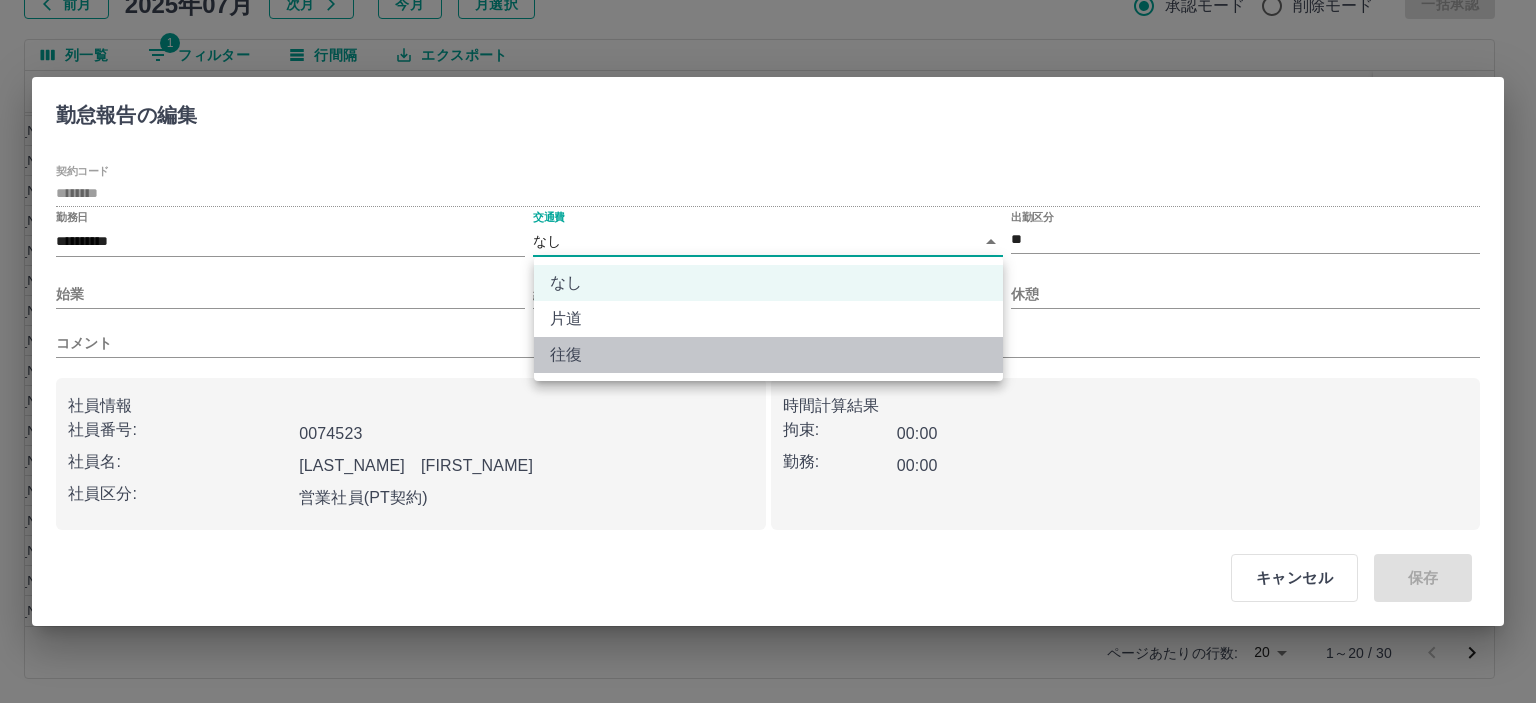 drag, startPoint x: 551, startPoint y: 357, endPoint x: 155, endPoint y: 315, distance: 398.22104 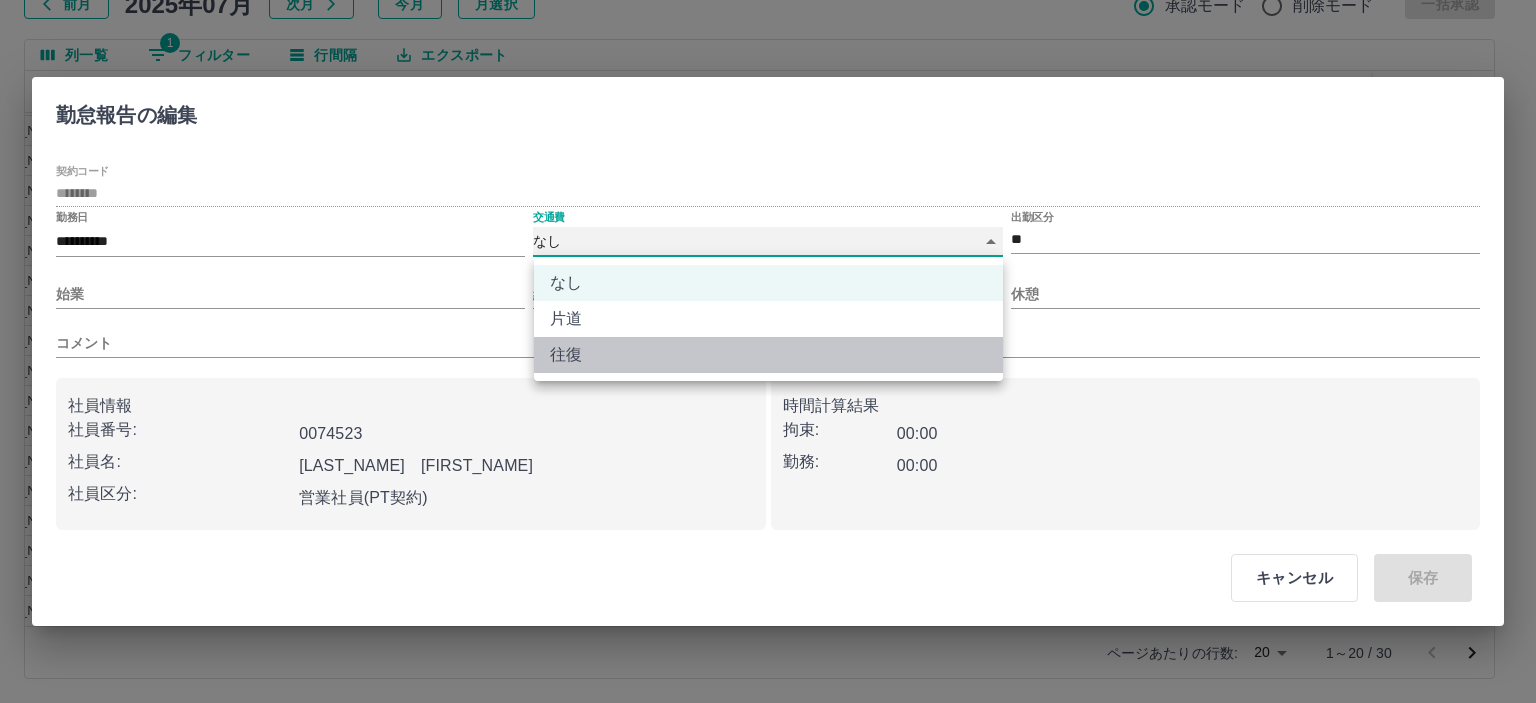 type on "******" 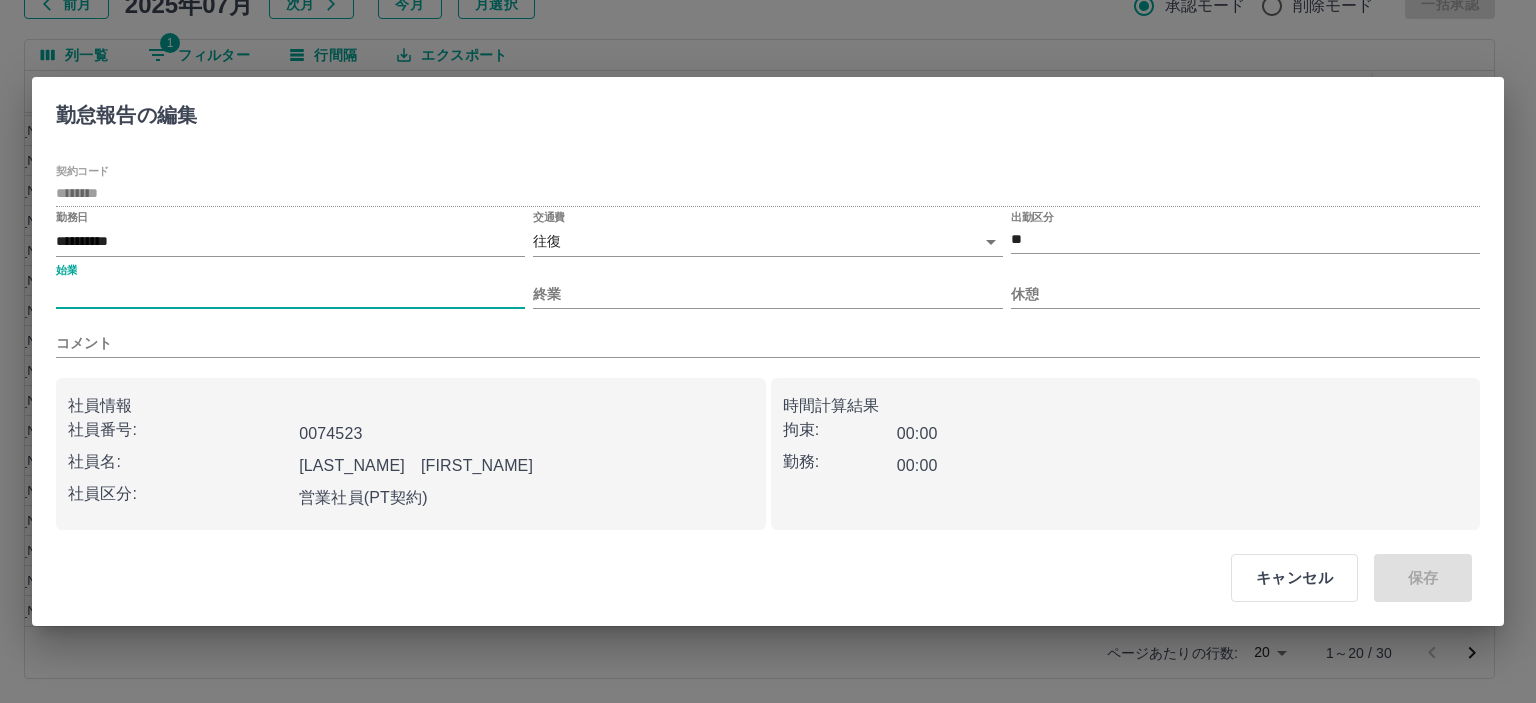 click on "始業" at bounding box center [290, 294] 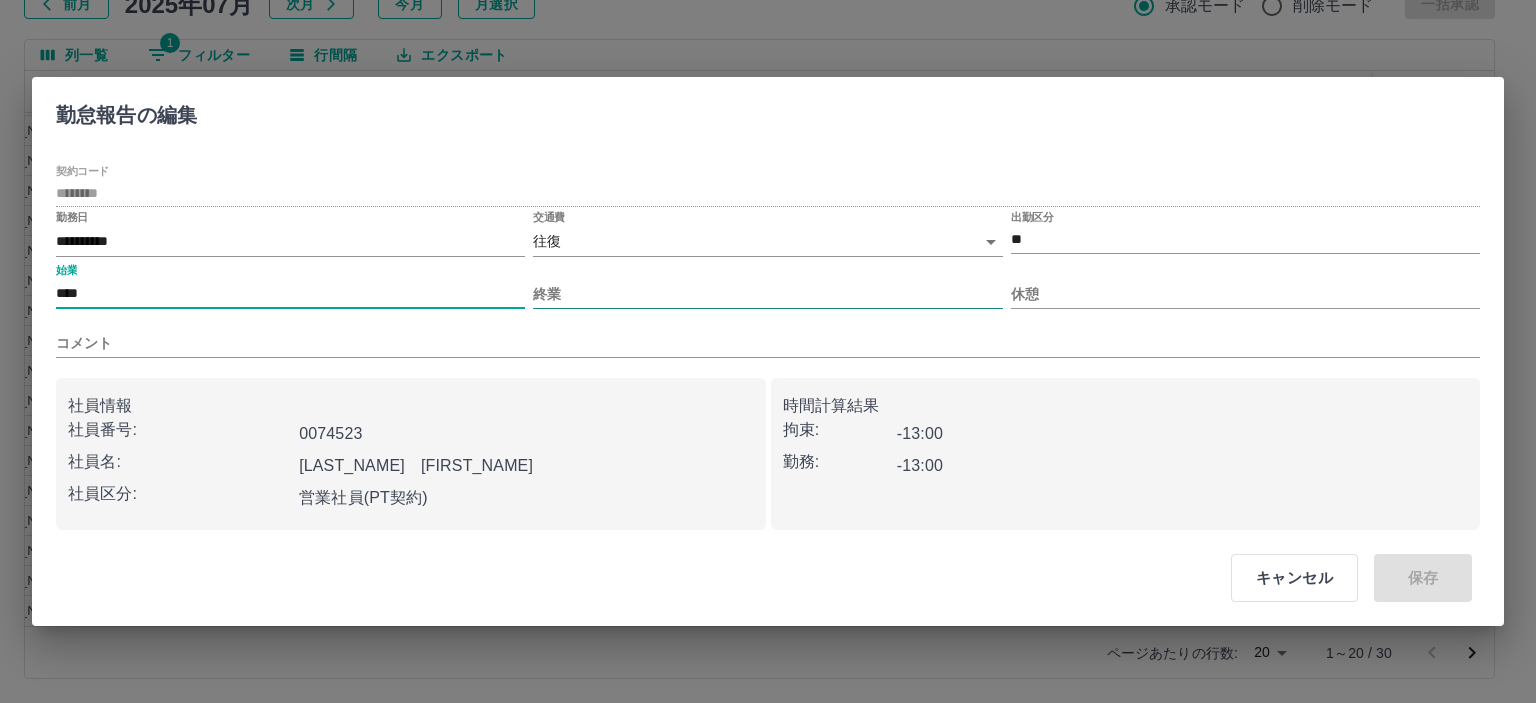 type on "****" 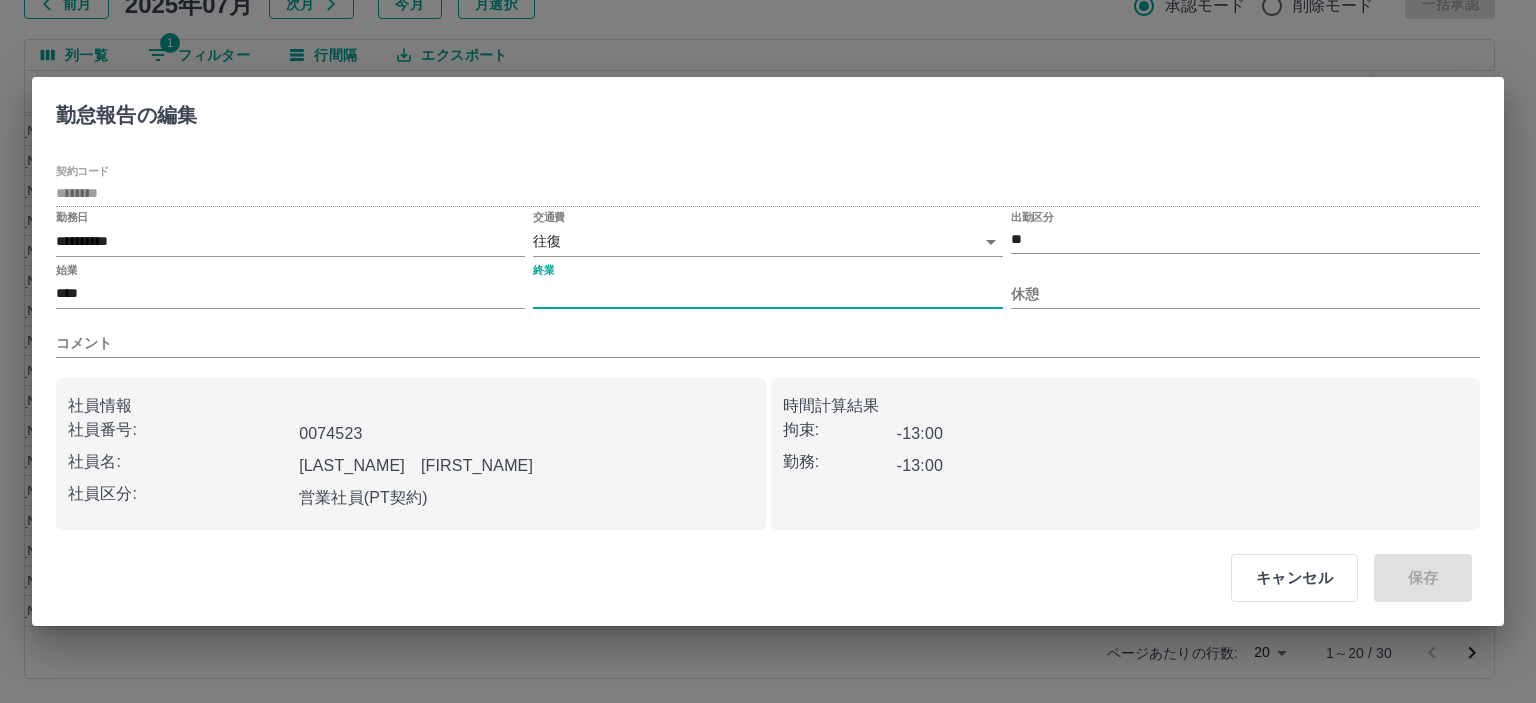 click on "終業" at bounding box center [767, 294] 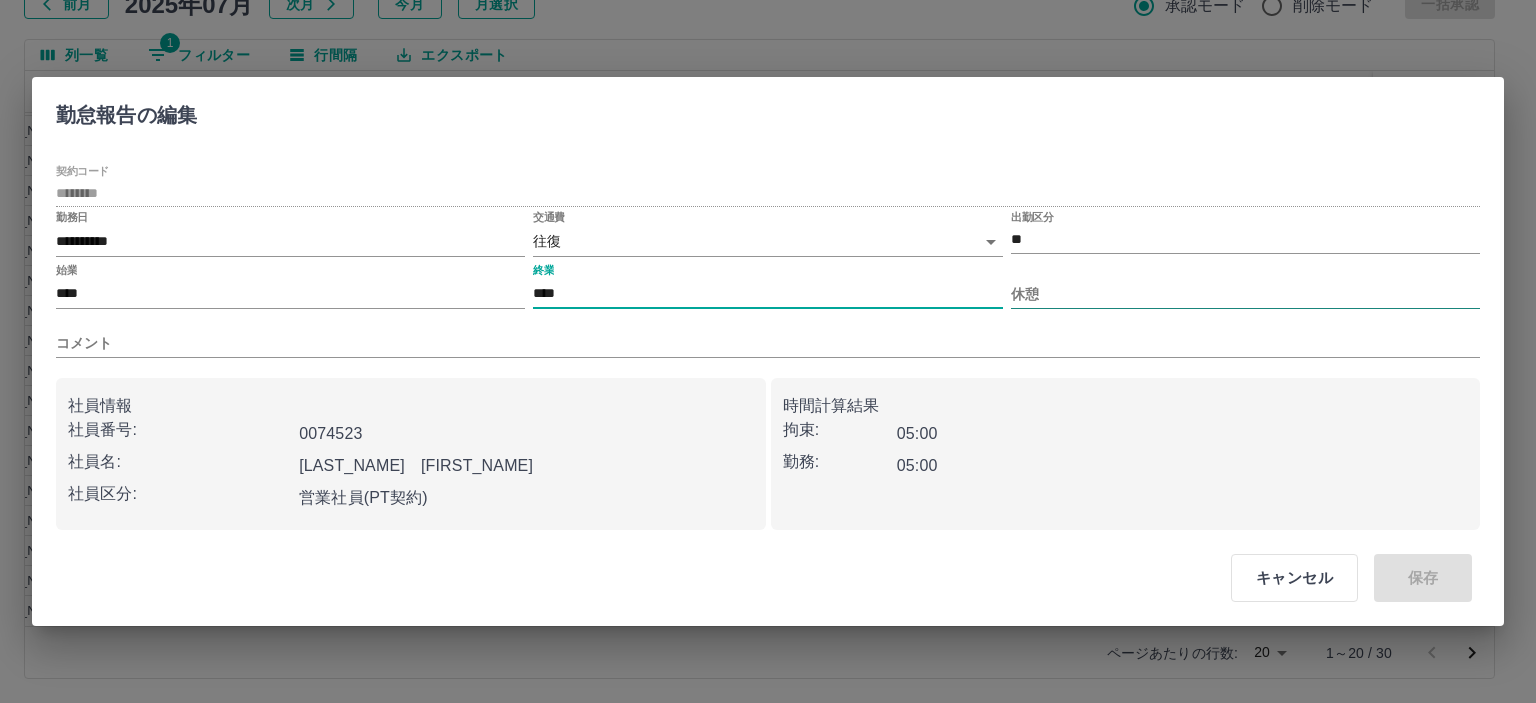 type on "****" 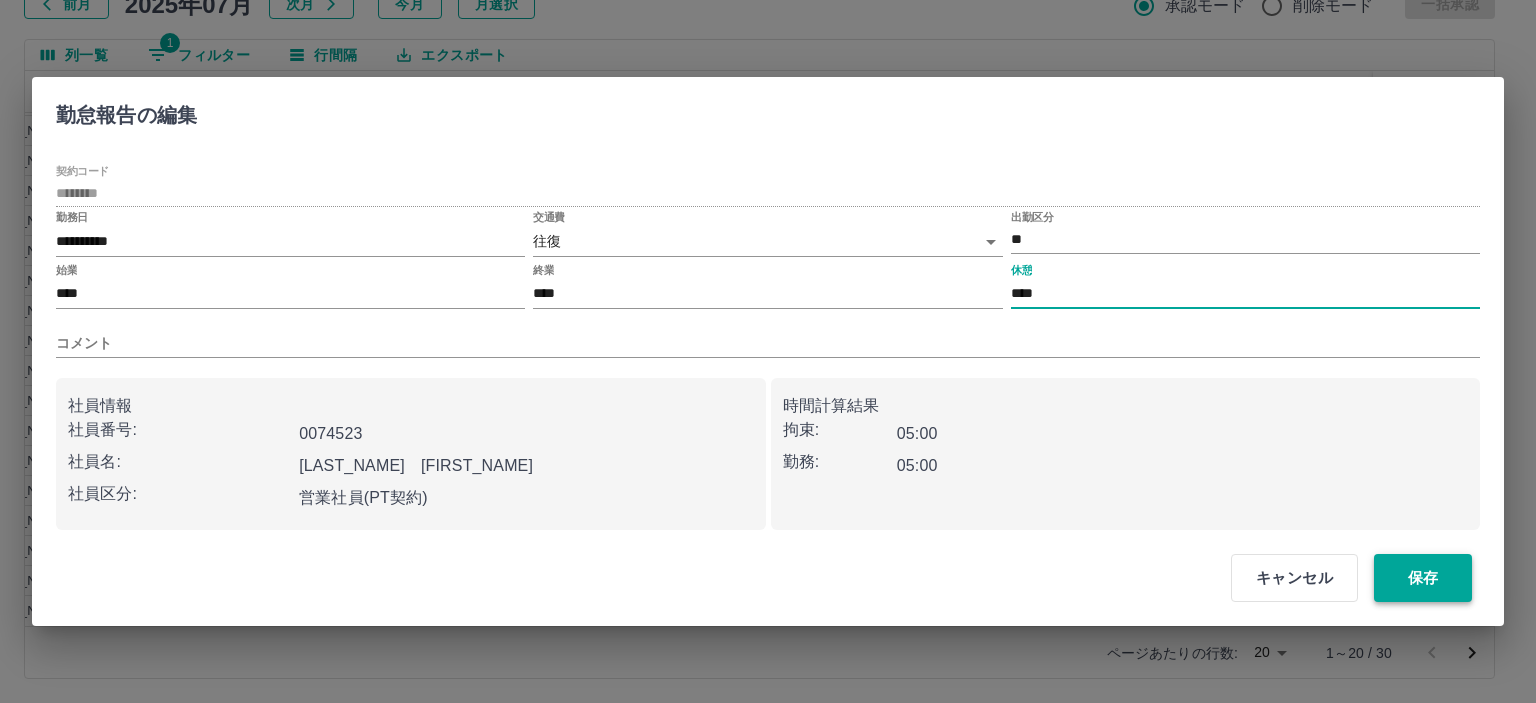 type on "****" 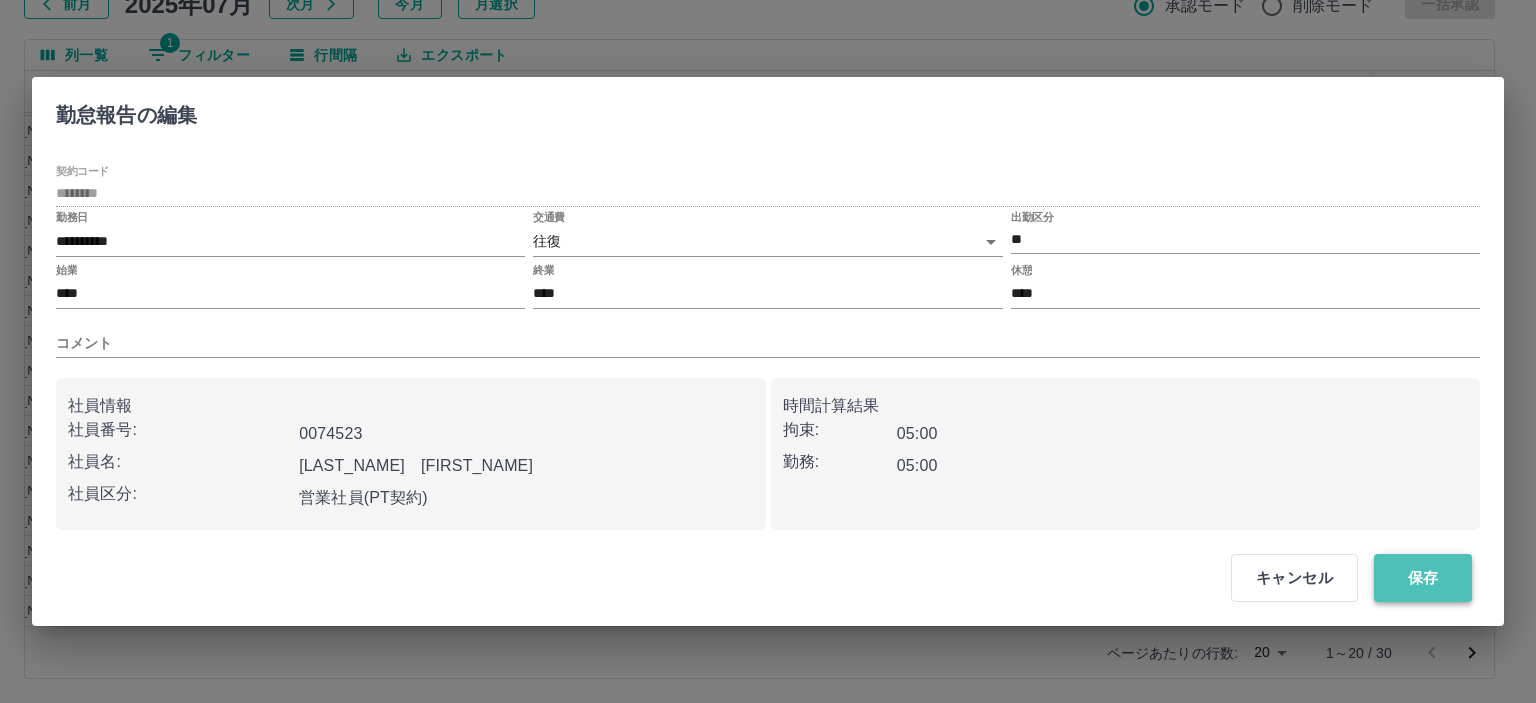 click on "保存" at bounding box center [1423, 578] 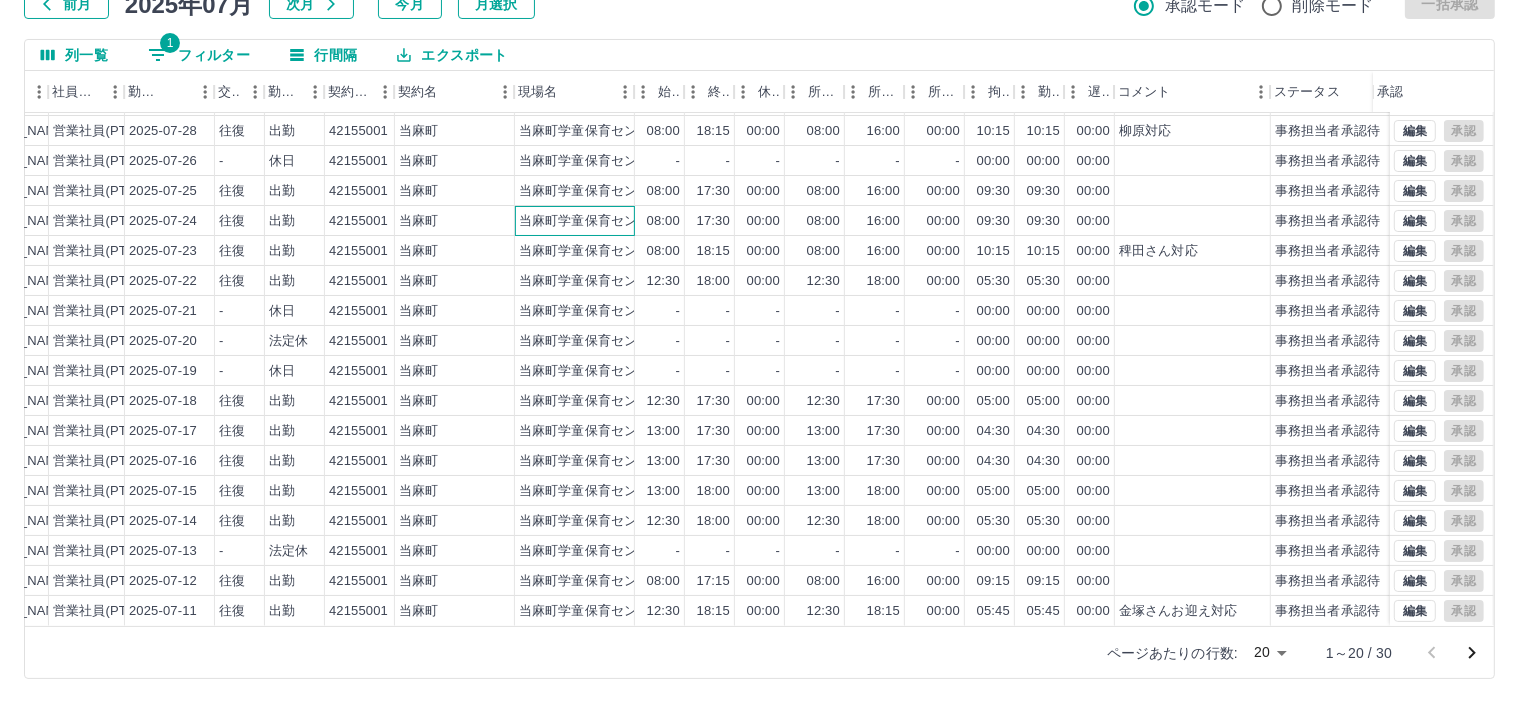 click on "当麻町学童保育センター" at bounding box center (575, 221) 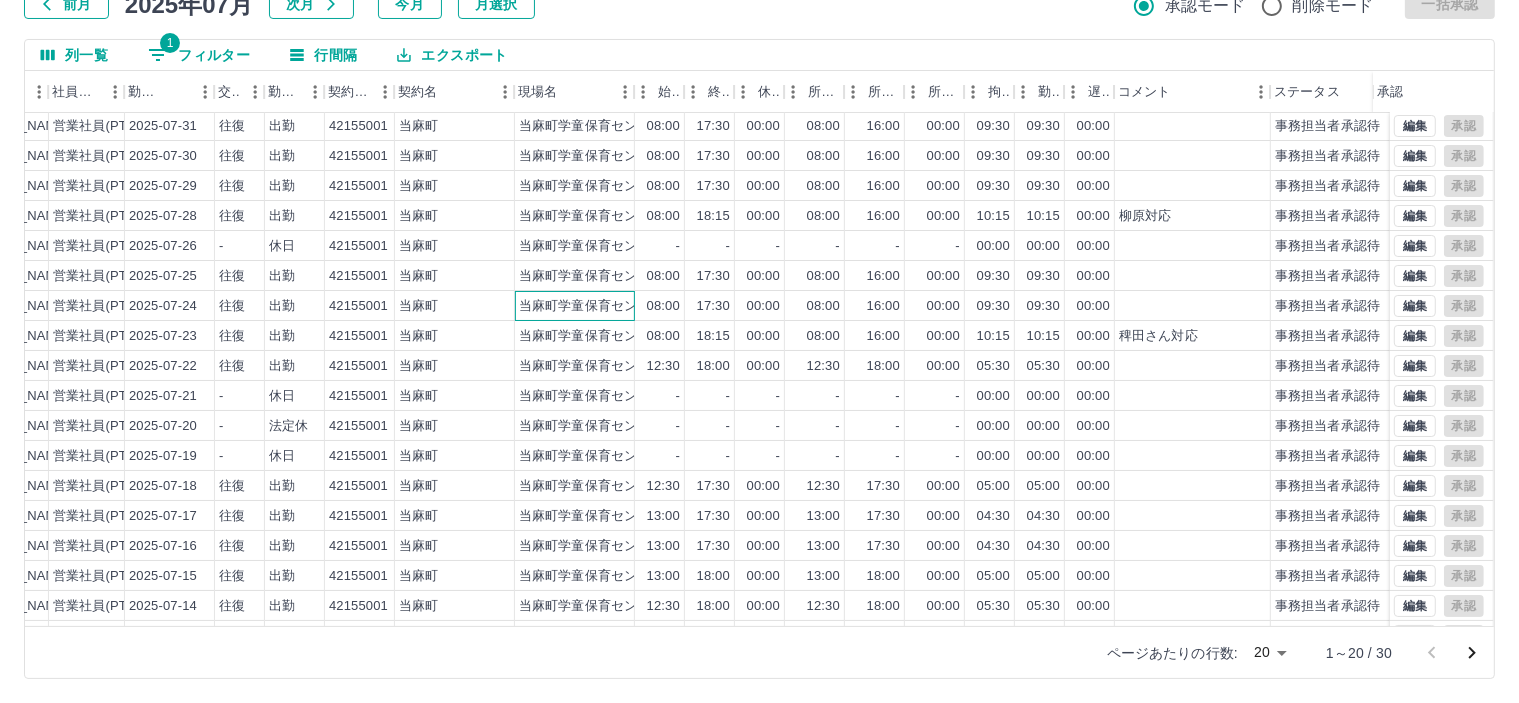 scroll, scrollTop: 0, scrollLeft: 276, axis: horizontal 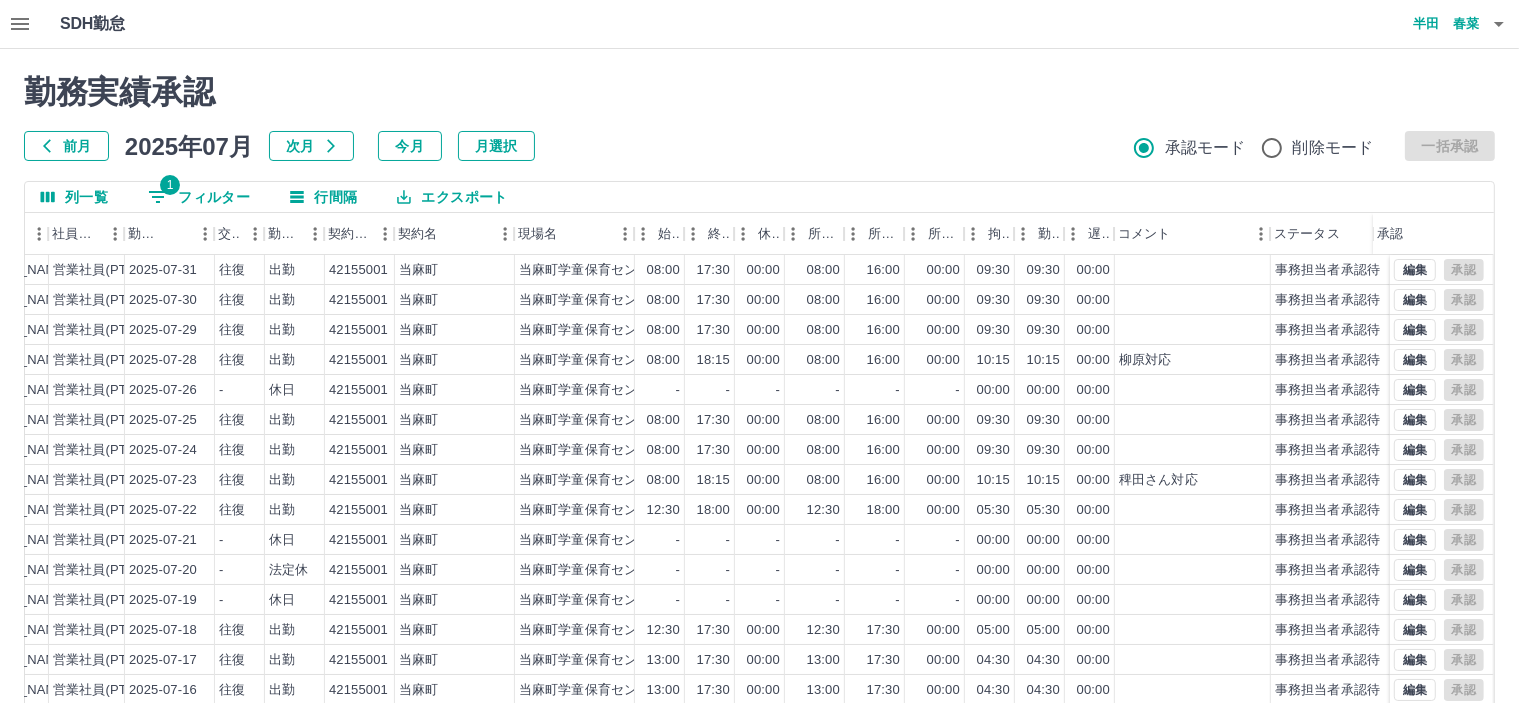 click on "1 フィルター" at bounding box center [199, 197] 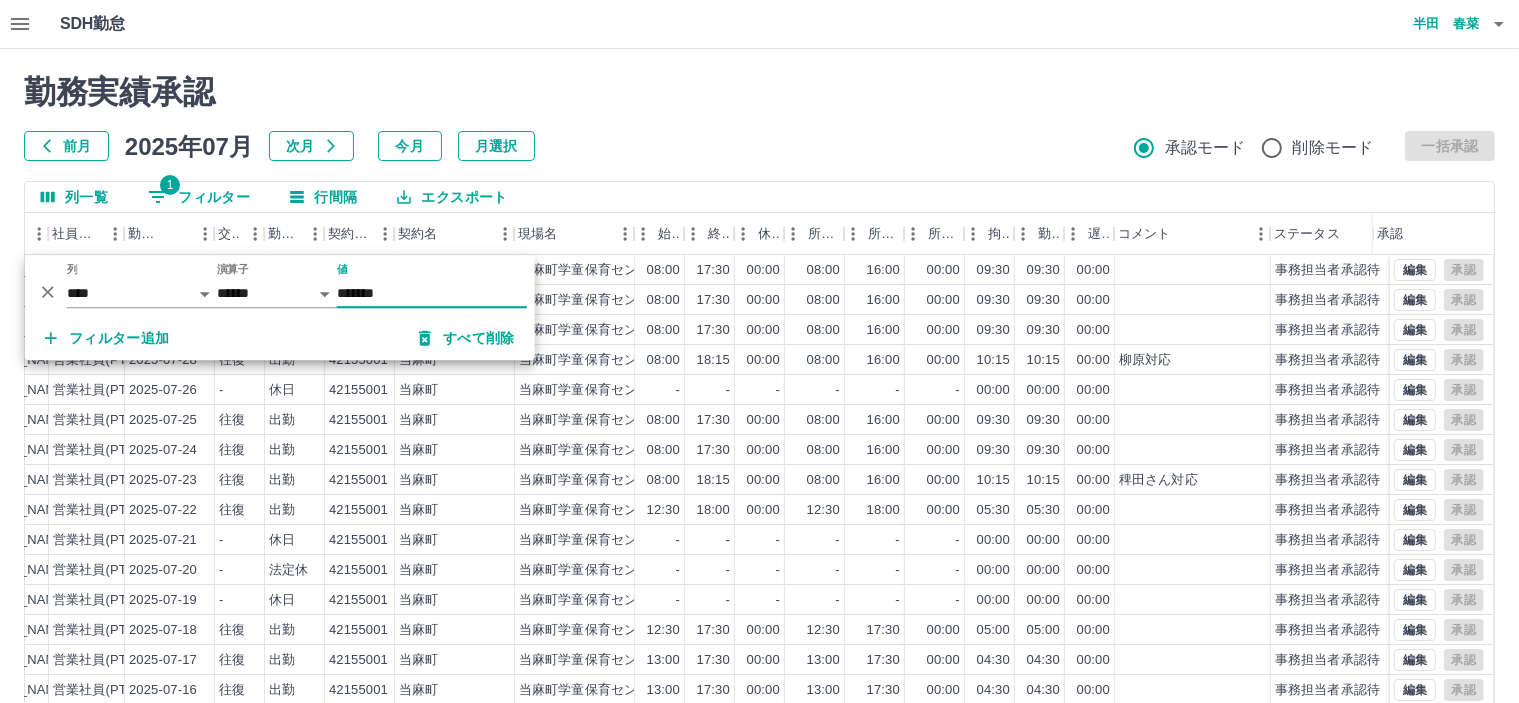 click on "*******" at bounding box center [432, 293] 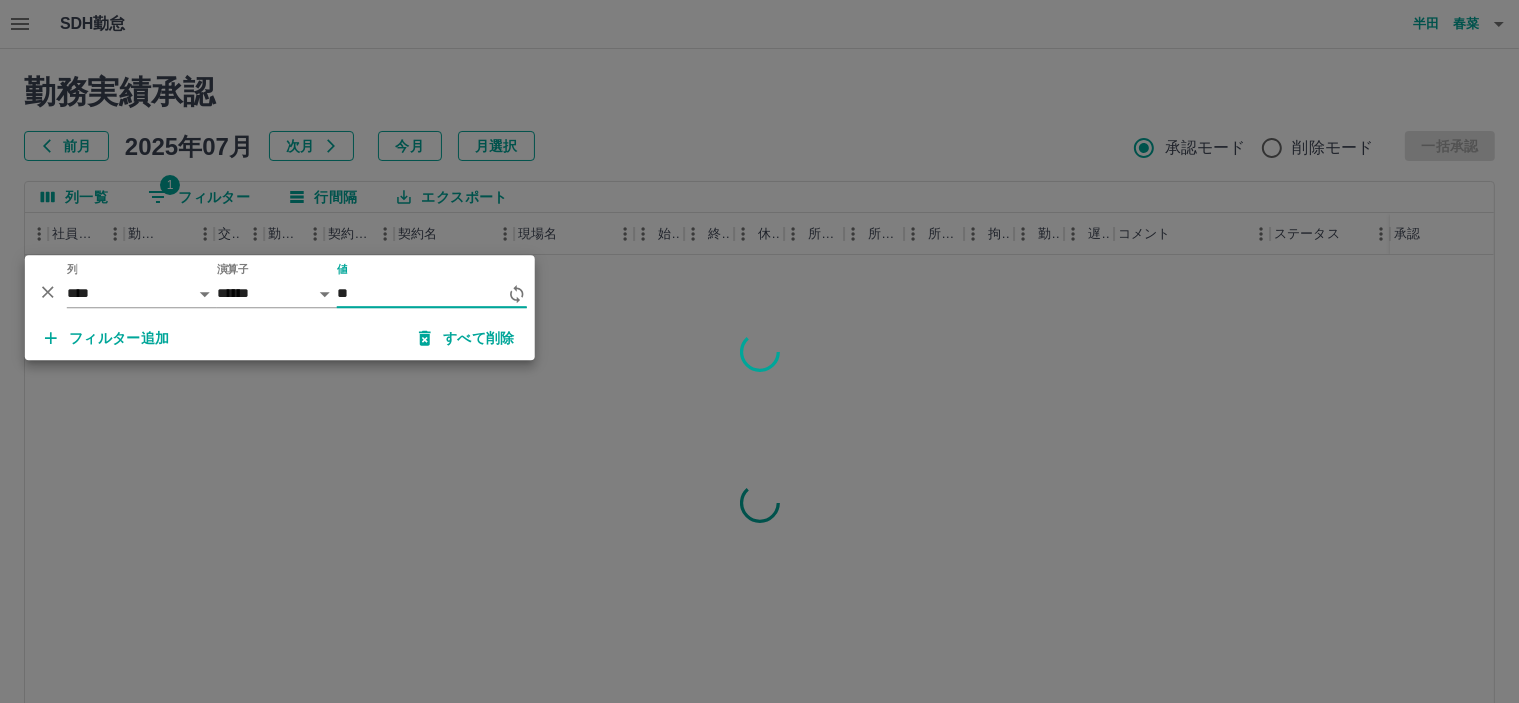 type on "*" 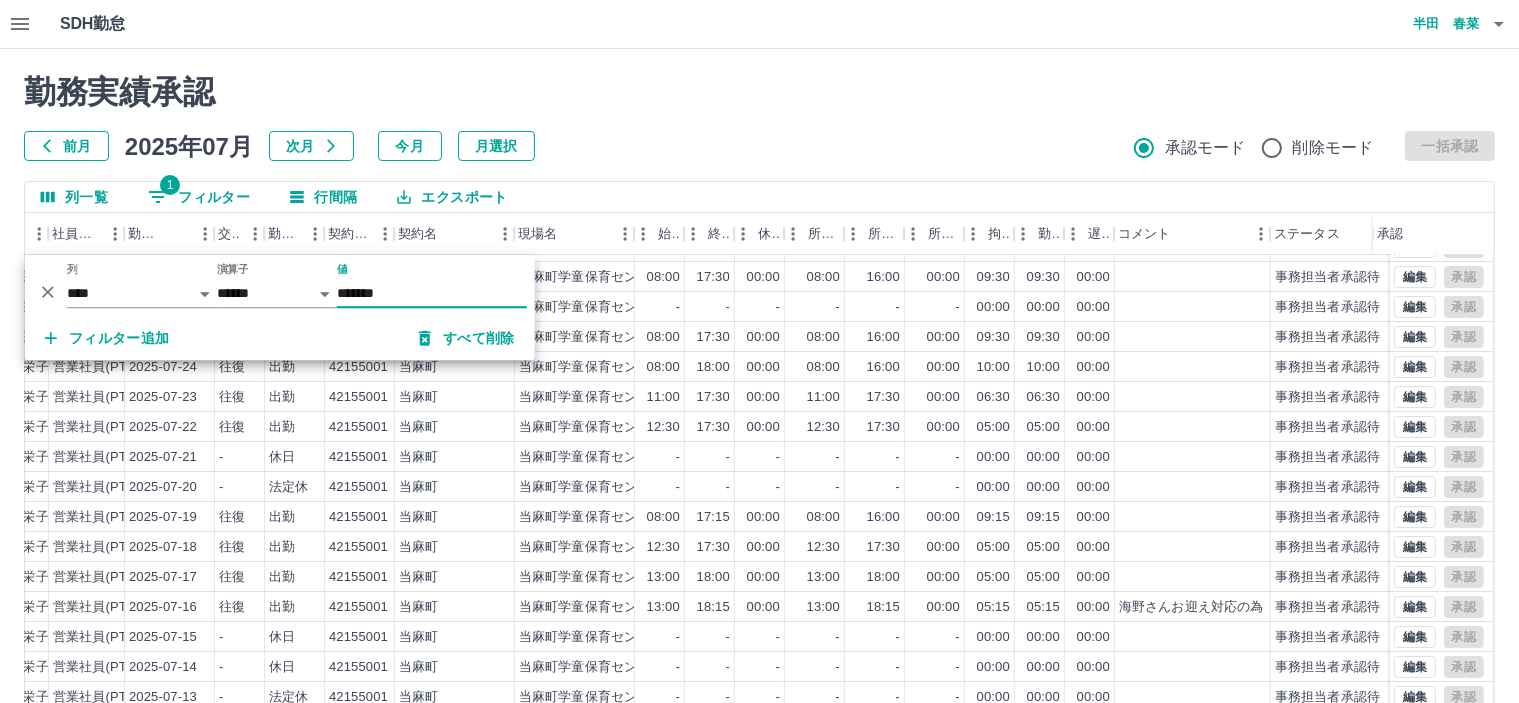 scroll, scrollTop: 103, scrollLeft: 276, axis: both 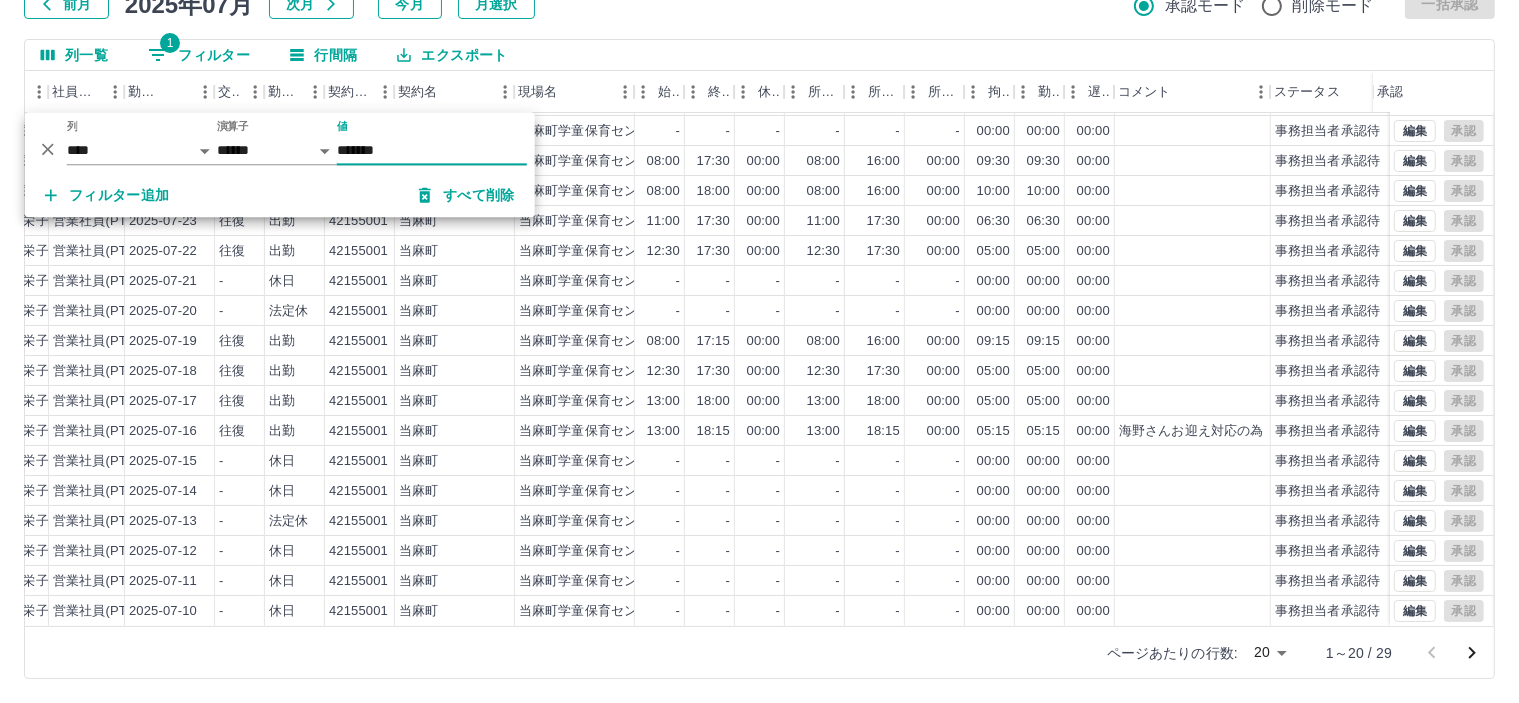 type on "*******" 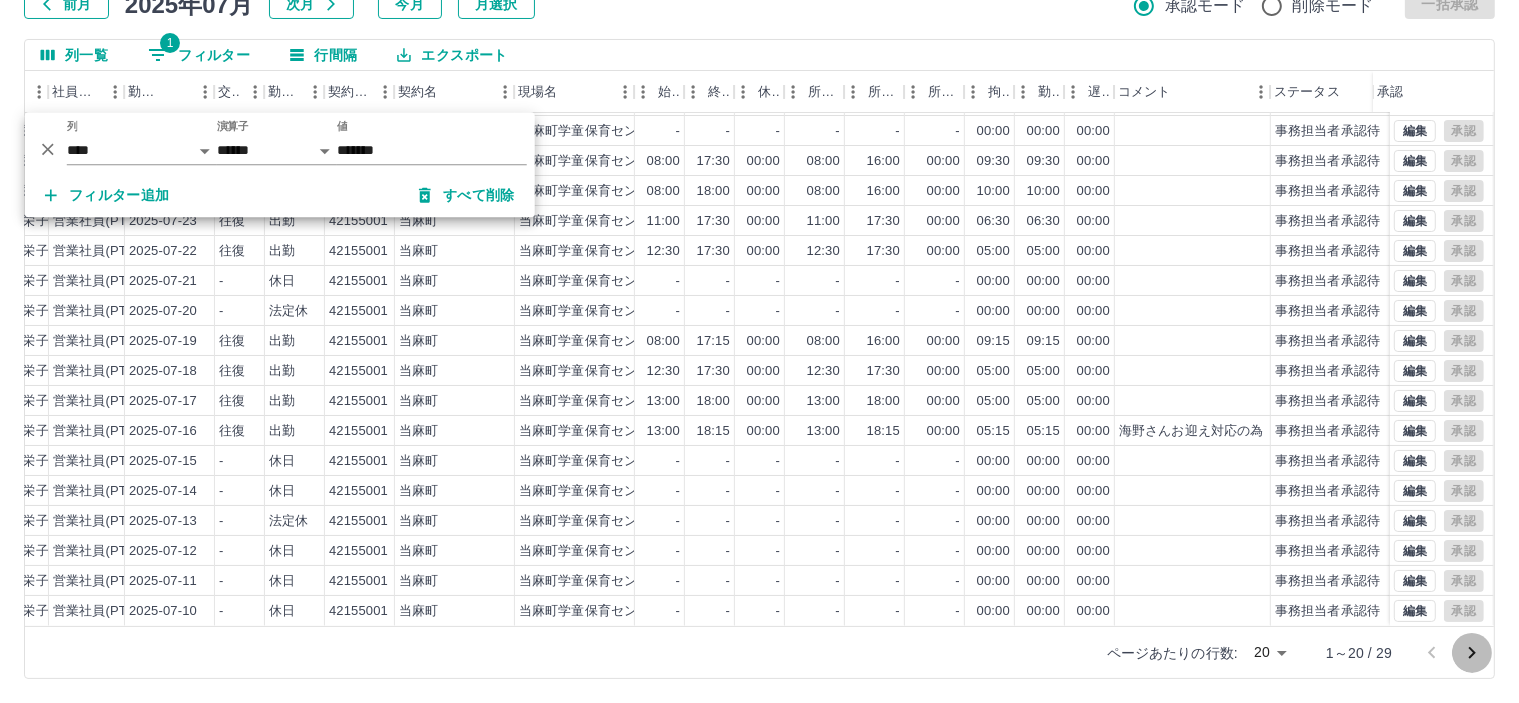 click 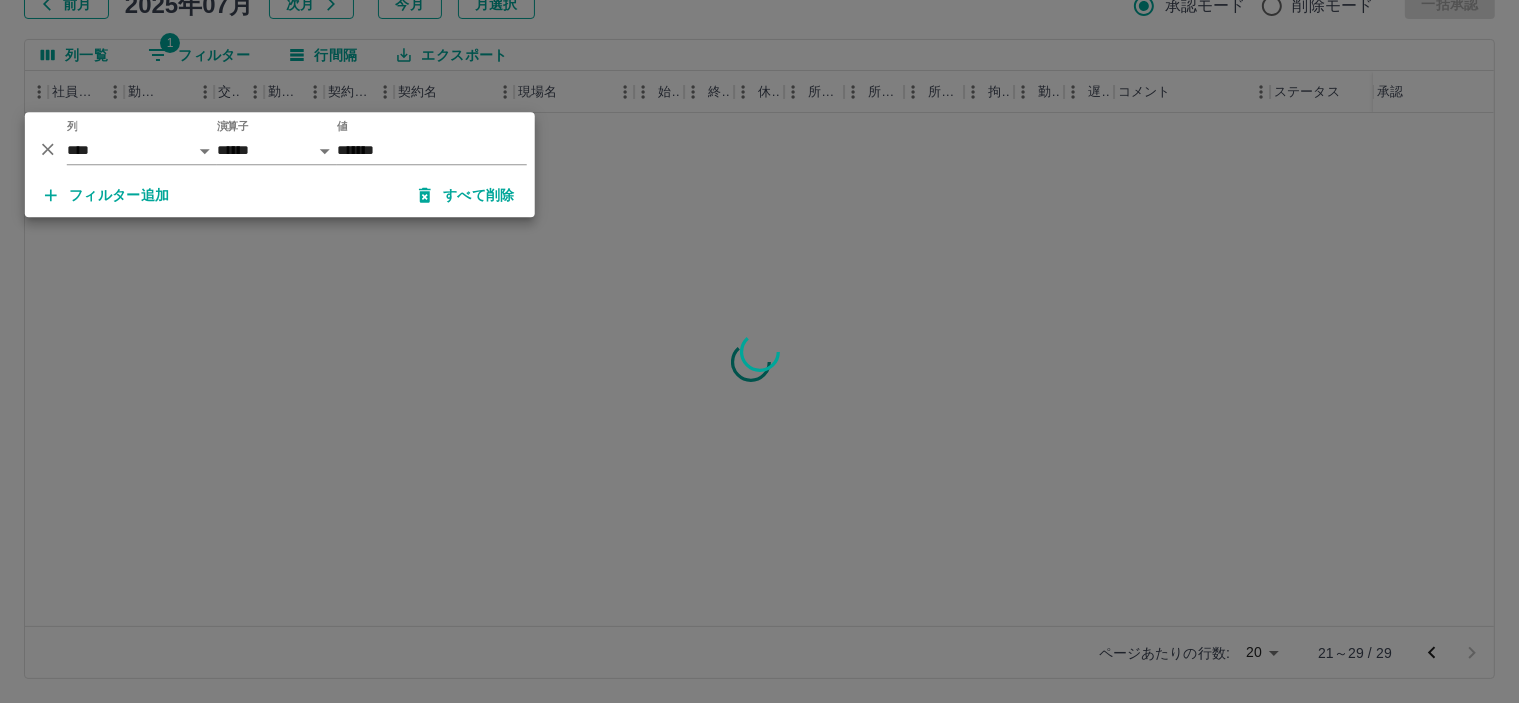 scroll, scrollTop: 0, scrollLeft: 276, axis: horizontal 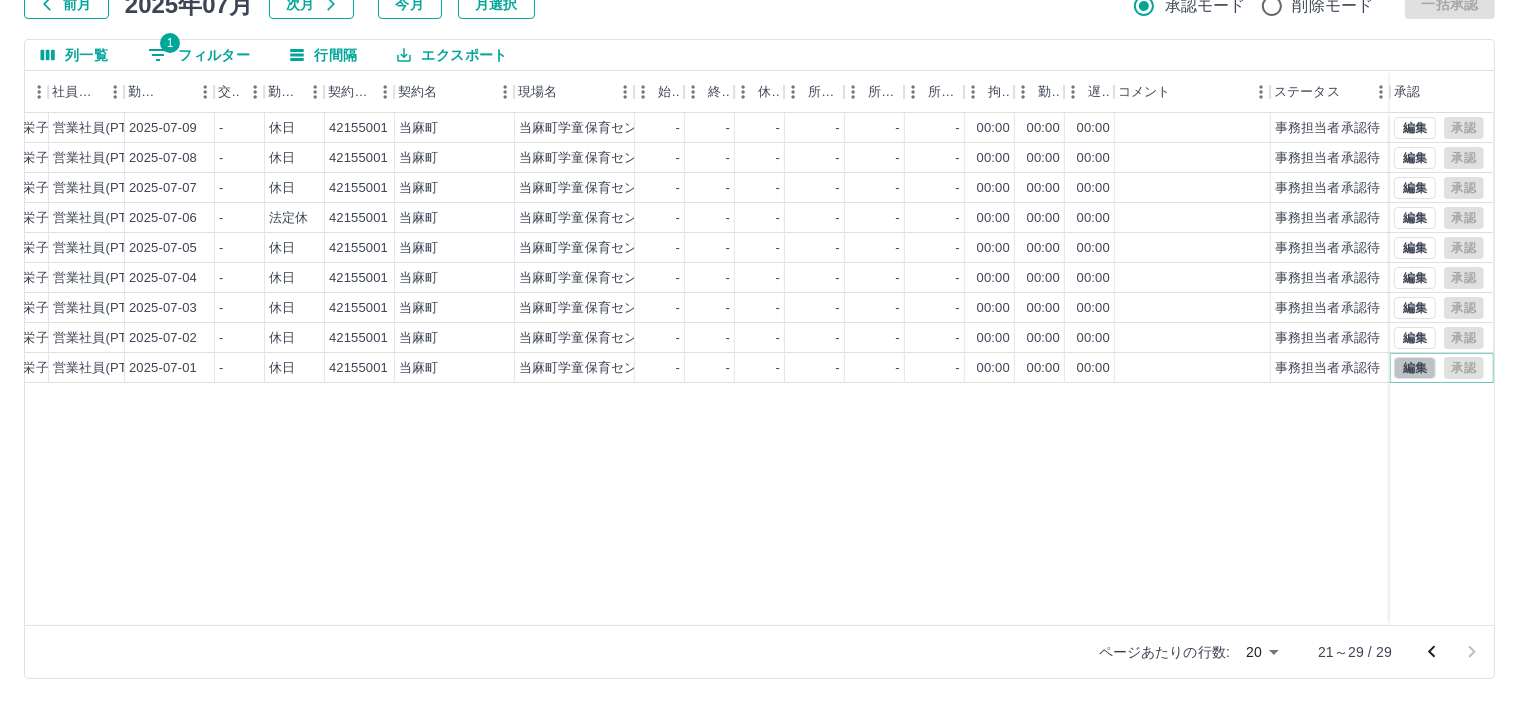click on "編集" at bounding box center [1415, 368] 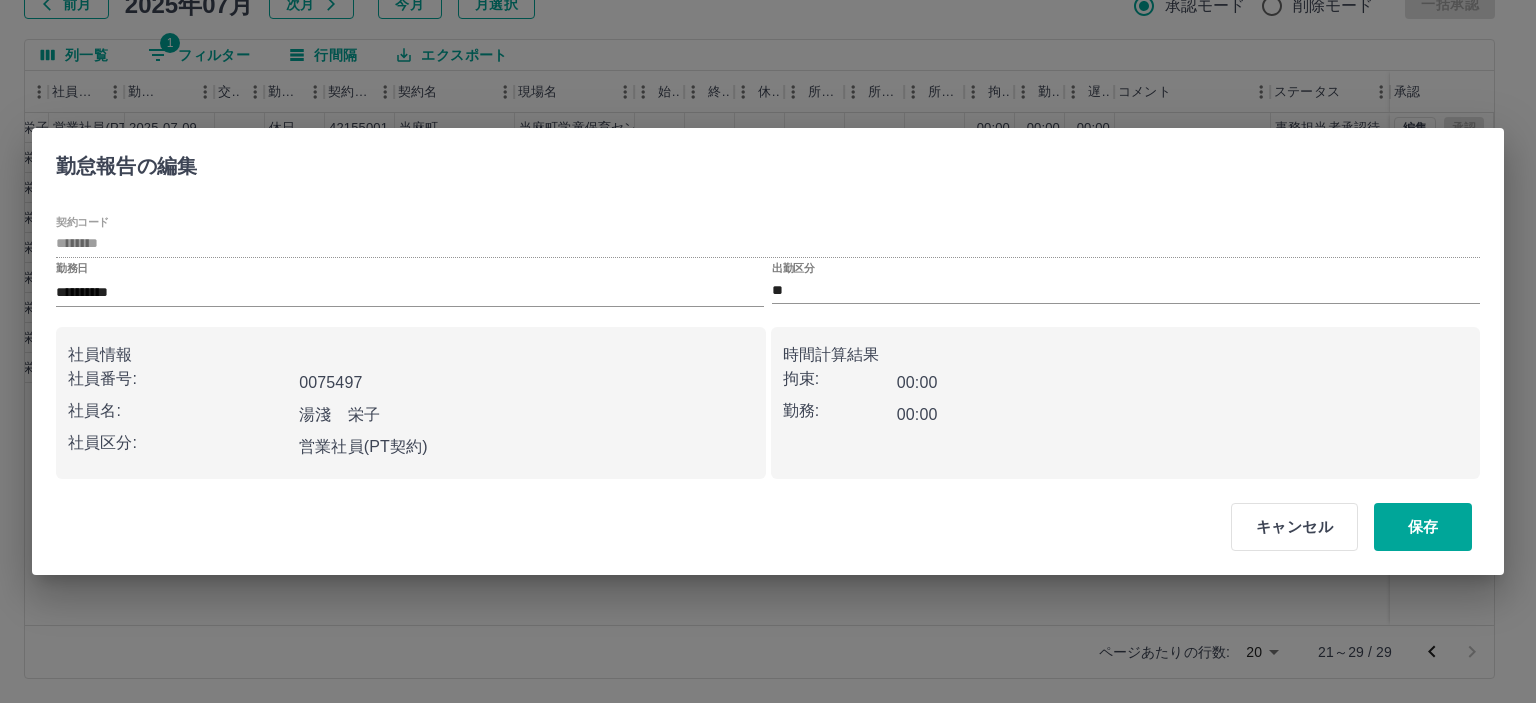 click on "出勤区分 **" at bounding box center (1126, 283) 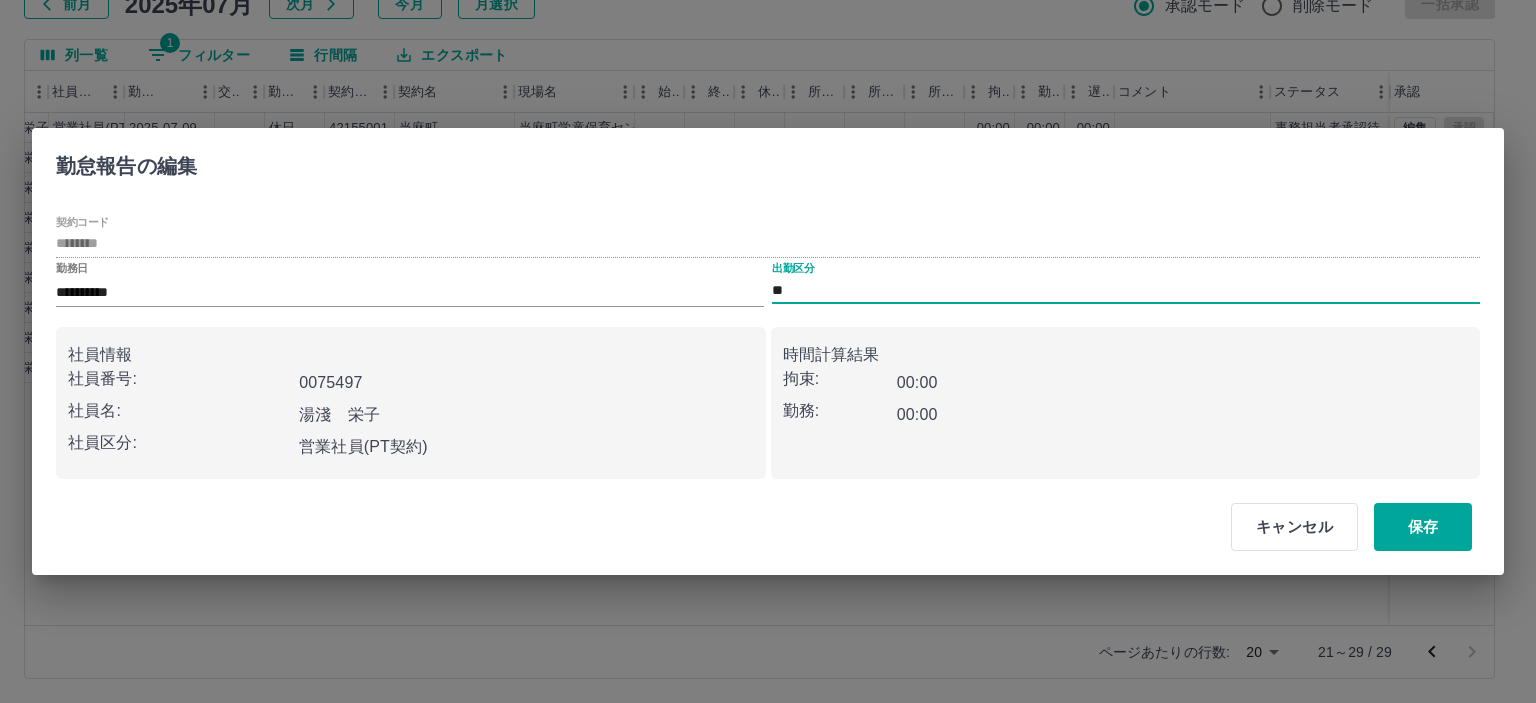 click on "**" at bounding box center (1126, 290) 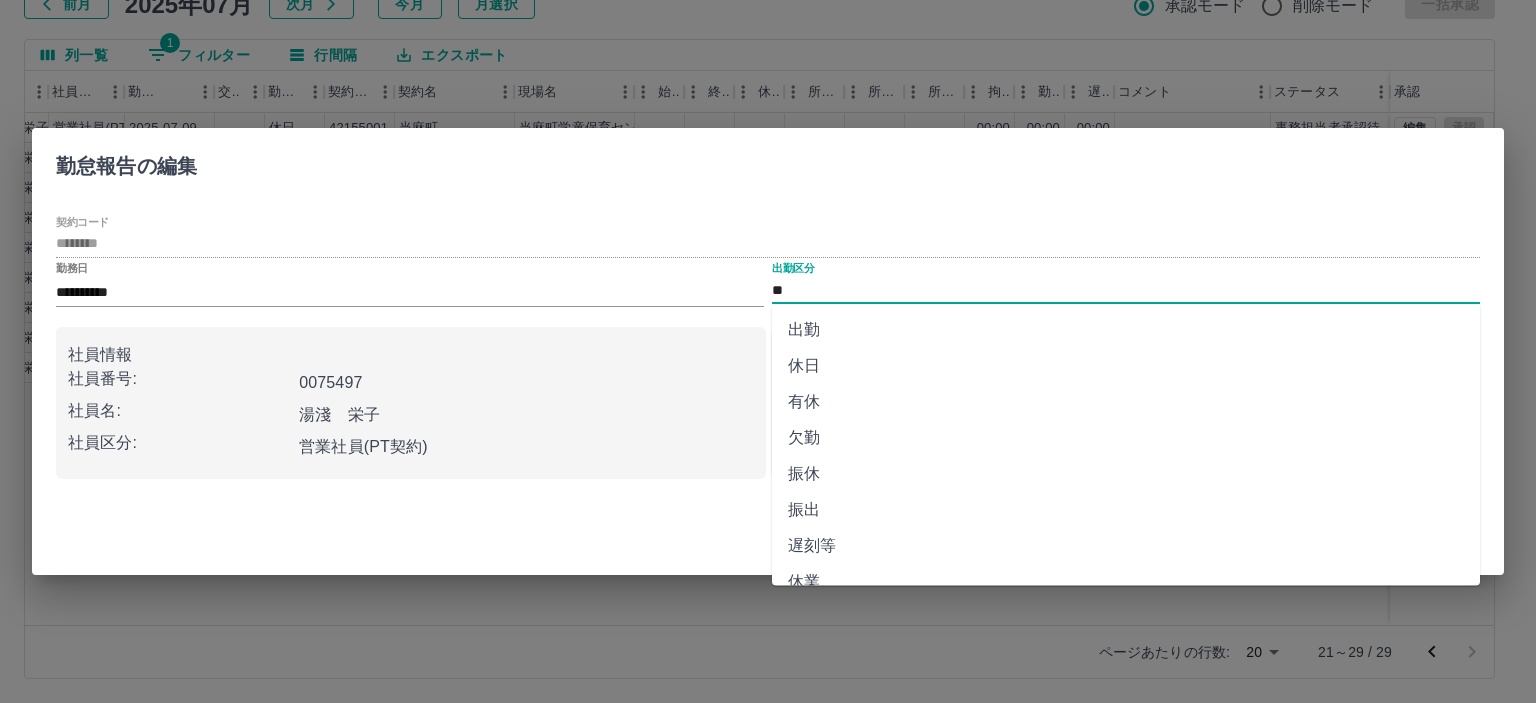 click on "出勤" at bounding box center (1126, 330) 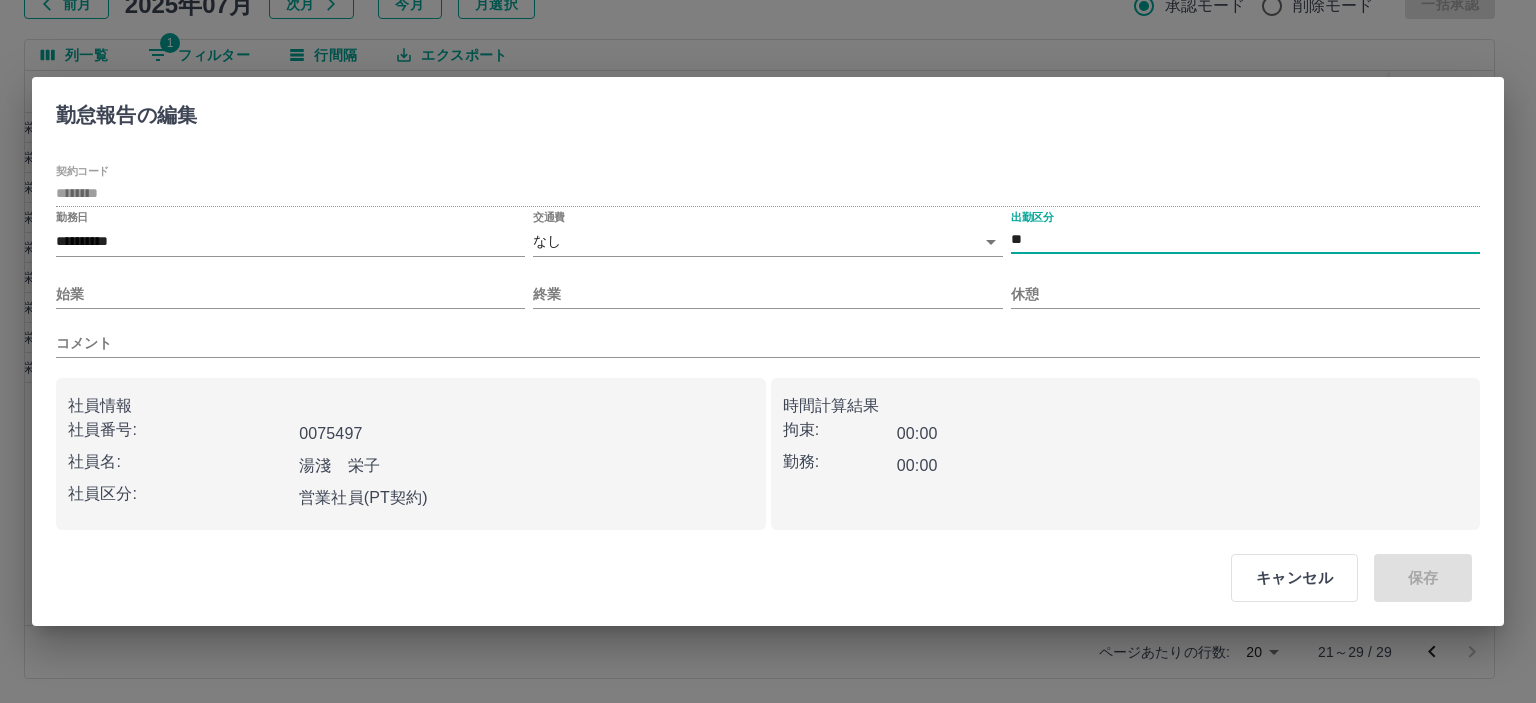 click on "SDH勤怠 半田　春菜 勤務実績承認 前月 2025年07月 次月 今月 月選択 承認モード 削除モード 一括承認 列一覧 1 フィルター 行間隔 エクスポート 承認フロー 社員番号 社員名 社員区分 勤務日 交通費 勤務区分 契約コード 契約名 現場名 始業 終業 休憩 所定開始 所定終業 所定休憩 拘束 勤務 遅刻等 コメント ステータス 承認 現 事 Ａ 営 0075497 湯淺　栄子 営業社員(PT契約) 2025-07-09  -  休日 42155001 当麻町 当麻町学童保育センター - - - - - - 00:00 00:00 00:00 事務担当者承認待 現 事 Ａ 営 0075497 湯淺　栄子 営業社員(PT契約) 2025-07-08  -  休日 42155001 当麻町 当麻町学童保育センター - - - - - - 00:00 00:00 00:00 事務担当者承認待 現 事 Ａ 営 0075497 湯淺　栄子 営業社員(PT契約) 2025-07-07  -  休日 42155001 当麻町 当麻町学童保育センター - - - - - - 00:00 00:00 00:00 事務担当者承認待 現 事 Ａ -" at bounding box center (768, 280) 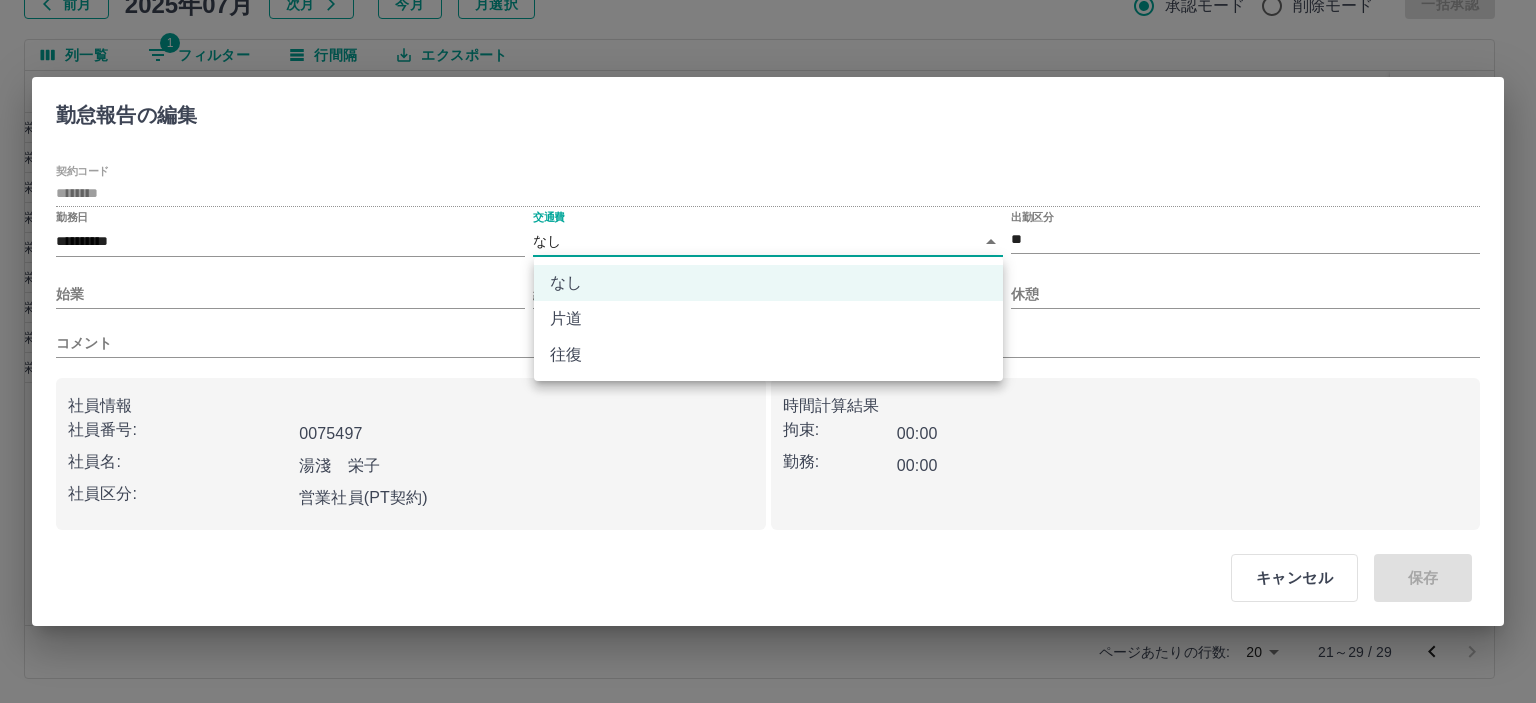 drag, startPoint x: 559, startPoint y: 358, endPoint x: 265, endPoint y: 247, distance: 314.25626 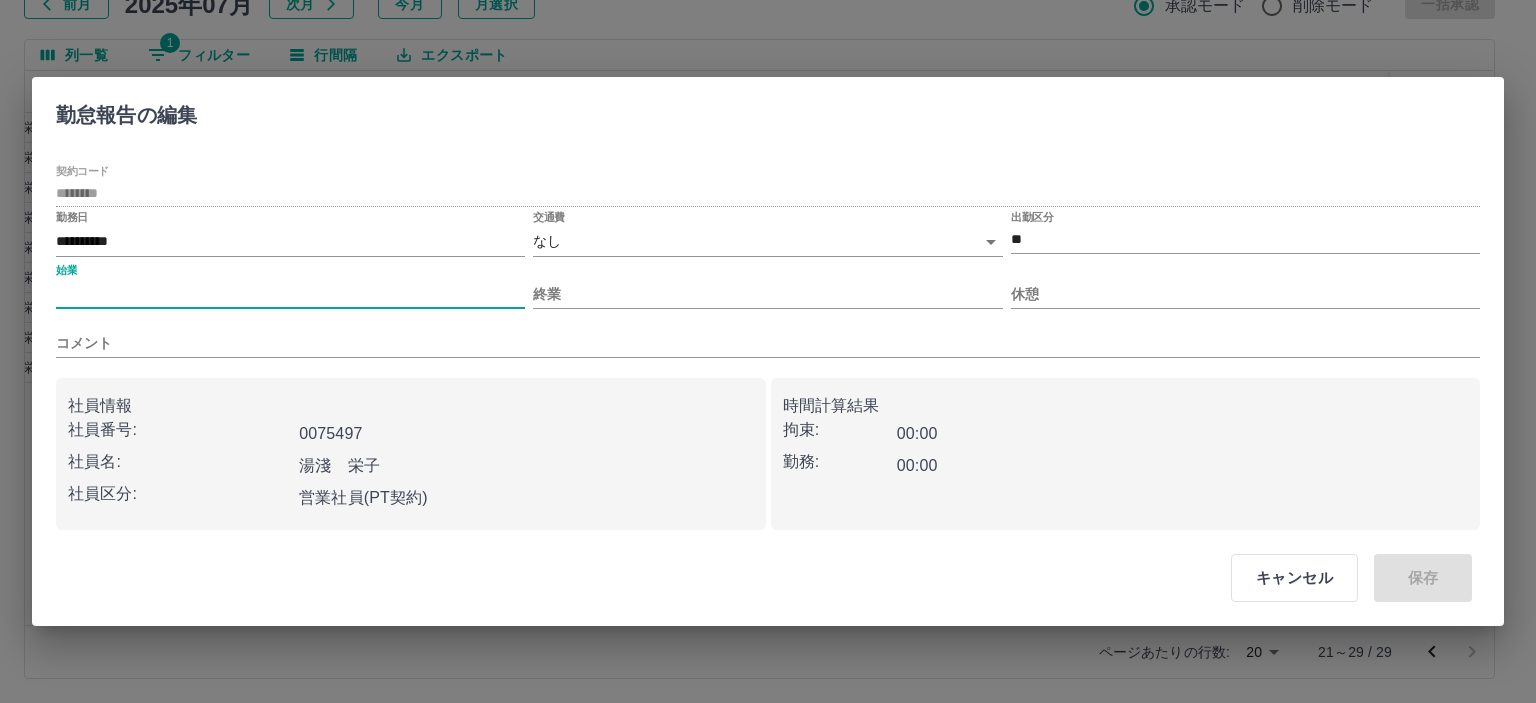 click on "始業" at bounding box center (290, 294) 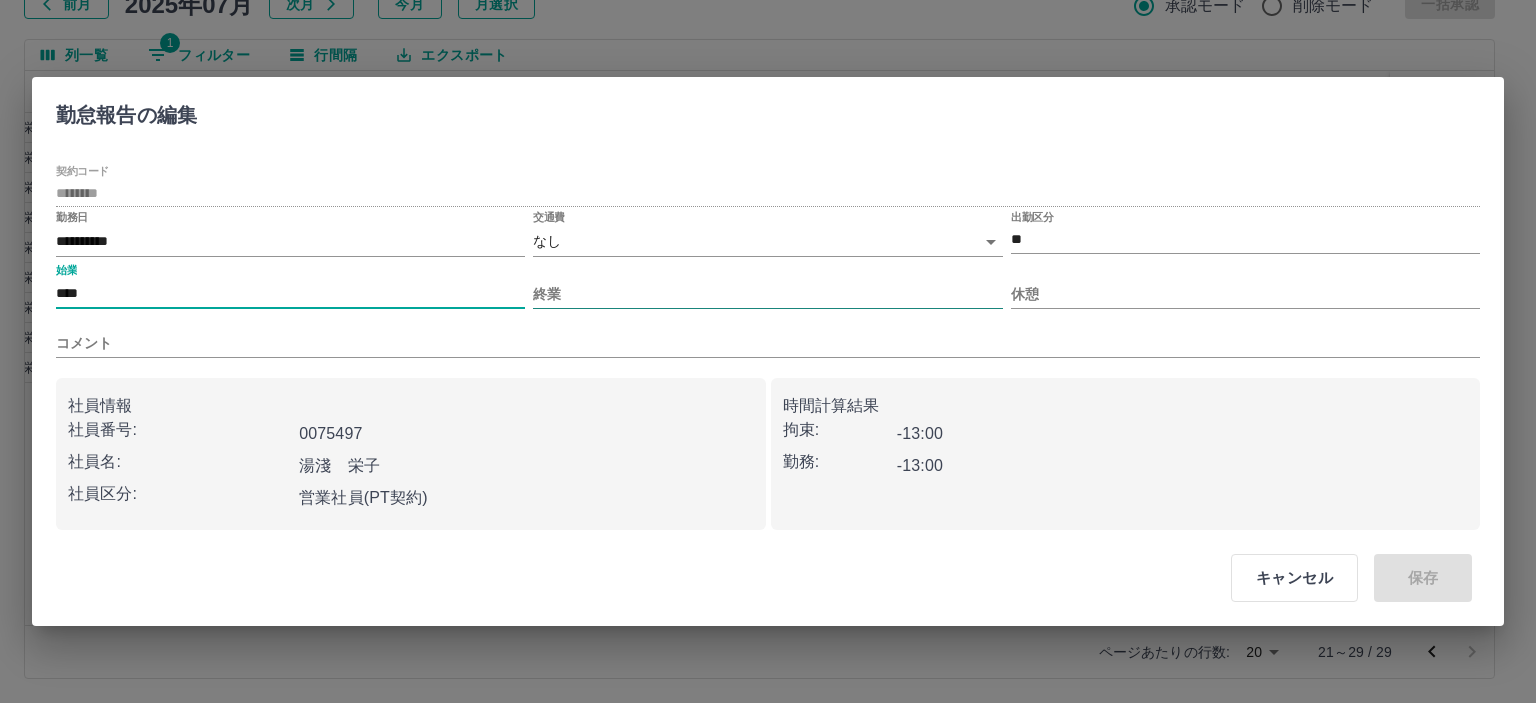 type on "****" 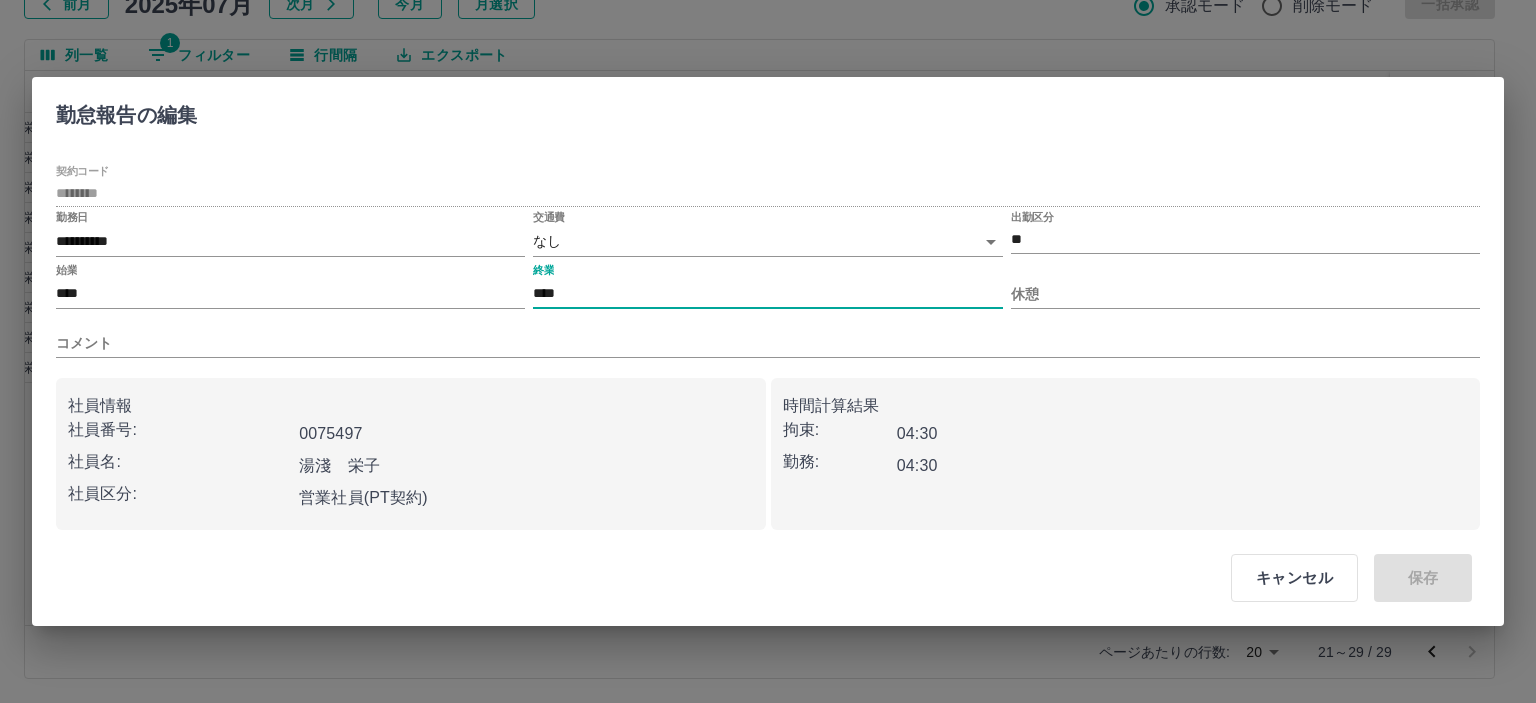 type on "****" 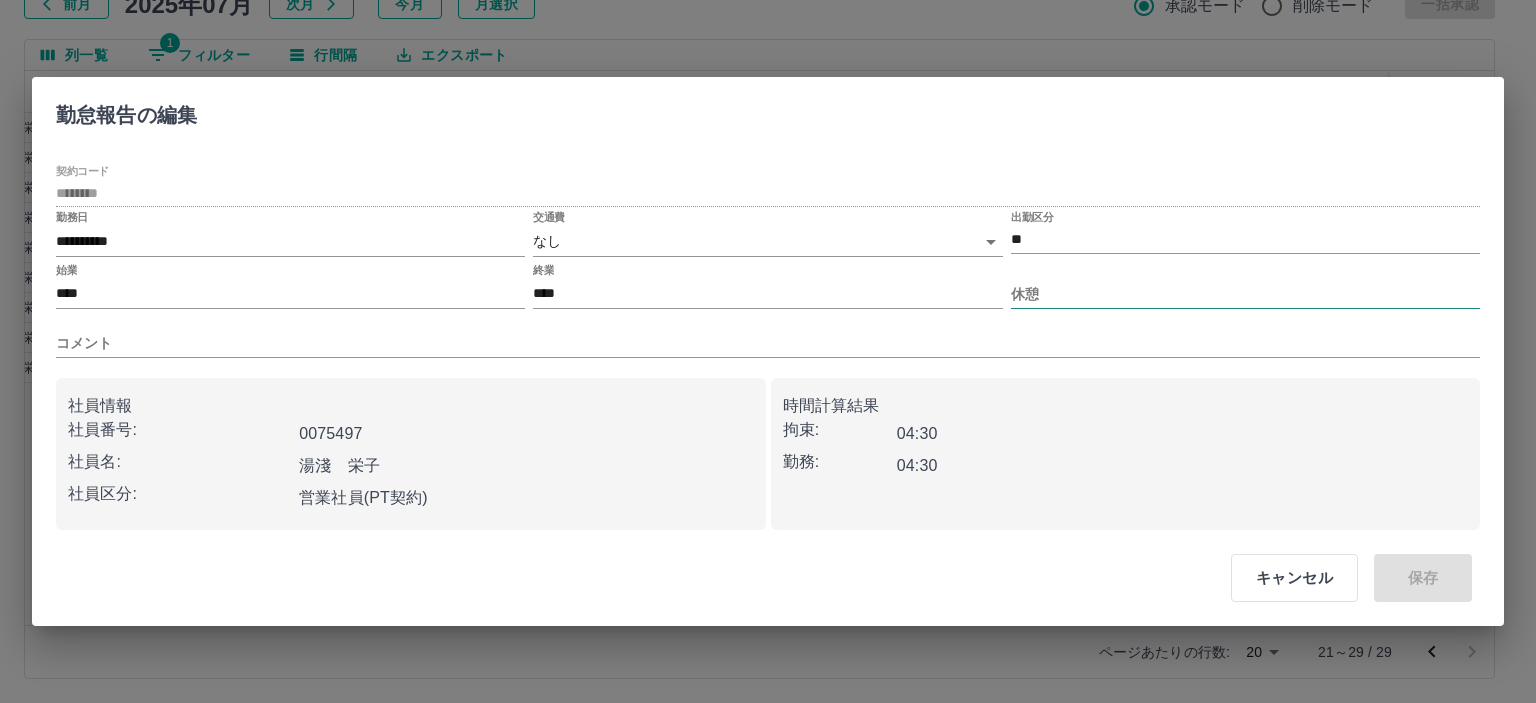 click on "休憩" at bounding box center (1245, 294) 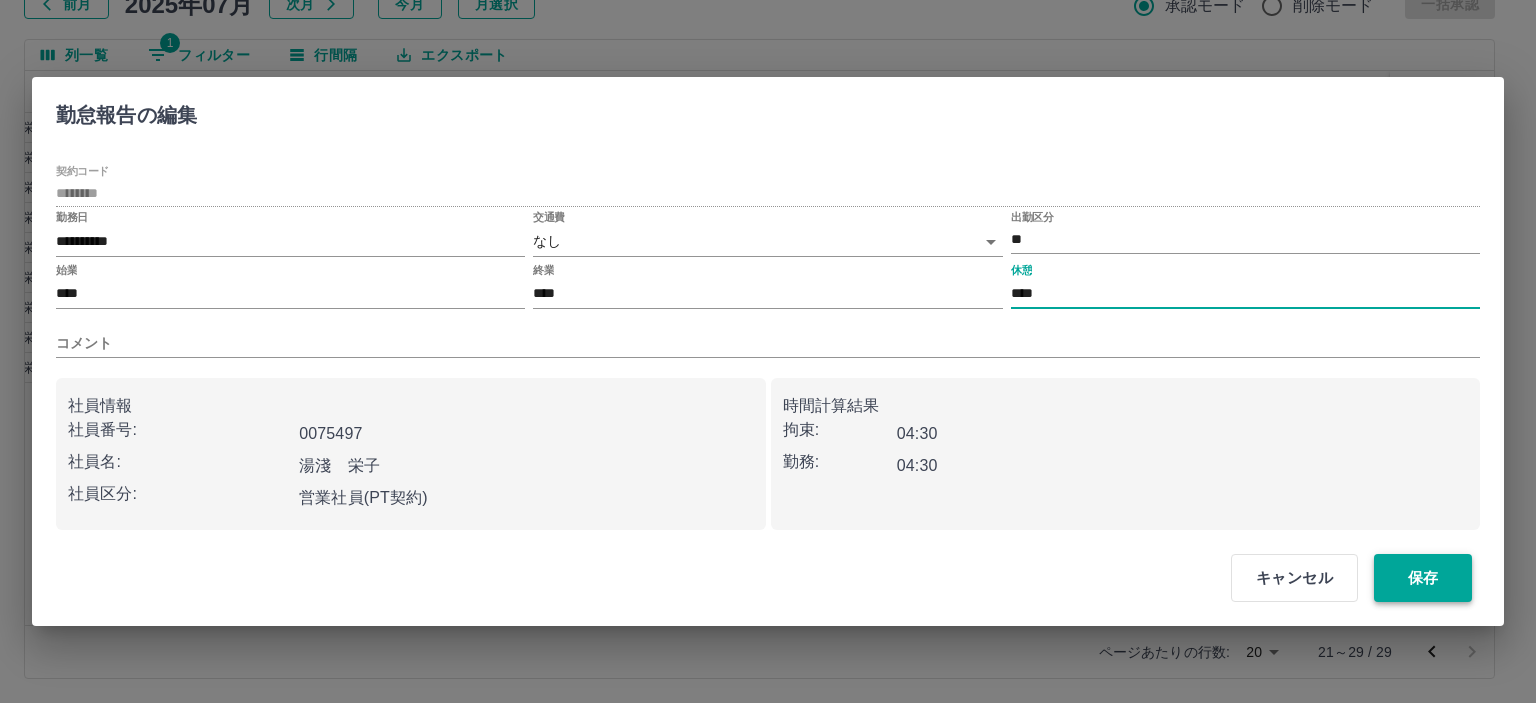 type on "****" 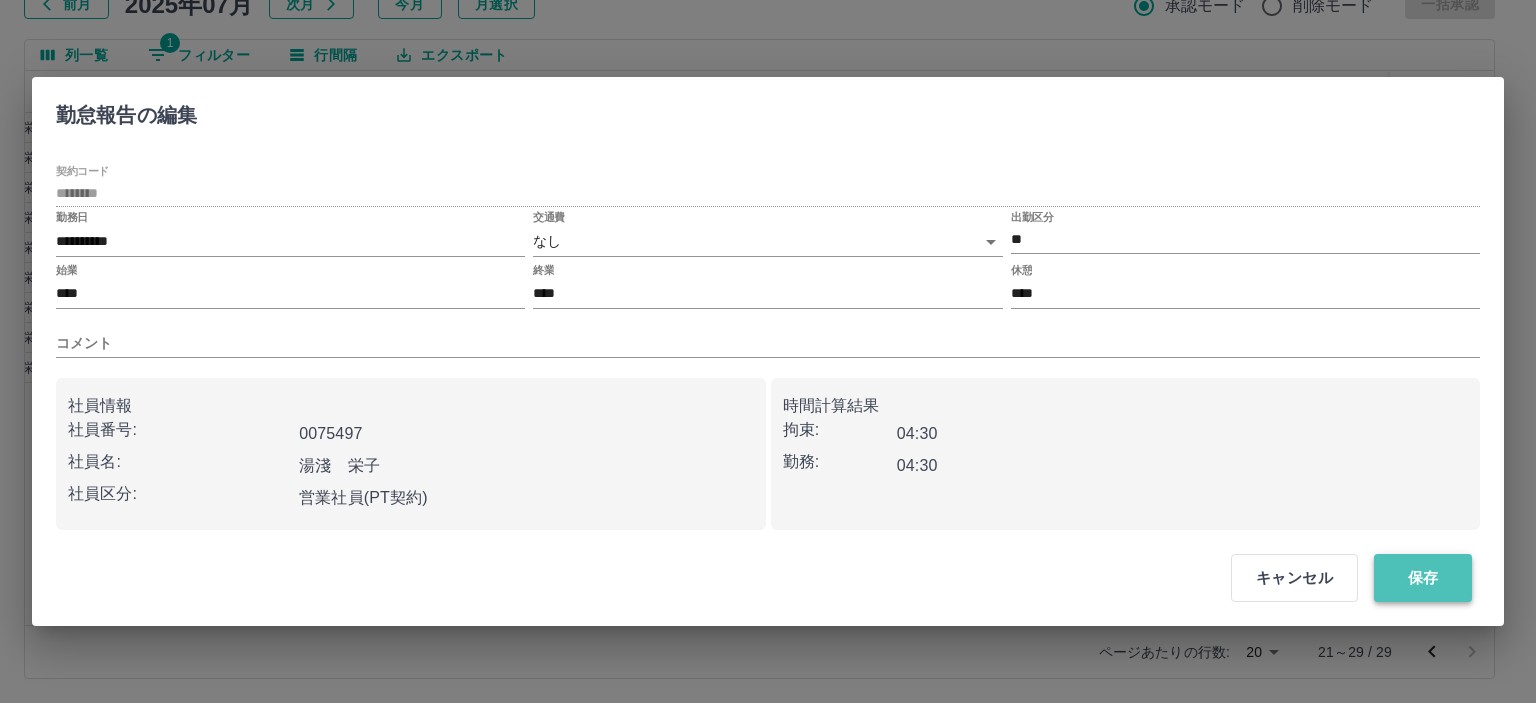 click on "保存" at bounding box center (1423, 578) 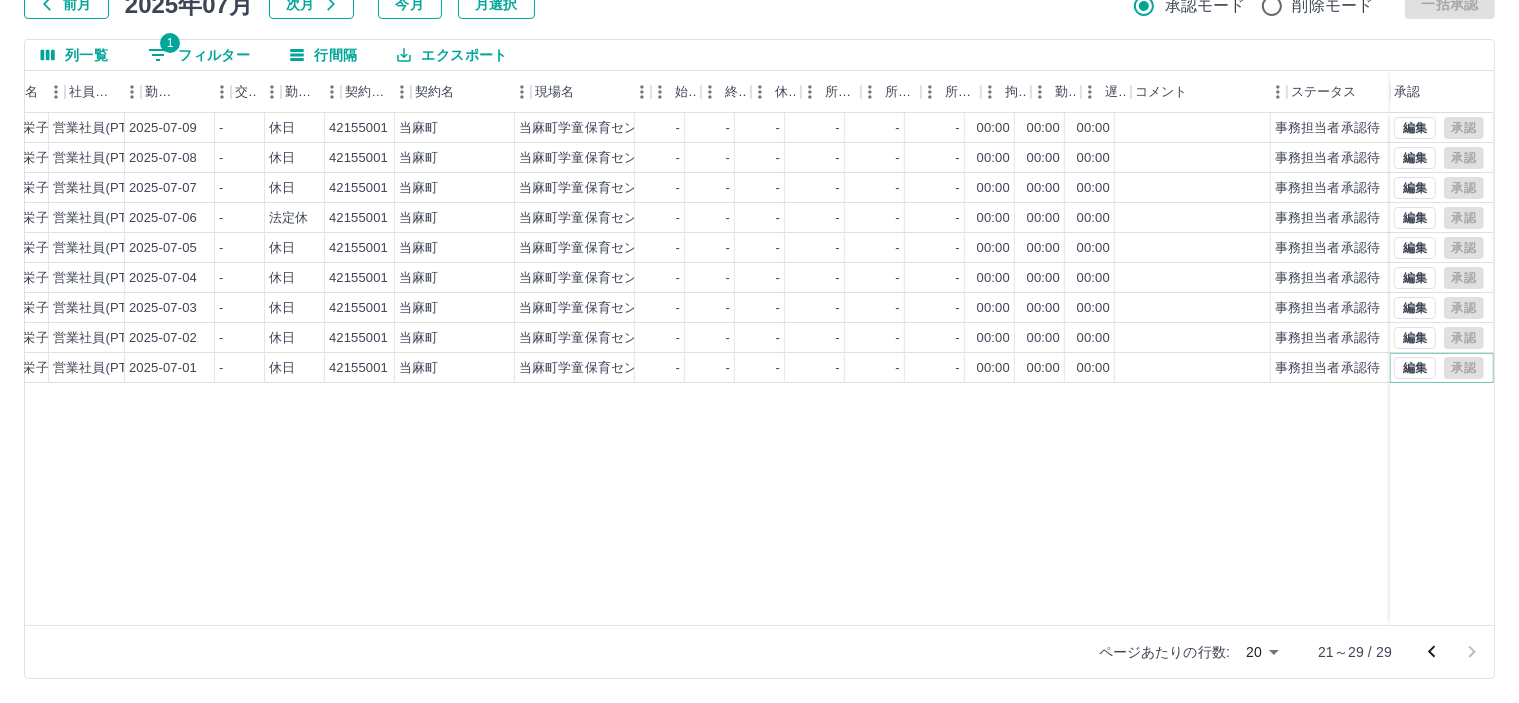 scroll, scrollTop: 0, scrollLeft: 260, axis: horizontal 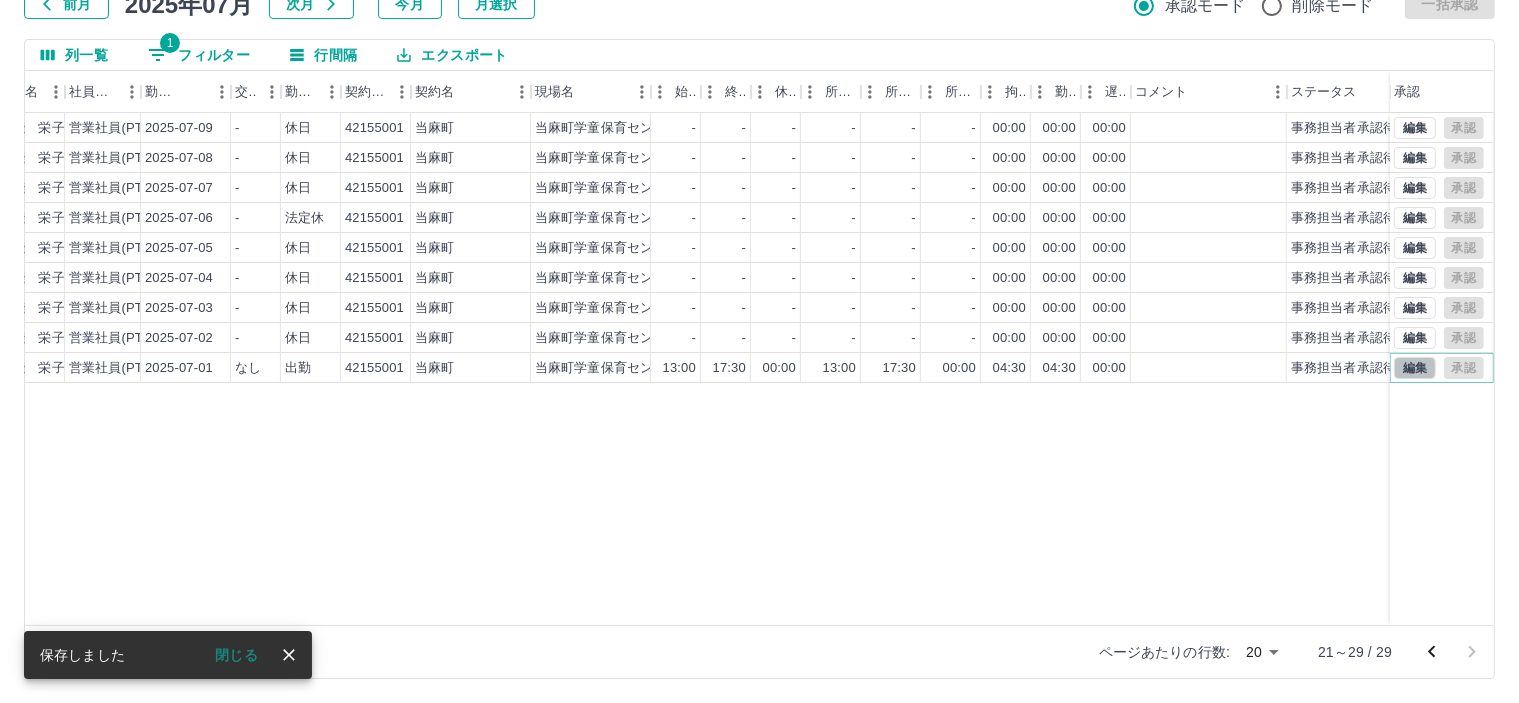 click on "編集" at bounding box center (1415, 368) 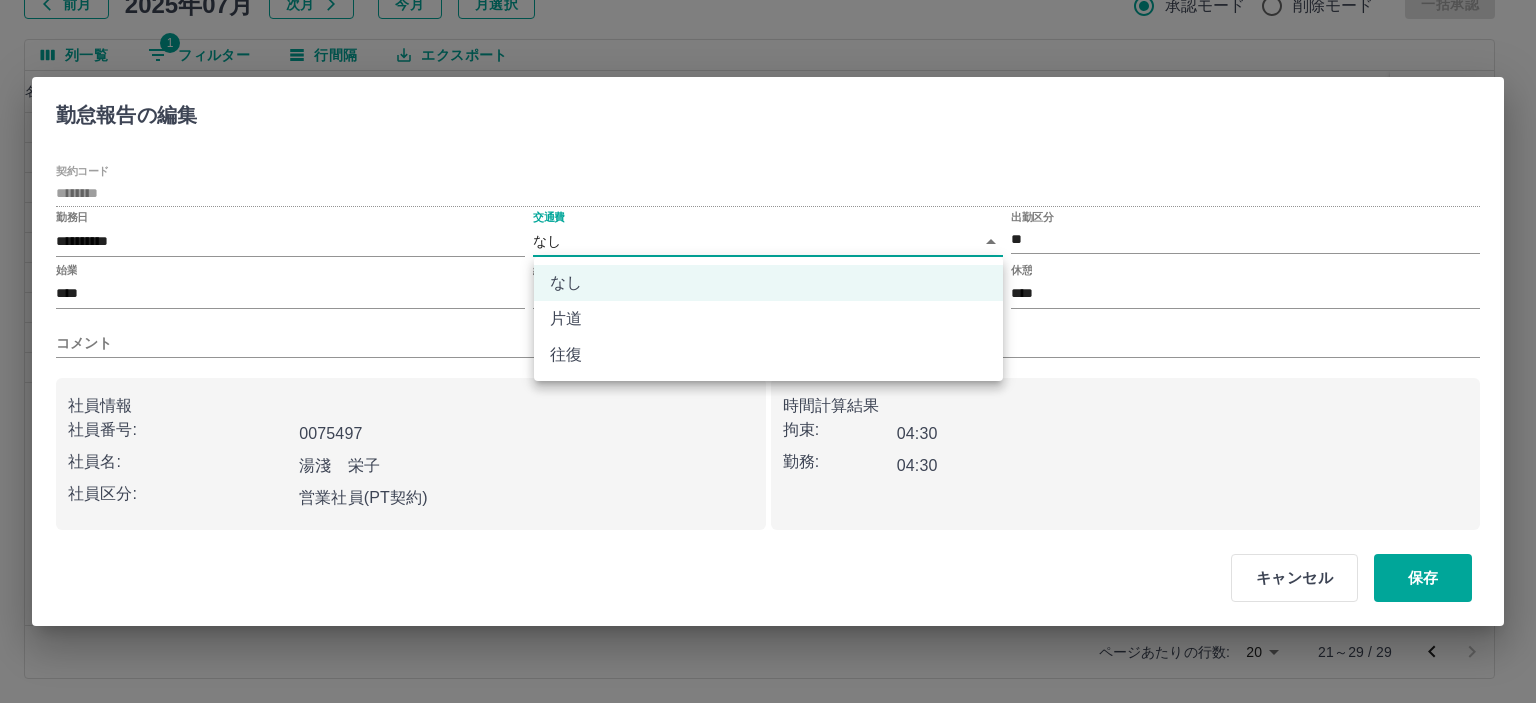 click on "SDH勤怠 半田　春菜 勤務実績承認 前月 2025年07月 次月 今月 月選択 承認モード 削除モード 一括承認 列一覧 1 フィルター 行間隔 エクスポート 承認フロー 社員番号 社員名 社員区分 勤務日 交通費 勤務区分 契約コード 契約名 現場名 始業 終業 休憩 所定開始 所定終業 所定休憩 拘束 勤務 遅刻等 コメント ステータス 承認 現 事 Ａ 営 0075497 湯淺　栄子 営業社員(PT契約) 2025-07-09  -  休日 42155001 当麻町 当麻町学童保育センター - - - - - - 00:00 00:00 00:00 事務担当者承認待 現 事 Ａ 営 0075497 湯淺　栄子 営業社員(PT契約) 2025-07-08  -  休日 42155001 当麻町 当麻町学童保育センター - - - - - - 00:00 00:00 00:00 事務担当者承認待 現 事 Ａ 営 0075497 湯淺　栄子 営業社員(PT契約) 2025-07-07  -  休日 42155001 当麻町 当麻町学童保育センター - - - - - - 00:00 00:00 00:00 事務担当者承認待 現 事 Ａ -" at bounding box center [768, 280] 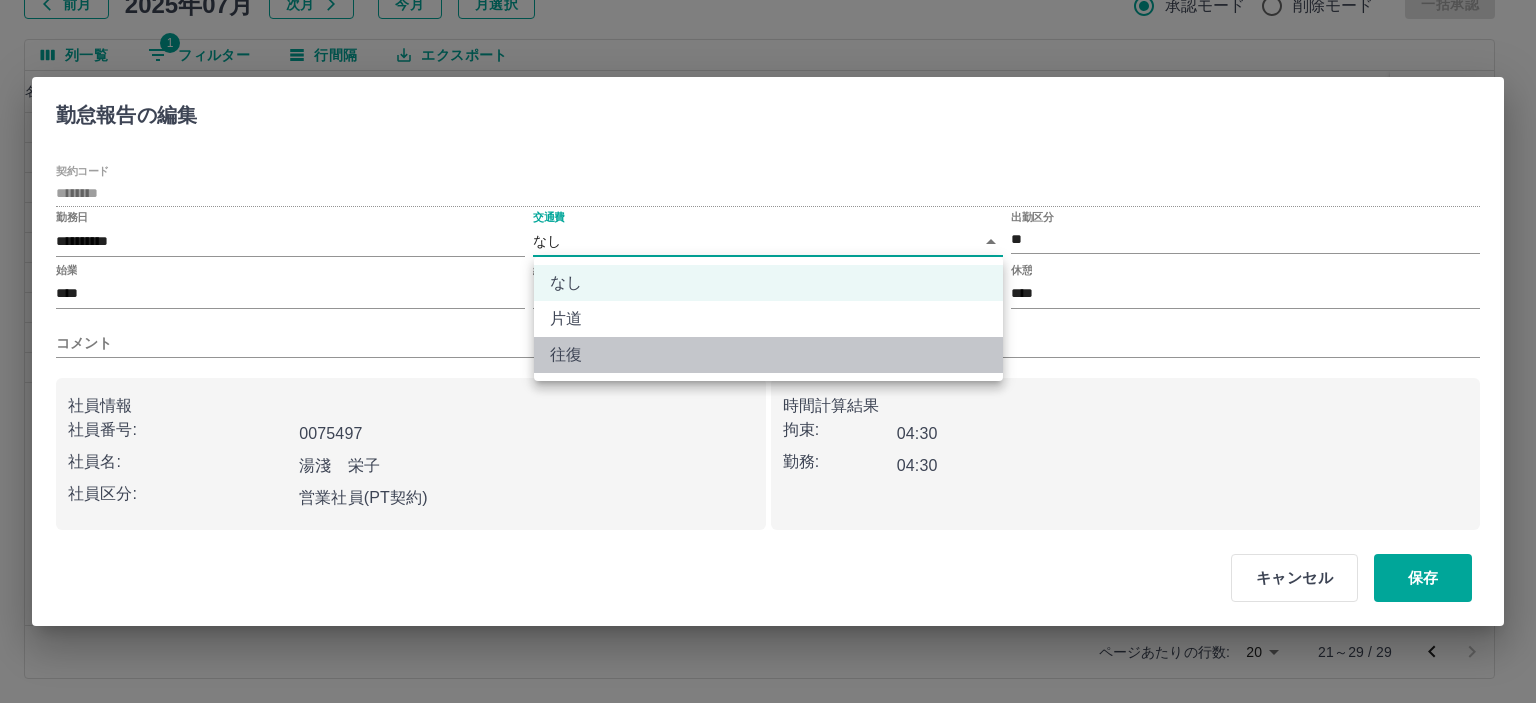 click on "往復" at bounding box center (768, 355) 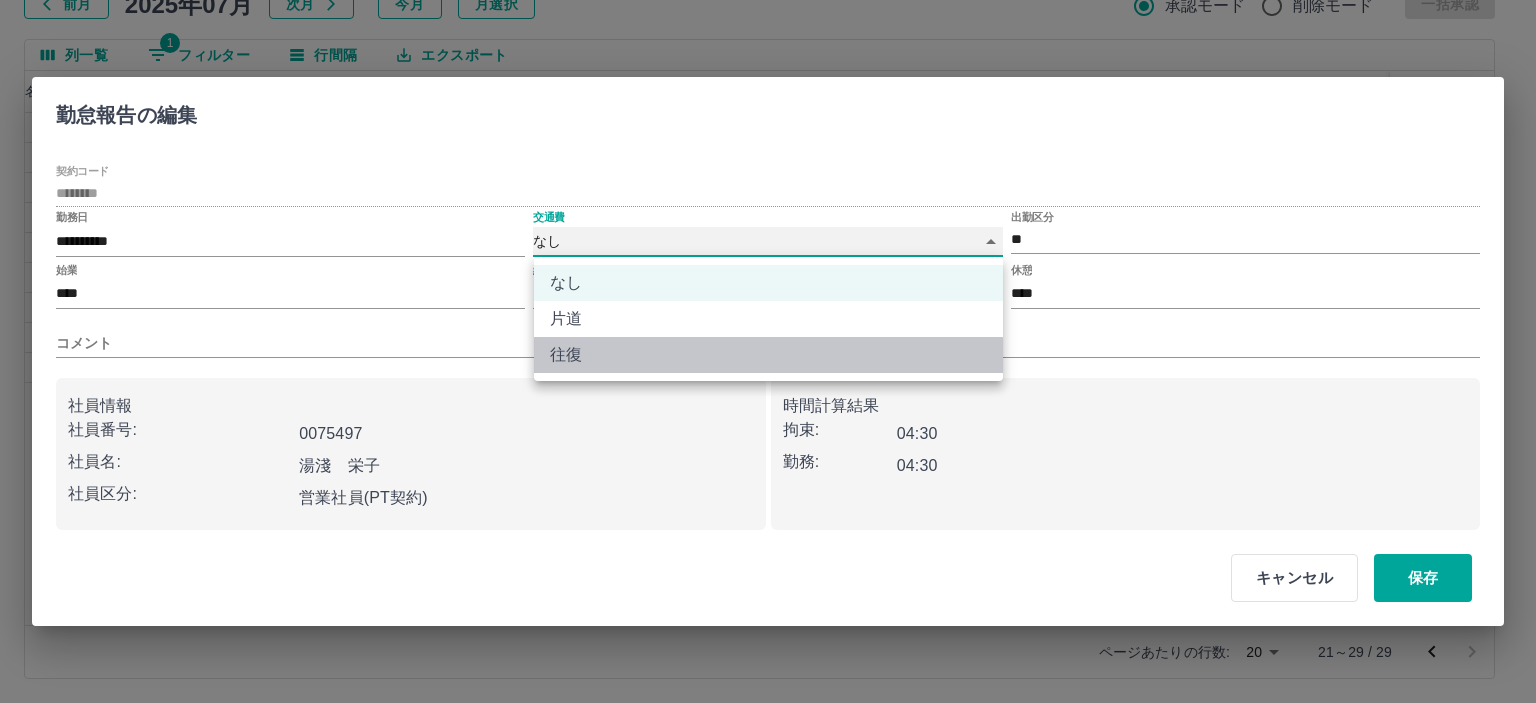 type on "******" 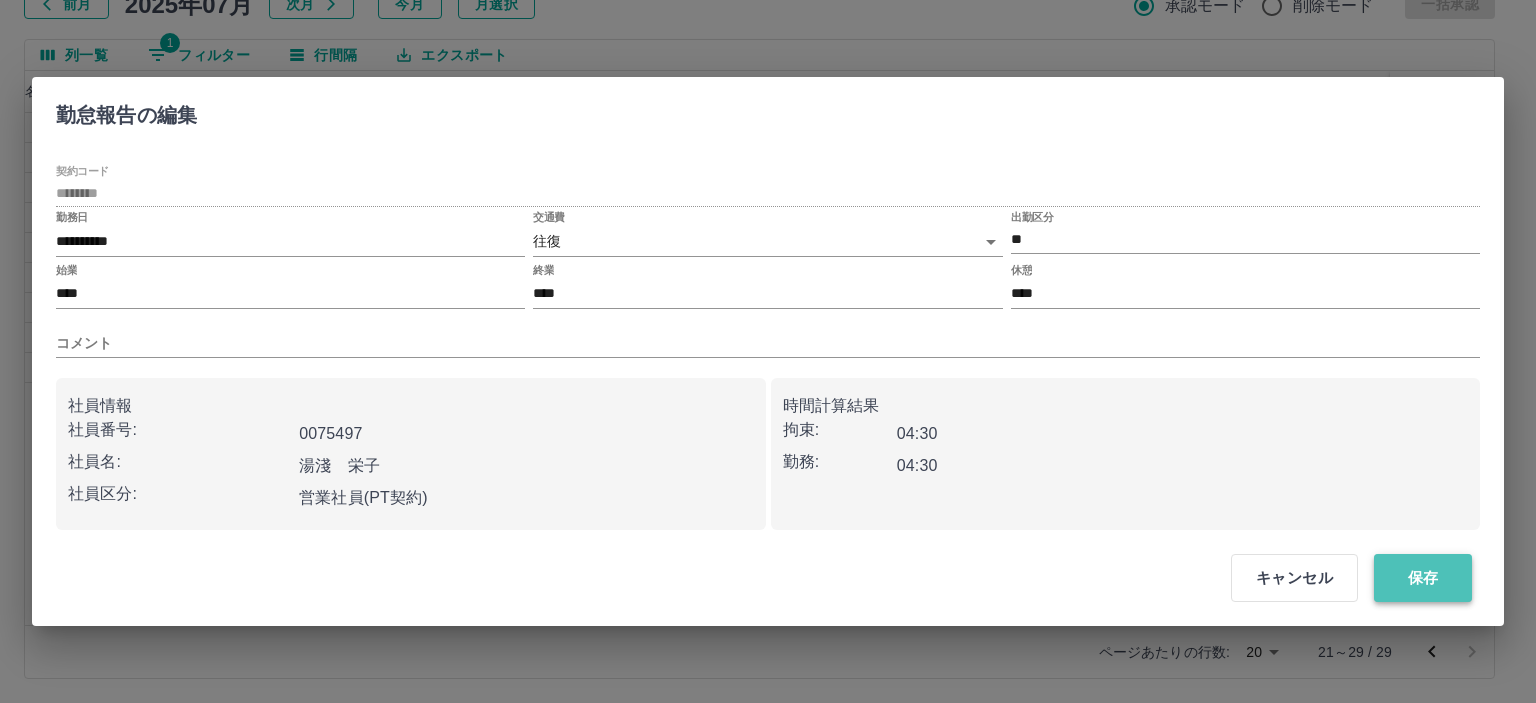 click on "保存" at bounding box center (1423, 578) 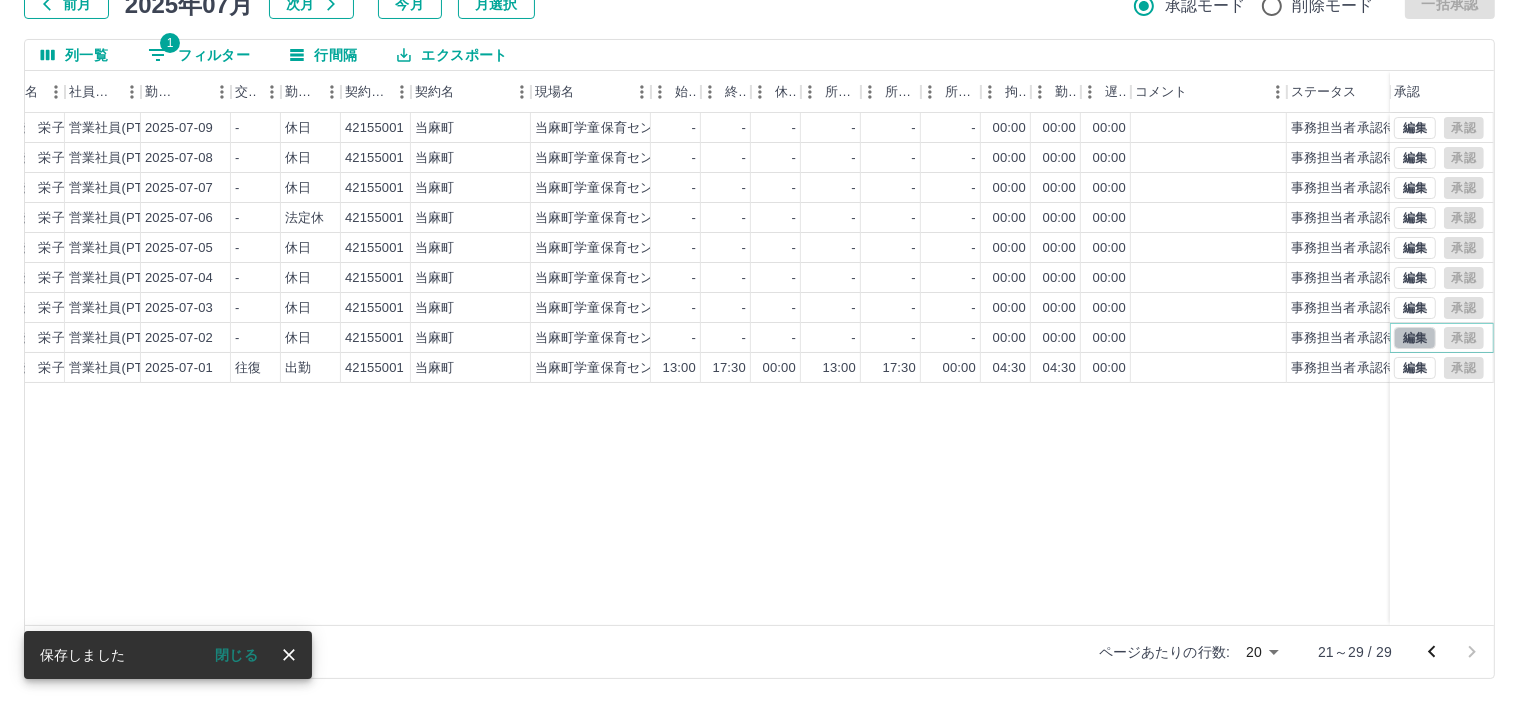 click on "編集" at bounding box center [1415, 338] 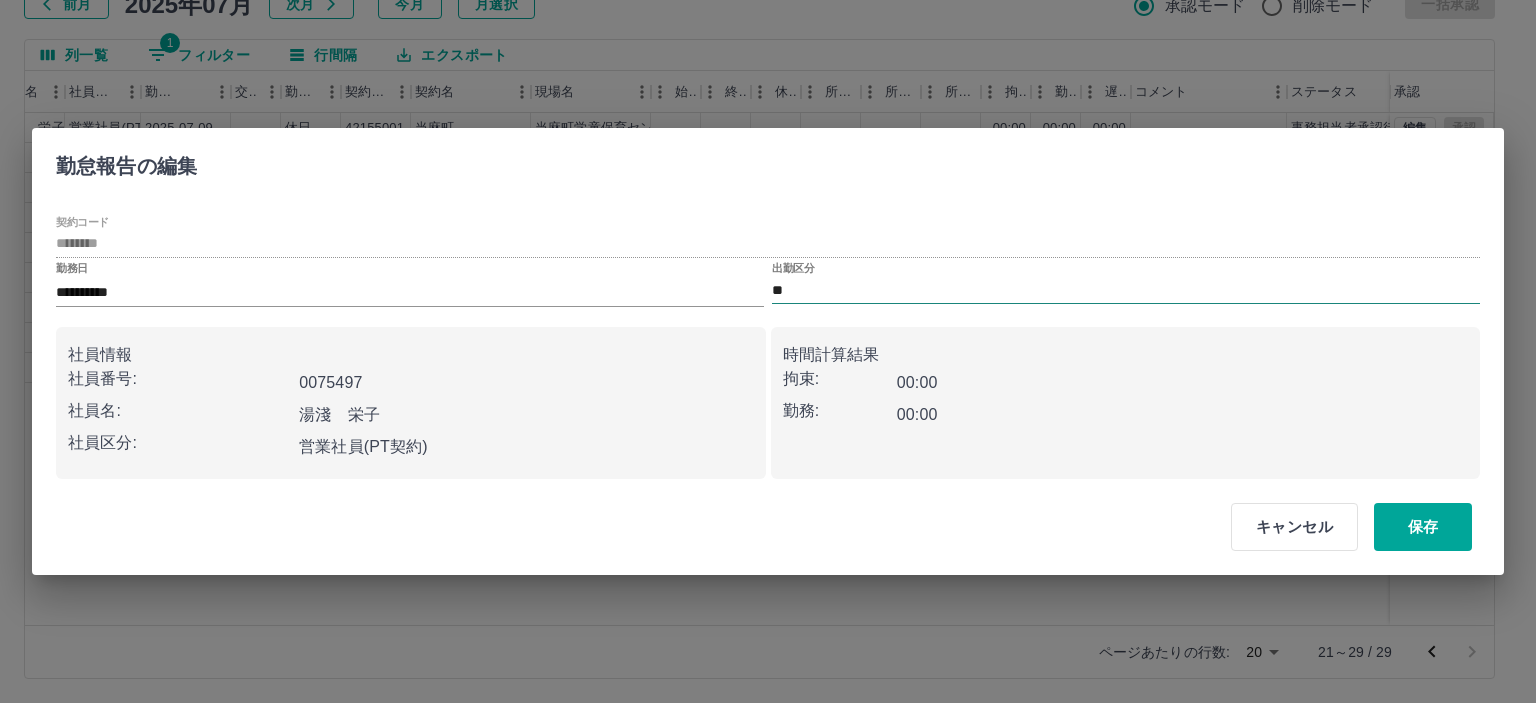 click on "**" at bounding box center (1126, 290) 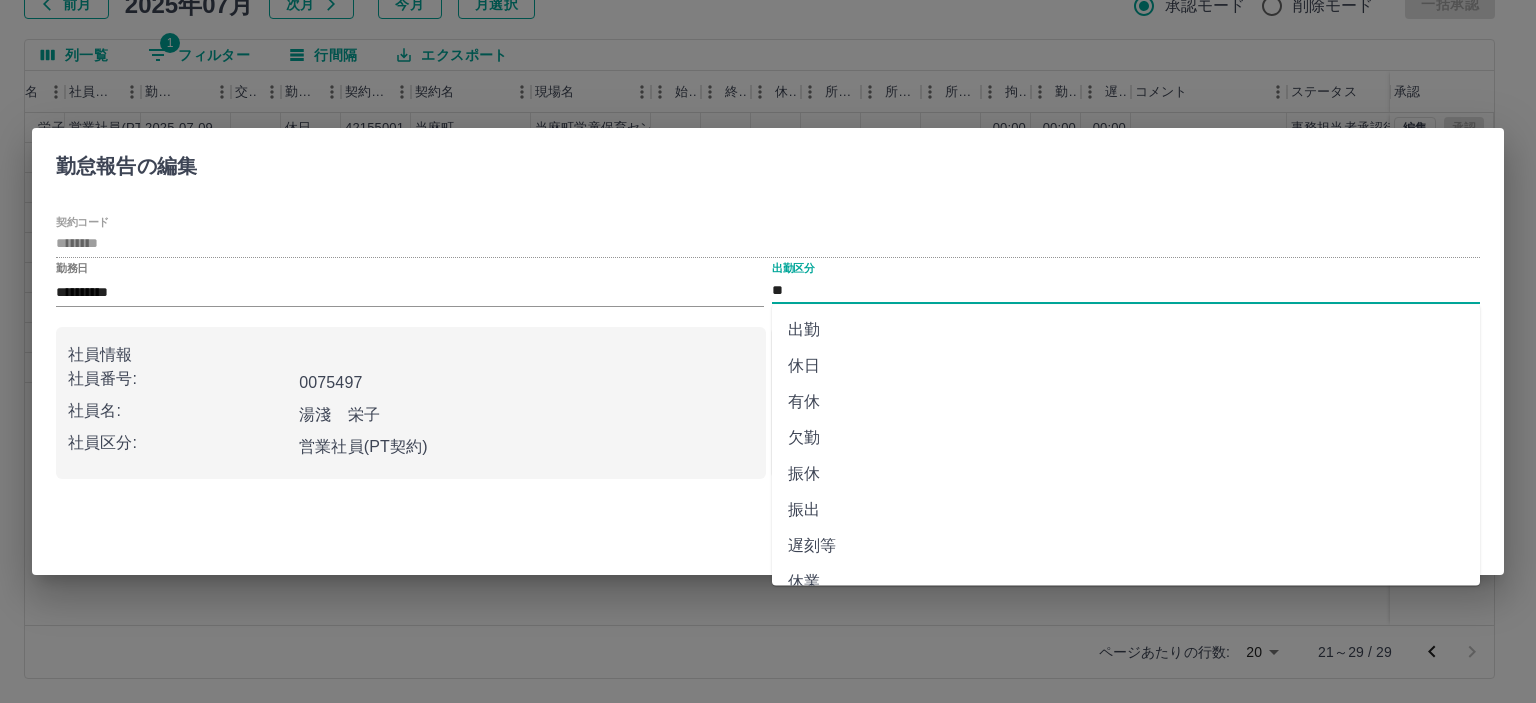 click on "出勤" at bounding box center [1126, 330] 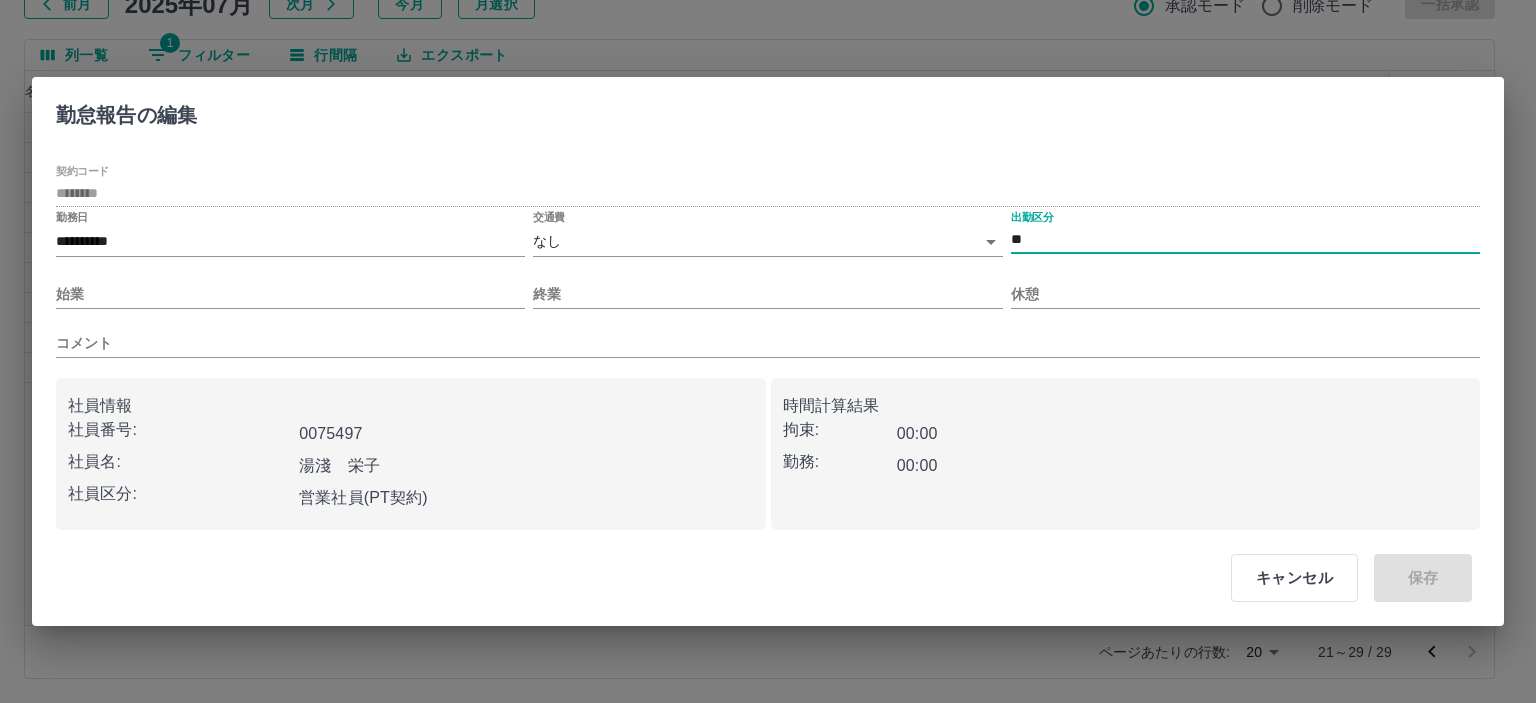 click on "SDH勤怠 半田　春菜 勤務実績承認 前月 2025年07月 次月 今月 月選択 承認モード 削除モード 一括承認 列一覧 1 フィルター 行間隔 エクスポート 承認フロー 社員番号 社員名 社員区分 勤務日 交通費 勤務区分 契約コード 契約名 現場名 始業 終業 休憩 所定開始 所定終業 所定休憩 拘束 勤務 遅刻等 コメント ステータス 承認 現 事 Ａ 営 0075497 湯淺　栄子 営業社員(PT契約) 2025-07-09  -  休日 42155001 当麻町 当麻町学童保育センター - - - - - - 00:00 00:00 00:00 事務担当者承認待 現 事 Ａ 営 0075497 湯淺　栄子 営業社員(PT契約) 2025-07-08  -  休日 42155001 当麻町 当麻町学童保育センター - - - - - - 00:00 00:00 00:00 事務担当者承認待 現 事 Ａ 営 0075497 湯淺　栄子 営業社員(PT契約) 2025-07-07  -  休日 42155001 当麻町 当麻町学童保育センター - - - - - - 00:00 00:00 00:00 事務担当者承認待 現 事 Ａ -" at bounding box center (768, 280) 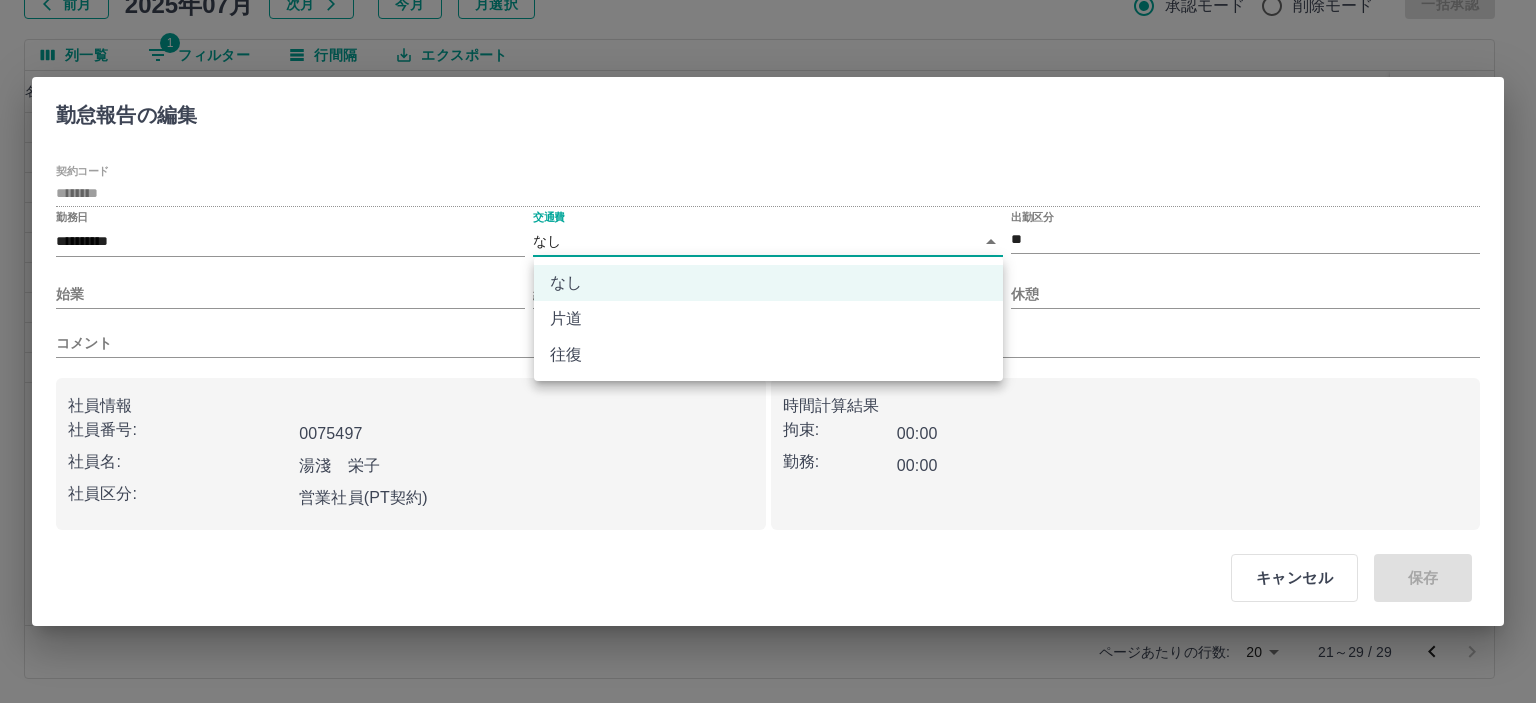 drag, startPoint x: 584, startPoint y: 361, endPoint x: 550, endPoint y: 369, distance: 34.928497 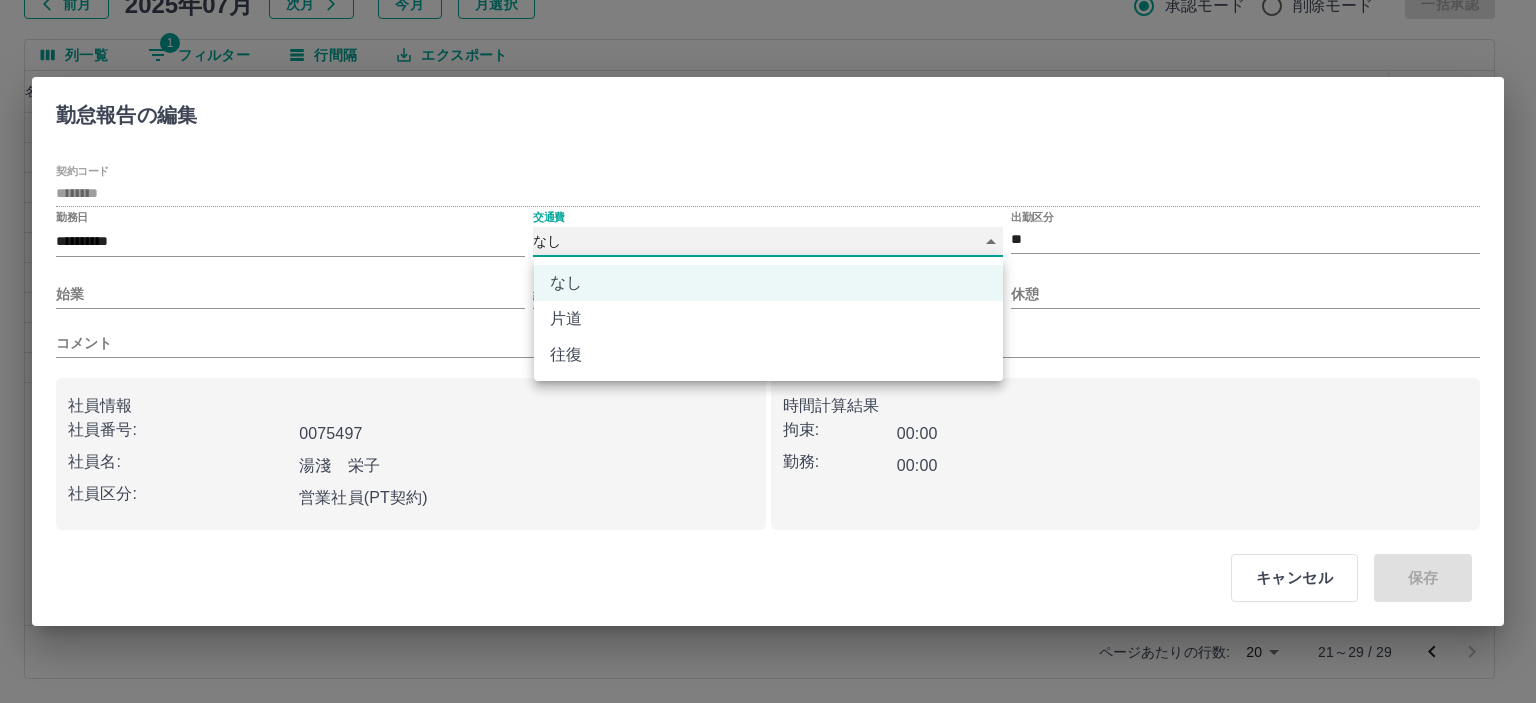 type on "******" 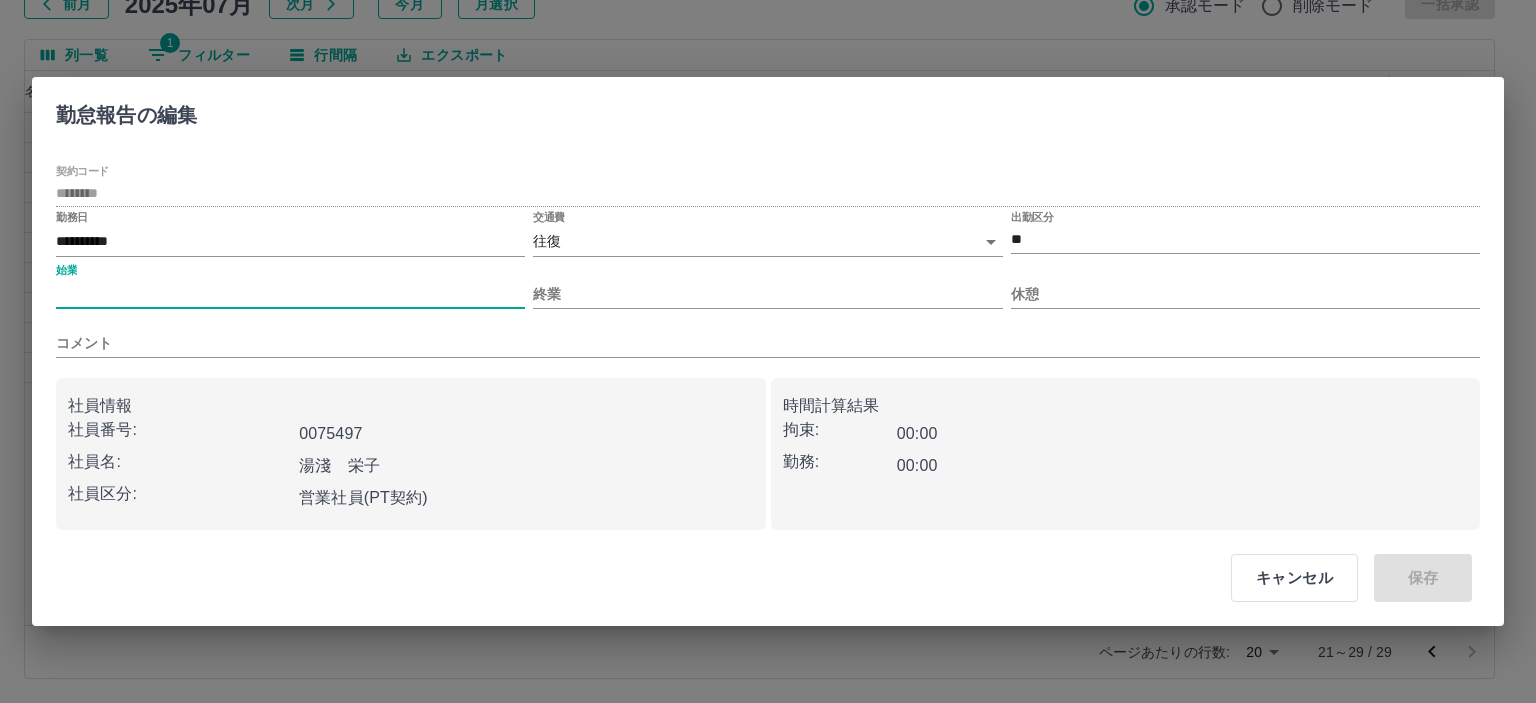 click on "始業" at bounding box center [290, 294] 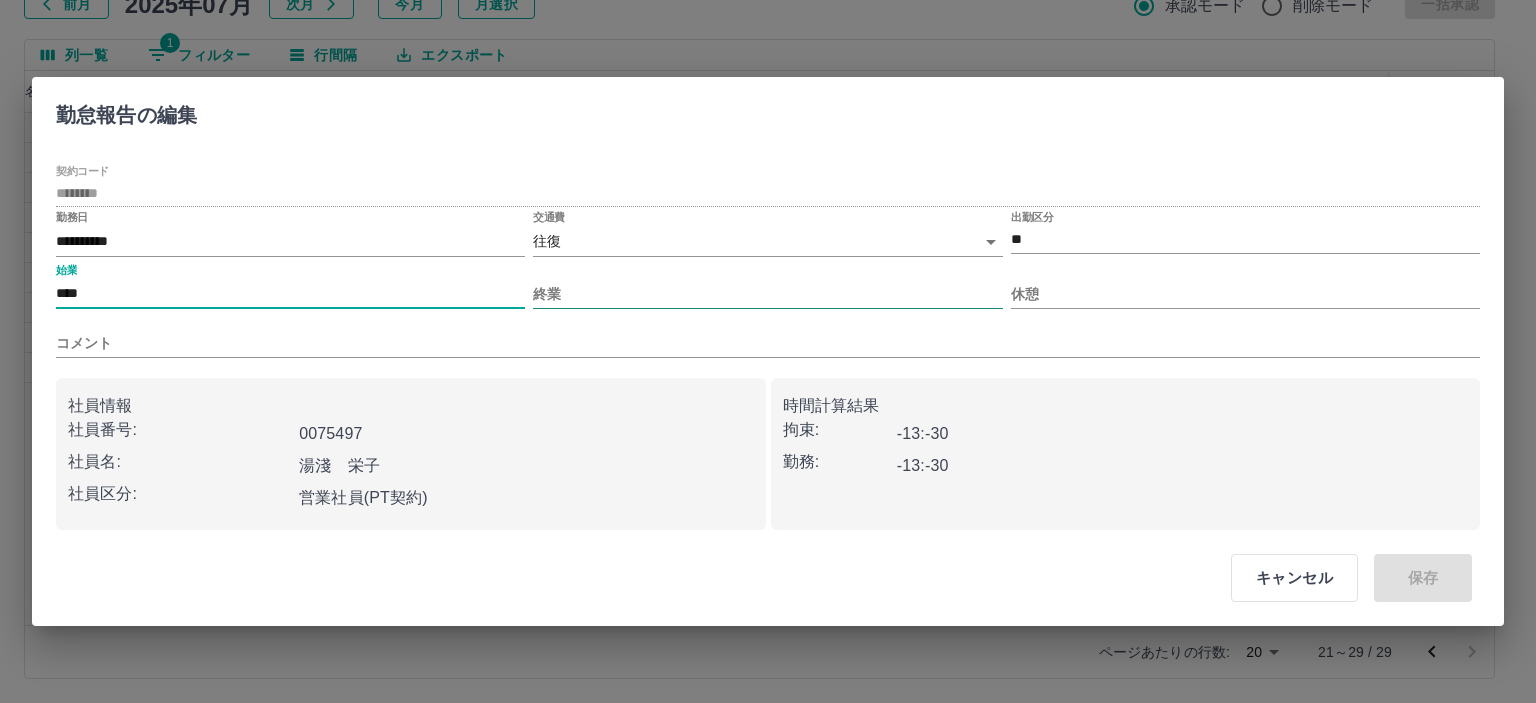 type on "****" 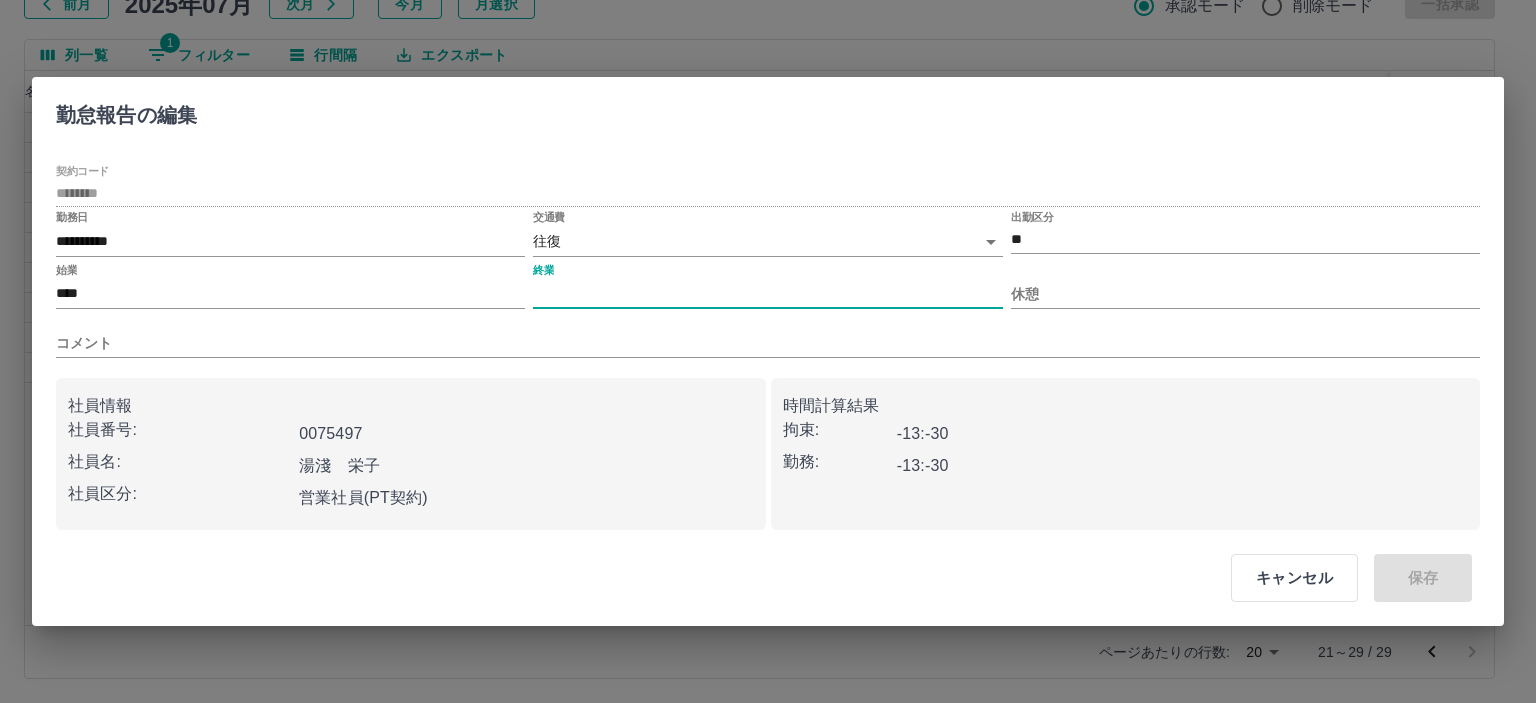 click on "終業" at bounding box center [767, 294] 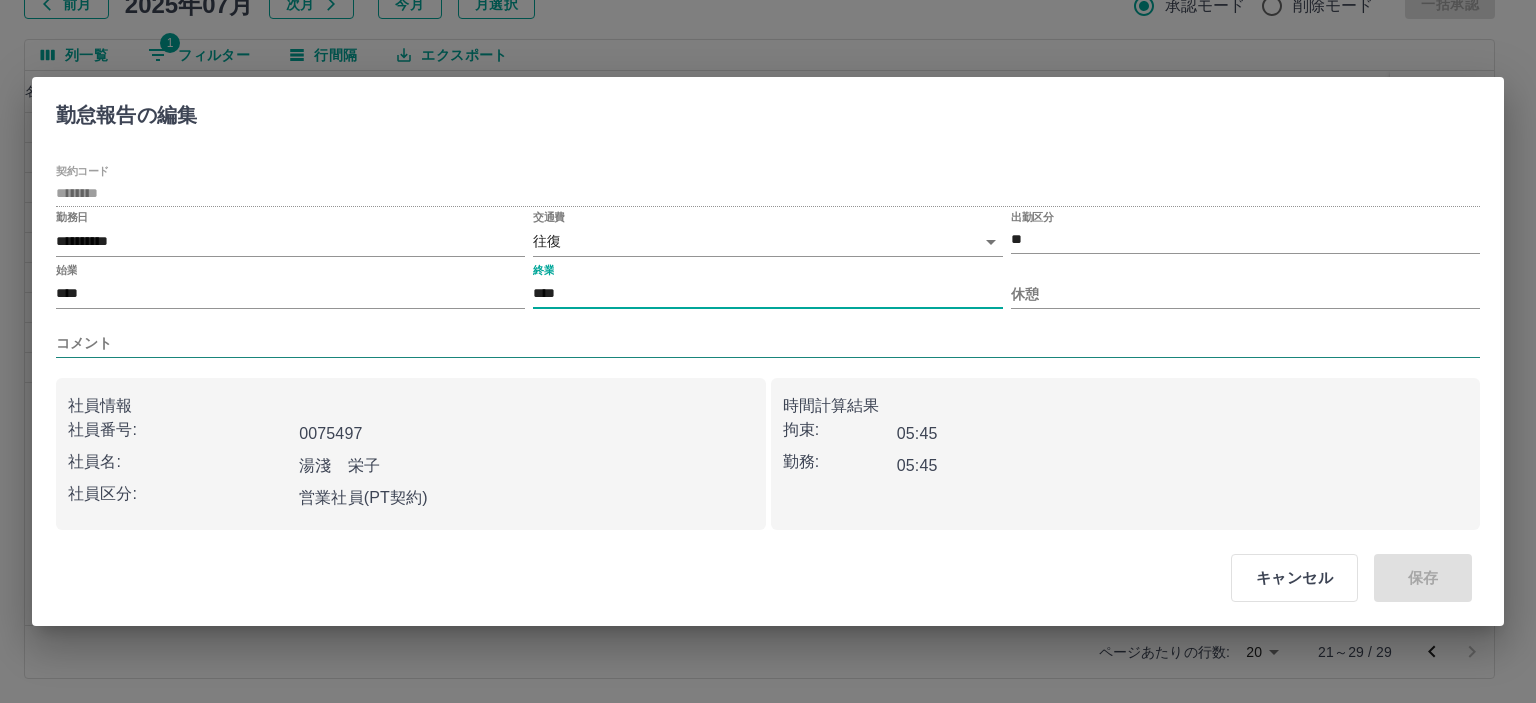 type on "****" 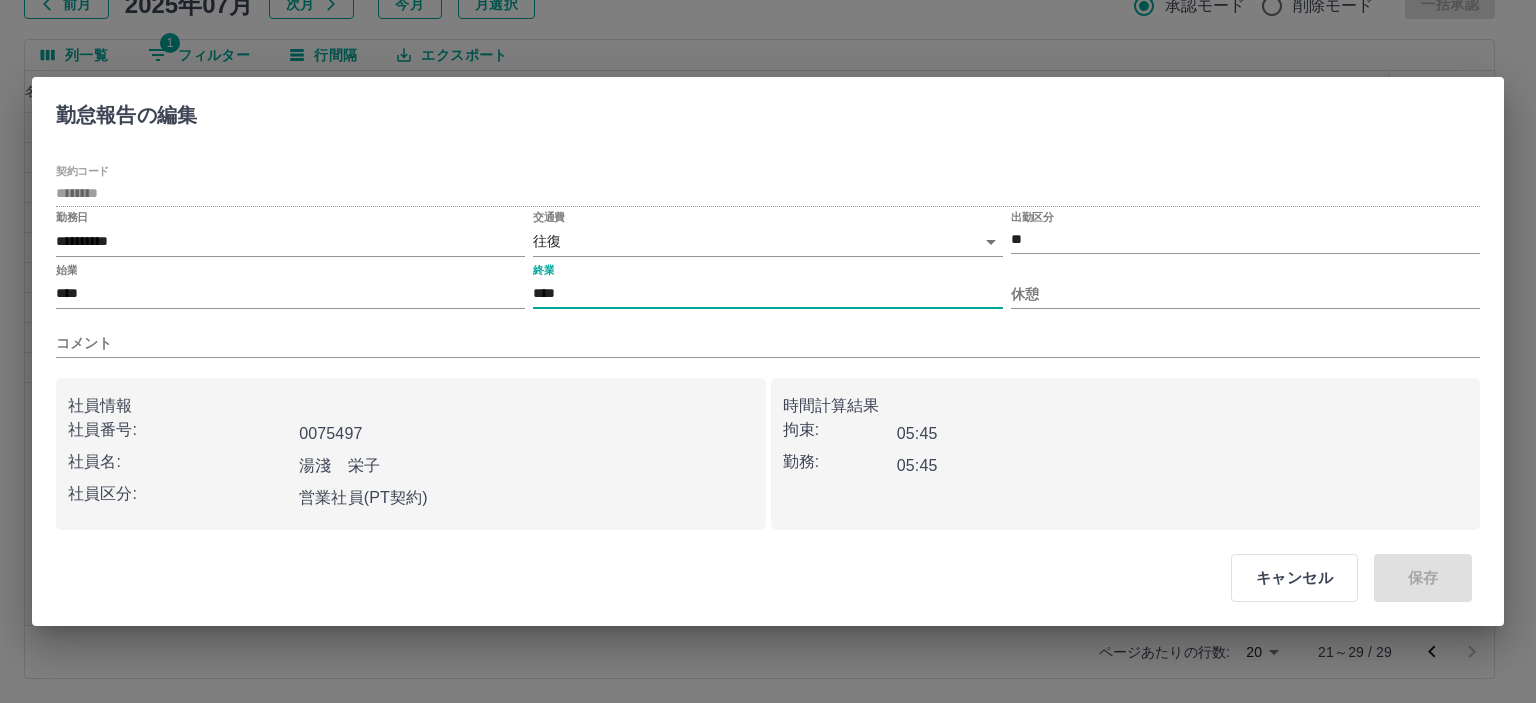 drag, startPoint x: 1036, startPoint y: 343, endPoint x: 1044, endPoint y: 324, distance: 20.615528 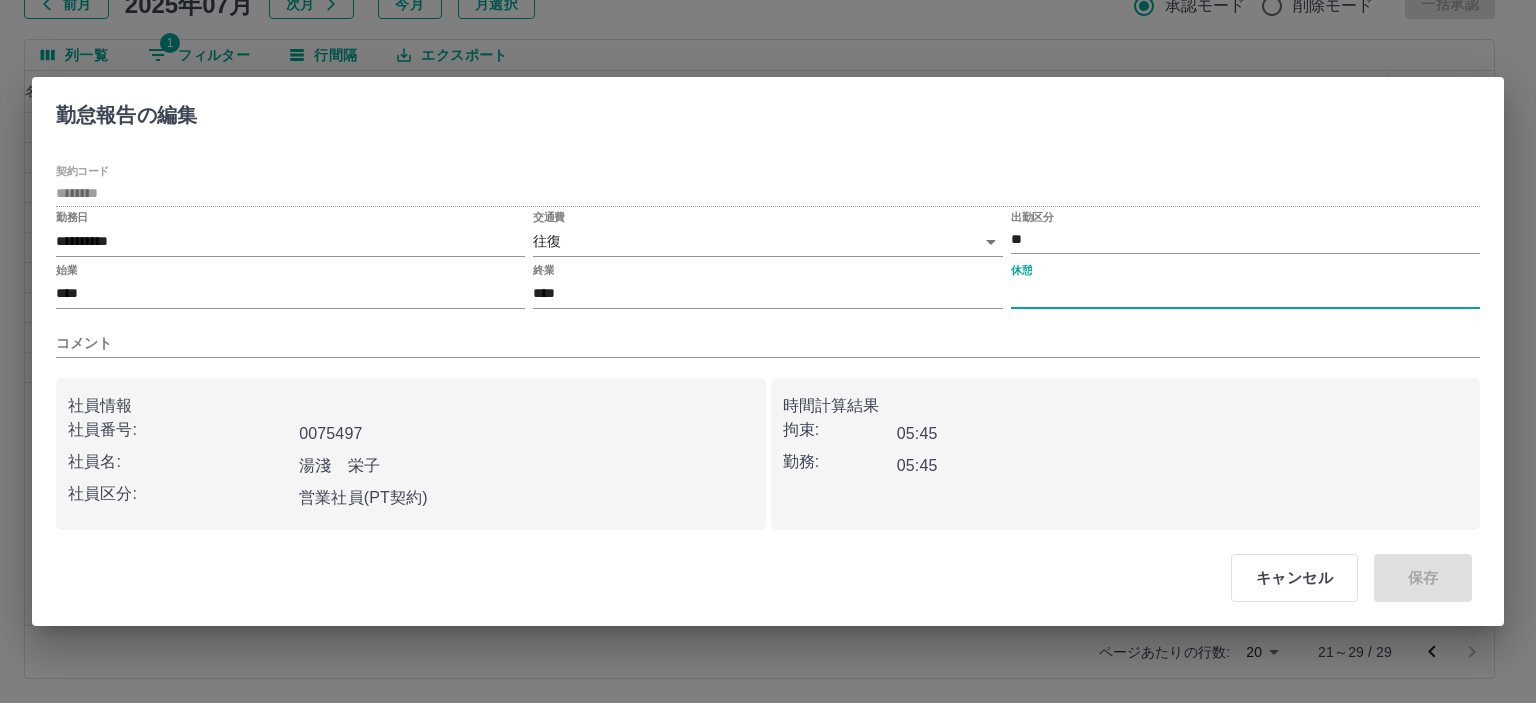 click on "休憩" at bounding box center (1245, 294) 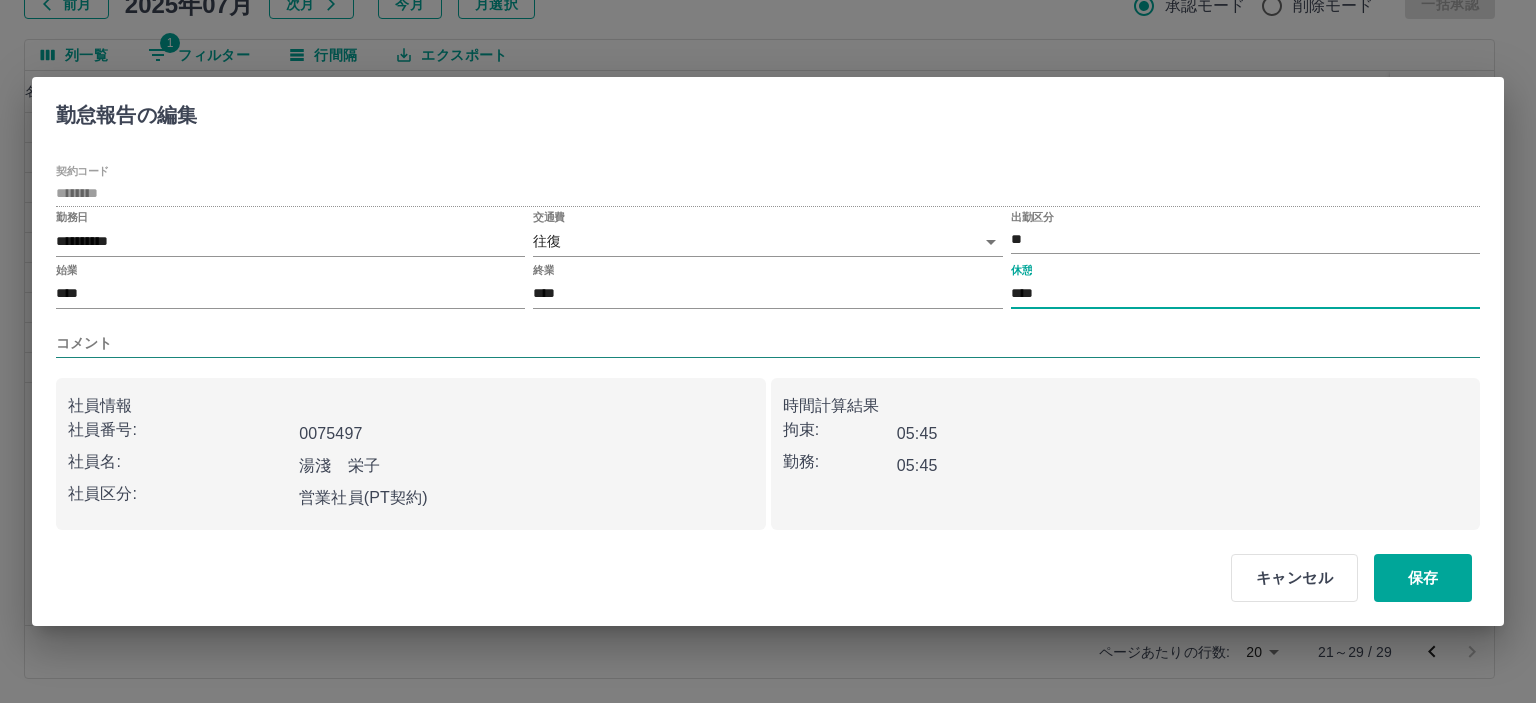 type on "****" 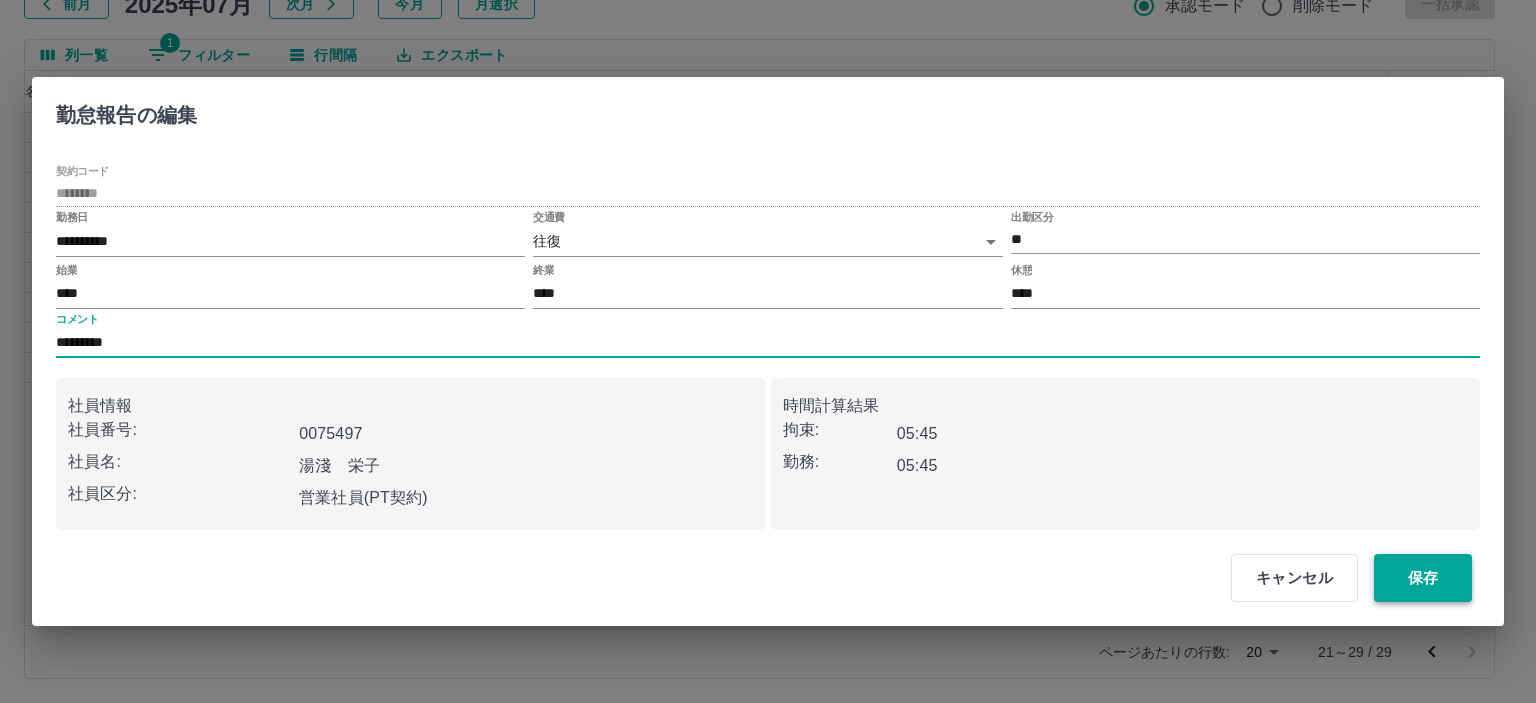 type on "*********" 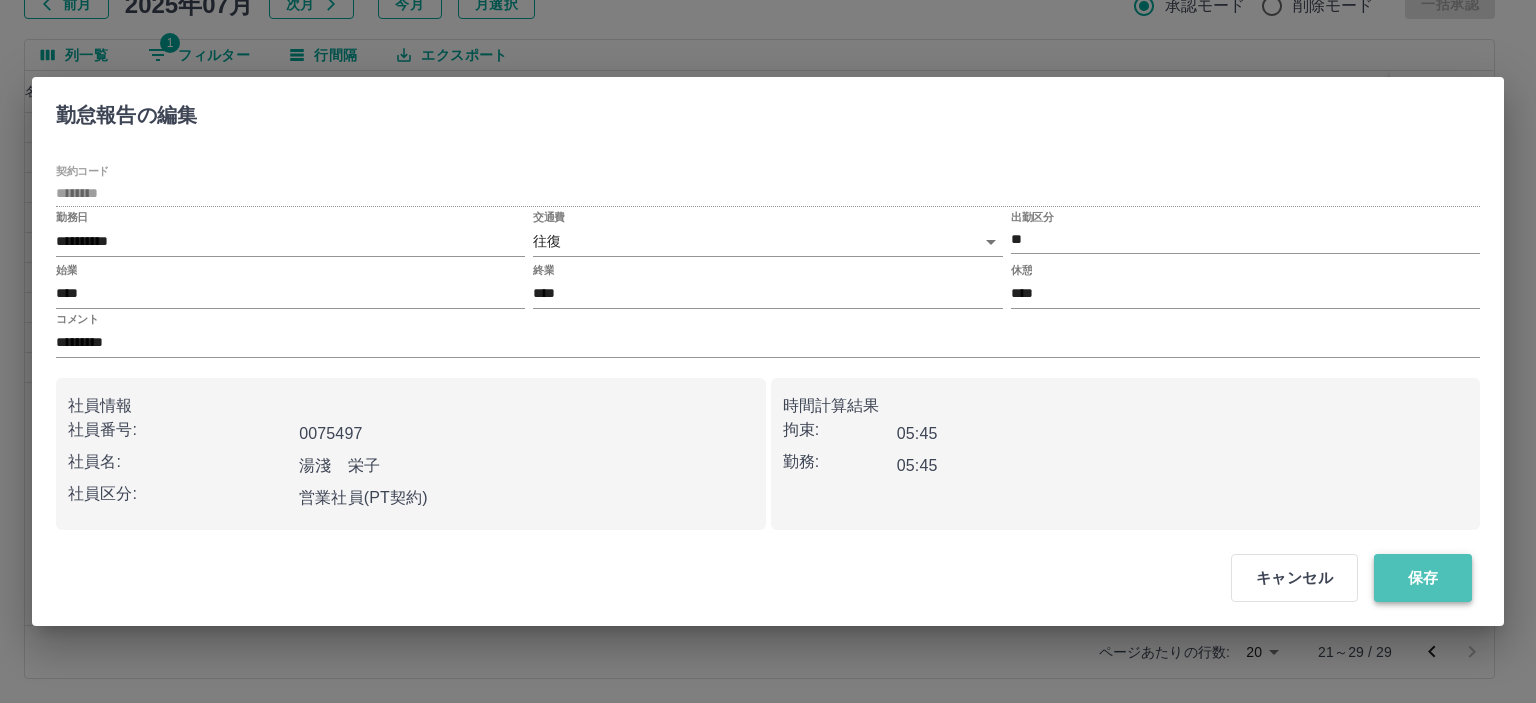 click on "保存" at bounding box center (1423, 578) 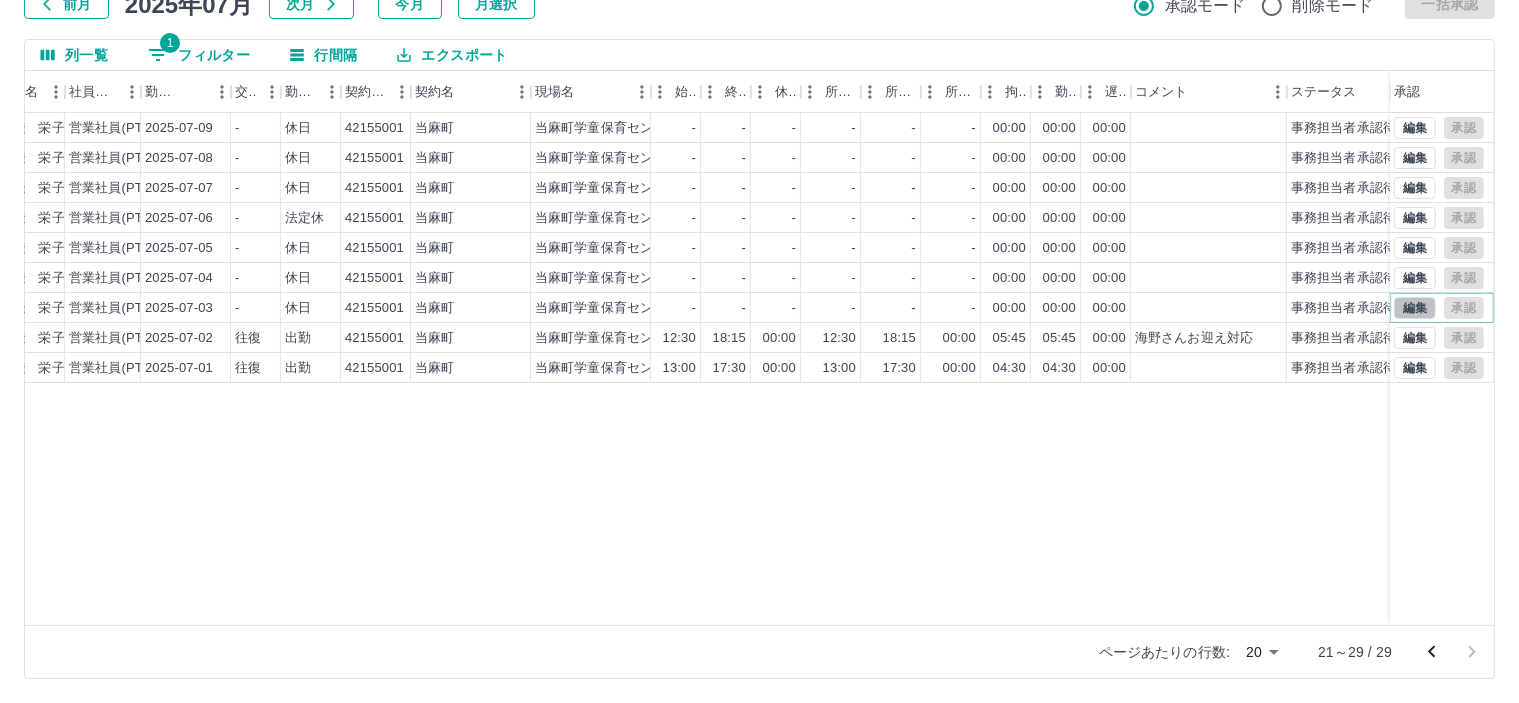click on "編集" at bounding box center [1415, 308] 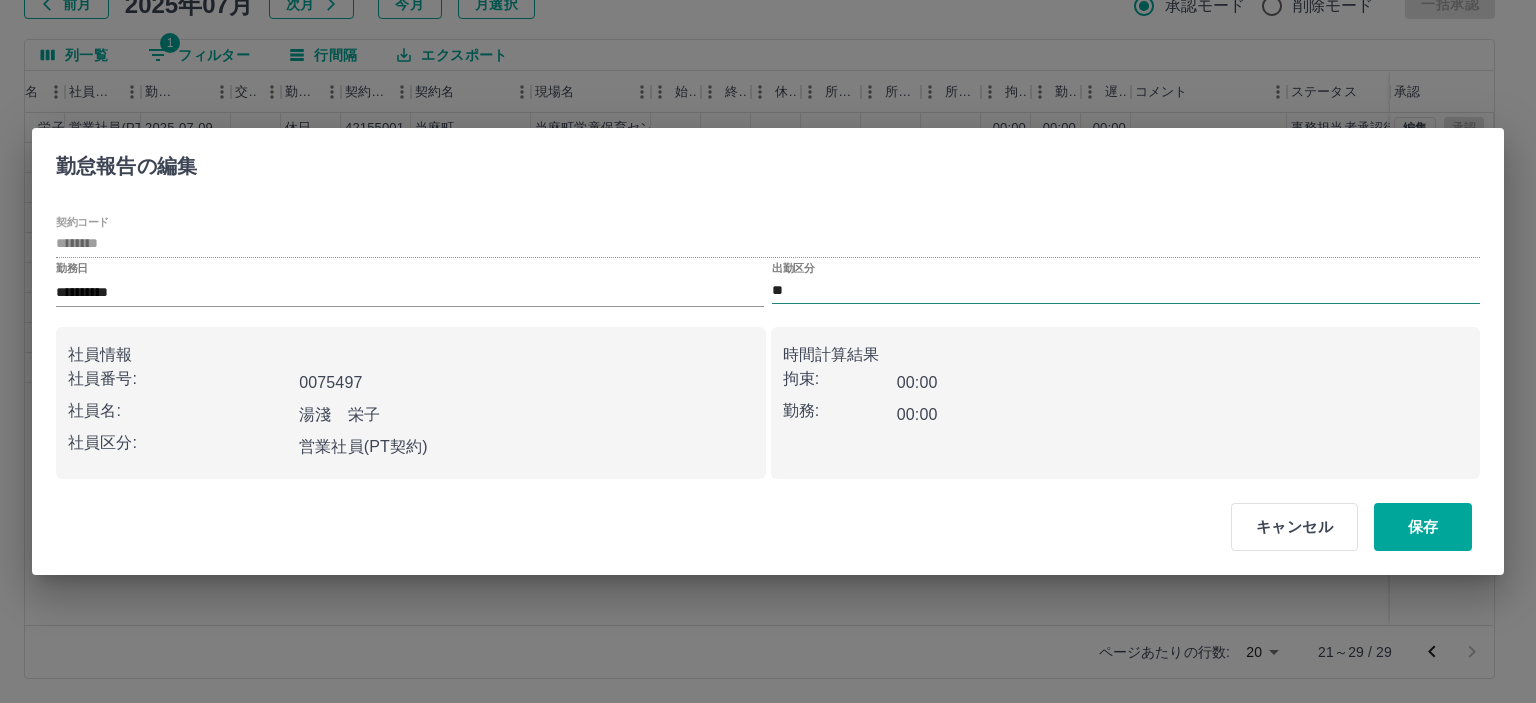click on "**" at bounding box center [1126, 290] 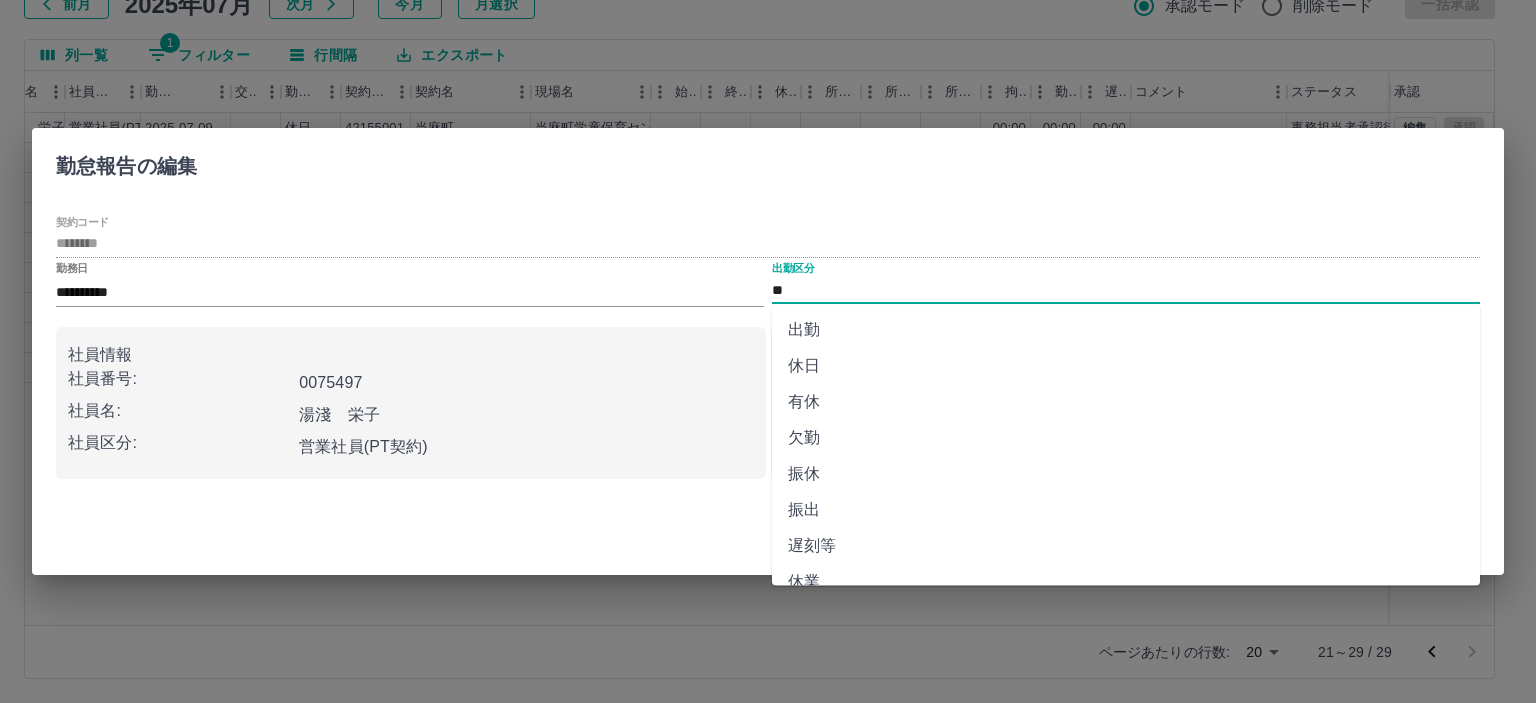 click on "出勤" at bounding box center [1126, 330] 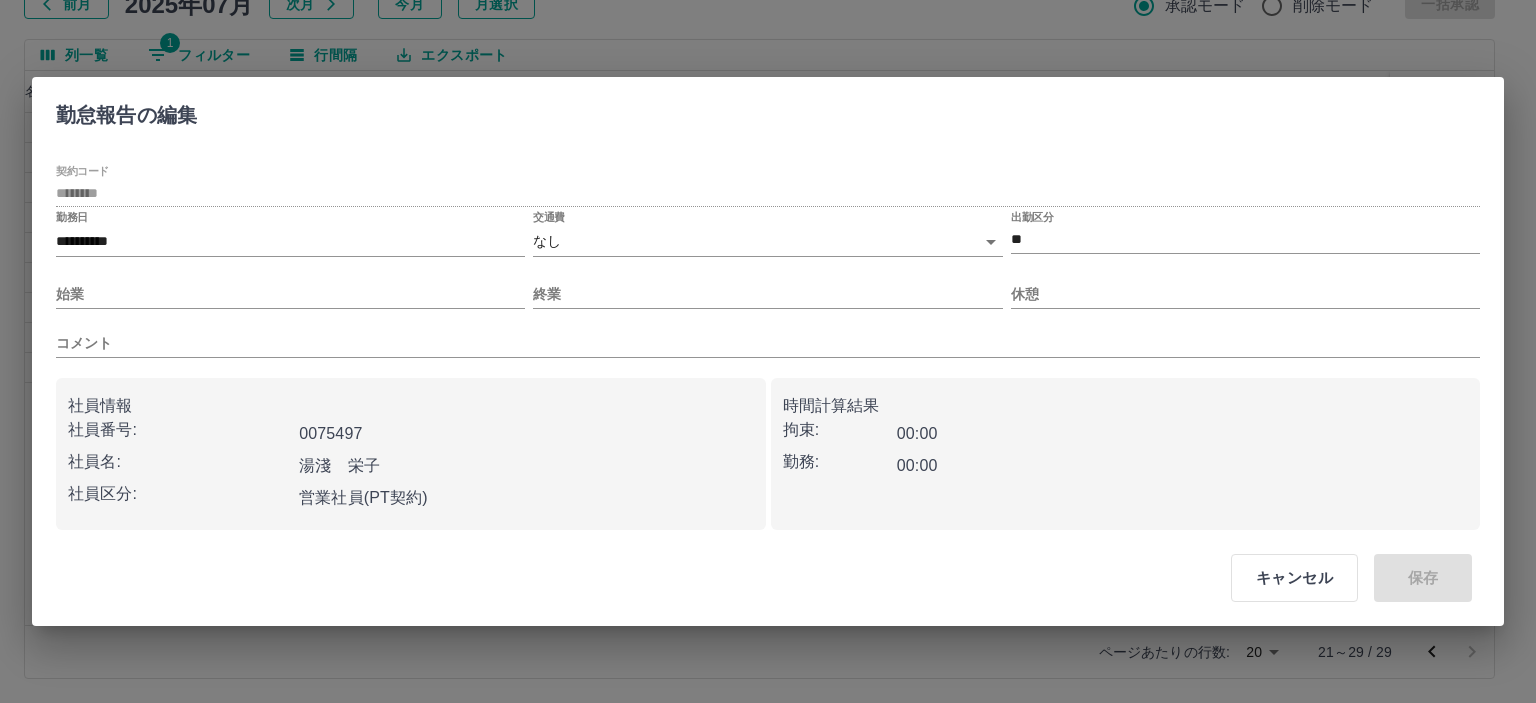 click on "始業" at bounding box center [290, 286] 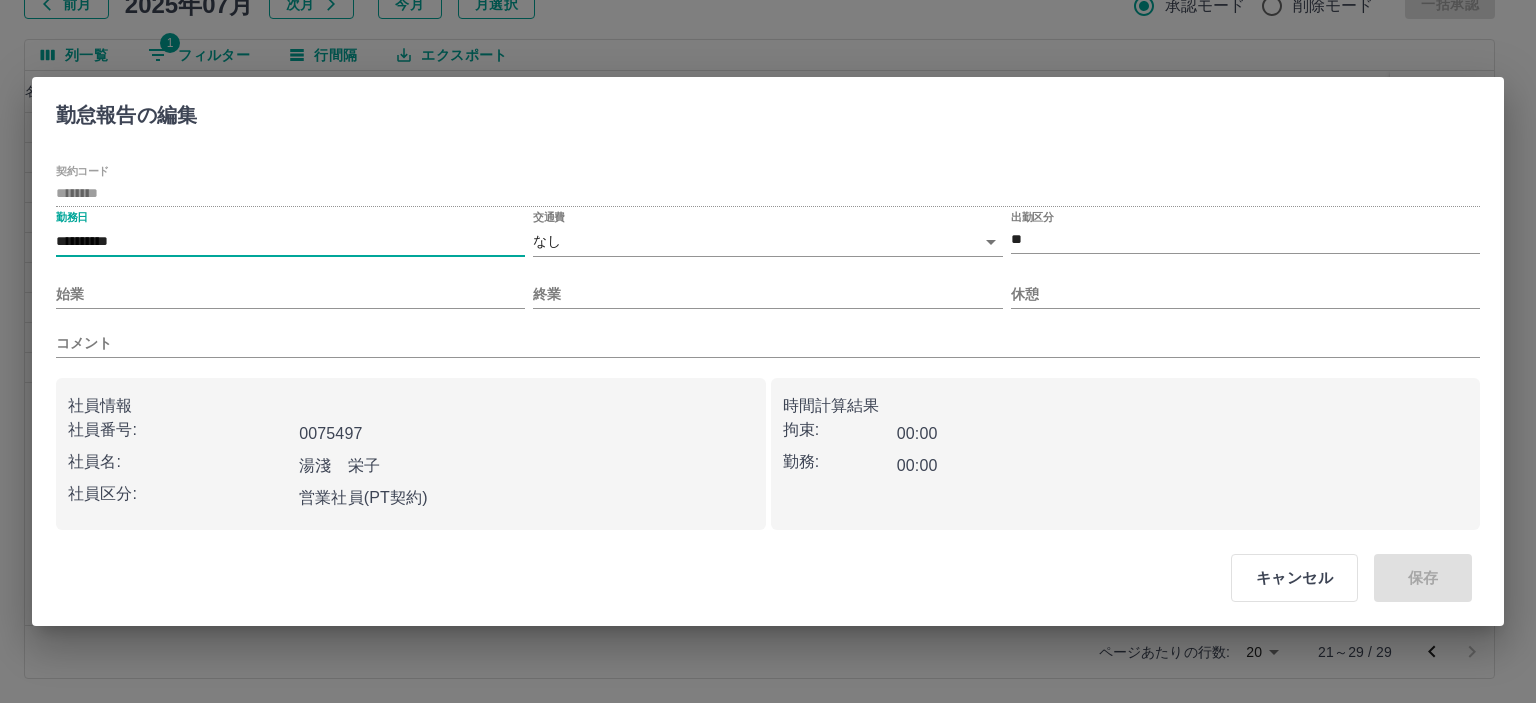click on "**********" at bounding box center [768, 235] 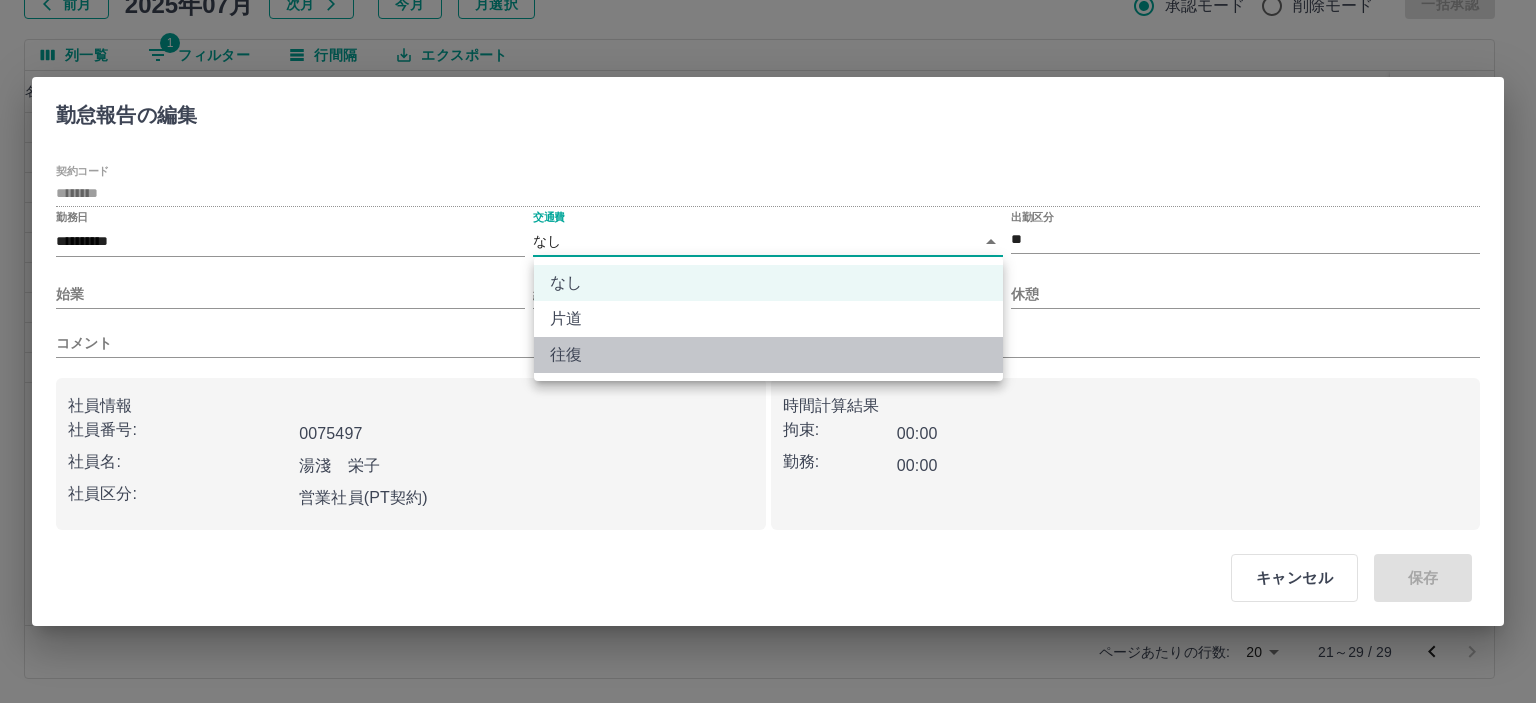 drag, startPoint x: 549, startPoint y: 337, endPoint x: 564, endPoint y: 350, distance: 19.849434 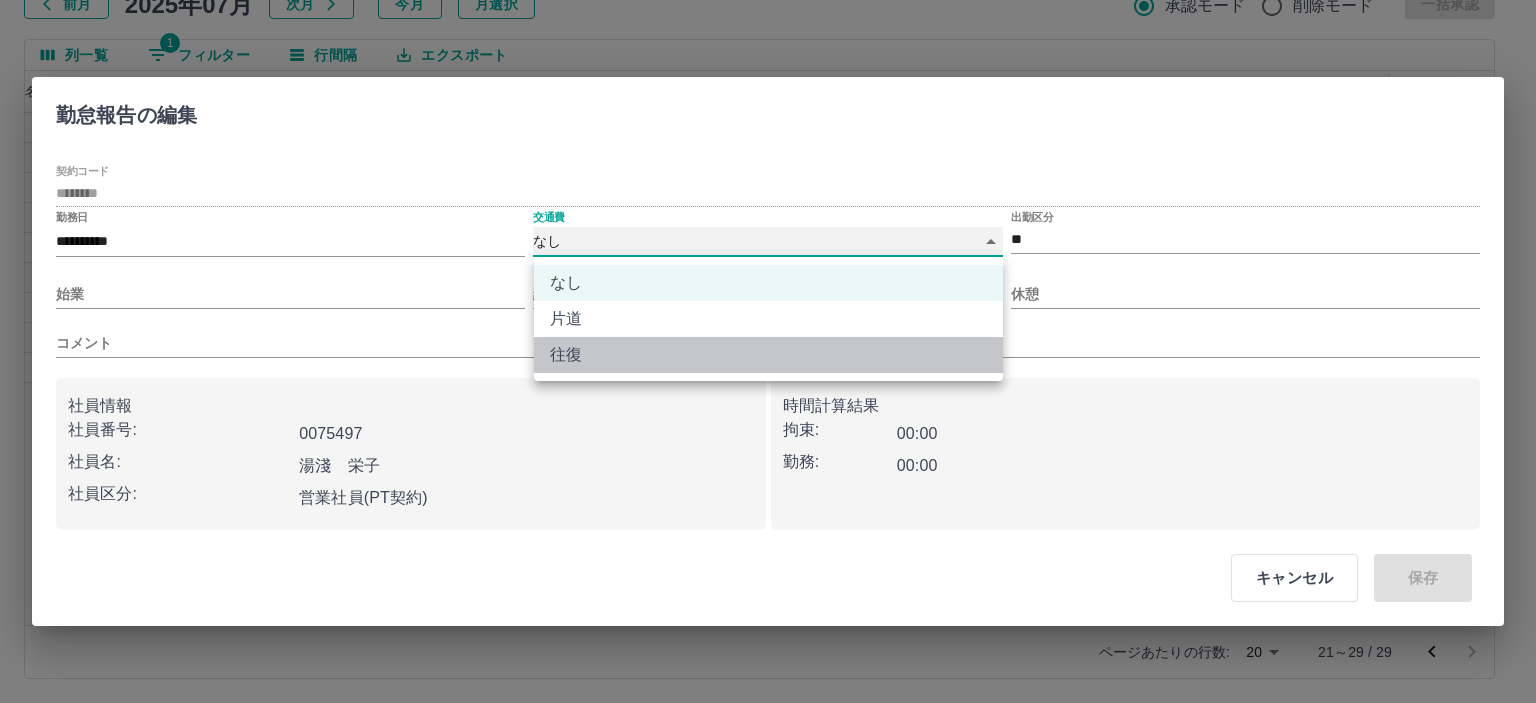 type on "******" 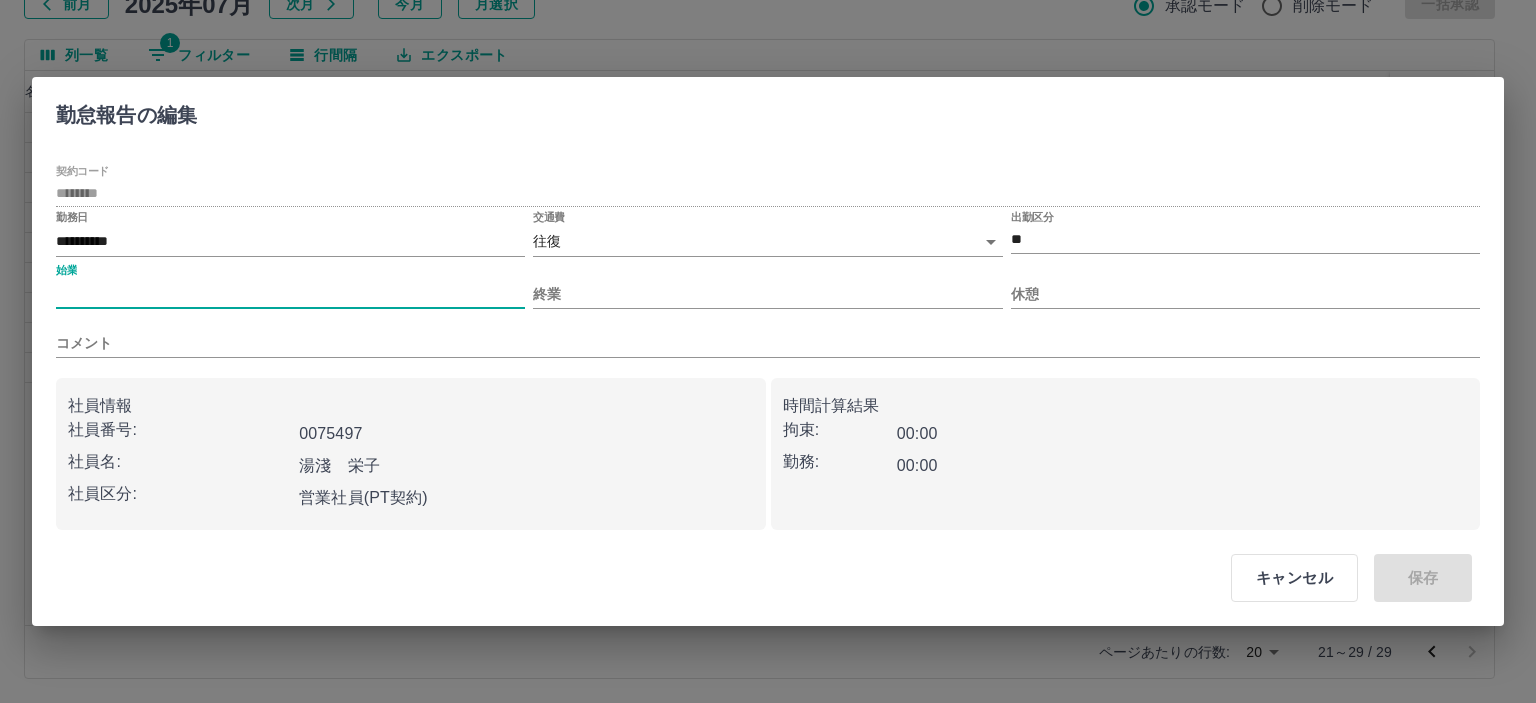 click on "始業" at bounding box center (290, 294) 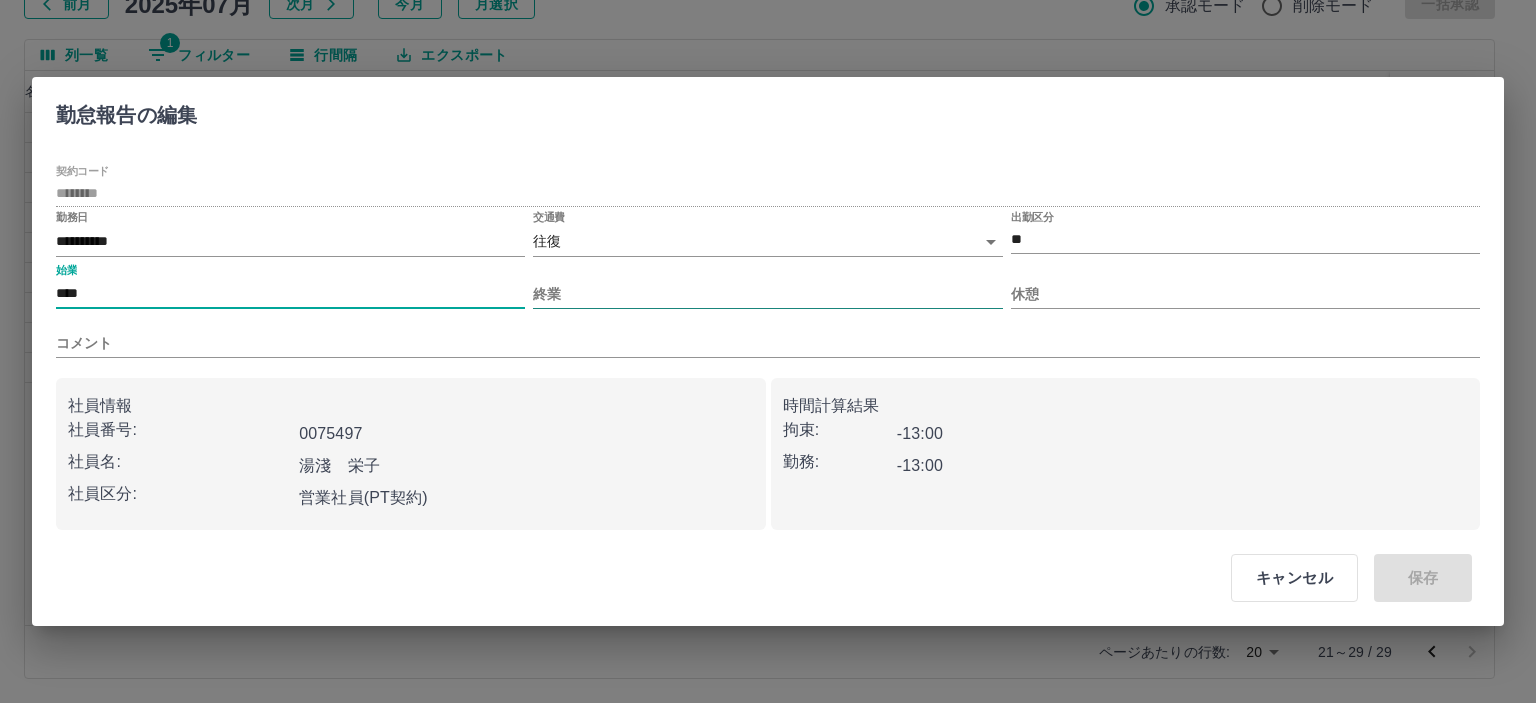 type on "****" 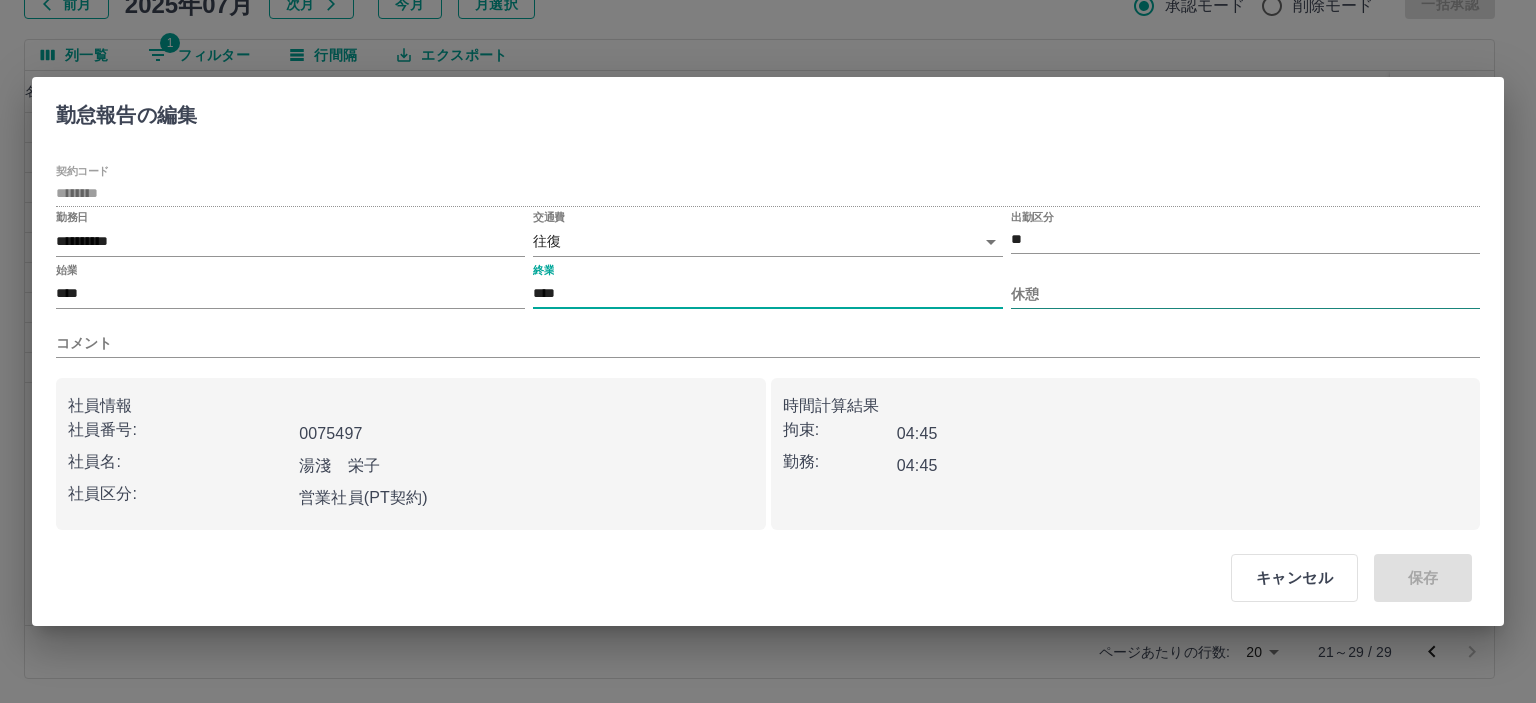 type on "****" 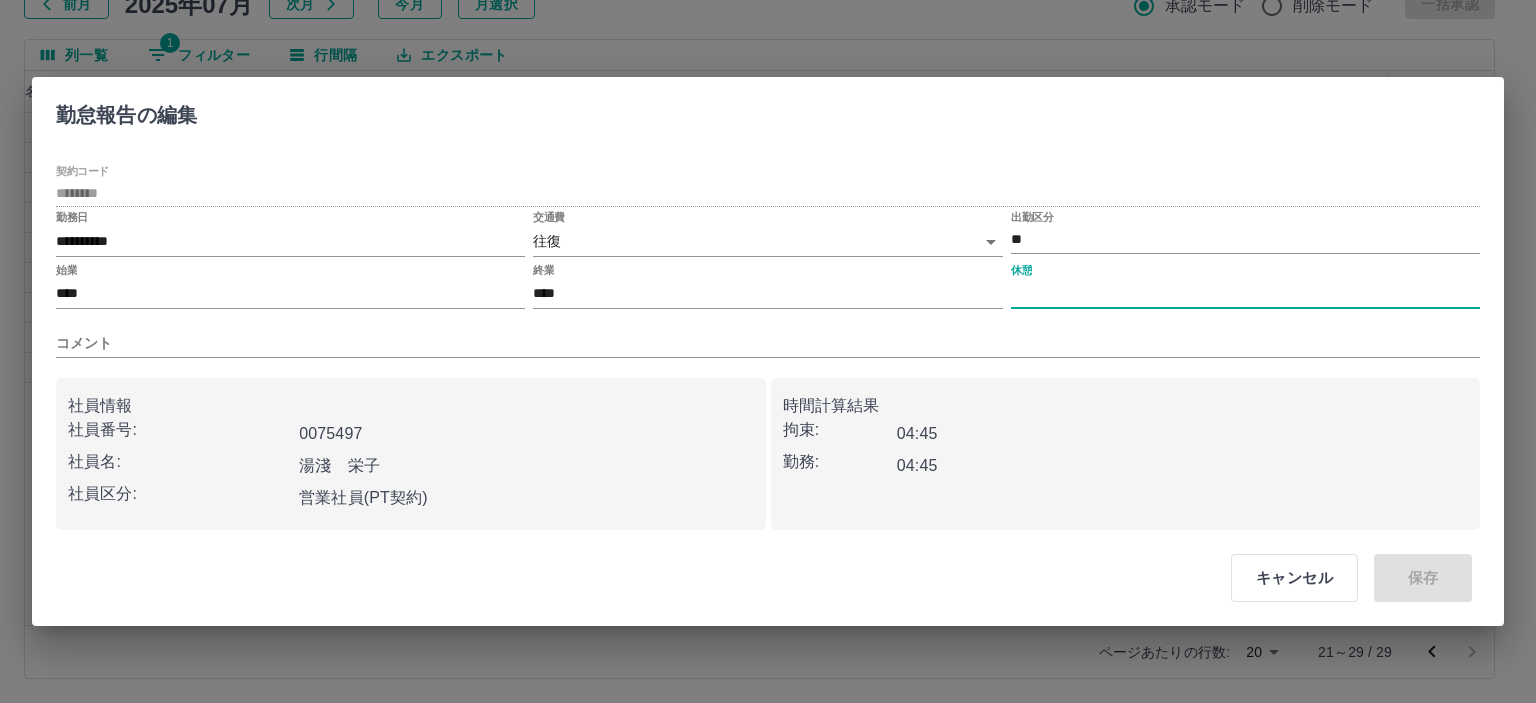 click on "休憩" at bounding box center (1245, 294) 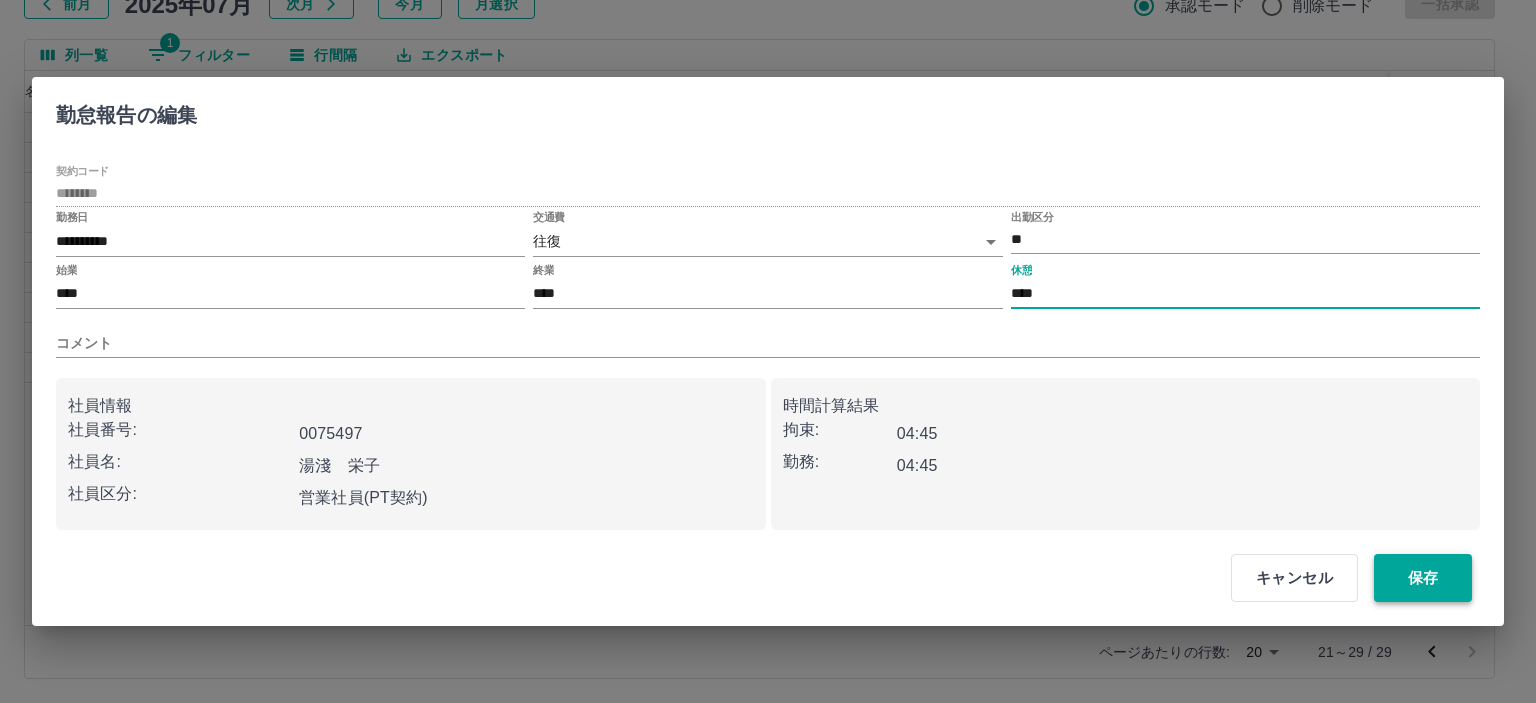 type on "****" 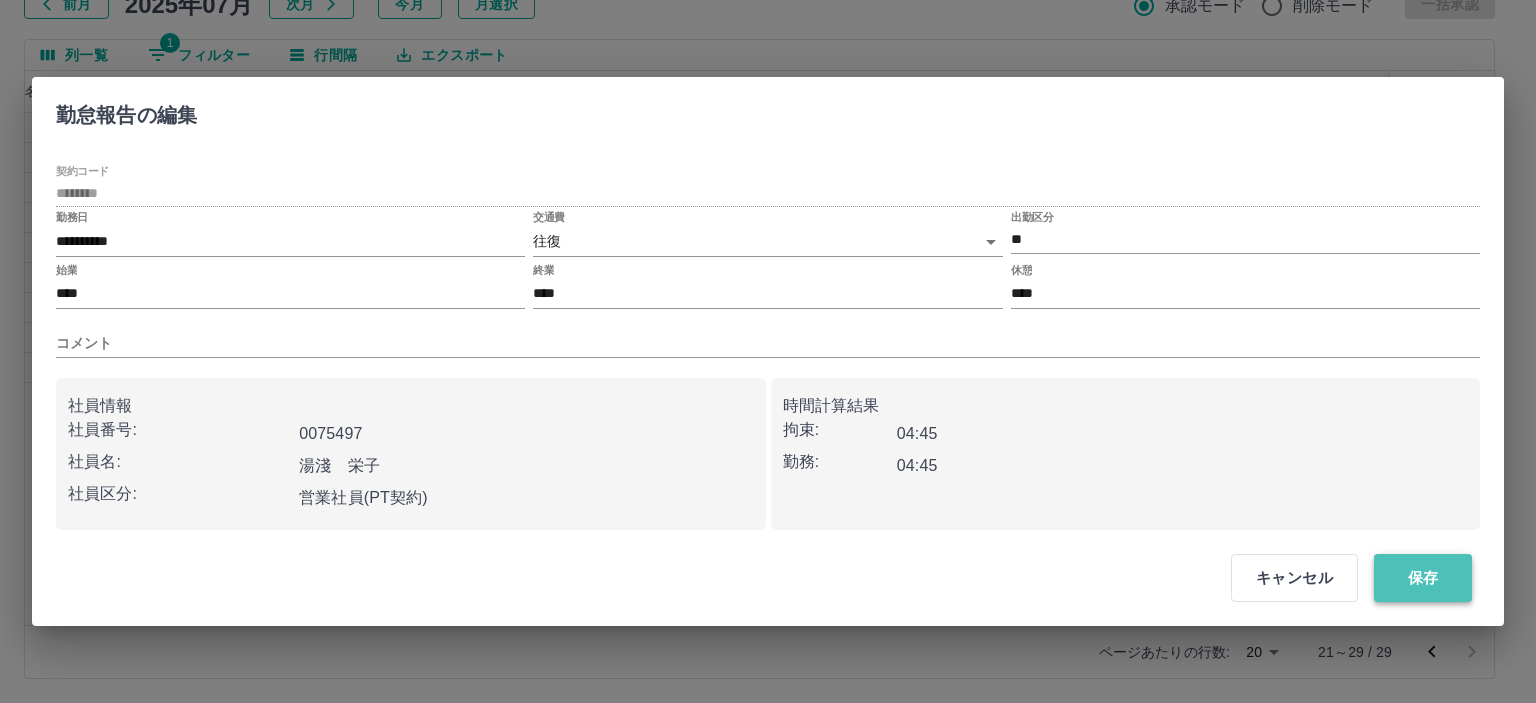 click on "保存" at bounding box center [1423, 578] 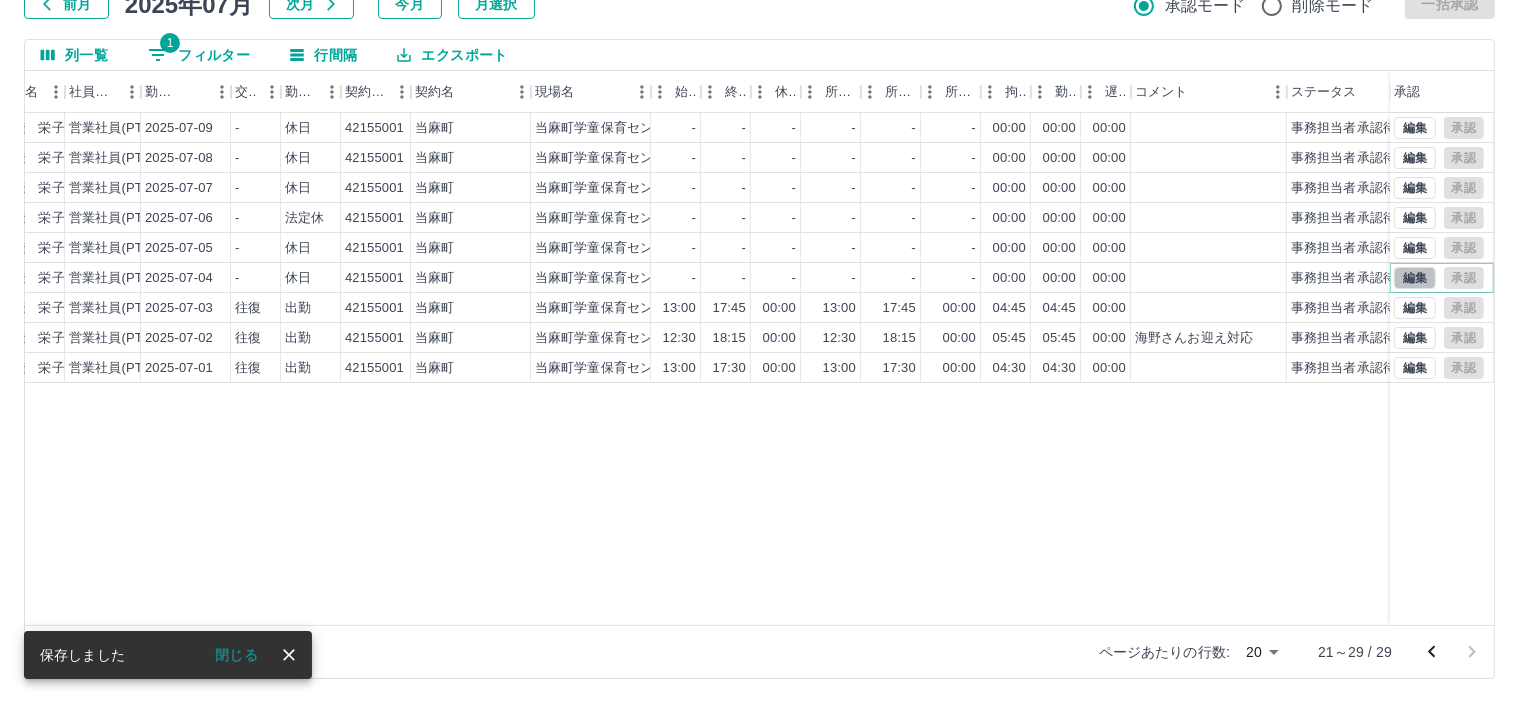 click on "編集" at bounding box center (1415, 278) 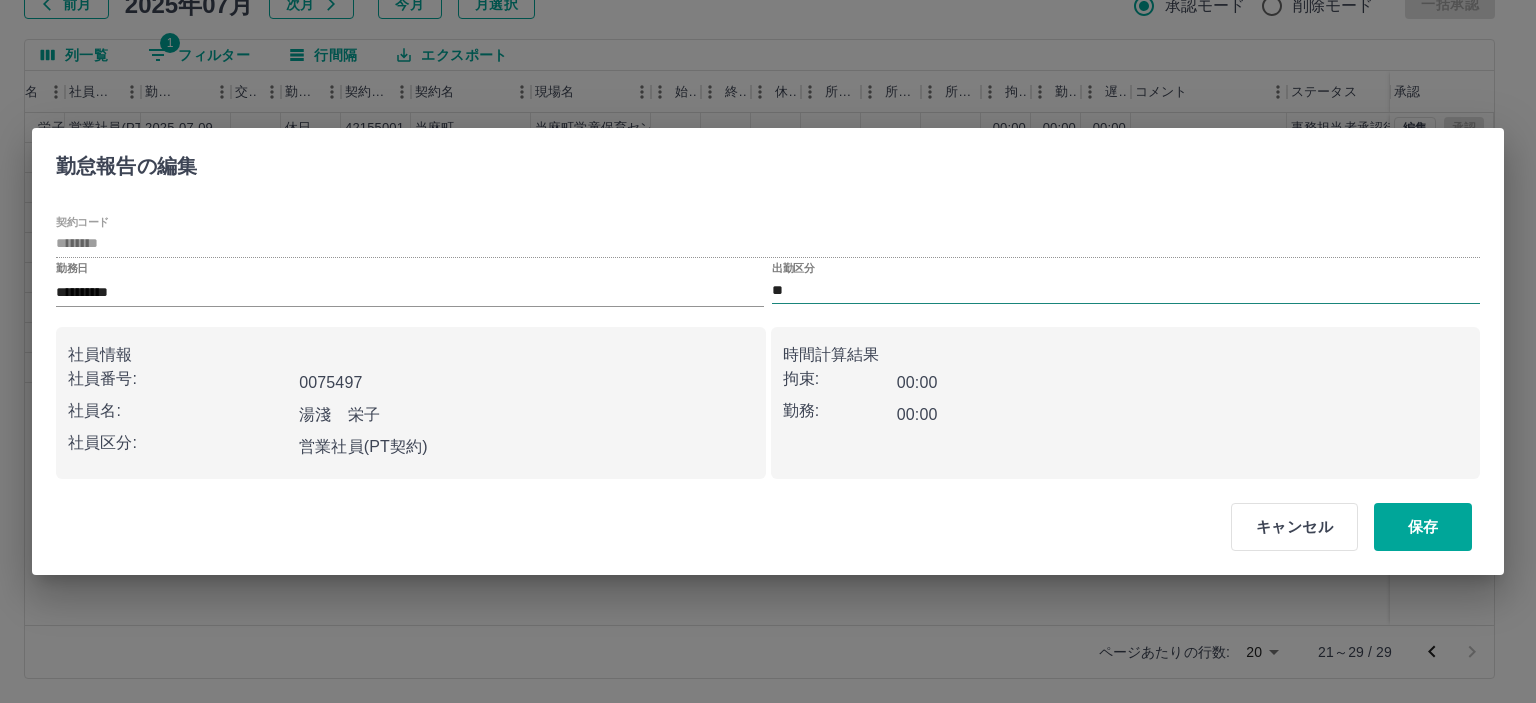 click on "**" at bounding box center [1126, 290] 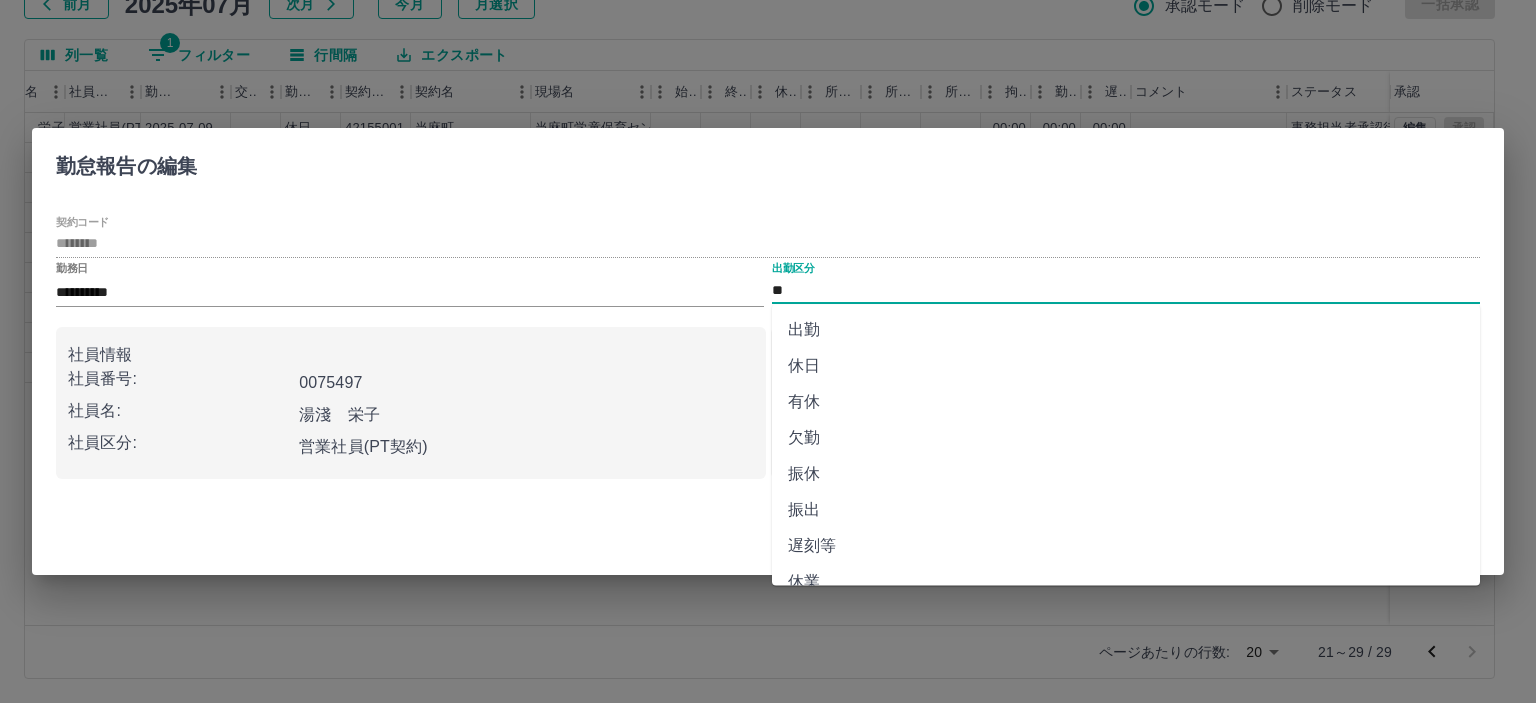 click on "有休" at bounding box center (1126, 402) 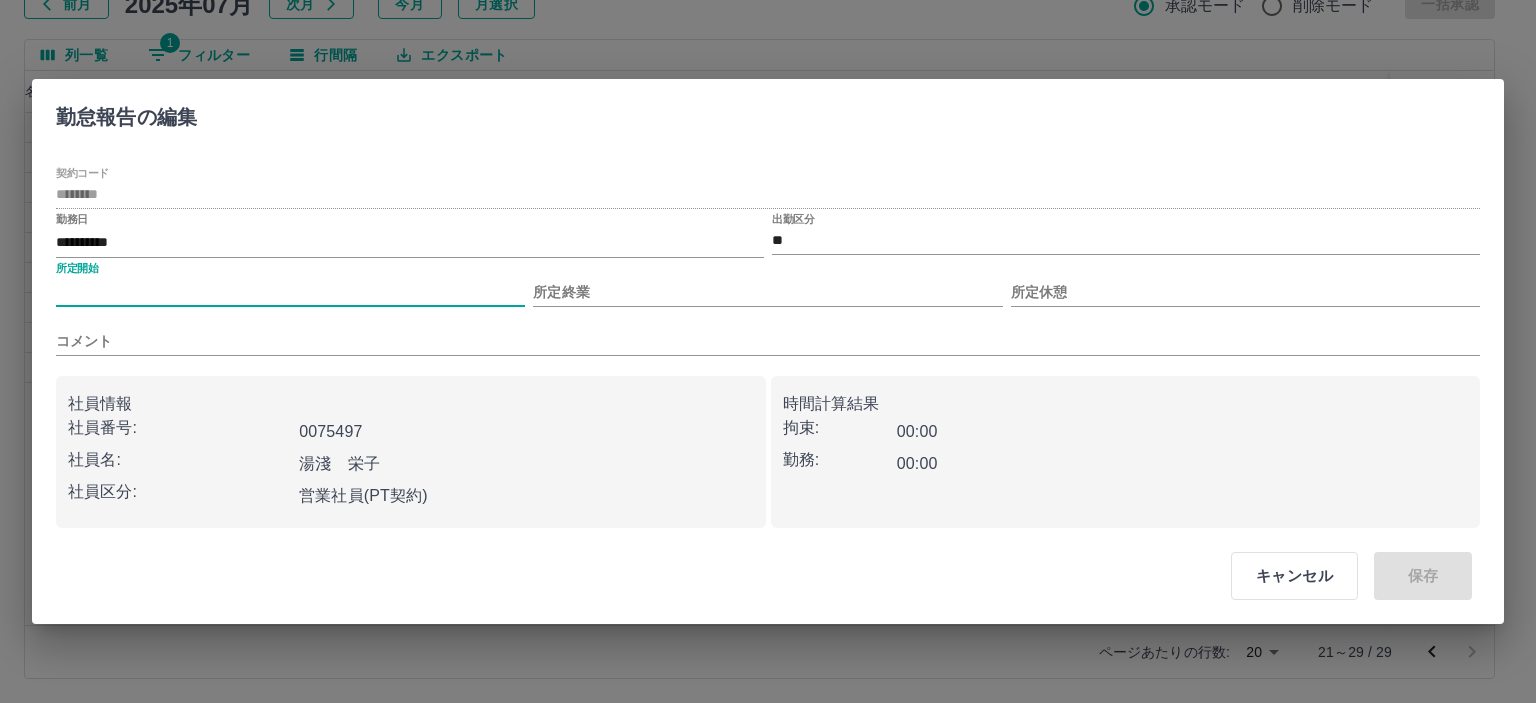 click on "所定開始" at bounding box center (290, 292) 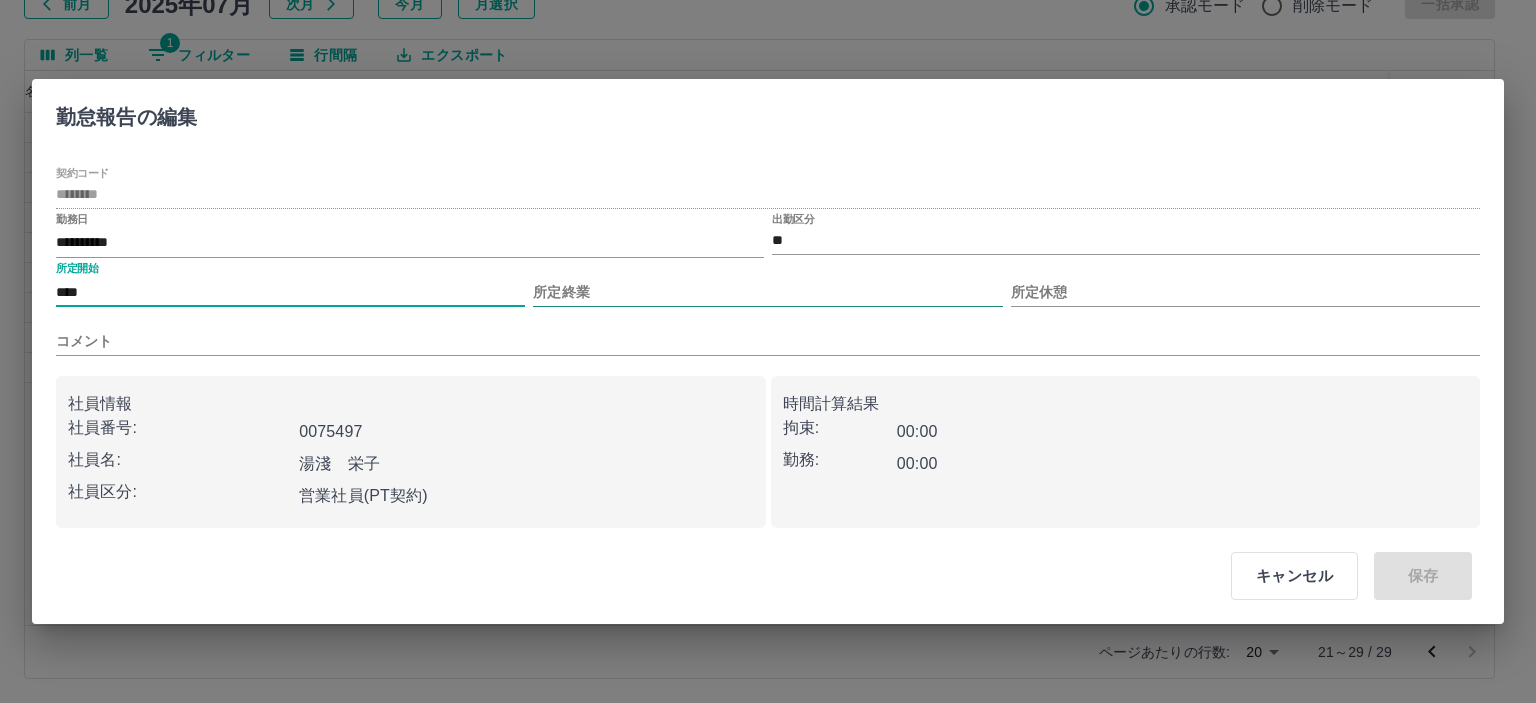 type on "****" 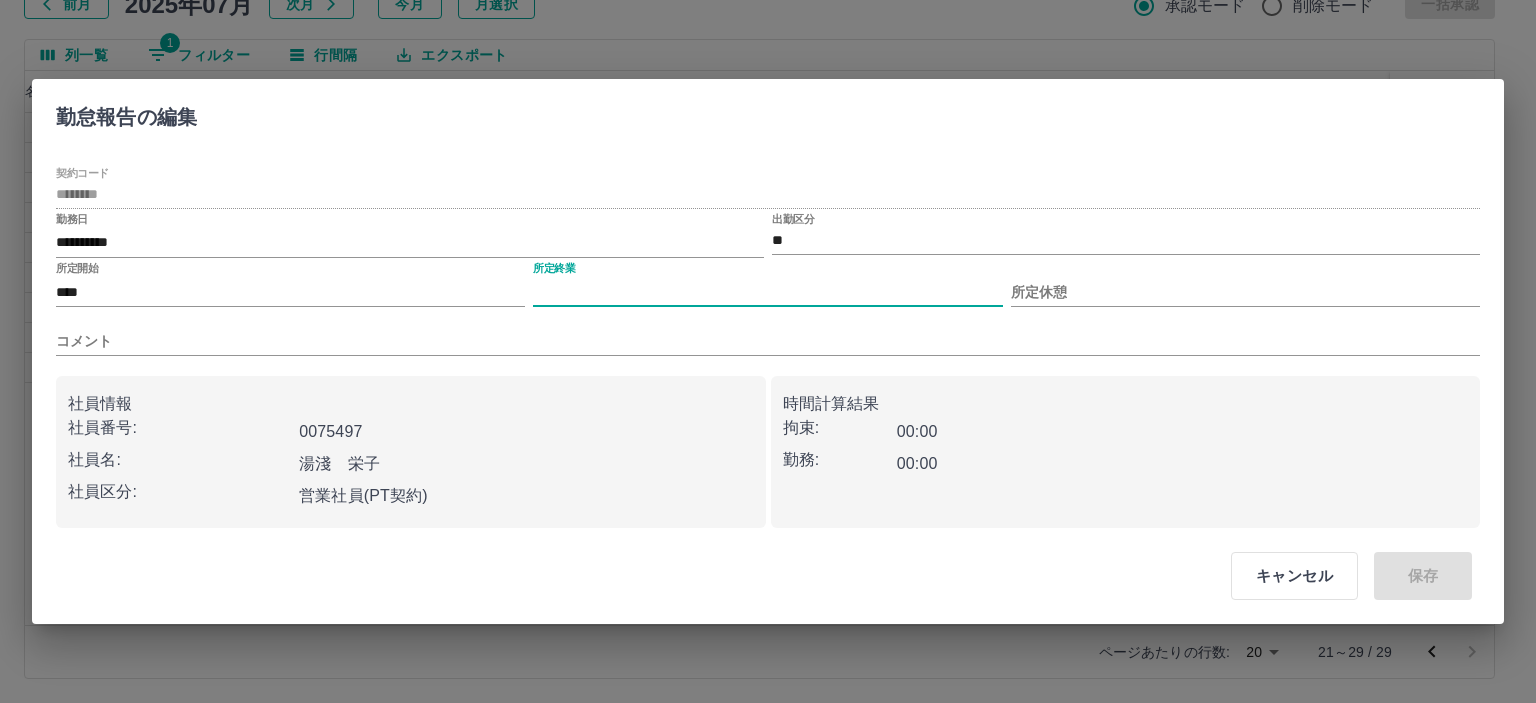 click on "所定終業" at bounding box center [767, 292] 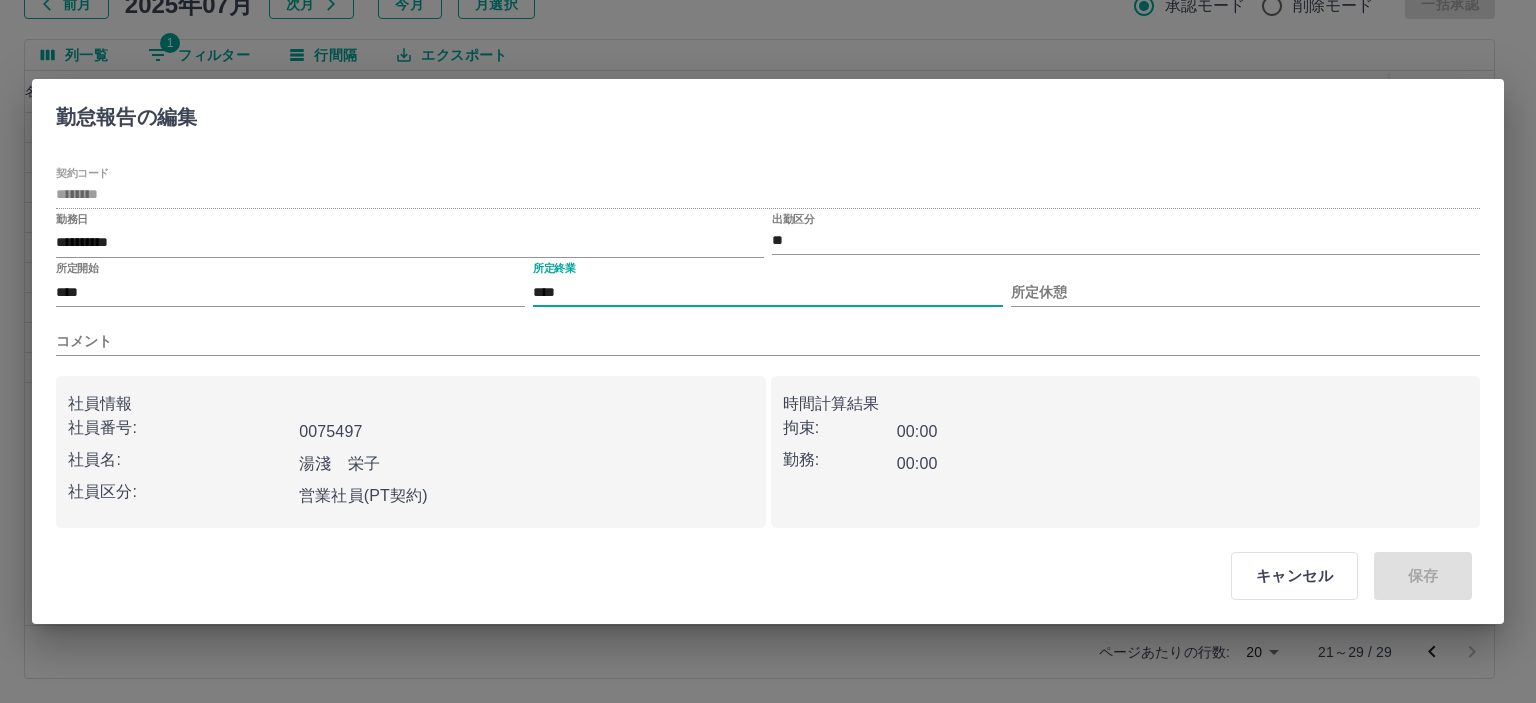 type on "****" 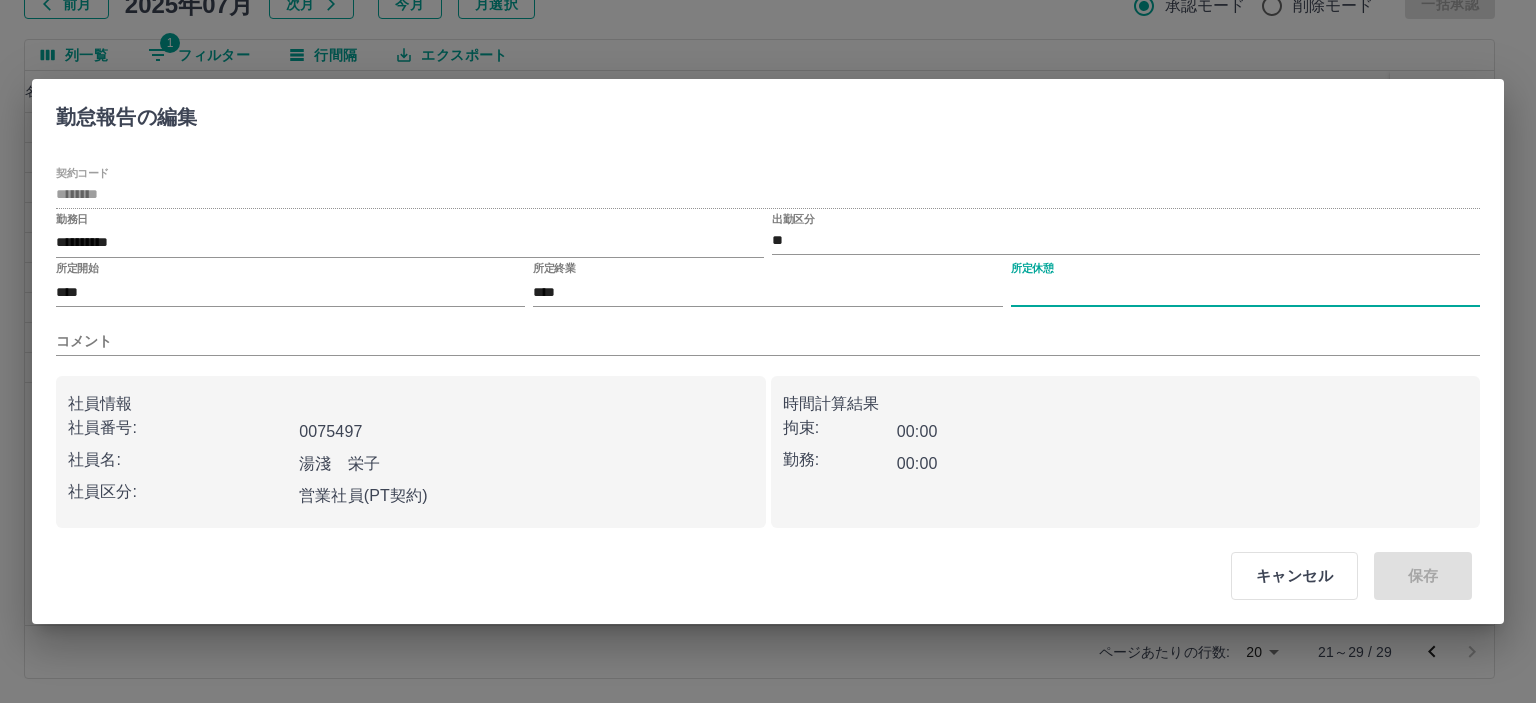 click on "所定休憩" at bounding box center [1245, 292] 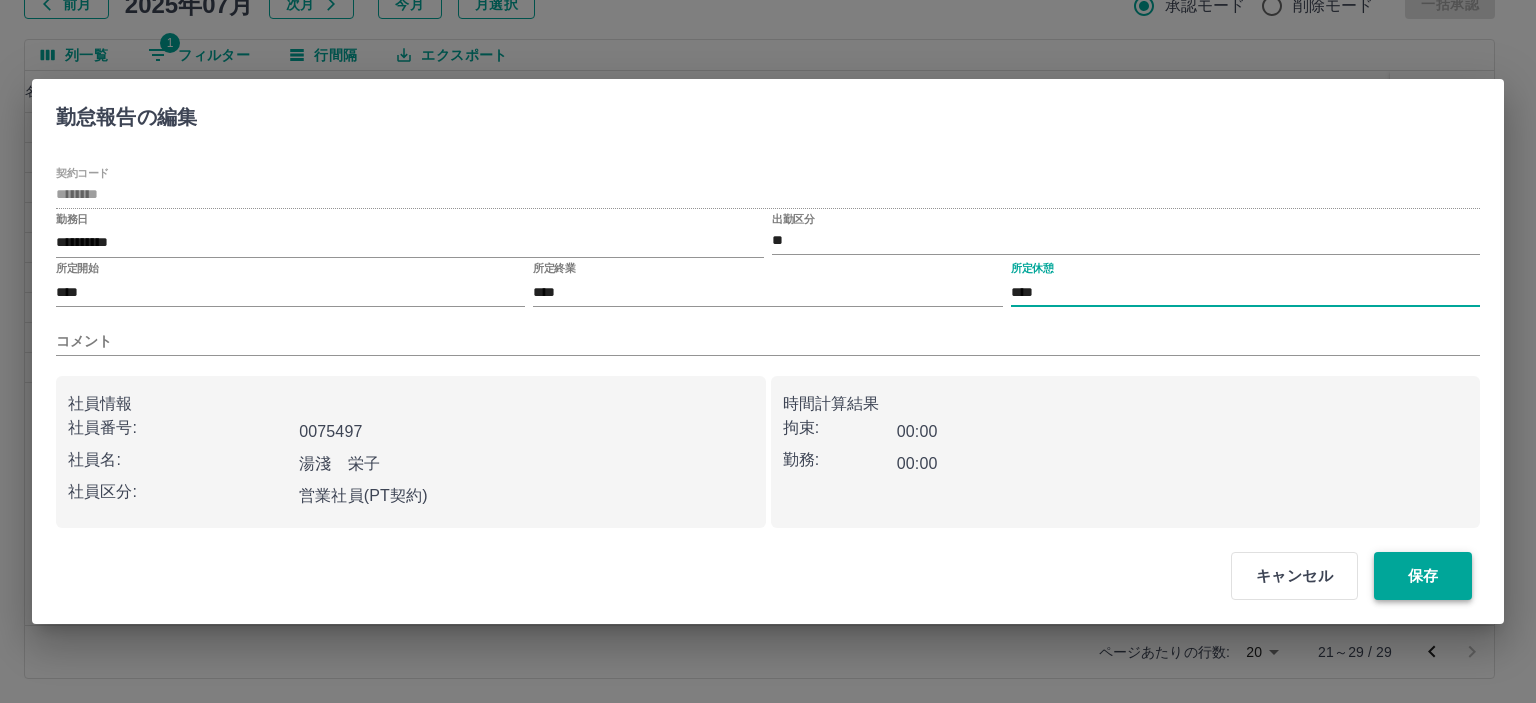 type on "****" 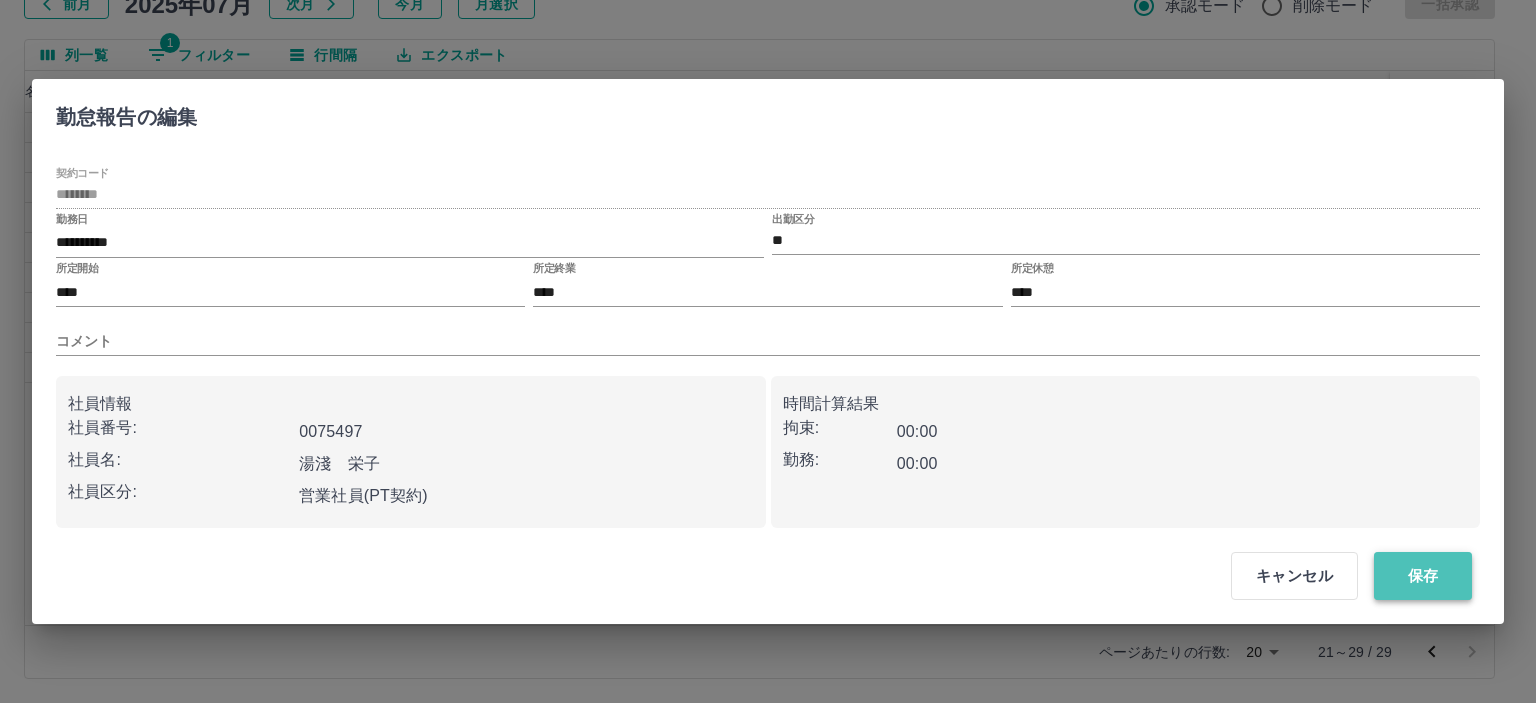 click on "保存" at bounding box center [1423, 576] 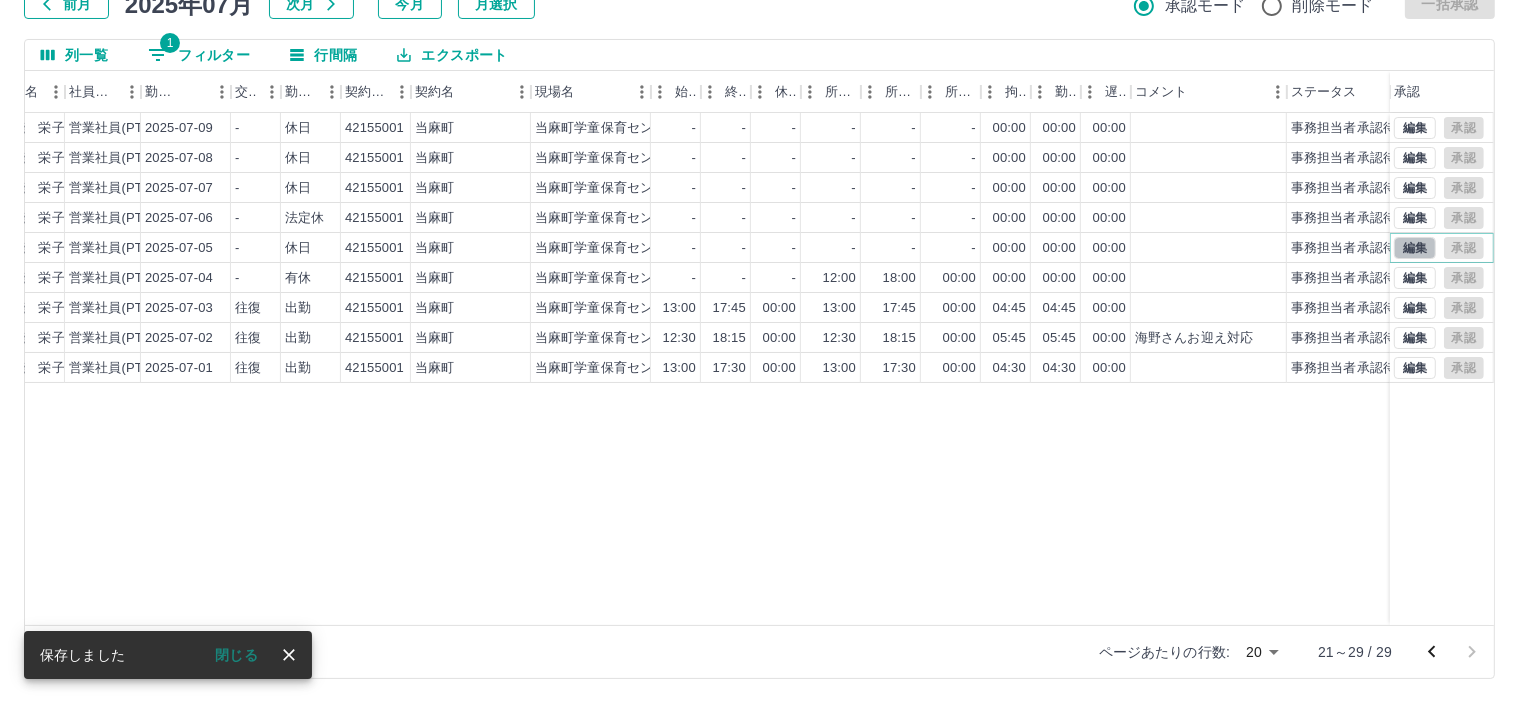 click on "編集" at bounding box center (1415, 248) 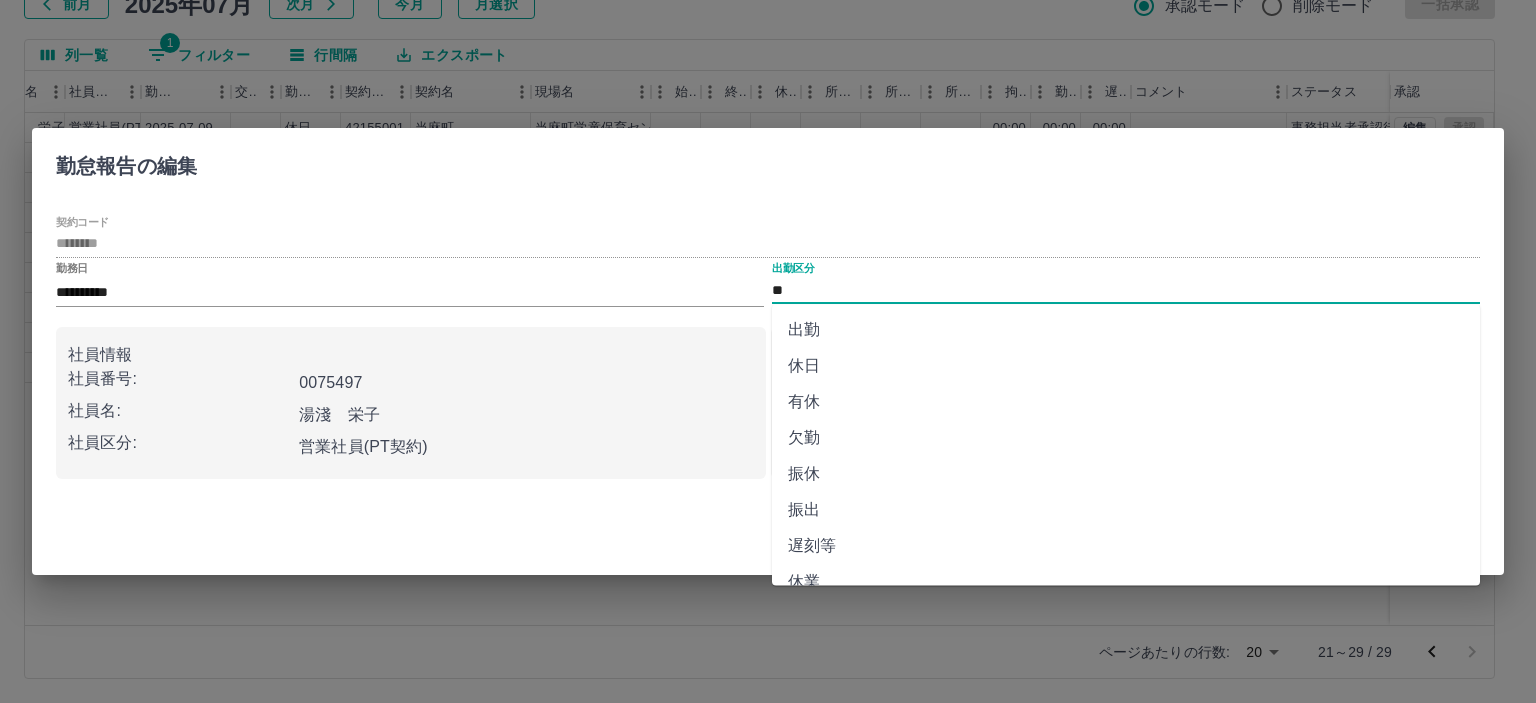 click on "**" at bounding box center [1126, 290] 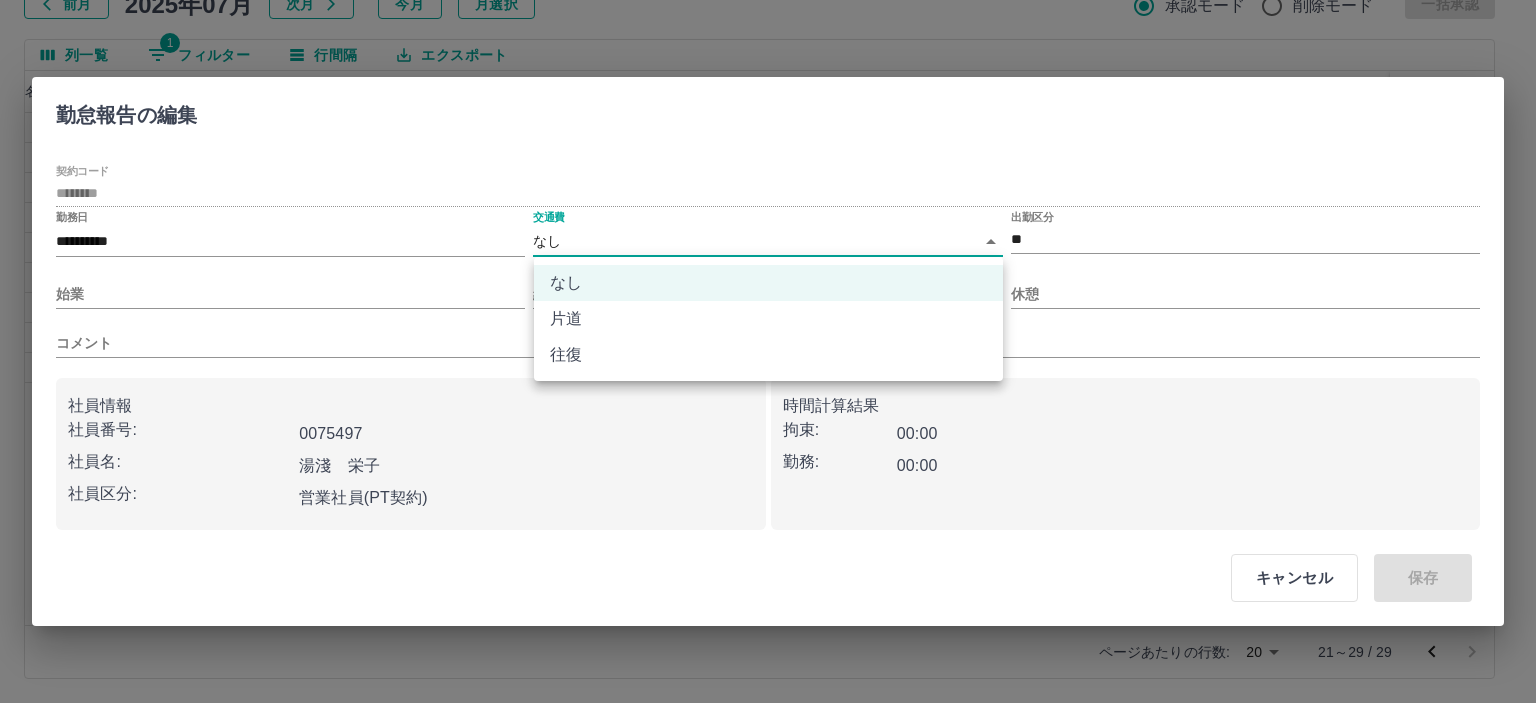 click on "SDH勤怠 半田　春菜 勤務実績承認 前月 2025年07月 次月 今月 月選択 承認モード 削除モード 一括承認 列一覧 1 フィルター 行間隔 エクスポート 承認フロー 社員番号 社員名 社員区分 勤務日 交通費 勤務区分 契約コード 契約名 現場名 始業 終業 休憩 所定開始 所定終業 所定休憩 拘束 勤務 遅刻等 コメント ステータス 承認 現 事 Ａ 営 0075497 湯淺　栄子 営業社員(PT契約) 2025-07-09  -  休日 42155001 当麻町 当麻町学童保育センター - - - - - - 00:00 00:00 00:00 事務担当者承認待 現 事 Ａ 営 0075497 湯淺　栄子 営業社員(PT契約) 2025-07-08  -  休日 42155001 当麻町 当麻町学童保育センター - - - - - - 00:00 00:00 00:00 事務担当者承認待 現 事 Ａ 営 0075497 湯淺　栄子 営業社員(PT契約) 2025-07-07  -  休日 42155001 当麻町 当麻町学童保育センター - - - - - - 00:00 00:00 00:00 事務担当者承認待 現 事 Ａ -" at bounding box center (768, 280) 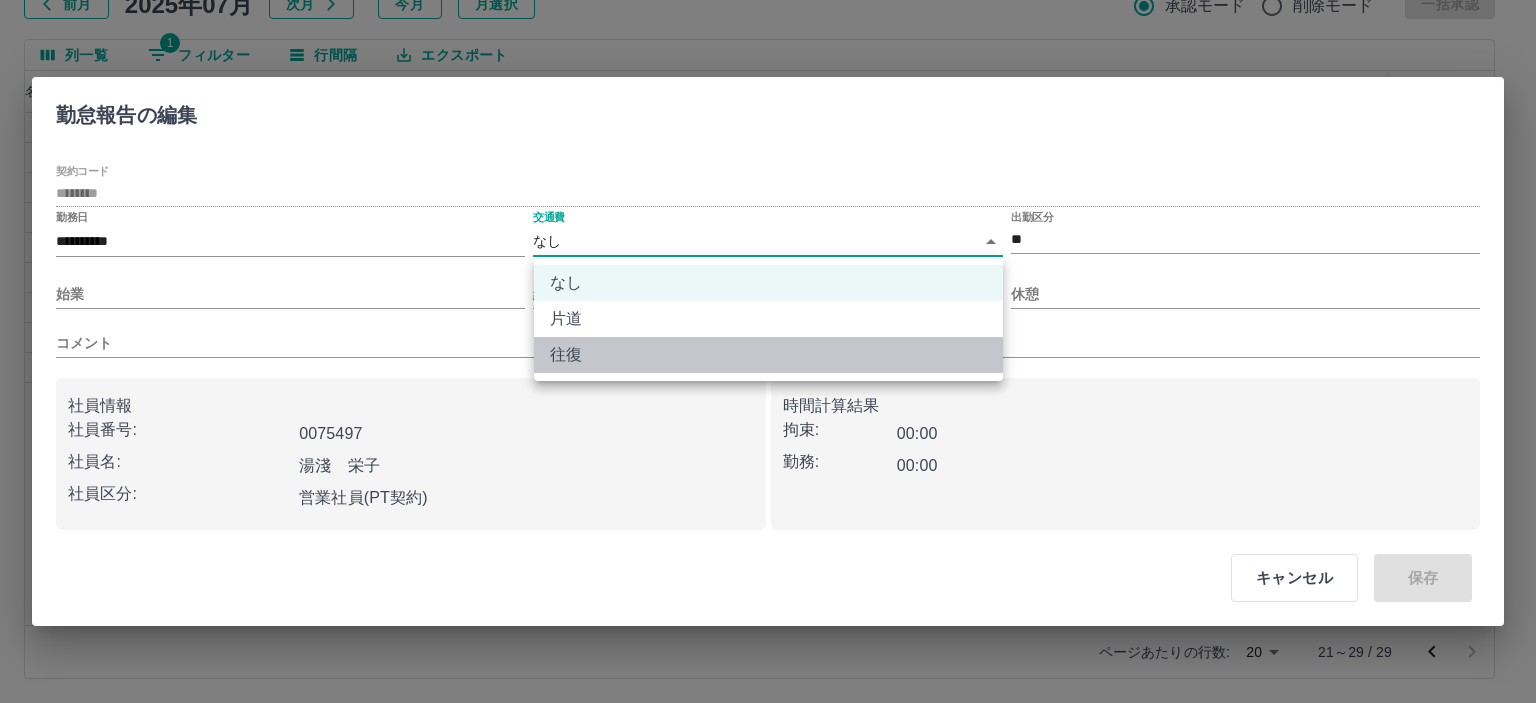 click on "往復" at bounding box center (768, 355) 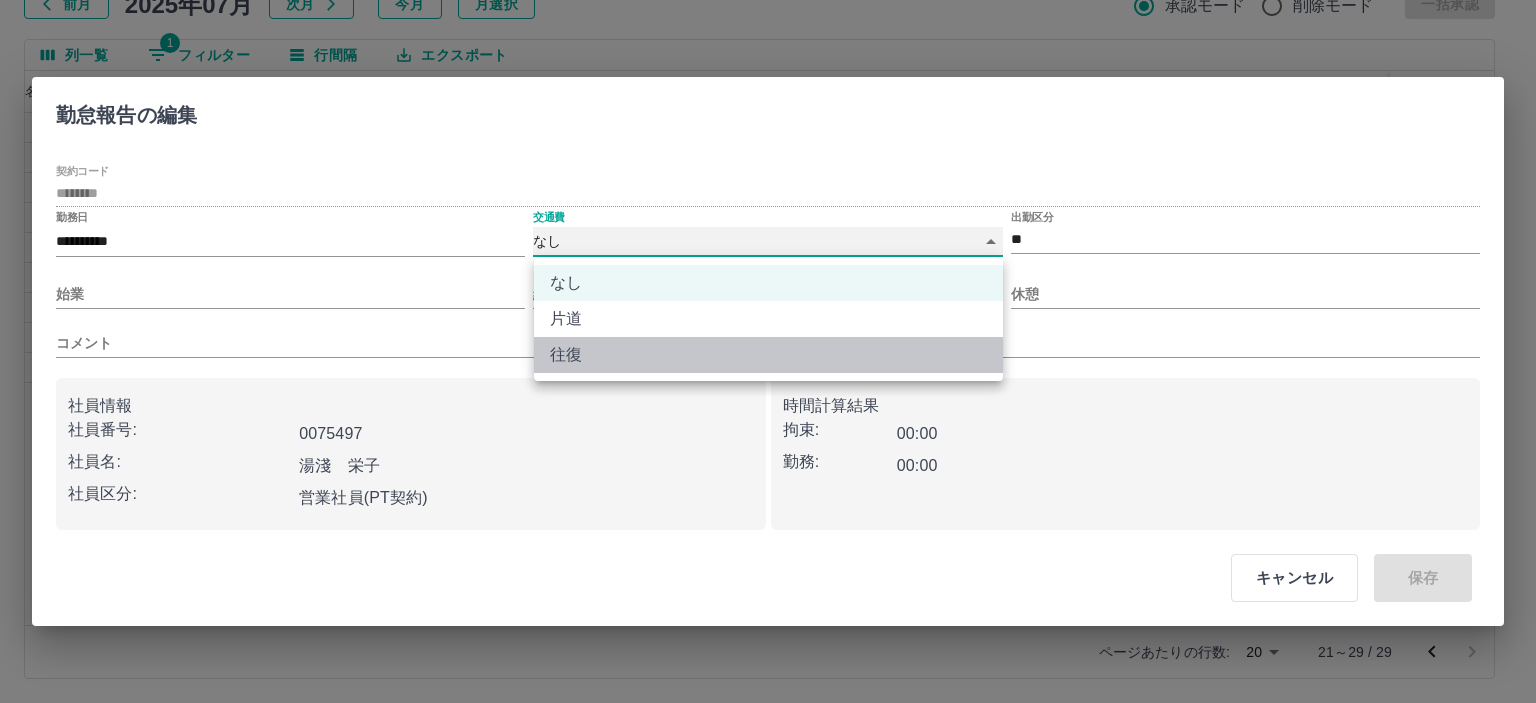 type on "******" 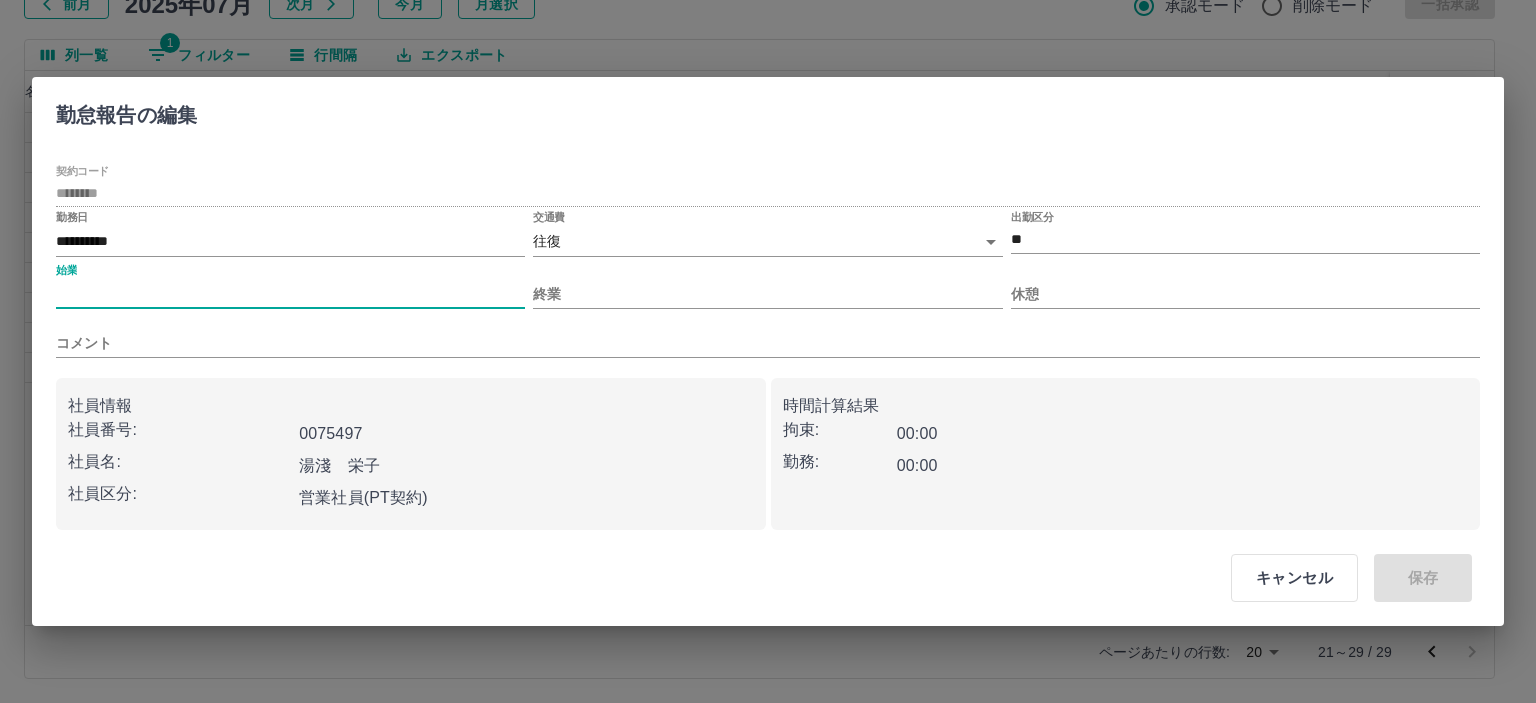 click on "始業" at bounding box center [290, 294] 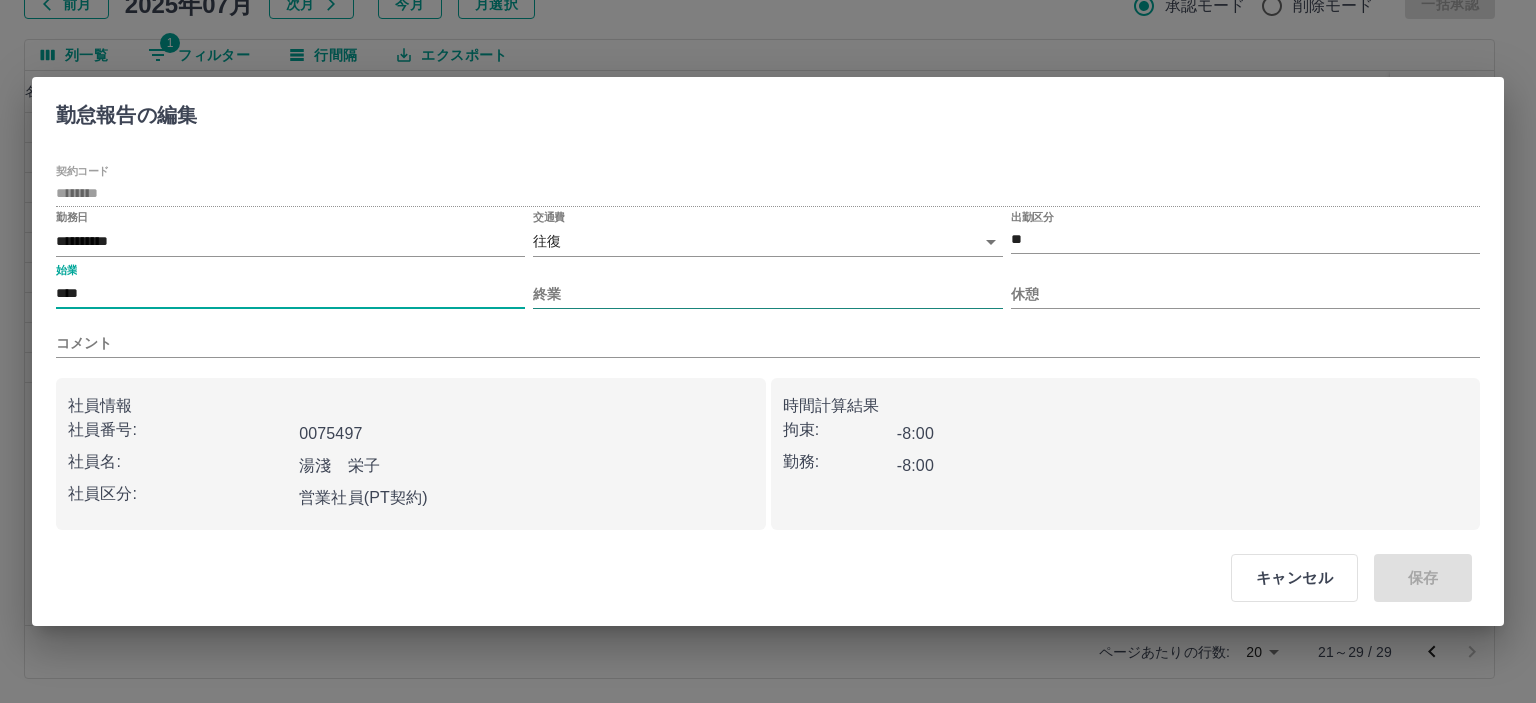 type on "****" 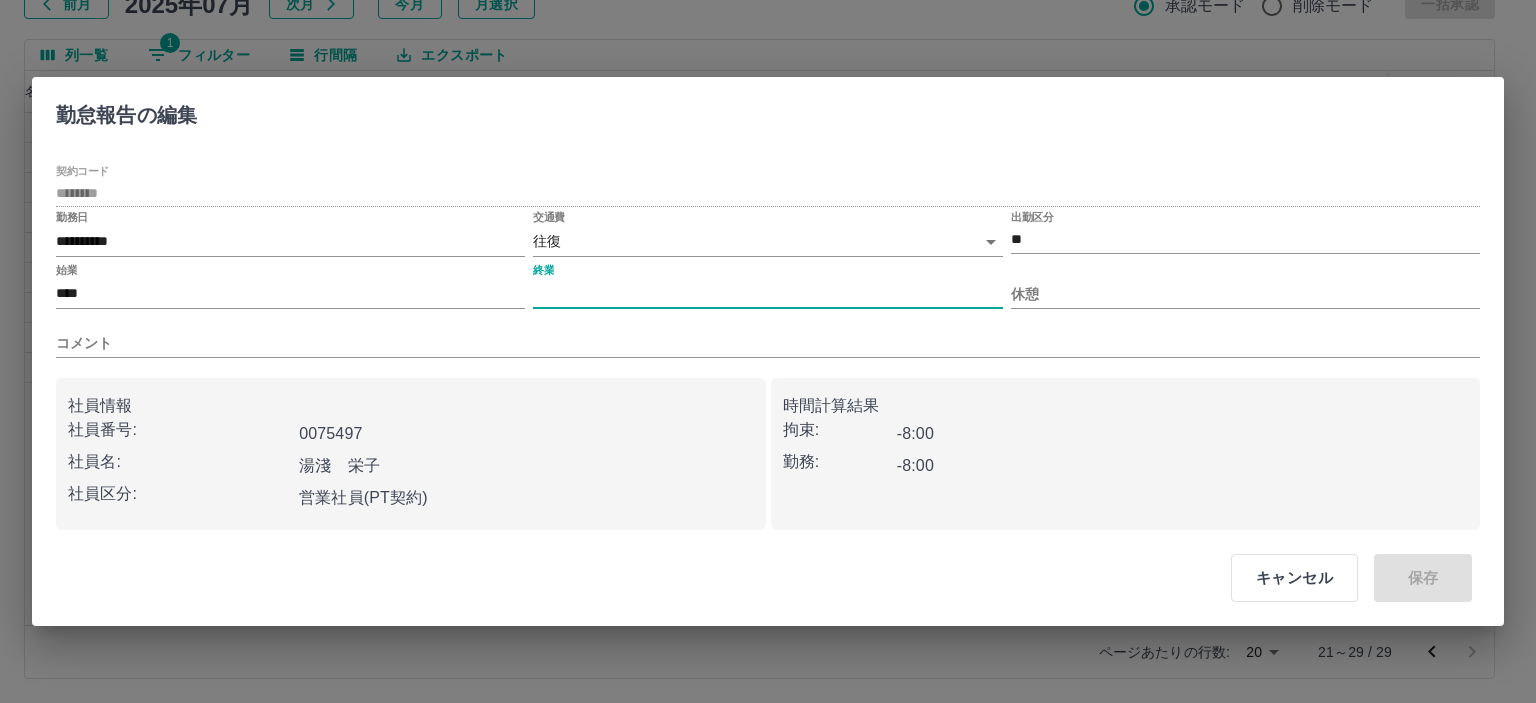 click on "終業" at bounding box center (767, 294) 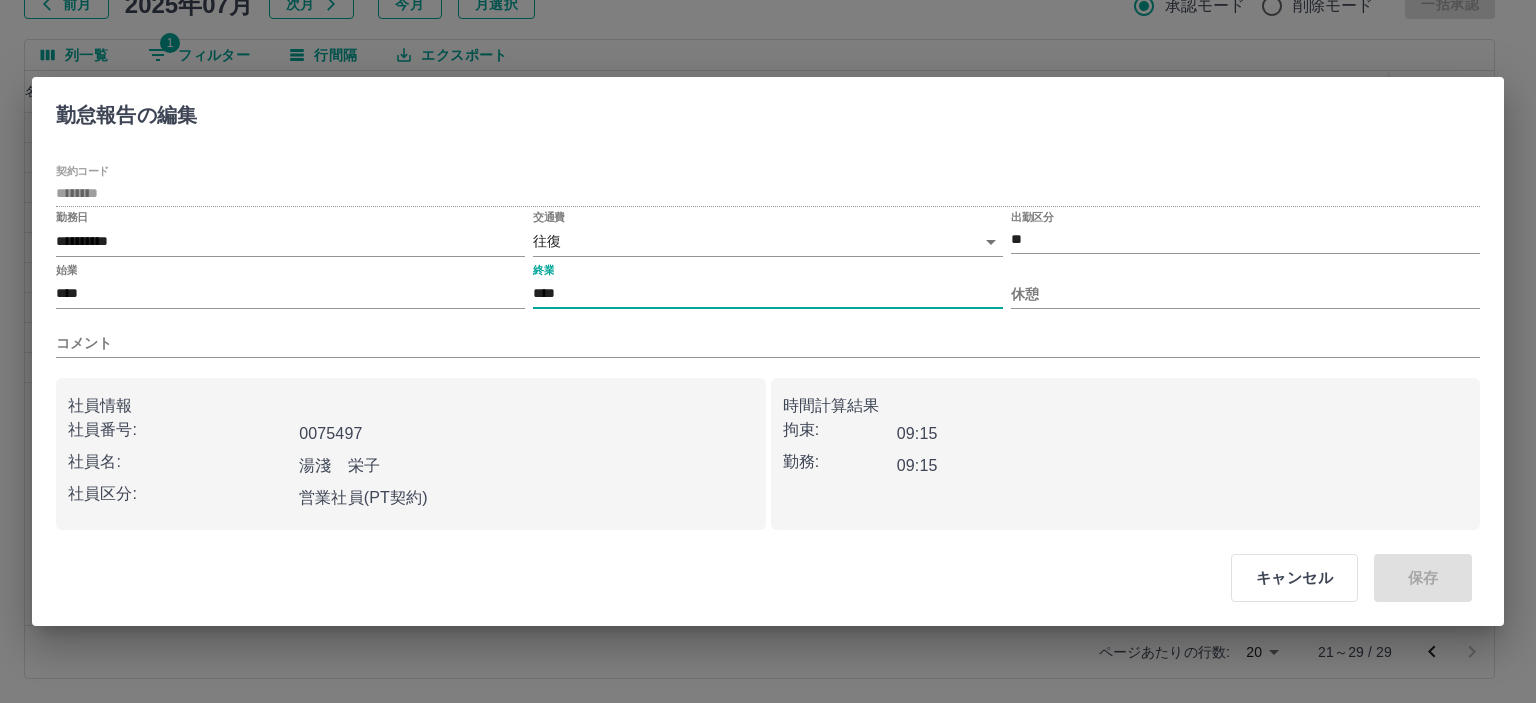 click on "始業 **** 終業 **** 休憩" at bounding box center [768, 286] 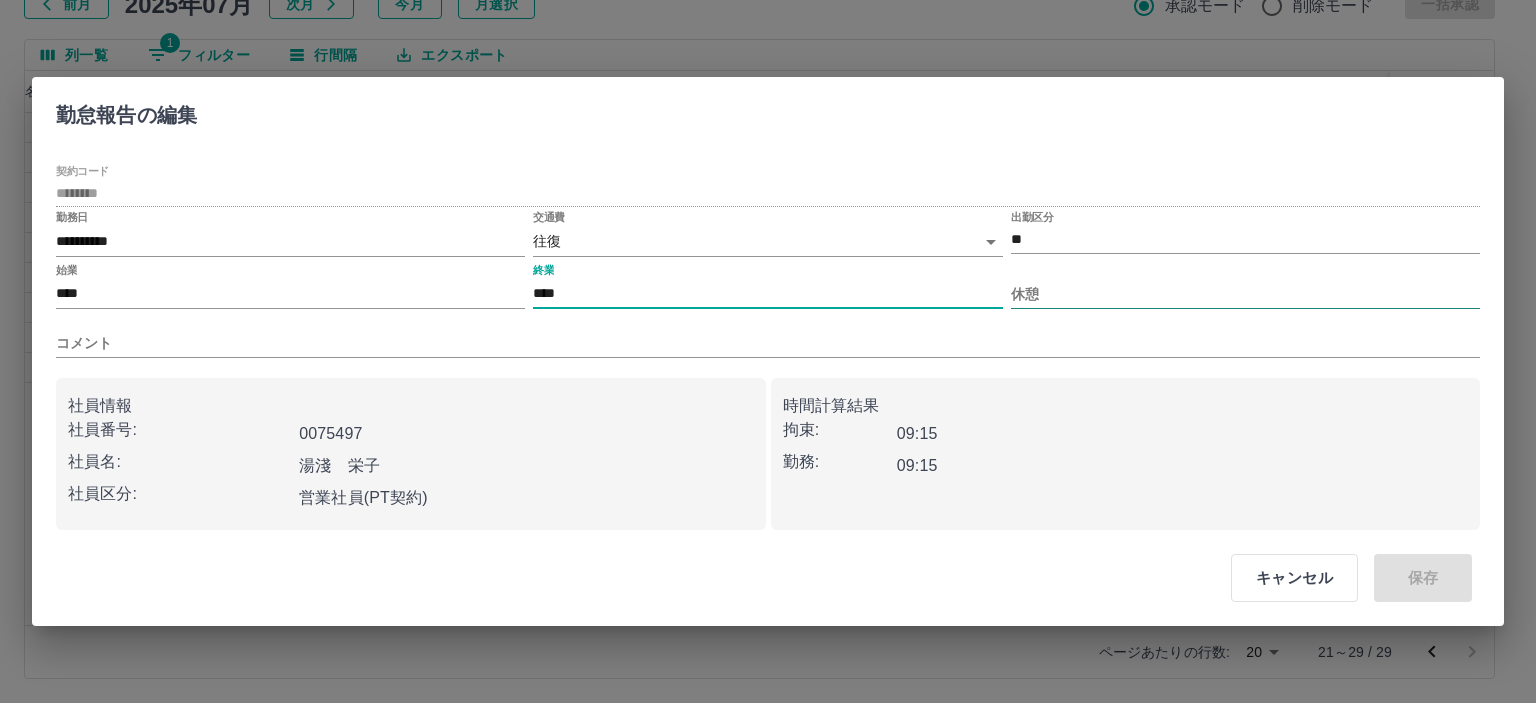 type on "****" 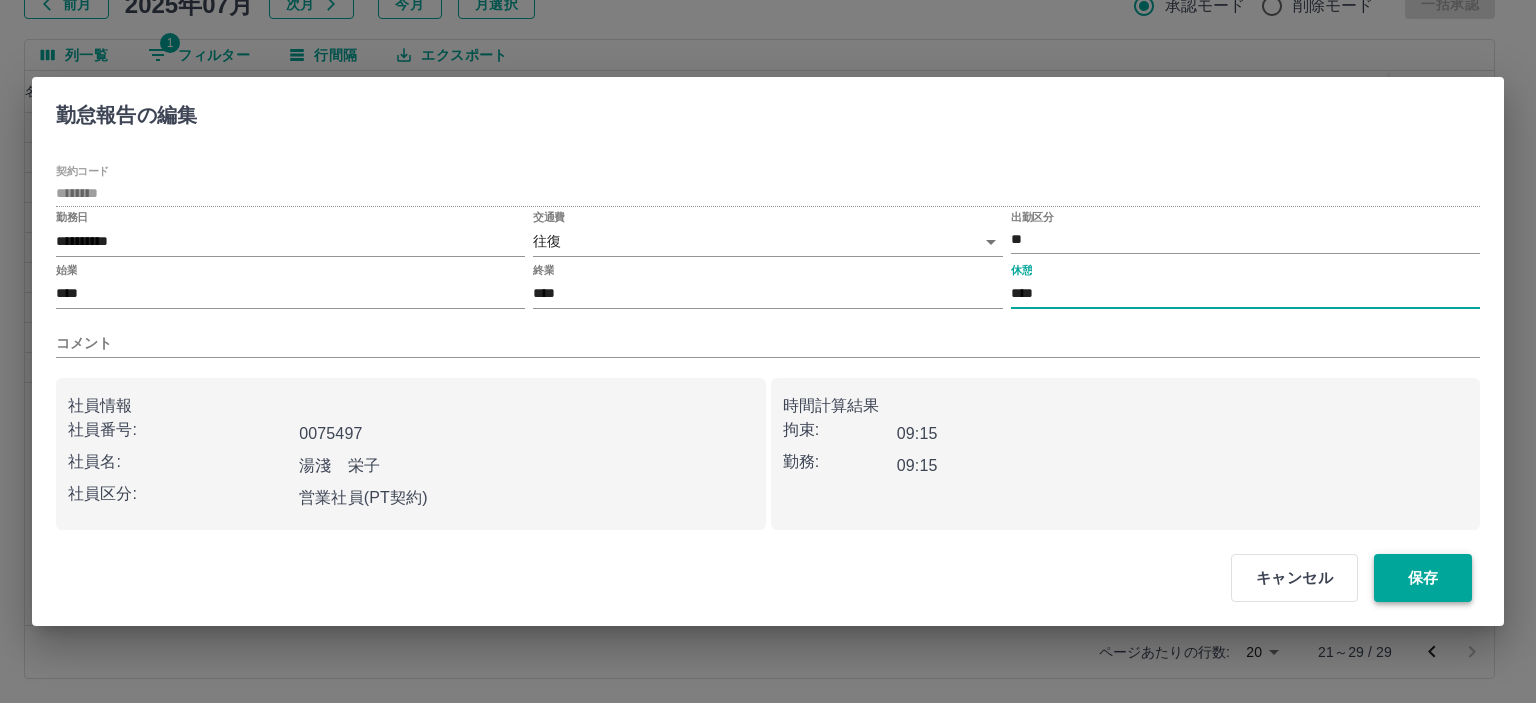 type 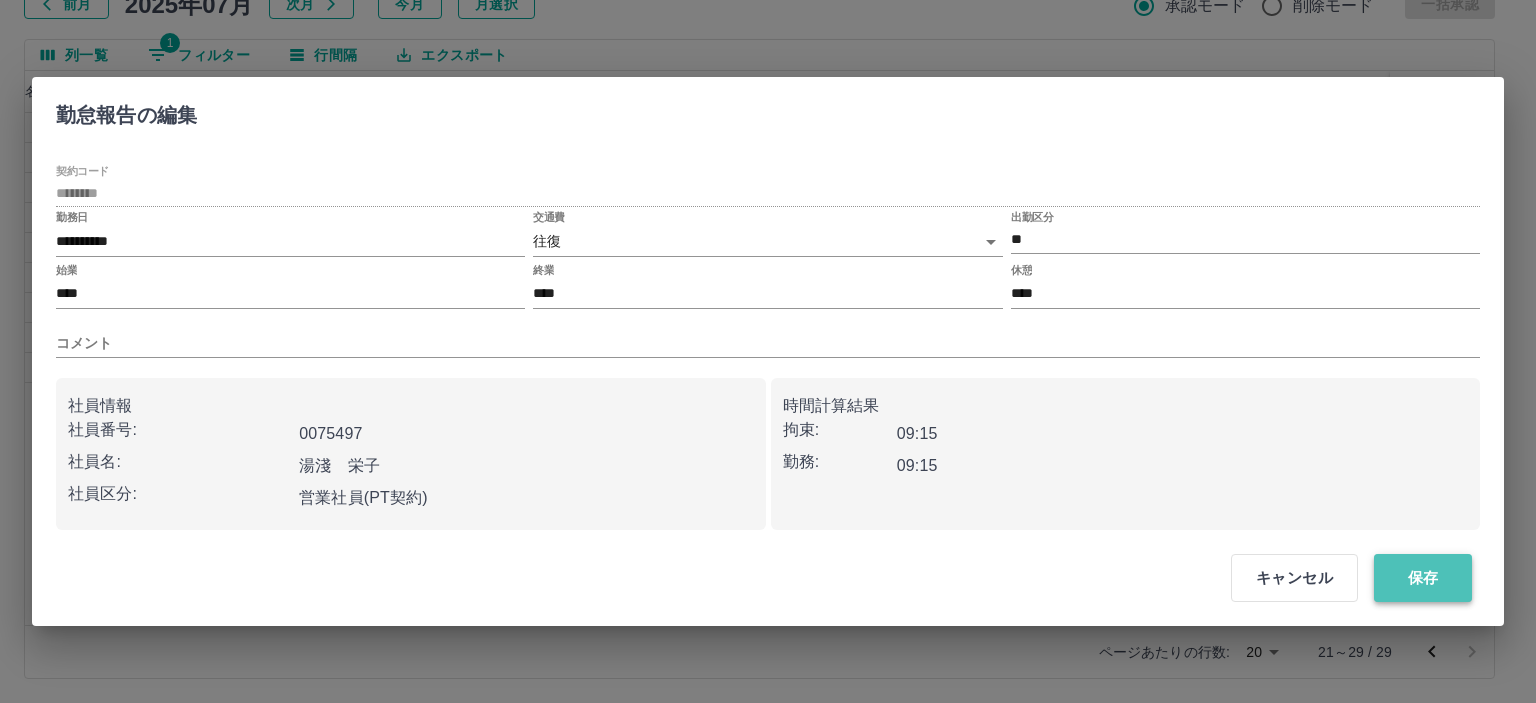click on "保存" at bounding box center (1423, 578) 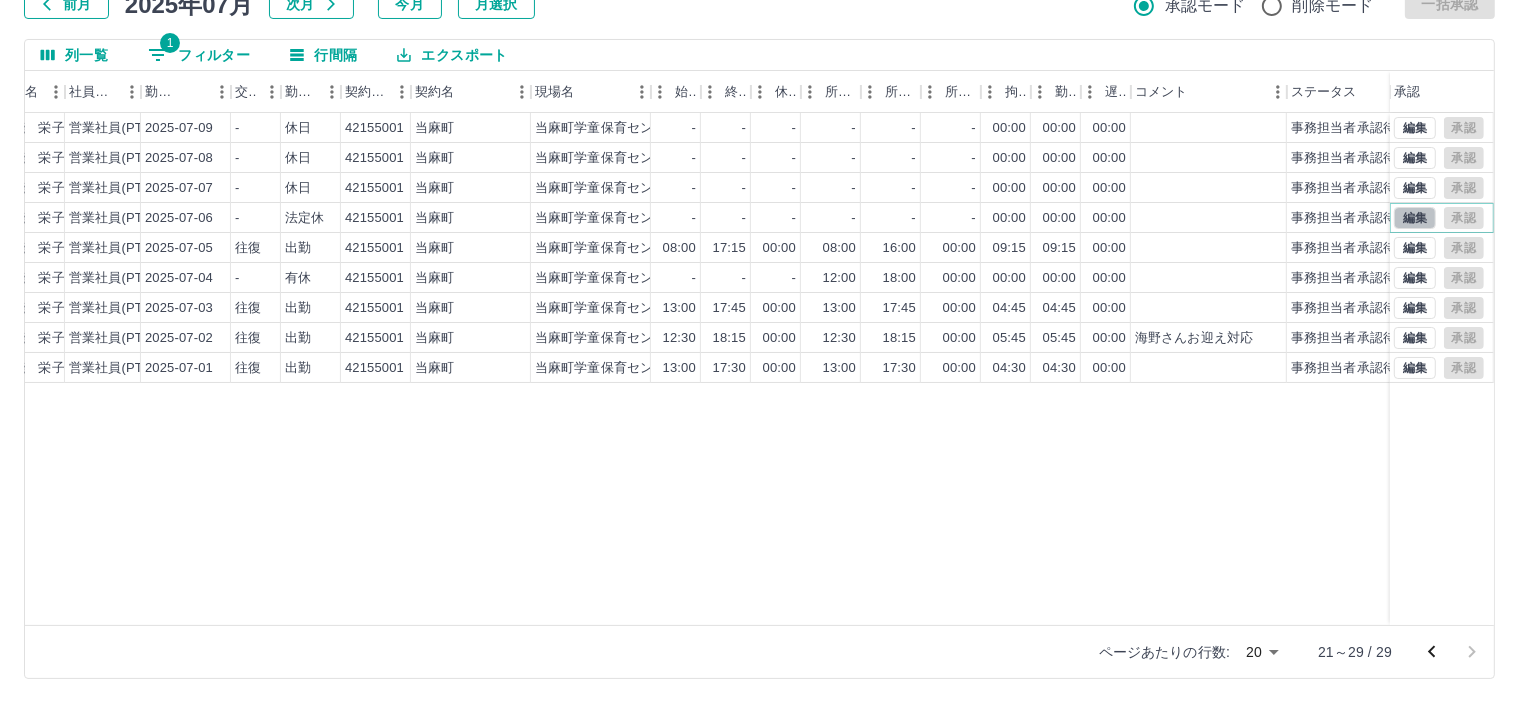 click on "編集" at bounding box center [1415, 218] 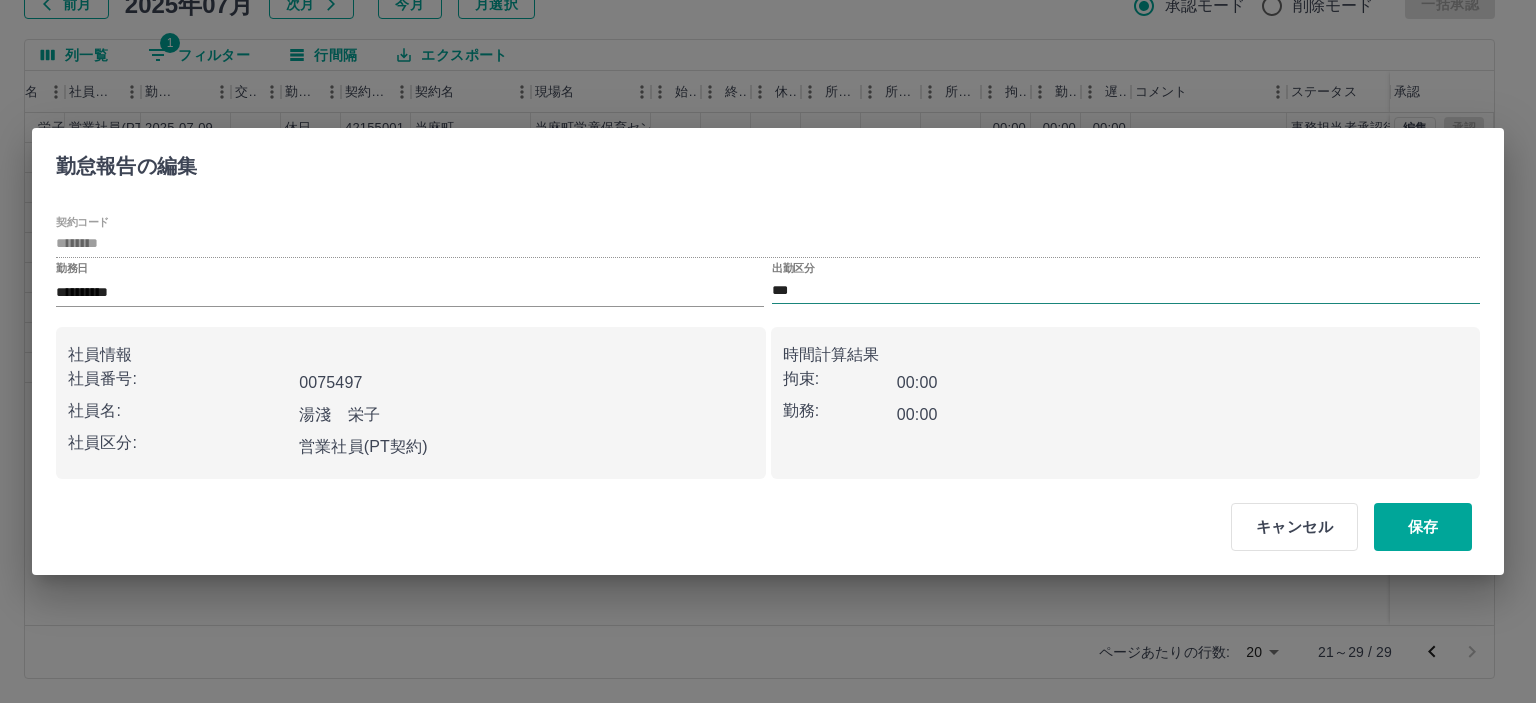 click on "***" at bounding box center (1126, 290) 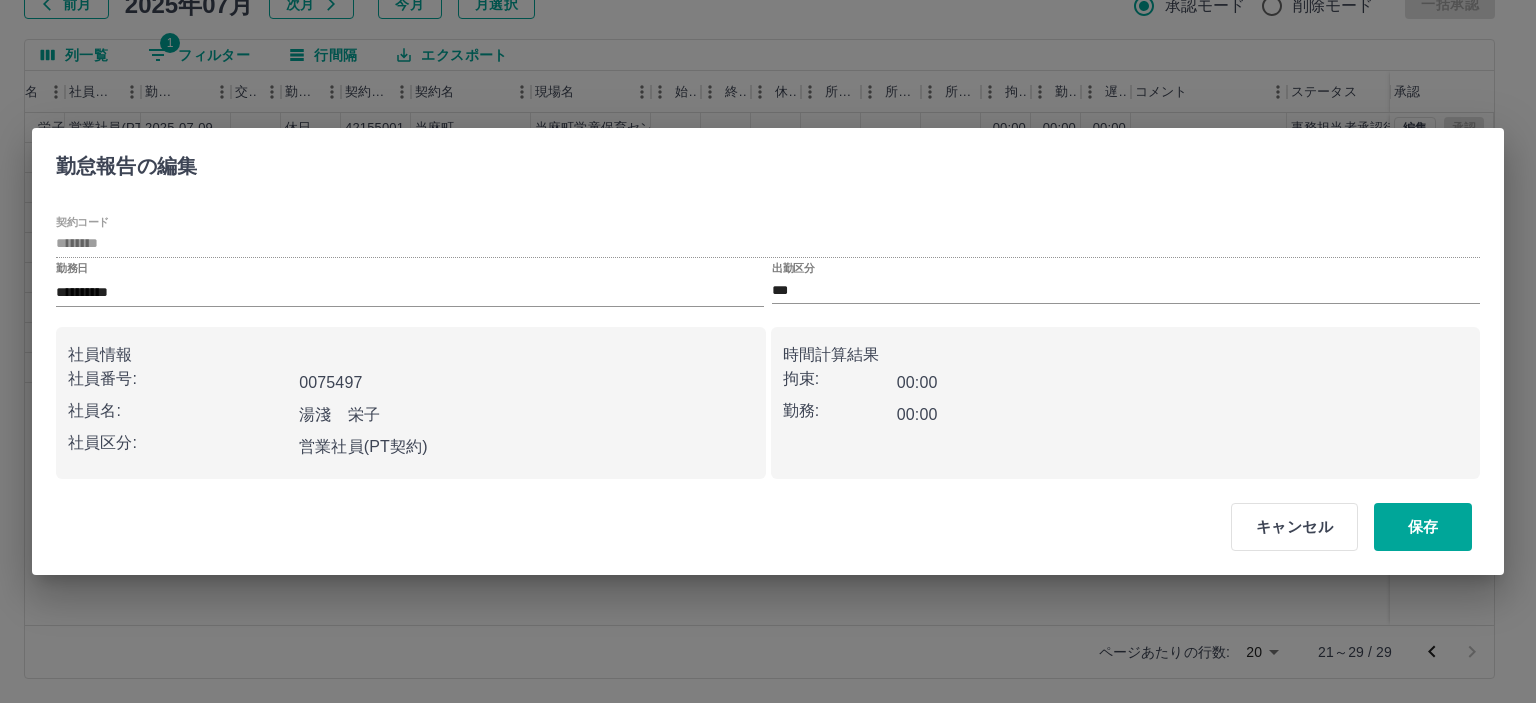 click on "**********" at bounding box center [768, 351] 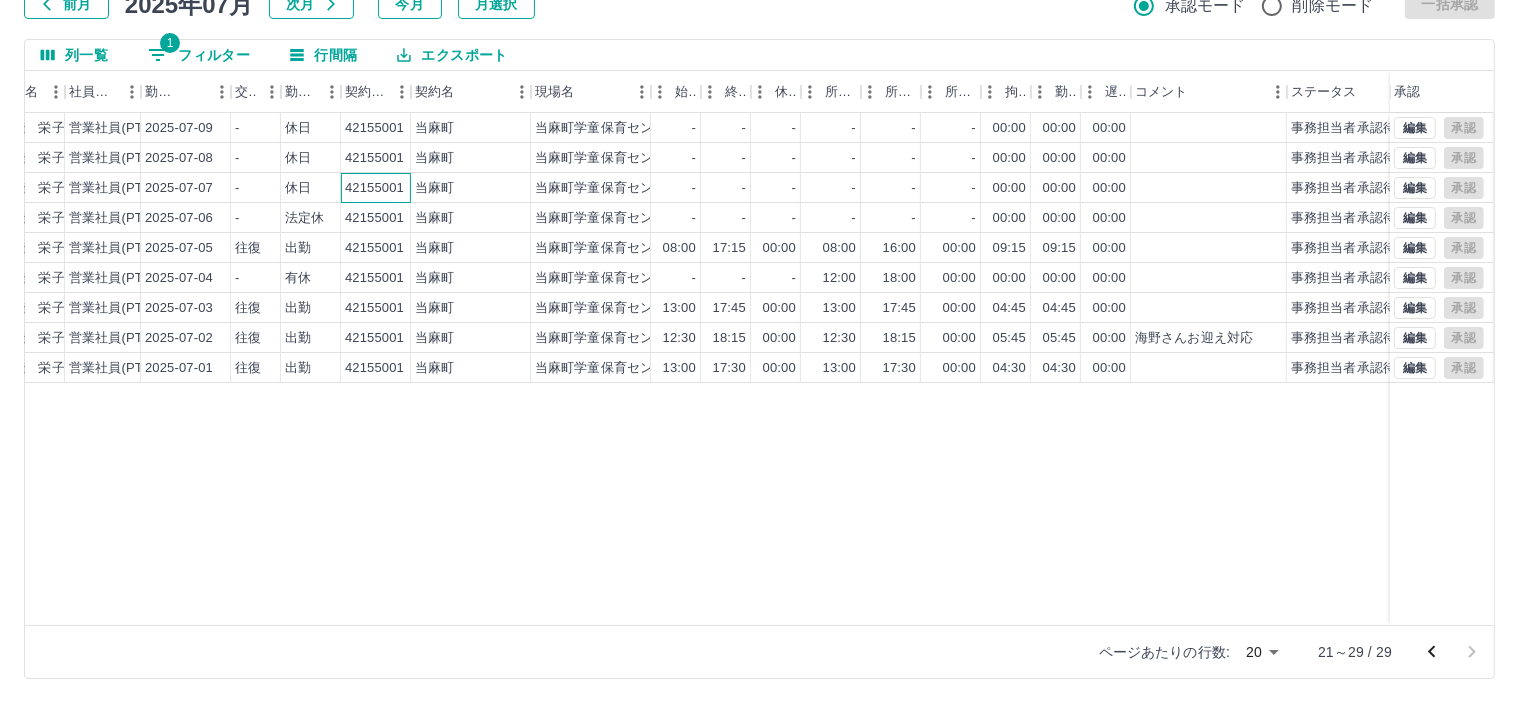 click on "42155001" at bounding box center (374, 188) 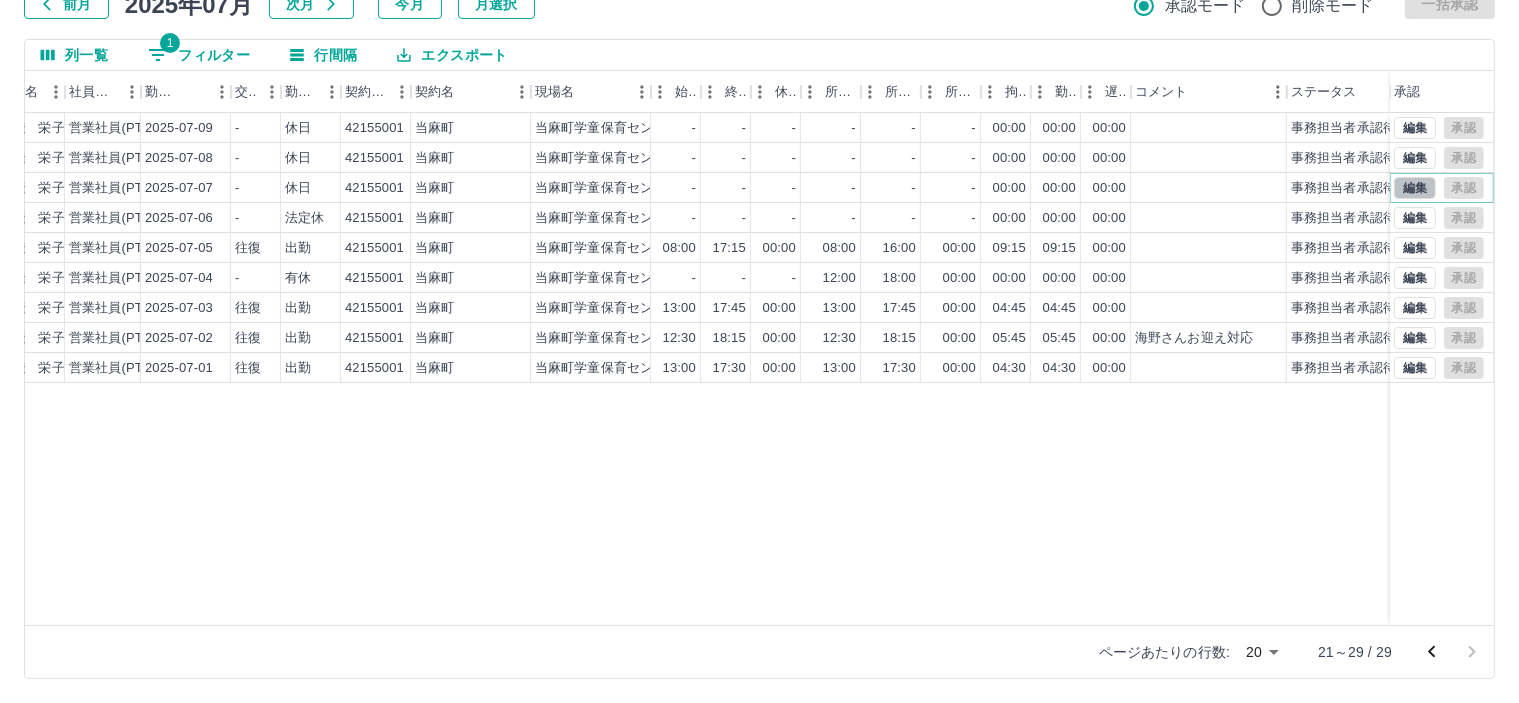 click on "編集" at bounding box center (1415, 188) 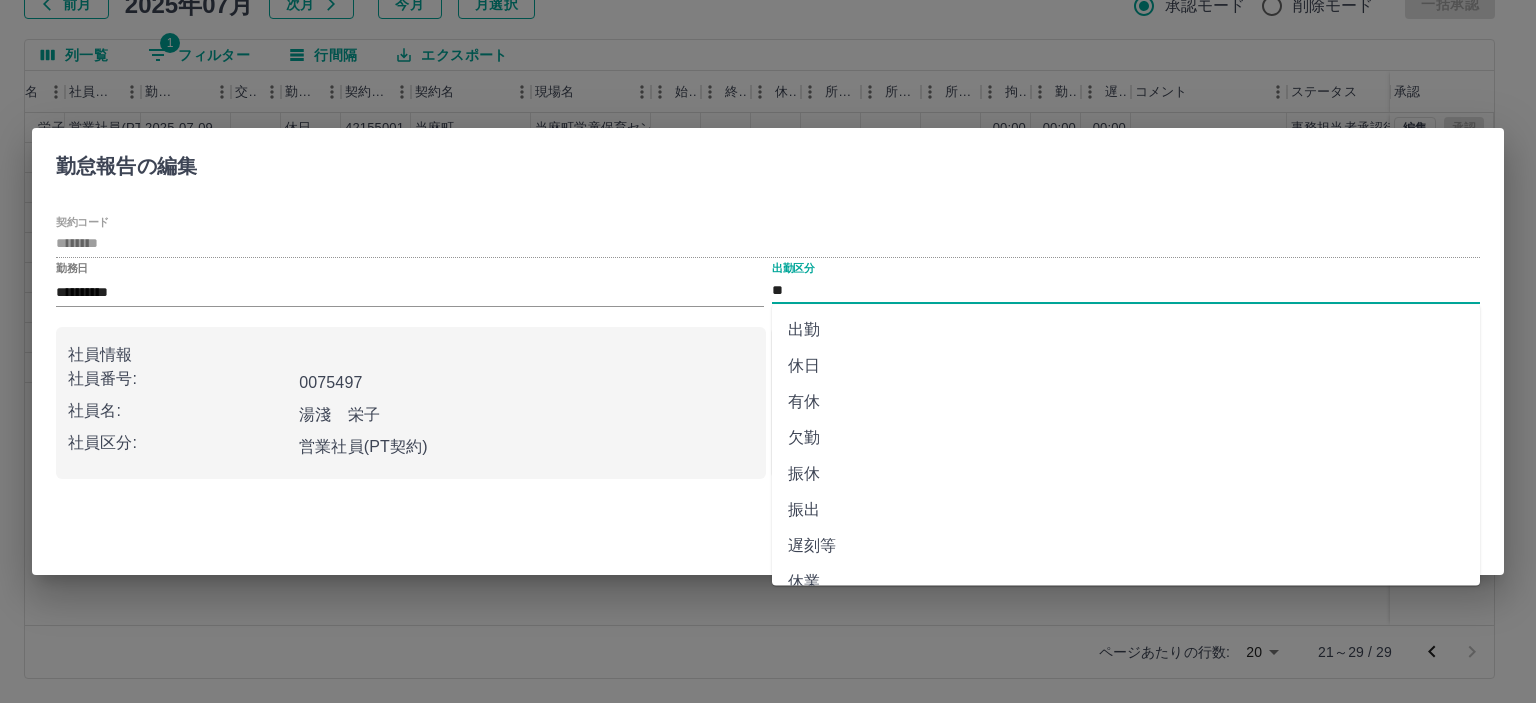 click on "**" at bounding box center (1126, 290) 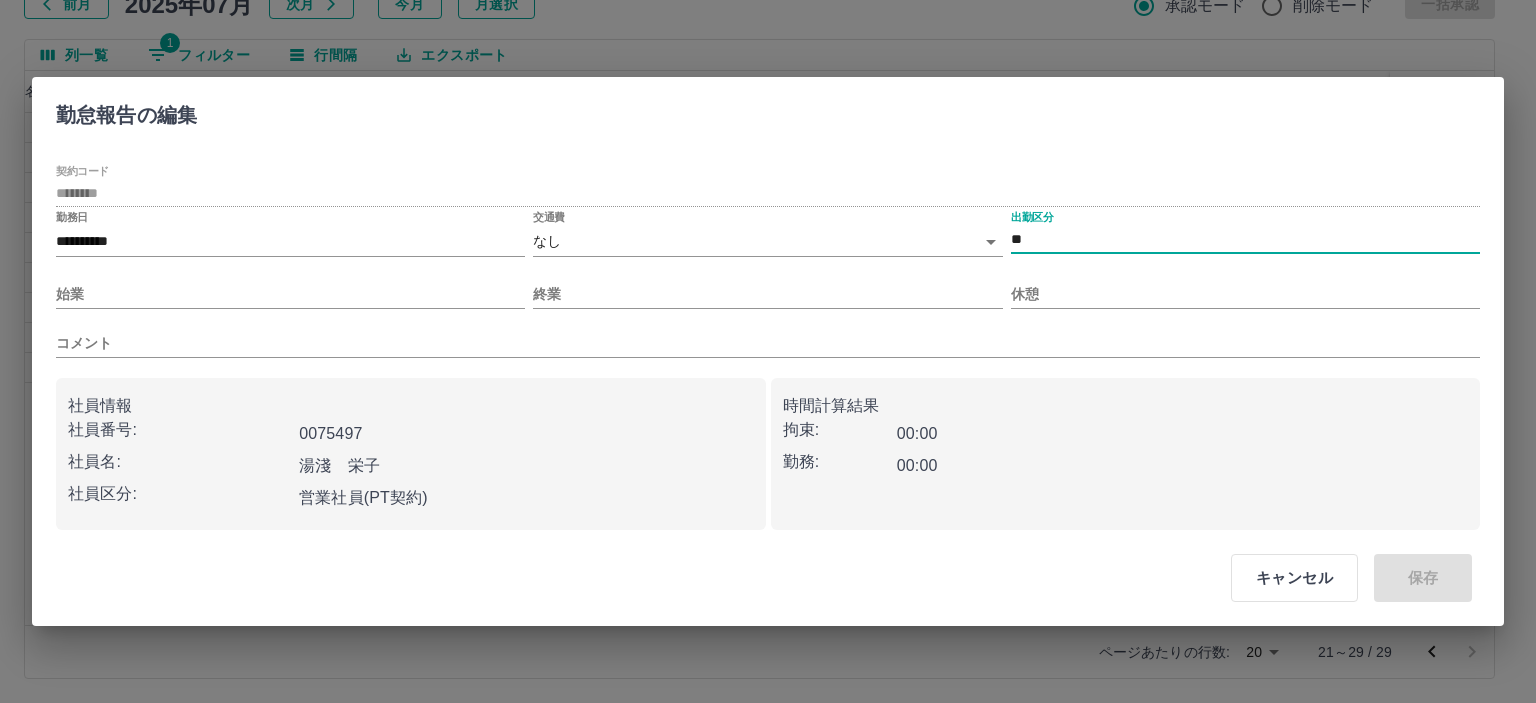click on "SDH勤怠 半田　春菜 勤務実績承認 前月 2025年07月 次月 今月 月選択 承認モード 削除モード 一括承認 列一覧 1 フィルター 行間隔 エクスポート 承認フロー 社員番号 社員名 社員区分 勤務日 交通費 勤務区分 契約コード 契約名 現場名 始業 終業 休憩 所定開始 所定終業 所定休憩 拘束 勤務 遅刻等 コメント ステータス 承認 現 事 Ａ 営 0075497 湯淺　栄子 営業社員(PT契約) 2025-07-09  -  休日 42155001 当麻町 当麻町学童保育センター - - - - - - 00:00 00:00 00:00 事務担当者承認待 現 事 Ａ 営 0075497 湯淺　栄子 営業社員(PT契約) 2025-07-08  -  休日 42155001 当麻町 当麻町学童保育センター - - - - - - 00:00 00:00 00:00 事務担当者承認待 現 事 Ａ 営 0075497 湯淺　栄子 営業社員(PT契約) 2025-07-07  -  休日 42155001 当麻町 当麻町学童保育センター - - - - - - 00:00 00:00 00:00 事務担当者承認待 現 事 Ａ -" at bounding box center (768, 280) 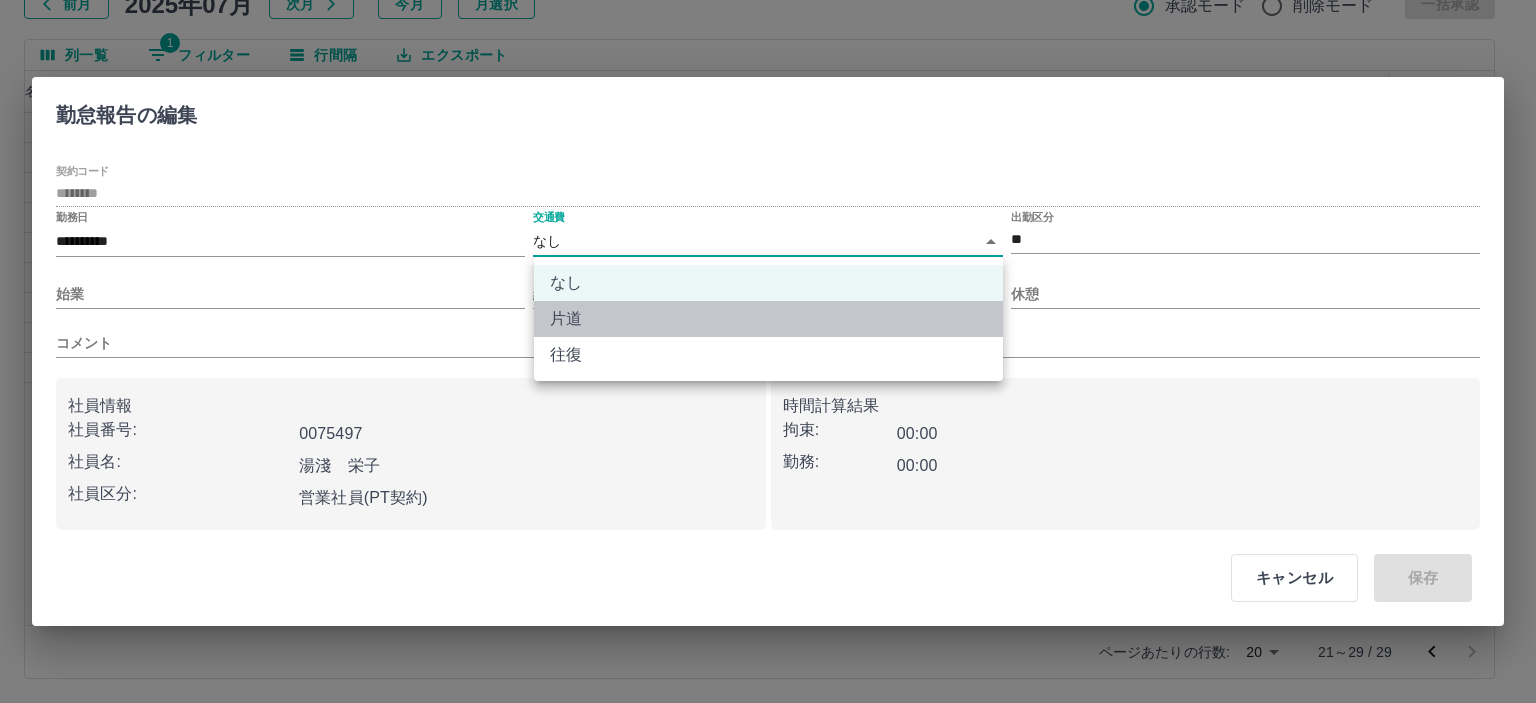 click on "片道" at bounding box center [768, 319] 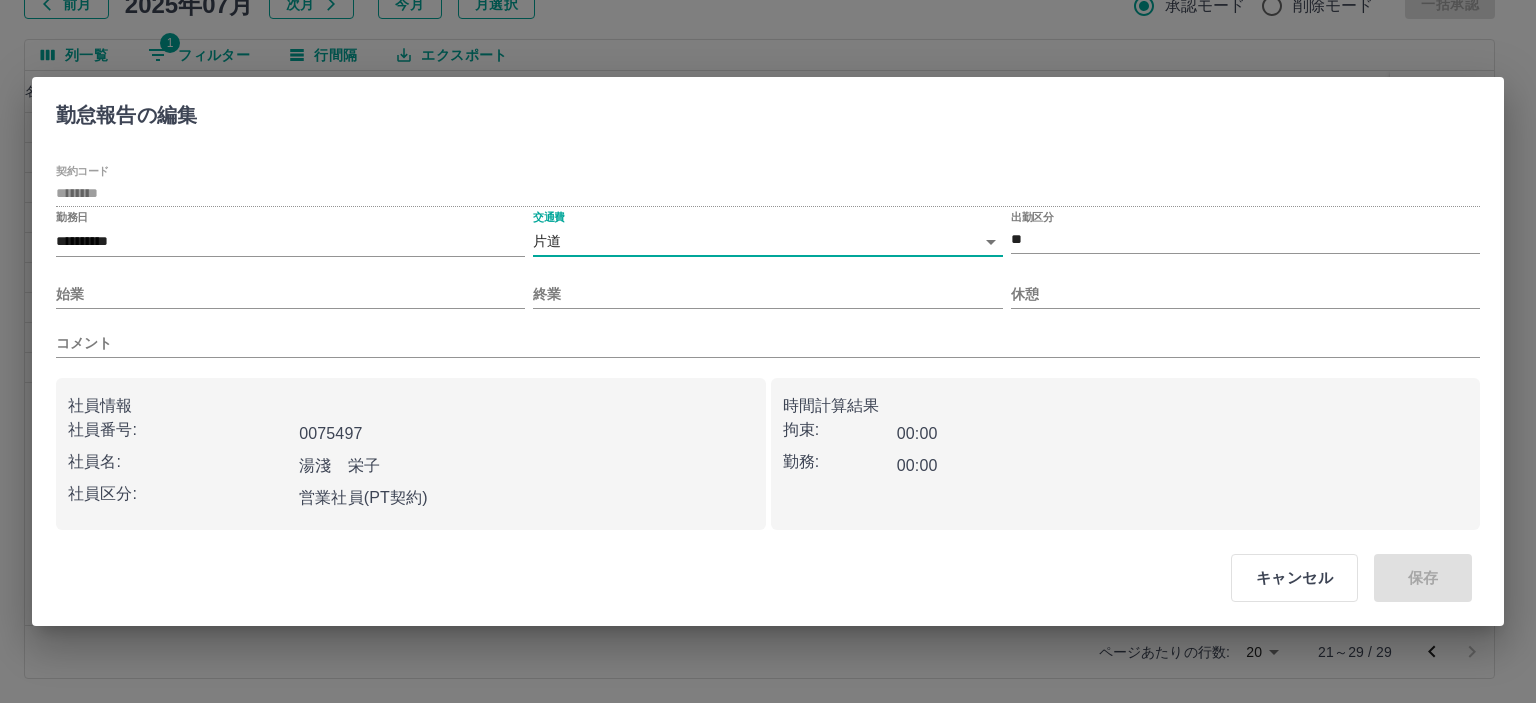 click on "SDH勤怠 半田　春菜 勤務実績承認 前月 2025年07月 次月 今月 月選択 承認モード 削除モード 一括承認 列一覧 1 フィルター 行間隔 エクスポート 承認フロー 社員番号 社員名 社員区分 勤務日 交通費 勤務区分 契約コード 契約名 現場名 始業 終業 休憩 所定開始 所定終業 所定休憩 拘束 勤務 遅刻等 コメント ステータス 承認 現 事 Ａ 営 0075497 湯淺　栄子 営業社員(PT契約) 2025-07-09  -  休日 42155001 当麻町 当麻町学童保育センター - - - - - - 00:00 00:00 00:00 事務担当者承認待 現 事 Ａ 営 0075497 湯淺　栄子 営業社員(PT契約) 2025-07-08  -  休日 42155001 当麻町 当麻町学童保育センター - - - - - - 00:00 00:00 00:00 事務担当者承認待 現 事 Ａ 営 0075497 湯淺　栄子 営業社員(PT契約) 2025-07-07  -  休日 42155001 当麻町 当麻町学童保育センター - - - - - - 00:00 00:00 00:00 事務担当者承認待 現 事 Ａ -" at bounding box center (768, 280) 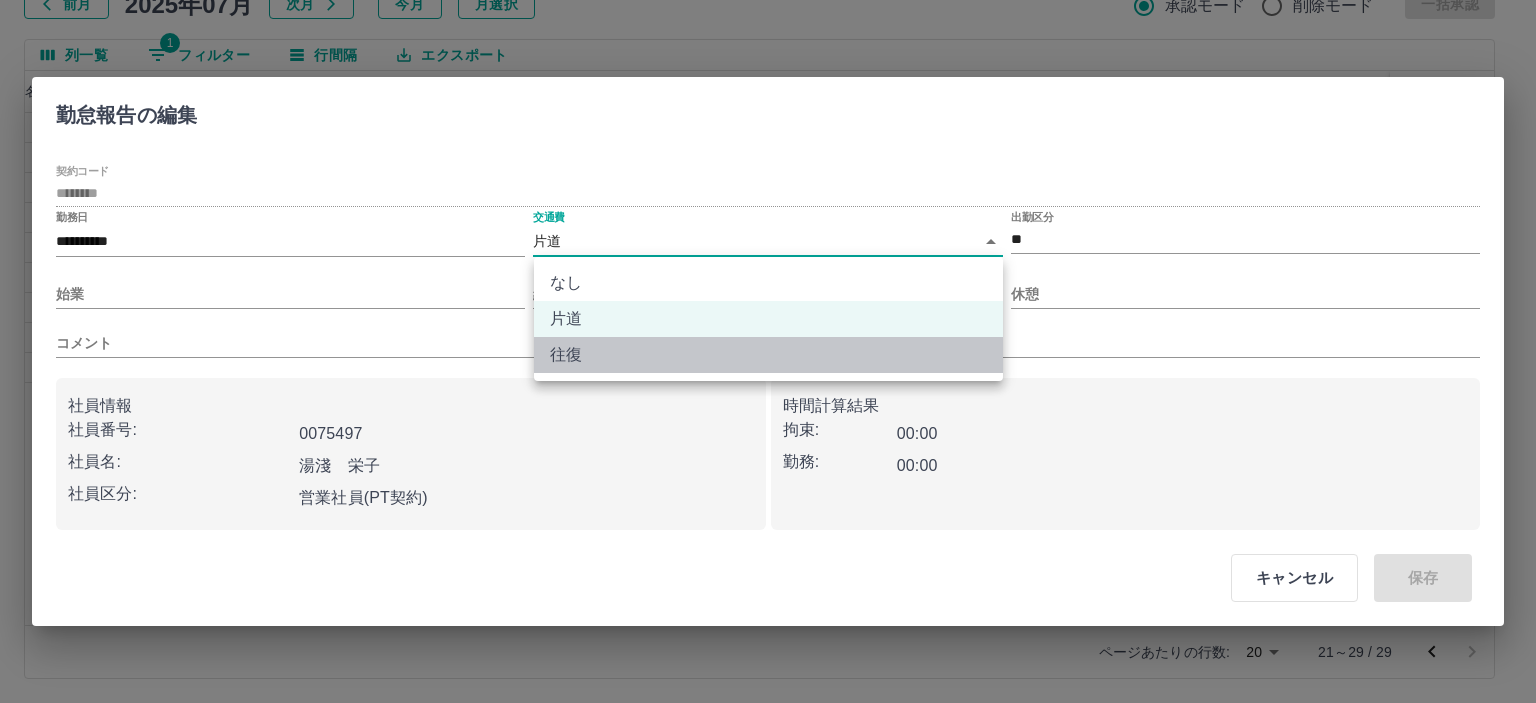 click on "往復" at bounding box center (768, 355) 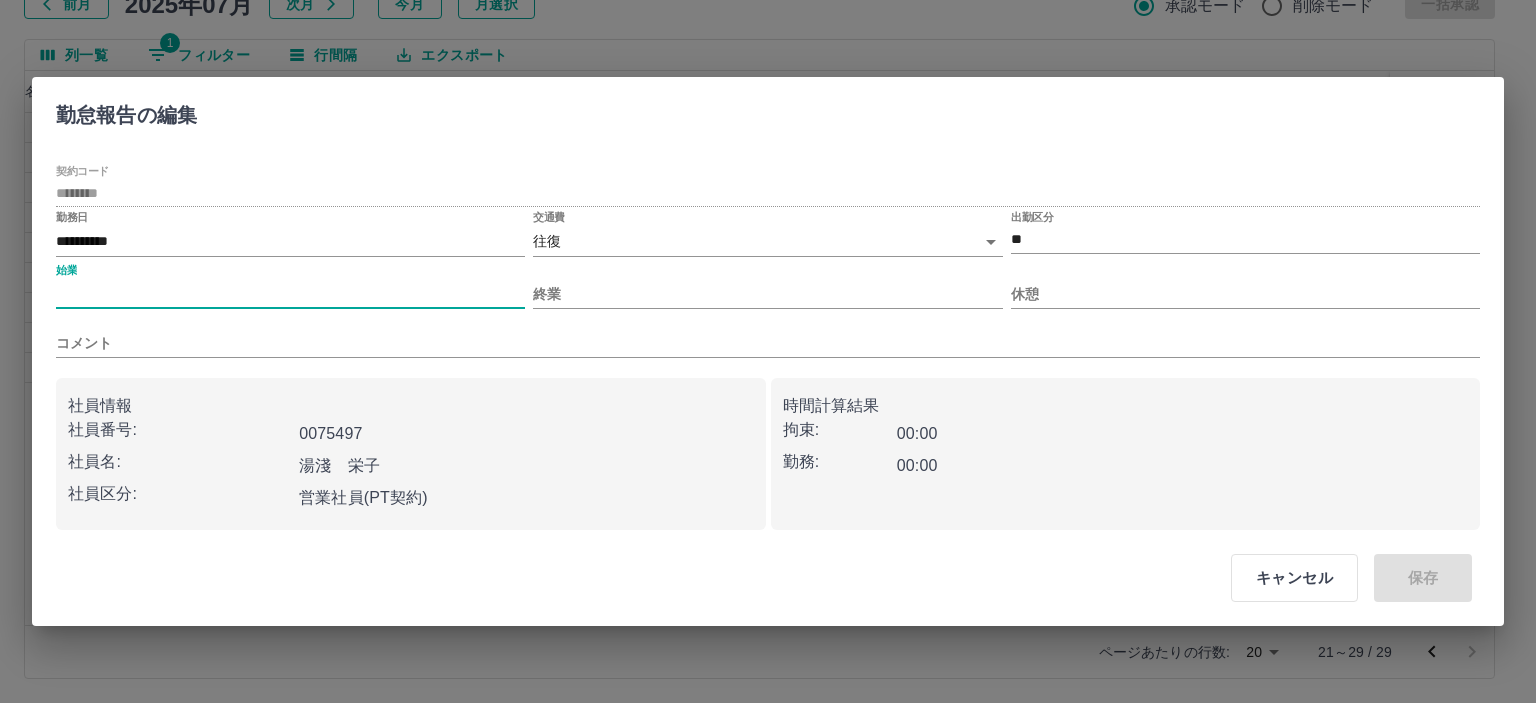 click on "始業" at bounding box center [290, 294] 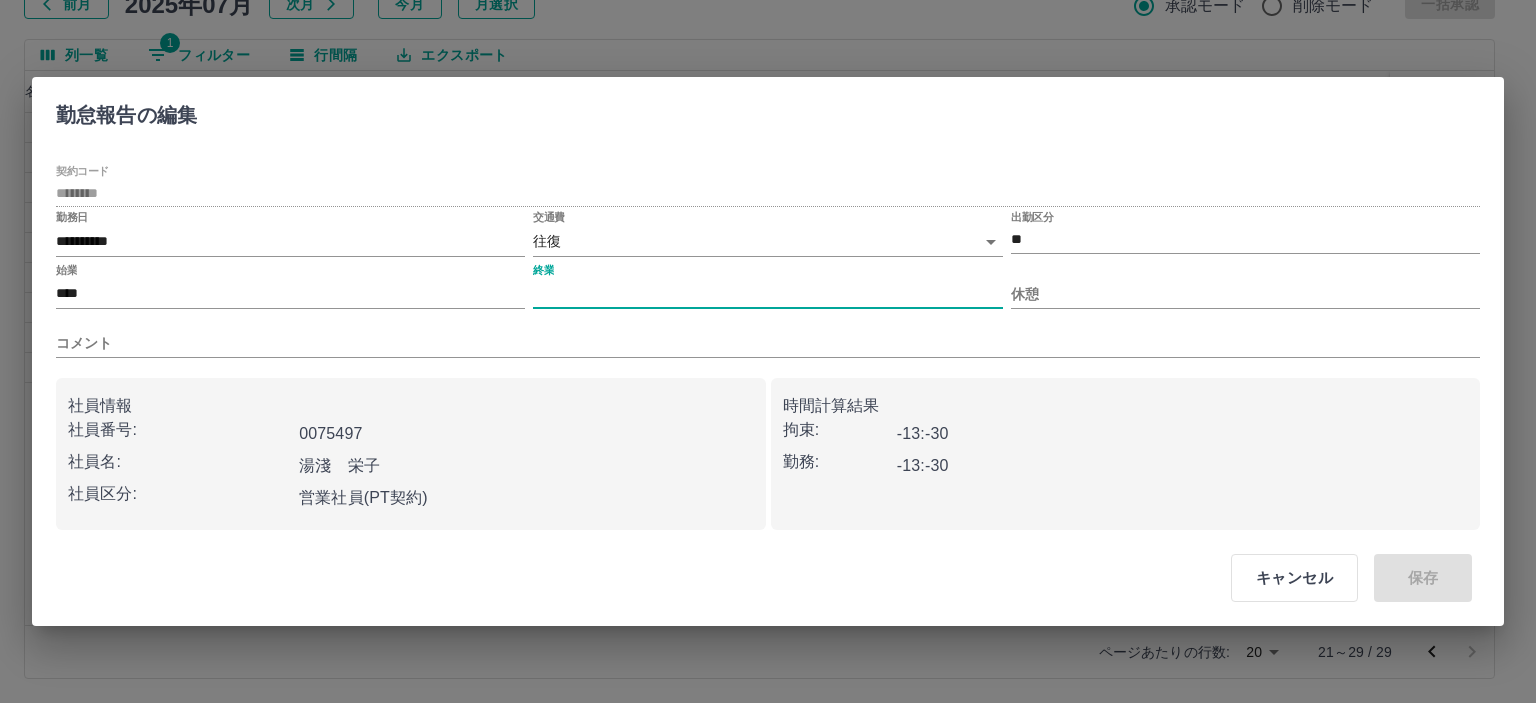 click on "終業" at bounding box center [767, 294] 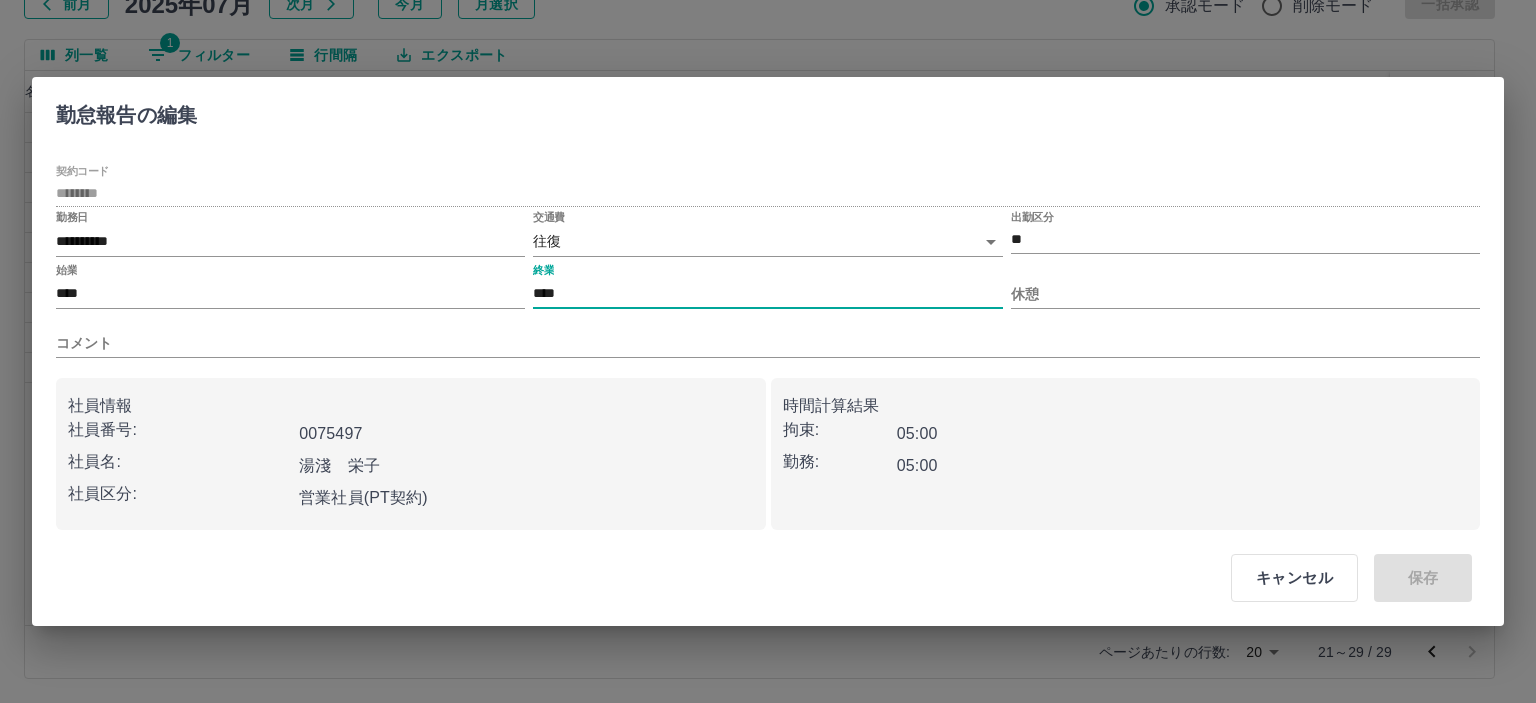 click on "休憩" at bounding box center (1245, 286) 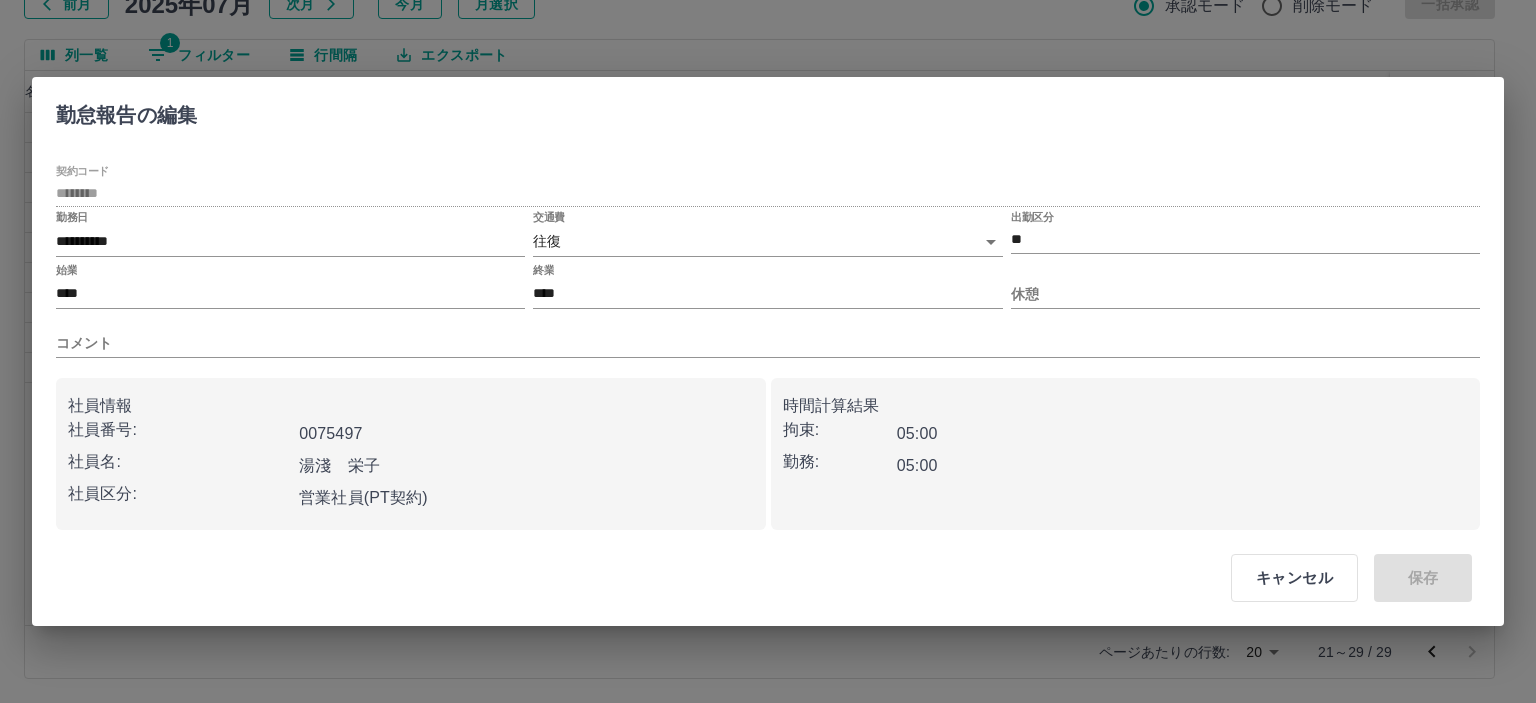 click on "**********" at bounding box center [768, 347] 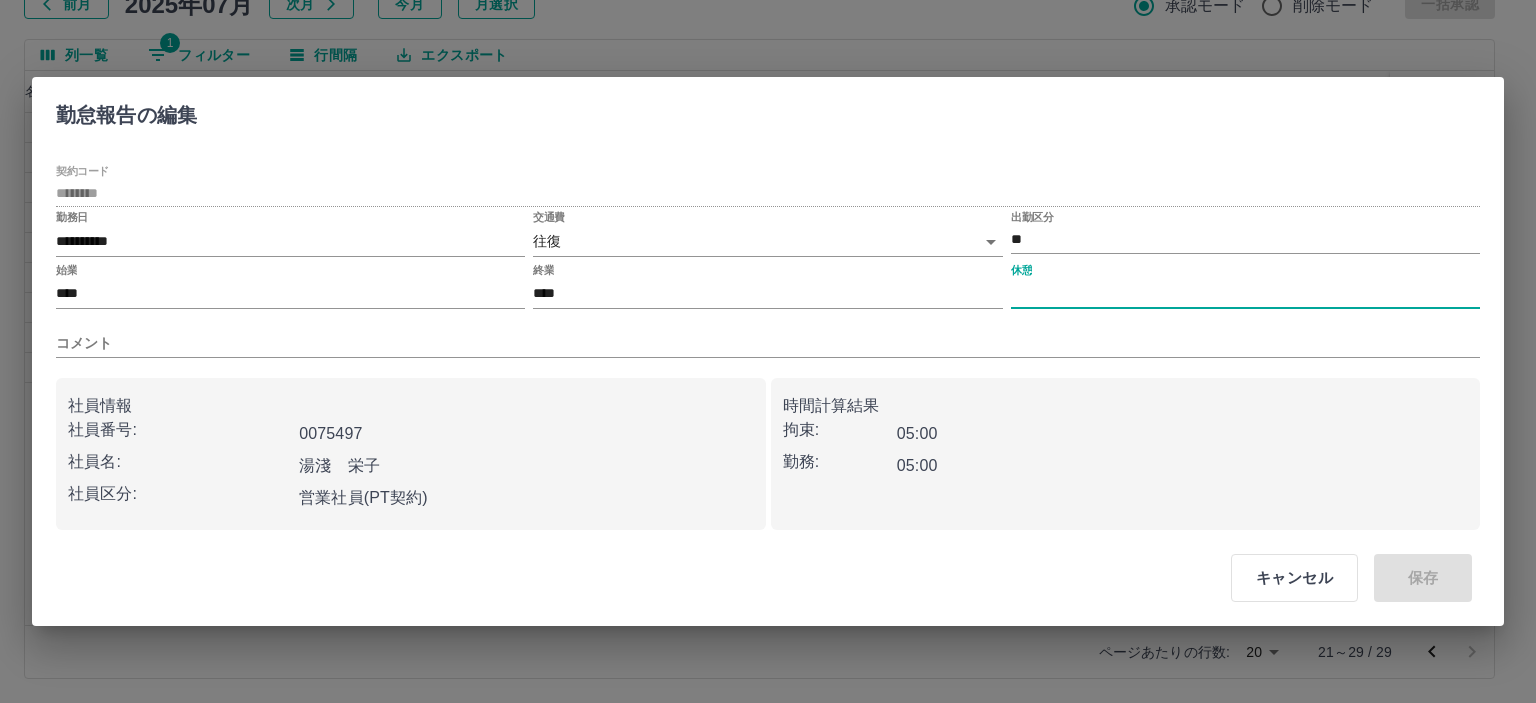 click on "休憩" at bounding box center (1245, 294) 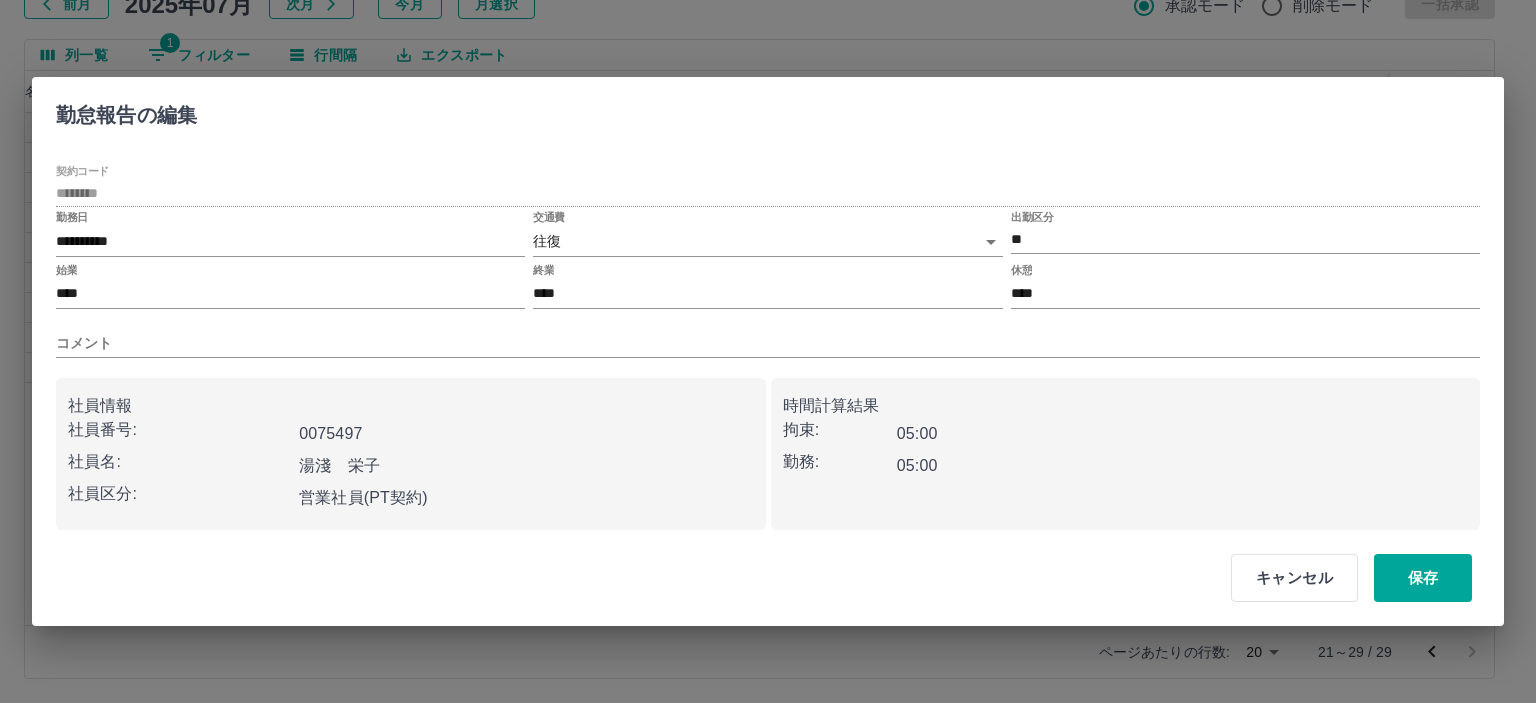 click on "キャンセル 保存" at bounding box center (768, 578) 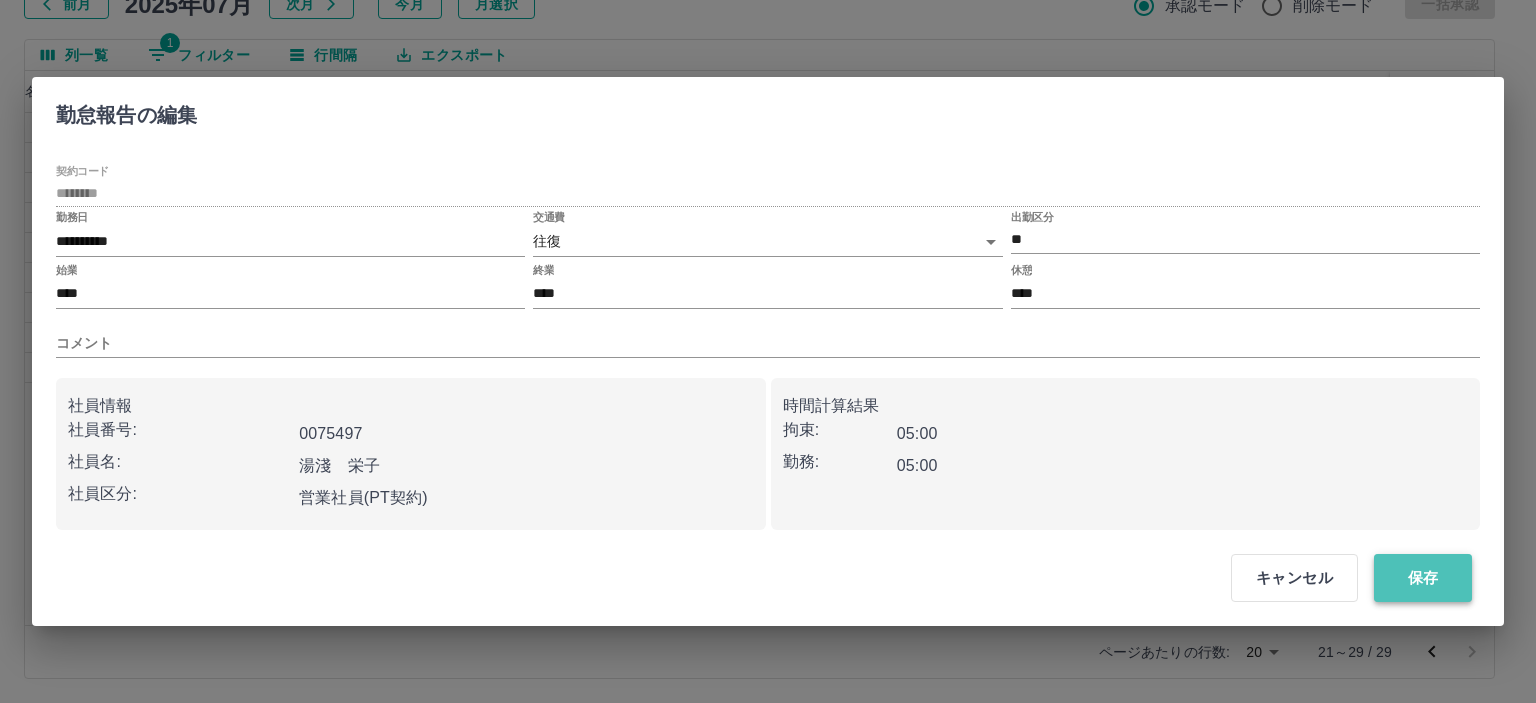 click on "保存" at bounding box center [1423, 578] 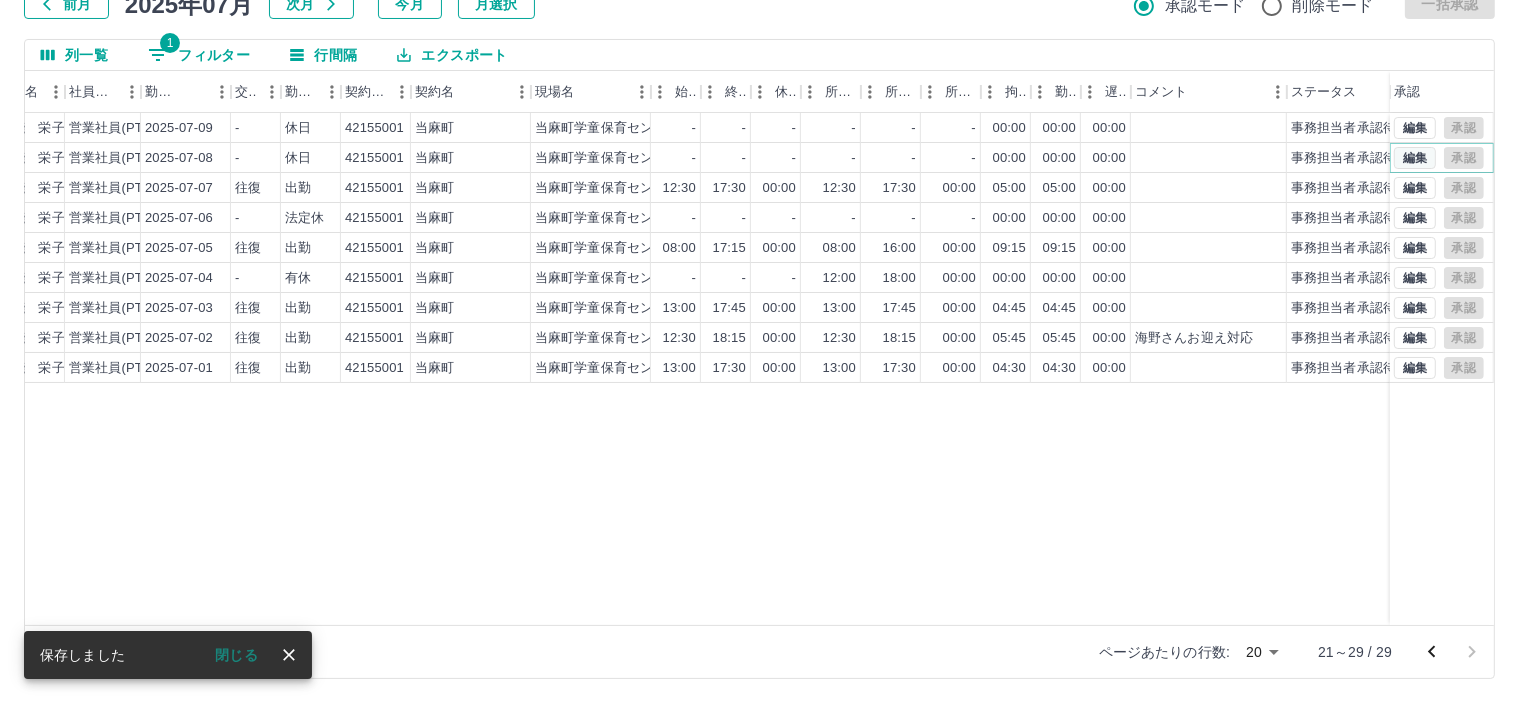 click on "編集" at bounding box center (1415, 158) 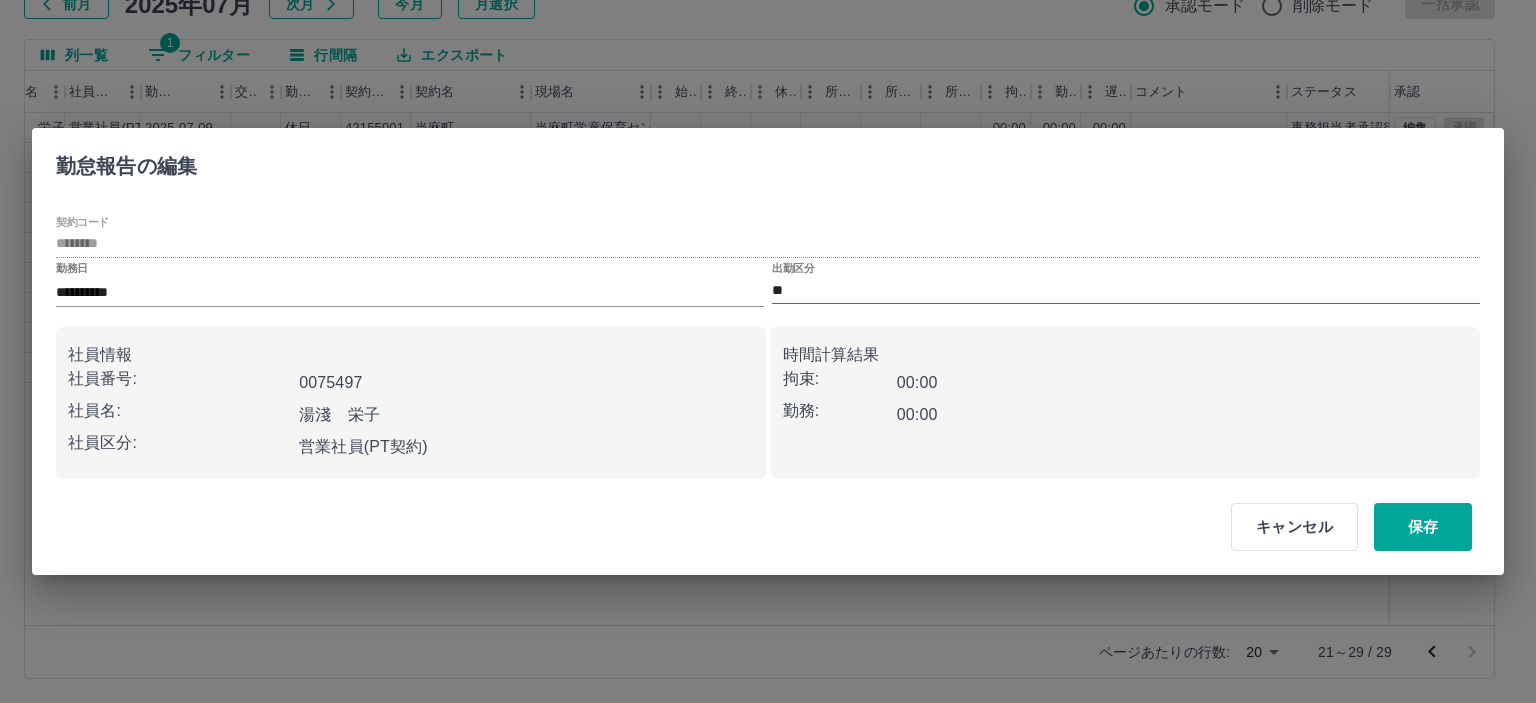 drag, startPoint x: 796, startPoint y: 292, endPoint x: 792, endPoint y: 303, distance: 11.7046995 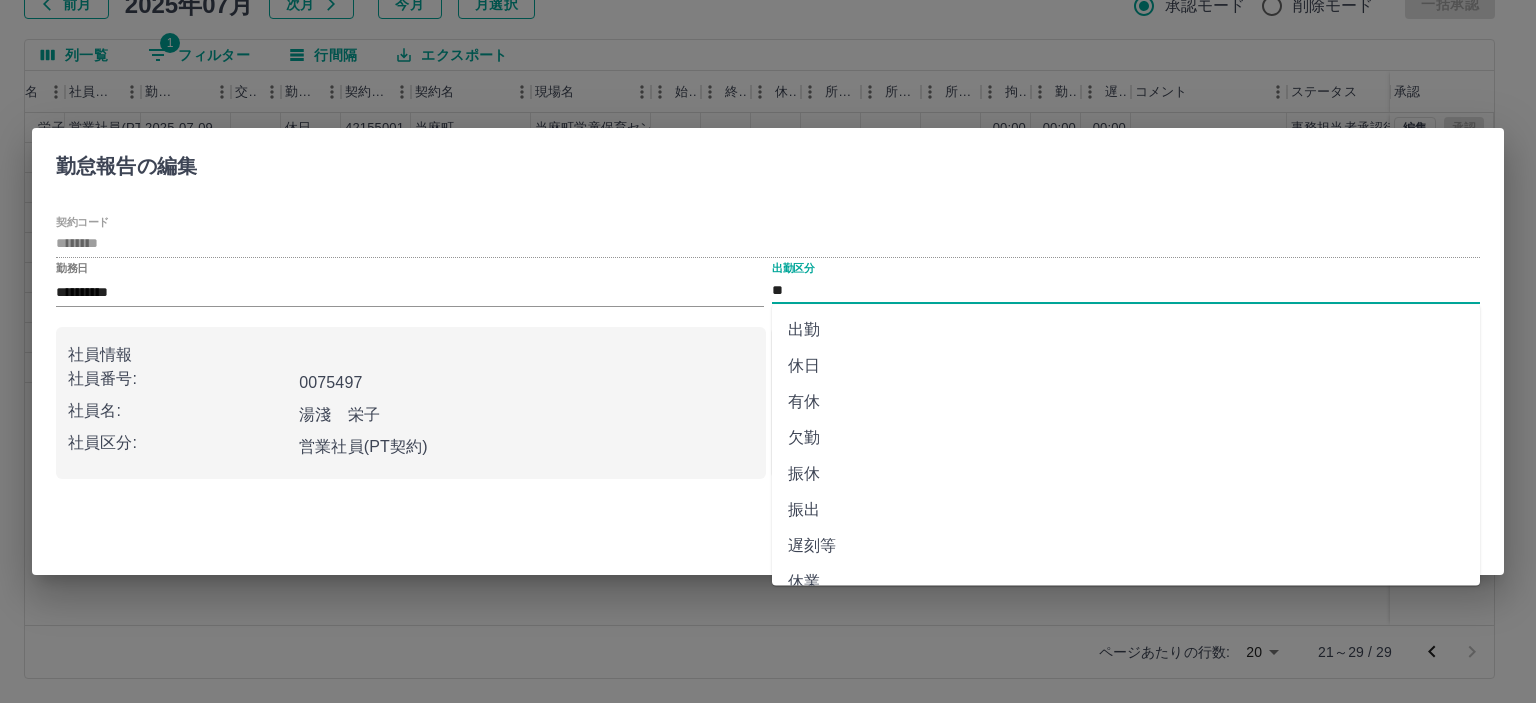 click on "出勤" at bounding box center [1126, 330] 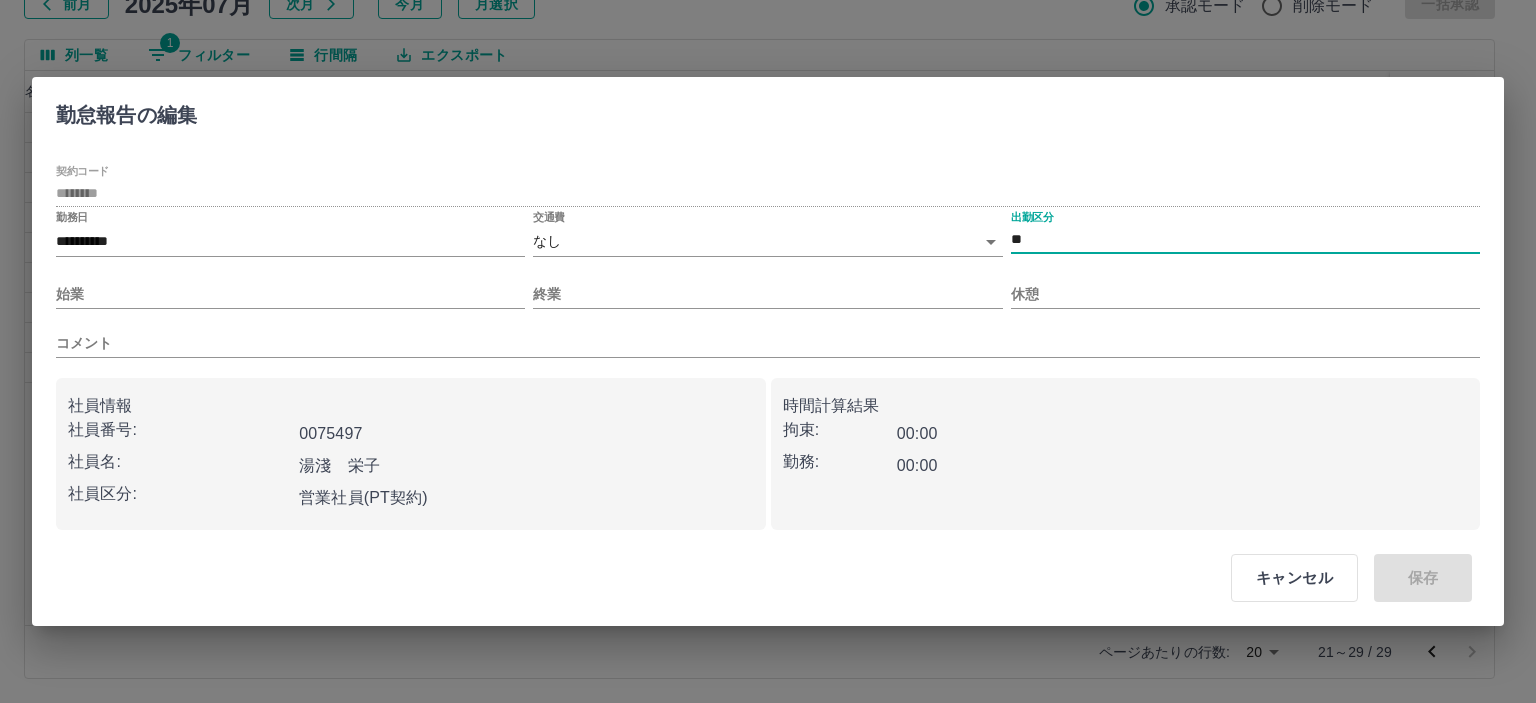 click on "SDH勤怠 半田　春菜 勤務実績承認 前月 2025年07月 次月 今月 月選択 承認モード 削除モード 一括承認 列一覧 1 フィルター 行間隔 エクスポート 承認フロー 社員番号 社員名 社員区分 勤務日 交通費 勤務区分 契約コード 契約名 現場名 始業 終業 休憩 所定開始 所定終業 所定休憩 拘束 勤務 遅刻等 コメント ステータス 承認 現 事 Ａ 営 0075497 湯淺　栄子 営業社員(PT契約) 2025-07-09  -  休日 42155001 当麻町 当麻町学童保育センター - - - - - - 00:00 00:00 00:00 事務担当者承認待 現 事 Ａ 営 0075497 湯淺　栄子 営業社員(PT契約) 2025-07-08  -  休日 42155001 当麻町 当麻町学童保育センター - - - - - - 00:00 00:00 00:00 事務担当者承認待 現 事 Ａ 営 0075497 湯淺　栄子 営業社員(PT契約) 2025-07-07 往復 出勤 42155001 当麻町 当麻町学童保育センター 12:30 17:30 00:00 12:30 17:30 00:00 05:00 05:00 00:00 現 事 Ａ" at bounding box center (768, 280) 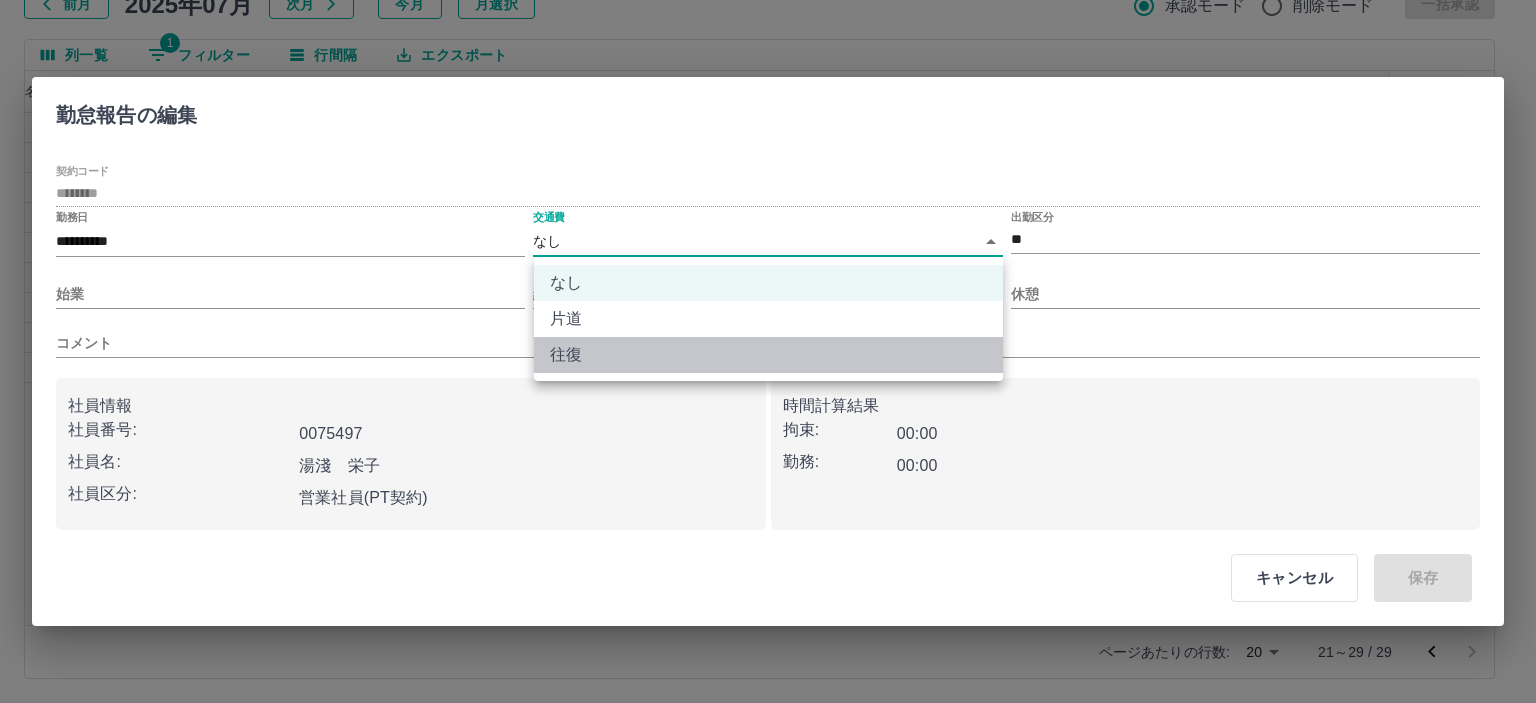 drag, startPoint x: 628, startPoint y: 349, endPoint x: 453, endPoint y: 311, distance: 179.0782 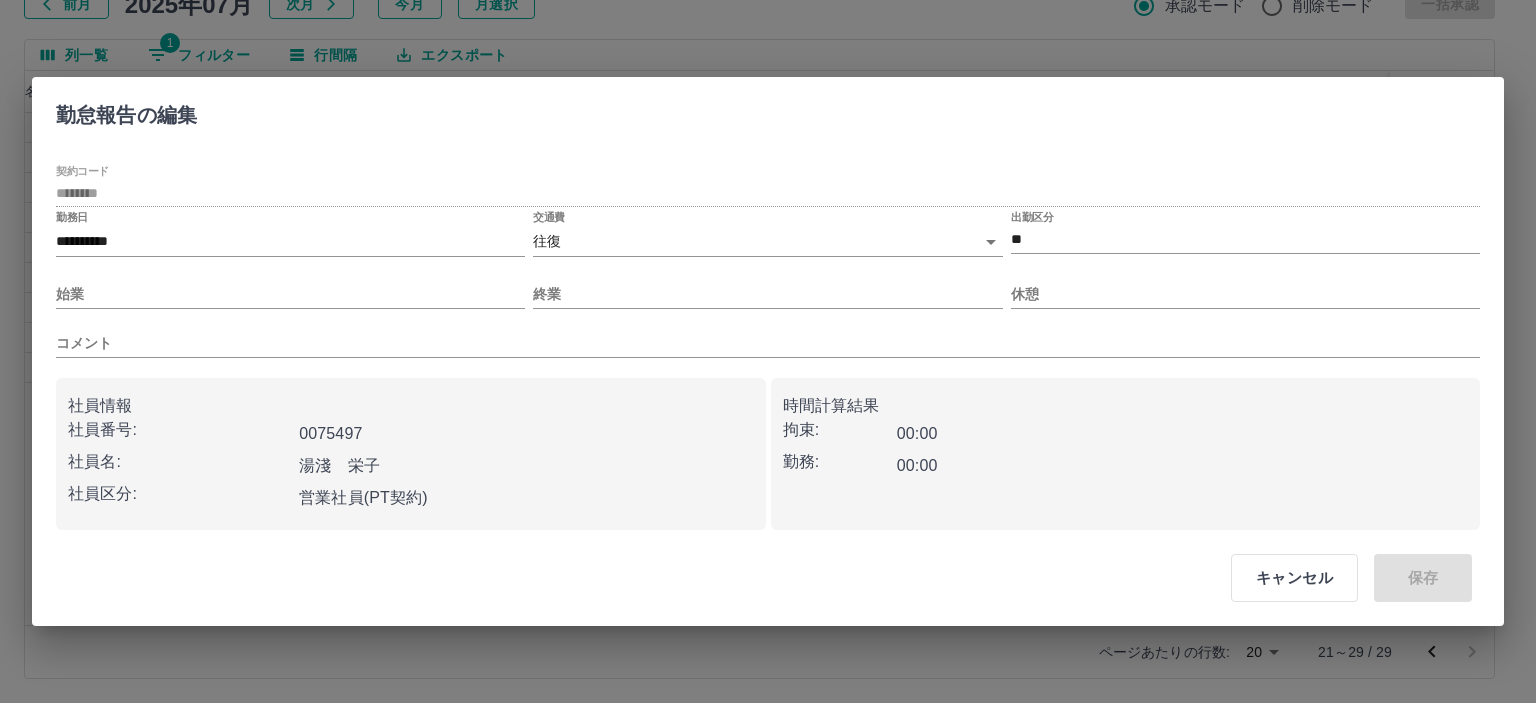 click on "始業" at bounding box center [290, 286] 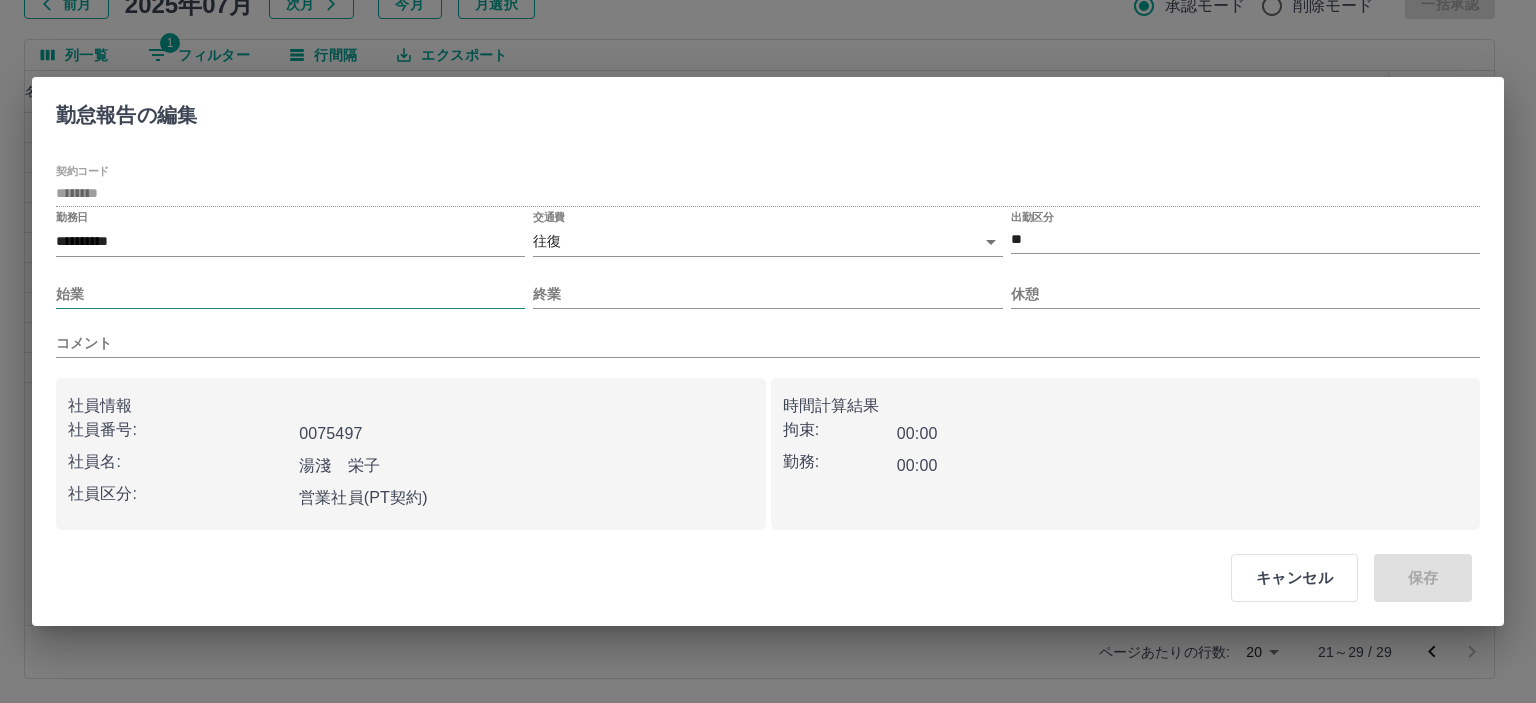click on "始業" at bounding box center [290, 294] 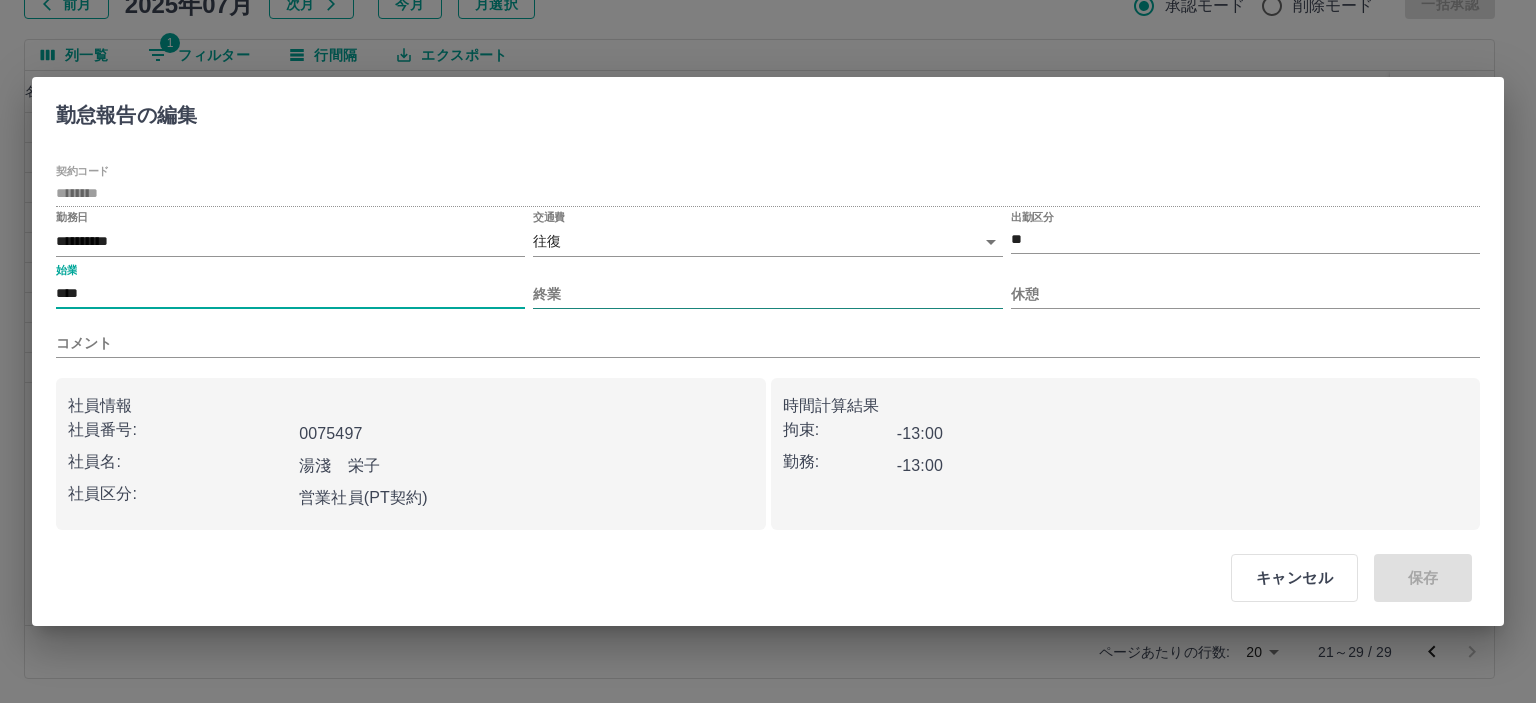 click on "終業" at bounding box center (767, 294) 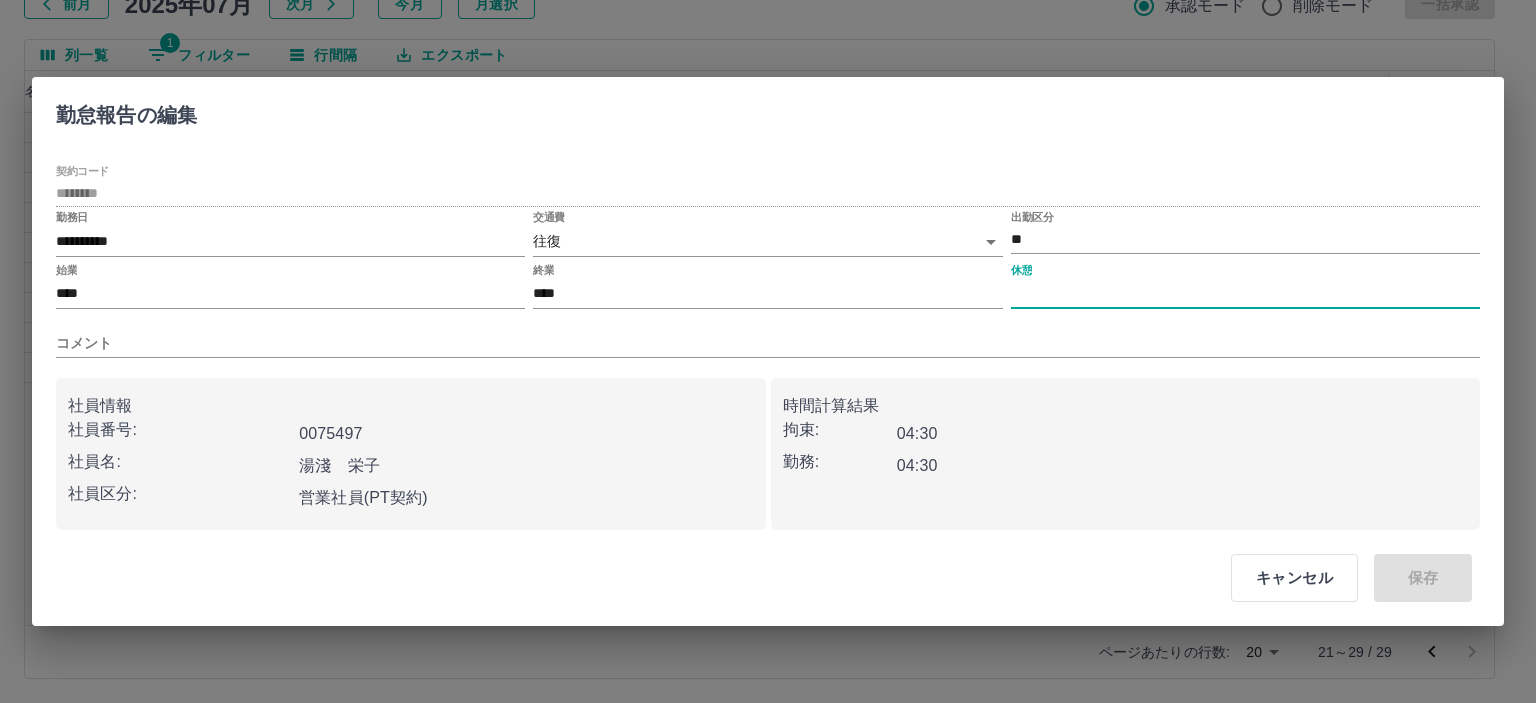 click on "休憩" at bounding box center (1245, 294) 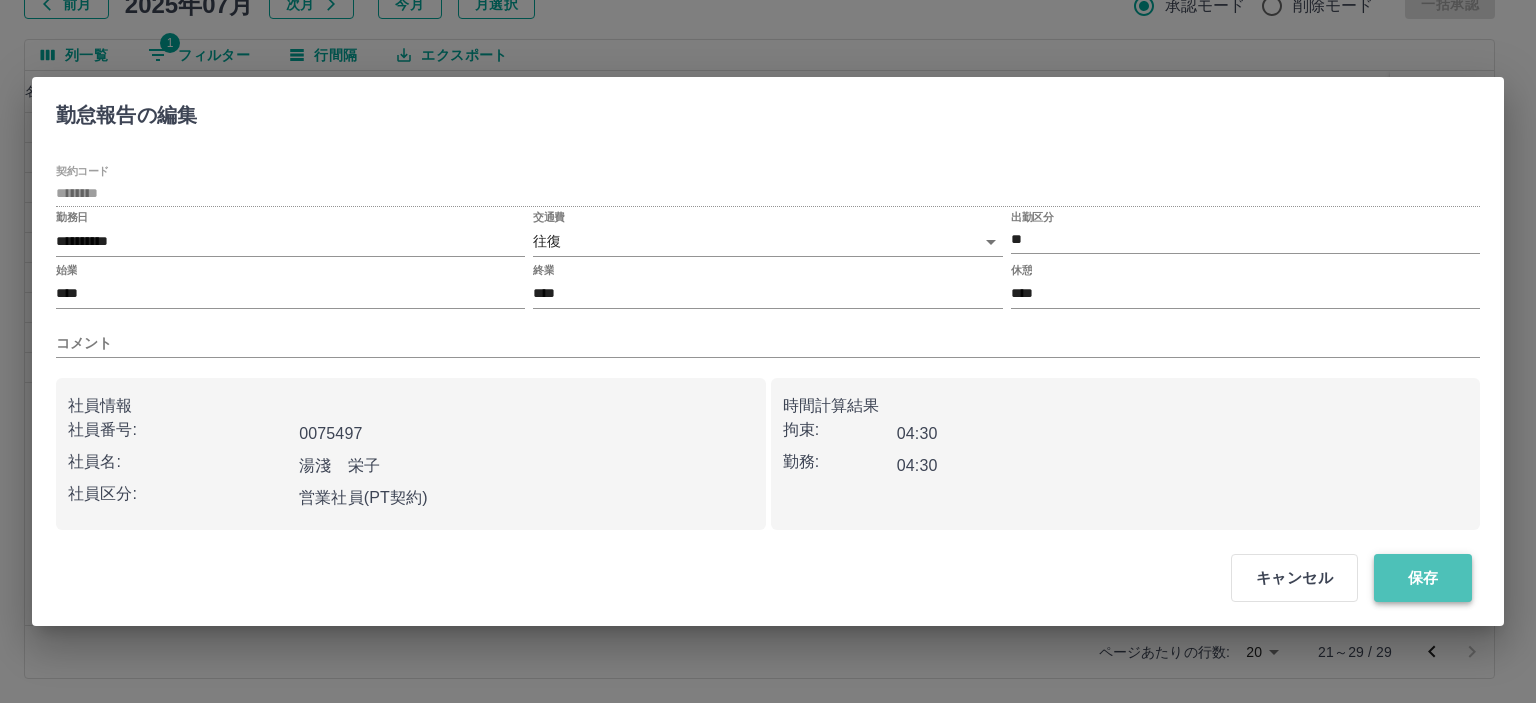 click on "保存" at bounding box center [1423, 578] 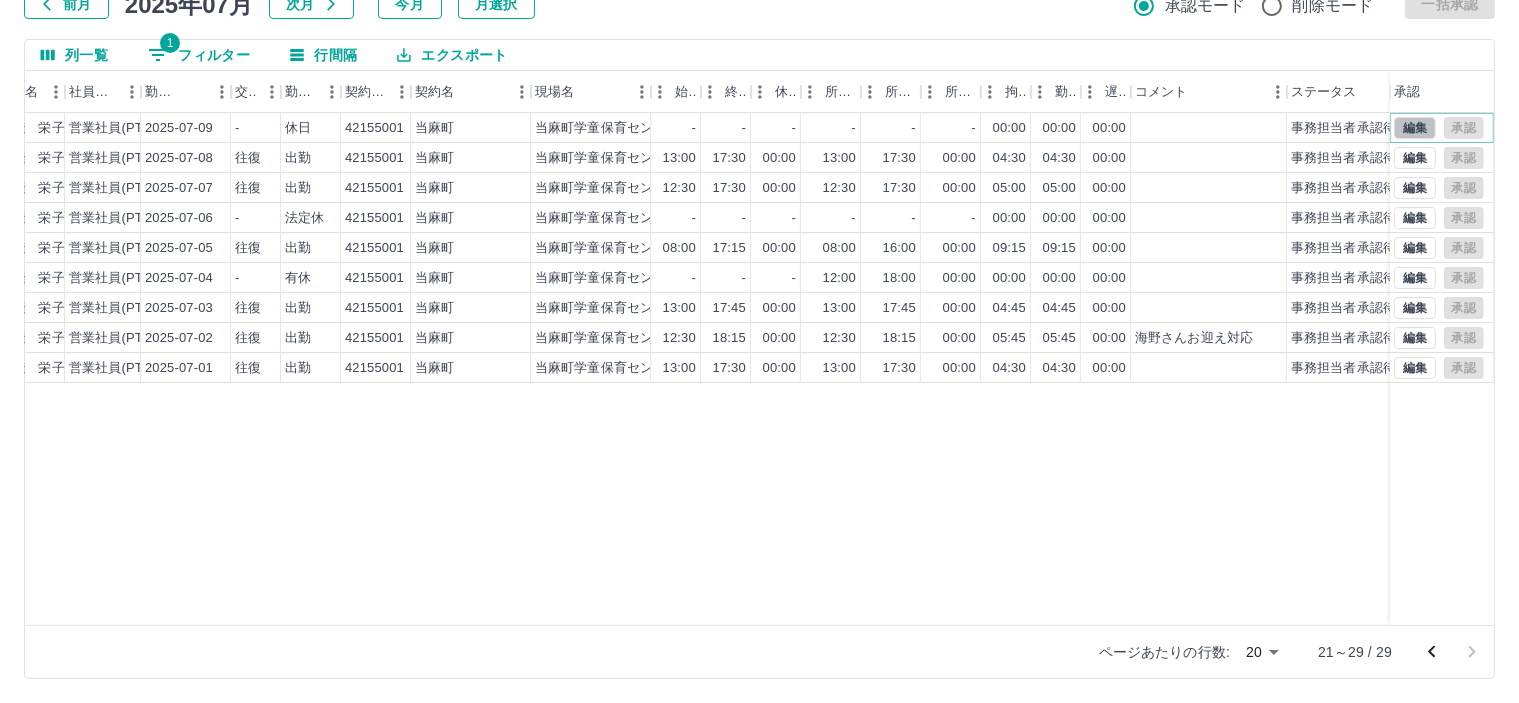 click on "編集" at bounding box center (1415, 128) 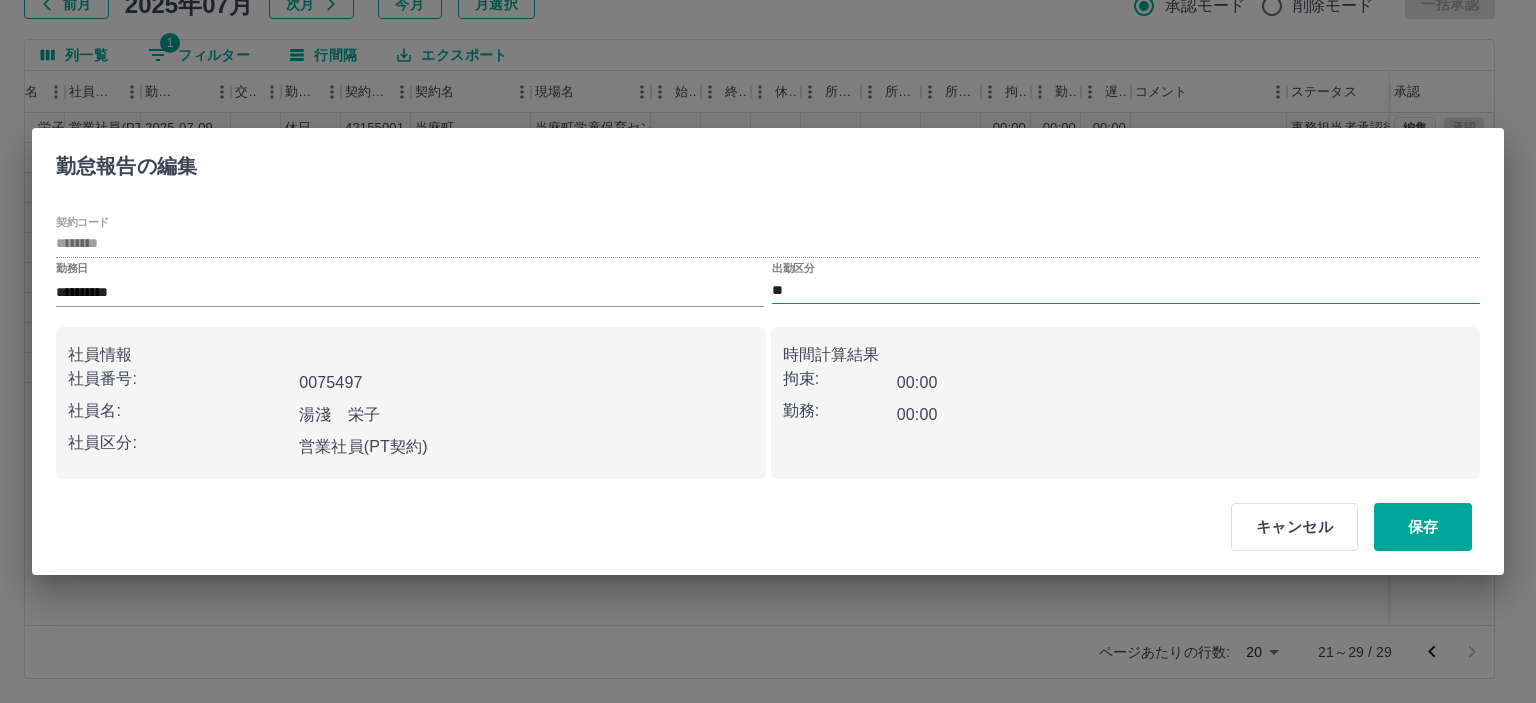 click on "**" at bounding box center (1126, 290) 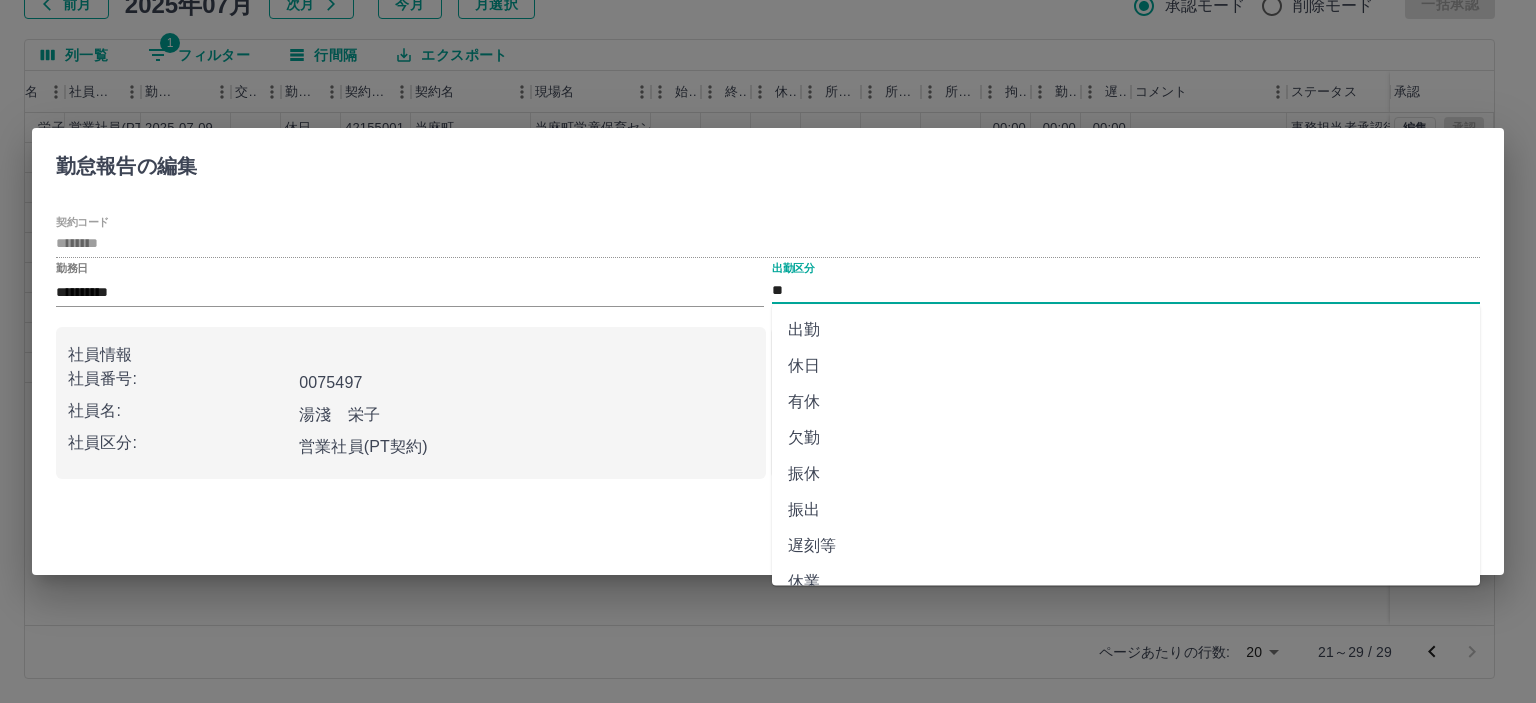 click on "出勤 休日 有休 欠勤 振休 振出 遅刻等 休業 休出 育介休 不就労 産休等 特休 労災 明け 事業所 法定休 休職" at bounding box center (1126, 444) 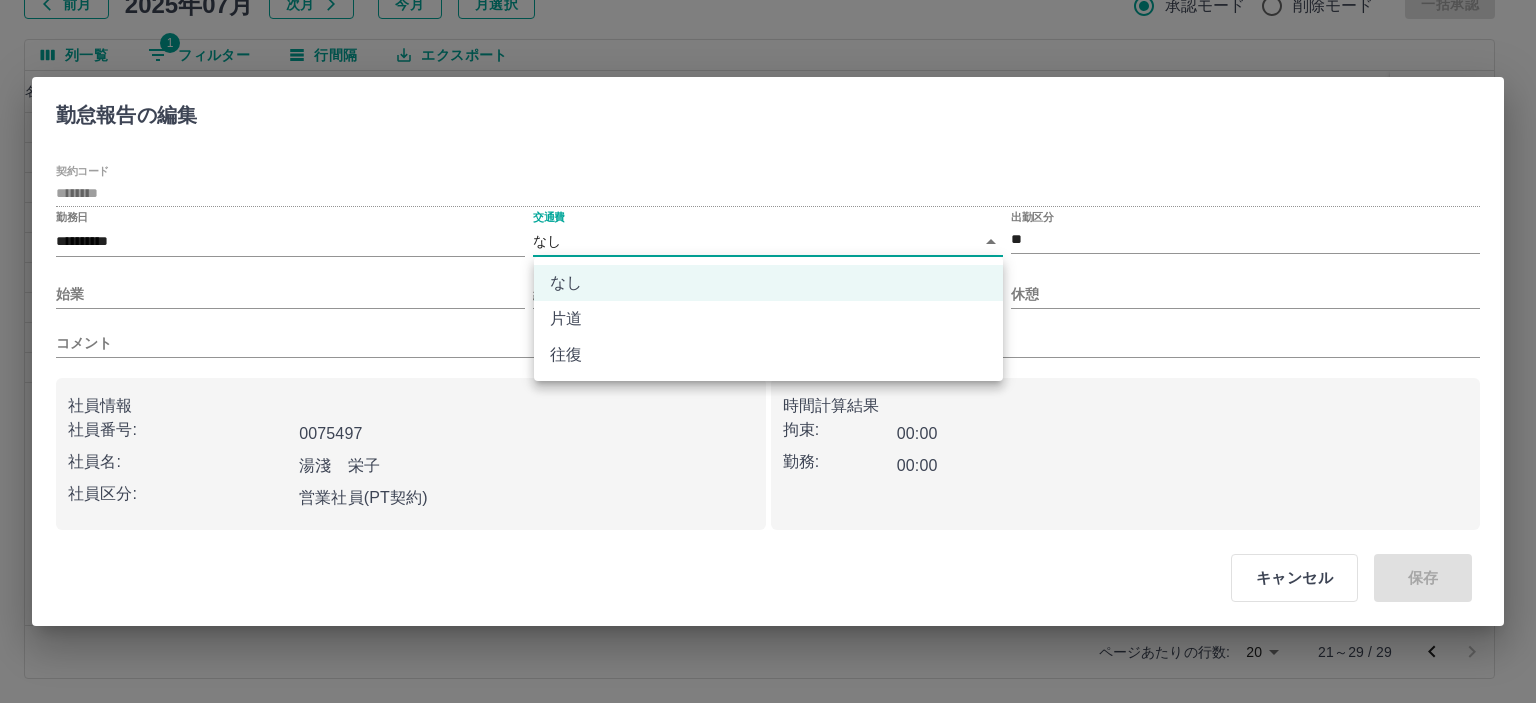 drag, startPoint x: 589, startPoint y: 232, endPoint x: 653, endPoint y: 303, distance: 95.587654 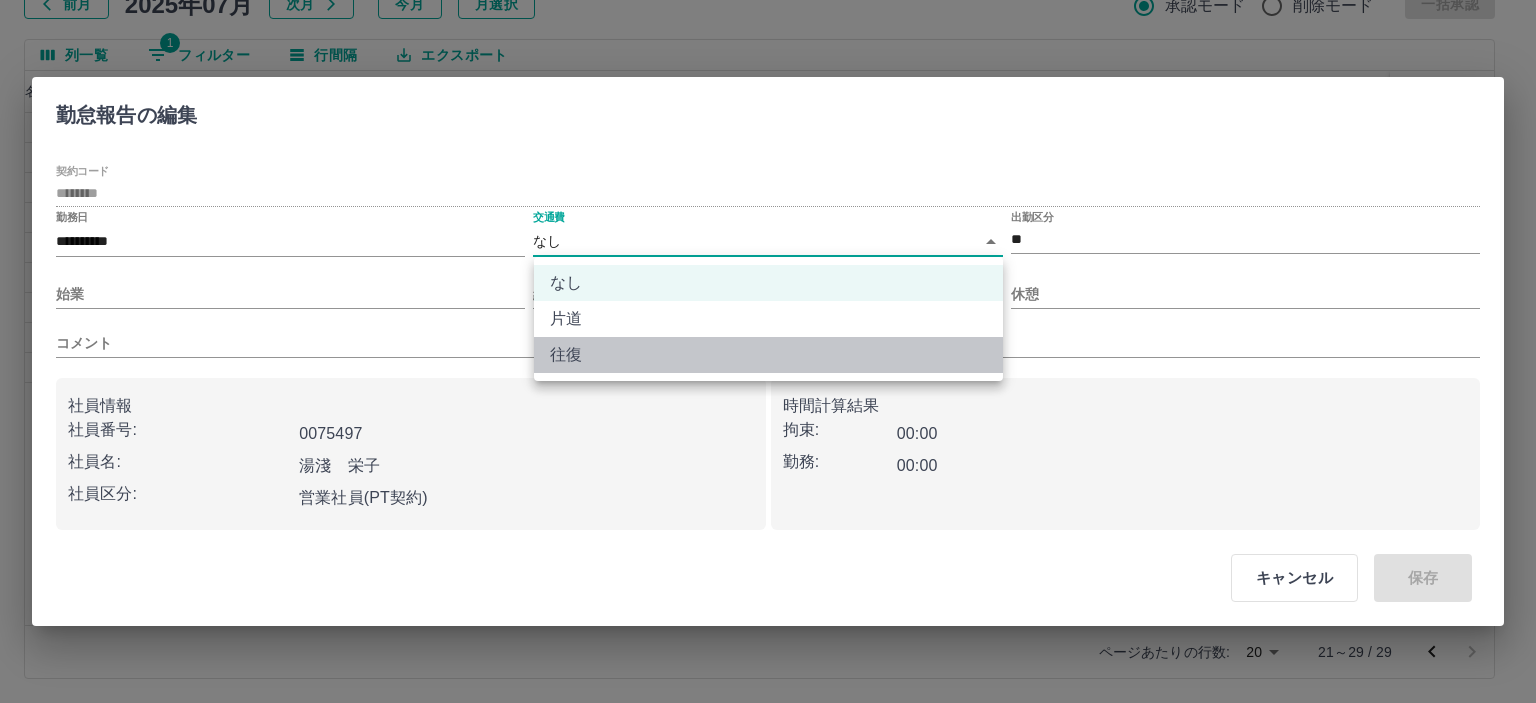 click on "往復" at bounding box center [768, 355] 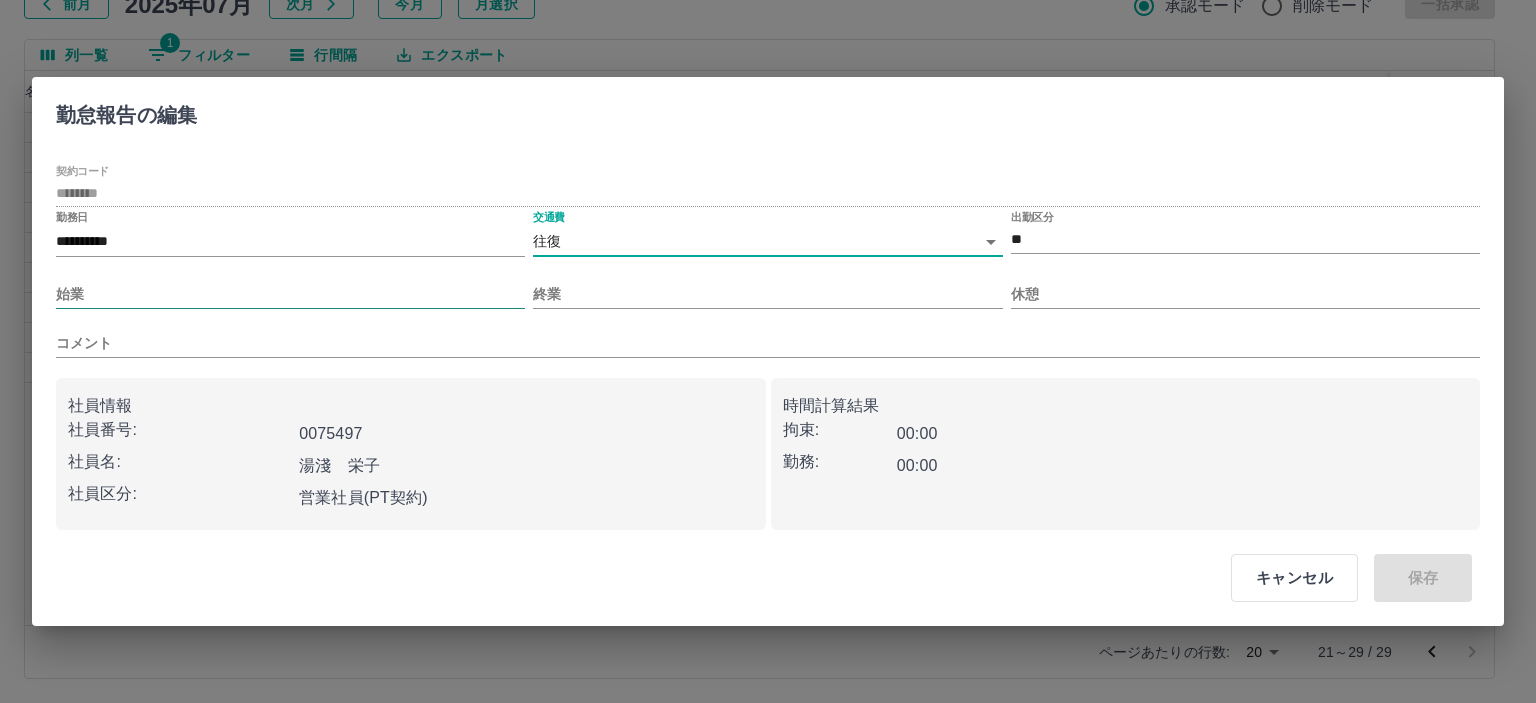 click on "始業" at bounding box center (290, 294) 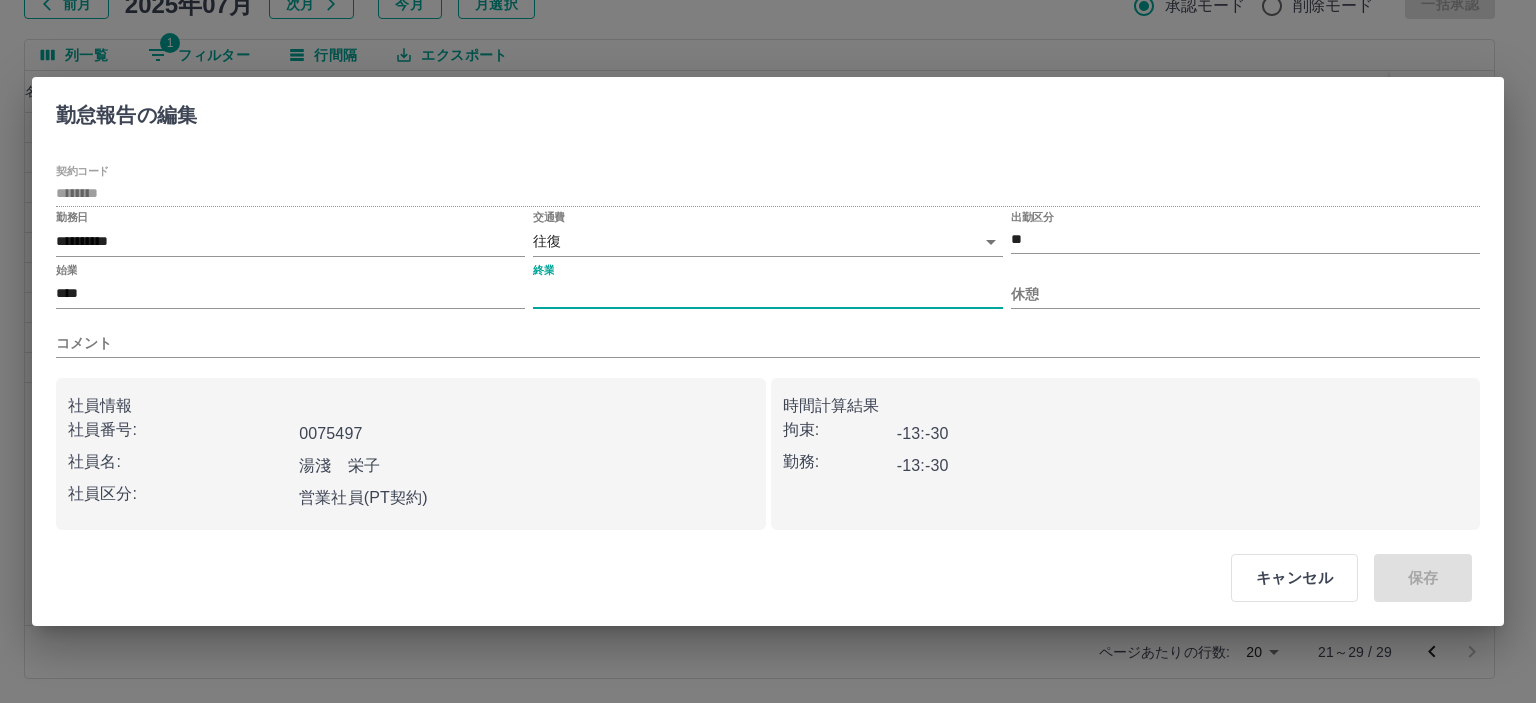 click on "終業" at bounding box center [767, 294] 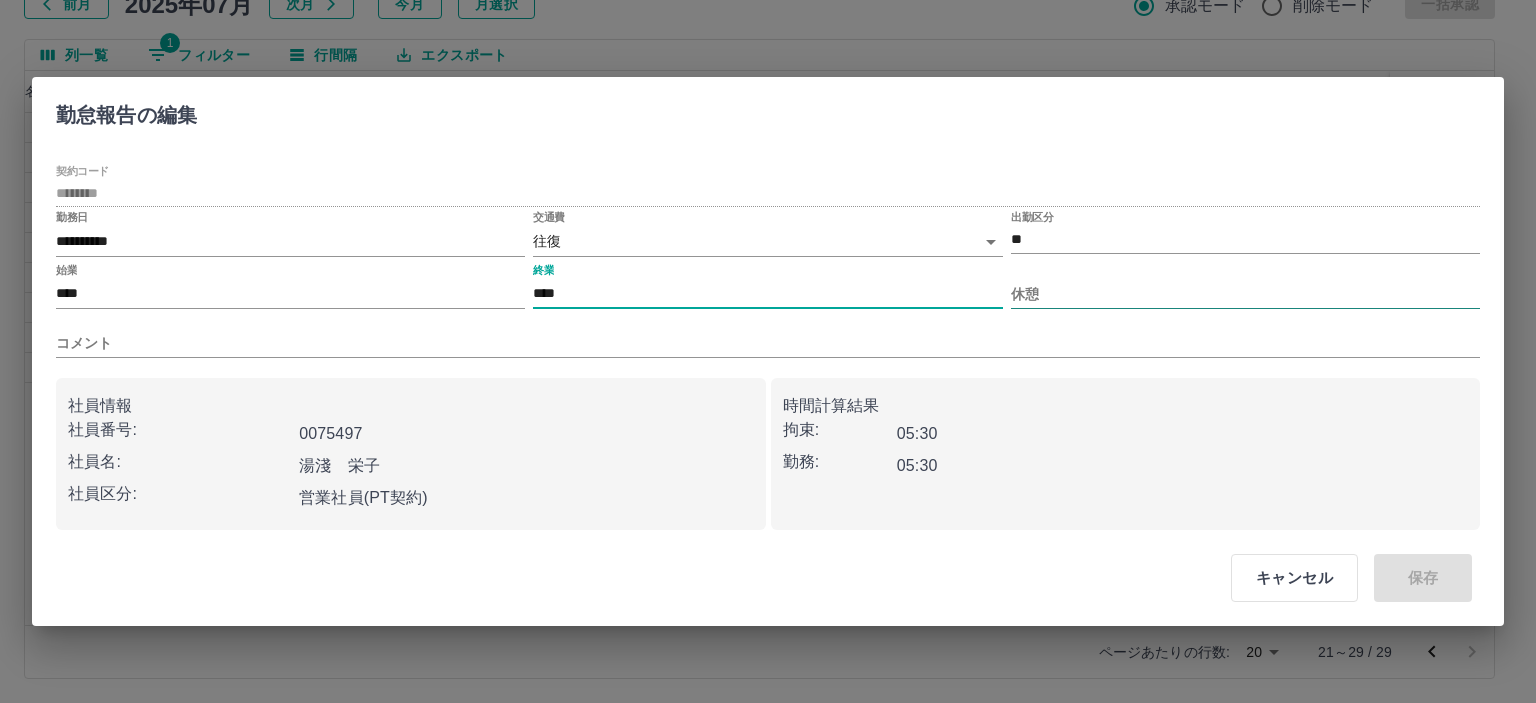click on "休憩" at bounding box center (1245, 294) 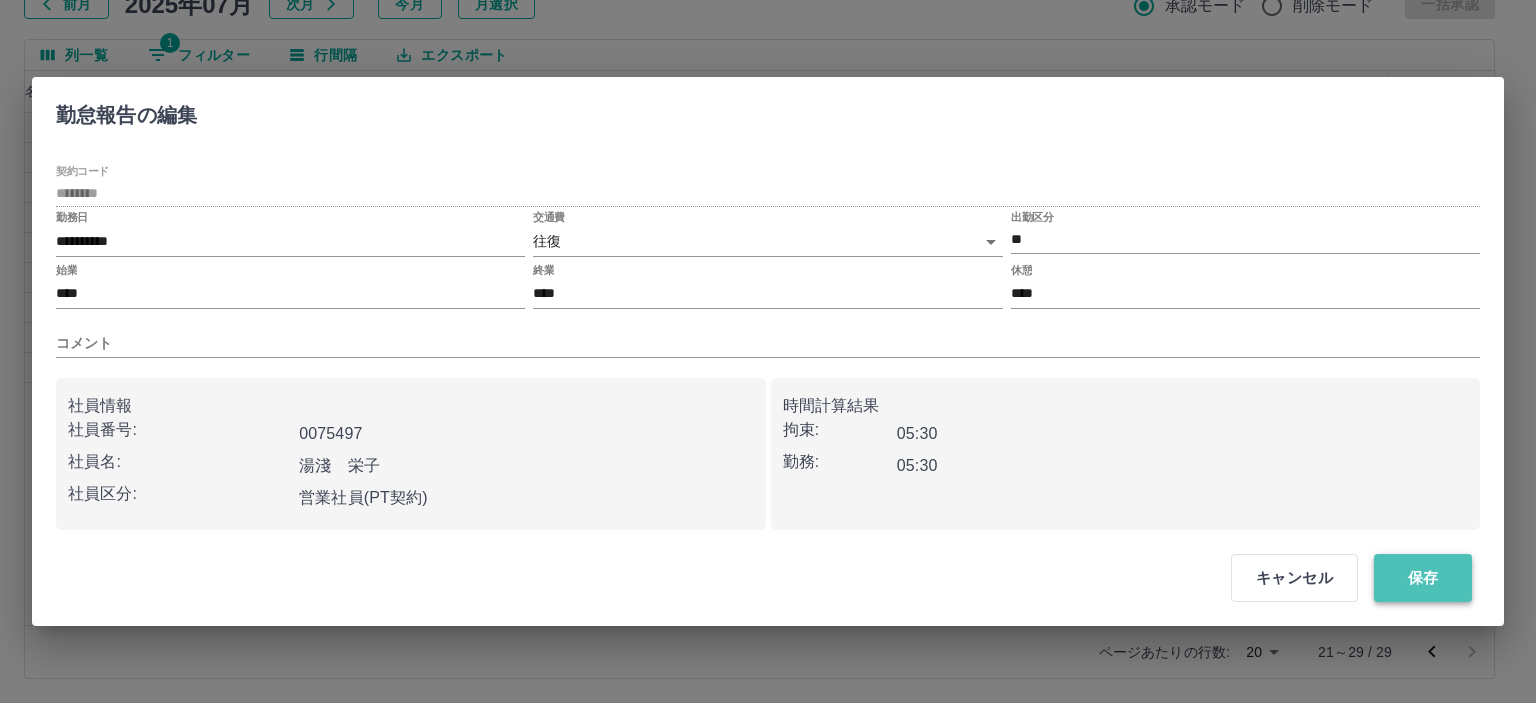 click on "保存" at bounding box center (1423, 578) 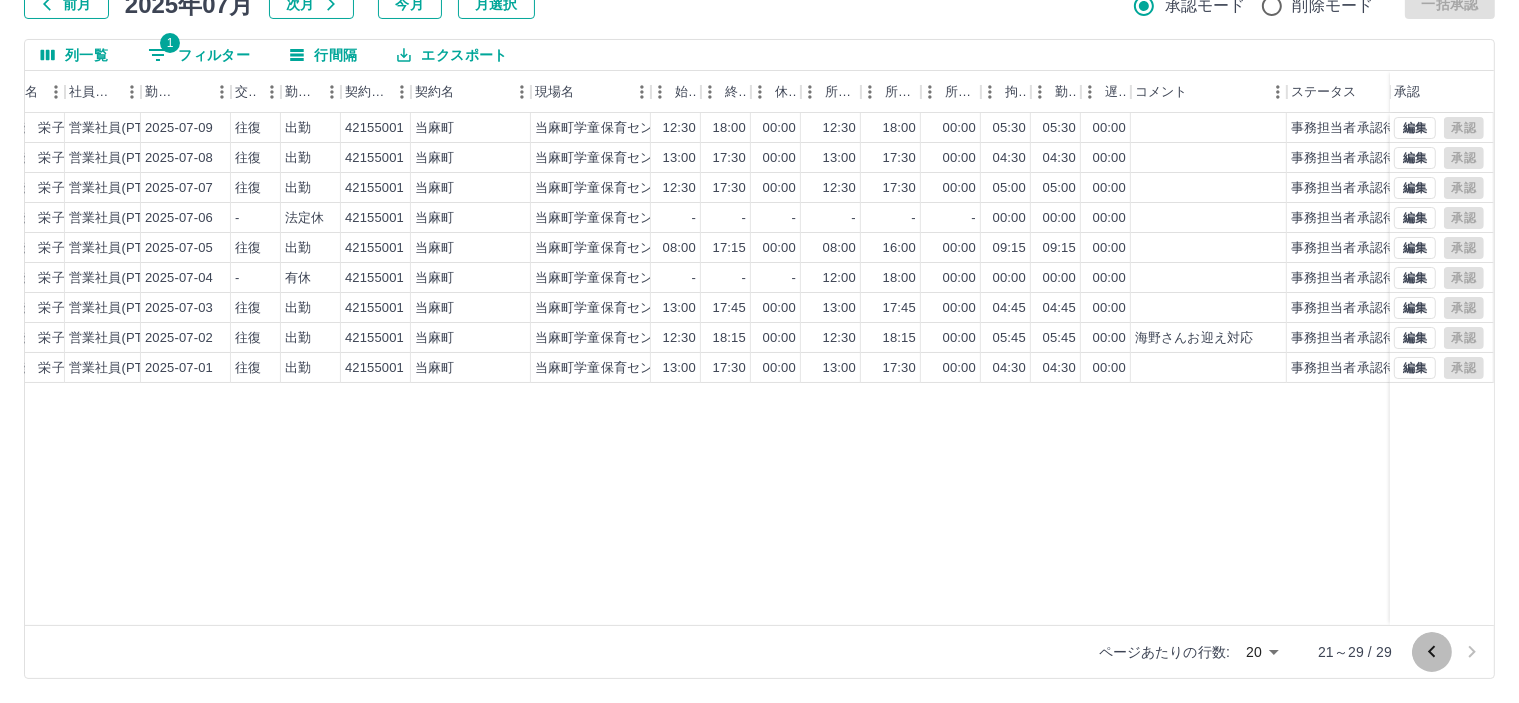 click 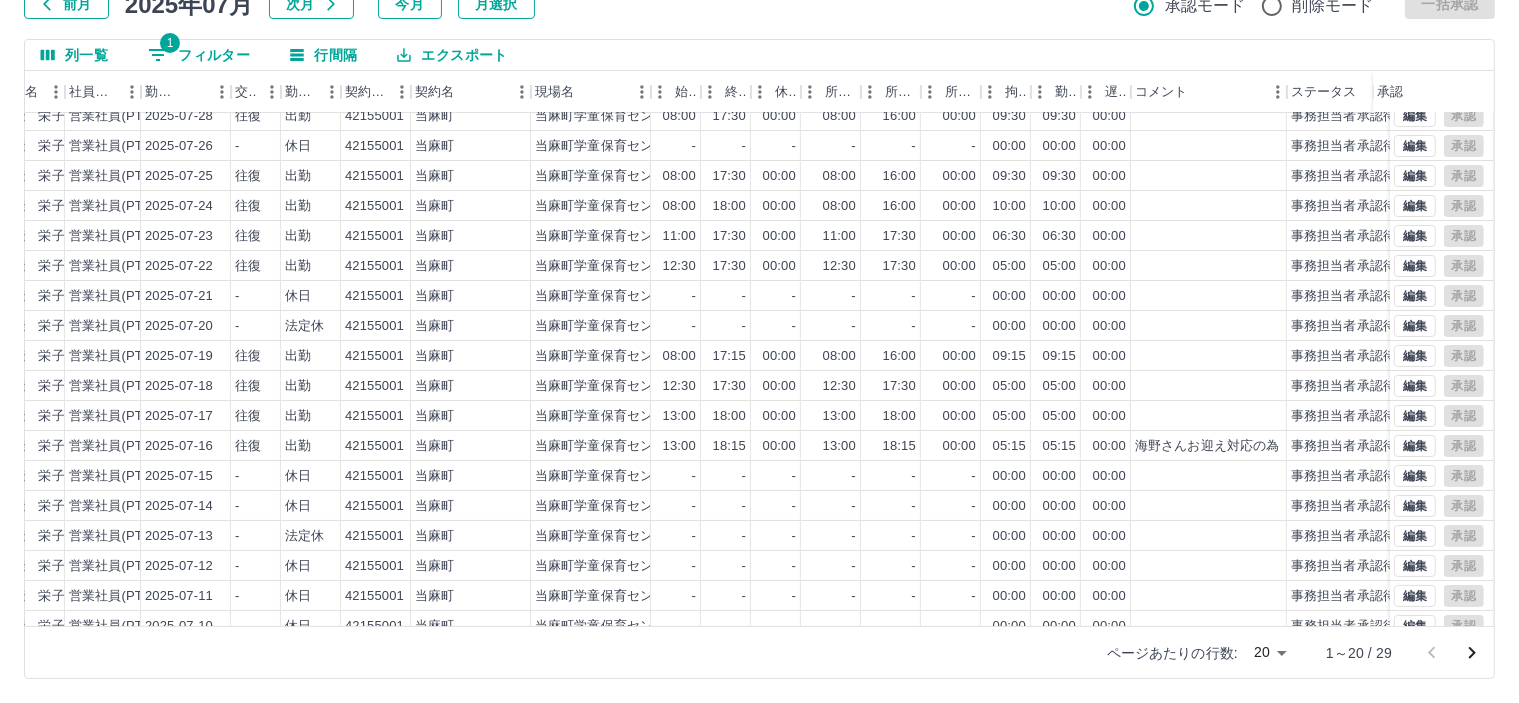scroll, scrollTop: 103, scrollLeft: 260, axis: both 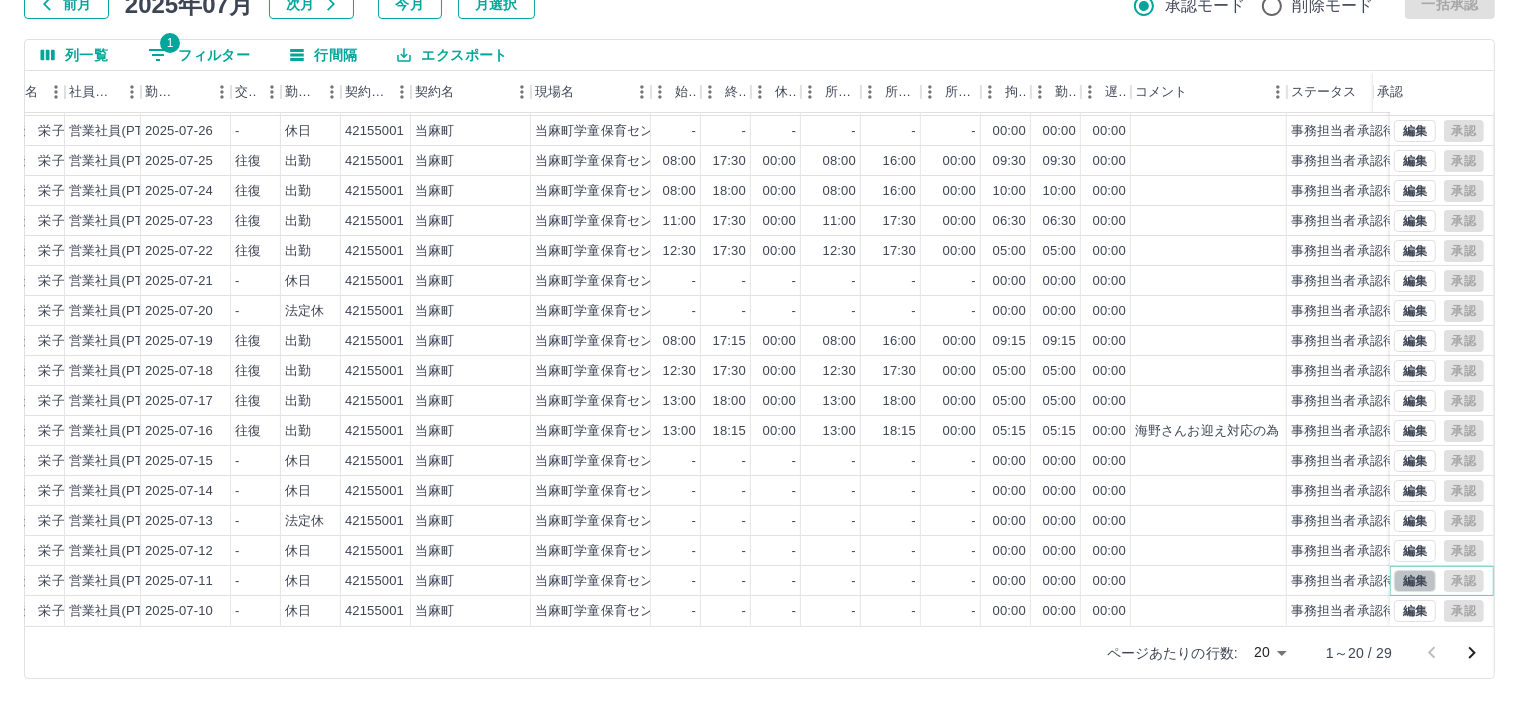 click on "編集" at bounding box center (1415, 581) 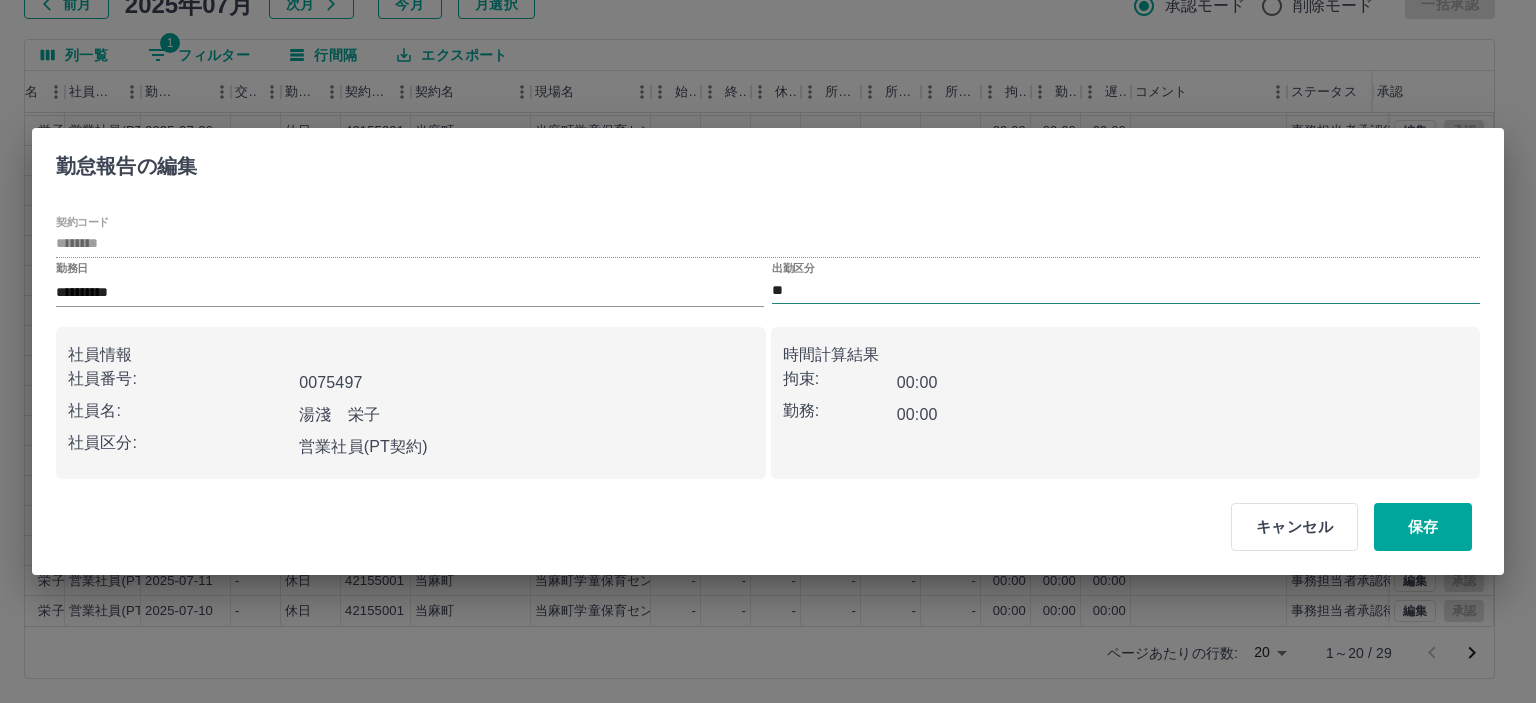 drag, startPoint x: 835, startPoint y: 282, endPoint x: 823, endPoint y: 299, distance: 20.808653 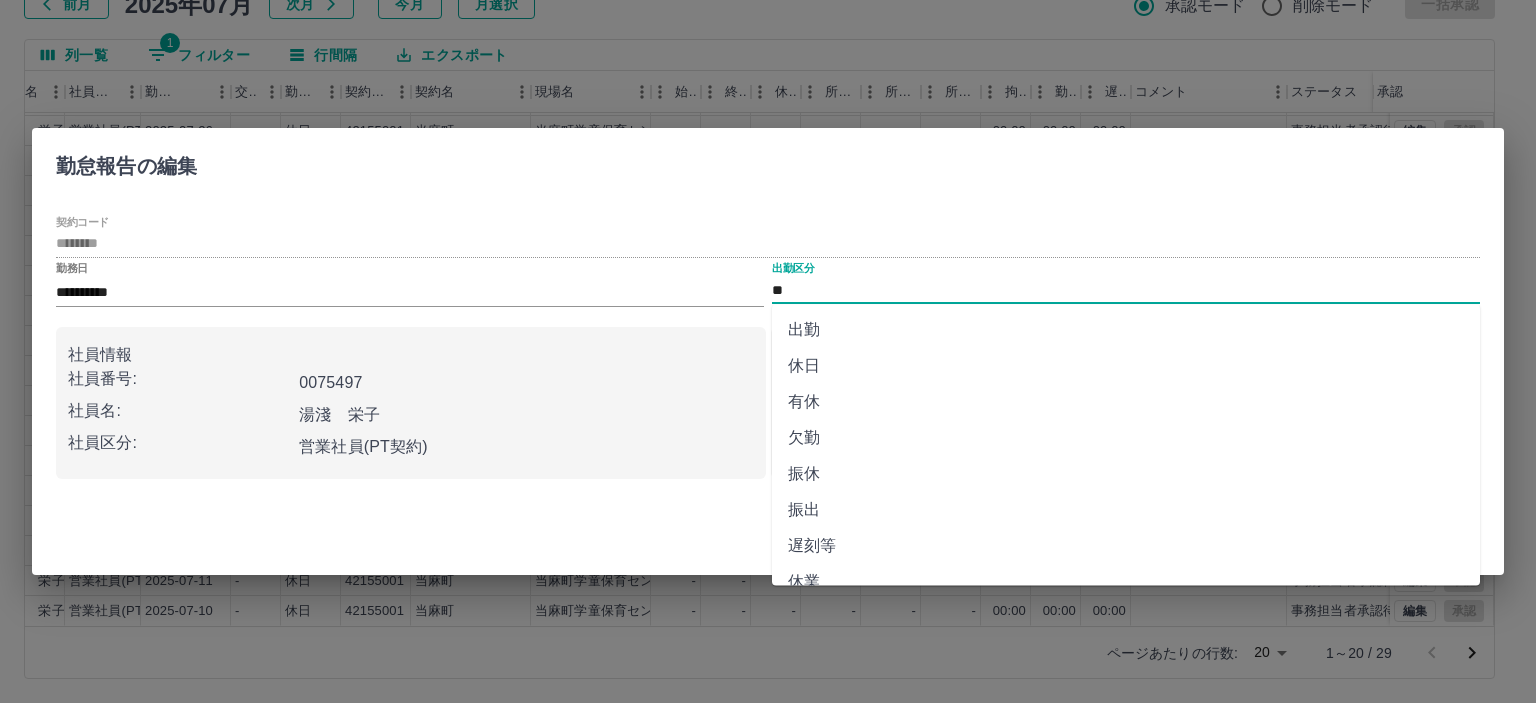 click on "出勤" at bounding box center [1126, 330] 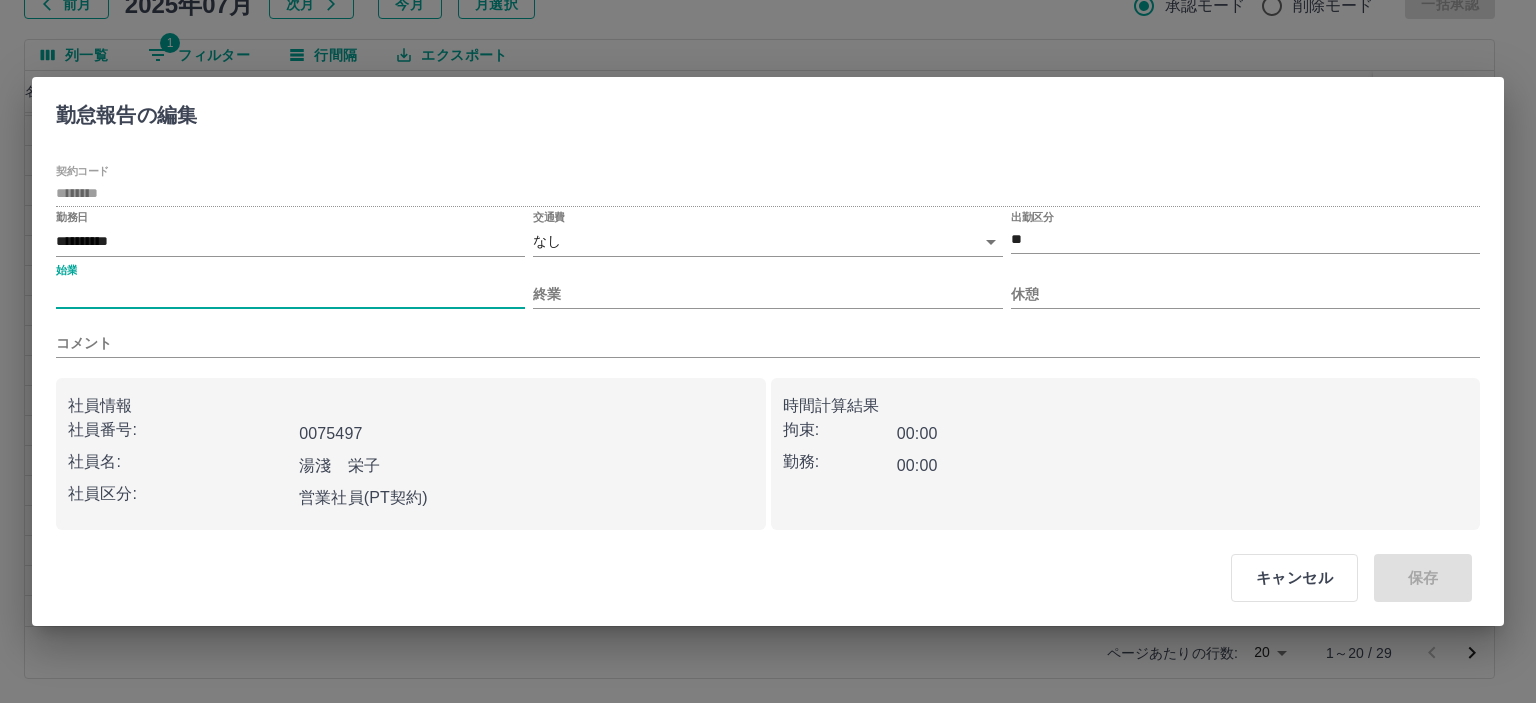click on "始業" at bounding box center [290, 294] 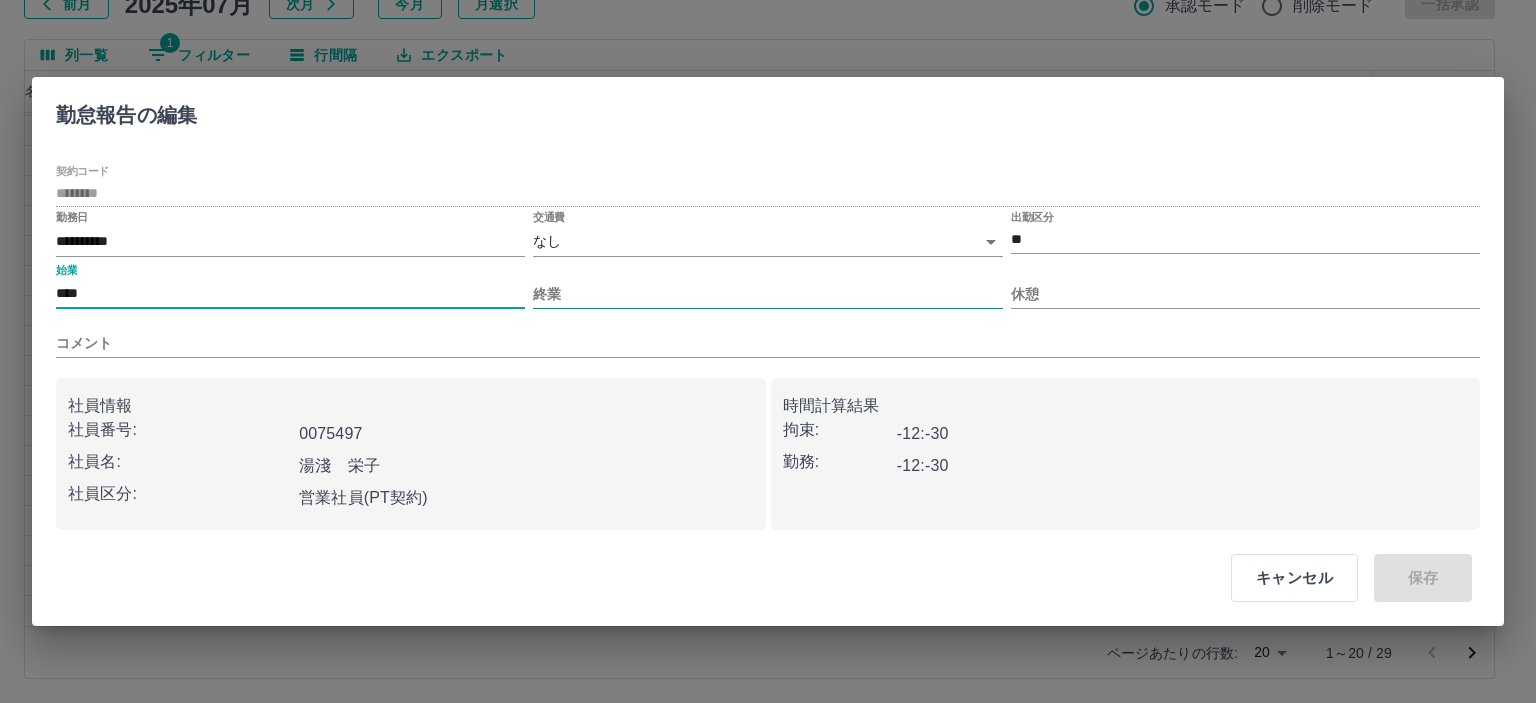 click on "終業" at bounding box center [767, 294] 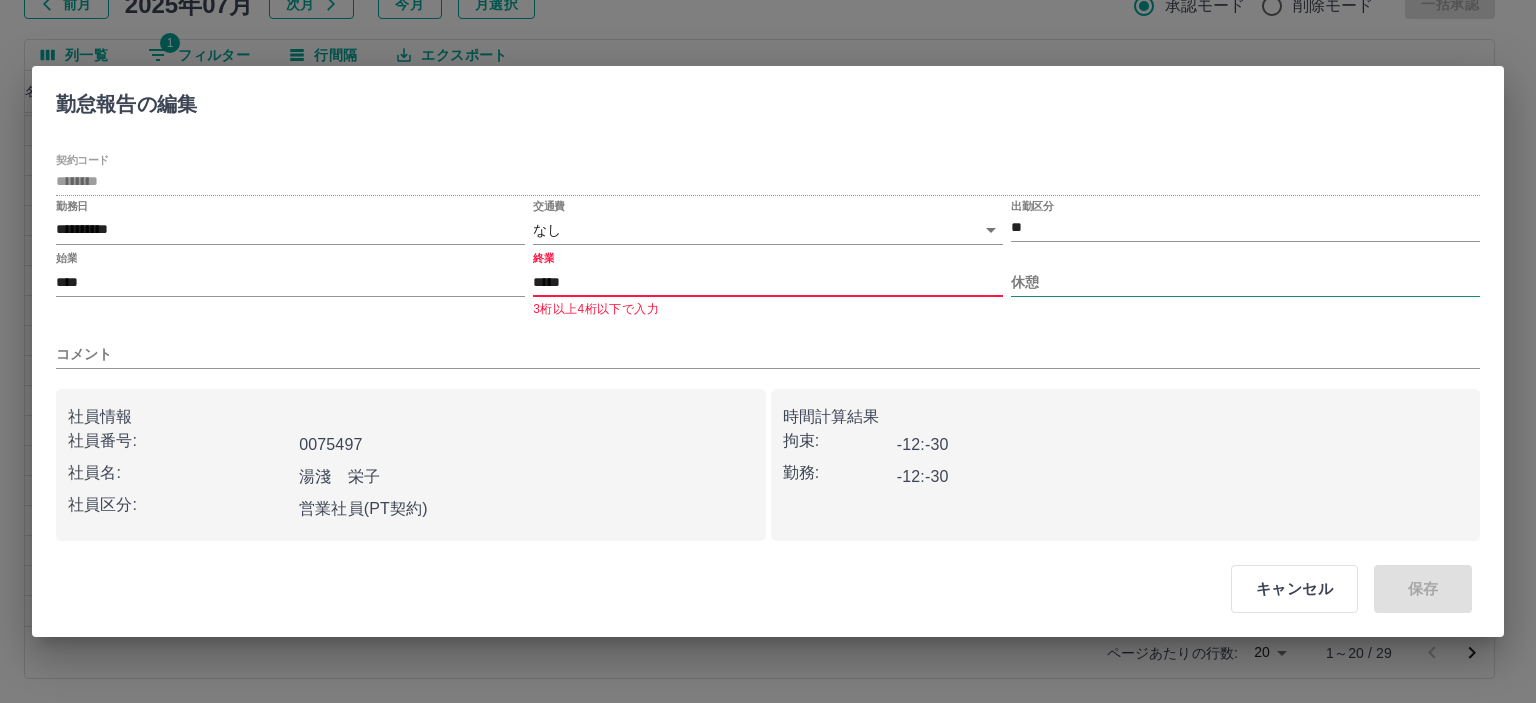 click on "休憩" at bounding box center (1245, 282) 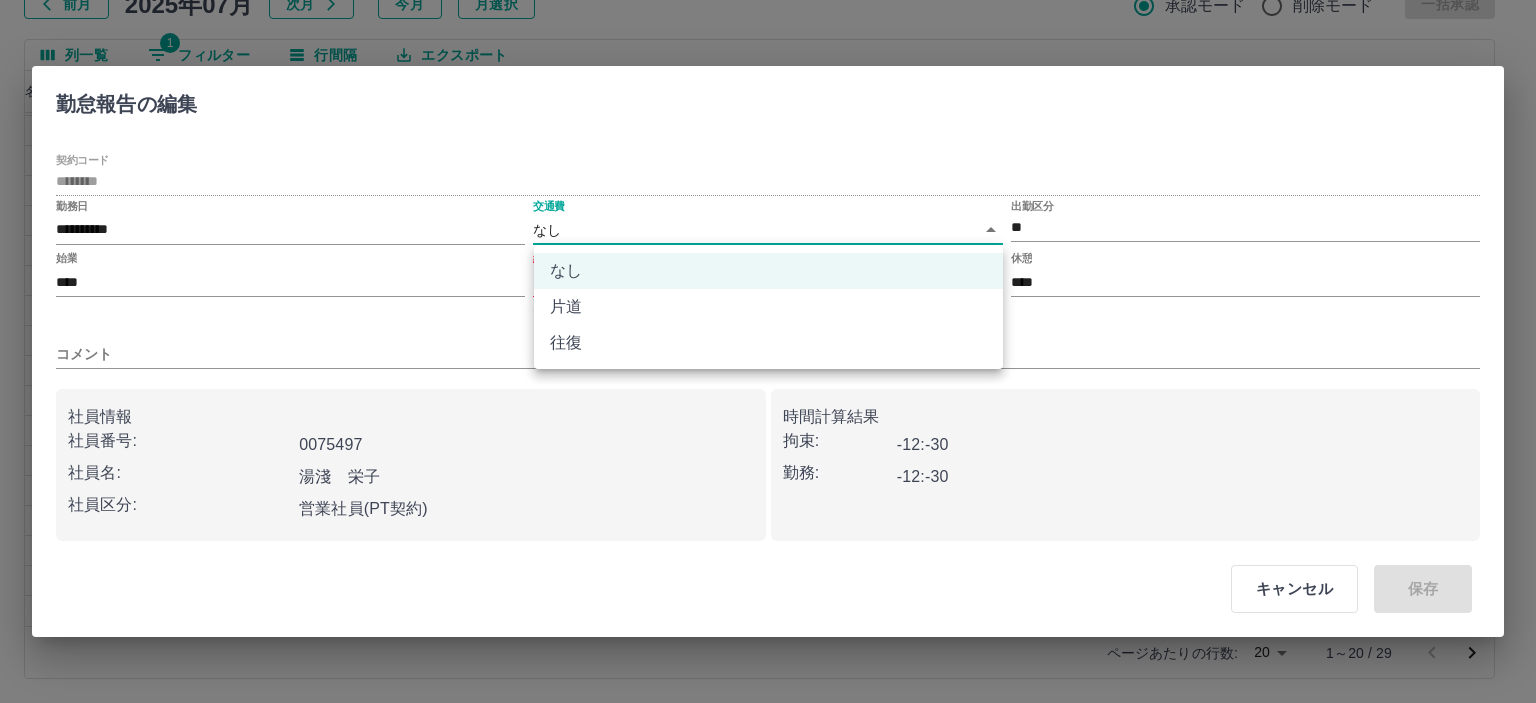click on "SDH勤怠 半田　春菜 勤務実績承認 前月 2025年07月 次月 今月 月選択 承認モード 削除モード 一括承認 列一覧 1 フィルター 行間隔 エクスポート 承認フロー 社員番号 社員名 社員区分 勤務日 交通費 勤務区分 契約コード 契約名 現場名 始業 終業 休憩 所定開始 所定終業 所定休憩 拘束 勤務 遅刻等 コメント ステータス 承認 現 事 Ａ 営 0075497 湯淺　栄子 営業社員(PT契約) 2025-07-30 往復 出勤 42155001 当麻町 当麻町学童保育センター 08:00 17:30 00:00 08:00 16:00 00:00 09:30 09:30 00:00 事務担当者承認待 現 事 Ａ 営 0075497 湯淺　栄子 営業社員(PT契約) 2025-07-28 往復 出勤 42155001 当麻町 当麻町学童保育センター 08:00 17:30 00:00 08:00 16:00 00:00 09:30 09:30 00:00 事務担当者承認待 現 事 Ａ 営 0075497 湯淺　栄子 営業社員(PT契約) 2025-07-26  -  休日 42155001 当麻町 当麻町学童保育センター - - - - - - -" at bounding box center [768, 280] 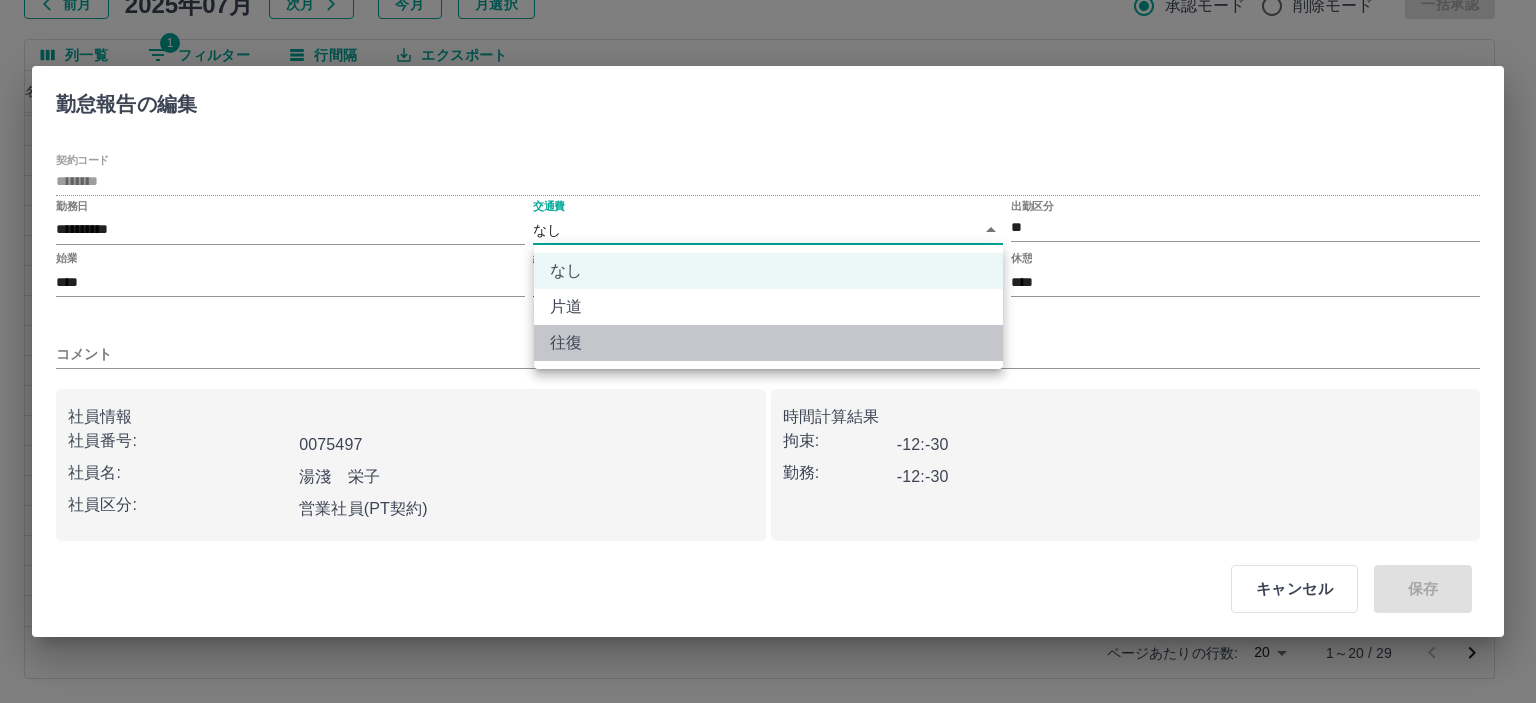 click on "往復" at bounding box center [768, 343] 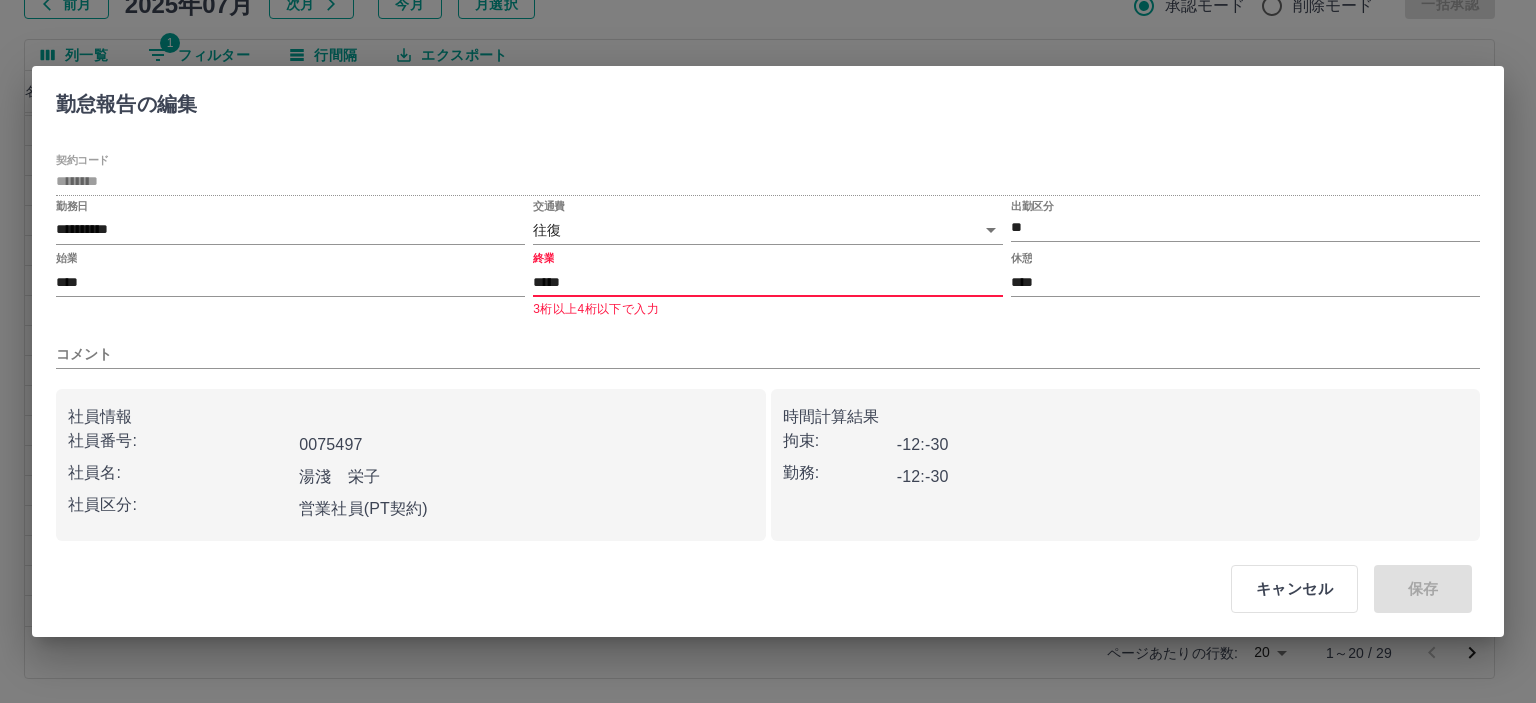 click on "*****" at bounding box center [767, 282] 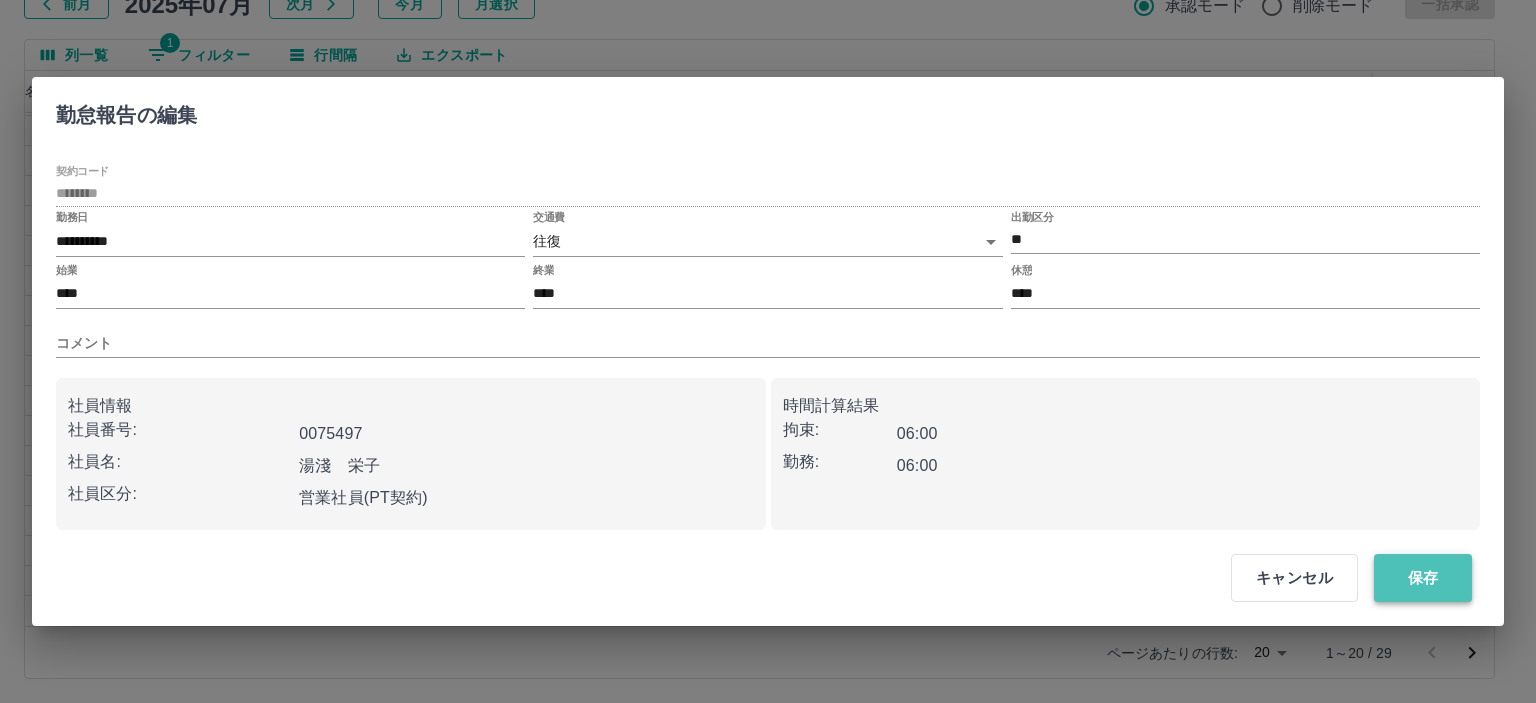 click on "保存" at bounding box center [1423, 578] 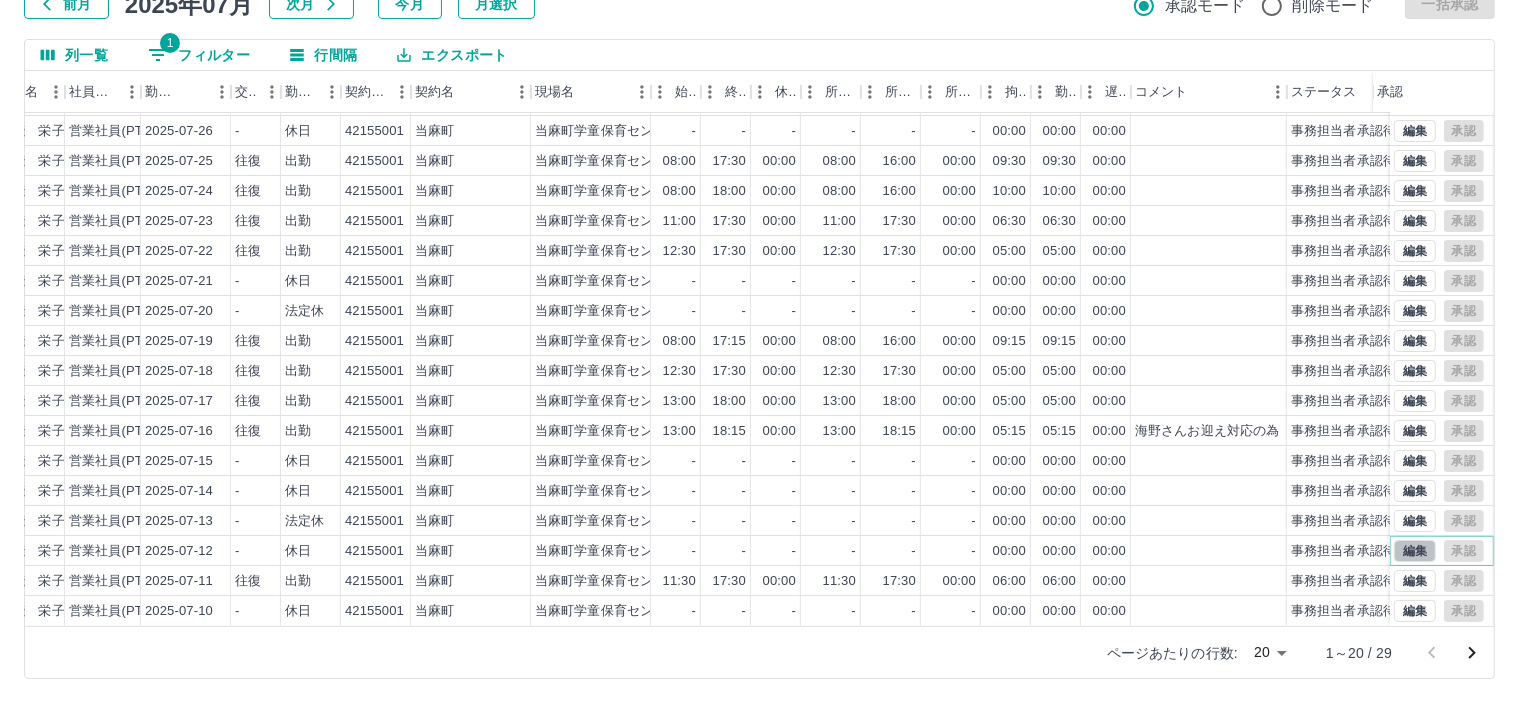 click on "編集" at bounding box center (1415, 551) 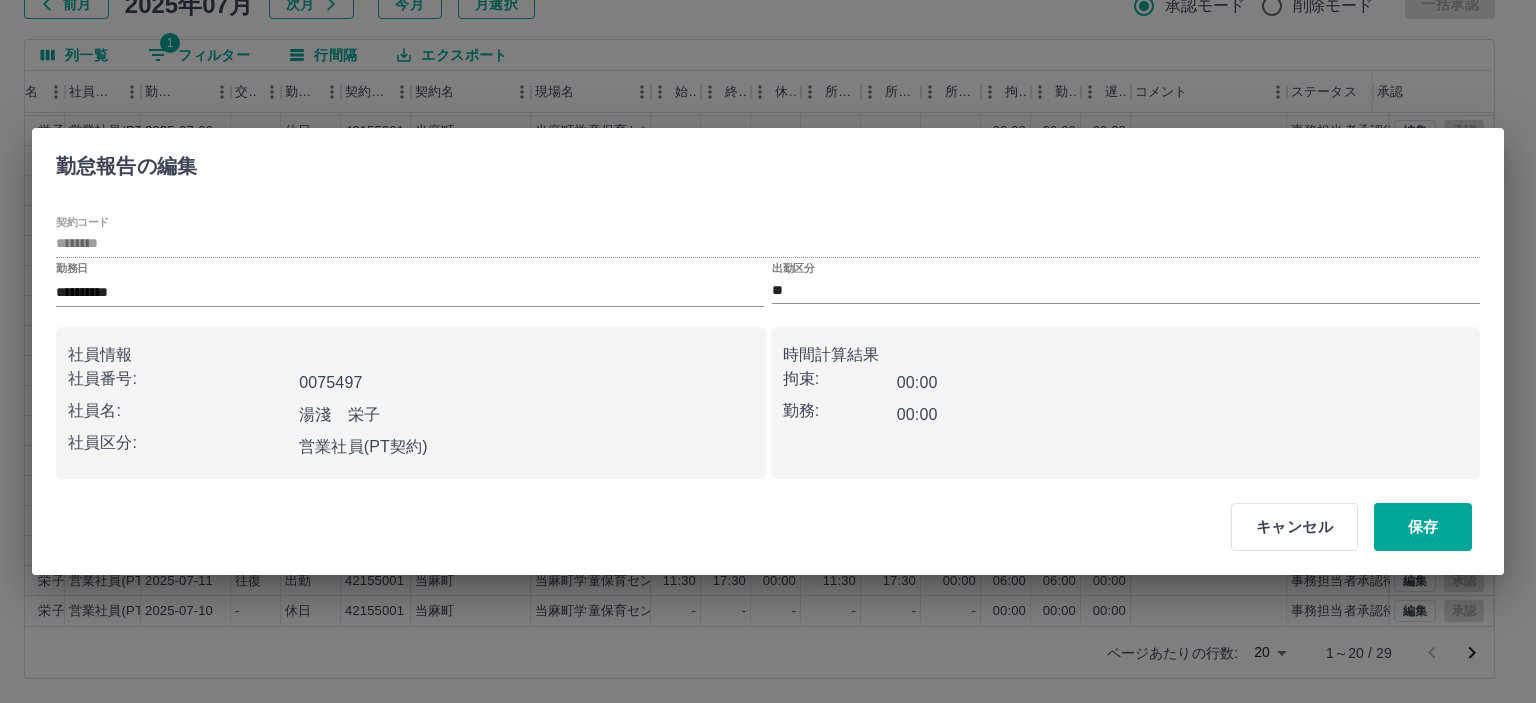 drag, startPoint x: 824, startPoint y: 303, endPoint x: 816, endPoint y: 315, distance: 14.422205 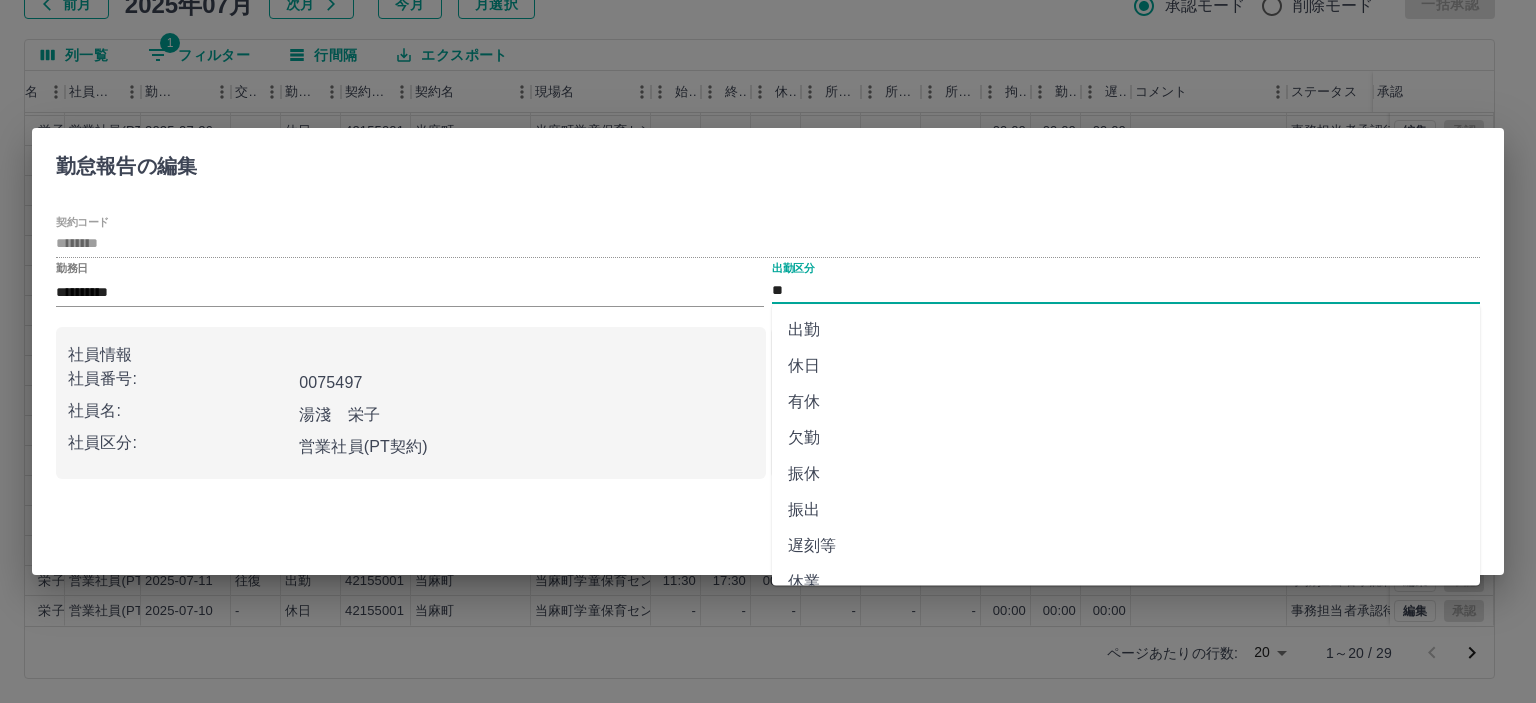 click on "**" at bounding box center [1126, 290] 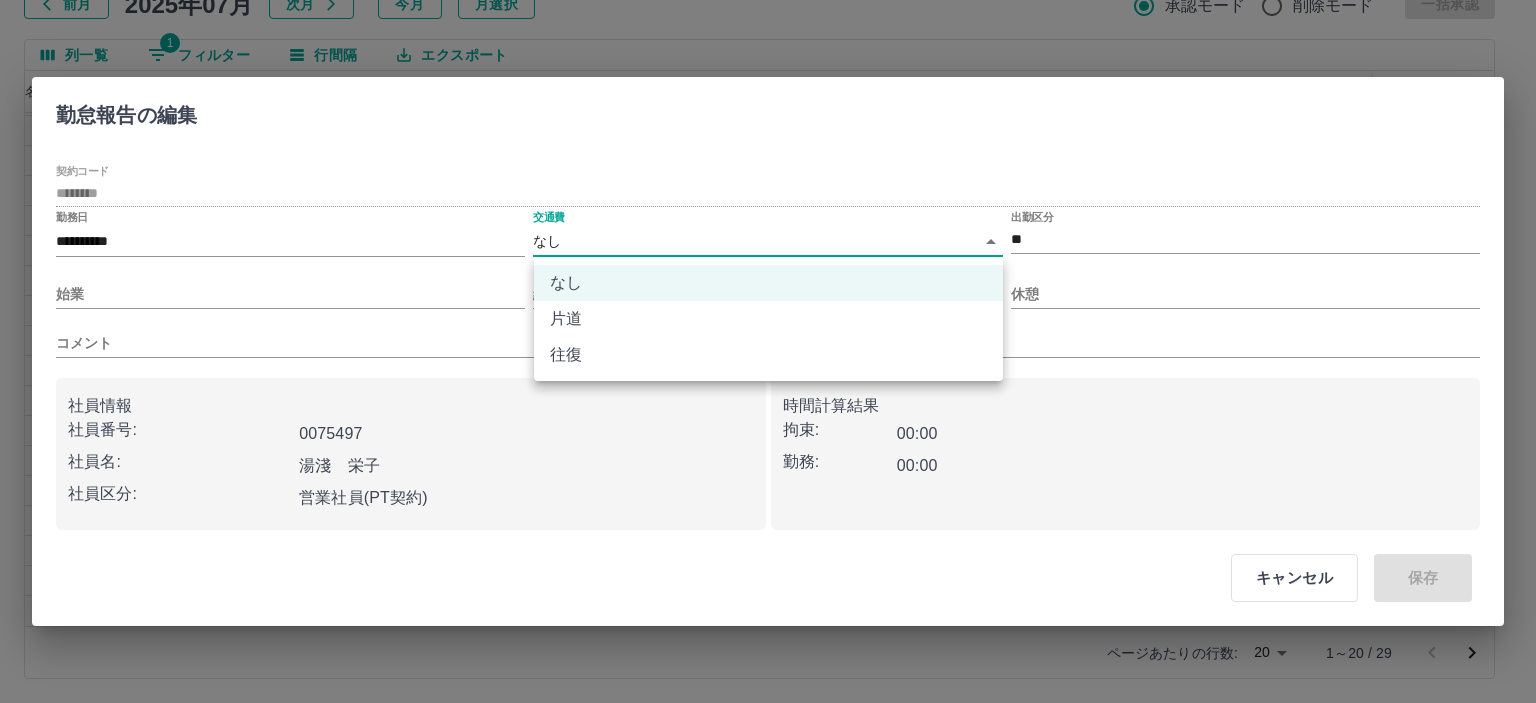 click on "SDH勤怠 半田　春菜 勤務実績承認 前月 2025年07月 次月 今月 月選択 承認モード 削除モード 一括承認 列一覧 1 フィルター 行間隔 エクスポート 承認フロー 社員番号 社員名 社員区分 勤務日 交通費 勤務区分 契約コード 契約名 現場名 始業 終業 休憩 所定開始 所定終業 所定休憩 拘束 勤務 遅刻等 コメント ステータス 承認 現 事 Ａ 営 0075497 湯淺　栄子 営業社員(PT契約) 2025-07-30 往復 出勤 42155001 当麻町 当麻町学童保育センター 08:00 17:30 00:00 08:00 16:00 00:00 09:30 09:30 00:00 事務担当者承認待 現 事 Ａ 営 0075497 湯淺　栄子 営業社員(PT契約) 2025-07-28 往復 出勤 42155001 当麻町 当麻町学童保育センター 08:00 17:30 00:00 08:00 16:00 00:00 09:30 09:30 00:00 事務担当者承認待 現 事 Ａ 営 0075497 湯淺　栄子 営業社員(PT契約) 2025-07-26  -  休日 42155001 当麻町 当麻町学童保育センター - - - - - - -" at bounding box center [768, 280] 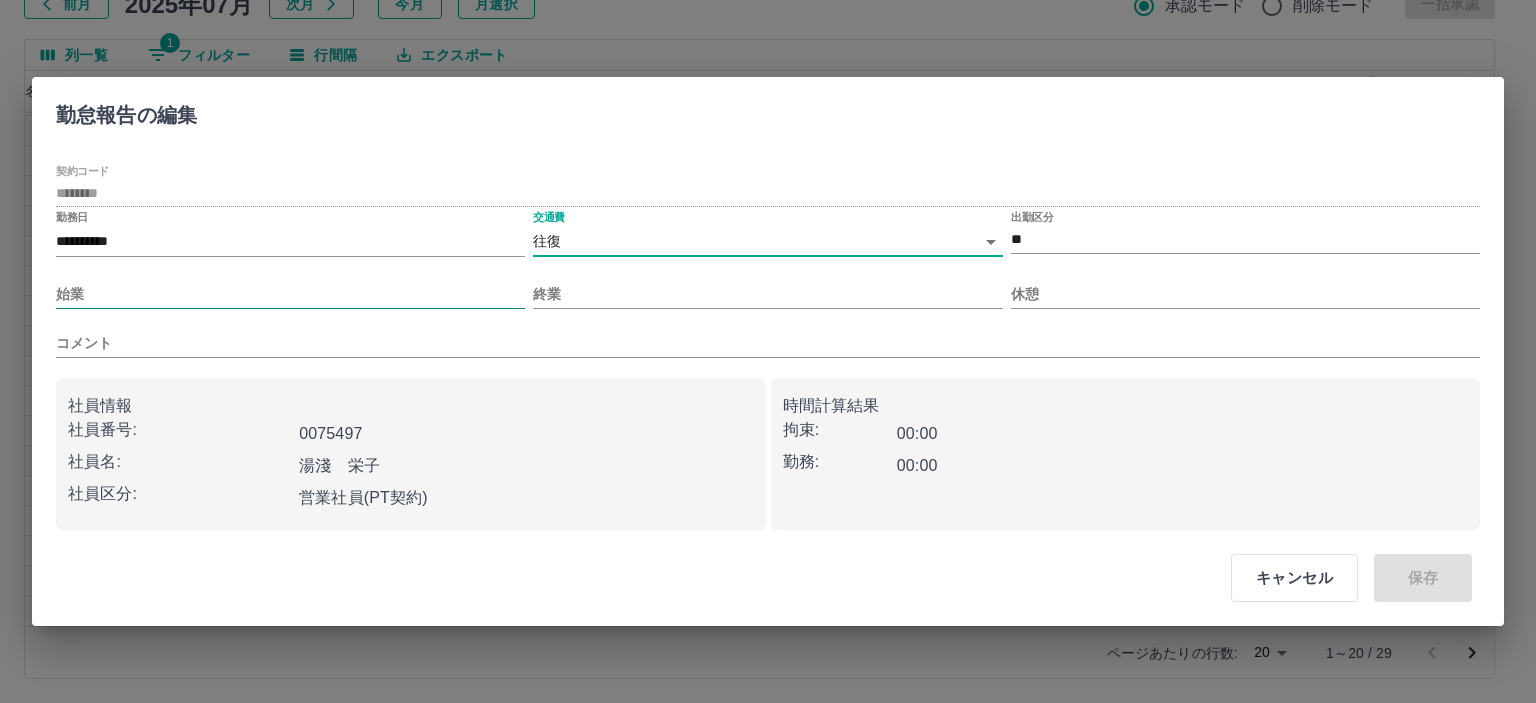 click on "始業" at bounding box center [290, 294] 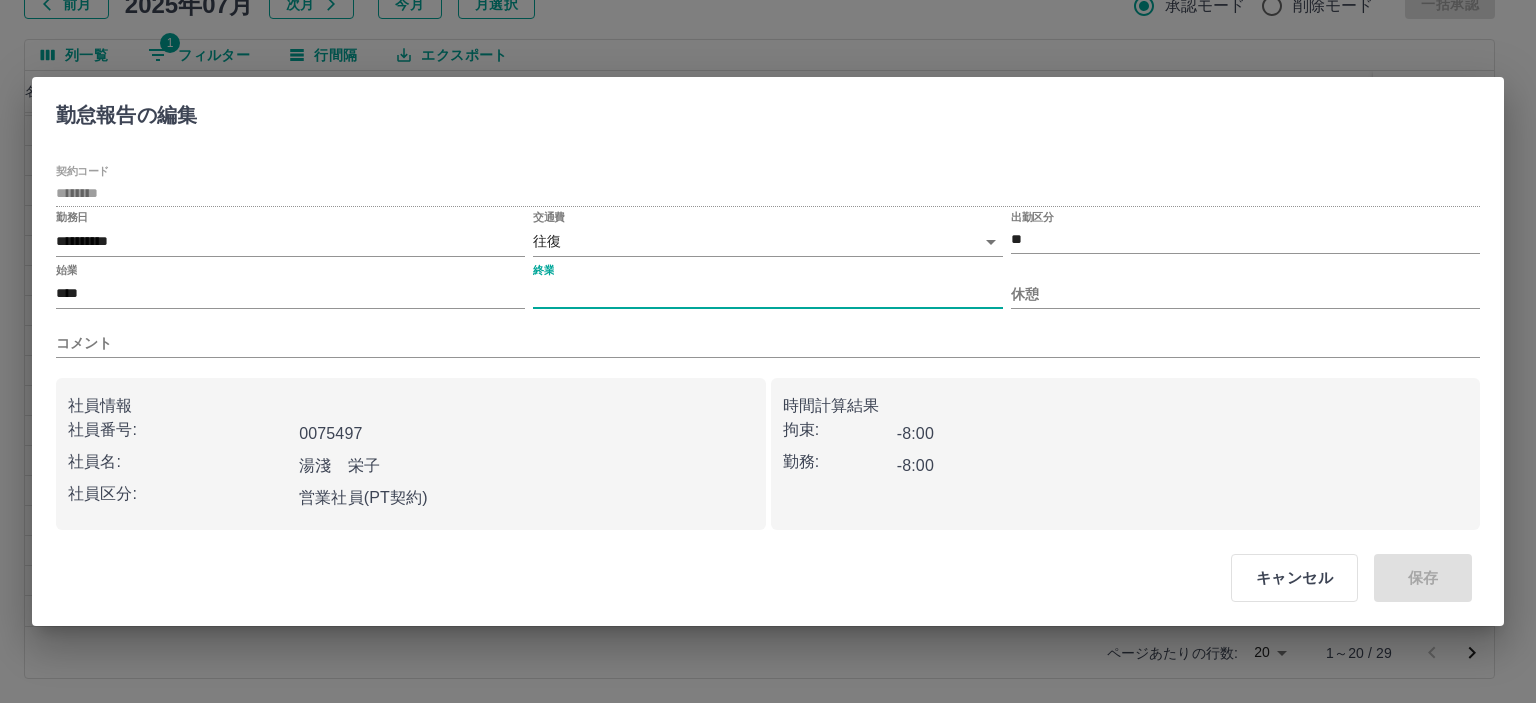click on "終業" at bounding box center (767, 294) 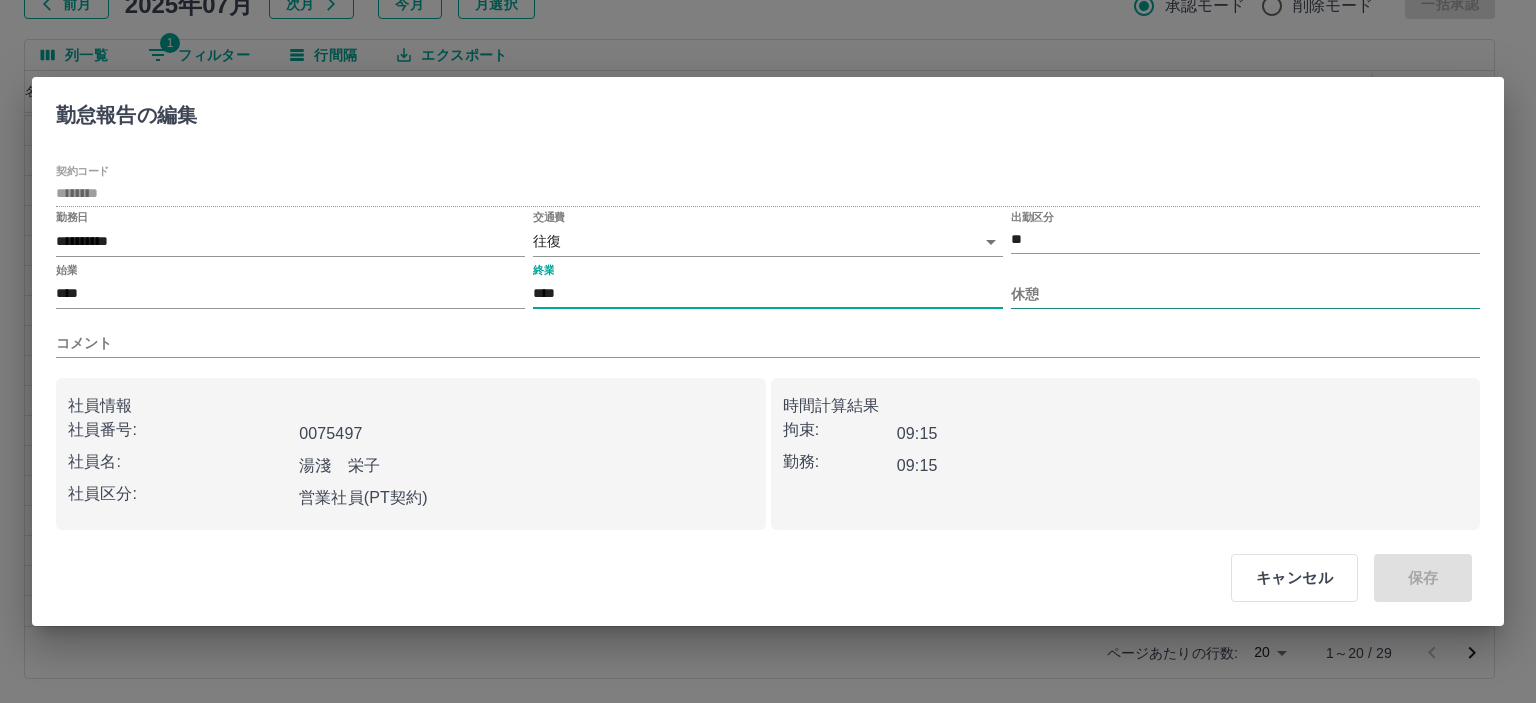 click on "休憩" at bounding box center [1245, 294] 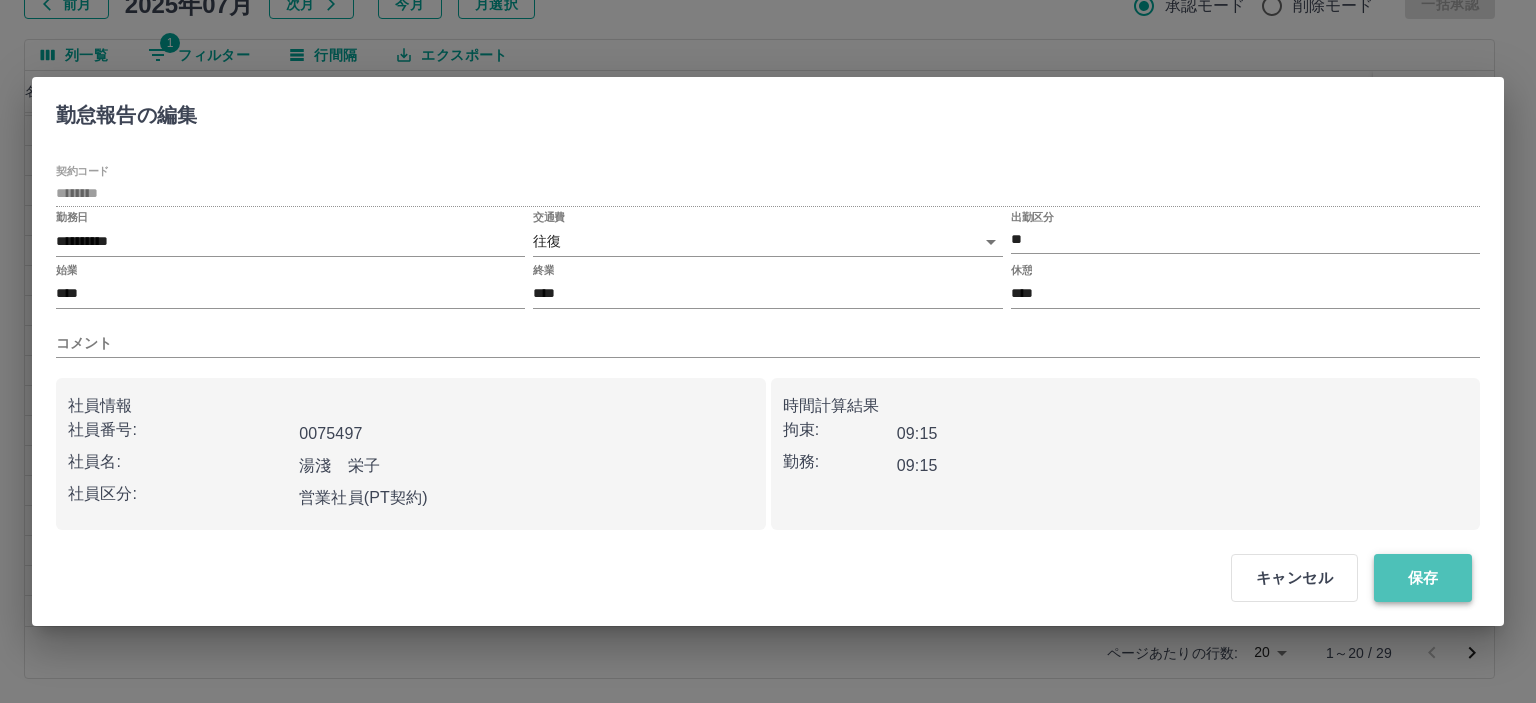 click on "保存" at bounding box center [1423, 578] 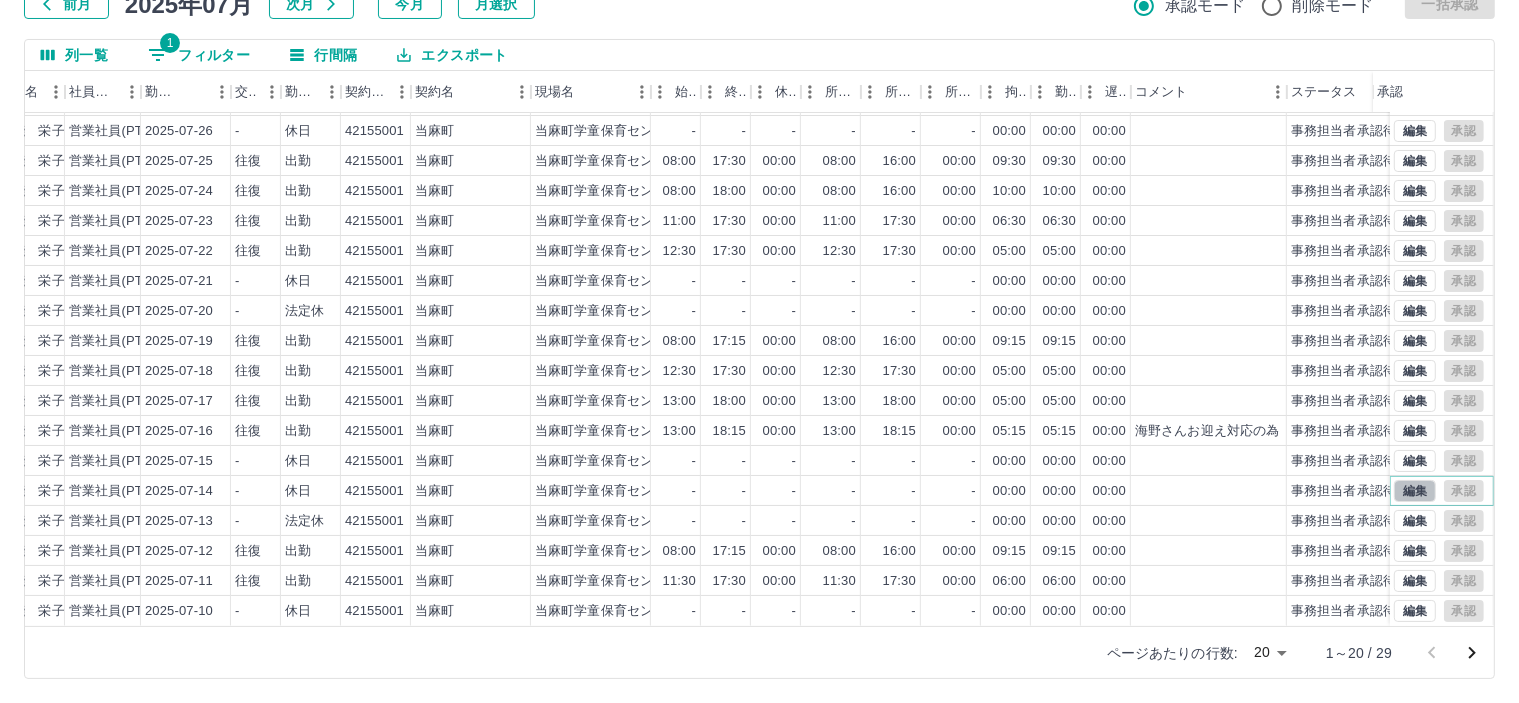 click on "編集" at bounding box center (1415, 491) 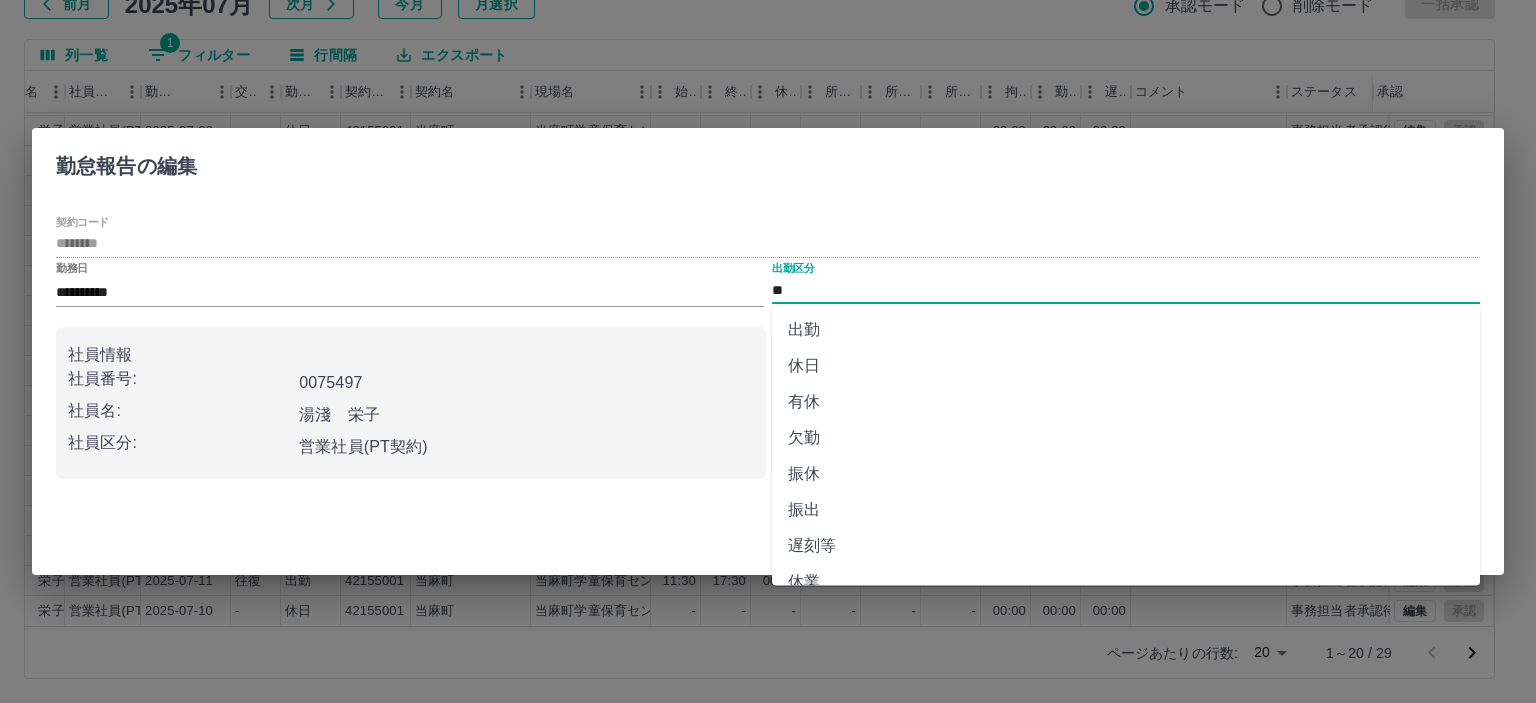 click on "**" at bounding box center [1126, 290] 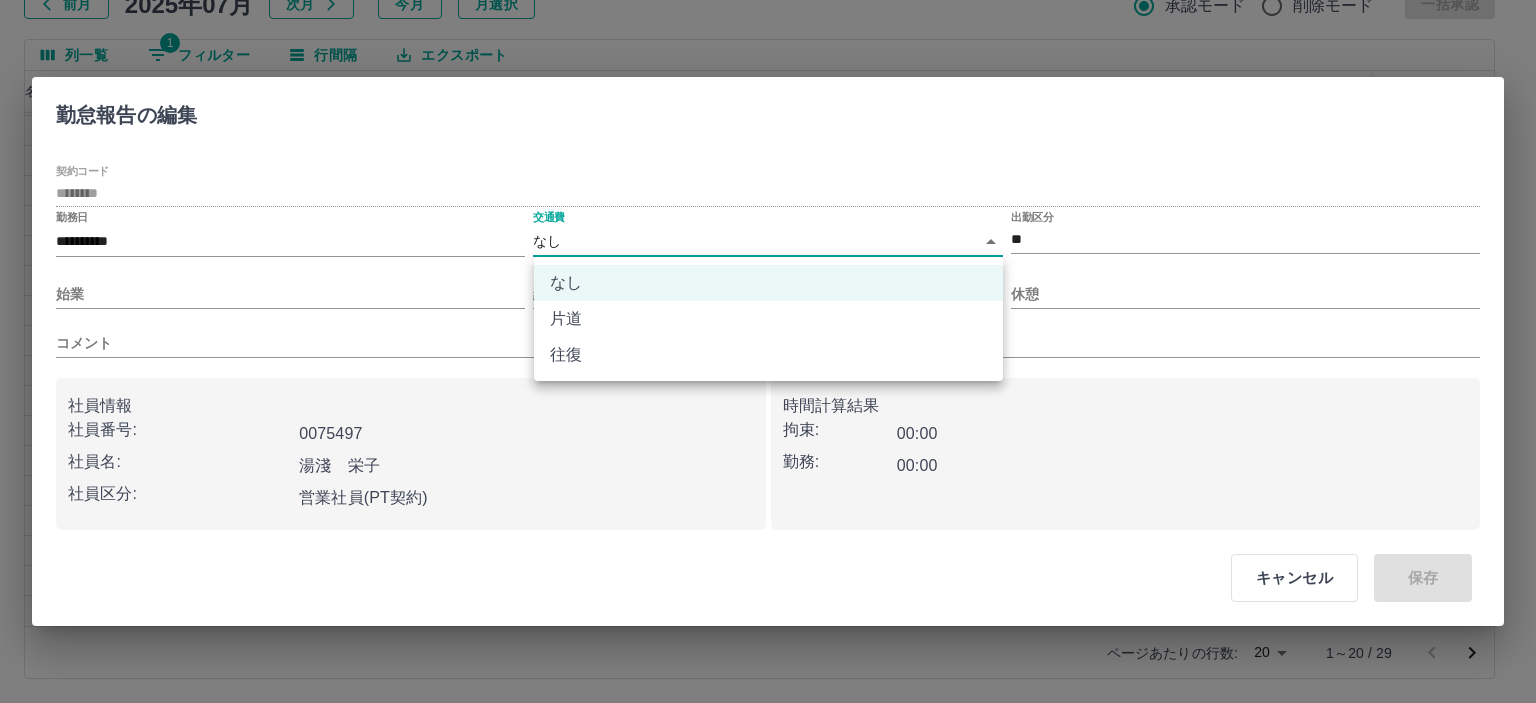 click on "SDH勤怠 半田　春菜 勤務実績承認 前月 2025年07月 次月 今月 月選択 承認モード 削除モード 一括承認 列一覧 1 フィルター 行間隔 エクスポート 承認フロー 社員番号 社員名 社員区分 勤務日 交通費 勤務区分 契約コード 契約名 現場名 始業 終業 休憩 所定開始 所定終業 所定休憩 拘束 勤務 遅刻等 コメント ステータス 承認 現 事 Ａ 営 0075497 湯淺　栄子 営業社員(PT契約) 2025-07-30 往復 出勤 42155001 当麻町 当麻町学童保育センター 08:00 17:30 00:00 08:00 16:00 00:00 09:30 09:30 00:00 事務担当者承認待 現 事 Ａ 営 0075497 湯淺　栄子 営業社員(PT契約) 2025-07-28 往復 出勤 42155001 当麻町 当麻町学童保育センター 08:00 17:30 00:00 08:00 16:00 00:00 09:30 09:30 00:00 事務担当者承認待 現 事 Ａ 営 0075497 湯淺　栄子 営業社員(PT契約) 2025-07-26  -  休日 42155001 当麻町 当麻町学童保育センター - - - - - - -" at bounding box center (768, 280) 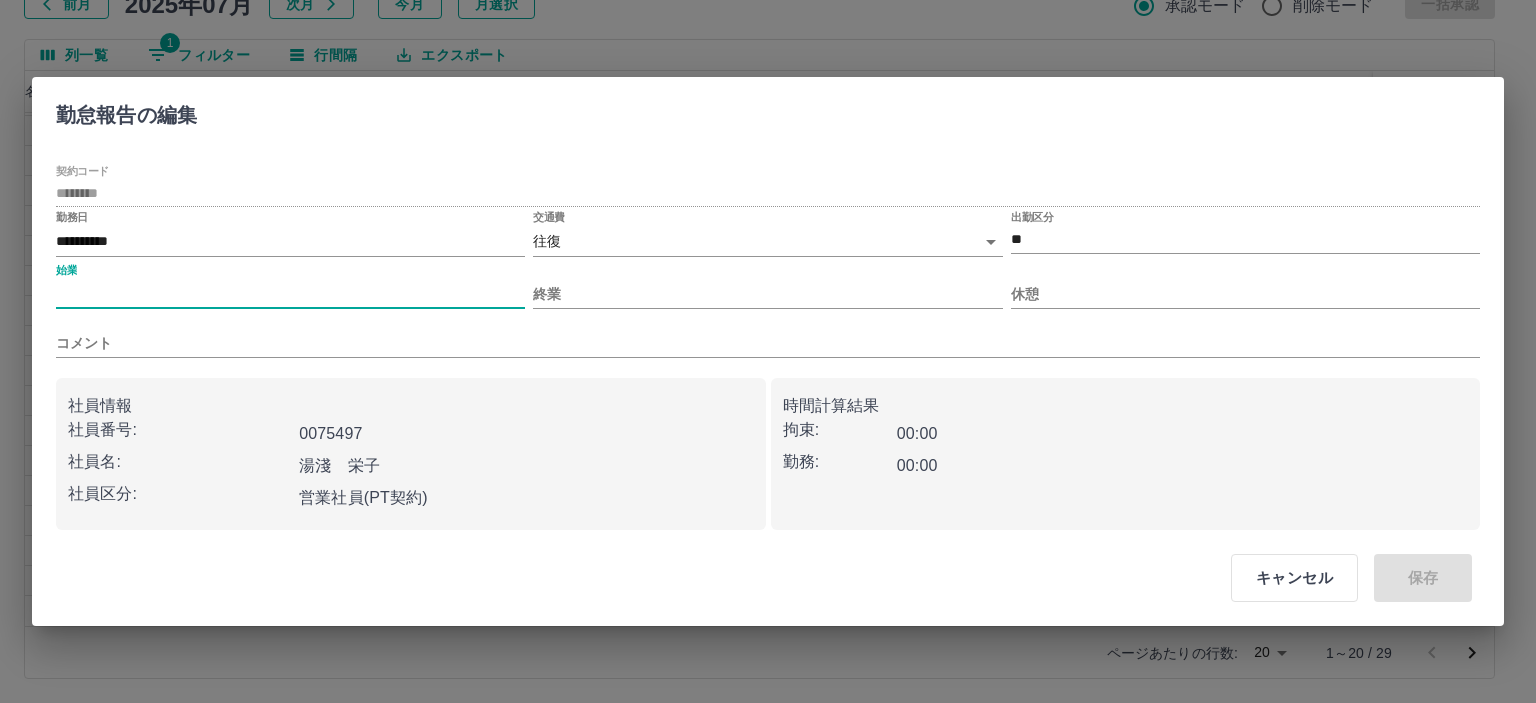 click on "始業" at bounding box center (290, 294) 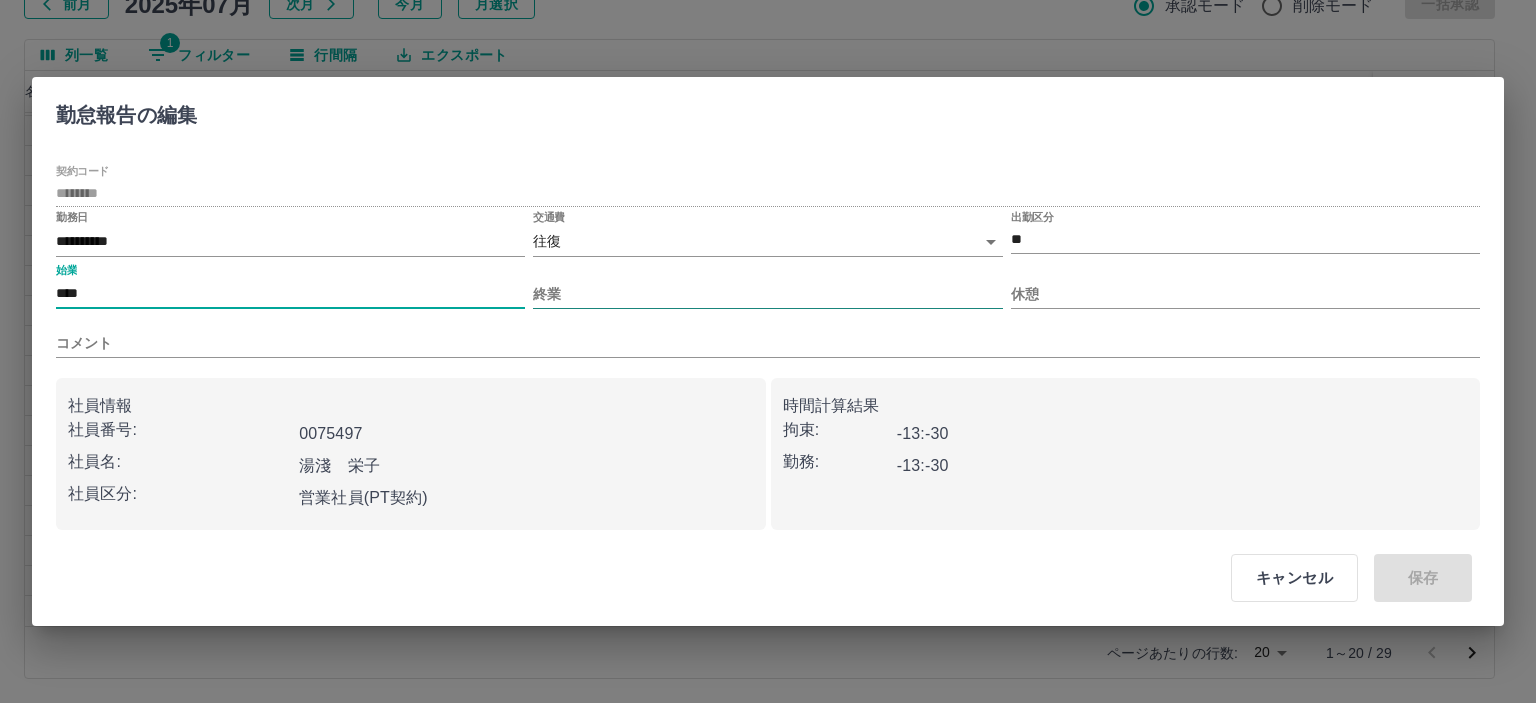 click on "終業" at bounding box center (767, 294) 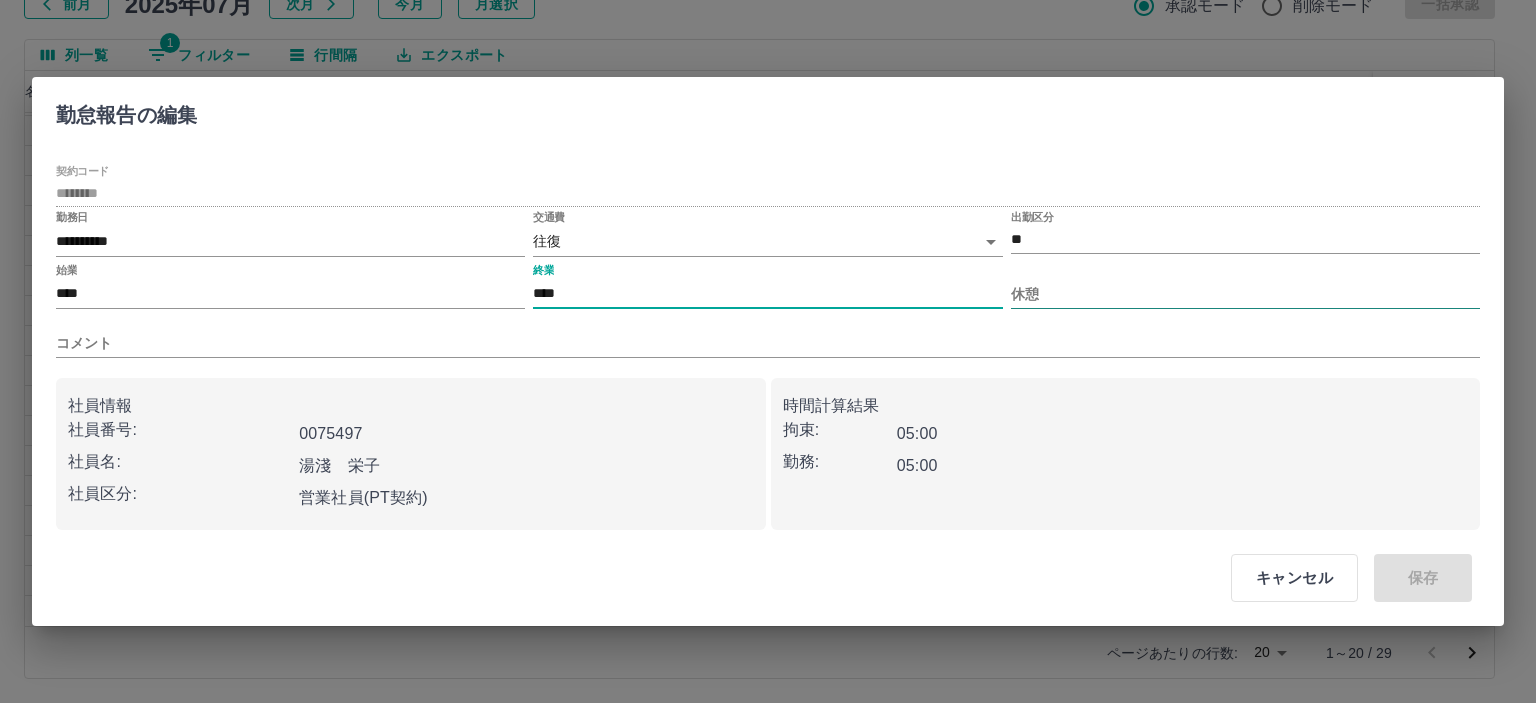 click on "休憩" at bounding box center [1245, 294] 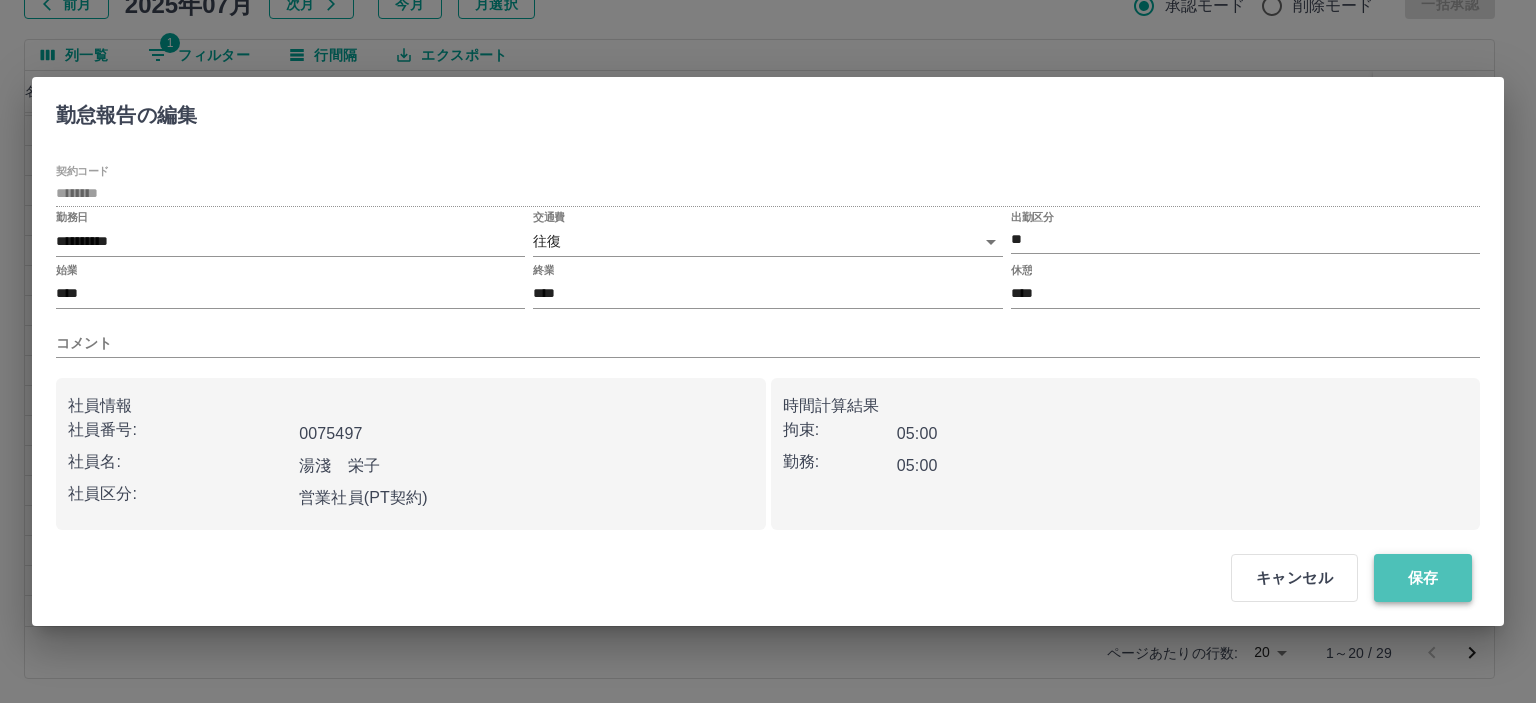 click on "保存" at bounding box center (1423, 578) 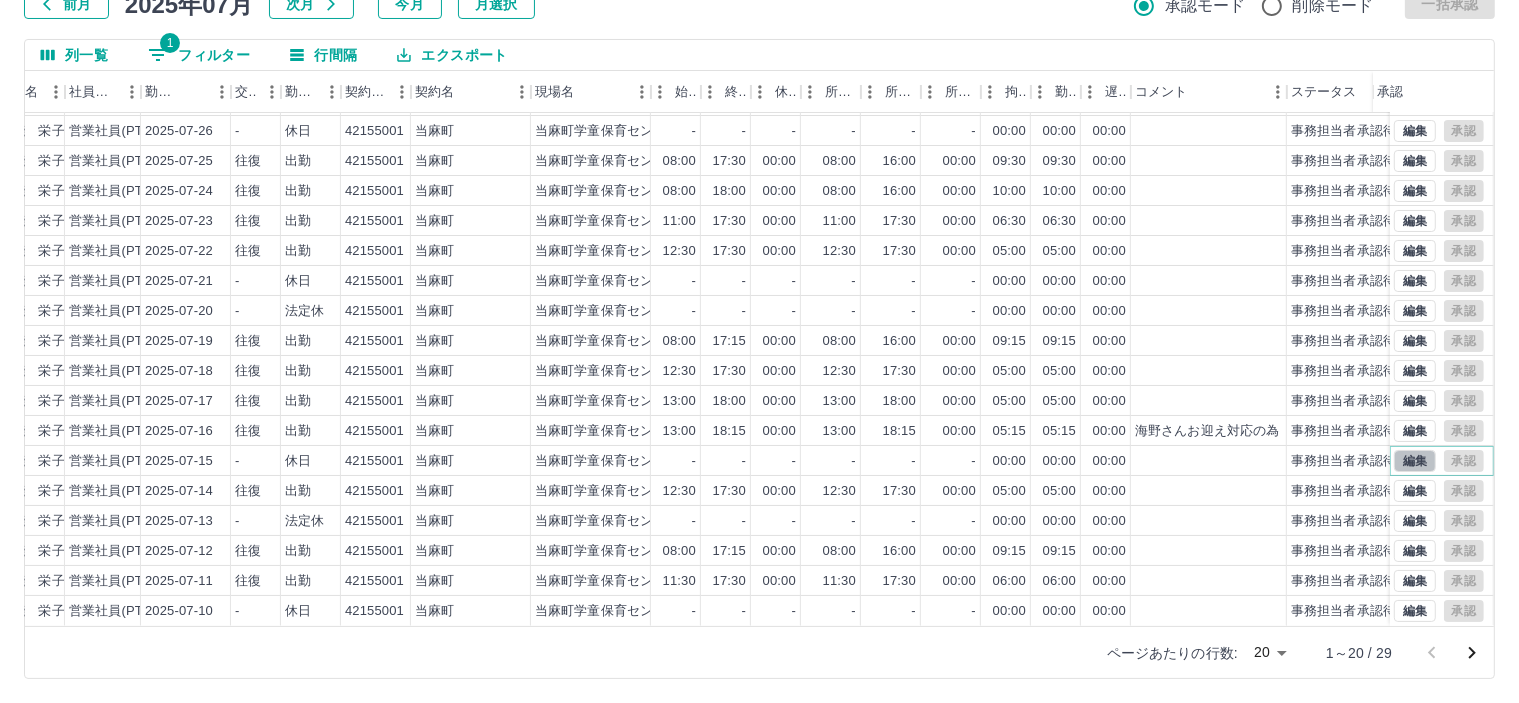 click on "編集" at bounding box center [1415, 461] 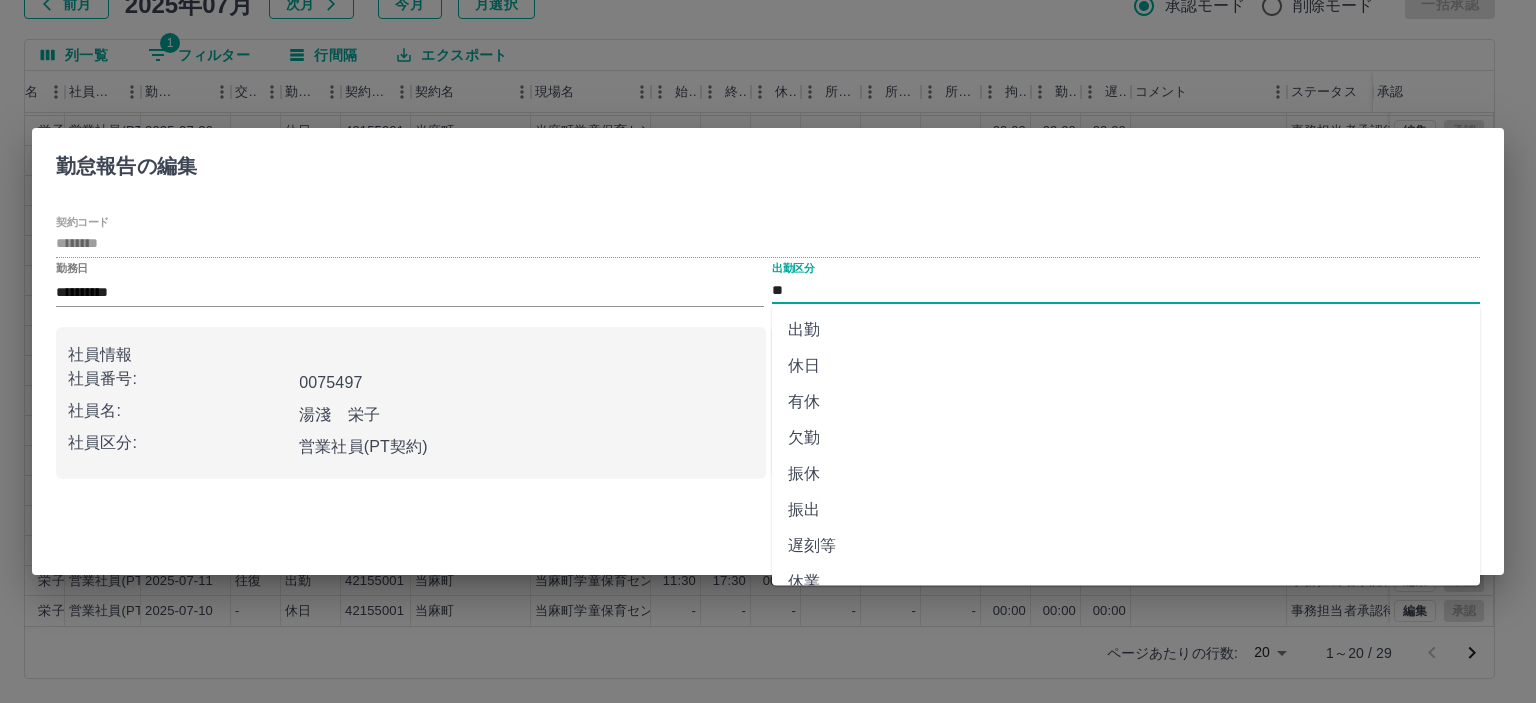 click on "**" at bounding box center (1126, 290) 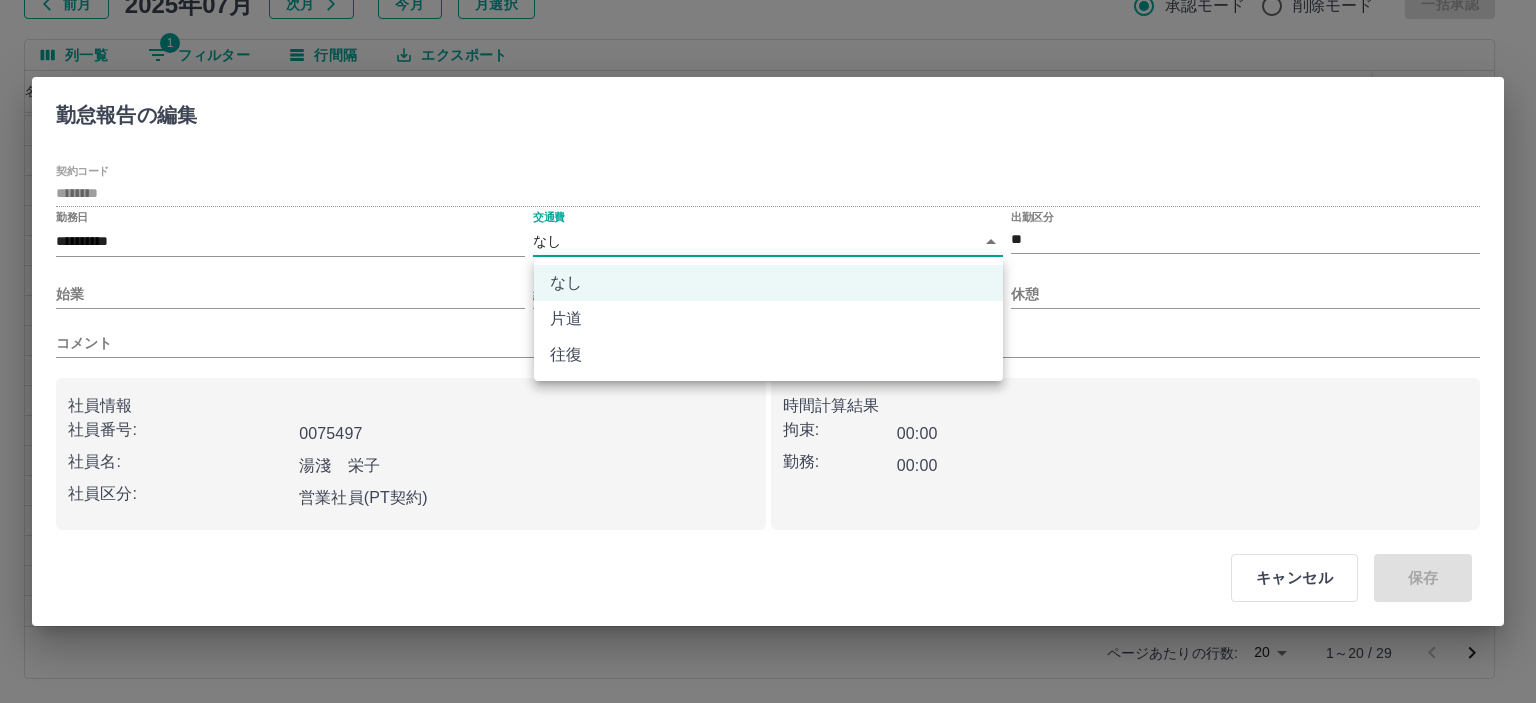 click on "SDH勤怠 半田　春菜 勤務実績承認 前月 2025年07月 次月 今月 月選択 承認モード 削除モード 一括承認 列一覧 1 フィルター 行間隔 エクスポート 承認フロー 社員番号 社員名 社員区分 勤務日 交通費 勤務区分 契約コード 契約名 現場名 始業 終業 休憩 所定開始 所定終業 所定休憩 拘束 勤務 遅刻等 コメント ステータス 承認 現 事 Ａ 営 0075497 湯淺　栄子 営業社員(PT契約) 2025-07-30 往復 出勤 42155001 当麻町 当麻町学童保育センター 08:00 17:30 00:00 08:00 16:00 00:00 09:30 09:30 00:00 事務担当者承認待 現 事 Ａ 営 0075497 湯淺　栄子 営業社員(PT契約) 2025-07-28 往復 出勤 42155001 当麻町 当麻町学童保育センター 08:00 17:30 00:00 08:00 16:00 00:00 09:30 09:30 00:00 事務担当者承認待 現 事 Ａ 営 0075497 湯淺　栄子 営業社員(PT契約) 2025-07-26  -  休日 42155001 当麻町 当麻町学童保育センター - - - - - - -" at bounding box center [768, 280] 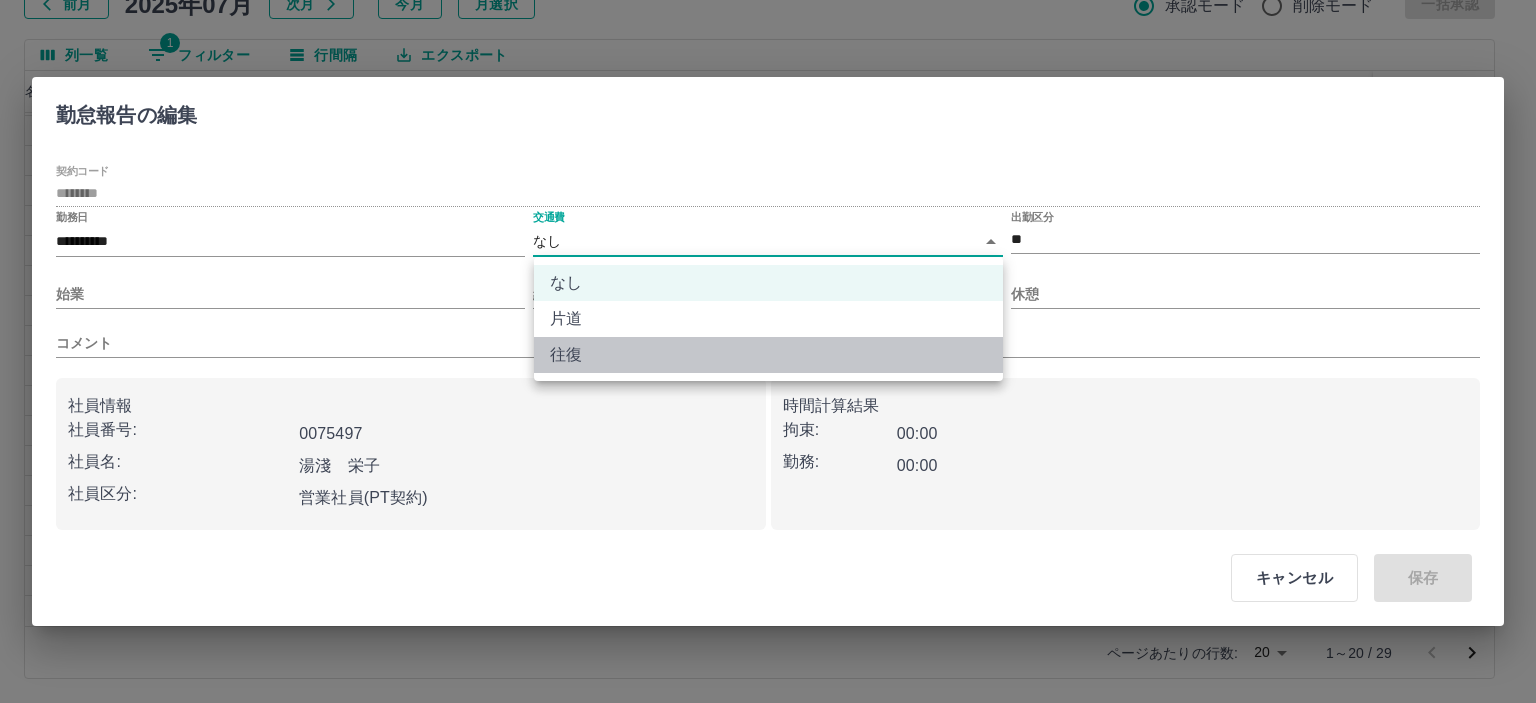 click on "往復" at bounding box center [768, 355] 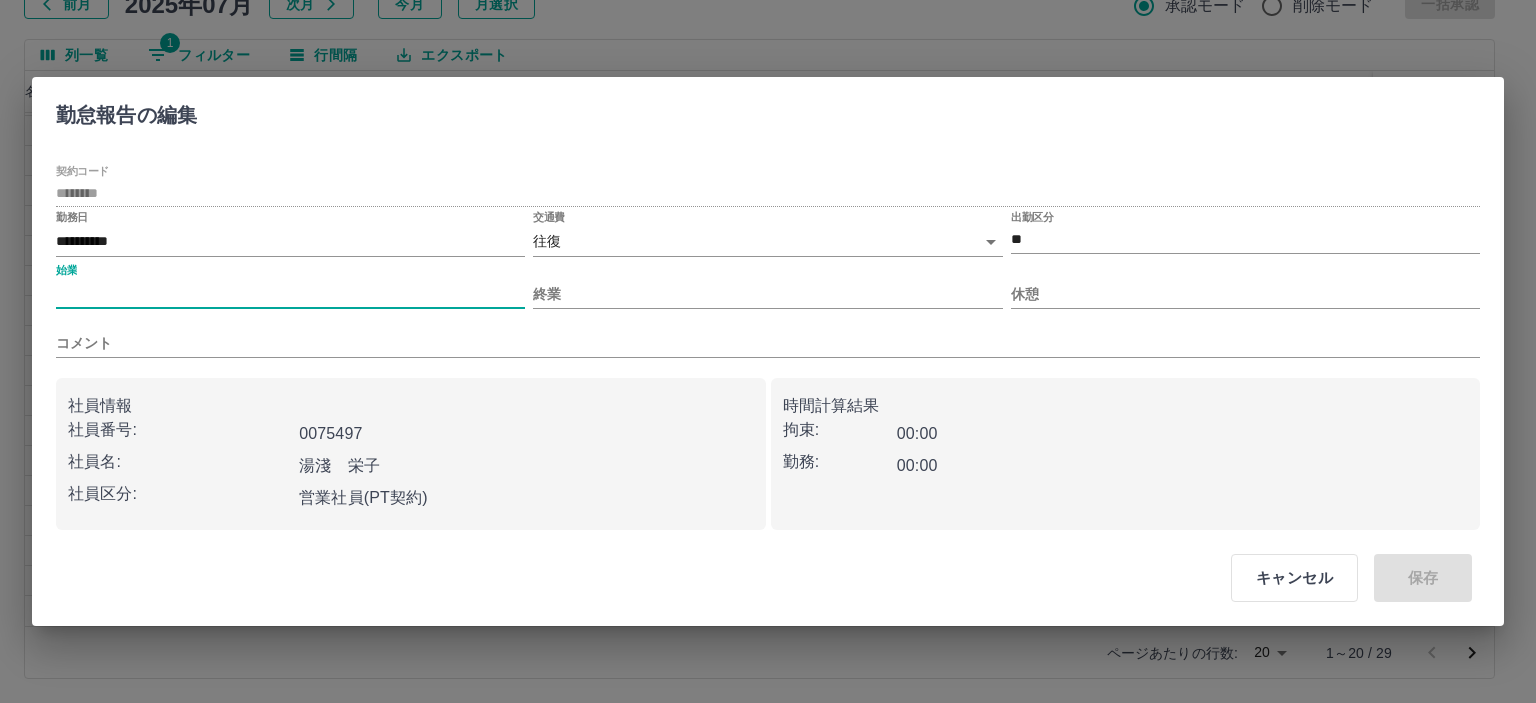 click on "始業" at bounding box center (290, 294) 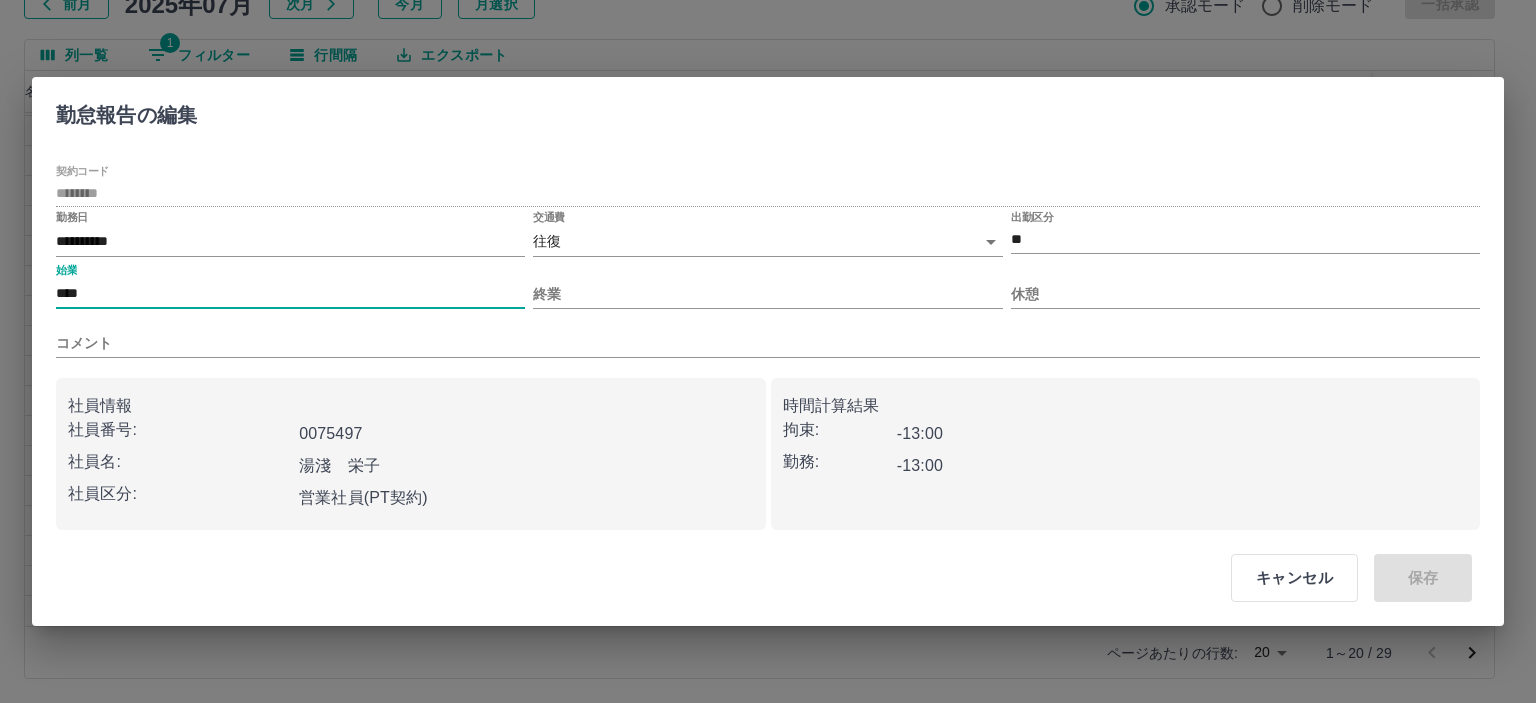 click on "終業" at bounding box center [767, 286] 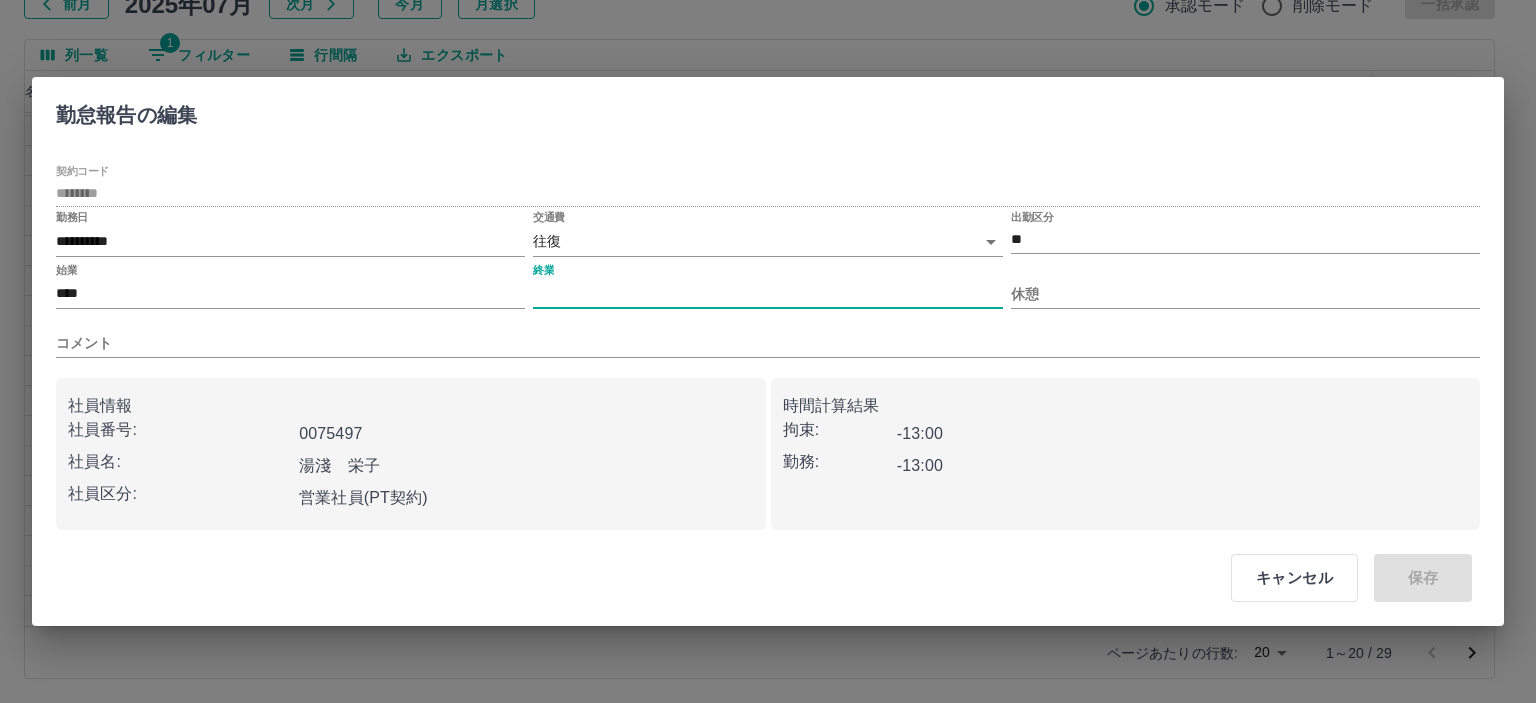 click on "終業" at bounding box center (767, 294) 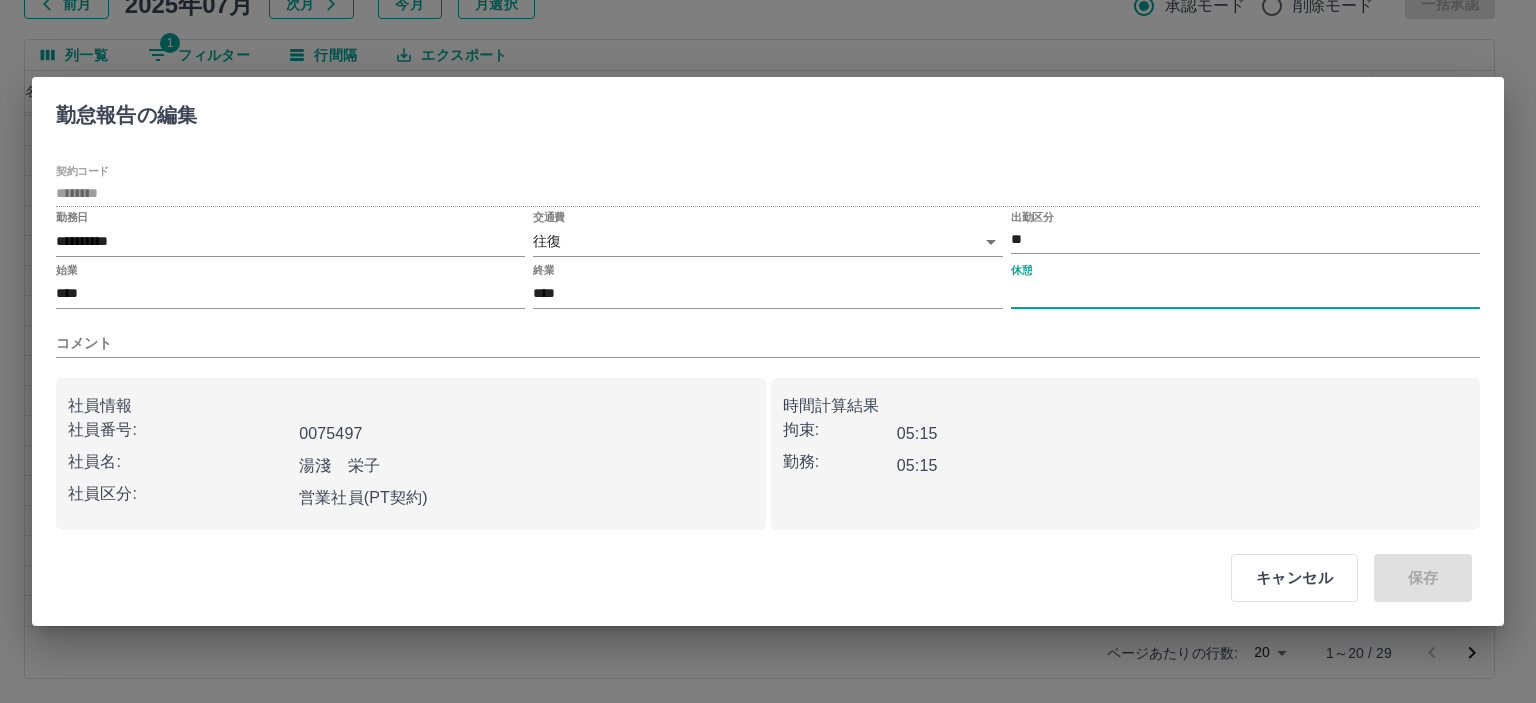 click on "休憩" at bounding box center (1245, 294) 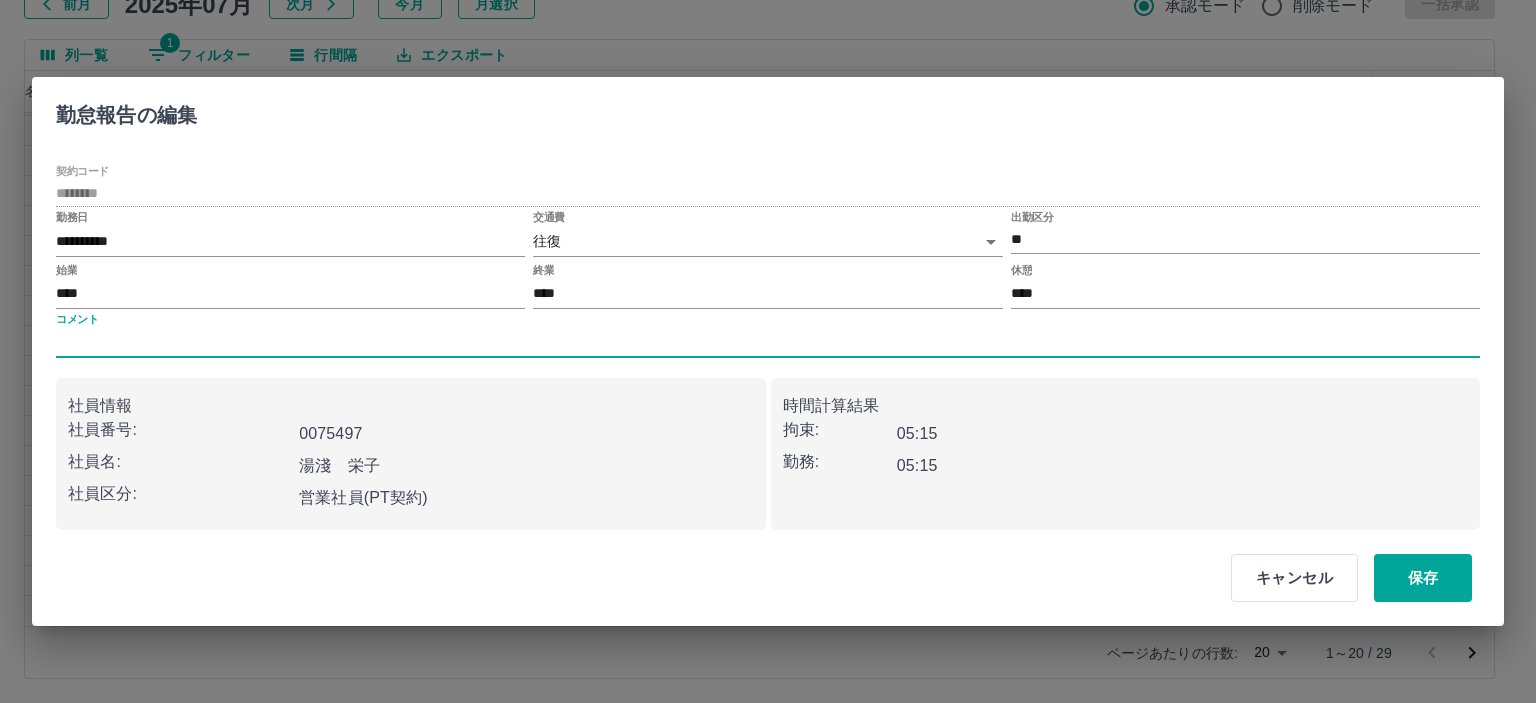 click on "コメント" at bounding box center (768, 343) 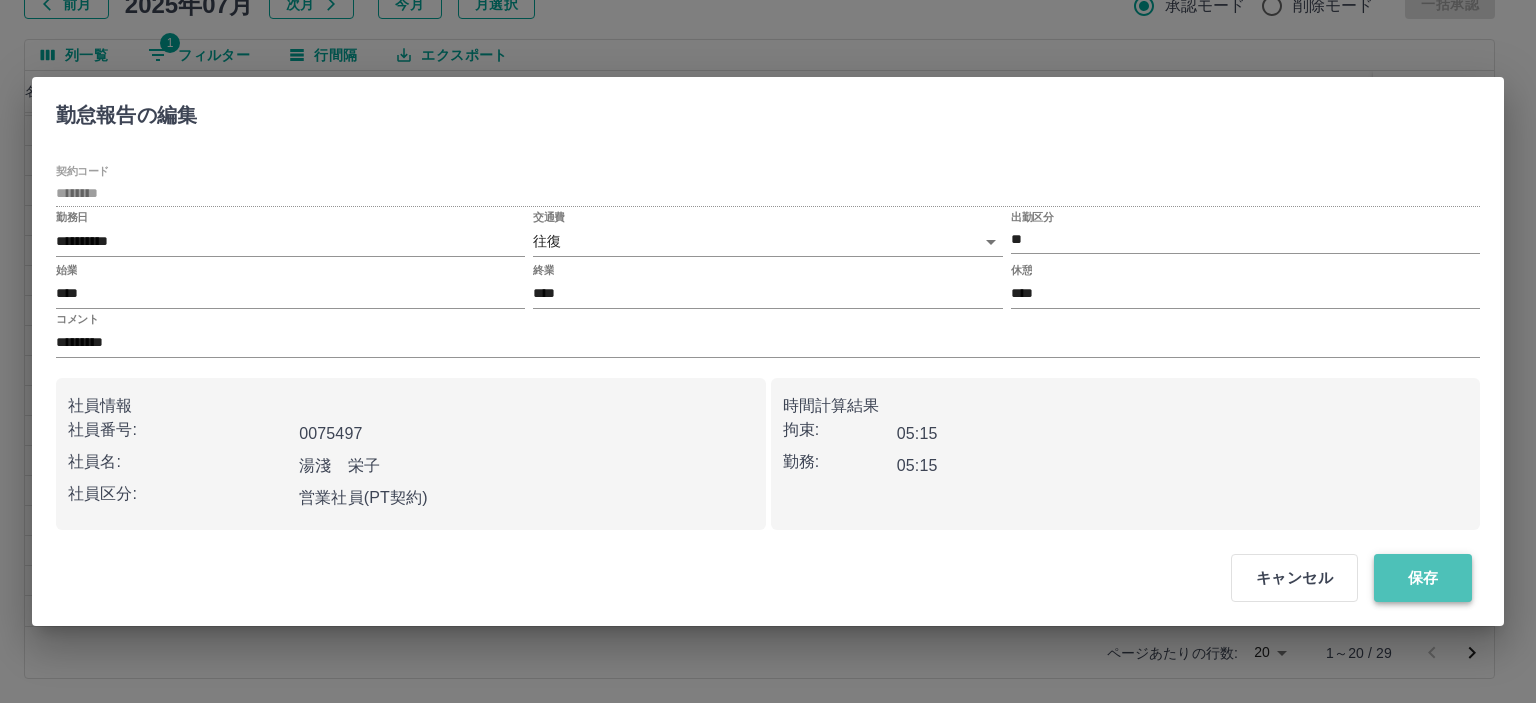 click on "保存" at bounding box center (1423, 578) 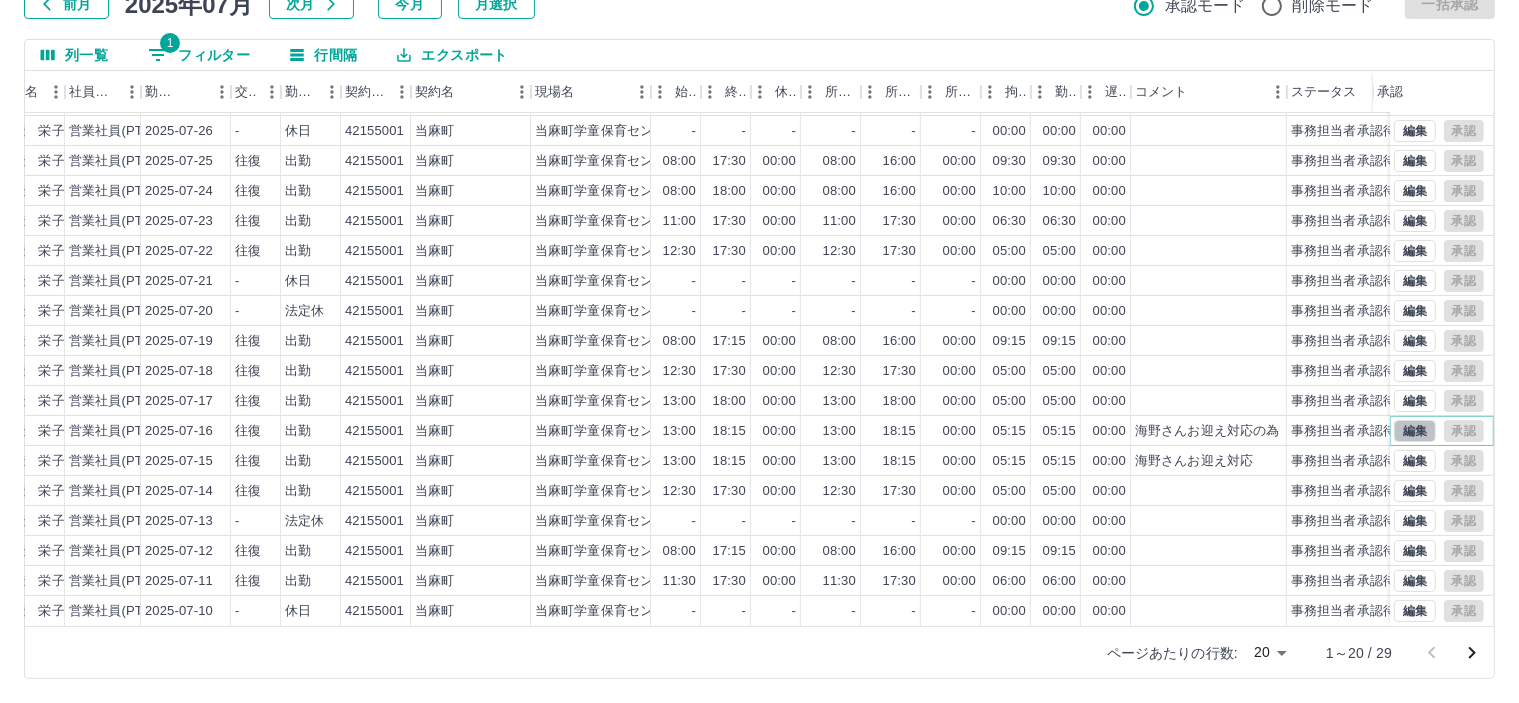 click on "編集" at bounding box center (1415, 431) 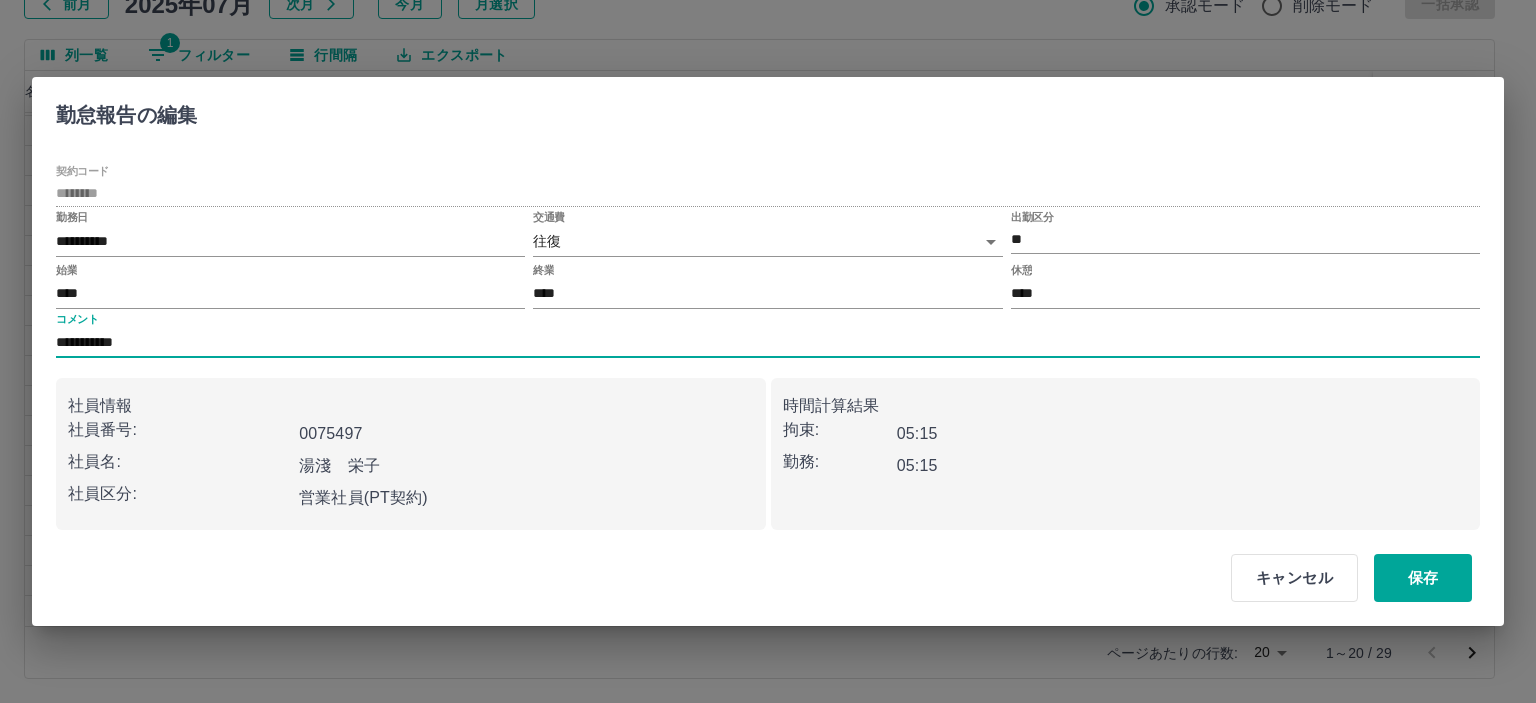 click on "**********" at bounding box center (768, 343) 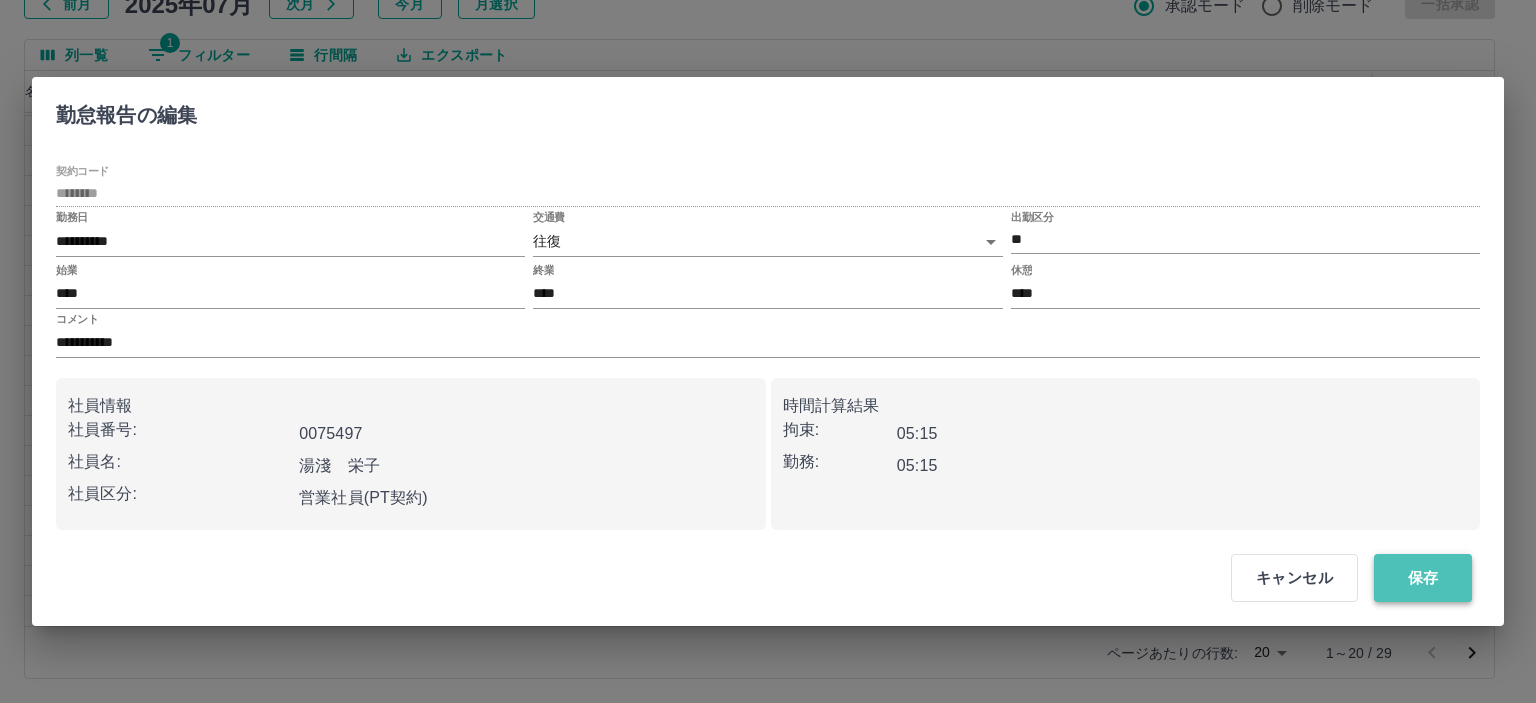 click on "保存" at bounding box center (1423, 578) 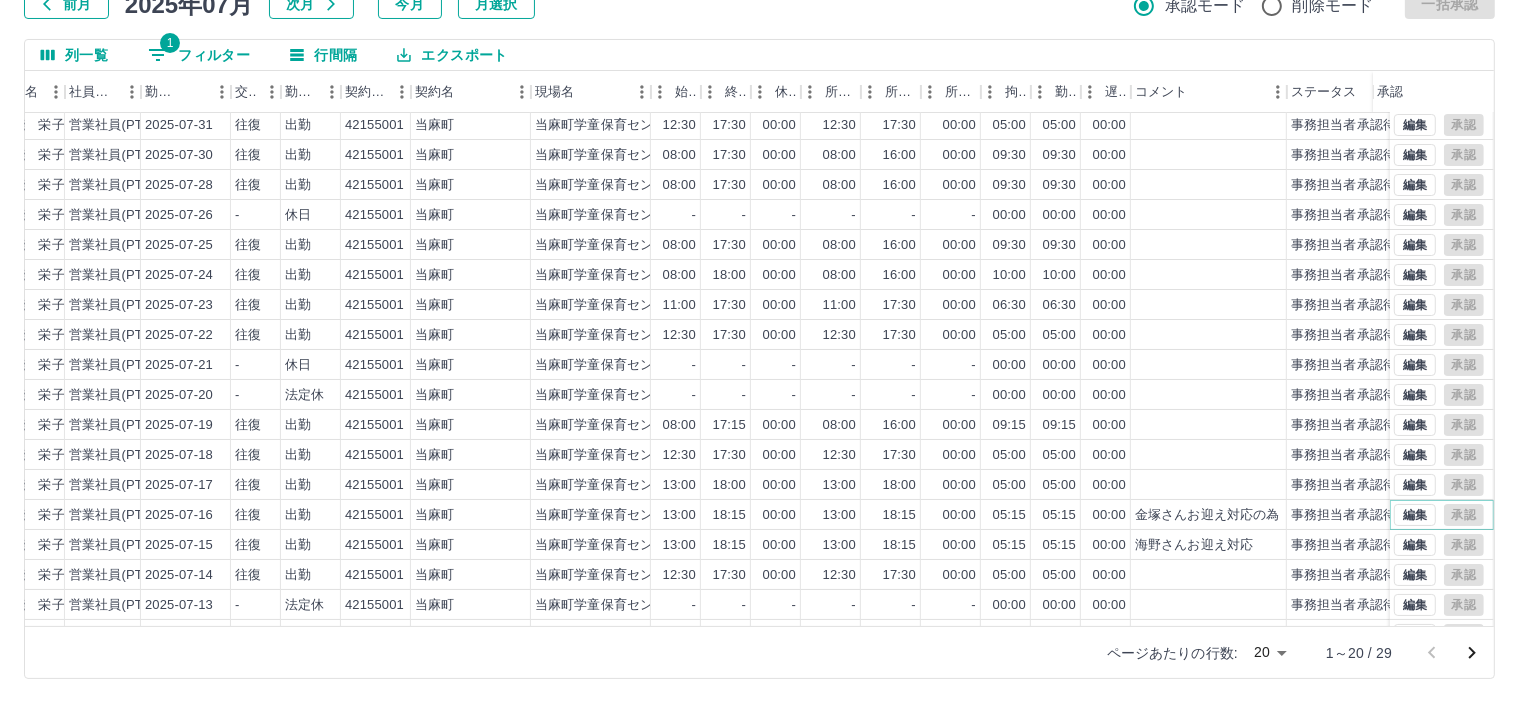 scroll, scrollTop: 0, scrollLeft: 260, axis: horizontal 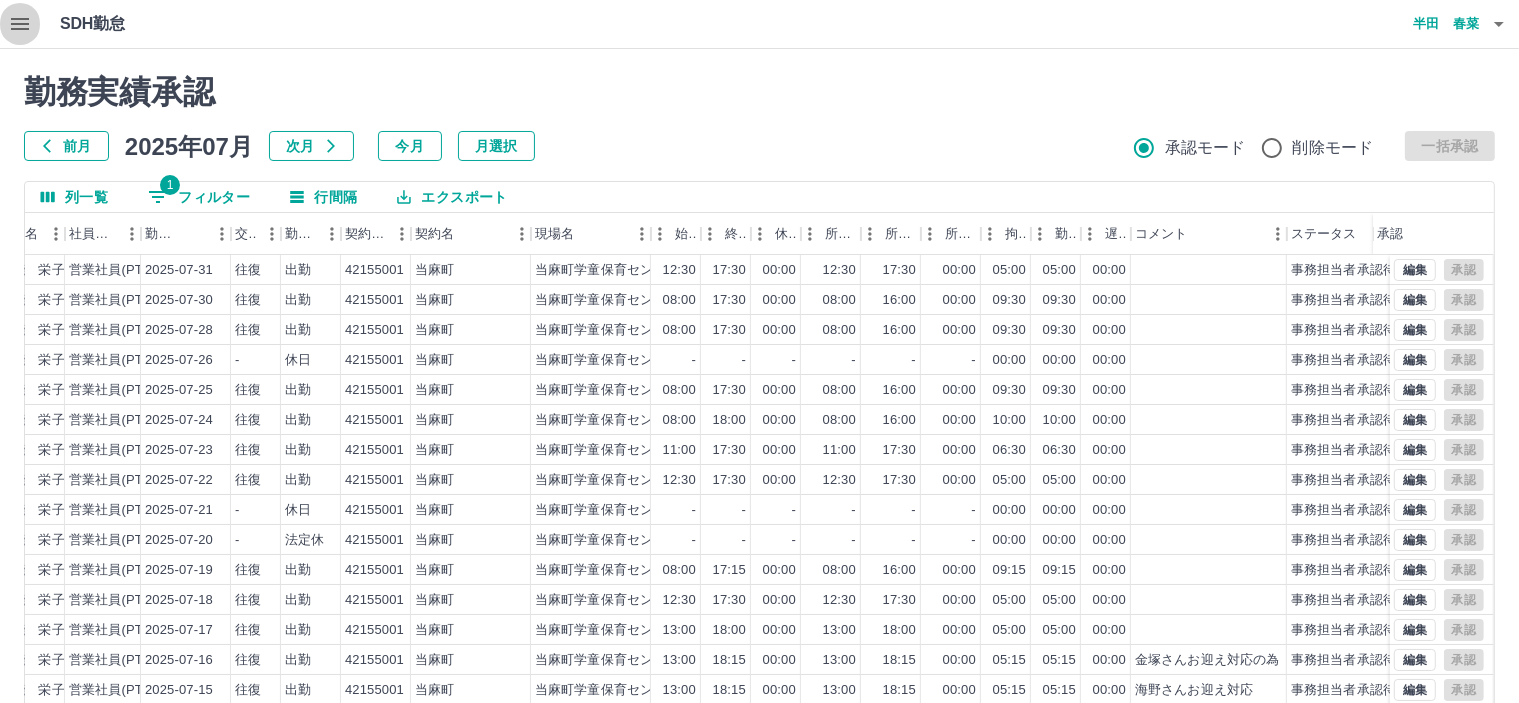 click 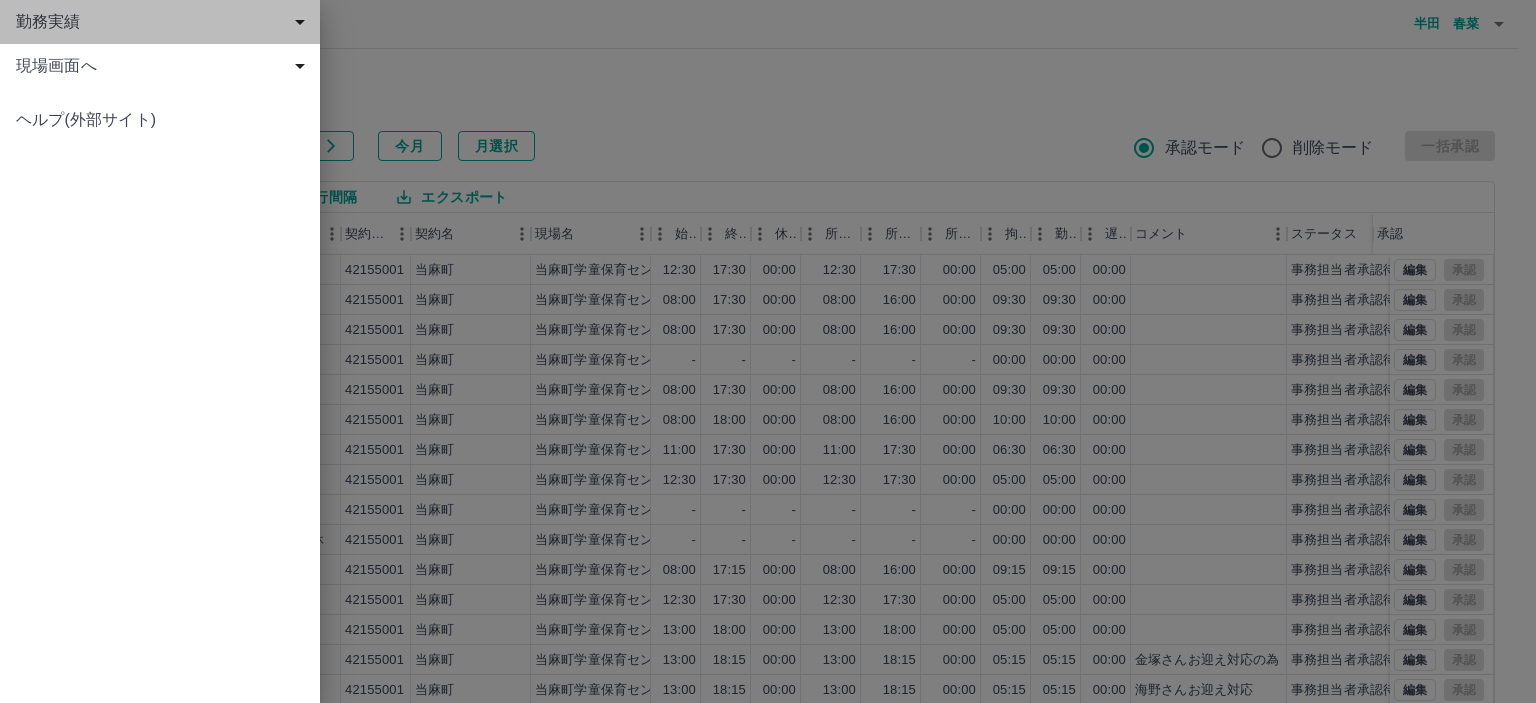click on "勤務実績" at bounding box center [164, 22] 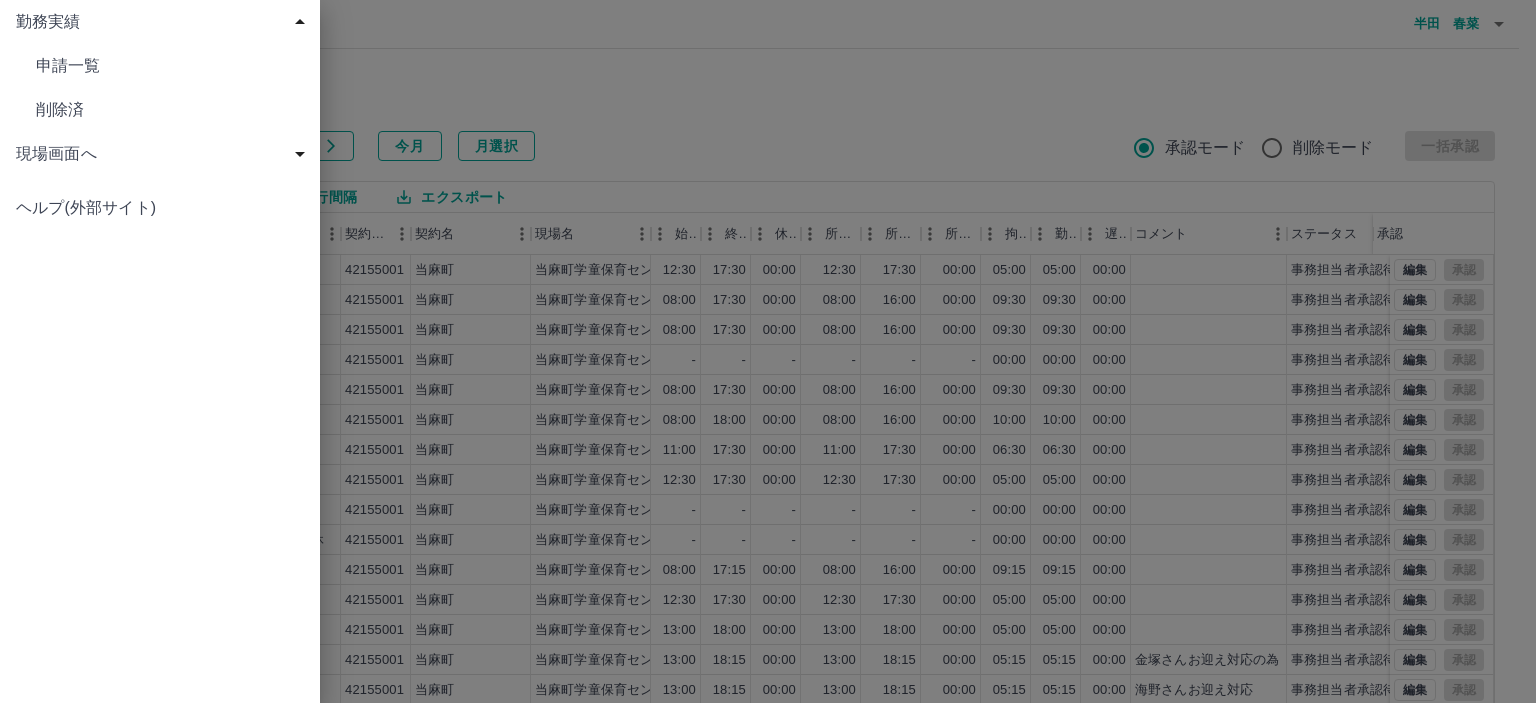 click at bounding box center (768, 351) 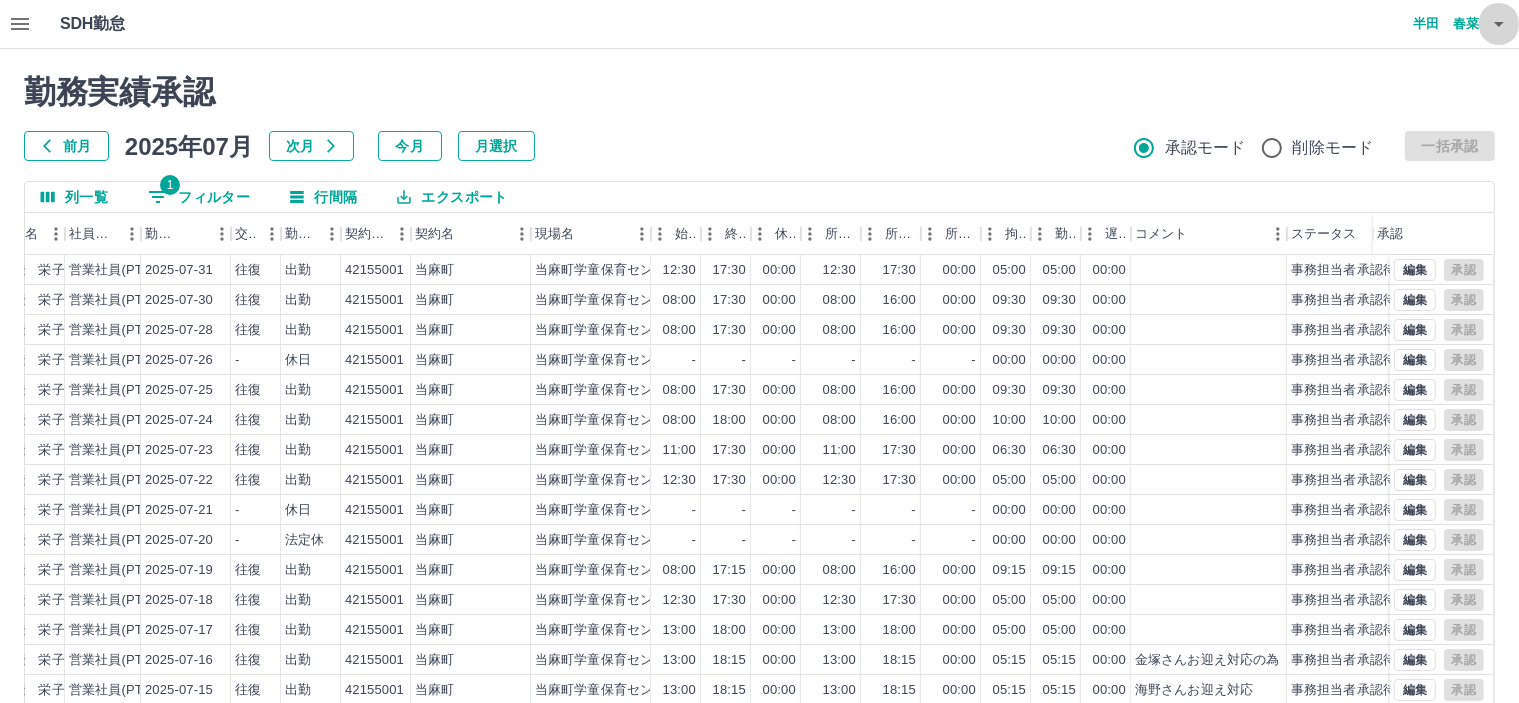click at bounding box center [1499, 24] 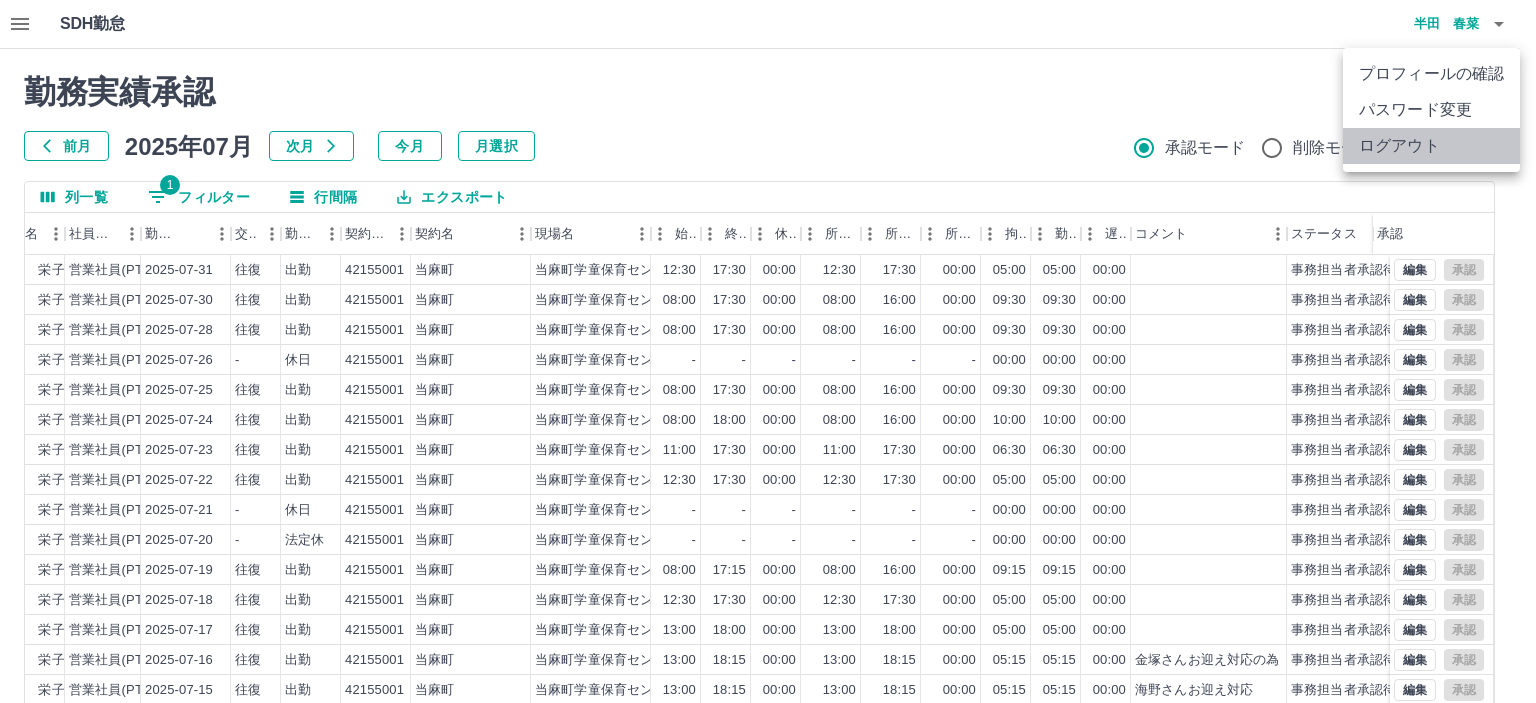 click on "ログアウト" at bounding box center (1431, 146) 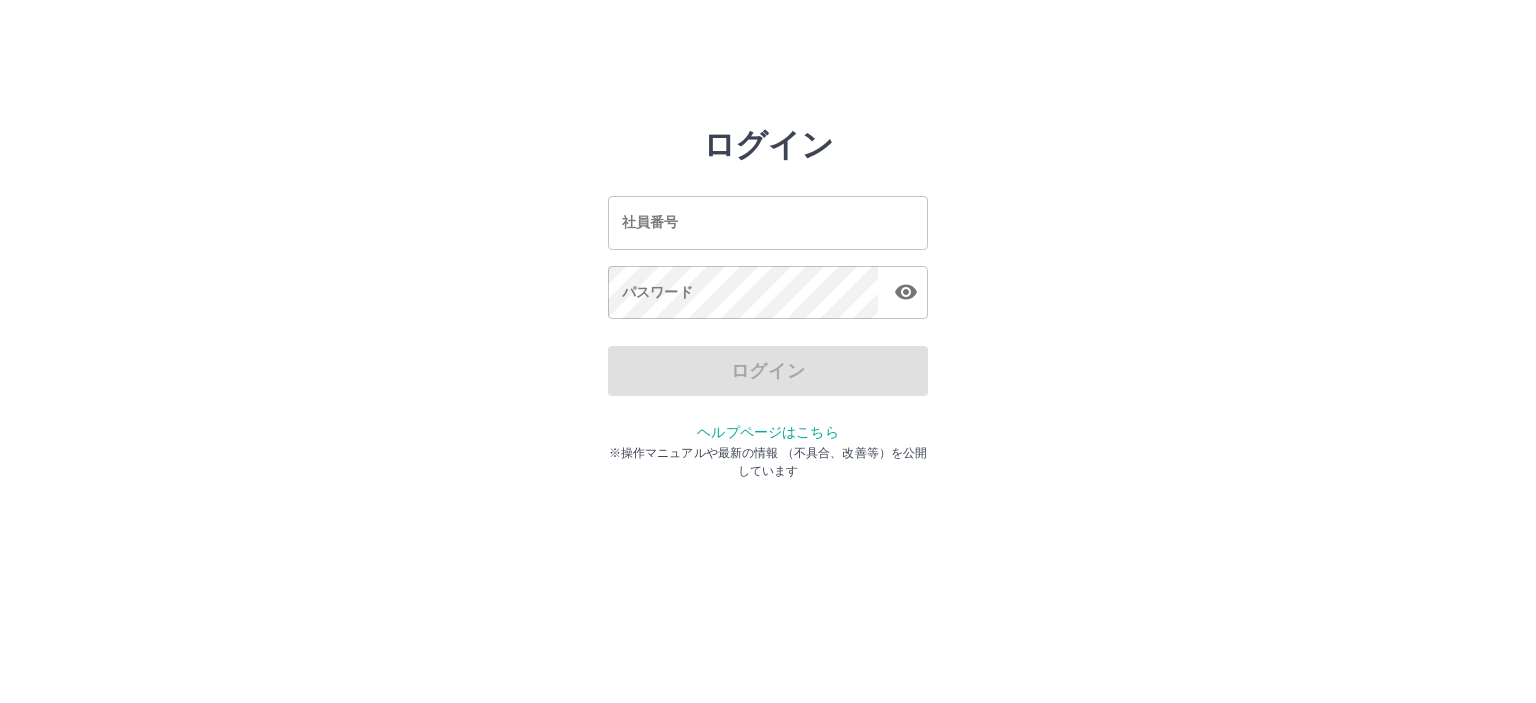 scroll, scrollTop: 0, scrollLeft: 0, axis: both 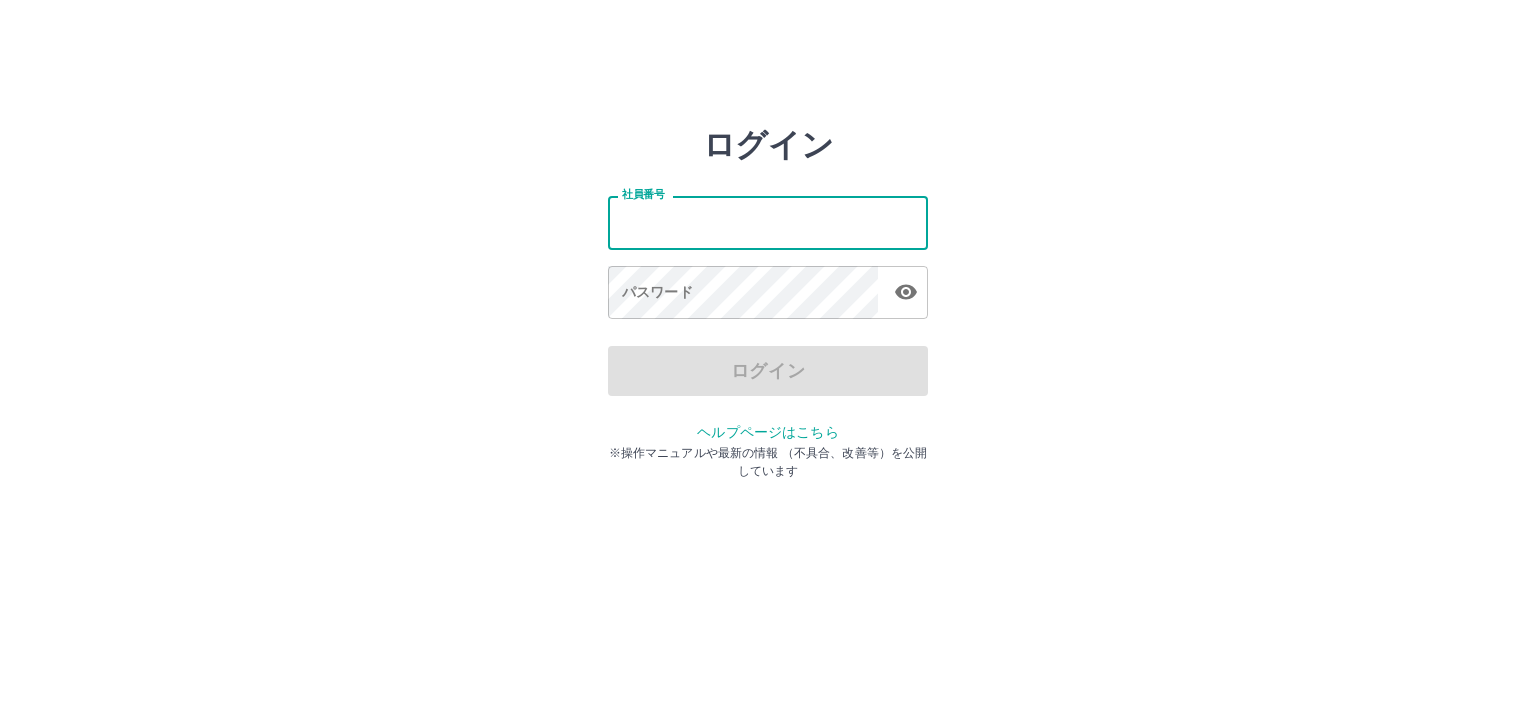 click on "社員番号" at bounding box center (768, 222) 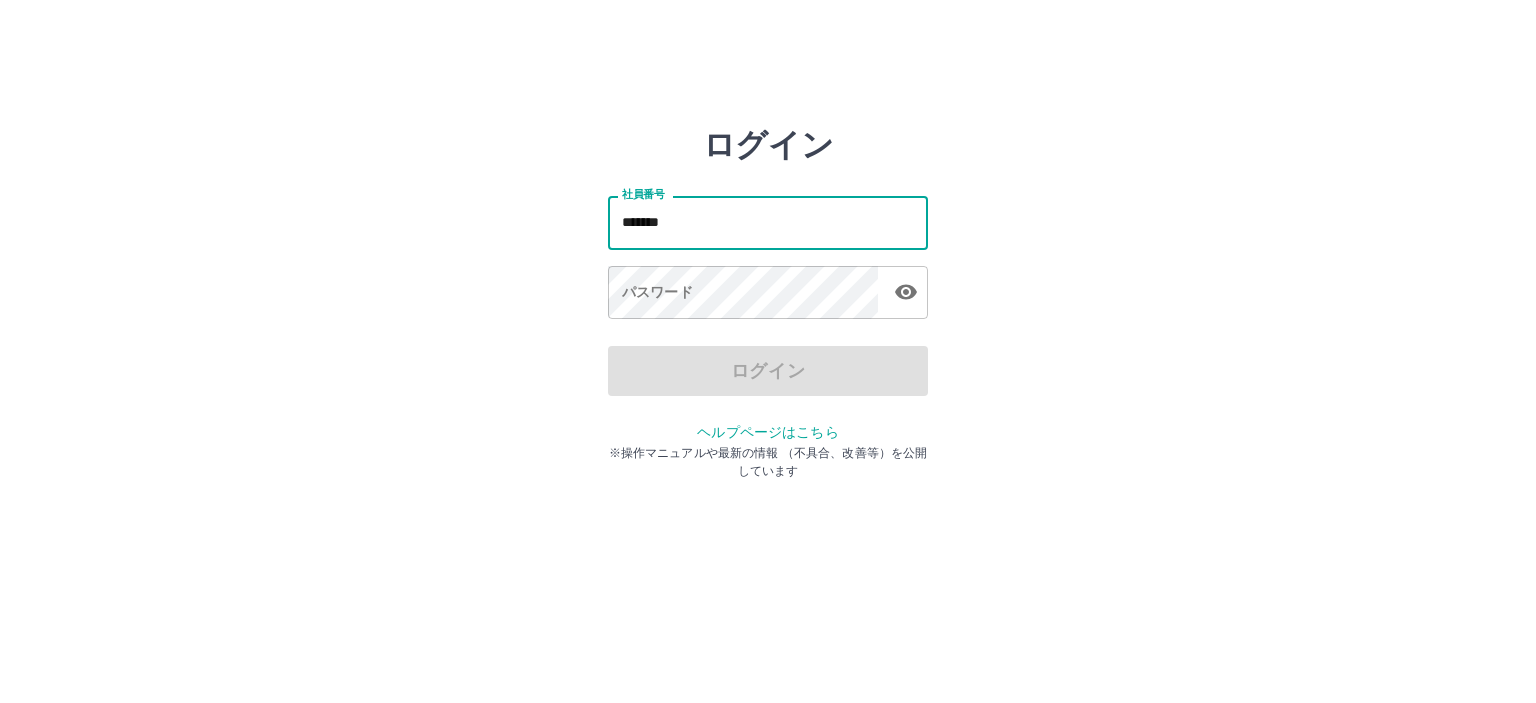 type on "*******" 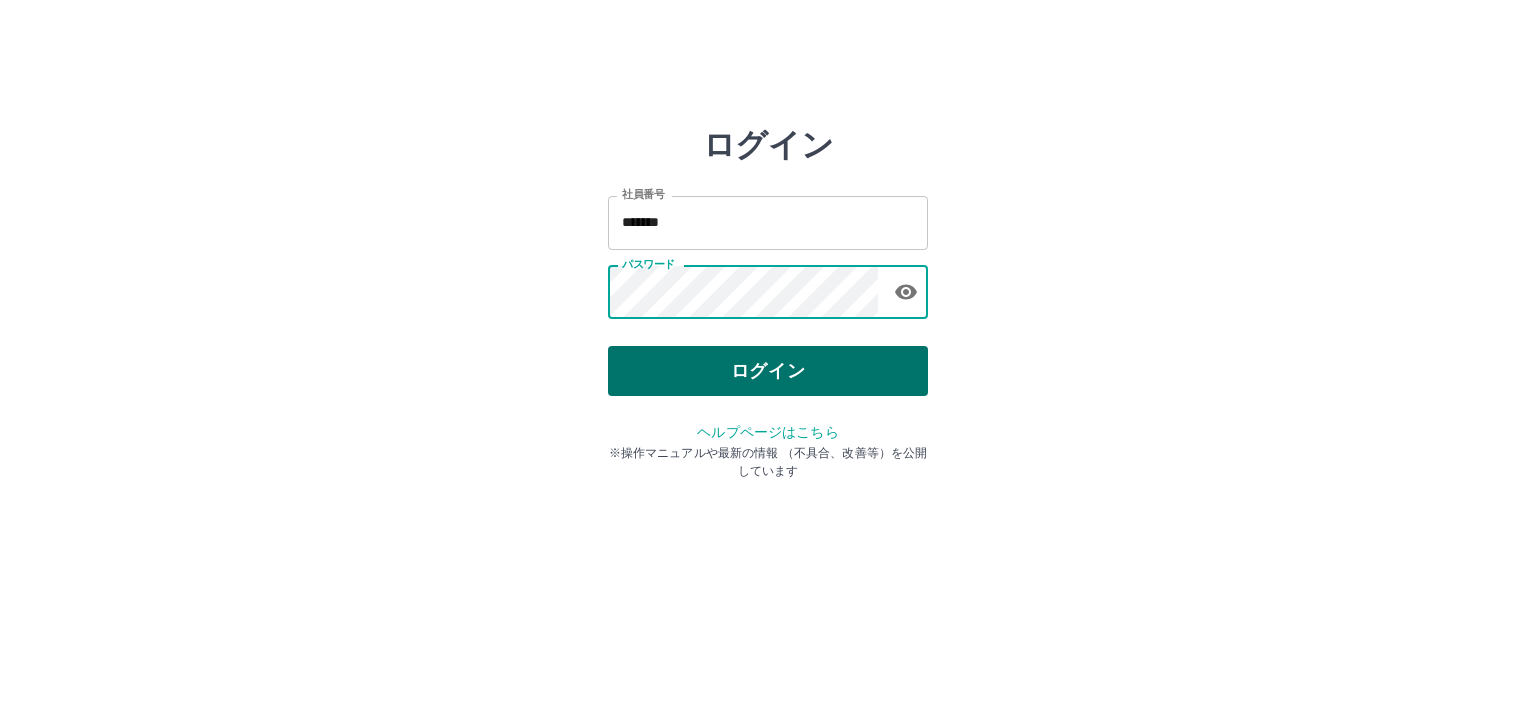 click on "ログイン" at bounding box center (768, 371) 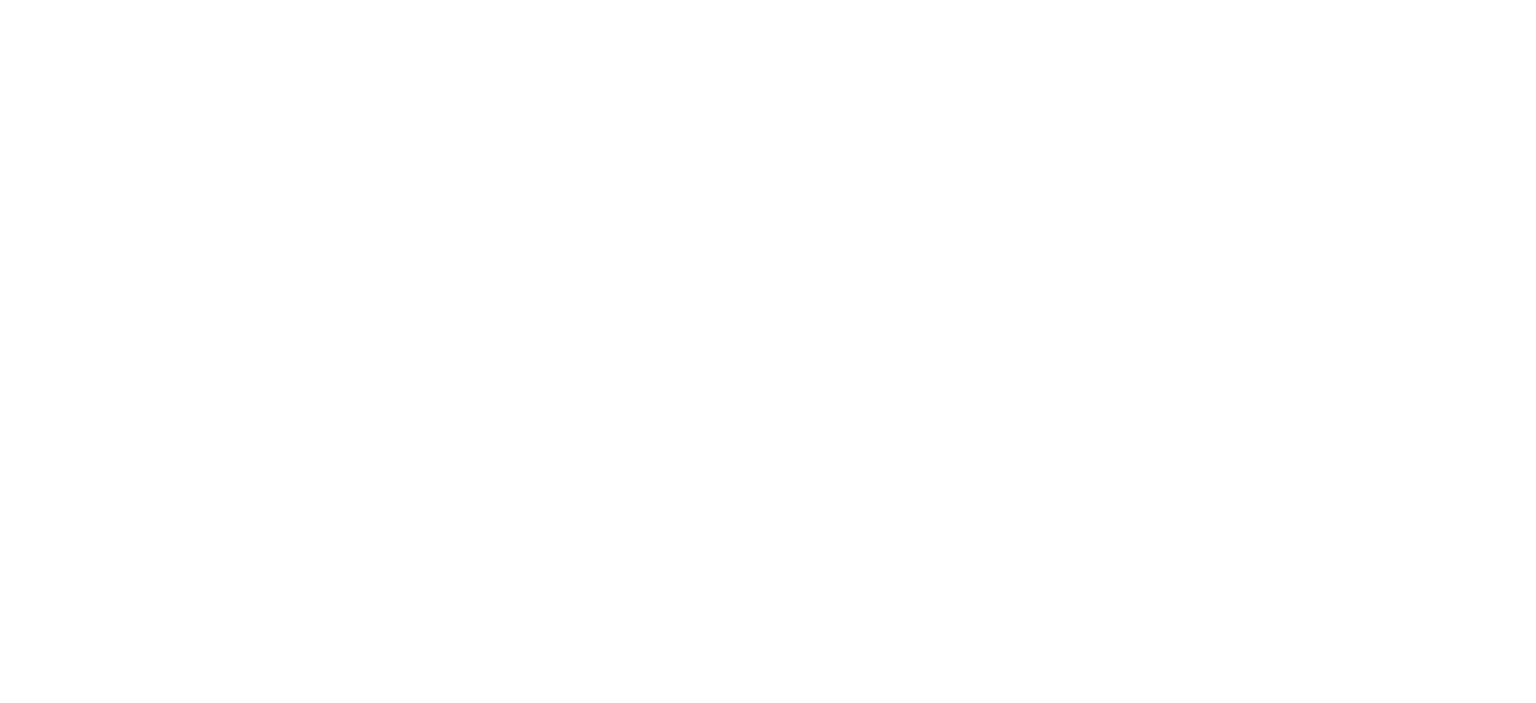 scroll, scrollTop: 0, scrollLeft: 0, axis: both 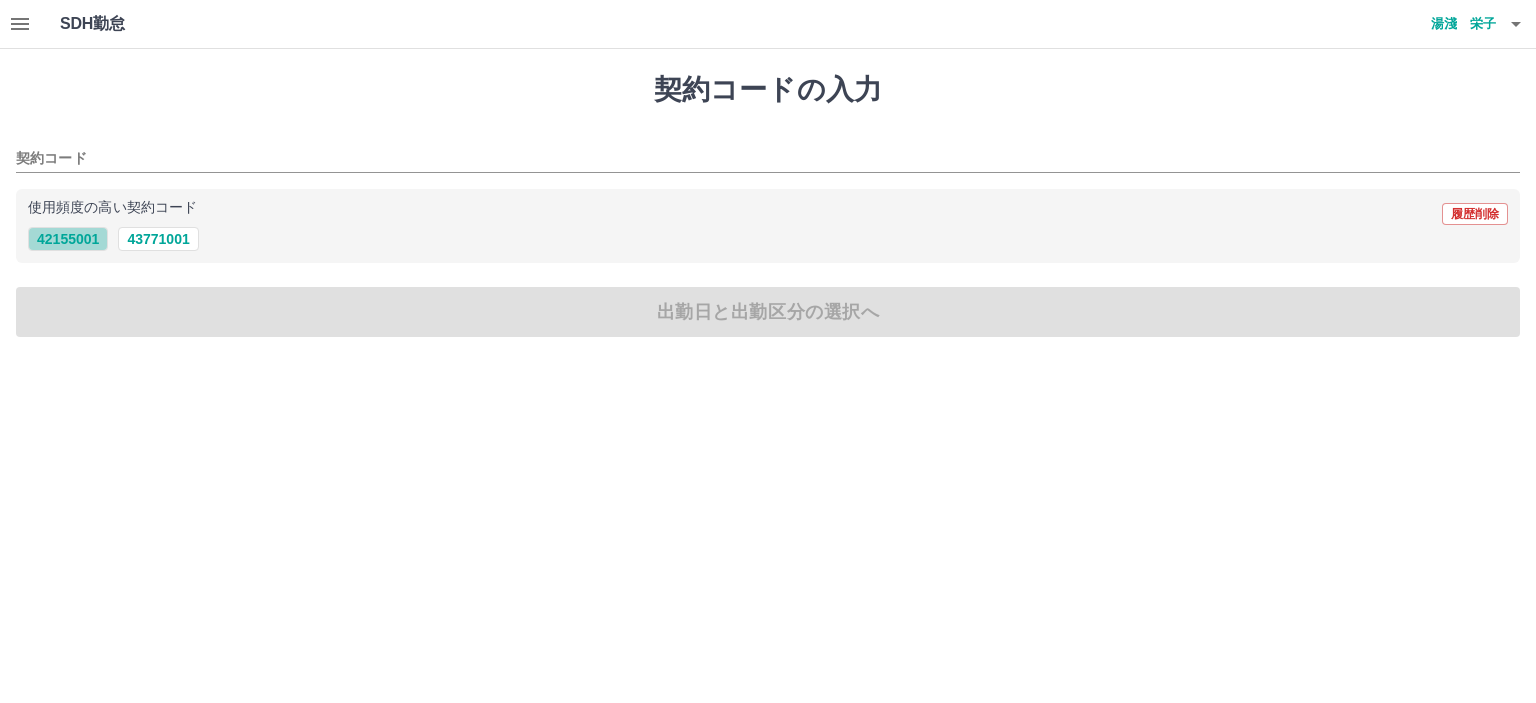 click on "42155001" at bounding box center [68, 239] 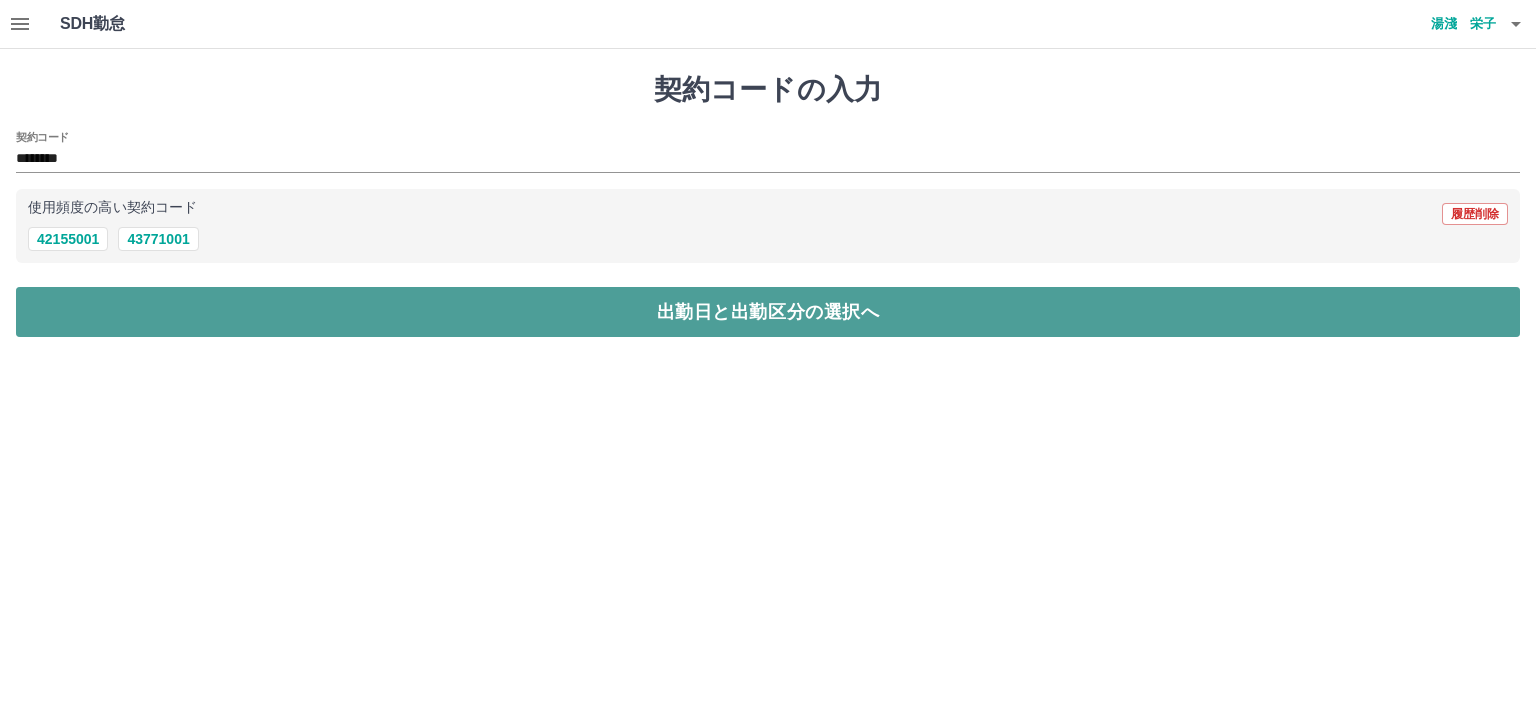 click on "出勤日と出勤区分の選択へ" at bounding box center (768, 312) 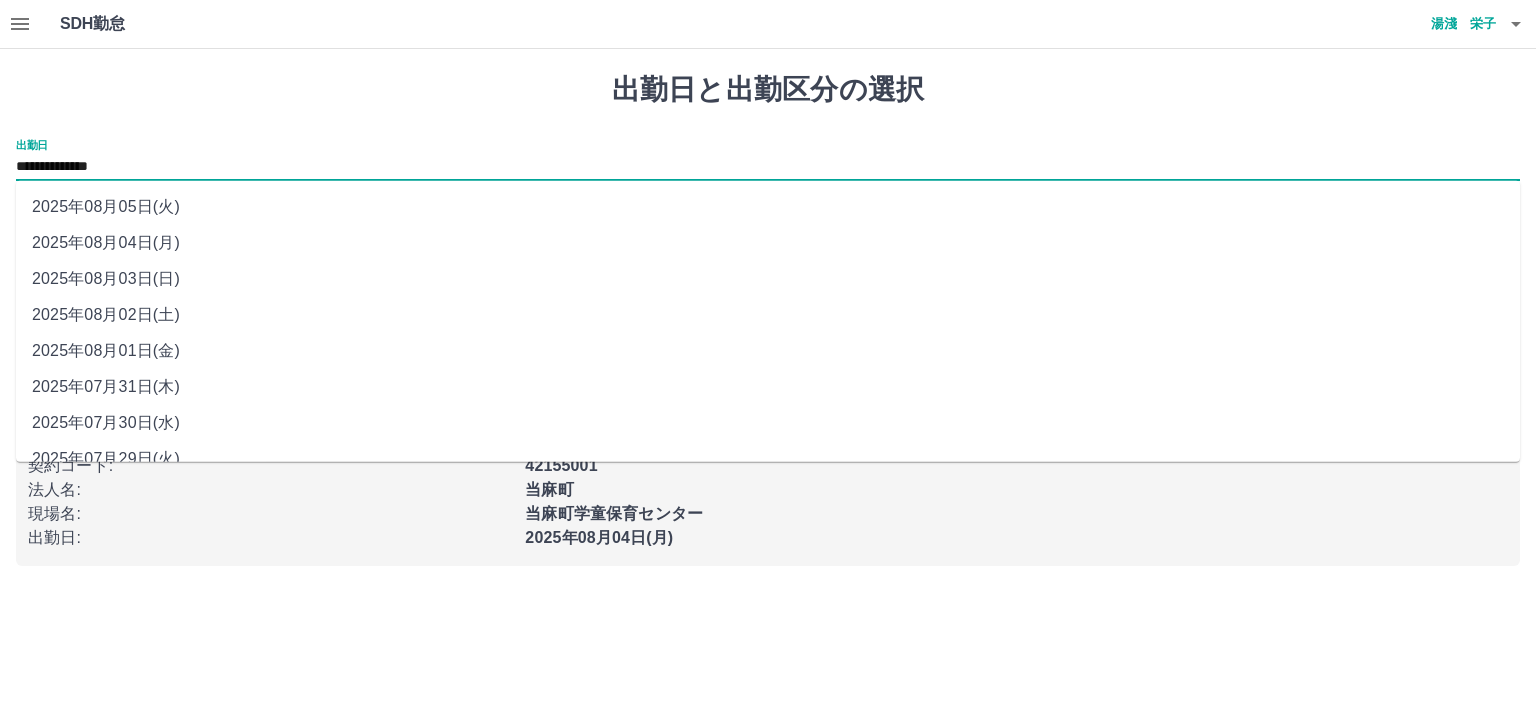 click on "**********" at bounding box center [768, 167] 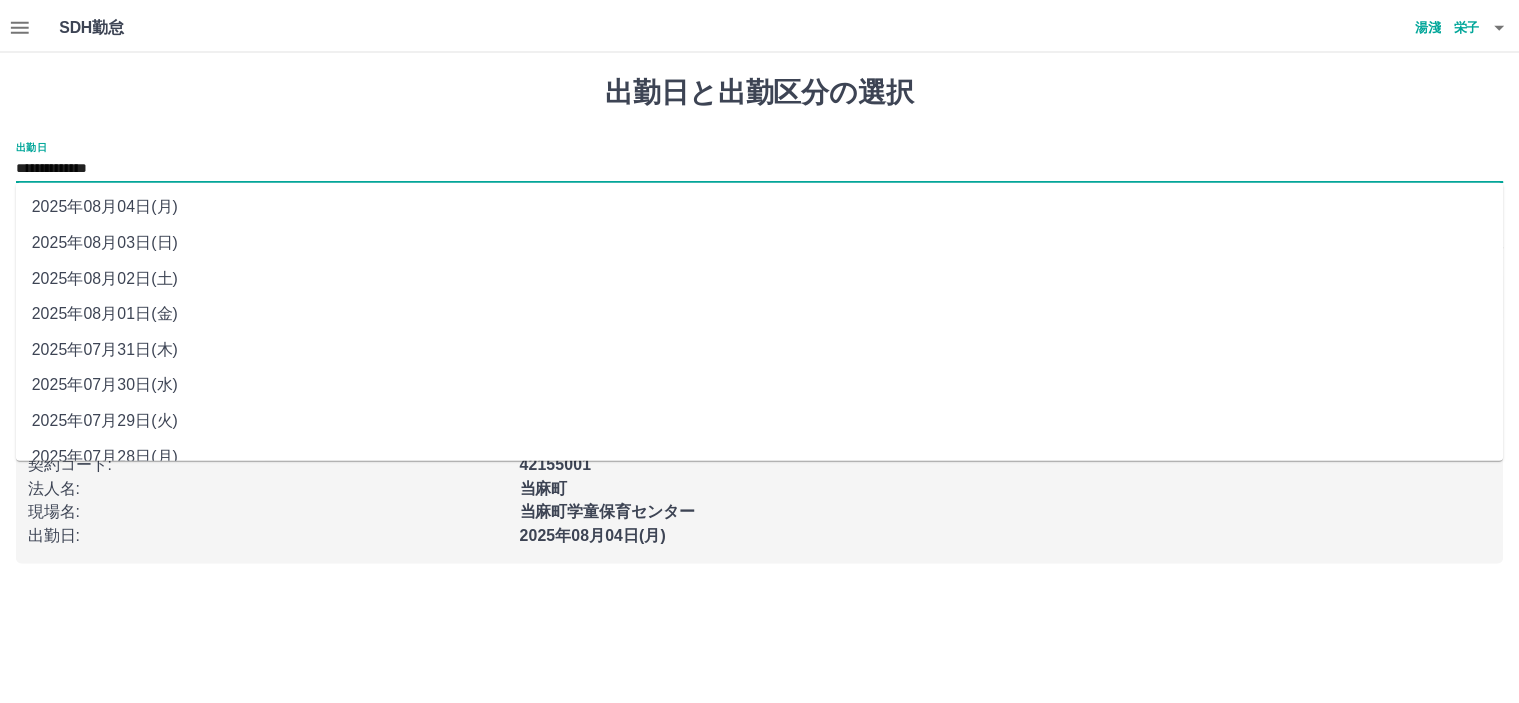 scroll, scrollTop: 58, scrollLeft: 0, axis: vertical 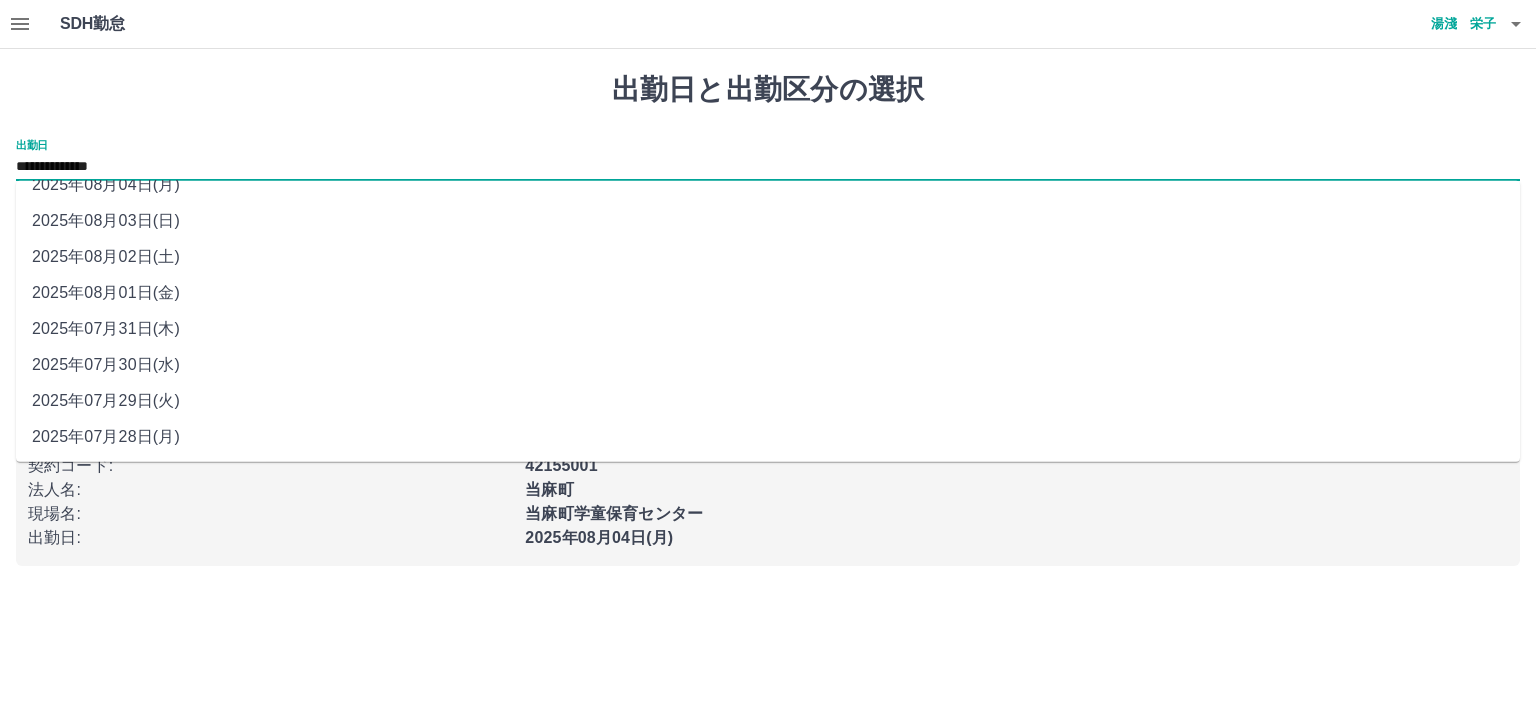 click on "2025年07月29日(火)" at bounding box center (768, 401) 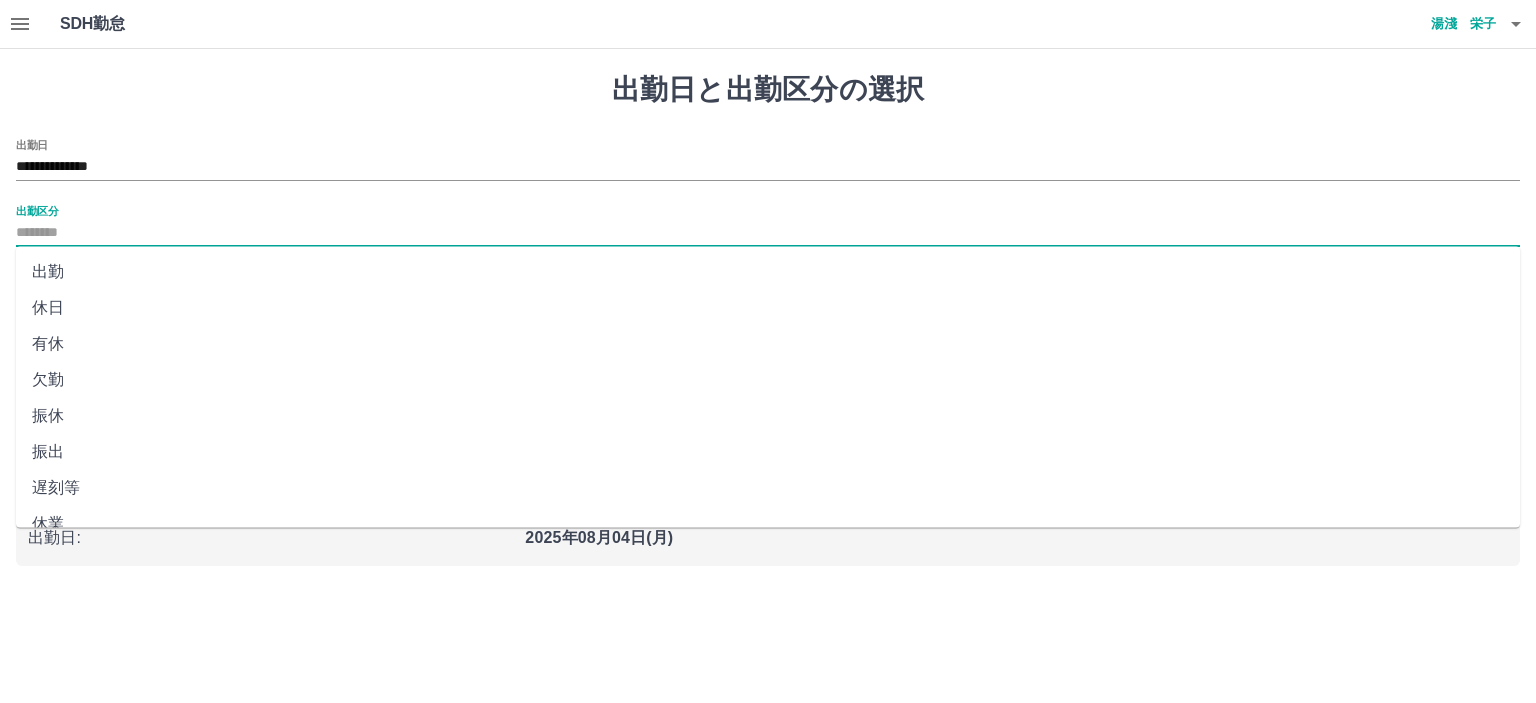 click on "出勤区分" at bounding box center [768, 233] 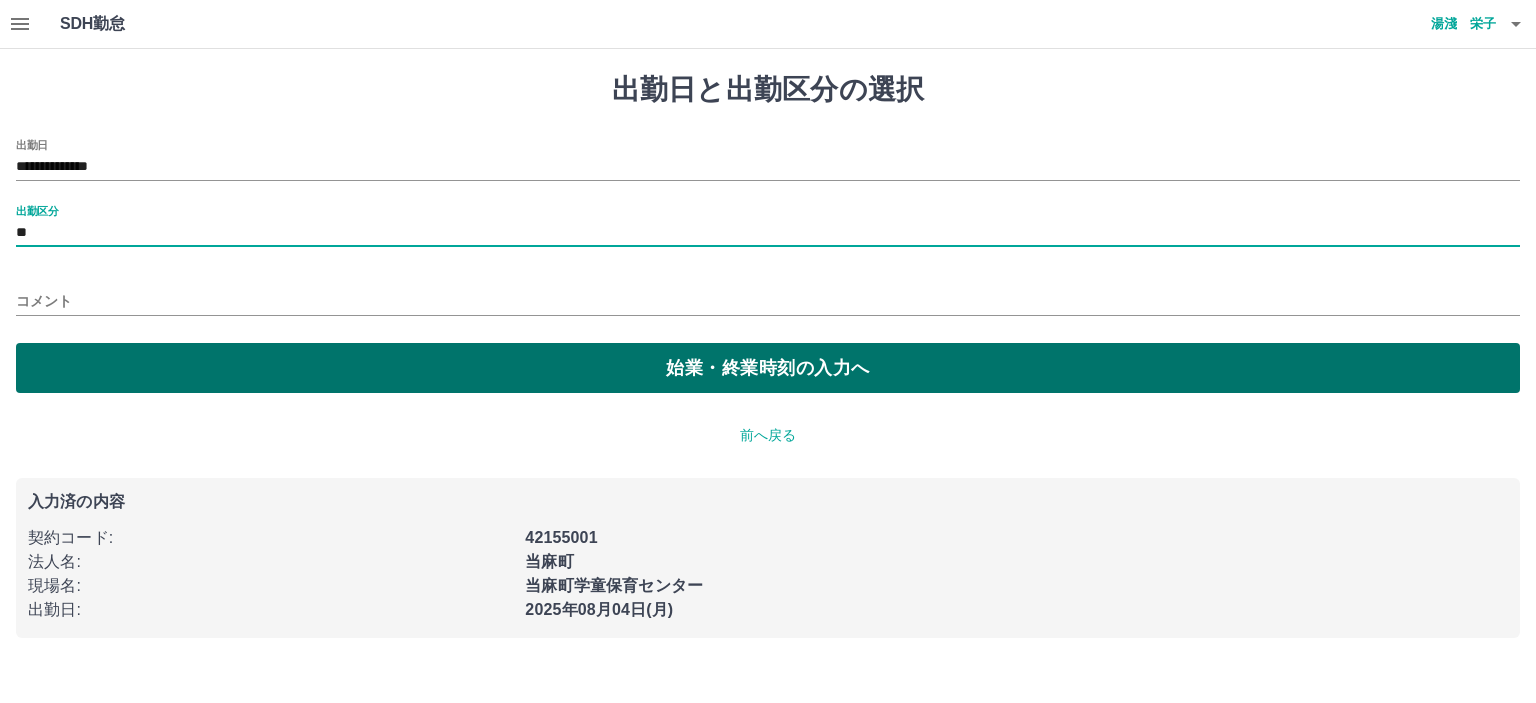 click on "始業・終業時刻の入力へ" at bounding box center (768, 368) 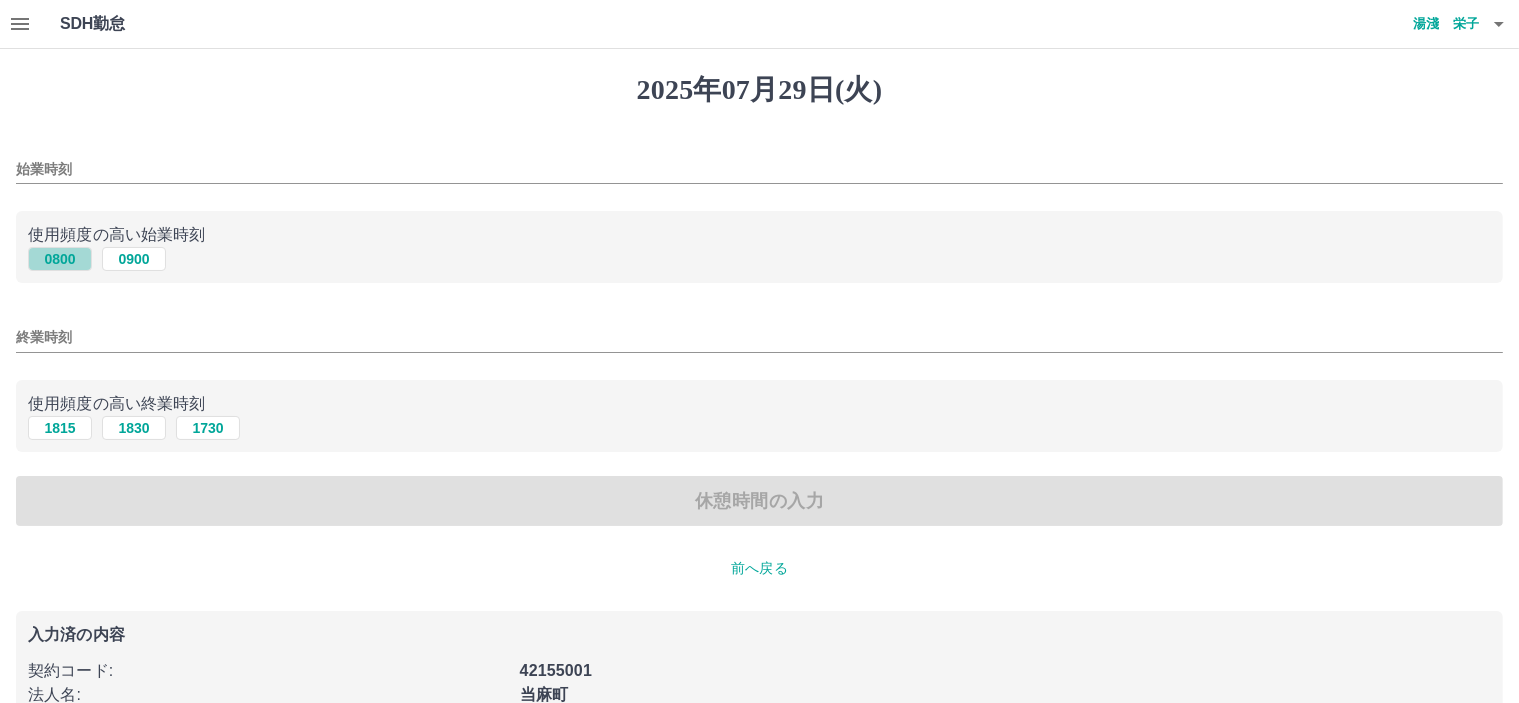 click on "0800" at bounding box center (60, 259) 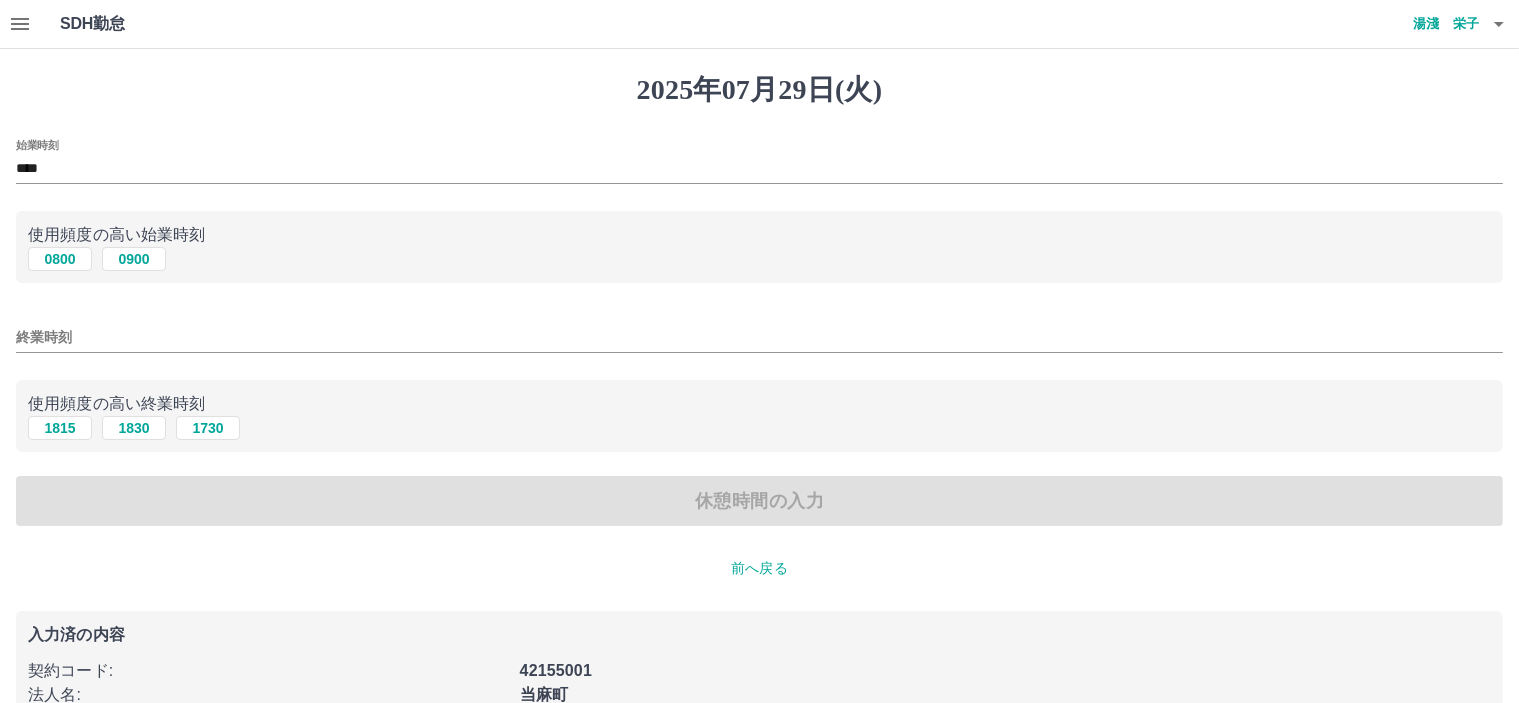 click on "終業時刻" at bounding box center (759, 337) 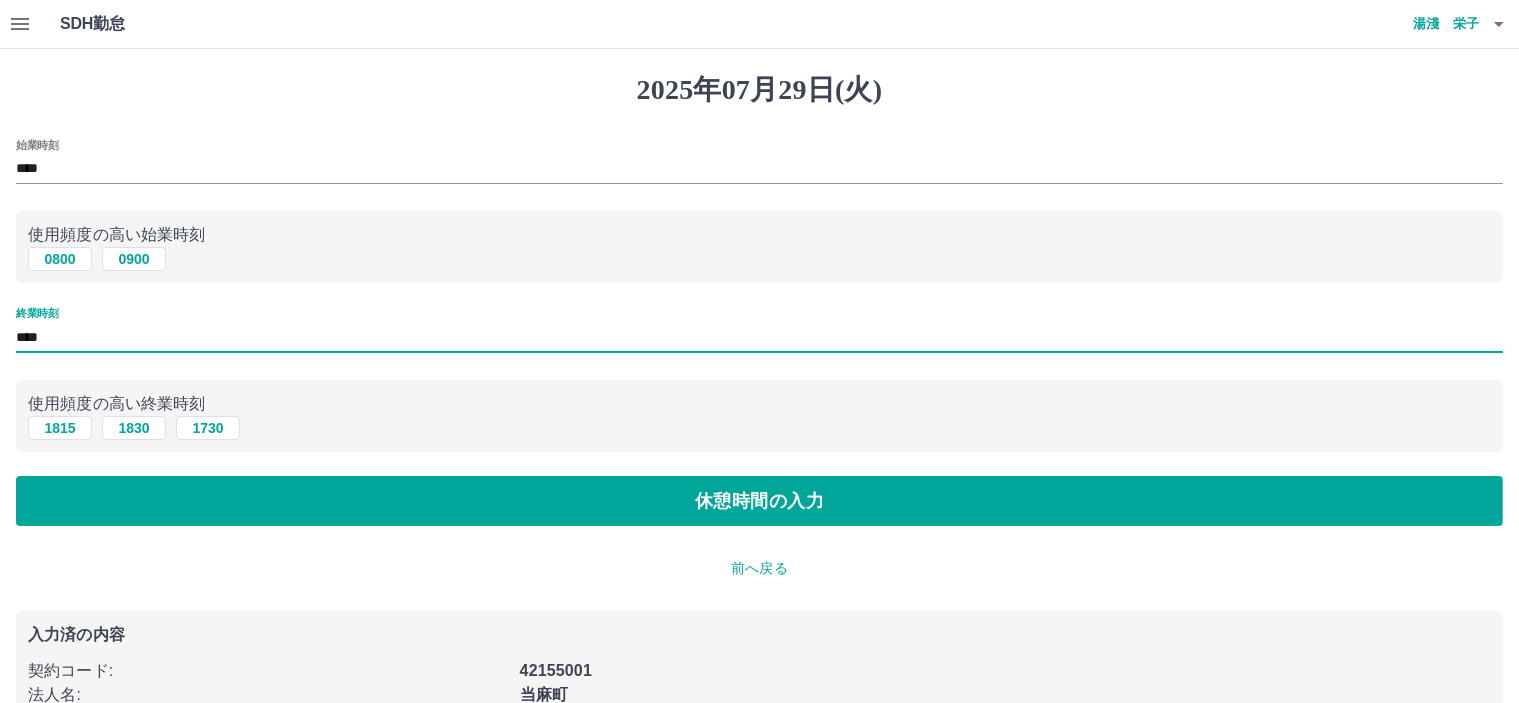 type on "****" 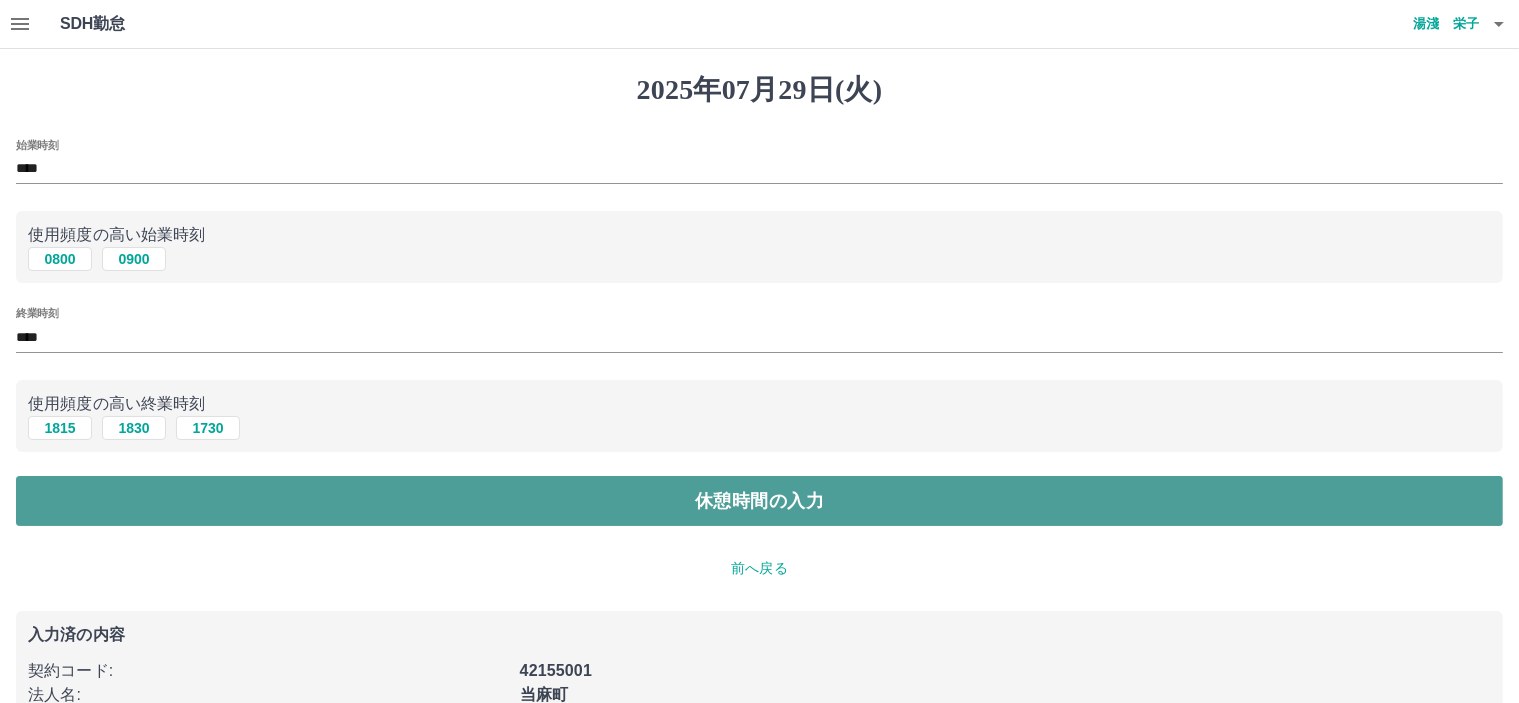 click on "休憩時間の入力" at bounding box center (759, 501) 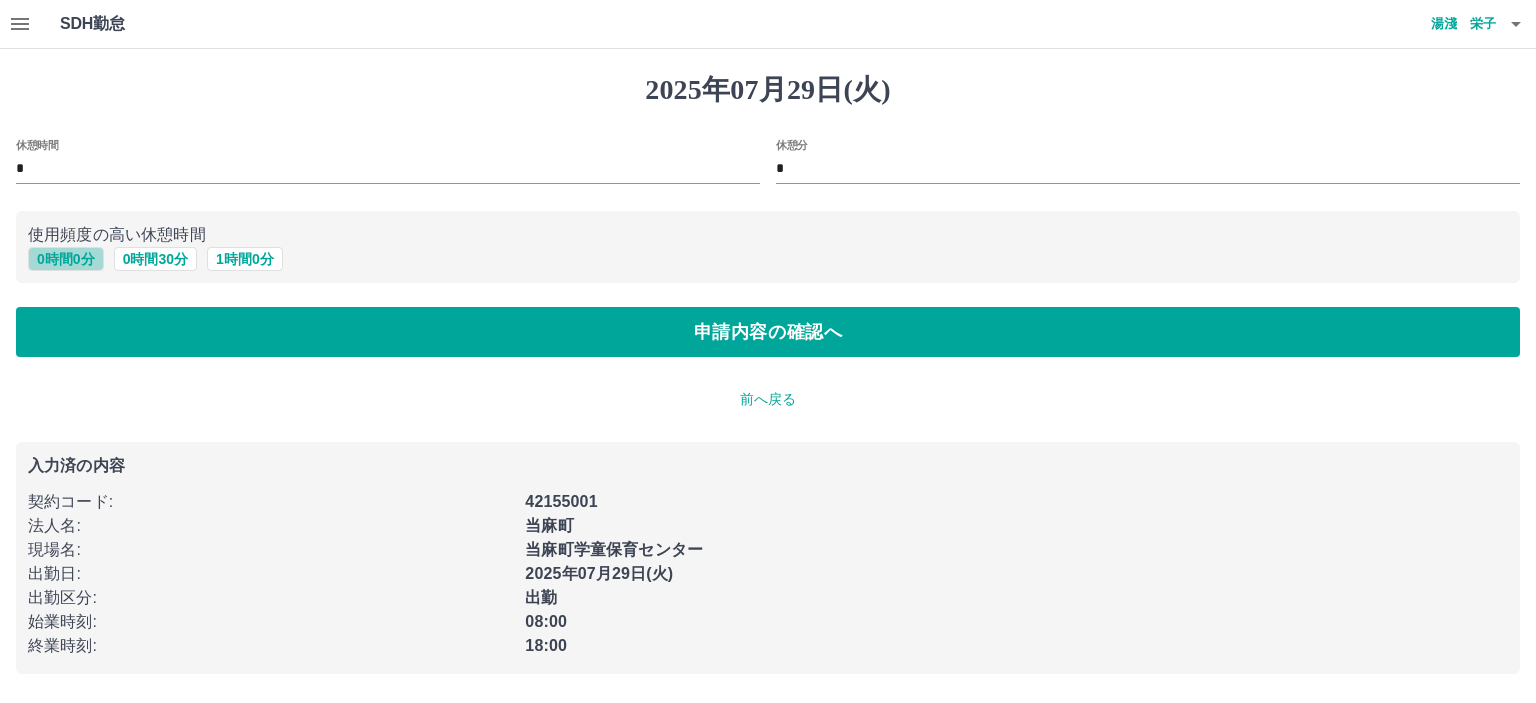 click on "0 時間 0 分" at bounding box center (66, 259) 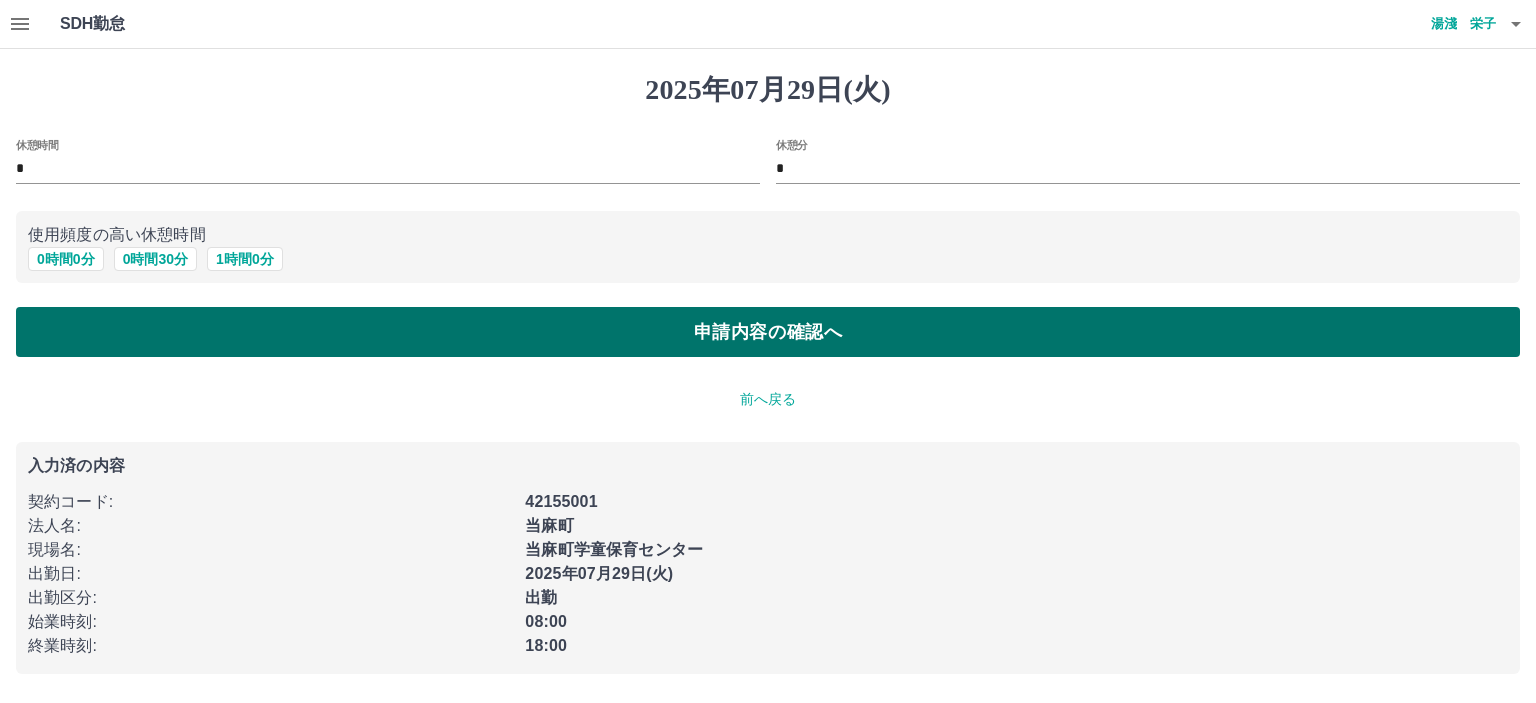 click on "申請内容の確認へ" at bounding box center (768, 332) 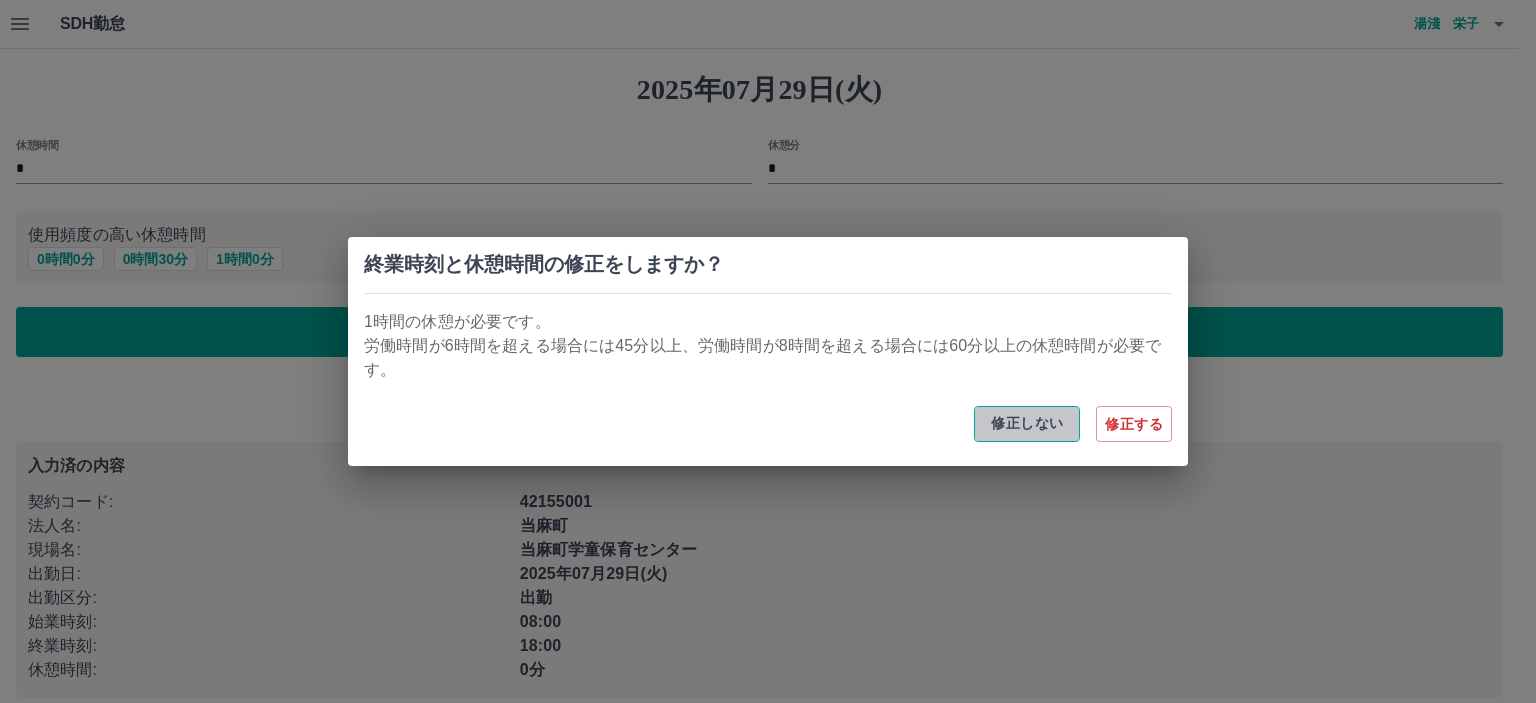 click on "修正しない" at bounding box center (1027, 424) 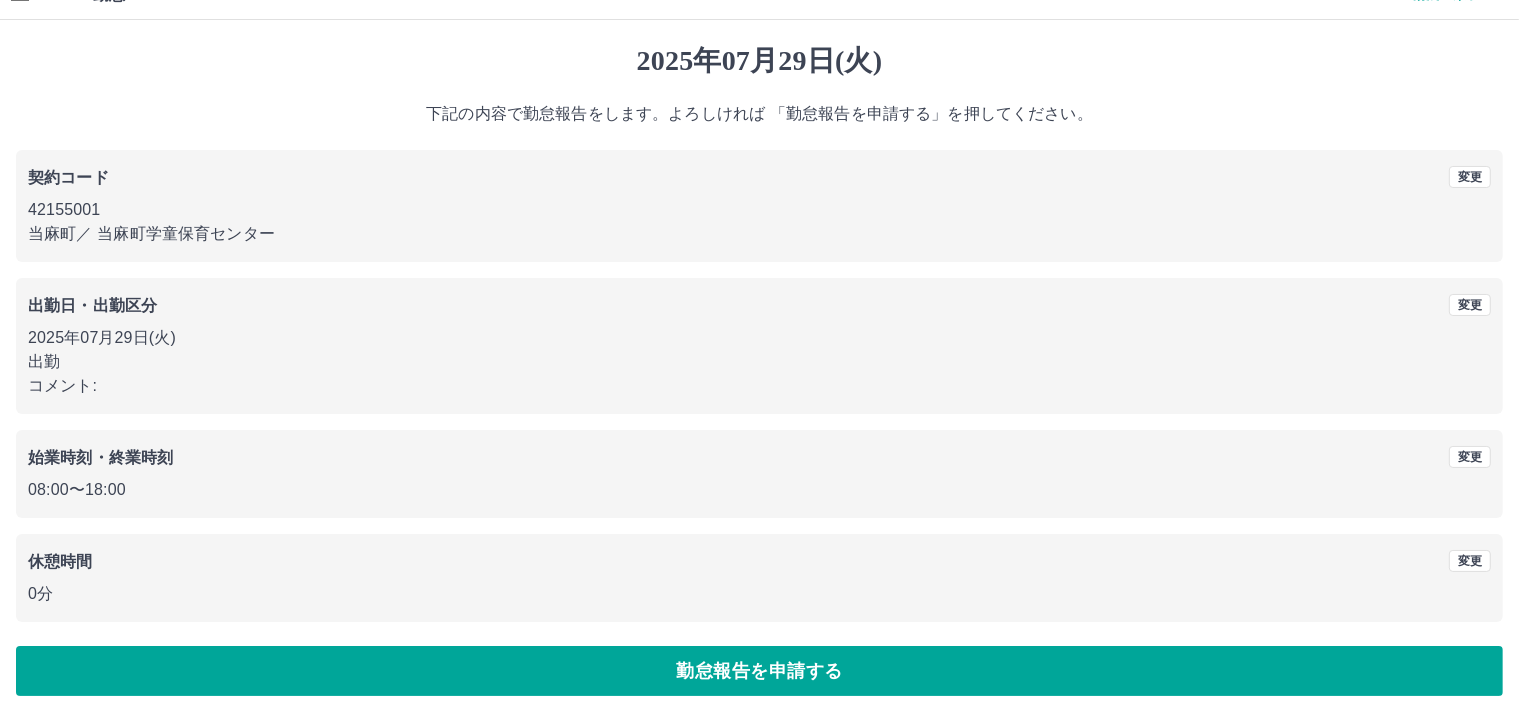 scroll, scrollTop: 45, scrollLeft: 0, axis: vertical 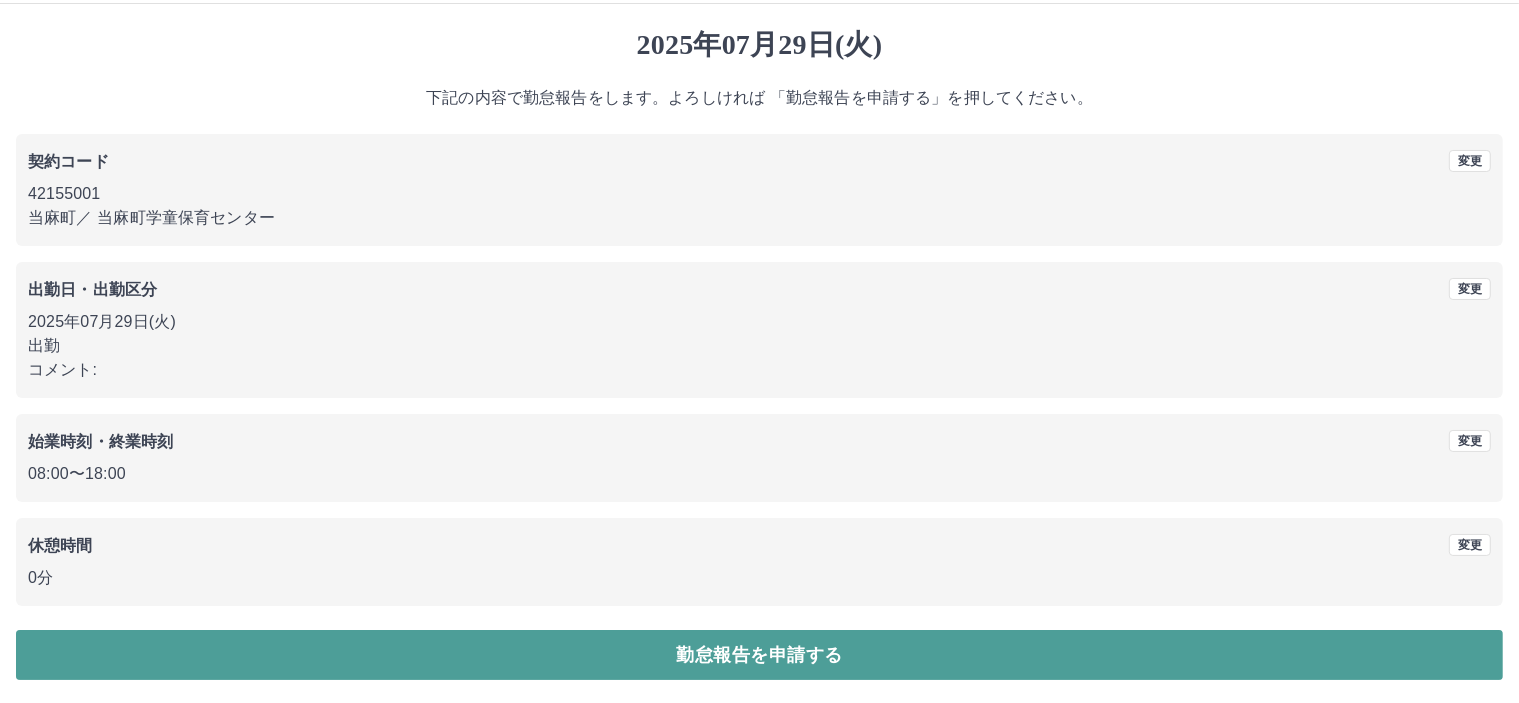 click on "勤怠報告を申請する" at bounding box center (759, 655) 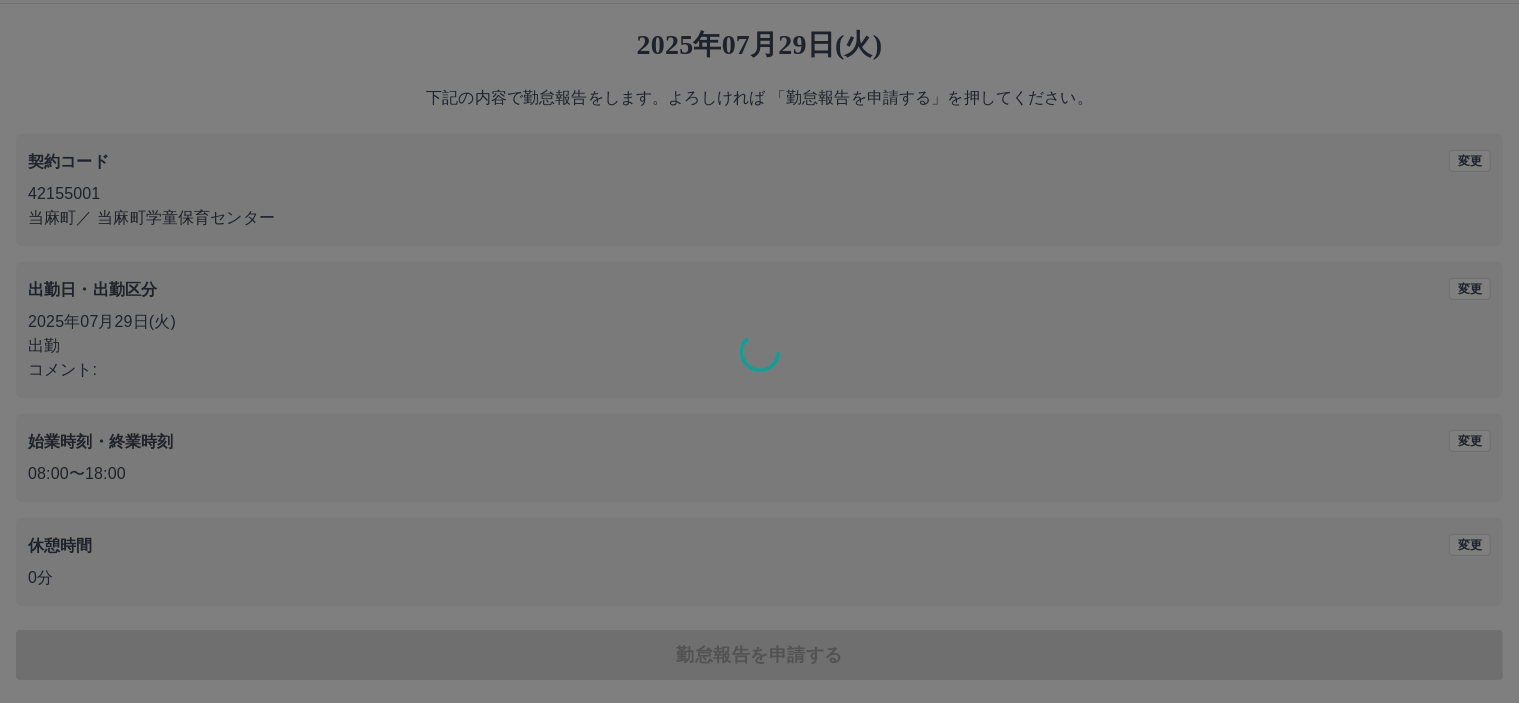 scroll, scrollTop: 0, scrollLeft: 0, axis: both 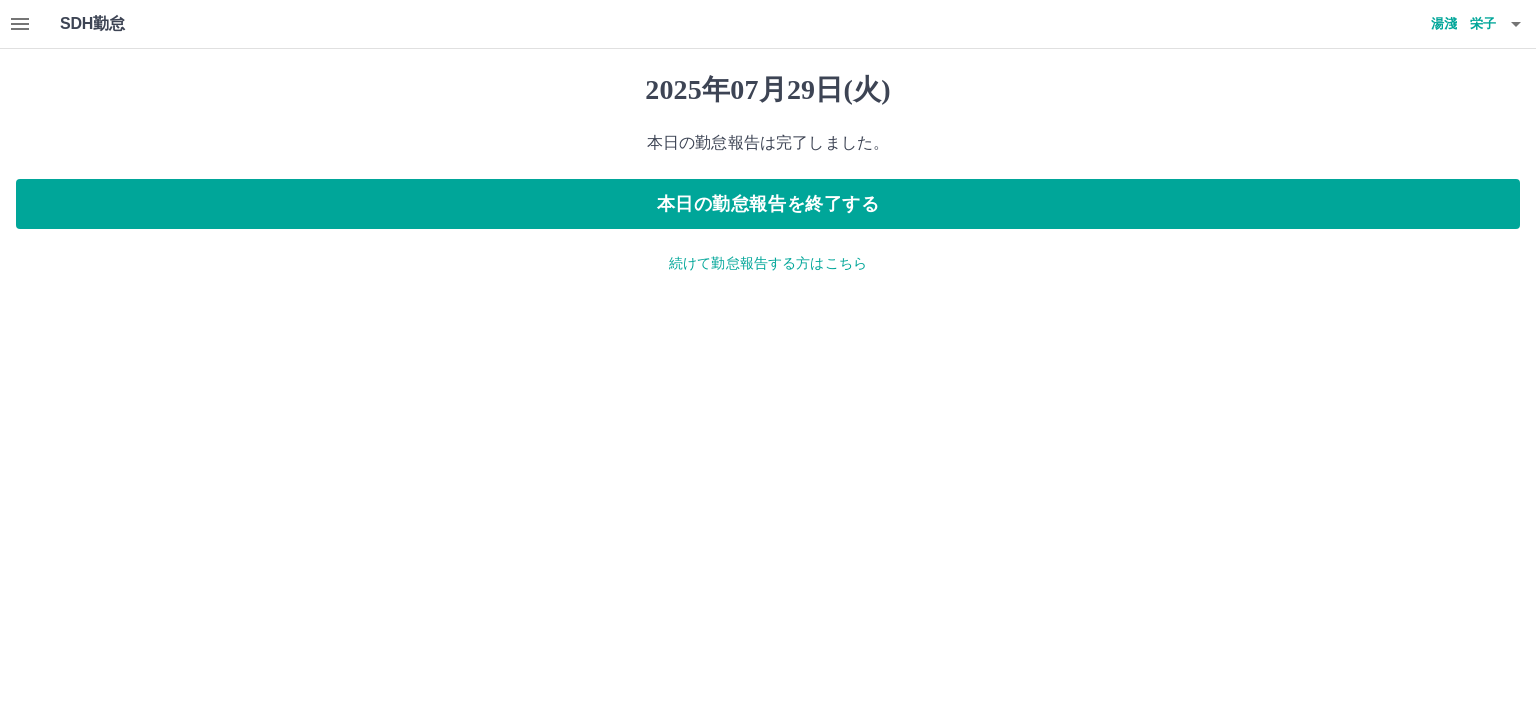 click on "湯淺　栄子" at bounding box center (1436, 24) 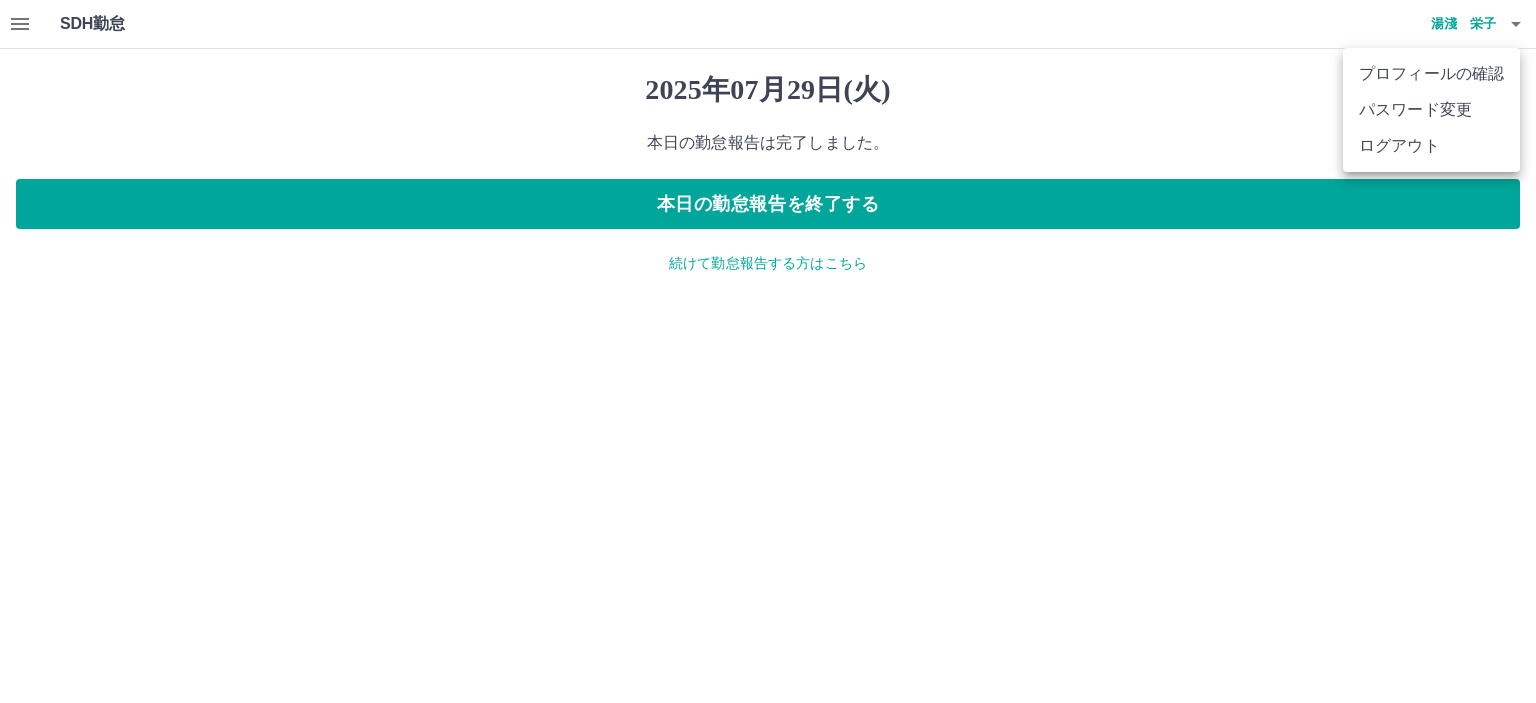 click at bounding box center [768, 351] 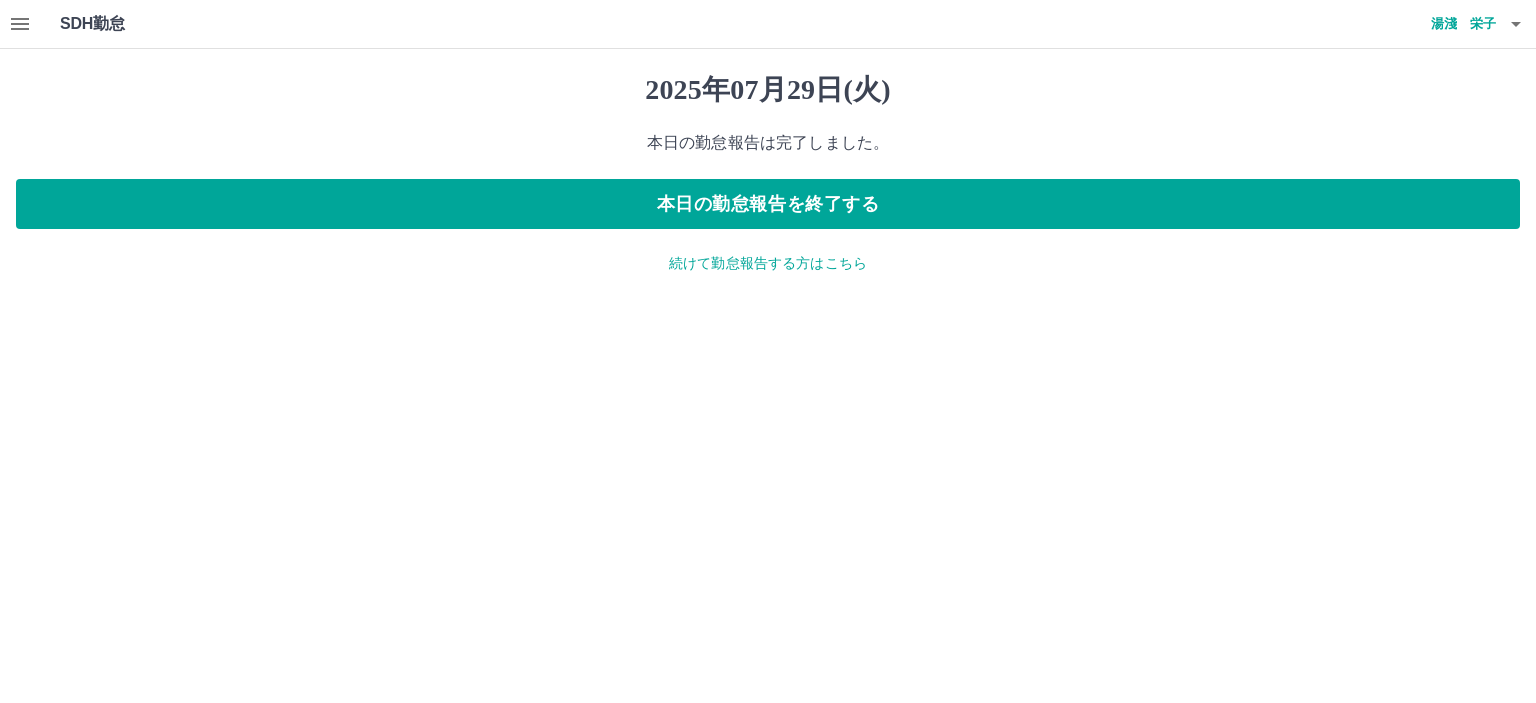 click on "続けて勤怠報告する方はこちら" at bounding box center (768, 263) 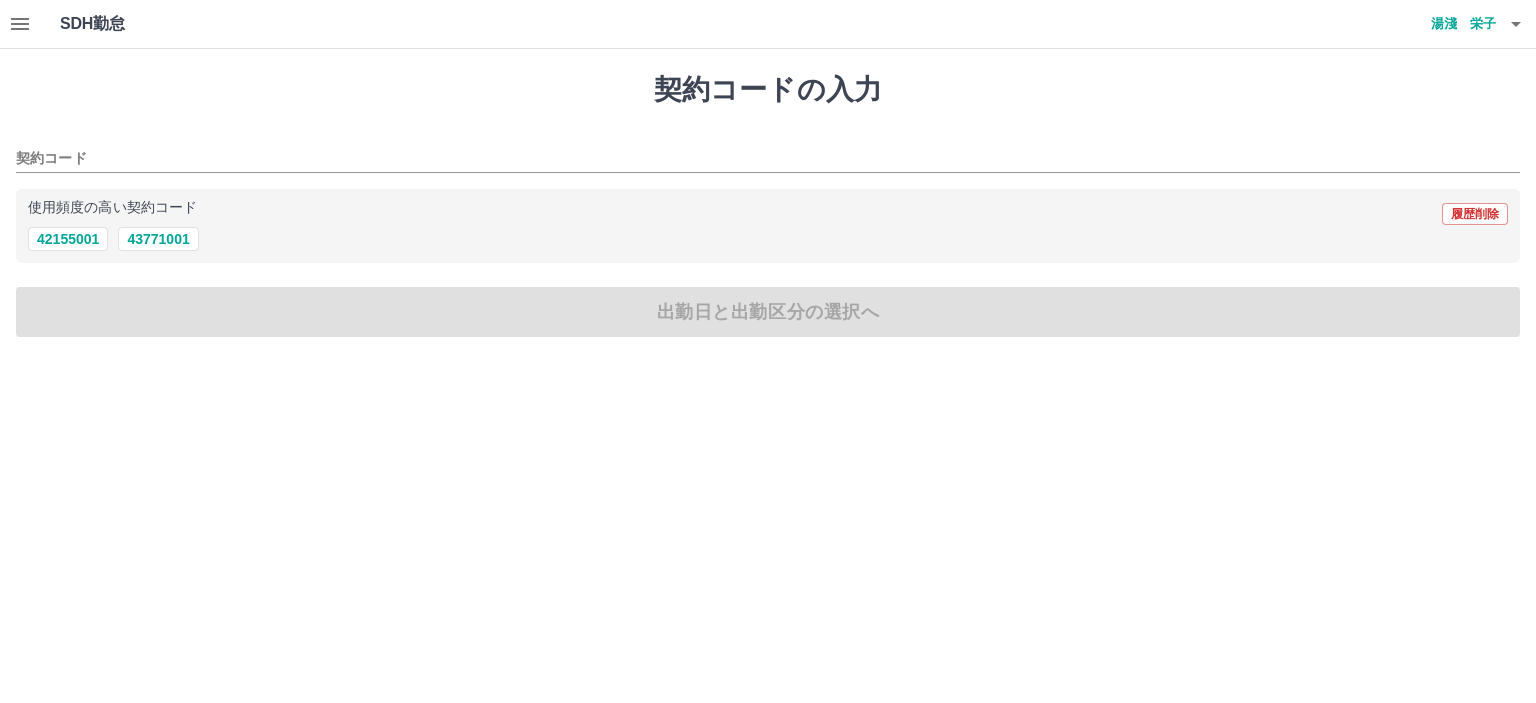 click at bounding box center (20, 24) 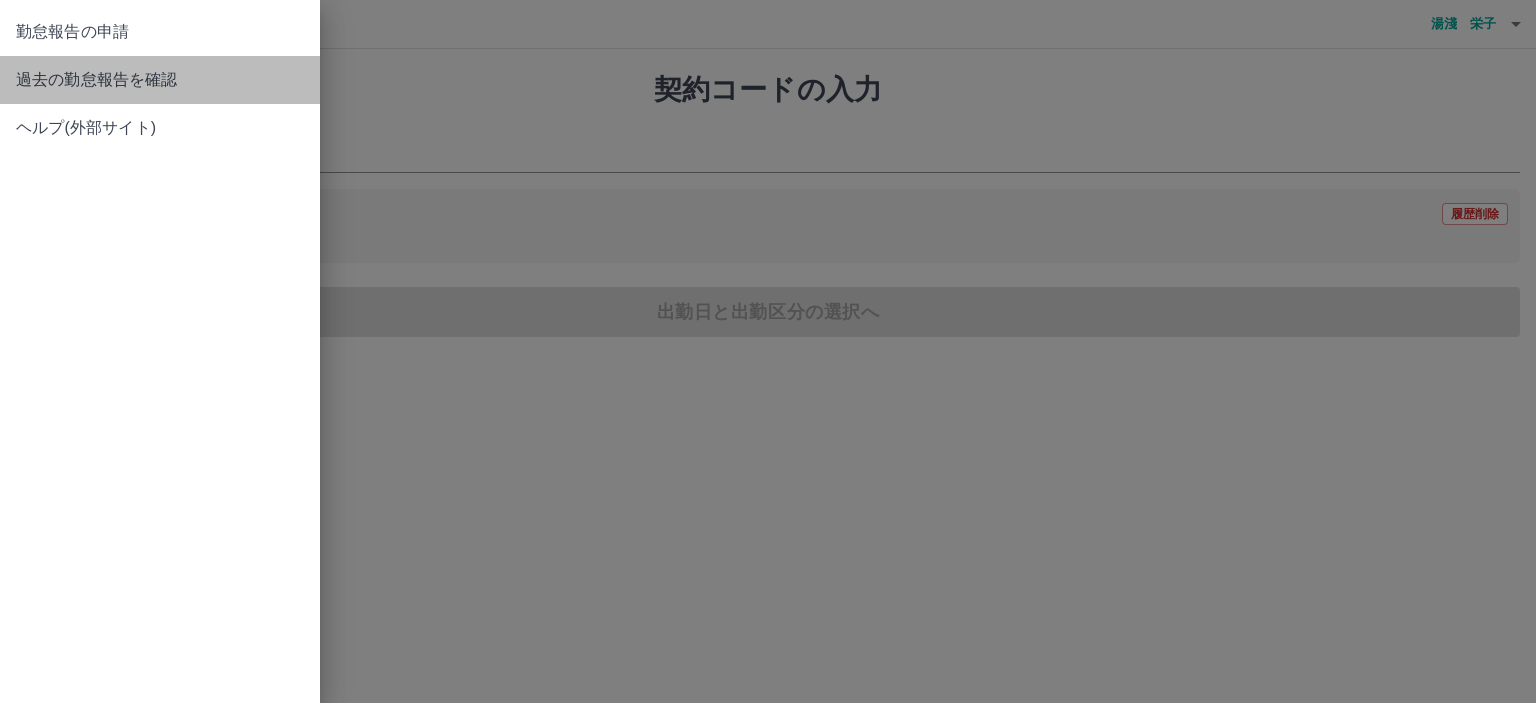 click on "過去の勤怠報告を確認" at bounding box center (160, 80) 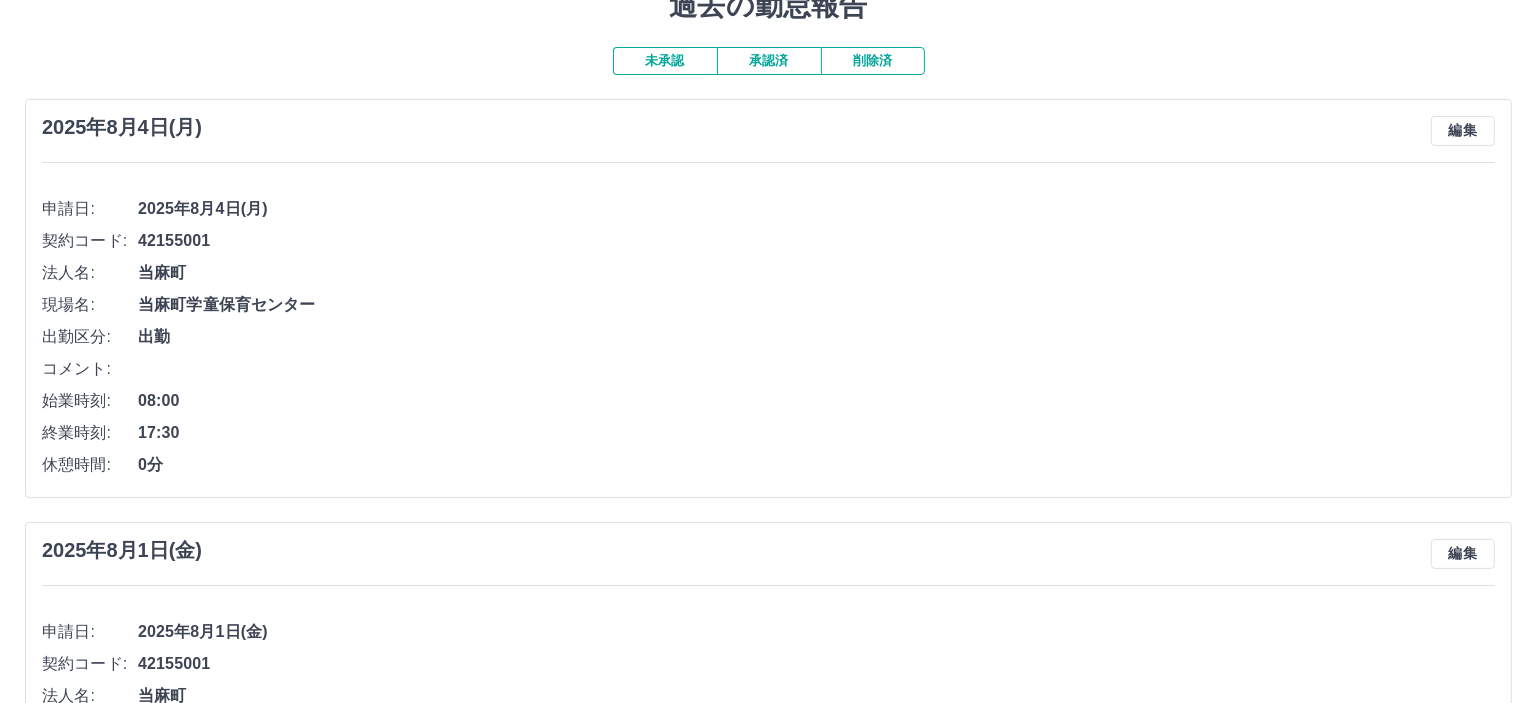scroll, scrollTop: 0, scrollLeft: 0, axis: both 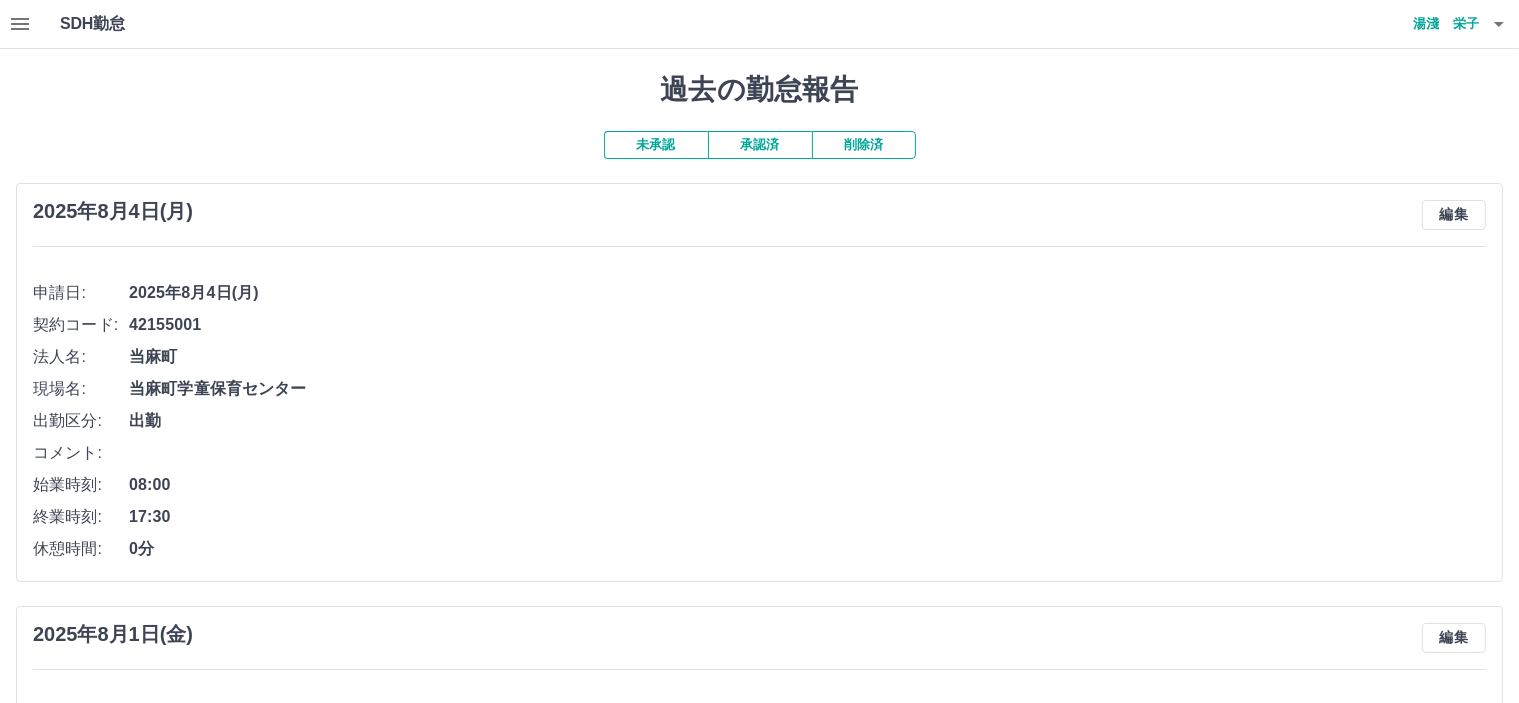 click 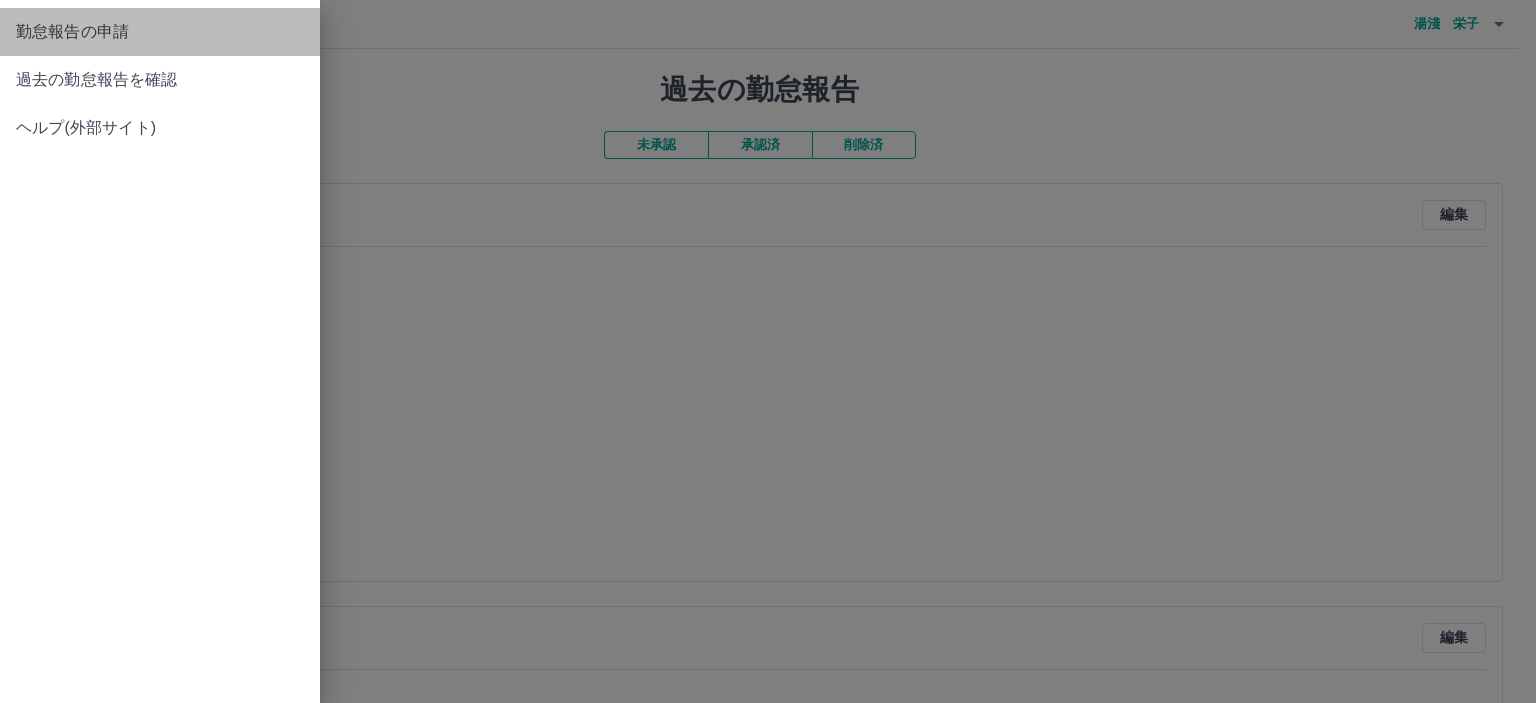 click on "勤怠報告の申請" at bounding box center [160, 32] 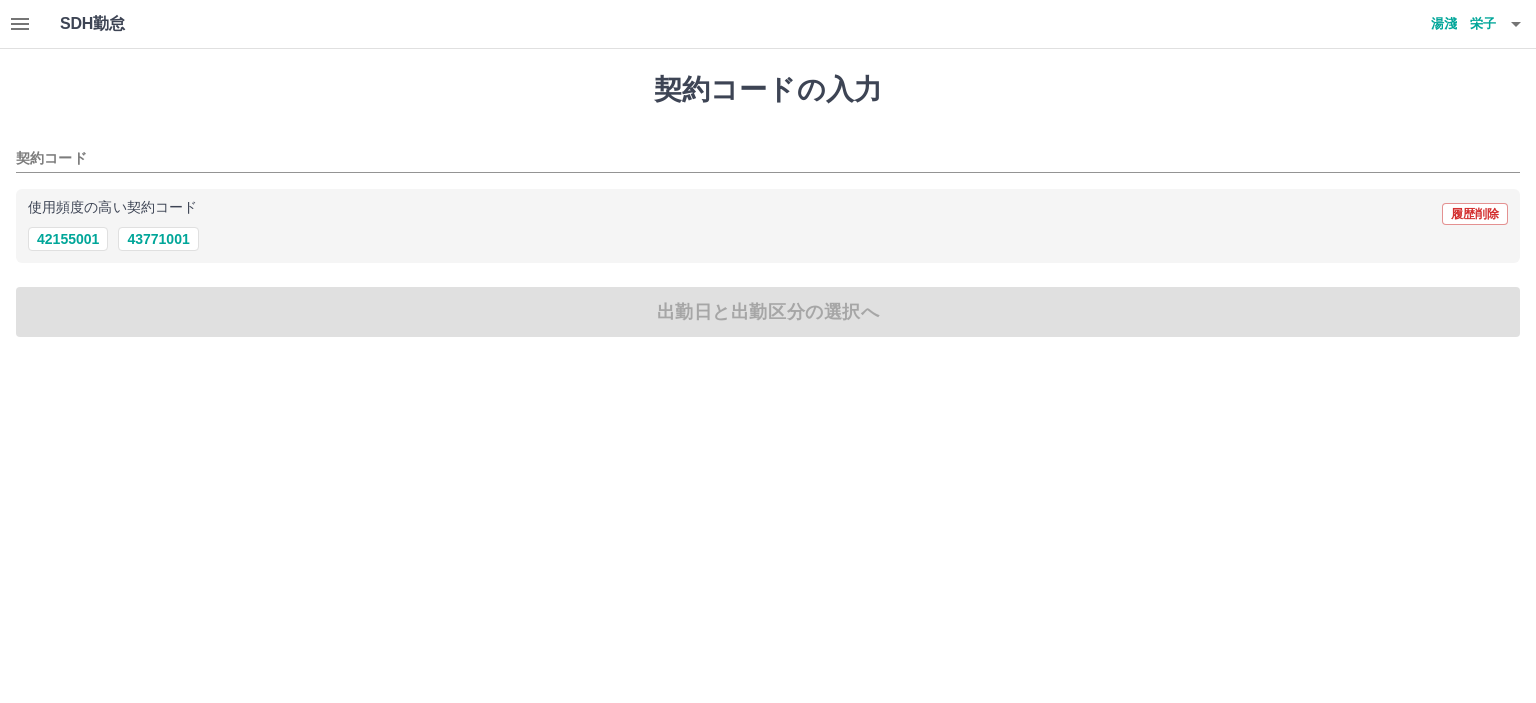 click on "湯淺　栄子" at bounding box center (1436, 24) 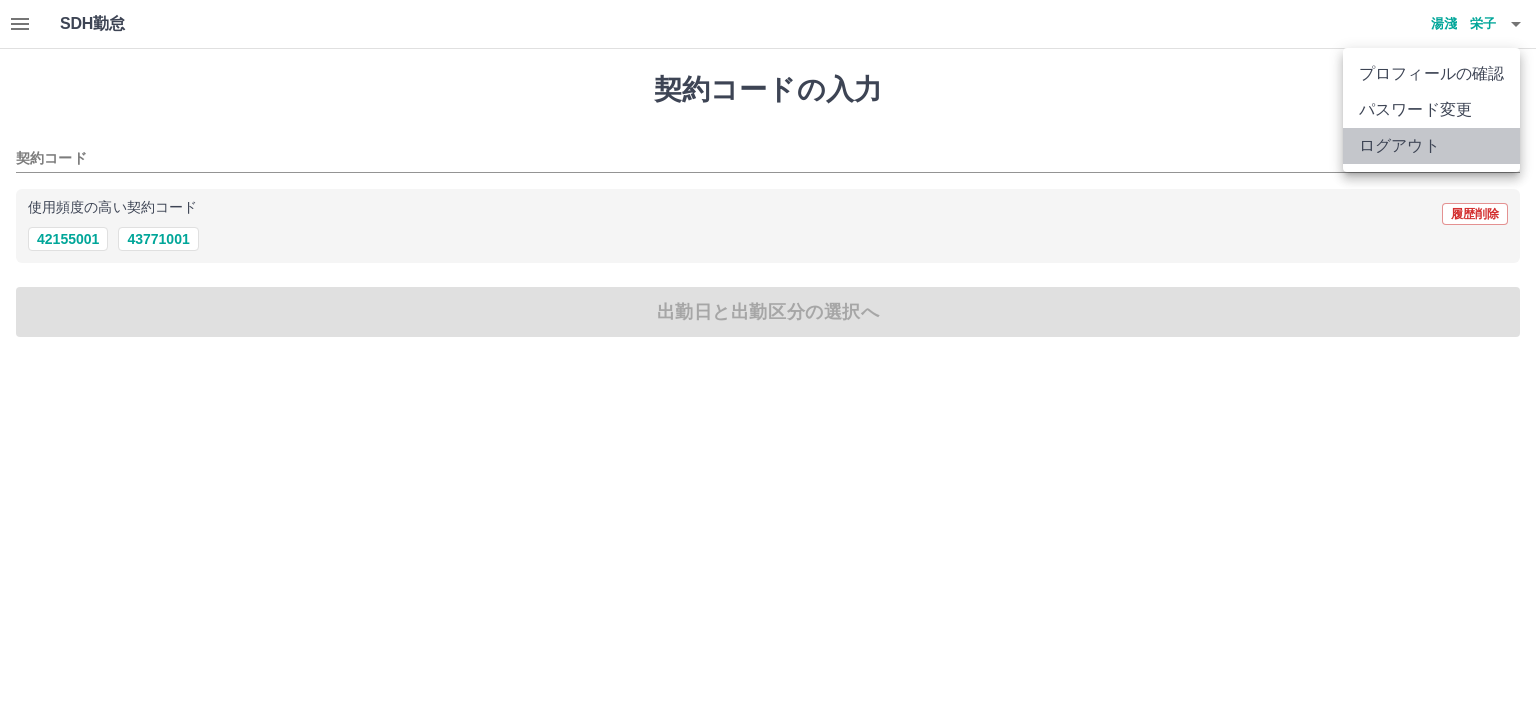 click on "ログアウト" at bounding box center [1431, 146] 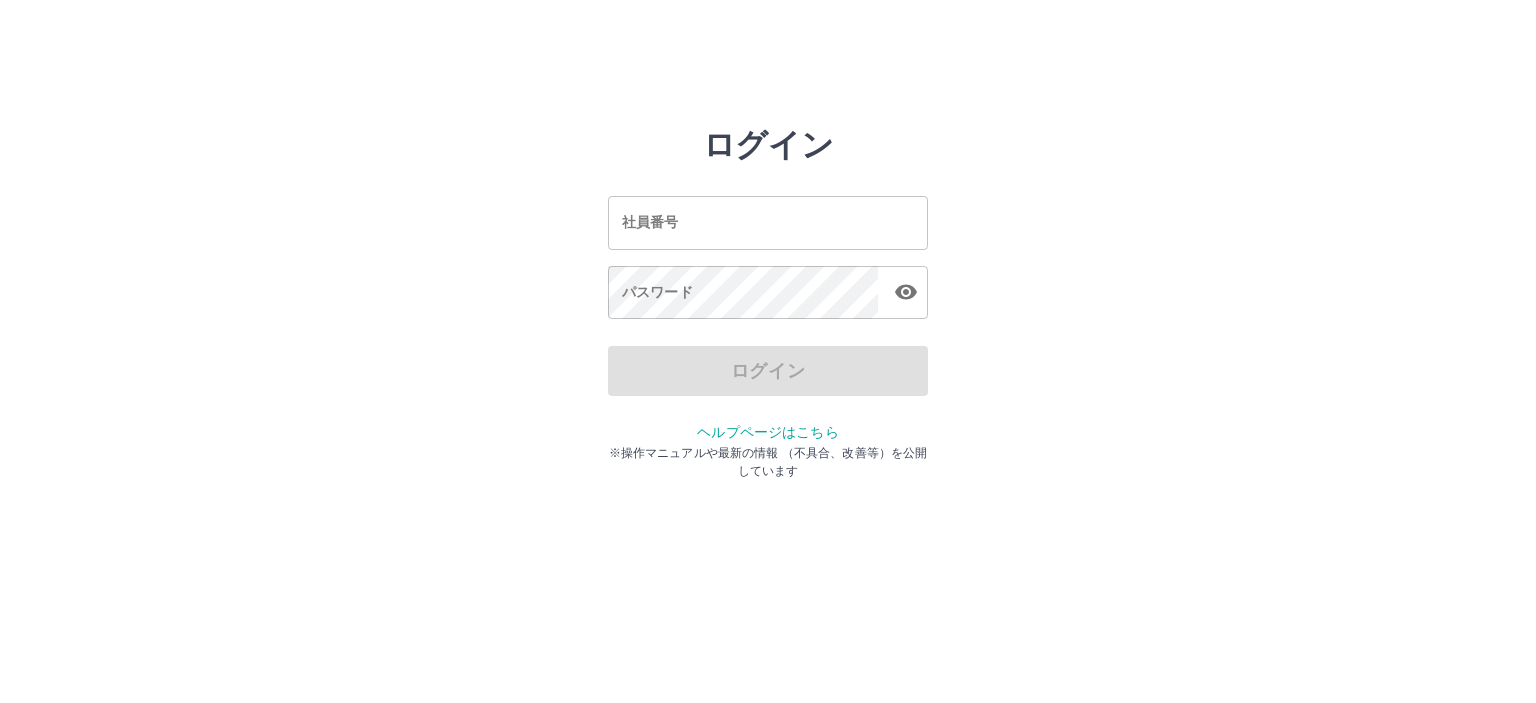 scroll, scrollTop: 0, scrollLeft: 0, axis: both 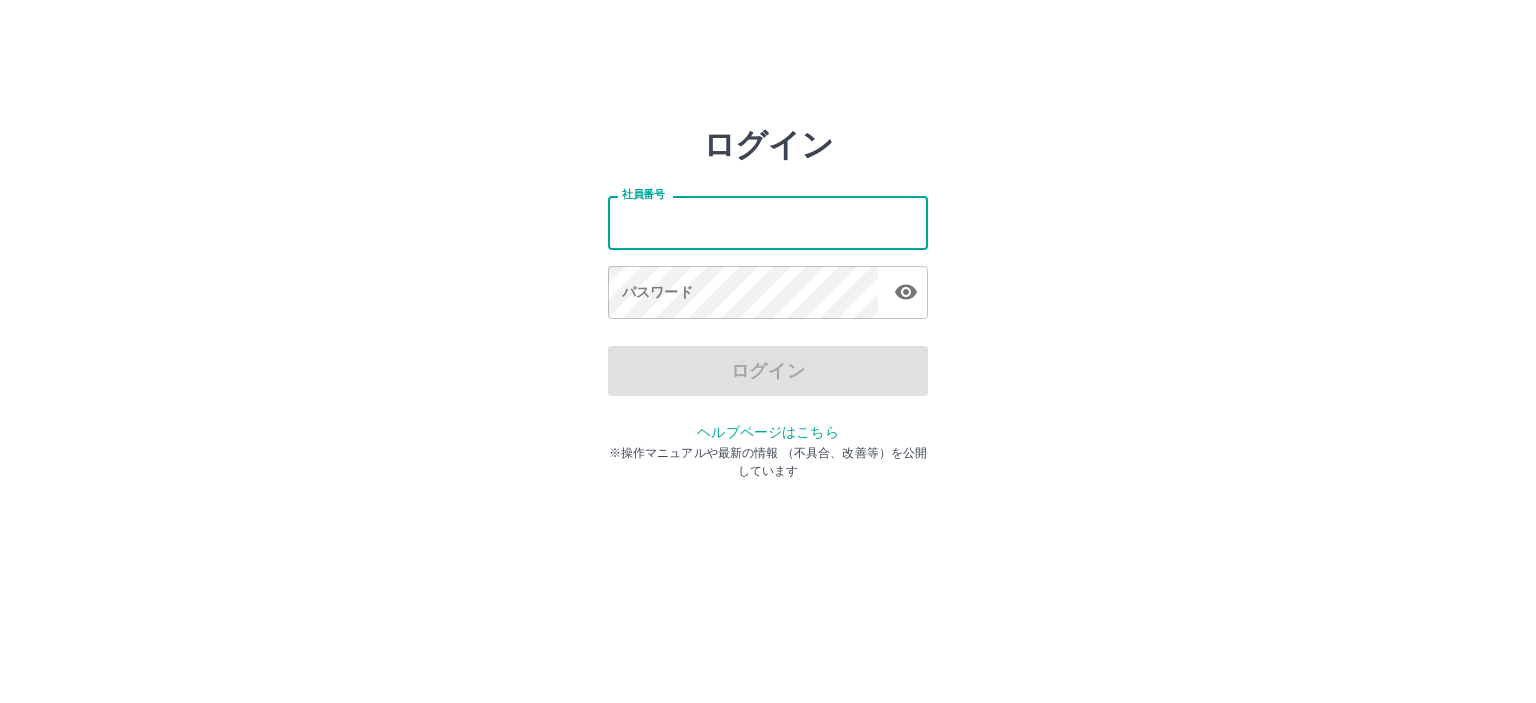 click on "社員番号" at bounding box center (768, 222) 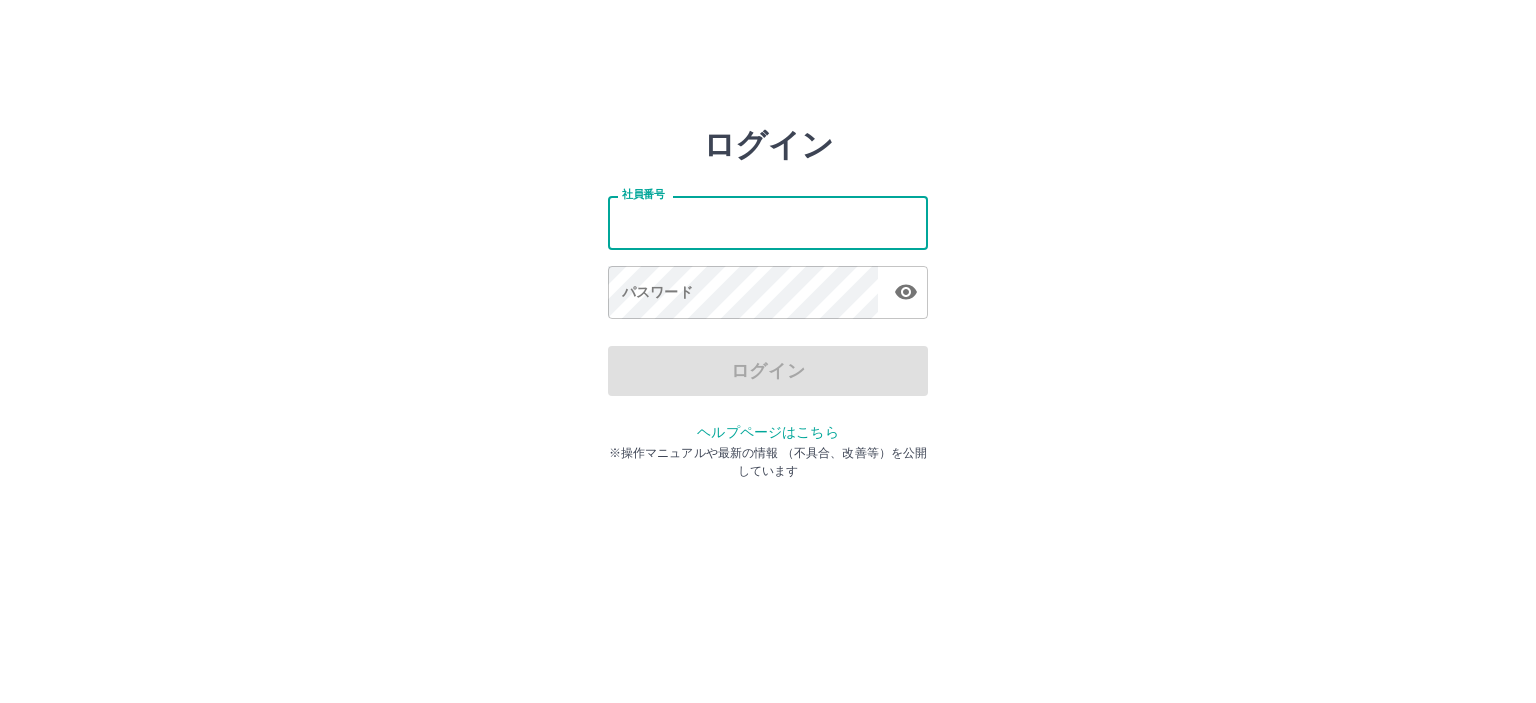 type on "*******" 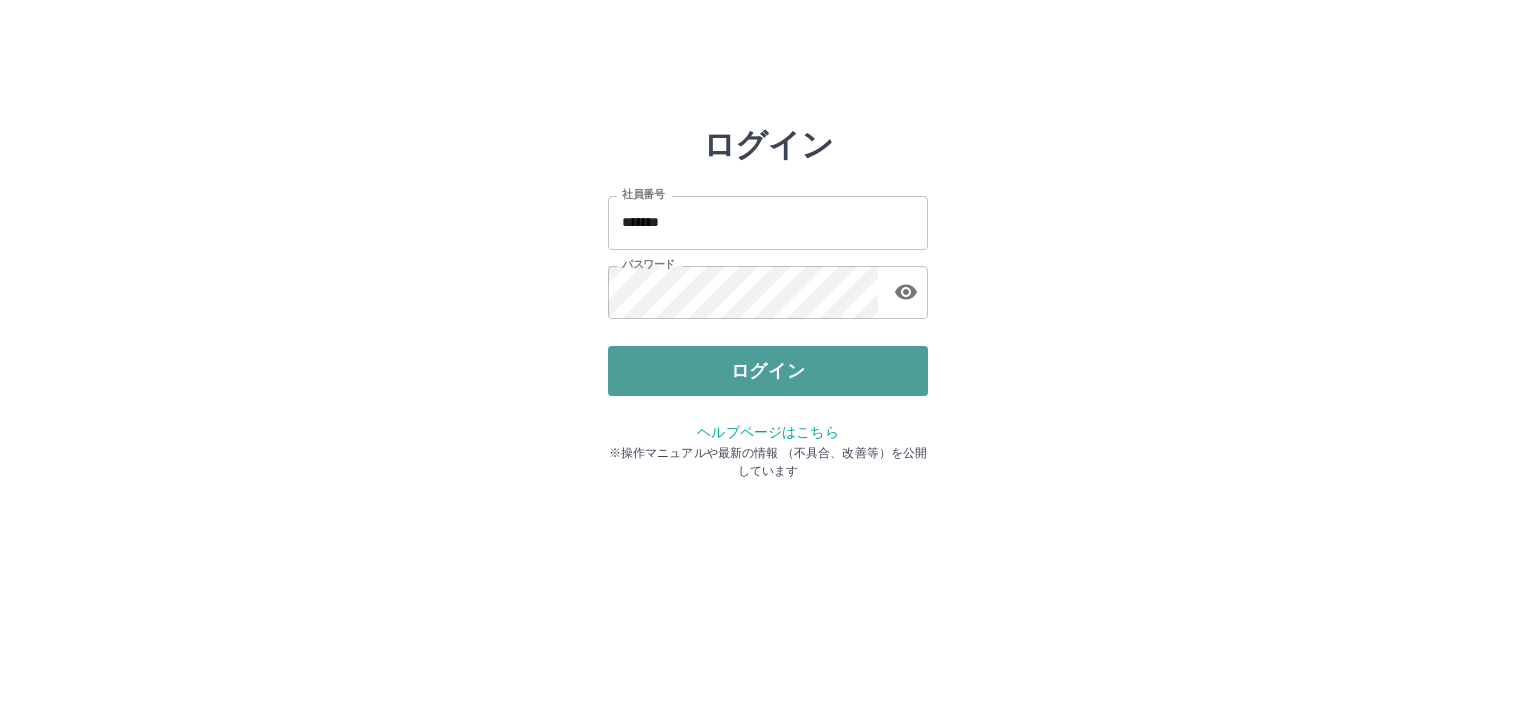 click on "ログイン" at bounding box center (768, 371) 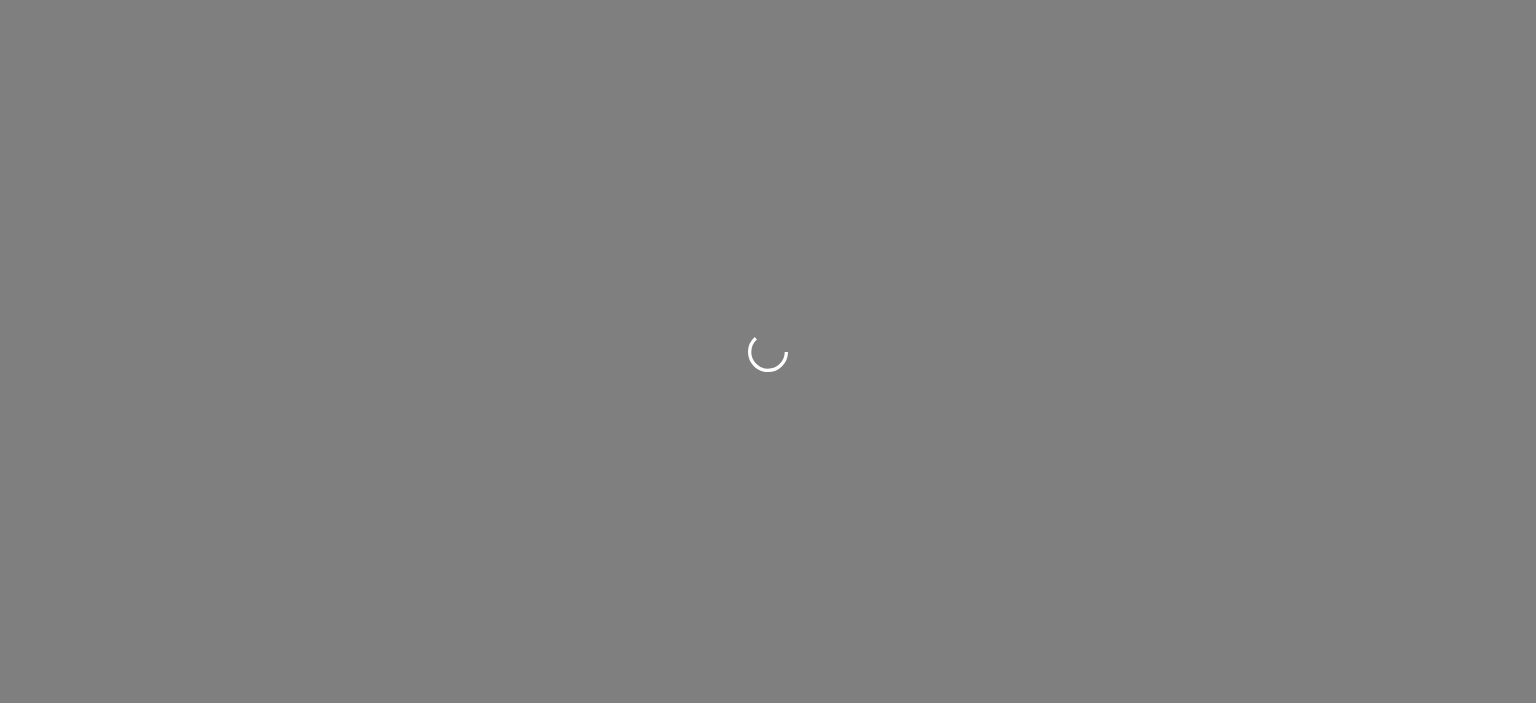 scroll, scrollTop: 0, scrollLeft: 0, axis: both 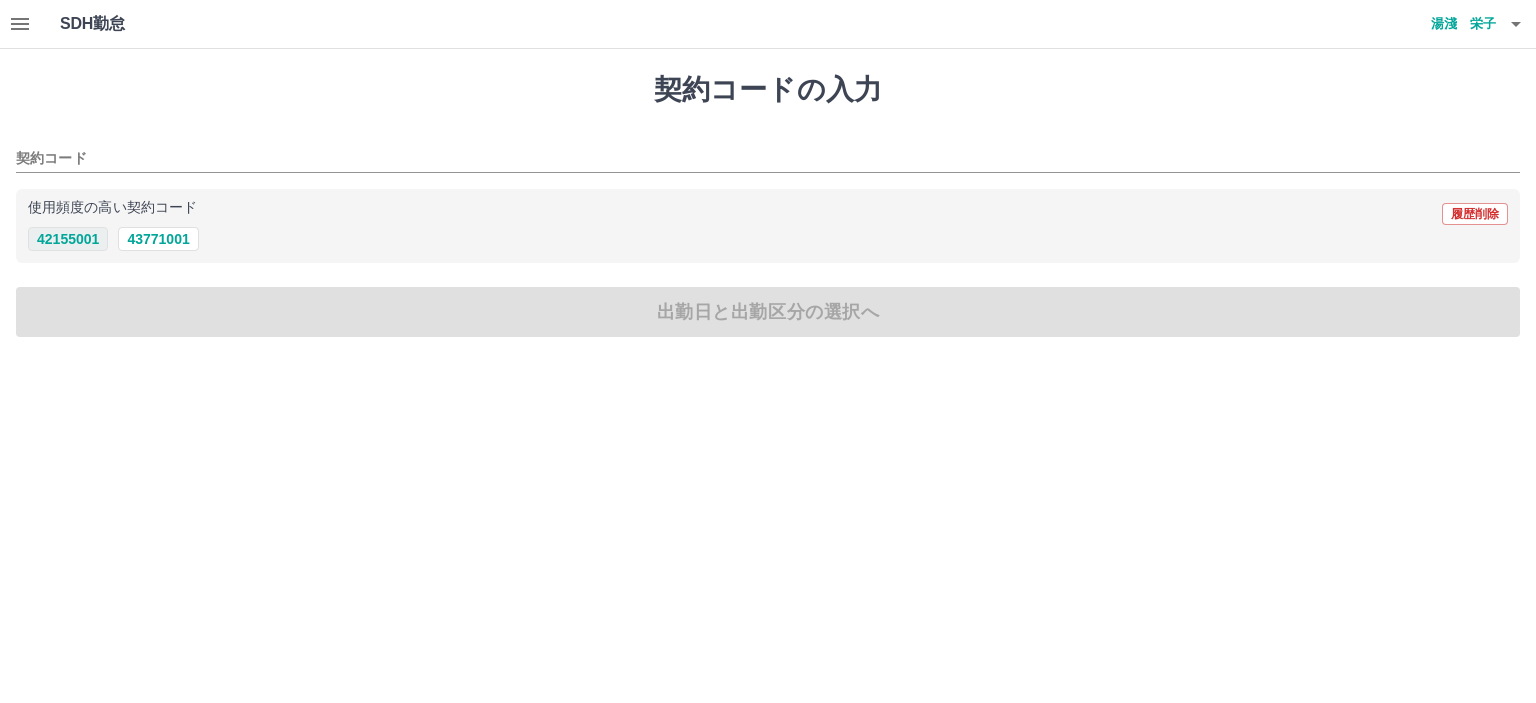 click on "42155001" at bounding box center [68, 239] 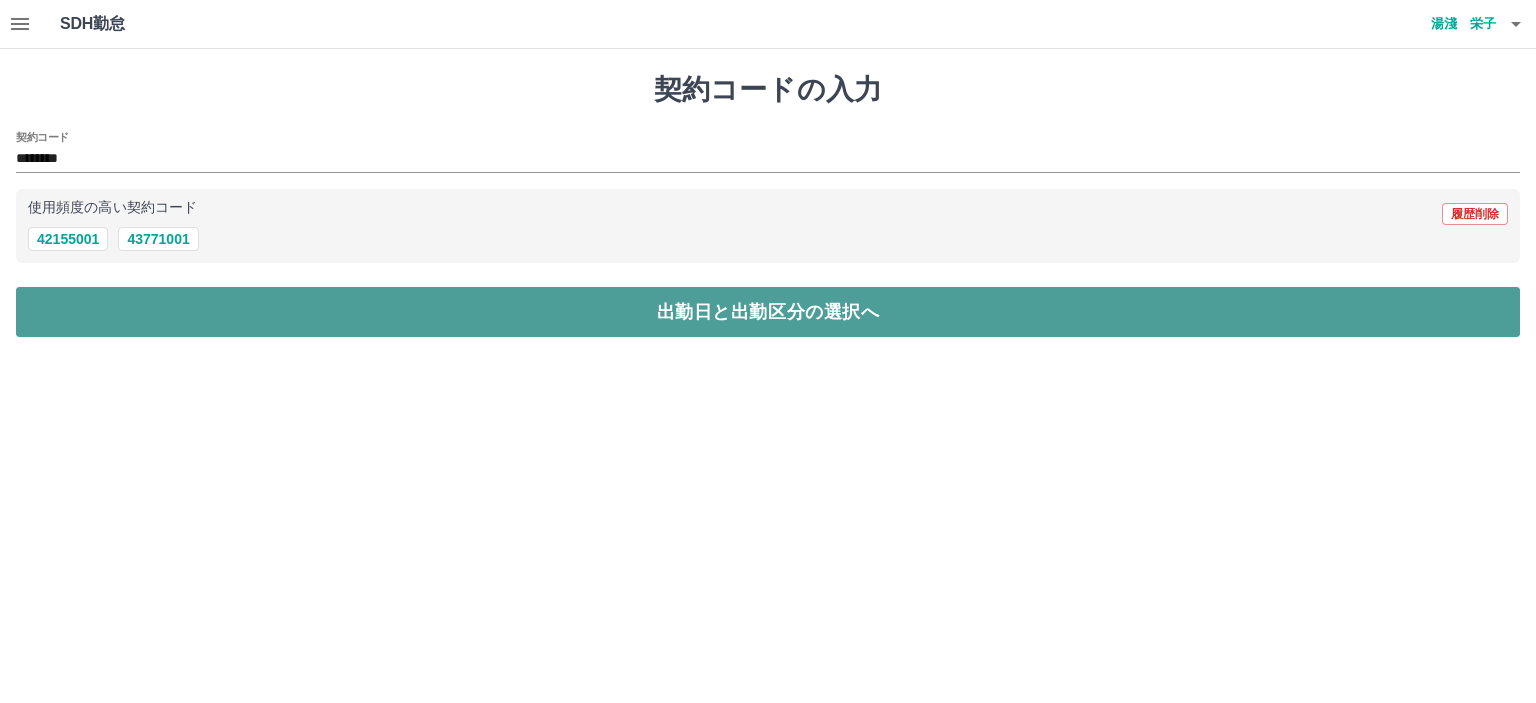 click on "出勤日と出勤区分の選択へ" at bounding box center [768, 312] 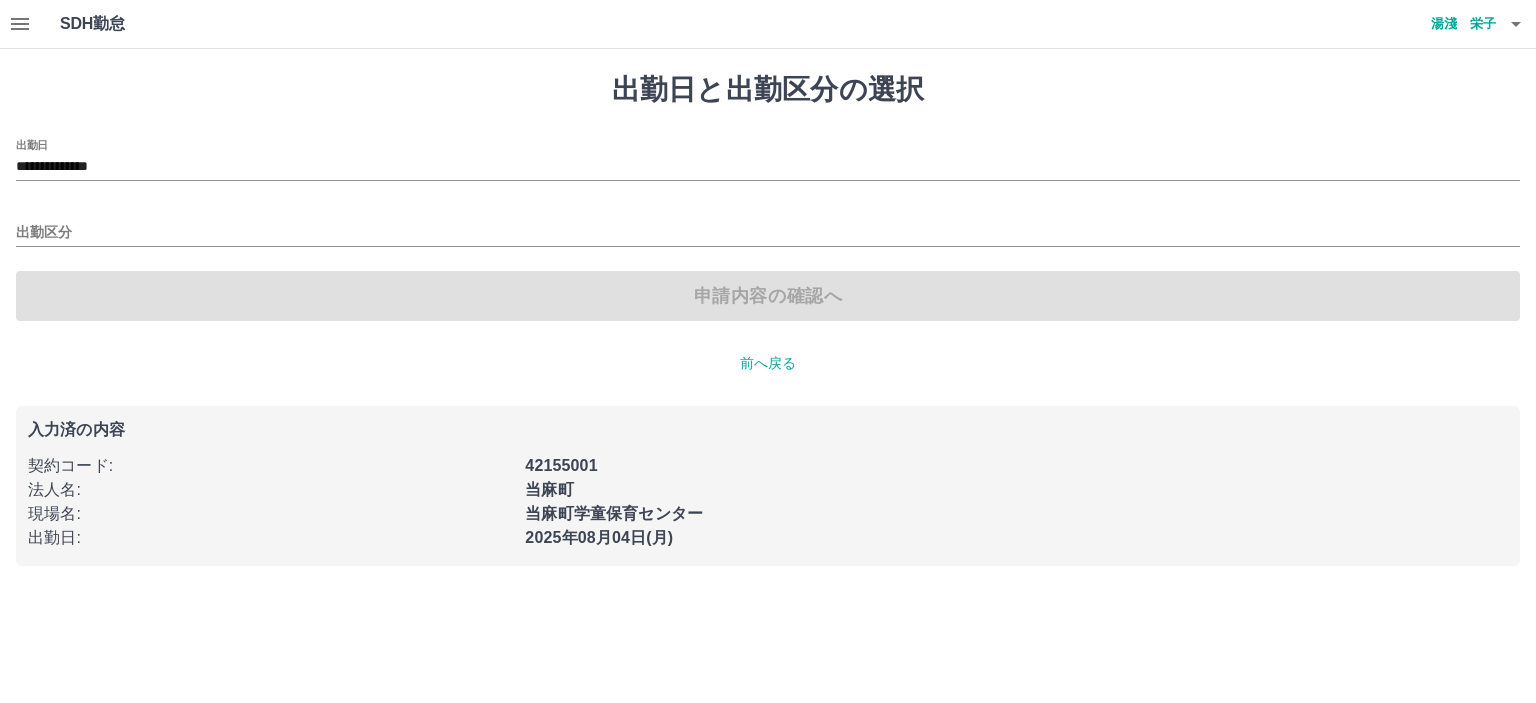 click on "**********" at bounding box center [768, 160] 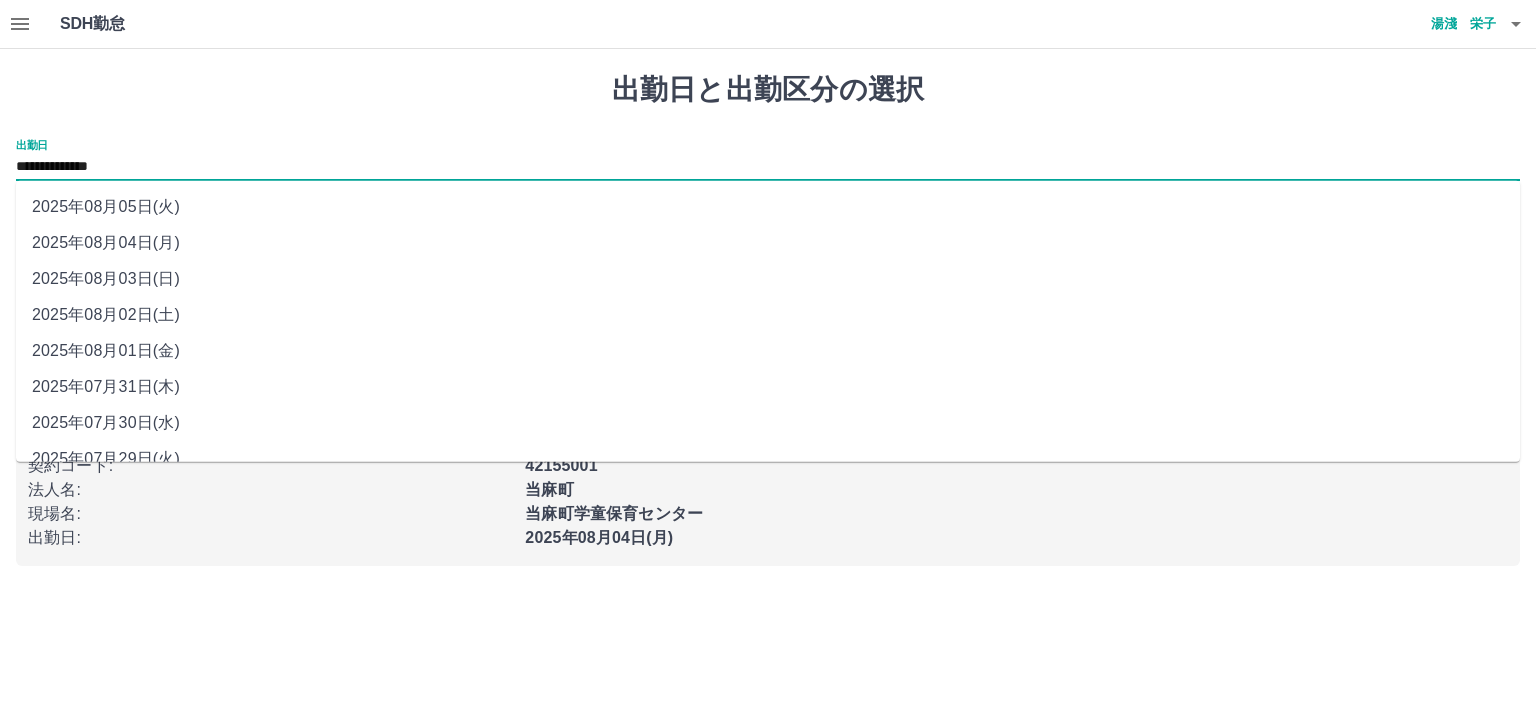 click on "**********" at bounding box center [768, 167] 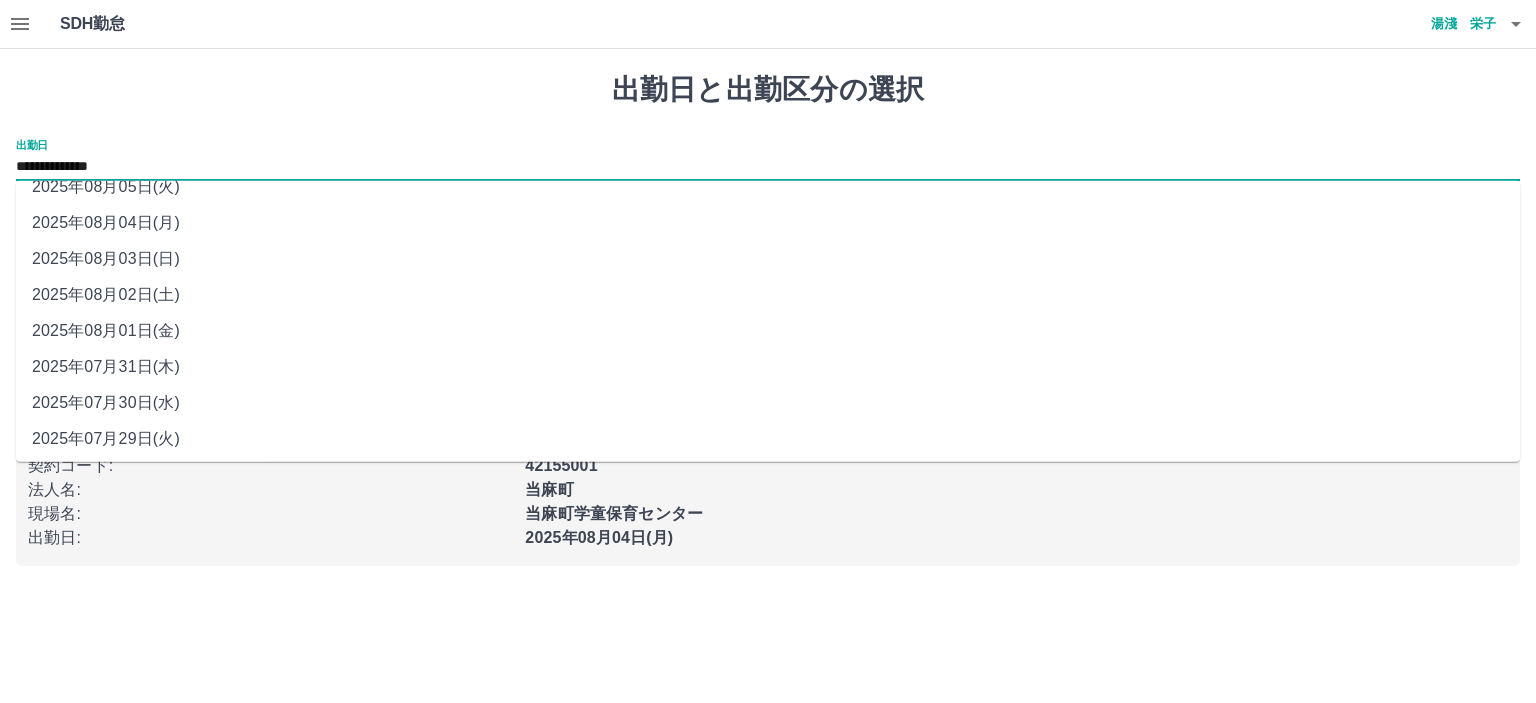 scroll, scrollTop: 0, scrollLeft: 0, axis: both 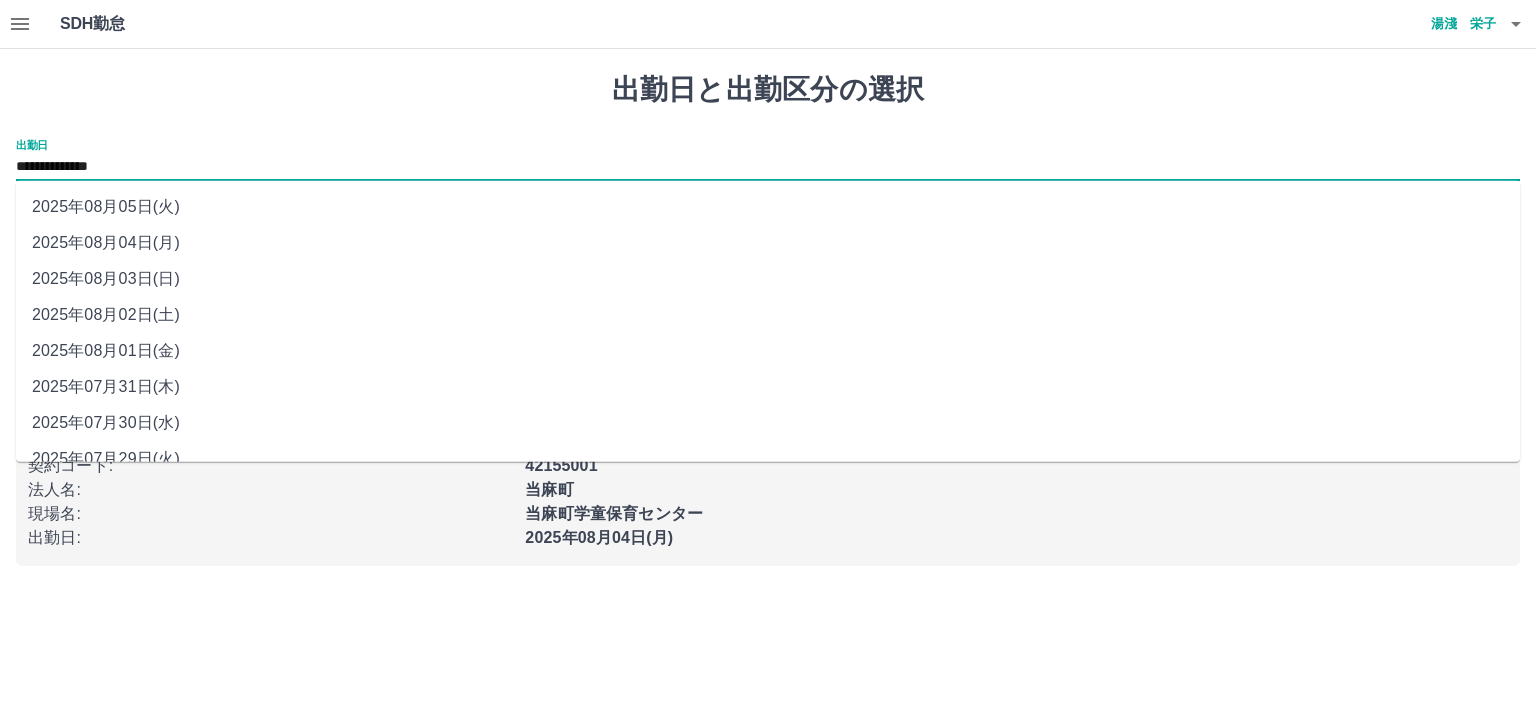 click 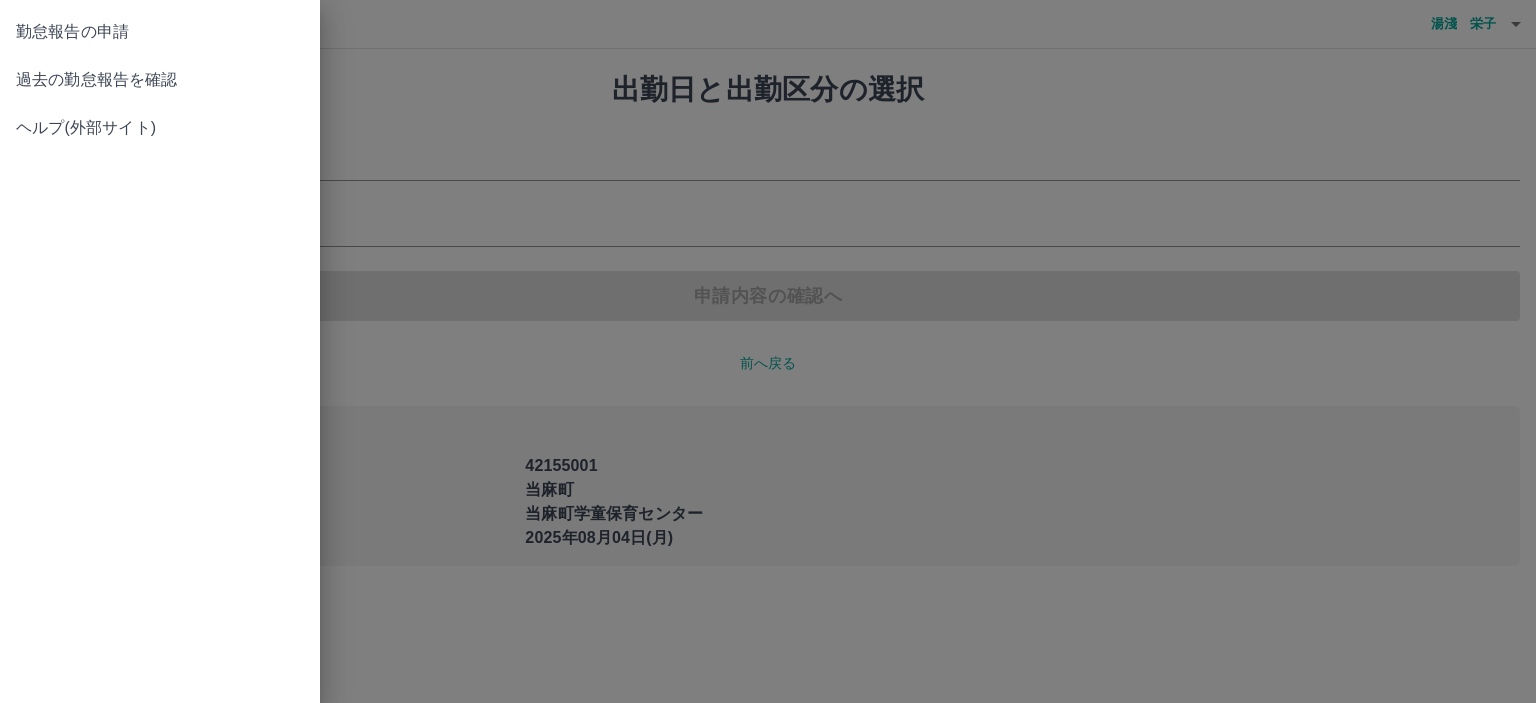 click on "勤怠報告の申請" at bounding box center [160, 32] 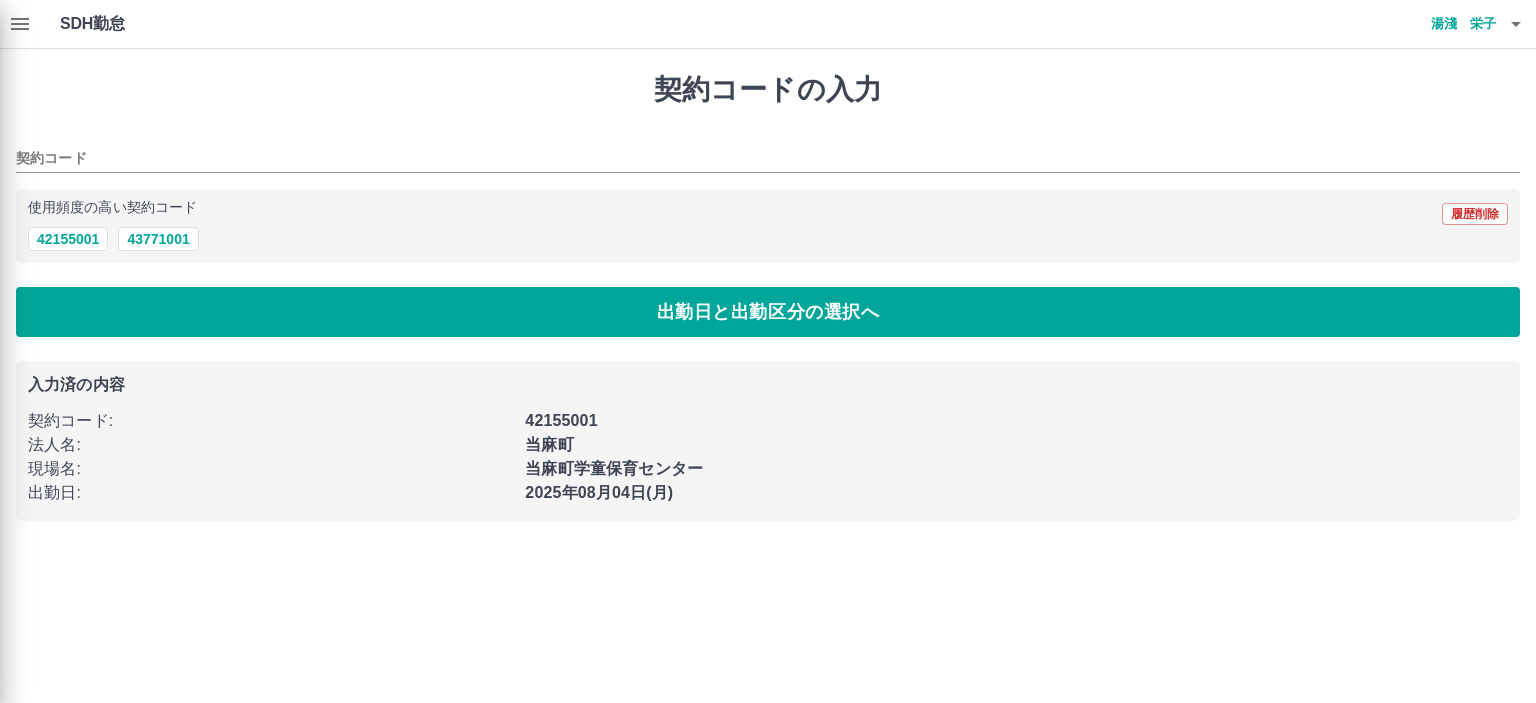 type on "********" 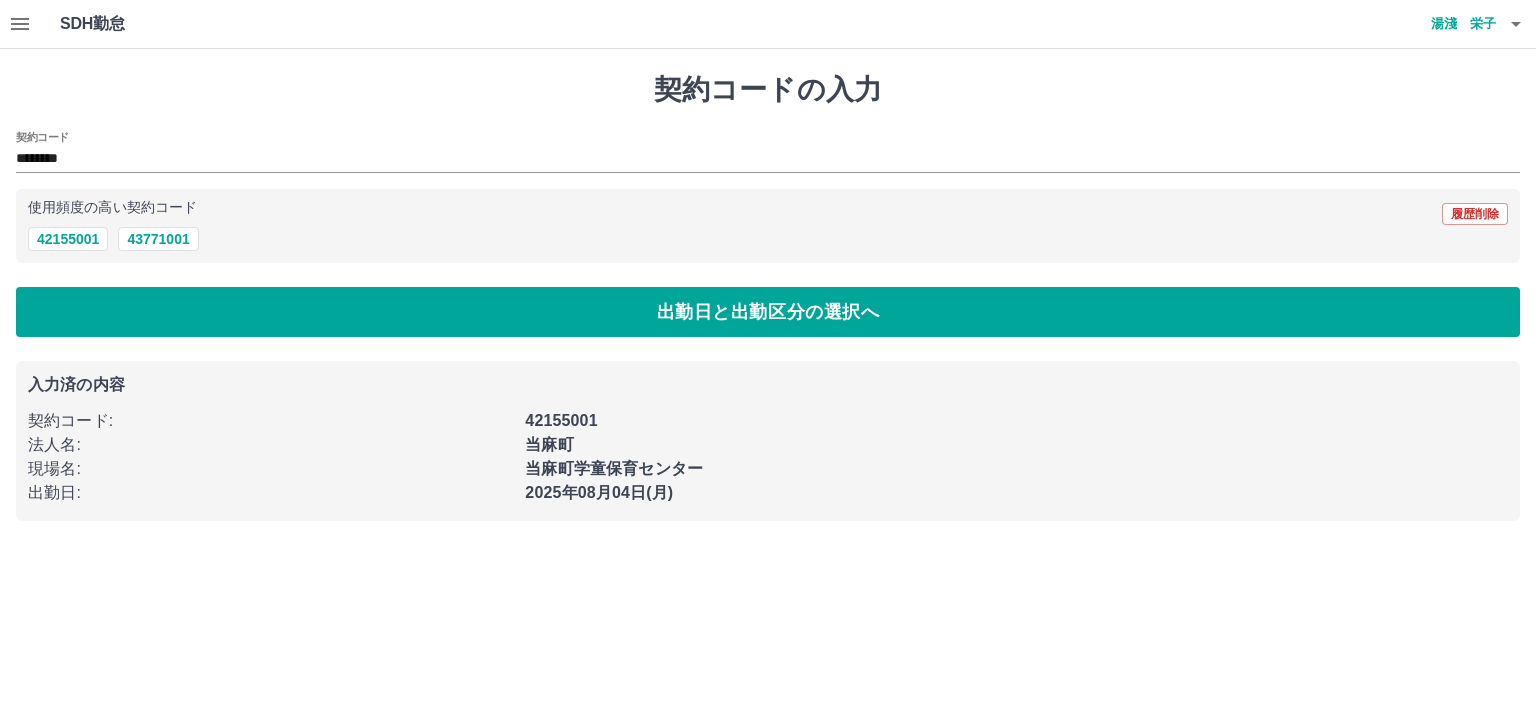 click on "湯淺　栄子" at bounding box center (1436, 24) 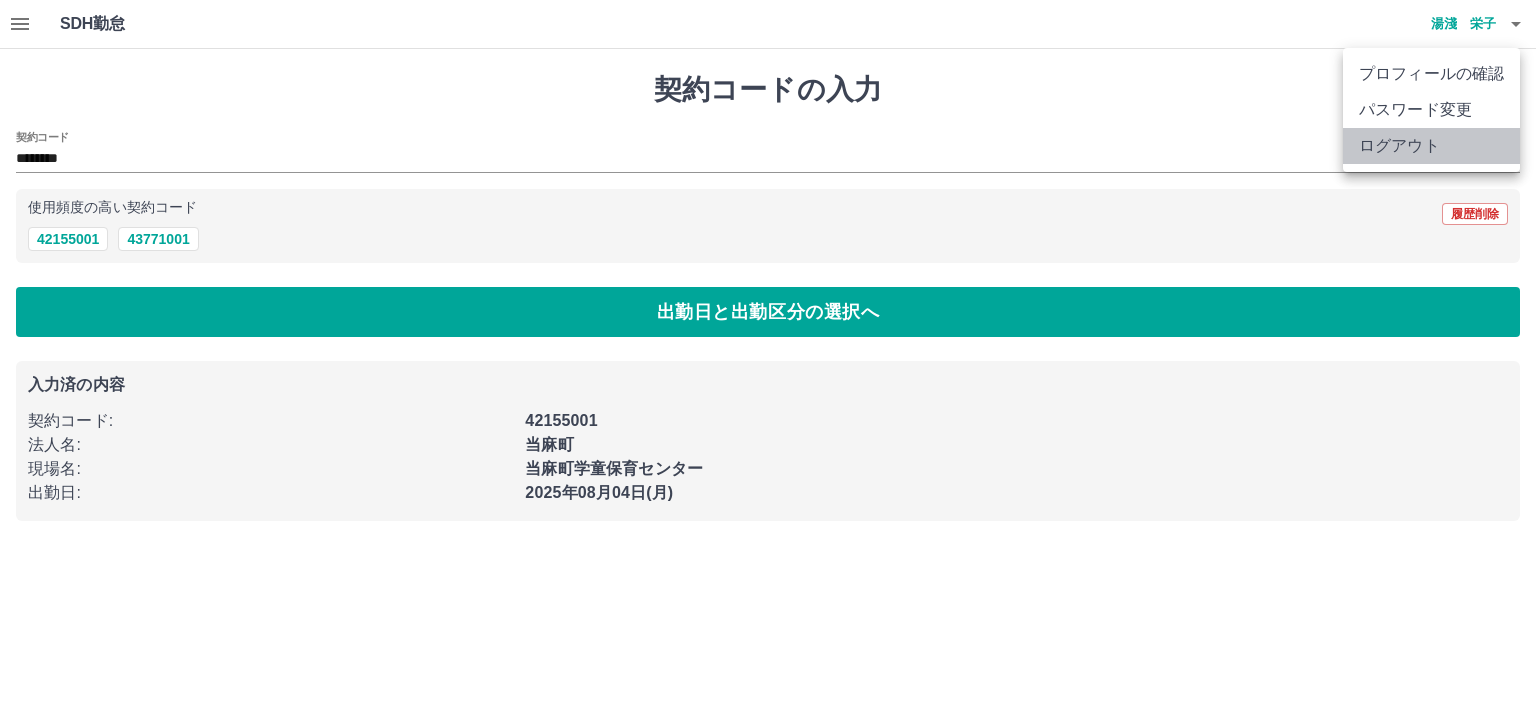 click on "ログアウト" at bounding box center (1431, 146) 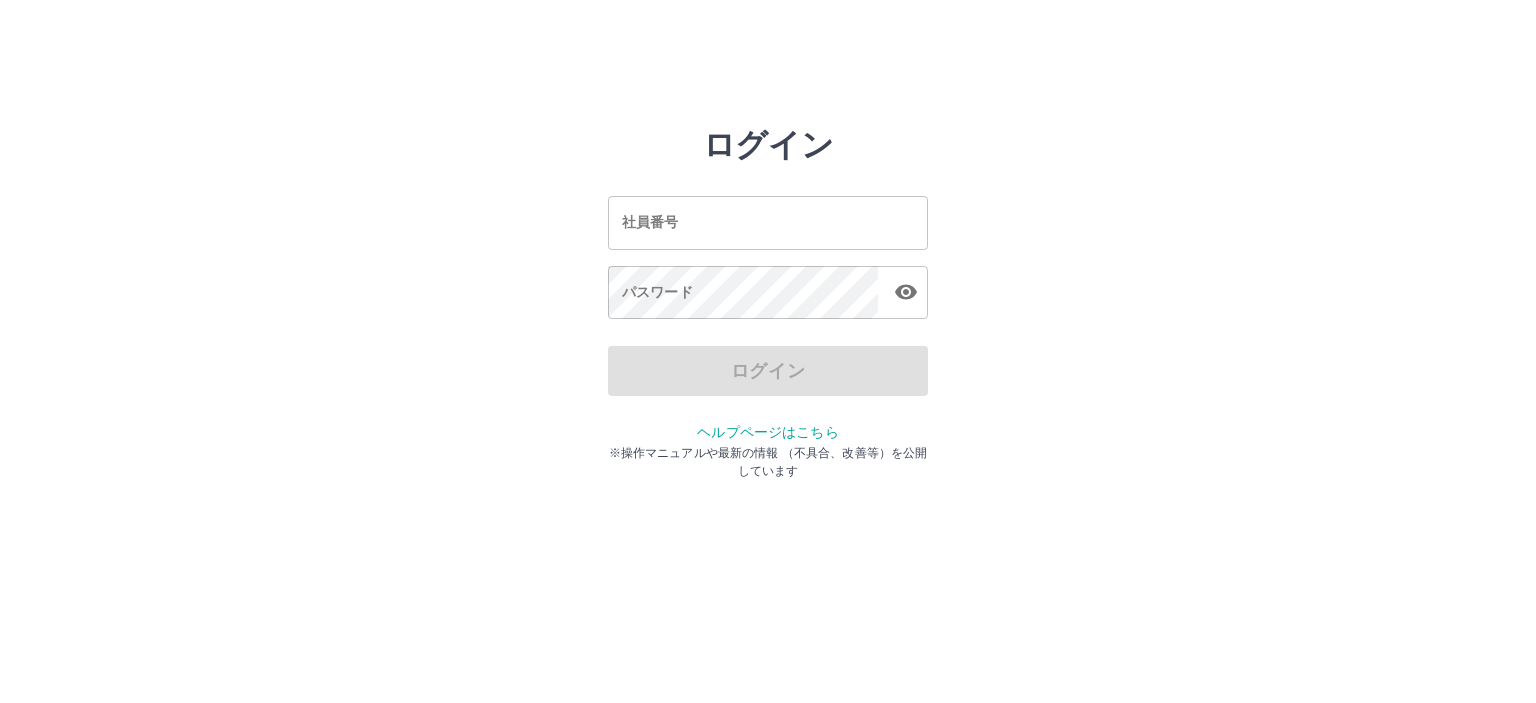 scroll, scrollTop: 0, scrollLeft: 0, axis: both 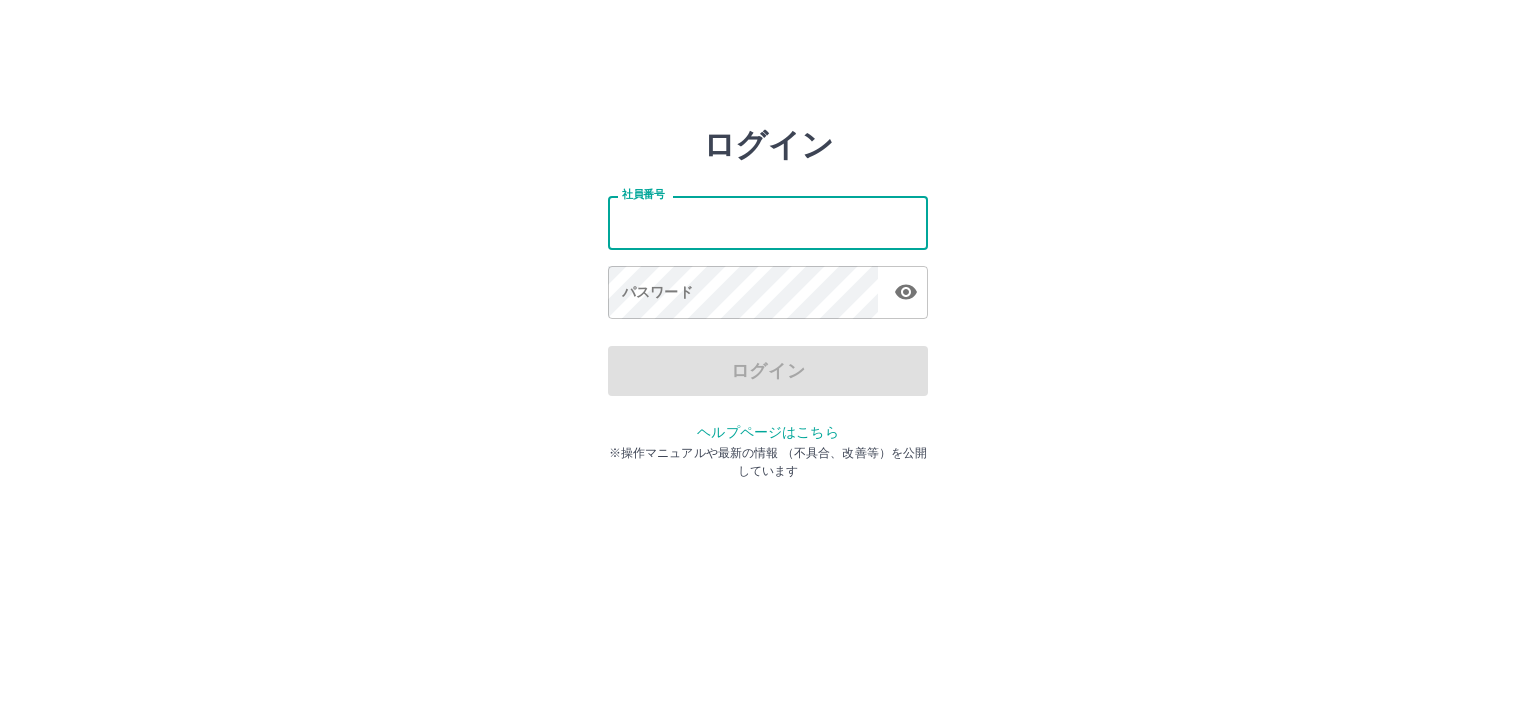 click on "社員番号" at bounding box center (768, 222) 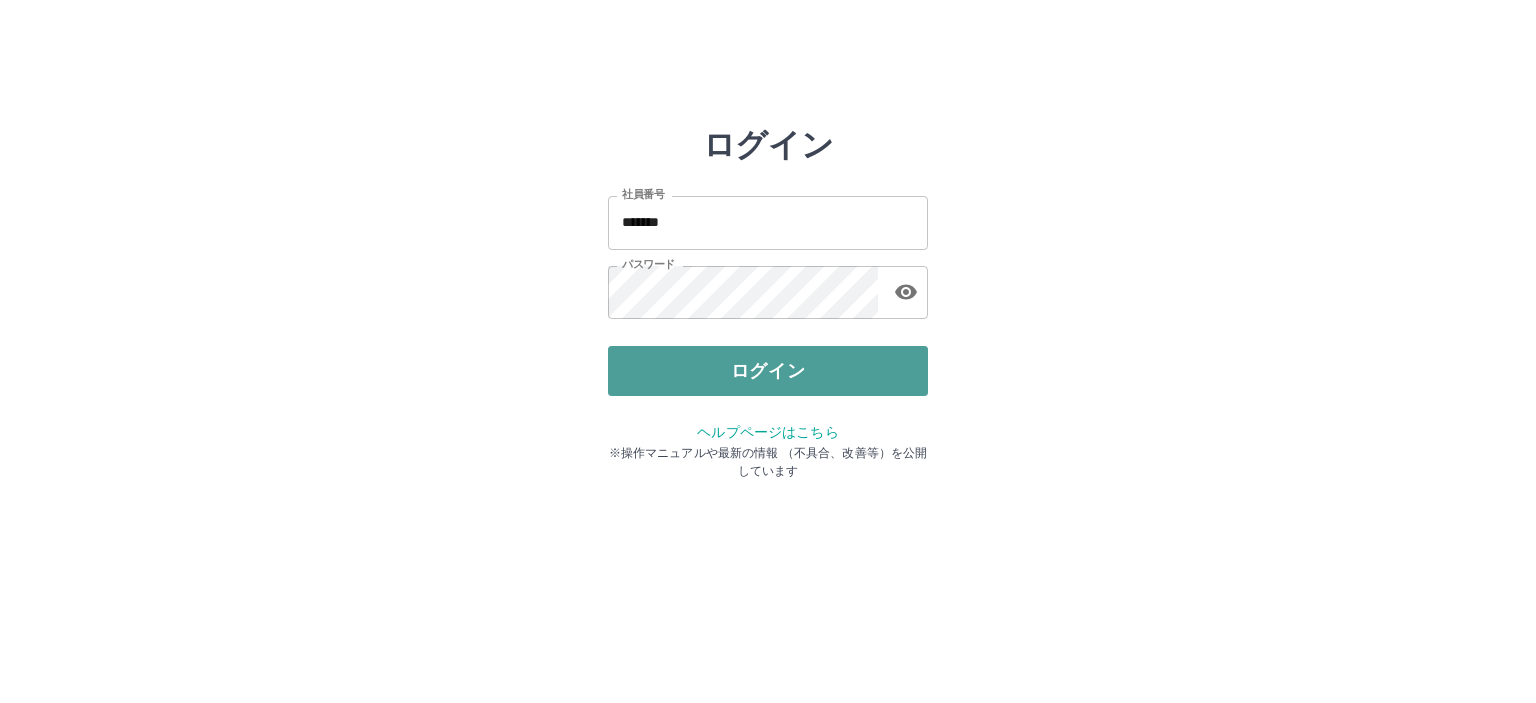 click on "ログイン" at bounding box center [768, 371] 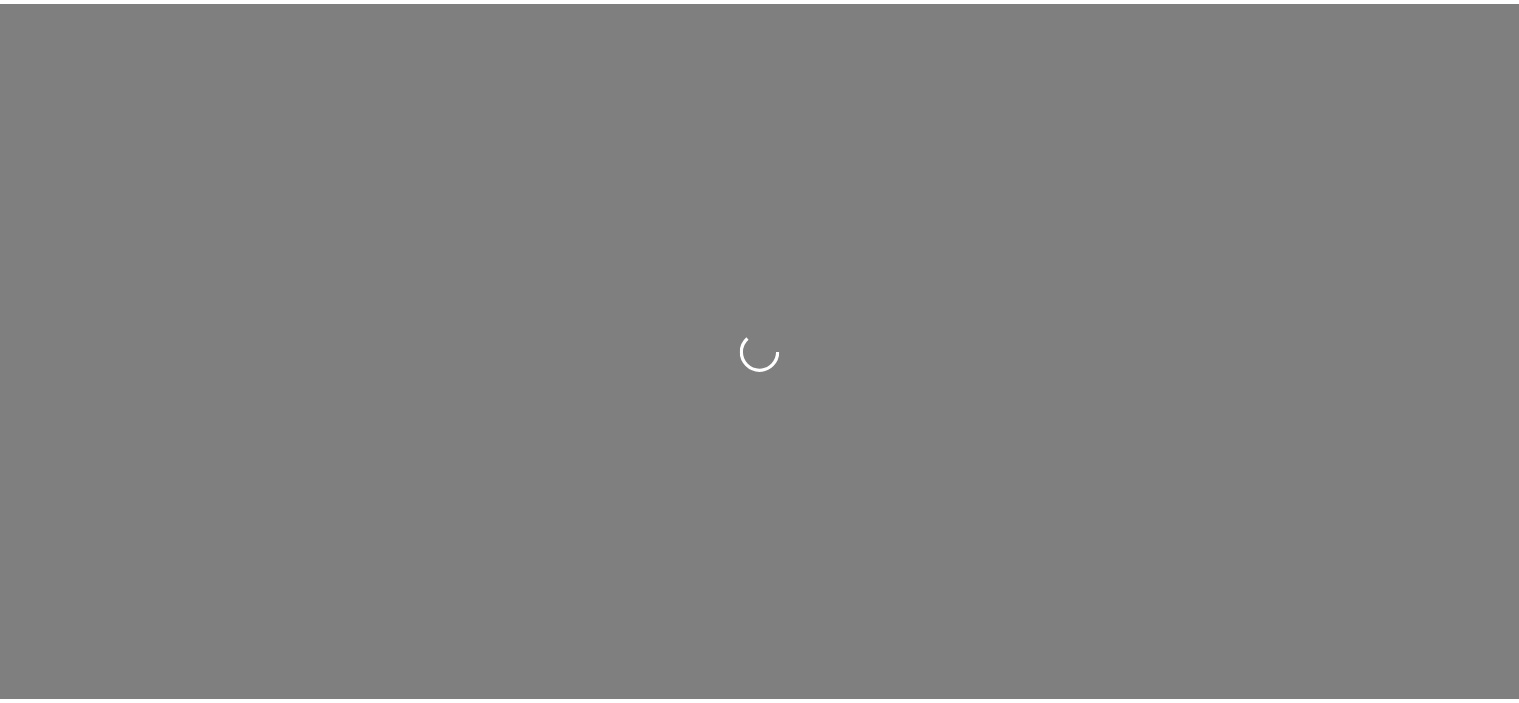 scroll, scrollTop: 0, scrollLeft: 0, axis: both 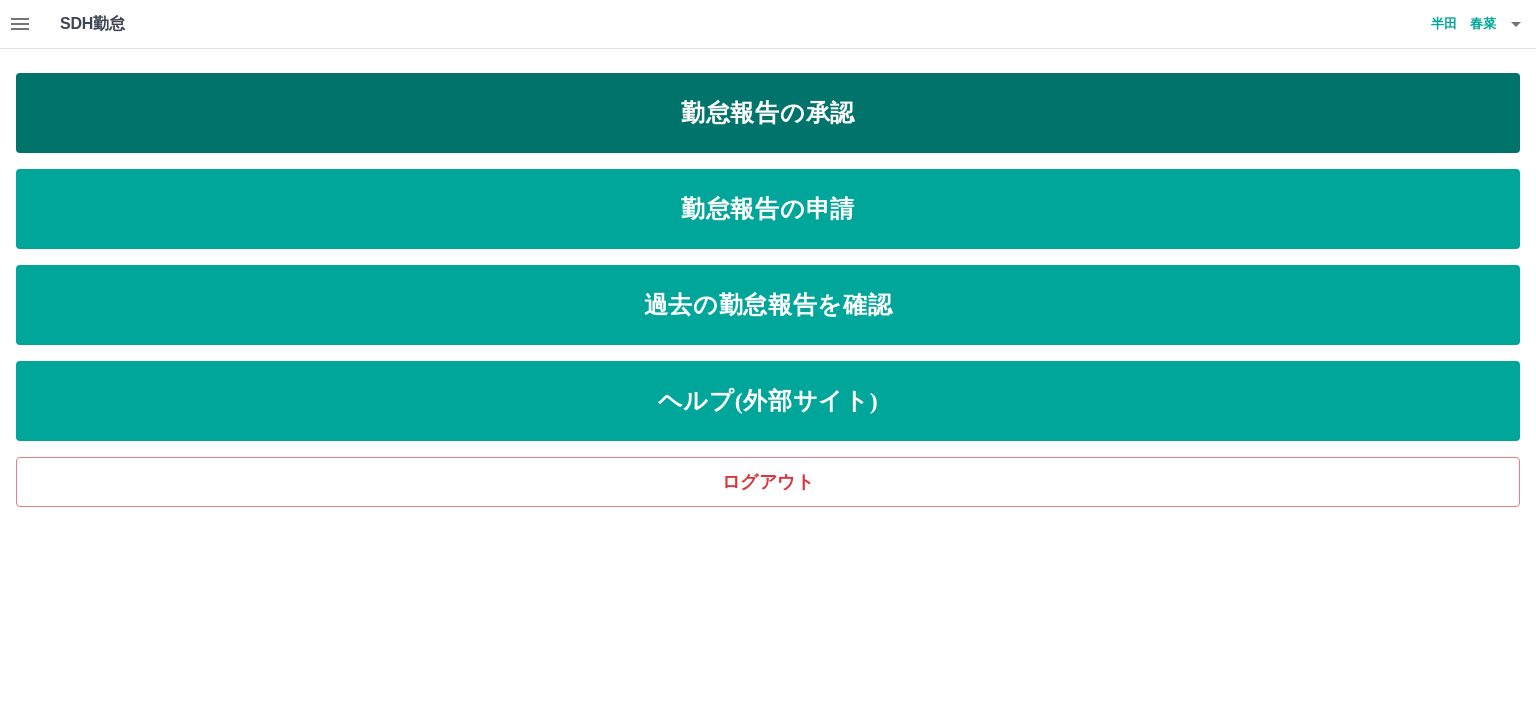 click on "勤怠報告の承認" at bounding box center [768, 113] 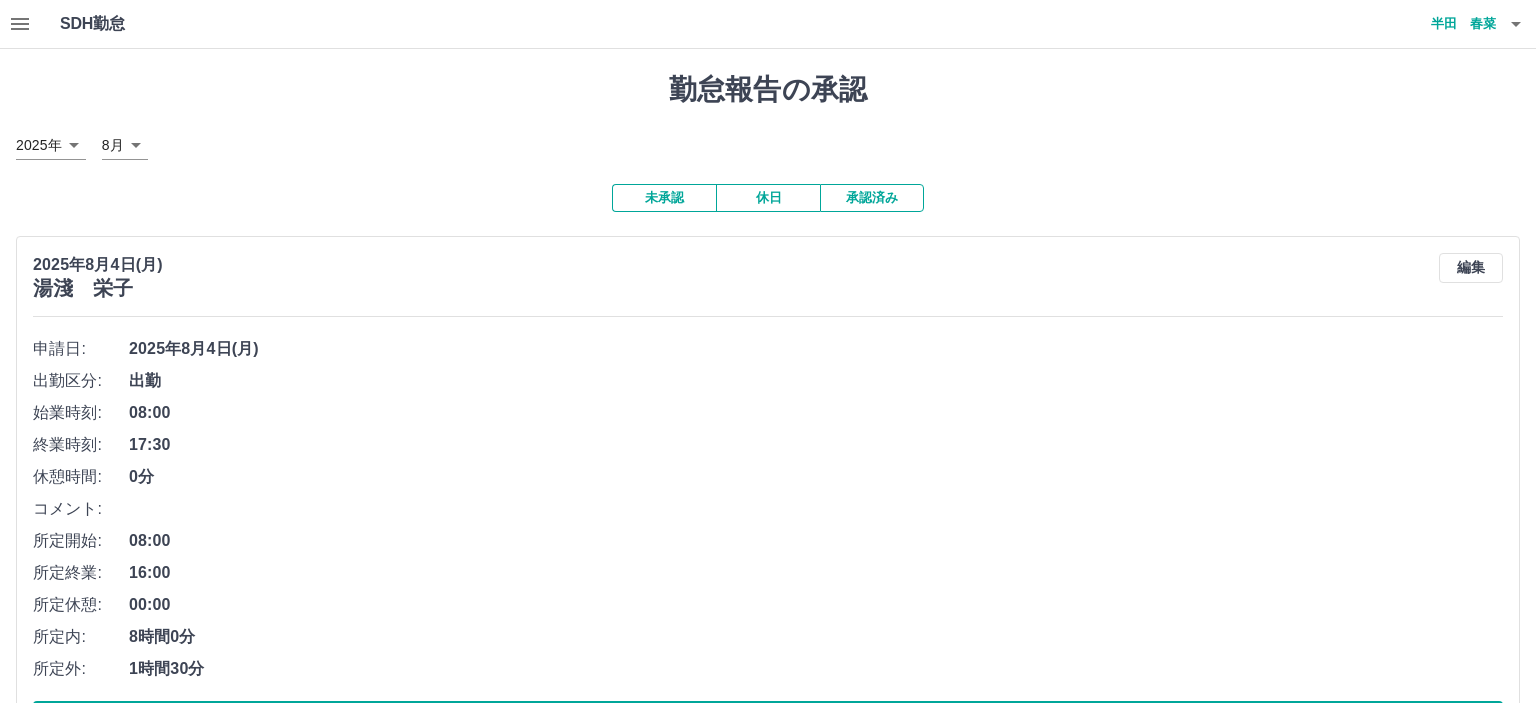 click on "SDH勤怠 半田　春菜 勤怠報告の承認 2025年 **** 8月 * 未承認 休日 承認済み 2025年8月4日(月) 湯淺　栄子 編集 申請日: 2025年8月4日(月) 出勤区分: 出勤 始業時刻: 08:00 終業時刻: 17:30 休憩時間: 0分 コメント: 所定開始: 08:00 所定終業: 16:00 所定休憩: 00:00 所定内: 8時間0分 所定外: 1時間30分 承認する 2025年8月4日(月) 忠鉢　真樹 編集 申請日: 2025年8月4日(月) 出勤区分: 出勤 始業時刻: 08:00 終業時刻: 17:30 休憩時間: 0分 コメント: 所定開始: 08:00 所定終業: 16:00 所定休憩: 00:00 所定内: 8時間0分 所定外: 1時間30分 承認する 2025年8月4日(月) 塚田　麗子 編集 申請日: 2025年8月4日(月) 出勤区分: 出勤 始業時刻: 08:00 終業時刻: 17:30 休憩時間: 0分 コメント: 所定開始: 08:00 所定終業: 16:00 所定休憩: 00:00 所定内: 8時間0分 所定外: 1時間30分 承認する 2025年8月4日(月) 宮下　美佐江 編集 出勤" at bounding box center (768, 3964) 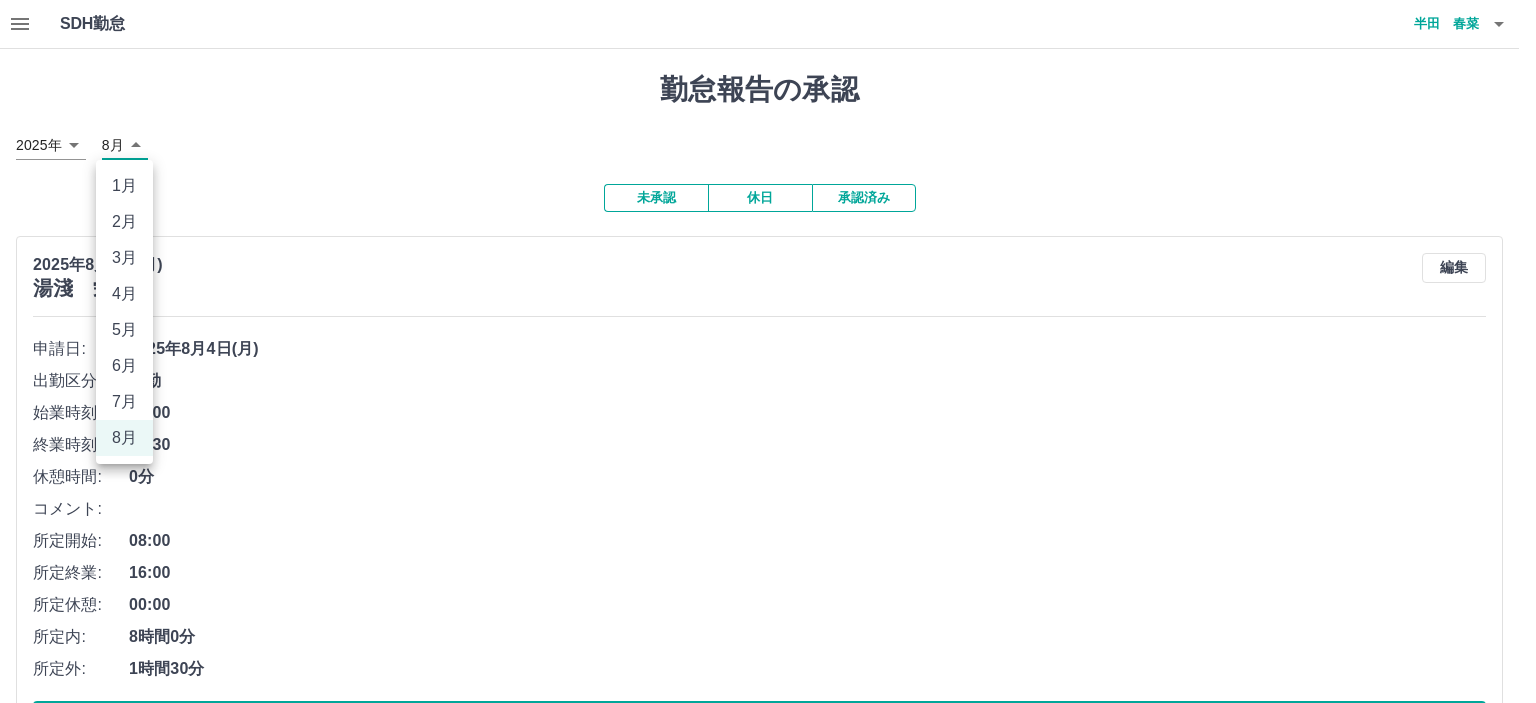 click on "7月" at bounding box center [124, 402] 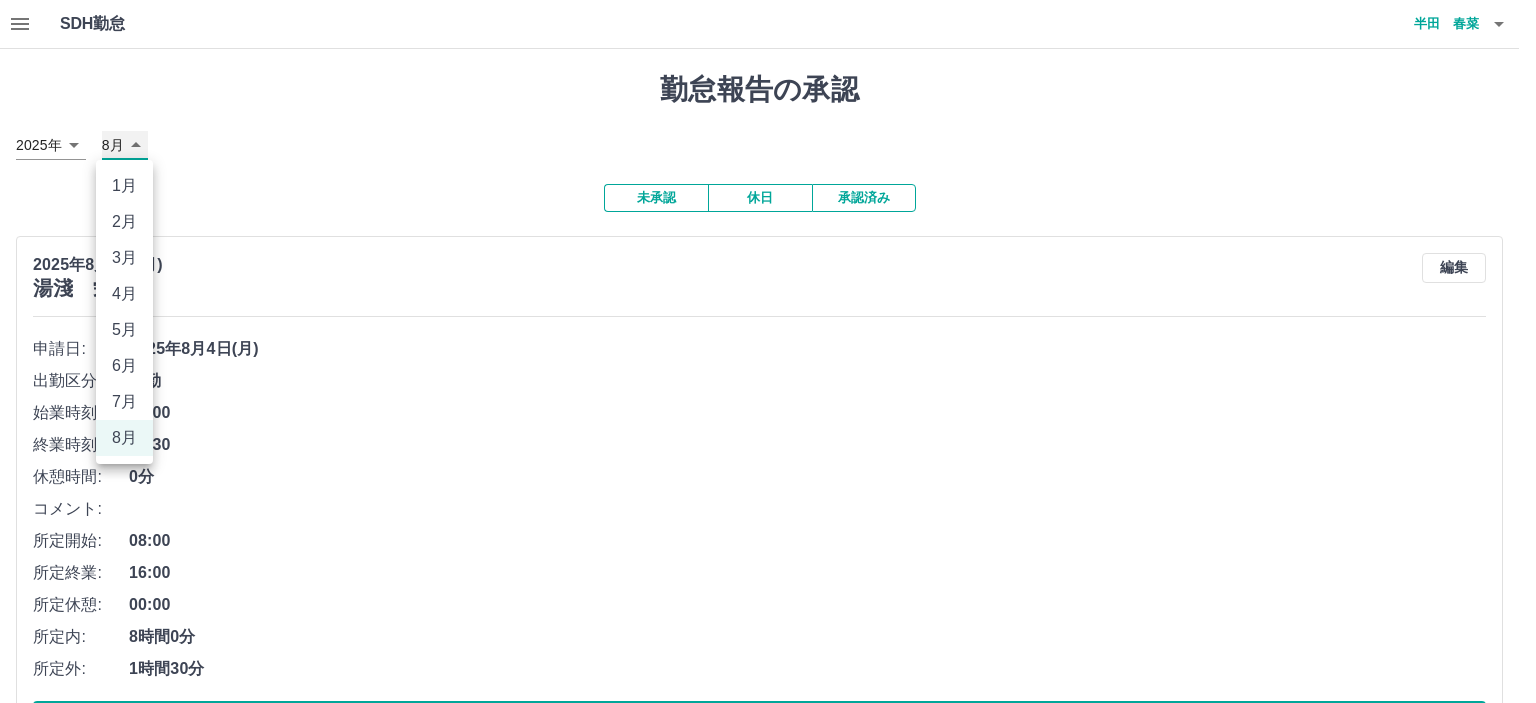 type on "*" 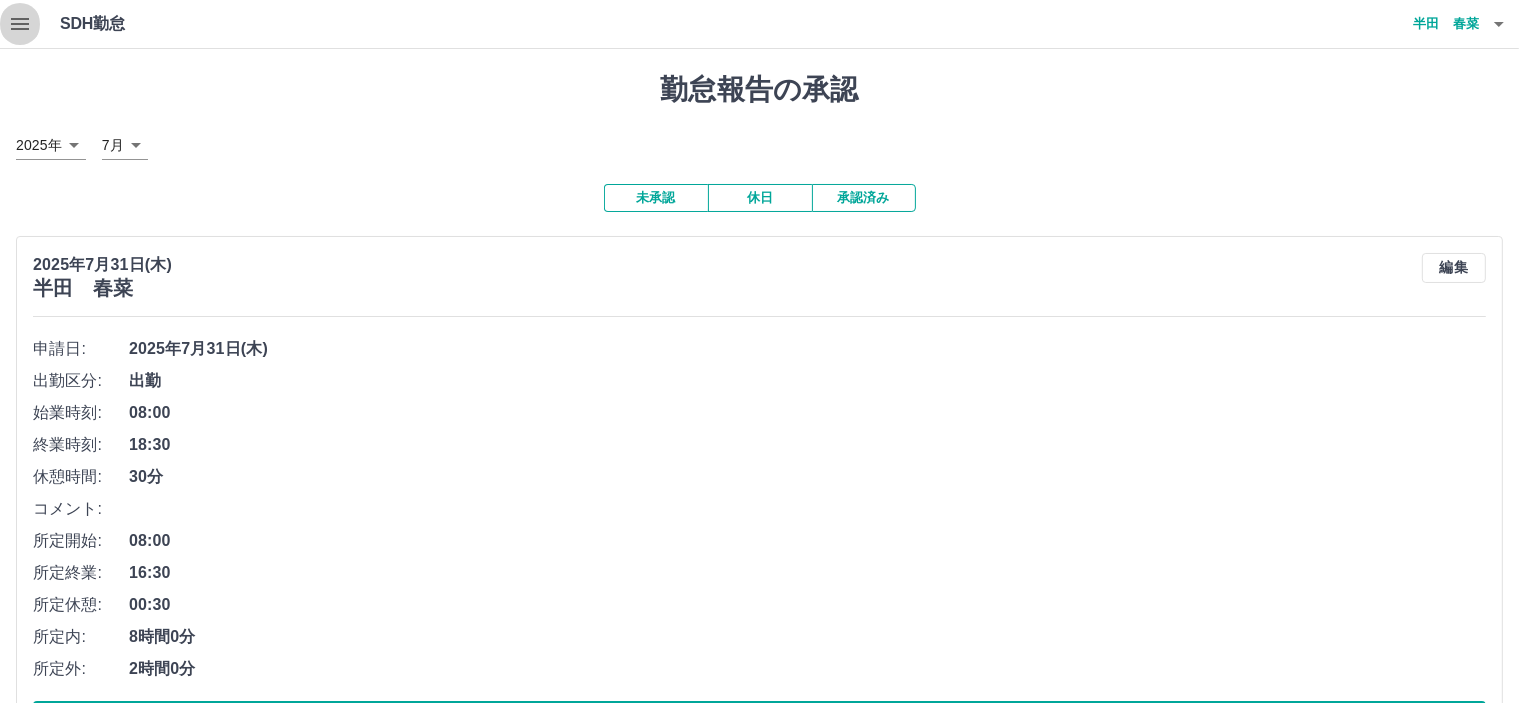 click 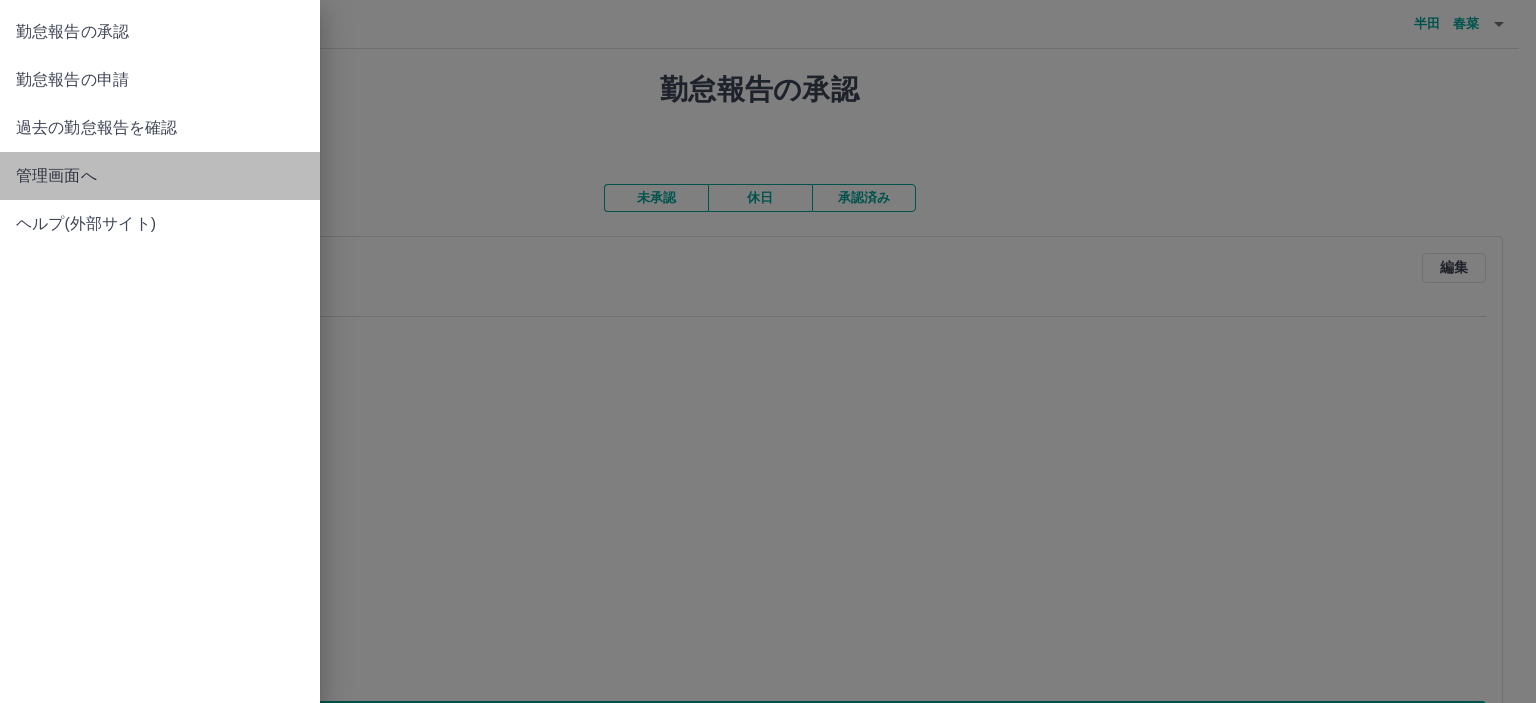 click on "管理画面へ" at bounding box center [160, 176] 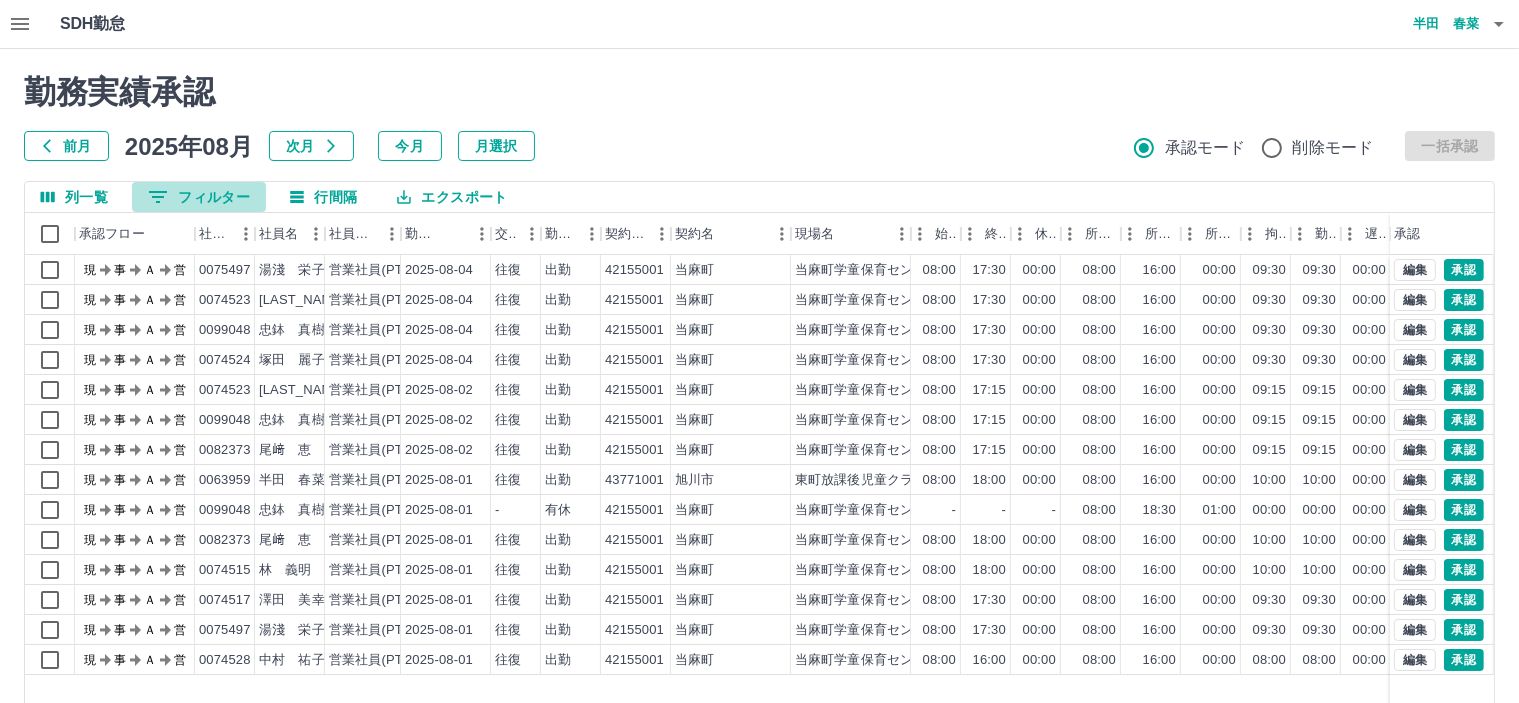 click on "0 フィルター" at bounding box center [199, 197] 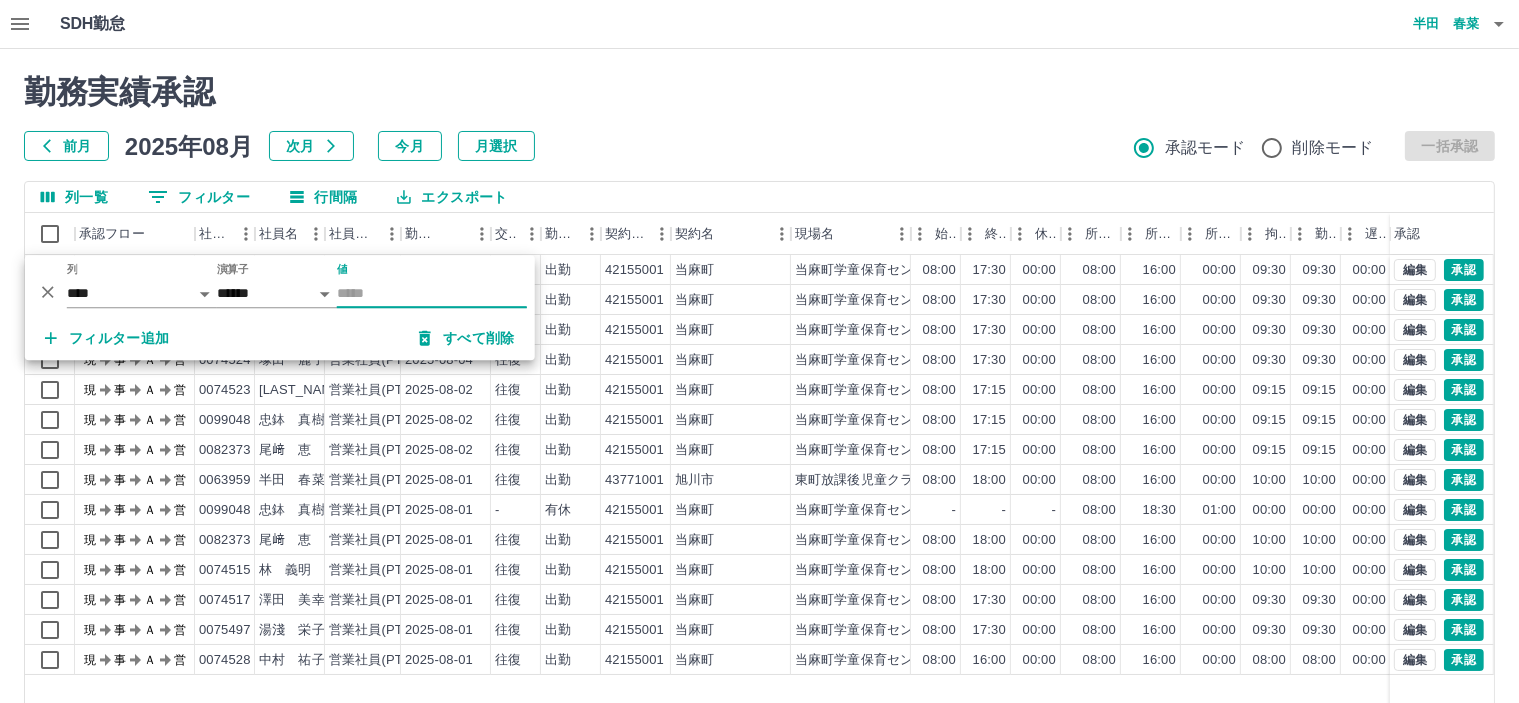 click on "値" at bounding box center [432, 293] 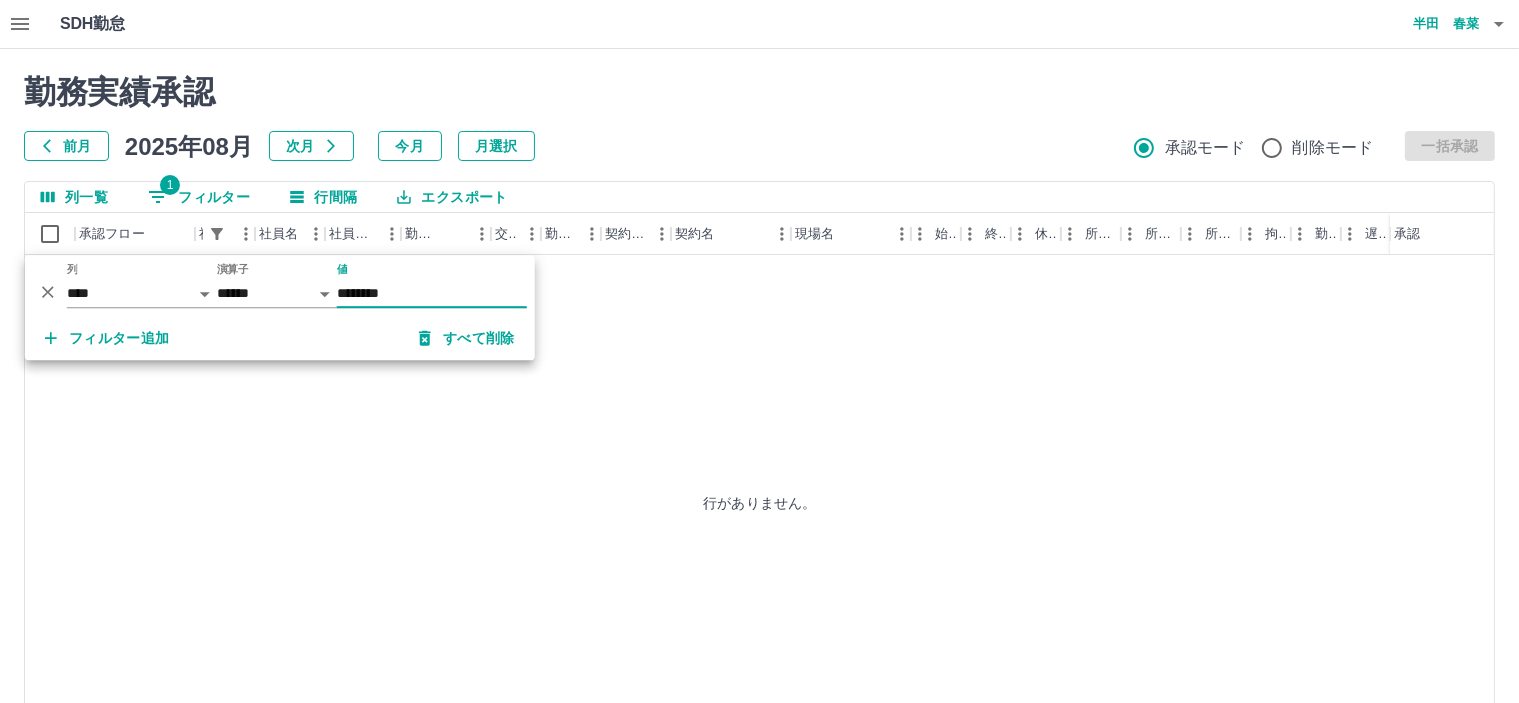 type on "********" 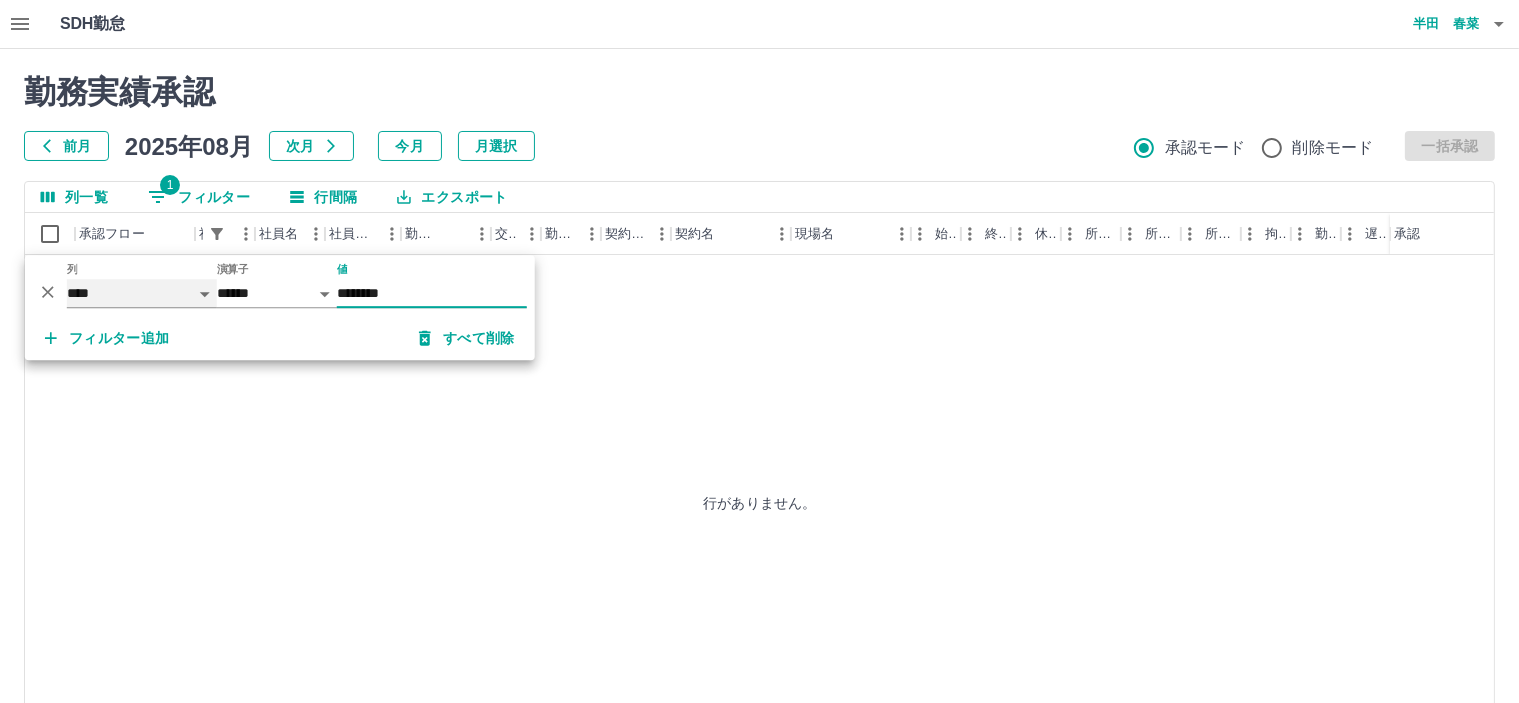 click on "**** *** **** *** *** **** ***** *** *** ** ** ** **** **** **** ** ** *** **** *****" at bounding box center [142, 293] 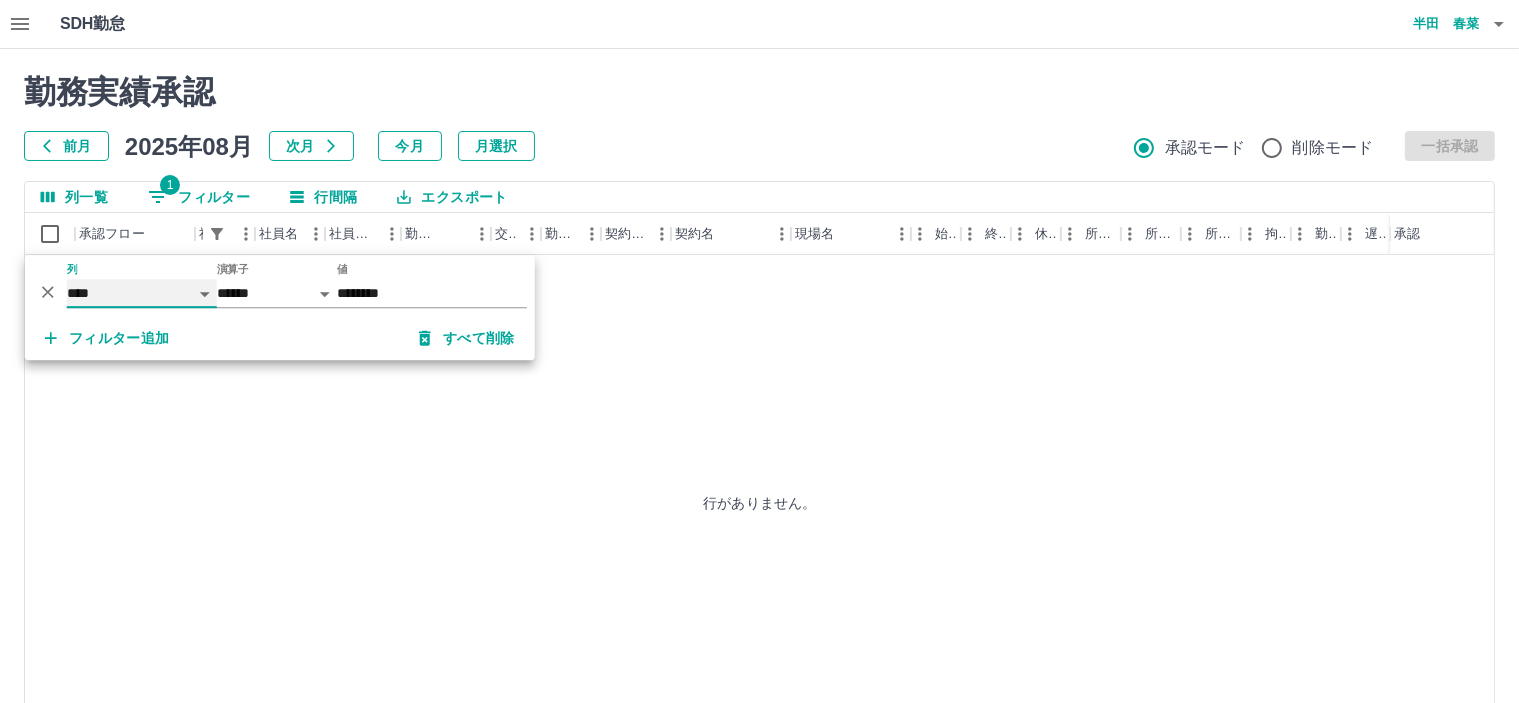 click on "**** *** **** *** *** **** ***** *** *** ** ** ** **** **** **** ** ** *** **** *****" at bounding box center [142, 293] 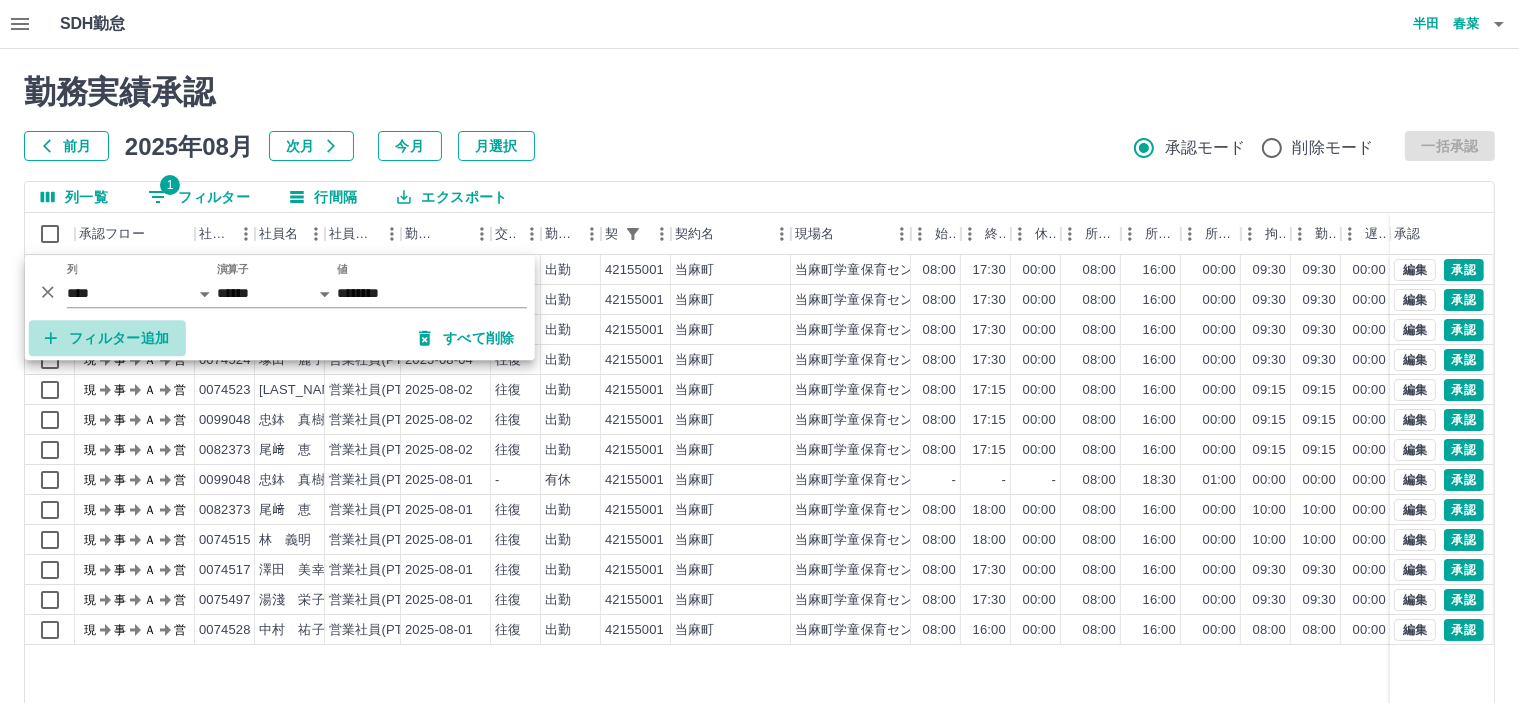 click on "フィルター追加" at bounding box center (107, 338) 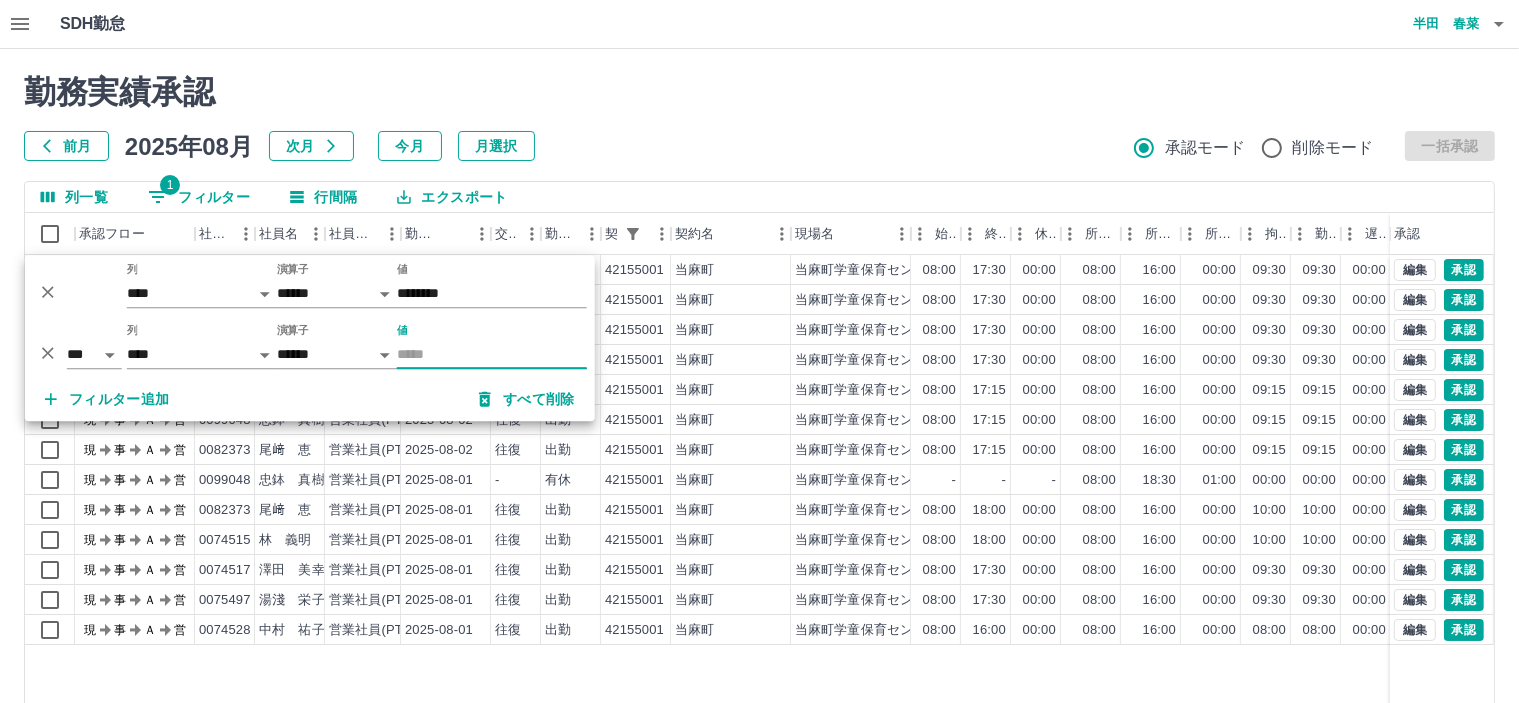 click on "値" at bounding box center [492, 354] 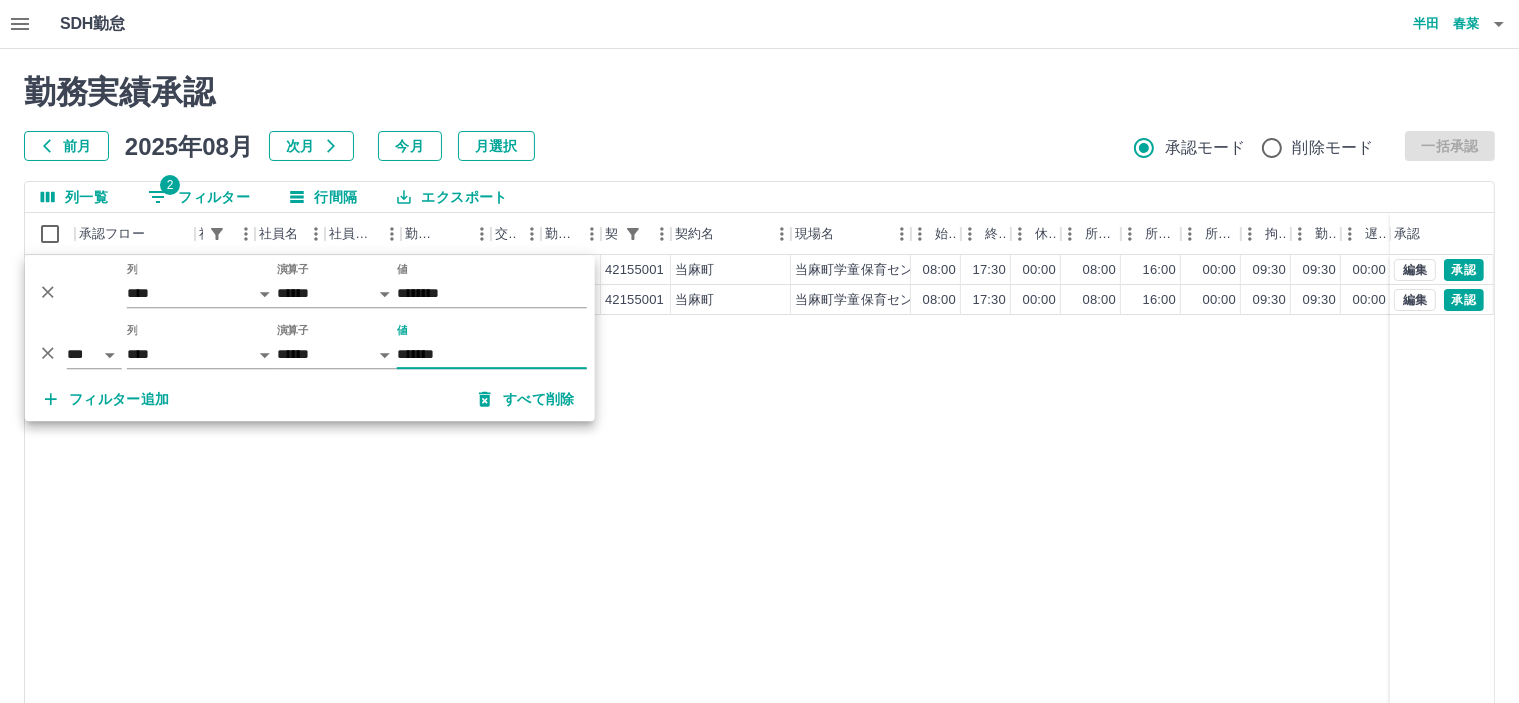 type on "*******" 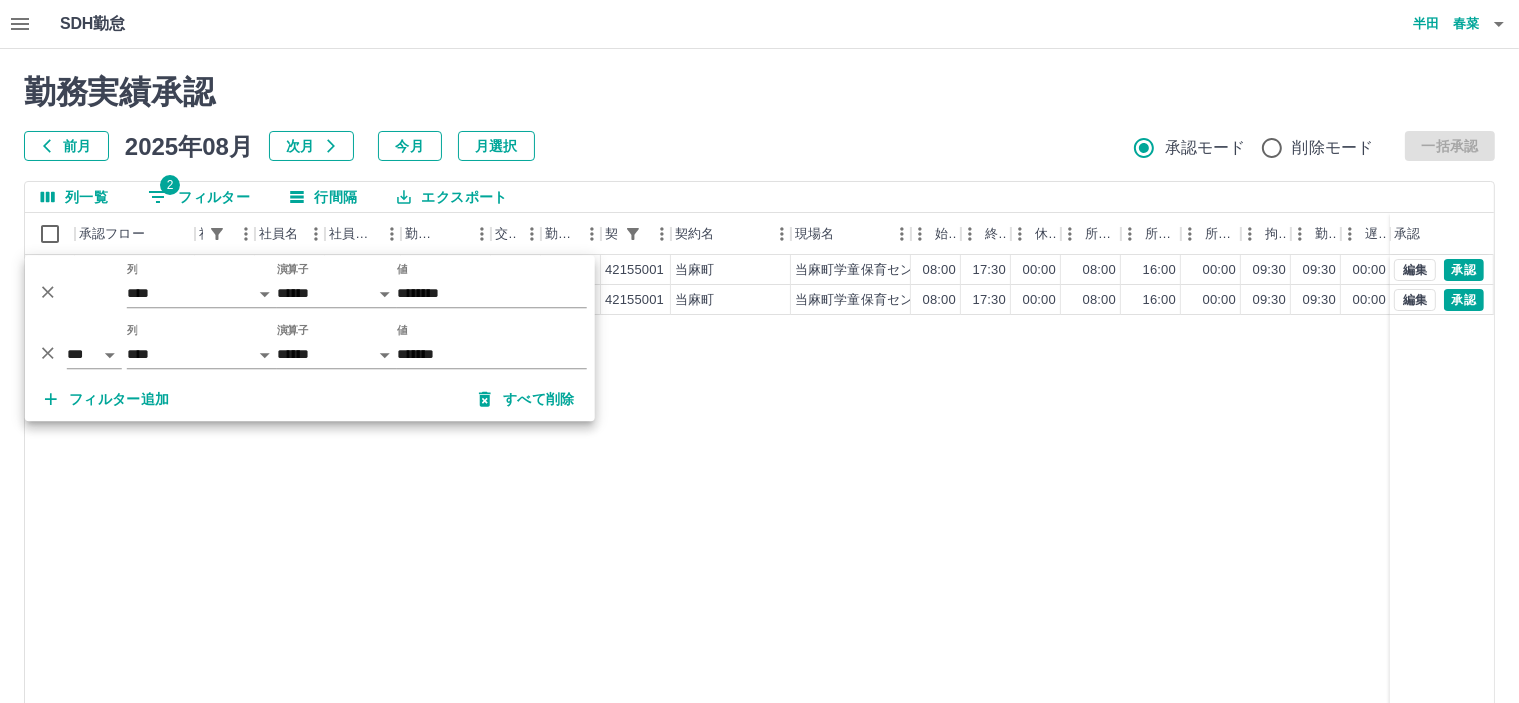 click on "現 事 Ａ 営 [EMPLOYEE_ID] [LAST_NAME]　[FIRST_NAME] 営業社員(PT契約) [DATE] 往復 出勤 42155001 [TOWN] [TOWN]学童保育センター 08:00 17:30 00:00 08:00 16:00 00:00 09:30 09:30 00:00 現場責任者承認待 現 事 Ａ 営 [EMPLOYEE_ID] [LAST_NAME]　[FIRST_NAME] 営業社員(PT契約) [DATE] 往復 出勤 42155001 [TOWN] [TOWN]学童保育センター 08:00 17:30 00:00 08:00 16:00 00:00 09:30 09:30 00:00 現場責任者承認待 編集 承認 編集 承認" at bounding box center [898, 511] 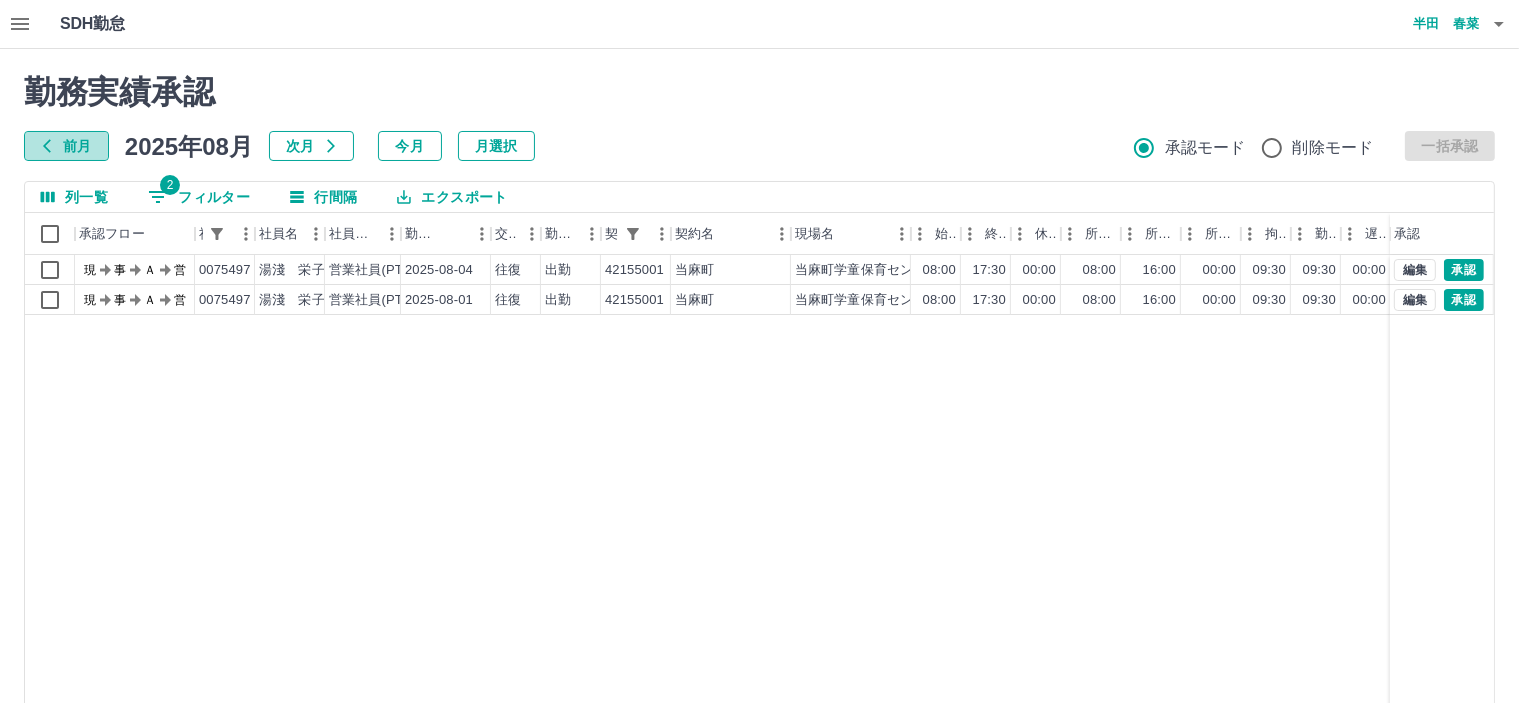 click on "前月" at bounding box center [66, 146] 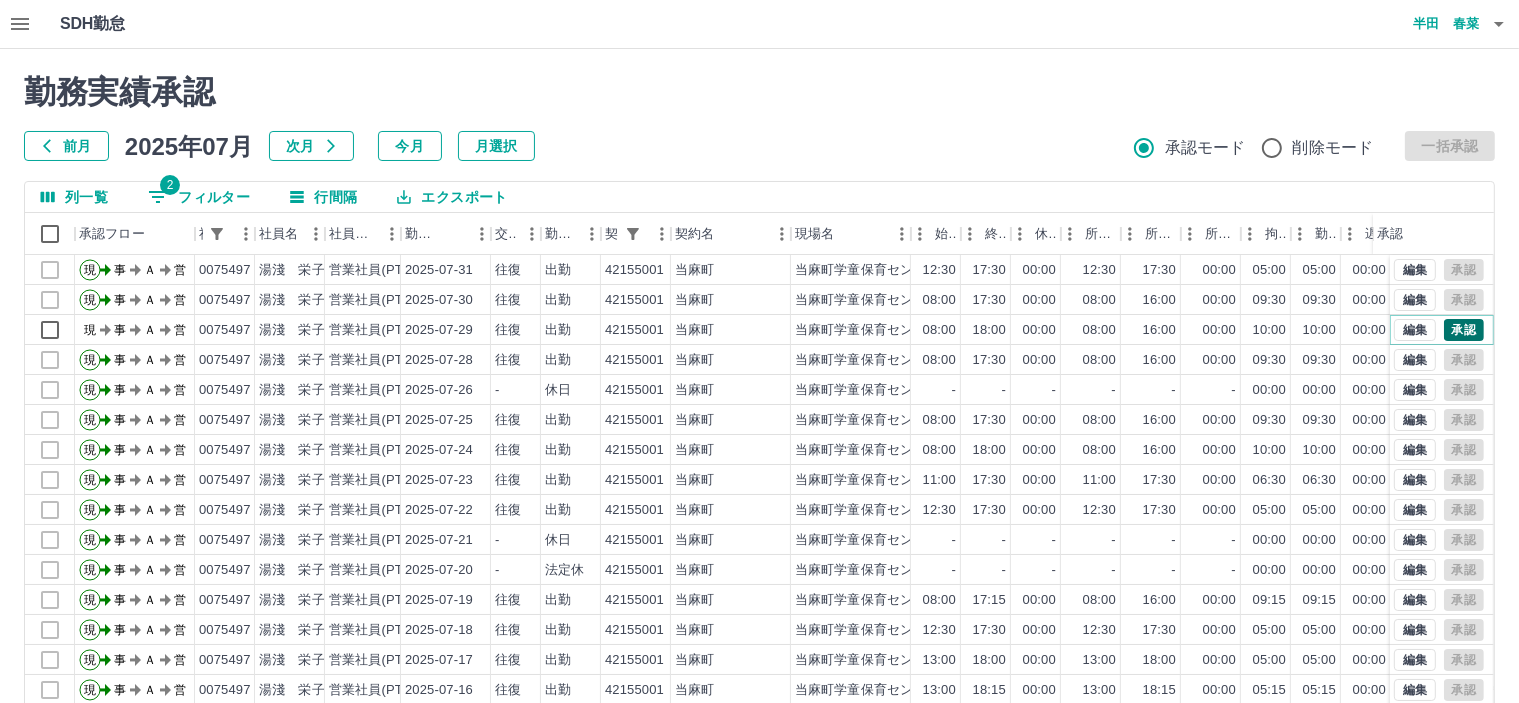click on "承認" at bounding box center (1464, 330) 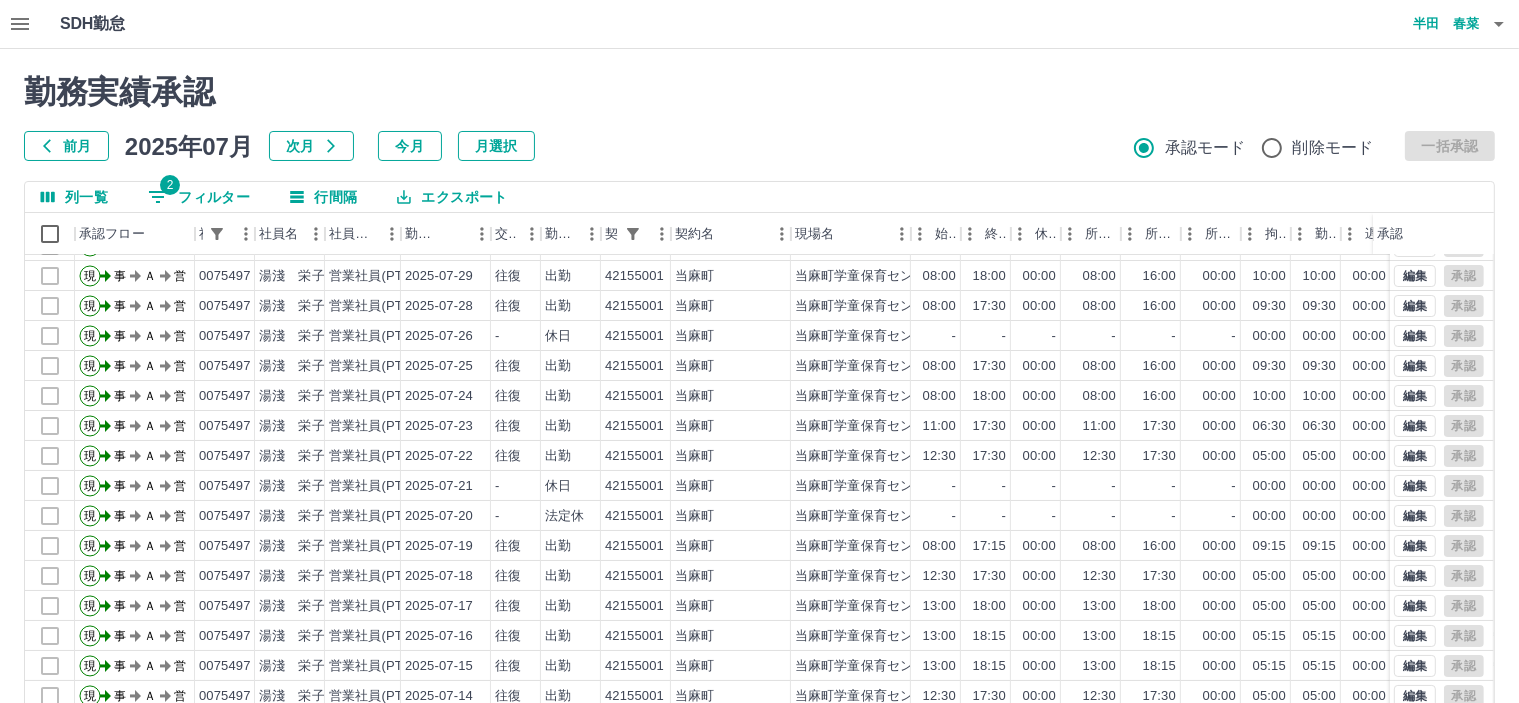 scroll, scrollTop: 103, scrollLeft: 0, axis: vertical 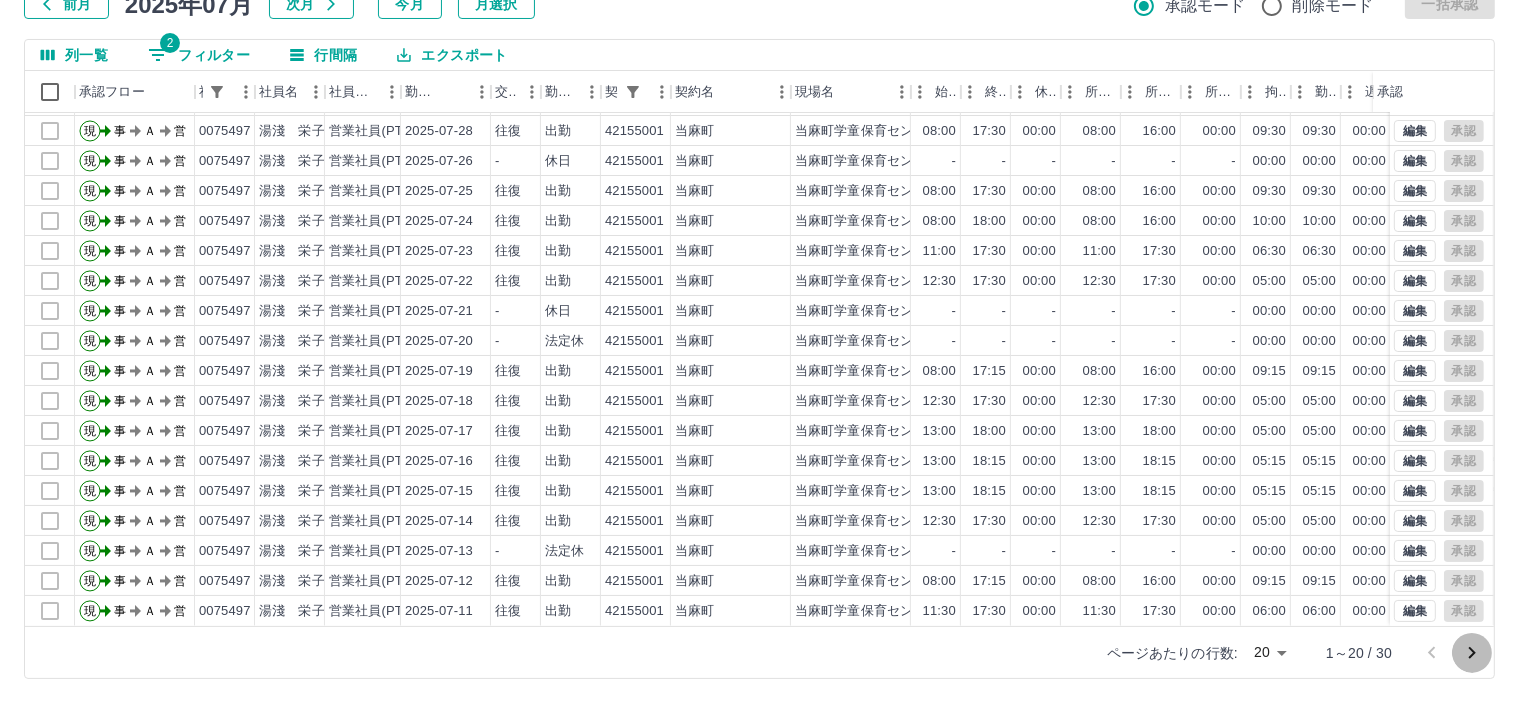 click 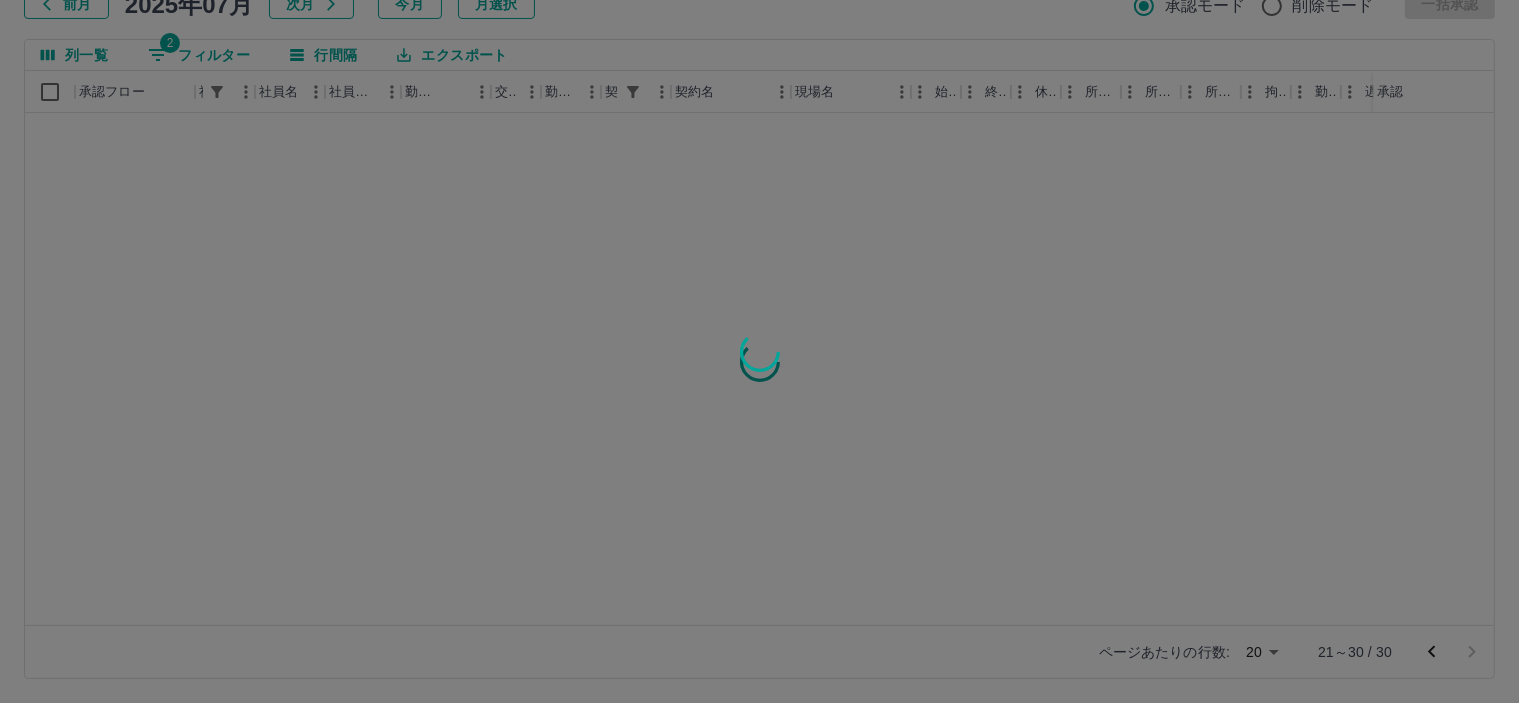 scroll, scrollTop: 0, scrollLeft: 0, axis: both 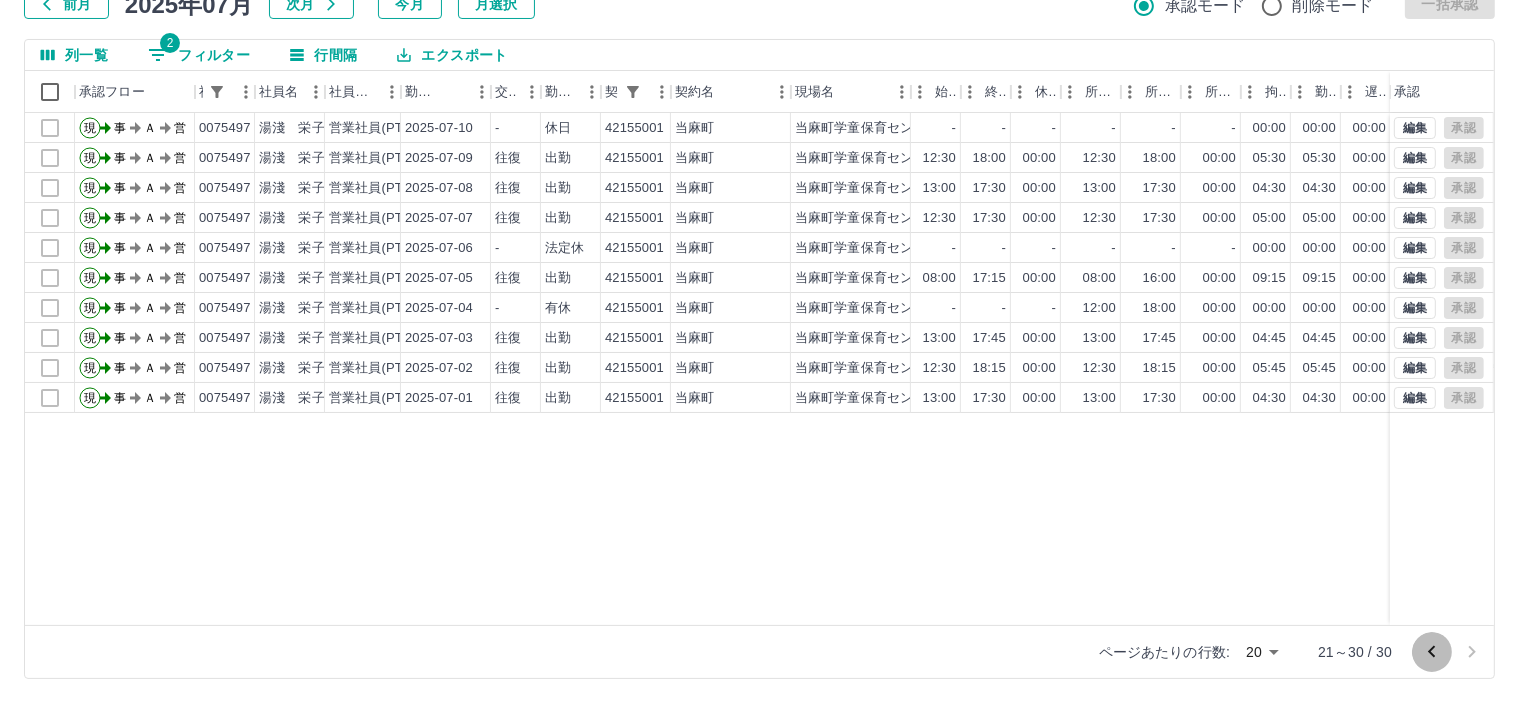 click 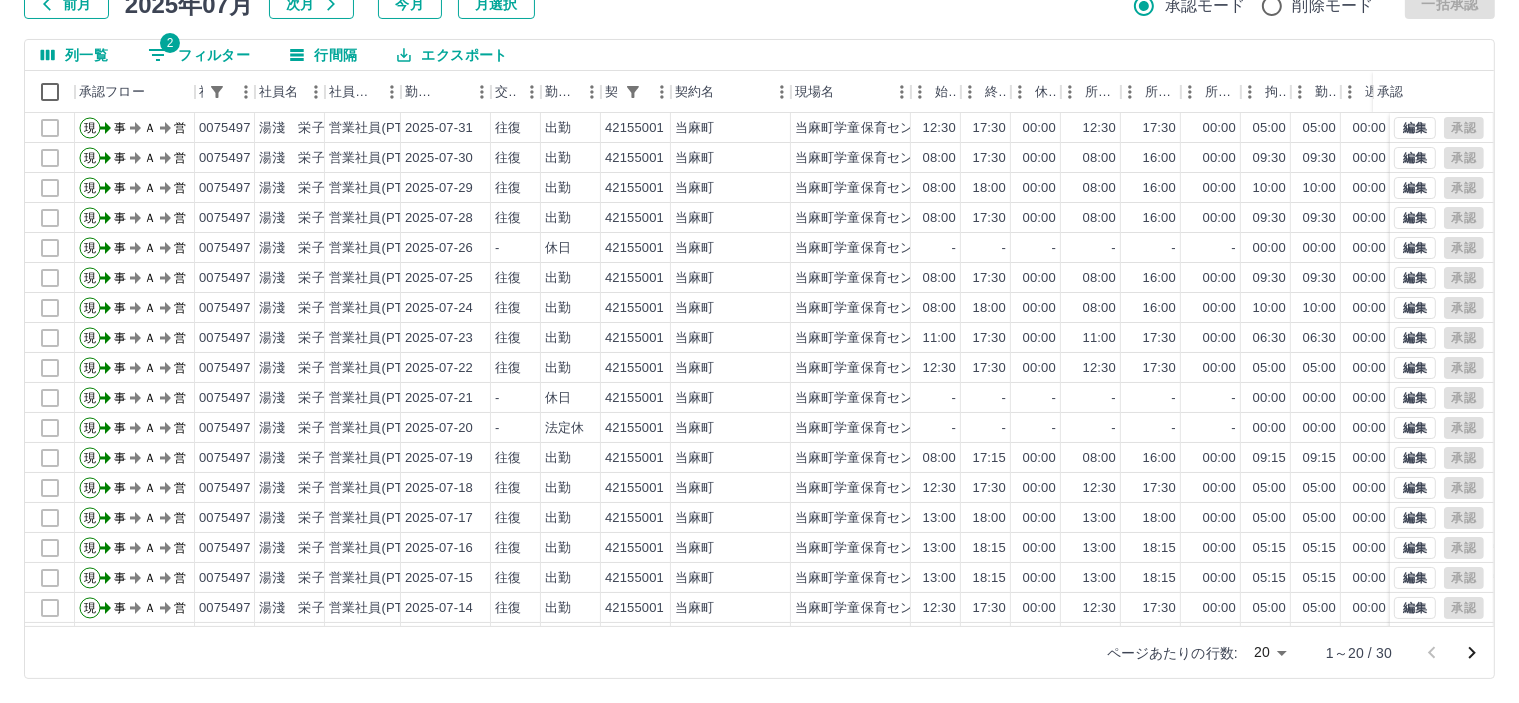 scroll, scrollTop: 103, scrollLeft: 0, axis: vertical 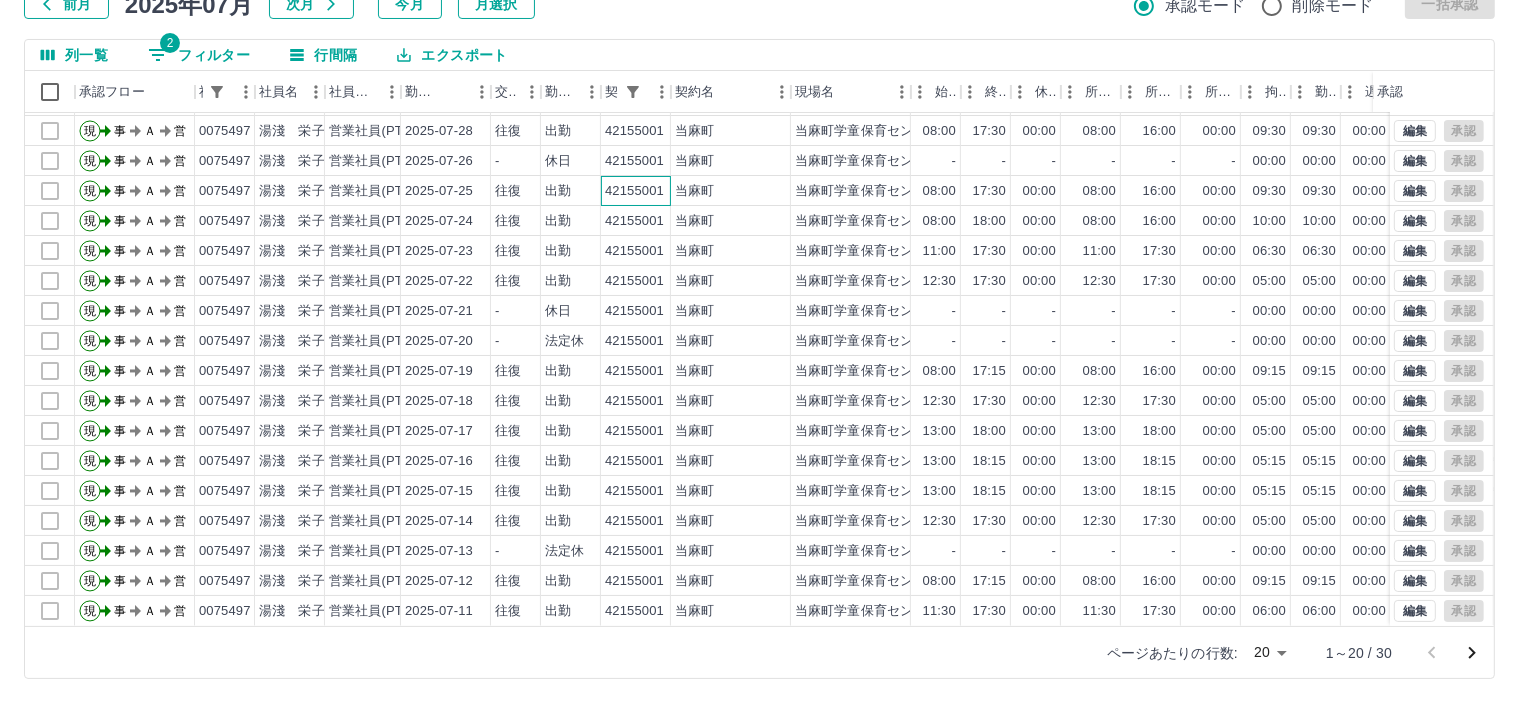 click on "42155001" at bounding box center (634, 191) 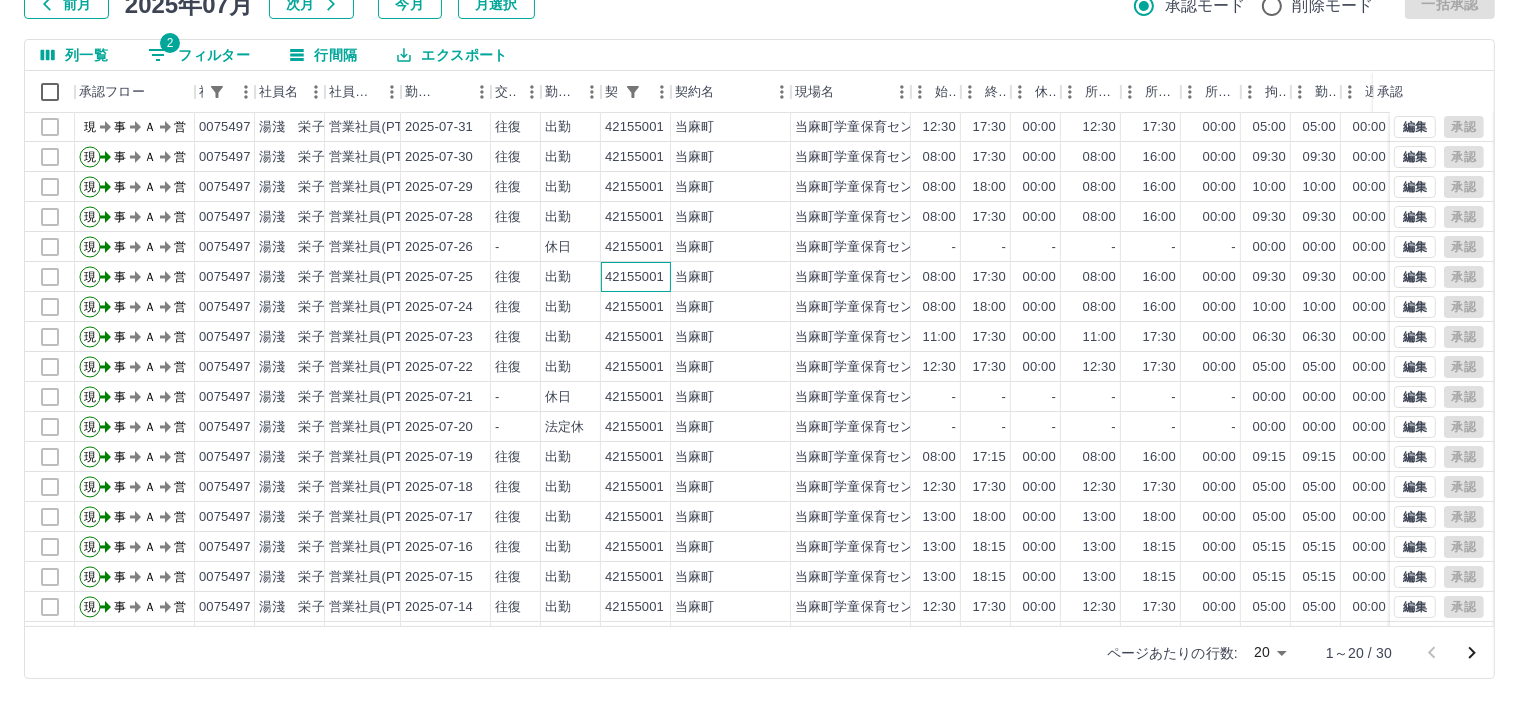 scroll, scrollTop: 0, scrollLeft: 0, axis: both 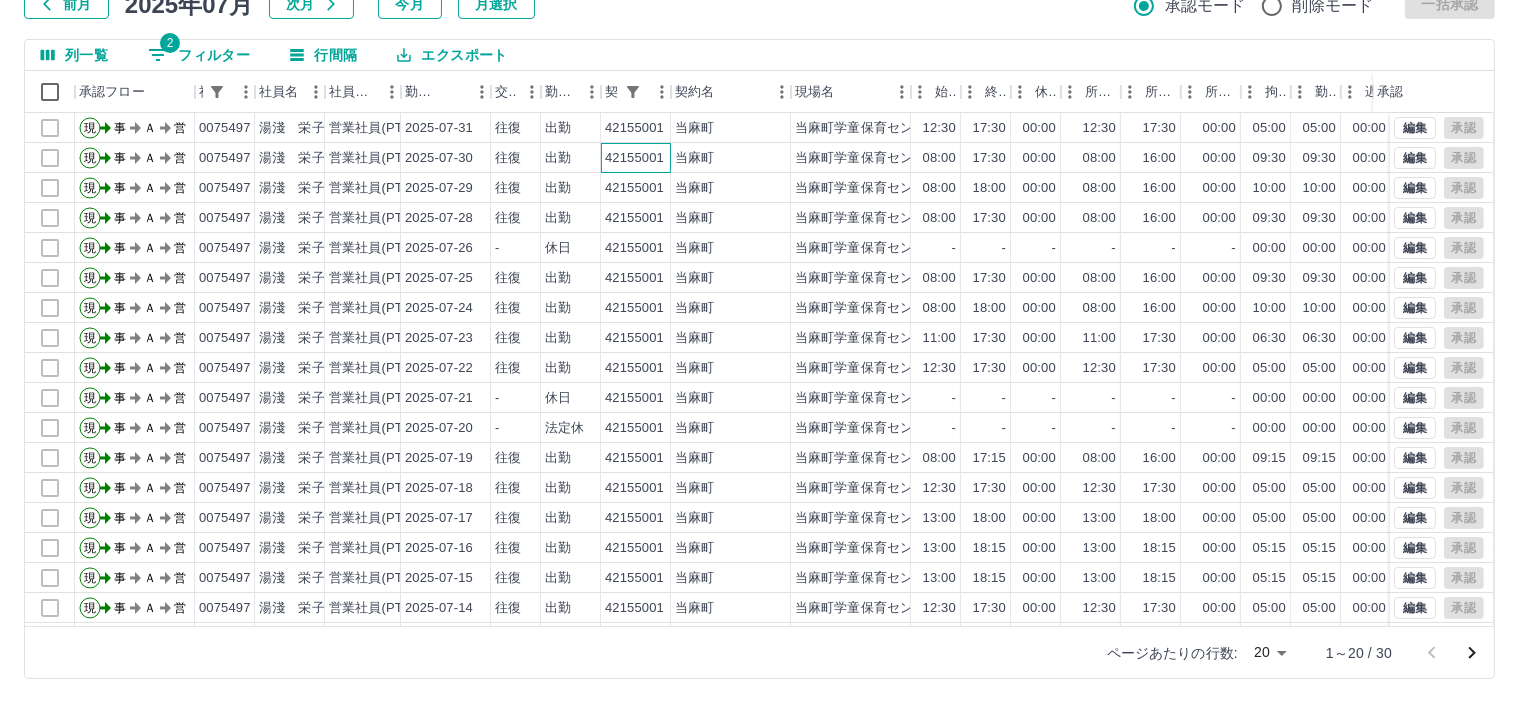 click on "42155001" at bounding box center [634, 158] 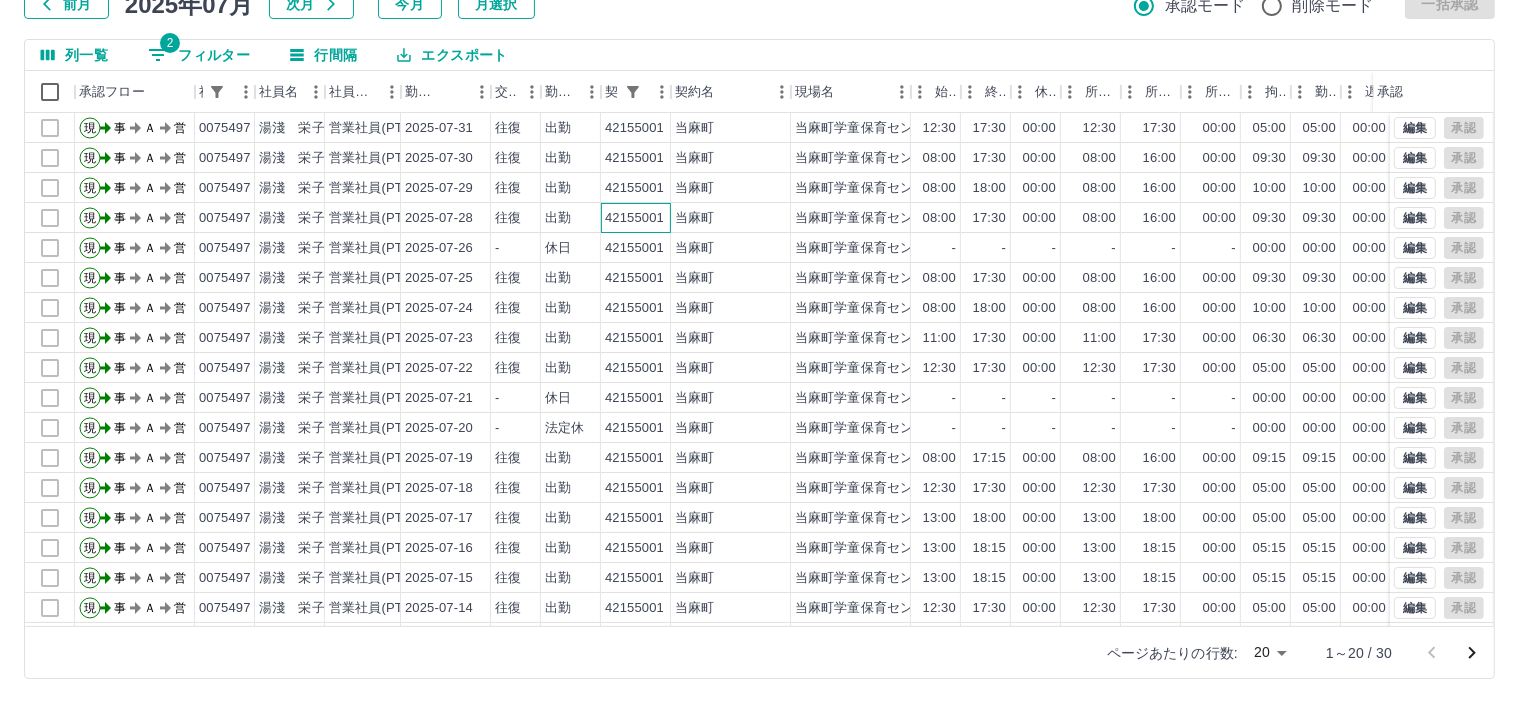 click on "42155001" at bounding box center [636, 218] 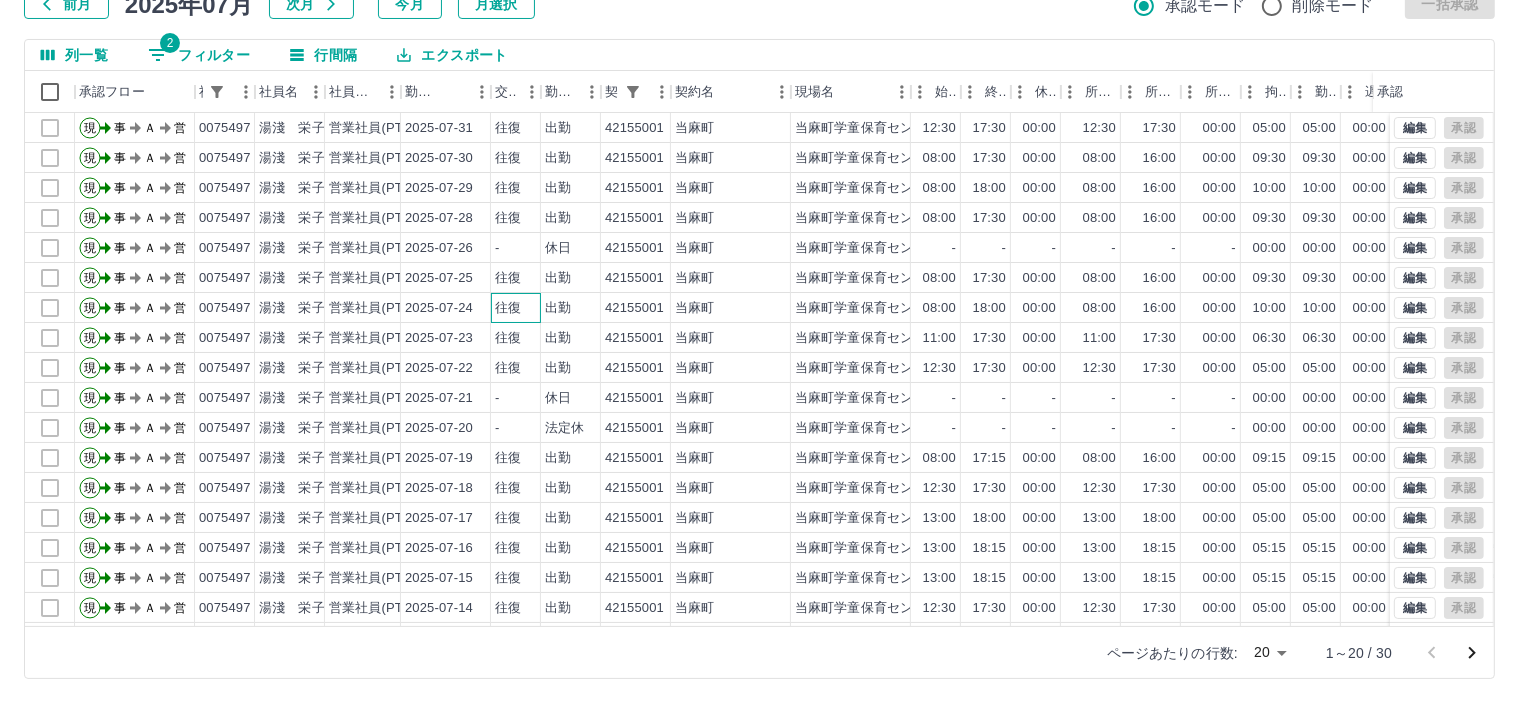 click on "往復" at bounding box center [508, 308] 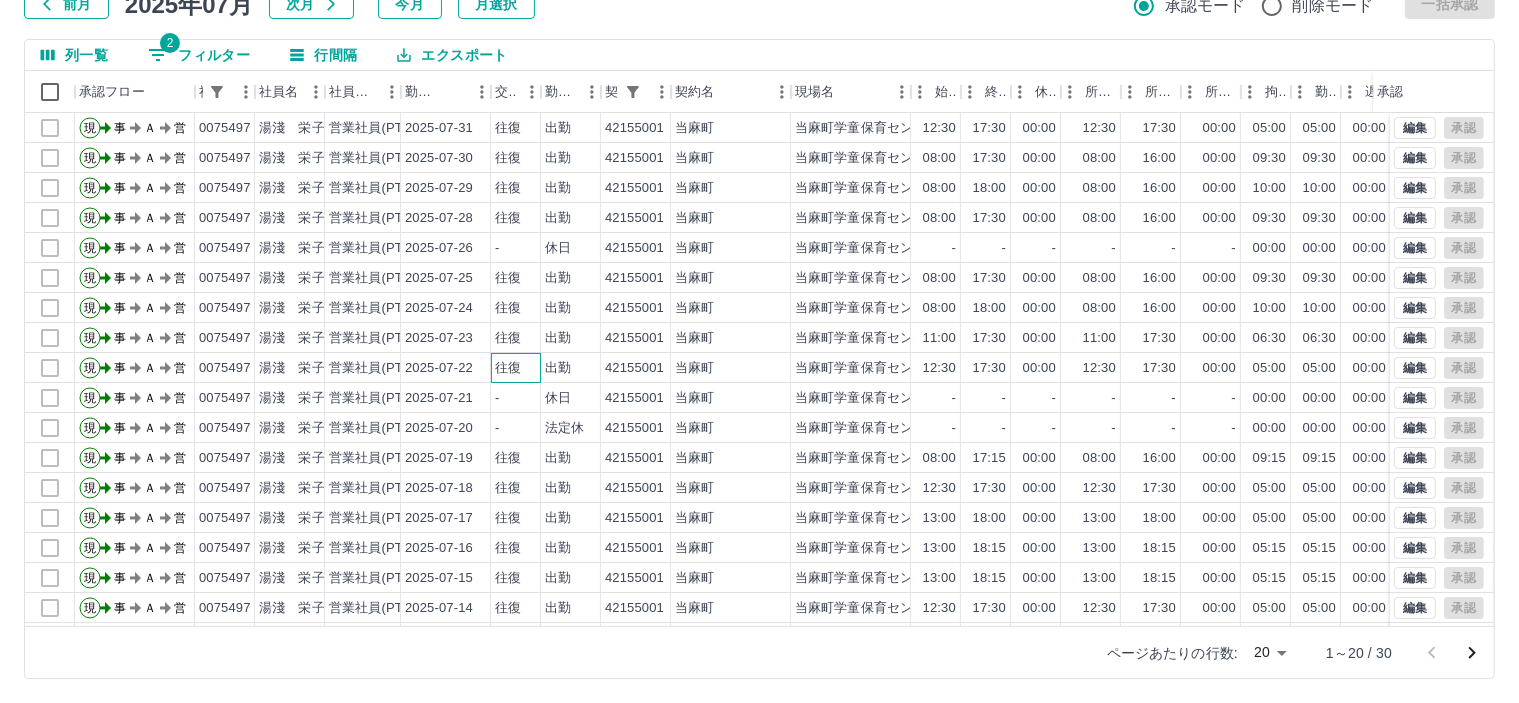 click on "往復" at bounding box center (508, 368) 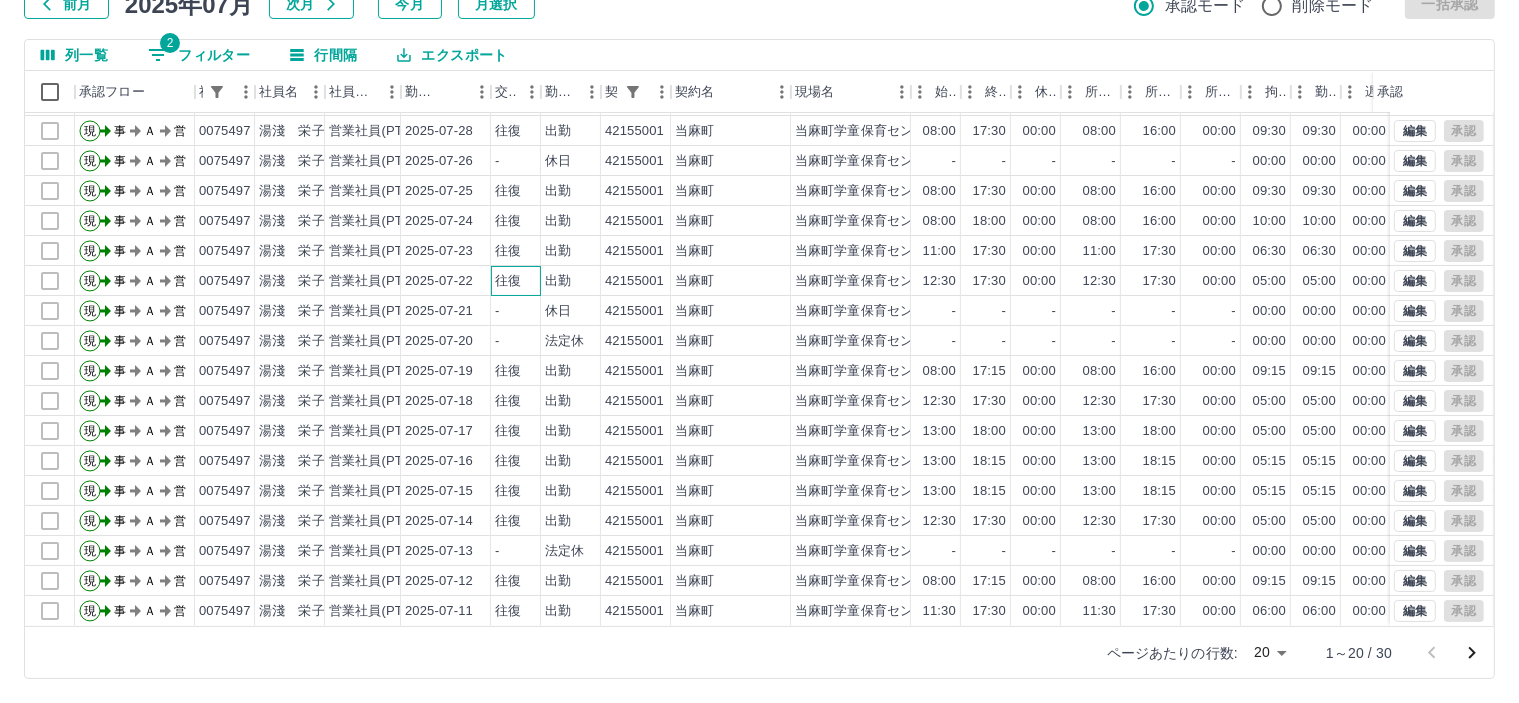 scroll, scrollTop: 103, scrollLeft: 0, axis: vertical 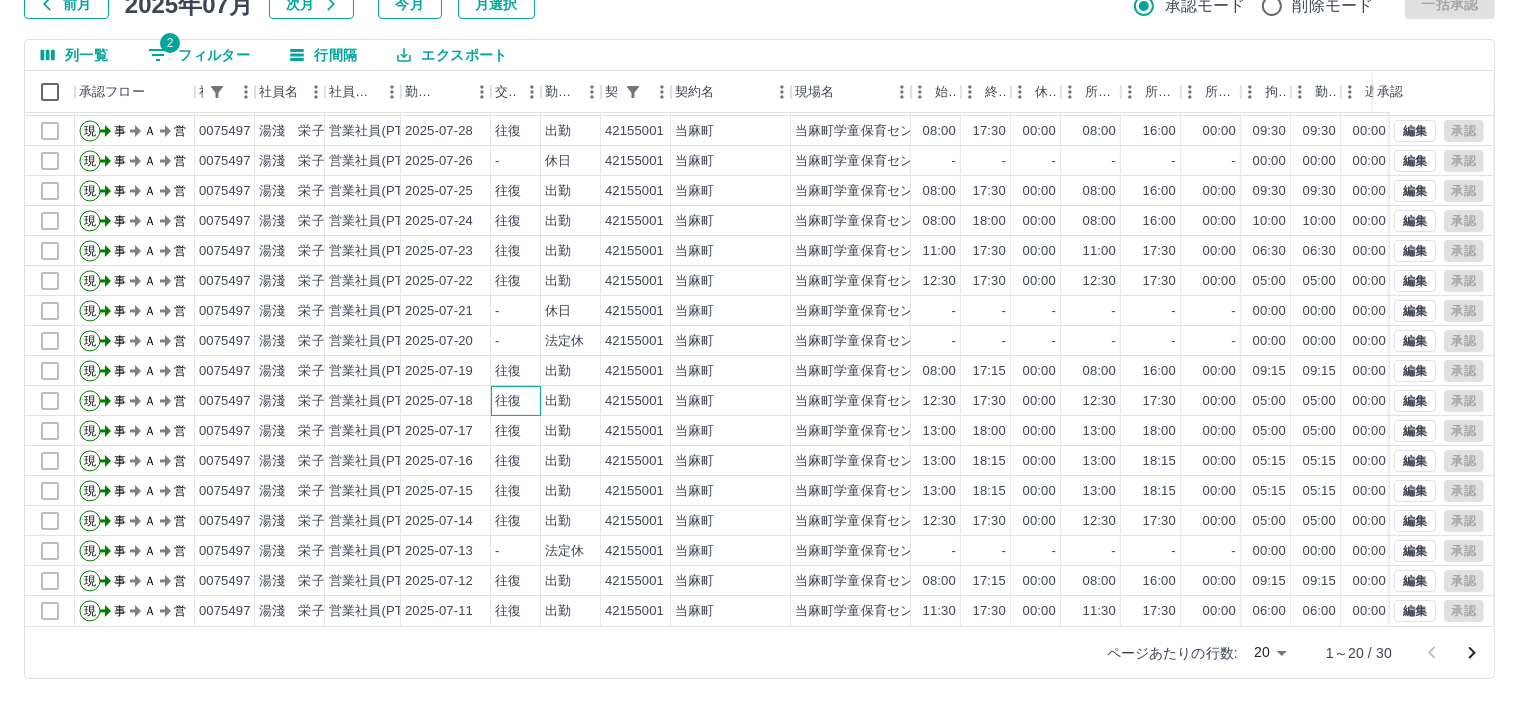 click on "往復" at bounding box center [508, 401] 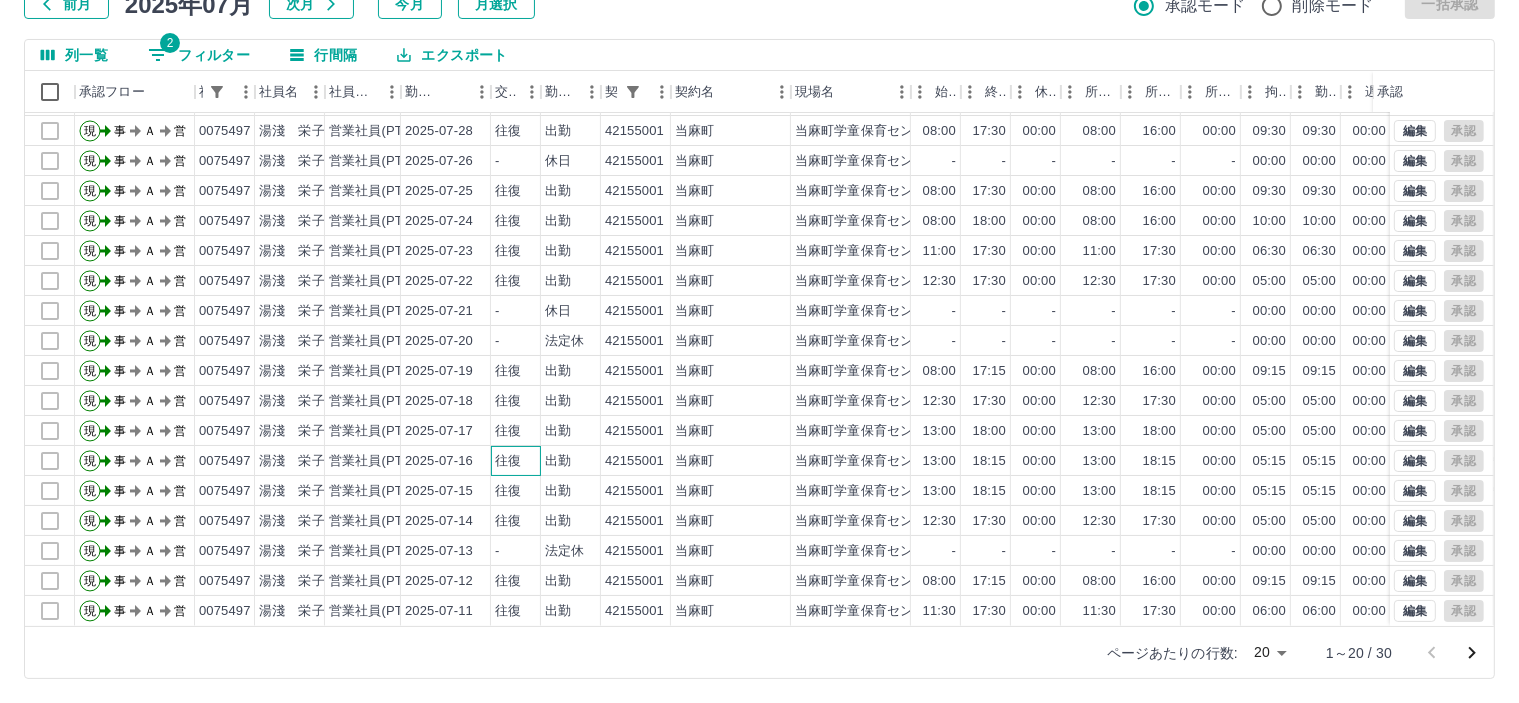 click on "往復" at bounding box center [508, 461] 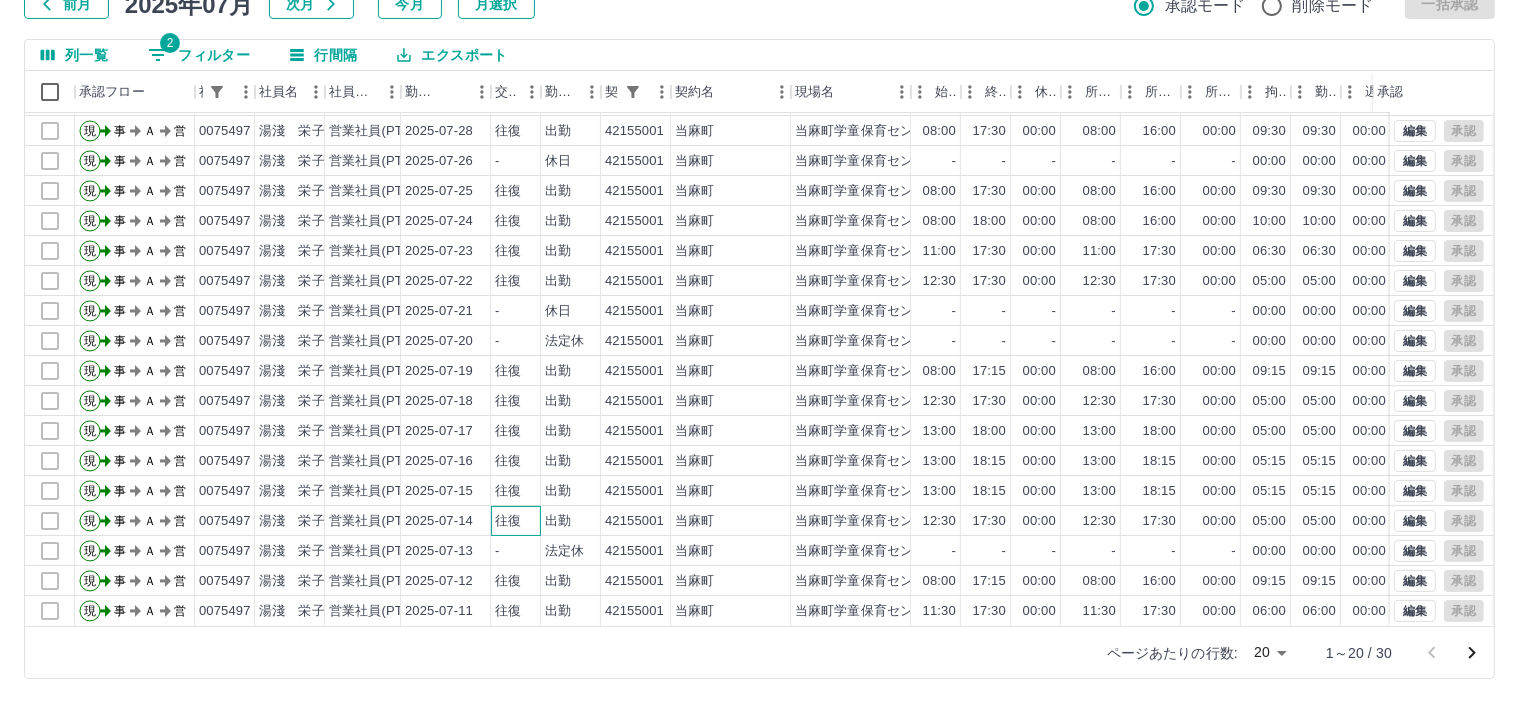 click on "往復" at bounding box center [508, 521] 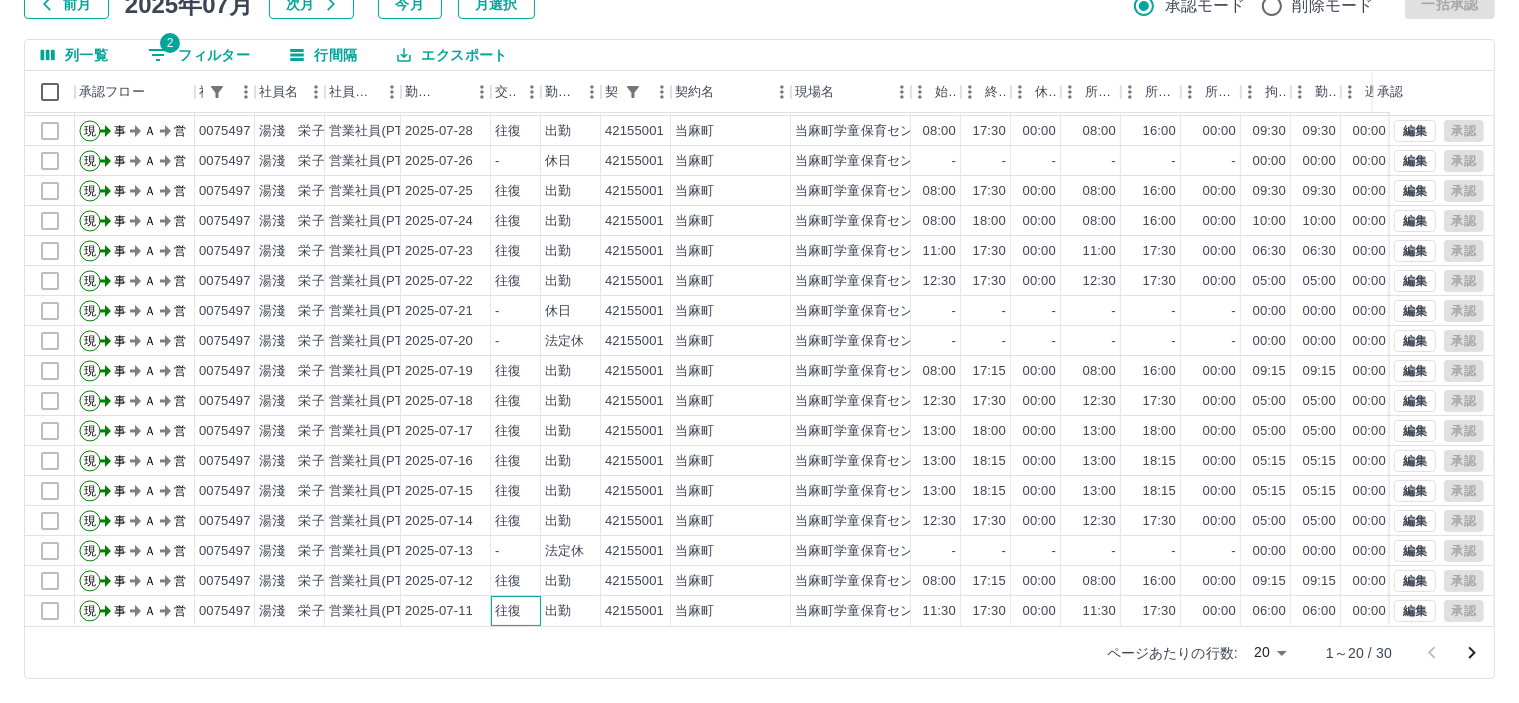 click on "往復" at bounding box center [508, 611] 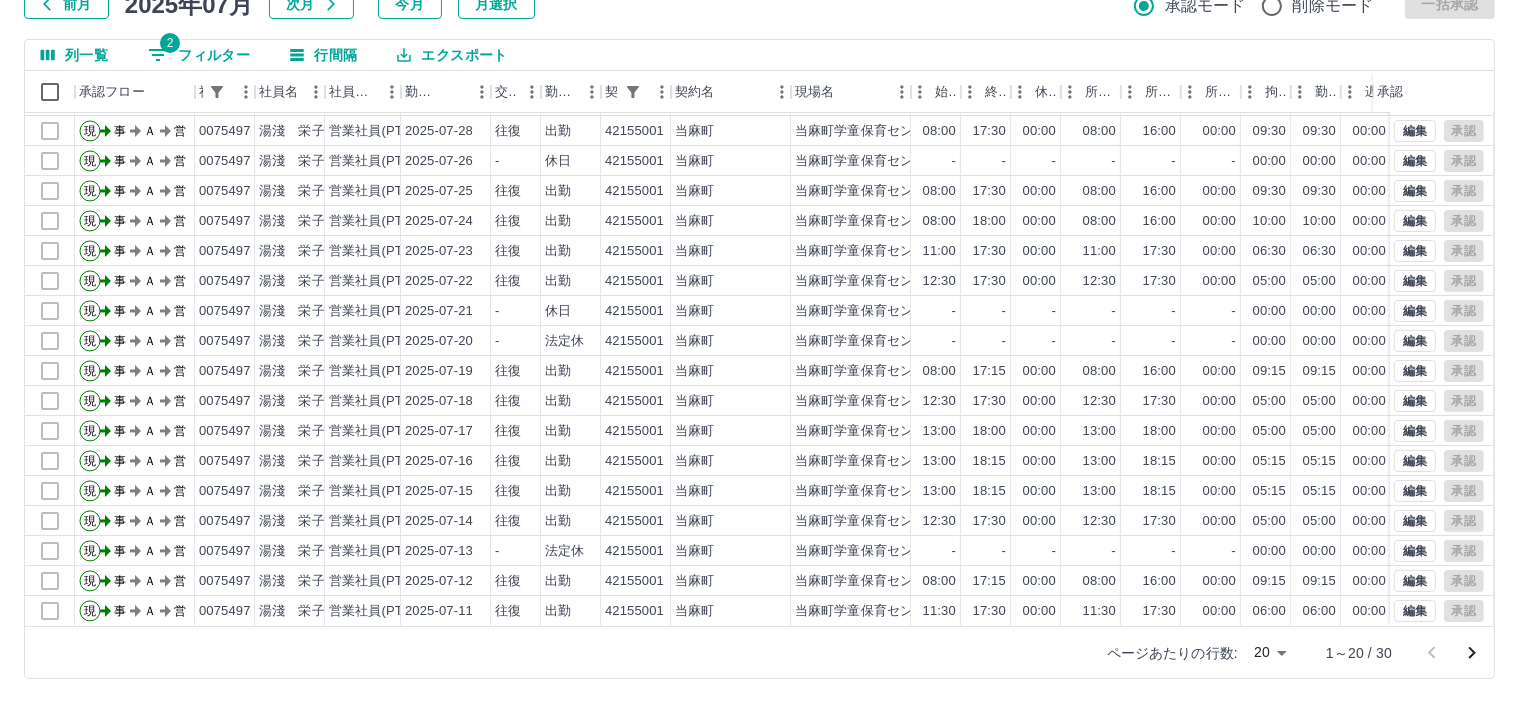 click 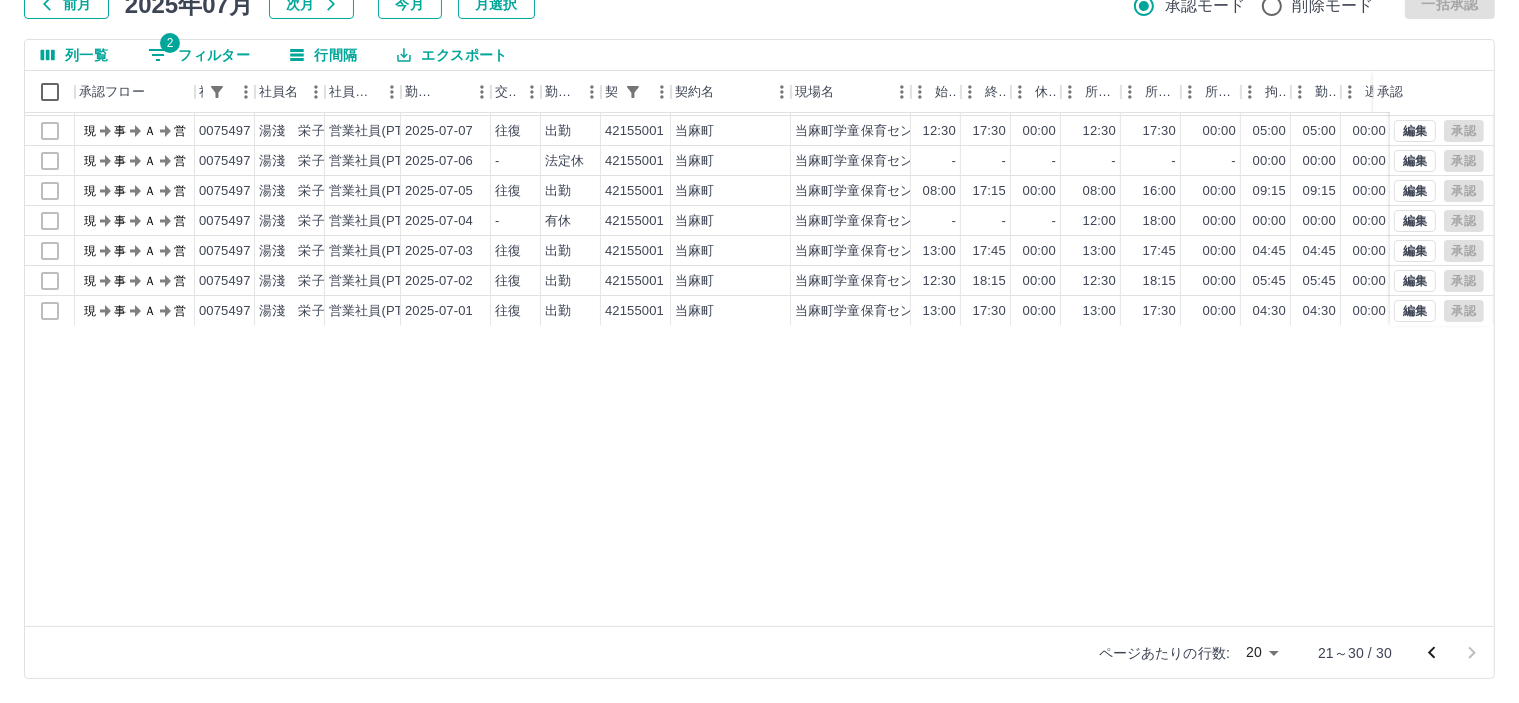 click at bounding box center [1452, 653] 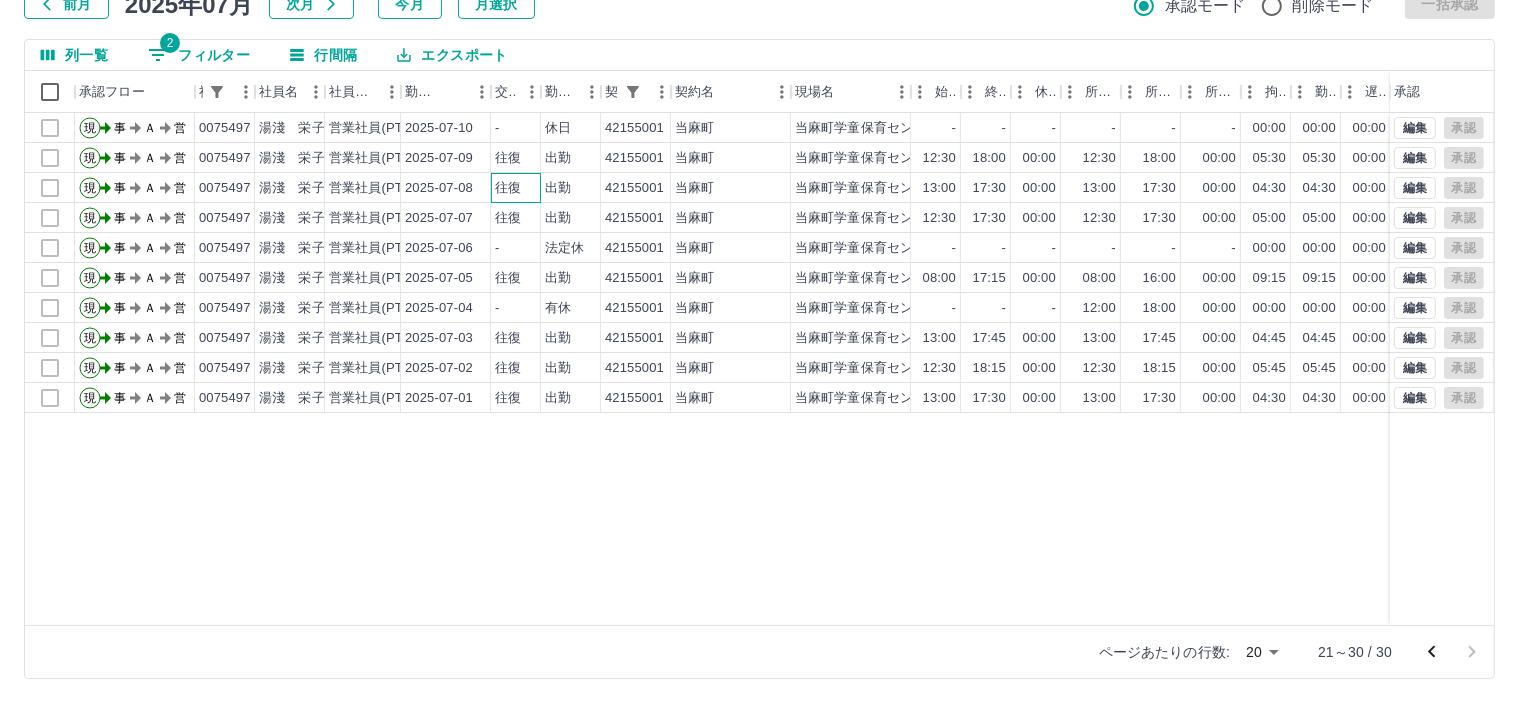 click on "往復" at bounding box center [516, 188] 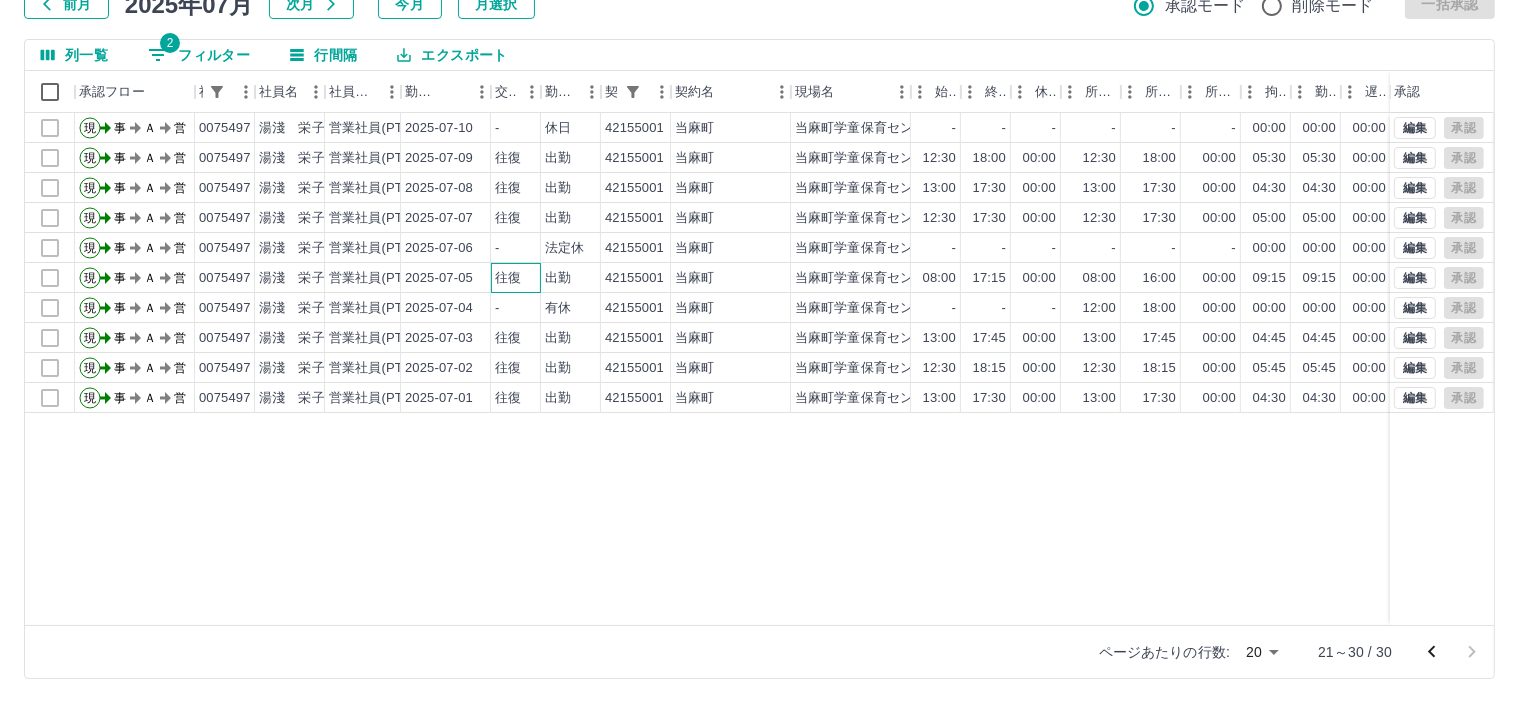 click on "往復" at bounding box center (516, 278) 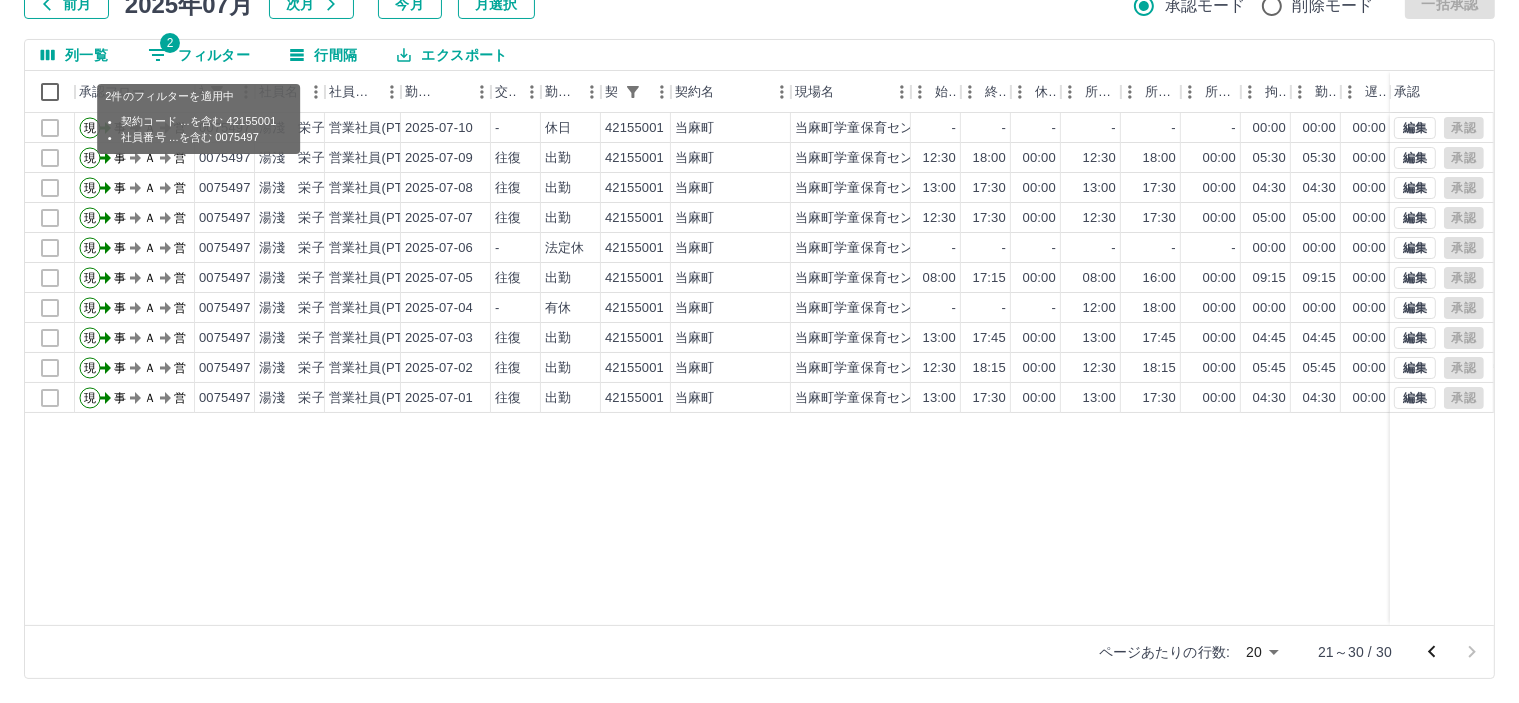 click on "2 フィルター" at bounding box center (199, 55) 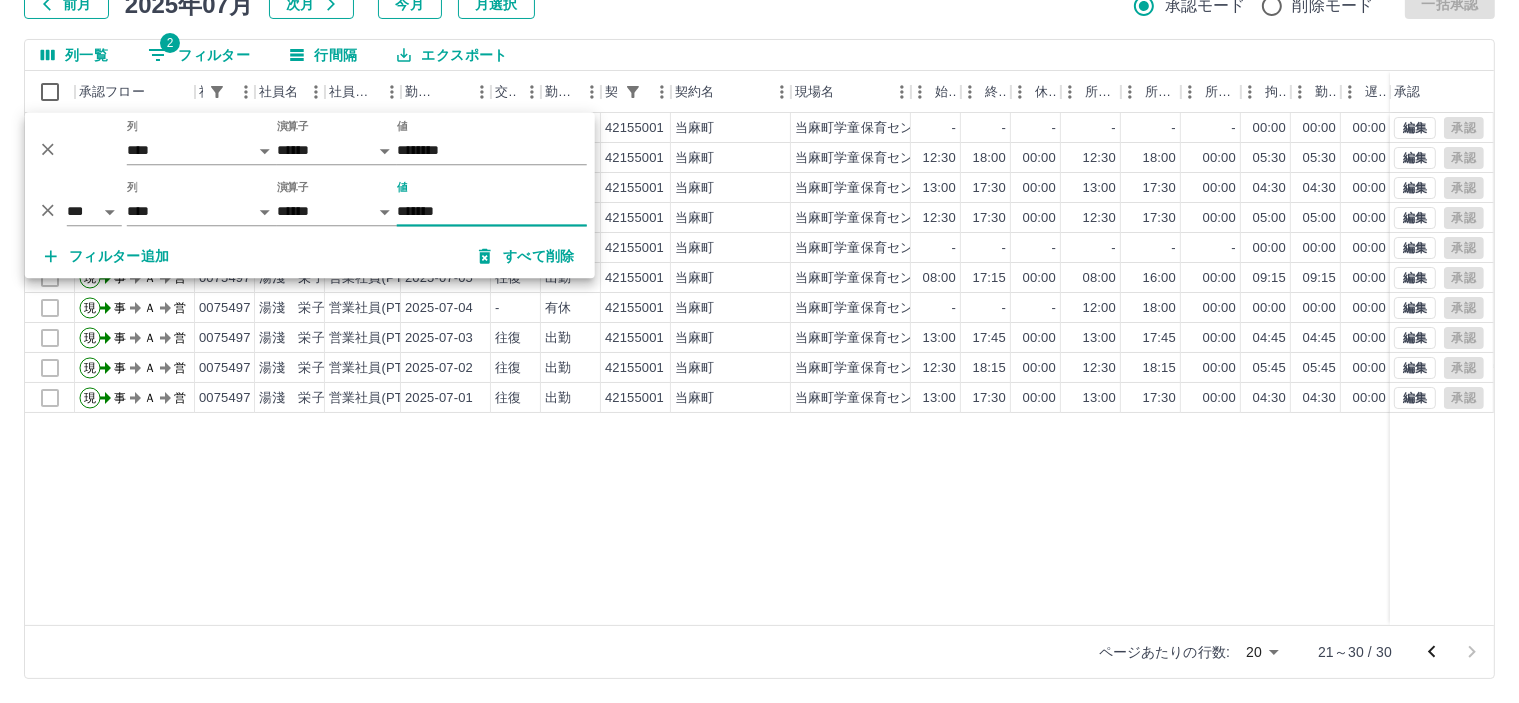 click on "*******" at bounding box center [492, 212] 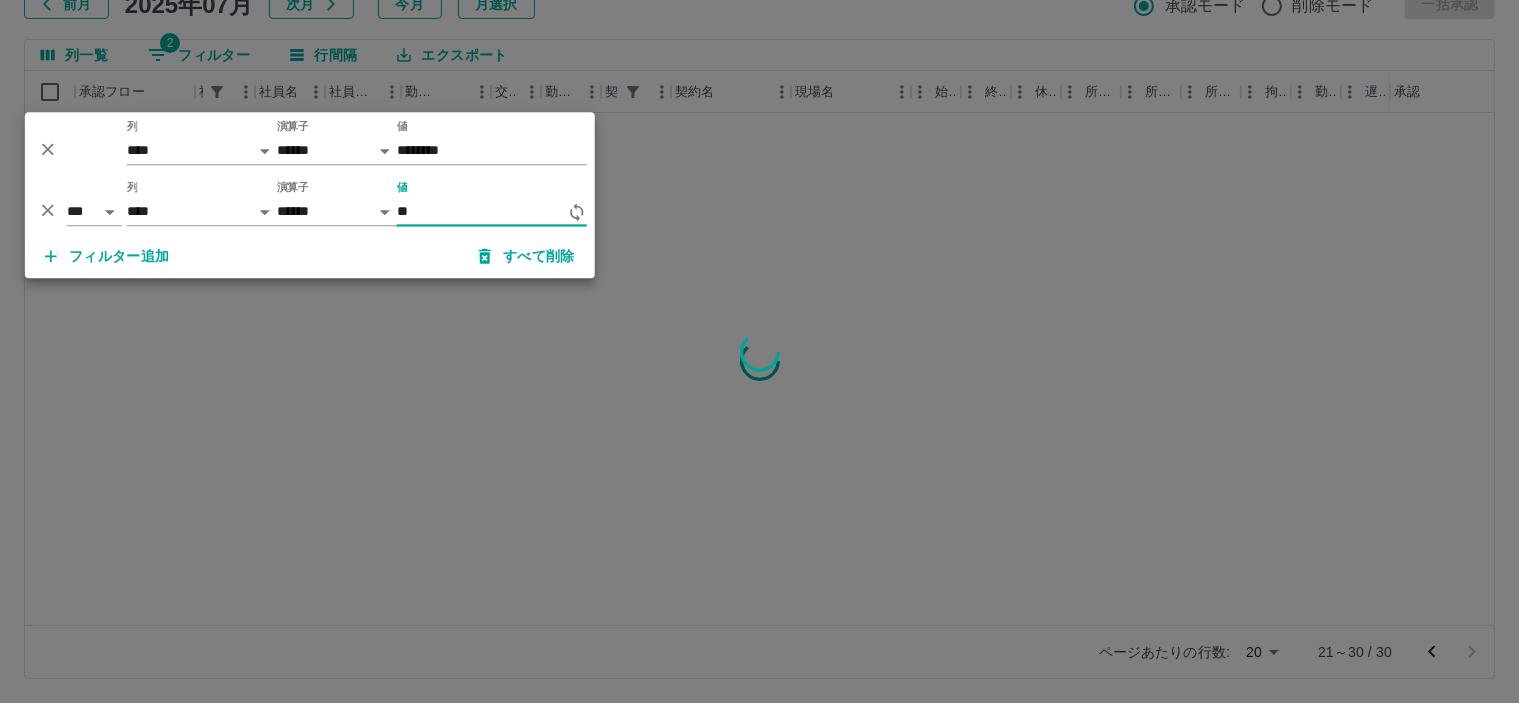 type on "*" 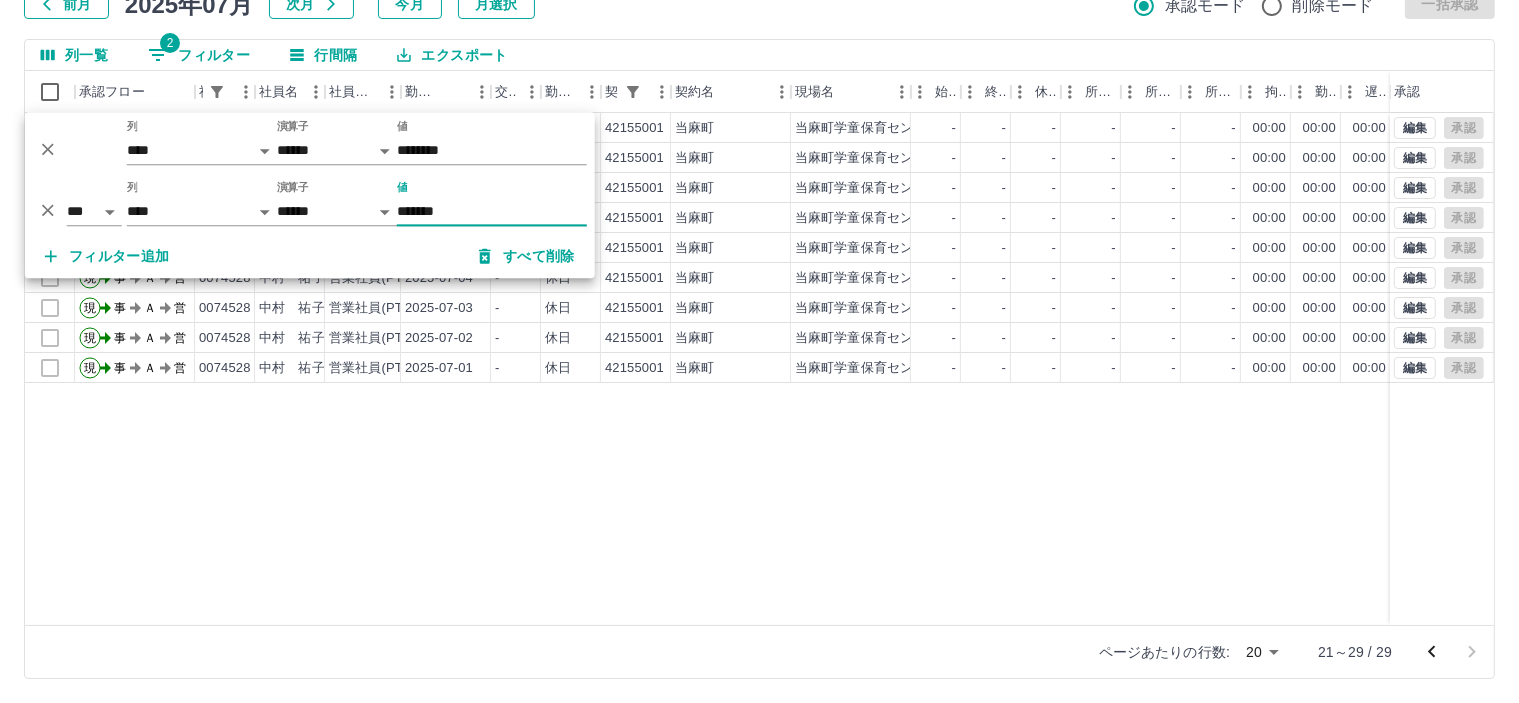 type on "*******" 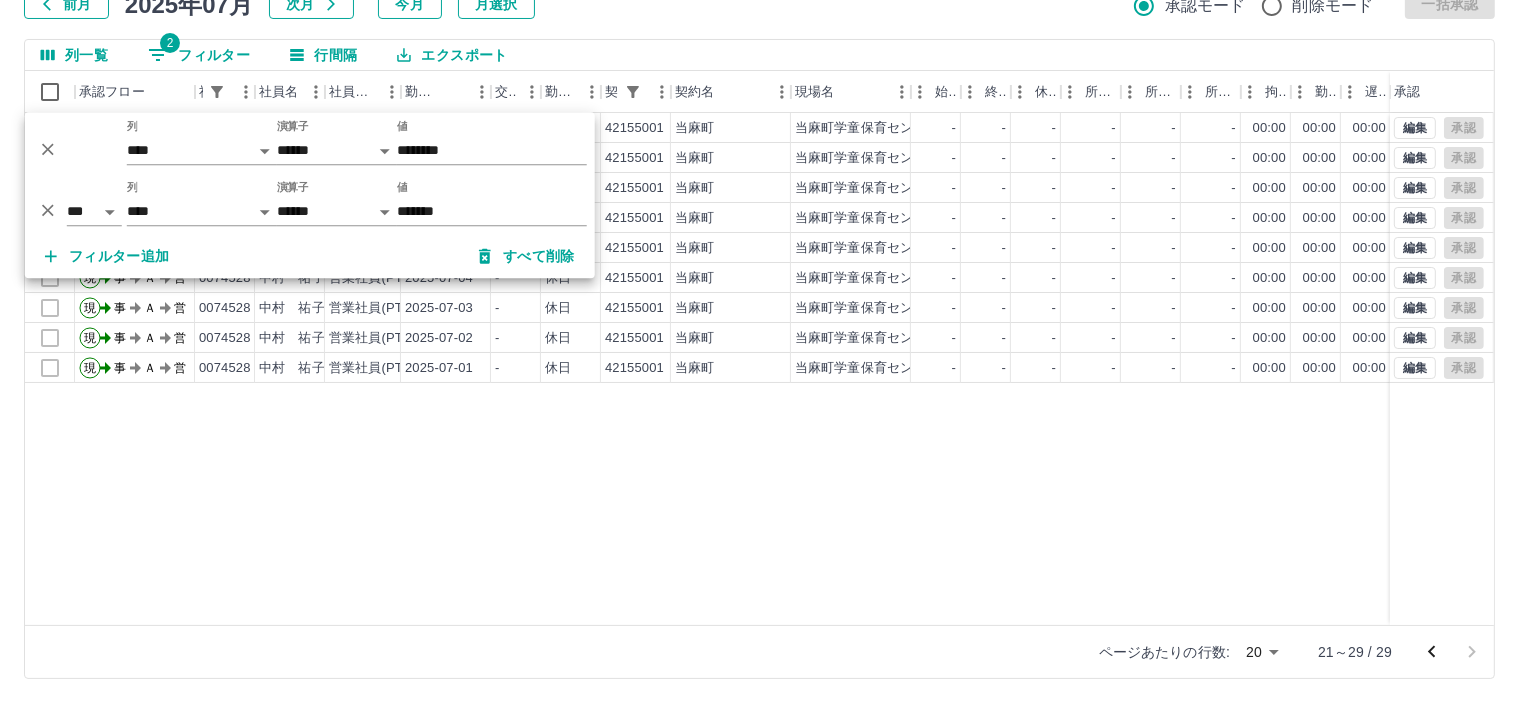 click on "現 事 Ａ 営 0074528 中村　祐子 営業社員(PT契約) 2025-07-09  -  休日 42155001 当麻町 当麻町学童保育センター - - - - - - 00:00 00:00 00:00 事務担当者承認待 現 事 Ａ 営 0074528 中村　祐子 営業社員(PT契約) 2025-07-08  -  休日 42155001 当麻町 当麻町学童保育センター - - - - - - 00:00 00:00 00:00 事務担当者承認待 現 事 Ａ 営 0074528 中村　祐子 営業社員(PT契約) 2025-07-07  -  休日 42155001 当麻町 当麻町学童保育センター - - - - - - 00:00 00:00 00:00 事務担当者承認待 現 事 Ａ 営 0074528 中村　祐子 営業社員(PT契約) 2025-07-06  -  法定休 42155001 当麻町 当麻町学童保育センター - - - - - - 00:00 00:00 00:00 事務担当者承認待 現 事 Ａ 営 0074528 中村　祐子 営業社員(PT契約) 2025-07-05  -  休日 42155001 当麻町 当麻町学童保育センター - - - - - - 00:00 00:00 00:00 事務担当者承認待 現 事 Ａ 営 0074528 中村　祐子 2025-07-04  -  -" at bounding box center (898, 369) 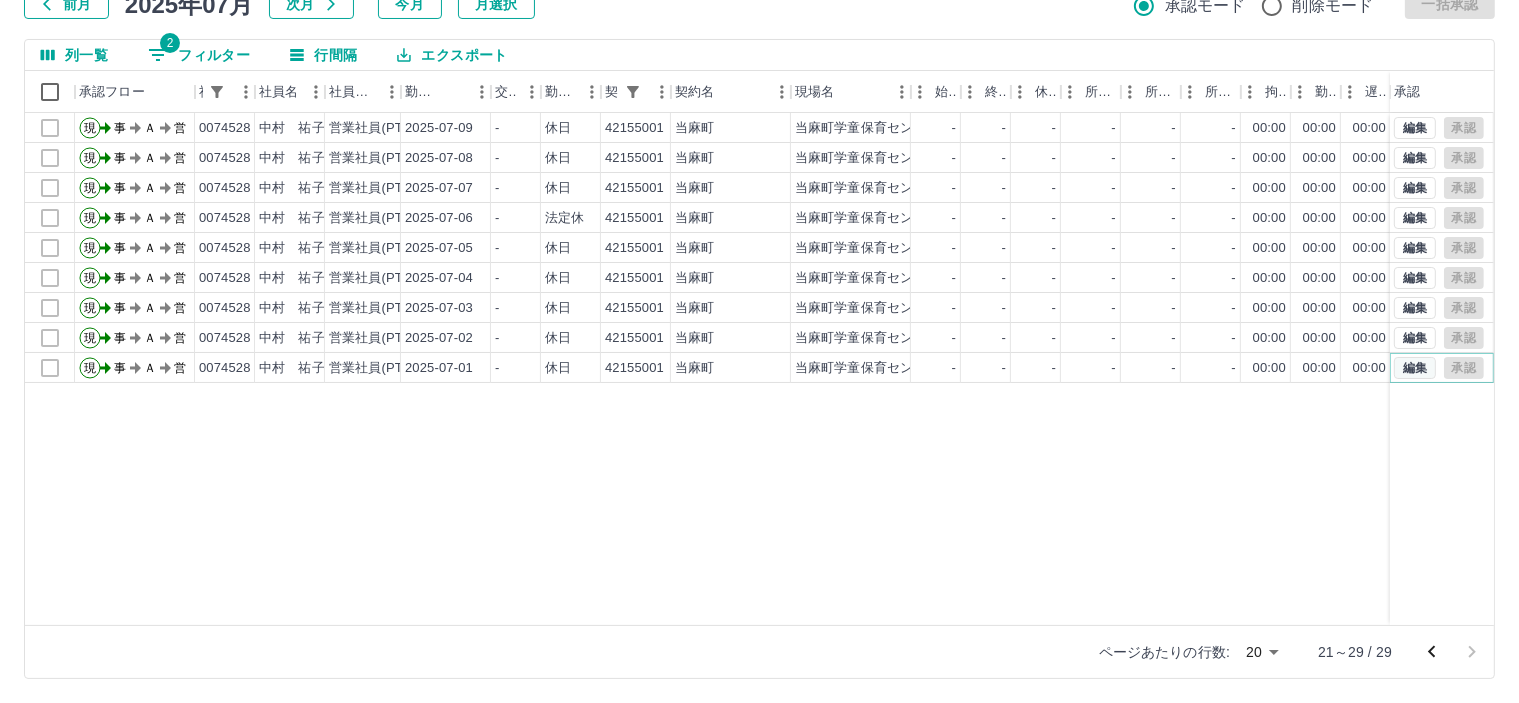 click on "編集" at bounding box center [1415, 368] 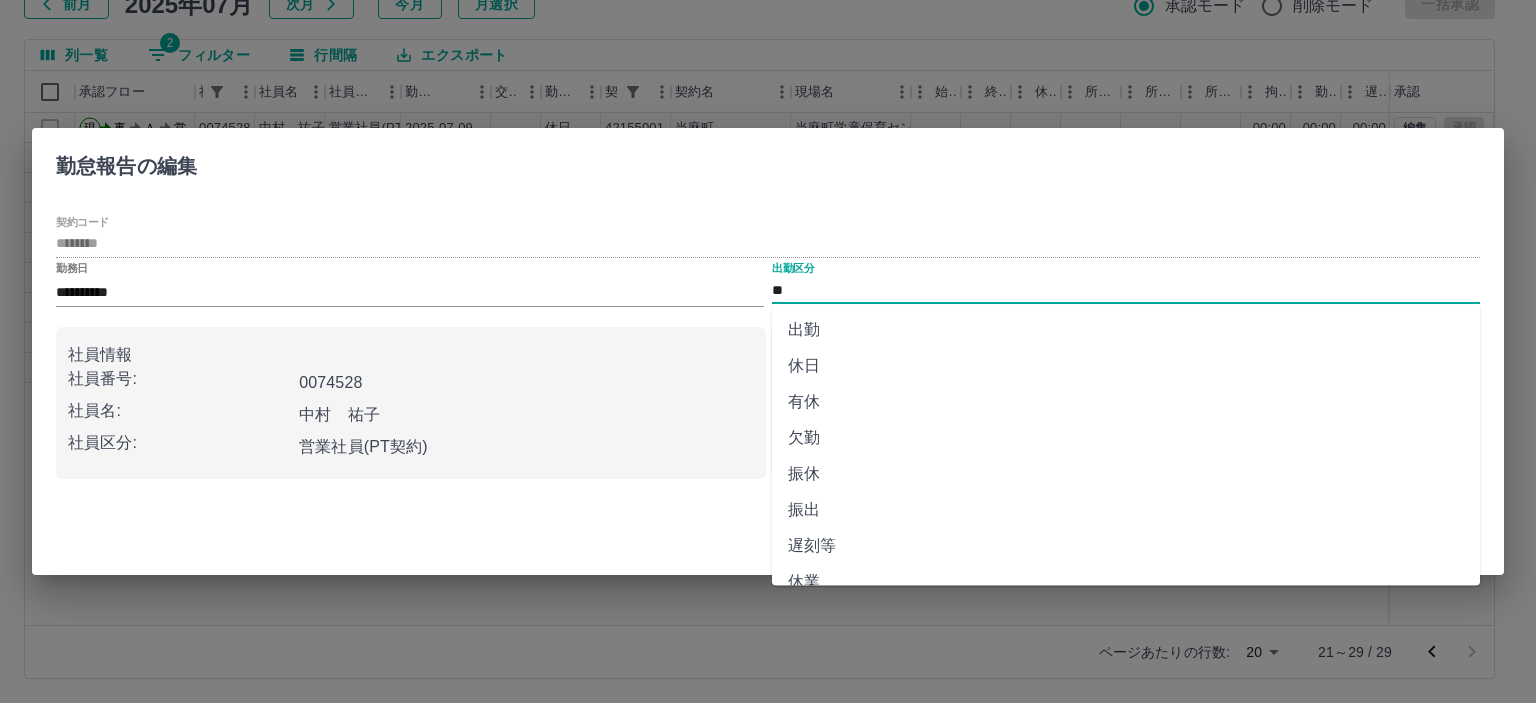 click on "**" at bounding box center (1126, 290) 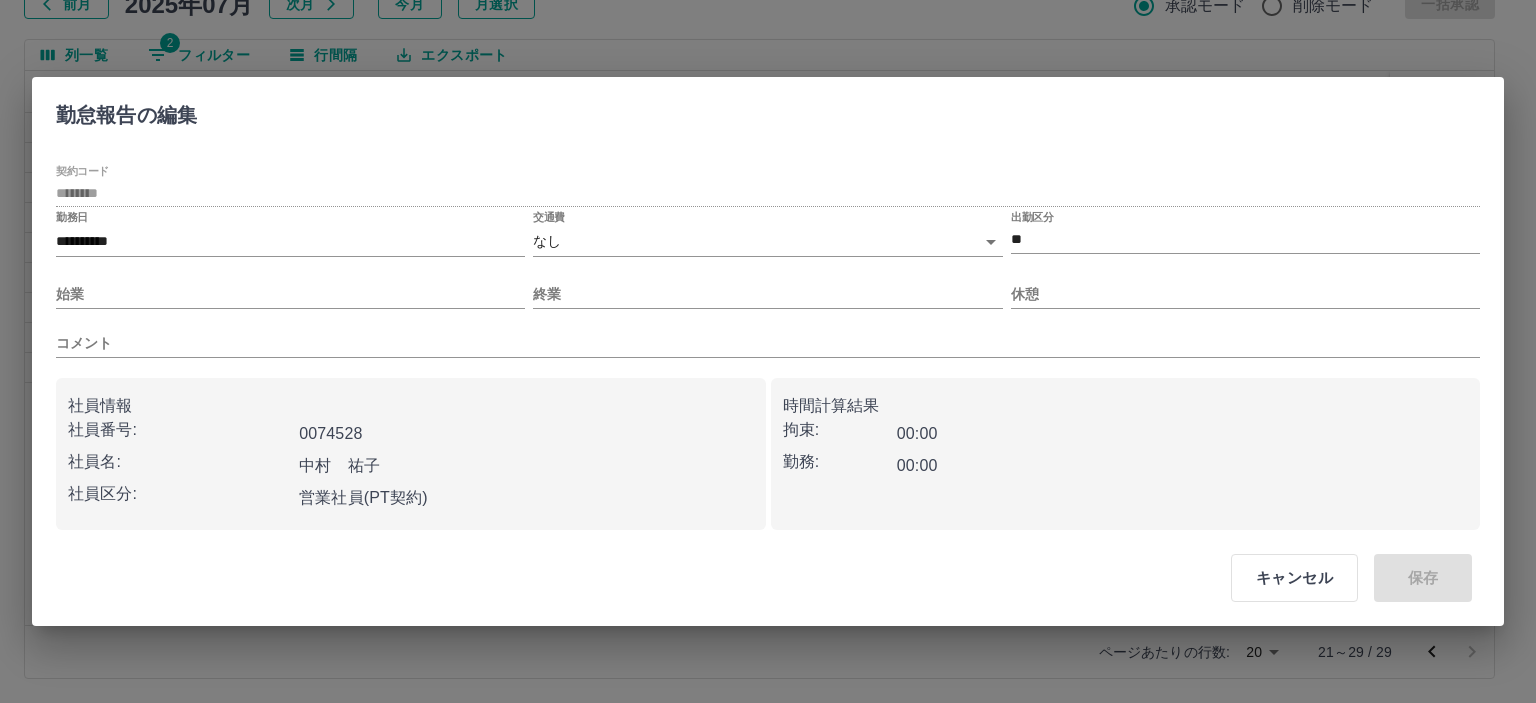 click on "交通費 なし ****" at bounding box center [767, 235] 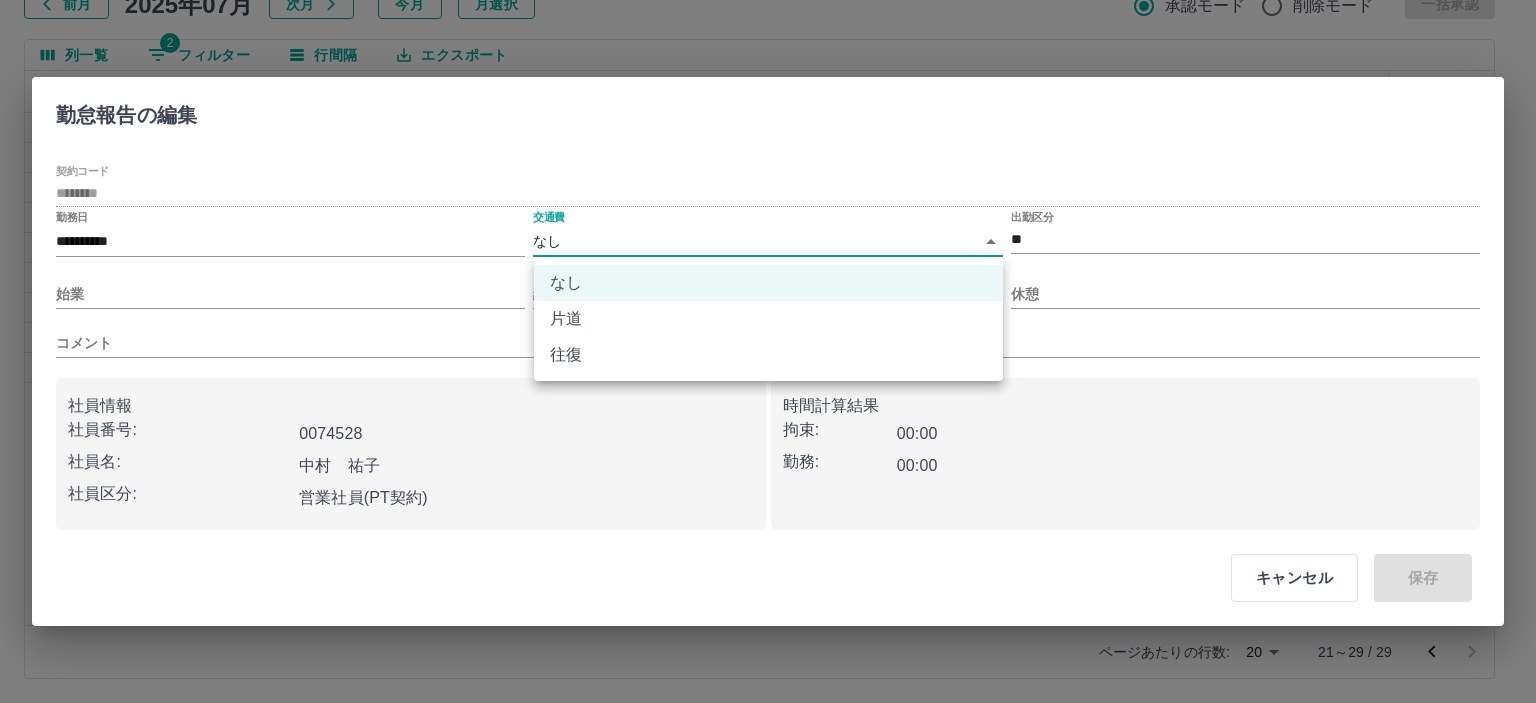 click on "往復" at bounding box center [768, 355] 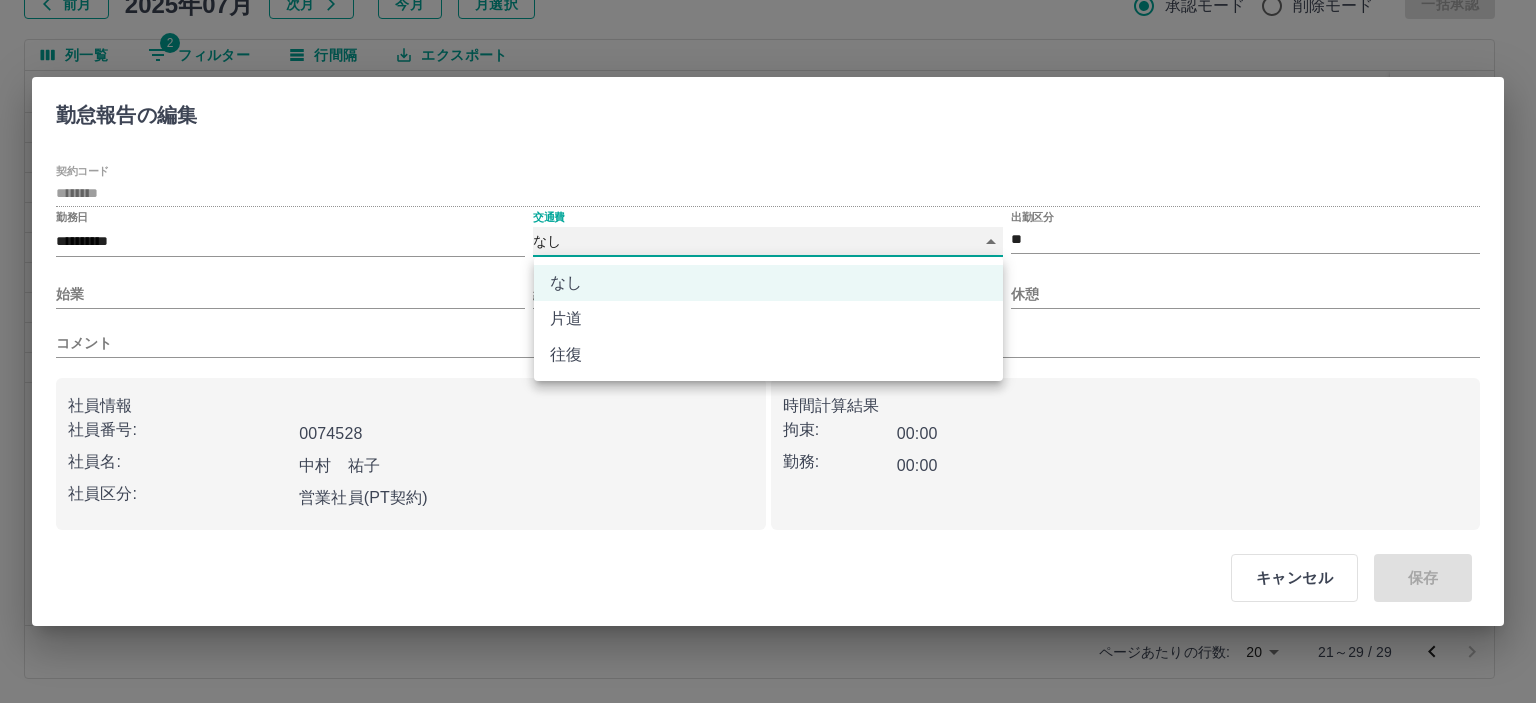 type on "******" 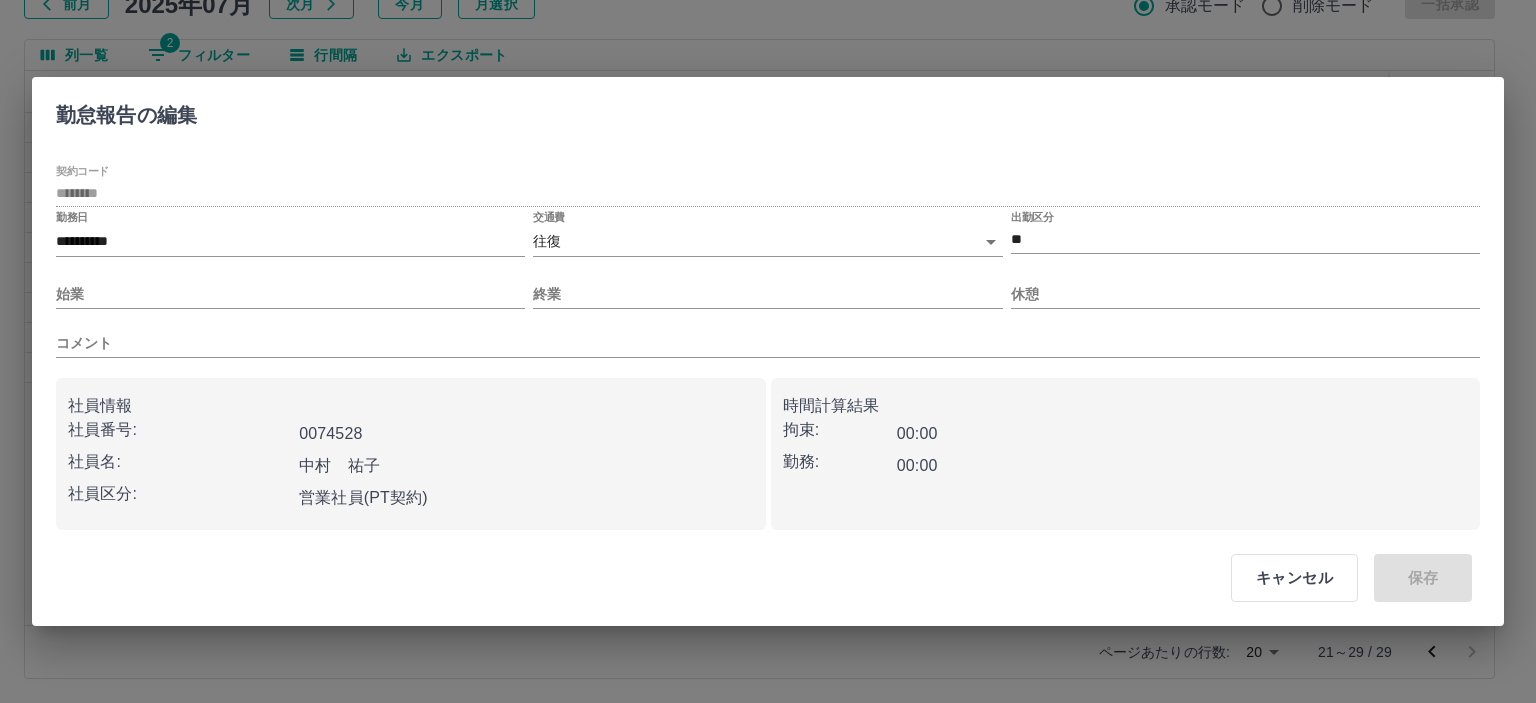 click on "始業" at bounding box center (290, 286) 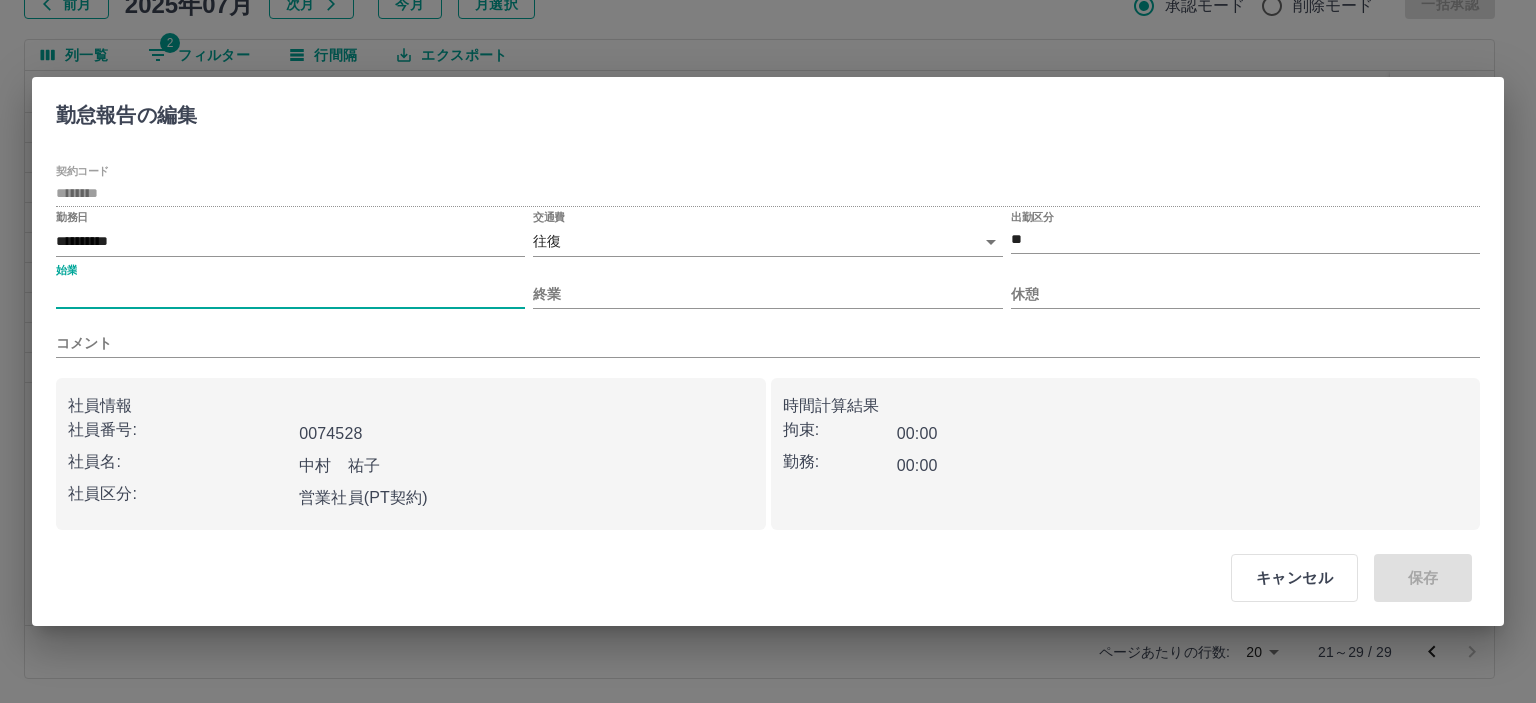 click on "始業" at bounding box center (290, 294) 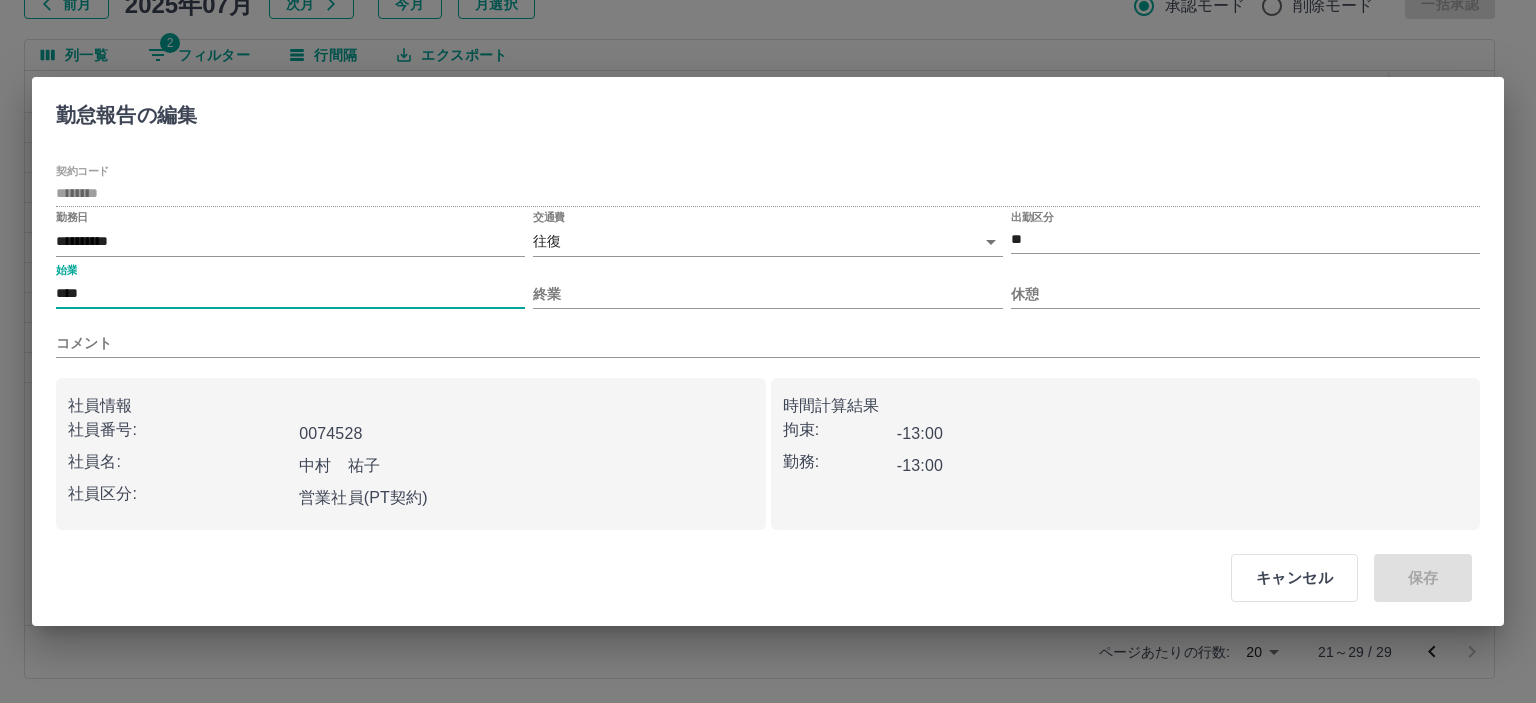 type on "****" 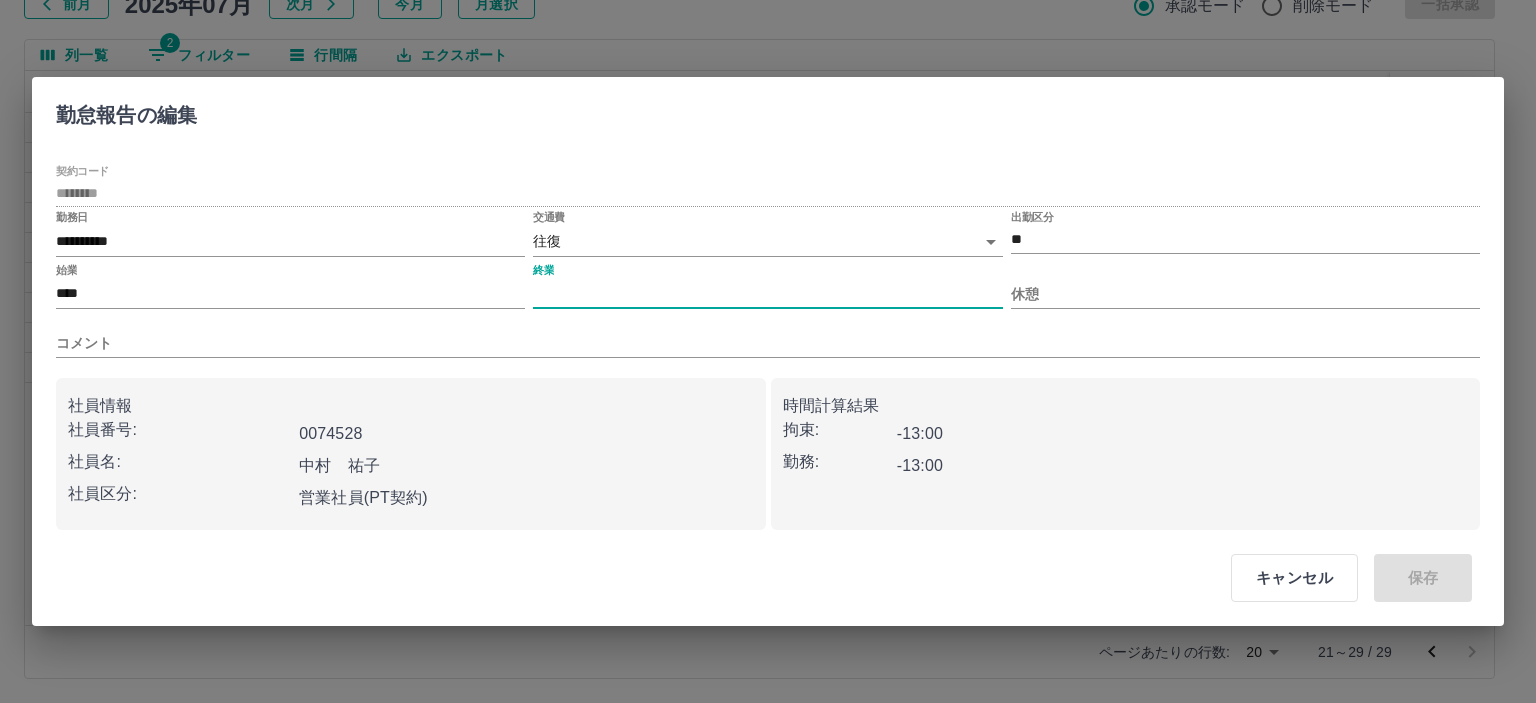 click on "終業" at bounding box center (767, 294) 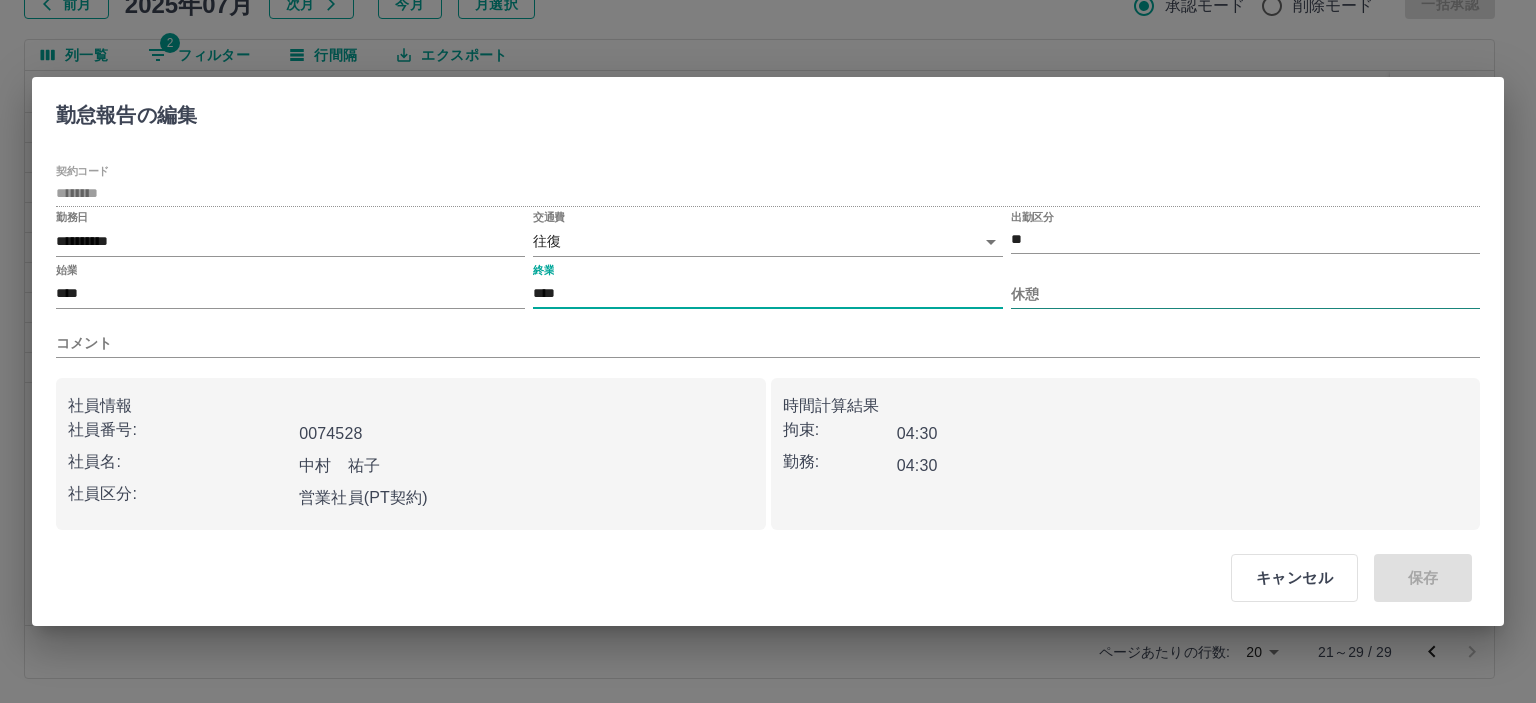 type on "****" 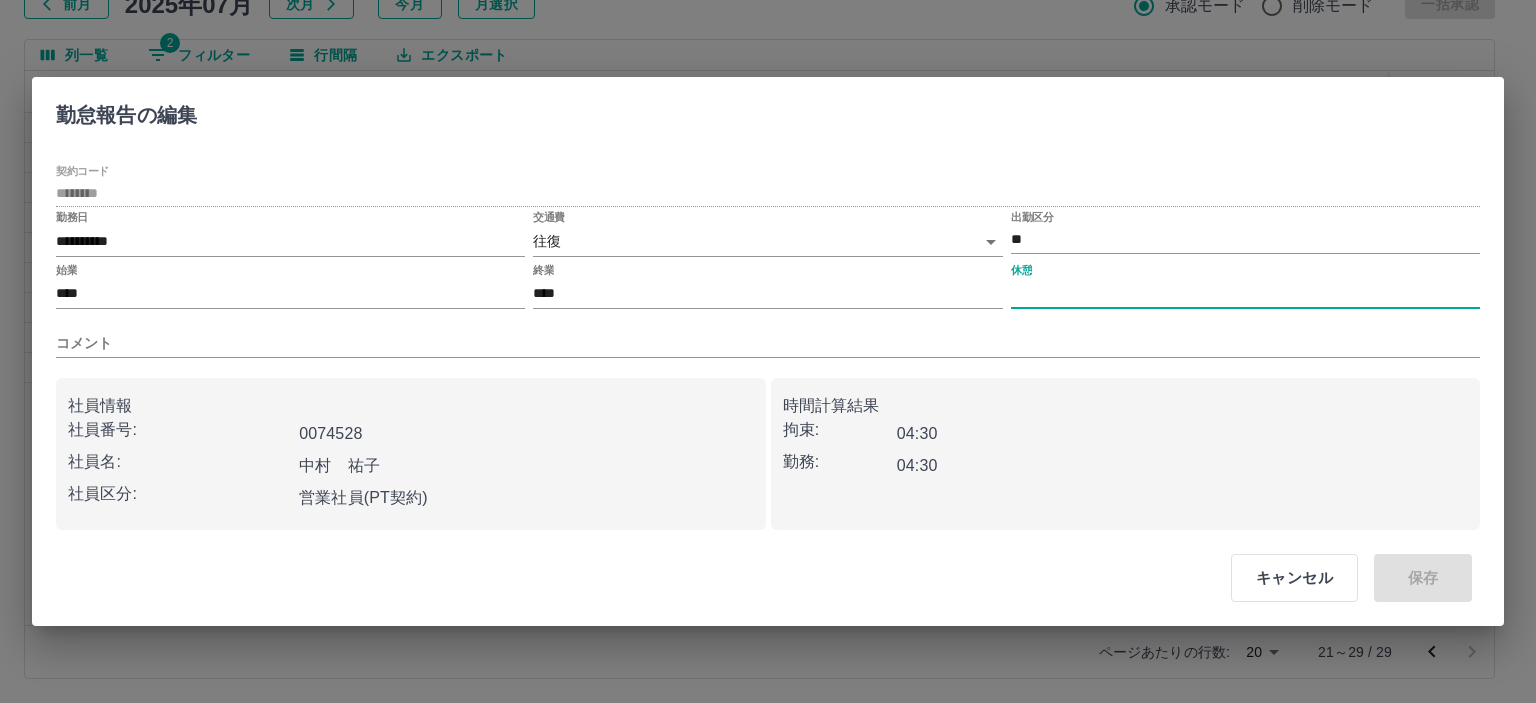 click on "休憩" at bounding box center [1245, 294] 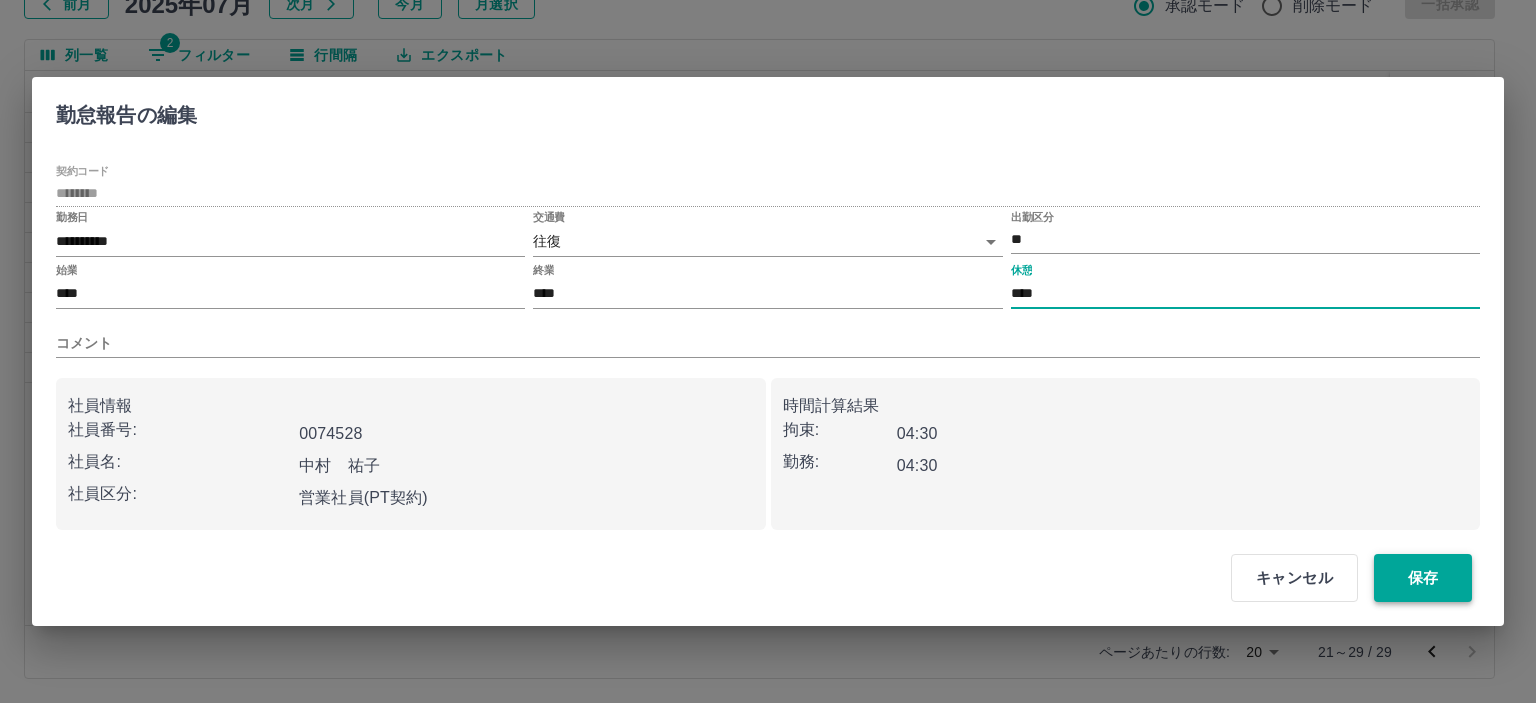 type on "****" 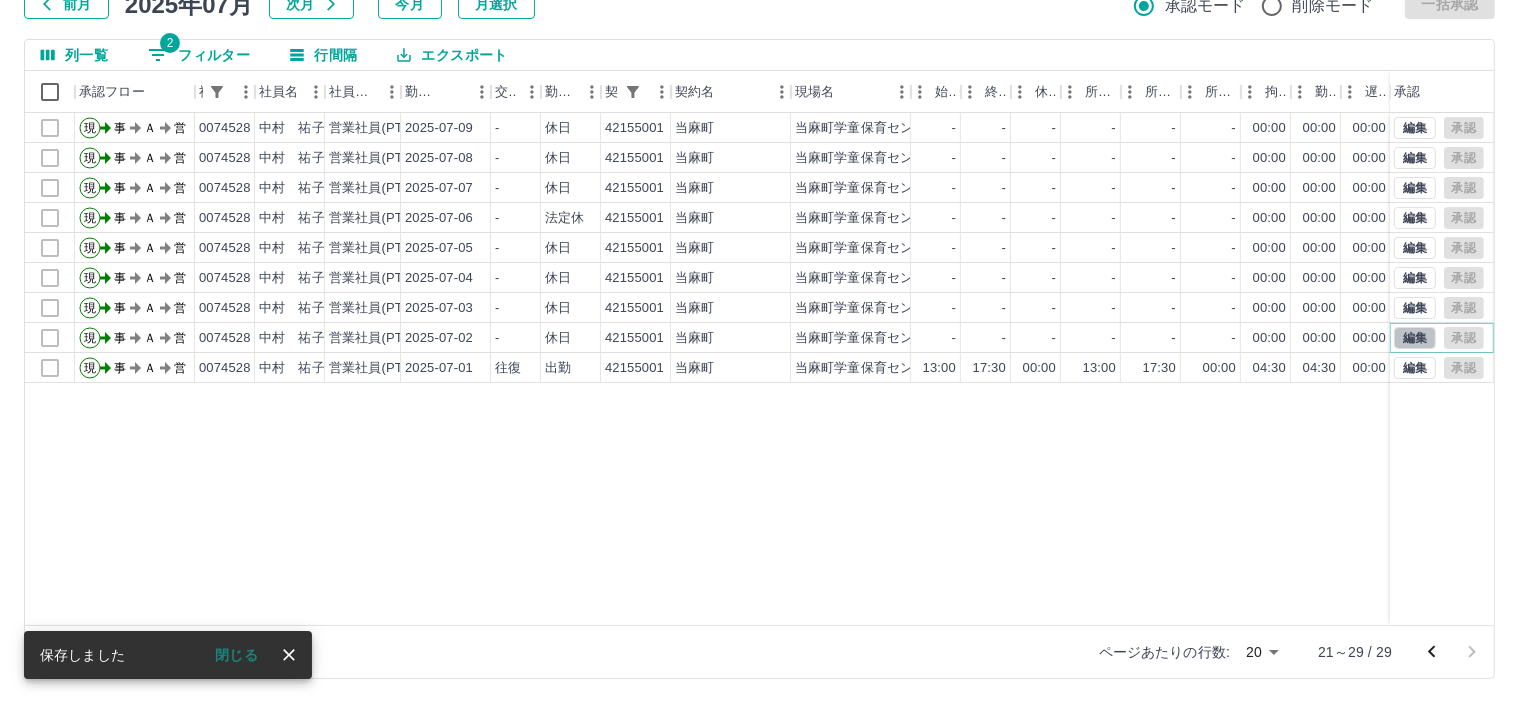 click on "編集" at bounding box center [1415, 338] 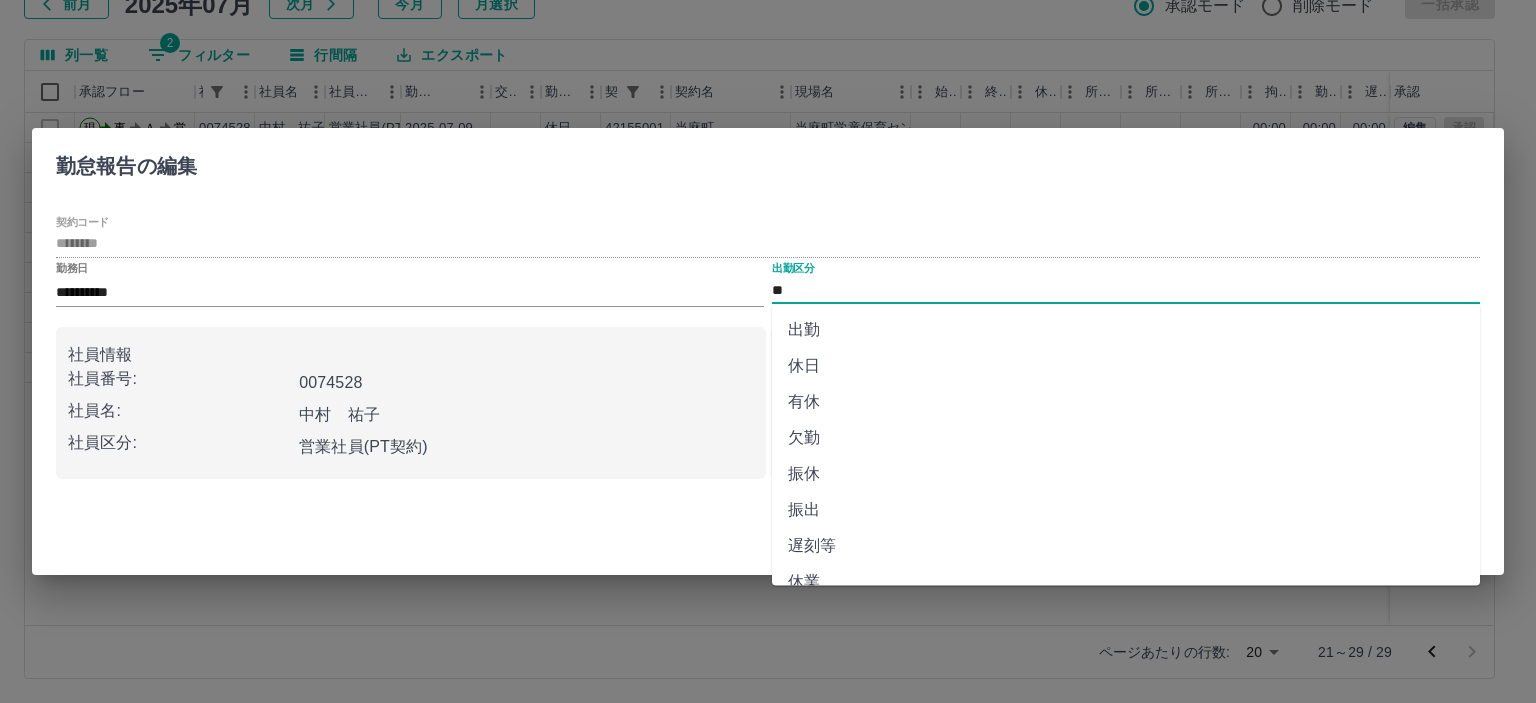 click on "**" at bounding box center [1126, 290] 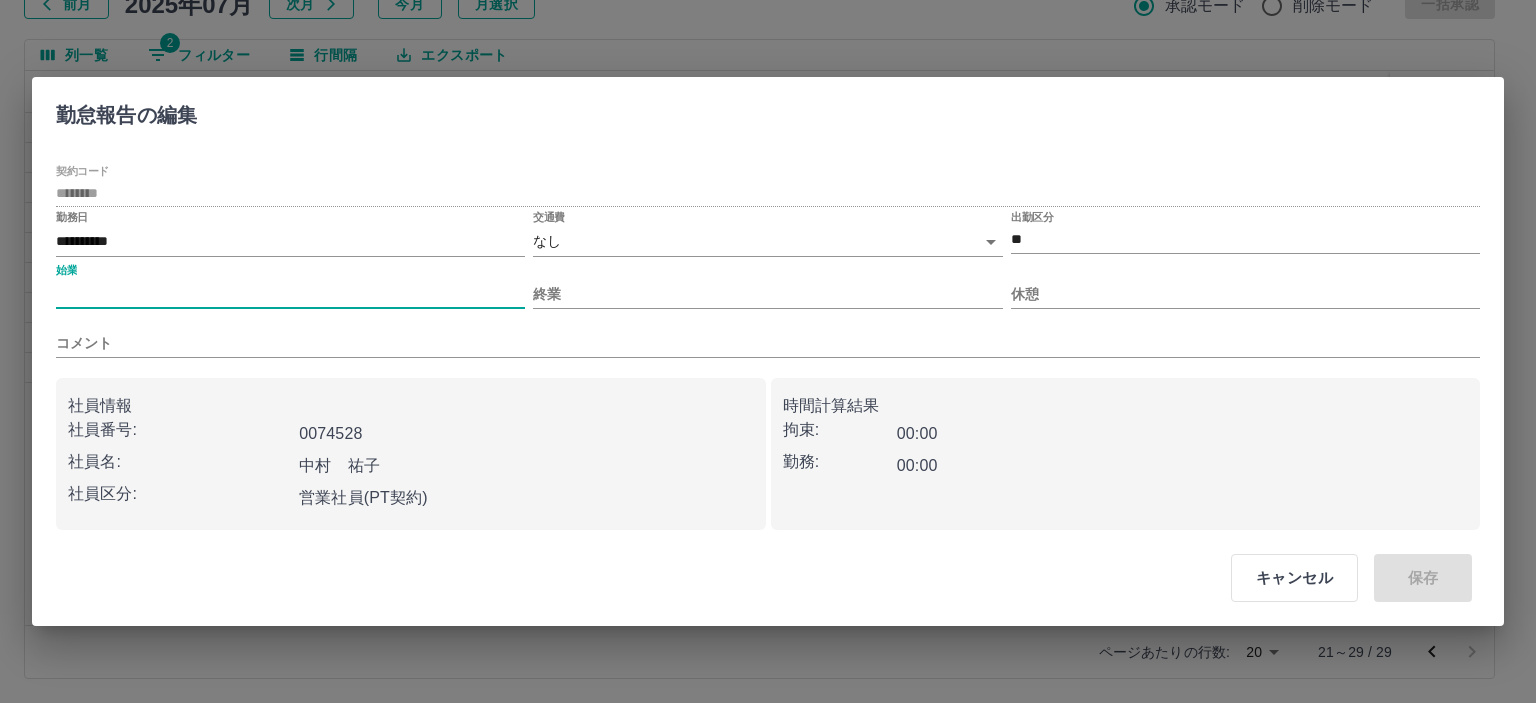 click on "始業" at bounding box center (290, 294) 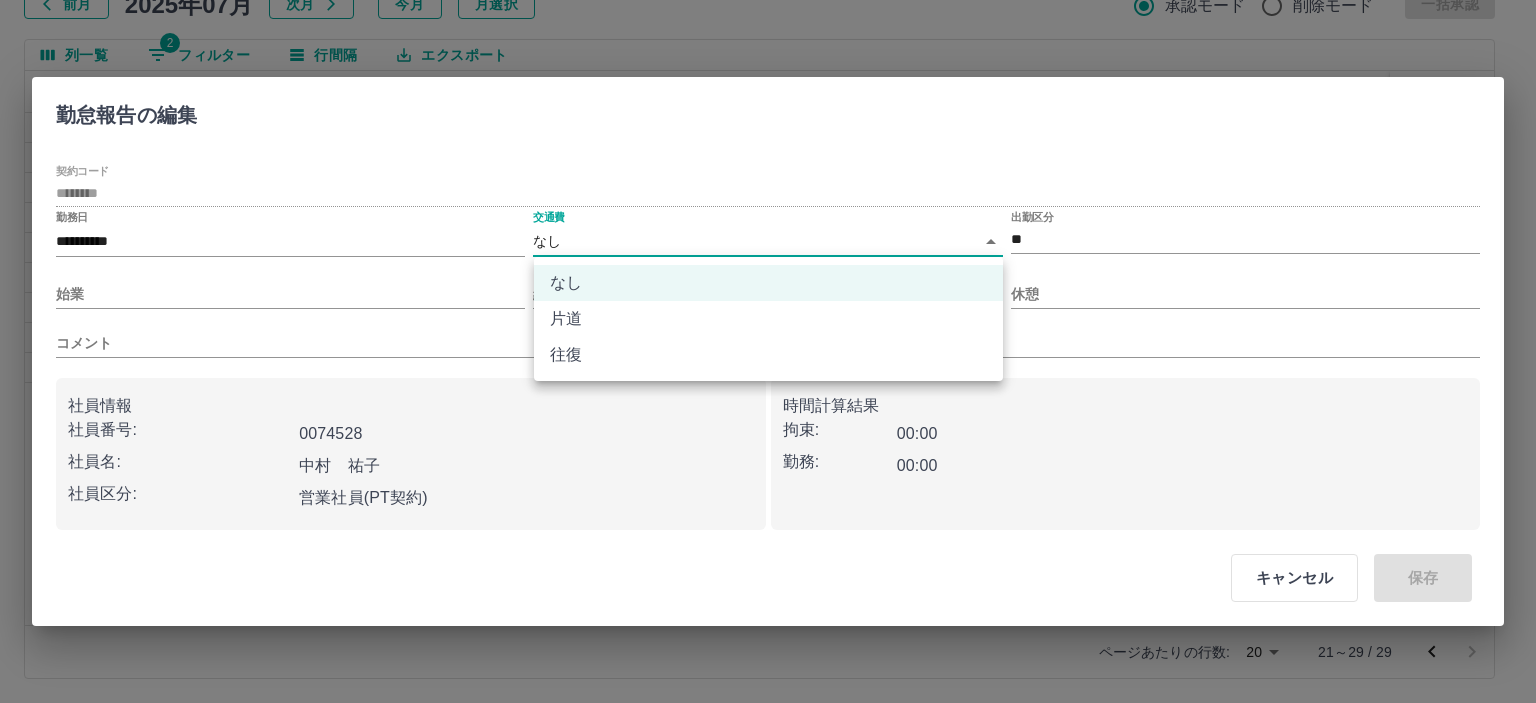 drag, startPoint x: 584, startPoint y: 247, endPoint x: 566, endPoint y: 259, distance: 21.633308 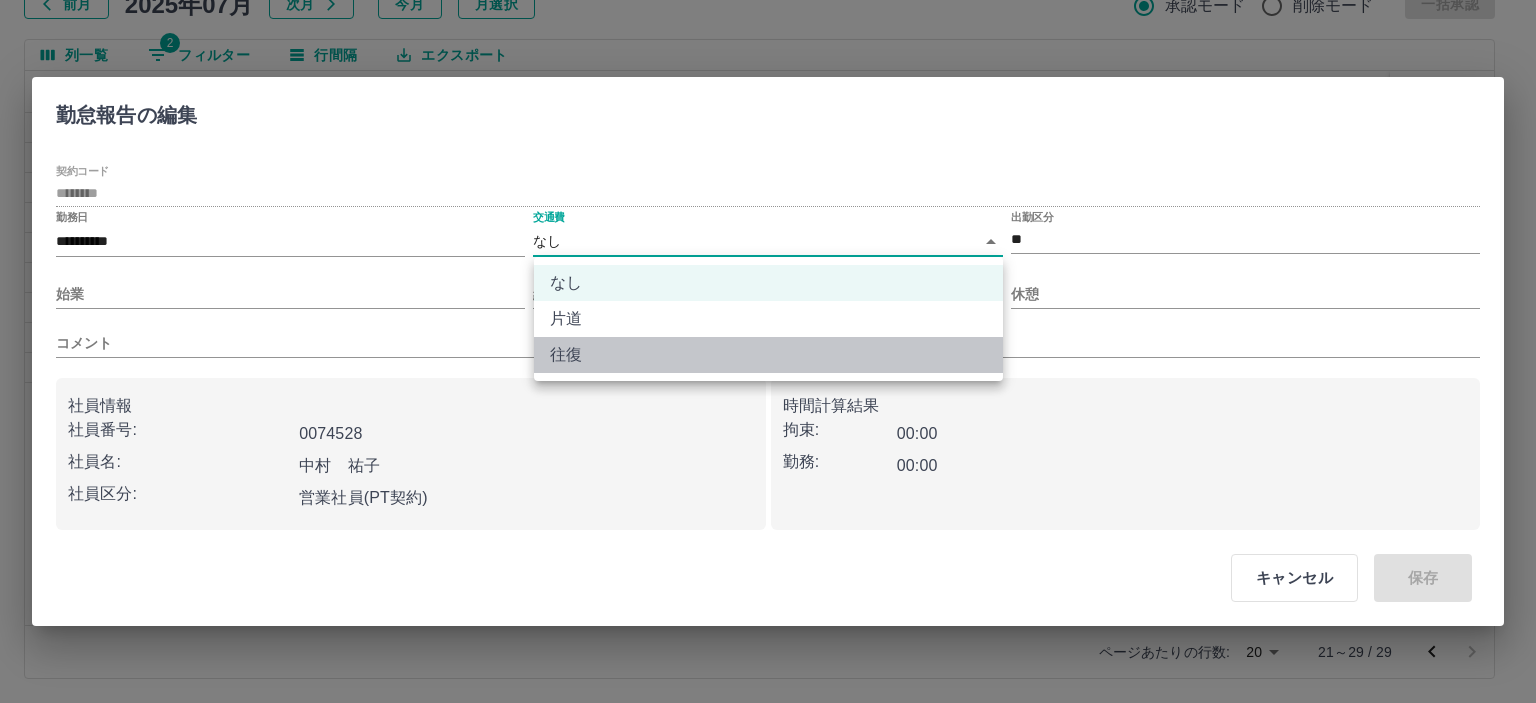 click on "往復" at bounding box center [768, 355] 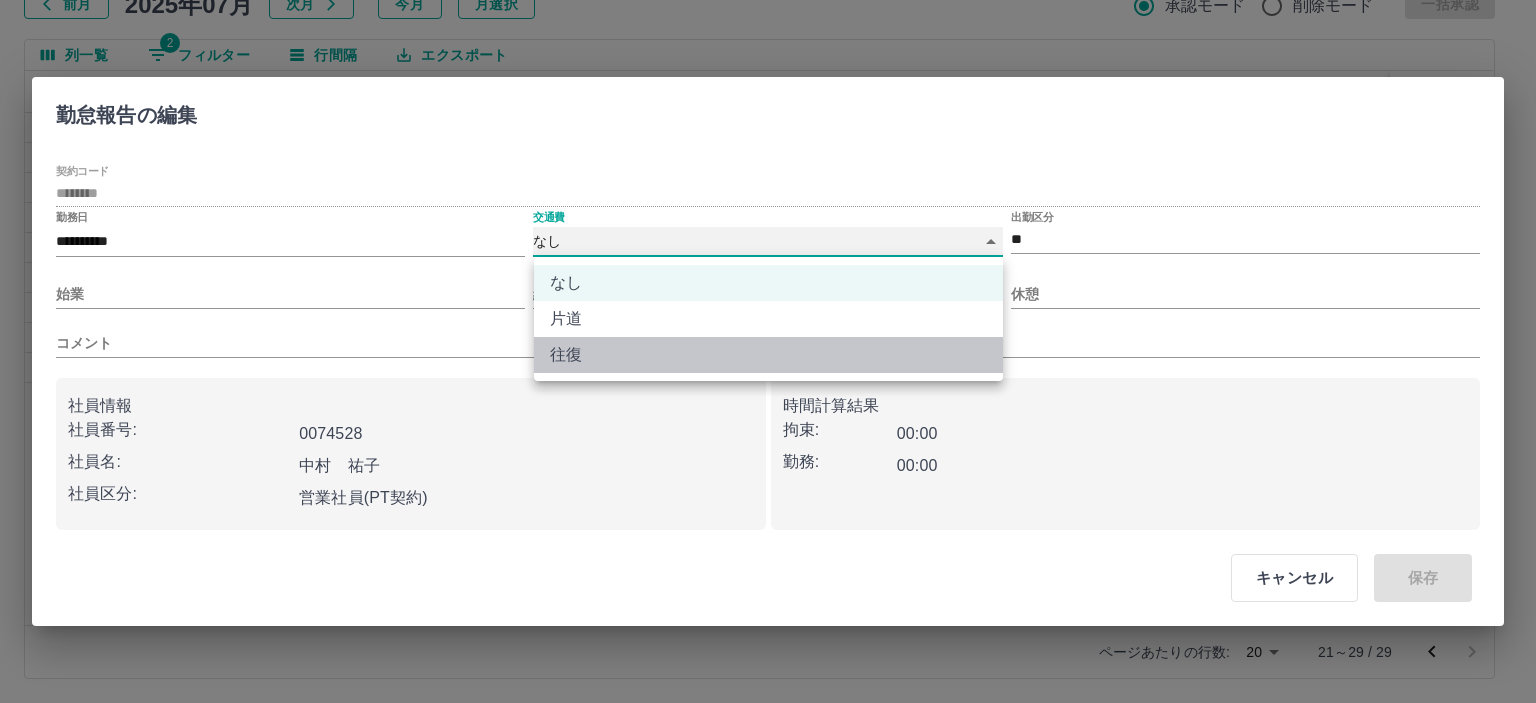 type on "******" 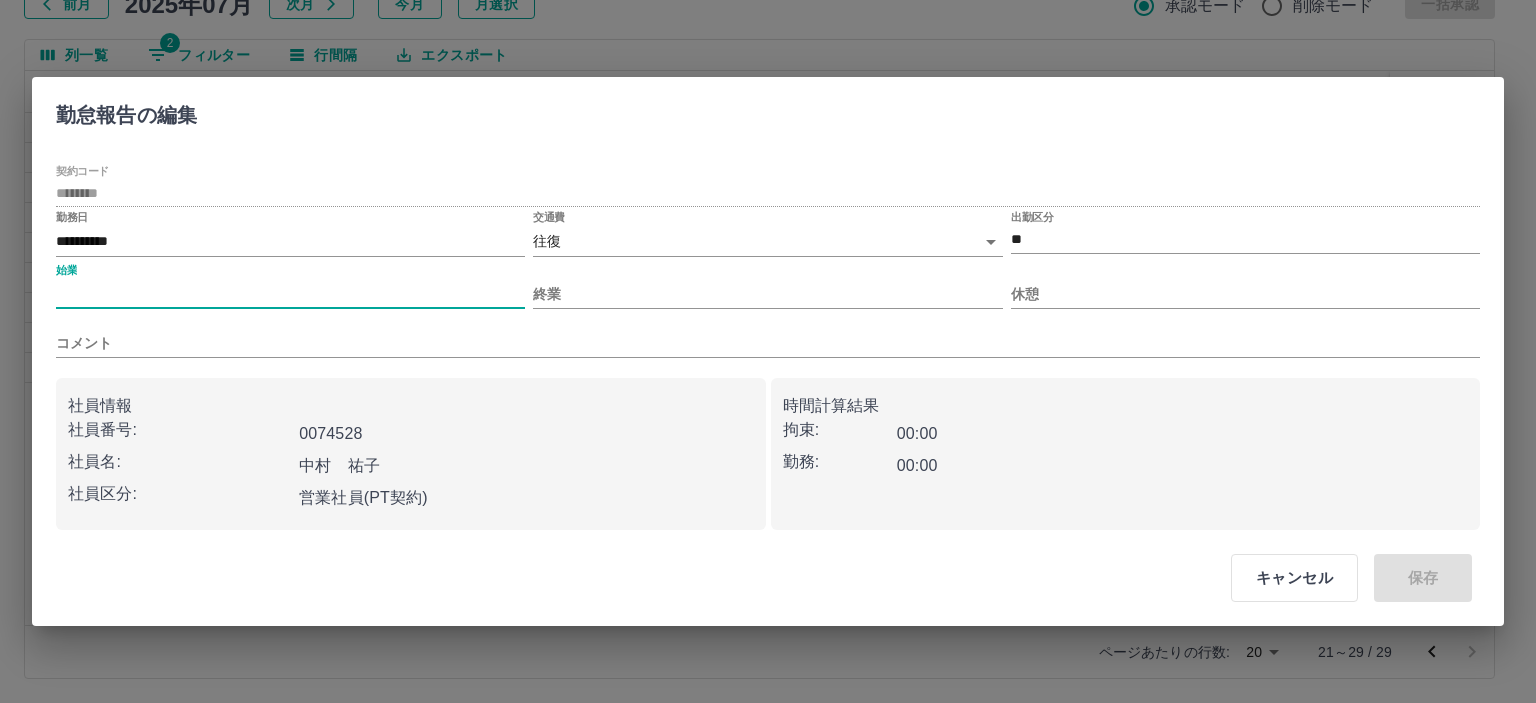 click on "始業" at bounding box center (290, 294) 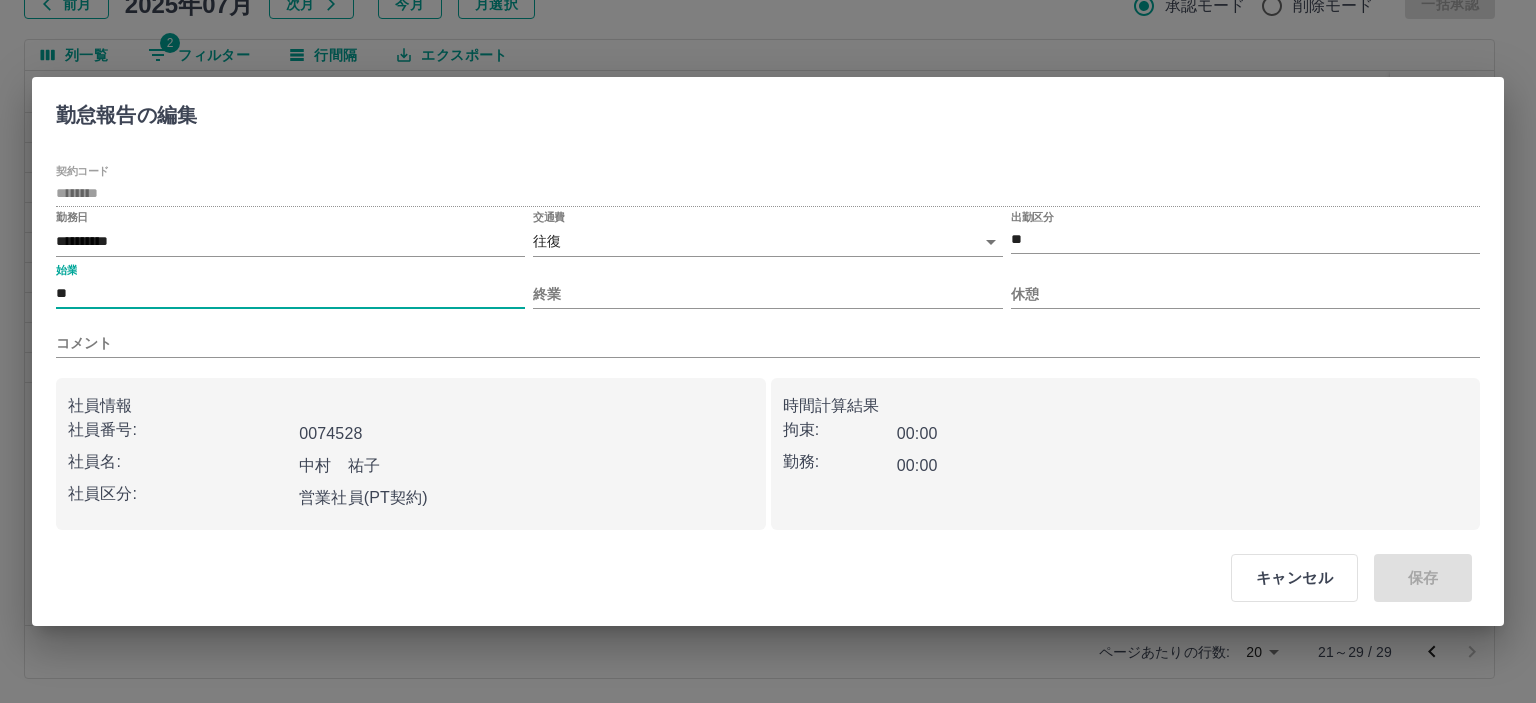 type on "*" 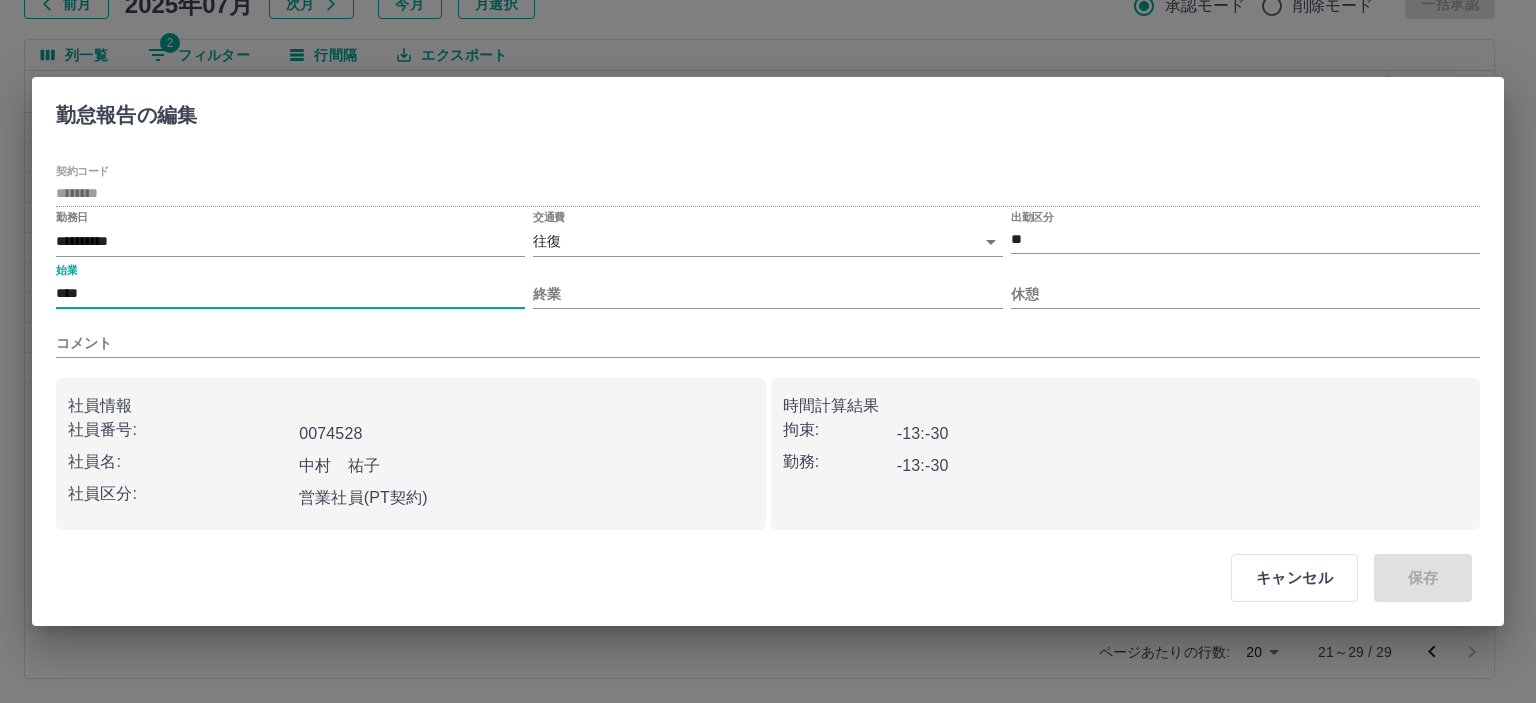 type on "****" 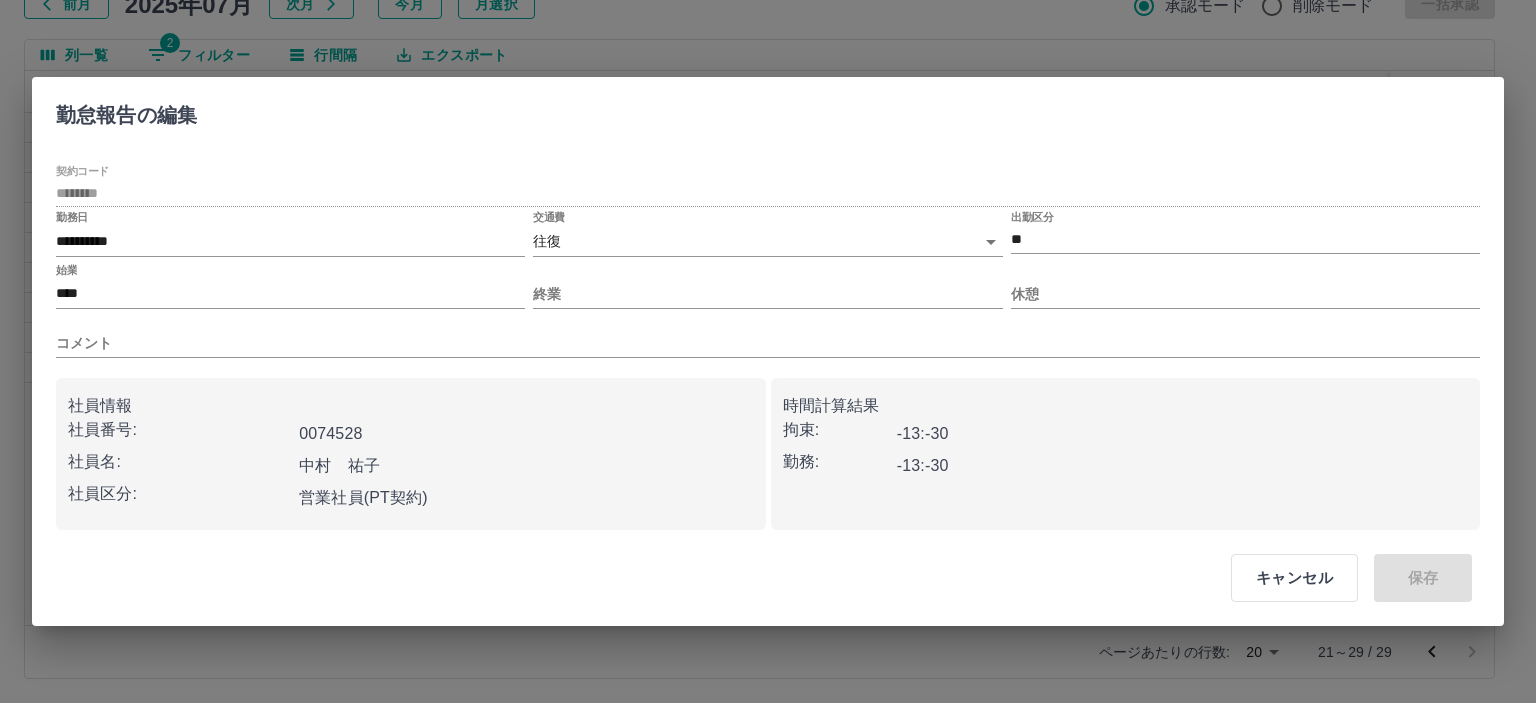 click on "**********" at bounding box center [768, 347] 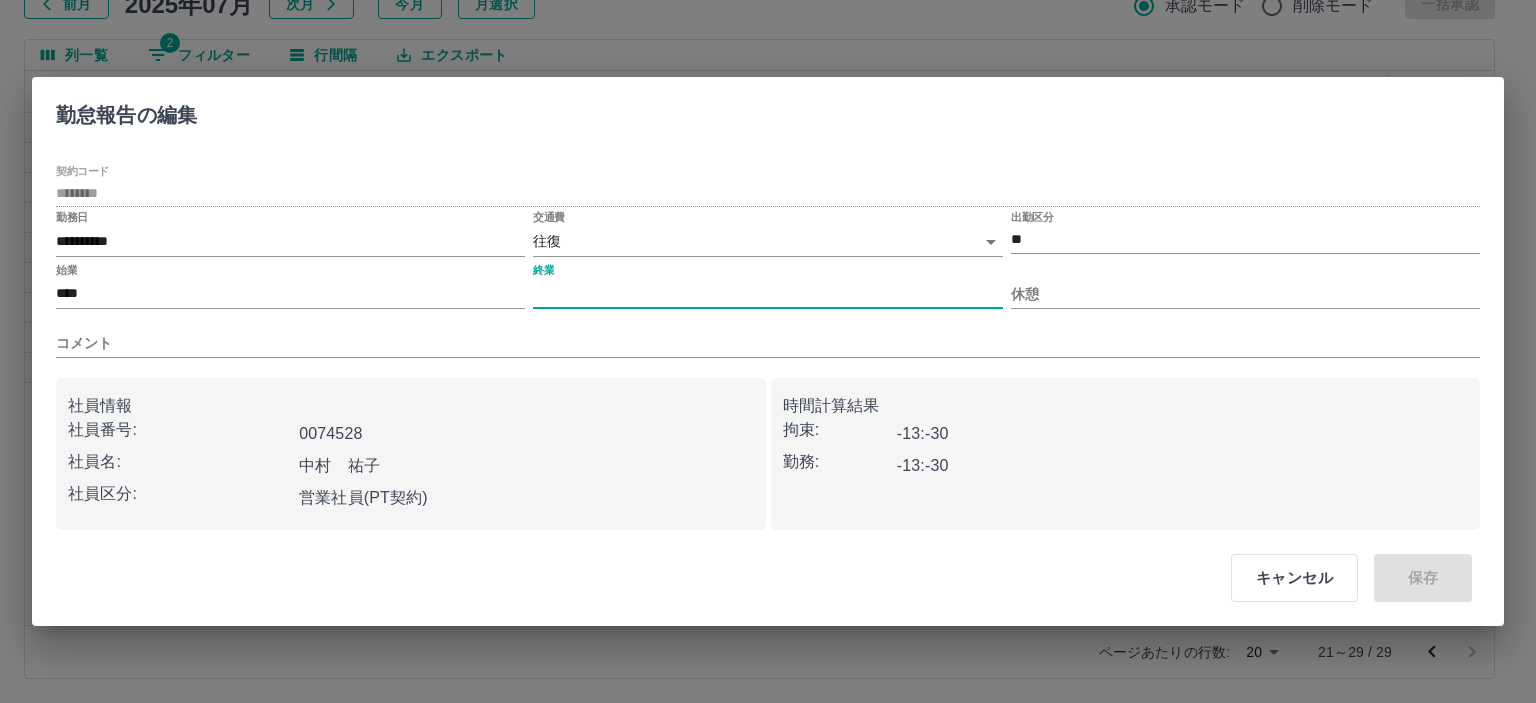 click on "終業" at bounding box center [767, 294] 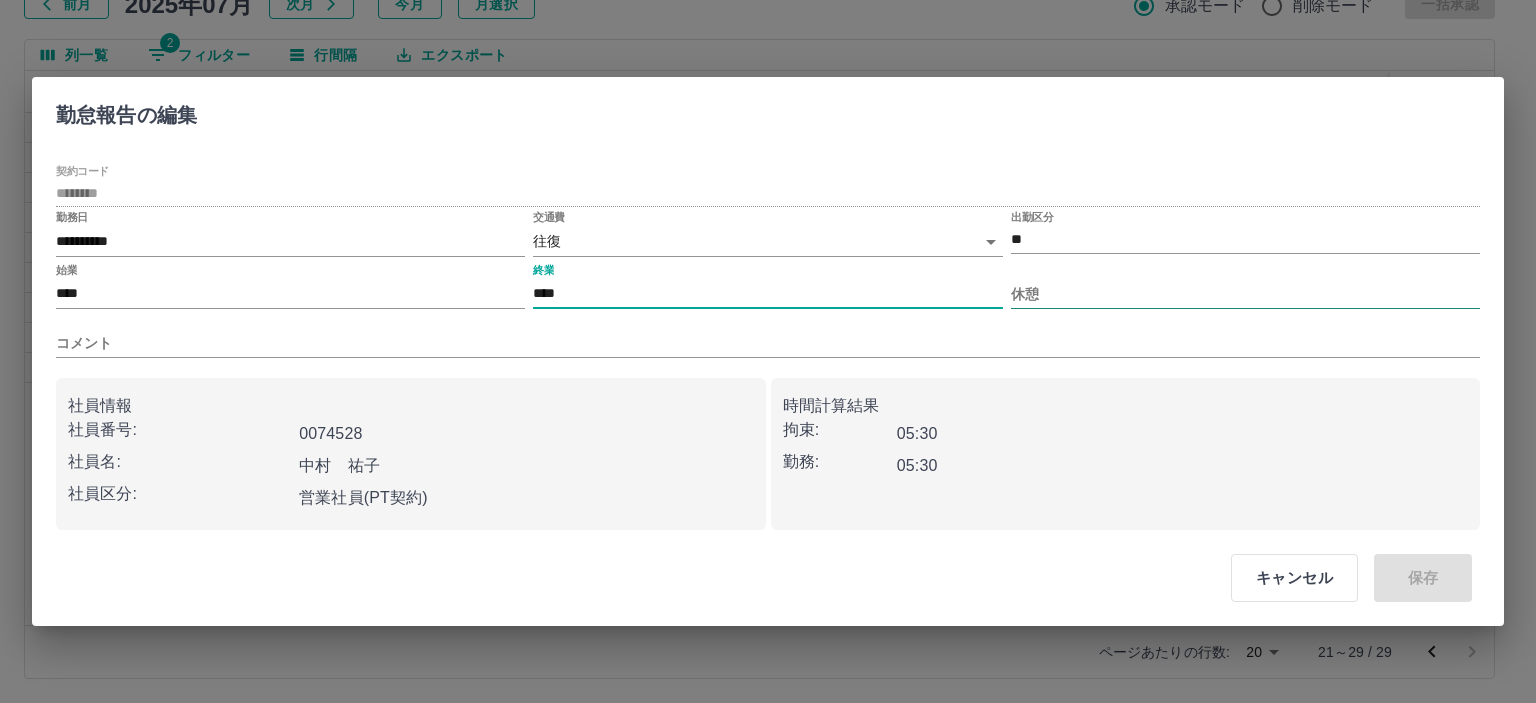 type on "****" 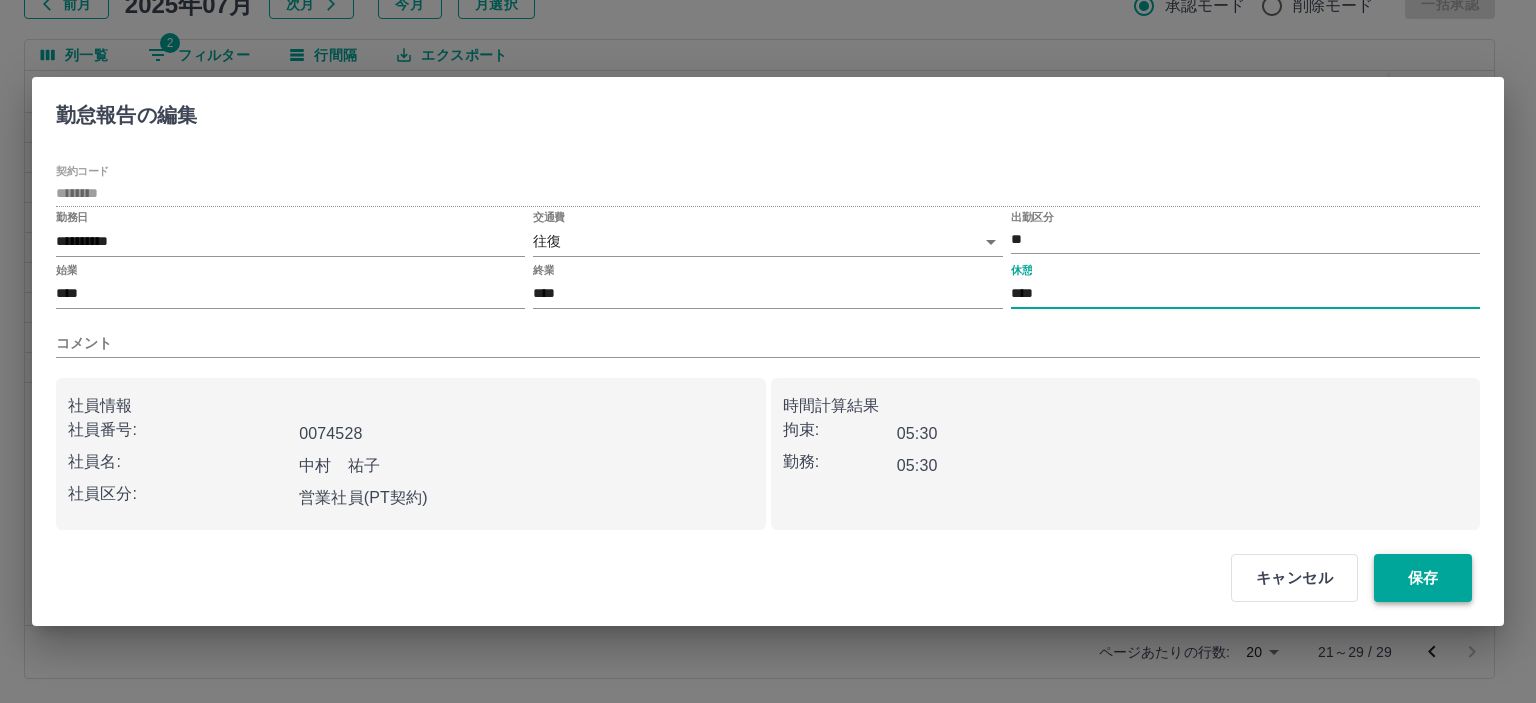 type on "****" 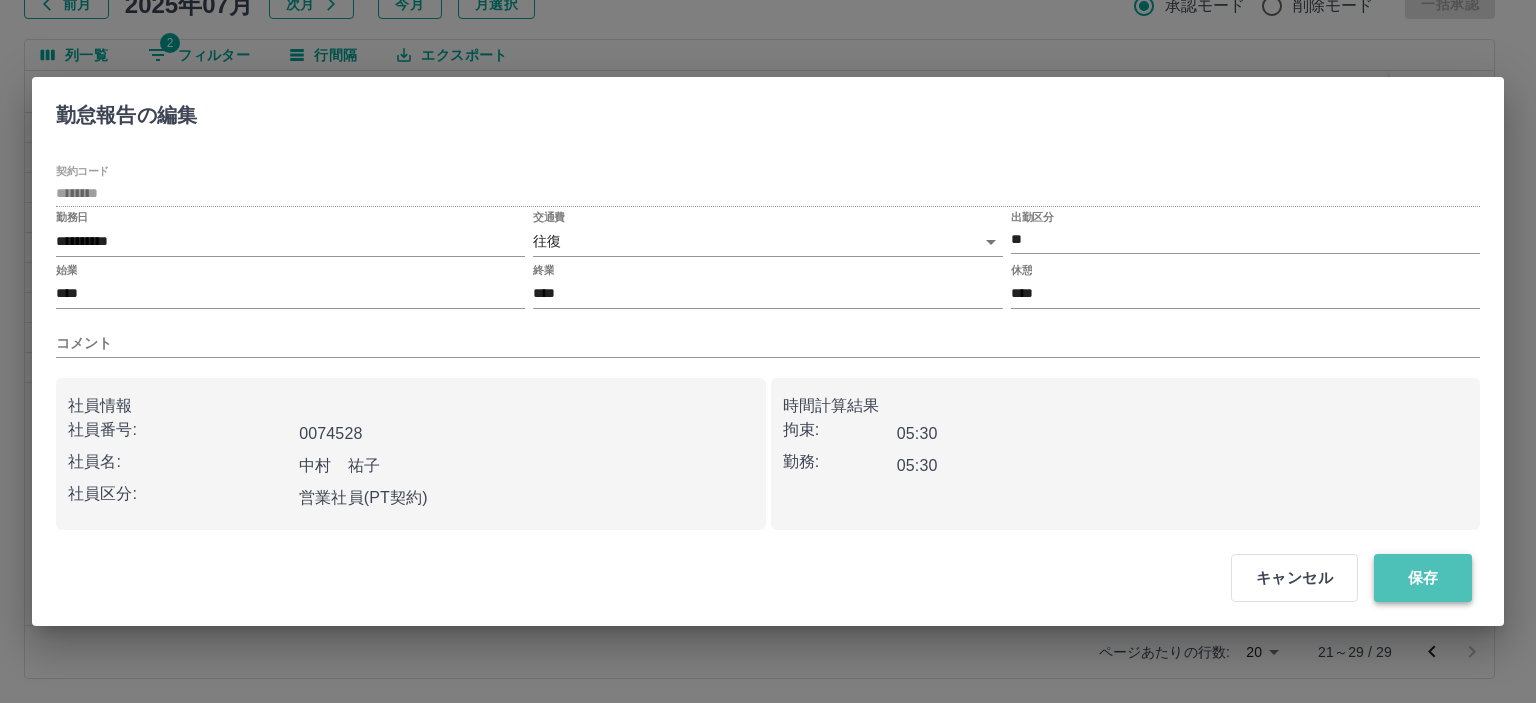 click on "保存" at bounding box center (1423, 578) 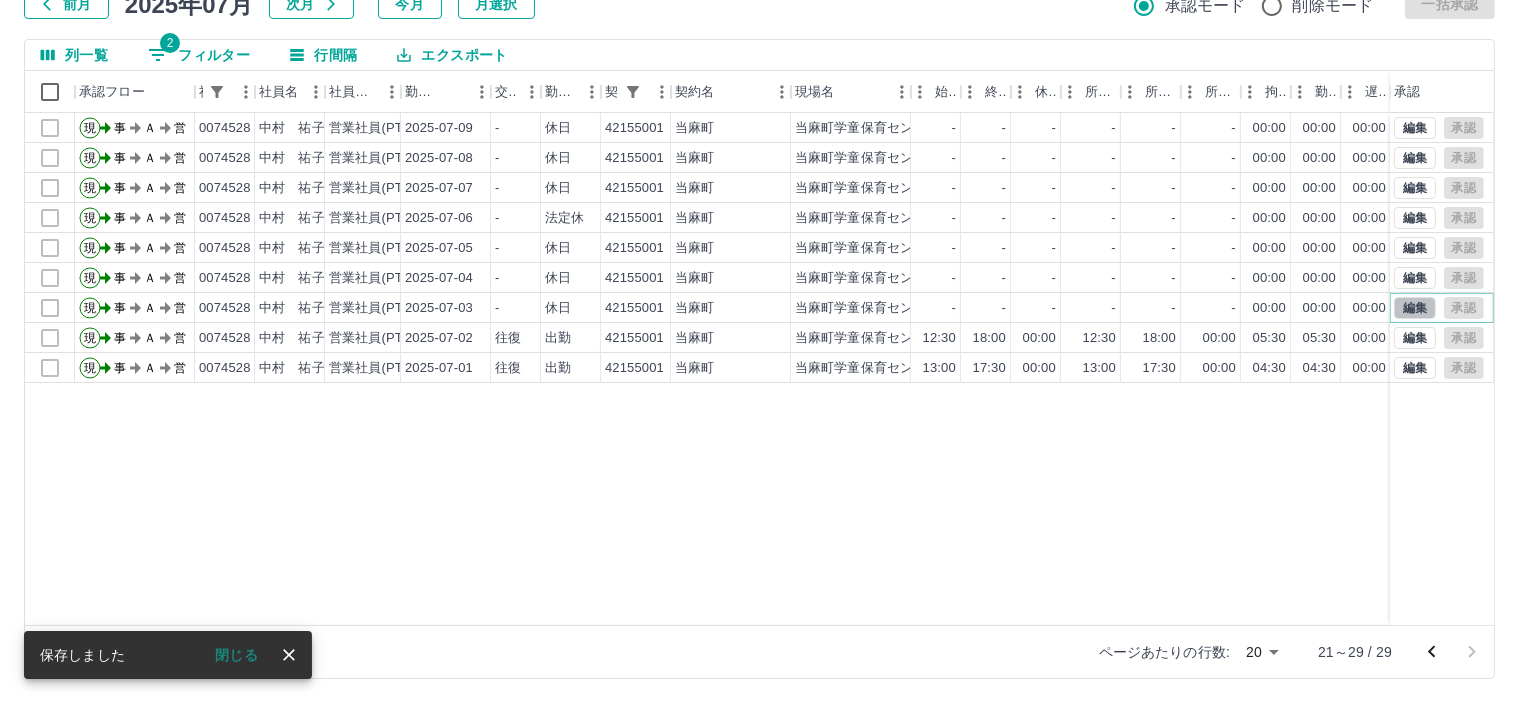 click on "編集" at bounding box center (1415, 308) 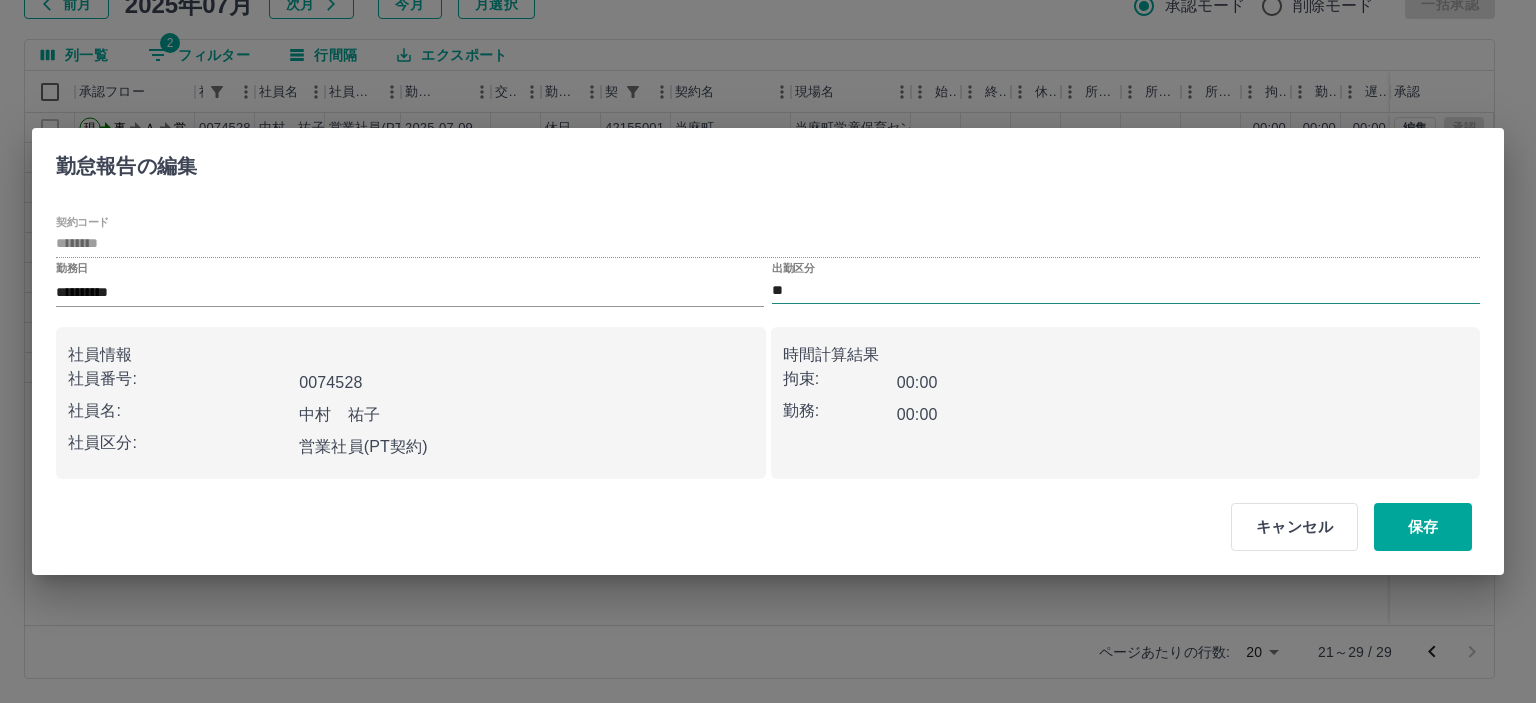 click on "**" at bounding box center (1126, 290) 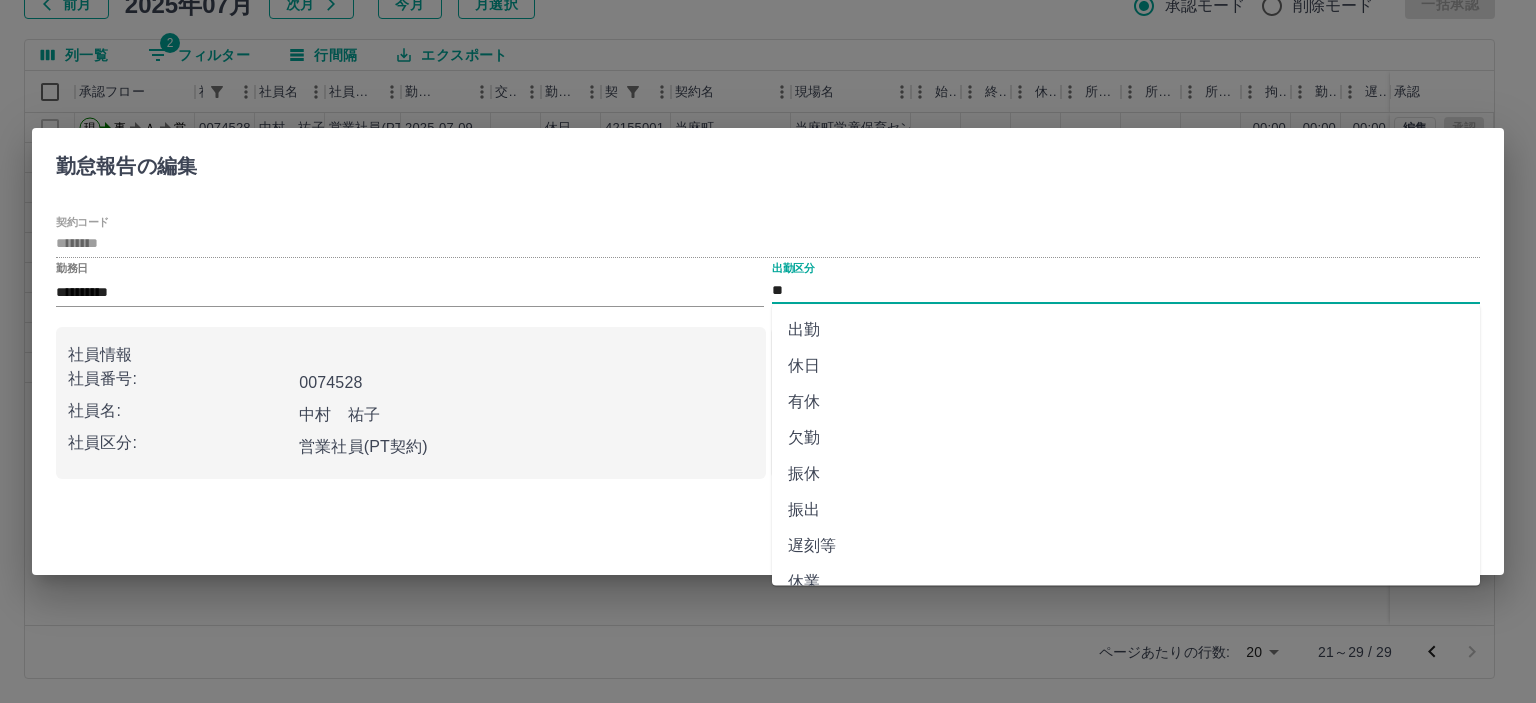click on "出勤" at bounding box center (1126, 330) 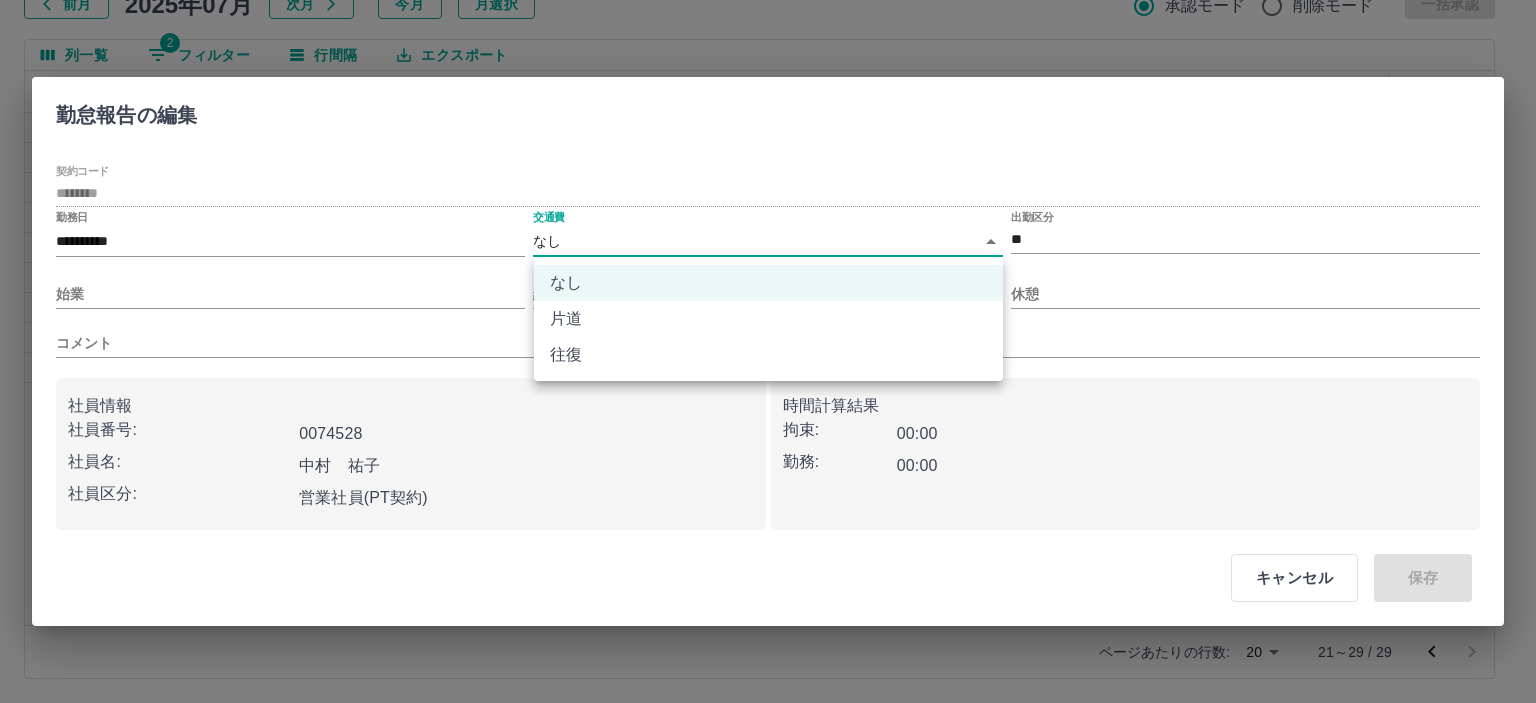 click on "SDH勤怠 半田　春菜 勤務実績承認 前月 2025年07月 次月 今月 月選択 承認モード 削除モード 一括承認 列一覧 2 フィルター 行間隔 エクスポート 承認フロー 社員番号 社員名 社員区分 勤務日 交通費 勤務区分 契約コード 契約名 現場名 始業 終業 休憩 所定開始 所定終業 所定休憩 拘束 勤務 遅刻等 コメント ステータス 承認 現 事 Ａ 営 0074528 中村　祐子 営業社員(PT契約) 2025-07-09  -  休日 42155001 当麻町 当麻町学童保育センター - - - - - - 00:00 00:00 00:00 事務担当者承認待 現 事 Ａ 営 0074528 中村　祐子 営業社員(PT契約) 2025-07-08  -  休日 42155001 当麻町 当麻町学童保育センター - - - - - - 00:00 00:00 00:00 事務担当者承認待 現 事 Ａ 営 0074528 中村　祐子 営業社員(PT契約) 2025-07-07  -  休日 42155001 当麻町 当麻町学童保育センター - - - - - - 00:00 00:00 00:00 事務担当者承認待 現 事 Ａ -" at bounding box center [768, 280] 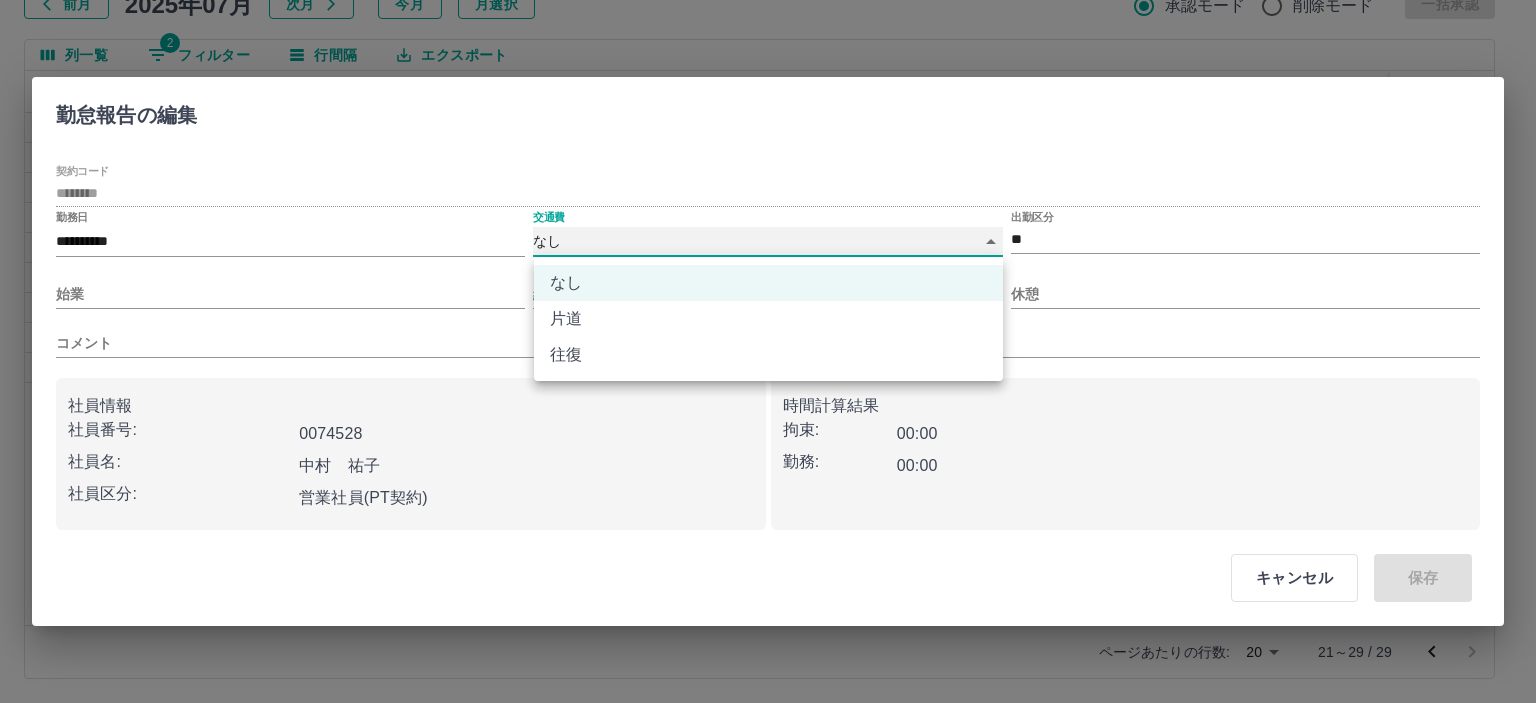 type on "******" 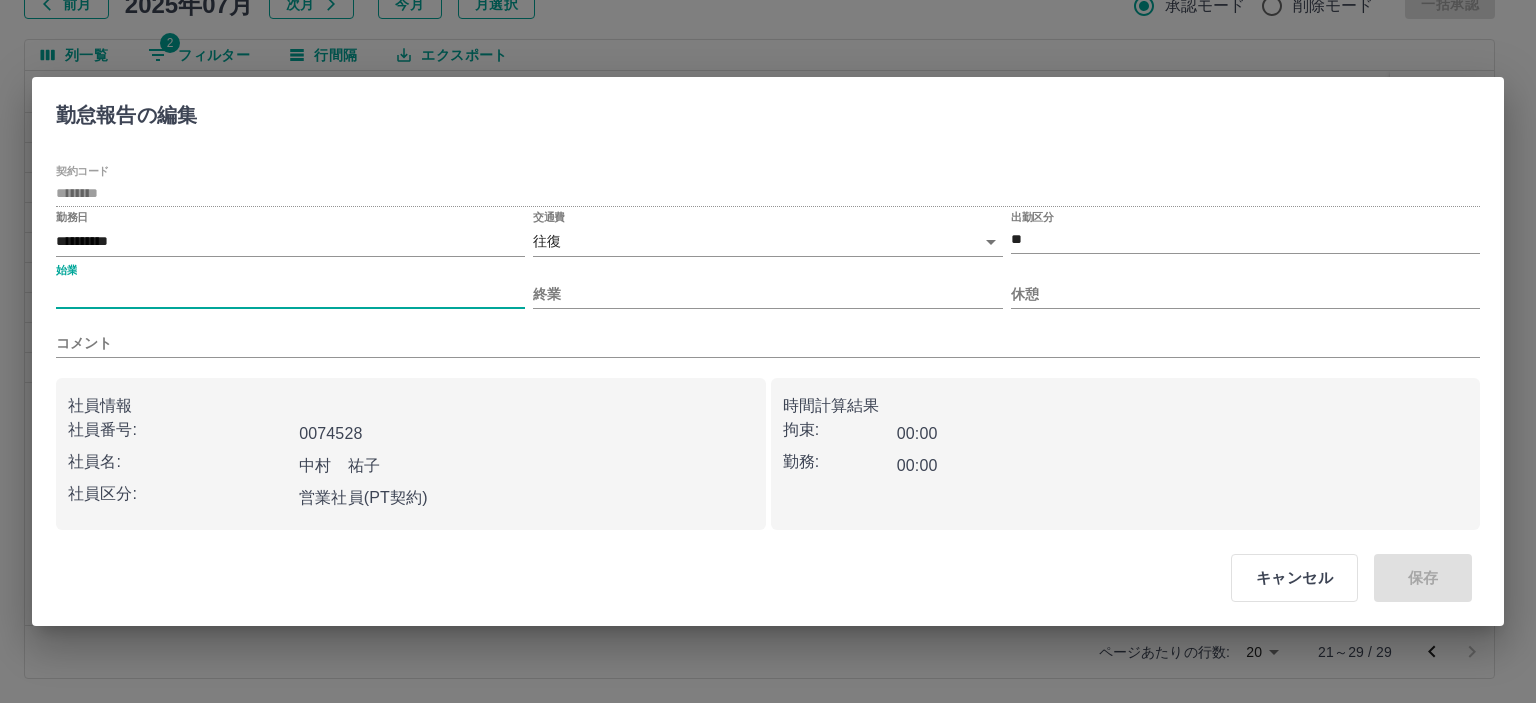 click on "始業" at bounding box center (290, 294) 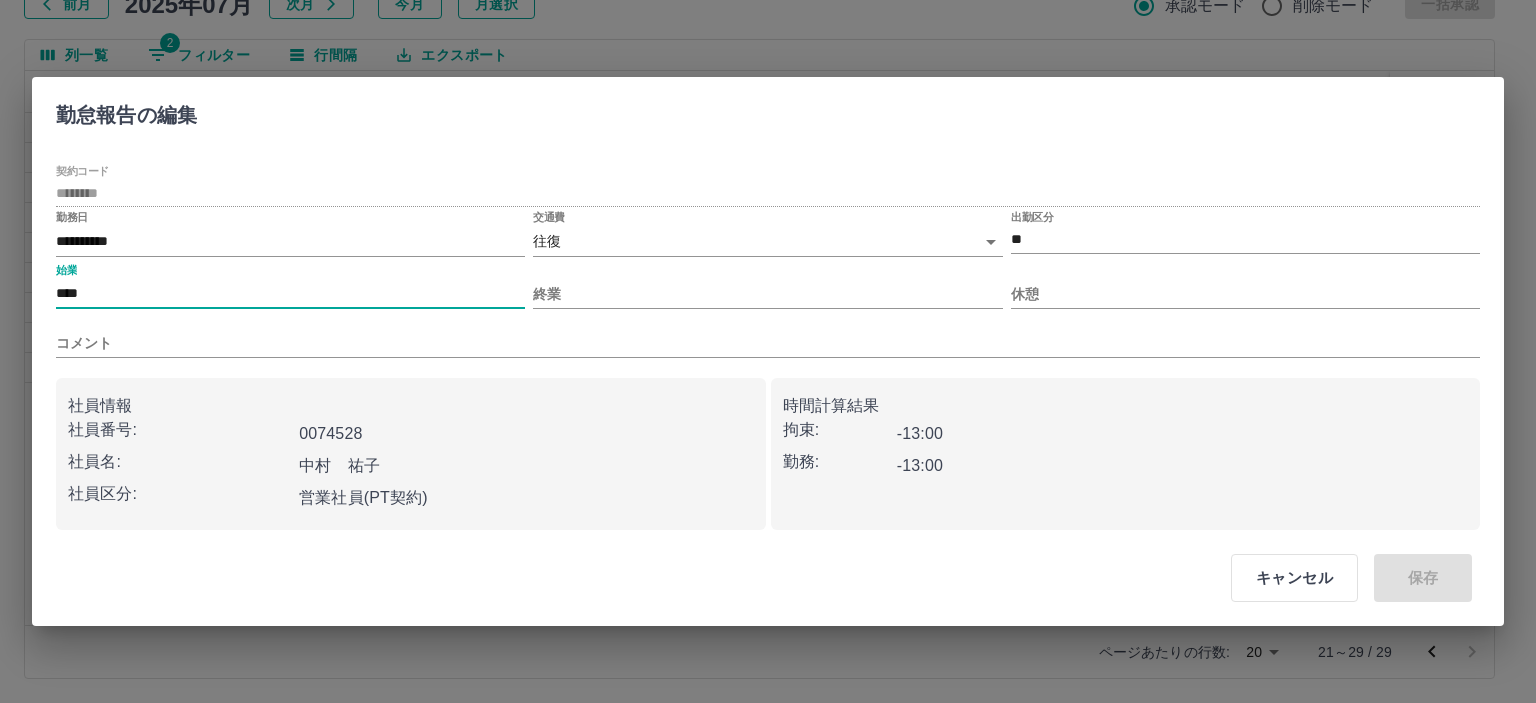 type on "****" 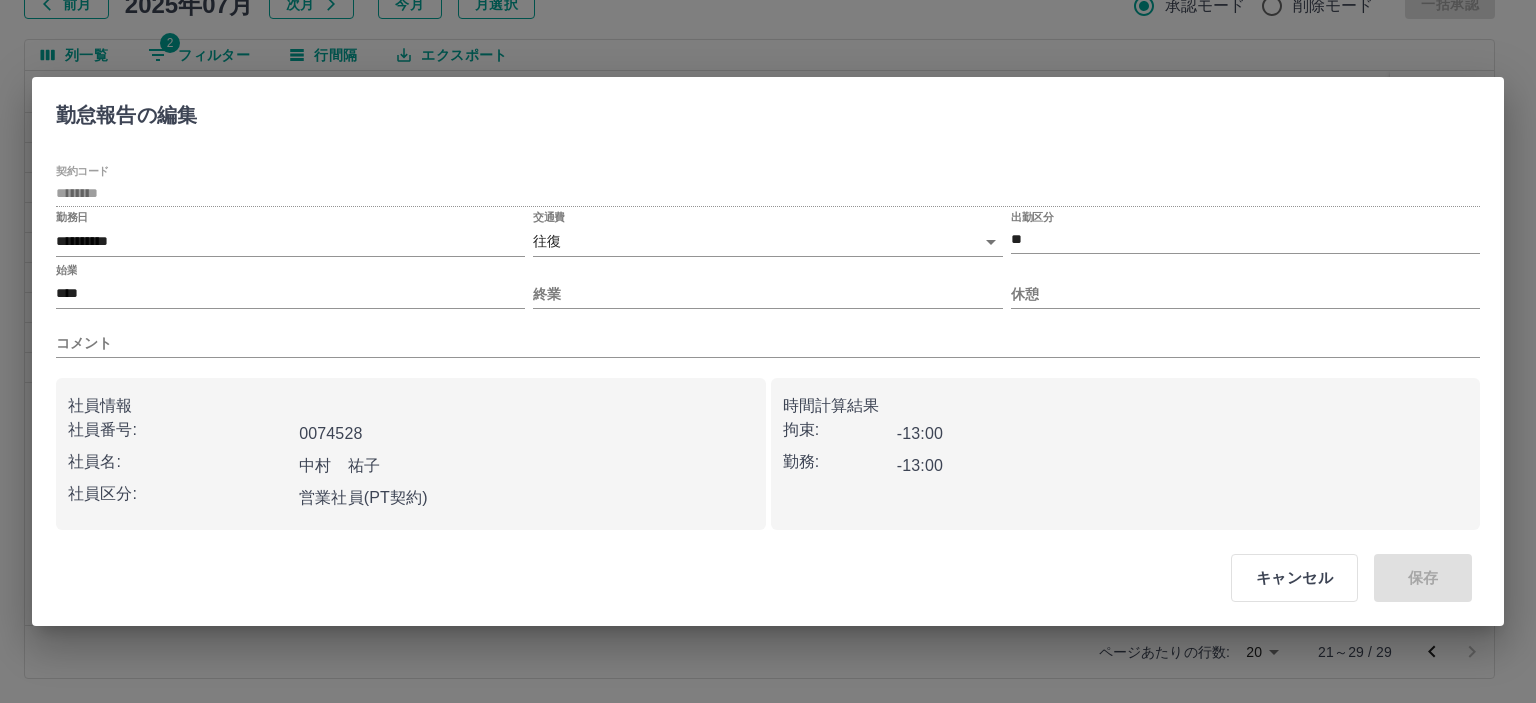 click on "**********" at bounding box center (768, 347) 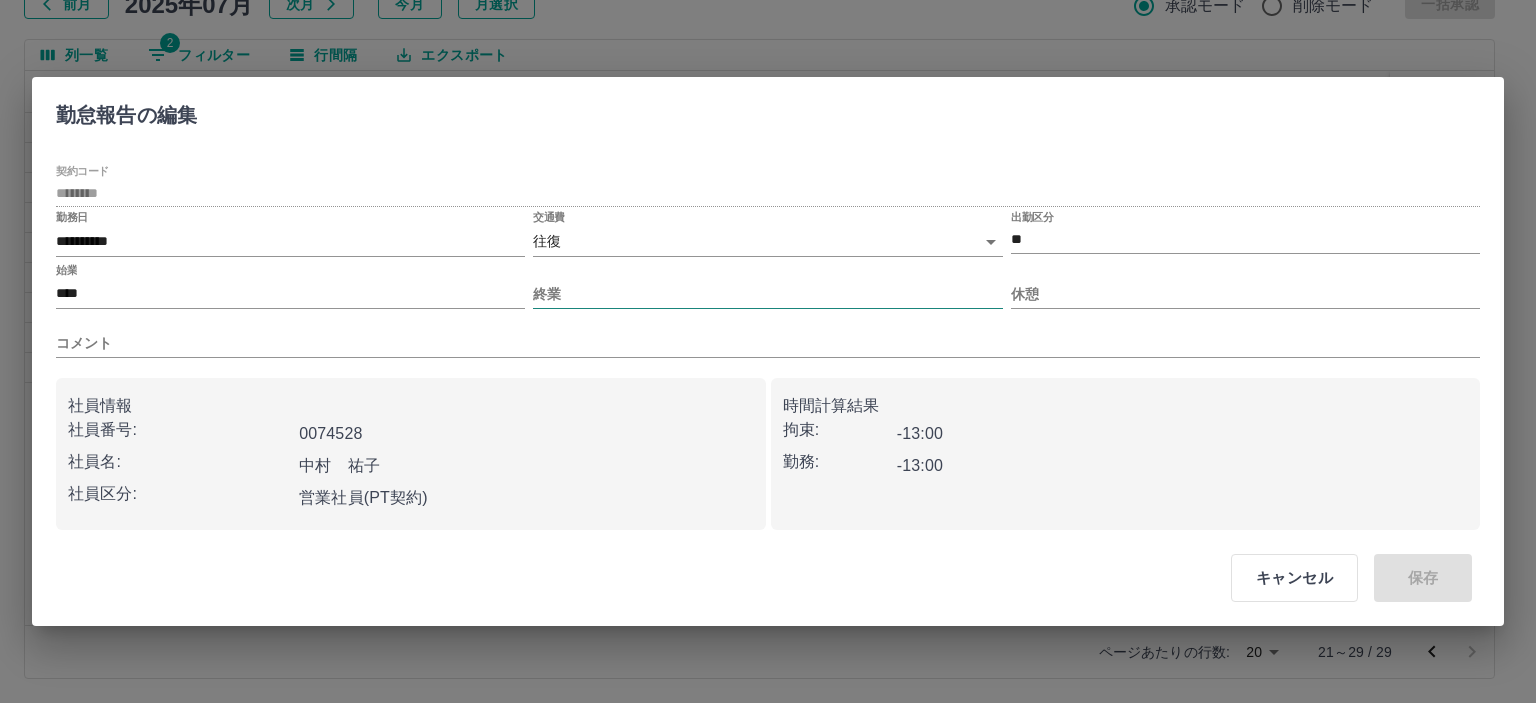 click on "終業" at bounding box center [767, 294] 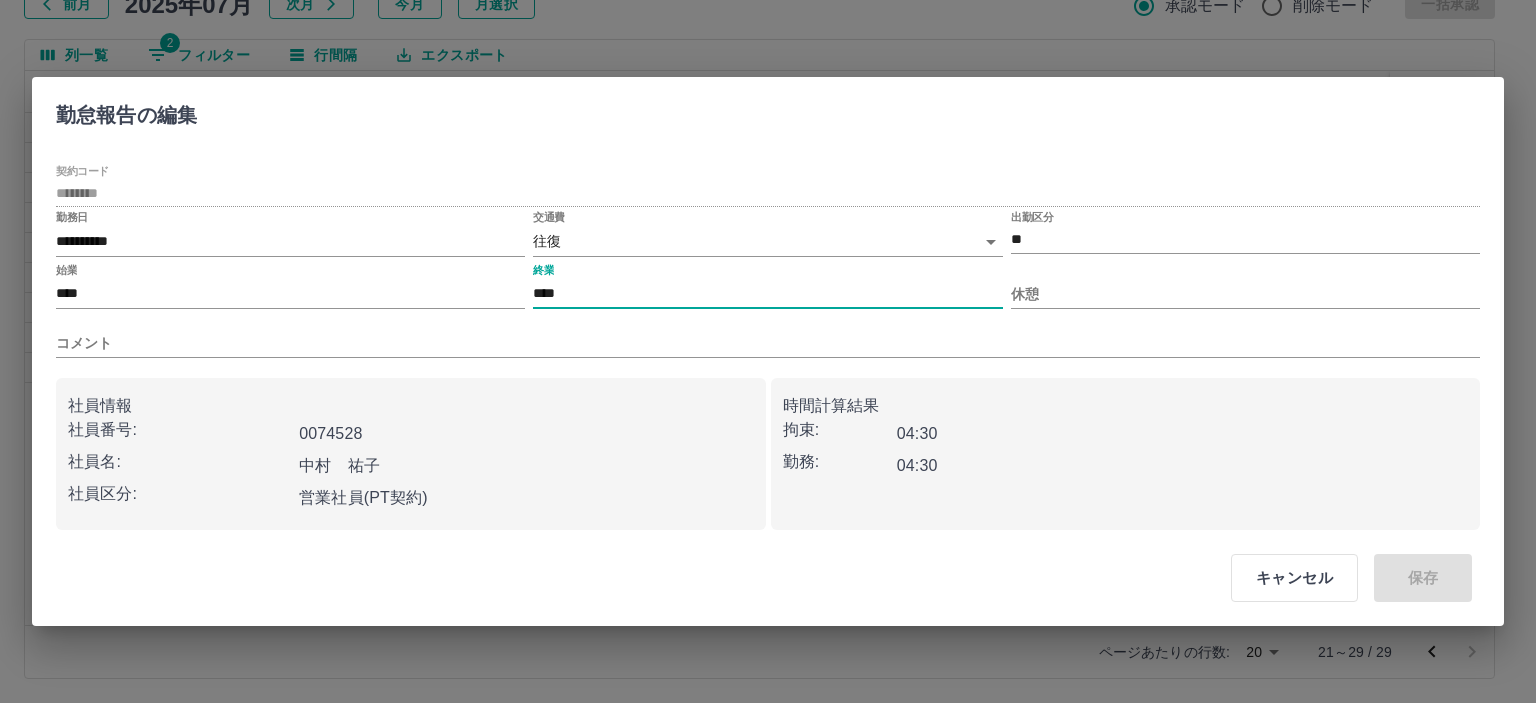 type on "****" 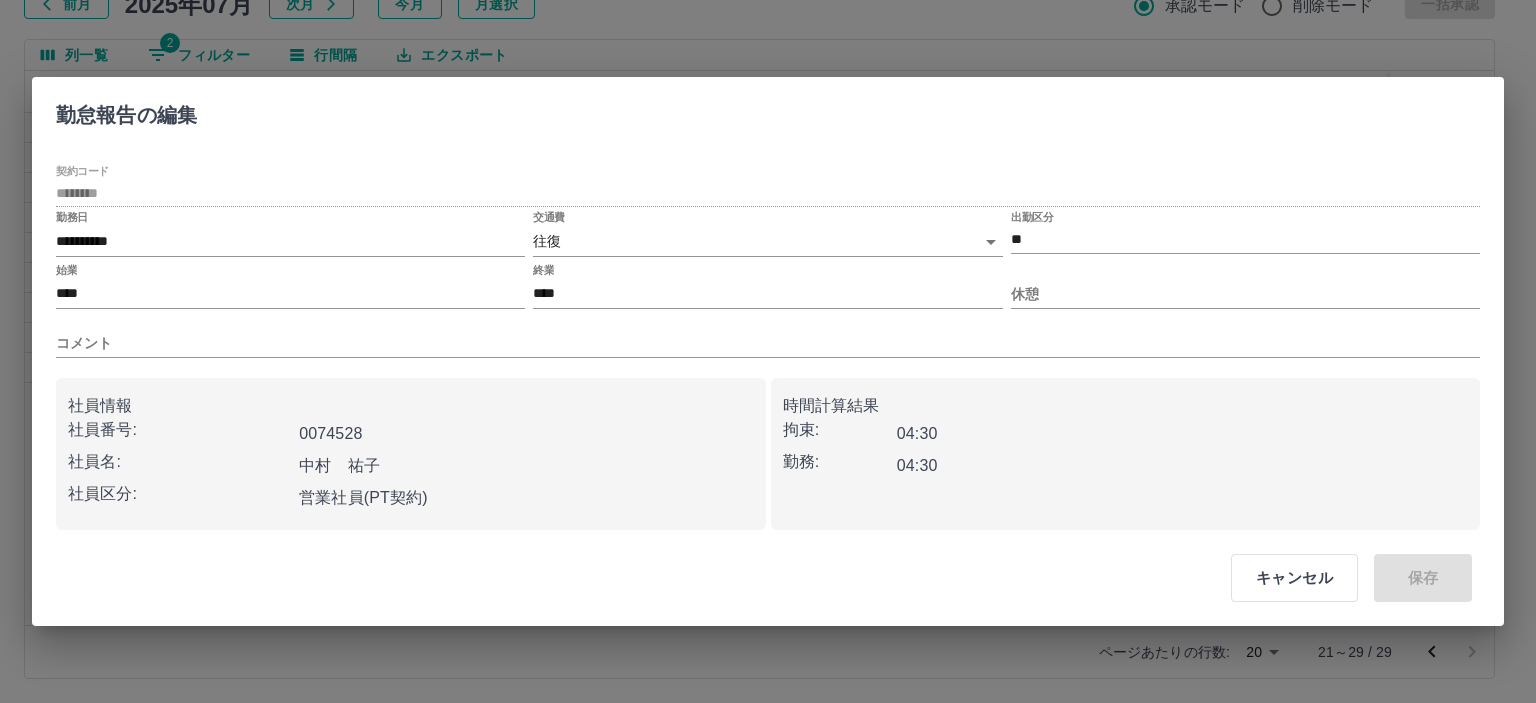 click on "コメント" at bounding box center (768, 335) 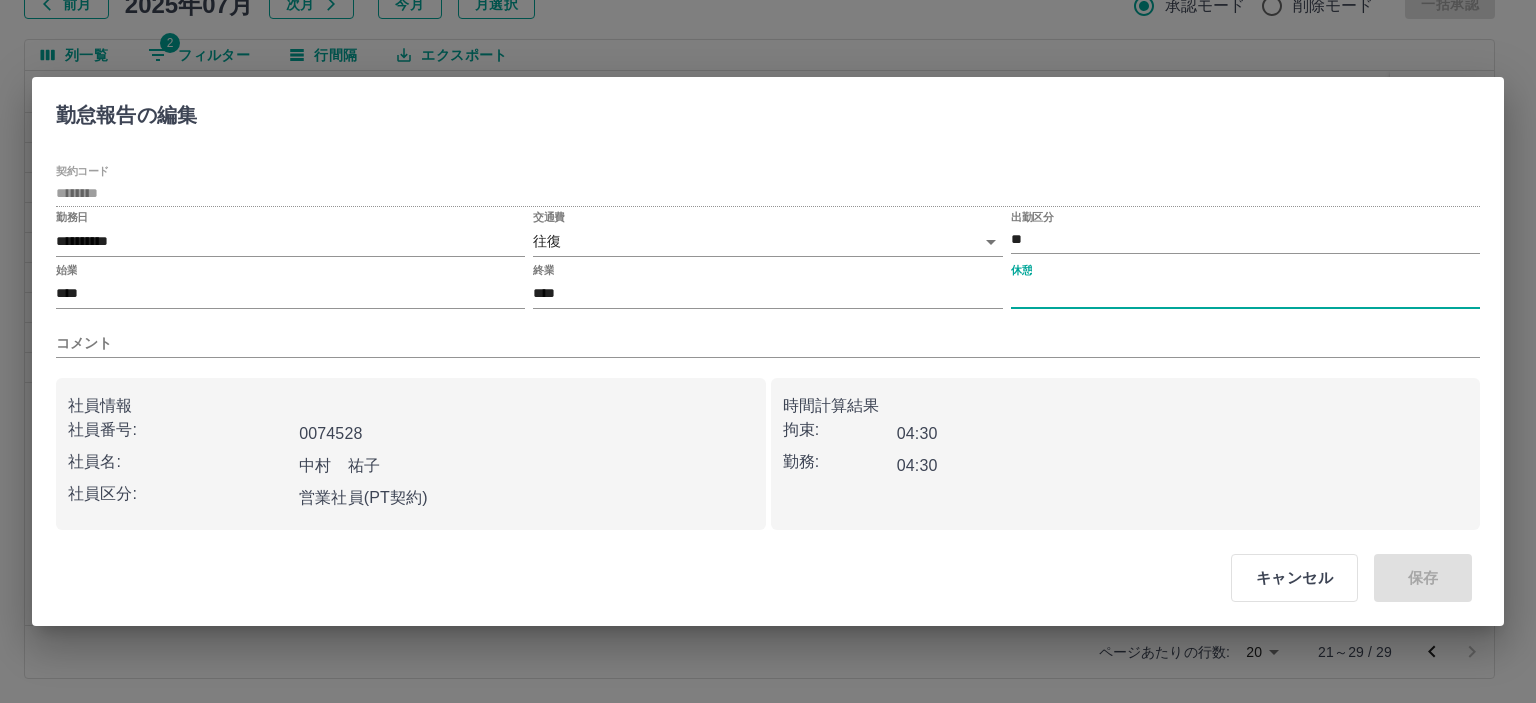 click on "休憩" at bounding box center (1245, 294) 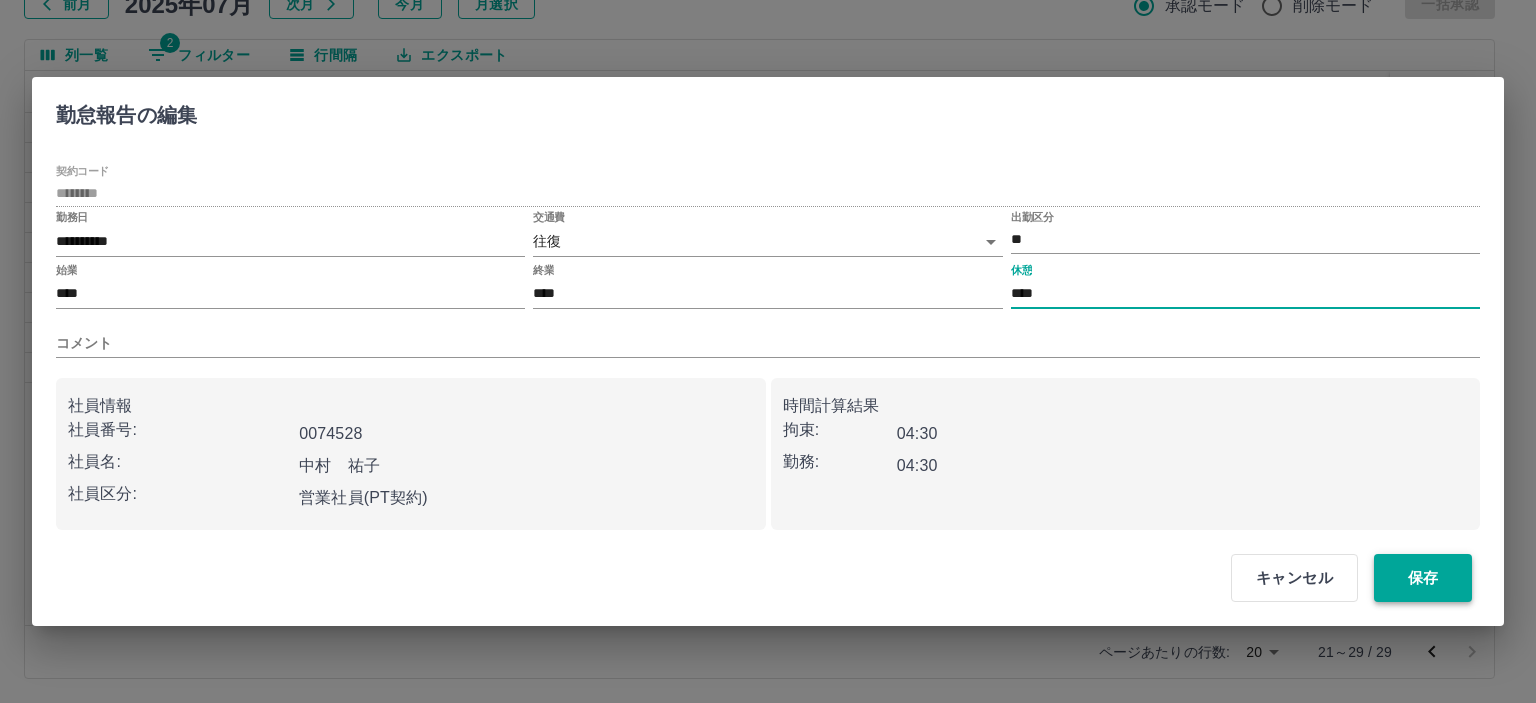 type on "****" 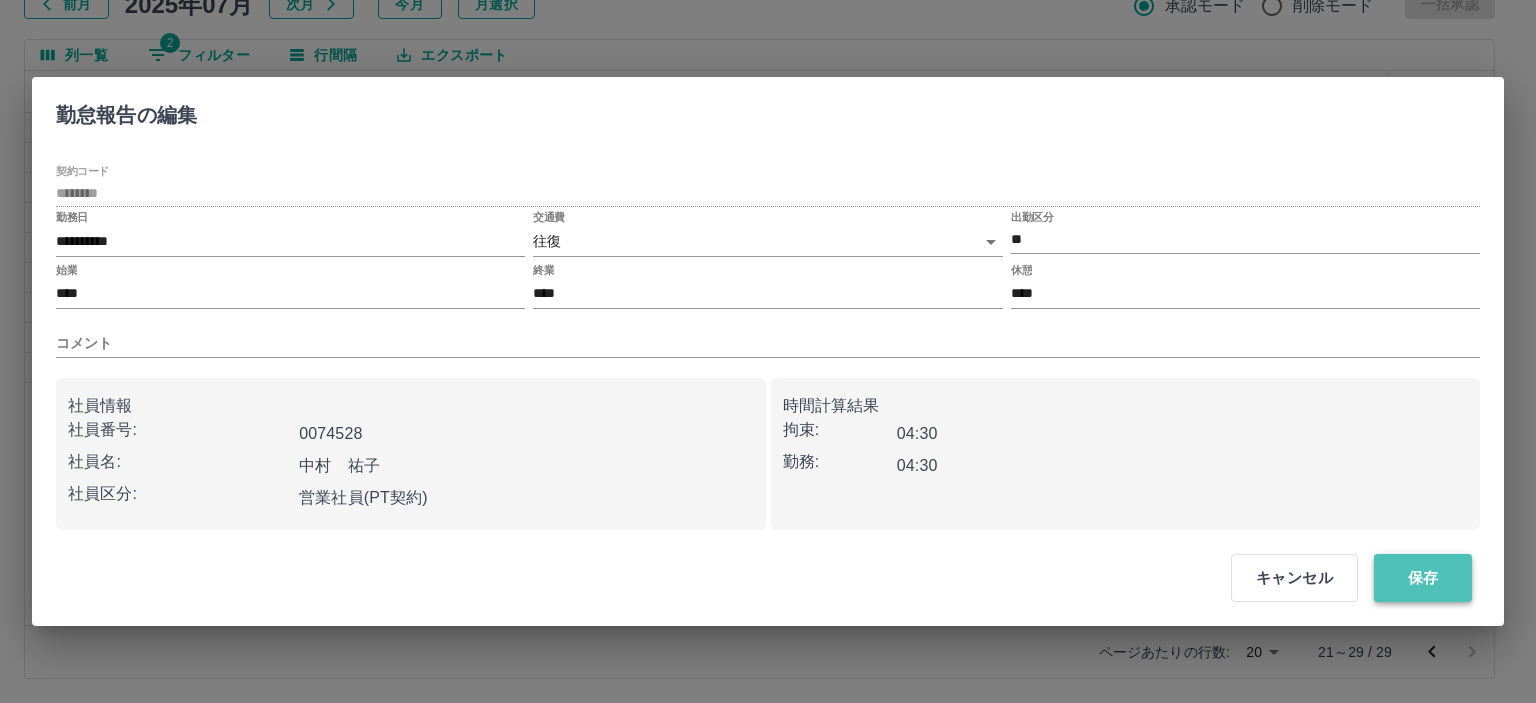 click on "保存" at bounding box center [1423, 578] 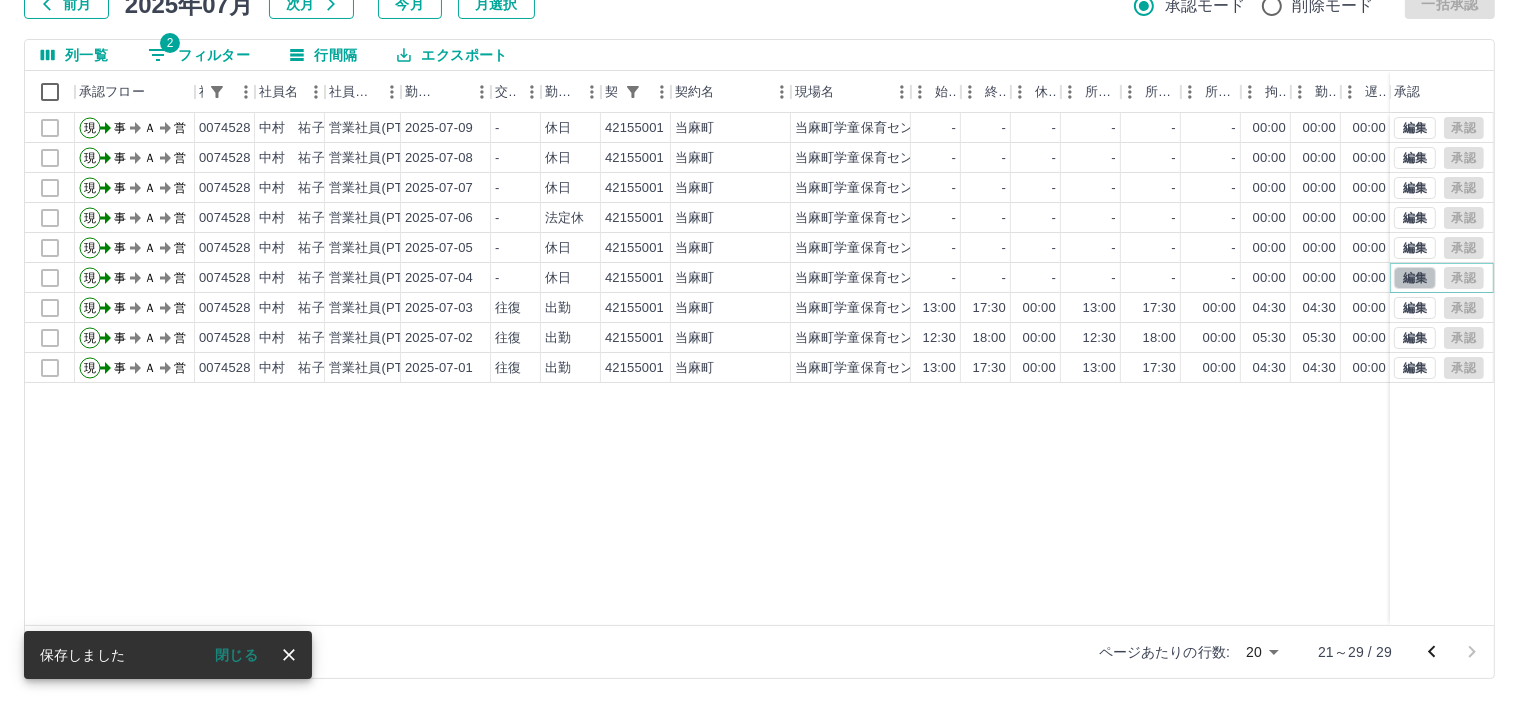 click on "編集" at bounding box center [1415, 278] 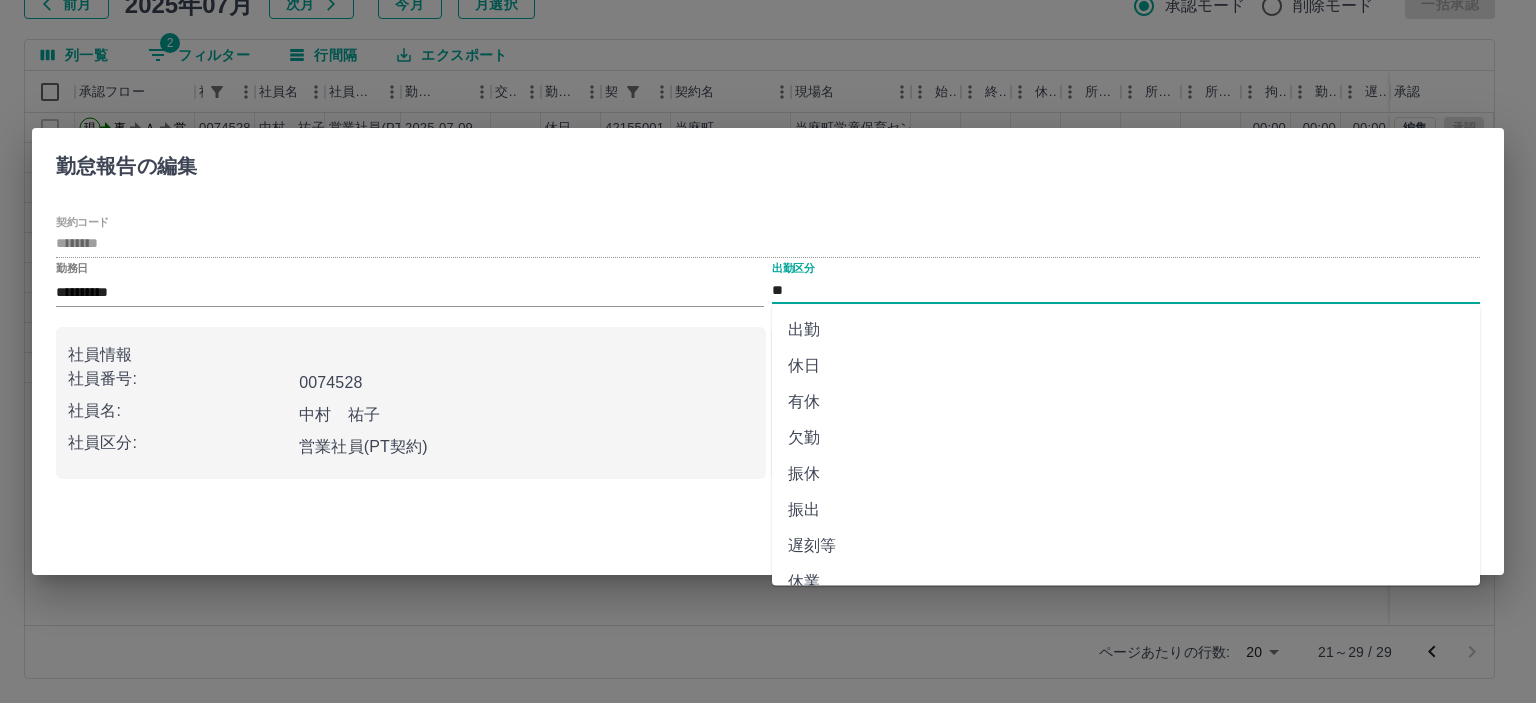 click on "**" at bounding box center (1126, 290) 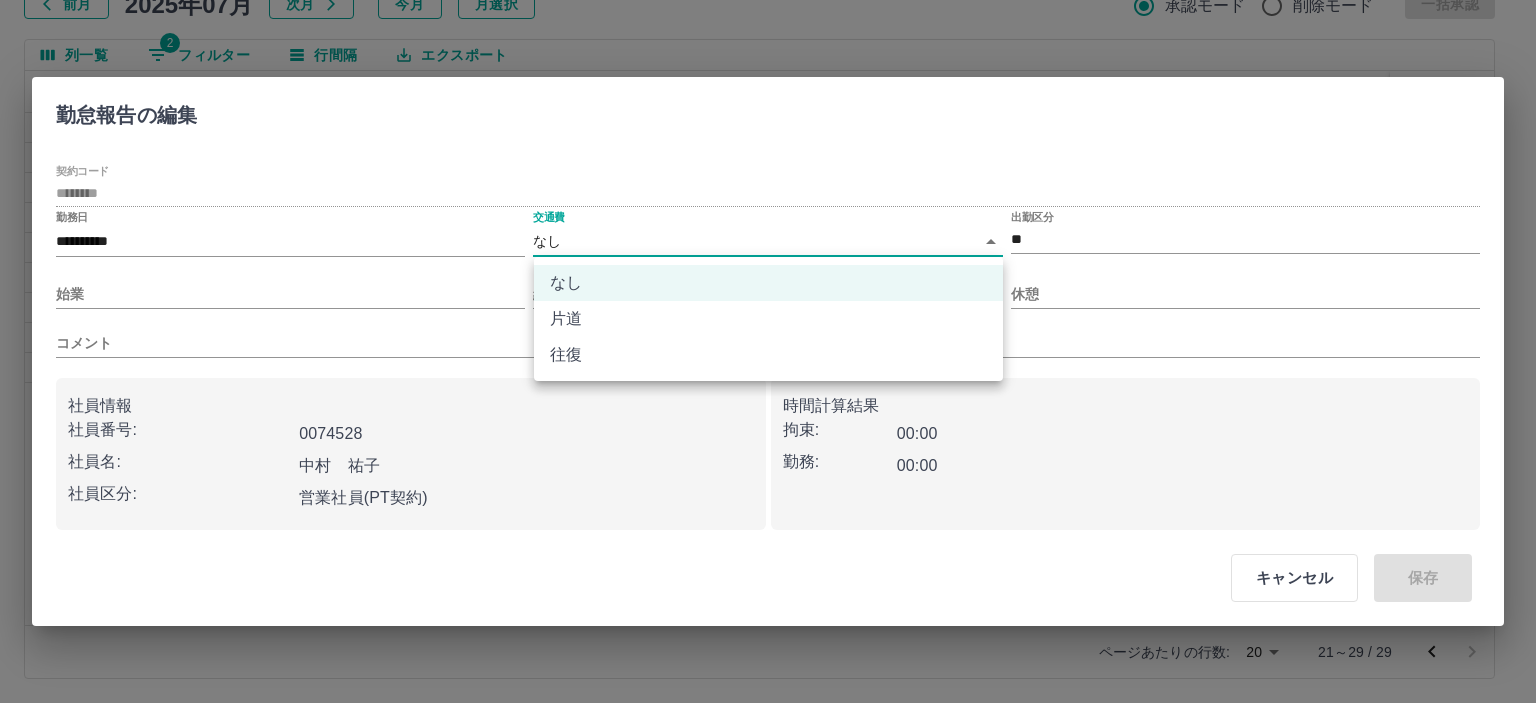 click on "SDH勤怠 半田　春菜 勤務実績承認 前月 2025年07月 次月 今月 月選択 承認モード 削除モード 一括承認 列一覧 2 フィルター 行間隔 エクスポート 承認フロー 社員番号 社員名 社員区分 勤務日 交通費 勤務区分 契約コード 契約名 現場名 始業 終業 休憩 所定開始 所定終業 所定休憩 拘束 勤務 遅刻等 コメント ステータス 承認 現 事 Ａ 営 0074528 中村　祐子 営業社員(PT契約) 2025-07-09  -  休日 42155001 当麻町 当麻町学童保育センター - - - - - - 00:00 00:00 00:00 事務担当者承認待 現 事 Ａ 営 0074528 中村　祐子 営業社員(PT契約) 2025-07-08  -  休日 42155001 当麻町 当麻町学童保育センター - - - - - - 00:00 00:00 00:00 事務担当者承認待 現 事 Ａ 営 0074528 中村　祐子 営業社員(PT契約) 2025-07-07  -  休日 42155001 当麻町 当麻町学童保育センター - - - - - - 00:00 00:00 00:00 事務担当者承認待 現 事 Ａ -" at bounding box center [768, 280] 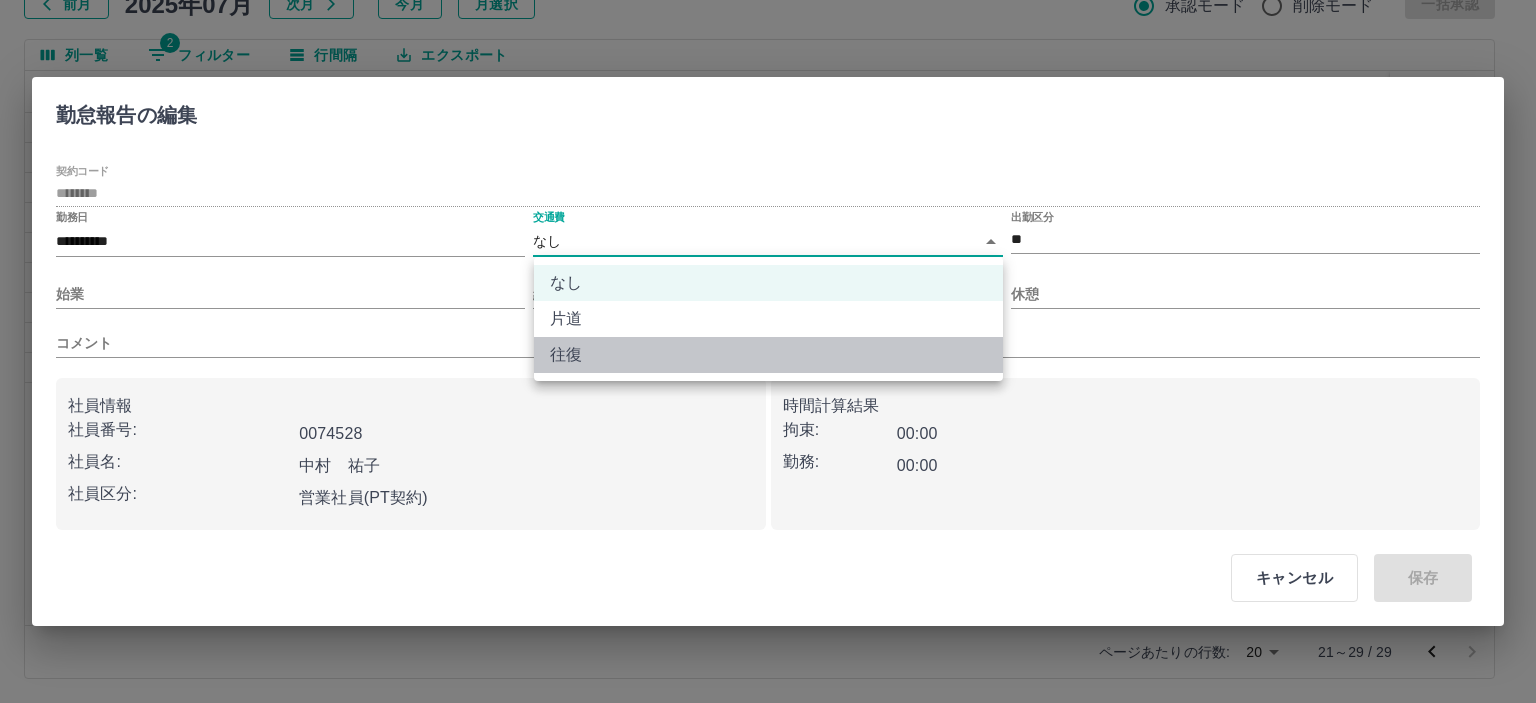 click on "往復" at bounding box center (768, 355) 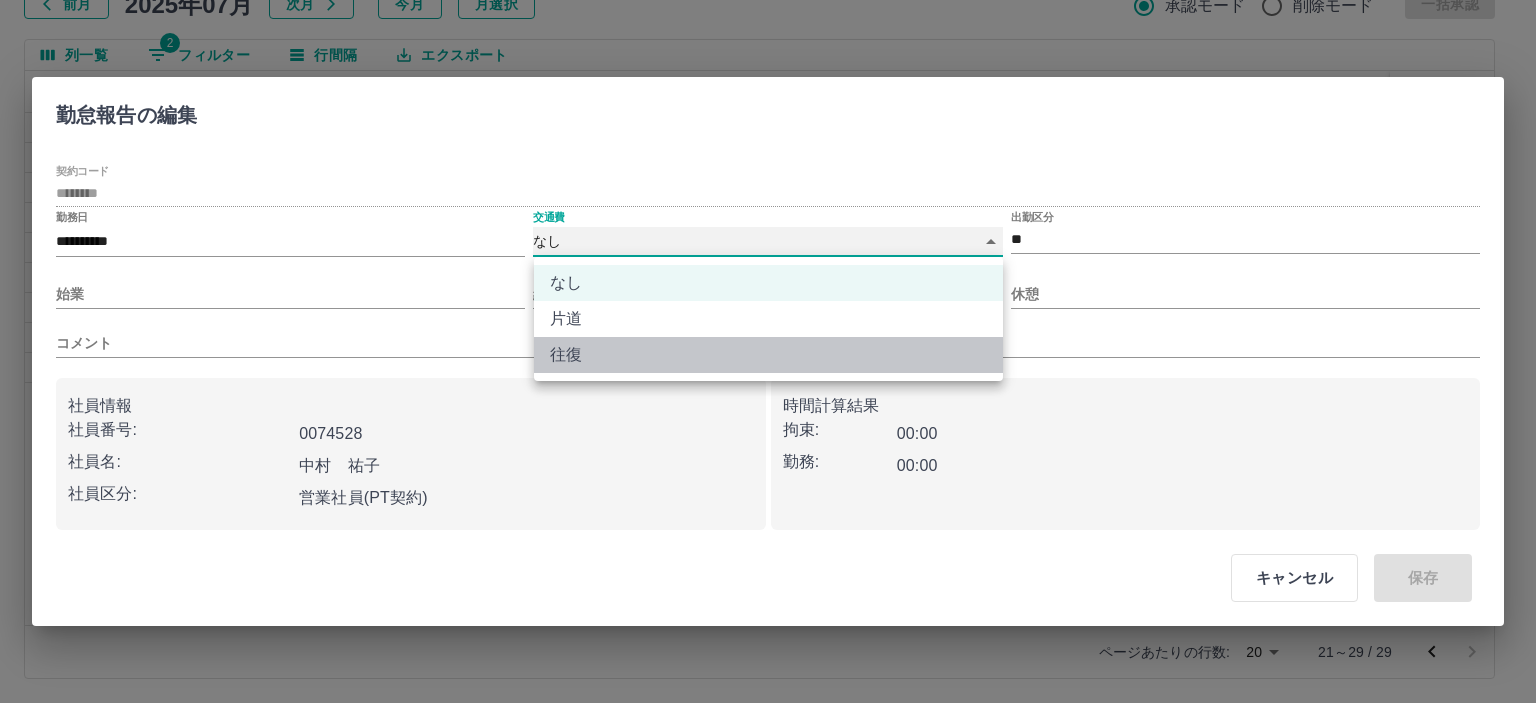 type on "******" 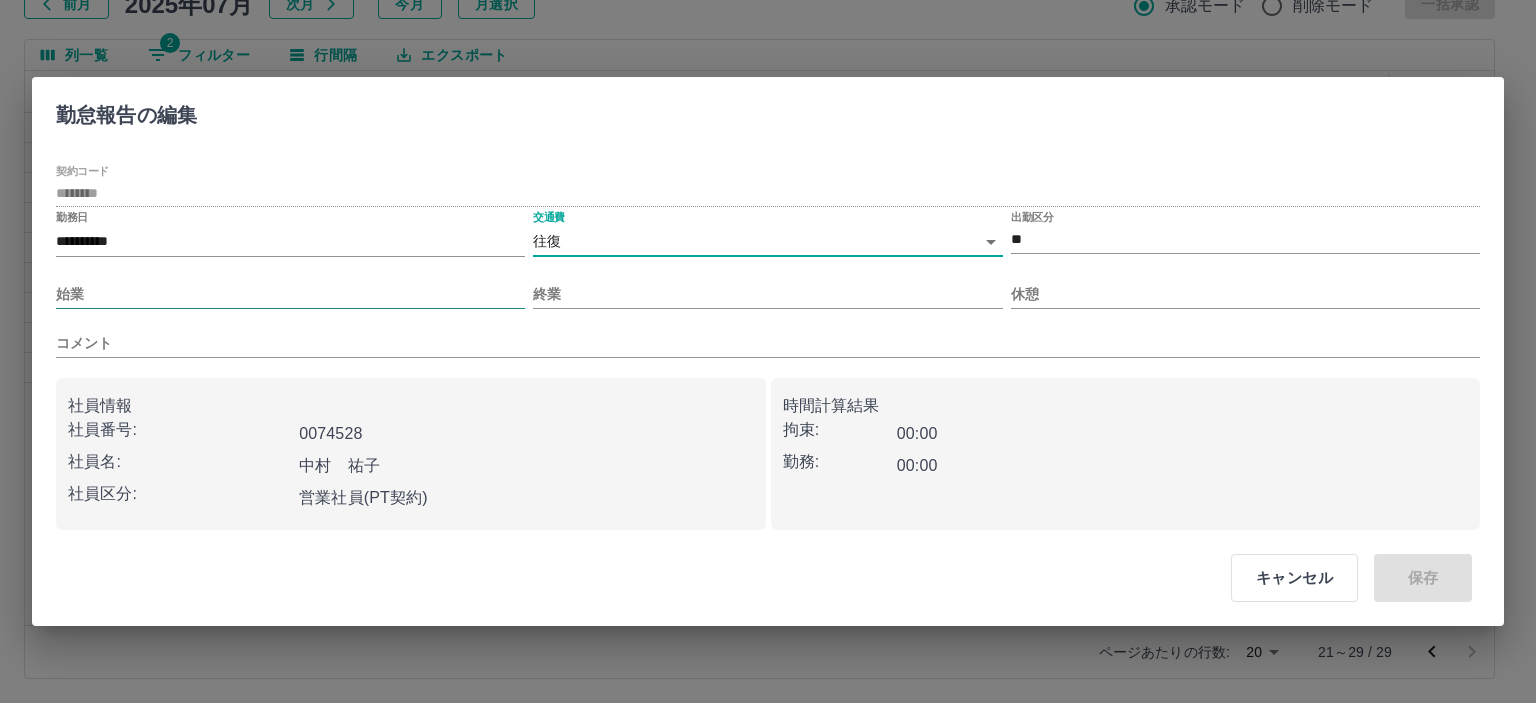 click on "始業" at bounding box center (290, 294) 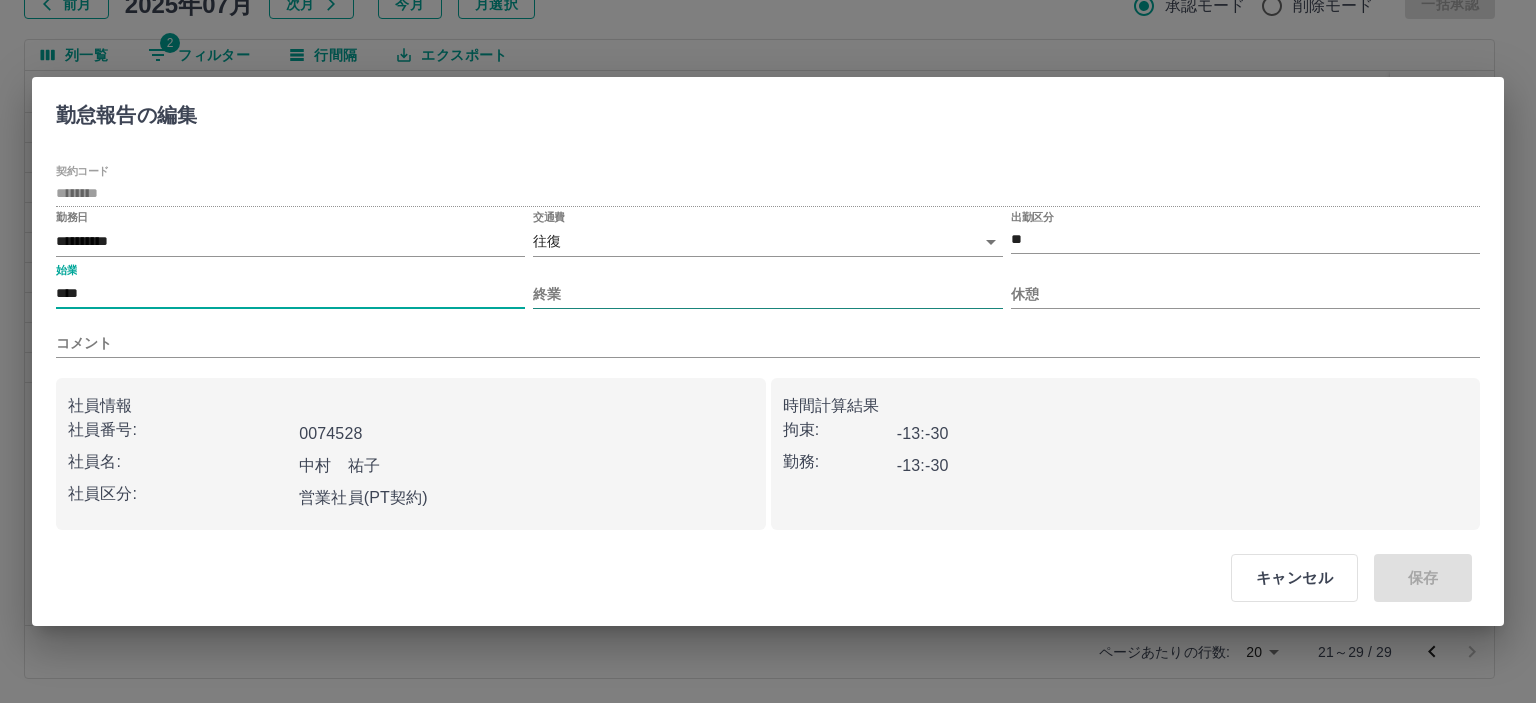 type on "****" 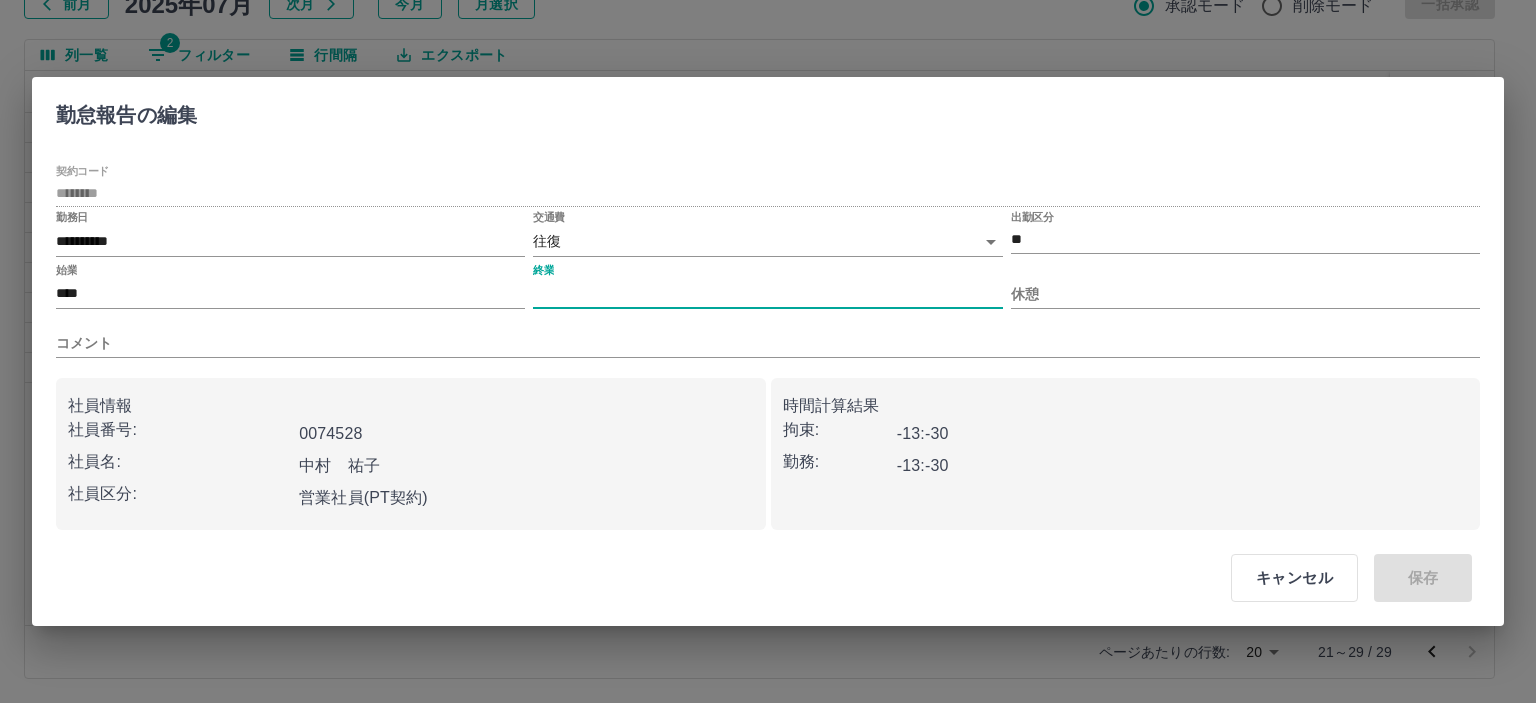 click on "終業" at bounding box center [767, 294] 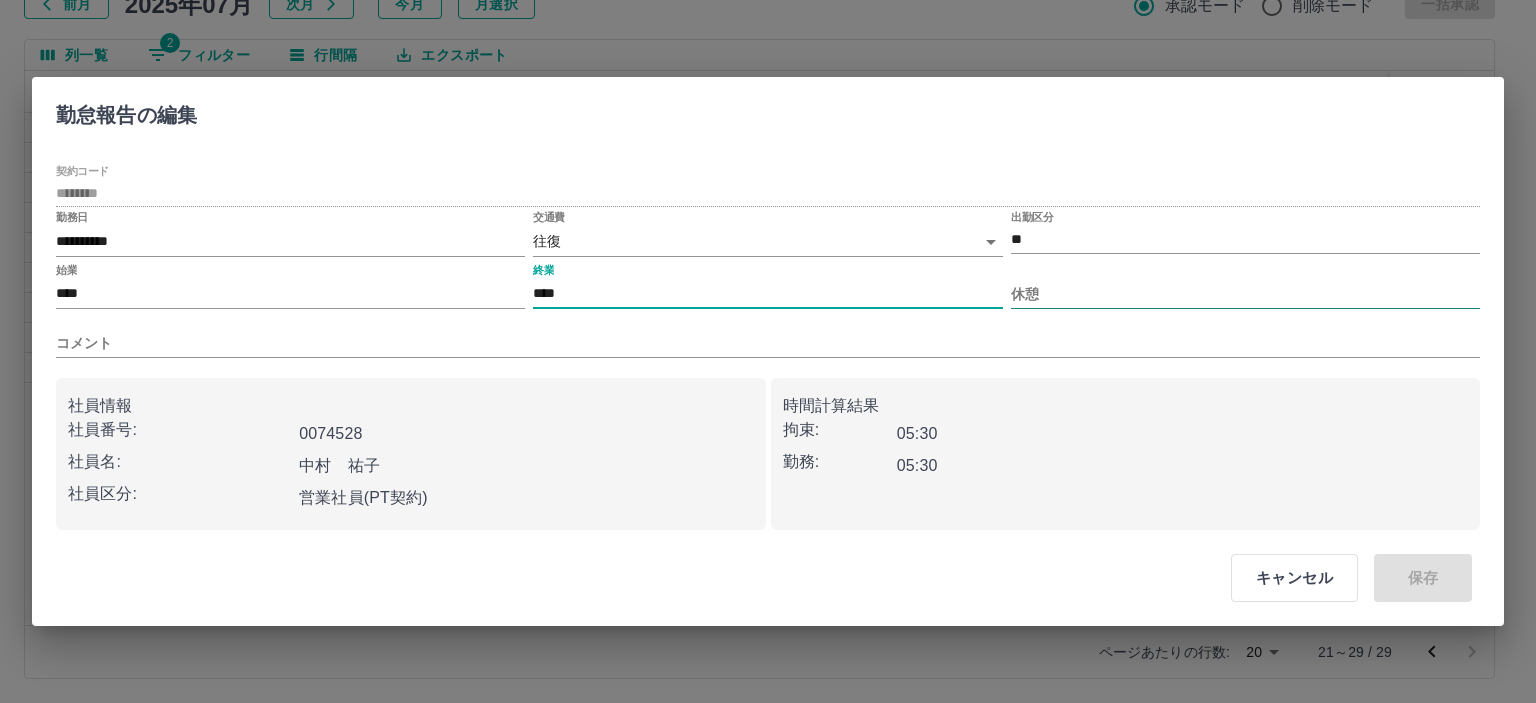 type on "****" 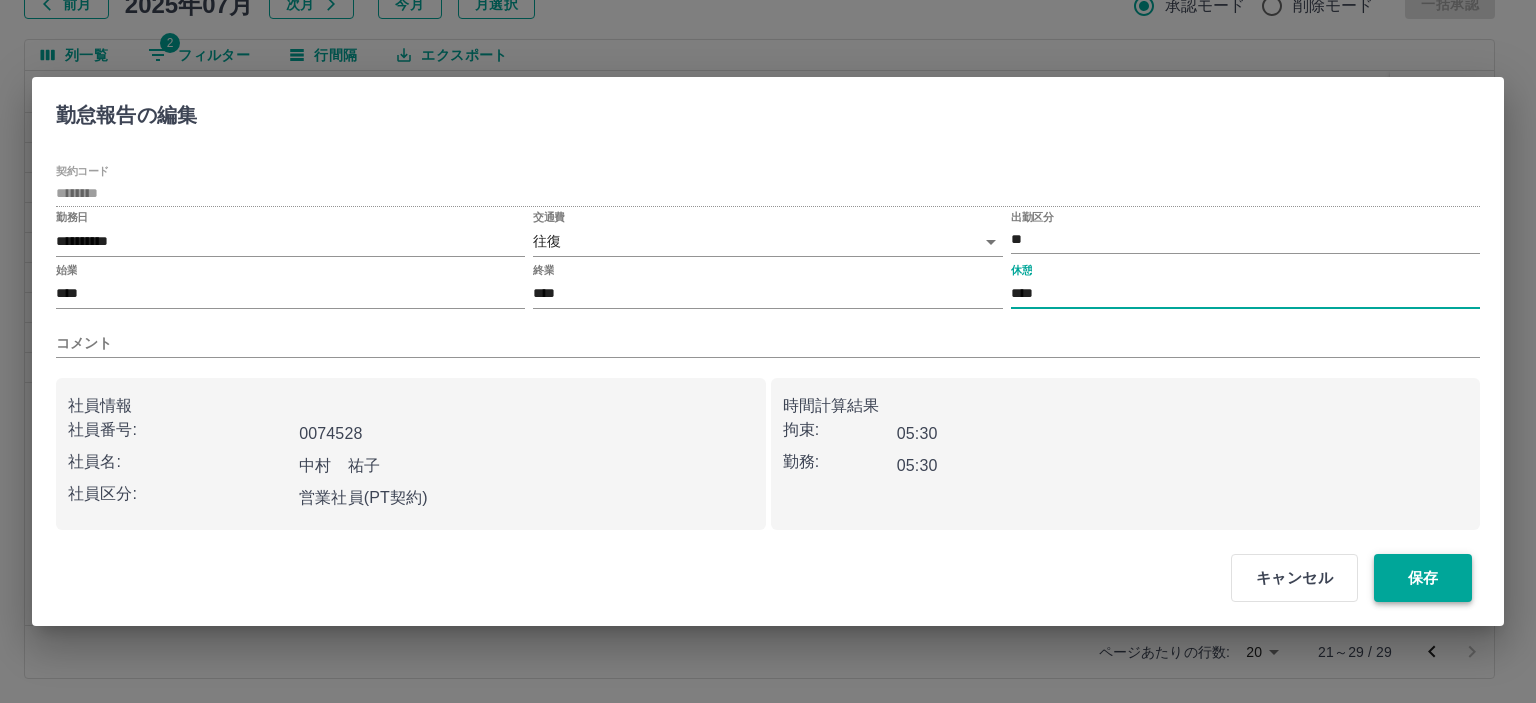 type on "****" 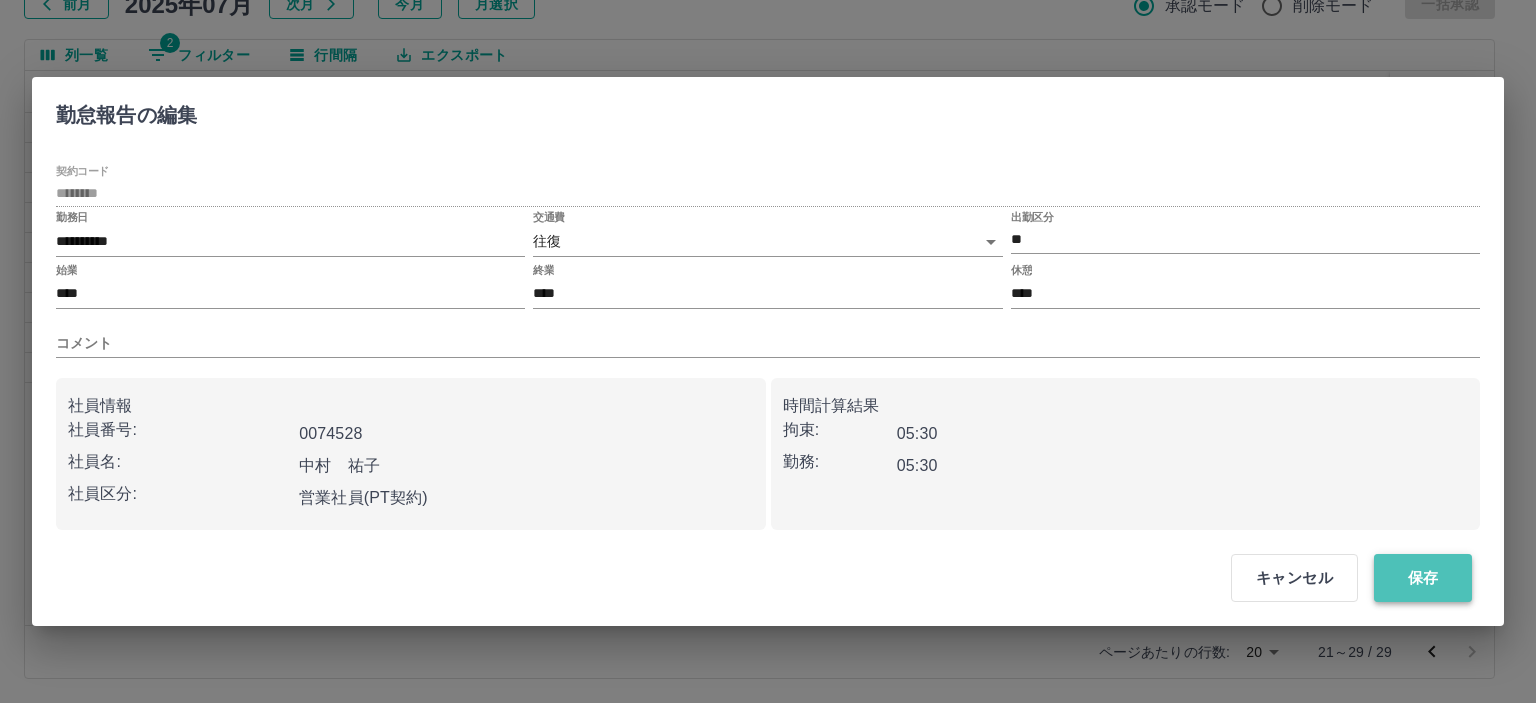 click on "保存" at bounding box center [1423, 578] 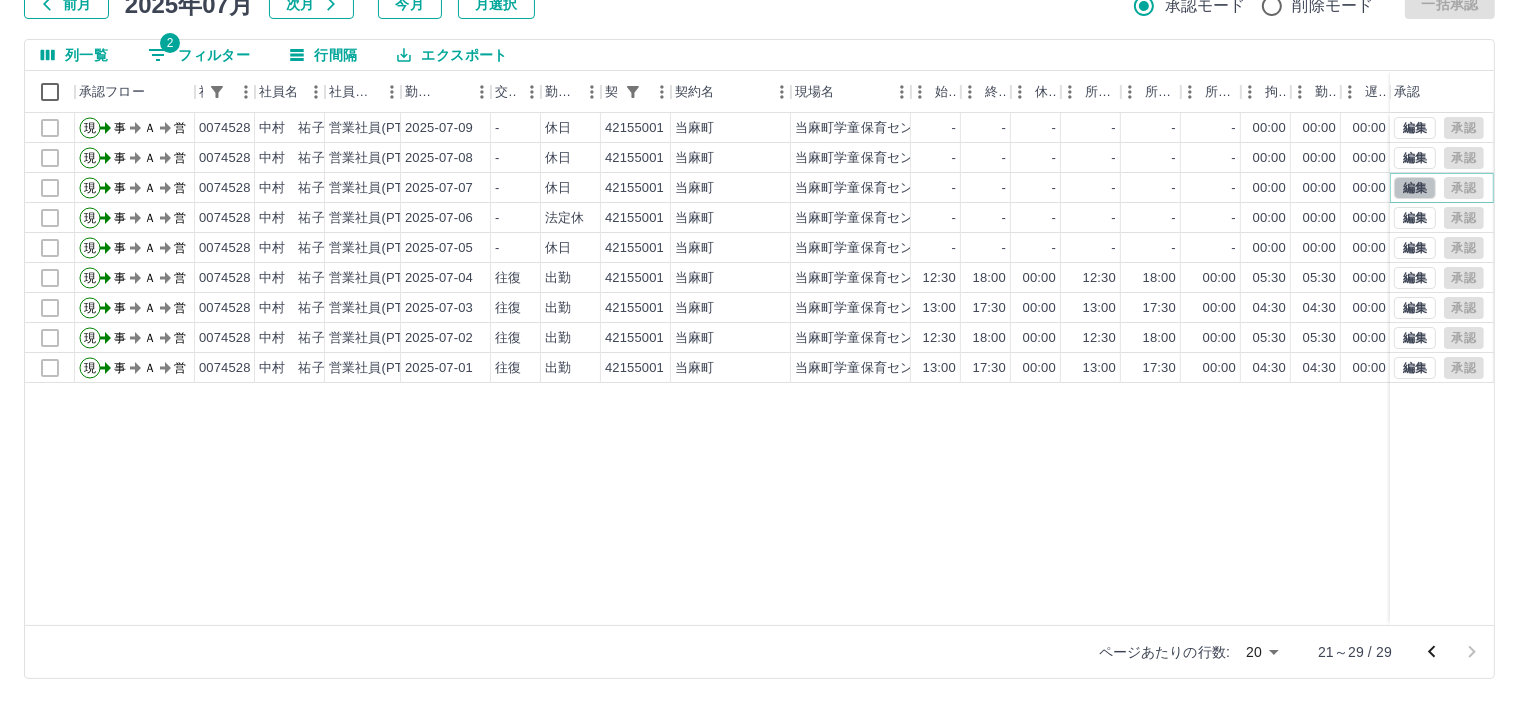 click on "編集" at bounding box center [1415, 188] 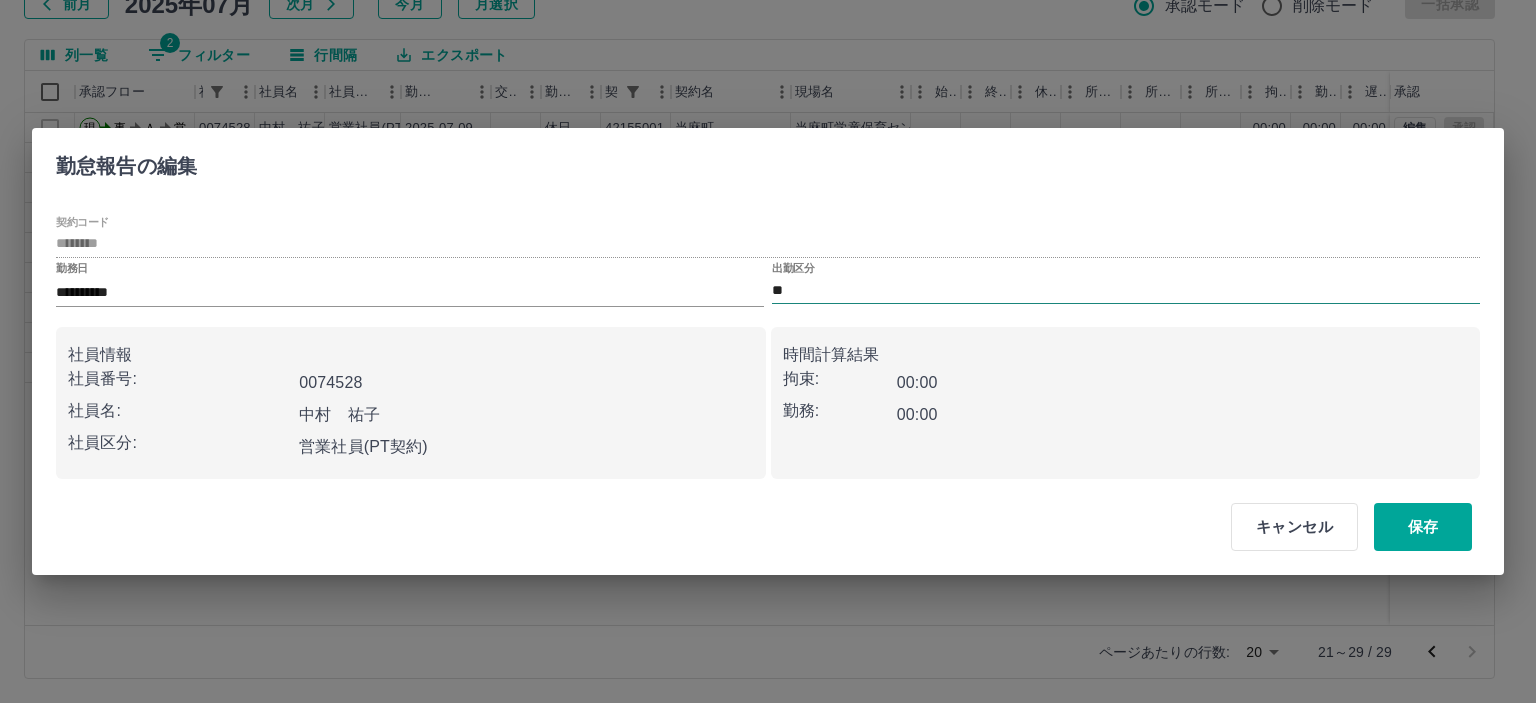 drag, startPoint x: 824, startPoint y: 275, endPoint x: 812, endPoint y: 280, distance: 13 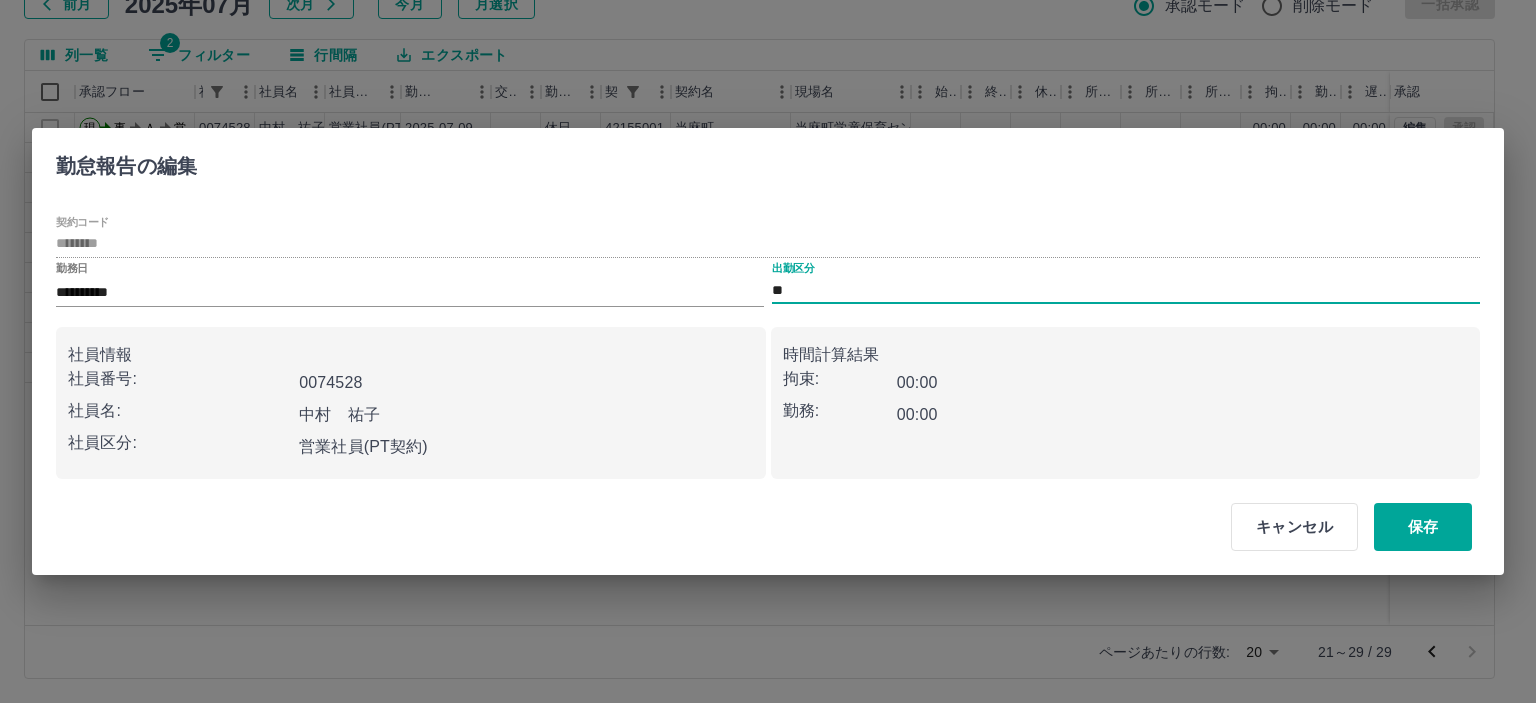 click on "**" at bounding box center (1126, 290) 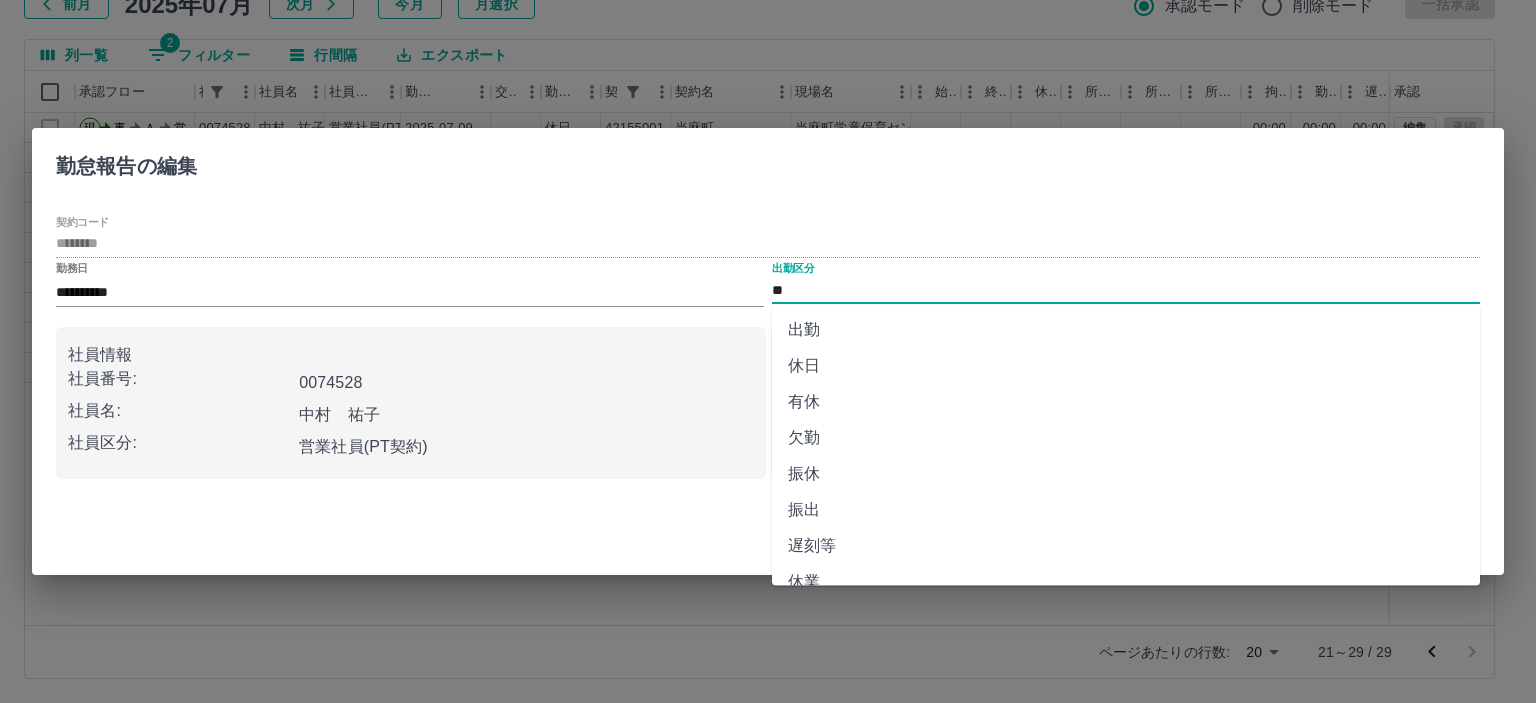 click on "出勤" at bounding box center [1126, 330] 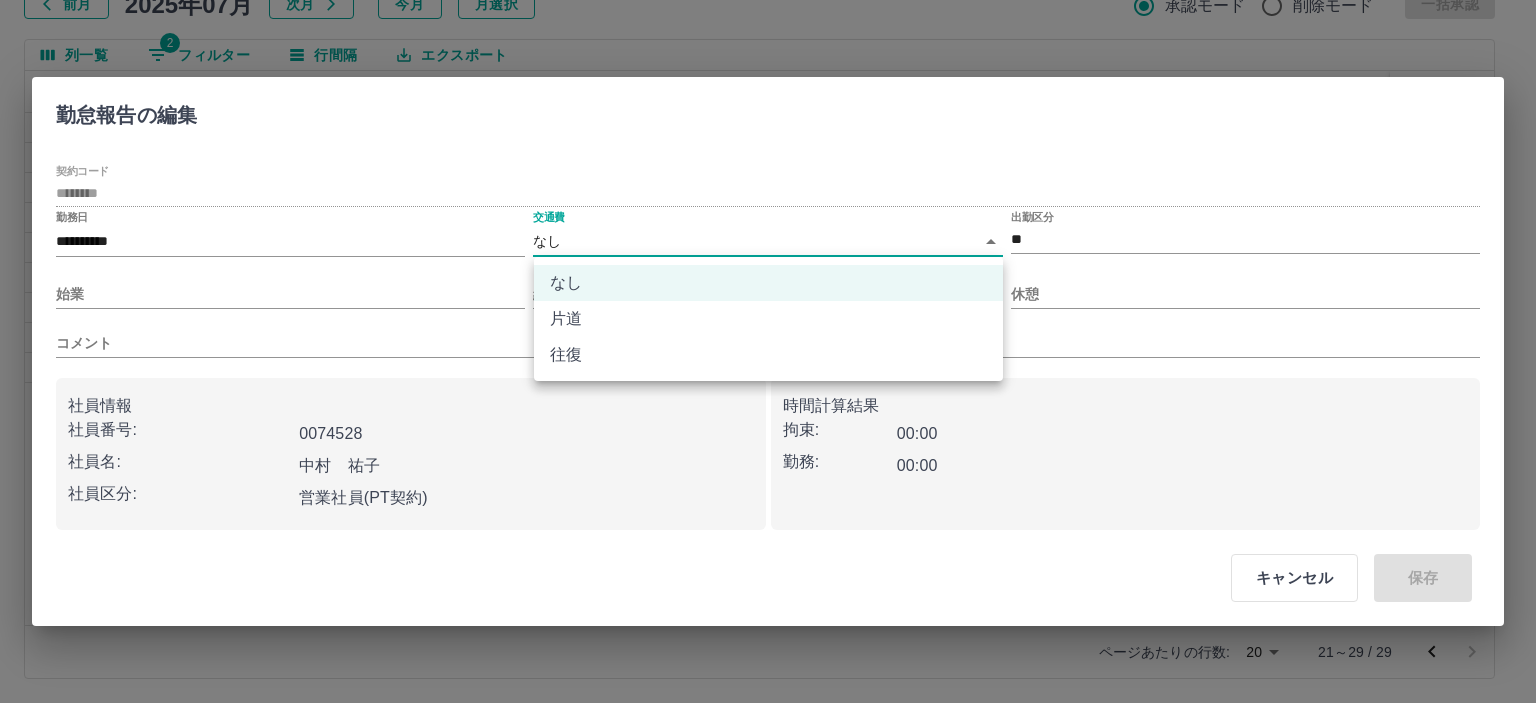click on "SDH勤怠 半田　春菜 勤務実績承認 前月 2025年07月 次月 今月 月選択 承認モード 削除モード 一括承認 列一覧 2 フィルター 行間隔 エクスポート 承認フロー 社員番号 社員名 社員区分 勤務日 交通費 勤務区分 契約コード 契約名 現場名 始業 終業 休憩 所定開始 所定終業 所定休憩 拘束 勤務 遅刻等 コメント ステータス 承認 現 事 Ａ 営 0074528 中村　祐子 営業社員(PT契約) 2025-07-09  -  休日 42155001 当麻町 当麻町学童保育センター - - - - - - 00:00 00:00 00:00 事務担当者承認待 現 事 Ａ 営 0074528 中村　祐子 営業社員(PT契約) 2025-07-08  -  休日 42155001 当麻町 当麻町学童保育センター - - - - - - 00:00 00:00 00:00 事務担当者承認待 現 事 Ａ 営 0074528 中村　祐子 営業社員(PT契約) 2025-07-07  -  休日 42155001 当麻町 当麻町学童保育センター - - - - - - 00:00 00:00 00:00 事務担当者承認待 現 事 Ａ -" at bounding box center [768, 280] 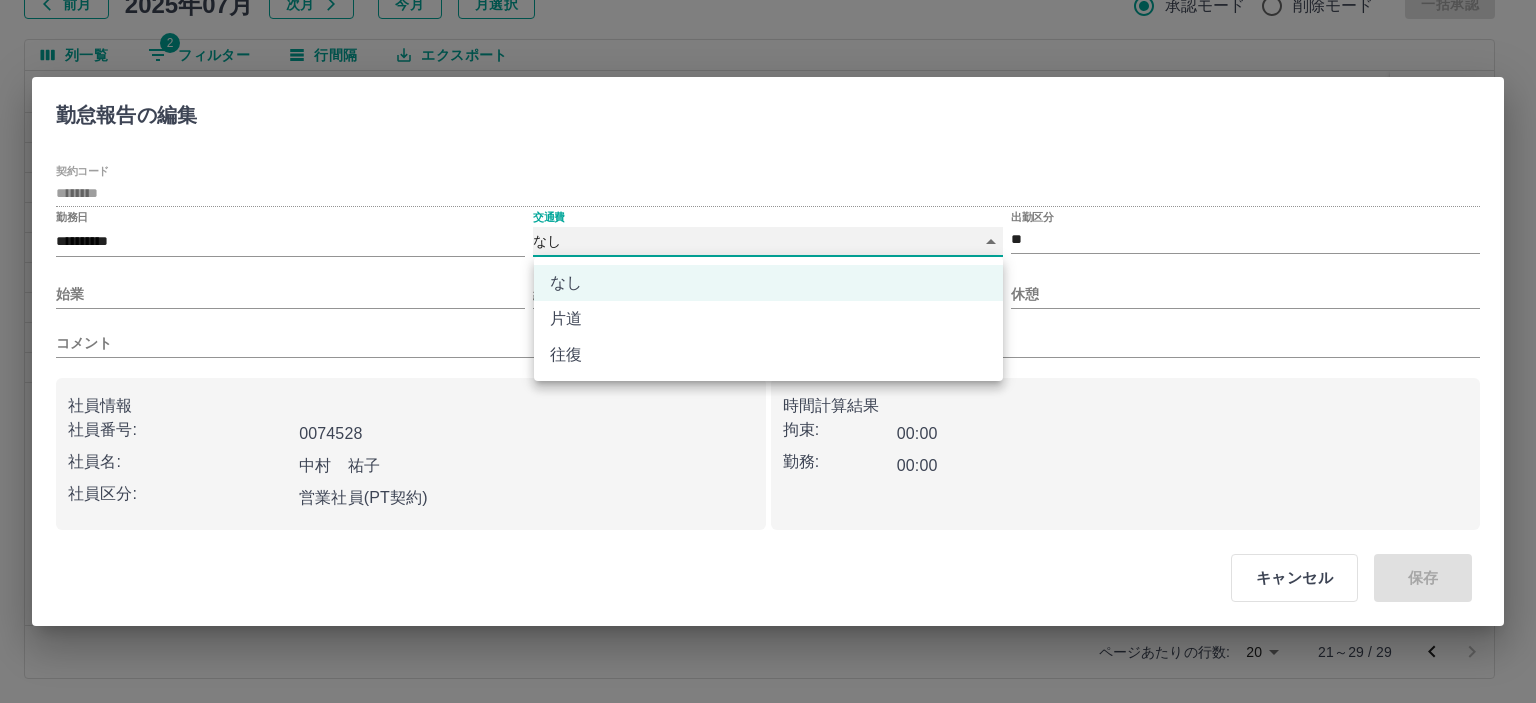 type on "******" 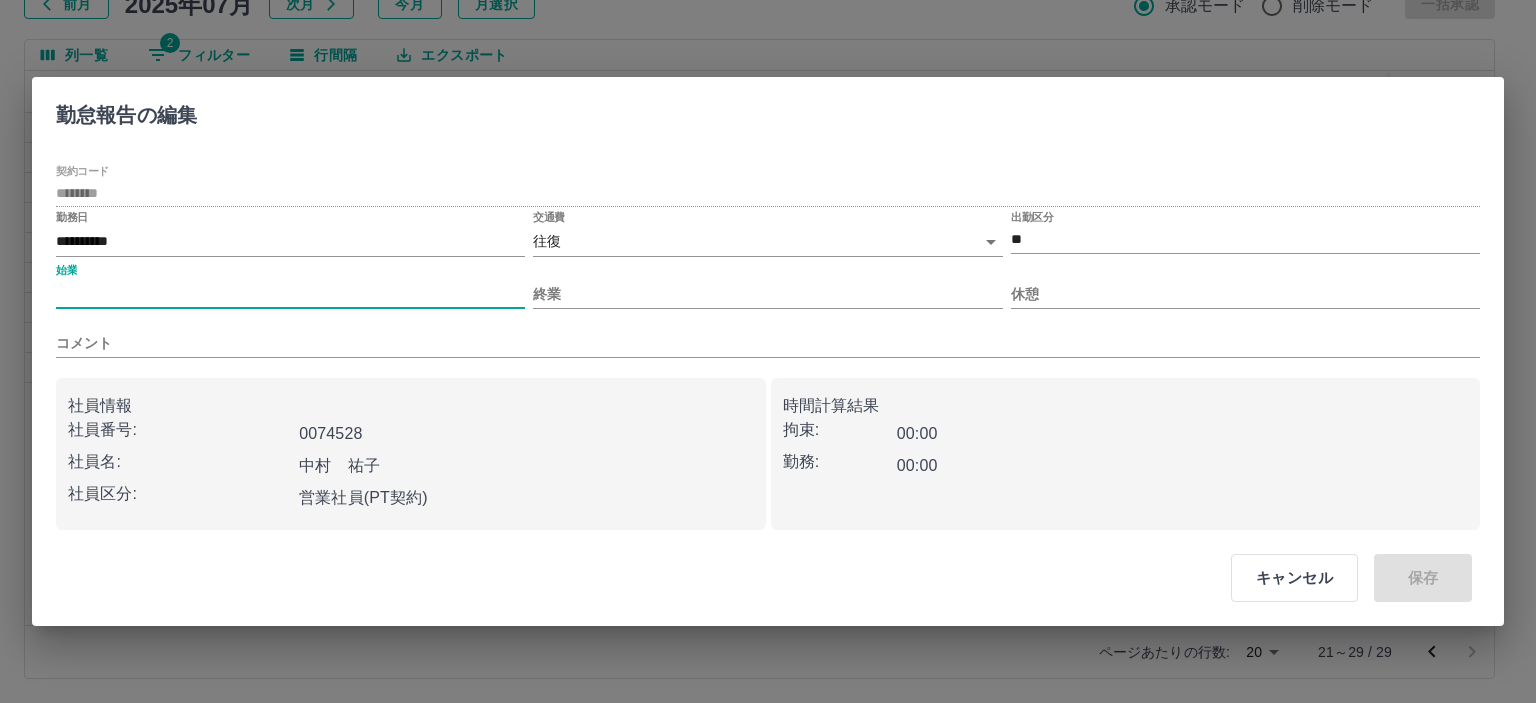 click on "始業" at bounding box center (290, 294) 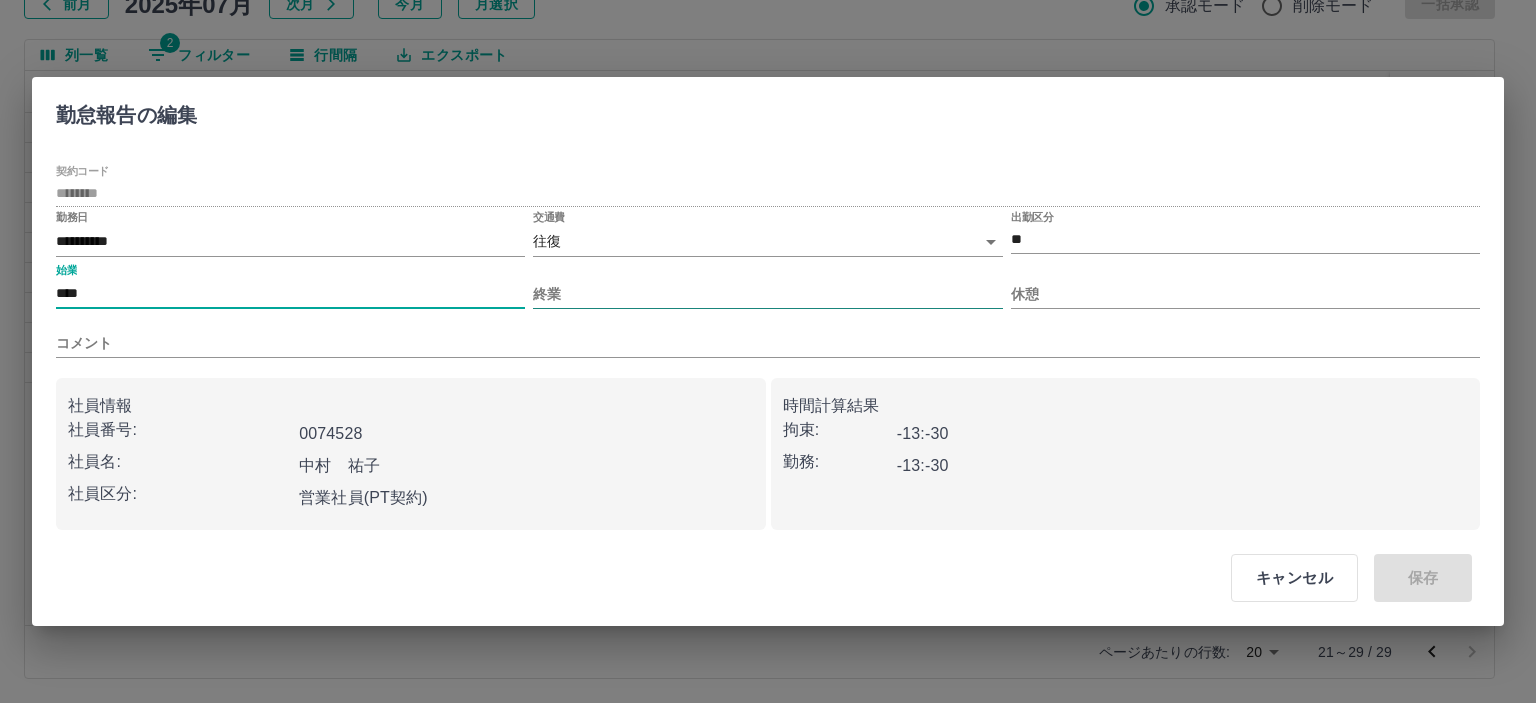 type on "****" 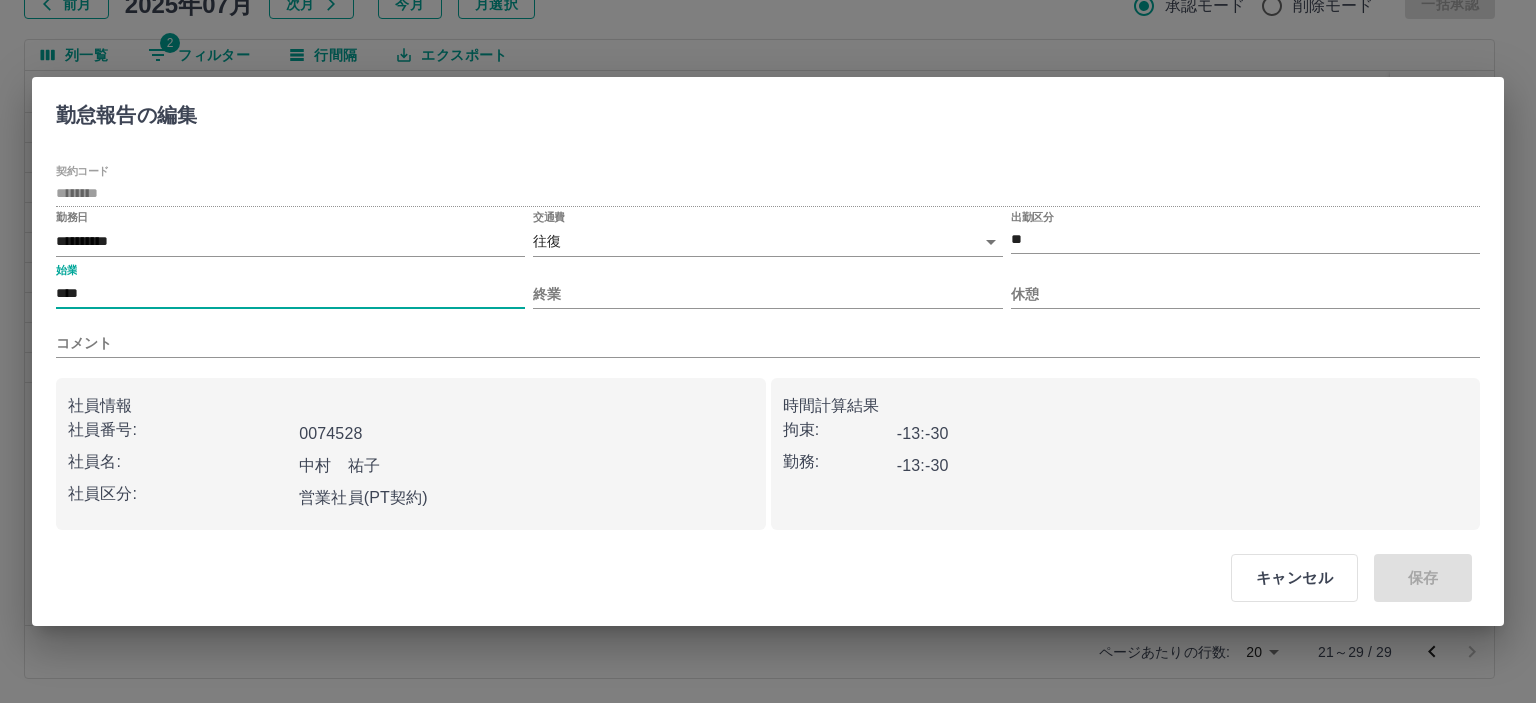 click on "終業" at bounding box center (767, 286) 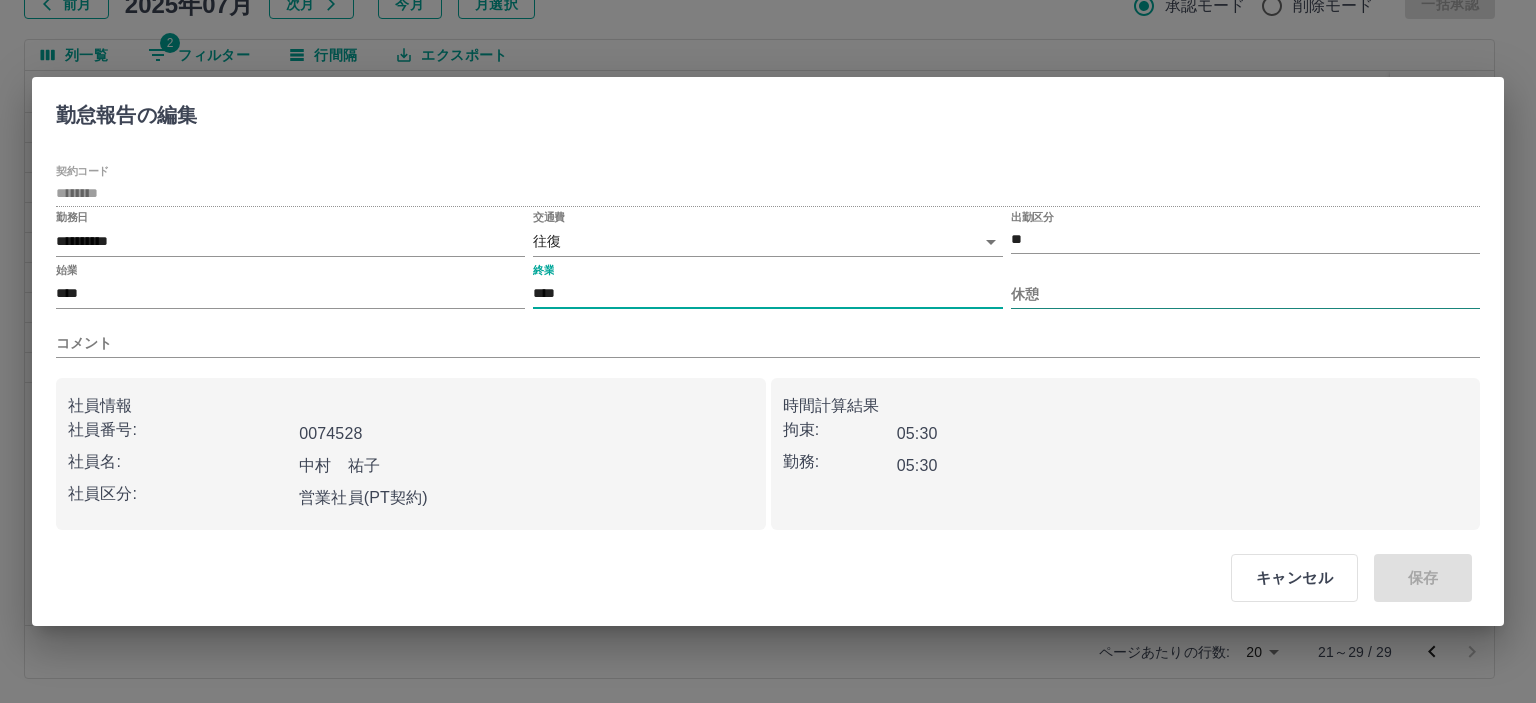 type on "****" 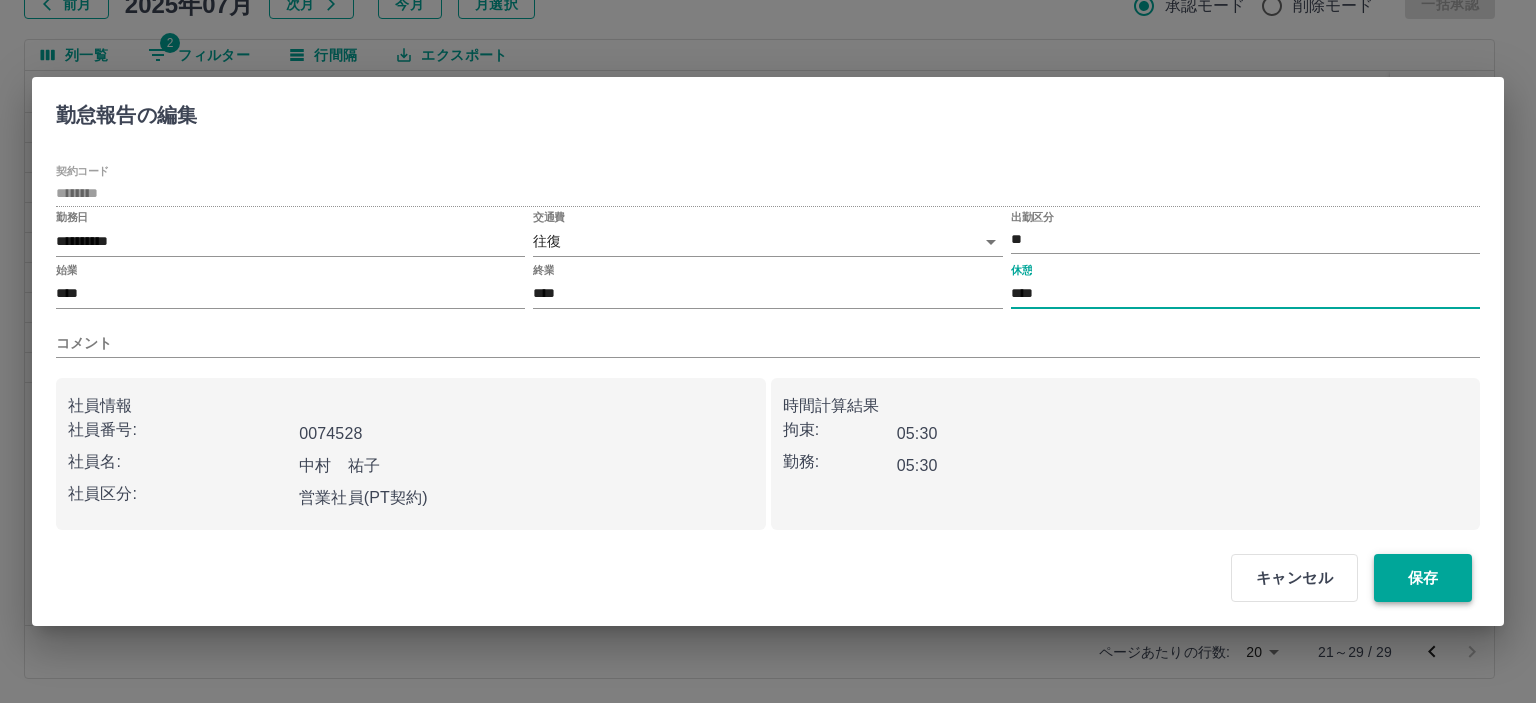 type on "****" 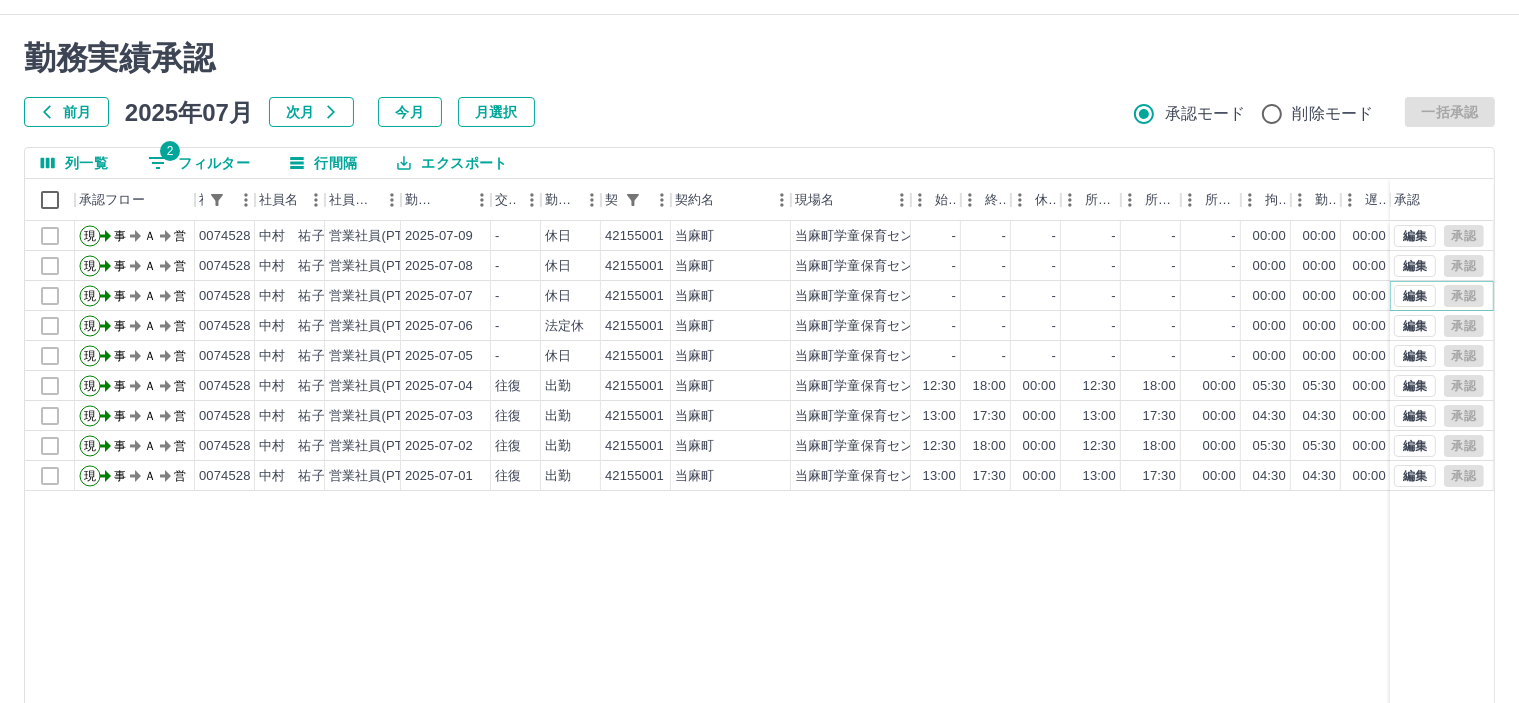 scroll, scrollTop: 0, scrollLeft: 0, axis: both 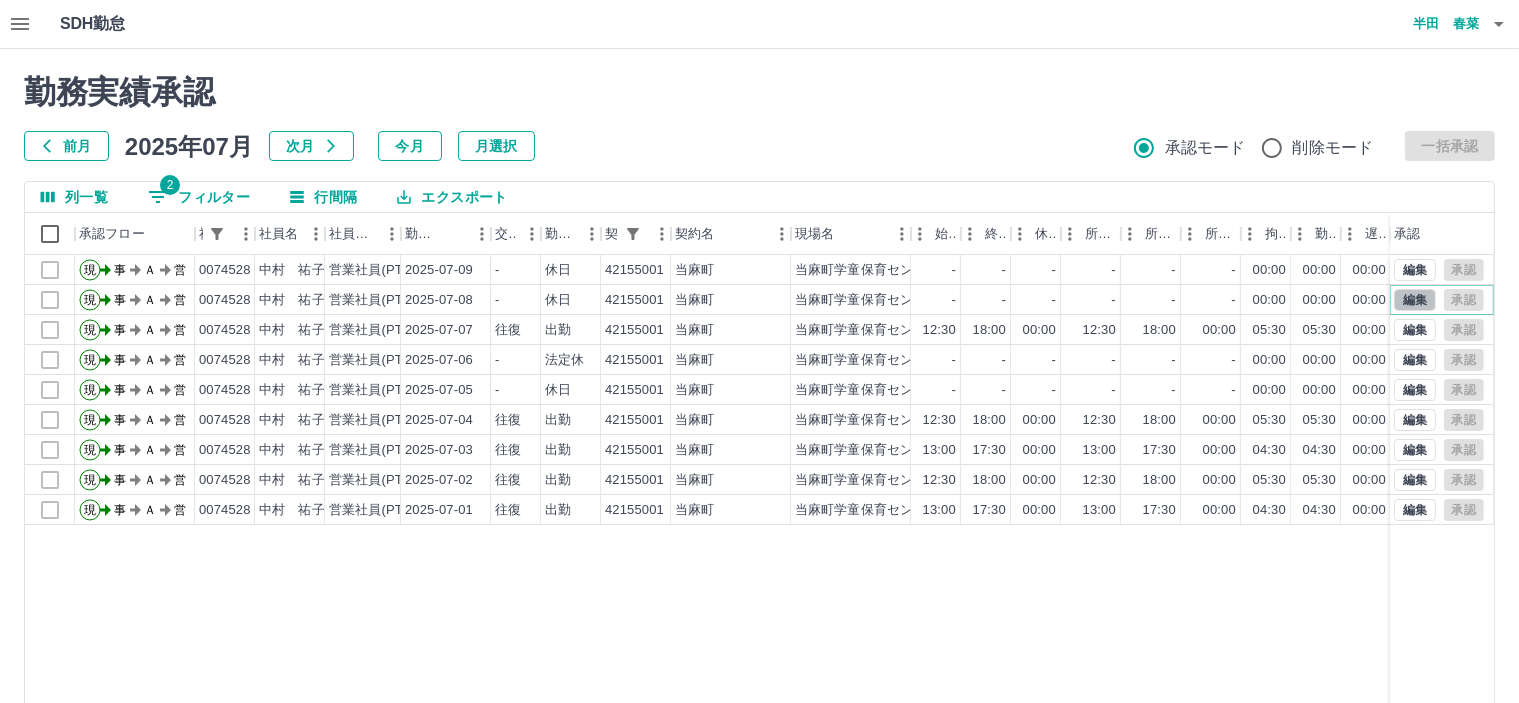 click on "編集" at bounding box center (1415, 300) 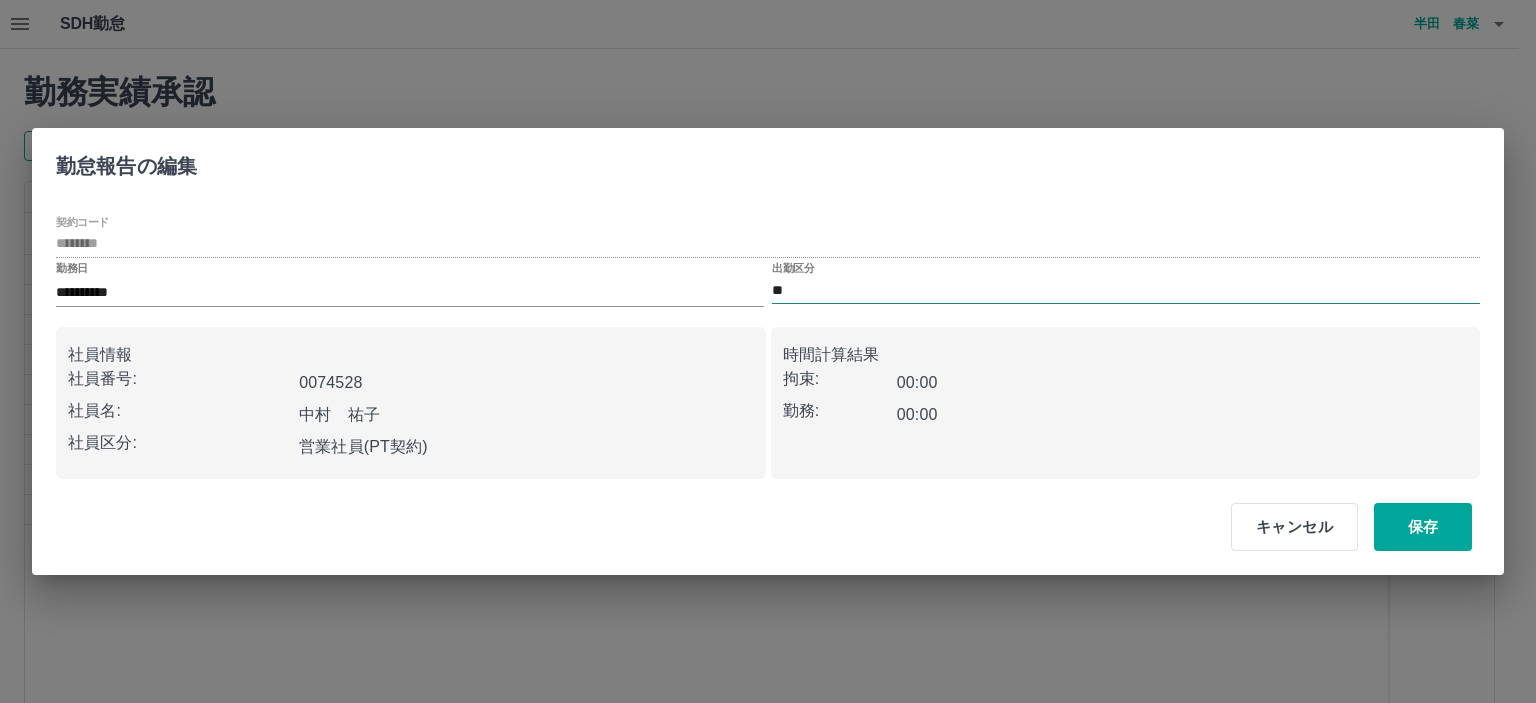 click on "**" at bounding box center [1126, 290] 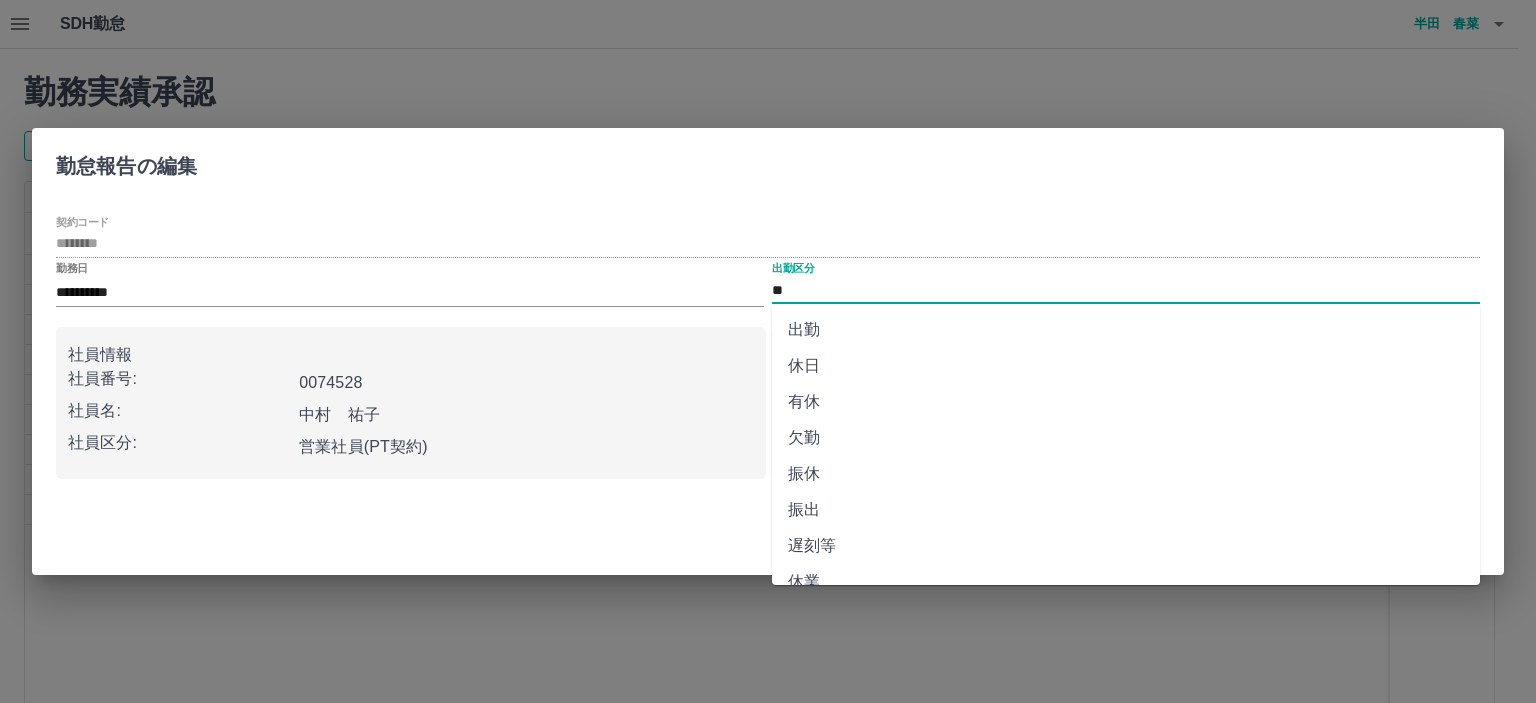 click on "出勤" at bounding box center [1126, 330] 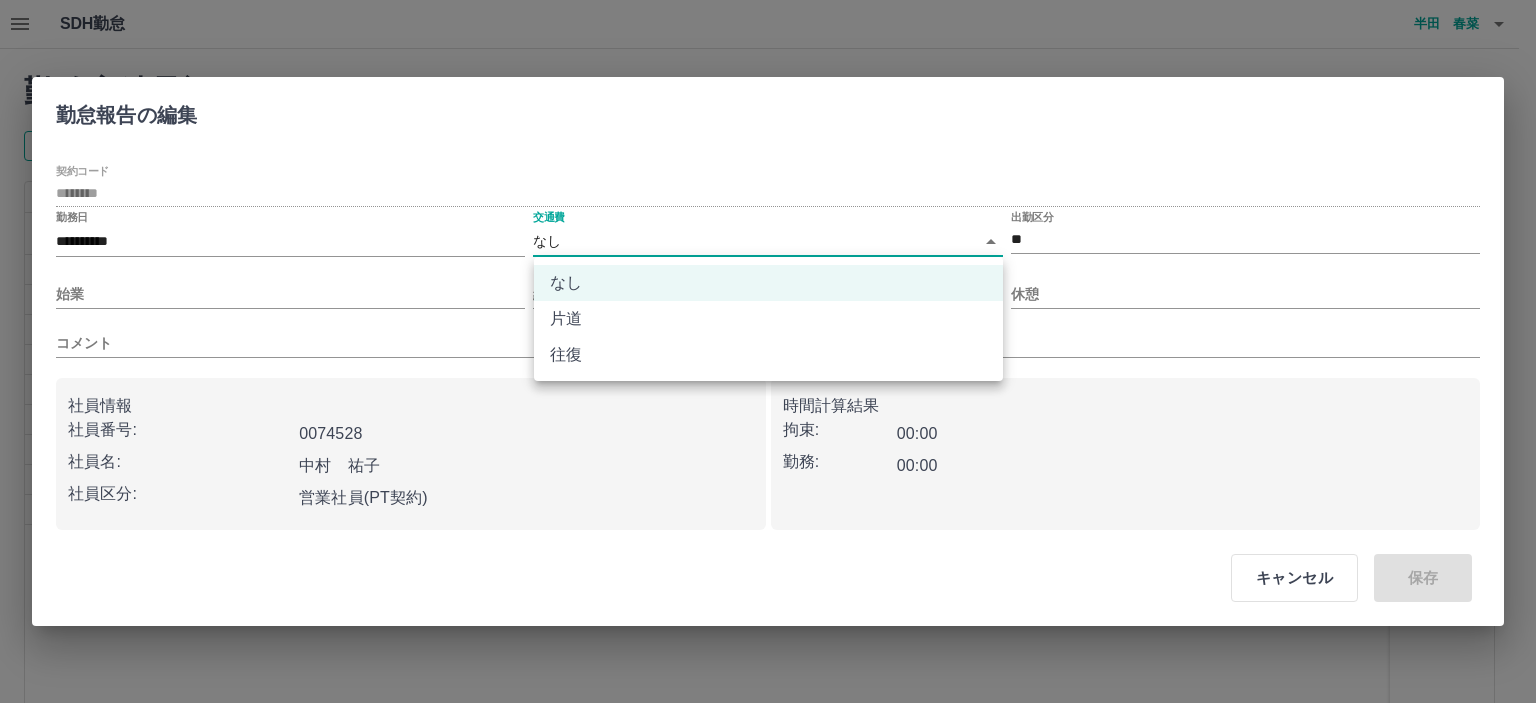 click on "SDH勤怠 半田　春菜 勤務実績承認 前月 2025年07月 次月 今月 月選択 承認モード 削除モード 一括承認 列一覧 2 フィルター 行間隔 エクスポート 承認フロー 社員番号 社員名 社員区分 勤務日 交通費 勤務区分 契約コード 契約名 現場名 始業 終業 休憩 所定開始 所定終業 所定休憩 拘束 勤務 遅刻等 コメント ステータス 承認 現 事 Ａ 営 0074528 中村　祐子 営業社員(PT契約) 2025-07-09  -  休日 42155001 当麻町 当麻町学童保育センター - - - - - - 00:00 00:00 00:00 事務担当者承認待 現 事 Ａ 営 0074528 中村　祐子 営業社員(PT契約) 2025-07-08  -  休日 42155001 当麻町 当麻町学童保育センター - - - - - - 00:00 00:00 00:00 事務担当者承認待 現 事 Ａ 営 0074528 中村　祐子 営業社員(PT契約) 2025-07-07 往復 出勤 42155001 当麻町 当麻町学童保育センター 12:30 18:00 00:00 12:30 18:00 00:00 05:30 05:30 00:00 現 事 Ａ" at bounding box center (768, 422) 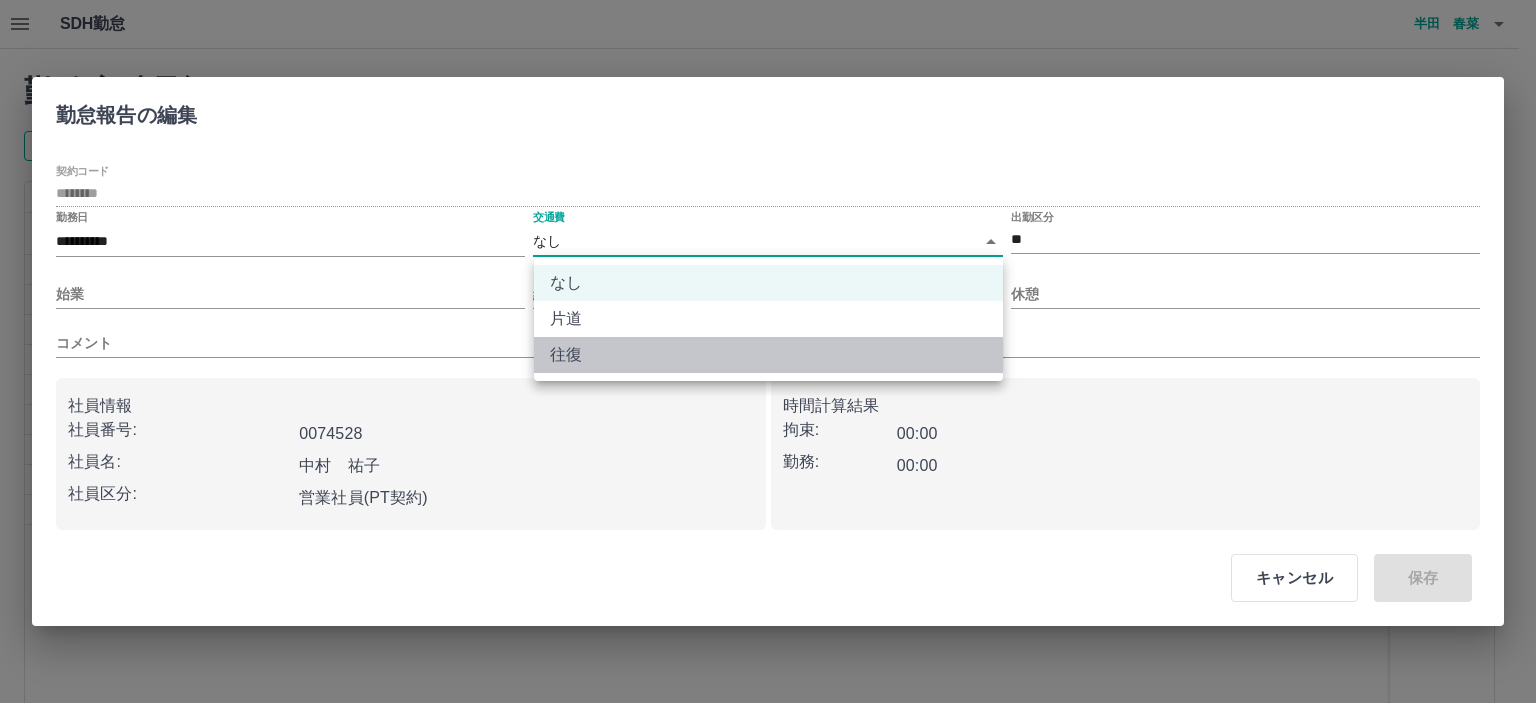drag, startPoint x: 609, startPoint y: 355, endPoint x: 180, endPoint y: 293, distance: 433.45703 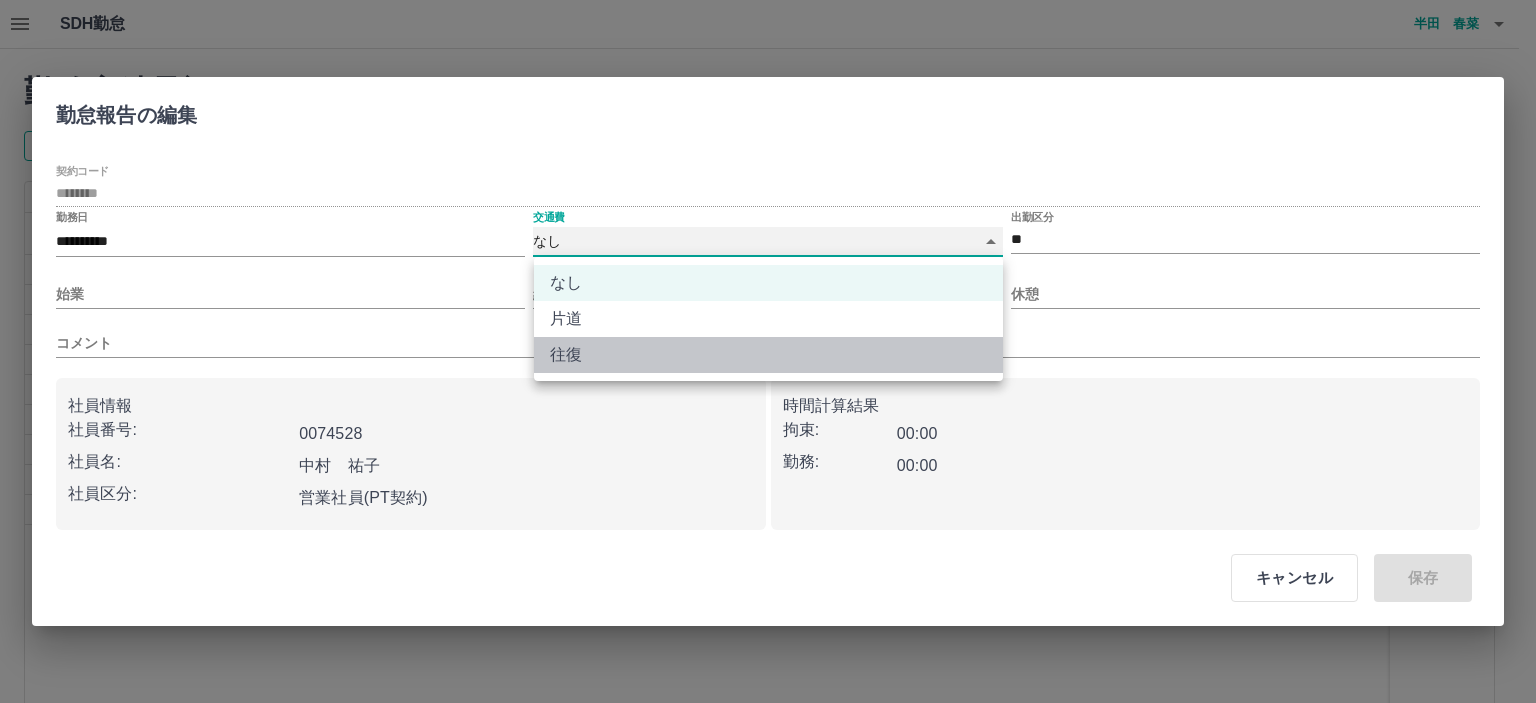 type on "******" 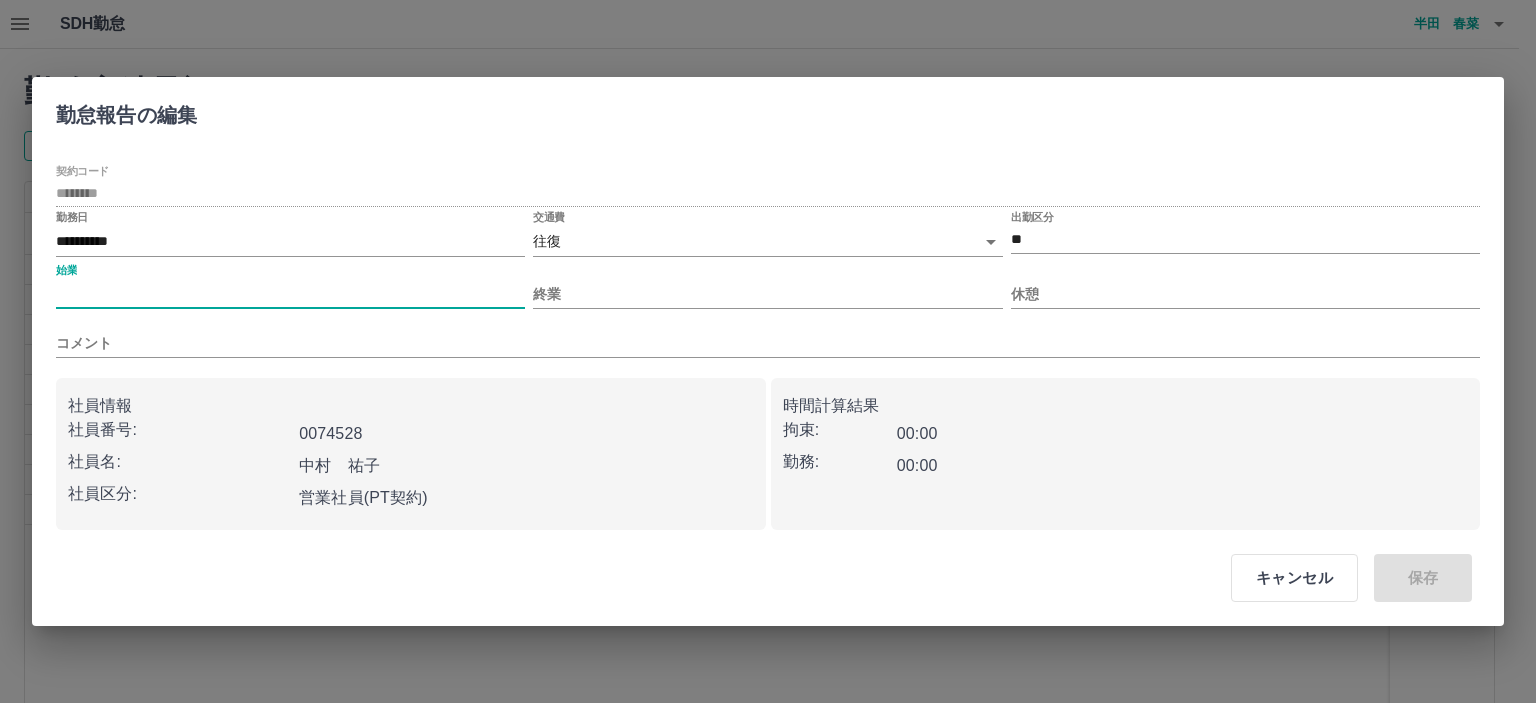 click on "始業" at bounding box center (290, 294) 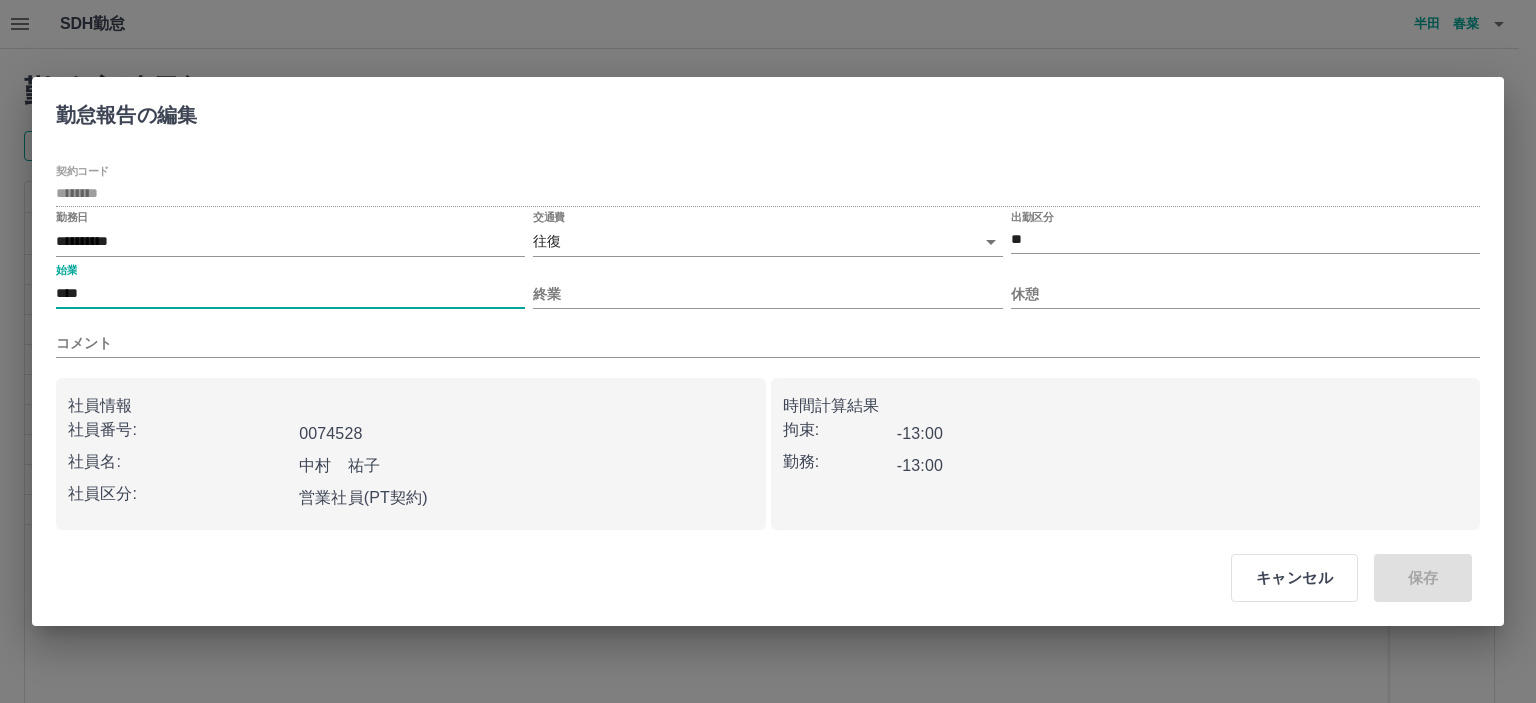 type on "****" 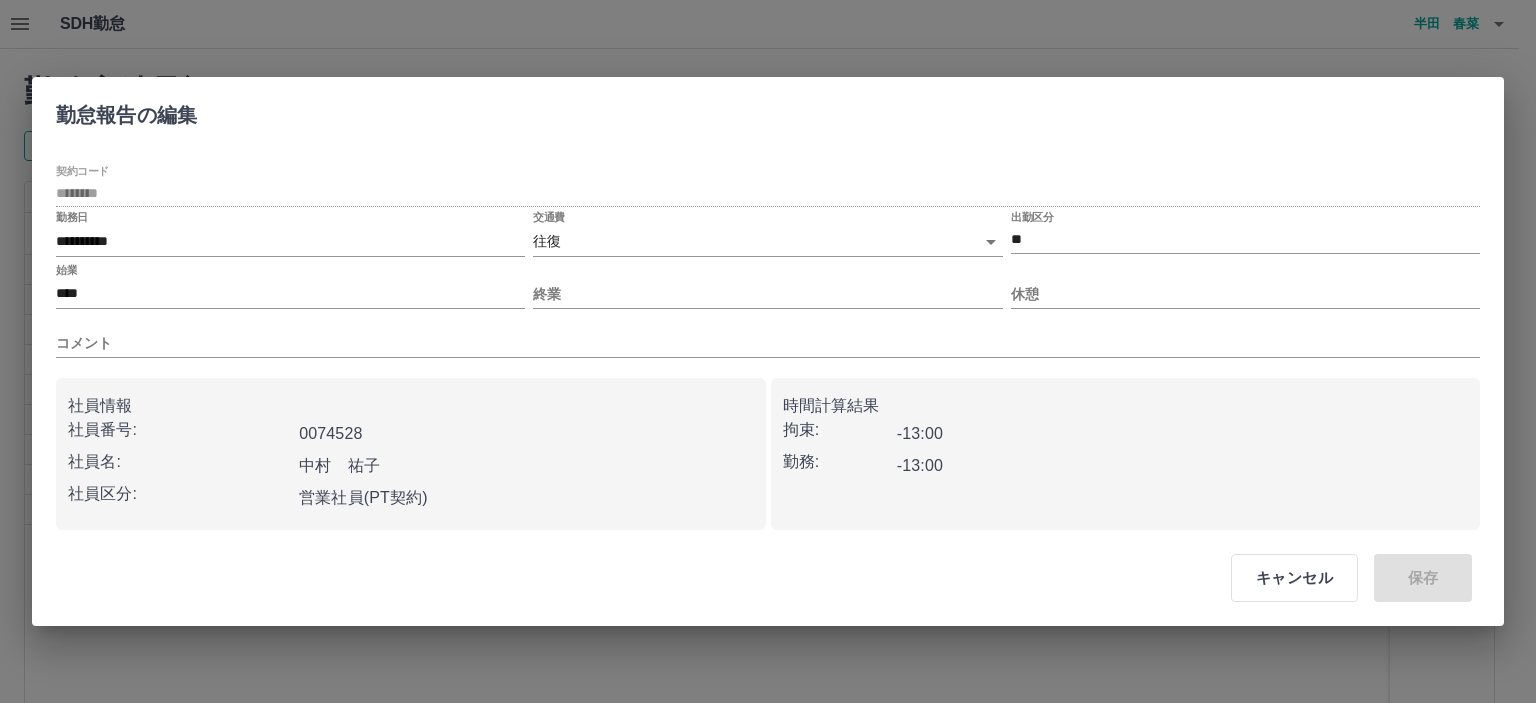 click on "終業" at bounding box center [767, 286] 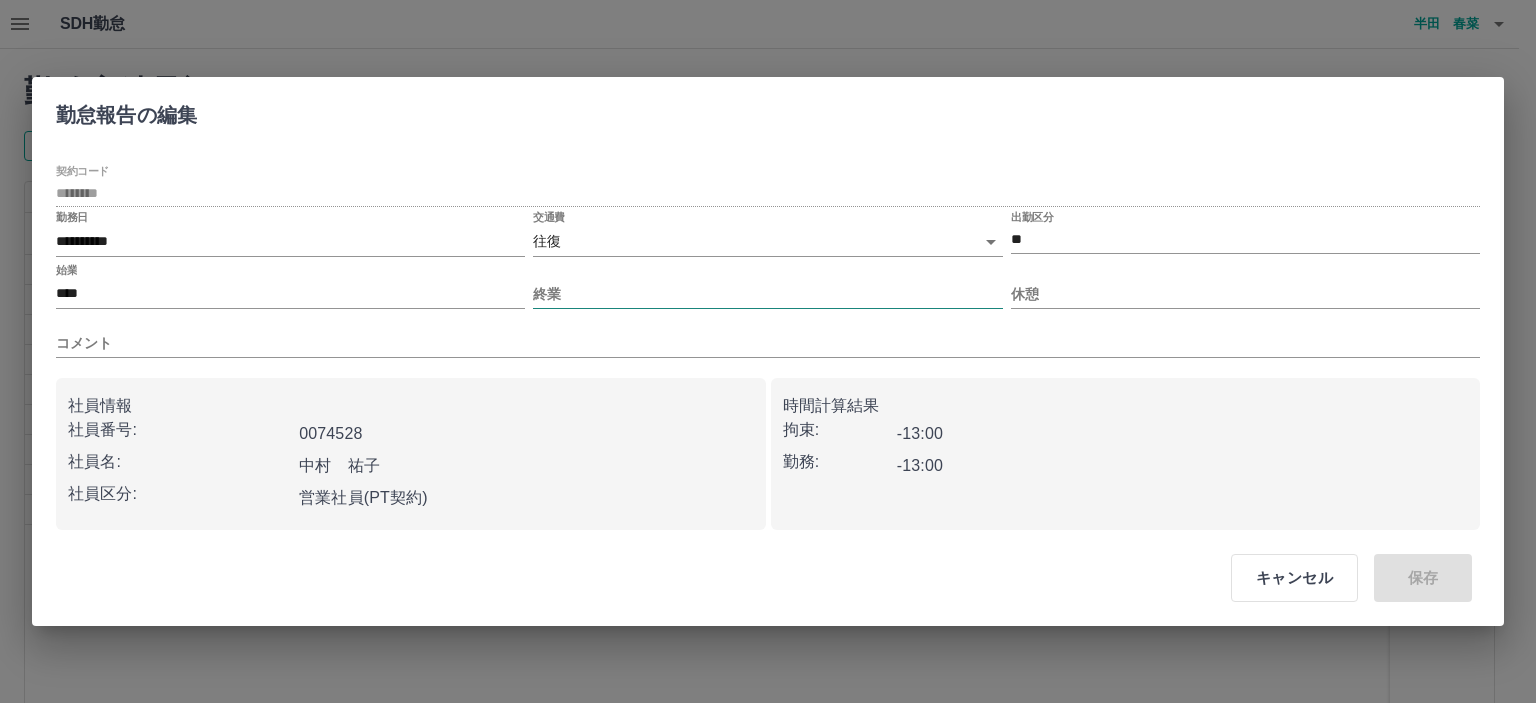 click on "終業" at bounding box center (767, 294) 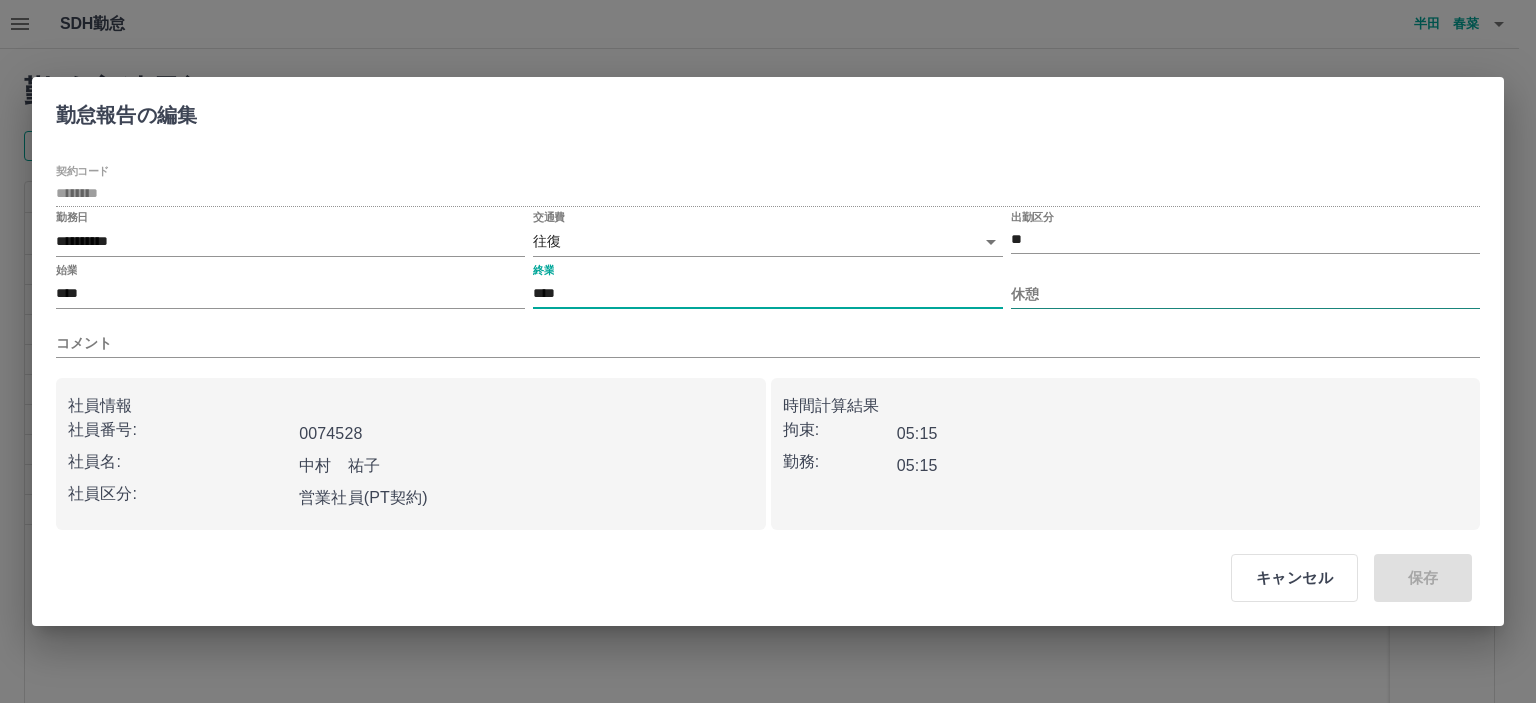 type on "****" 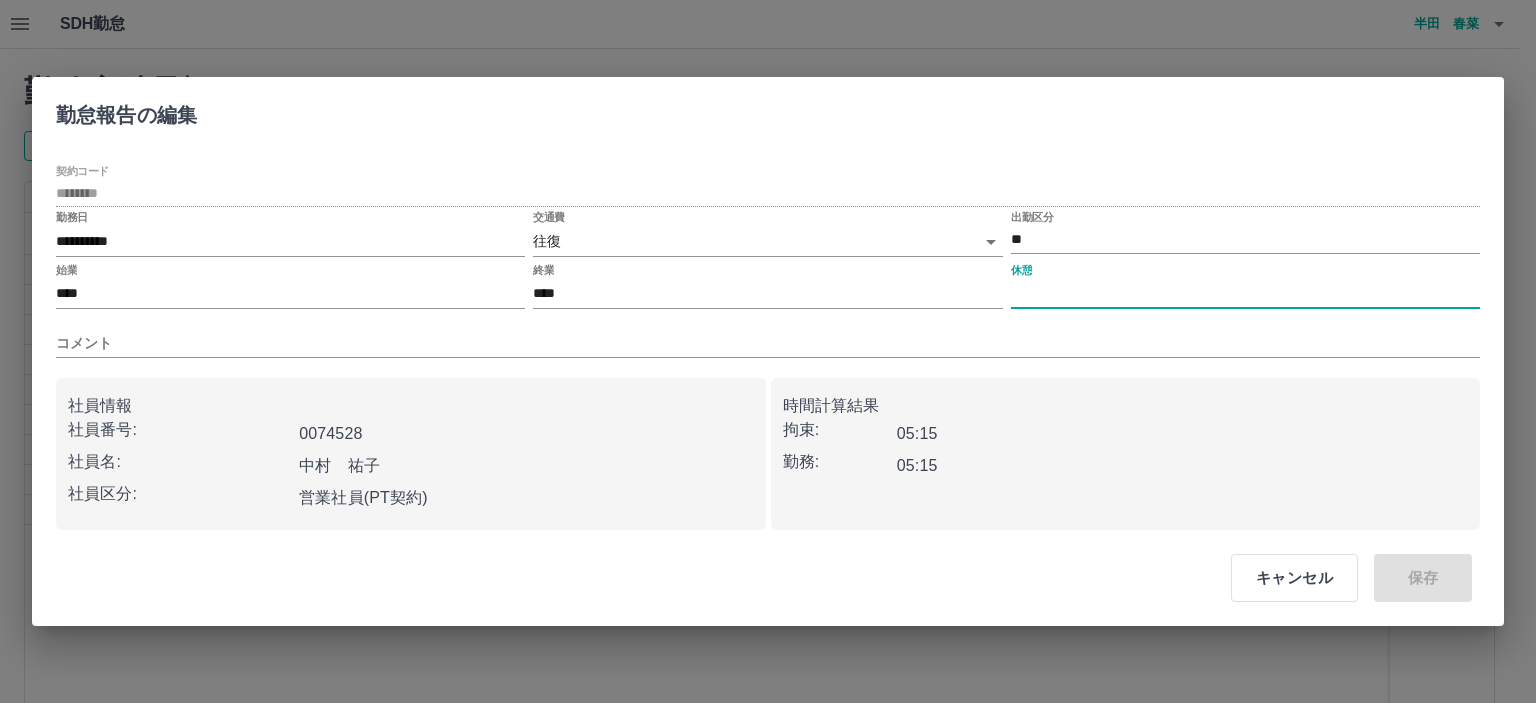 click on "休憩" at bounding box center [1245, 294] 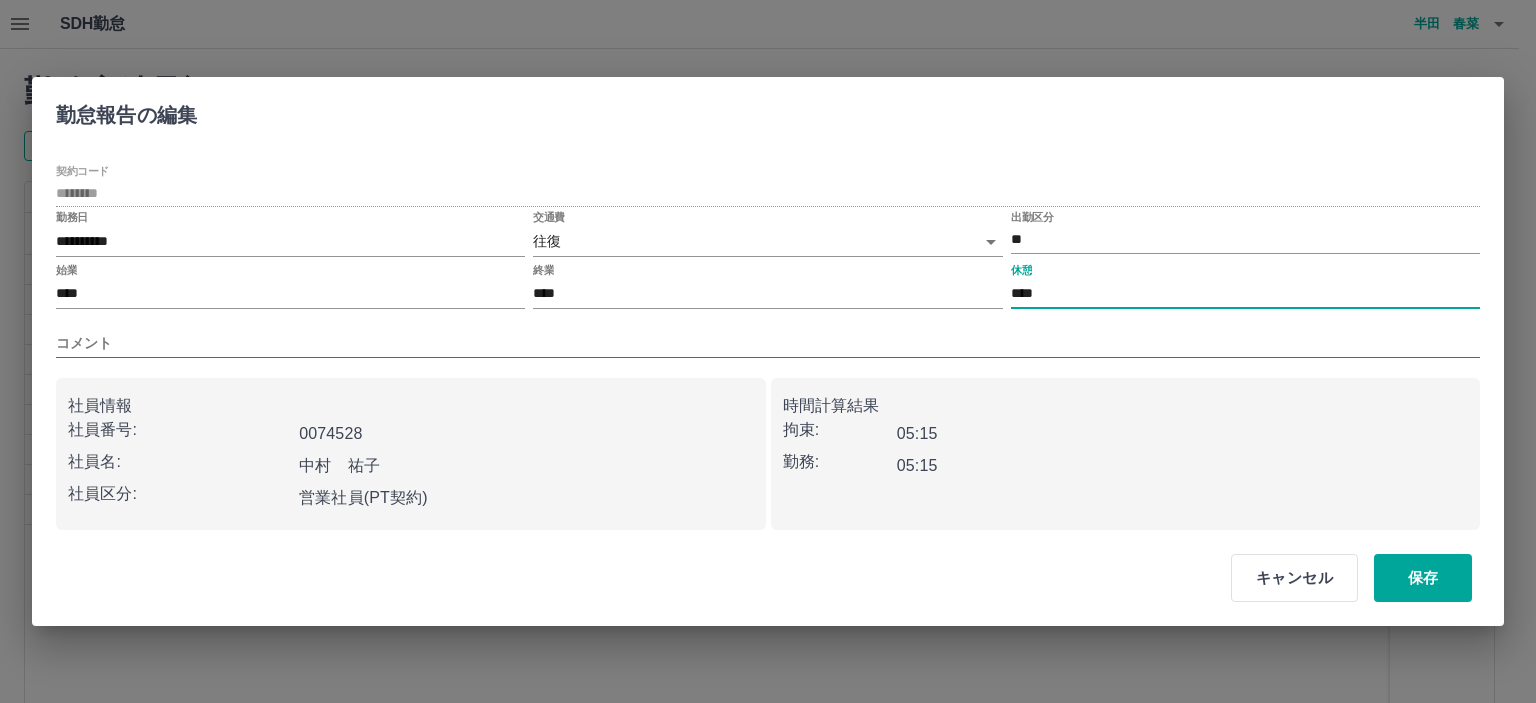 type on "****" 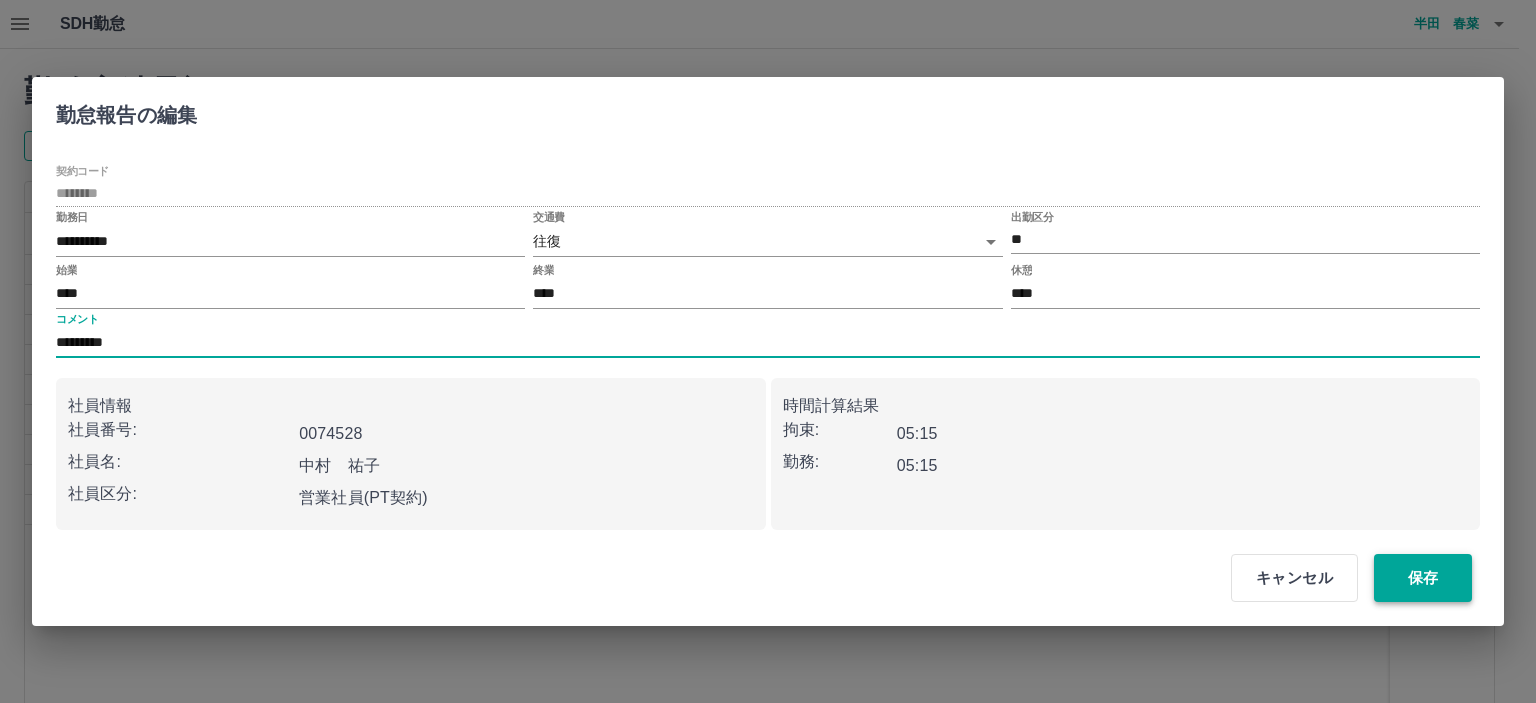 type on "*********" 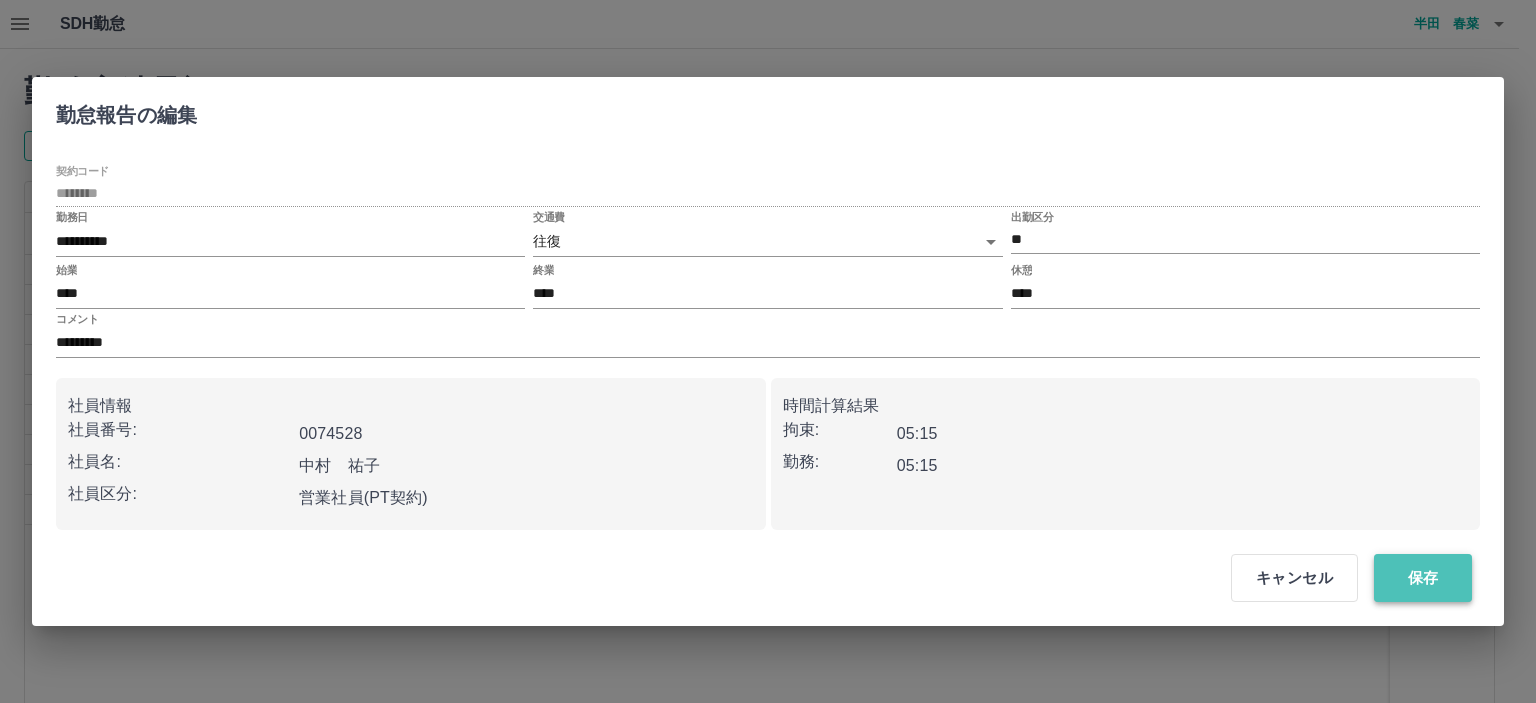 click on "保存" at bounding box center (1423, 578) 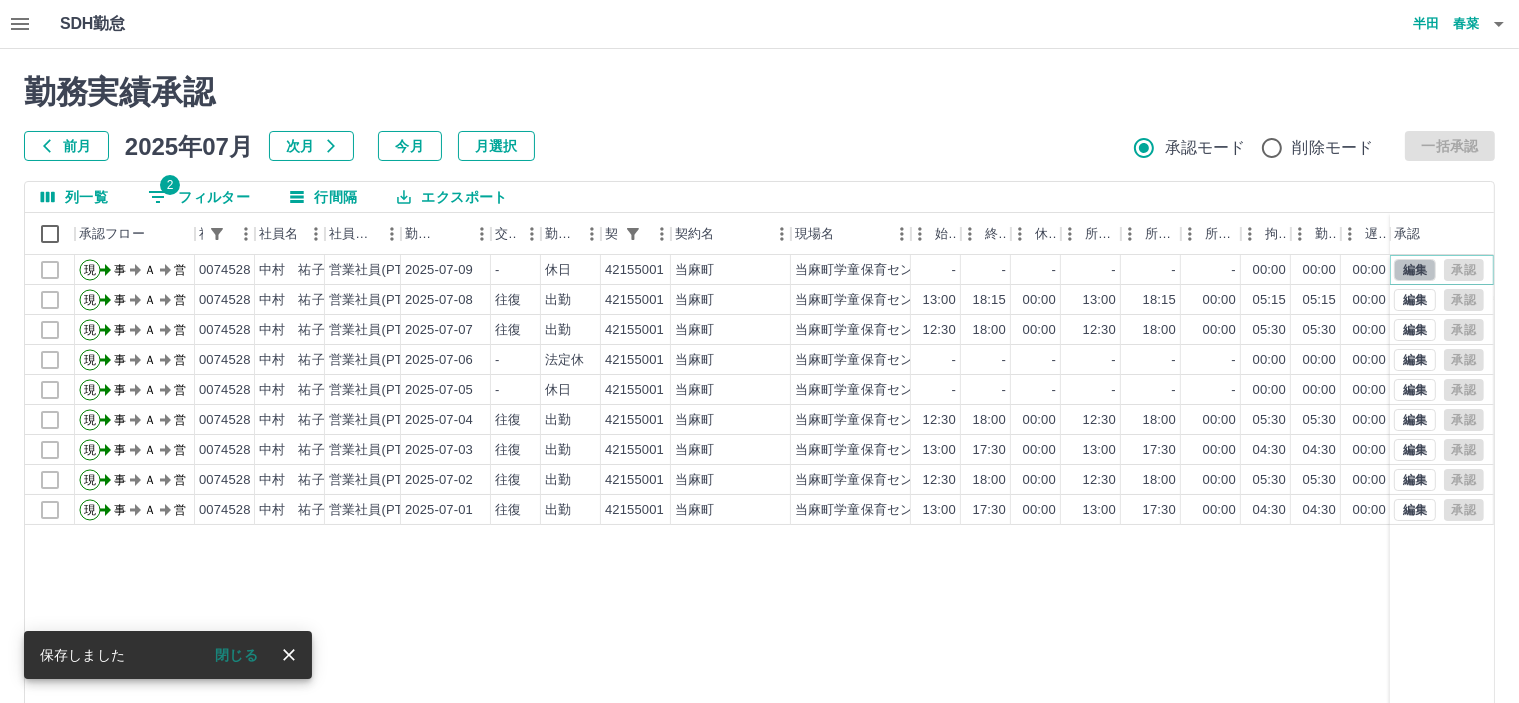 click on "編集" at bounding box center [1415, 270] 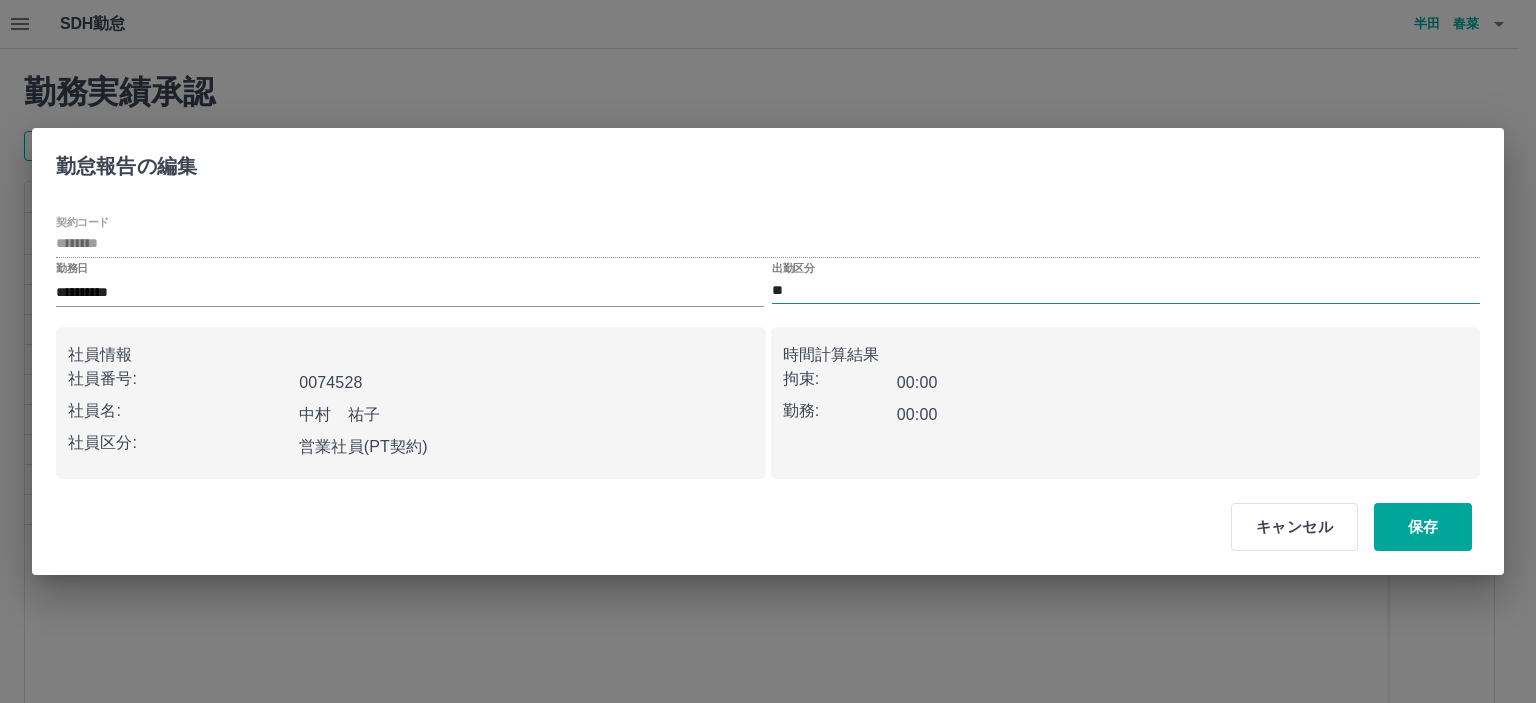 click on "**" at bounding box center [1126, 290] 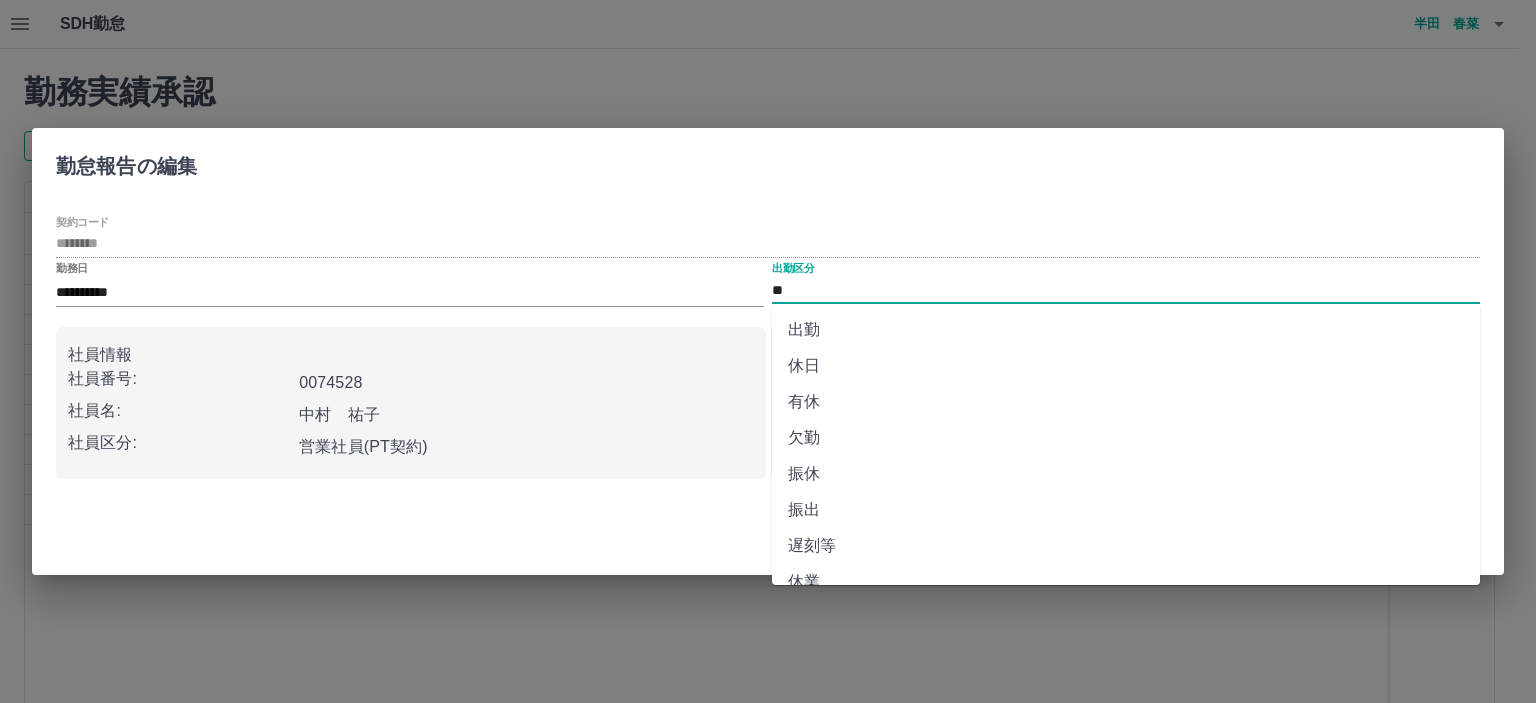 click on "出勤" at bounding box center (1126, 330) 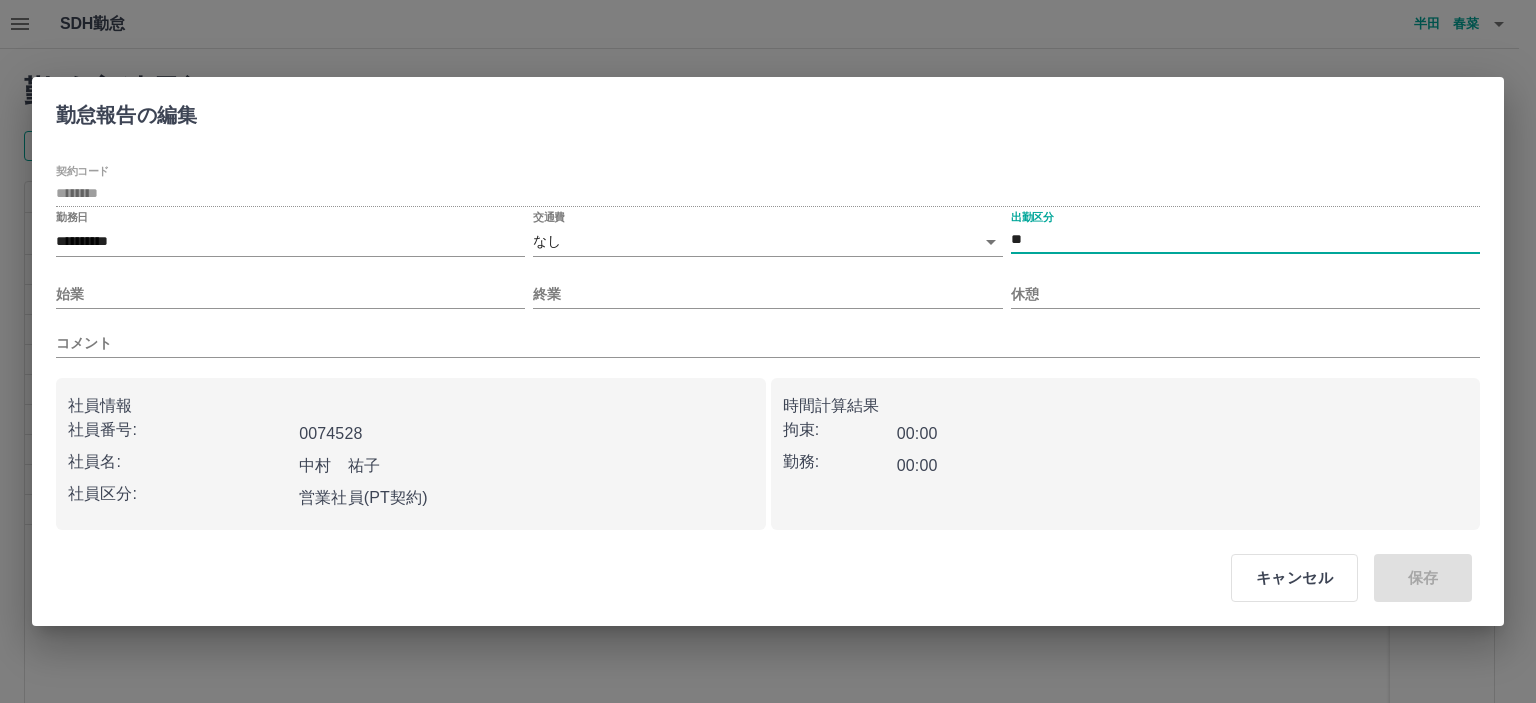 click on "SDH勤怠 半田　春菜 勤務実績承認 前月 2025年07月 次月 今月 月選択 承認モード 削除モード 一括承認 列一覧 2 フィルター 行間隔 エクスポート 承認フロー 社員番号 社員名 社員区分 勤務日 交通費 勤務区分 契約コード 契約名 現場名 始業 終業 休憩 所定開始 所定終業 所定休憩 拘束 勤務 遅刻等 コメント ステータス 承認 現 事 Ａ 営 0074528 中村　祐子 営業社員(PT契約) 2025-07-09  -  休日 42155001 当麻町 当麻町学童保育センター - - - - - - 00:00 00:00 00:00 事務担当者承認待 現 事 Ａ 営 0074528 中村　祐子 営業社員(PT契約) 2025-07-08 往復 出勤 42155001 当麻町 当麻町学童保育センター 13:00 18:15 00:00 13:00 18:15 00:00 05:15 05:15 00:00 井口さんお迎え対応 事務担当者承認待 現 事 Ａ 営 0074528 中村　祐子 営業社員(PT契約) 2025-07-07 往復 出勤 42155001 当麻町 当麻町学童保育センター 12:30 現" at bounding box center [768, 422] 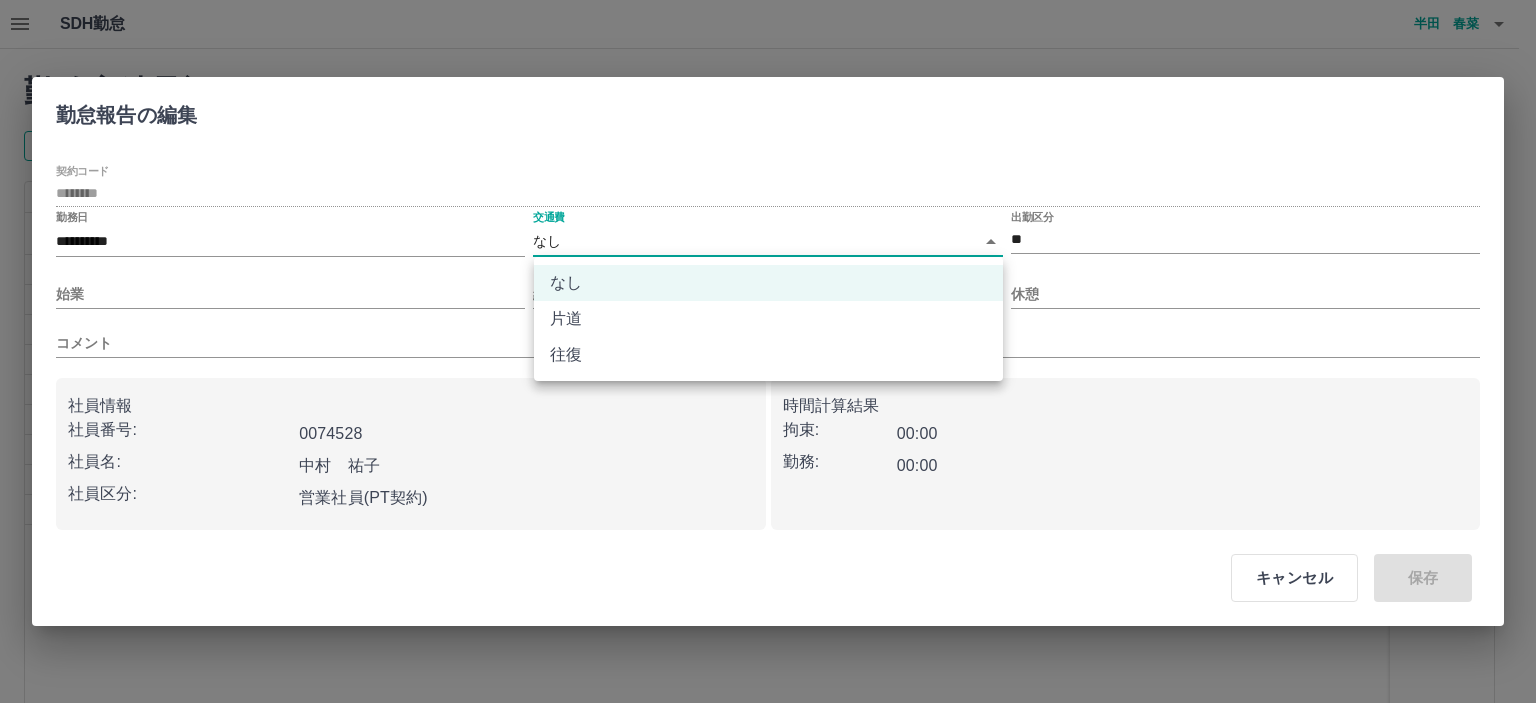 click on "往復" at bounding box center (768, 355) 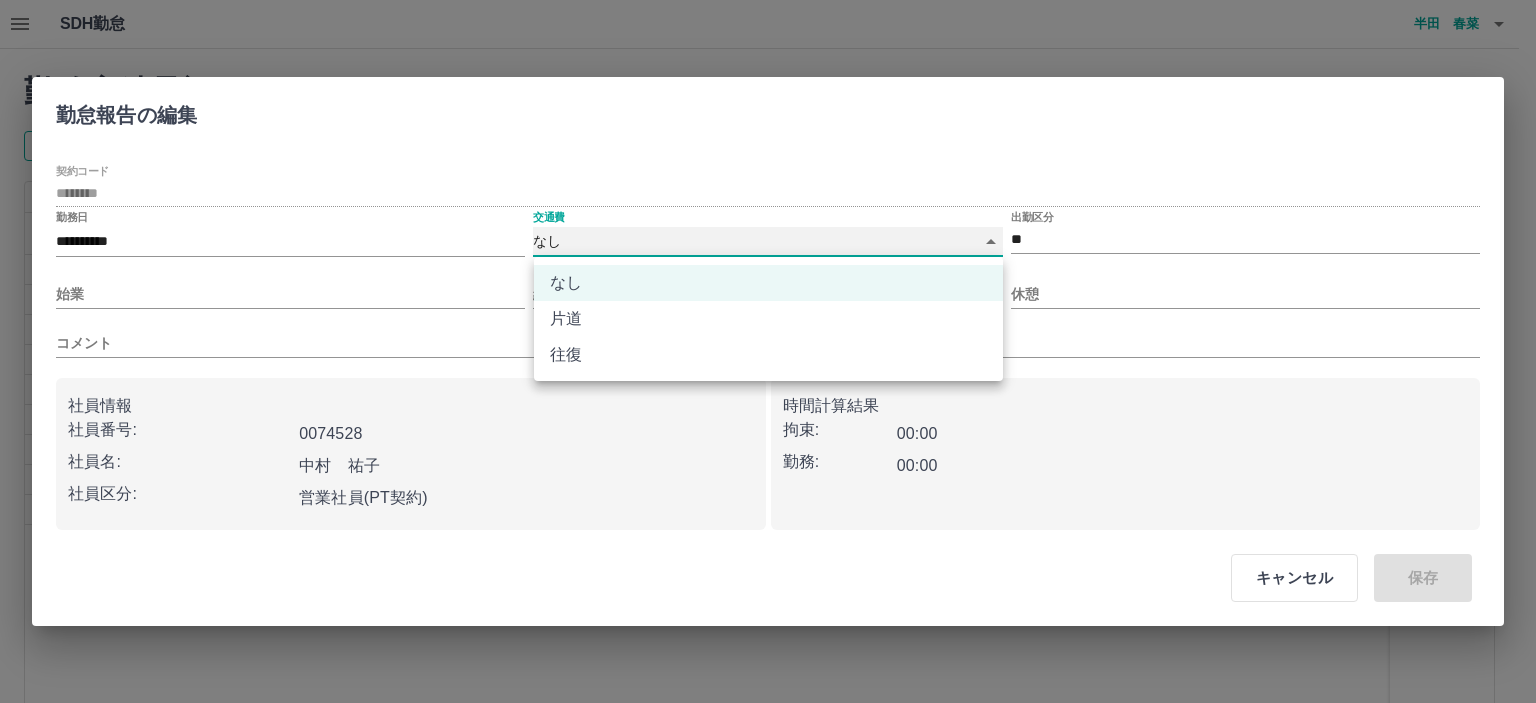 type on "******" 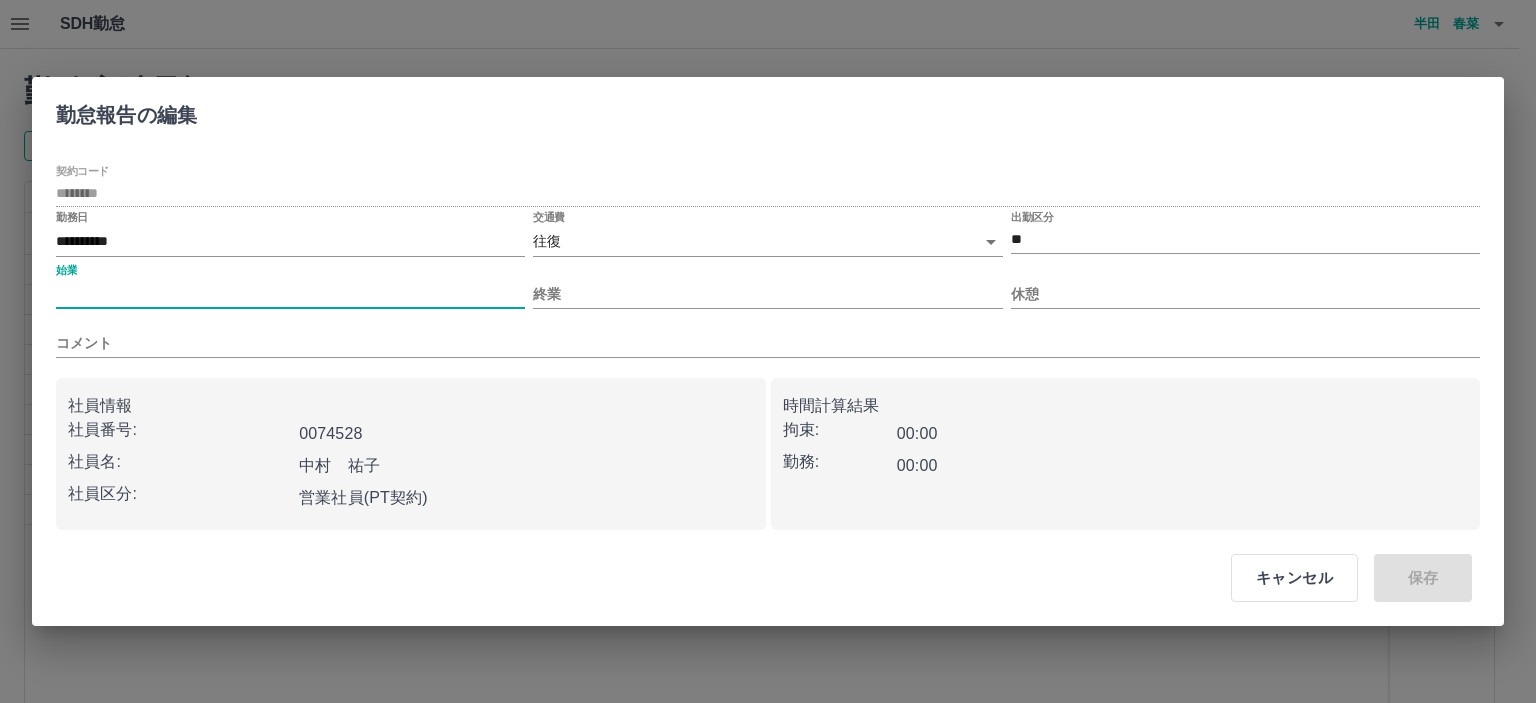 click on "始業" at bounding box center [290, 294] 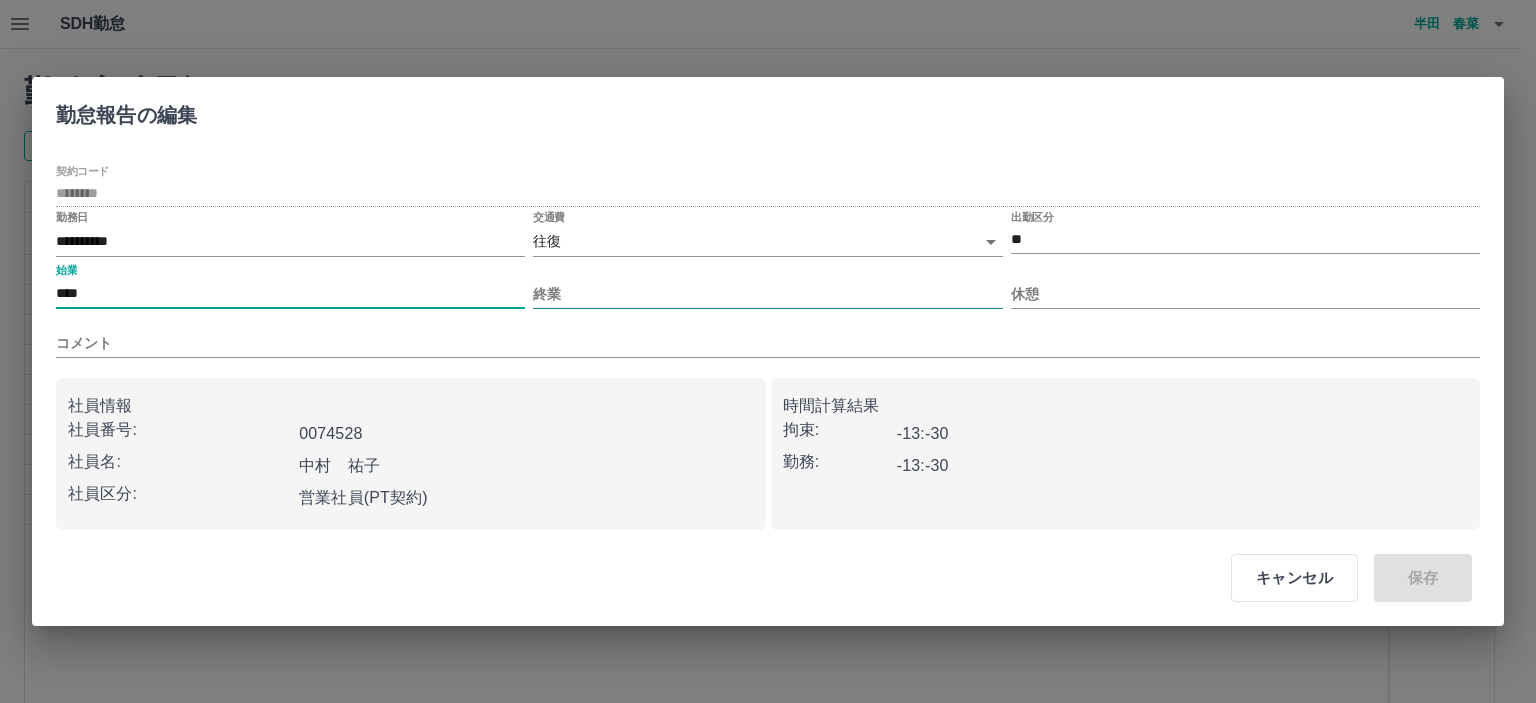 type on "****" 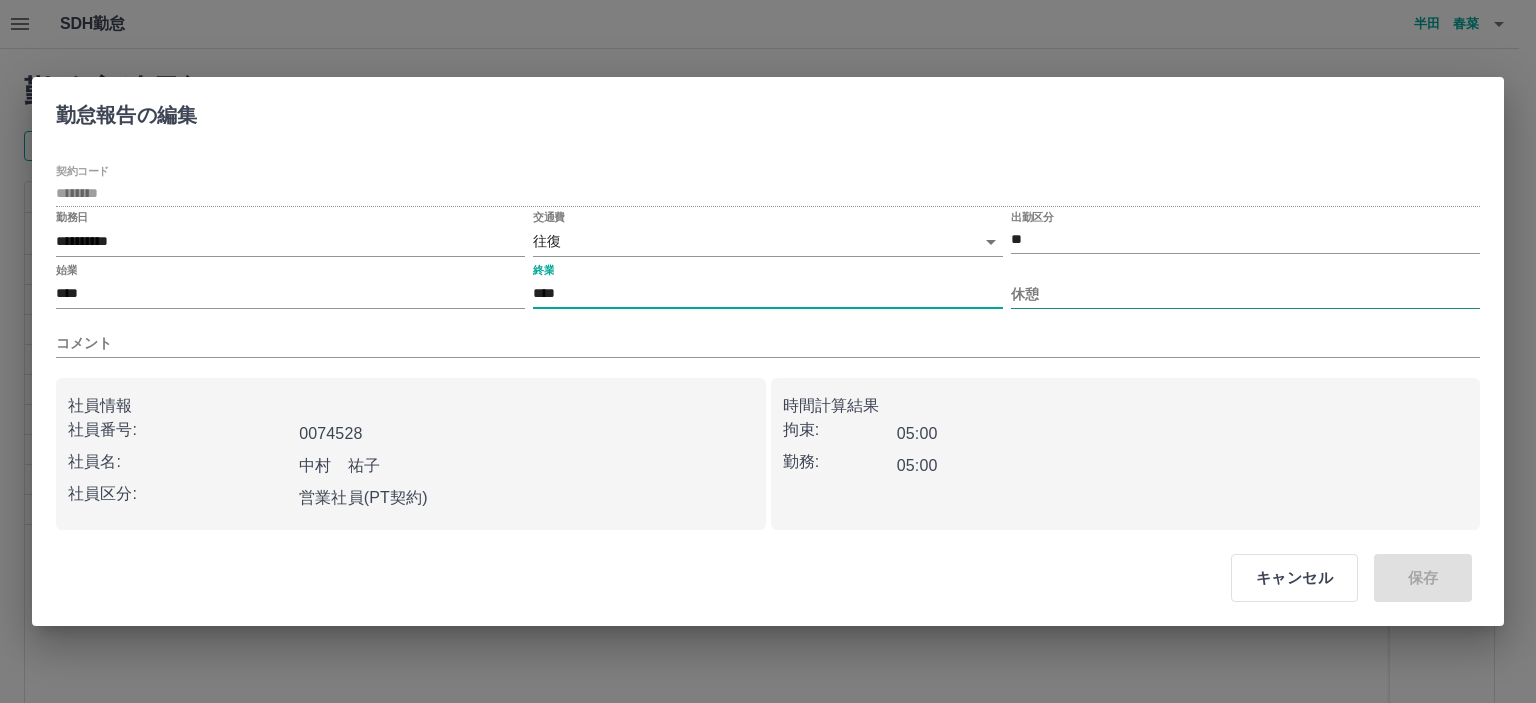 type on "****" 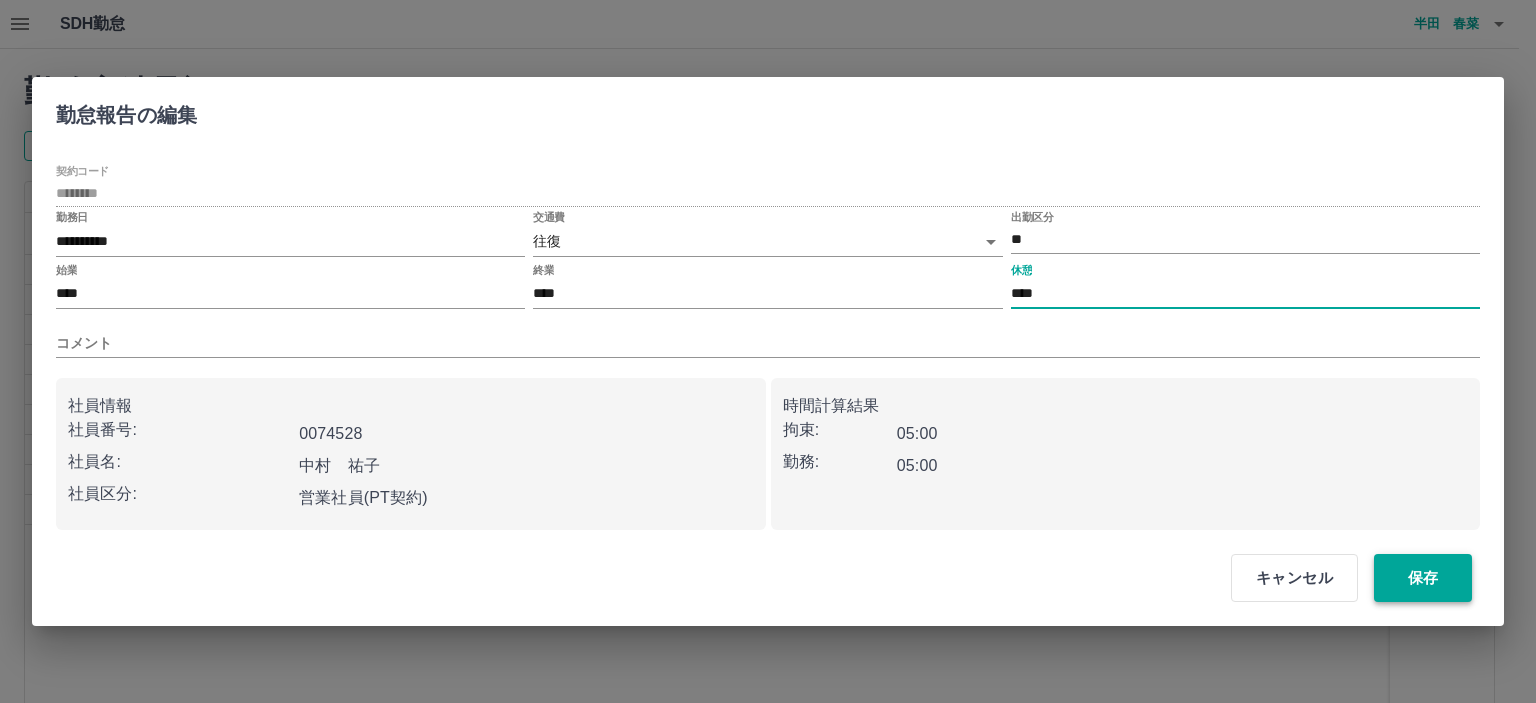 type on "****" 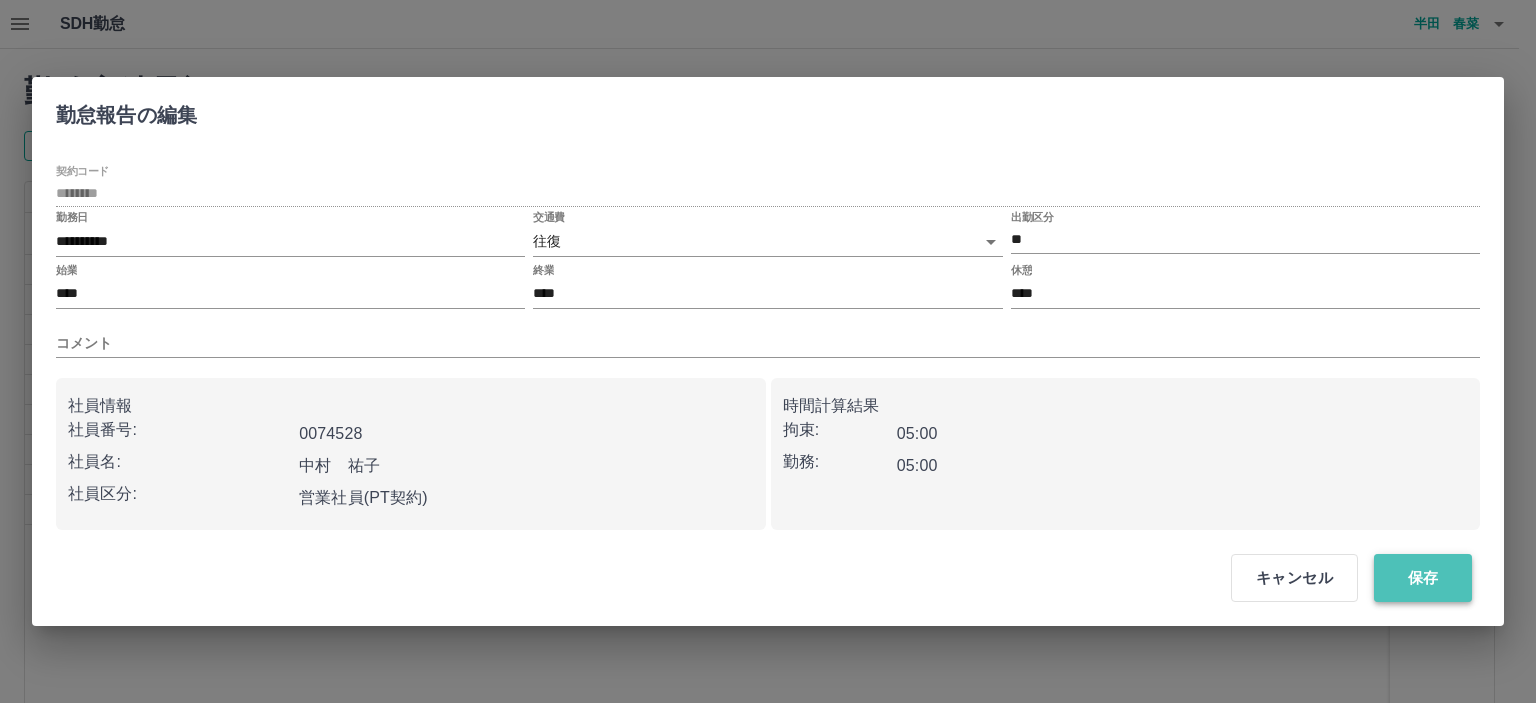 click on "保存" at bounding box center (1423, 578) 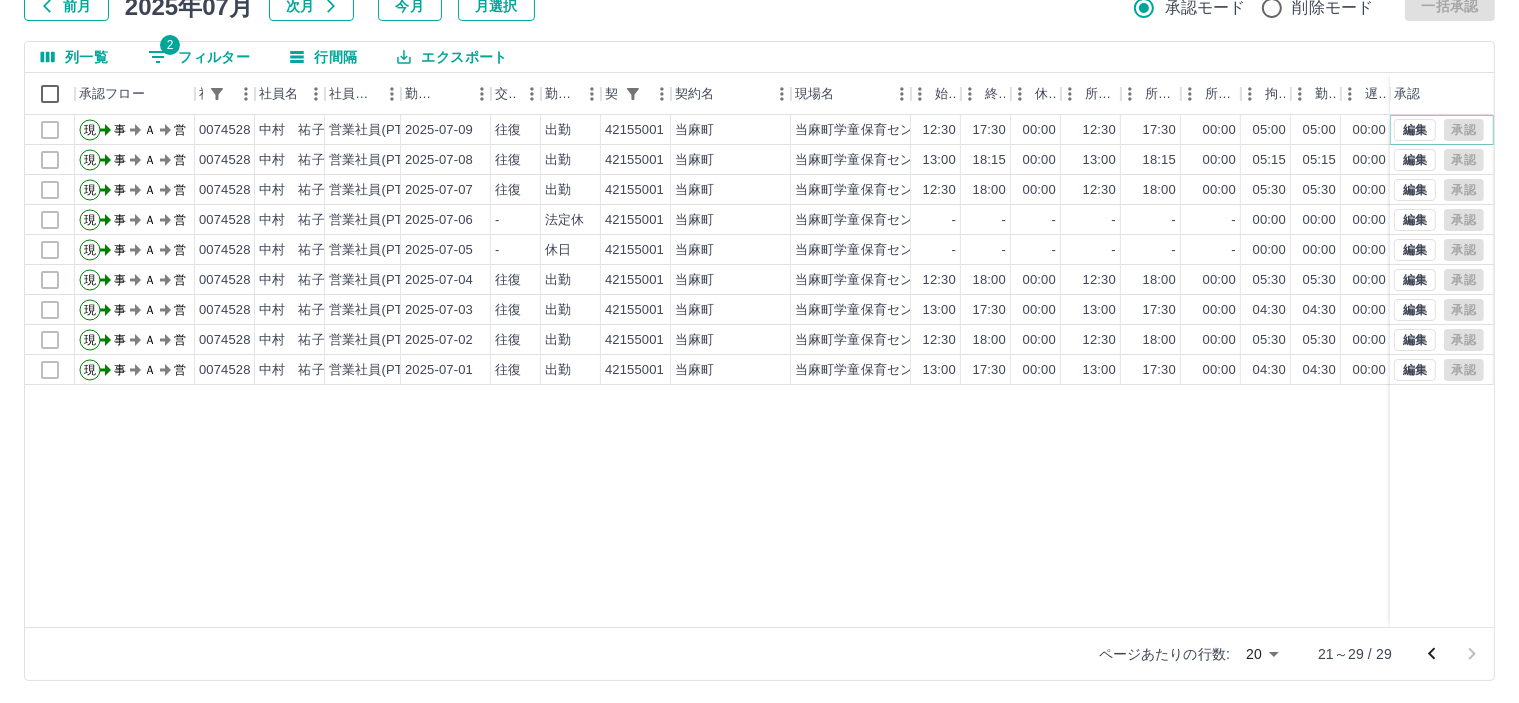 scroll, scrollTop: 142, scrollLeft: 0, axis: vertical 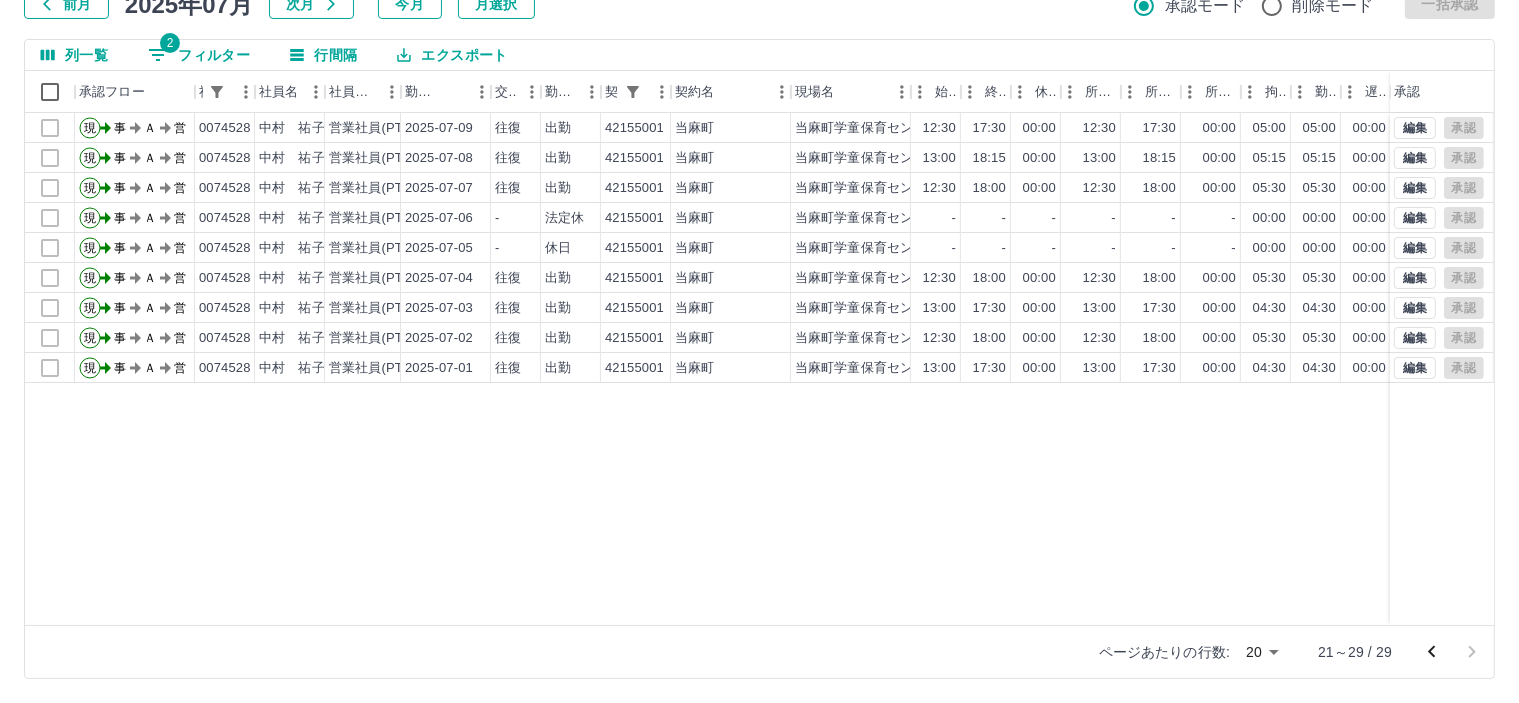 click 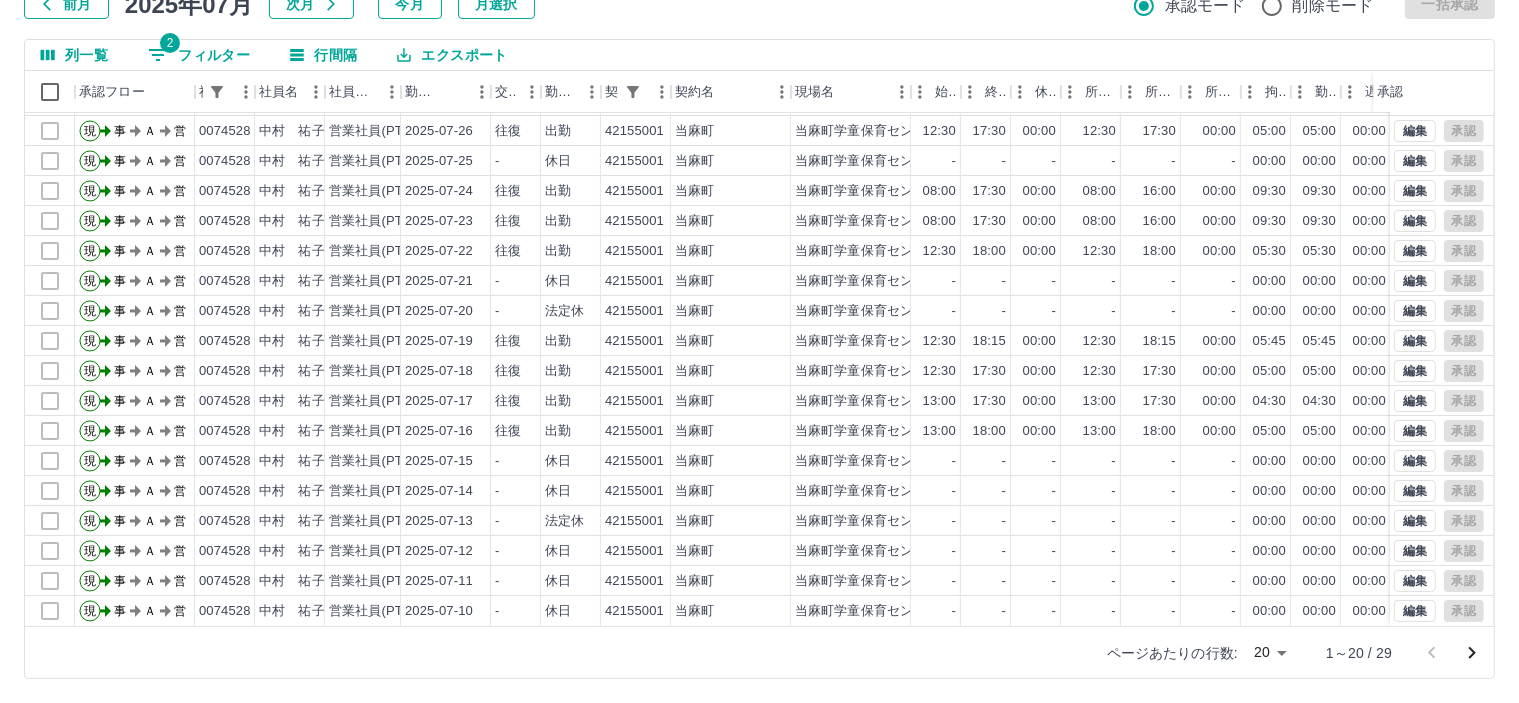 scroll, scrollTop: 103, scrollLeft: 0, axis: vertical 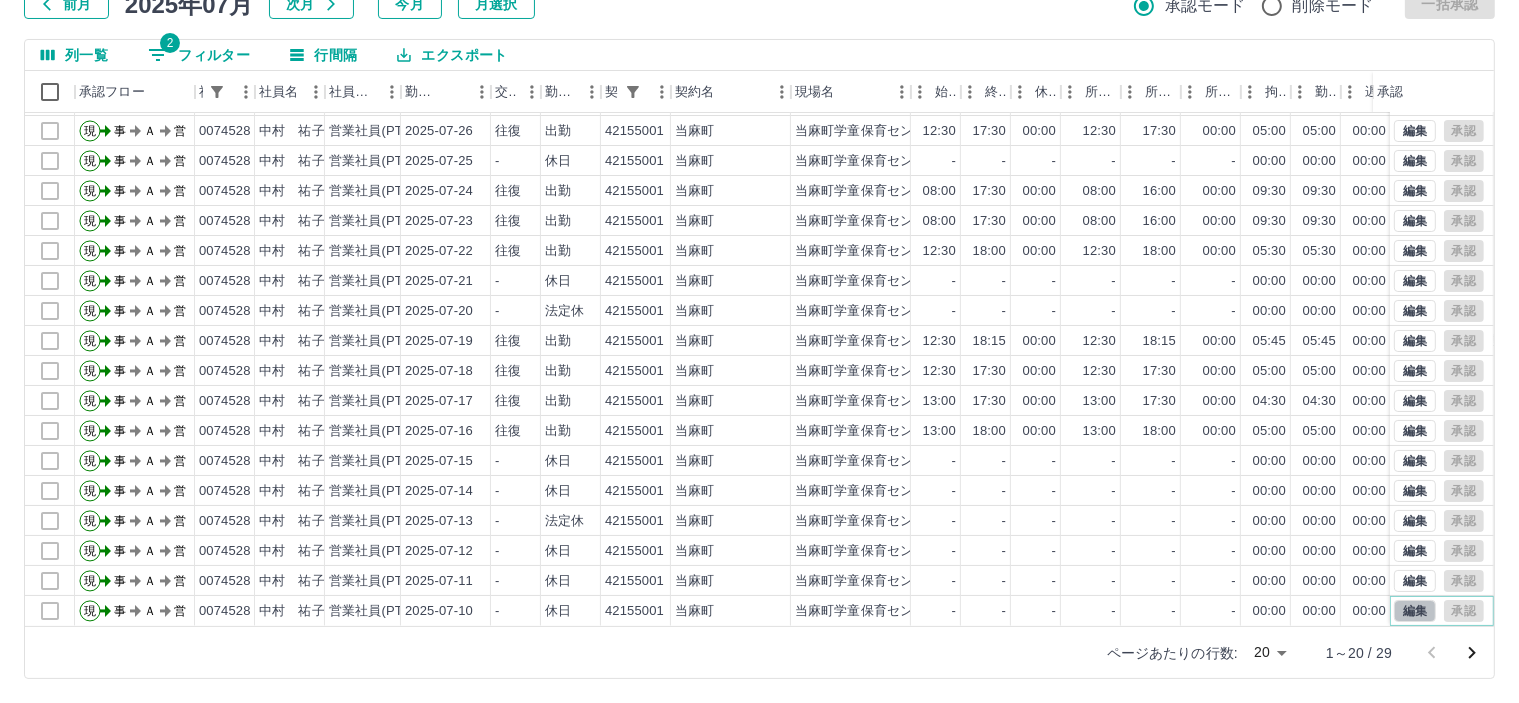 click on "編集" at bounding box center [1415, 611] 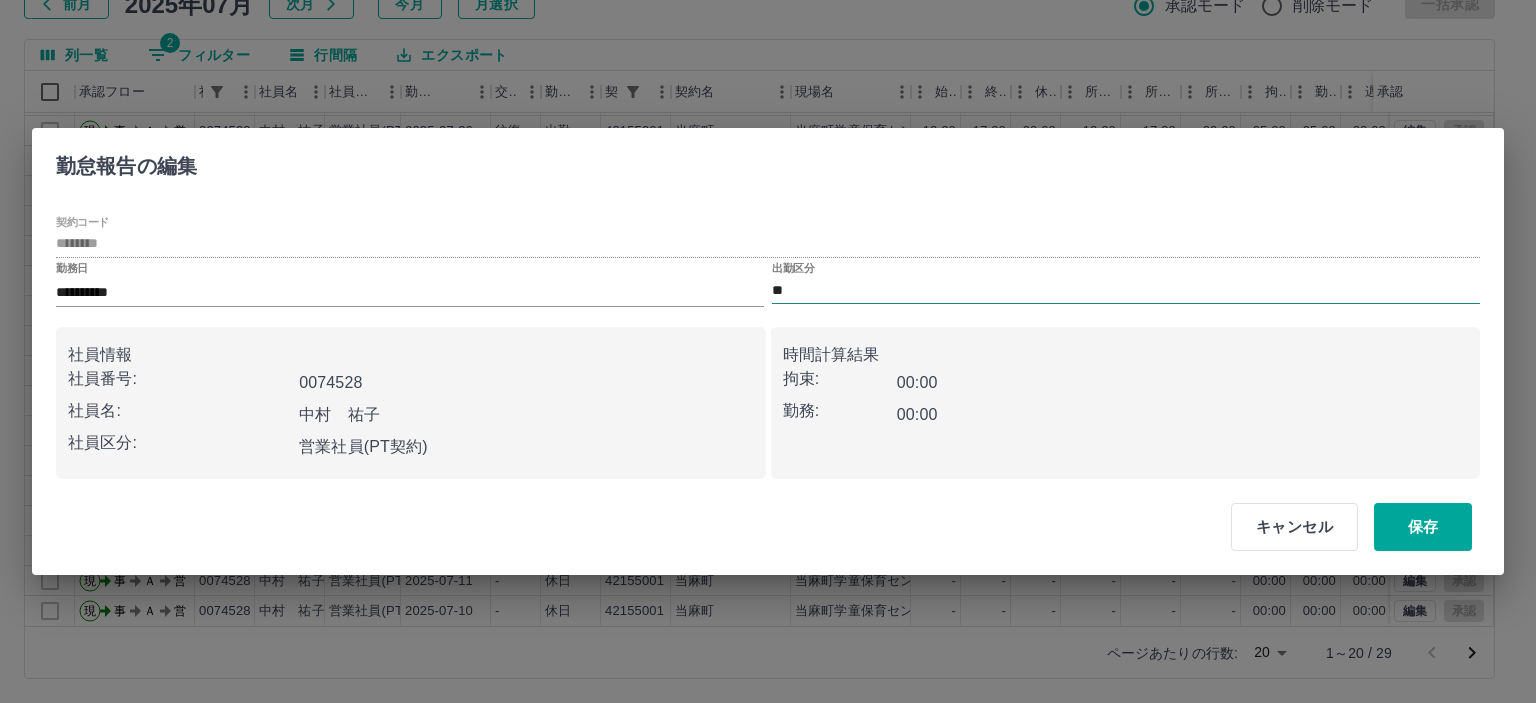 click on "**" at bounding box center [1126, 290] 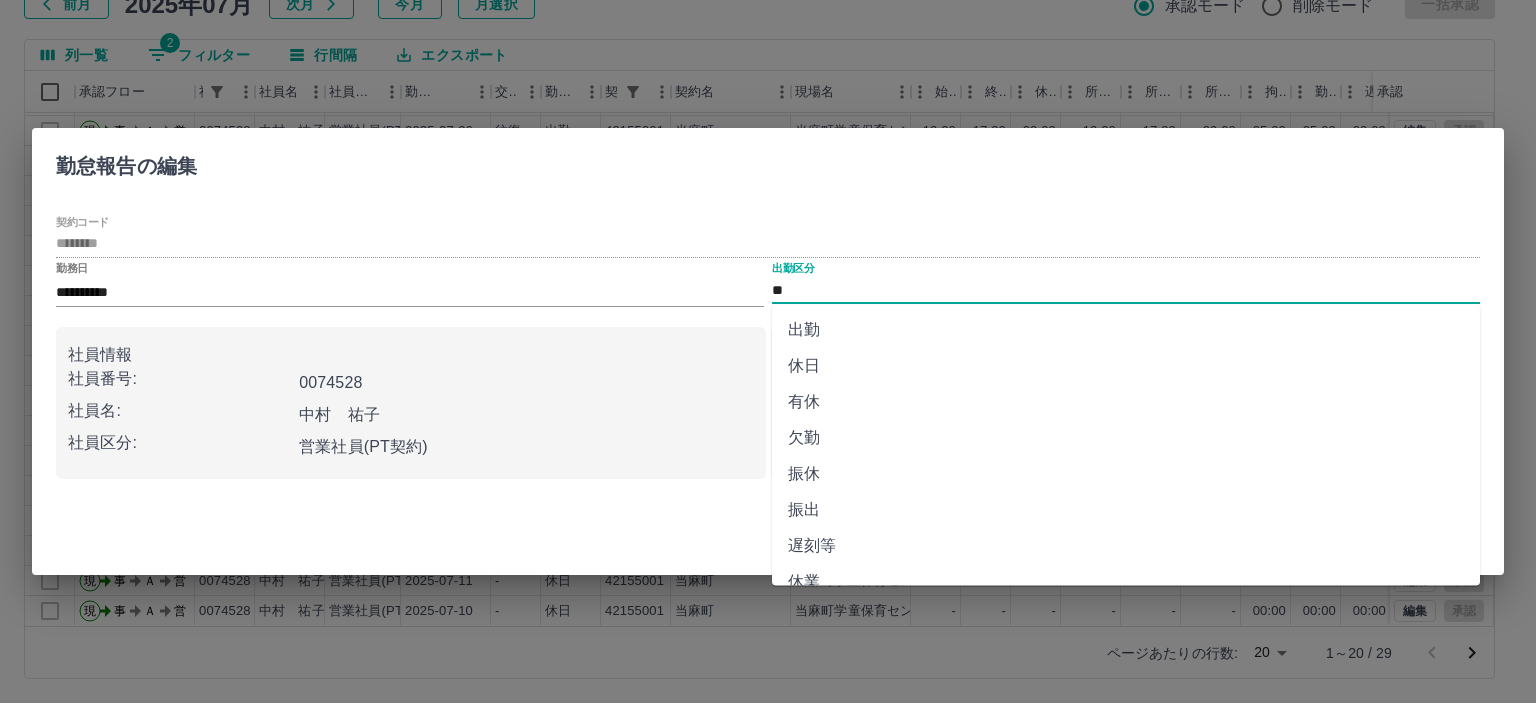 click on "出勤" at bounding box center (1126, 330) 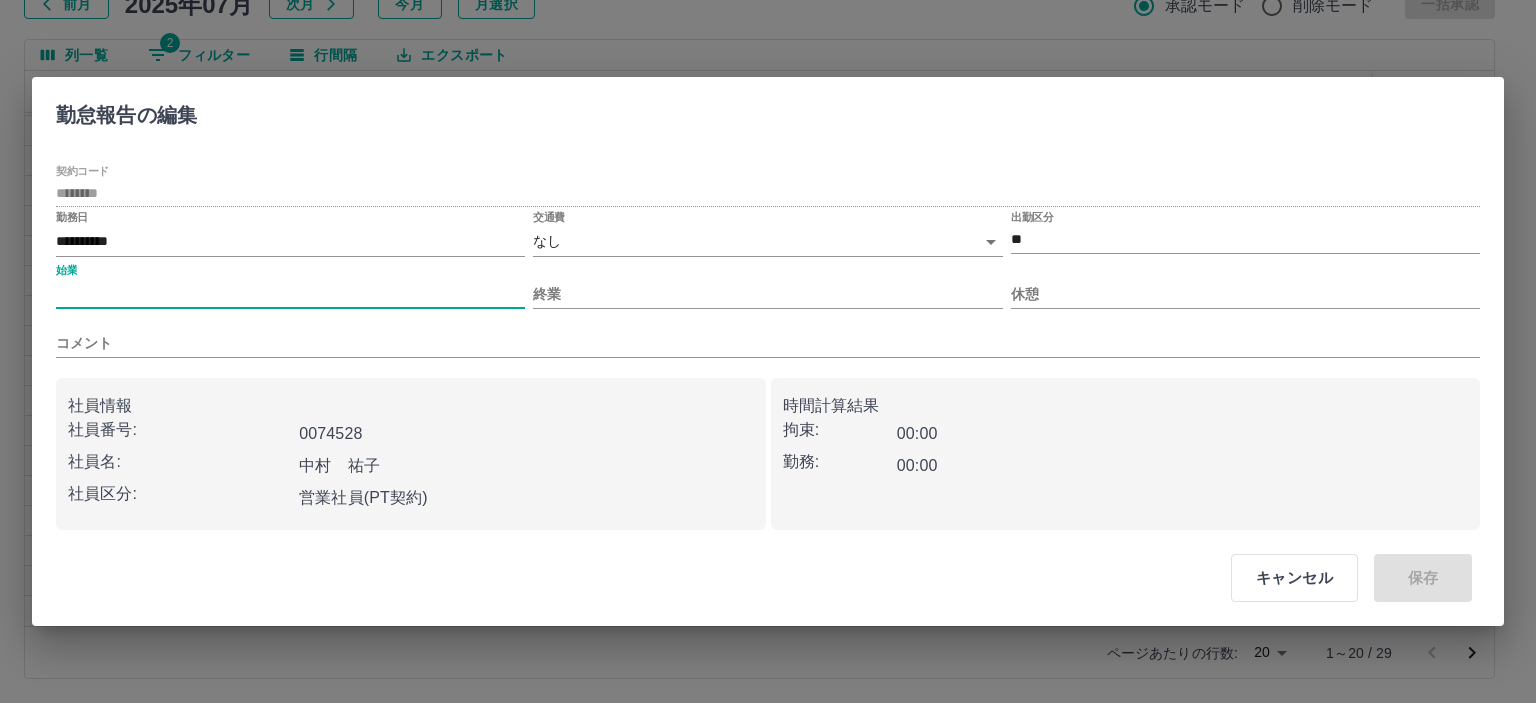 click on "始業" at bounding box center [290, 294] 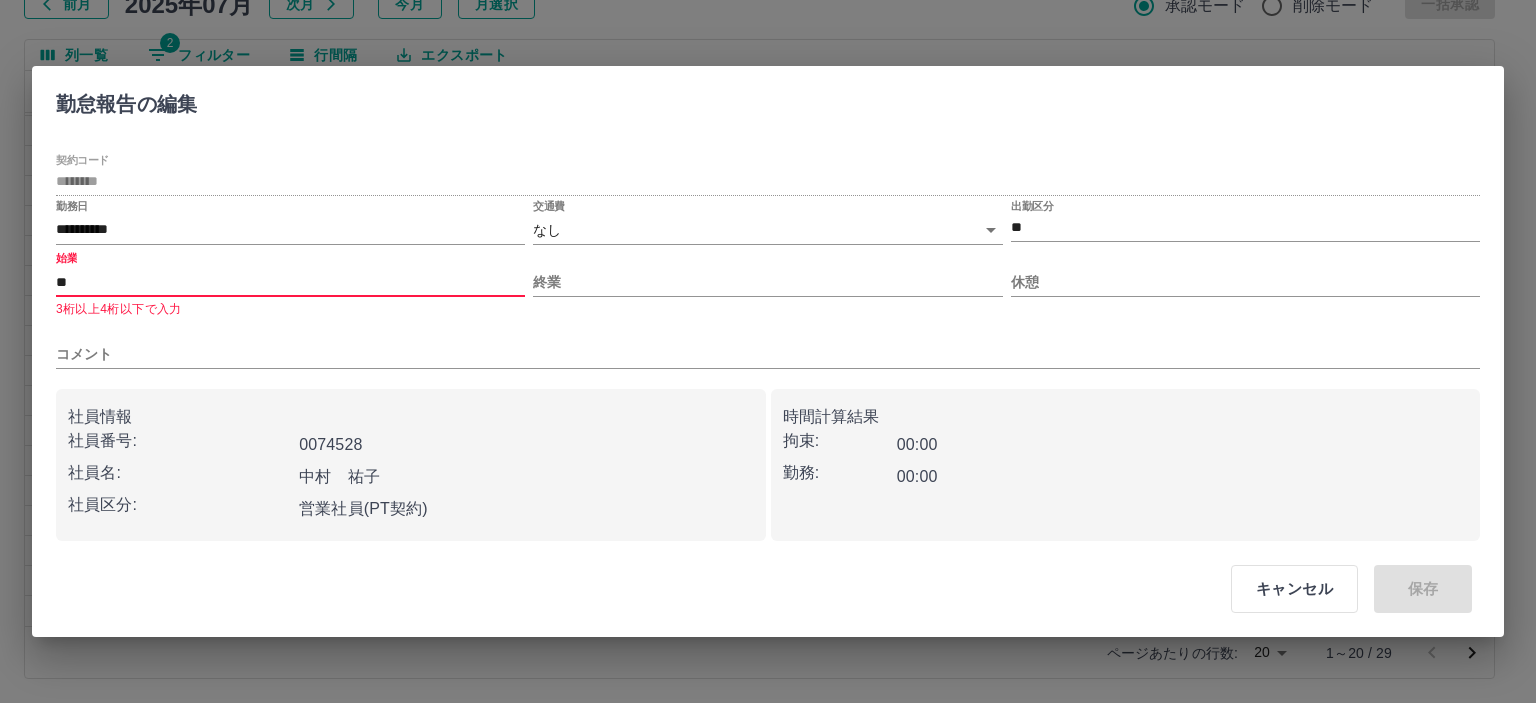 type on "*" 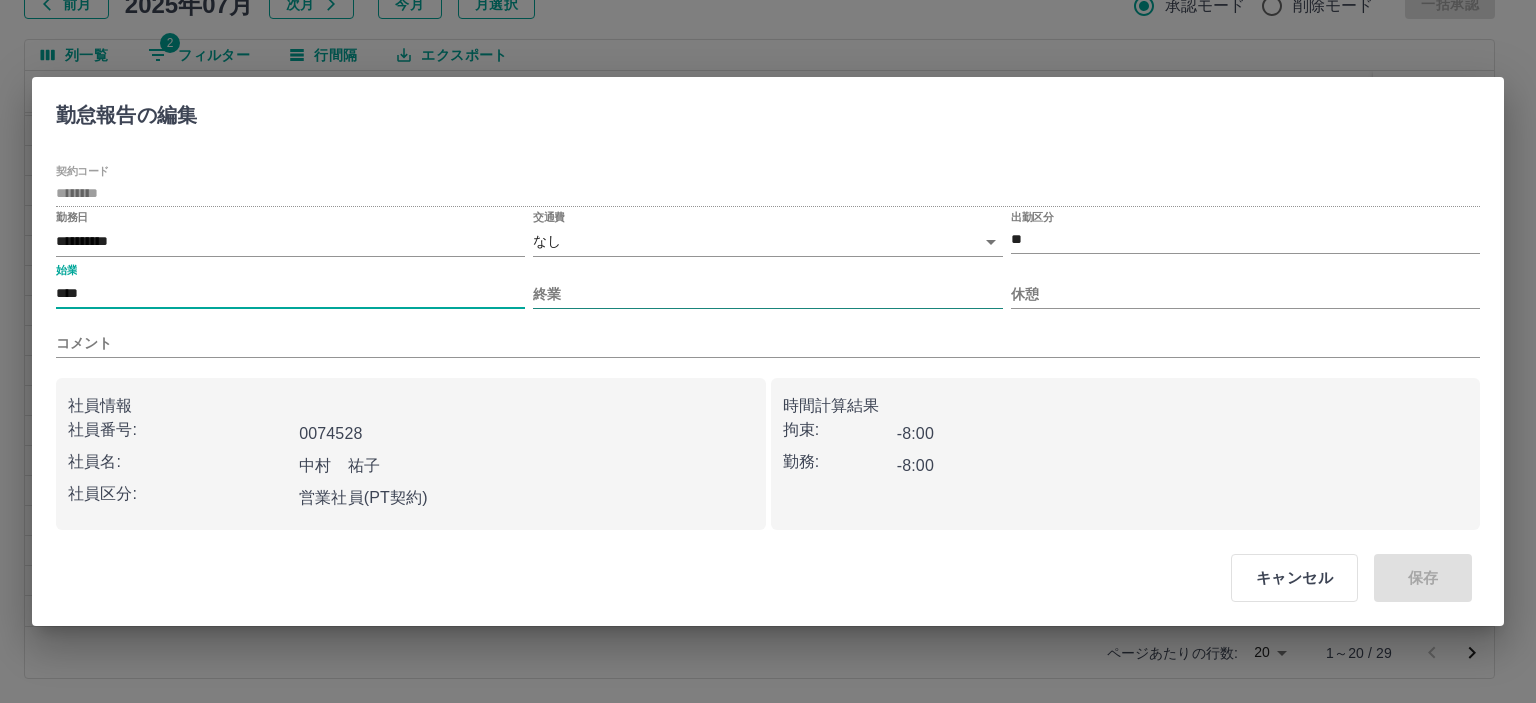 type on "****" 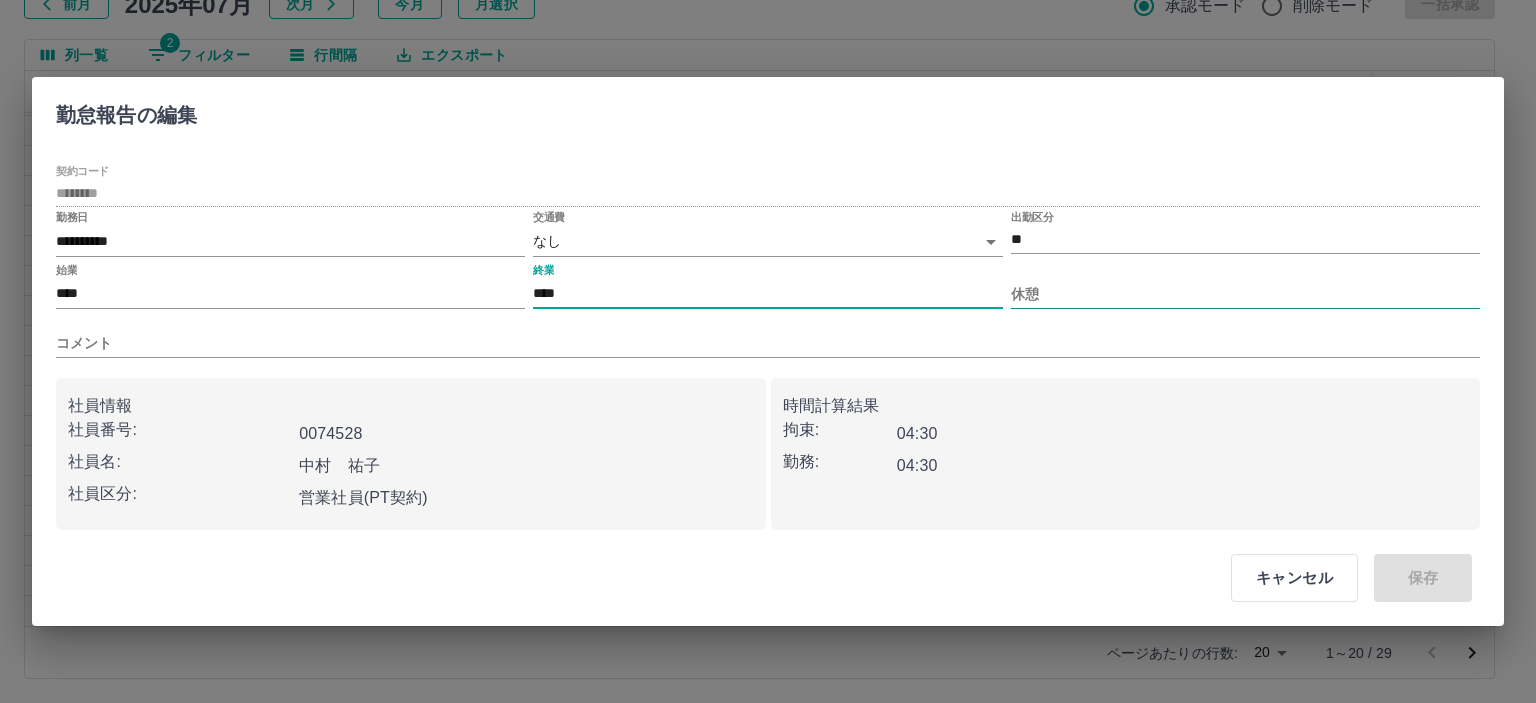 type on "****" 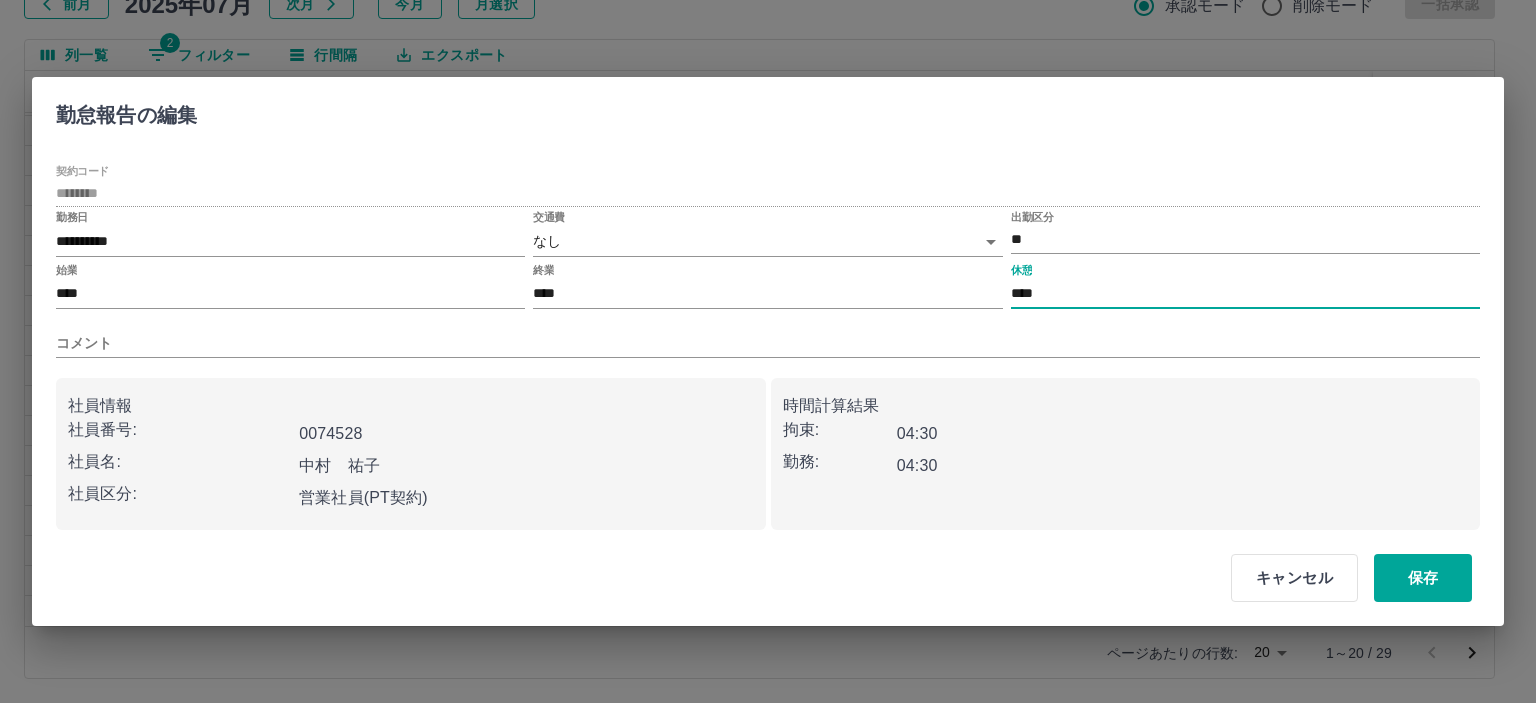 type on "****" 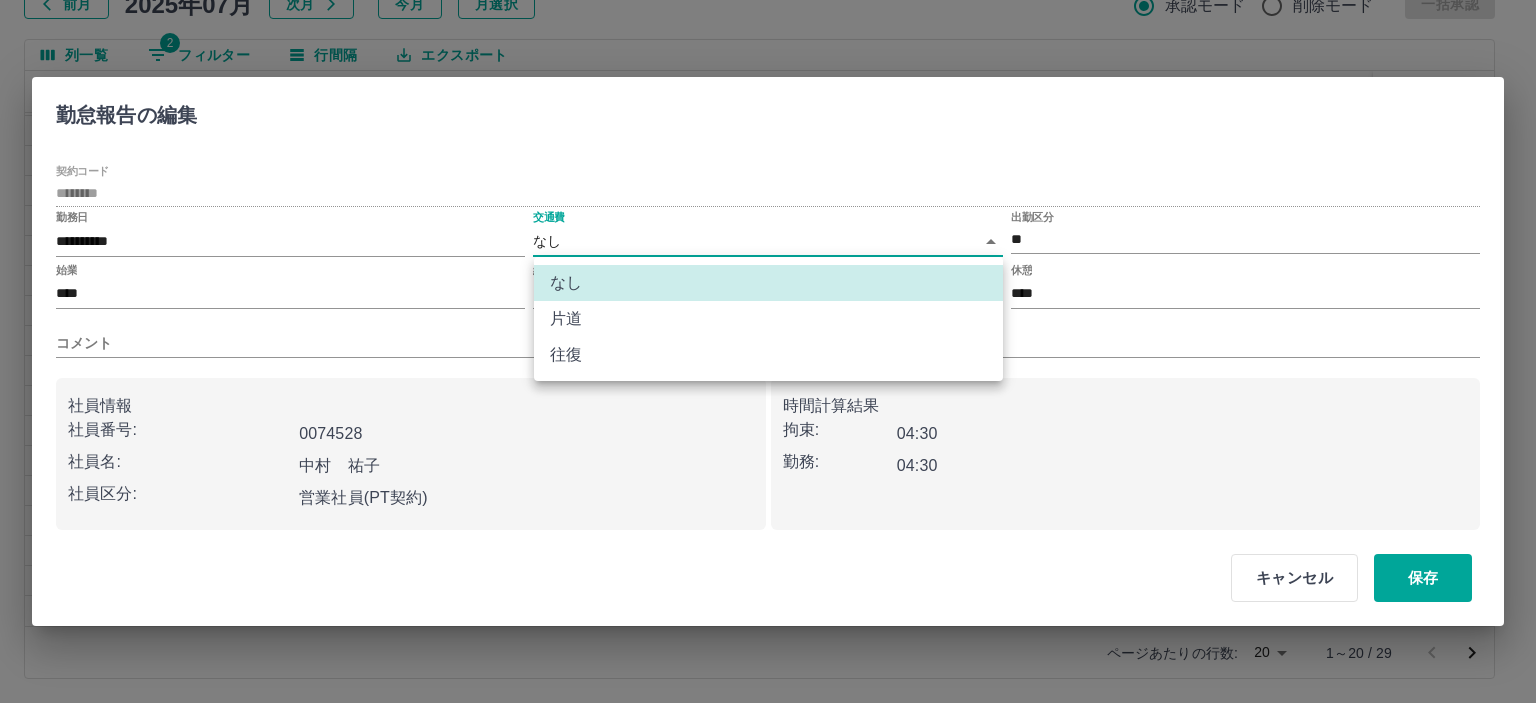 click on "SDH勤怠 半田　春菜 勤務実績承認 前月 2025年07月 次月 今月 月選択 承認モード 削除モード 一括承認 列一覧 2 フィルター 行間隔 エクスポート 承認フロー 社員番号 社員名 社員区分 勤務日 交通費 勤務区分 契約コード 契約名 現場名 始業 終業 休憩 所定開始 所定終業 所定休憩 拘束 勤務 遅刻等 コメント ステータス 承認 現 事 Ａ 営 0074528 中村　祐子 営業社員(PT契約) 2025-07-29  -  有休 42155001 当麻町 当麻町学童保育センター - - - 08:00 18:30 01:00 00:00 00:00 00:00 有給6時間 事務担当者承認待 現 事 Ａ 営 0074528 中村　祐子 営業社員(PT契約) 2025-07-28 往復 出勤 42155001 当麻町 当麻町学童保育センター 08:00 17:30 00:00 08:00 16:00 00:00 09:30 09:30 00:00 事務担当者承認待 現 事 Ａ 営 0074528 中村　祐子 営業社員(PT契約) 2025-07-26 往復 出勤 42155001 当麻町 当麻町学童保育センター 12:30 17:30" at bounding box center (768, 280) 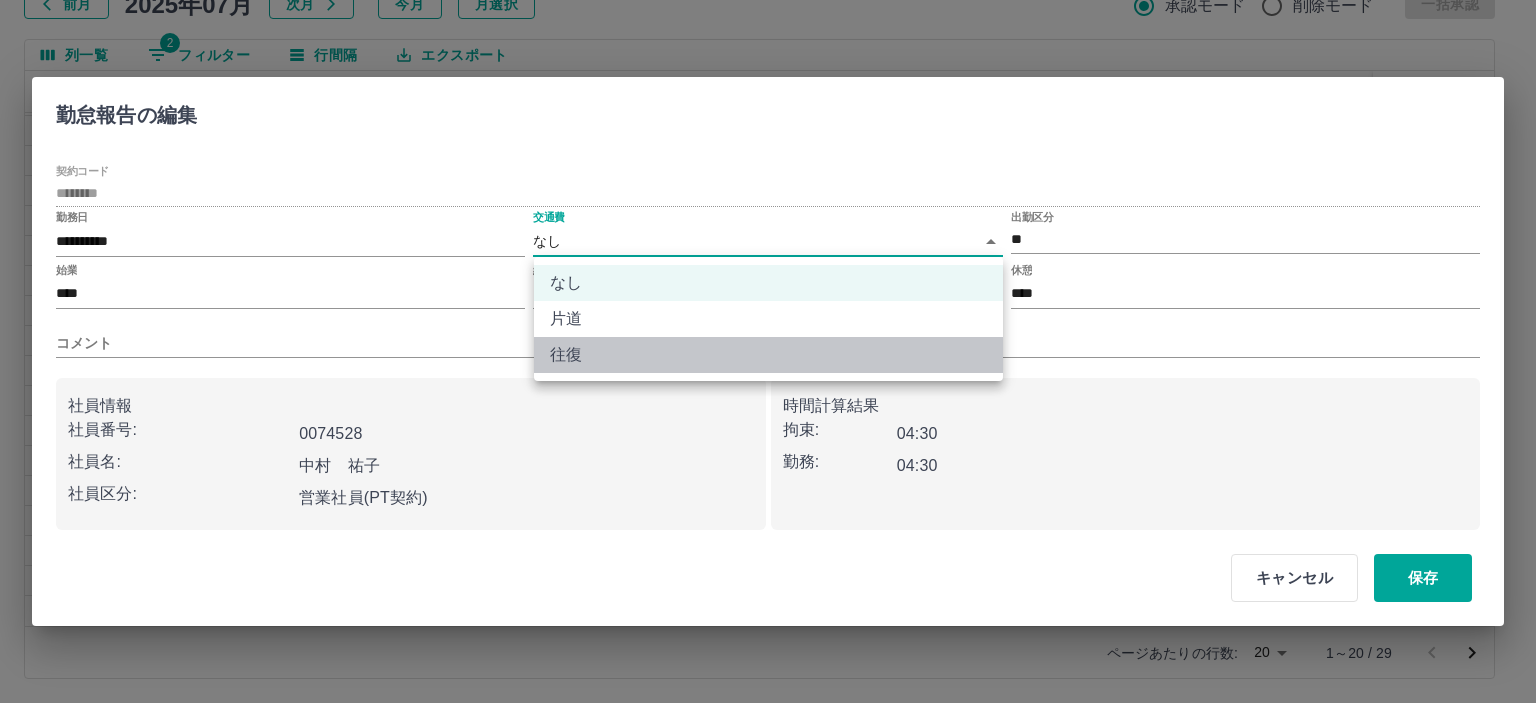click on "往復" at bounding box center (768, 355) 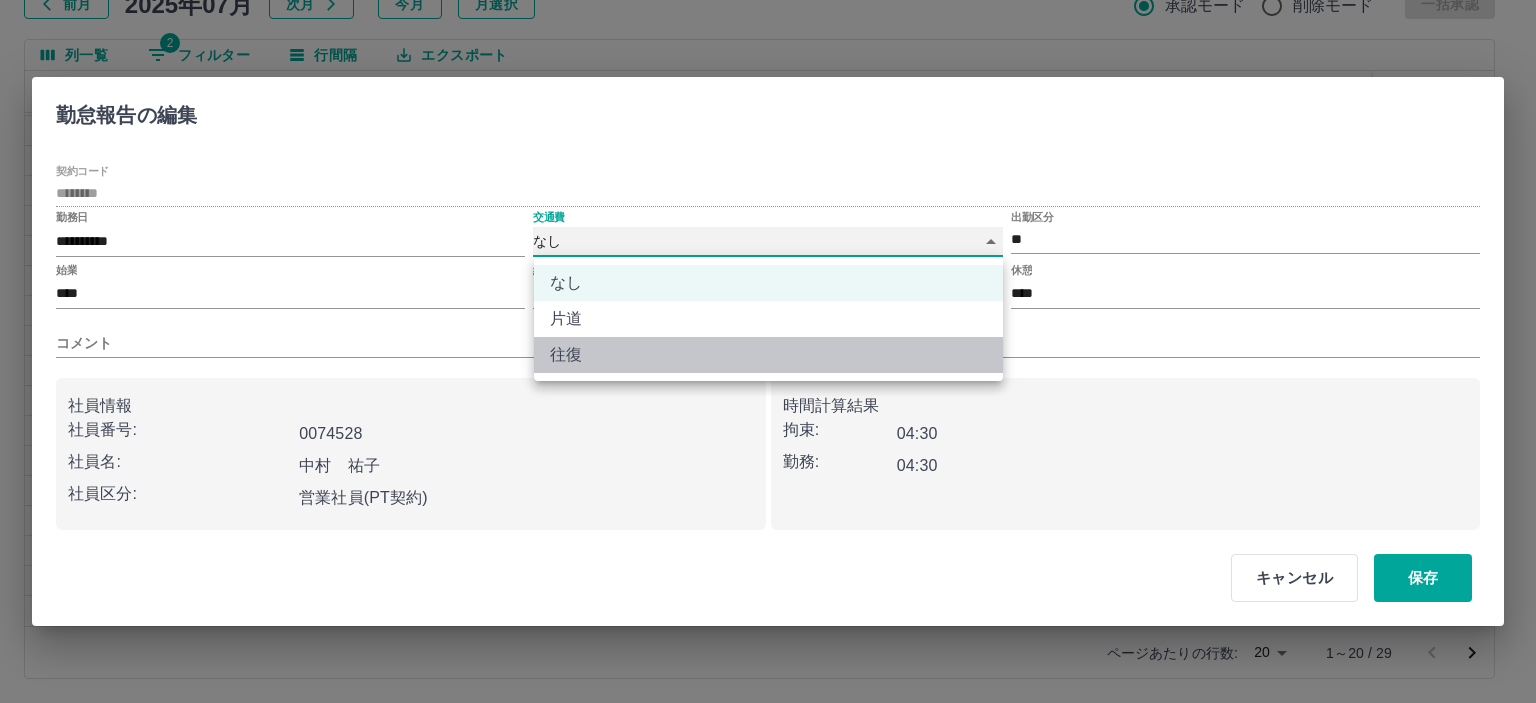 type on "******" 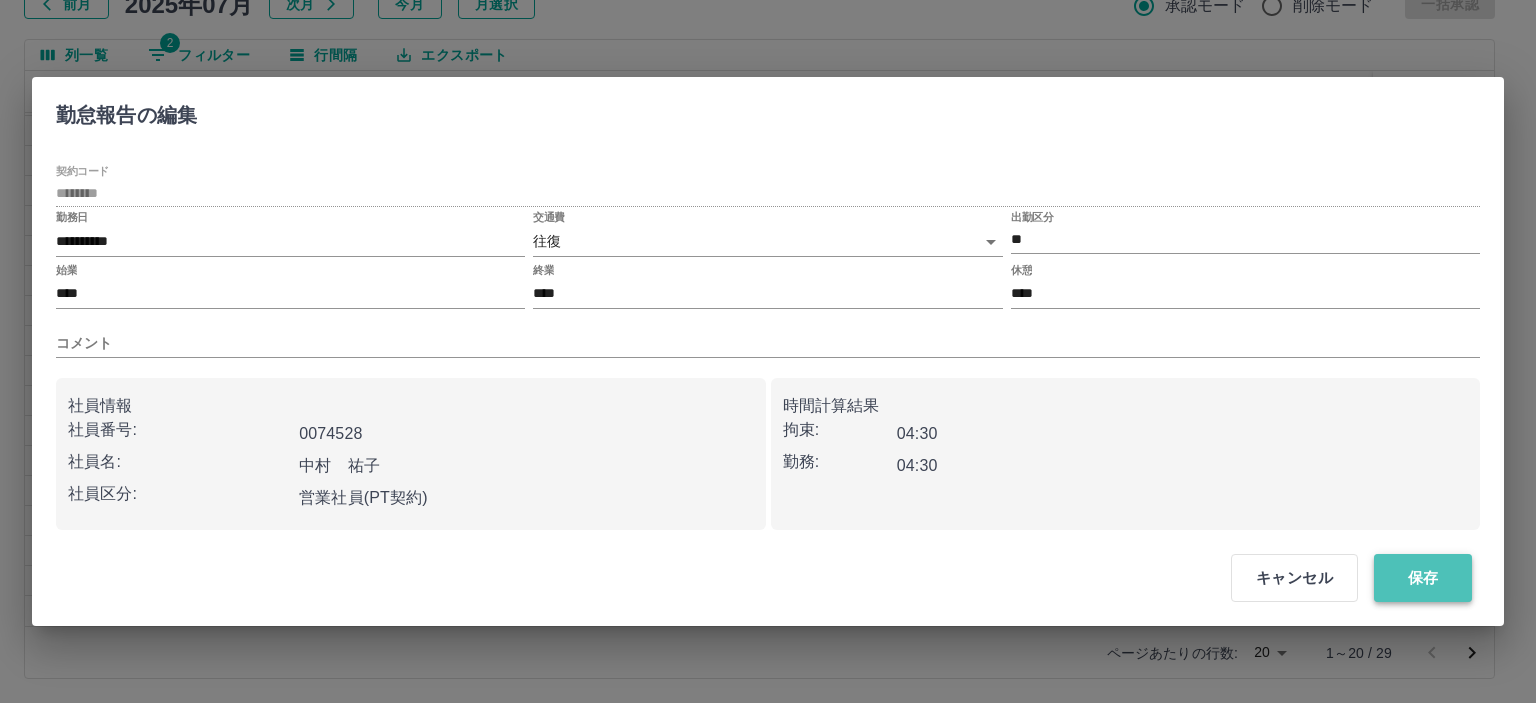 click on "保存" at bounding box center [1423, 578] 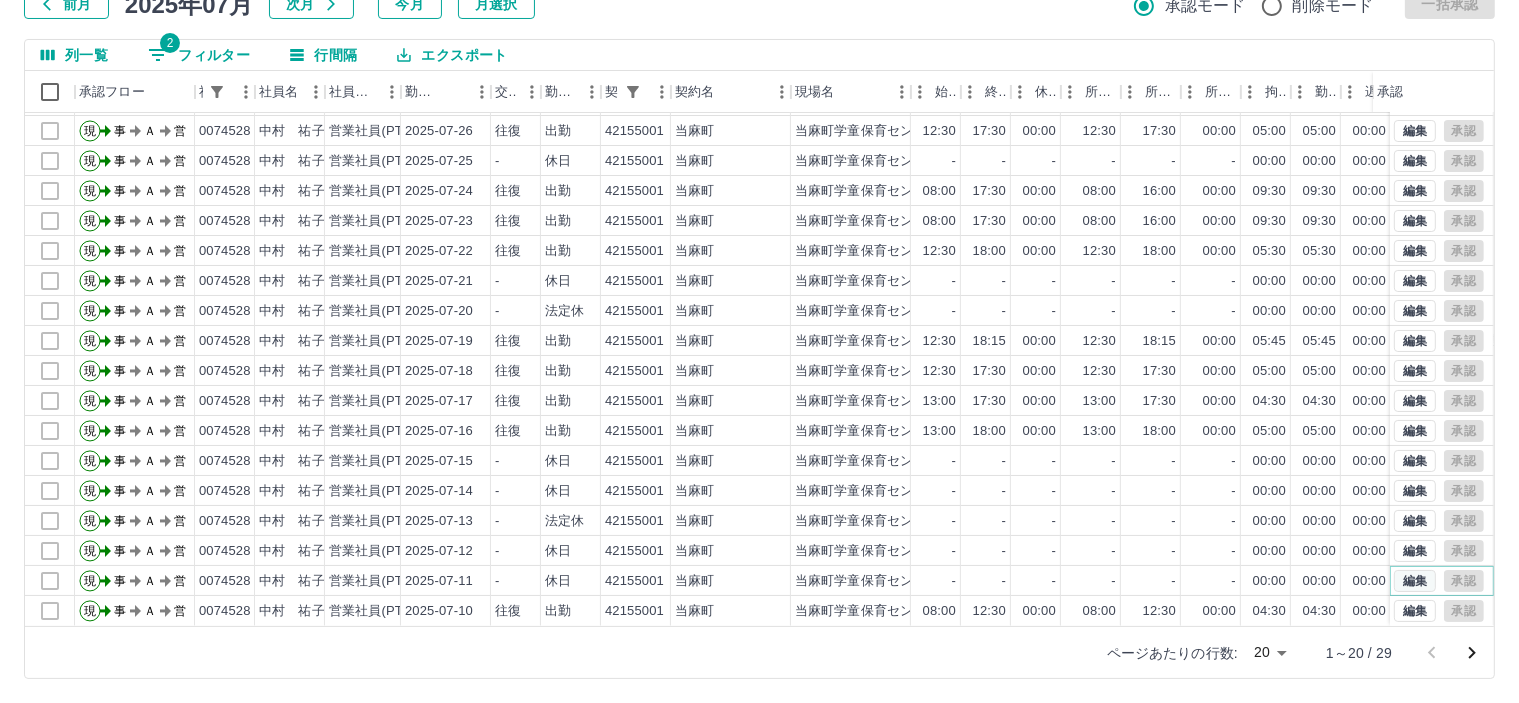click on "編集" at bounding box center [1415, 581] 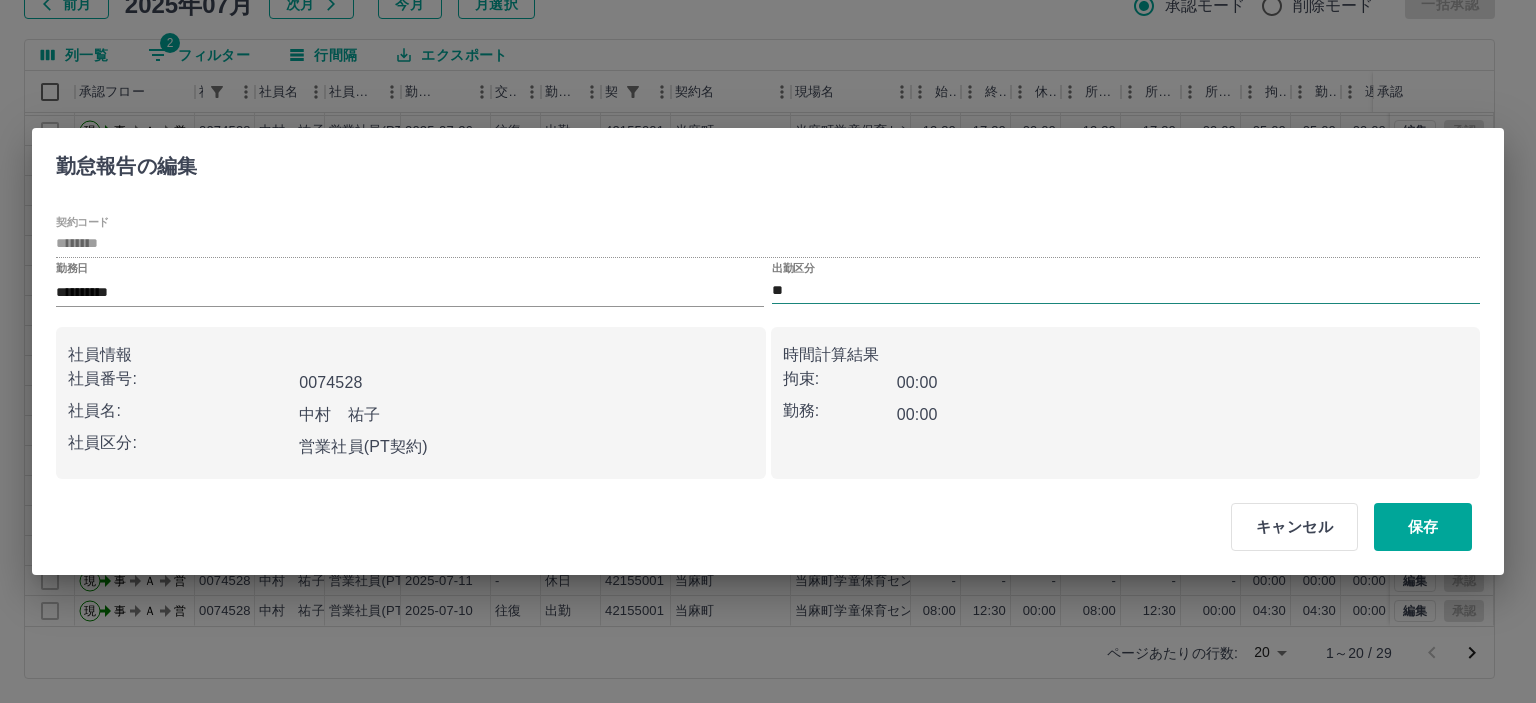 click on "**" at bounding box center (1126, 290) 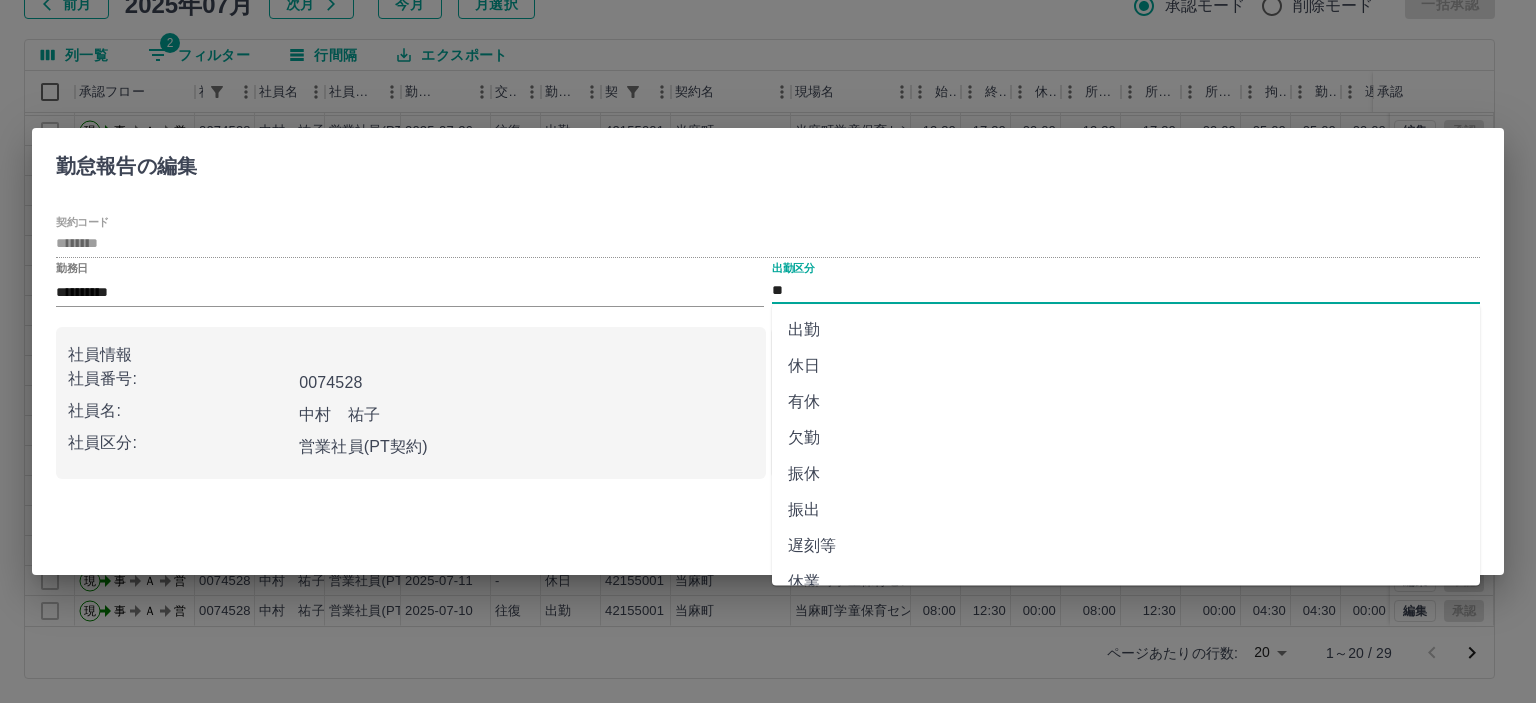 click on "有休" at bounding box center (1126, 402) 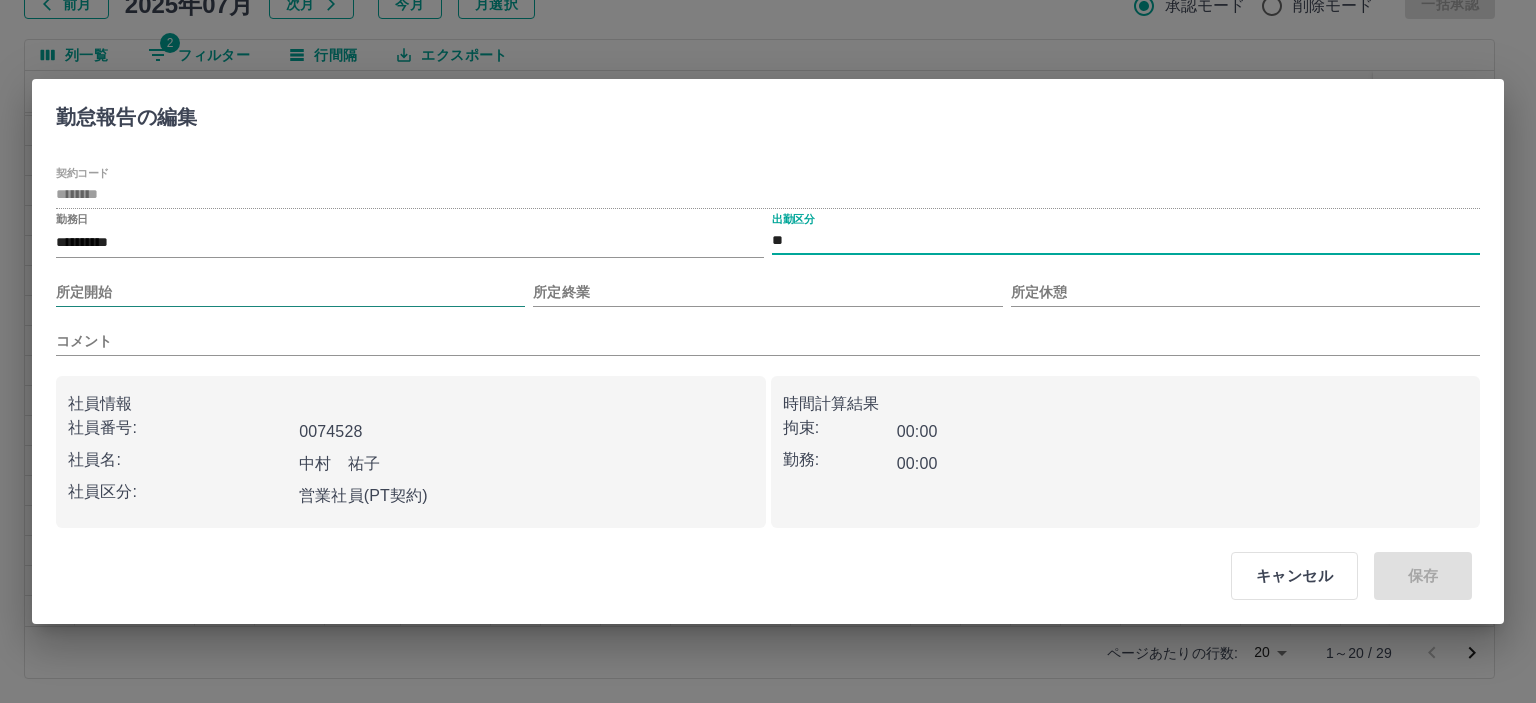click on "所定開始" at bounding box center (290, 292) 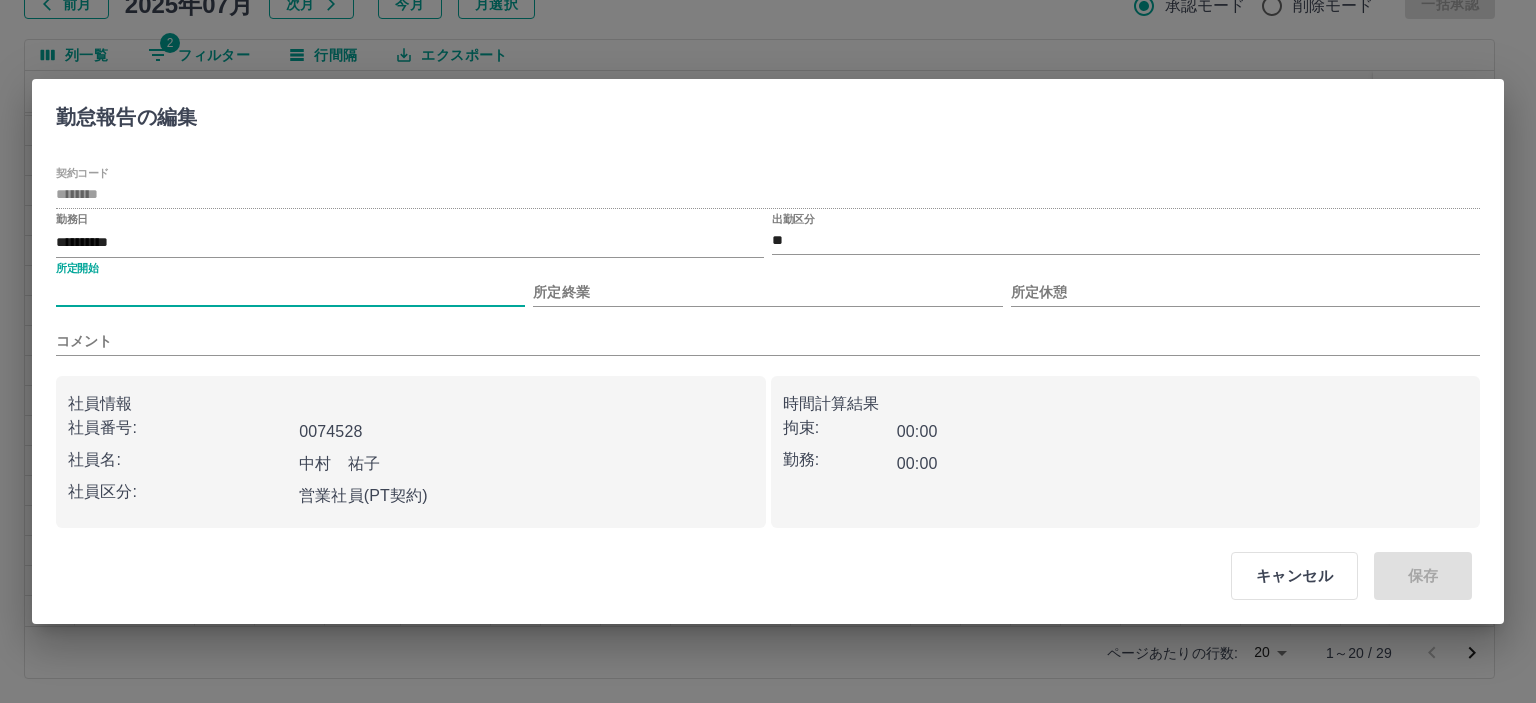 type on "****" 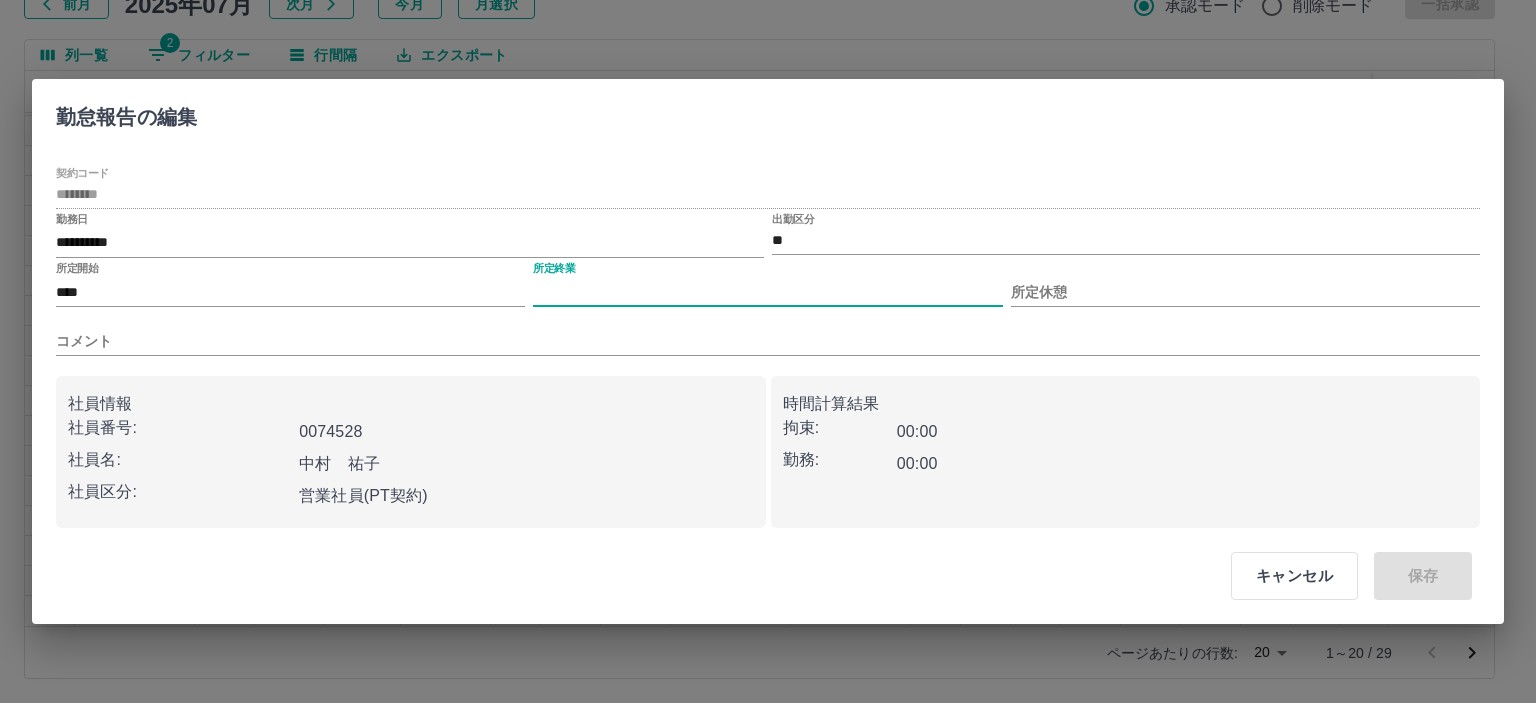 click on "所定終業" at bounding box center [767, 292] 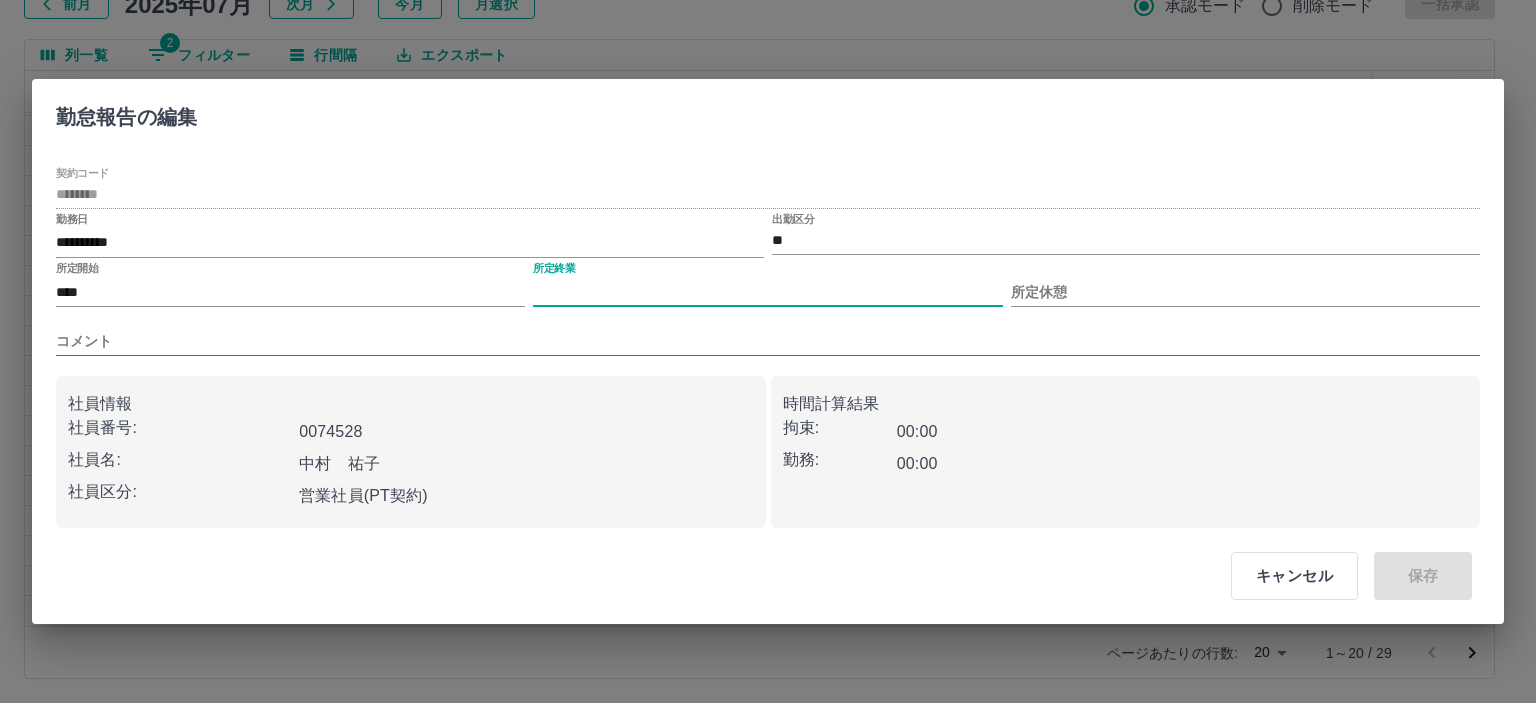type on "****" 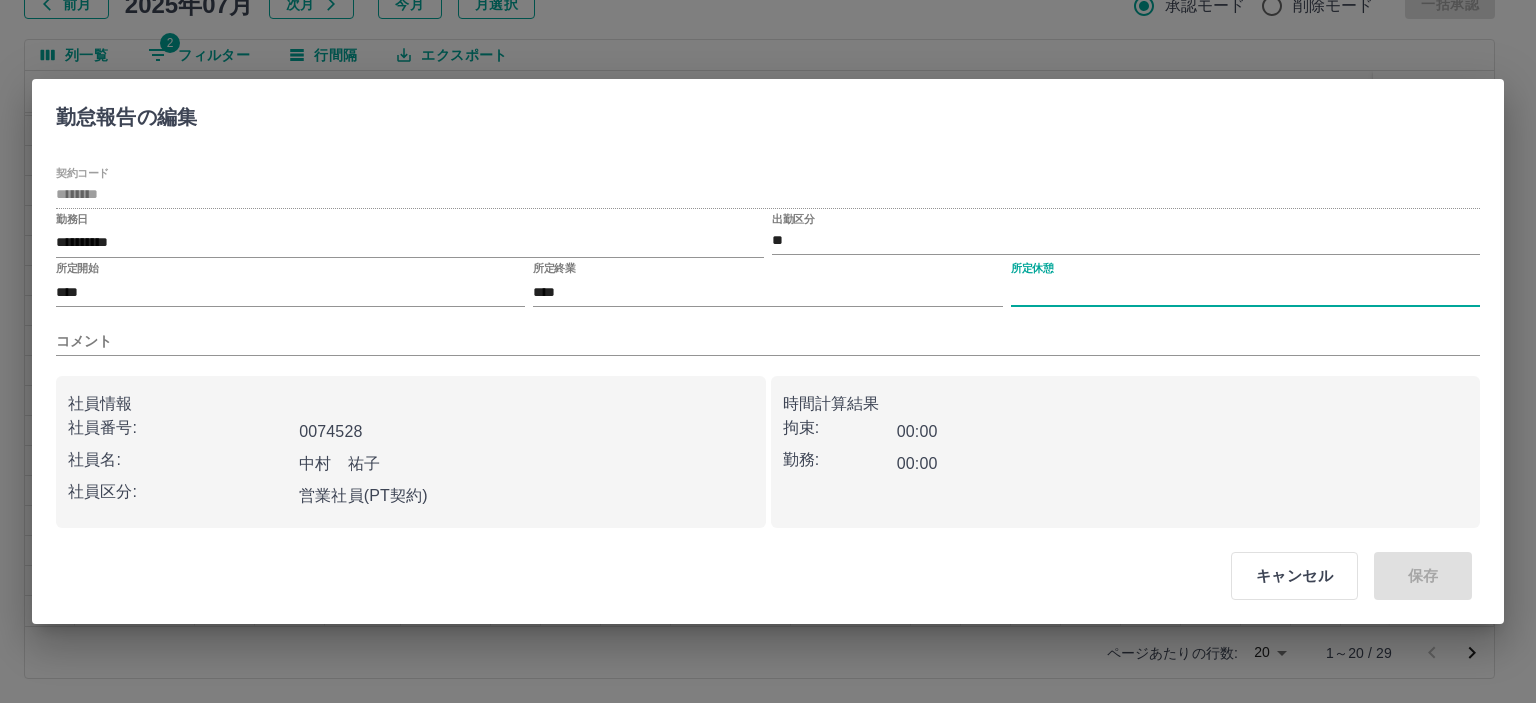 click on "所定休憩" at bounding box center (1245, 292) 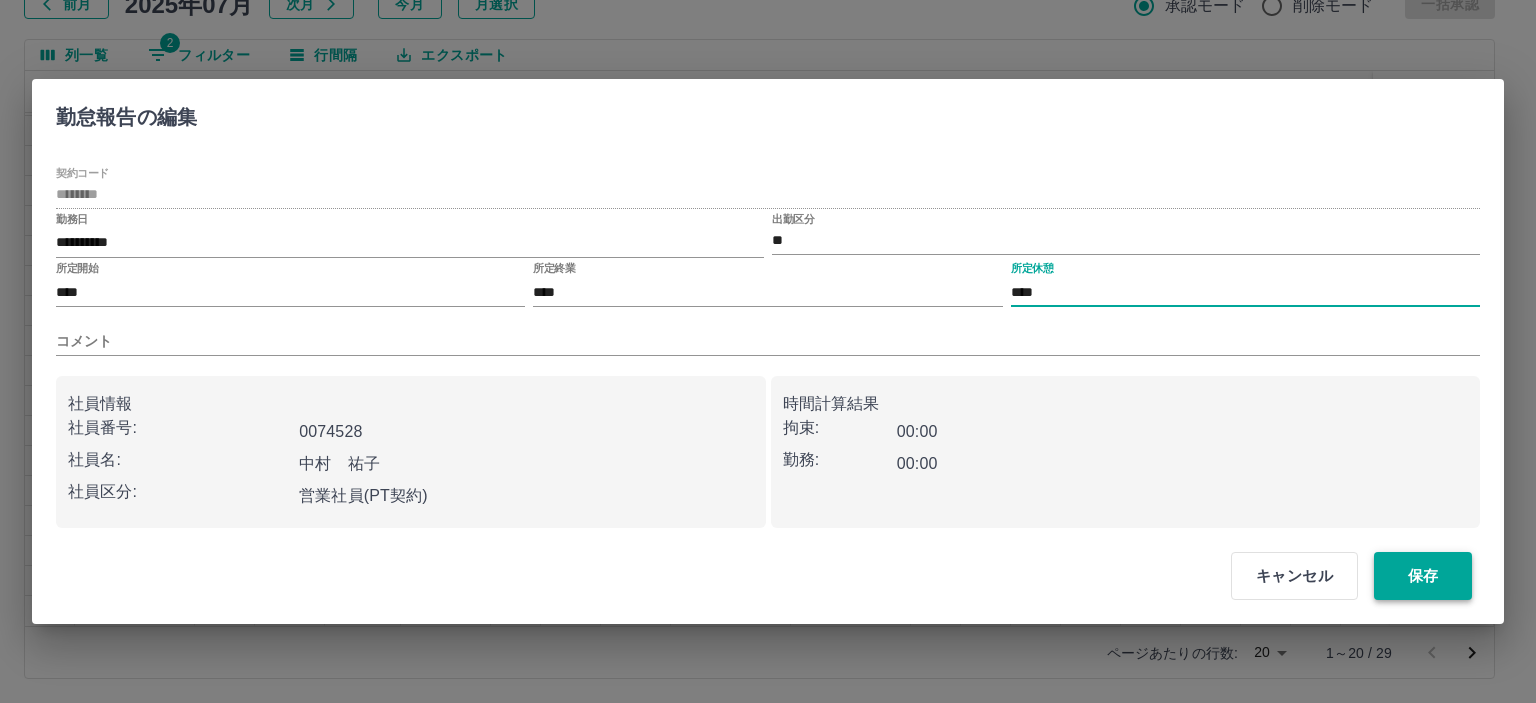 type on "****" 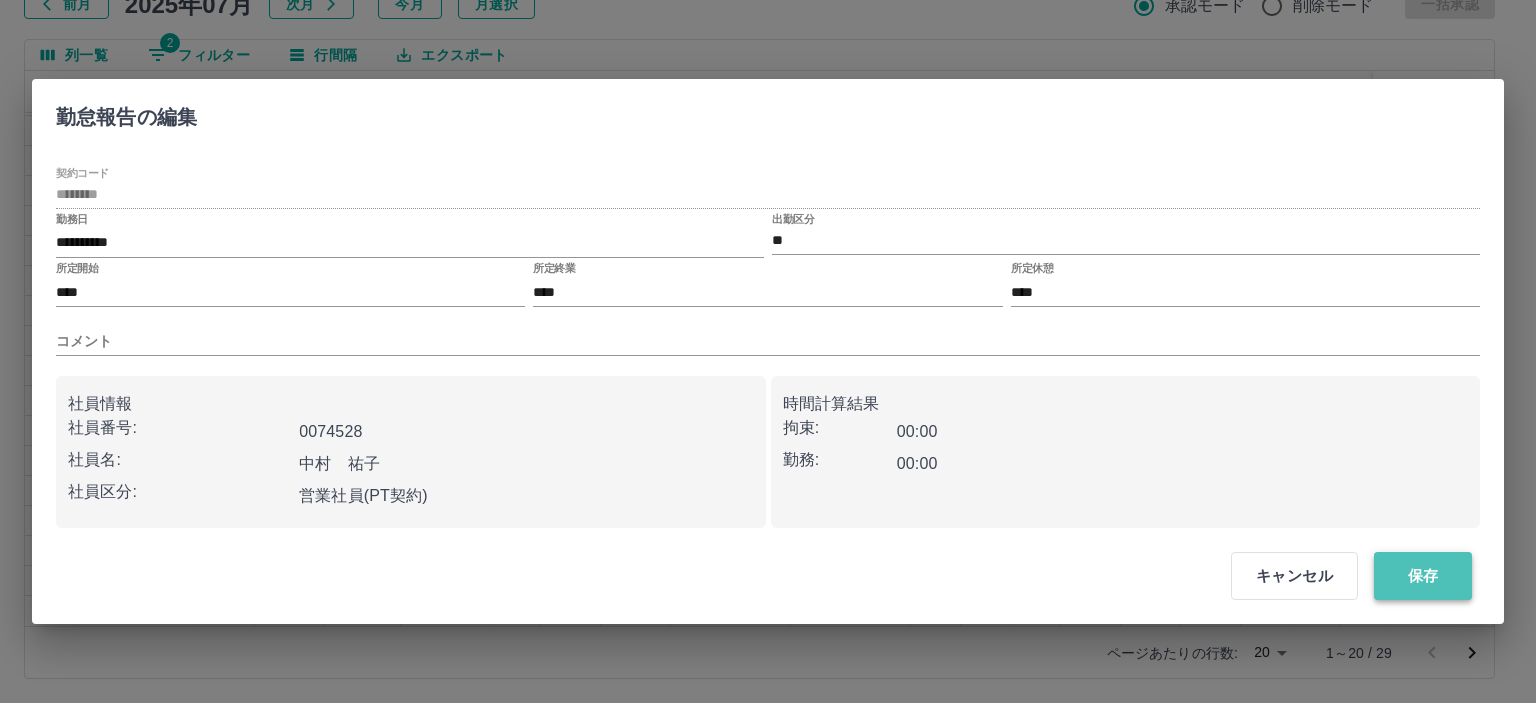 click on "保存" at bounding box center [1423, 576] 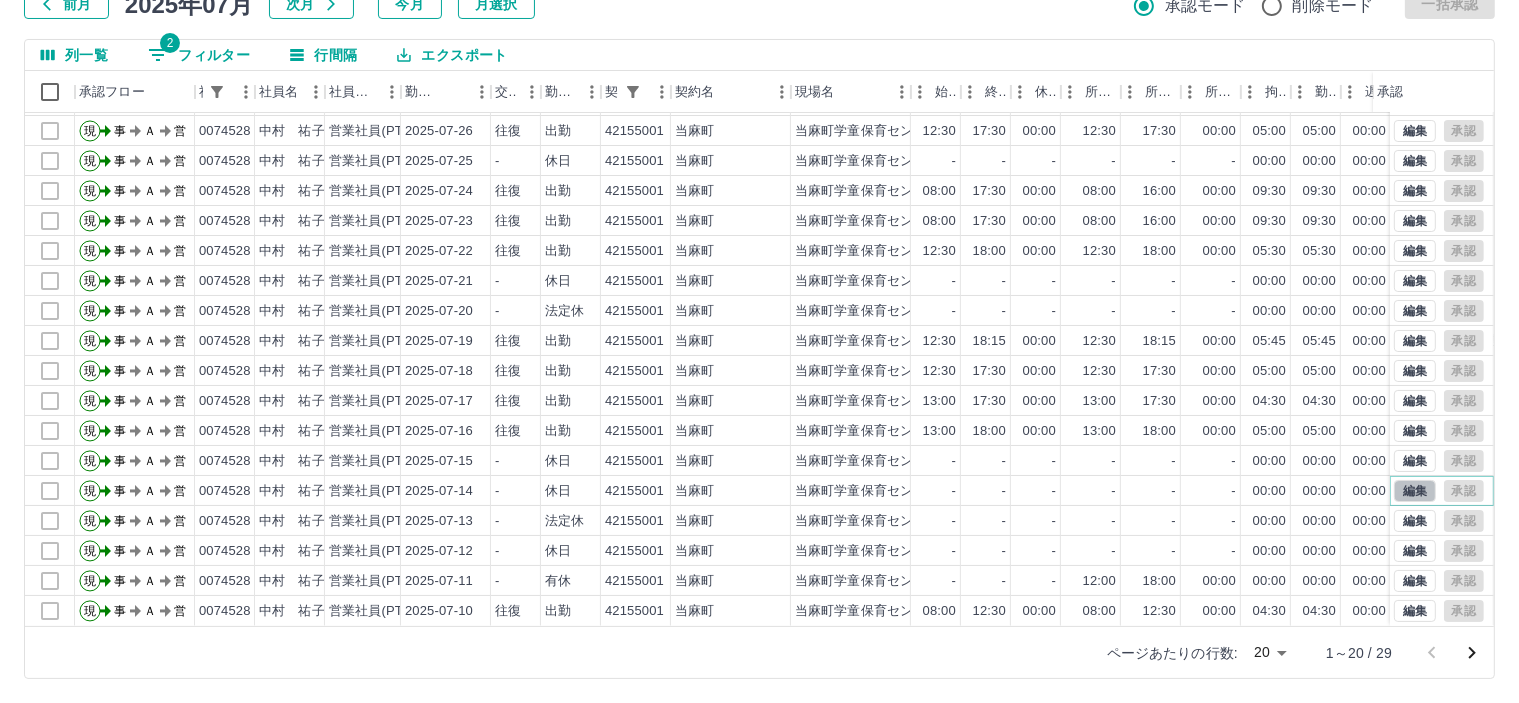 click on "編集" at bounding box center (1415, 491) 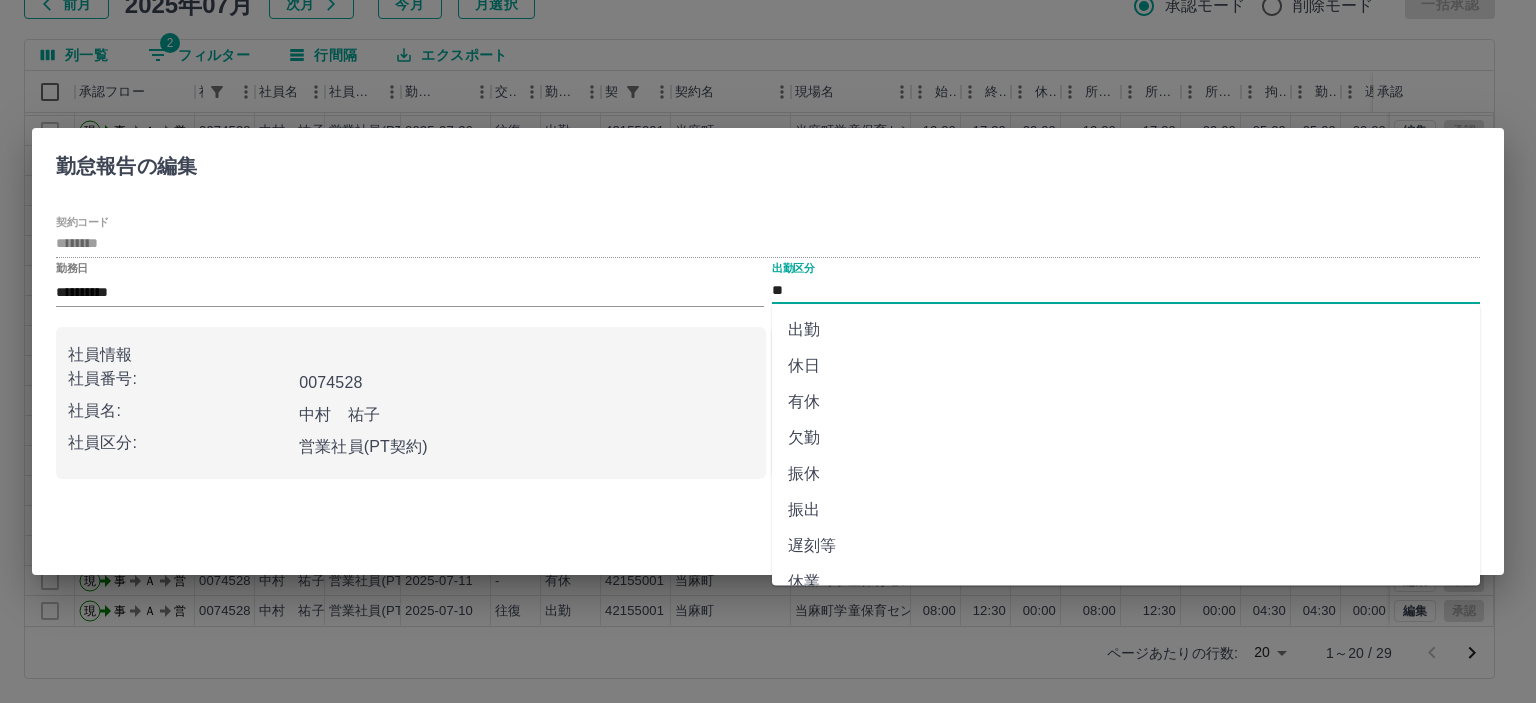click on "**" at bounding box center (1126, 290) 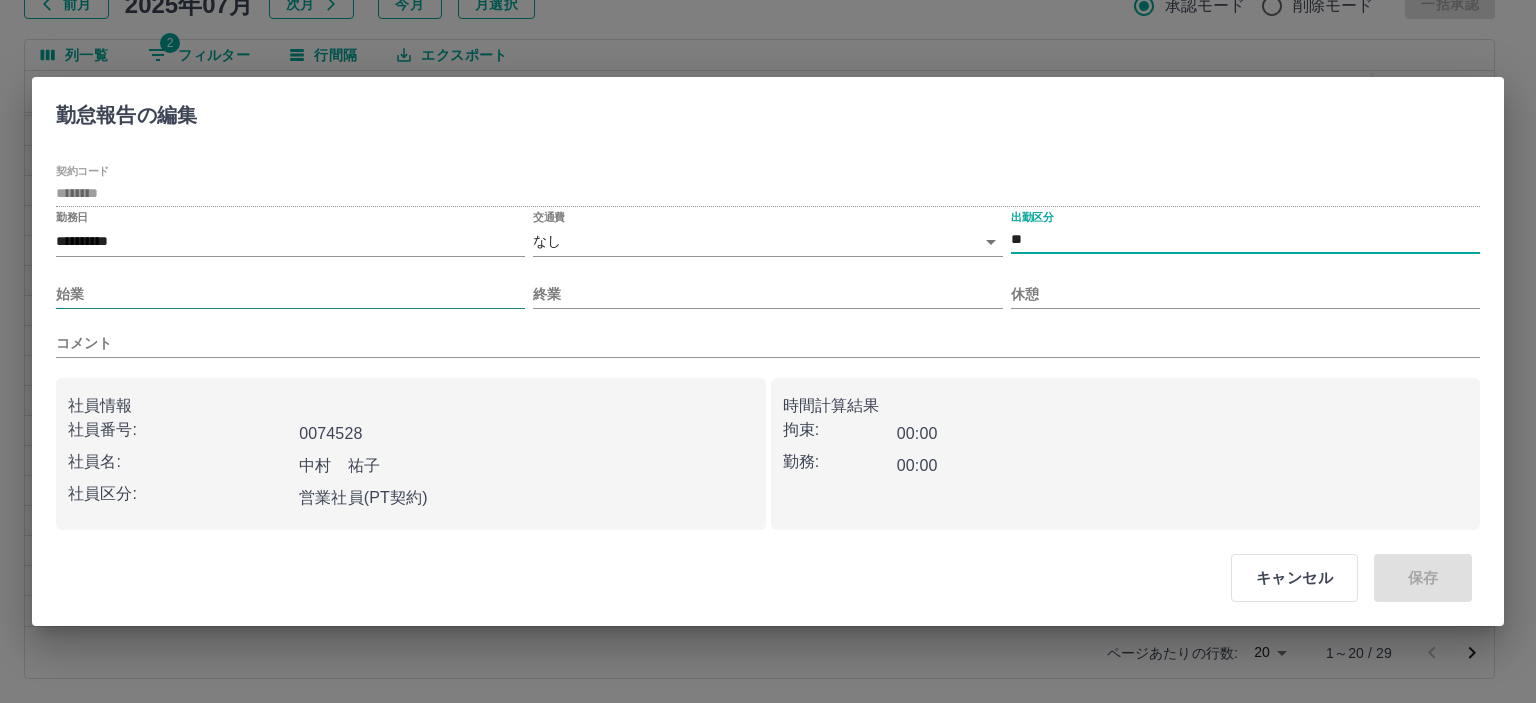 click on "始業" at bounding box center (290, 294) 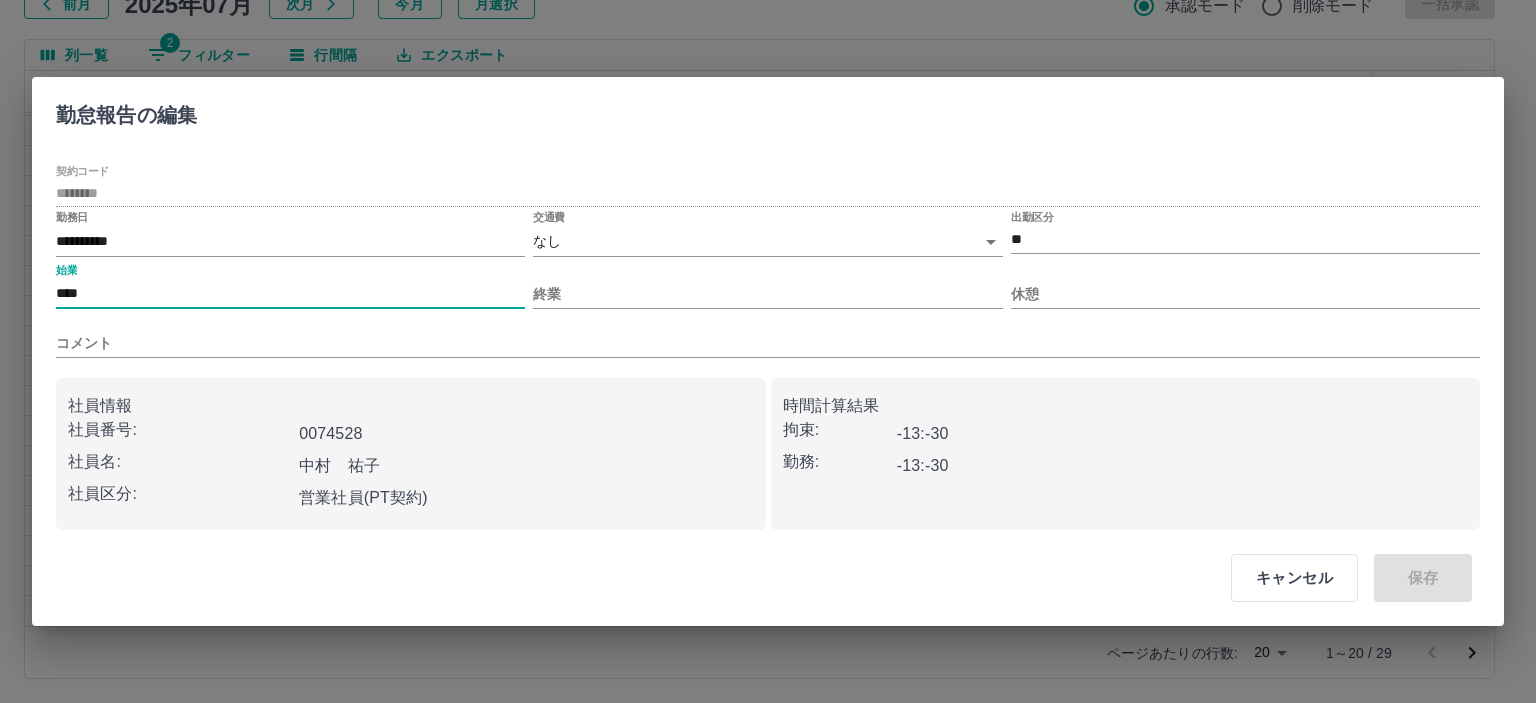 type on "****" 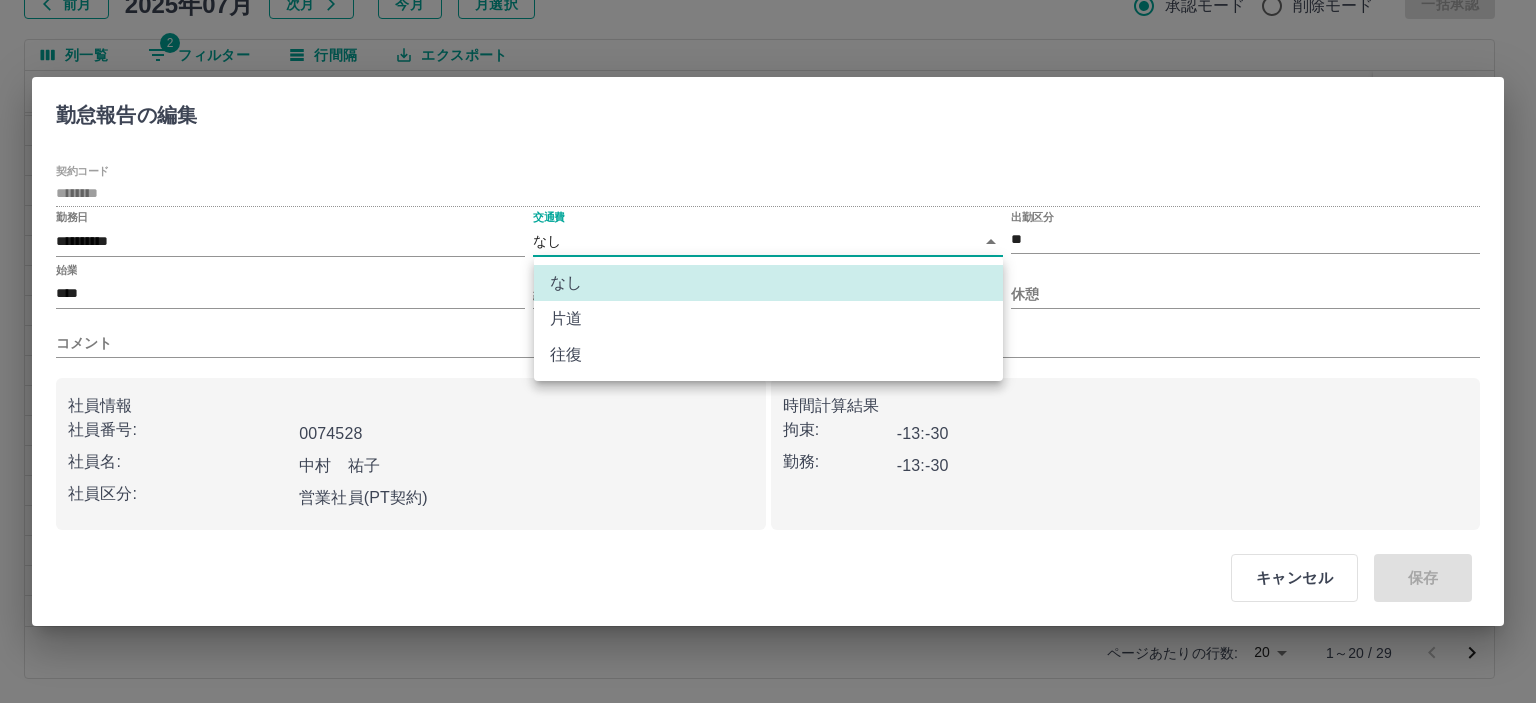 click on "SDH勤怠 半田　春菜 勤務実績承認 前月 2025年07月 次月 今月 月選択 承認モード 削除モード 一括承認 列一覧 2 フィルター 行間隔 エクスポート 承認フロー 社員番号 社員名 社員区分 勤務日 交通費 勤務区分 契約コード 契約名 現場名 始業 終業 休憩 所定開始 所定終業 所定休憩 拘束 勤務 遅刻等 コメント ステータス 承認 現 事 Ａ 営 0074528 中村　祐子 営業社員(PT契約) 2025-07-29  -  有休 42155001 当麻町 当麻町学童保育センター - - - 08:00 18:30 01:00 00:00 00:00 00:00 有給6時間 事務担当者承認待 現 事 Ａ 営 0074528 中村　祐子 営業社員(PT契約) 2025-07-28 往復 出勤 42155001 当麻町 当麻町学童保育センター 08:00 17:30 00:00 08:00 16:00 00:00 09:30 09:30 00:00 事務担当者承認待 現 事 Ａ 営 0074528 中村　祐子 営業社員(PT契約) 2025-07-26 往復 出勤 42155001 当麻町 当麻町学童保育センター 12:30 17:30" at bounding box center [768, 280] 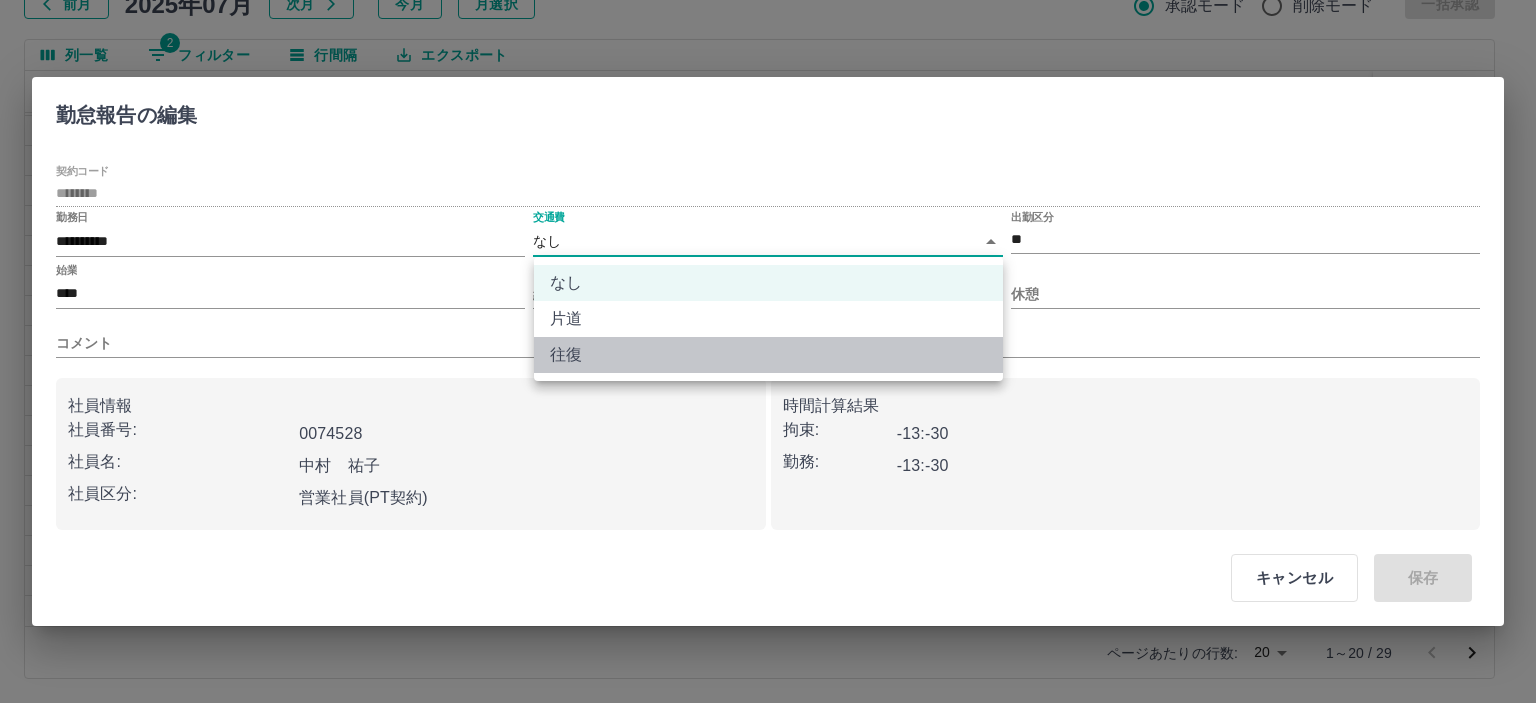 drag, startPoint x: 621, startPoint y: 354, endPoint x: 611, endPoint y: 339, distance: 18.027756 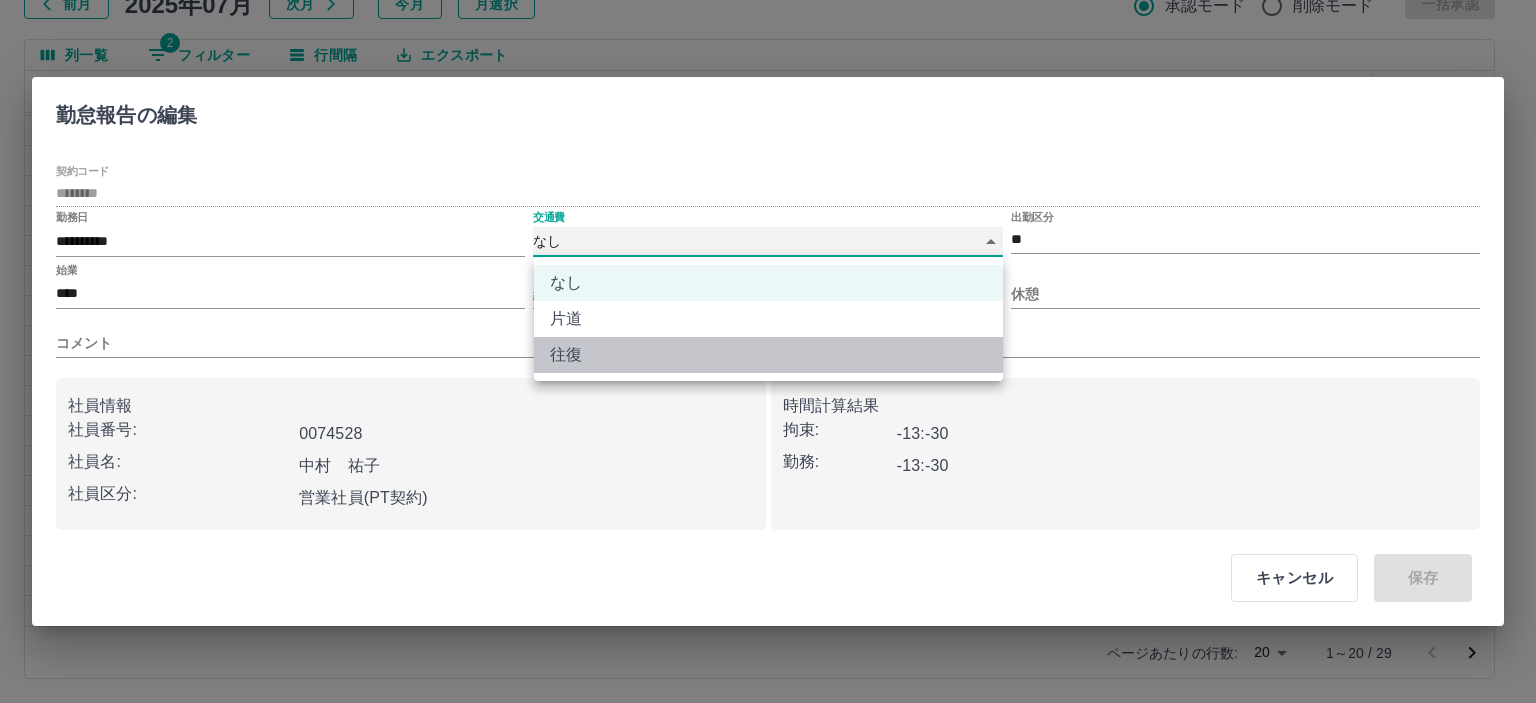 type on "******" 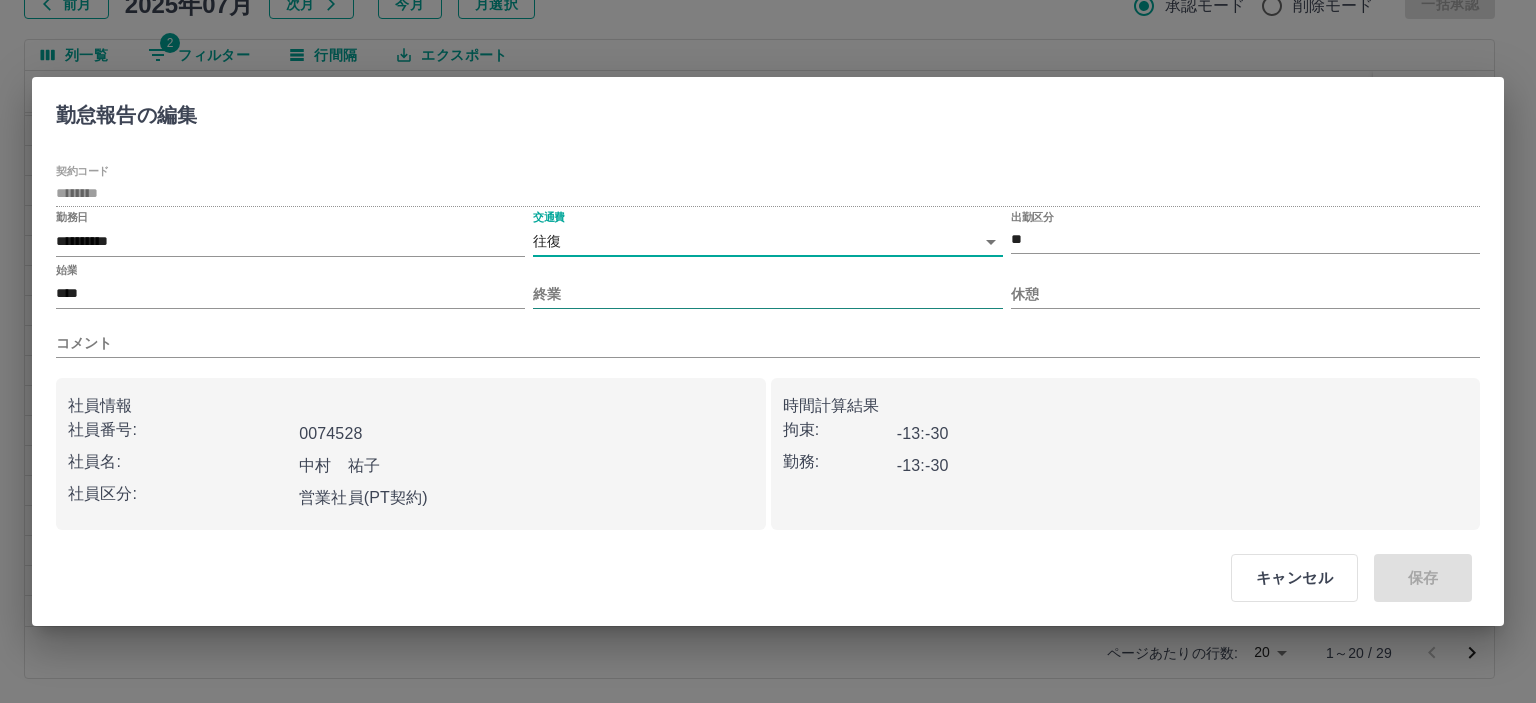 click on "終業" at bounding box center [767, 294] 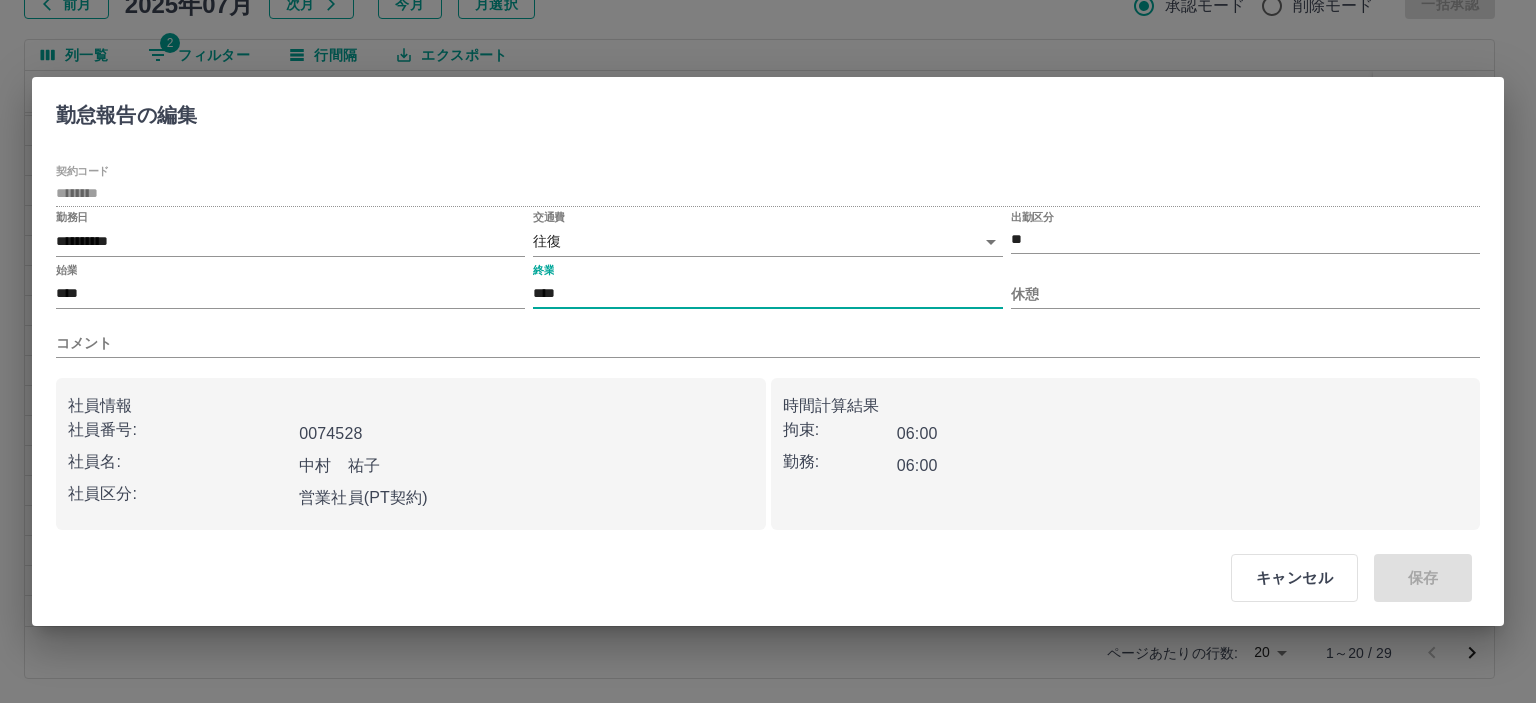 type on "****" 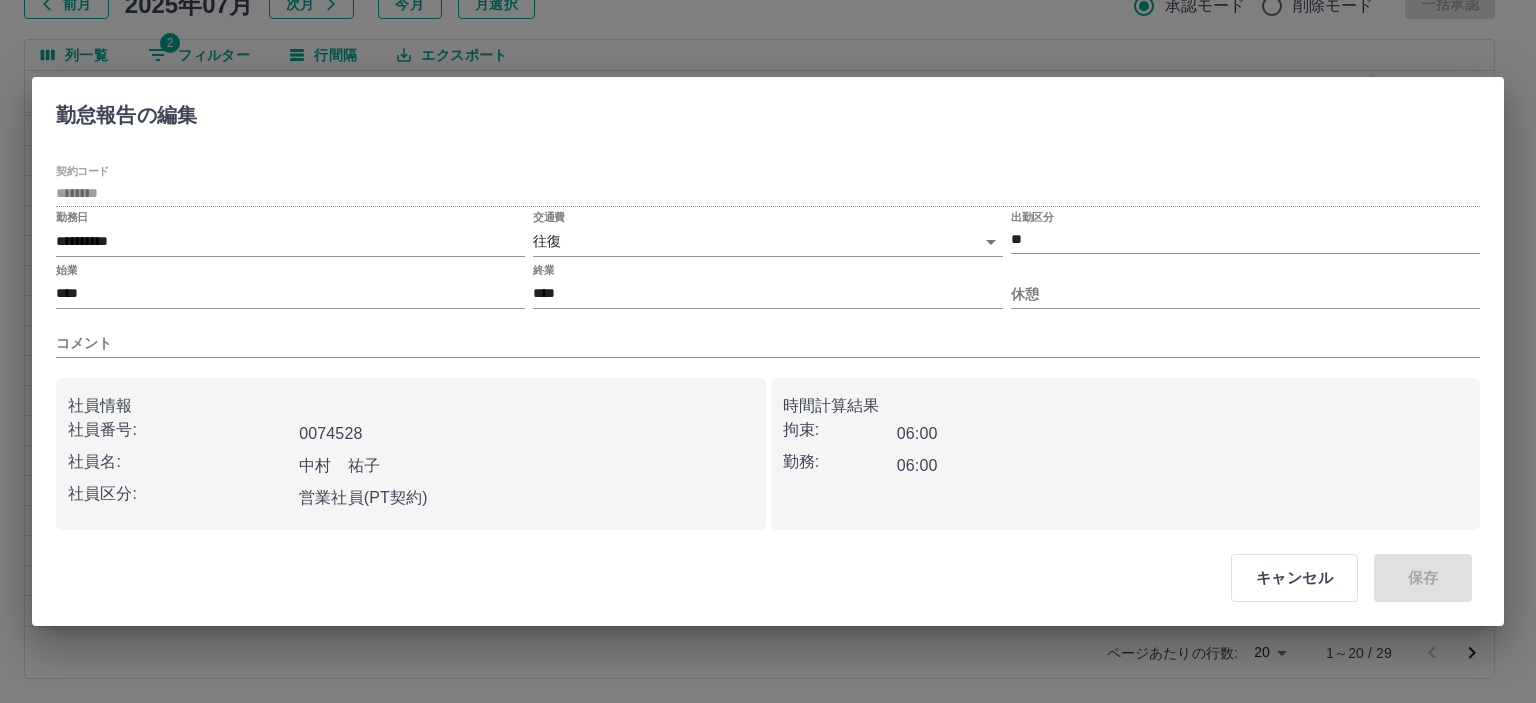 click on "休憩" at bounding box center [1245, 286] 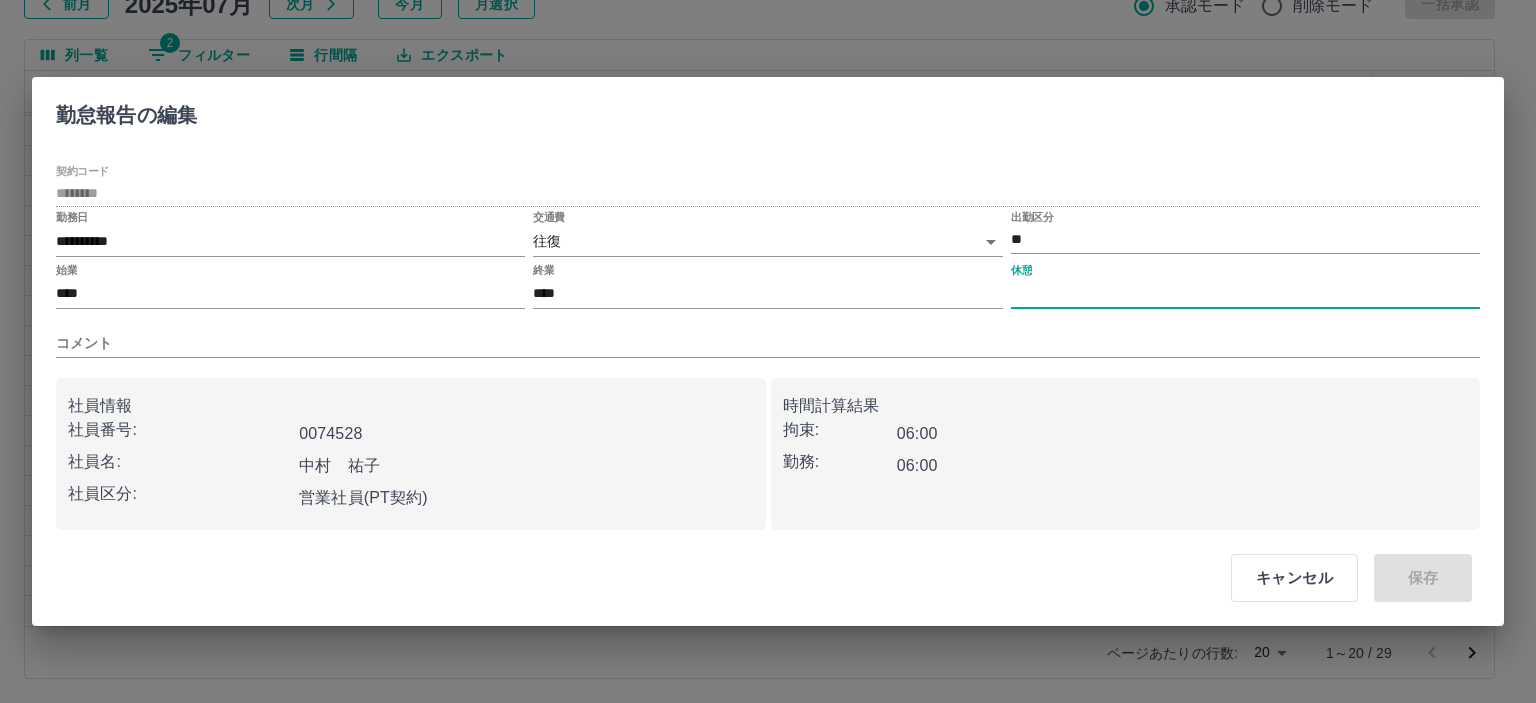click on "休憩" at bounding box center (1245, 294) 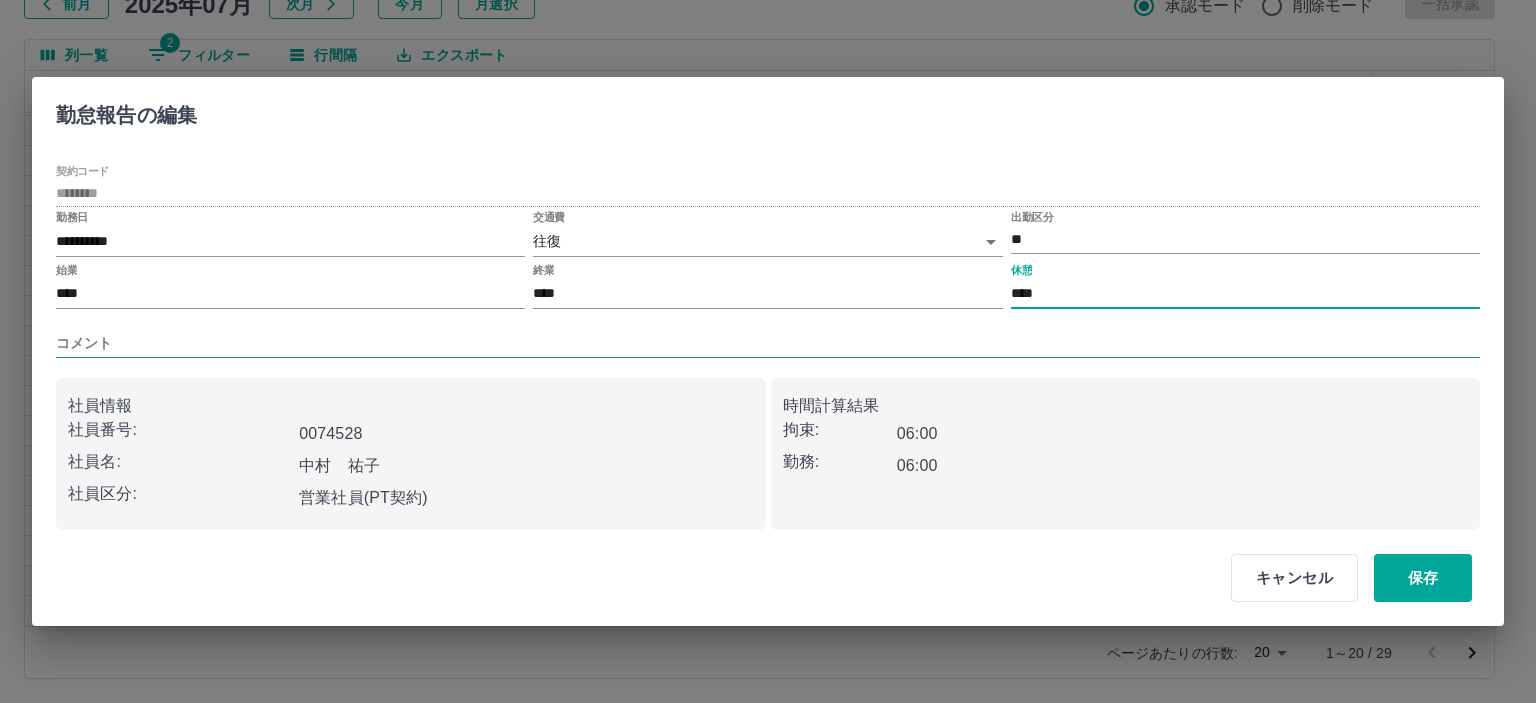 type on "****" 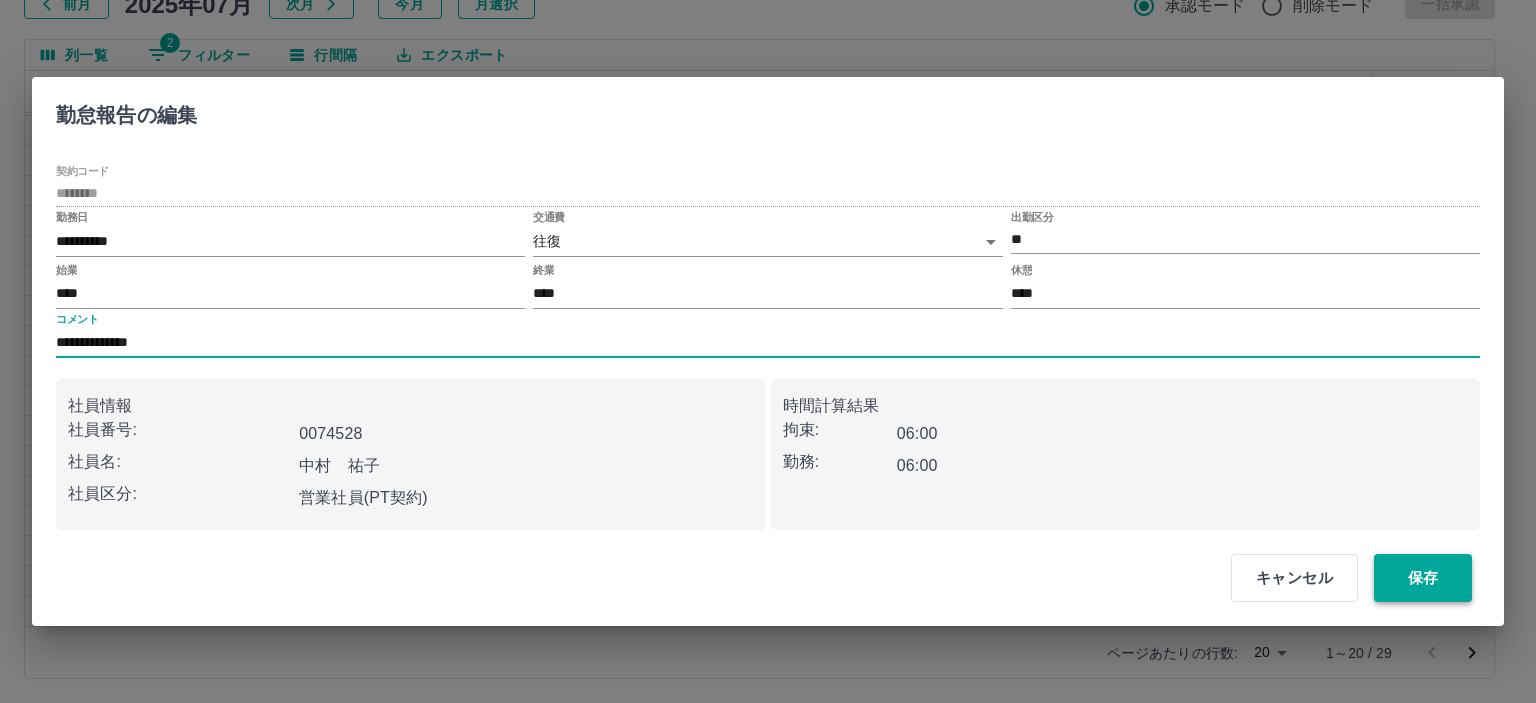 type on "**********" 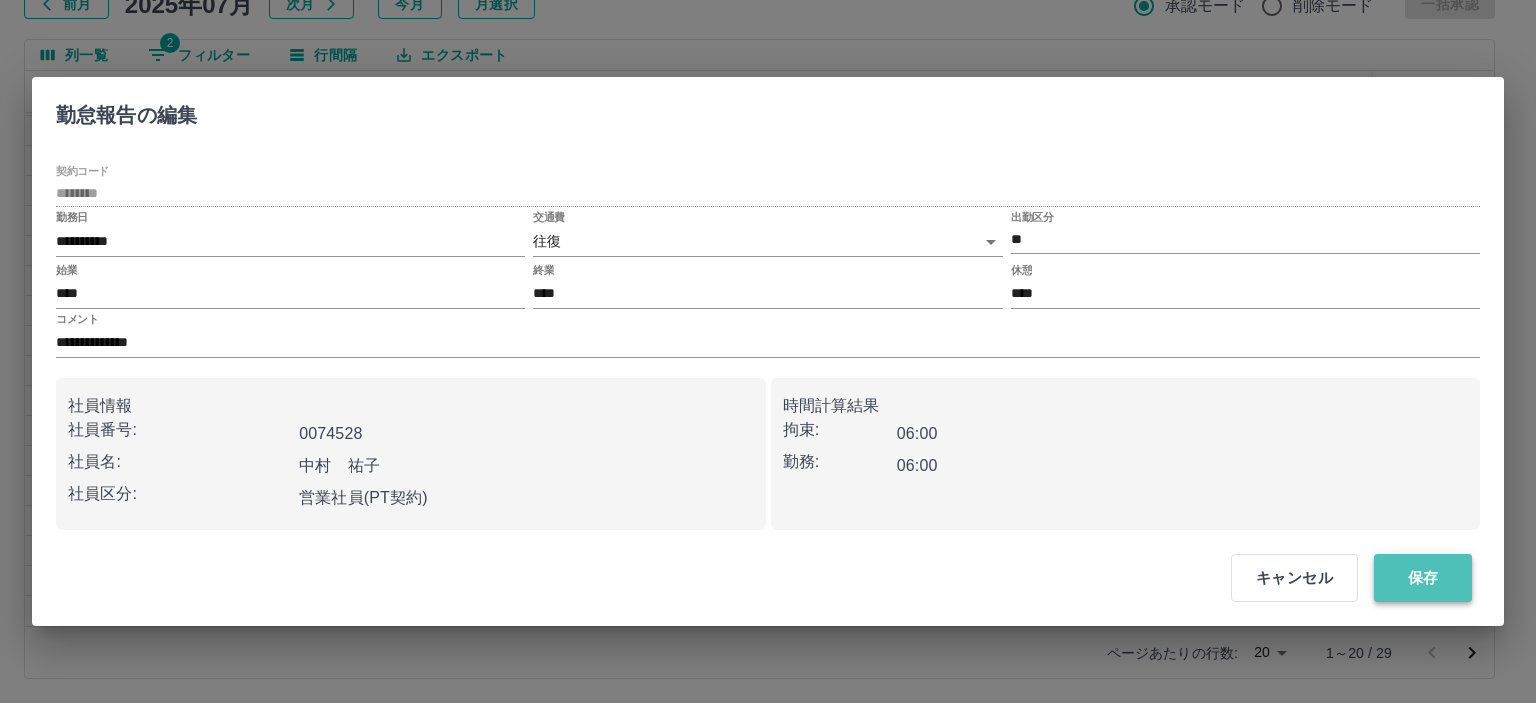 click on "保存" at bounding box center (1423, 578) 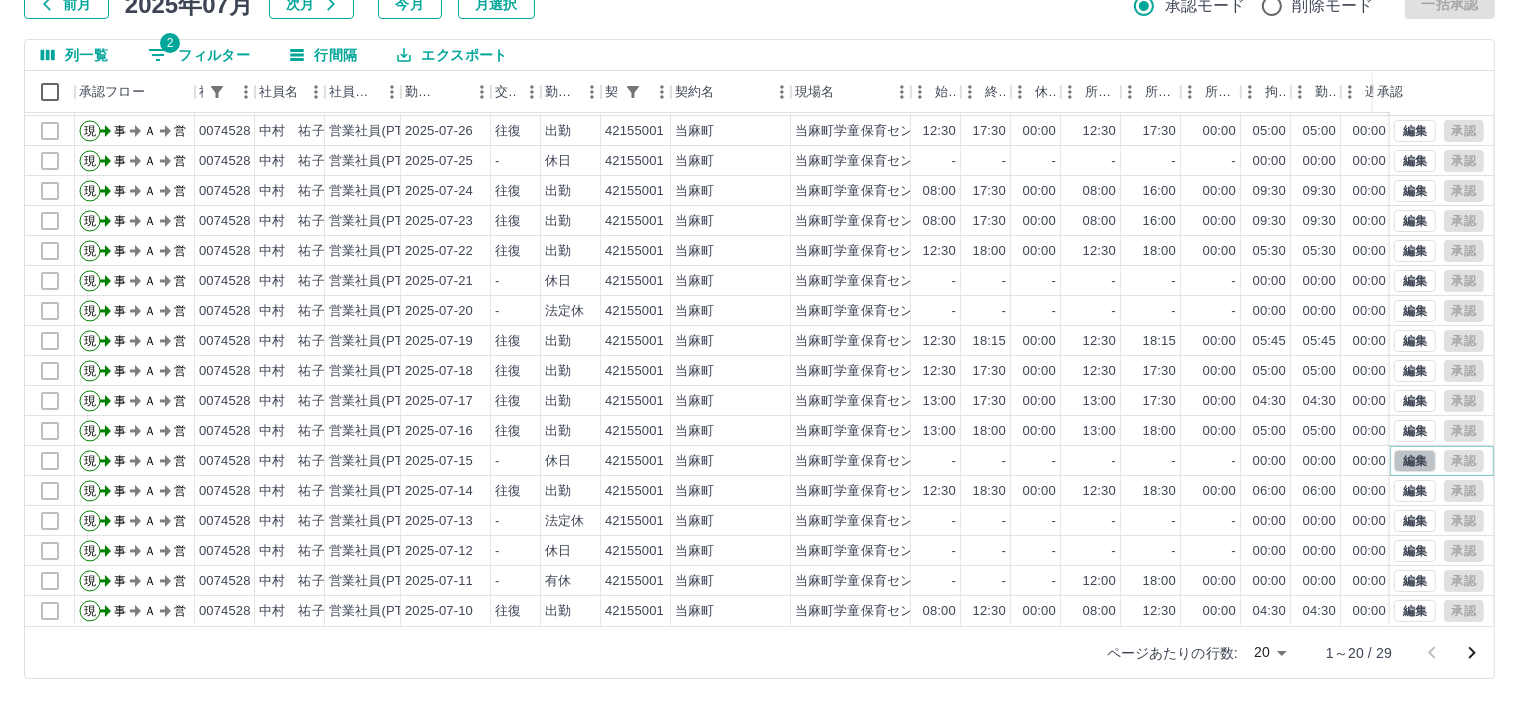 click on "編集" at bounding box center [1415, 461] 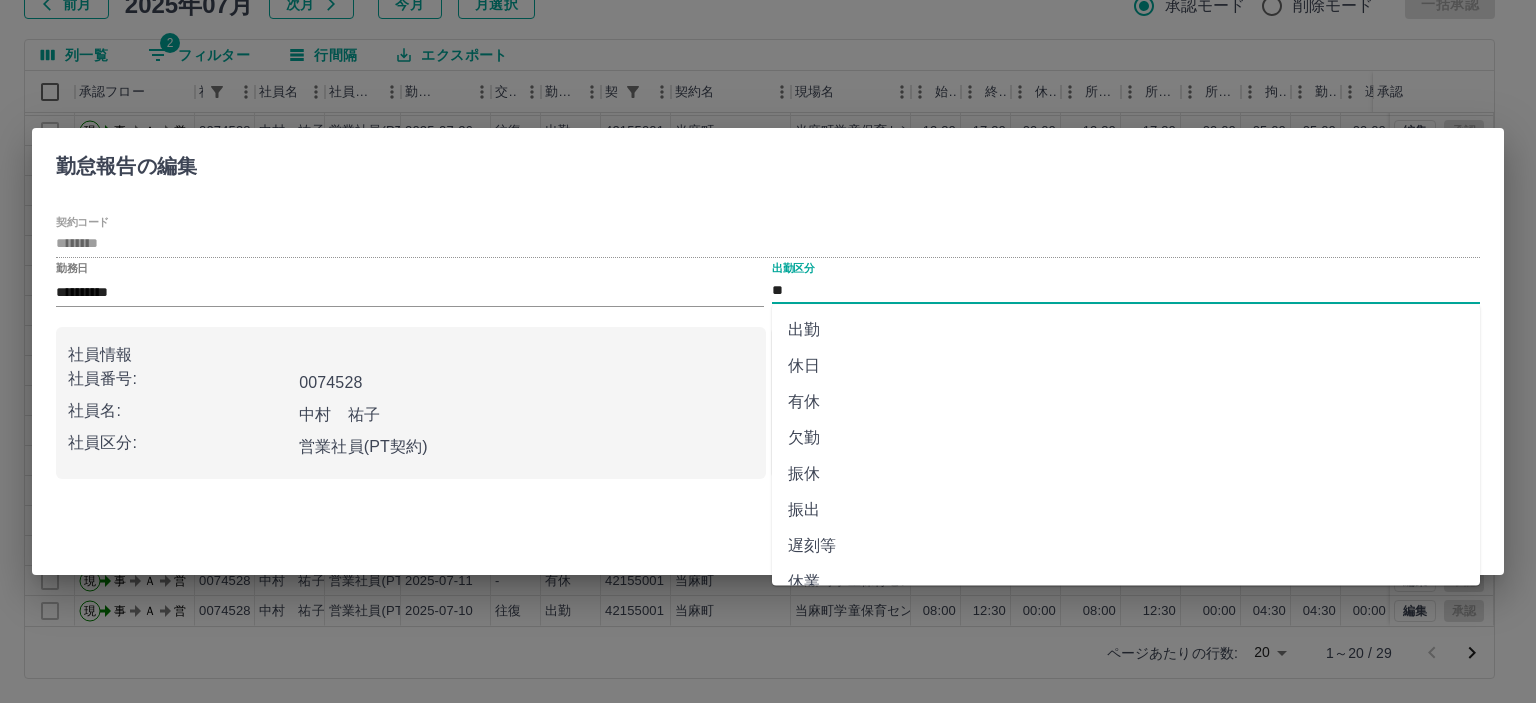 click on "**" at bounding box center [1126, 290] 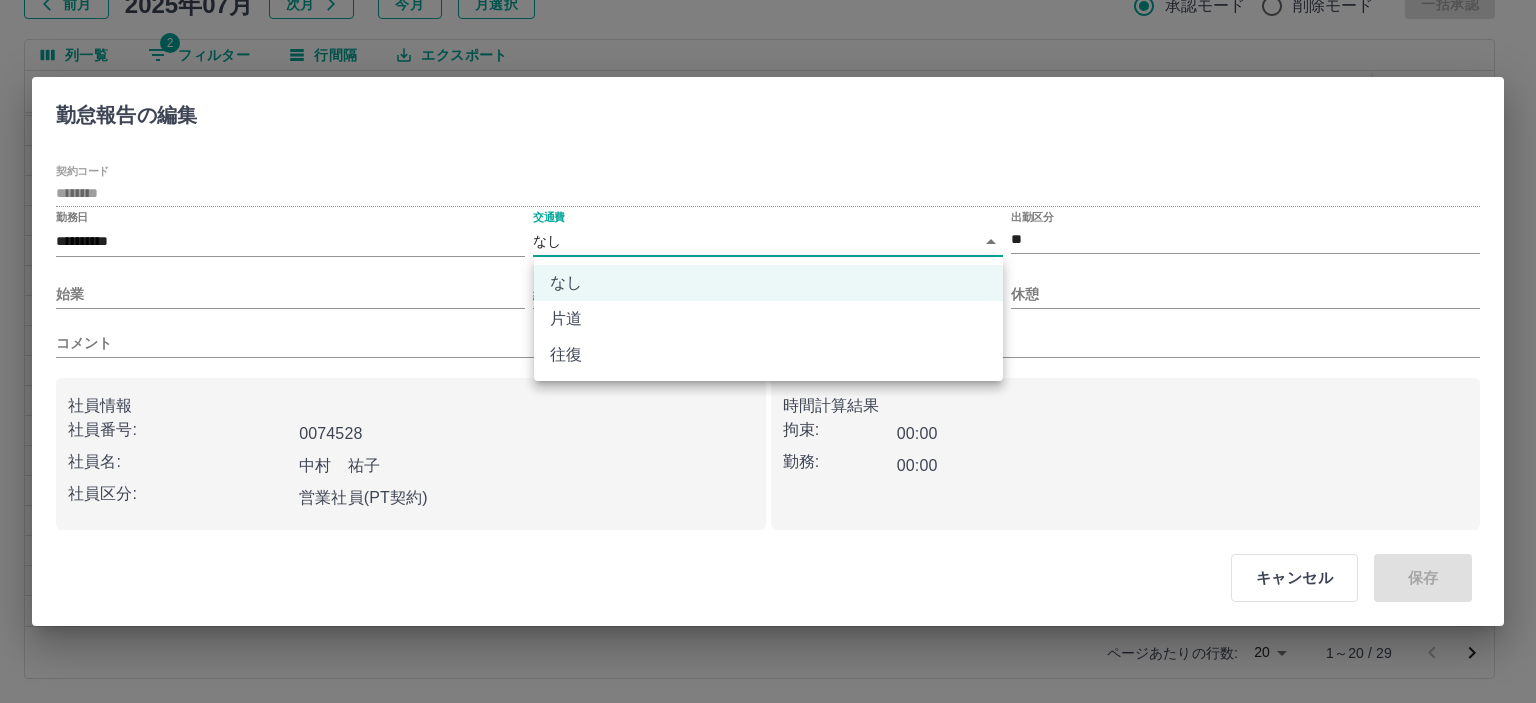 click on "SDH勤怠 半田　春菜 勤務実績承認 前月 2025年07月 次月 今月 月選択 承認モード 削除モード 一括承認 列一覧 2 フィルター 行間隔 エクスポート 承認フロー 社員番号 社員名 社員区分 勤務日 交通費 勤務区分 契約コード 契約名 現場名 始業 終業 休憩 所定開始 所定終業 所定休憩 拘束 勤務 遅刻等 コメント ステータス 承認 現 事 Ａ 営 0074528 中村　祐子 営業社員(PT契約) 2025-07-29  -  有休 42155001 当麻町 当麻町学童保育センター - - - 08:00 18:30 01:00 00:00 00:00 00:00 有給6時間 事務担当者承認待 現 事 Ａ 営 0074528 中村　祐子 営業社員(PT契約) 2025-07-28 往復 出勤 42155001 当麻町 当麻町学童保育センター 08:00 17:30 00:00 08:00 16:00 00:00 09:30 09:30 00:00 事務担当者承認待 現 事 Ａ 営 0074528 中村　祐子 営業社員(PT契約) 2025-07-26 往復 出勤 42155001 当麻町 当麻町学童保育センター 12:30 17:30" at bounding box center (768, 280) 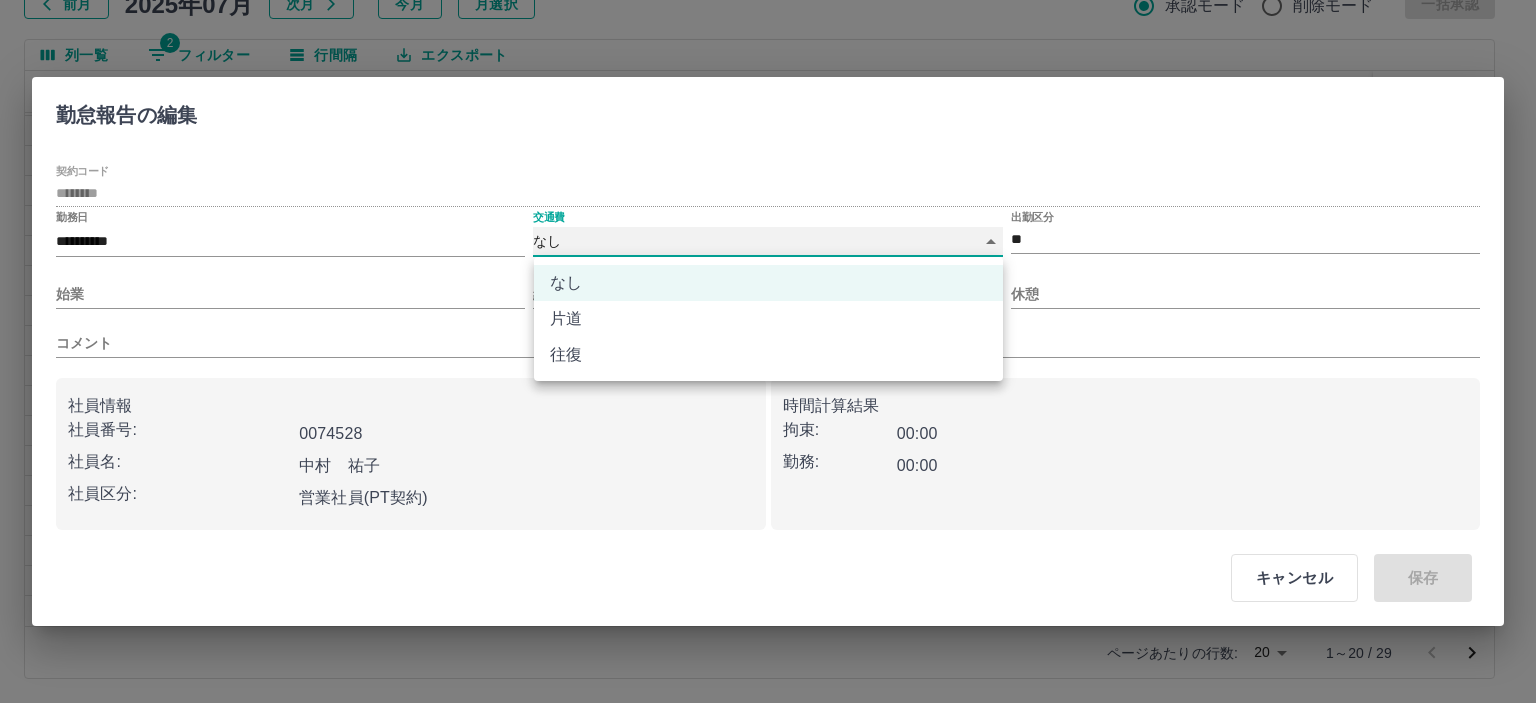 type on "******" 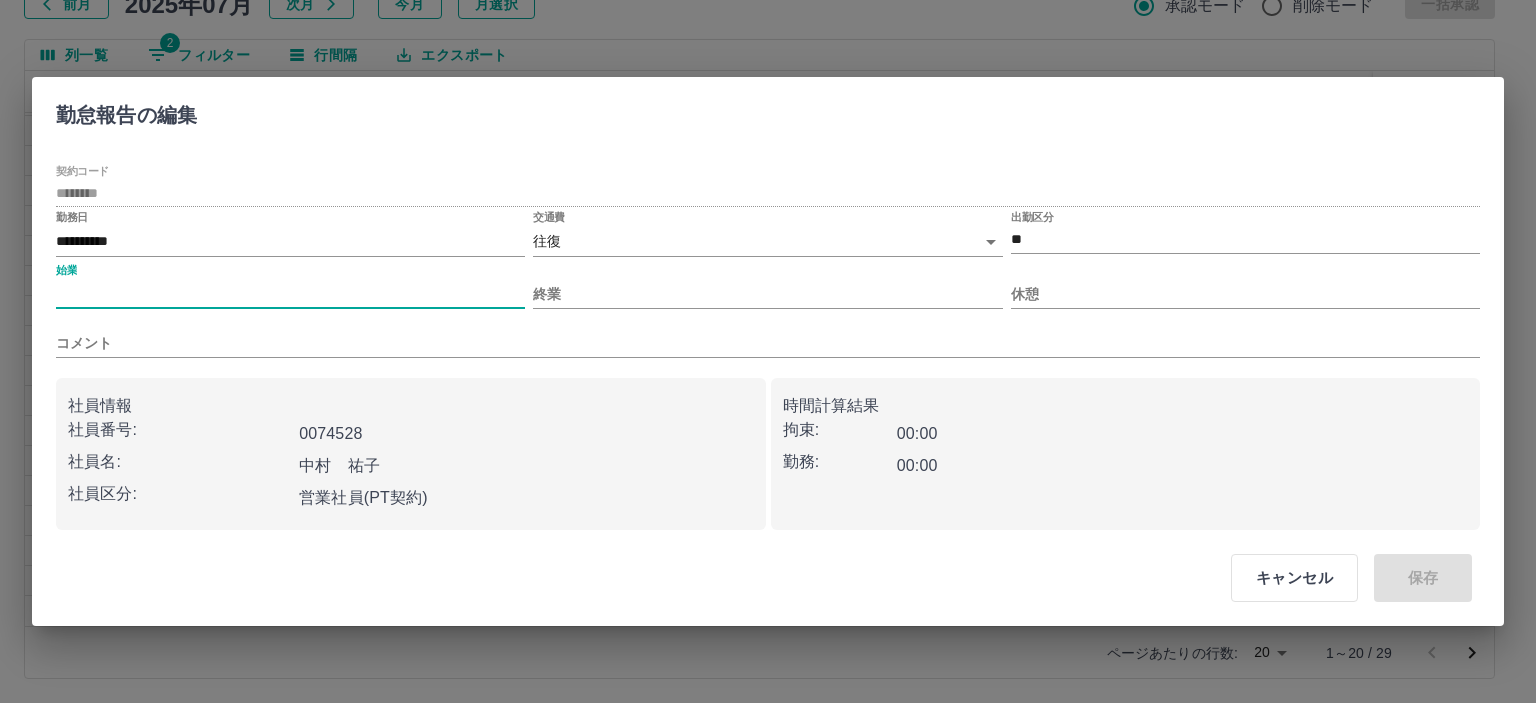 drag, startPoint x: 189, startPoint y: 290, endPoint x: 199, endPoint y: 304, distance: 17.20465 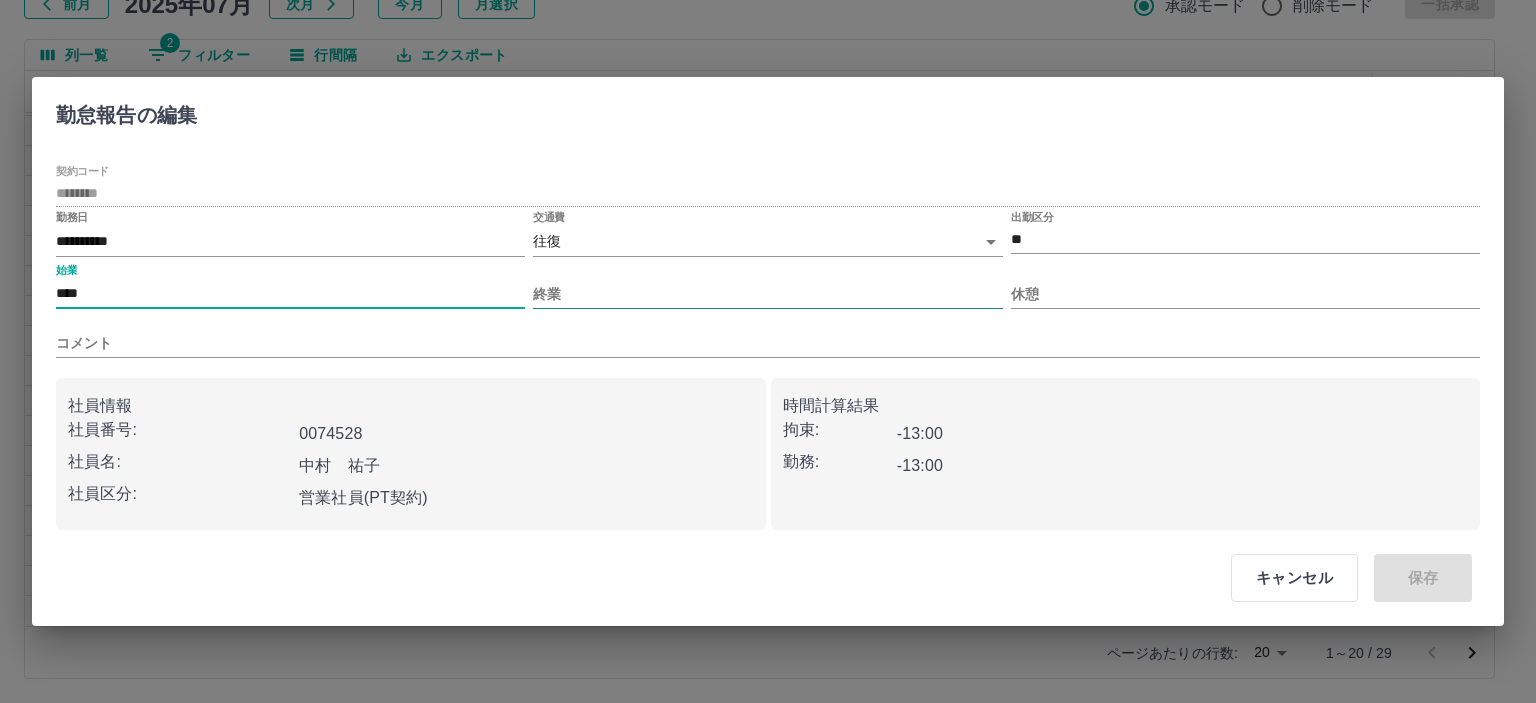 click on "終業" at bounding box center [767, 294] 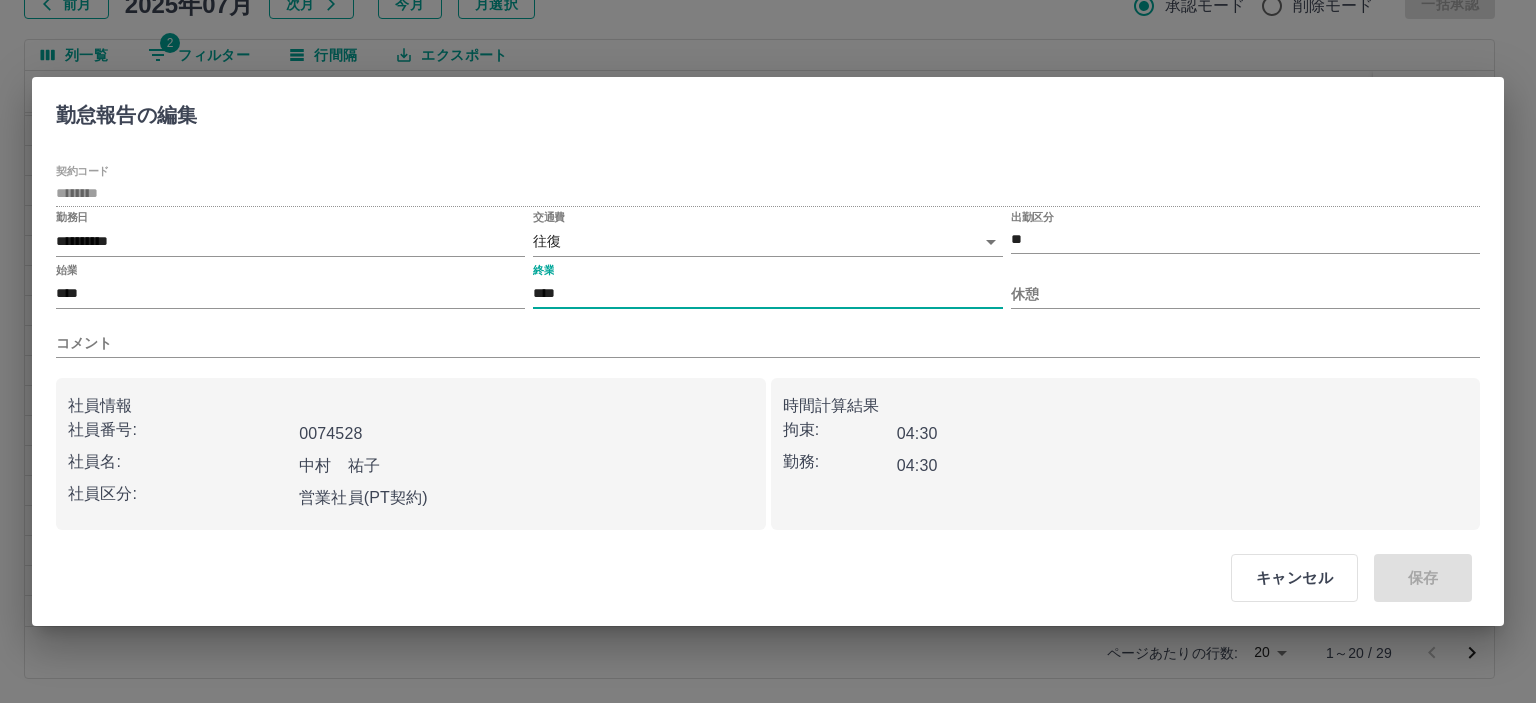 type on "****" 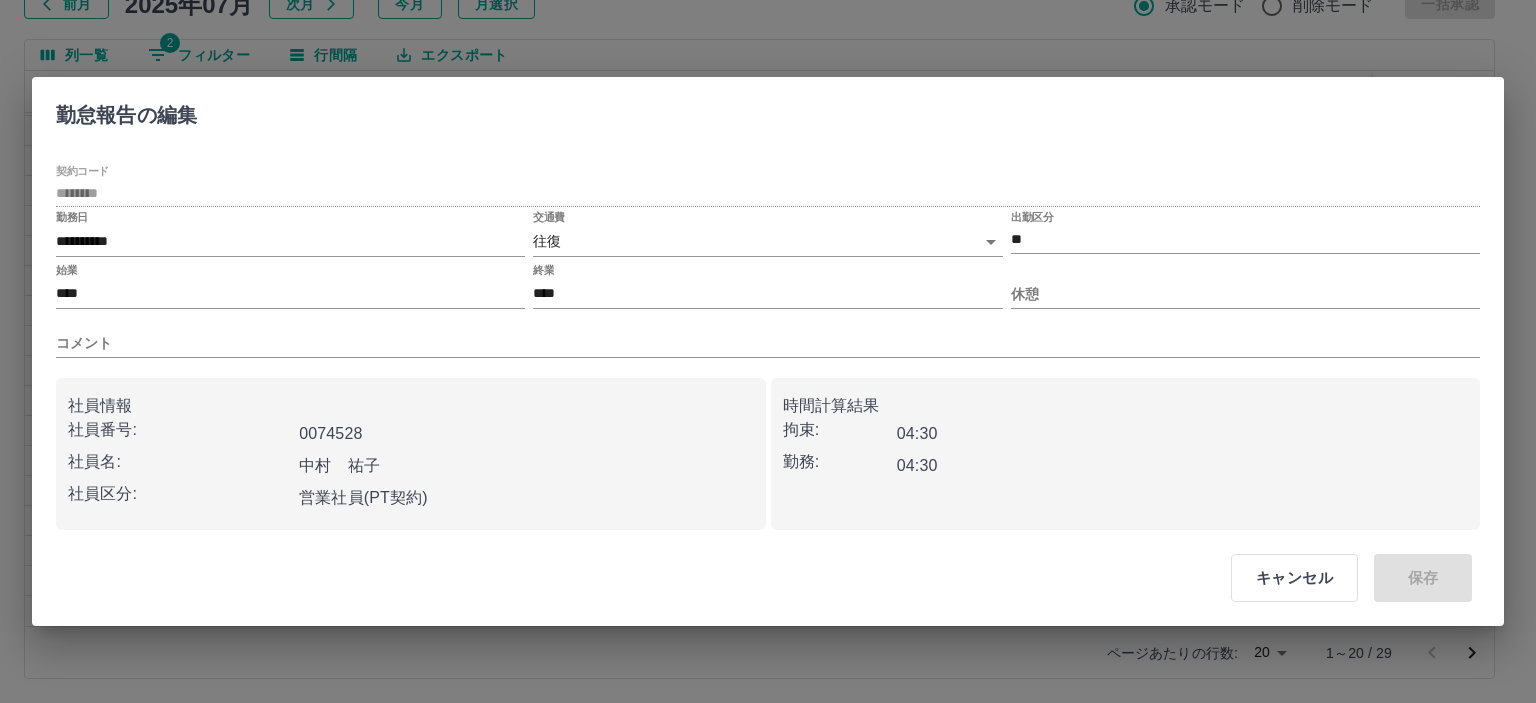click on "休憩" at bounding box center [1245, 286] 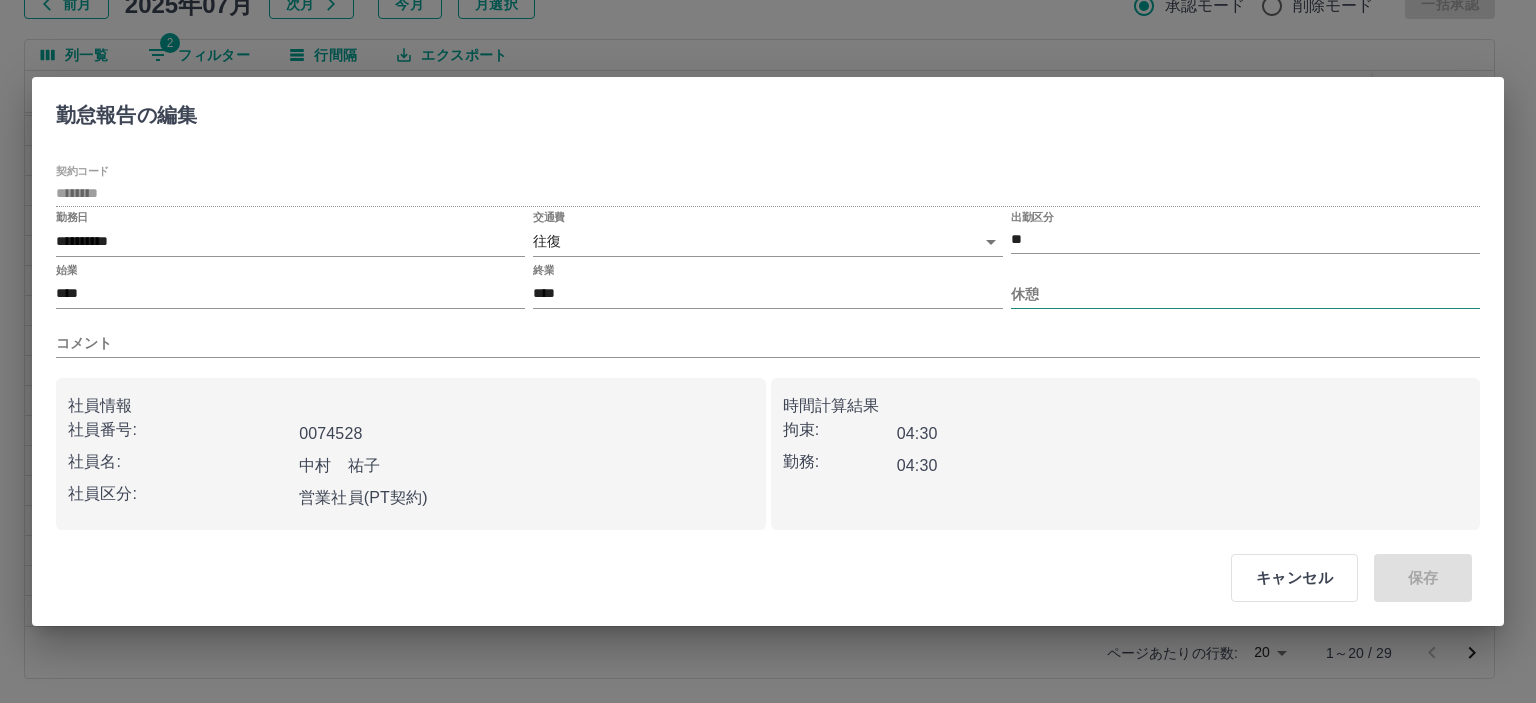 click on "休憩" at bounding box center (1245, 294) 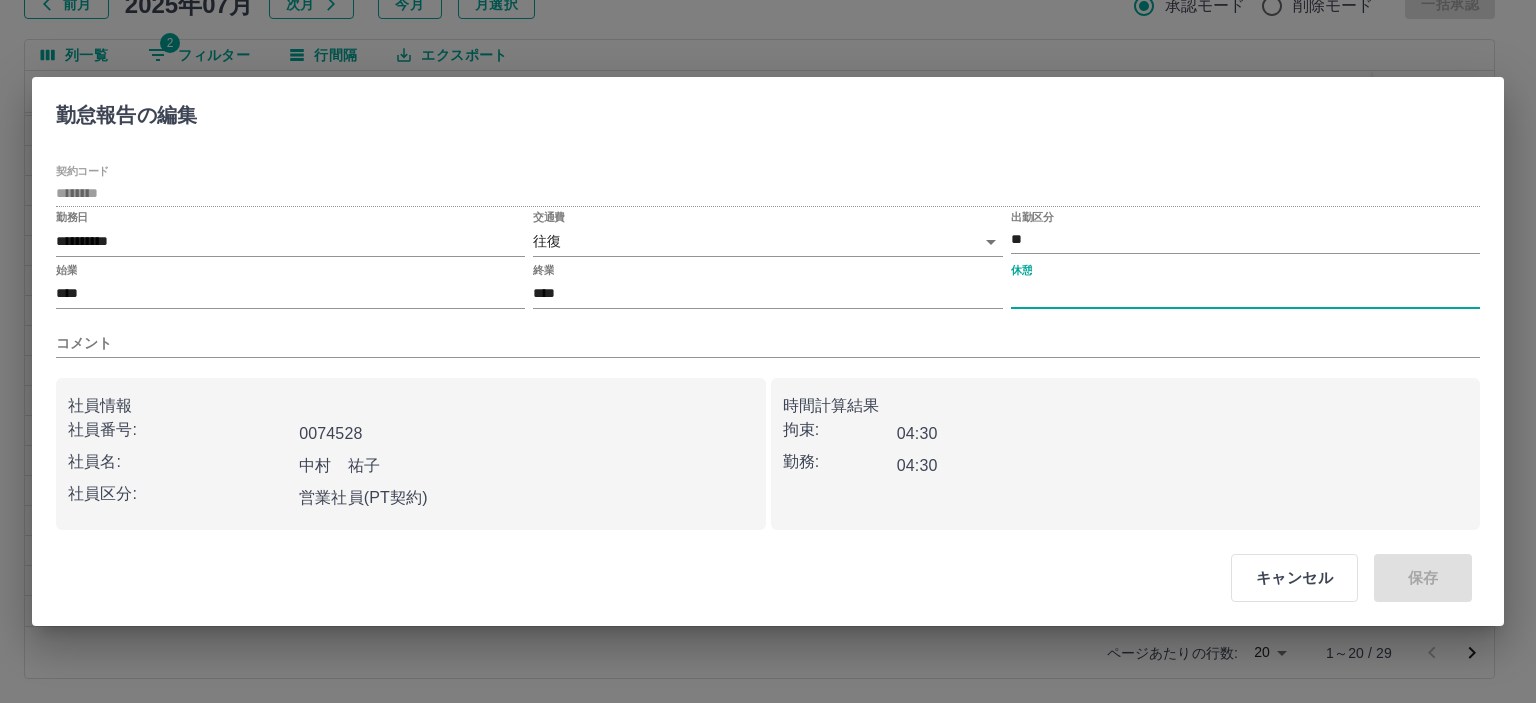 type on "****" 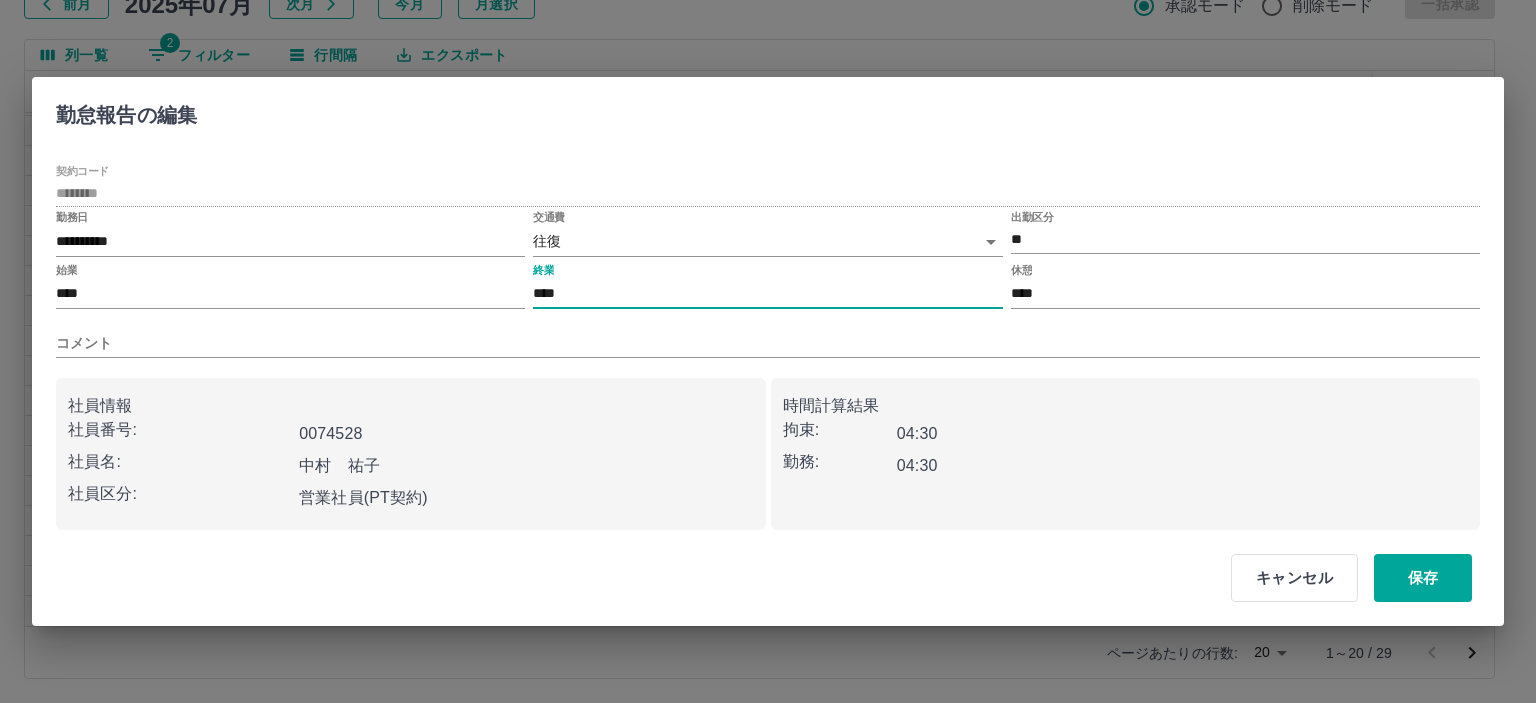 click on "****" at bounding box center (767, 294) 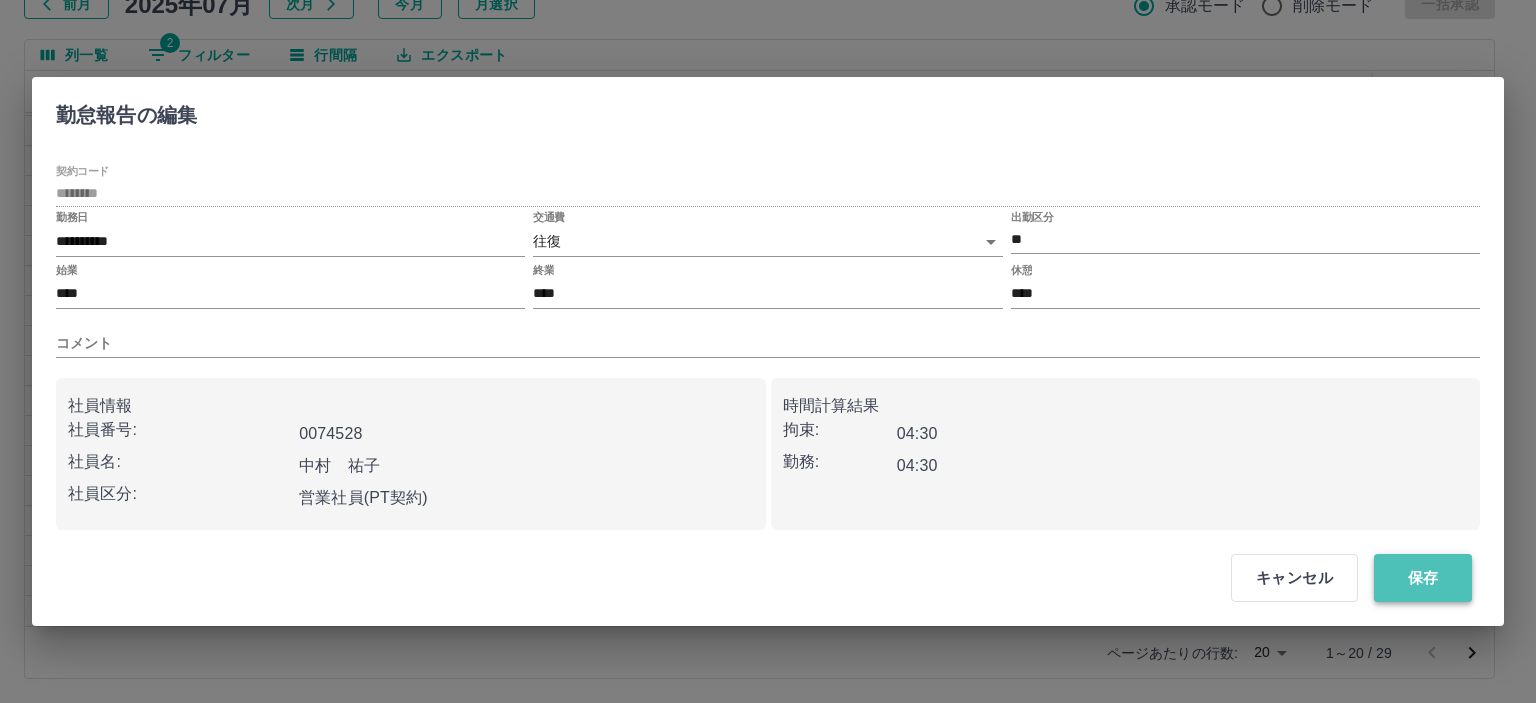 drag, startPoint x: 1452, startPoint y: 575, endPoint x: 1443, endPoint y: 568, distance: 11.401754 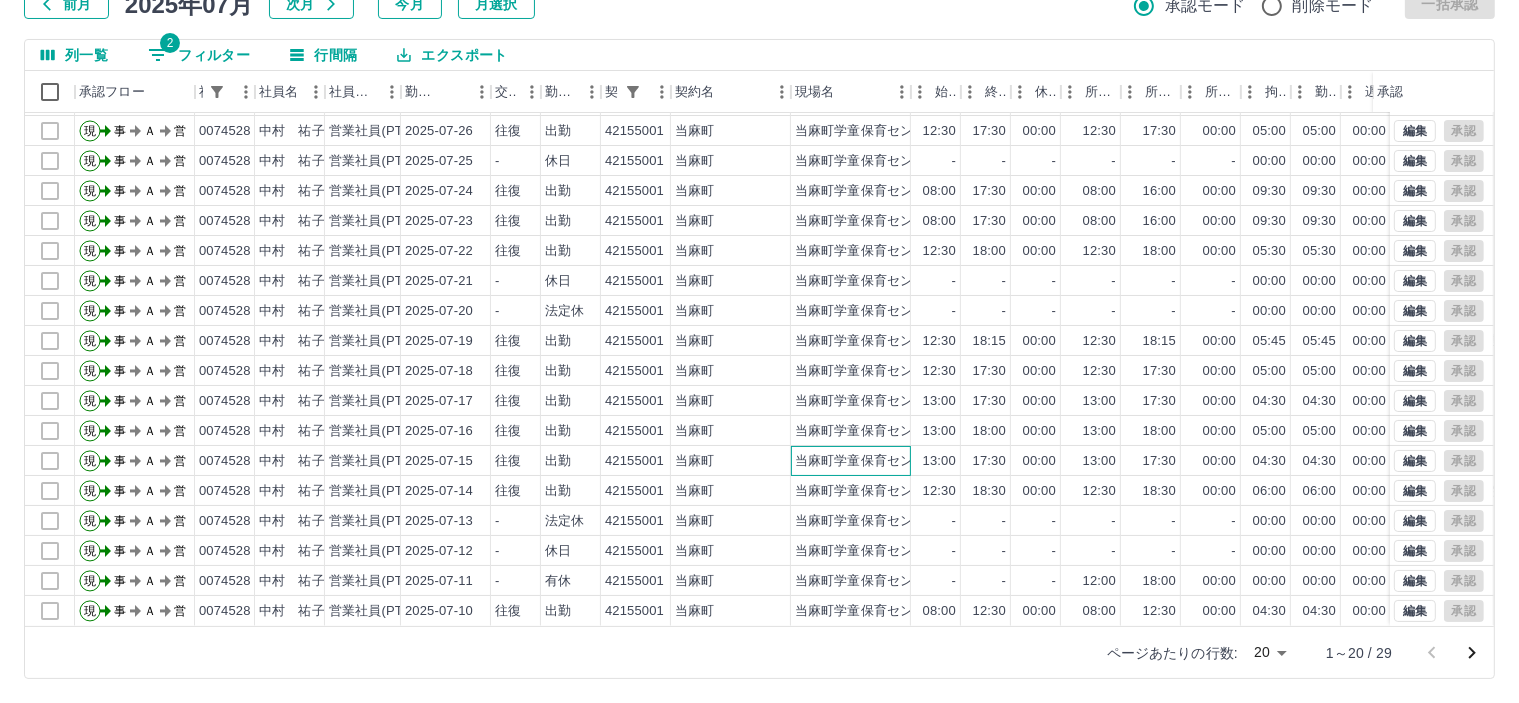 click on "当麻町学童保育センター" at bounding box center (867, 461) 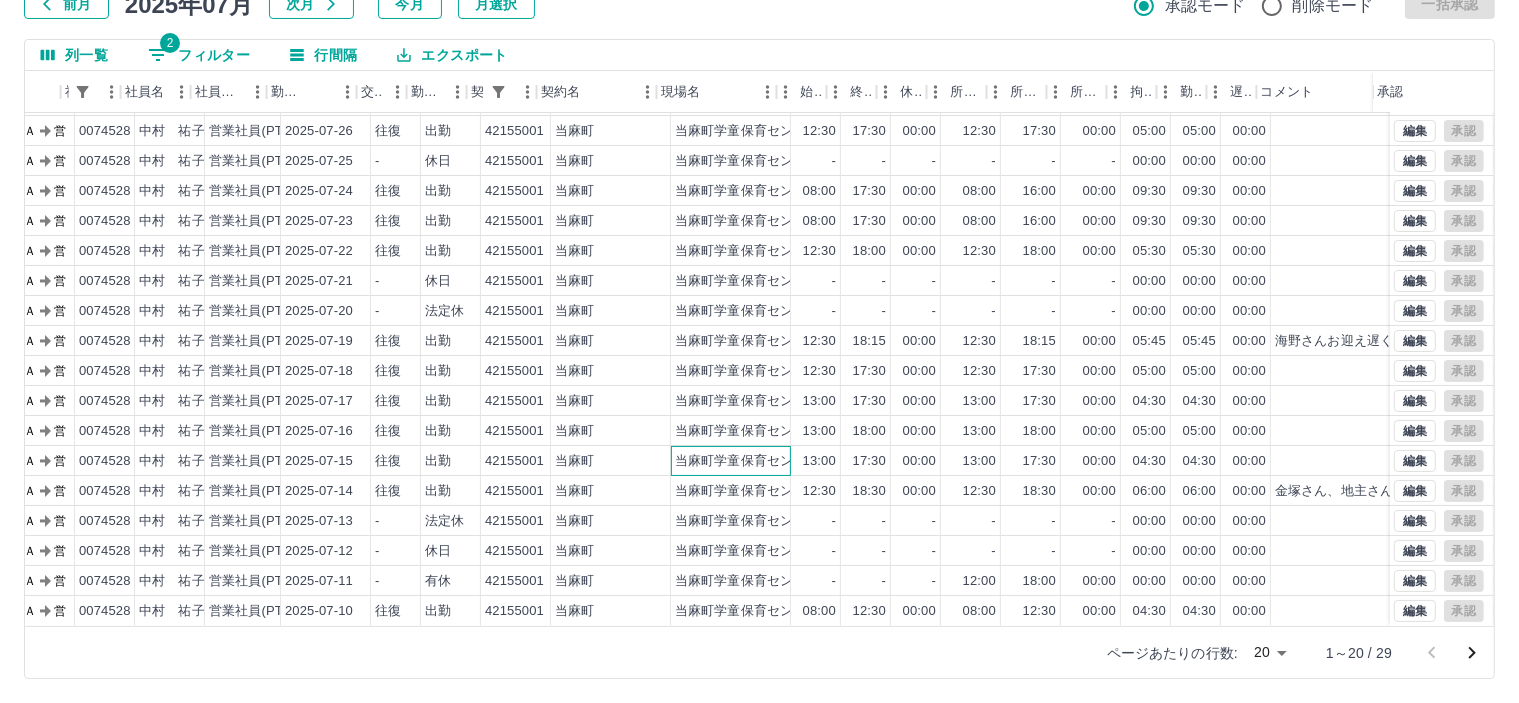 scroll, scrollTop: 103, scrollLeft: 160, axis: both 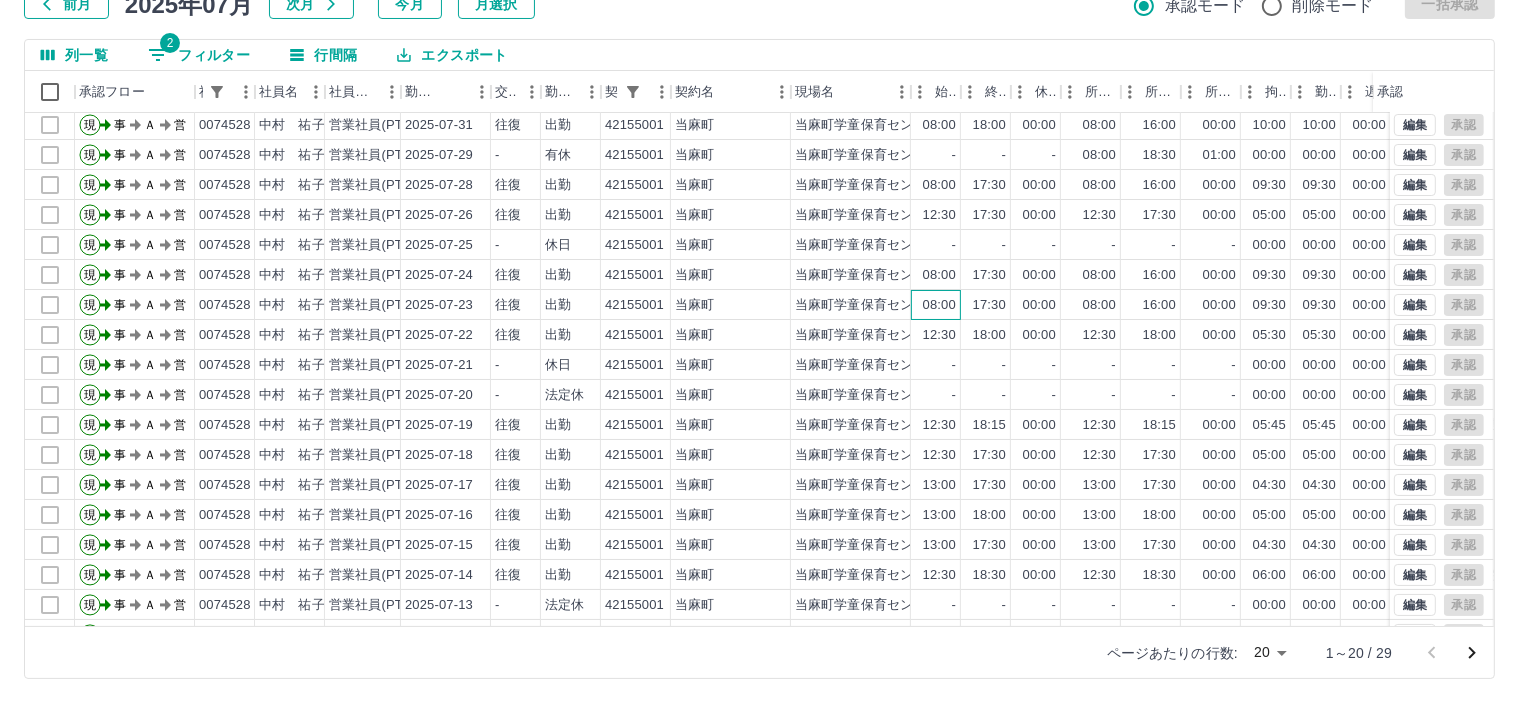click on "08:00" at bounding box center [939, 305] 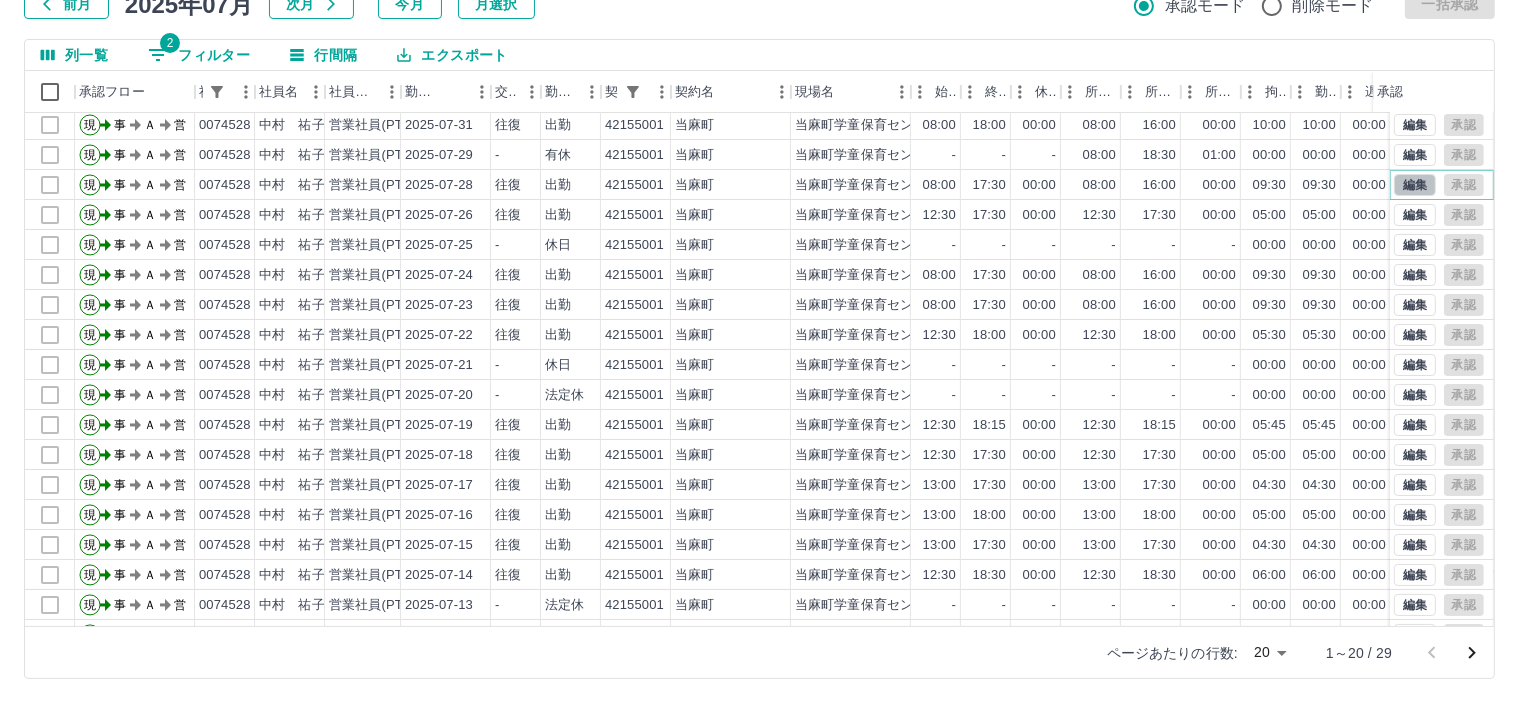 click on "編集" at bounding box center [1415, 185] 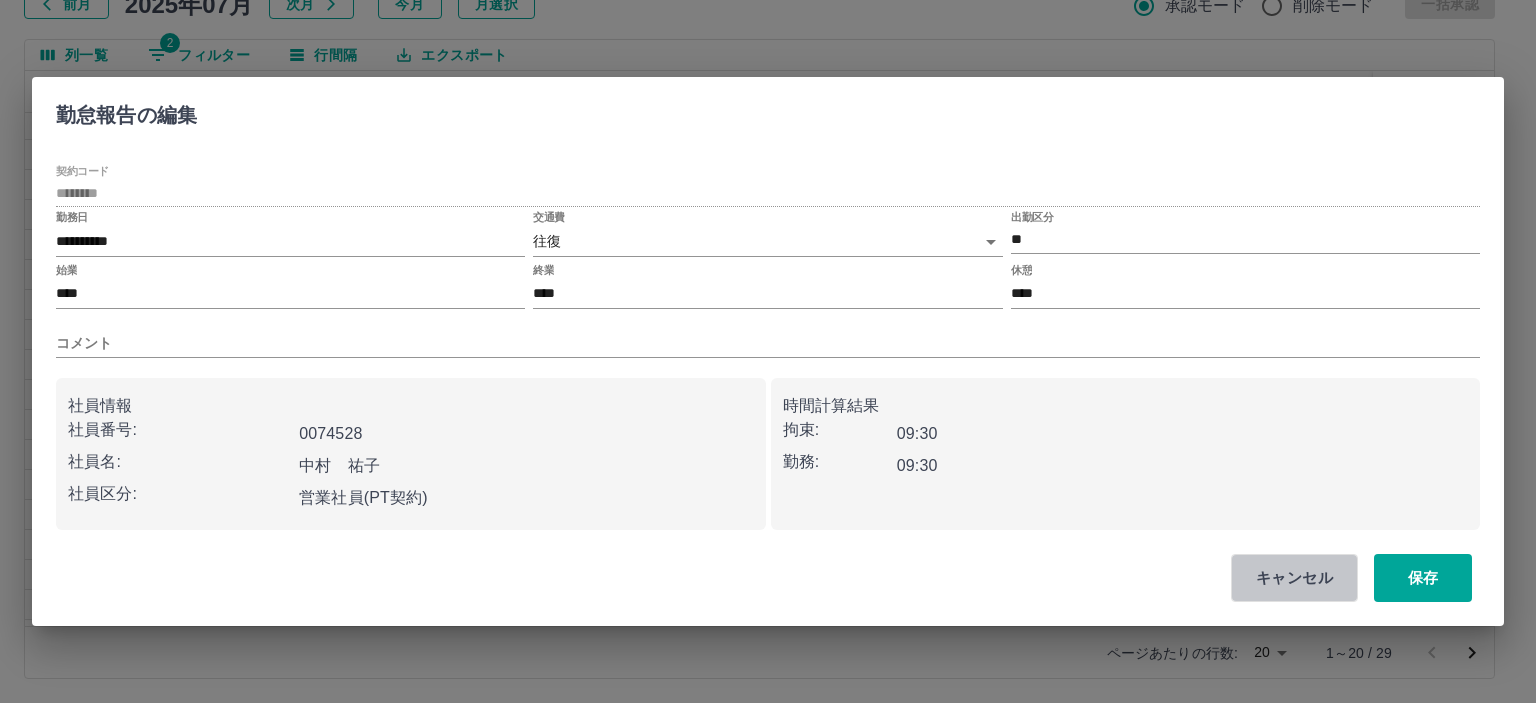 drag, startPoint x: 1327, startPoint y: 579, endPoint x: 1352, endPoint y: 604, distance: 35.35534 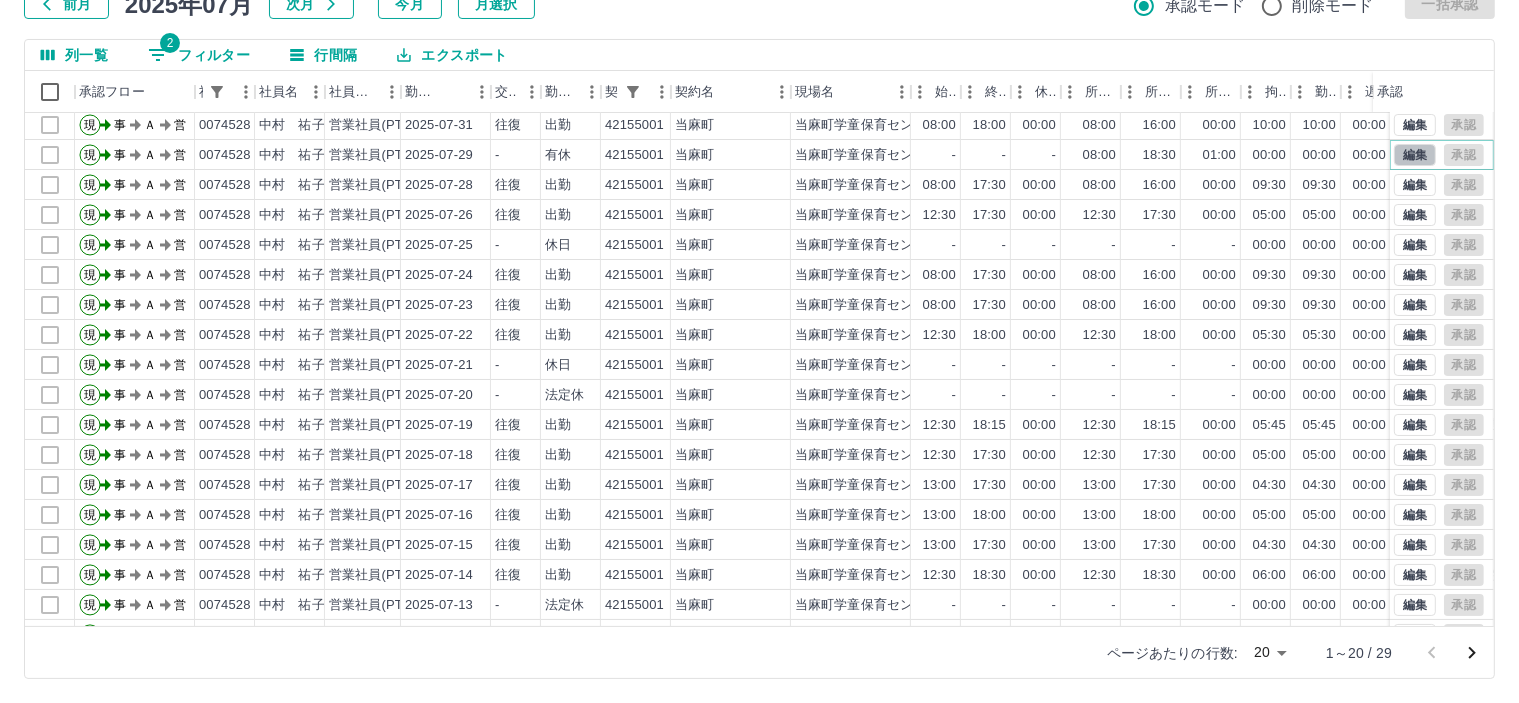 click on "編集" at bounding box center (1415, 155) 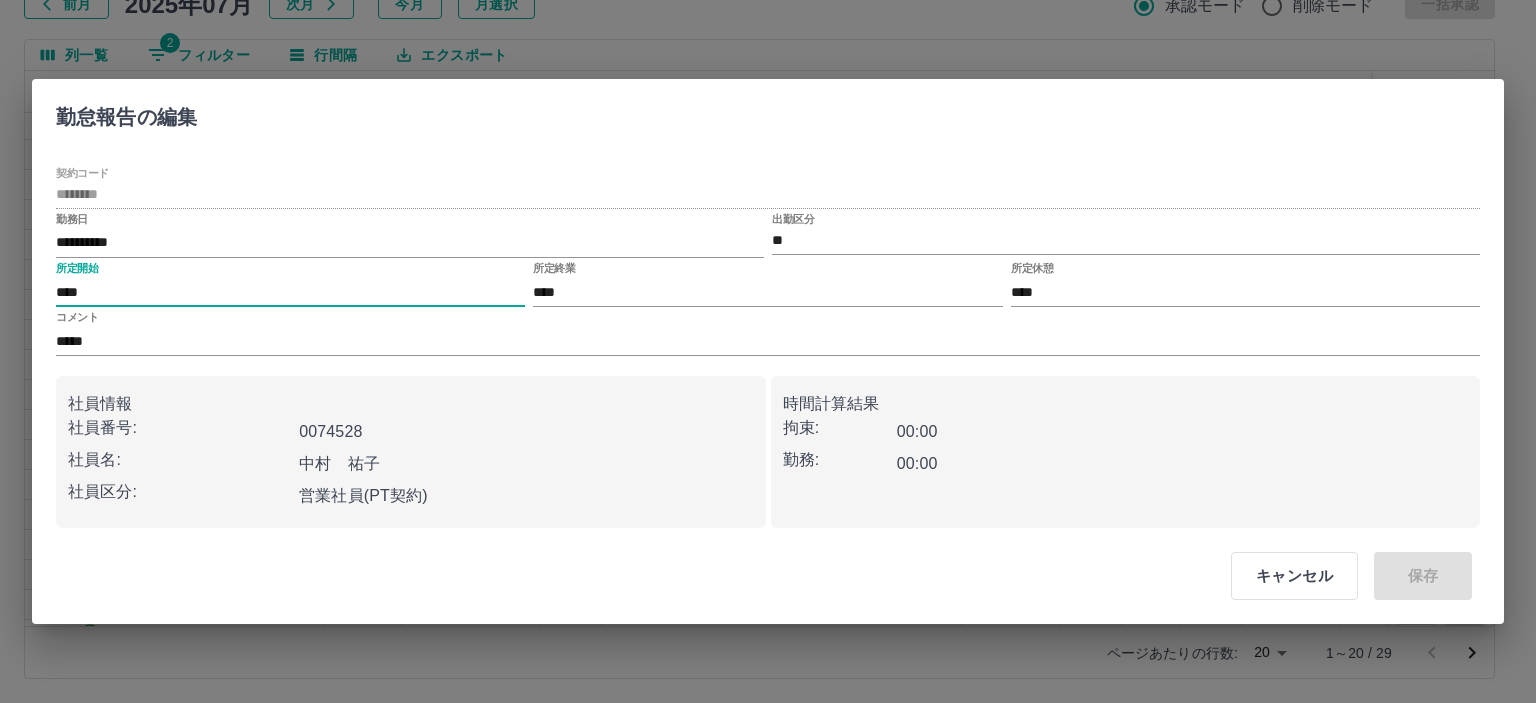 click on "****" at bounding box center [290, 292] 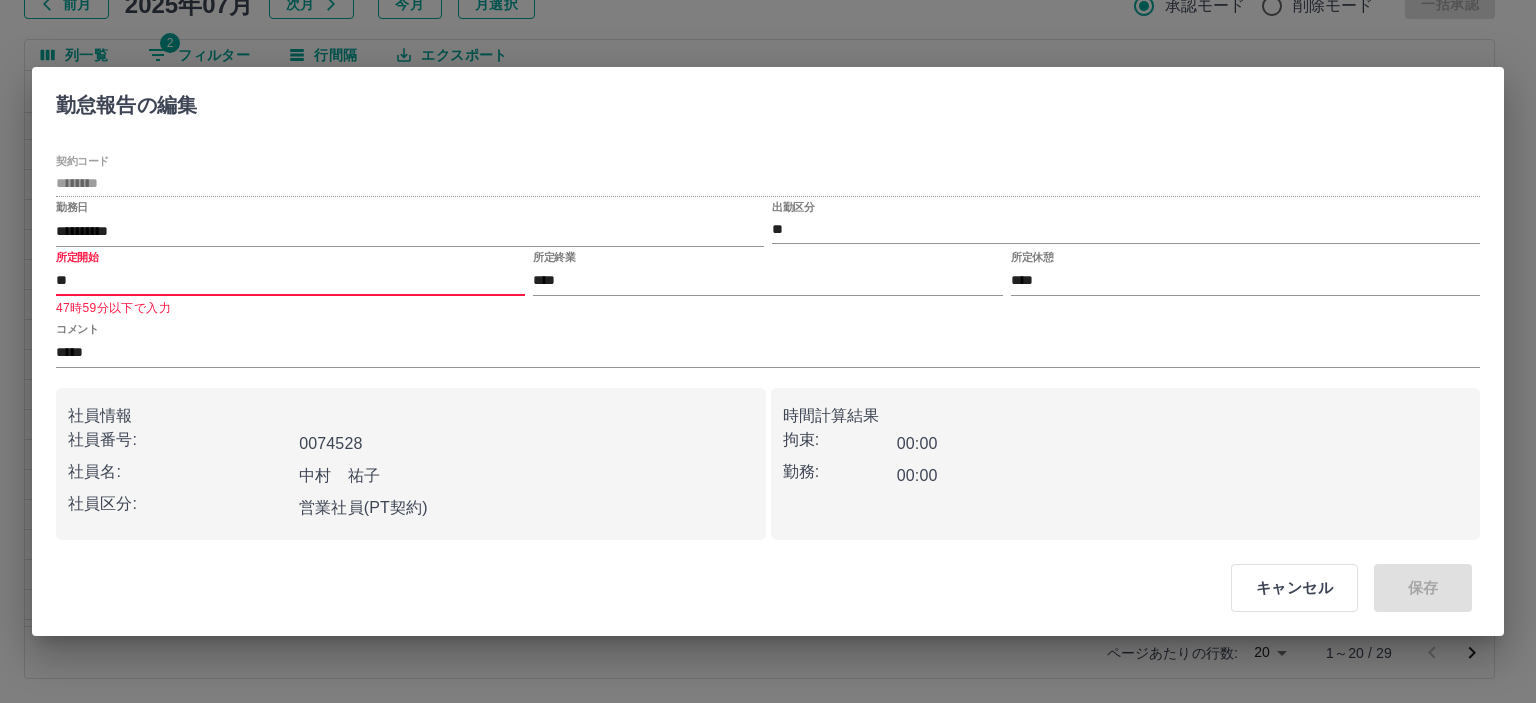 type on "*" 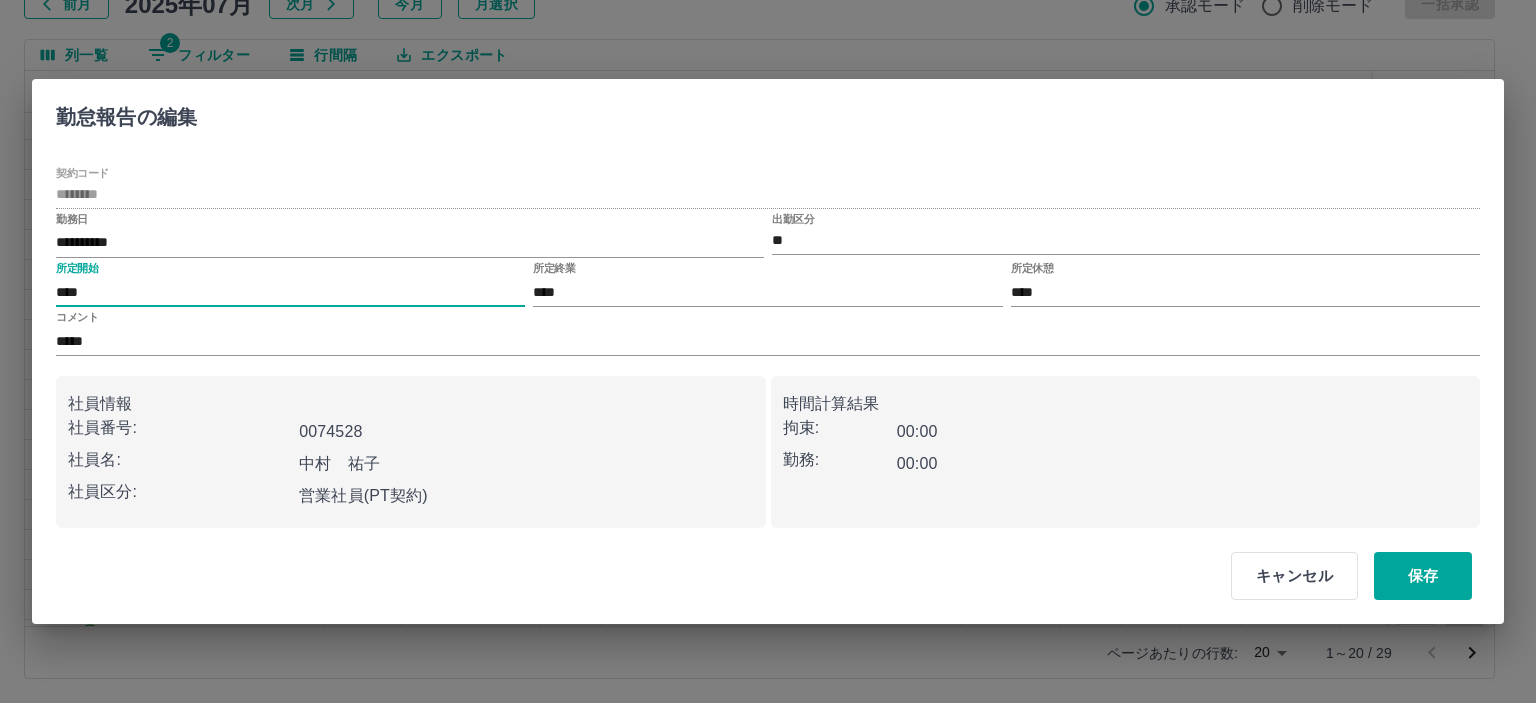 type on "****" 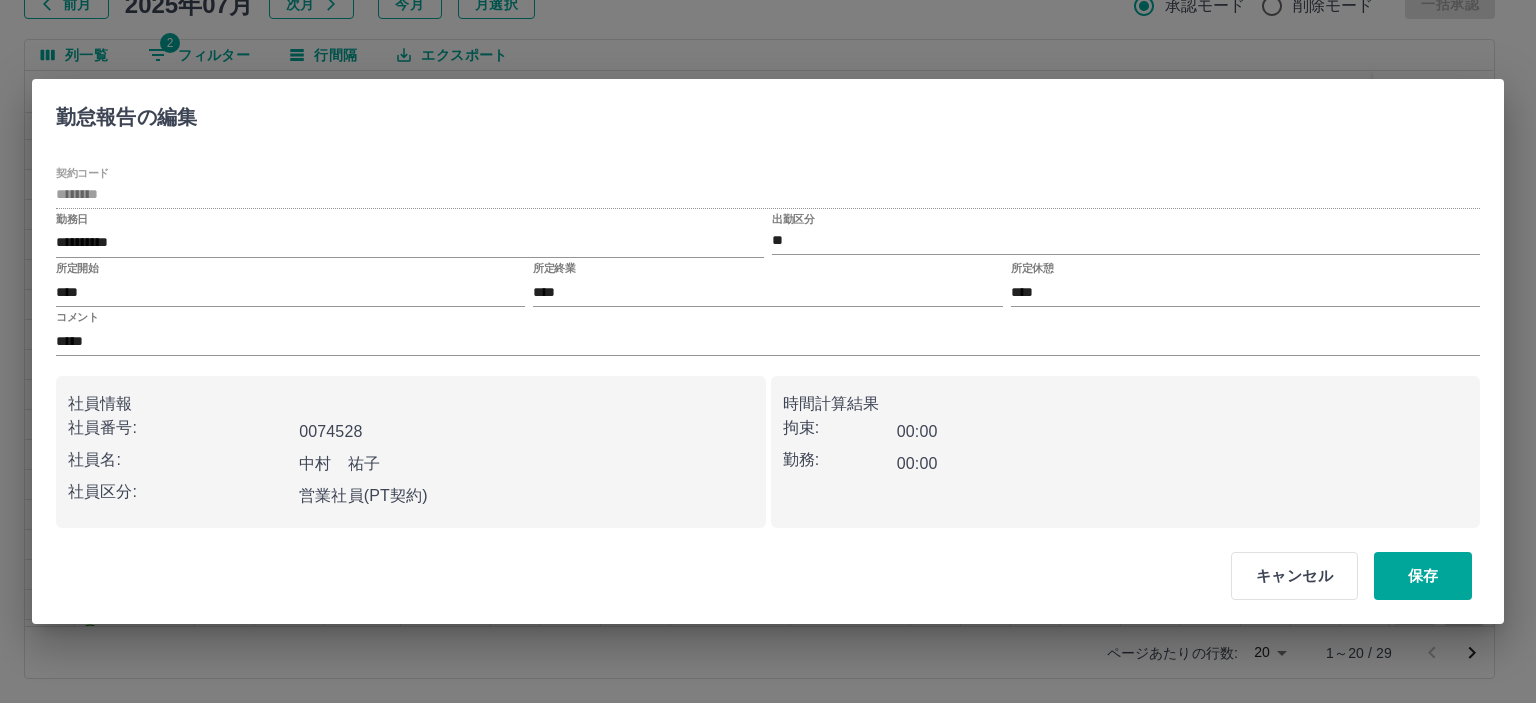 click on "所定終業 ****" at bounding box center (767, 284) 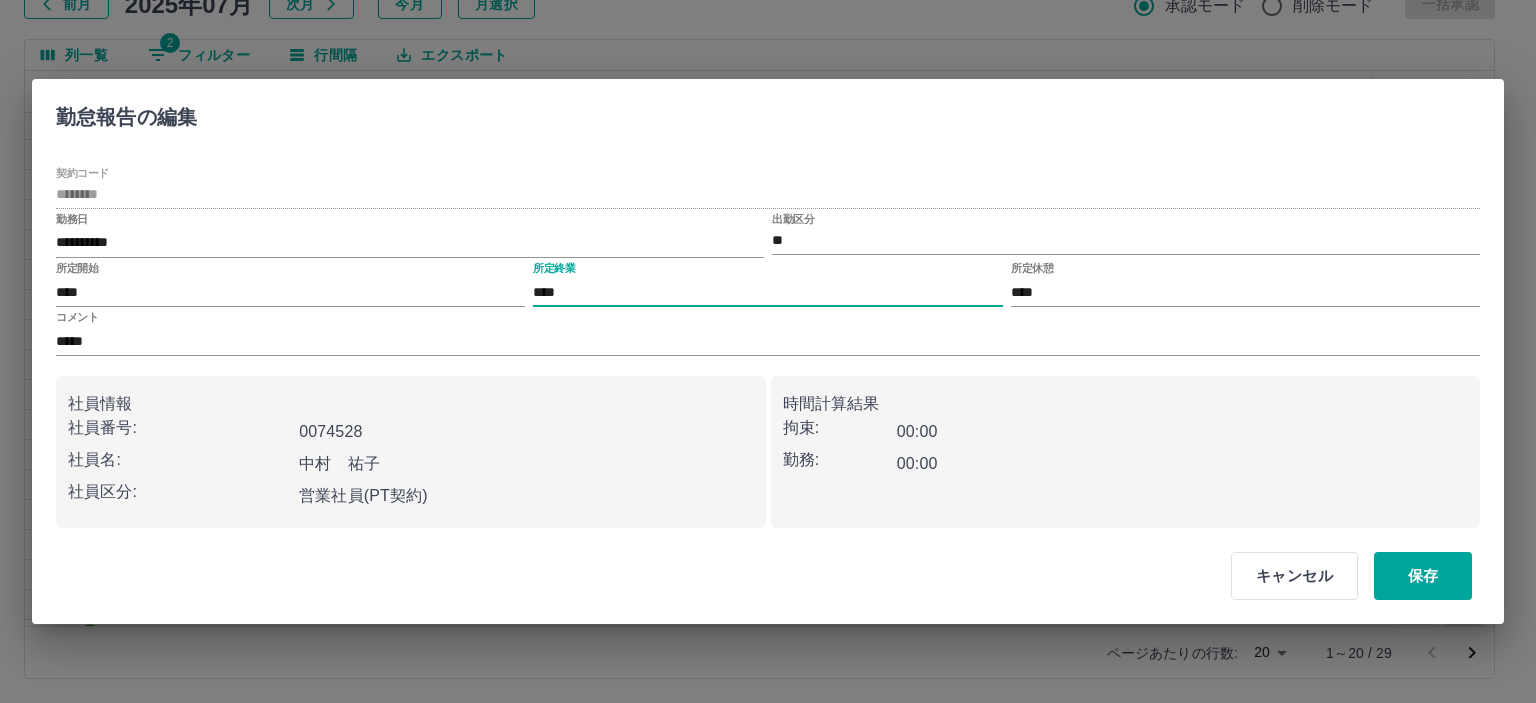 click on "****" at bounding box center [767, 292] 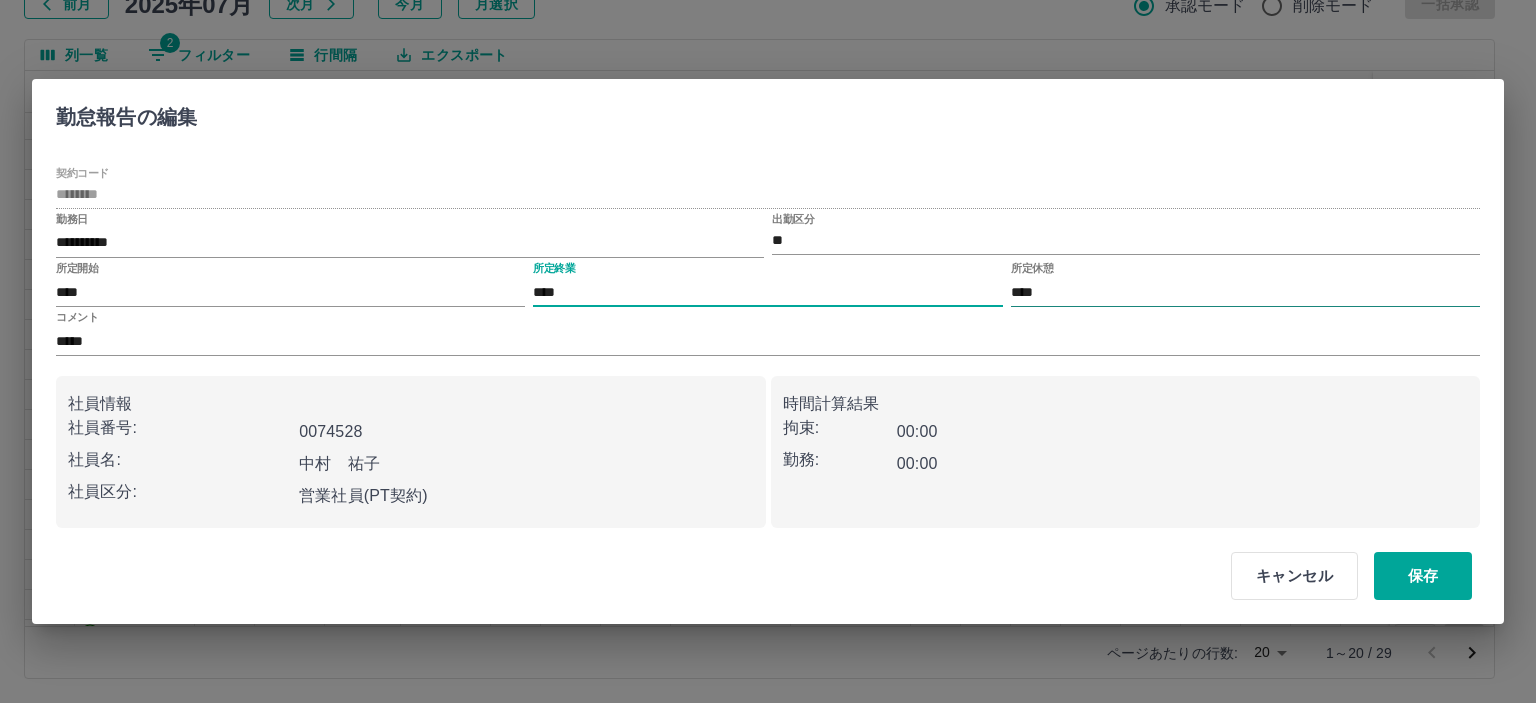 type on "****" 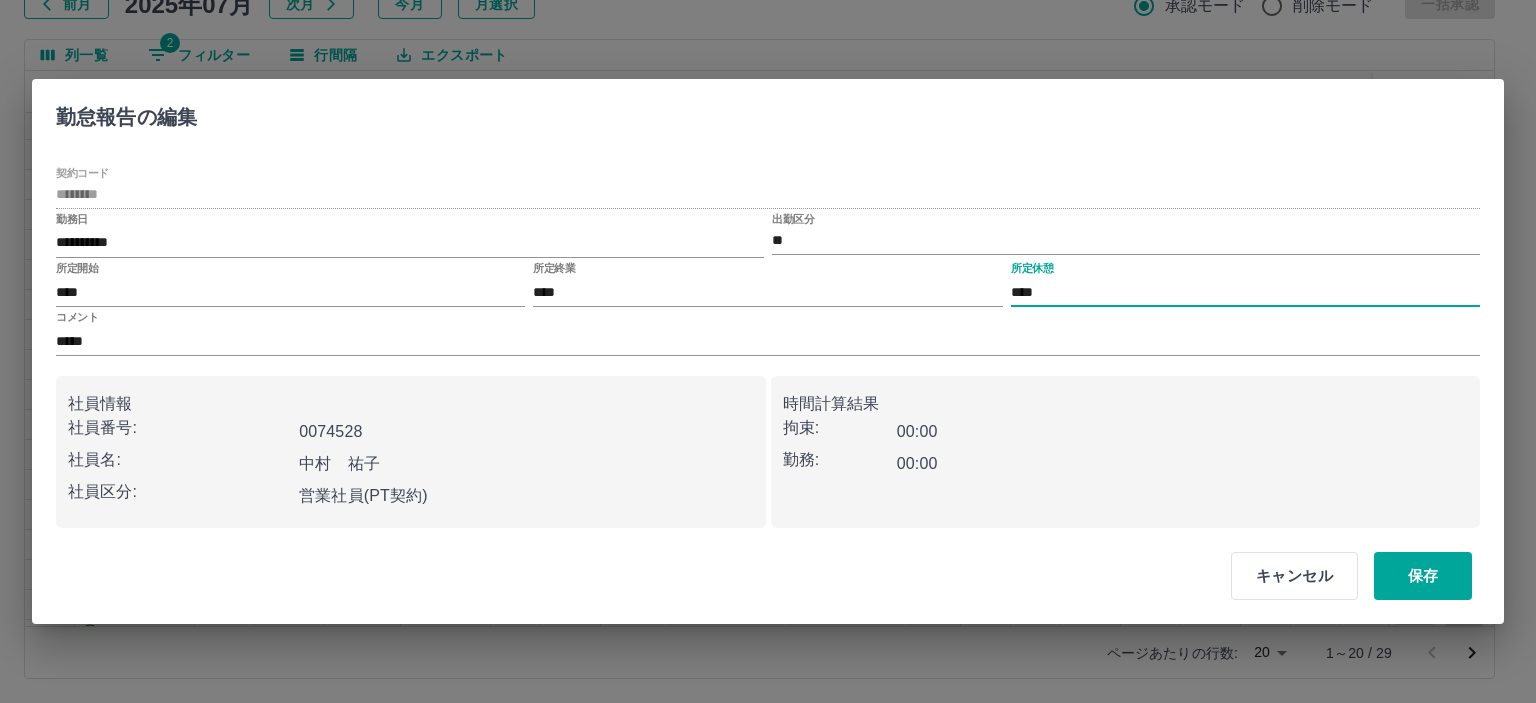 drag, startPoint x: 1080, startPoint y: 278, endPoint x: 1068, endPoint y: 299, distance: 24.186773 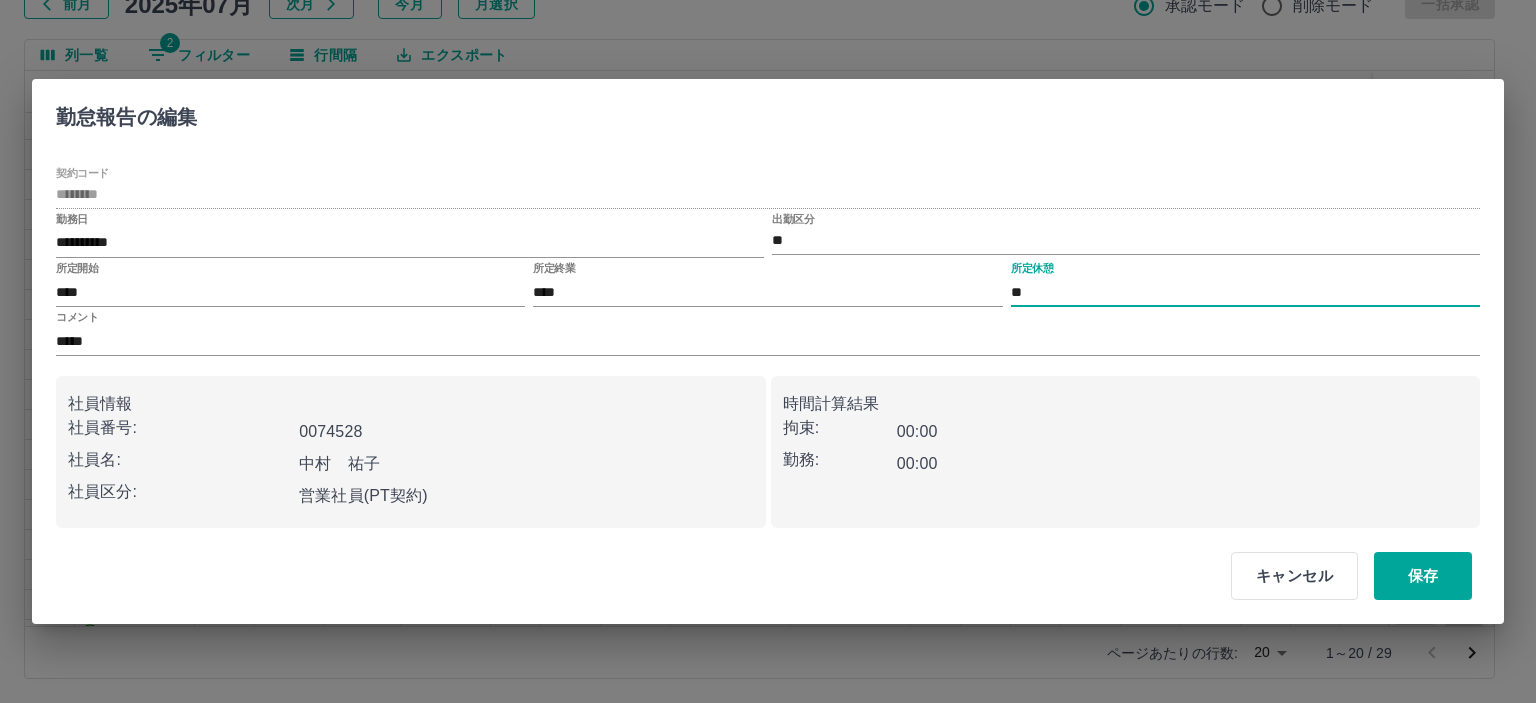 type on "*" 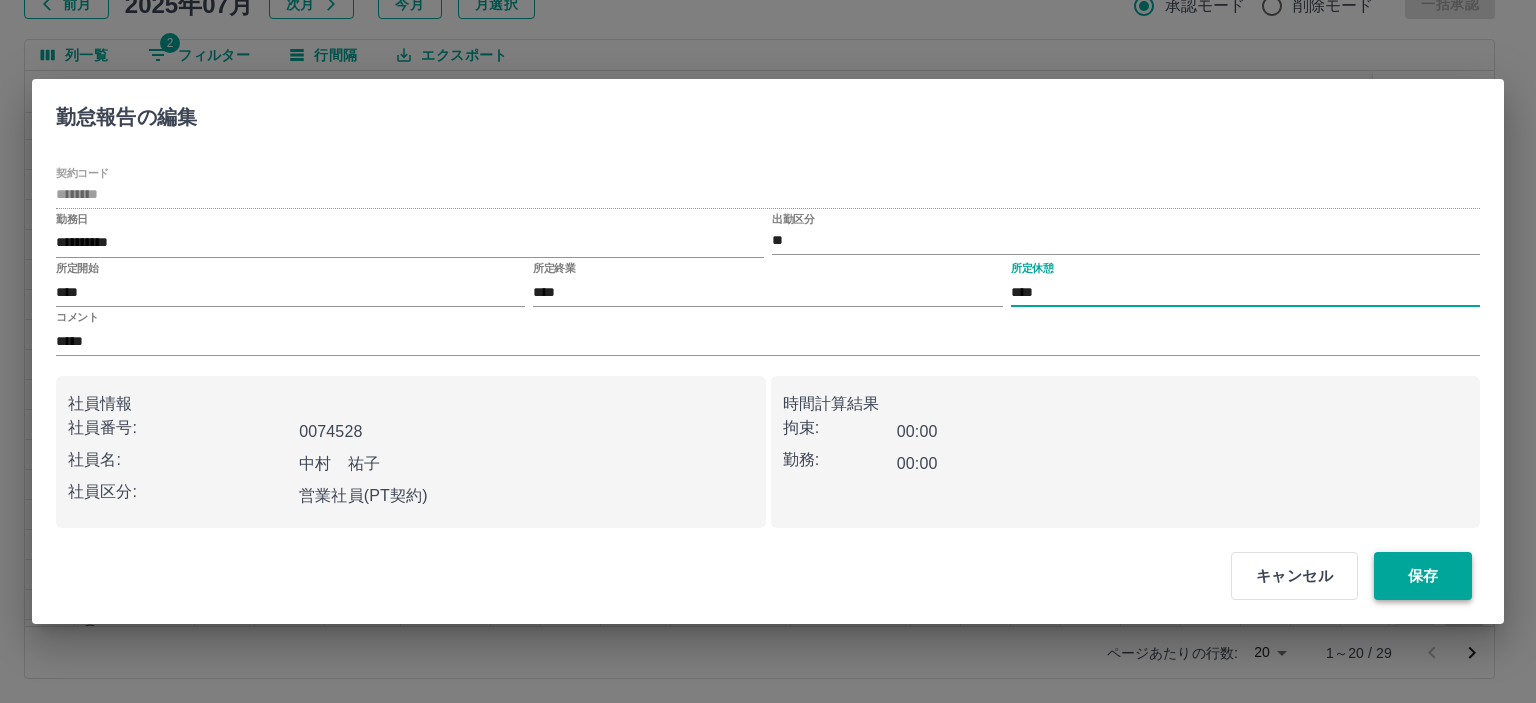 type on "****" 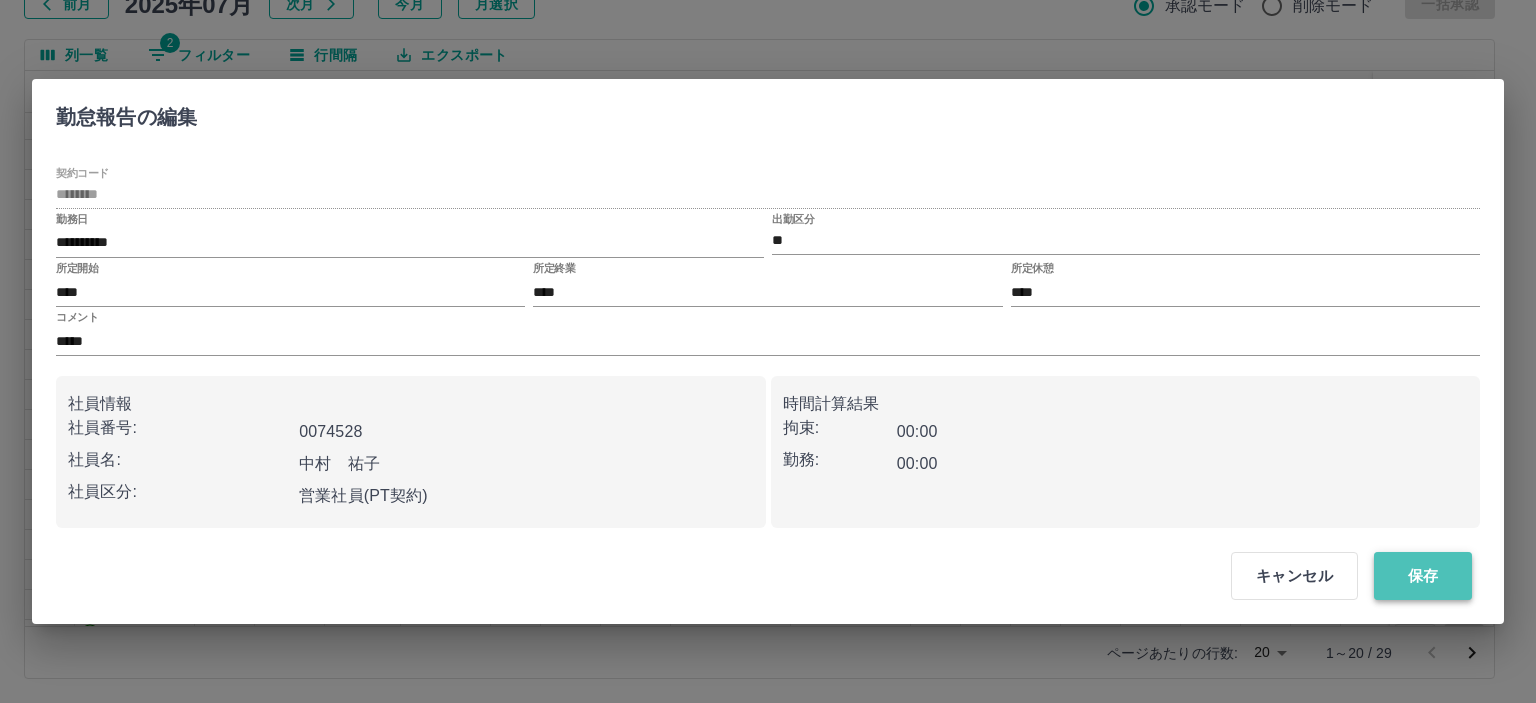 click on "保存" at bounding box center [1423, 576] 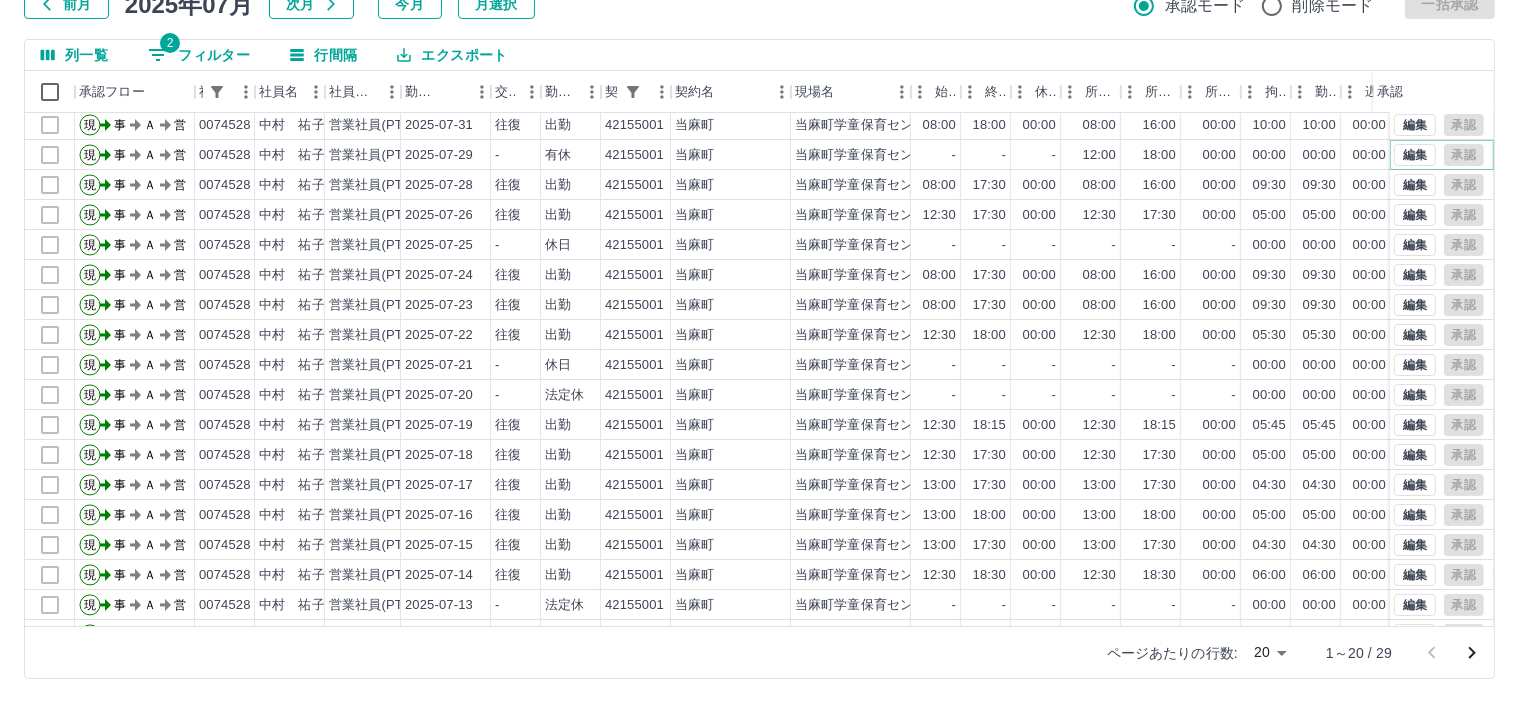 scroll, scrollTop: 0, scrollLeft: 0, axis: both 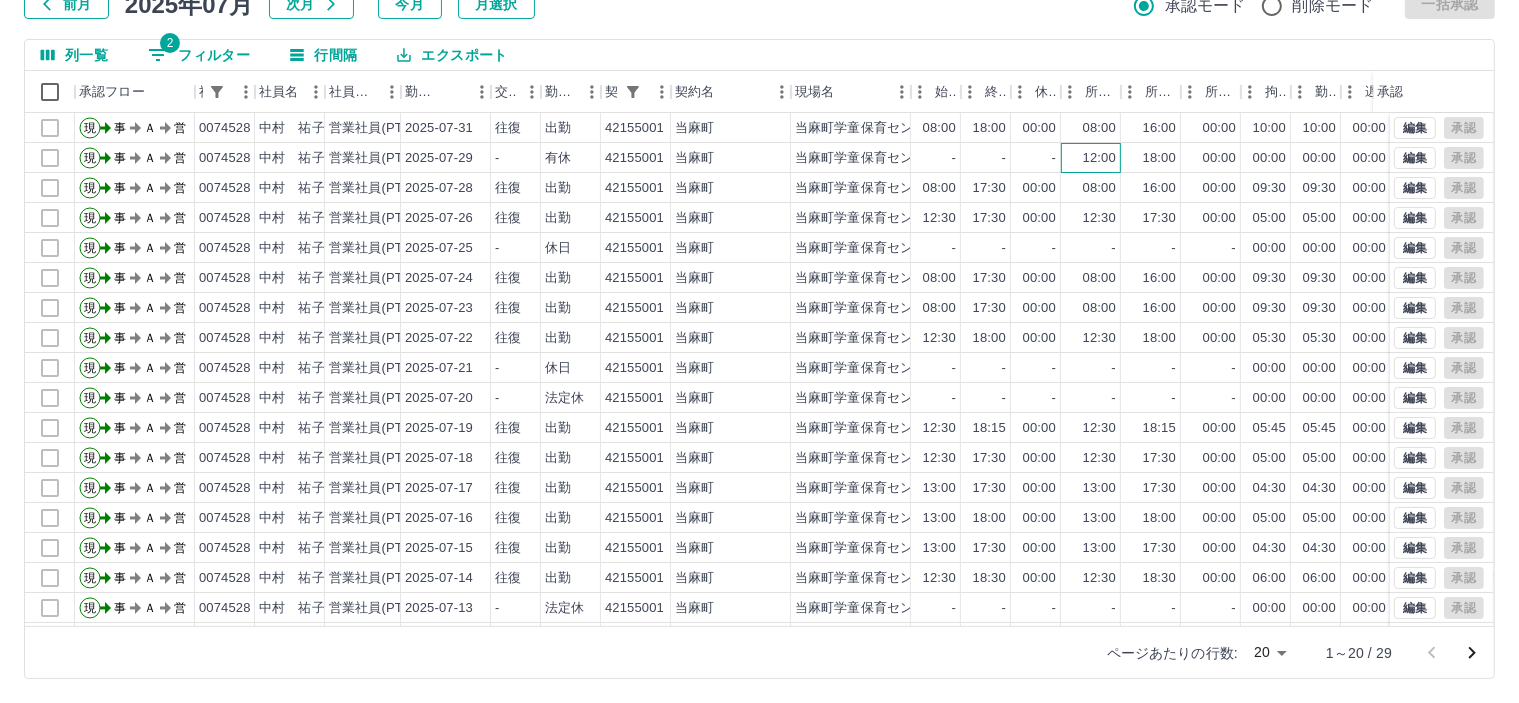 click on "12:00" at bounding box center (1099, 158) 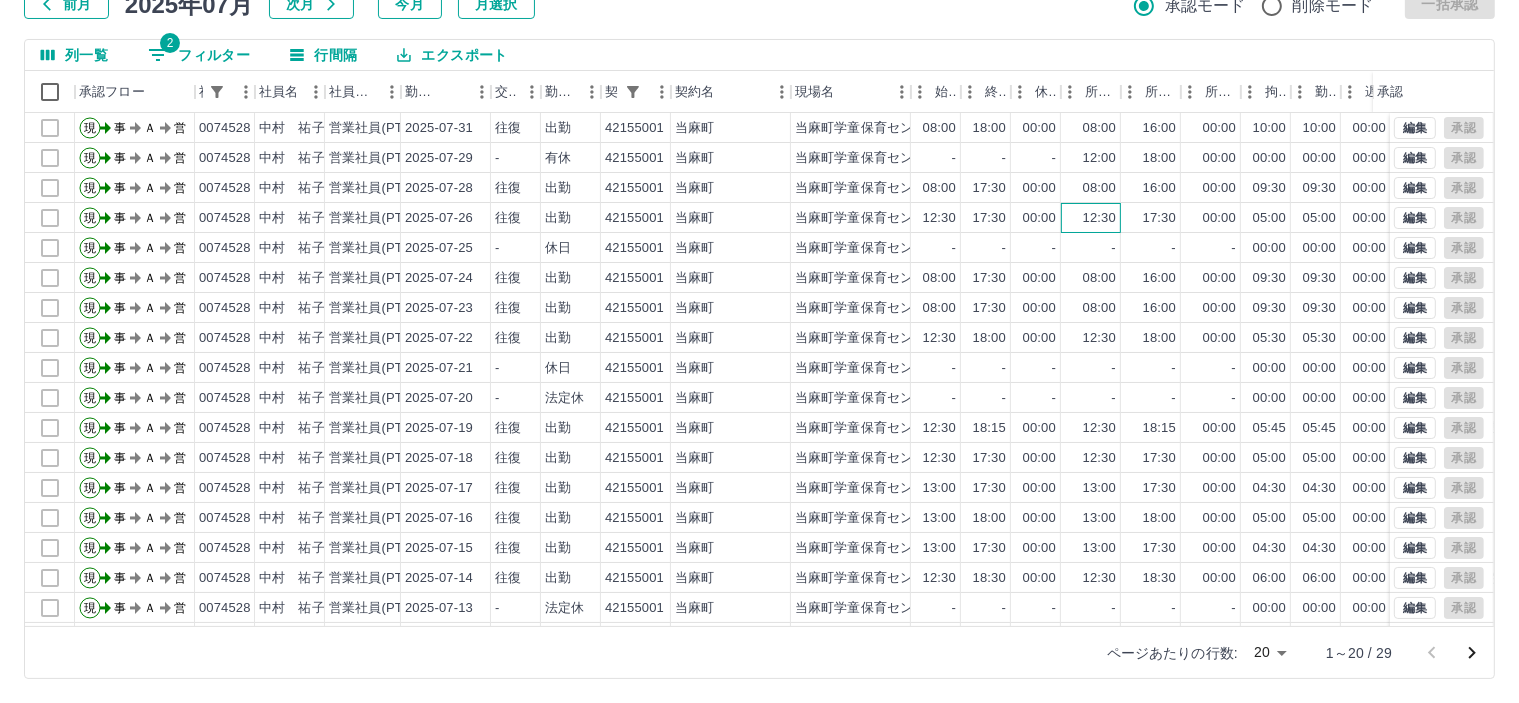 click on "12:30" at bounding box center (1099, 218) 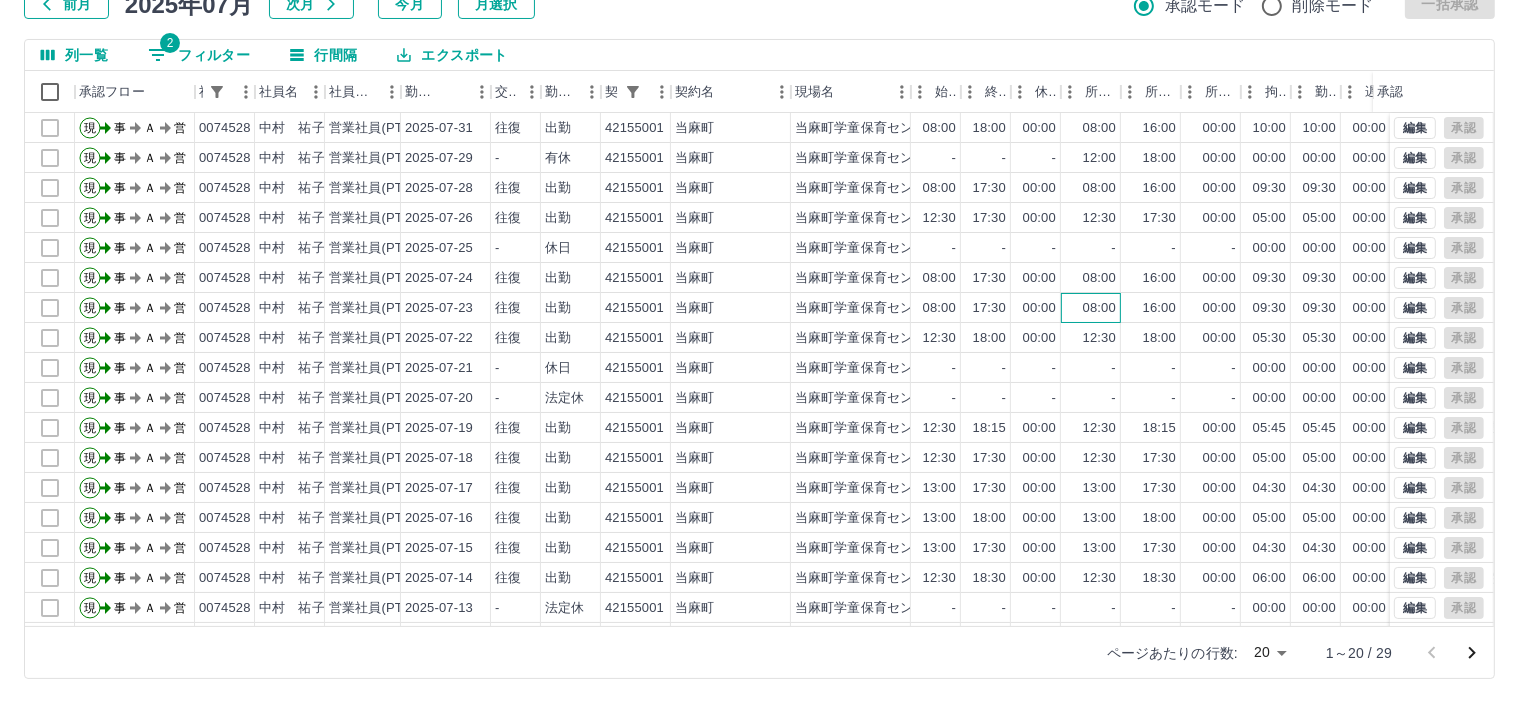 click on "08:00" at bounding box center (1099, 308) 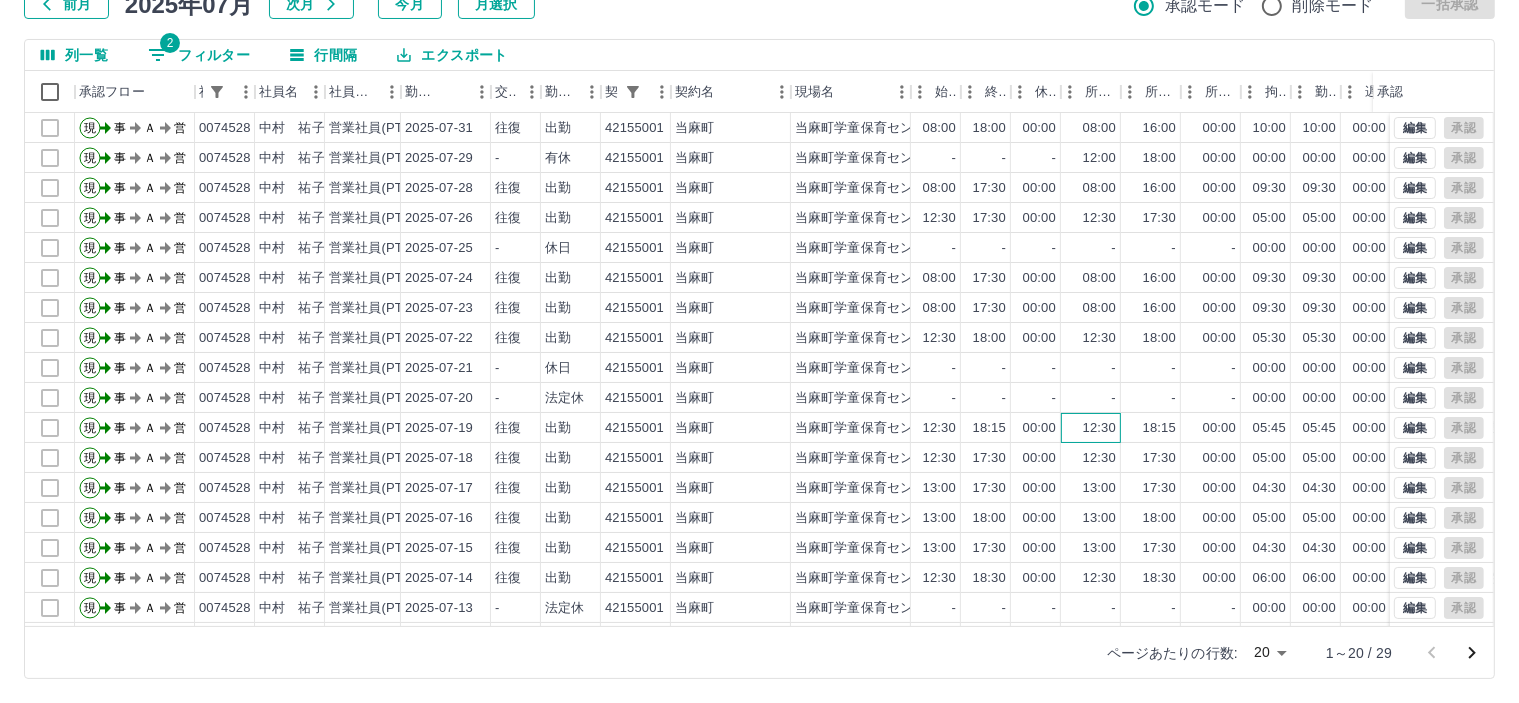 click on "12:30" at bounding box center (1091, 428) 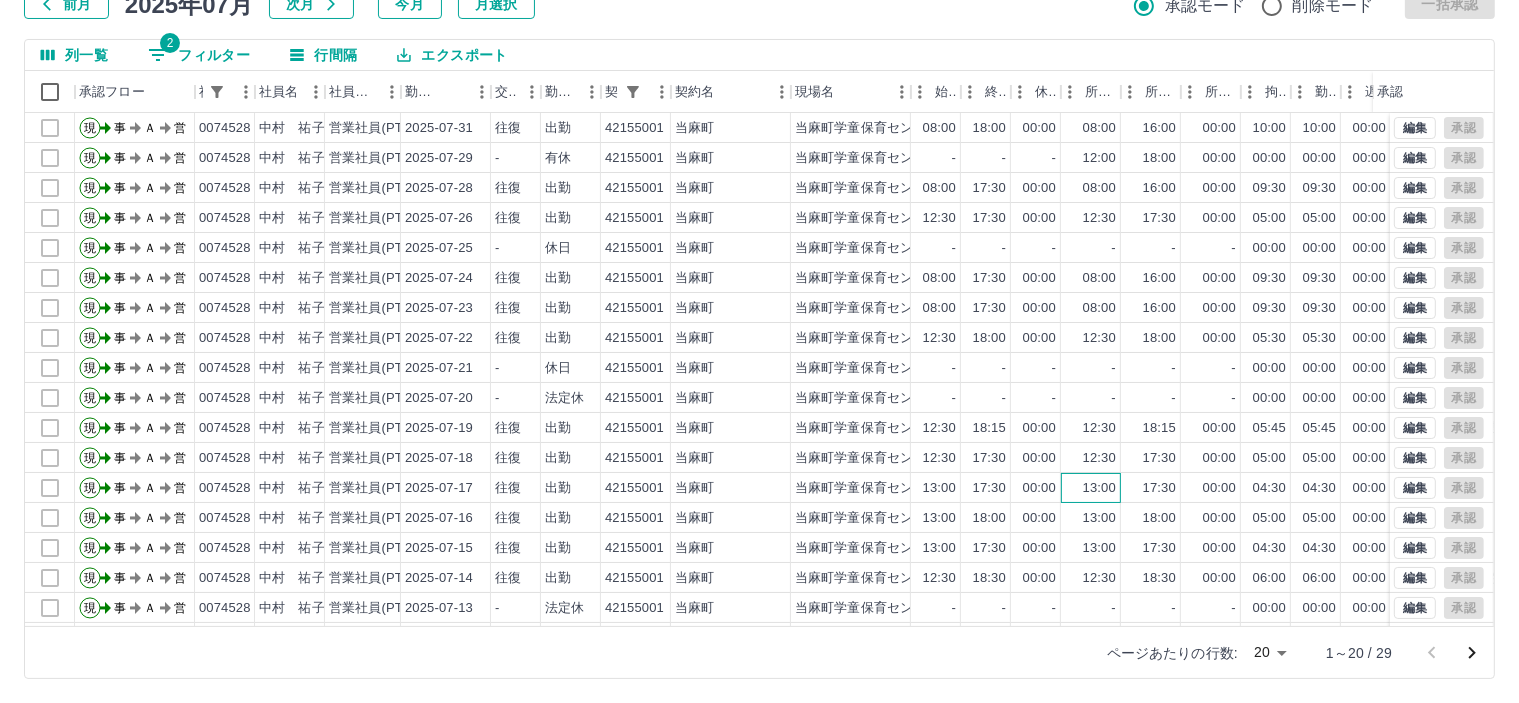 click on "13:00" at bounding box center [1099, 488] 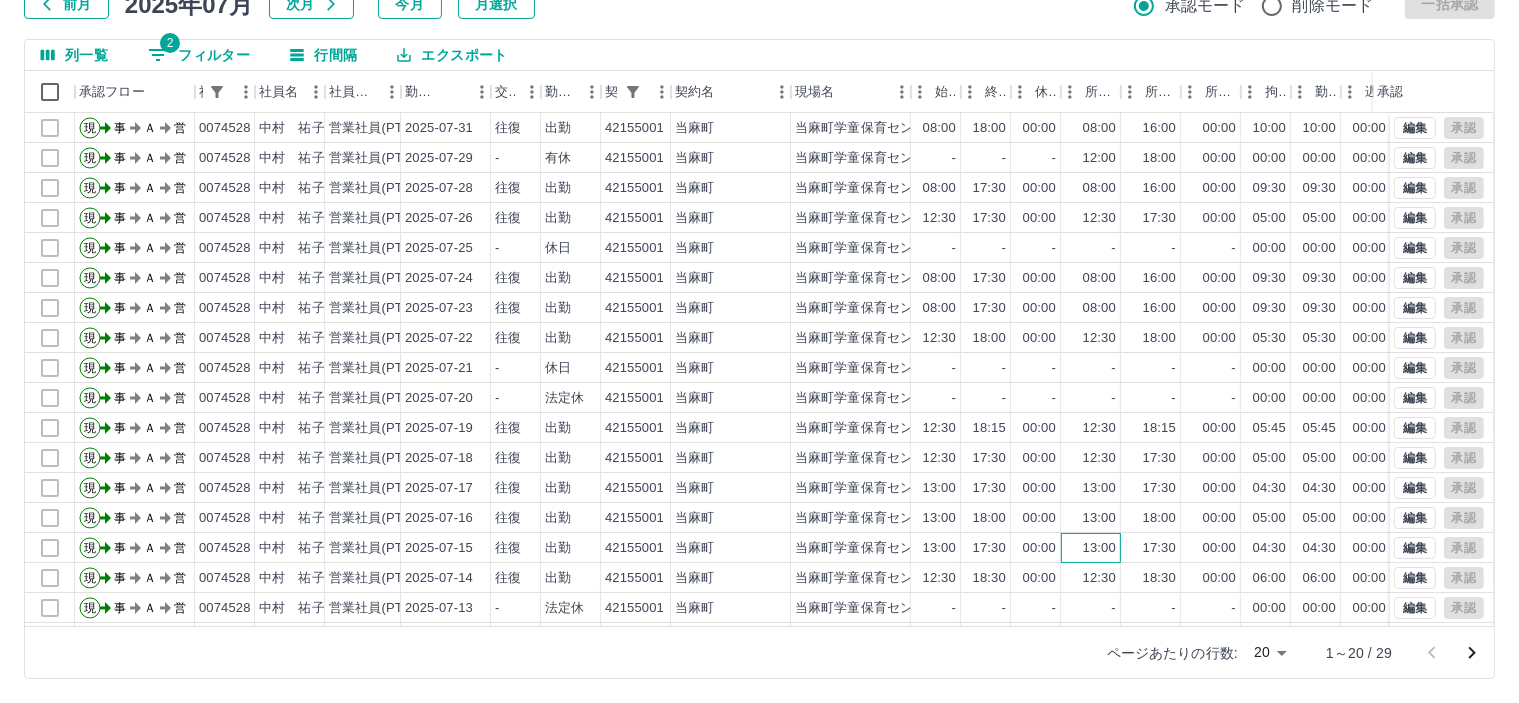 click on "13:00" at bounding box center (1099, 548) 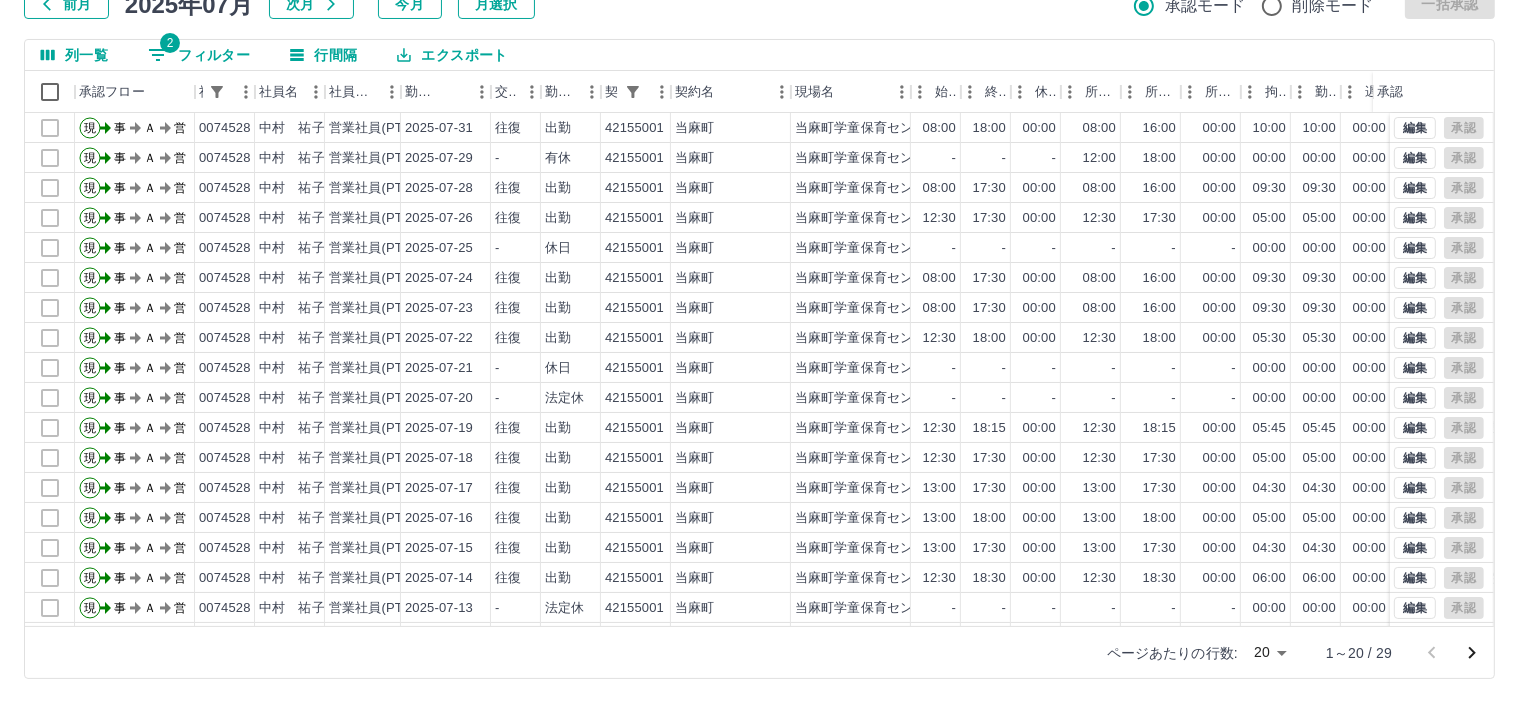 click 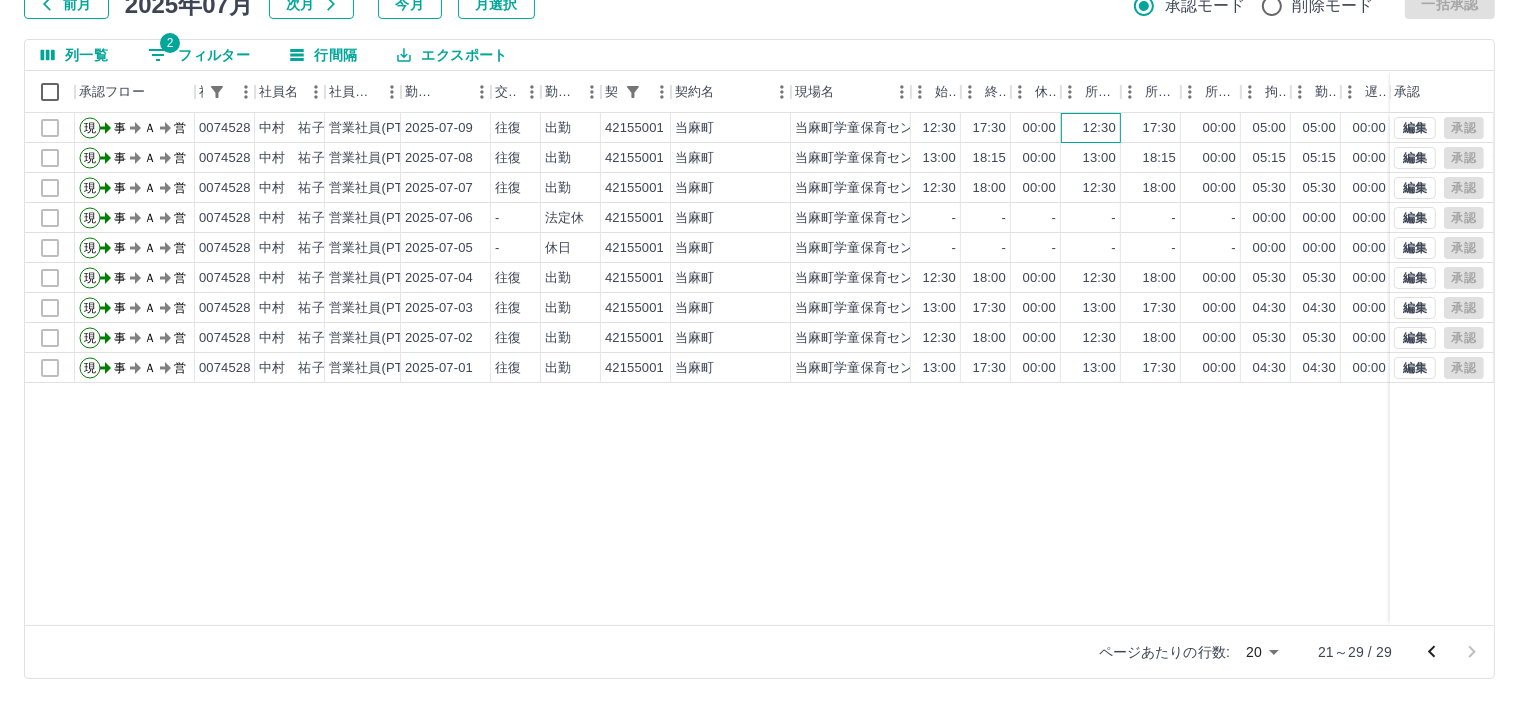 click on "12:30" at bounding box center (1091, 128) 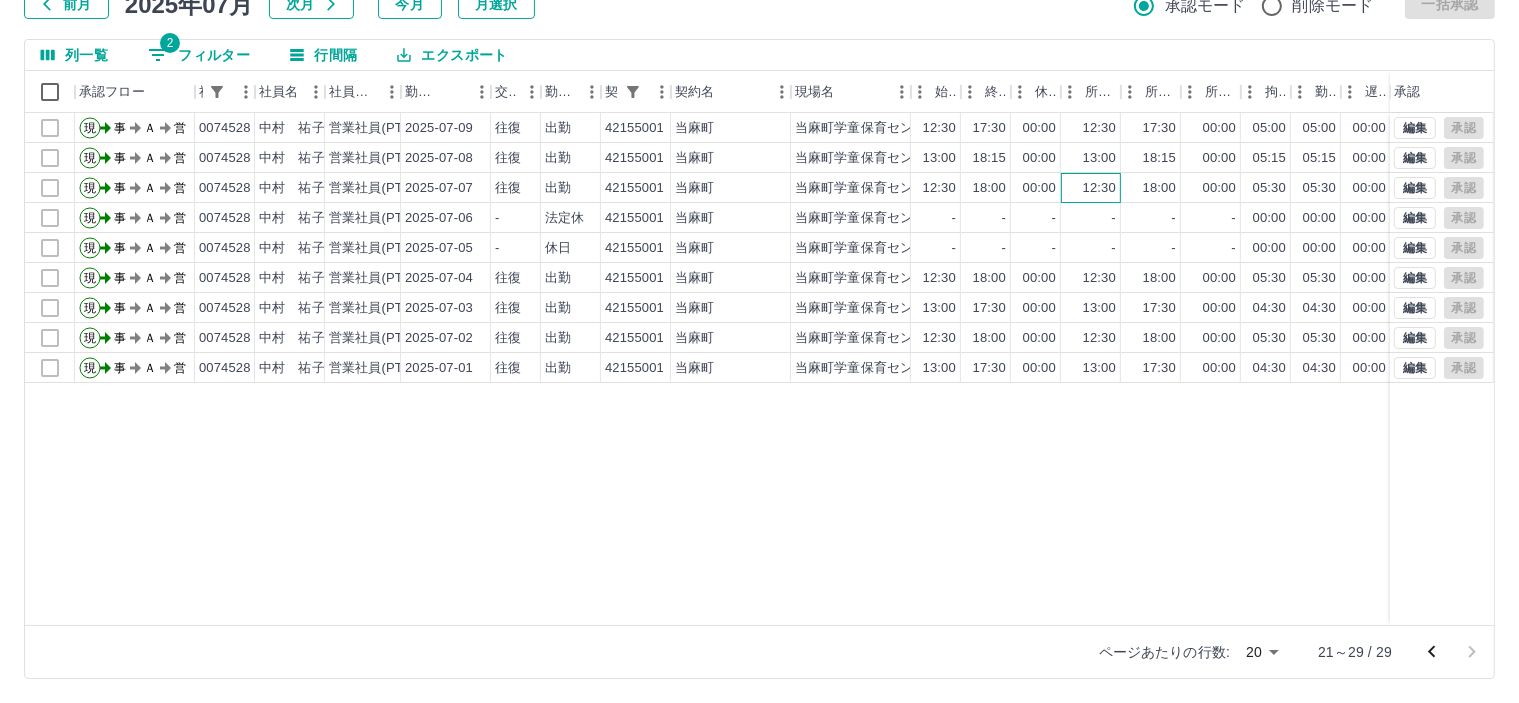 click on "12:30" at bounding box center [1099, 188] 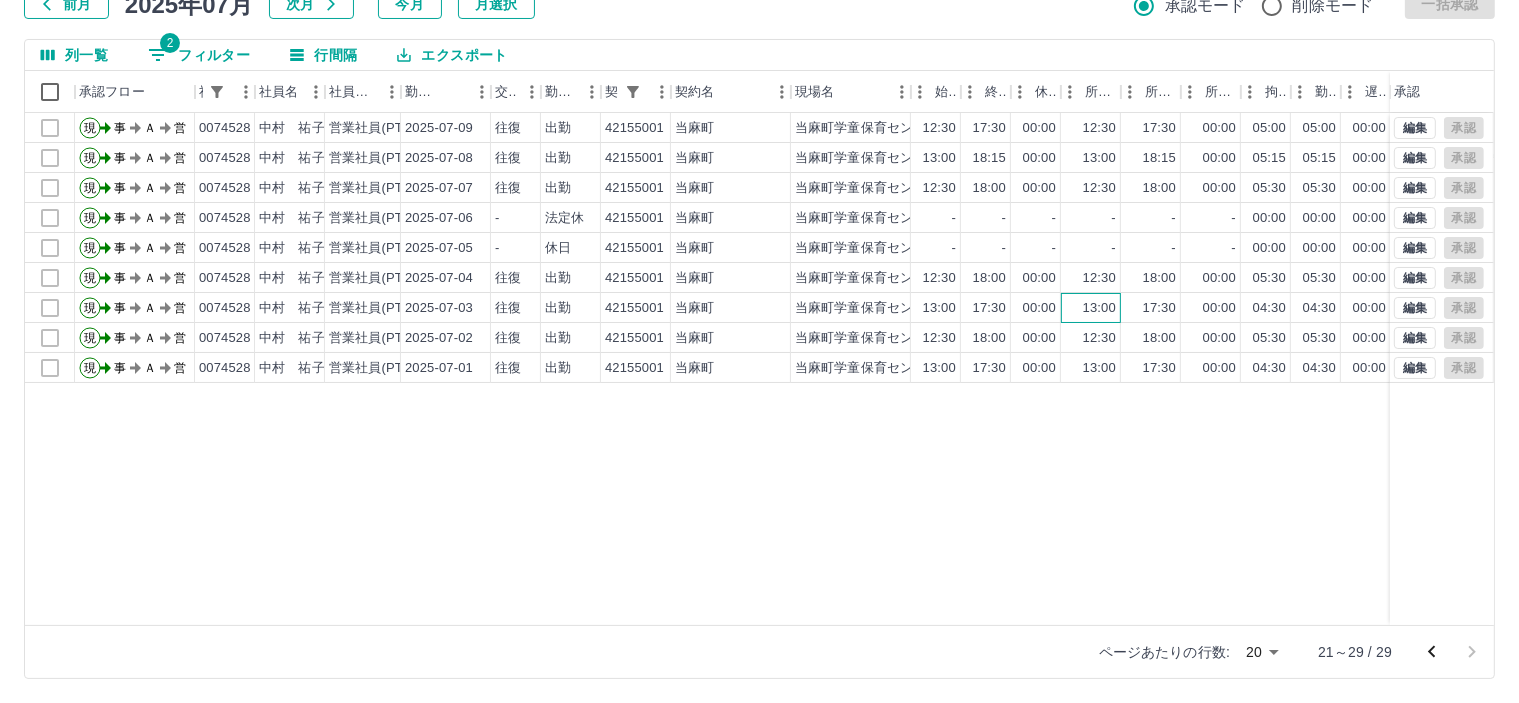click on "13:00" at bounding box center (1099, 308) 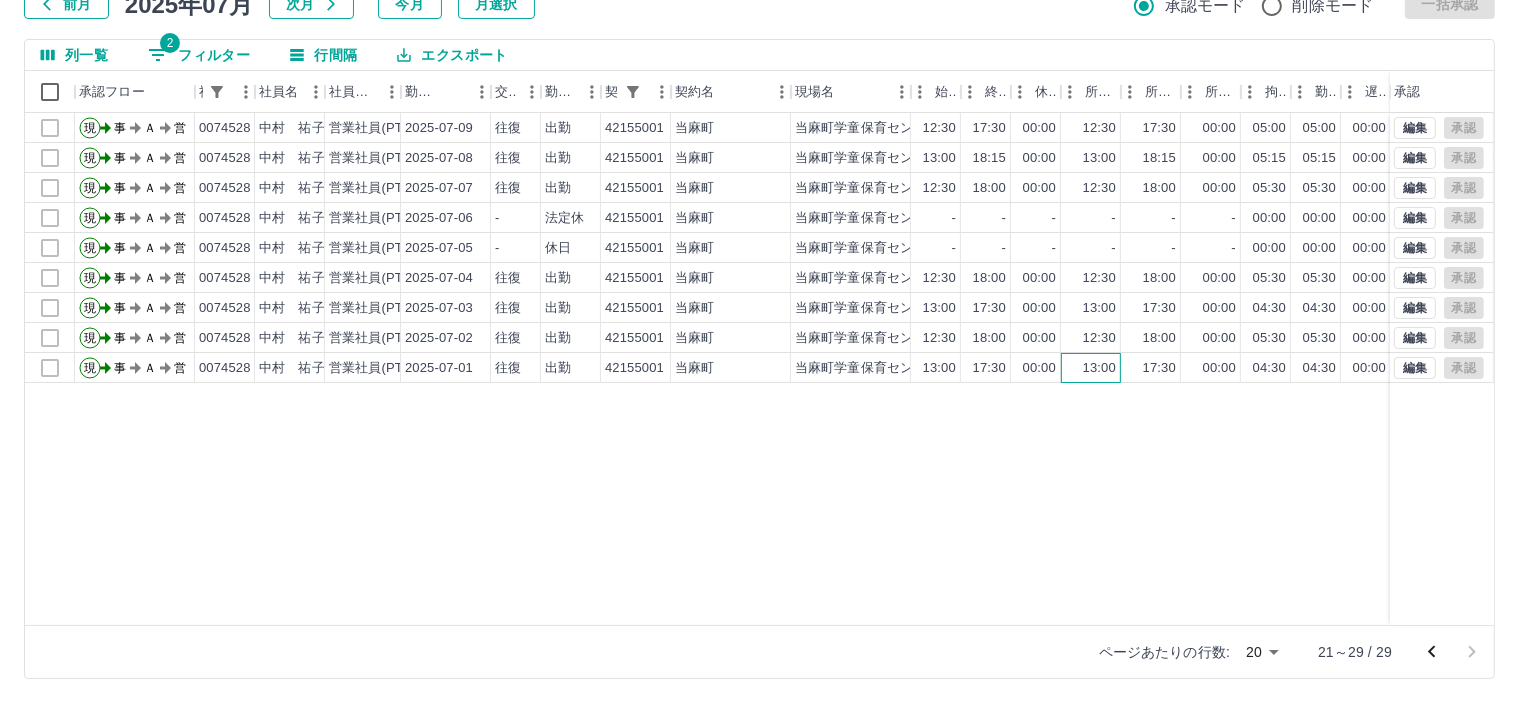 click on "13:00" at bounding box center [1099, 368] 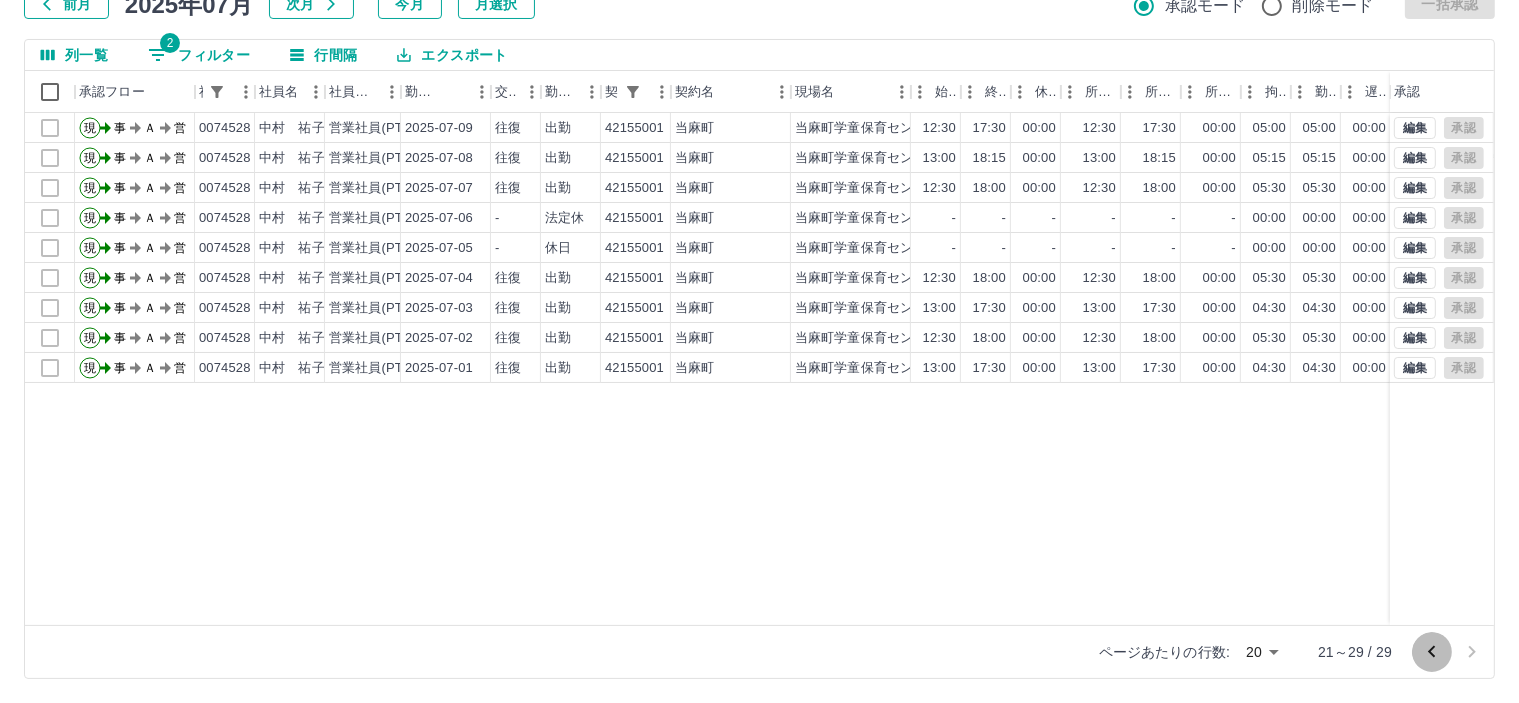 click 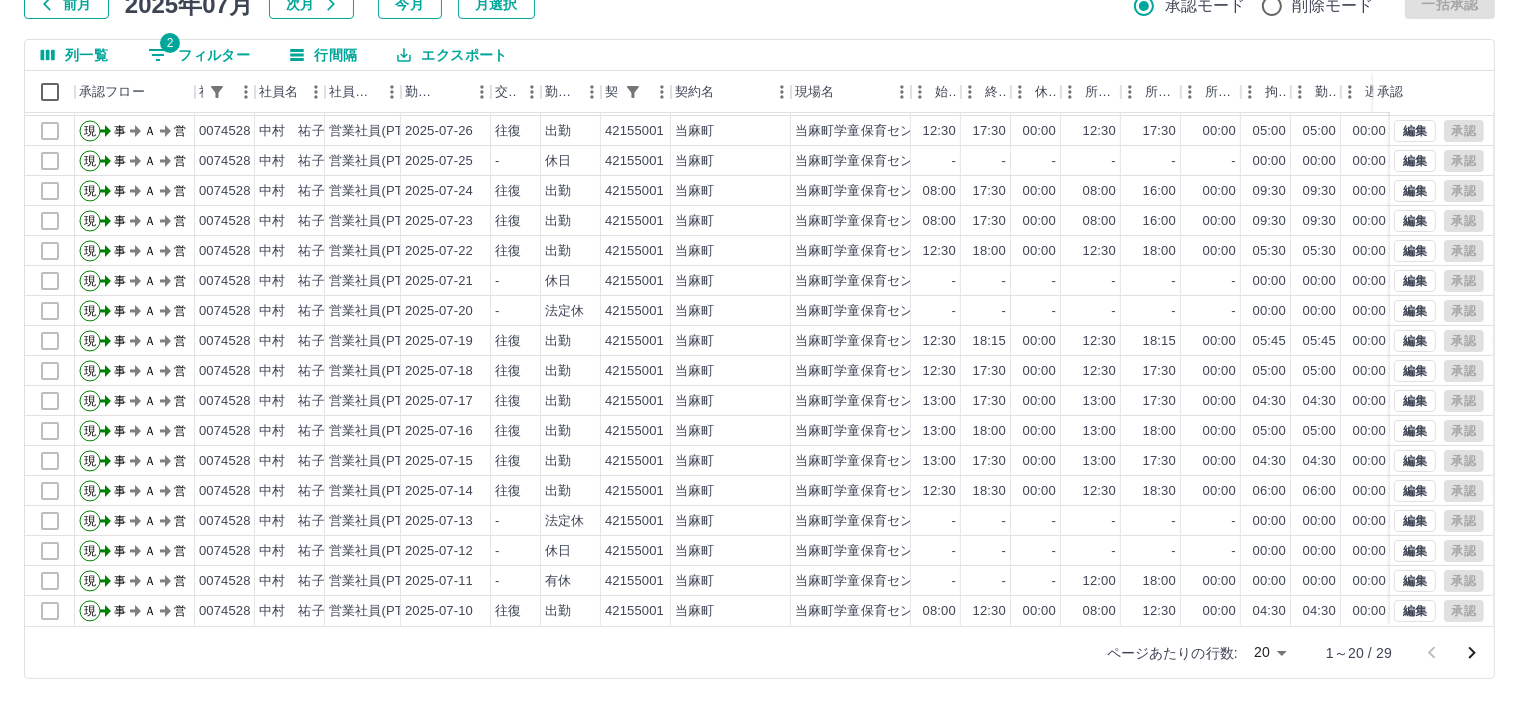 scroll, scrollTop: 0, scrollLeft: 0, axis: both 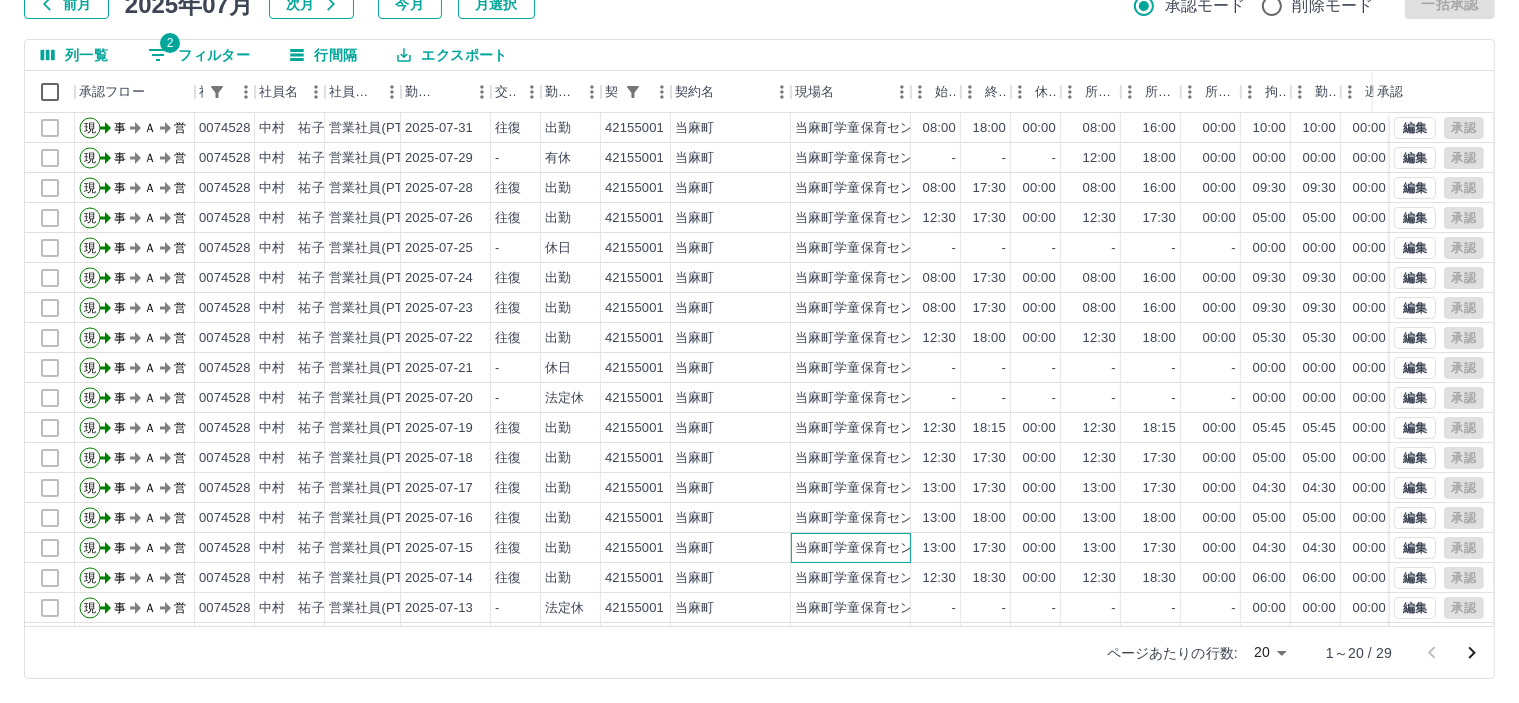 click on "当麻町学童保育センター" at bounding box center (867, 548) 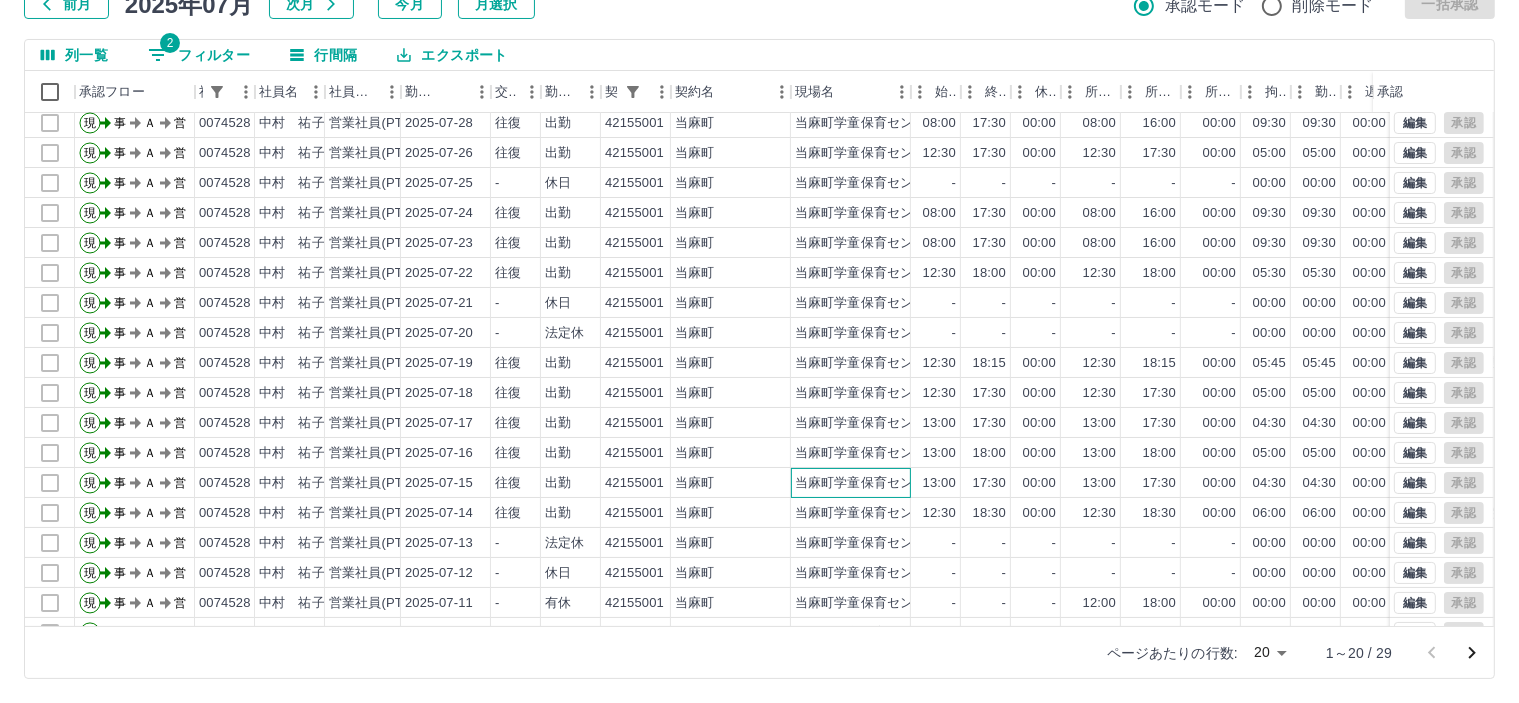 scroll, scrollTop: 100, scrollLeft: 0, axis: vertical 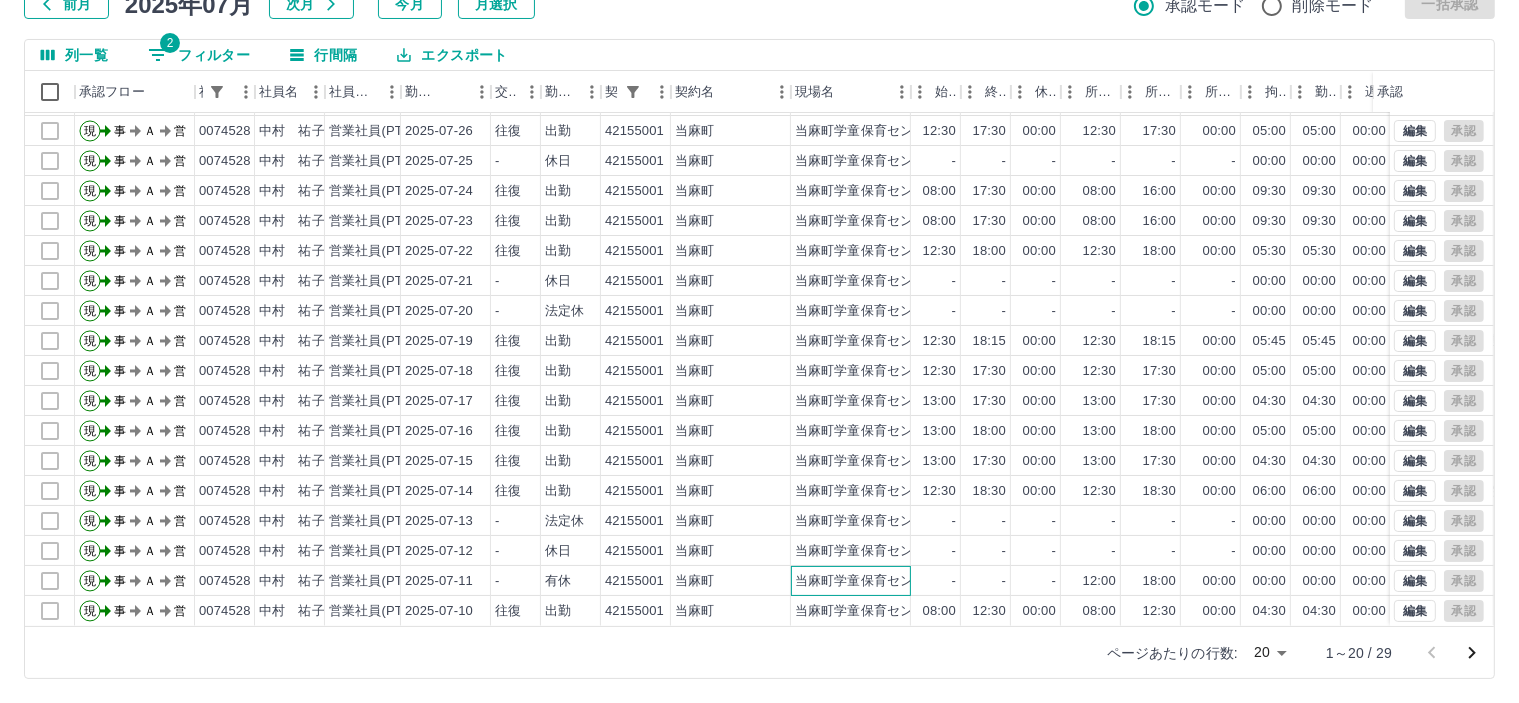 click on "当麻町学童保育センター" at bounding box center (851, 581) 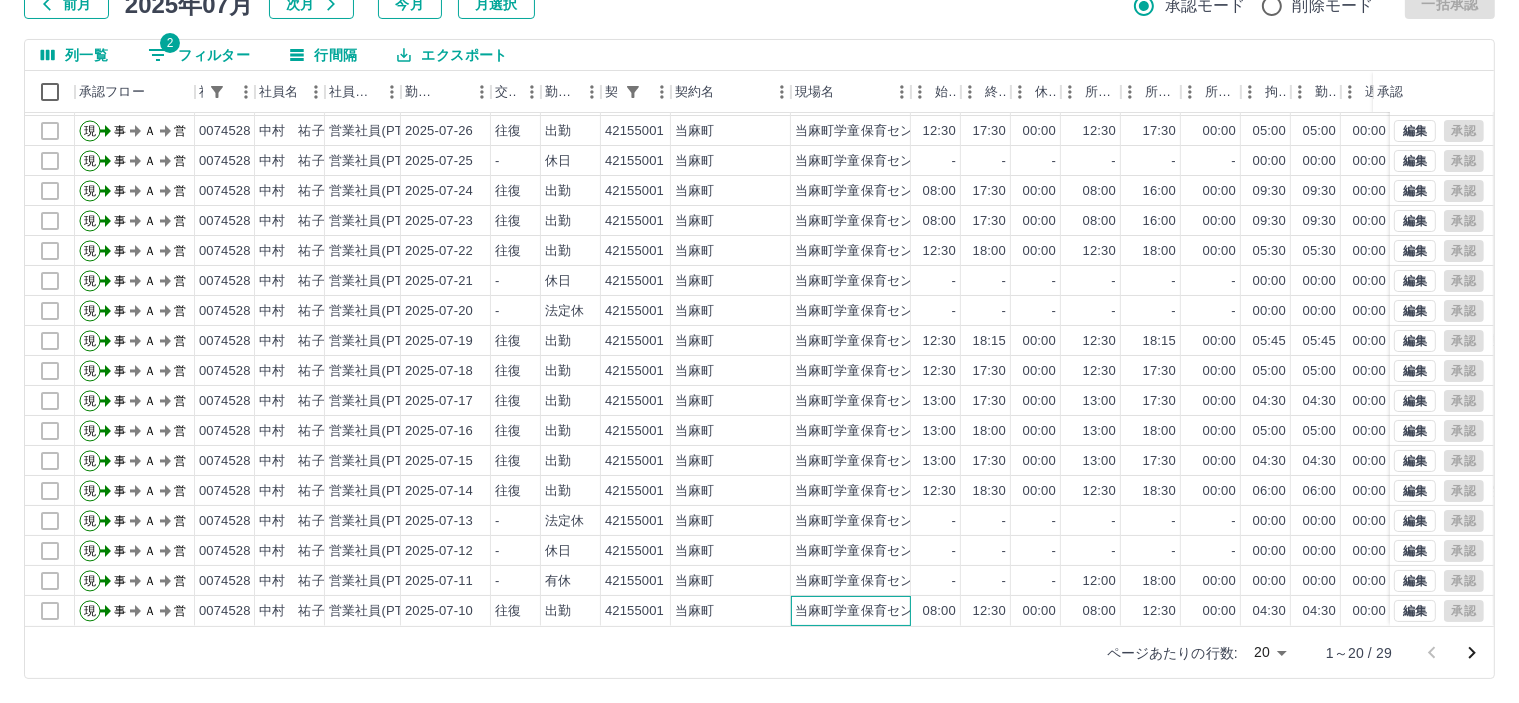 click on "当麻町学童保育センター" at bounding box center (867, 611) 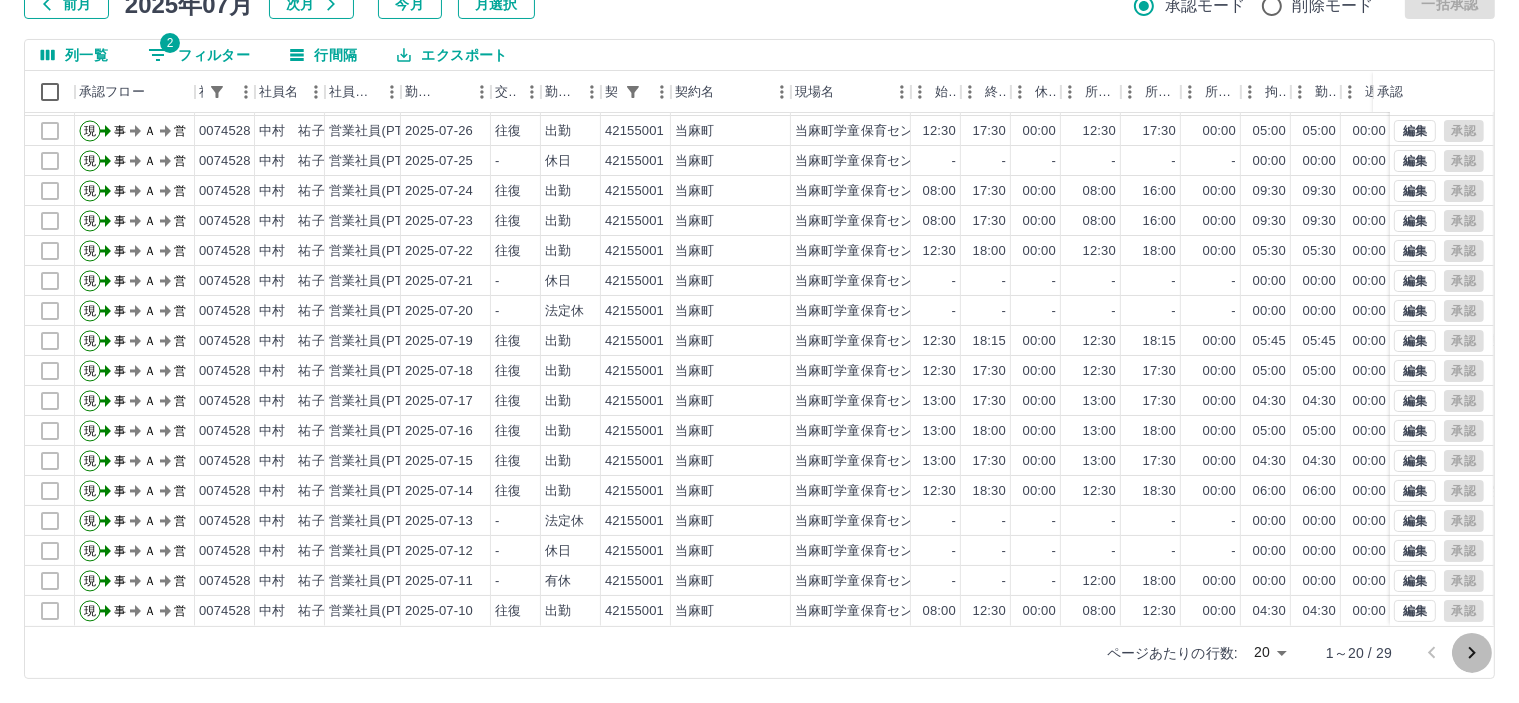click 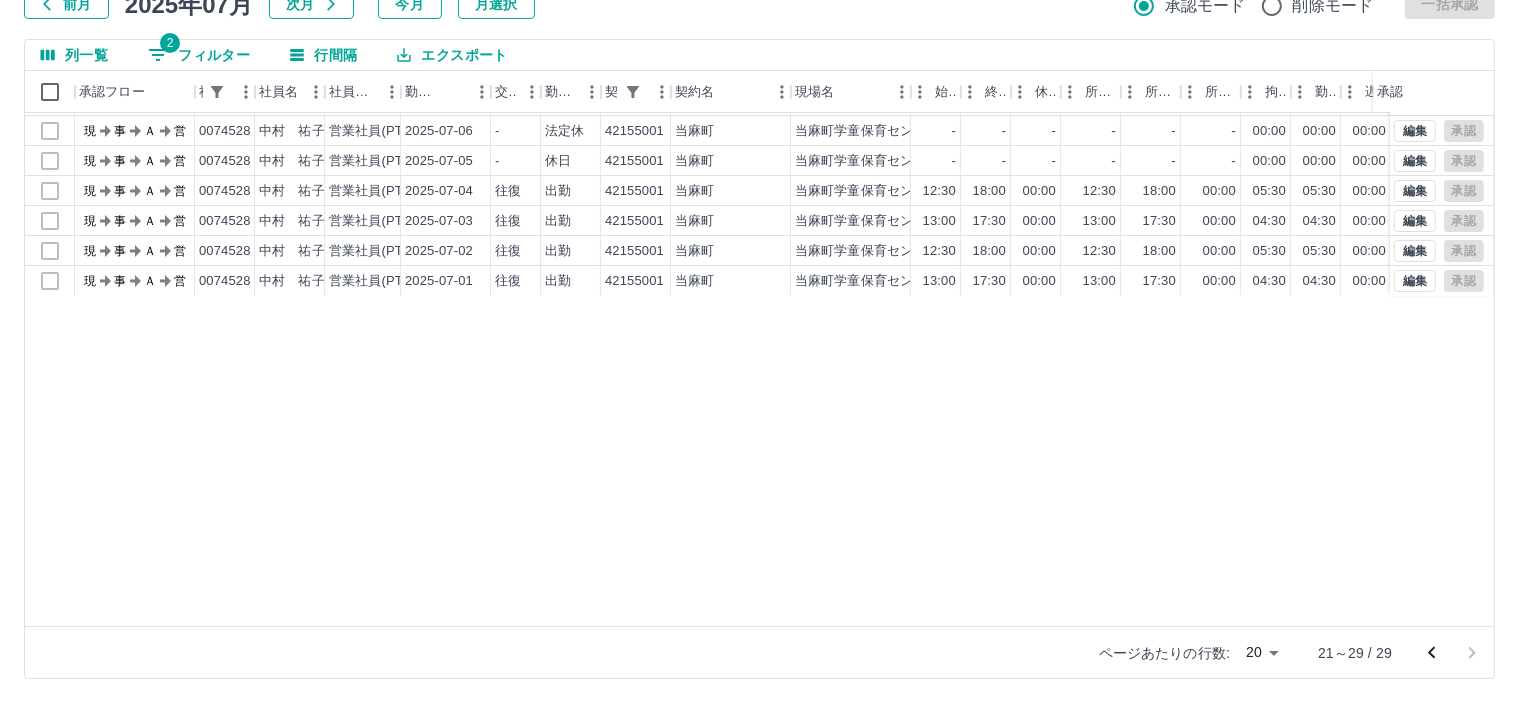 scroll, scrollTop: 0, scrollLeft: 0, axis: both 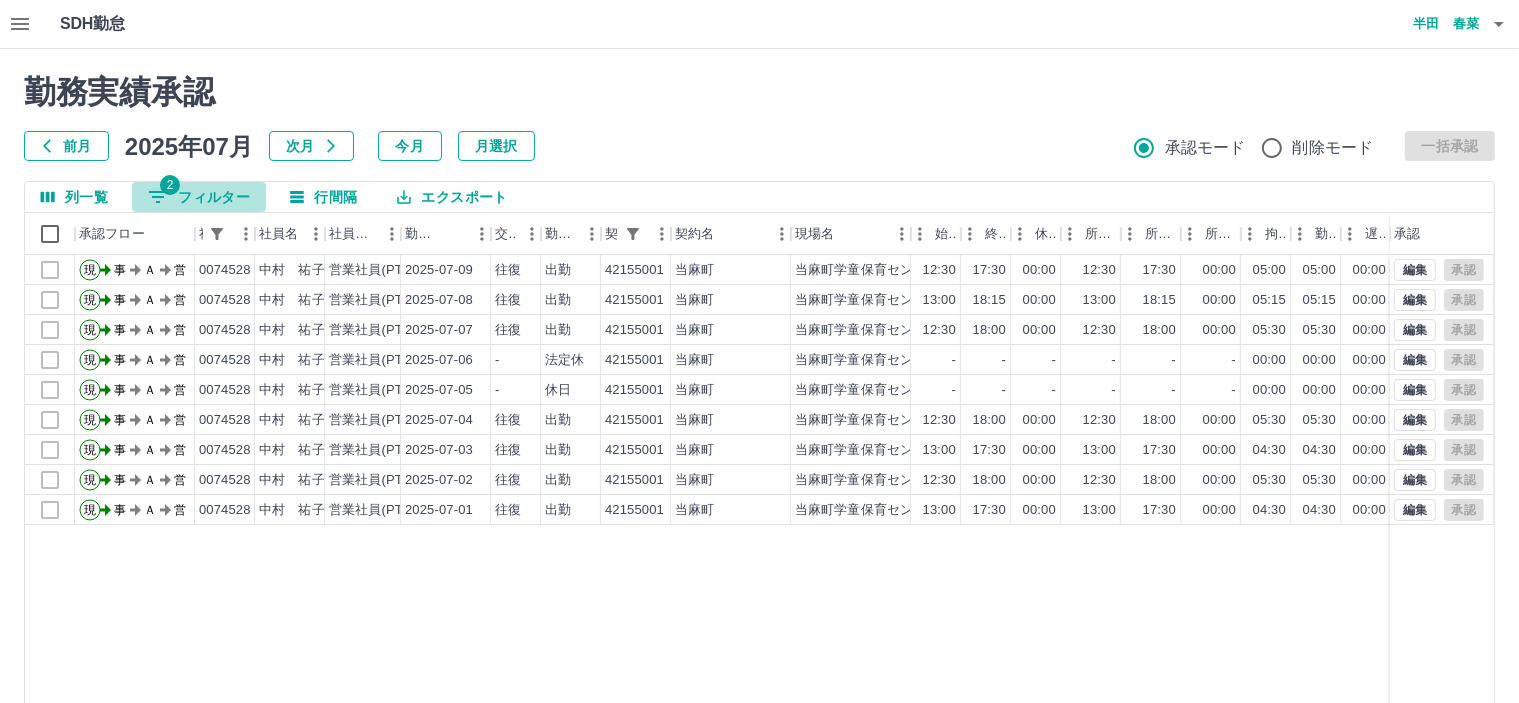 click on "2 フィルター" at bounding box center (199, 197) 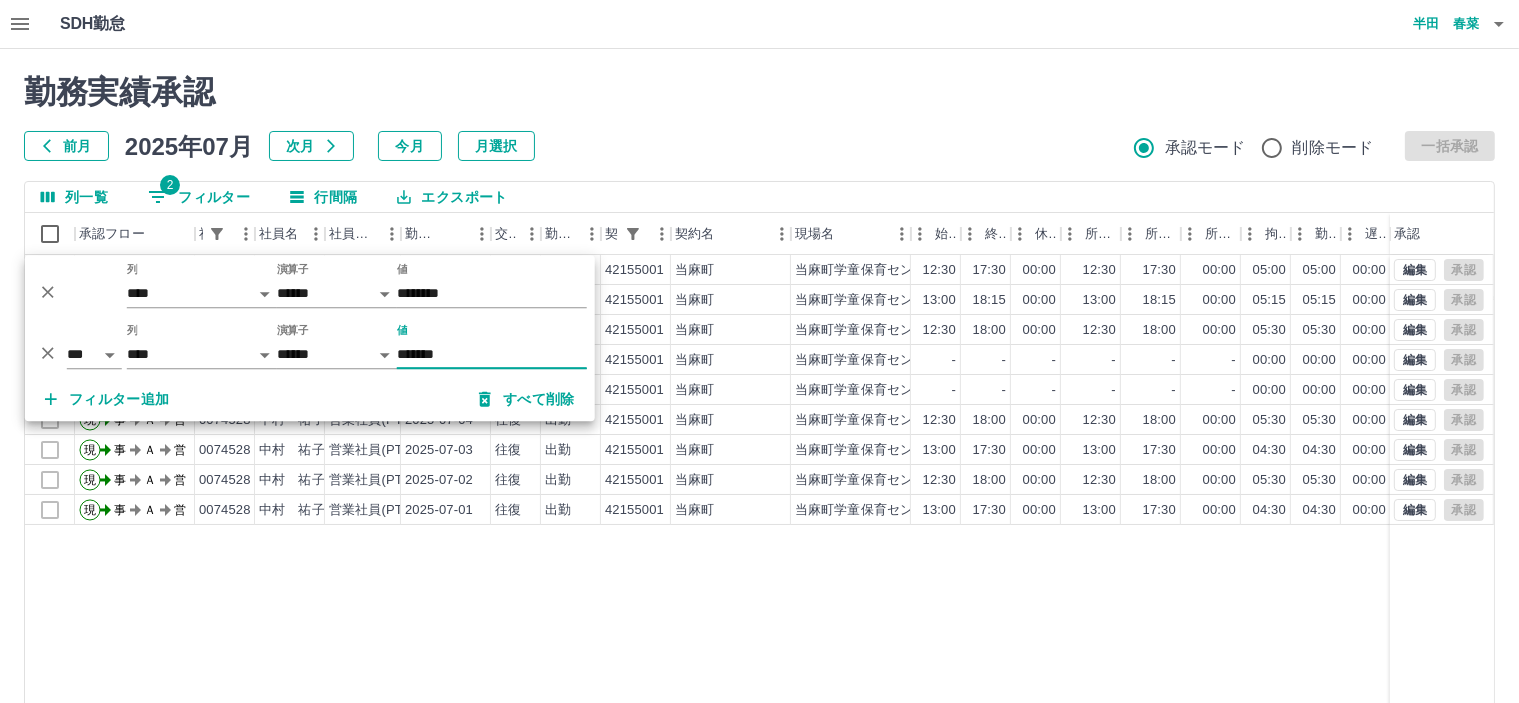 click on "*******" at bounding box center [492, 354] 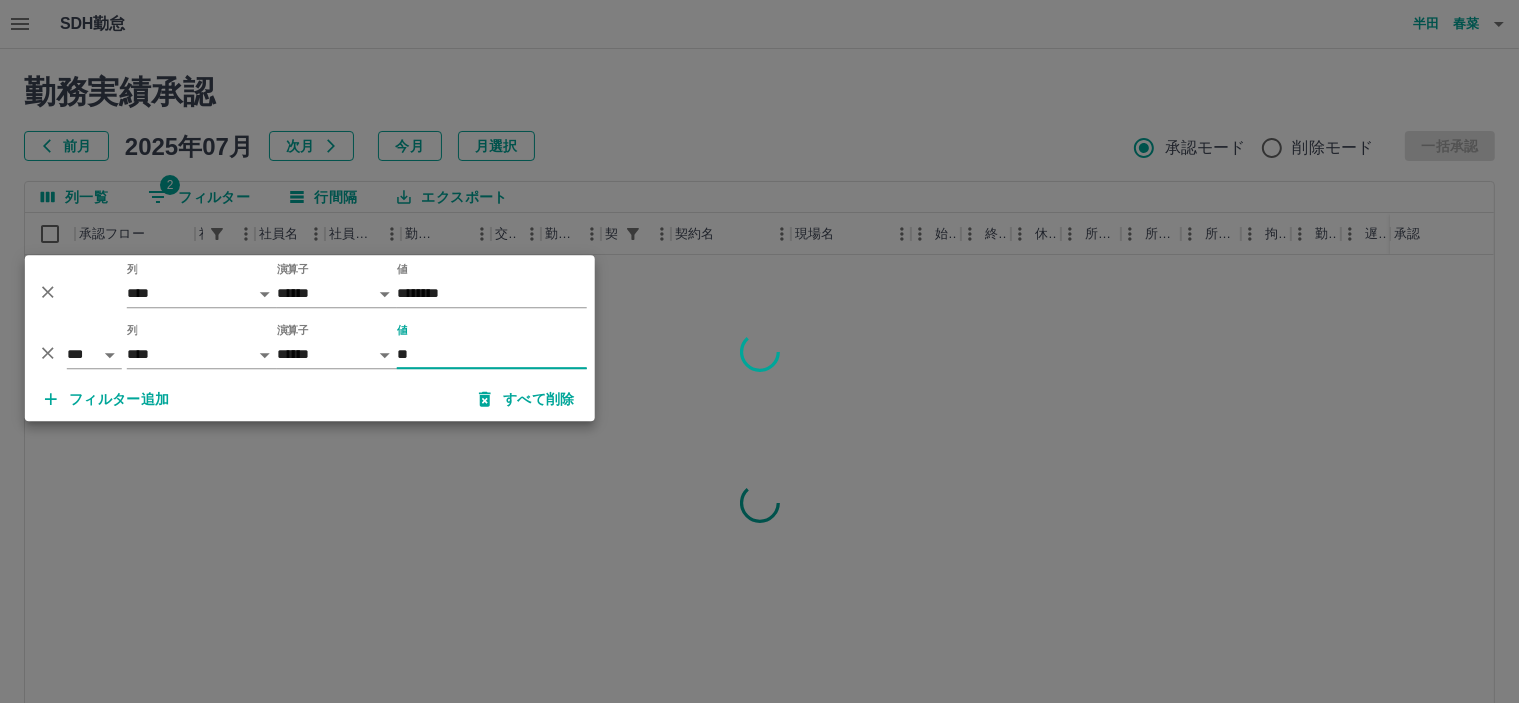 type on "*" 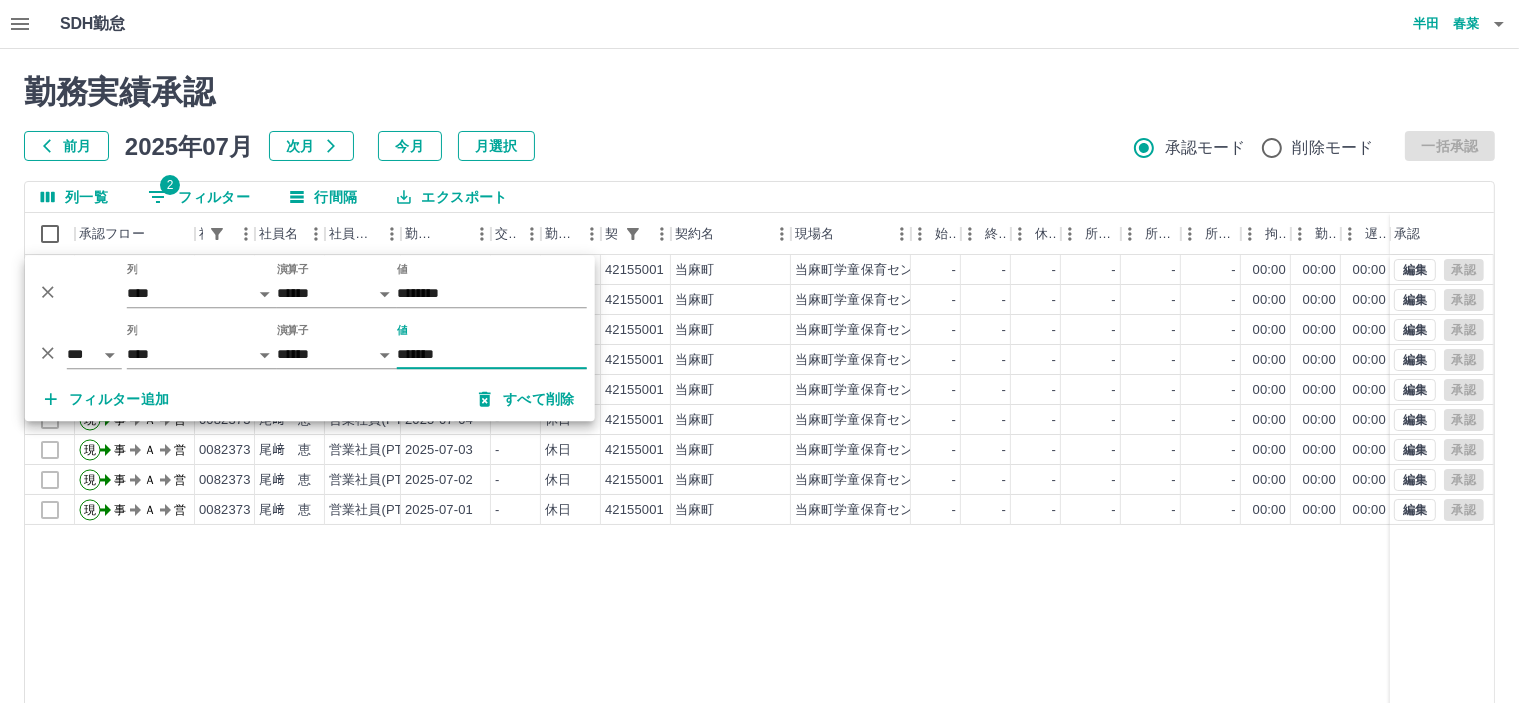 type on "*******" 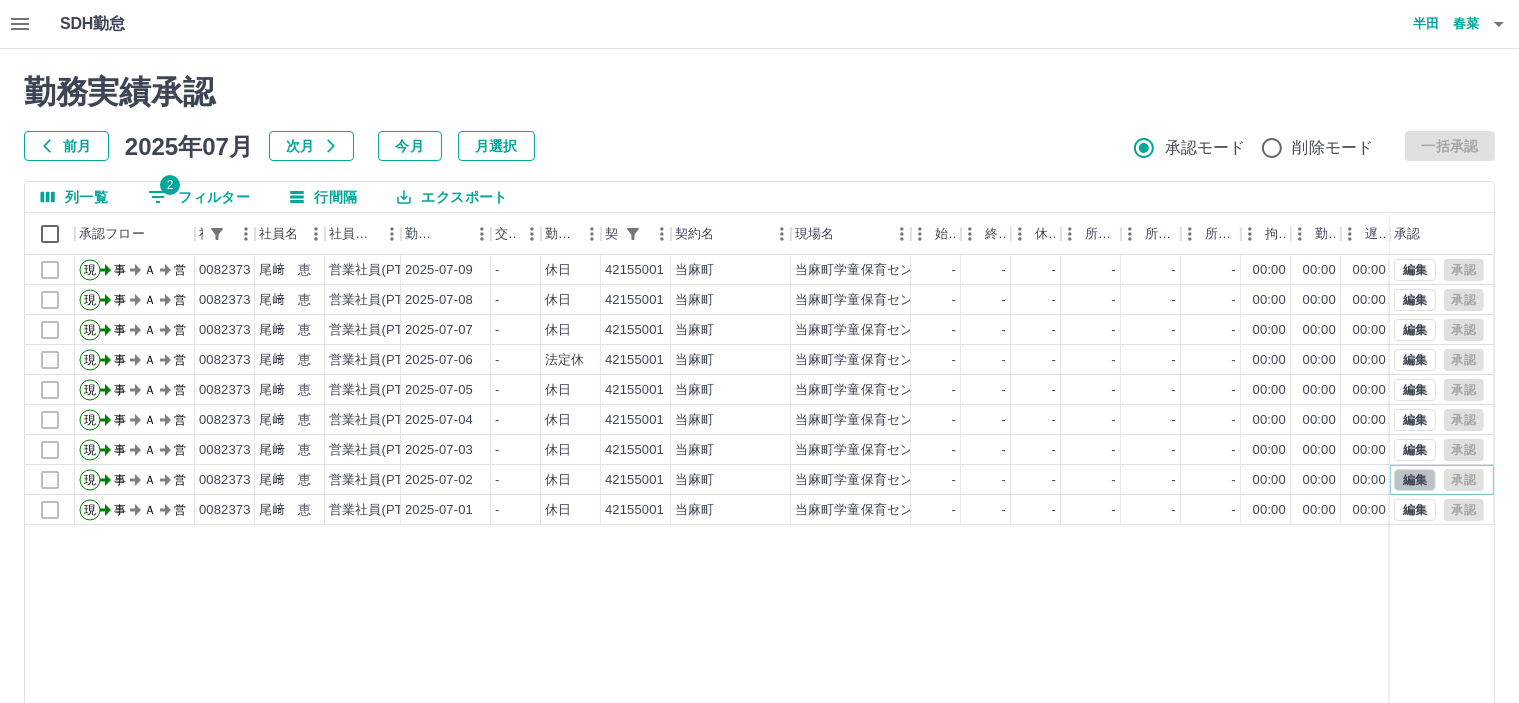 click on "編集" at bounding box center [1415, 480] 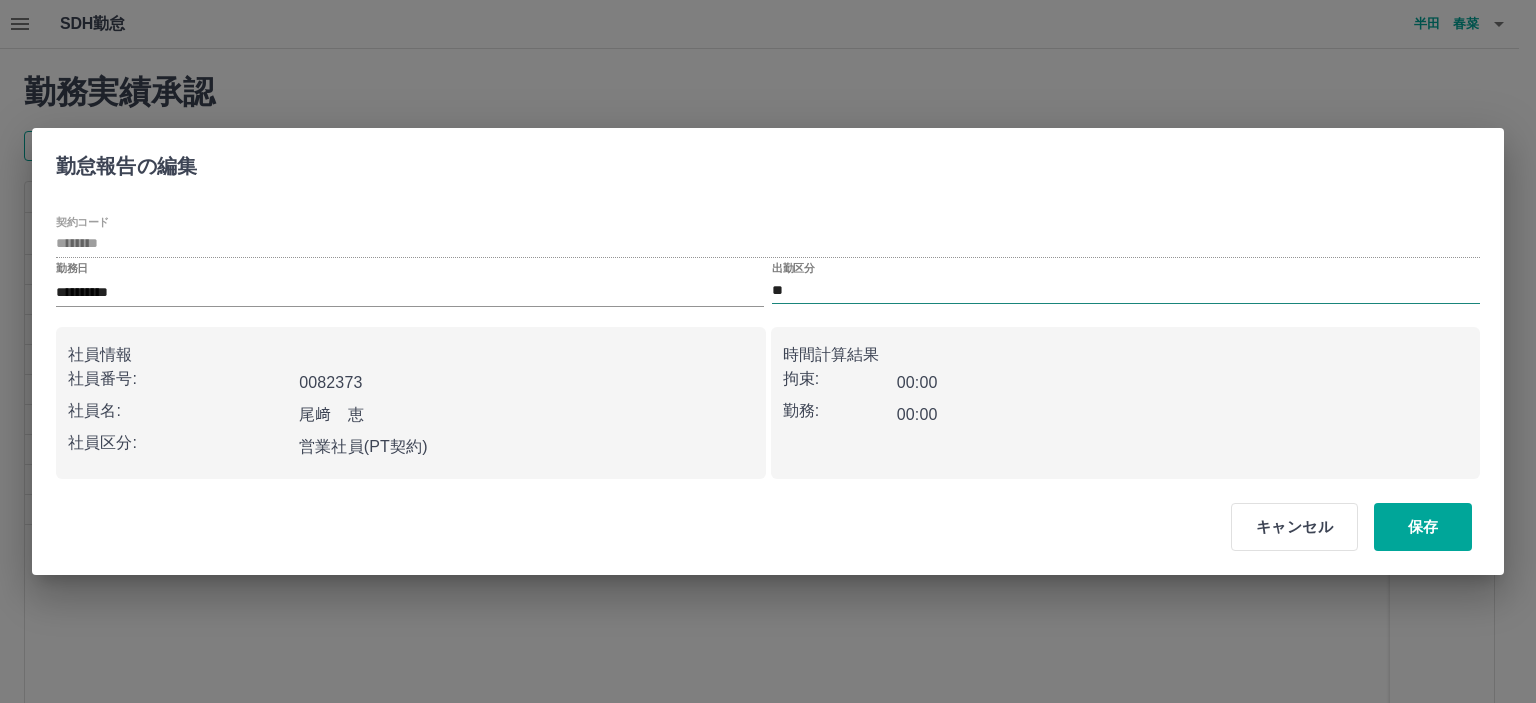 click on "**" at bounding box center (1126, 290) 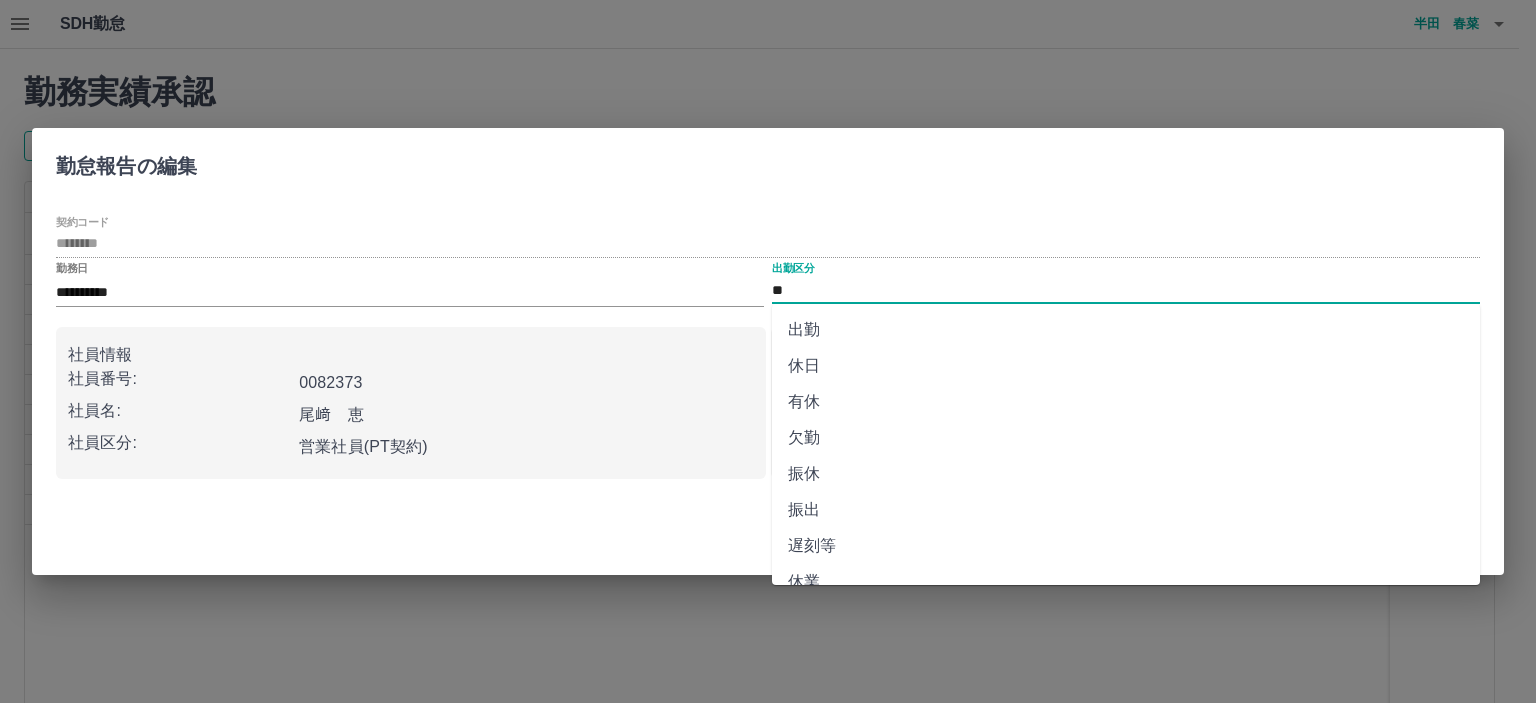 click on "出勤" at bounding box center [1126, 330] 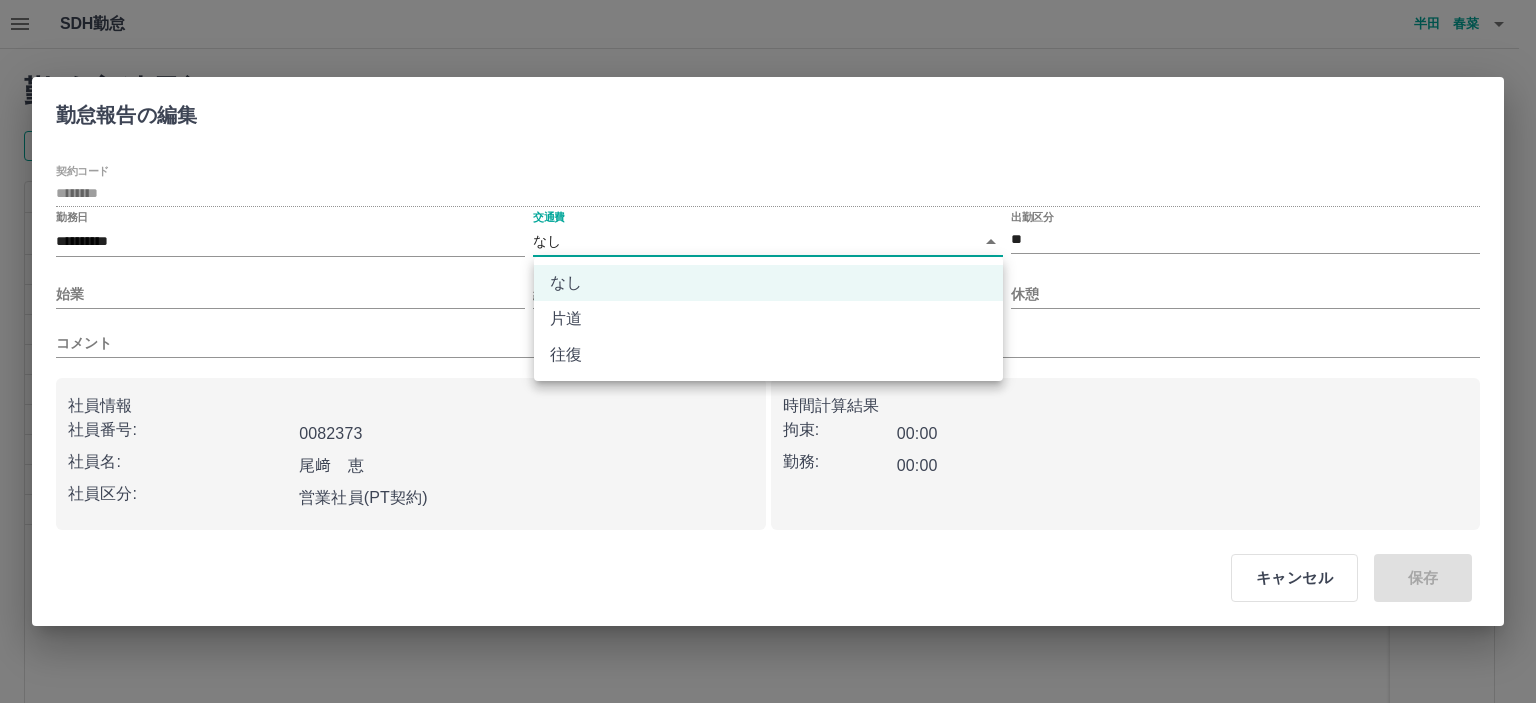 click on "SDH勤怠 半田　春菜 勤務実績承認 前月 2025年07月 次月 今月 月選択 承認モード 削除モード 一括承認 列一覧 2 フィルター 行間隔 エクスポート 承認フロー 社員番号 社員名 社員区分 勤務日 交通費 勤務区分 契約コード 契約名 現場名 始業 終業 休憩 所定開始 所定終業 所定休憩 拘束 勤務 遅刻等 コメント ステータス 承認 現 事 Ａ 営 0082373 尾﨑　恵 営業社員(PT契約) 2025-07-09  -  休日 42155001 当麻町 当麻町学童保育センター - - - - - - 00:00 00:00 00:00 事務担当者承認待 現 事 Ａ 営 0082373 尾﨑　恵 営業社員(PT契約) 2025-07-08  -  休日 42155001 当麻町 当麻町学童保育センター - - - - - - 00:00 00:00 00:00 事務担当者承認待 現 事 Ａ 営 0082373 尾﨑　恵 営業社員(PT契約) 2025-07-07  -  休日 42155001 当麻町 当麻町学童保育センター - - - - - - 00:00 00:00 00:00 事務担当者承認待 現 事 Ａ 営  -  -" at bounding box center [768, 422] 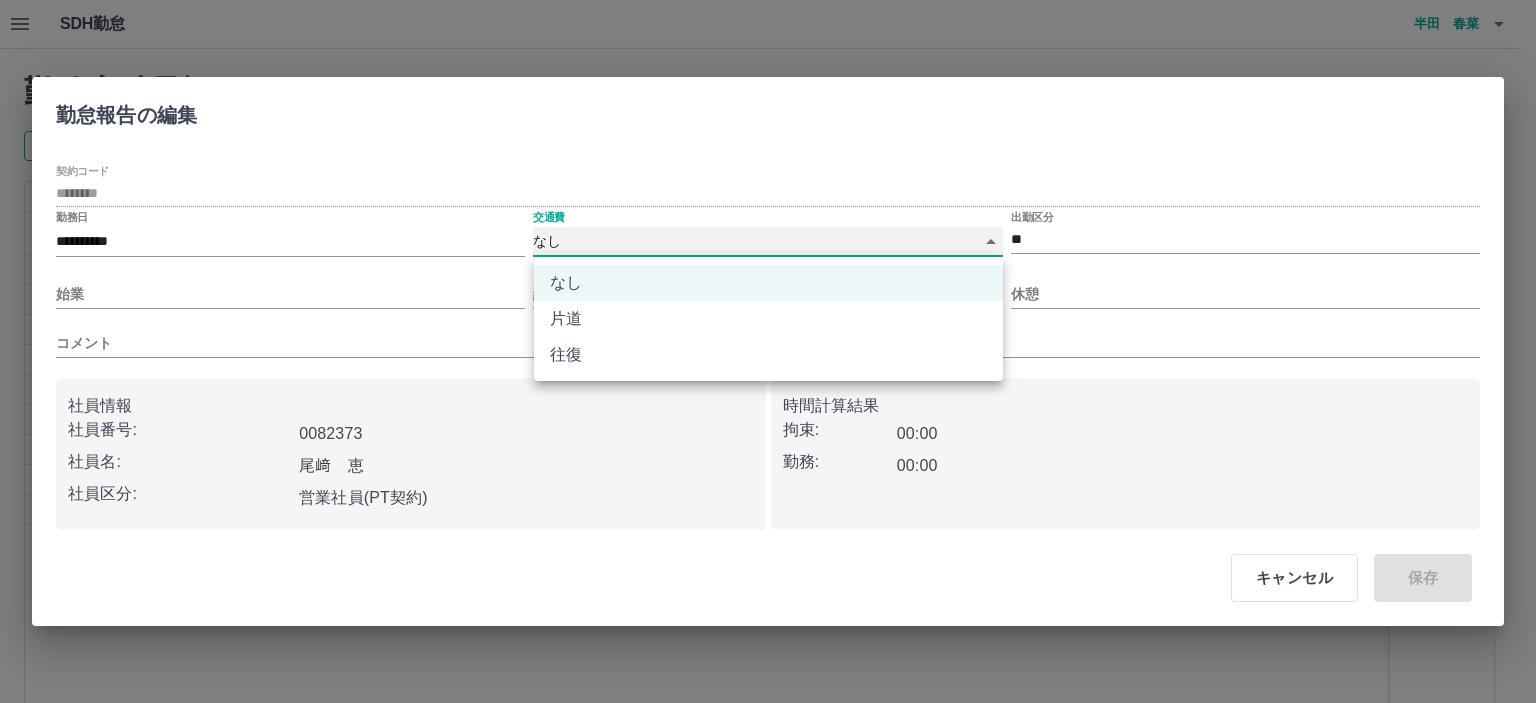 type on "******" 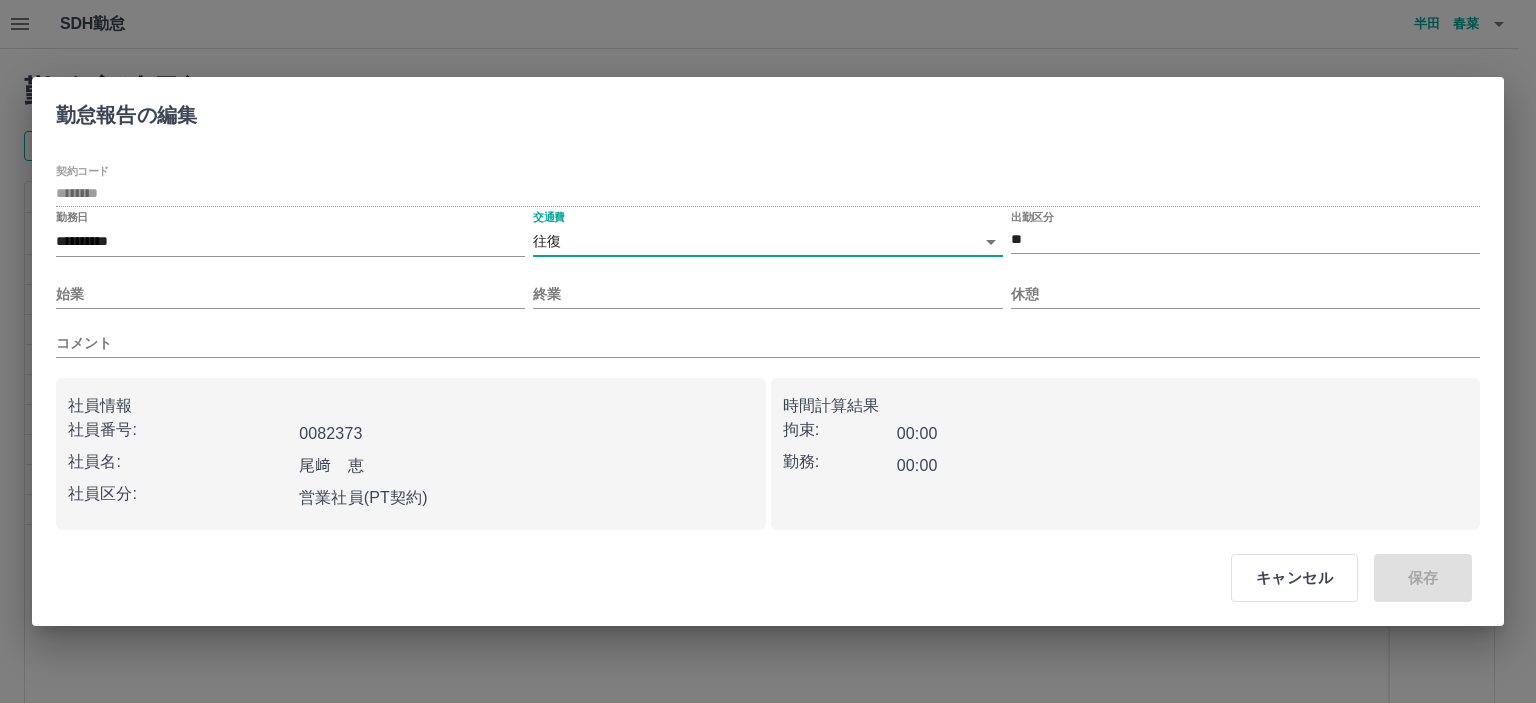 click on "始業" at bounding box center [290, 286] 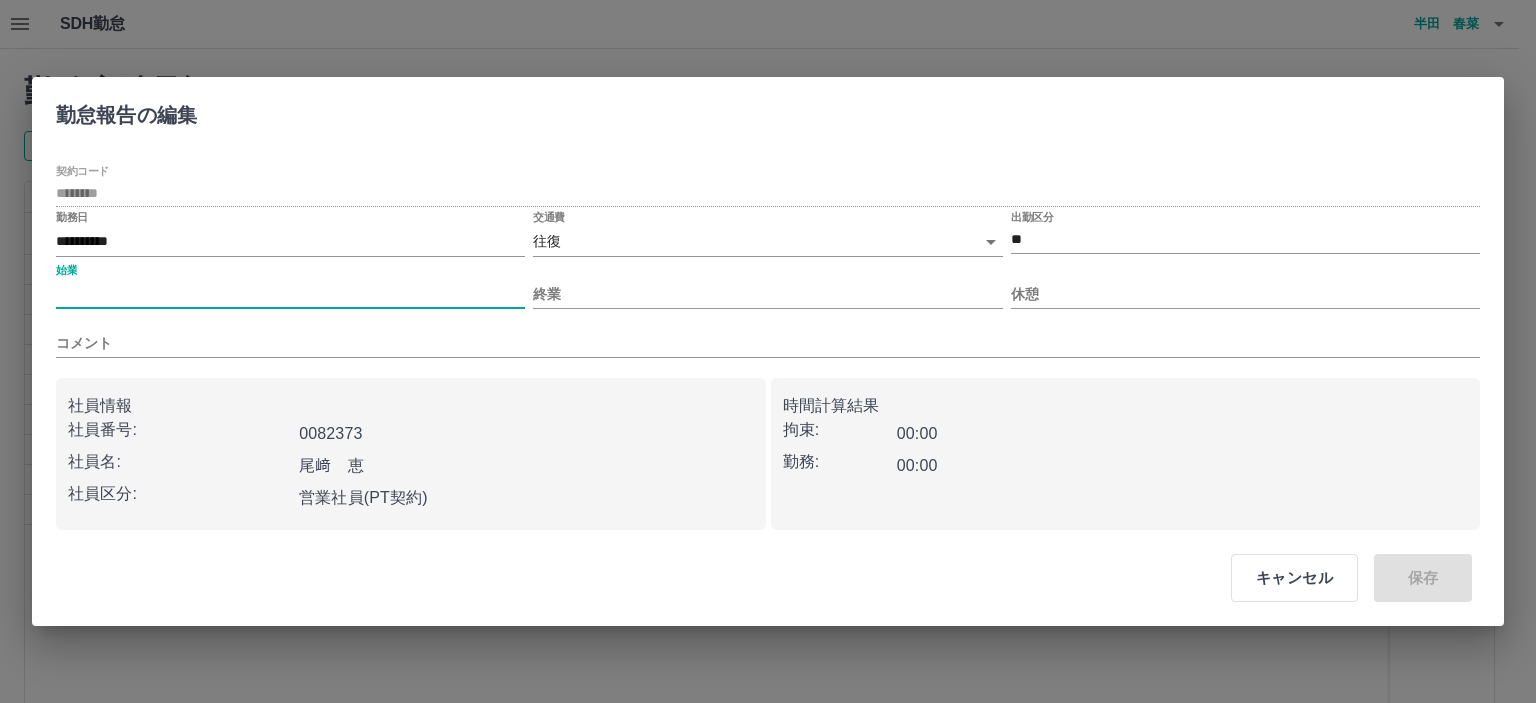 click on "始業" at bounding box center (290, 294) 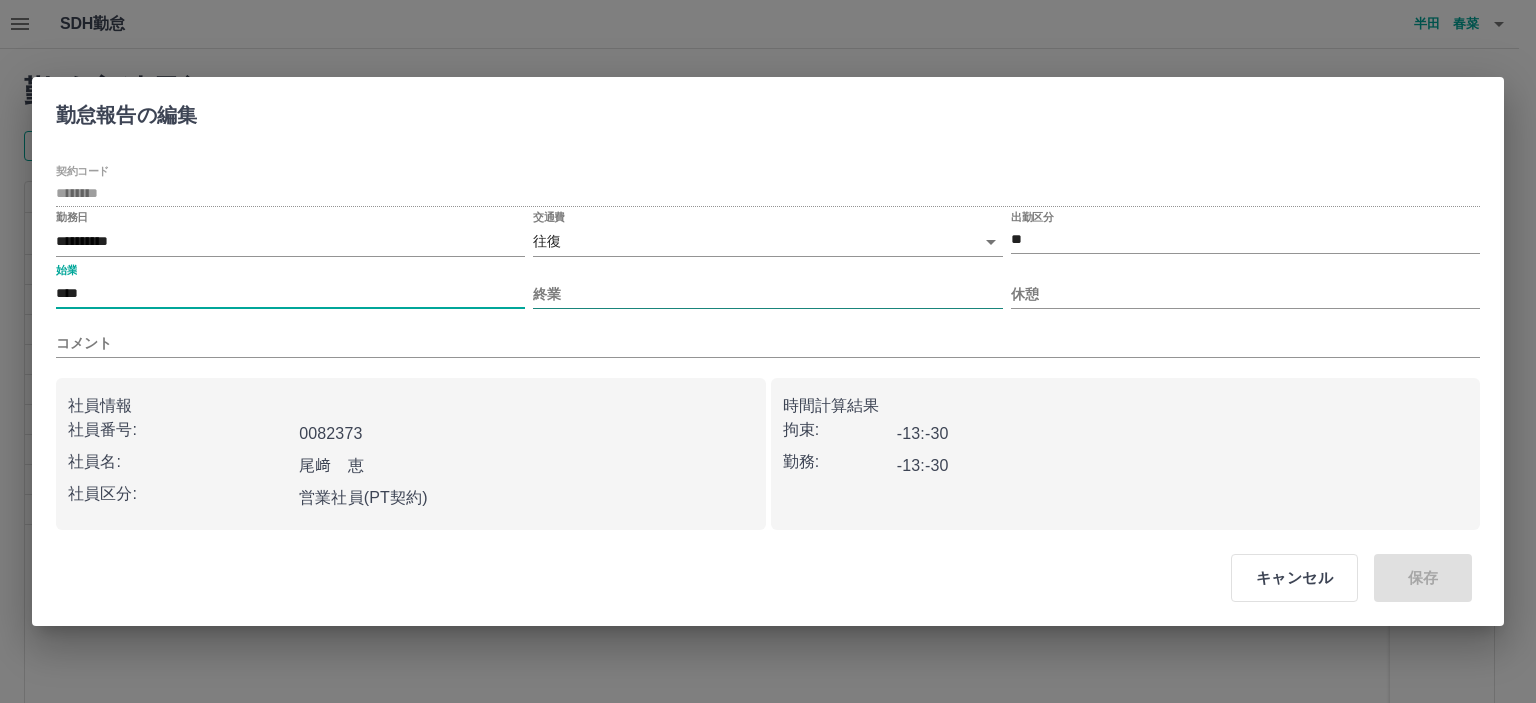 type on "****" 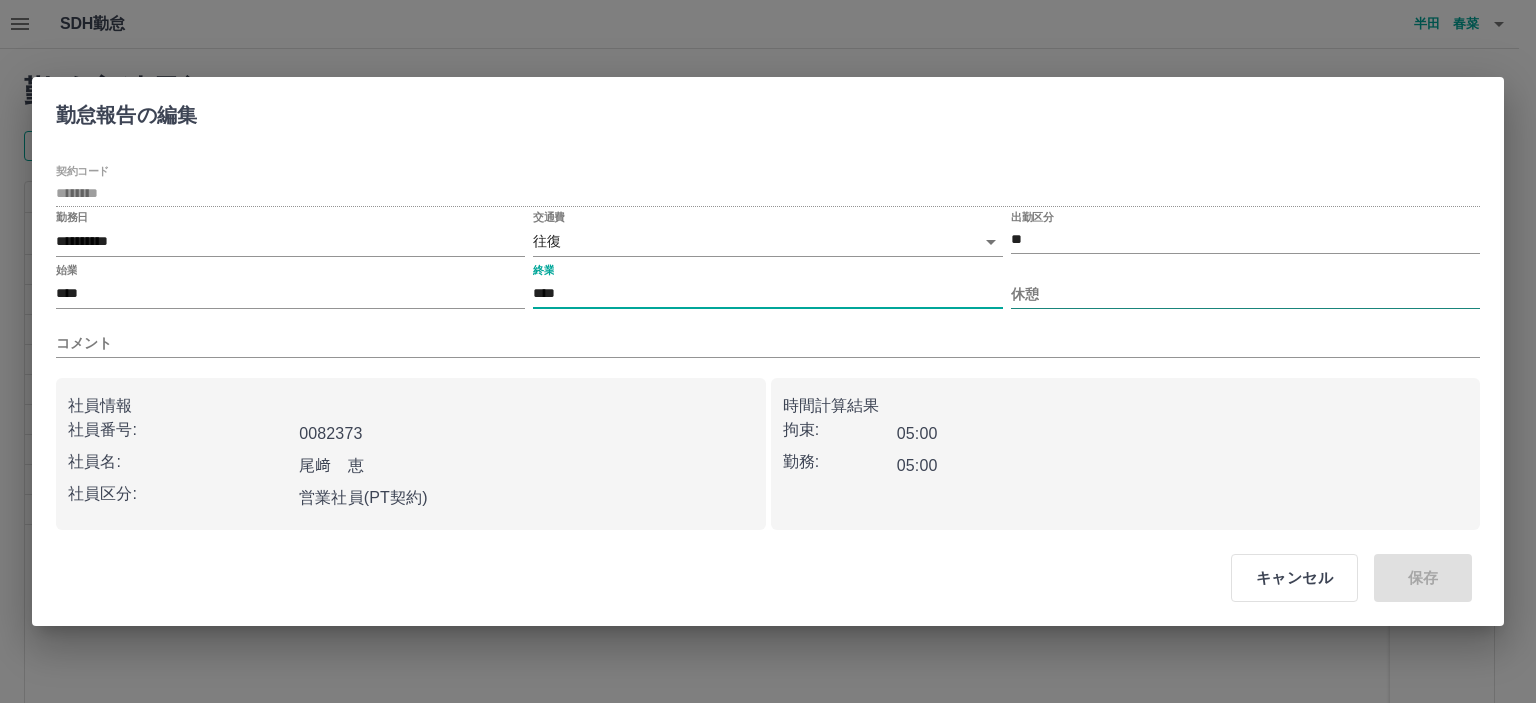 type on "****" 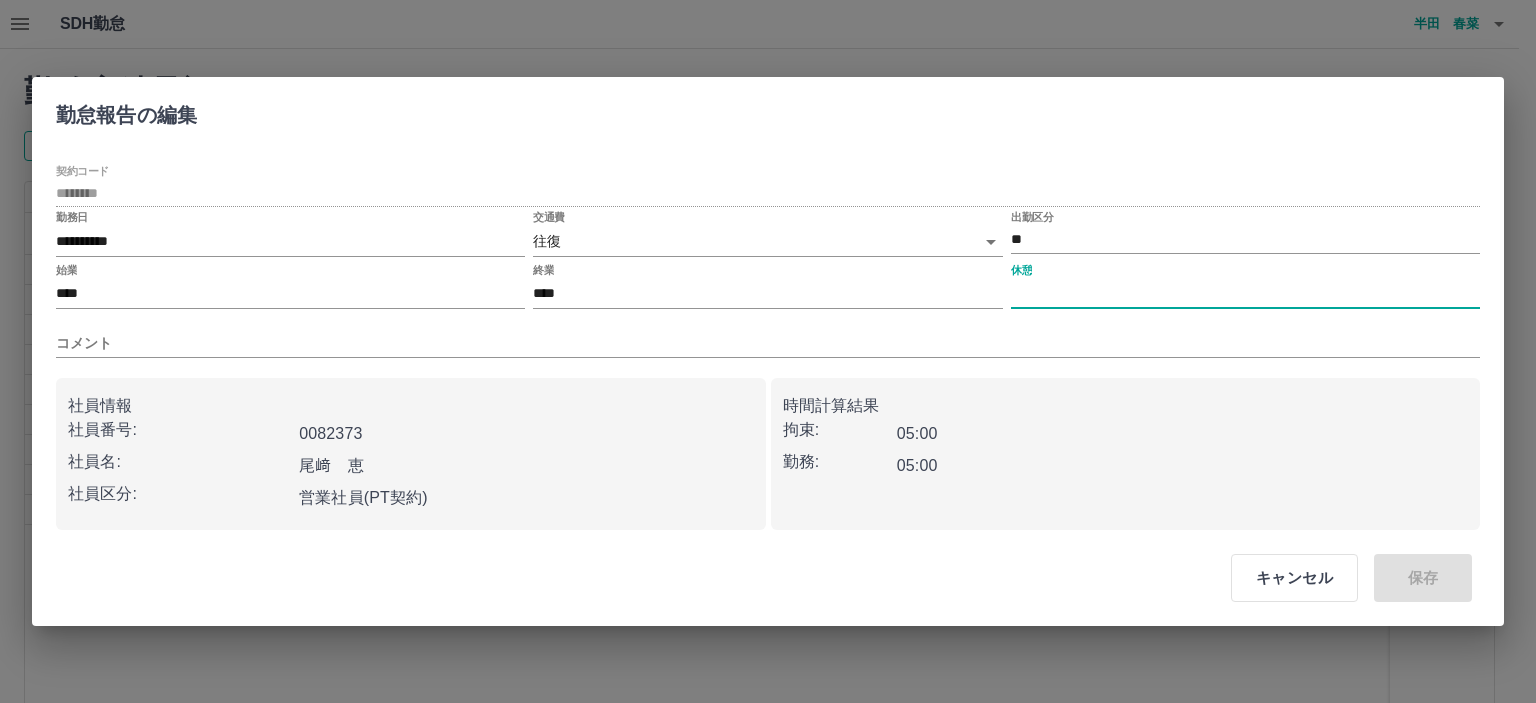 click on "休憩" at bounding box center [1245, 294] 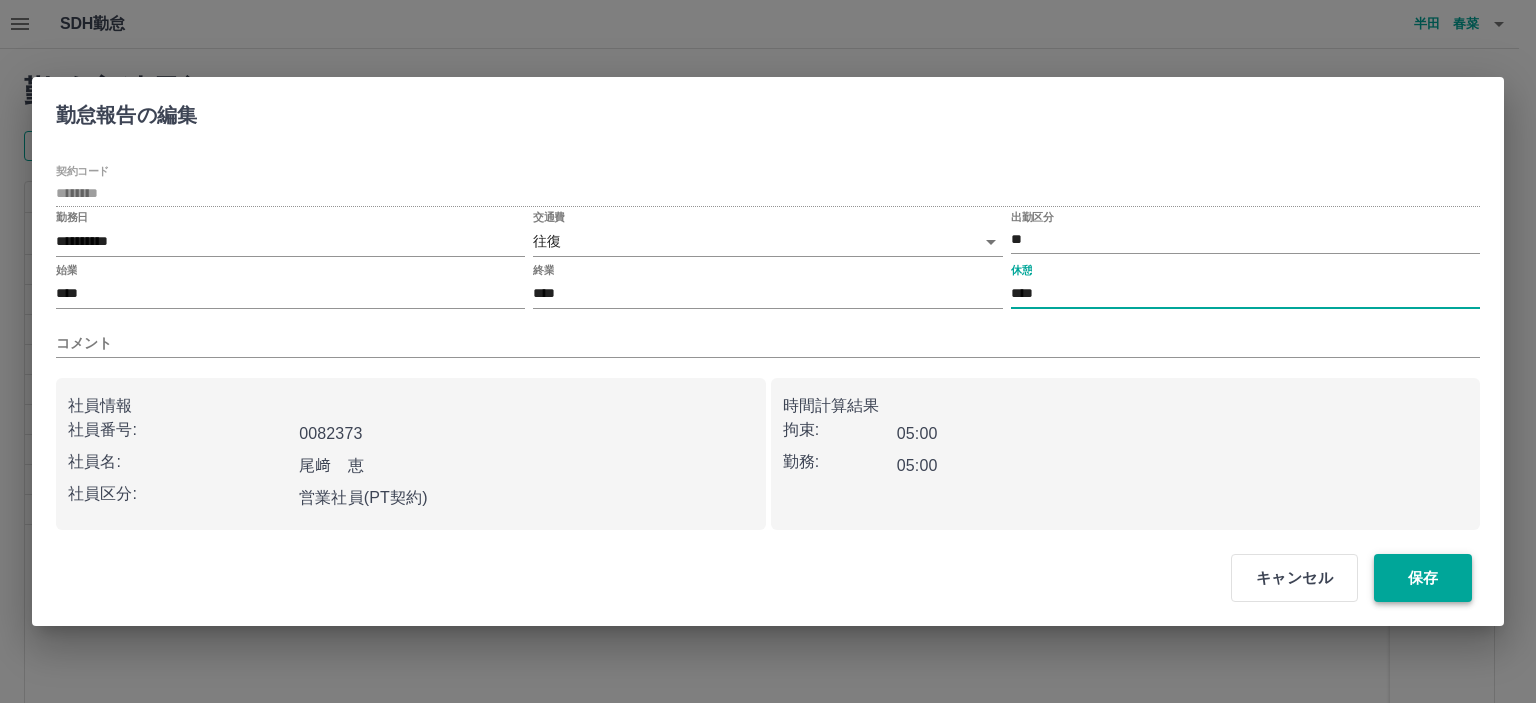 type on "****" 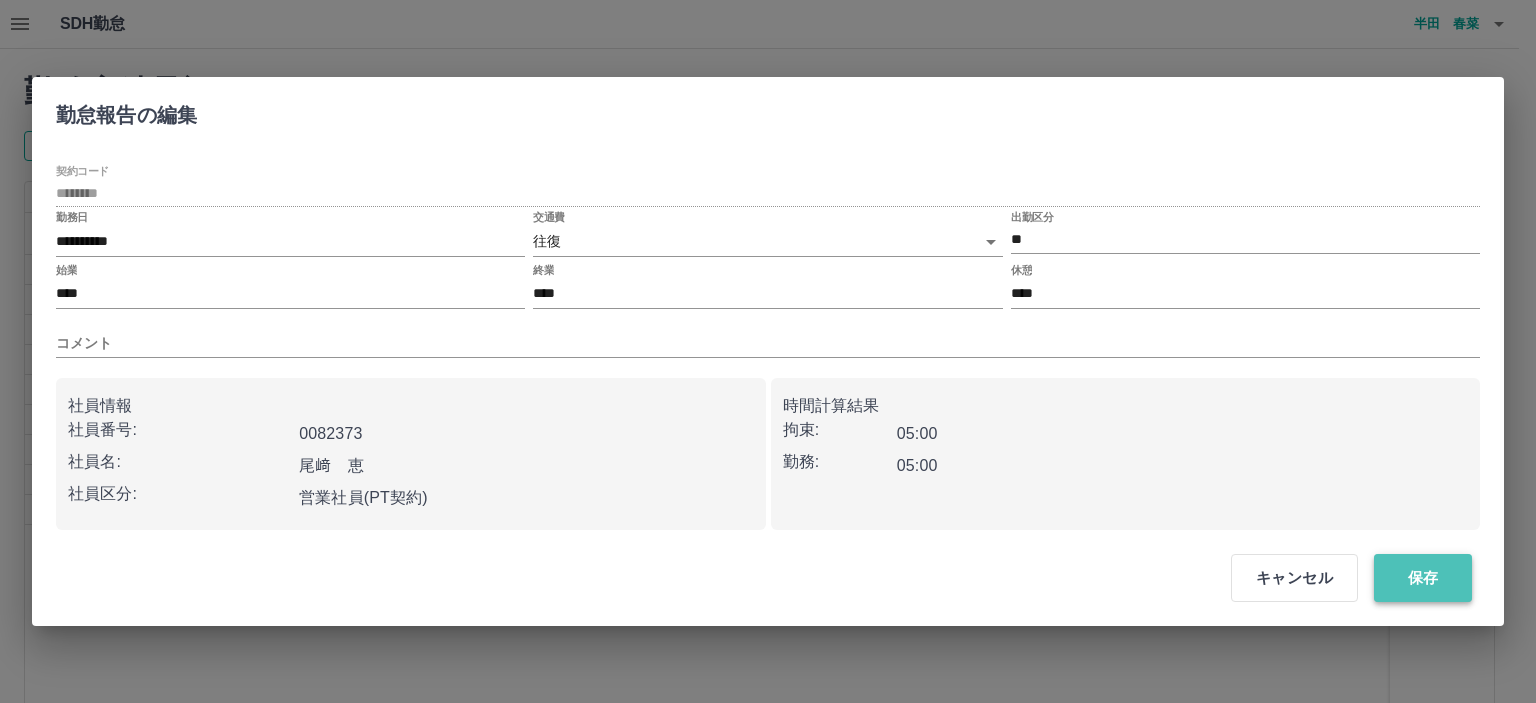 click on "保存" at bounding box center [1423, 578] 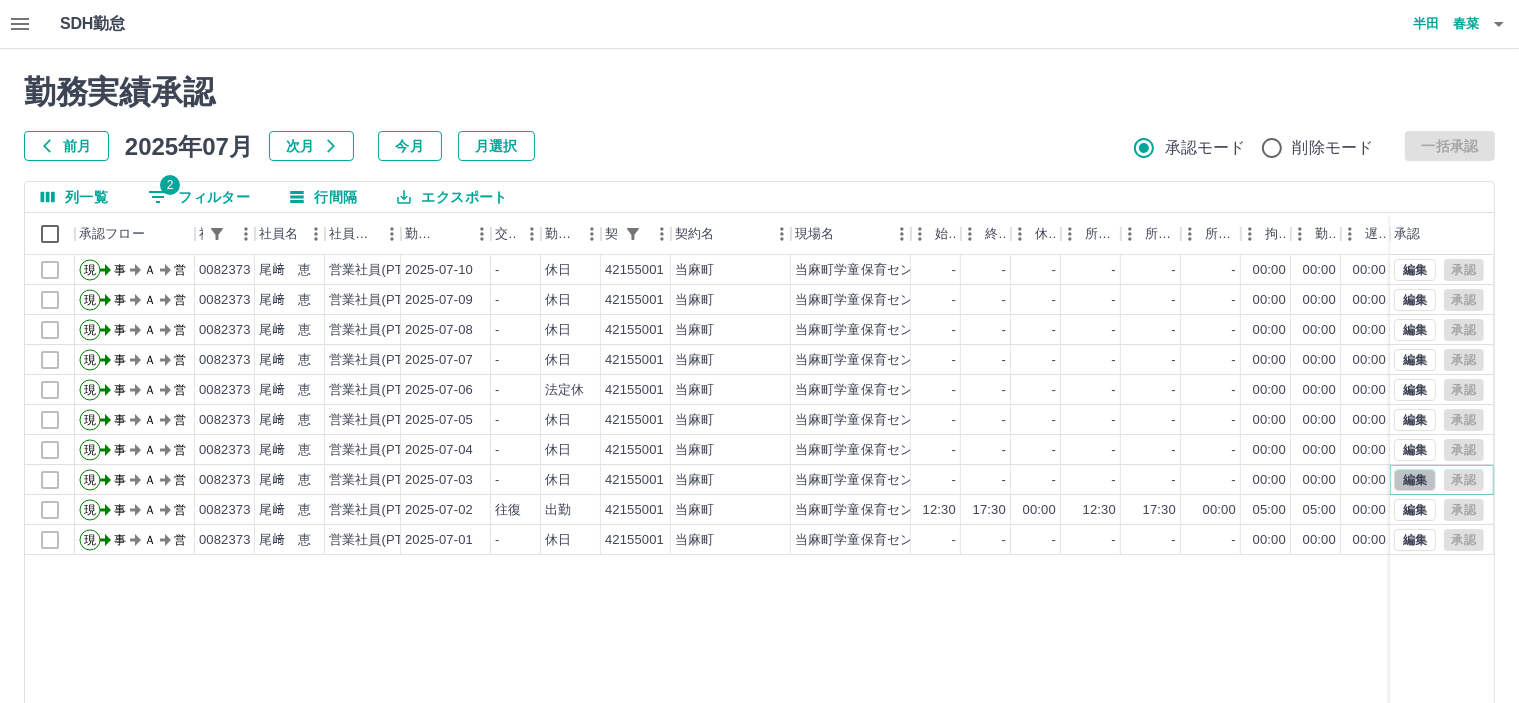 click on "編集" at bounding box center [1415, 480] 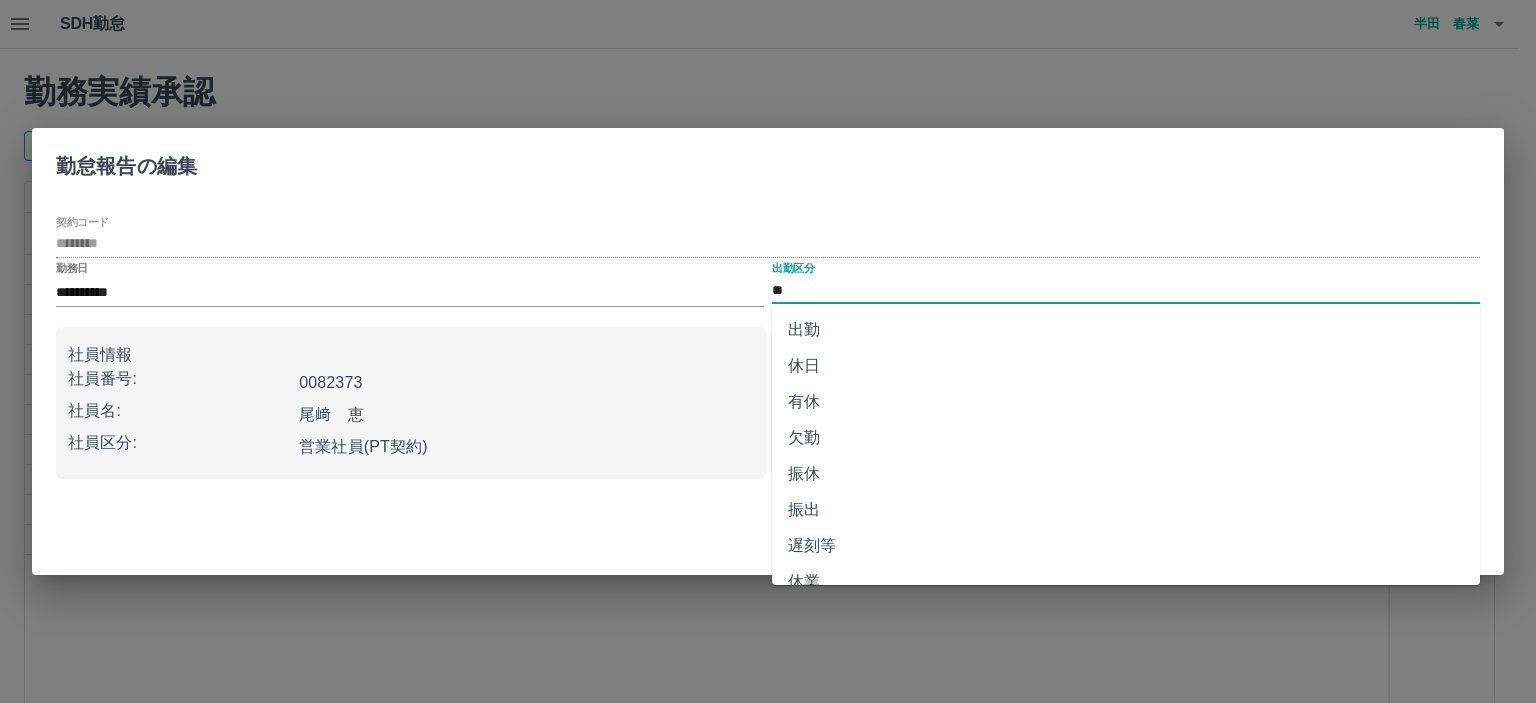 click on "**" at bounding box center [1126, 290] 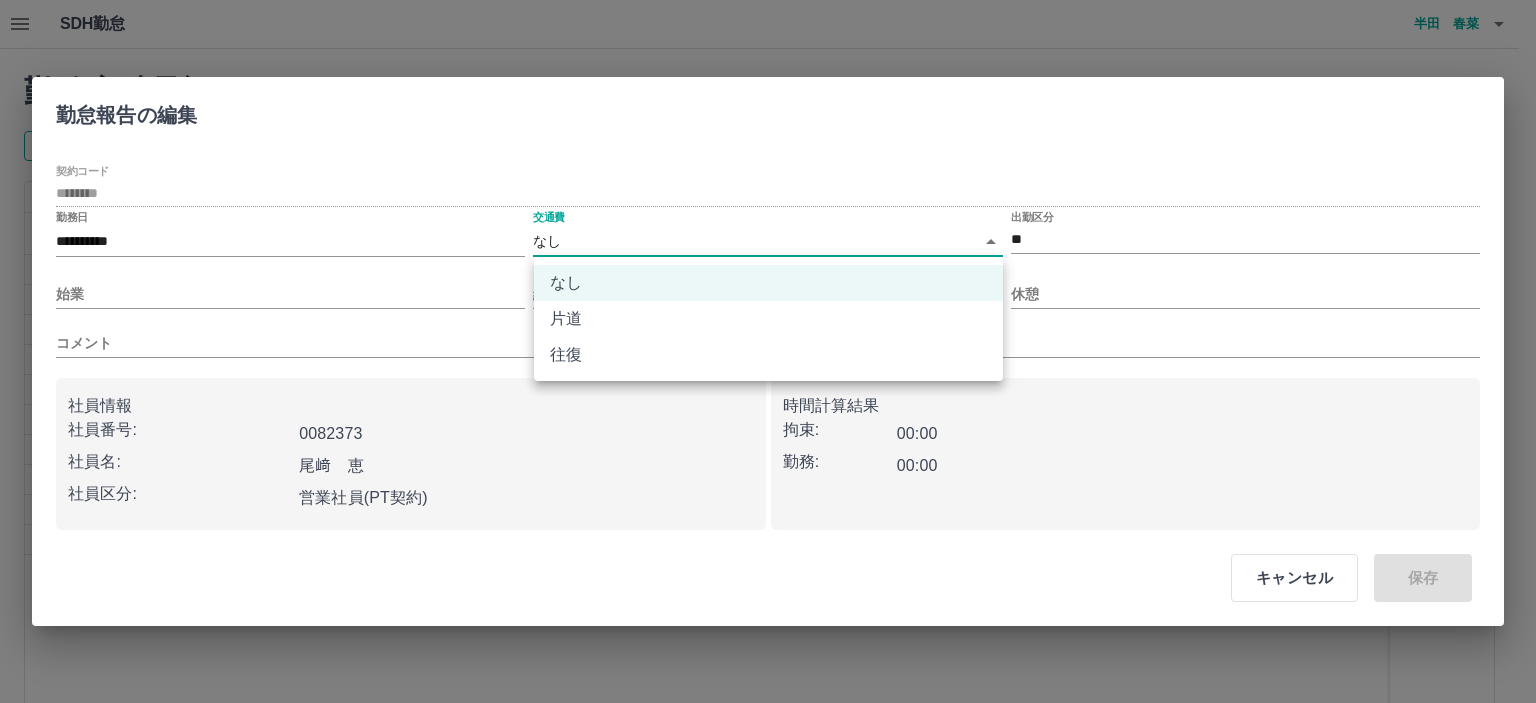 click on "SDH勤怠 半田　春菜 勤務実績承認 前月 2025年07月 次月 今月 月選択 承認モード 削除モード 一括承認 列一覧 2 フィルター 行間隔 エクスポート 承認フロー 社員番号 社員名 社員区分 勤務日 交通費 勤務区分 契約コード 契約名 現場名 始業 終業 休憩 所定開始 所定終業 所定休憩 拘束 勤務 遅刻等 コメント ステータス 承認 現 事 Ａ 営 0082373 尾﨑　恵 営業社員(PT契約) 2025-07-10  -  休日 42155001 当麻町 当麻町学童保育センター - - - - - - 00:00 00:00 00:00 事務担当者承認待 現 事 Ａ 営 0082373 尾﨑　恵 営業社員(PT契約) 2025-07-09  -  休日 42155001 当麻町 当麻町学童保育センター - - - - - - 00:00 00:00 00:00 事務担当者承認待 現 事 Ａ 営 0082373 尾﨑　恵 営業社員(PT契約) 2025-07-08  -  休日 42155001 当麻町 当麻町学童保育センター - - - - - - 00:00 00:00 00:00 事務担当者承認待 現 事 Ａ 営  -  -" at bounding box center (768, 422) 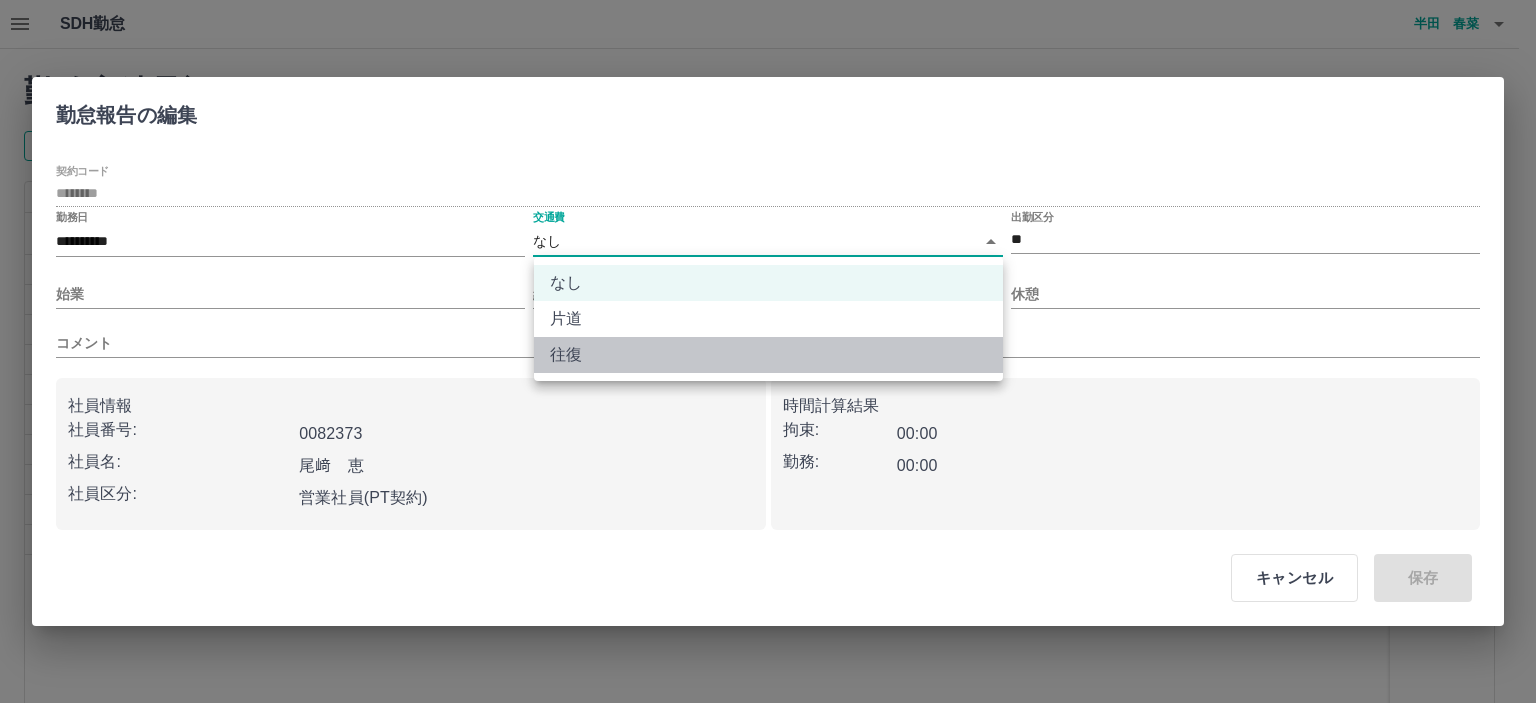 click on "往復" at bounding box center [768, 355] 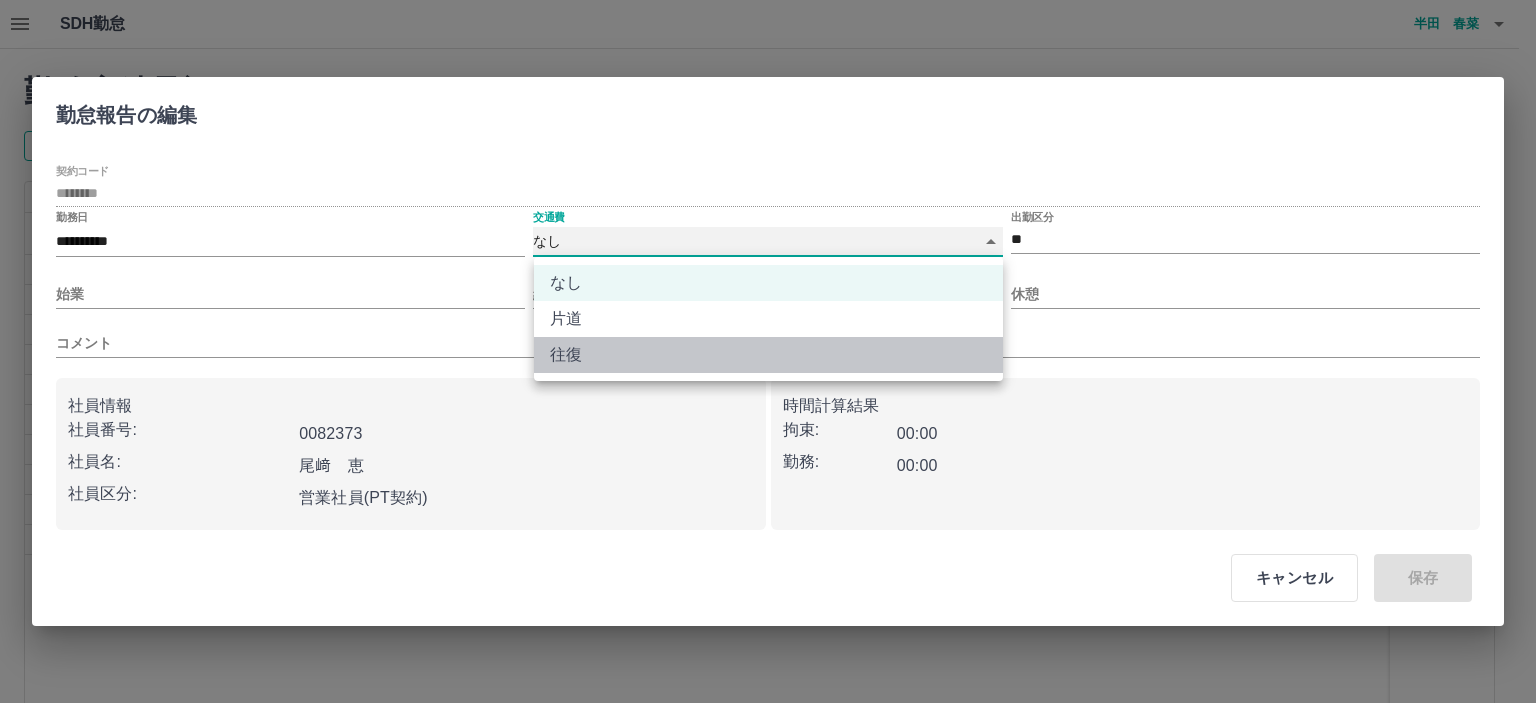 type on "******" 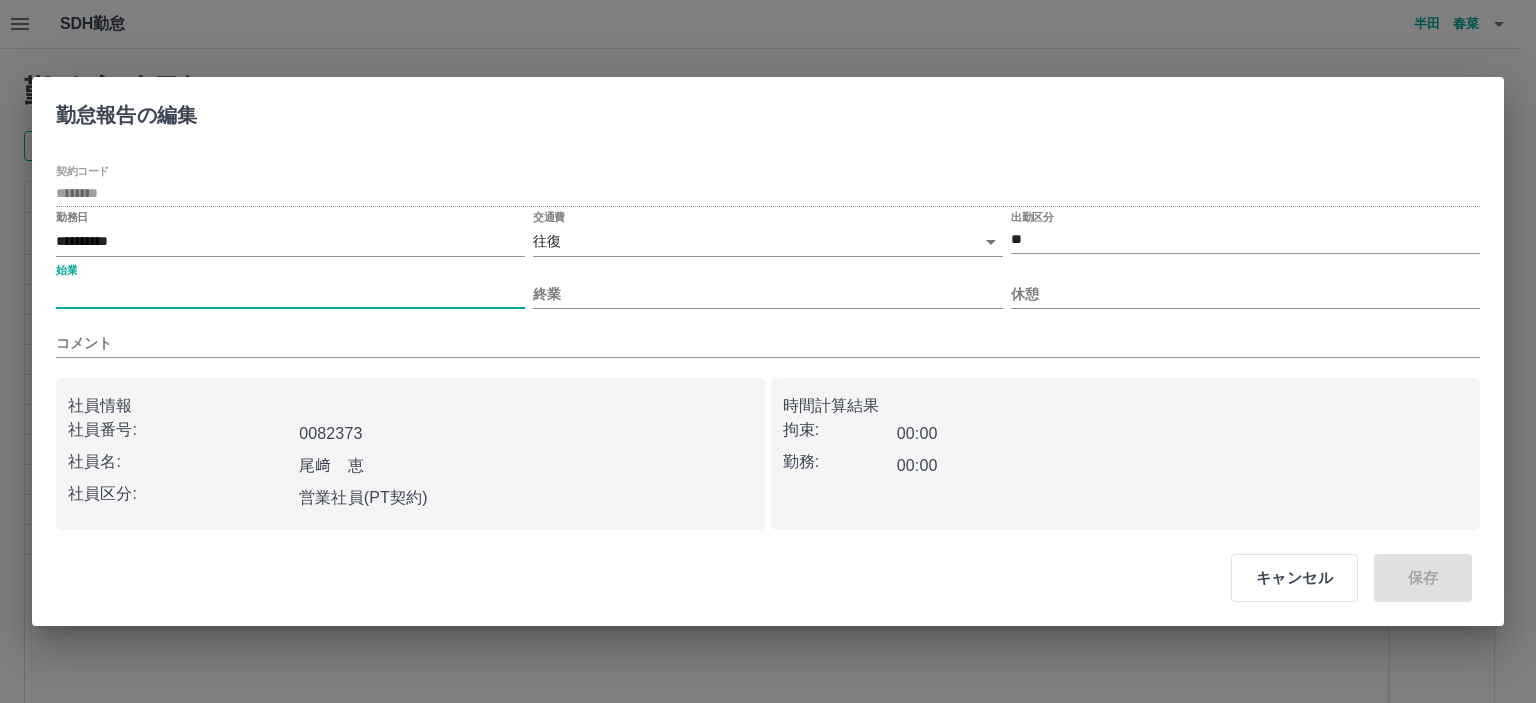 click on "始業" at bounding box center [290, 294] 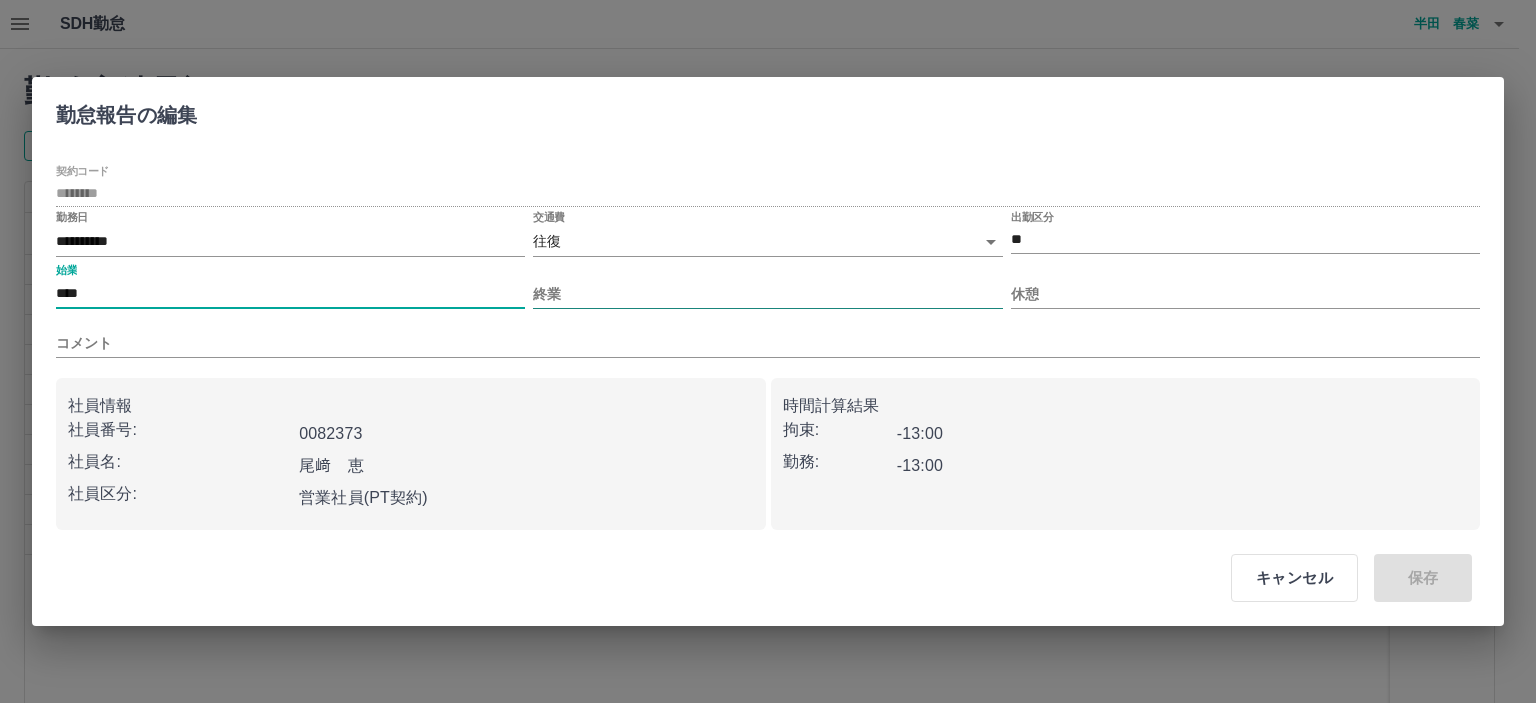 type on "****" 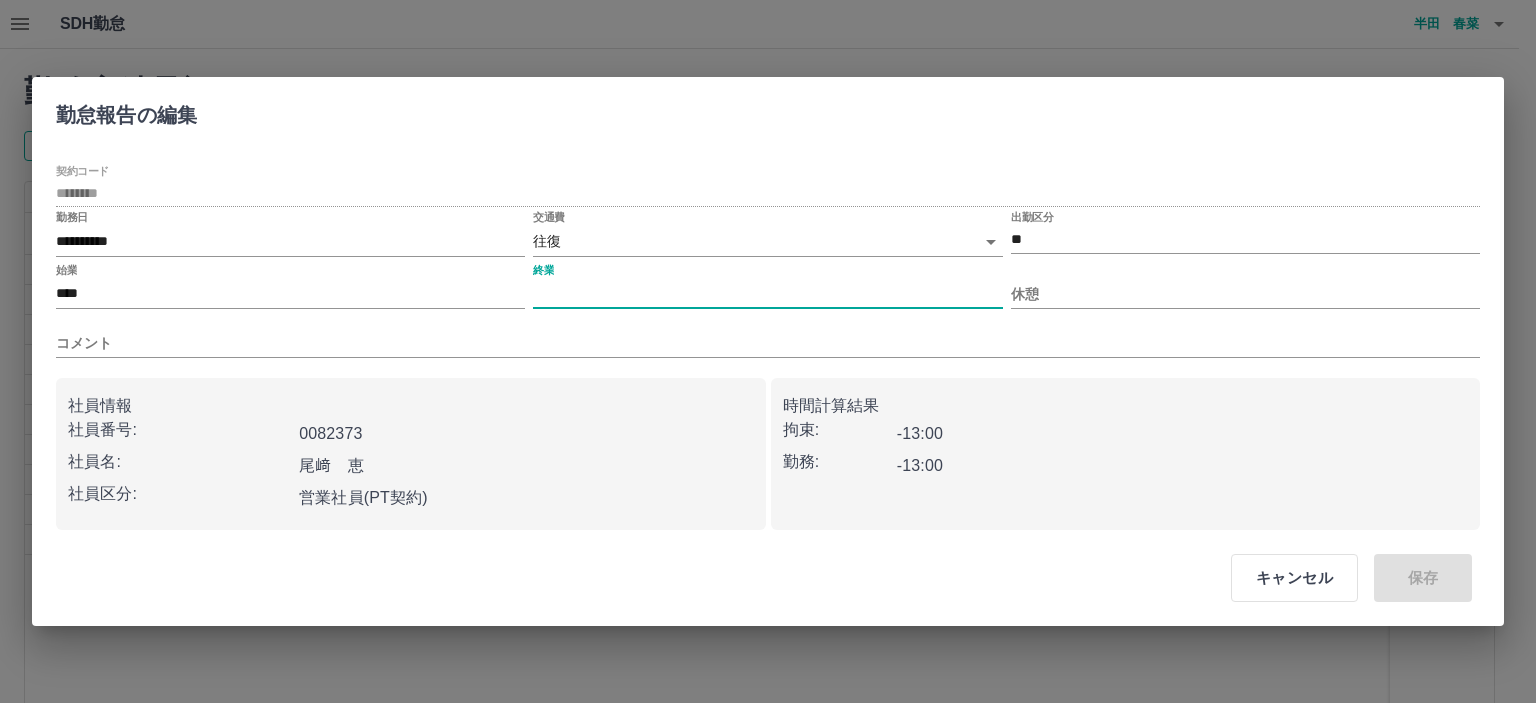 click on "終業" at bounding box center [767, 294] 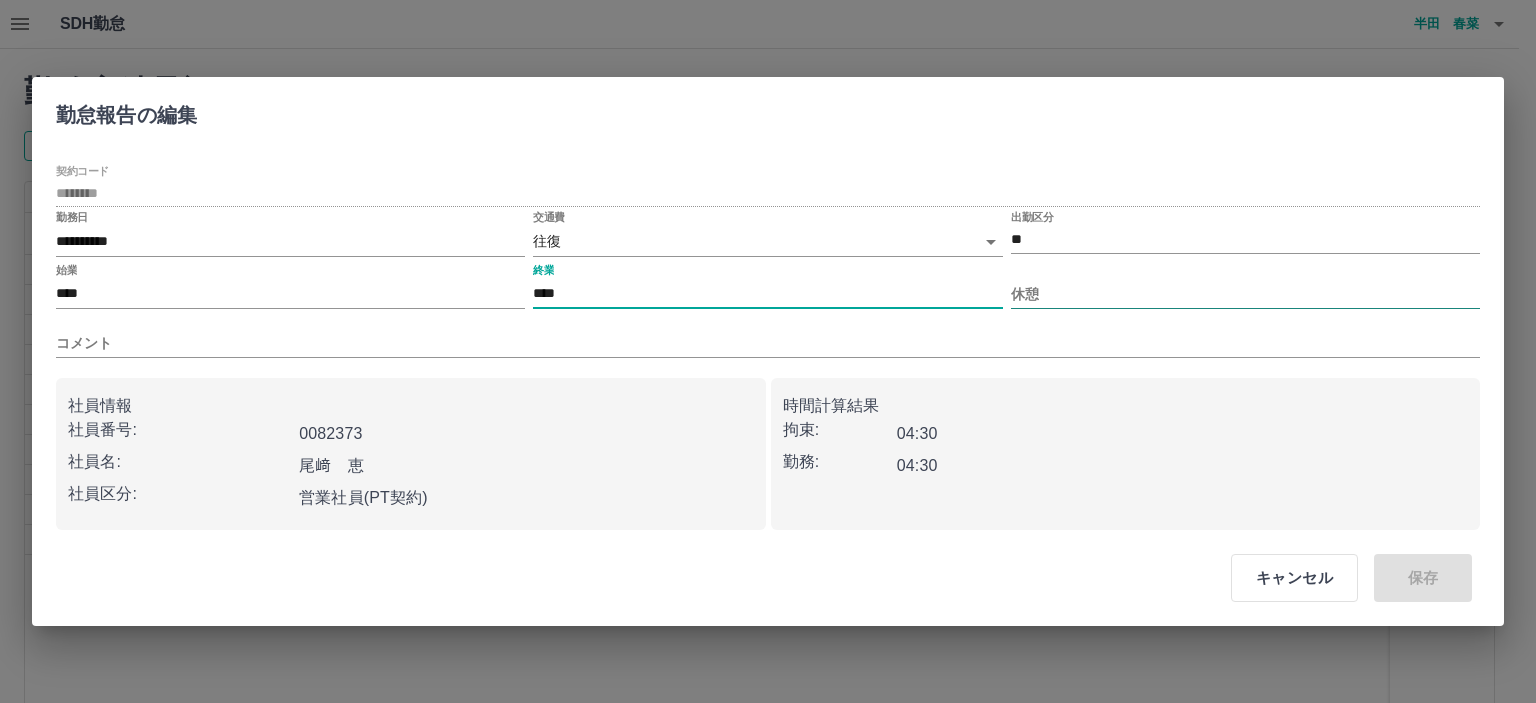 type on "****" 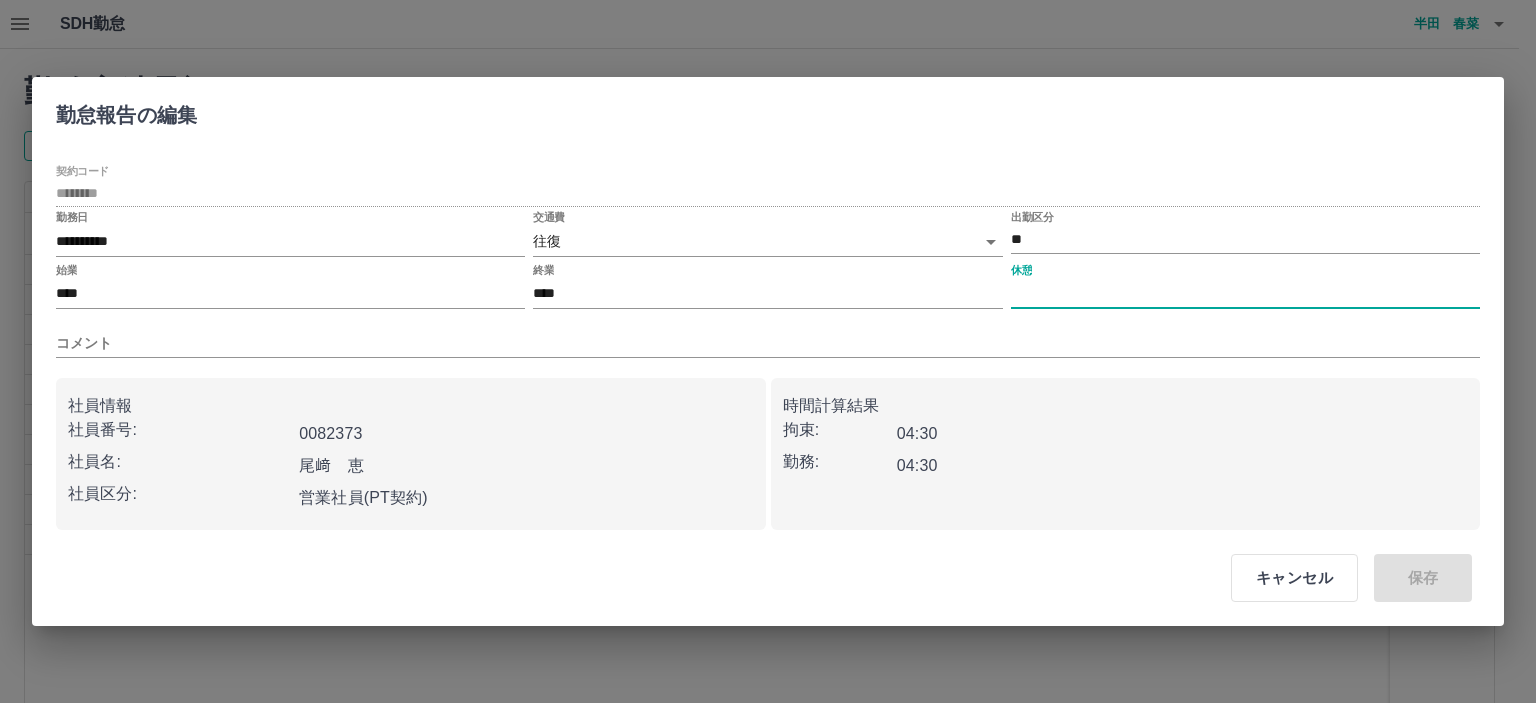 click on "休憩" at bounding box center (1245, 294) 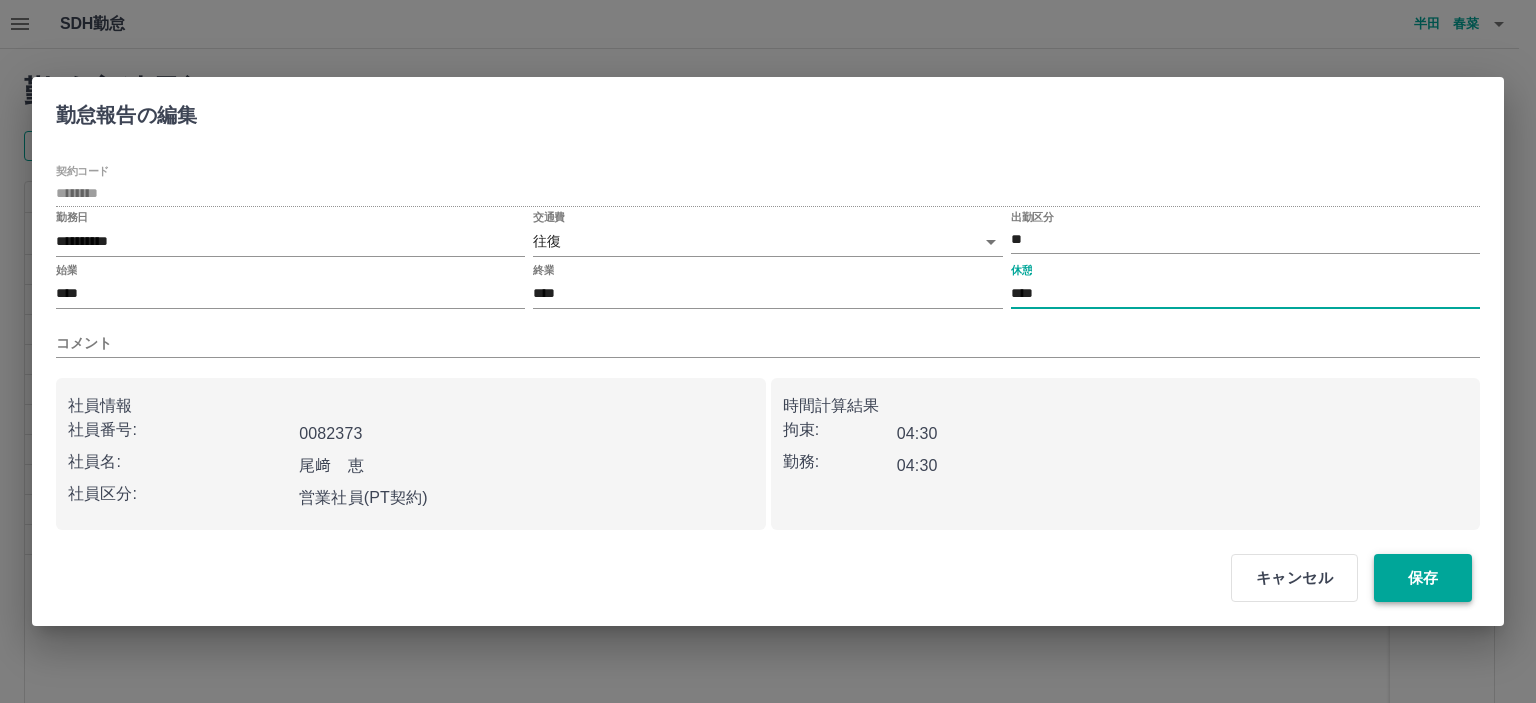 type on "****" 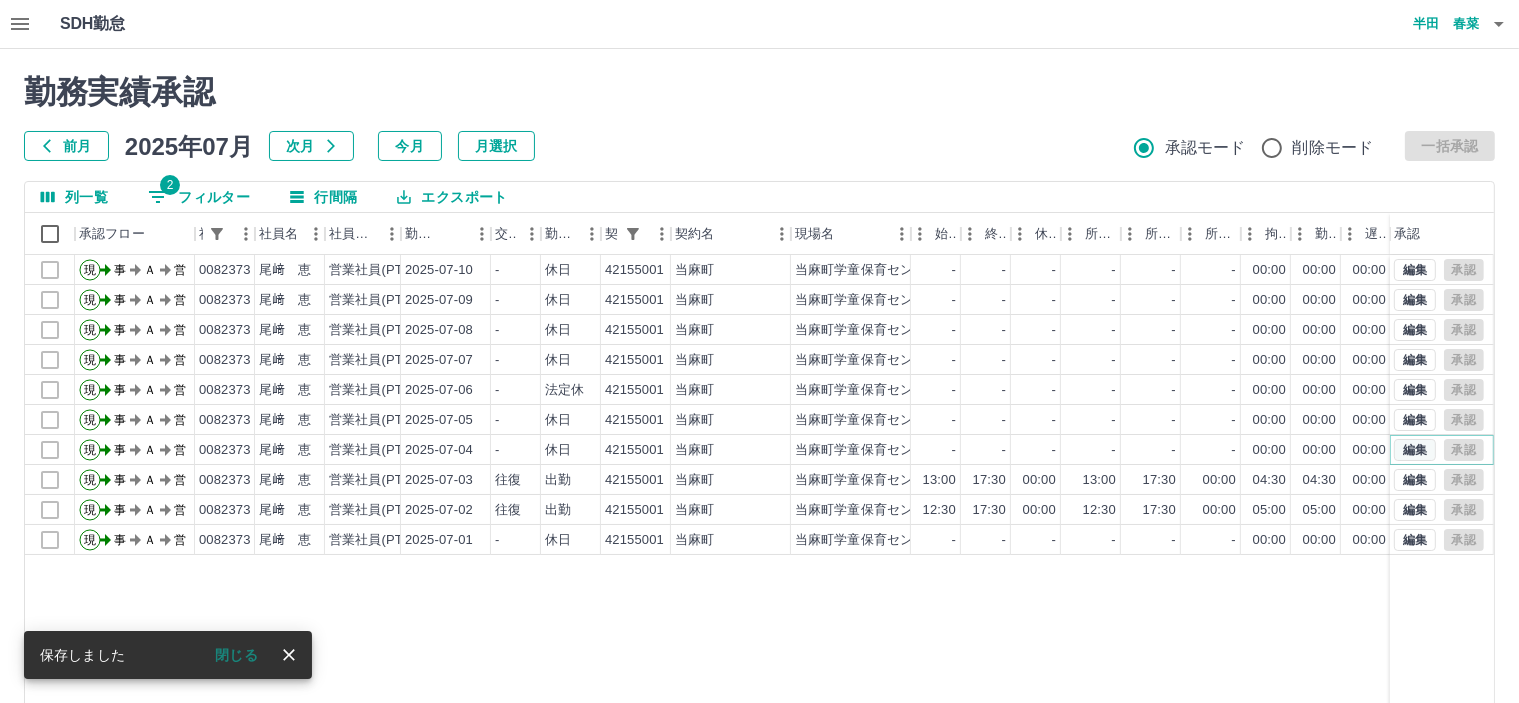 click on "編集" at bounding box center (1415, 450) 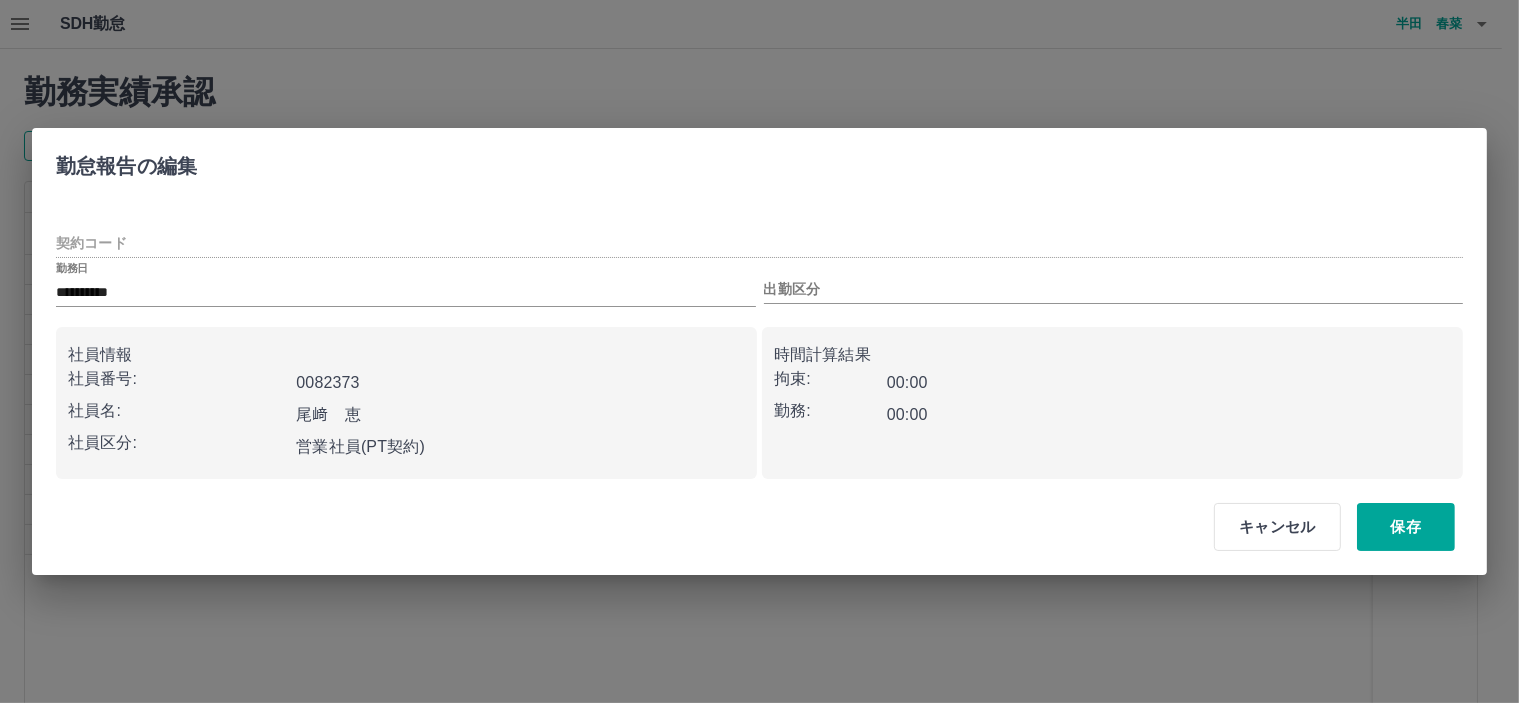 type on "********" 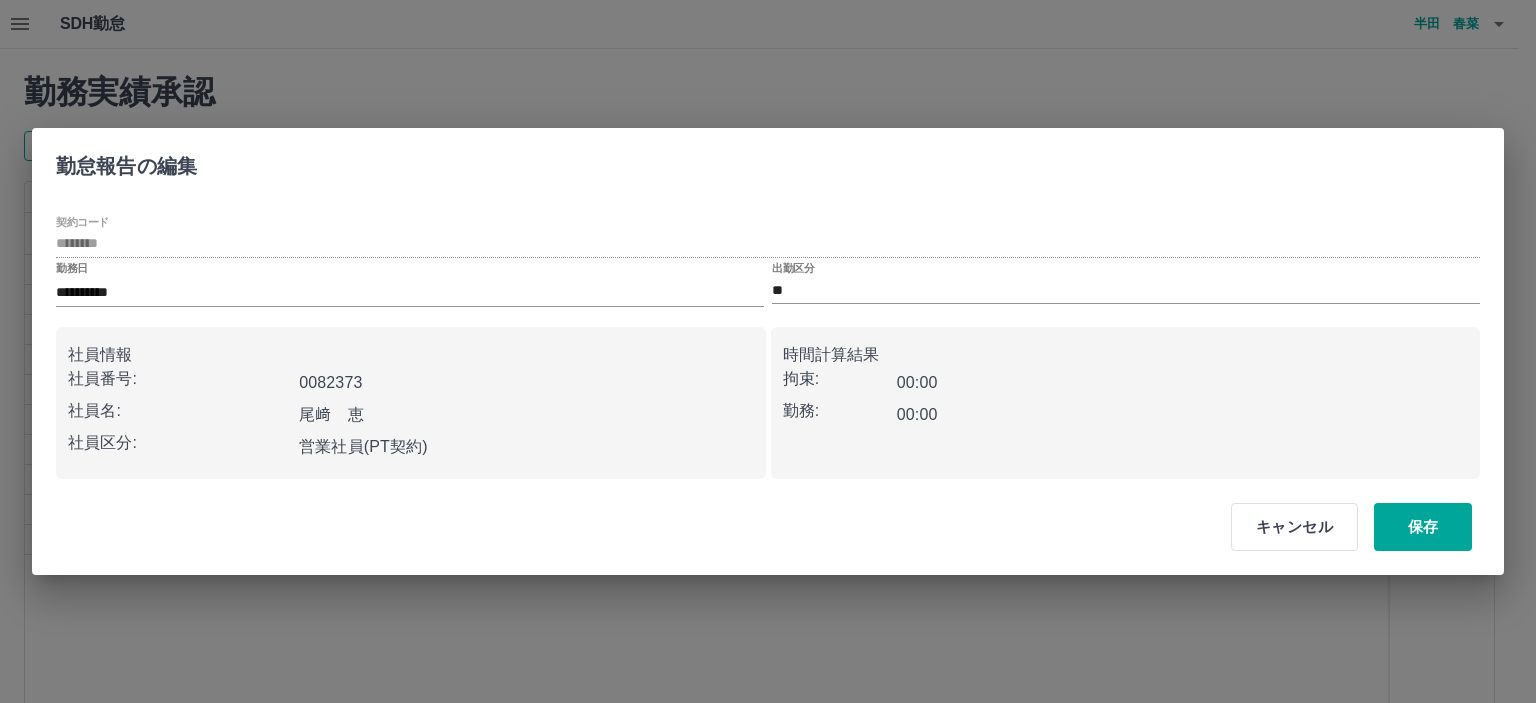click on "**********" at bounding box center [768, 347] 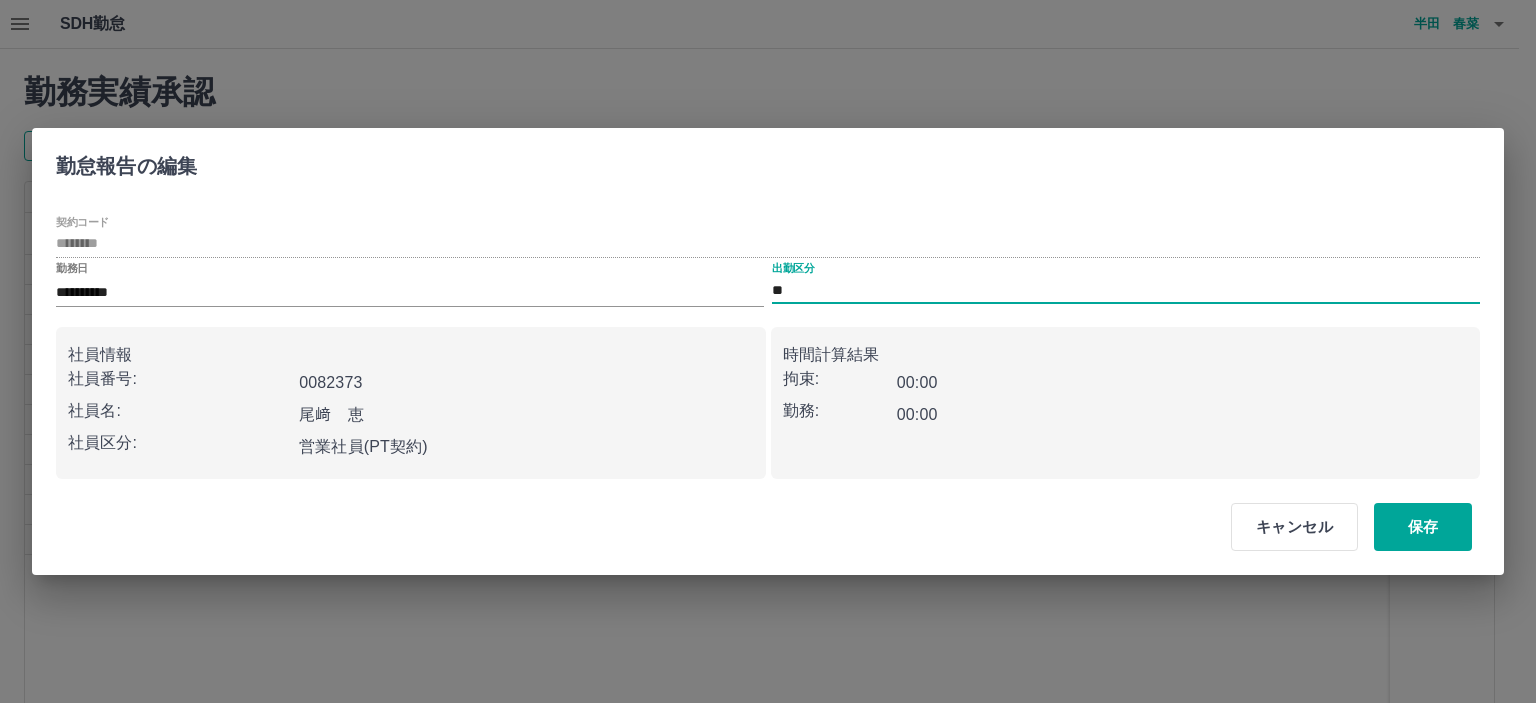 click on "**" at bounding box center (1126, 290) 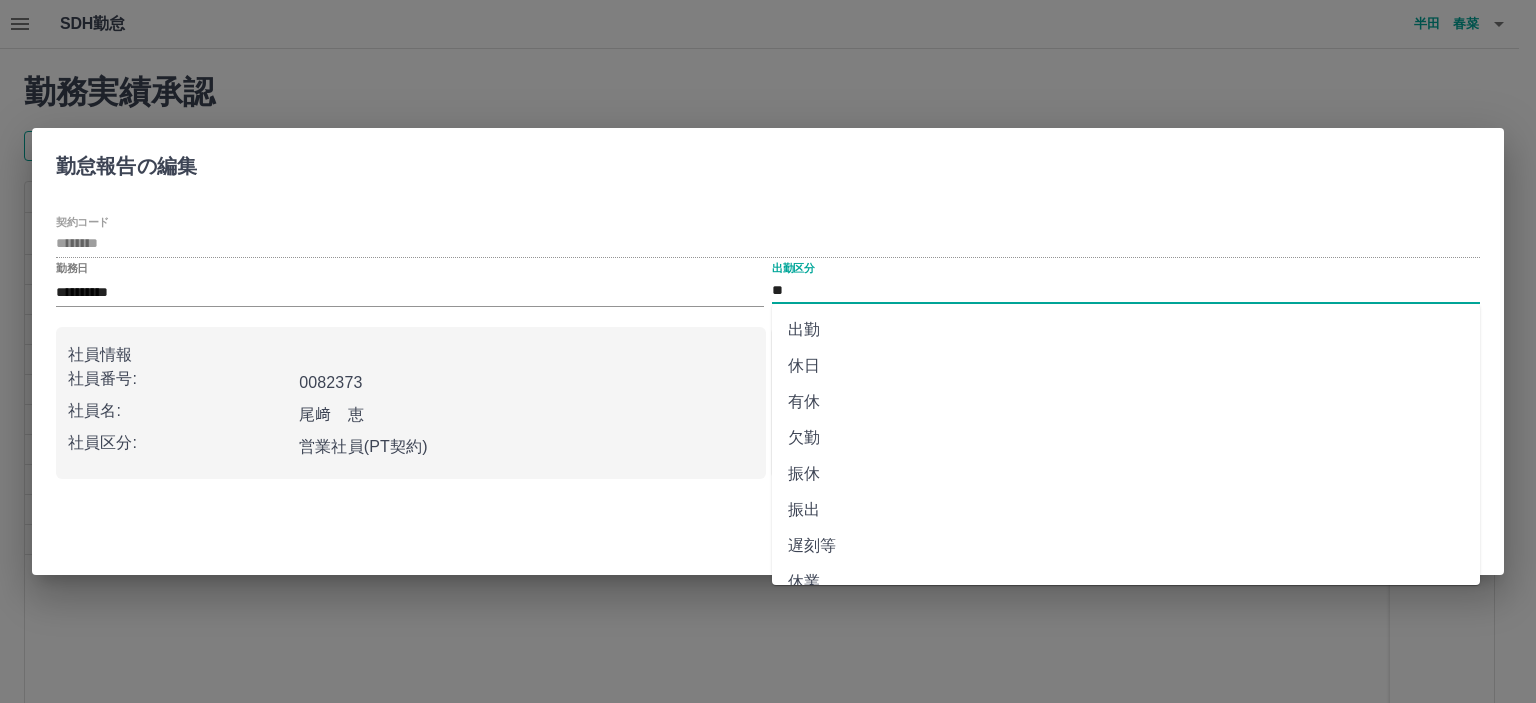 click on "**" at bounding box center [1126, 290] 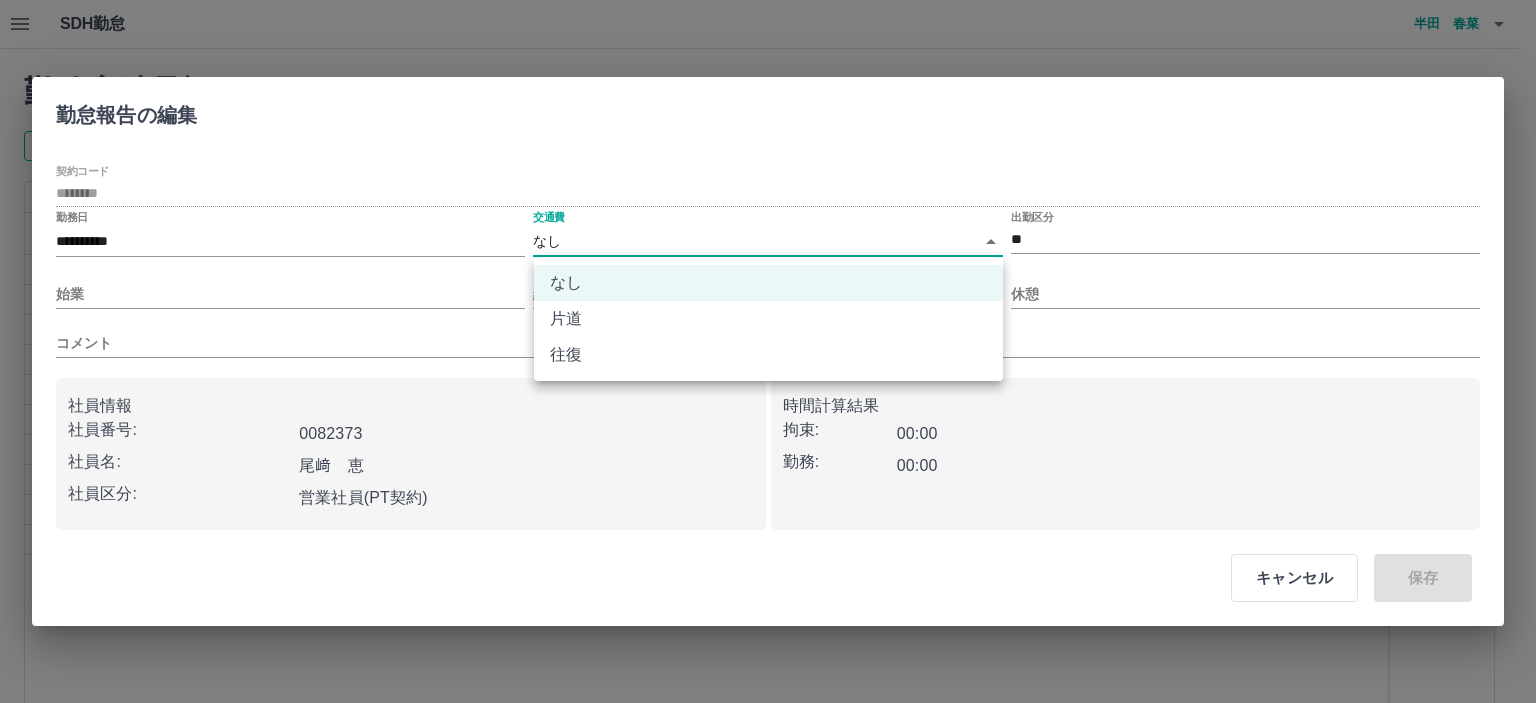 click on "SDH勤怠 半田　春菜 勤務実績承認 前月 2025年07月 次月 今月 月選択 承認モード 削除モード 一括承認 列一覧 2 フィルター 行間隔 エクスポート 承認フロー 社員番号 社員名 社員区分 勤務日 交通費 勤務区分 契約コード 契約名 現場名 始業 終業 休憩 所定開始 所定終業 所定休憩 拘束 勤務 遅刻等 コメント ステータス 承認 現 事 Ａ 営 0082373 尾﨑　恵 営業社員(PT契約) 2025-07-10  -  休日 42155001 当麻町 当麻町学童保育センター - - - - - - 00:00 00:00 00:00 事務担当者承認待 現 事 Ａ 営 0082373 尾﨑　恵 営業社員(PT契約) 2025-07-09  -  休日 42155001 当麻町 当麻町学童保育センター - - - - - - 00:00 00:00 00:00 事務担当者承認待 現 事 Ａ 営 0082373 尾﨑　恵 営業社員(PT契約) 2025-07-08  -  休日 42155001 当麻町 当麻町学童保育センター - - - - - - 00:00 00:00 00:00 事務担当者承認待 現 事 Ａ 営  -  -" at bounding box center [768, 422] 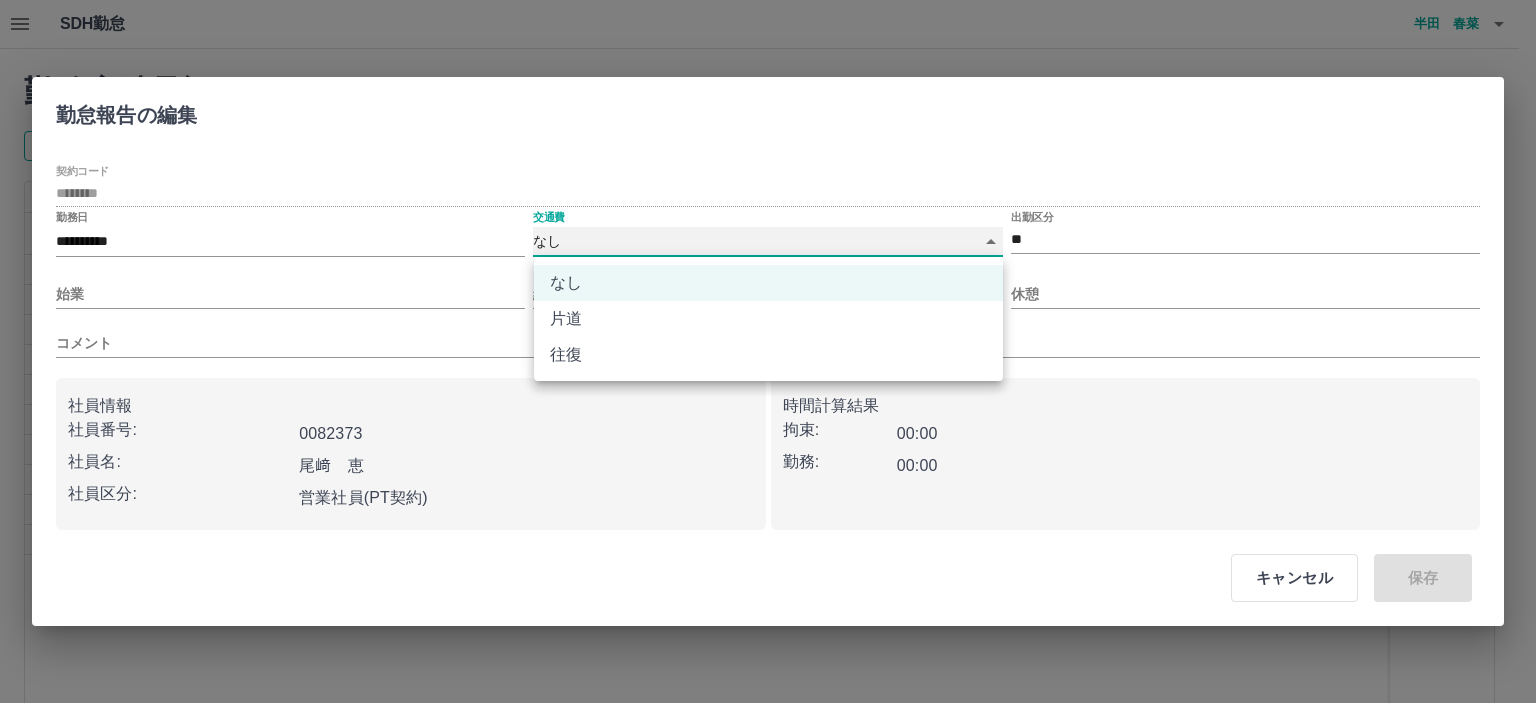 type on "******" 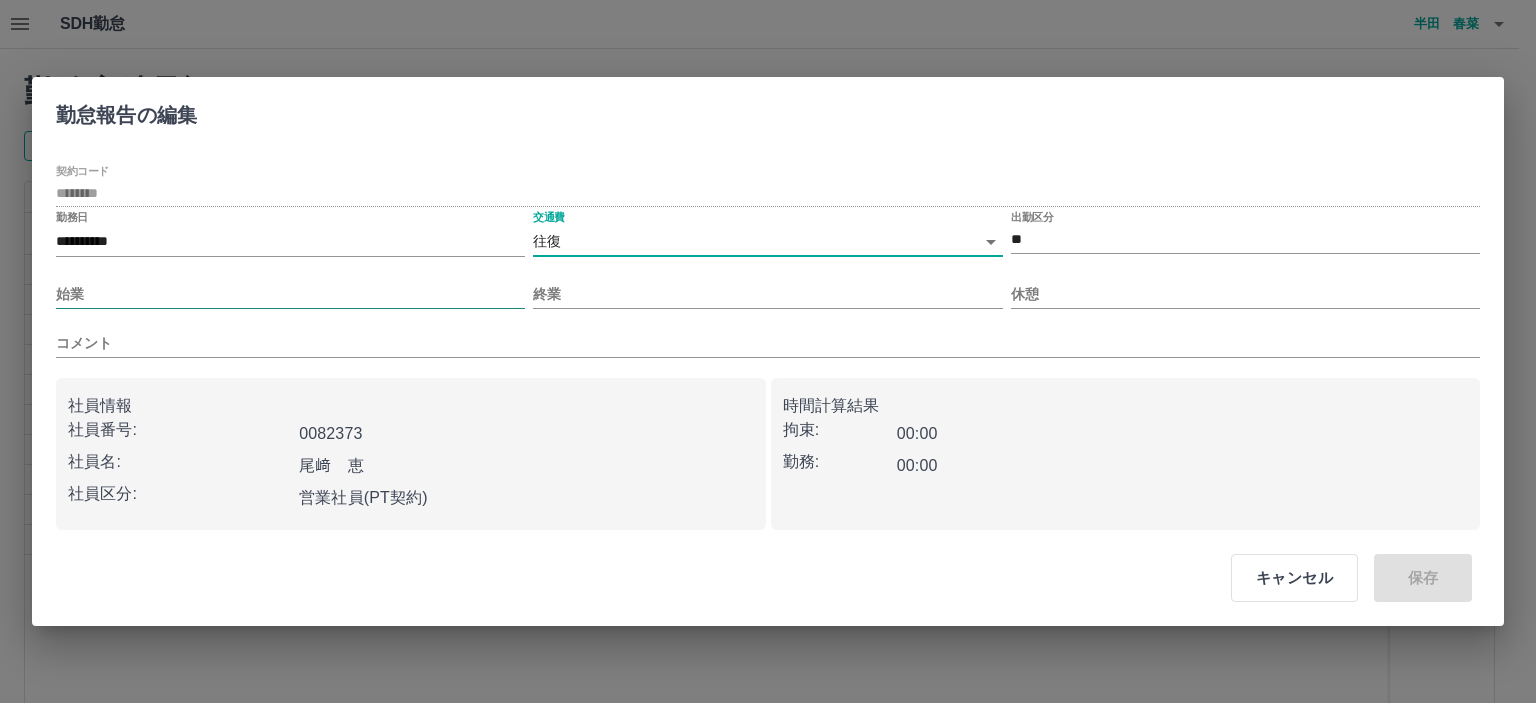 click on "始業" at bounding box center (290, 294) 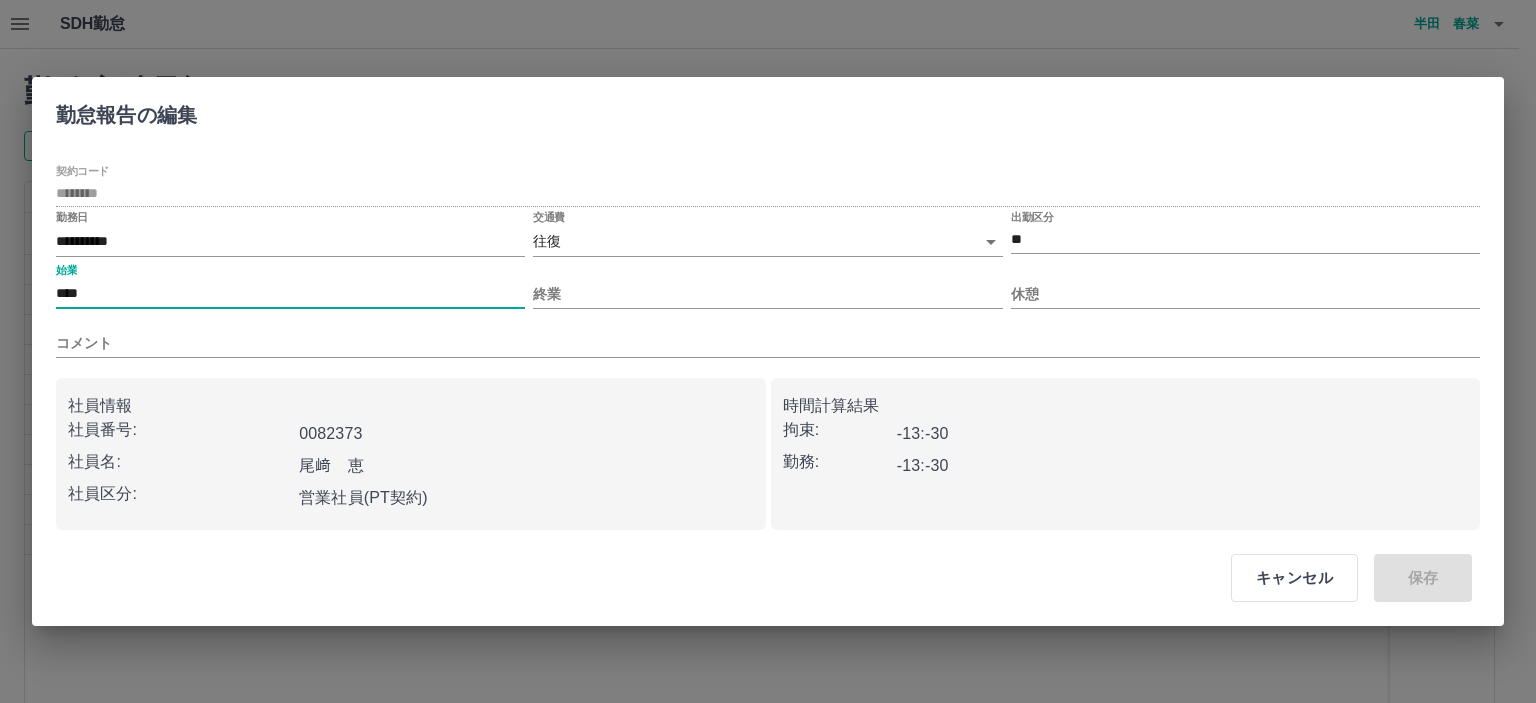 type on "****" 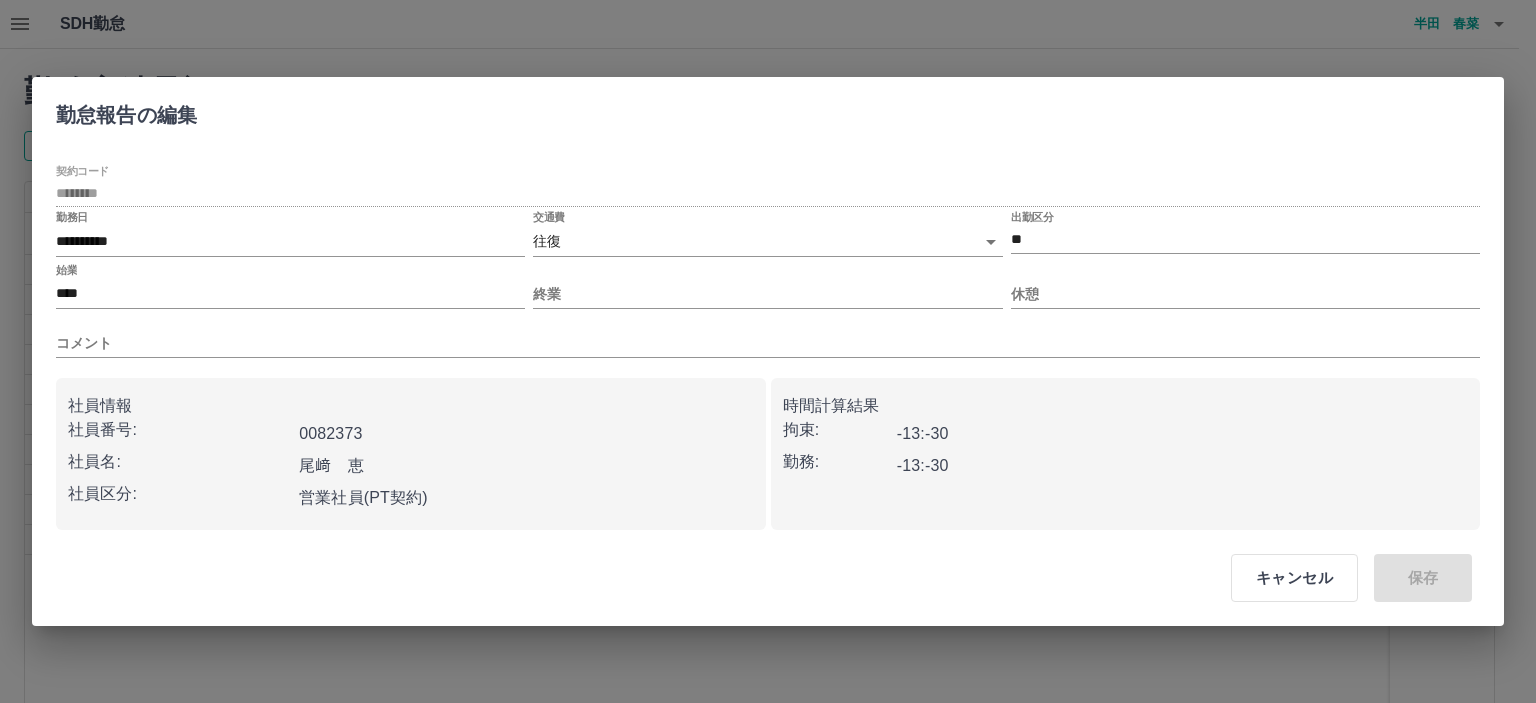 click on "終業" at bounding box center [767, 286] 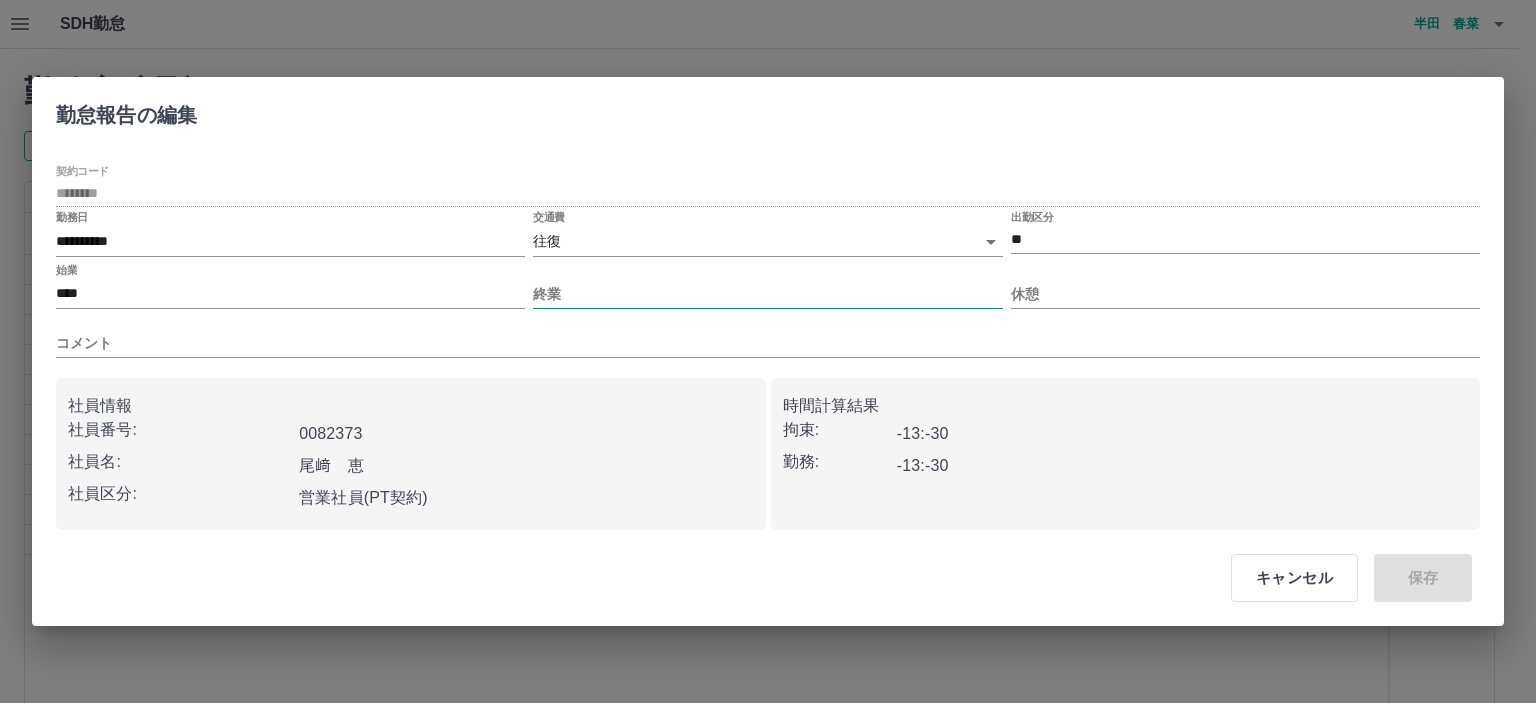 click on "終業" at bounding box center [767, 294] 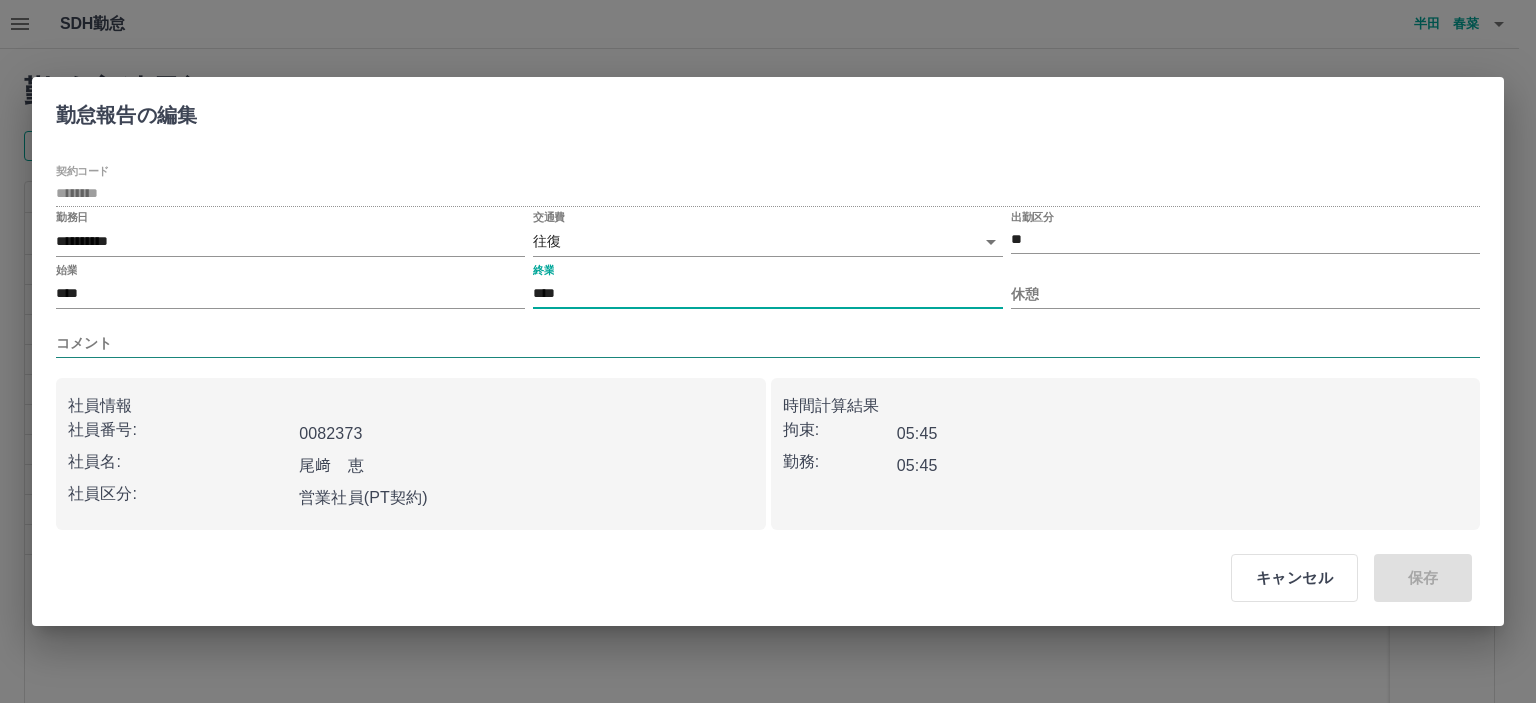 type on "****" 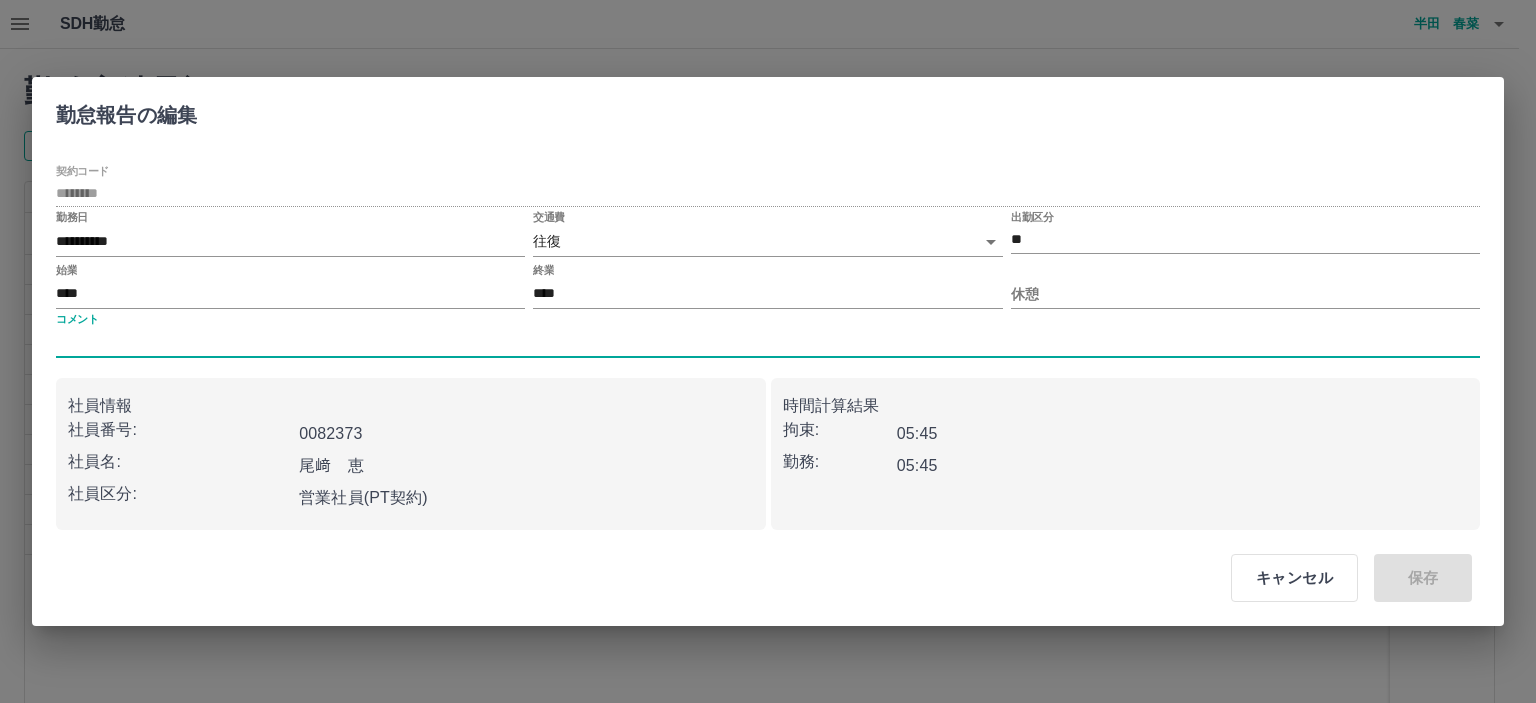 click on "コメント" at bounding box center [768, 343] 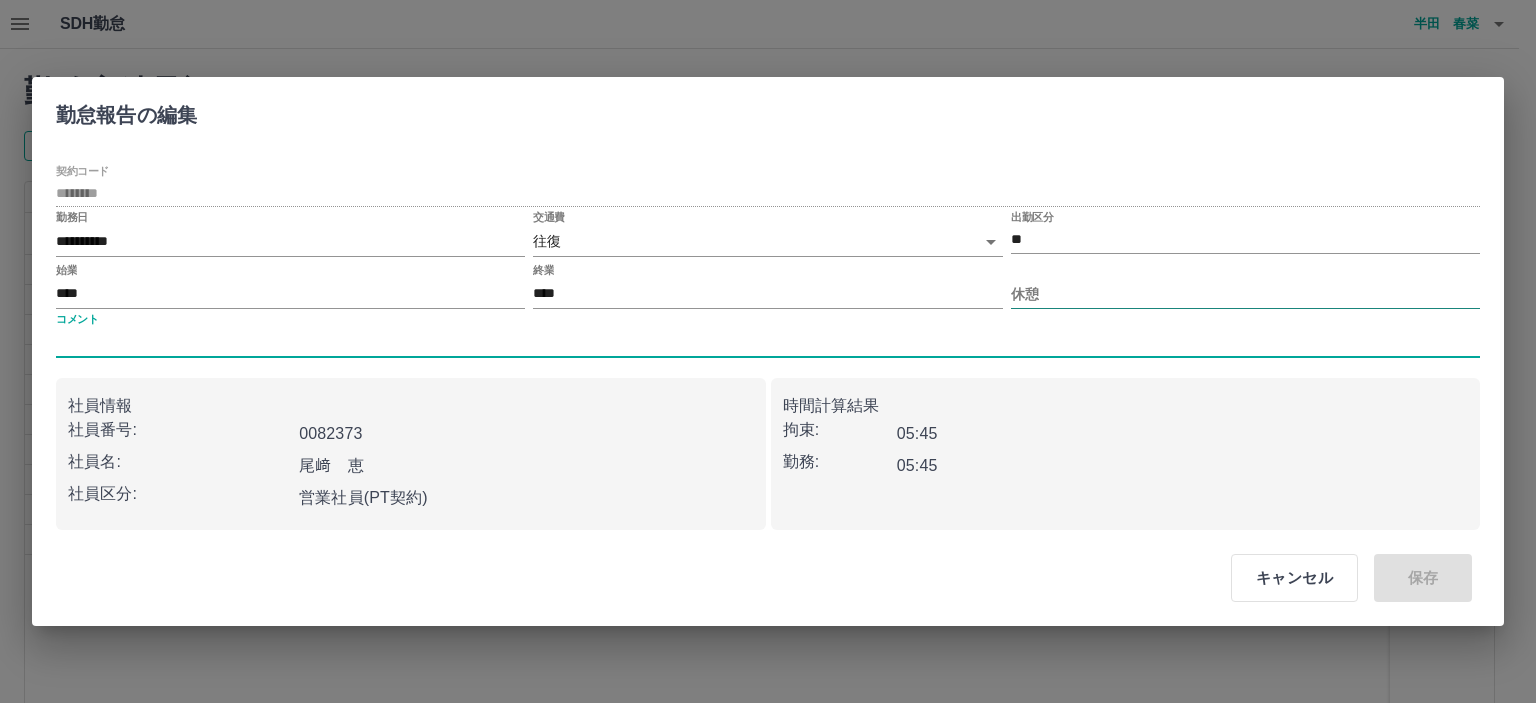 click on "休憩" at bounding box center [1245, 294] 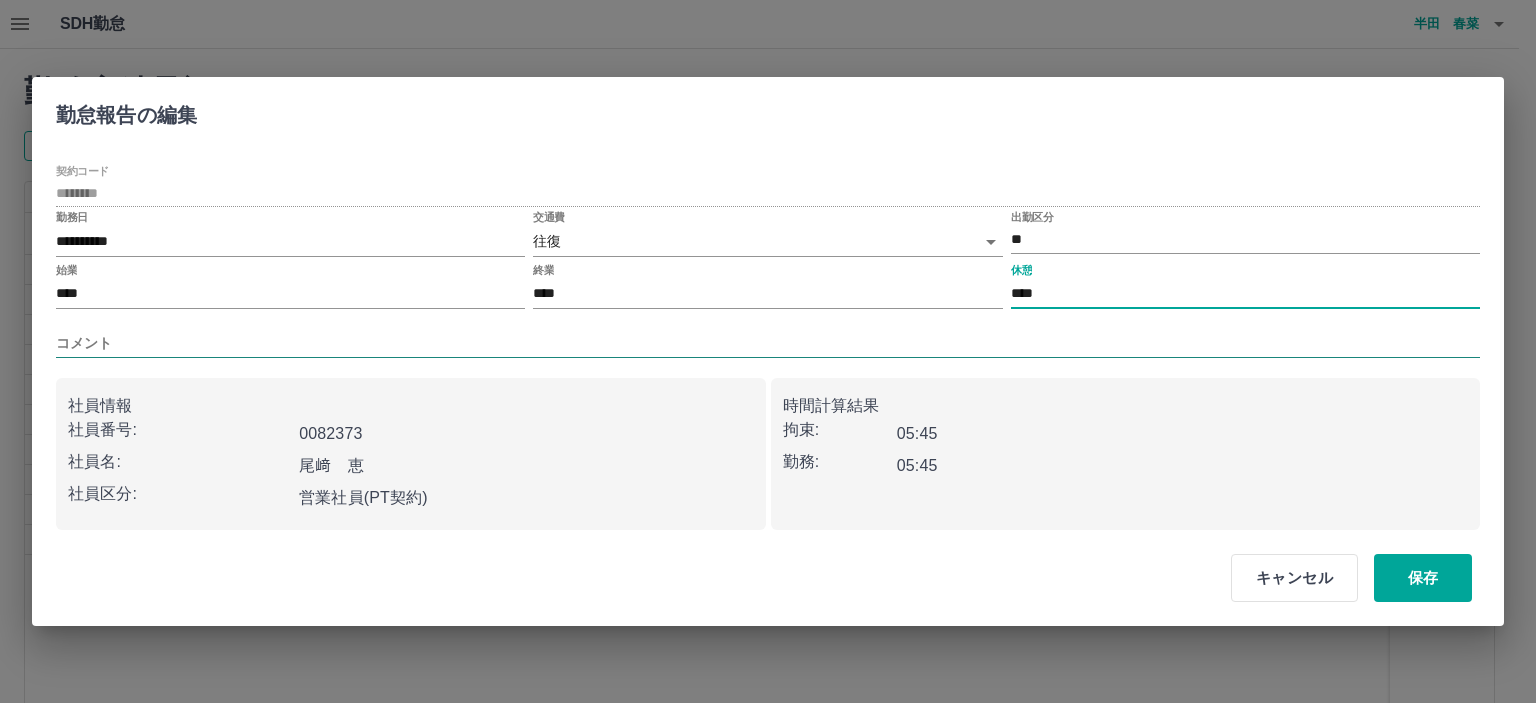 type on "****" 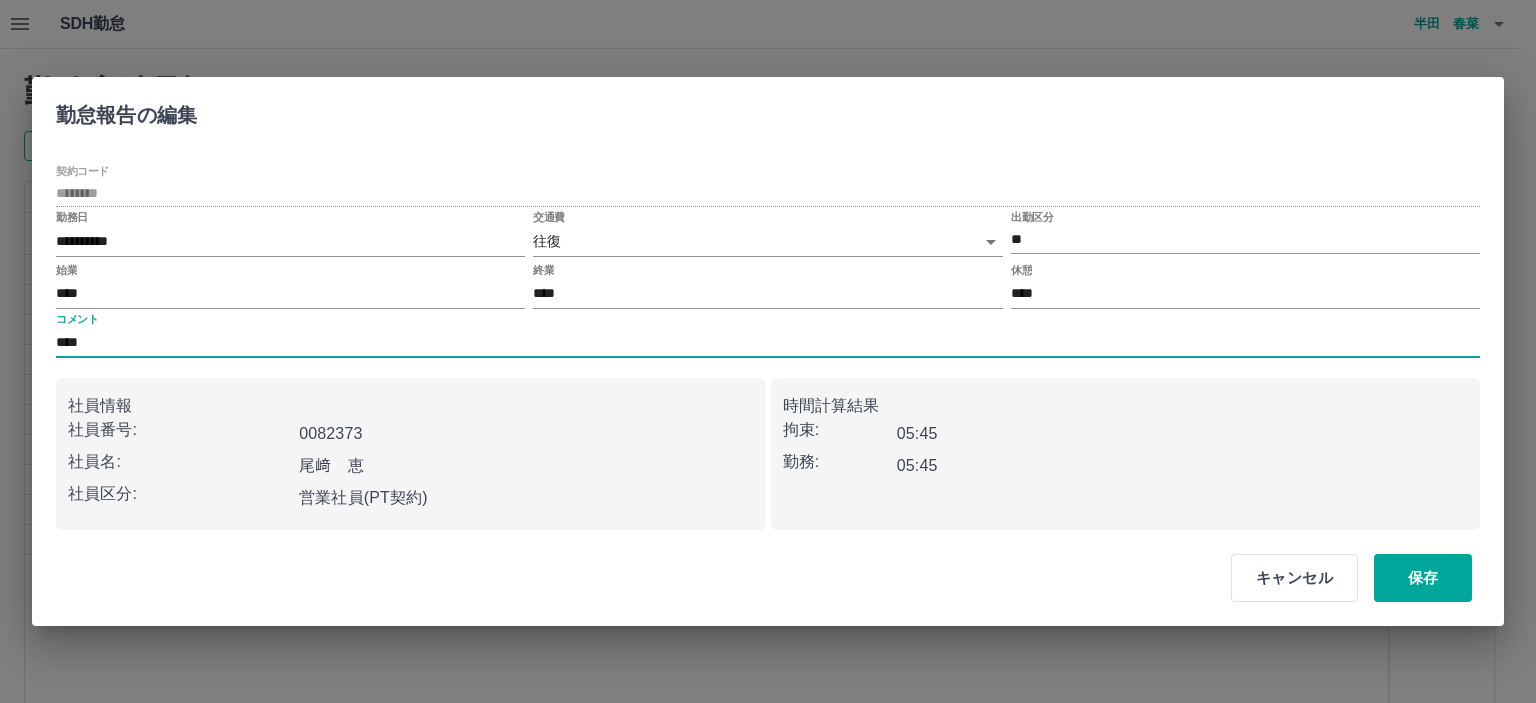 type on "*********" 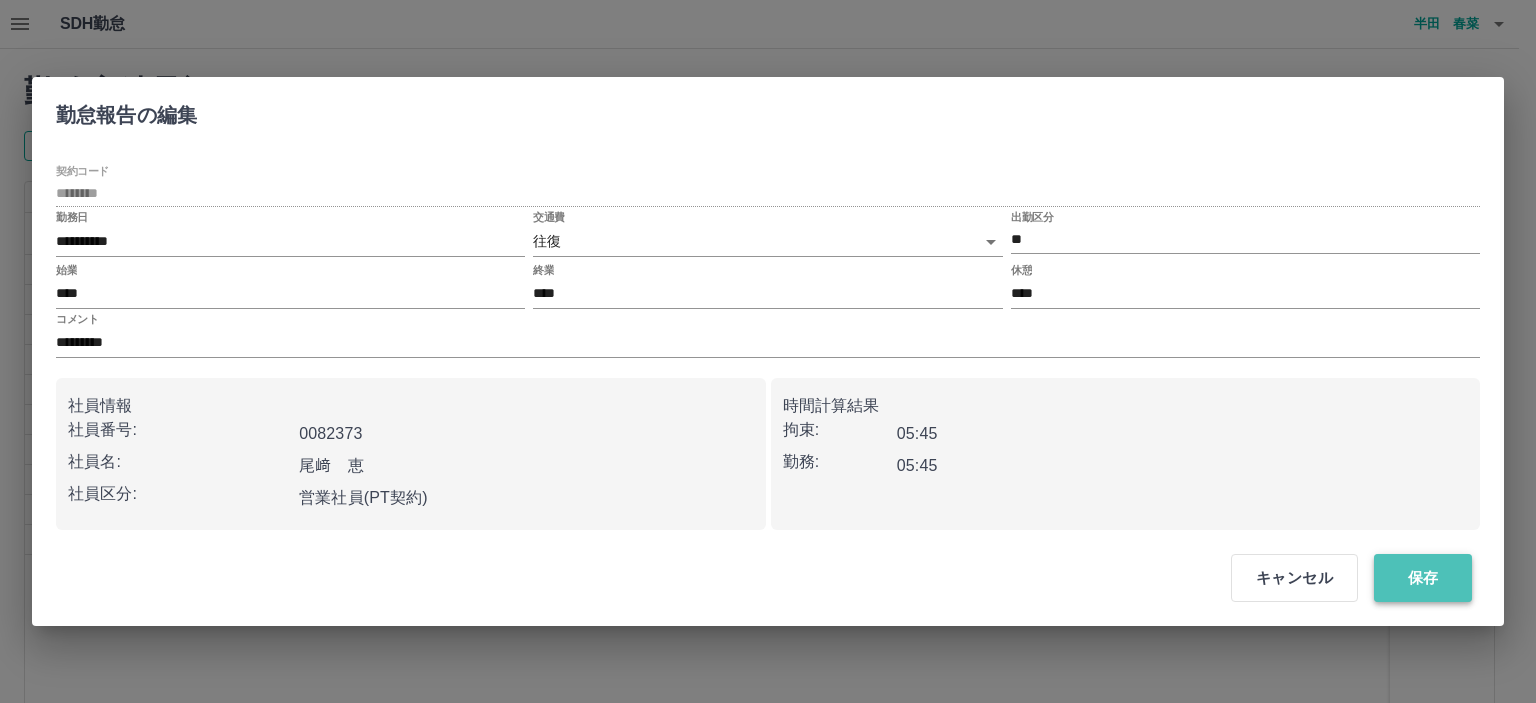 click on "保存" at bounding box center [1423, 578] 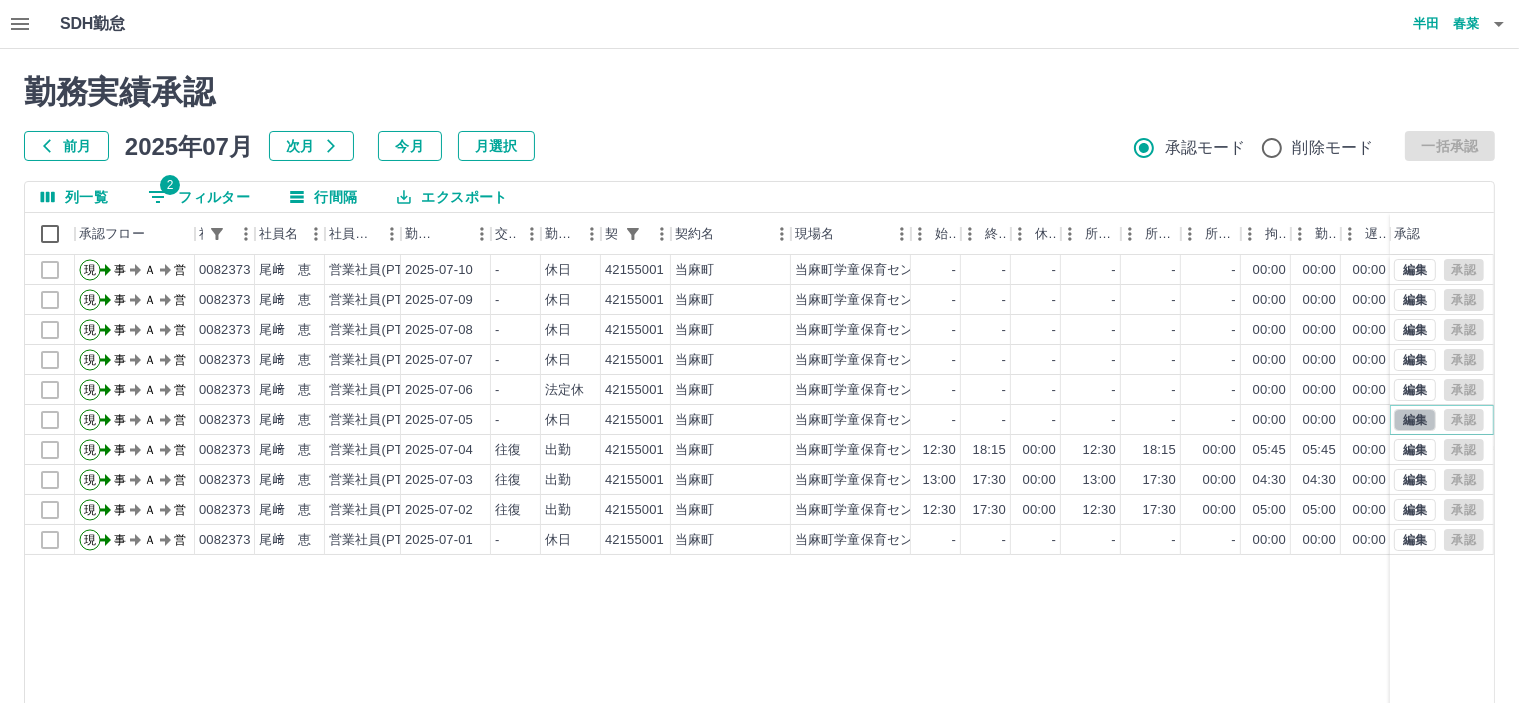 click on "編集" at bounding box center [1415, 420] 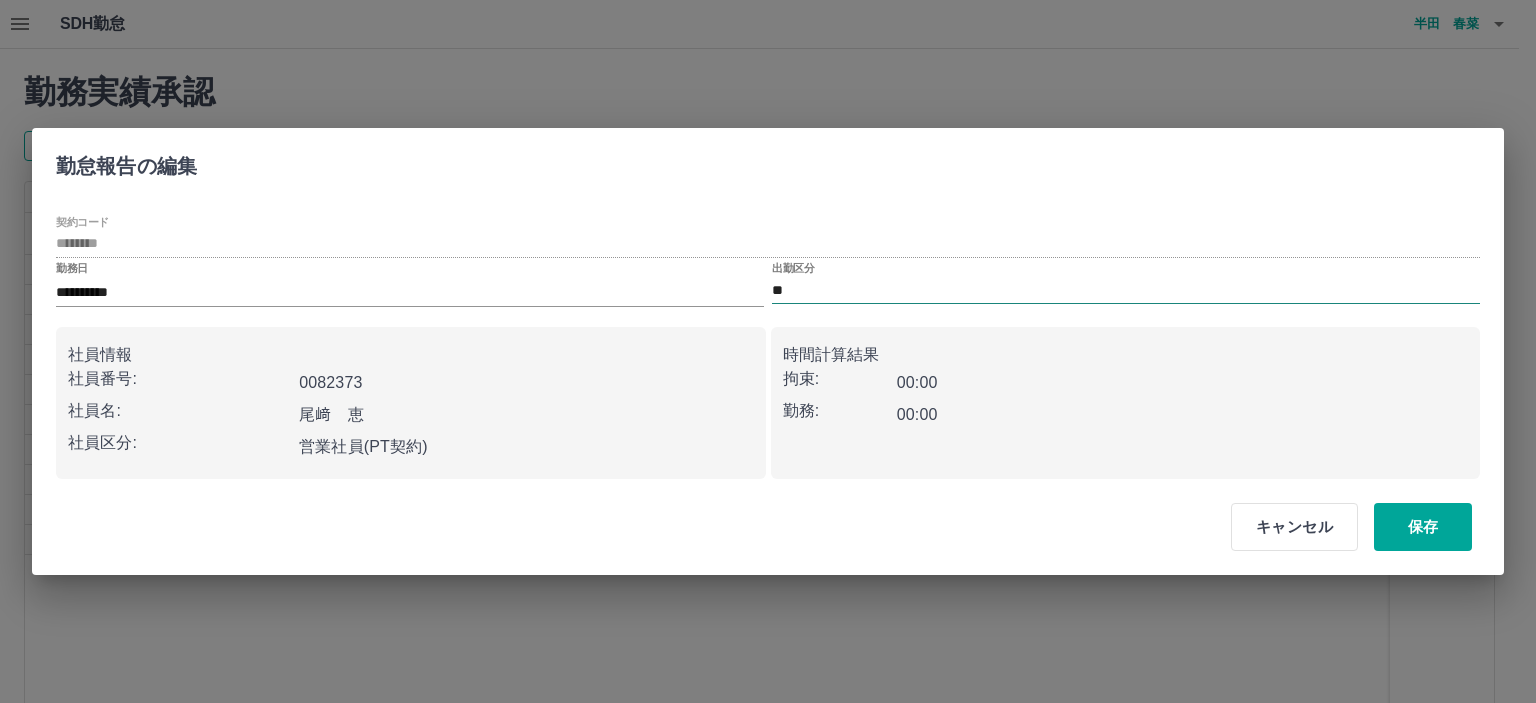 click on "**" at bounding box center [1126, 290] 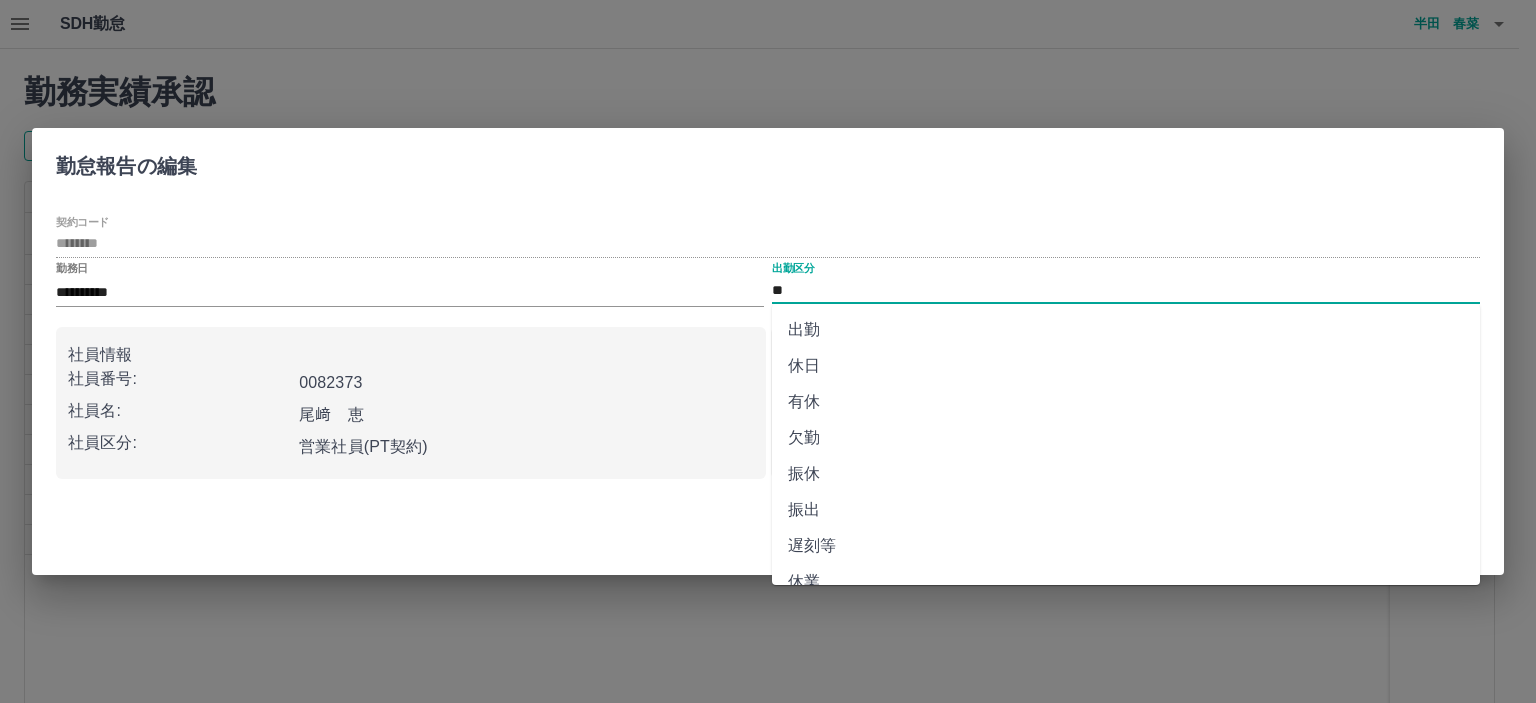 click on "出勤" at bounding box center [1126, 330] 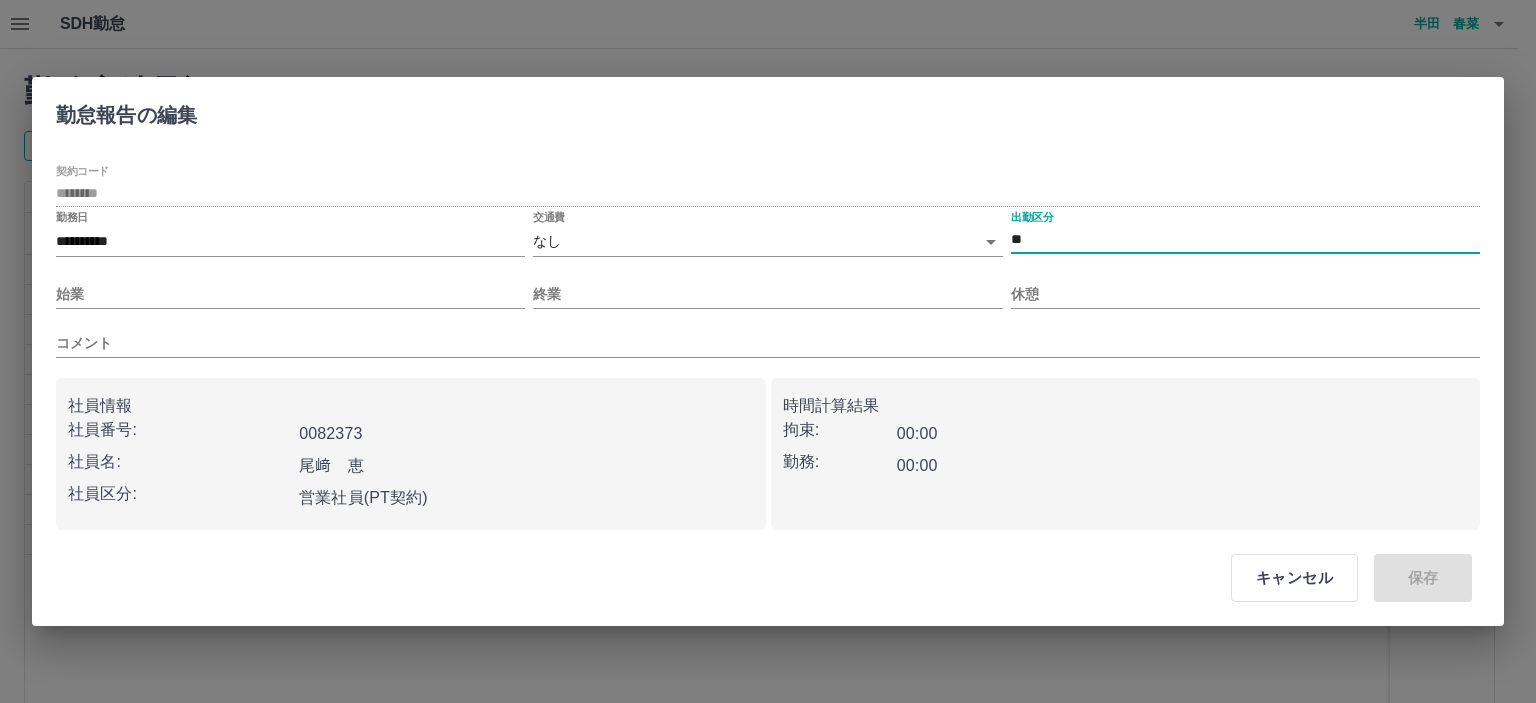 click on "SDH勤怠 半田　春菜 勤務実績承認 前月 2025年07月 次月 今月 月選択 承認モード 削除モード 一括承認 列一覧 2 フィルター 行間隔 エクスポート 承認フロー 社員番号 社員名 社員区分 勤務日 交通費 勤務区分 契約コード 契約名 現場名 始業 終業 休憩 所定開始 所定終業 所定休憩 拘束 勤務 遅刻等 コメント ステータス 承認 現 事 Ａ 営 0082373 尾﨑　恵 営業社員(PT契約) 2025-07-10  -  休日 42155001 当麻町 当麻町学童保育センター - - - - - - 00:00 00:00 00:00 事務担当者承認待 現 事 Ａ 営 0082373 尾﨑　恵 営業社員(PT契約) 2025-07-09  -  休日 42155001 当麻町 当麻町学童保育センター - - - - - - 00:00 00:00 00:00 事務担当者承認待 現 事 Ａ 営 0082373 尾﨑　恵 営業社員(PT契約) 2025-07-08  -  休日 42155001 当麻町 当麻町学童保育センター - - - - - - 00:00 00:00 00:00 事務担当者承認待 現 事 Ａ 営  -  -" at bounding box center [768, 422] 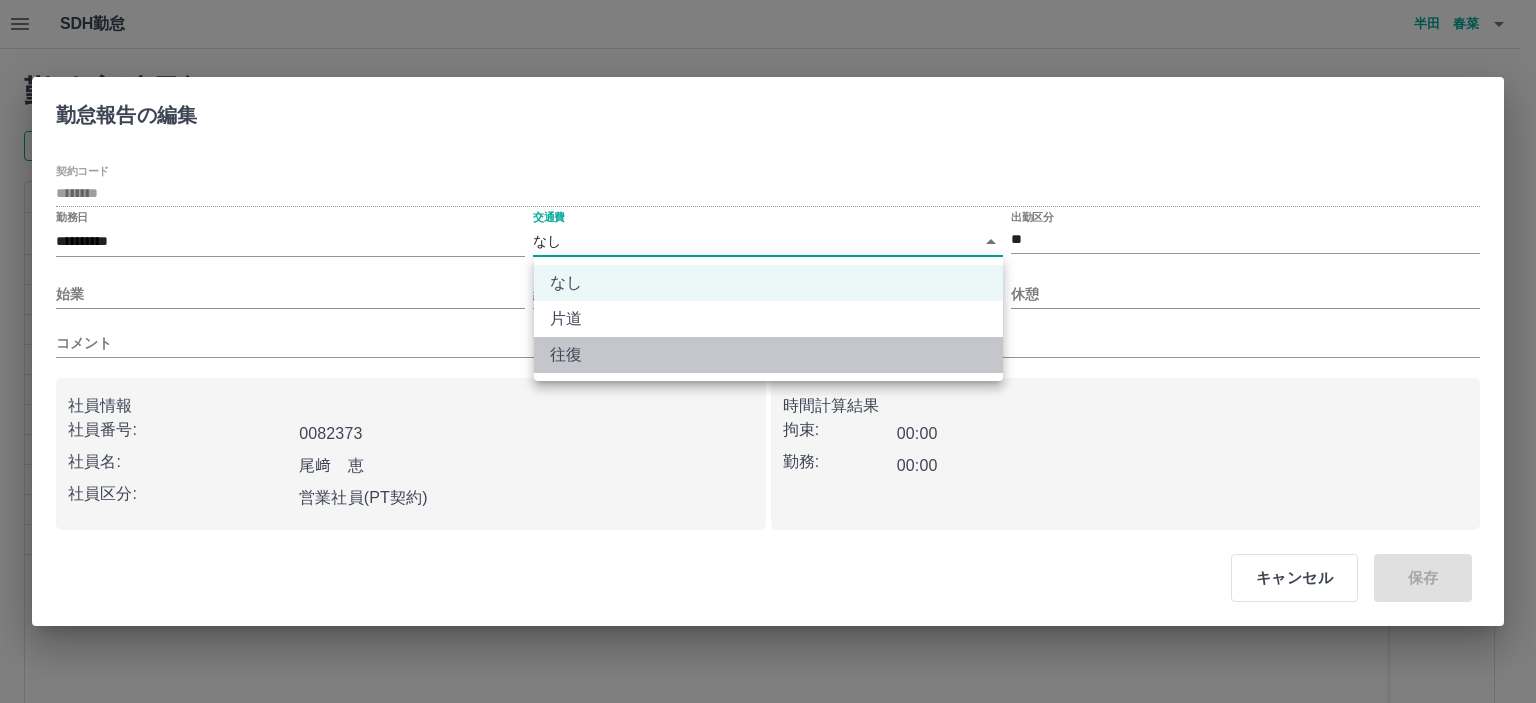 click on "往復" at bounding box center (768, 355) 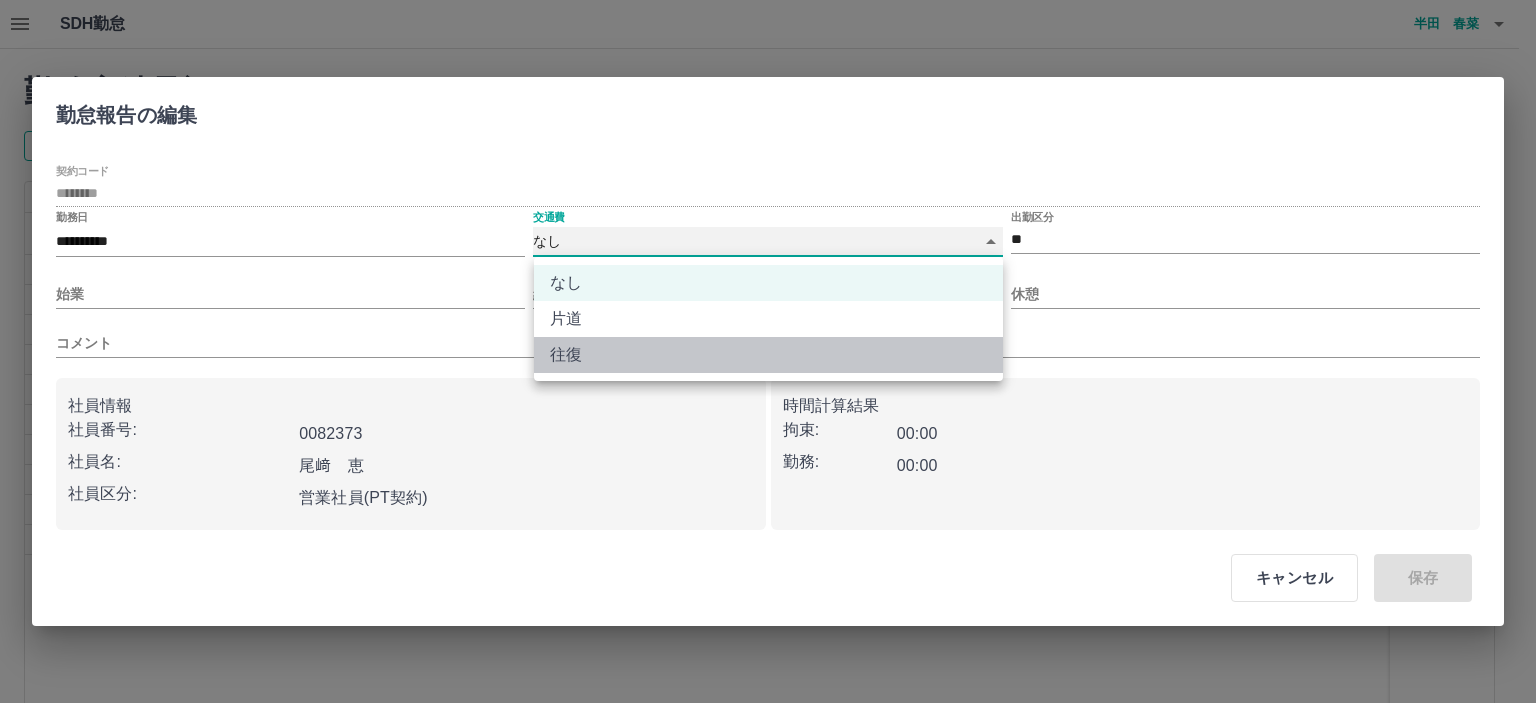 type on "******" 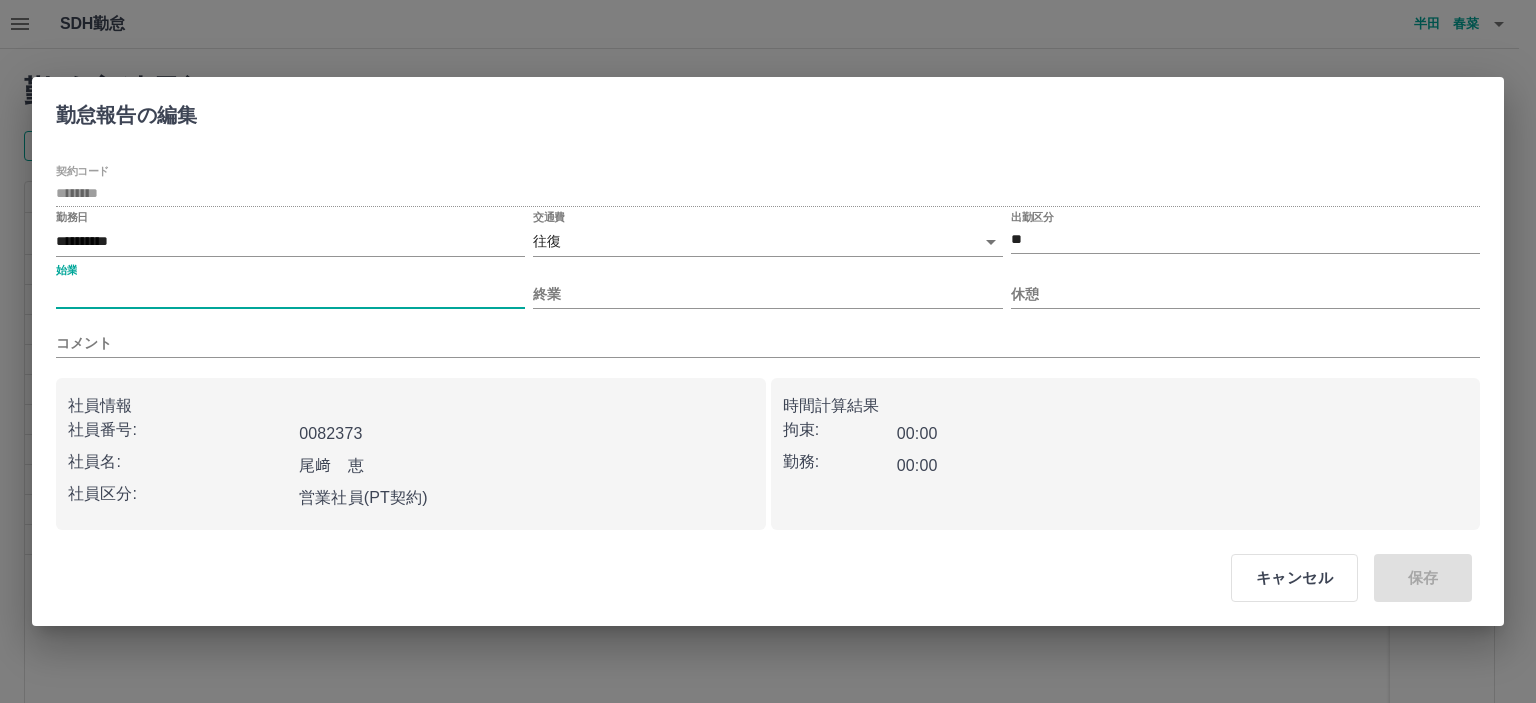 click on "始業" at bounding box center [290, 294] 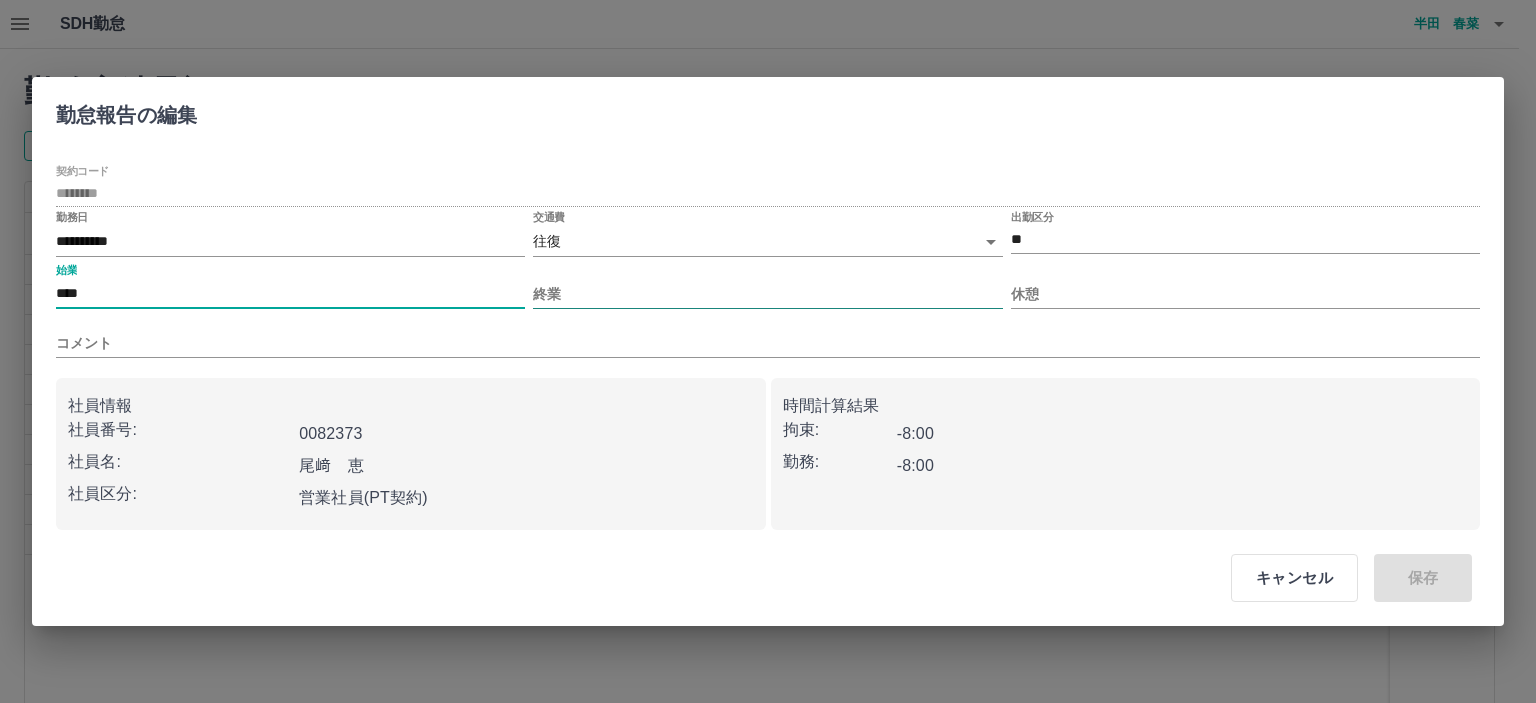 type on "****" 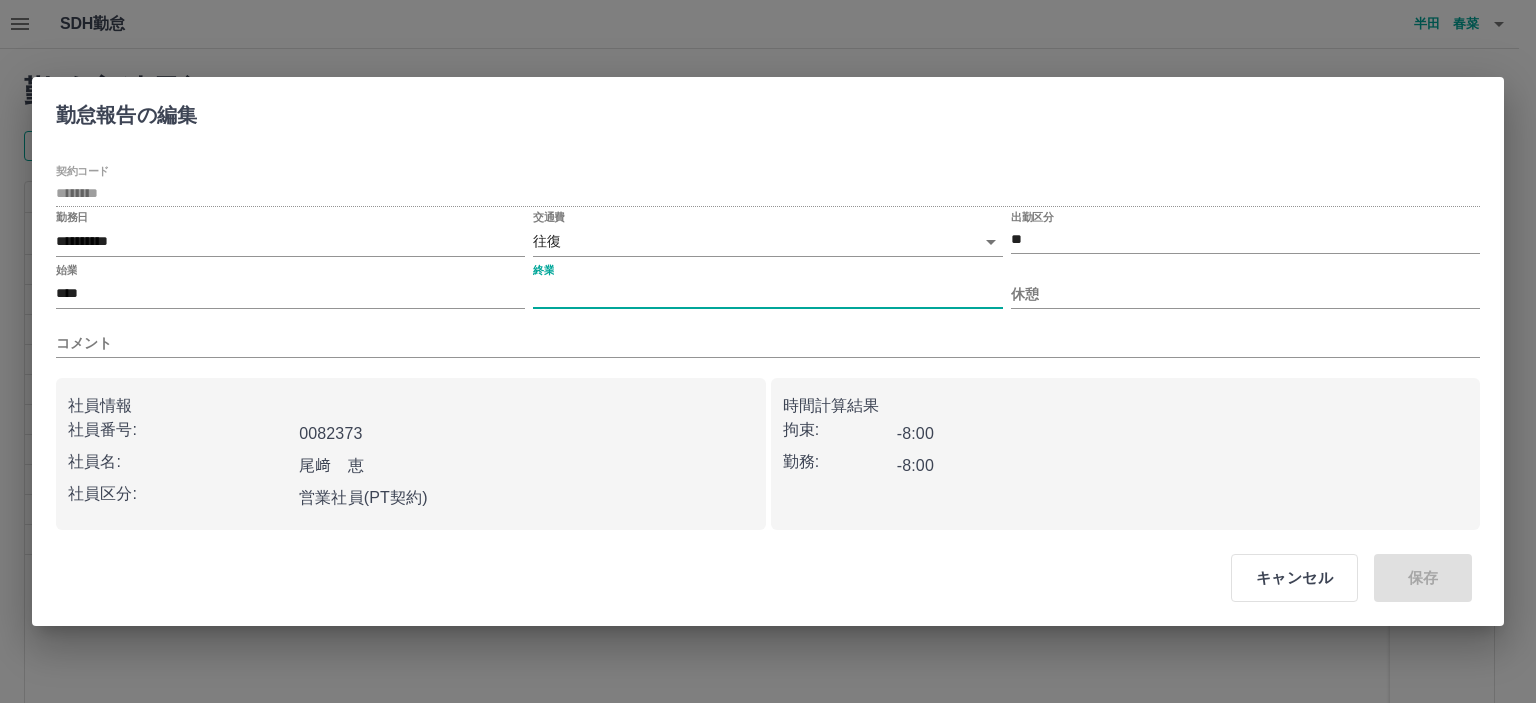 click on "終業" at bounding box center [767, 294] 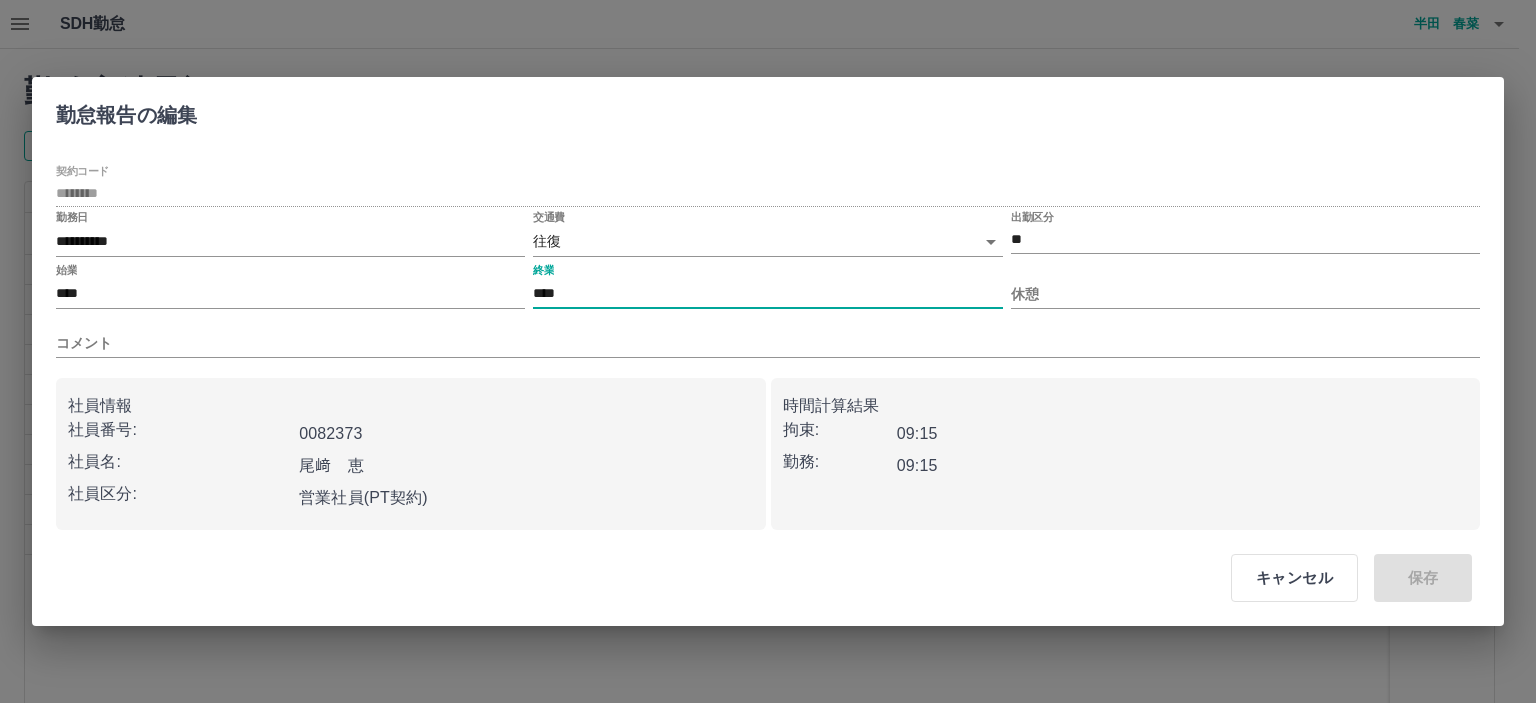 type on "****" 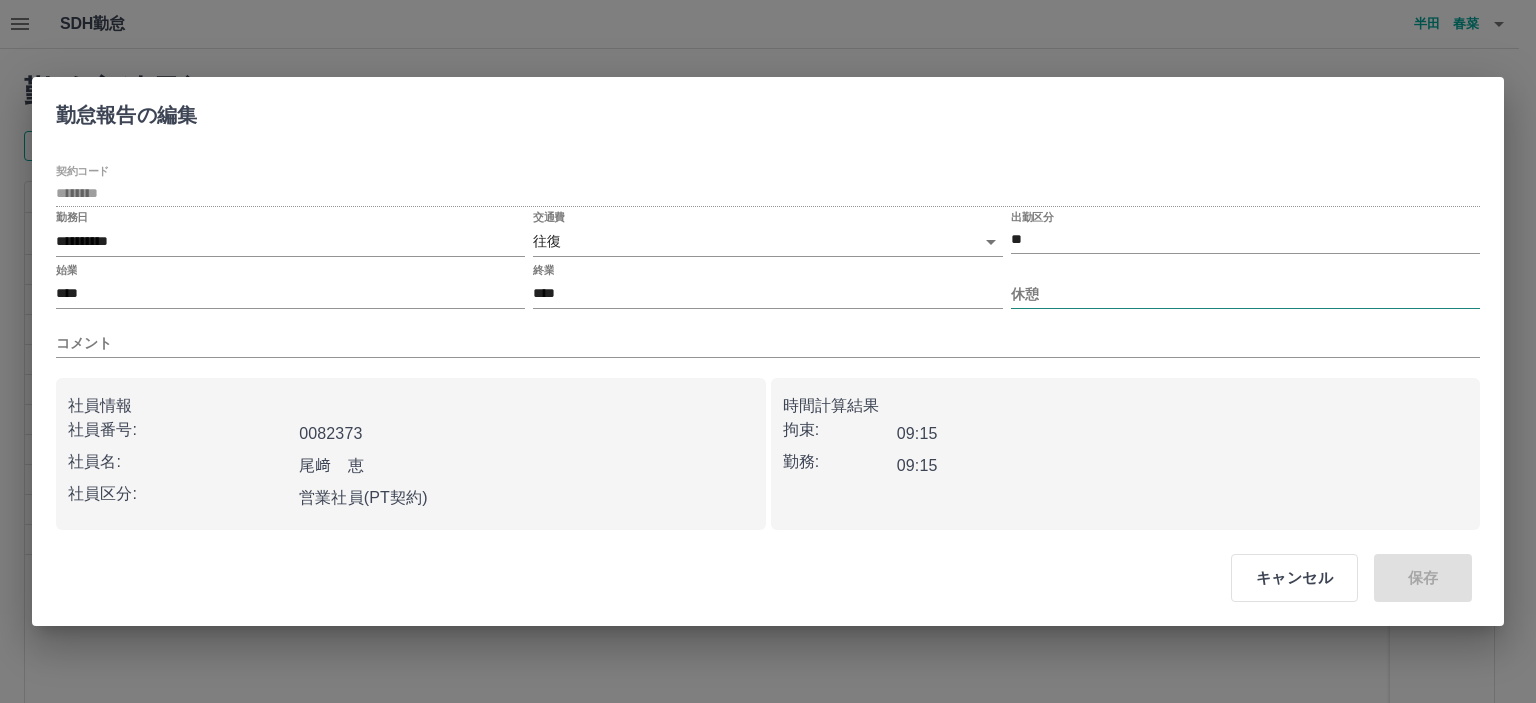 drag, startPoint x: 992, startPoint y: 270, endPoint x: 1068, endPoint y: 303, distance: 82.85529 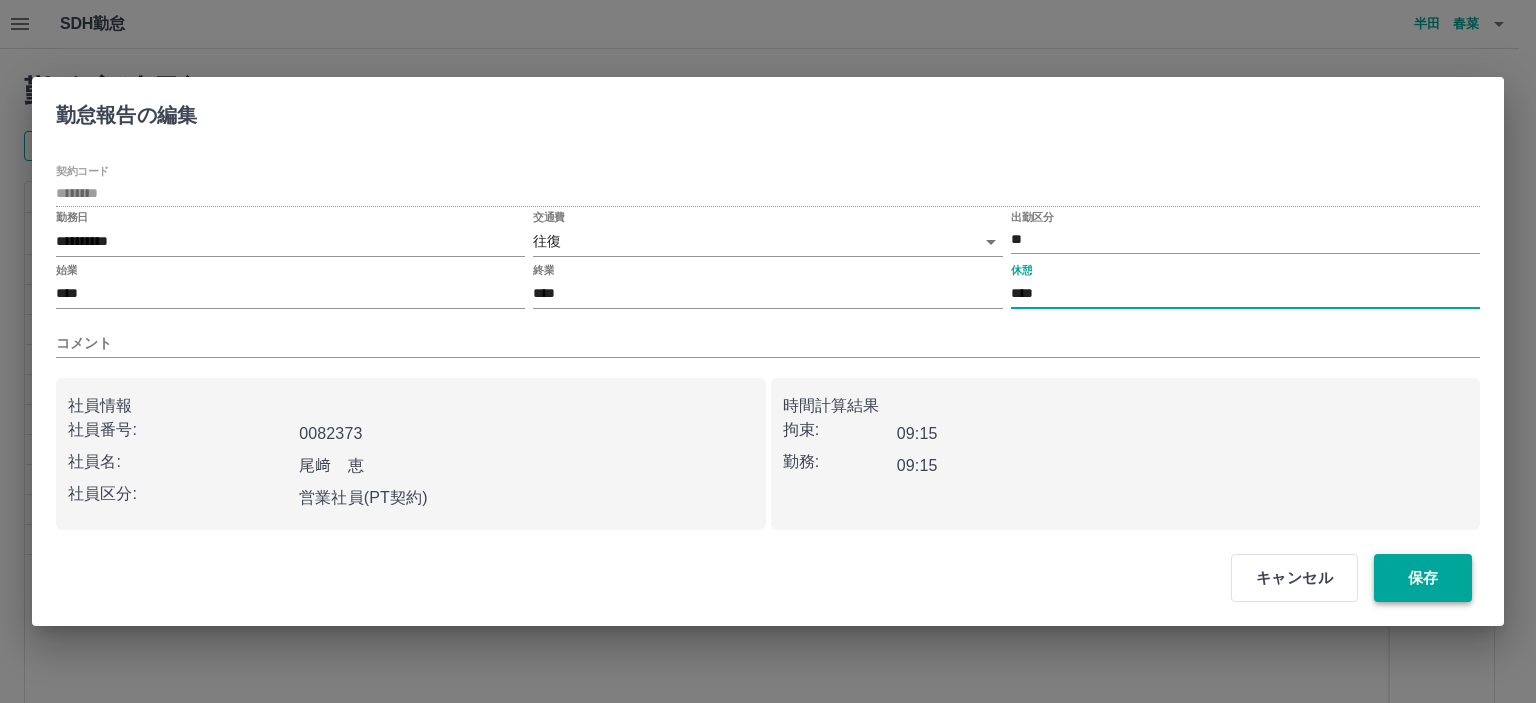 type on "****" 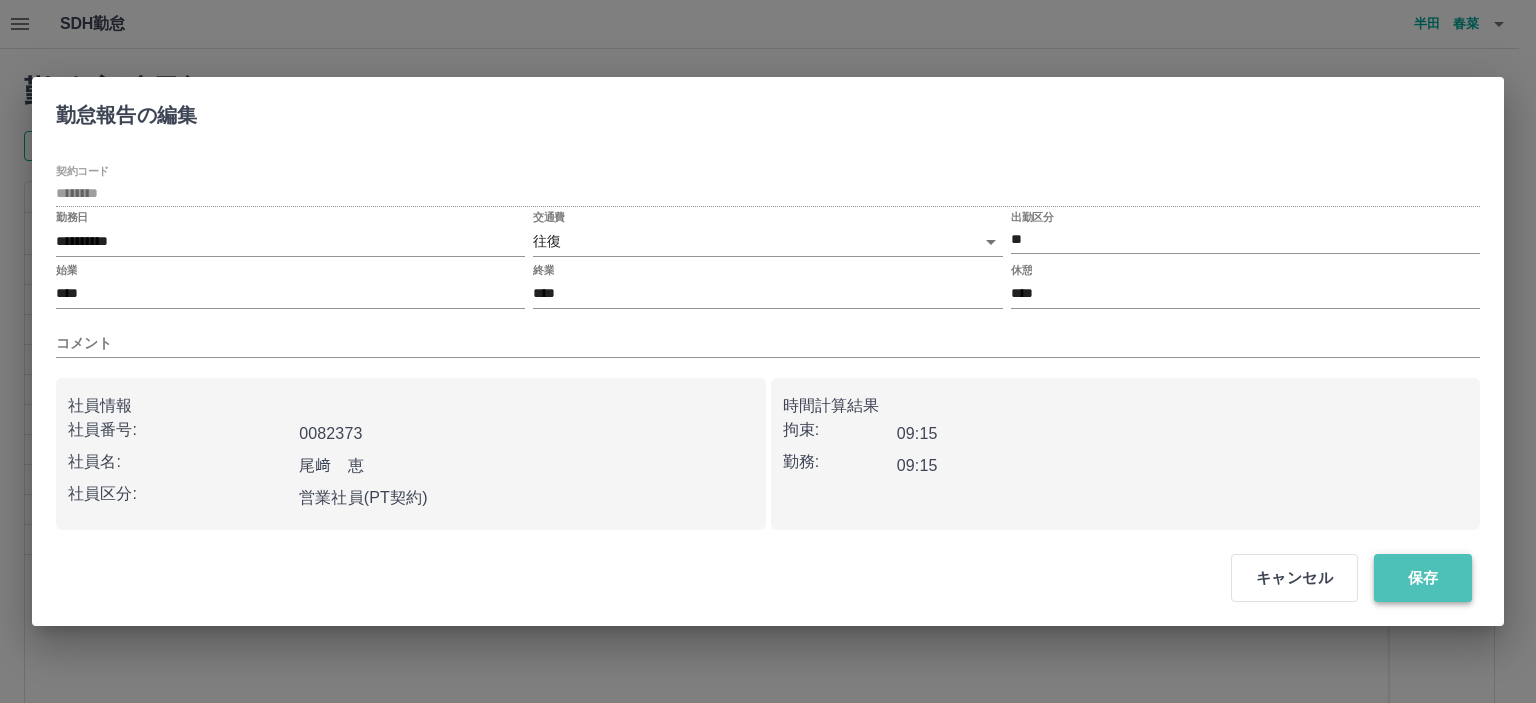 click on "保存" at bounding box center [1423, 578] 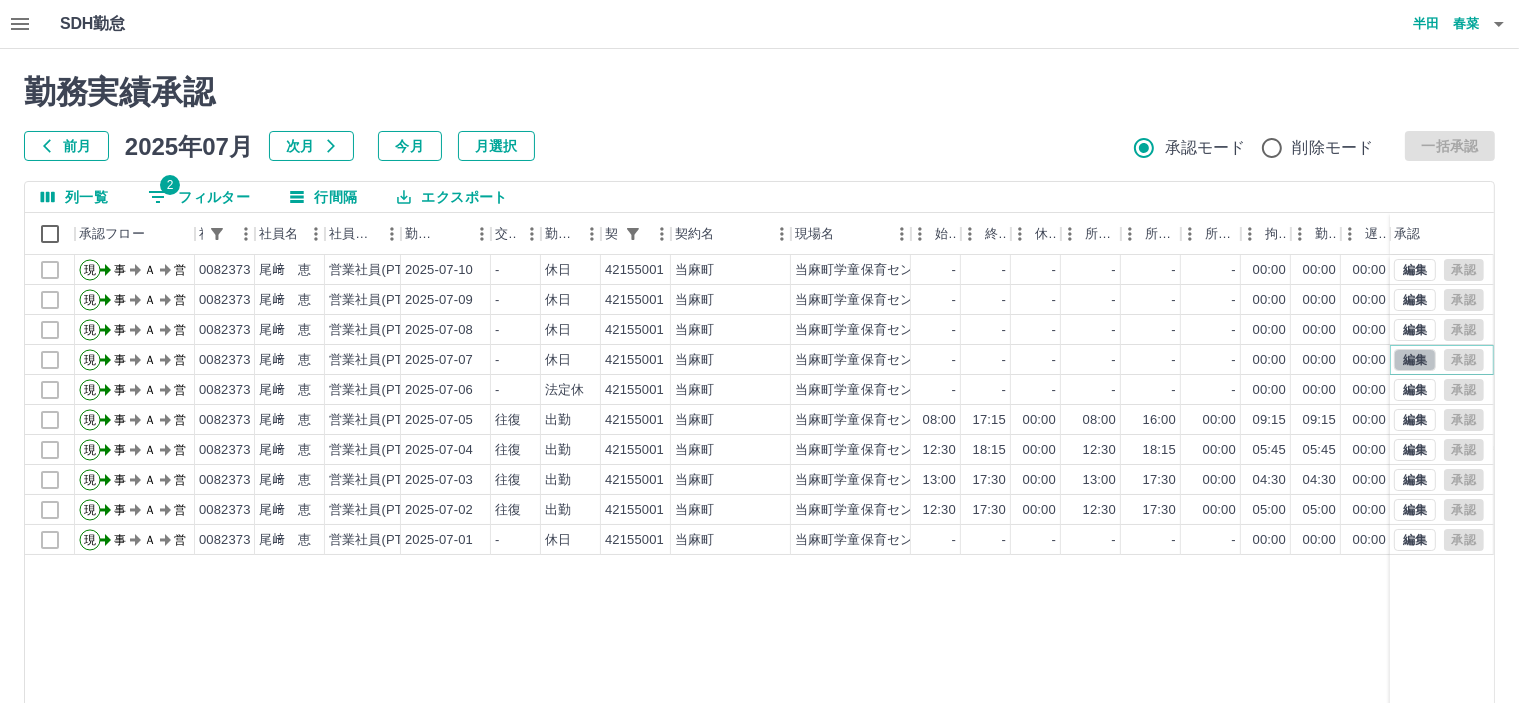 click on "編集" at bounding box center (1415, 360) 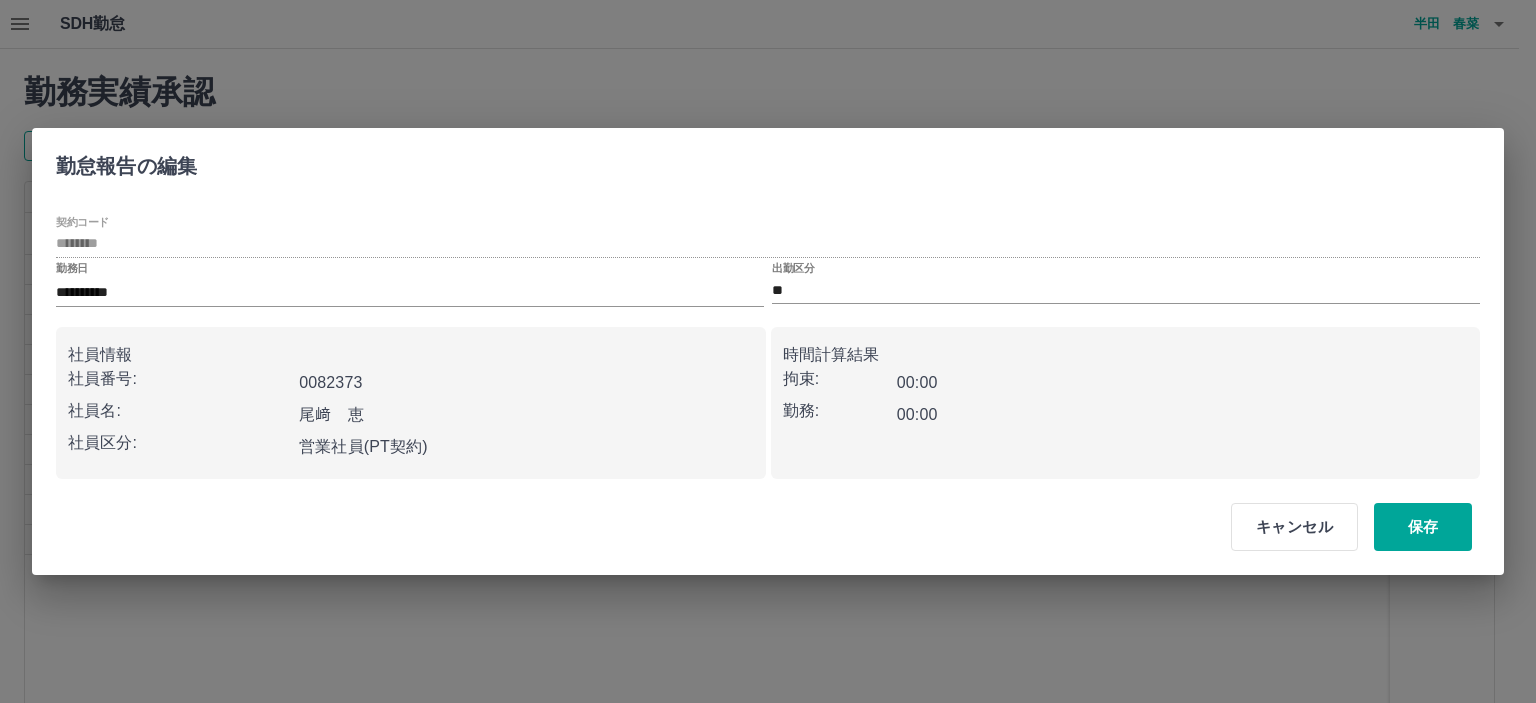 click on "社員情報 社員番号: 0082373 社員名: 尾﨑　恵 社員区分: 営業社員(PT契約) 時間計算結果 拘束: 00:00 勤務: 00:00" at bounding box center [768, 395] 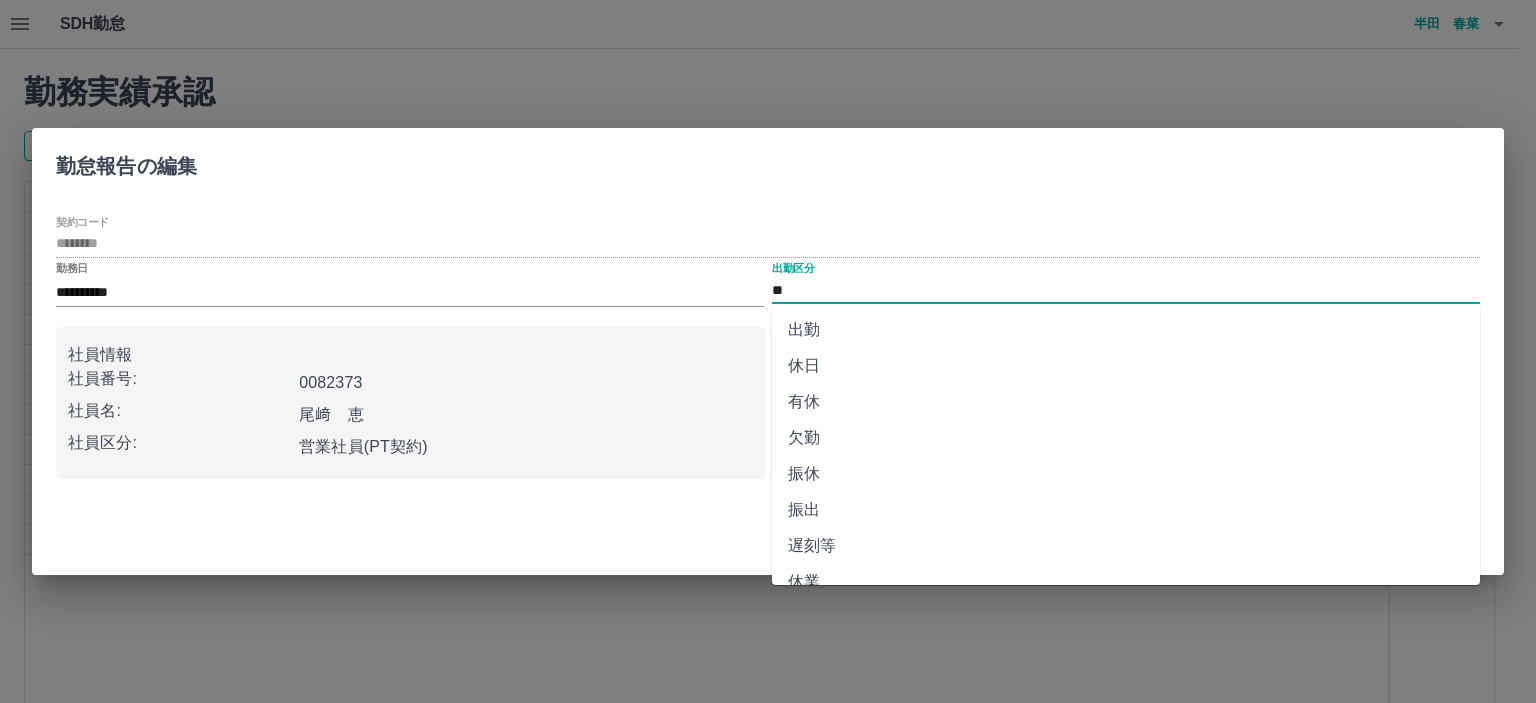 click on "**" at bounding box center [1126, 290] 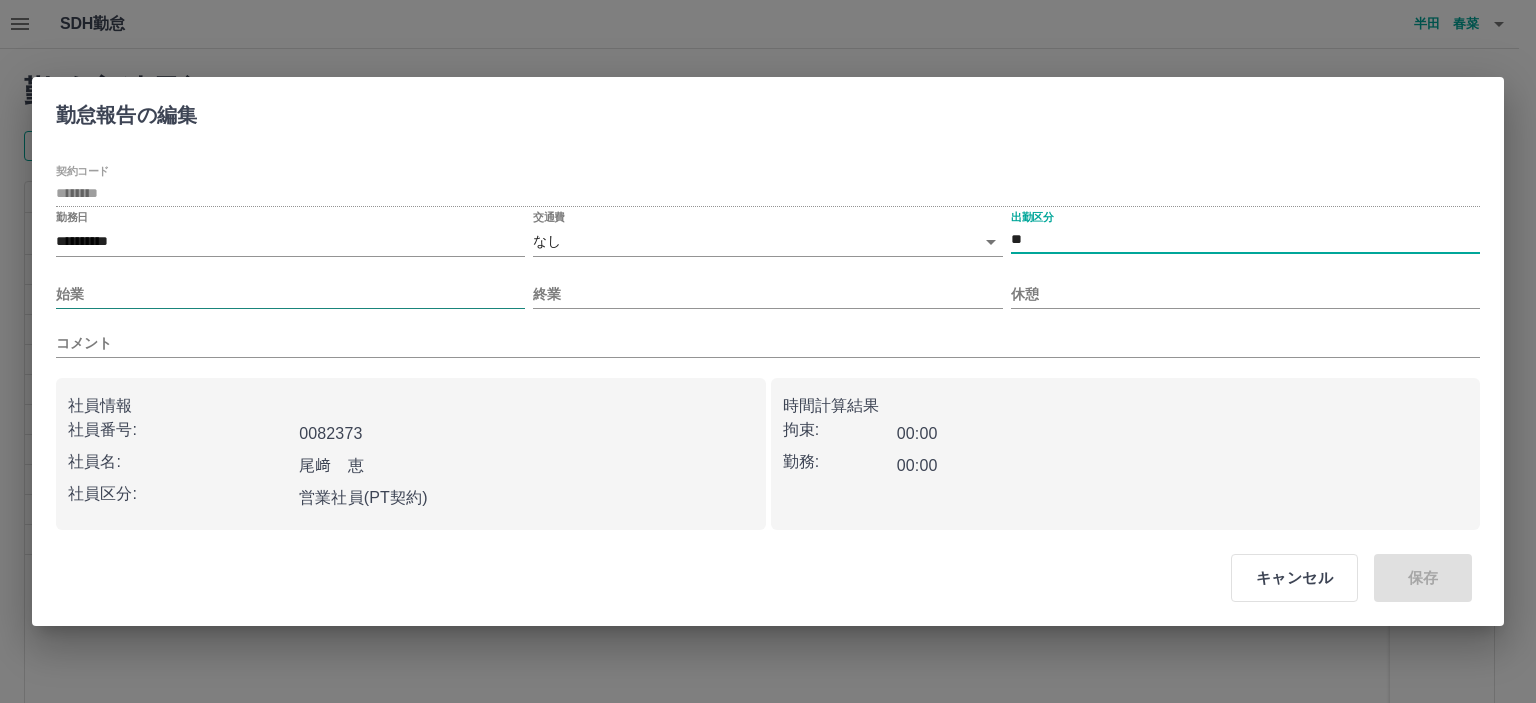click on "始業" at bounding box center (290, 294) 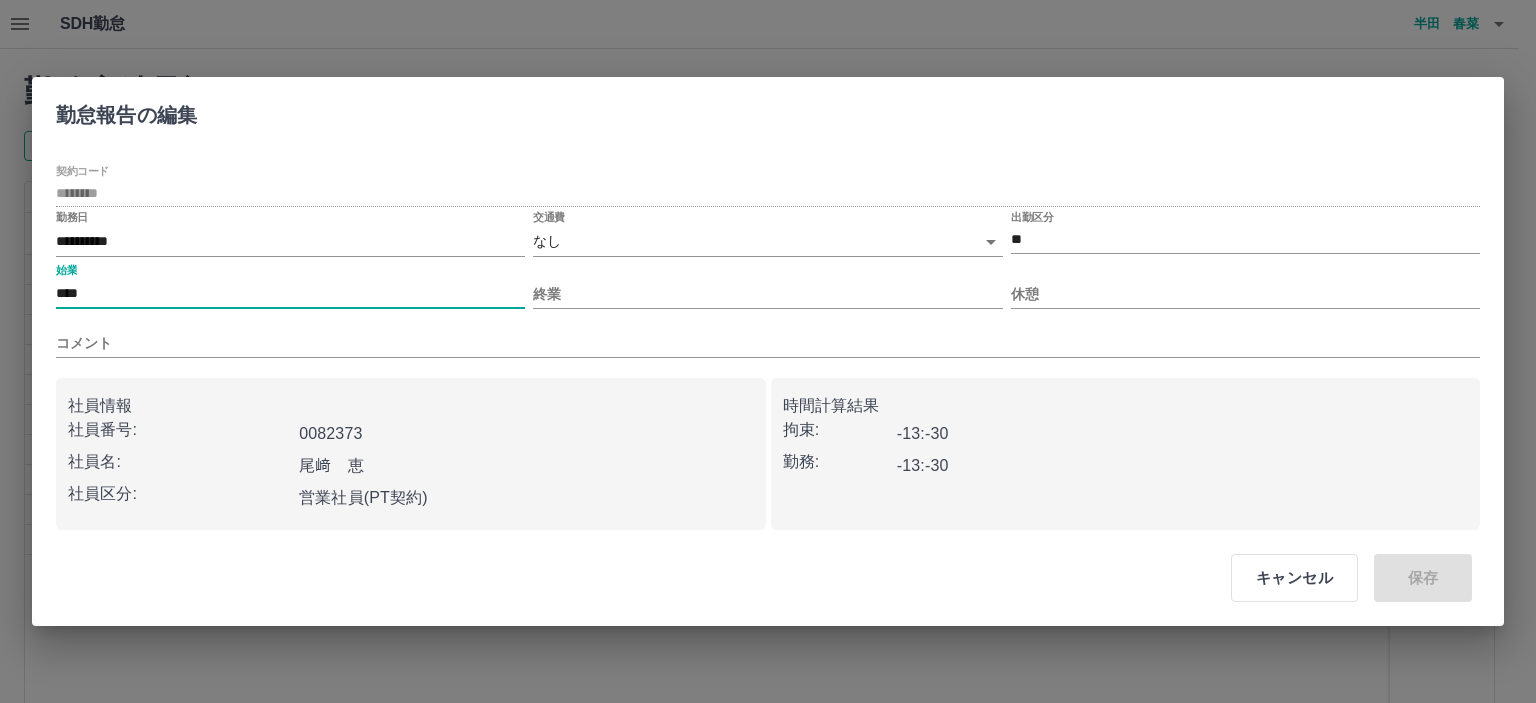 type on "****" 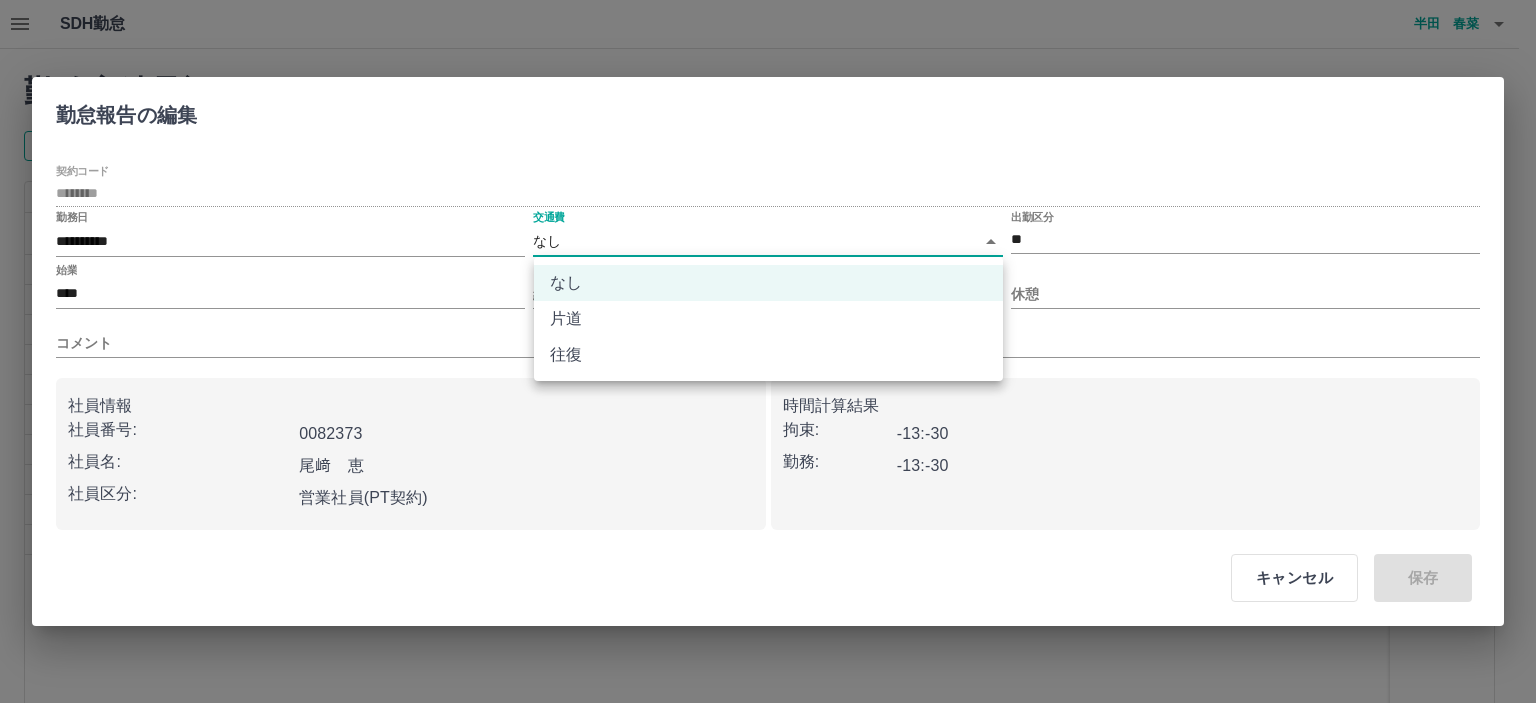 click on "SDH勤怠 半田　春菜 勤務実績承認 前月 2025年07月 次月 今月 月選択 承認モード 削除モード 一括承認 列一覧 2 フィルター 行間隔 エクスポート 承認フロー 社員番号 社員名 社員区分 勤務日 交通費 勤務区分 契約コード 契約名 現場名 始業 終業 休憩 所定開始 所定終業 所定休憩 拘束 勤務 遅刻等 コメント ステータス 承認 現 事 Ａ 営 0082373 尾﨑　恵 営業社員(PT契約) 2025-07-10  -  休日 42155001 当麻町 当麻町学童保育センター - - - - - - 00:00 00:00 00:00 事務担当者承認待 現 事 Ａ 営 0082373 尾﨑　恵 営業社員(PT契約) 2025-07-09  -  休日 42155001 当麻町 当麻町学童保育センター - - - - - - 00:00 00:00 00:00 事務担当者承認待 現 事 Ａ 営 0082373 尾﨑　恵 営業社員(PT契約) 2025-07-08  -  休日 42155001 当麻町 当麻町学童保育センター - - - - - - 00:00 00:00 00:00 事務担当者承認待 現 事 Ａ 営  -  -" at bounding box center [768, 422] 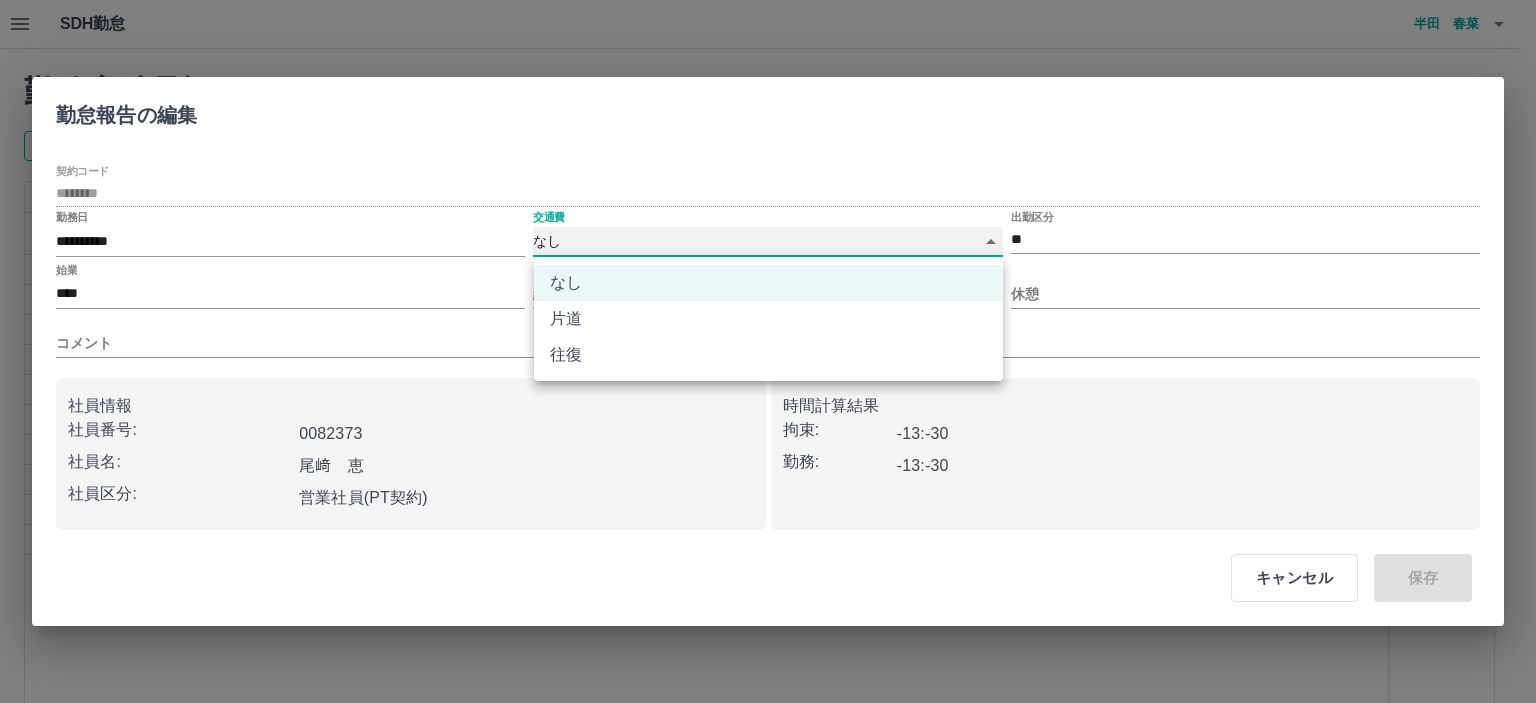 type on "******" 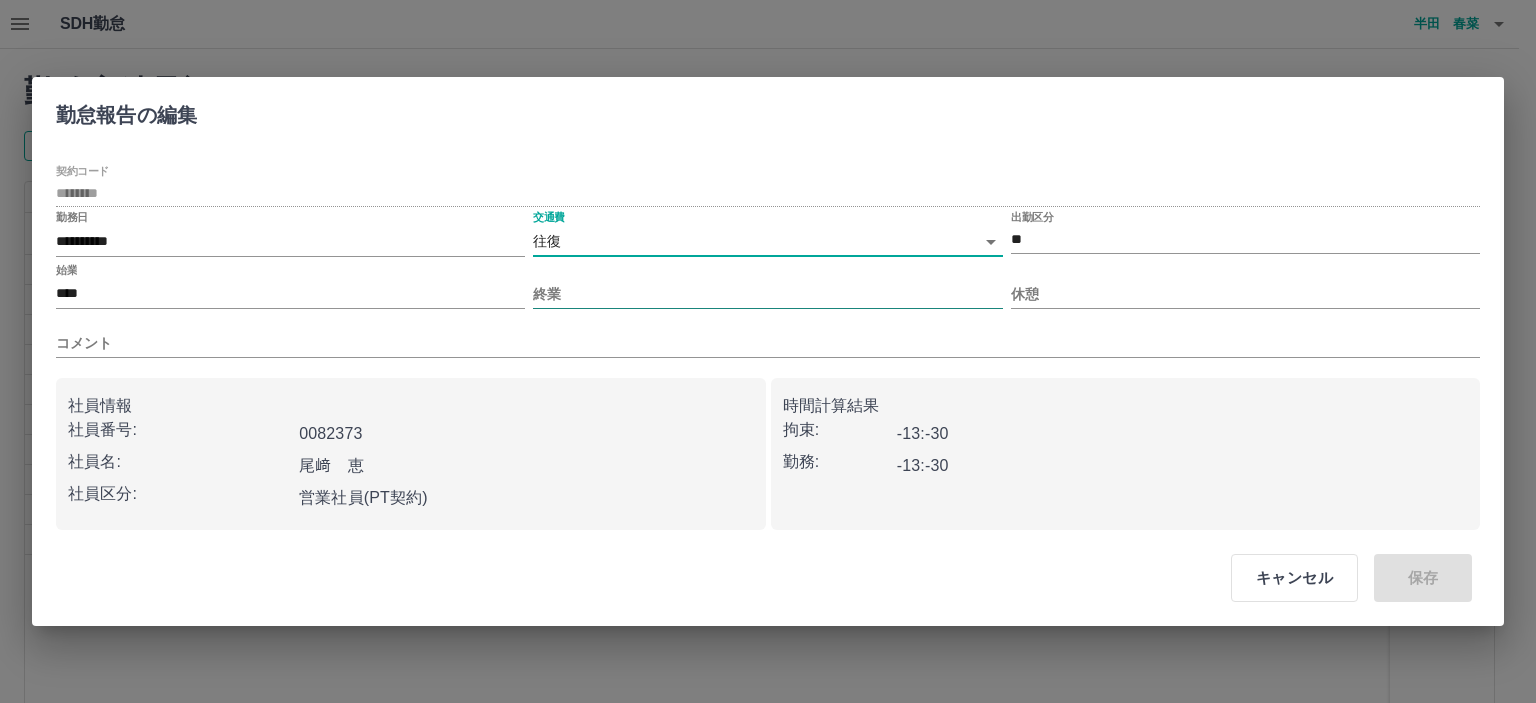 click on "終業" at bounding box center (767, 294) 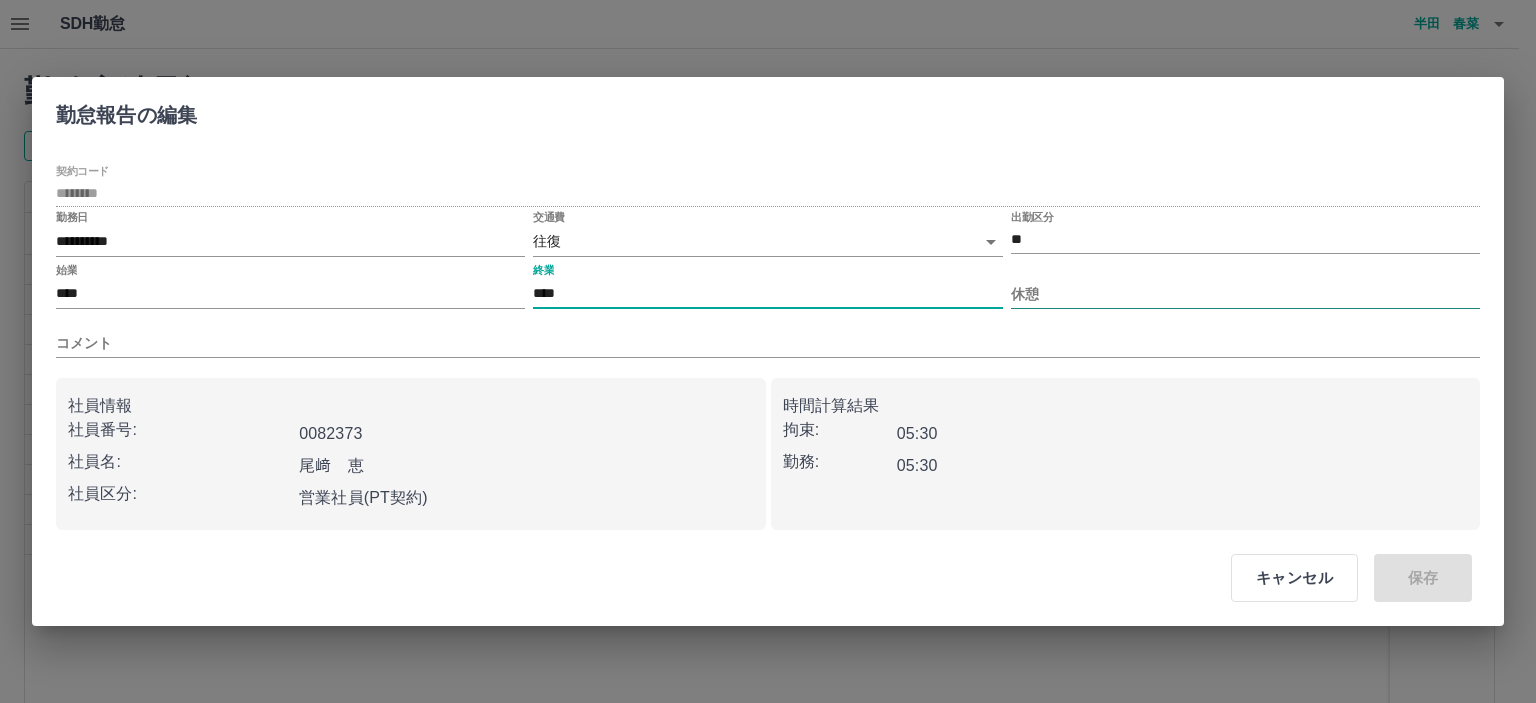 type on "****" 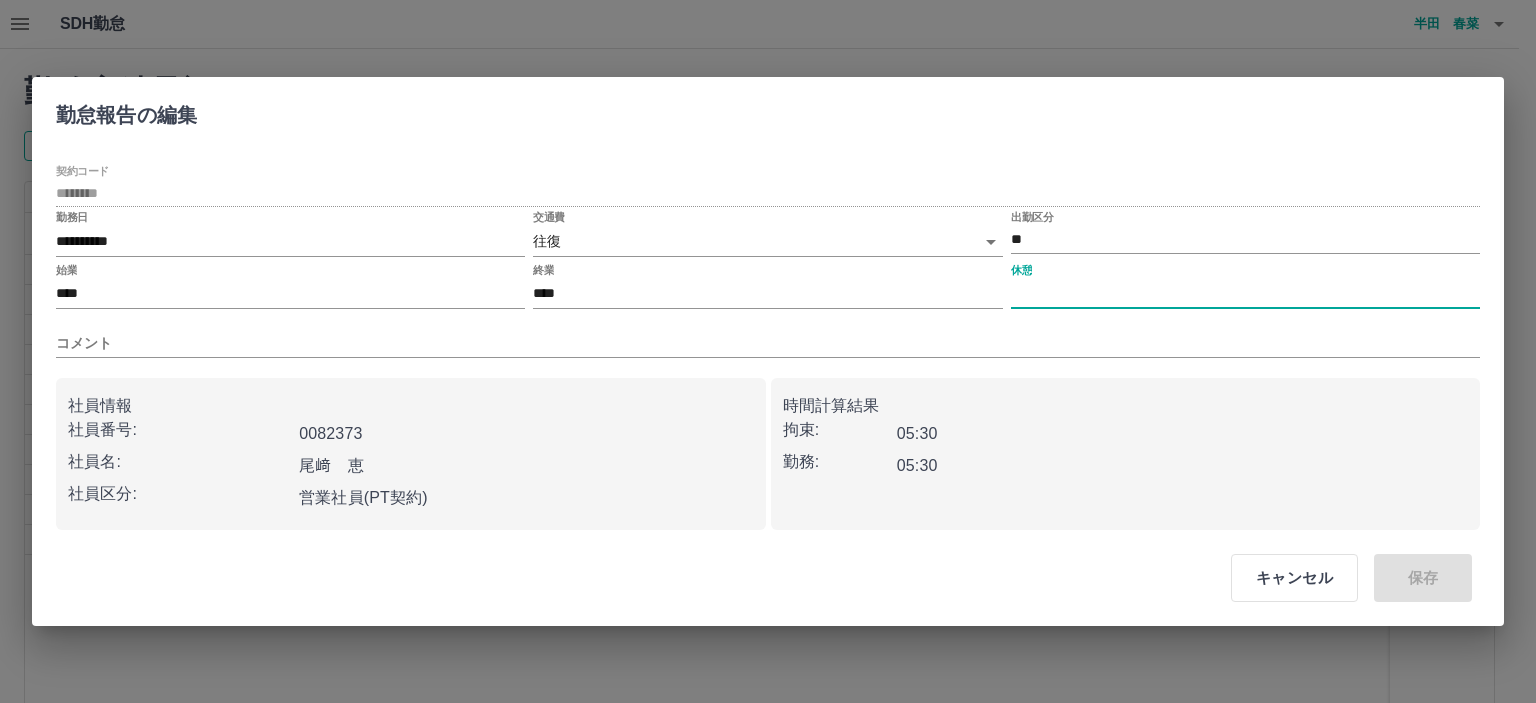 click on "休憩" at bounding box center [1245, 294] 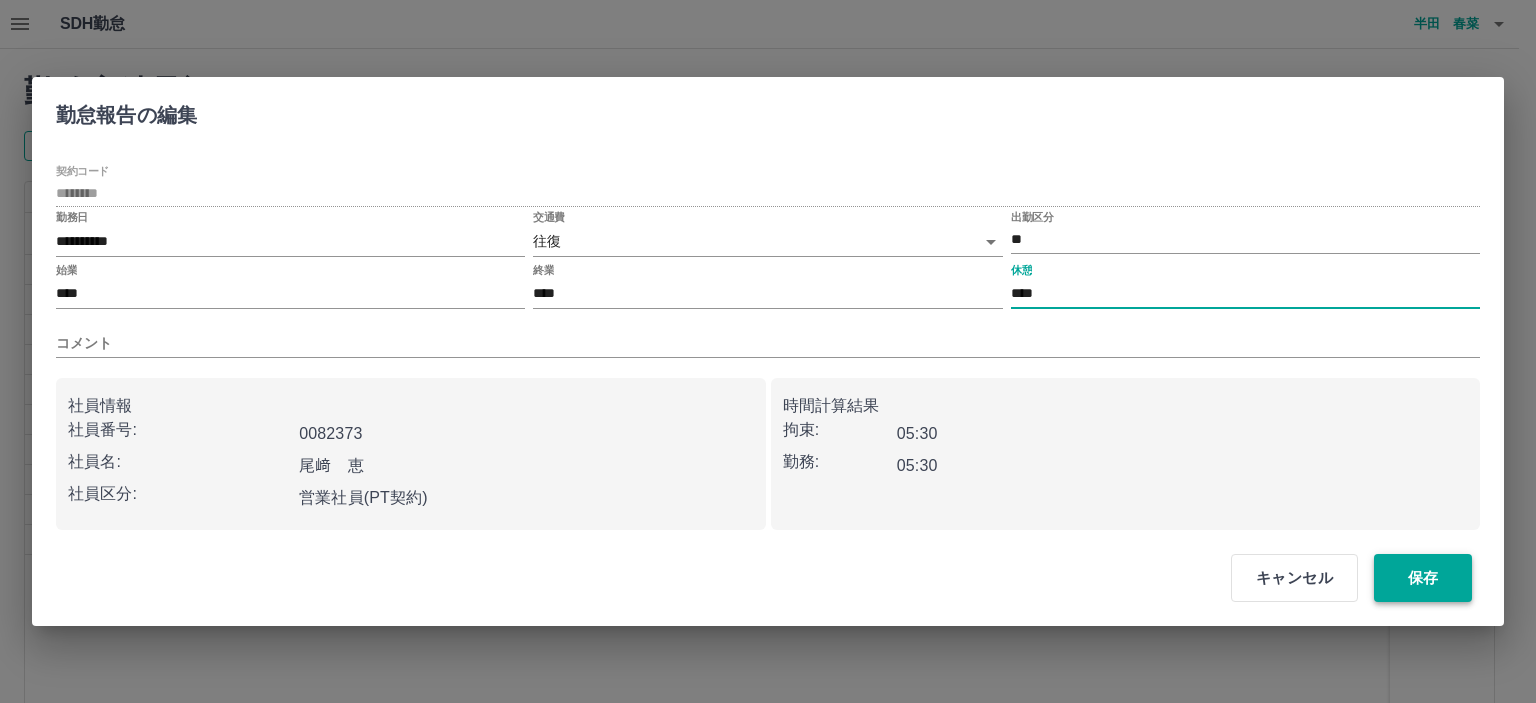 type on "****" 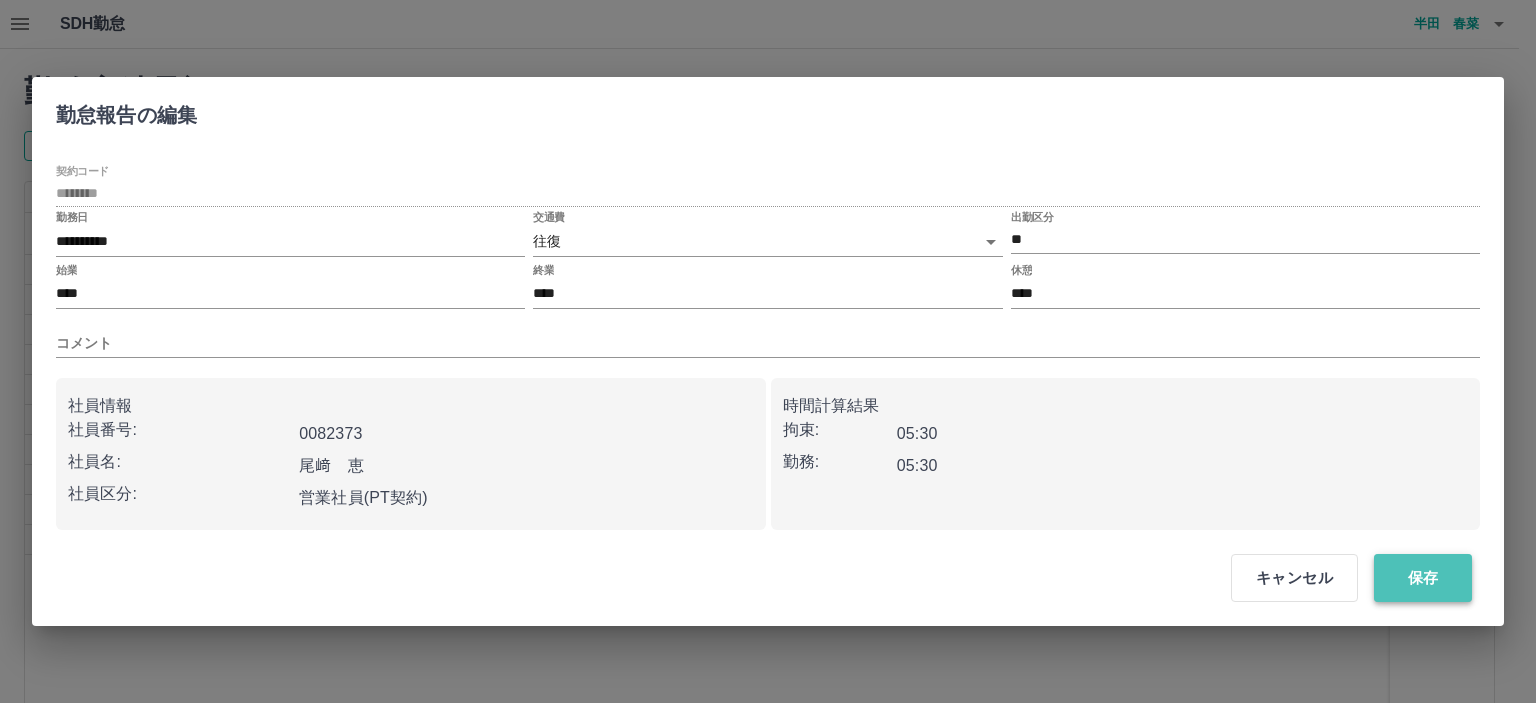 click on "保存" at bounding box center [1423, 578] 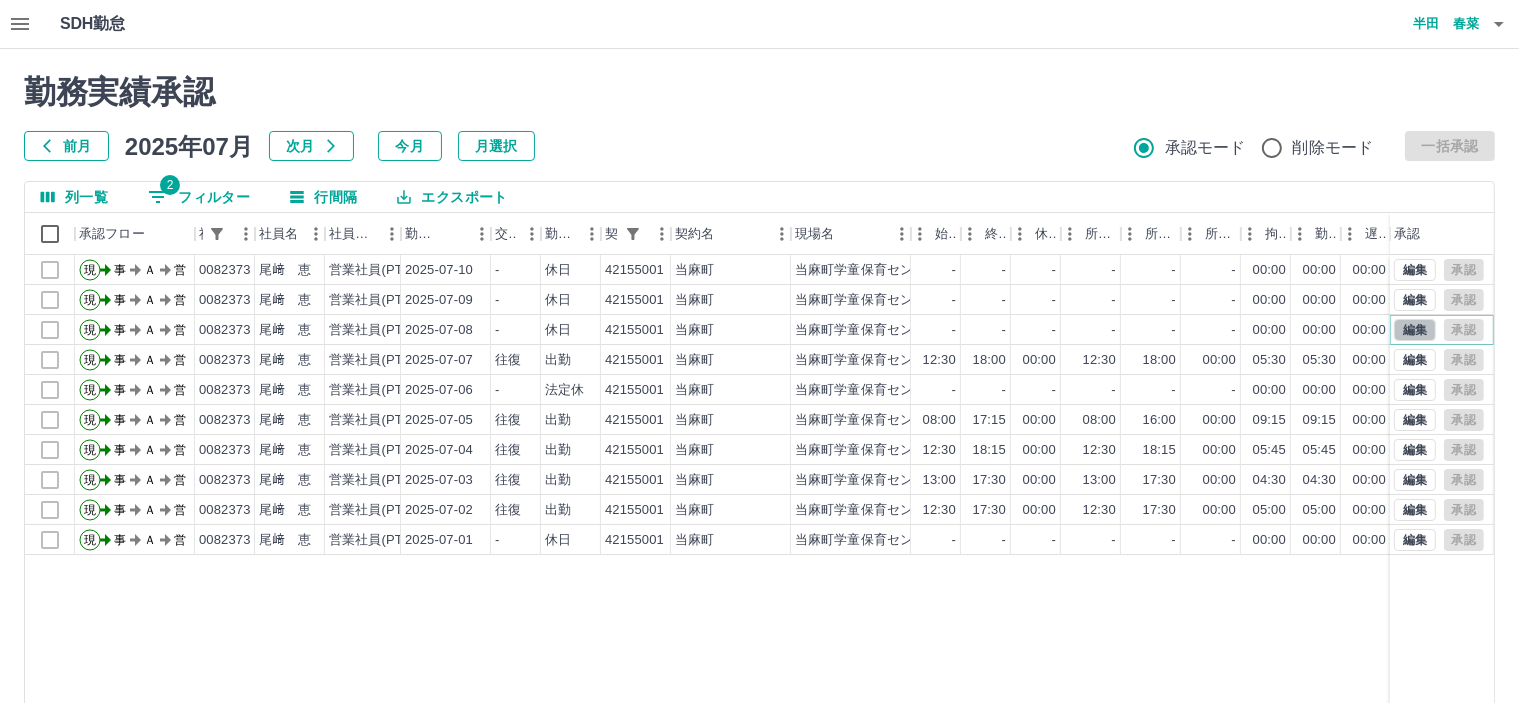 click on "編集" at bounding box center [1415, 330] 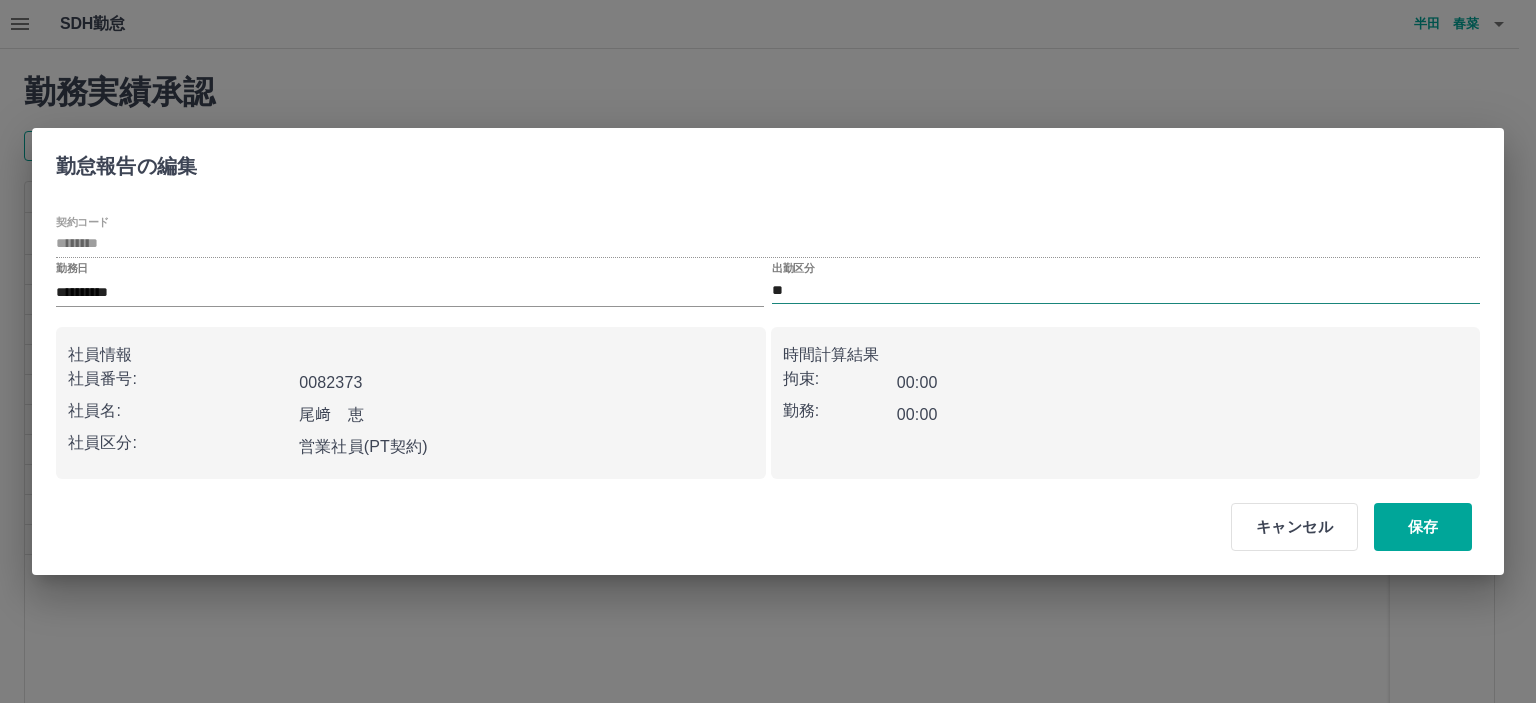 click on "**" at bounding box center (1126, 290) 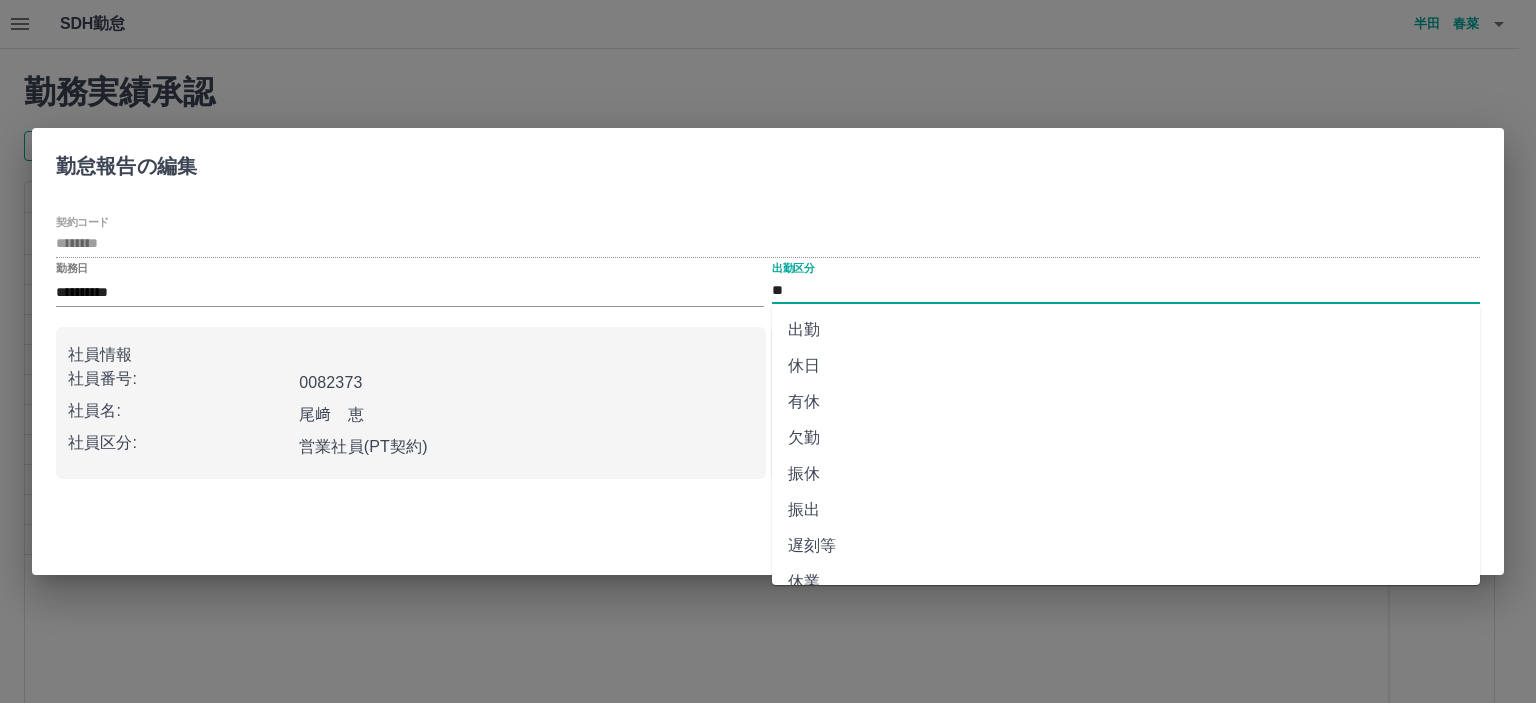 click on "出勤" at bounding box center [1126, 330] 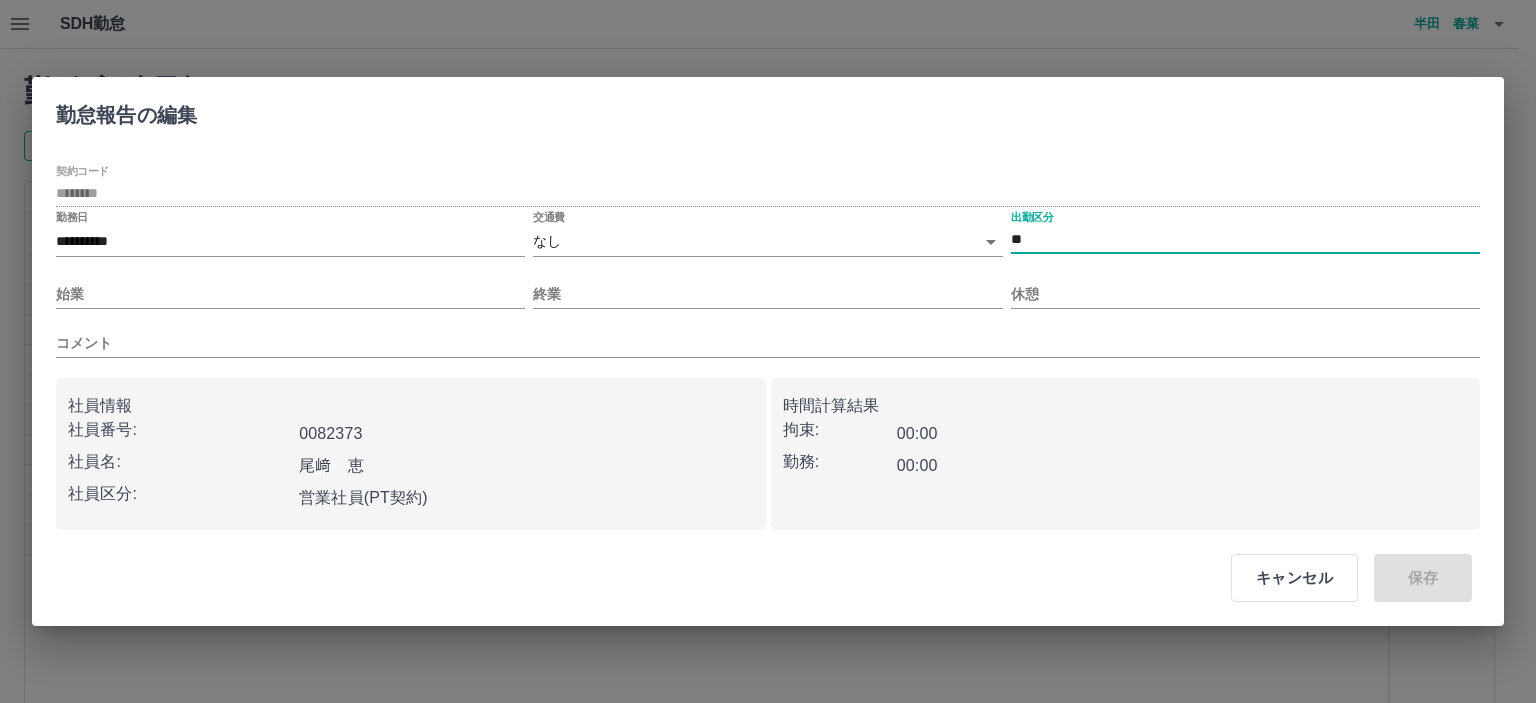type on "**" 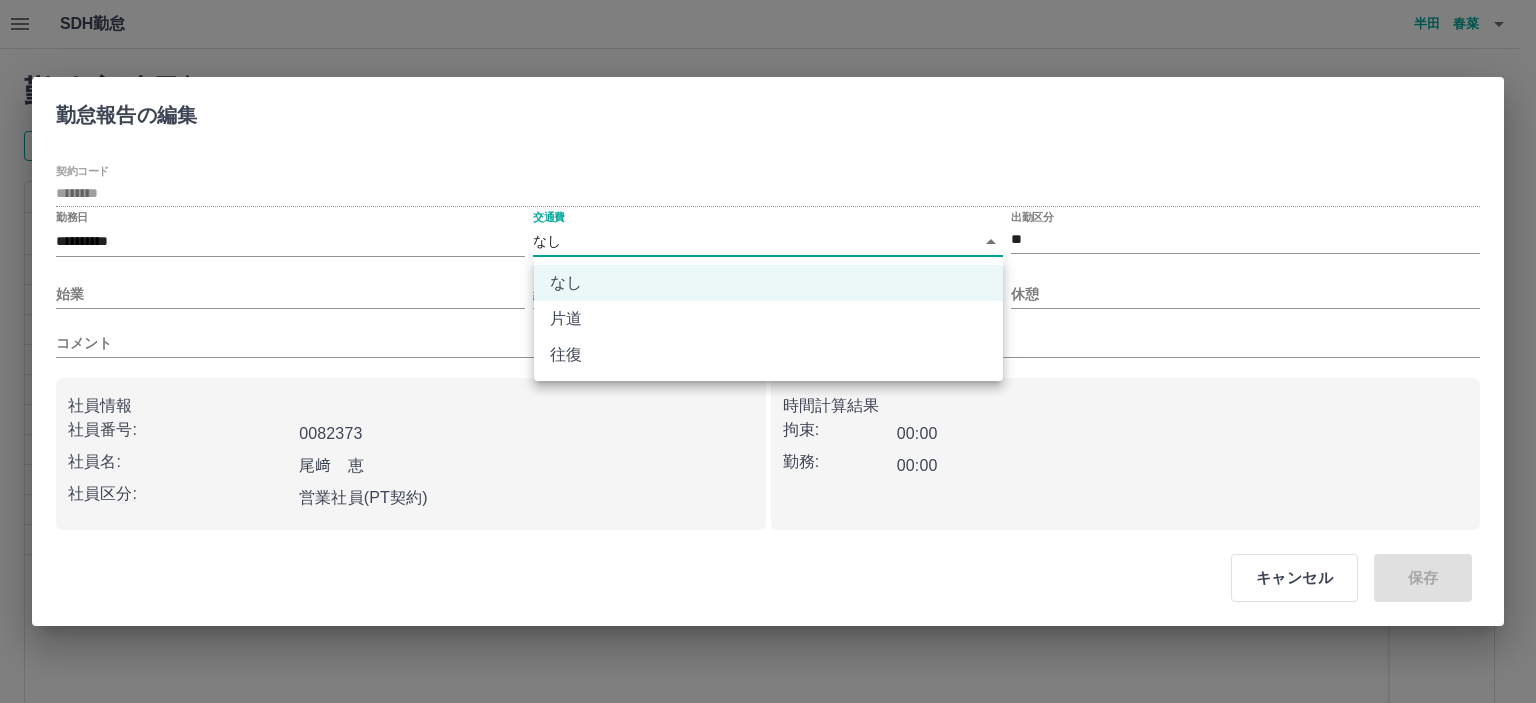 click on "SDH勤怠 半田　春菜 勤務実績承認 前月 2025年07月 次月 今月 月選択 承認モード 削除モード 一括承認 列一覧 2 フィルター 行間隔 エクスポート 承認フロー 社員番号 社員名 社員区分 勤務日 交通費 勤務区分 契約コード 契約名 現場名 始業 終業 休憩 所定開始 所定終業 所定休憩 拘束 勤務 遅刻等 コメント ステータス 承認 現 事 Ａ 営 0082373 尾﨑　恵 営業社員(PT契約) 2025-07-10  -  休日 42155001 当麻町 当麻町学童保育センター - - - - - - 00:00 00:00 00:00 事務担当者承認待 現 事 Ａ 営 0082373 尾﨑　恵 営業社員(PT契約) 2025-07-09  -  休日 42155001 当麻町 当麻町学童保育センター - - - - - - 00:00 00:00 00:00 事務担当者承認待 現 事 Ａ 営 0082373 尾﨑　恵 営業社員(PT契約) 2025-07-08  -  休日 42155001 当麻町 当麻町学童保育センター - - - - - - 00:00 00:00 00:00 事務担当者承認待 現 事 Ａ 営 往復" at bounding box center (768, 422) 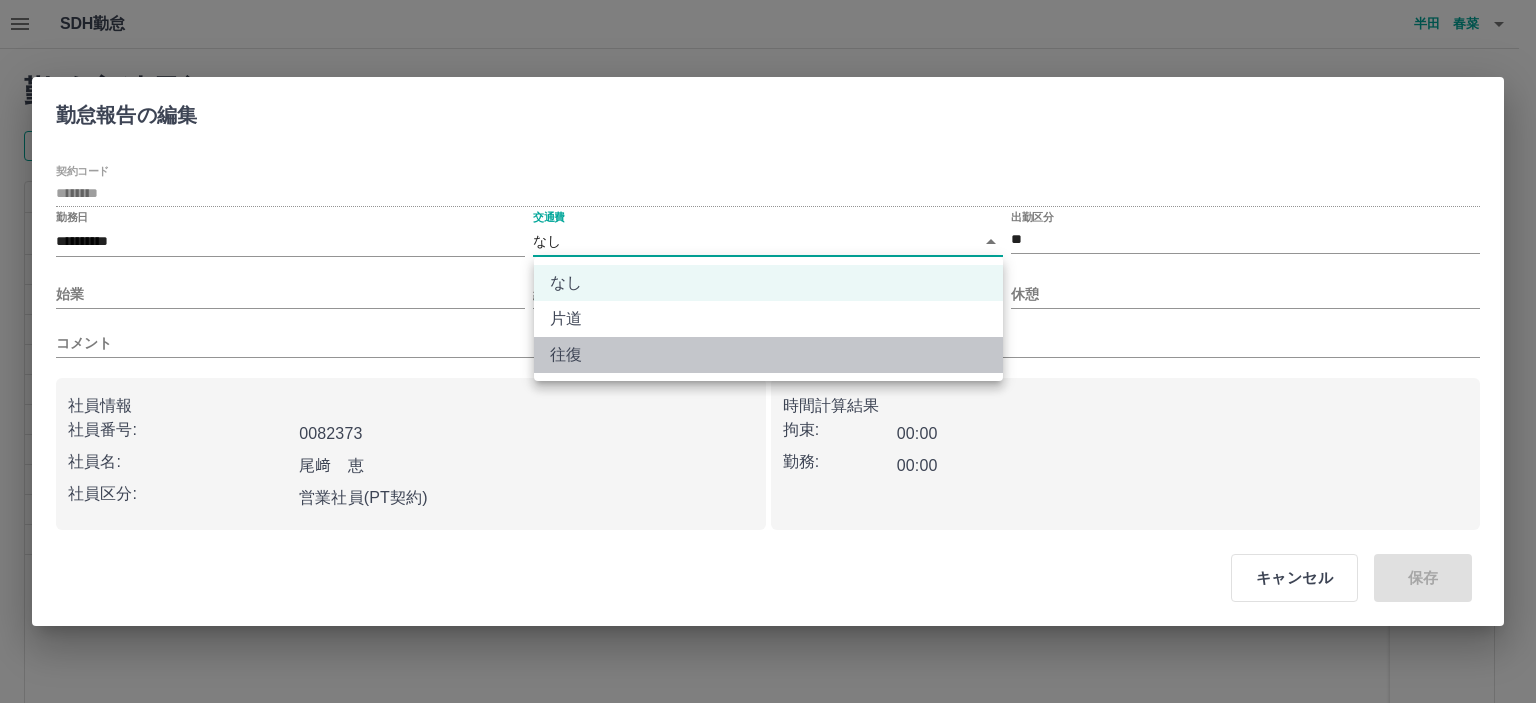 click on "往復" at bounding box center [768, 355] 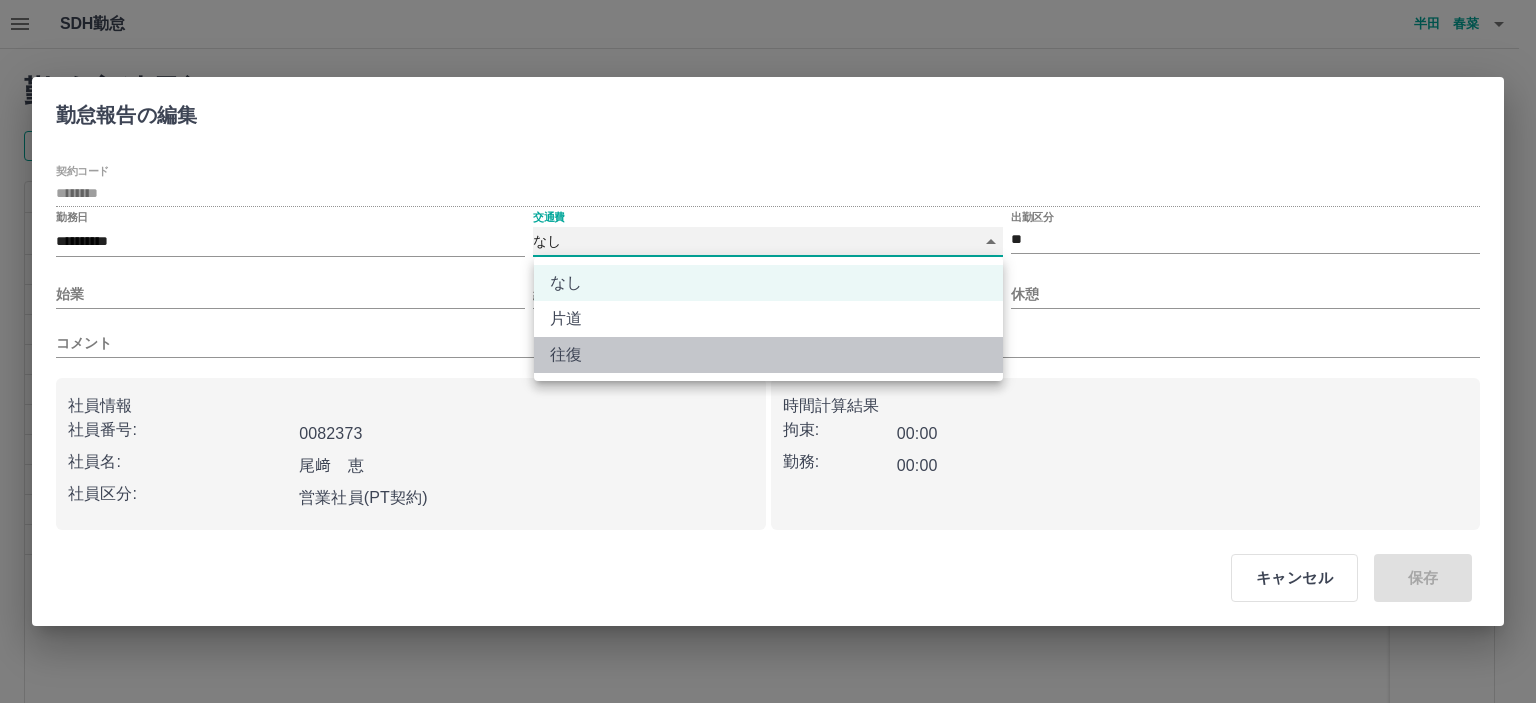 type on "******" 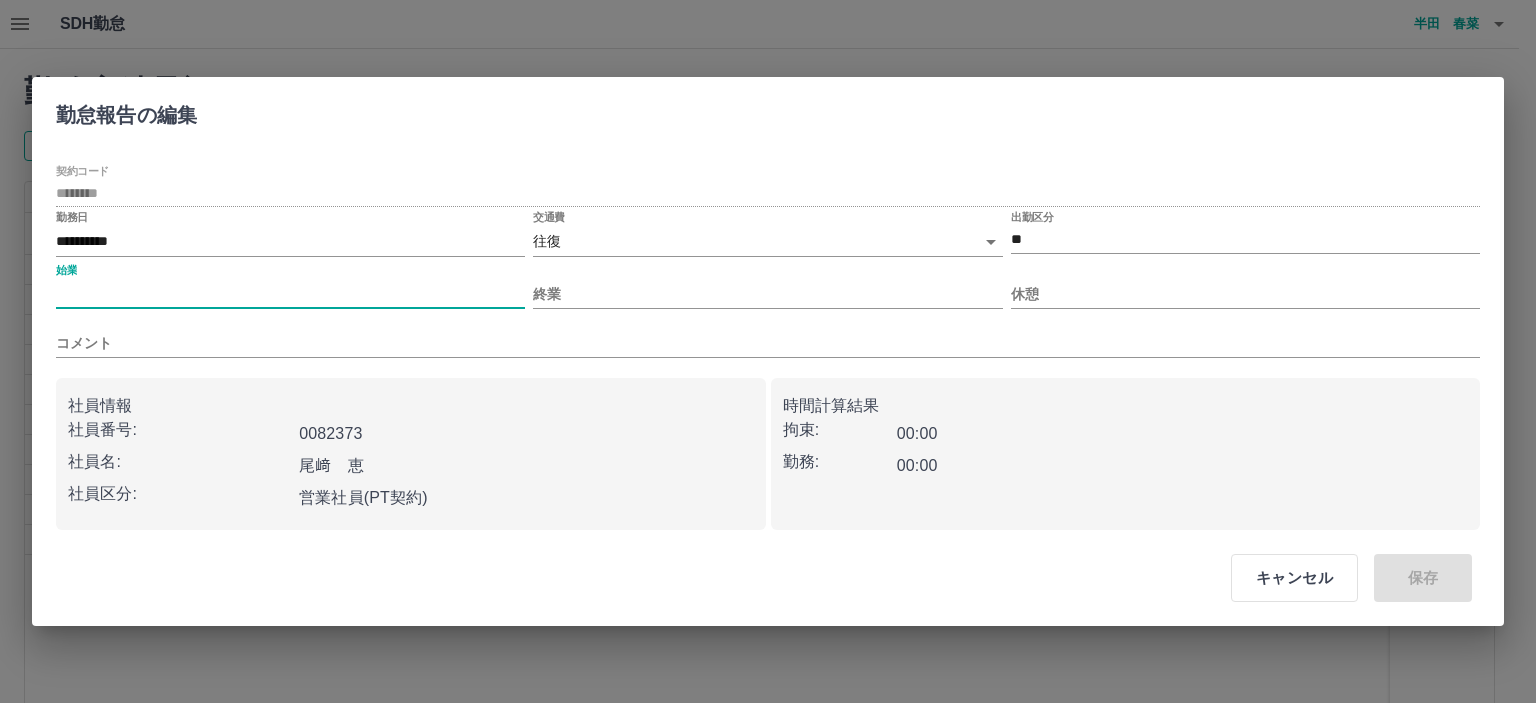 click on "始業" at bounding box center [290, 294] 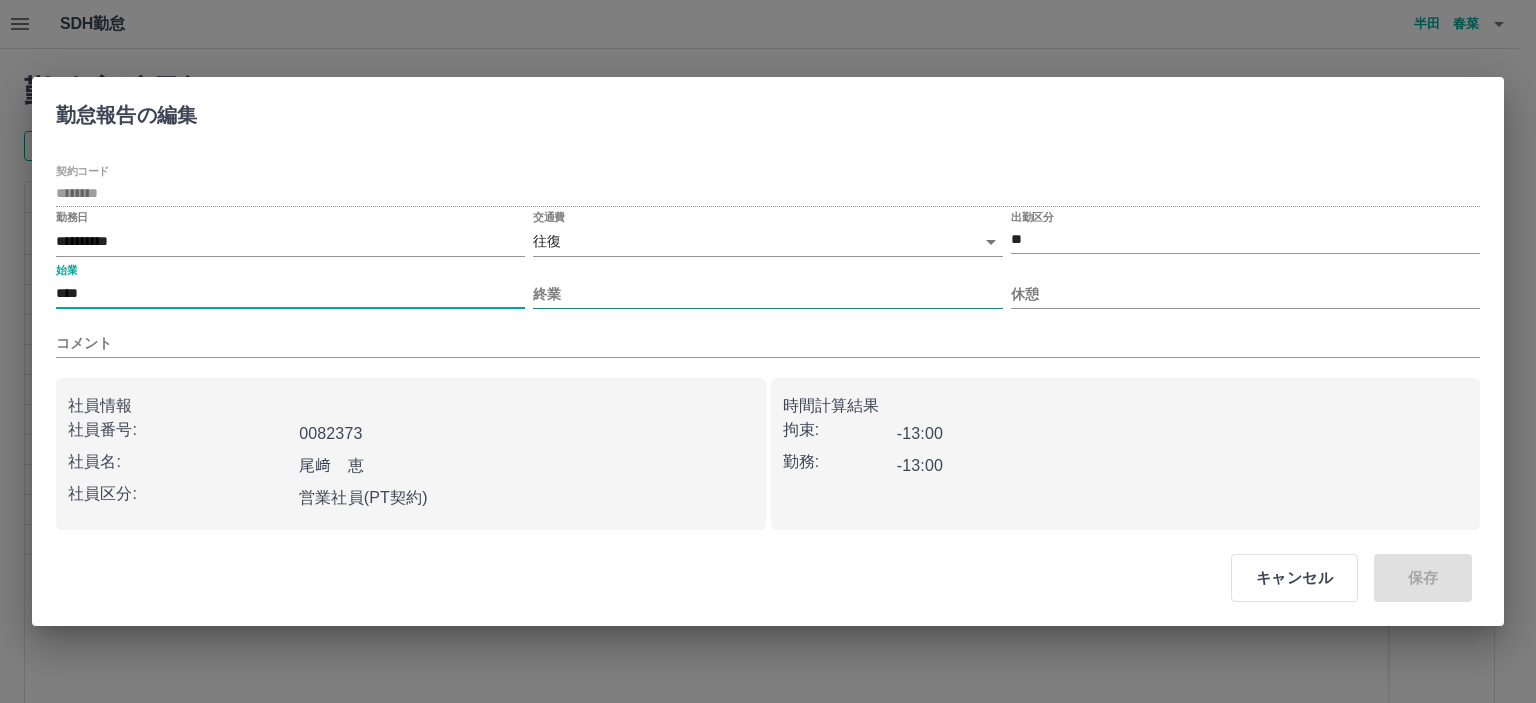 type on "****" 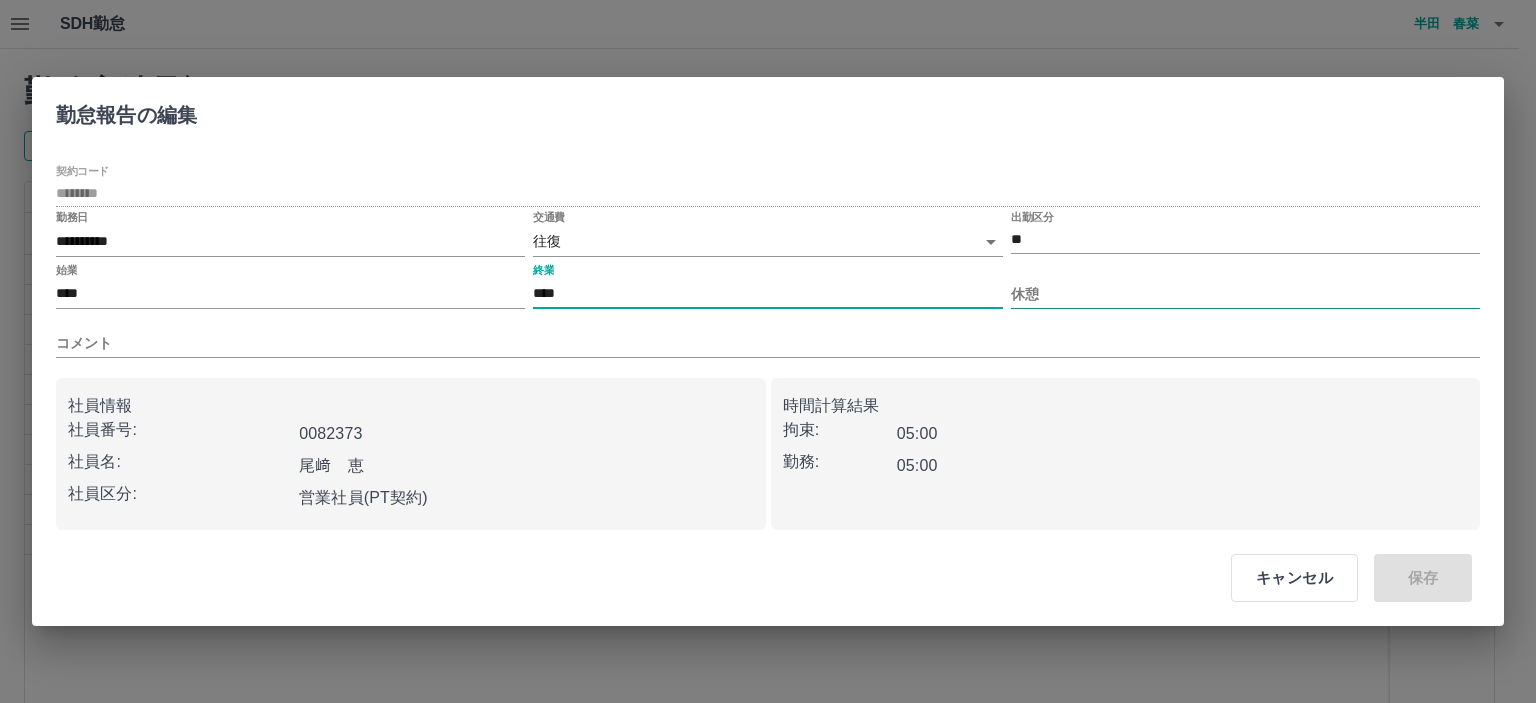 type on "****" 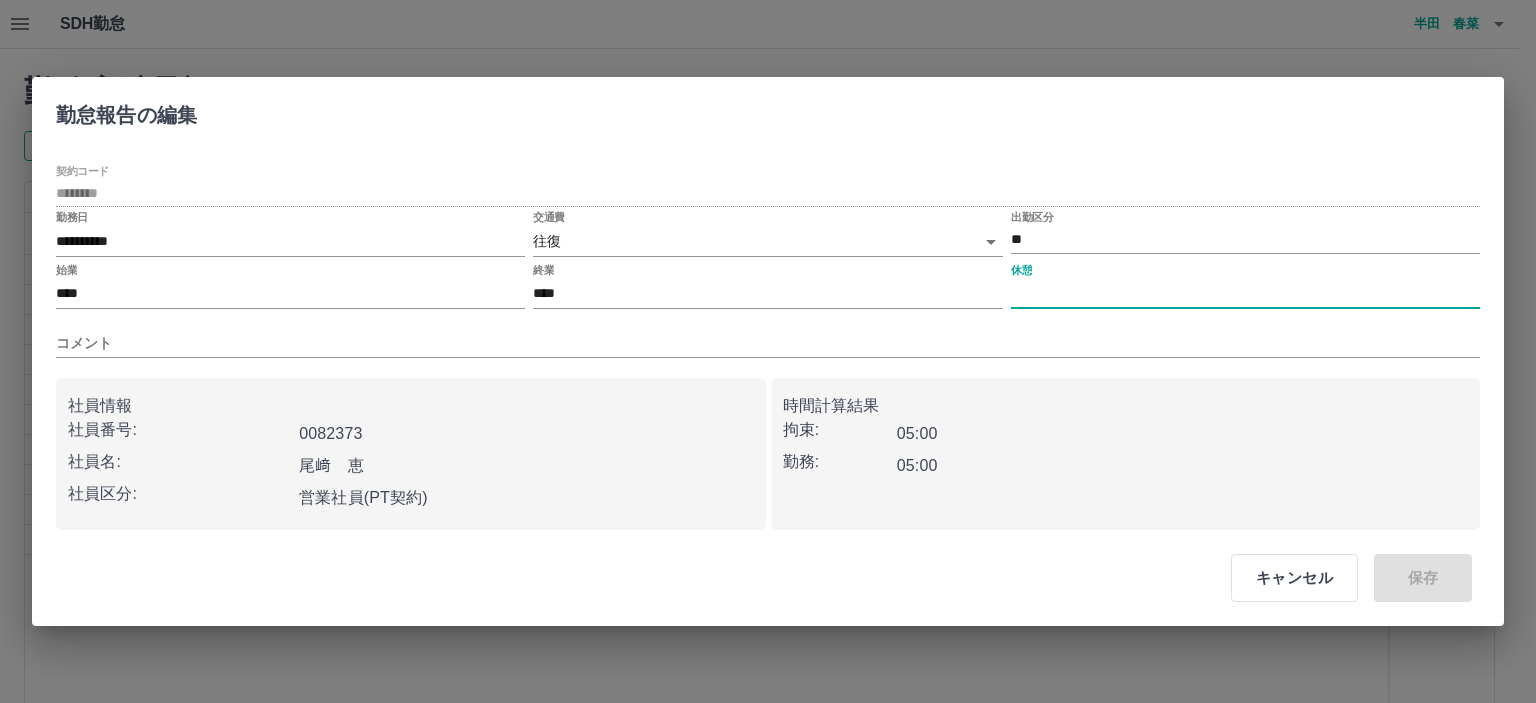 click on "休憩" at bounding box center [1245, 294] 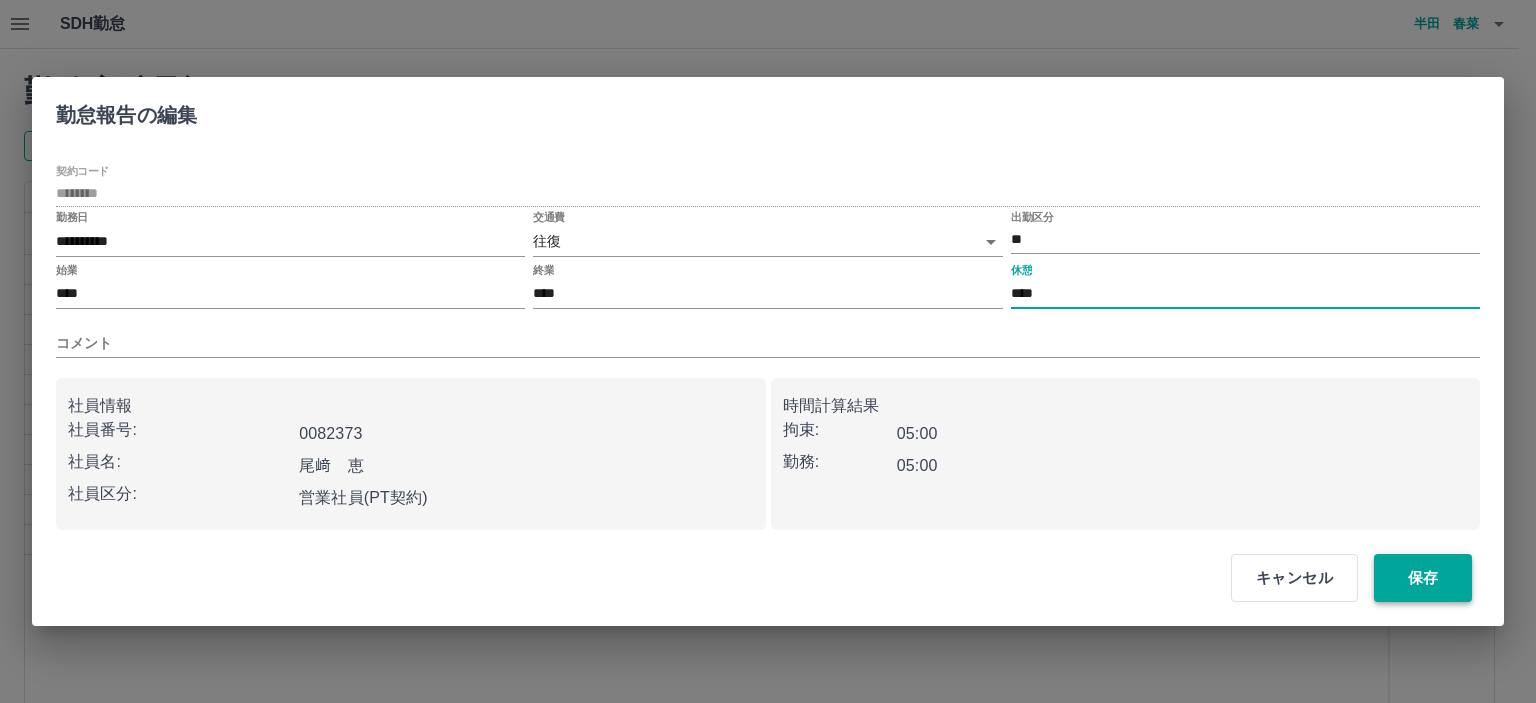 type on "****" 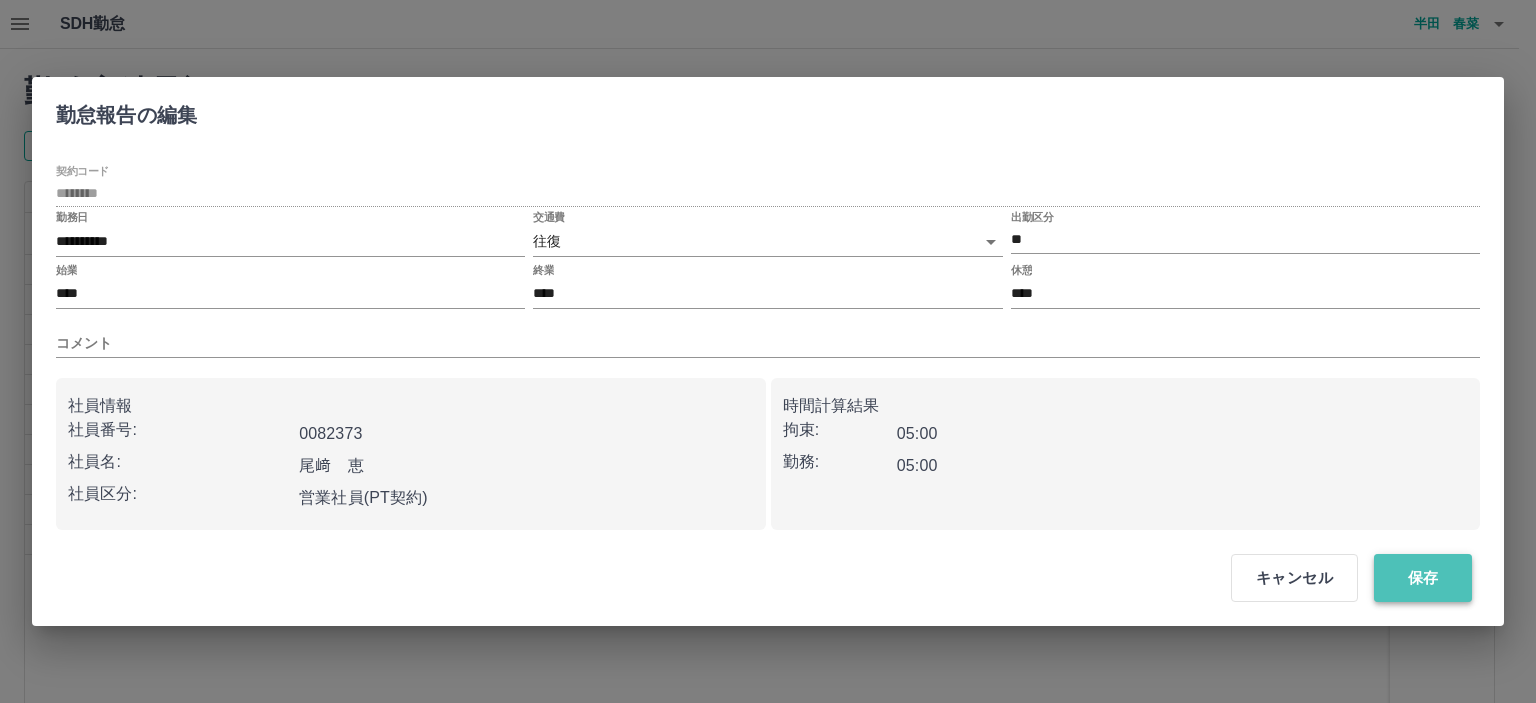 click on "保存" at bounding box center [1423, 578] 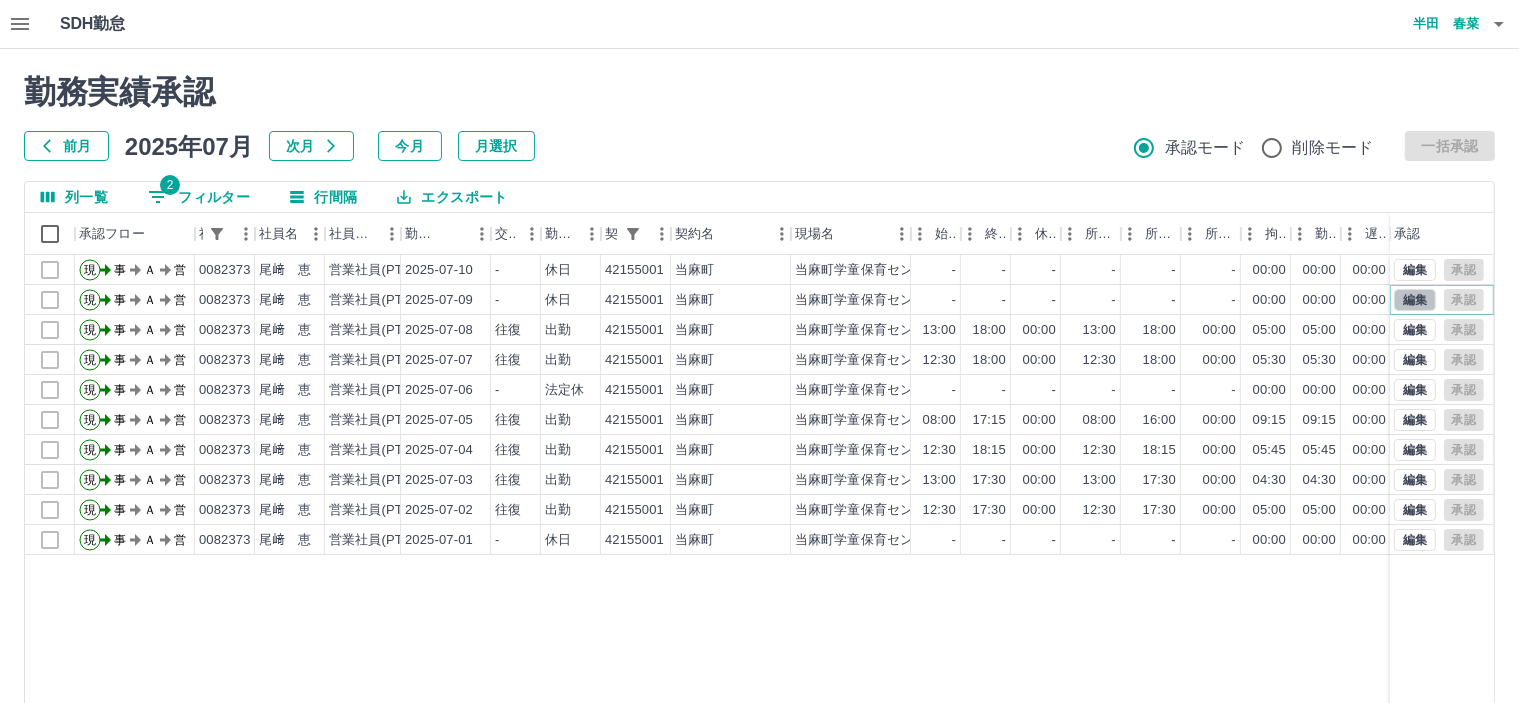 click on "編集" at bounding box center (1415, 300) 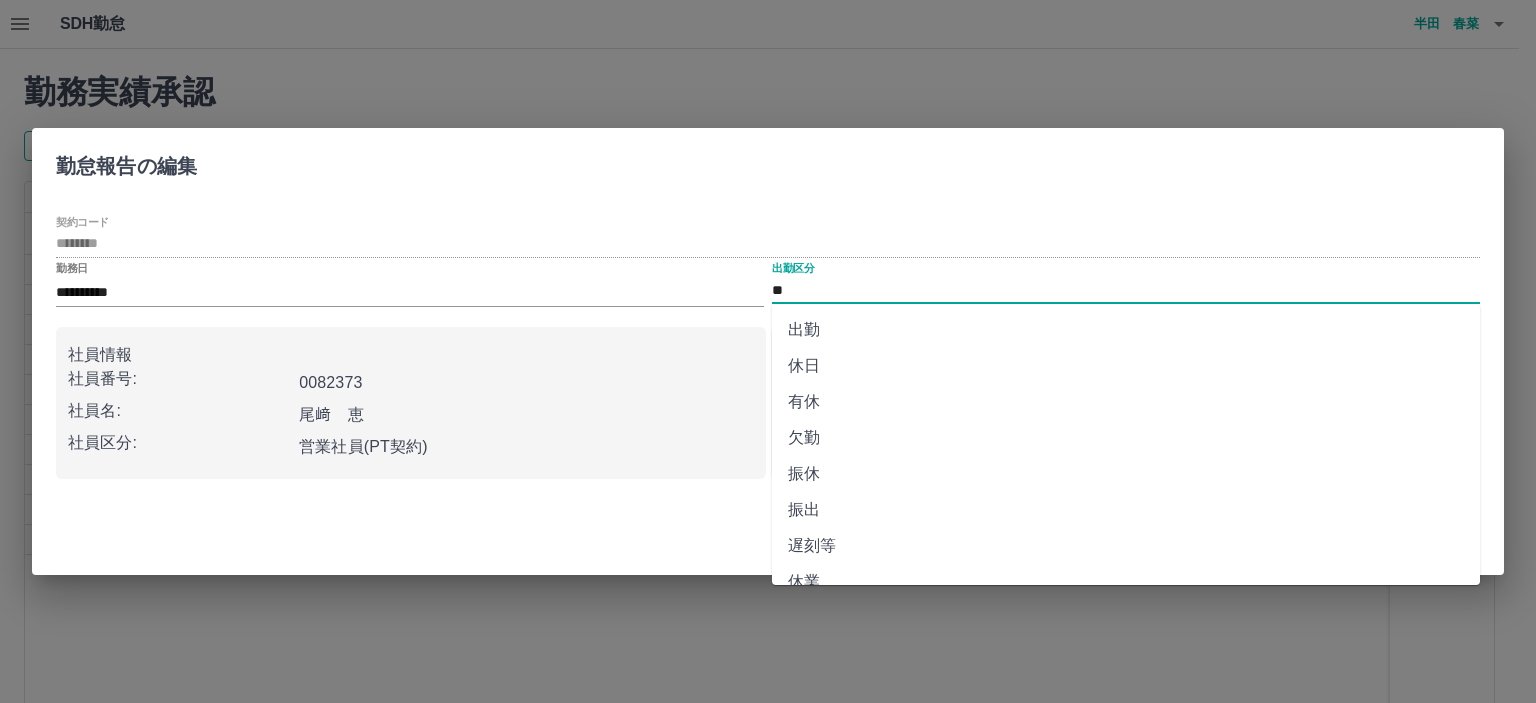 click on "**" at bounding box center (1126, 290) 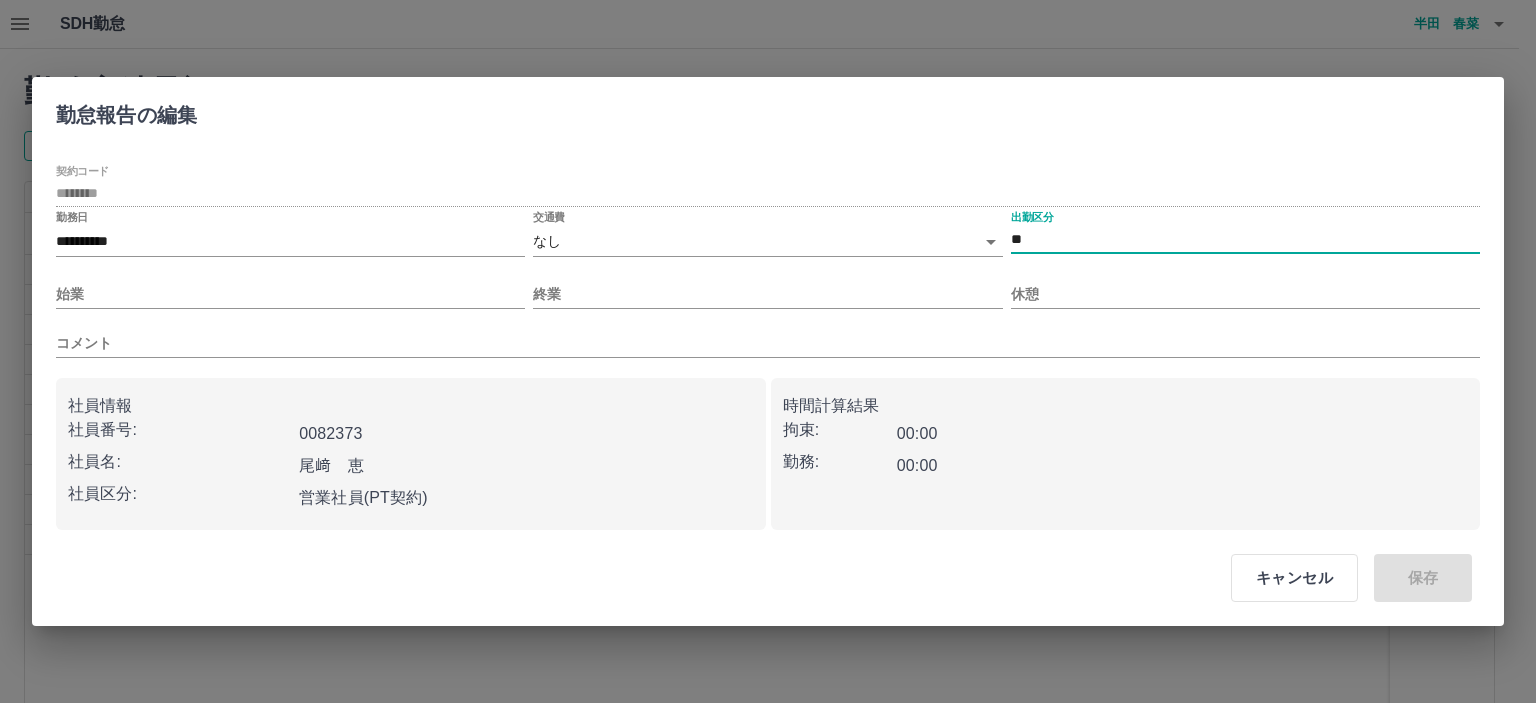 drag, startPoint x: 628, startPoint y: 221, endPoint x: 616, endPoint y: 241, distance: 23.323807 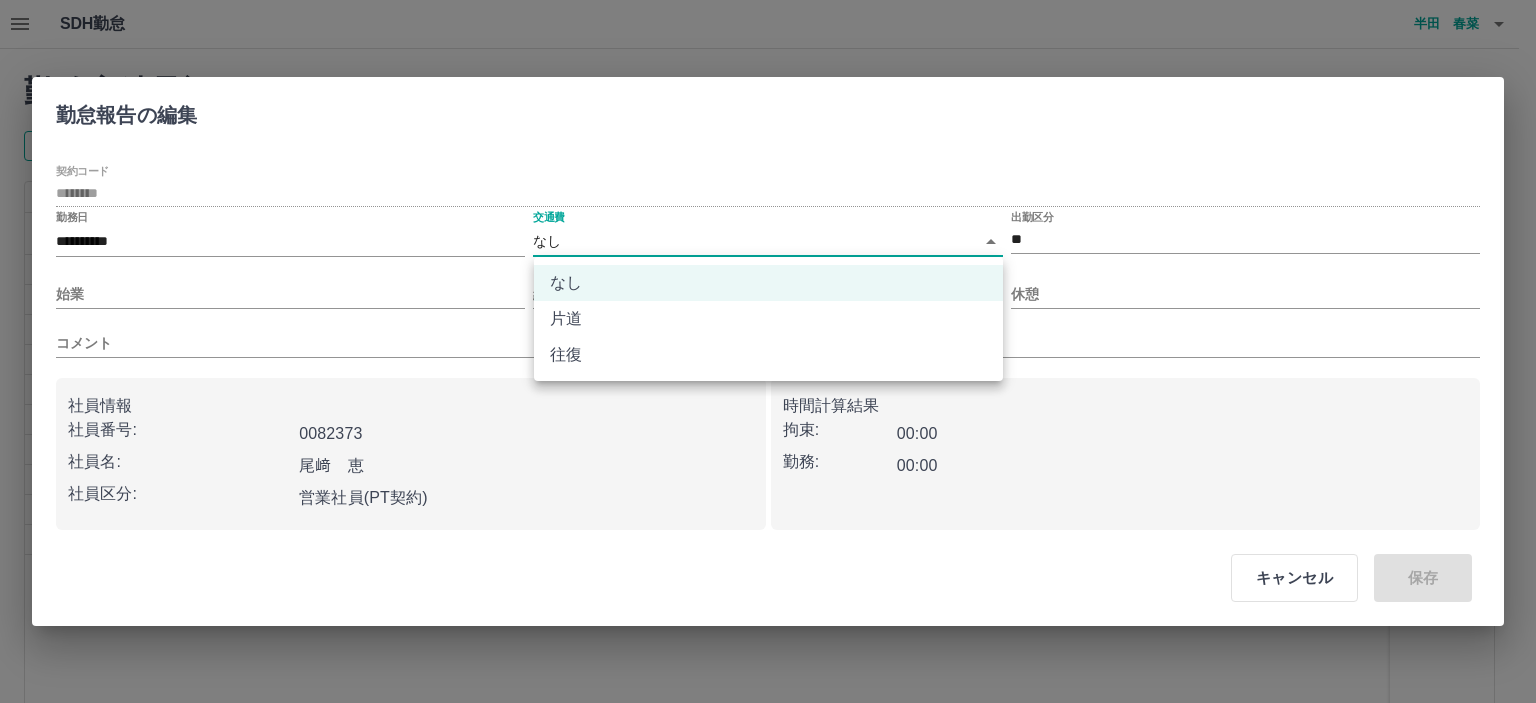 click on "SDH勤怠 半田　春菜 勤務実績承認 前月 2025年07月 次月 今月 月選択 承認モード 削除モード 一括承認 列一覧 2 フィルター 行間隔 エクスポート 承認フロー 社員番号 社員名 社員区分 勤務日 交通費 勤務区分 契約コード 契約名 現場名 始業 終業 休憩 所定開始 所定終業 所定休憩 拘束 勤務 遅刻等 コメント ステータス 承認 現 事 Ａ 営 0082373 尾﨑　恵 営業社員(PT契約) 2025-07-10  -  休日 42155001 当麻町 当麻町学童保育センター - - - - - - 00:00 00:00 00:00 事務担当者承認待 現 事 Ａ 営 0082373 尾﨑　恵 営業社員(PT契約) 2025-07-09  -  休日 42155001 当麻町 当麻町学童保育センター - - - - - - 00:00 00:00 00:00 事務担当者承認待 現 事 Ａ 営 0082373 尾﨑　恵 営業社員(PT契約) 2025-07-08 往復 出勤 42155001 当麻町 当麻町学童保育センター 13:00 18:00 00:00 13:00 18:00 00:00 05:00 05:00 00:00 現 事 Ａ 営 現" at bounding box center [768, 422] 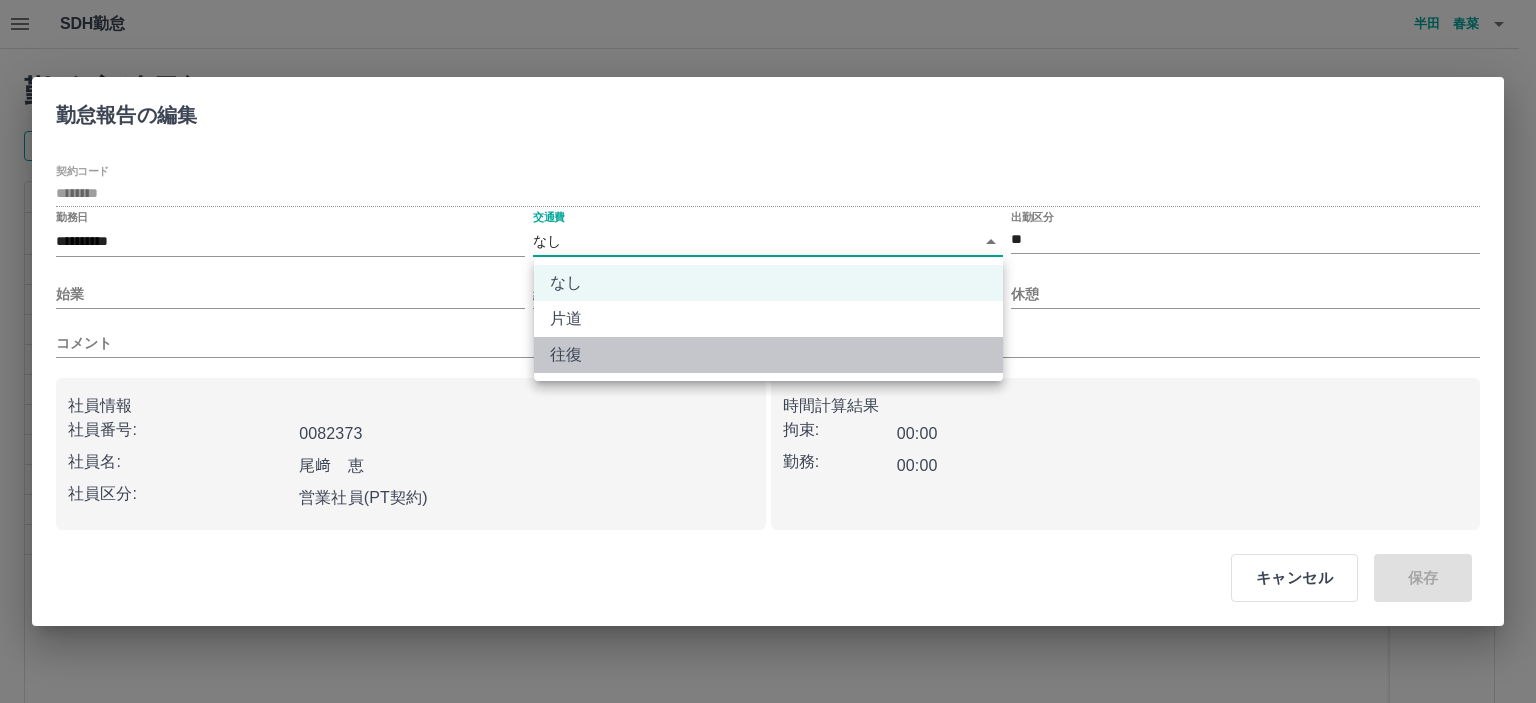 drag, startPoint x: 594, startPoint y: 365, endPoint x: 550, endPoint y: 337, distance: 52.153618 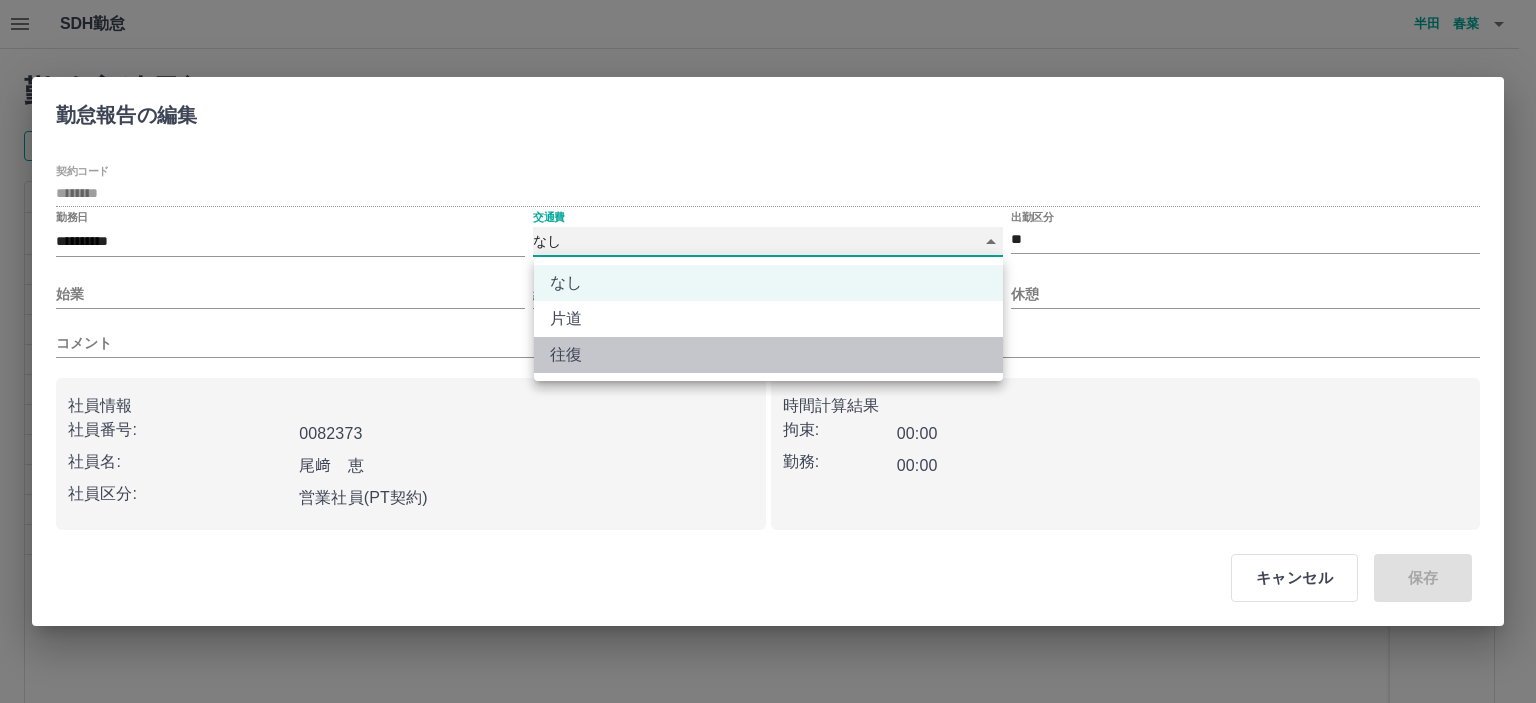 type on "******" 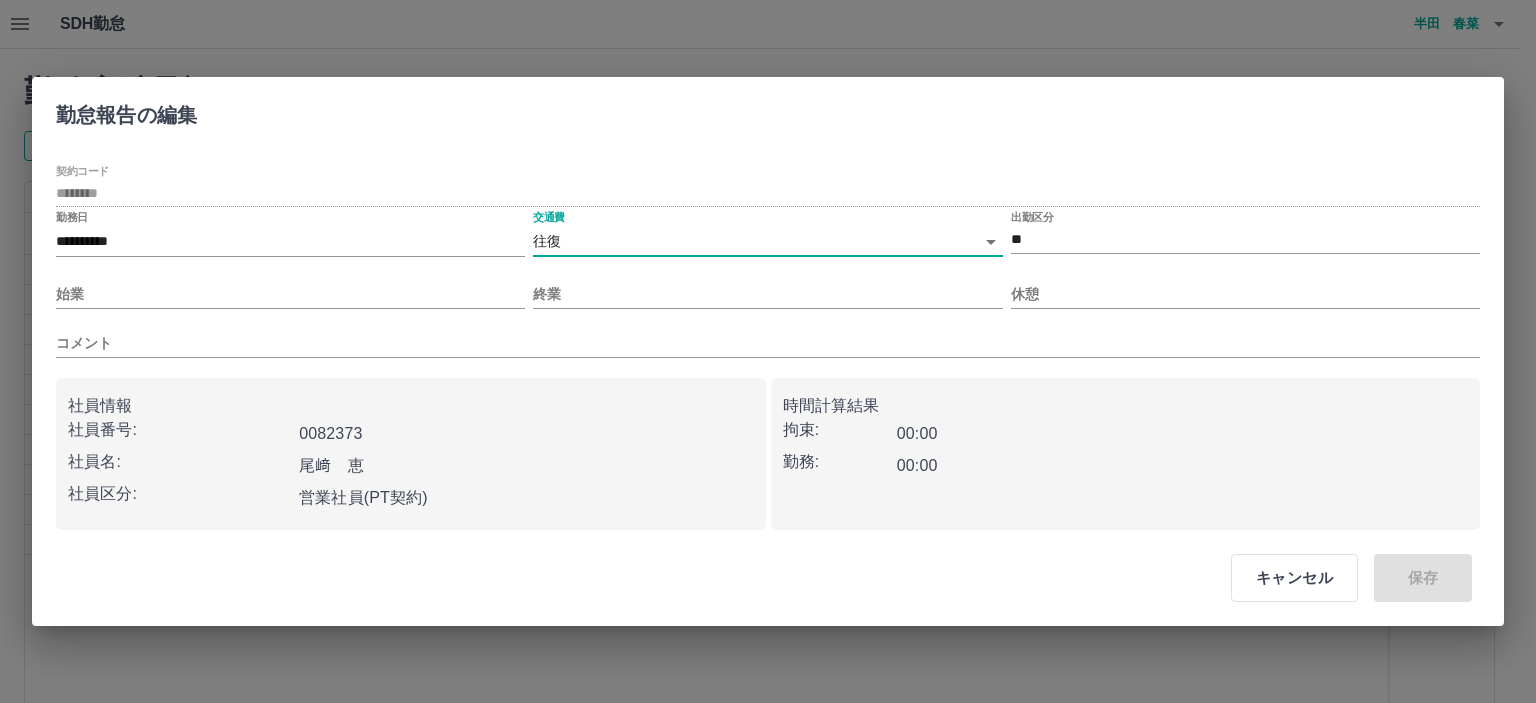click on "始業" at bounding box center (290, 286) 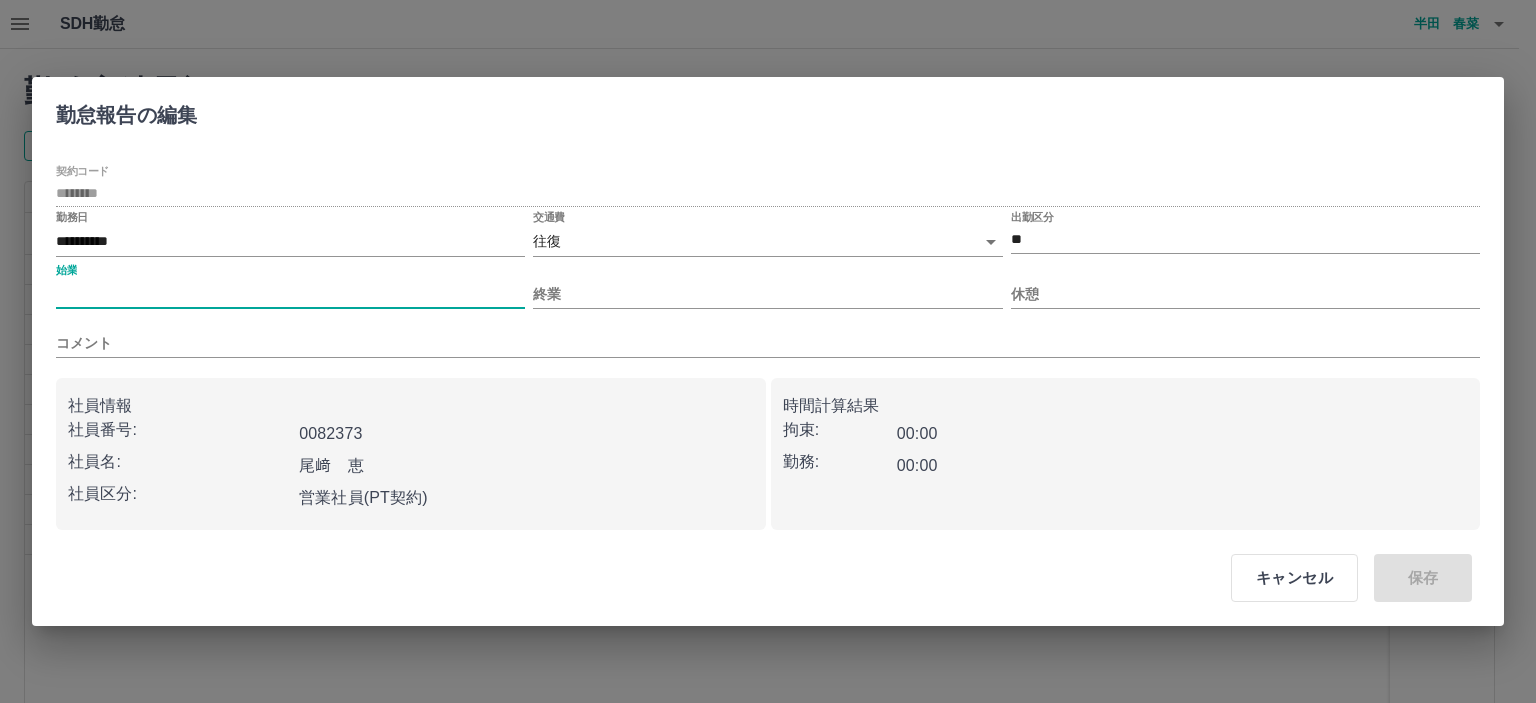 click on "始業" at bounding box center (290, 294) 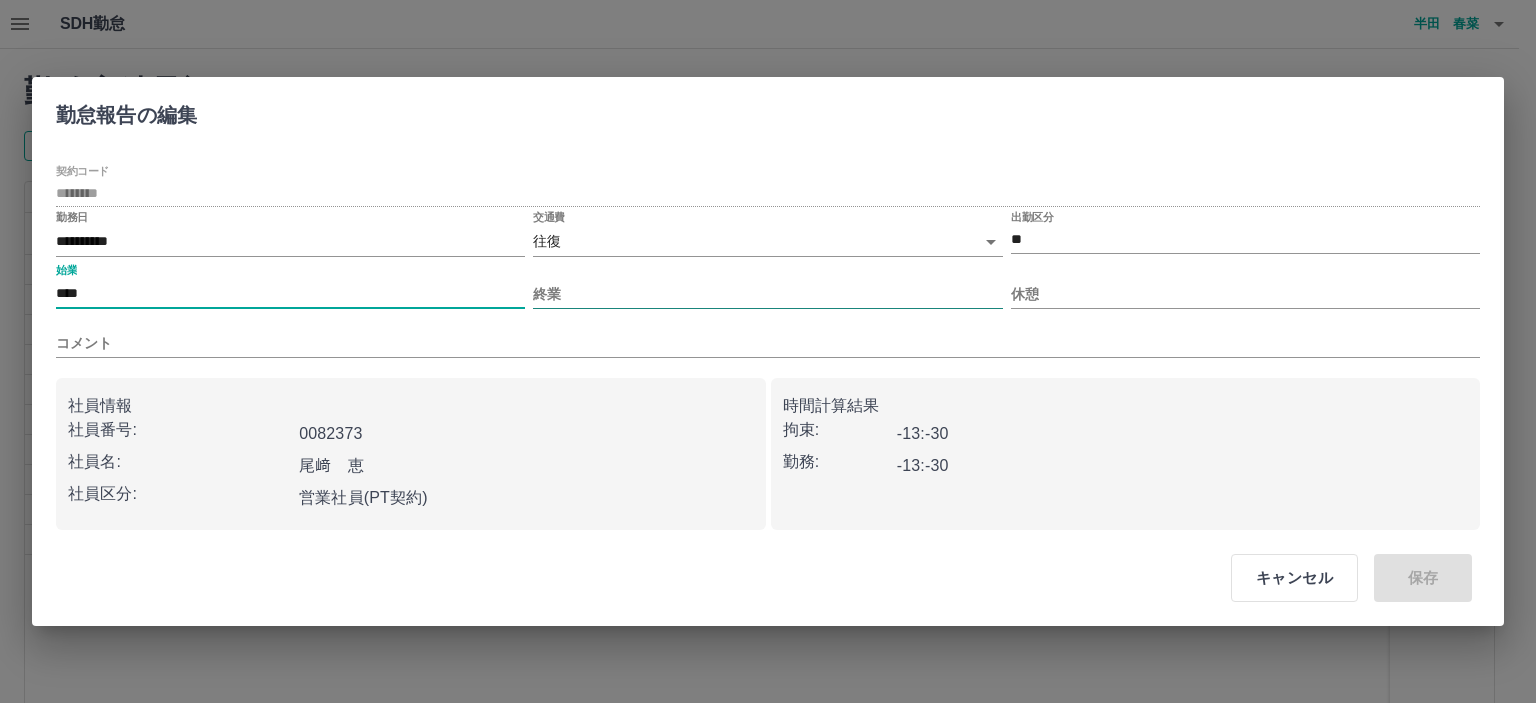 type on "****" 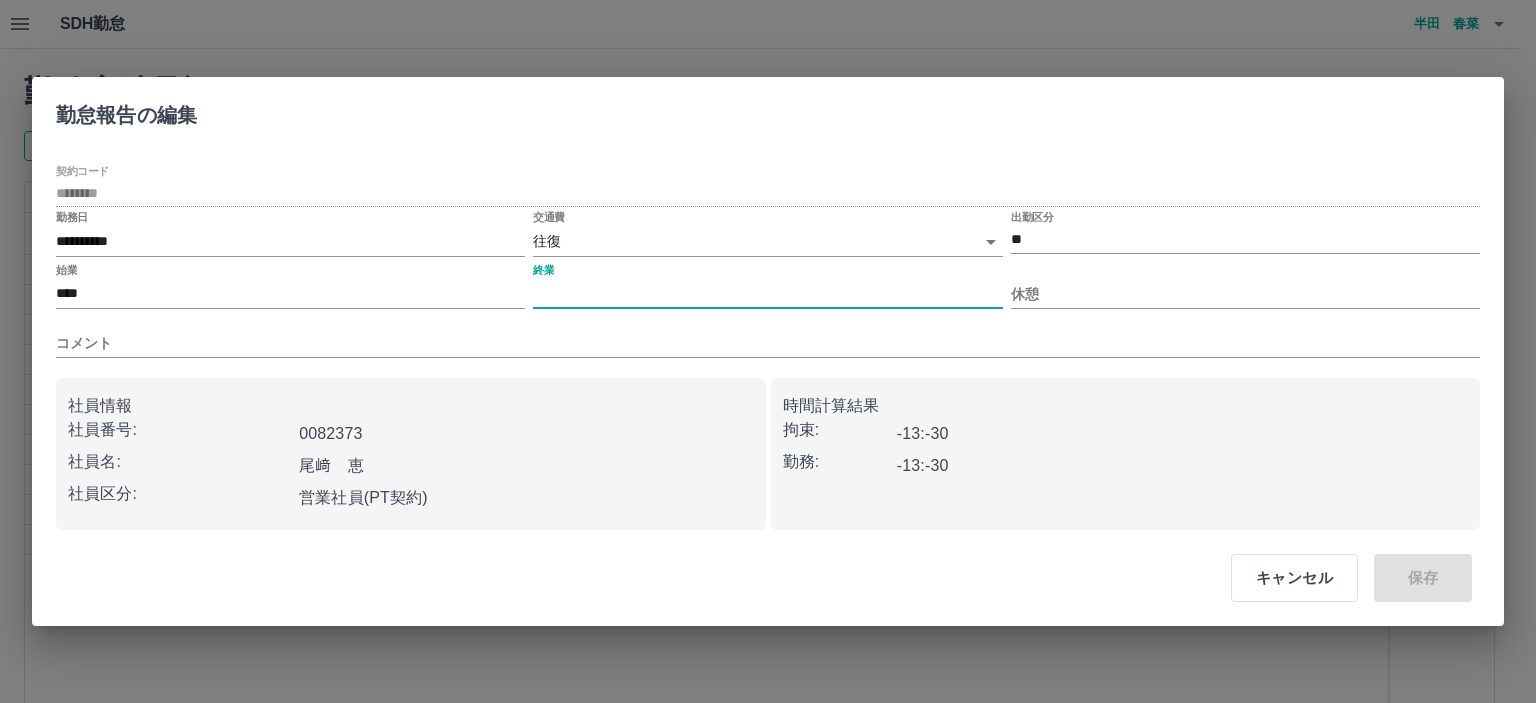 click on "終業" at bounding box center [767, 294] 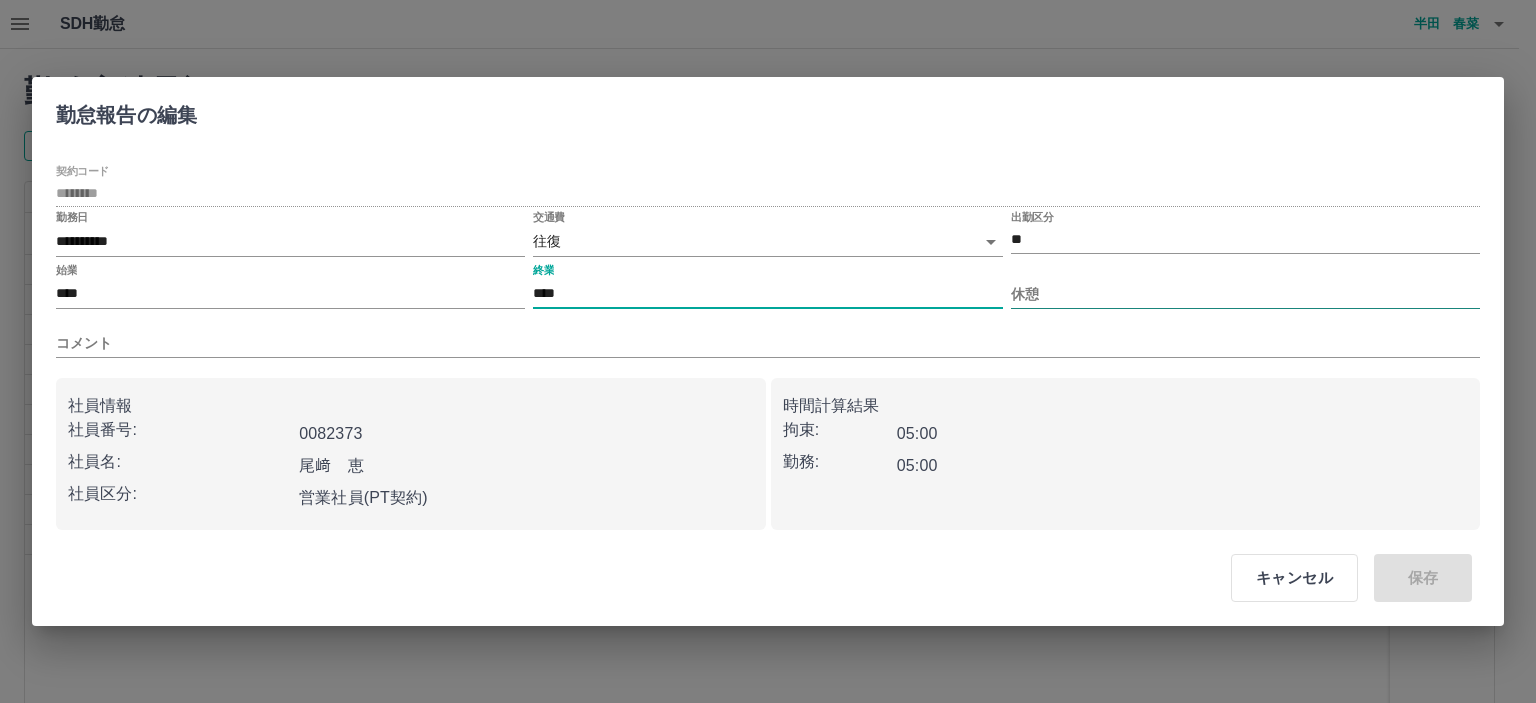 type on "****" 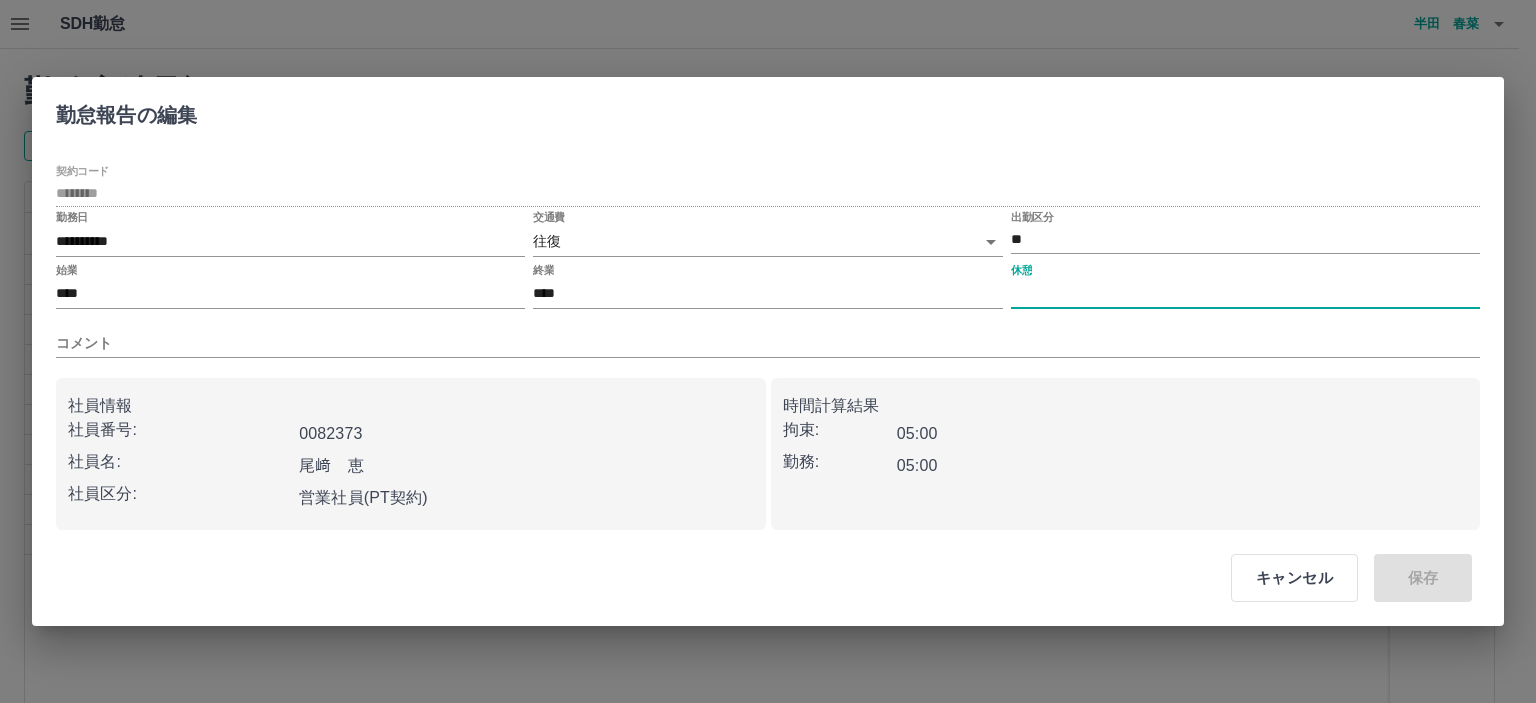 click on "休憩" at bounding box center (1245, 294) 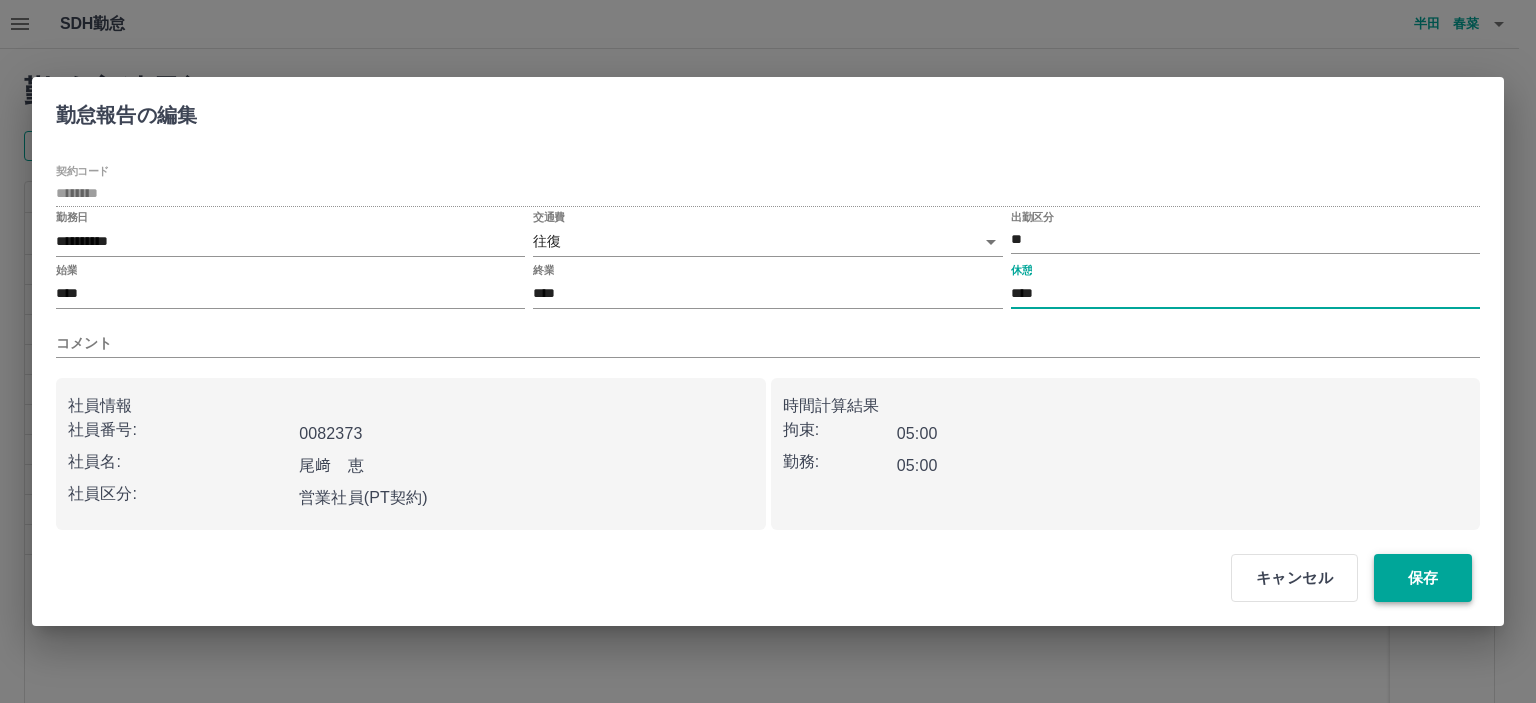 type on "****" 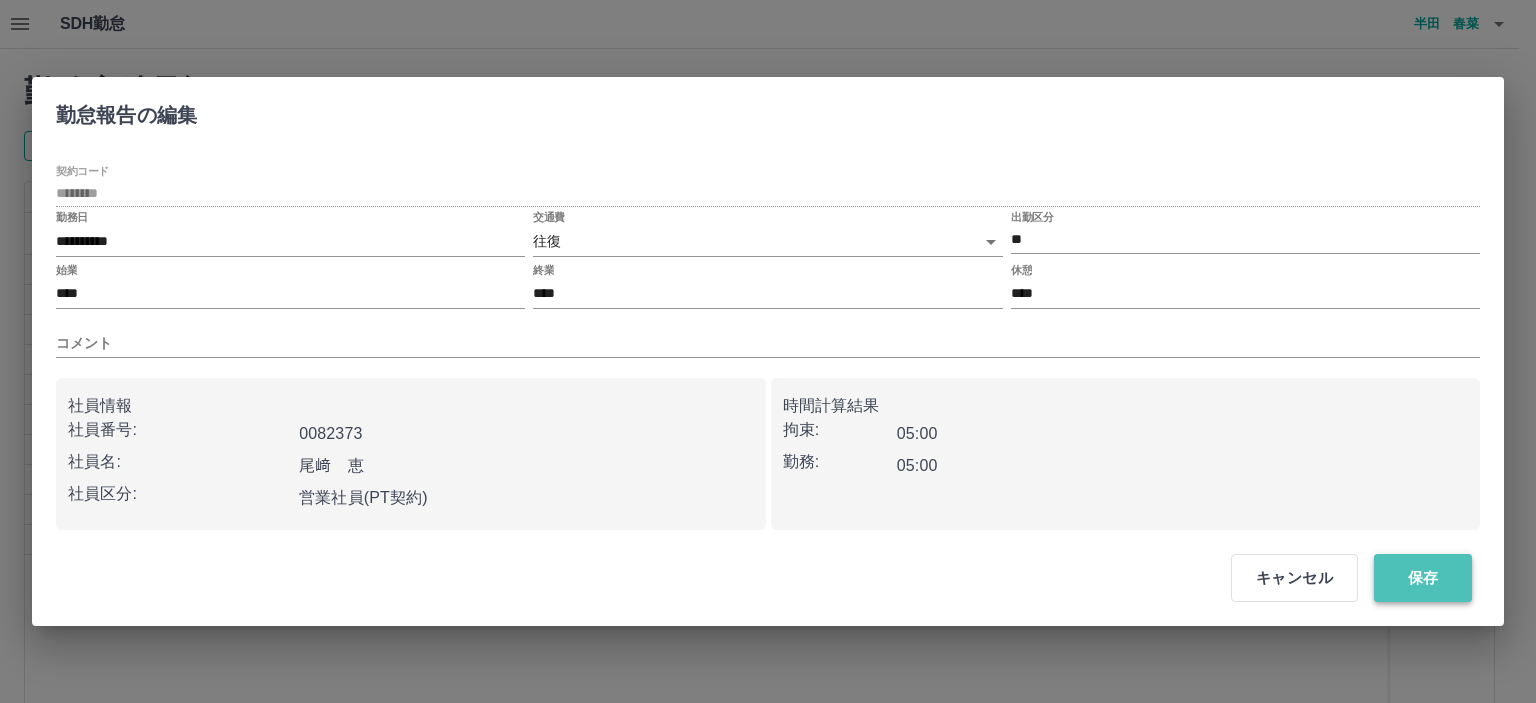 click on "保存" at bounding box center (1423, 578) 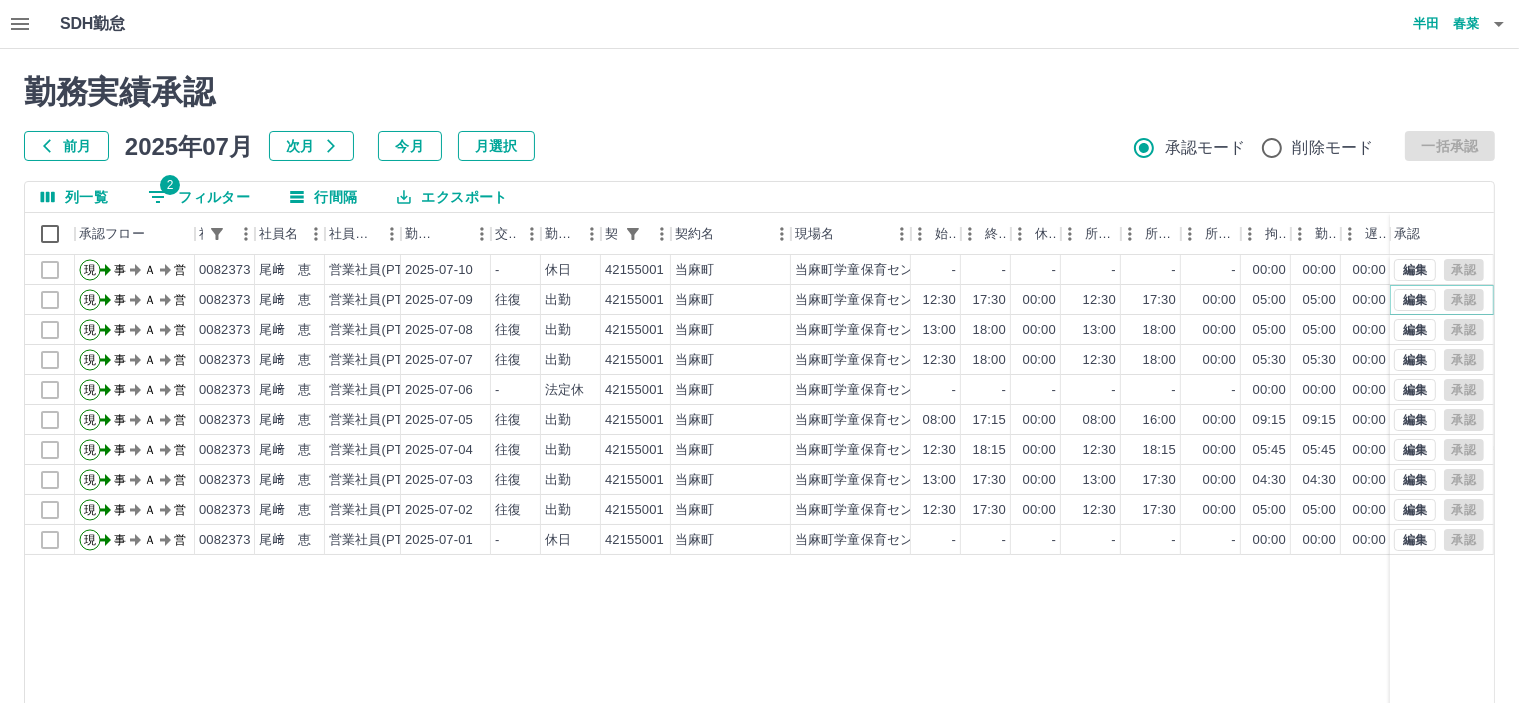 scroll, scrollTop: 142, scrollLeft: 0, axis: vertical 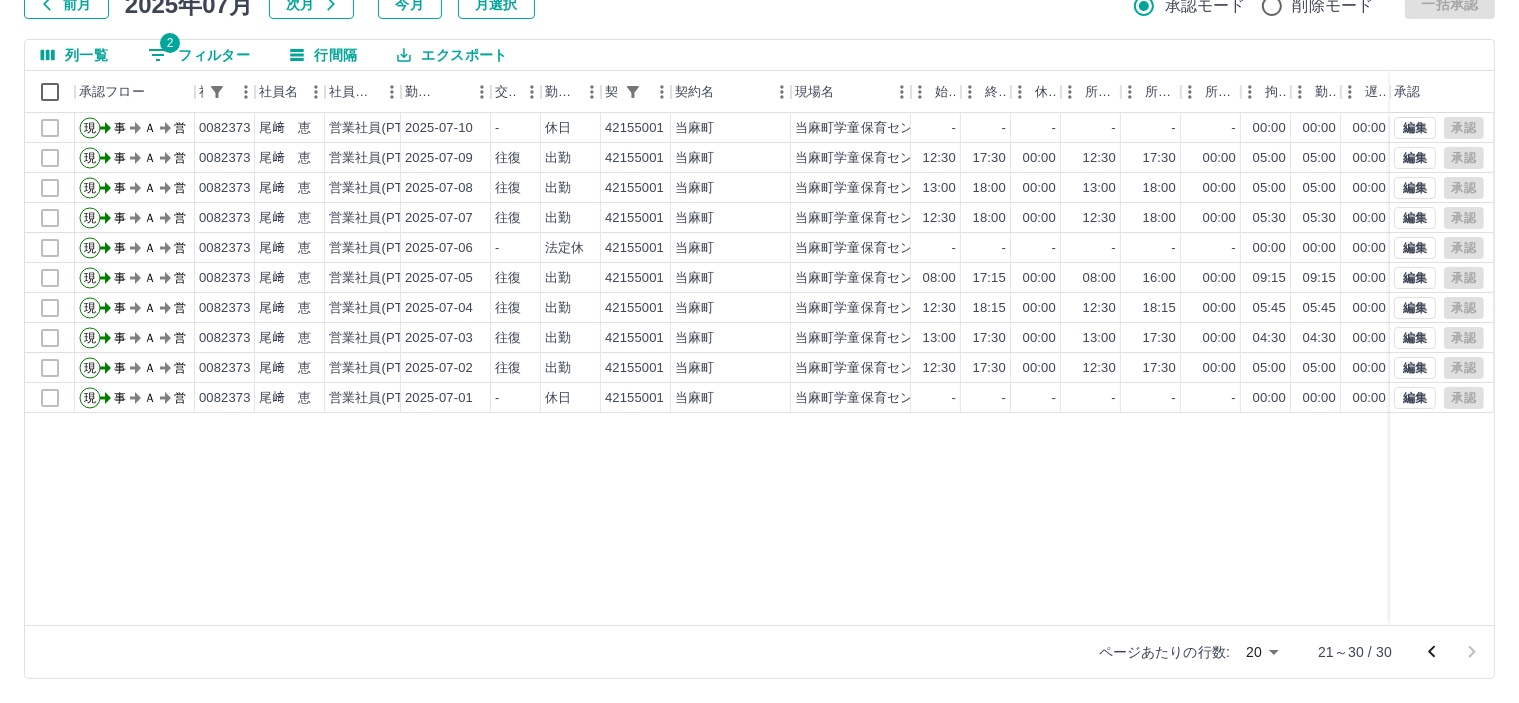 click 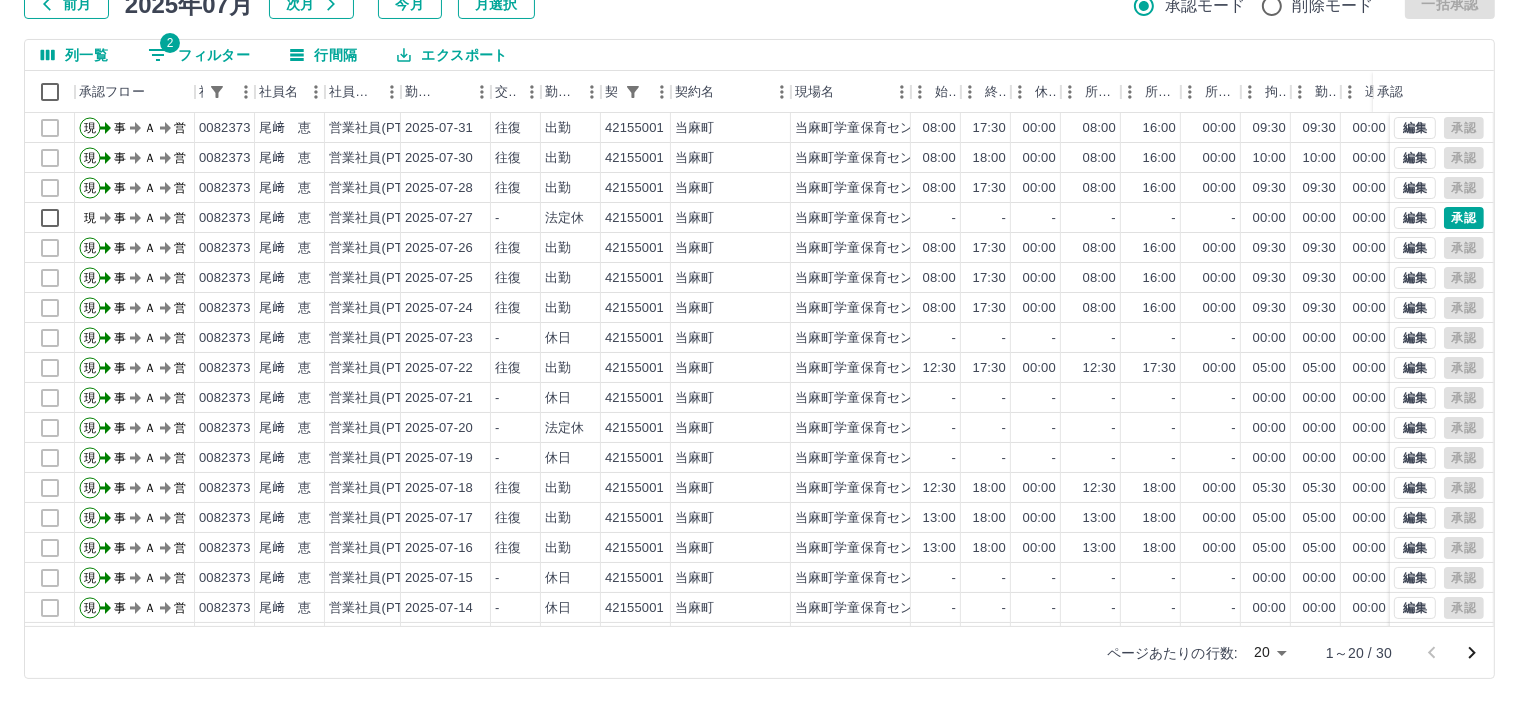 scroll, scrollTop: 103, scrollLeft: 0, axis: vertical 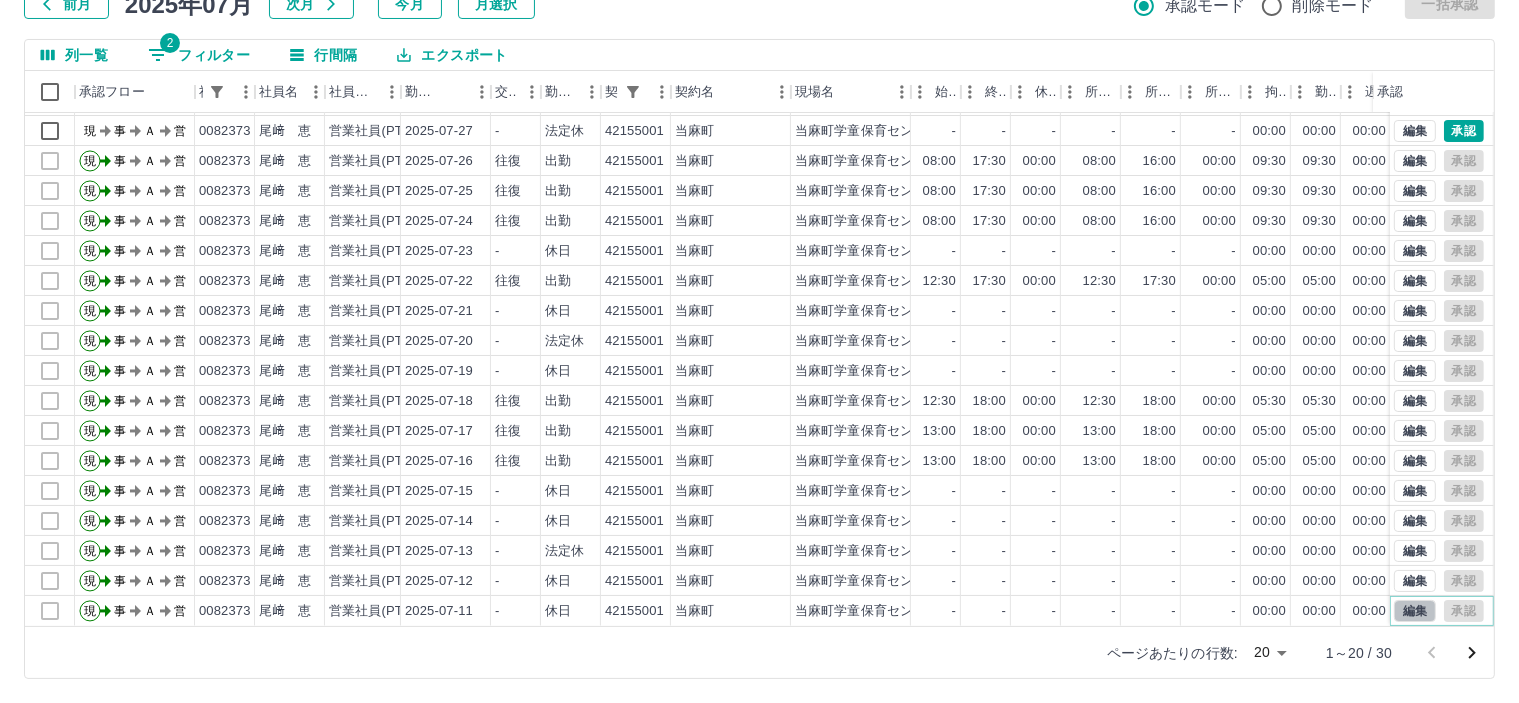 click on "編集" at bounding box center (1415, 611) 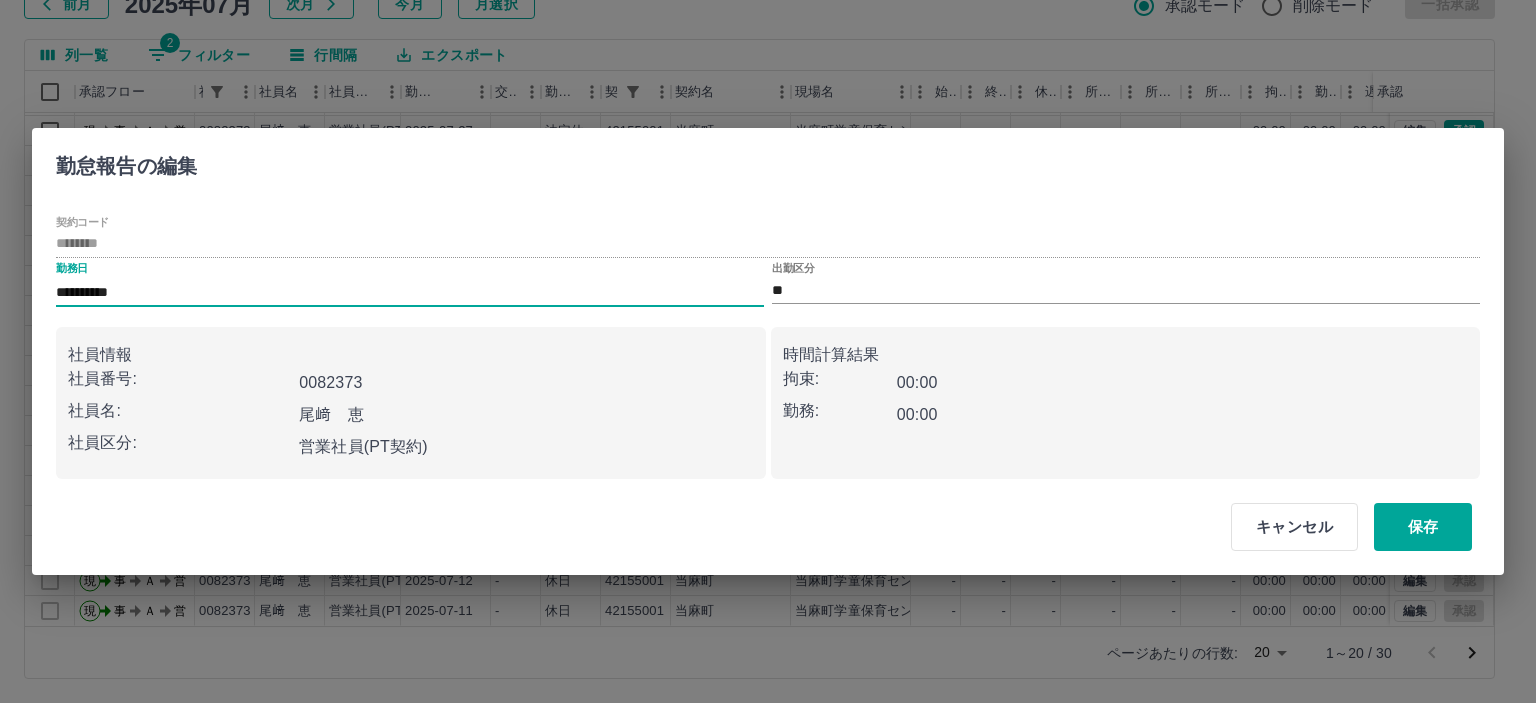 click on "**********" at bounding box center (410, 292) 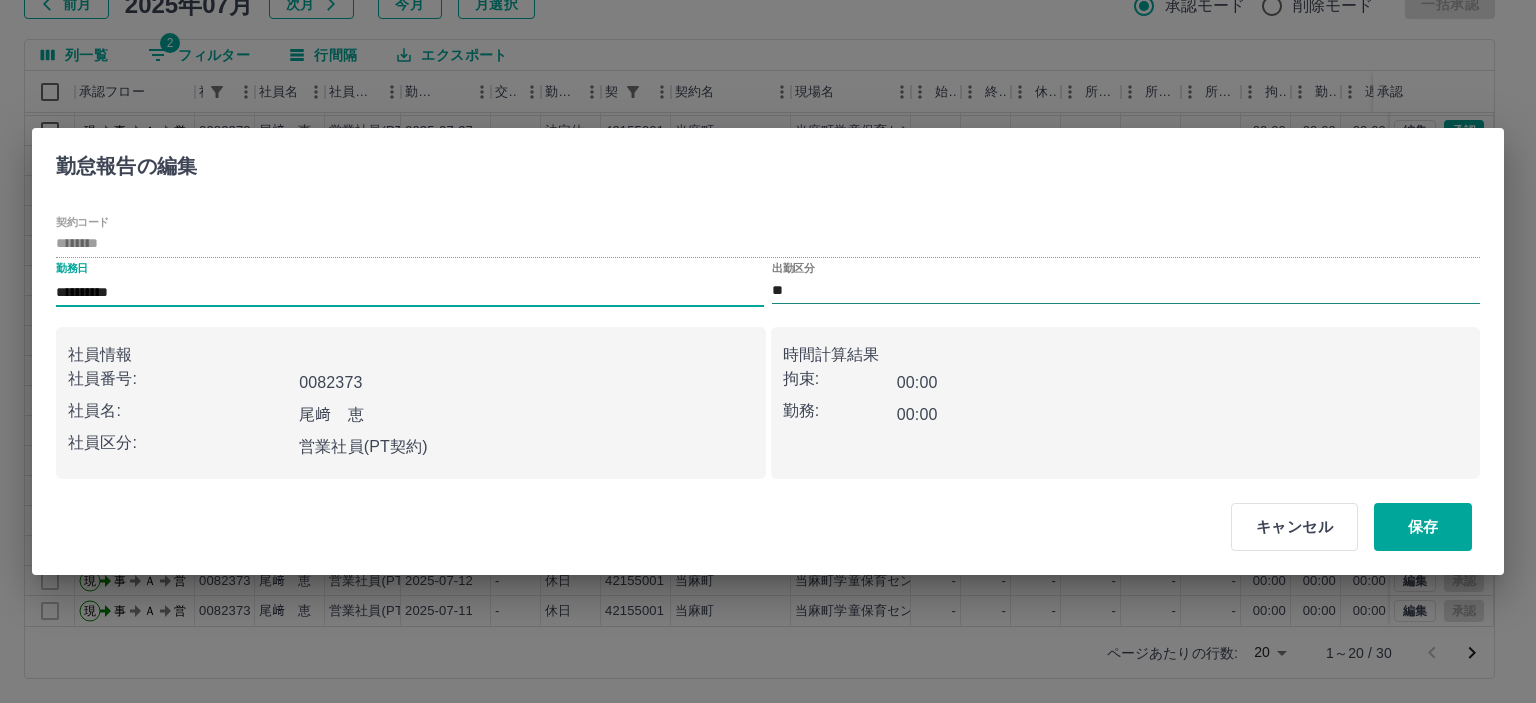 click on "**" at bounding box center (1126, 290) 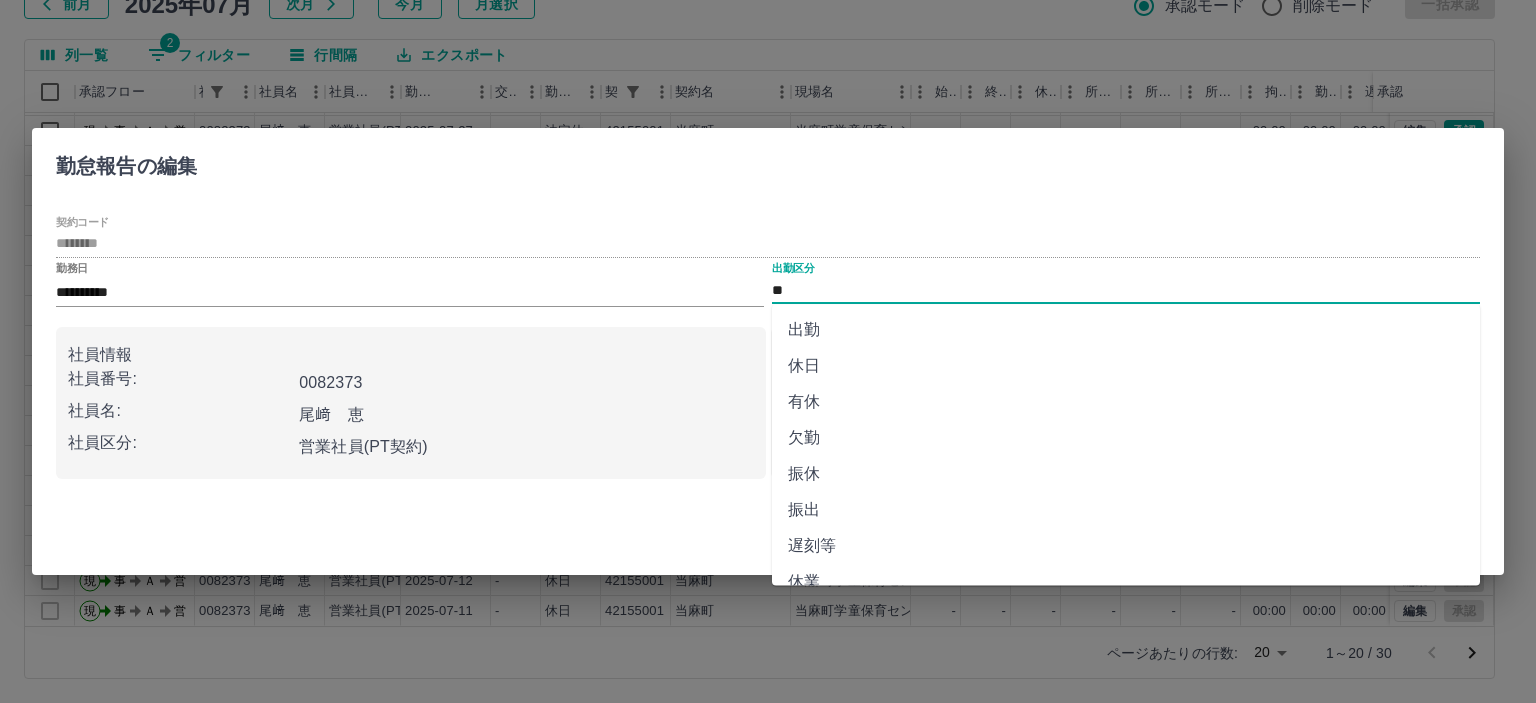 click on "出勤" at bounding box center [1126, 330] 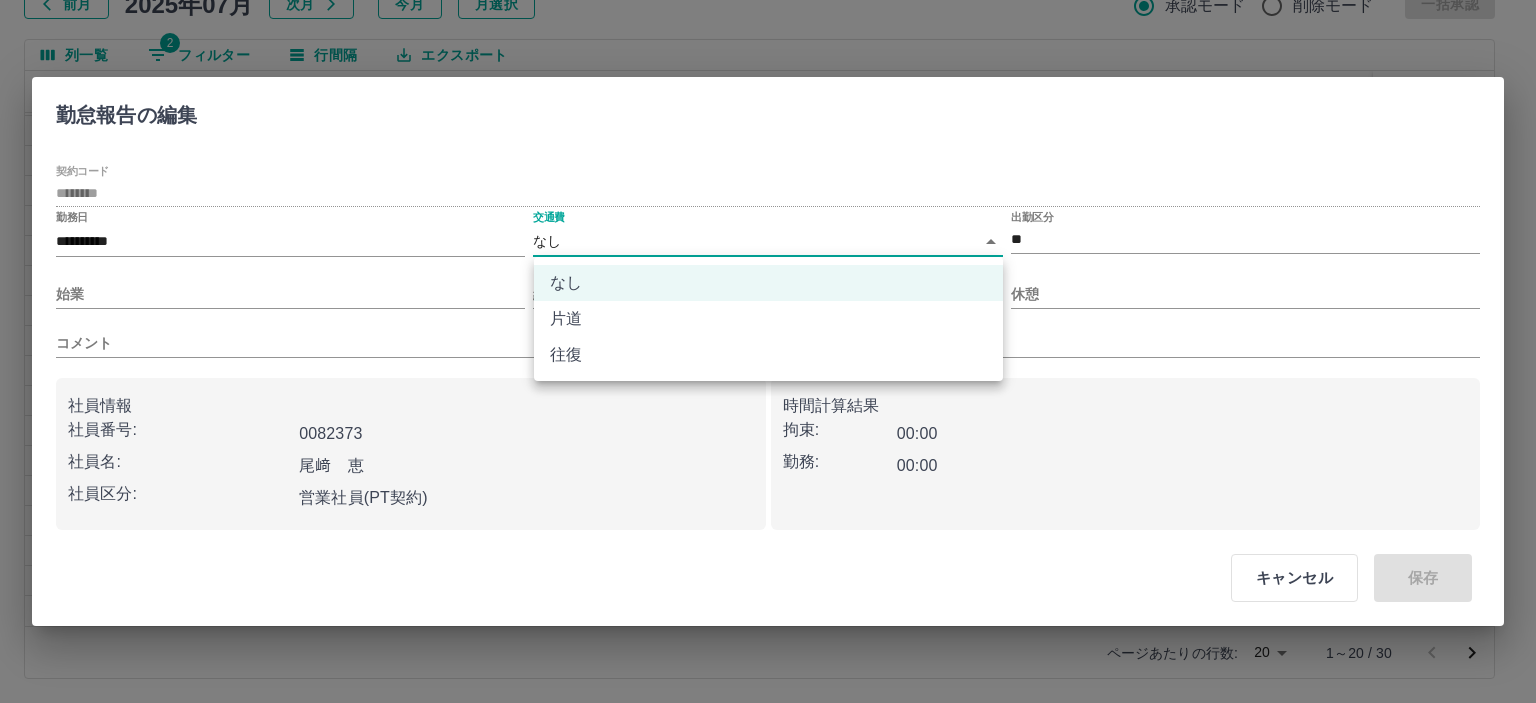 click on "SDH勤怠 半田　春菜 勤務実績承認 前月 2025年07月 次月 今月 月選択 承認モード 削除モード 一括承認 列一覧 2 フィルター 行間隔 エクスポート 承認フロー 社員番号 社員名 社員区分 勤務日 交通費 勤務区分 契約コード 契約名 現場名 始業 終業 休憩 所定開始 所定終業 所定休憩 拘束 勤務 遅刻等 コメント ステータス 承認 現 事 Ａ 営 0082373 尾﨑　恵 営業社員(PT契約) 2025-07-30 往復 出勤 42155001 当麻町 当麻町学童保育センター 08:00 18:00 00:00 08:00 16:00 00:00 10:00 10:00 00:00 事務担当者承認待 現 事 Ａ 営 0082373 尾﨑　恵 営業社員(PT契約) 2025-07-28 往復 出勤 42155001 当麻町 当麻町学童保育センター 08:00 17:30 00:00 08:00 16:00 00:00 09:30 09:30 00:00 事務担当者承認待 現 事 Ａ 営 0082373 尾﨑　恵 営業社員(PT契約) 2025-07-27  -  法定休 42155001 当麻町 当麻町学童保育センター - - - - - - 00:00 -" at bounding box center (768, 280) 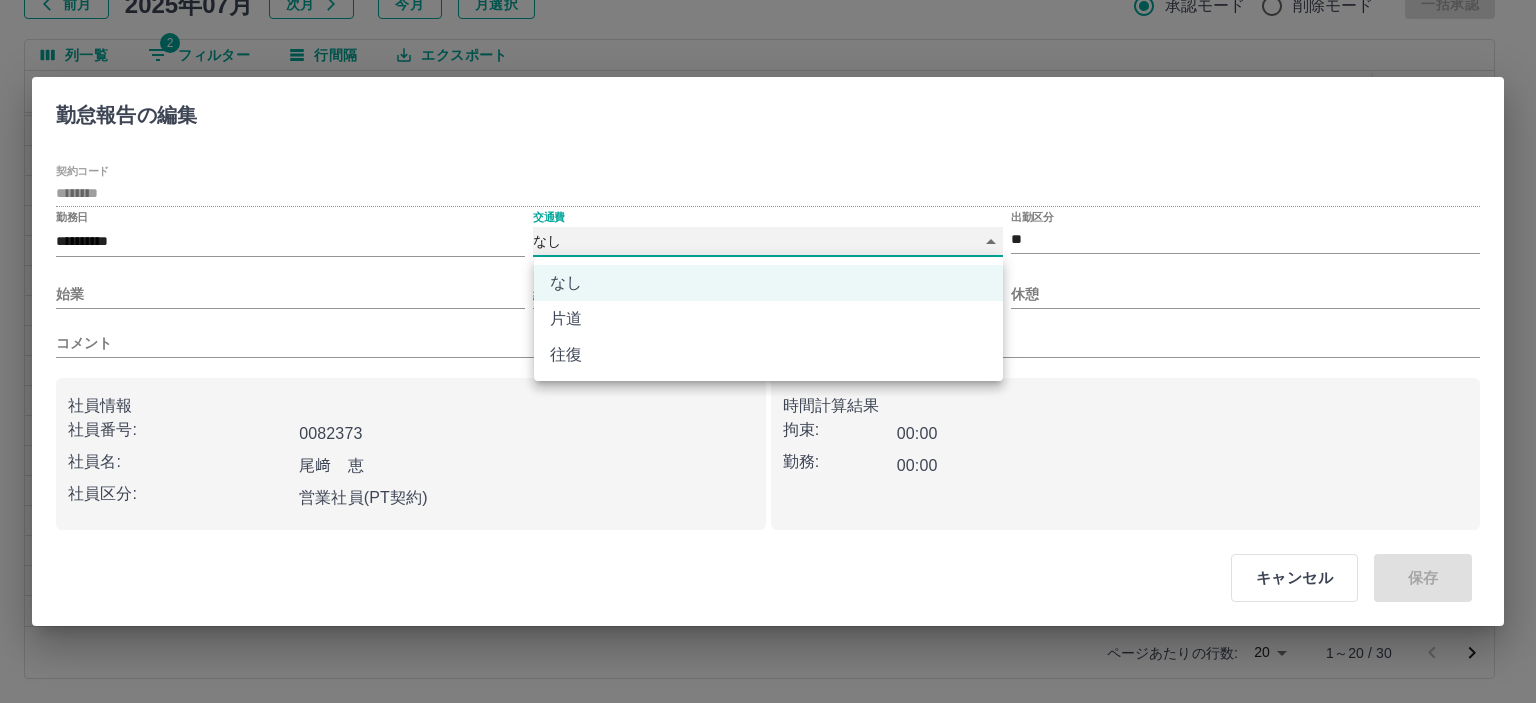 type on "******" 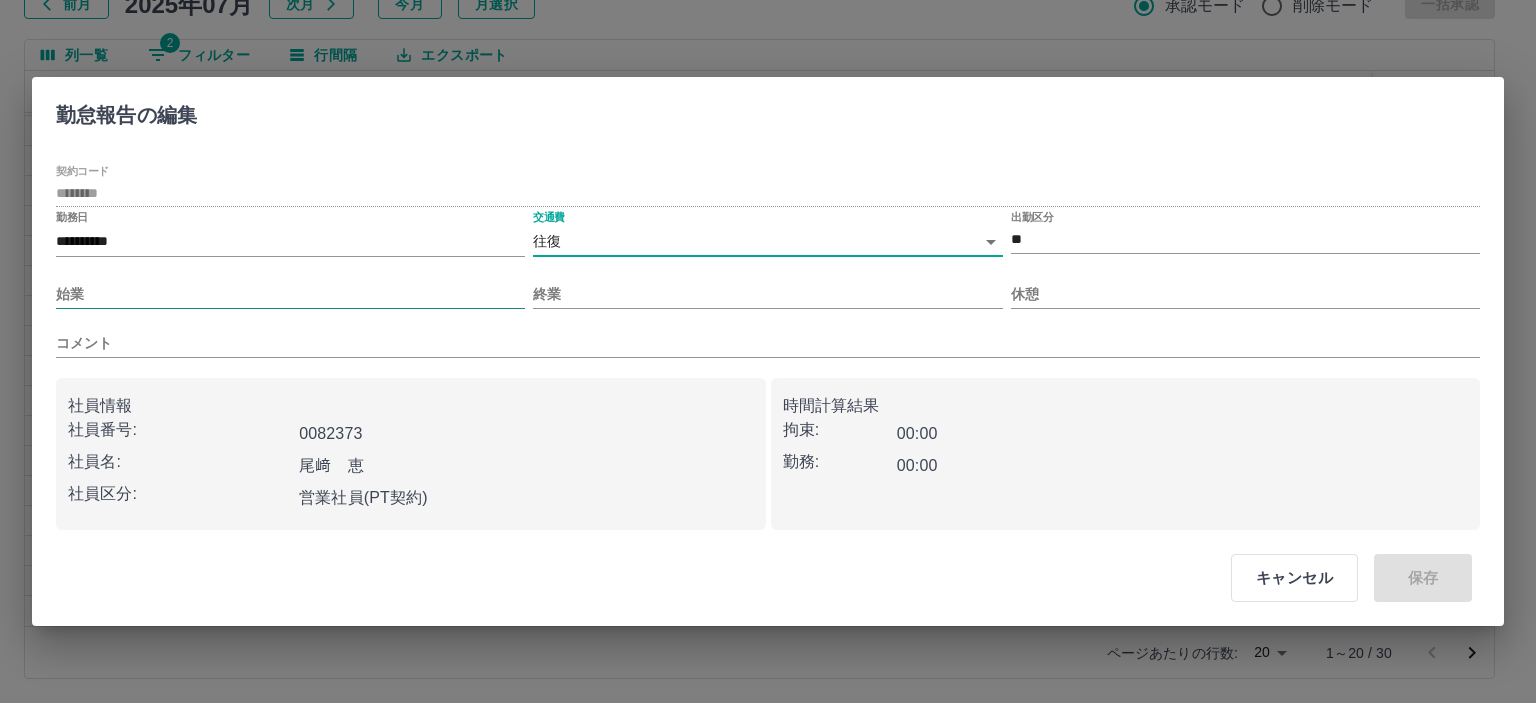click on "始業" at bounding box center (290, 294) 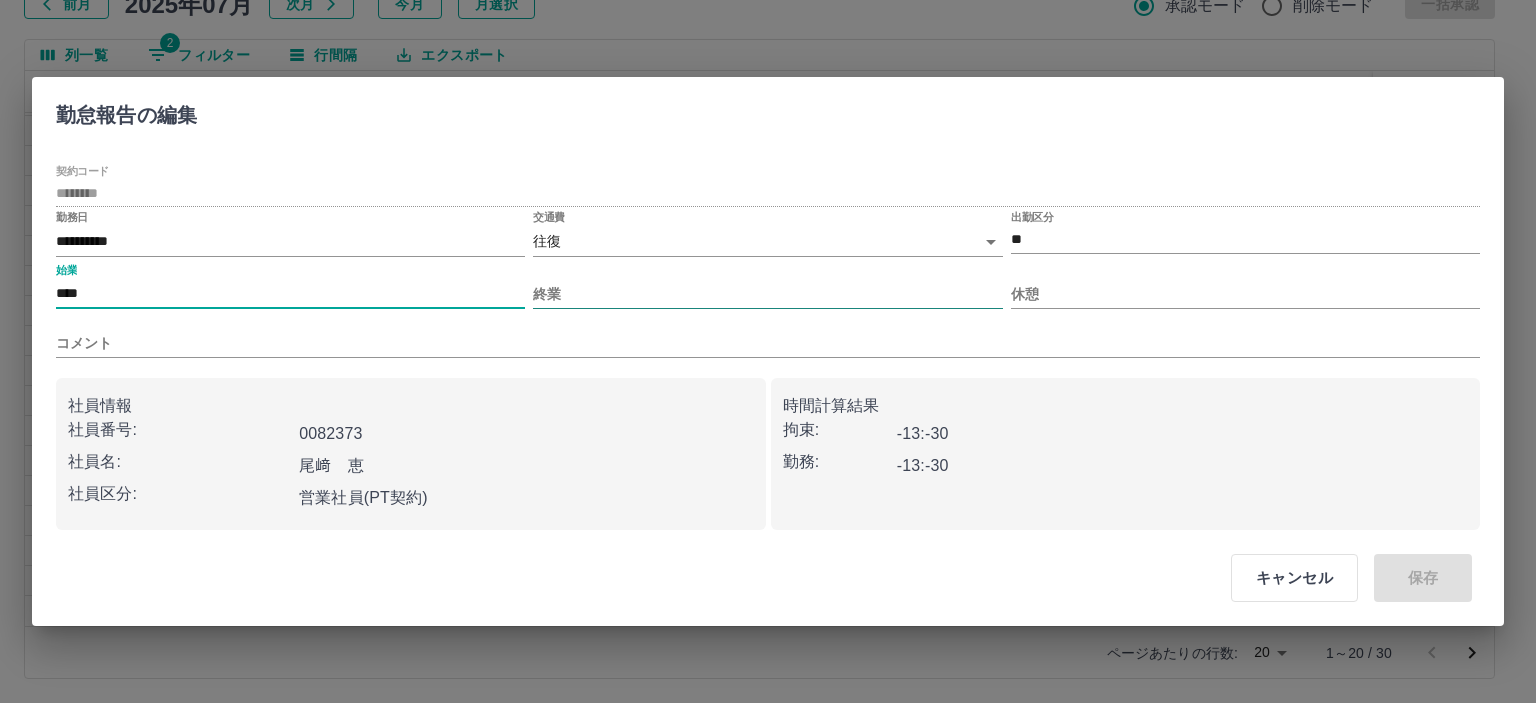 type on "****" 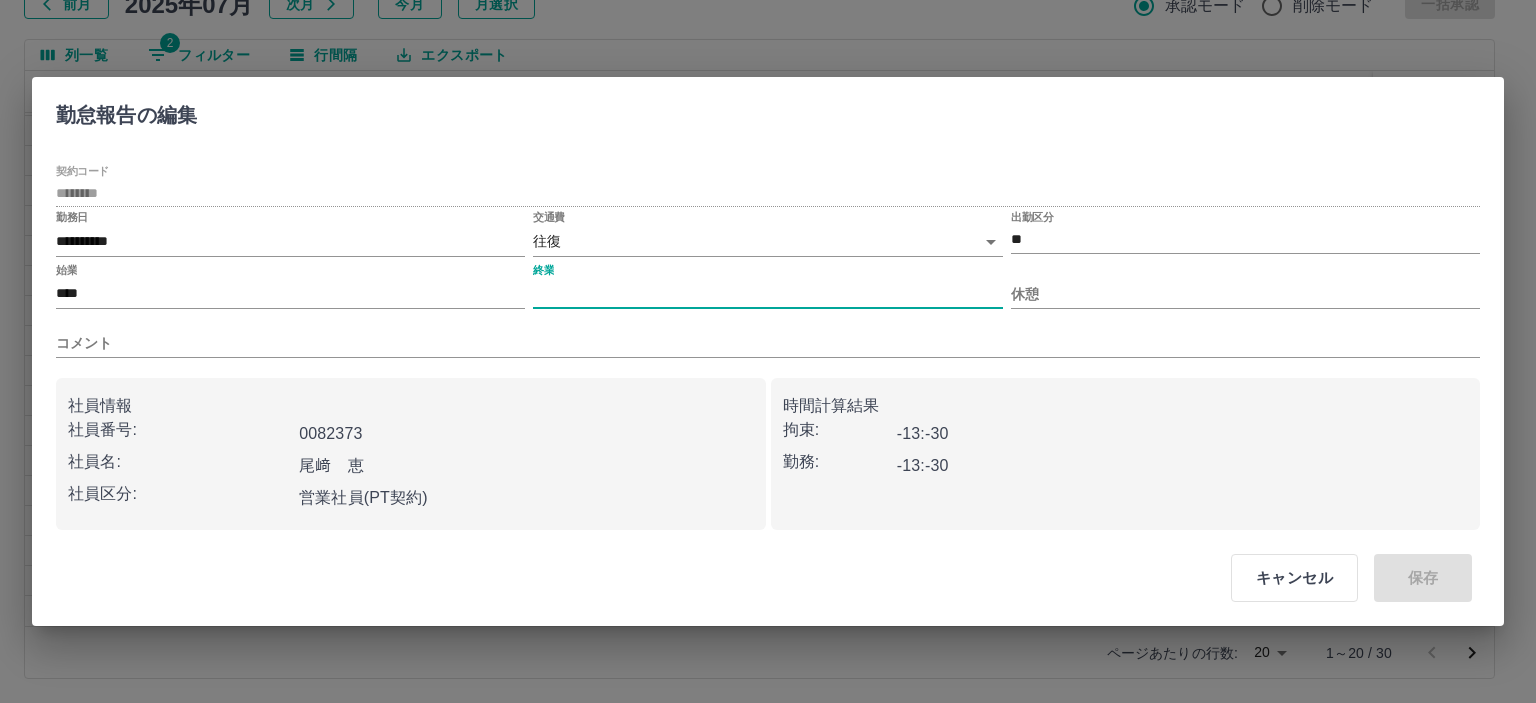 click on "終業" at bounding box center (767, 294) 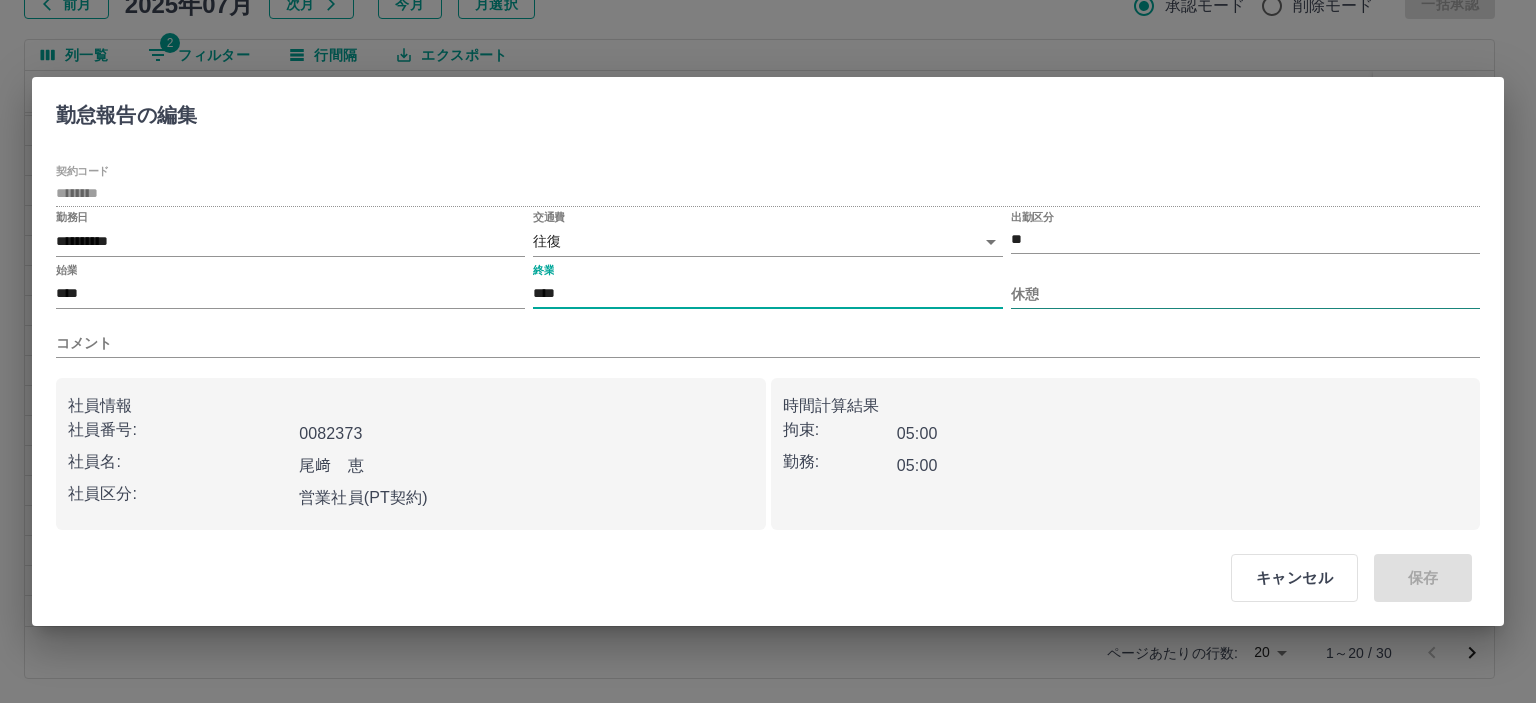 type on "****" 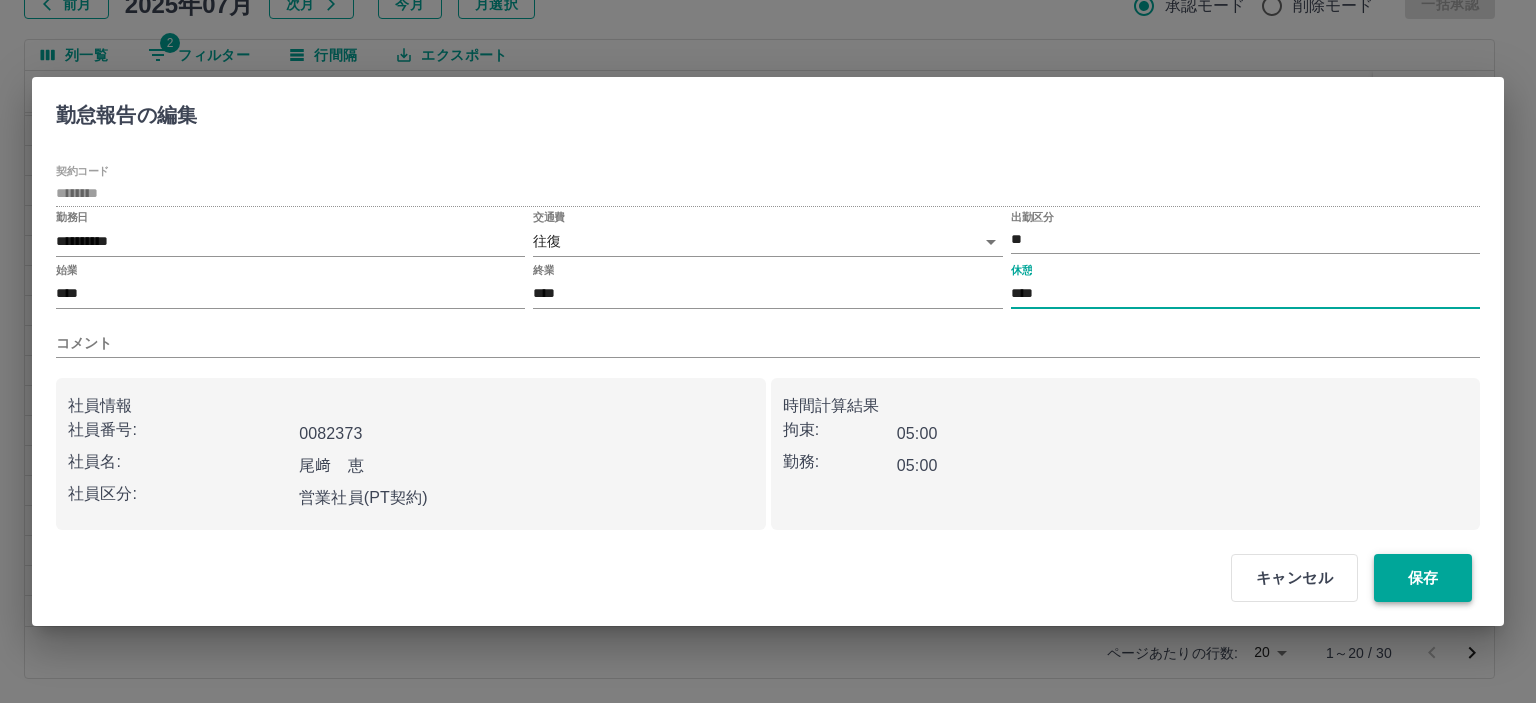type on "****" 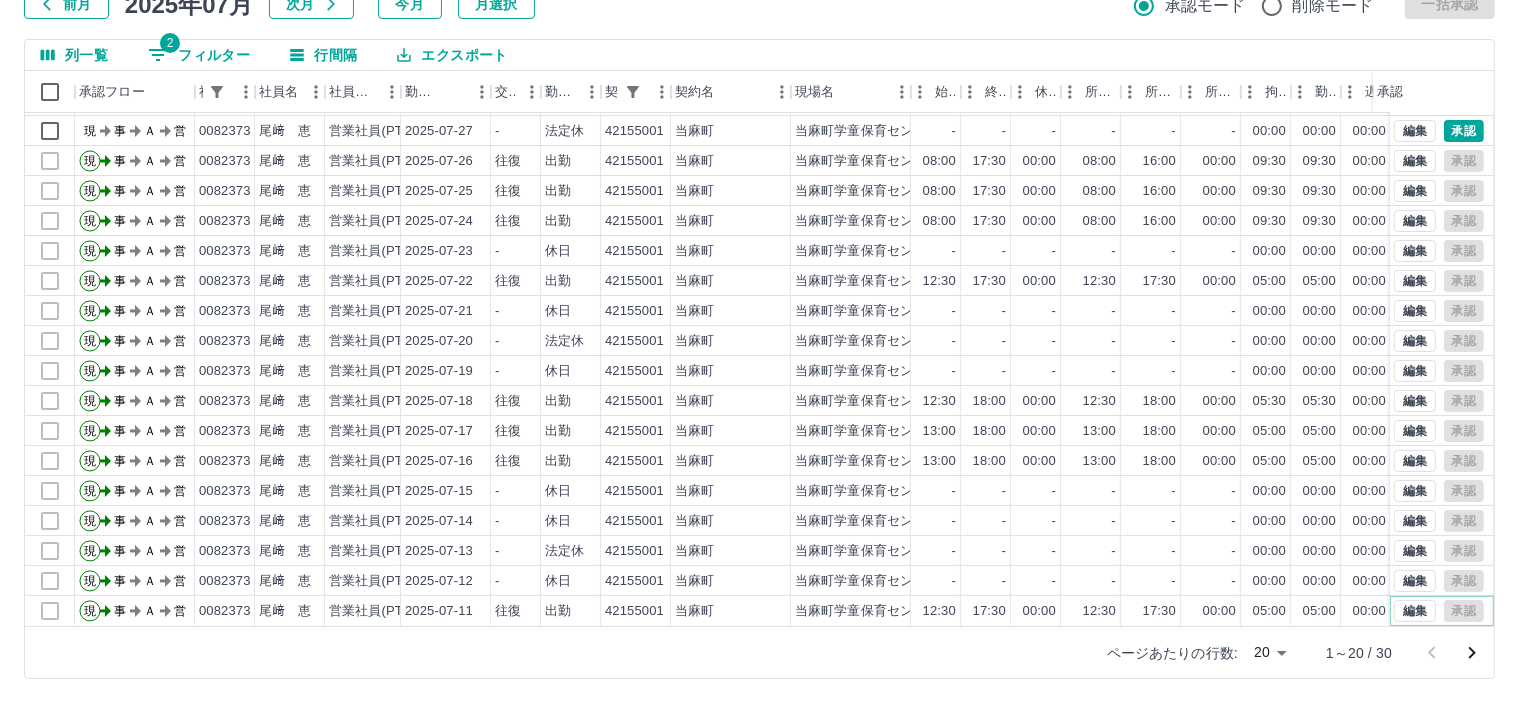 scroll, scrollTop: 103, scrollLeft: 0, axis: vertical 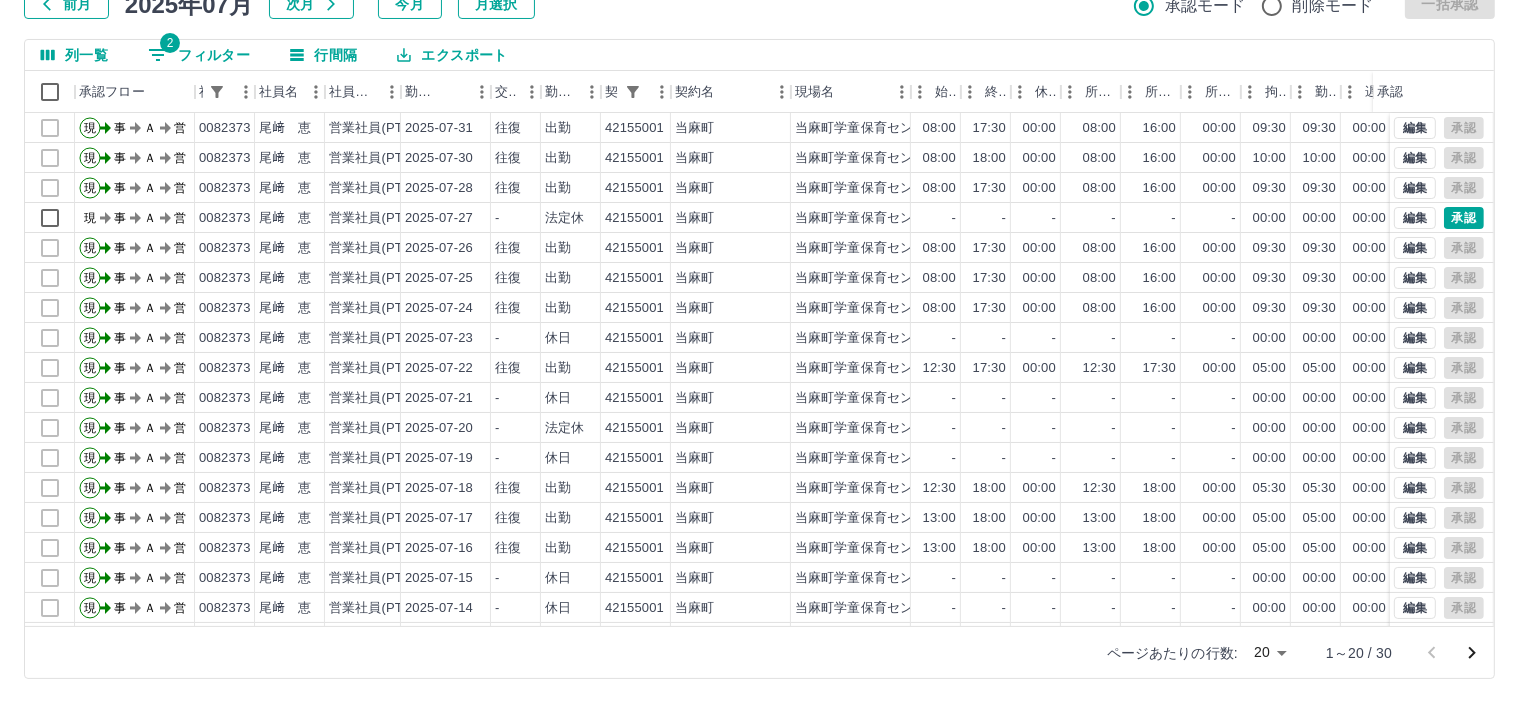 click on "ページあたりの行数: 20 ** 1～20 / 30" at bounding box center (759, 652) 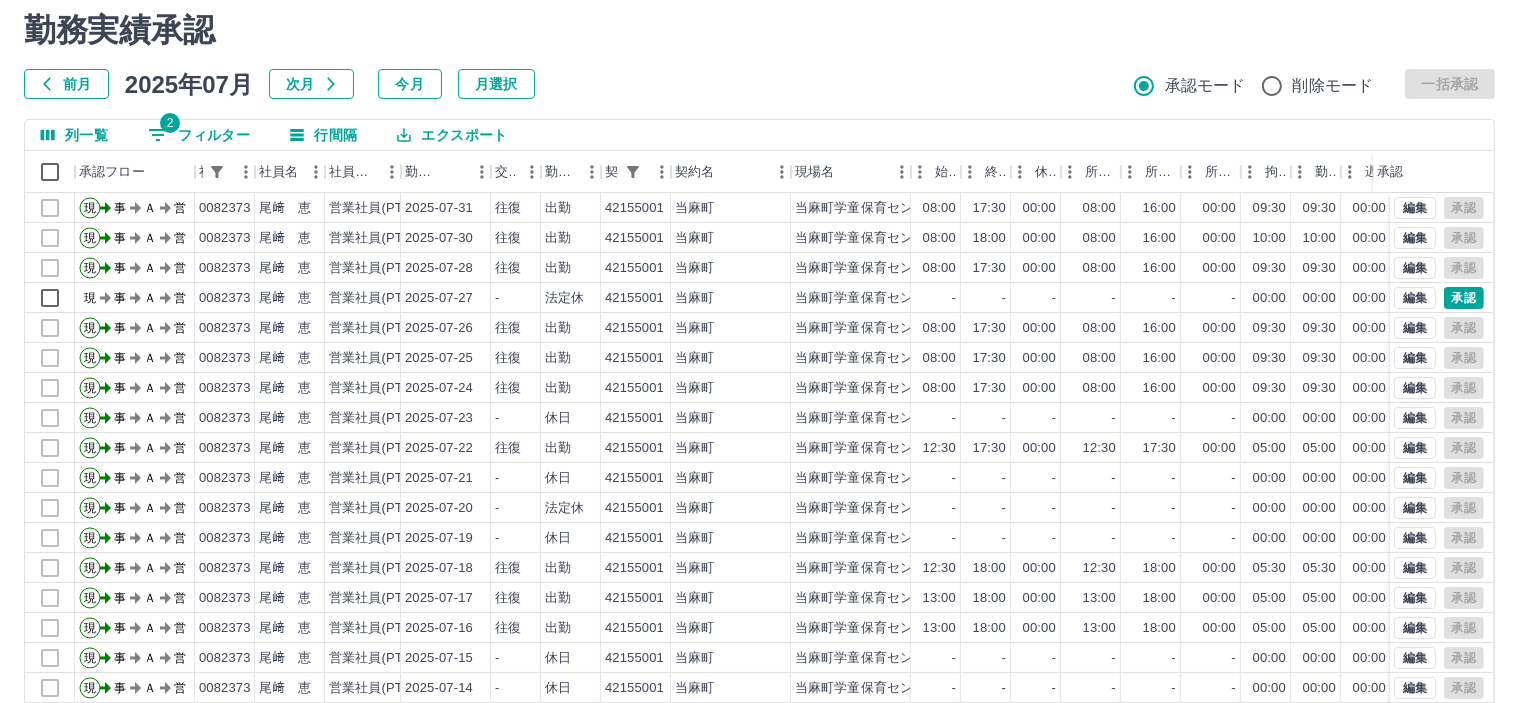 scroll, scrollTop: 0, scrollLeft: 0, axis: both 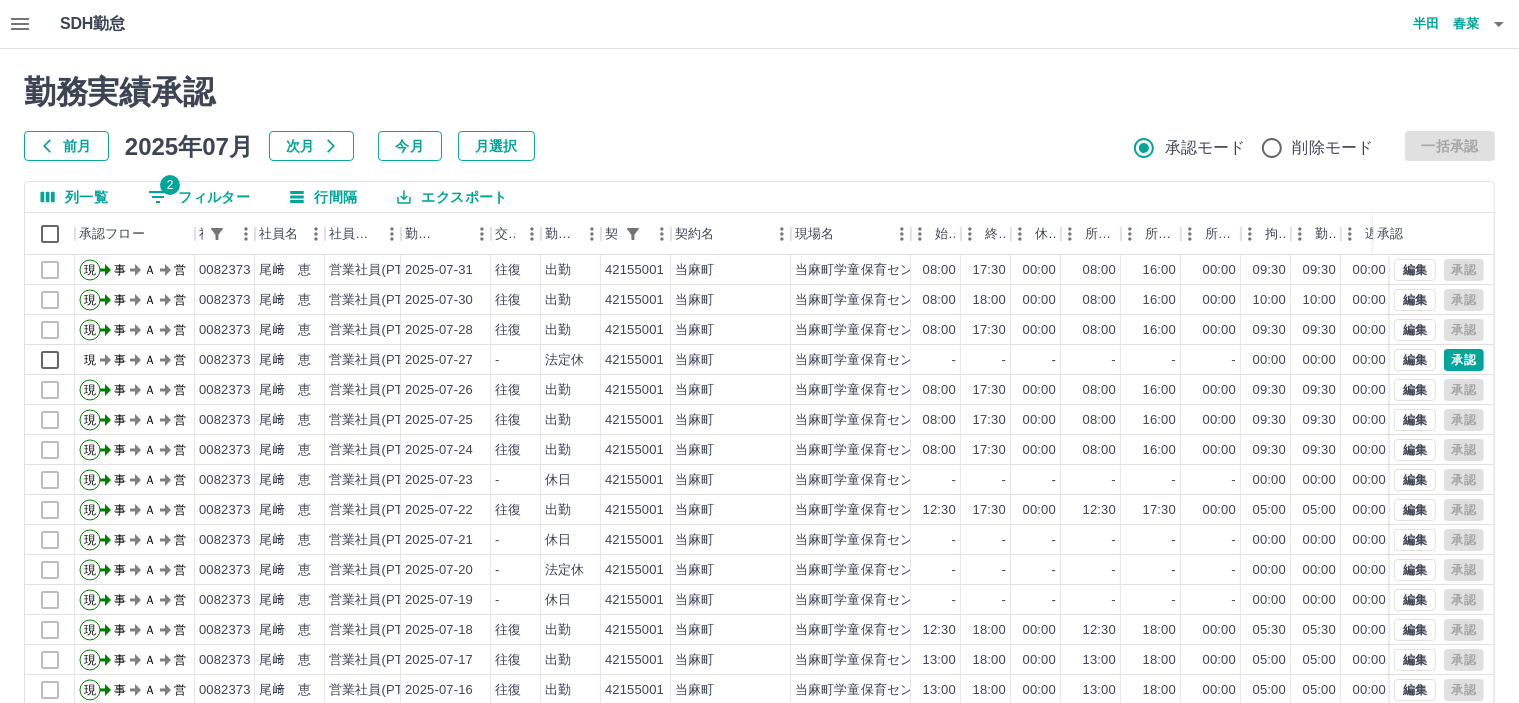 click on "勤務実績承認" at bounding box center [759, 92] 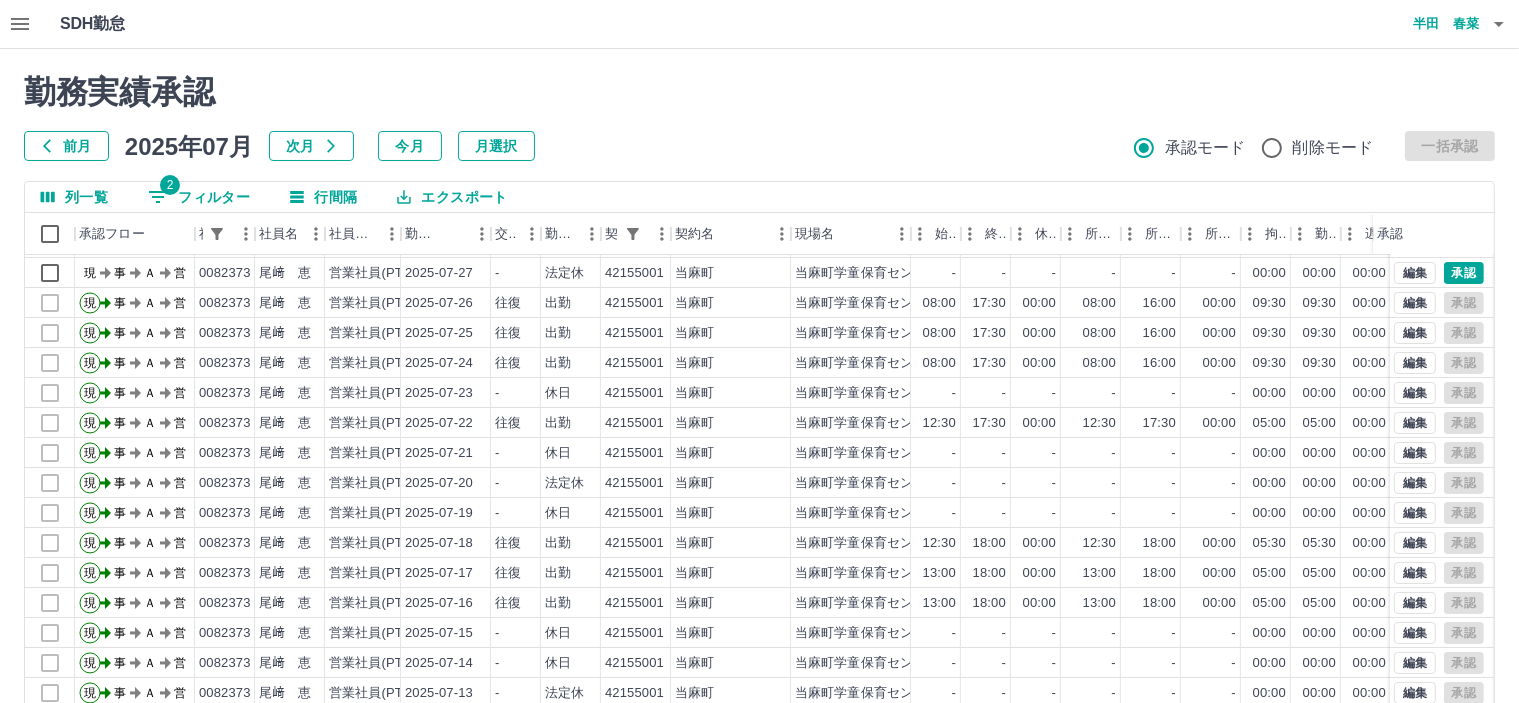 scroll, scrollTop: 103, scrollLeft: 0, axis: vertical 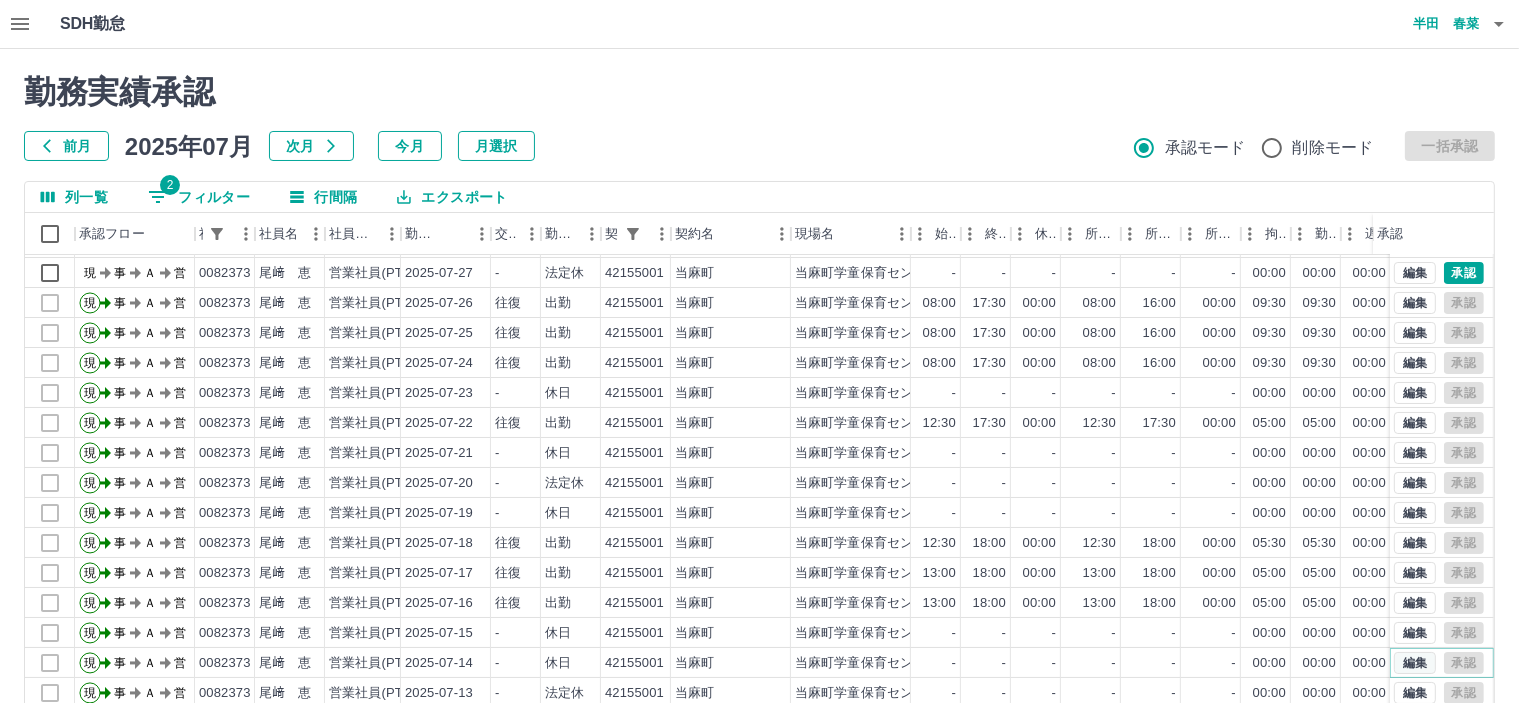 click on "編集" at bounding box center [1415, 663] 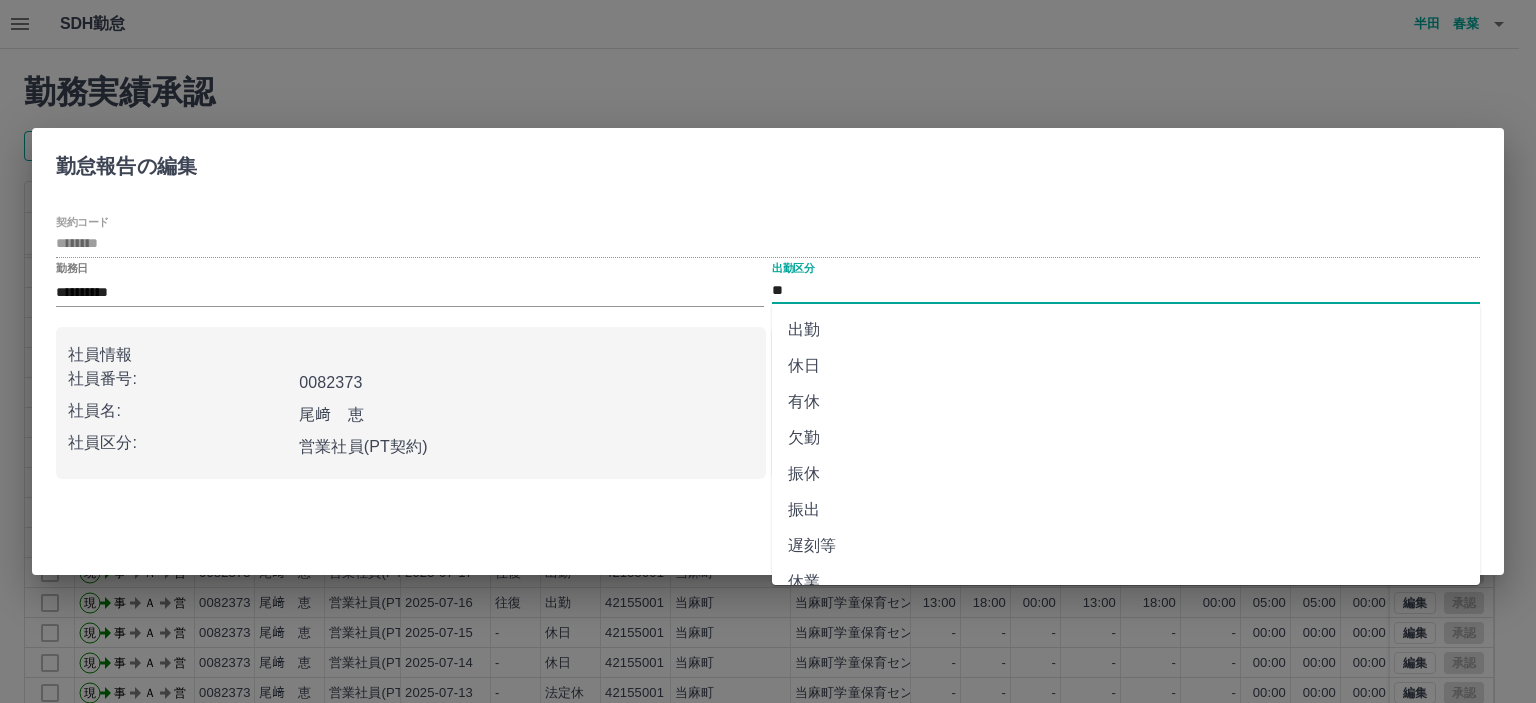 click on "**" at bounding box center (1126, 290) 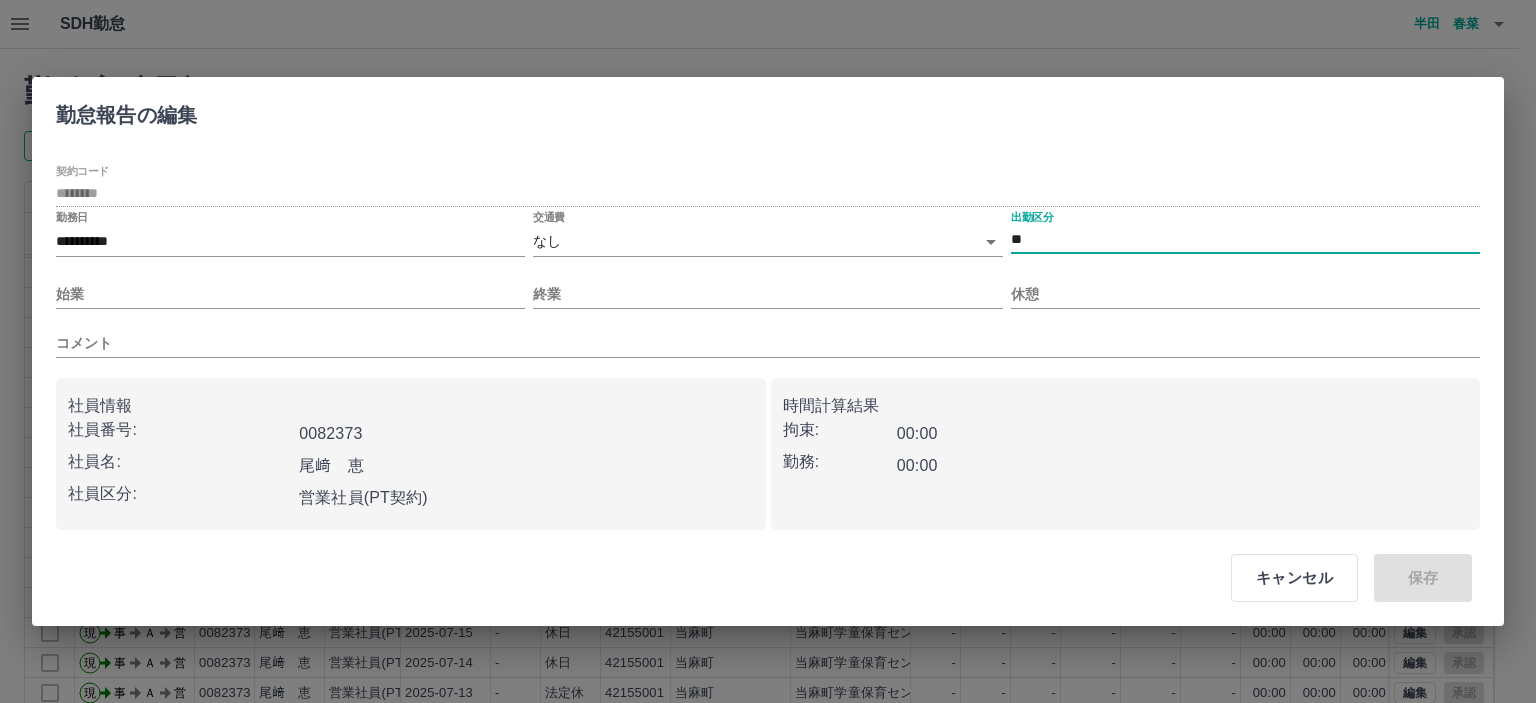 click on "SDH勤怠 半田　春菜 勤務実績承認 前月 2025年07月 次月 今月 月選択 承認モード 削除モード 一括承認 列一覧 2 フィルター 行間隔 エクスポート 承認フロー 社員番号 社員名 社員区分 勤務日 交通費 勤務区分 契約コード 契約名 現場名 始業 終業 休憩 所定開始 所定終業 所定休憩 拘束 勤務 遅刻等 コメント ステータス 承認 現 事 Ａ 営 0082373 尾﨑　恵 営業社員(PT契約) 2025-07-30 往復 出勤 42155001 当麻町 当麻町学童保育センター 08:00 18:00 00:00 08:00 16:00 00:00 10:00 10:00 00:00 事務担当者承認待 現 事 Ａ 営 0082373 尾﨑　恵 営業社員(PT契約) 2025-07-28 往復 出勤 42155001 当麻町 当麻町学童保育センター 08:00 17:30 00:00 08:00 16:00 00:00 09:30 09:30 00:00 事務担当者承認待 現 事 Ａ 営 0082373 尾﨑　恵 営業社員(PT契約) 2025-07-27  -  法定休 42155001 当麻町 当麻町学童保育センター - - - - - - 00:00 -" at bounding box center [768, 422] 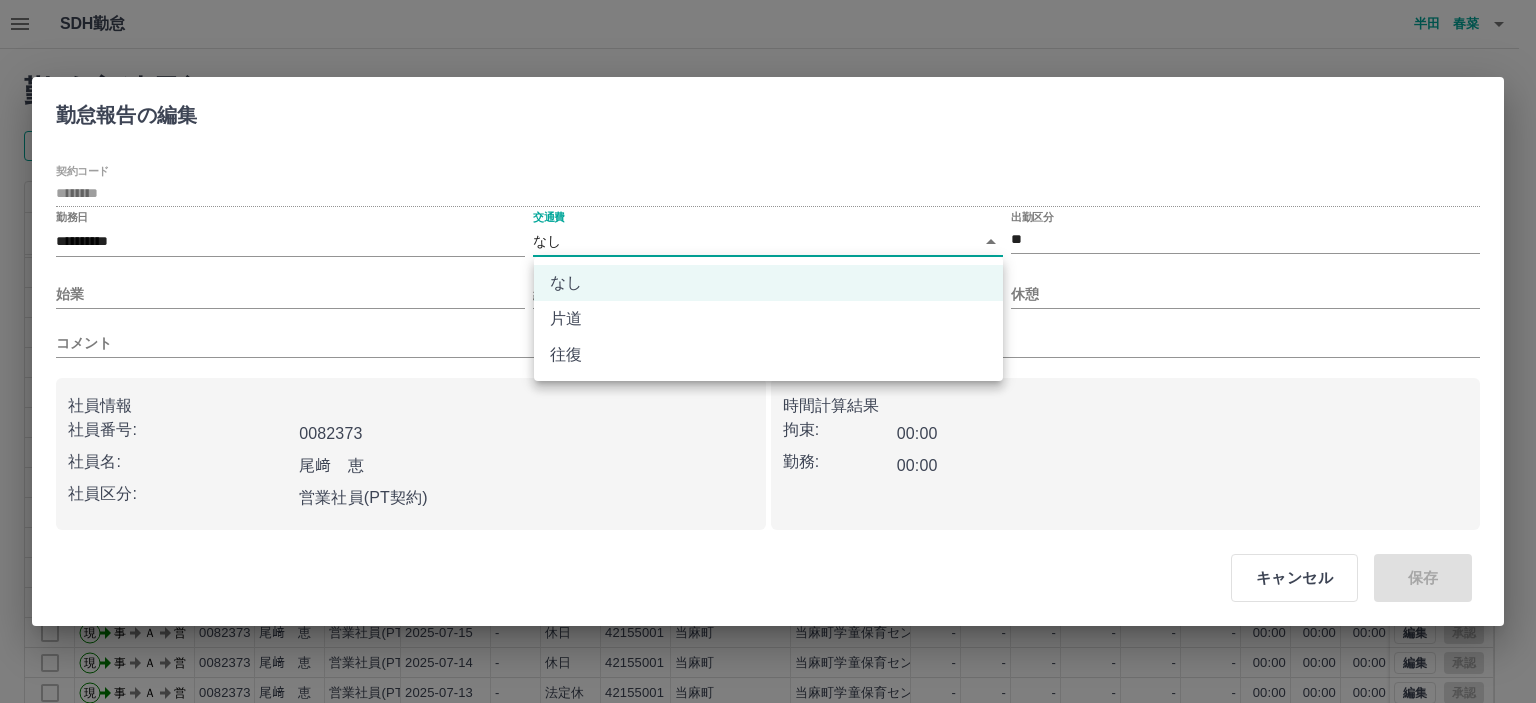 click on "往復" at bounding box center [768, 355] 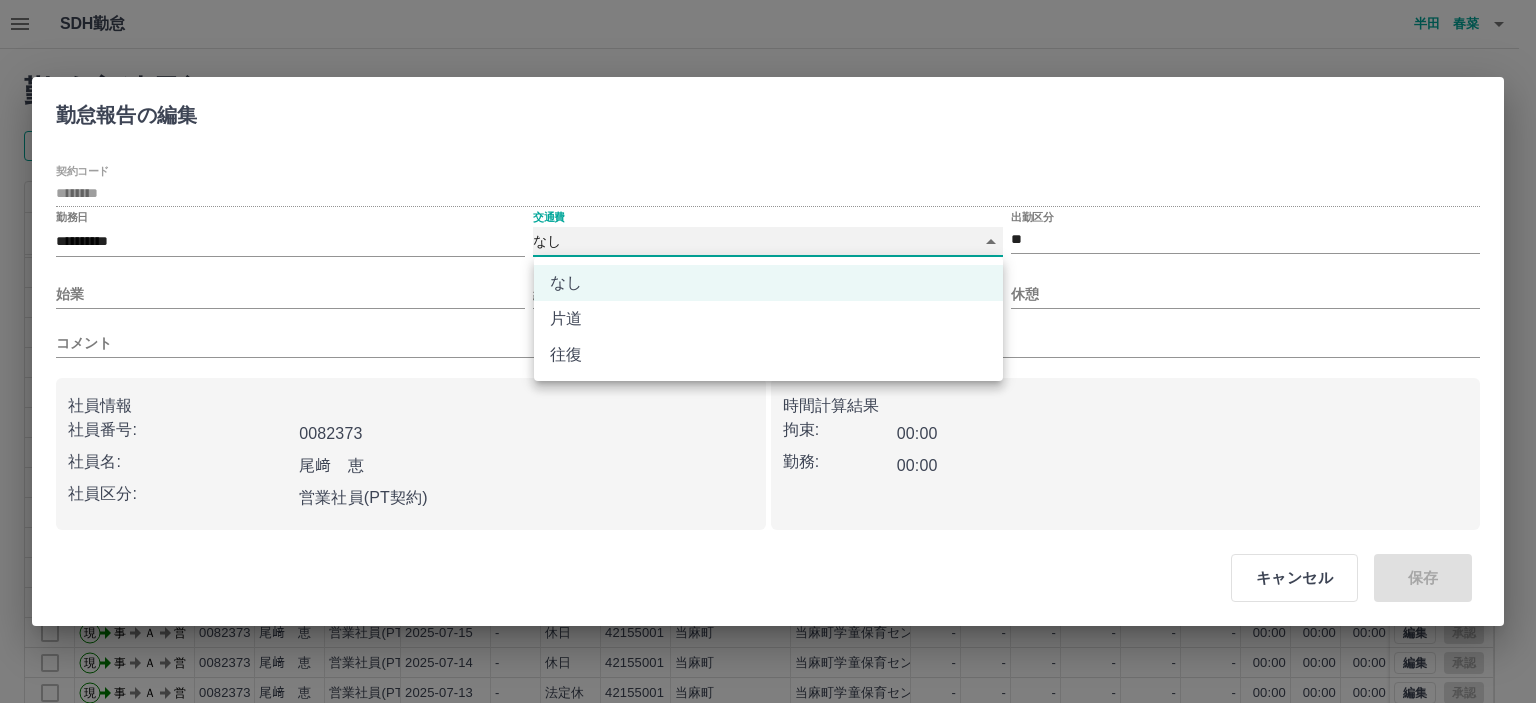 type on "******" 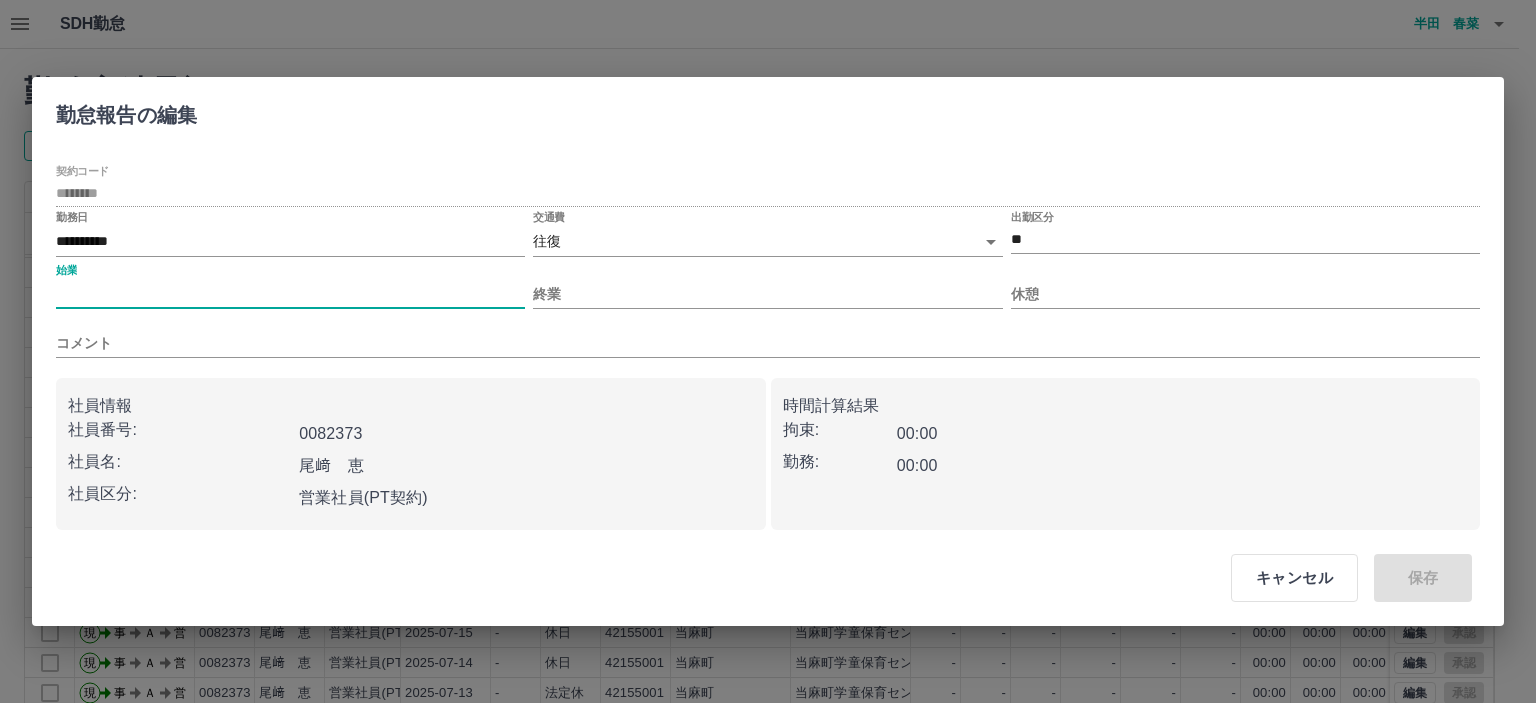 click on "始業" at bounding box center (290, 294) 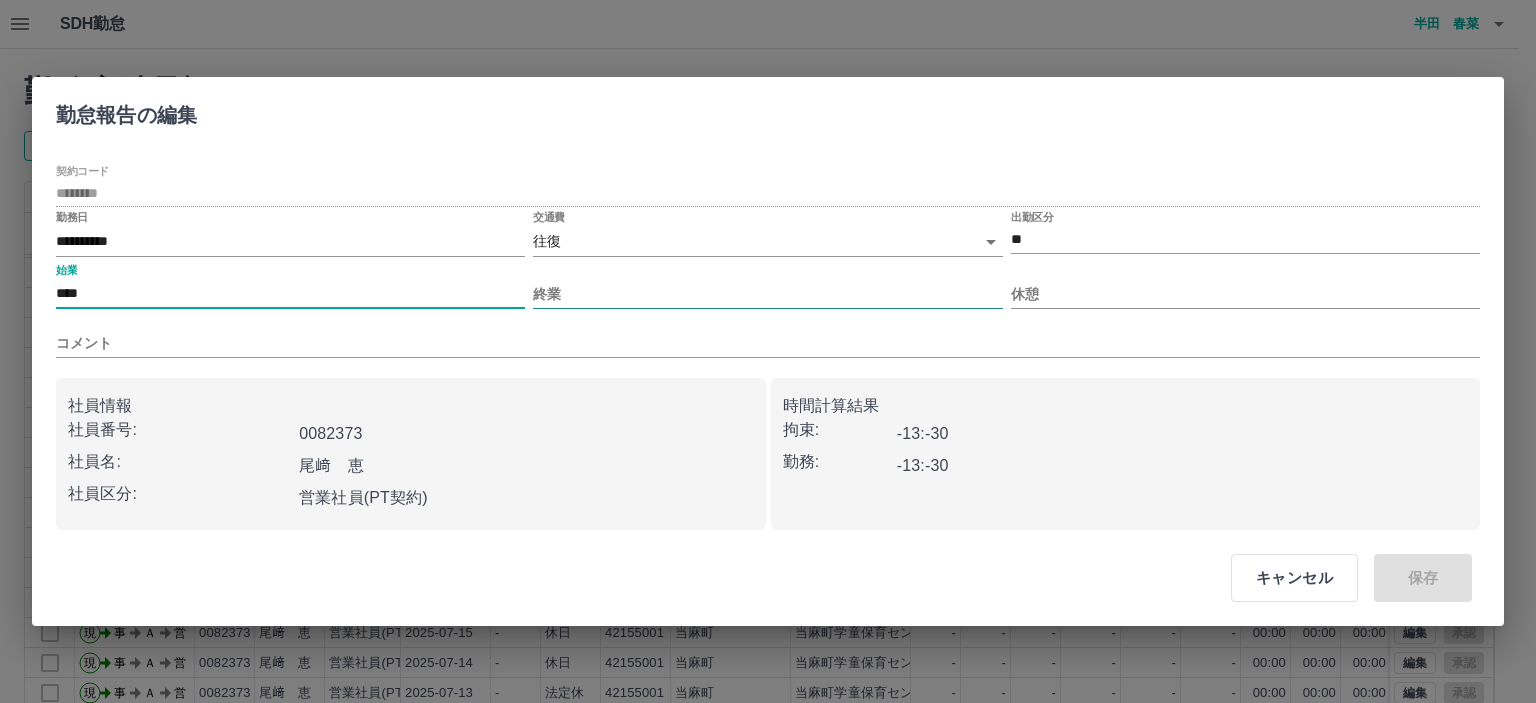 type on "****" 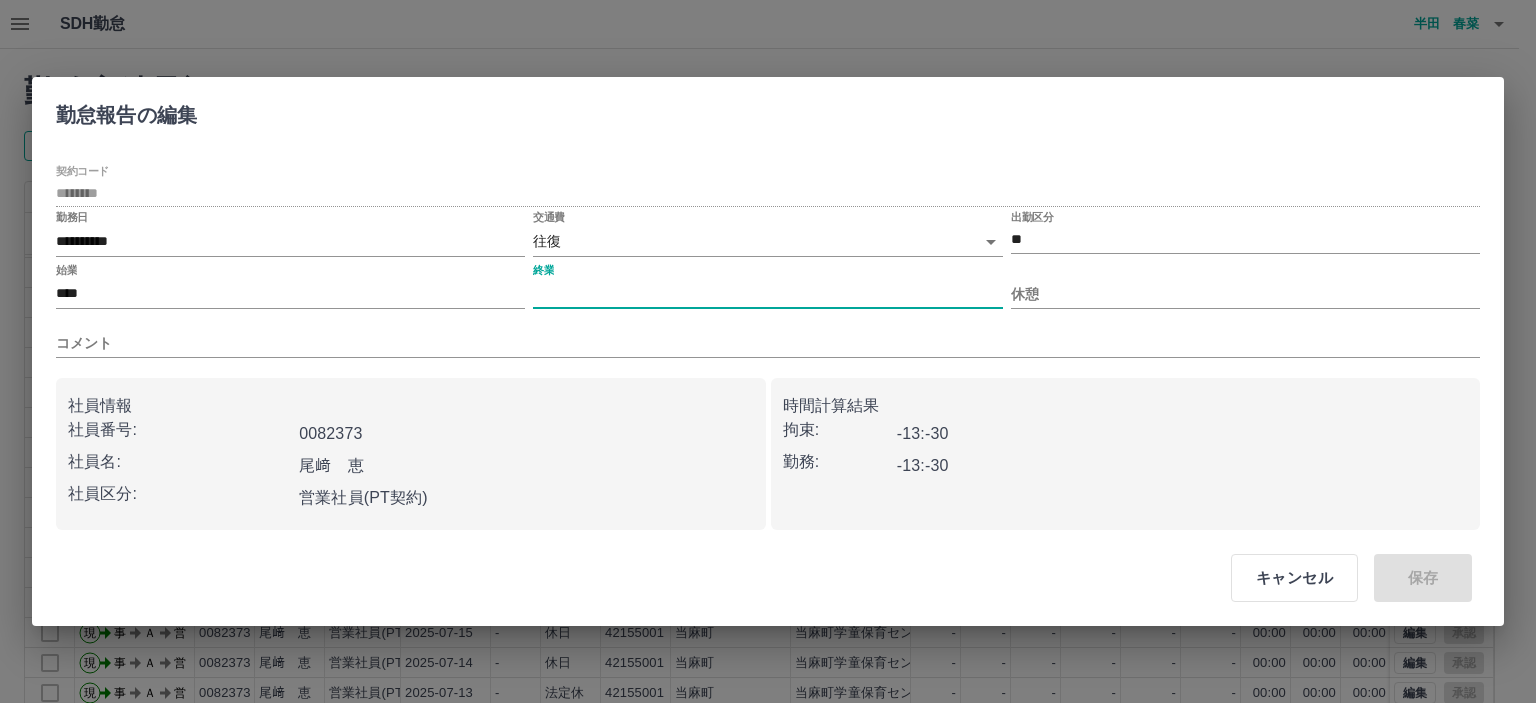 click on "終業" at bounding box center (767, 294) 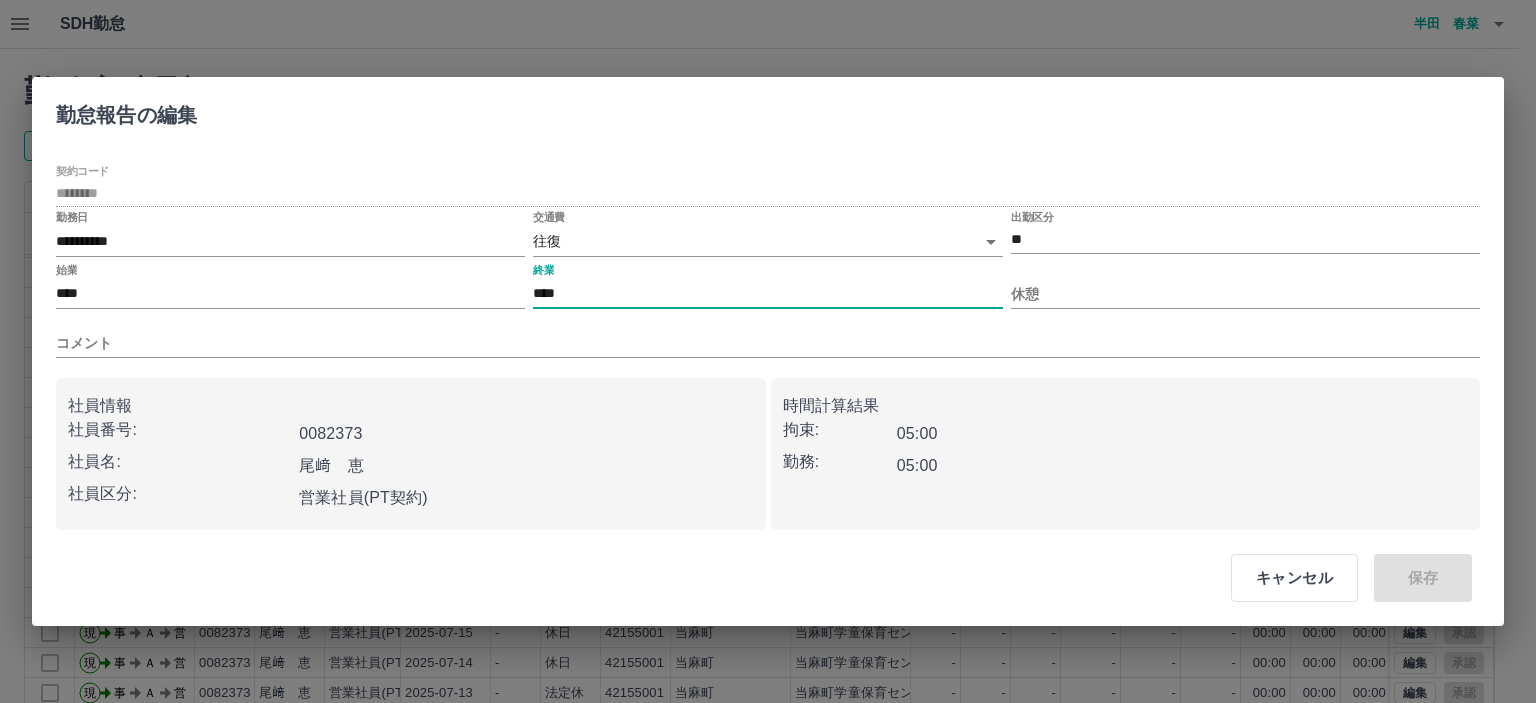 type on "****" 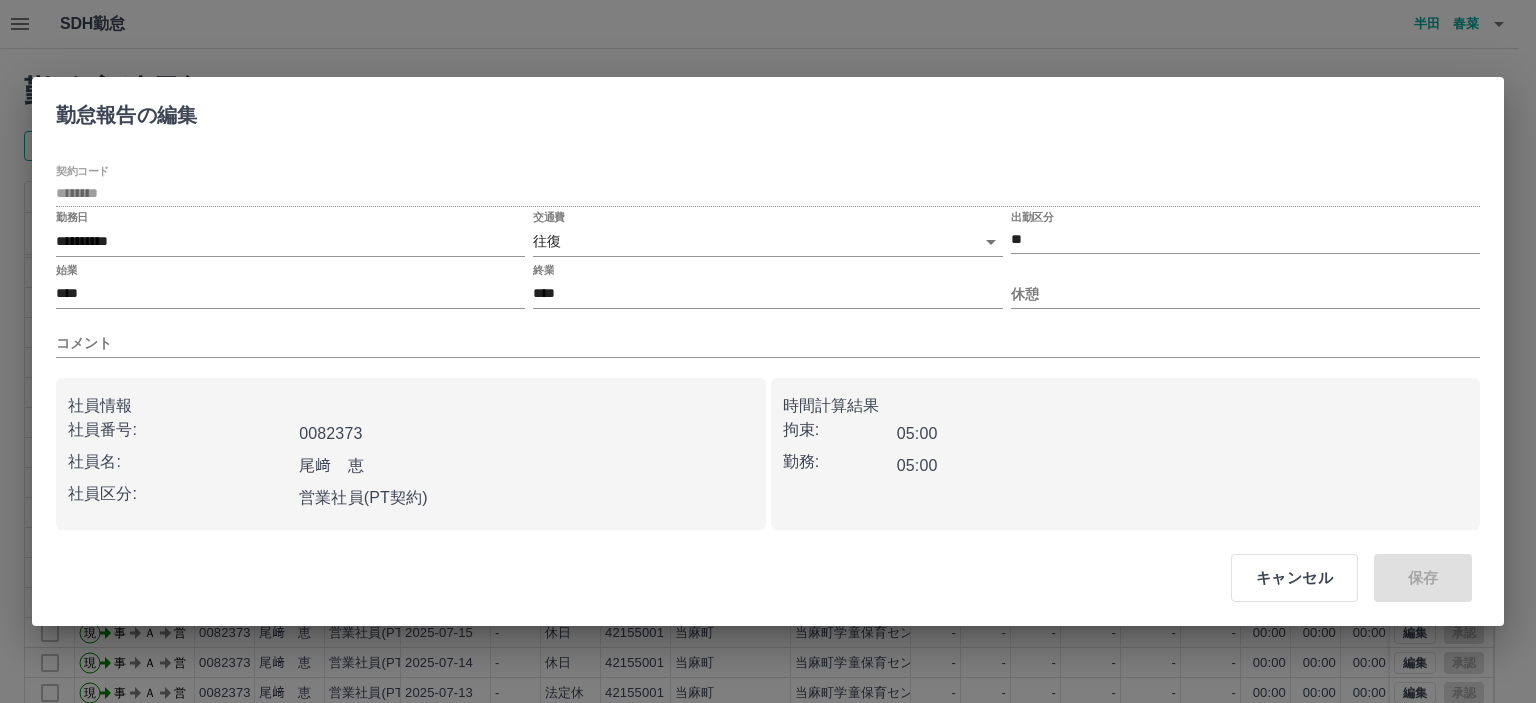 click on "休憩" at bounding box center (1245, 286) 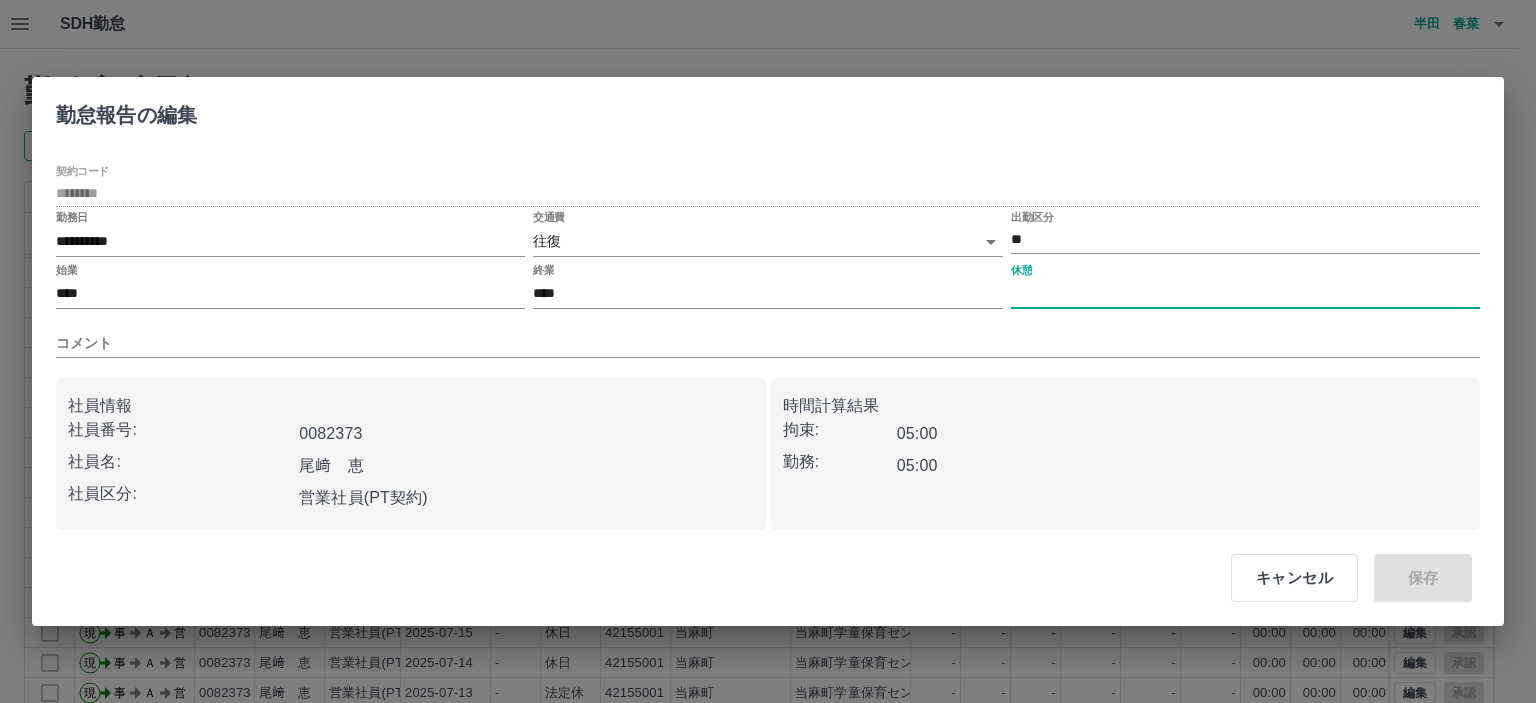 click on "休憩" at bounding box center (1245, 294) 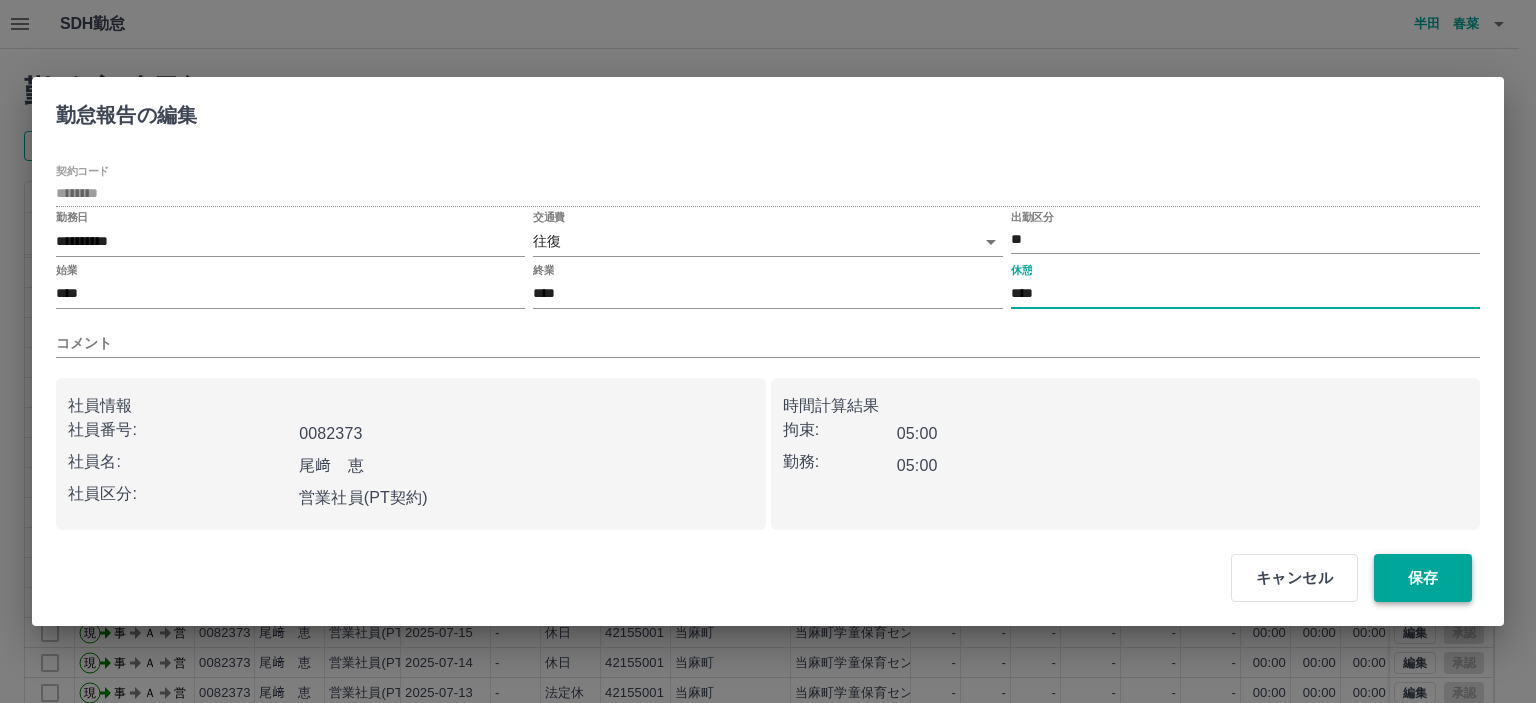 type on "****" 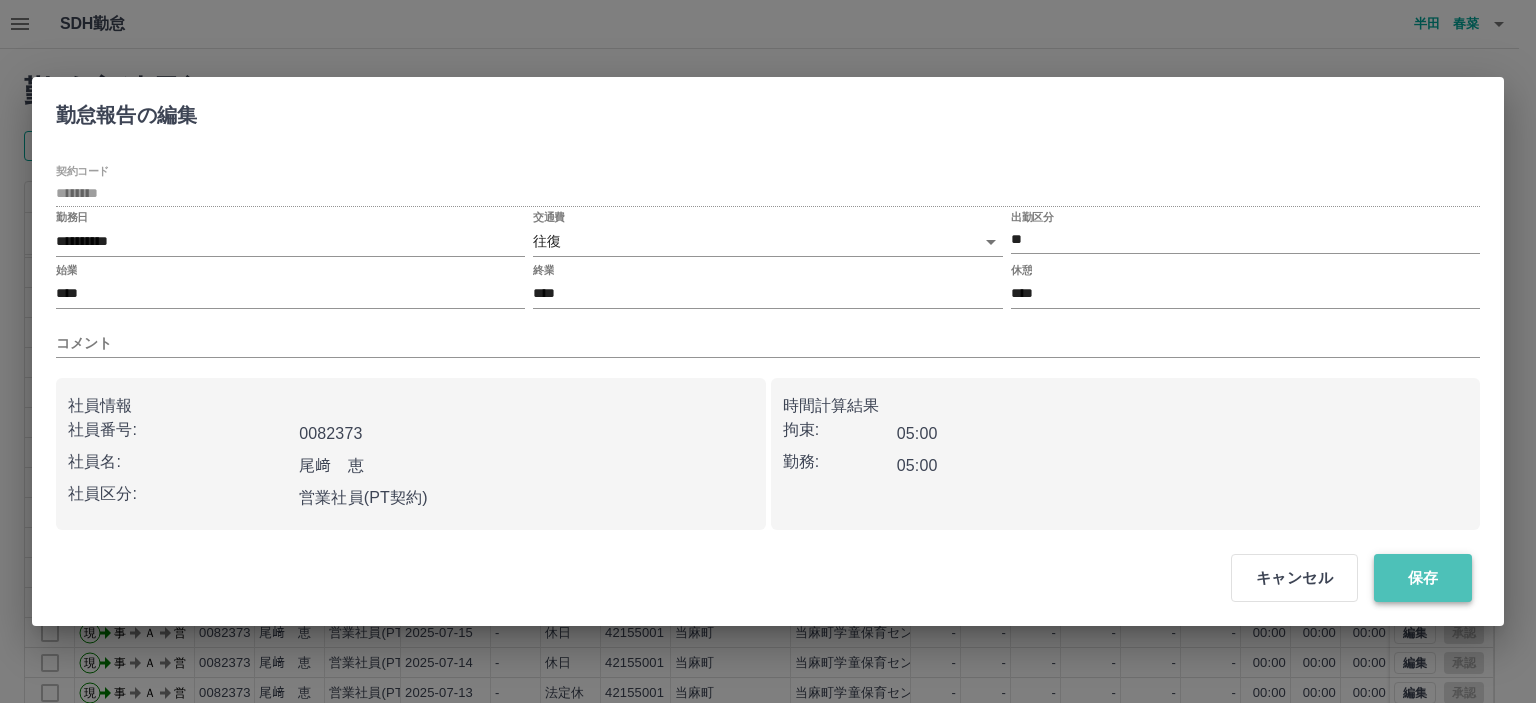 click on "保存" at bounding box center (1423, 578) 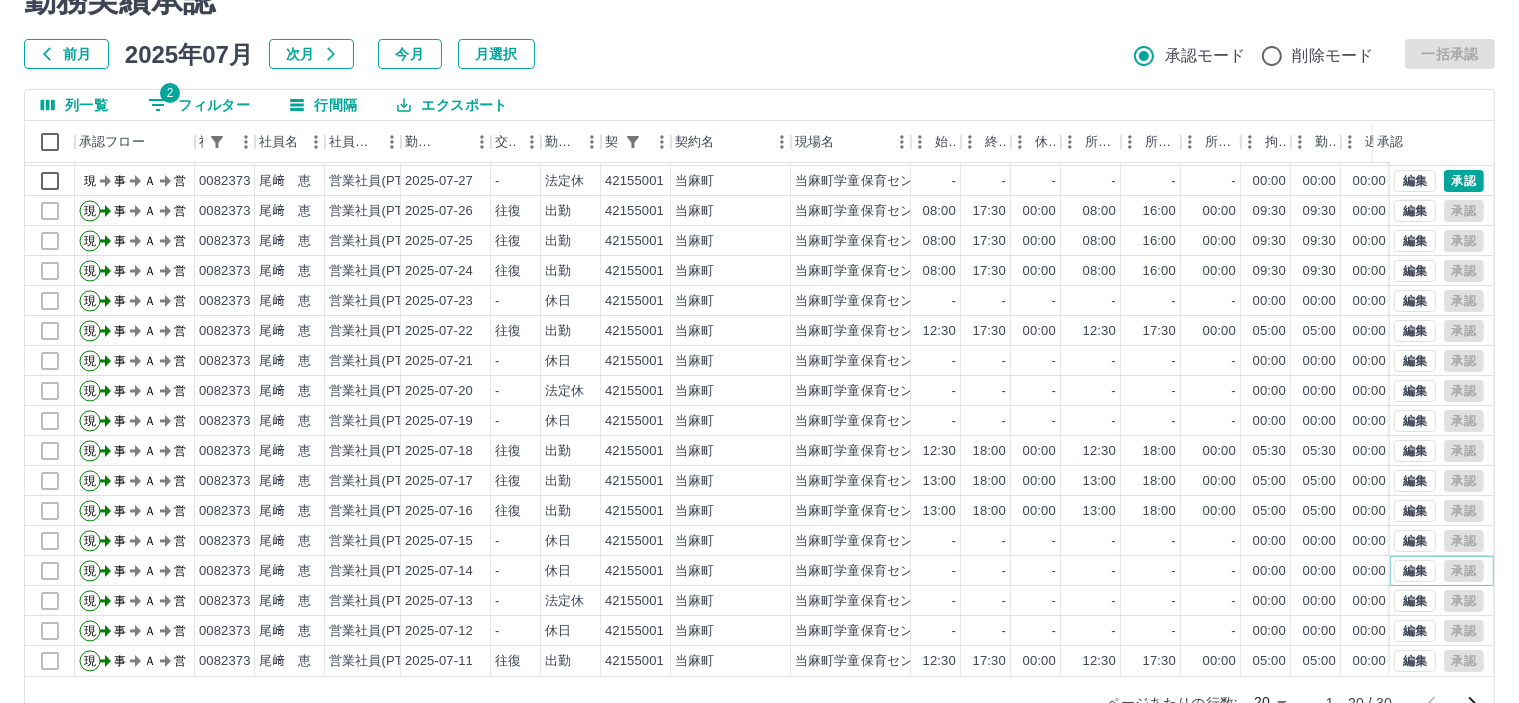 scroll, scrollTop: 142, scrollLeft: 0, axis: vertical 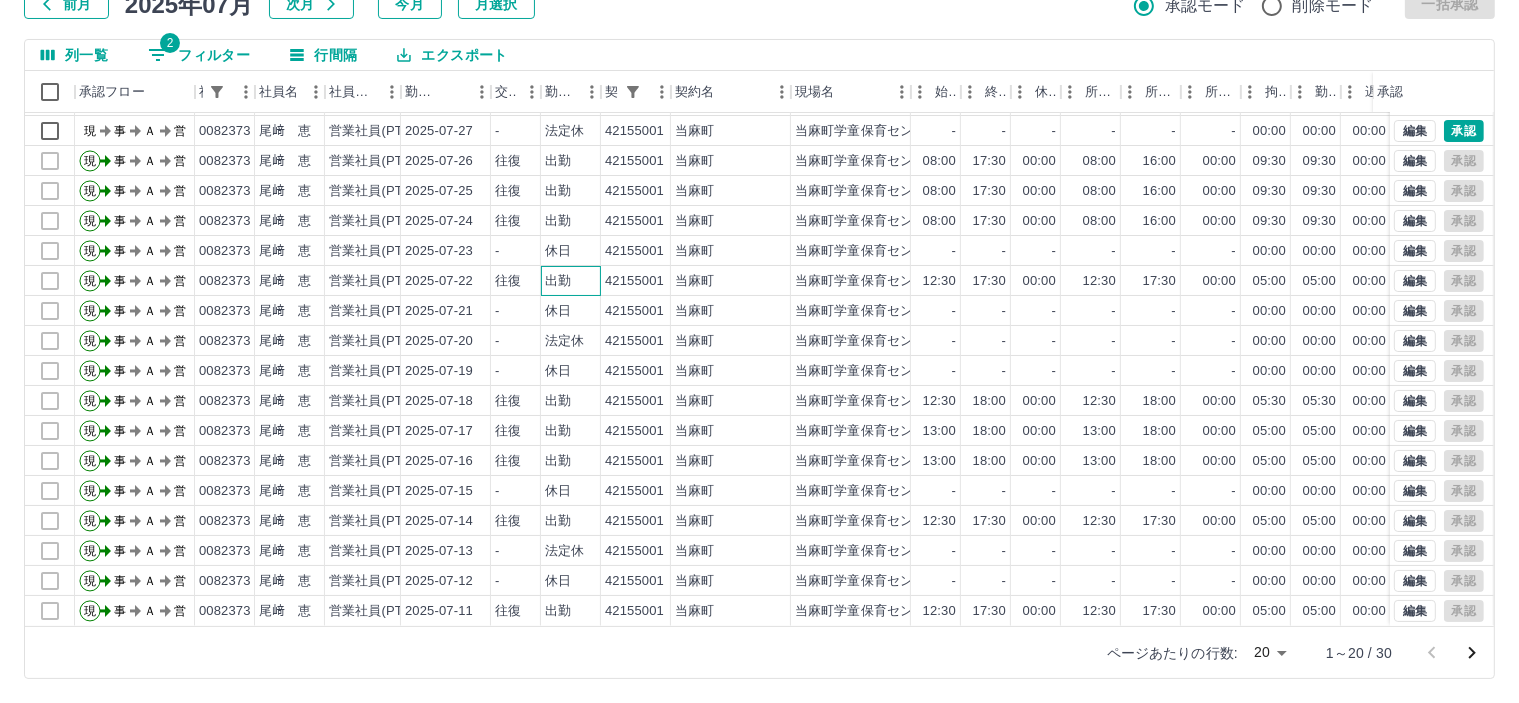 click on "出勤" at bounding box center (571, 281) 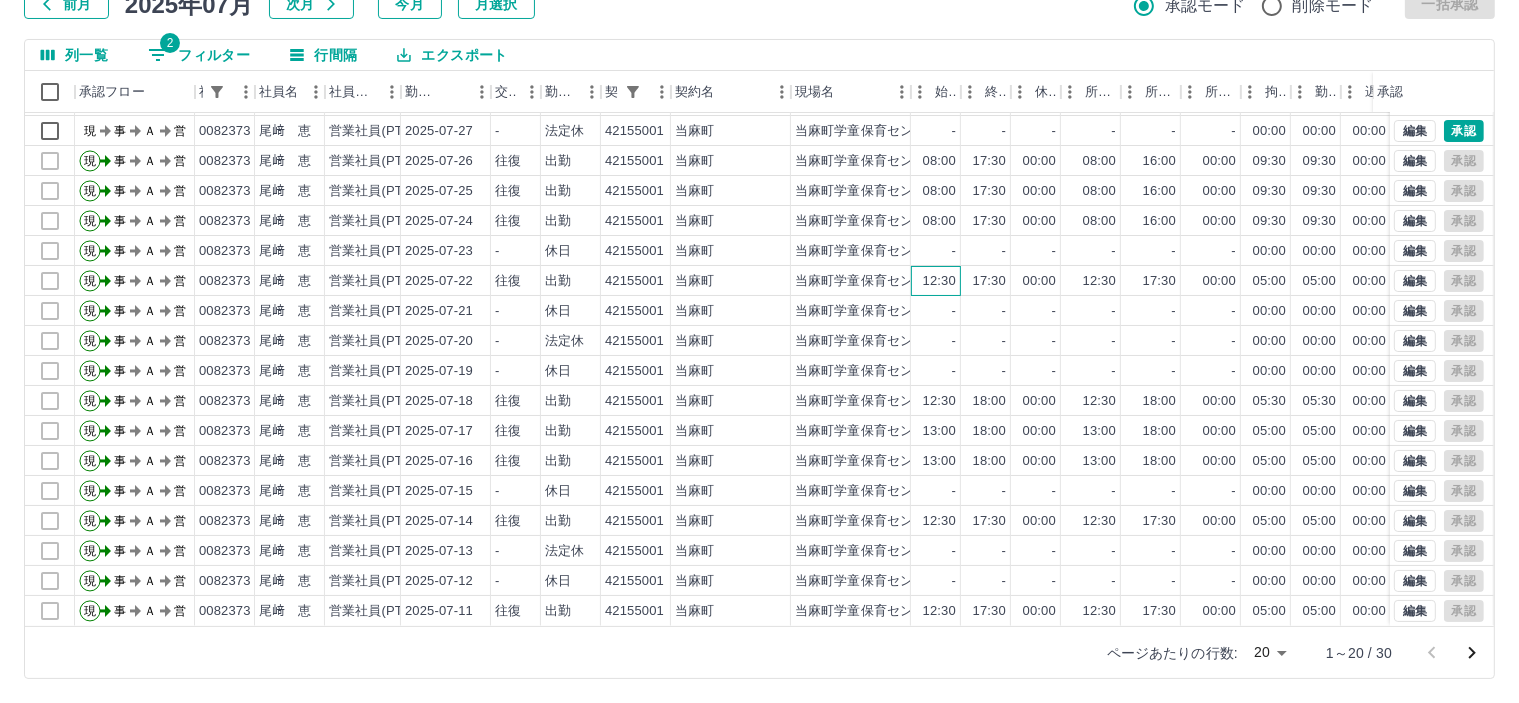 click on "12:30" at bounding box center (939, 281) 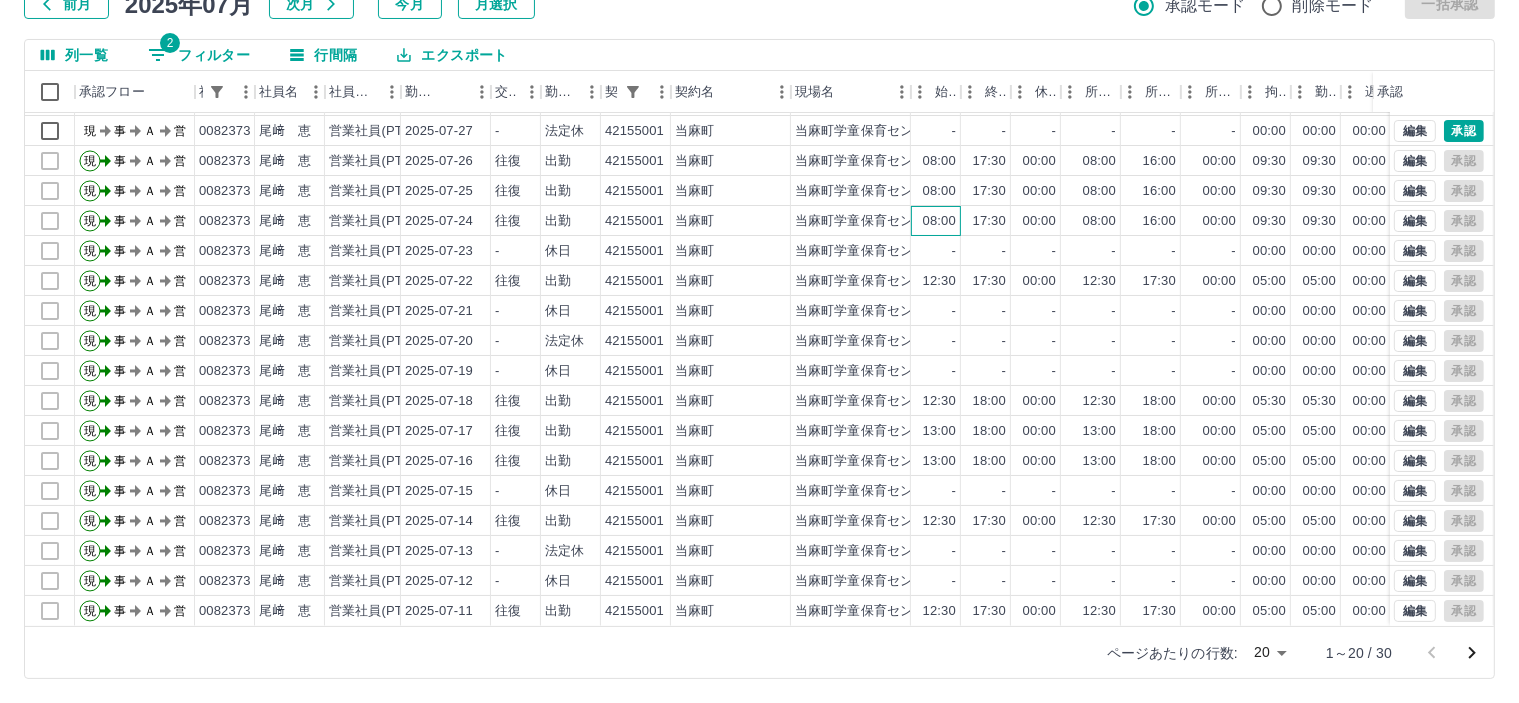 click on "08:00" at bounding box center [939, 221] 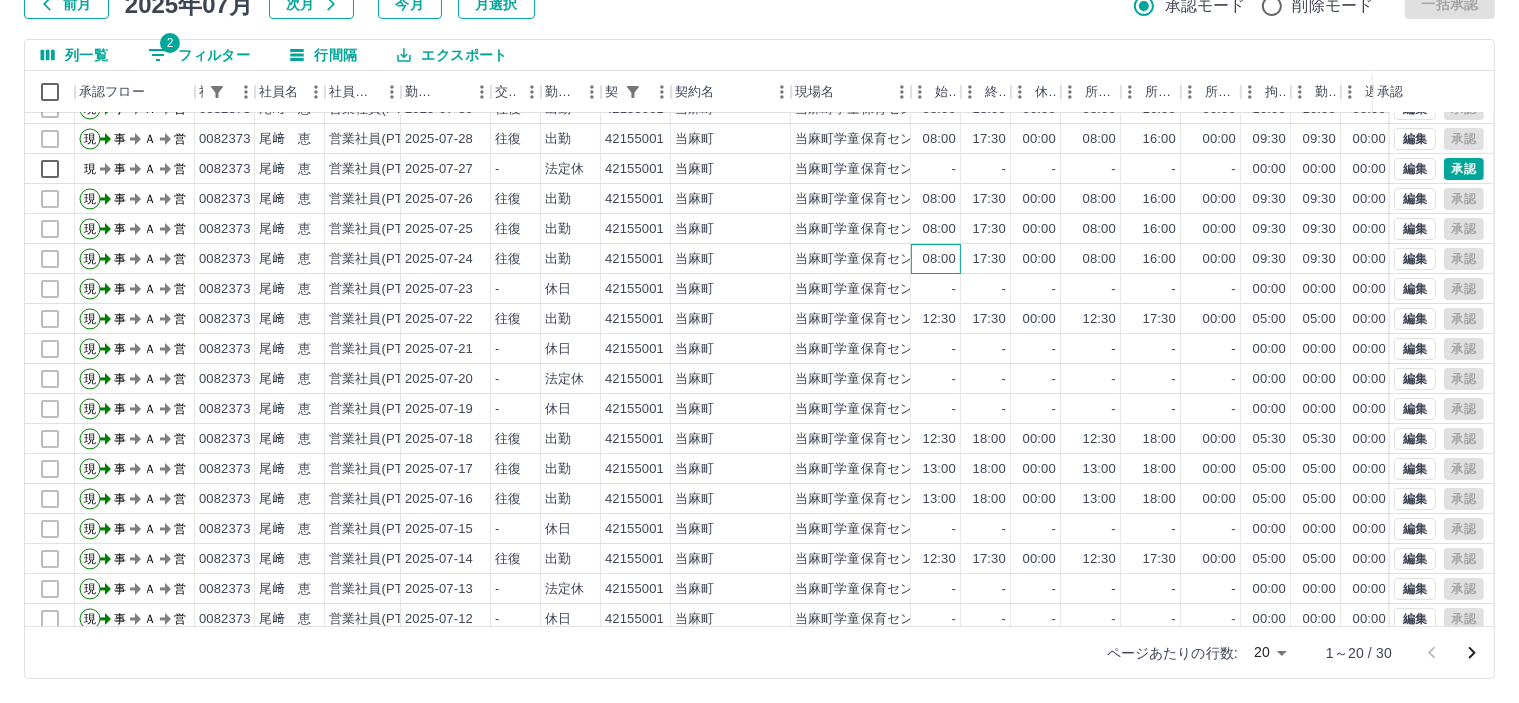 scroll, scrollTop: 0, scrollLeft: 0, axis: both 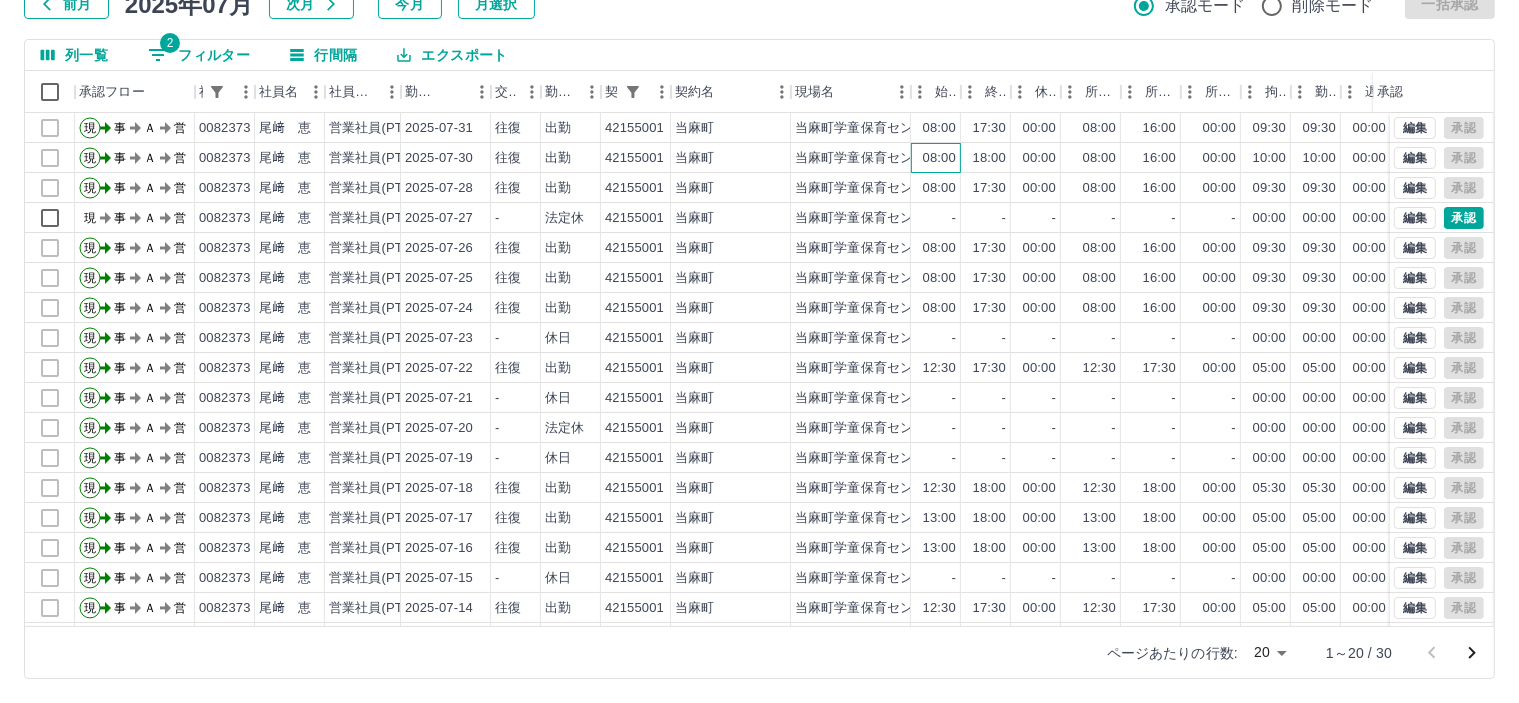 click on "08:00" at bounding box center (939, 158) 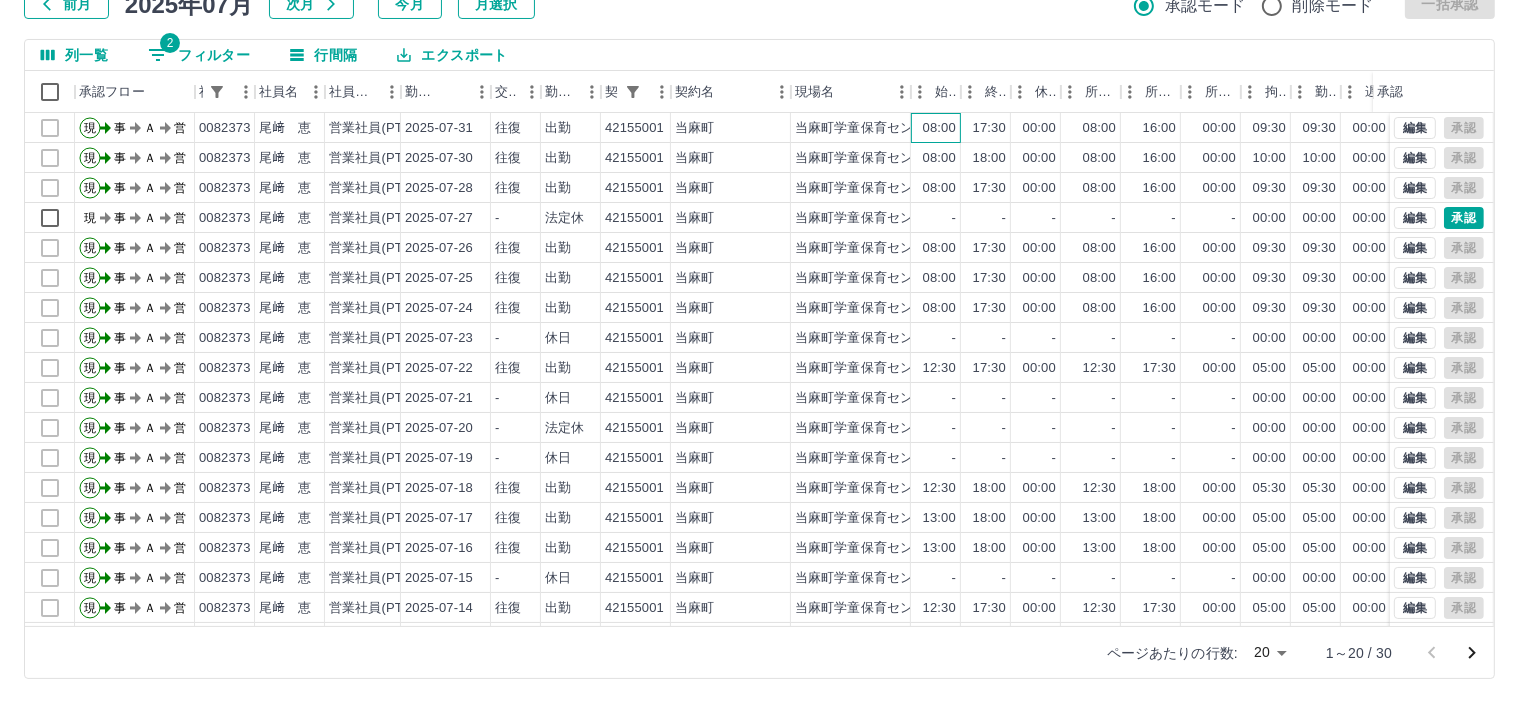 click on "08:00" at bounding box center (939, 128) 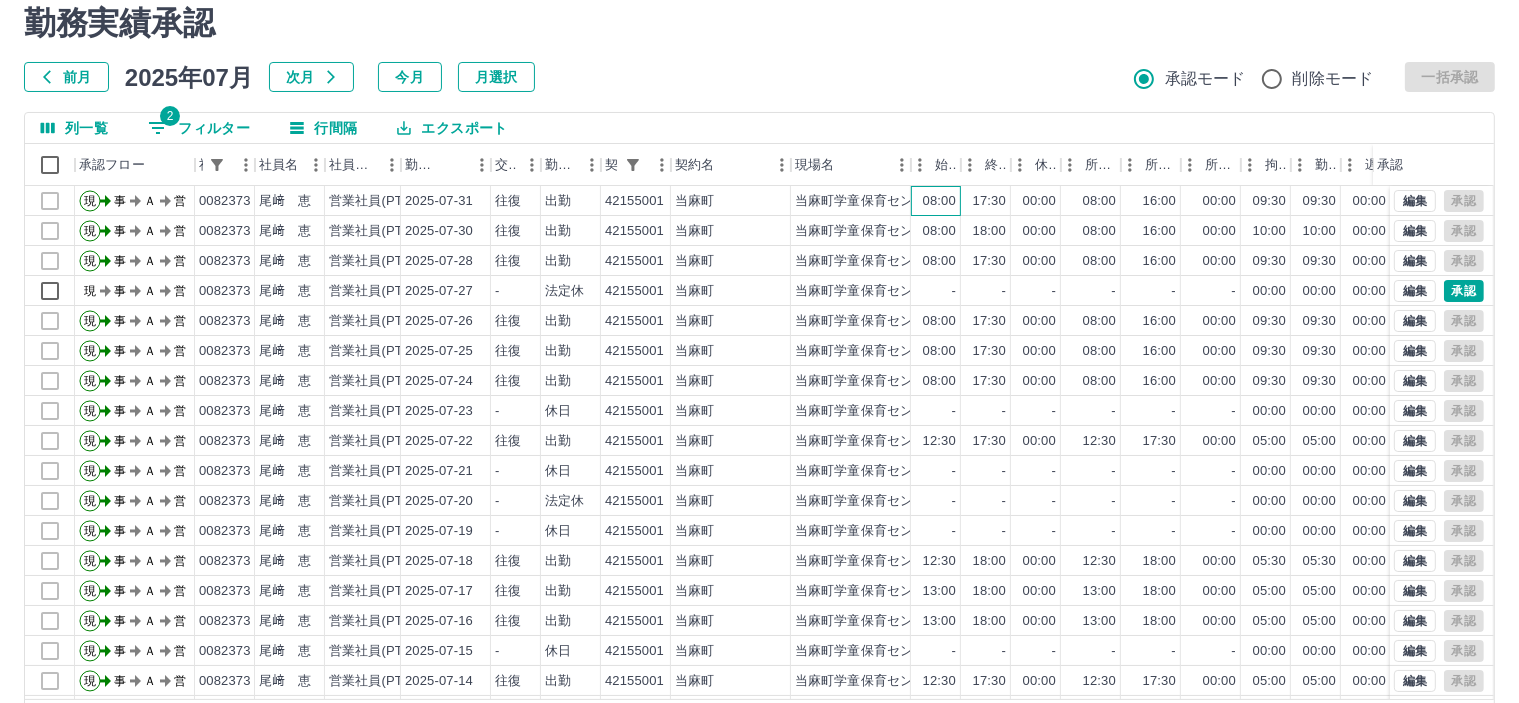 scroll, scrollTop: 0, scrollLeft: 0, axis: both 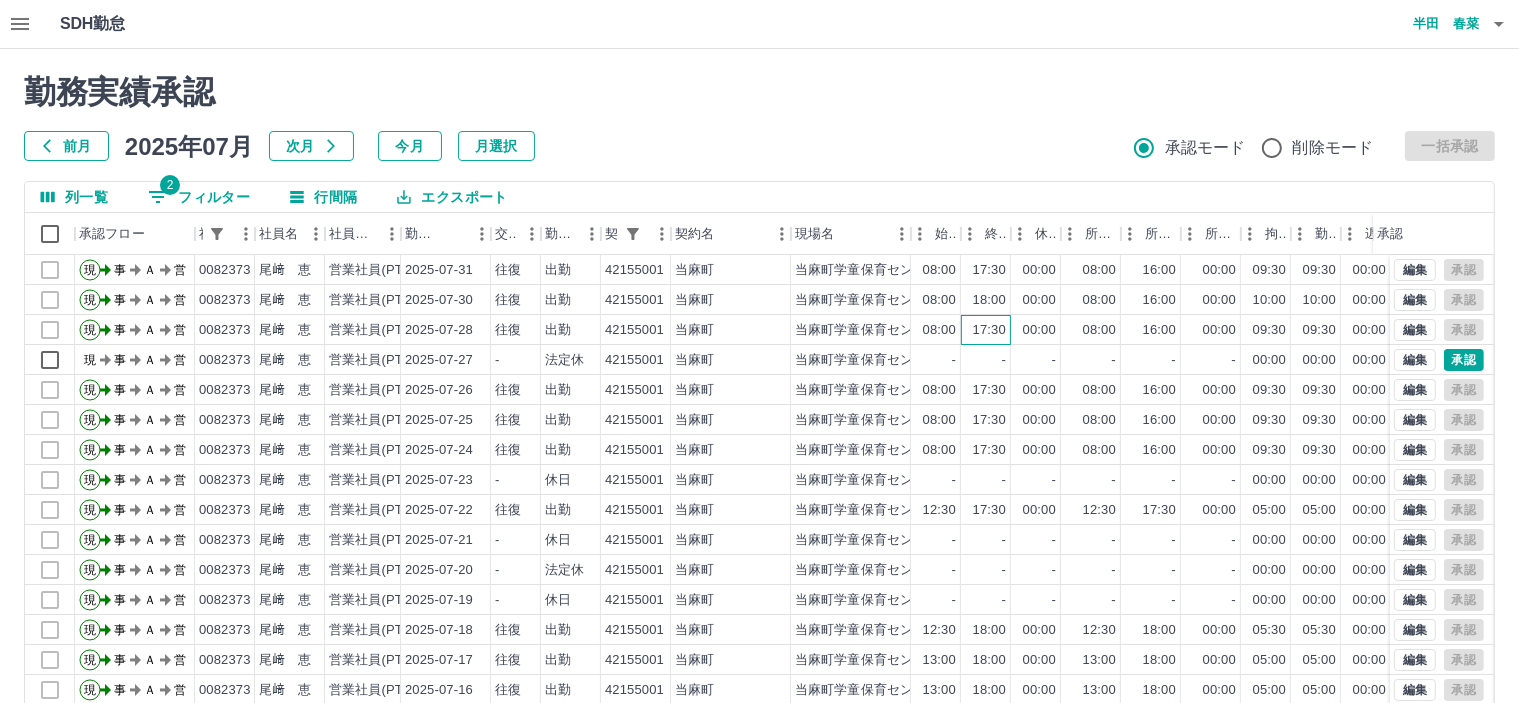 click on "17:30" at bounding box center (989, 330) 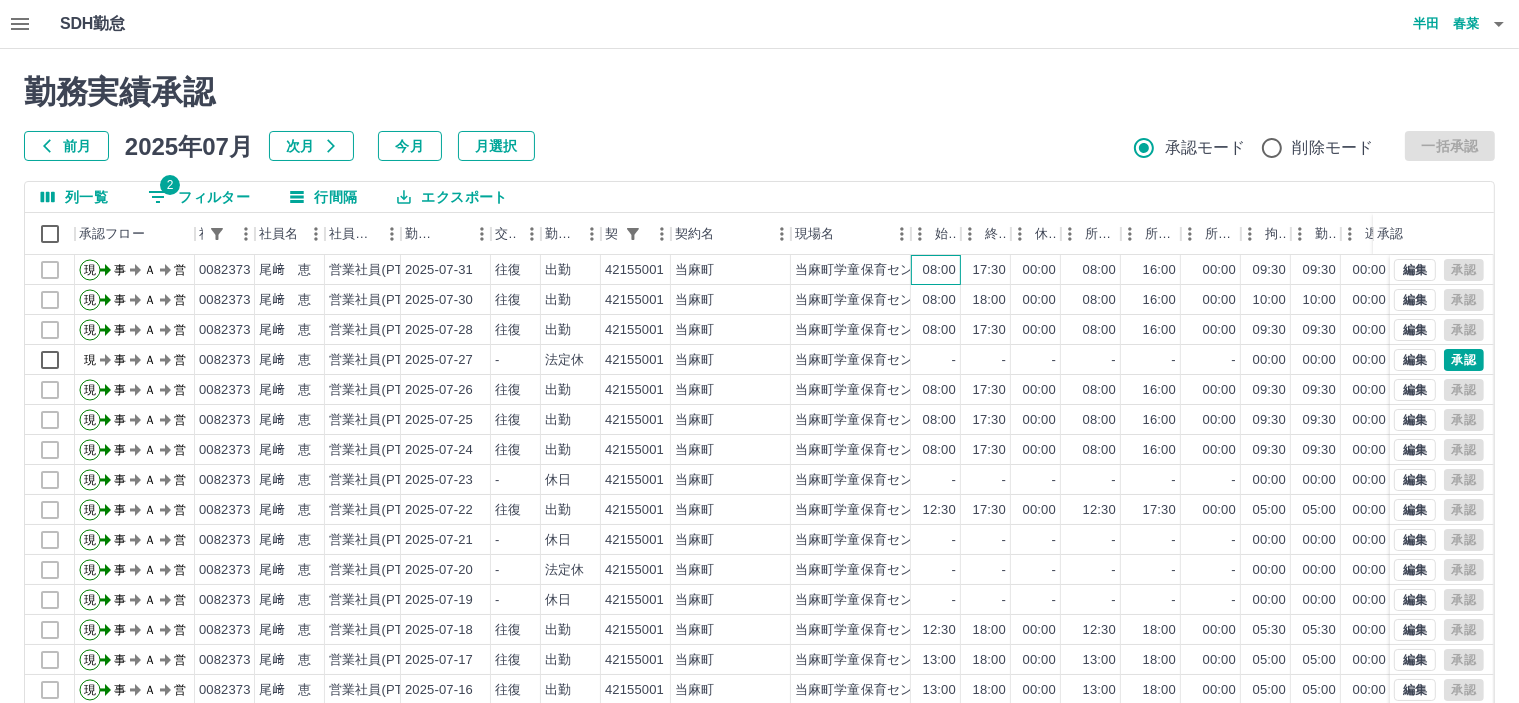 click on "08:00" at bounding box center (936, 270) 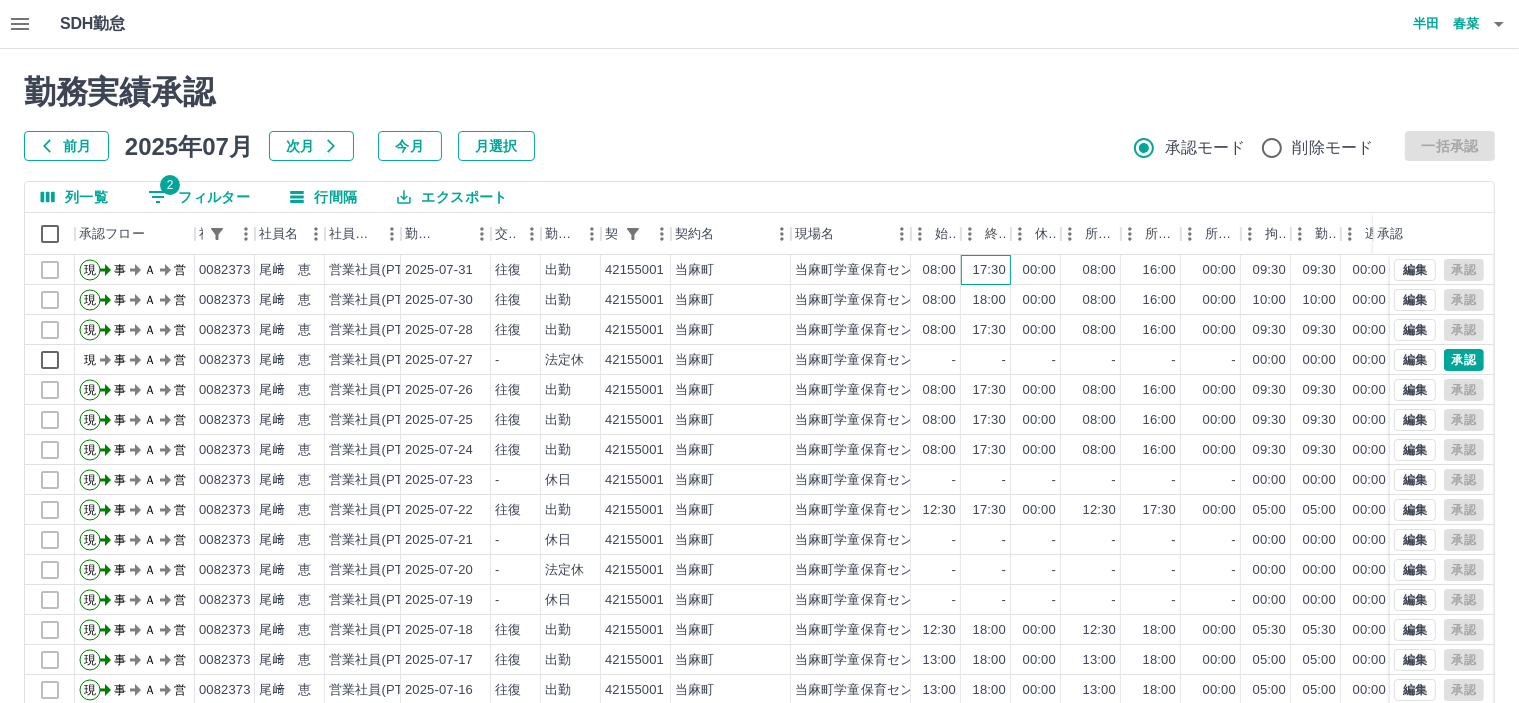 click on "17:30" at bounding box center [989, 270] 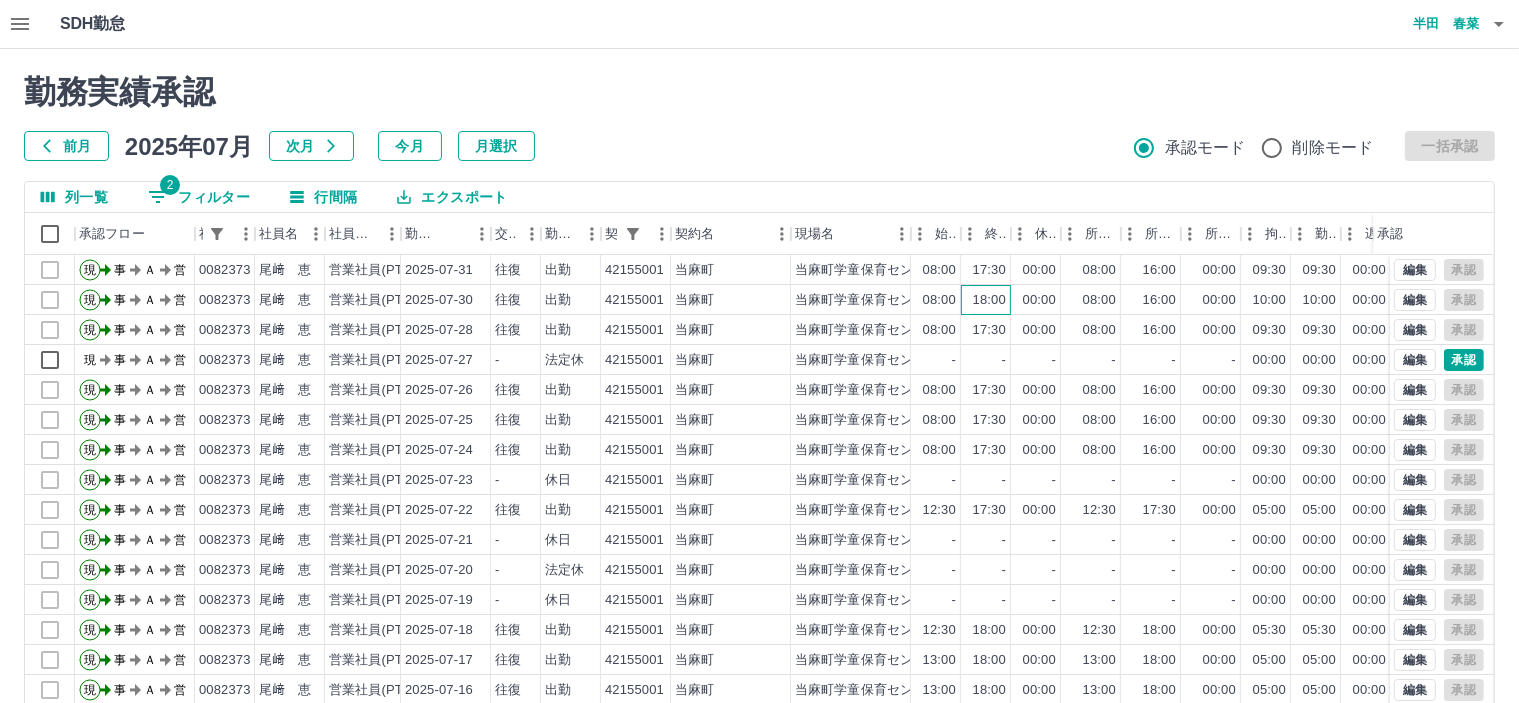 click on "18:00" at bounding box center [989, 300] 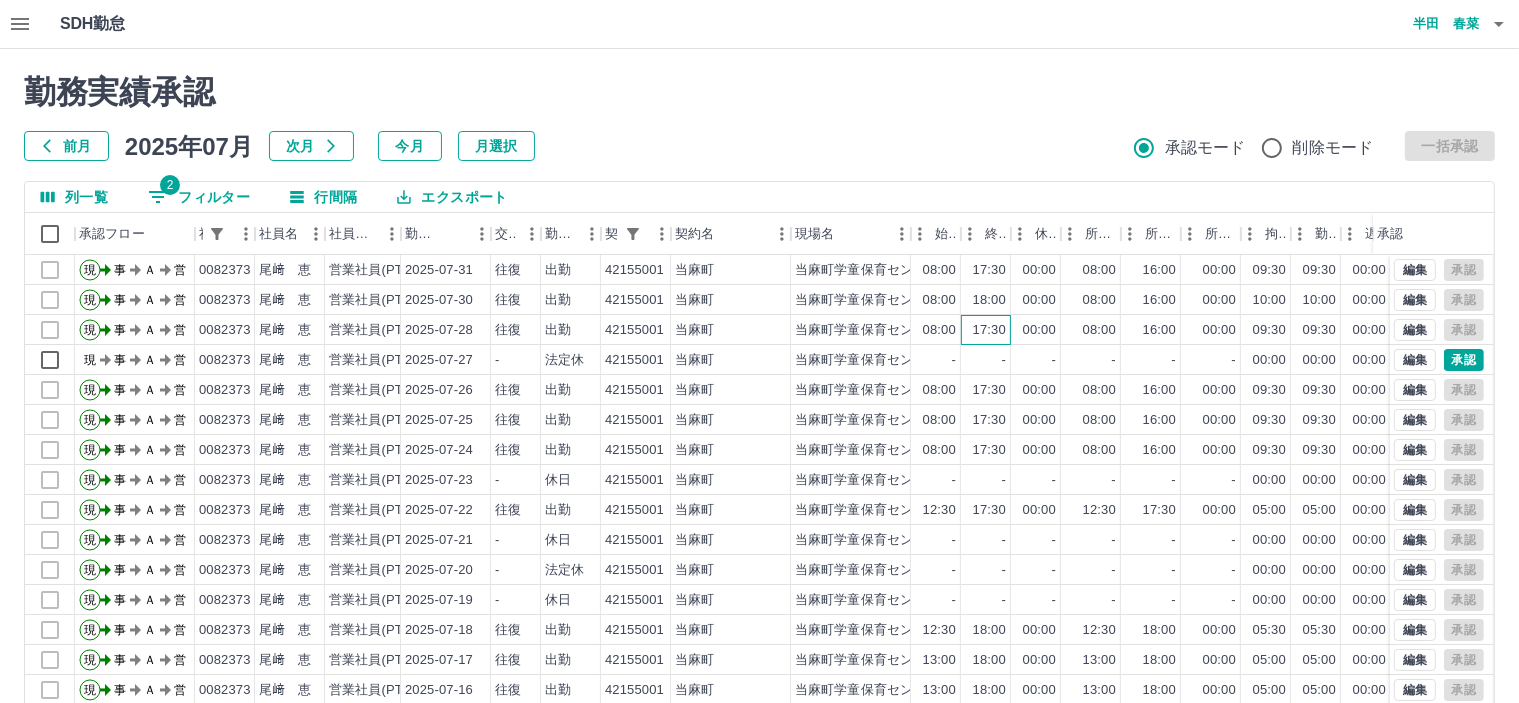 click on "17:30" at bounding box center (986, 330) 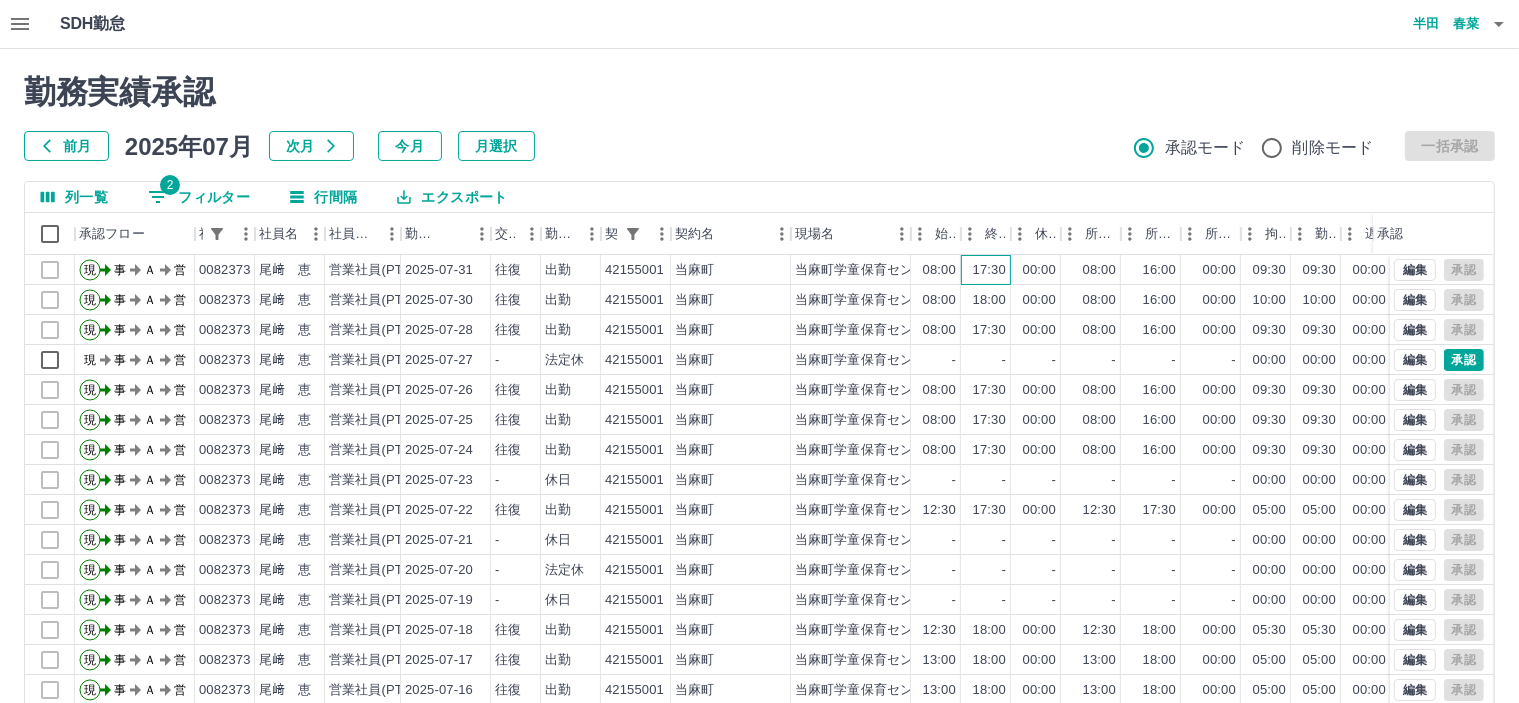 click on "17:30" at bounding box center (989, 270) 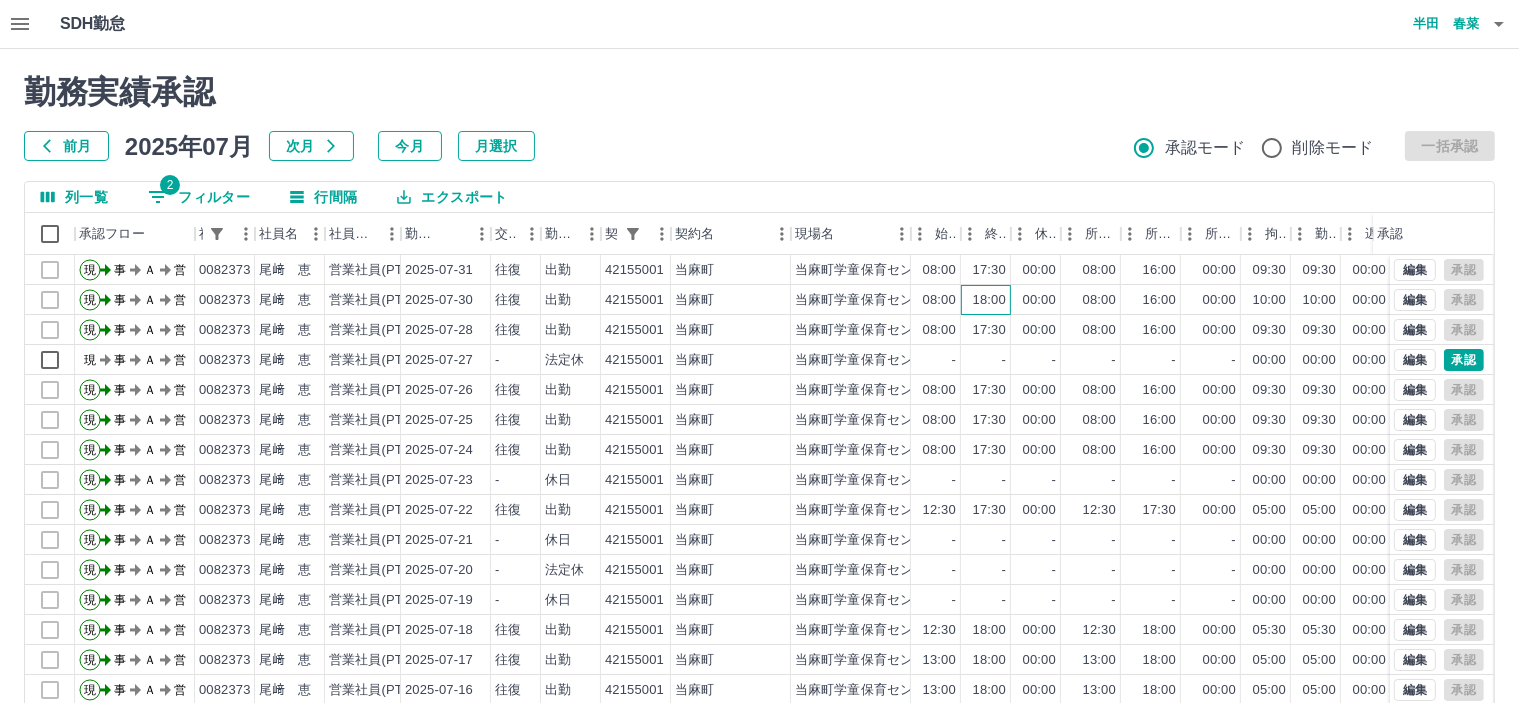 click on "18:00" at bounding box center (989, 300) 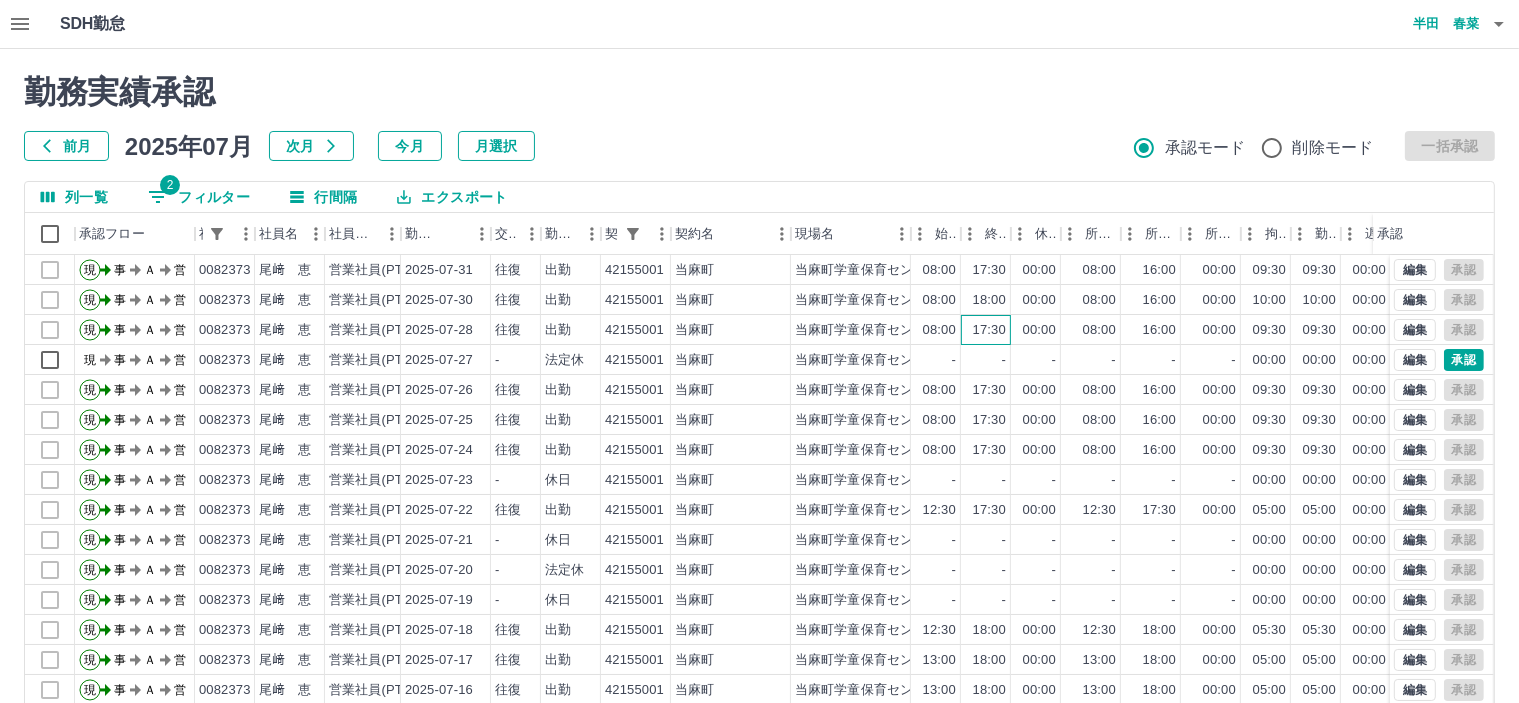 click on "17:30" at bounding box center [989, 330] 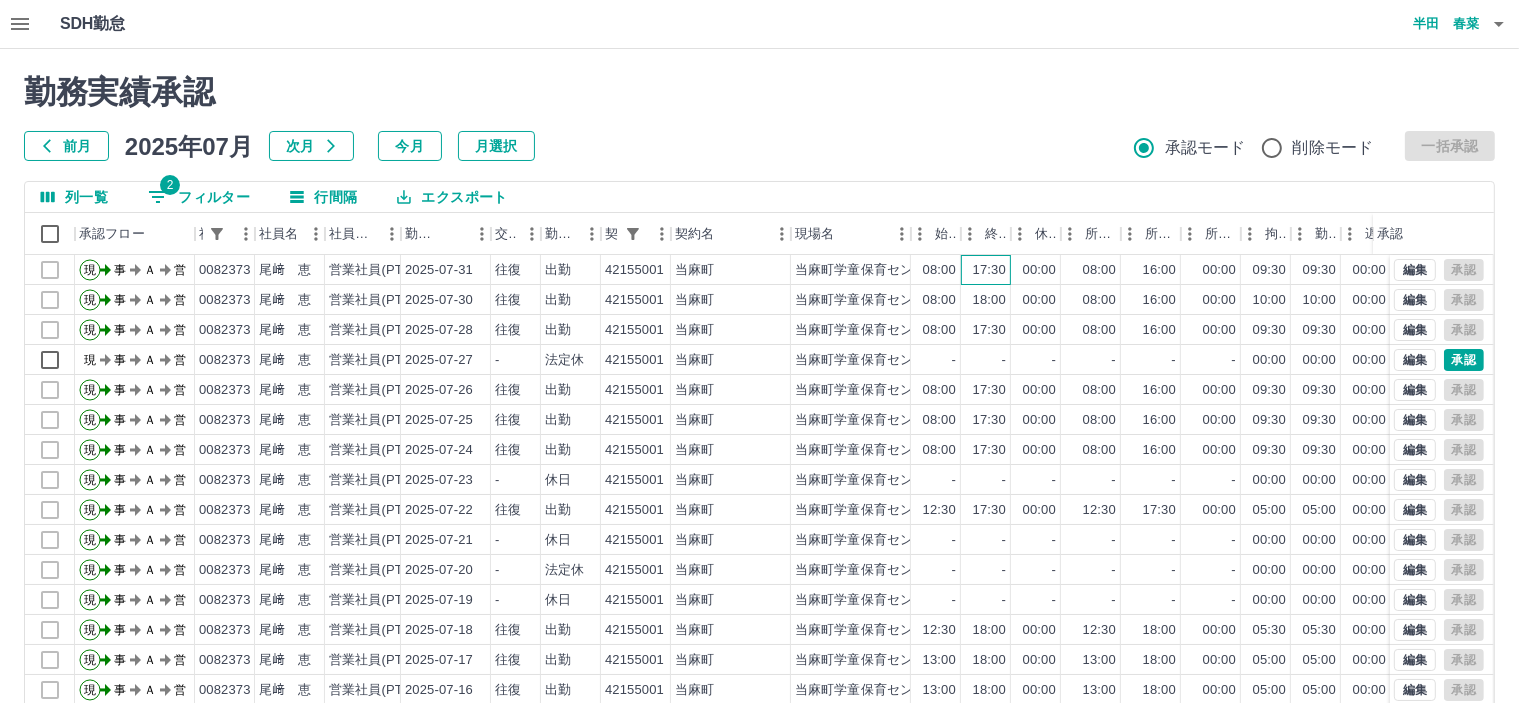 click on "17:30" at bounding box center (989, 270) 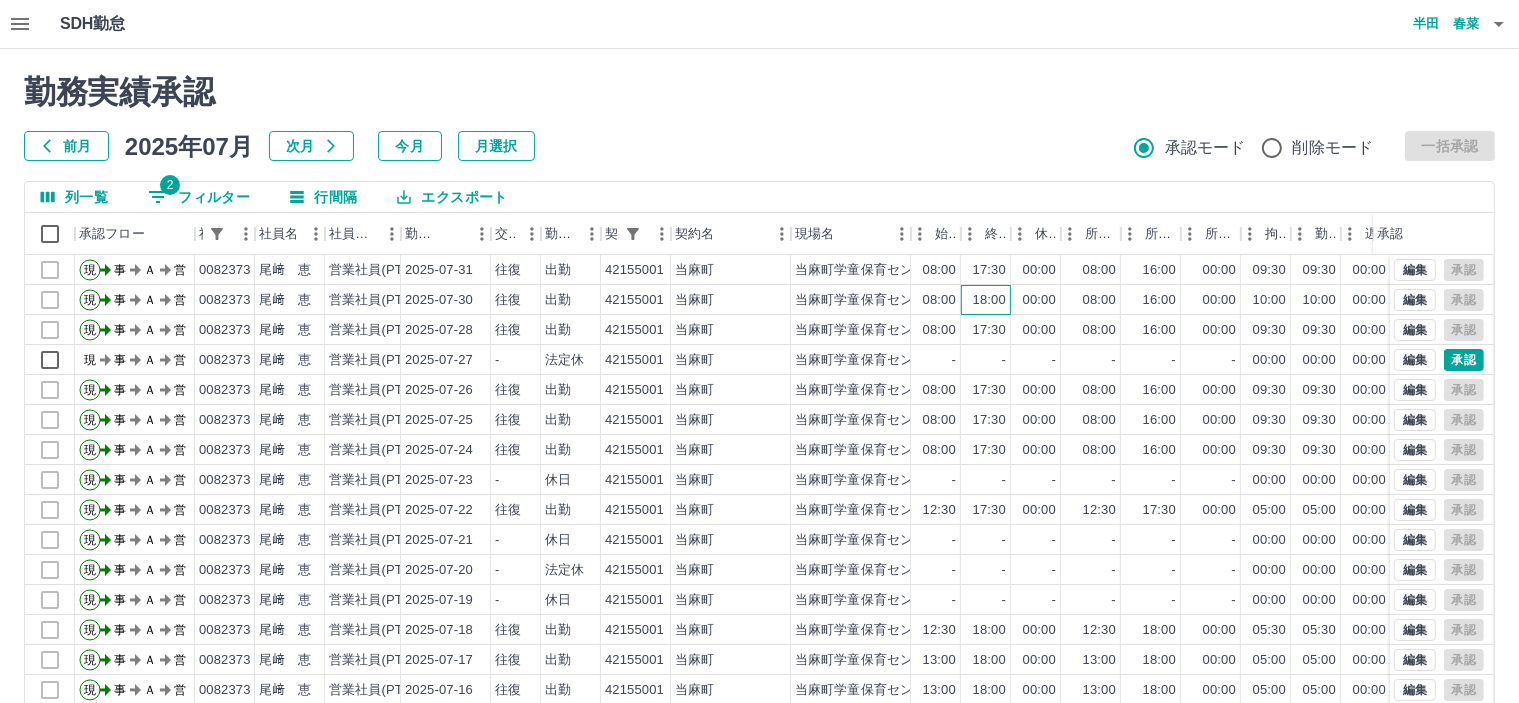 click on "18:00" at bounding box center [989, 300] 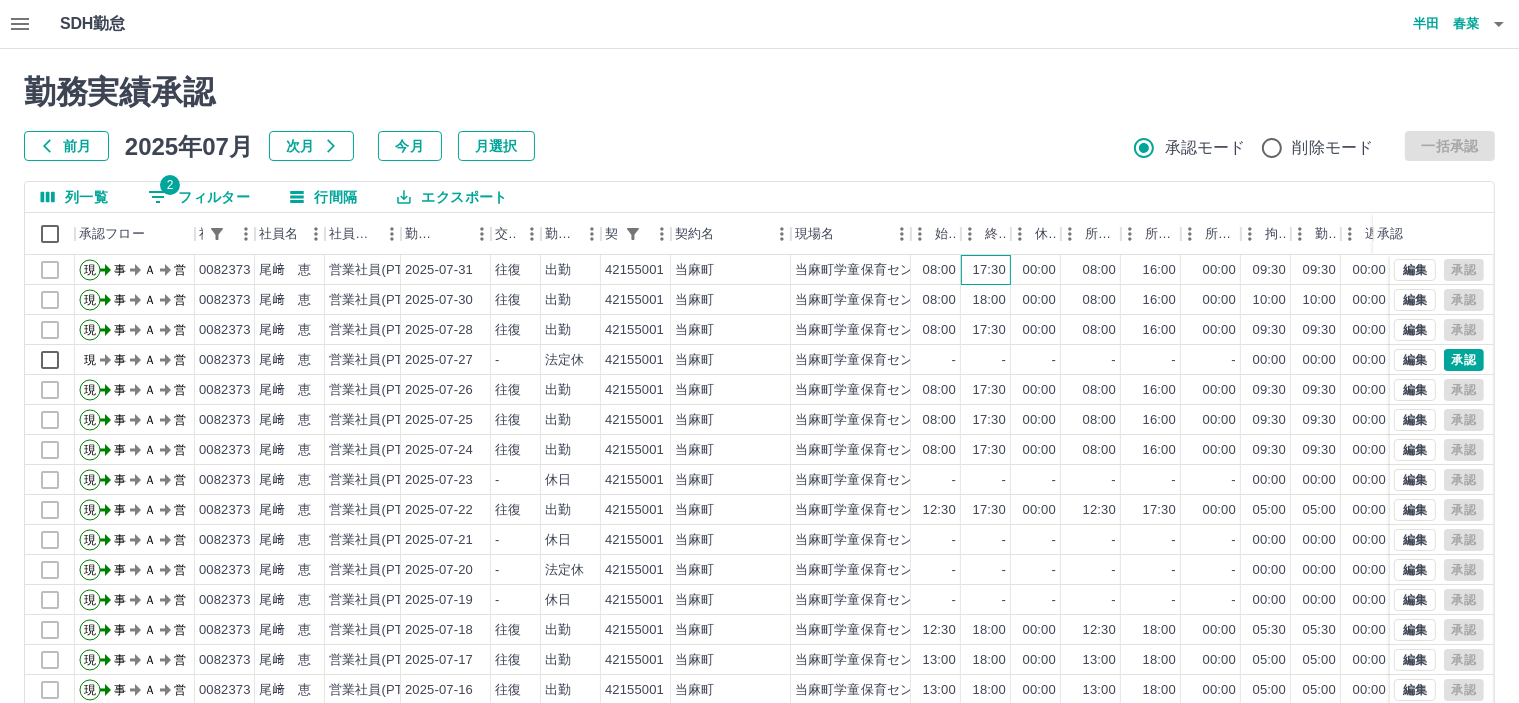 click on "17:30" at bounding box center (986, 270) 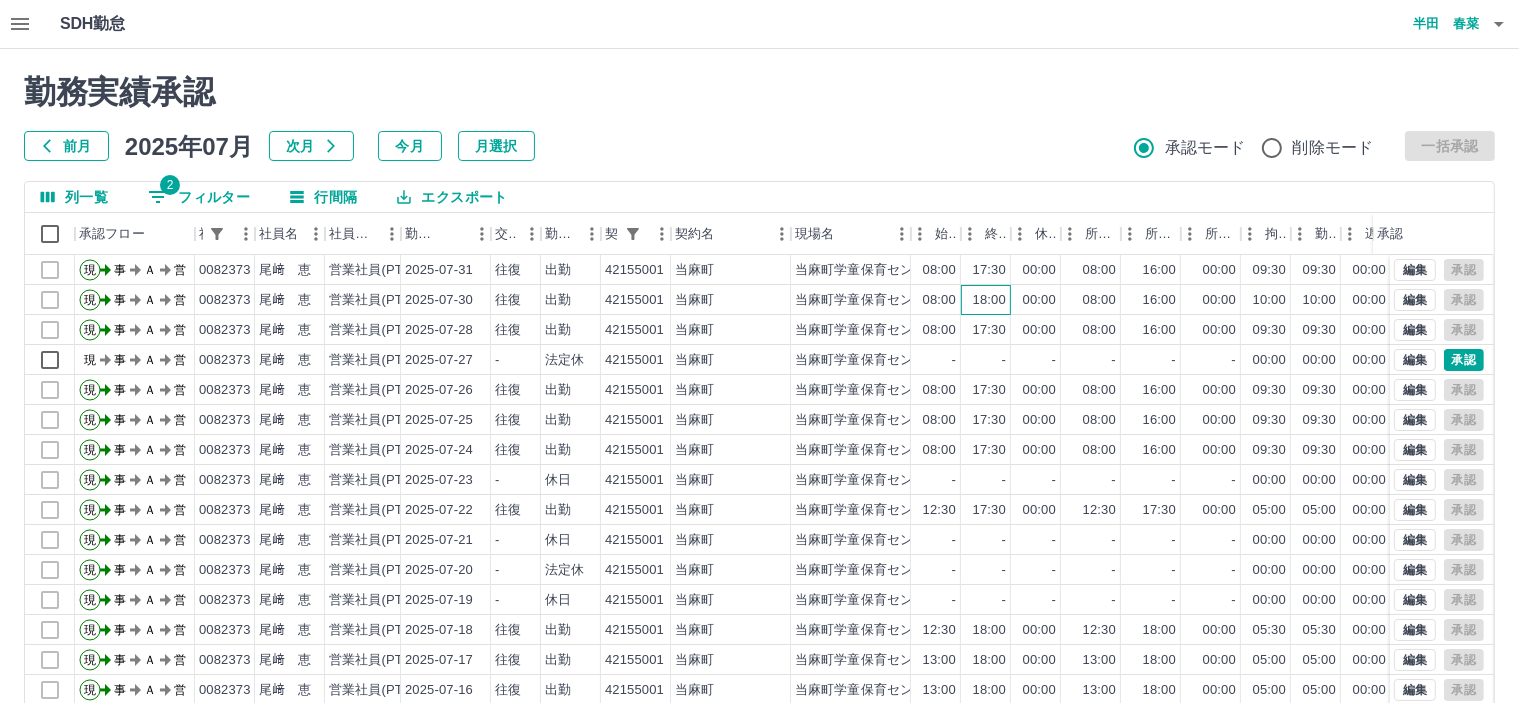 click on "18:00" at bounding box center [989, 300] 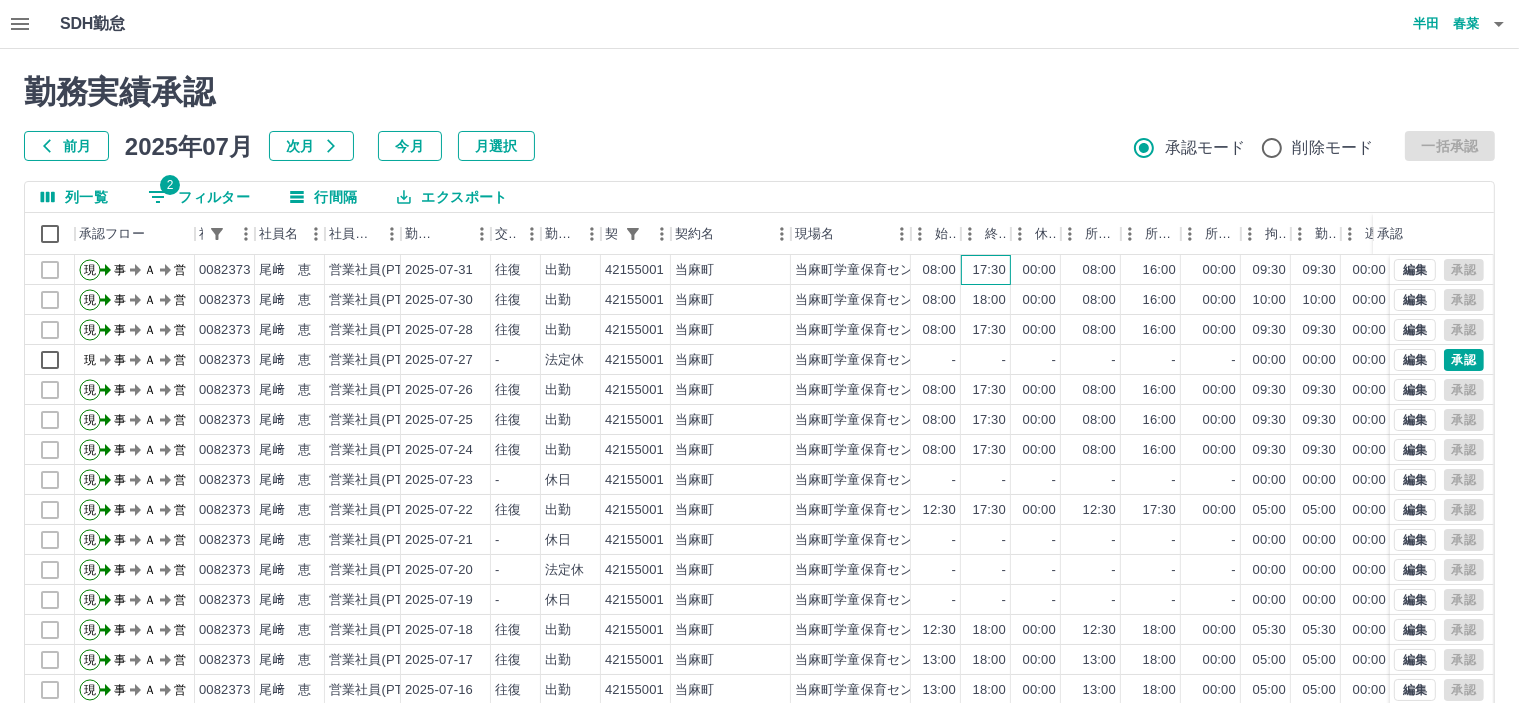 click on "17:30" at bounding box center (989, 270) 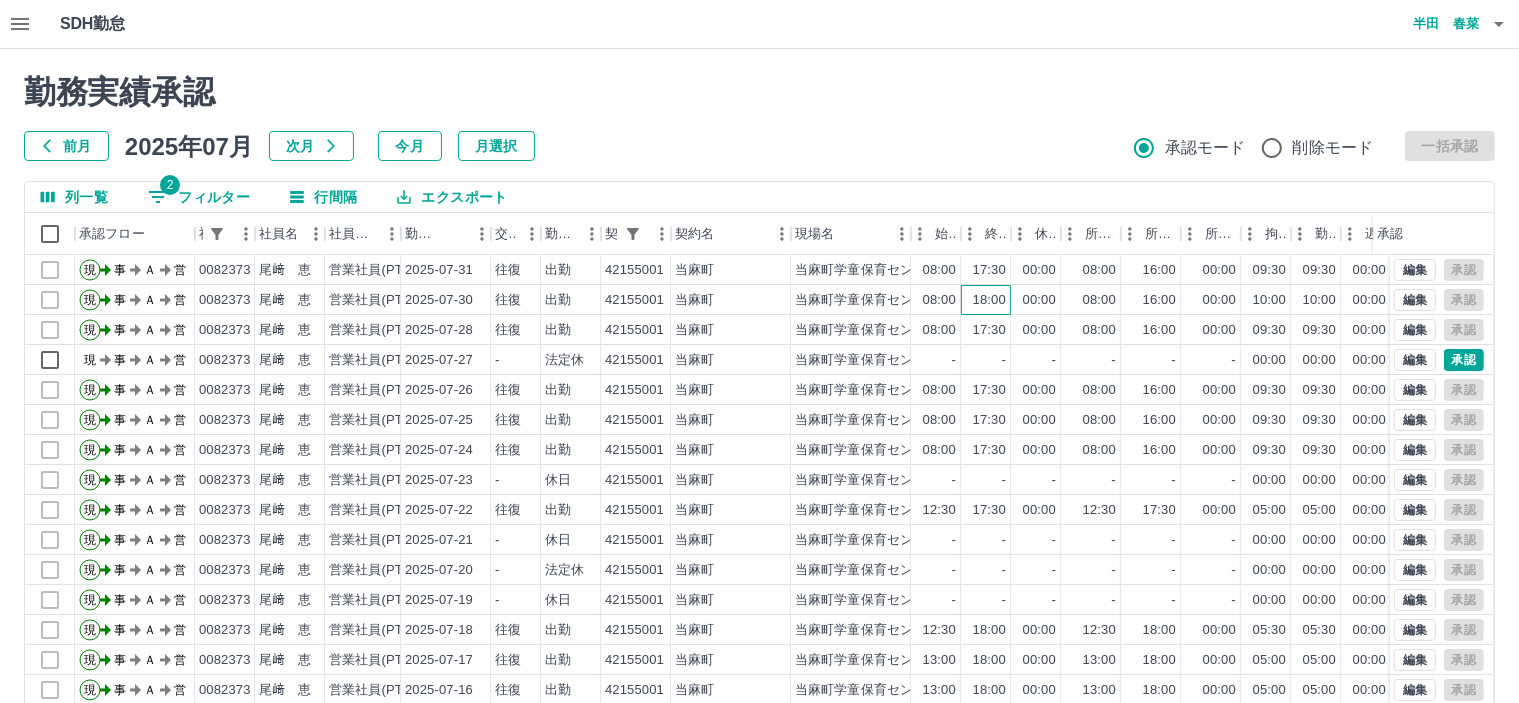 click on "18:00" at bounding box center (986, 300) 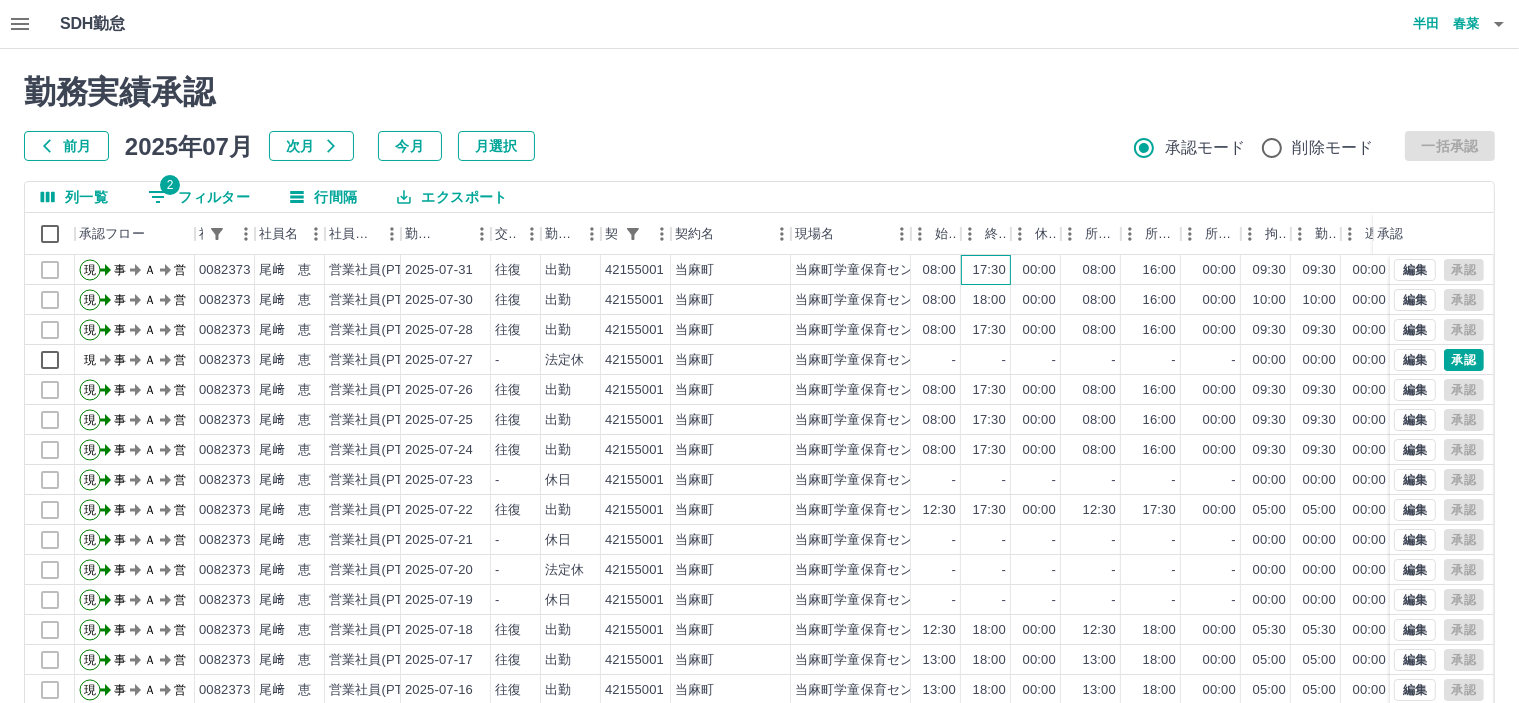 click on "17:30" at bounding box center [989, 270] 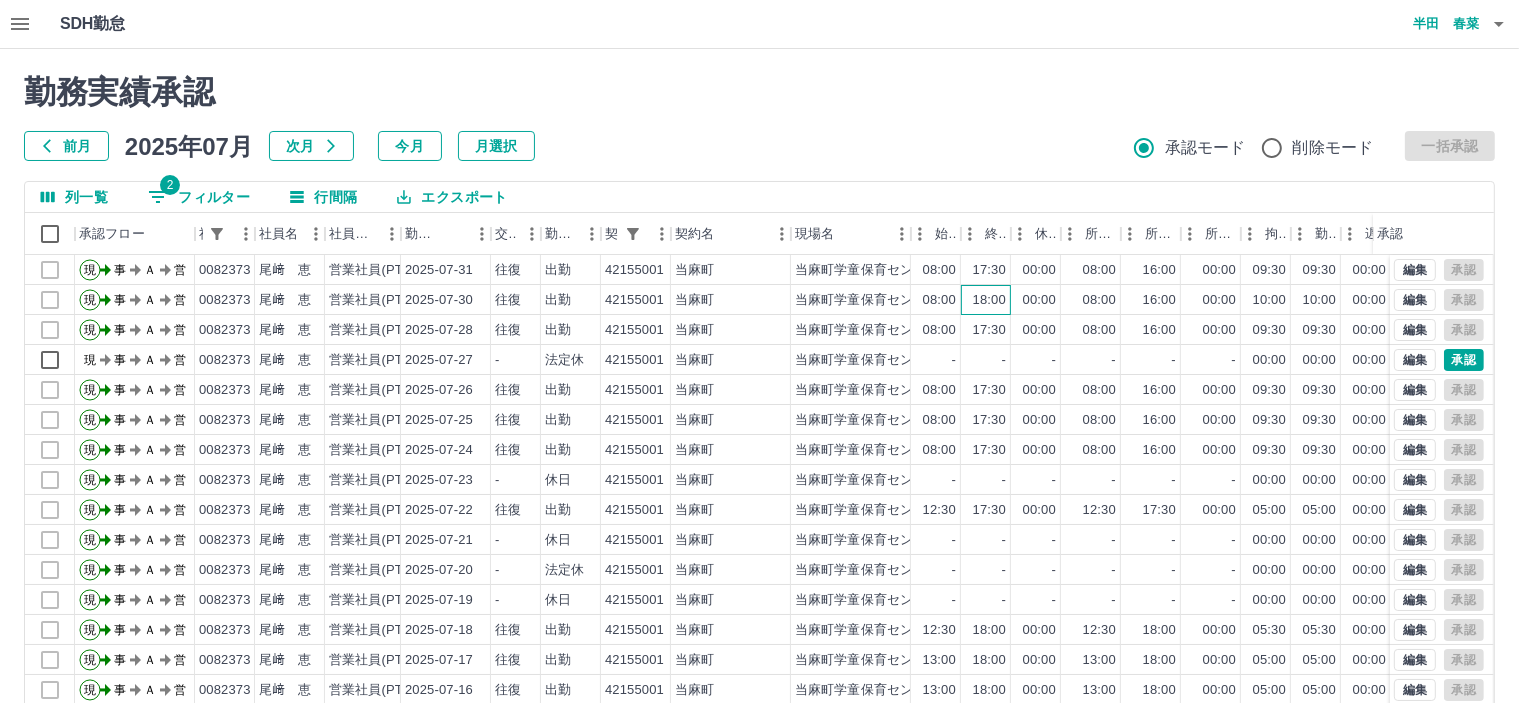 click on "18:00" at bounding box center [986, 300] 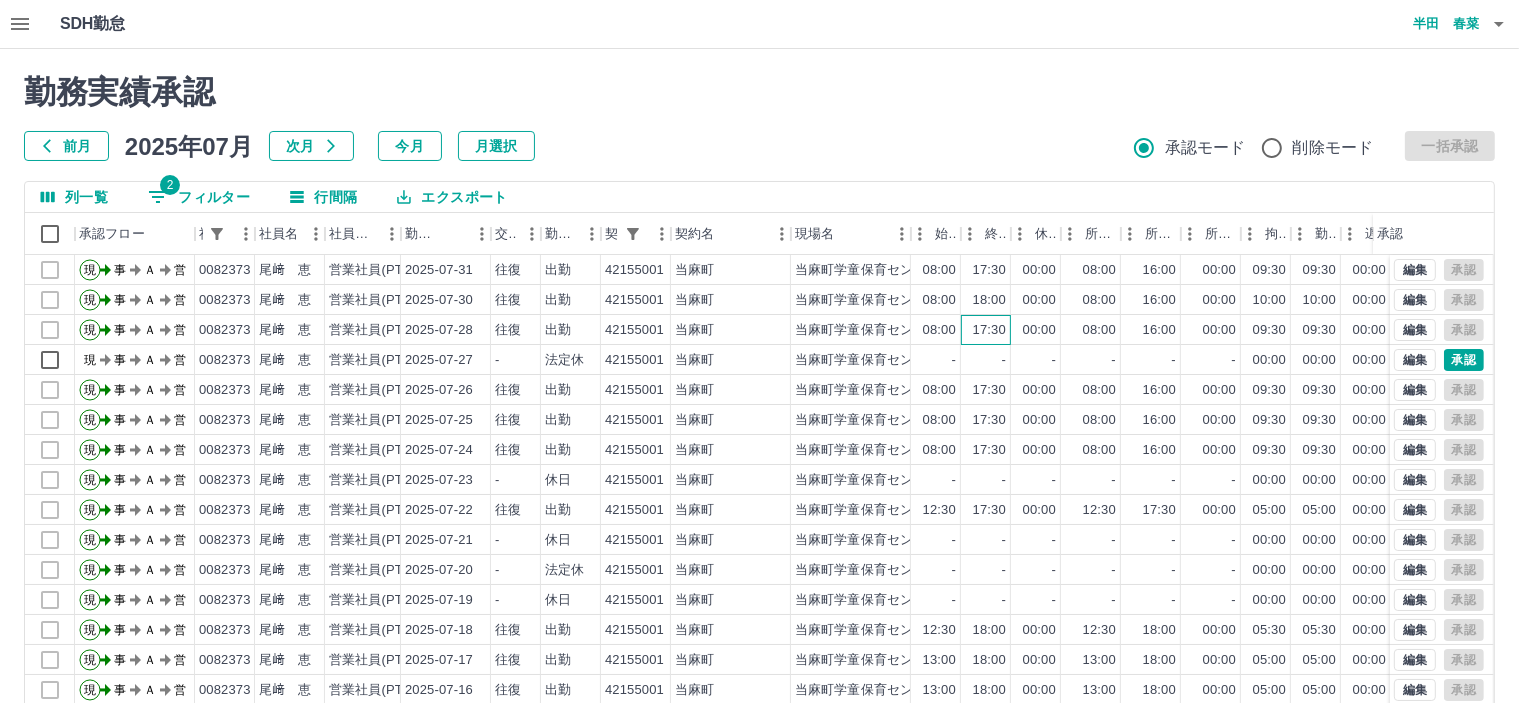 click on "17:30" at bounding box center (989, 330) 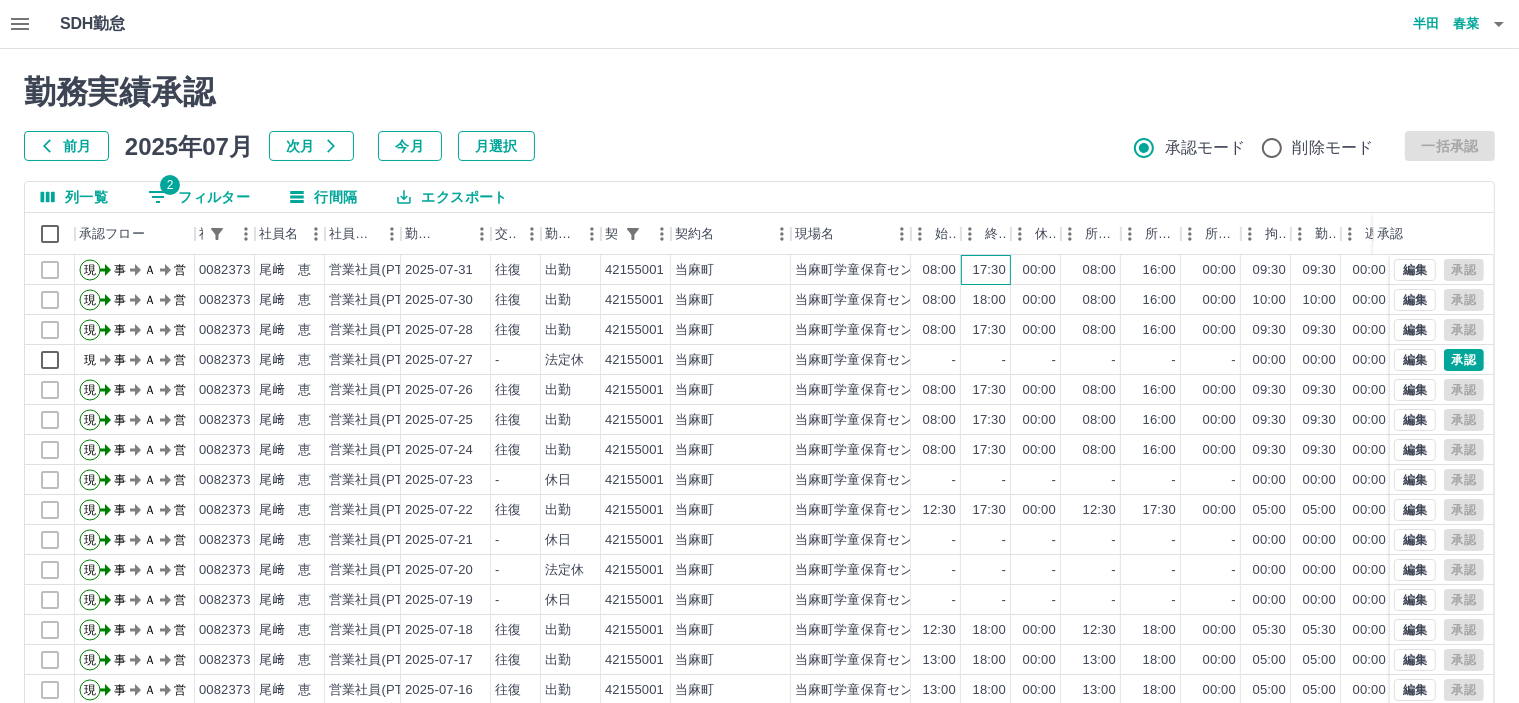 click on "17:30" at bounding box center (989, 270) 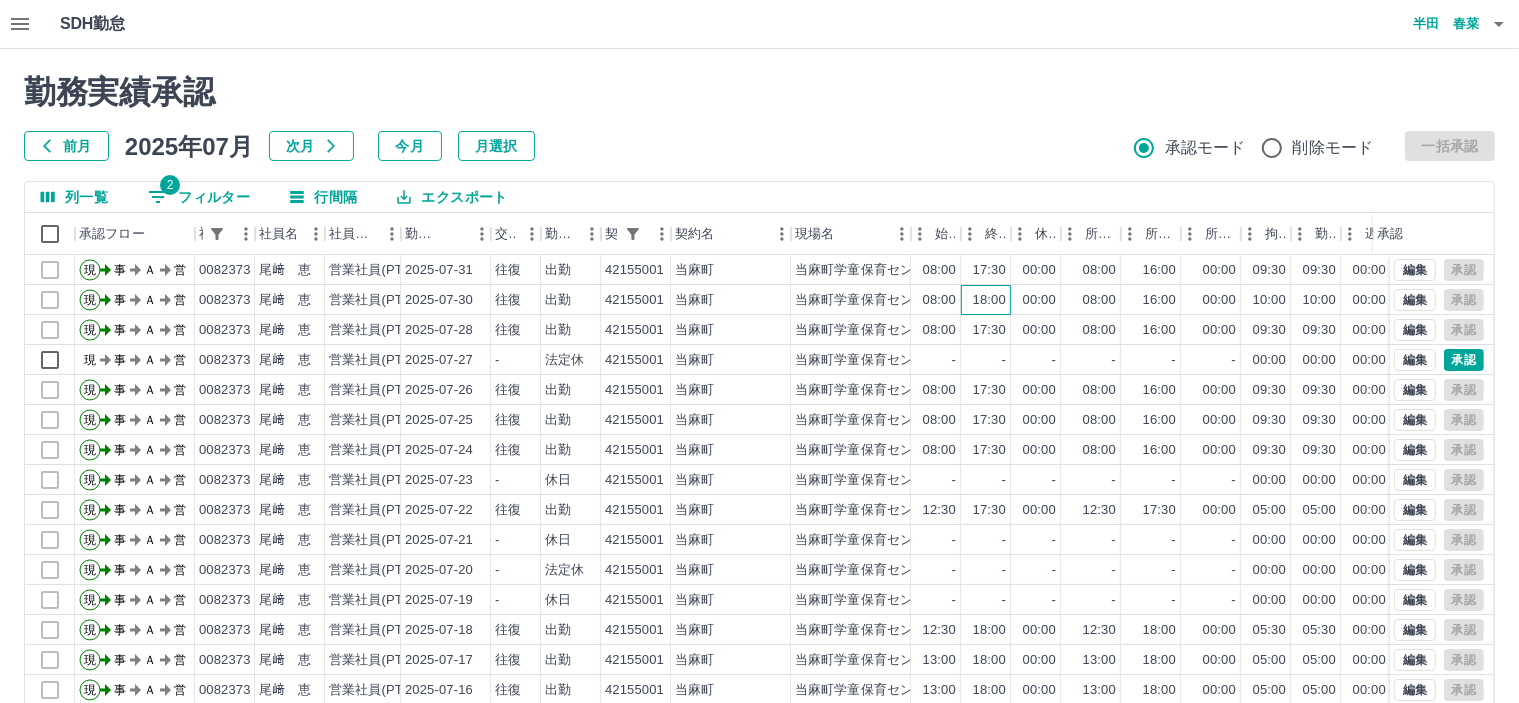 click on "18:00" at bounding box center (989, 300) 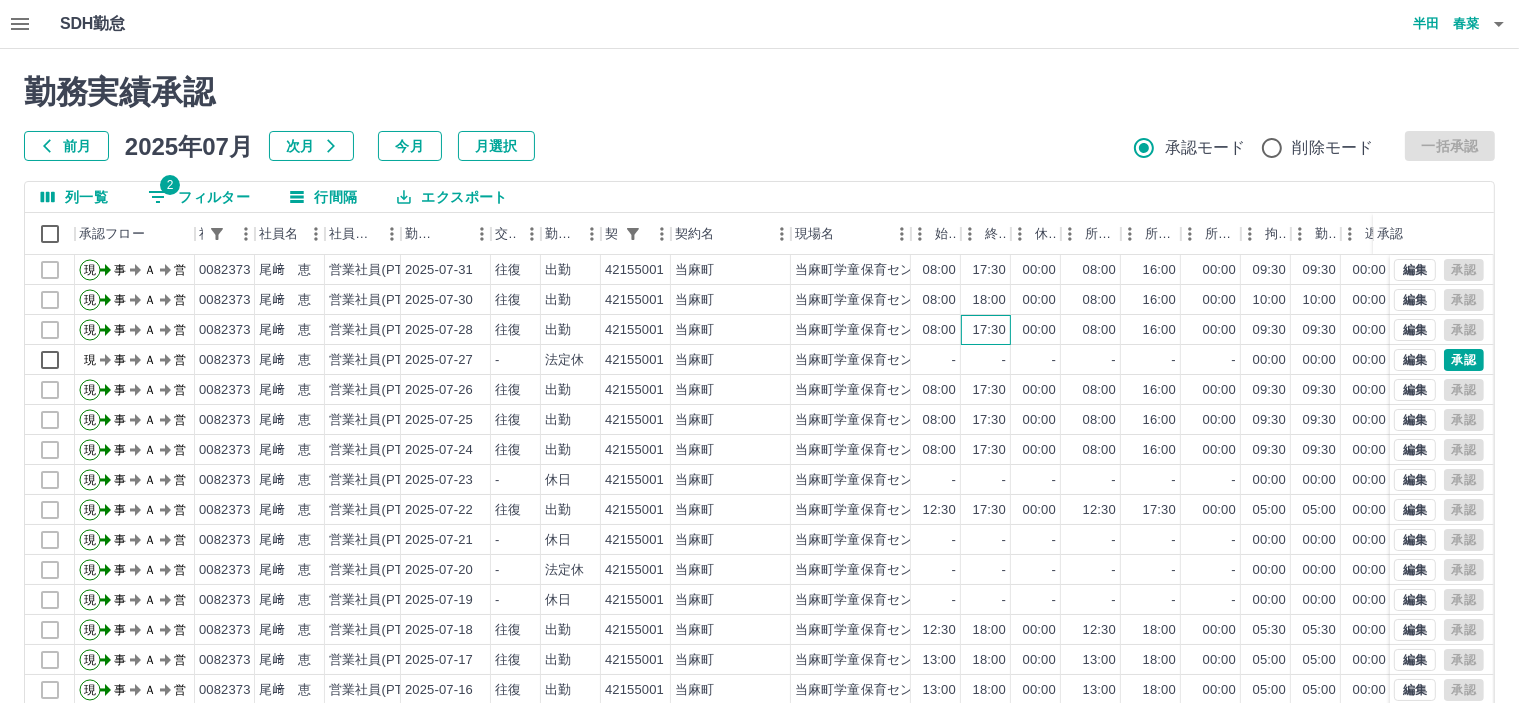 click on "17:30" at bounding box center (989, 330) 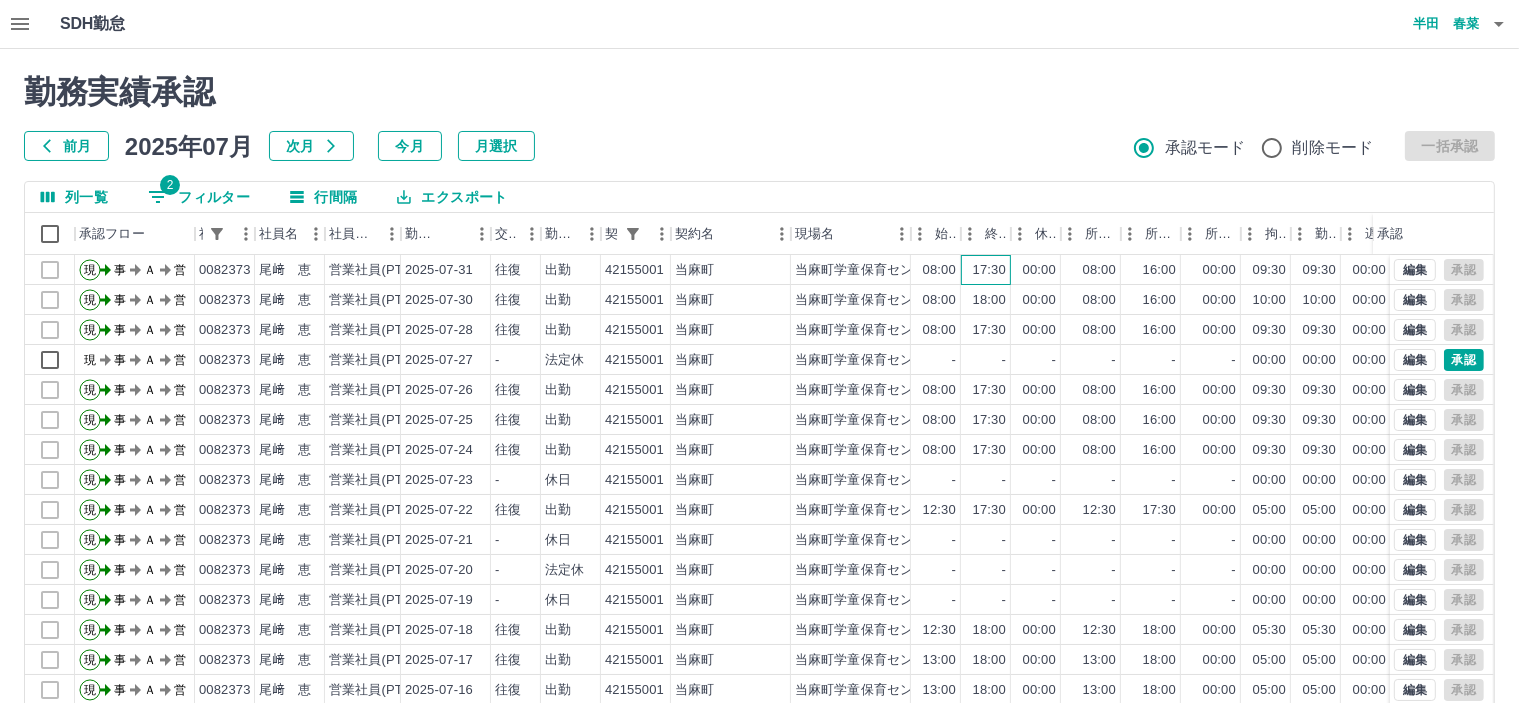 click on "17:30" at bounding box center [989, 270] 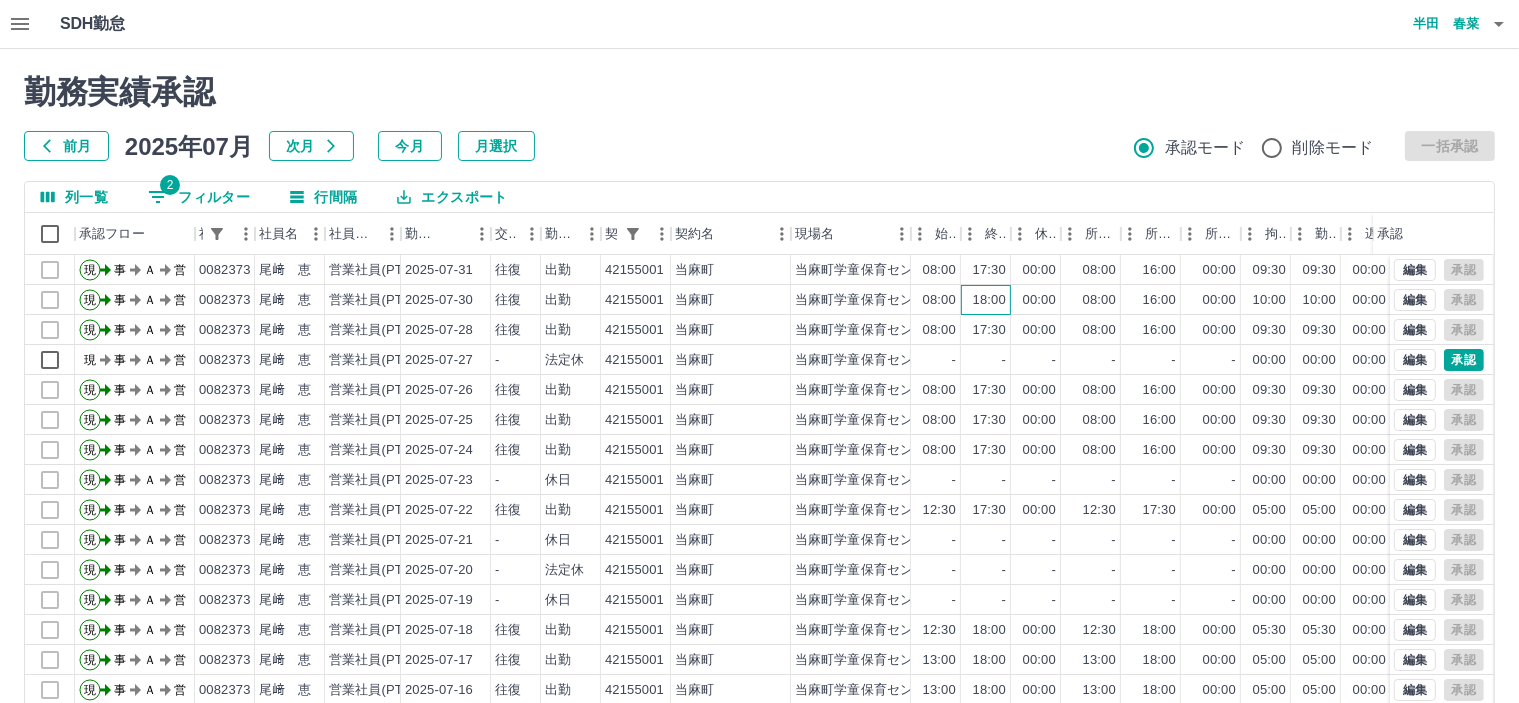click on "18:00" at bounding box center (989, 300) 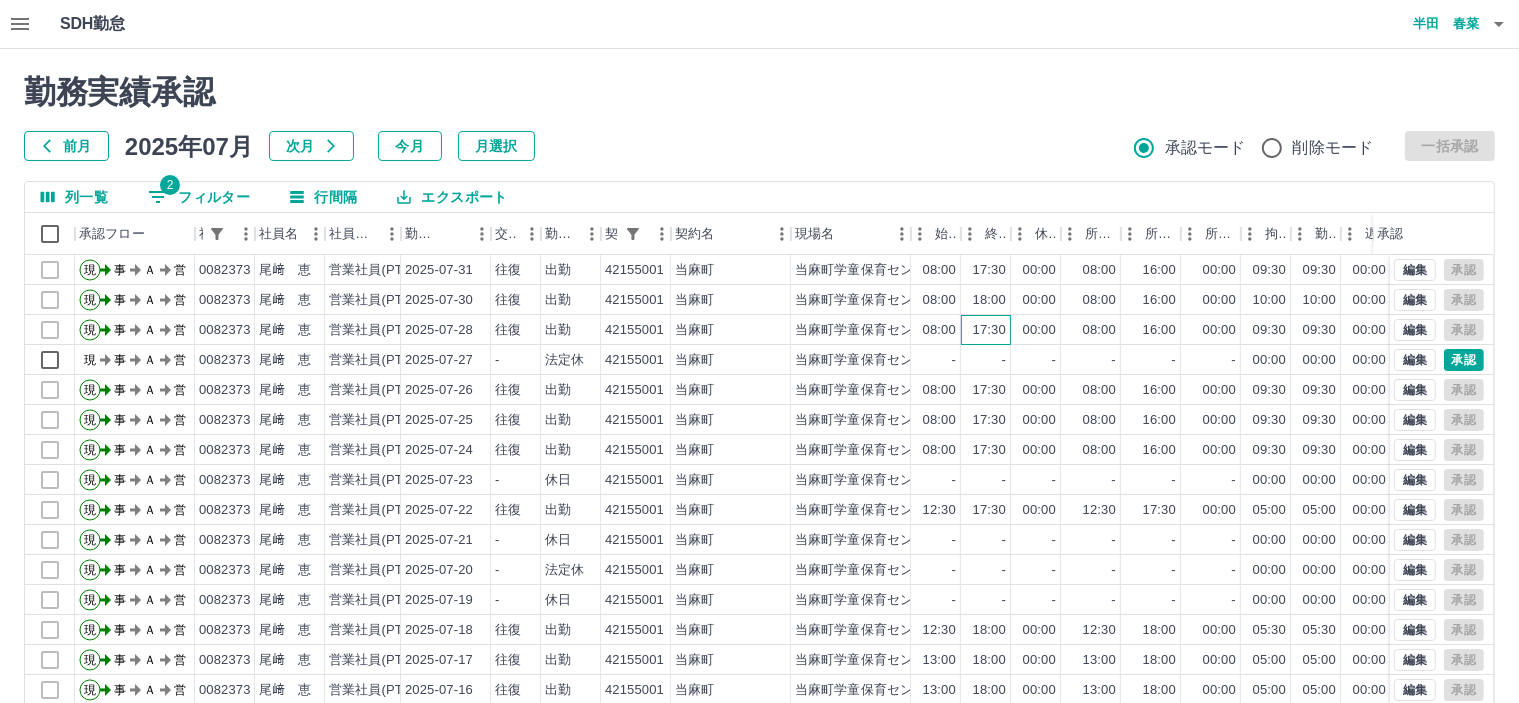 click on "17:30" at bounding box center [989, 330] 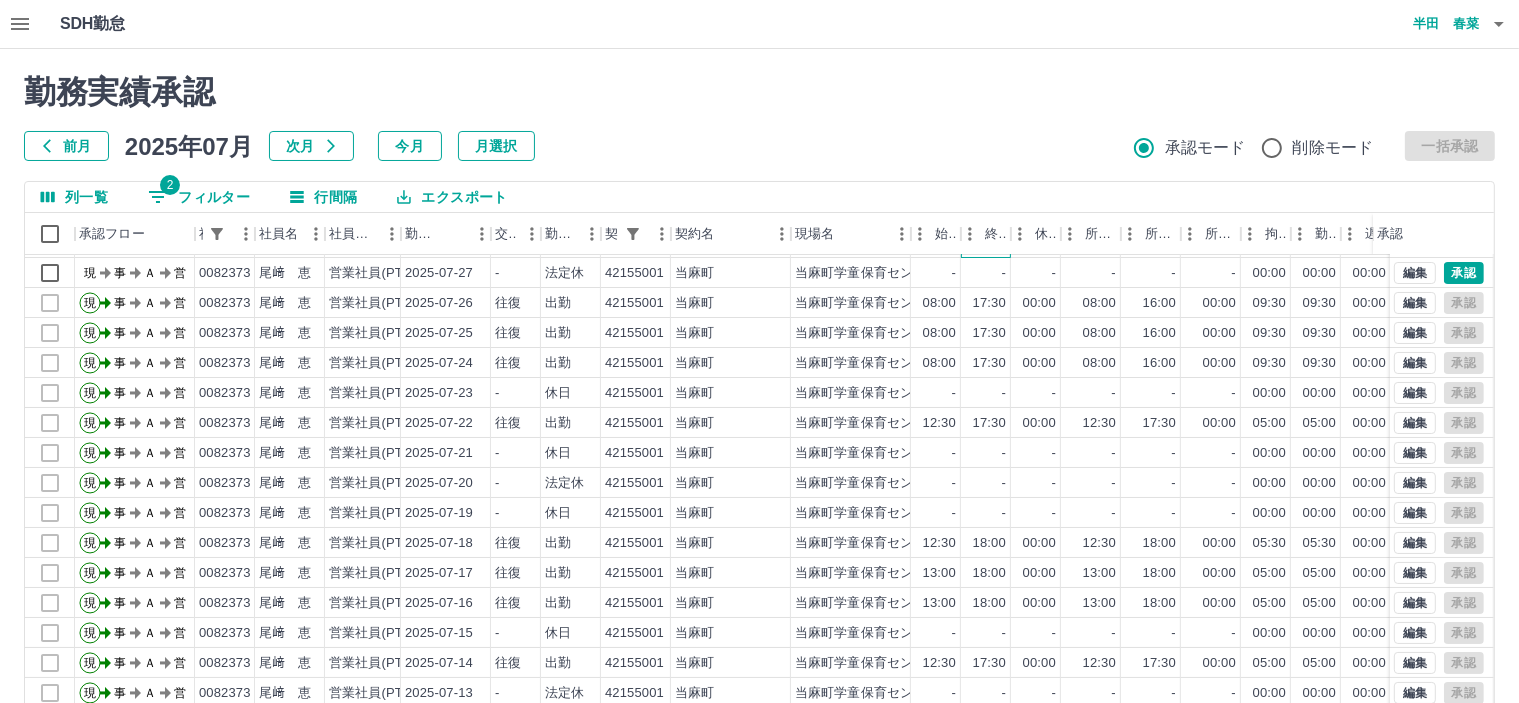 scroll, scrollTop: 103, scrollLeft: 0, axis: vertical 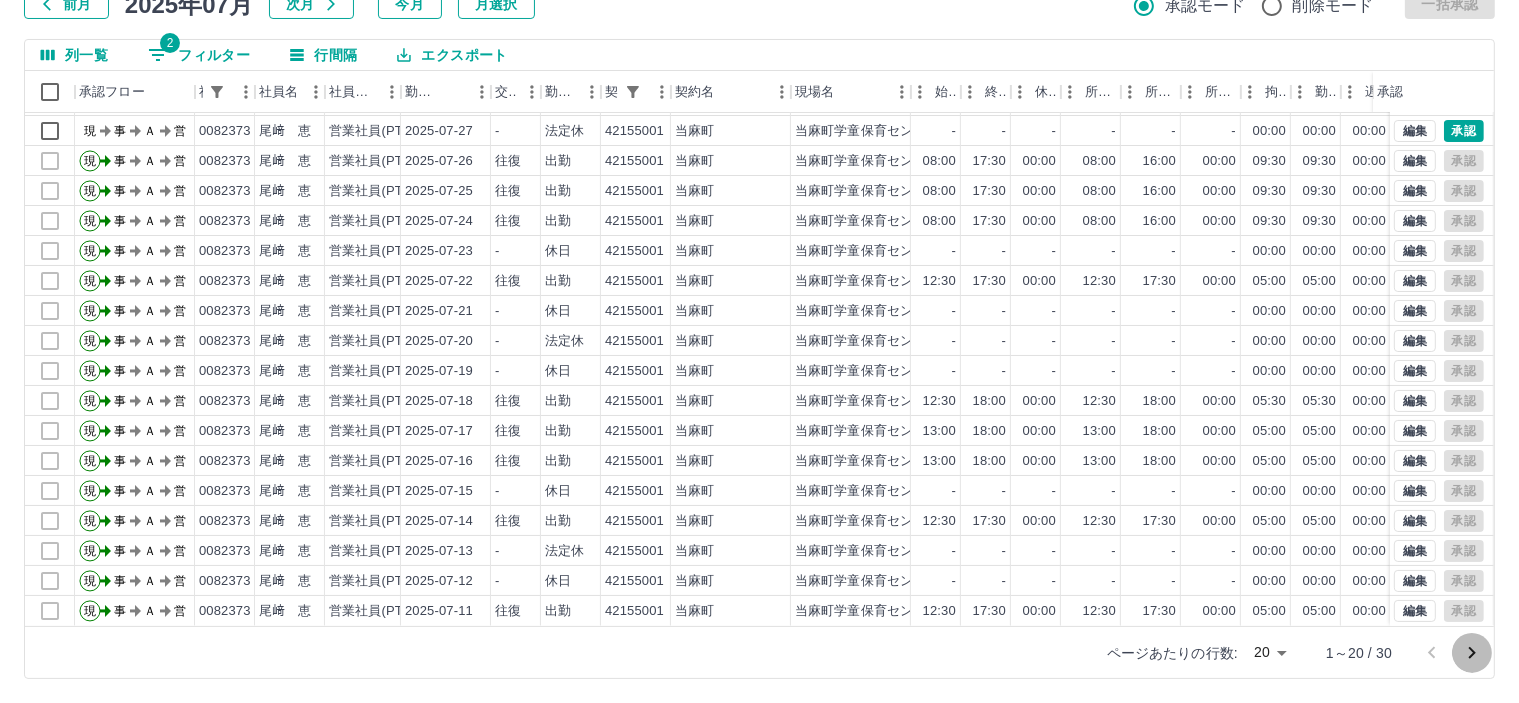 click at bounding box center [1472, 653] 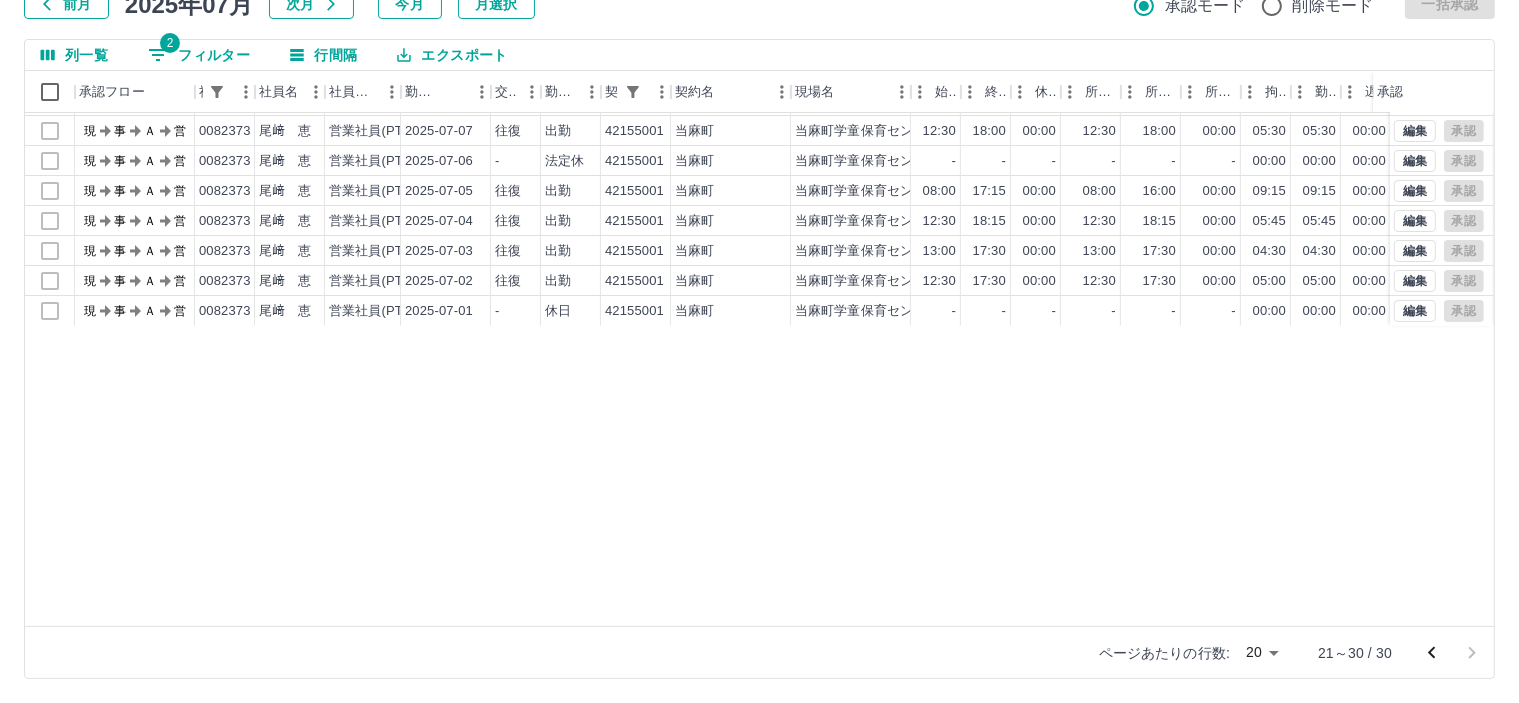 scroll, scrollTop: 0, scrollLeft: 0, axis: both 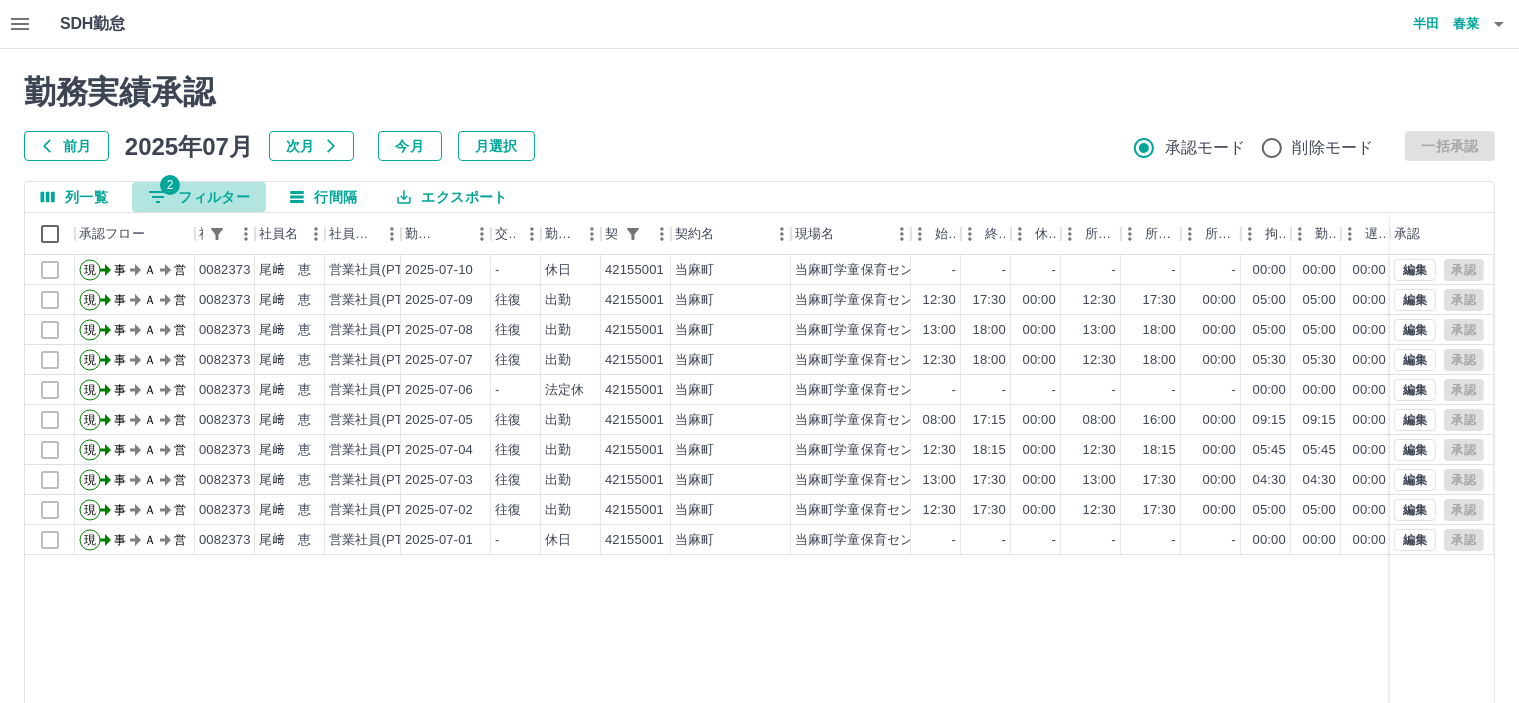 click on "2 フィルター" at bounding box center (199, 197) 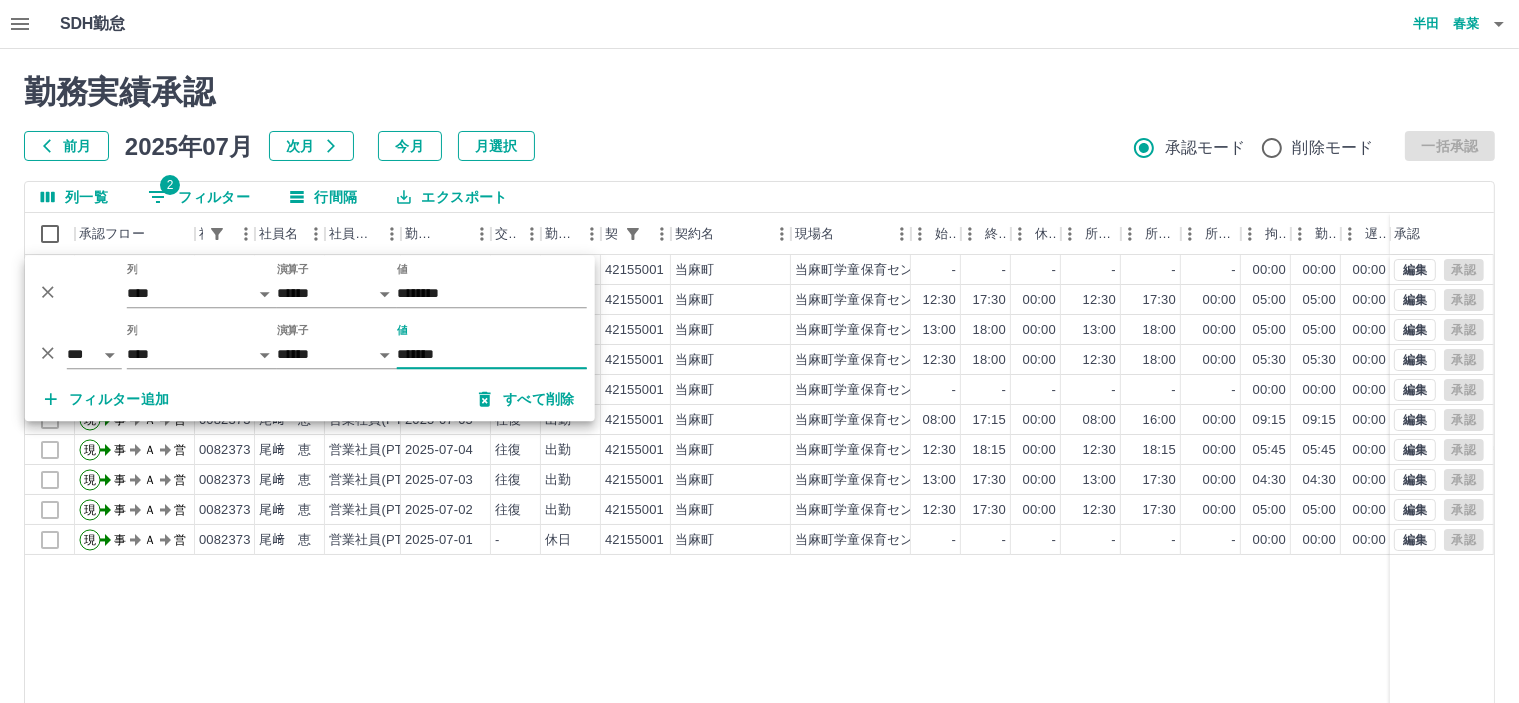 click on "*******" at bounding box center (492, 354) 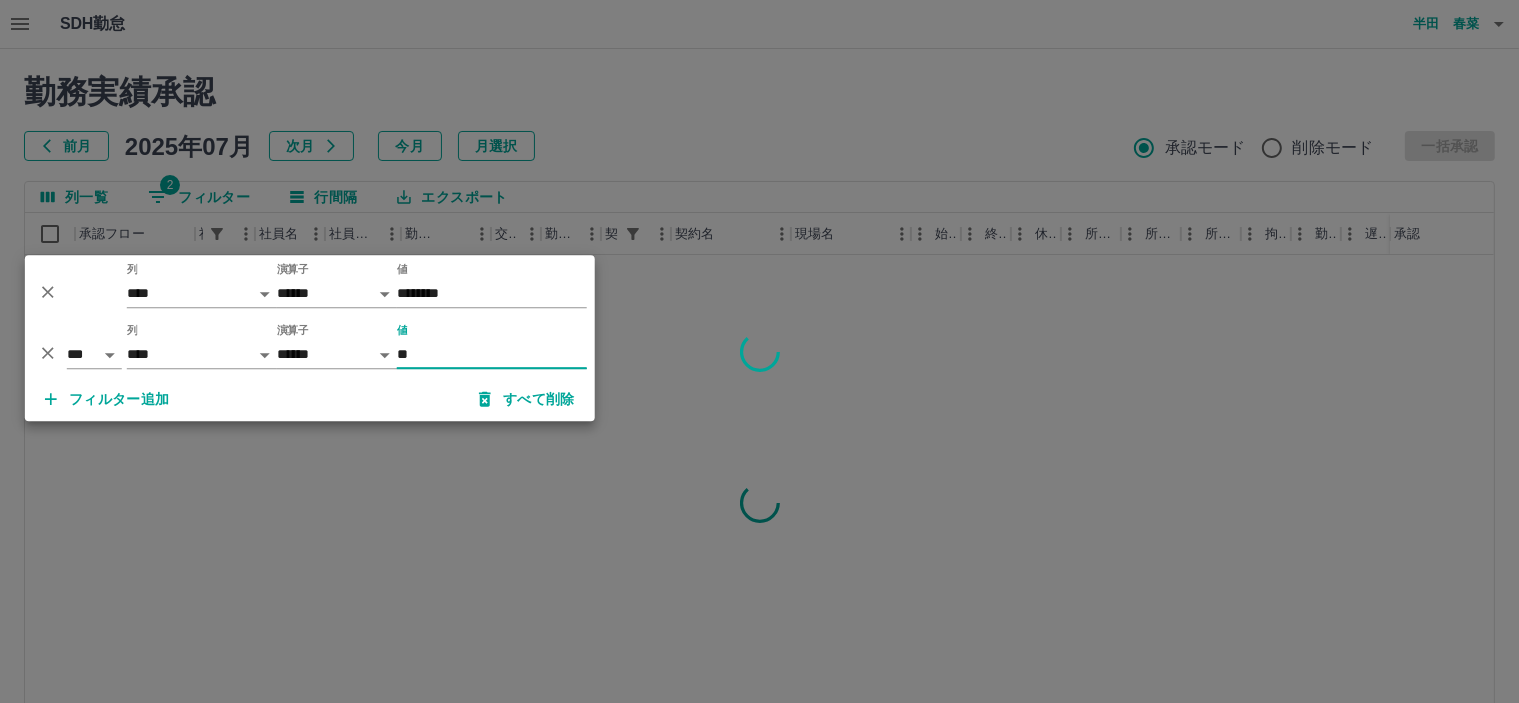 type on "*" 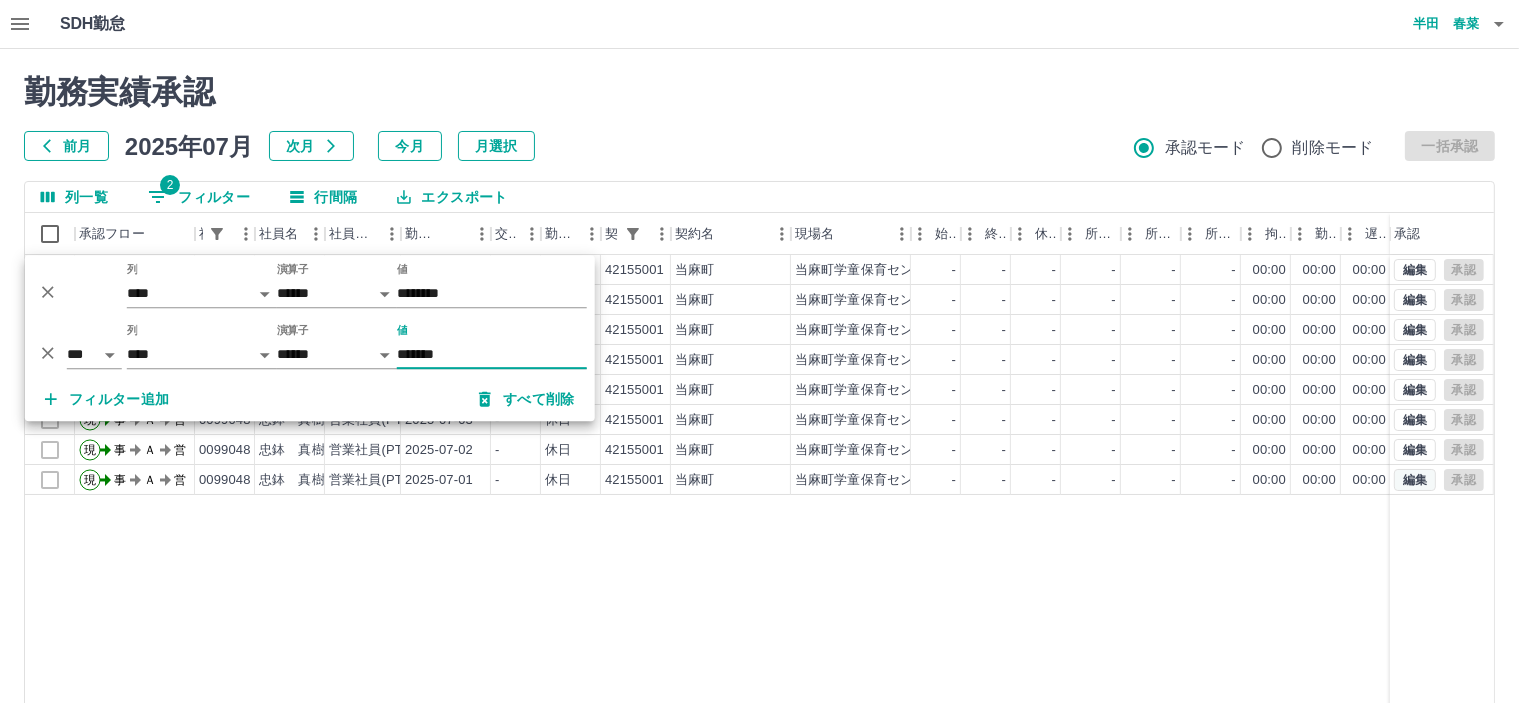 type on "*******" 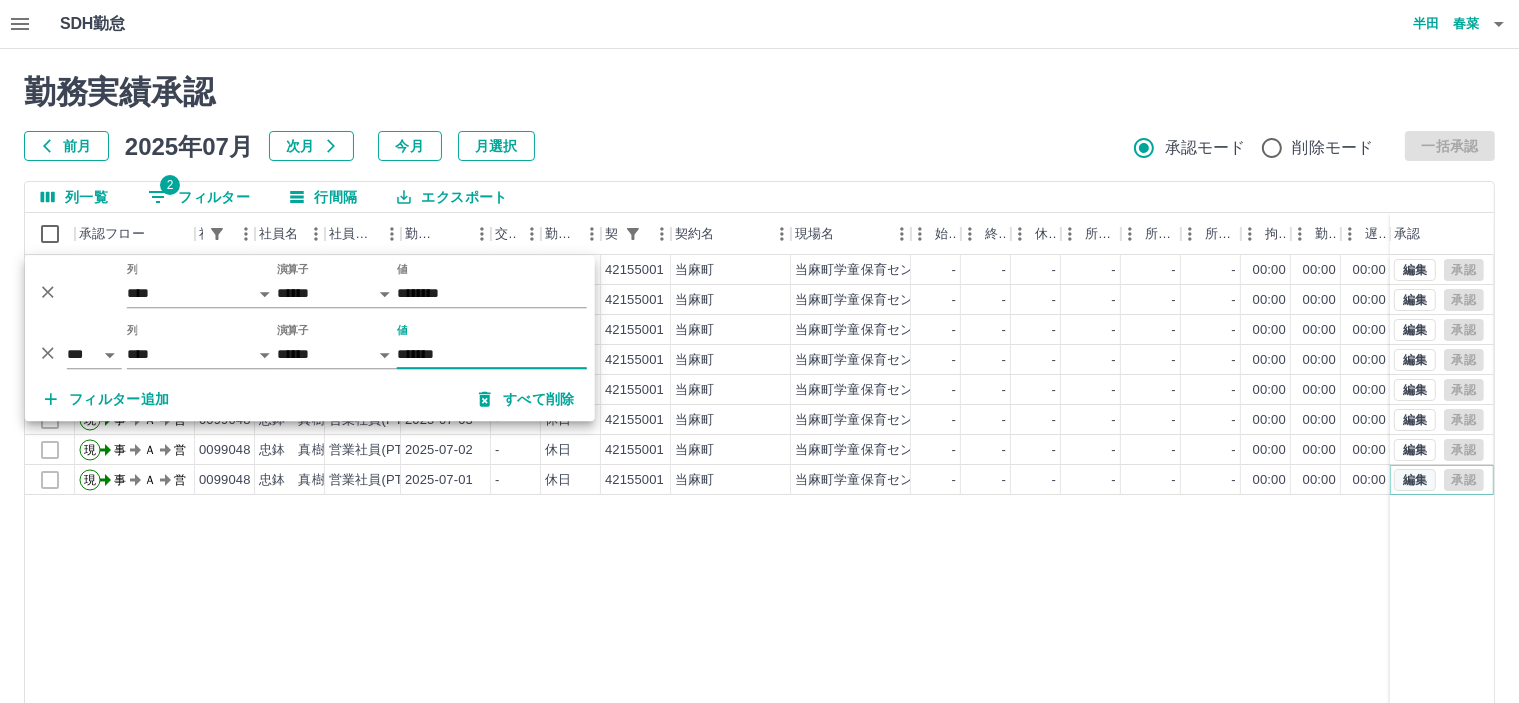click on "編集" at bounding box center [1415, 480] 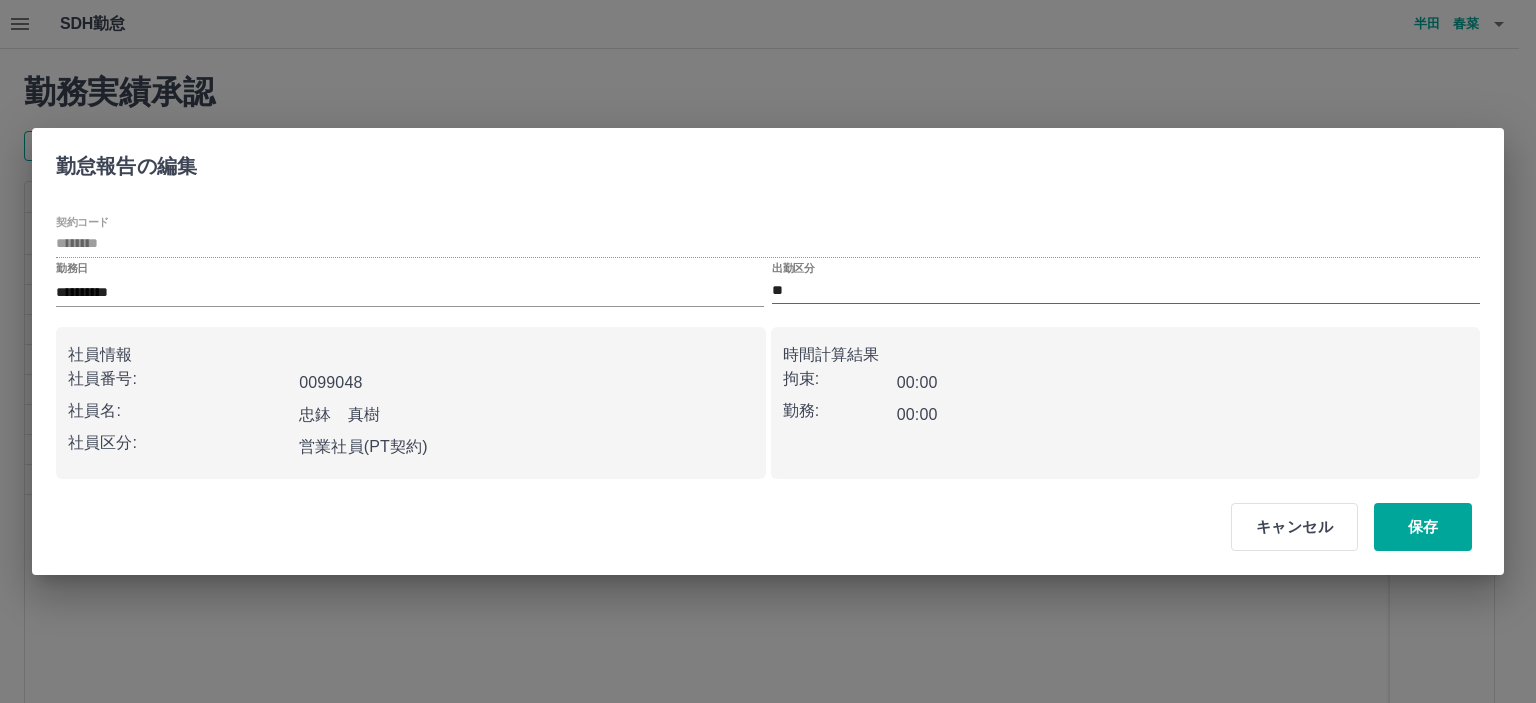 click on "**" at bounding box center [1126, 290] 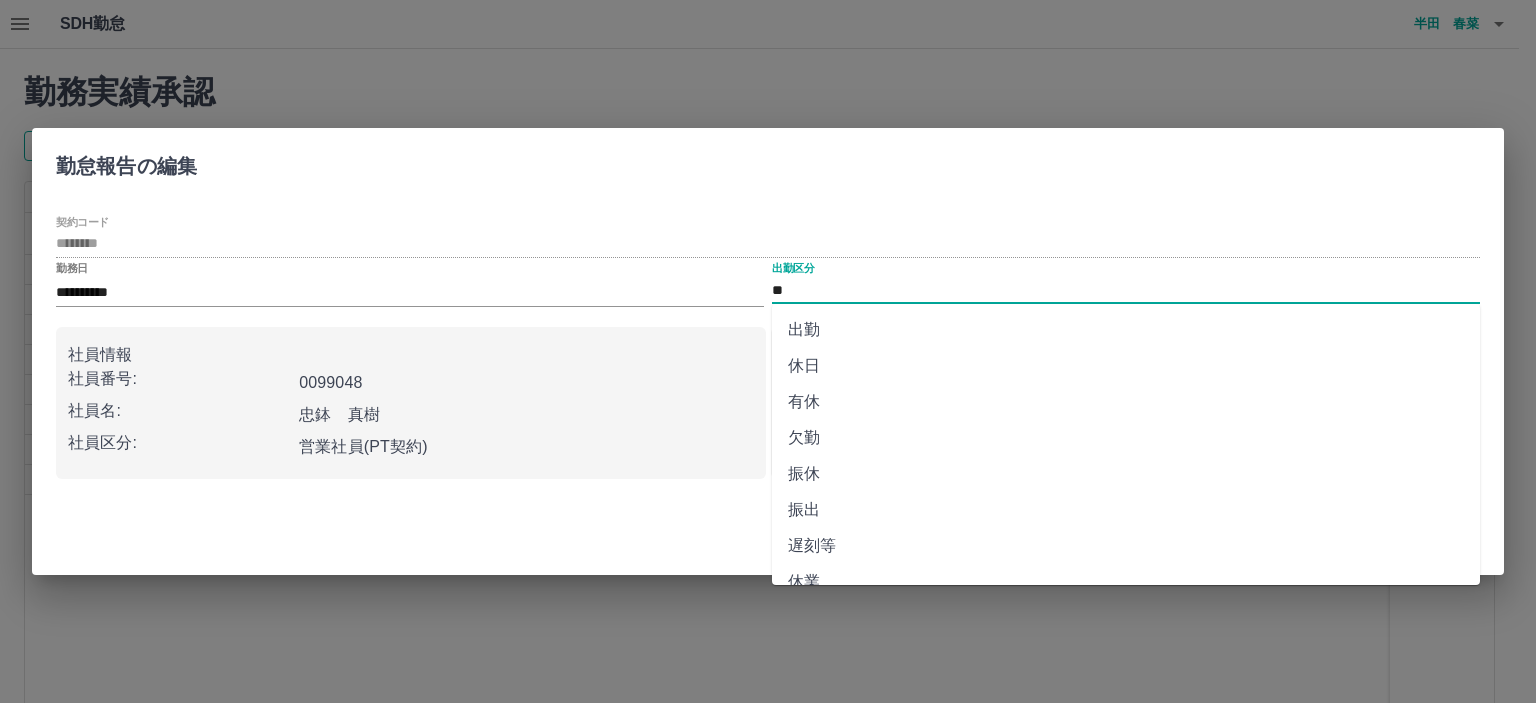 click on "出勤" at bounding box center (1126, 330) 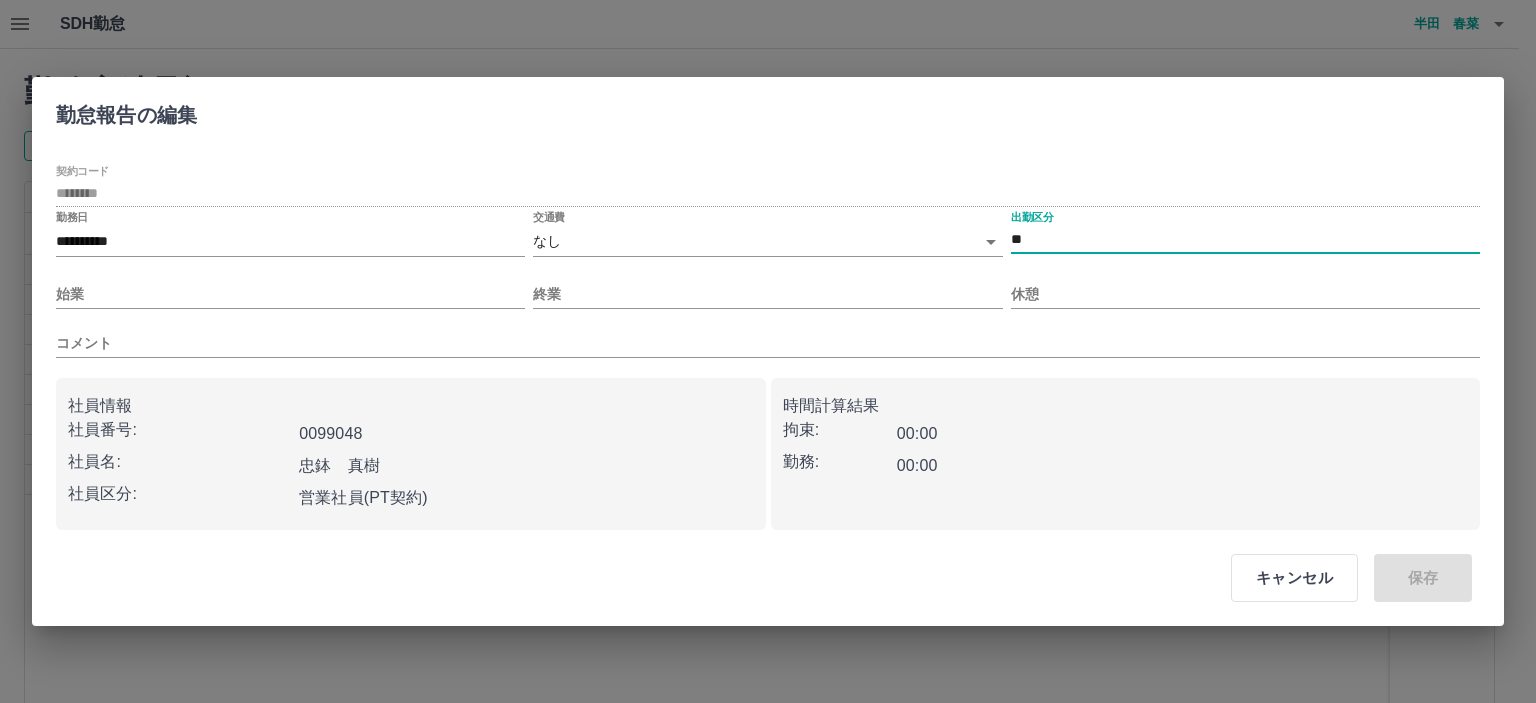 click on "**" at bounding box center (1245, 239) 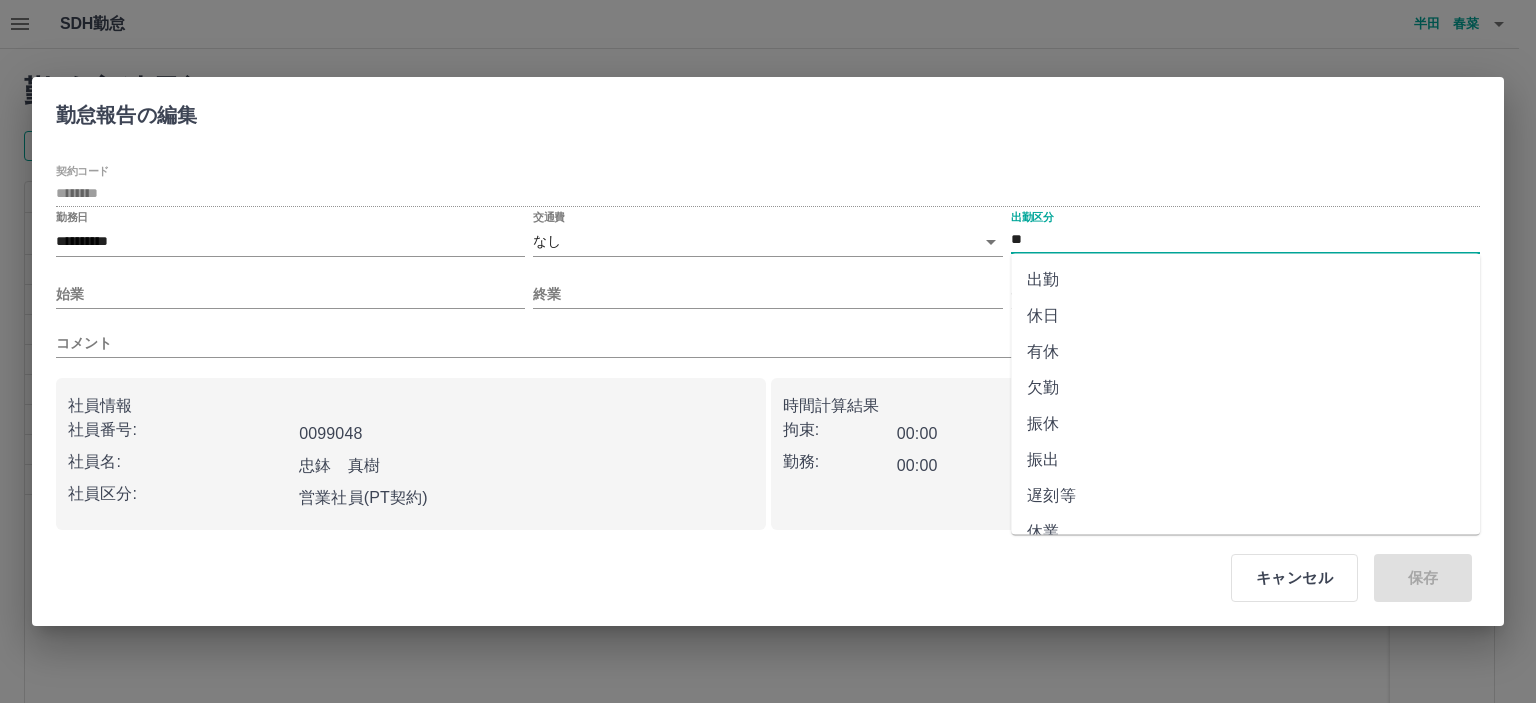 click on "有休" at bounding box center (1245, 352) 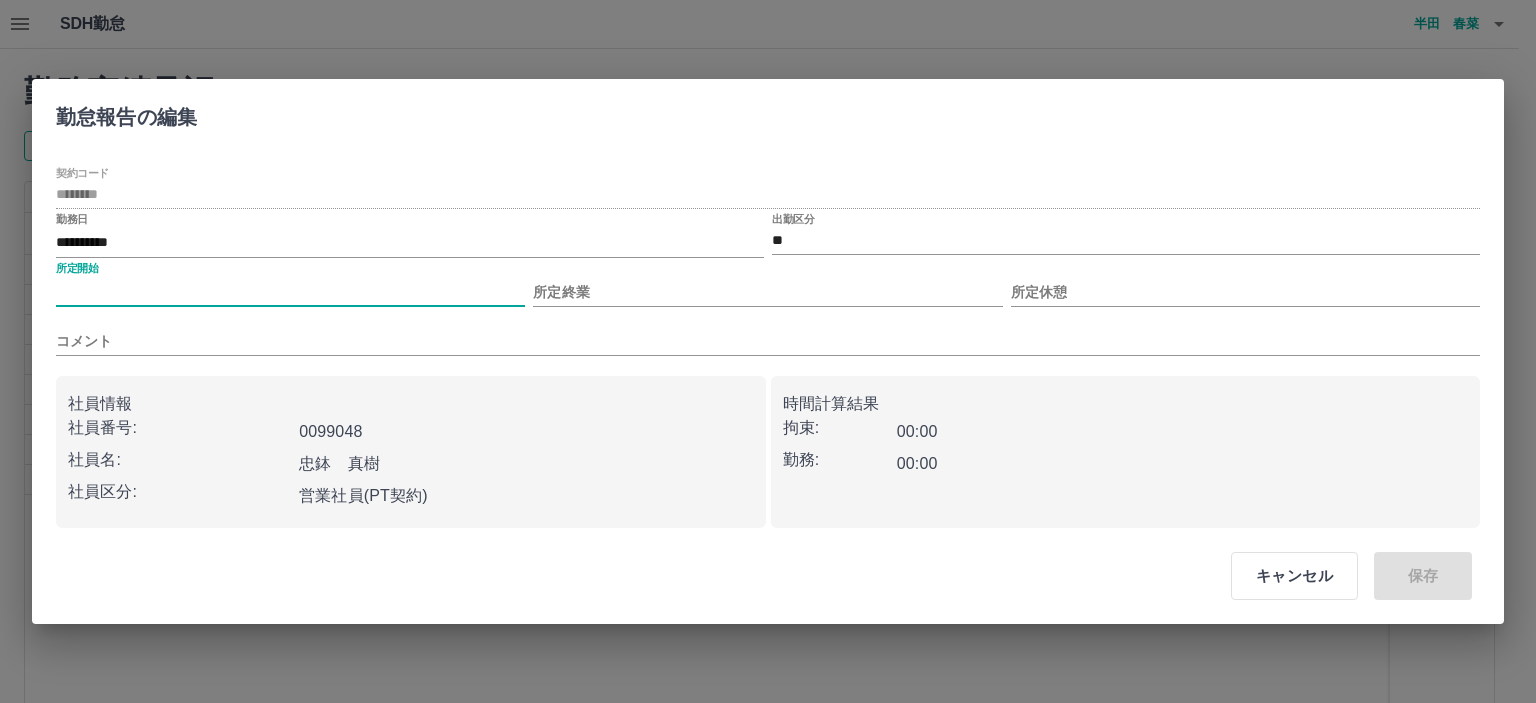 click on "所定開始" at bounding box center (290, 292) 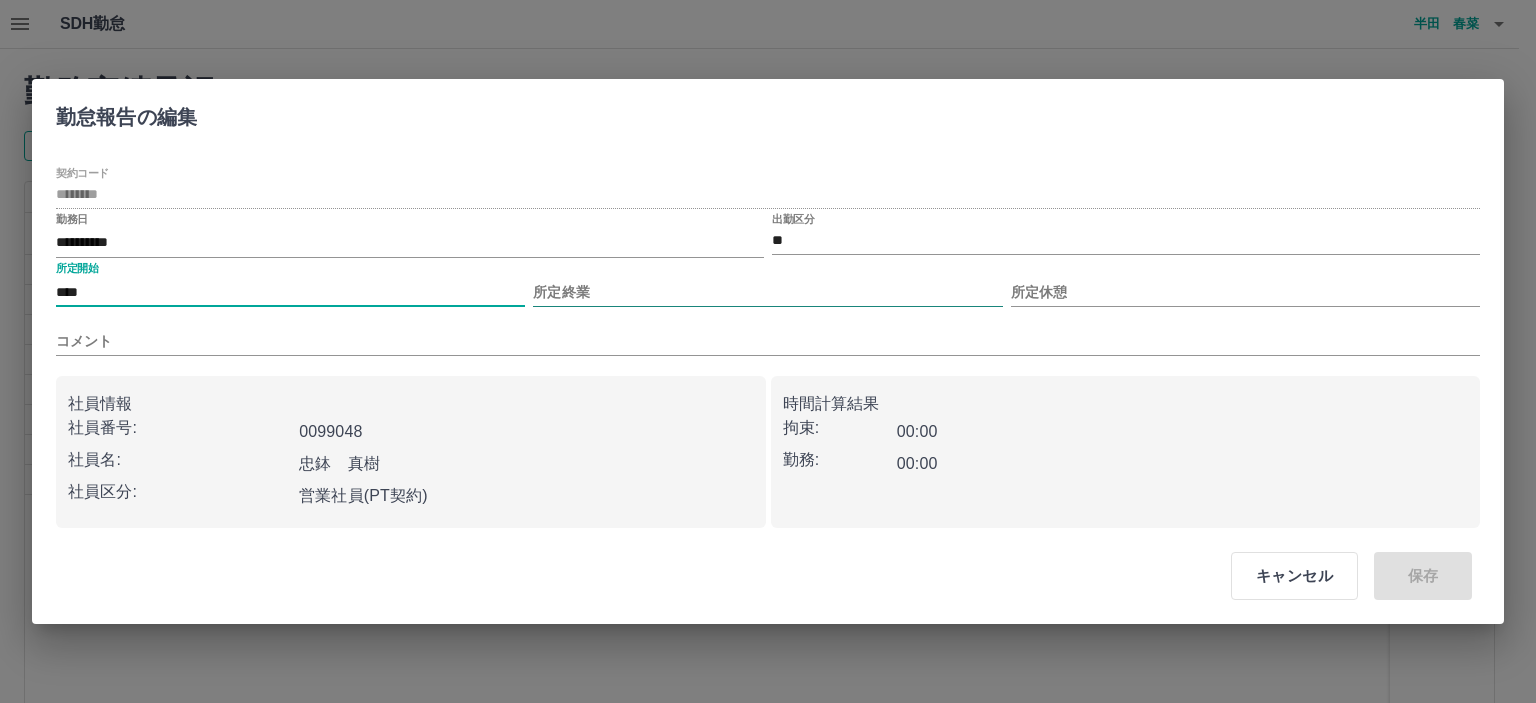 type on "****" 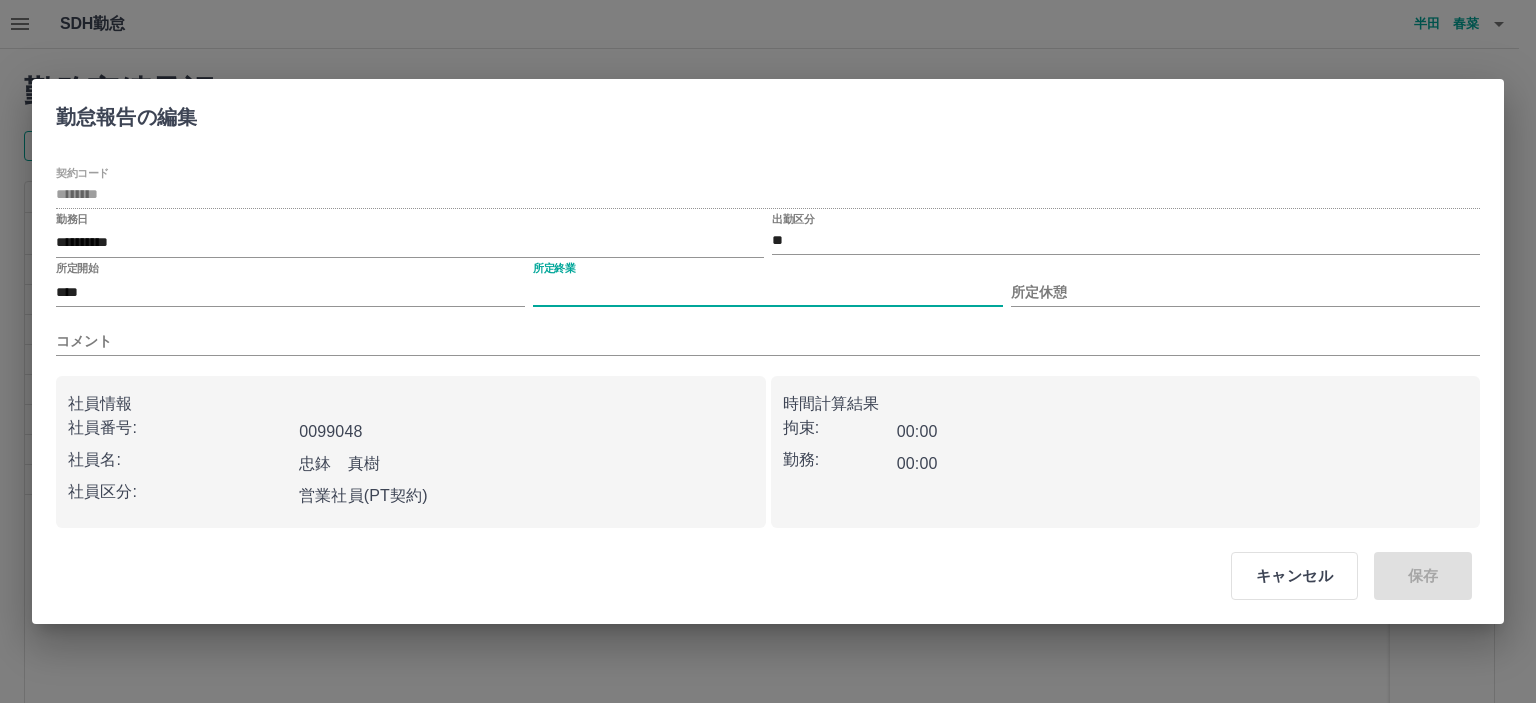 click on "所定終業" at bounding box center [767, 292] 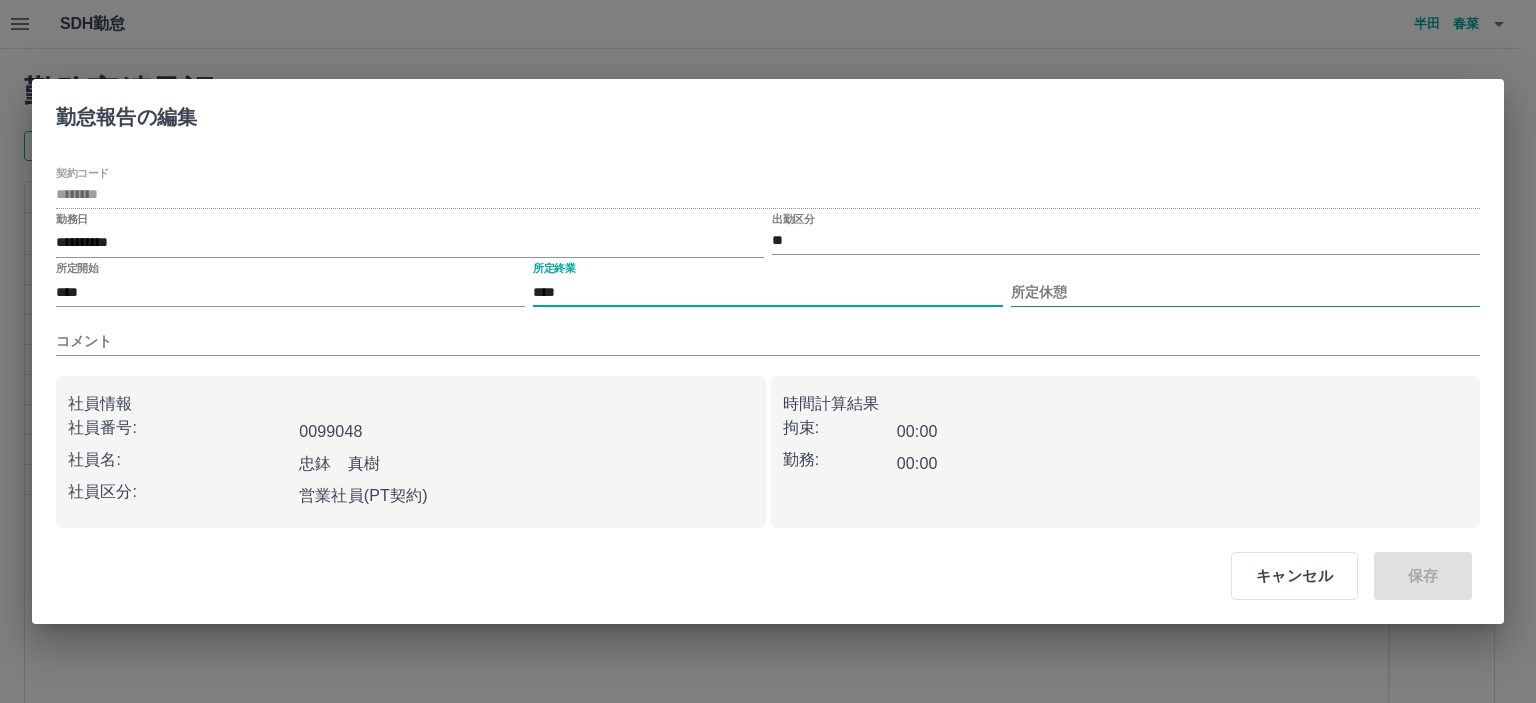 type on "****" 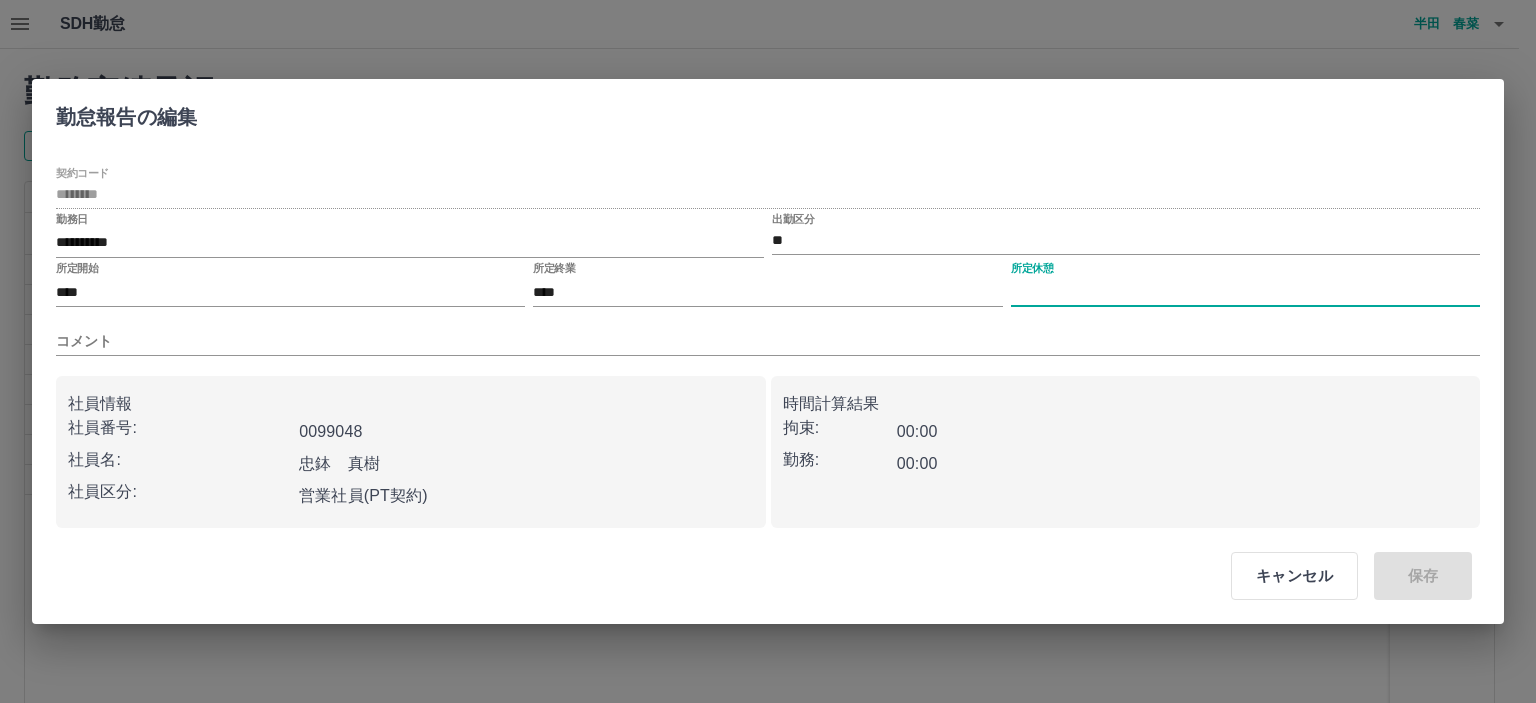 click on "所定休憩" at bounding box center (1245, 292) 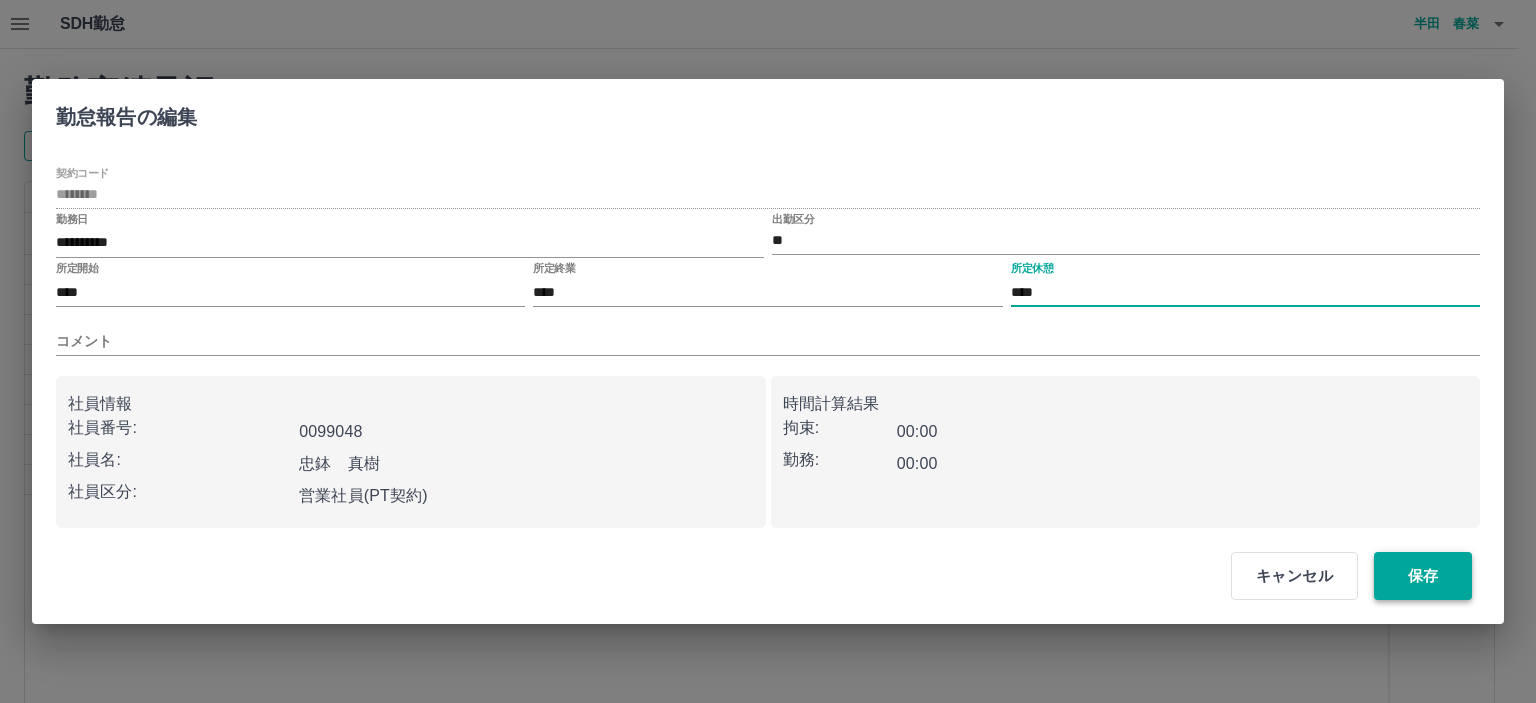 type on "****" 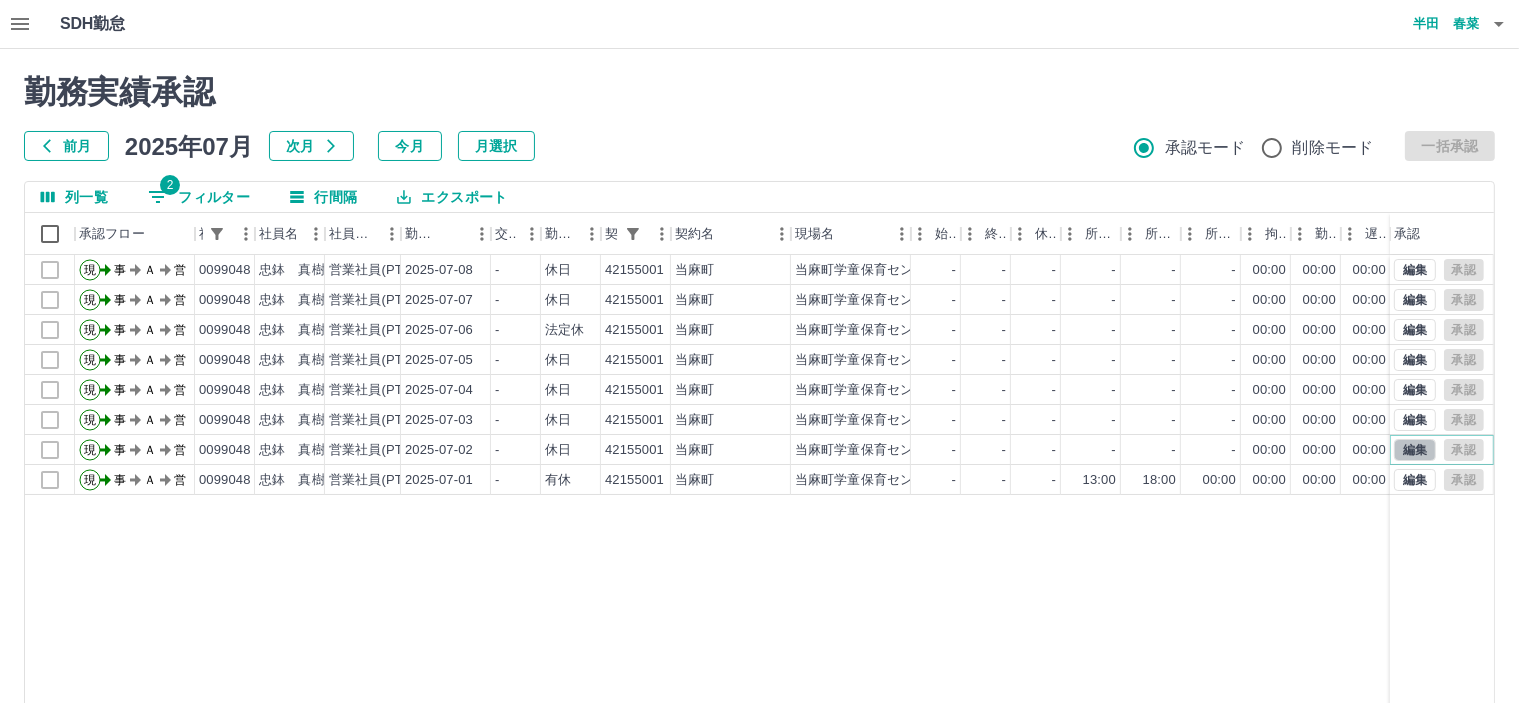 click on "編集" at bounding box center (1415, 450) 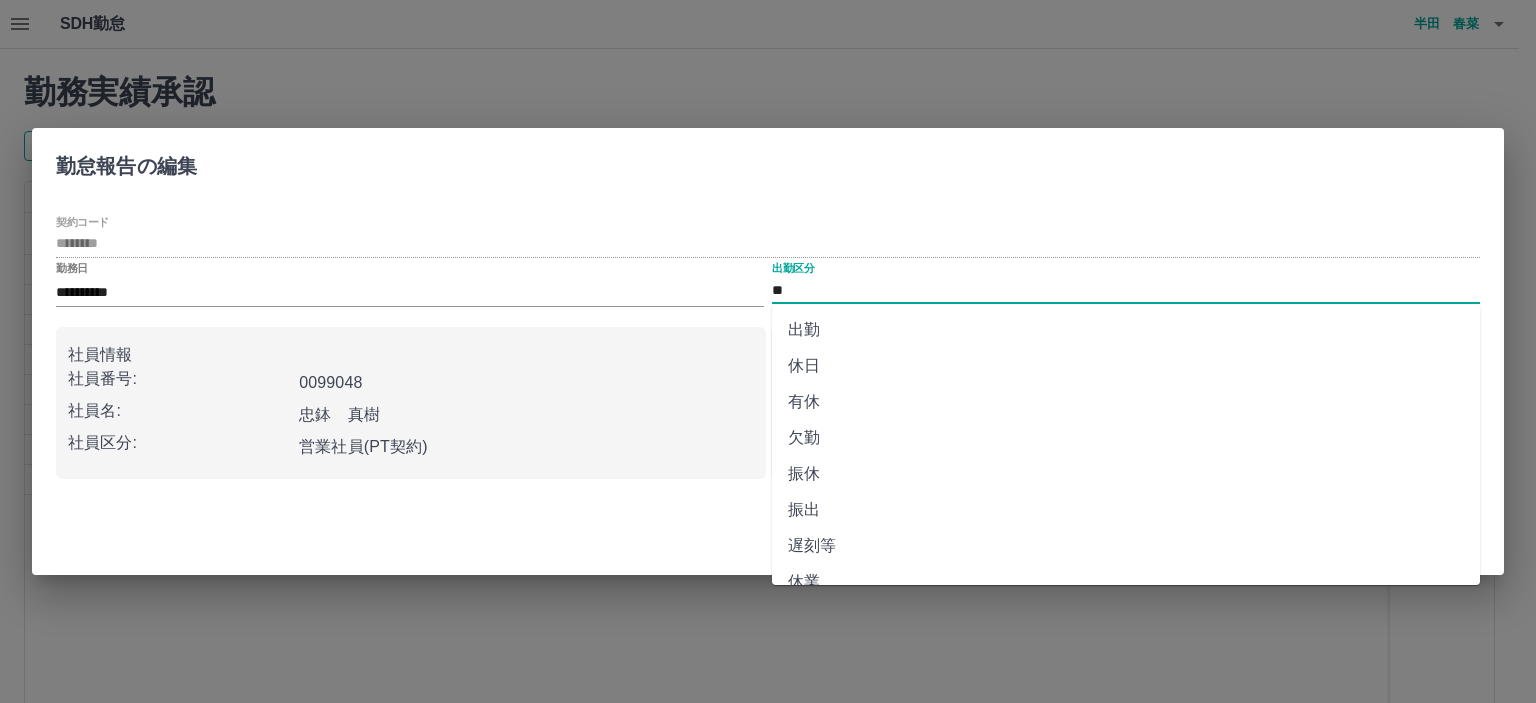 click on "**" at bounding box center (1126, 290) 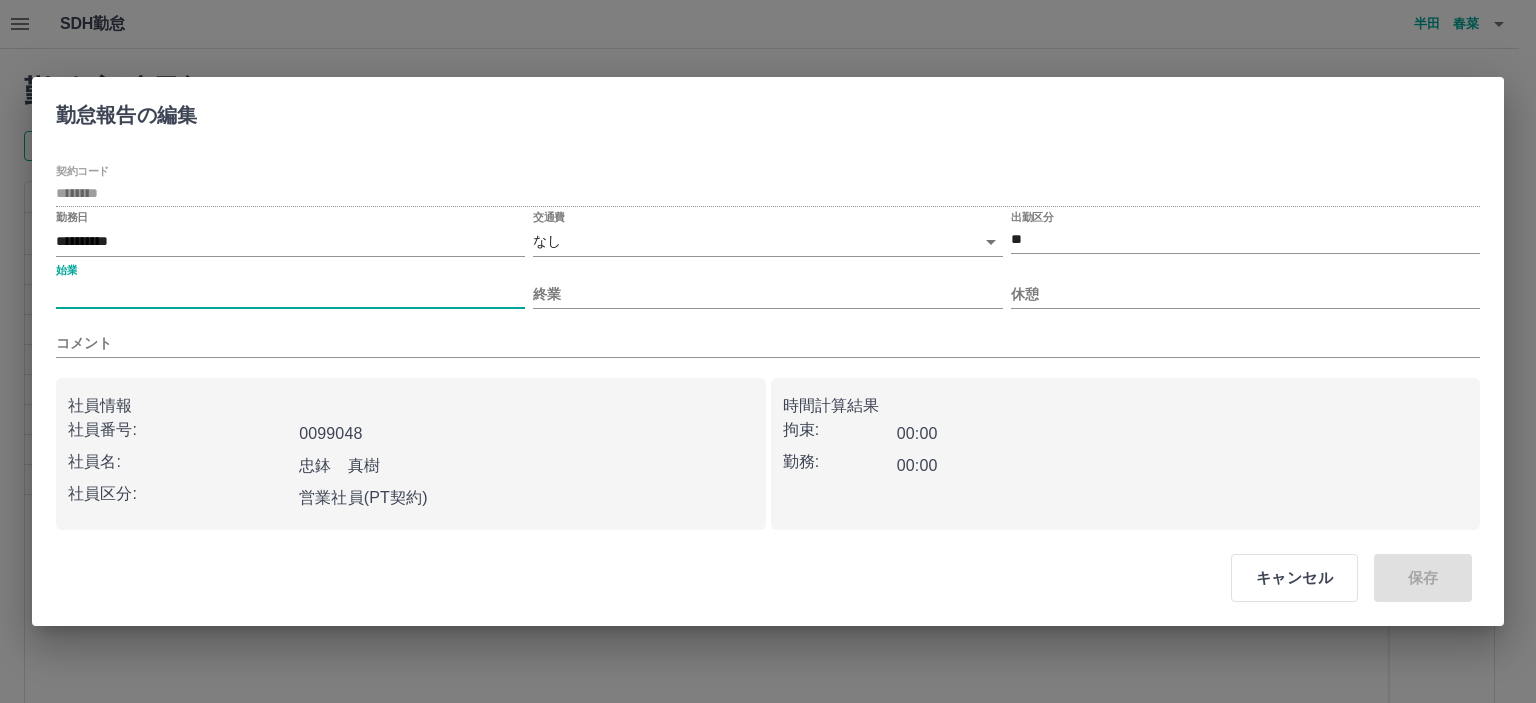 click on "始業" at bounding box center (290, 294) 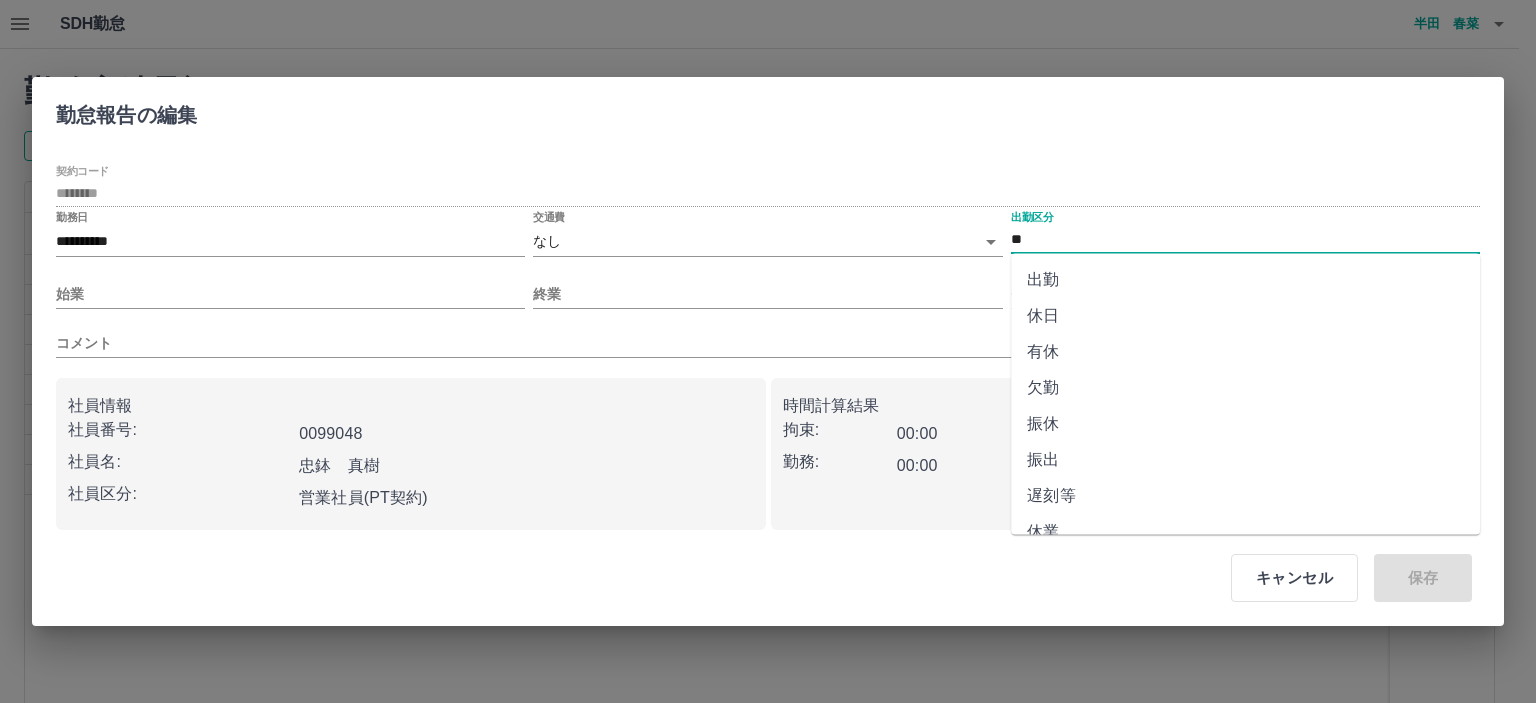 click on "**" at bounding box center (1245, 239) 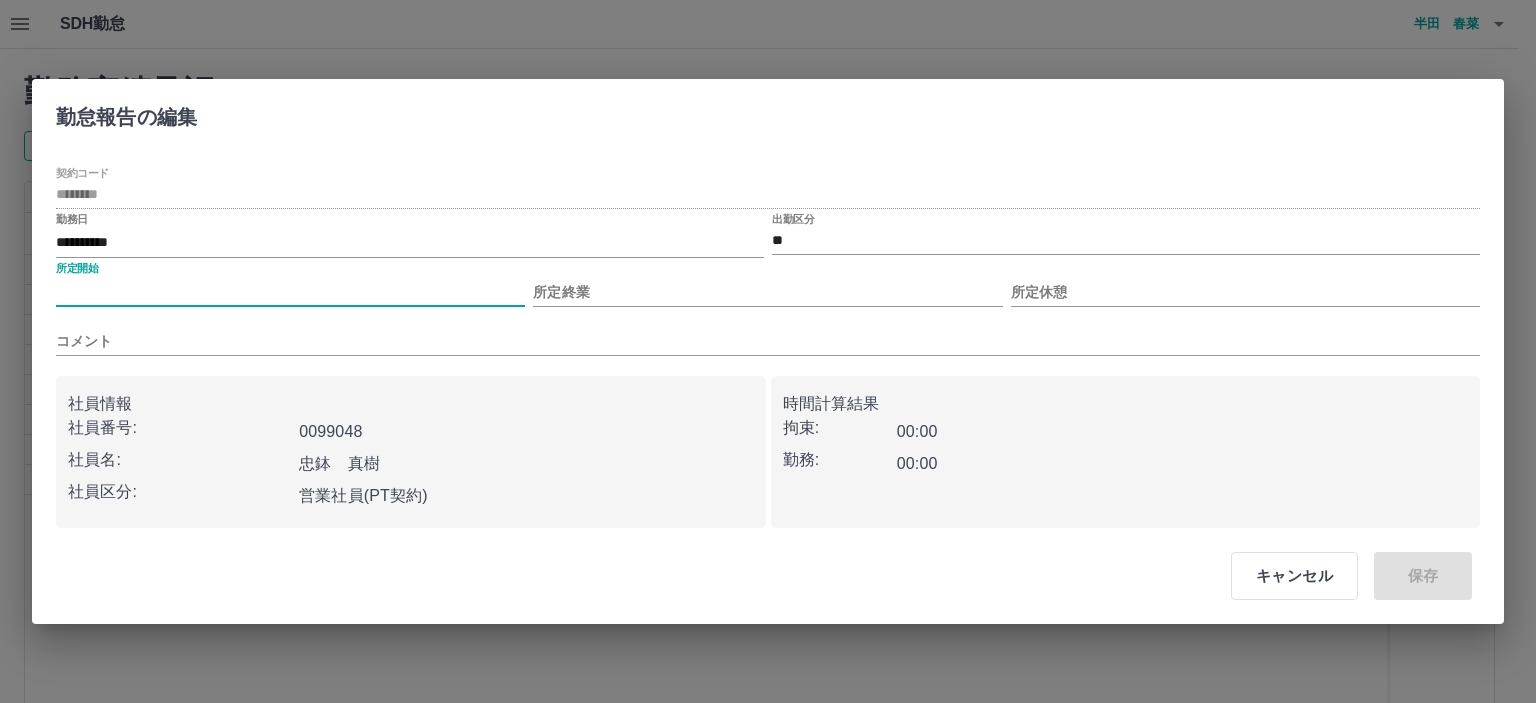 click on "所定開始" at bounding box center (290, 292) 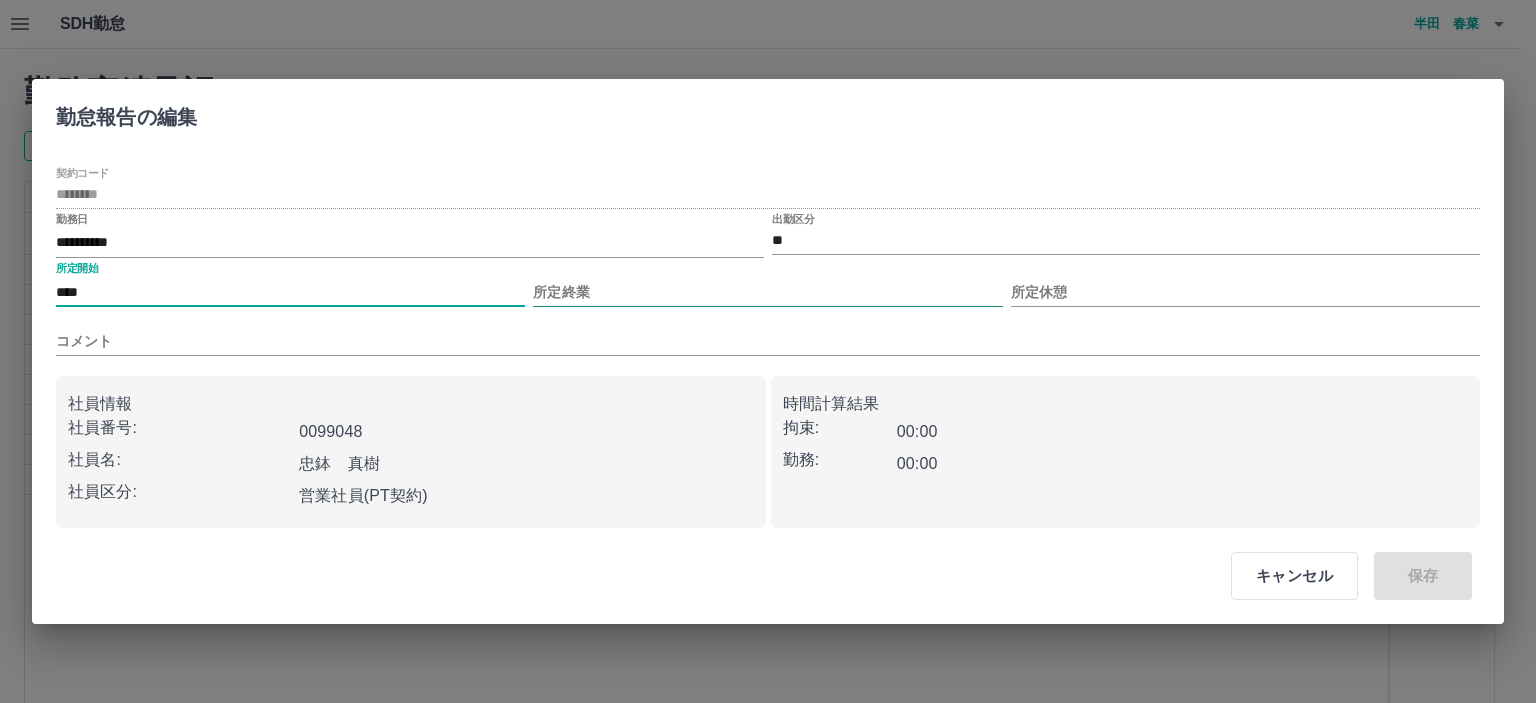 type on "****" 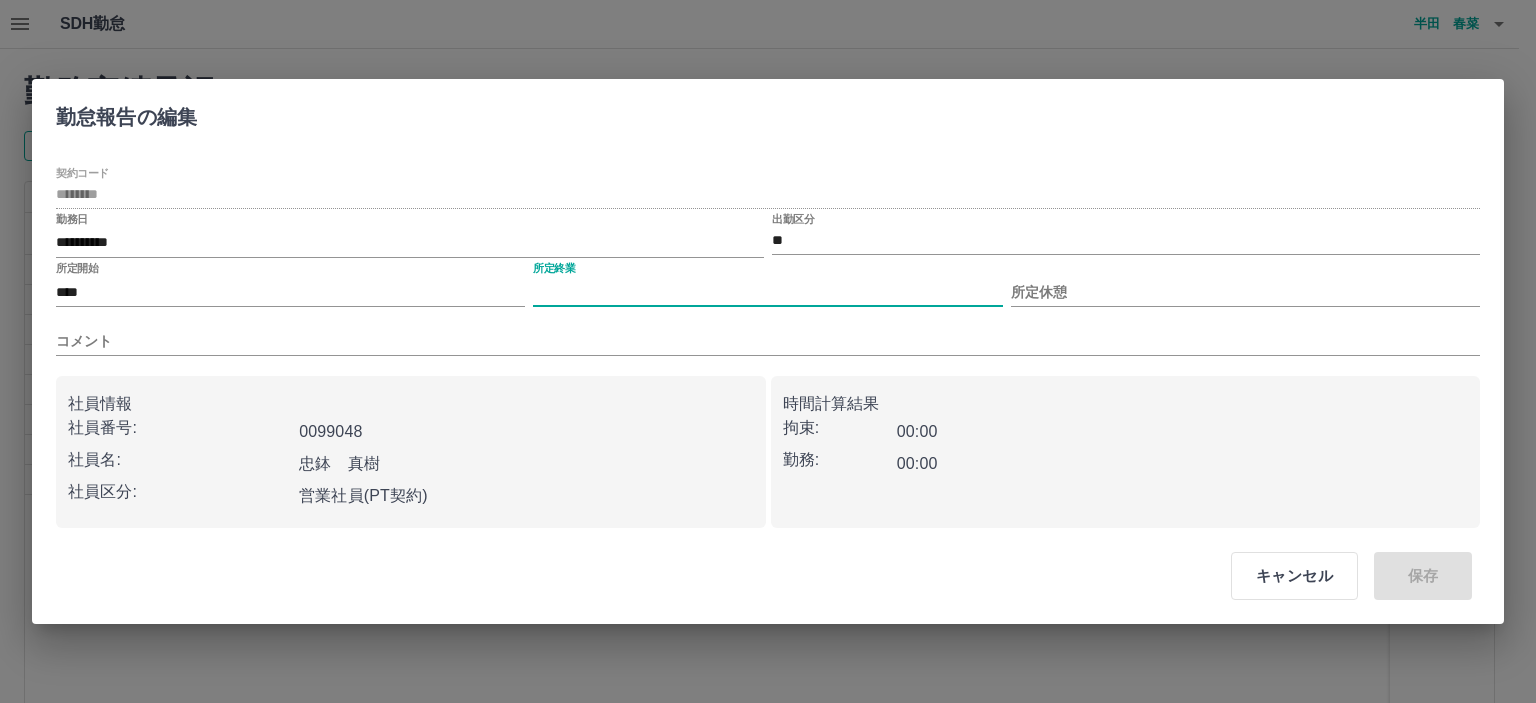 click on "所定終業" at bounding box center [767, 292] 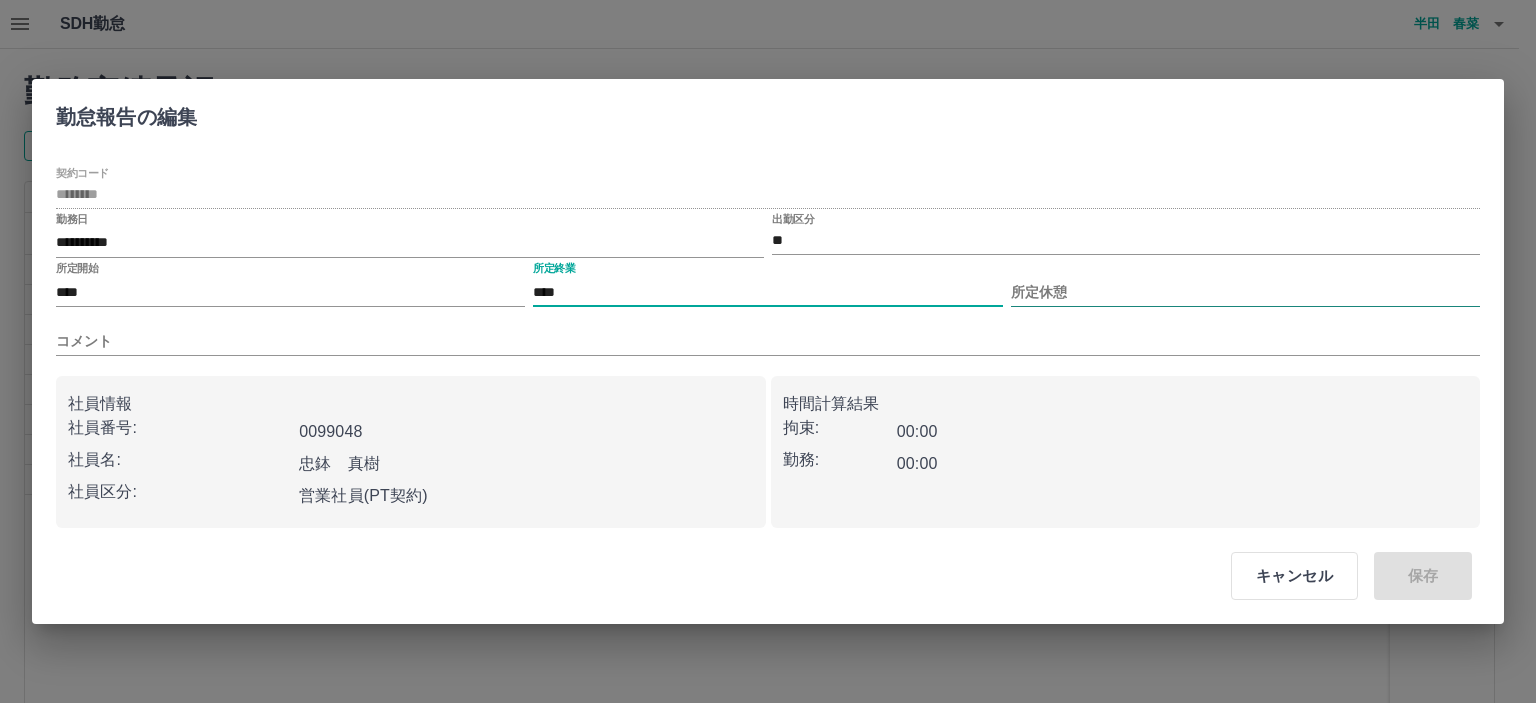 type on "****" 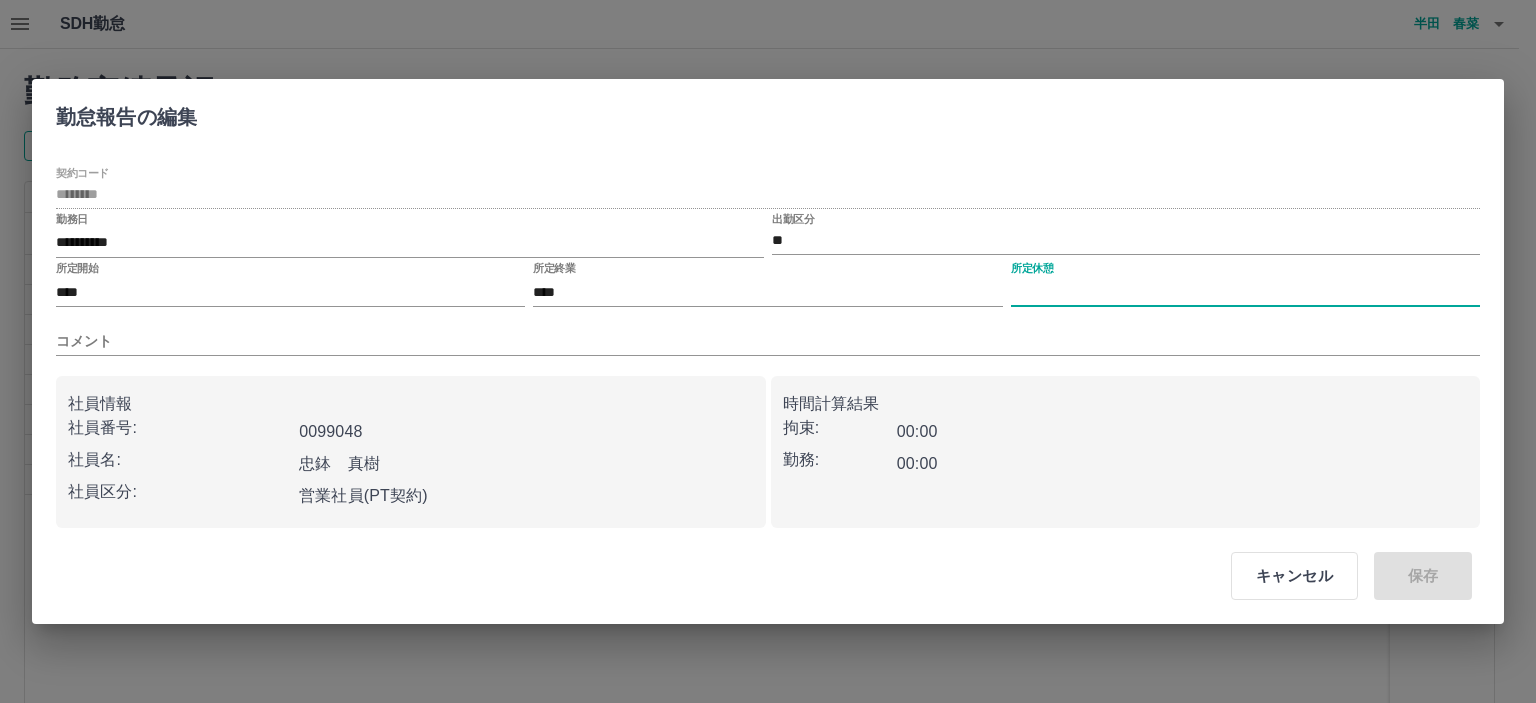 click on "所定休憩" at bounding box center (1245, 292) 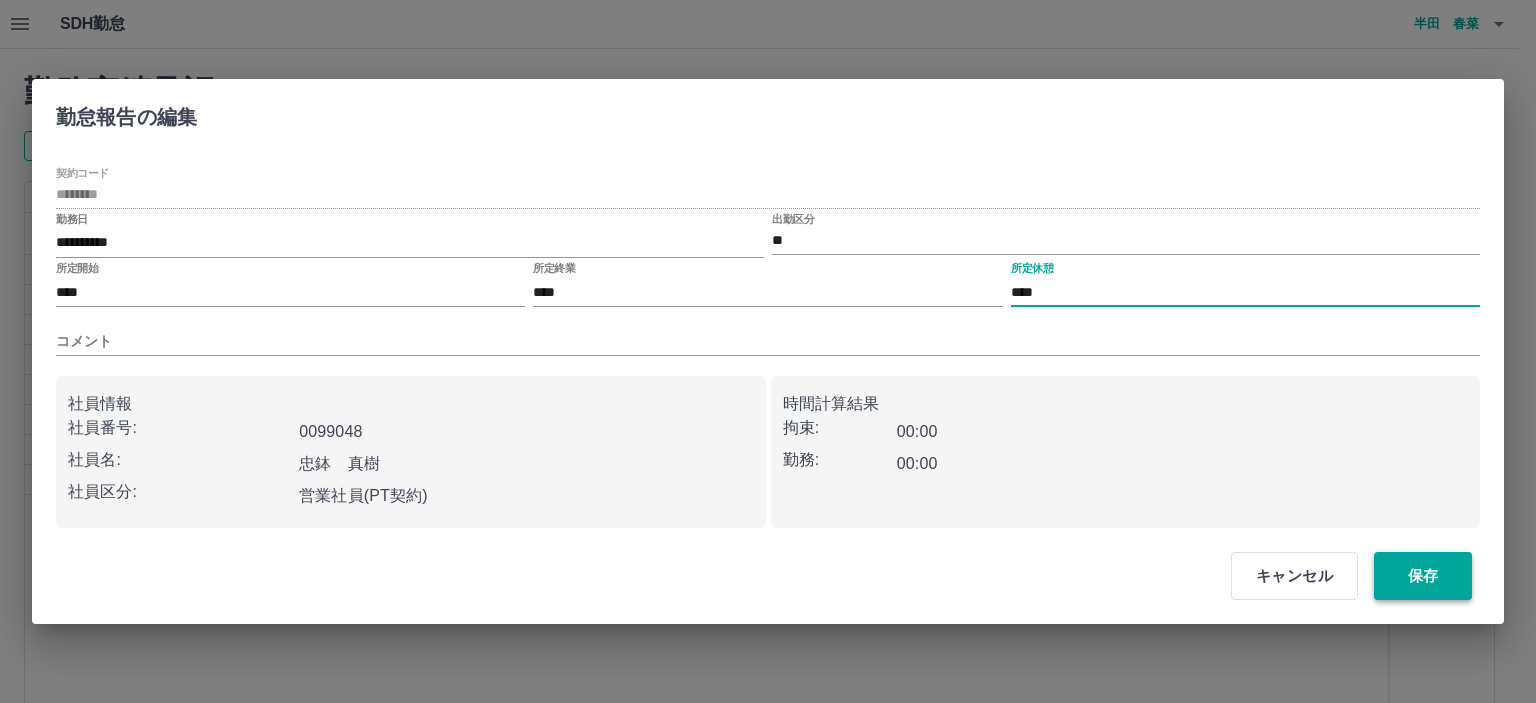 type on "****" 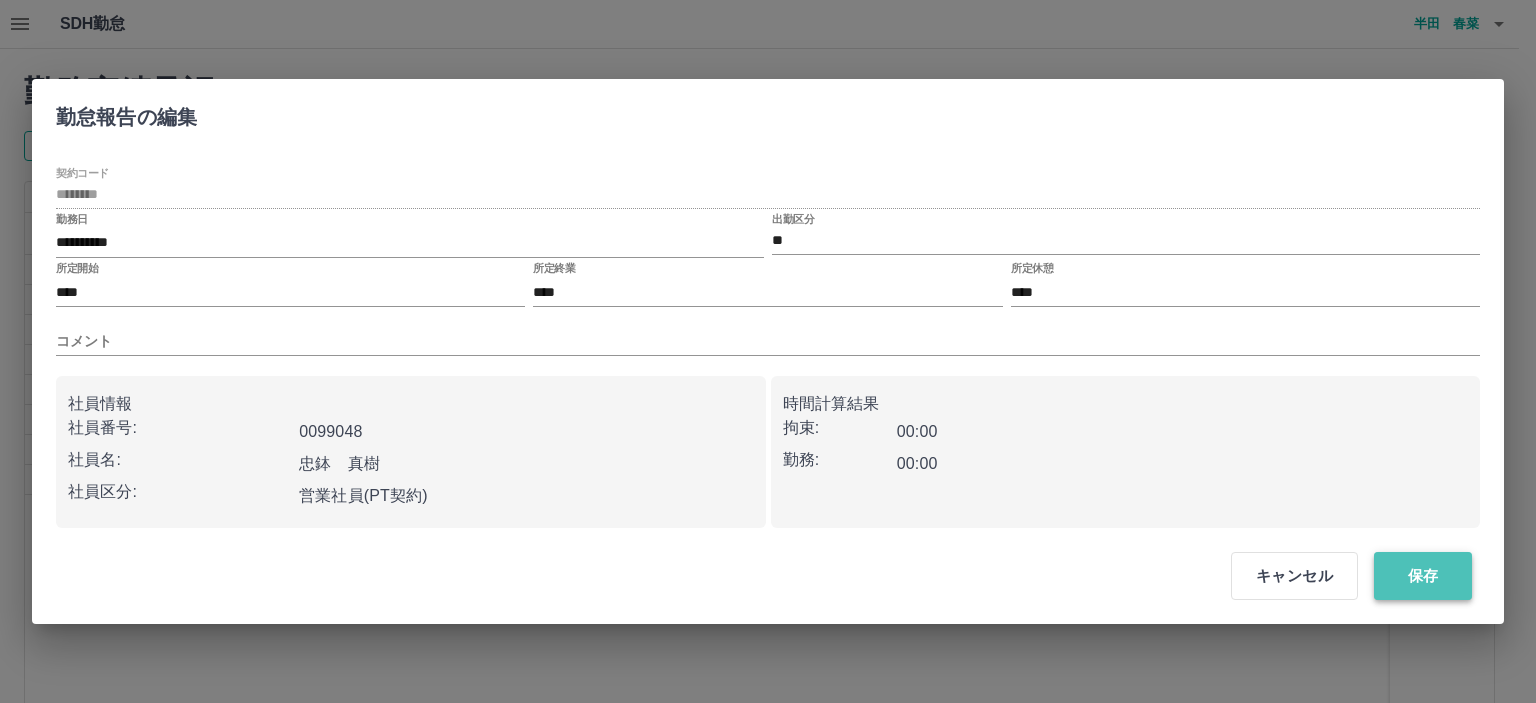 click on "保存" at bounding box center (1423, 576) 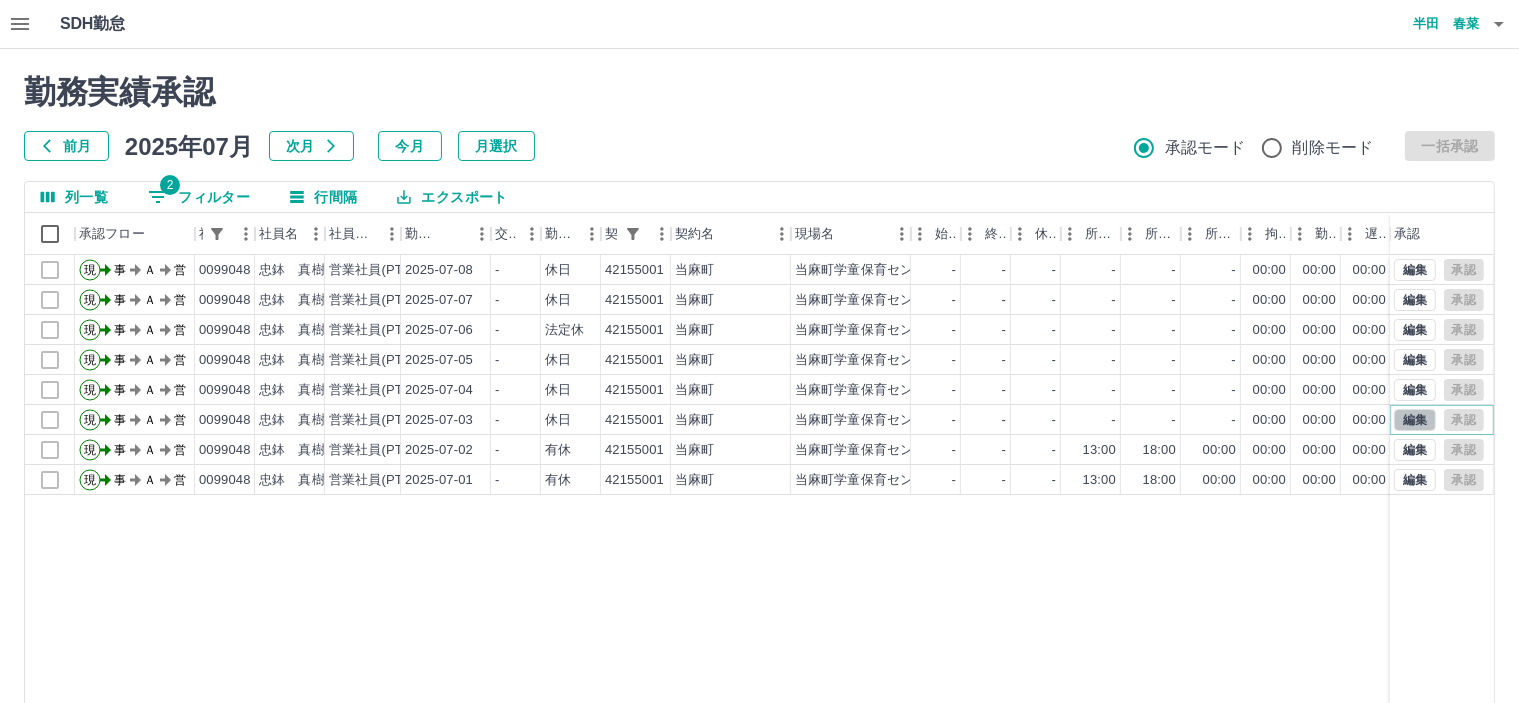 click on "編集" at bounding box center (1415, 420) 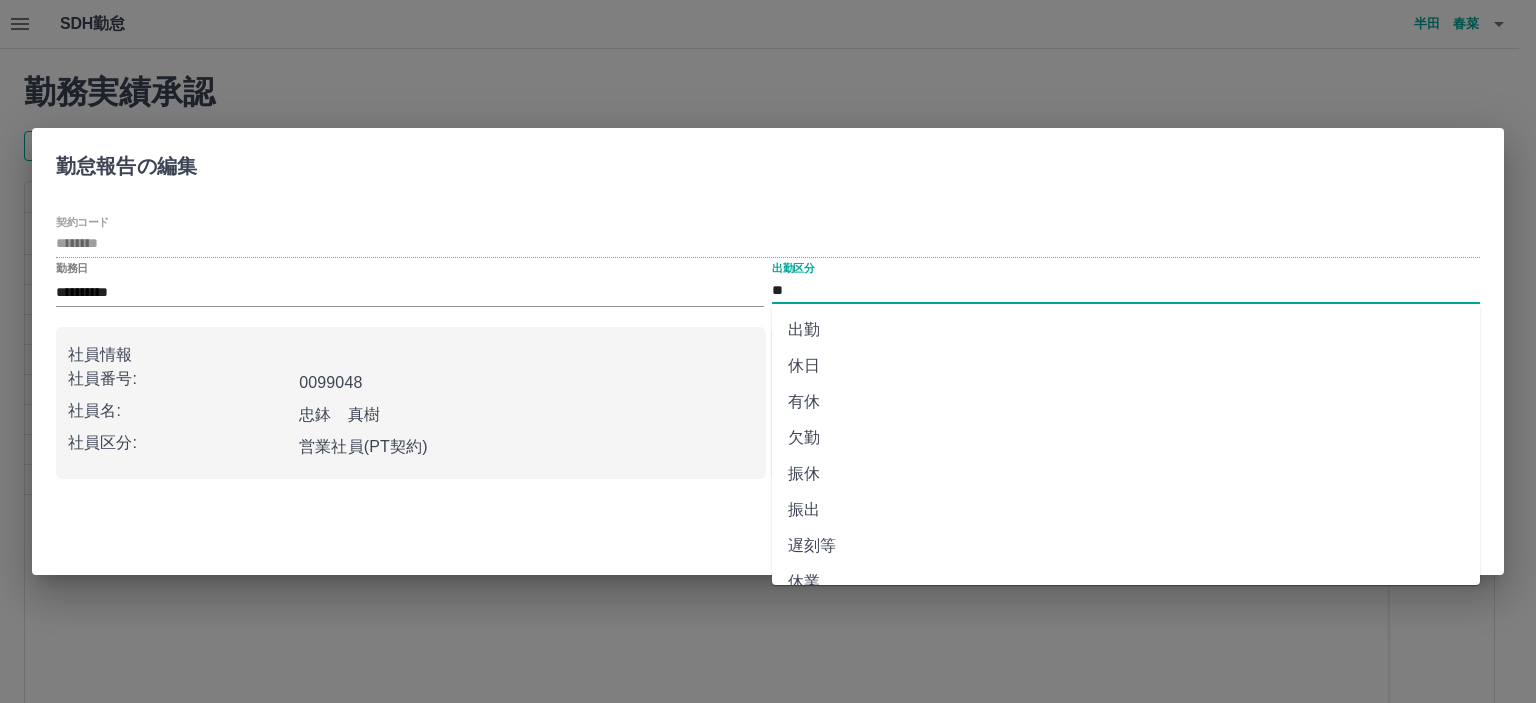 click on "**" at bounding box center (1126, 290) 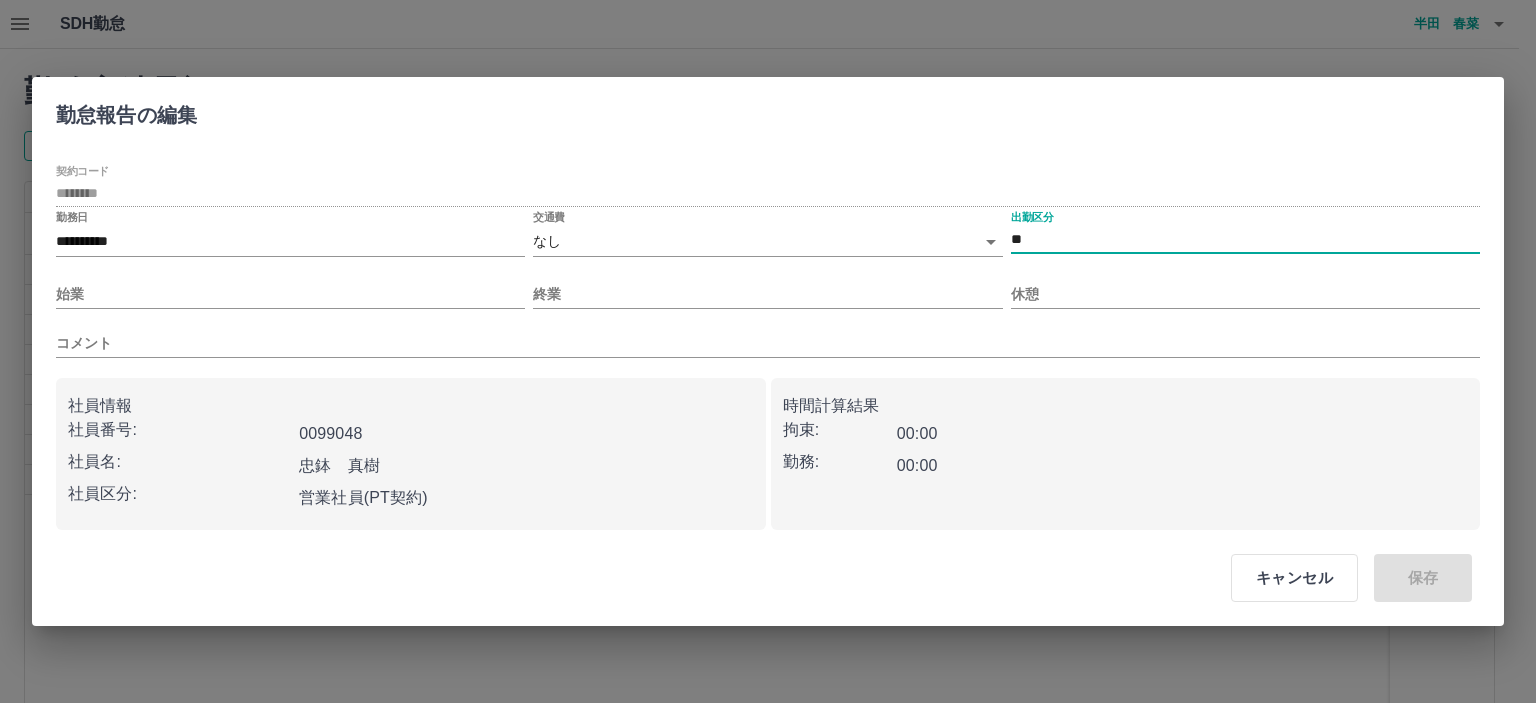 click on "SDH勤怠 半田　春菜 勤務実績承認 前月 2025年07月 次月 今月 月選択 承認モード 削除モード 一括承認 列一覧 2 フィルター 行間隔 エクスポート 承認フロー 社員番号 社員名 社員区分 勤務日 交通費 勤務区分 契約コード 契約名 現場名 始業 終業 休憩 所定開始 所定終業 所定休憩 拘束 勤務 遅刻等 コメント ステータス 承認 現 事 Ａ 営 0099048 忠鉢　真樹 営業社員(PT契約) 2025-07-08  -  休日 42155001 当麻町 当麻町学童保育センター - - - - - - 00:00 00:00 00:00 事務担当者承認待 現 事 Ａ 営 0099048 忠鉢　真樹 営業社員(PT契約) 2025-07-07  -  休日 42155001 当麻町 当麻町学童保育センター - - - - - - 00:00 00:00 00:00 事務担当者承認待 現 事 Ａ 営 0099048 忠鉢　真樹 営業社員(PT契約) 2025-07-06  -  法定休 42155001 当麻町 当麻町学童保育センター - - - - - - 00:00 00:00 00:00 事務担当者承認待 現 事 -" at bounding box center [768, 422] 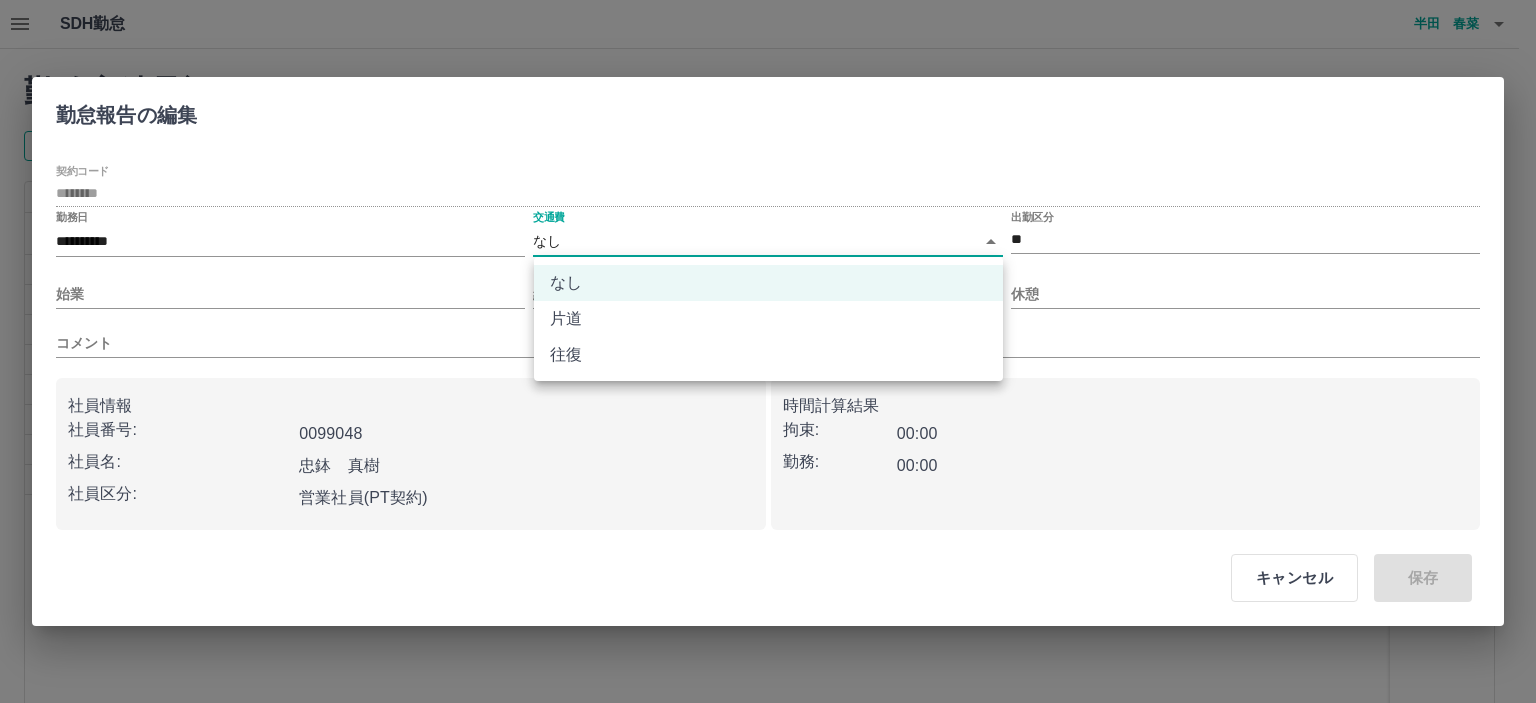 click on "往復" at bounding box center (768, 355) 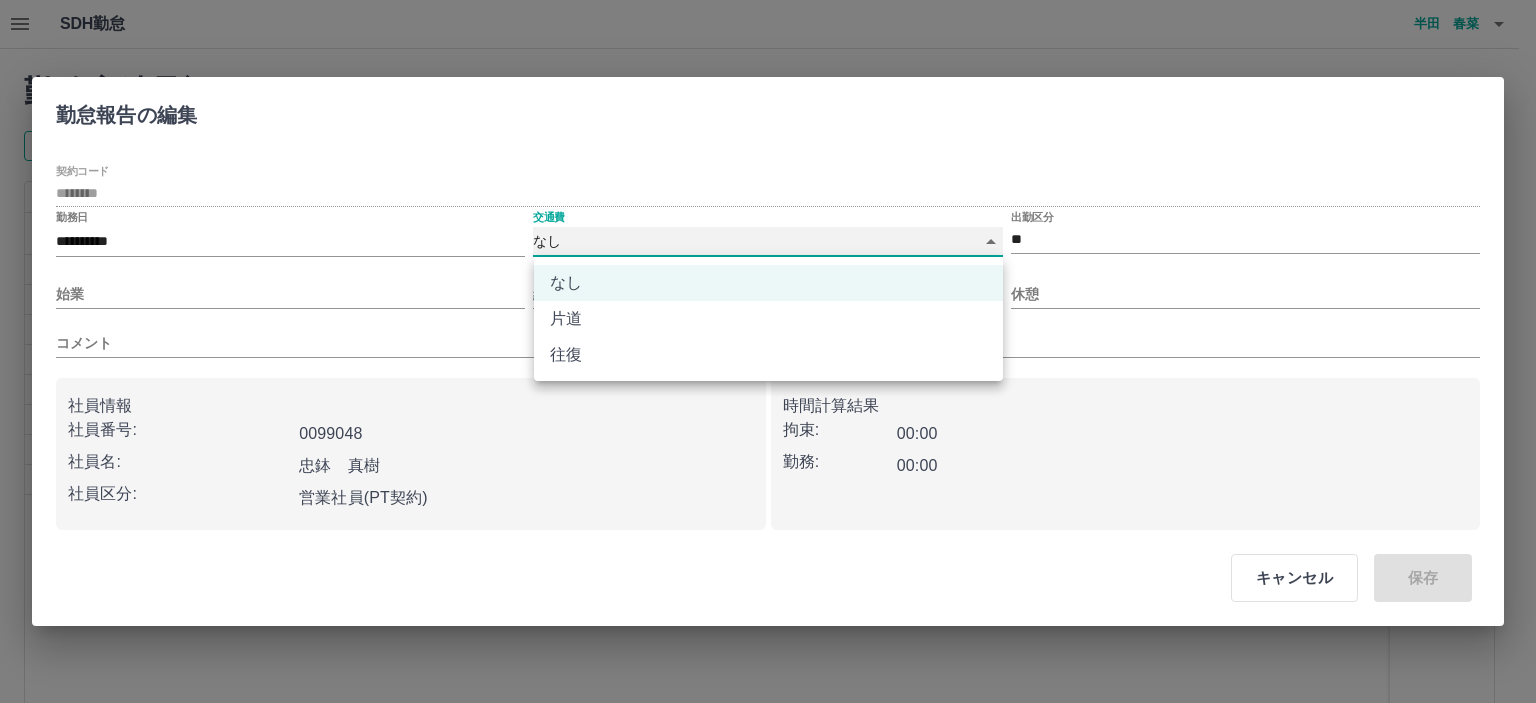 type on "******" 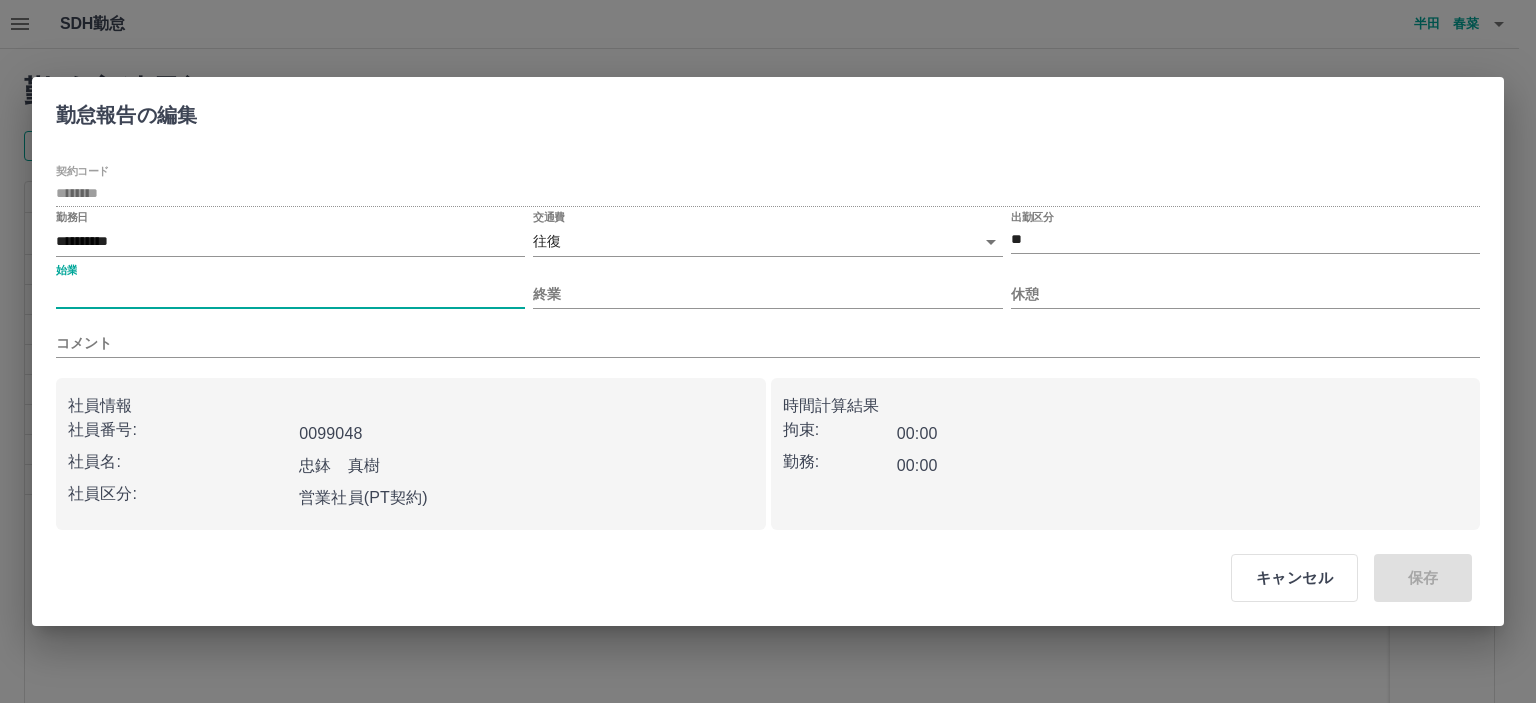 click on "始業" at bounding box center (290, 294) 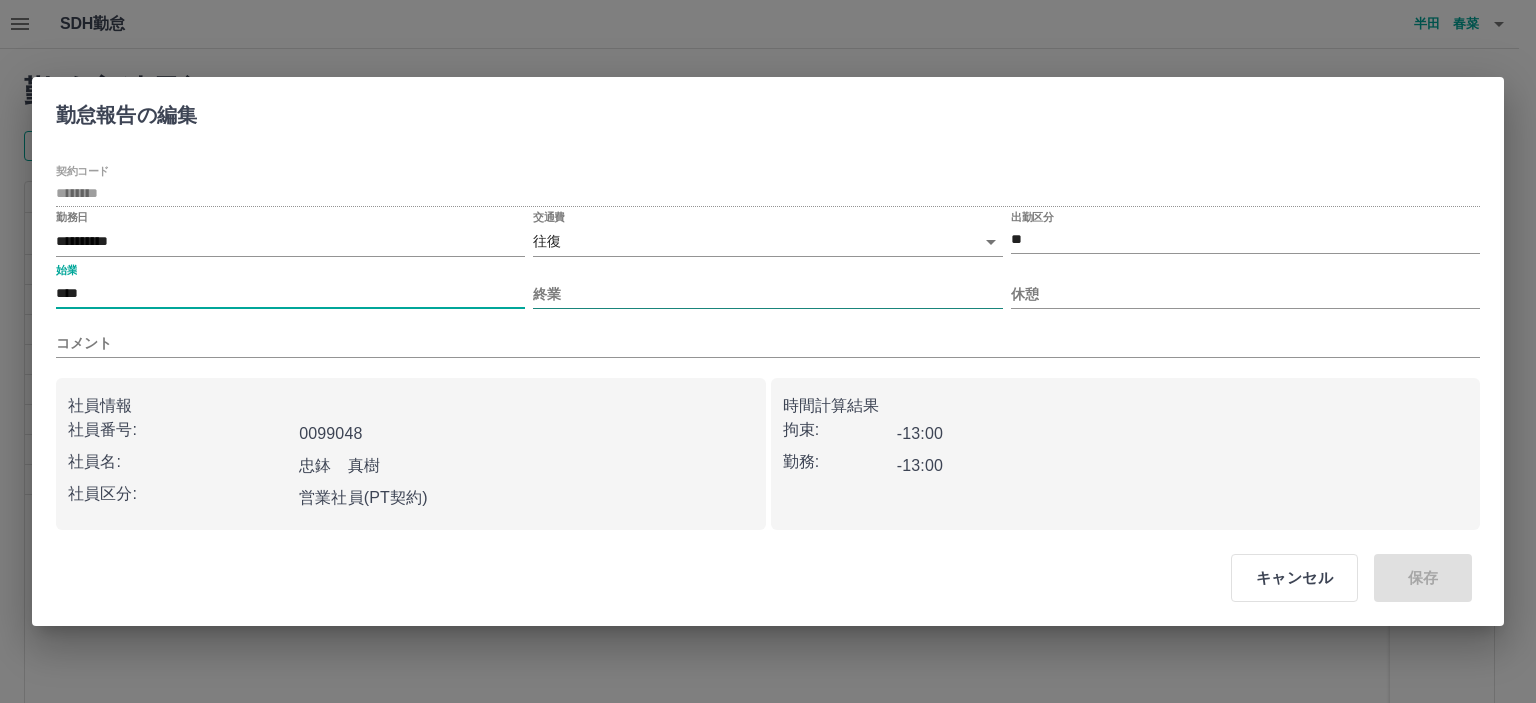 type on "****" 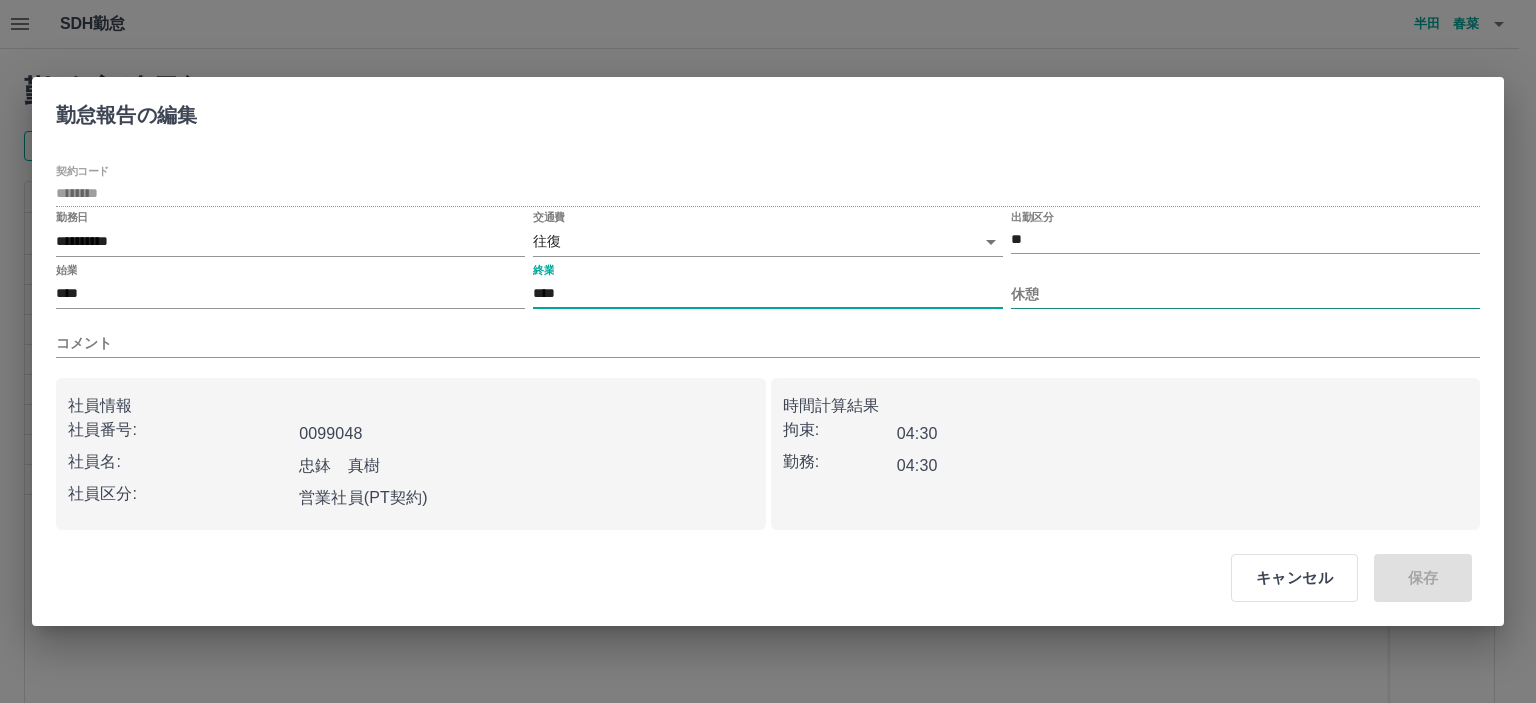type on "****" 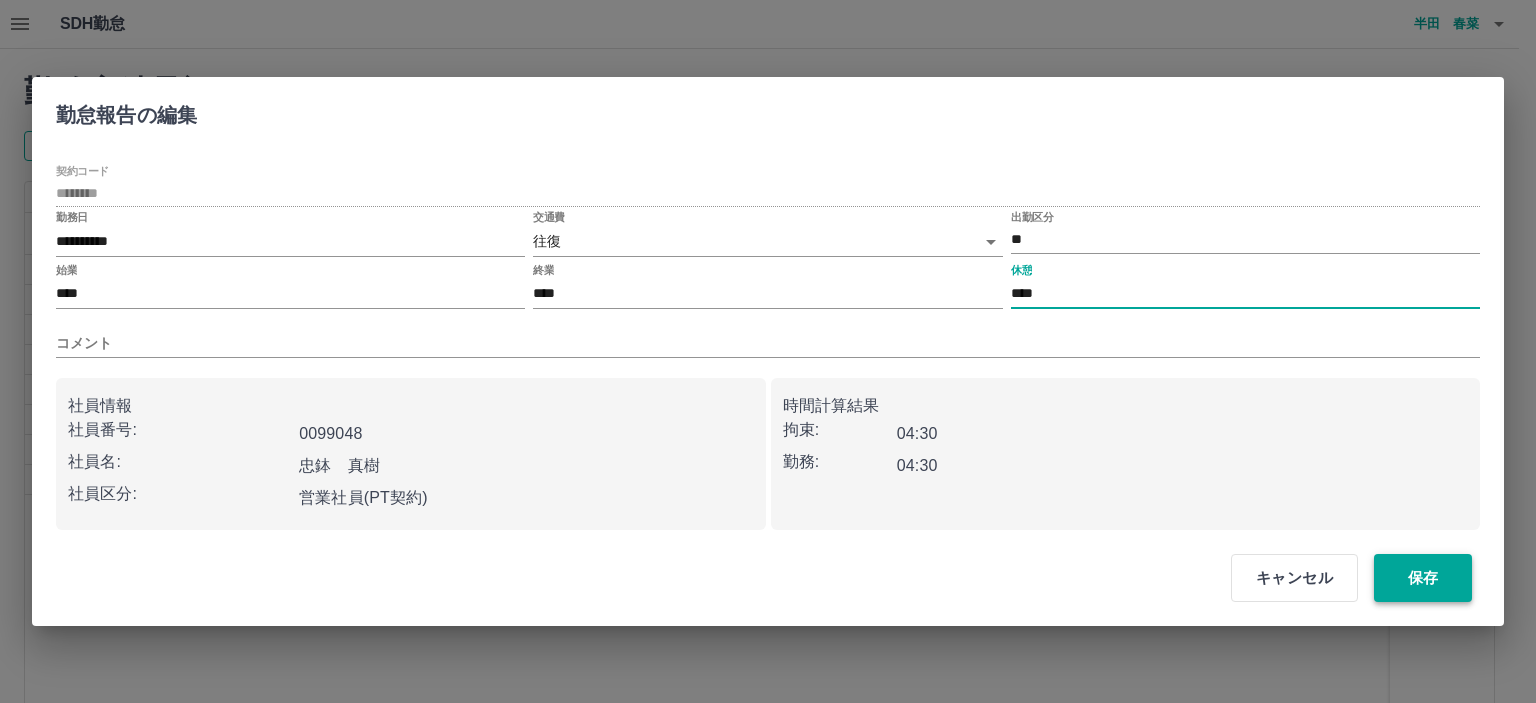 type on "****" 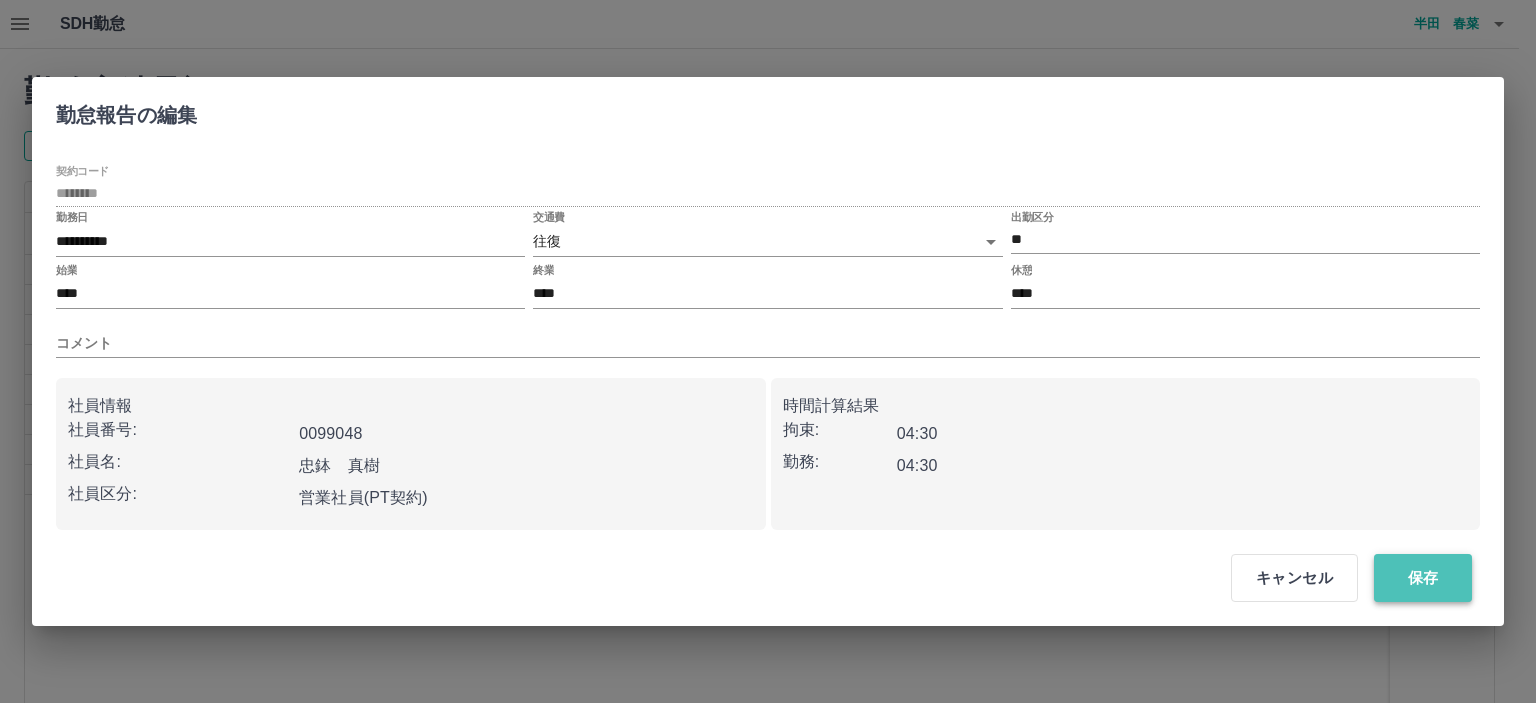 click on "保存" at bounding box center (1423, 578) 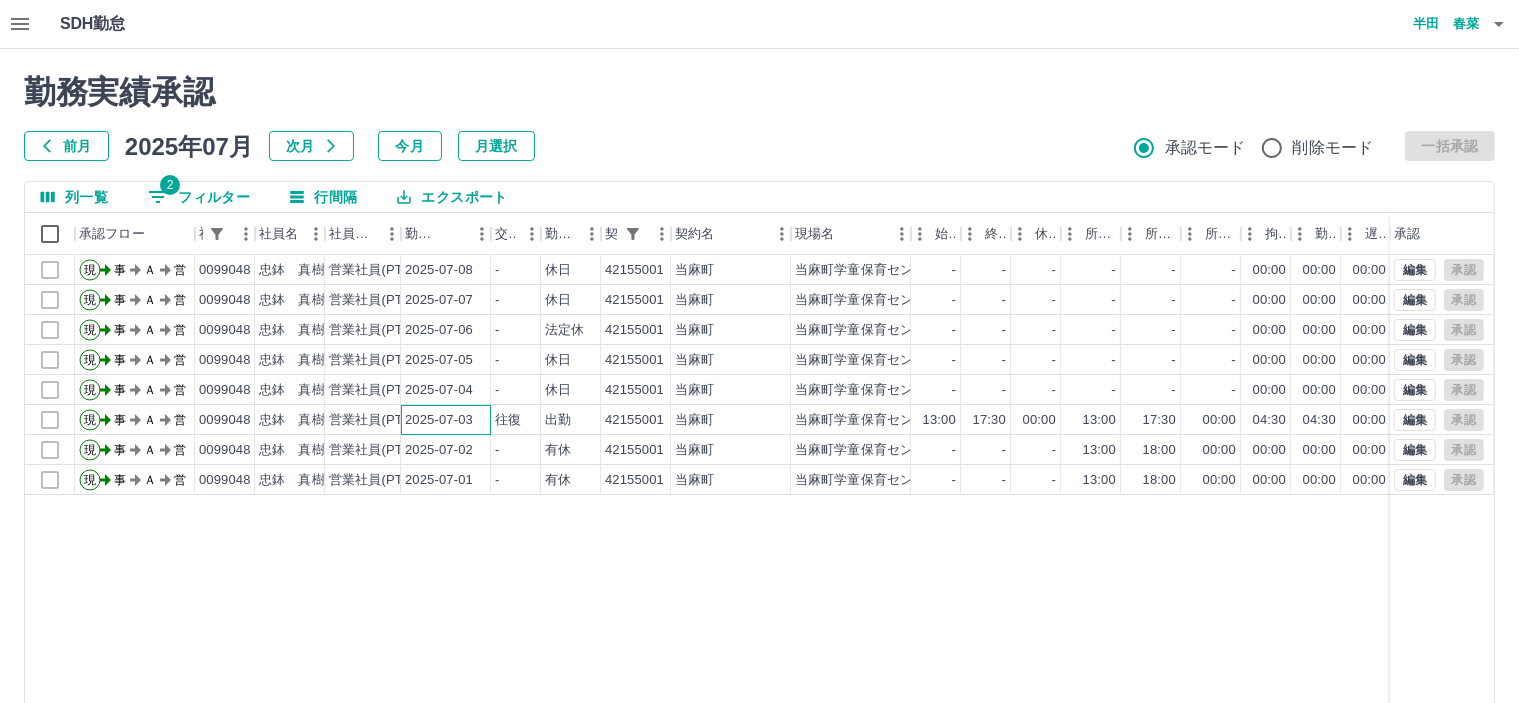 click on "2025-07-03" at bounding box center [446, 420] 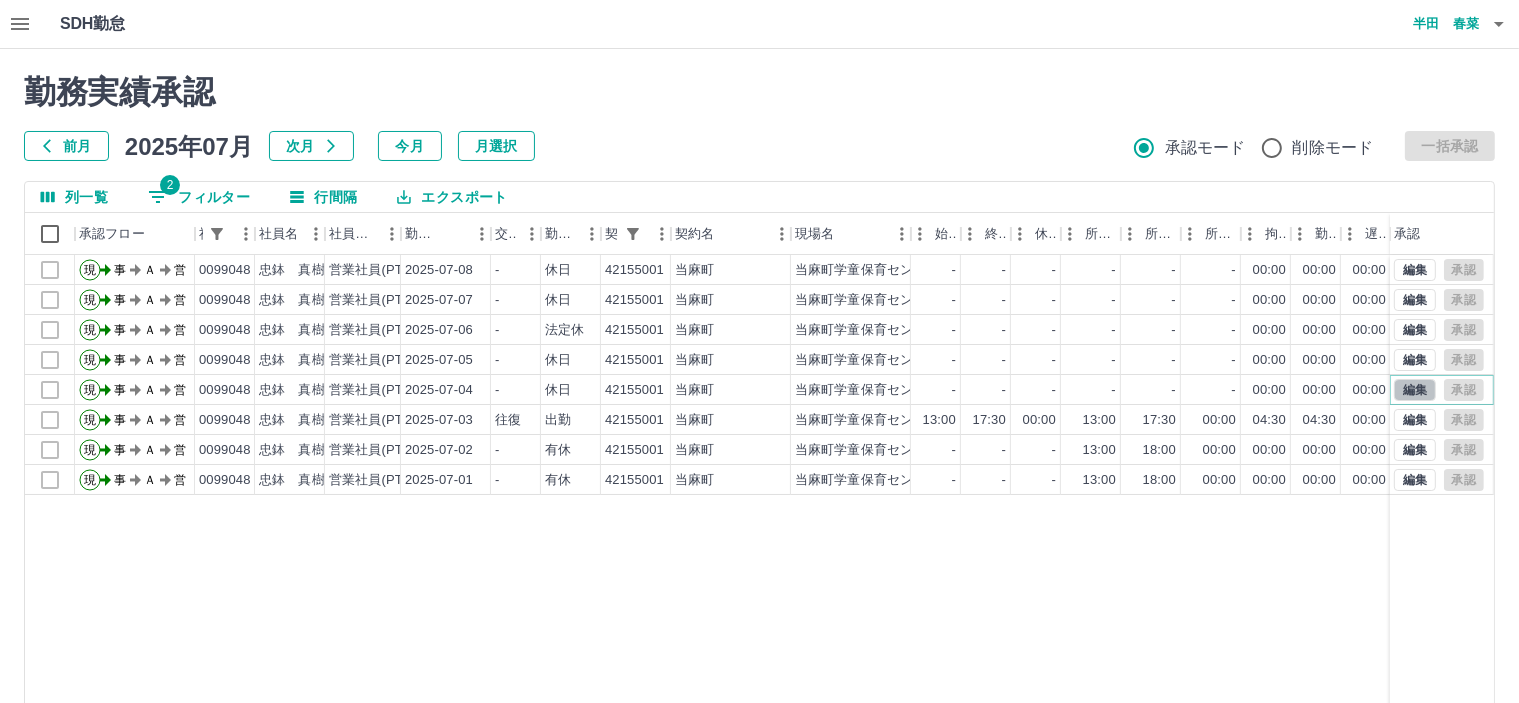 click on "編集" at bounding box center (1415, 390) 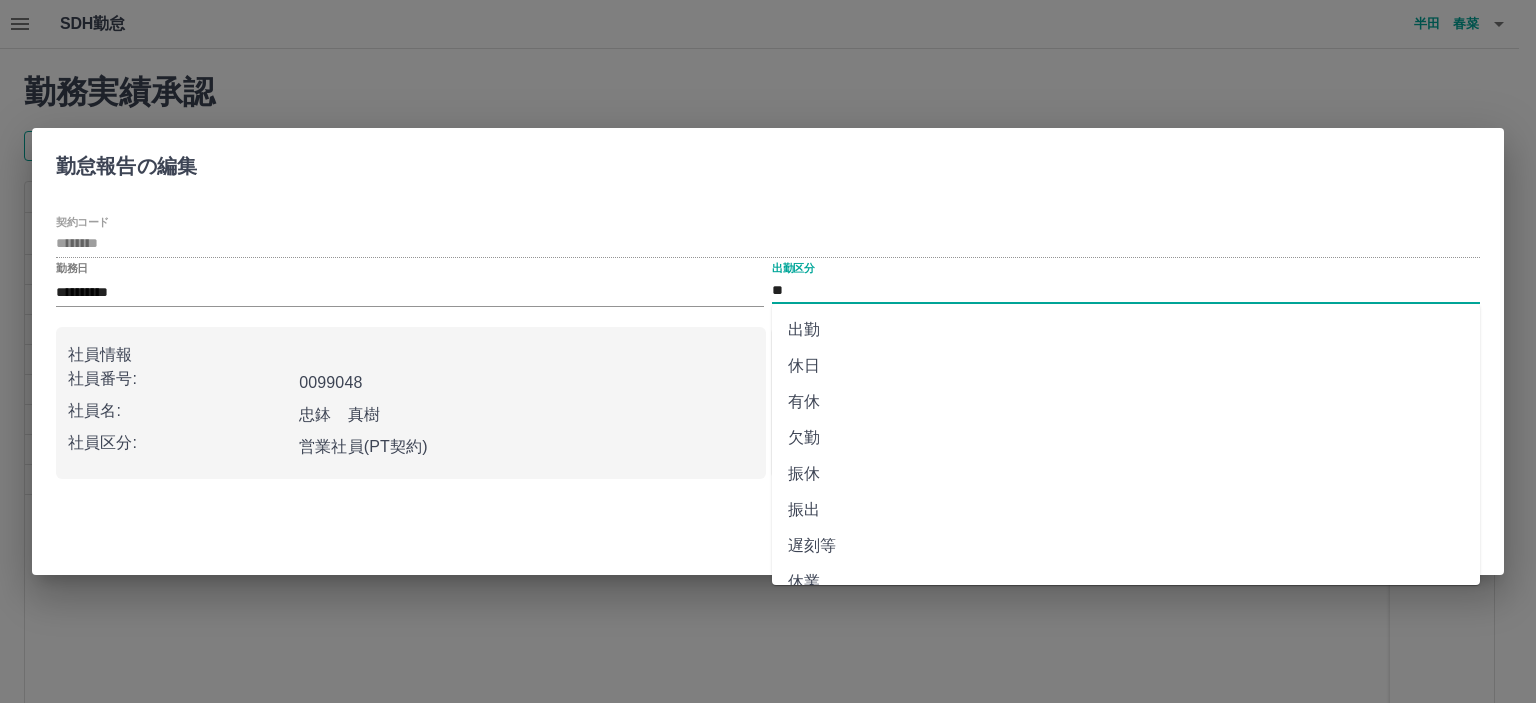 click on "**" at bounding box center [1126, 290] 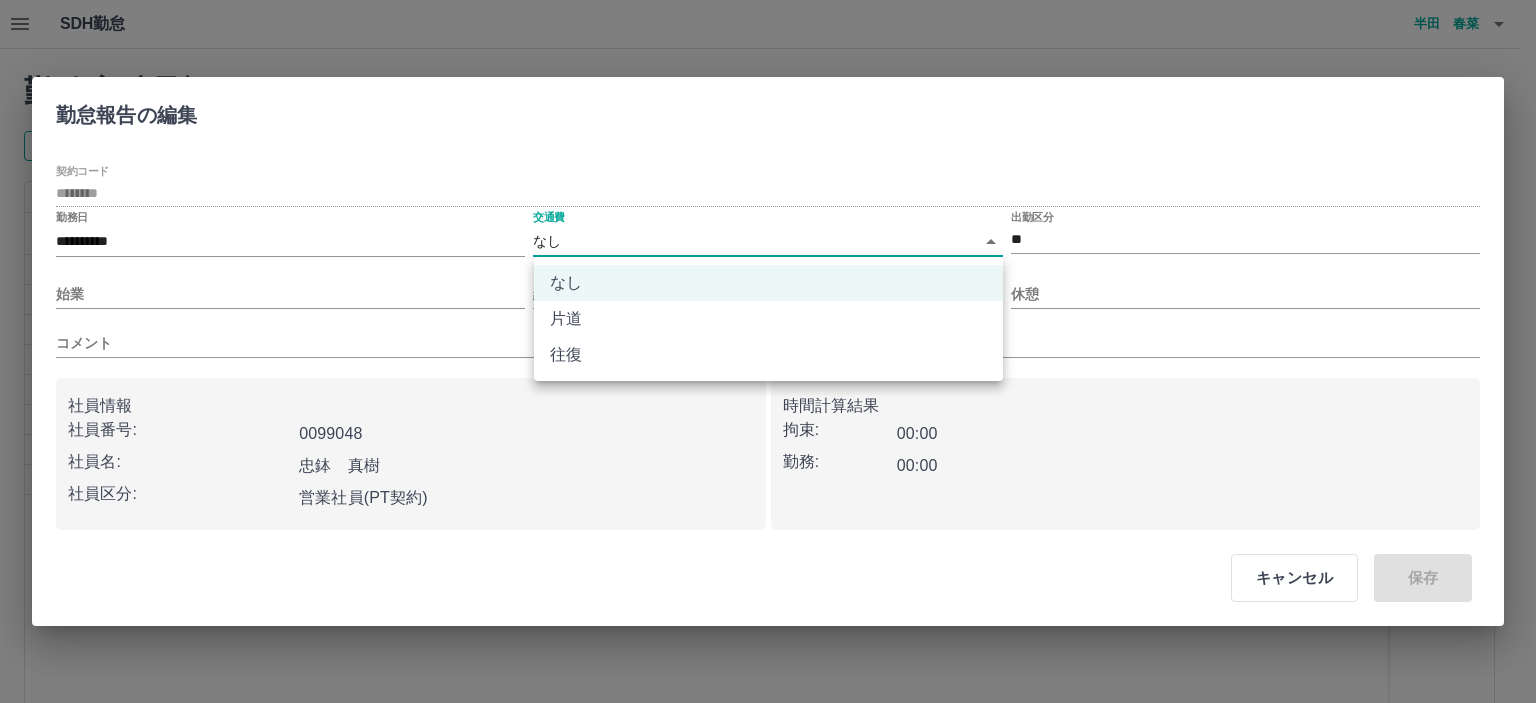 click on "SDH勤怠 半田　春菜 勤務実績承認 前月 2025年07月 次月 今月 月選択 承認モード 削除モード 一括承認 列一覧 2 フィルター 行間隔 エクスポート 承認フロー 社員番号 社員名 社員区分 勤務日 交通費 勤務区分 契約コード 契約名 現場名 始業 終業 休憩 所定開始 所定終業 所定休憩 拘束 勤務 遅刻等 コメント ステータス 承認 現 事 Ａ 営 0099048 忠鉢　真樹 営業社員(PT契約) 2025-07-08  -  休日 42155001 当麻町 当麻町学童保育センター - - - - - - 00:00 00:00 00:00 事務担当者承認待 現 事 Ａ 営 0099048 忠鉢　真樹 営業社員(PT契約) 2025-07-07  -  休日 42155001 当麻町 当麻町学童保育センター - - - - - - 00:00 00:00 00:00 事務担当者承認待 現 事 Ａ 営 0099048 忠鉢　真樹 営業社員(PT契約) 2025-07-06  -  法定休 42155001 当麻町 当麻町学童保育センター - - - - - - 00:00 00:00 00:00 事務担当者承認待 現 事 -" at bounding box center (768, 422) 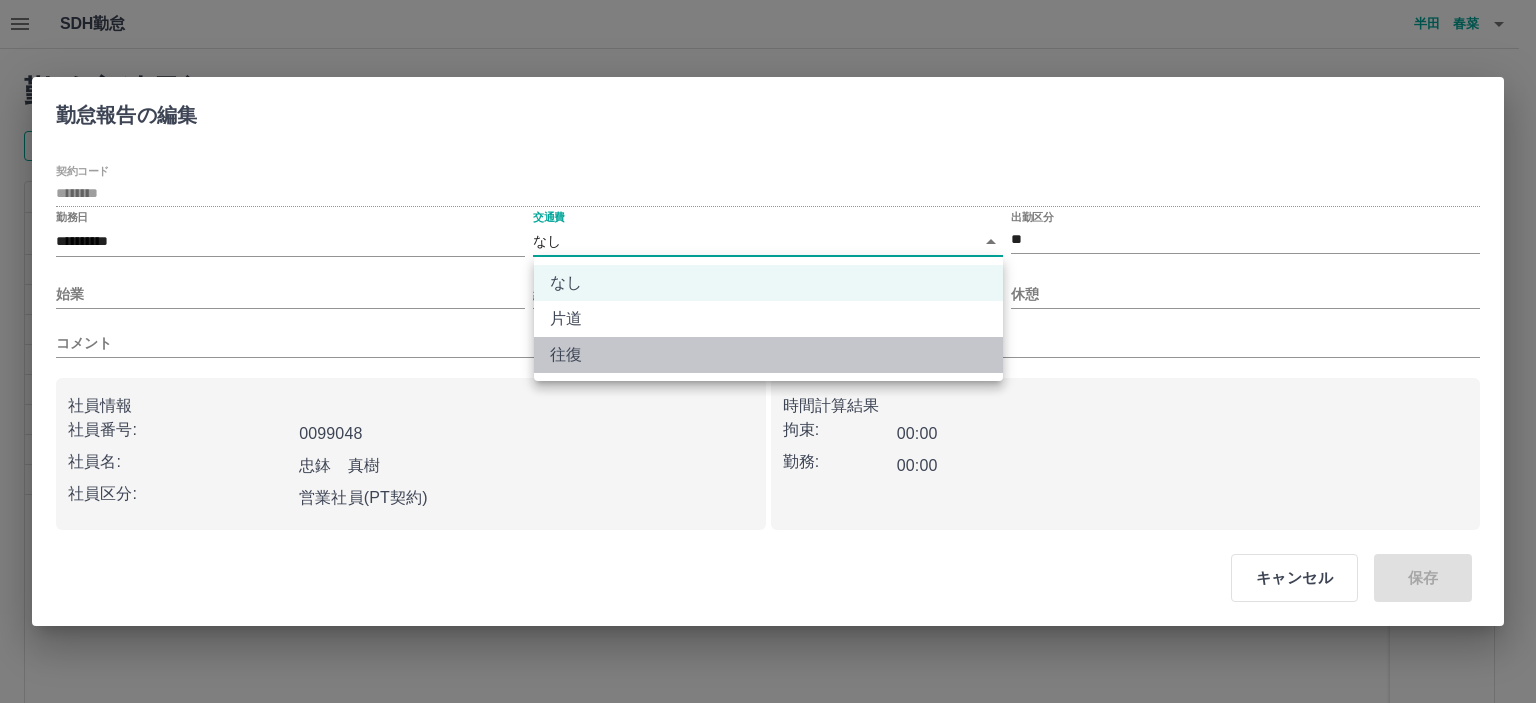 click on "往復" at bounding box center (768, 355) 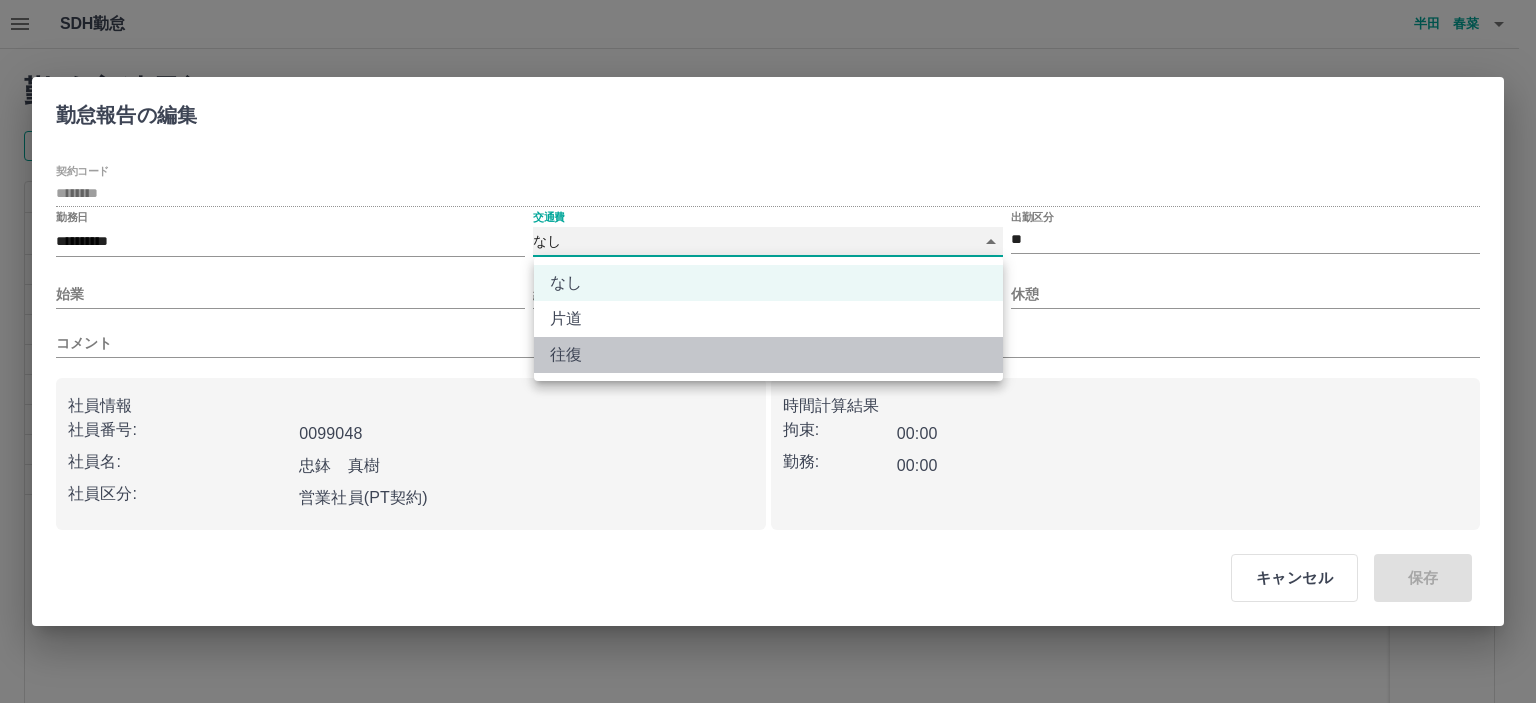 type on "******" 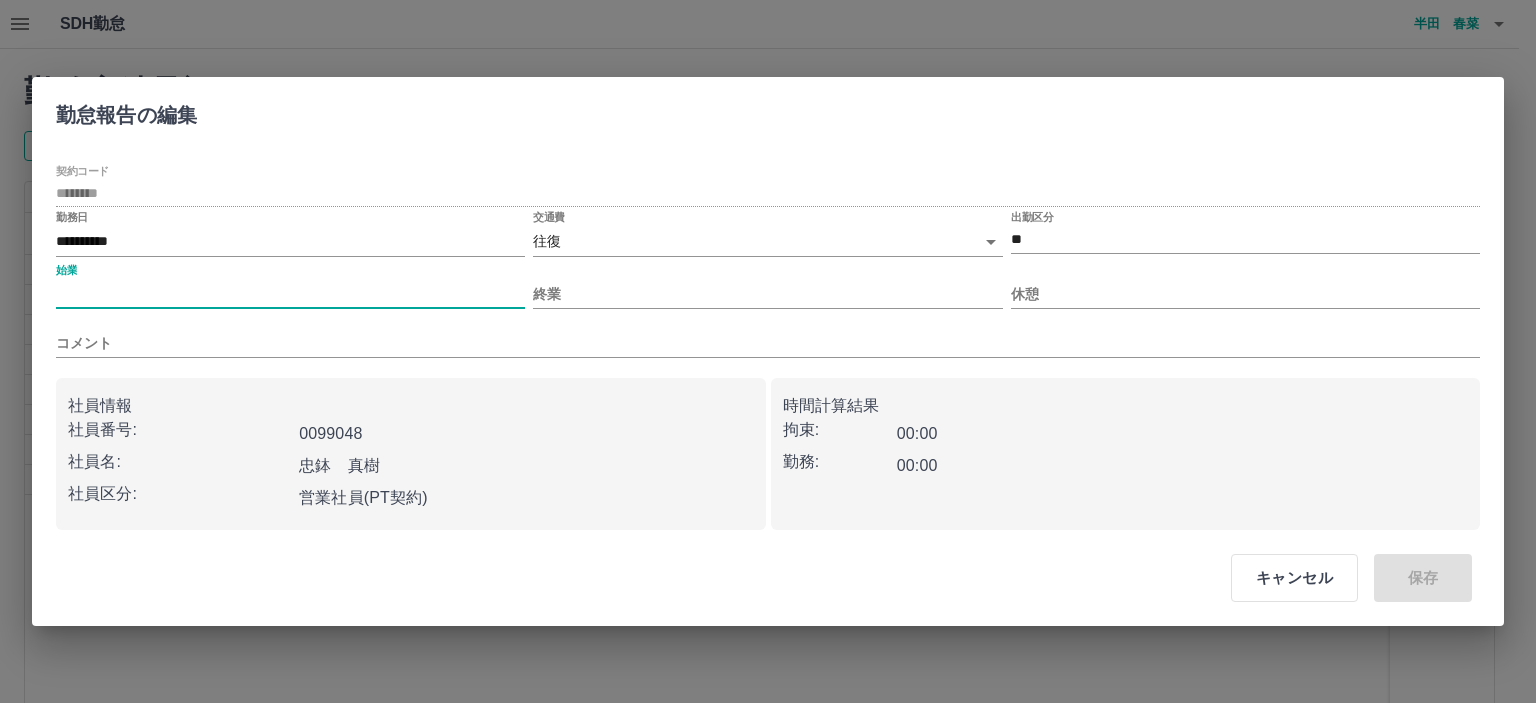 click on "始業" at bounding box center (290, 294) 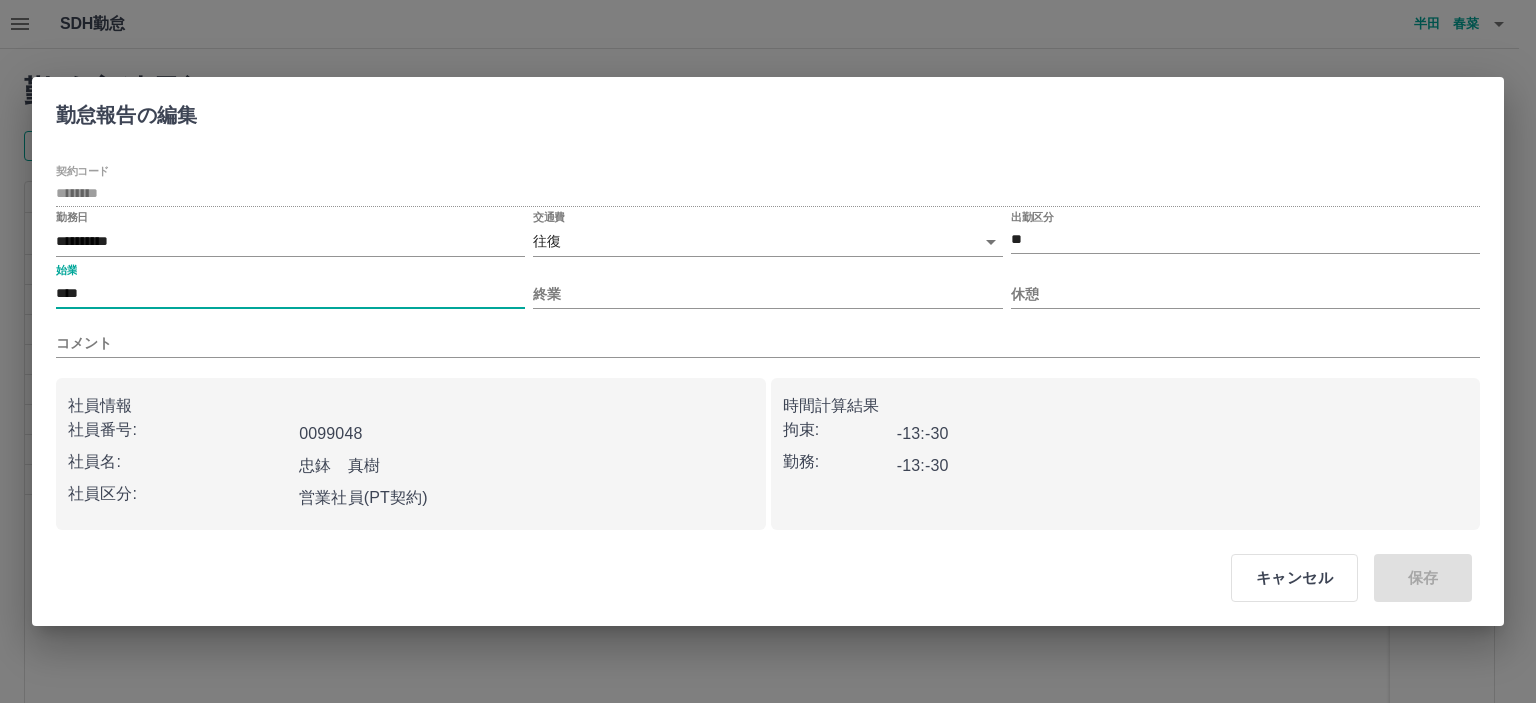 type on "****" 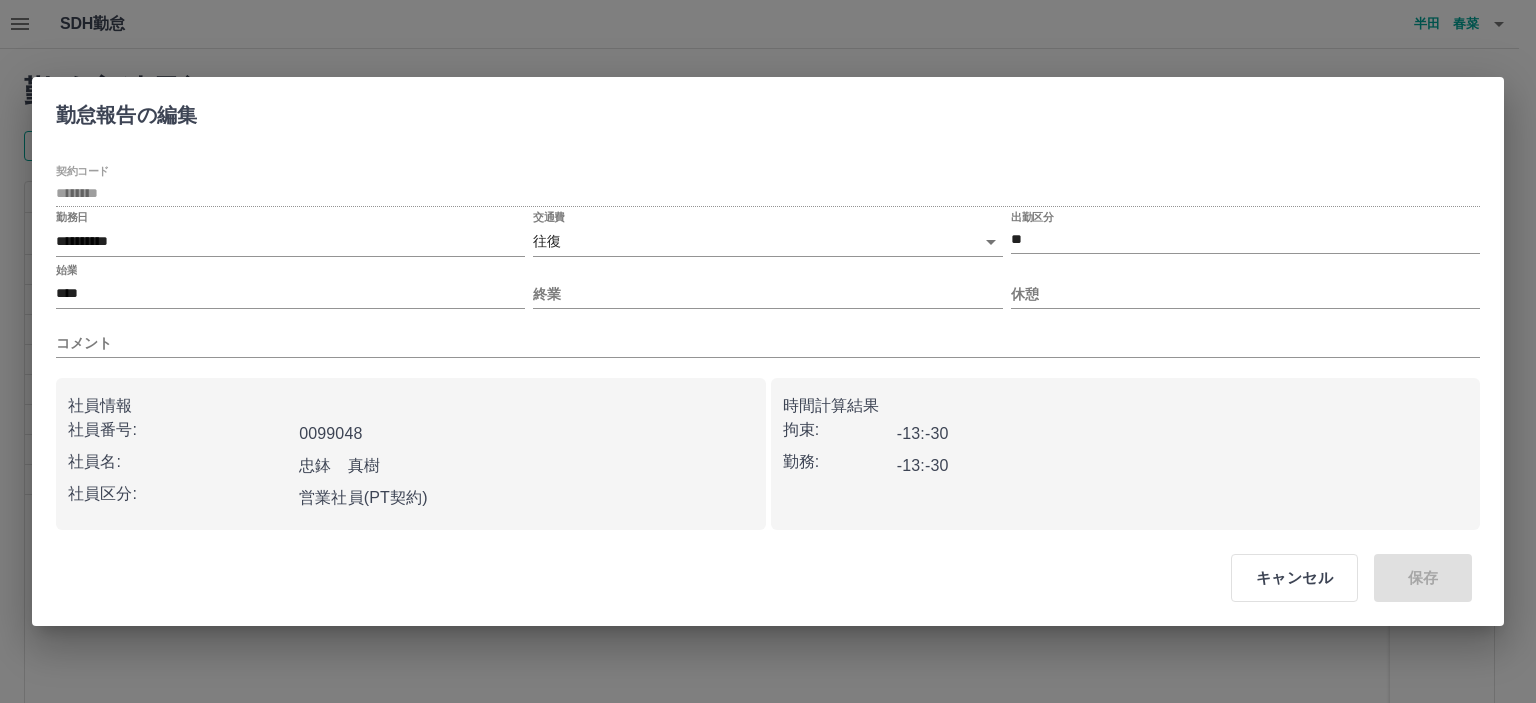click on "終業" at bounding box center (767, 286) 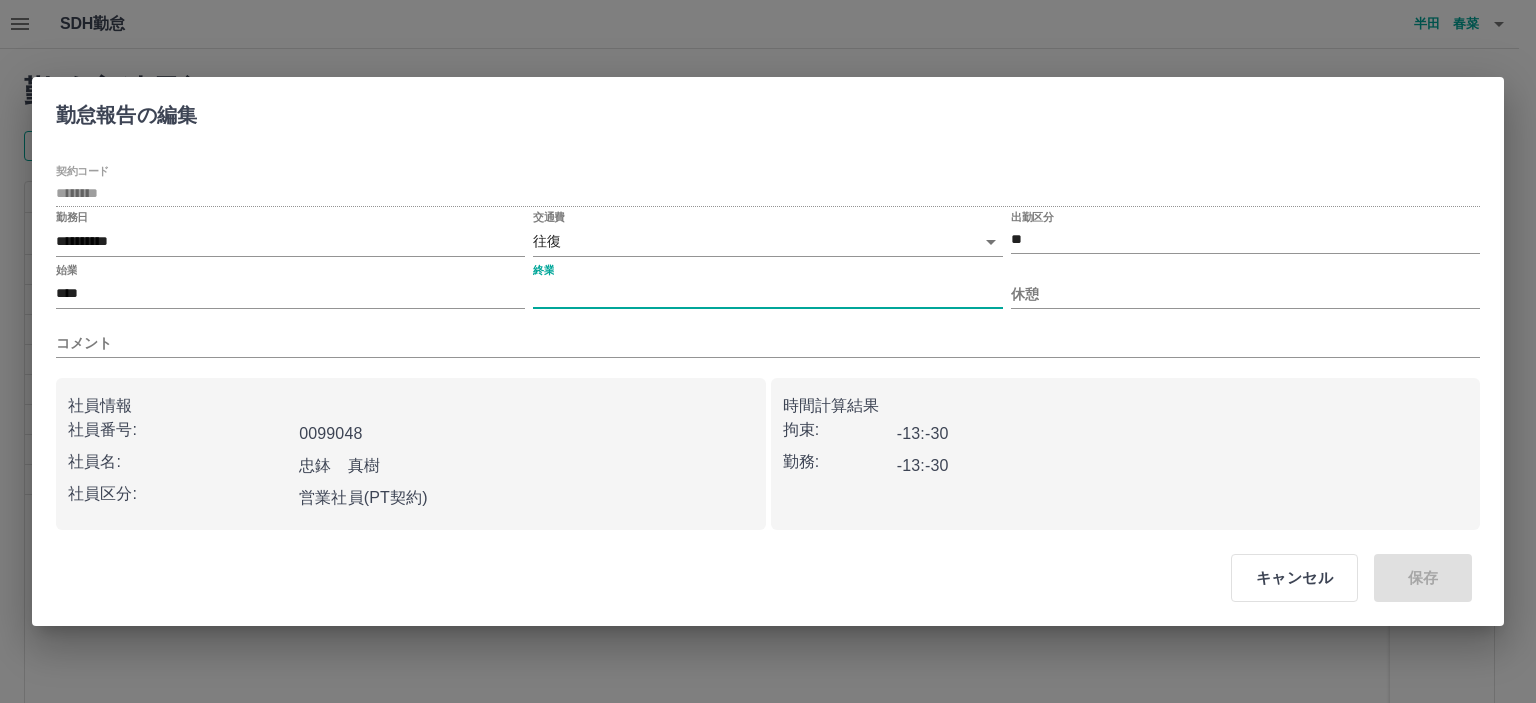 click on "終業" at bounding box center [767, 294] 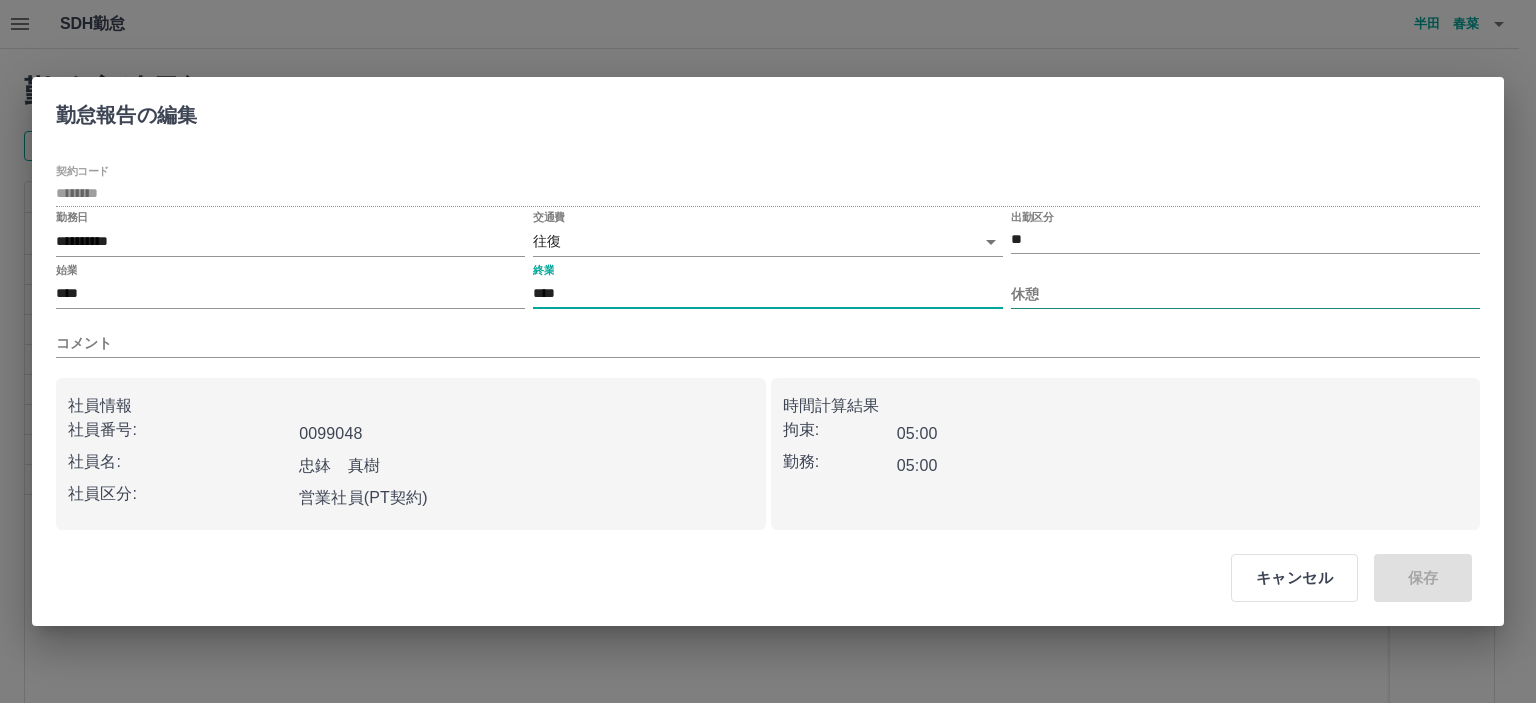 type on "****" 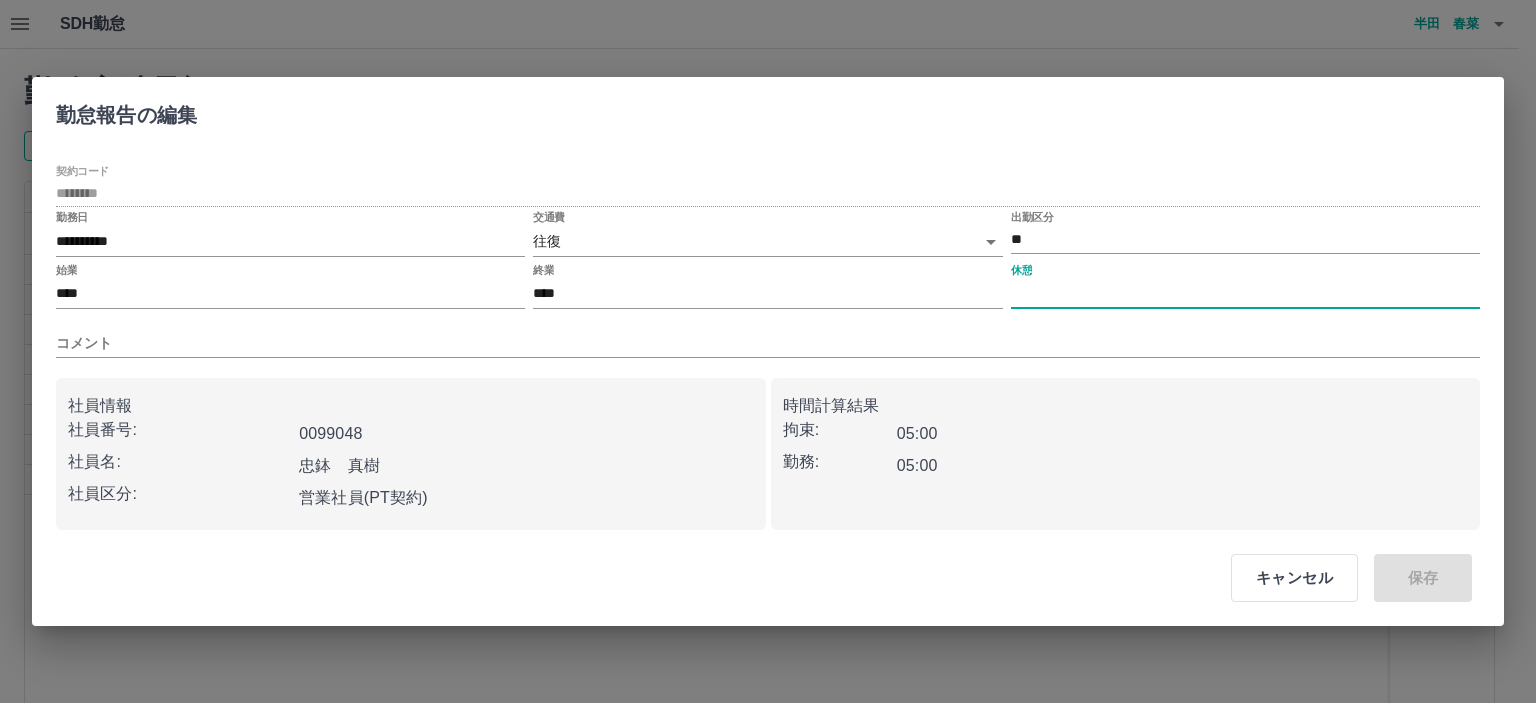 click on "休憩" at bounding box center [1245, 294] 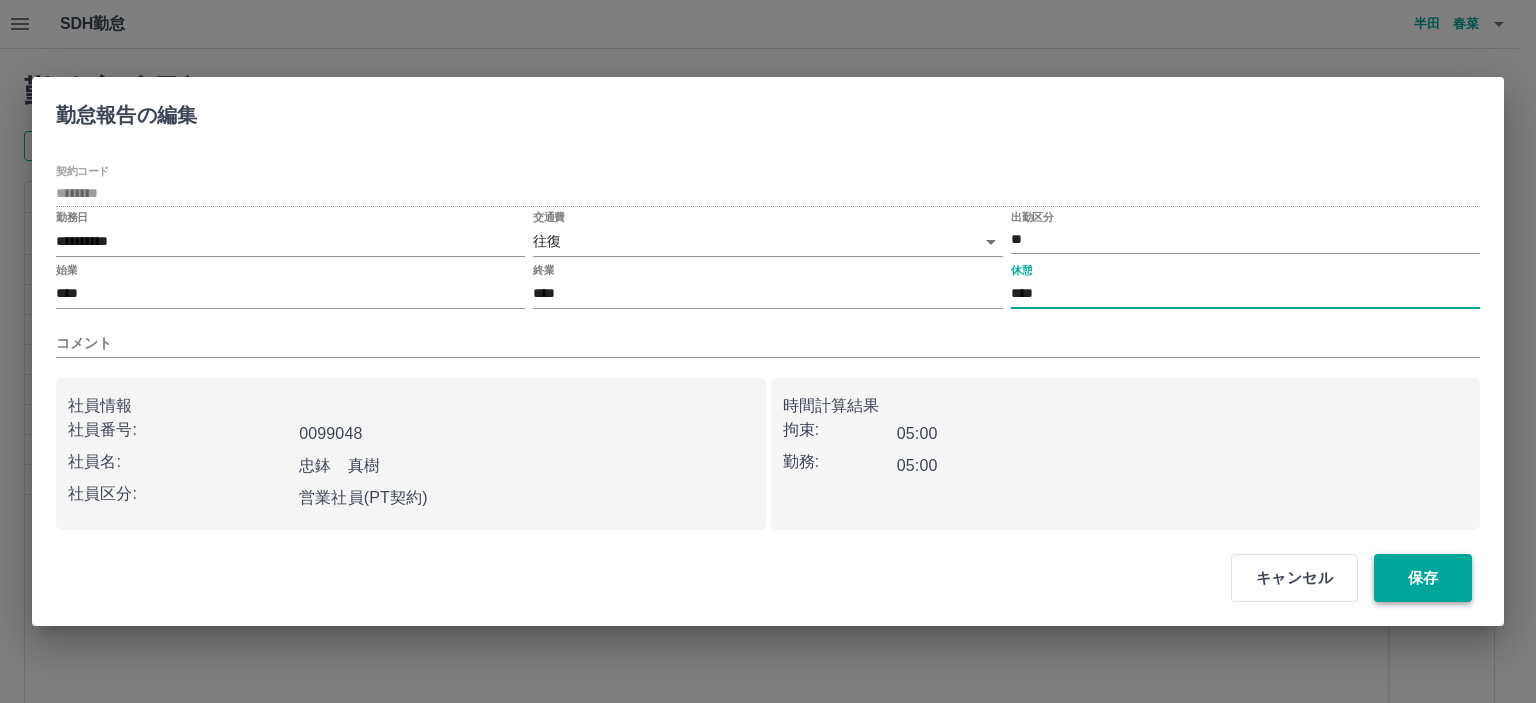 type on "****" 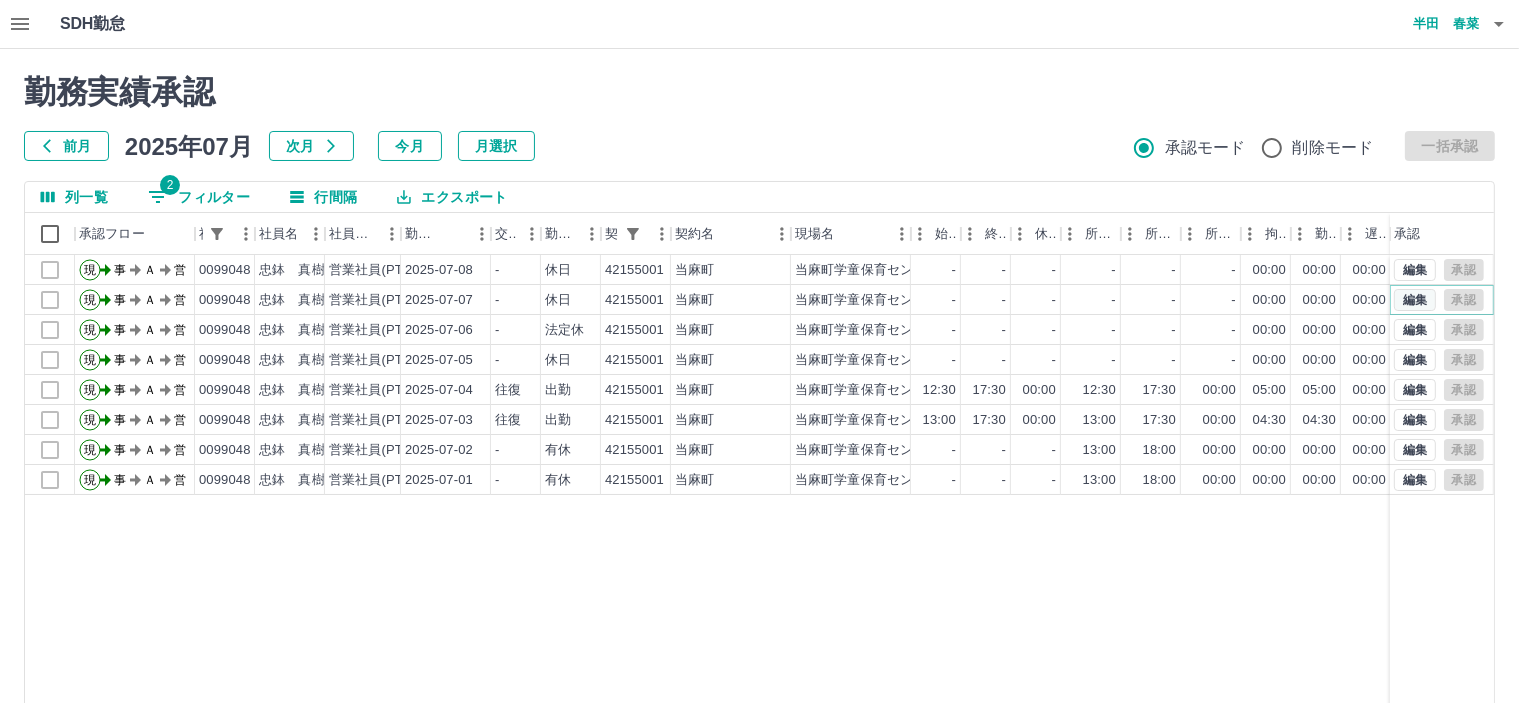 click on "編集" at bounding box center (1415, 300) 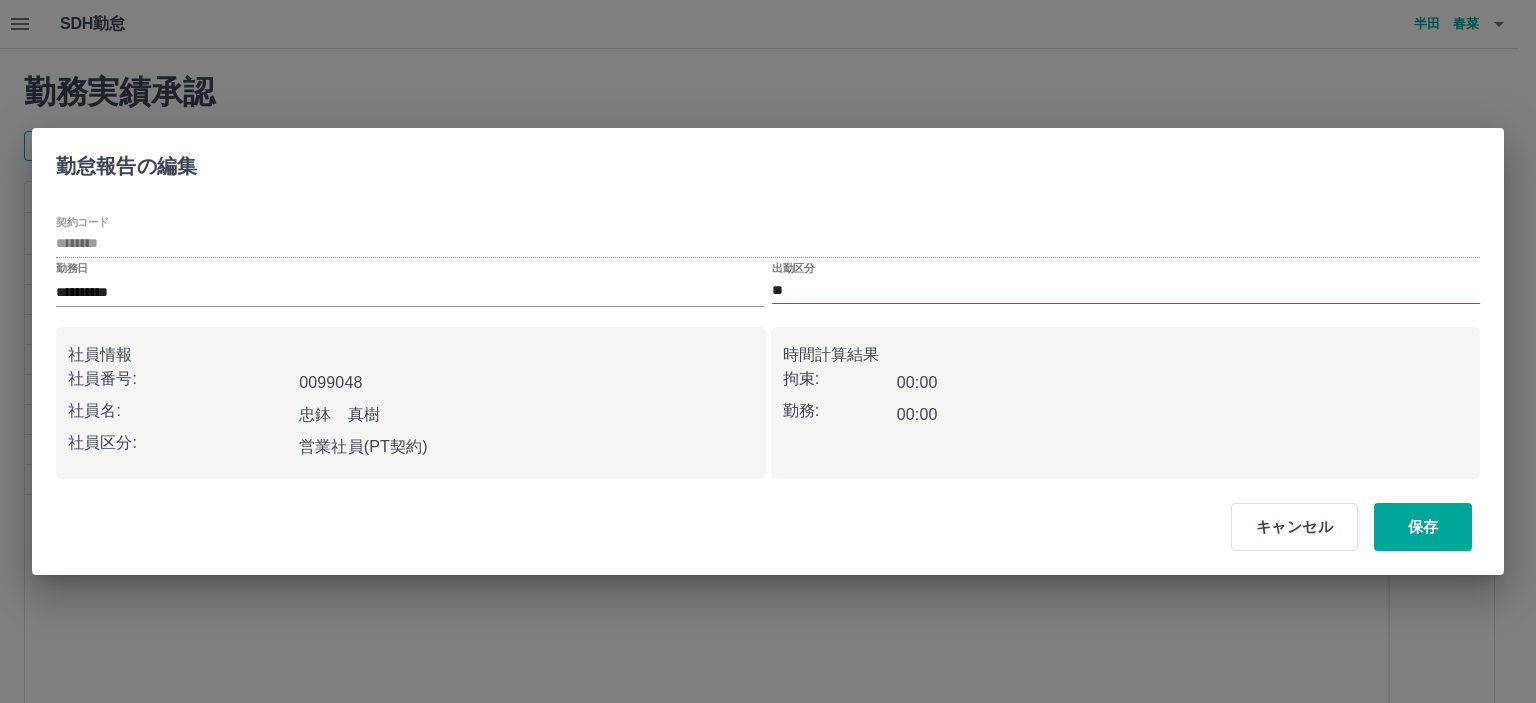 click on "**" at bounding box center (1126, 290) 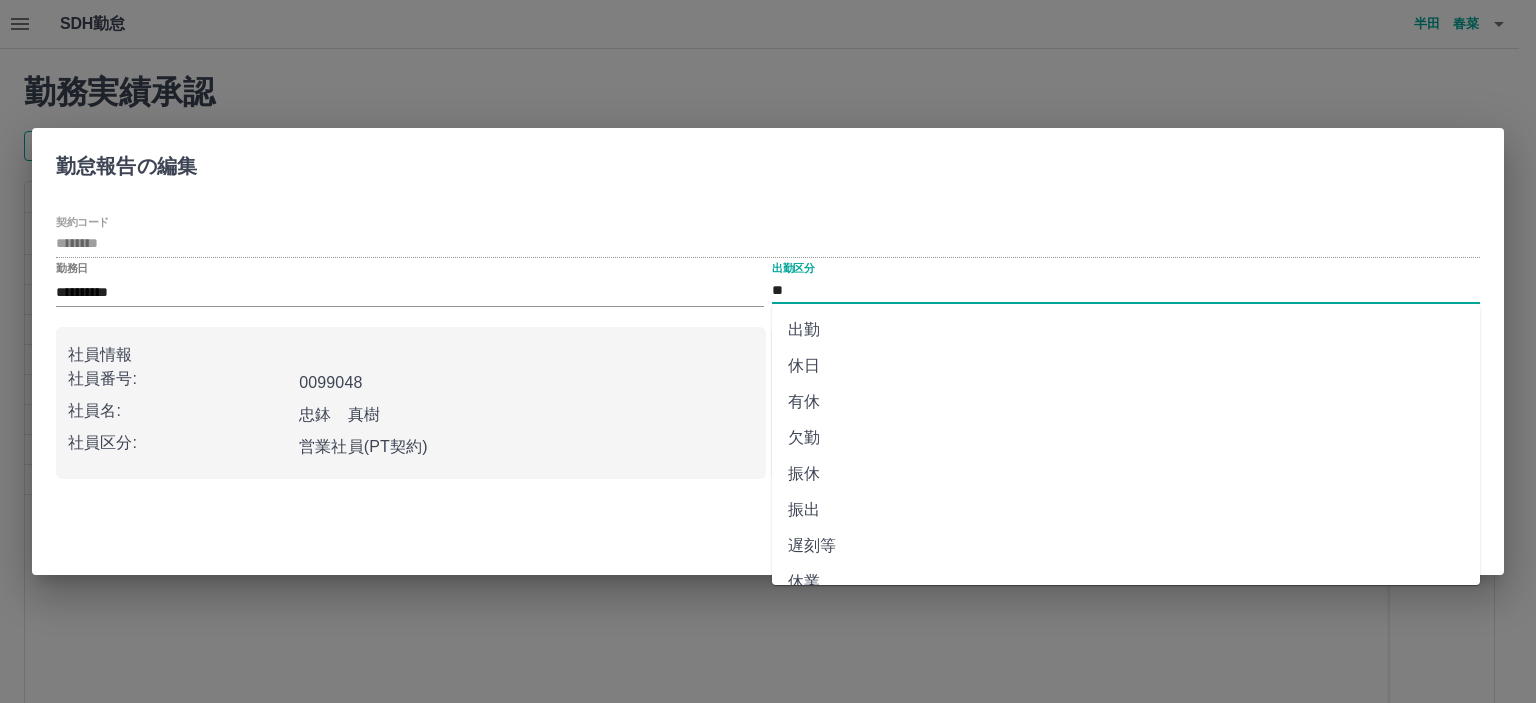 click on "出勤" at bounding box center (1126, 330) 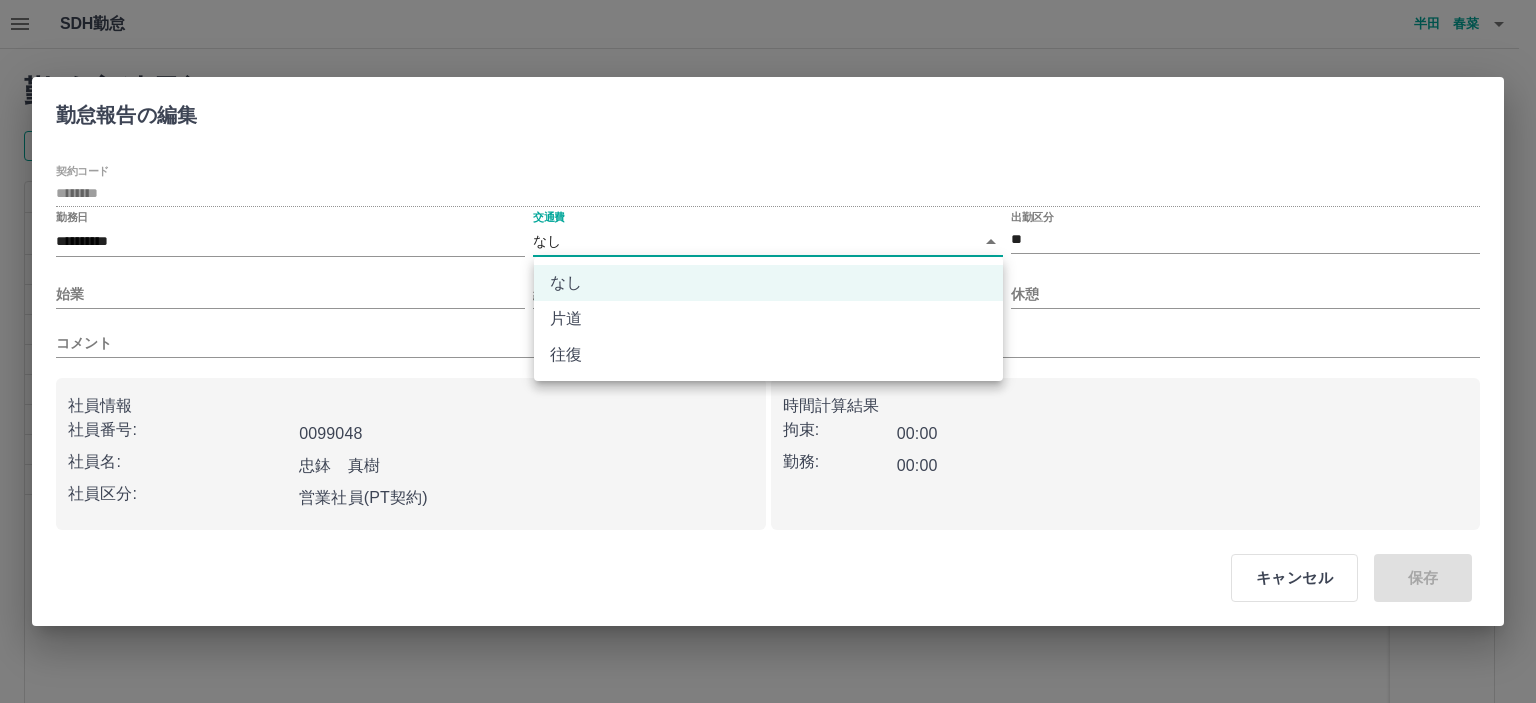 click on "SDH勤怠 半田　春菜 勤務実績承認 前月 2025年07月 次月 今月 月選択 承認モード 削除モード 一括承認 列一覧 2 フィルター 行間隔 エクスポート 承認フロー 社員番号 社員名 社員区分 勤務日 交通費 勤務区分 契約コード 契約名 現場名 始業 終業 休憩 所定開始 所定終業 所定休憩 拘束 勤務 遅刻等 コメント ステータス 承認 現 事 Ａ 営 0099048 忠鉢　真樹 営業社員(PT契約) 2025-07-08  -  休日 42155001 当麻町 当麻町学童保育センター - - - - - - 00:00 00:00 00:00 事務担当者承認待 現 事 Ａ 営 0099048 忠鉢　真樹 営業社員(PT契約) 2025-07-07  -  休日 42155001 当麻町 当麻町学童保育センター - - - - - - 00:00 00:00 00:00 事務担当者承認待 現 事 Ａ 営 0099048 忠鉢　真樹 営業社員(PT契約) 2025-07-06  -  法定休 42155001 当麻町 当麻町学童保育センター - - - - - - 00:00 00:00 00:00 事務担当者承認待 現 事 -" at bounding box center (768, 422) 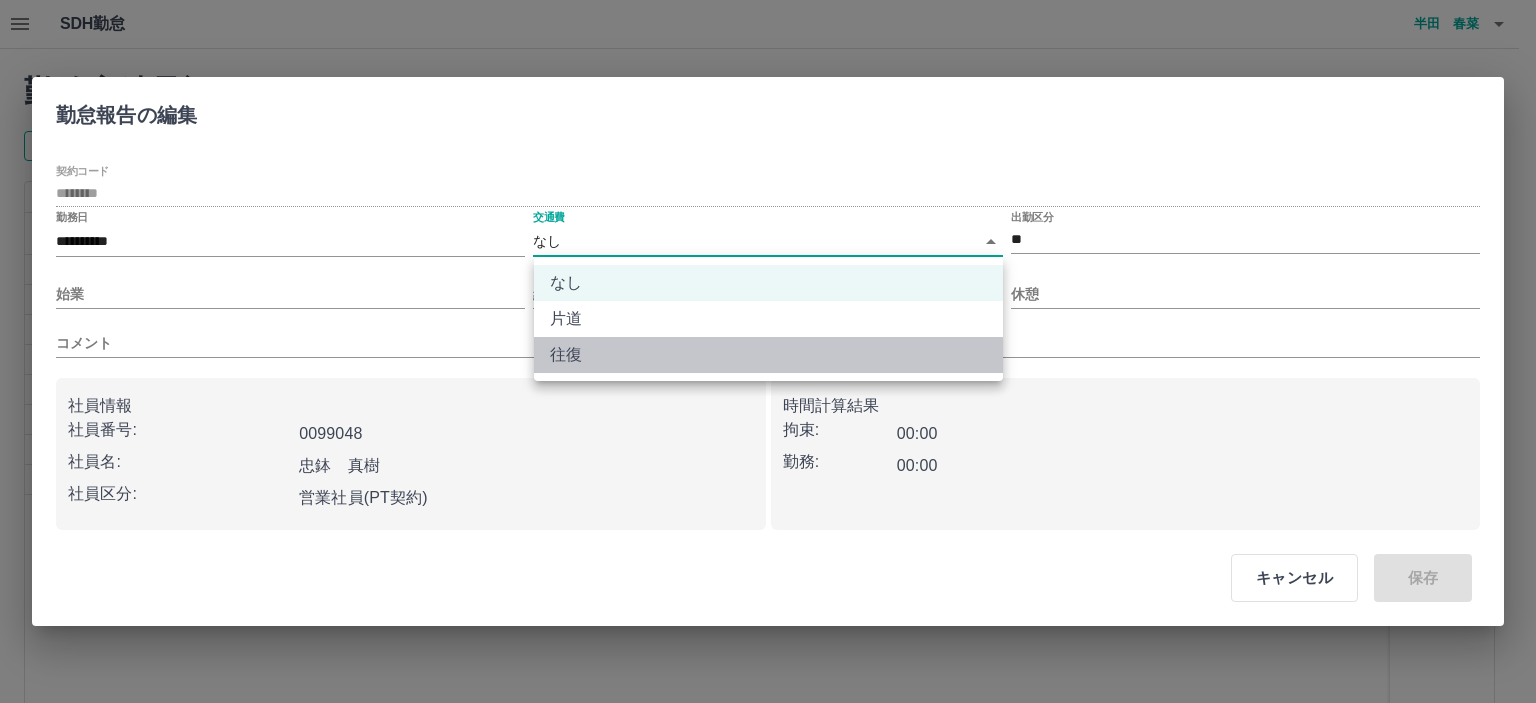 click on "往復" at bounding box center (768, 355) 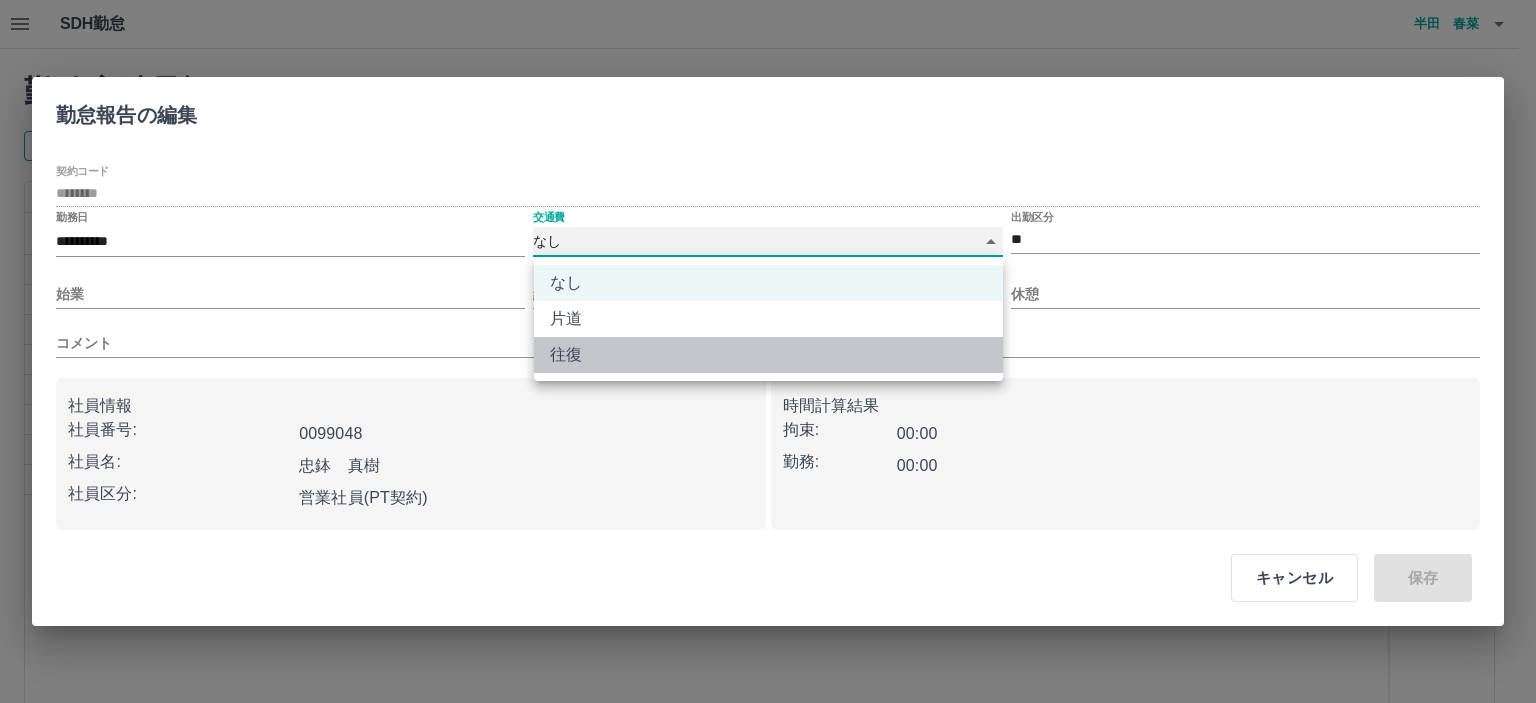 type on "******" 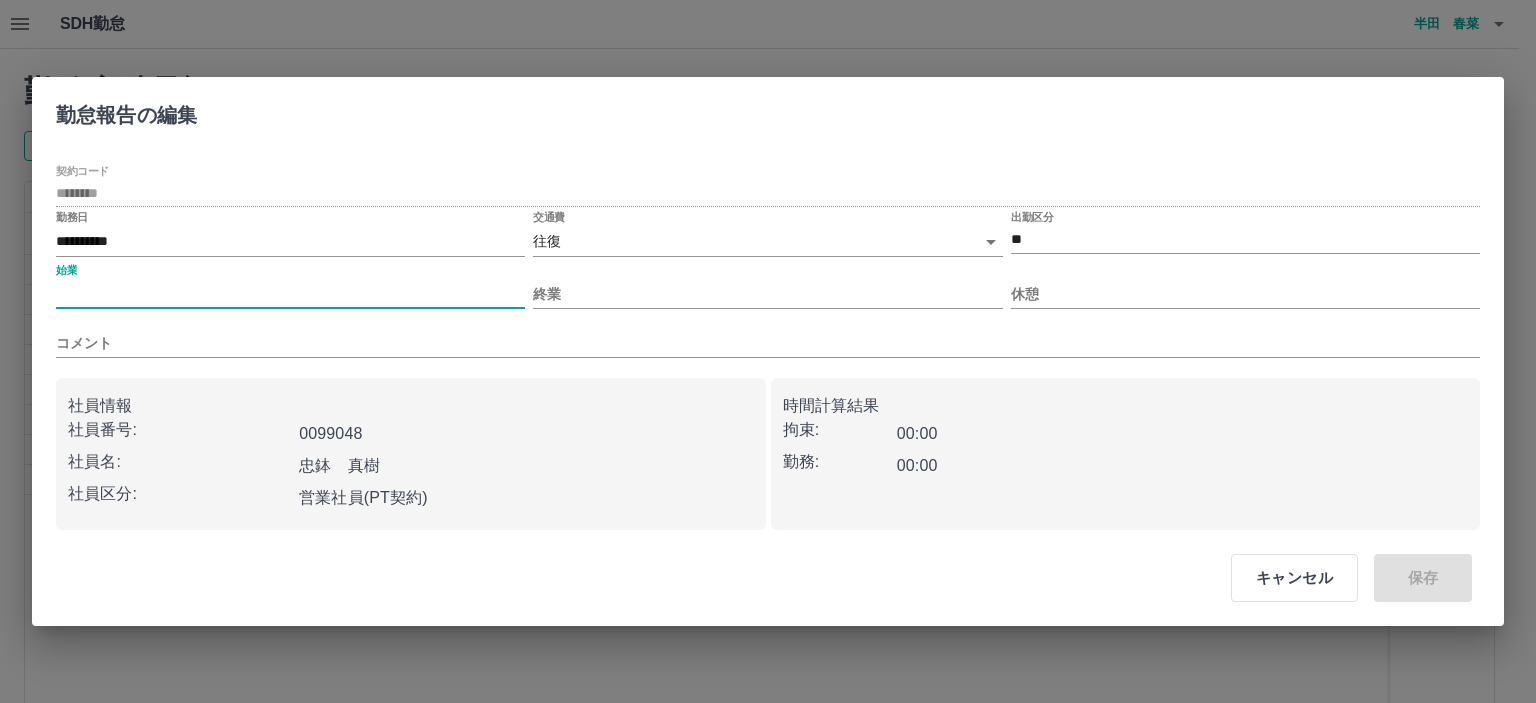 click on "始業" at bounding box center (290, 294) 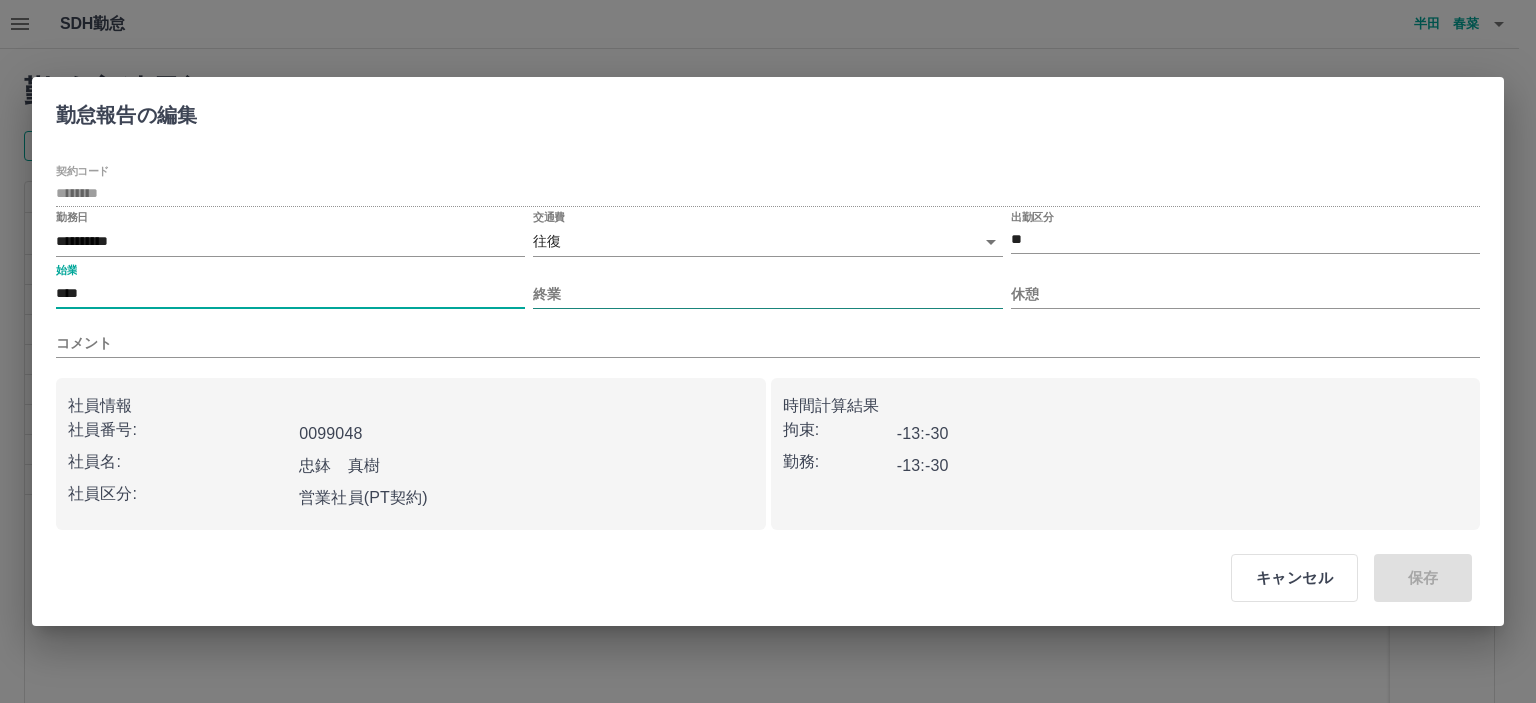 type on "****" 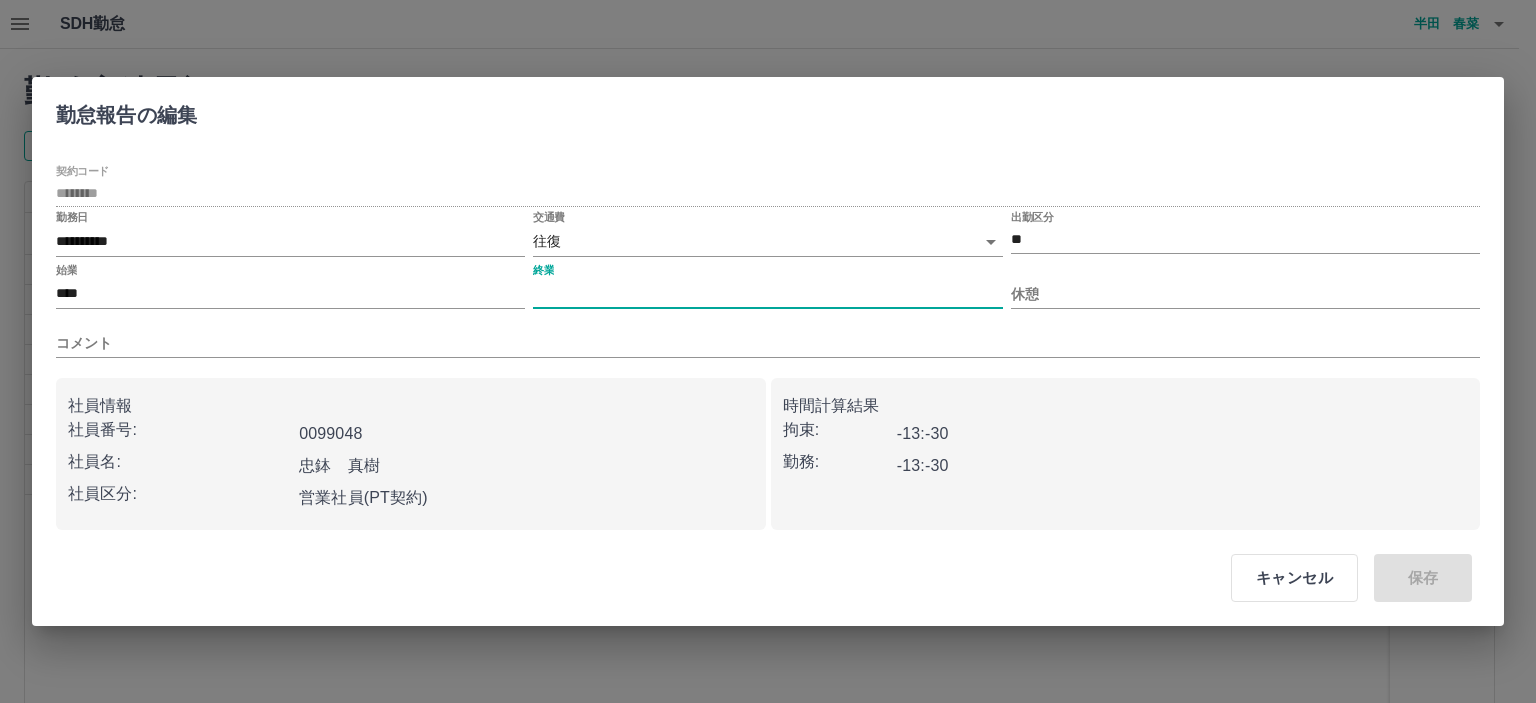 click on "終業" at bounding box center [767, 294] 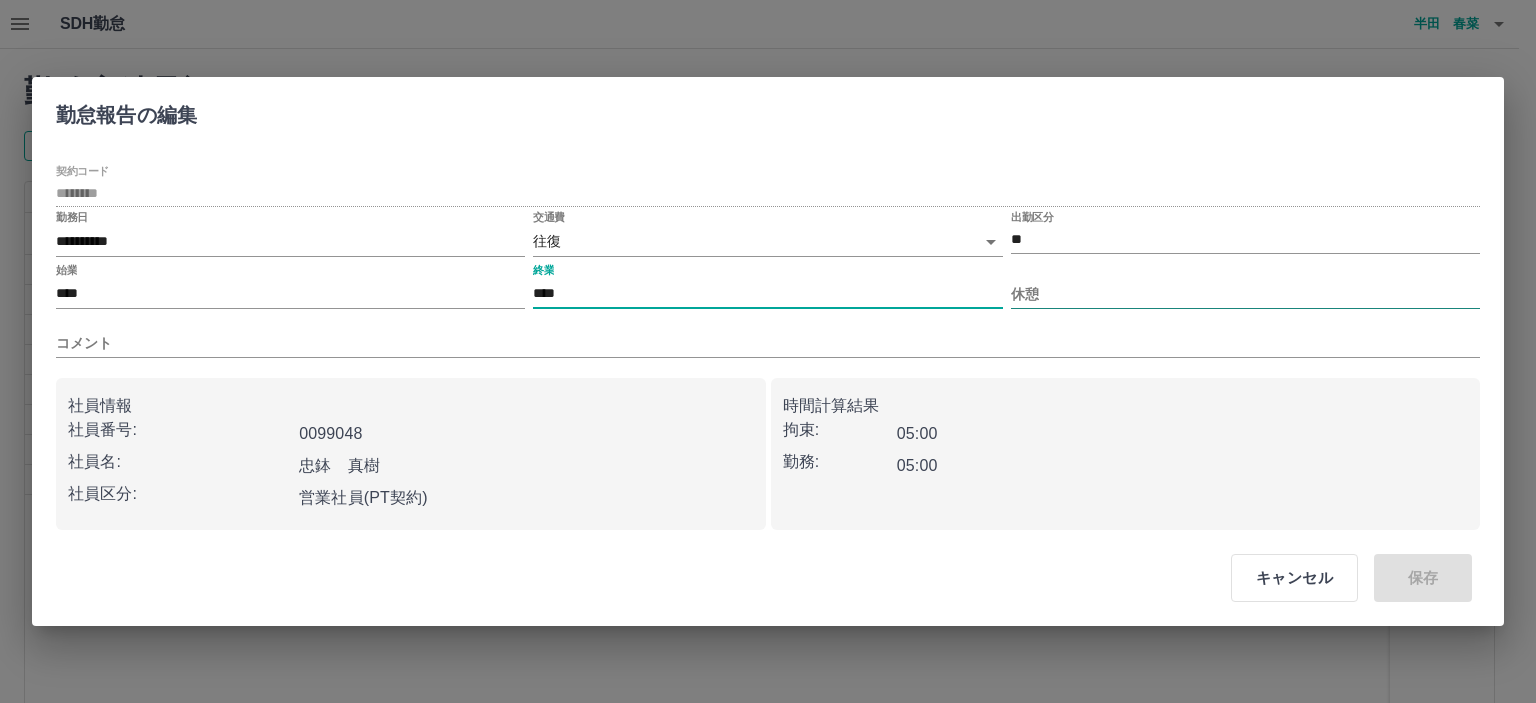 type on "****" 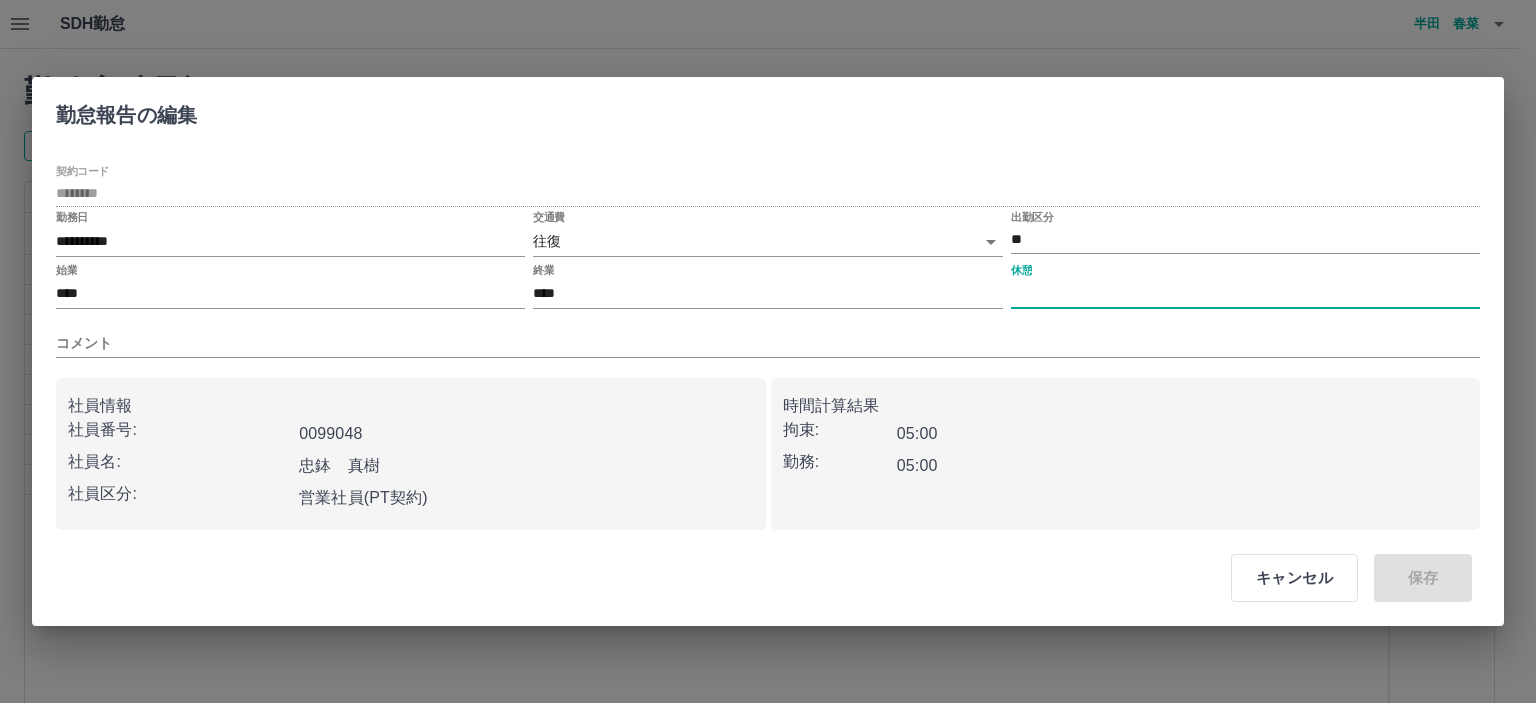 click on "休憩" at bounding box center (1245, 294) 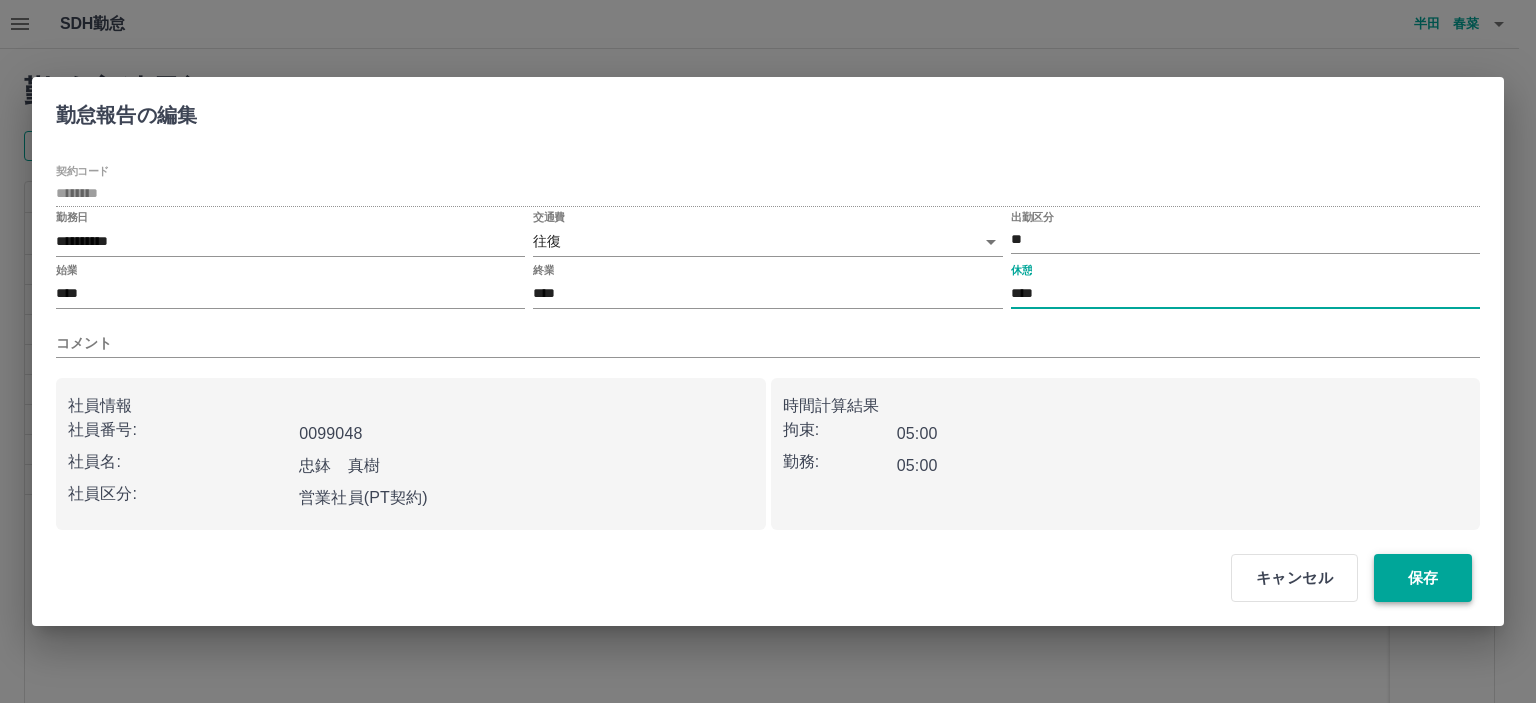 type on "****" 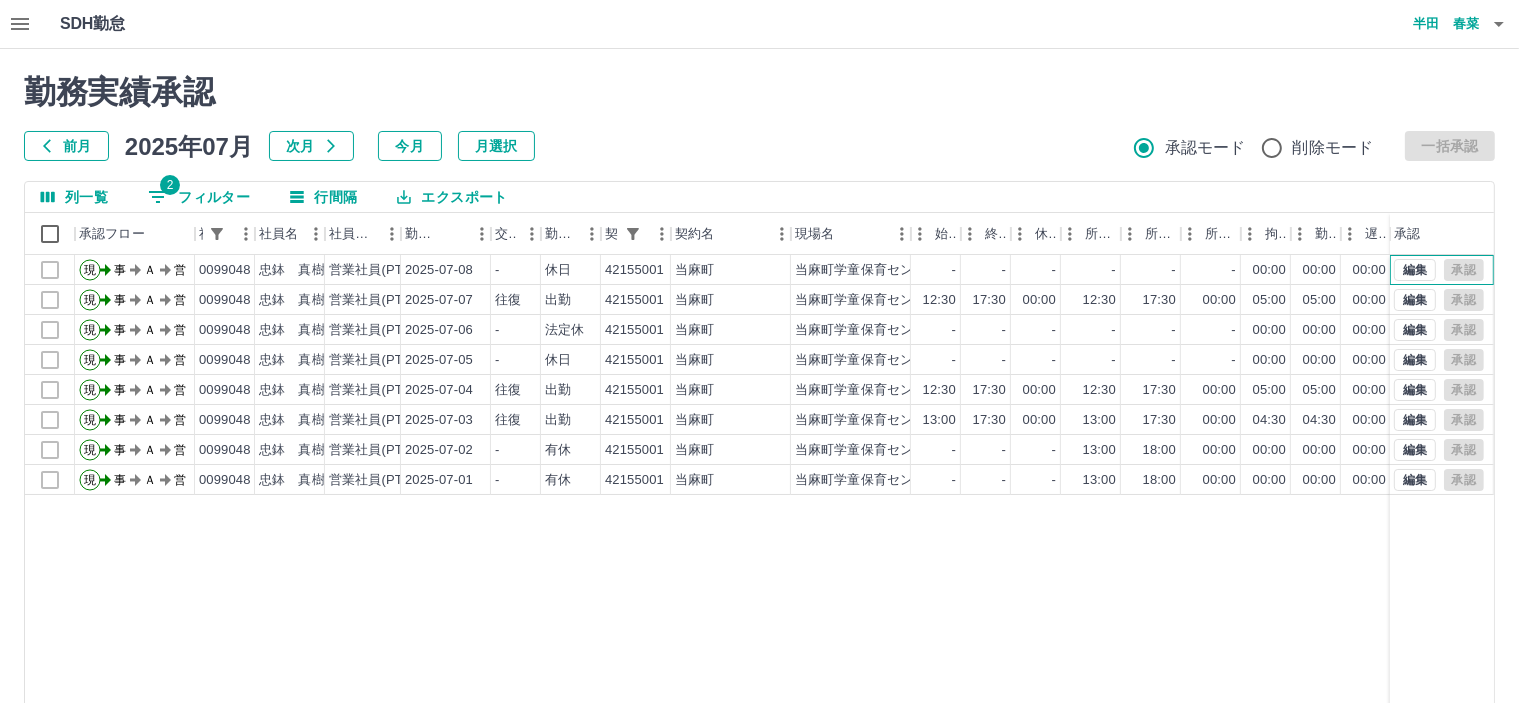 click on "編集 承認" at bounding box center (1442, 270) 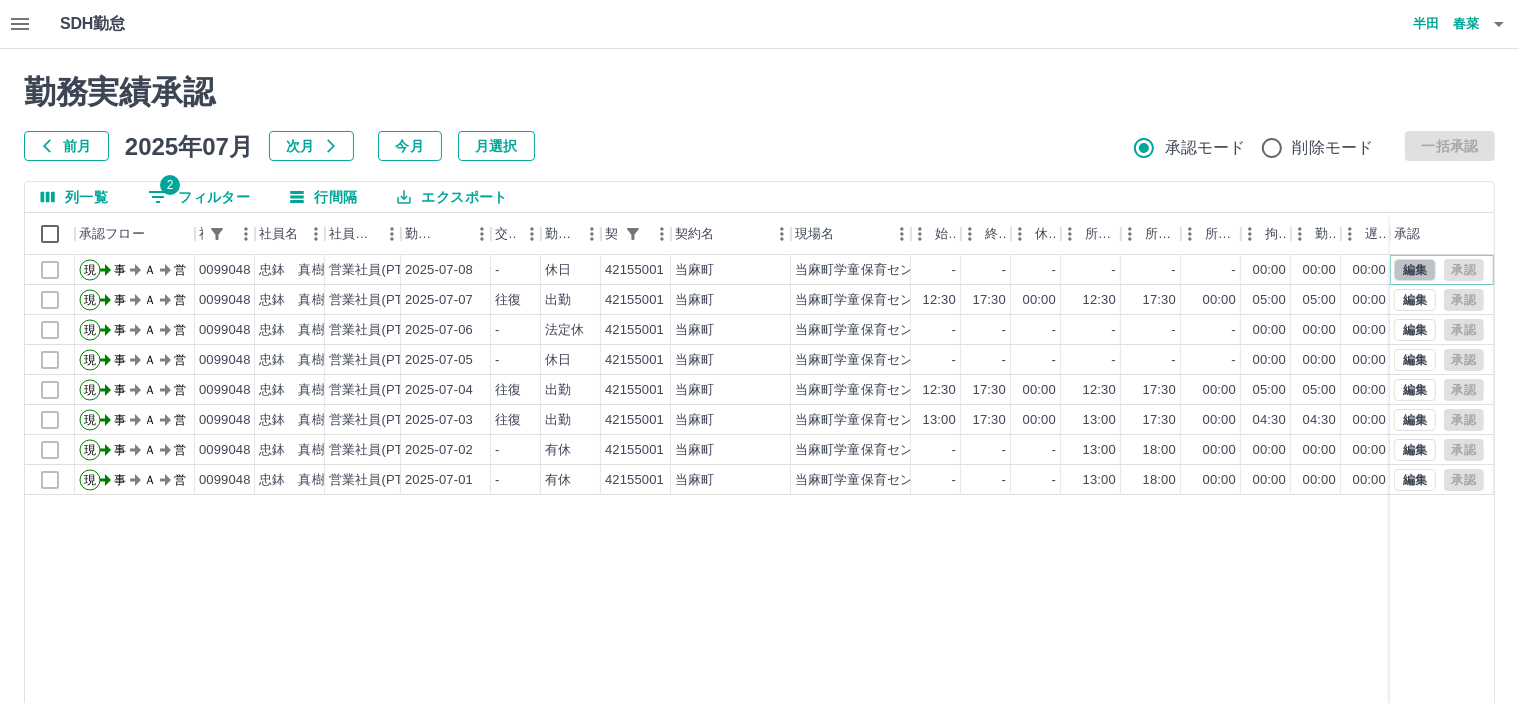 click on "編集" at bounding box center [1415, 270] 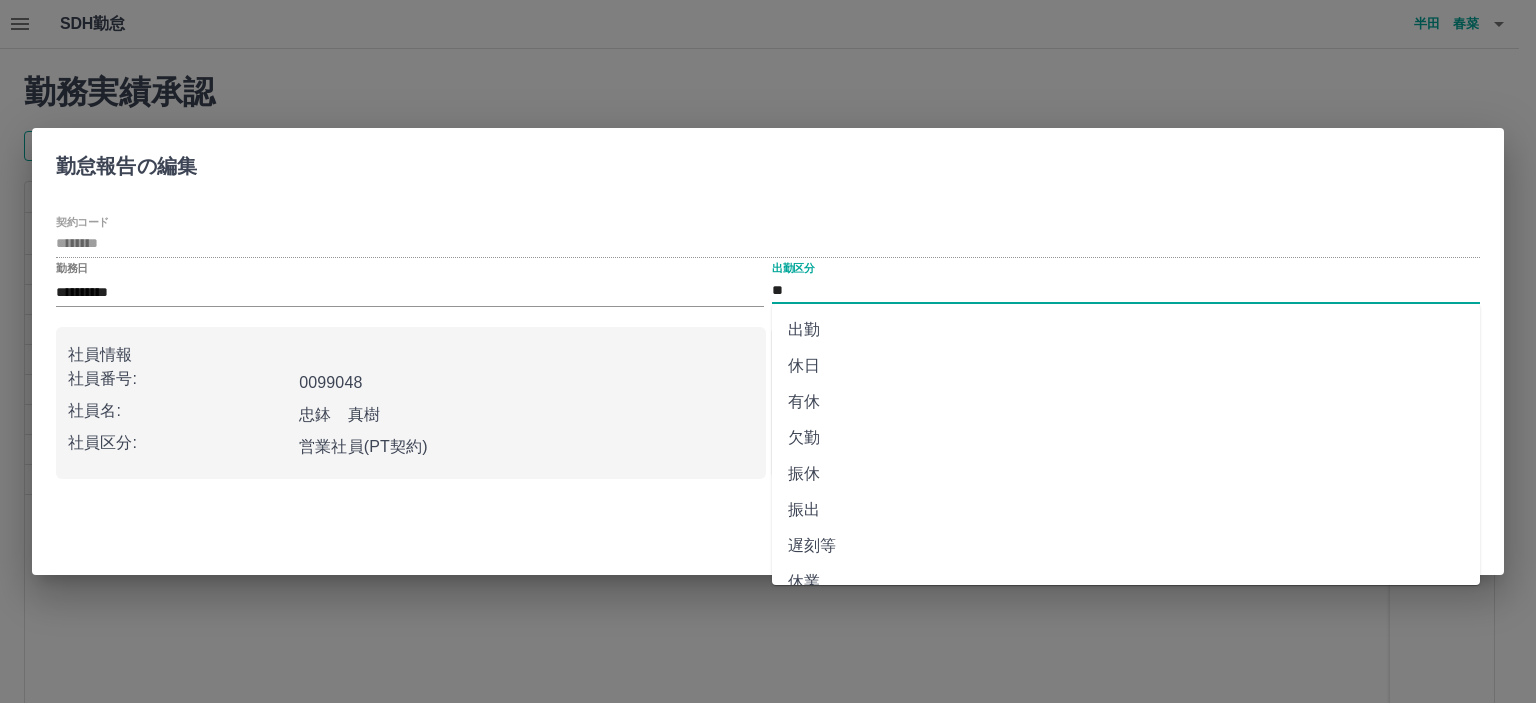 click on "**" at bounding box center [1126, 290] 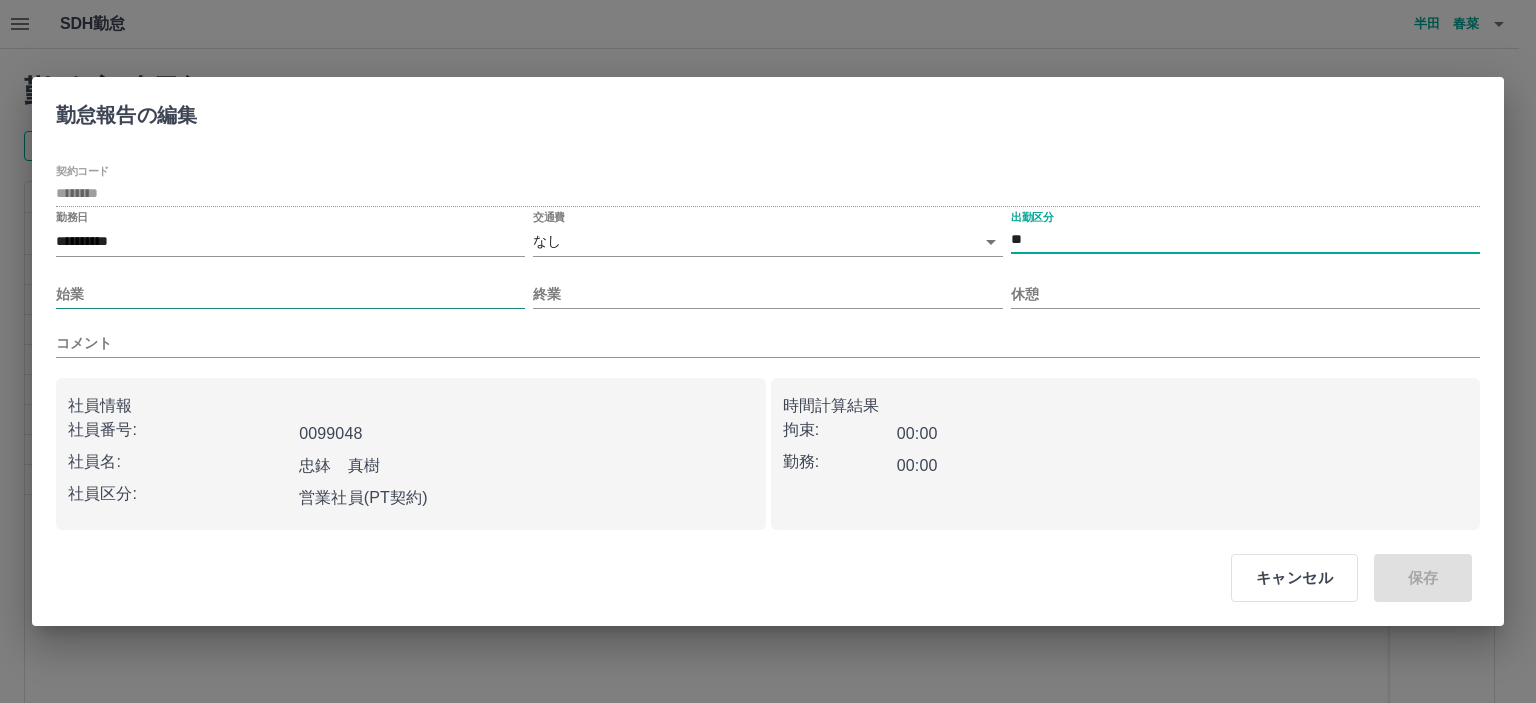 click on "始業" at bounding box center (290, 294) 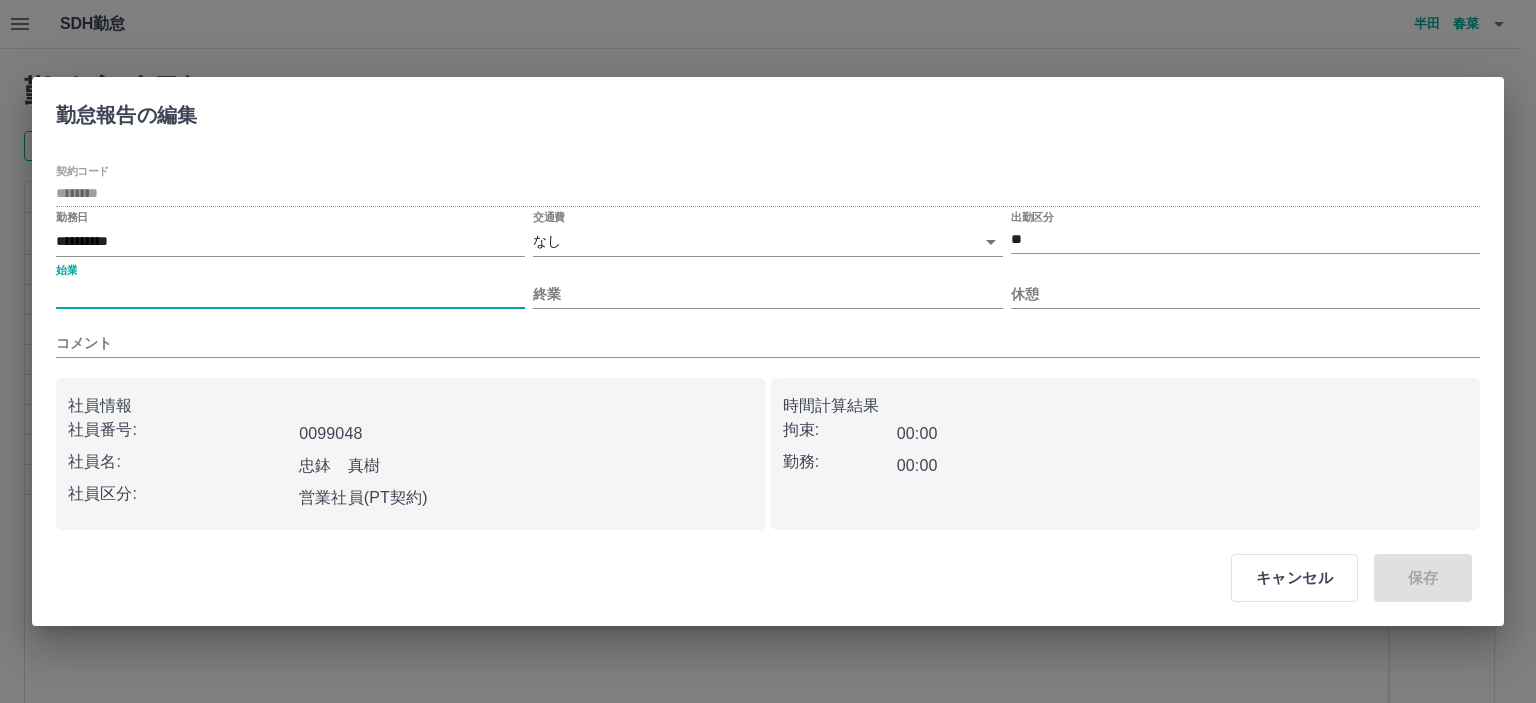 click on "SDH勤怠 半田　春菜 勤務実績承認 前月 2025年07月 次月 今月 月選択 承認モード 削除モード 一括承認 列一覧 2 フィルター 行間隔 エクスポート 承認フロー 社員番号 社員名 社員区分 勤務日 交通費 勤務区分 契約コード 契約名 現場名 始業 終業 休憩 所定開始 所定終業 所定休憩 拘束 勤務 遅刻等 コメント ステータス 承認 現 事 Ａ 営 0099048 忠鉢　真樹 営業社員(PT契約) 2025-07-08  -  休日 42155001 当麻町 当麻町学童保育センター - - - - - - 00:00 00:00 00:00 事務担当者承認待 現 事 Ａ 営 0099048 忠鉢　真樹 営業社員(PT契約) 2025-07-07 往復 出勤 42155001 当麻町 当麻町学童保育センター 12:30 17:30 00:00 12:30 17:30 00:00 05:00 05:00 00:00 事務担当者承認待 現 事 Ａ 営 0099048 忠鉢　真樹 営業社員(PT契約) 2025-07-06  -  法定休 42155001 当麻町 当麻町学童保育センター - - - - - - 00:00 00:00 00:00 現 事" at bounding box center (768, 422) 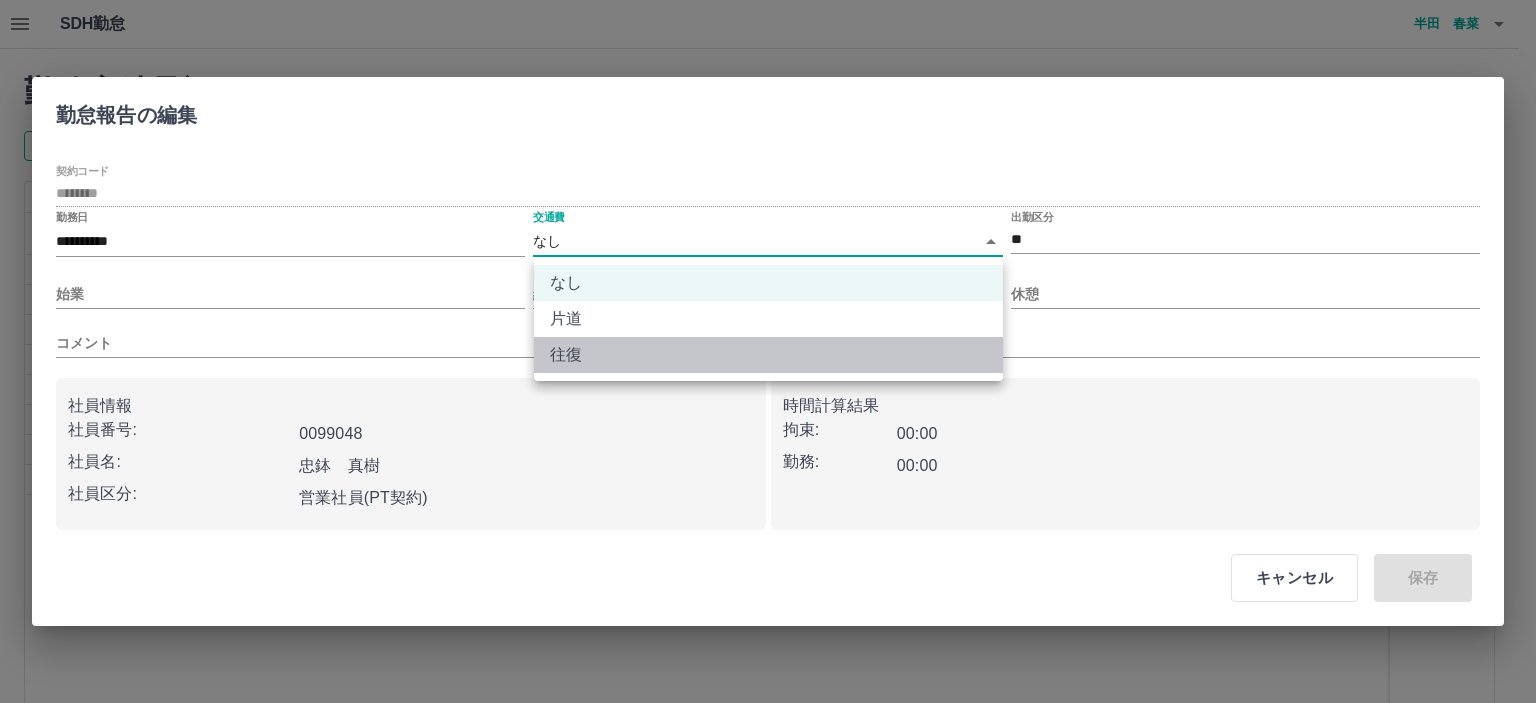 click on "往復" at bounding box center [768, 355] 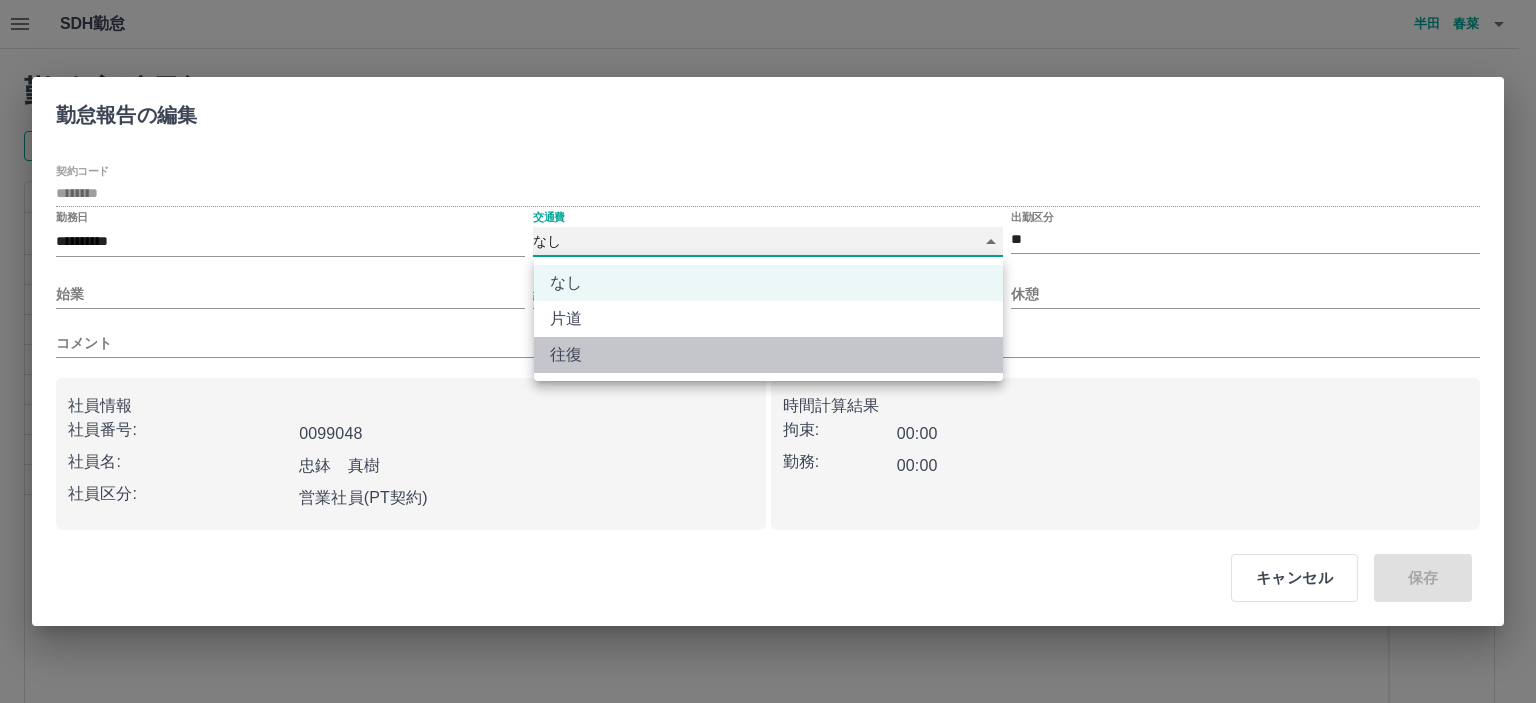 type on "******" 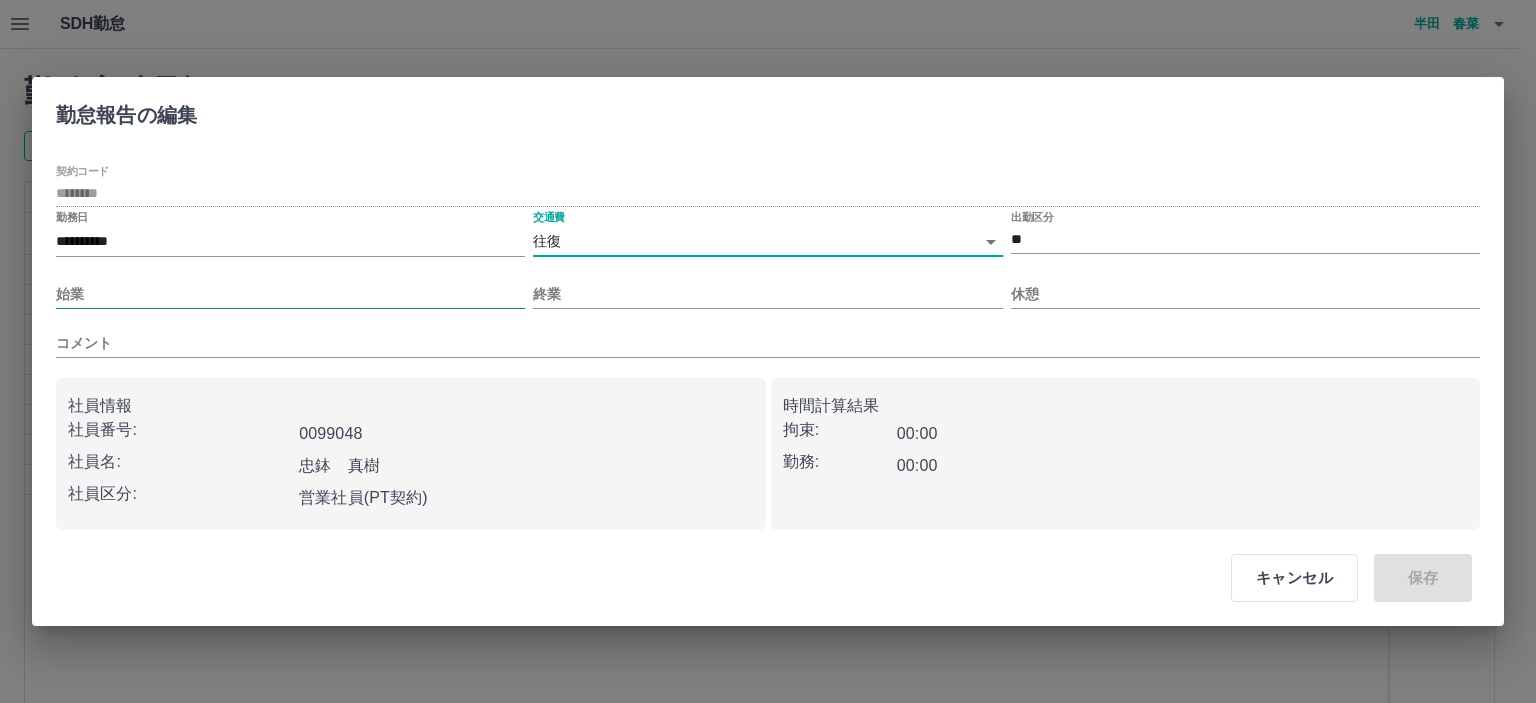 click on "始業" at bounding box center (290, 294) 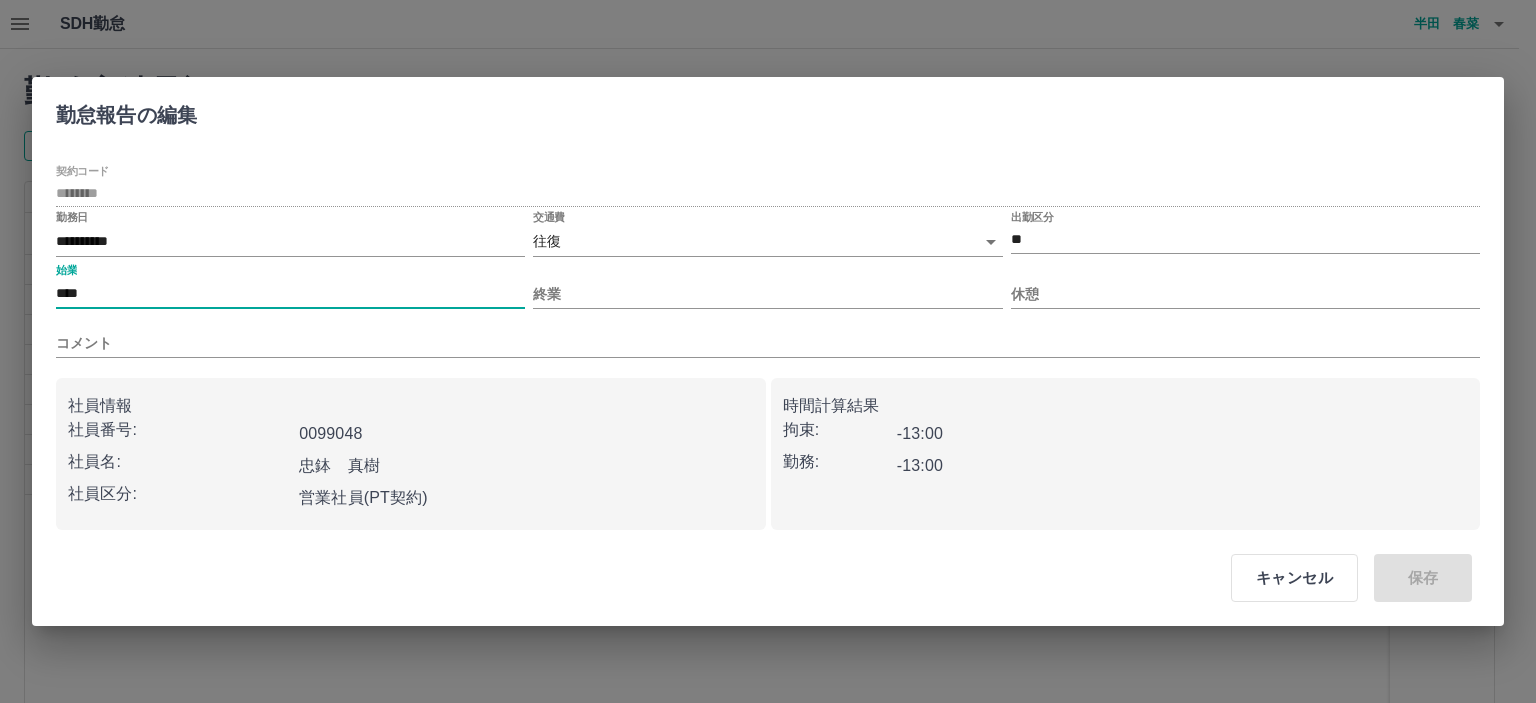 type on "****" 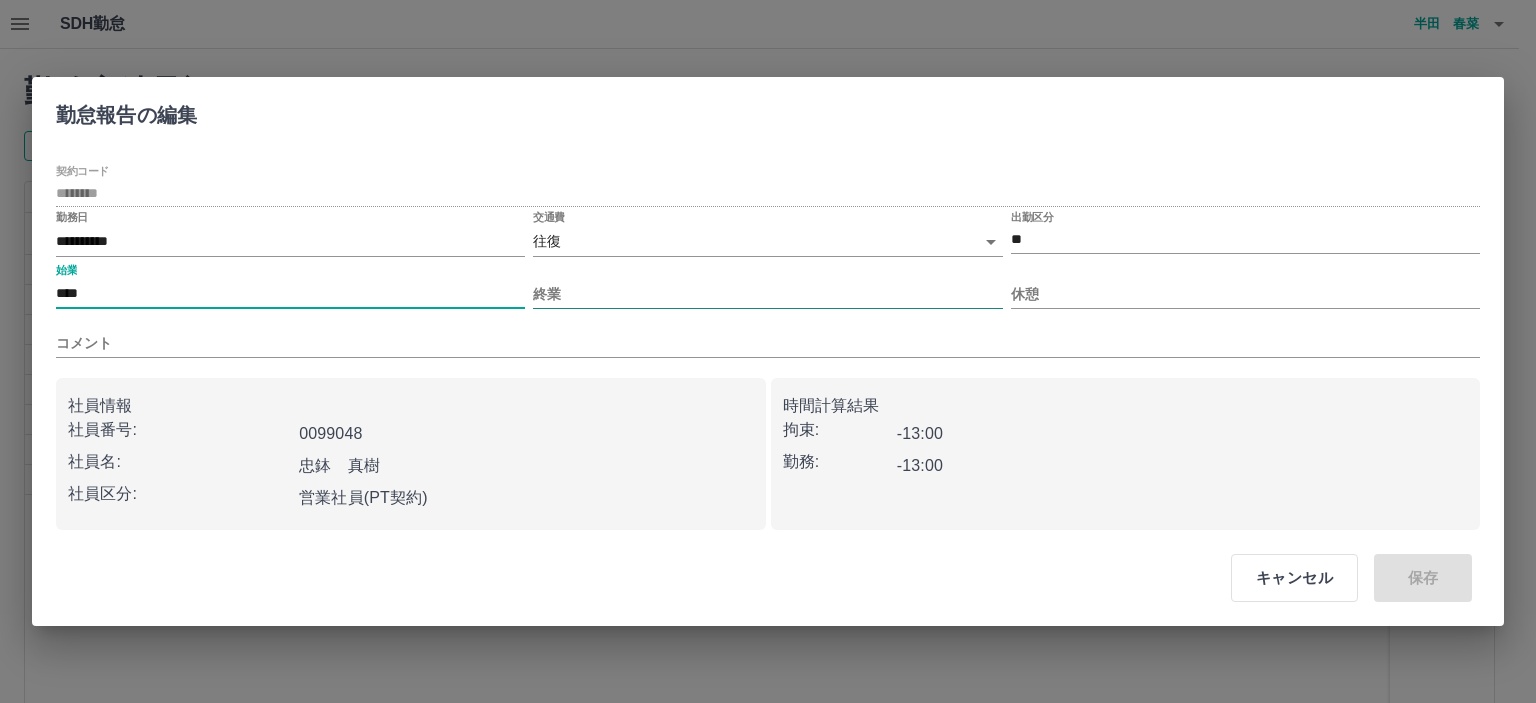 click on "終業" at bounding box center [767, 294] 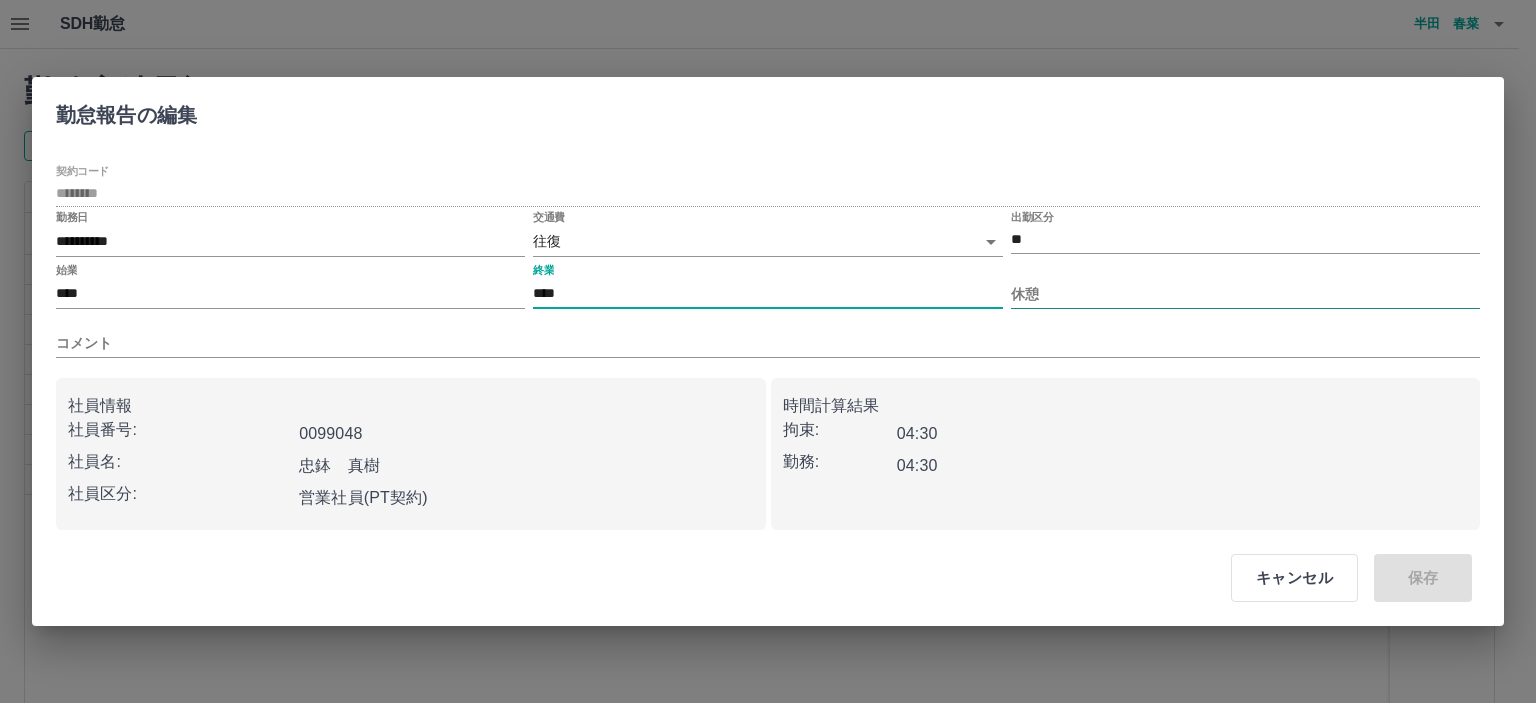 type on "****" 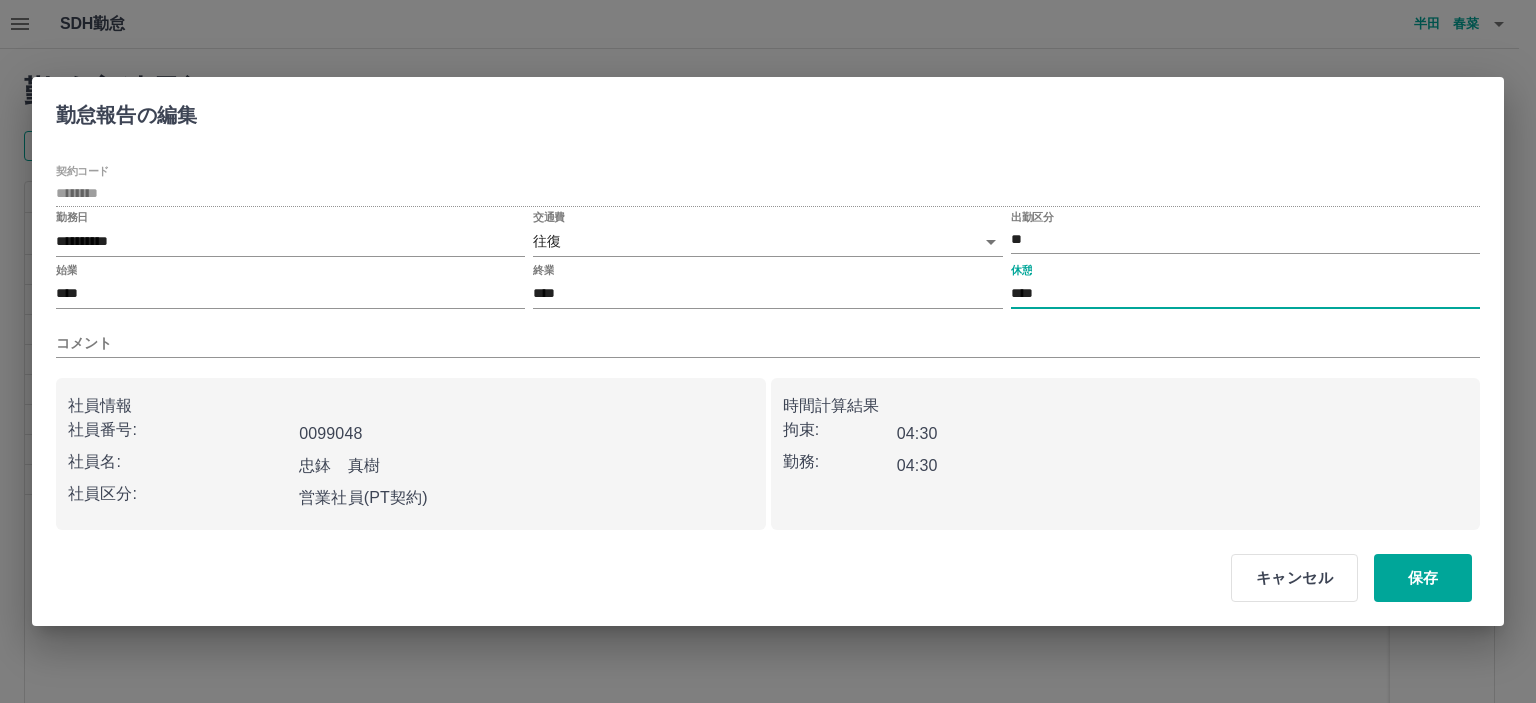 type on "****" 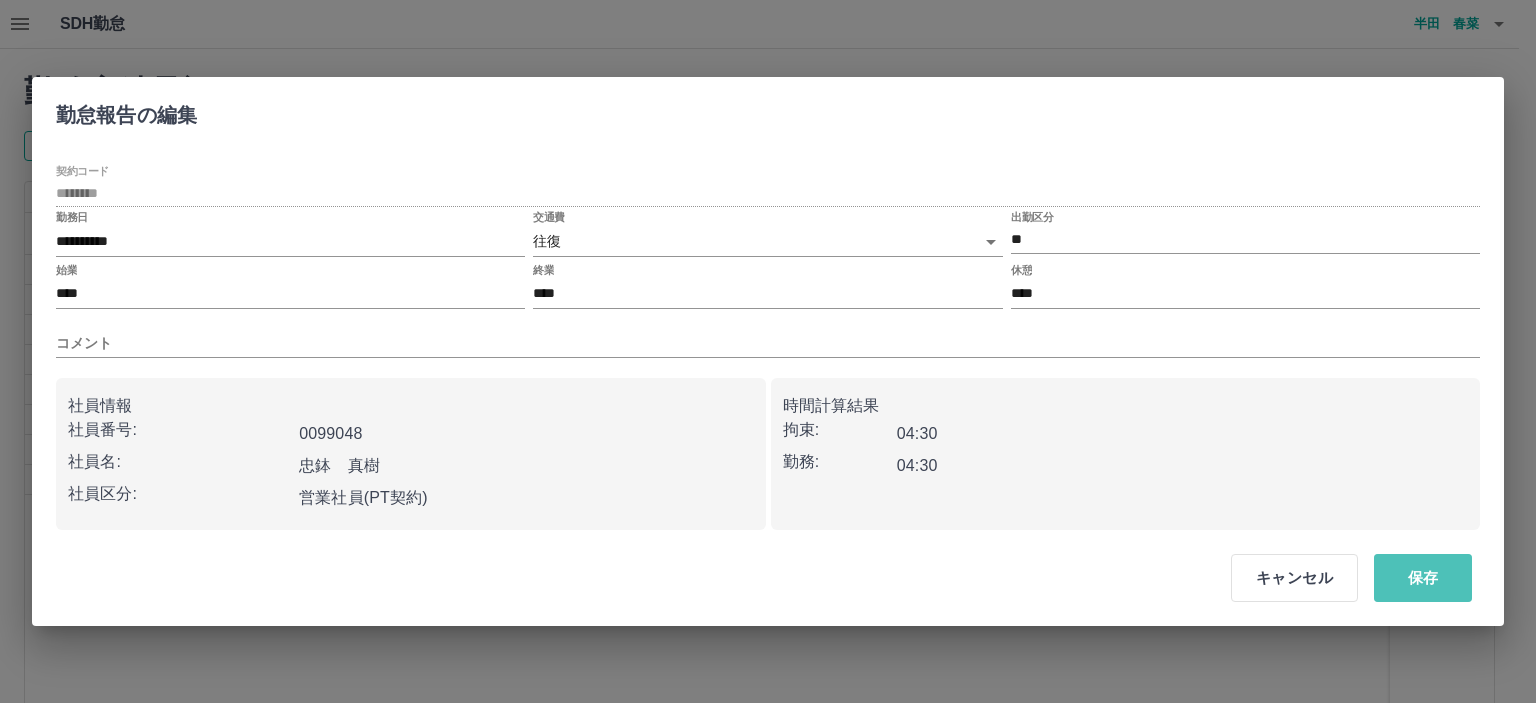 drag, startPoint x: 1440, startPoint y: 587, endPoint x: 1439, endPoint y: 603, distance: 16.03122 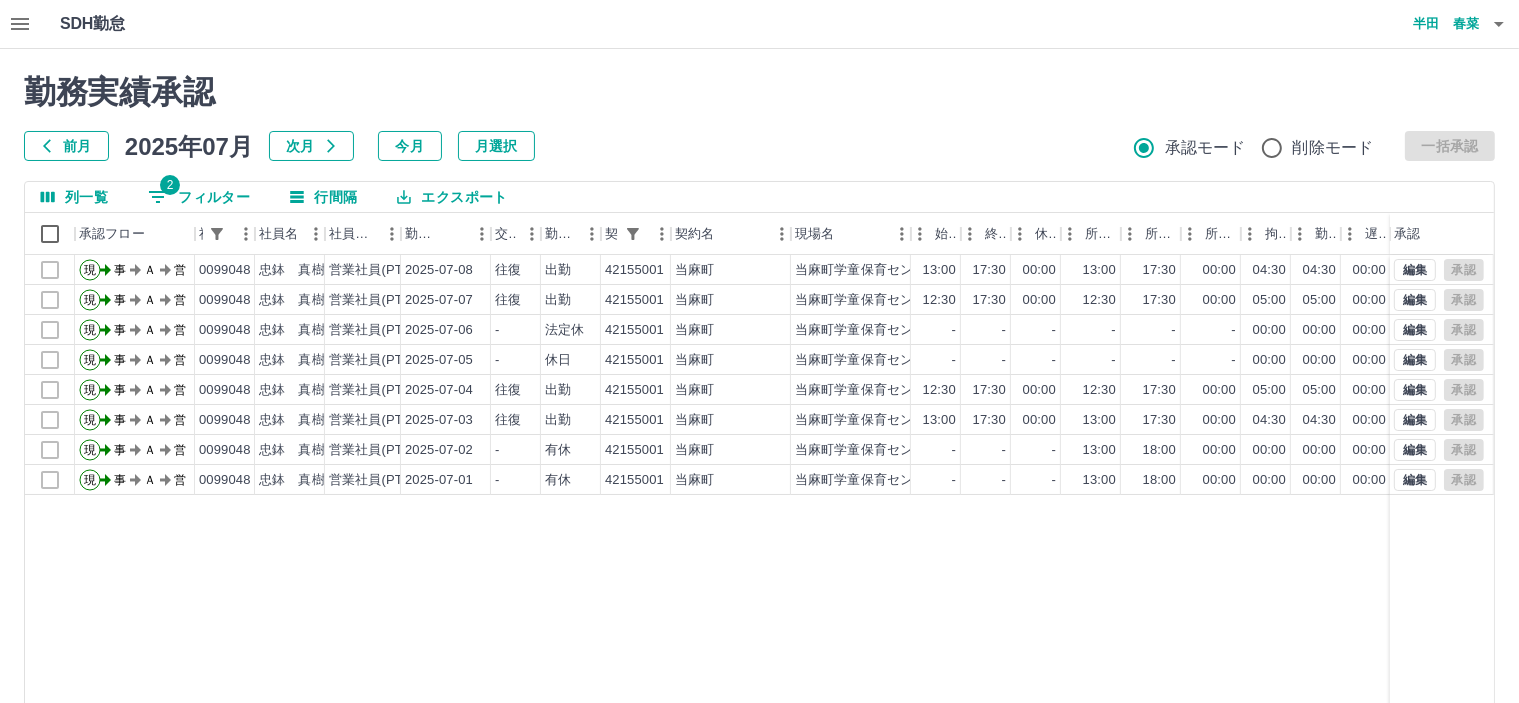 click on "現 事 Ａ 営 0099048 忠鉢　真樹 営業社員(PT契約) 2025-07-08 往復 出勤 42155001 当麻町 当麻町学童保育センター 13:00 17:30 00:00 13:00 17:30 00:00 04:30 04:30 00:00 事務担当者承認待 現 事 Ａ 営 0099048 忠鉢　真樹 営業社員(PT契約) 2025-07-07 往復 出勤 42155001 当麻町 当麻町学童保育センター 12:30 17:30 00:00 12:30 17:30 00:00 05:00 05:00 00:00 事務担当者承認待 現 事 Ａ 営 0099048 忠鉢　真樹 営業社員(PT契約) 2025-07-06  -  法定休 42155001 当麻町 当麻町学童保育センター - - - - - - 00:00 00:00 00:00 事務担当者承認待 現 事 Ａ 営 0099048 忠鉢　真樹 営業社員(PT契約) 2025-07-05  -  休日 42155001 当麻町 当麻町学童保育センター - - - - - - 00:00 00:00 00:00 事務担当者承認待 現 事 Ａ 営 0099048 忠鉢　真樹 営業社員(PT契約) 2025-07-04 往復 出勤 42155001 当麻町 当麻町学童保育センター 12:30 17:30 00:00 12:30 17:30 00:00 05:00 05:00 00:00" at bounding box center (898, 511) 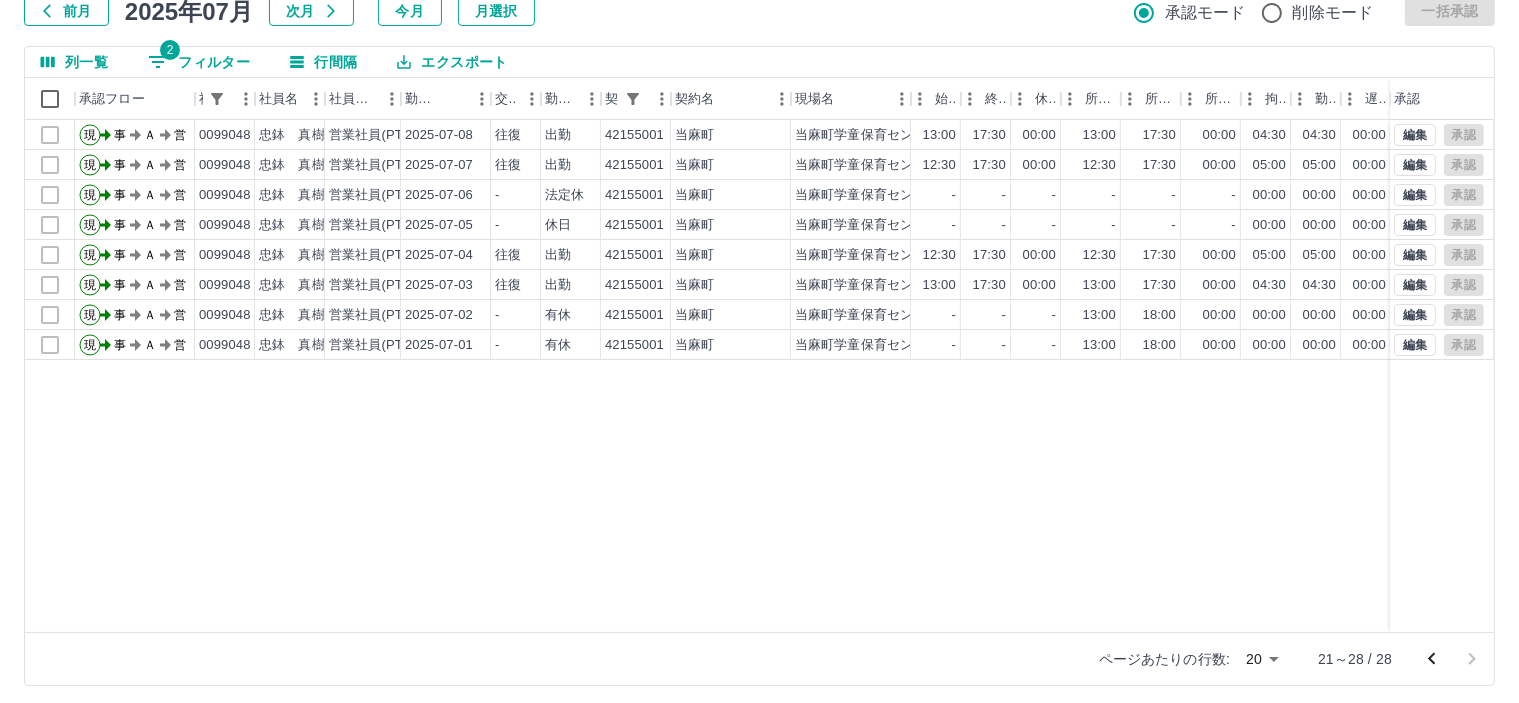 scroll, scrollTop: 142, scrollLeft: 0, axis: vertical 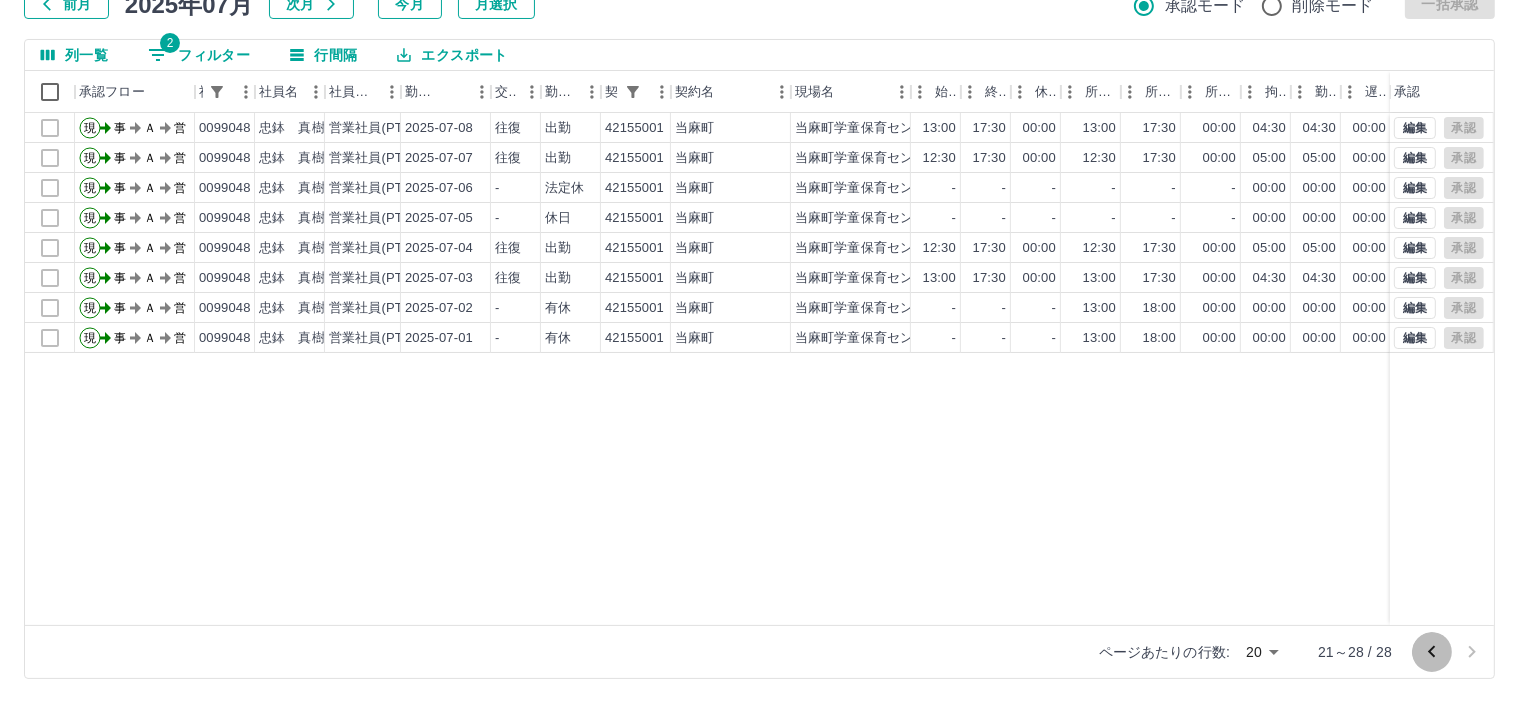 click 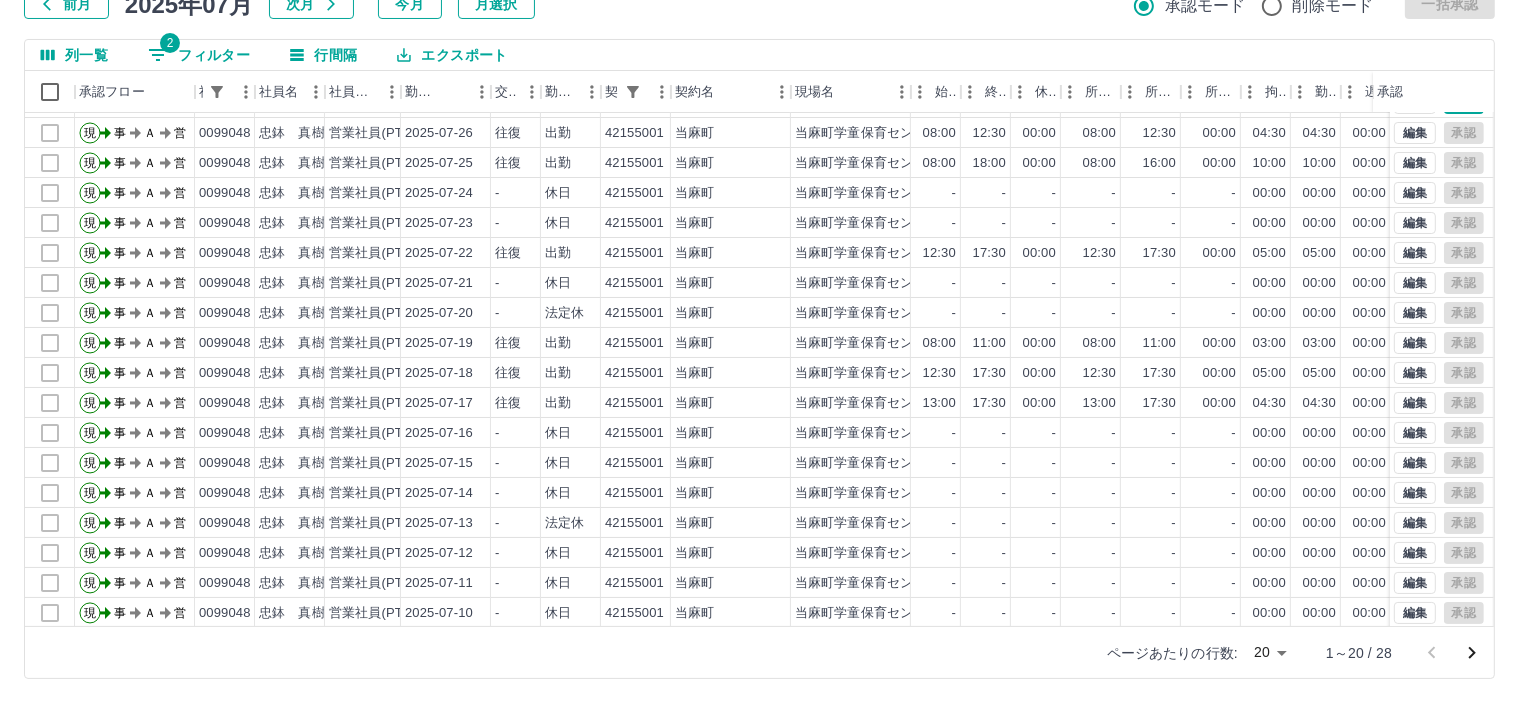 scroll, scrollTop: 103, scrollLeft: 0, axis: vertical 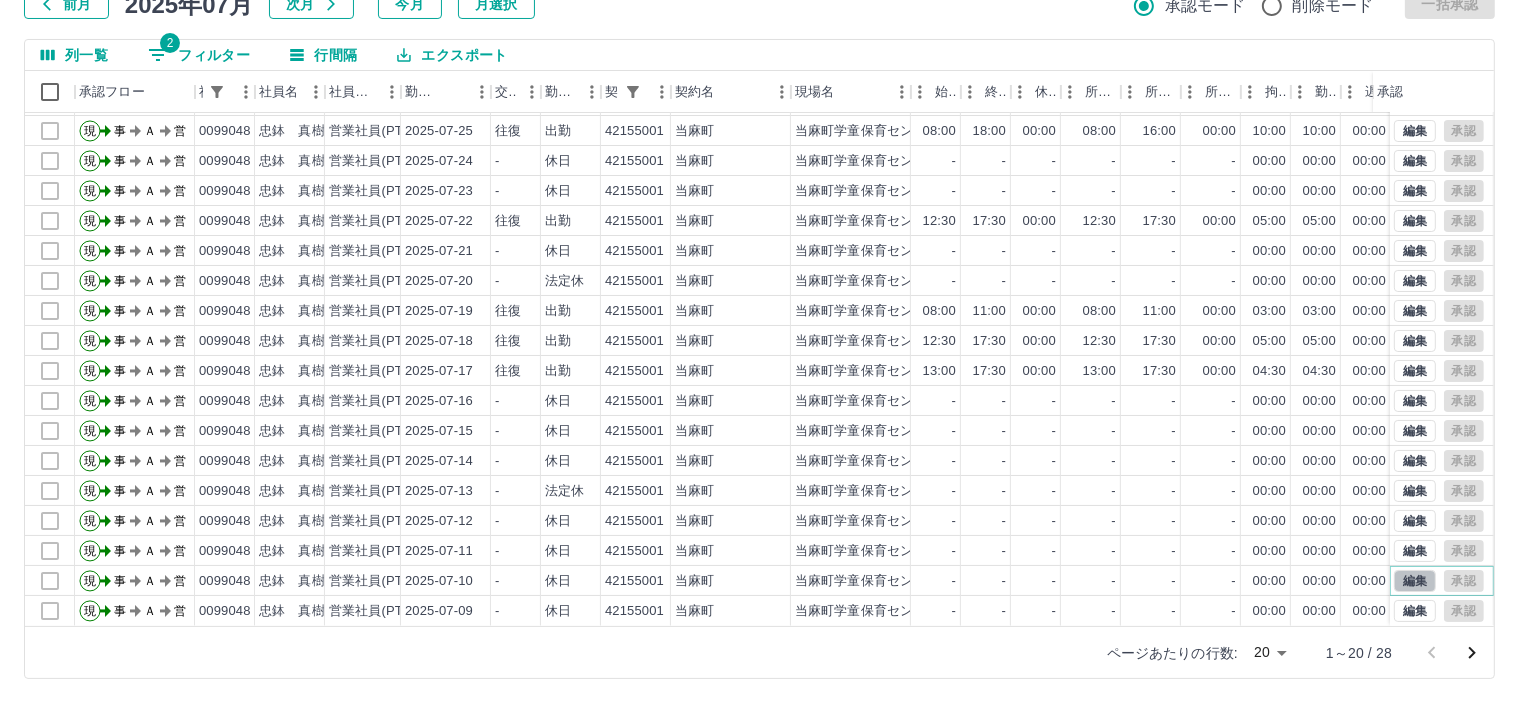 click on "編集" at bounding box center [1415, 581] 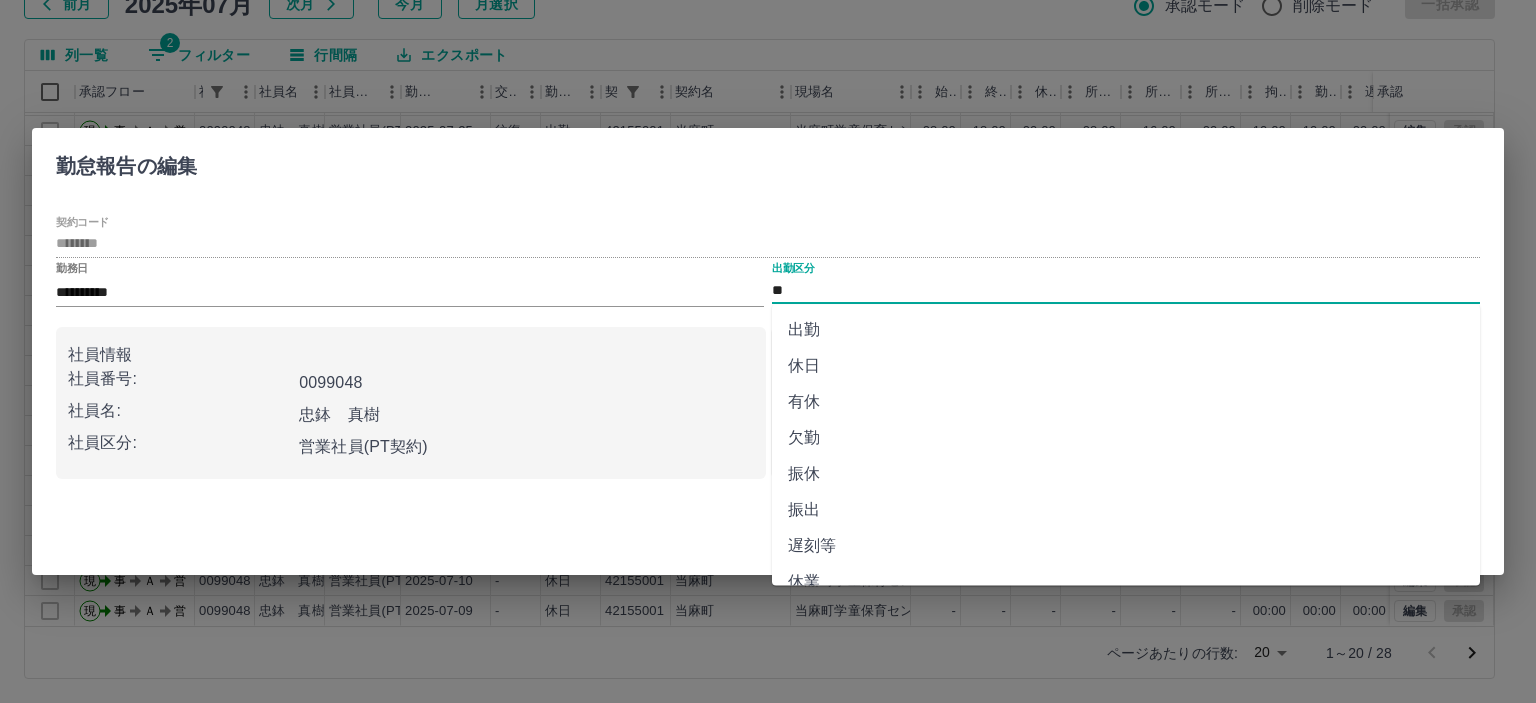 click on "**" at bounding box center [1126, 290] 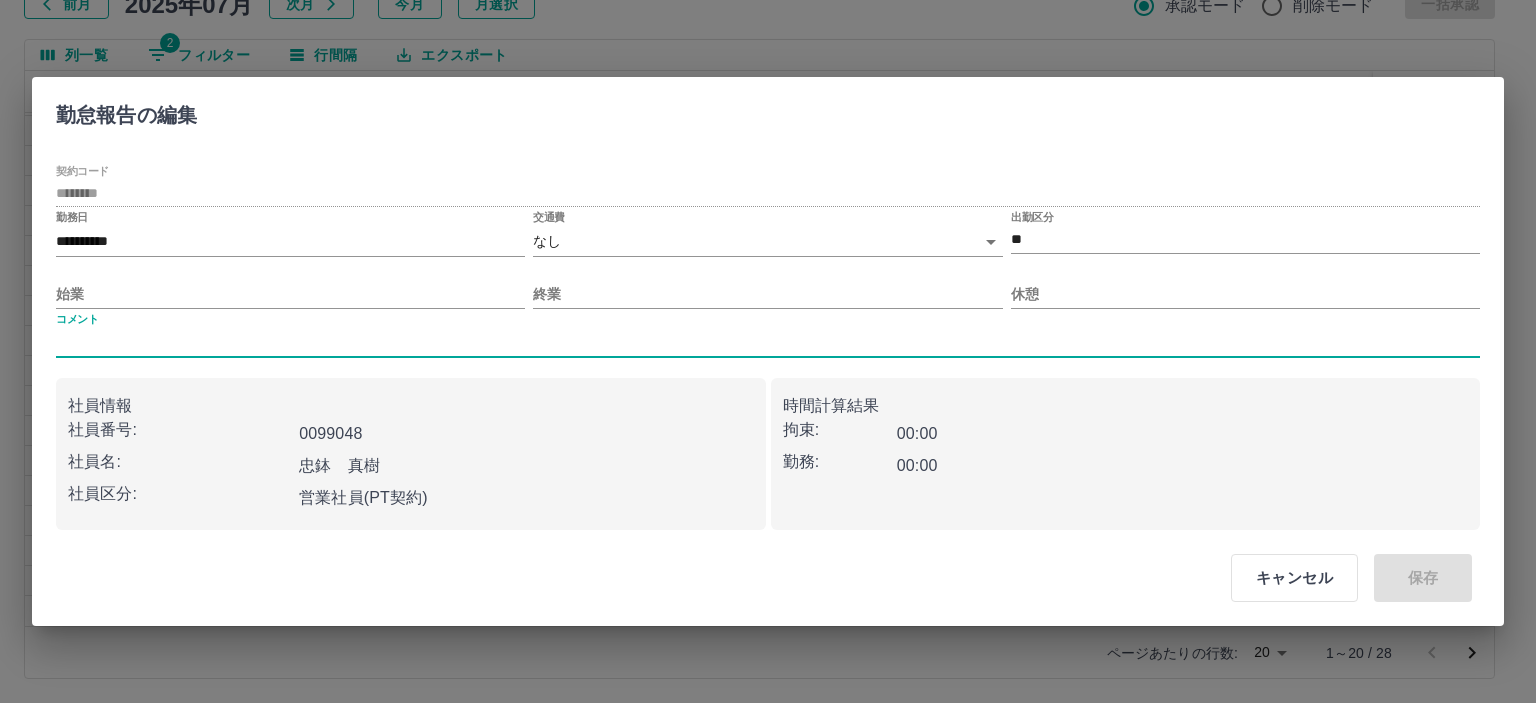 click on "コメント" at bounding box center (768, 343) 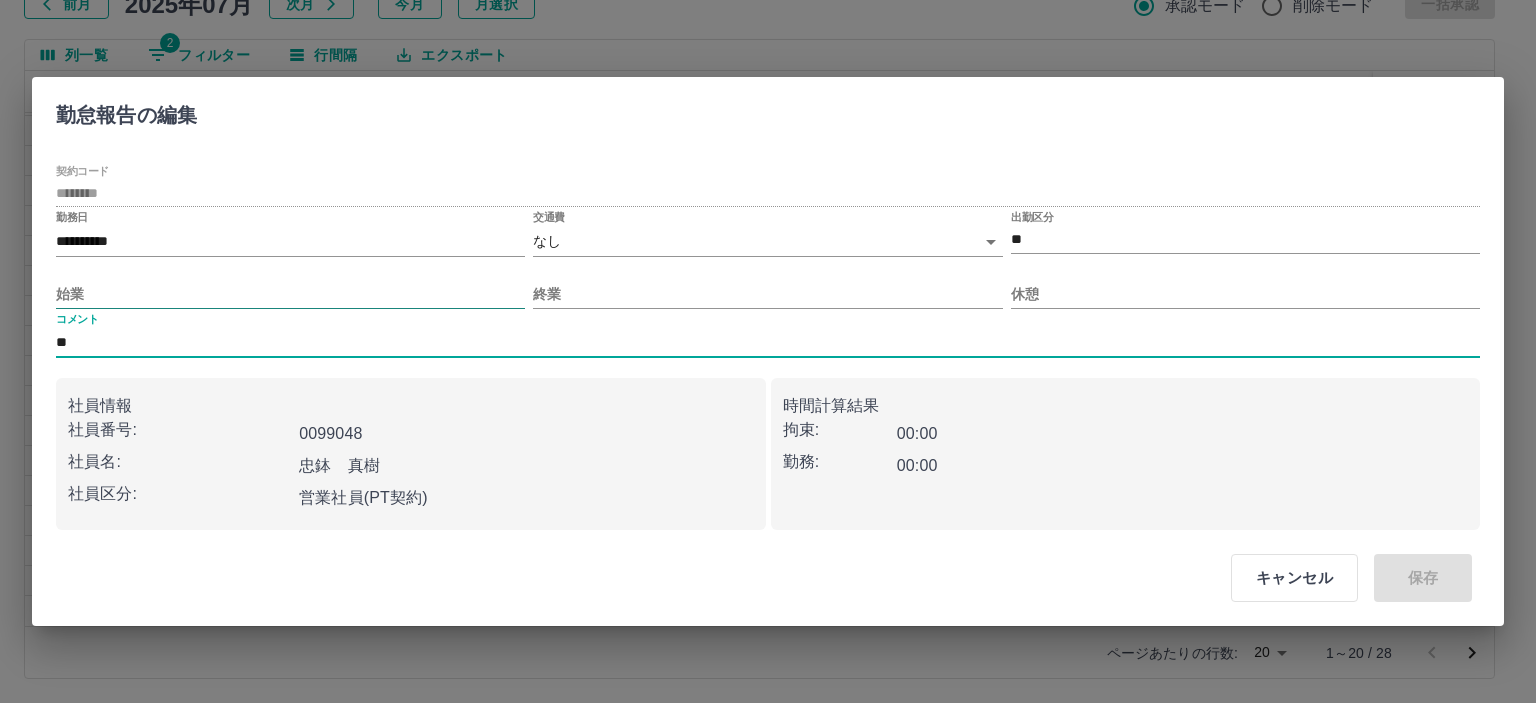 type on "*" 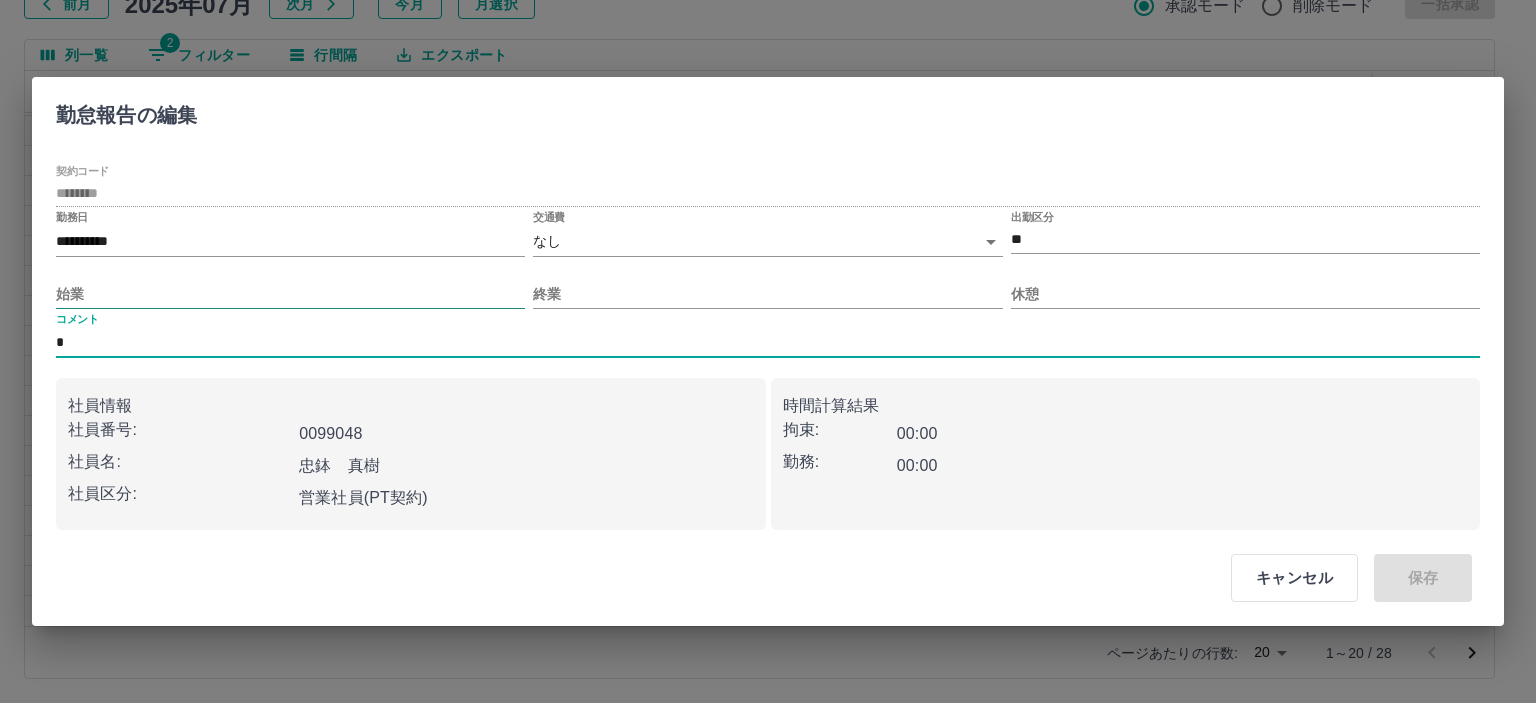 type 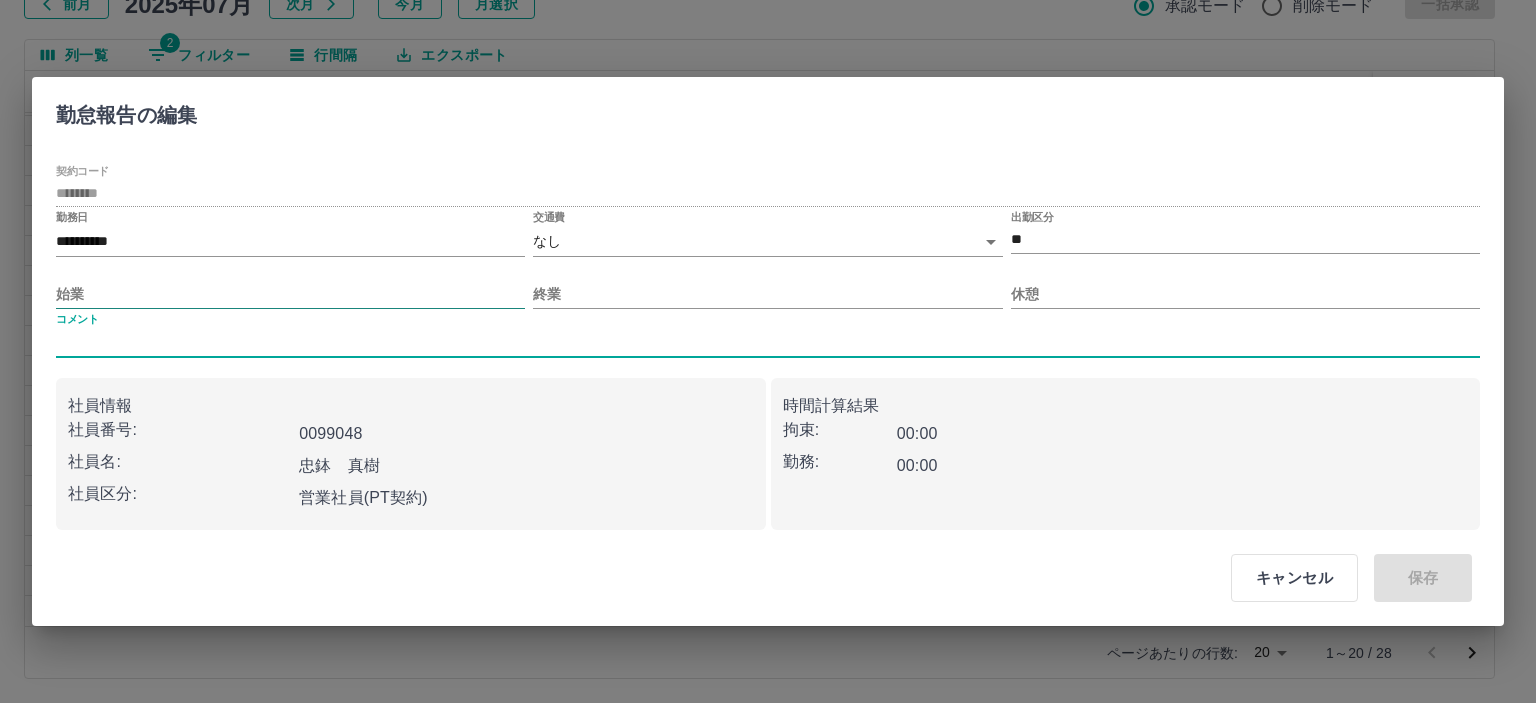 click on "始業" at bounding box center [290, 294] 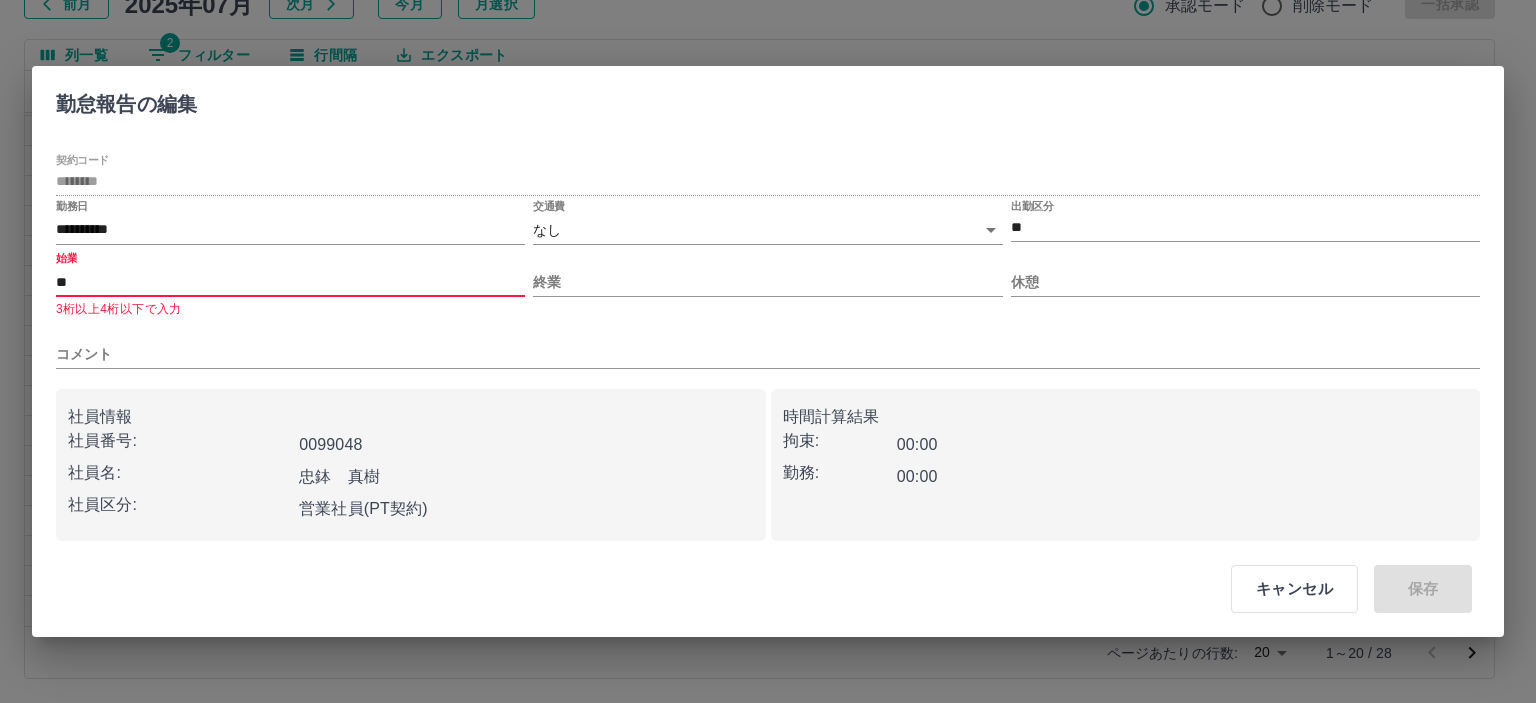 type on "*" 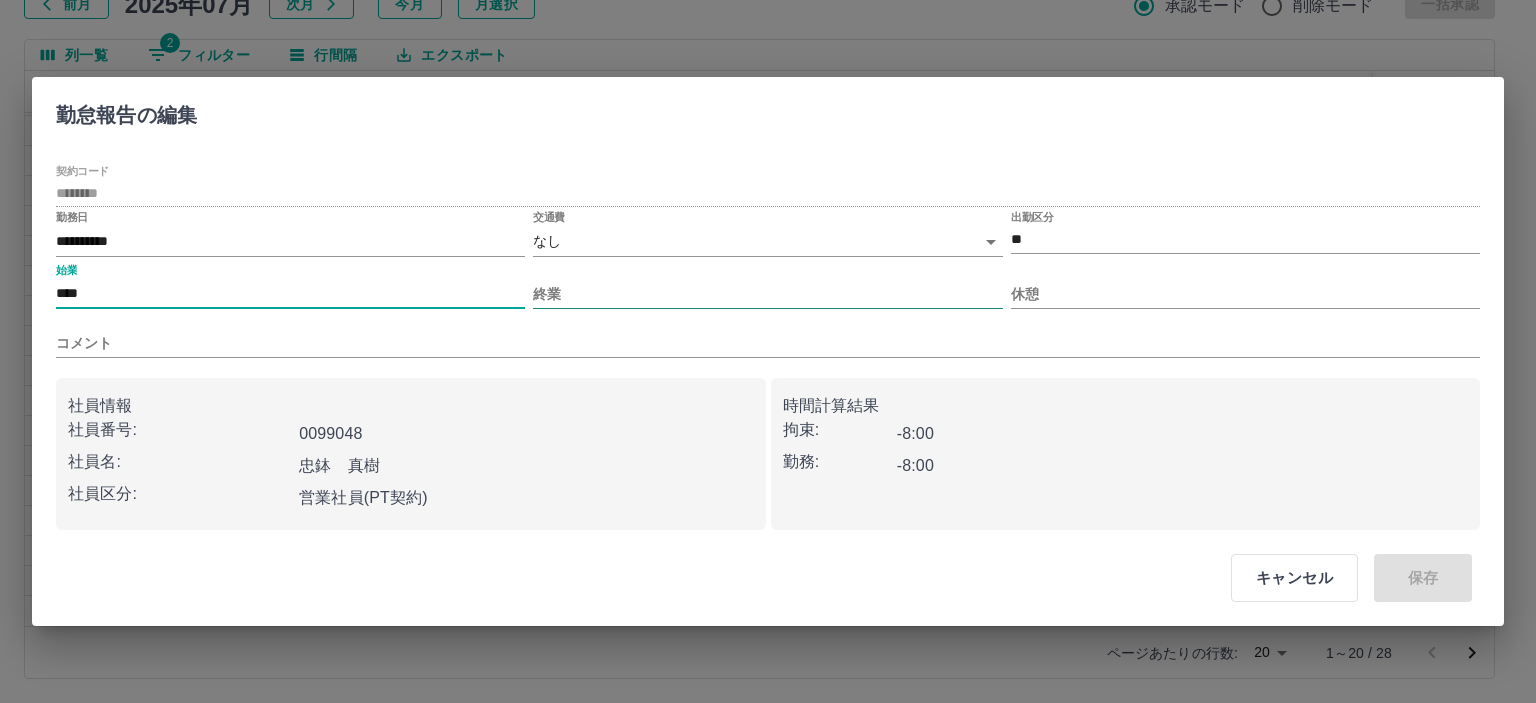 type on "****" 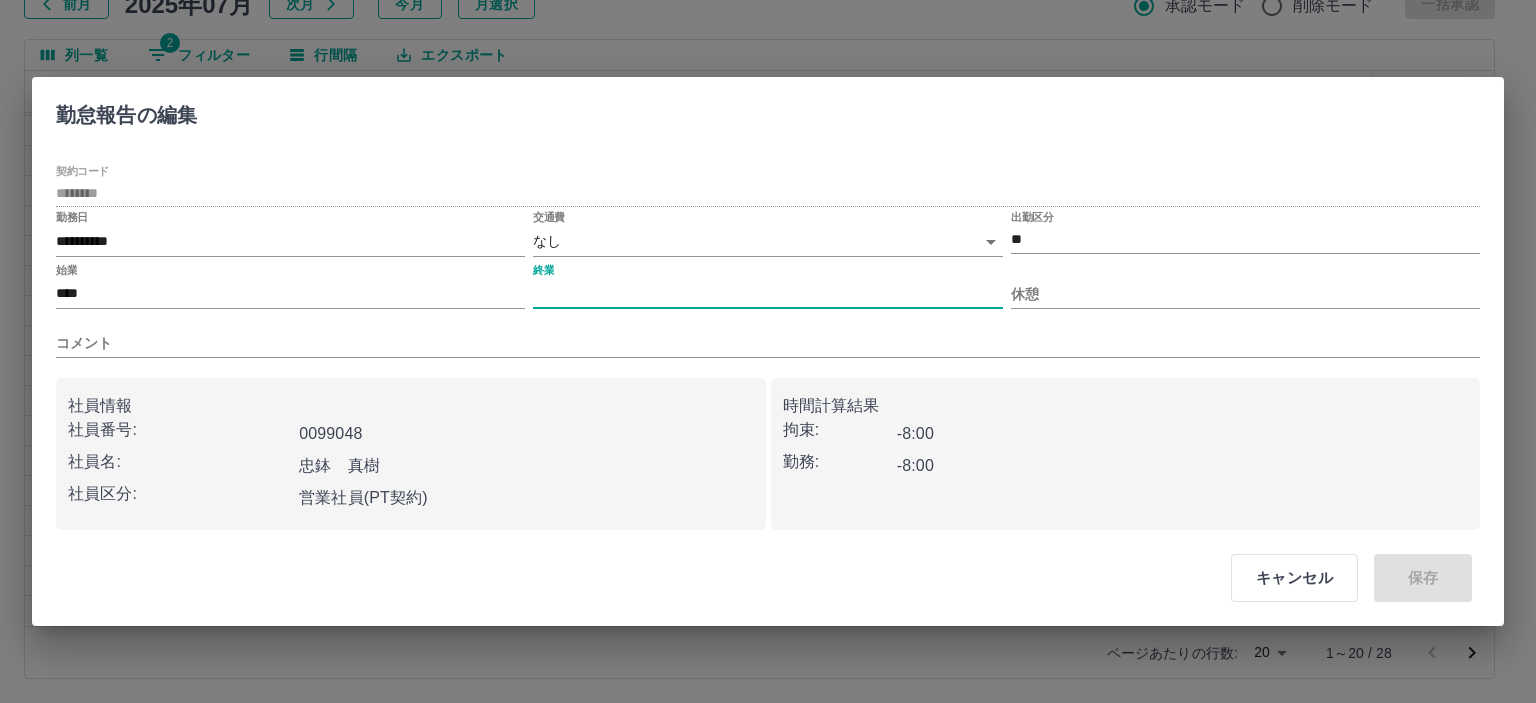 click on "終業" at bounding box center [767, 294] 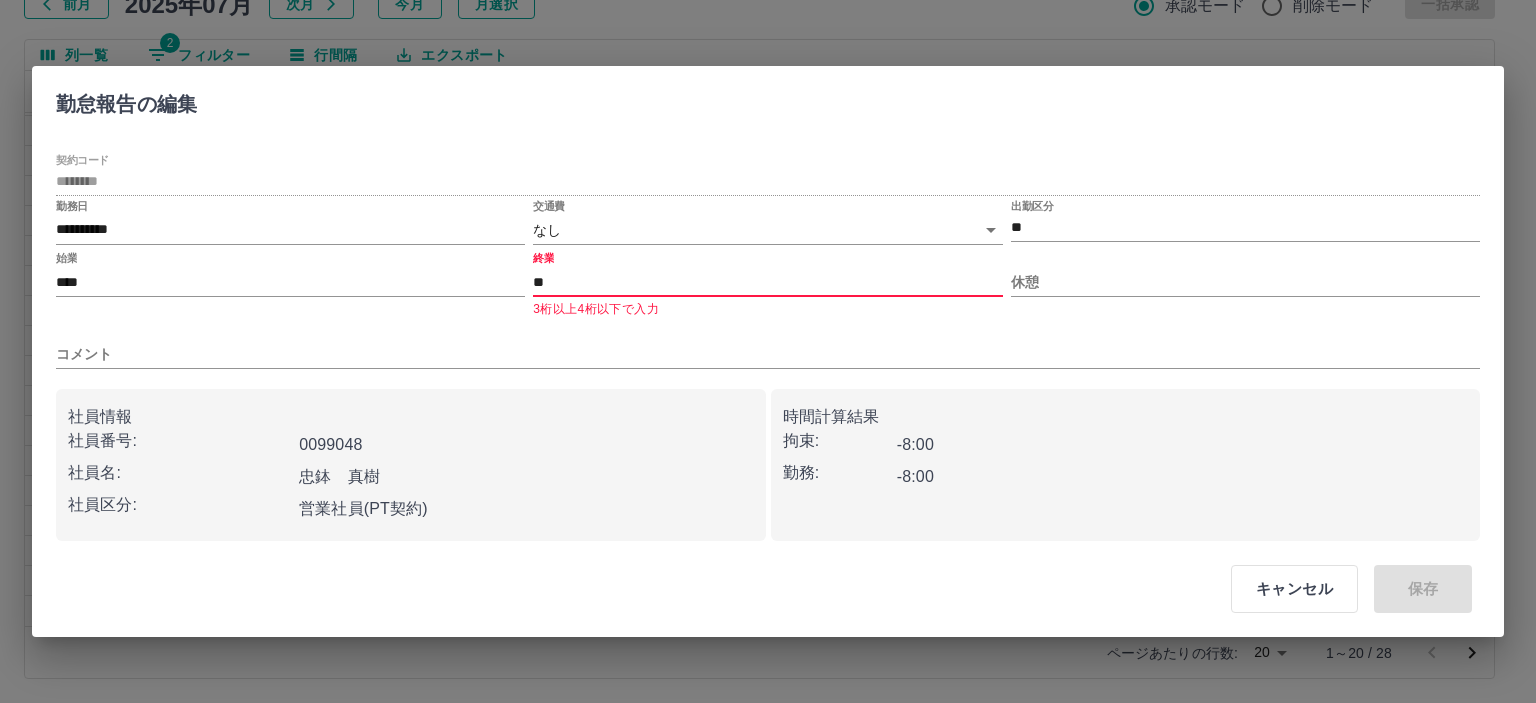 type on "*" 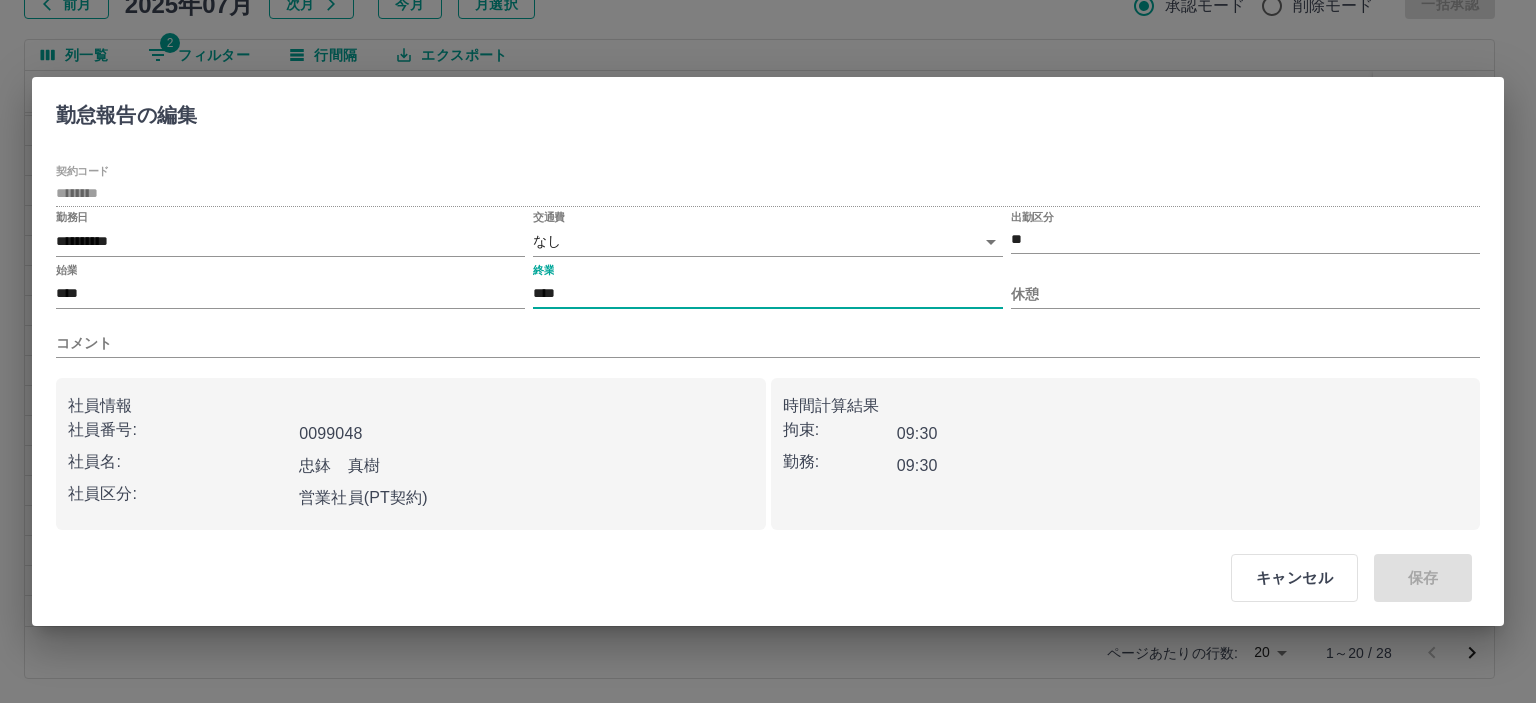 type on "****" 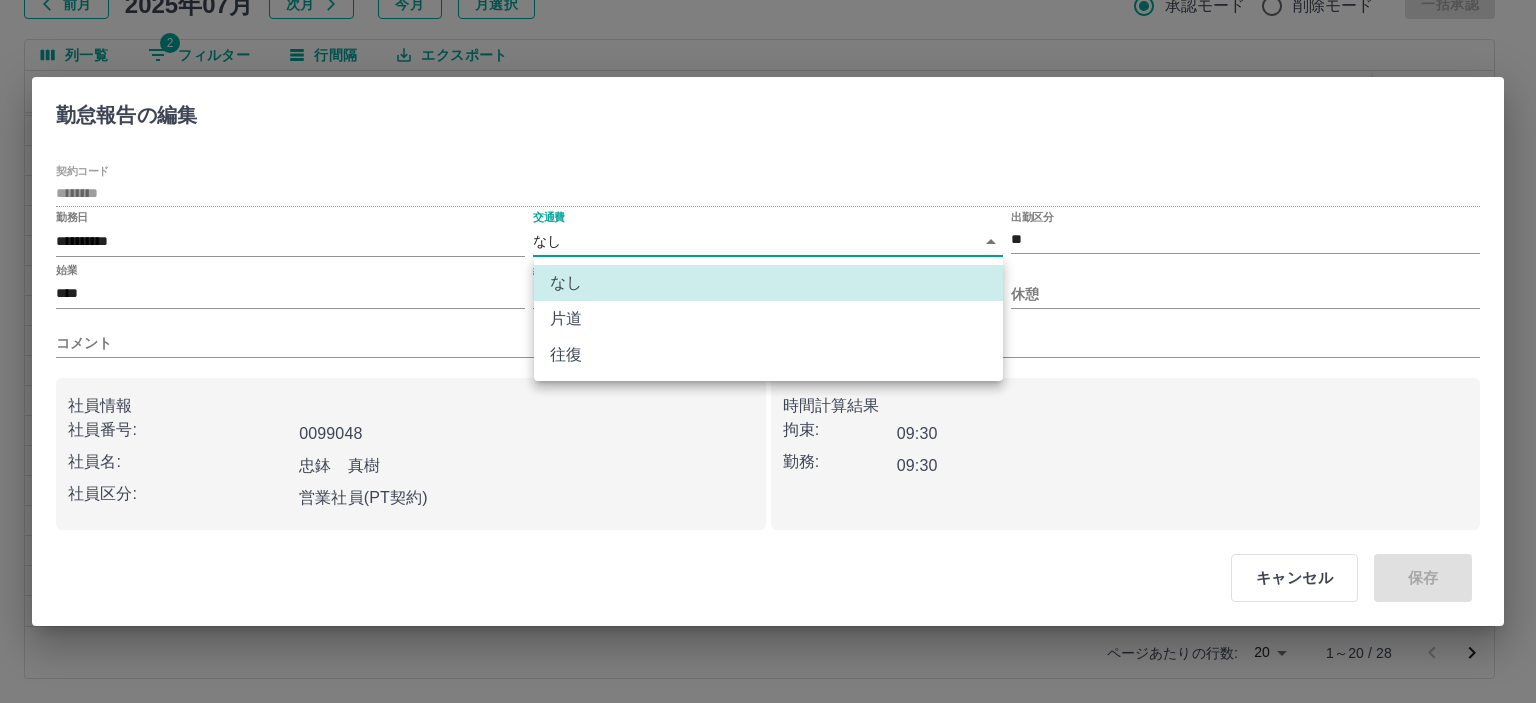 click on "SDH勤怠 半田　春菜 勤務実績承認 前月 2025年07月 次月 今月 月選択 承認モード 削除モード 一括承認 列一覧 2 フィルター 行間隔 エクスポート 承認フロー 社員番号 社員名 社員区分 勤務日 交通費 勤務区分 契約コード 契約名 現場名 始業 終業 休憩 所定開始 所定終業 所定休憩 拘束 勤務 遅刻等 コメント ステータス 承認 現 事 Ａ 営 0099048 忠鉢　真樹 営業社員(PT契約) 2025-07-27  -  法定休 42155001 当麻町 当麻町学童保育センター - - - - - - 00:00 00:00 00:00 現場責任者承認待 現 事 Ａ 営 0099048 忠鉢　真樹 営業社員(PT契約) 2025-07-26 往復 出勤 42155001 当麻町 当麻町学童保育センター 08:00 12:30 00:00 08:00 12:30 00:00 04:30 04:30 00:00 事務担当者承認待 現 事 Ａ 営 0099048 忠鉢　真樹 営業社員(PT契約) 2025-07-25 往復 出勤 42155001 当麻町 当麻町学童保育センター 08:00 18:00 00:00 08:00 16:00 00:00" at bounding box center (768, 280) 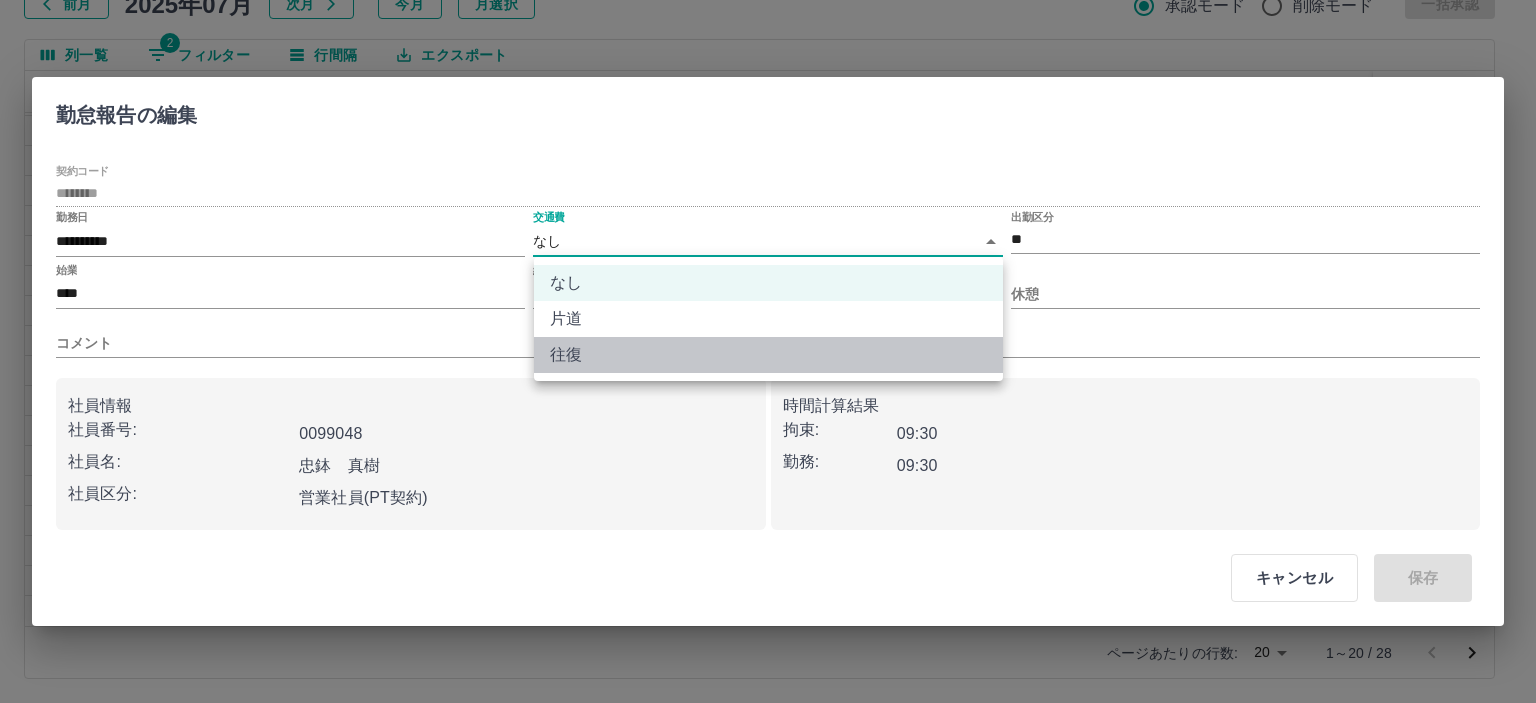 click on "往復" at bounding box center (768, 355) 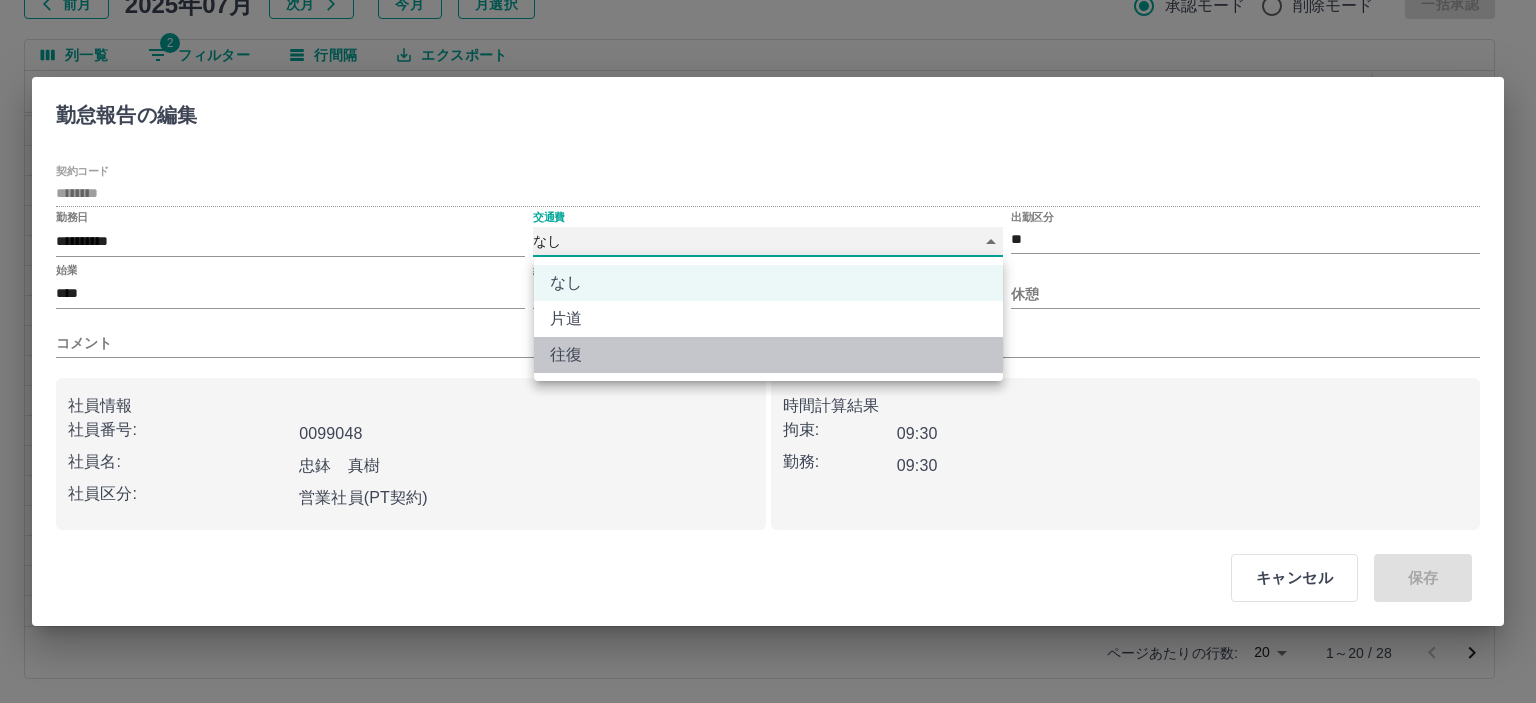 type on "******" 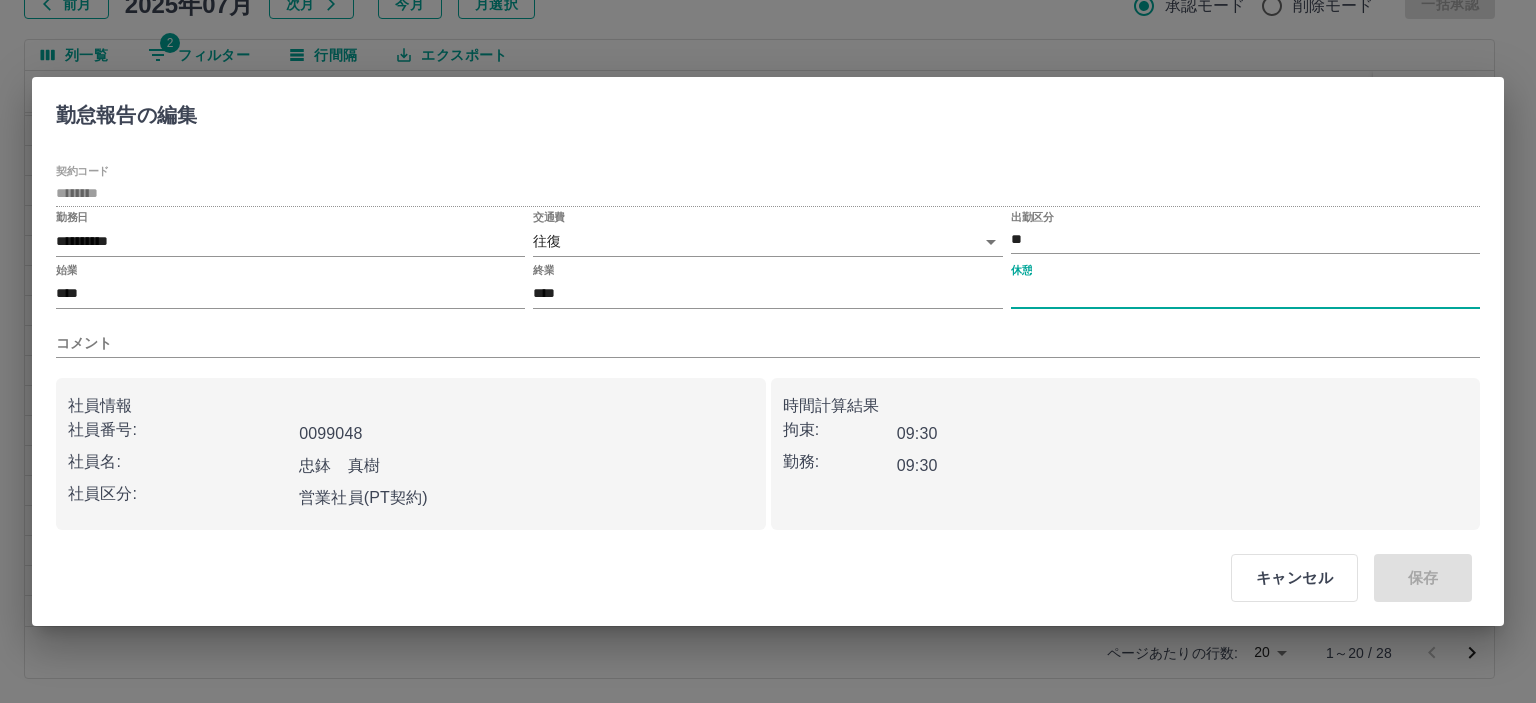 click on "休憩" at bounding box center (1245, 294) 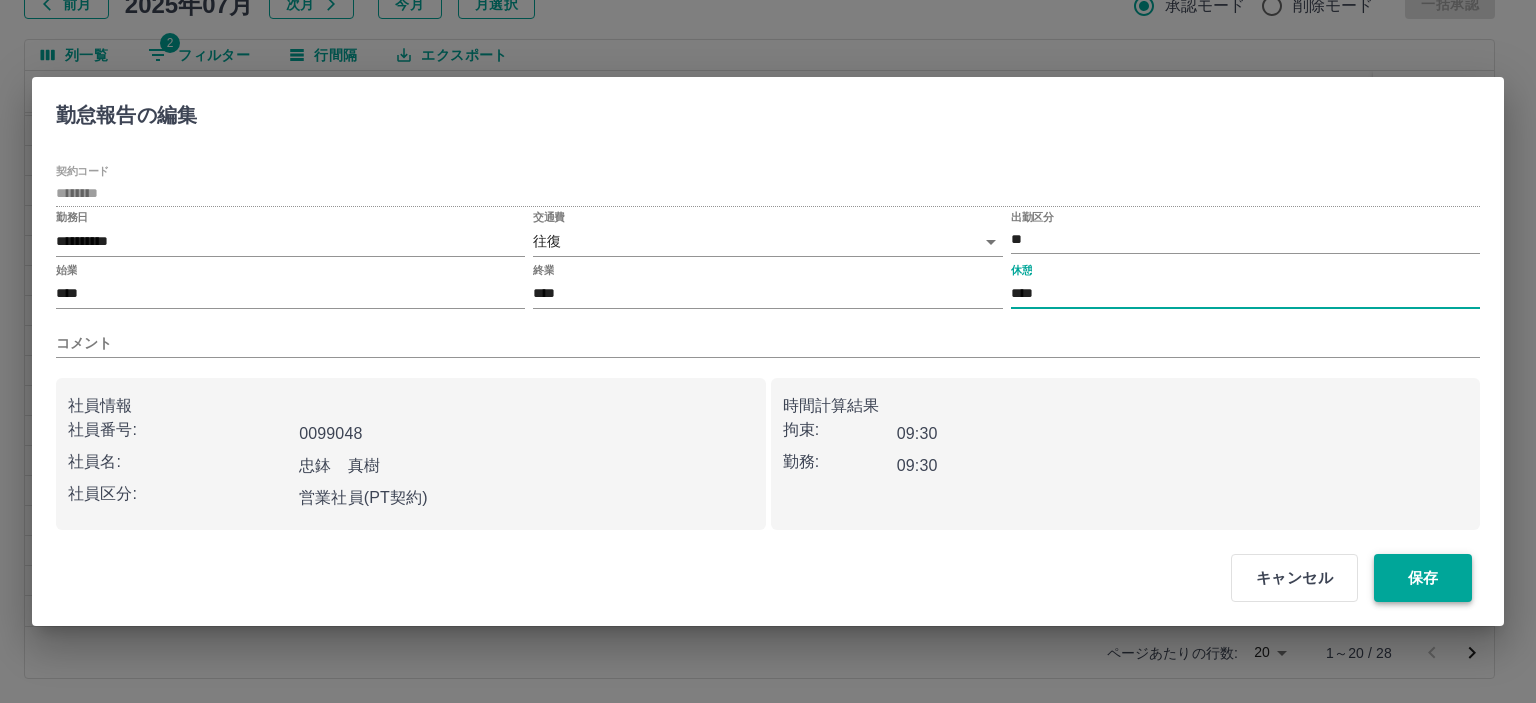 type on "****" 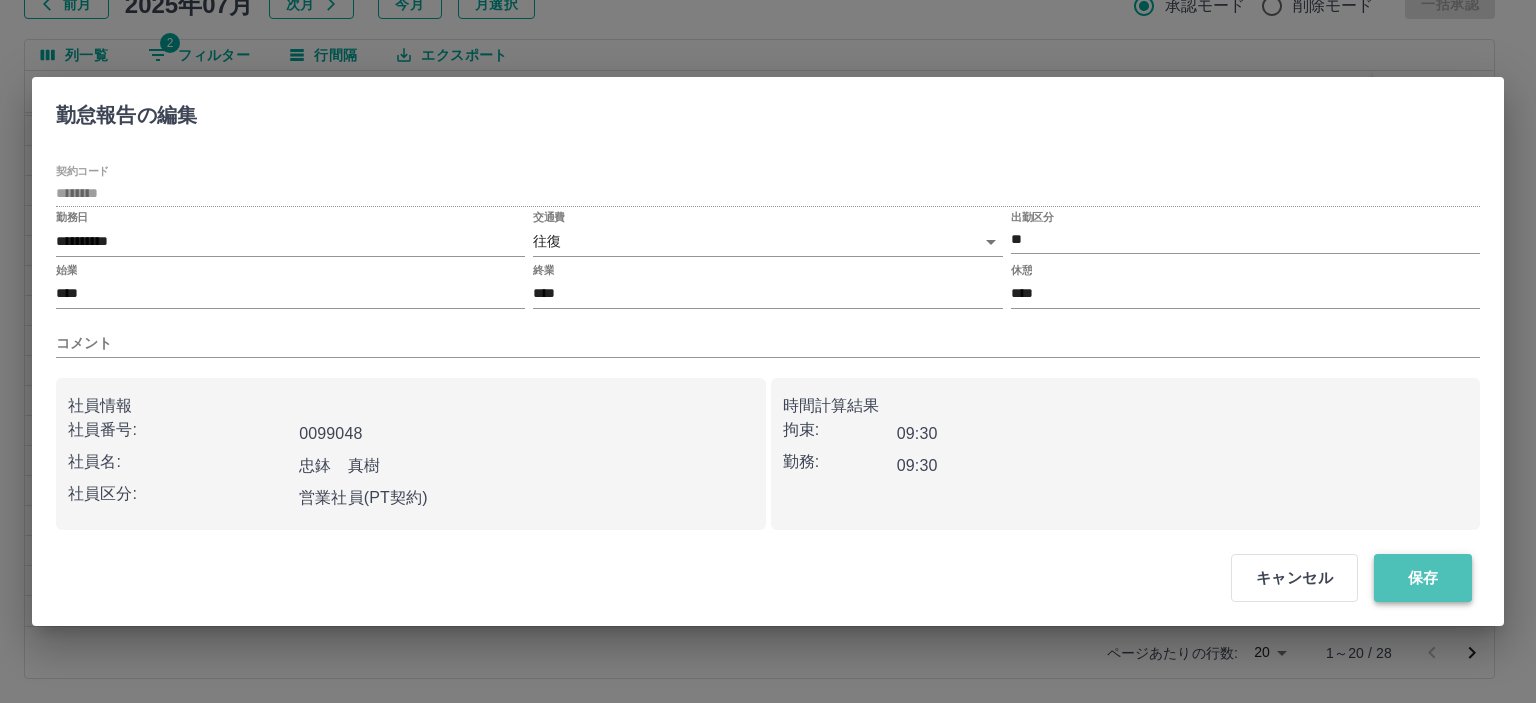 click on "保存" at bounding box center [1423, 578] 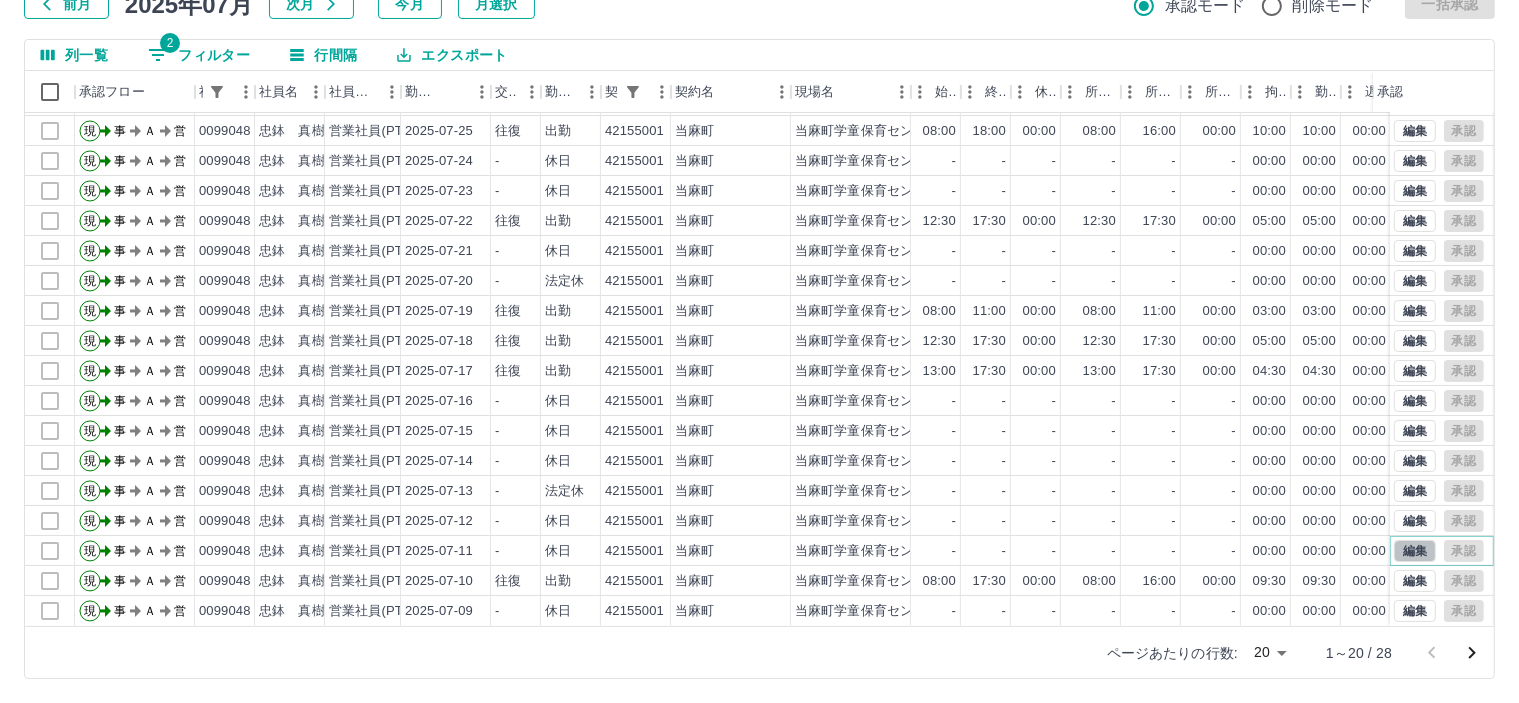 click on "編集" at bounding box center (1415, 551) 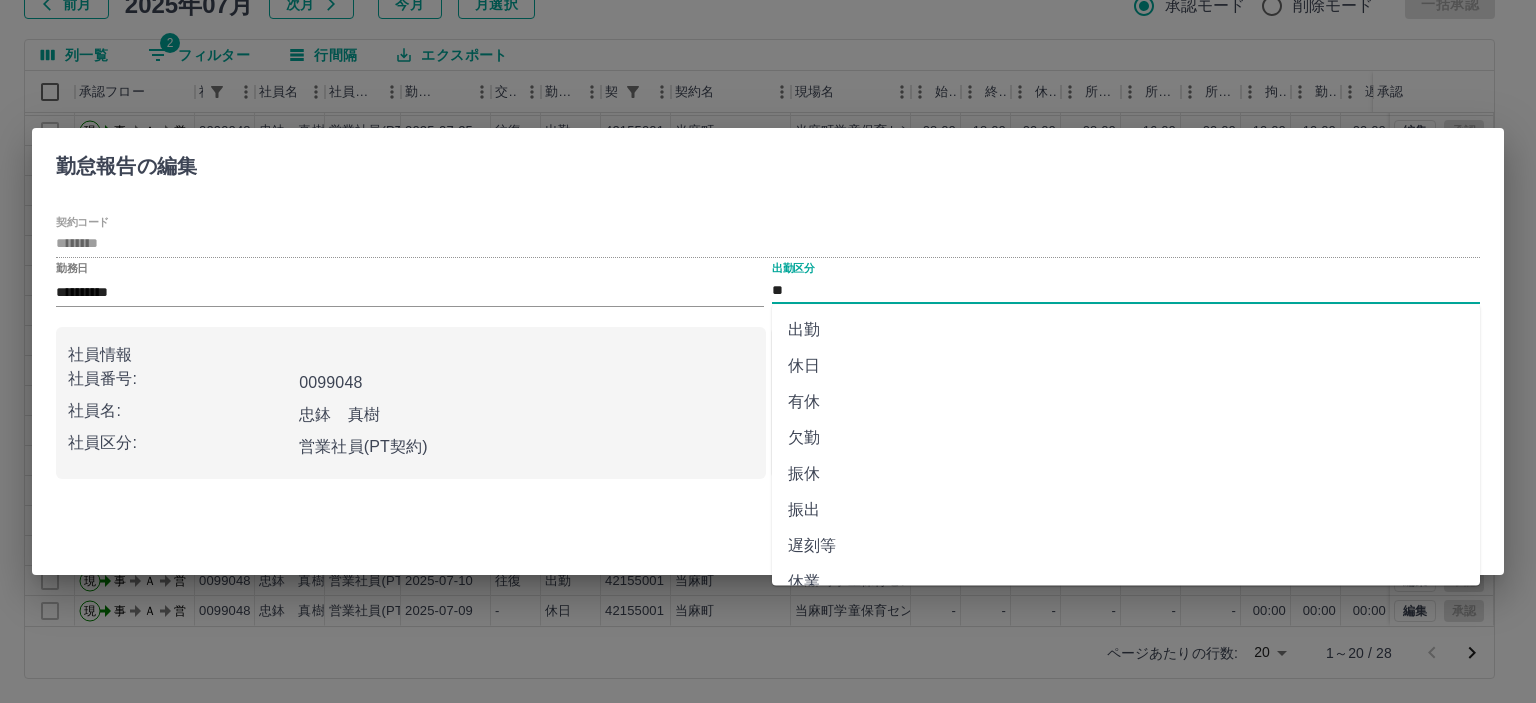click on "**" at bounding box center [1126, 290] 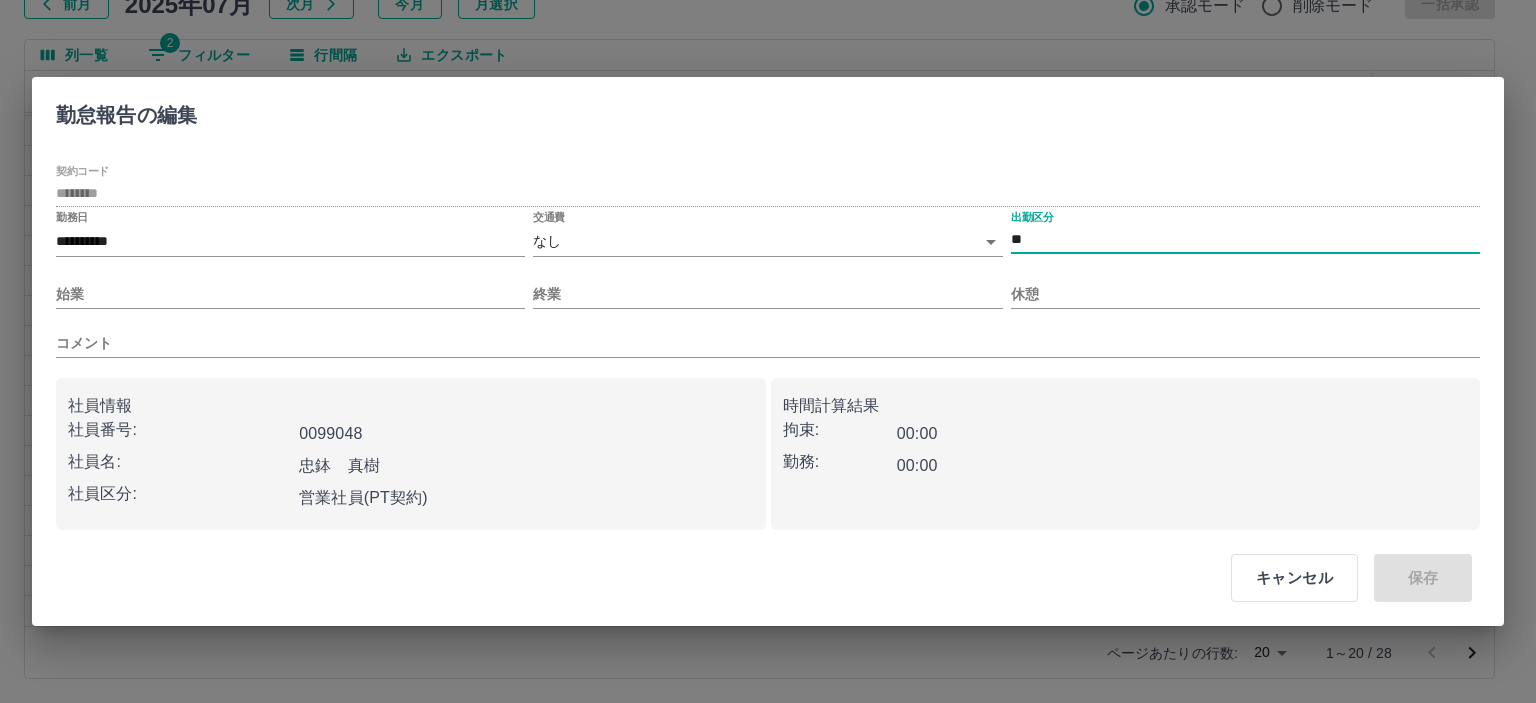 click on "SDH勤怠 半田　春菜 勤務実績承認 前月 2025年07月 次月 今月 月選択 承認モード 削除モード 一括承認 列一覧 2 フィルター 行間隔 エクスポート 承認フロー 社員番号 社員名 社員区分 勤務日 交通費 勤務区分 契約コード 契約名 現場名 始業 終業 休憩 所定開始 所定終業 所定休憩 拘束 勤務 遅刻等 コメント ステータス 承認 現 事 Ａ 営 0099048 忠鉢　真樹 営業社員(PT契約) 2025-07-27  -  法定休 42155001 当麻町 当麻町学童保育センター - - - - - - 00:00 00:00 00:00 現場責任者承認待 現 事 Ａ 営 0099048 忠鉢　真樹 営業社員(PT契約) 2025-07-26 往復 出勤 42155001 当麻町 当麻町学童保育センター 08:00 12:30 00:00 08:00 12:30 00:00 04:30 04:30 00:00 事務担当者承認待 現 事 Ａ 営 0099048 忠鉢　真樹 営業社員(PT契約) 2025-07-25 往復 出勤 42155001 当麻町 当麻町学童保育センター 08:00 18:00 00:00 08:00 16:00 00:00" at bounding box center [768, 280] 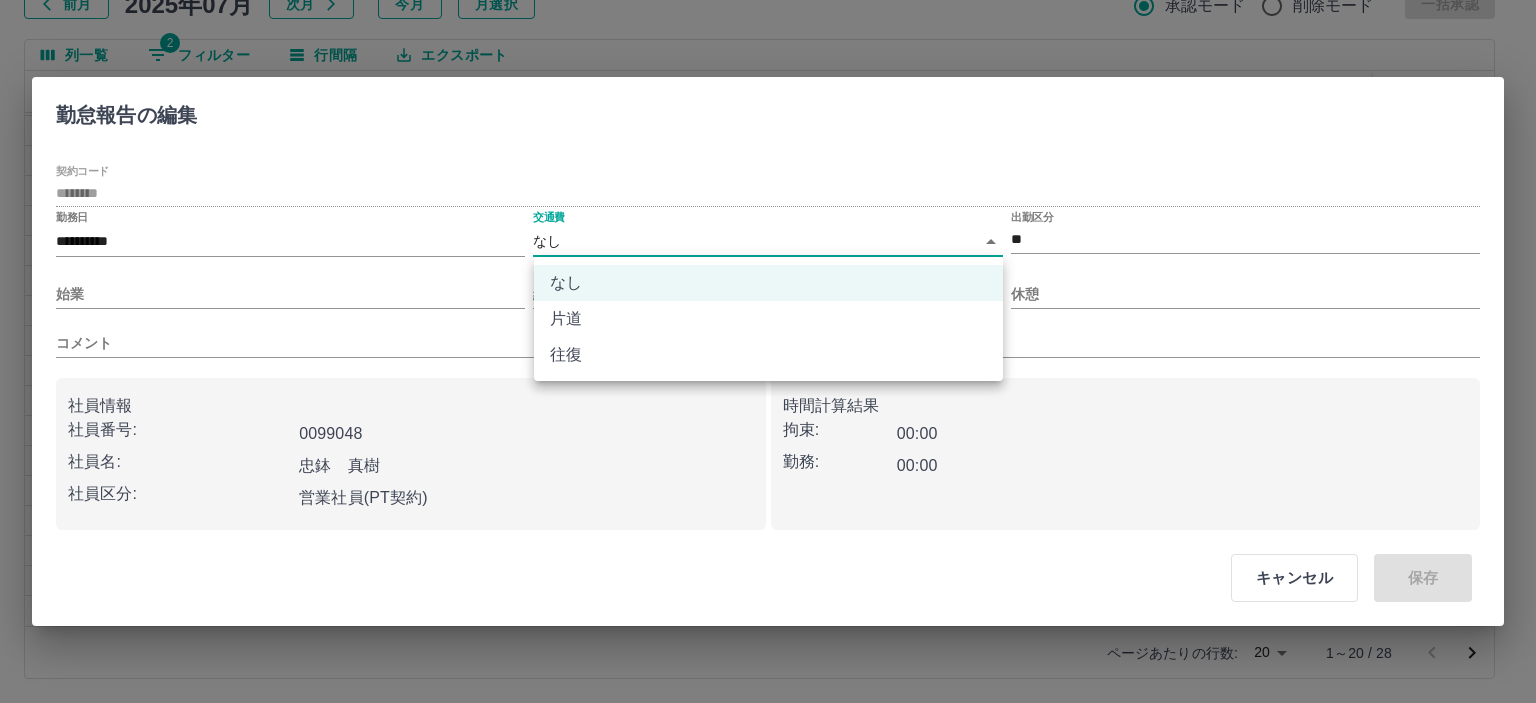 drag, startPoint x: 552, startPoint y: 360, endPoint x: 232, endPoint y: 321, distance: 322.3678 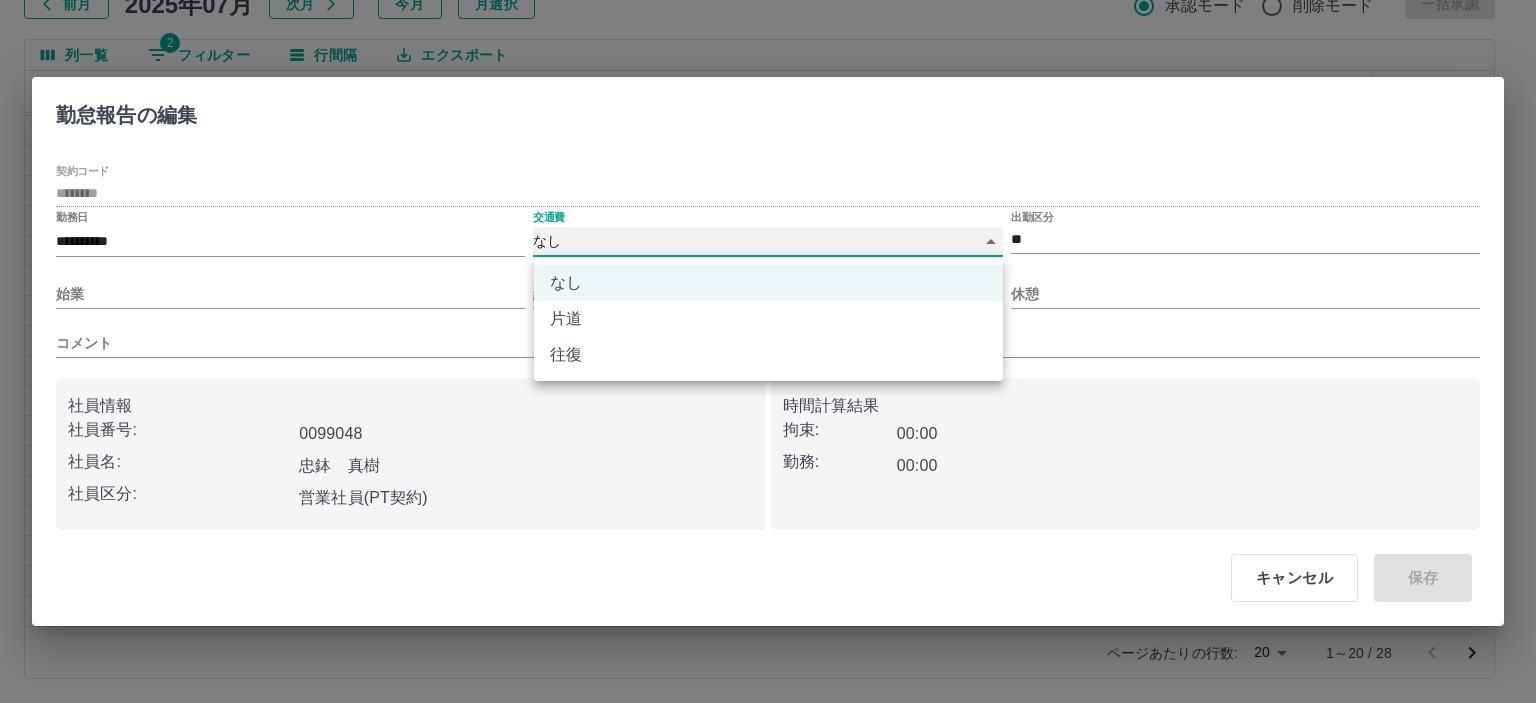 type on "******" 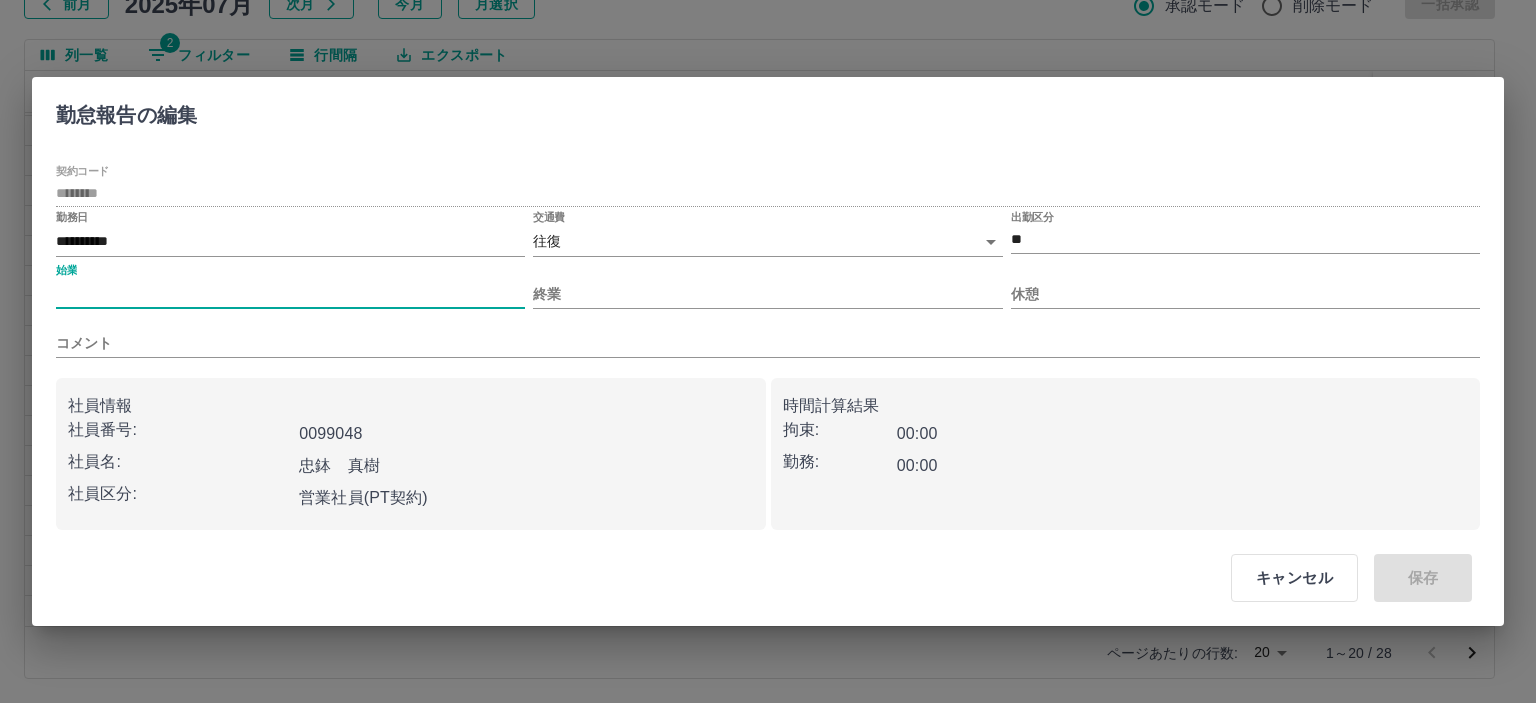 click on "始業" at bounding box center (290, 294) 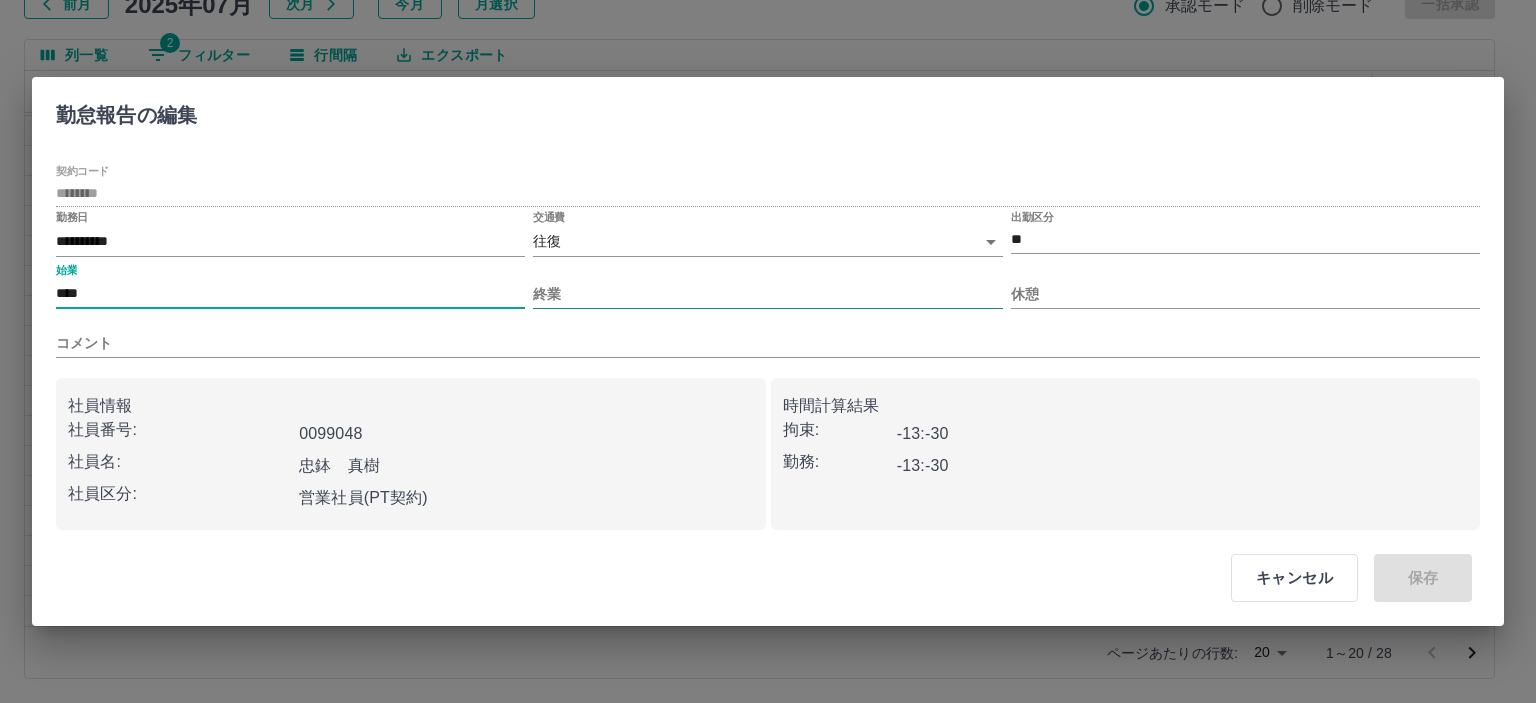type on "****" 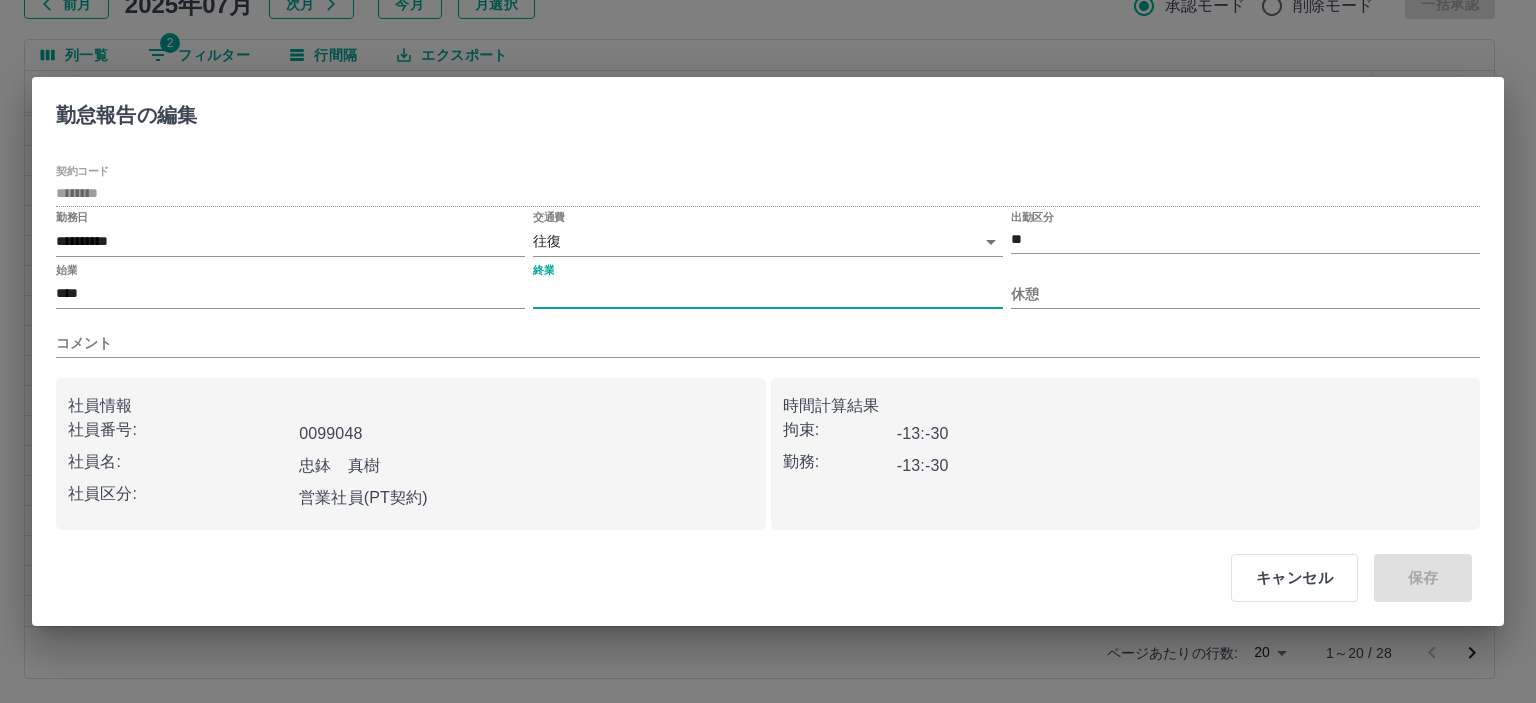 click on "終業" at bounding box center [767, 294] 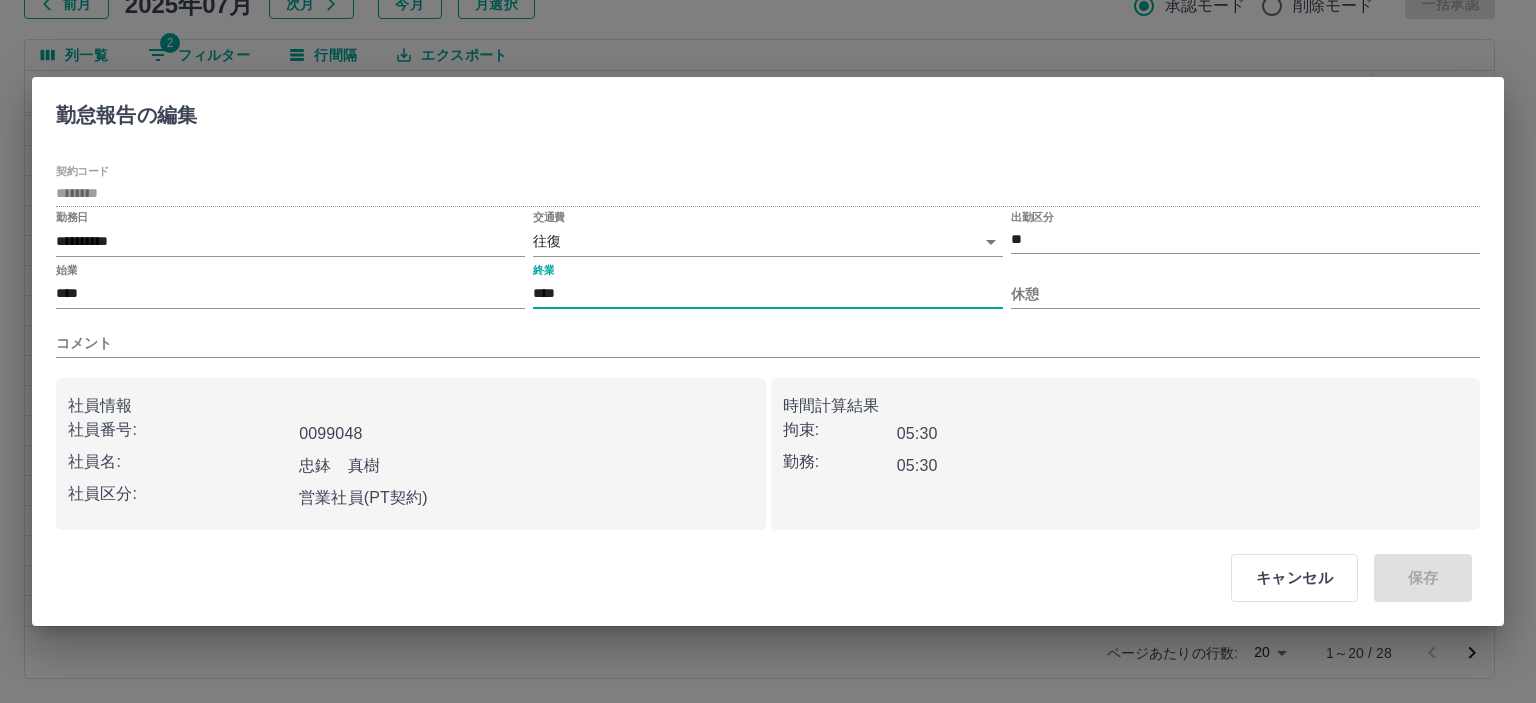 type on "****" 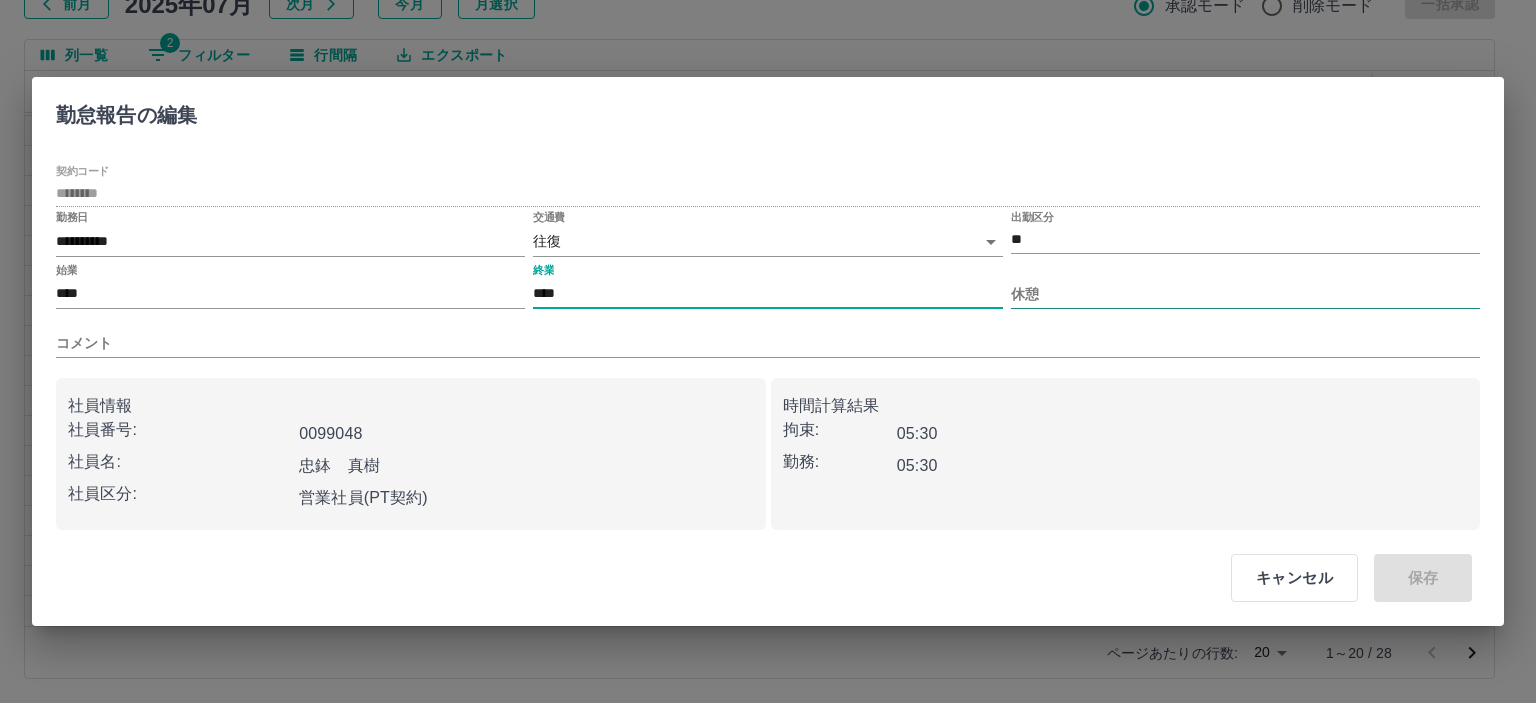 click on "休憩" at bounding box center (1245, 294) 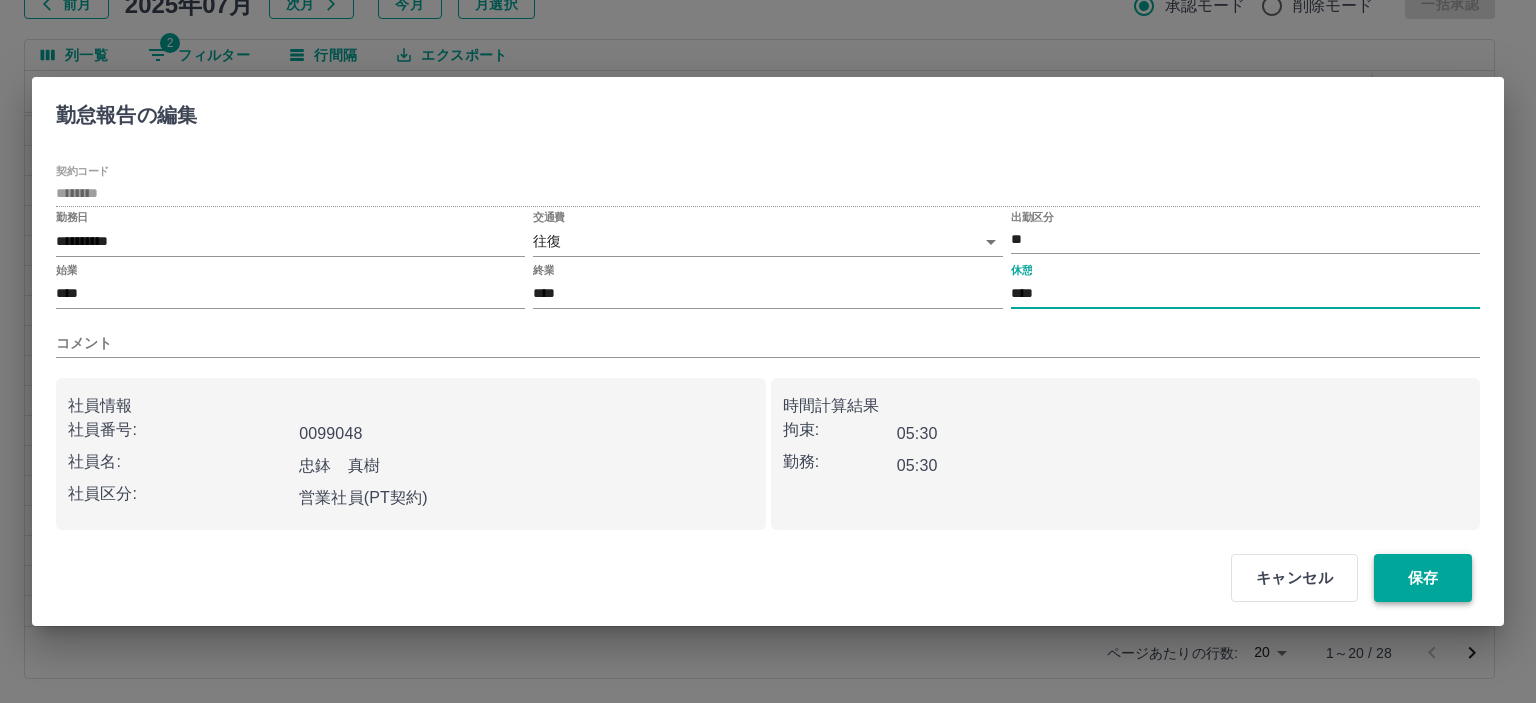 type on "****" 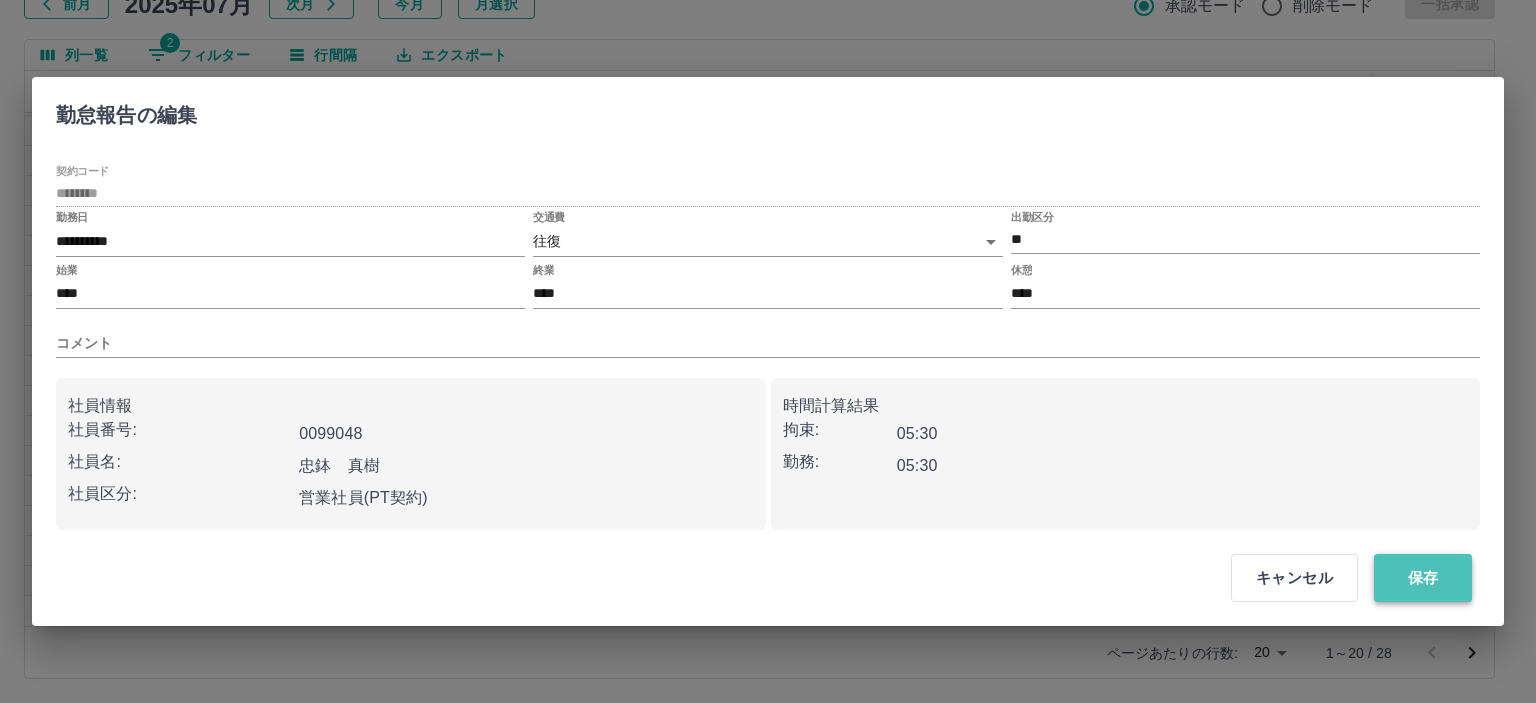 click on "保存" at bounding box center (1423, 578) 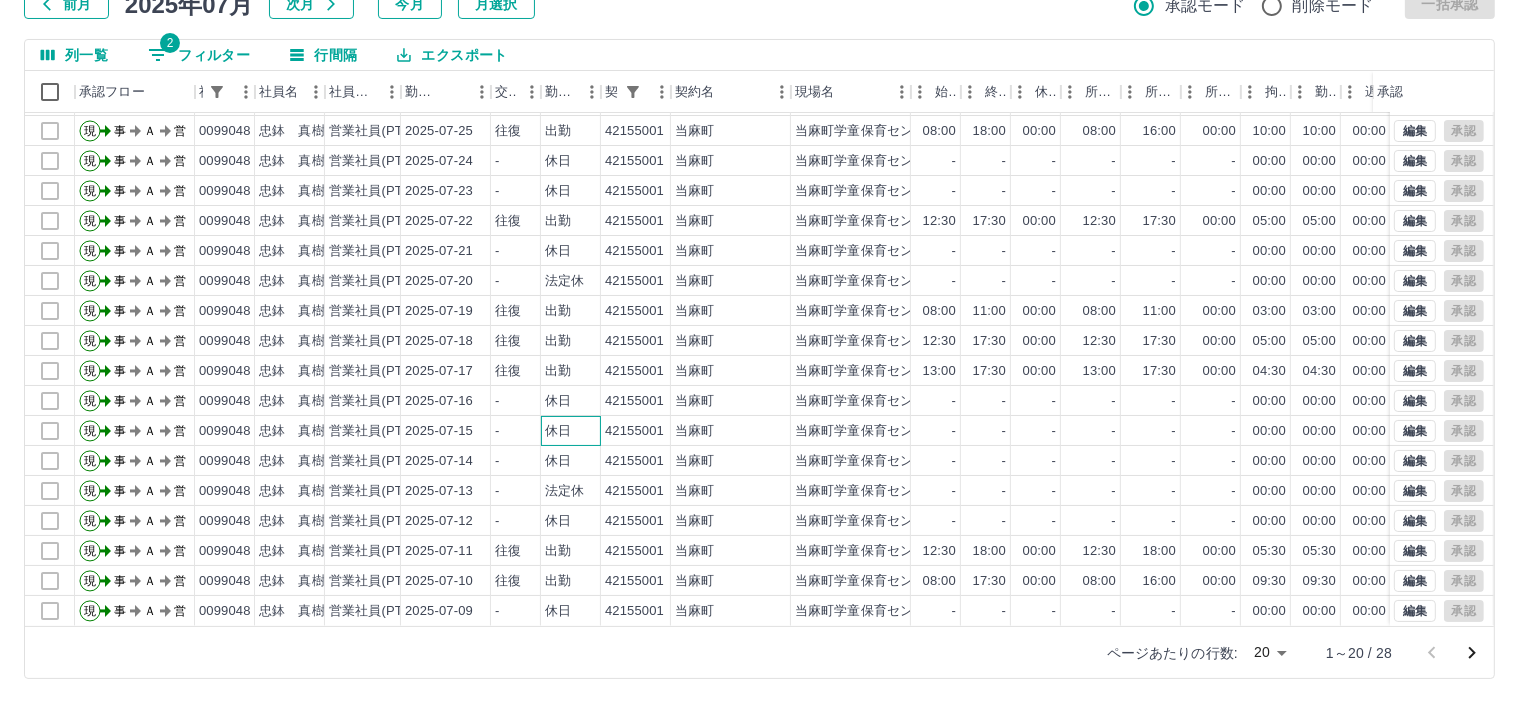 click on "休日" at bounding box center [558, 431] 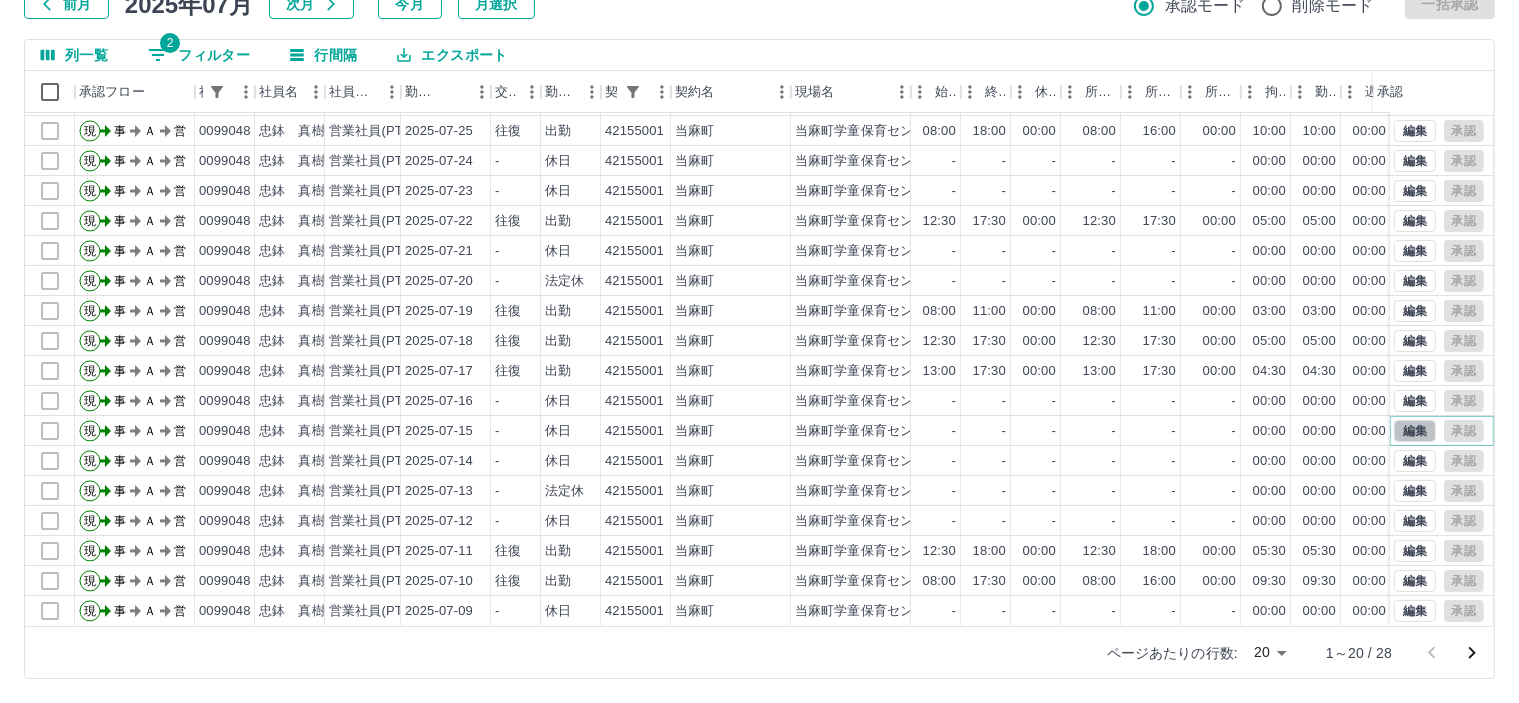 click on "編集" at bounding box center (1415, 431) 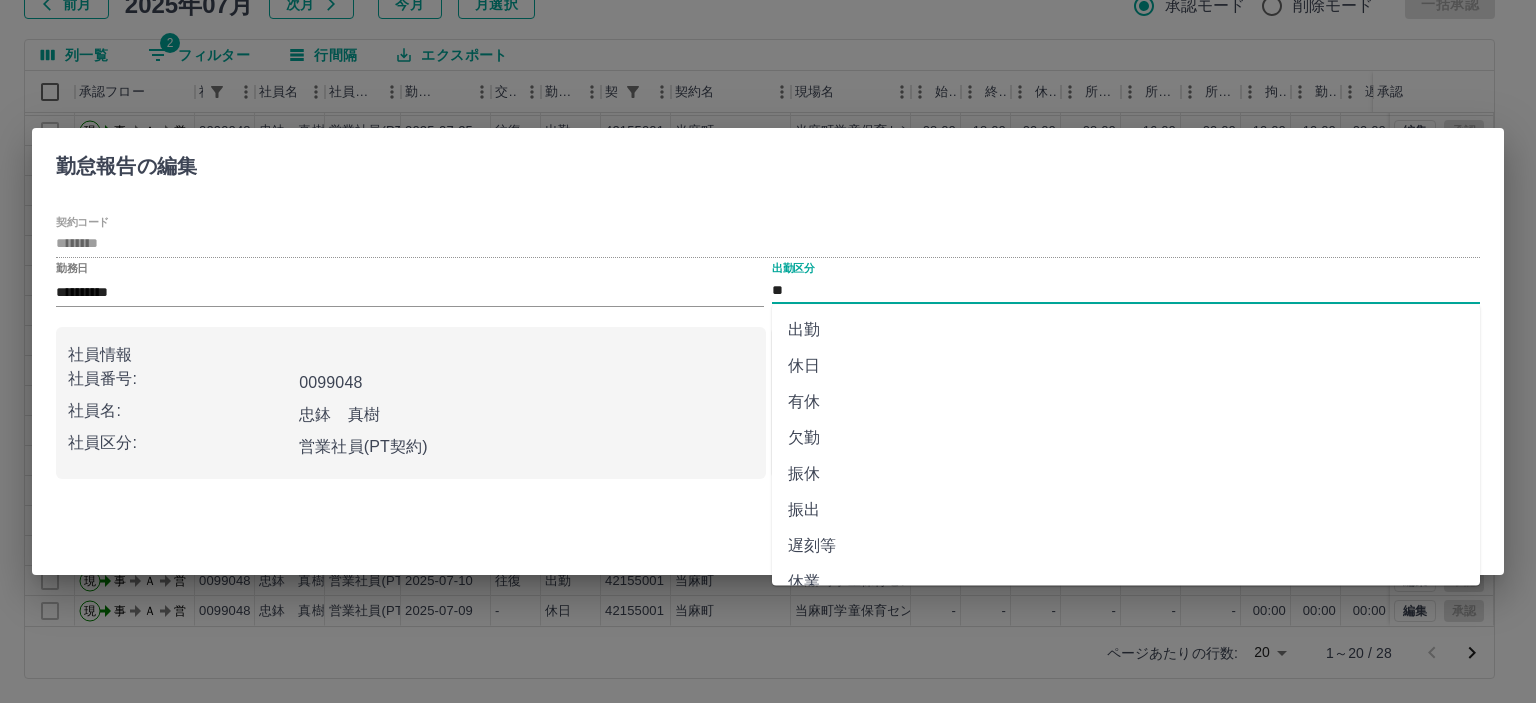 click on "**" at bounding box center [1126, 290] 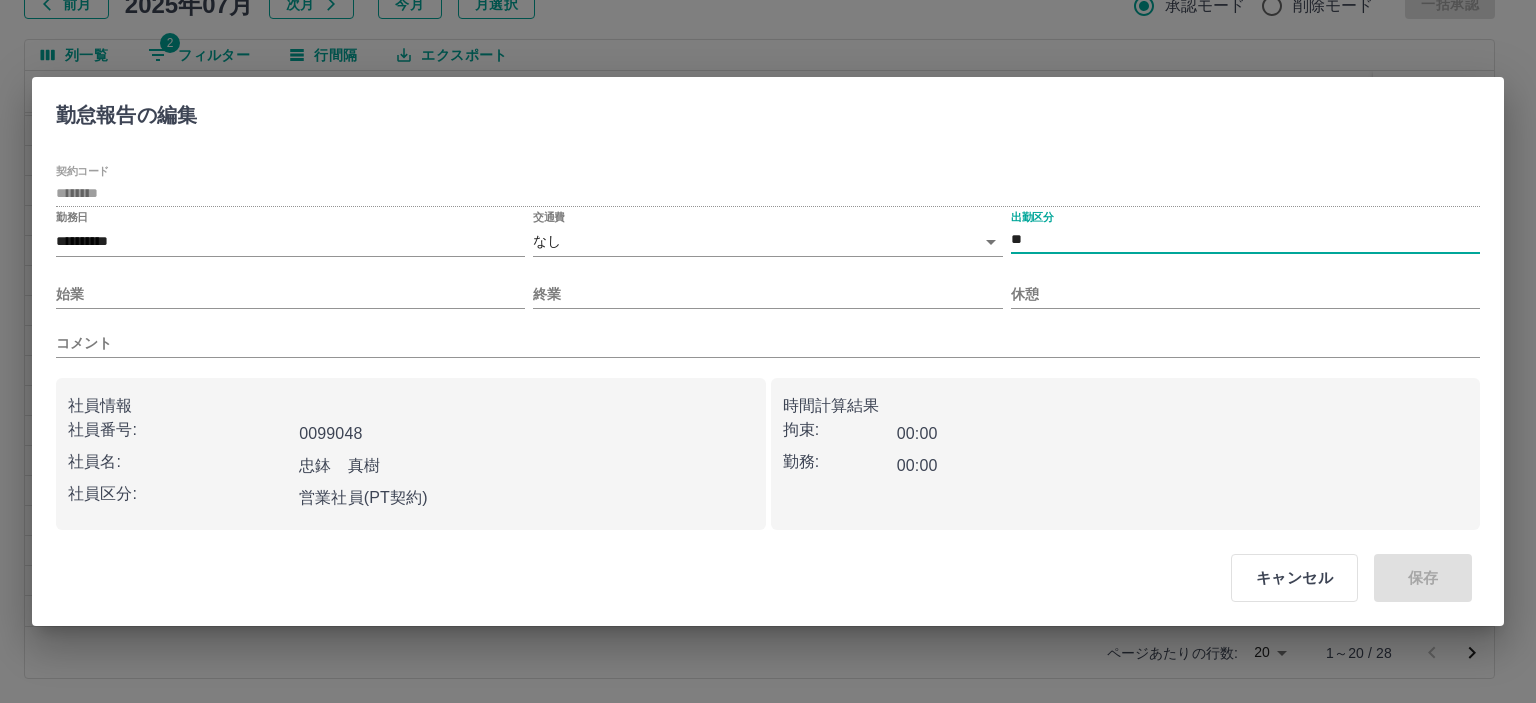 click on "SDH勤怠 半田　春菜 勤務実績承認 前月 2025年07月 次月 今月 月選択 承認モード 削除モード 一括承認 列一覧 2 フィルター 行間隔 エクスポート 承認フロー 社員番号 社員名 社員区分 勤務日 交通費 勤務区分 契約コード 契約名 現場名 始業 終業 休憩 所定開始 所定終業 所定休憩 拘束 勤務 遅刻等 コメント ステータス 承認 現 事 Ａ 営 0099048 忠鉢　真樹 営業社員(PT契約) 2025-07-27  -  法定休 42155001 当麻町 当麻町学童保育センター - - - - - - 00:00 00:00 00:00 現場責任者承認待 現 事 Ａ 営 0099048 忠鉢　真樹 営業社員(PT契約) 2025-07-26 往復 出勤 42155001 当麻町 当麻町学童保育センター 08:00 12:30 00:00 08:00 12:30 00:00 04:30 04:30 00:00 事務担当者承認待 現 事 Ａ 営 0099048 忠鉢　真樹 営業社員(PT契約) 2025-07-25 往復 出勤 42155001 当麻町 当麻町学童保育センター 08:00 18:00 00:00 08:00 16:00 00:00" at bounding box center (768, 280) 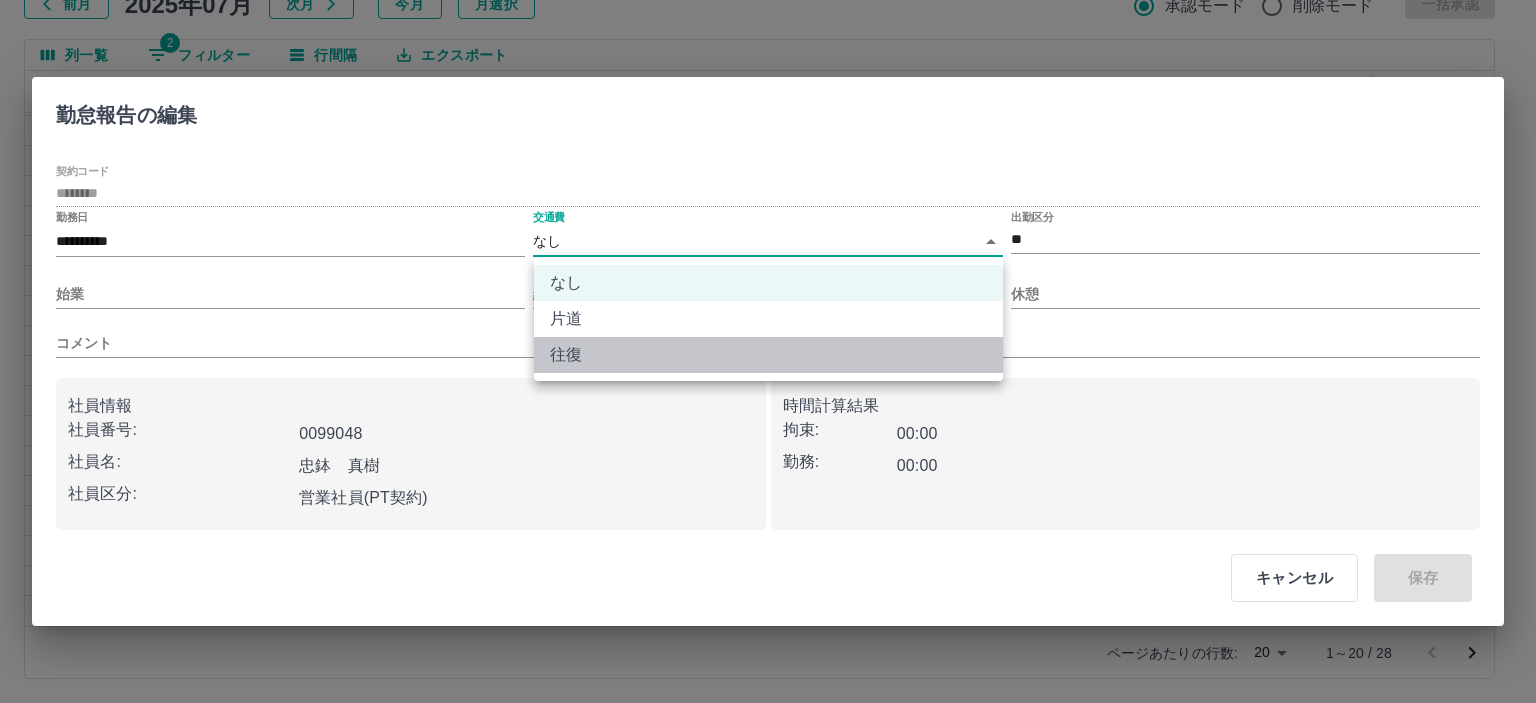 click on "往復" at bounding box center (768, 355) 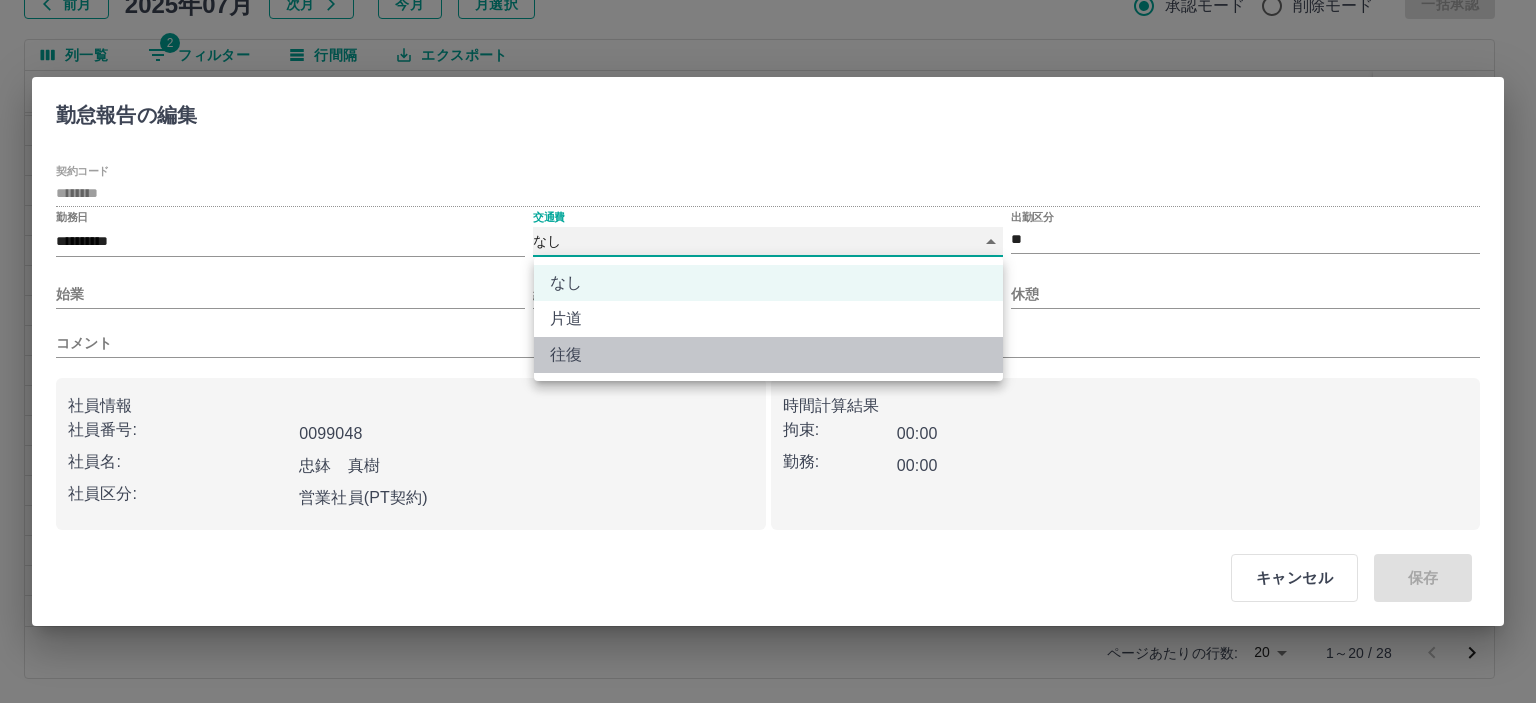 type on "******" 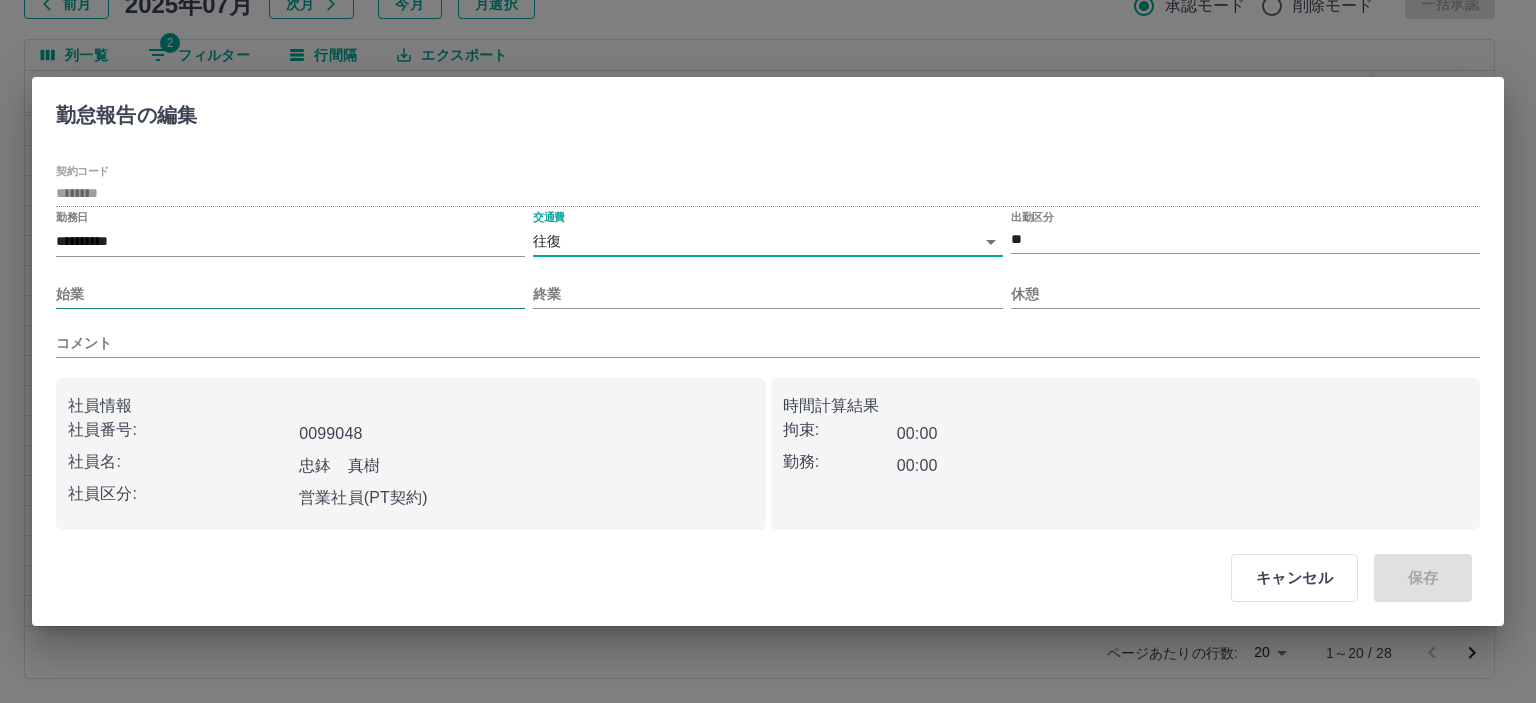 click on "始業" at bounding box center (290, 294) 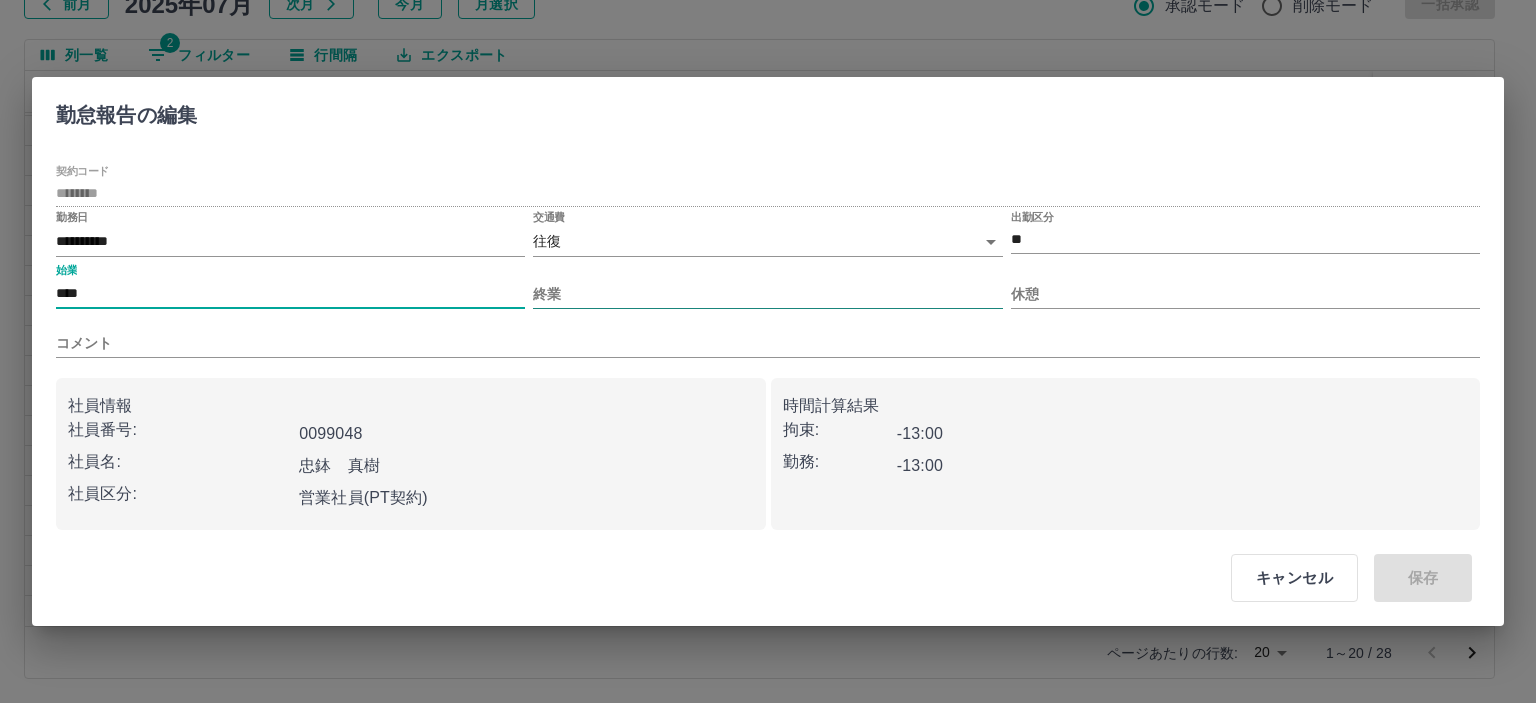 type on "****" 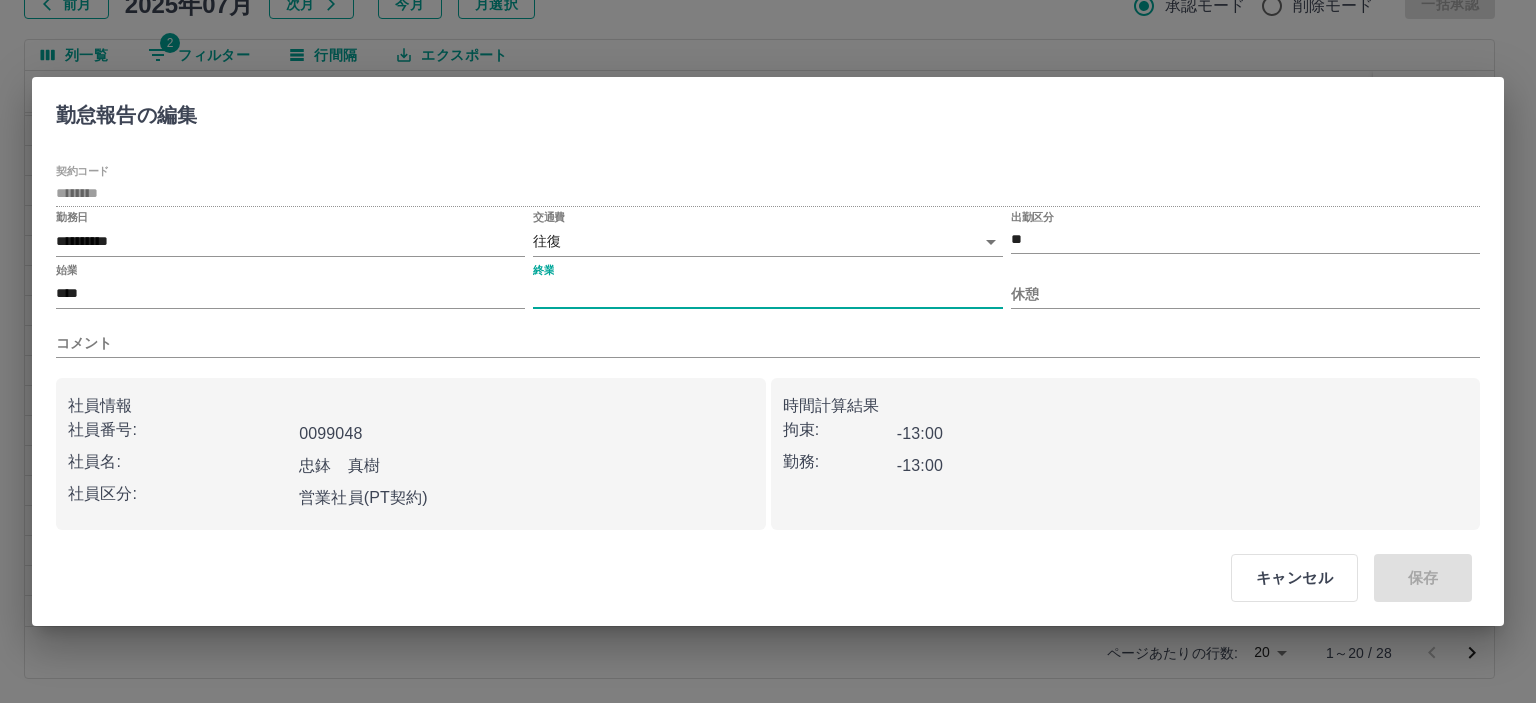 click on "終業" at bounding box center (767, 294) 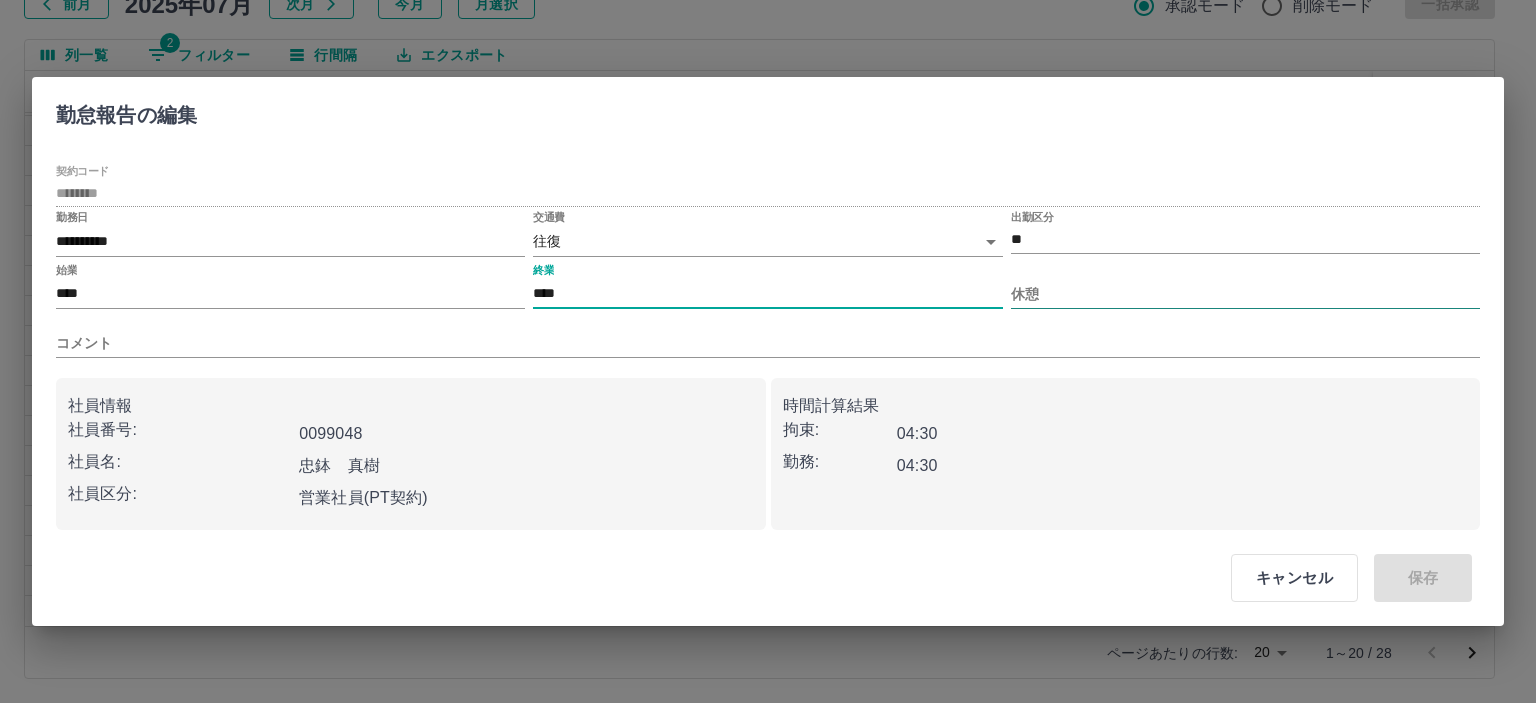 type on "****" 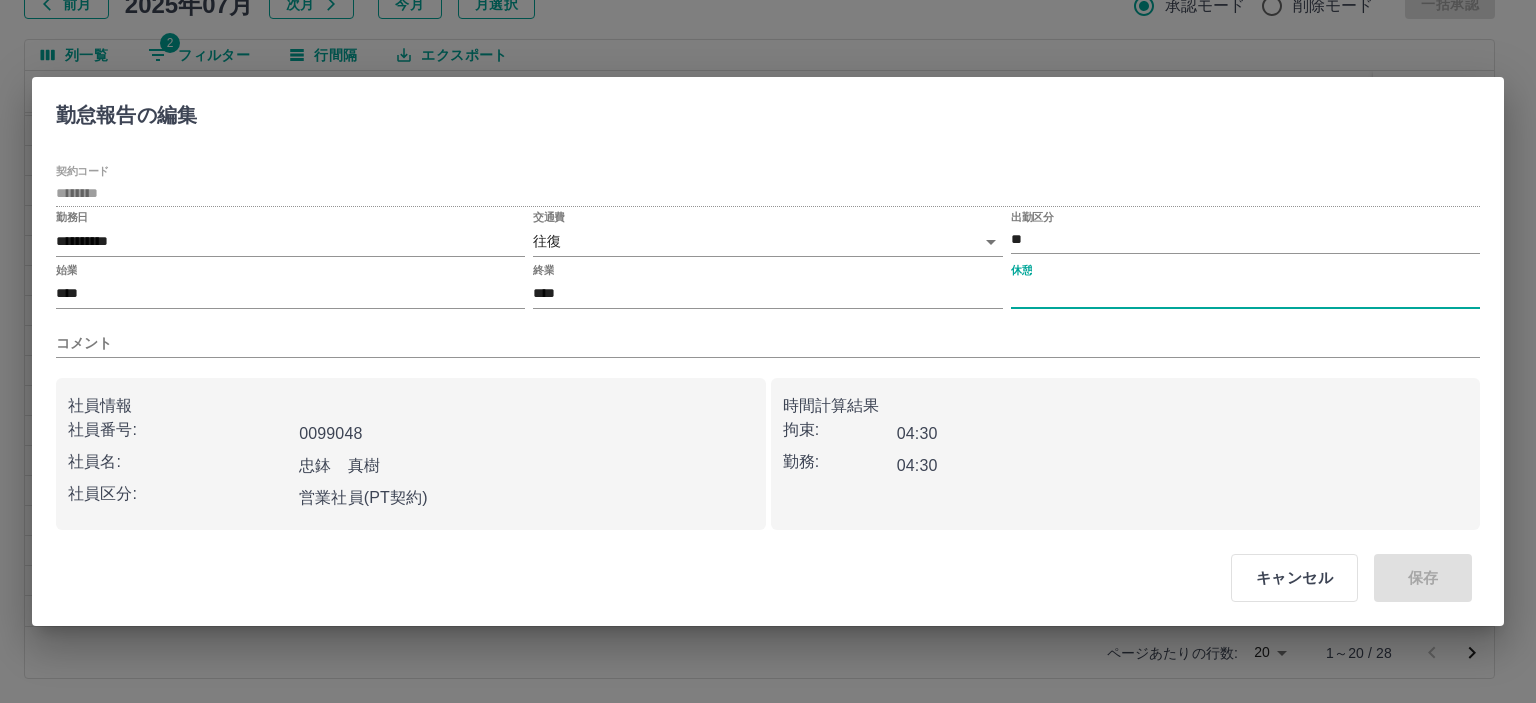 click on "休憩" at bounding box center [1245, 294] 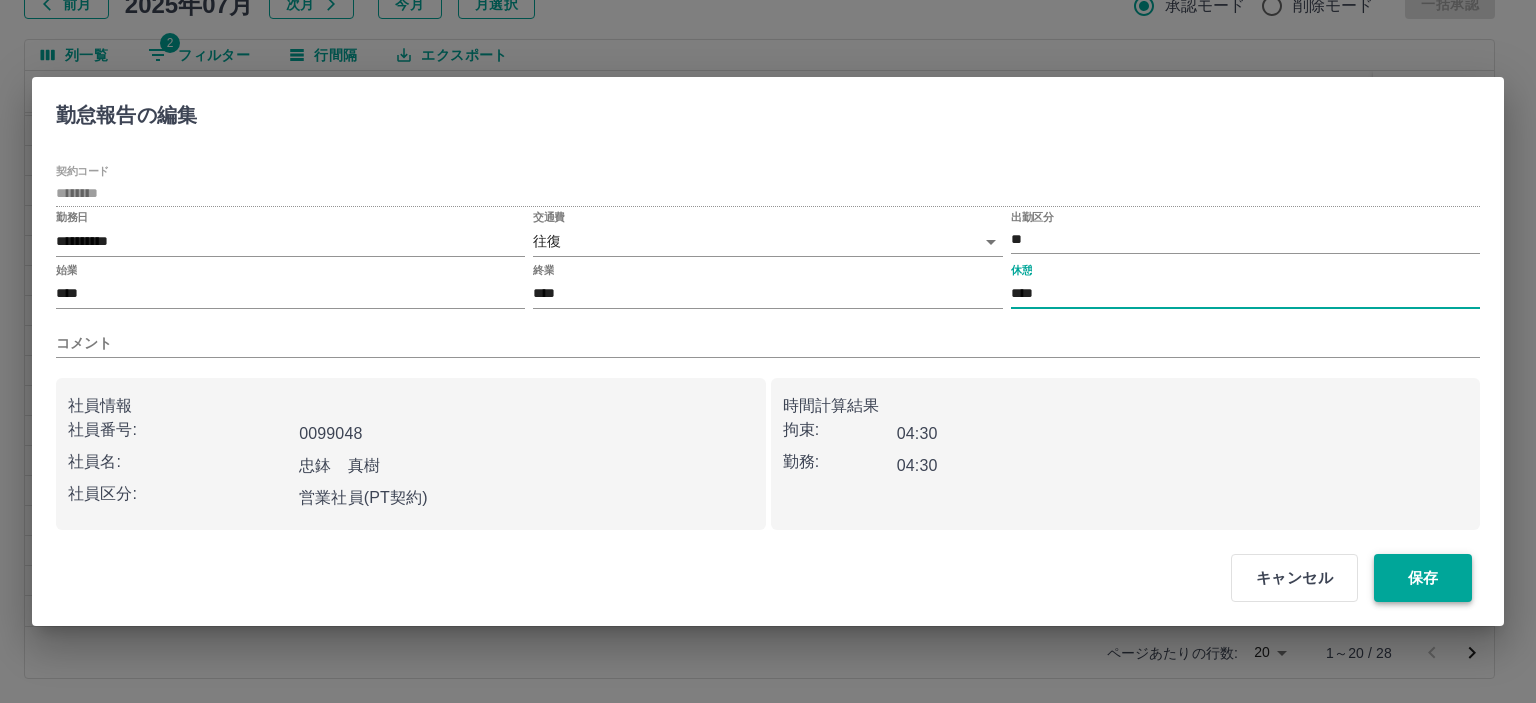 type on "****" 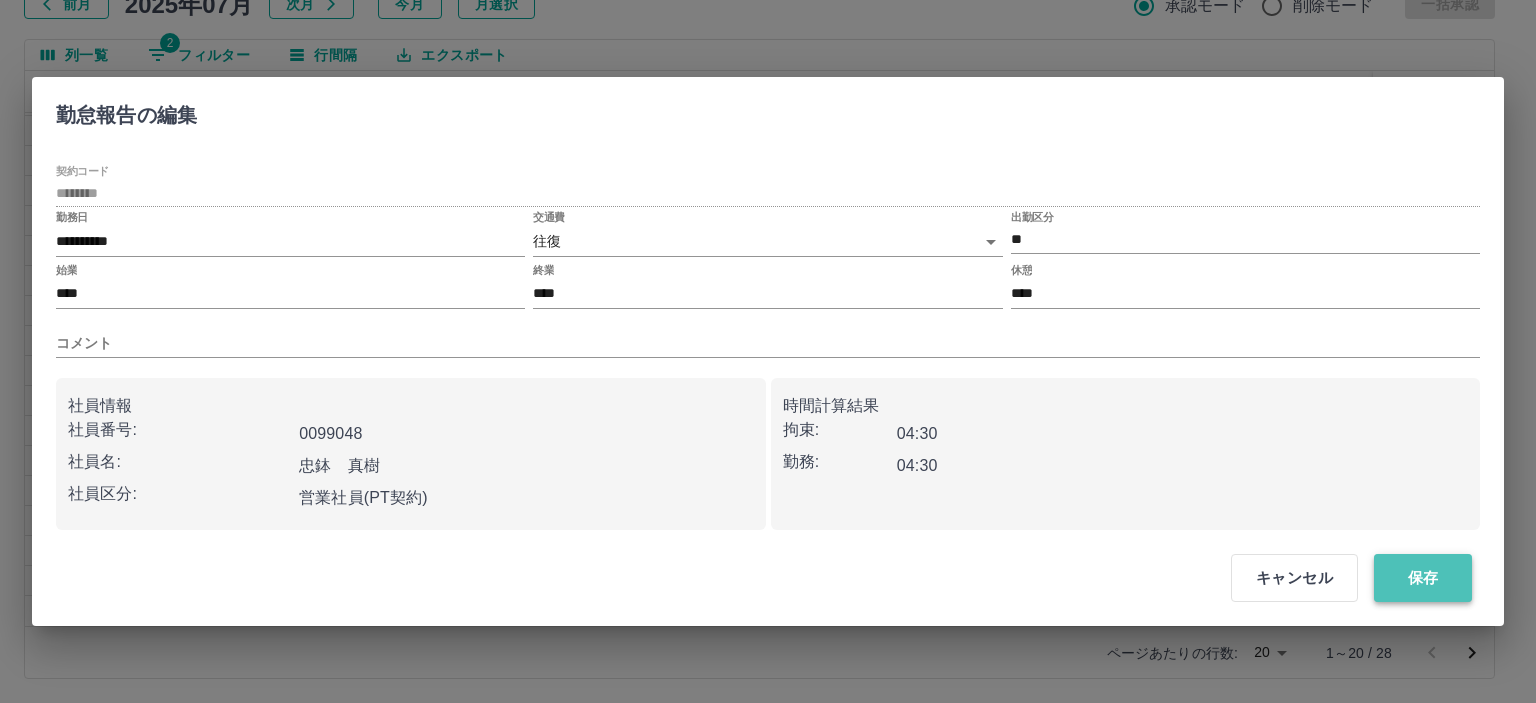 click on "保存" at bounding box center [1423, 578] 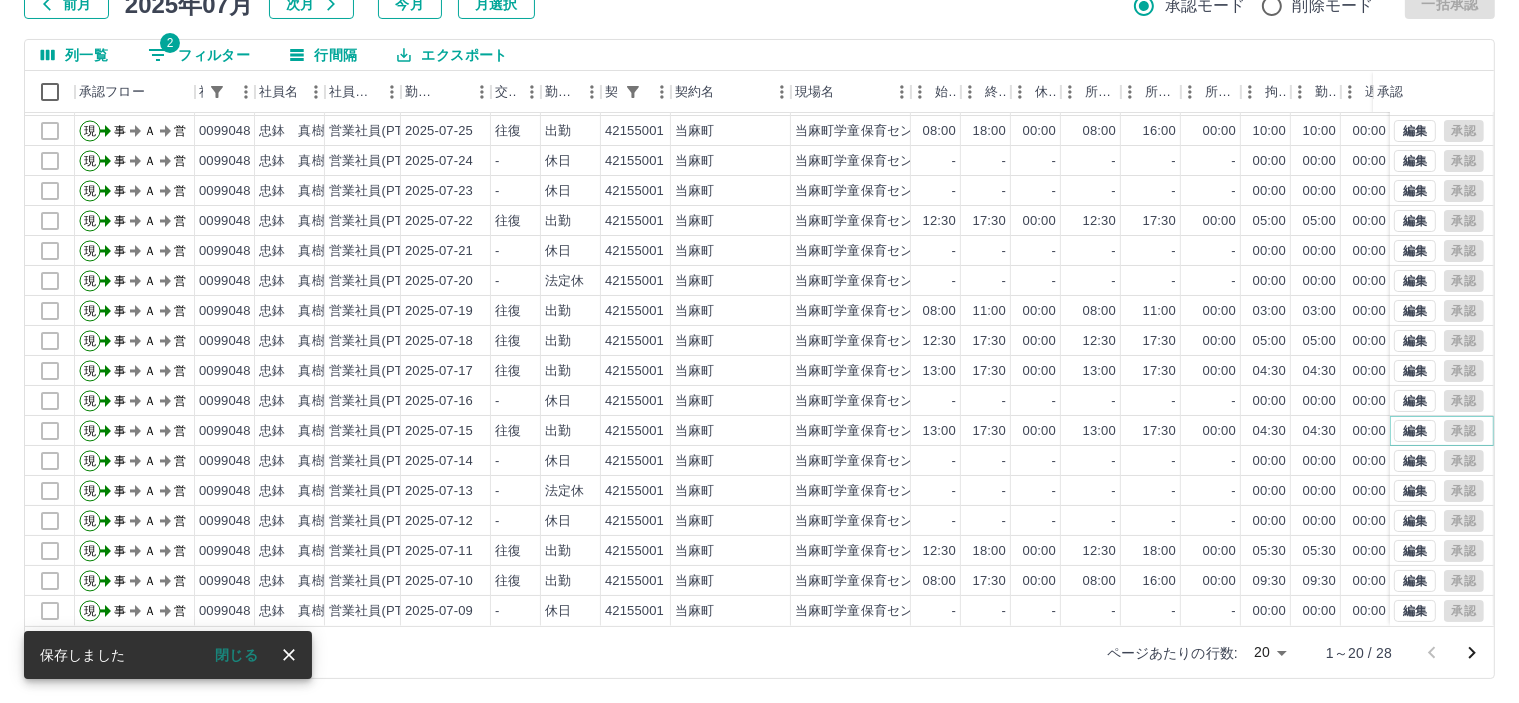 scroll, scrollTop: 103, scrollLeft: 0, axis: vertical 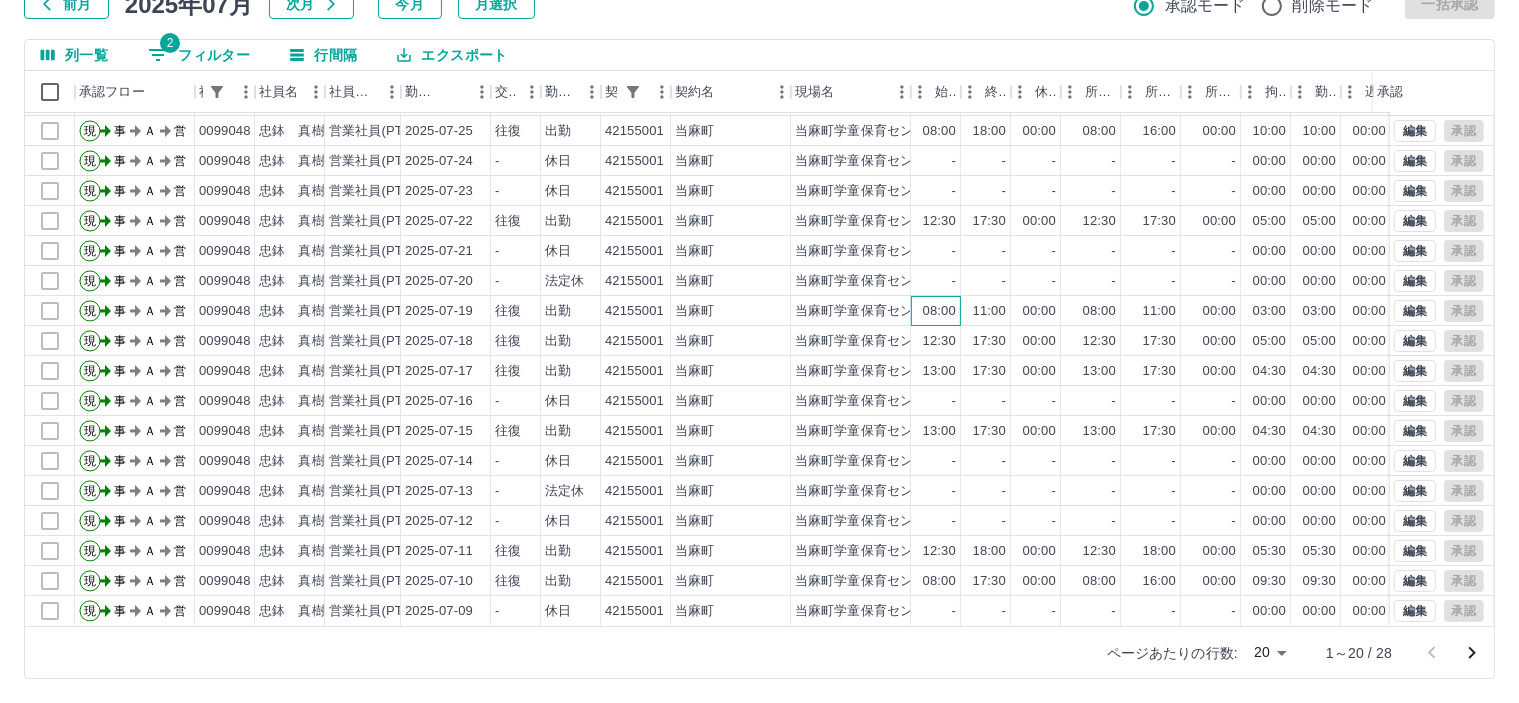 click on "08:00" at bounding box center (936, 311) 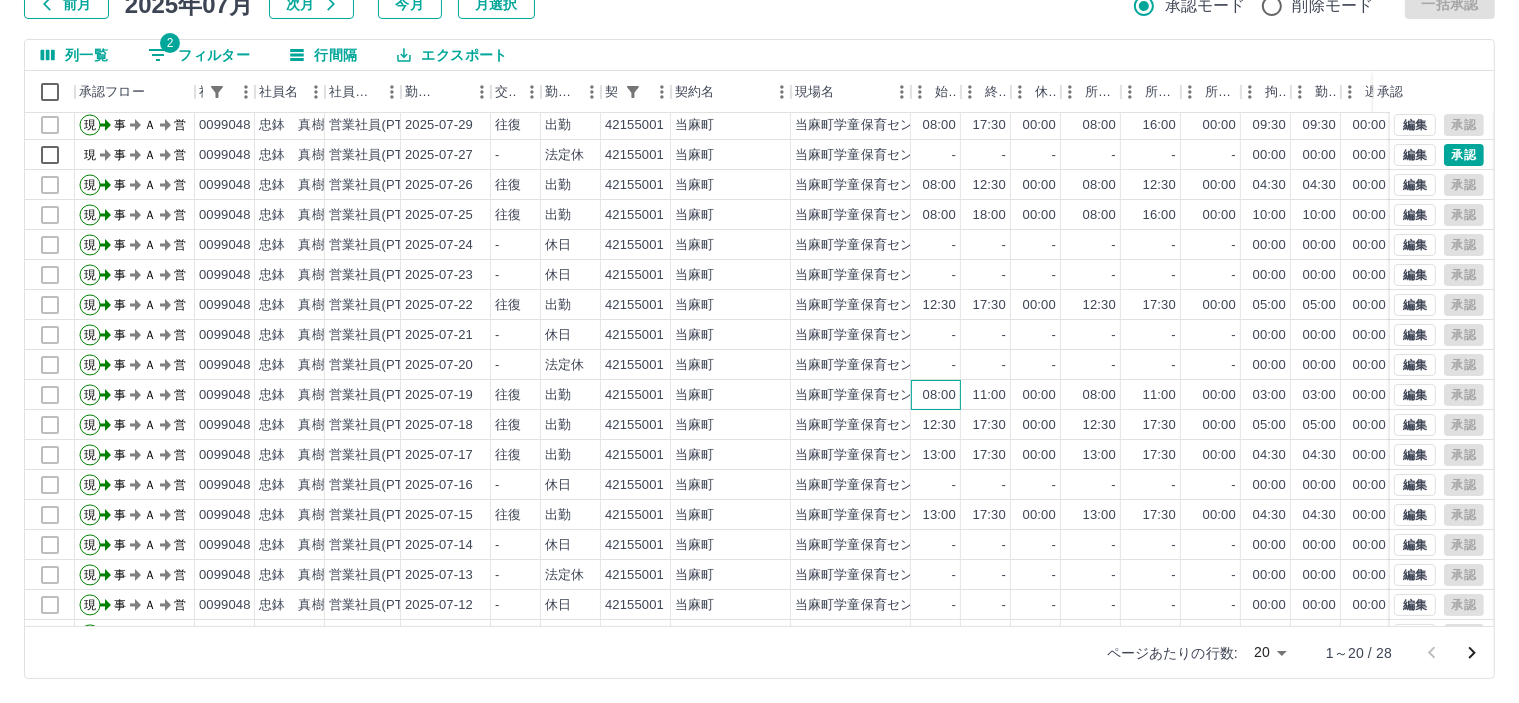 scroll, scrollTop: 0, scrollLeft: 0, axis: both 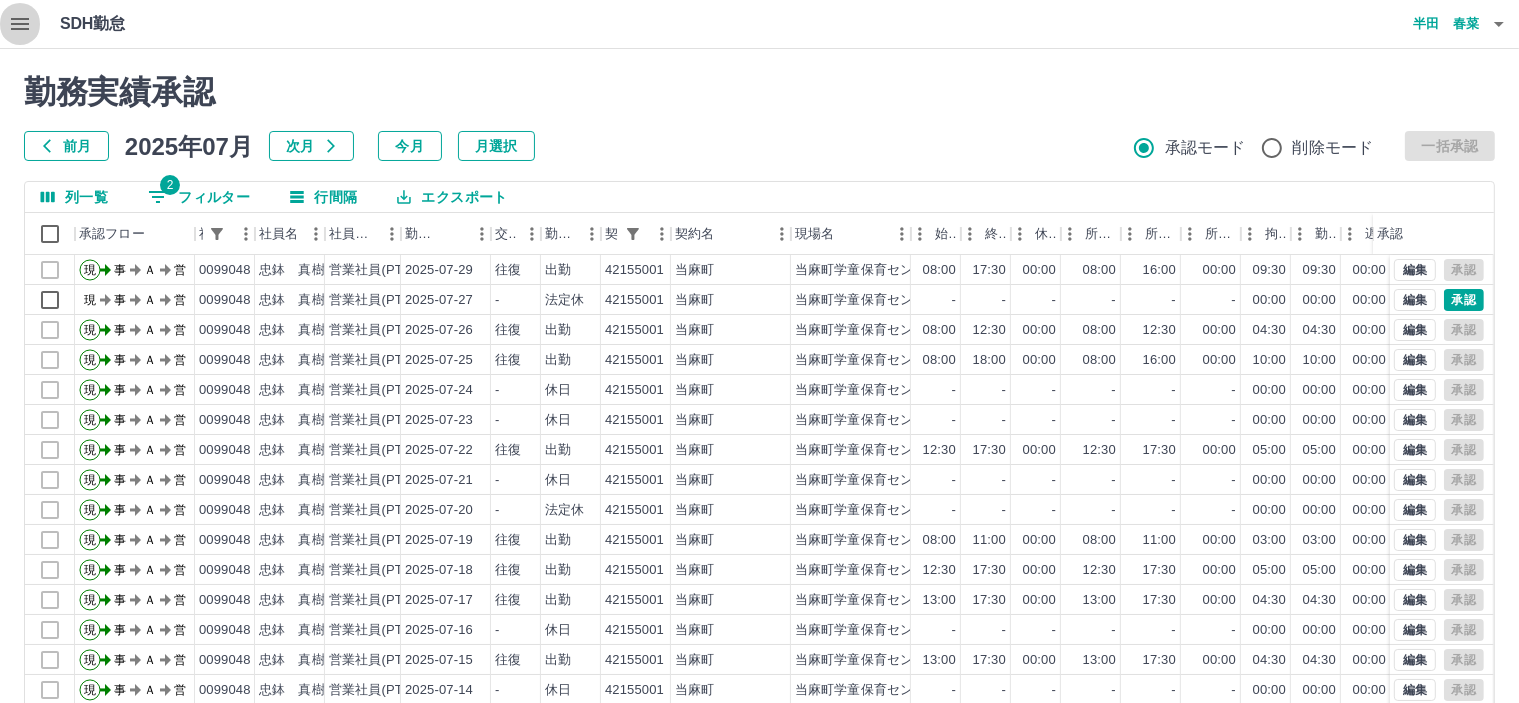 click 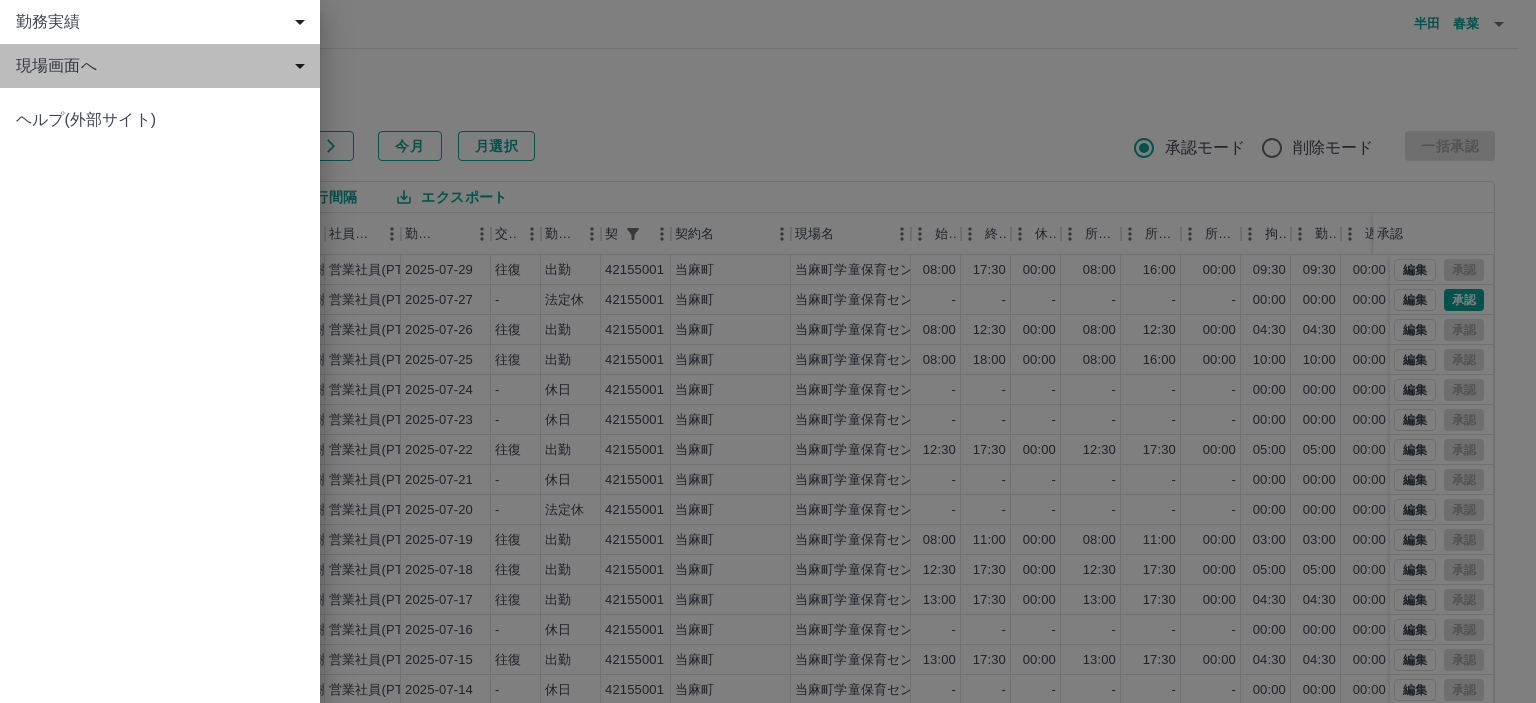 click on "現場画面へ" at bounding box center [164, 66] 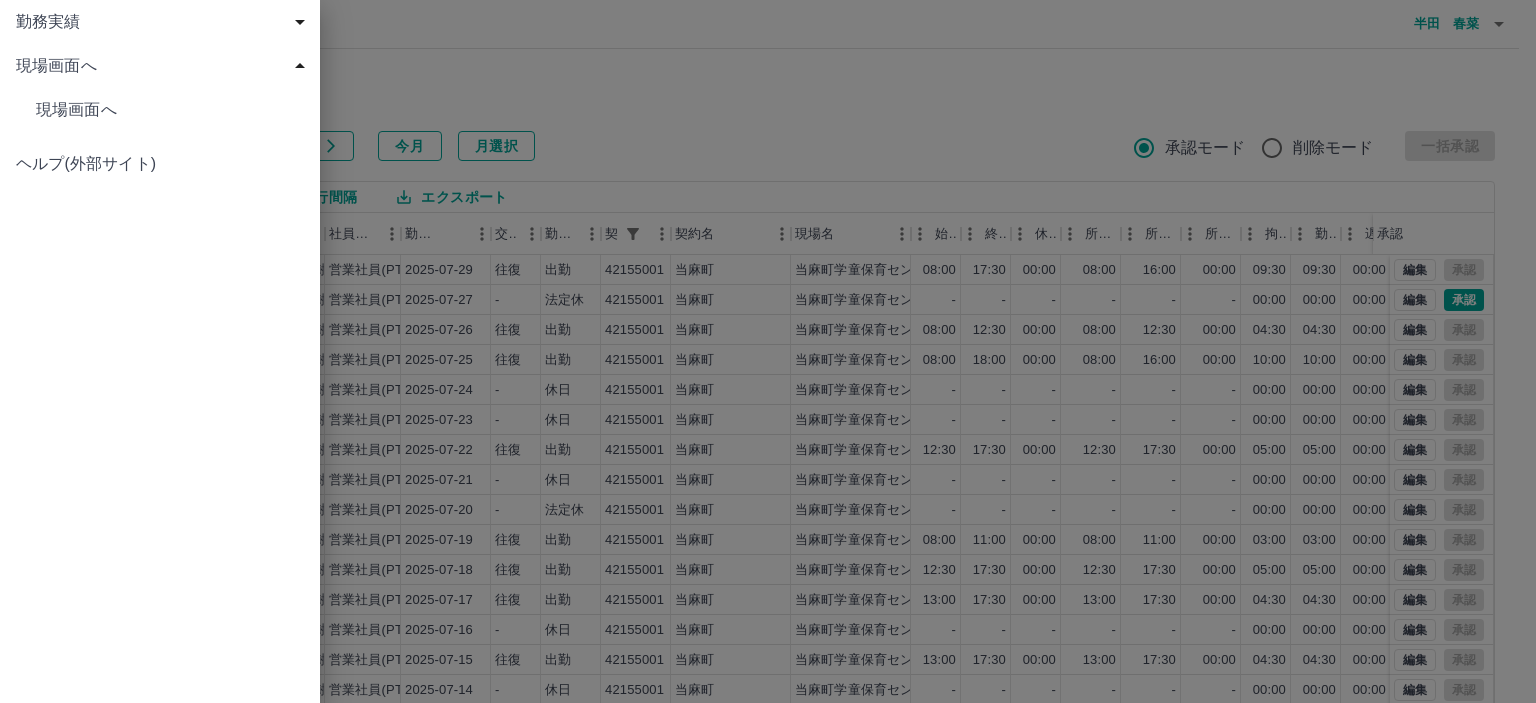 click on "現場画面へ" at bounding box center [170, 110] 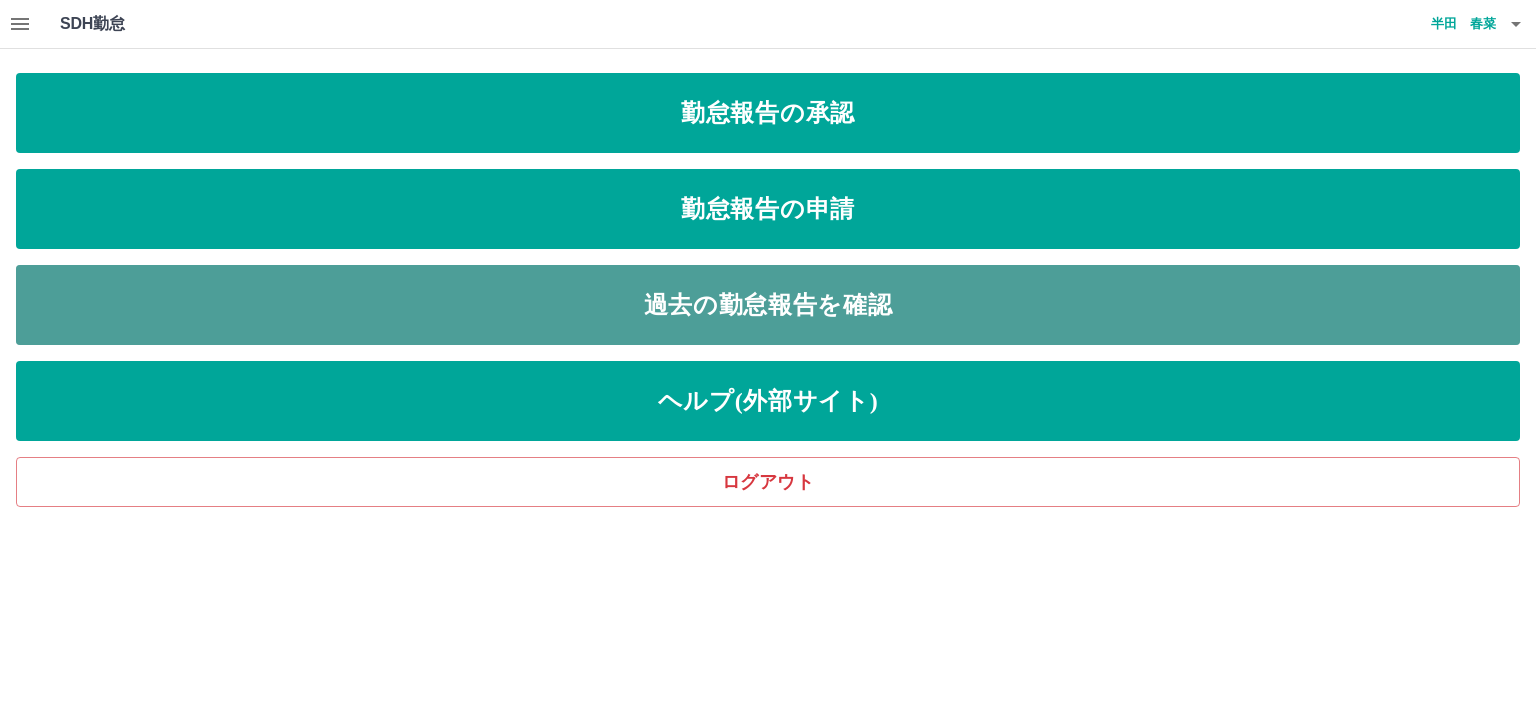 click on "過去の勤怠報告を確認" at bounding box center [768, 305] 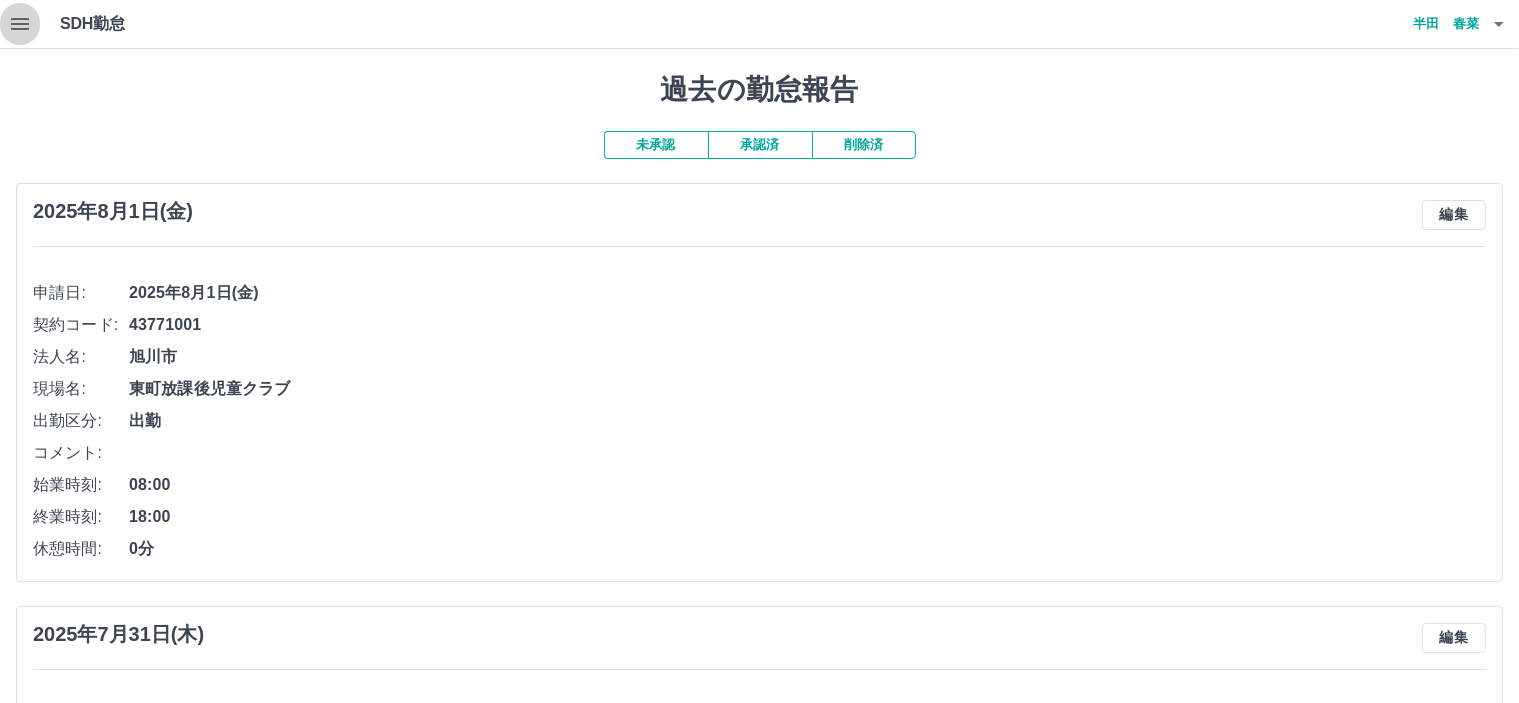 click 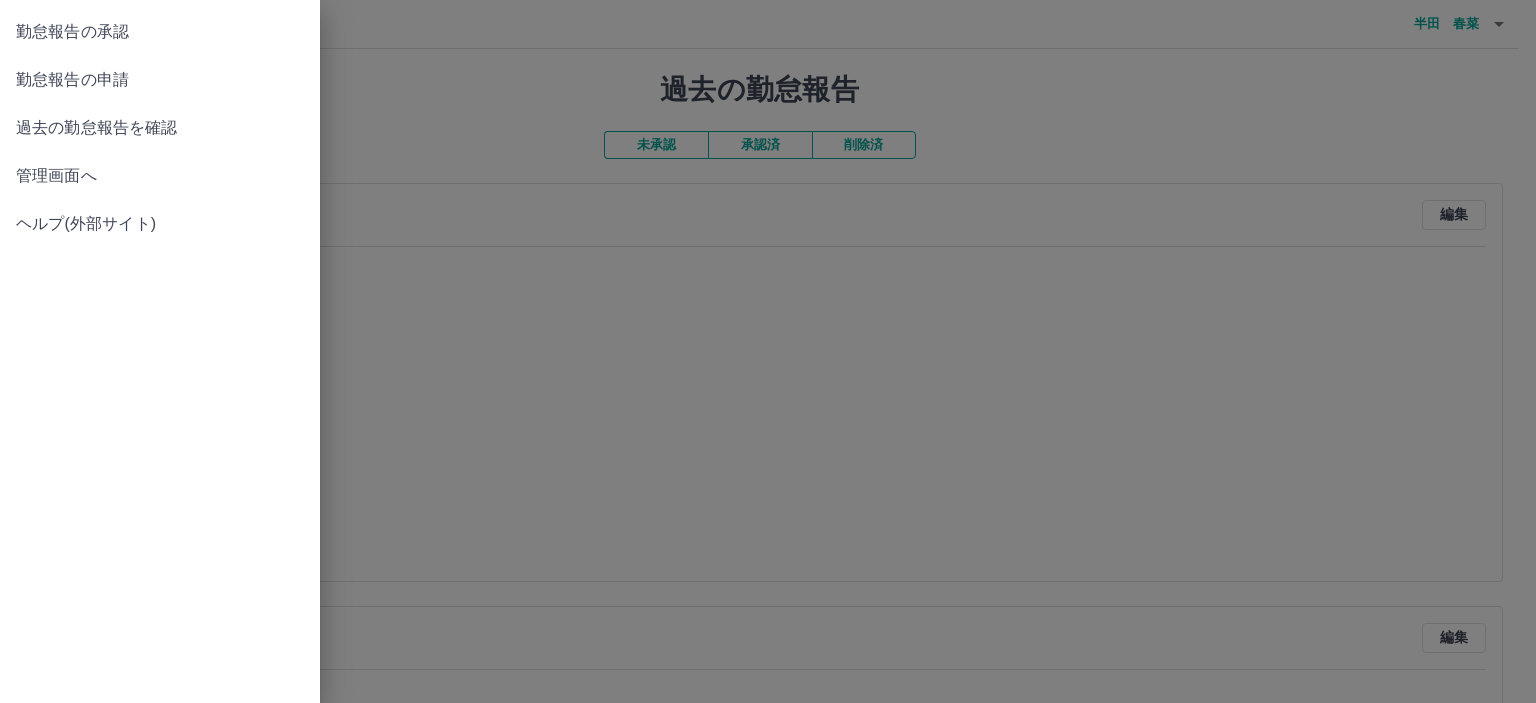 click on "管理画面へ" at bounding box center (160, 176) 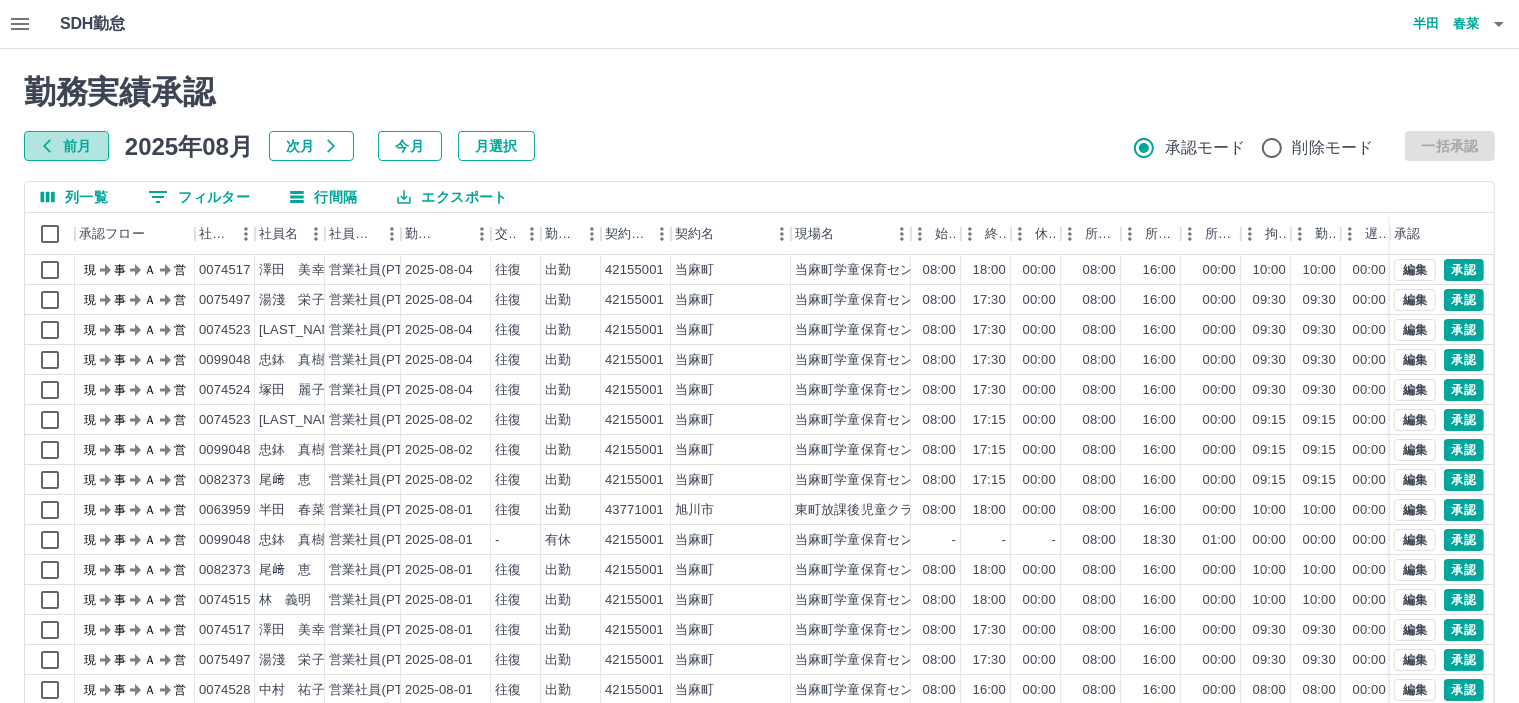 click on "前月" at bounding box center [66, 146] 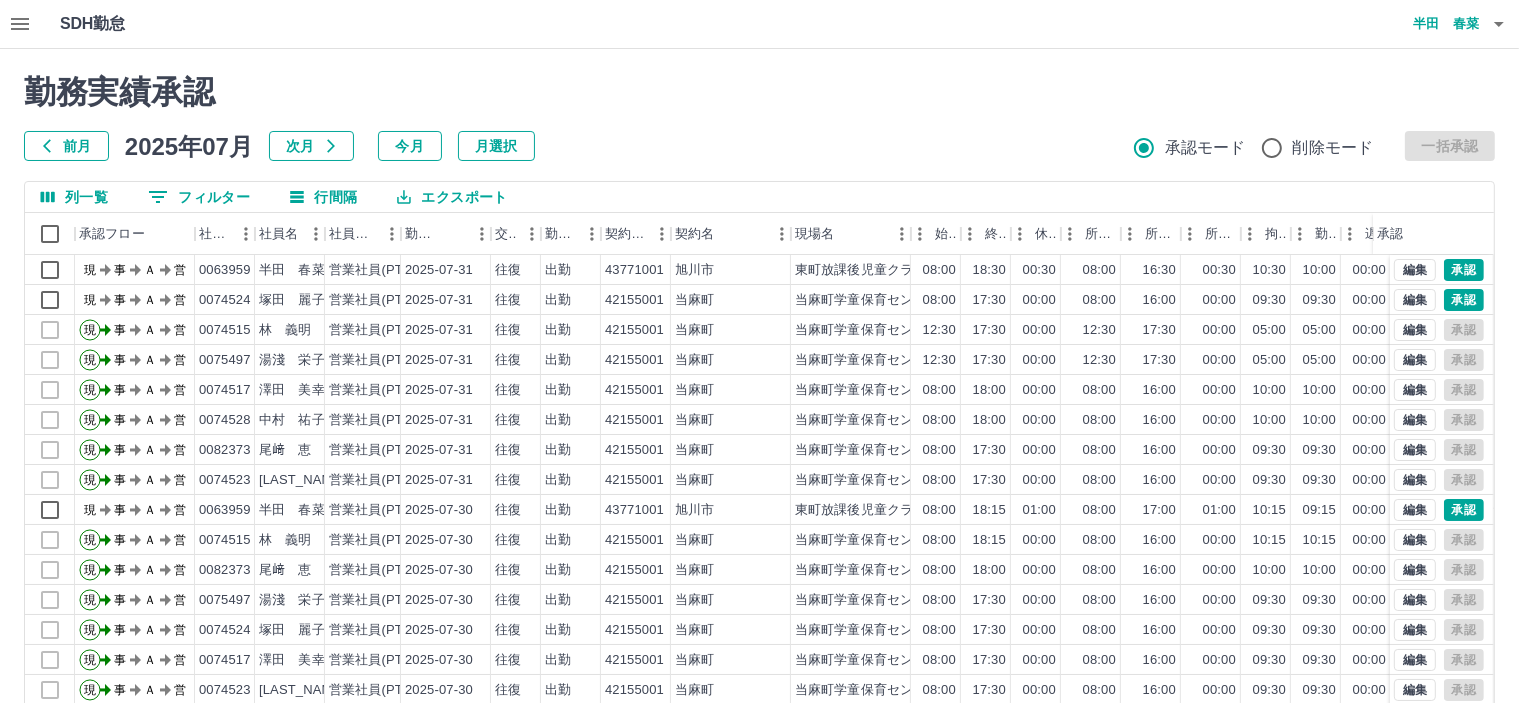 click on "前月 2025年07月 次月 今月 月選択 承認モード 削除モード 一括承認" at bounding box center [759, 146] 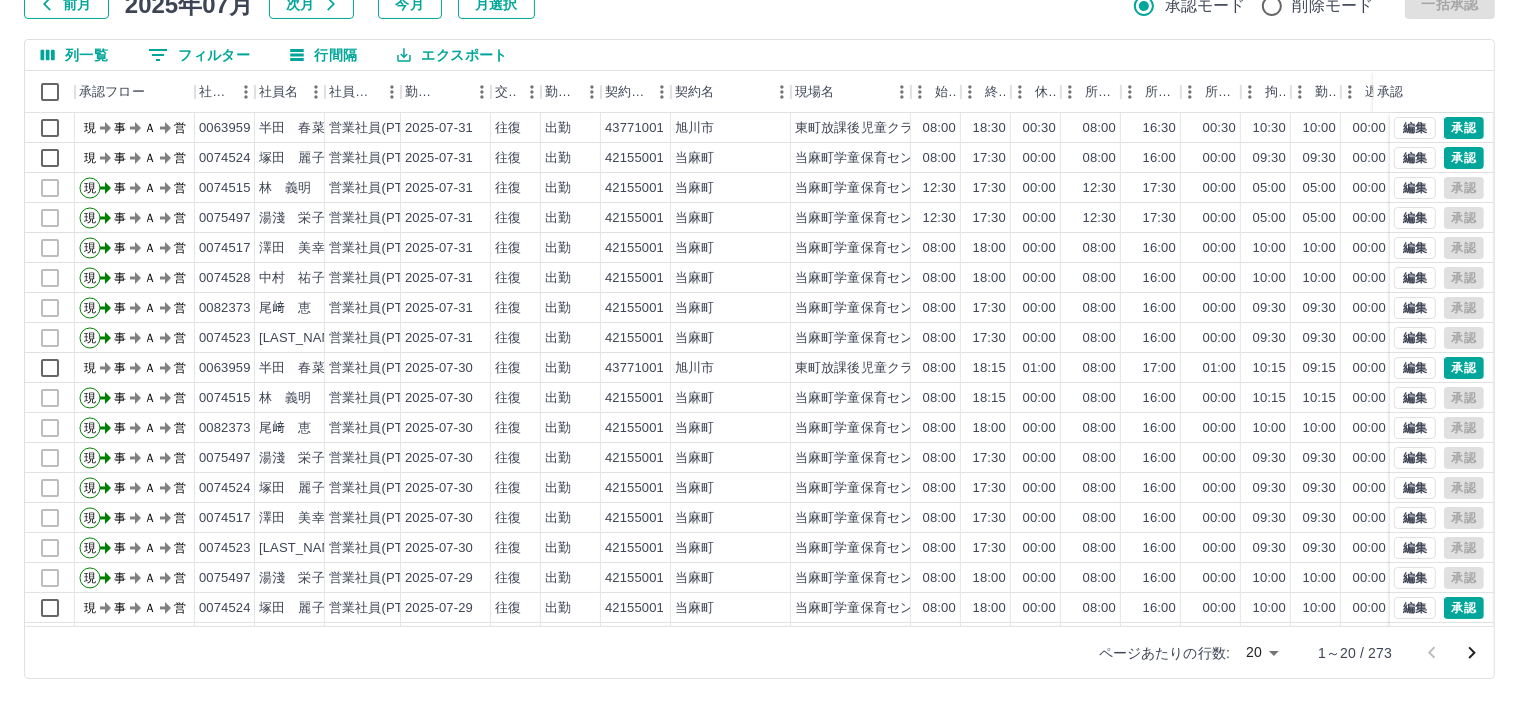click at bounding box center [1452, 653] 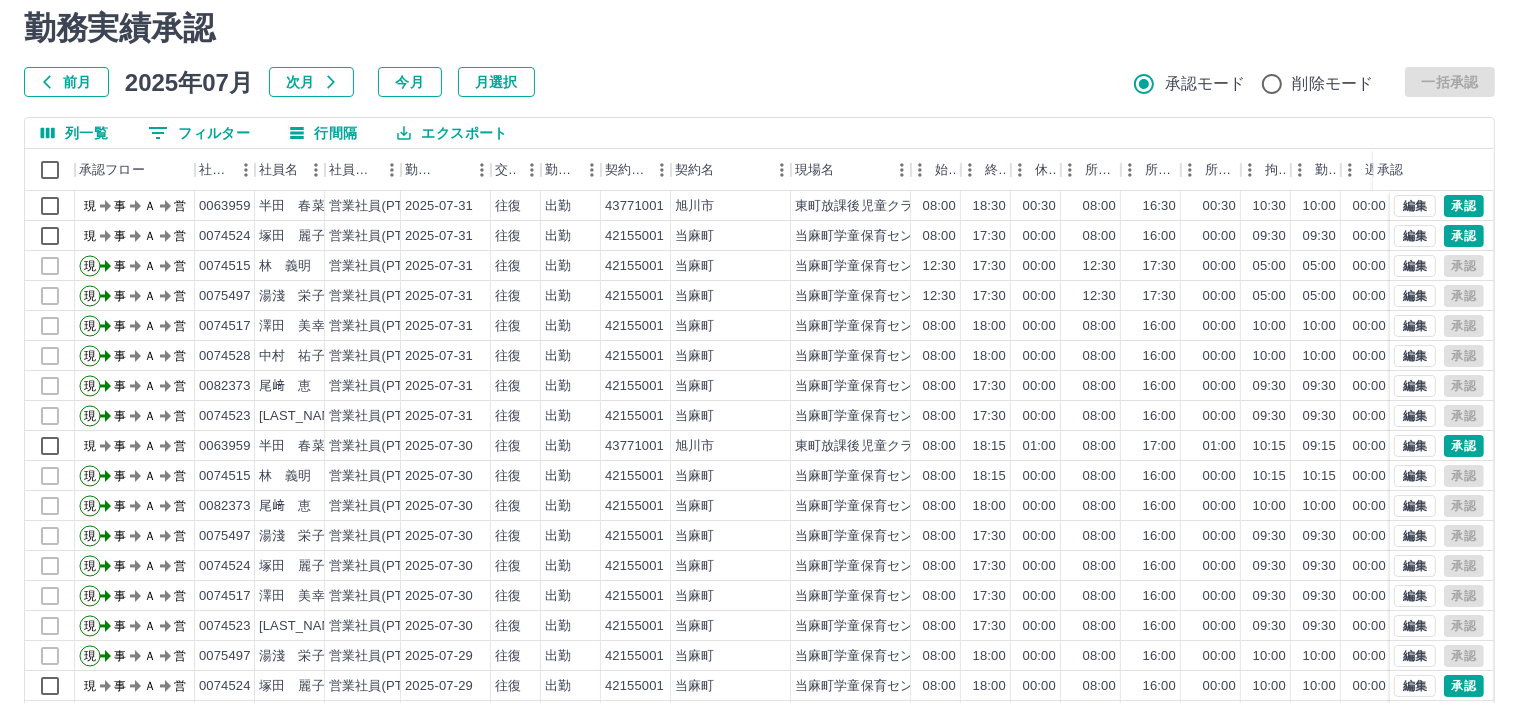 scroll, scrollTop: 0, scrollLeft: 0, axis: both 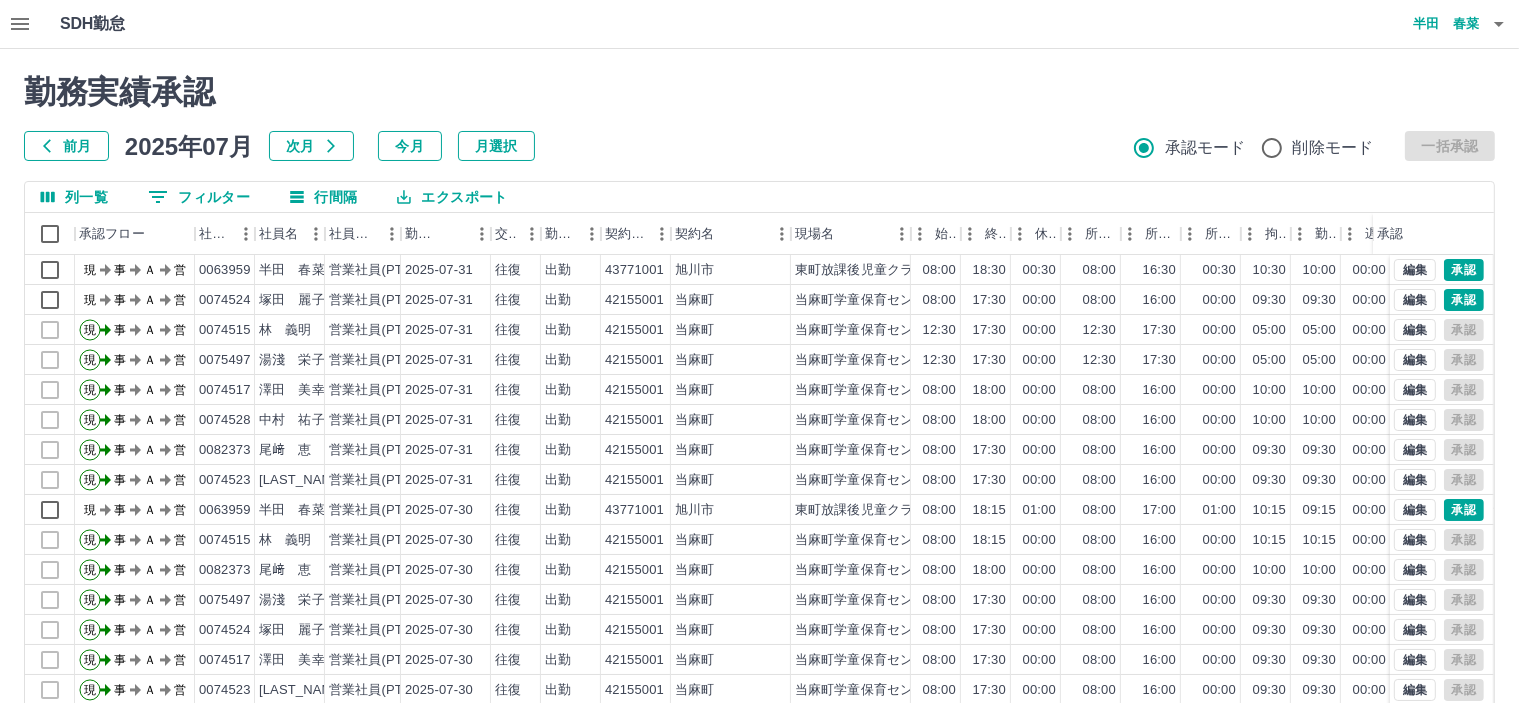 click on "勤務実績承認 前月 2025年07月 次月 今月 月選択 承認モード 削除モード 一括承認" at bounding box center [759, 117] 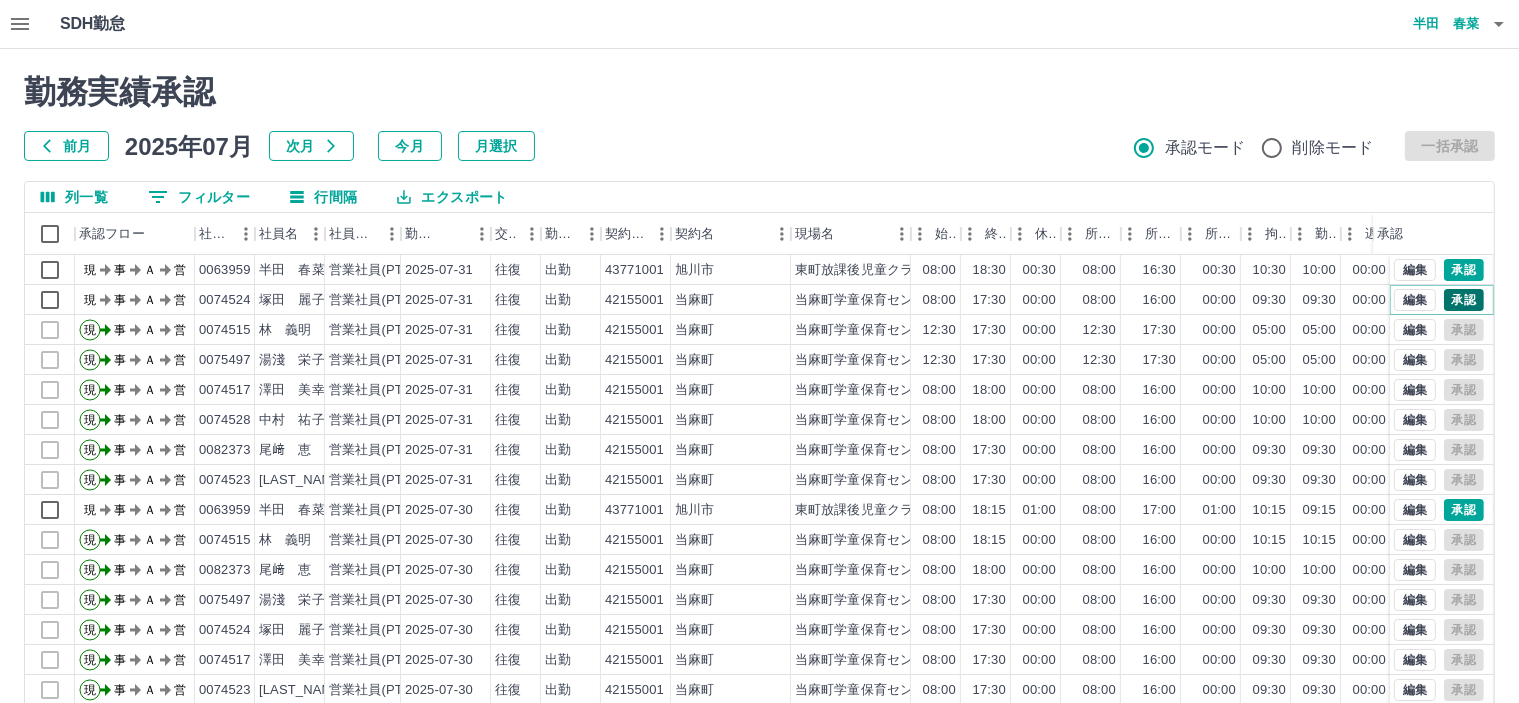 click on "承認" at bounding box center (1464, 300) 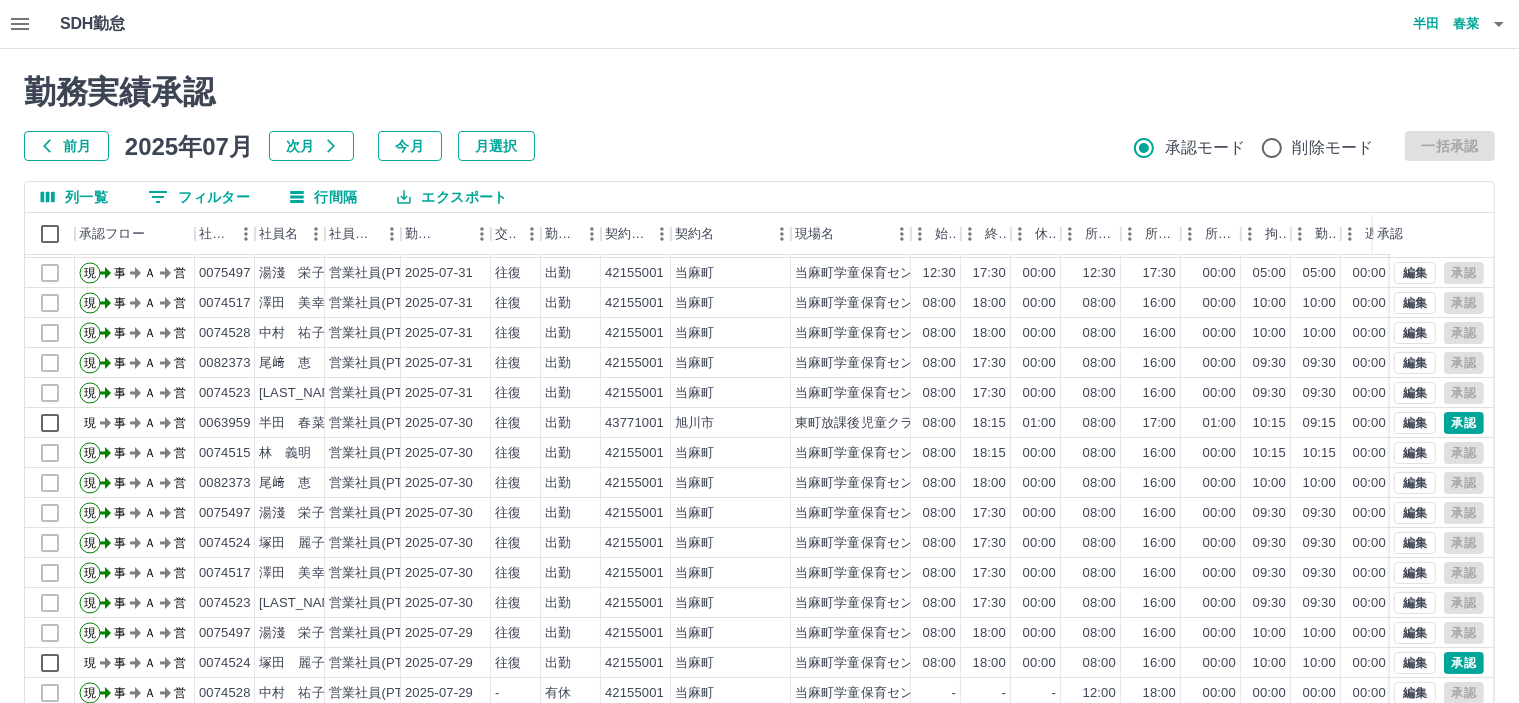 scroll, scrollTop: 0, scrollLeft: 0, axis: both 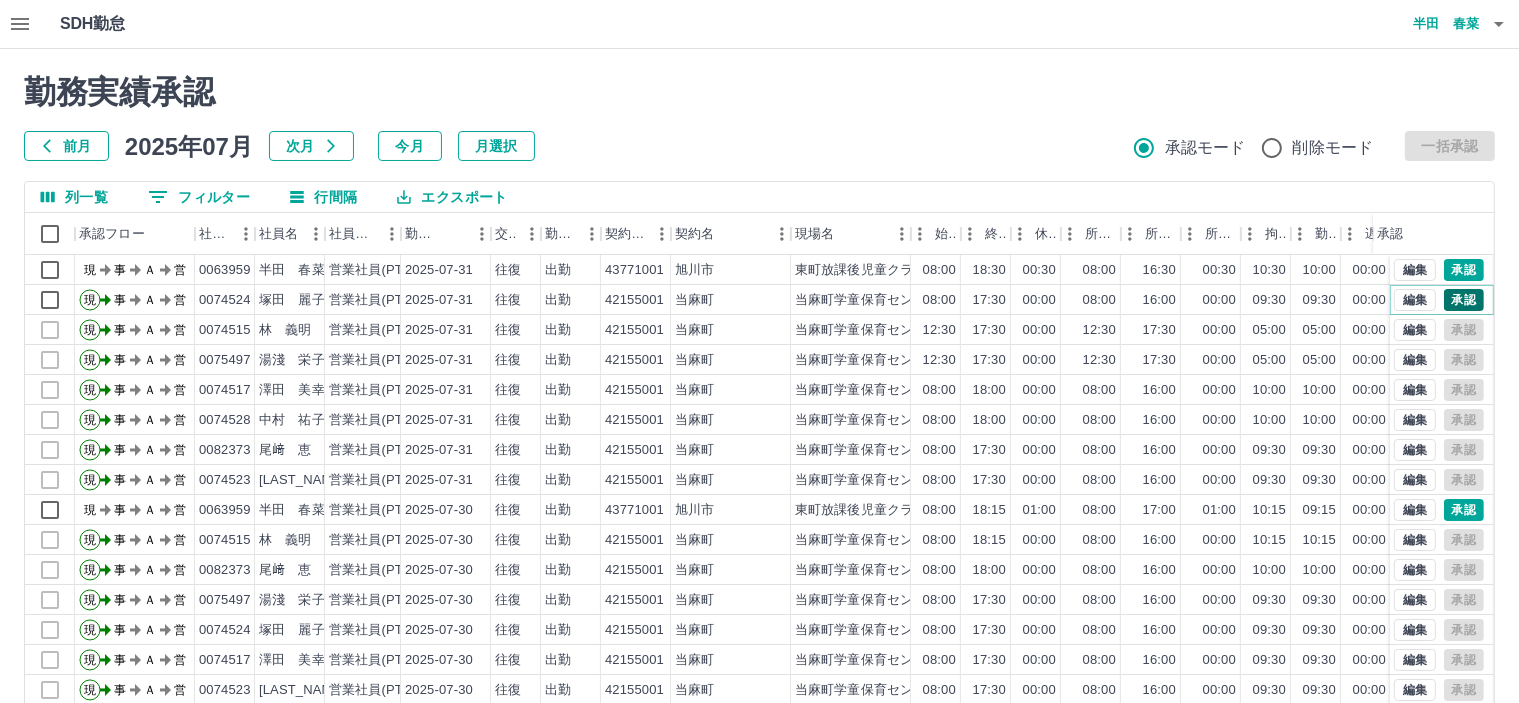 click on "承認" at bounding box center [1464, 300] 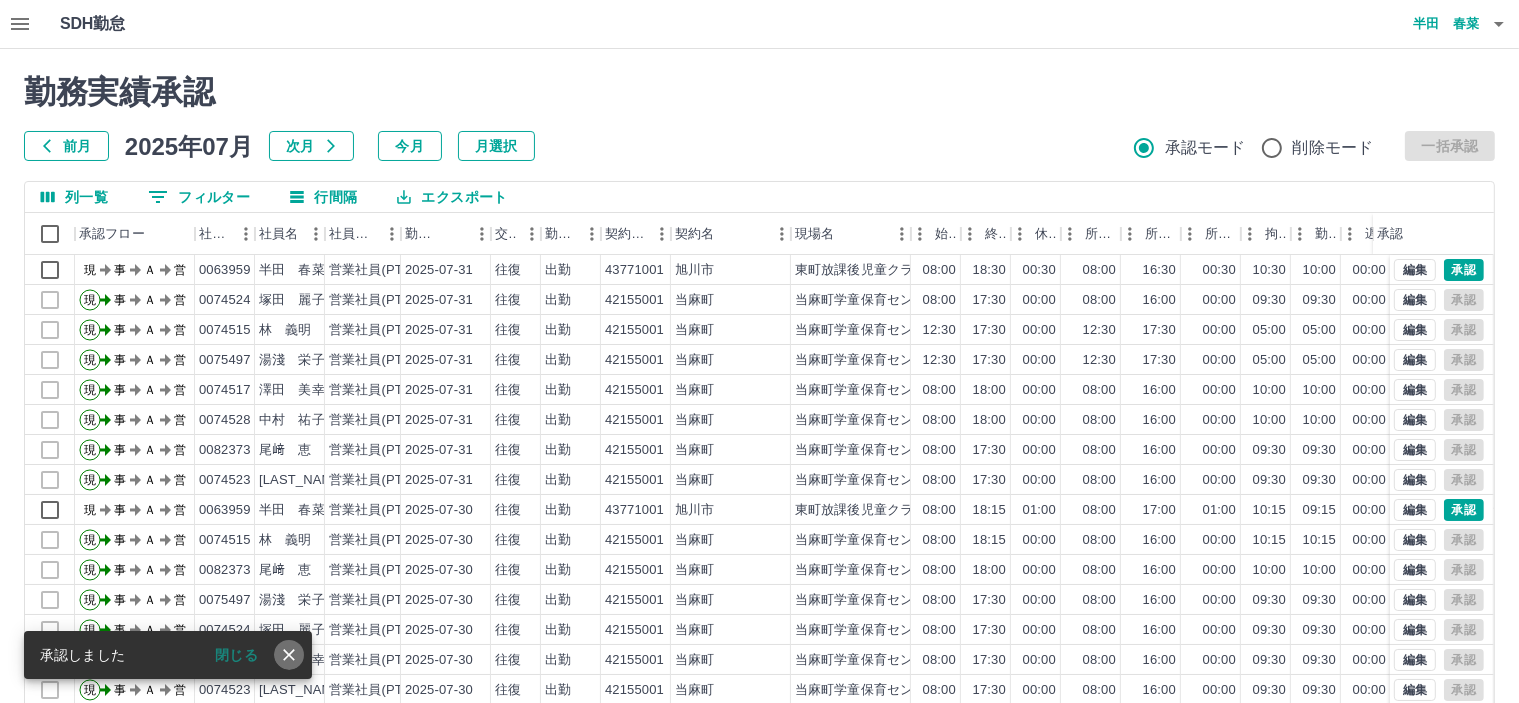 click 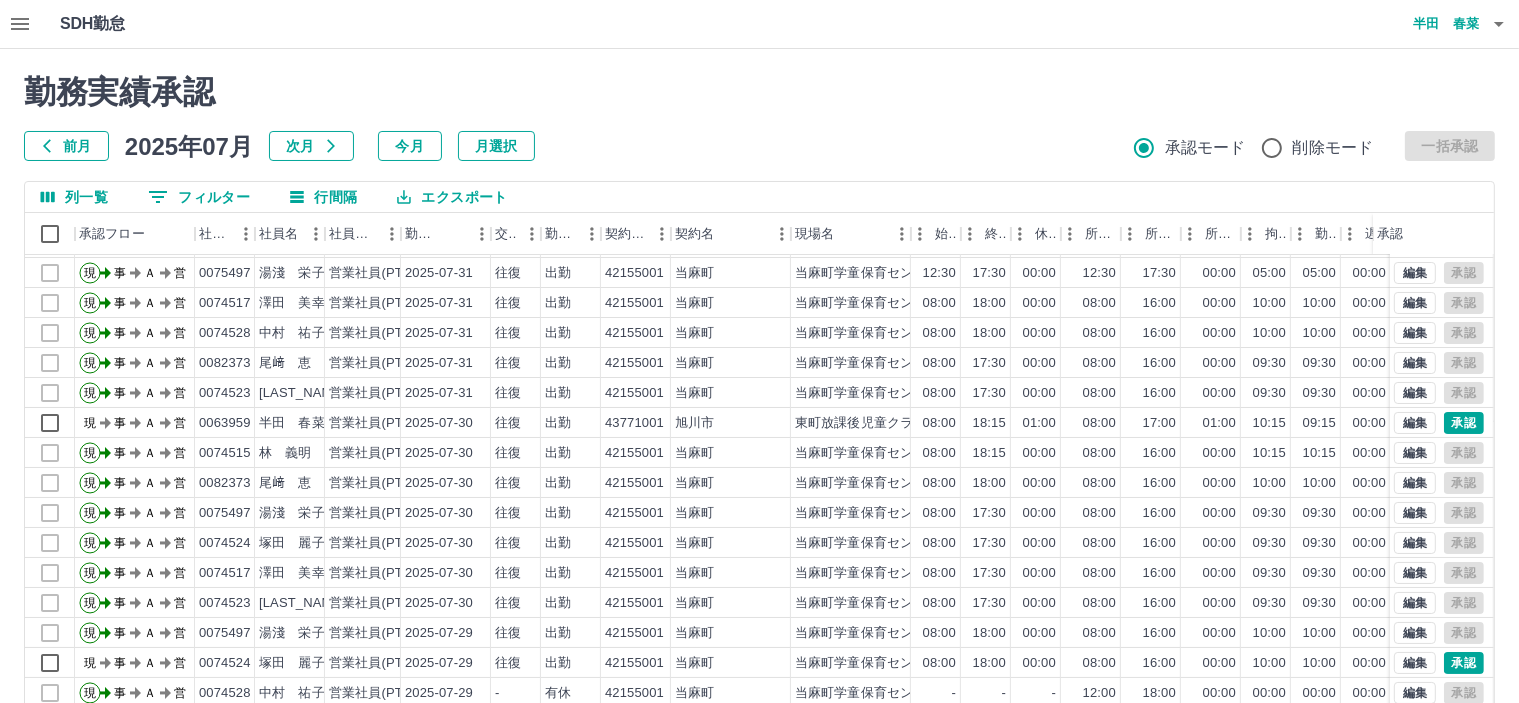 scroll, scrollTop: 103, scrollLeft: 0, axis: vertical 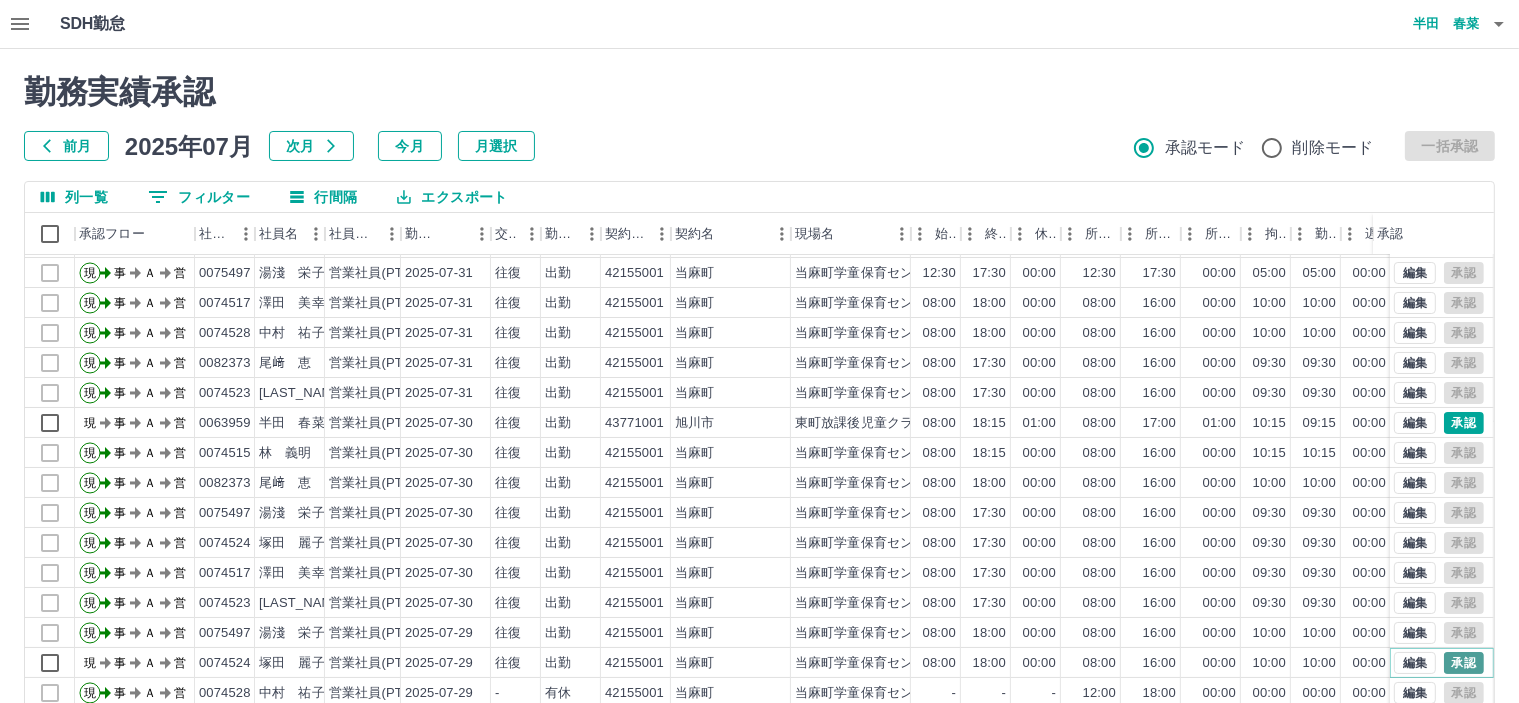 click on "承認" at bounding box center [1464, 663] 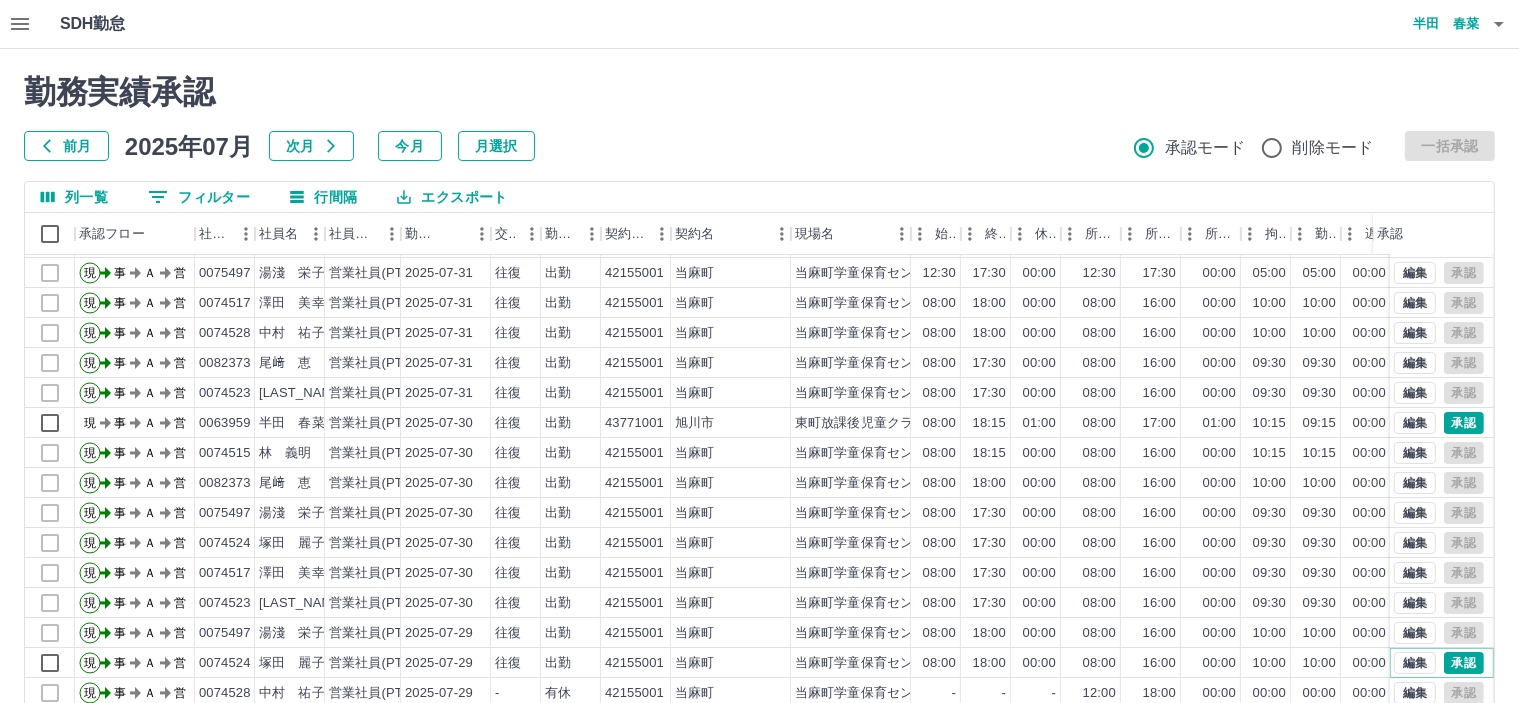 scroll, scrollTop: 142, scrollLeft: 0, axis: vertical 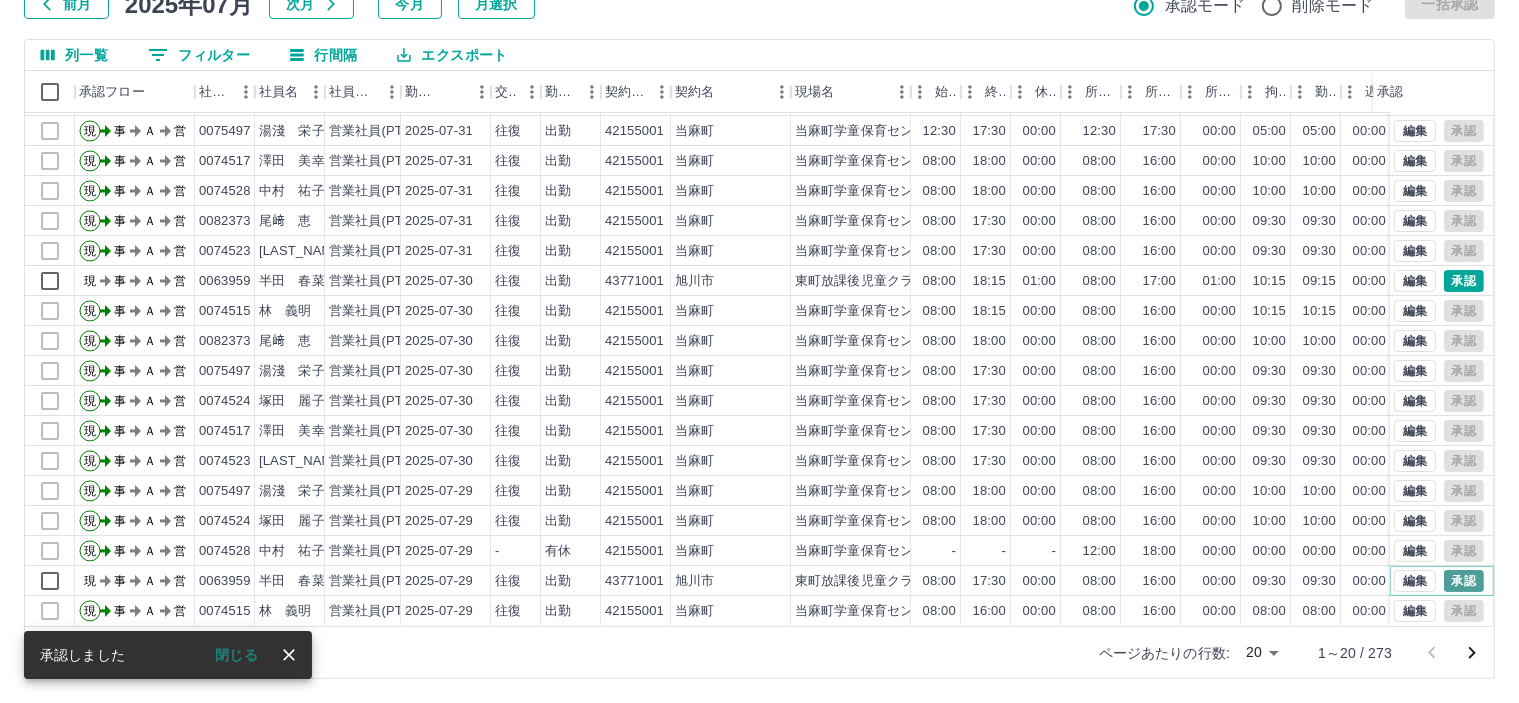 click on "承認" at bounding box center [1464, 581] 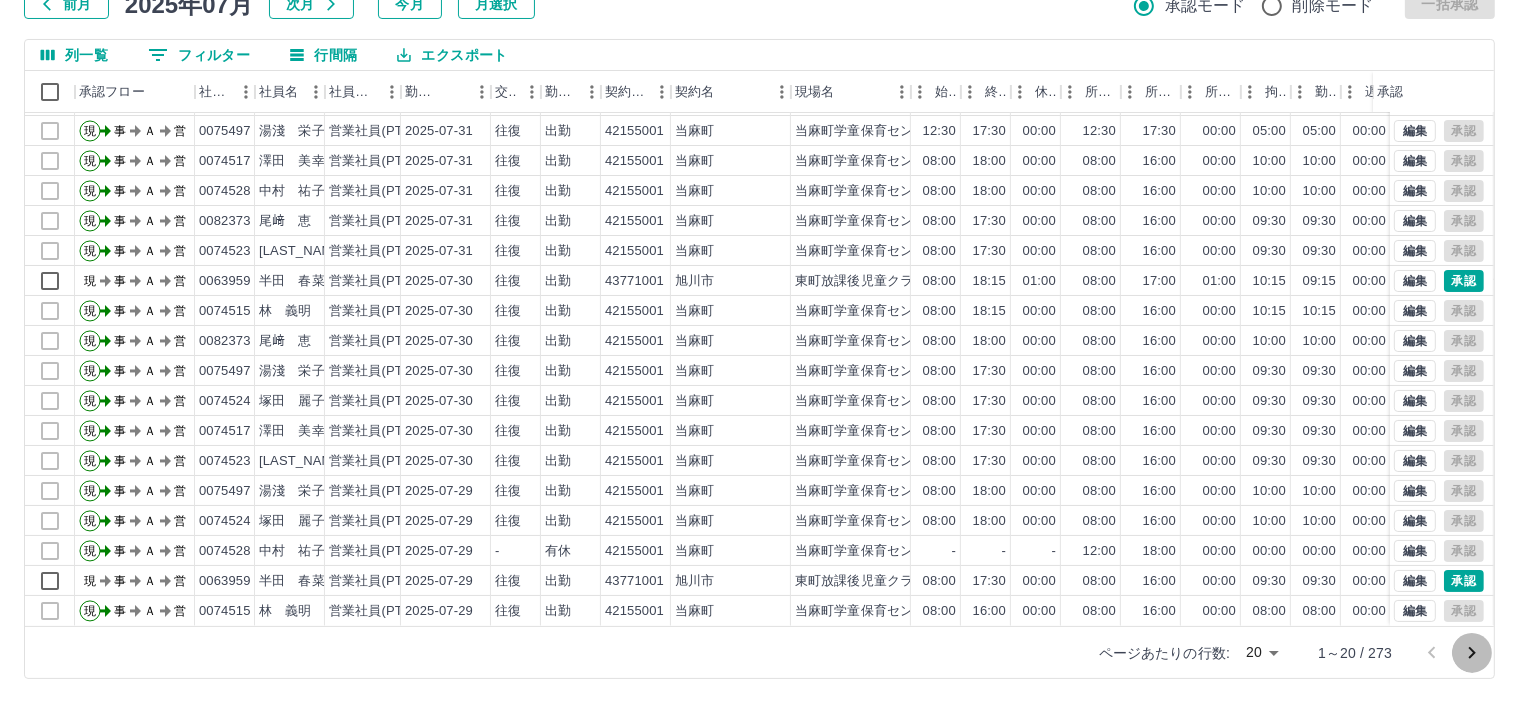 click 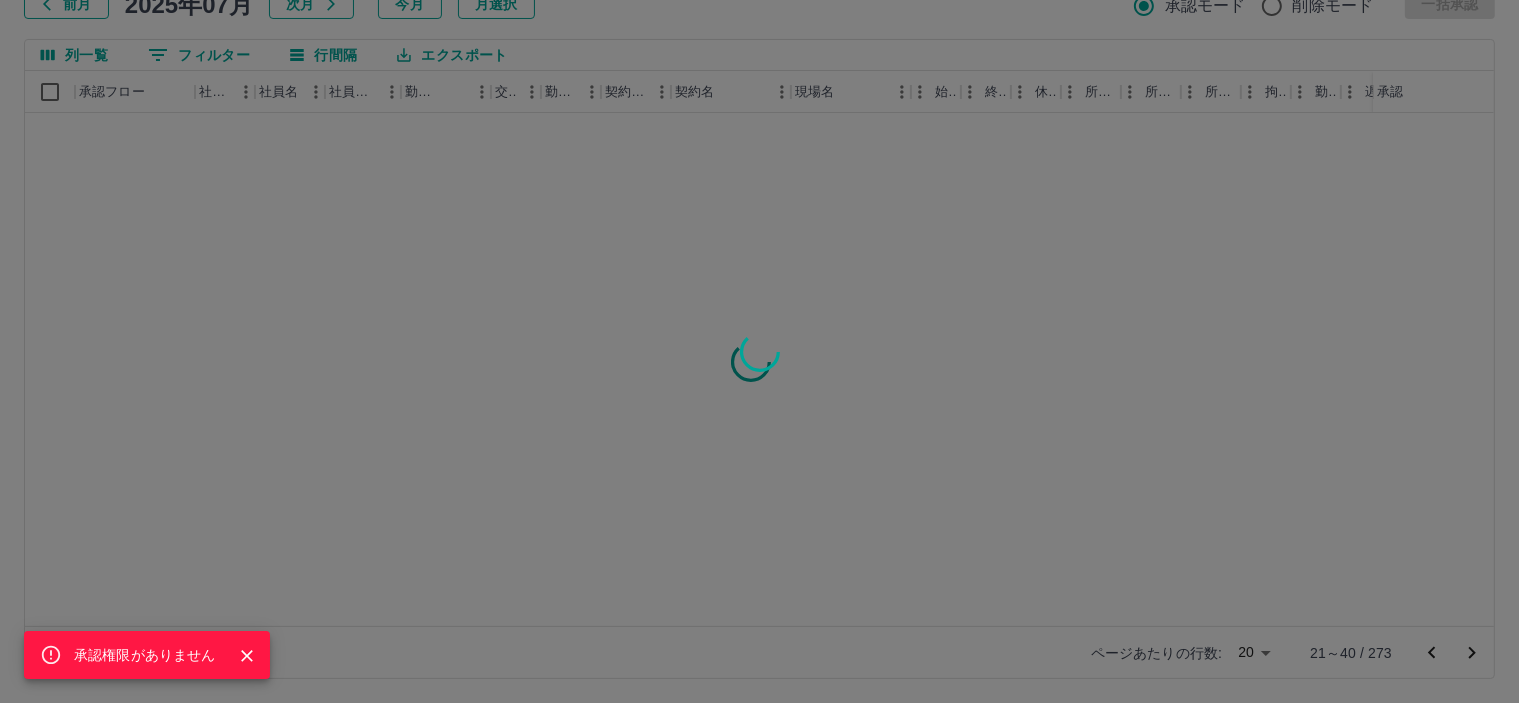 scroll, scrollTop: 0, scrollLeft: 0, axis: both 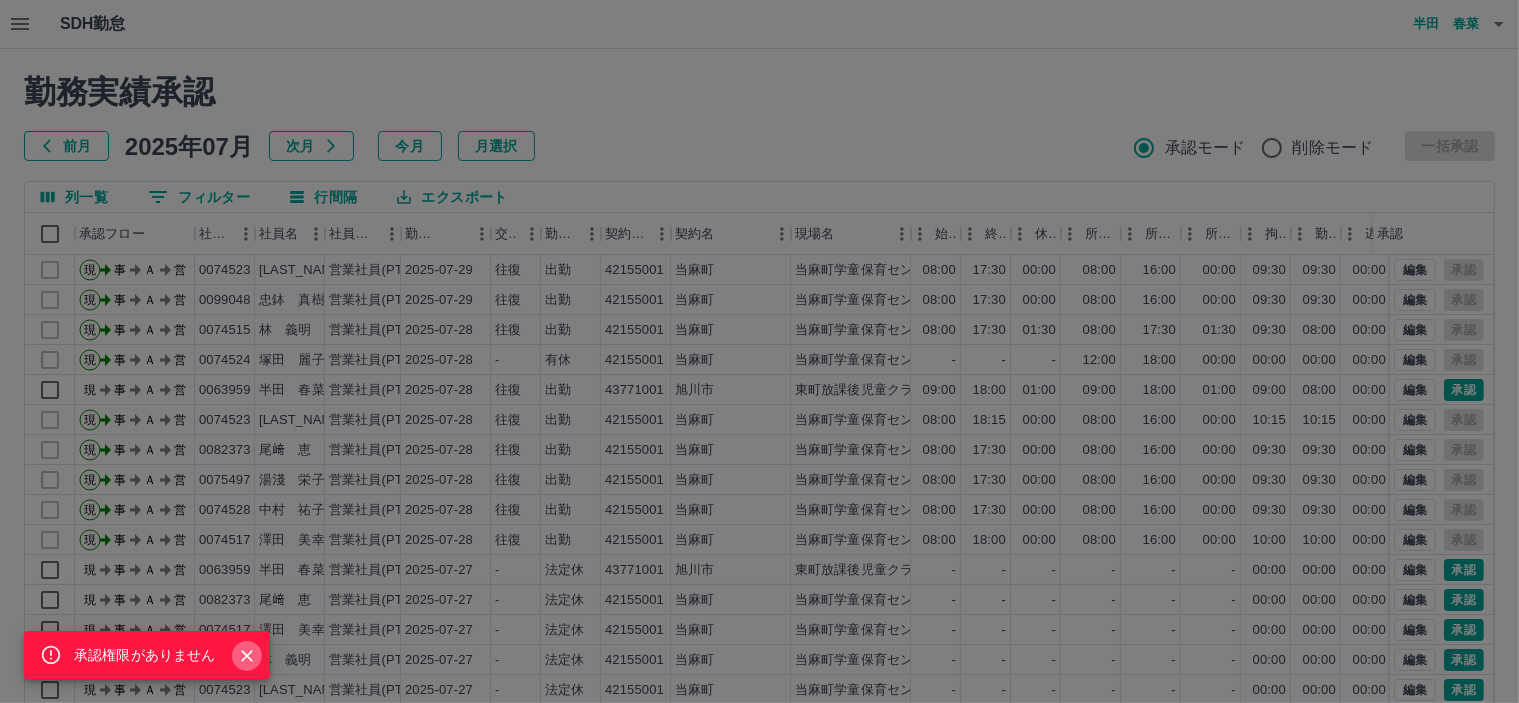 click 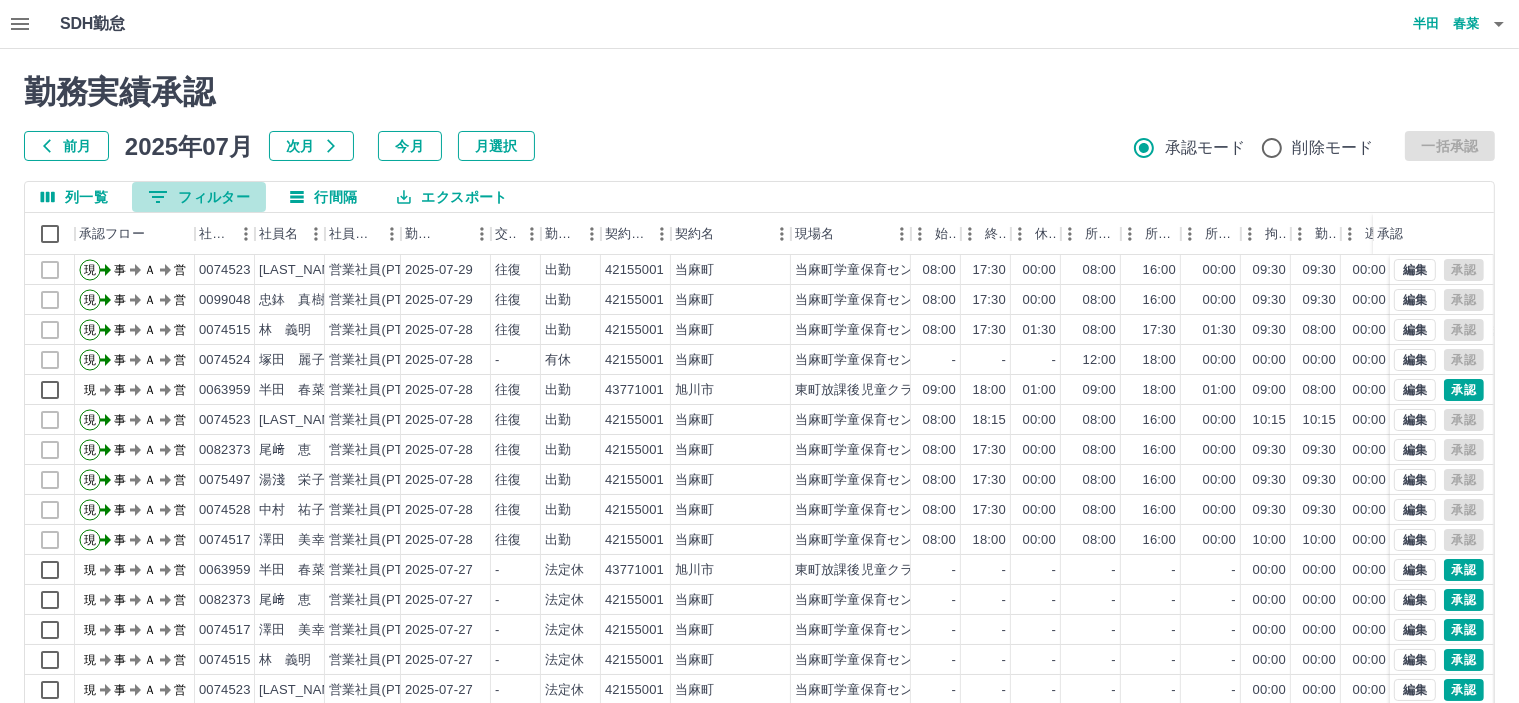 click on "0 フィルター" at bounding box center [199, 197] 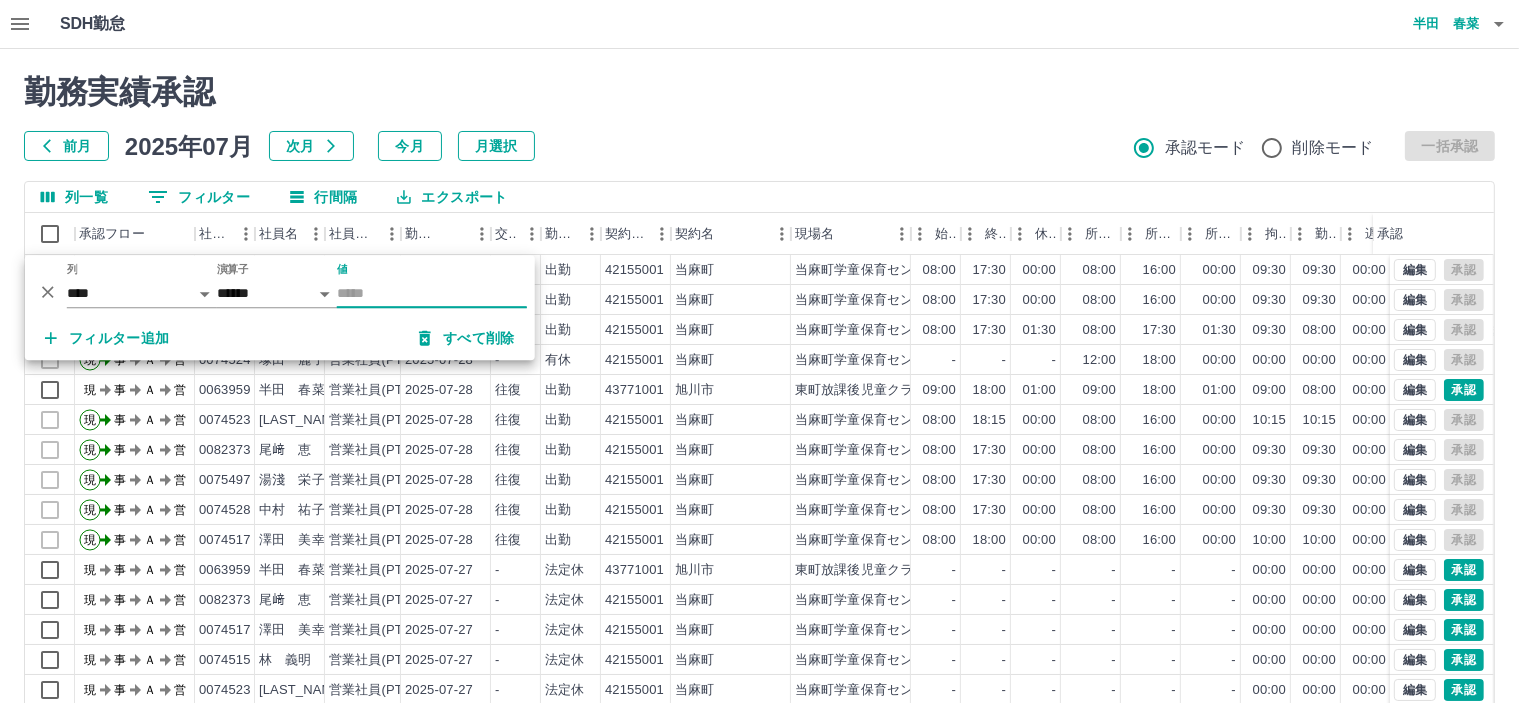 click on "値" at bounding box center [432, 293] 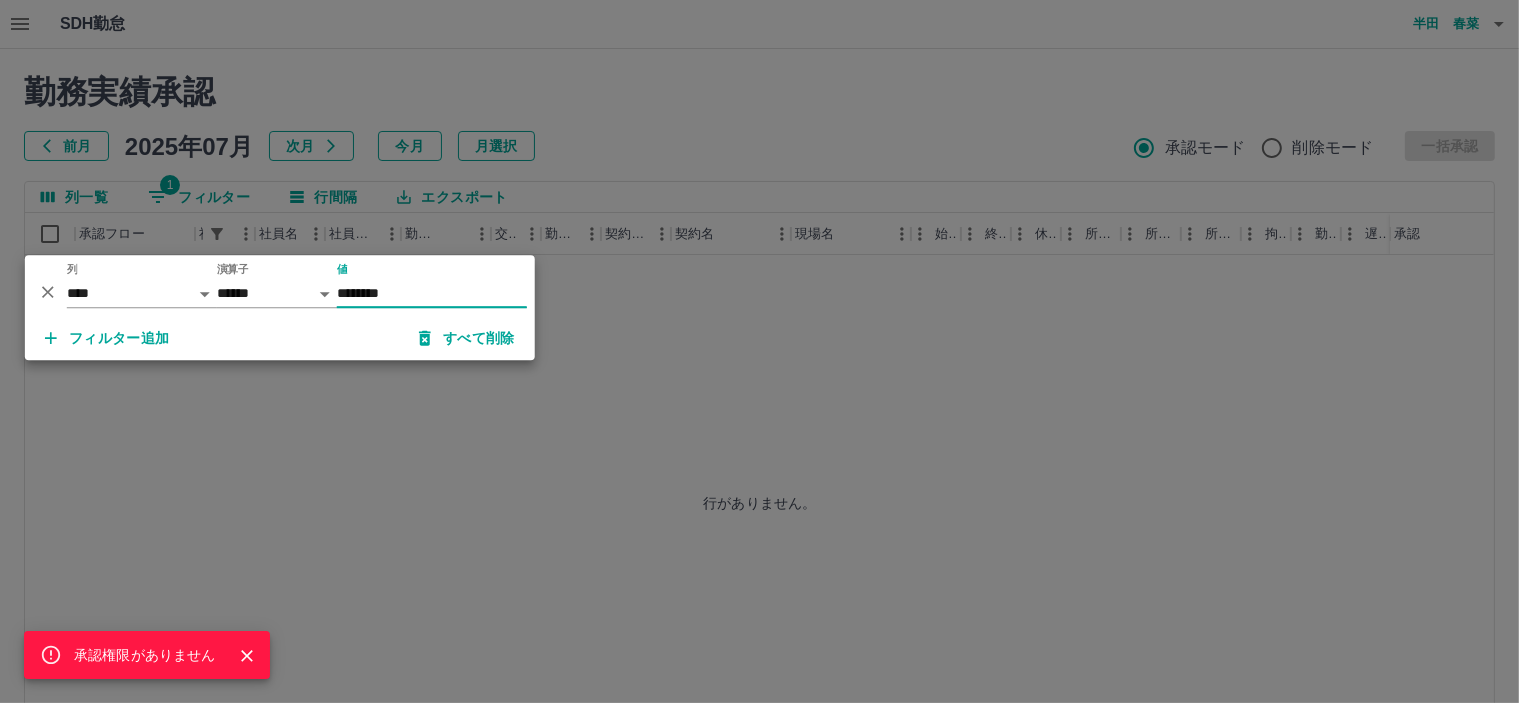 click on "********" at bounding box center (432, 293) 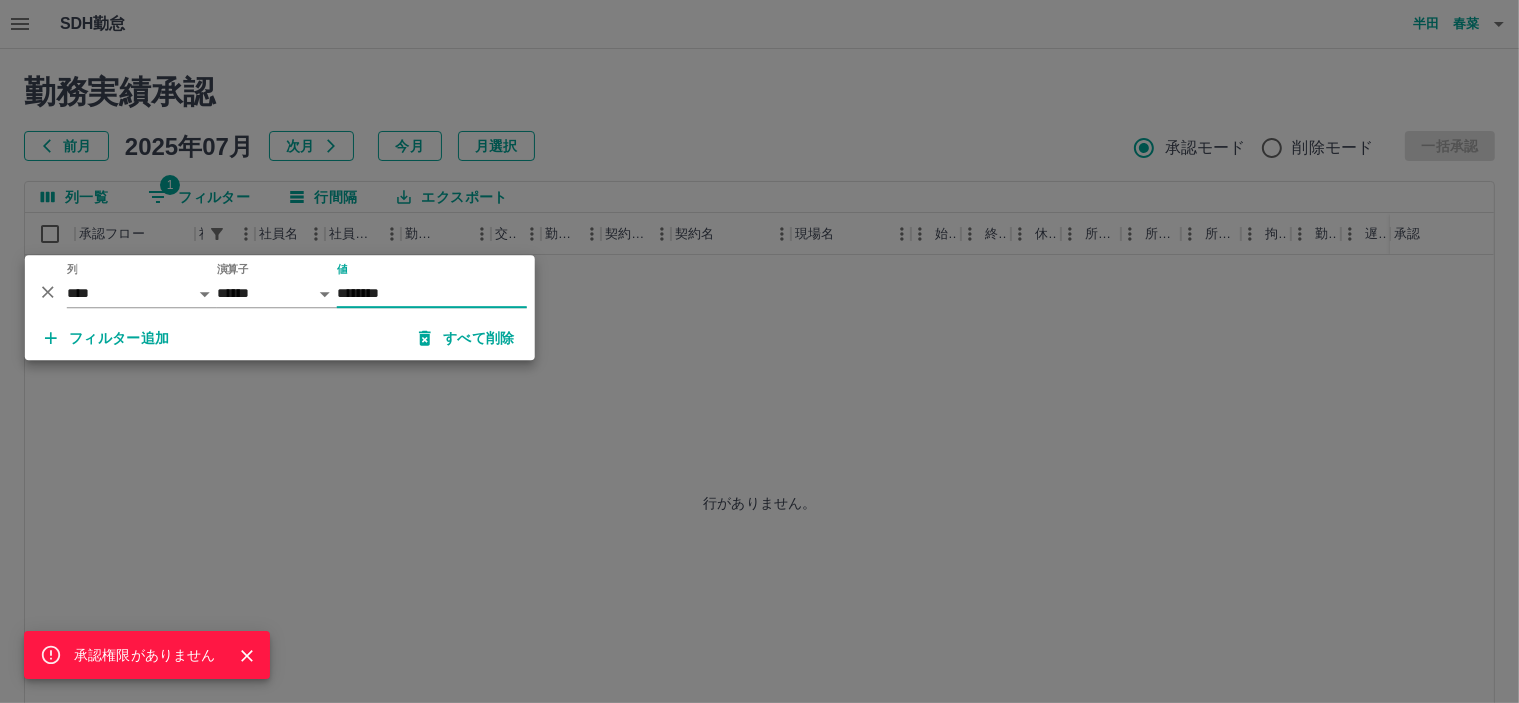 type on "********" 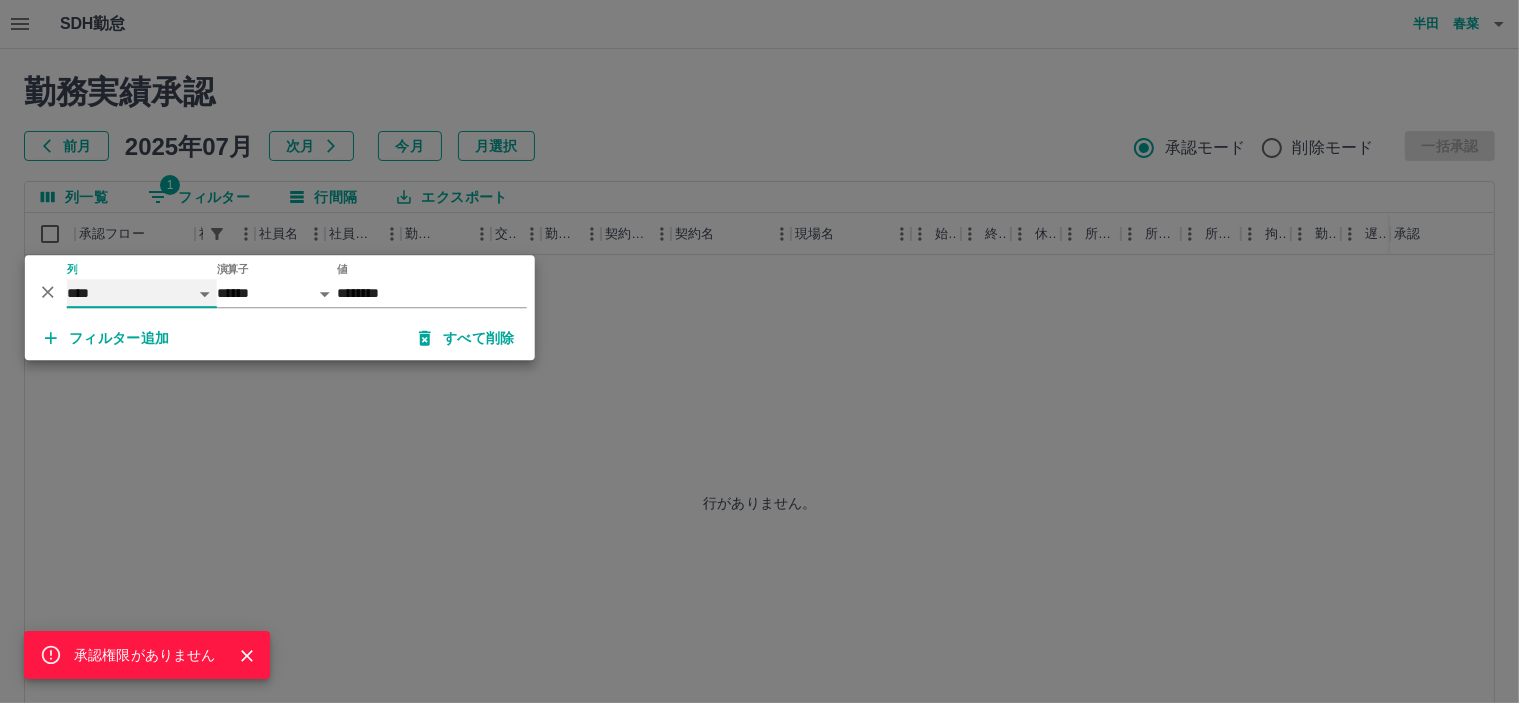 click on "**** *** **** *** *** **** ***** *** *** ** ** ** **** **** **** ** ** *** **** *****" at bounding box center [142, 293] 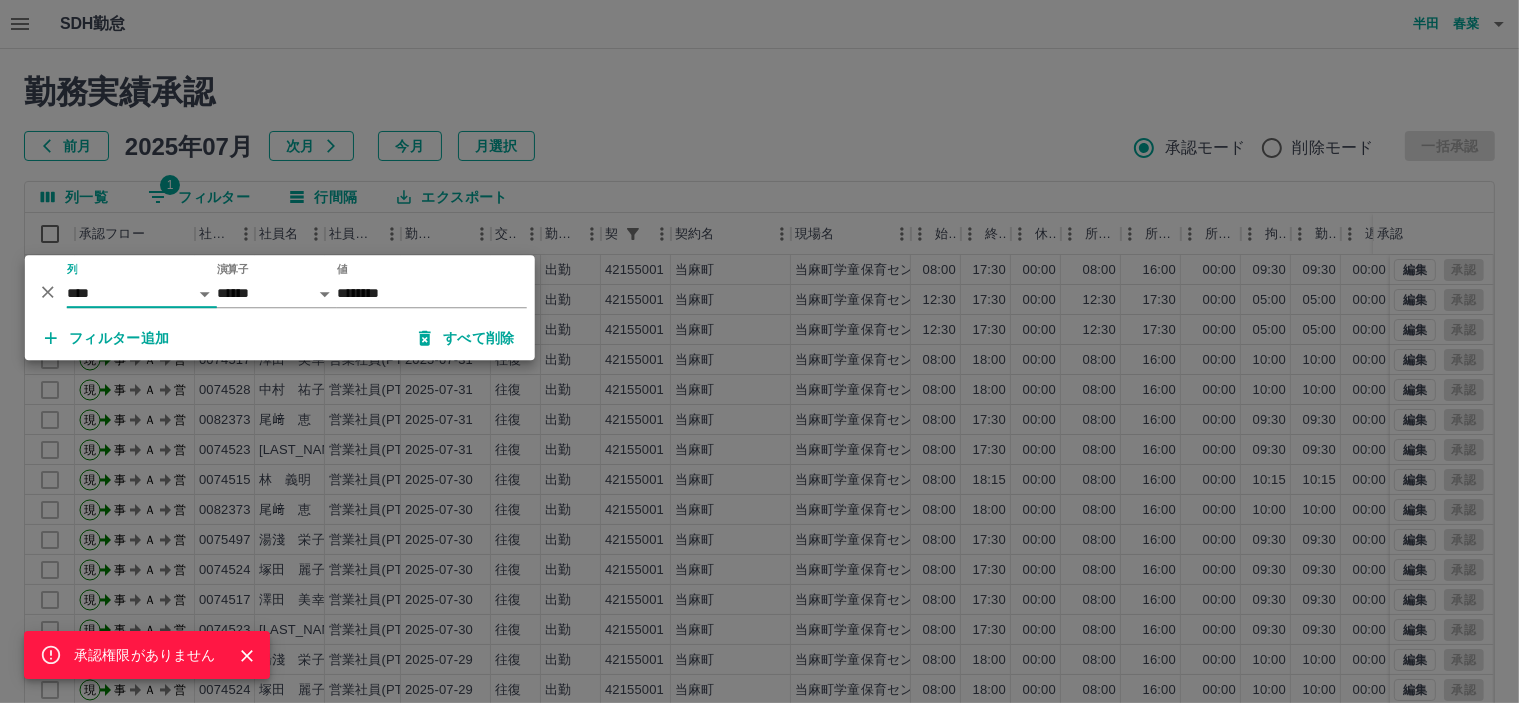 click on "承認権限がありません" at bounding box center [759, 351] 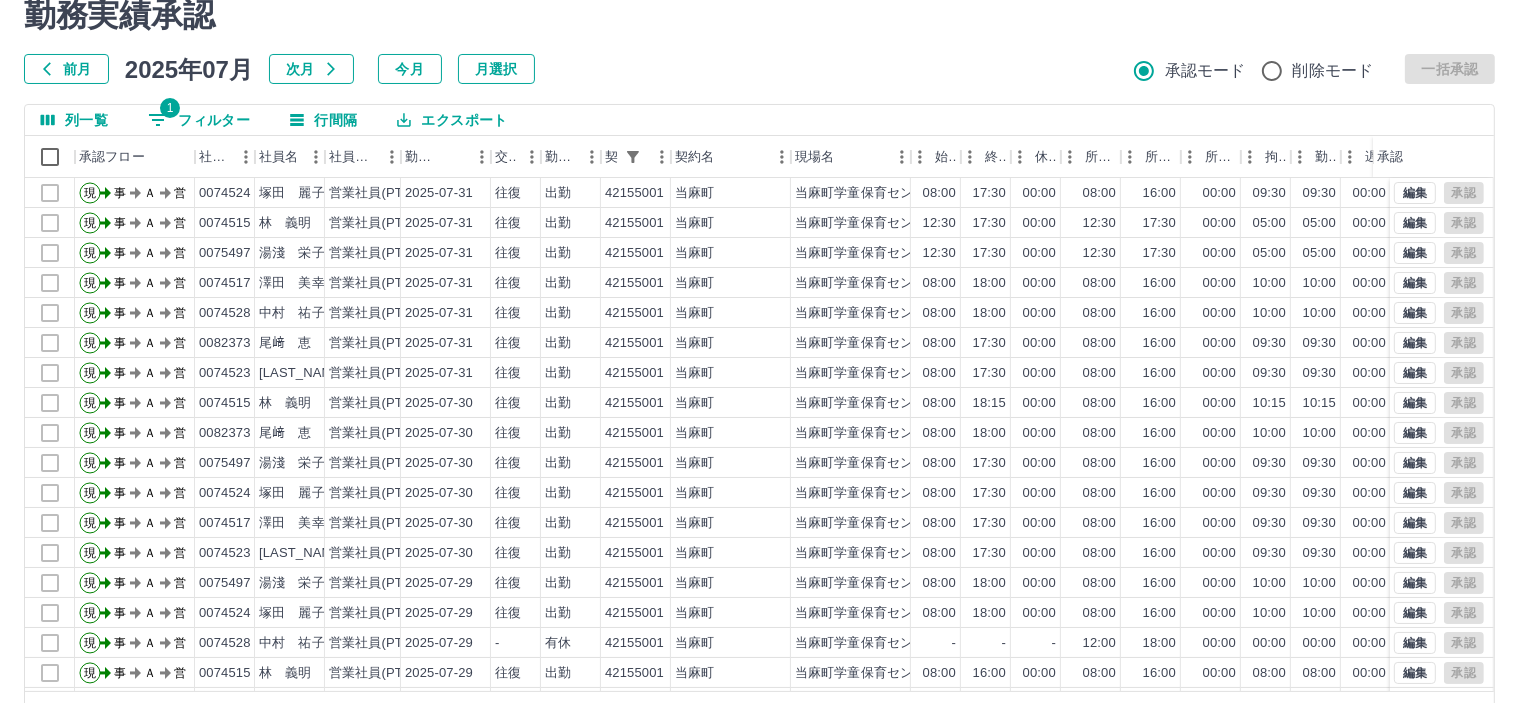 scroll, scrollTop: 142, scrollLeft: 0, axis: vertical 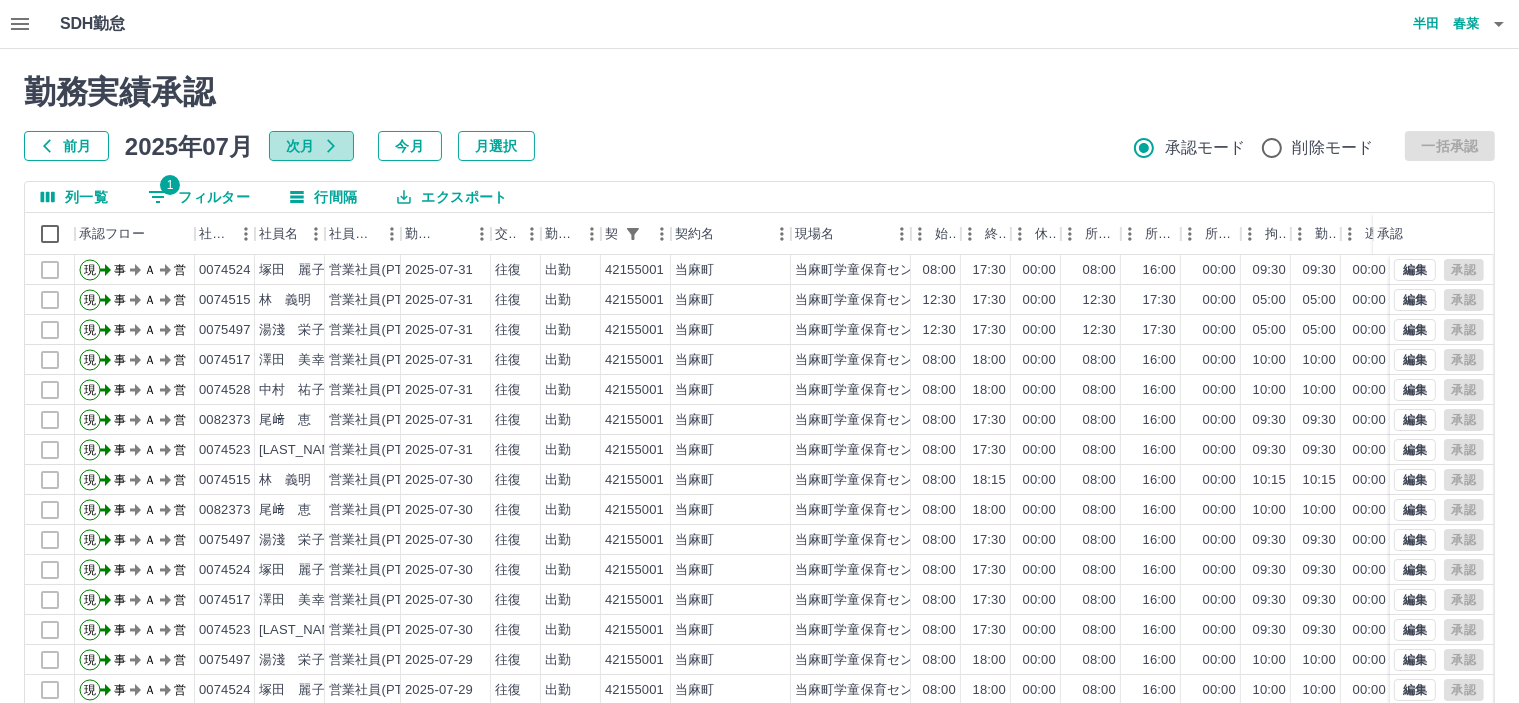 click on "次月" at bounding box center (311, 146) 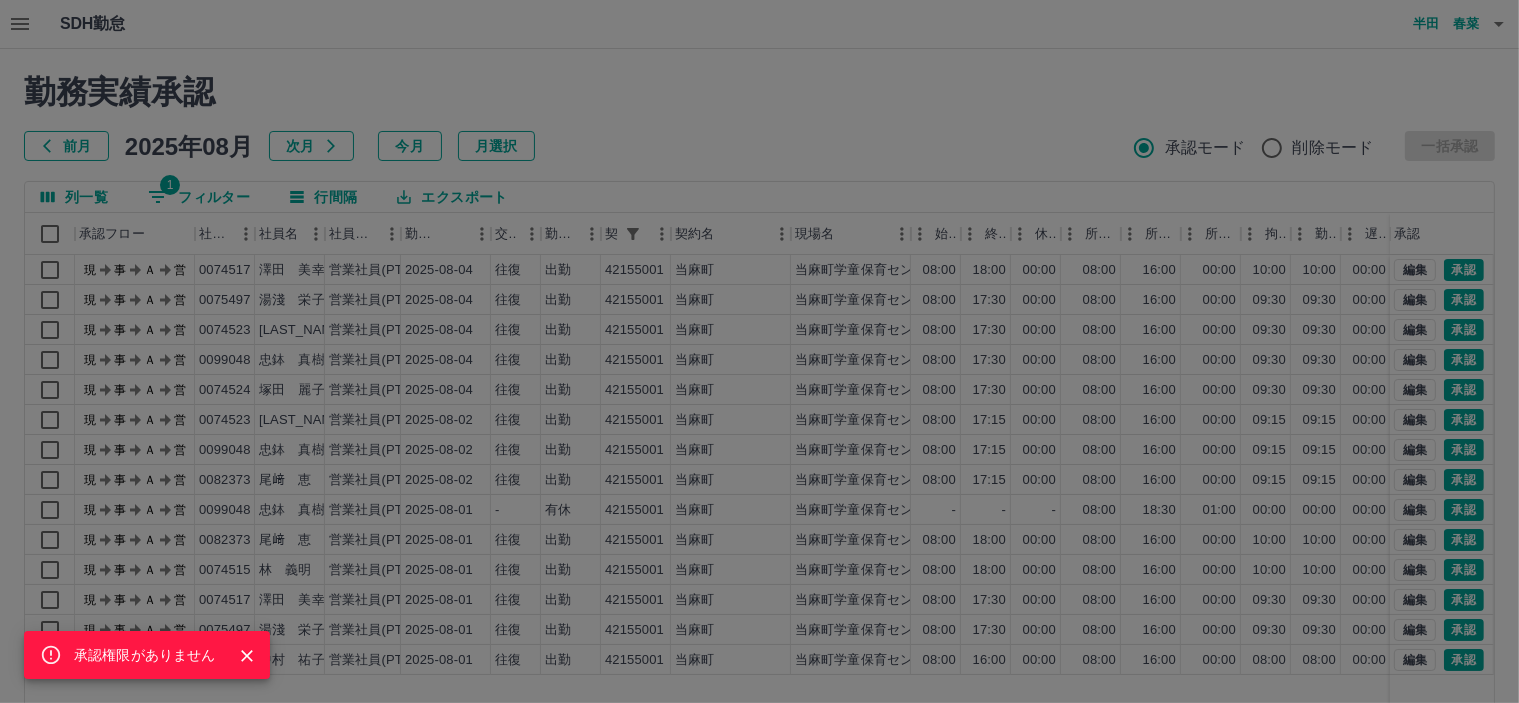 click 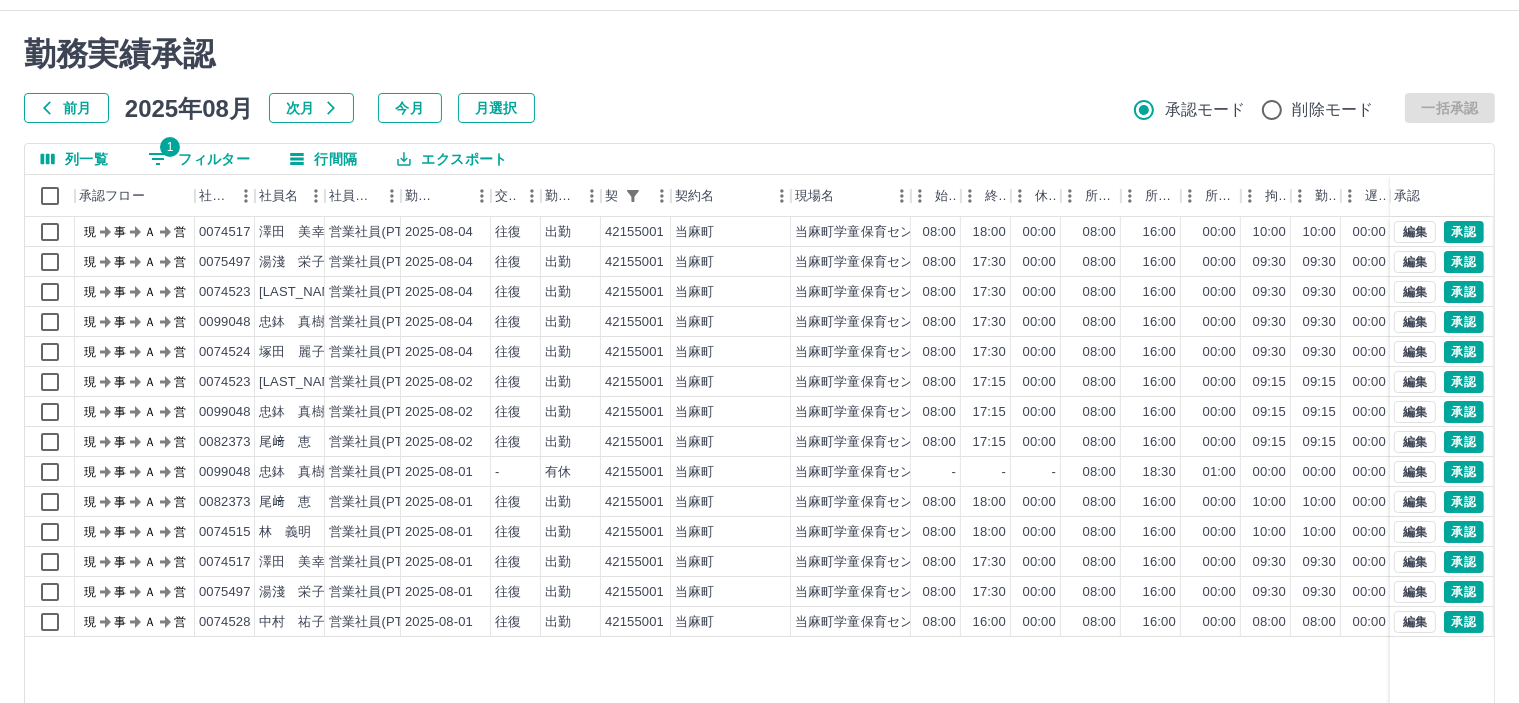 scroll, scrollTop: 0, scrollLeft: 0, axis: both 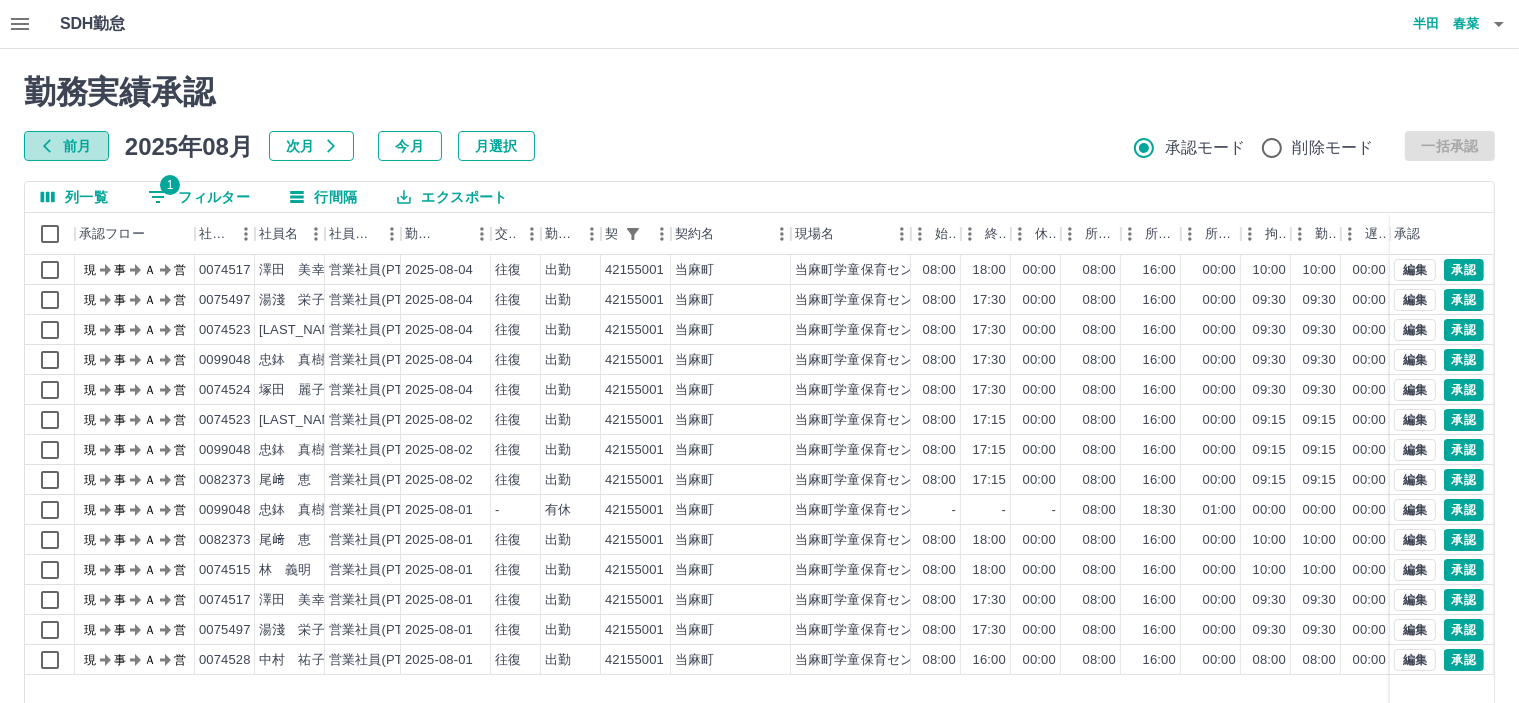 click on "前月" at bounding box center [66, 146] 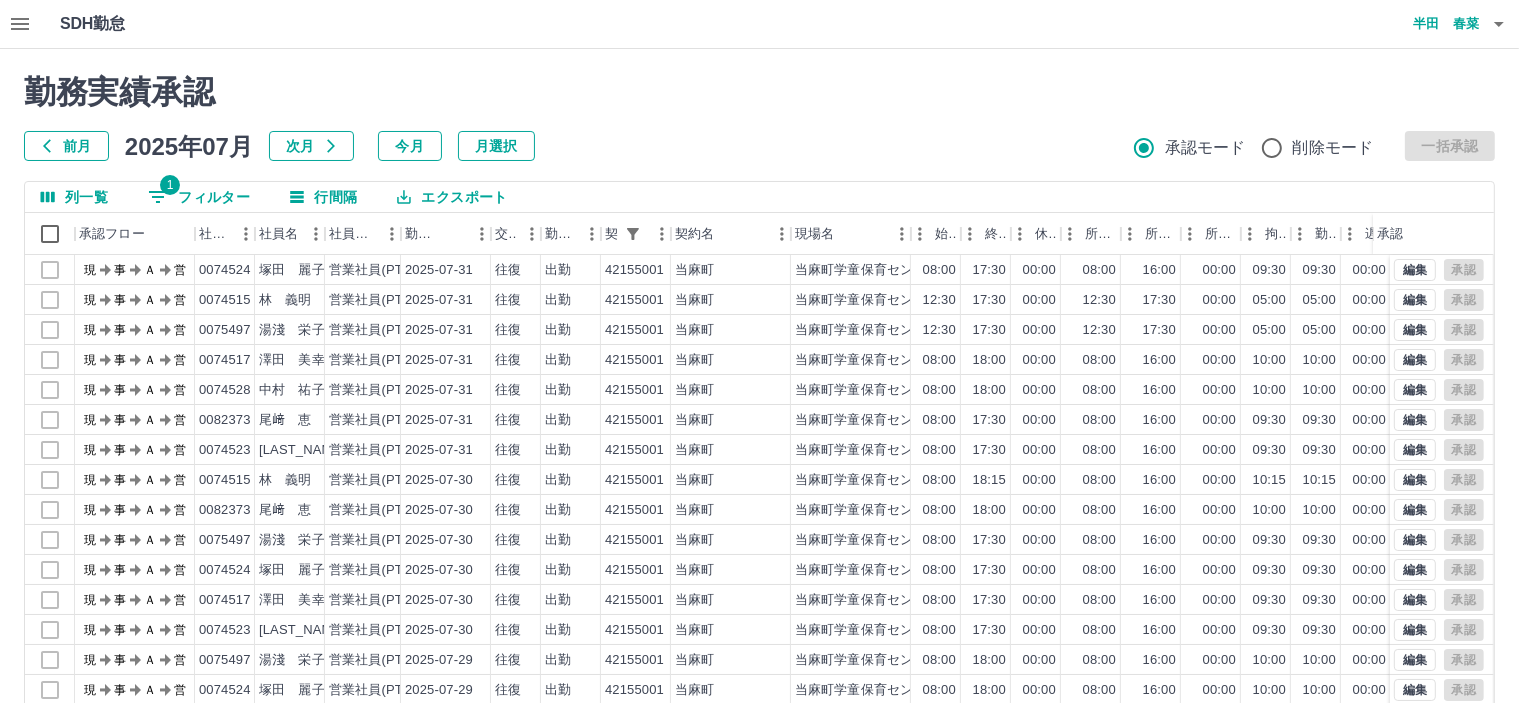scroll, scrollTop: 142, scrollLeft: 0, axis: vertical 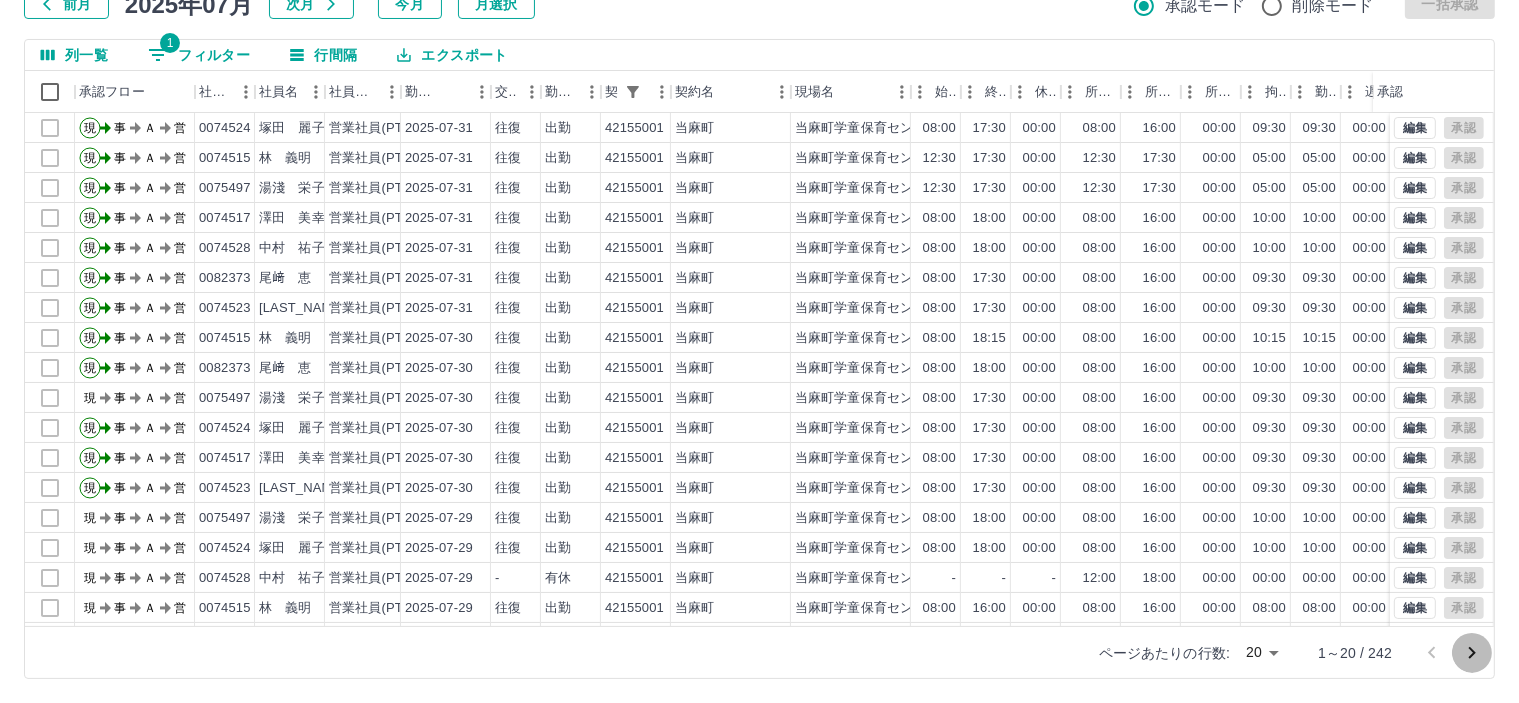 click 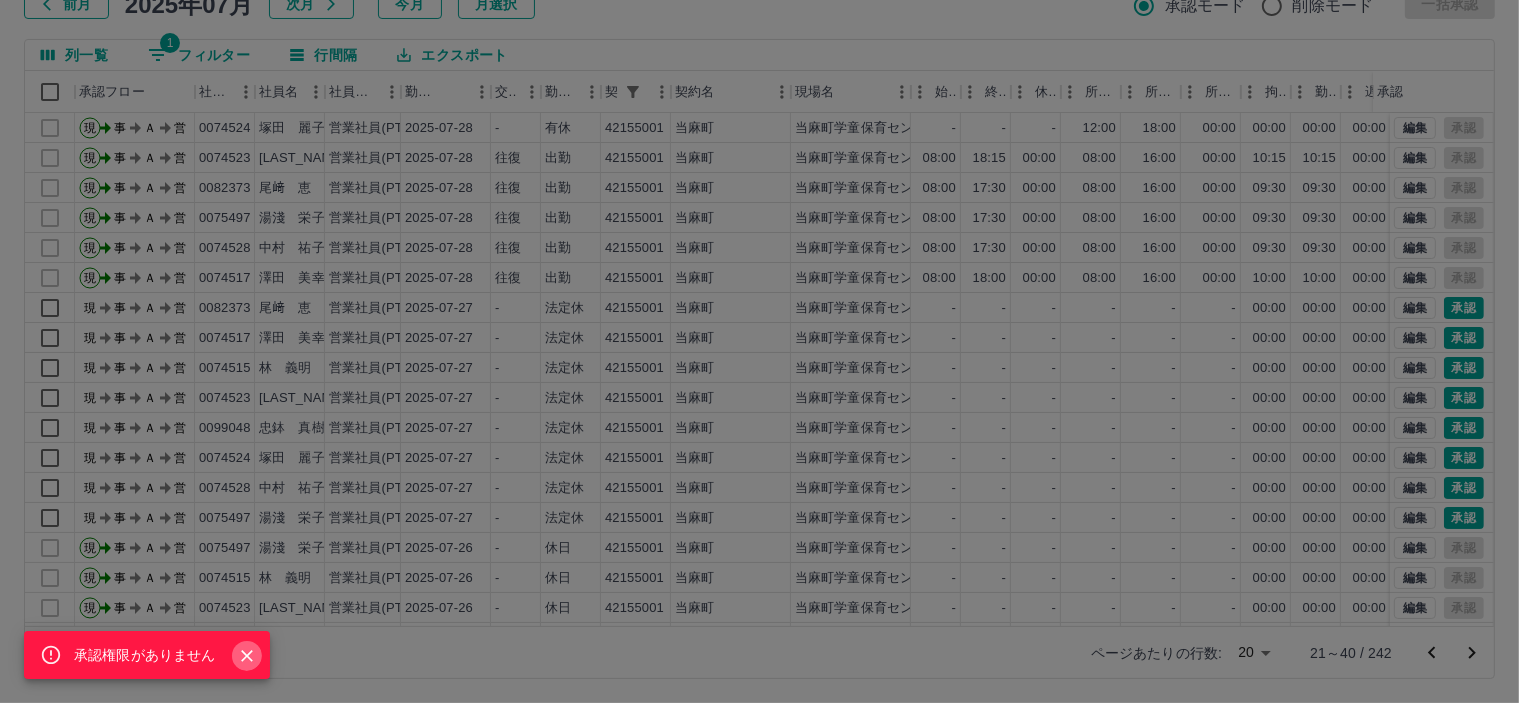 click 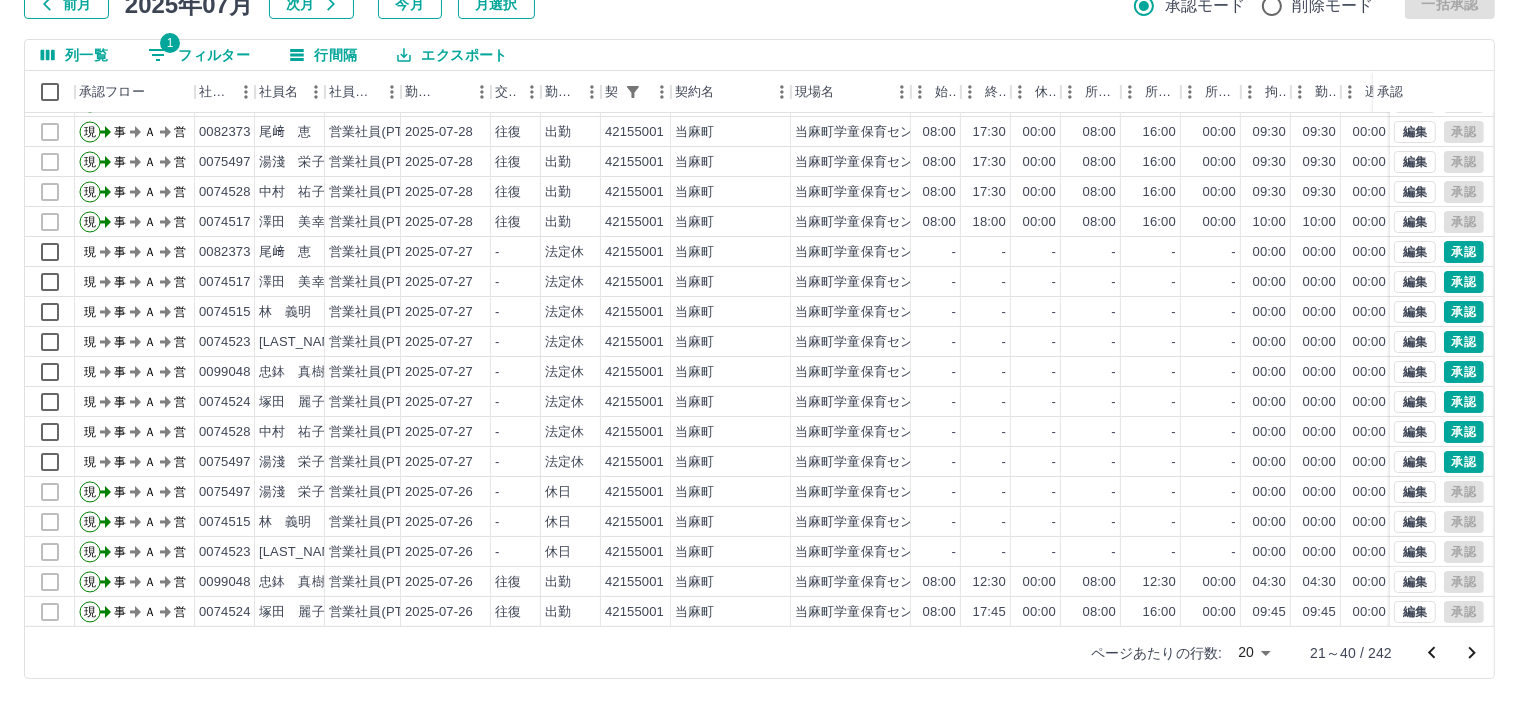 scroll, scrollTop: 103, scrollLeft: 0, axis: vertical 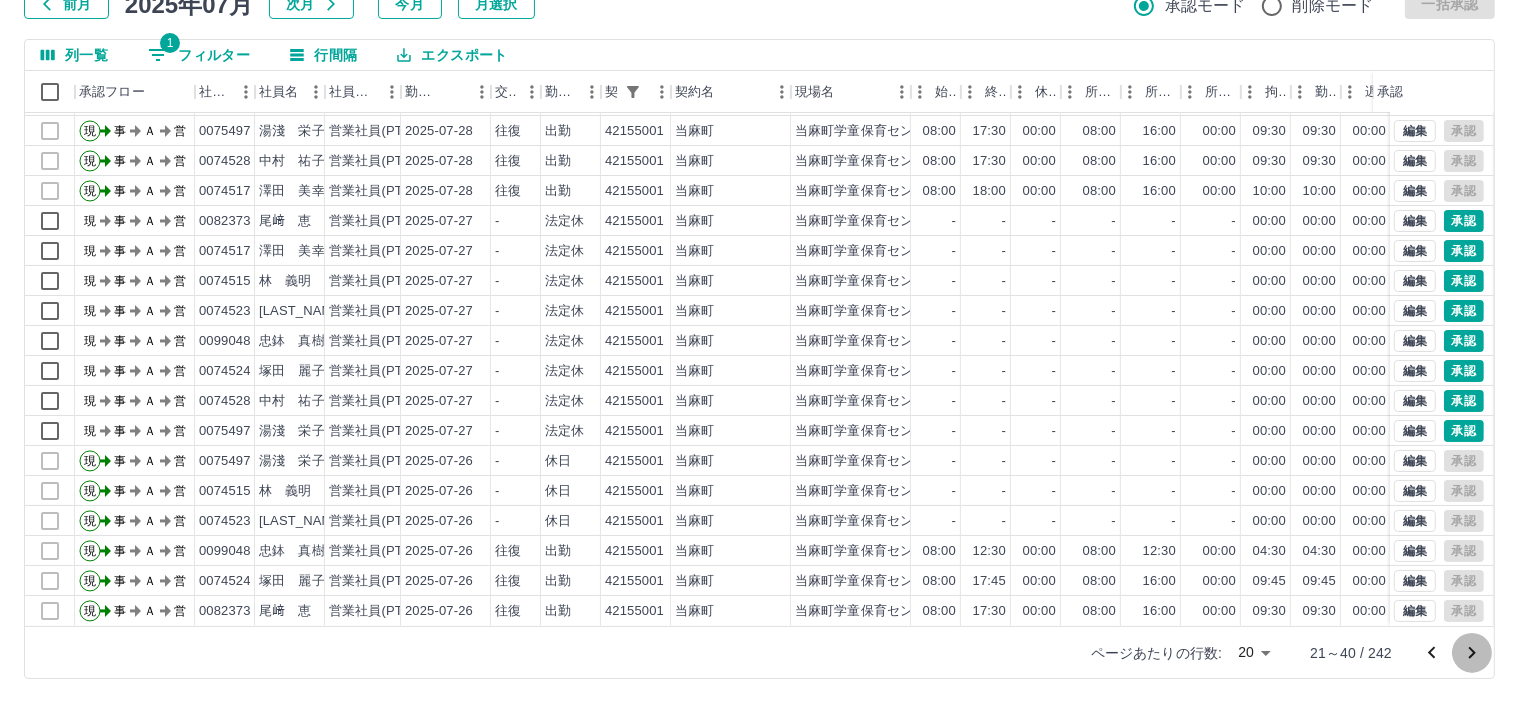 click 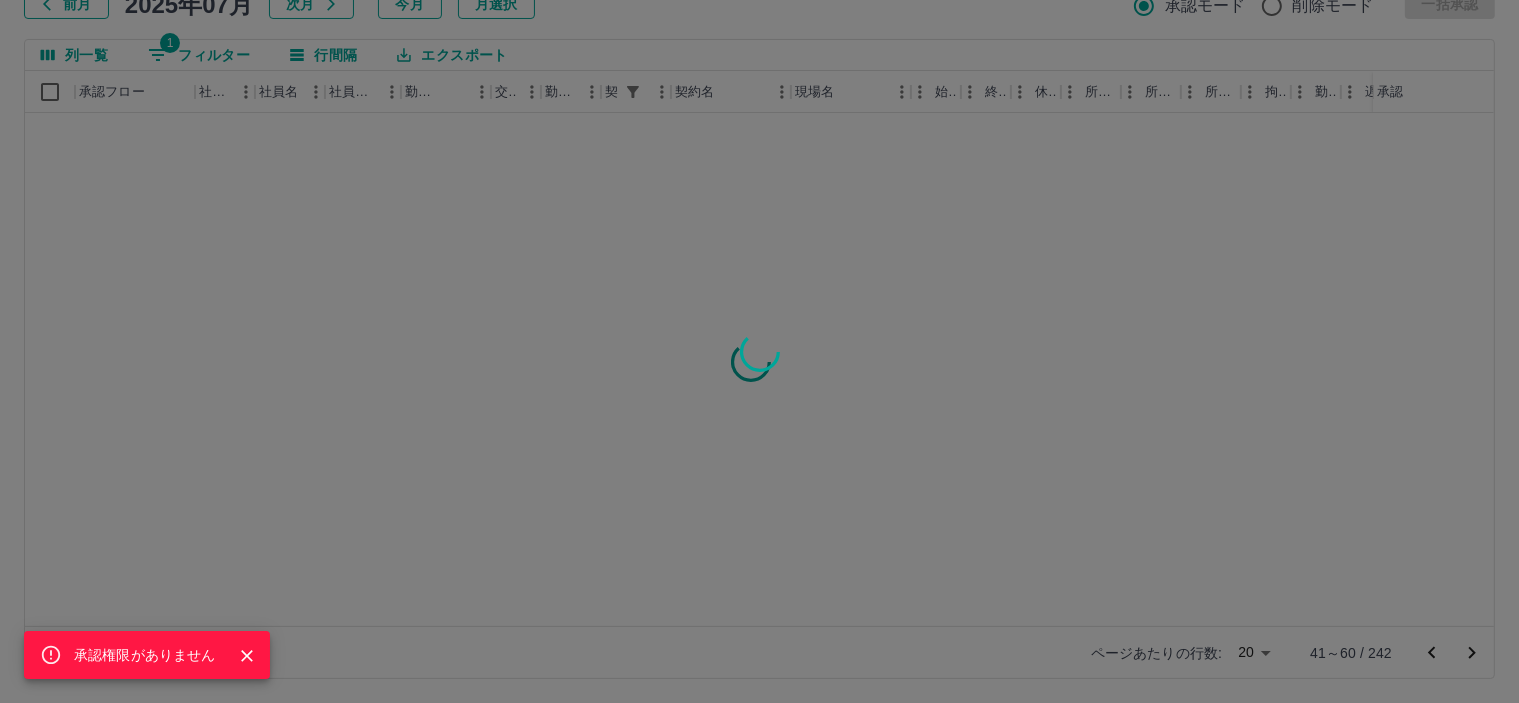 scroll, scrollTop: 0, scrollLeft: 0, axis: both 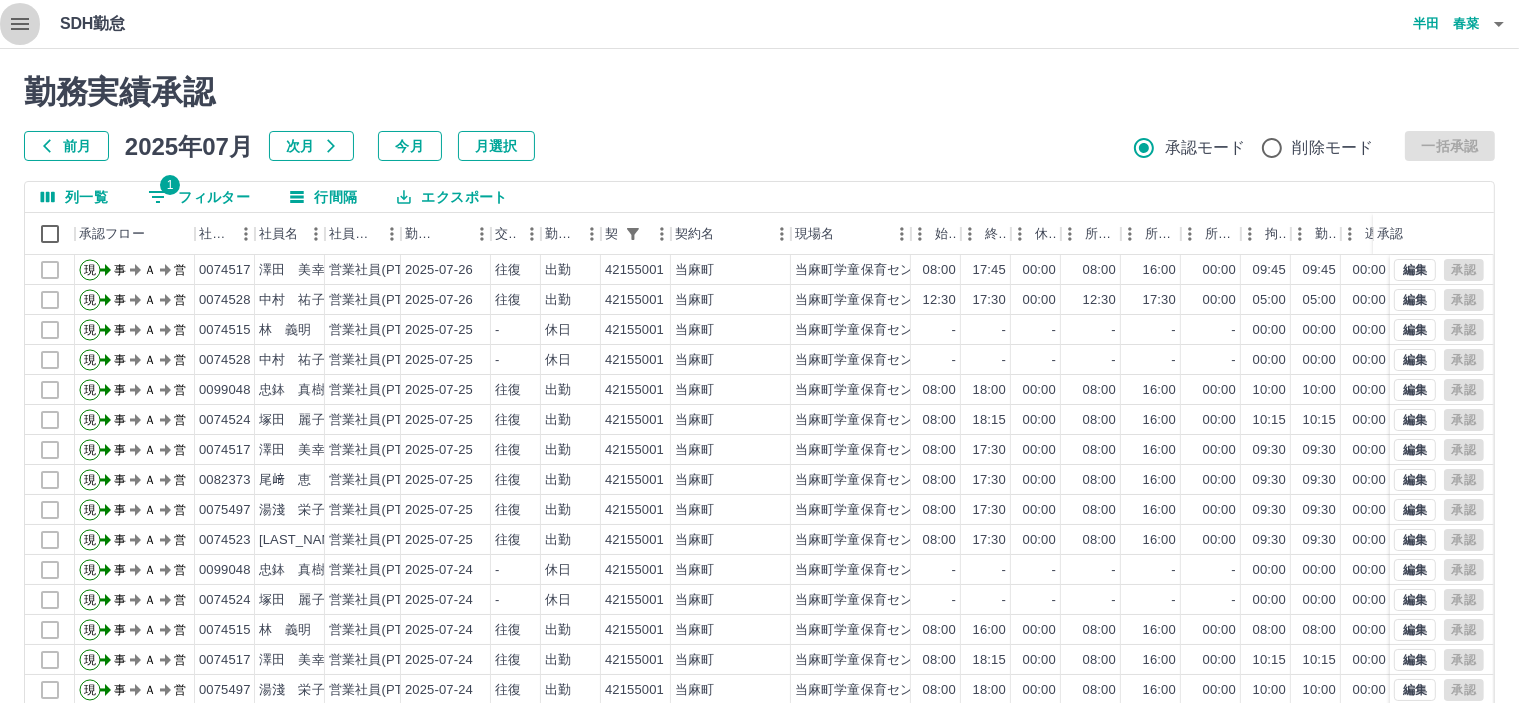 click 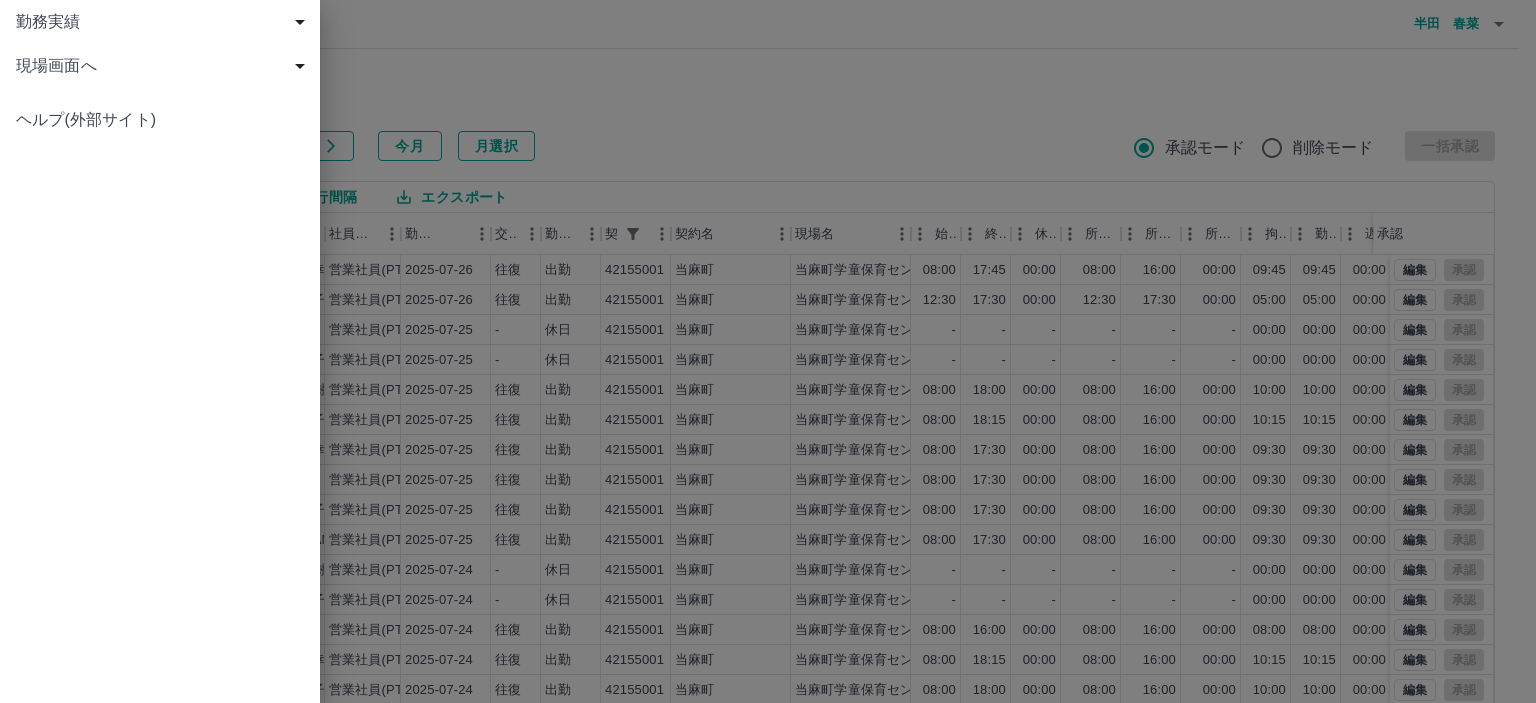 click on "勤務実績" at bounding box center (164, 22) 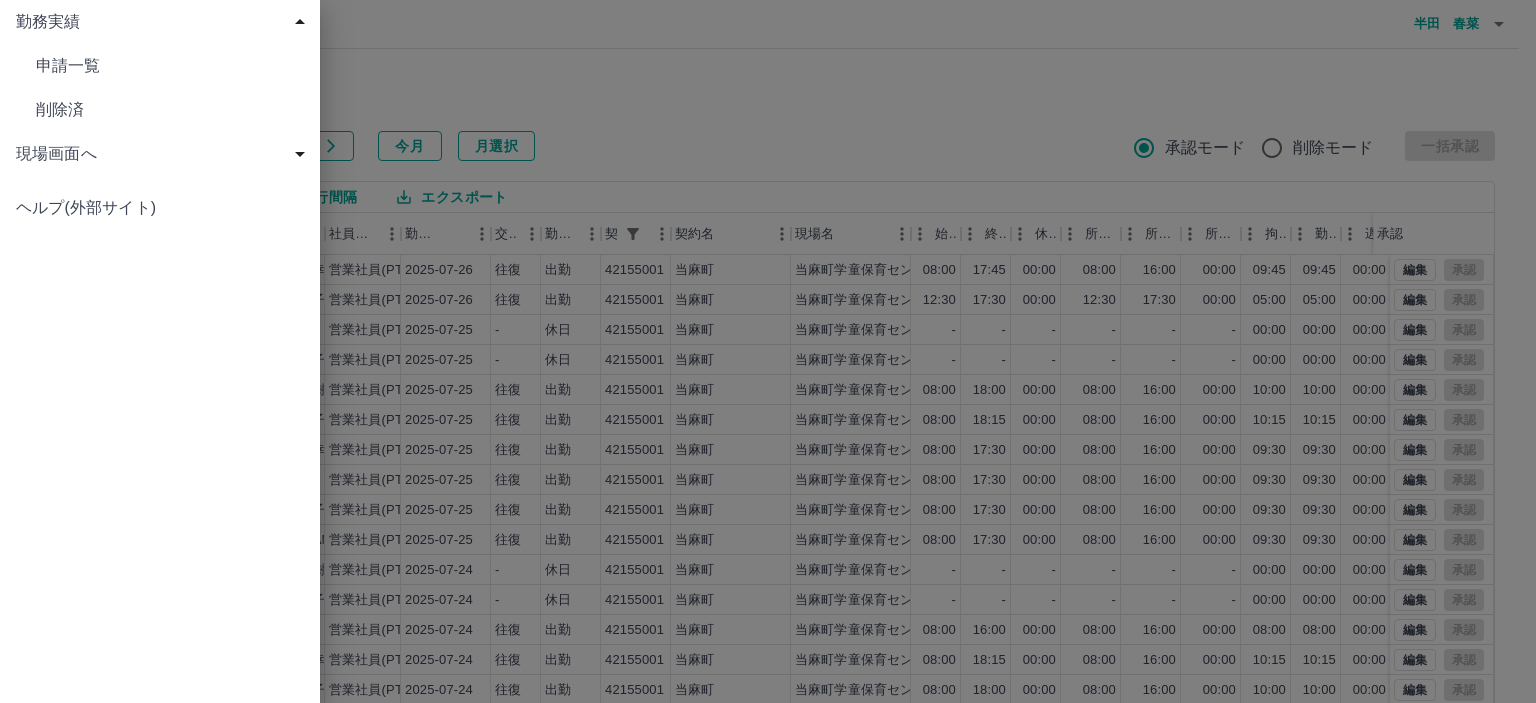 click on "勤務実績" at bounding box center [164, 22] 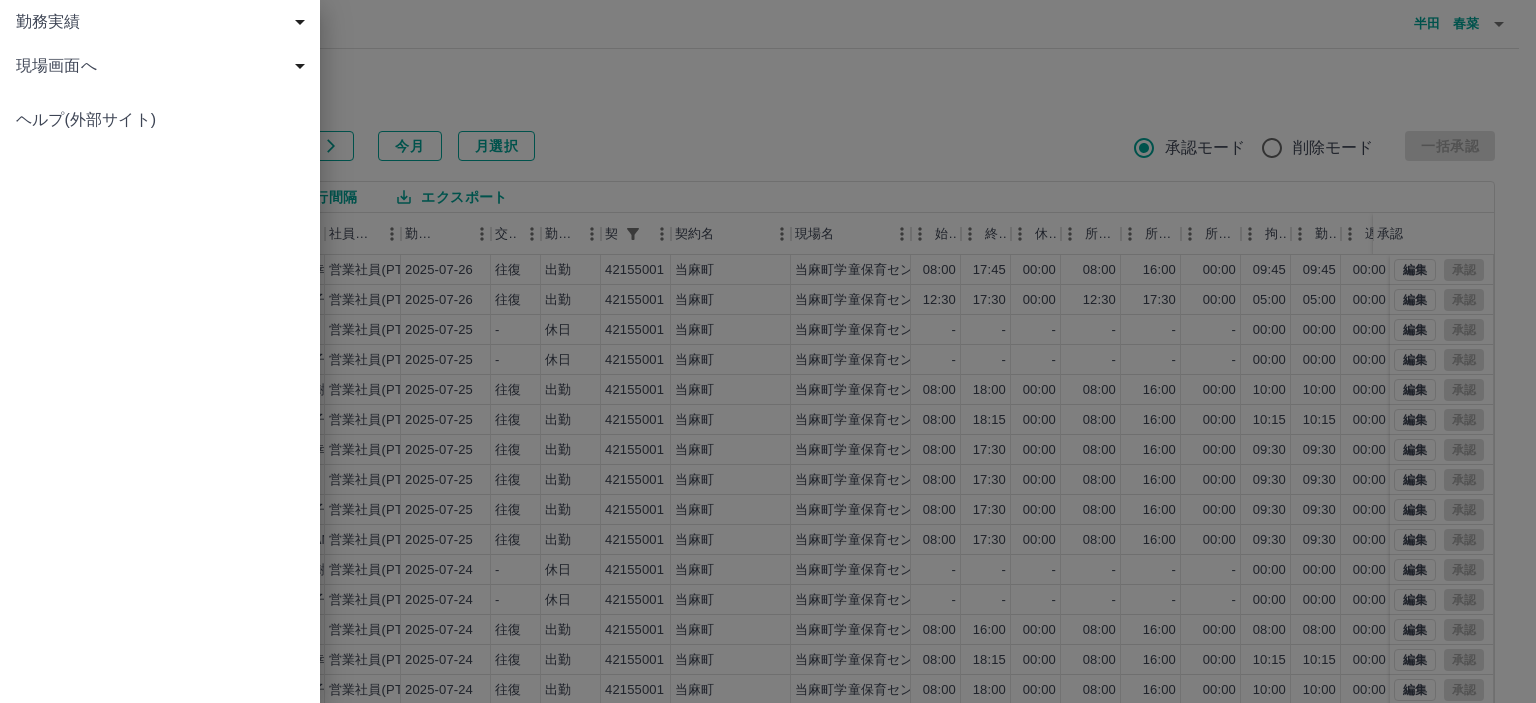 click at bounding box center [768, 351] 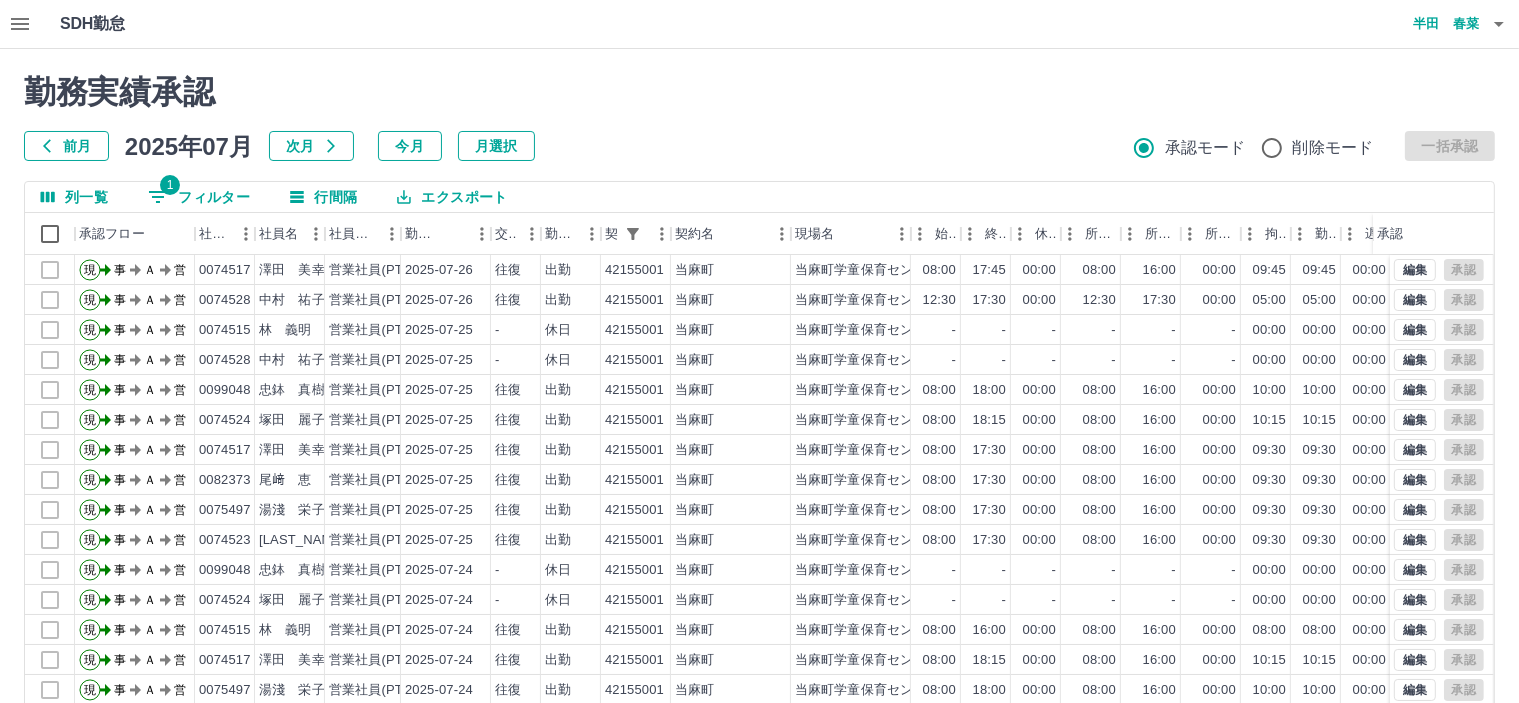 click on "半田　春菜" at bounding box center [1419, 24] 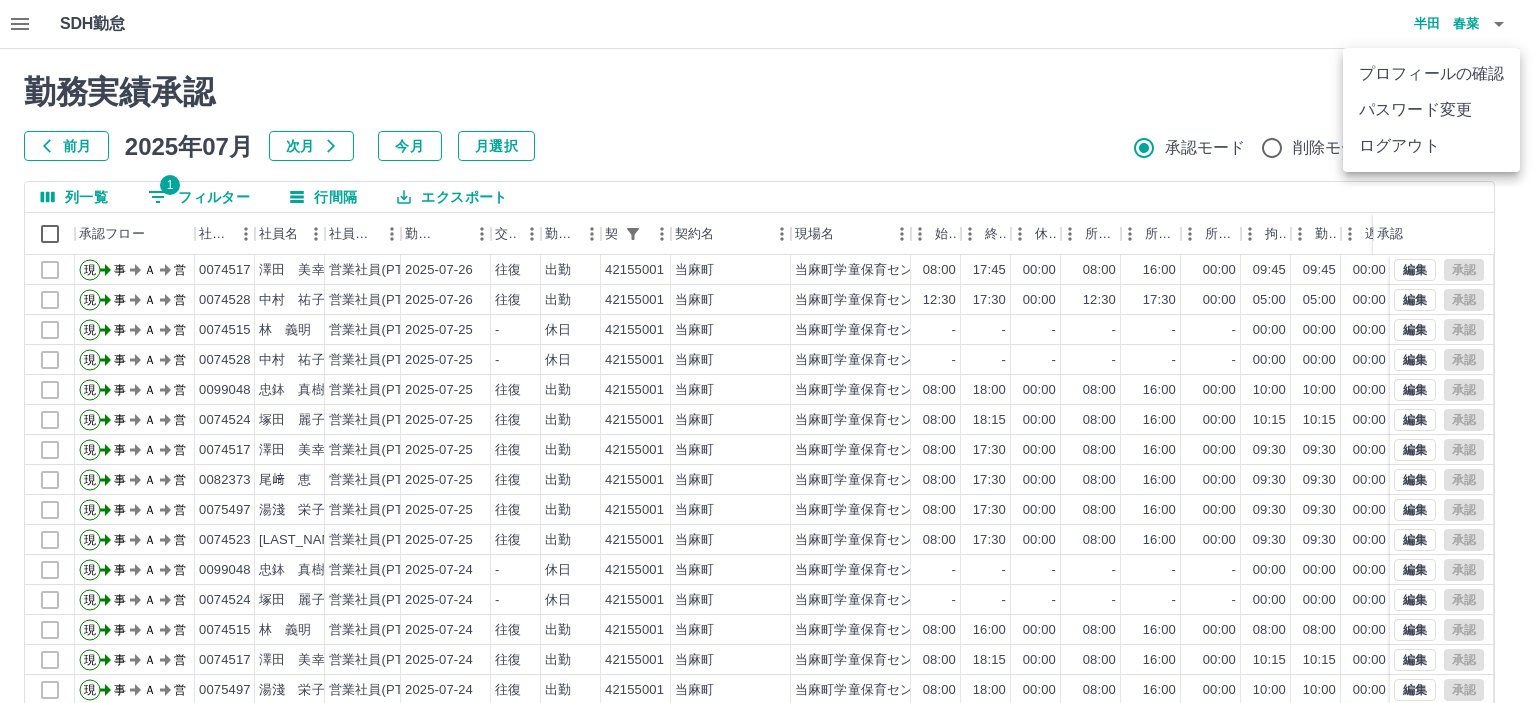 click at bounding box center (768, 351) 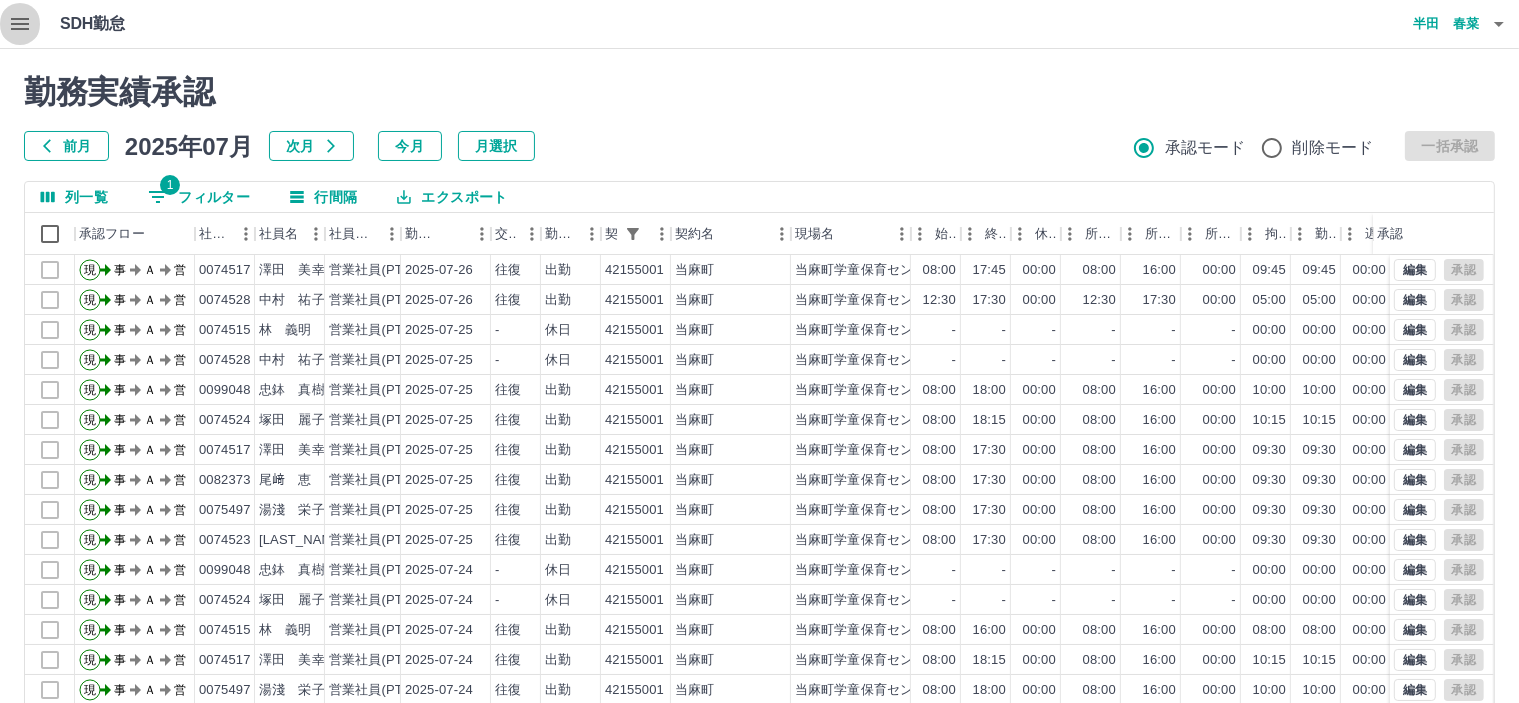 click at bounding box center (20, 24) 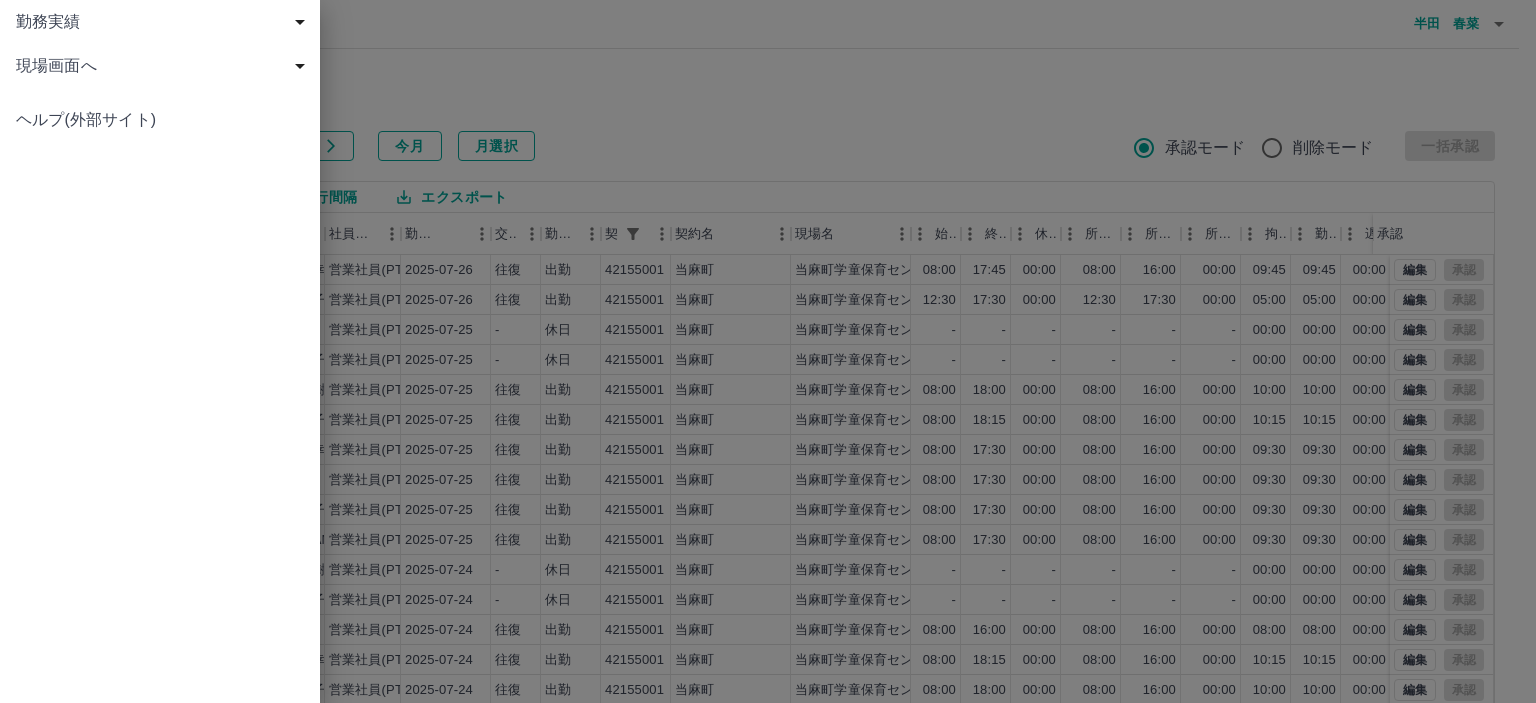 click on "勤務実績" at bounding box center [164, 22] 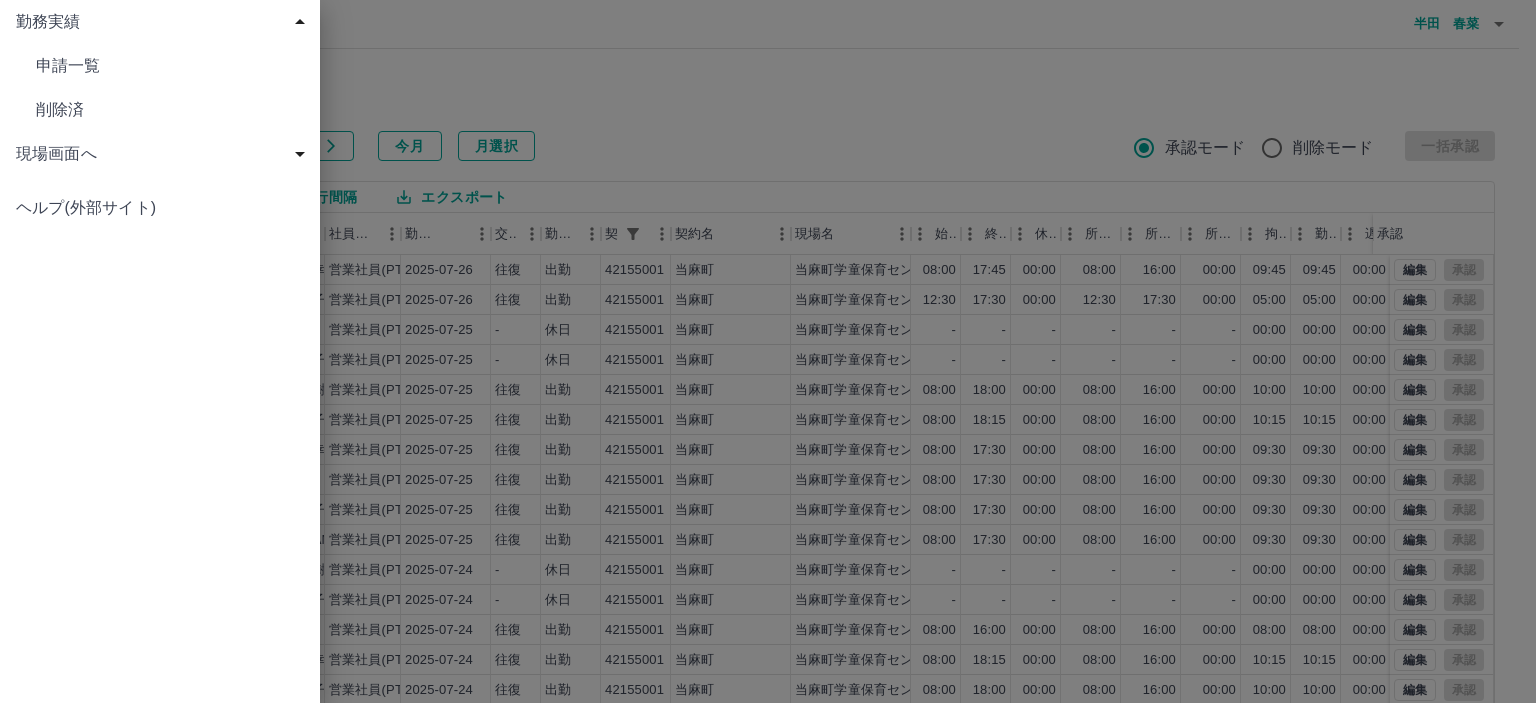 click on "勤務実績" at bounding box center [164, 22] 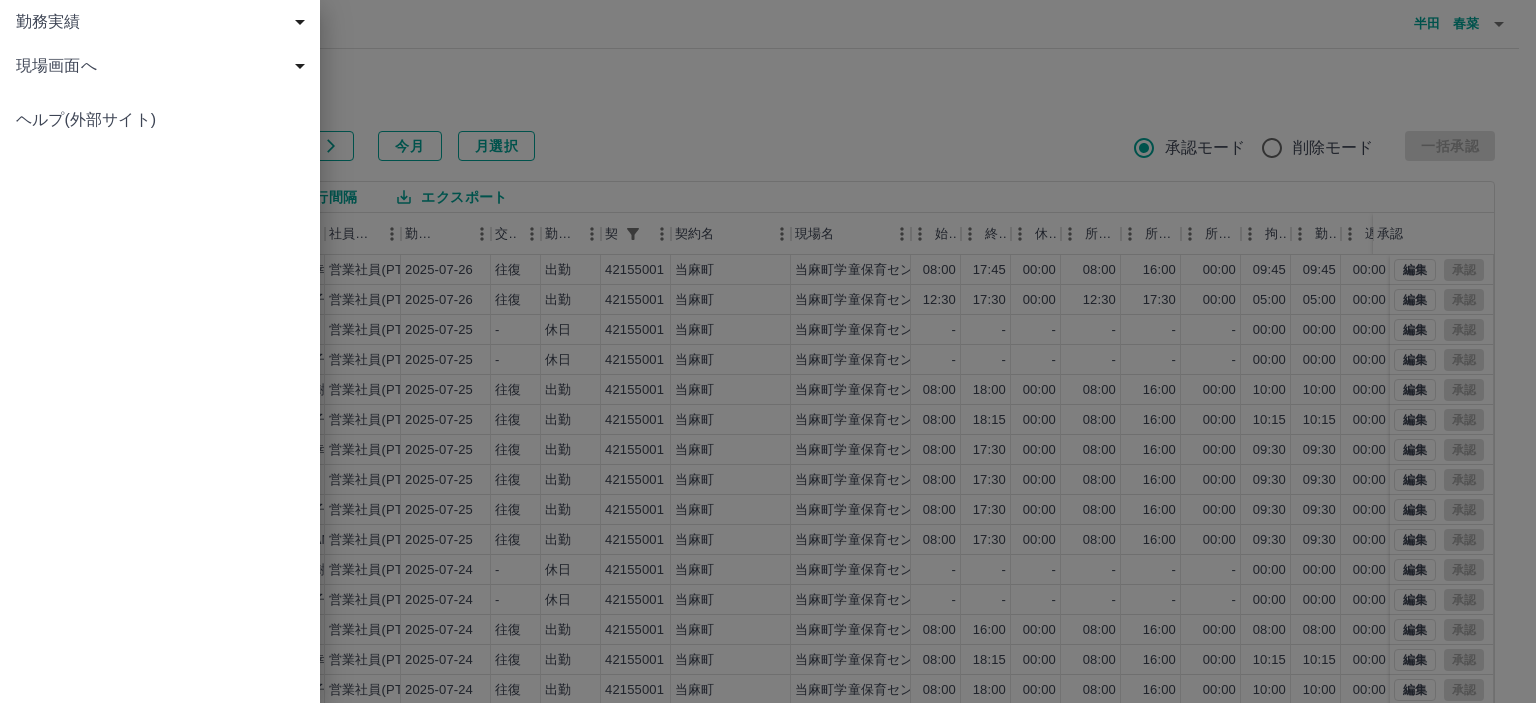 click at bounding box center [768, 351] 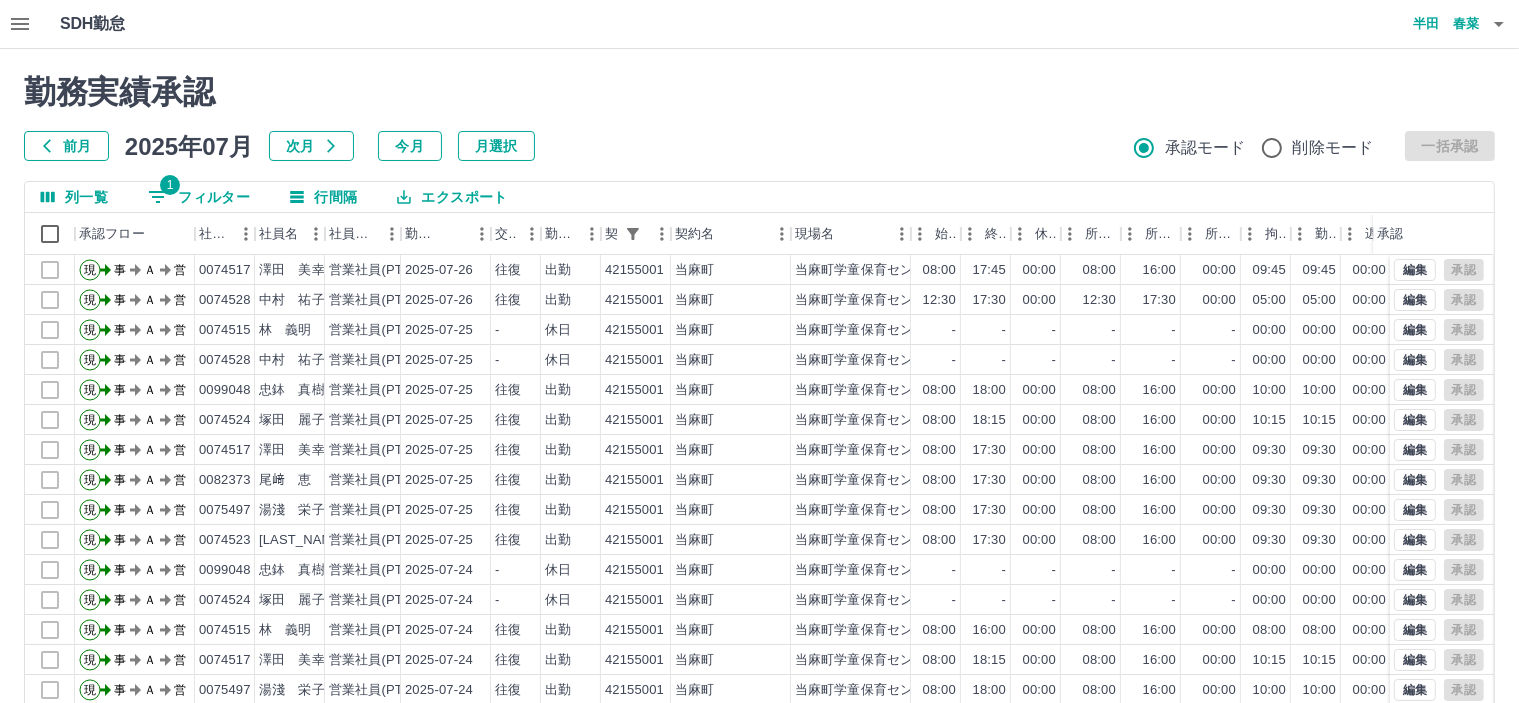 click on "1 フィルター" at bounding box center (199, 197) 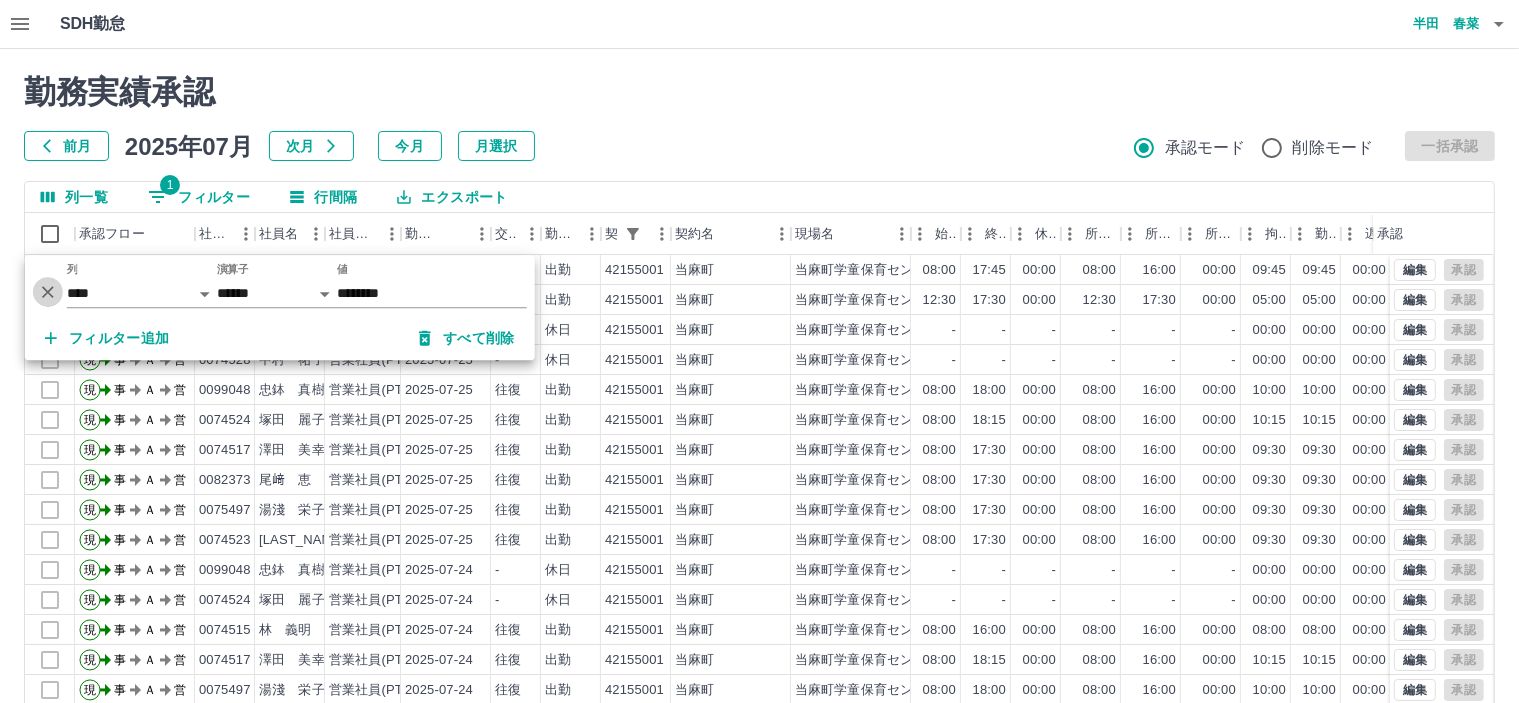 click 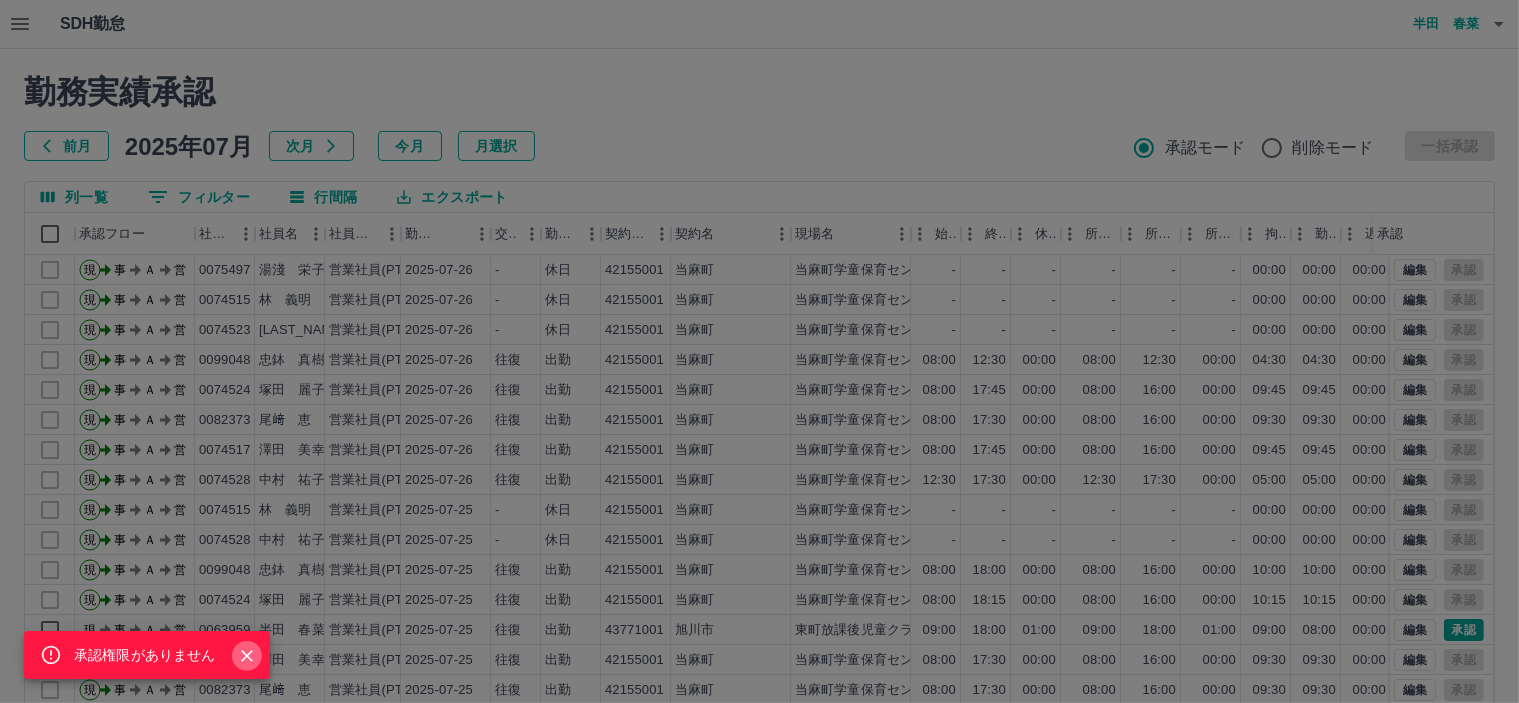 click 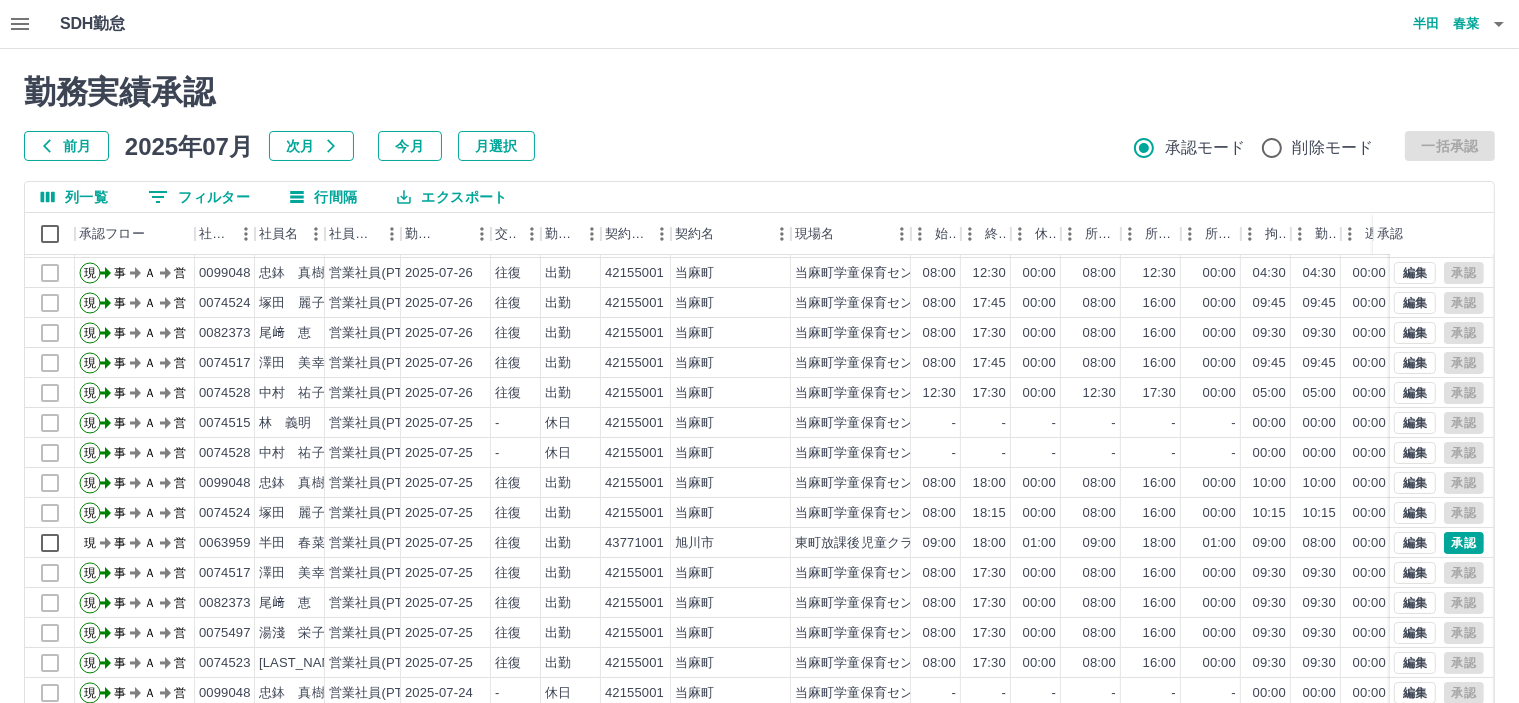 scroll, scrollTop: 103, scrollLeft: 0, axis: vertical 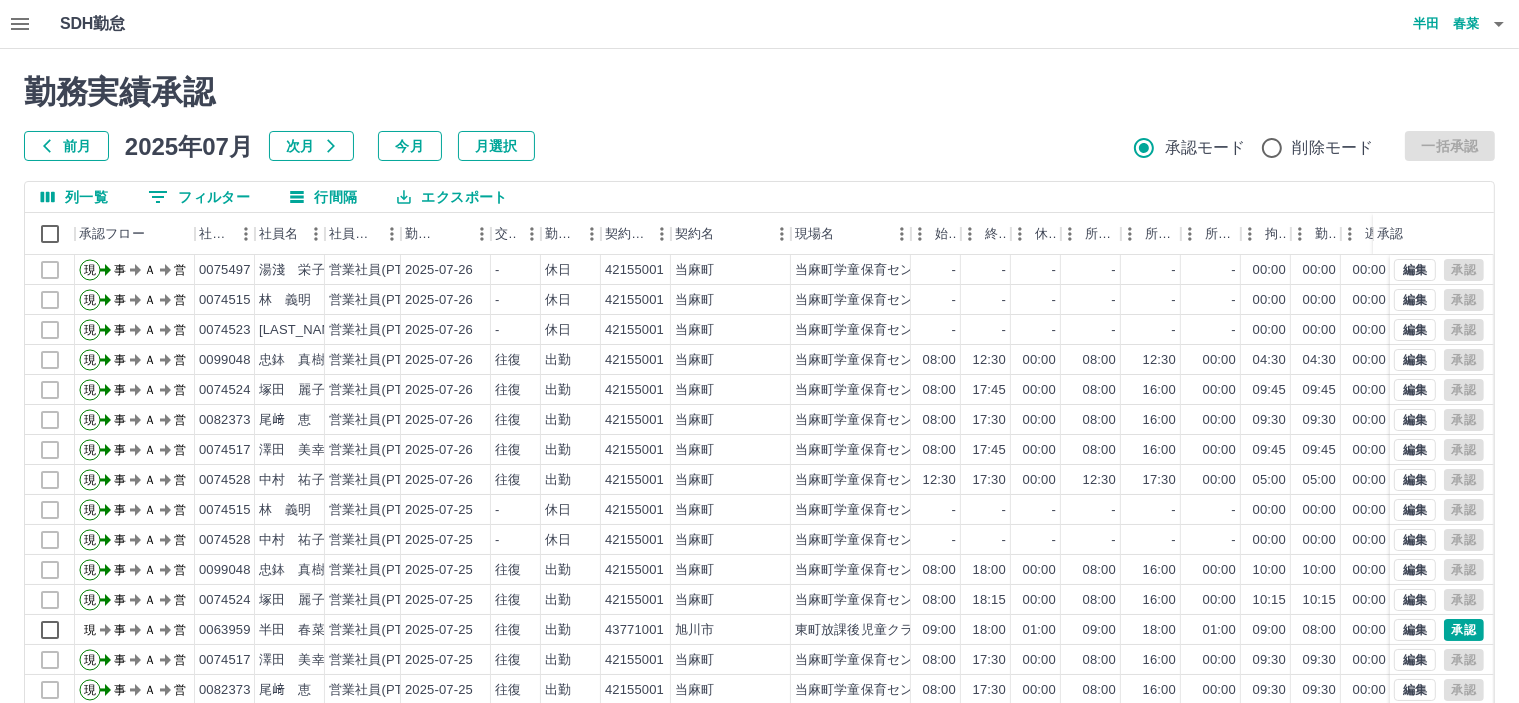 click on "半田　春菜" at bounding box center (1419, 24) 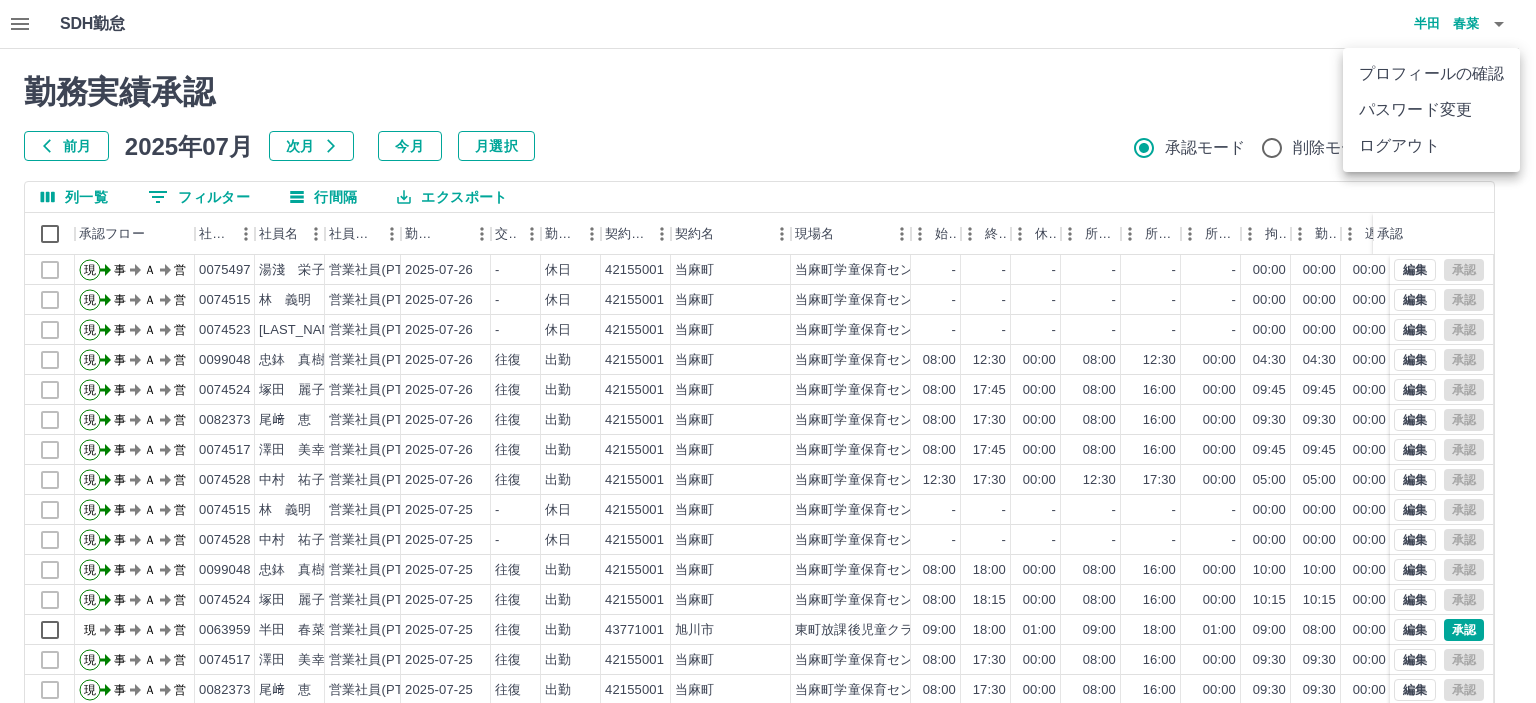 click at bounding box center (768, 351) 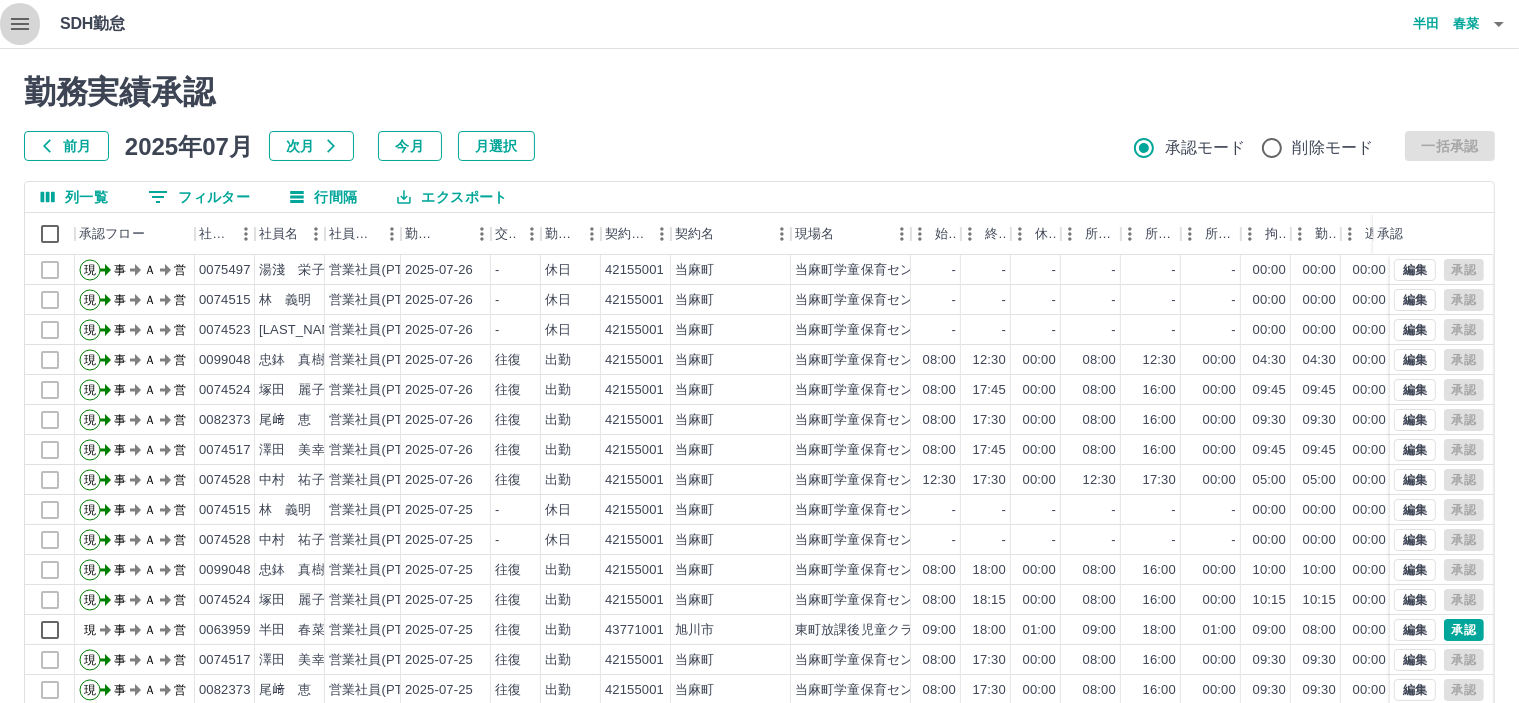 click 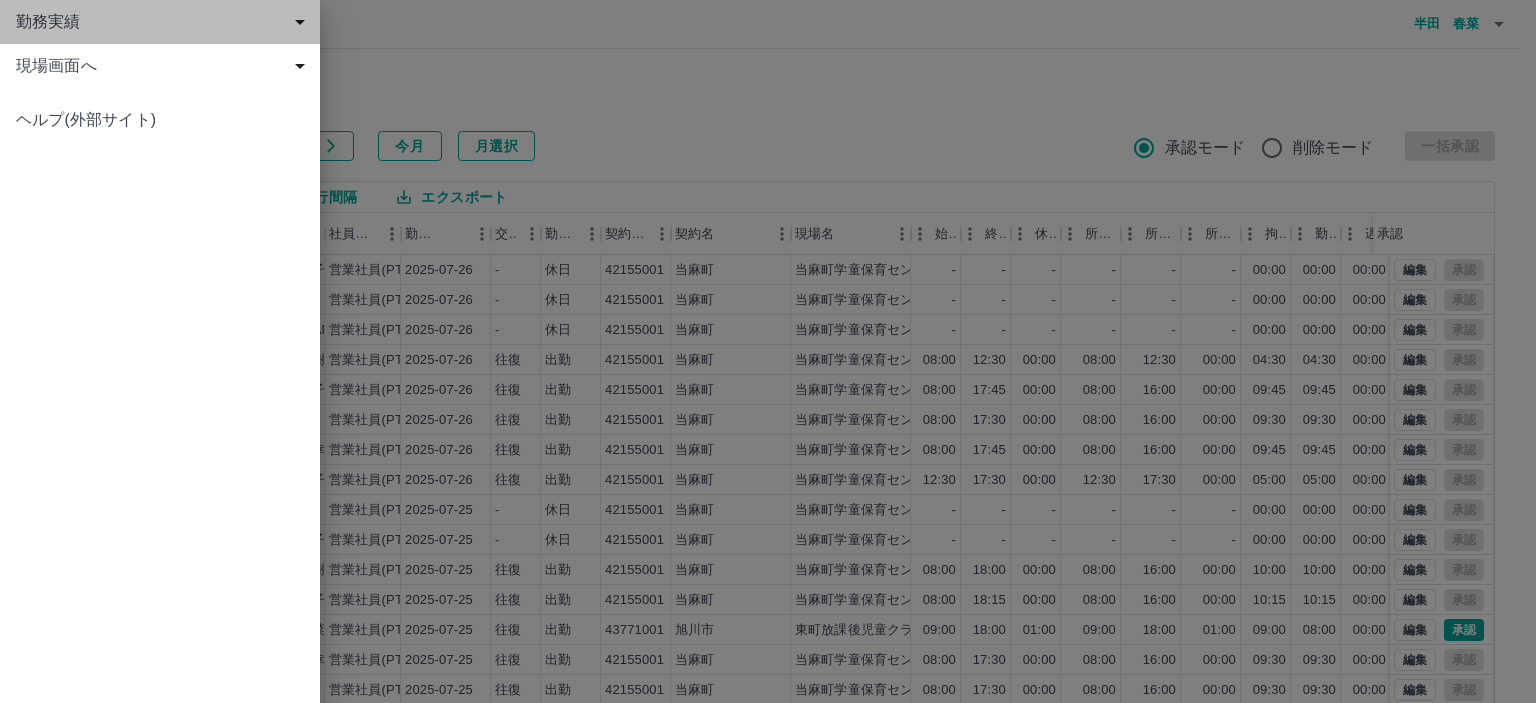 click on "勤務実績" at bounding box center [160, 22] 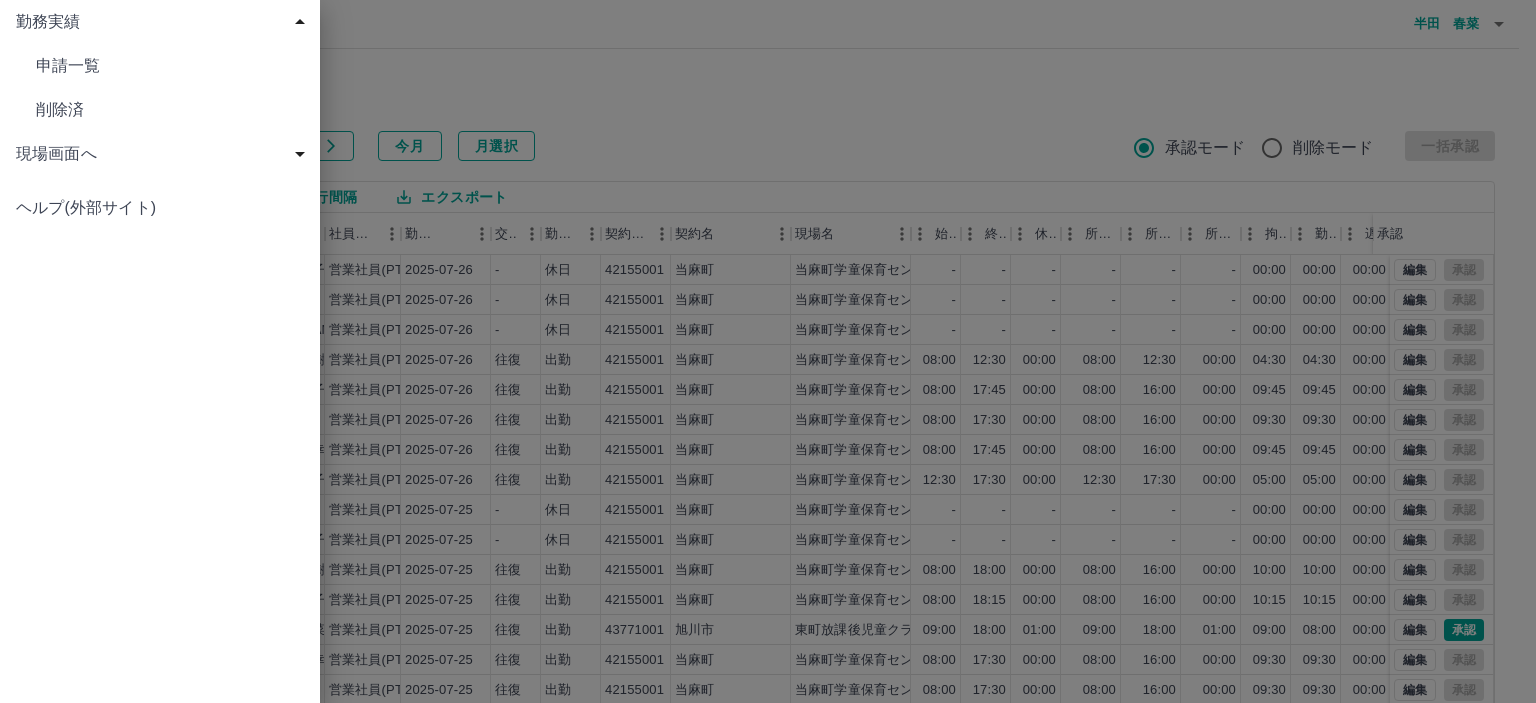 click at bounding box center (768, 351) 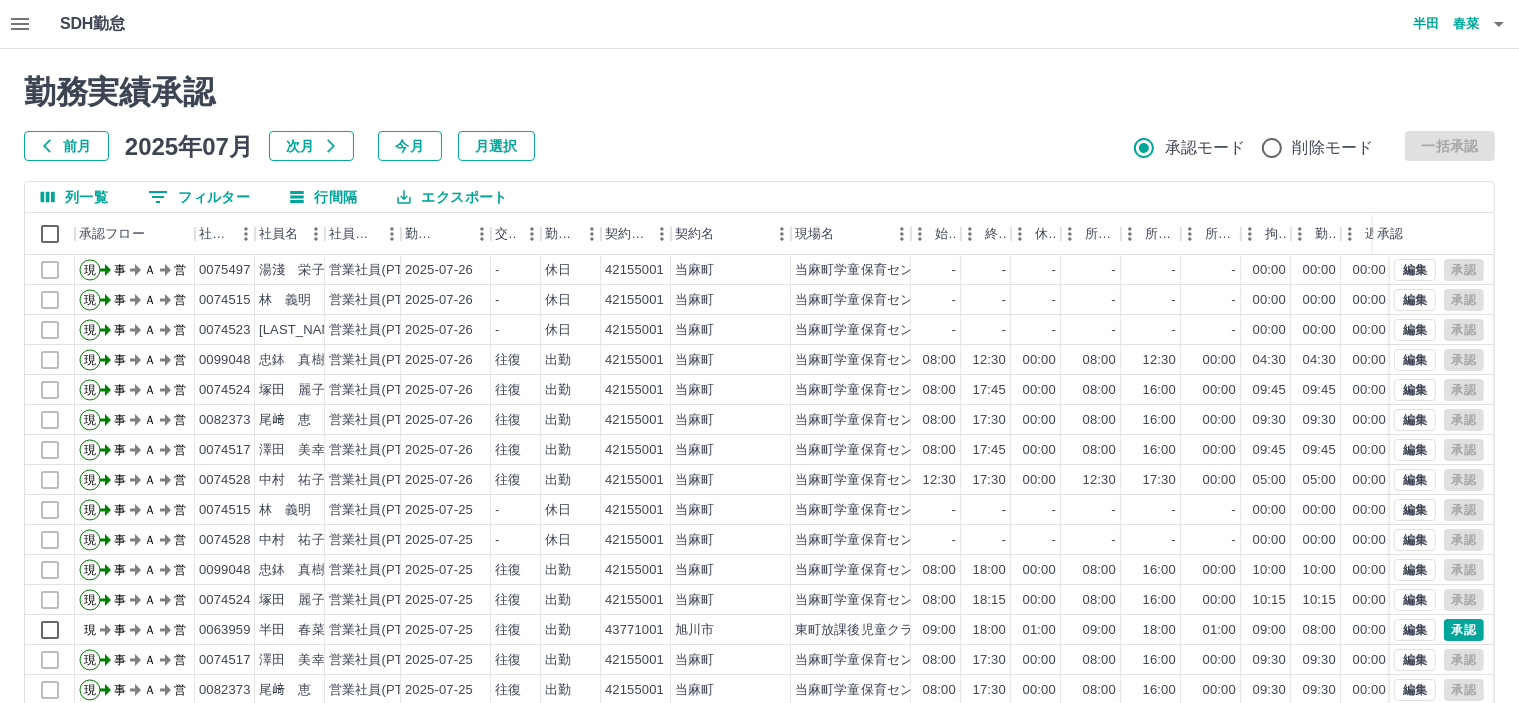 click on "半田　春菜" at bounding box center [1419, 24] 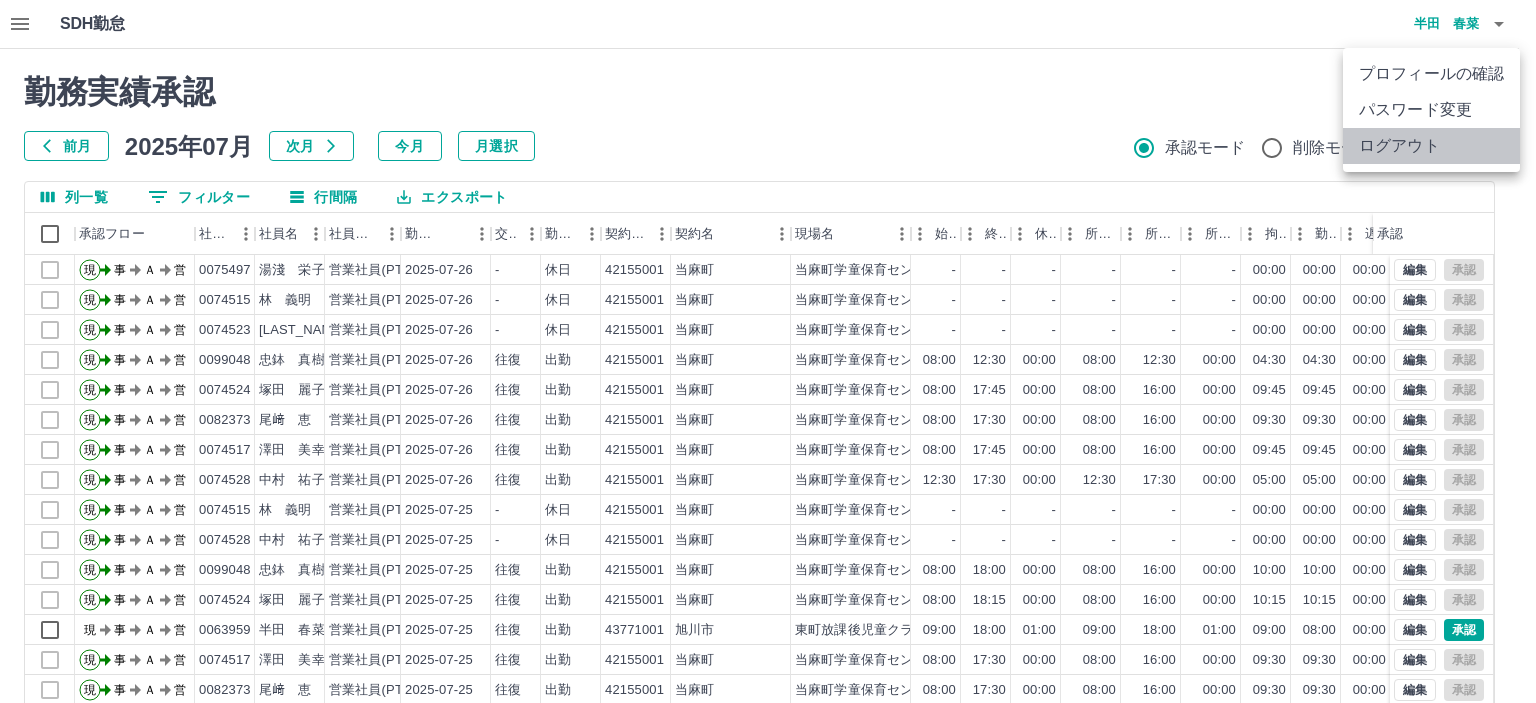 click on "ログアウト" at bounding box center (1431, 146) 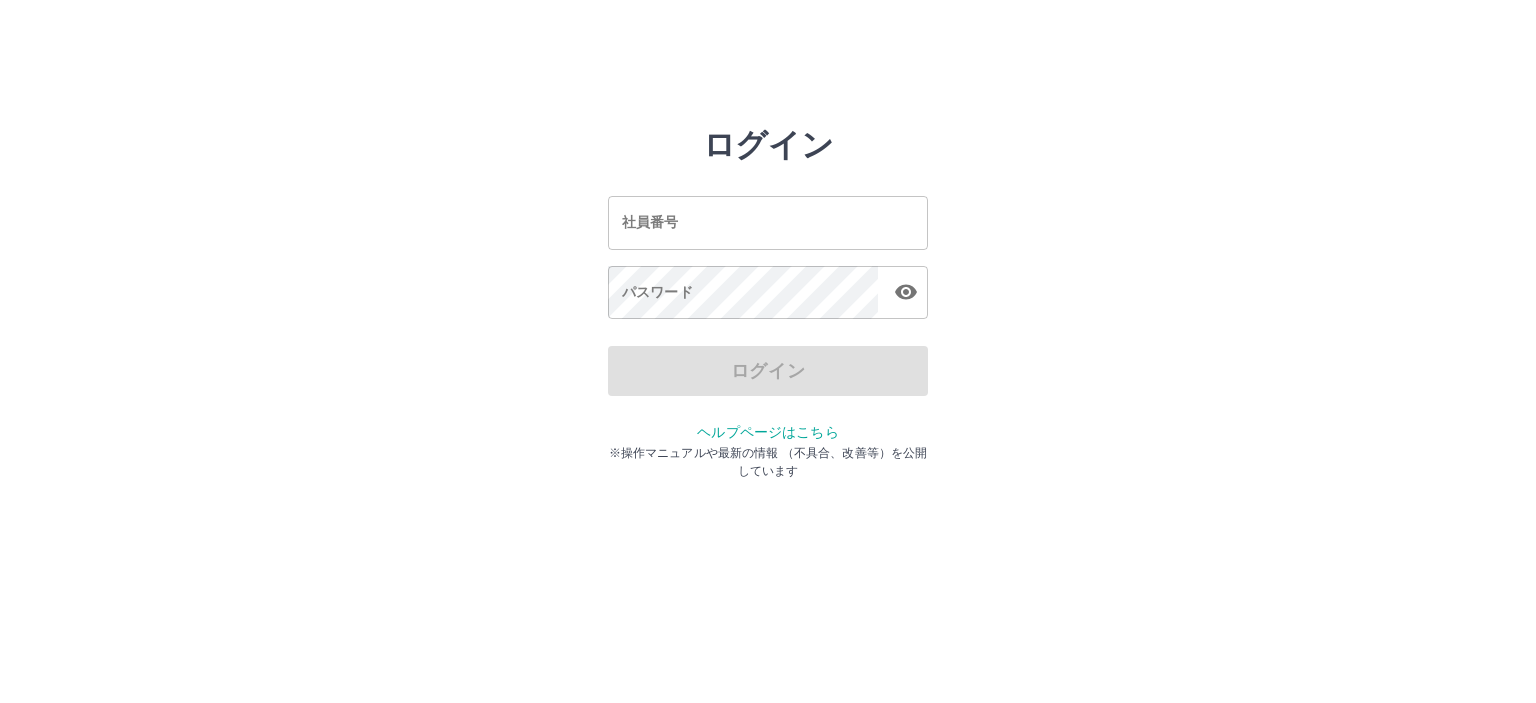 scroll, scrollTop: 0, scrollLeft: 0, axis: both 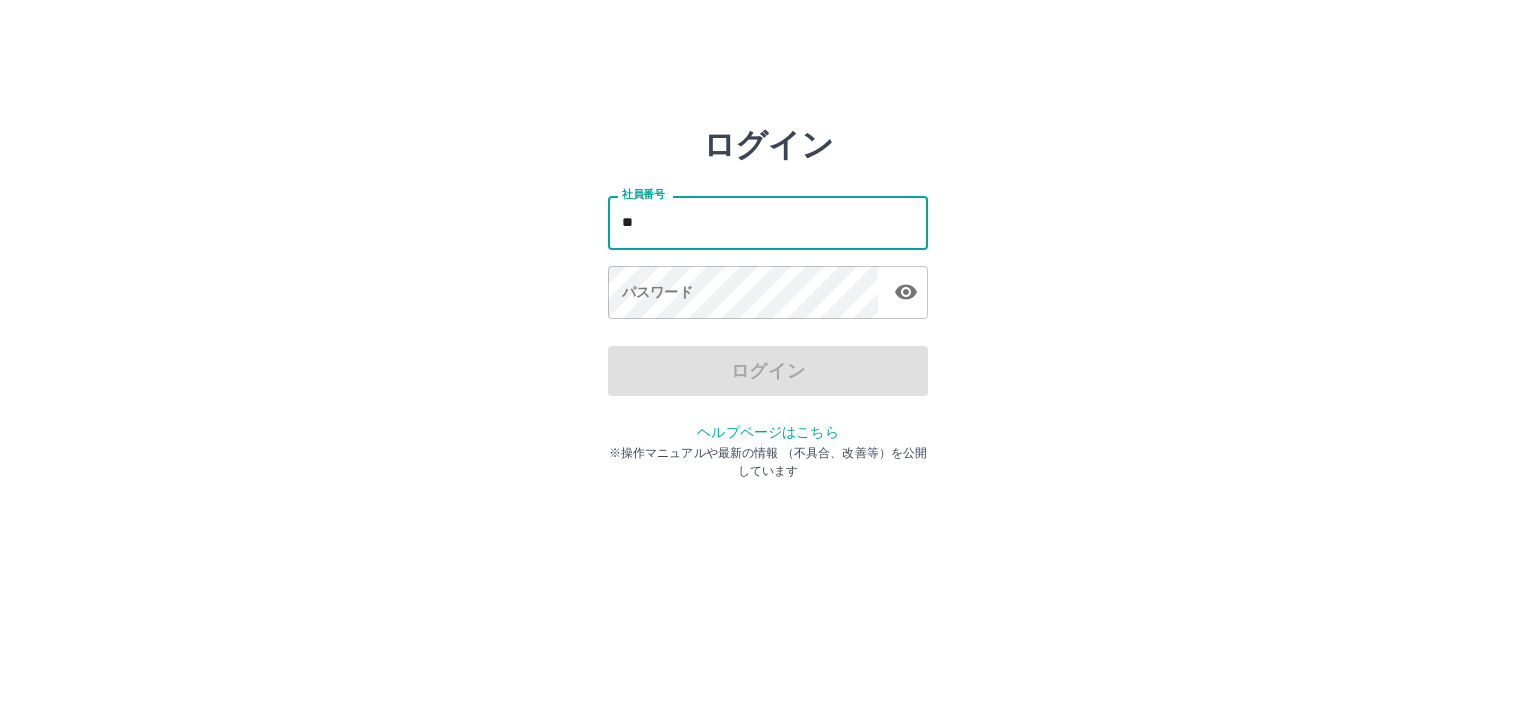 type on "*" 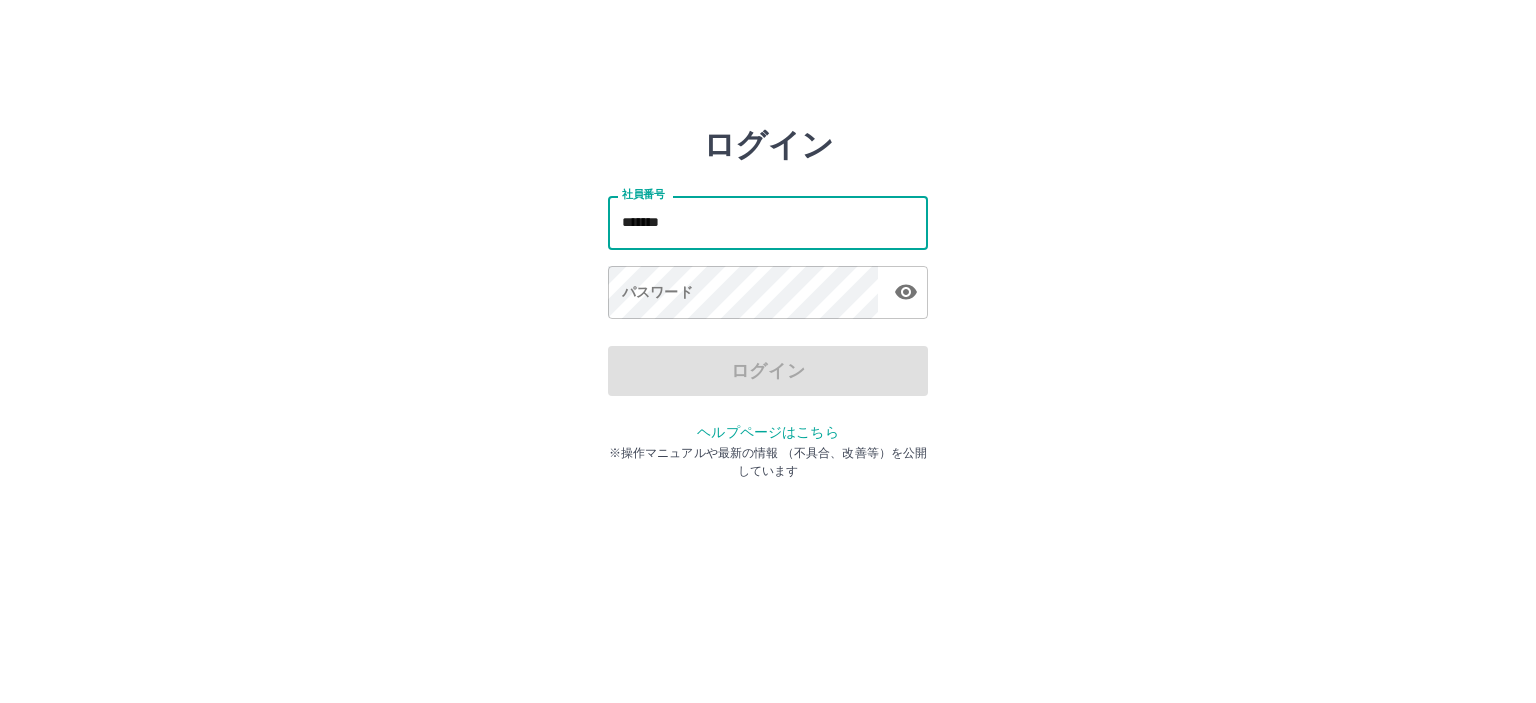 type on "*******" 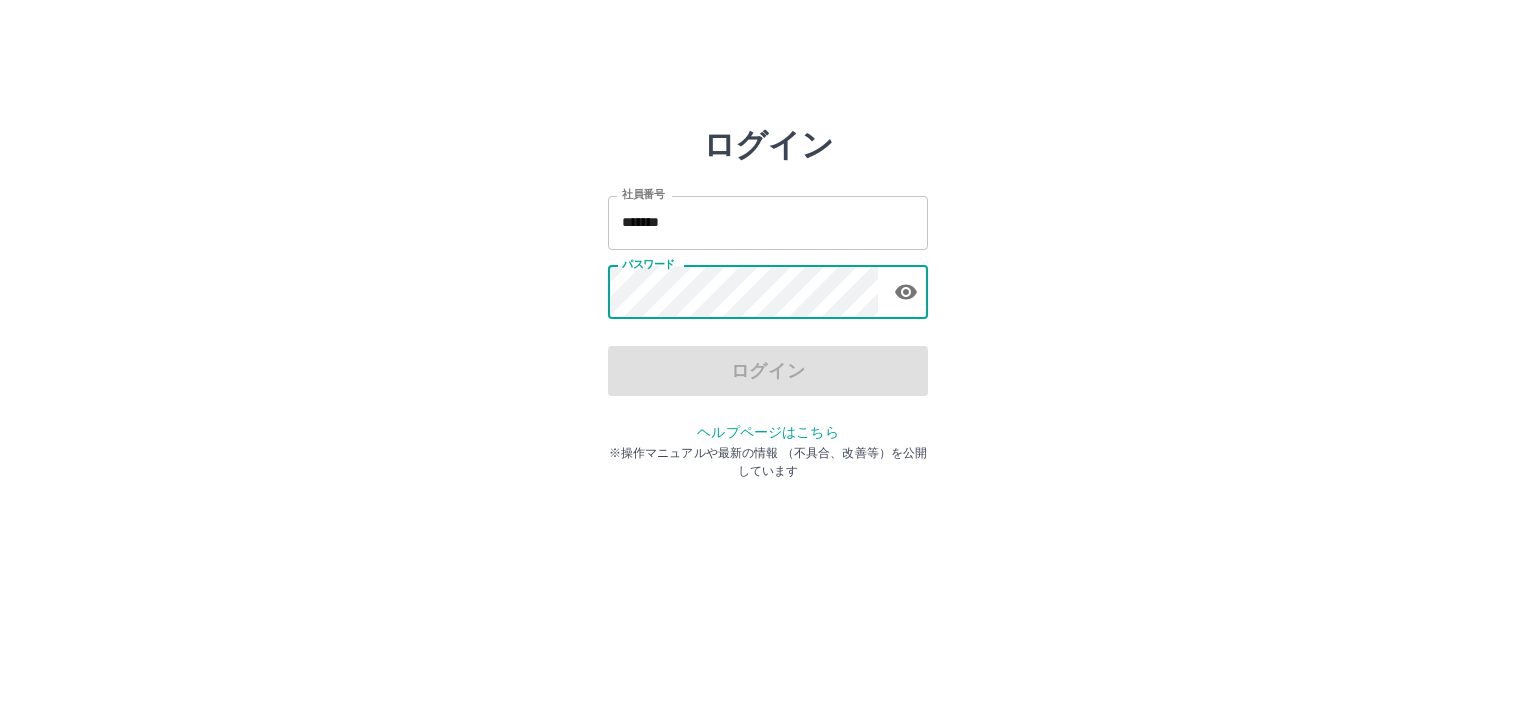 click on "パスワード パスワード" at bounding box center (768, 294) 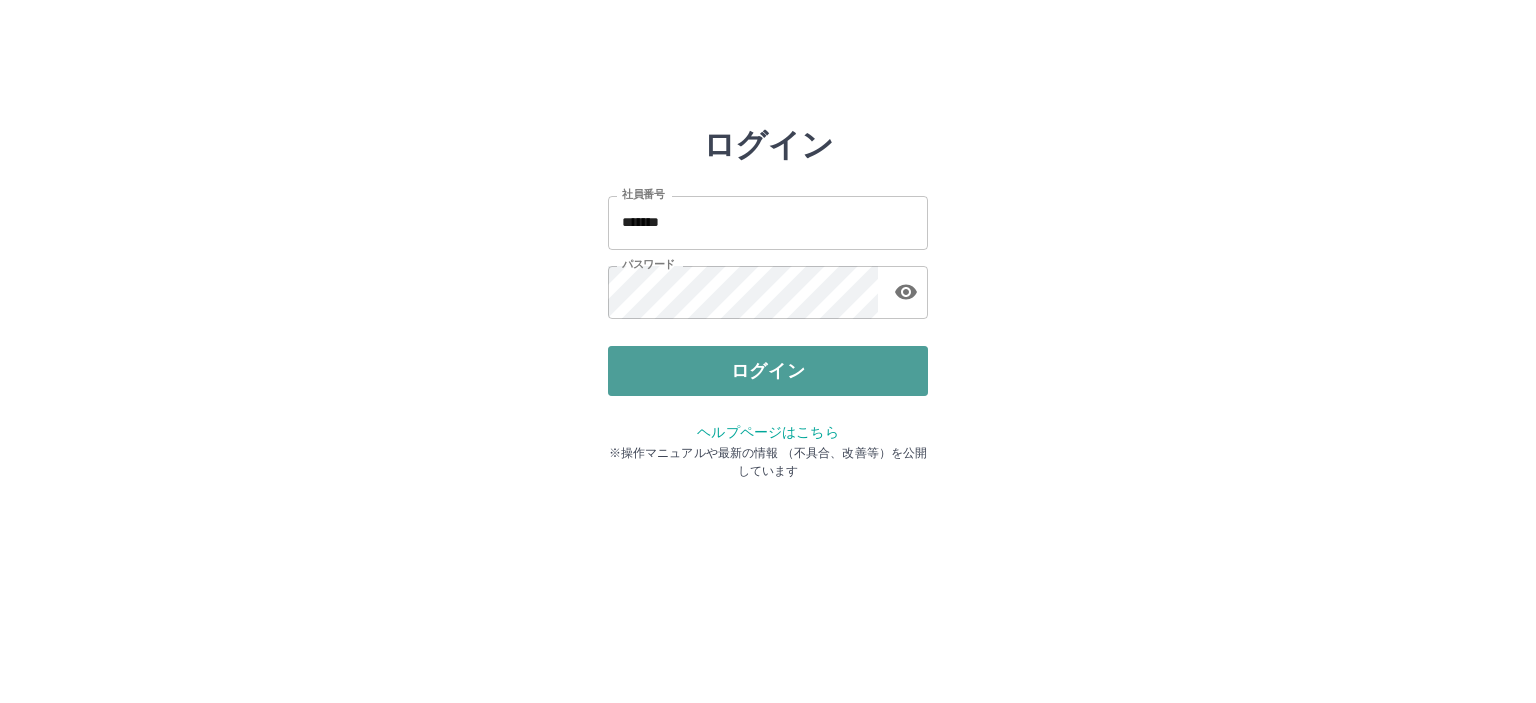 click on "ログイン" at bounding box center (768, 371) 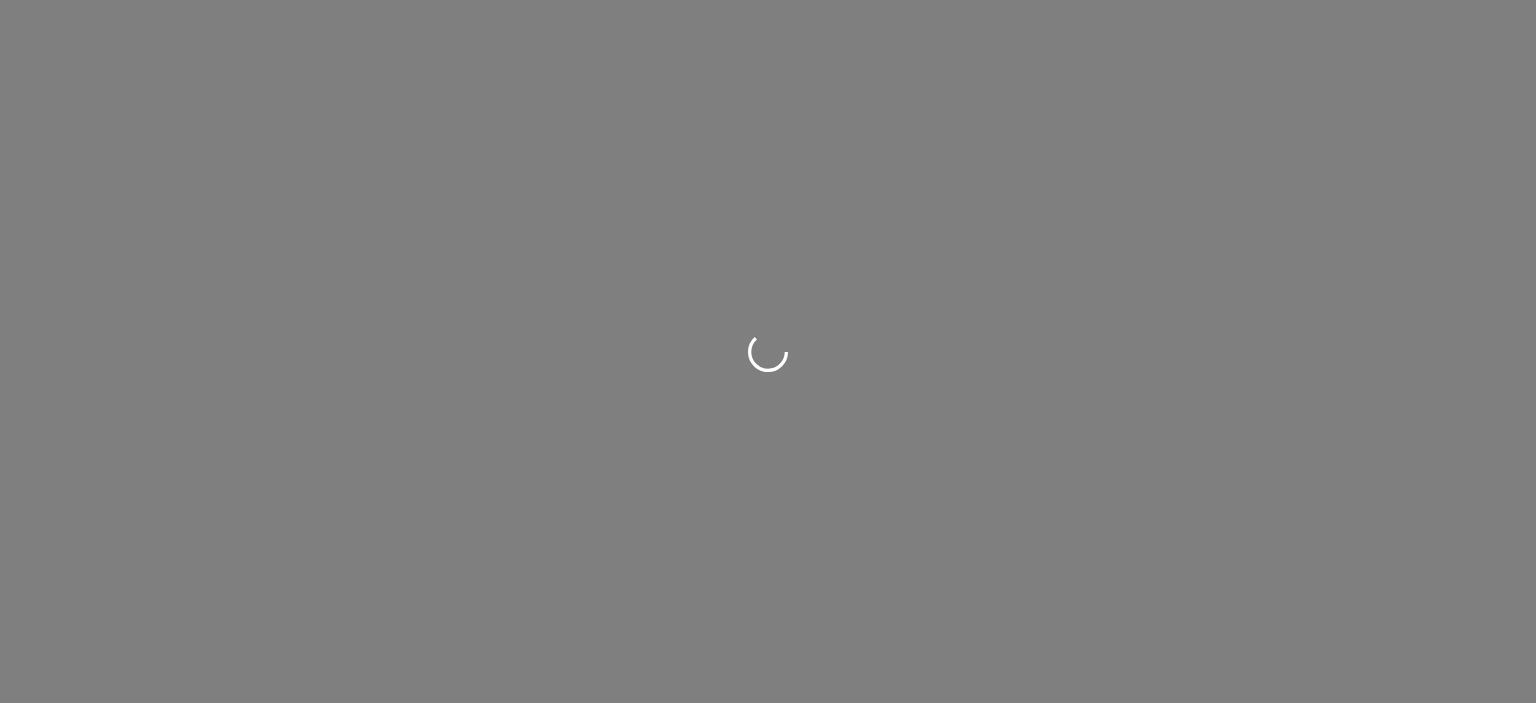 scroll, scrollTop: 0, scrollLeft: 0, axis: both 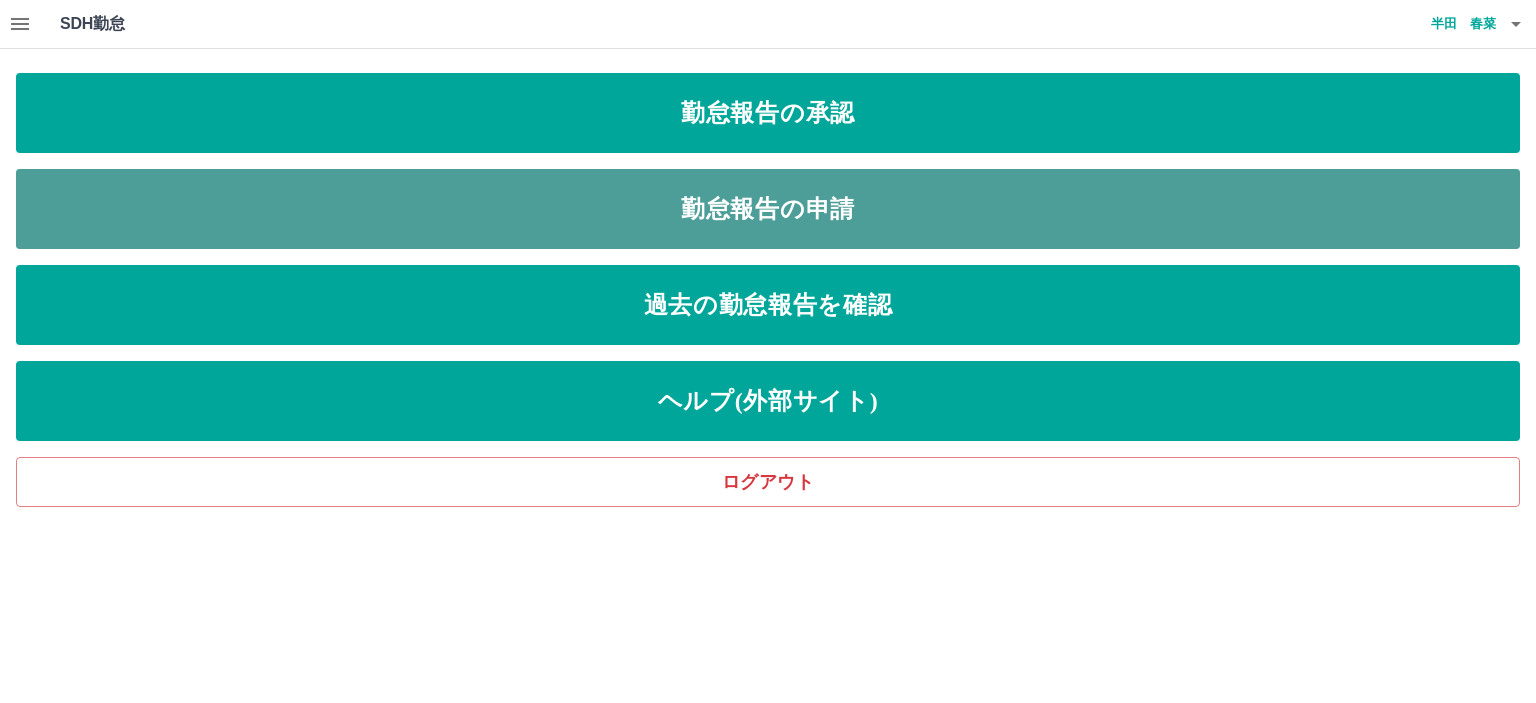 click on "勤怠報告の申請" at bounding box center (768, 209) 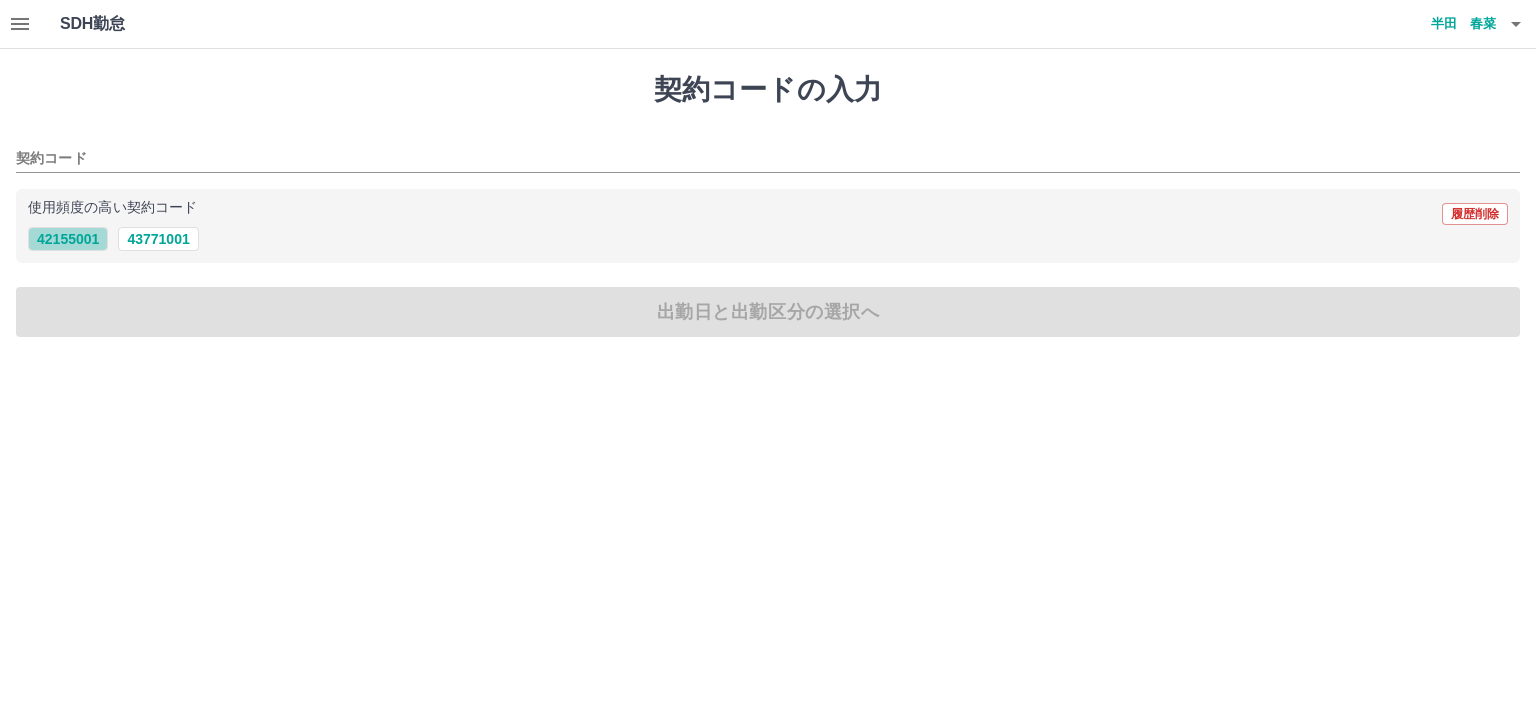 click on "42155001" at bounding box center [68, 239] 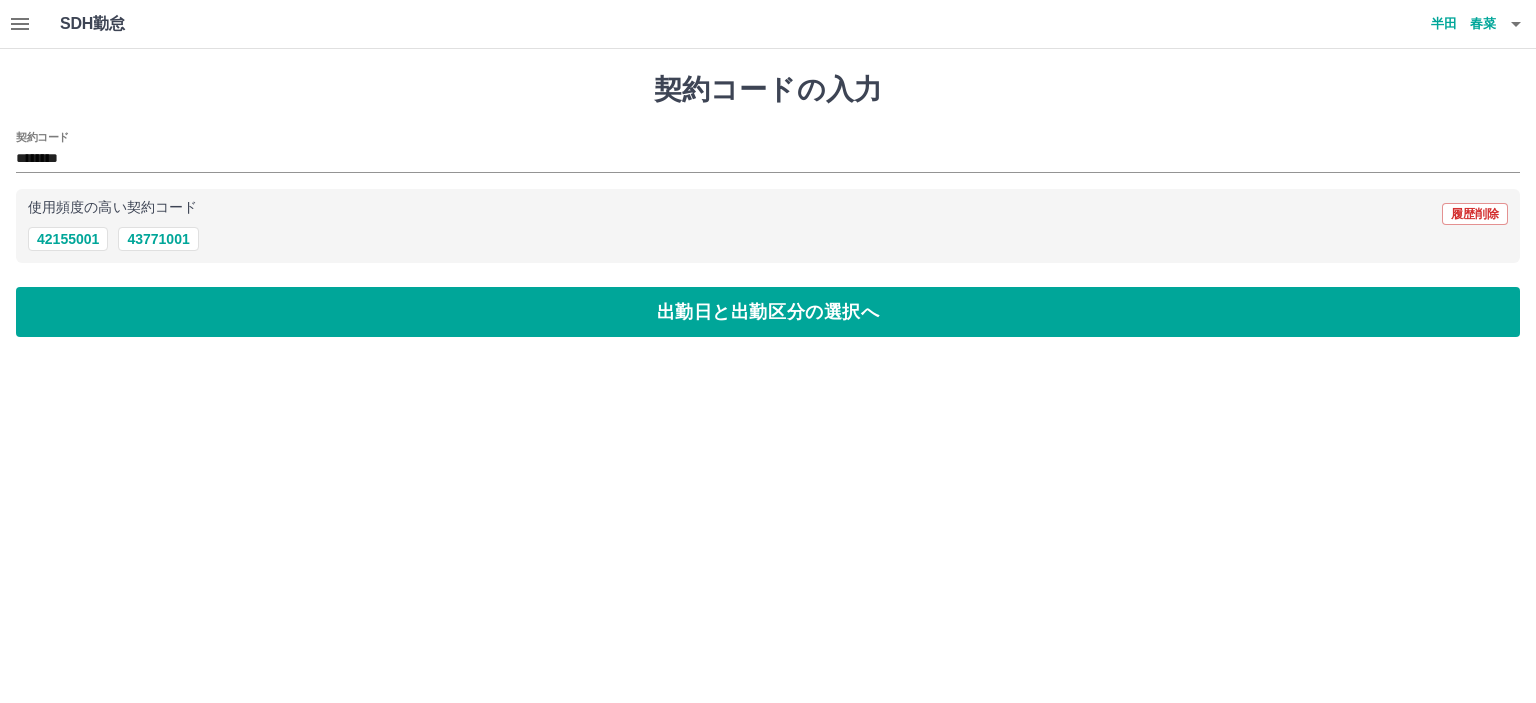 click on "契約コードの入力 契約コード ******** 使用頻度の高い契約コード 履歴削除 42155001 43771001 出勤日と出勤区分の選択へ" at bounding box center [768, 205] 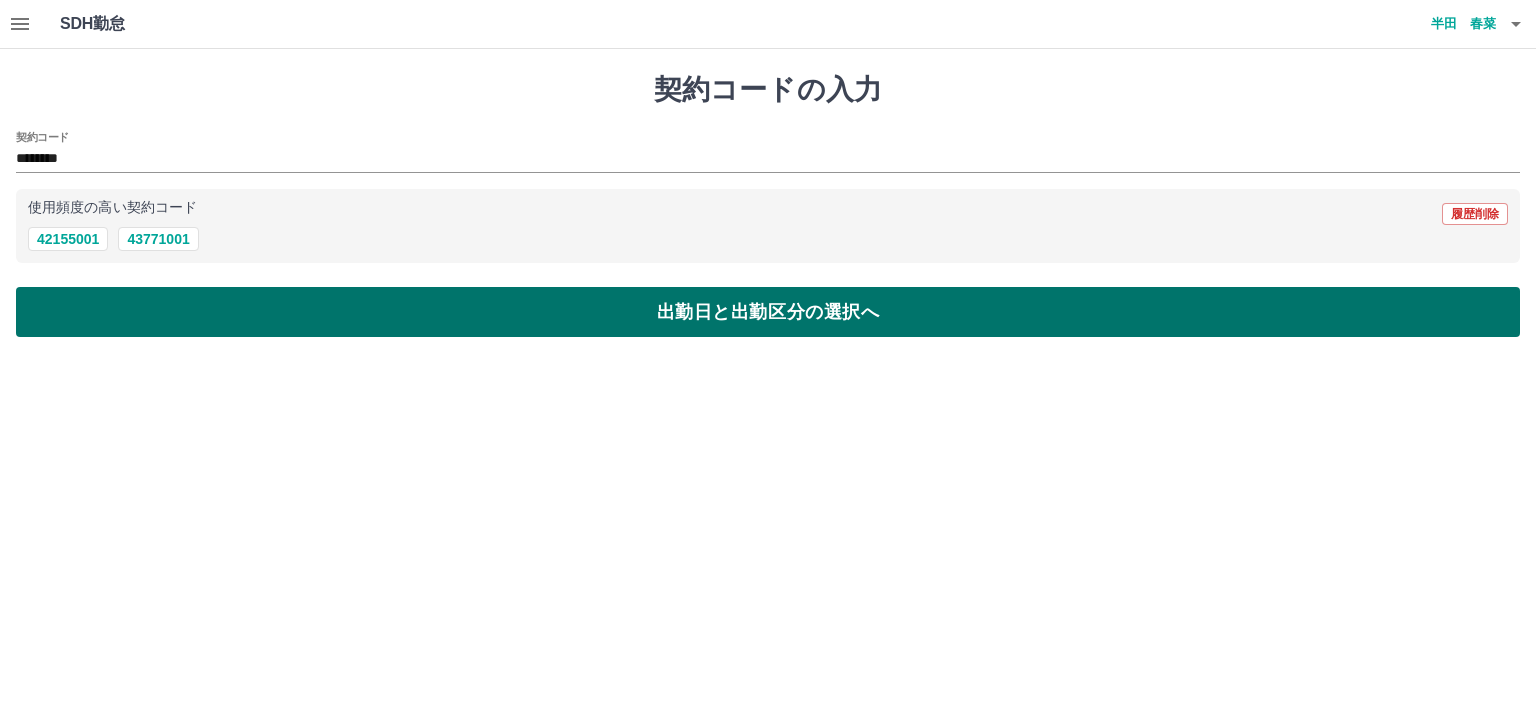click on "出勤日と出勤区分の選択へ" at bounding box center [768, 312] 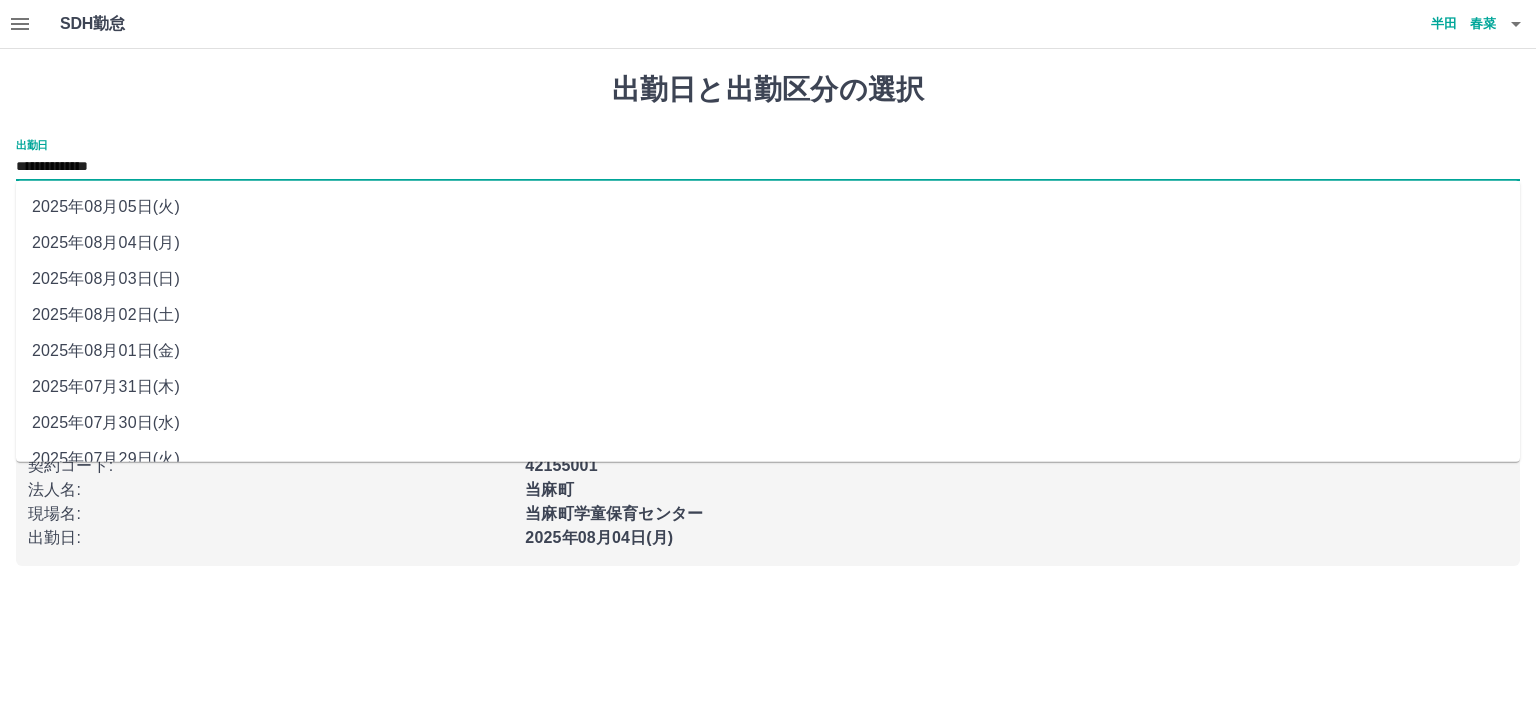 click on "**********" at bounding box center [768, 167] 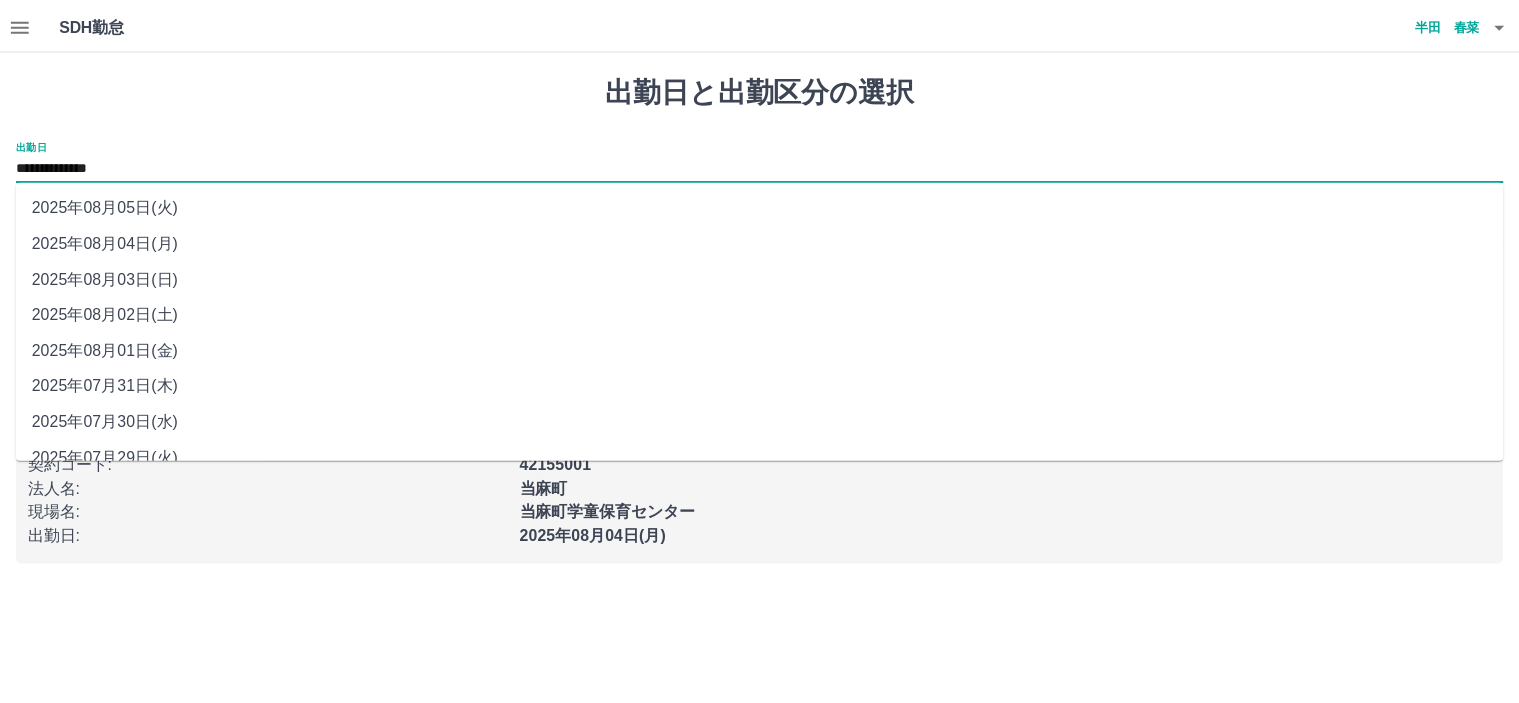 scroll, scrollTop: 58, scrollLeft: 0, axis: vertical 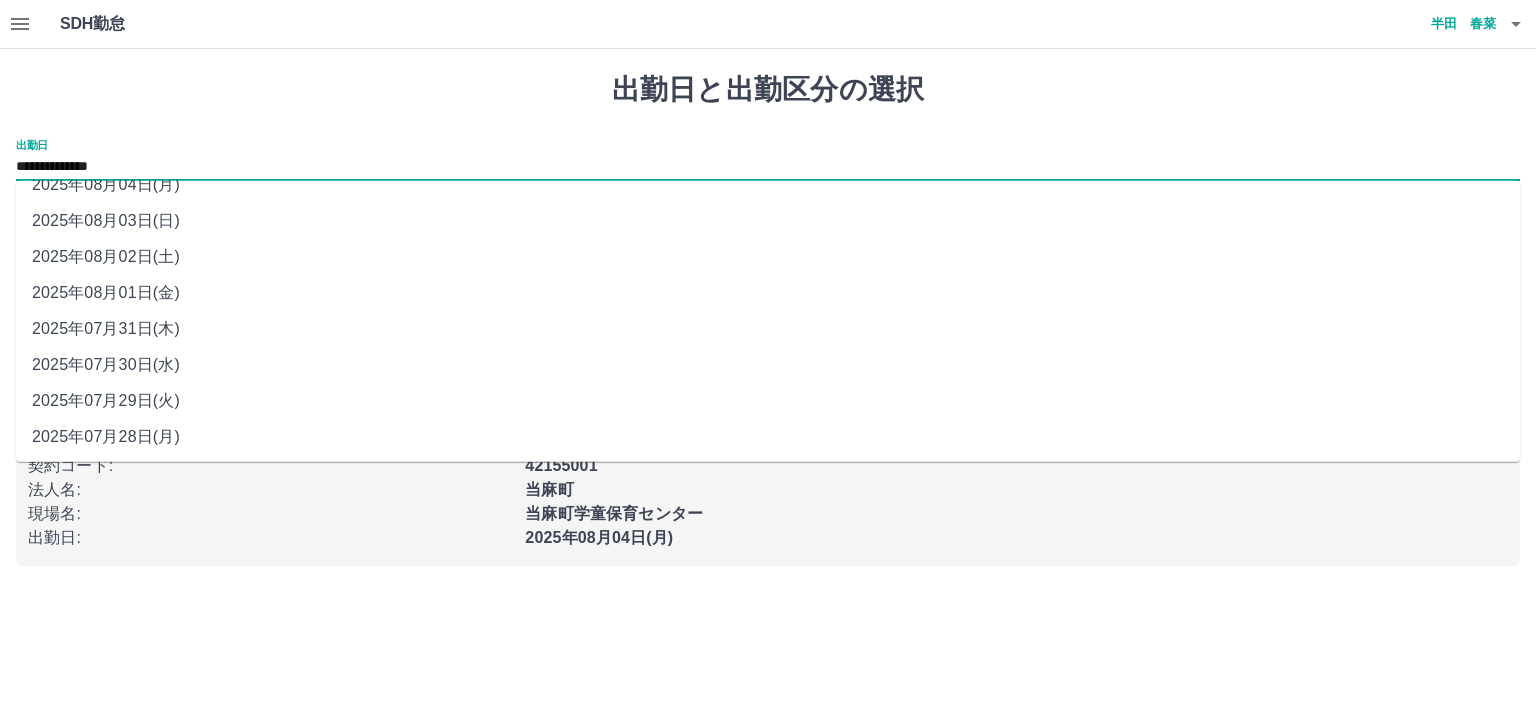 click on "2025年07月28日(月)" at bounding box center [768, 437] 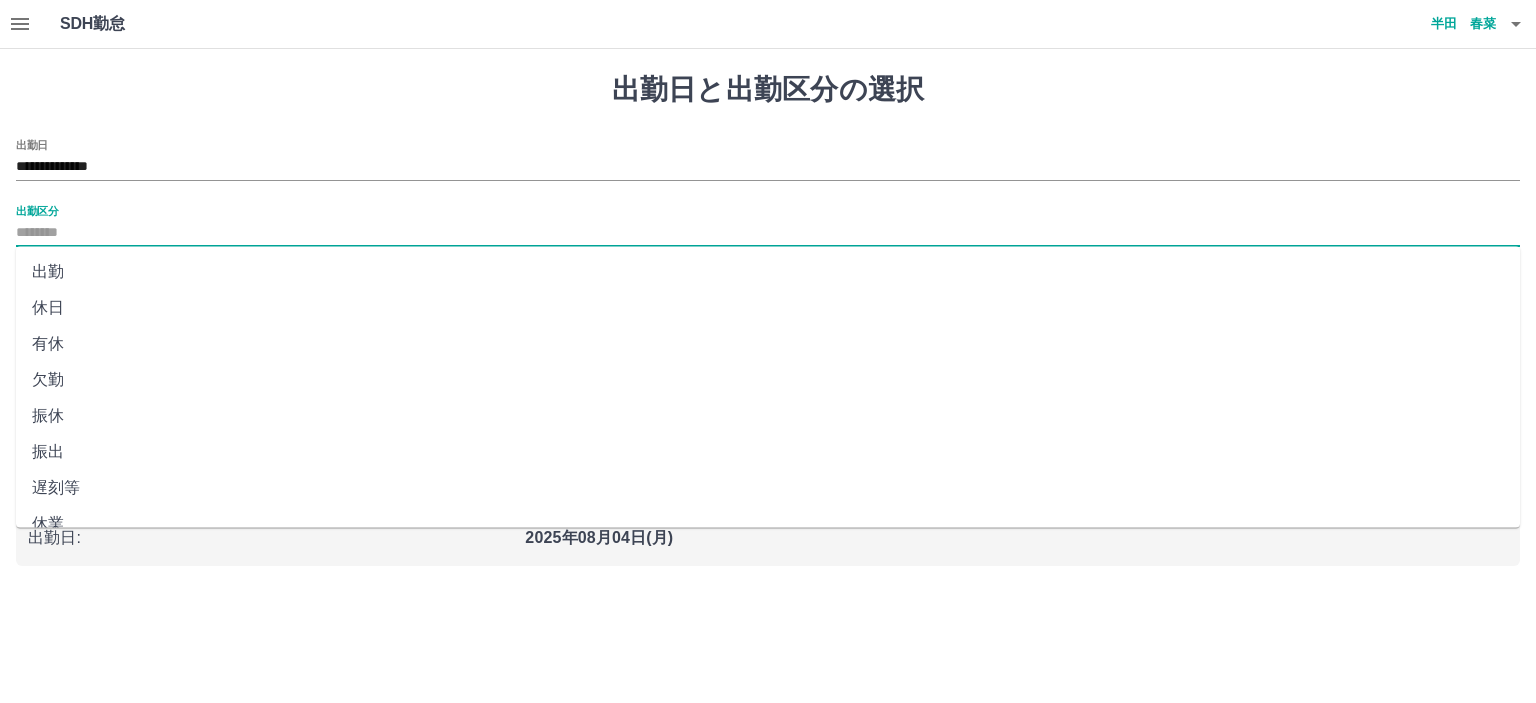 click on "出勤区分" at bounding box center (768, 233) 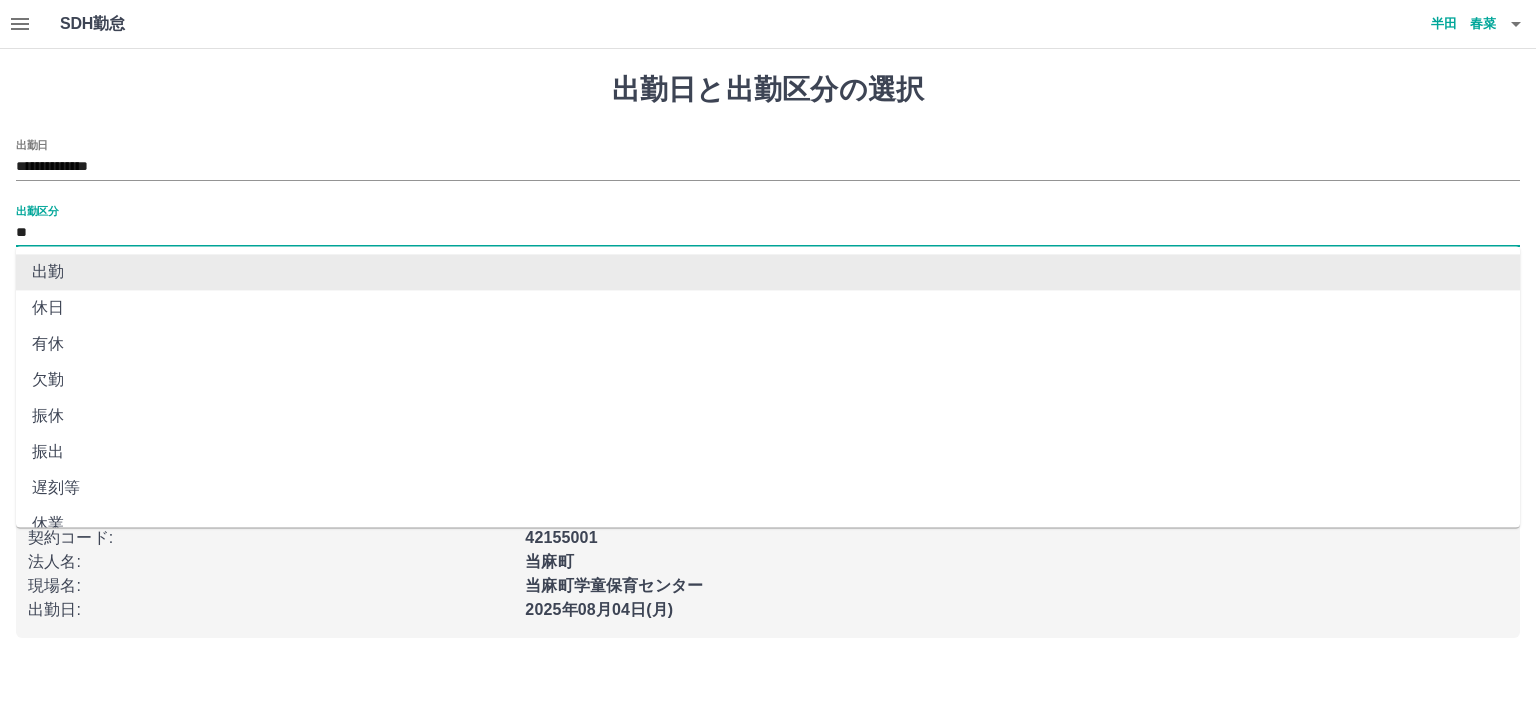 click on "**" at bounding box center (768, 233) 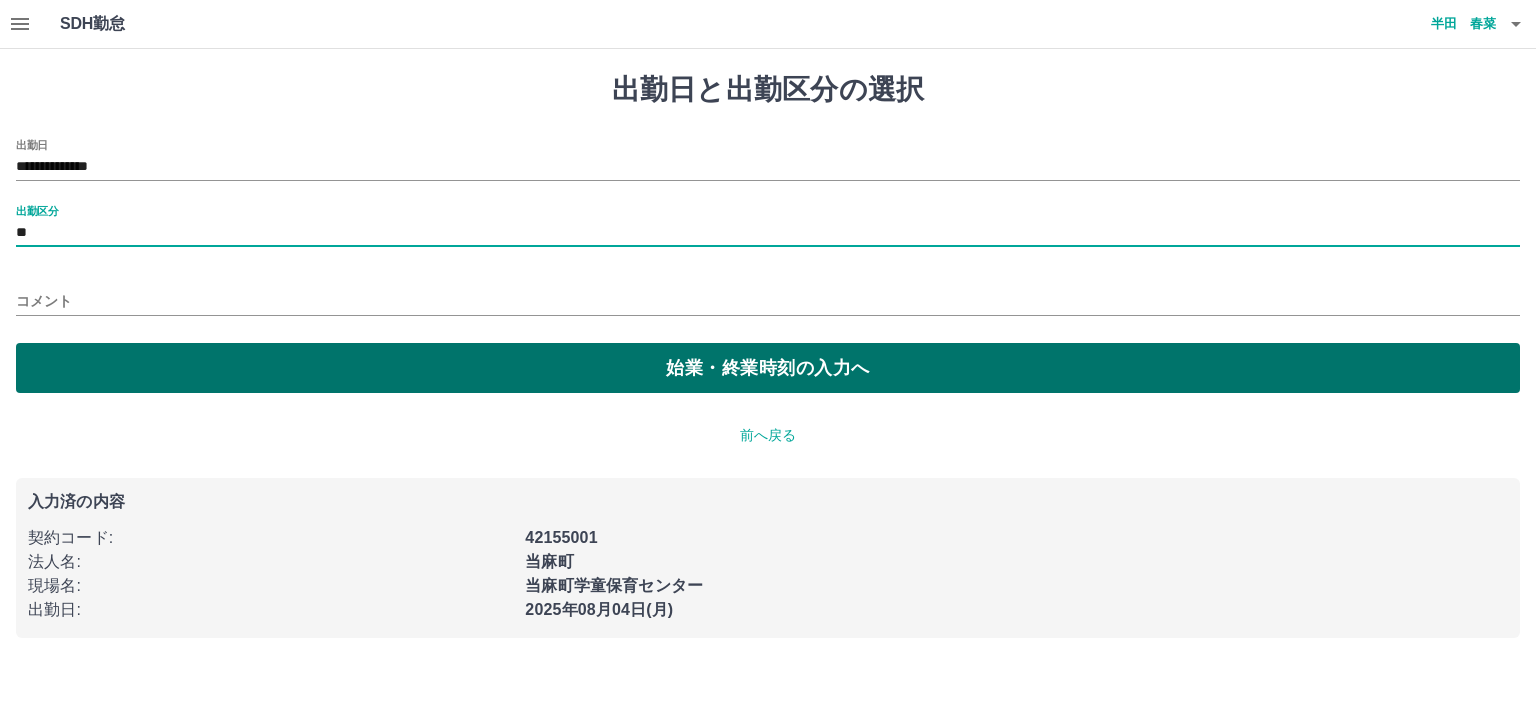 click on "始業・終業時刻の入力へ" at bounding box center [768, 368] 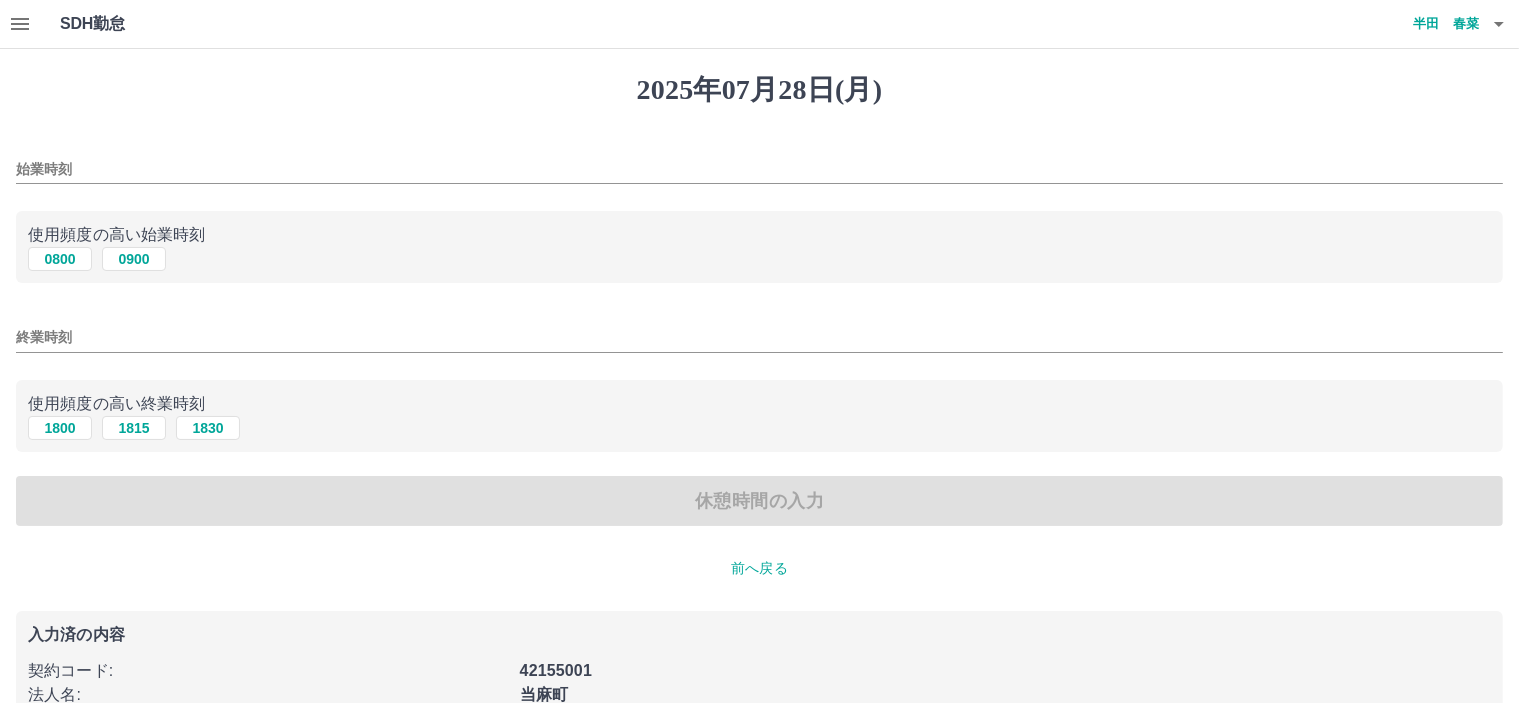 click on "**** ****" at bounding box center (759, 259) 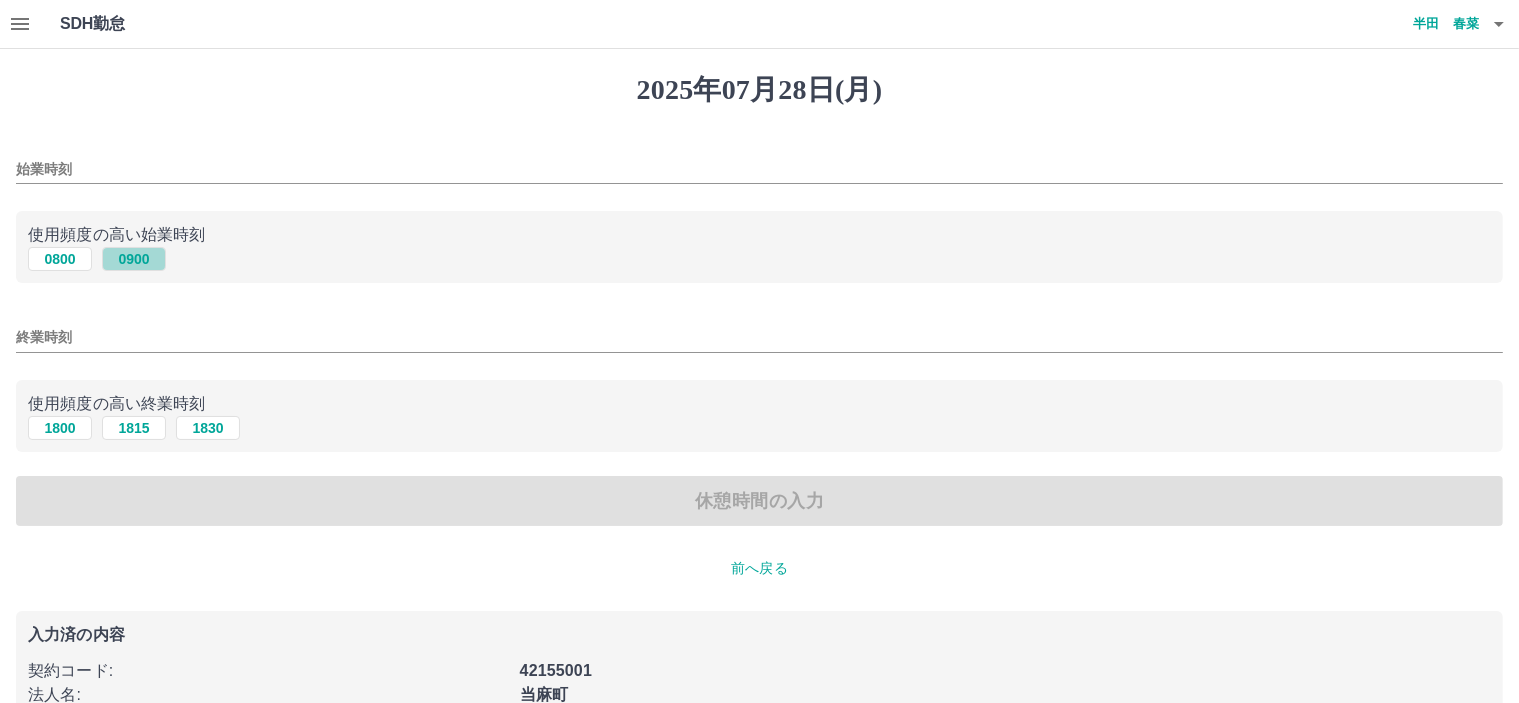 click on "0900" at bounding box center [134, 259] 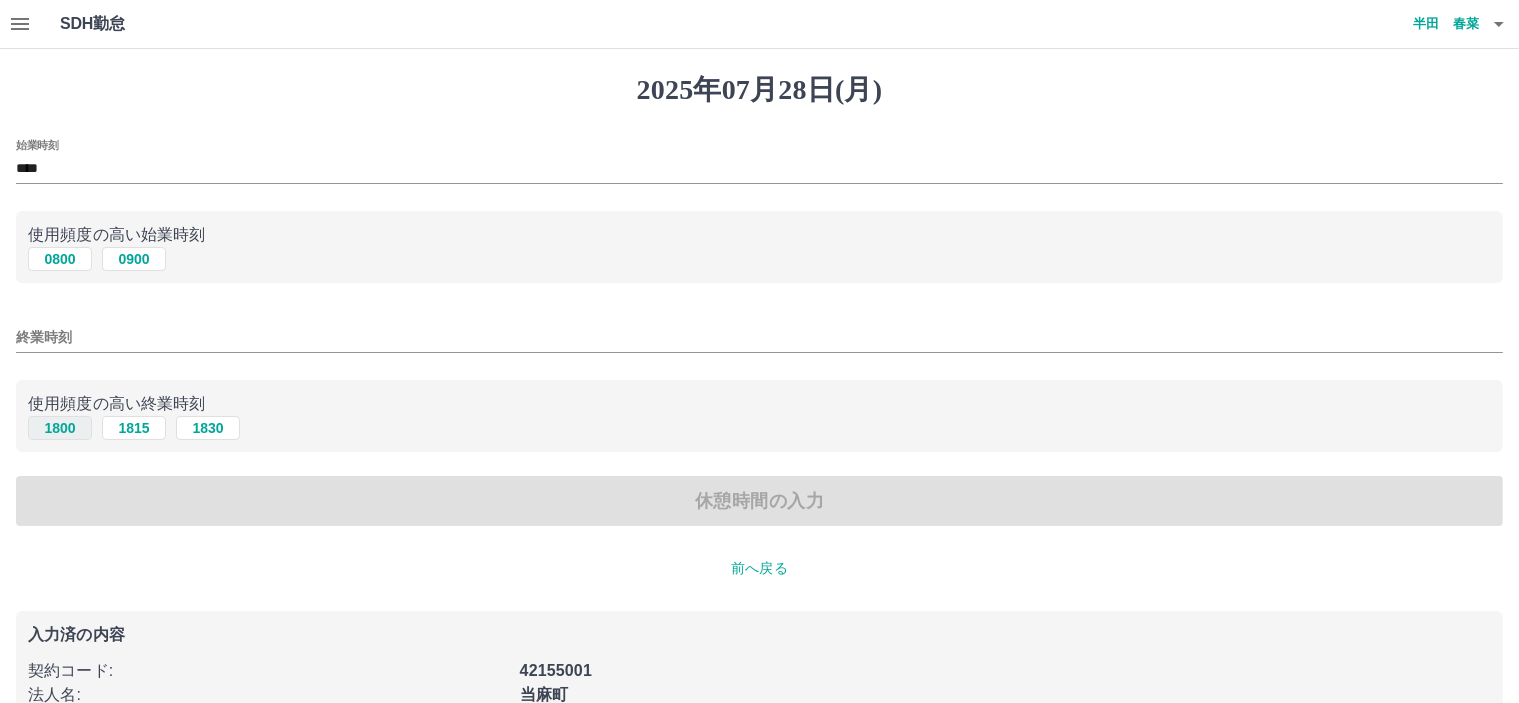 click on "1800 1815 1830" at bounding box center [759, 428] 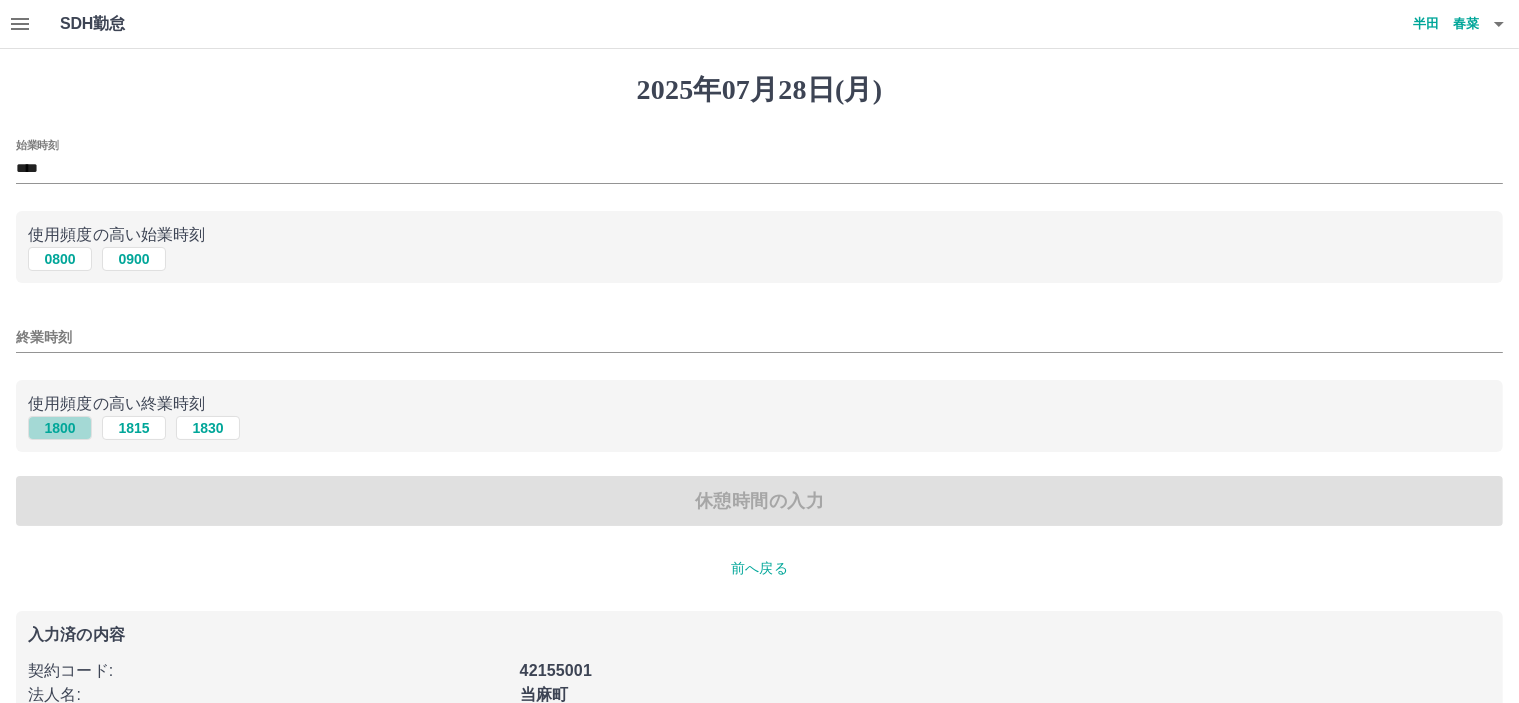 click on "1800" at bounding box center [60, 428] 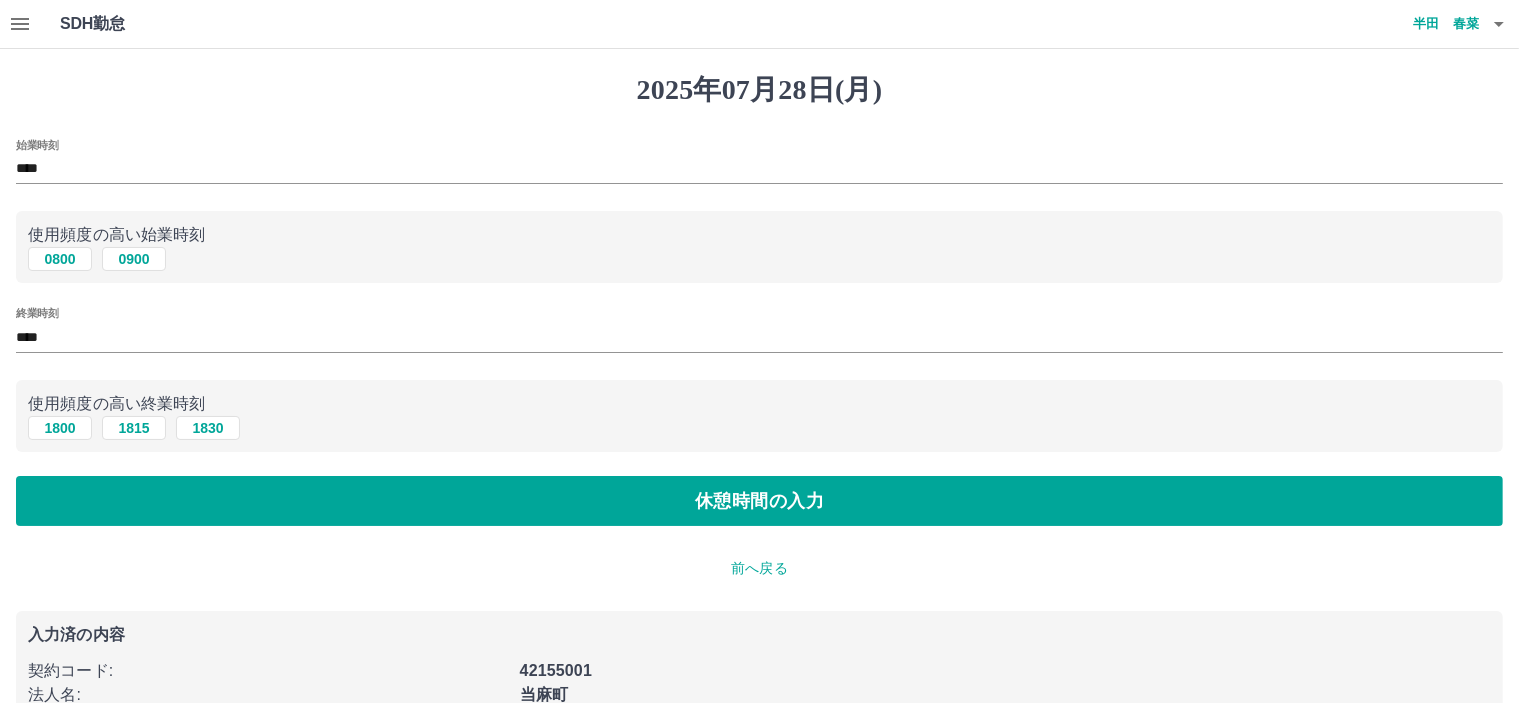 click on "****年**月**日(月) 始業時刻 **** 使用頻度の高い始業時刻 **** **** 終業時刻 **** 使用頻度の高い終業時刻 **** **** **** 休憩時間の入力 前へ戻る 入力済の内容 契約コード : **** **** 法人名 : **** 現場名 : **** 出勤日 : ****年**月**日(月) 出勤区分 : 出勤" at bounding box center (759, 434) 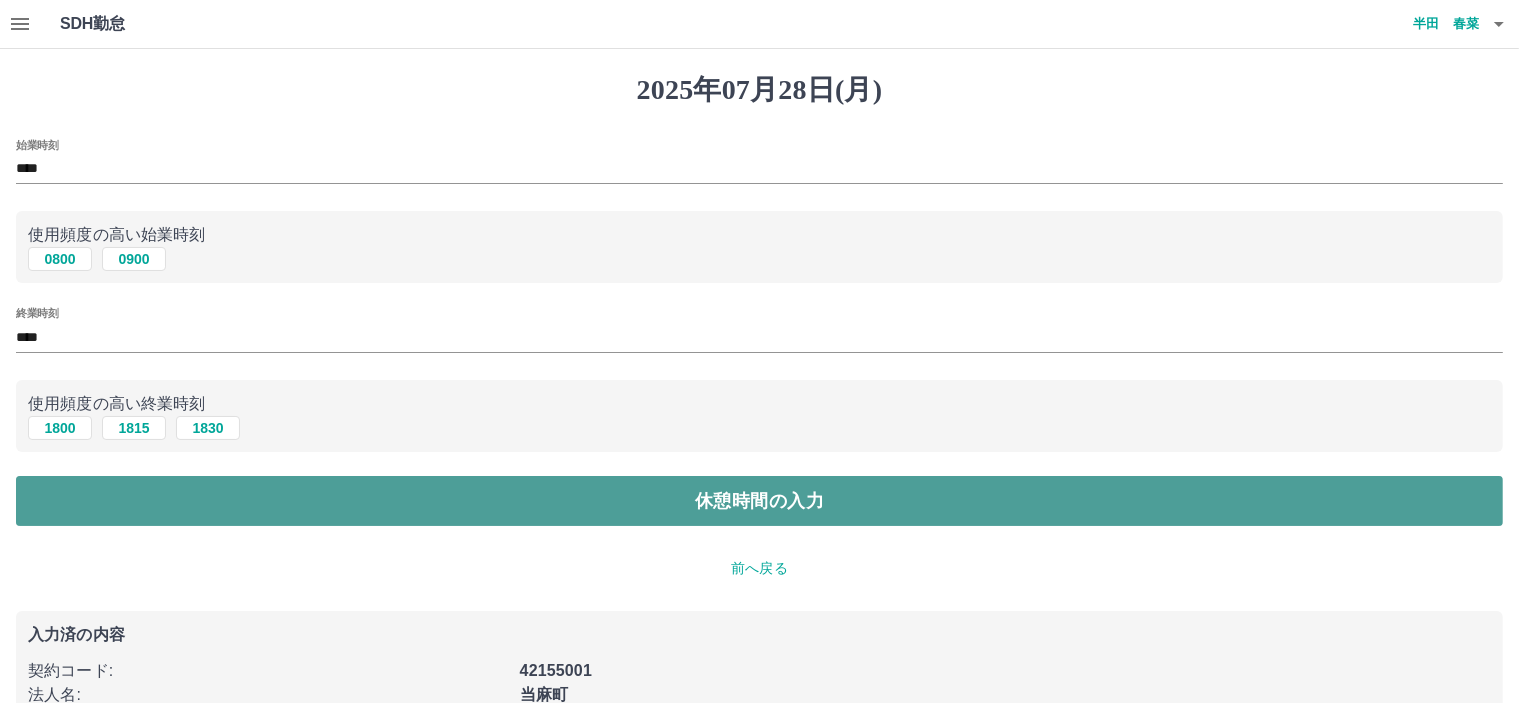 click on "休憩時間の入力" at bounding box center [759, 501] 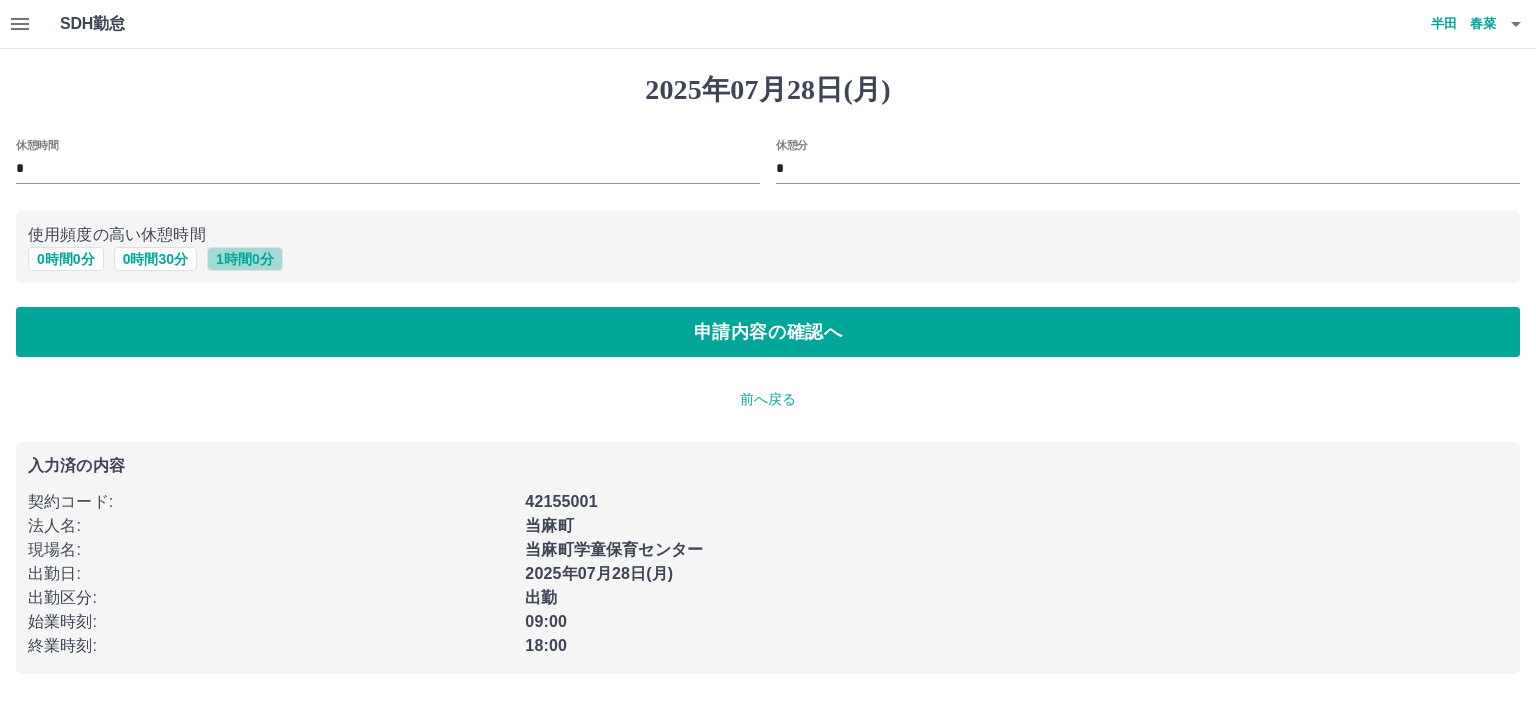 click on "1 時間 0 分" at bounding box center [245, 259] 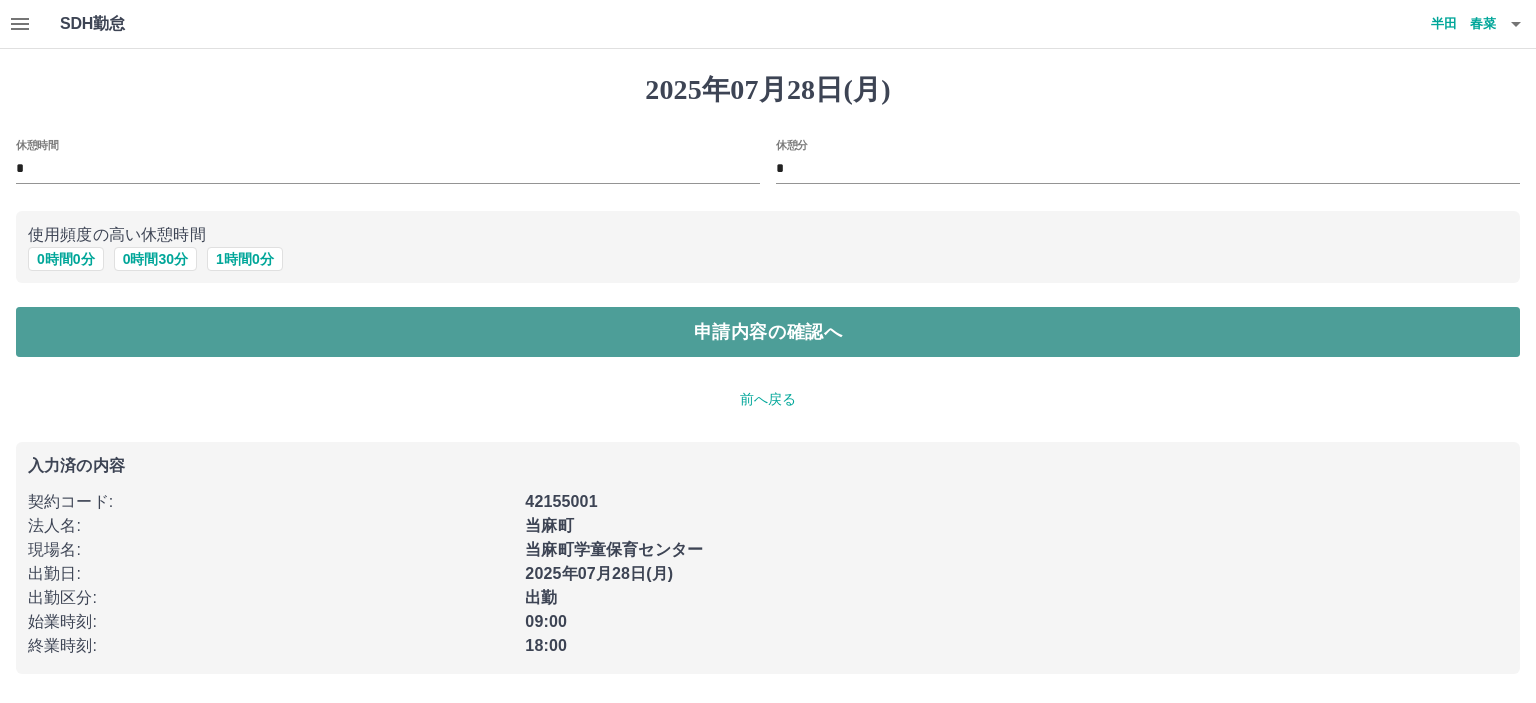 click on "申請内容の確認へ" at bounding box center [768, 332] 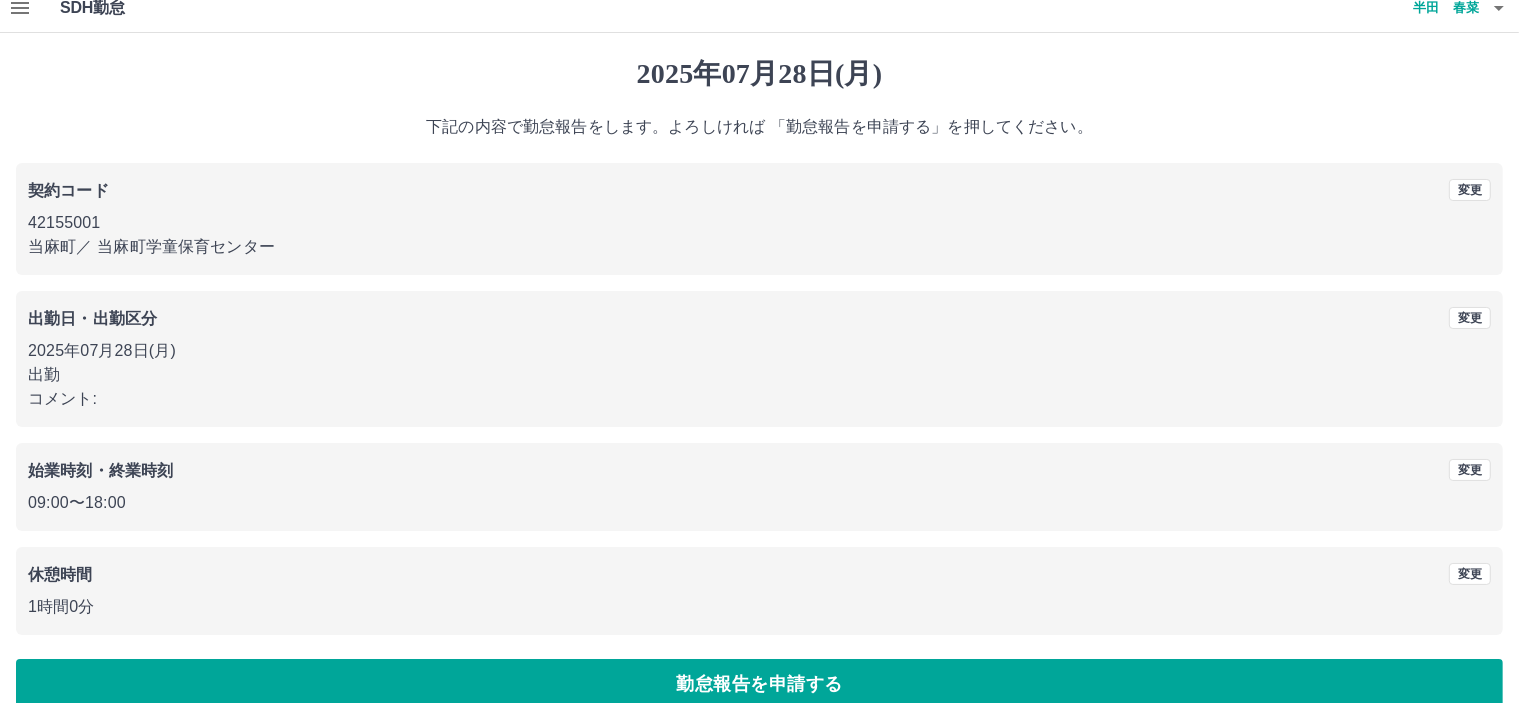 scroll, scrollTop: 0, scrollLeft: 0, axis: both 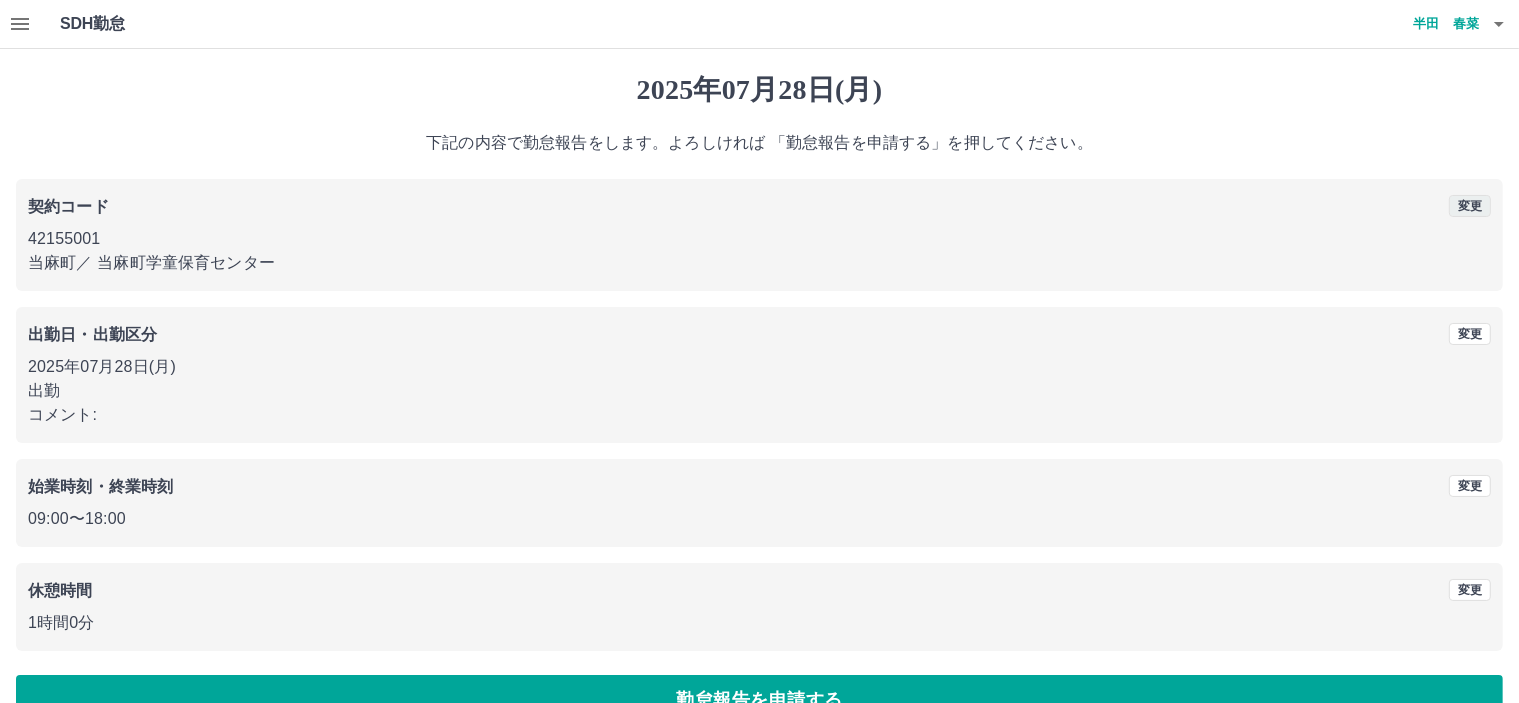 click on "変更" at bounding box center [1470, 206] 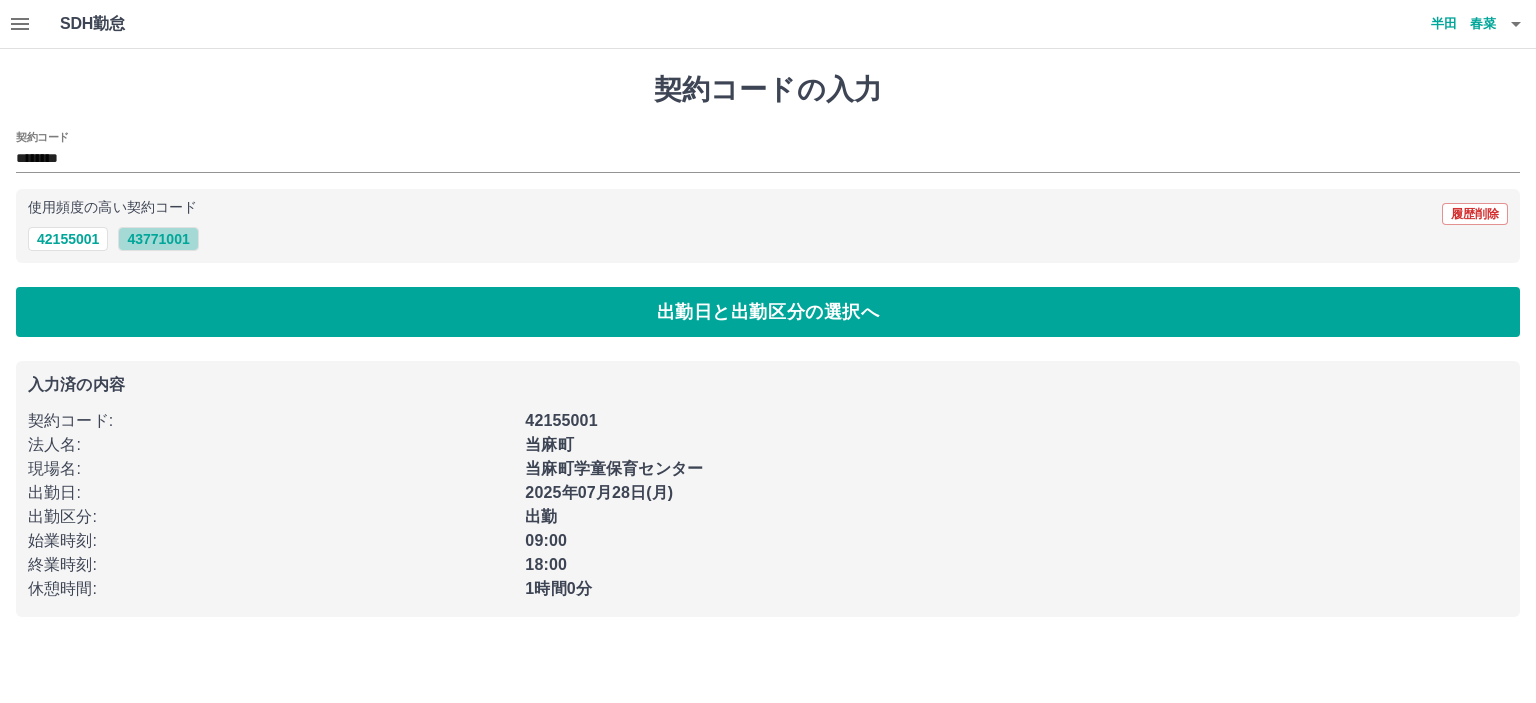 click on "43771001" at bounding box center [158, 239] 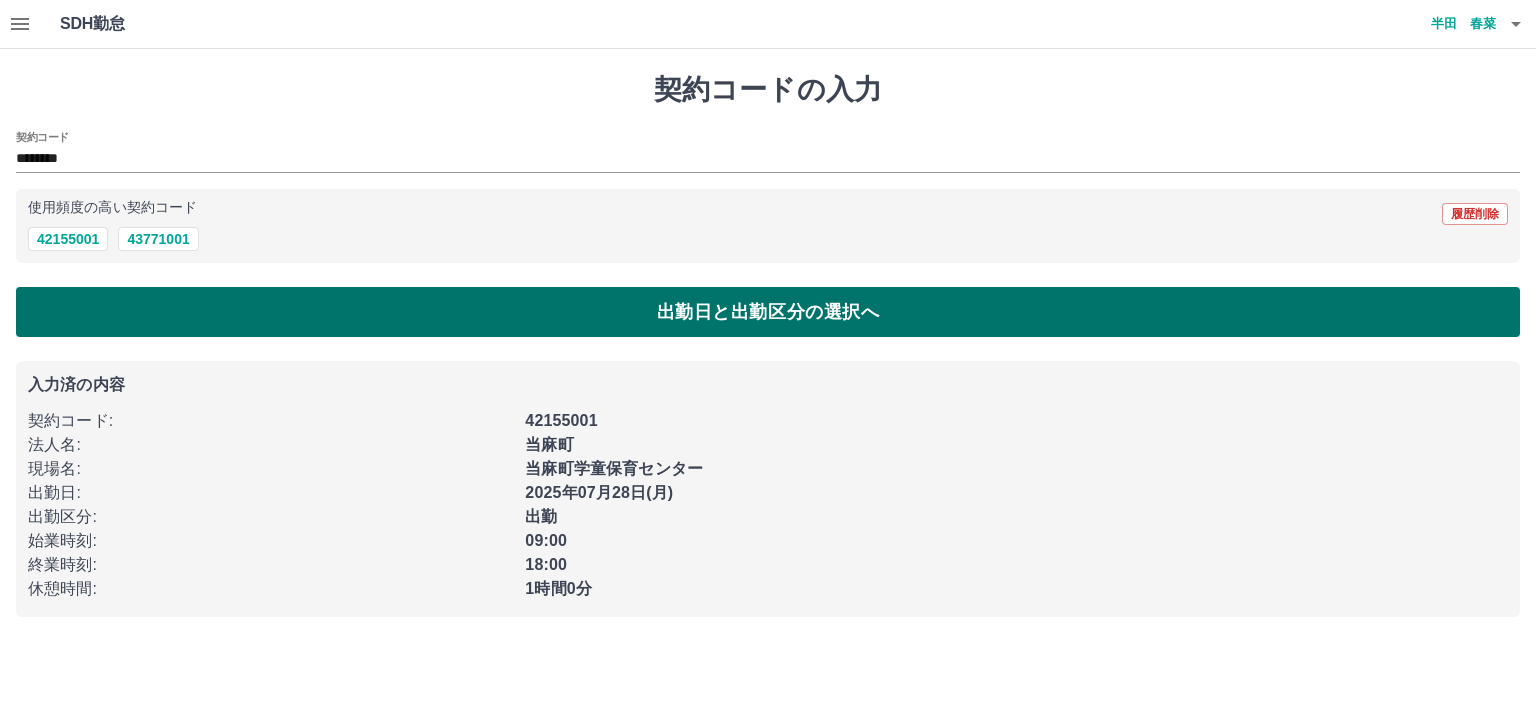 click on "出勤日と出勤区分の選択へ" at bounding box center [768, 312] 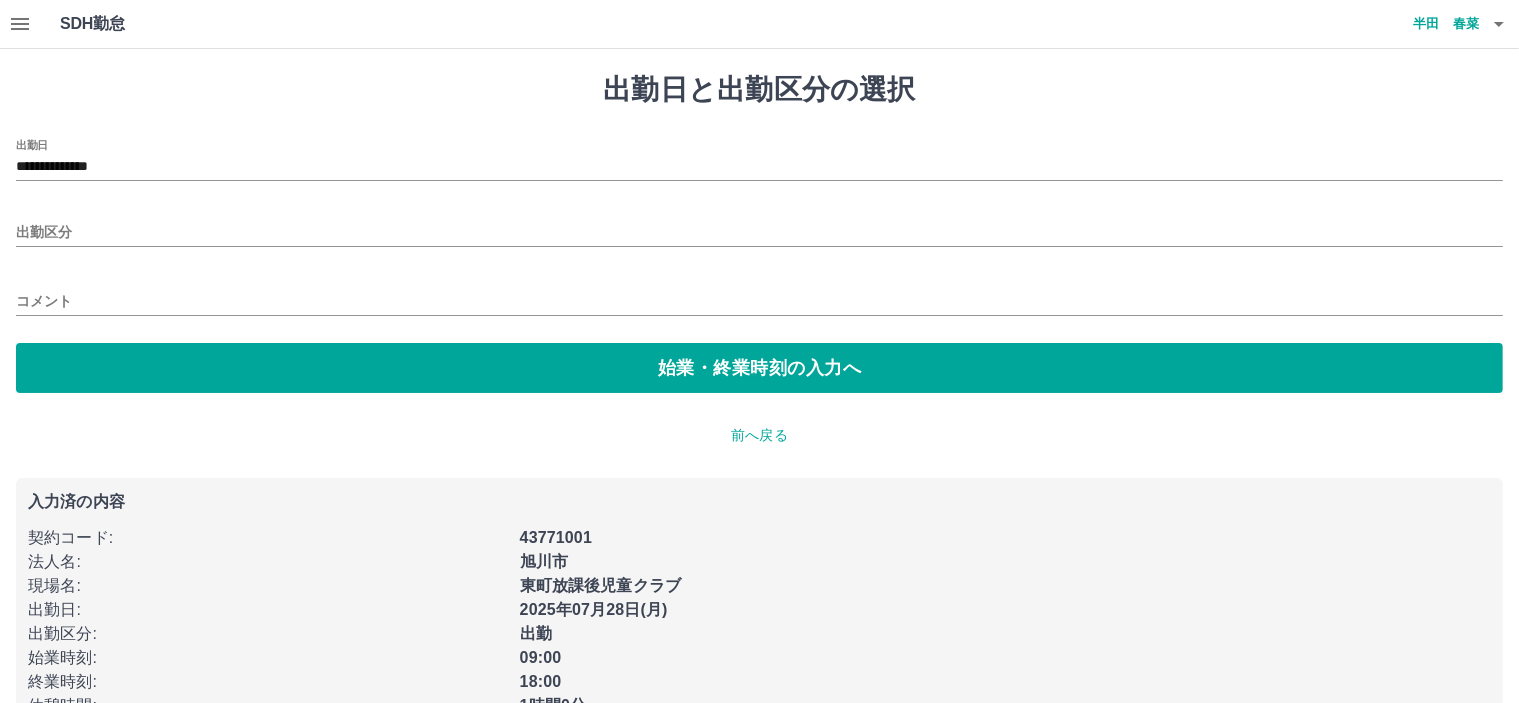 type on "**********" 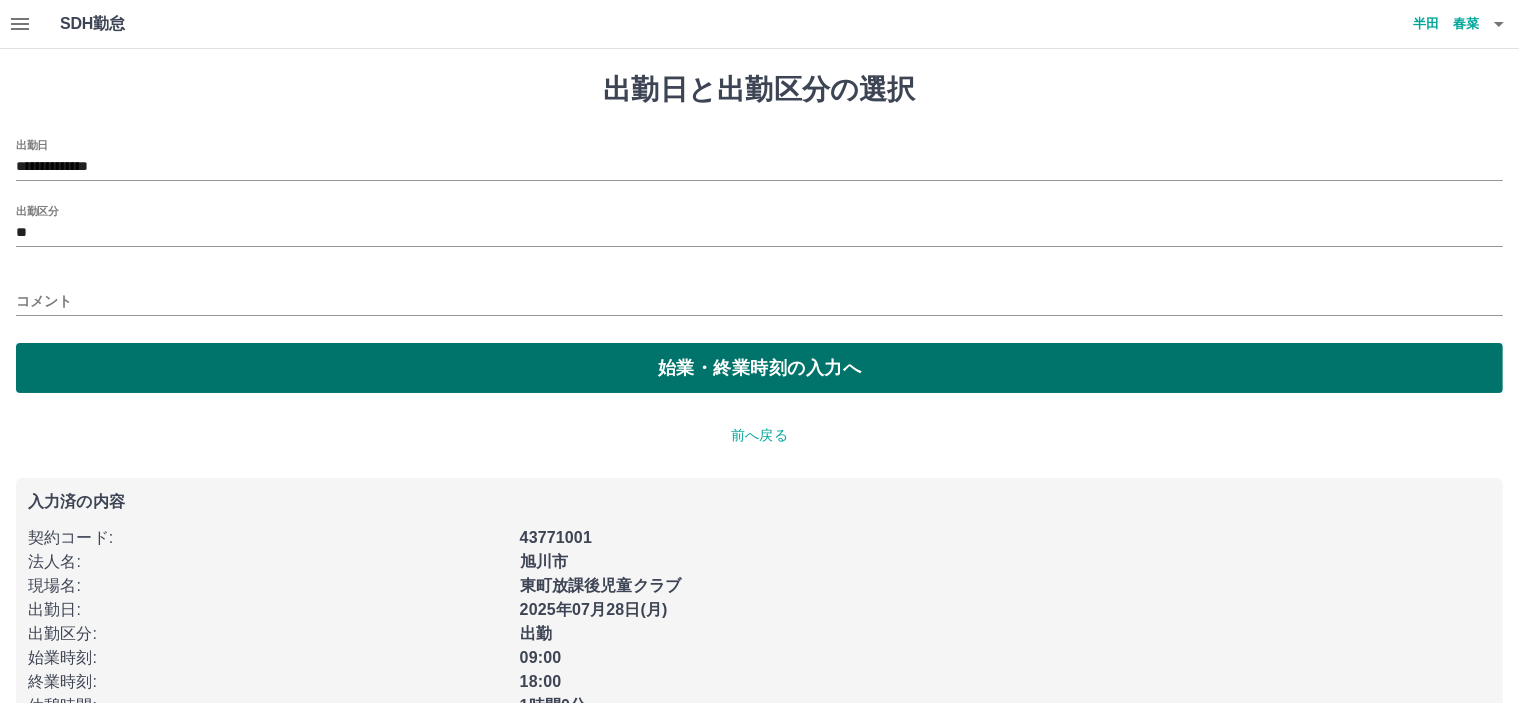 click on "始業・終業時刻の入力へ" at bounding box center [759, 368] 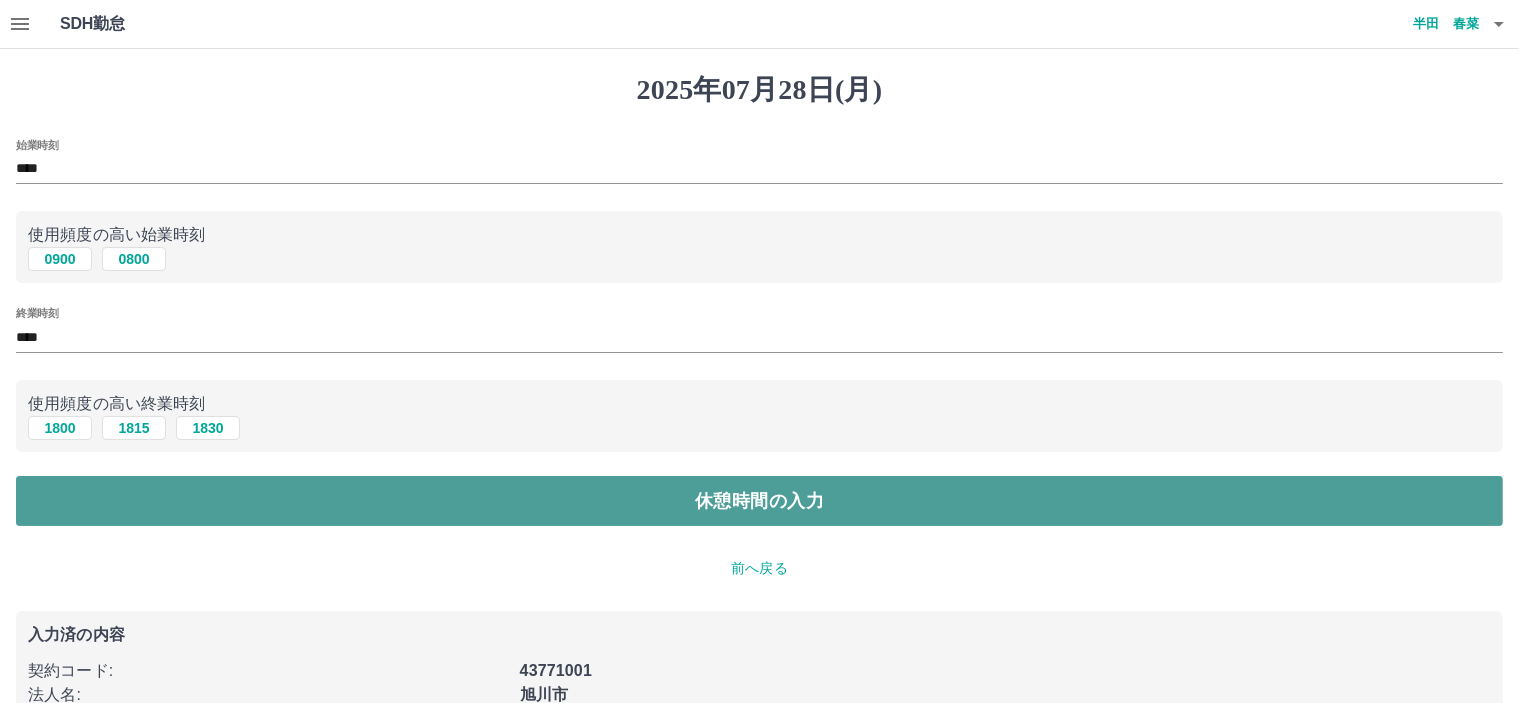 click on "休憩時間の入力" at bounding box center [759, 501] 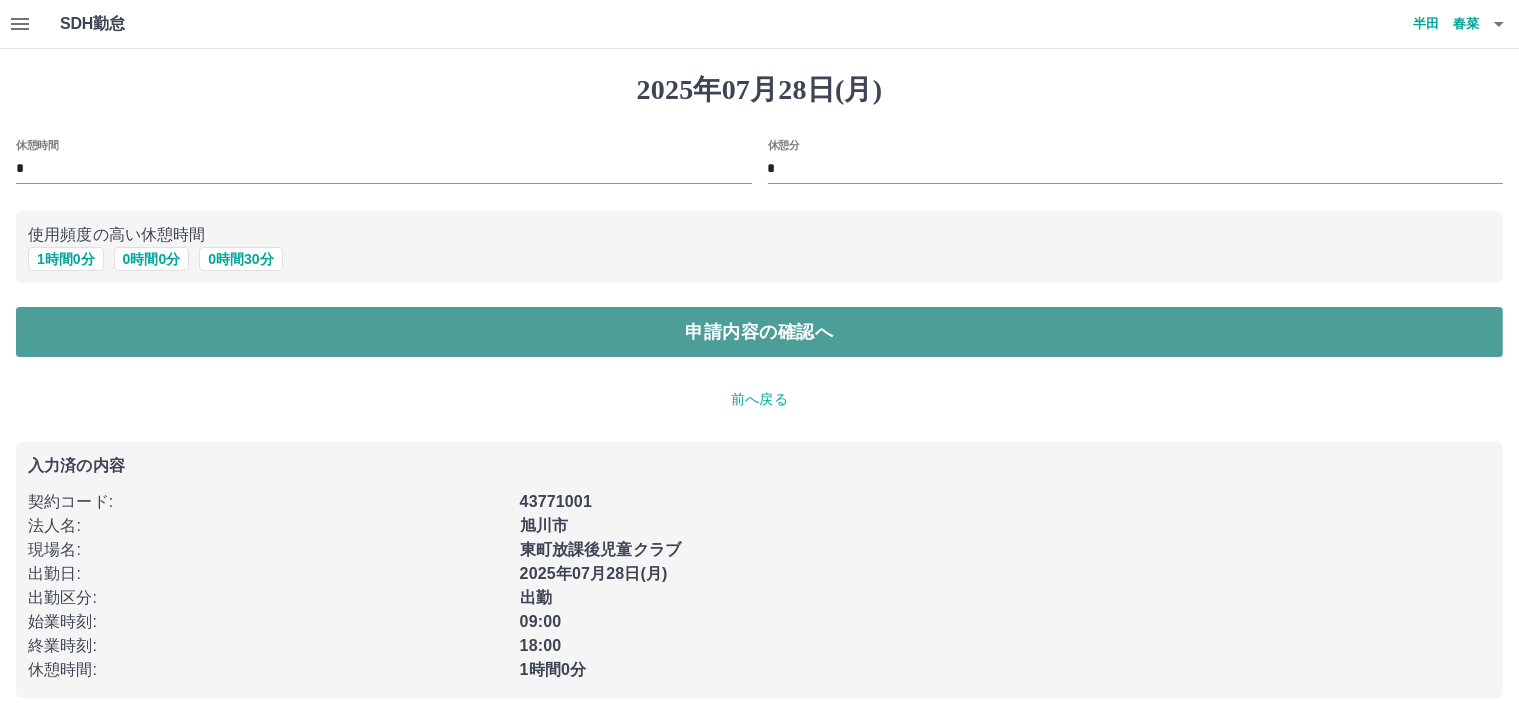 click on "申請内容の確認へ" at bounding box center [759, 332] 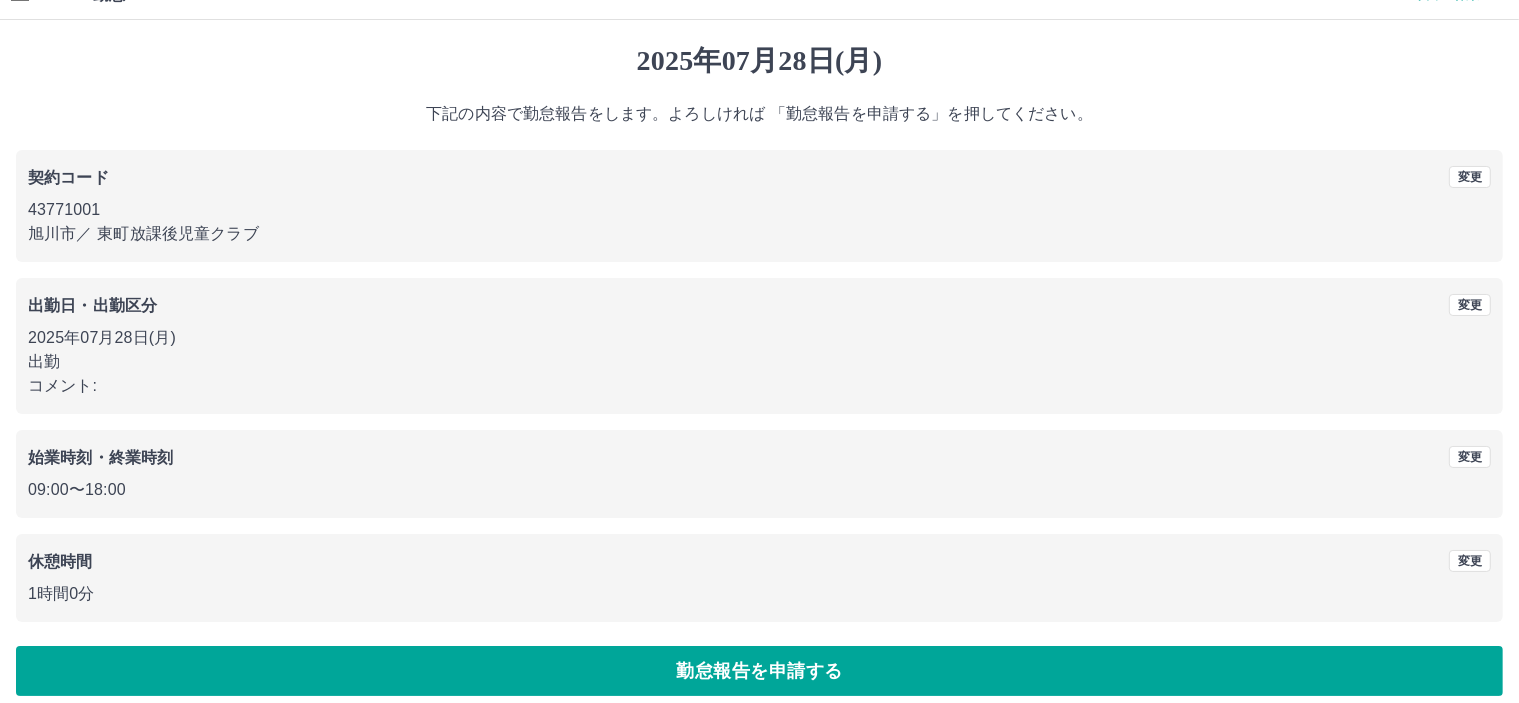 scroll, scrollTop: 45, scrollLeft: 0, axis: vertical 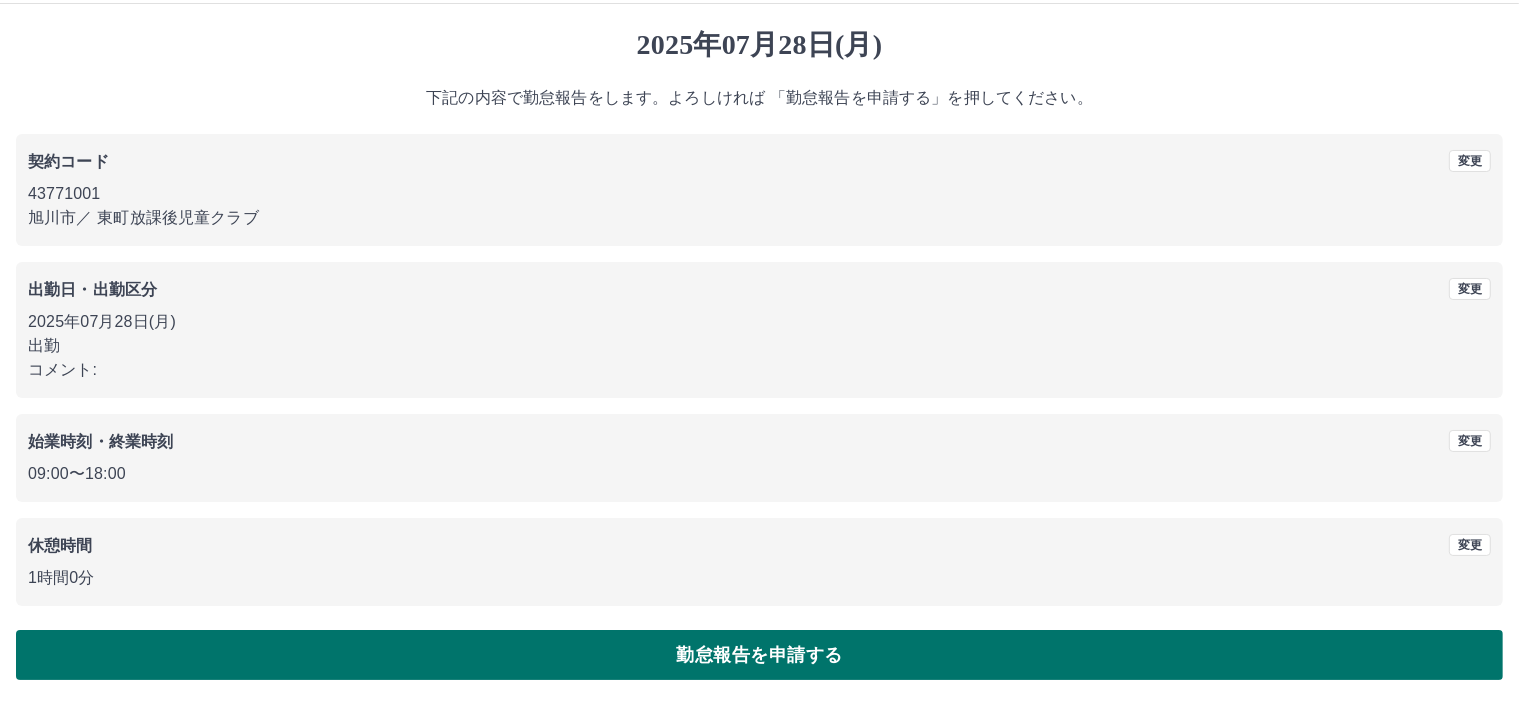 click on "勤怠報告を申請する" at bounding box center [759, 655] 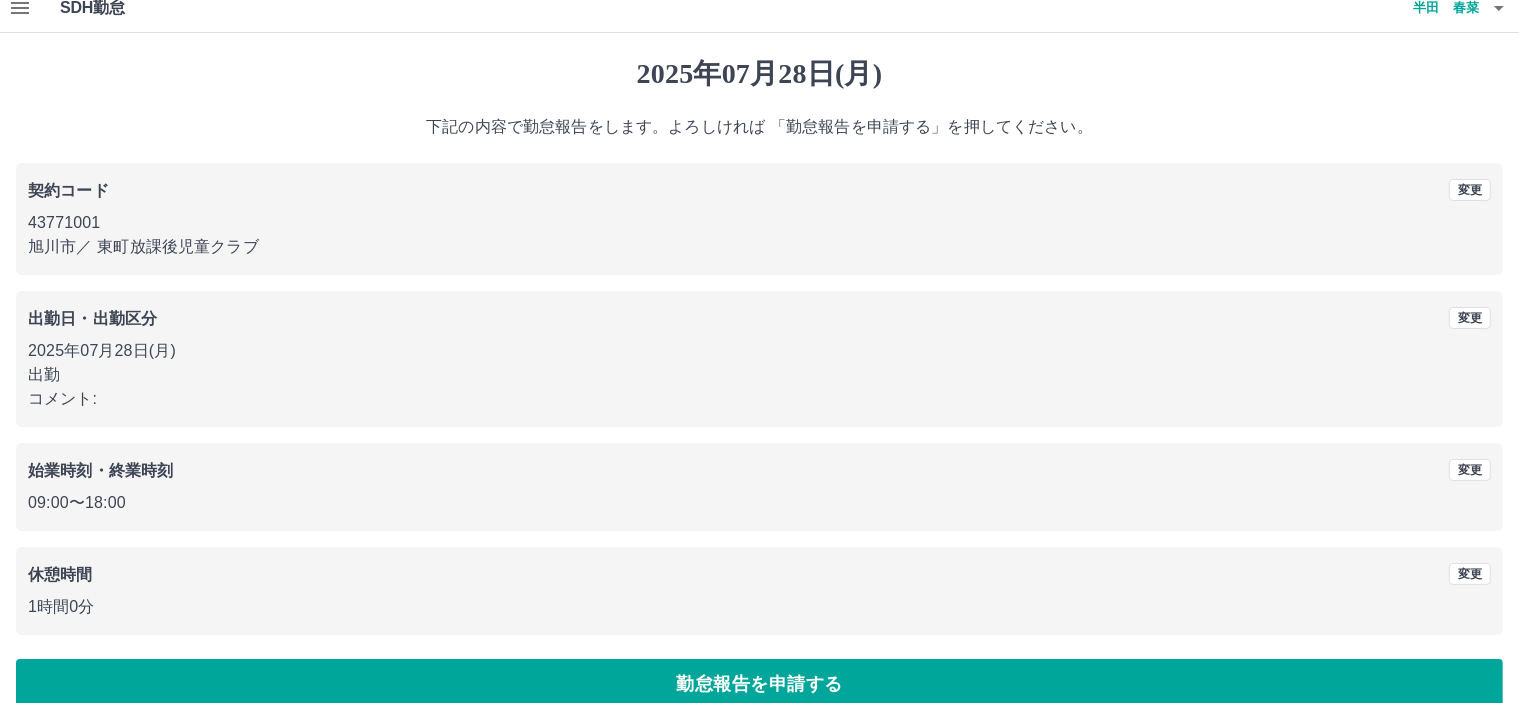 scroll, scrollTop: 0, scrollLeft: 0, axis: both 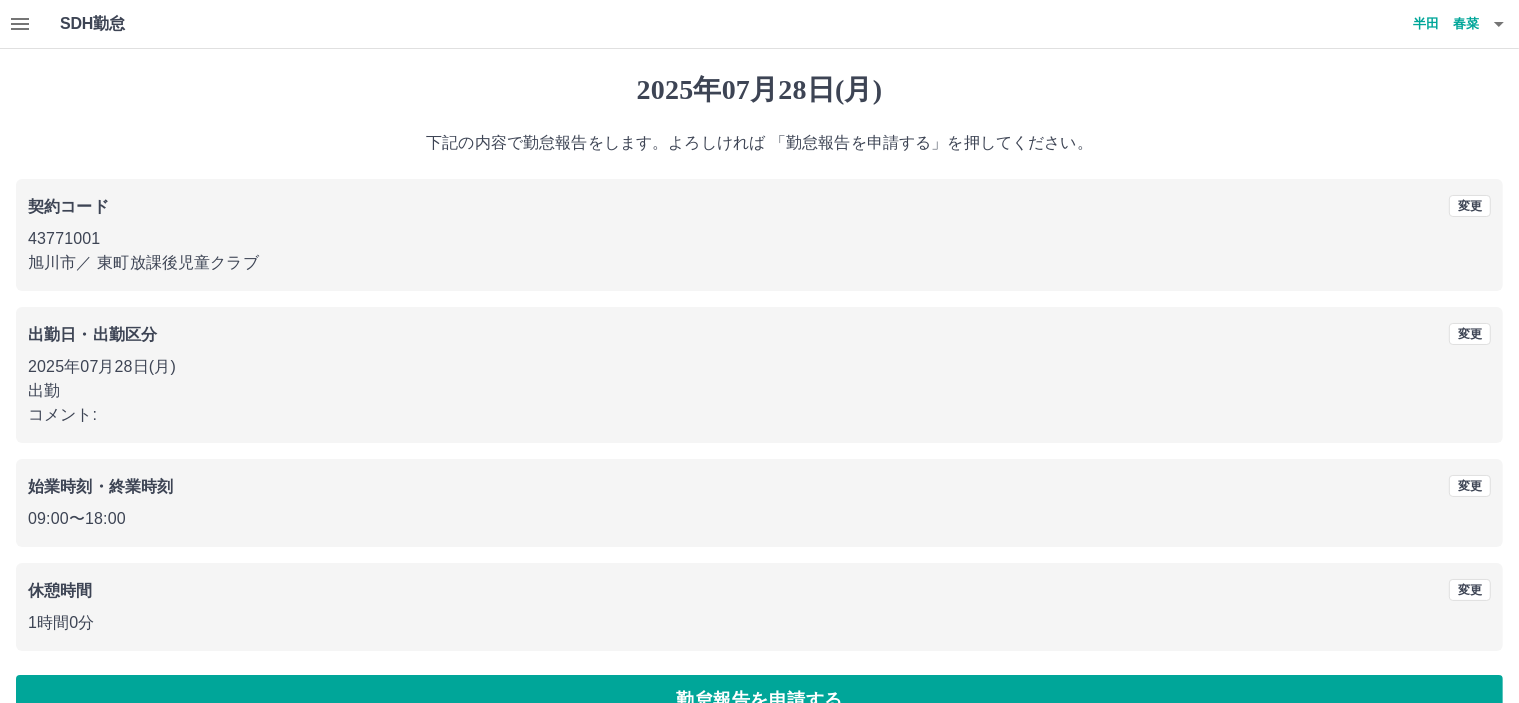 click 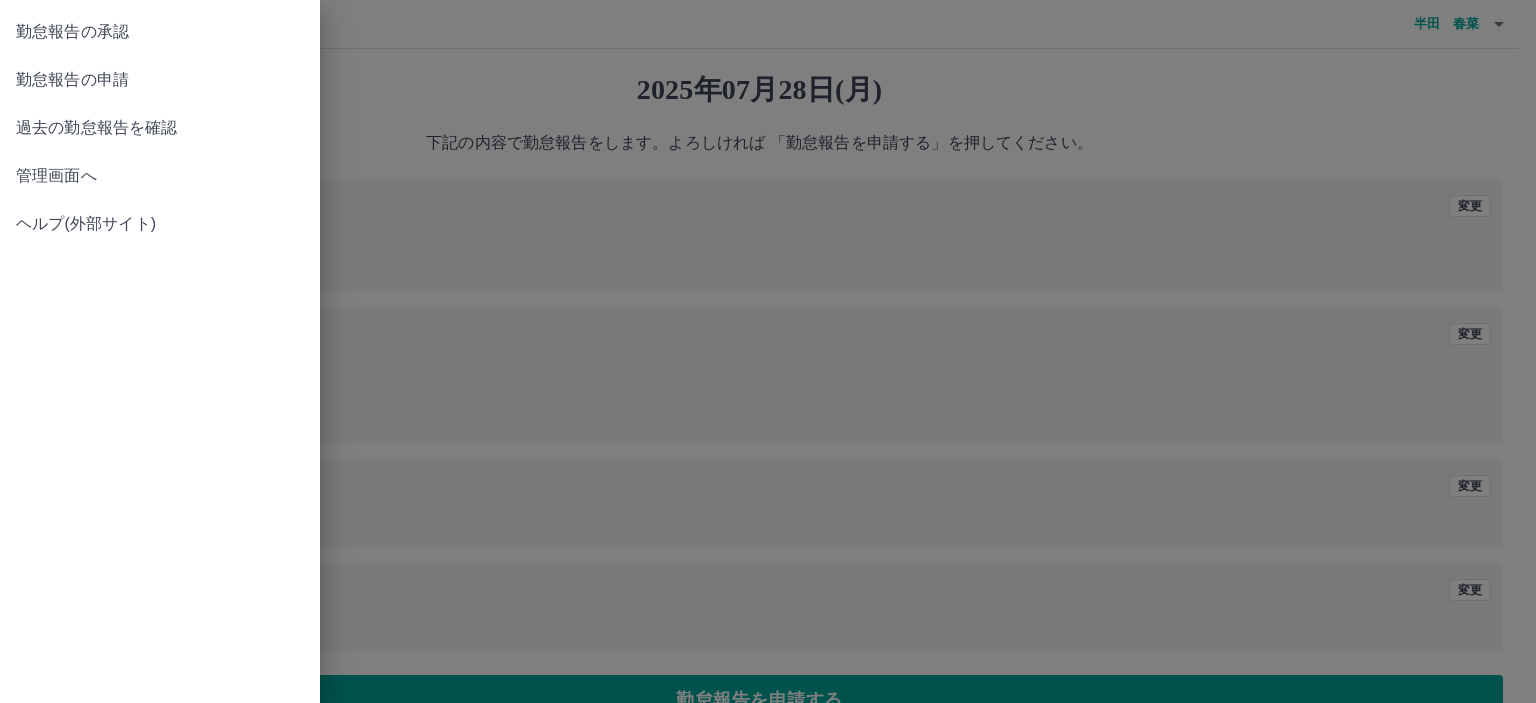 click at bounding box center (768, 351) 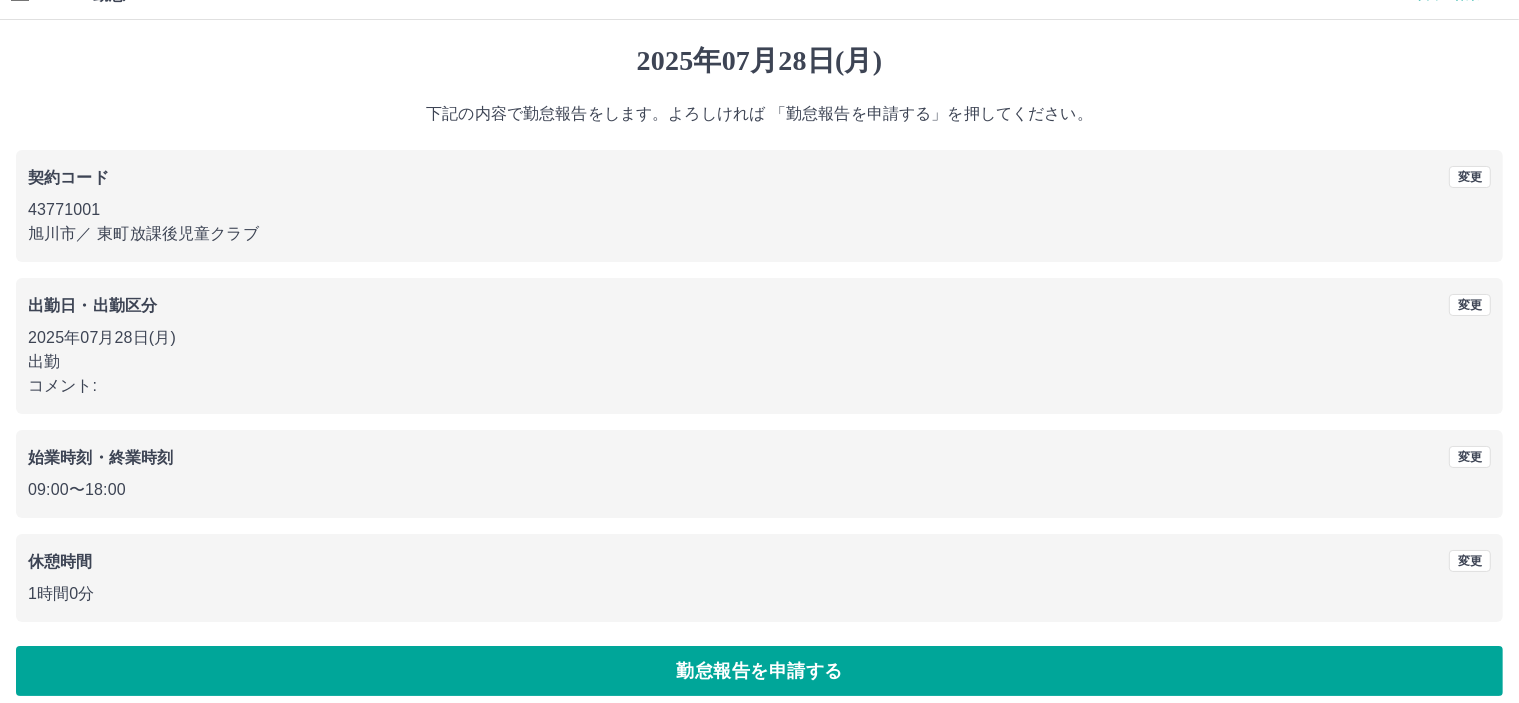 scroll, scrollTop: 45, scrollLeft: 0, axis: vertical 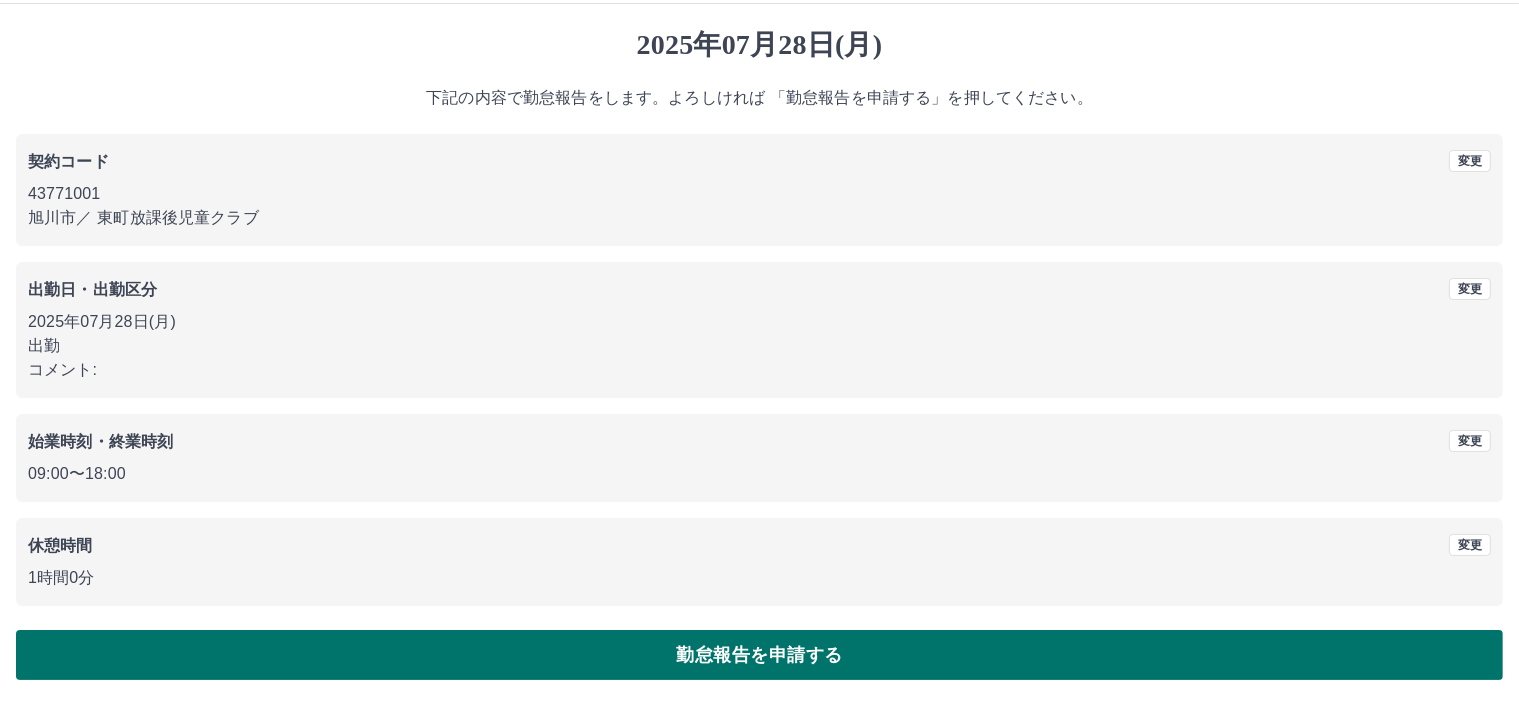 click on "勤怠報告を申請する" at bounding box center [759, 655] 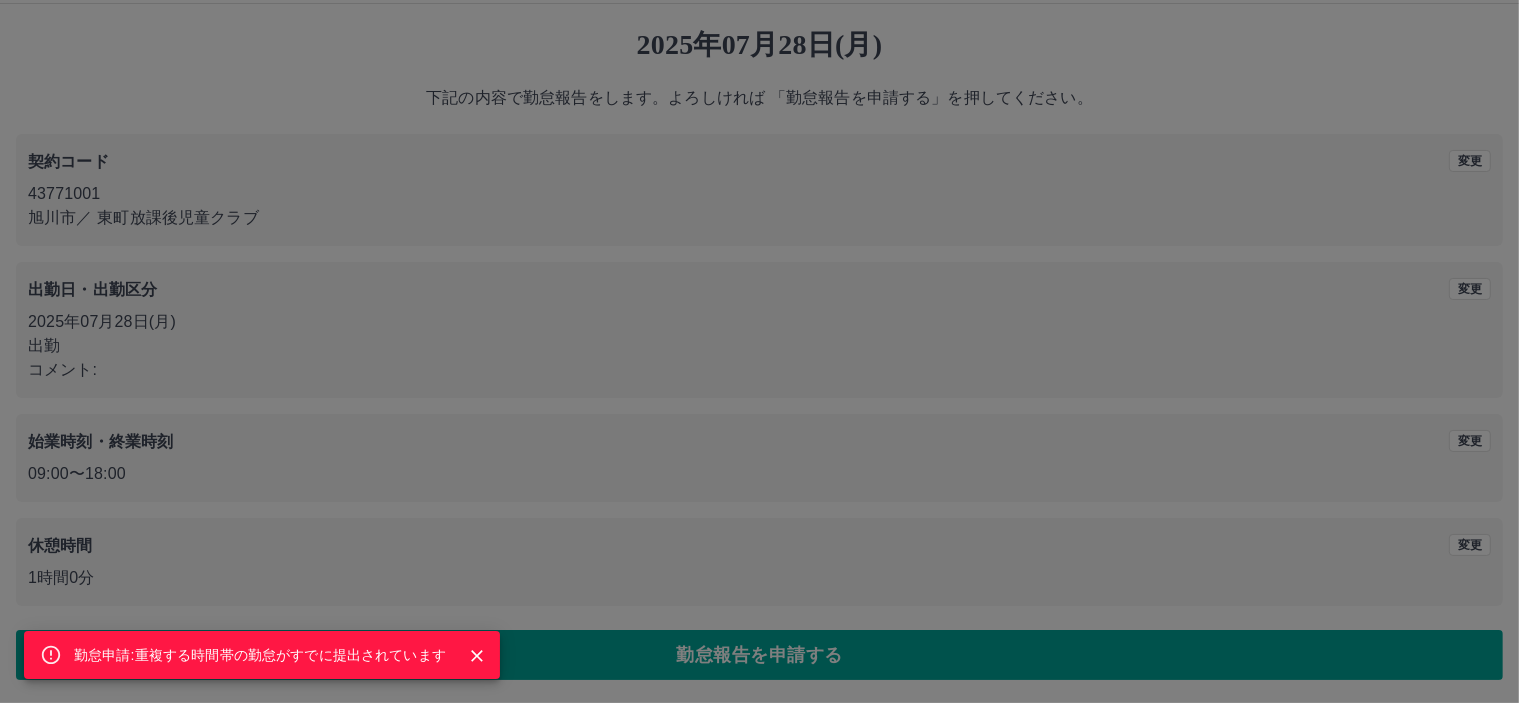 click 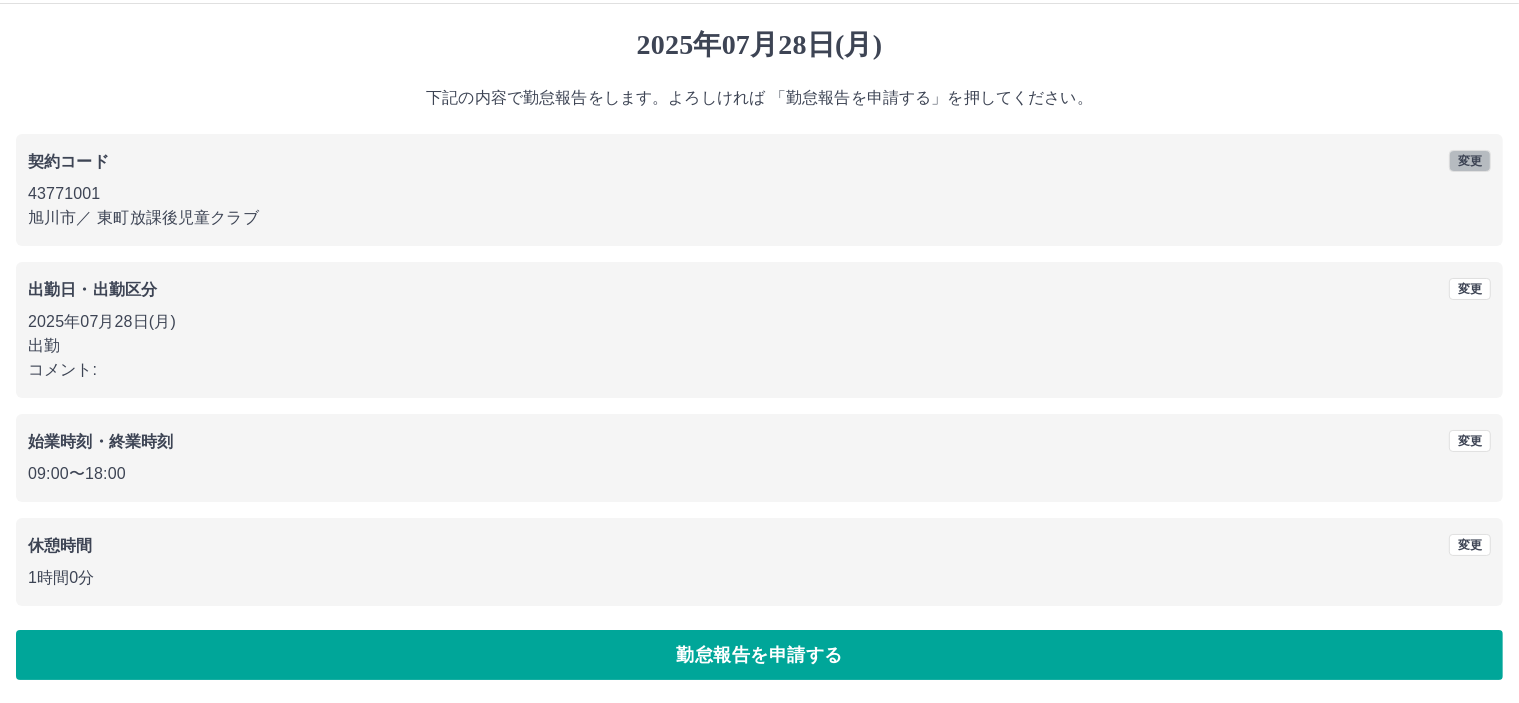 click on "変更" at bounding box center [1470, 161] 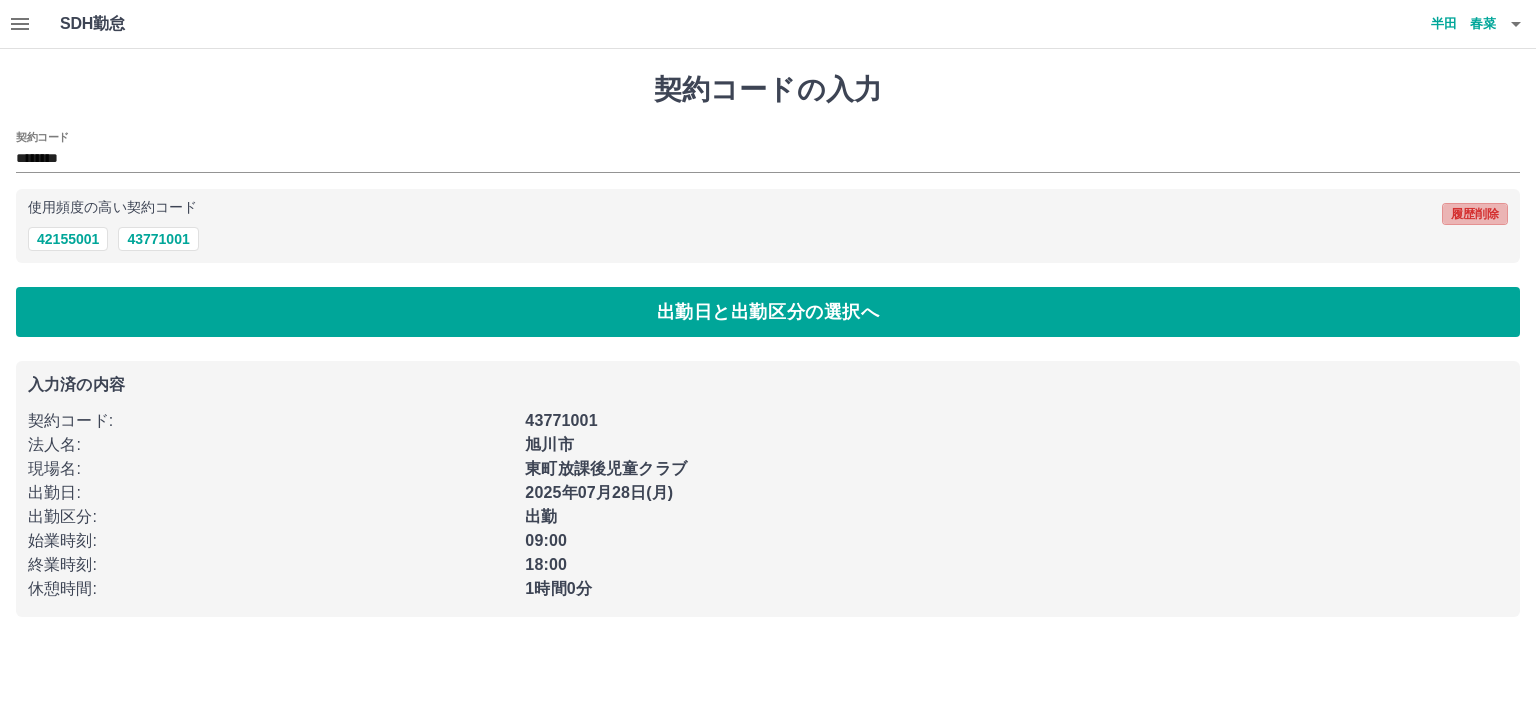 click on "履歴削除" at bounding box center (1475, 214) 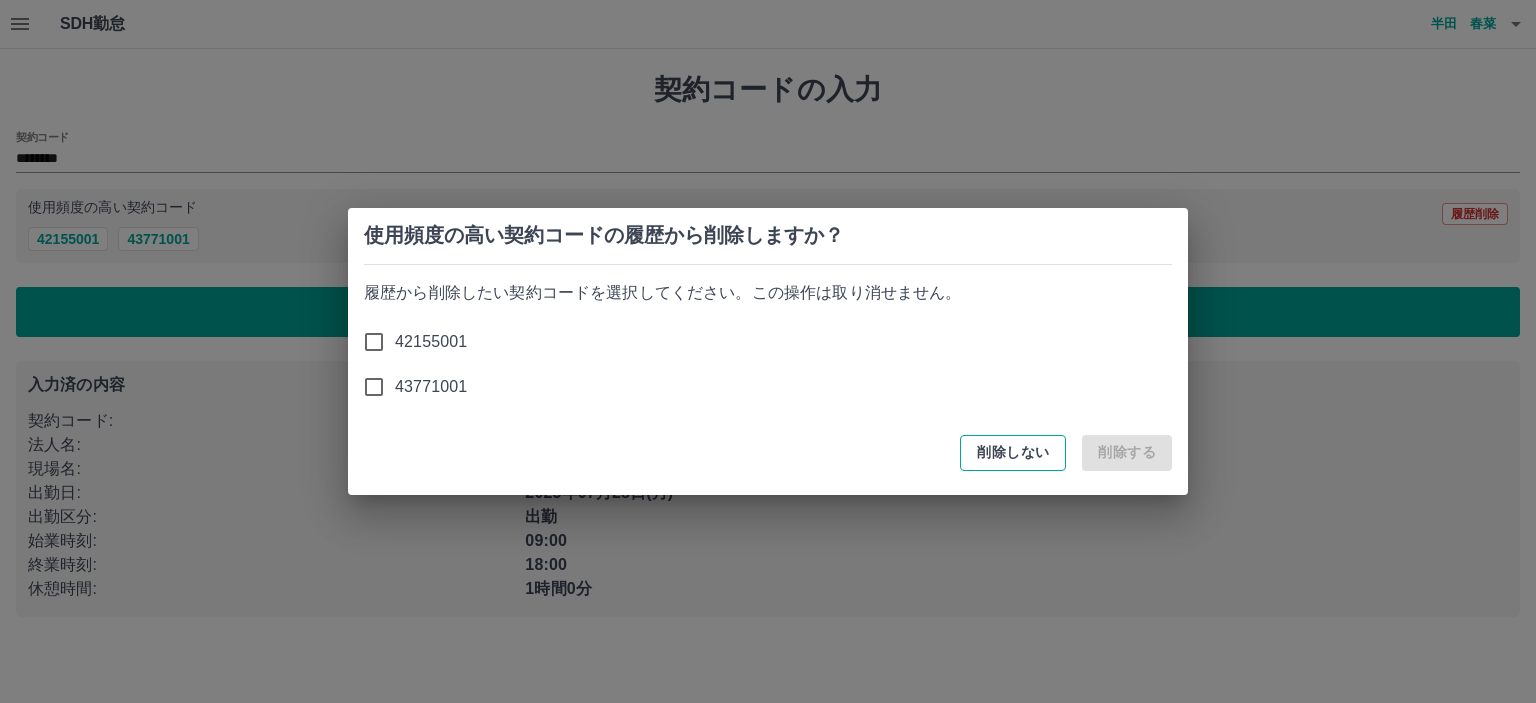 click on "削除しない" at bounding box center [1013, 453] 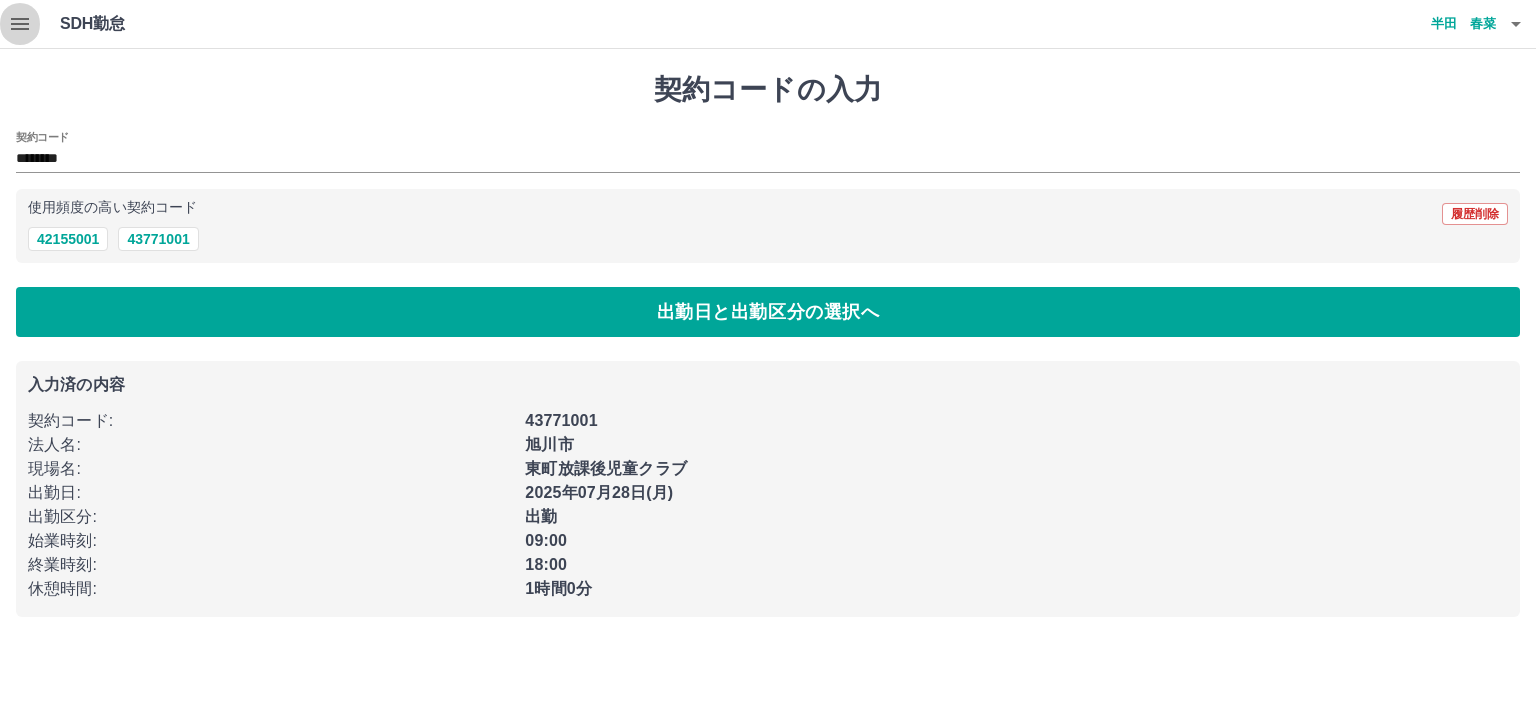 click 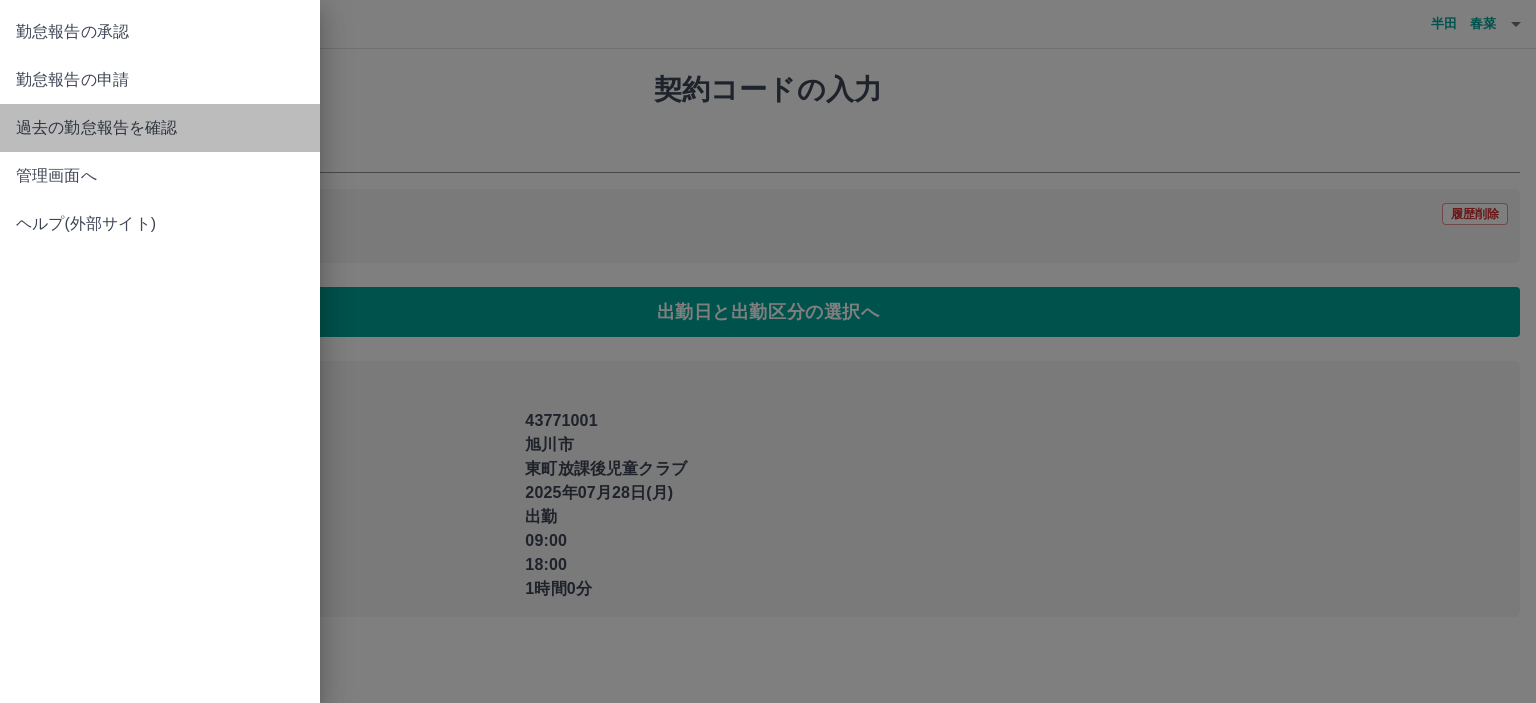 click on "過去の勤怠報告を確認" at bounding box center (160, 128) 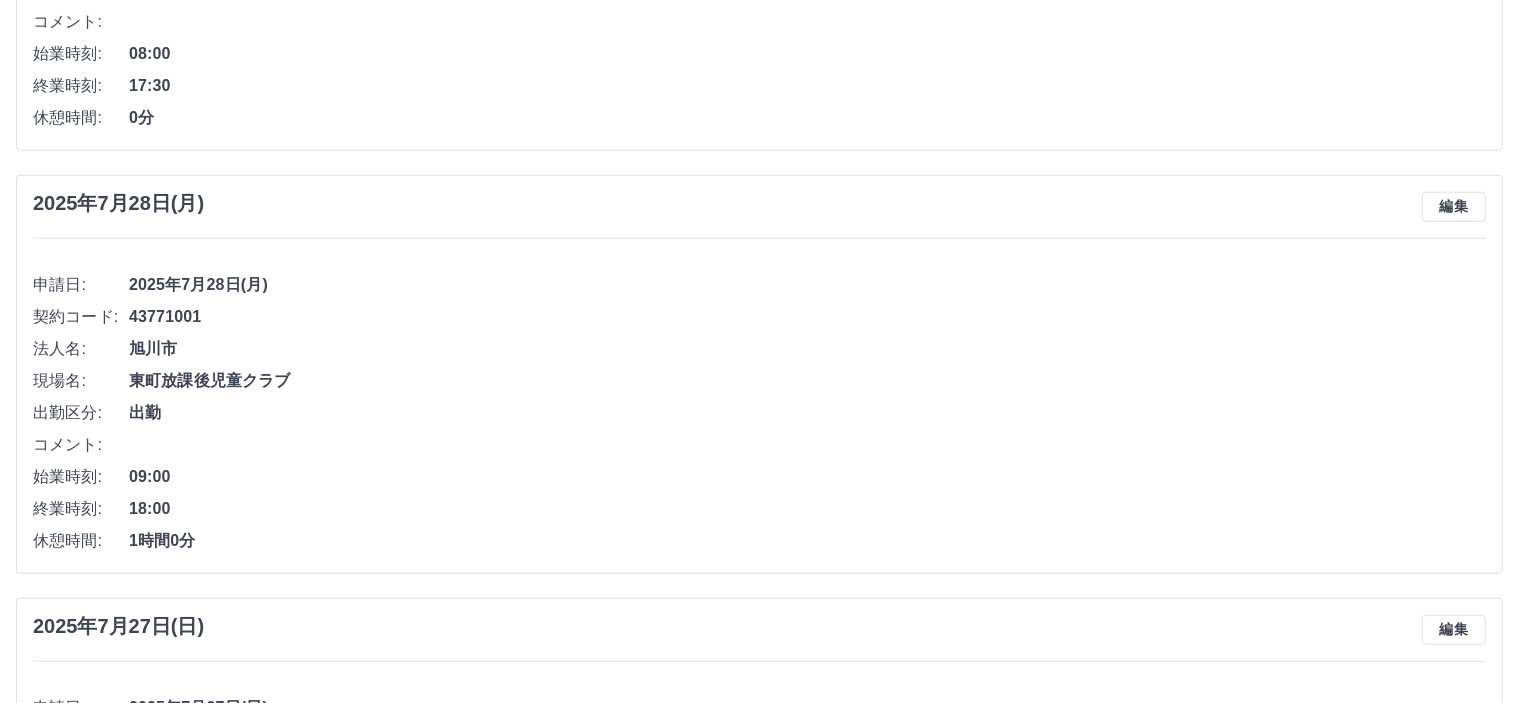scroll, scrollTop: 1400, scrollLeft: 0, axis: vertical 